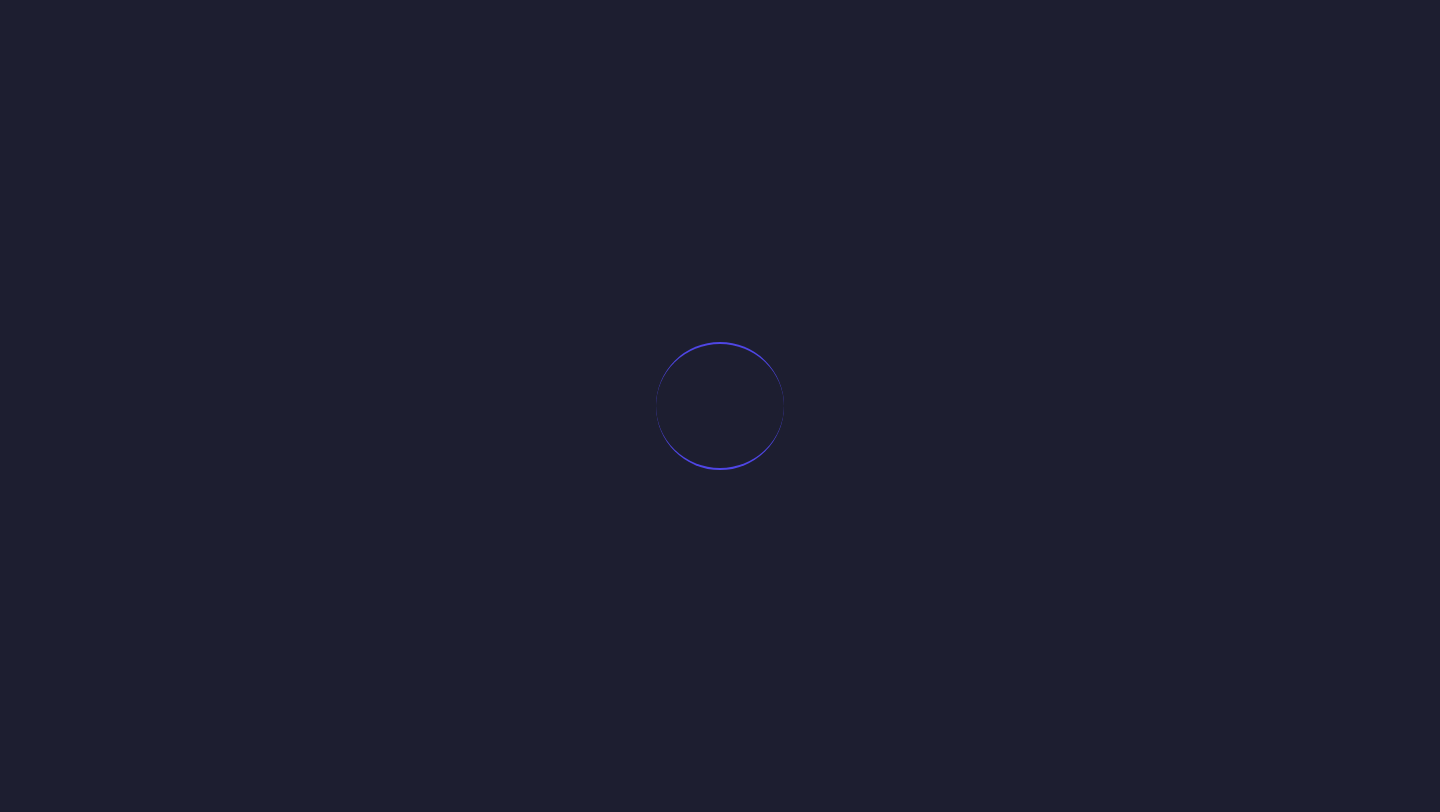 scroll, scrollTop: 0, scrollLeft: 0, axis: both 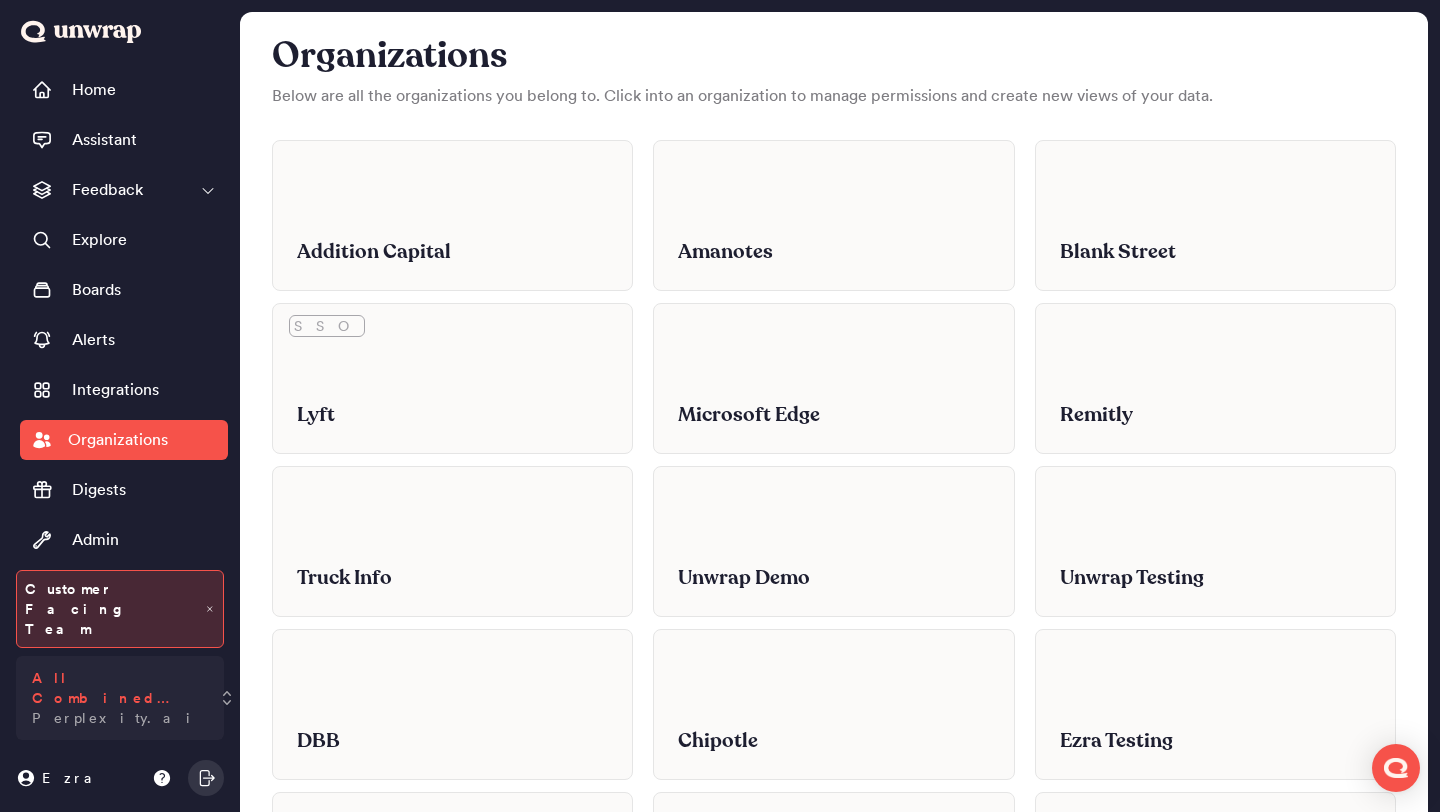 click on "All Combined Feedback" at bounding box center (116, 688) 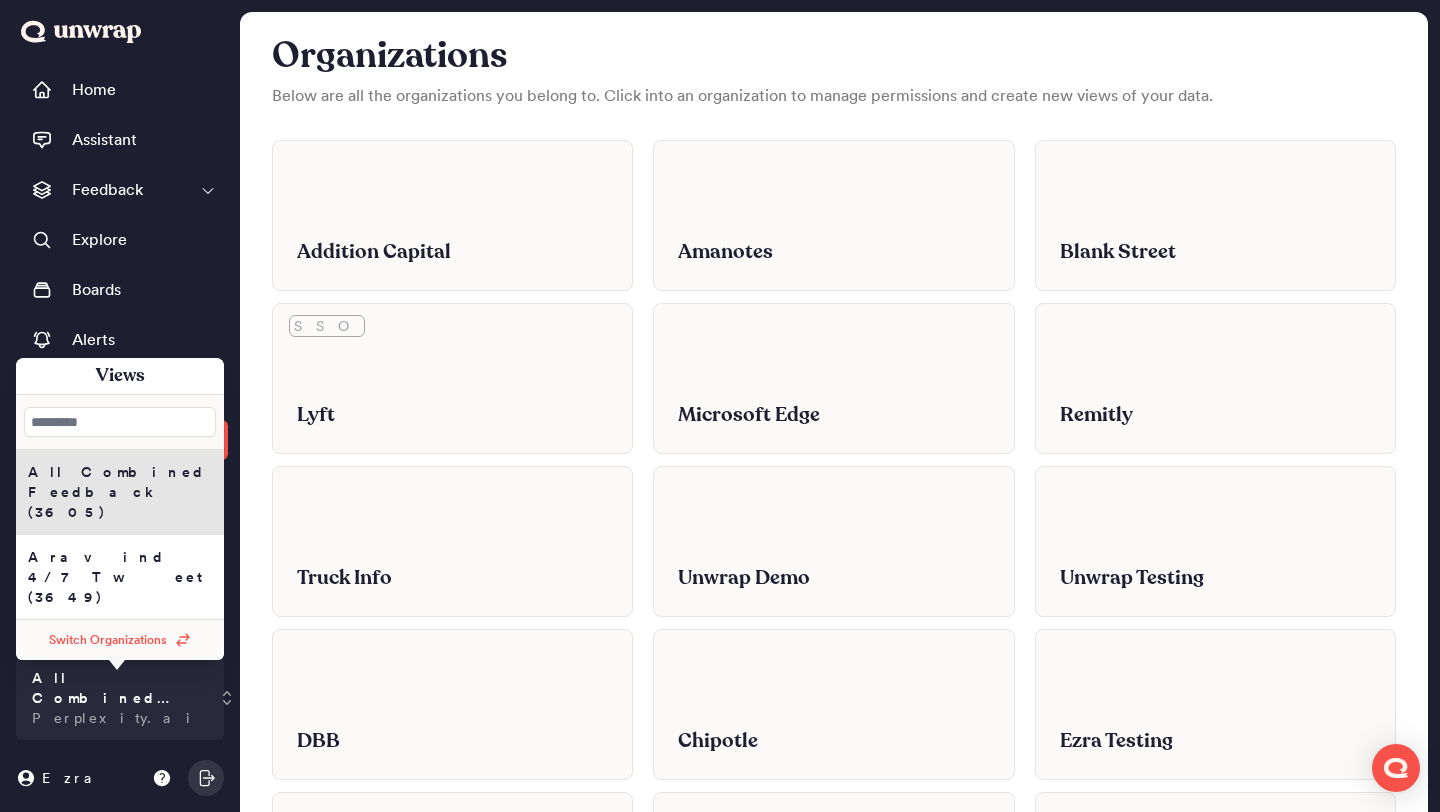 click 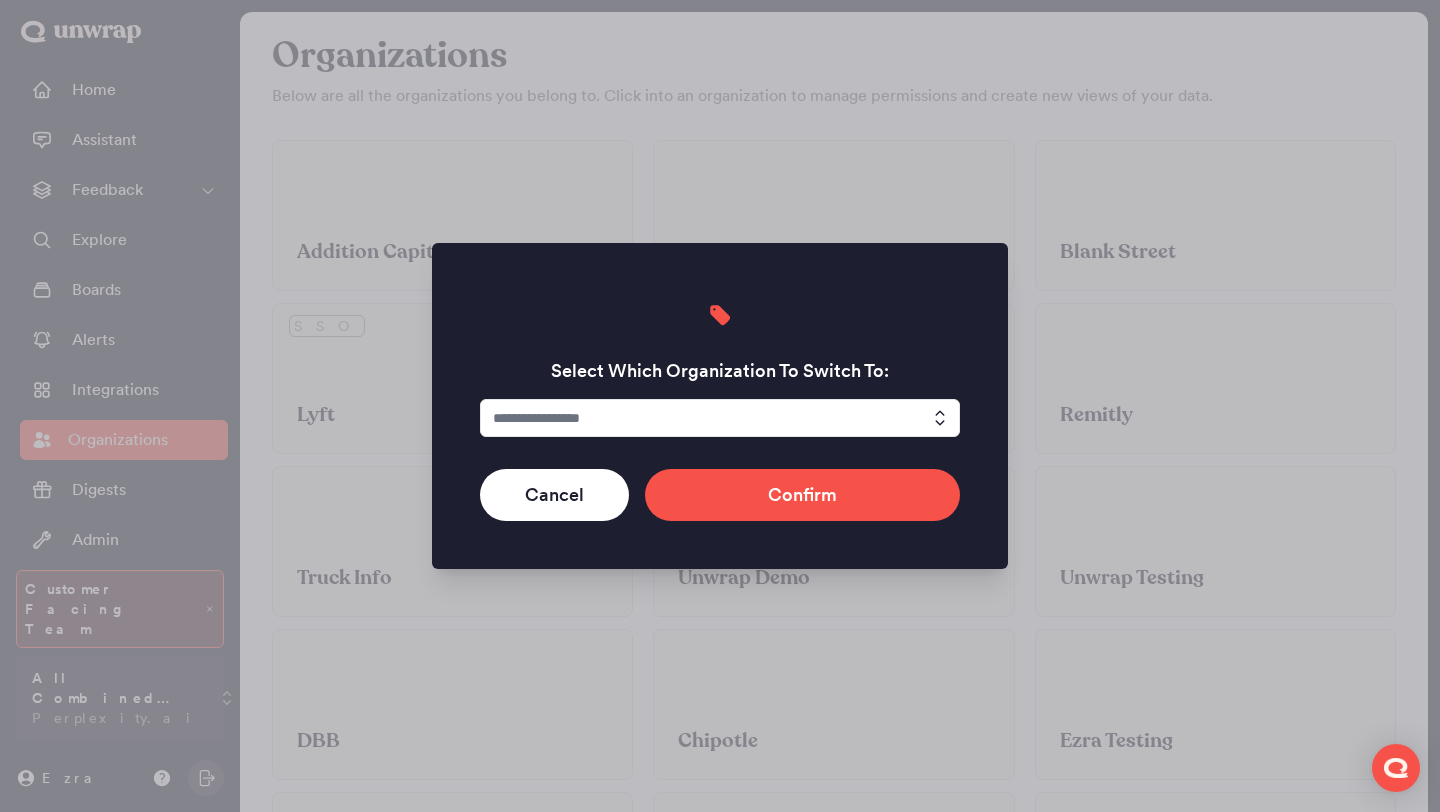 click at bounding box center (720, 406) 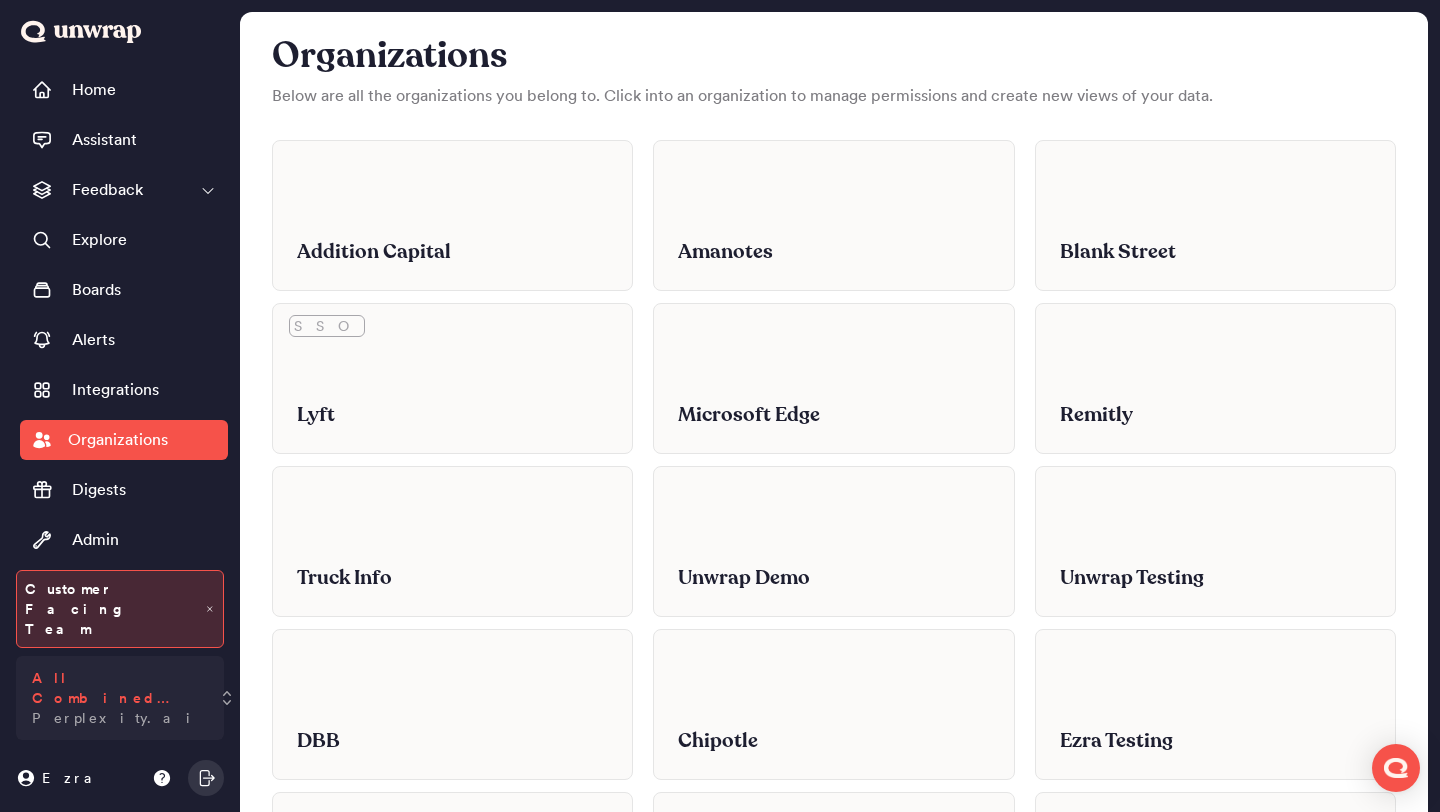 click on "All Combined Feedback" at bounding box center (116, 688) 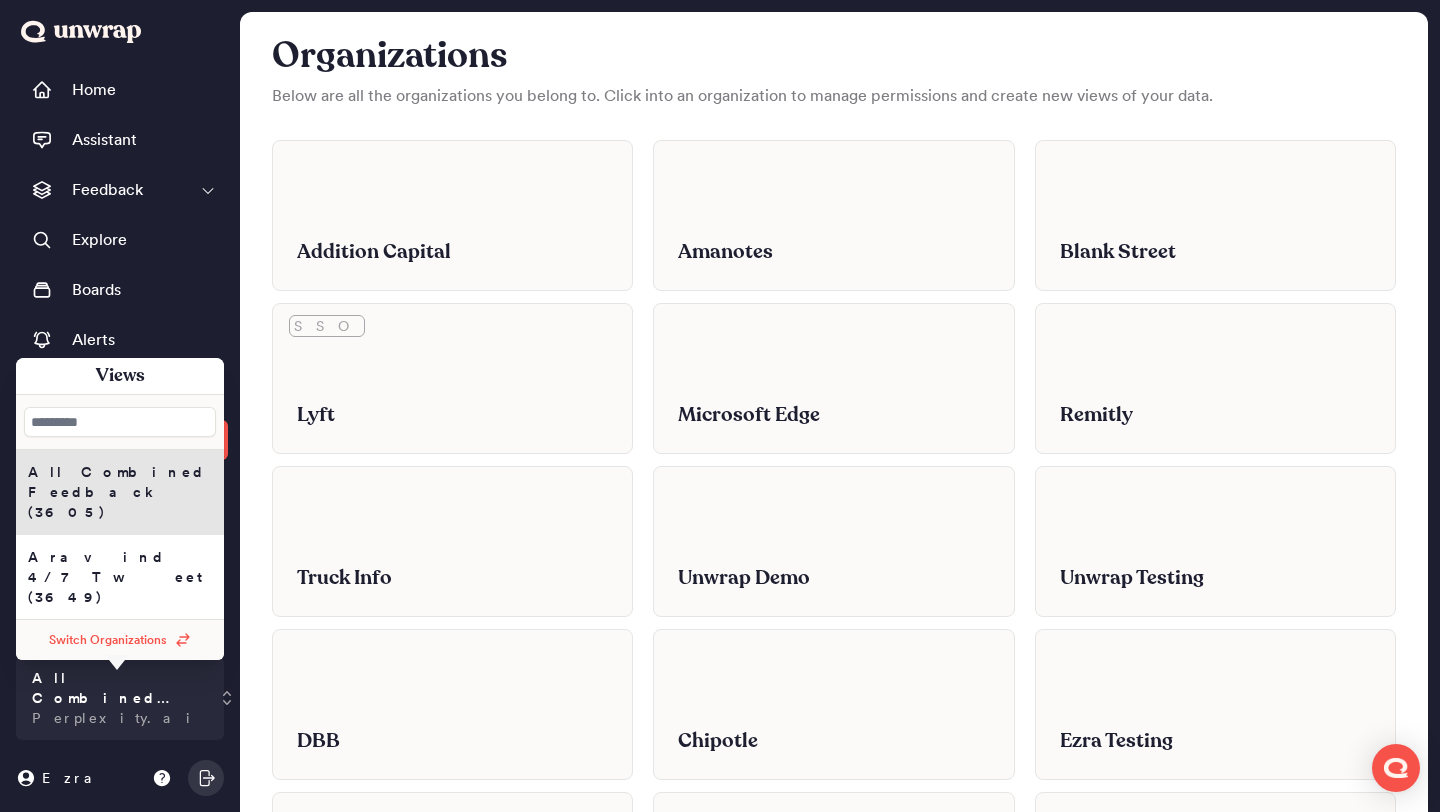 click on "Switch Organizations" at bounding box center [120, 640] 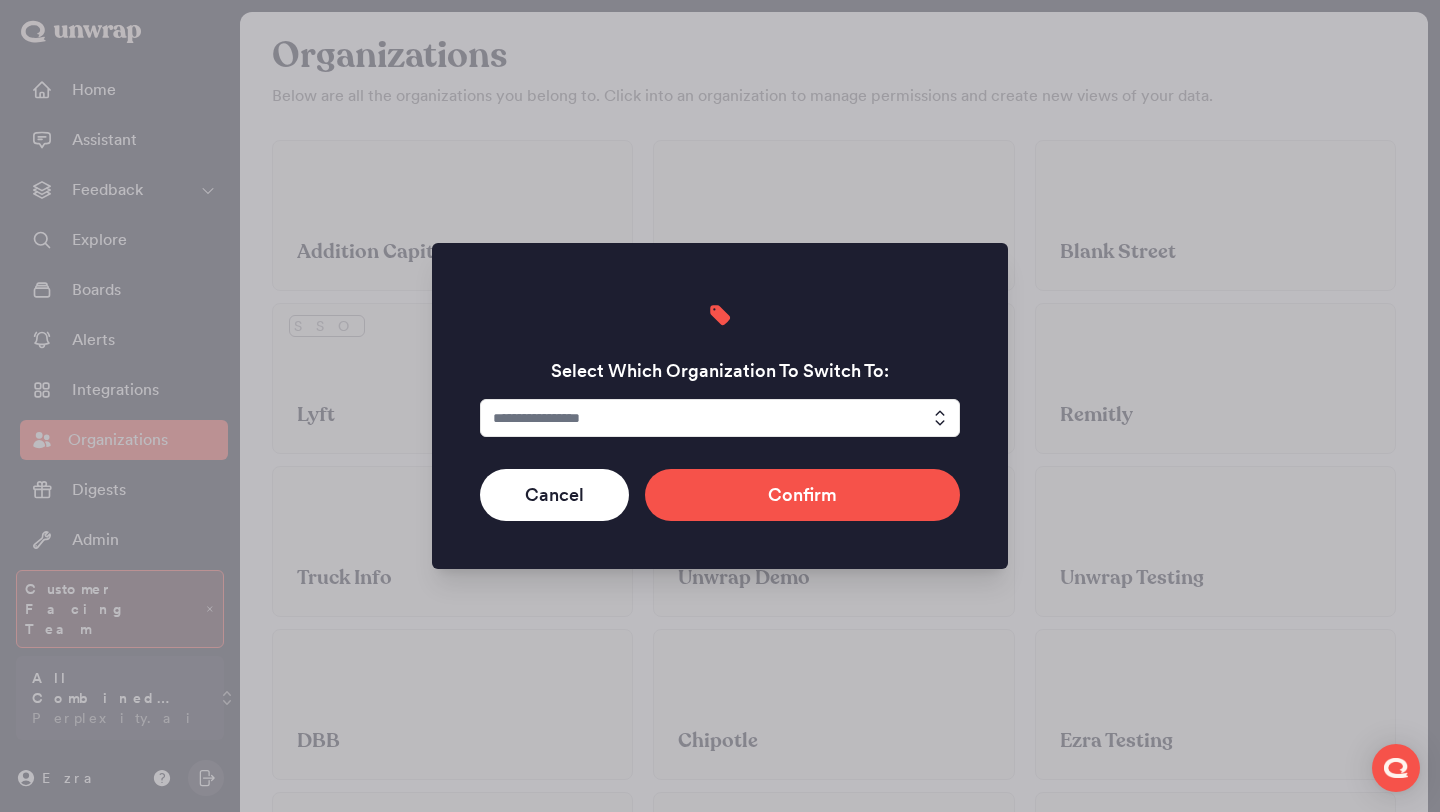 click at bounding box center (720, 418) 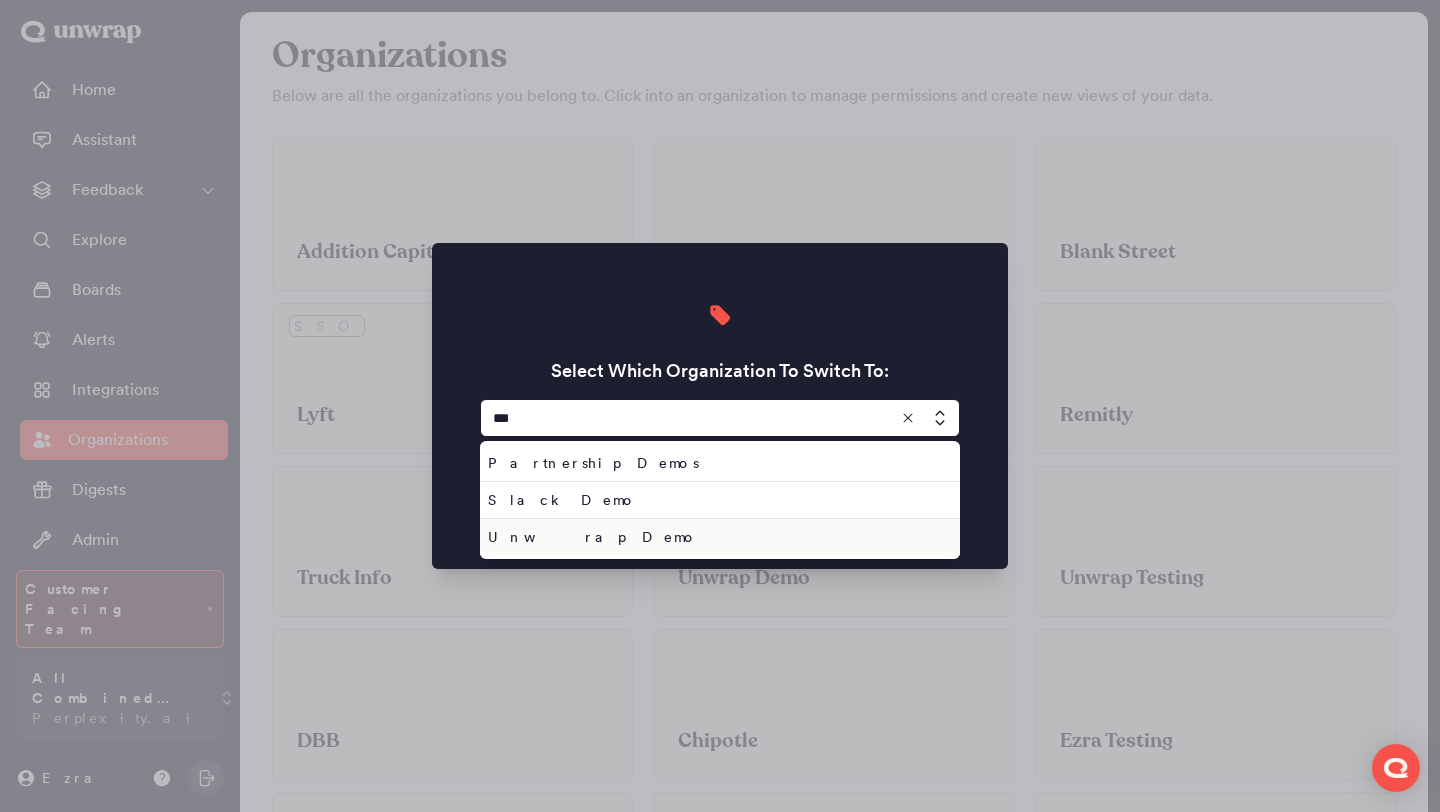 type on "***" 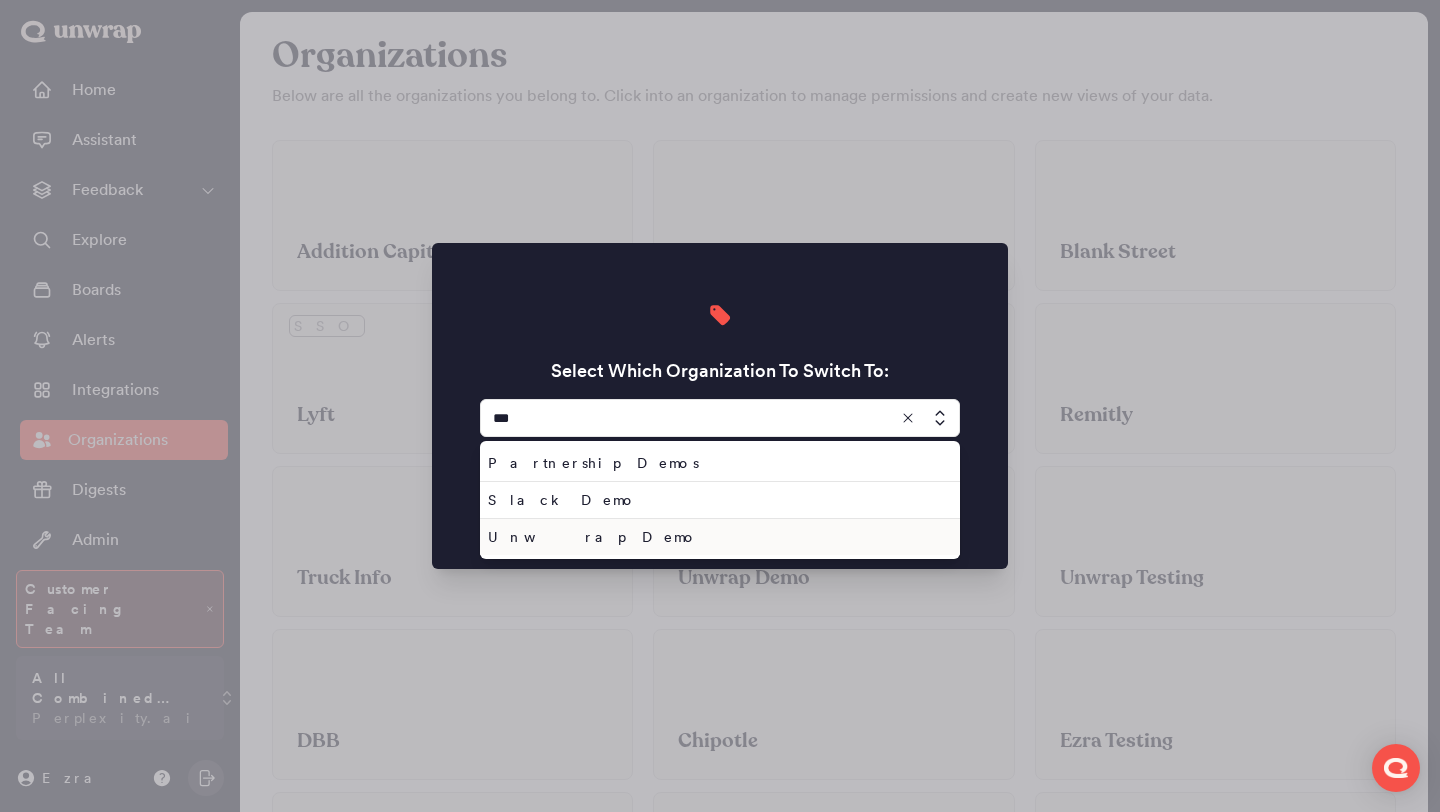 click on "Unwrap Demo" at bounding box center (716, 537) 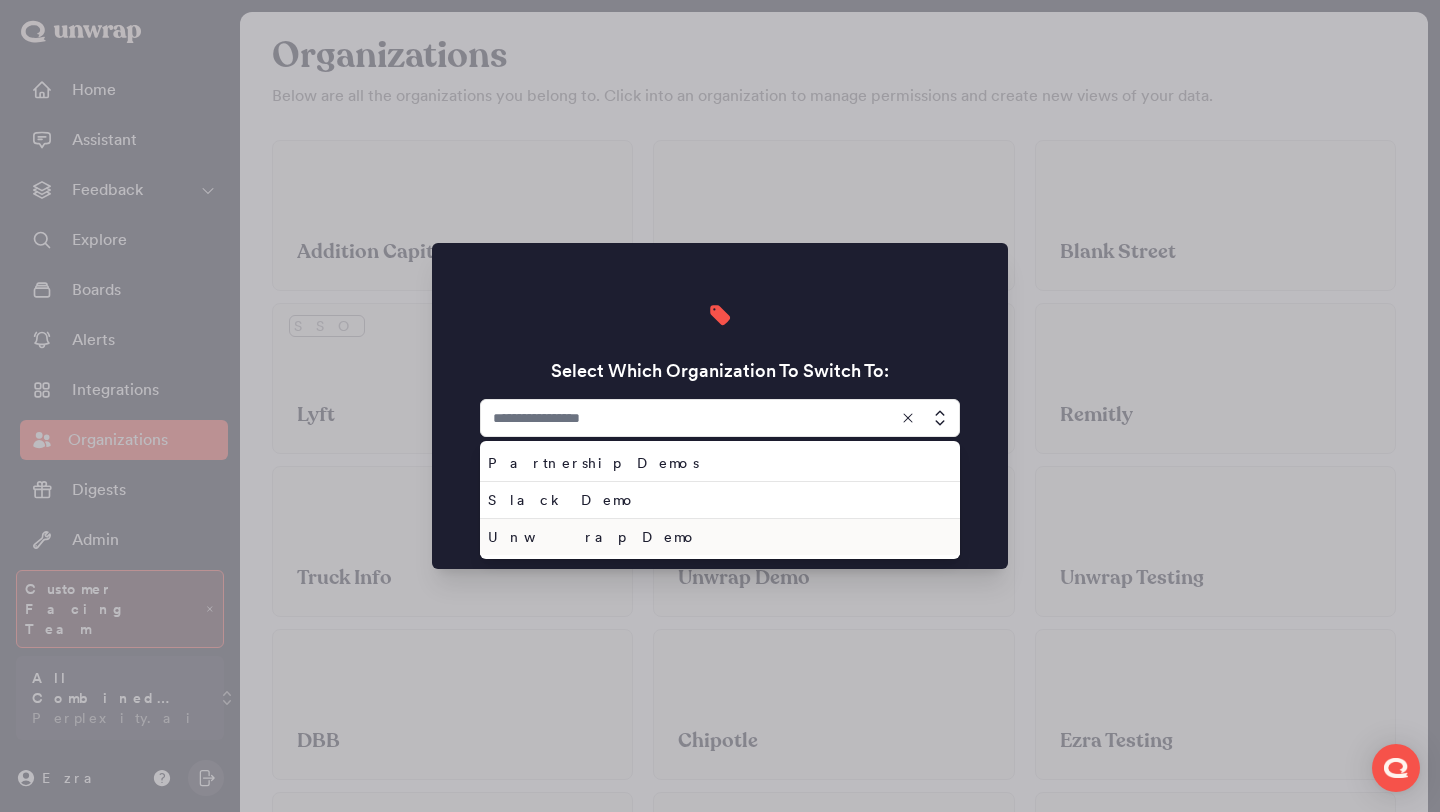 type on "**********" 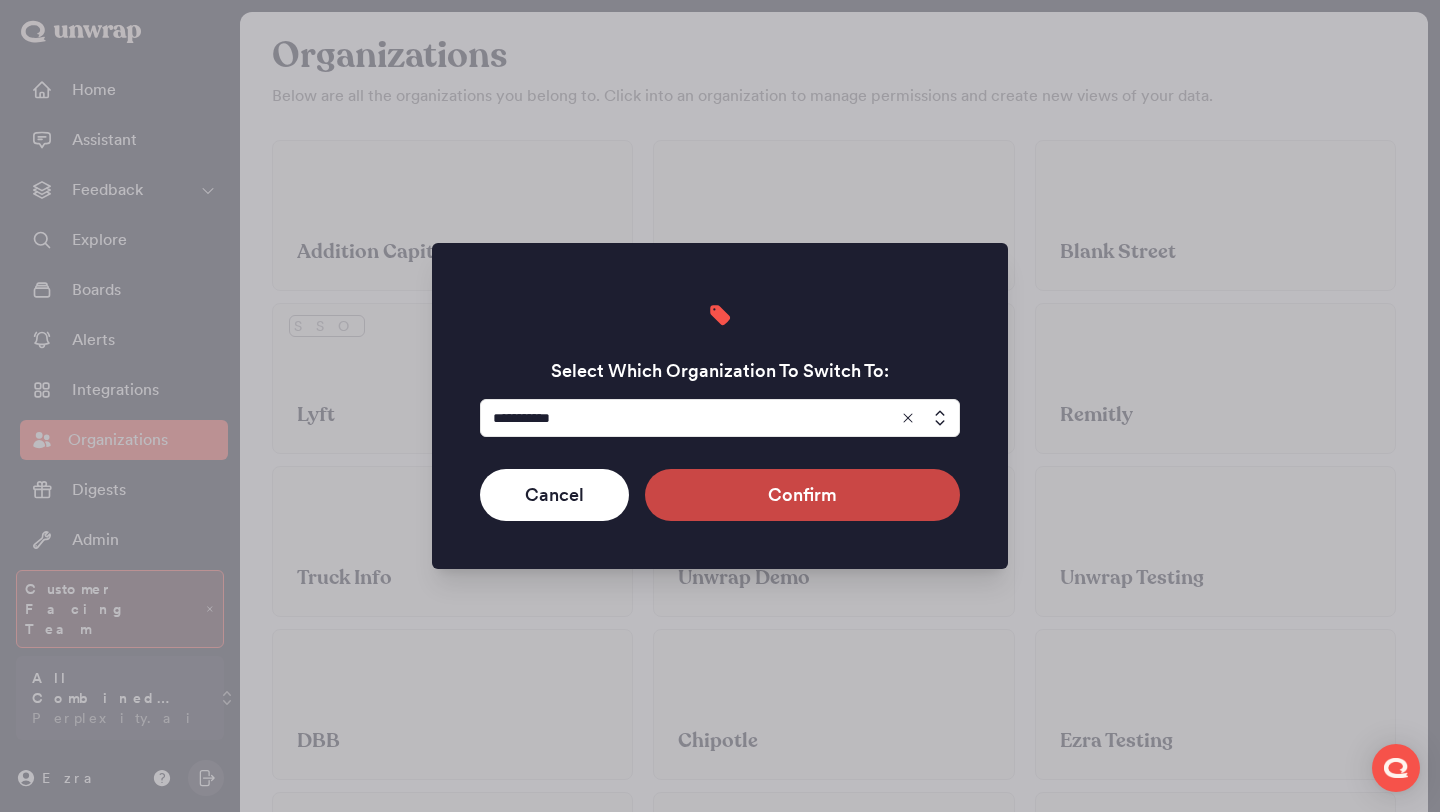 click on "Confirm" at bounding box center [802, 495] 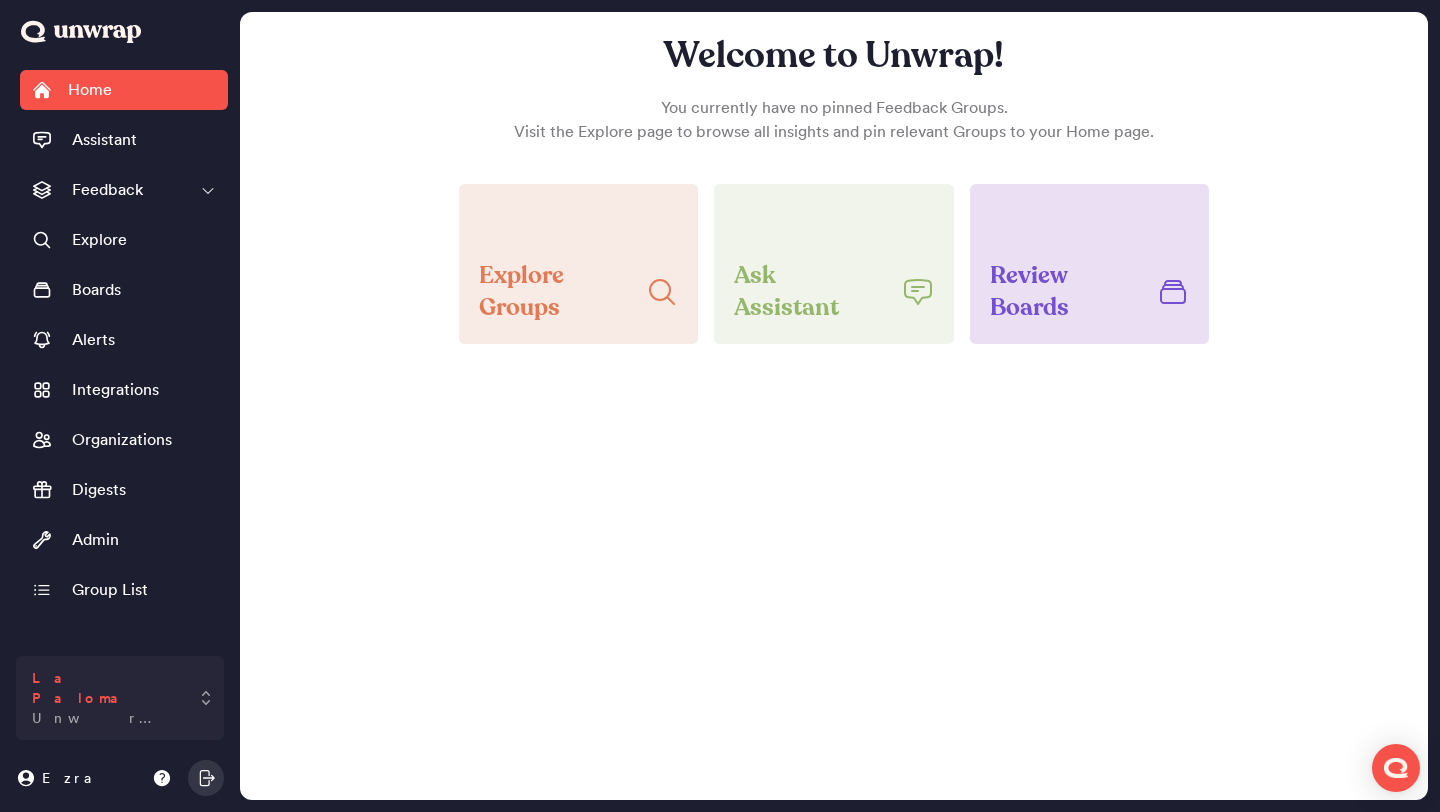 click on "La Paloma Unwrap Demo" at bounding box center [120, 698] 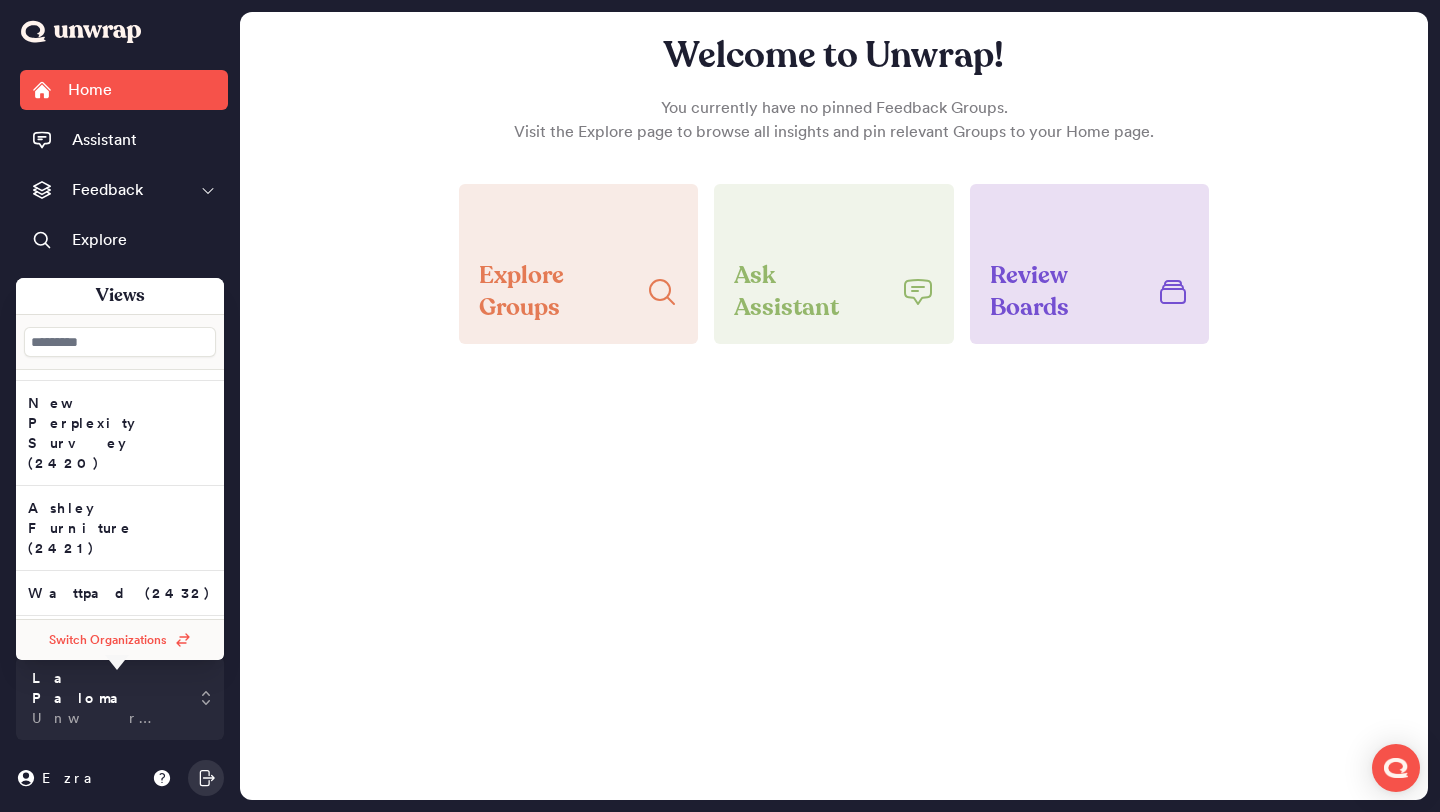 scroll, scrollTop: 18220, scrollLeft: 0, axis: vertical 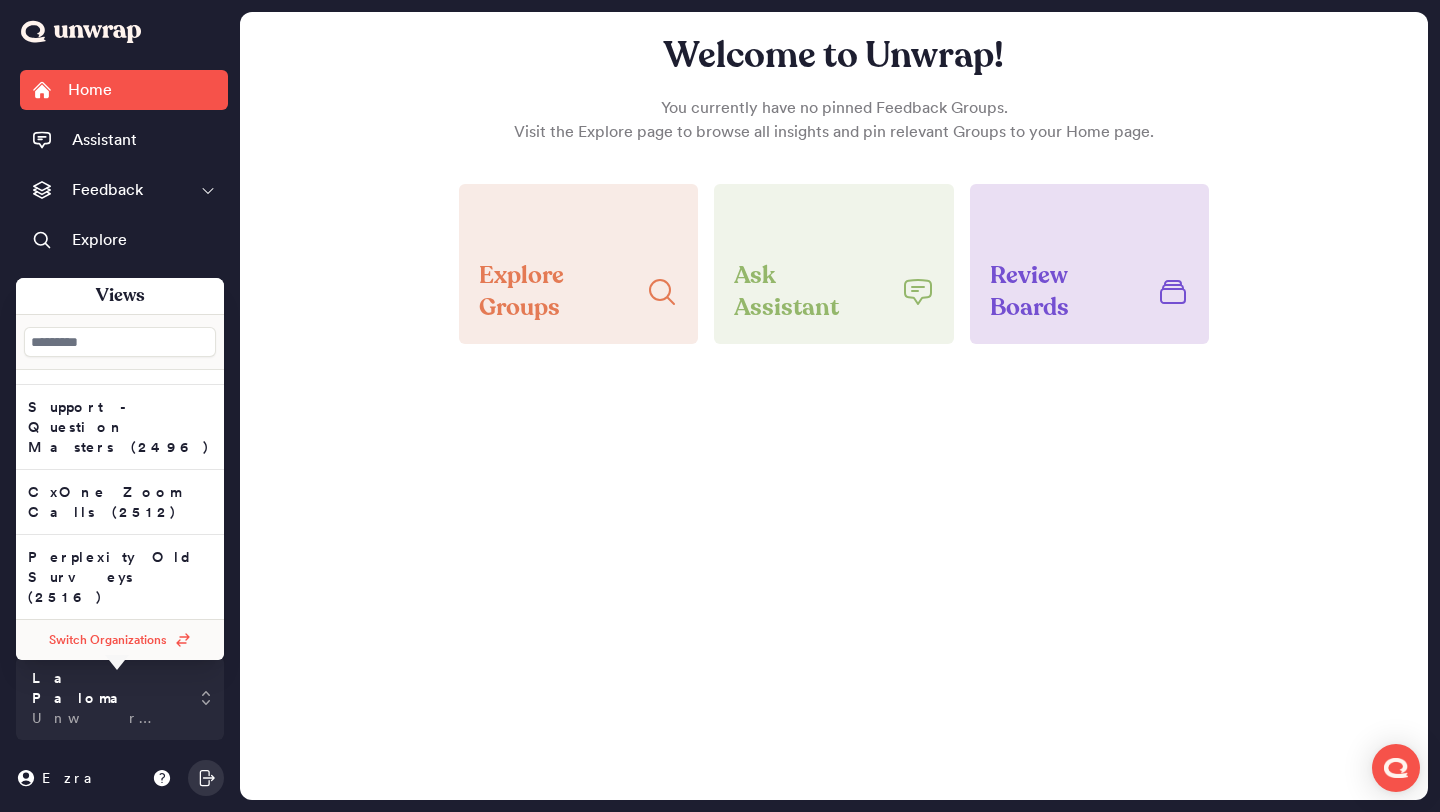 click on "Comet (10086)" at bounding box center (120, -17763) 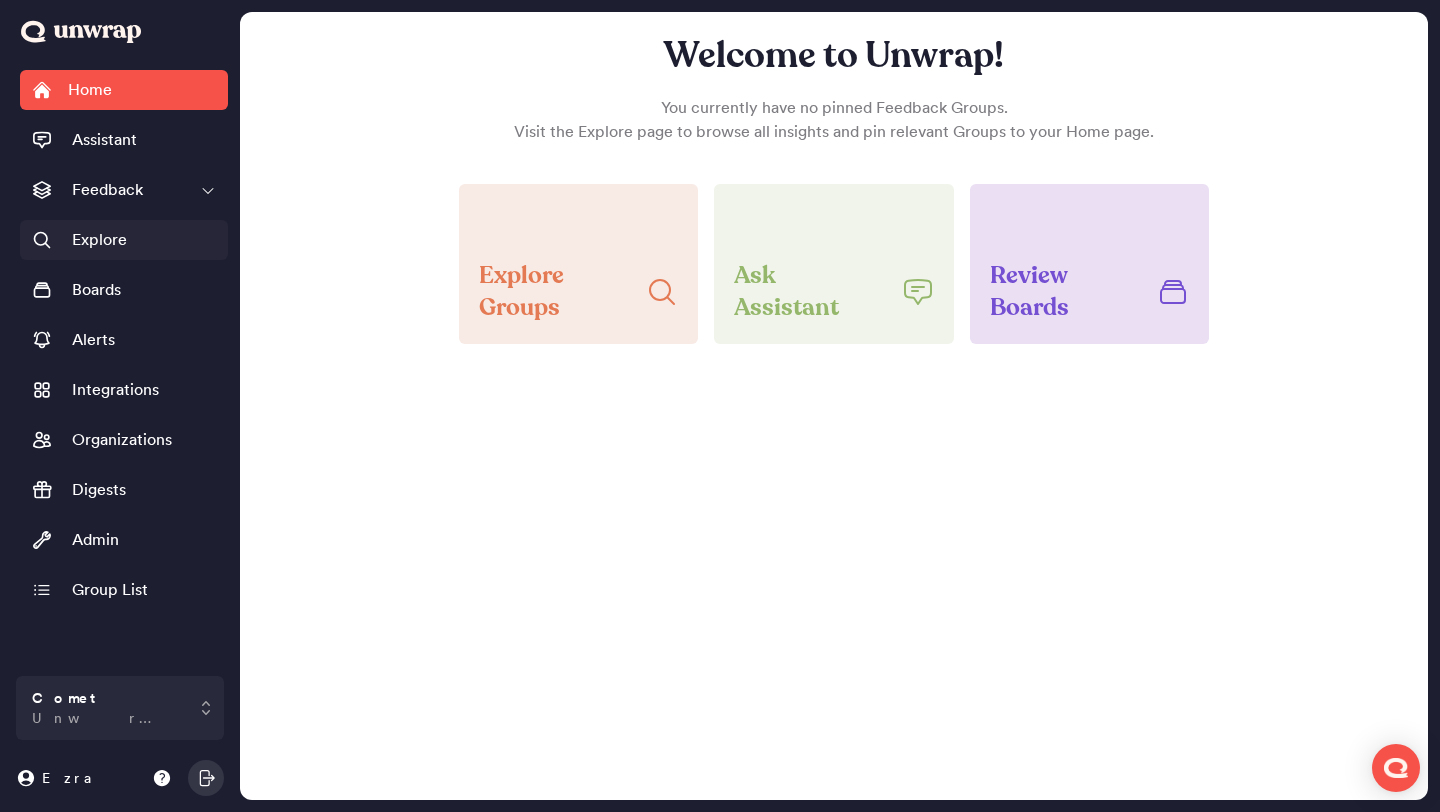 click on "Explore" at bounding box center (124, 240) 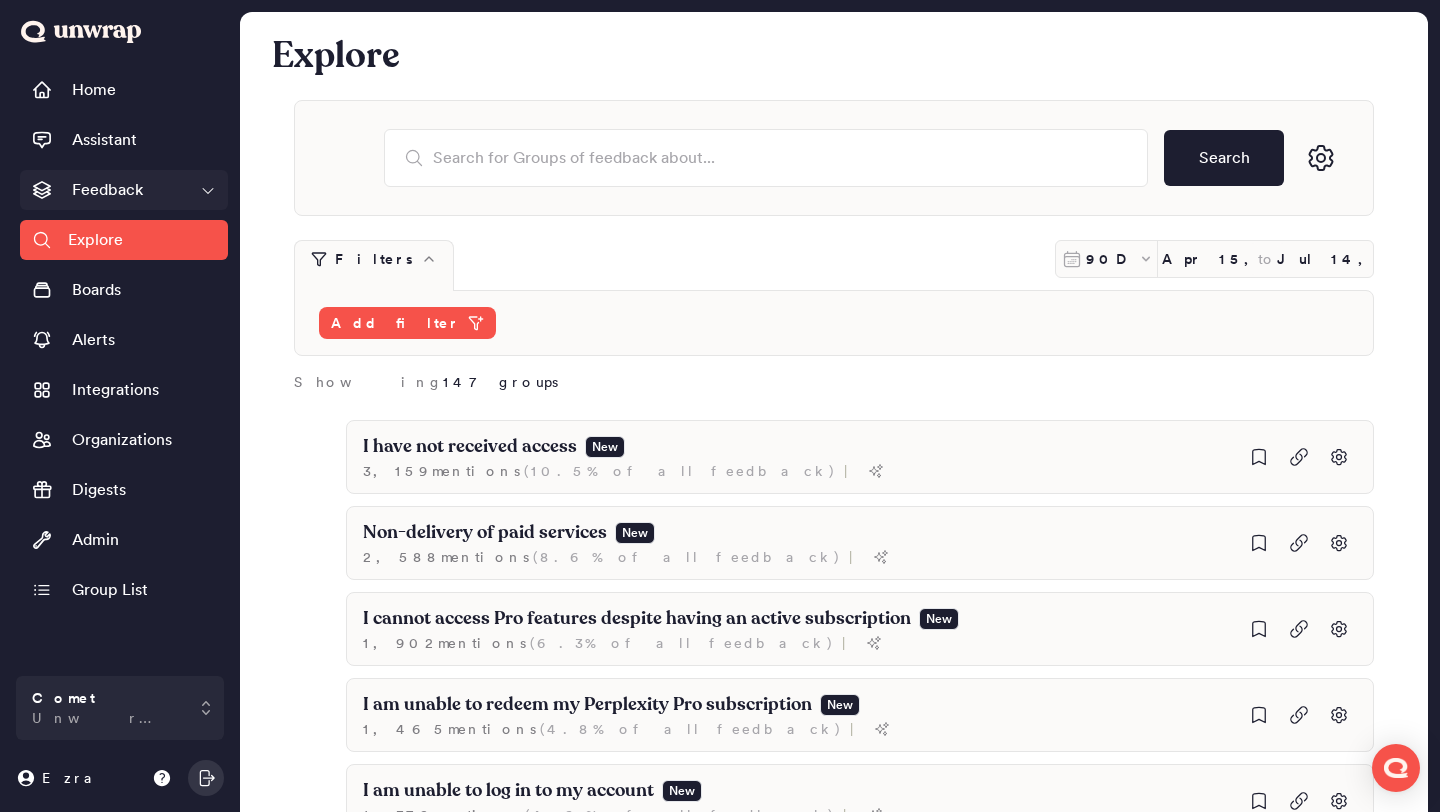 click on "Feedback" at bounding box center (107, 190) 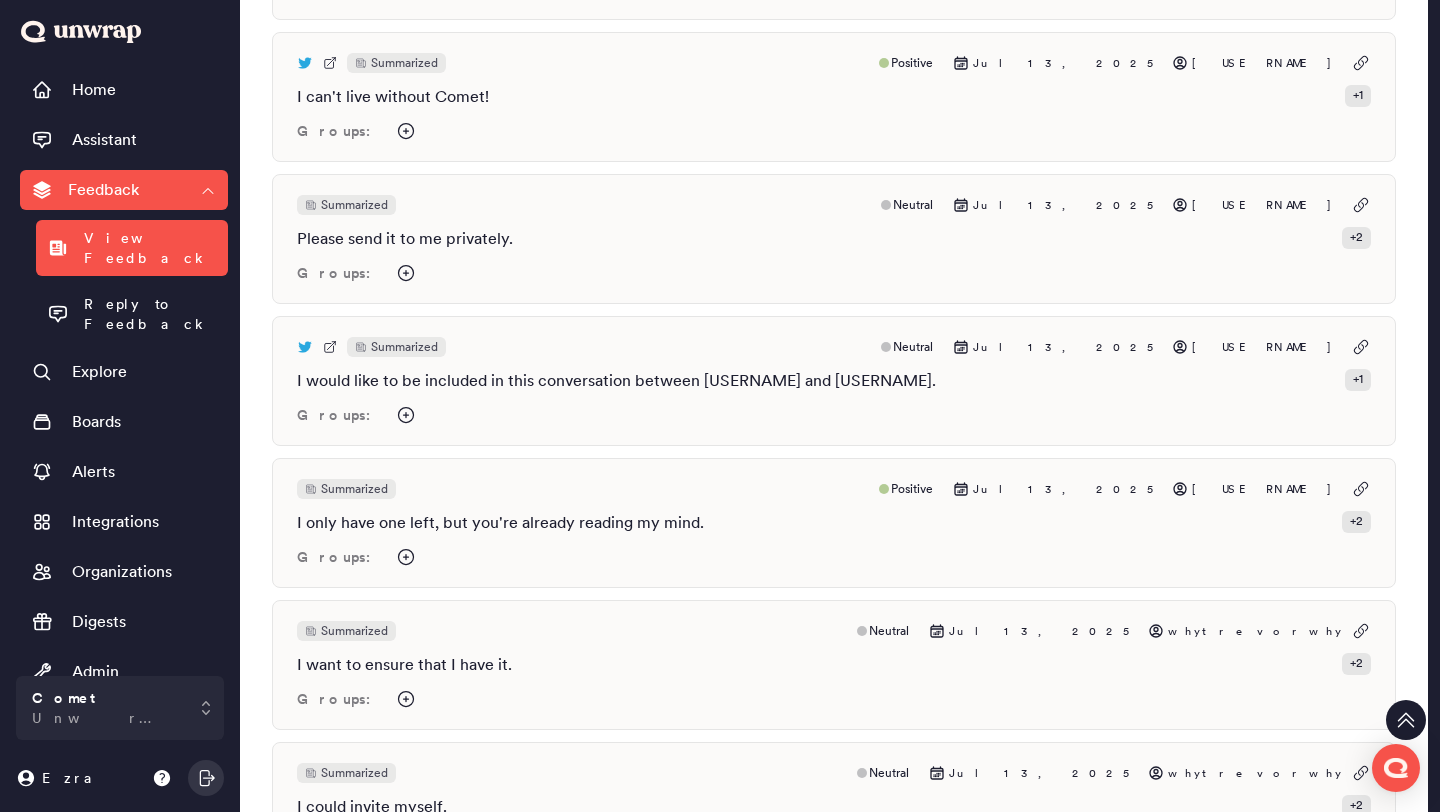scroll, scrollTop: 0, scrollLeft: 0, axis: both 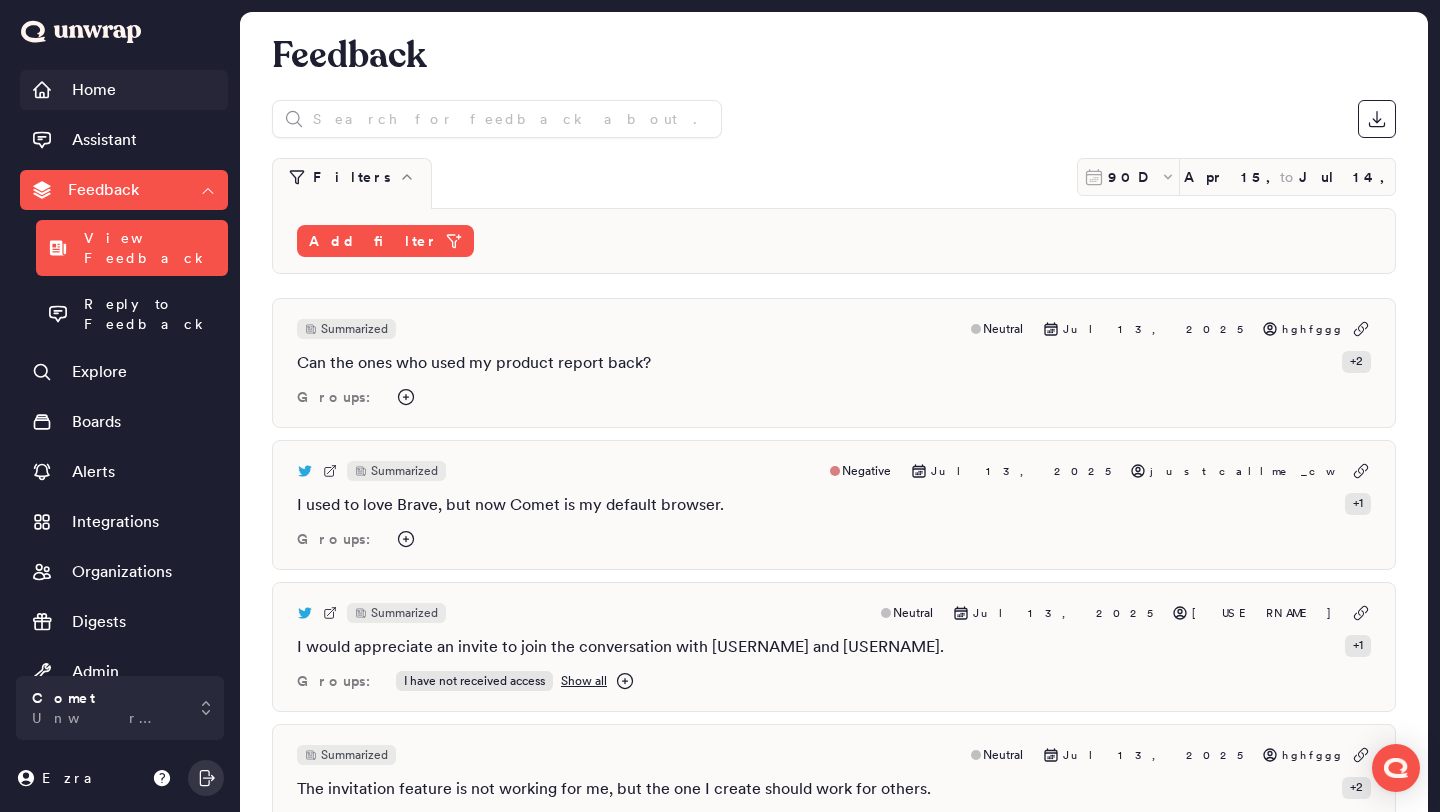 click on "Home" at bounding box center (124, 90) 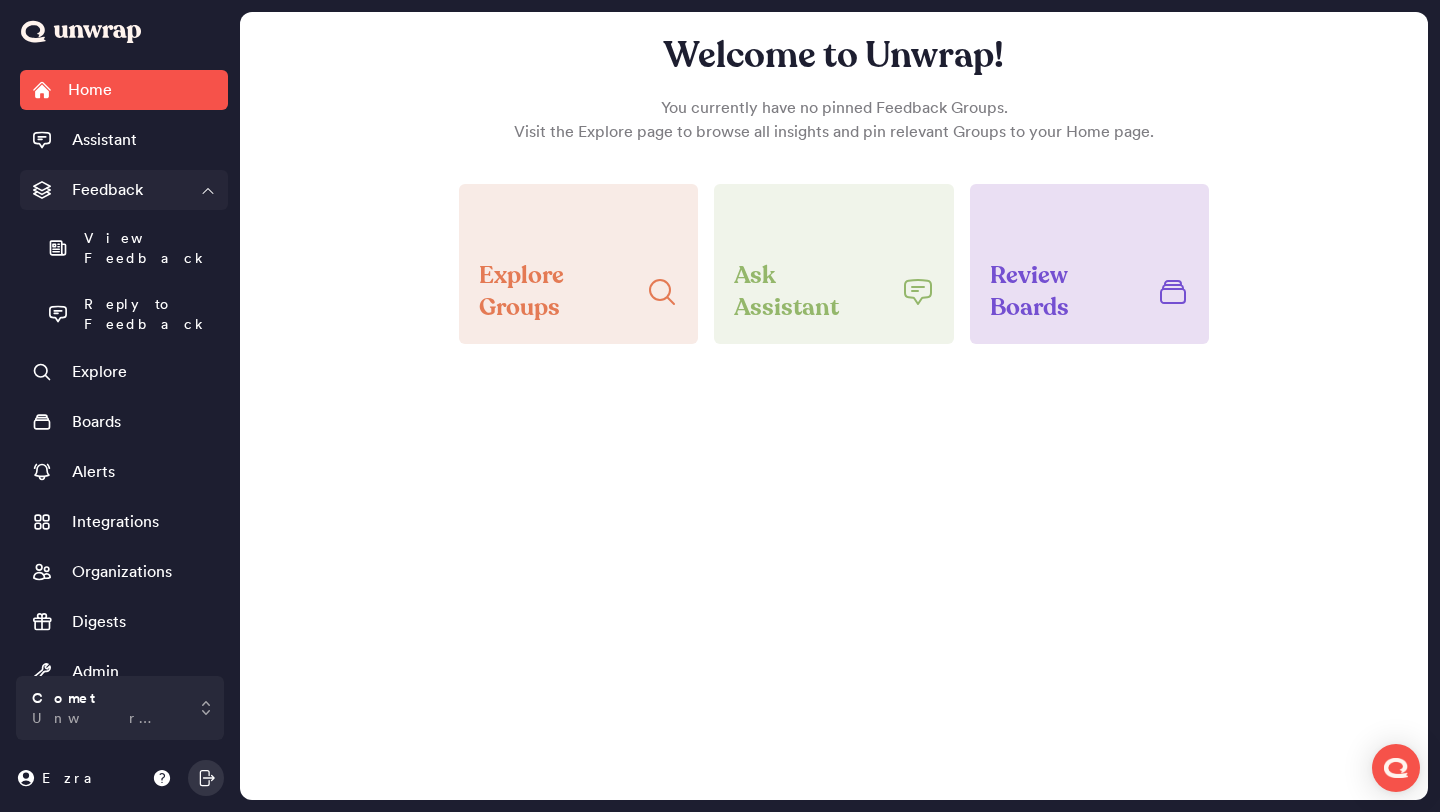 click 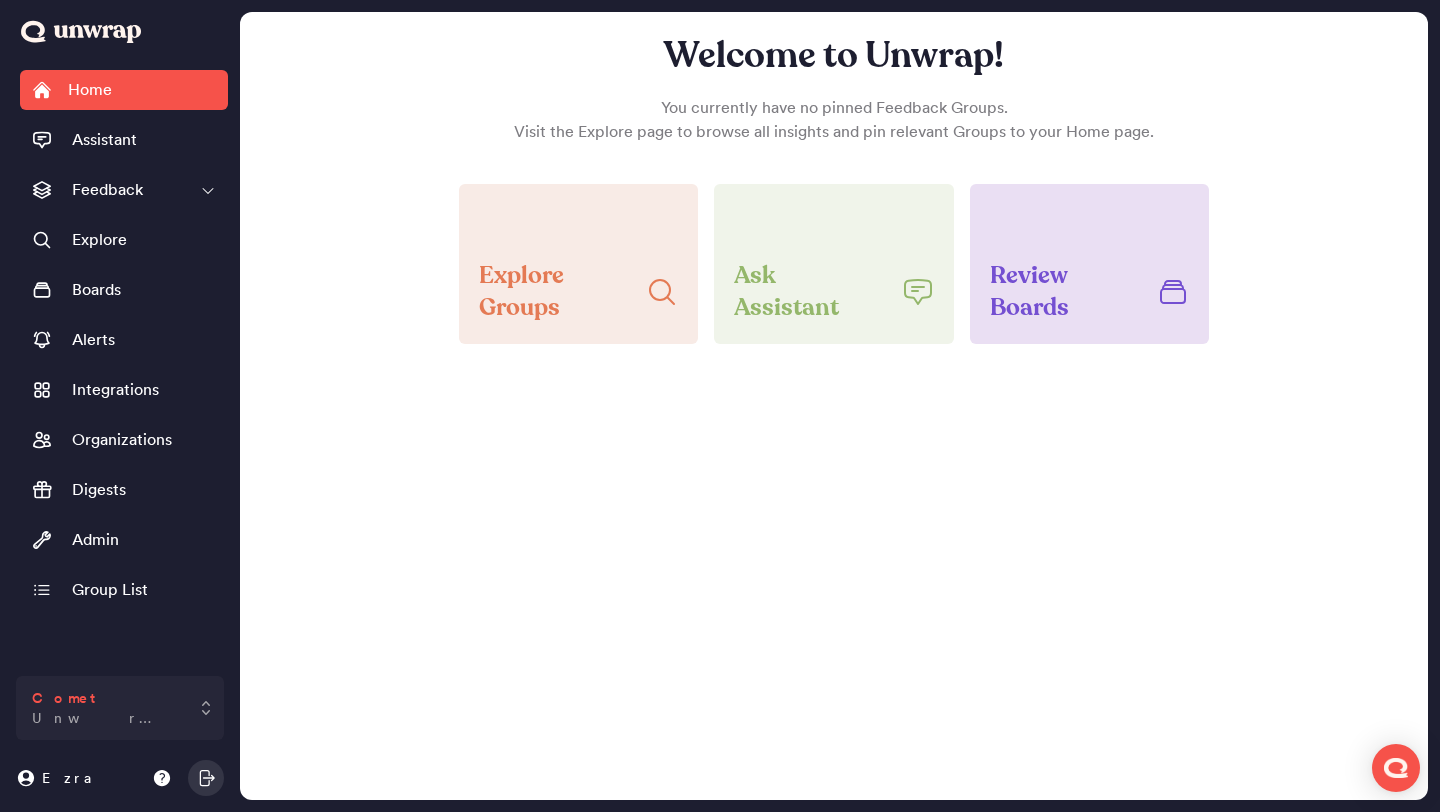 click on "Comet Unwrap Demo" at bounding box center (120, 708) 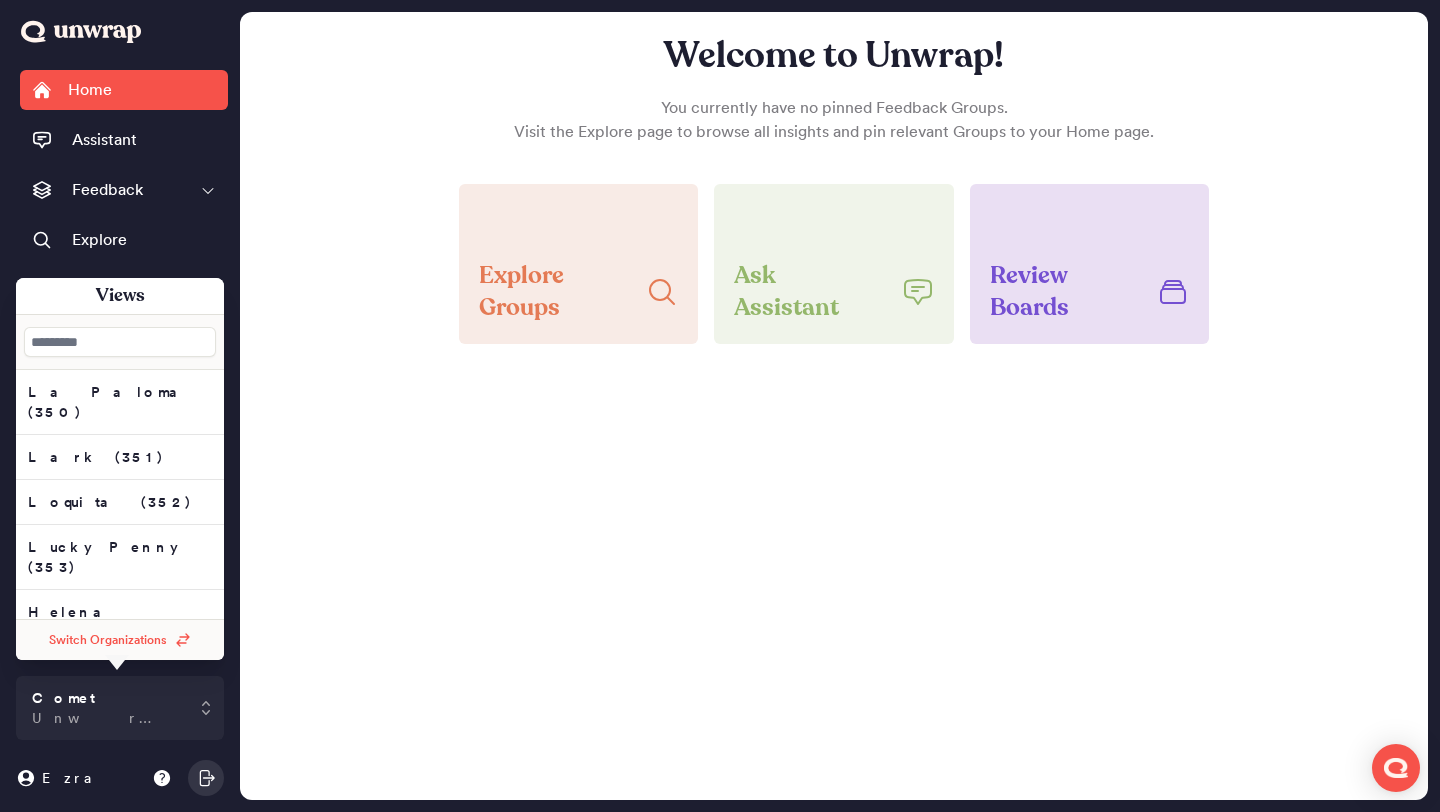 click on "Switch Organizations" at bounding box center [120, 640] 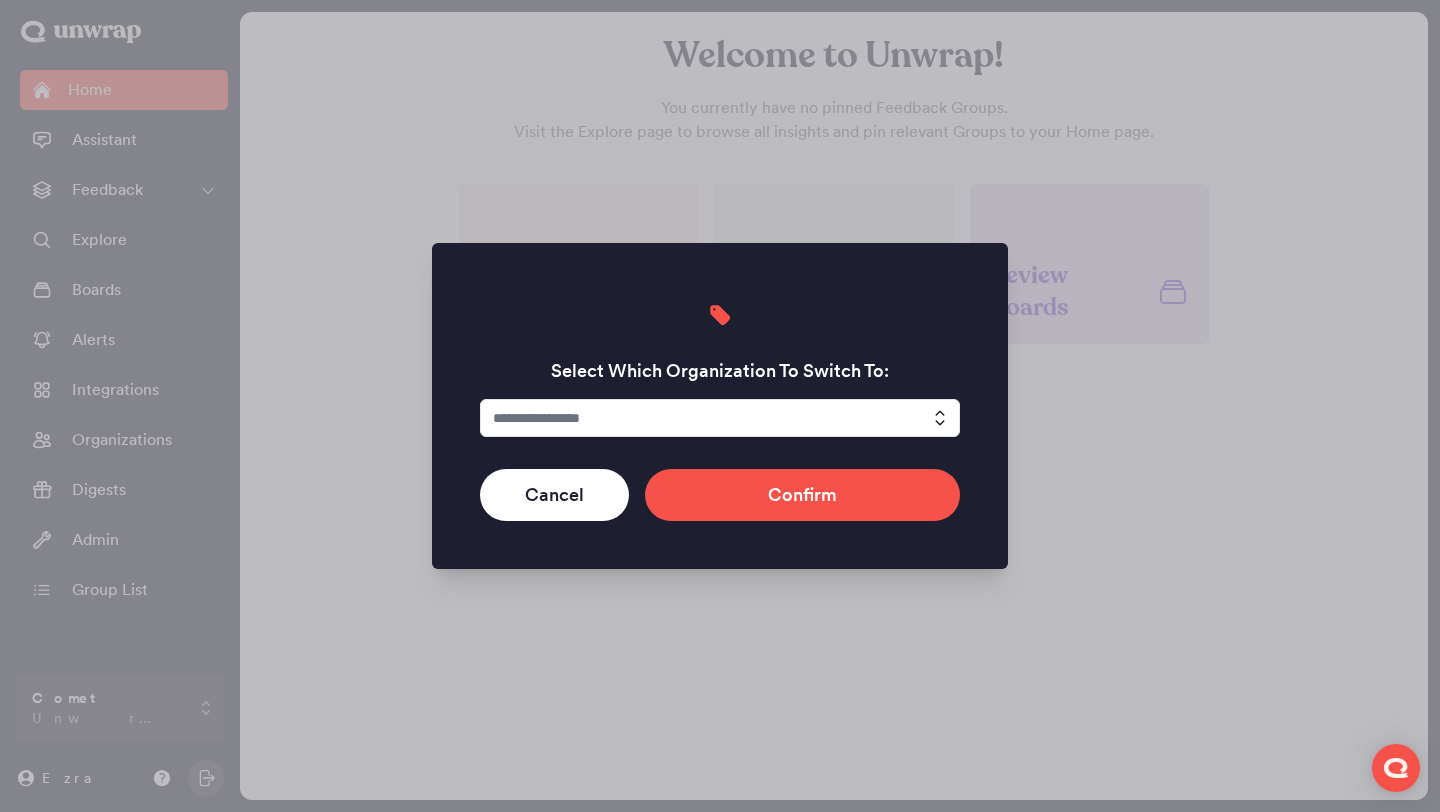 click at bounding box center (720, 418) 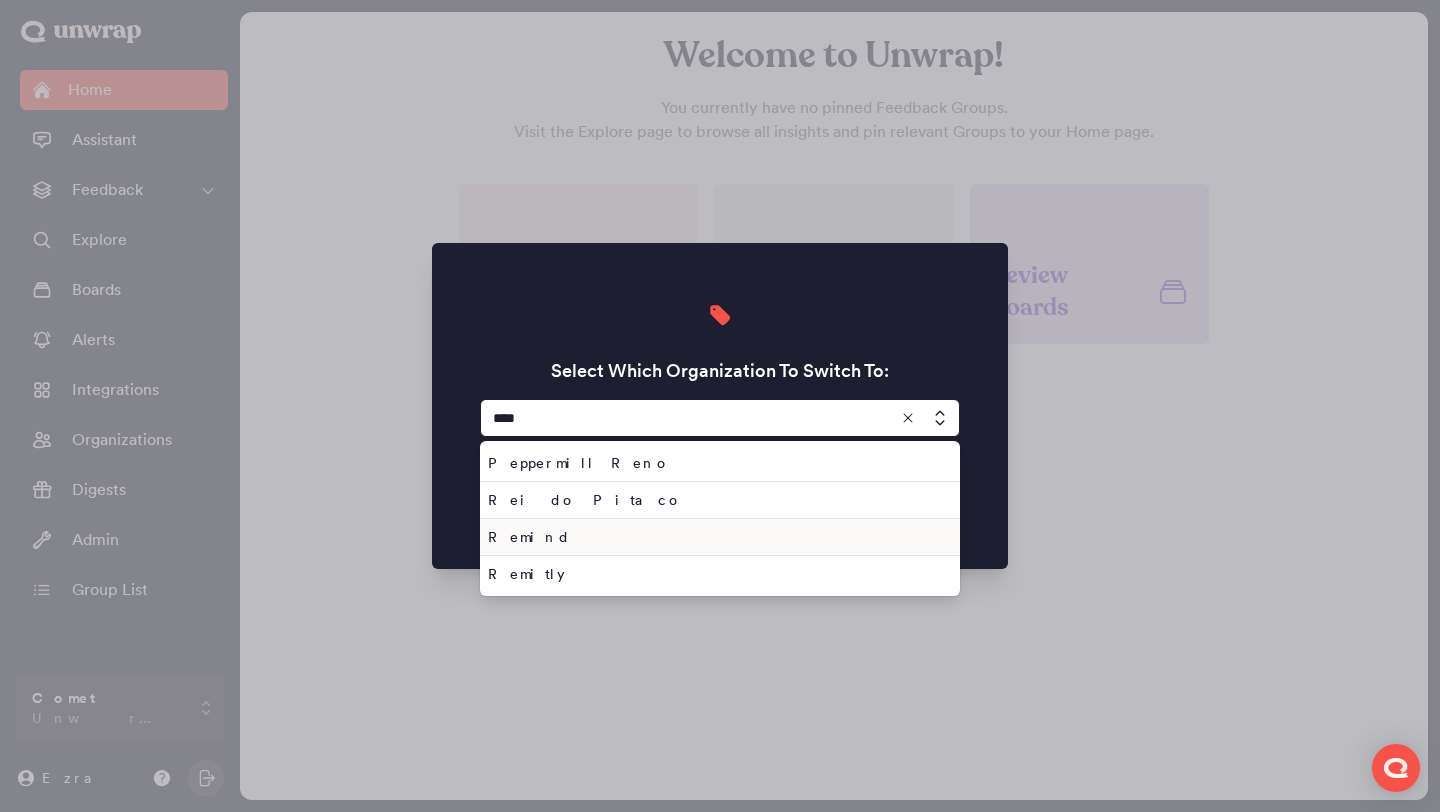 type on "****" 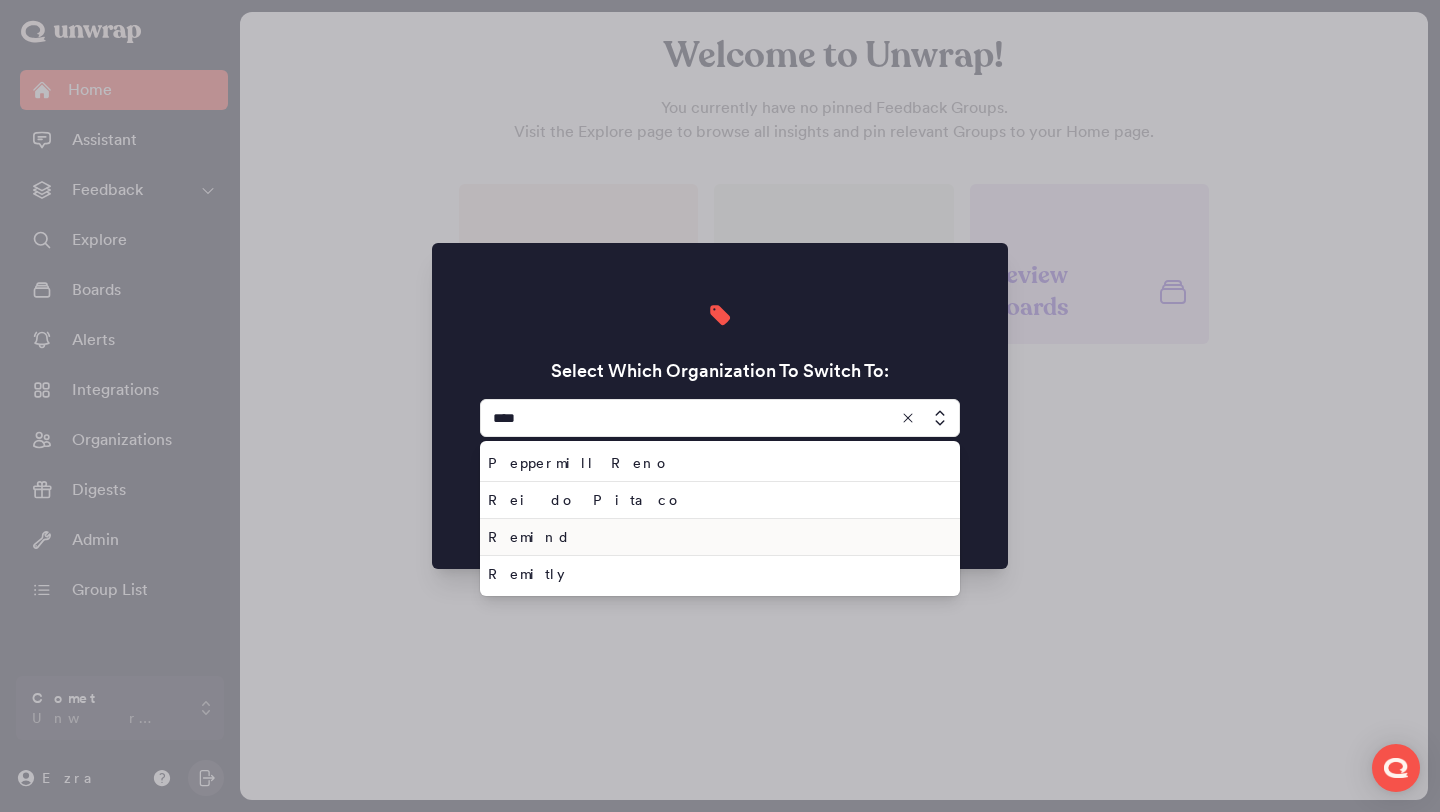 click on "Remitly" at bounding box center [716, 574] 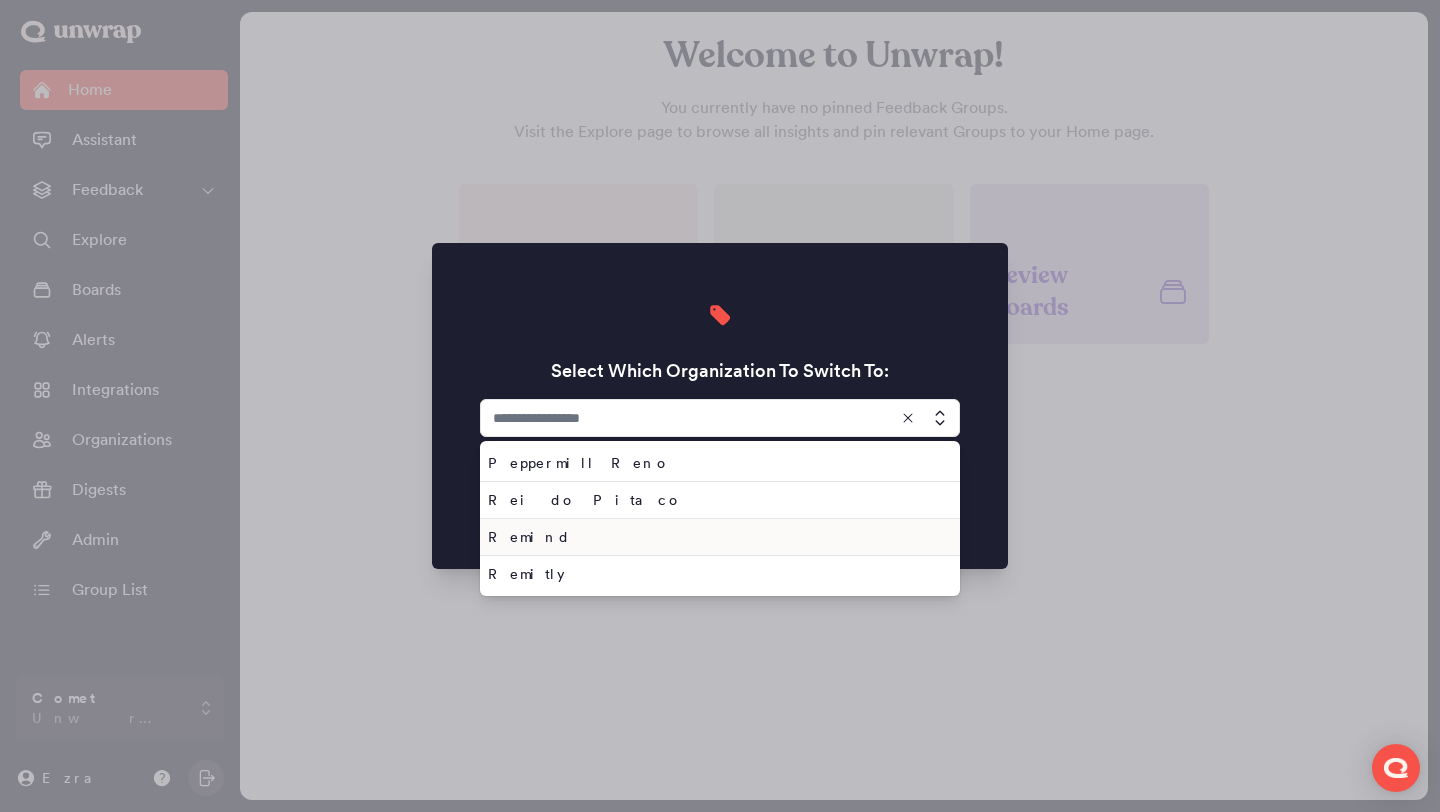 type on "*******" 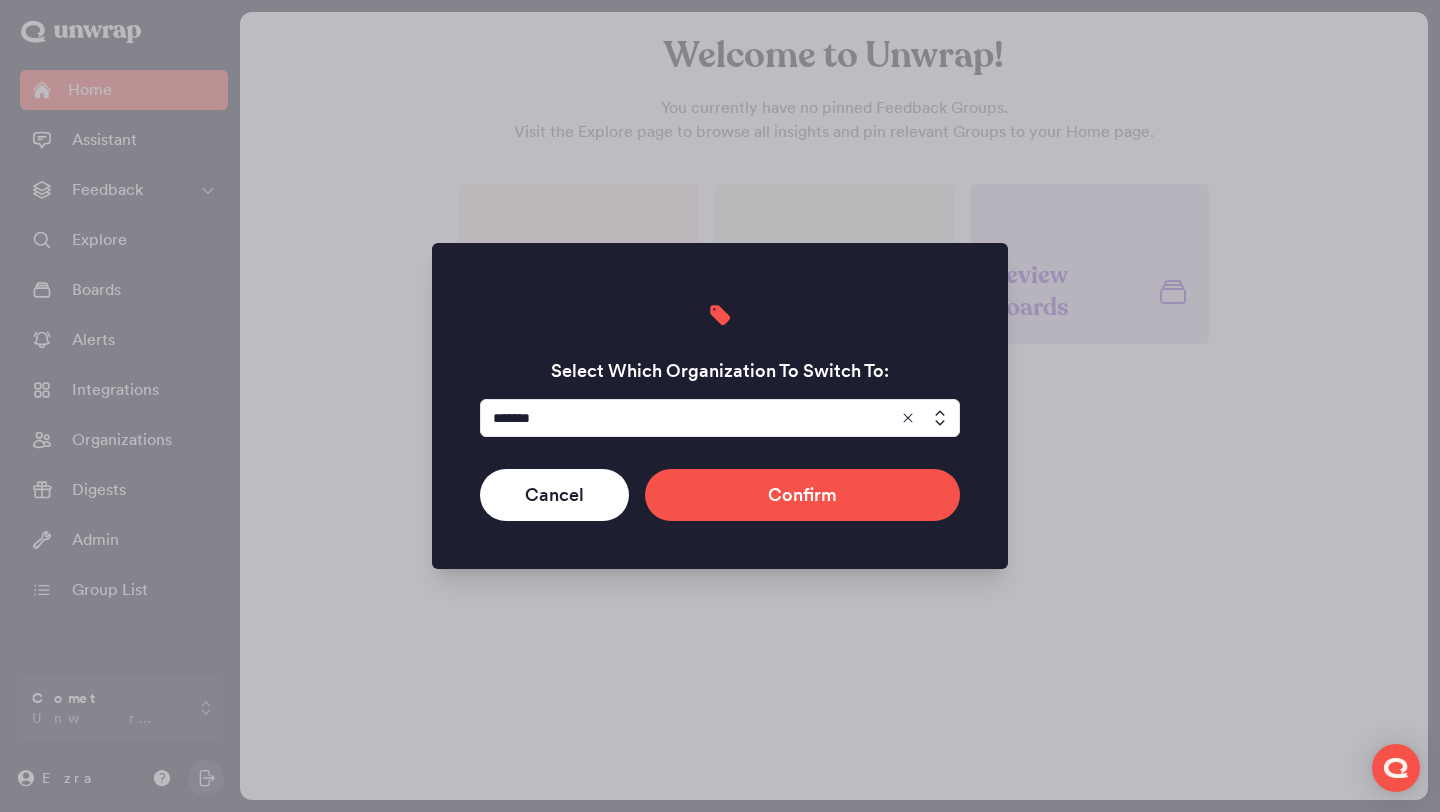 click on "Select Which Organization To Switch To: ******* Cancel Confirm" at bounding box center (720, 406) 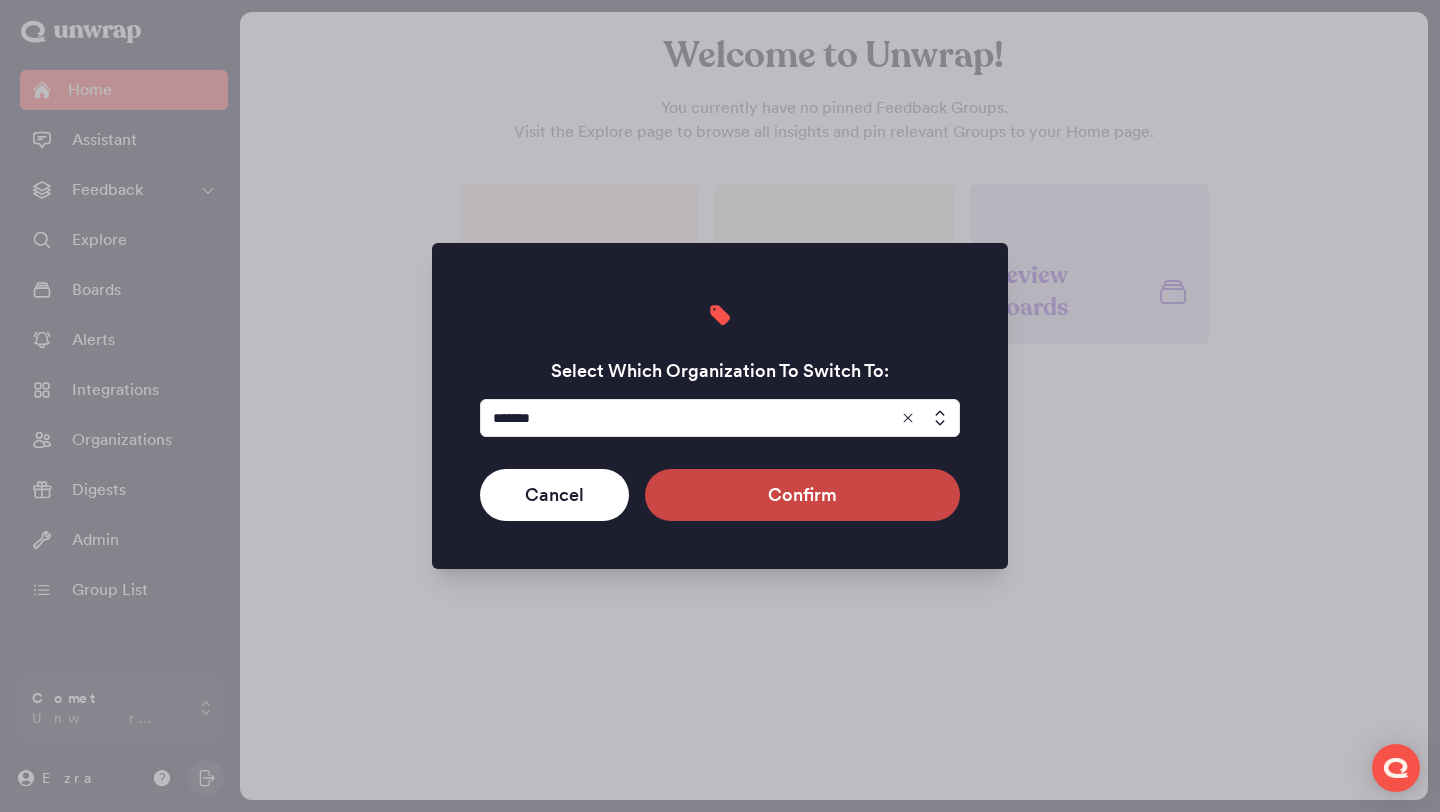 click on "Confirm" at bounding box center (802, 495) 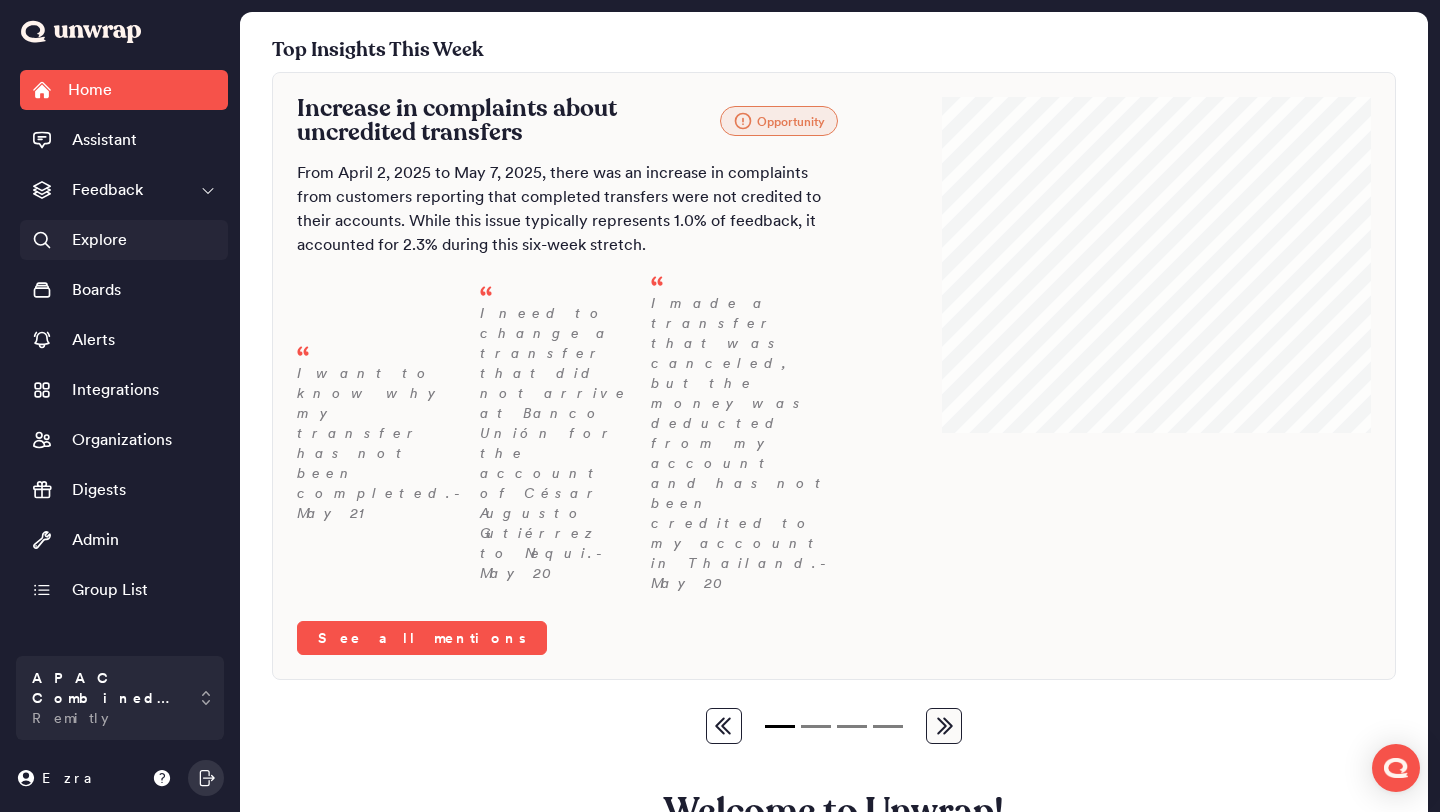 click on "Explore" at bounding box center (124, 240) 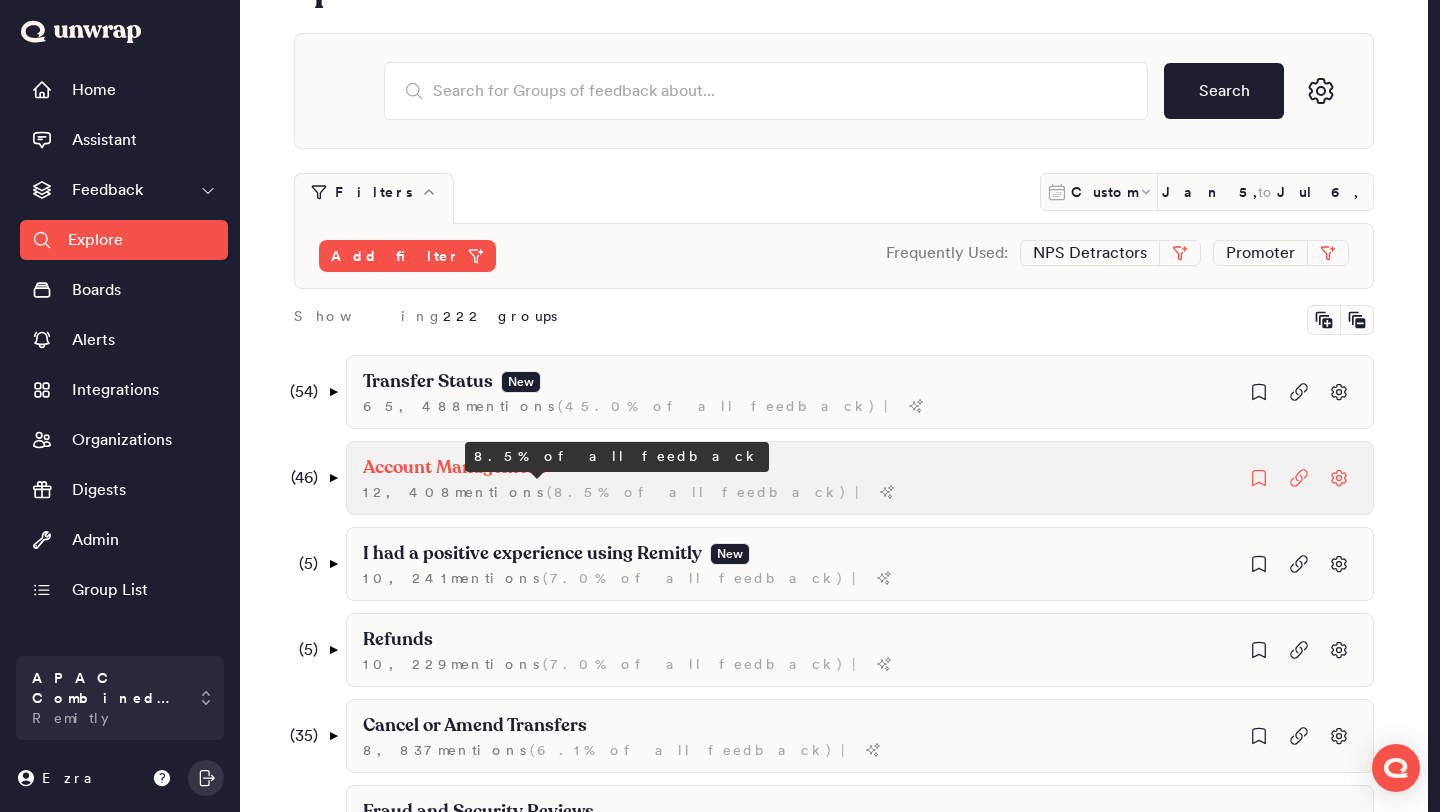 scroll, scrollTop: 146, scrollLeft: 0, axis: vertical 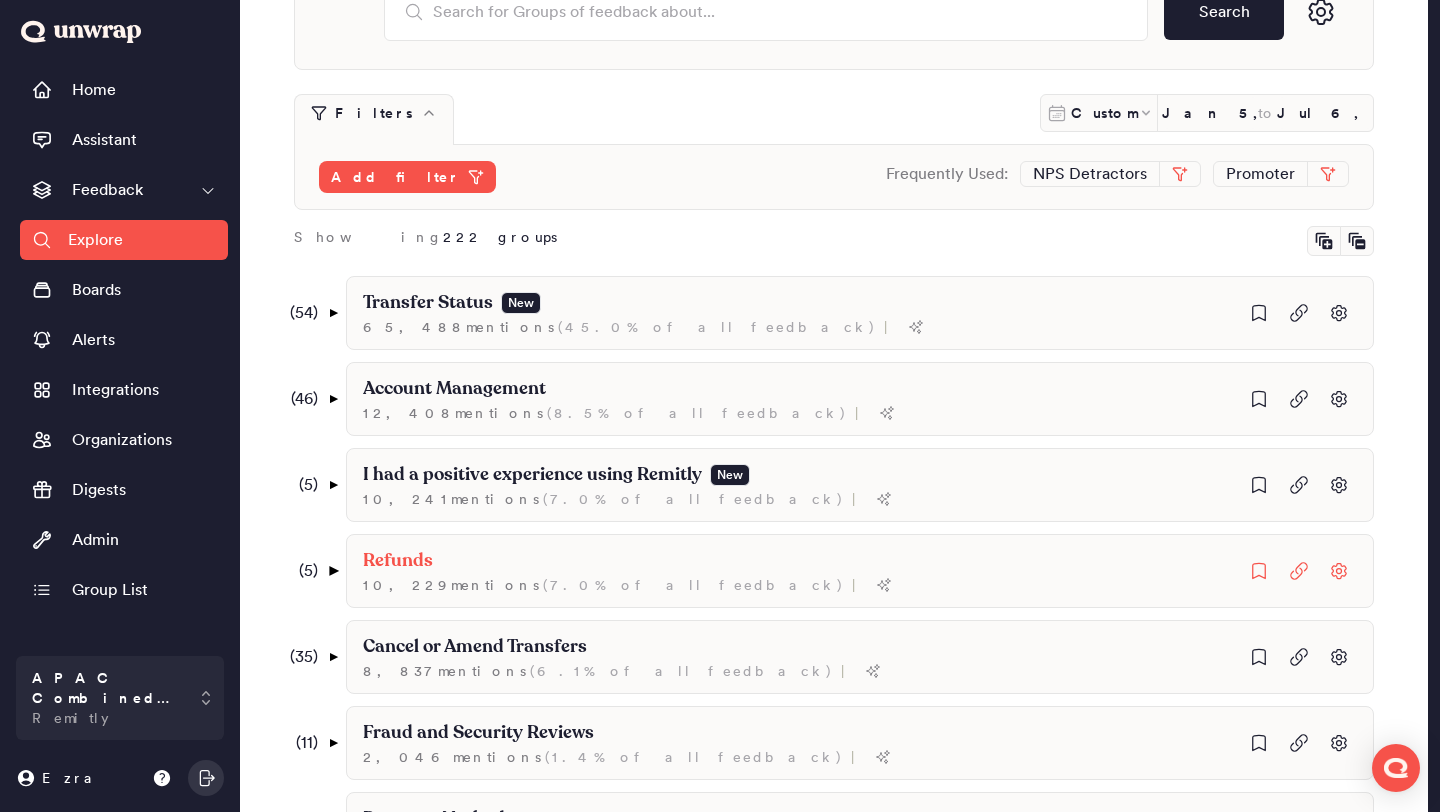click on "▼" at bounding box center (333, 571) 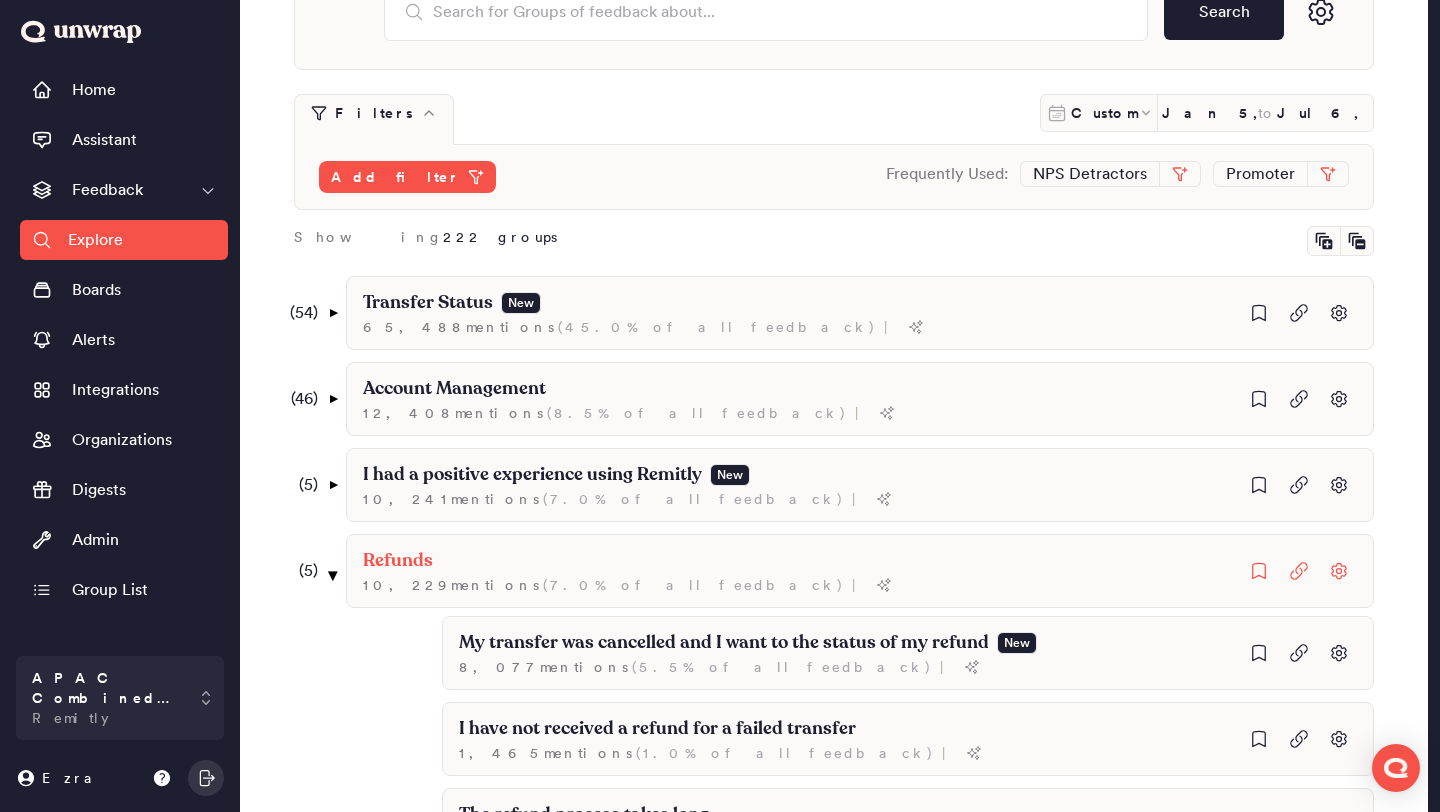 click on "▼" at bounding box center [333, 575] 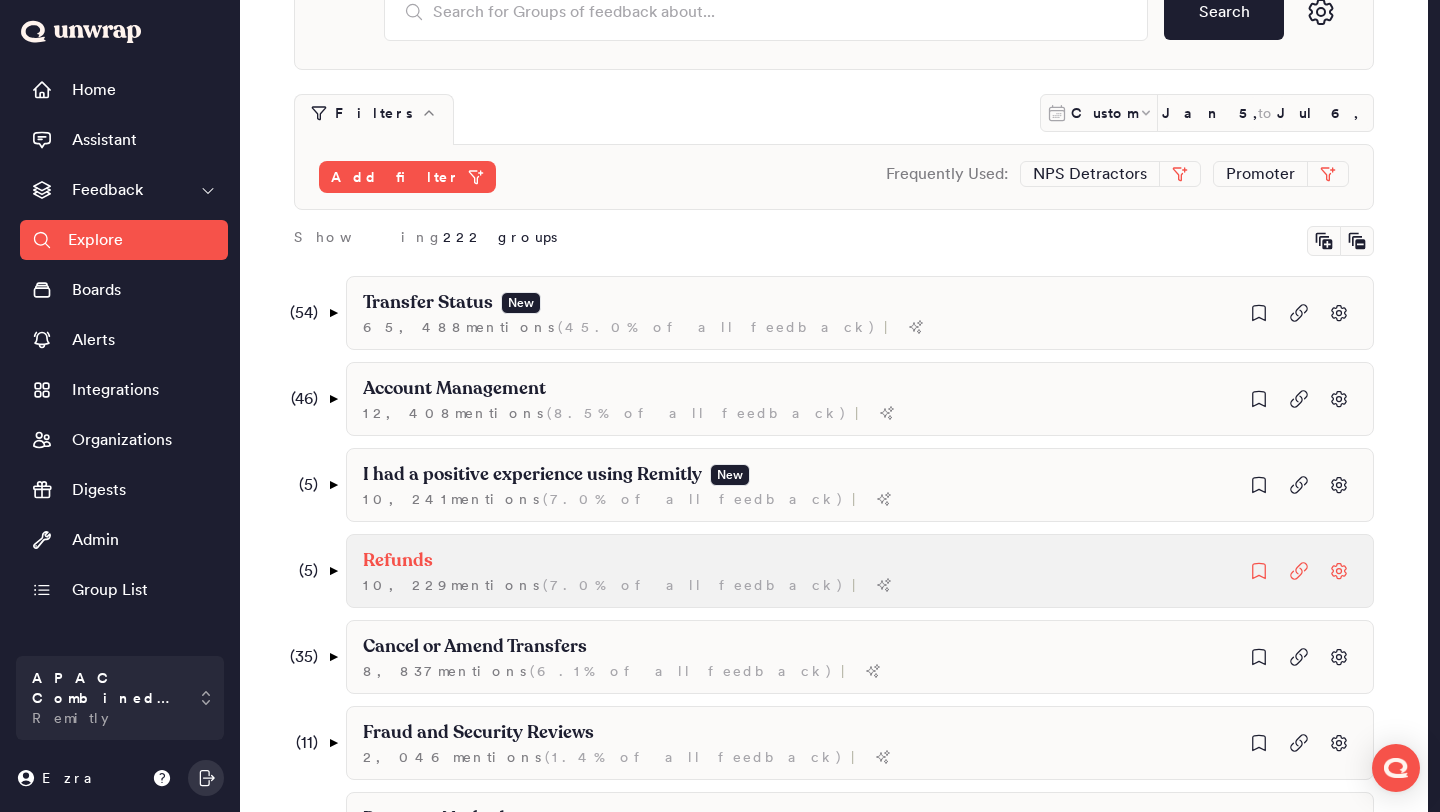 click on "Refunds" at bounding box center (643, 303) 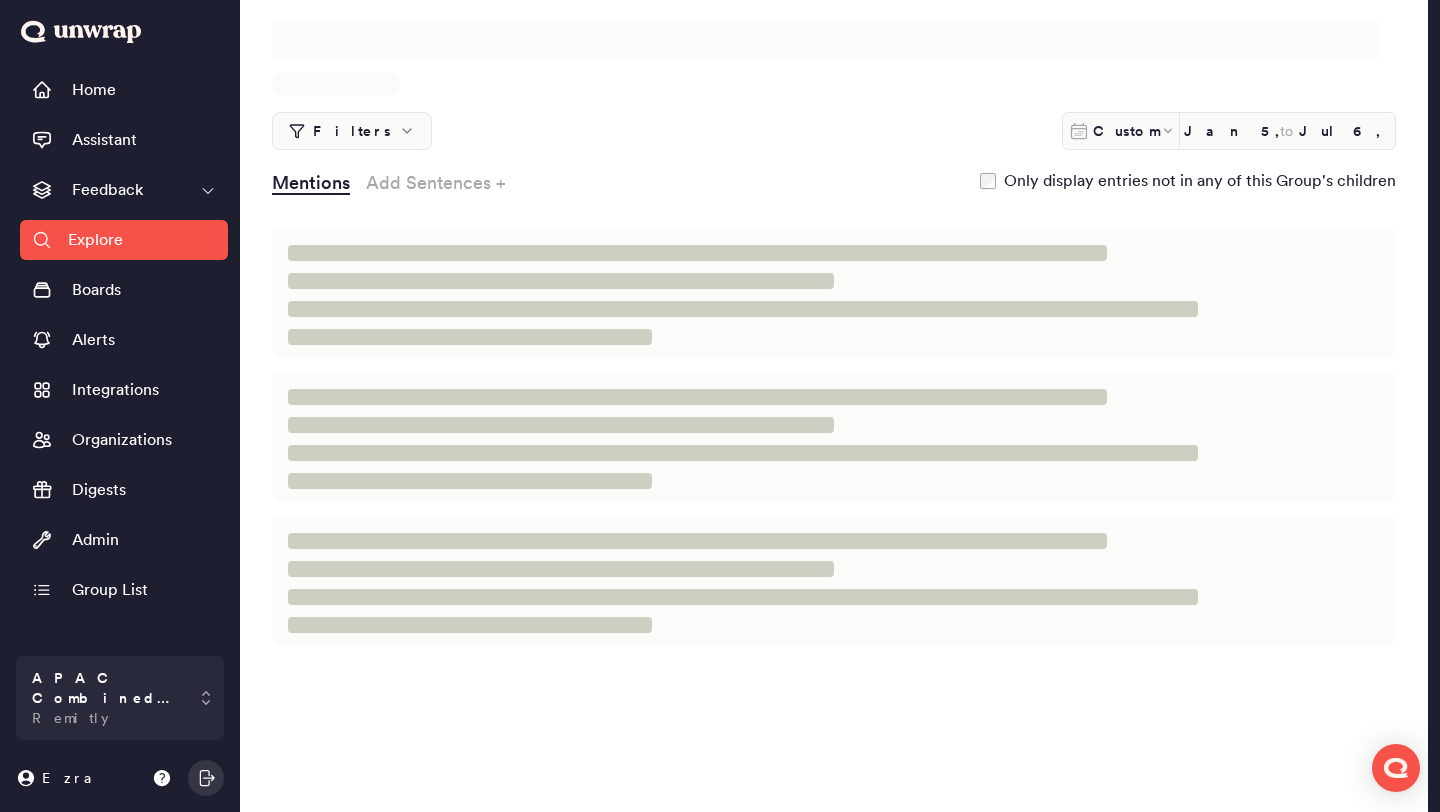 scroll, scrollTop: 0, scrollLeft: 0, axis: both 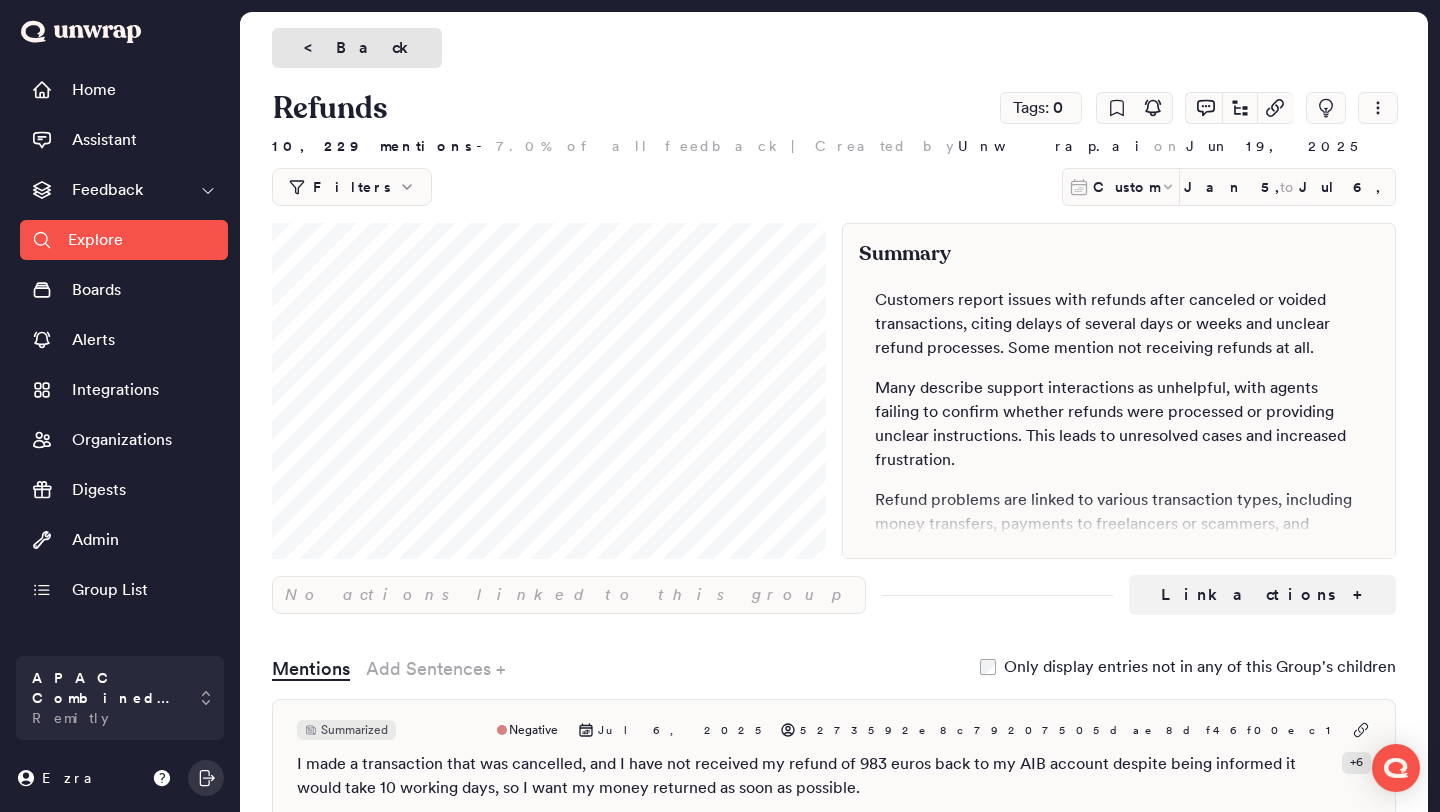 click on "< Back" at bounding box center (357, 48) 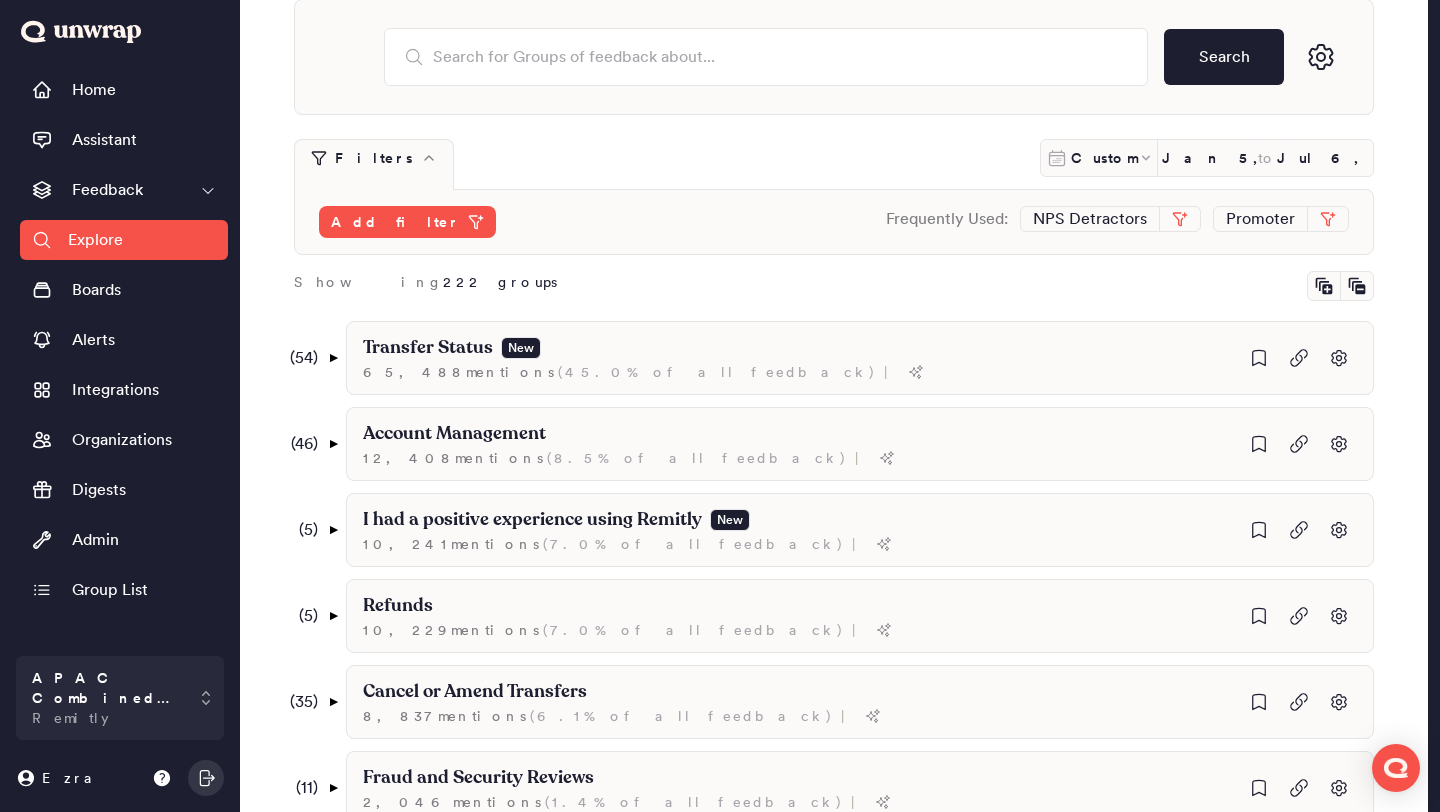 scroll, scrollTop: 0, scrollLeft: 0, axis: both 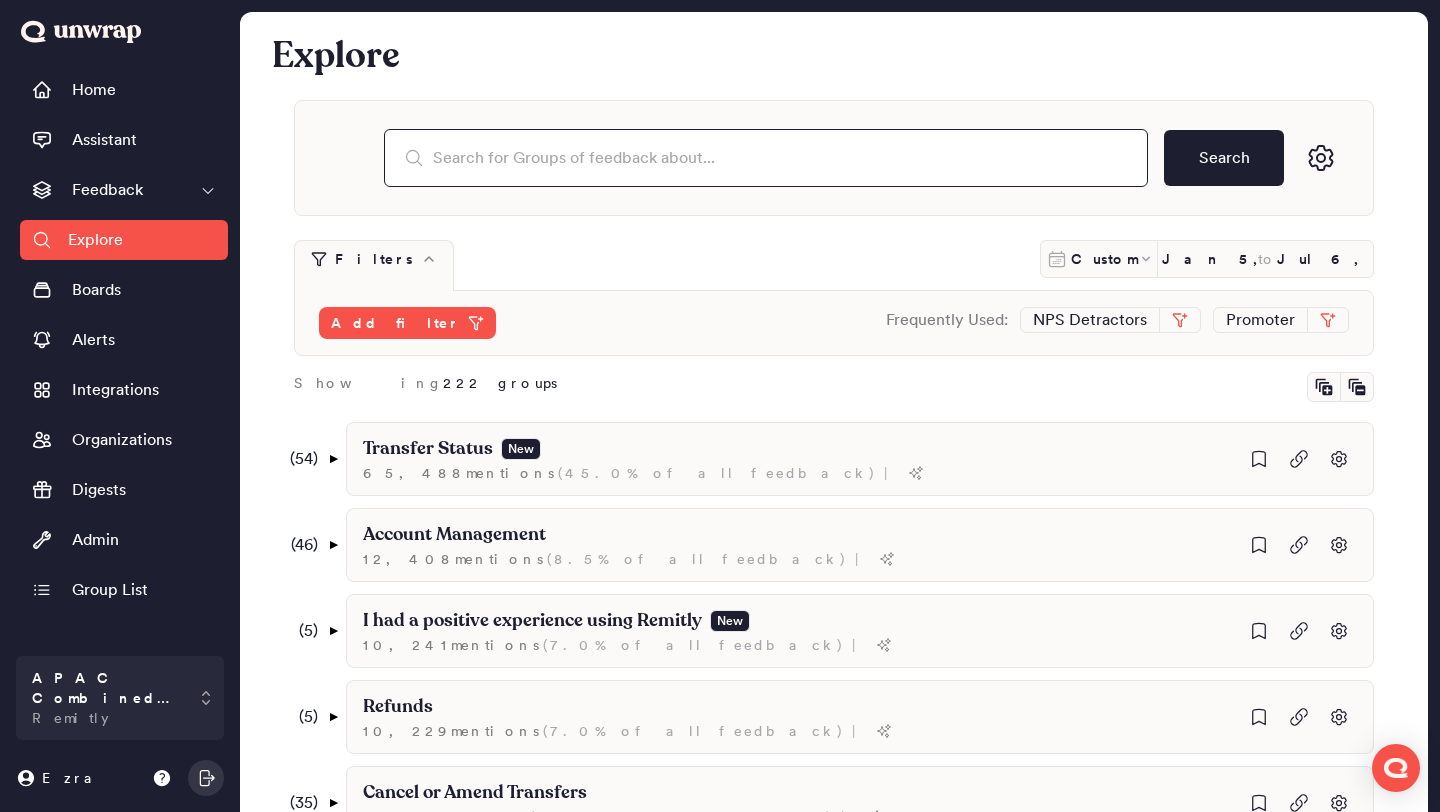 click at bounding box center (766, 158) 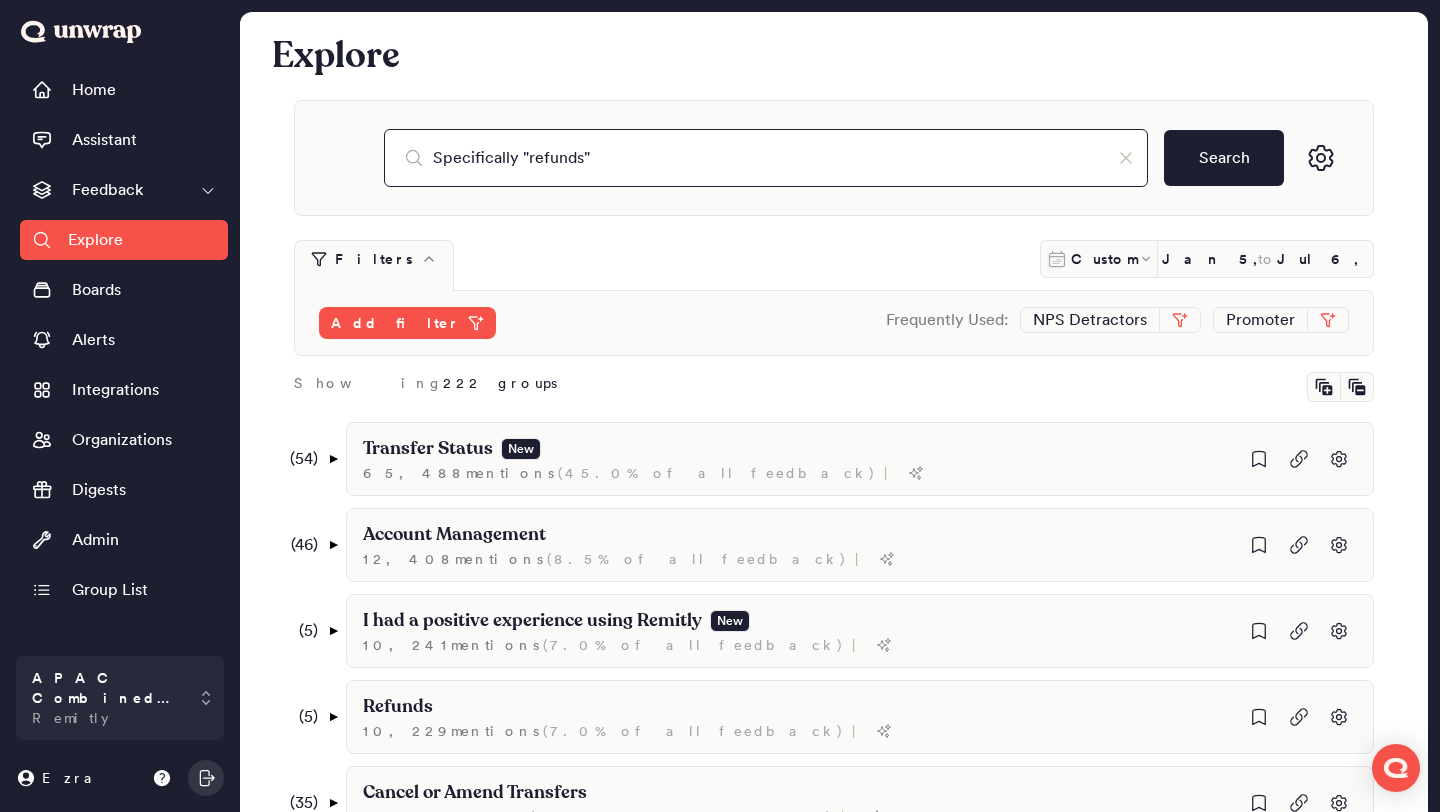 type on "Specifically "refunds"" 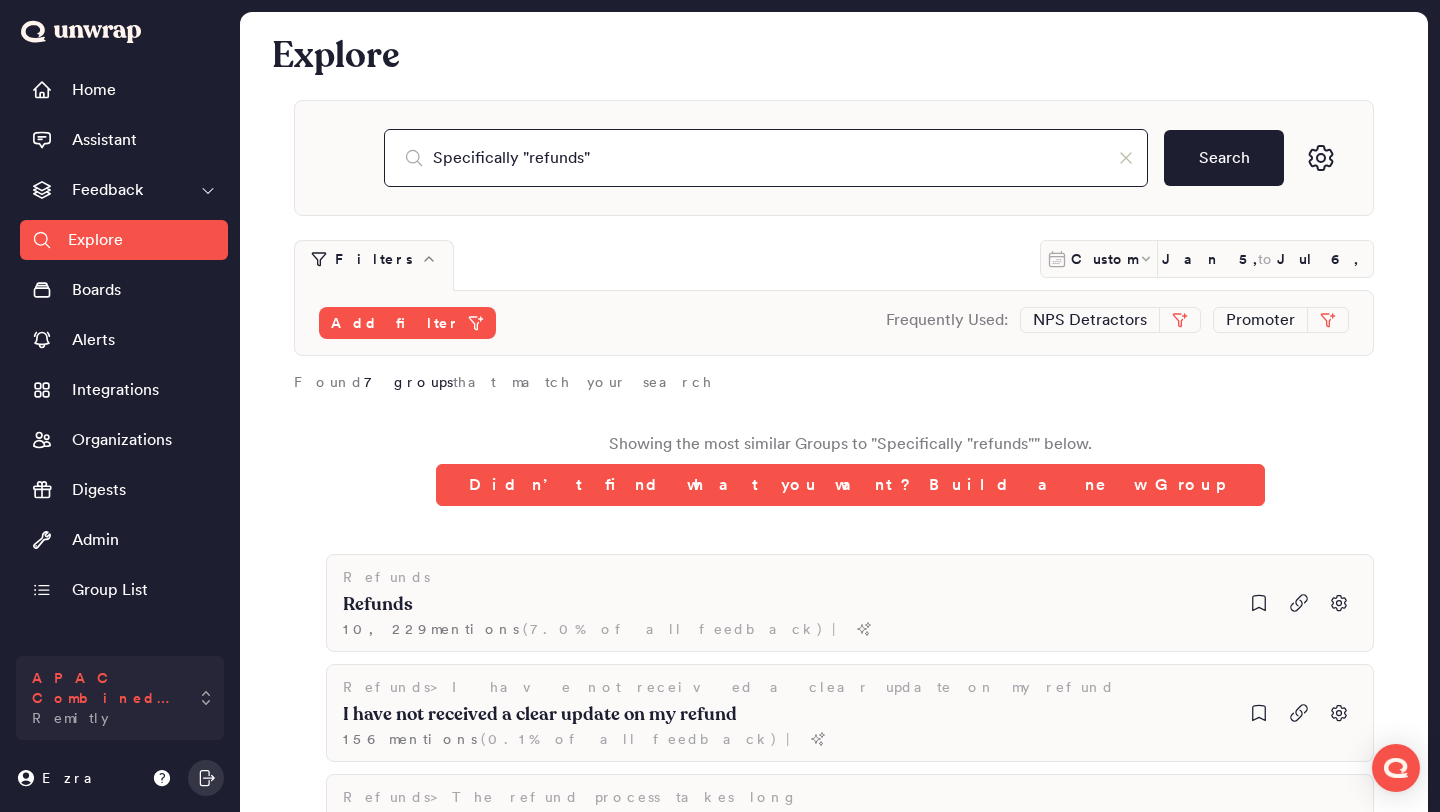 click on "APAC Combined Data Remitly" at bounding box center [120, 698] 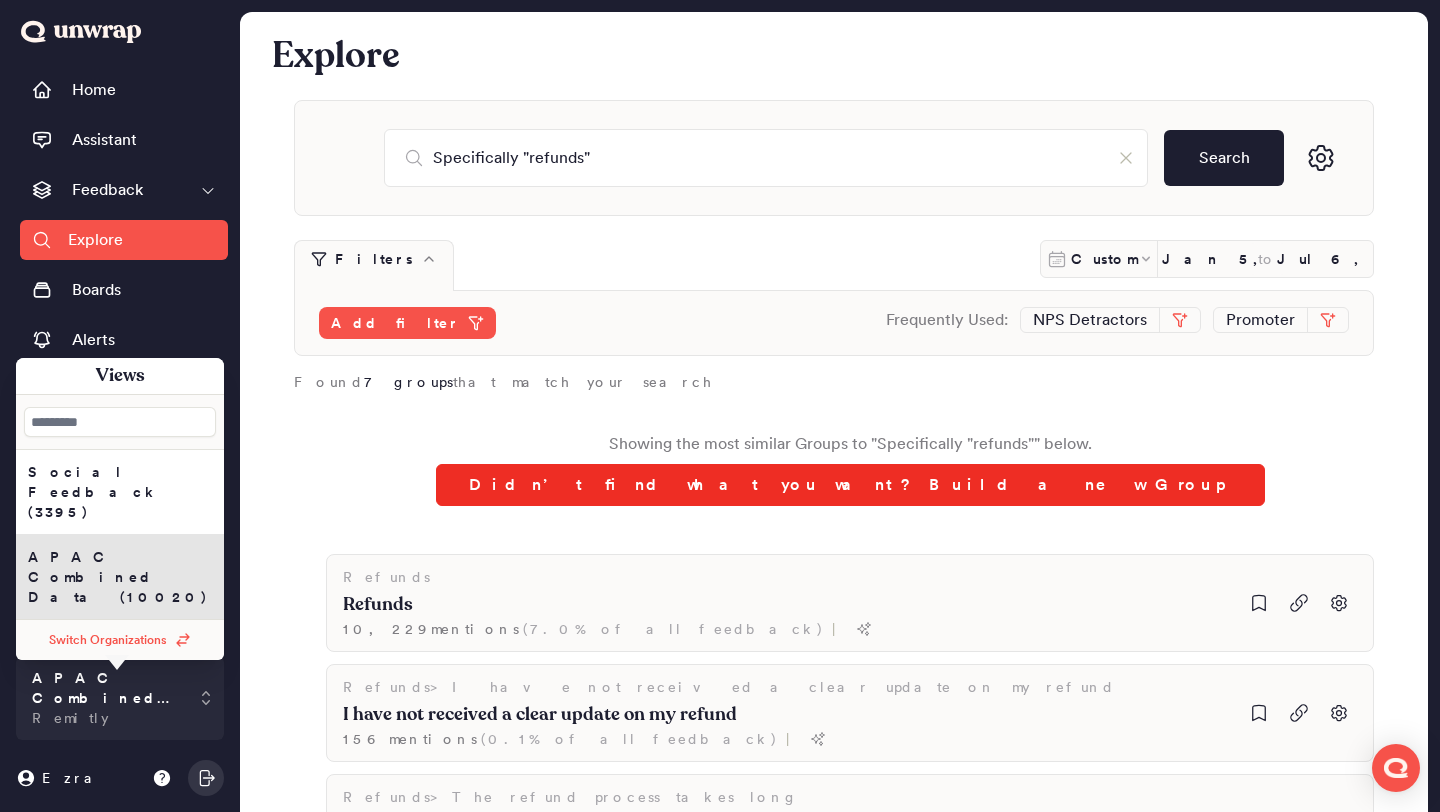 click on "Didn’t find what you want? Build a new Group" at bounding box center (850, 485) 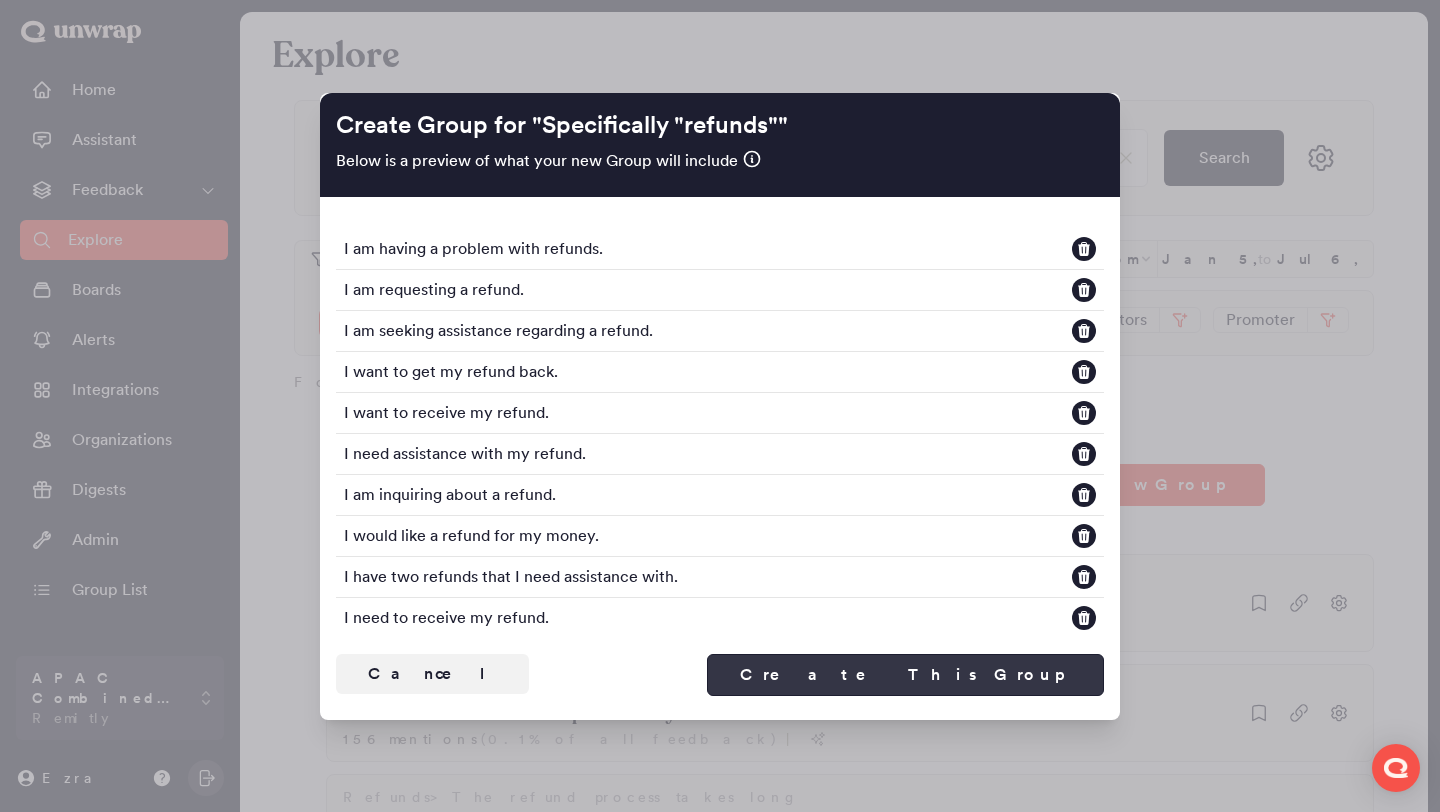 click on "Create This Group" at bounding box center [905, 675] 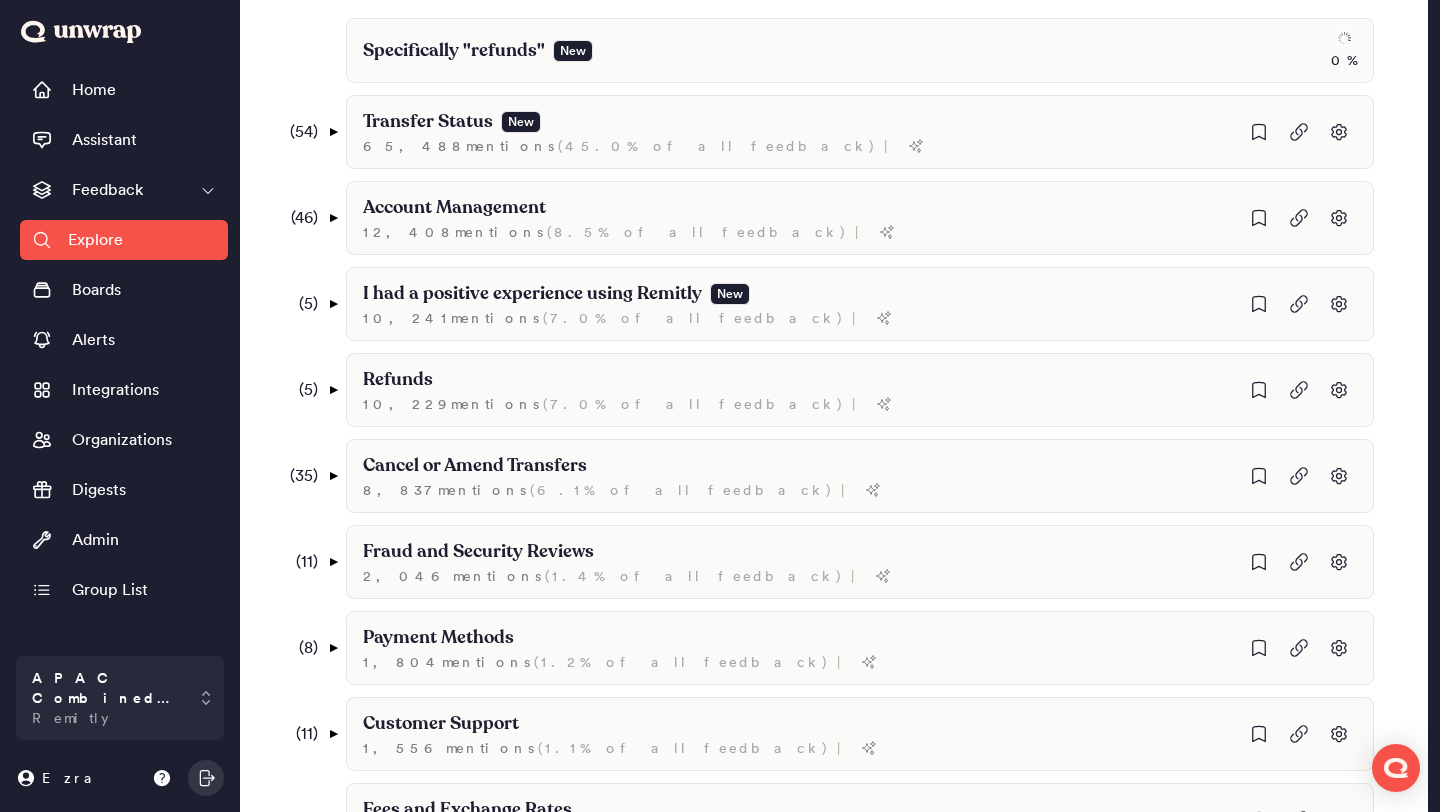 scroll, scrollTop: 401, scrollLeft: 0, axis: vertical 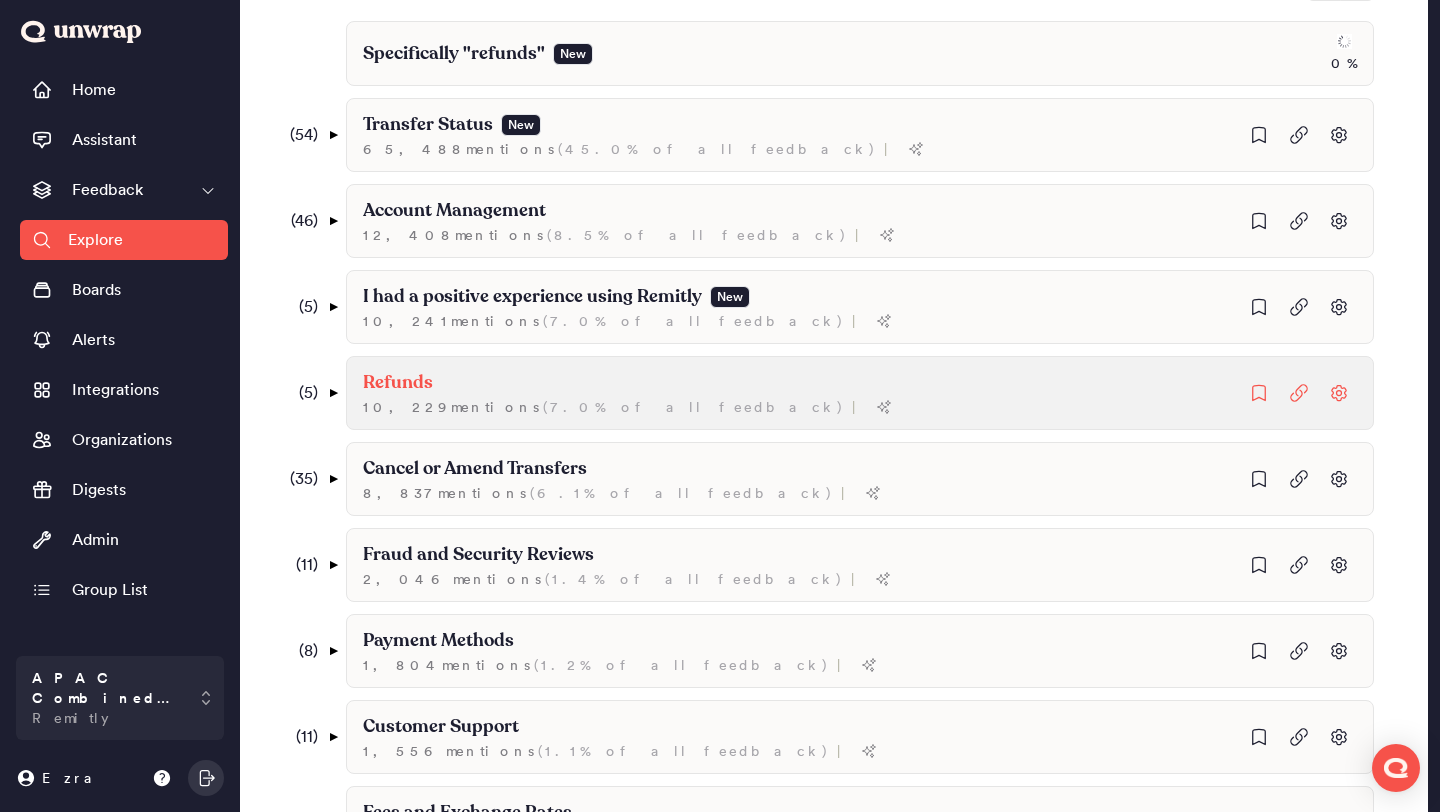 click on "Refunds 10,229  mention s   ( 7.0% of all feedback ) |" at bounding box center (860, 135) 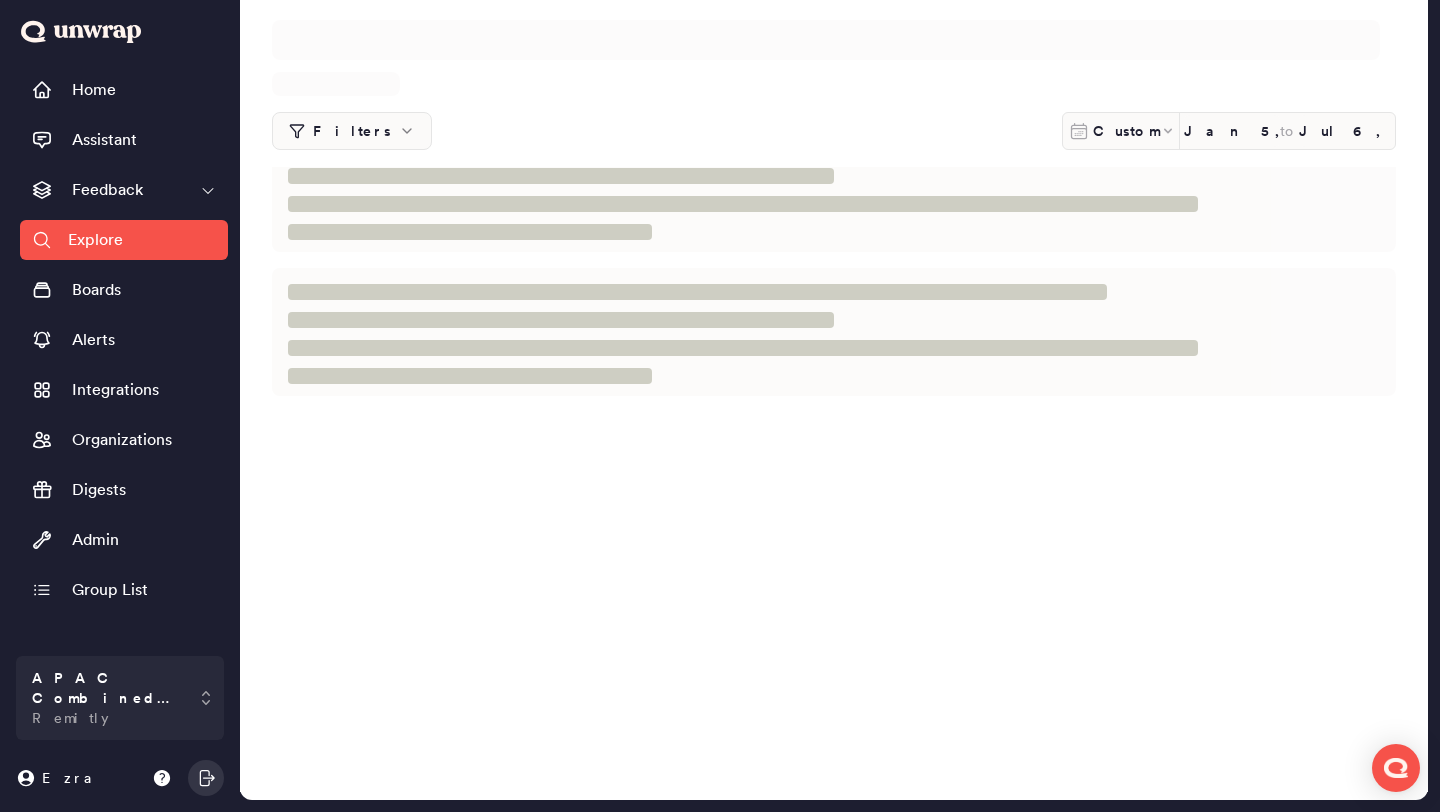 scroll, scrollTop: 0, scrollLeft: 0, axis: both 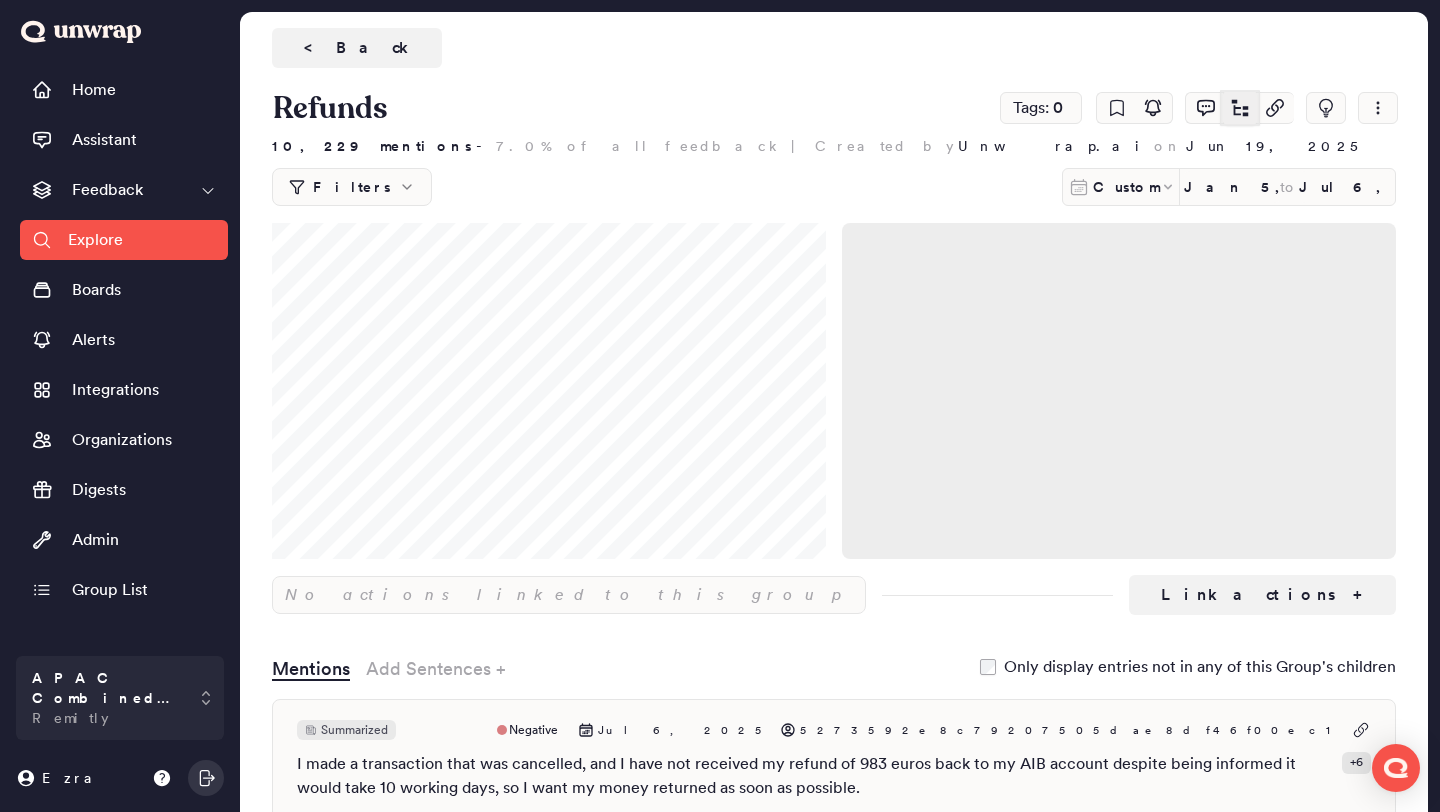click 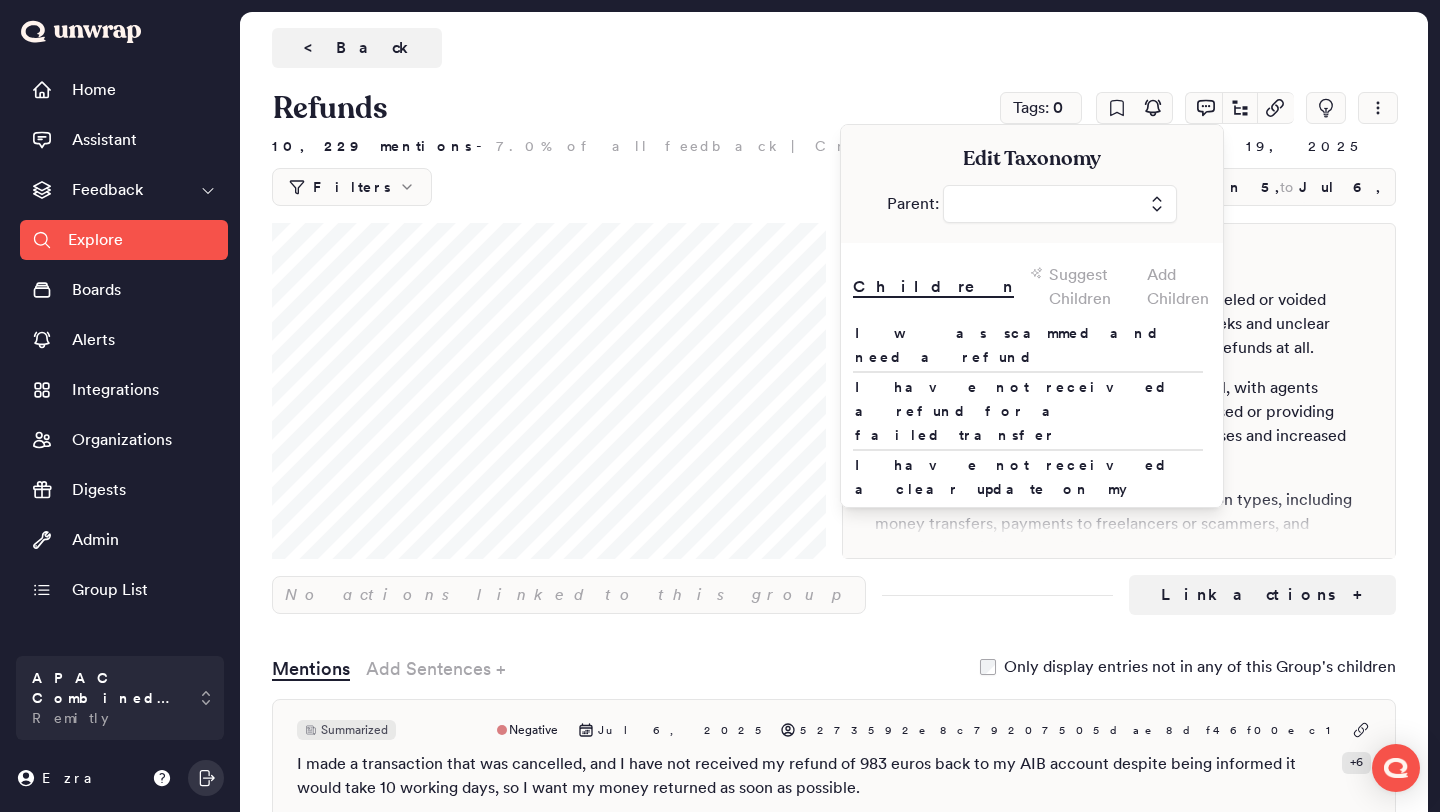 click on "Suggest Children" at bounding box center (1090, 287) 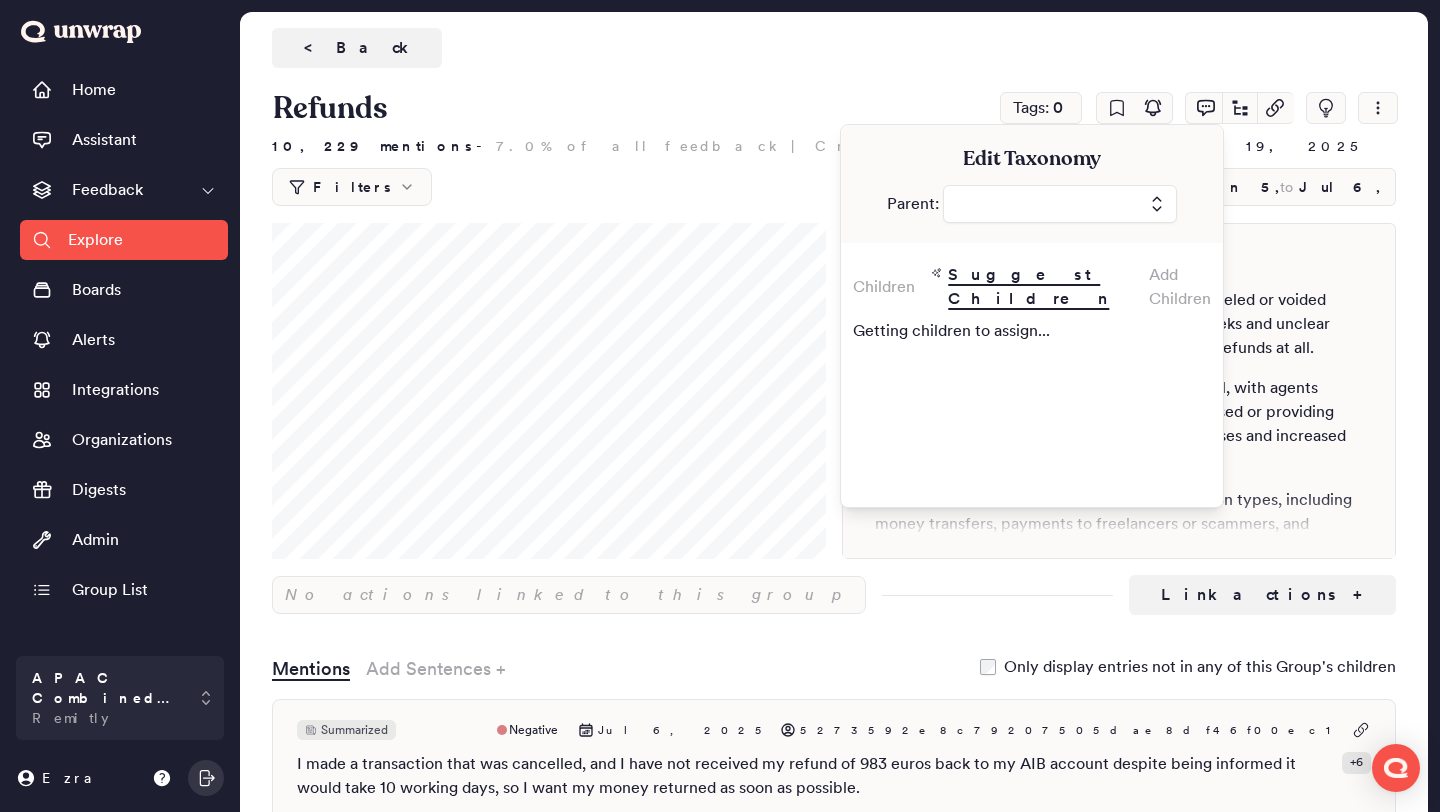 click on "Add Children" at bounding box center [1180, 287] 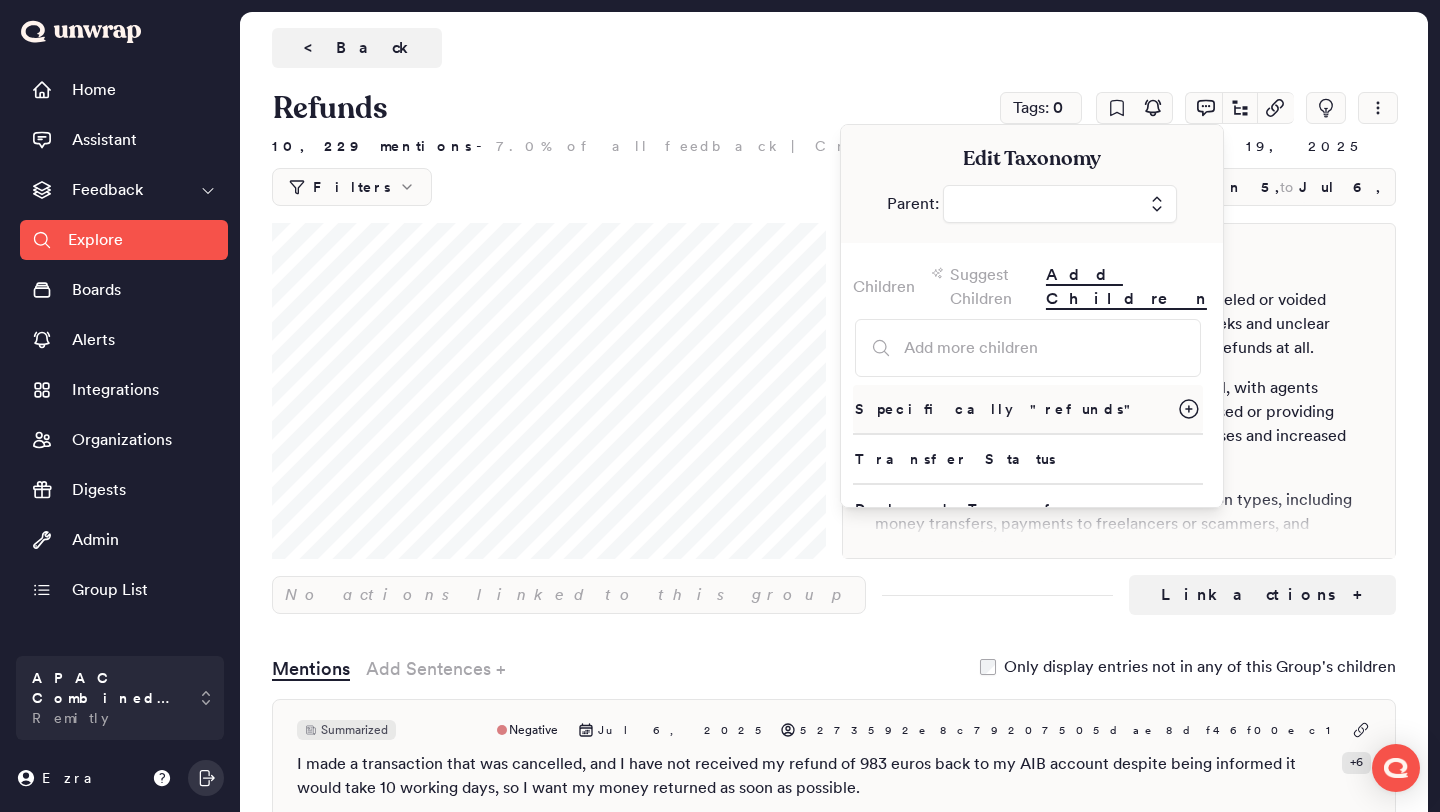 click 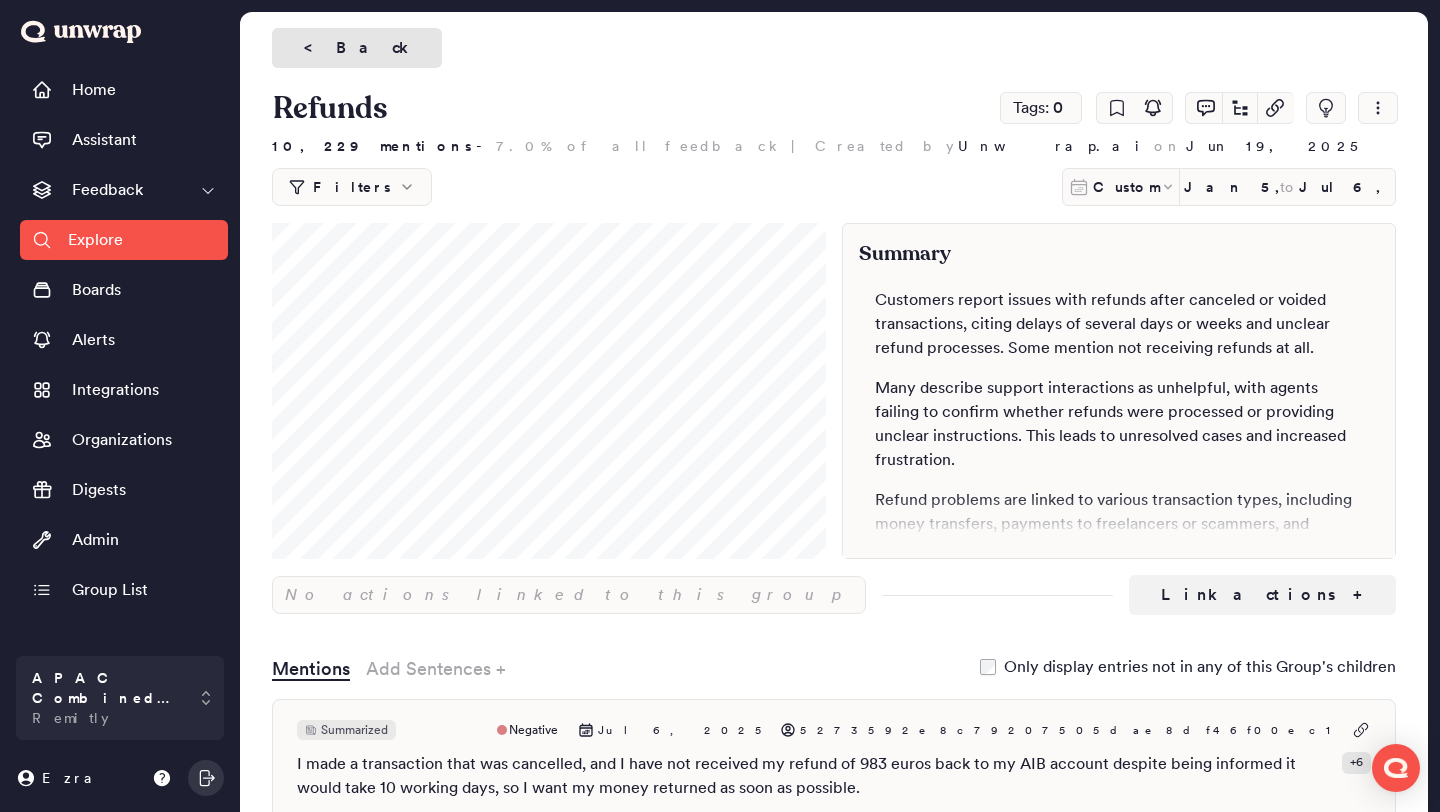 click on "< Back" at bounding box center (357, 48) 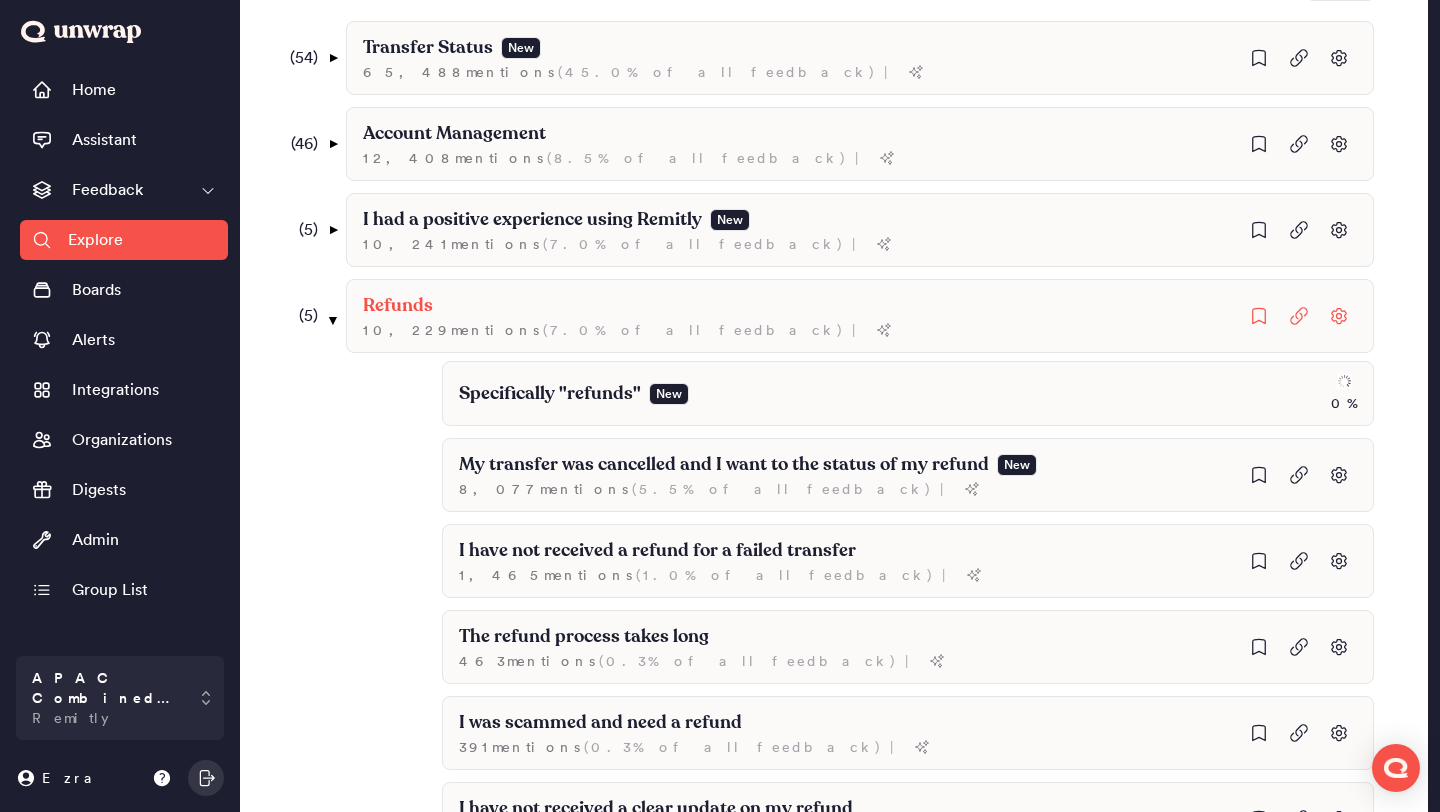 click on "( 5 )" at bounding box center (300, 316) 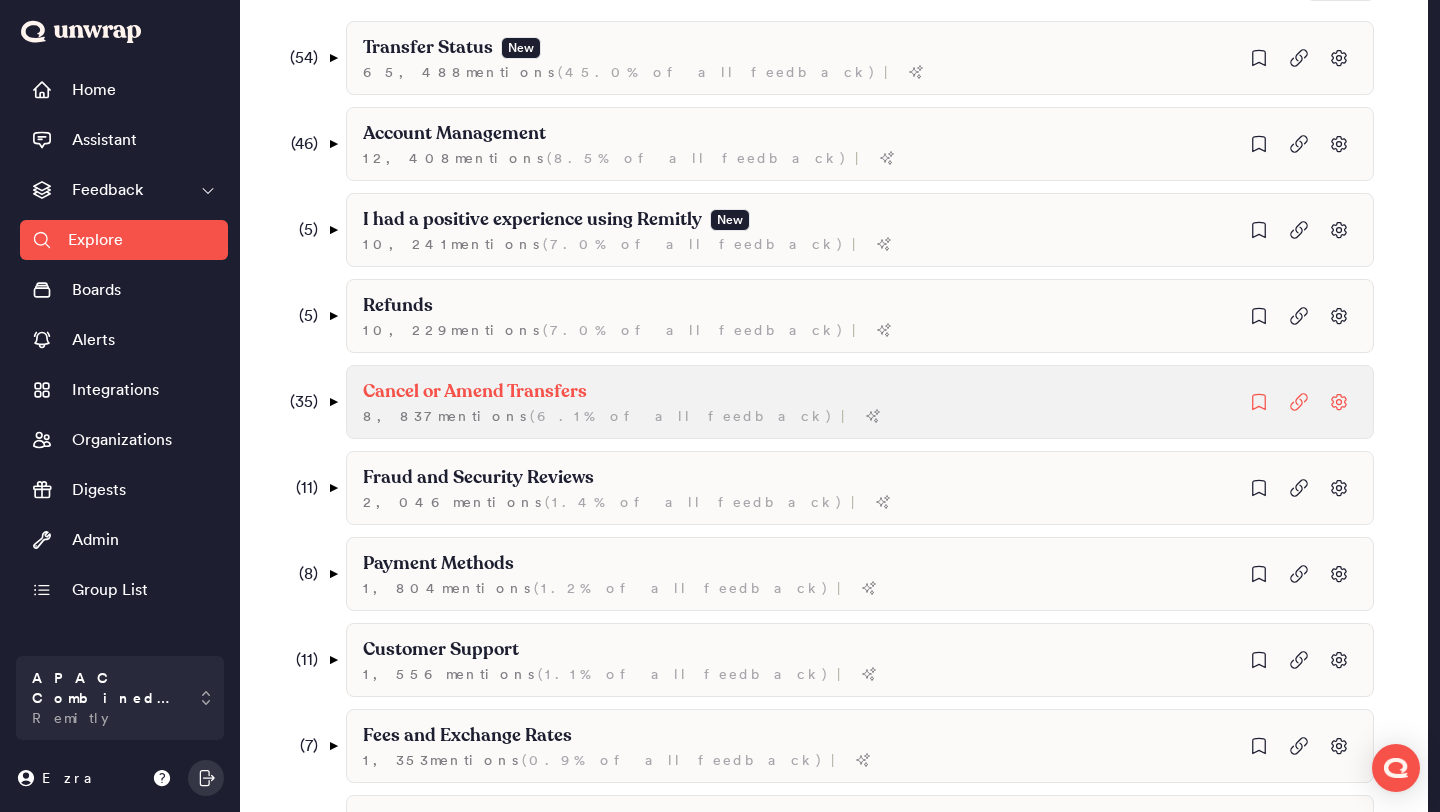 click on "Cancel or Amend Transfers 8,837  mention s   ( 6.1% of all feedback ) |" at bounding box center (860, 58) 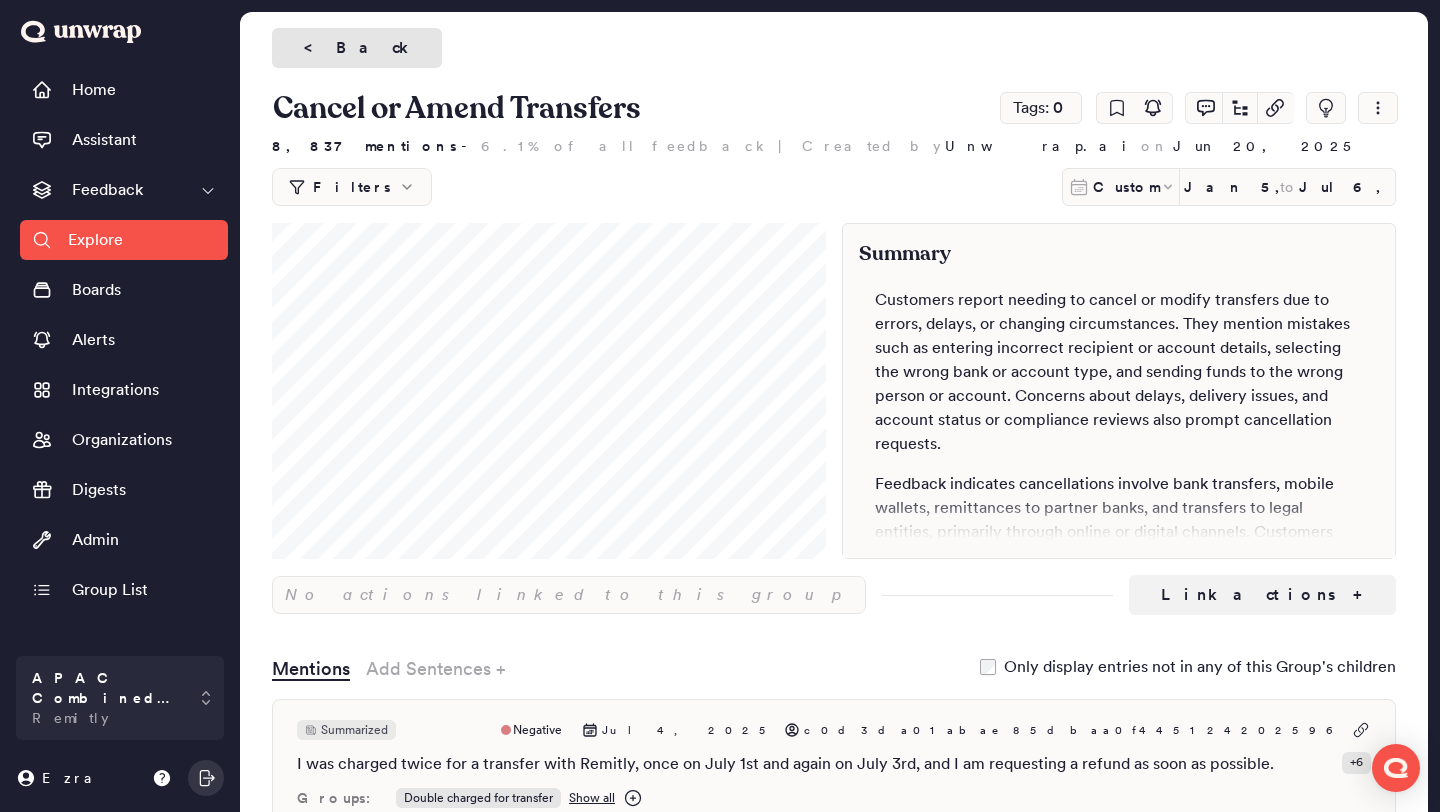 click on "< Back" at bounding box center (357, 48) 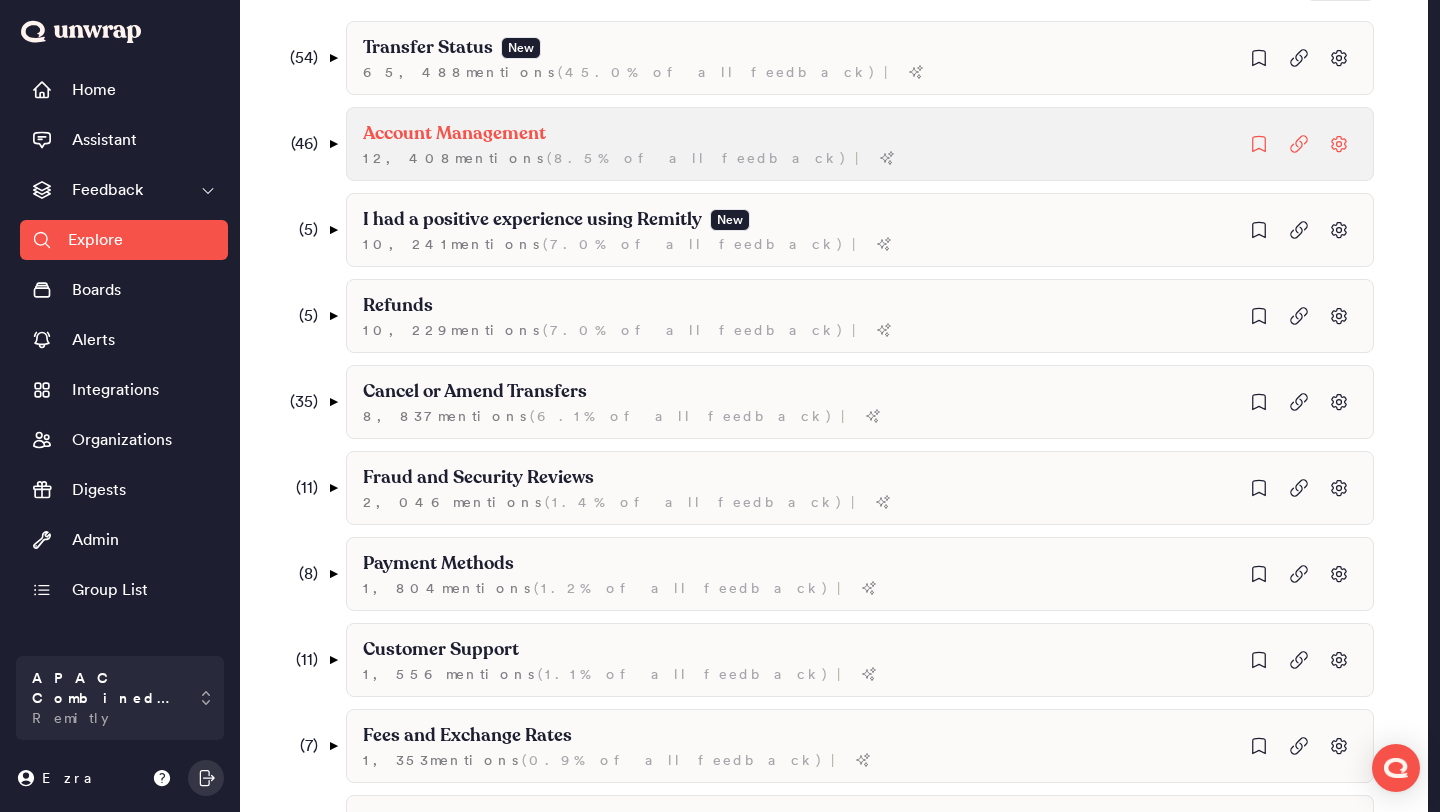 scroll, scrollTop: 0, scrollLeft: 0, axis: both 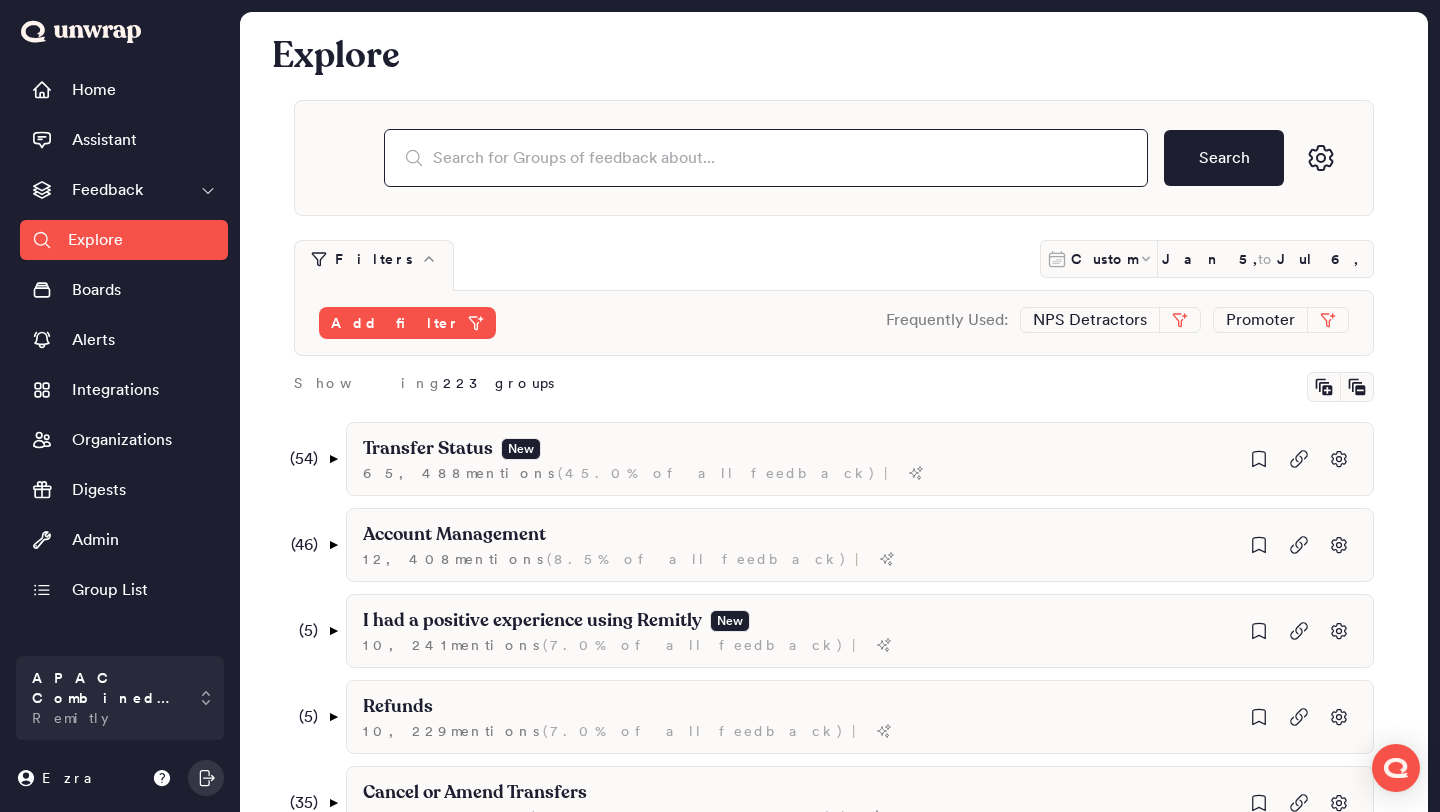 click at bounding box center [766, 158] 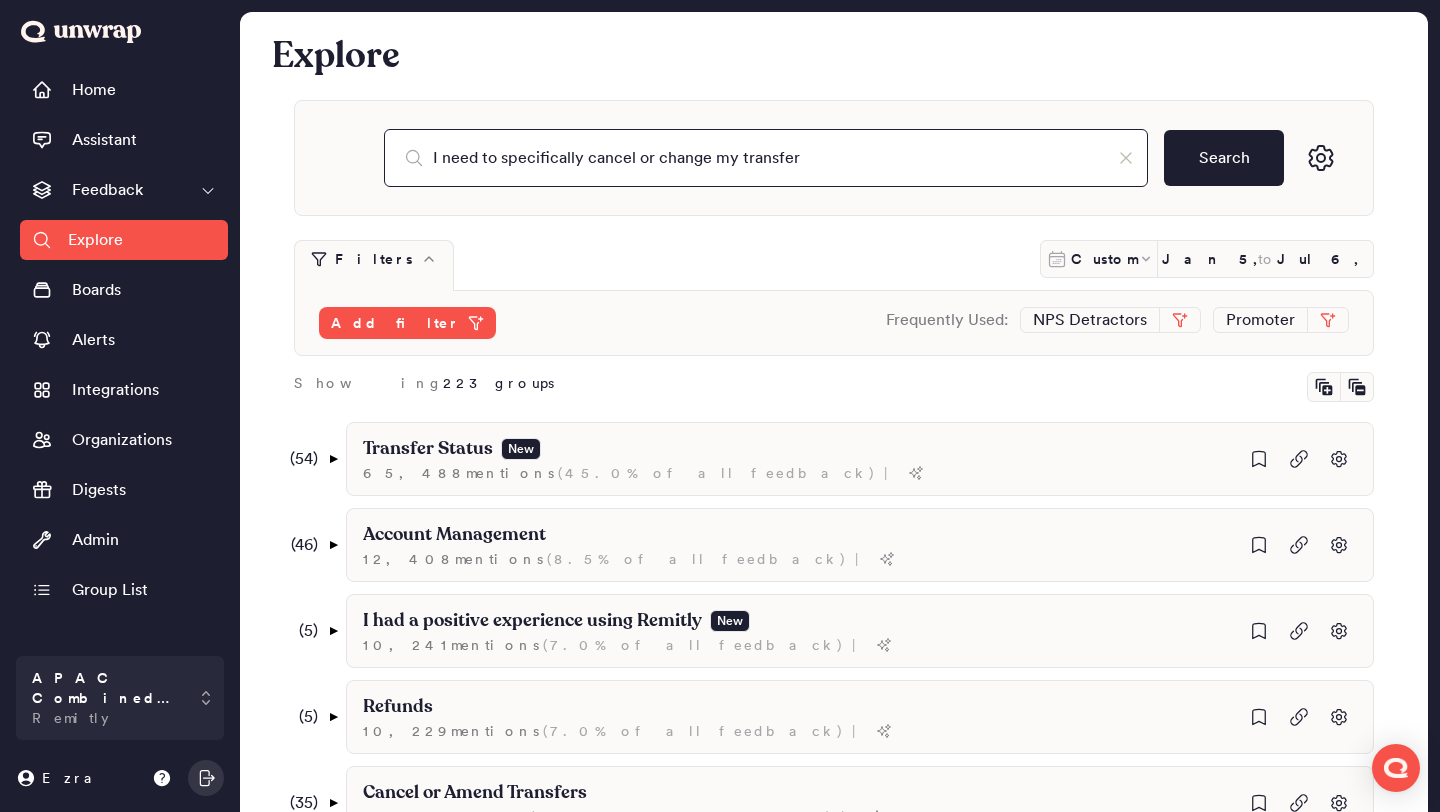 type on "I need to specifically cancel or change my transfer" 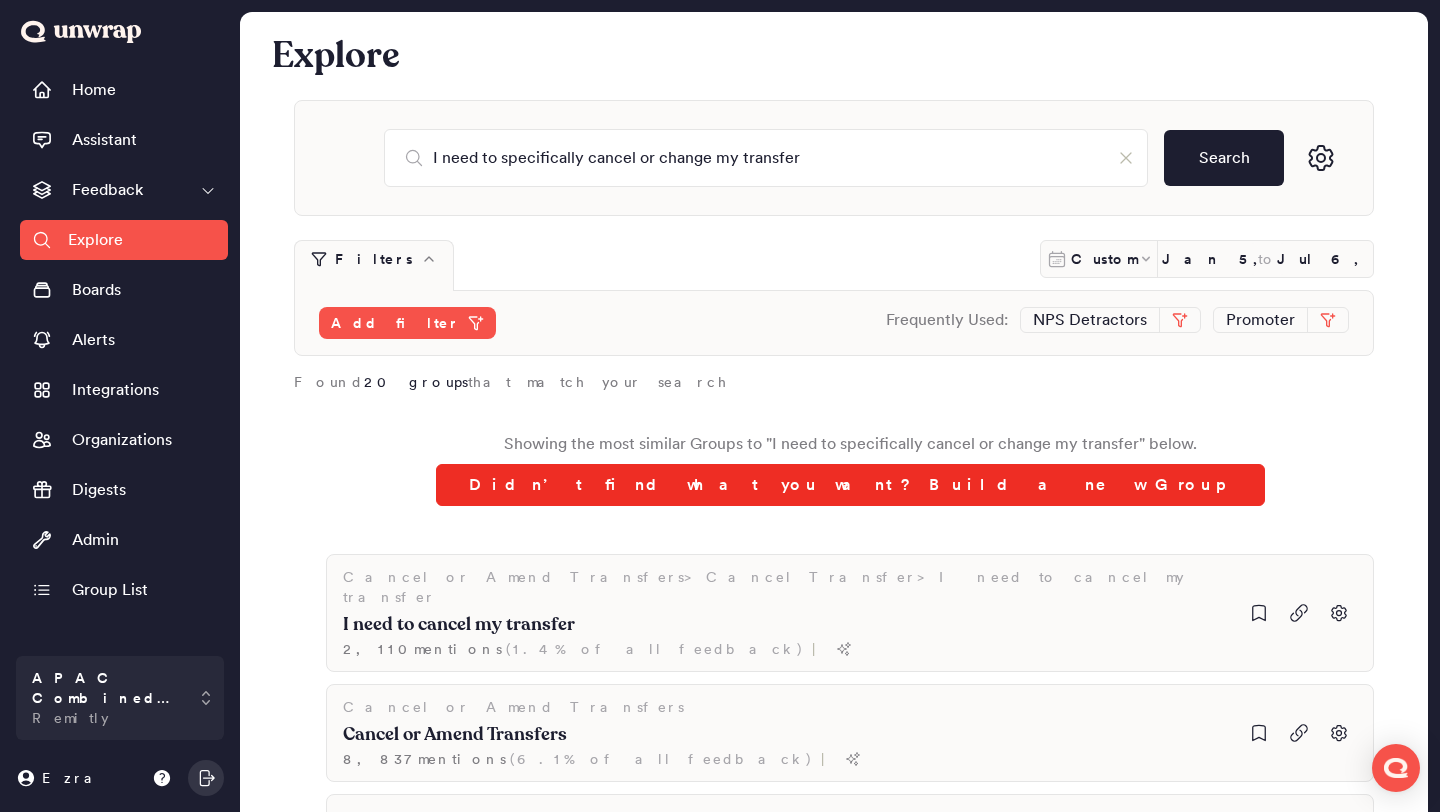 click on "Didn’t find what you want? Build a new Group" at bounding box center (850, 485) 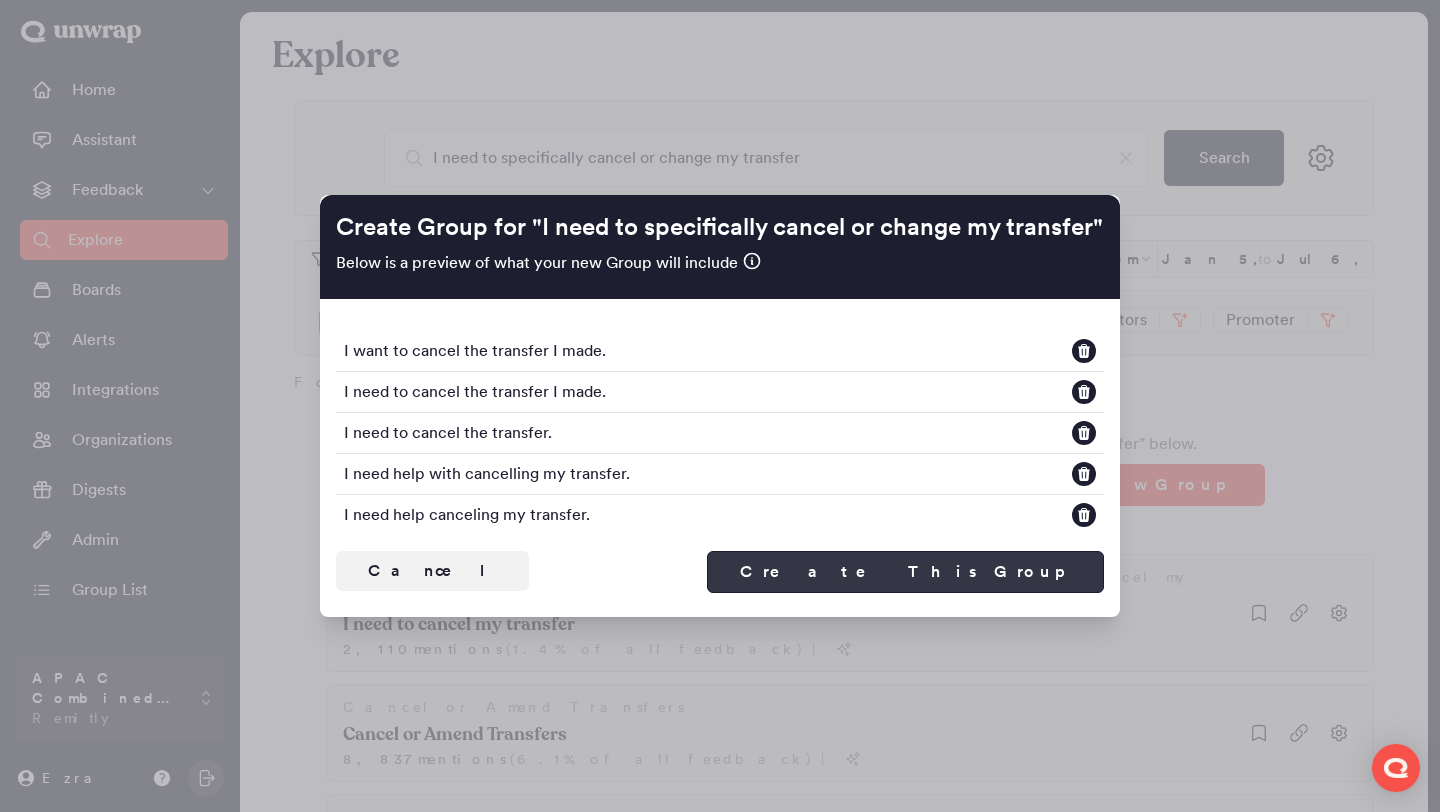 click on "Create This Group" at bounding box center (905, 572) 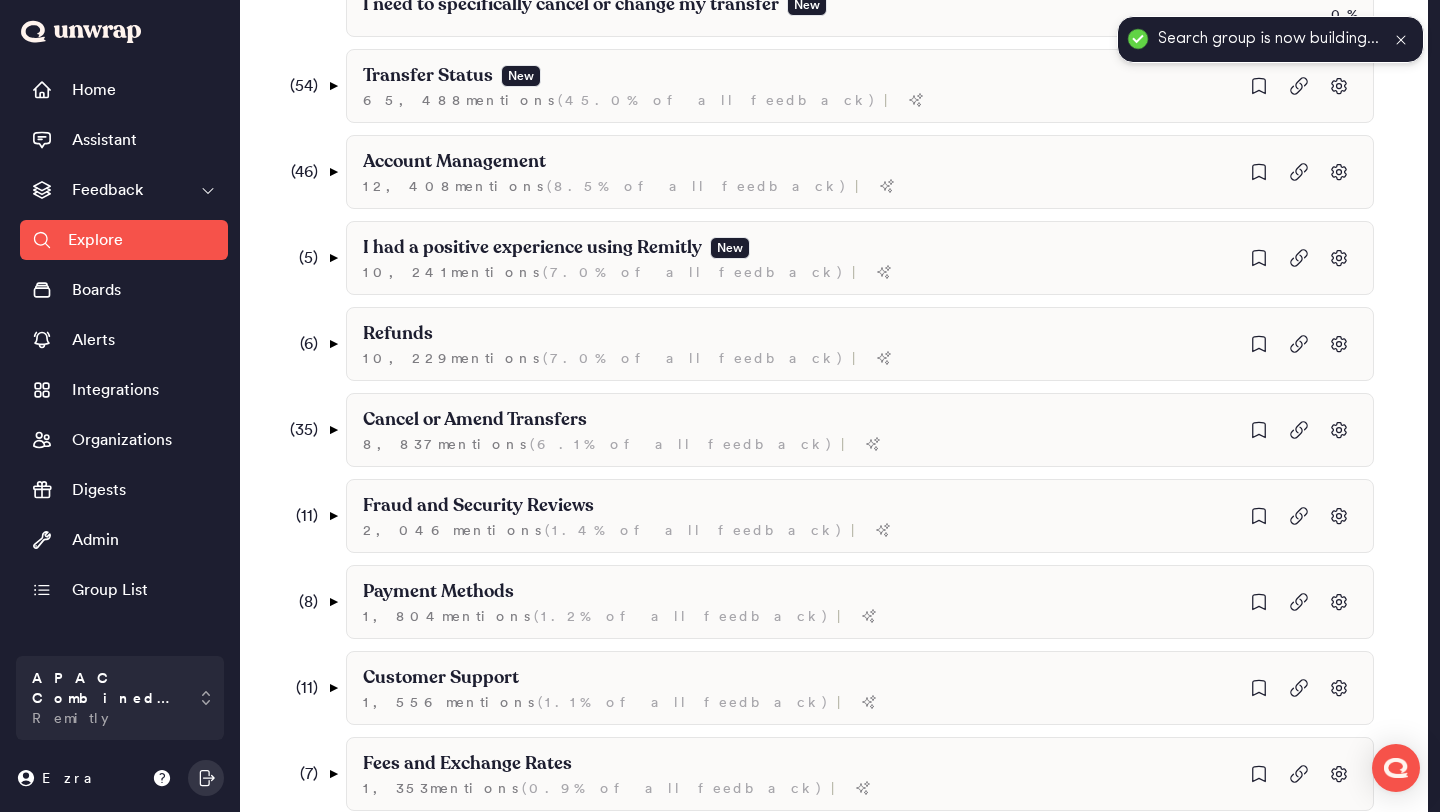 scroll, scrollTop: 455, scrollLeft: 0, axis: vertical 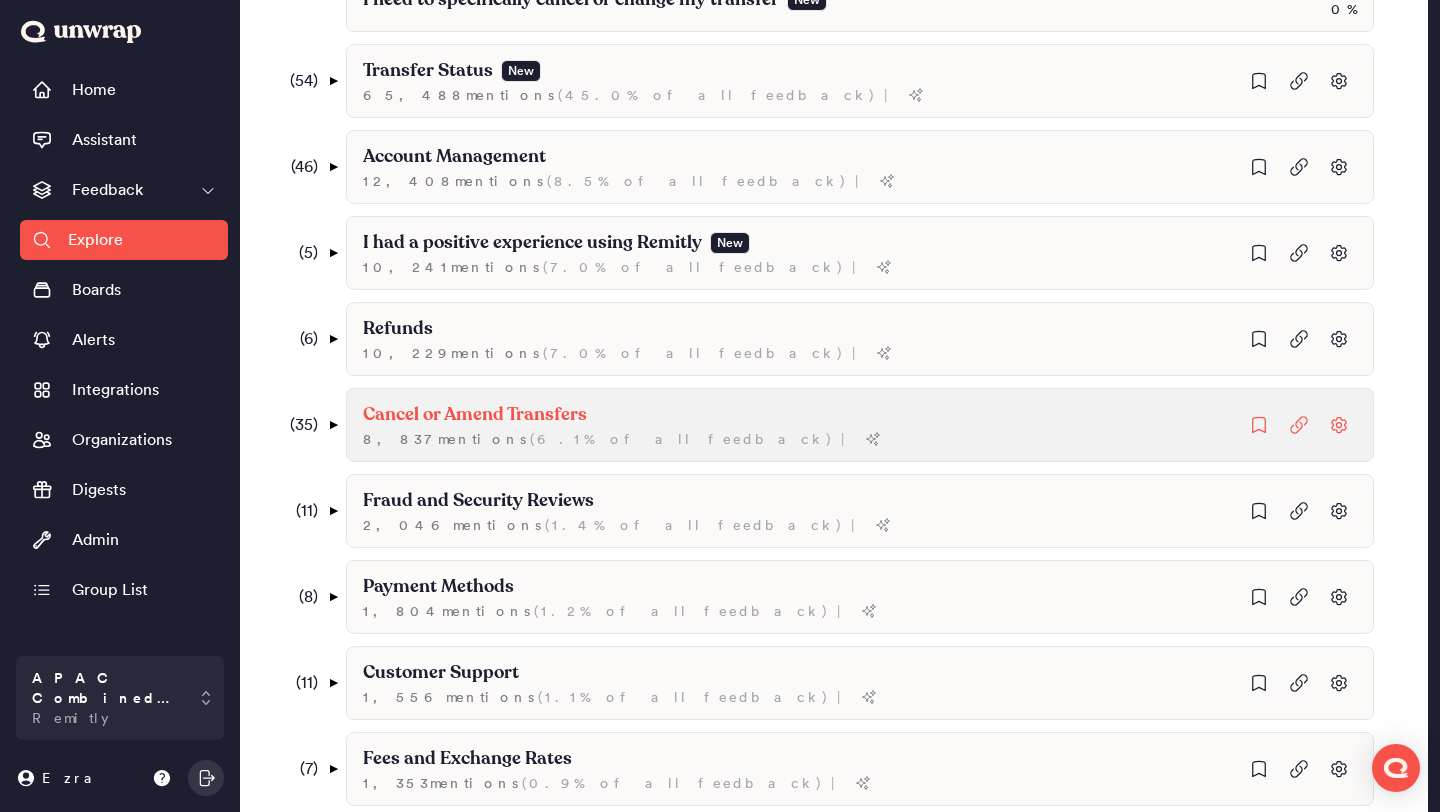 click on "Cancel or Amend Transfers" at bounding box center (428, 71) 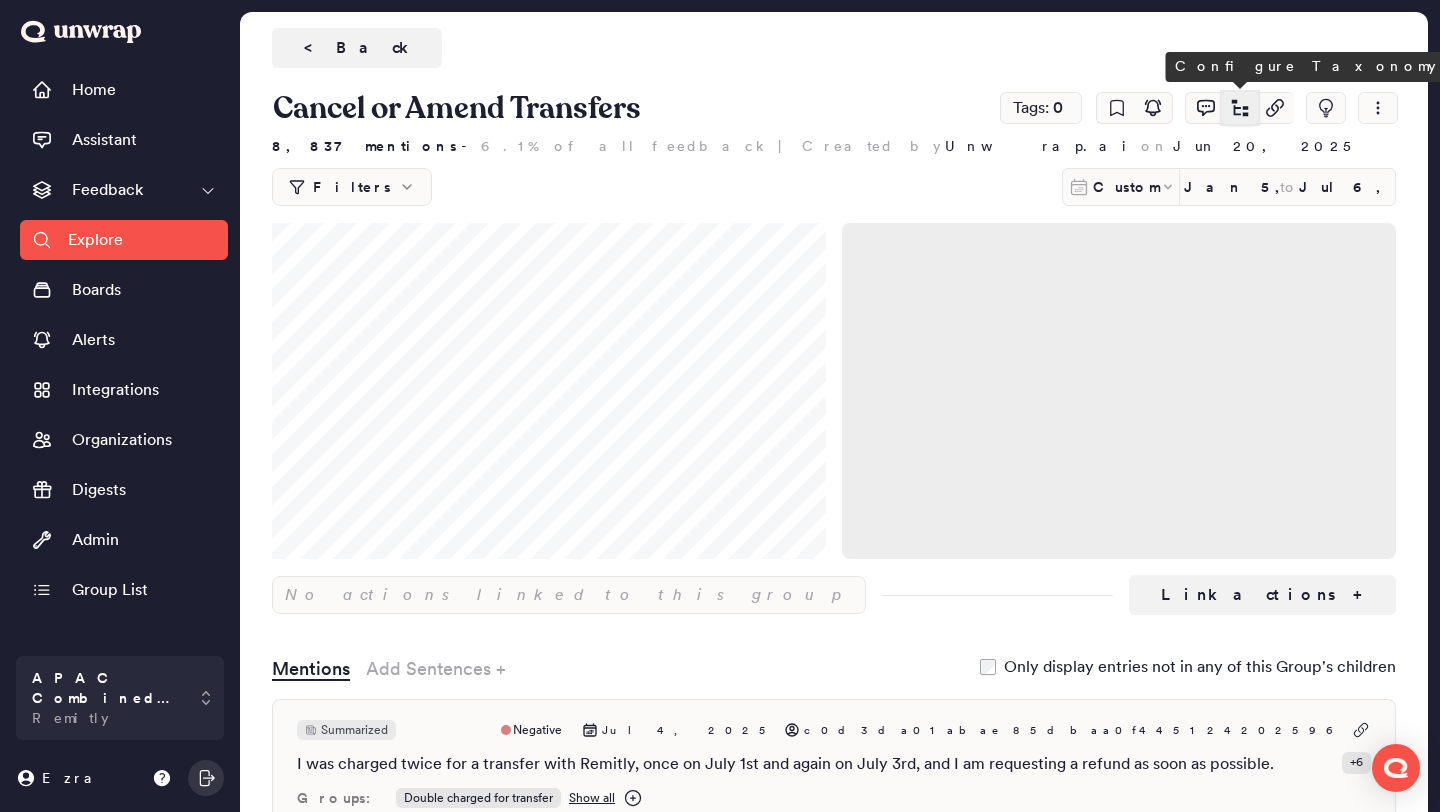 click 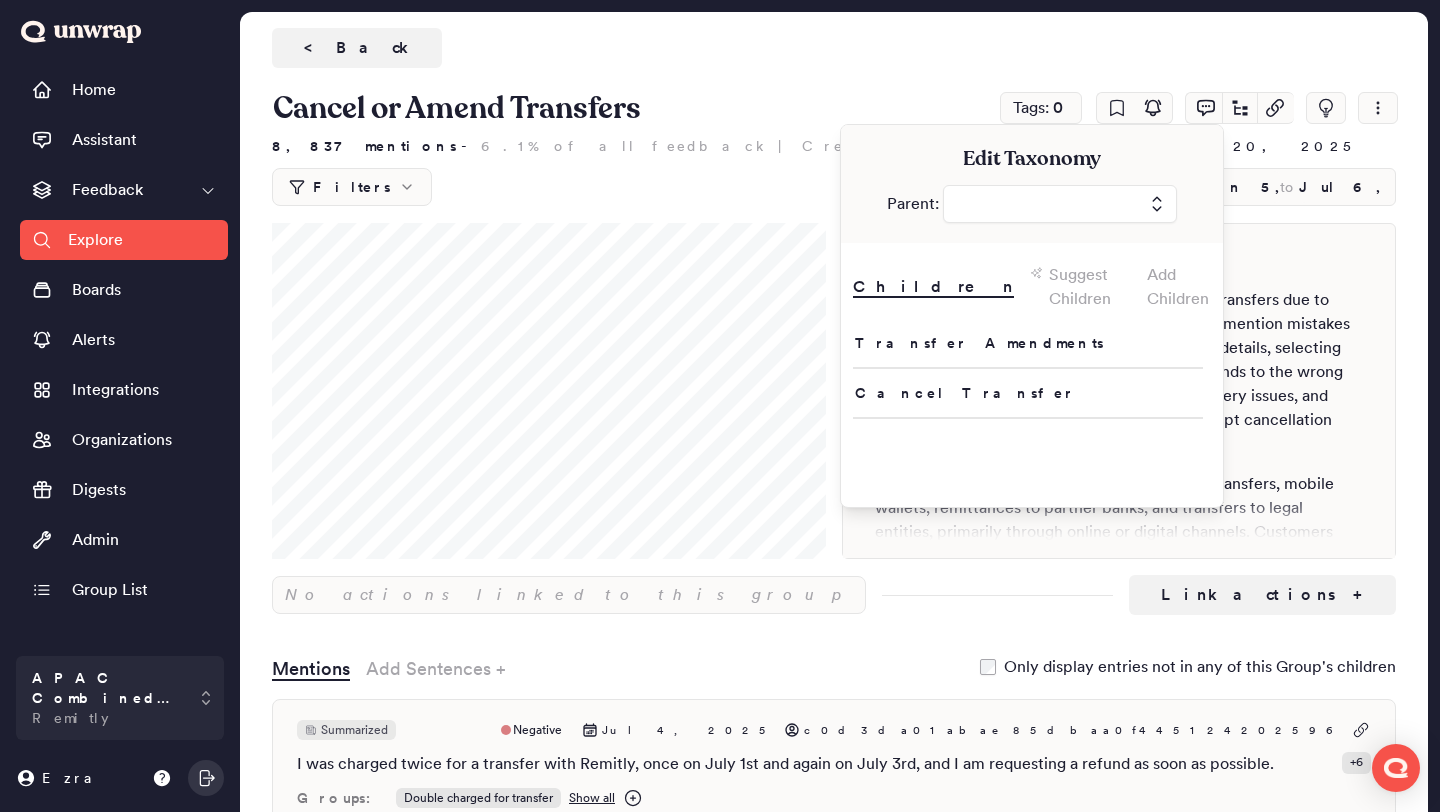 click on "Add Children" at bounding box center (1179, 287) 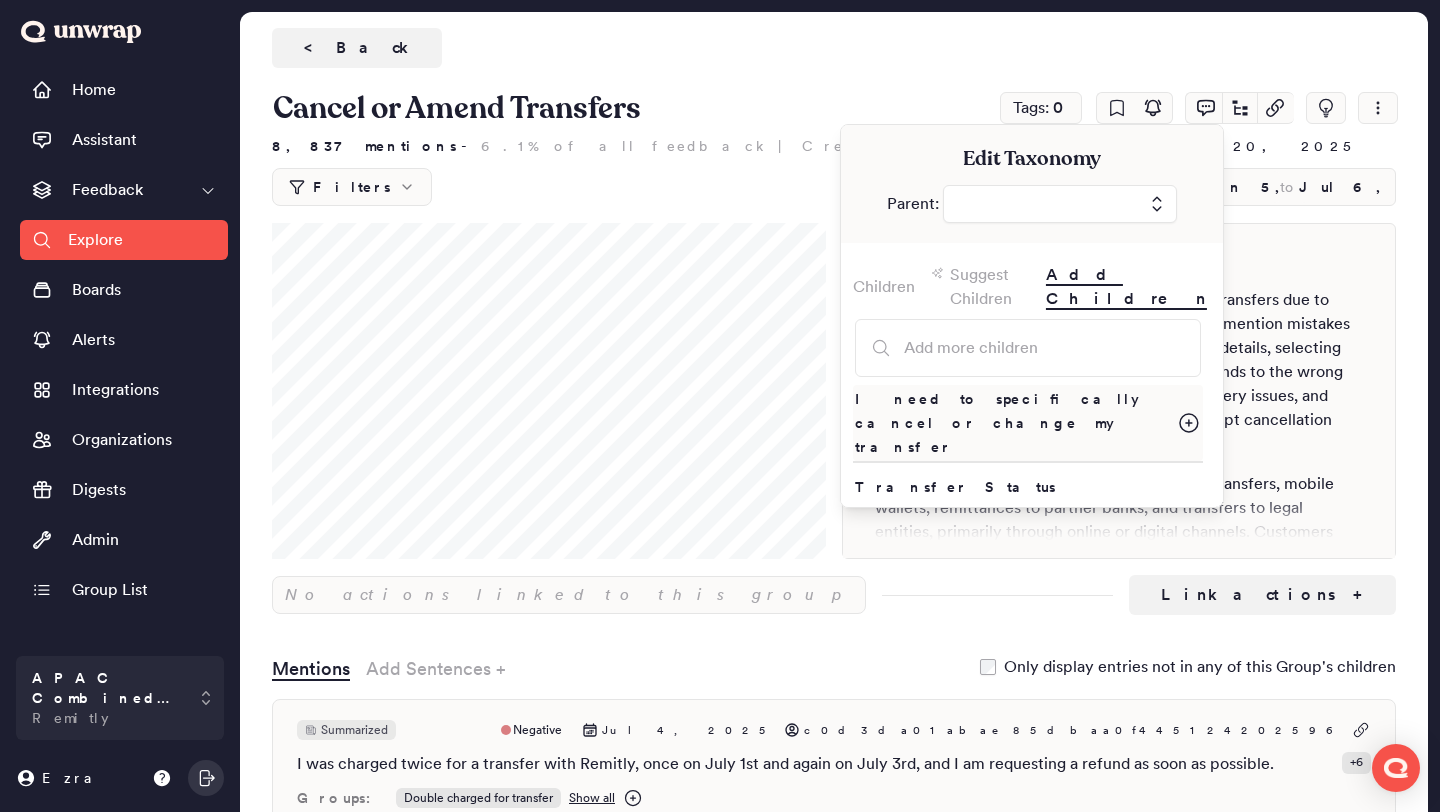 click 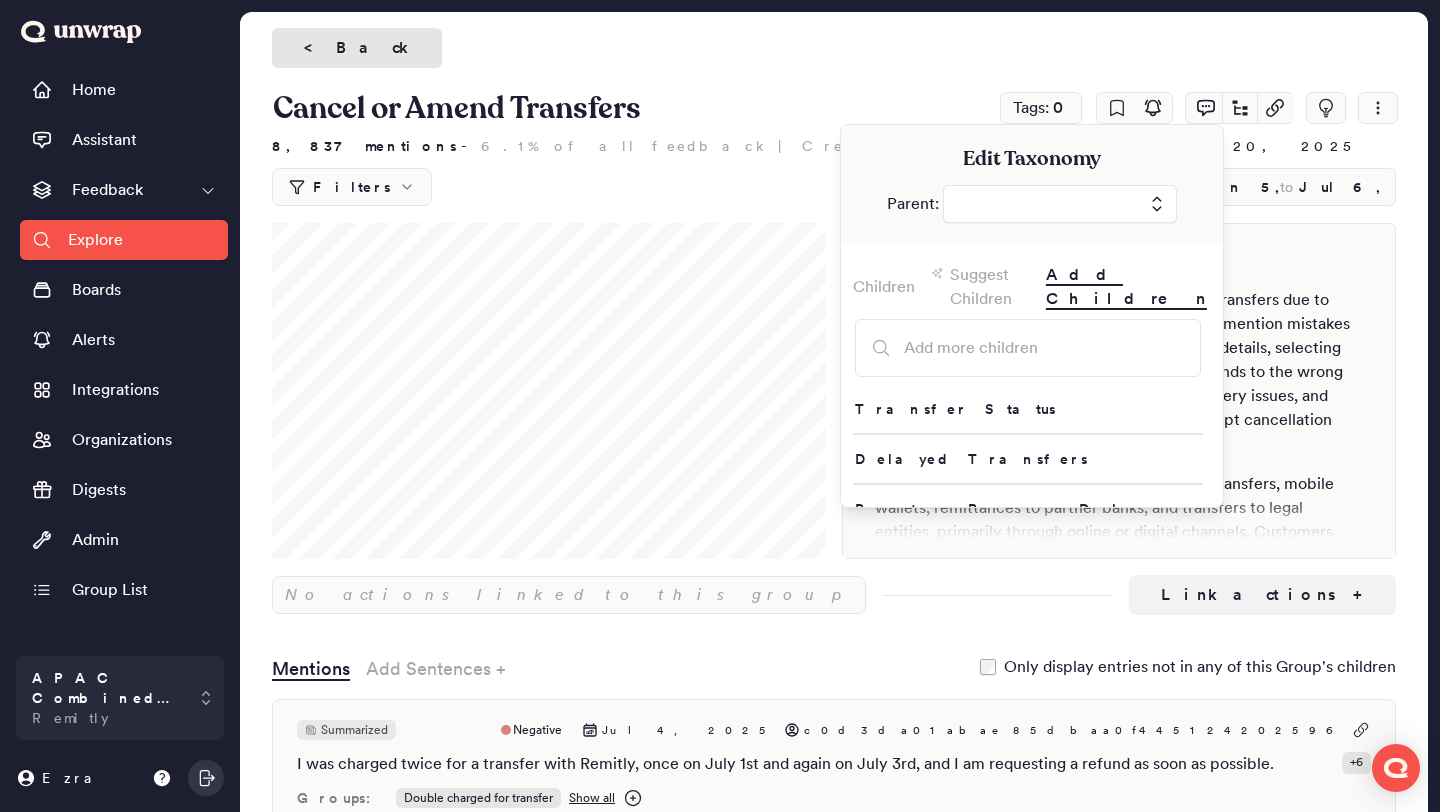click on "< Back" at bounding box center [357, 48] 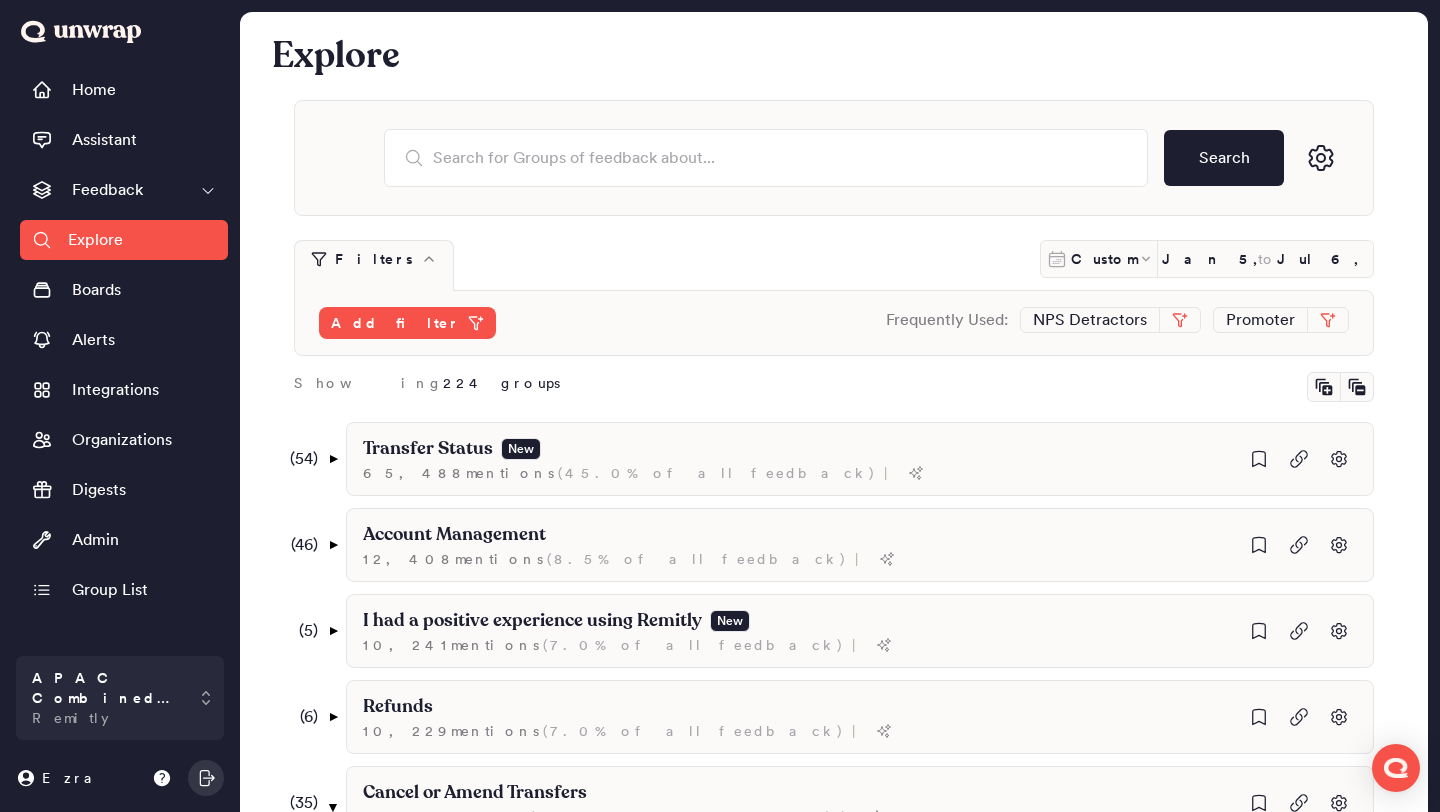 scroll, scrollTop: 455, scrollLeft: 0, axis: vertical 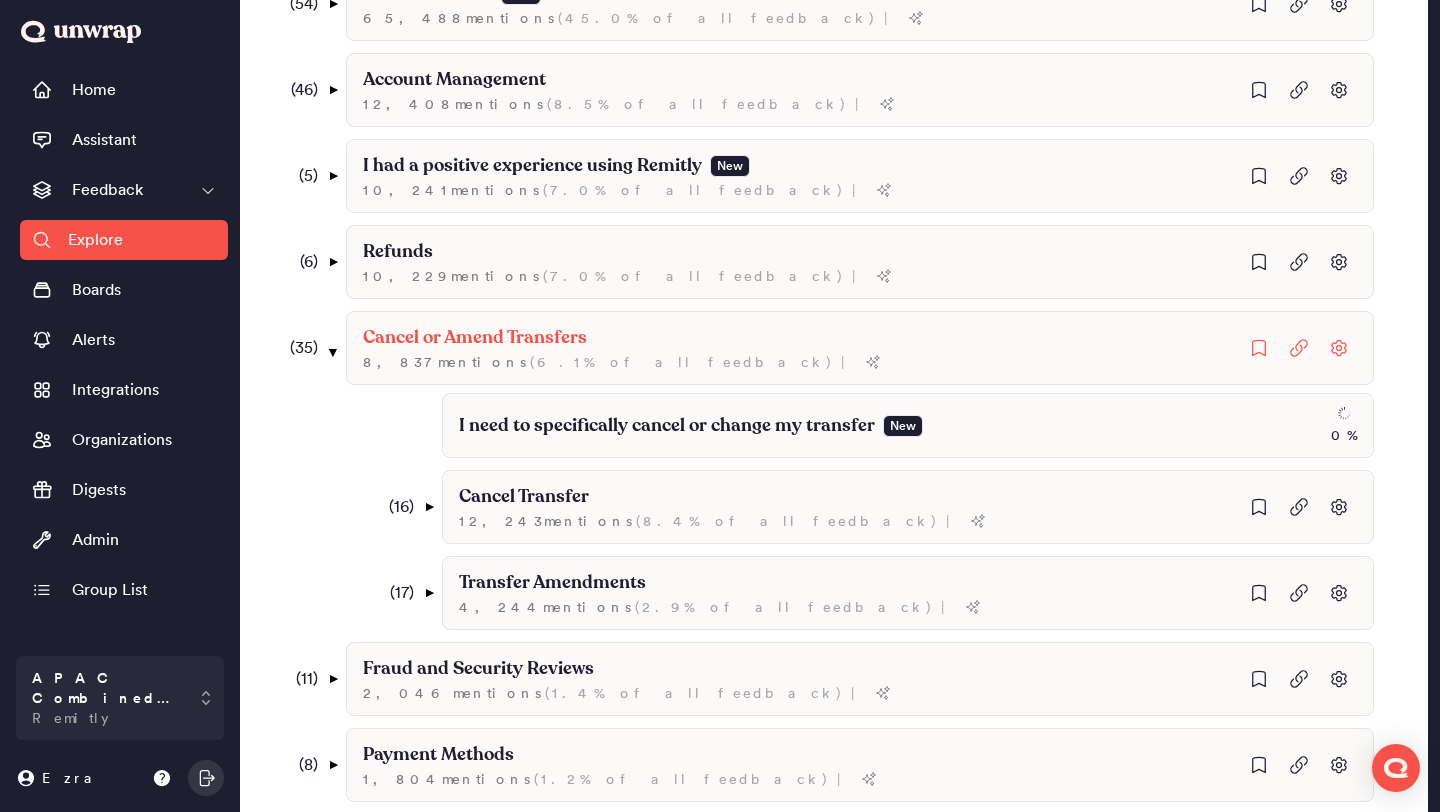 click on "( 35 )" at bounding box center (300, 348) 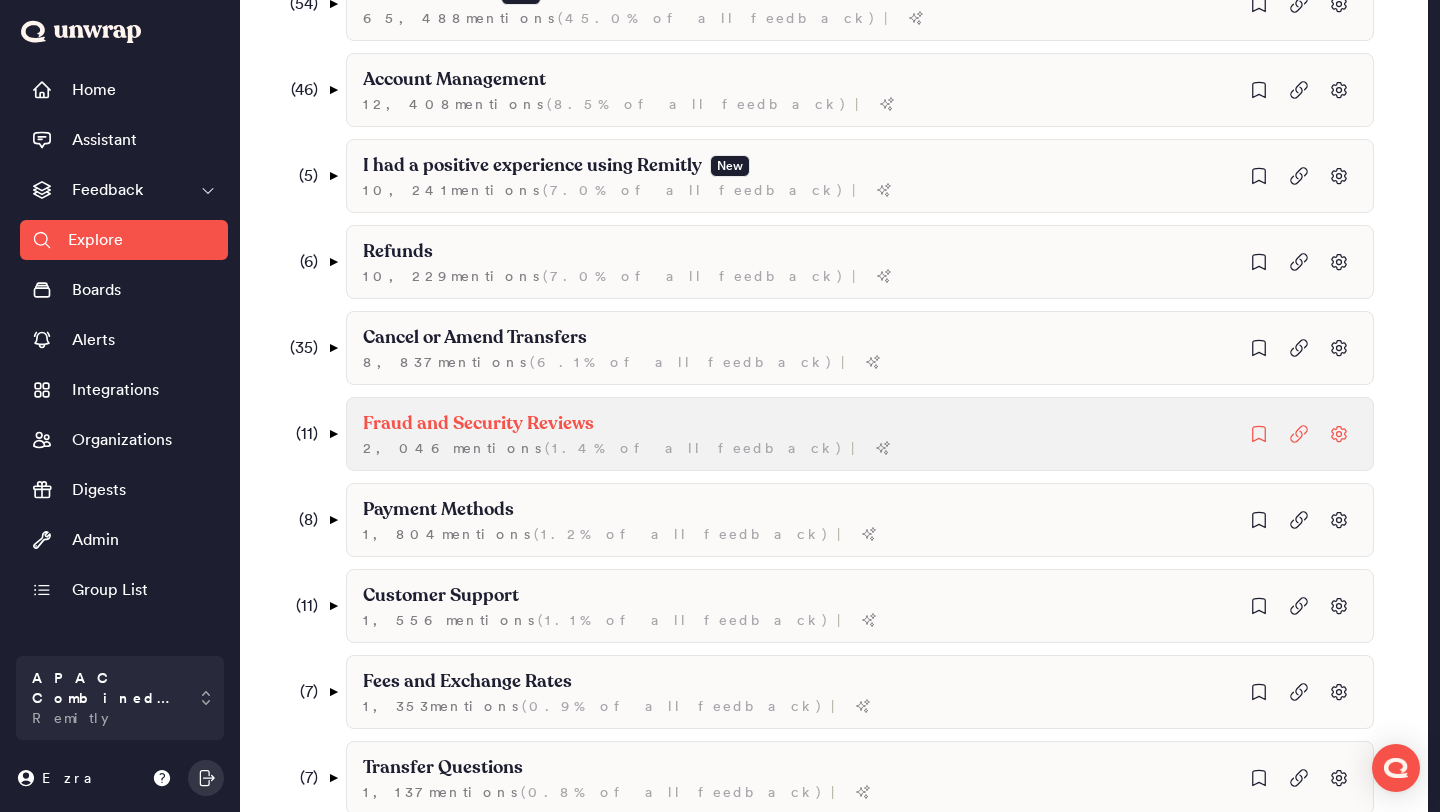 click on "Fraud and Security Reviews" at bounding box center [428, -6] 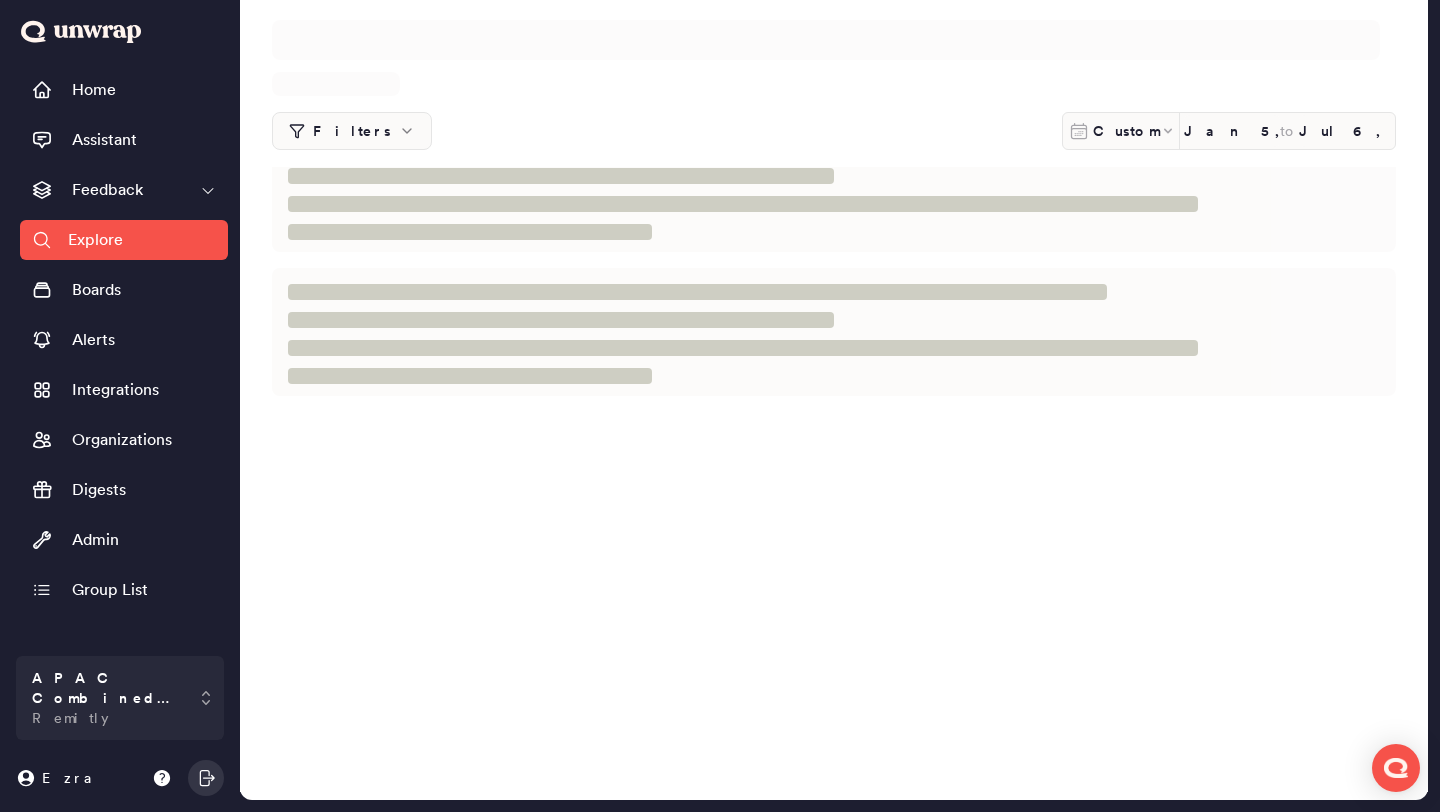 scroll, scrollTop: 0, scrollLeft: 0, axis: both 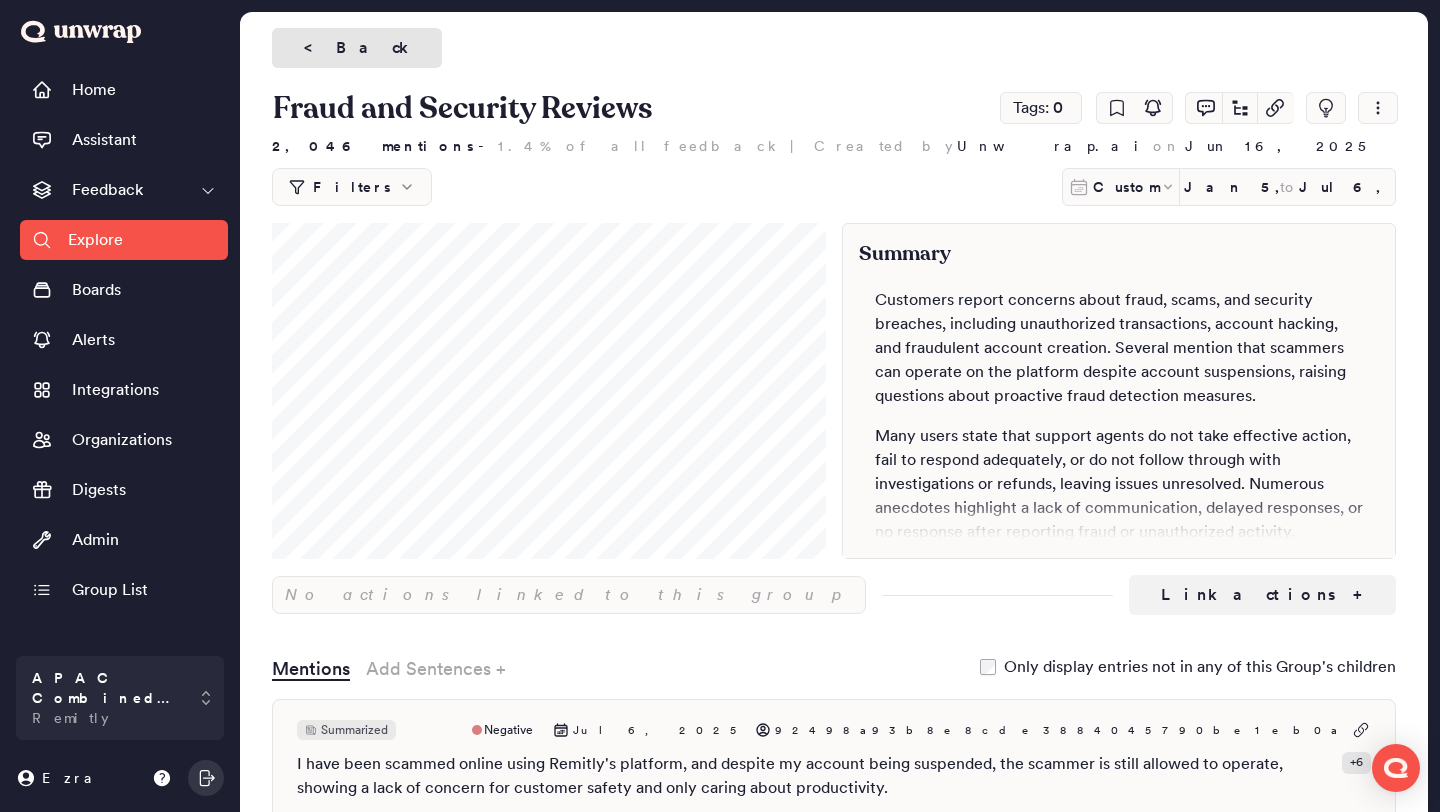click on "<" at bounding box center [316, 48] 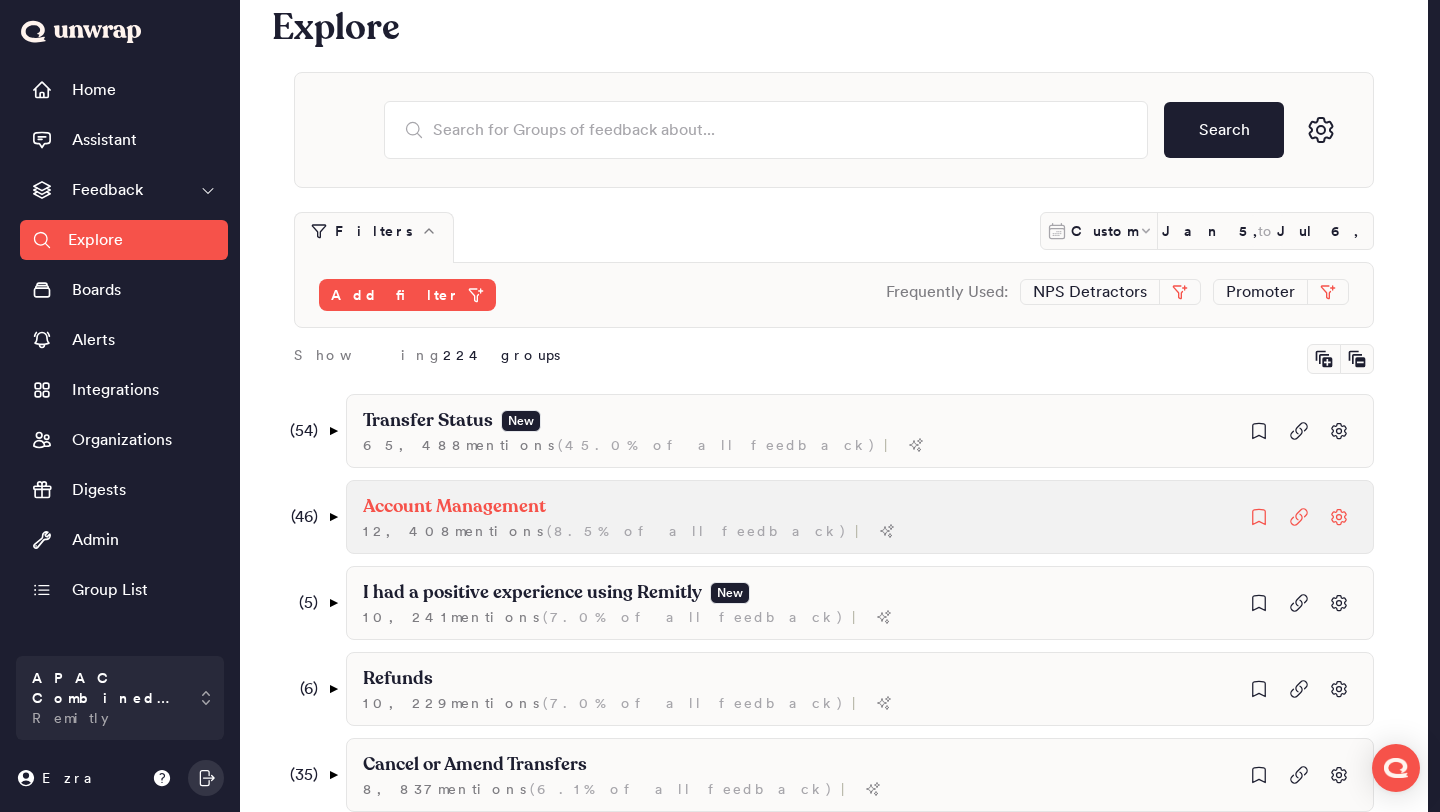 scroll, scrollTop: 0, scrollLeft: 0, axis: both 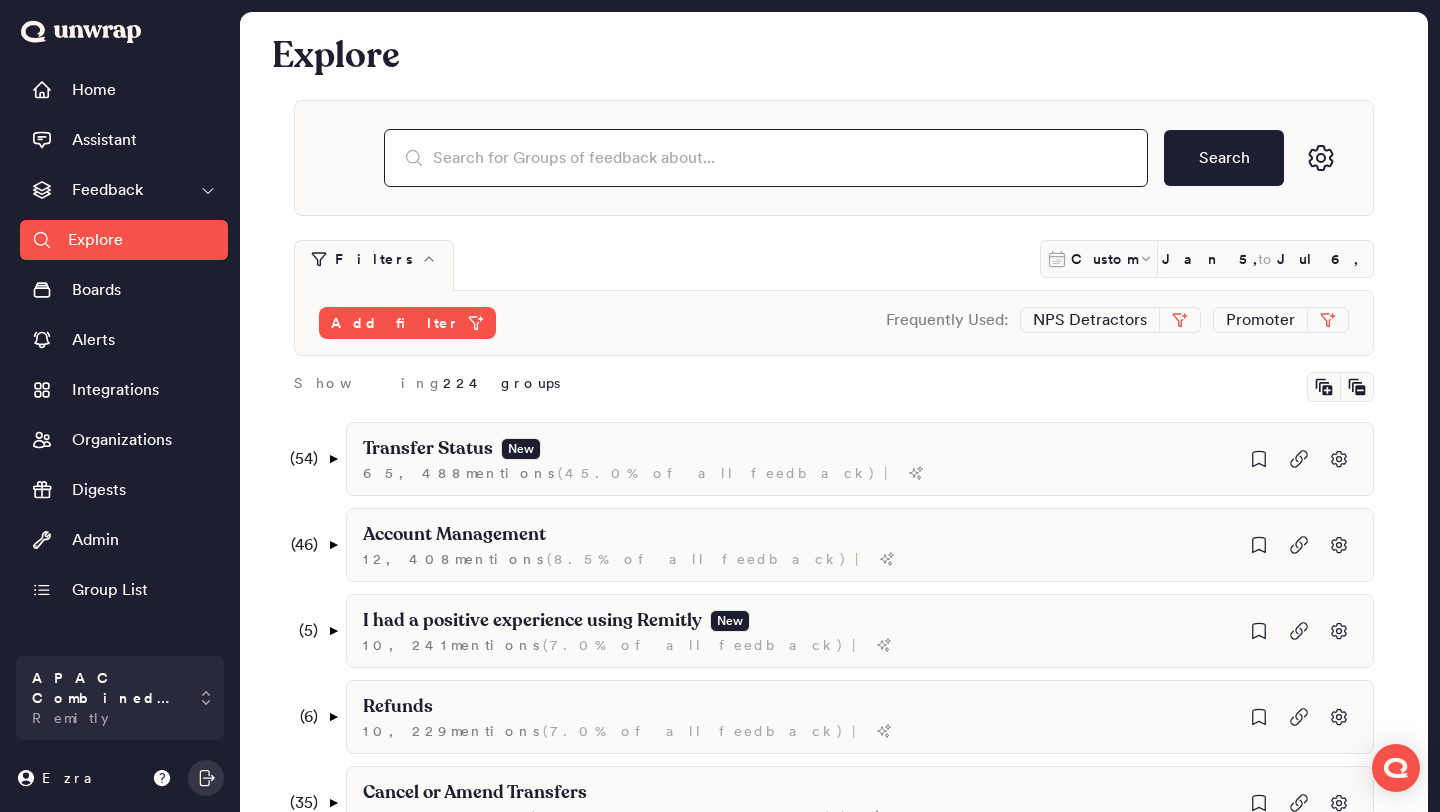 click at bounding box center [766, 158] 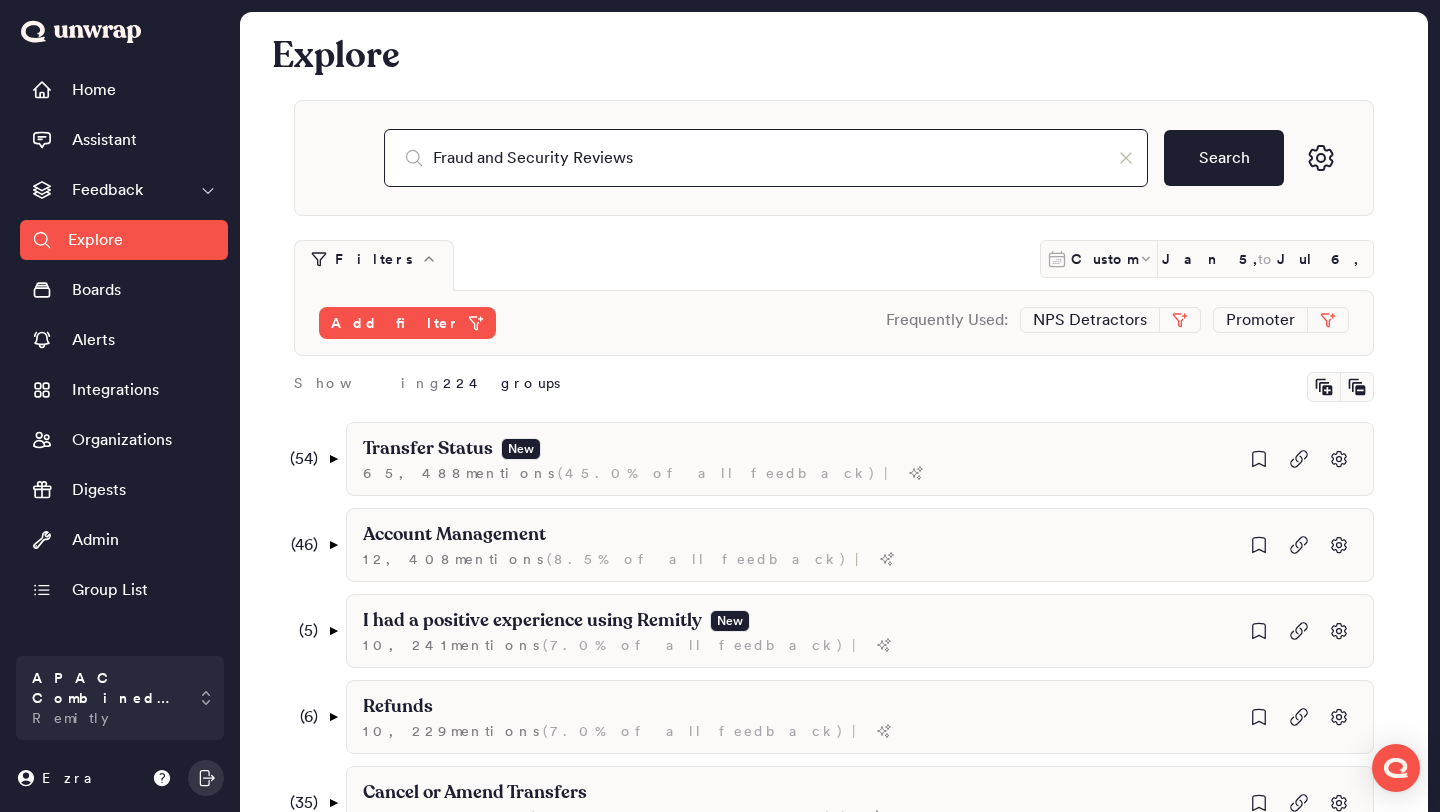 type on "Fraud and Security Reviews" 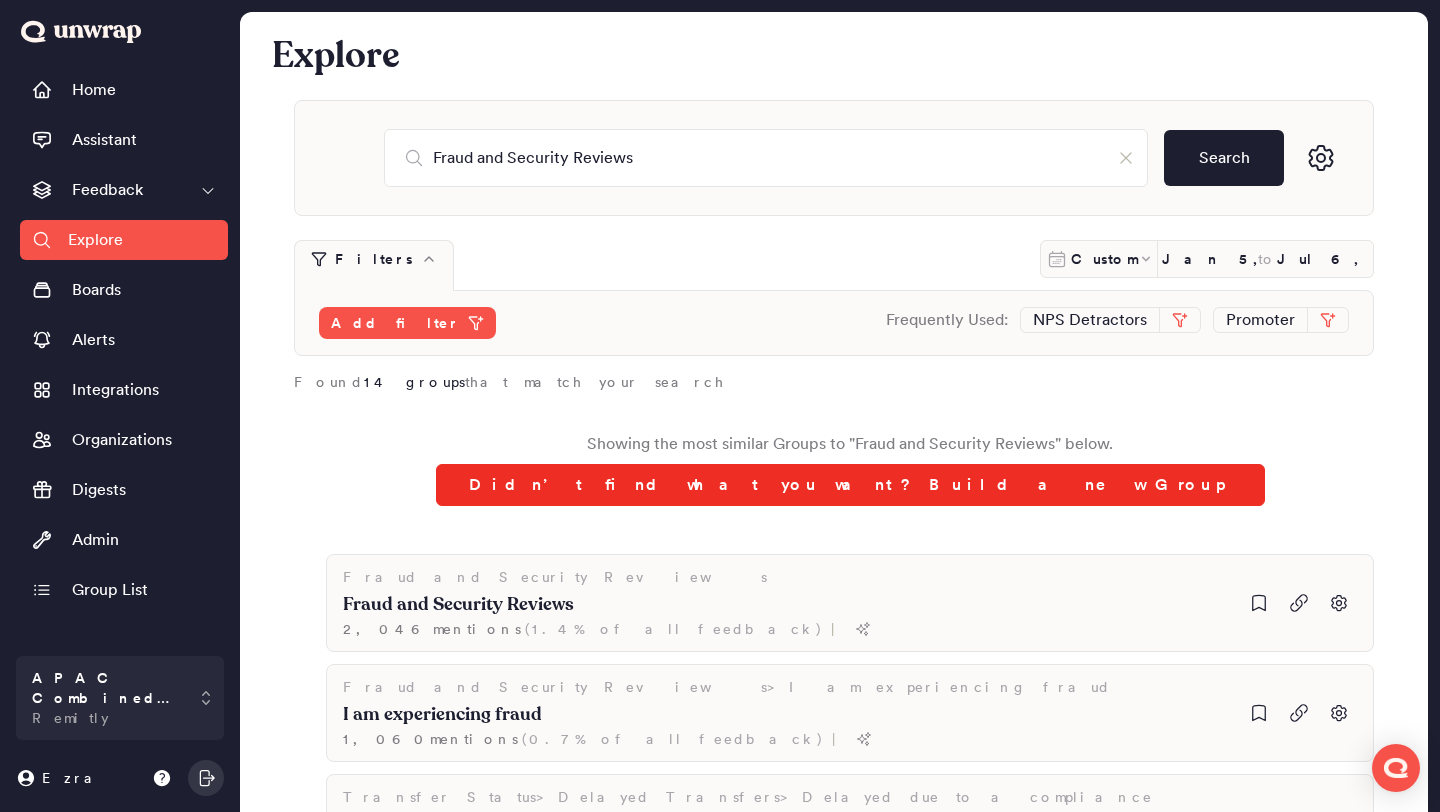 click on "Didn’t find what you want? Build a new Group" at bounding box center (850, 485) 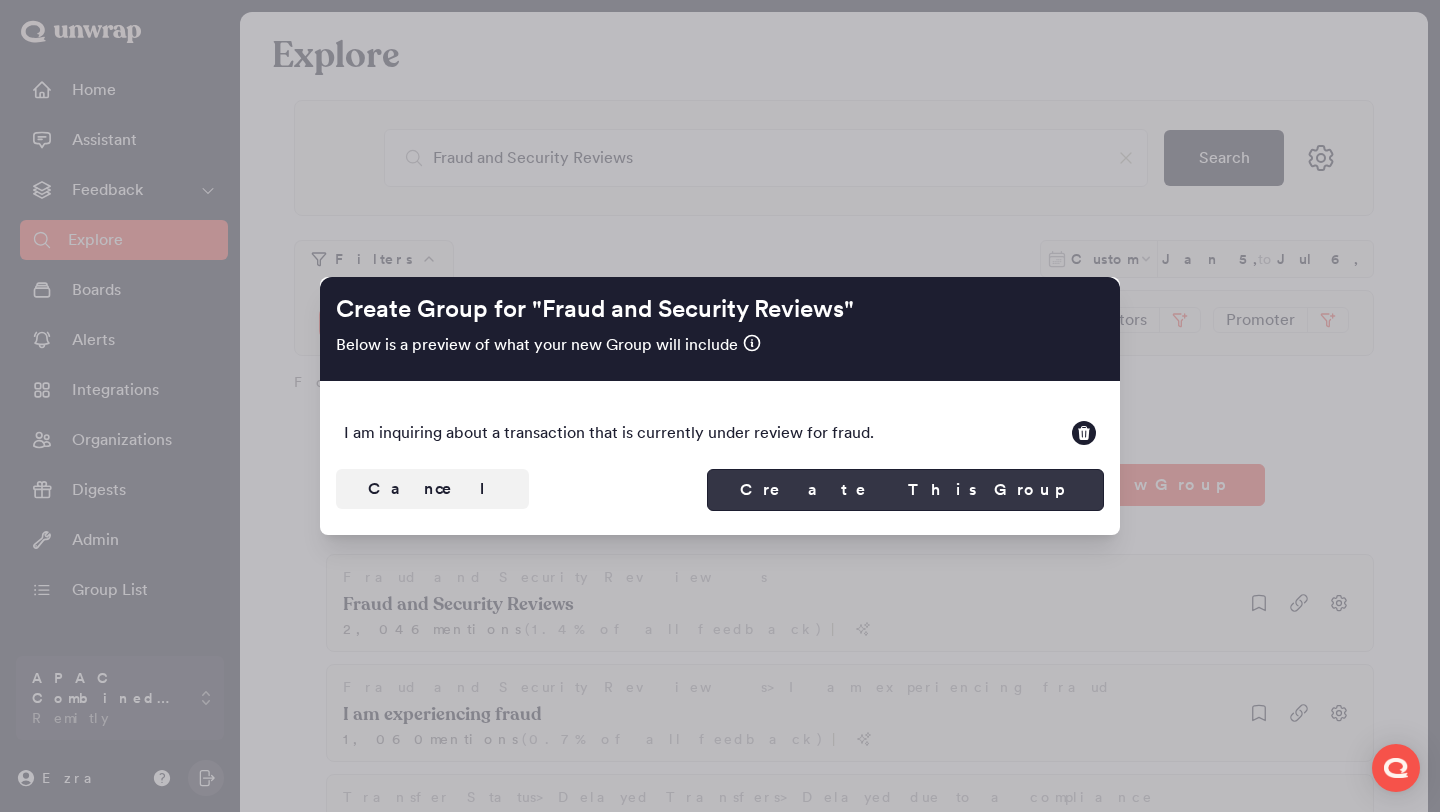 click on "Create This Group" at bounding box center [905, 490] 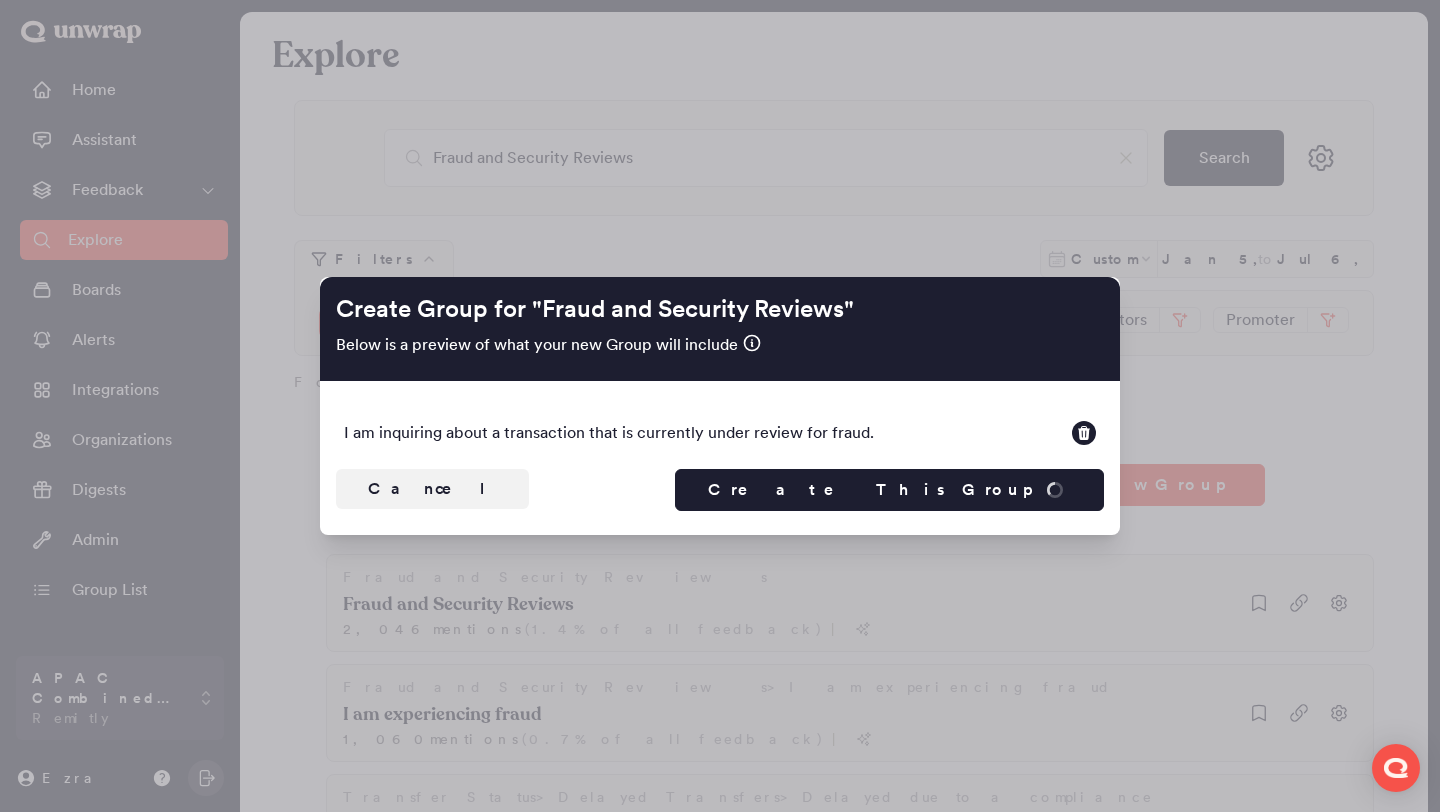 type 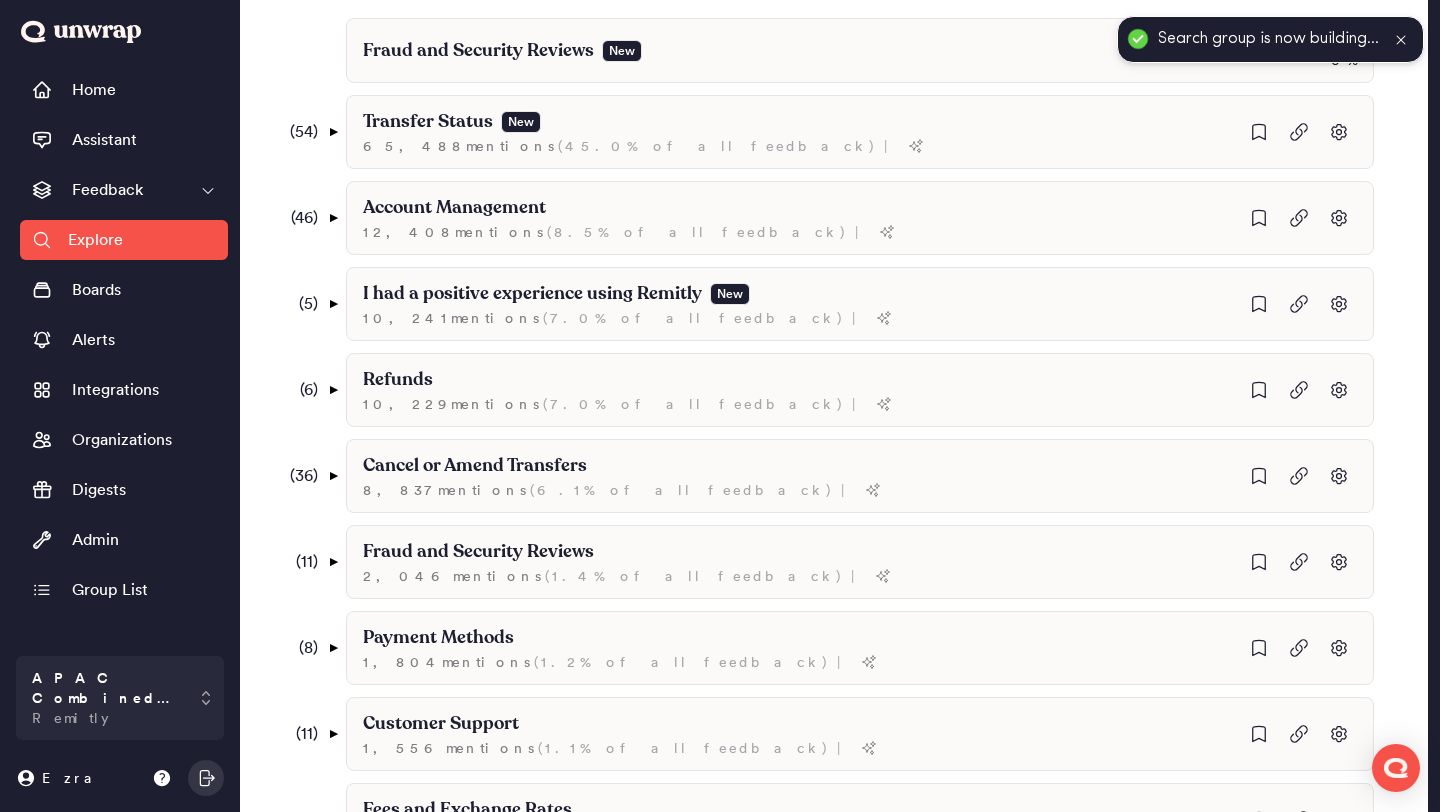 scroll, scrollTop: 537, scrollLeft: 0, axis: vertical 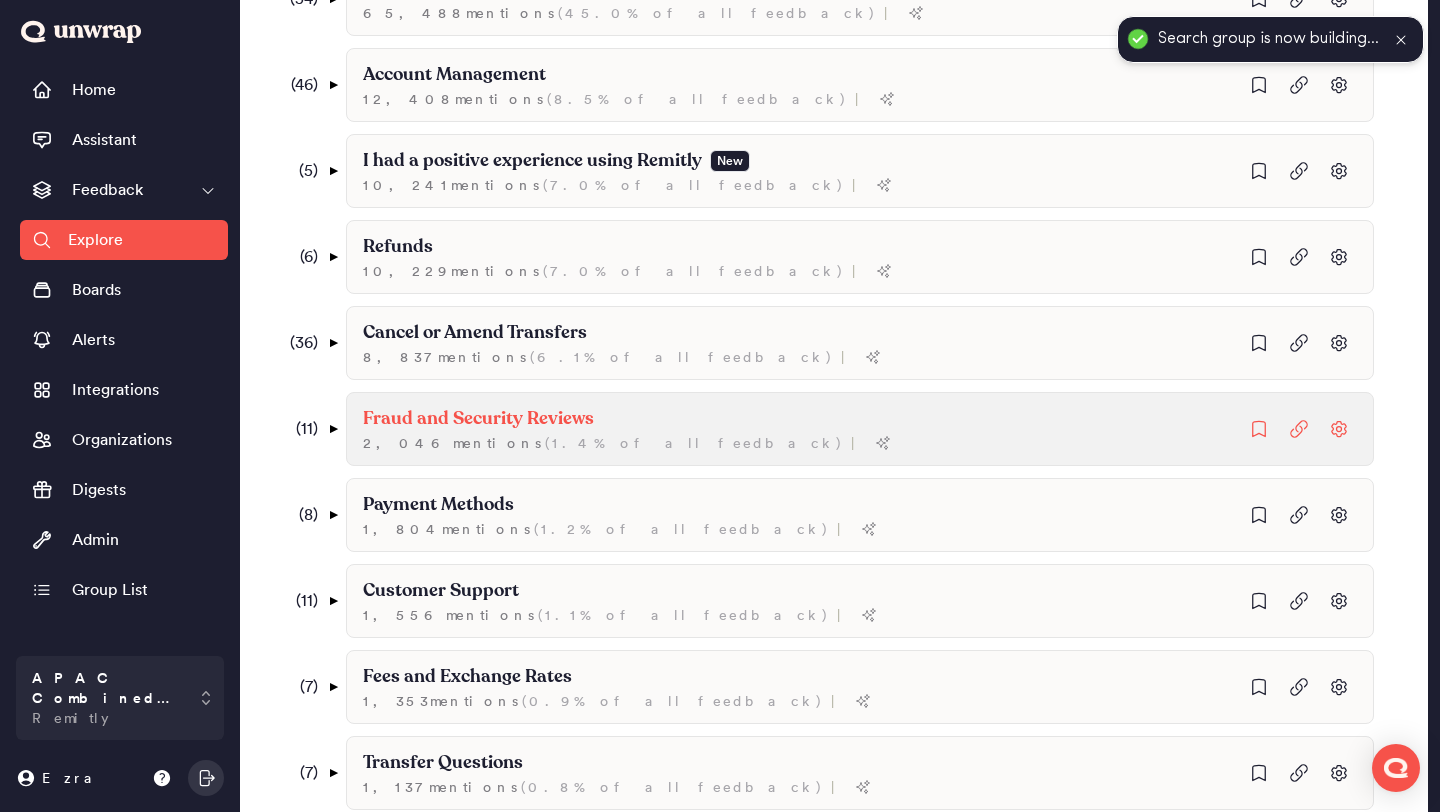 click on "Fraud and Security Reviews 2,046  mention s   ( 1.4% of all feedback ) |" at bounding box center (860, -1) 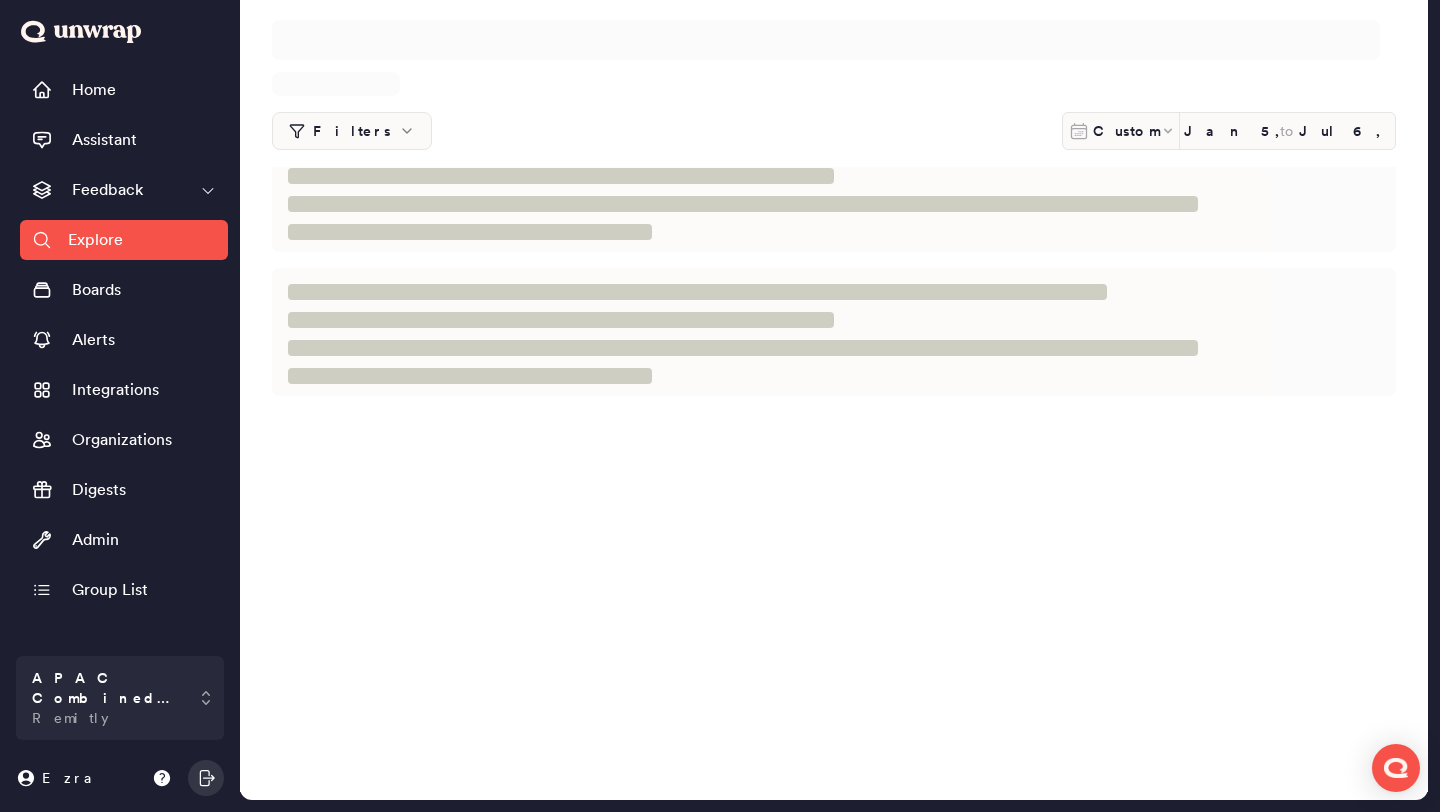 scroll, scrollTop: 0, scrollLeft: 0, axis: both 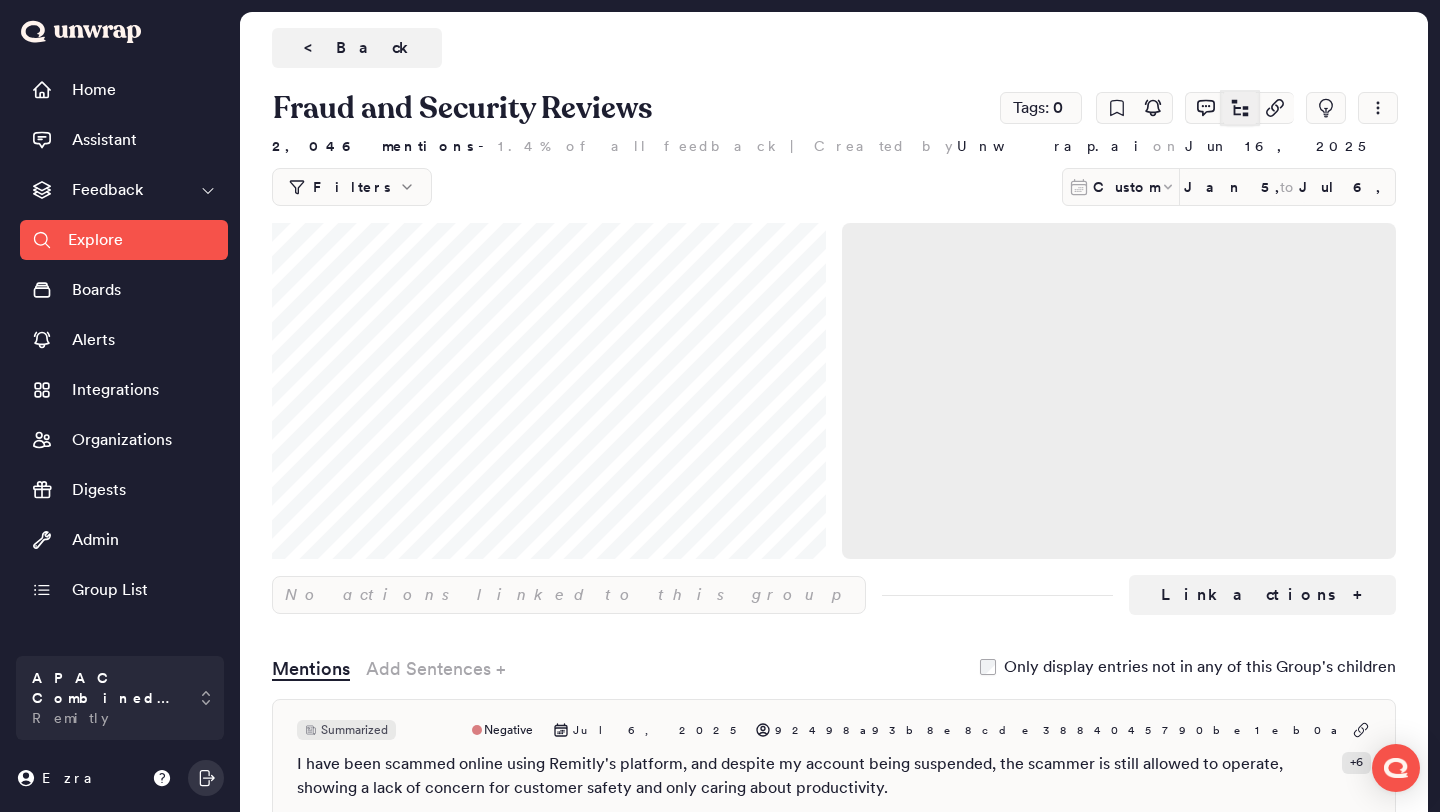 click 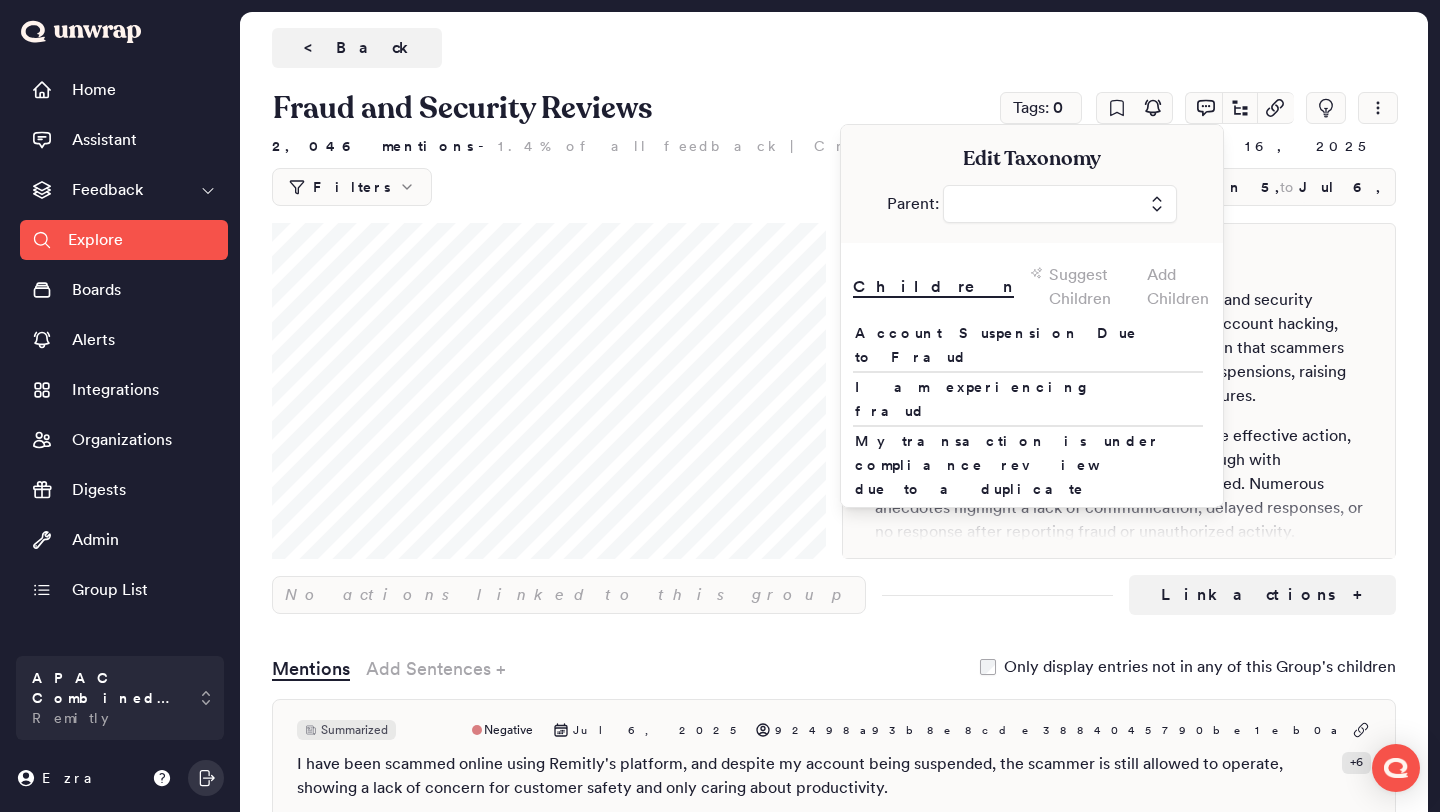 click on "Add Children" at bounding box center (1179, 287) 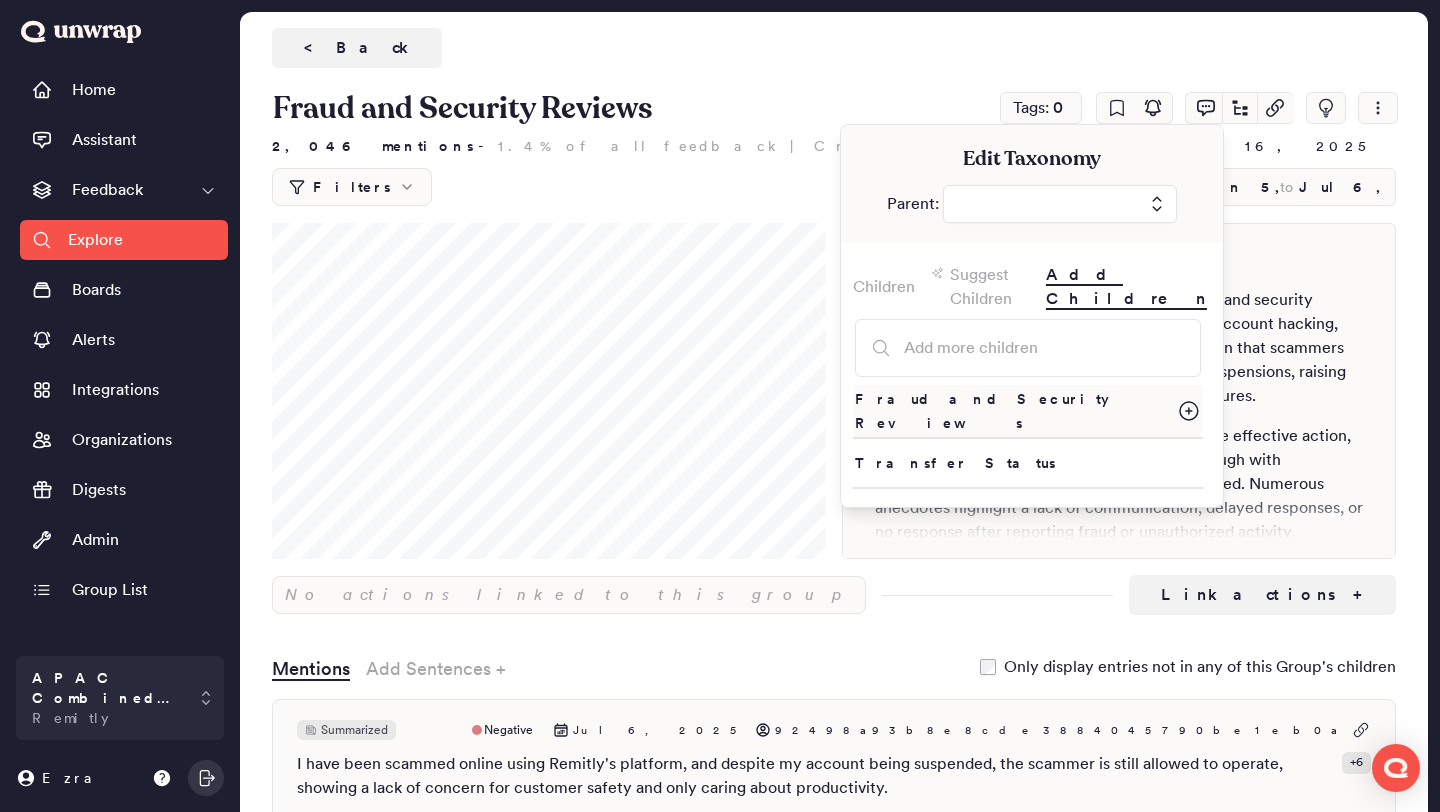 click 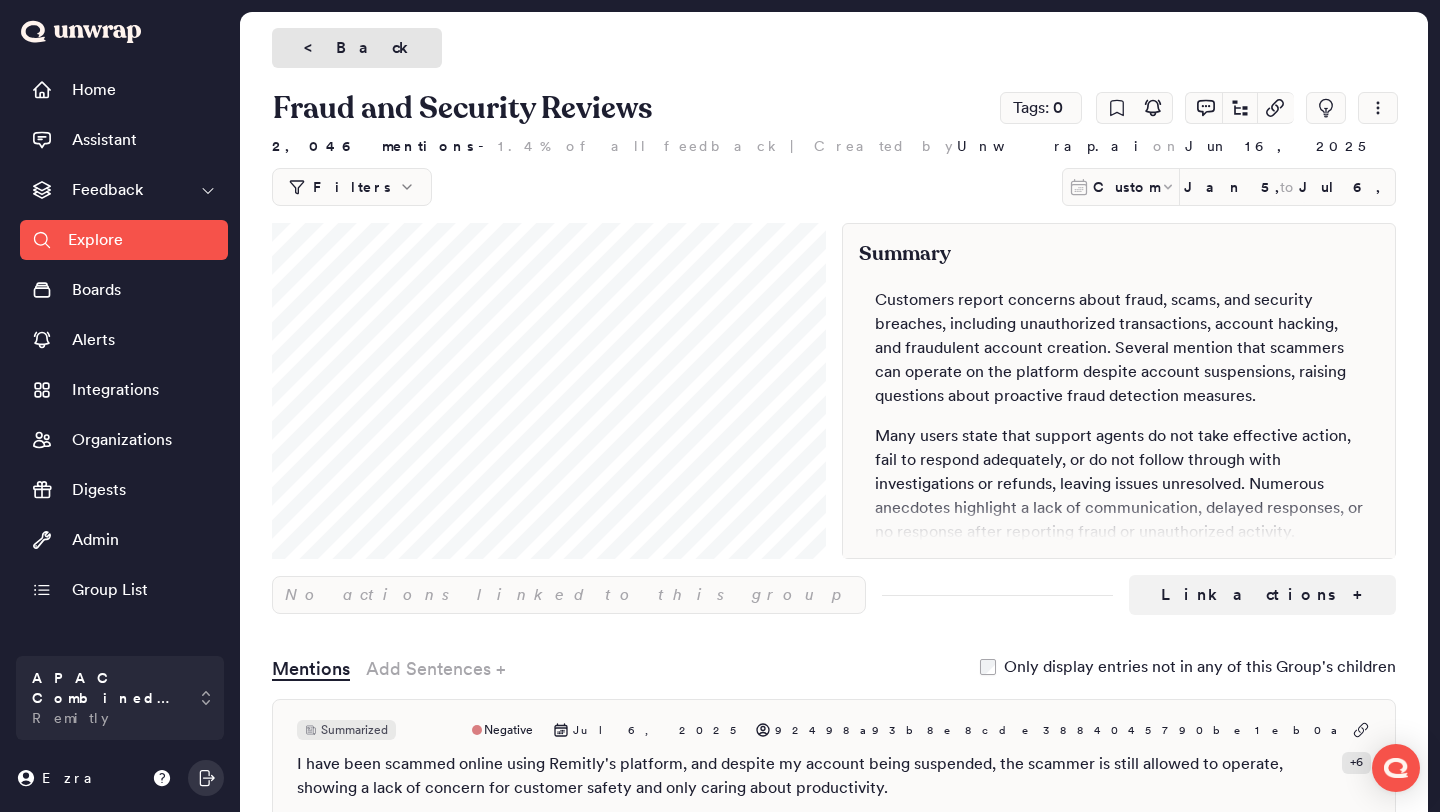 click on "< Back" at bounding box center (357, 48) 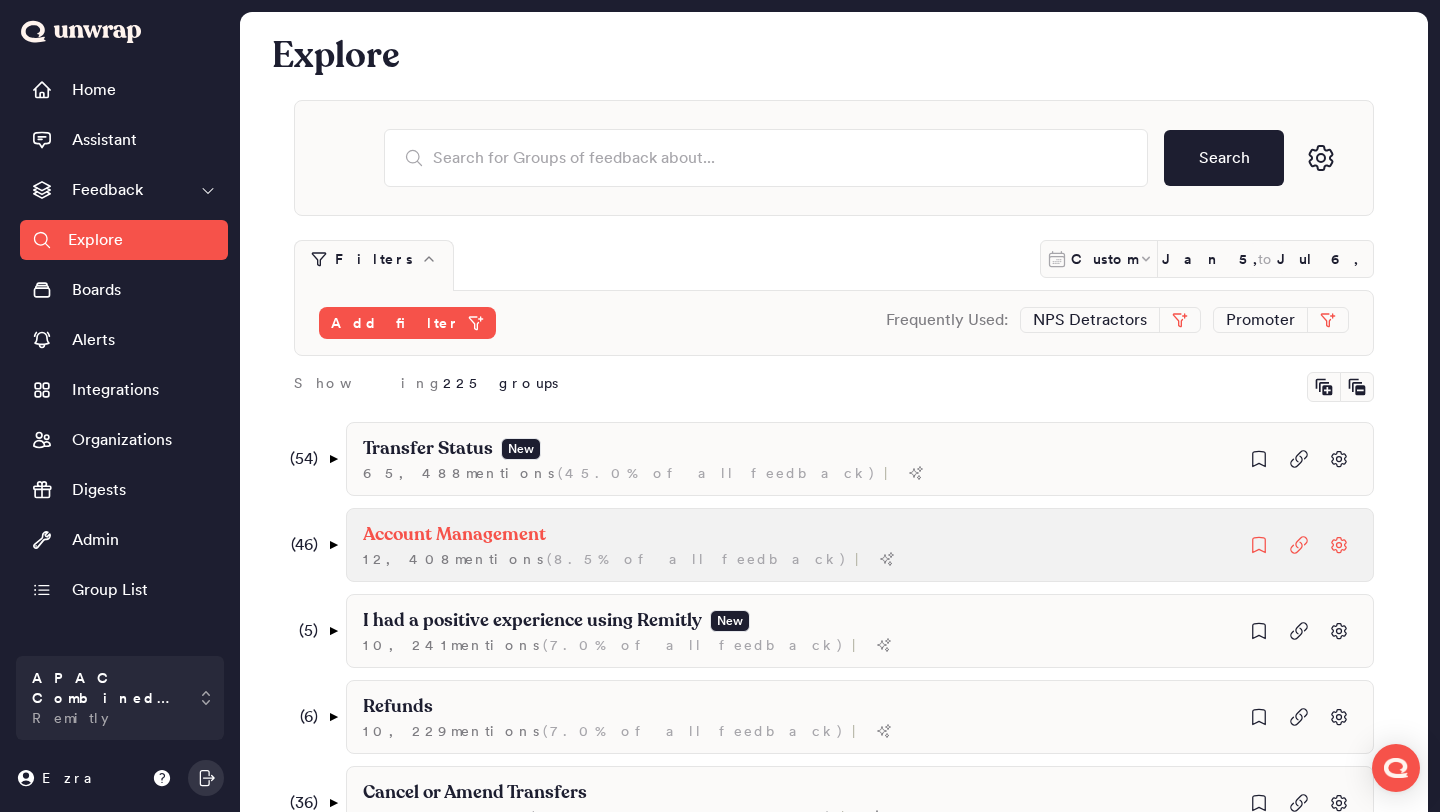 scroll, scrollTop: 537, scrollLeft: 0, axis: vertical 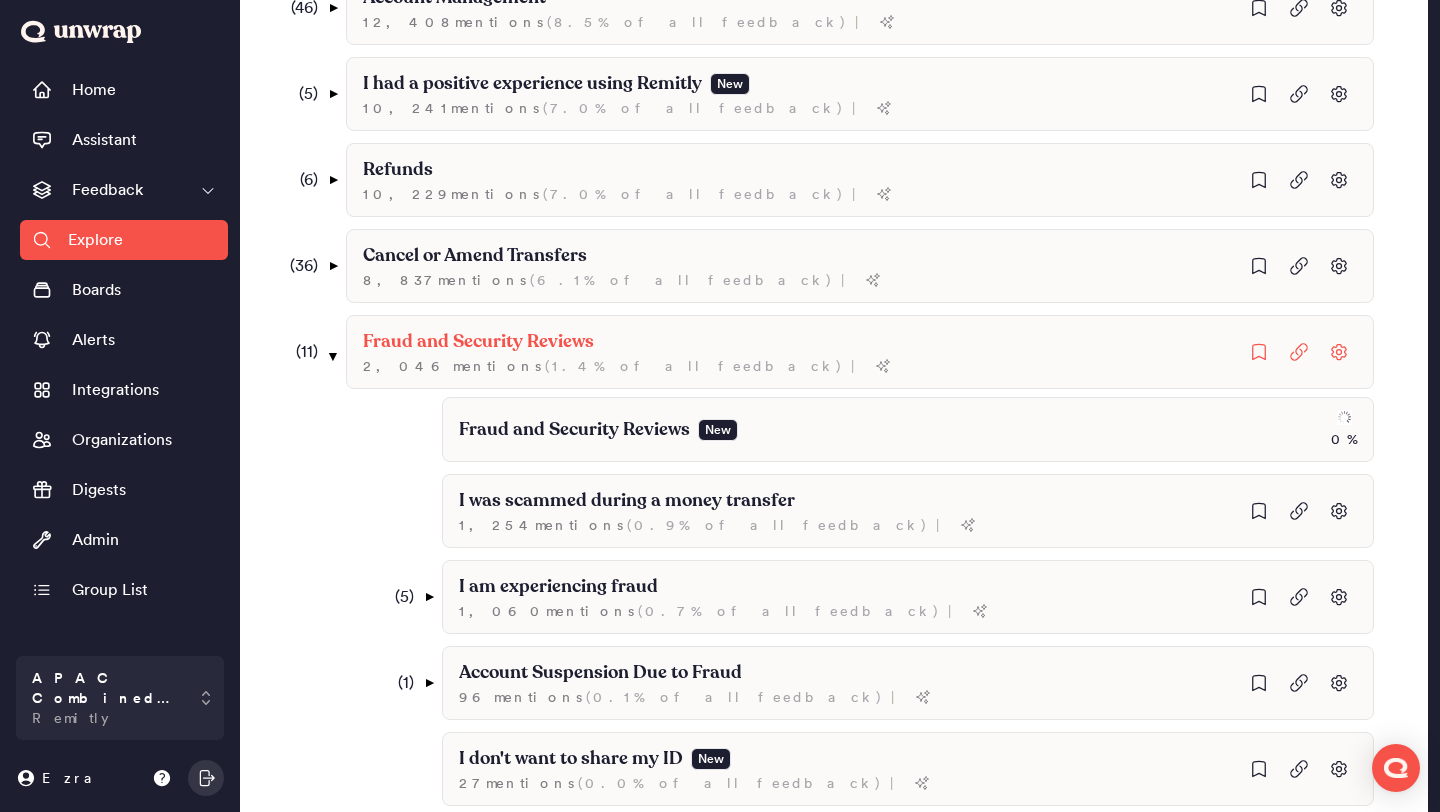 click on "( 11 )" at bounding box center [300, 352] 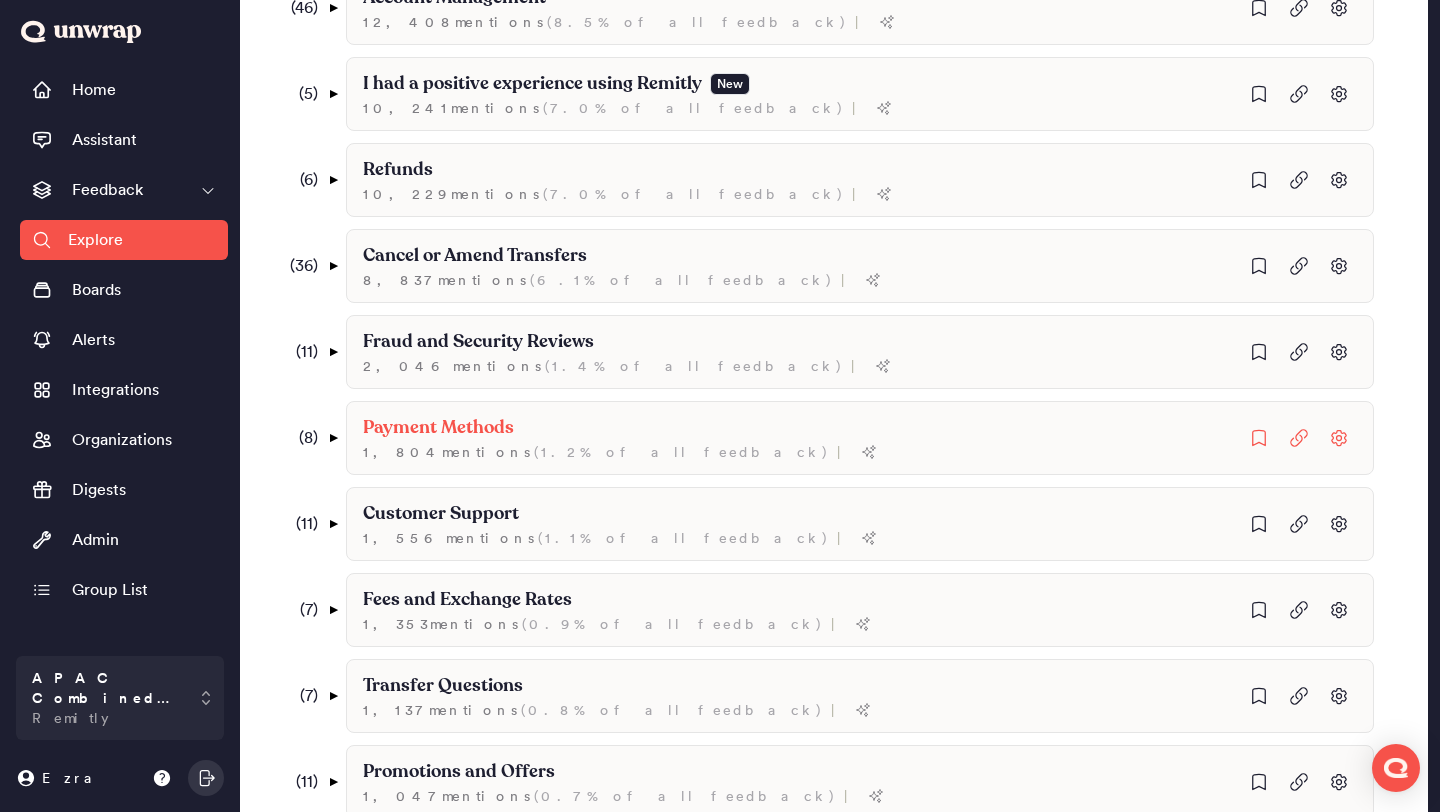 click on "( 8 )" at bounding box center [300, 438] 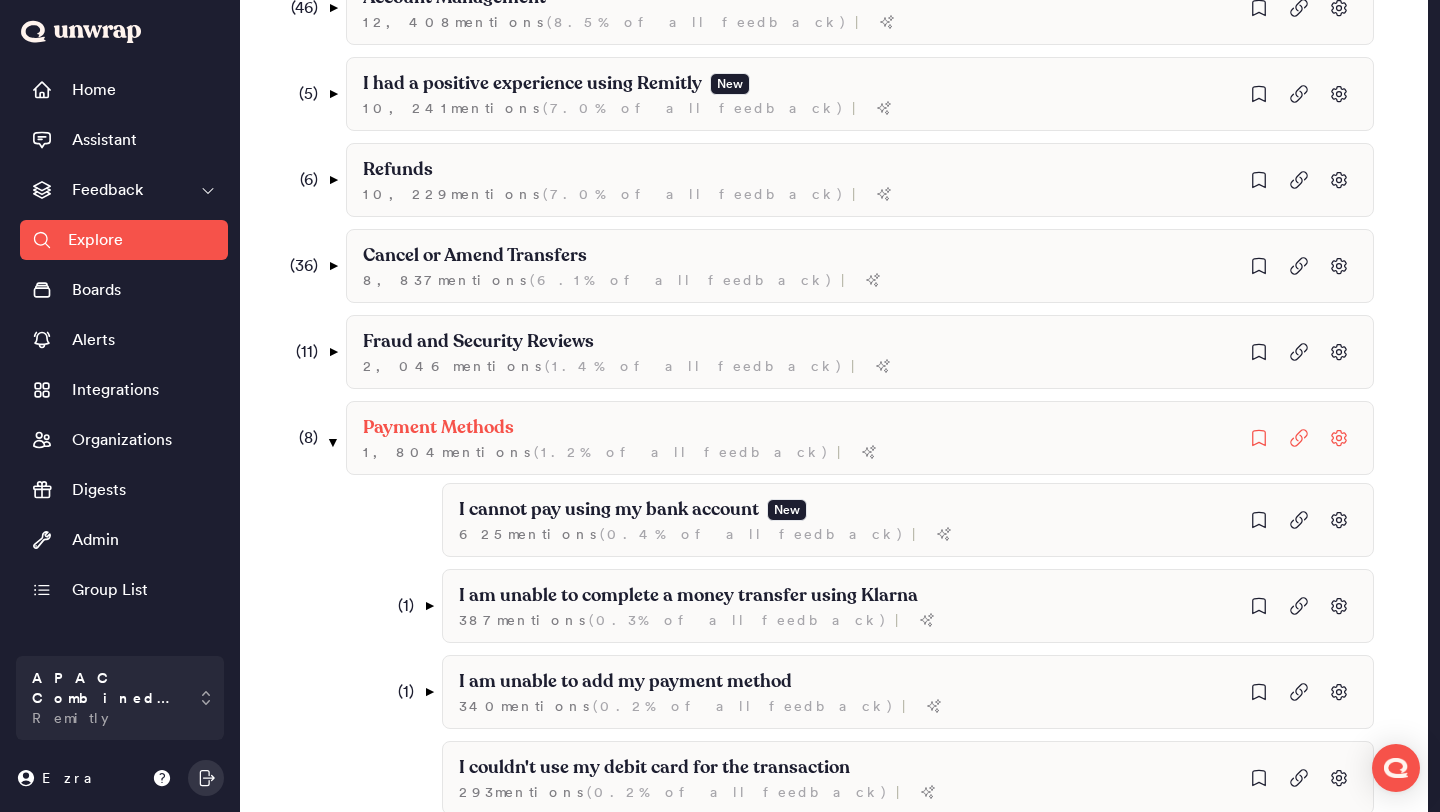click on "( 8 ) ▼" at bounding box center (311, 438) 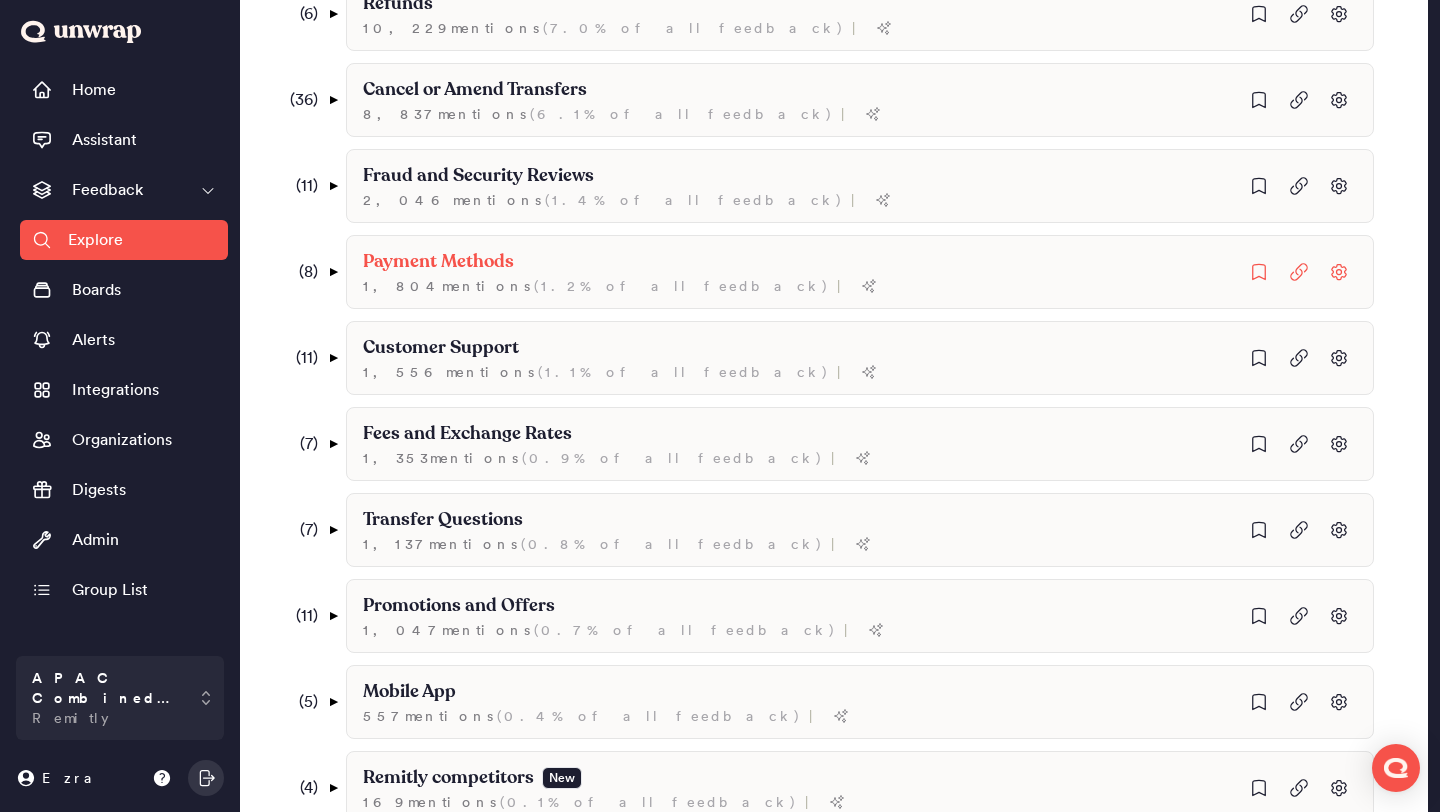 scroll, scrollTop: 708, scrollLeft: 0, axis: vertical 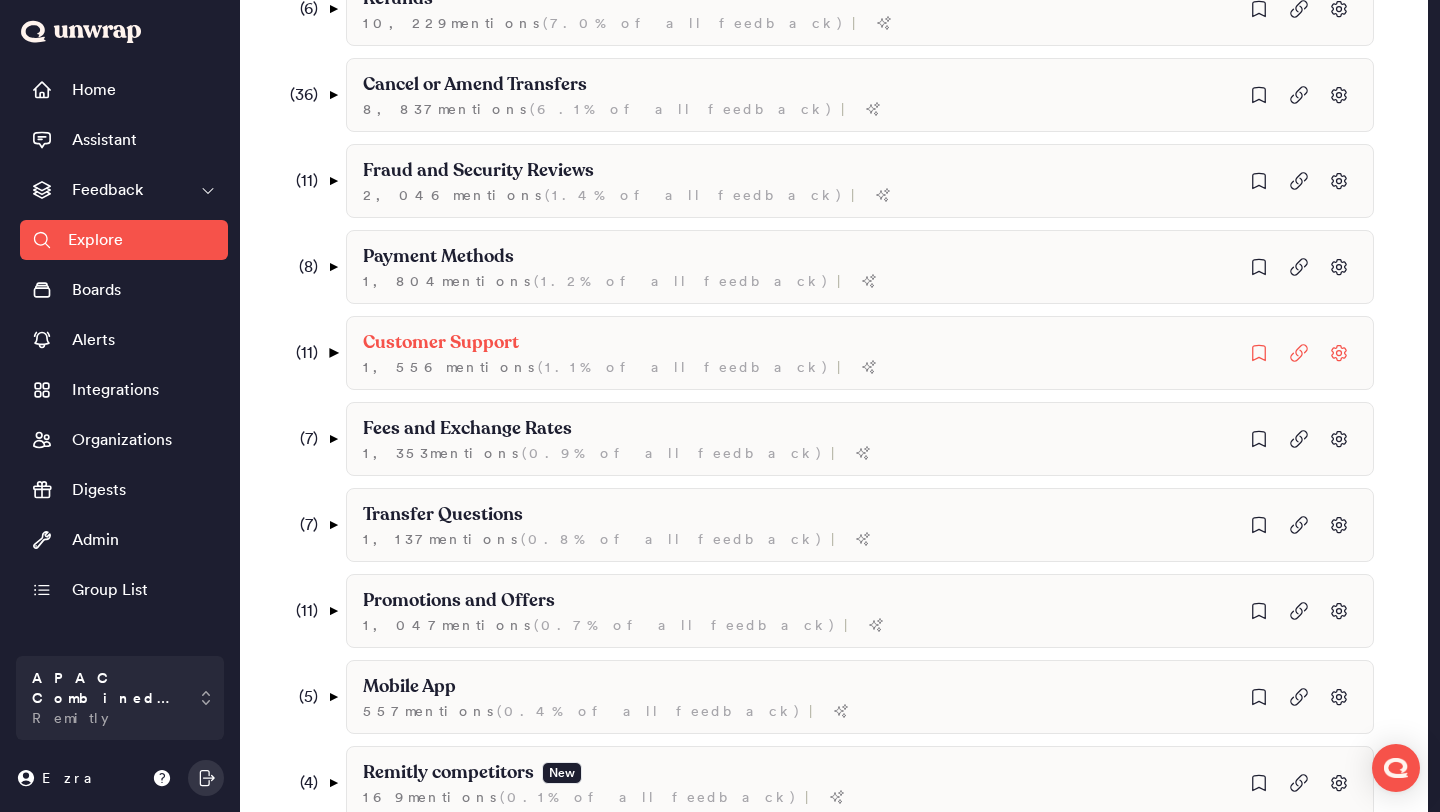 click on "▼" at bounding box center [333, 353] 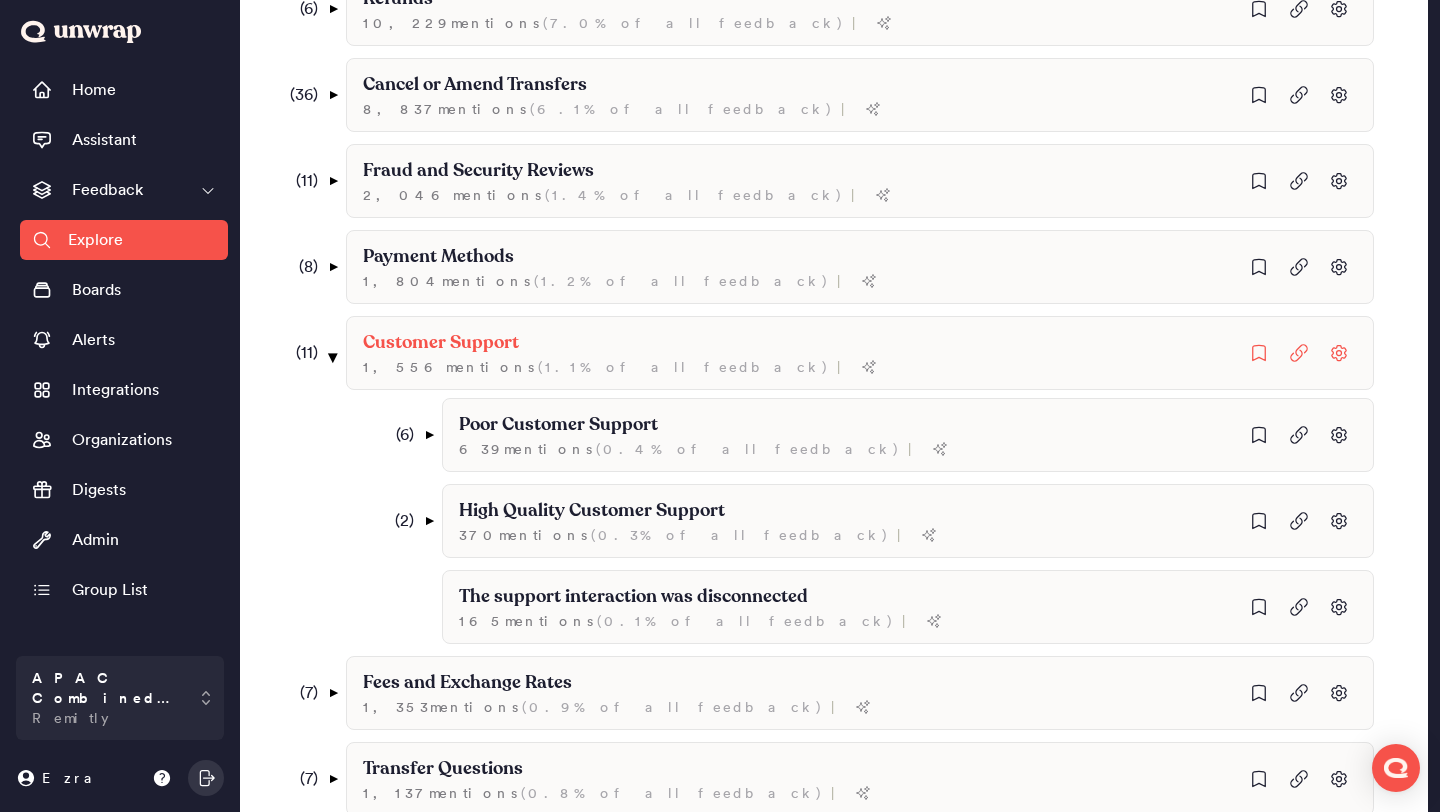 click on "▼" at bounding box center [333, 357] 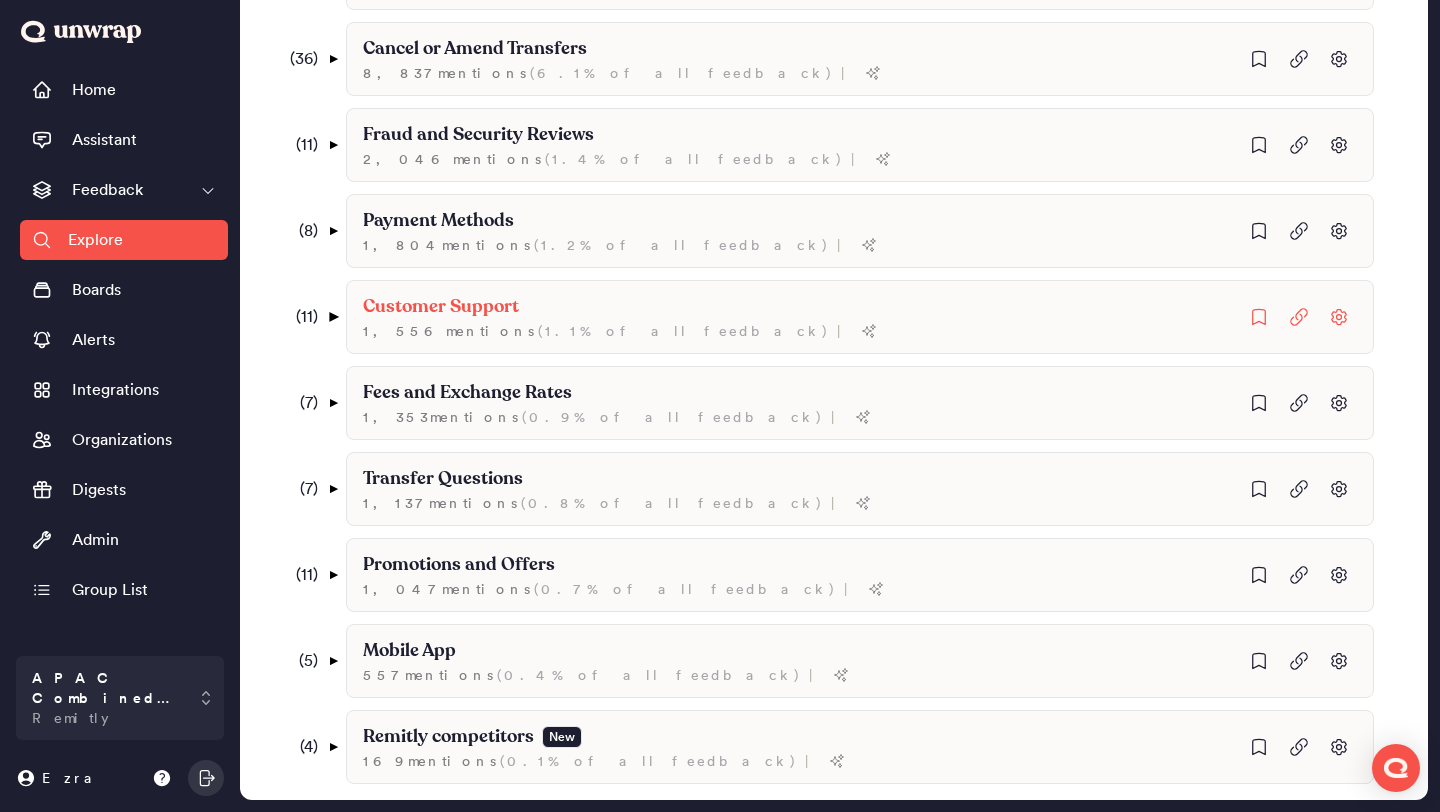 scroll, scrollTop: 744, scrollLeft: 0, axis: vertical 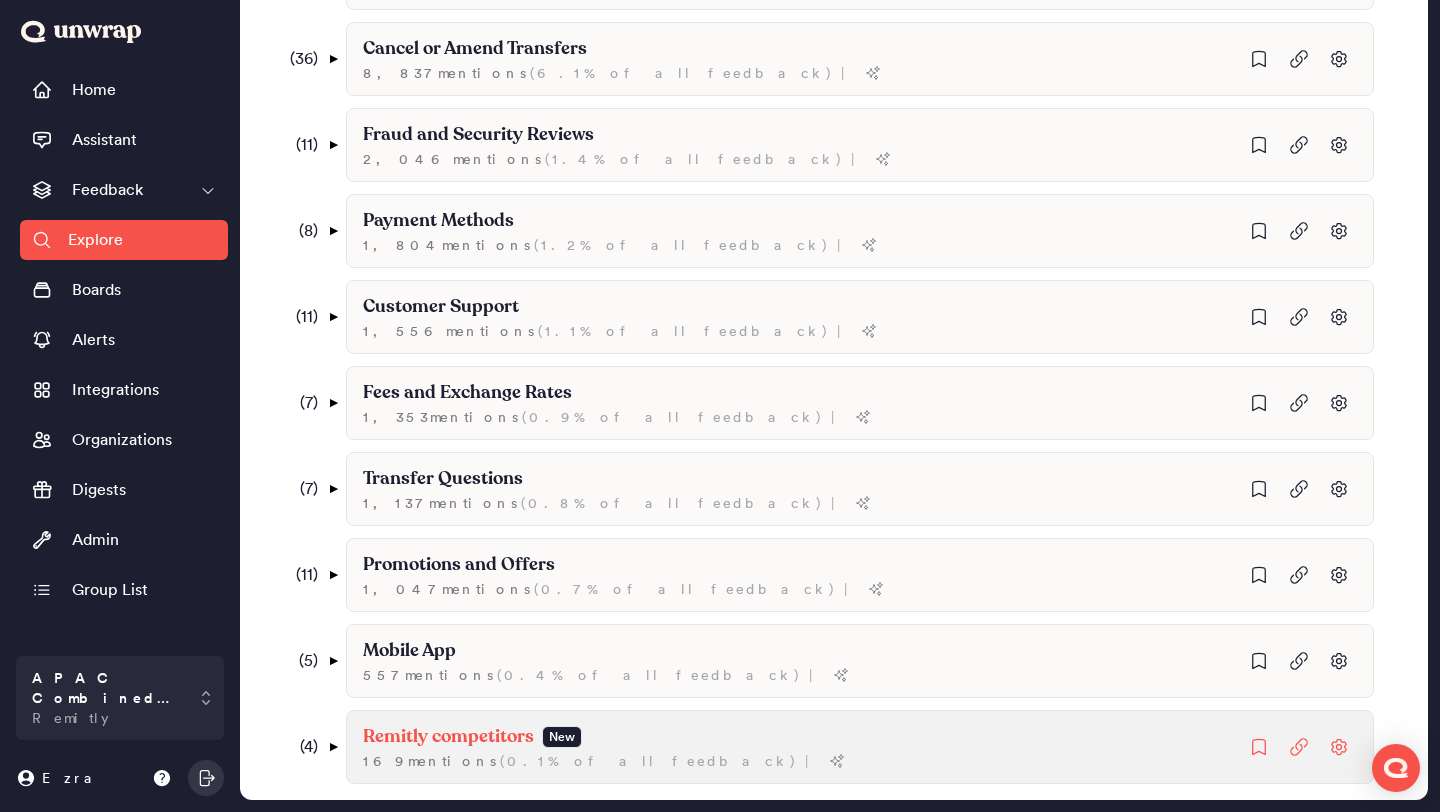 click on "Remitly competitors" at bounding box center (428, -295) 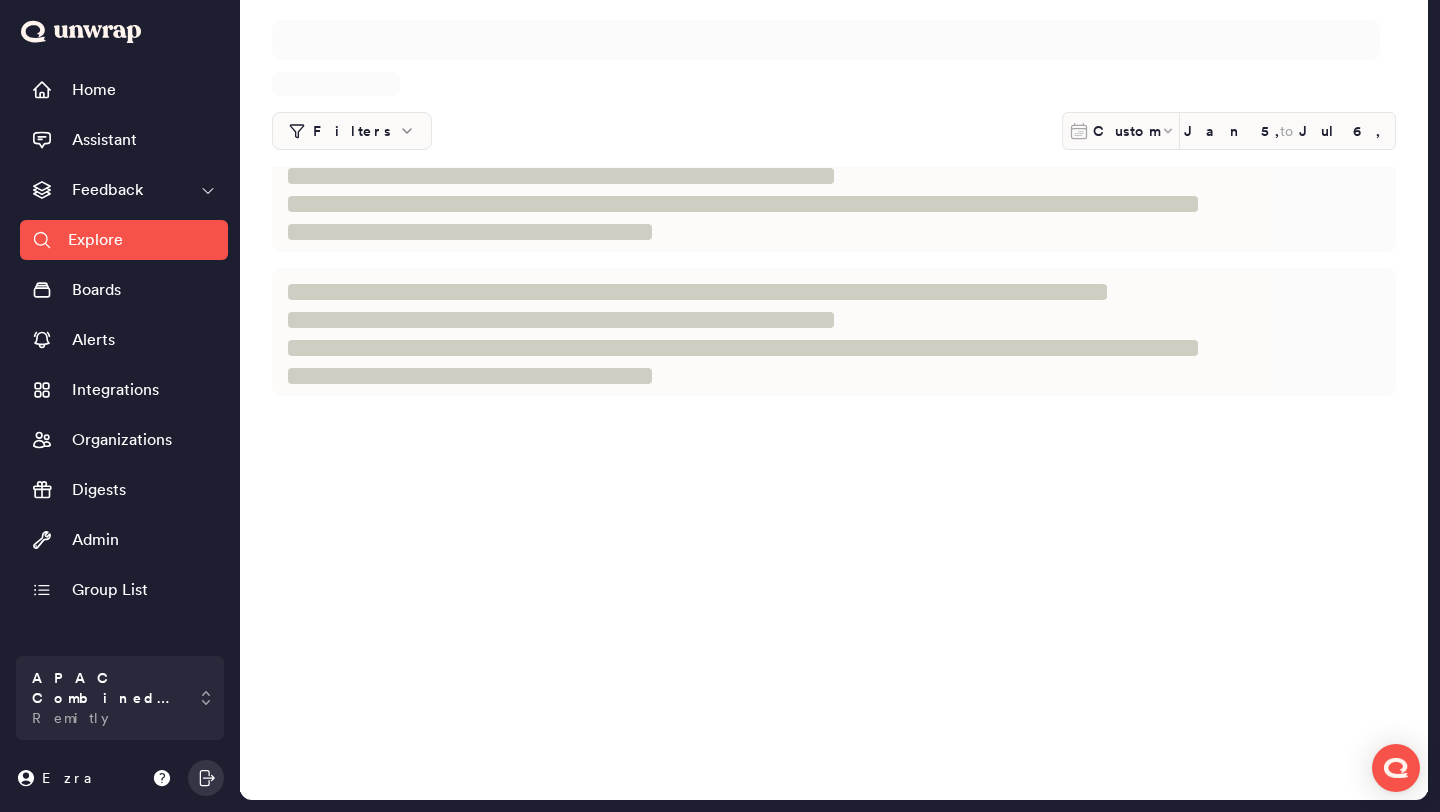 scroll, scrollTop: 0, scrollLeft: 0, axis: both 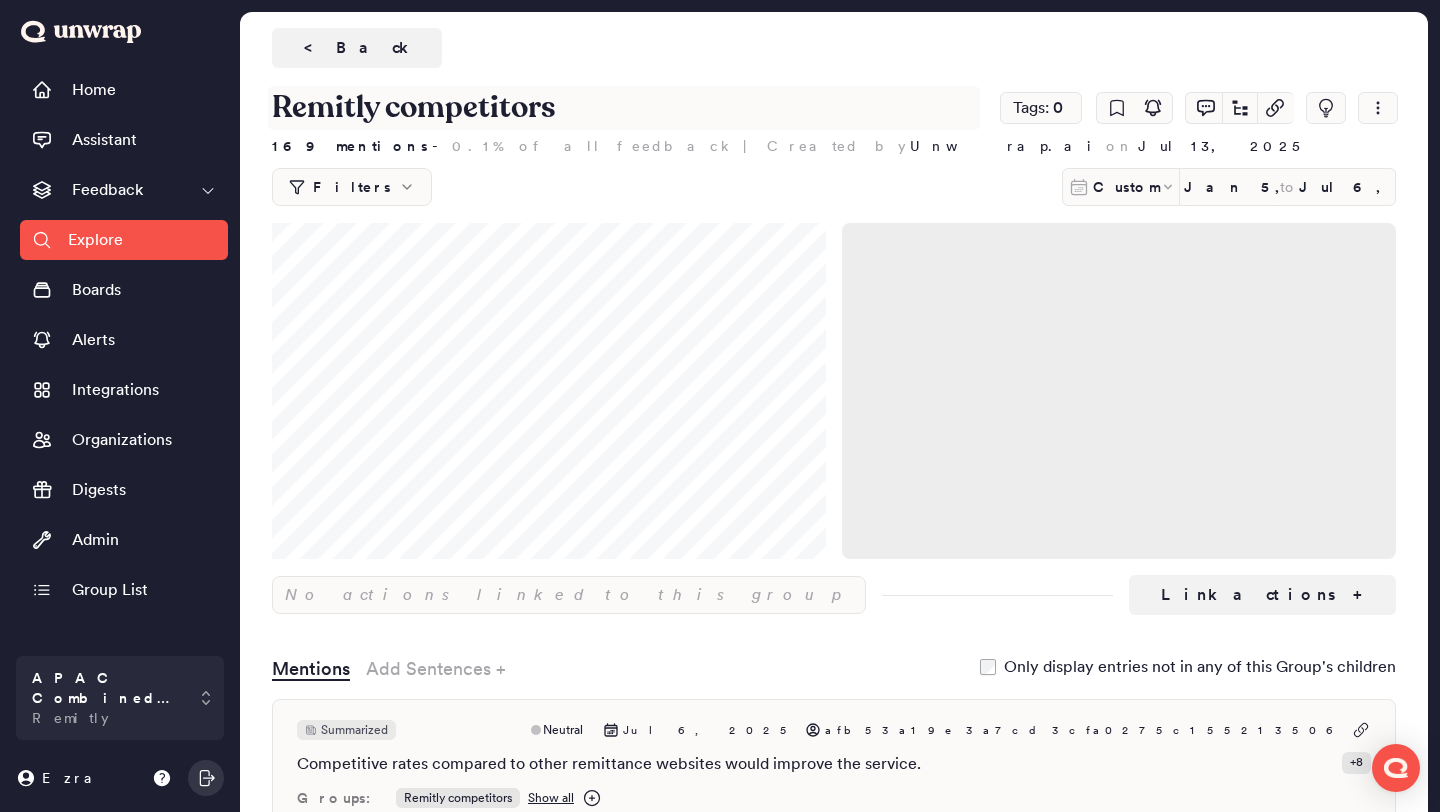 click on "Remitly competitors" at bounding box center [624, 108] 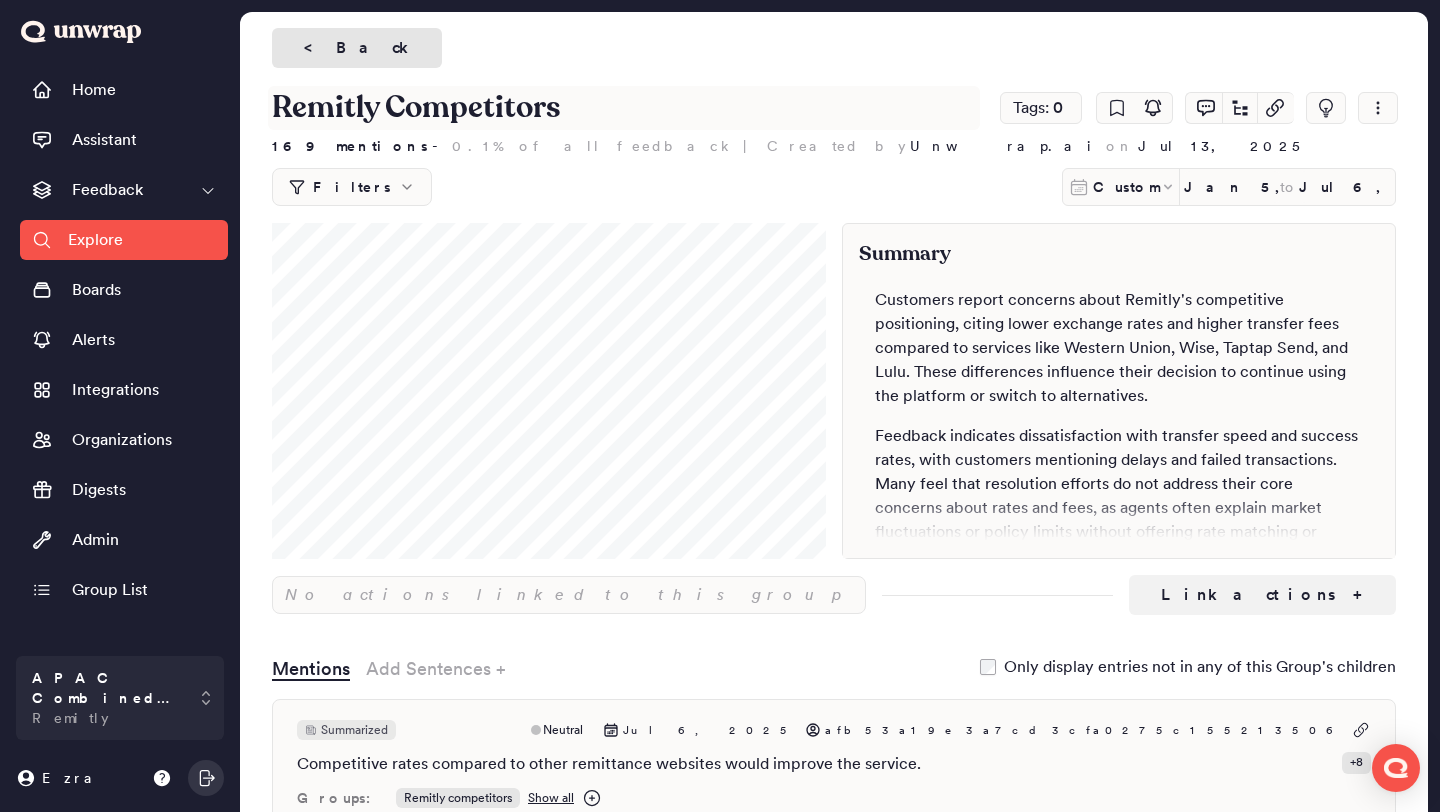 type on "Remitly Competitors" 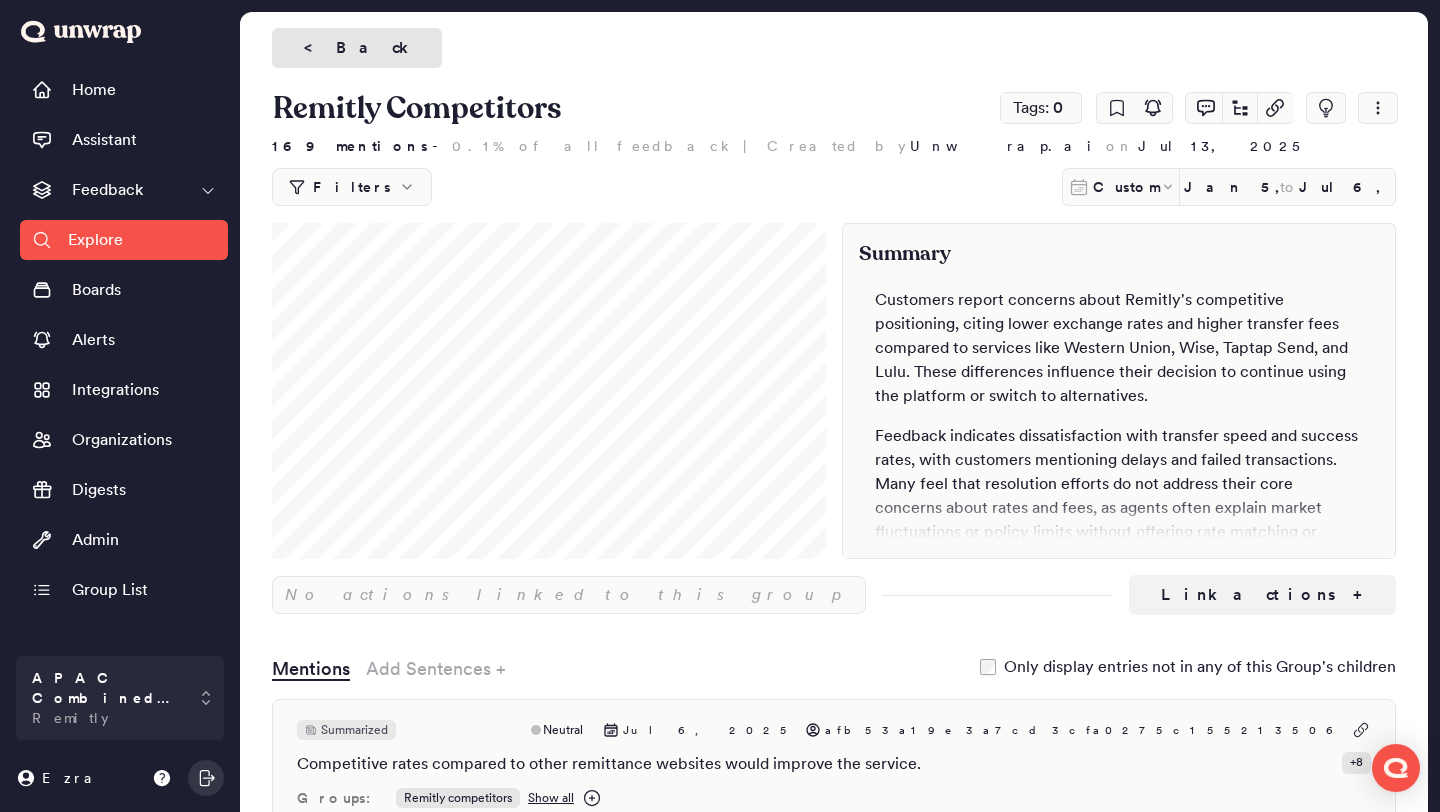 click on "< Back" at bounding box center (357, 48) 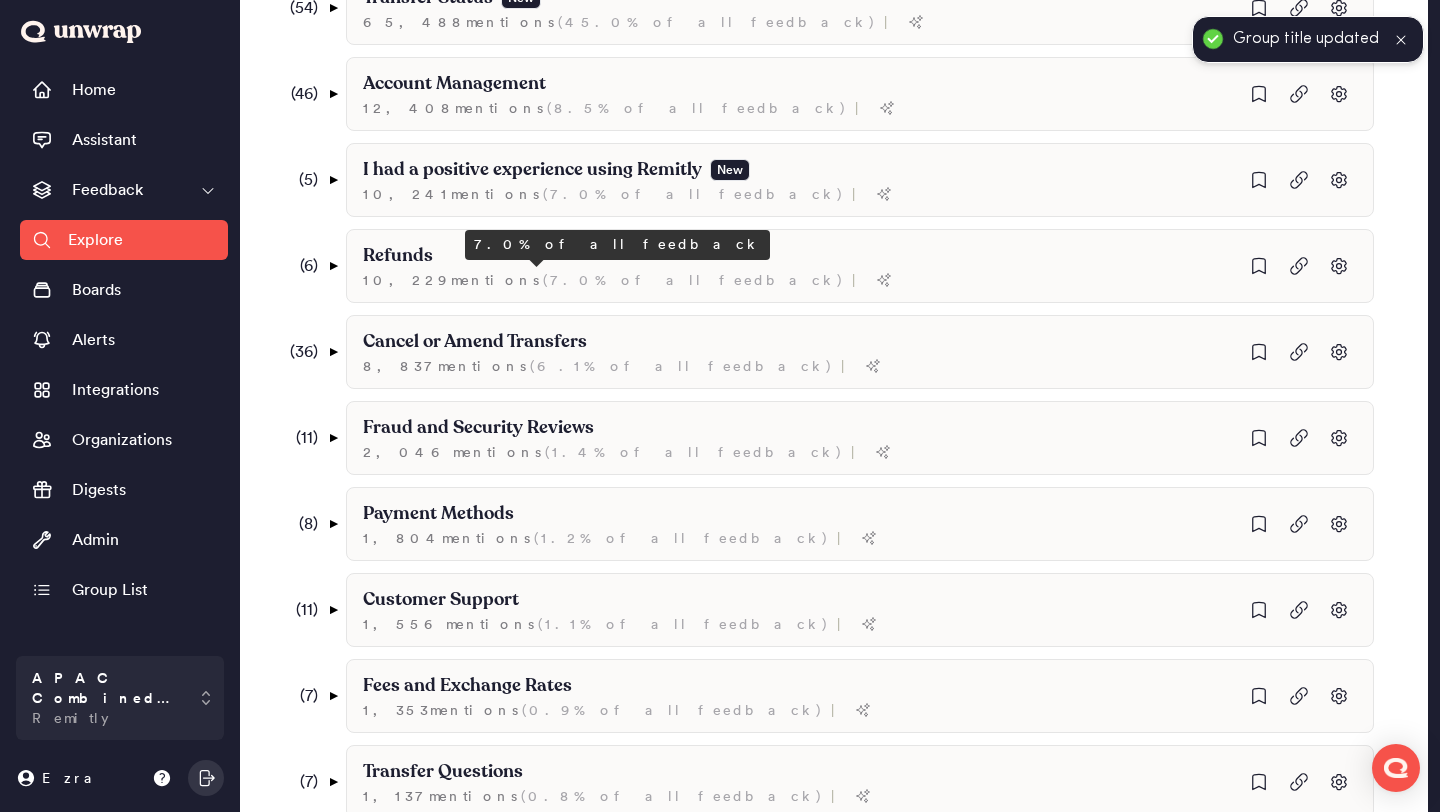 scroll, scrollTop: 440, scrollLeft: 0, axis: vertical 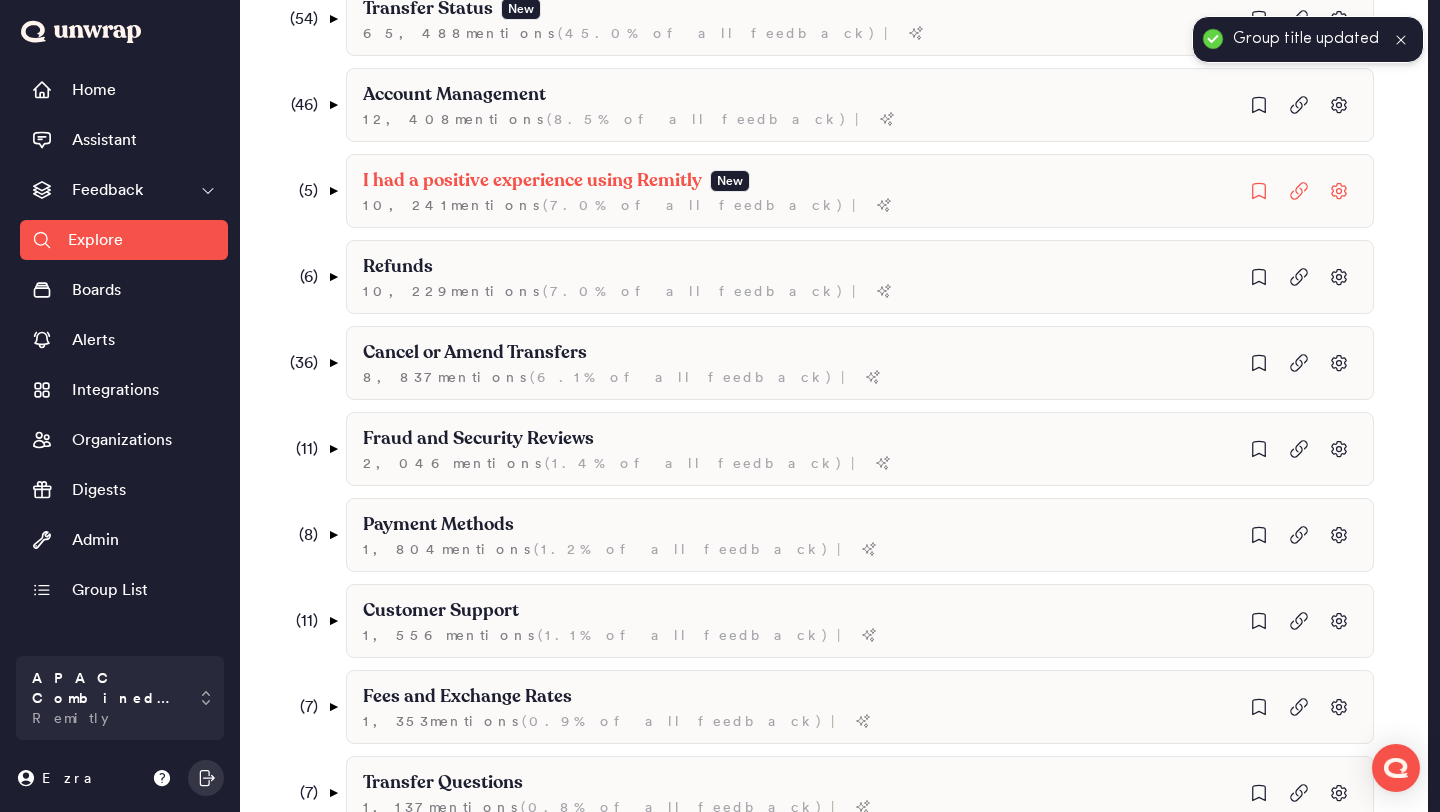 click on "( 5 ) ▼" at bounding box center [311, 191] 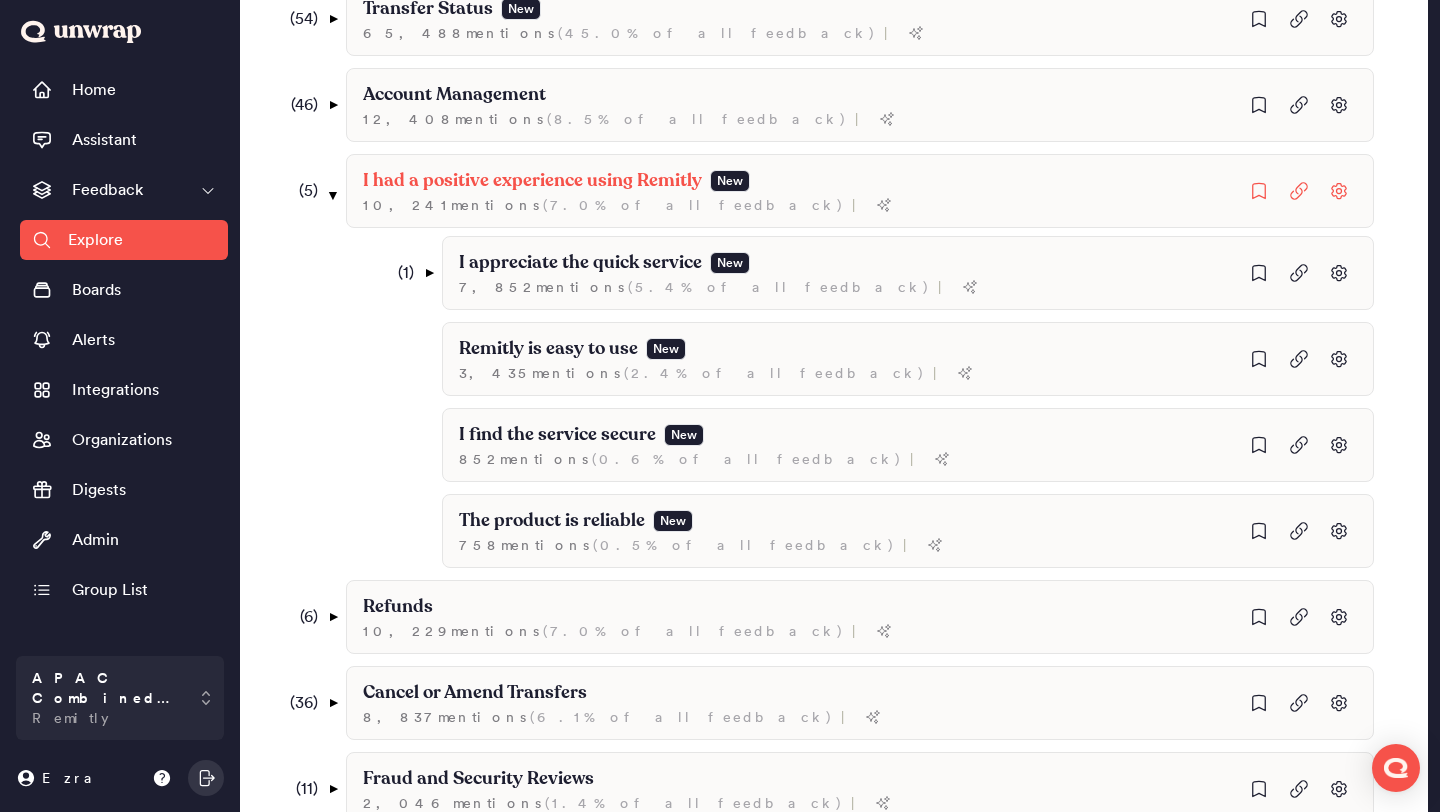 click on "( 5 ) ▼" at bounding box center (311, 191) 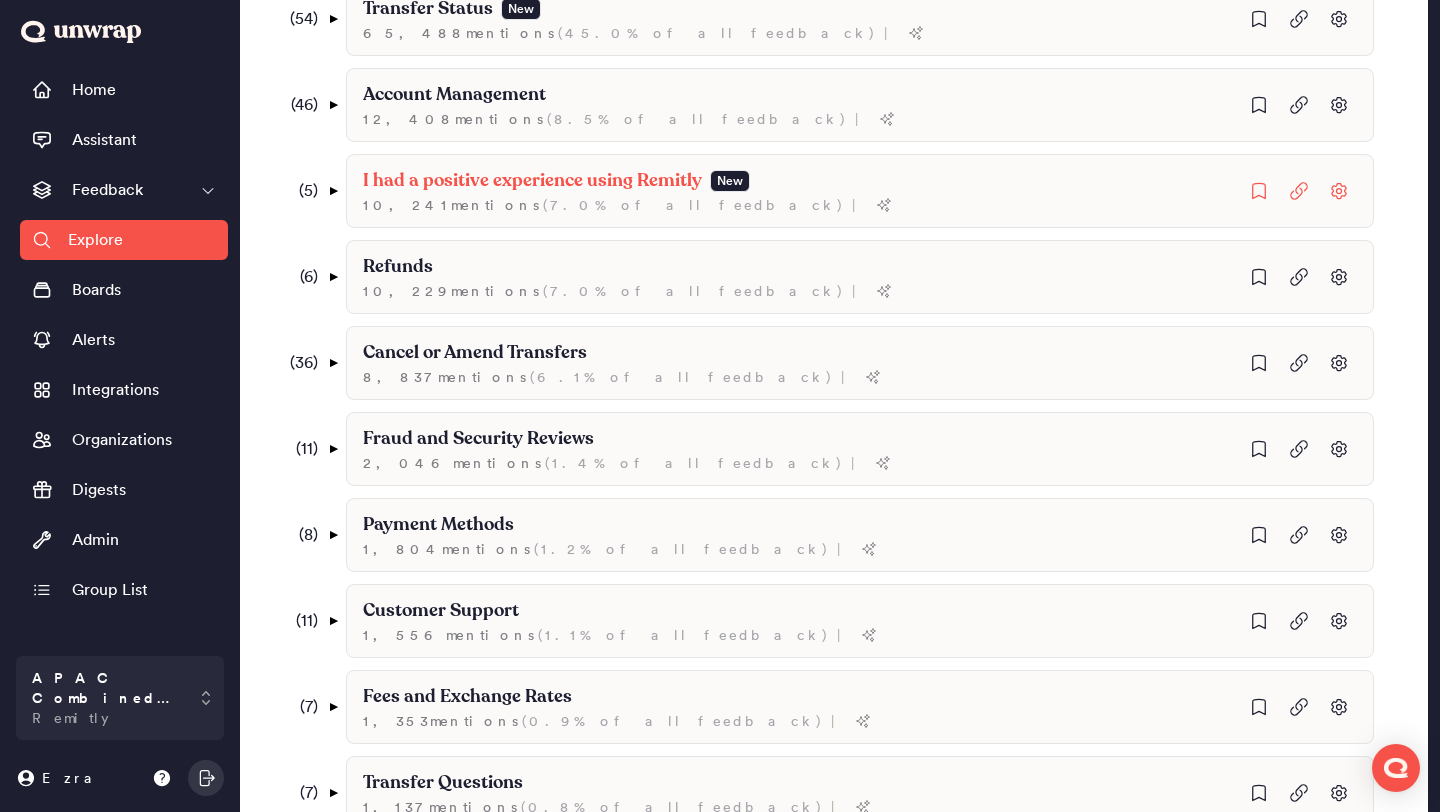 click on "( 5 ) ▼" at bounding box center [311, 191] 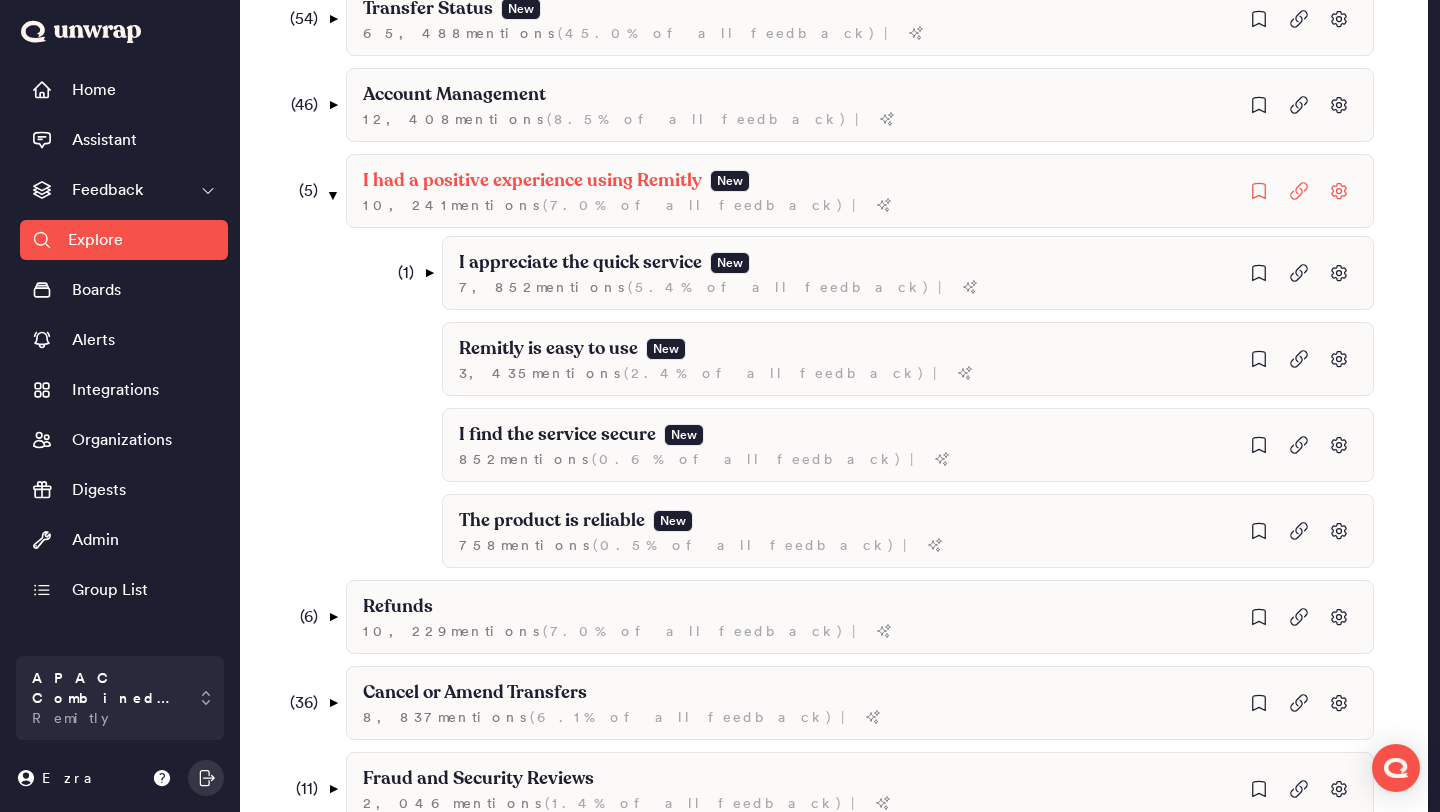 click on "( 5 ) ▼" at bounding box center (311, 191) 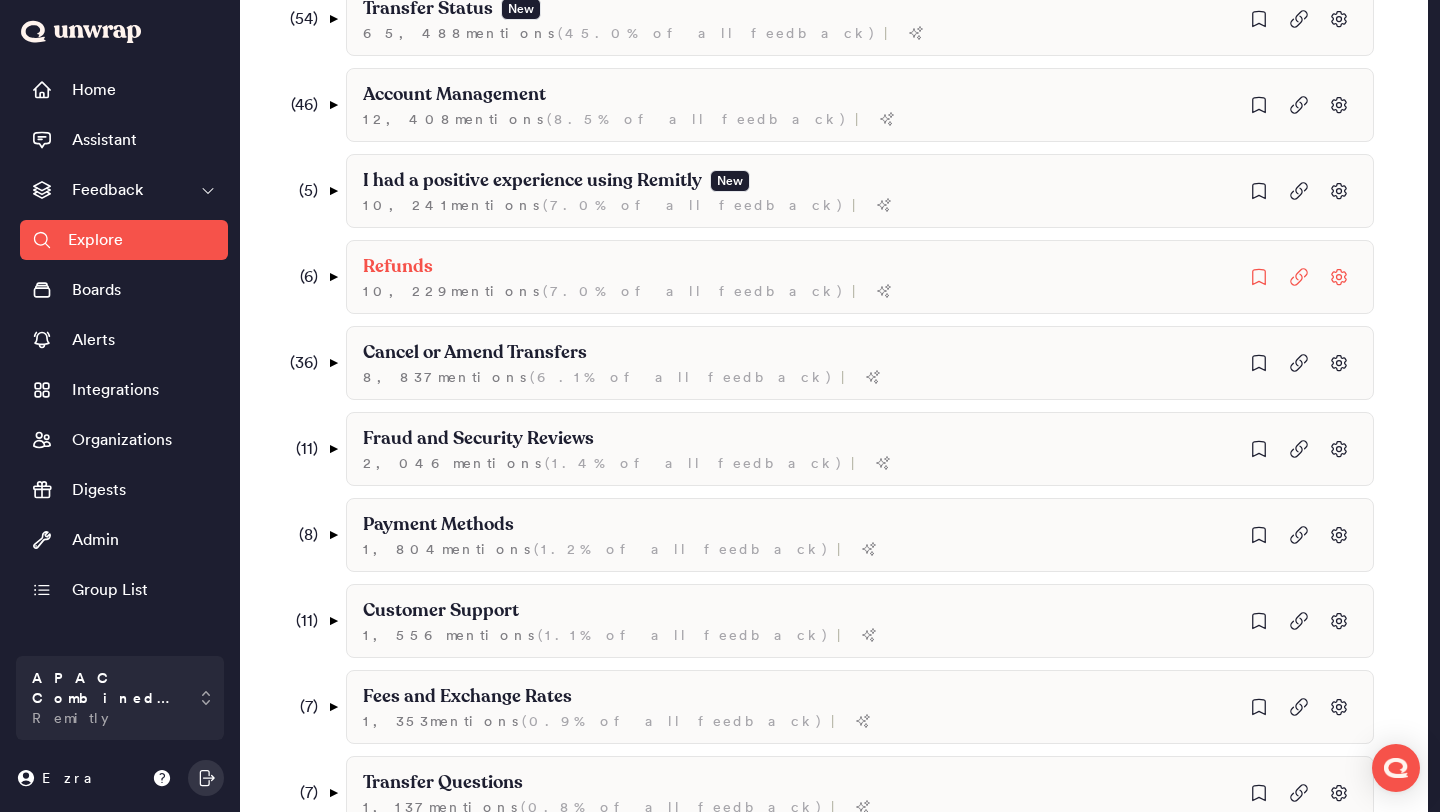 click on "( 6 )" at bounding box center [300, 277] 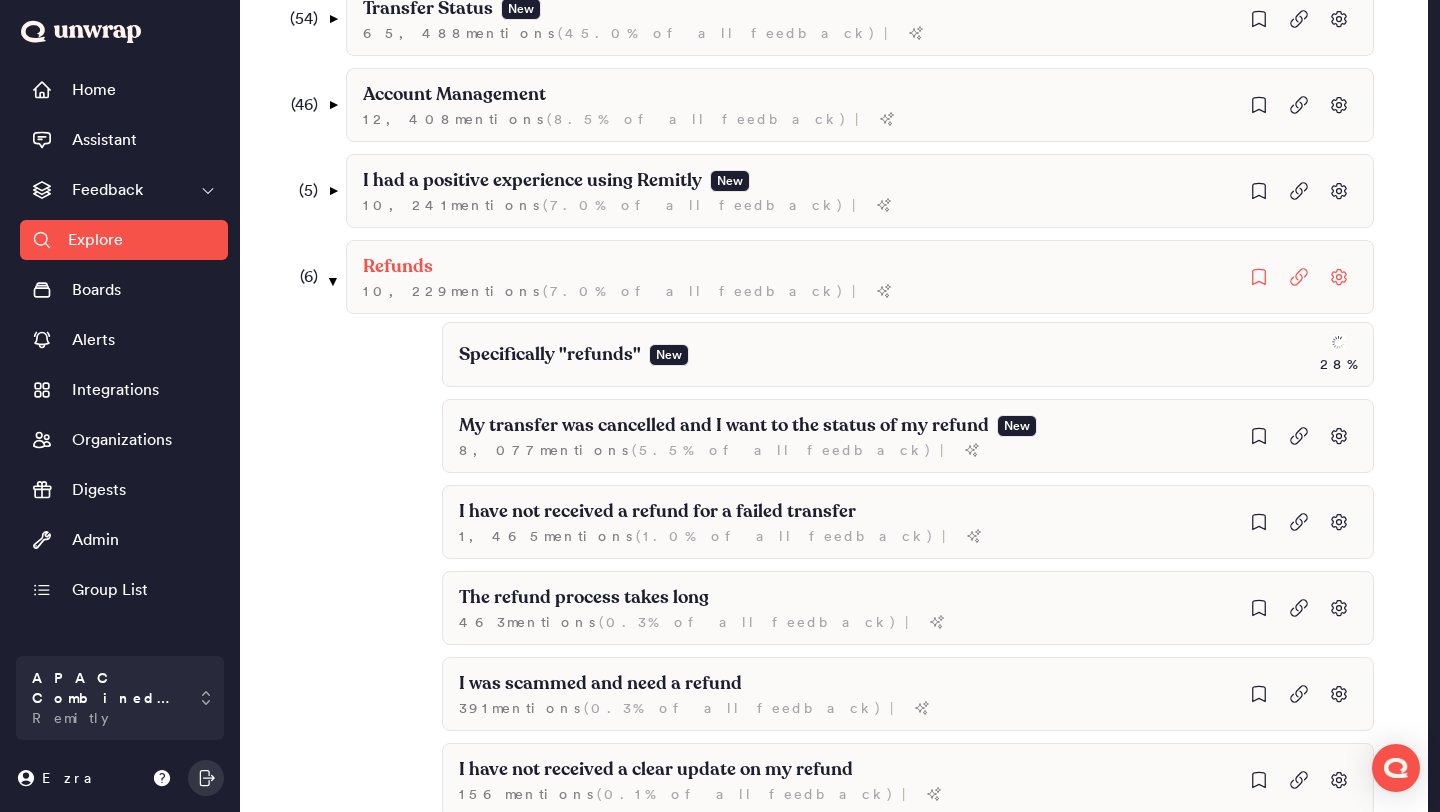 click on "( 6 )" at bounding box center (300, 277) 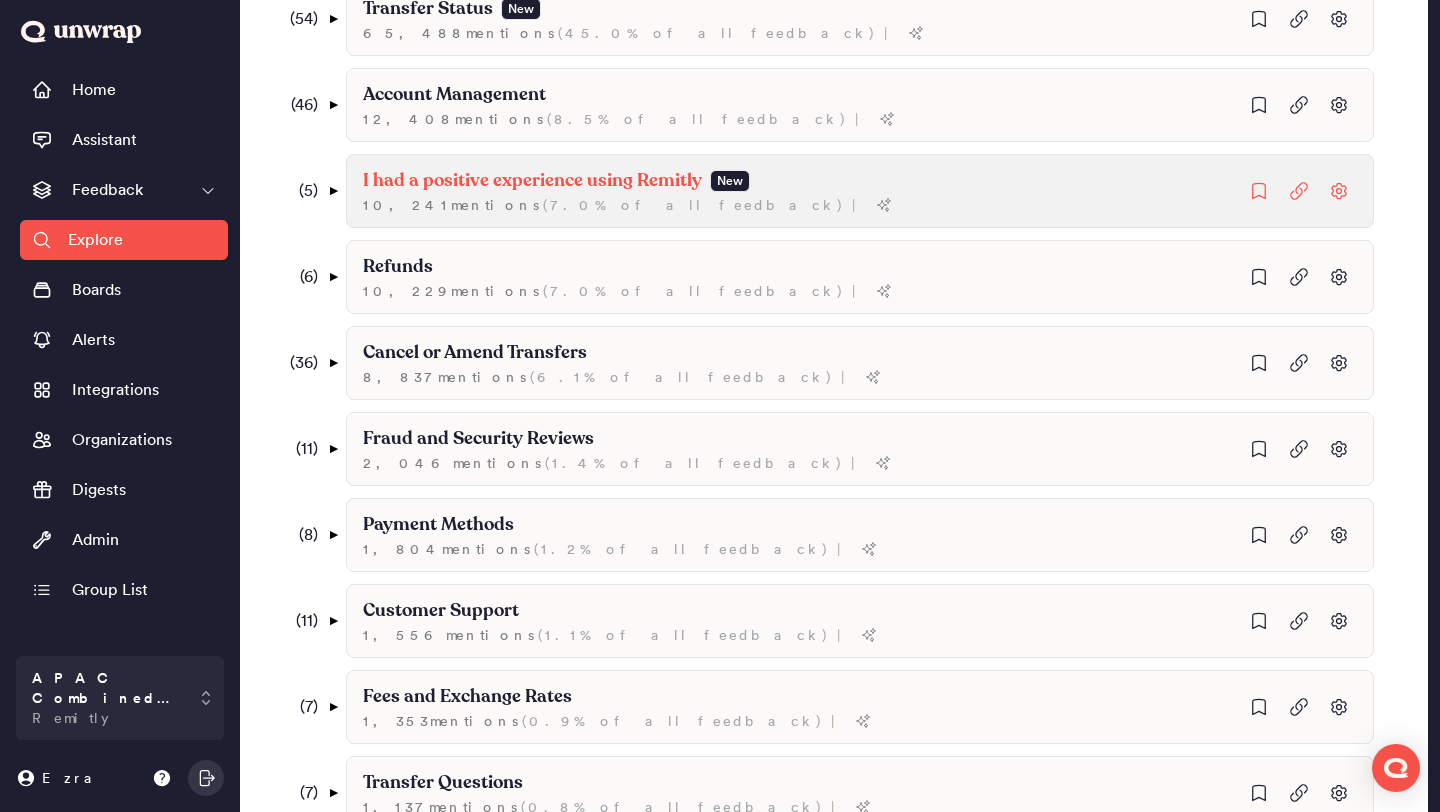scroll, scrollTop: 430, scrollLeft: 0, axis: vertical 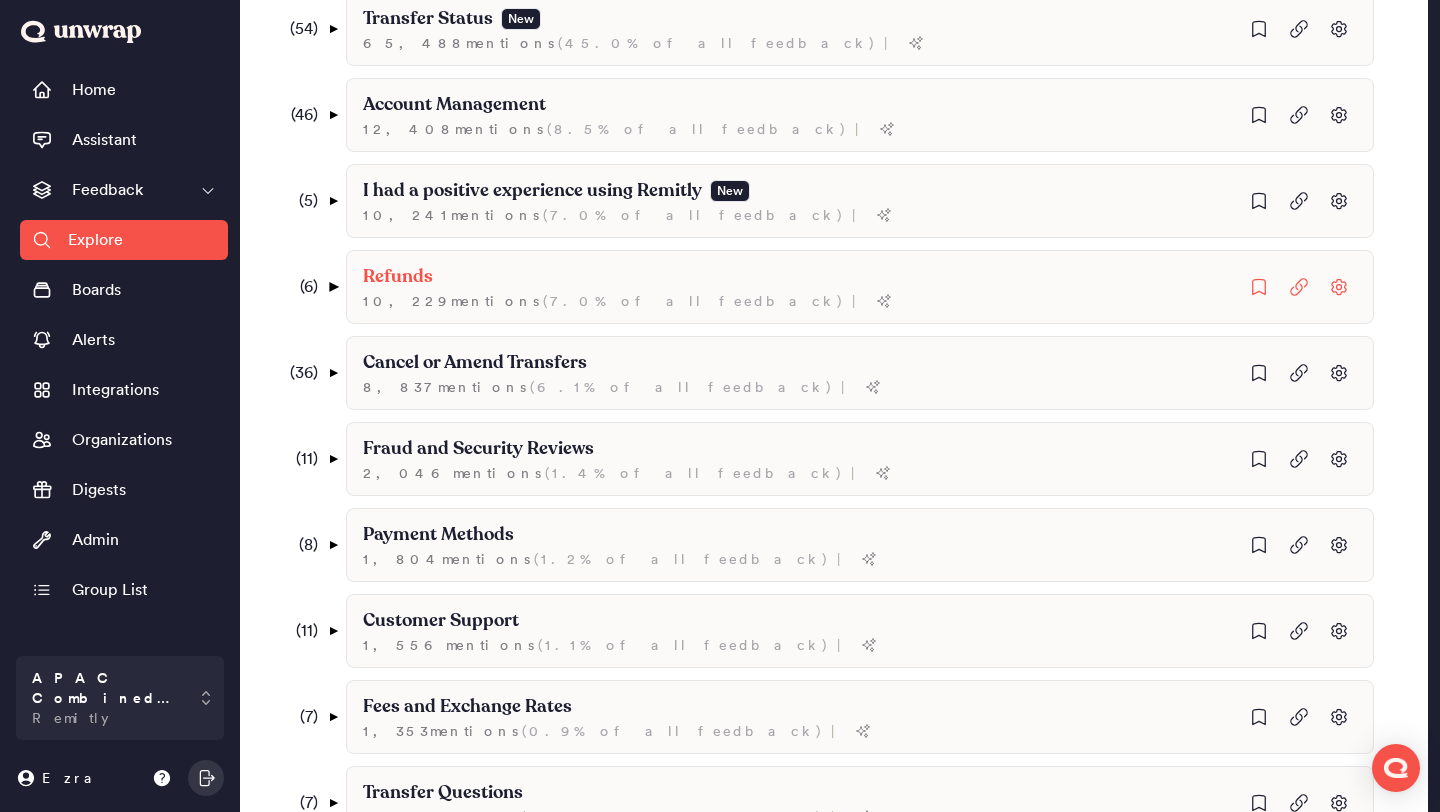 click on "▼" at bounding box center (333, 287) 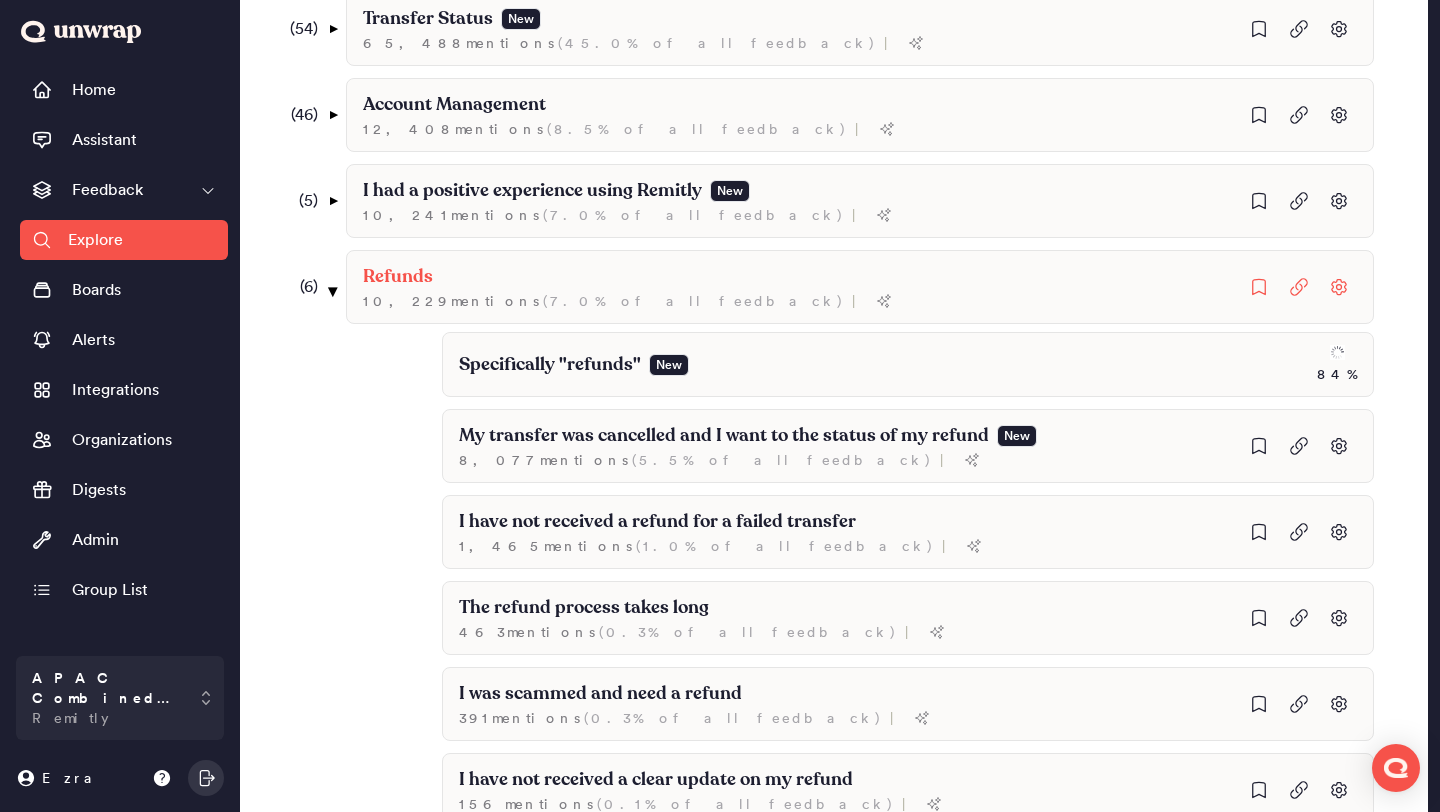 click on "▼" at bounding box center (333, 291) 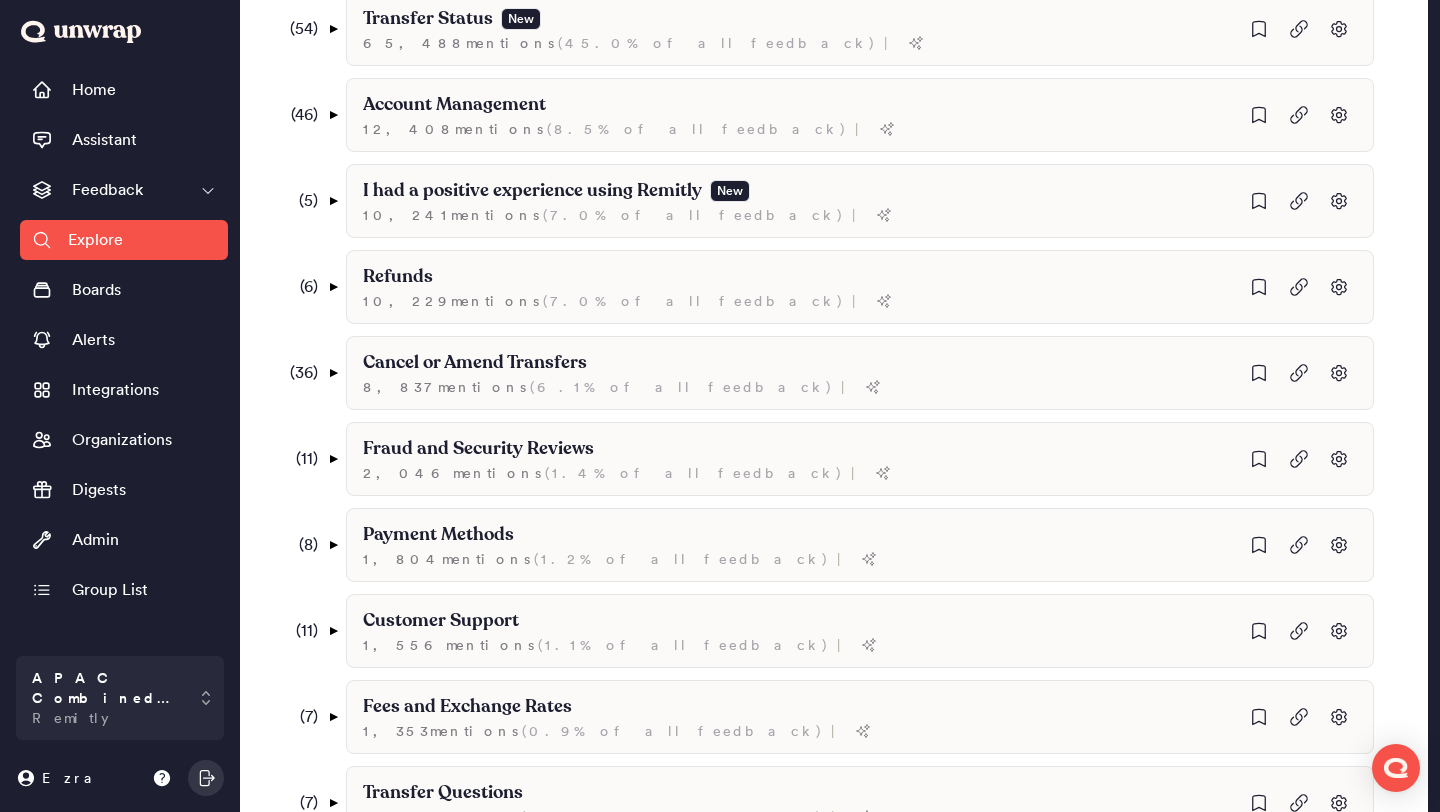 click on "( 54 ) ▼ Transfer Status New 65,488  mention s   ( 45.0% of all feedback ) | ( 31 ) ▼ Failed Transfer New 24,689  mention s   ( 17.0% of all feedback ) | ( 14 ) ▼ I experienced a failed remittance 5,590  mention s   ( 3.8% of all feedback ) | My money transfers are being canceled without notification New 1,450  mention s   ( 1.0% of all feedback ) | ( 3 ) ▼ My transfer failed due to an error 639  mention s   ( 0.4% of all feedback ) | I am unable to send money due to a sending limit error 331  mention s   ( 0.2% of all feedback ) | My transfer is not complete due to a user data error 225  mention s   ( 0.2% of all feedback ) | I am encountering an invalid account error 10  mention s   ( 0.0% of all feedback ) | ( 3 ) ▼ A specific country is not supported 566  mention s   ( 0.4% of all feedback ) | I am unable to send money to Brazil 137  mention s   ( 0.1% of all feedback ) | I am unable to complete a money transfer to Ghana 134  mention s   ( 0.1% of all feedback ) | 112  mention s   ( ) | 185 s" at bounding box center (834, 547) 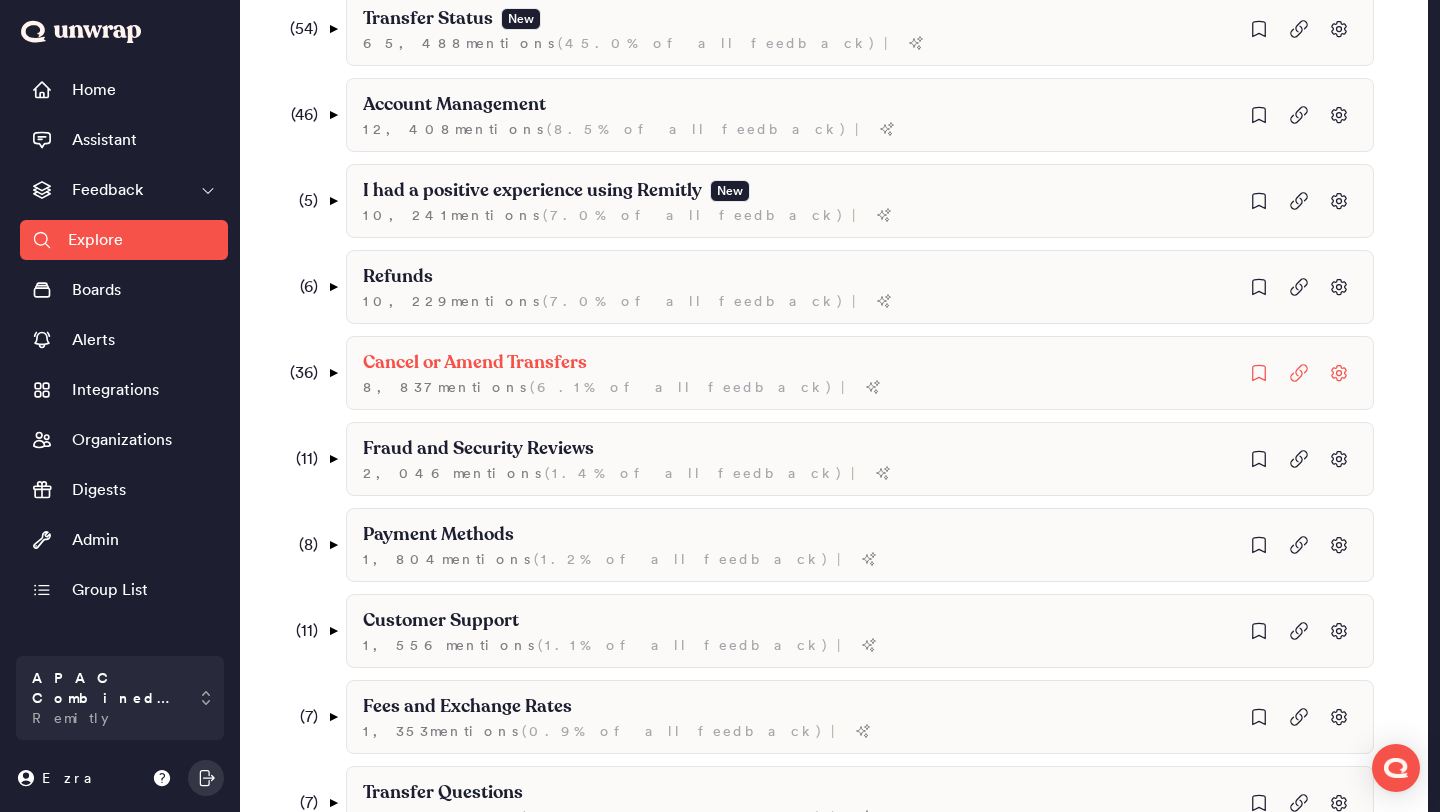 click on "( 36 ) ▼" at bounding box center [311, 373] 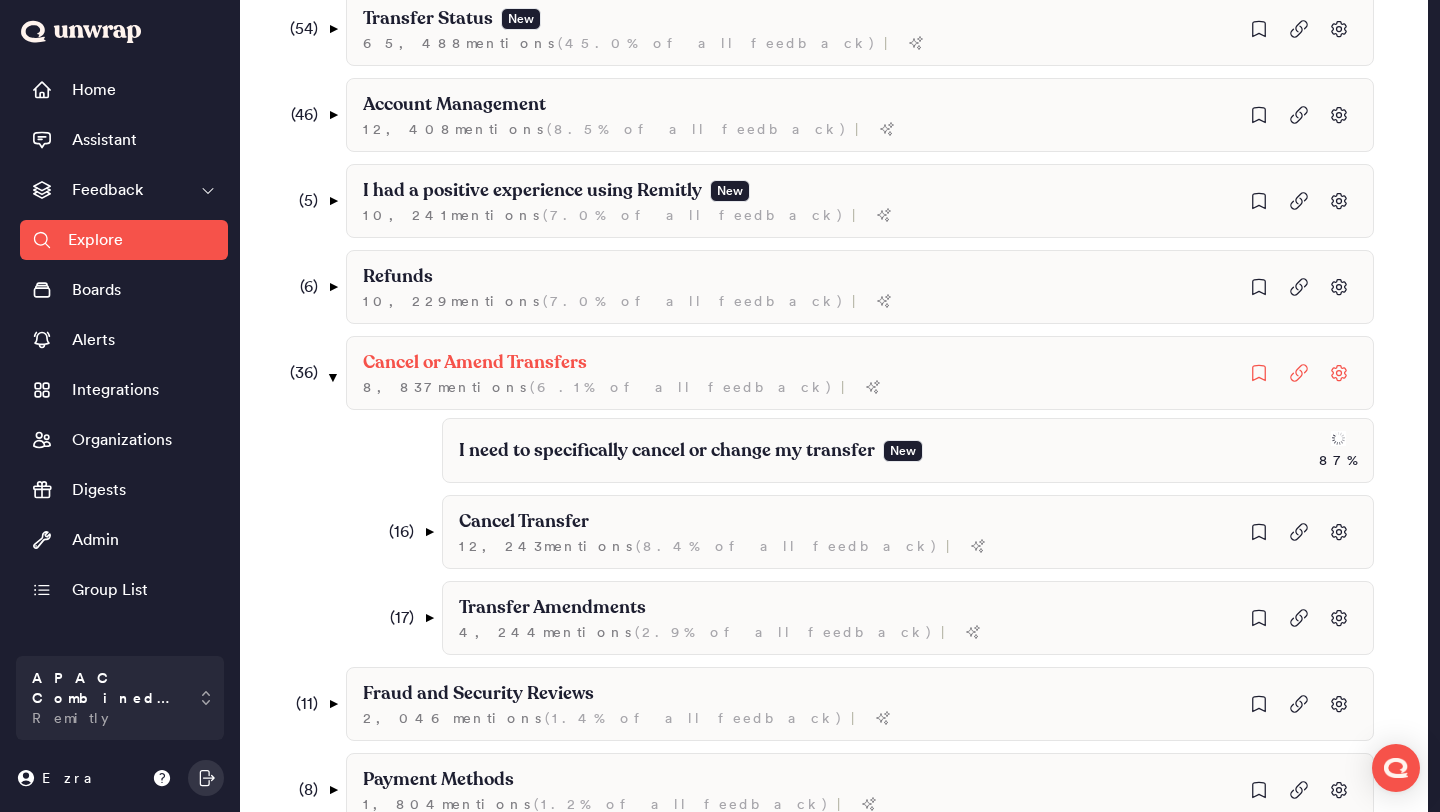 click on "( 36 ) ▼" at bounding box center [311, 373] 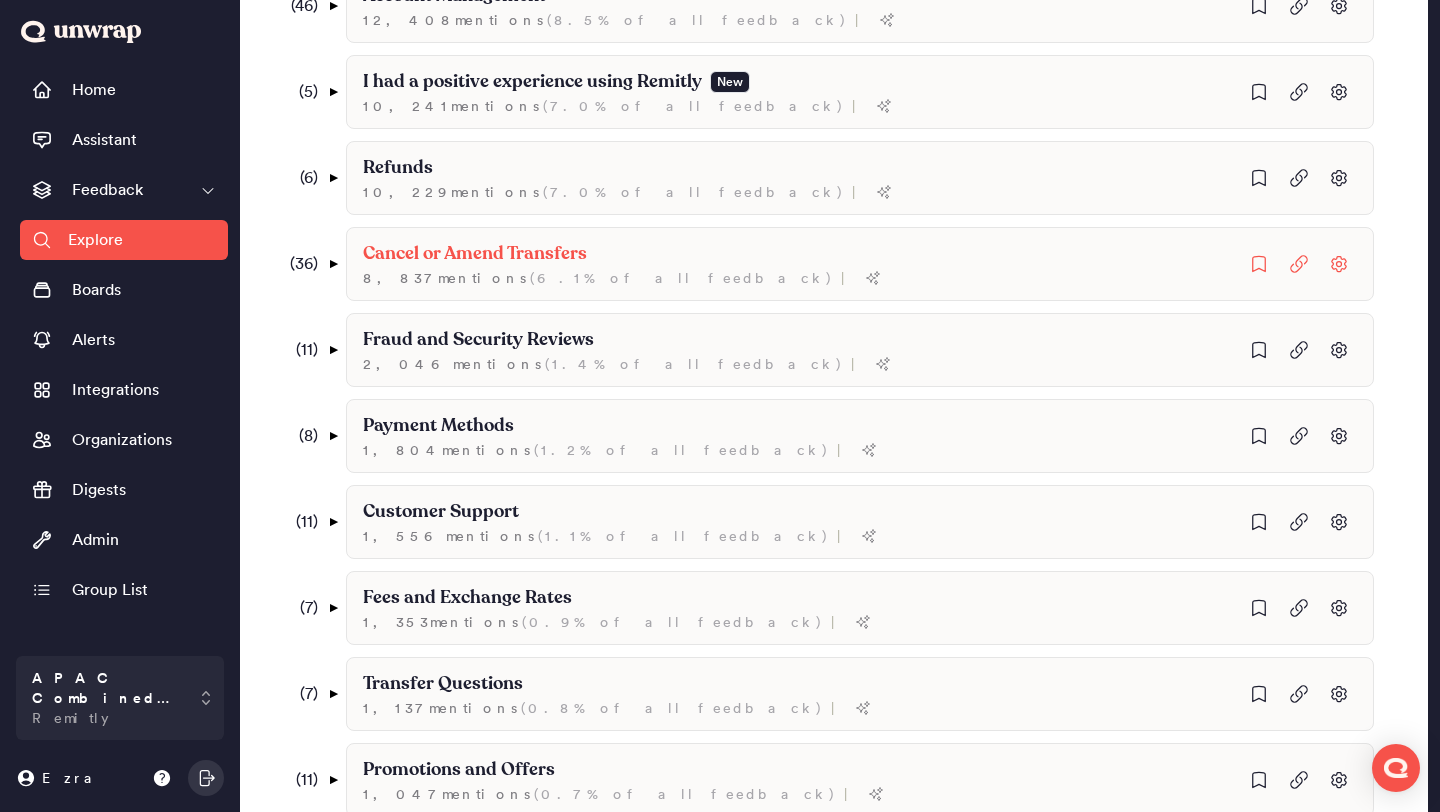 scroll, scrollTop: 570, scrollLeft: 0, axis: vertical 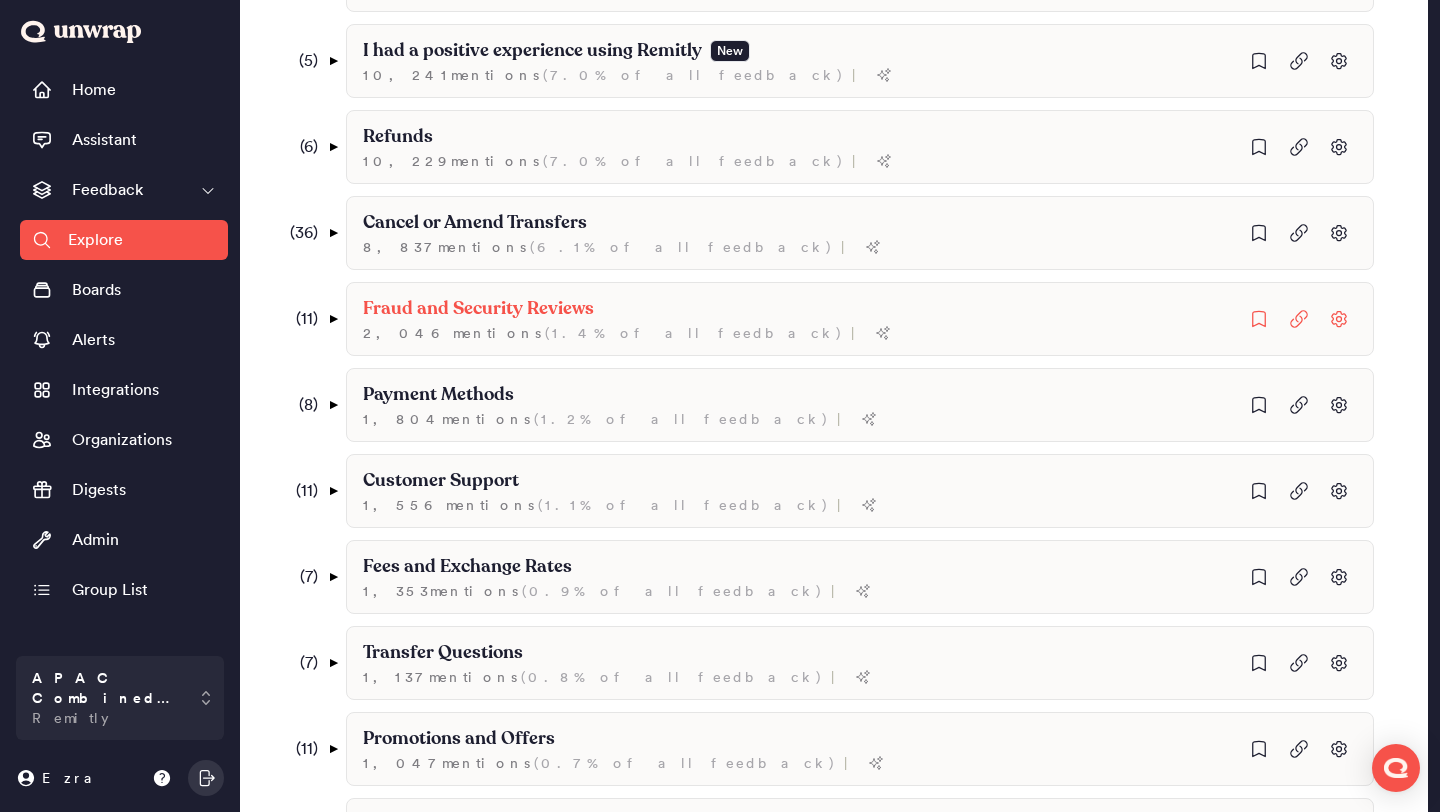 click on "( 11 )" at bounding box center (300, 319) 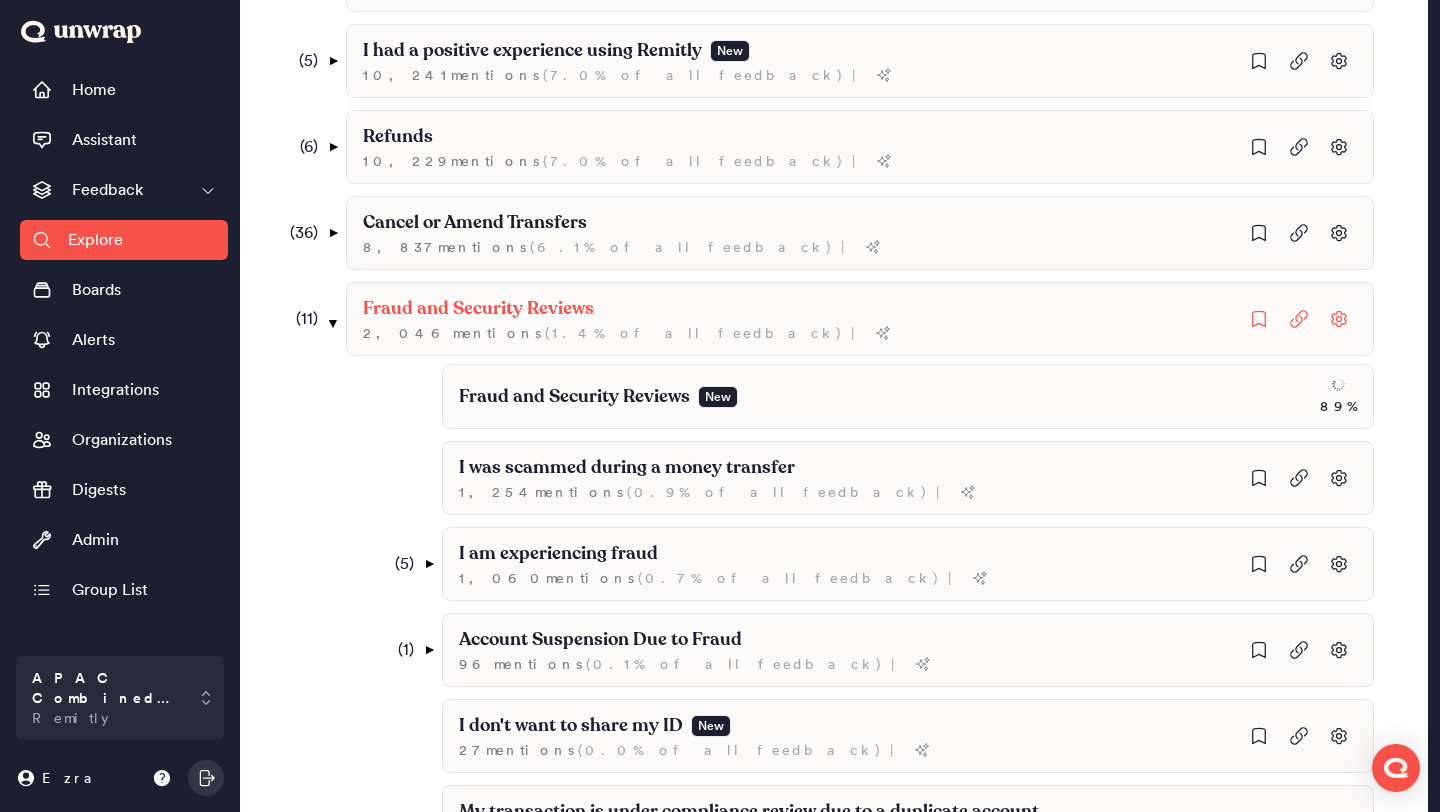 click on "( 11 )" at bounding box center (300, 319) 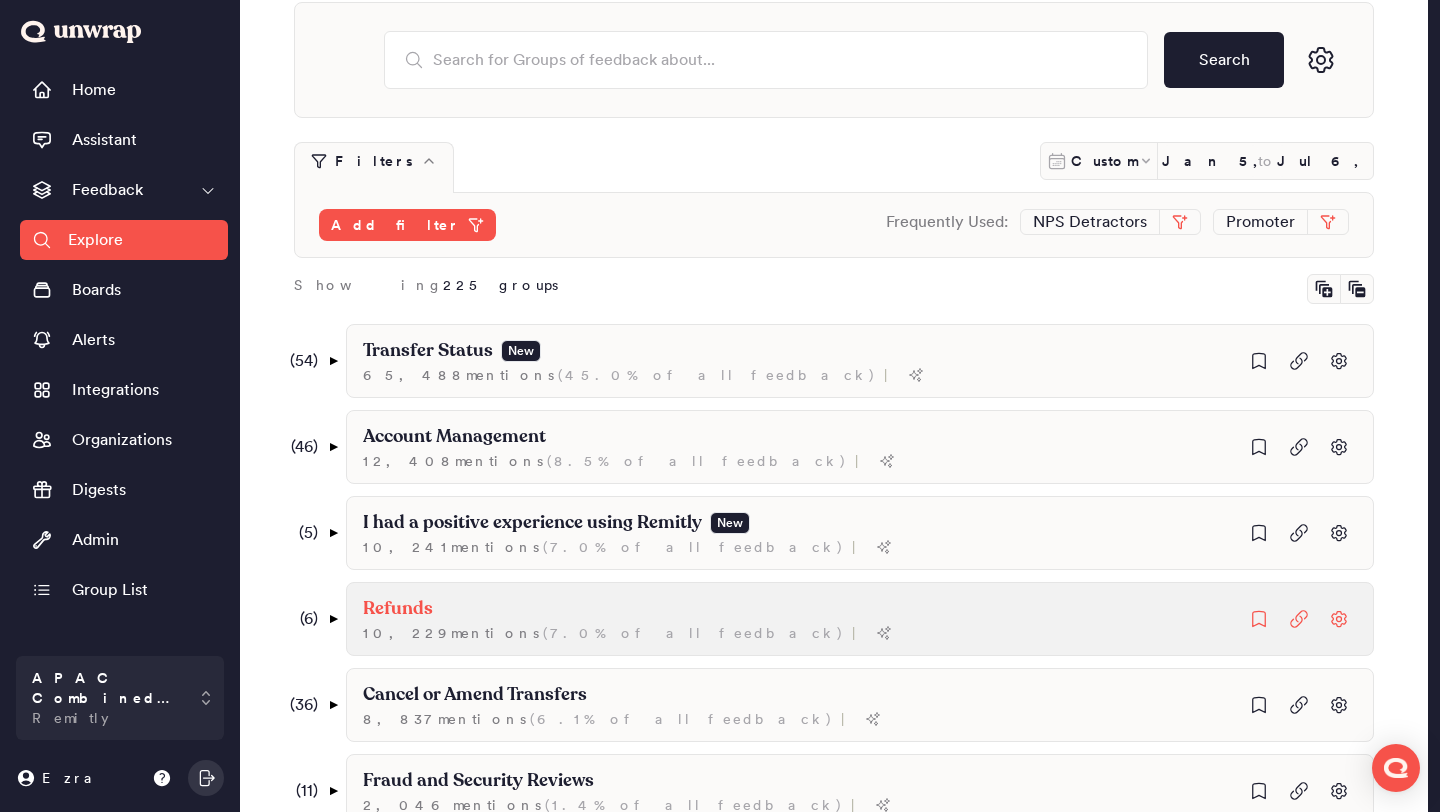 scroll, scrollTop: 96, scrollLeft: 0, axis: vertical 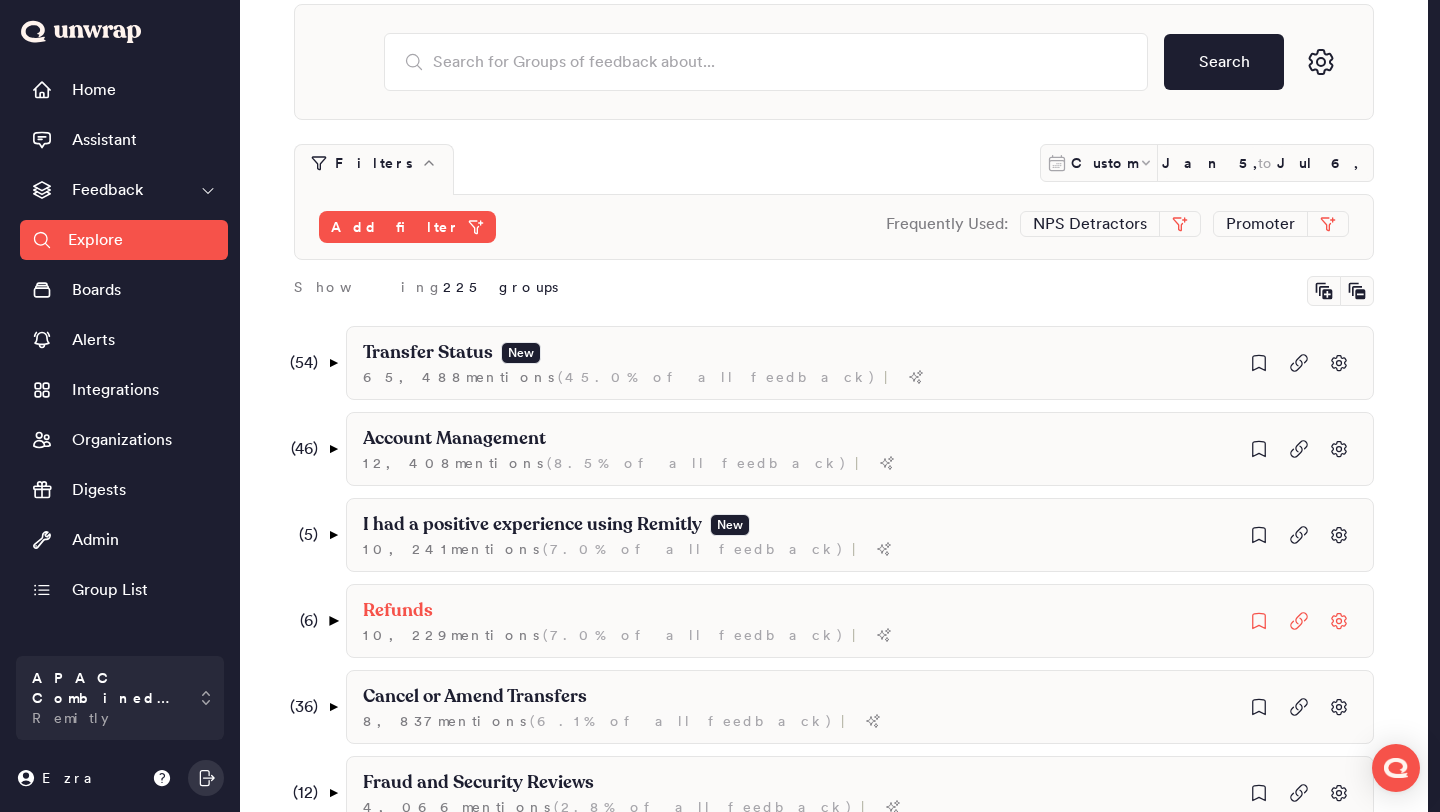 click on "▼" at bounding box center [333, 621] 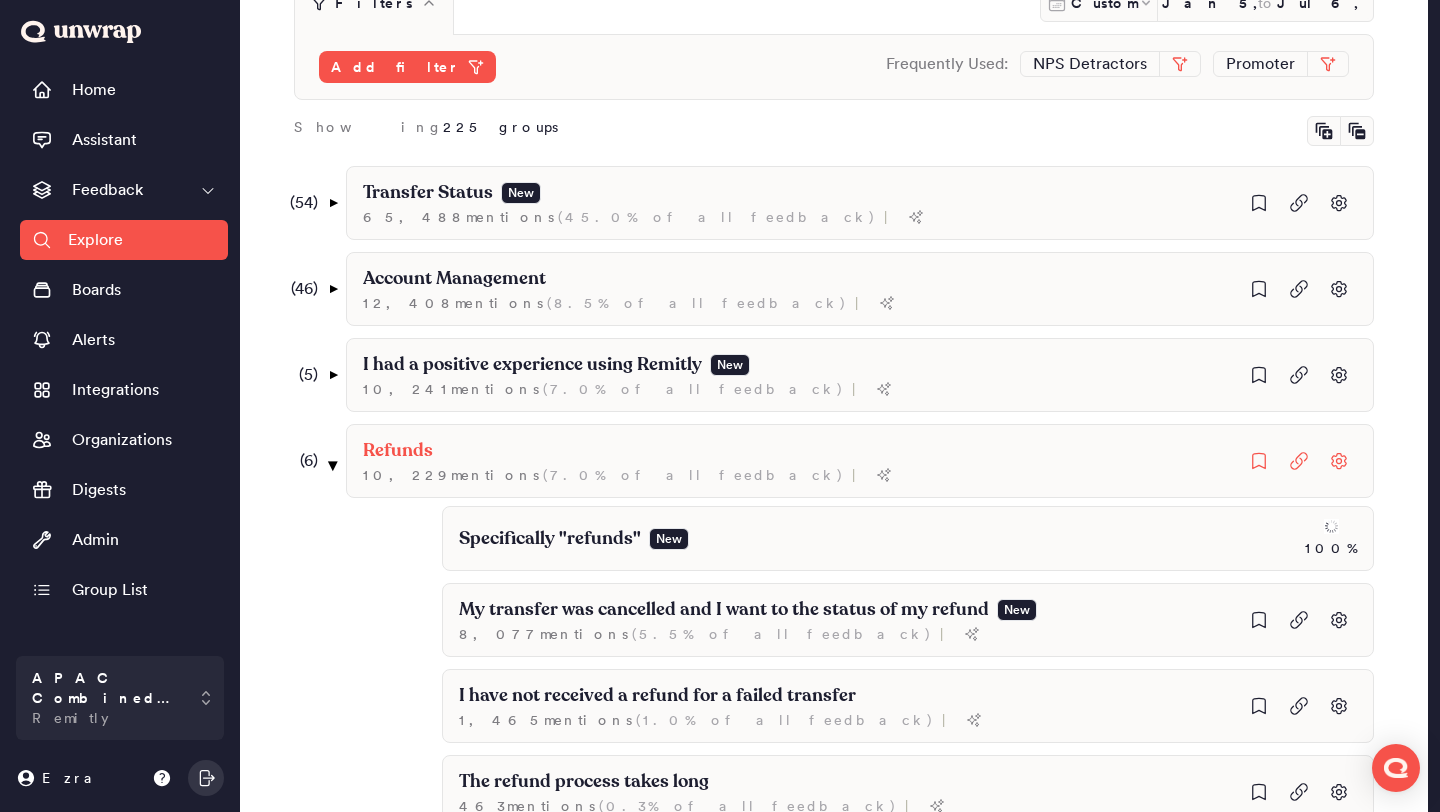 scroll, scrollTop: 257, scrollLeft: 0, axis: vertical 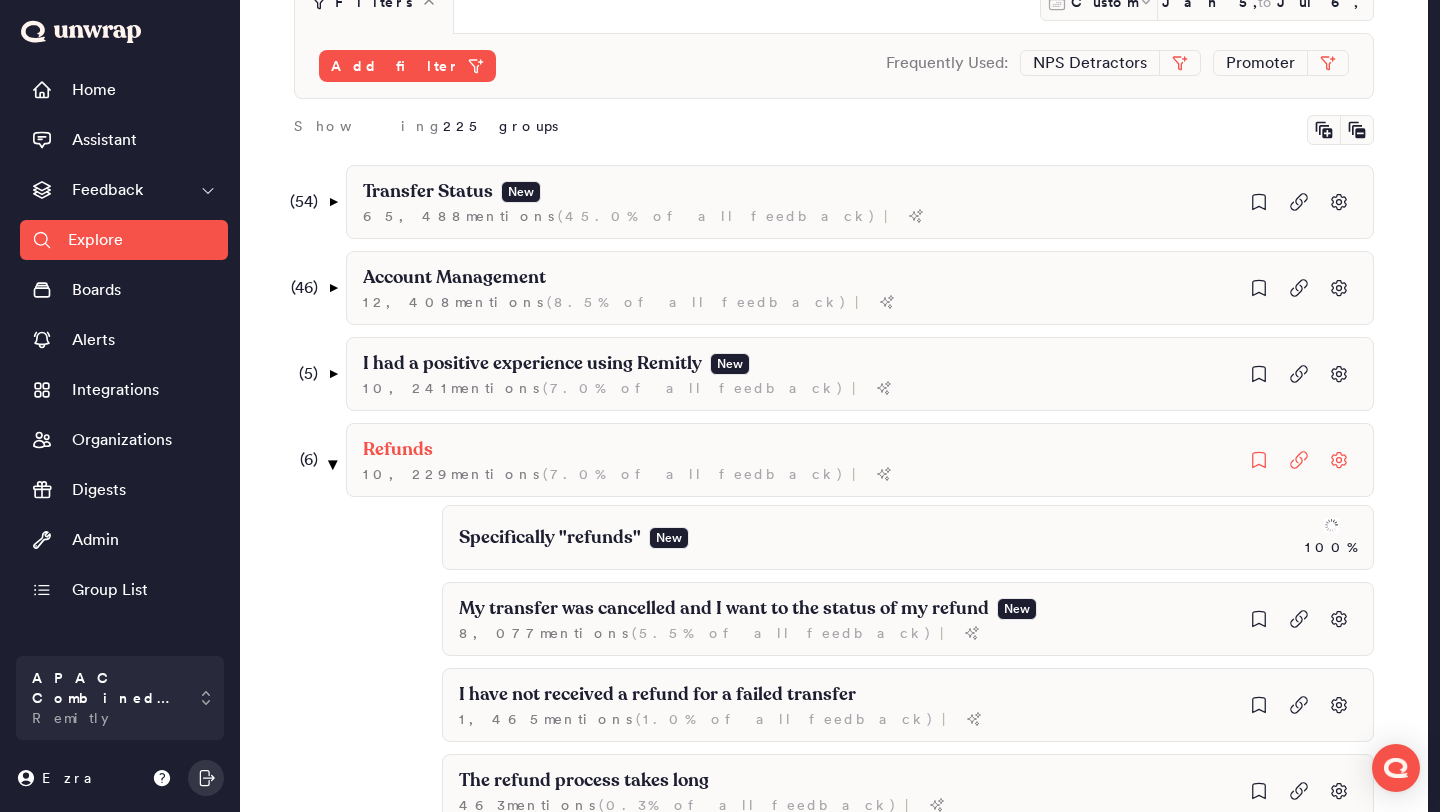 click on "▼" at bounding box center (333, 464) 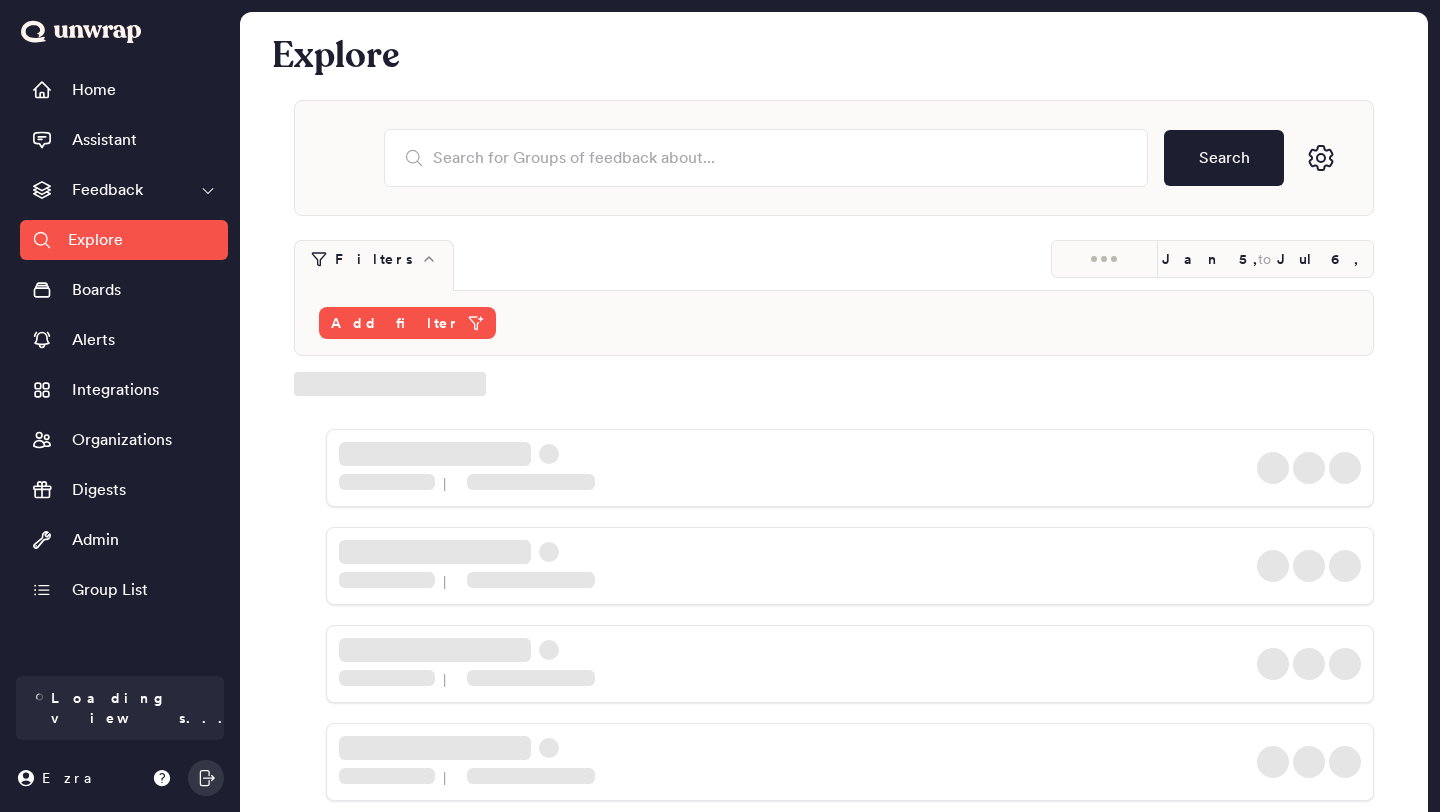 scroll, scrollTop: 257, scrollLeft: 0, axis: vertical 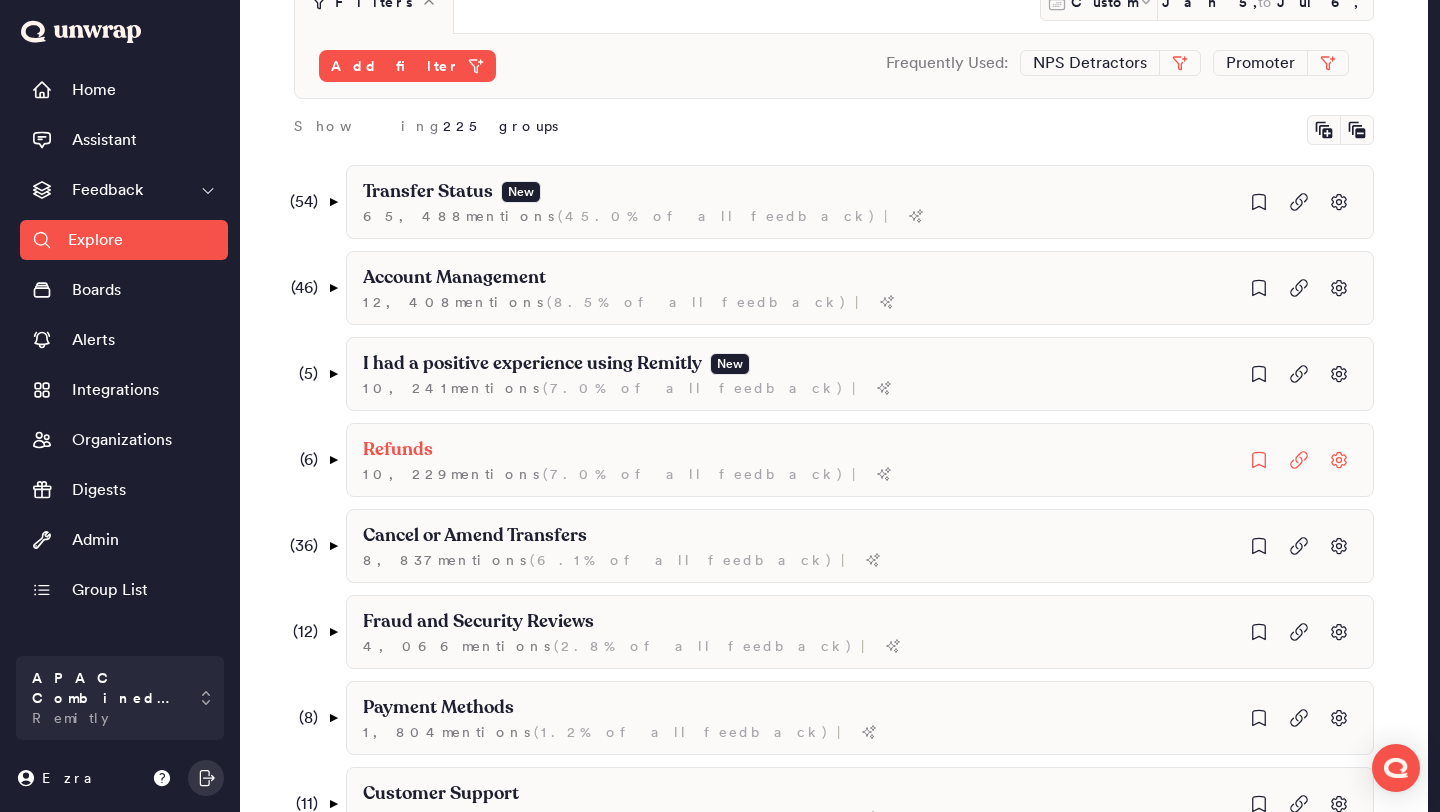 click on "( 6 )" at bounding box center [300, 460] 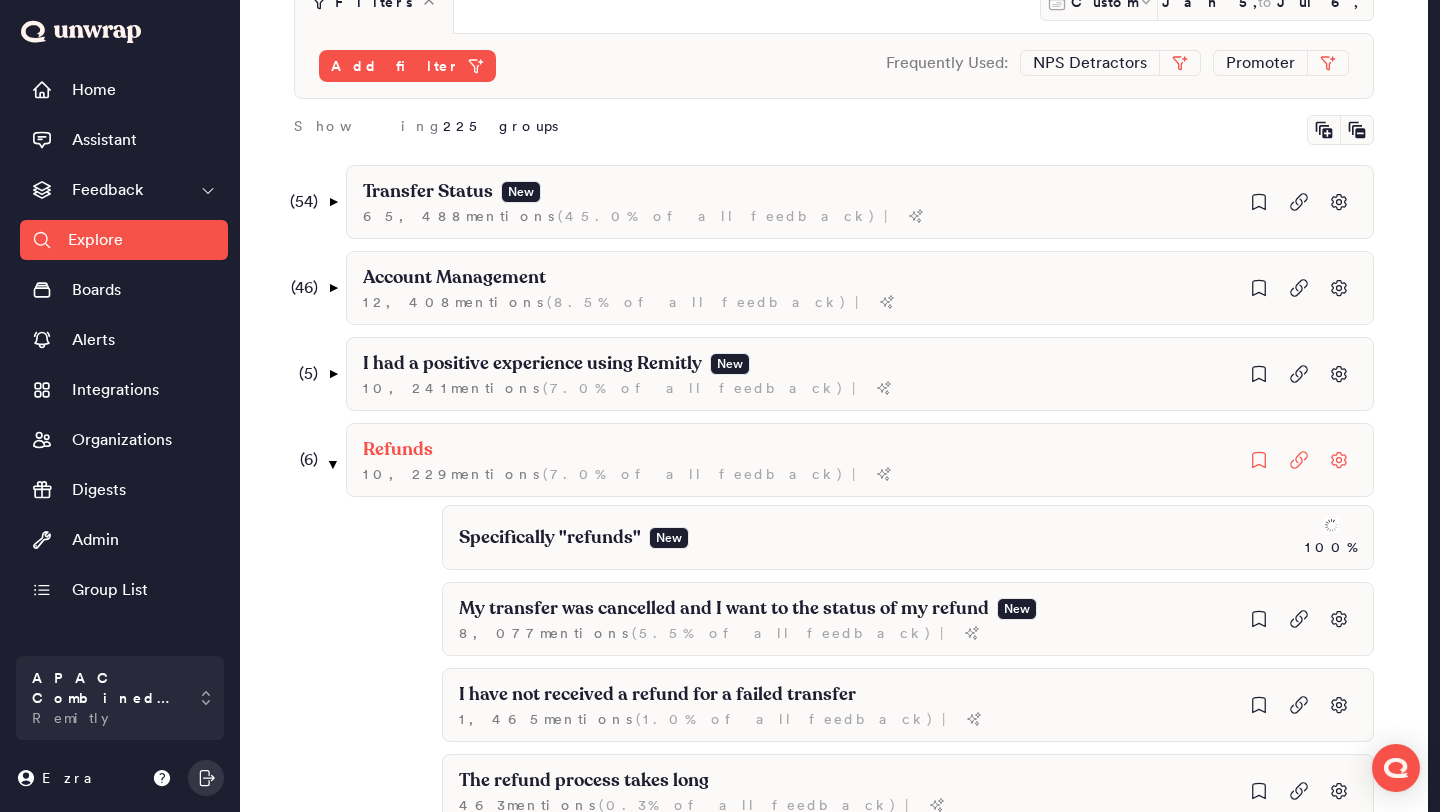 click on "( 6 )" at bounding box center (300, 460) 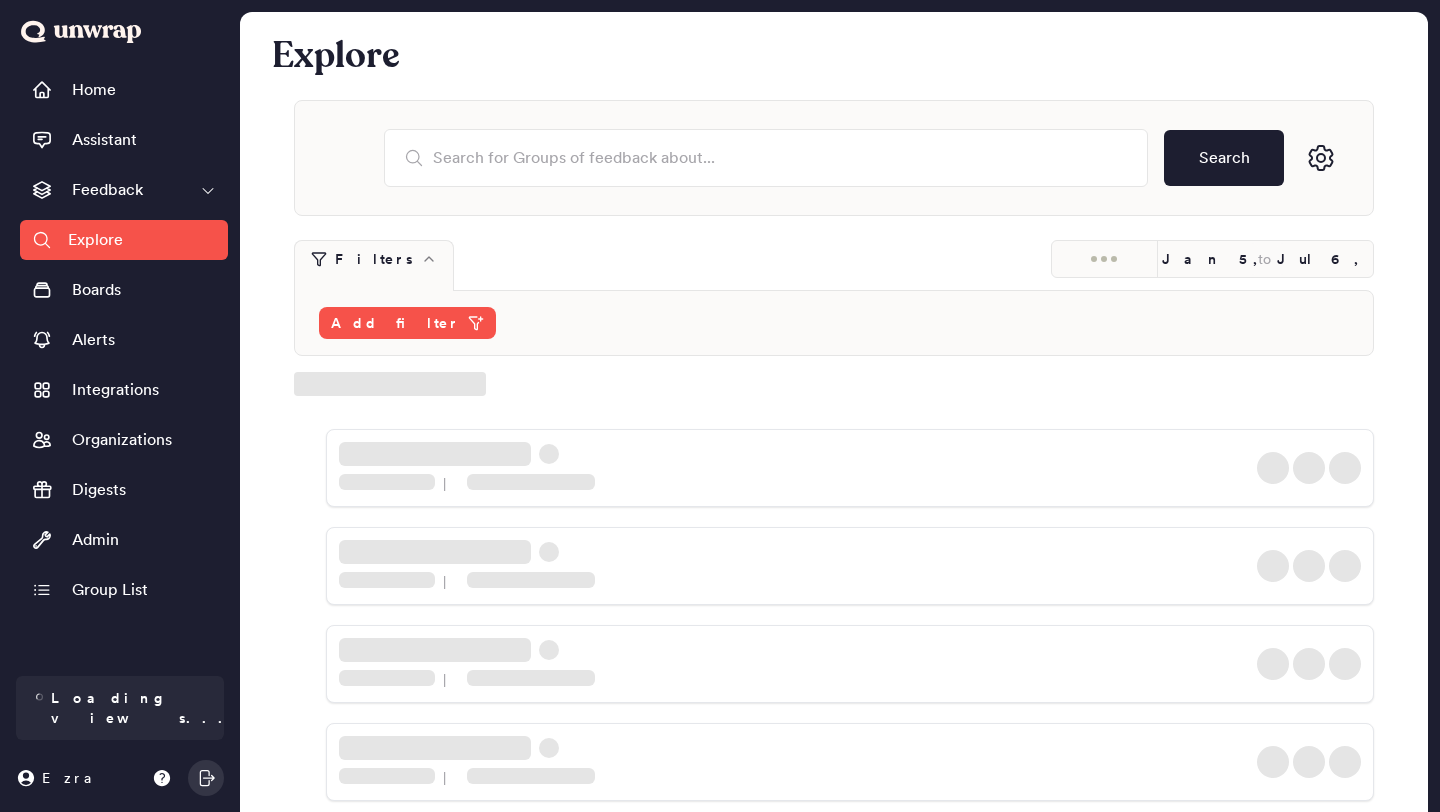 scroll, scrollTop: 257, scrollLeft: 0, axis: vertical 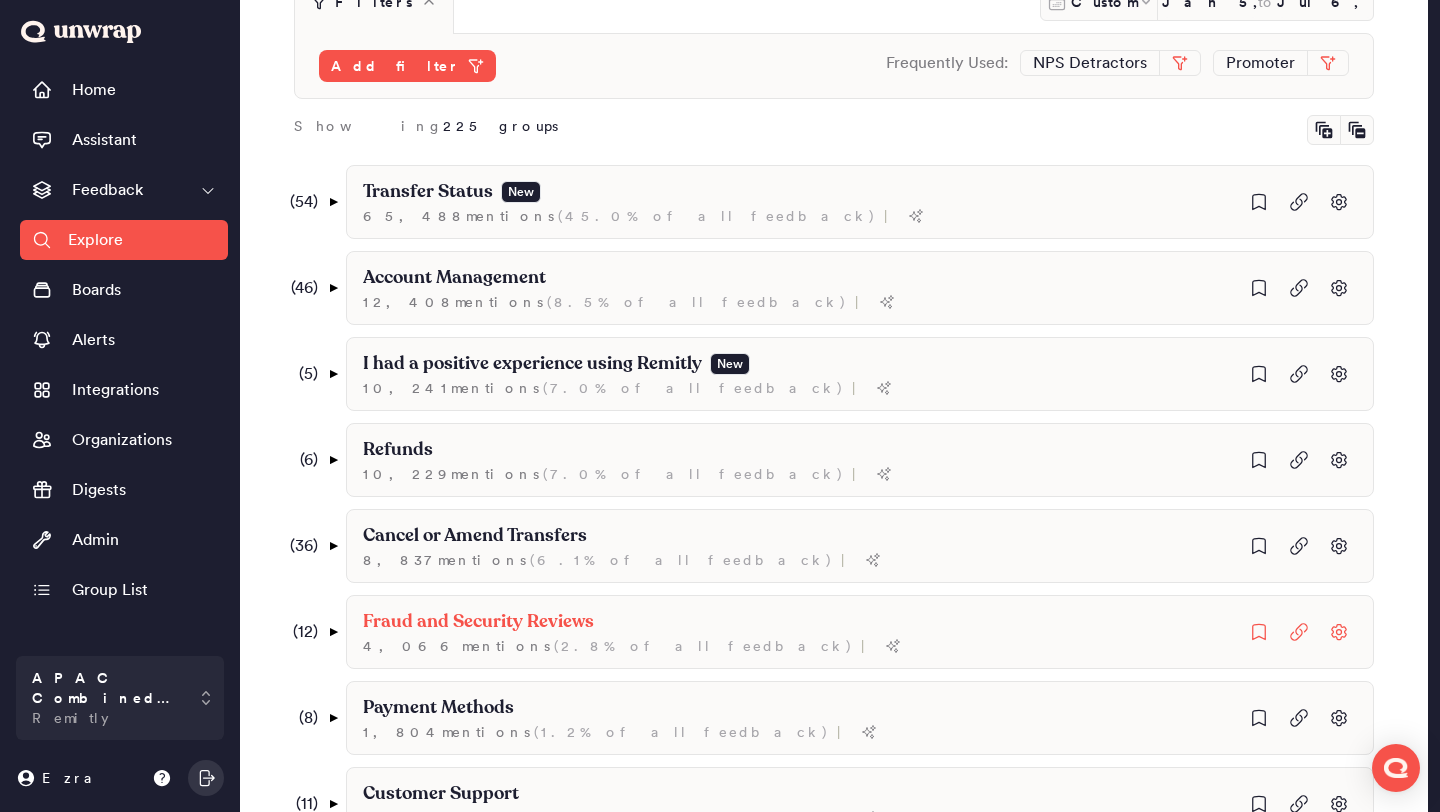 click on "( 12 )" at bounding box center [300, 632] 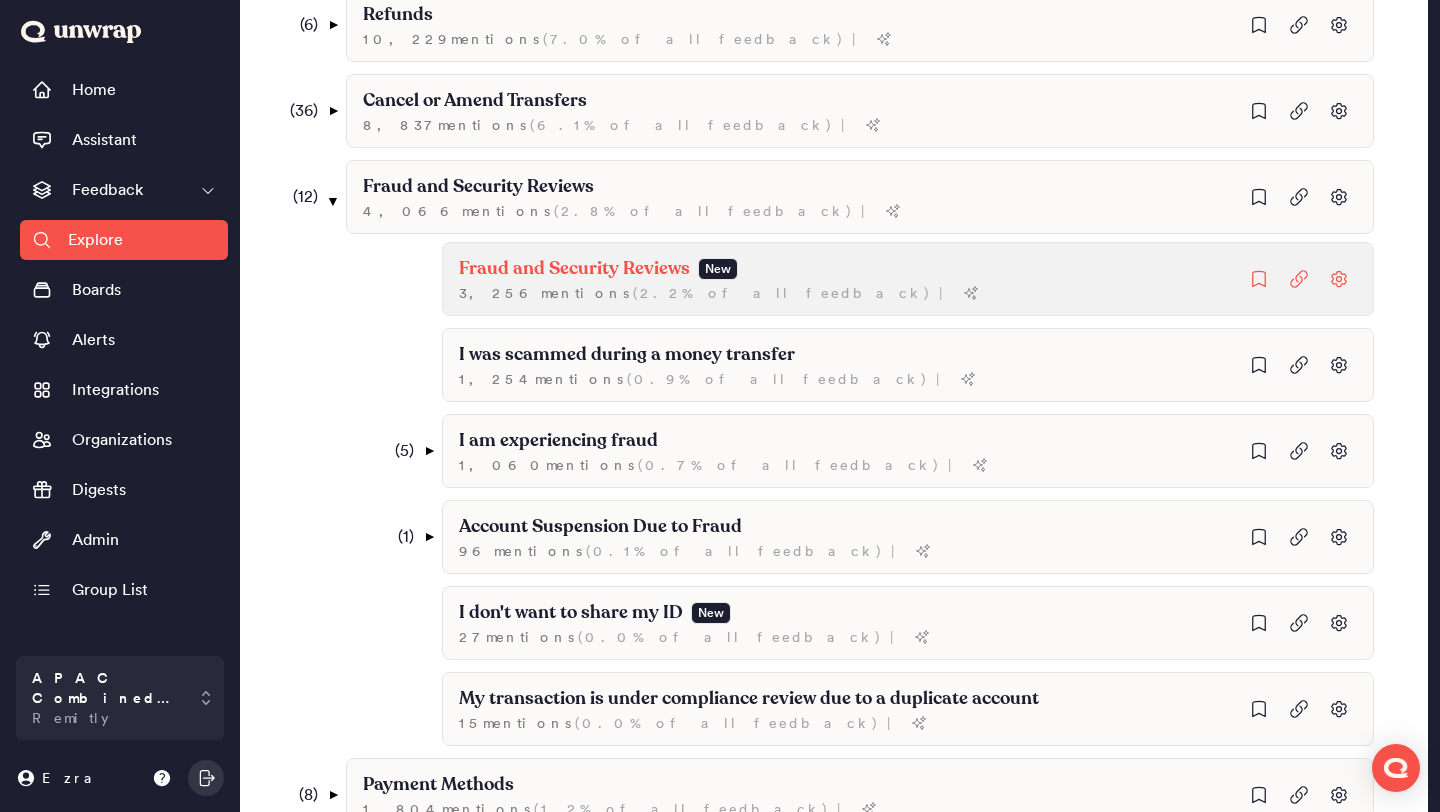 scroll, scrollTop: 717, scrollLeft: 0, axis: vertical 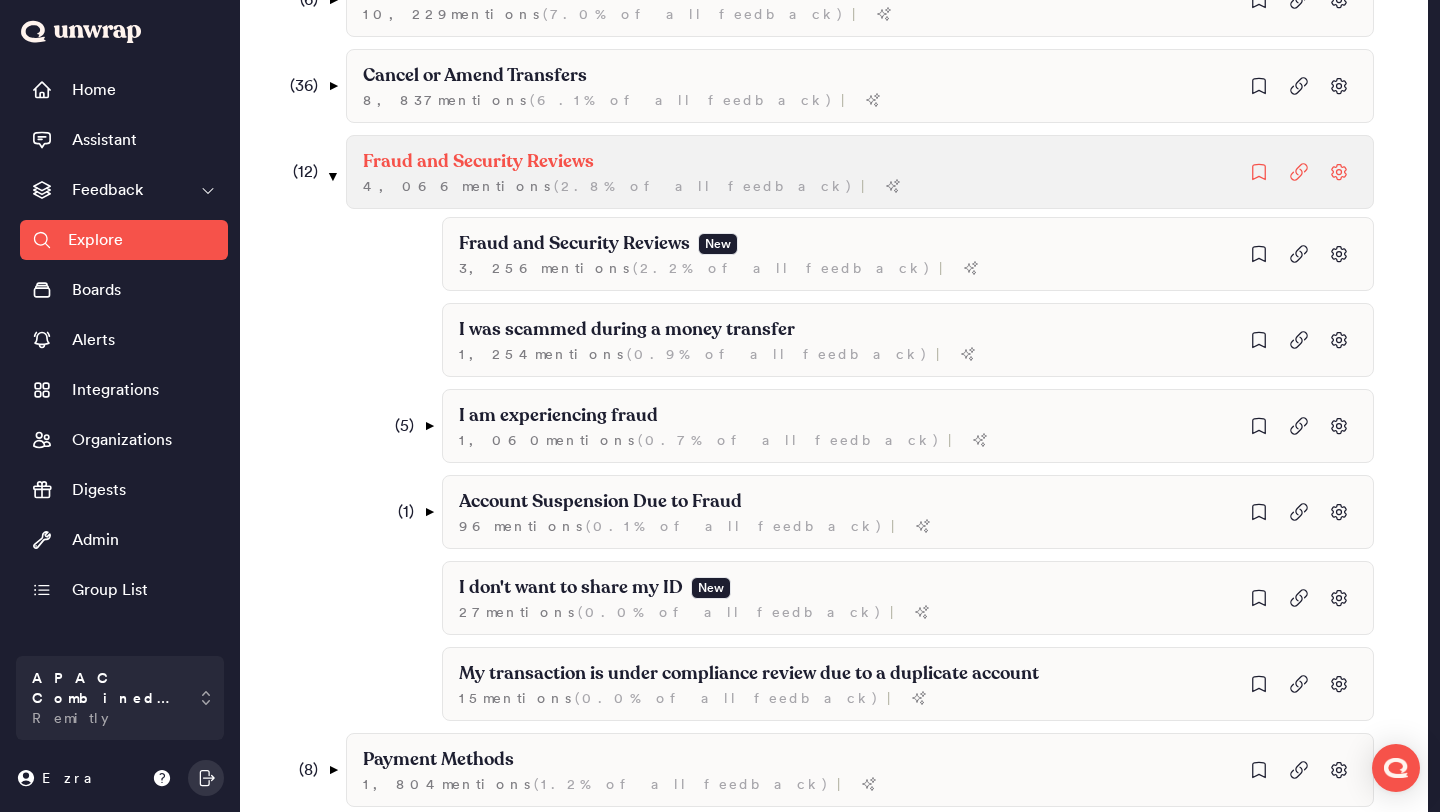 click on "Fraud and Security Reviews" at bounding box center [428, -268] 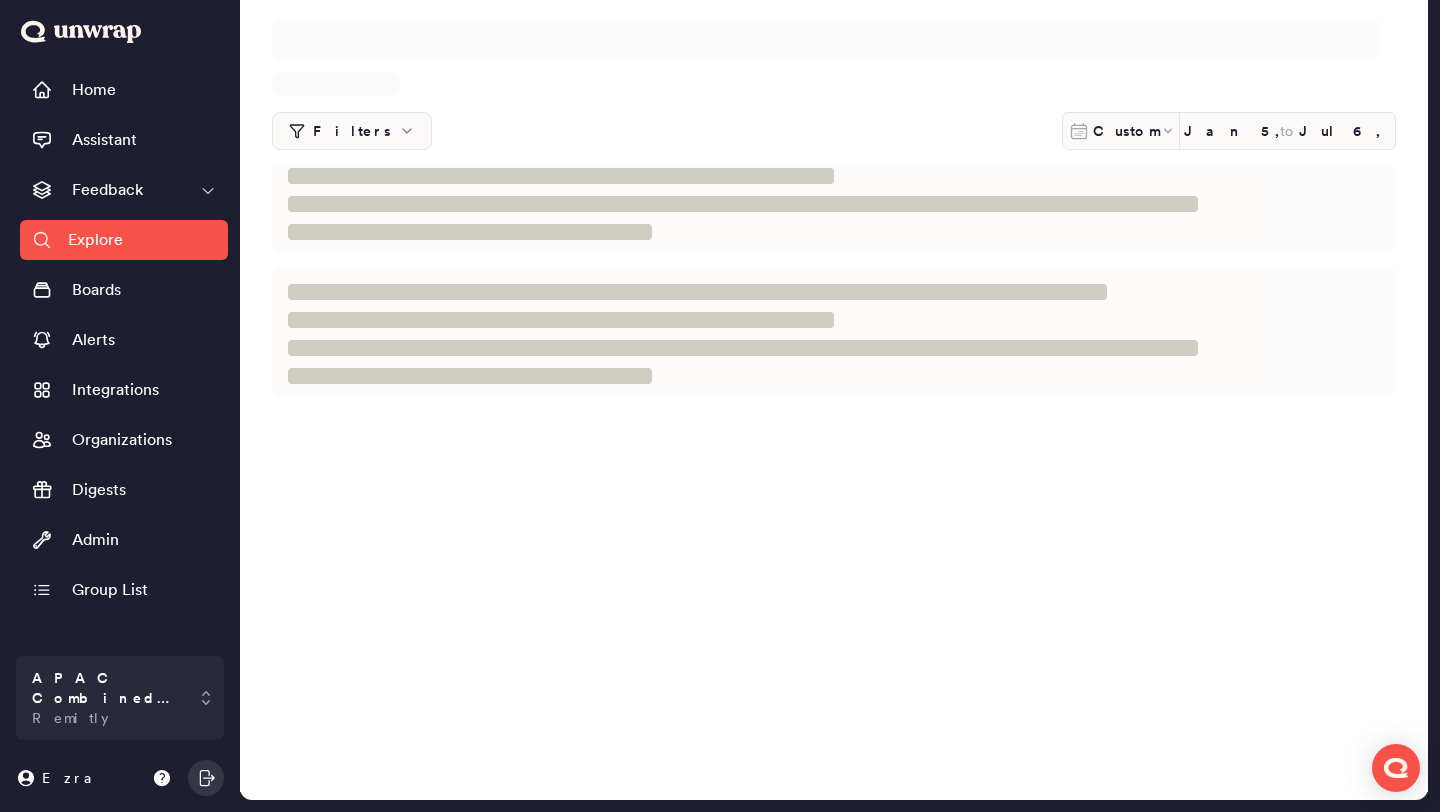 scroll, scrollTop: 0, scrollLeft: 0, axis: both 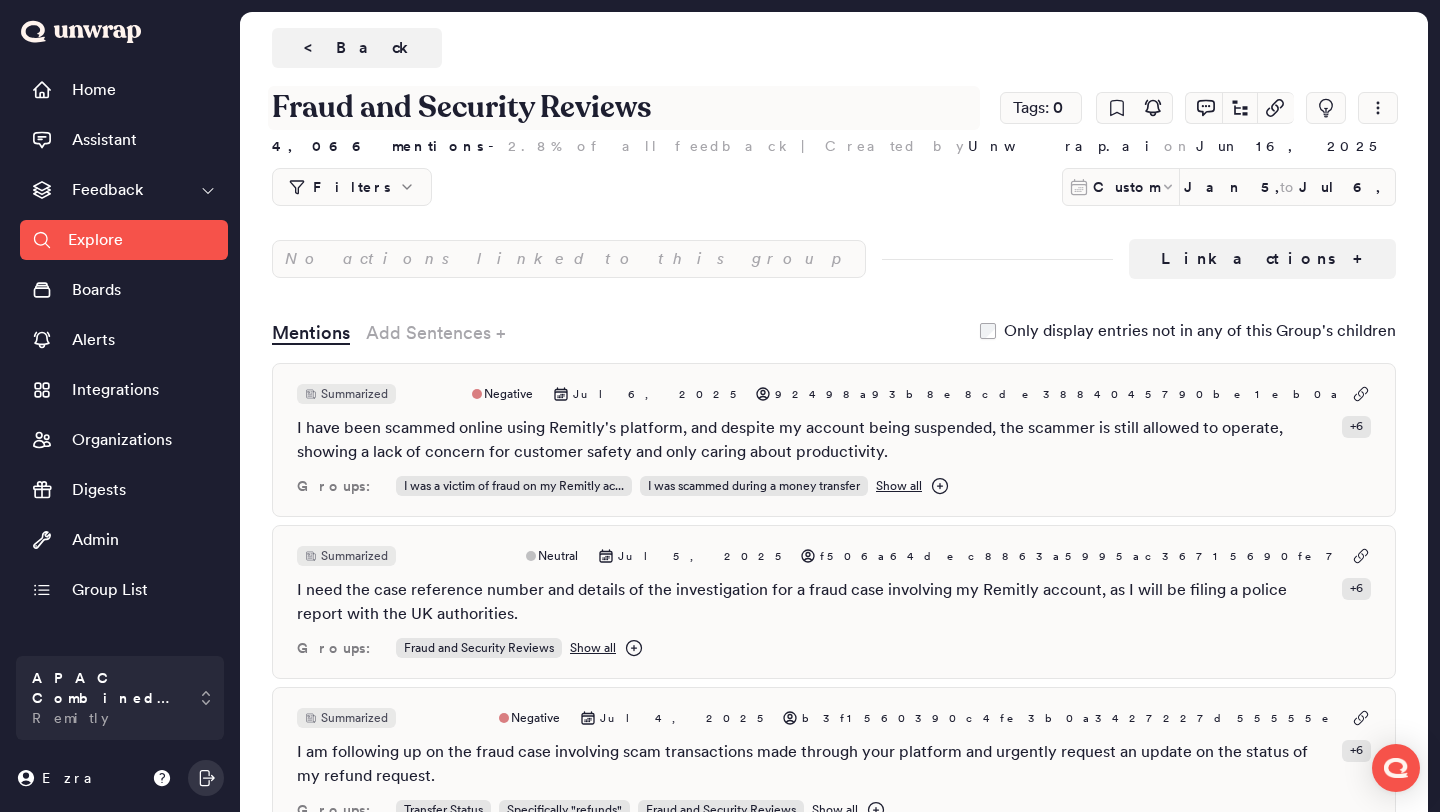 click on "Fraud and Security Reviews" at bounding box center (624, 108) 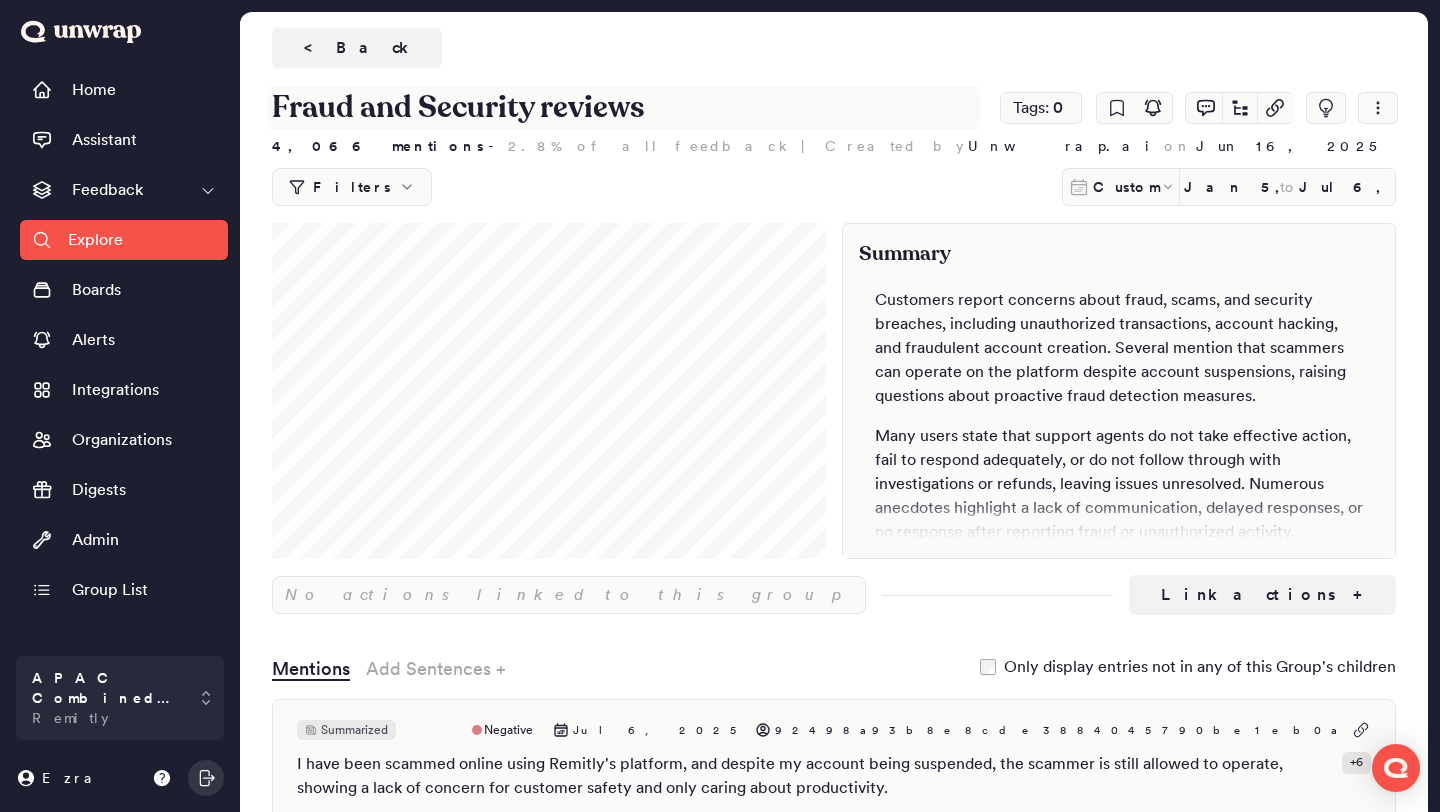 click on "Fraud and Security reviews" at bounding box center [624, 108] 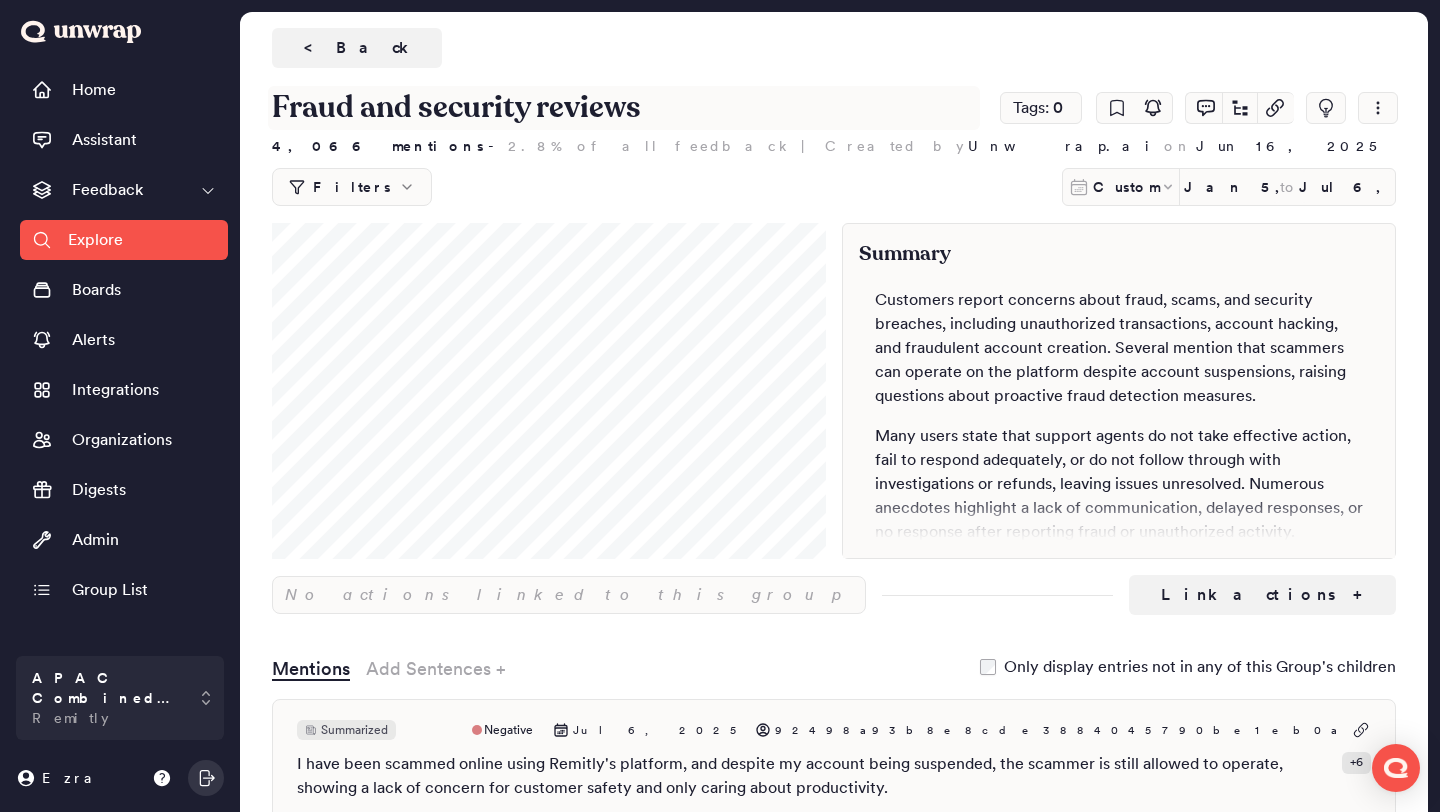type on "Fraud and security reviews" 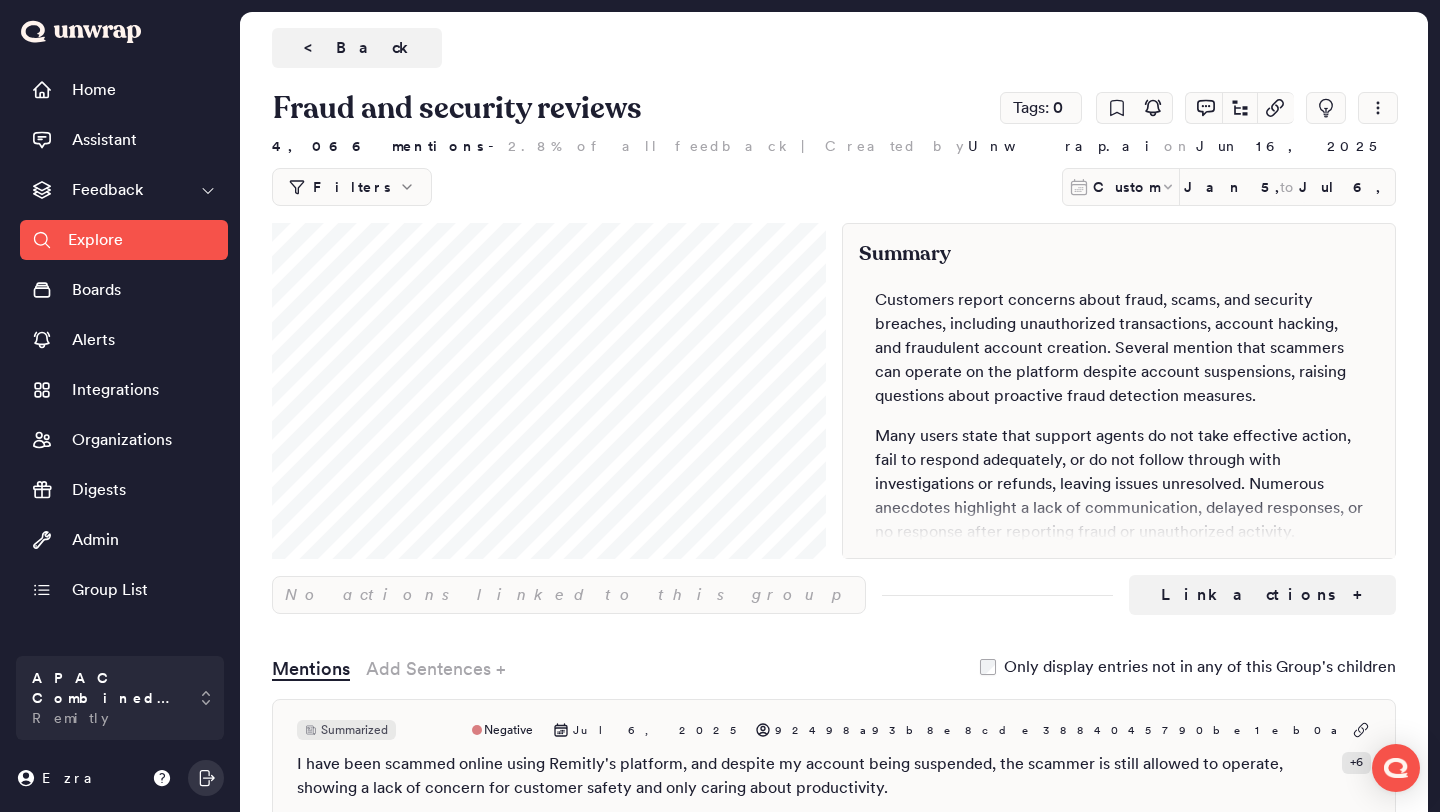 click on "< Back" at bounding box center [834, 48] 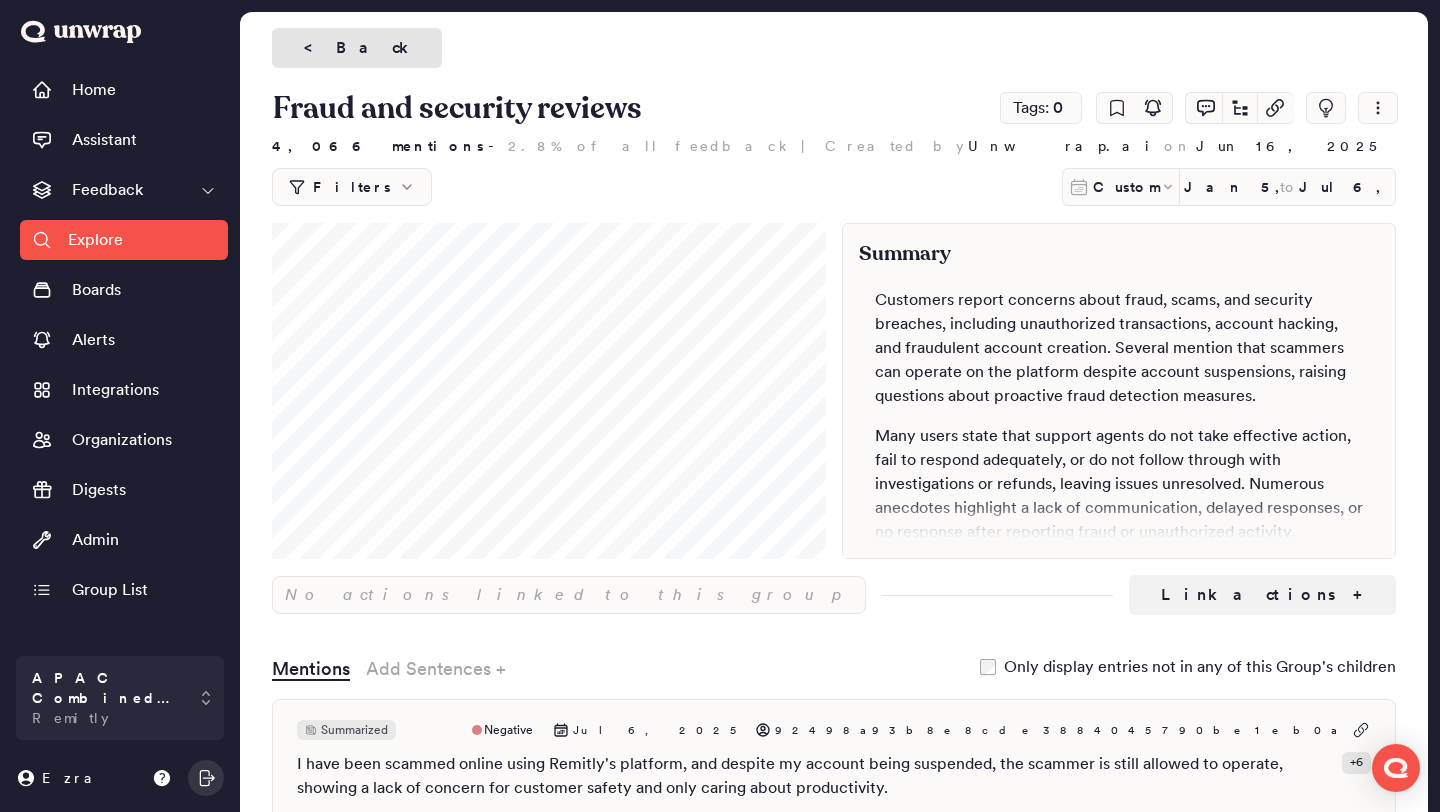 click on "< Back" at bounding box center (357, 48) 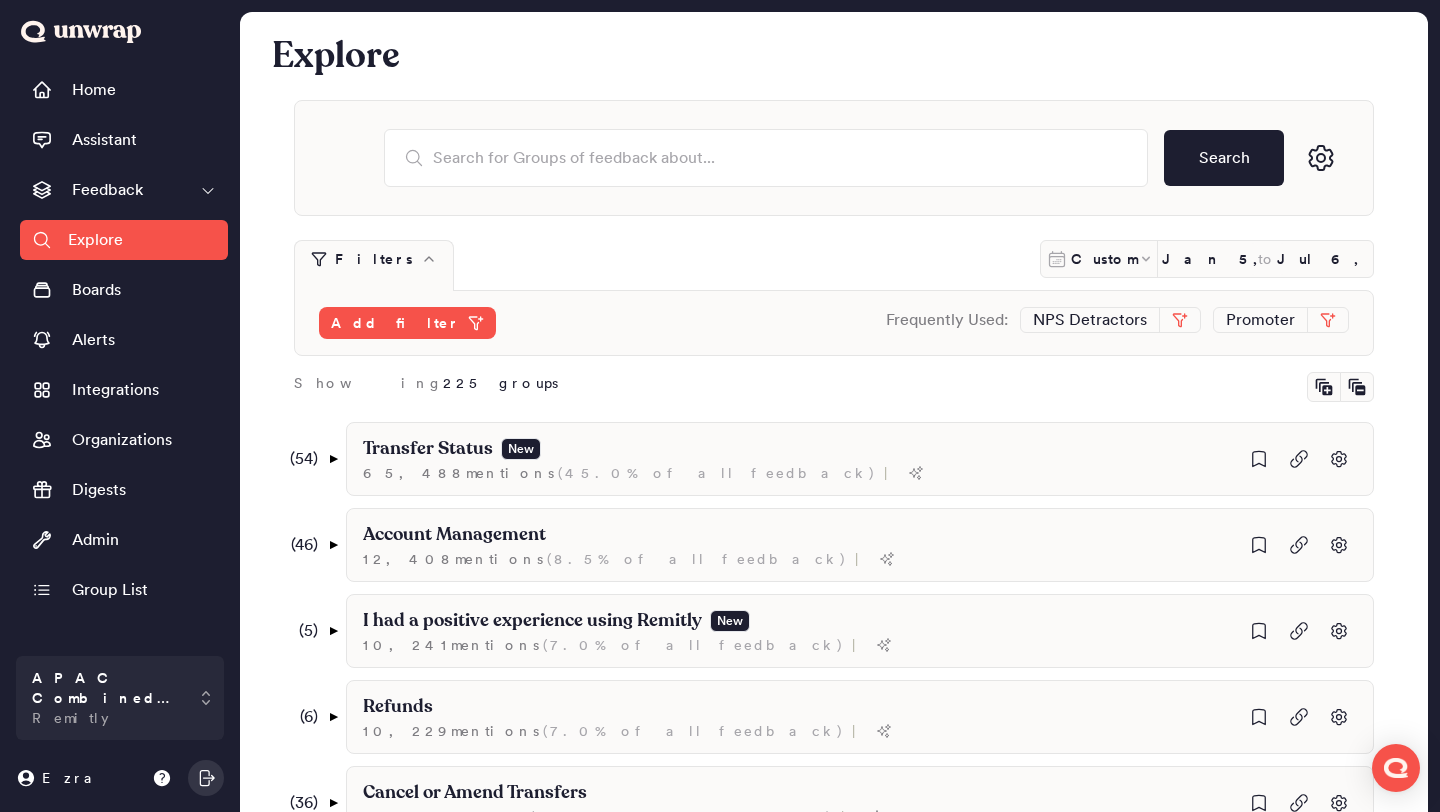 scroll, scrollTop: 717, scrollLeft: 0, axis: vertical 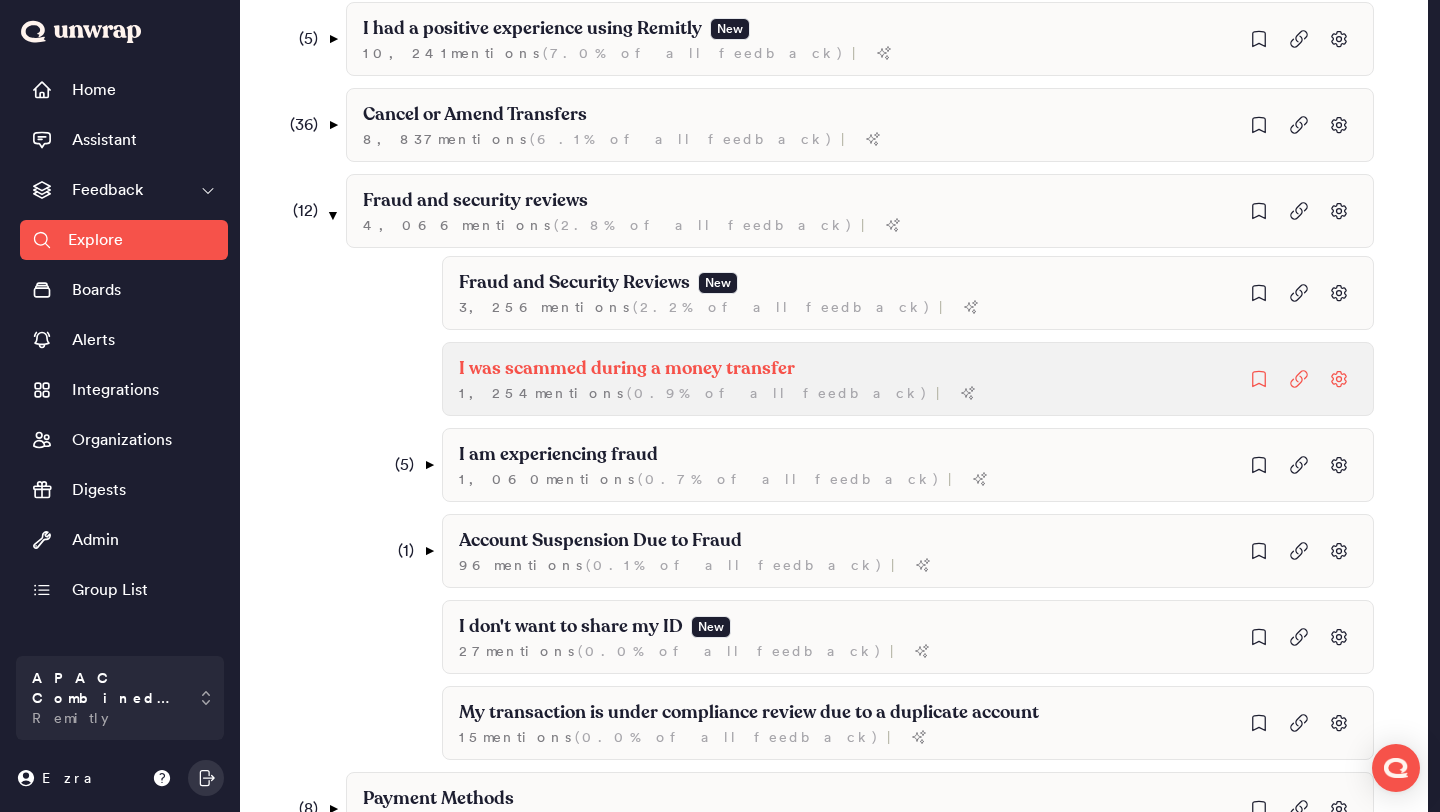 click on "I was scammed during a money transfer" at bounding box center [574, 283] 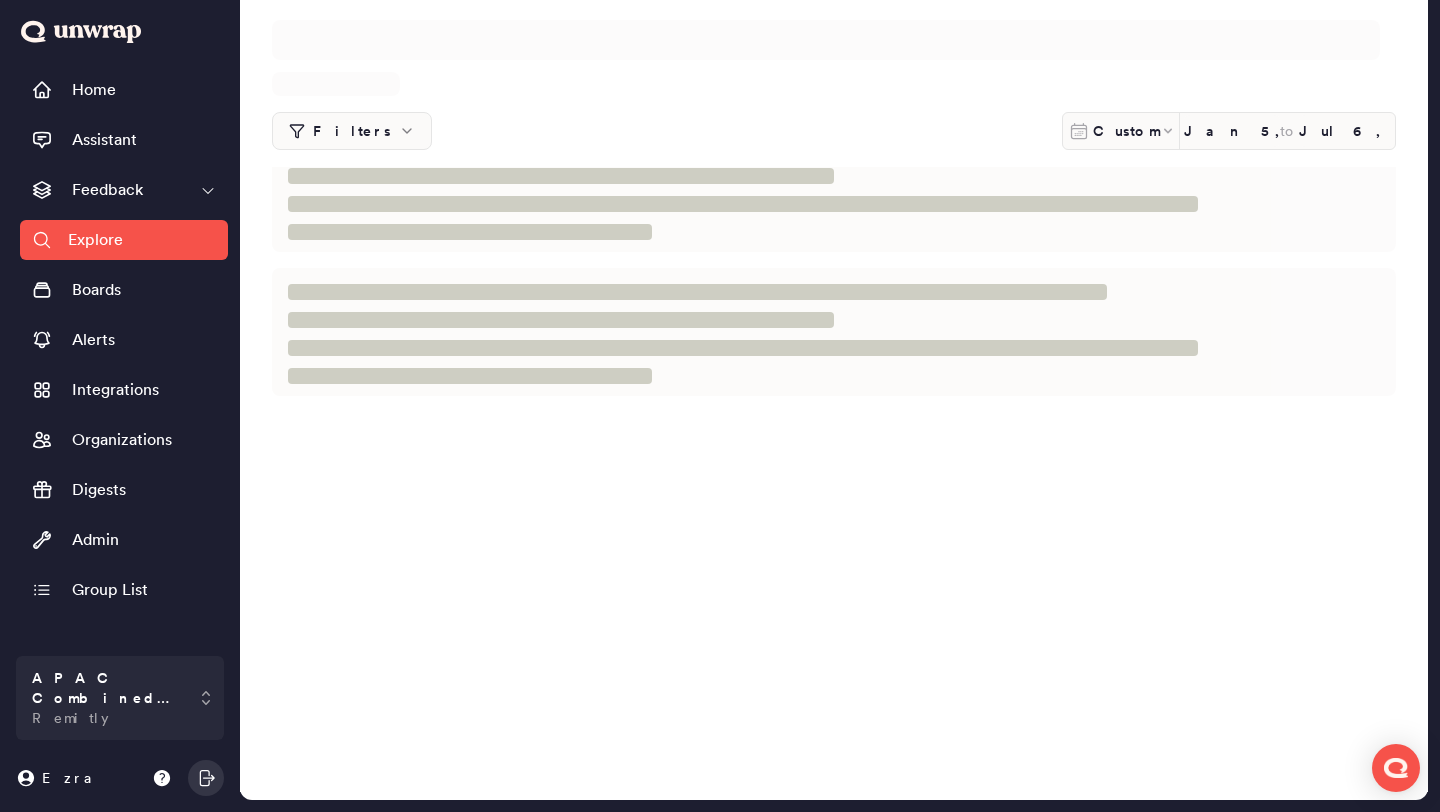 scroll, scrollTop: 0, scrollLeft: 0, axis: both 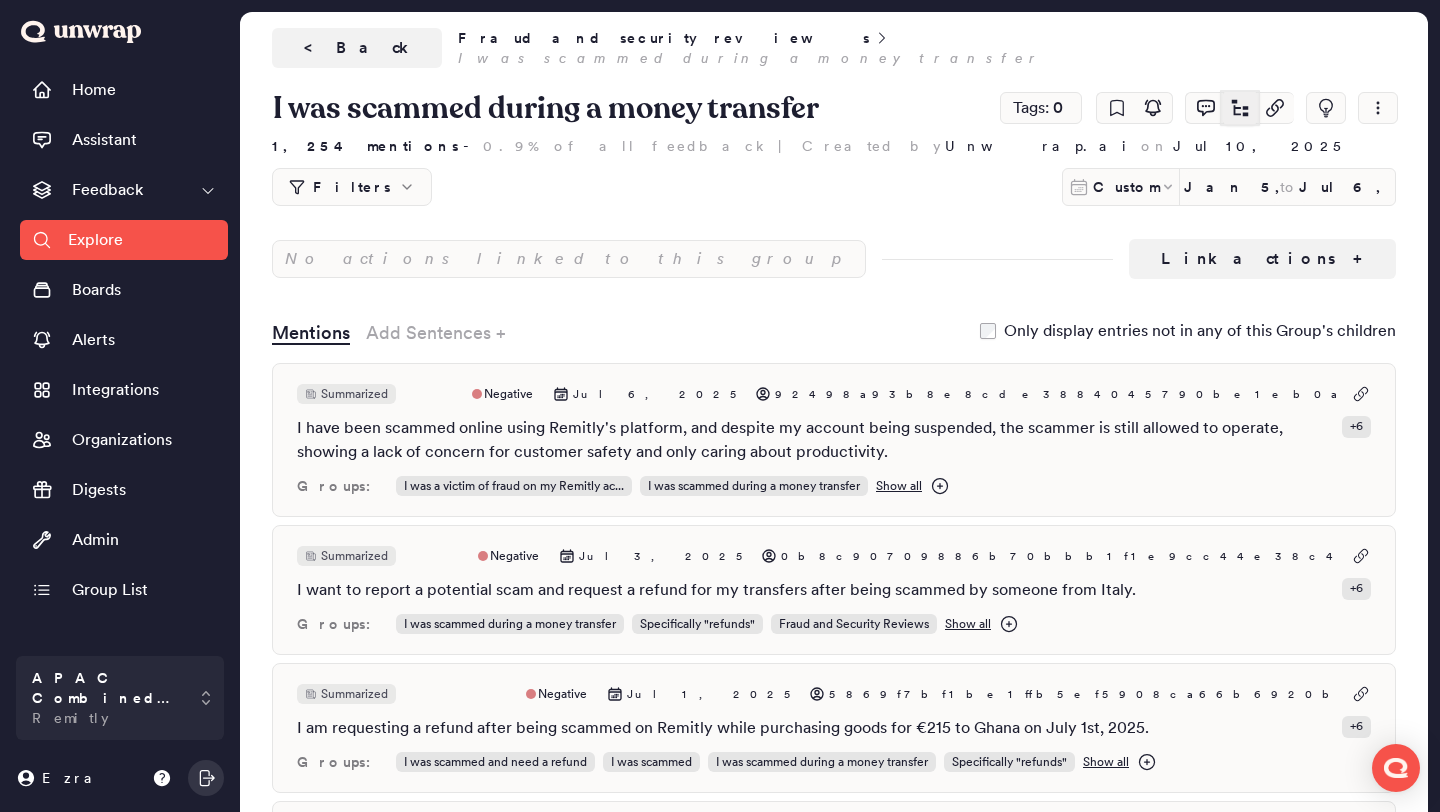 click 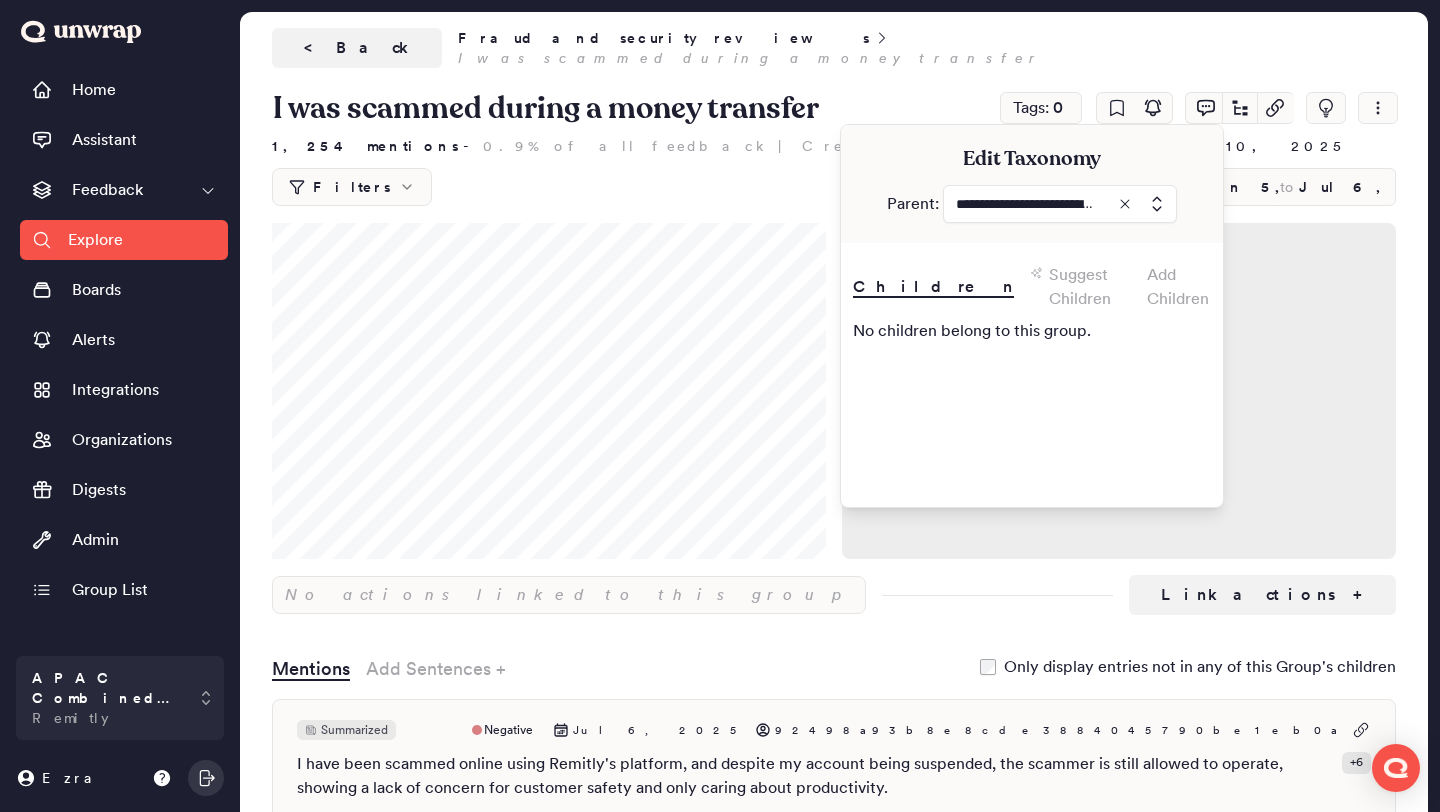 click at bounding box center [1060, 204] 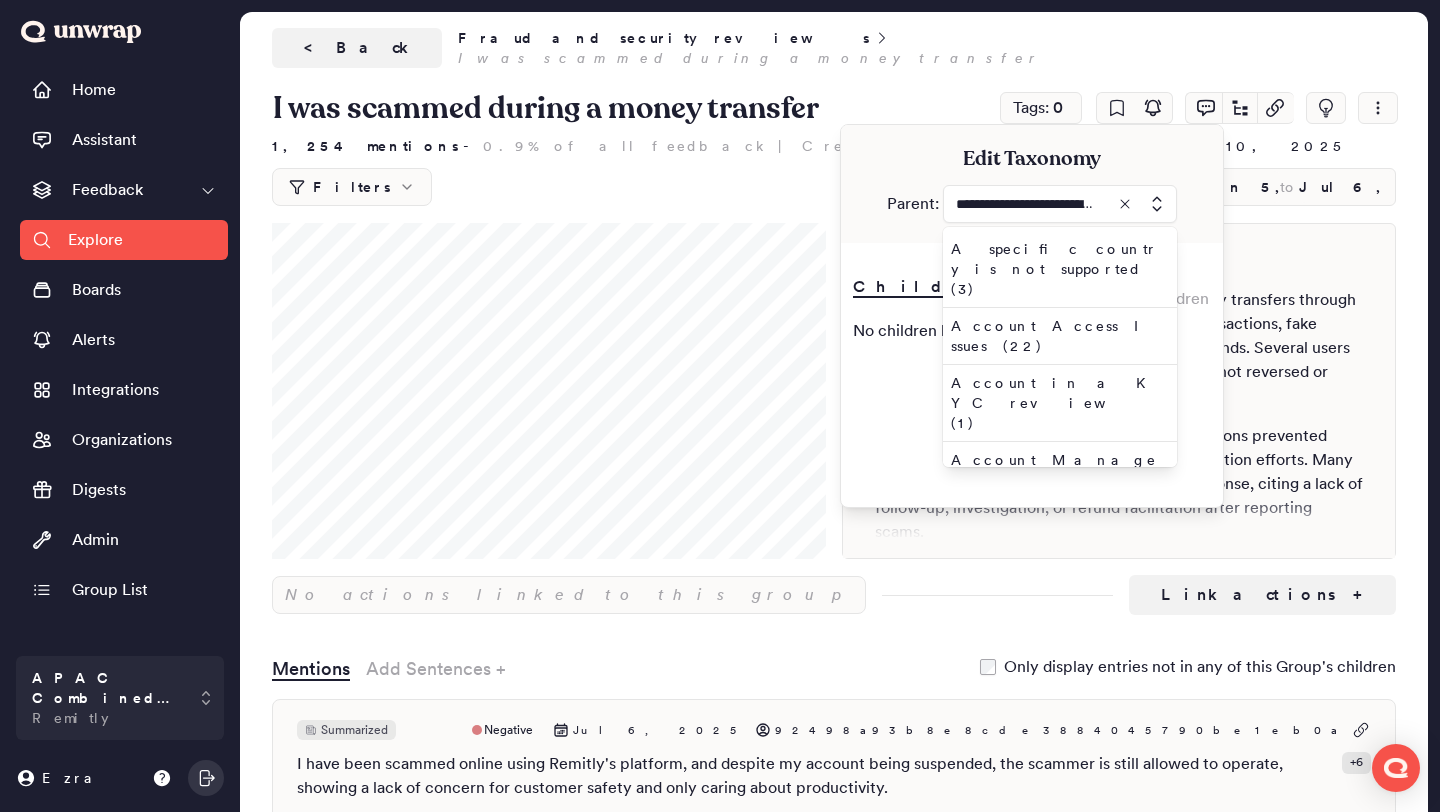 scroll, scrollTop: 768, scrollLeft: 0, axis: vertical 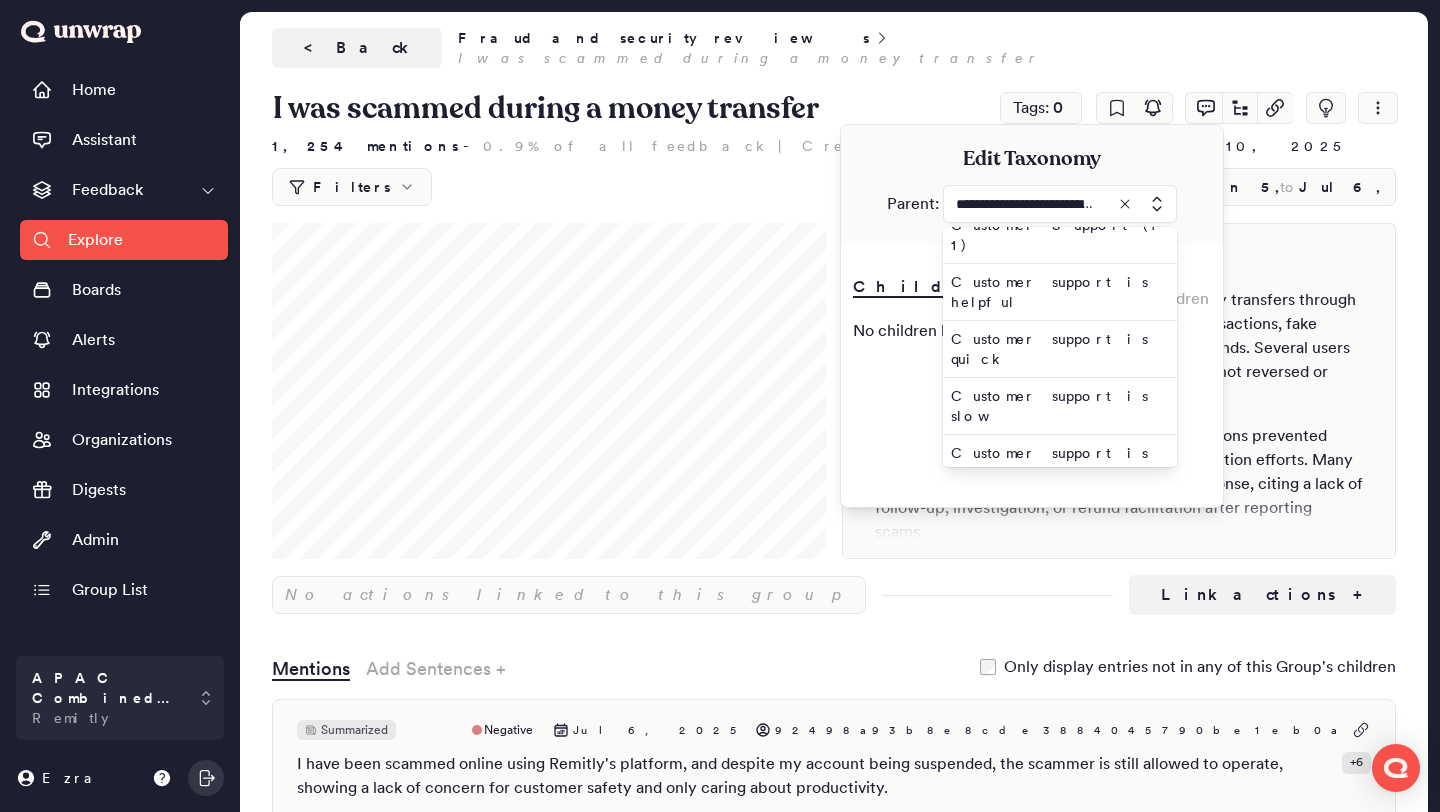 click on "Fraud and Security Reviews" at bounding box center (1056, 912) 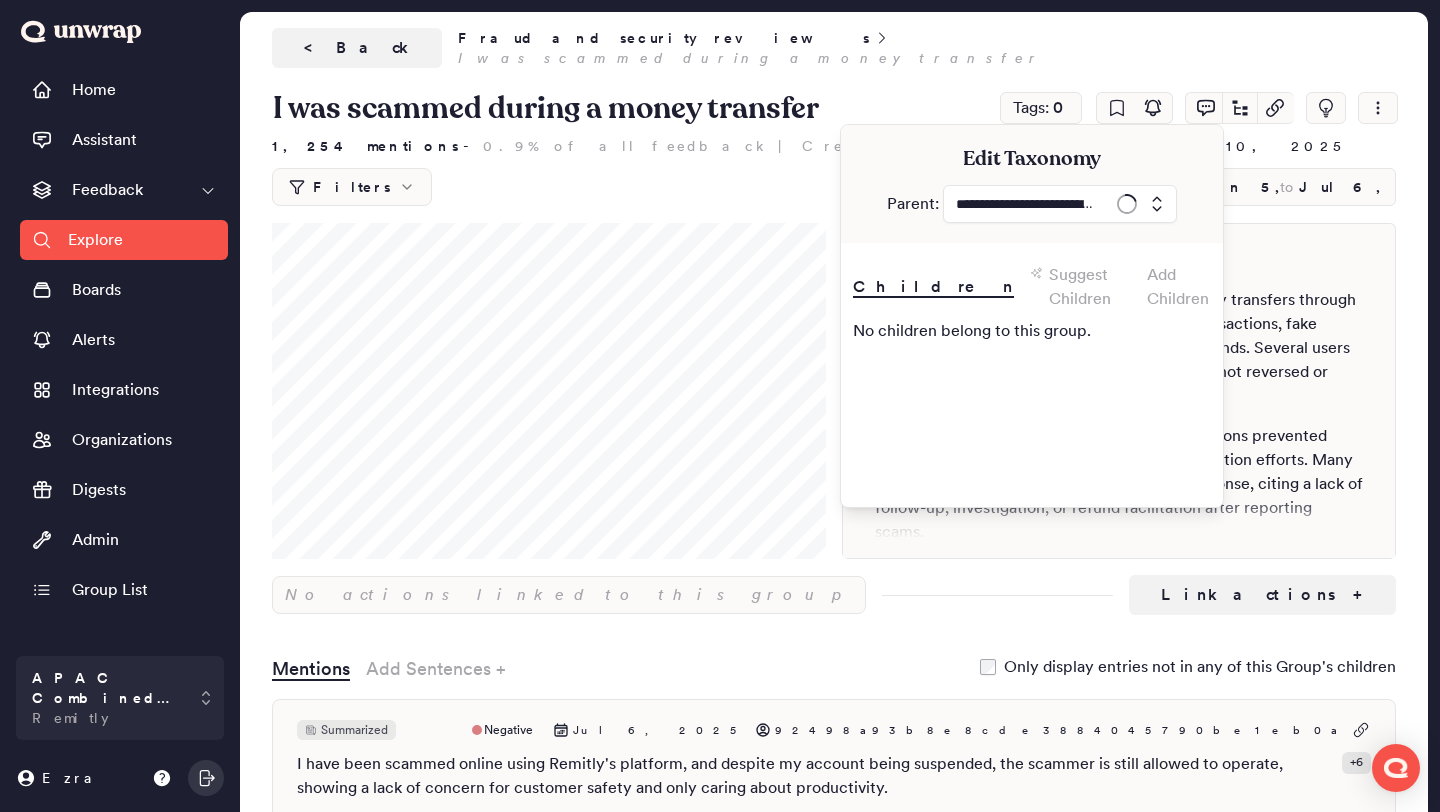 type on "**********" 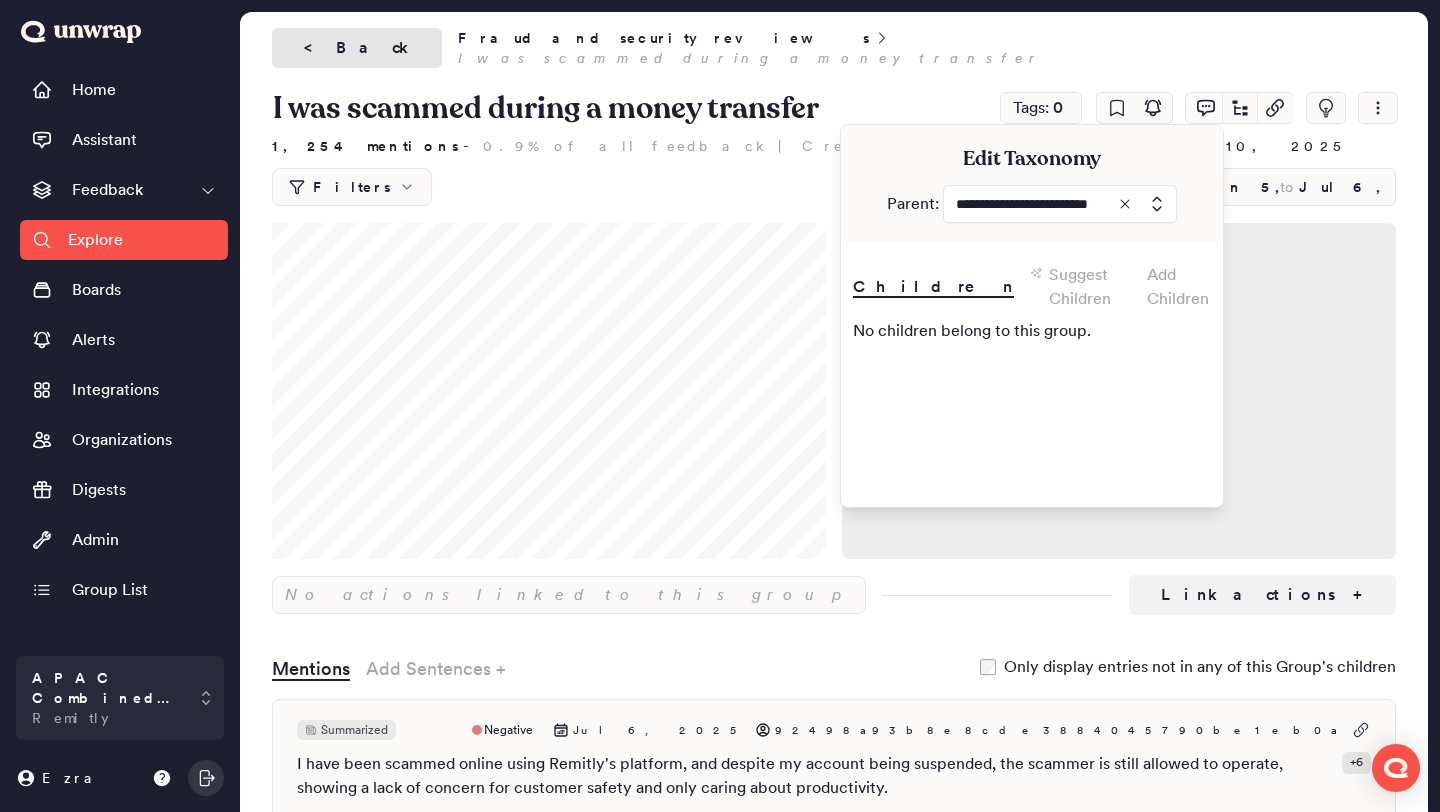 click on "< Back" at bounding box center [357, 48] 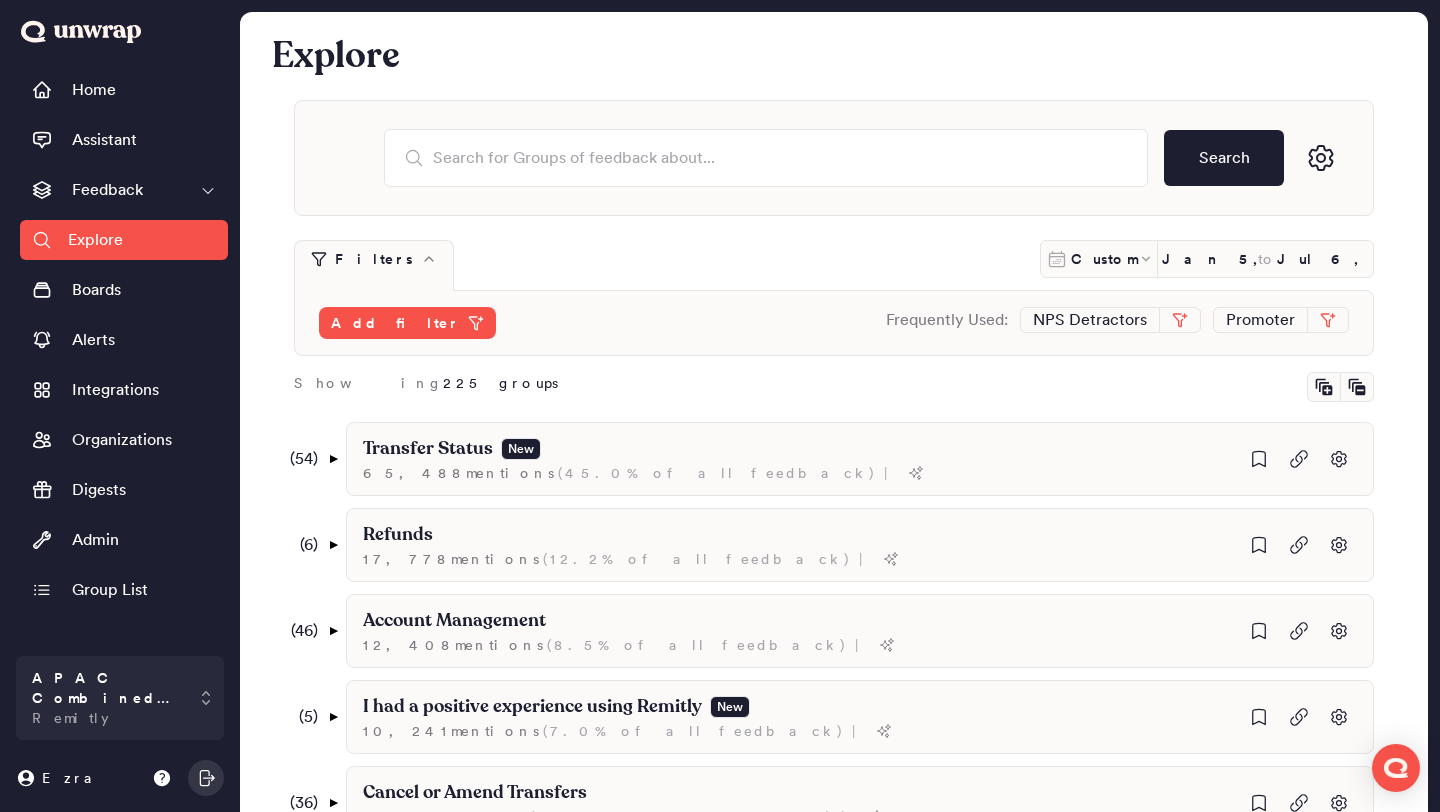 scroll, scrollTop: 678, scrollLeft: 0, axis: vertical 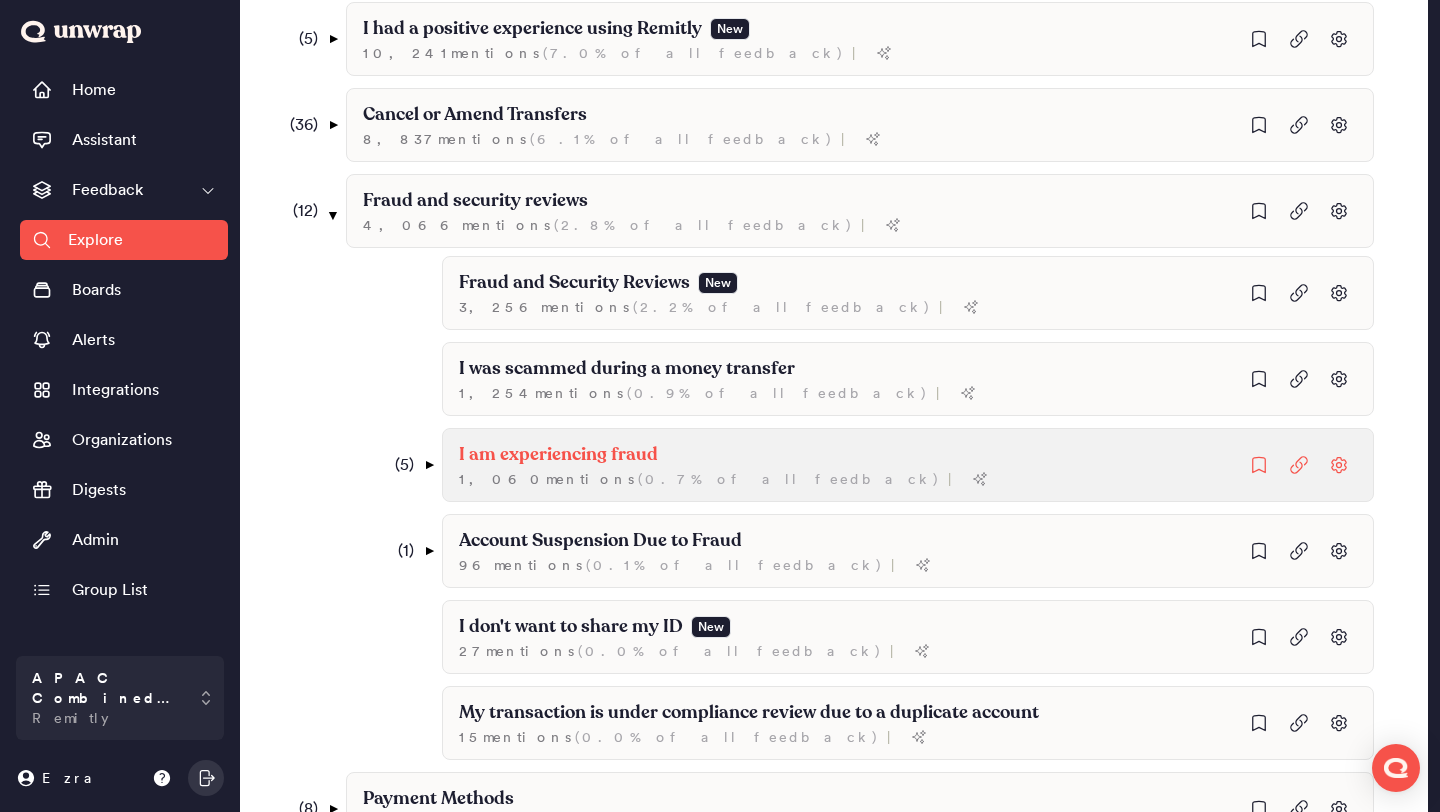 click on "I am experiencing fraud 1,060  mention s   ( 0.7% of all feedback ) |" at bounding box center (908, 465) 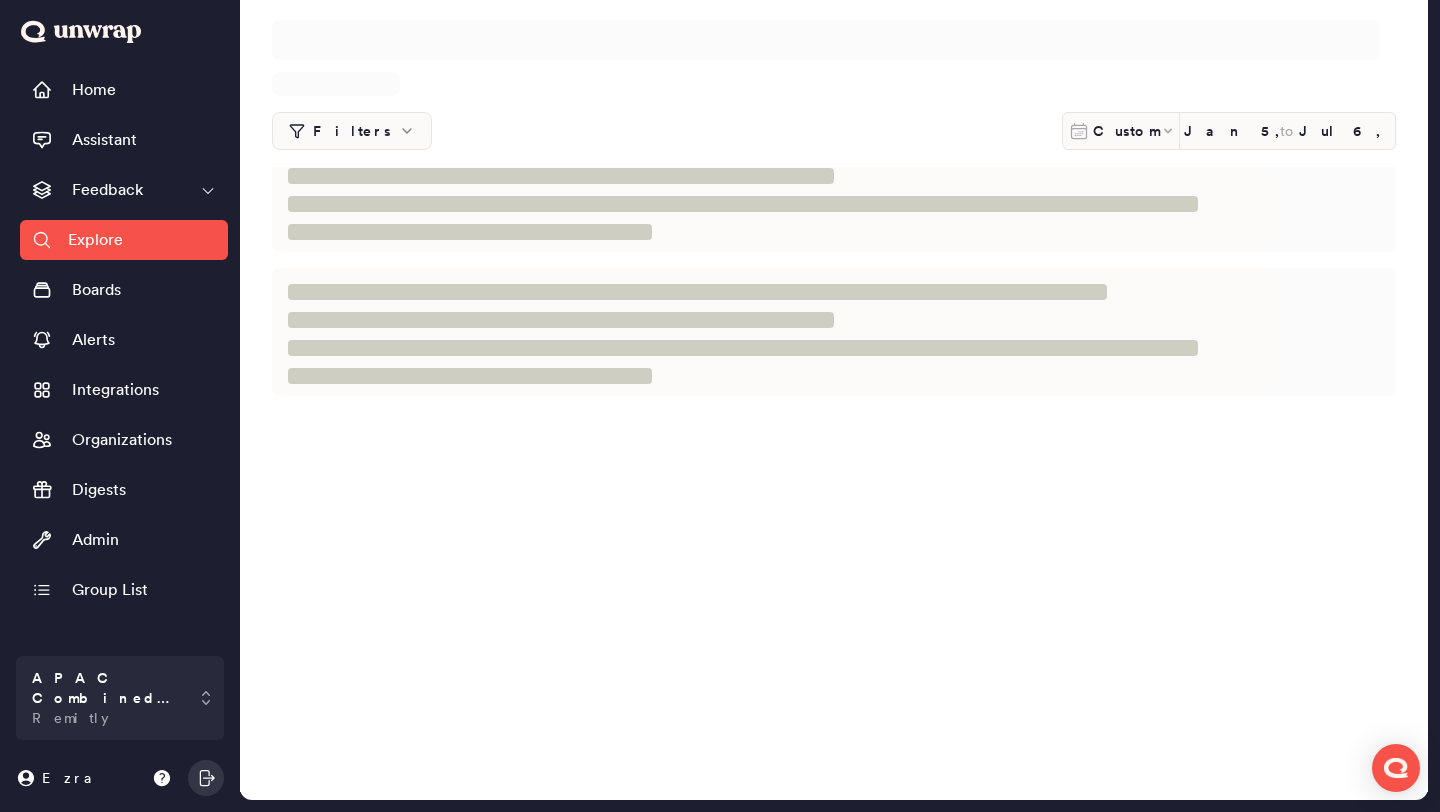 scroll, scrollTop: 0, scrollLeft: 0, axis: both 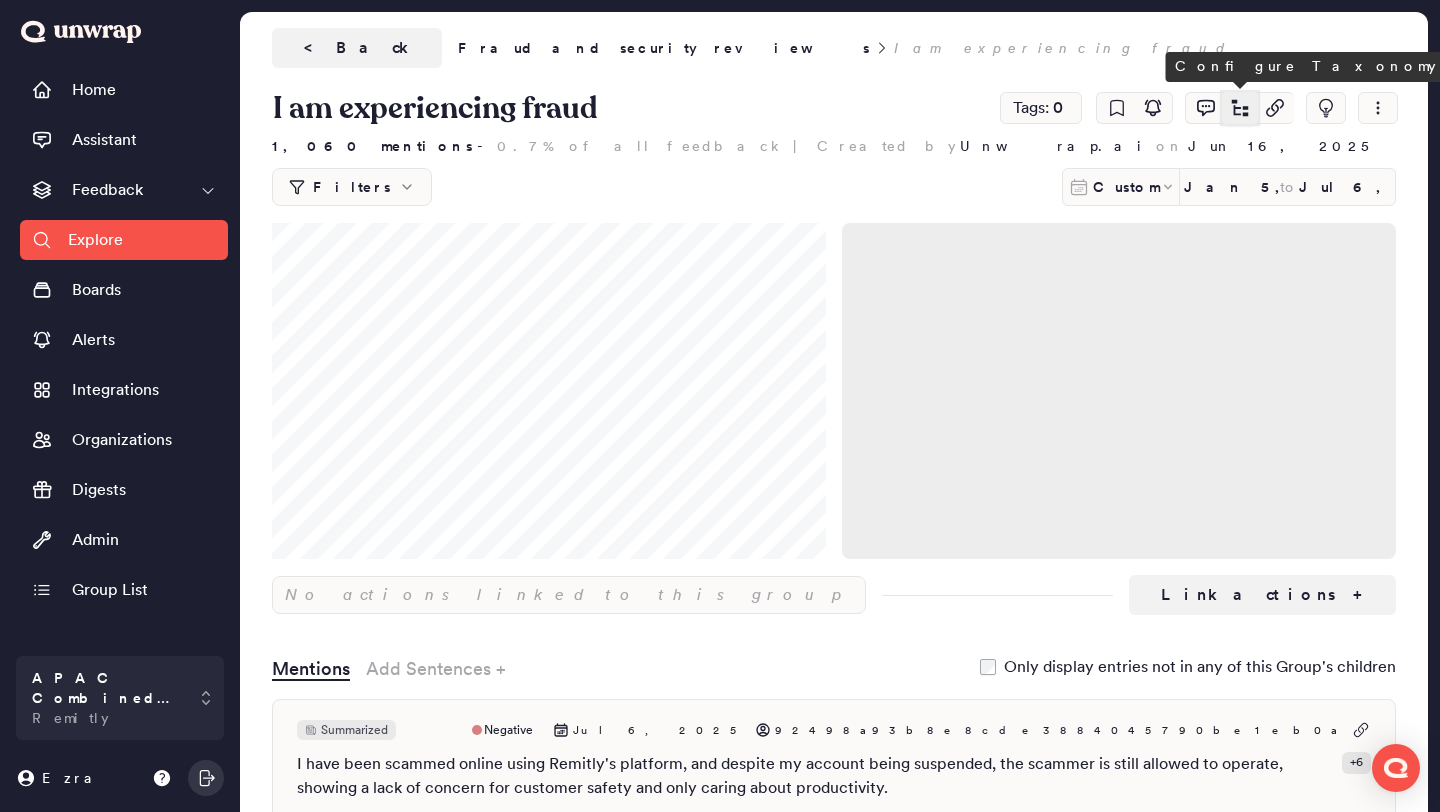 click 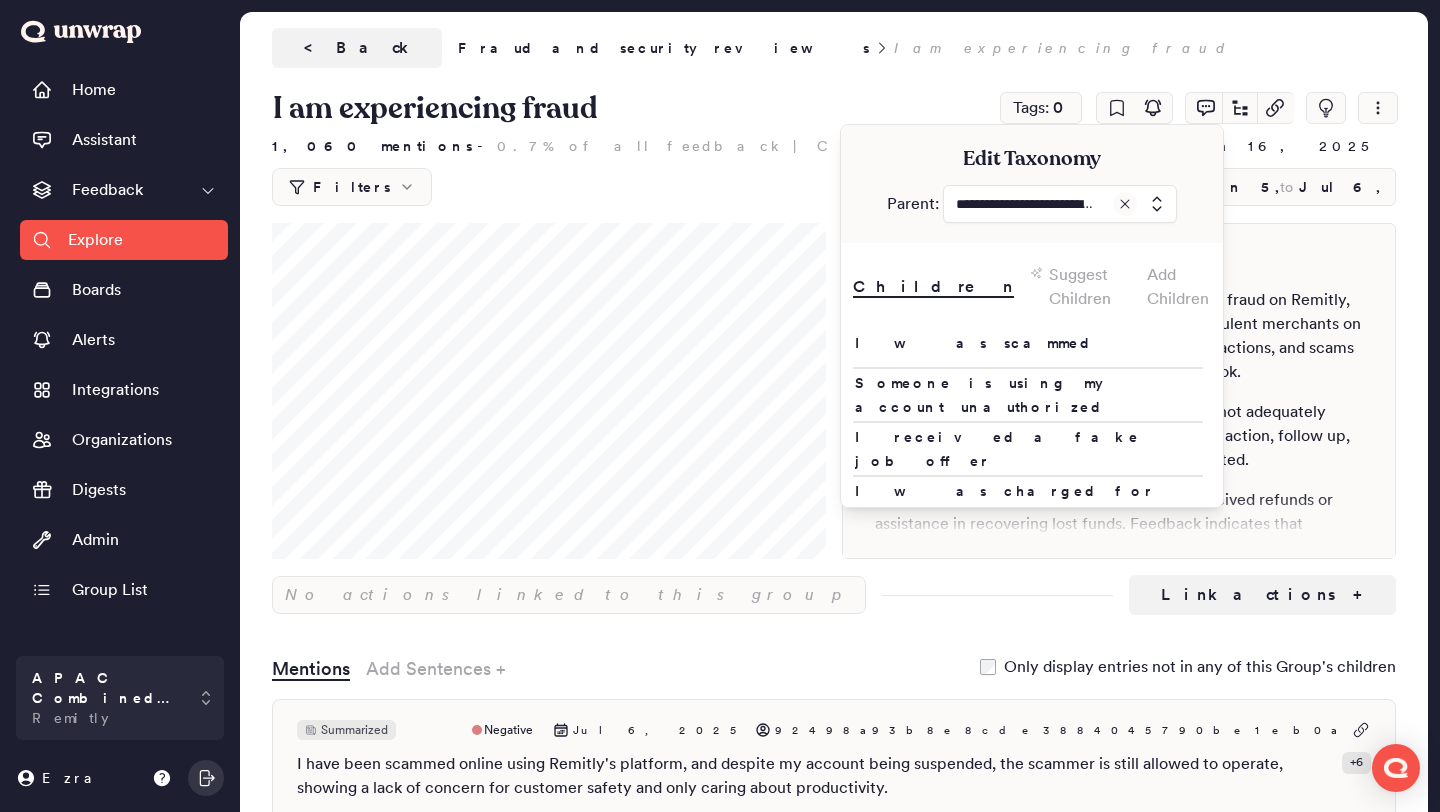 click 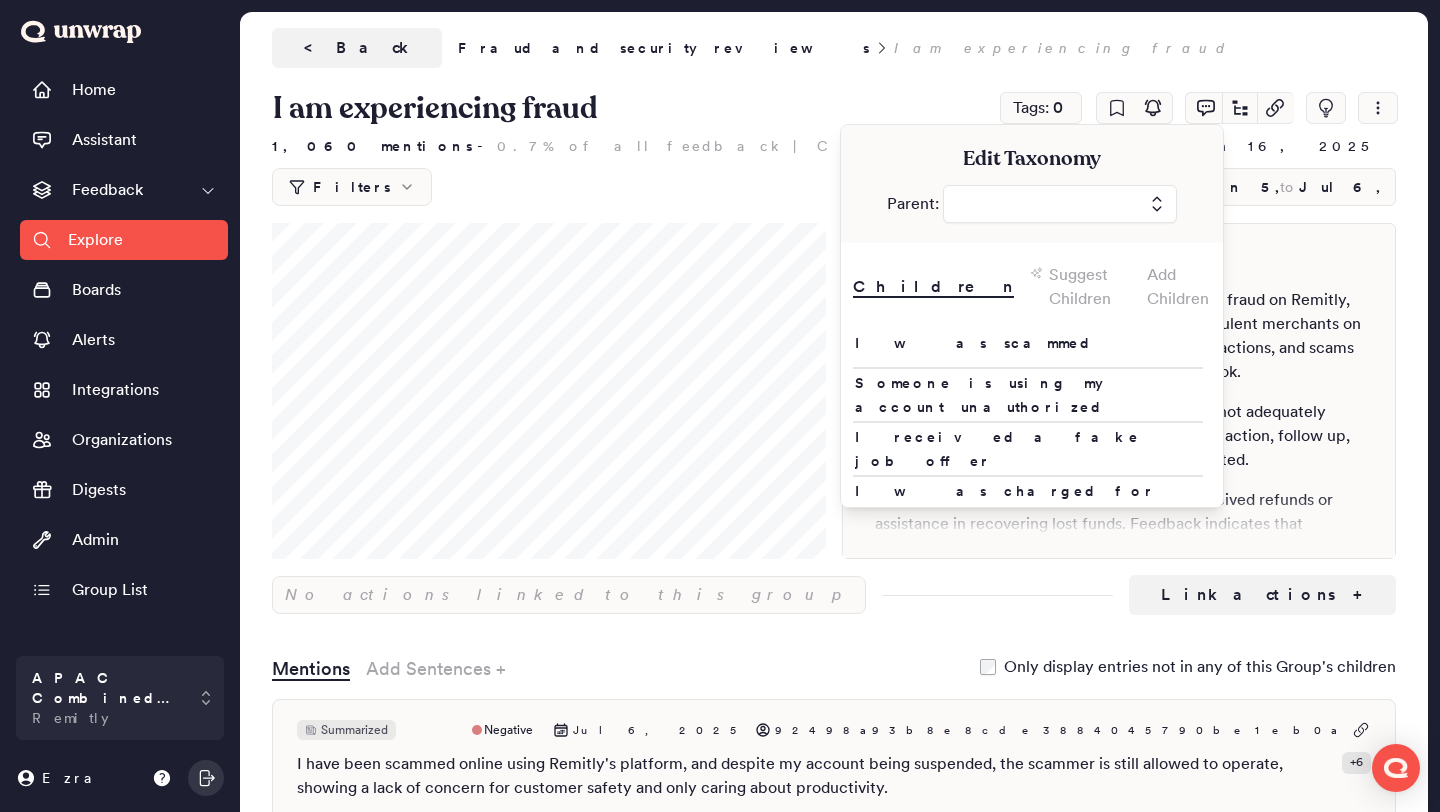 click at bounding box center (1060, 204) 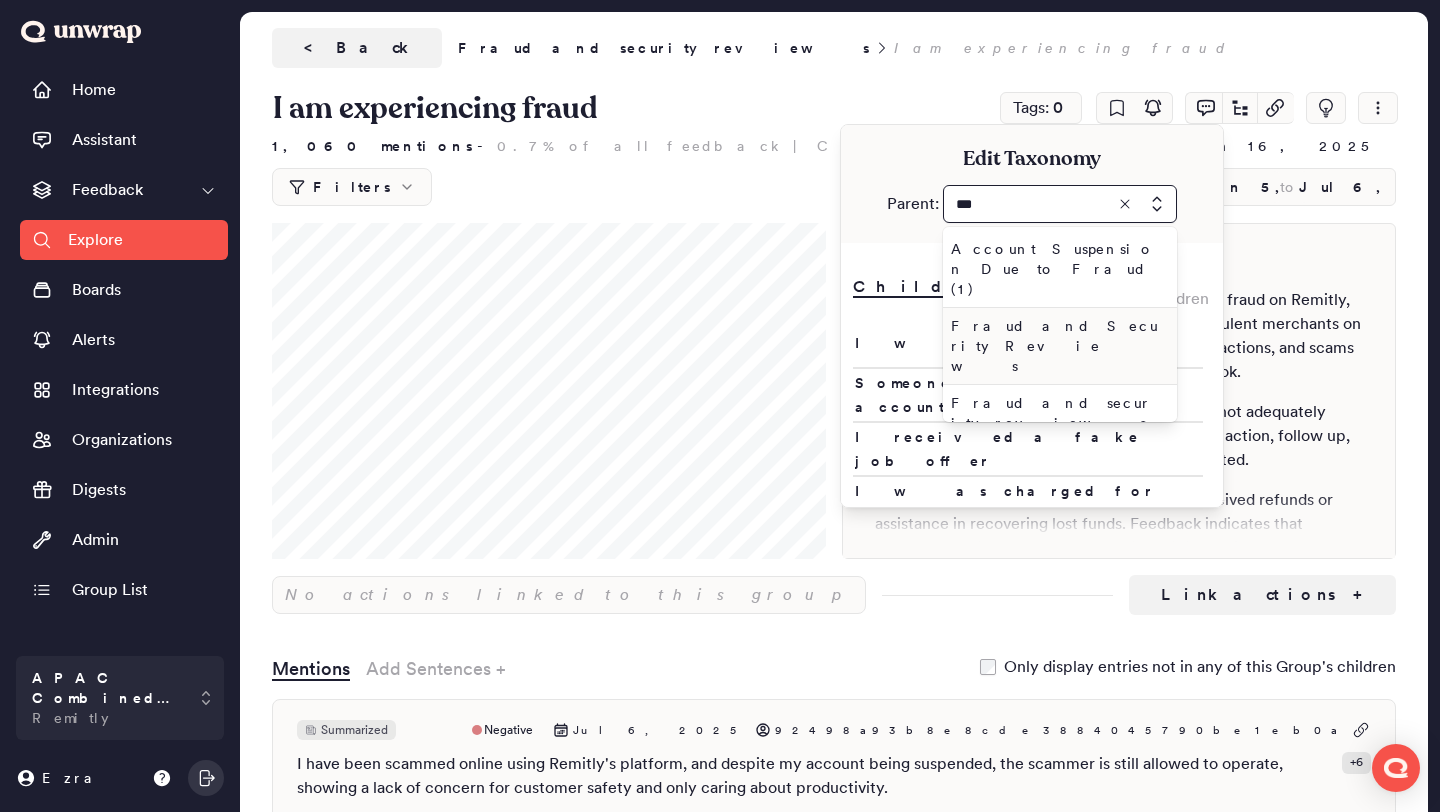 type on "***" 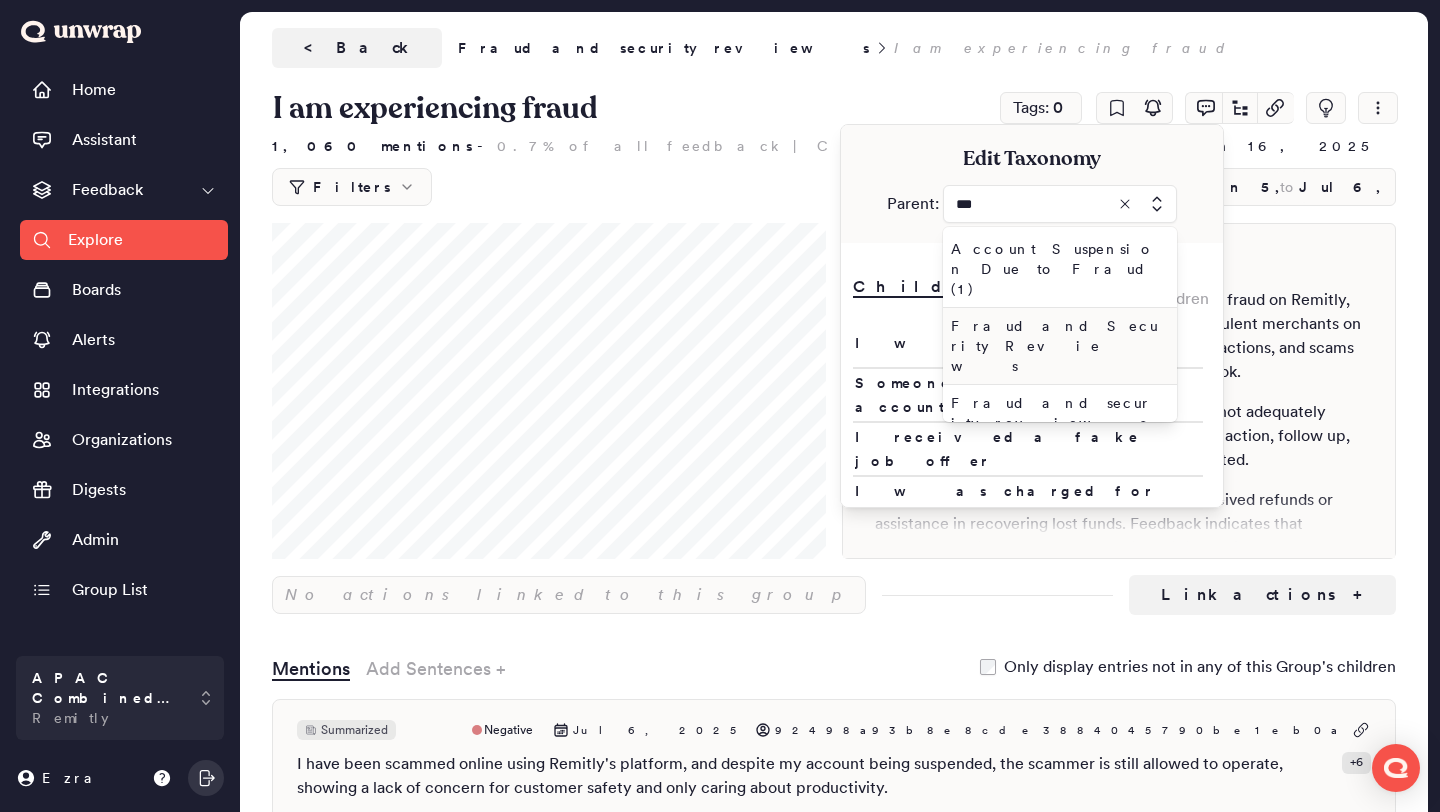 click on "Fraud and Security Reviews" at bounding box center (1056, 346) 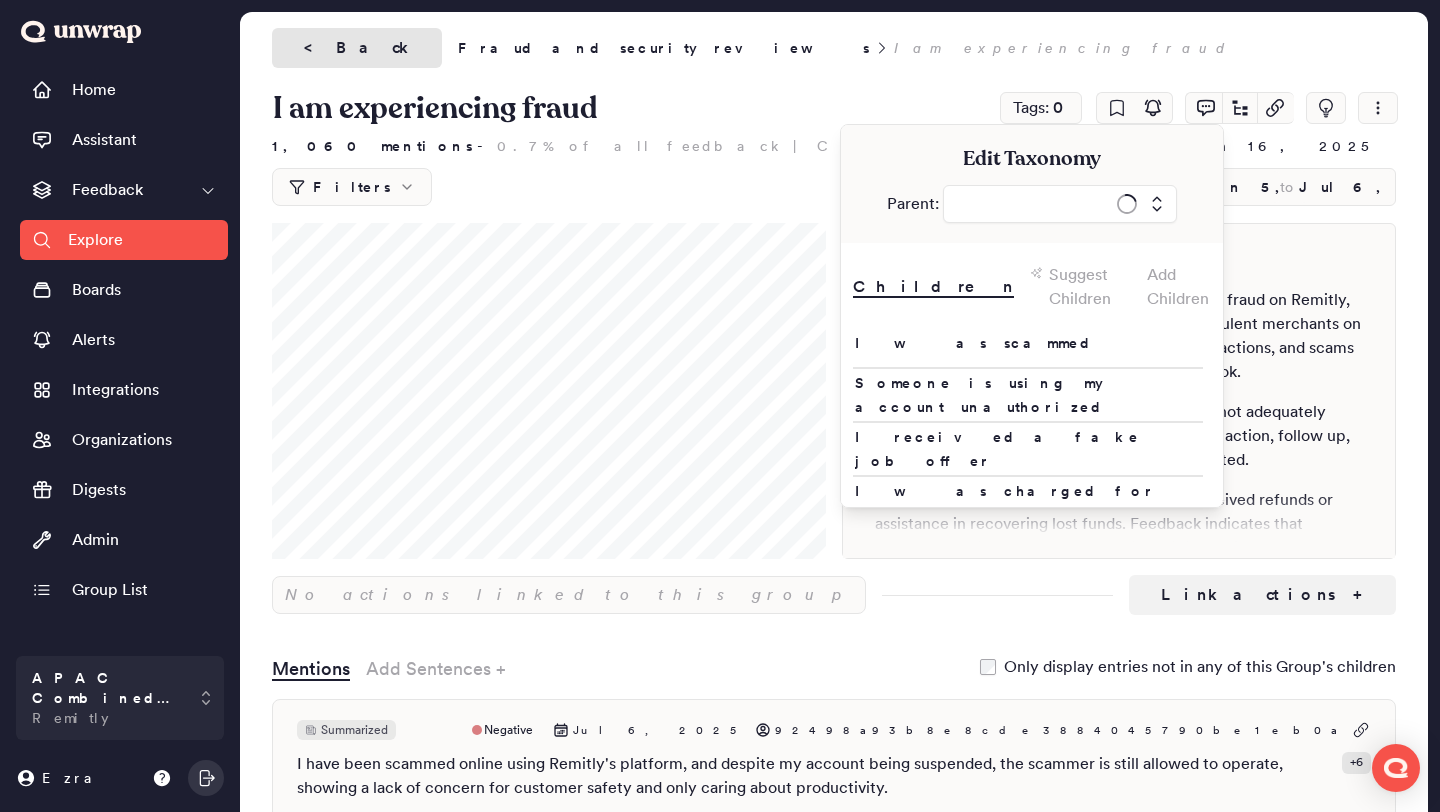 click on "< Back Fraud and security reviews I am experiencing fraud I am experiencing fraud Tags:  0   Edit Taxonomy Parent: Children Suggest Children Add Children I was scammed Someone is using my account unauthorized I received a fake job offer I was charged for a transaction without my knowledge I was a victim of fraud on my Remitly account 1,060 mentions - 0.7% of all feedback | Created by Unwrap.ai on Jun 16, 2025 Filters Custom Jan 5, 2025 to Jul 6, 2025 Add filter Frequently Used: NPS Detractors Promoter Summary Customers report experiencing various forms of fraud on Remitly, including scams involving fake online jobs, fraudulent merchants on social media, impersonation, unauthorized transactions, and scams via third-party platforms like Instagram and TikTok.
Many users state that their reports of fraud are not adequately addressed. They mention that agents fail to take action, follow up, or resolve issues, leaving them feeling unsupported.
No actions linked to this group Link actions +    +" at bounding box center [834, 1823] 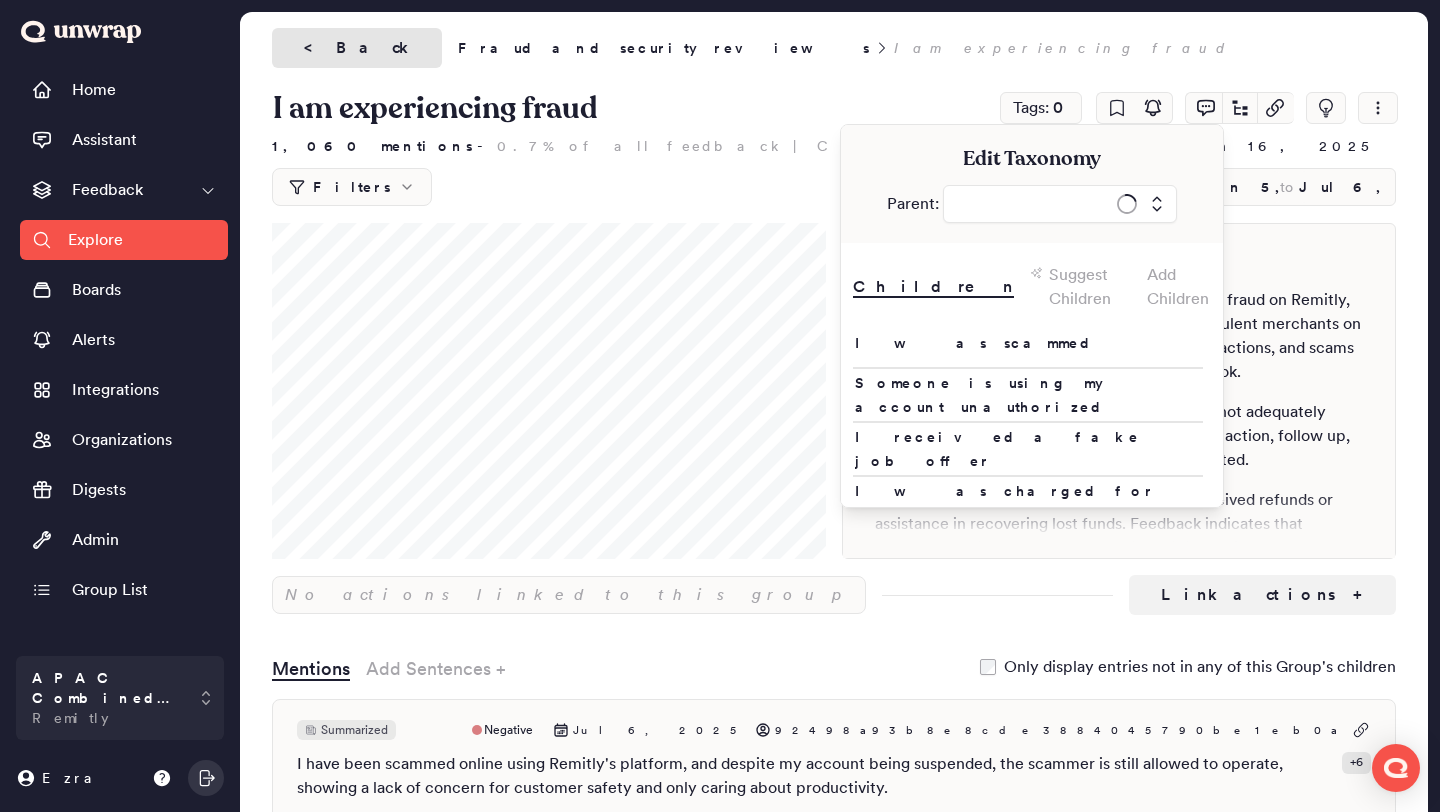 type on "**********" 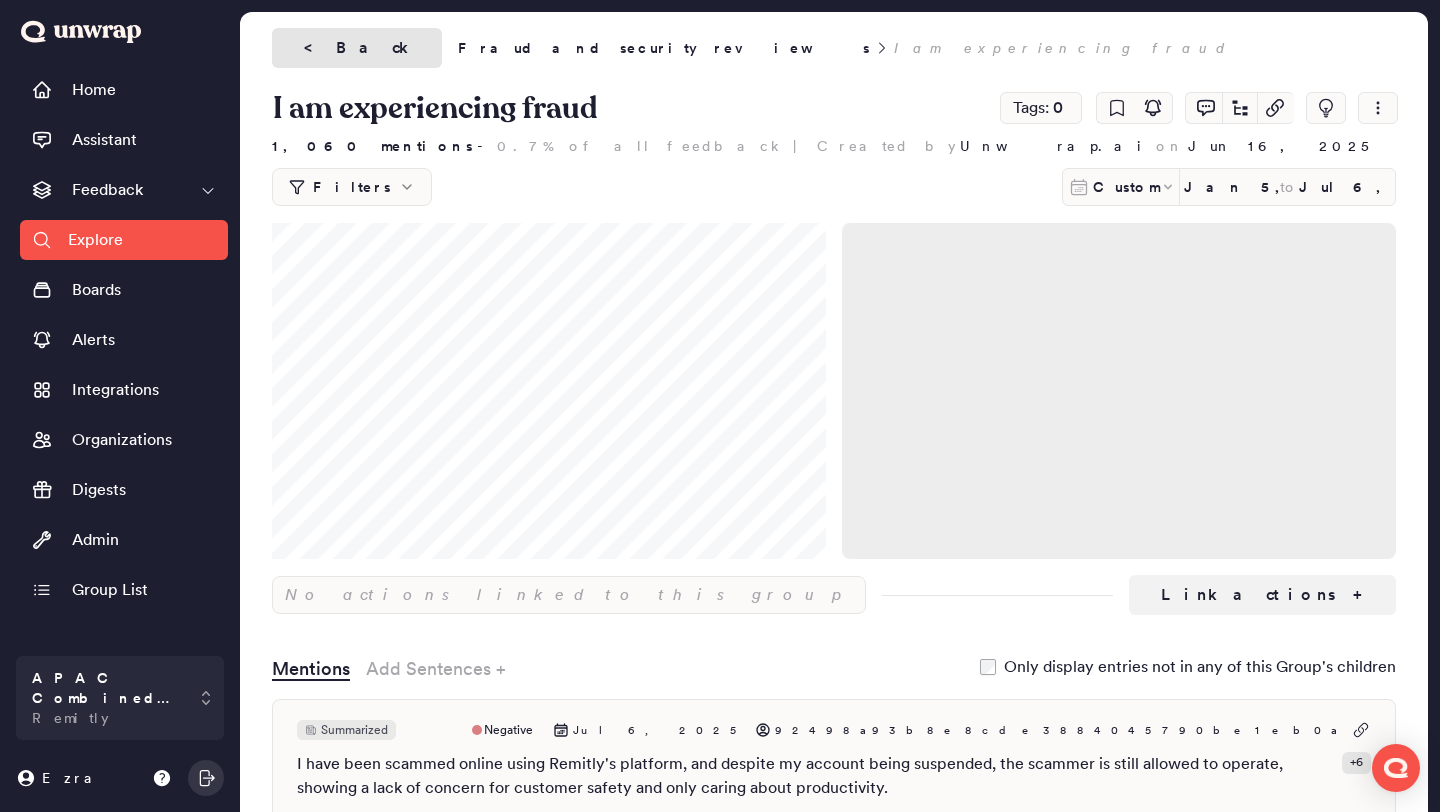 click on "< Back" at bounding box center (357, 48) 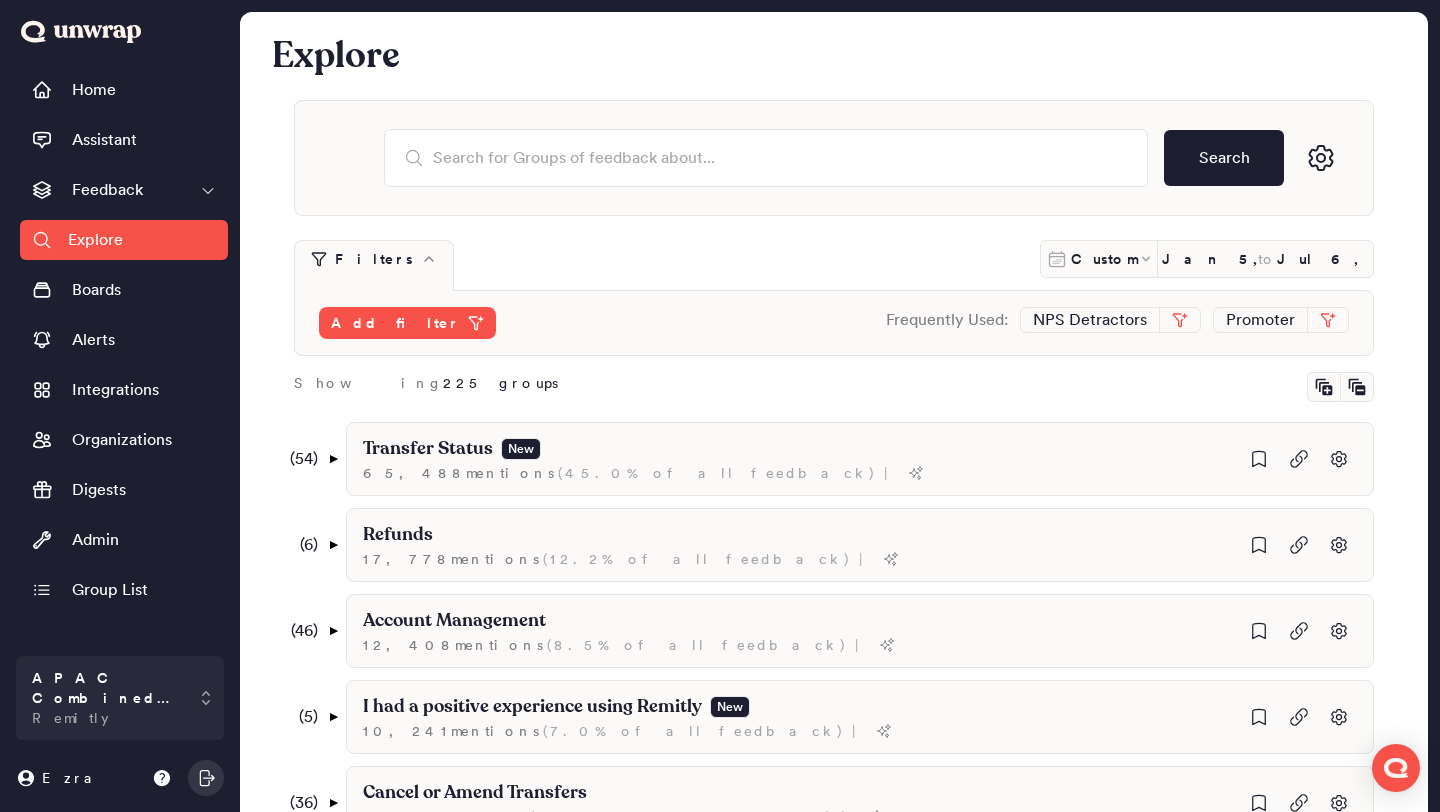 scroll, scrollTop: 678, scrollLeft: 0, axis: vertical 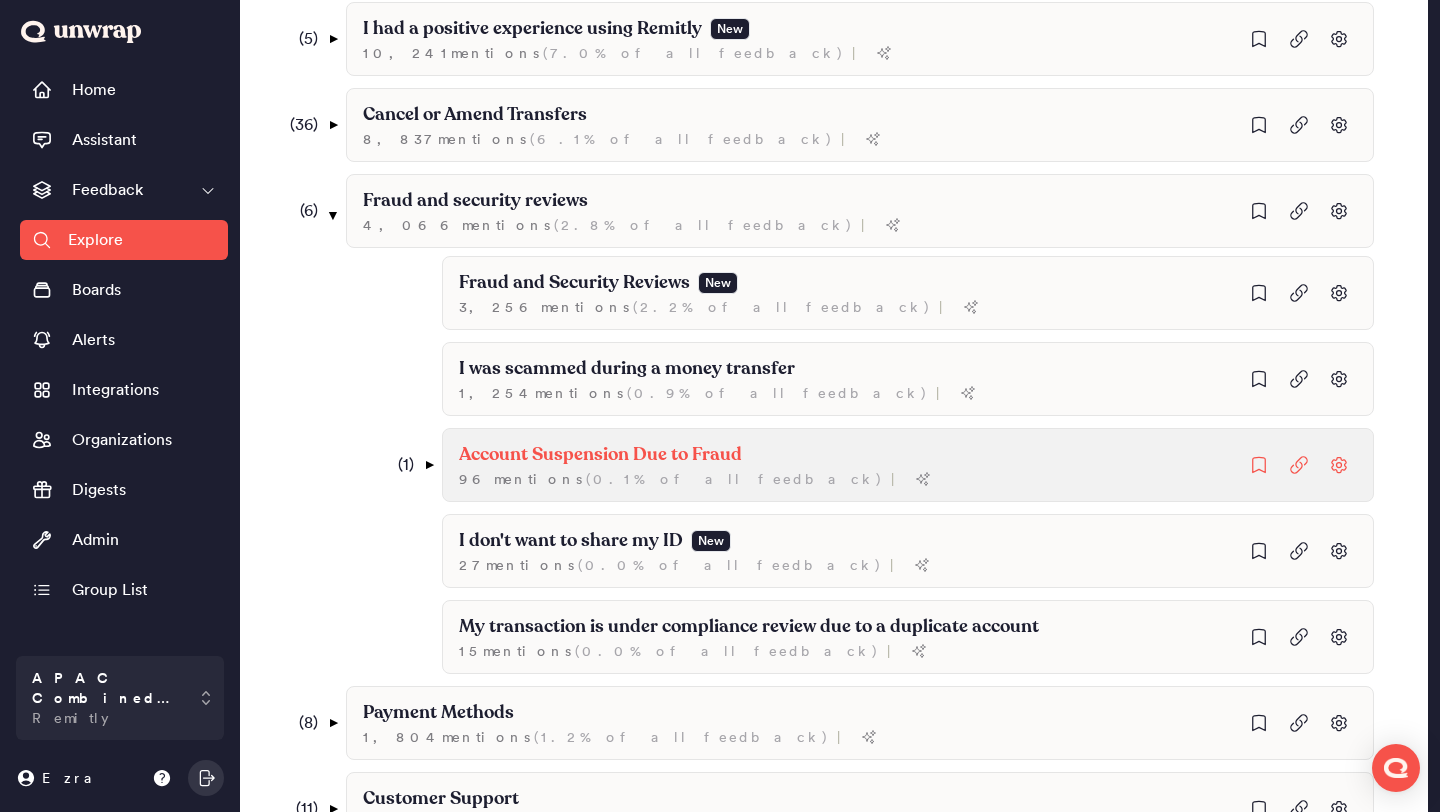 click on "Account Suspension Due to Fraud 96  mention s   ( 0.1% of all feedback ) |" at bounding box center (956, 465) 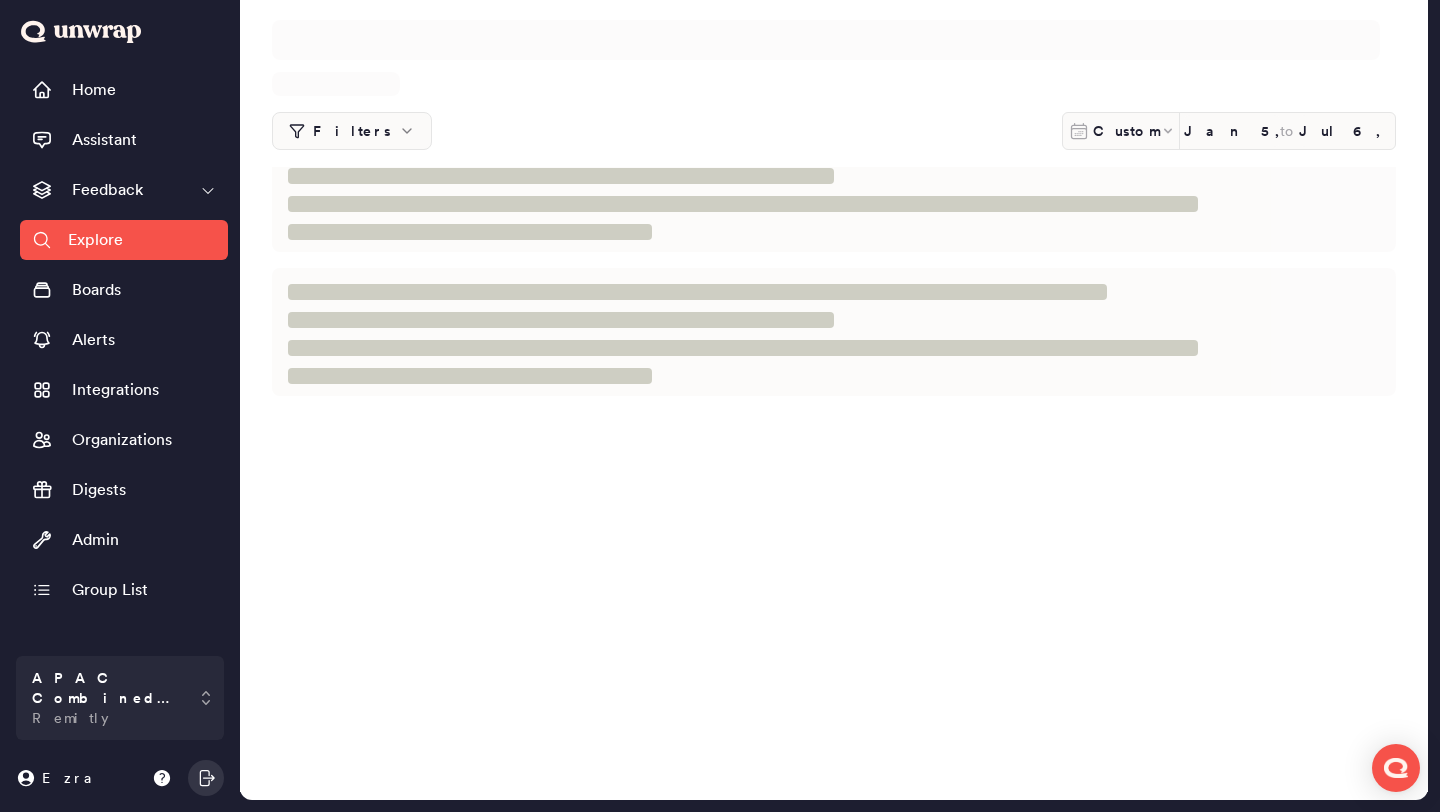 scroll, scrollTop: 0, scrollLeft: 0, axis: both 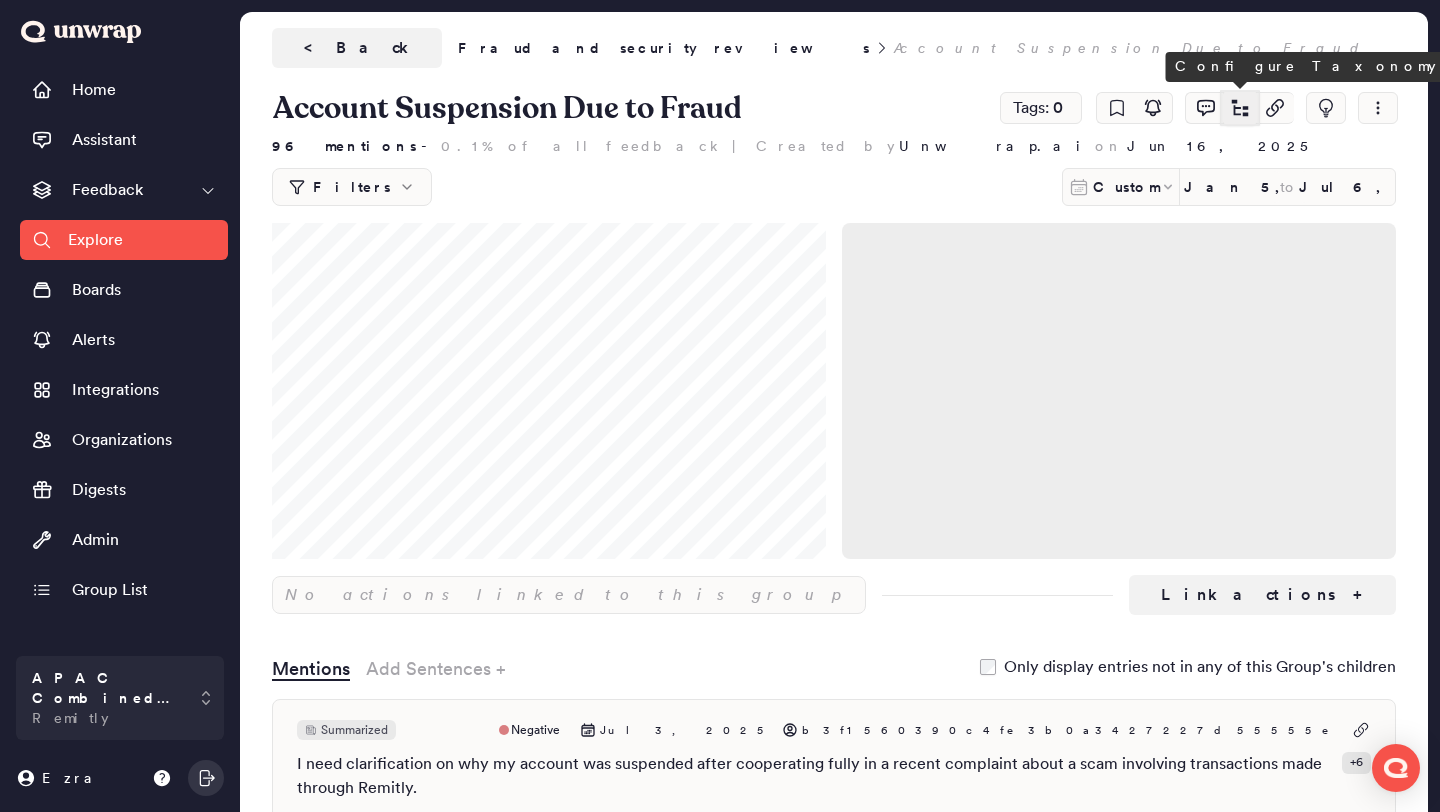 click 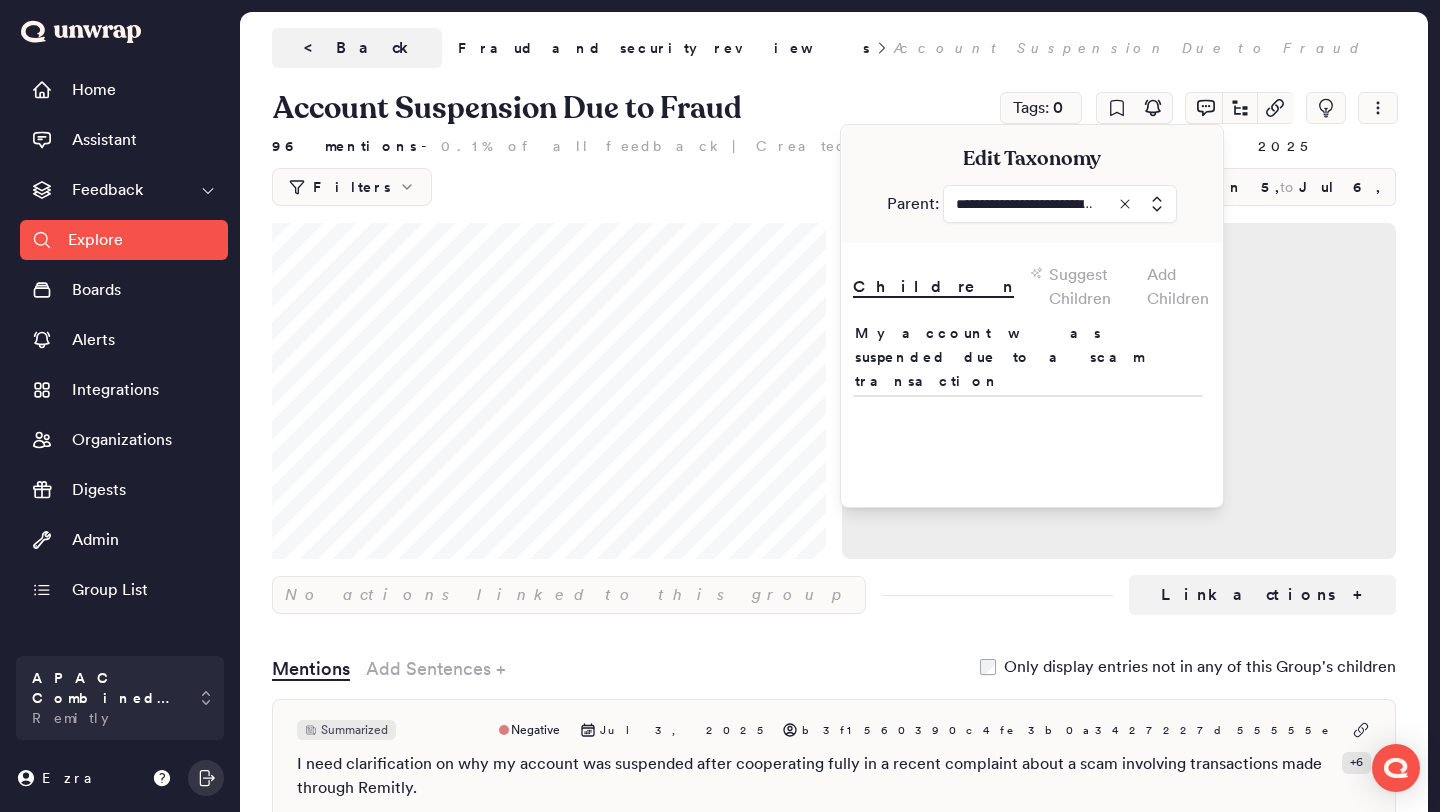 click at bounding box center (1060, 204) 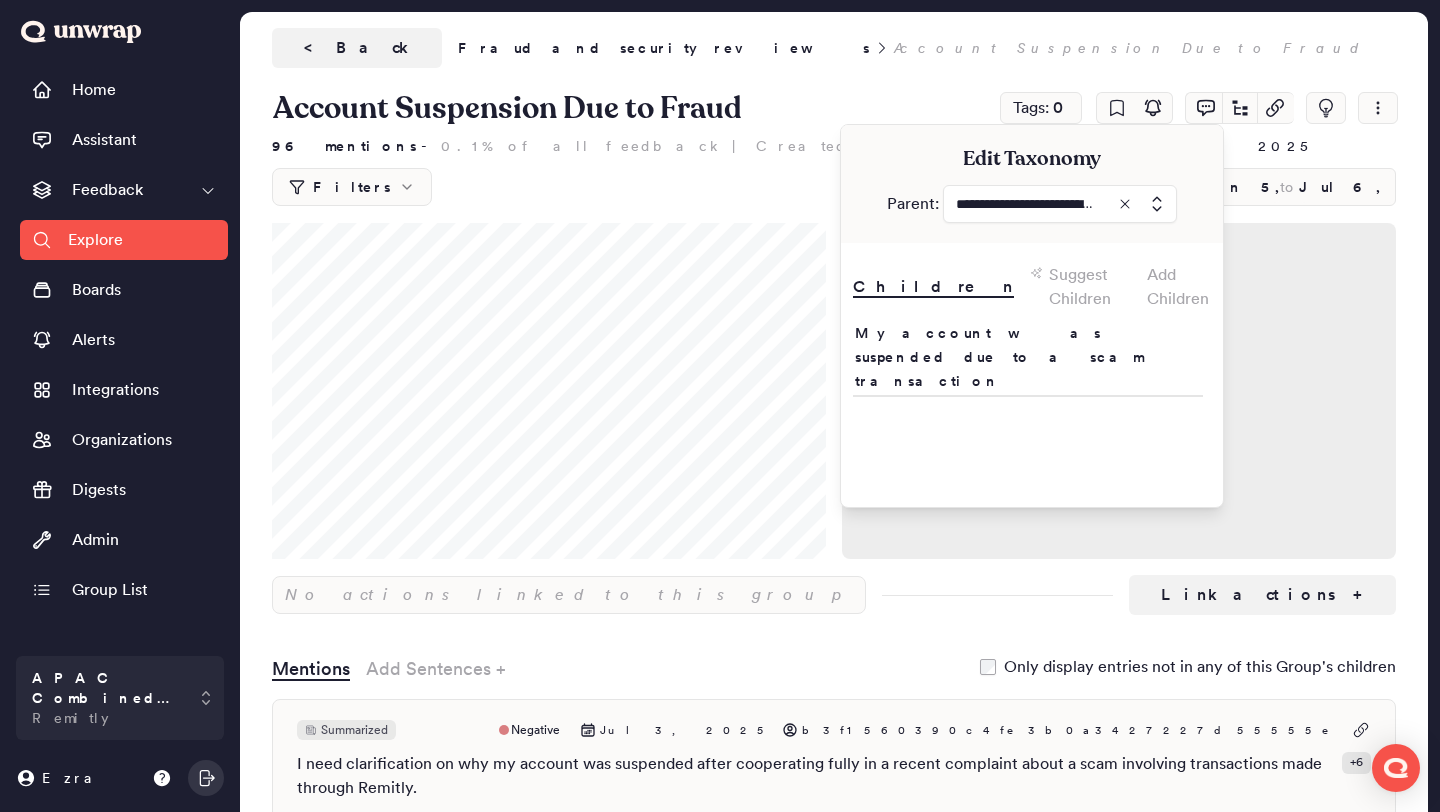 type on "**********" 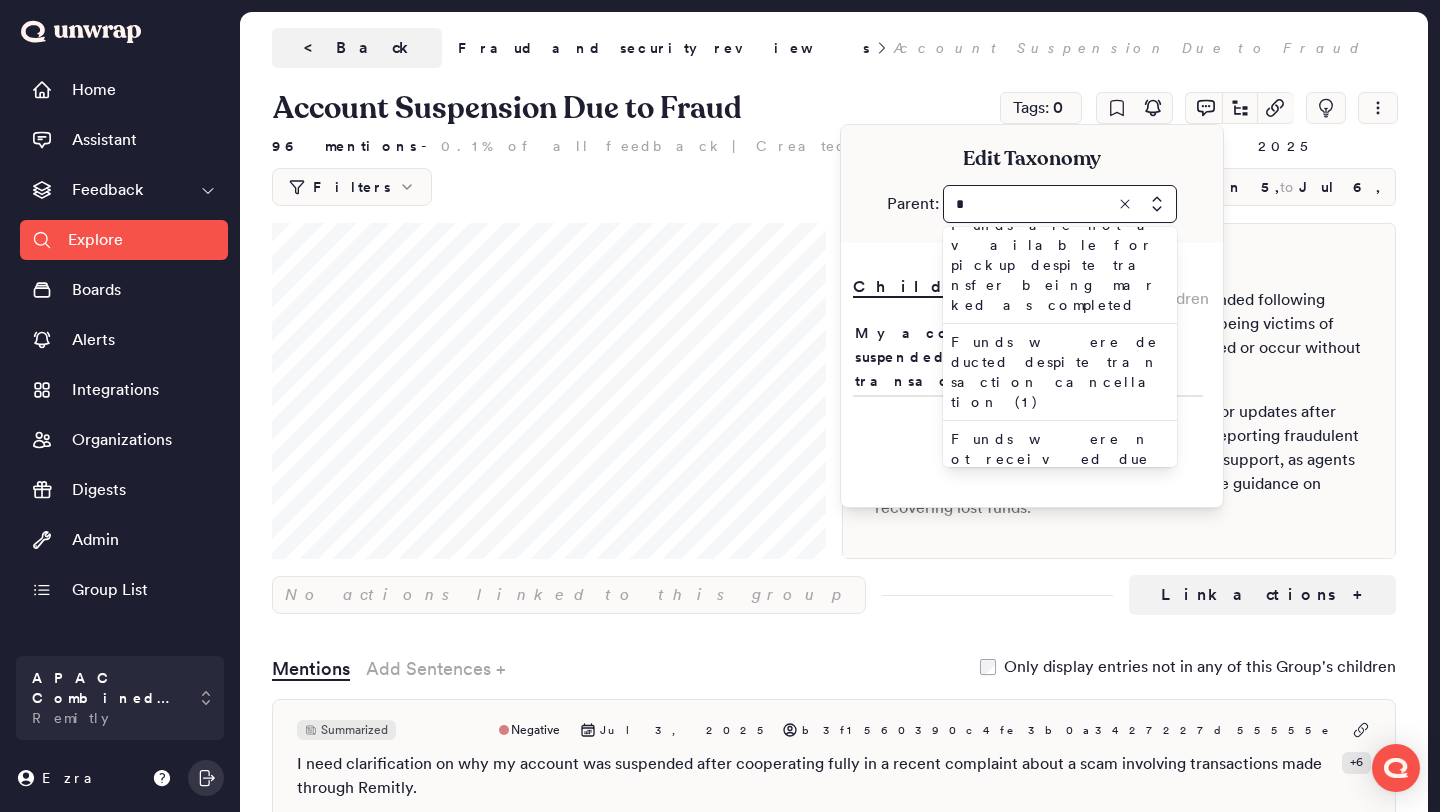 scroll, scrollTop: 5, scrollLeft: 0, axis: vertical 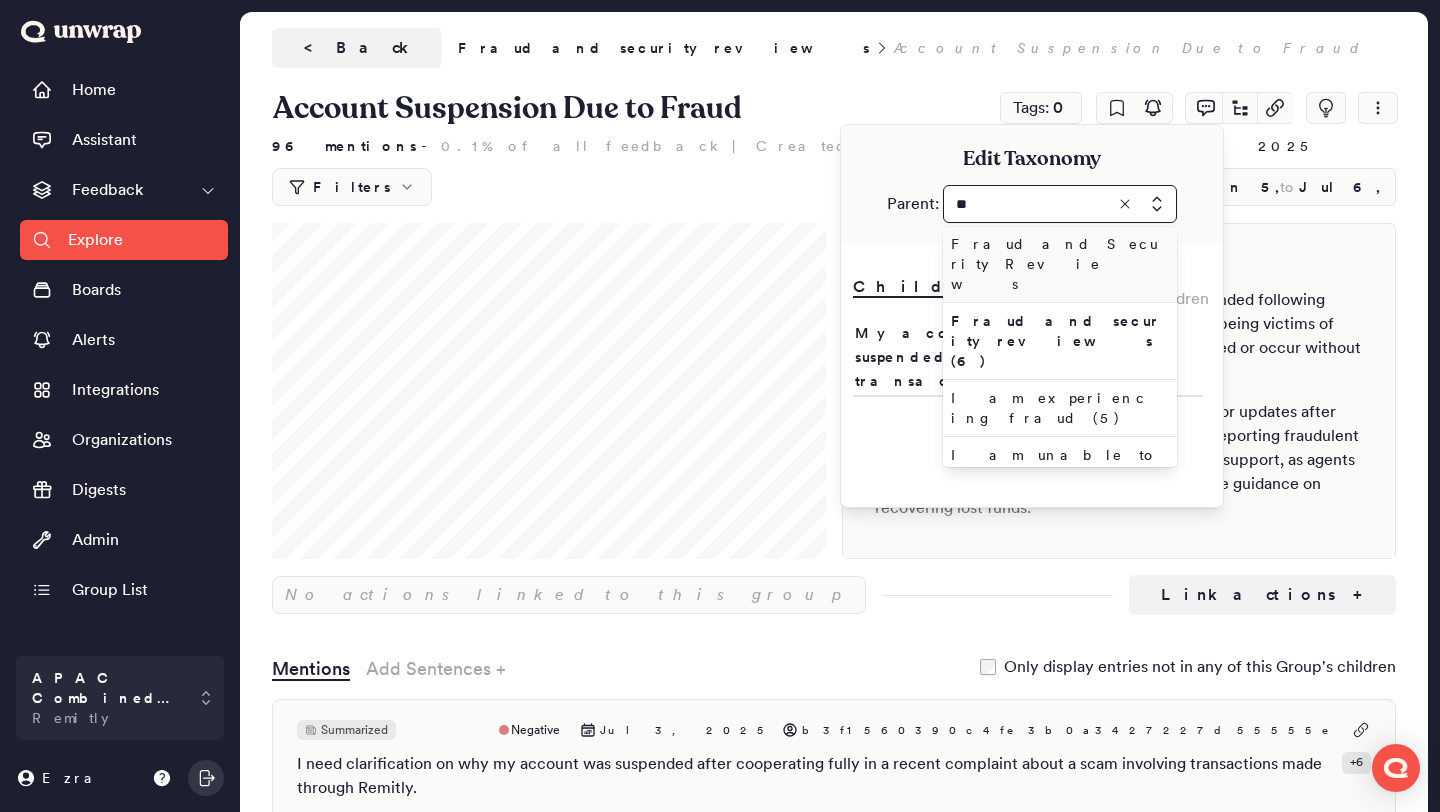 type on "**" 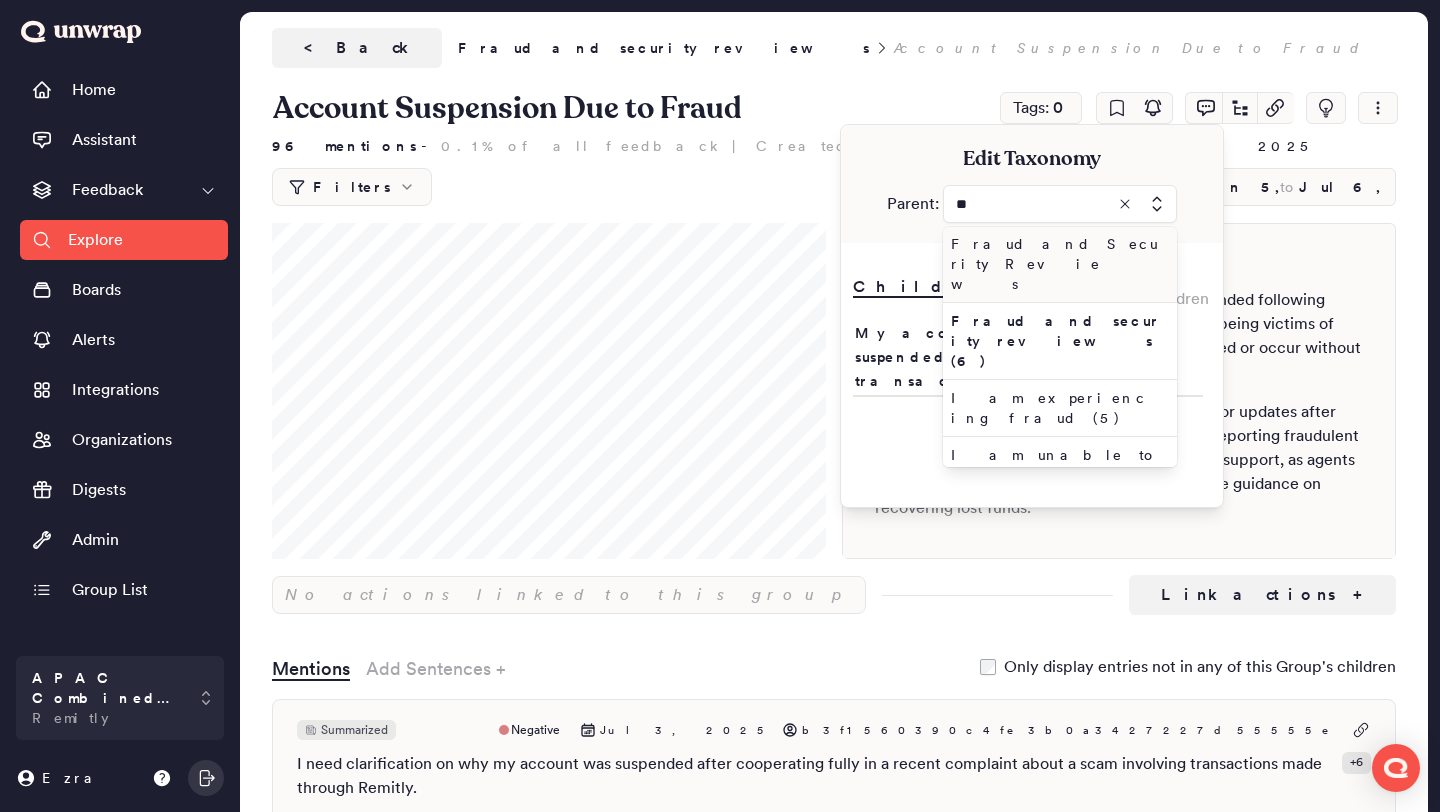 click on "Fraud and Security Reviews" at bounding box center [1056, 264] 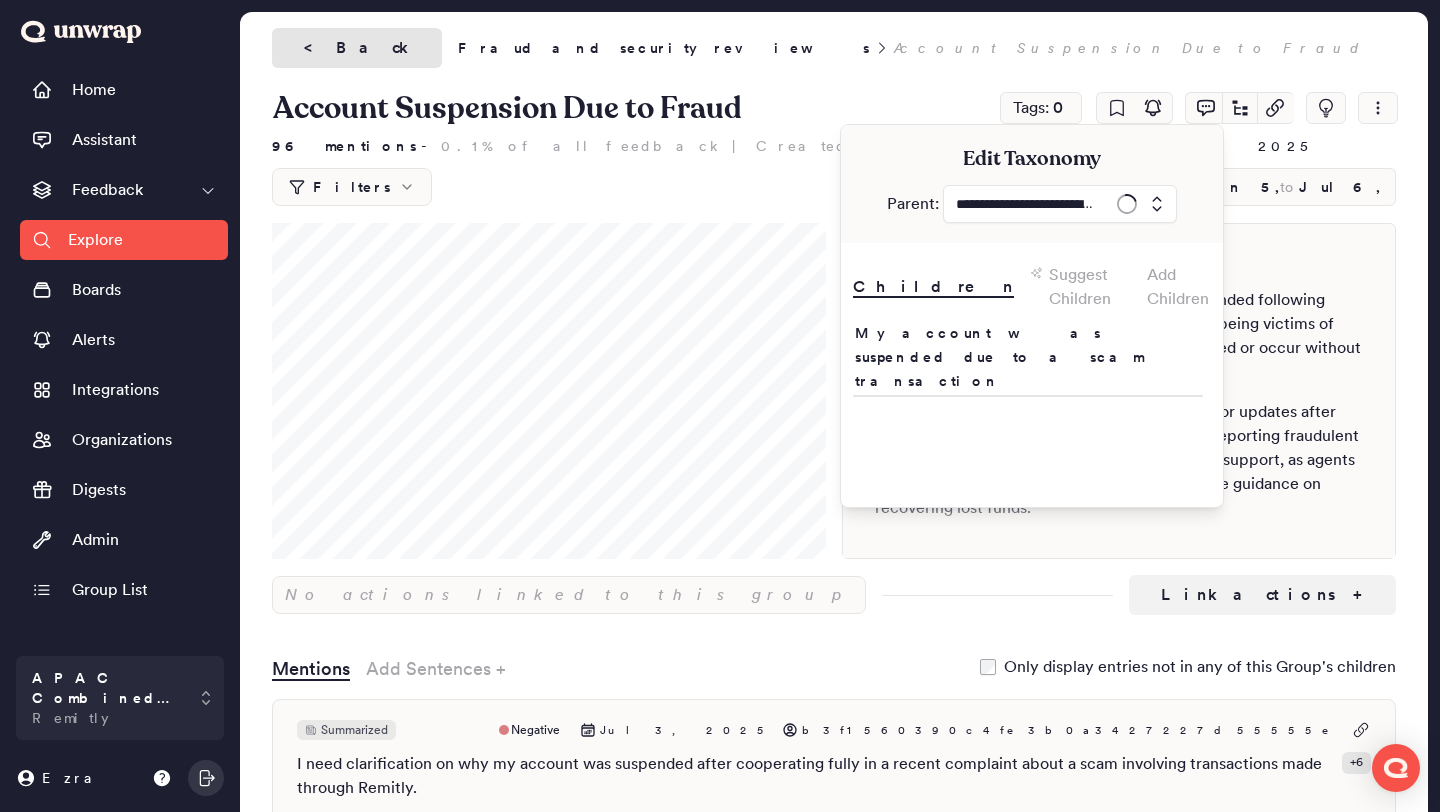 type on "**********" 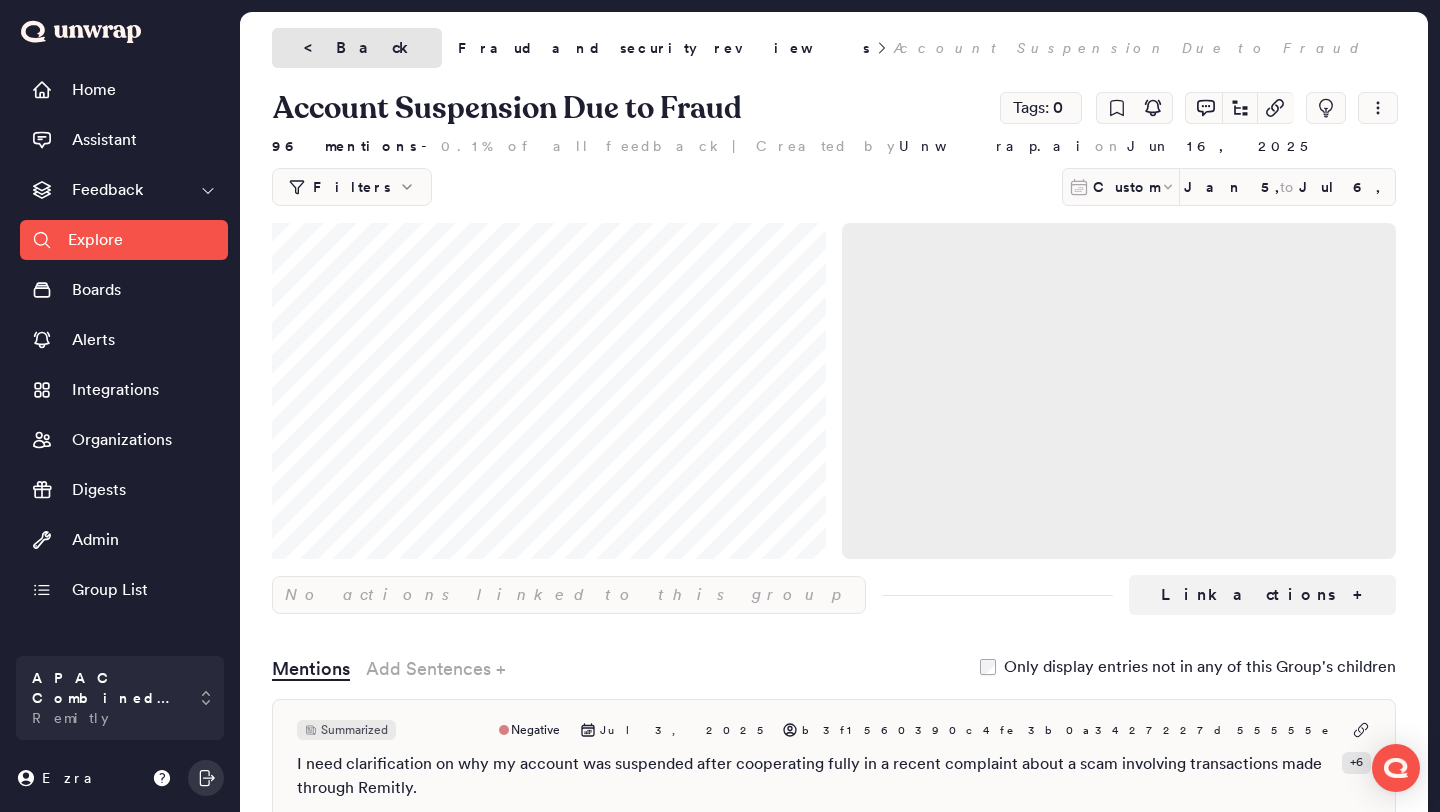 click on "< Back" at bounding box center [357, 48] 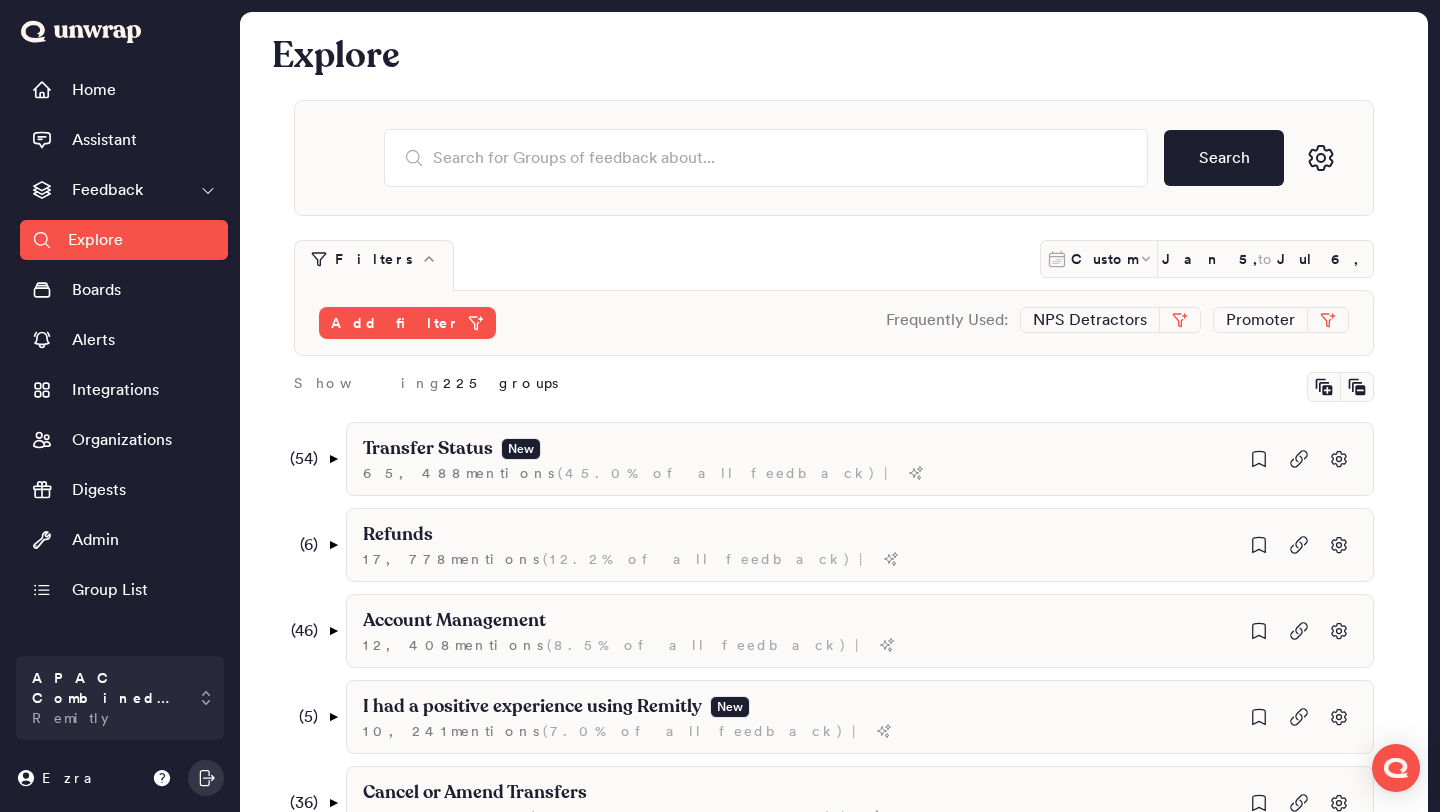 scroll, scrollTop: 678, scrollLeft: 0, axis: vertical 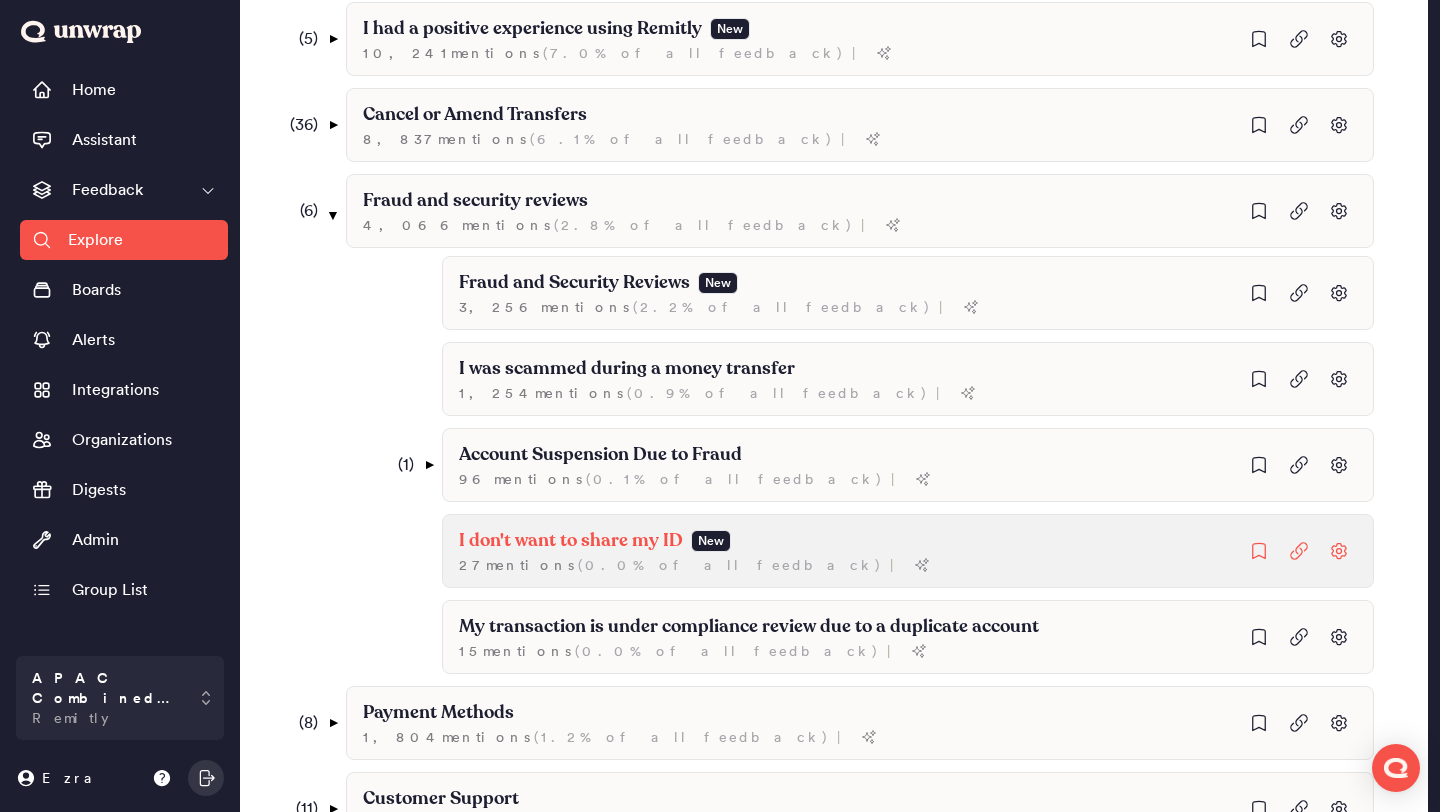 click on "I don't want to share my ID New 27  mention s   ( 0.0% of all feedback ) |" at bounding box center [908, 293] 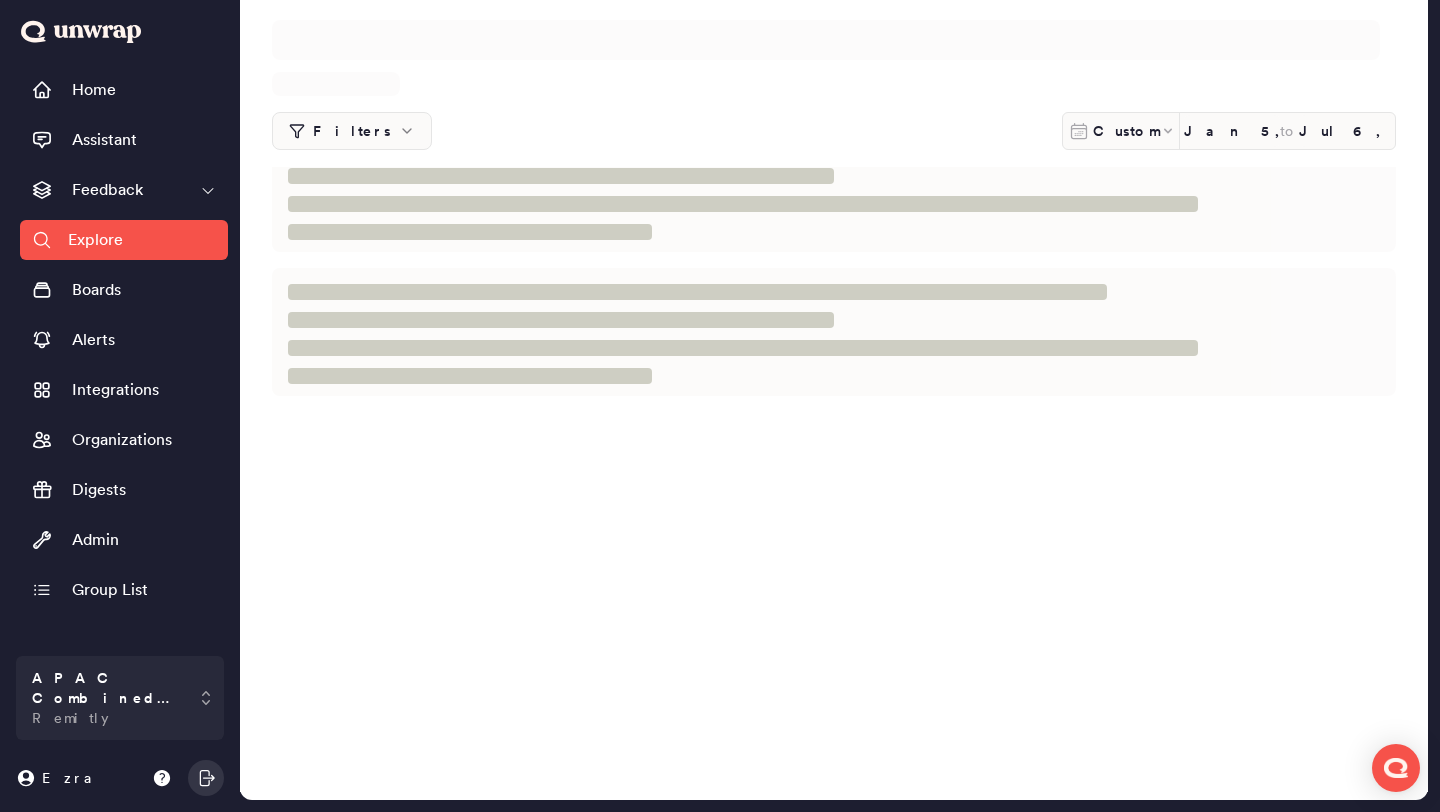 scroll, scrollTop: 0, scrollLeft: 0, axis: both 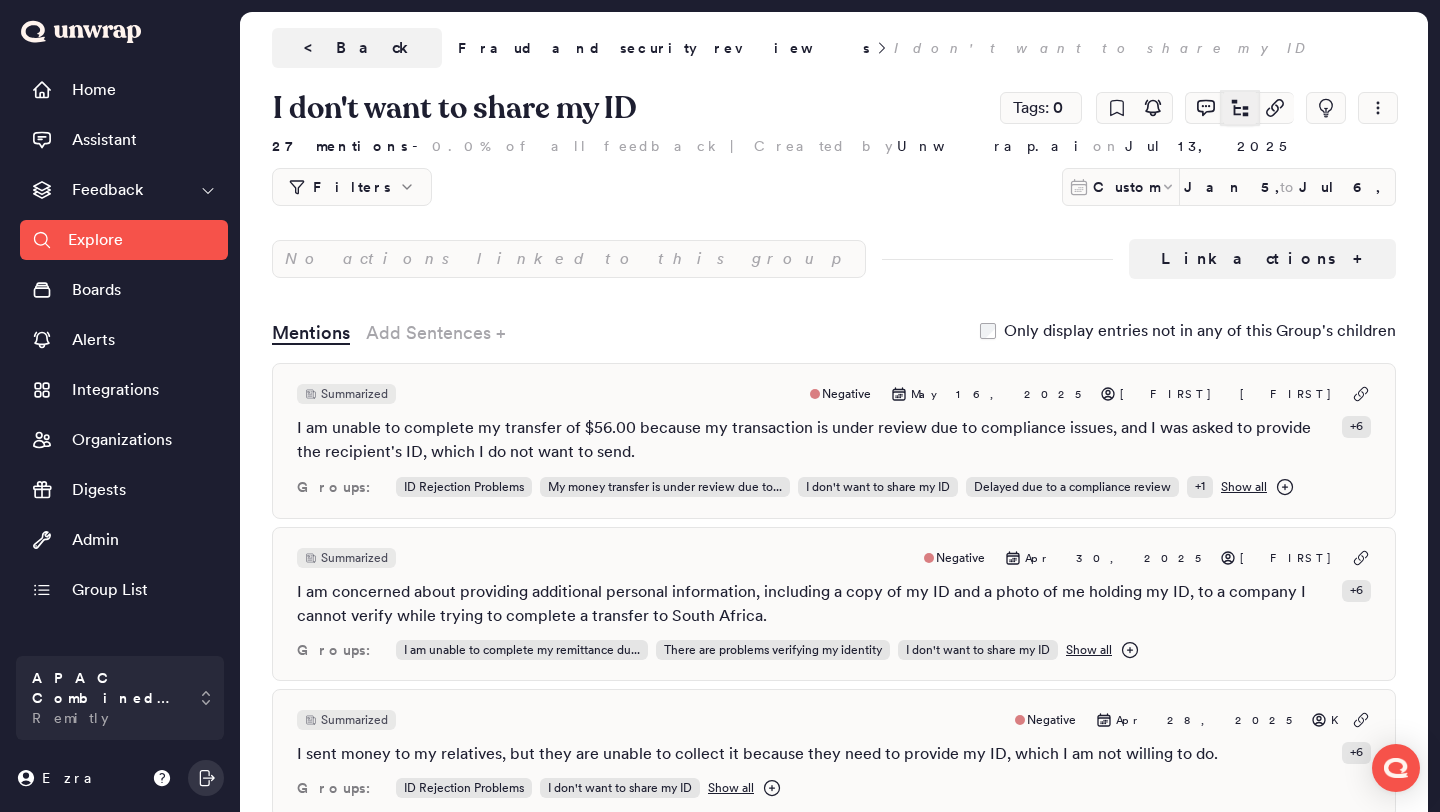 click 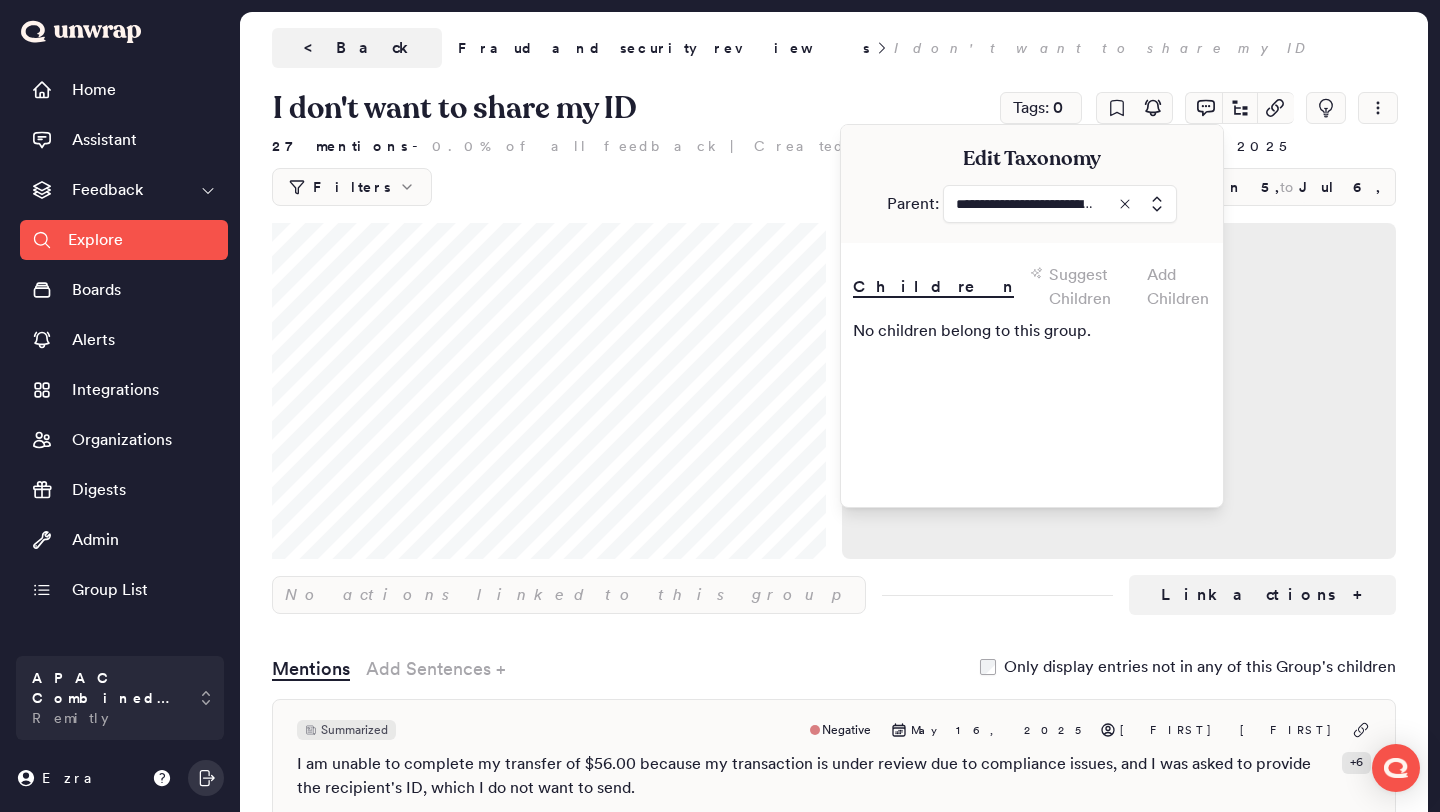 click at bounding box center (1060, 204) 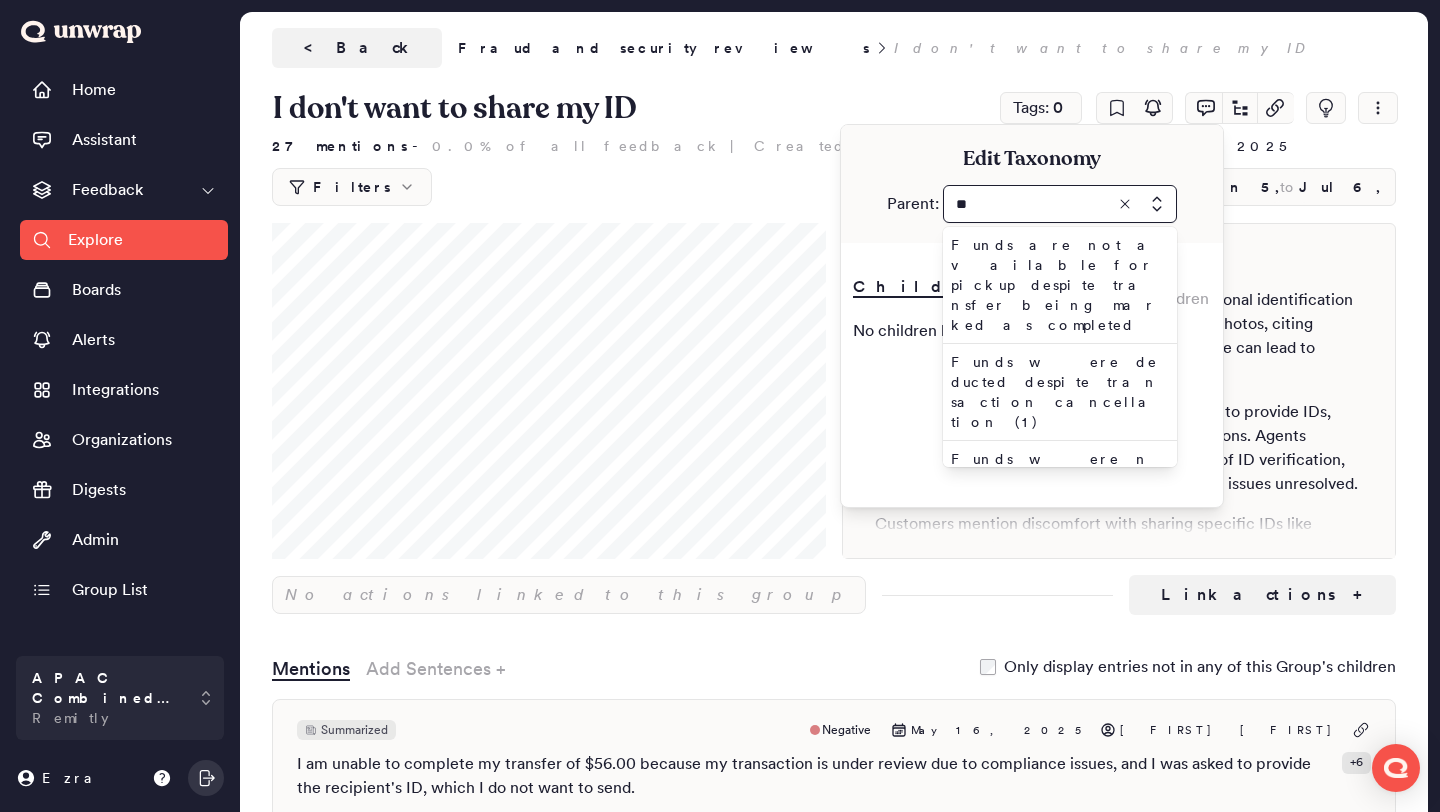 scroll, scrollTop: 62, scrollLeft: 0, axis: vertical 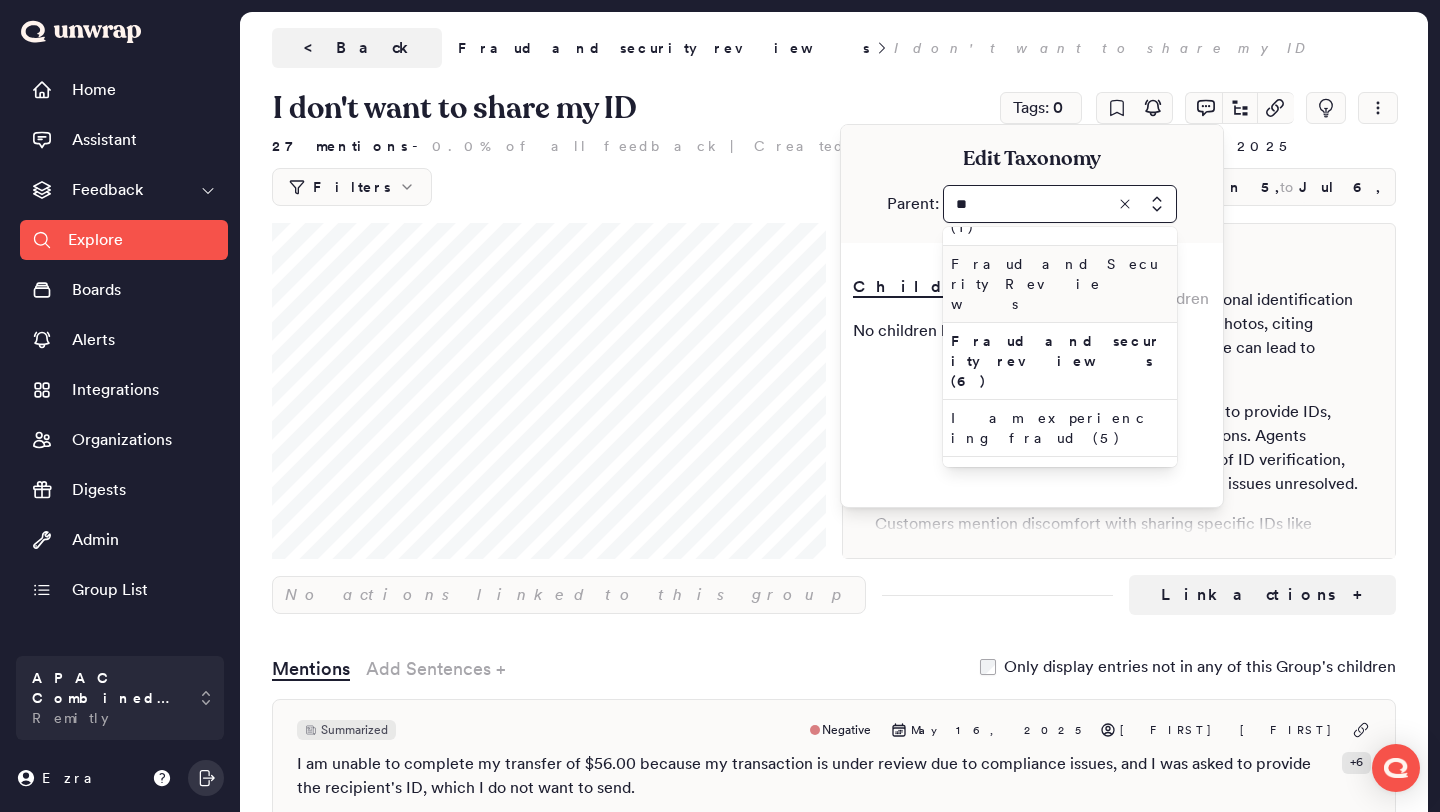 type on "**" 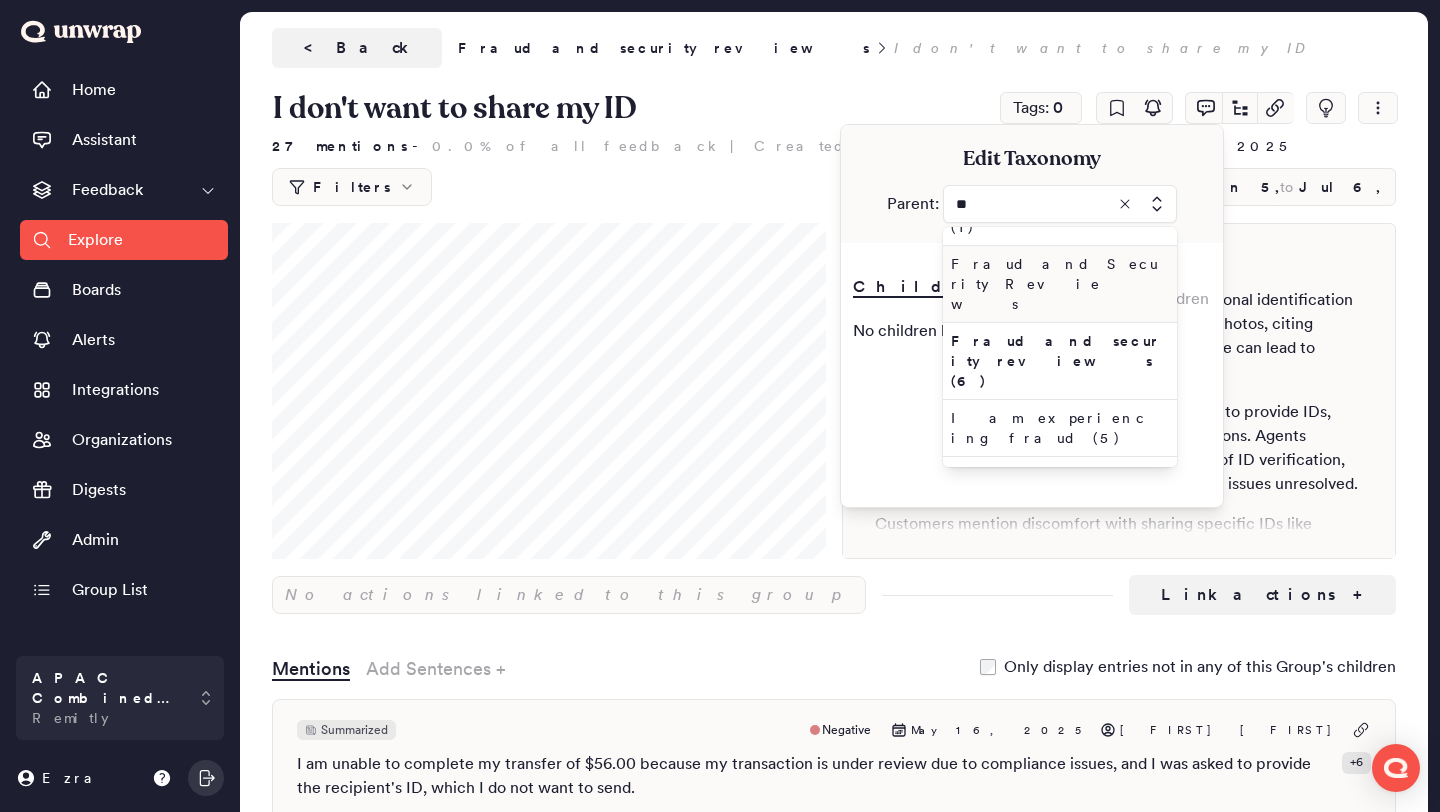 click on "Fraud and Security Reviews" at bounding box center [1056, 284] 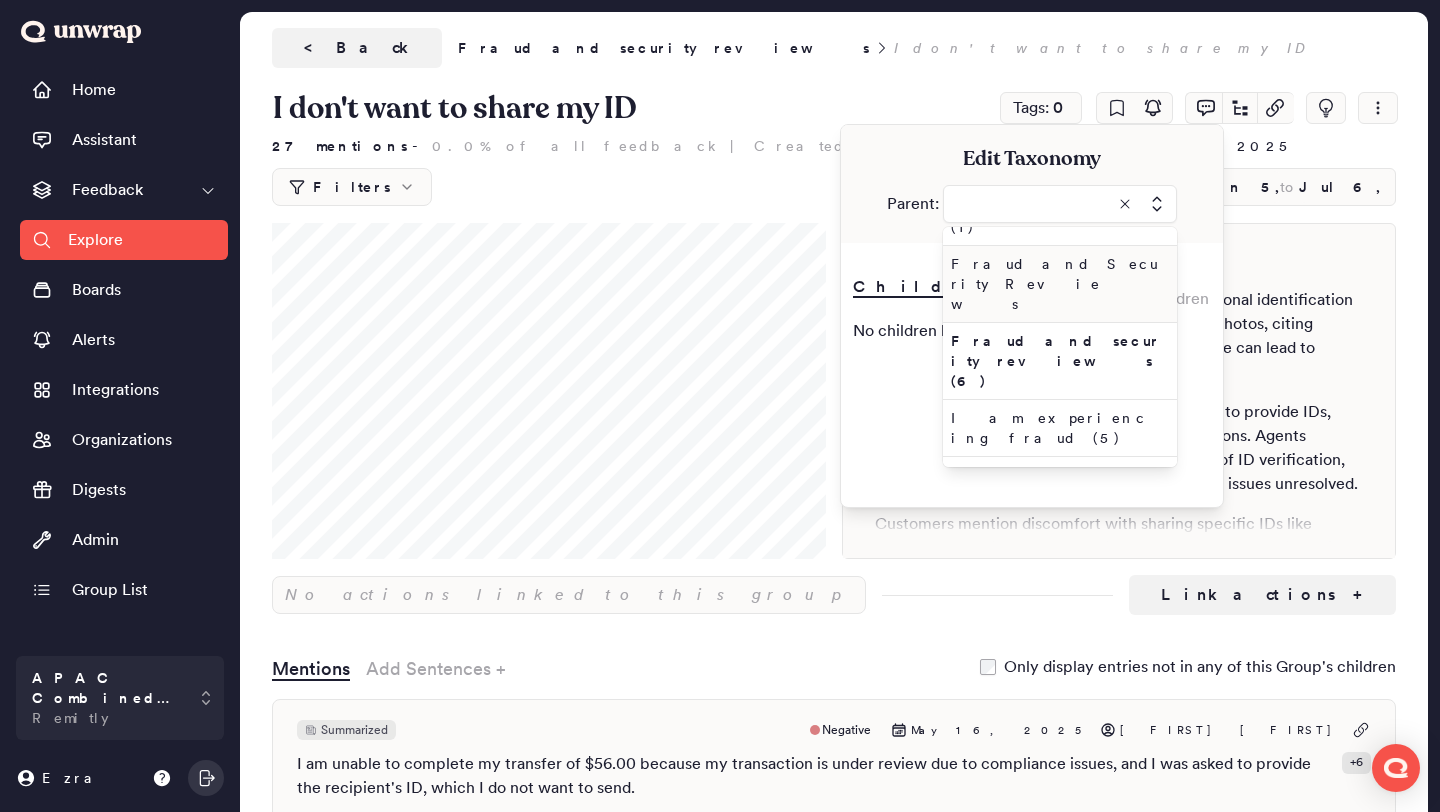 type on "**********" 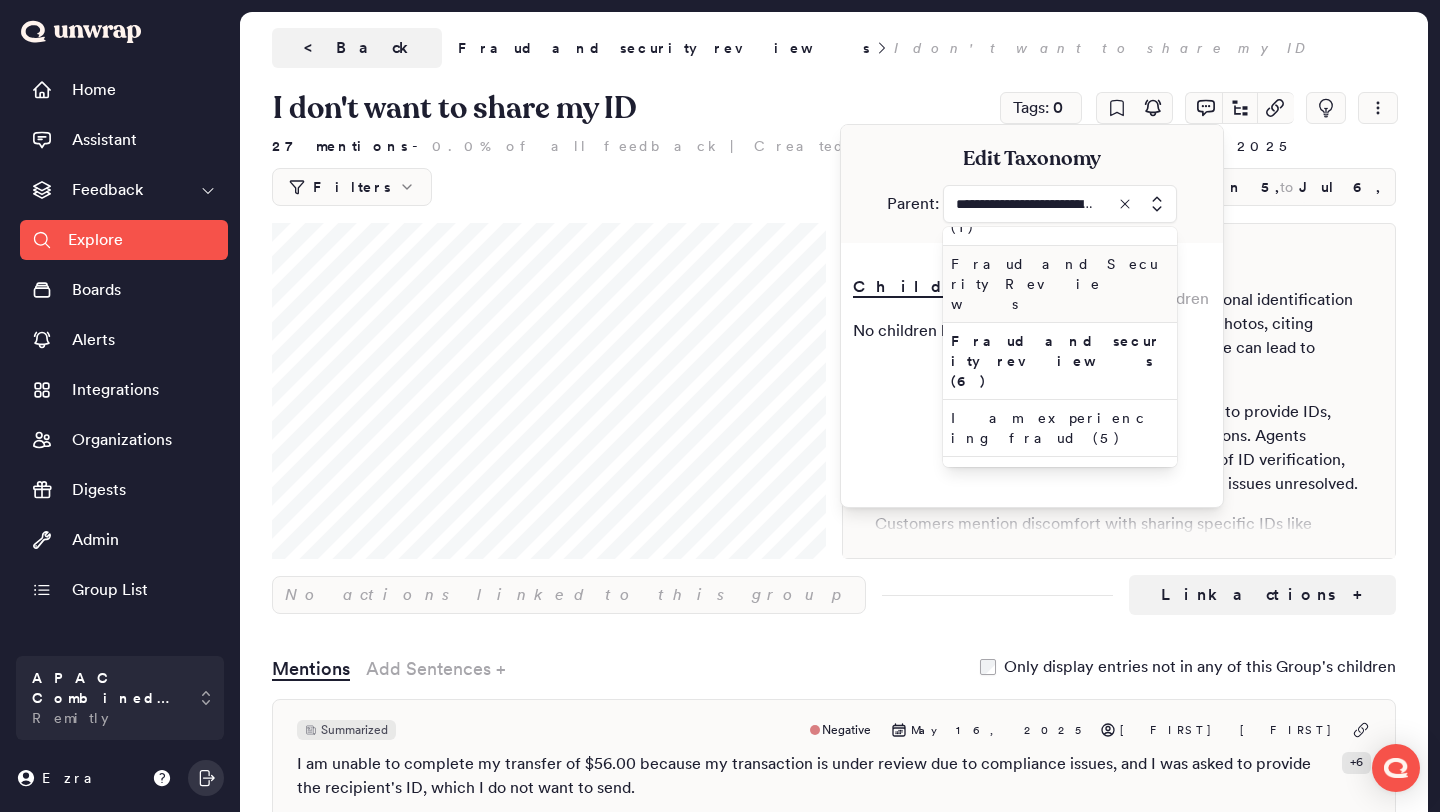 scroll, scrollTop: 0, scrollLeft: 0, axis: both 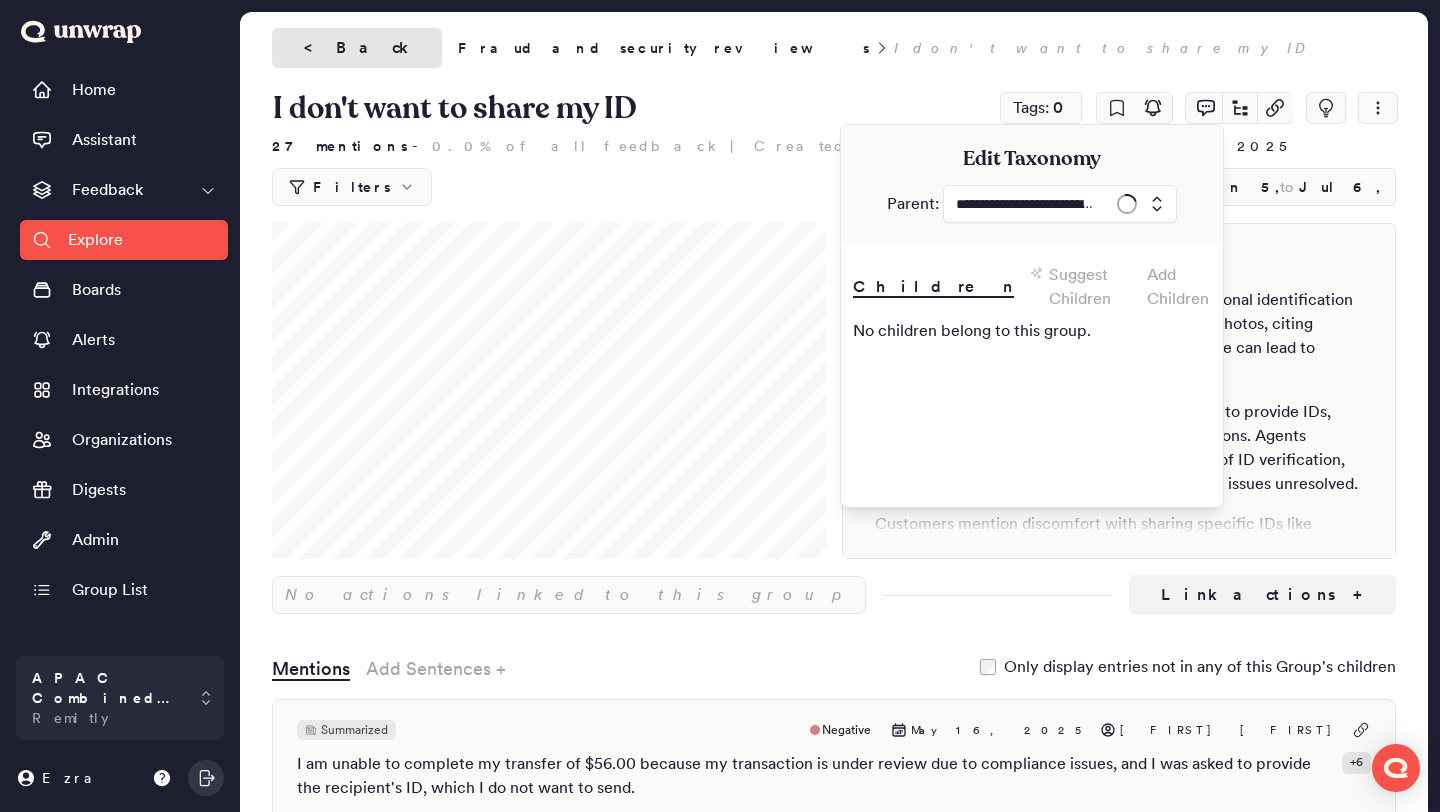 click on "< Back" at bounding box center [357, 48] 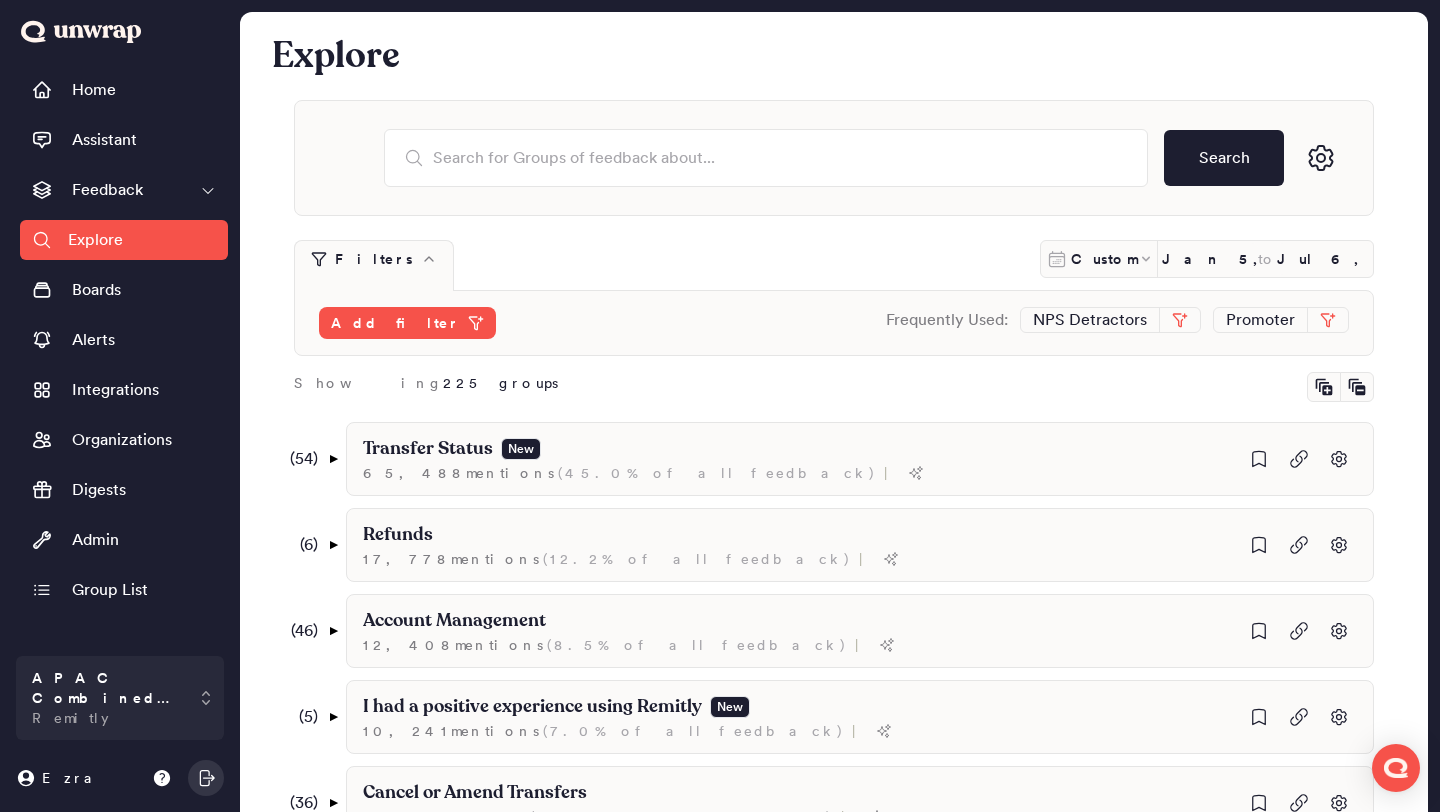 scroll, scrollTop: 678, scrollLeft: 0, axis: vertical 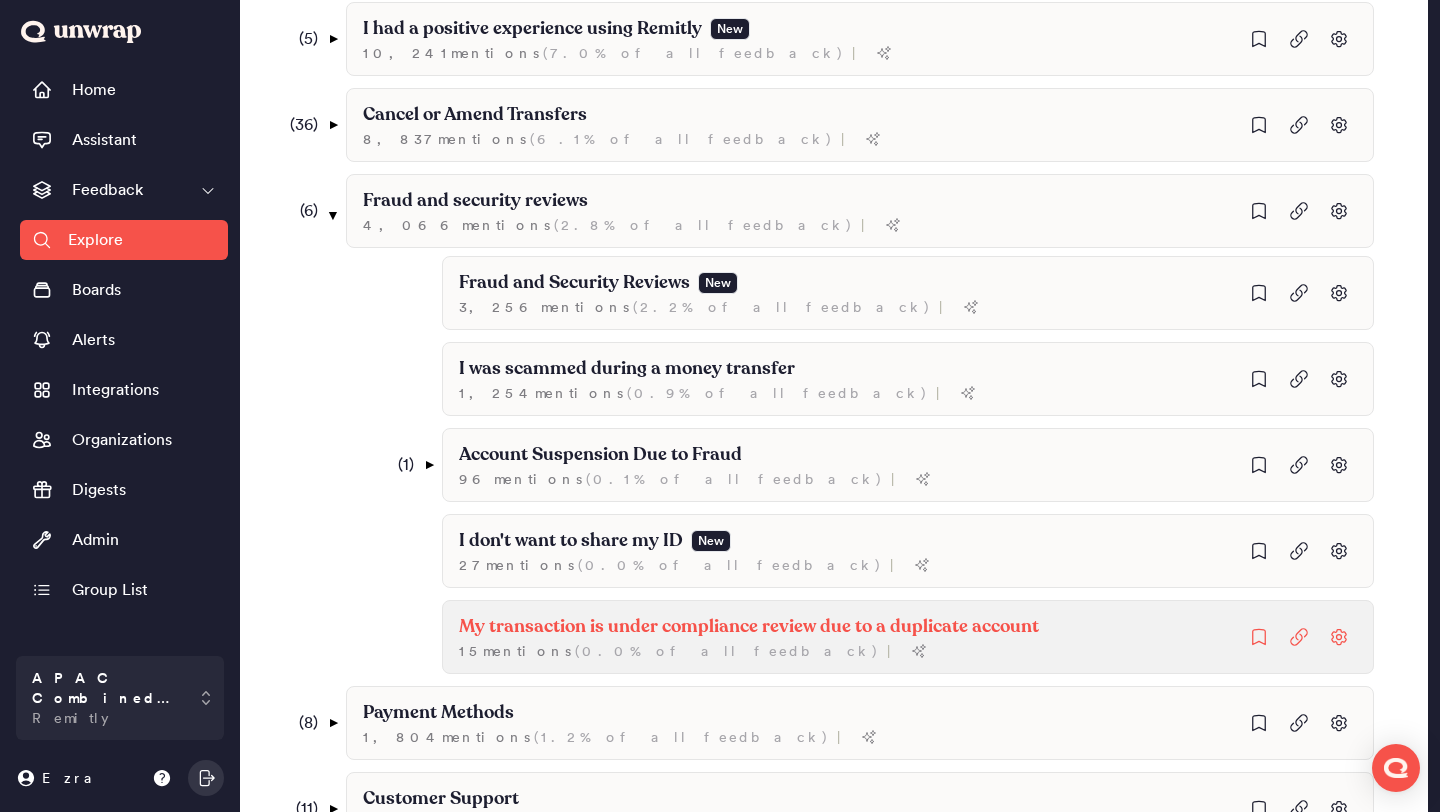click on "My transaction is under compliance review due to a duplicate account" at bounding box center (574, 283) 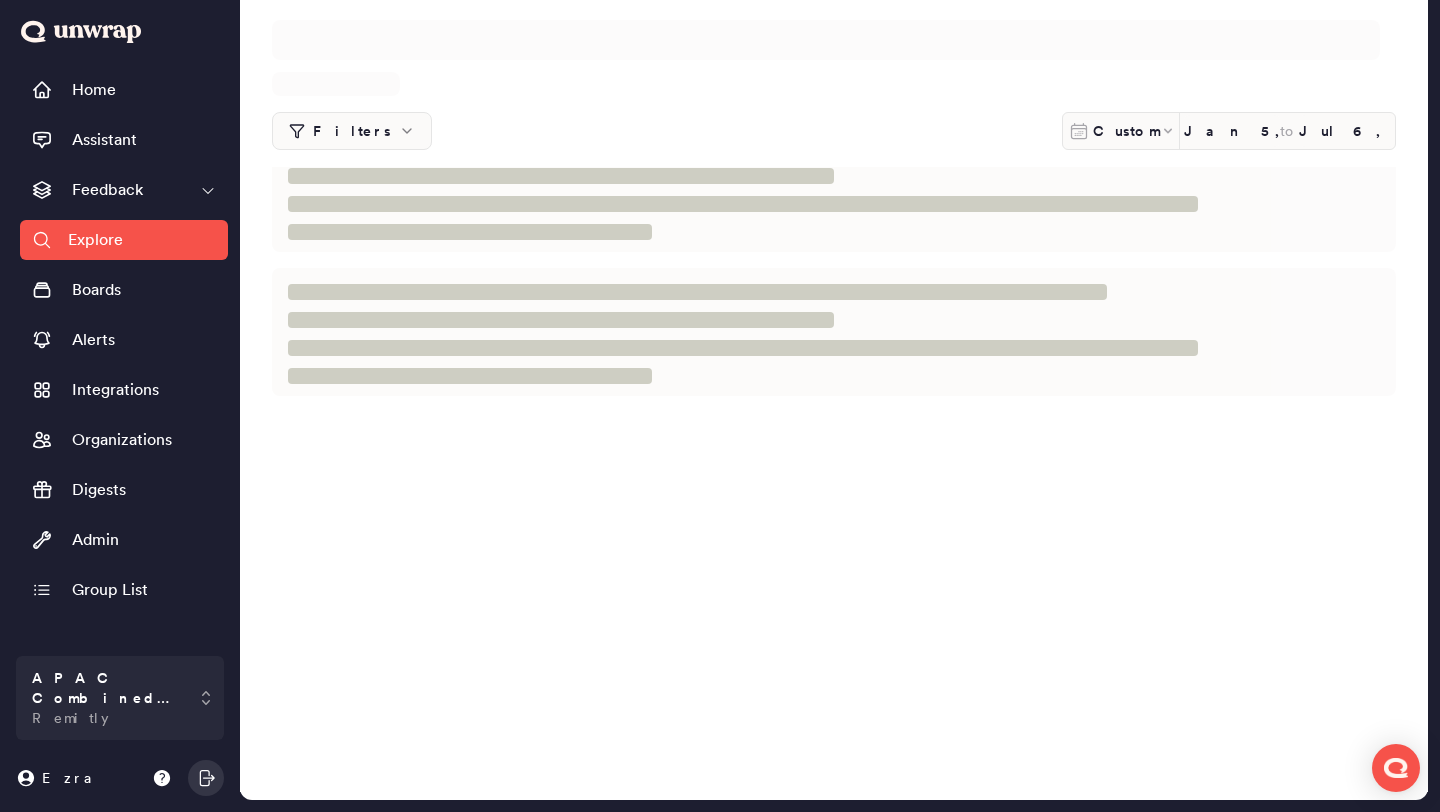 scroll, scrollTop: 0, scrollLeft: 0, axis: both 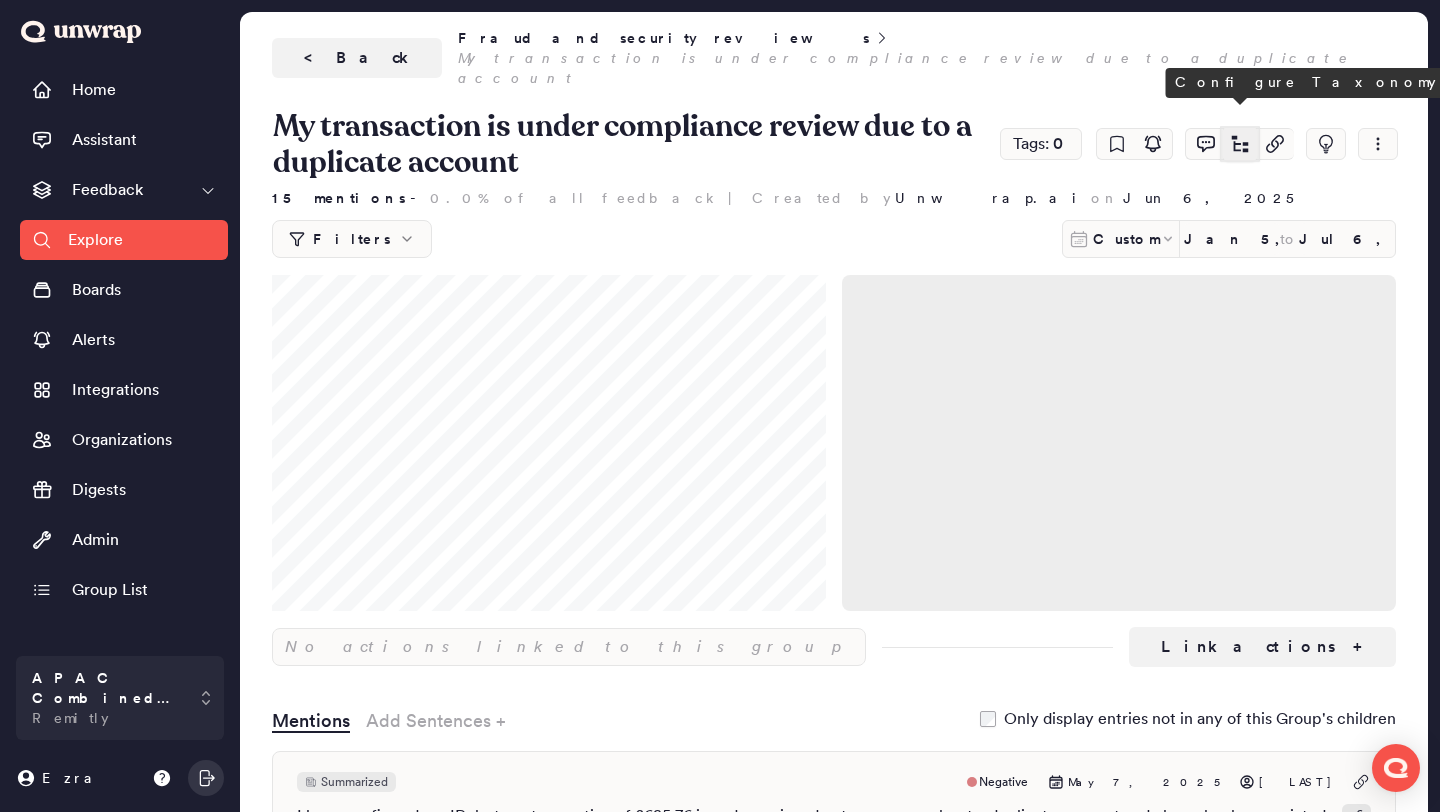 click 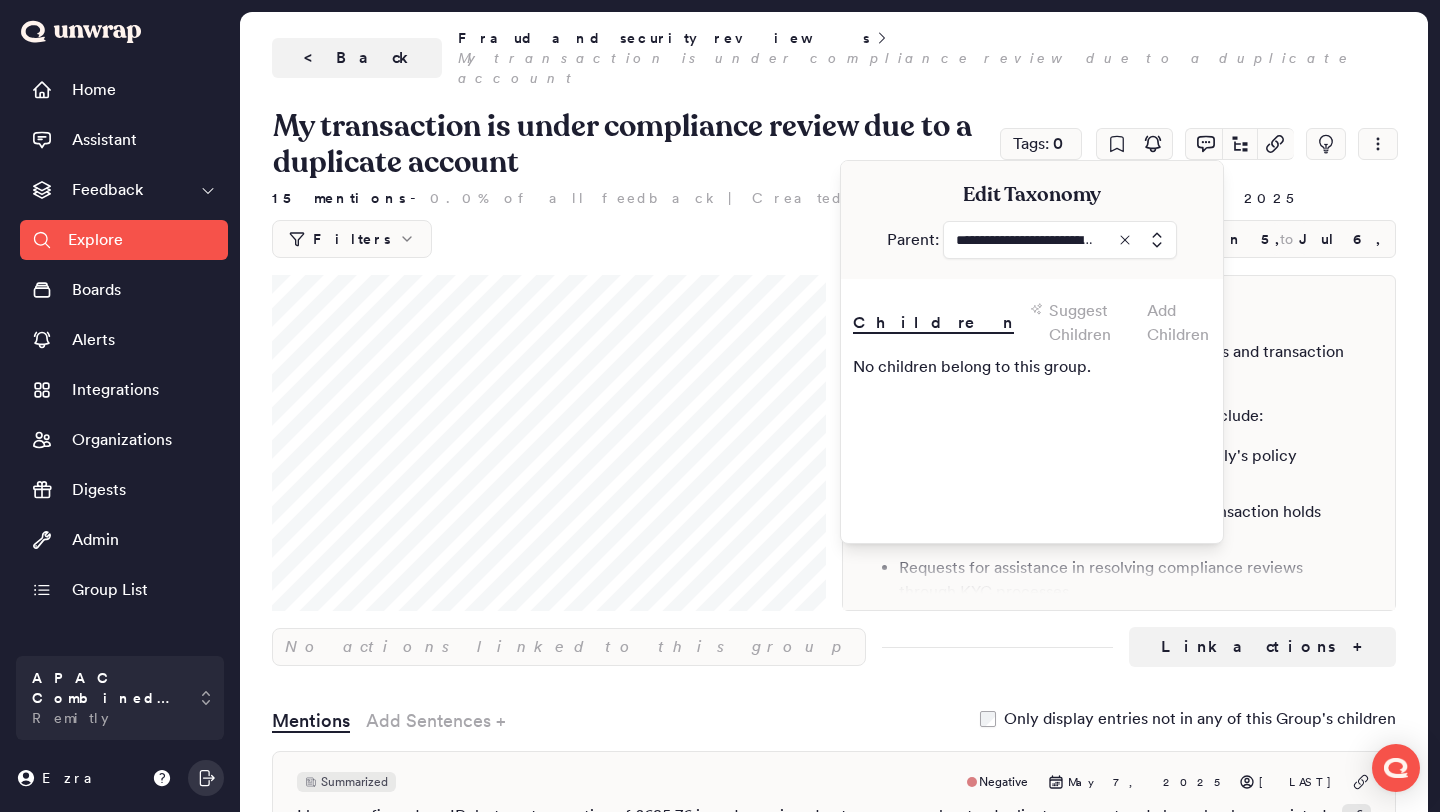 click at bounding box center (1060, 240) 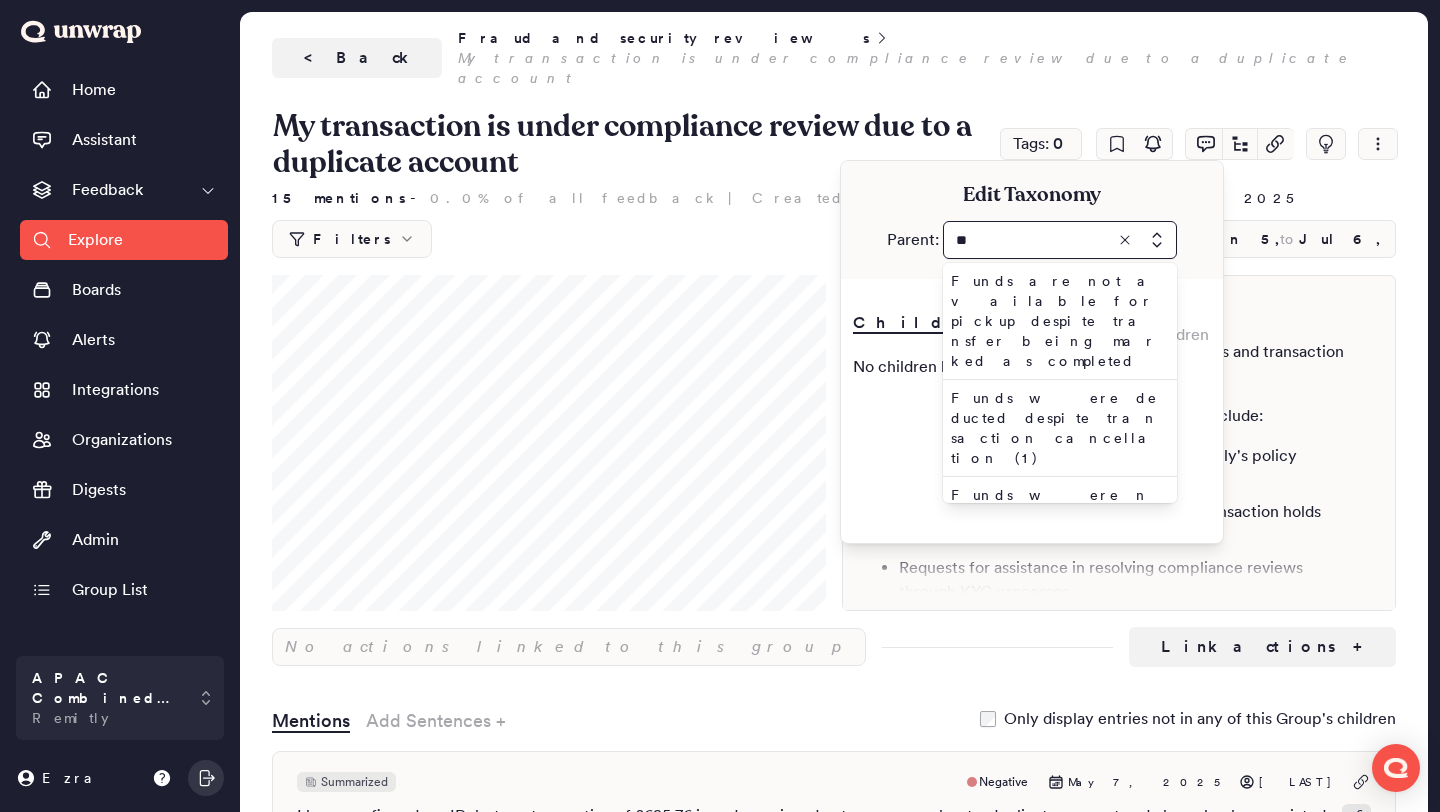 scroll, scrollTop: 62, scrollLeft: 0, axis: vertical 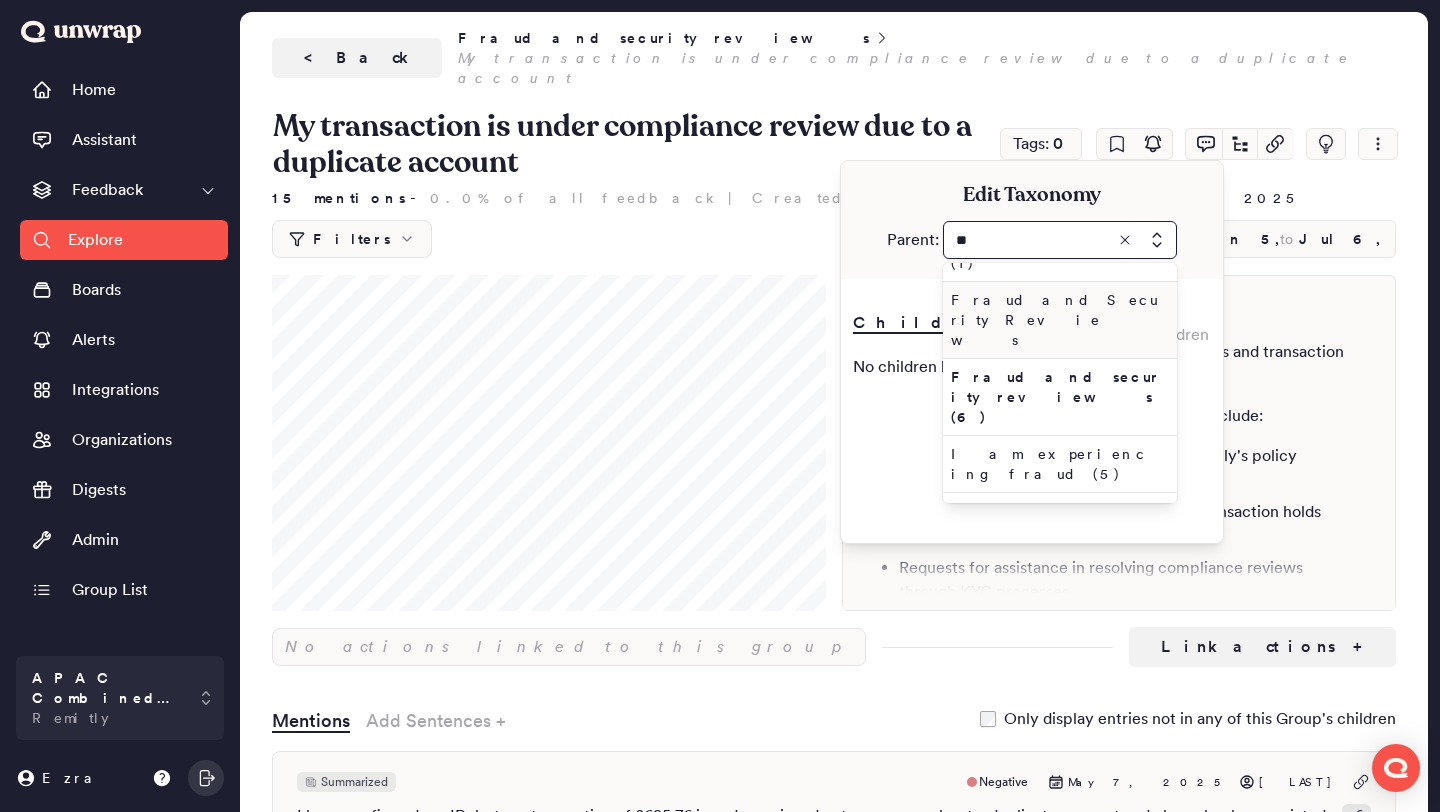 type on "**" 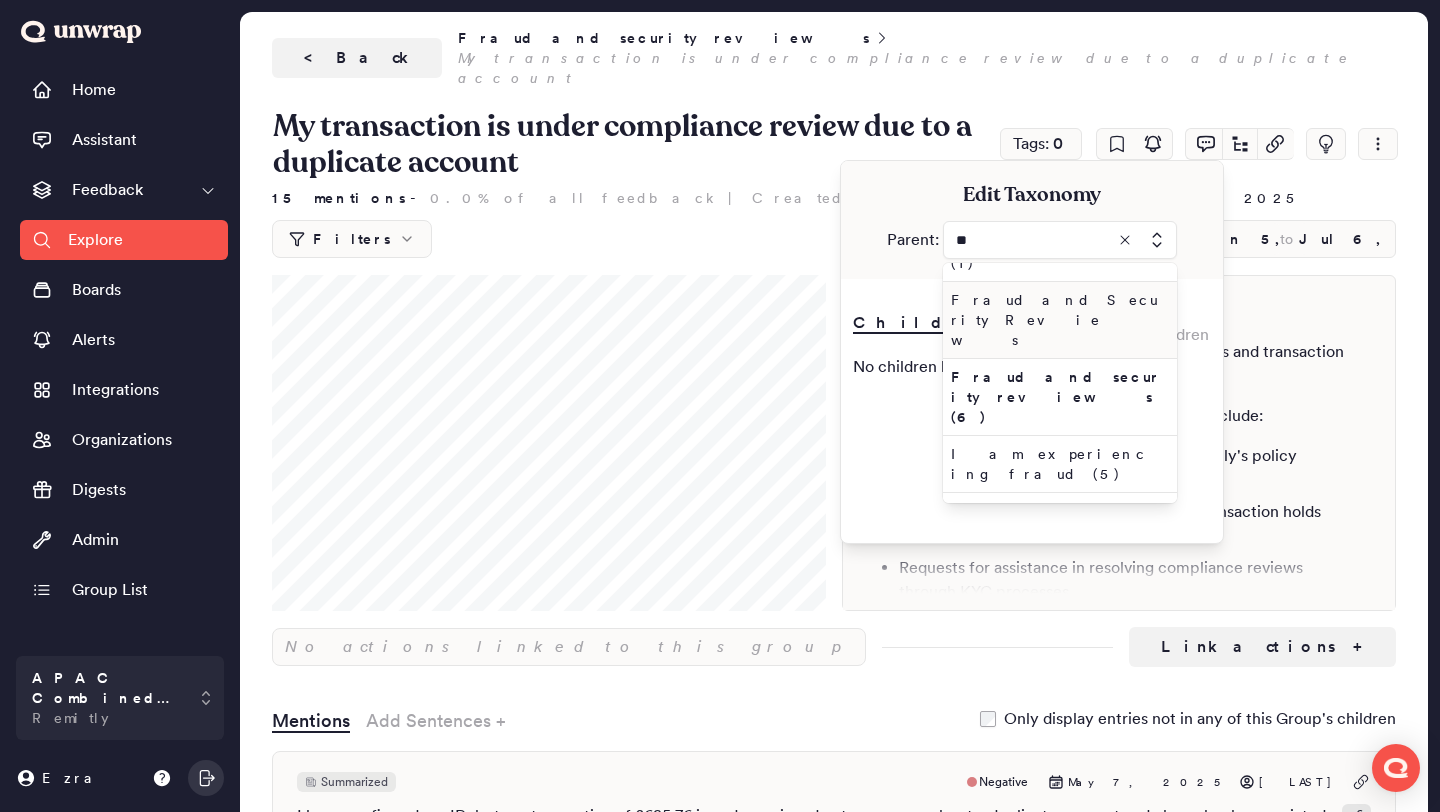 click on "Fraud and Security Reviews" at bounding box center (1056, 320) 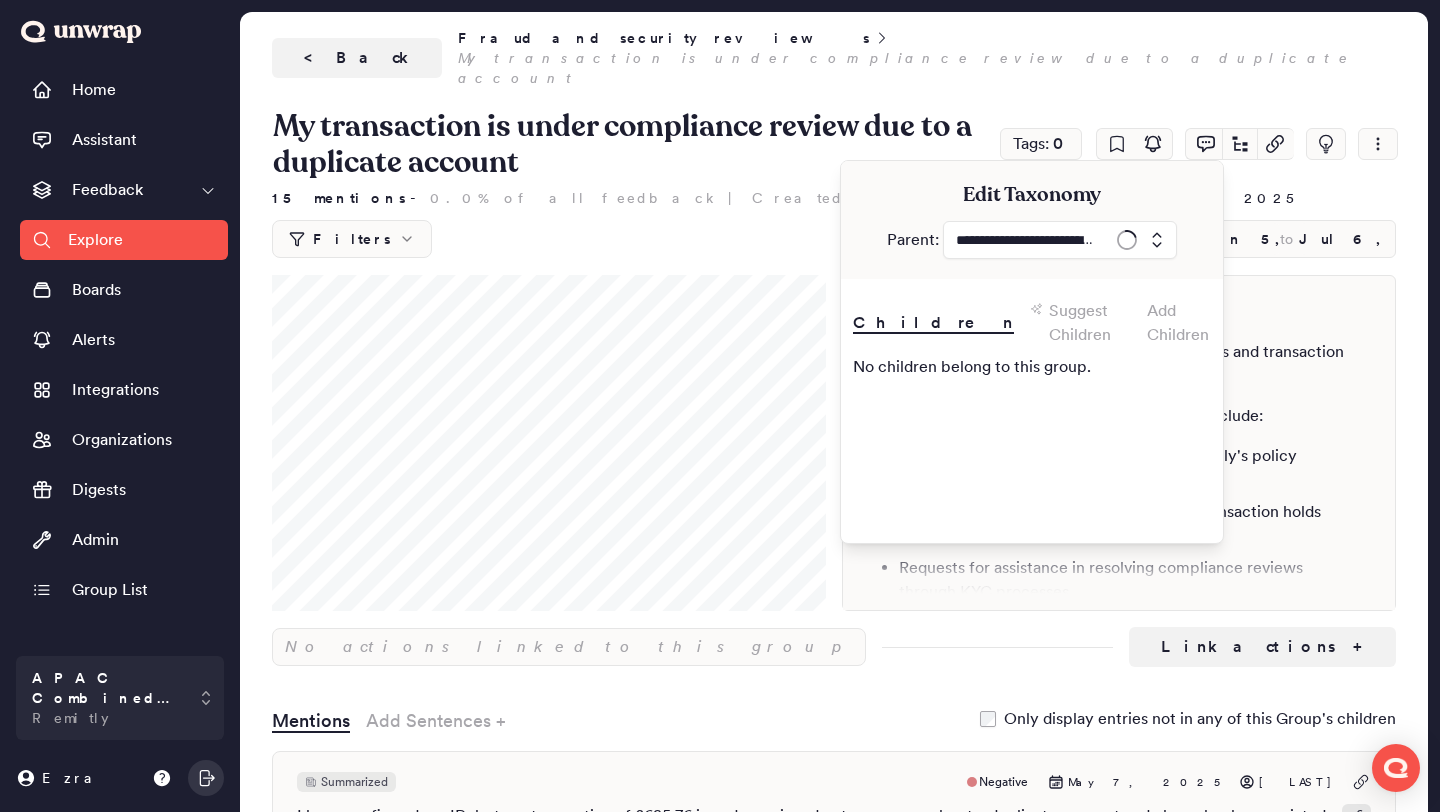 type on "**********" 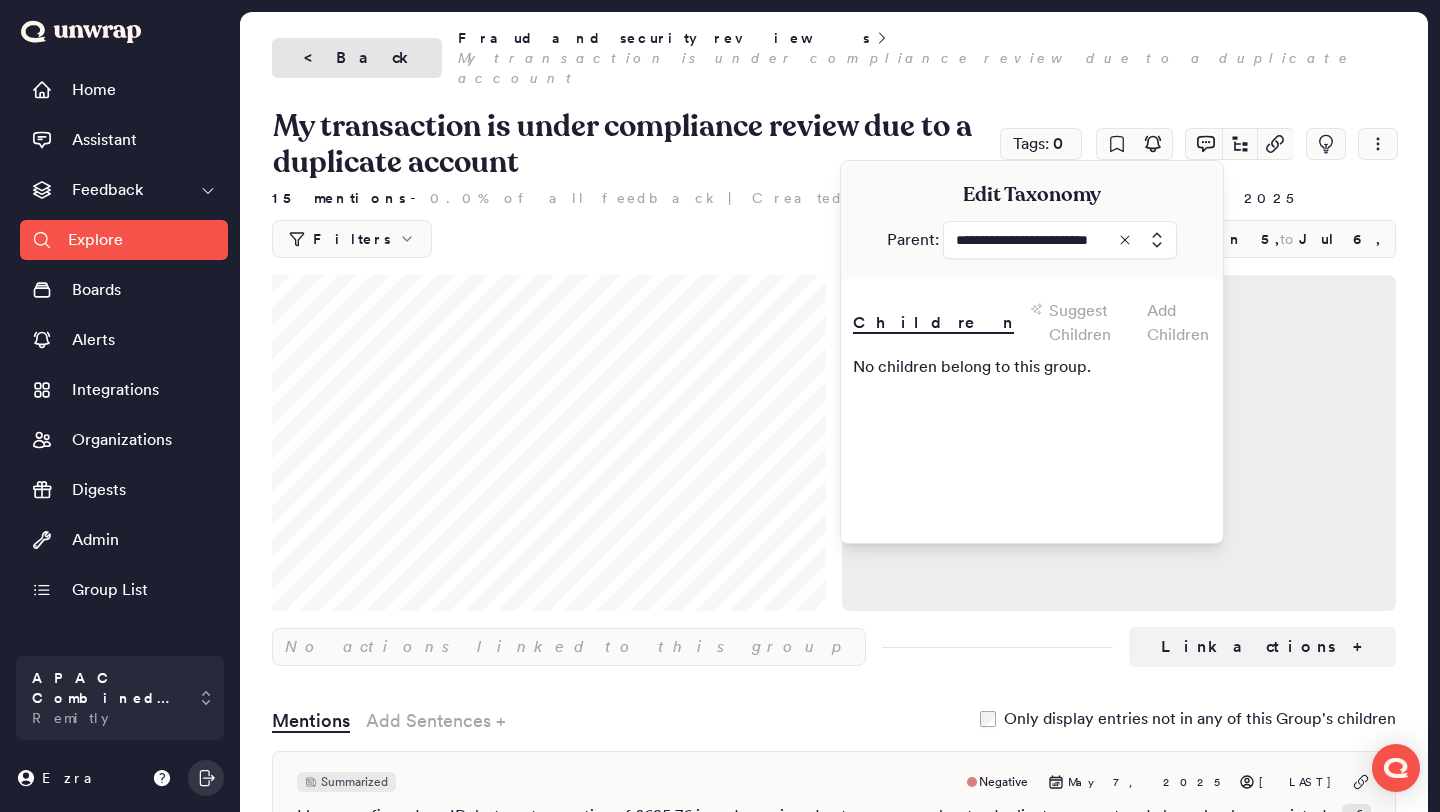click on "< Back" at bounding box center [357, 58] 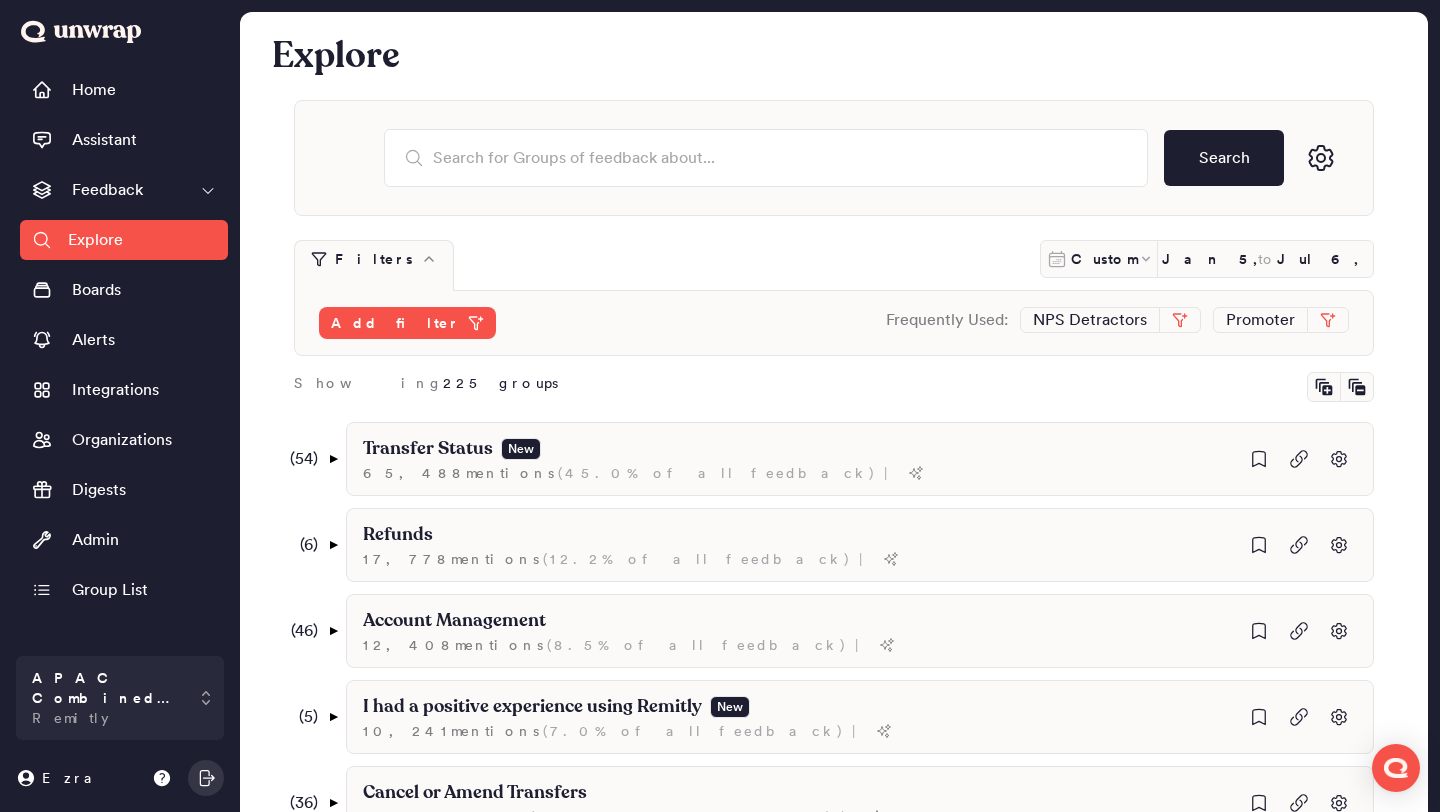 scroll, scrollTop: 678, scrollLeft: 0, axis: vertical 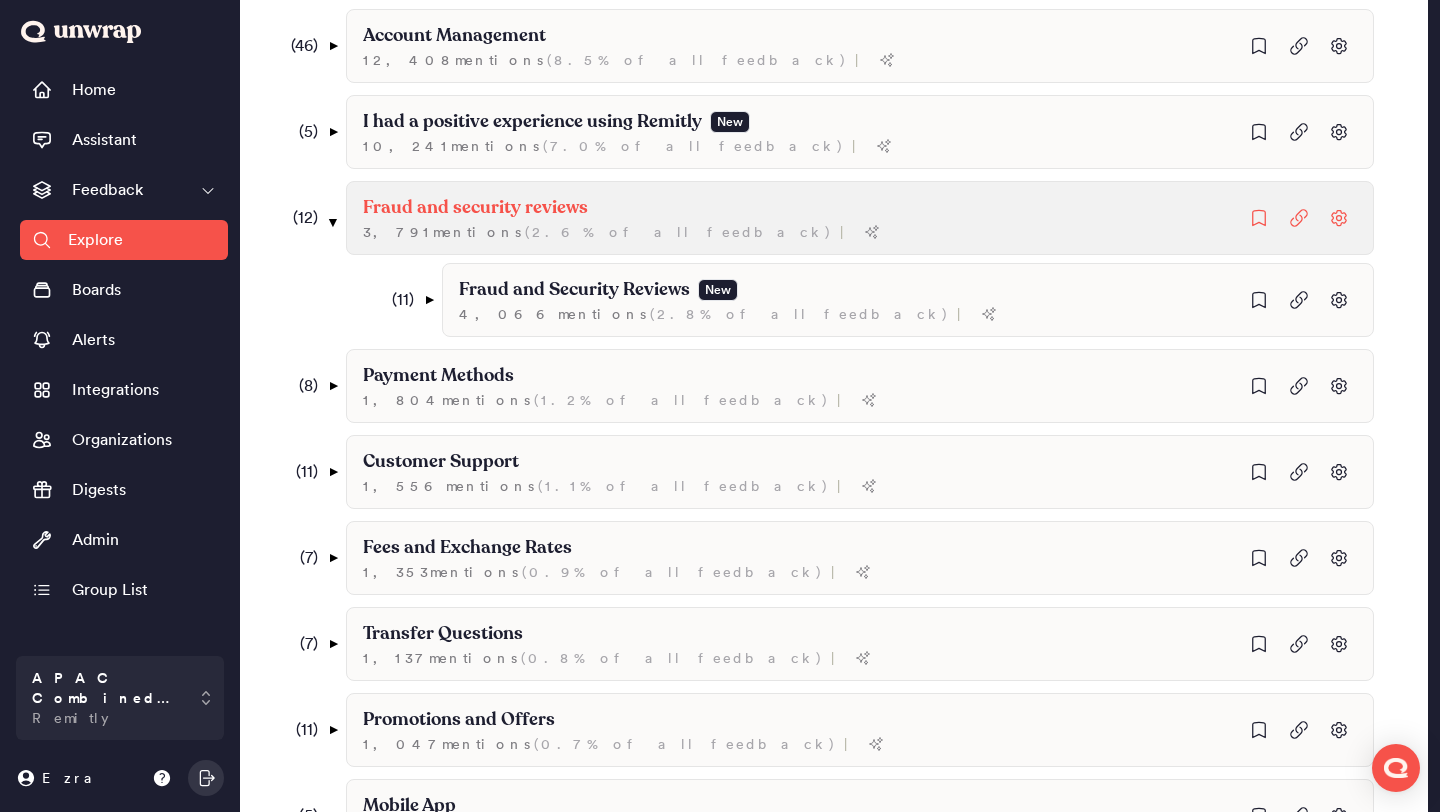 click on "Fraud and security reviews 3,791  mention s   ( 2.6% of all feedback ) |" at bounding box center [860, -212] 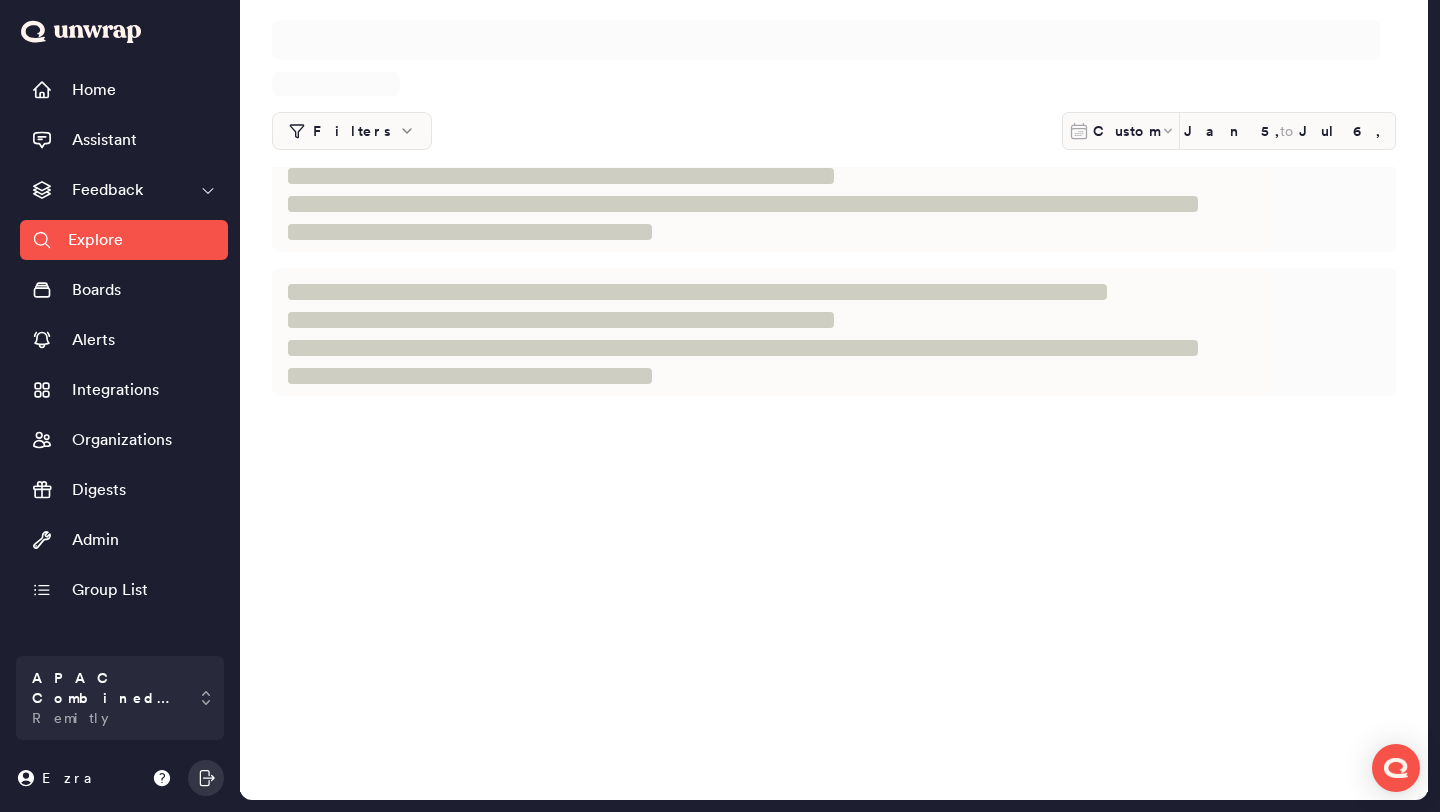 scroll, scrollTop: 0, scrollLeft: 0, axis: both 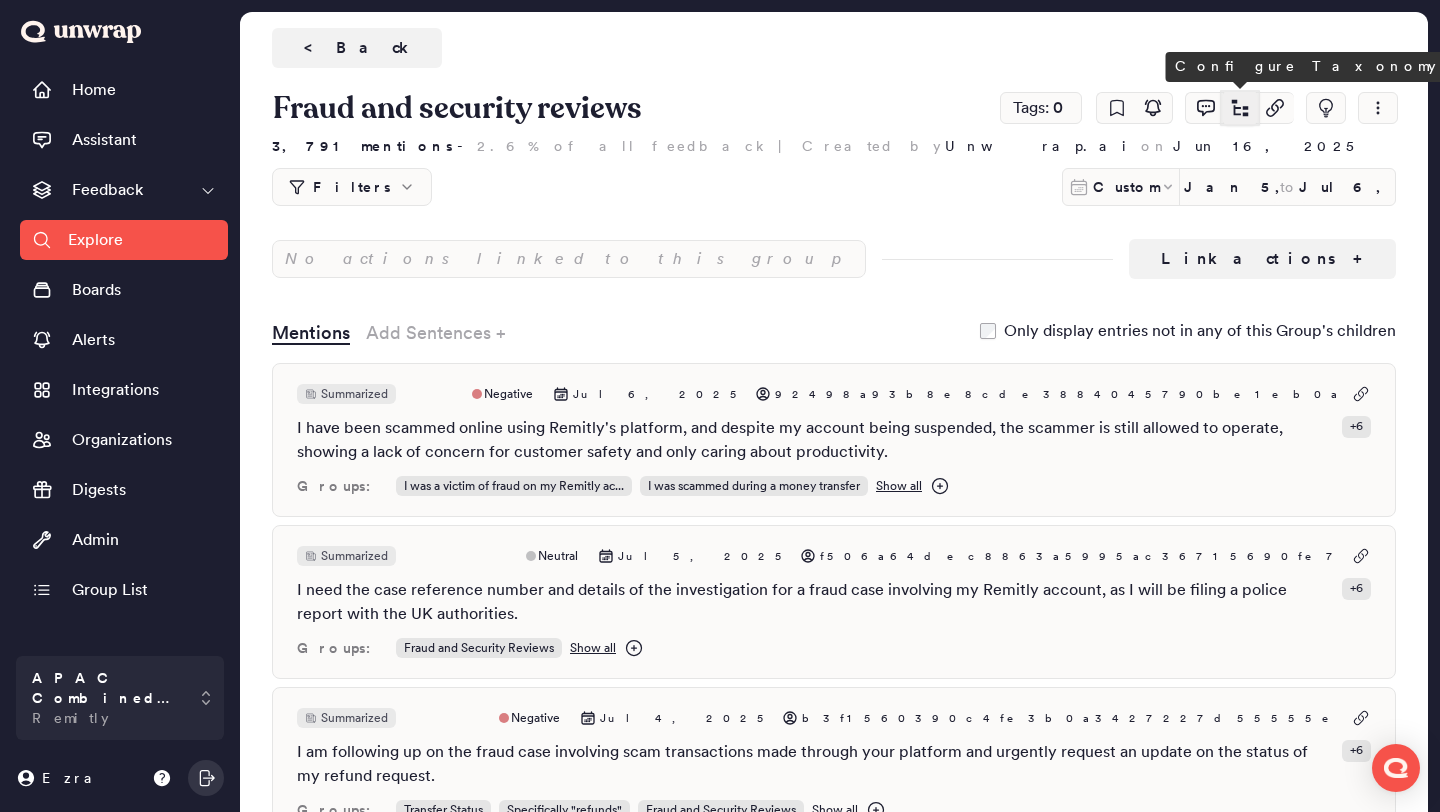 click 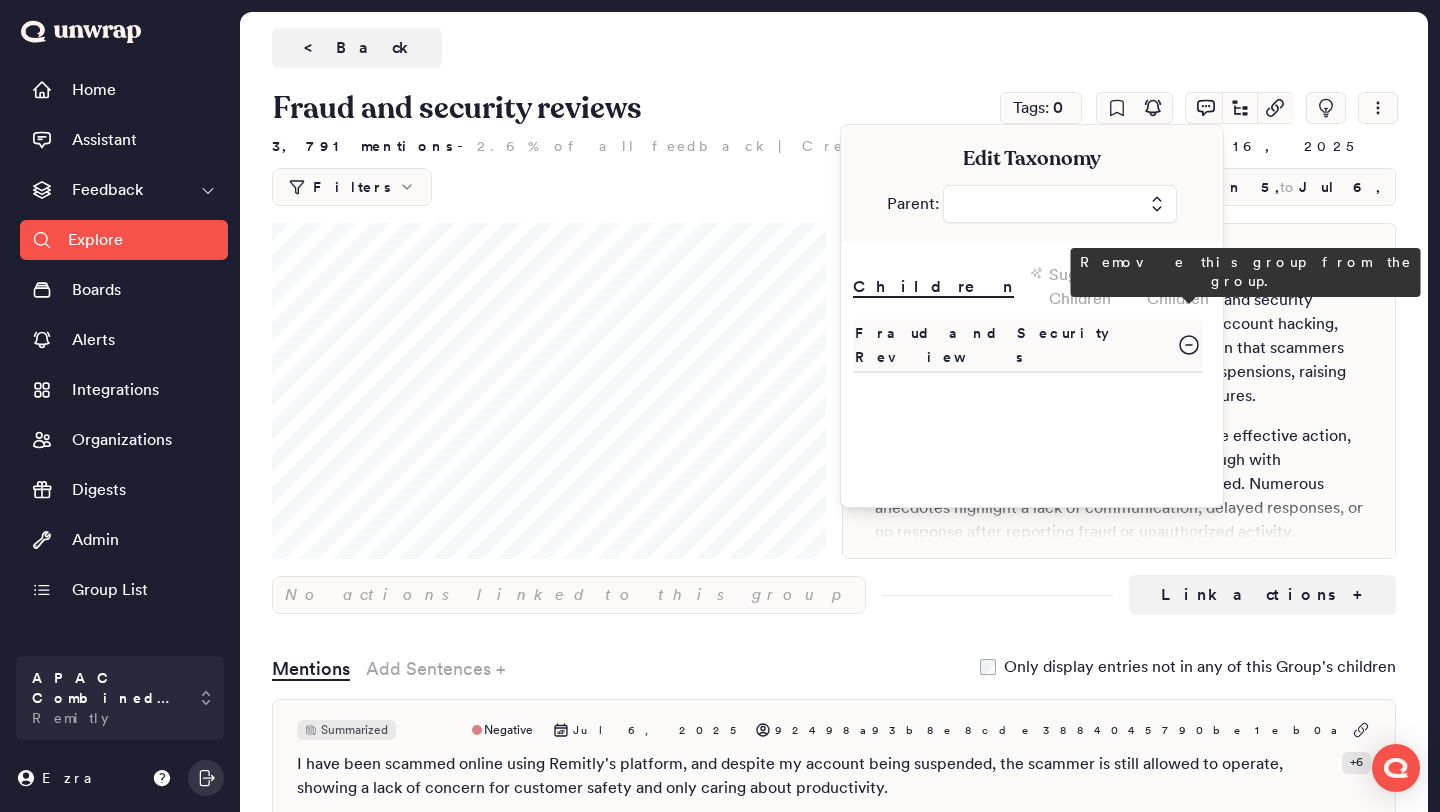 click 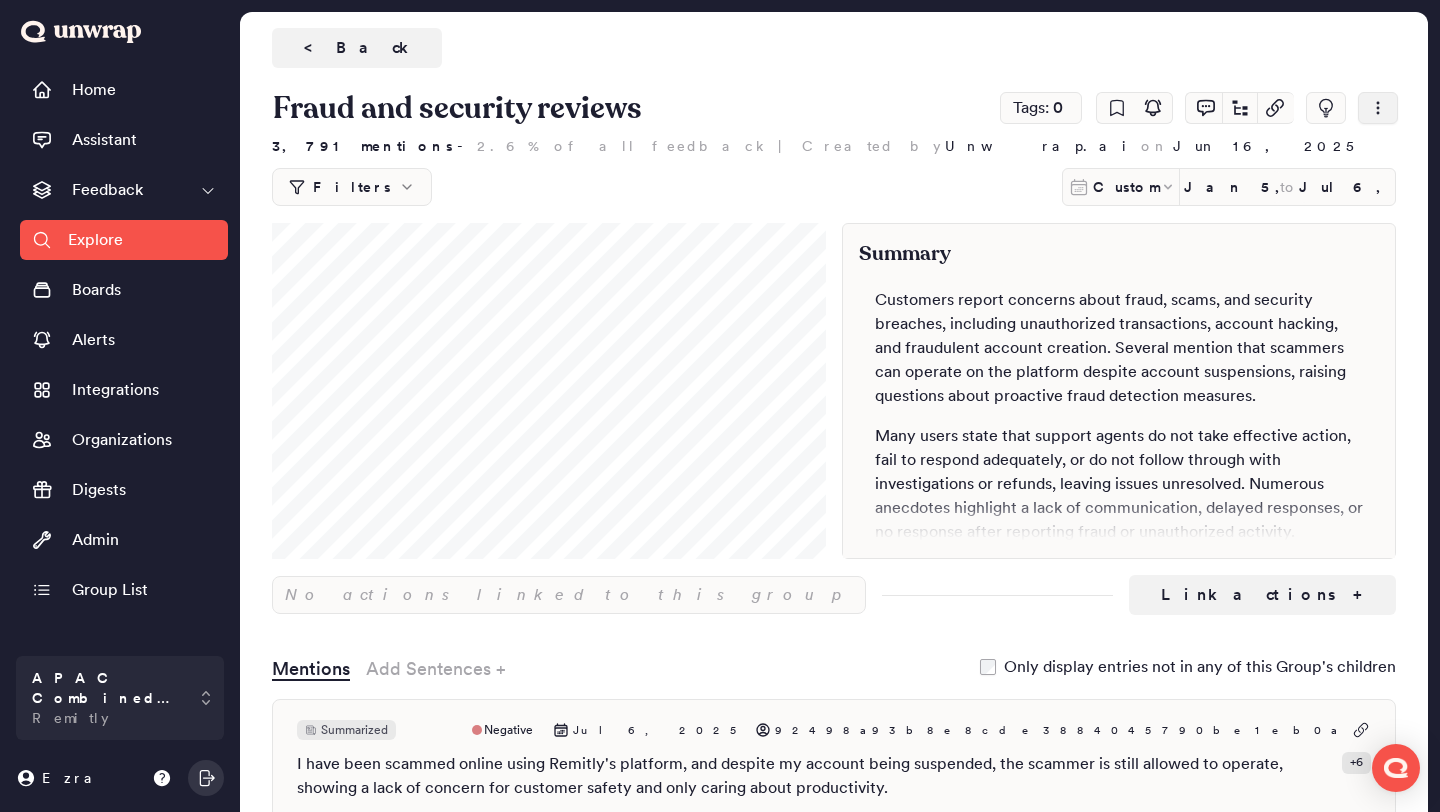 click at bounding box center [1378, 108] 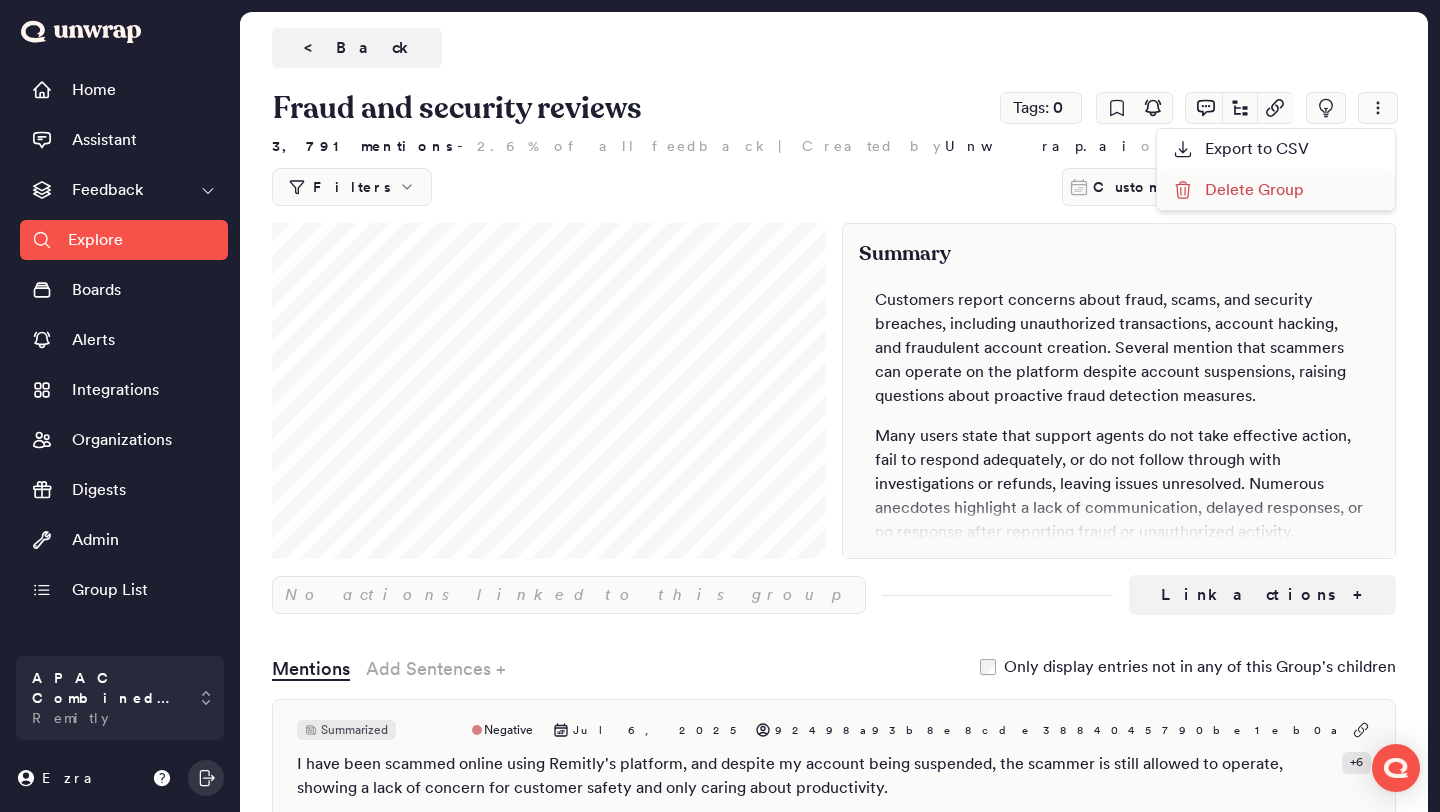 click on "Delete Group" at bounding box center (1238, 190) 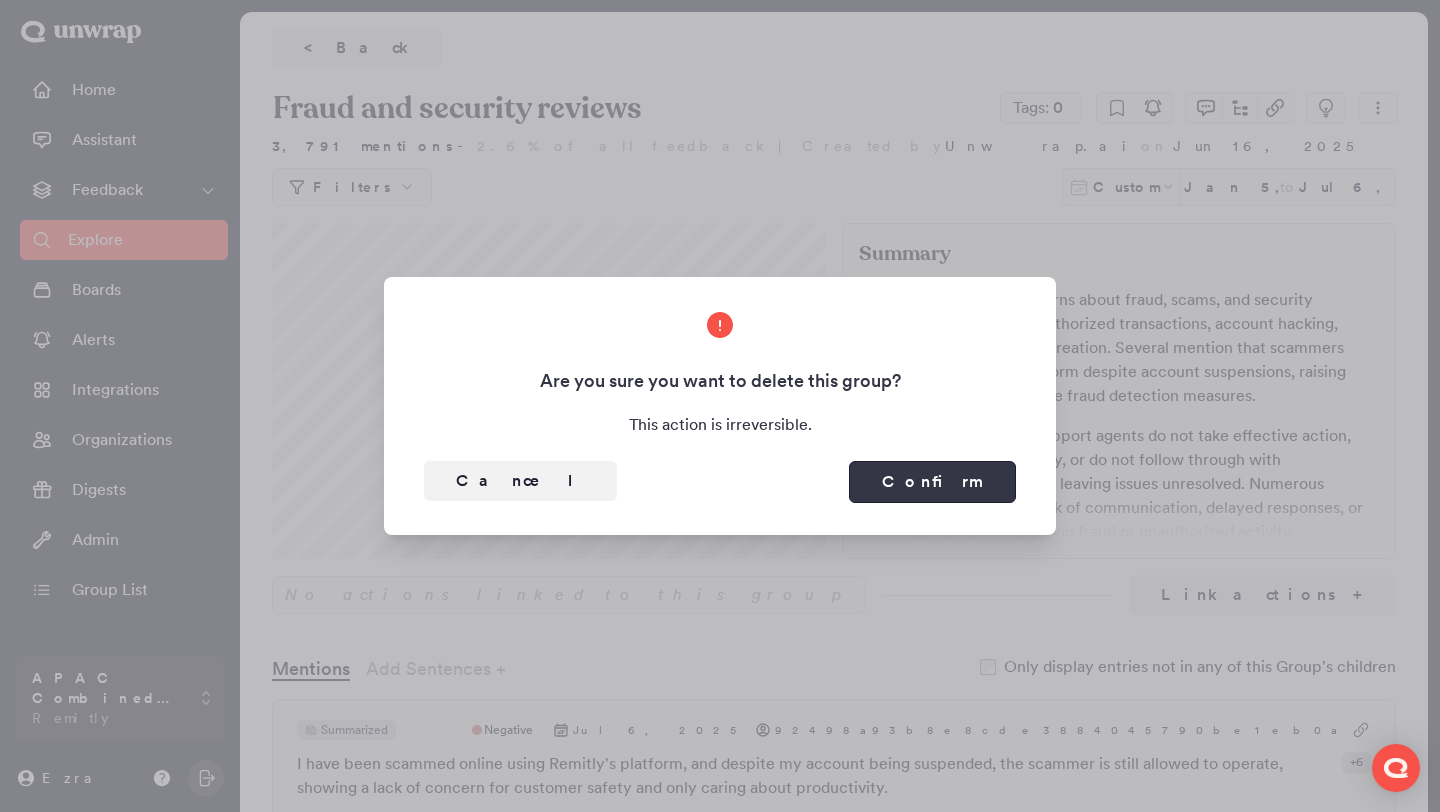 click on "Confirm" at bounding box center [932, 482] 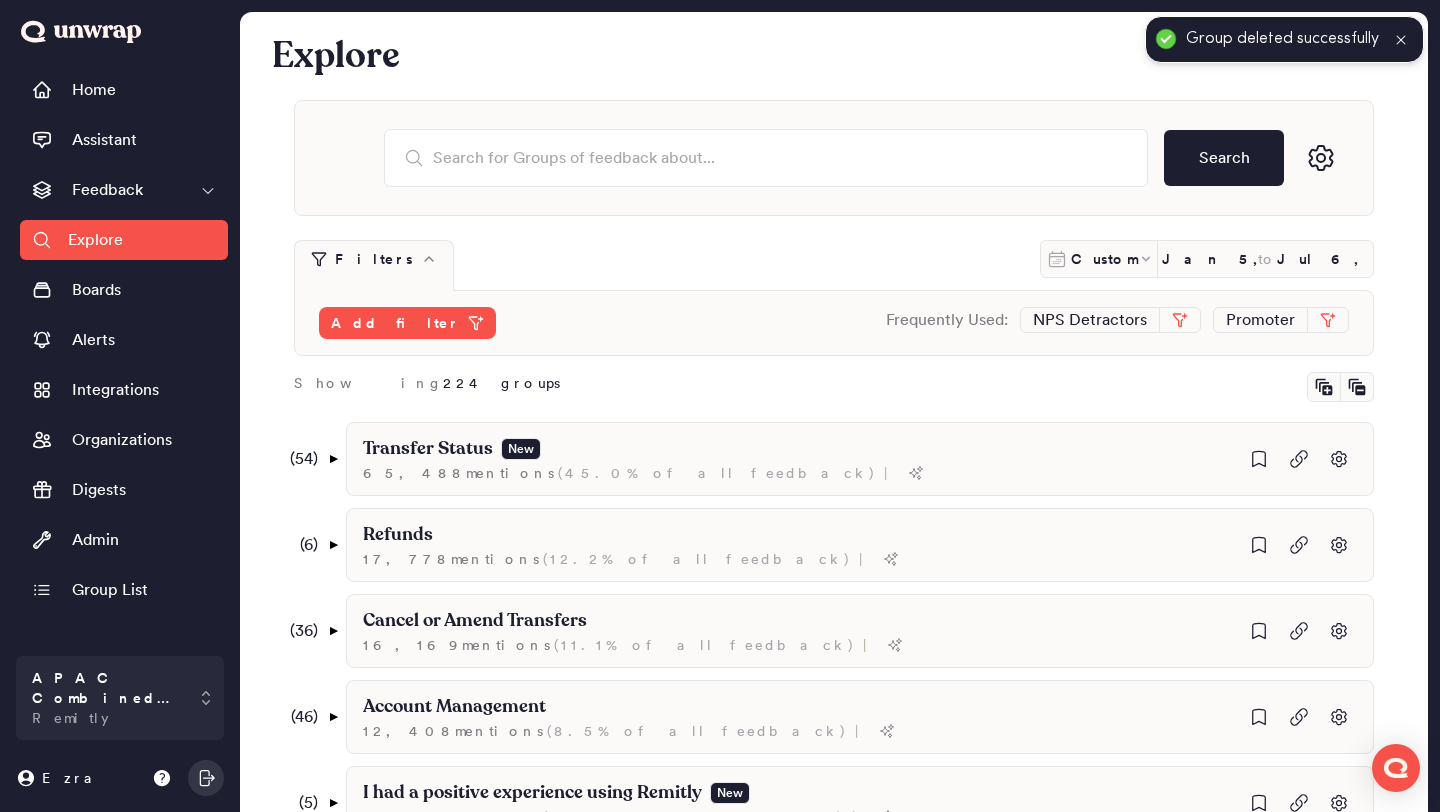 scroll, scrollTop: 671, scrollLeft: 0, axis: vertical 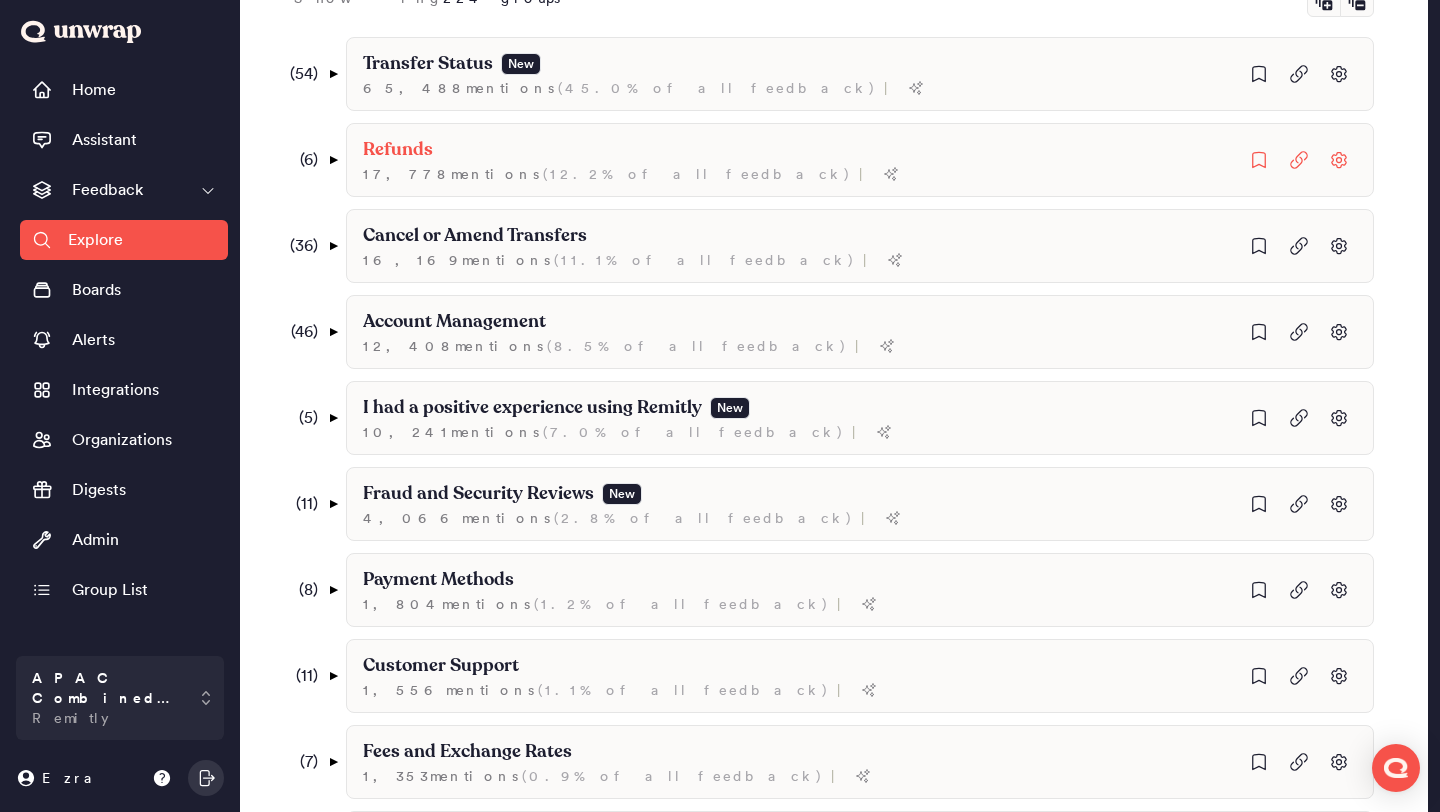 click on "( 6 )" at bounding box center [300, 160] 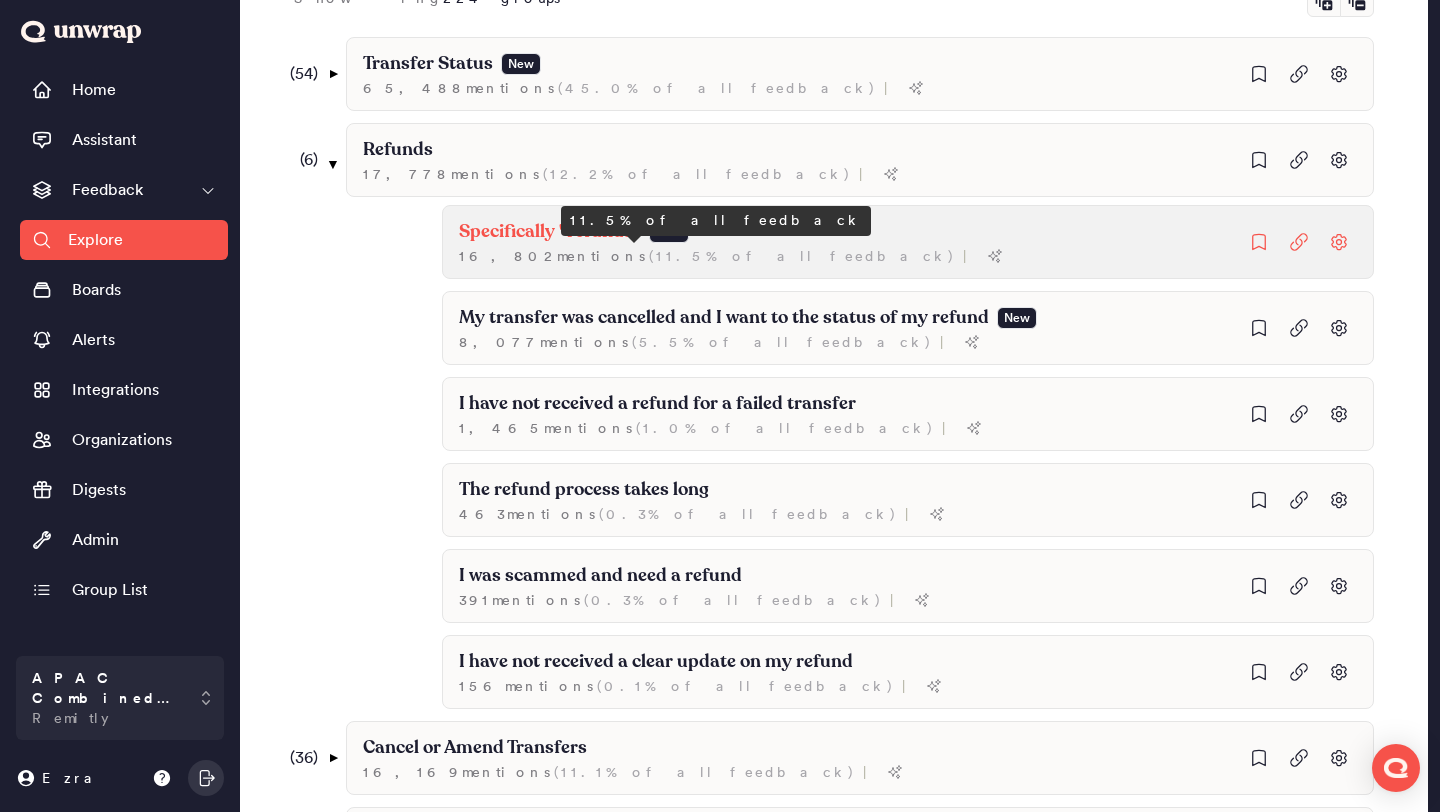 click on "( 11.5% of all feedback )" at bounding box center [802, 256] 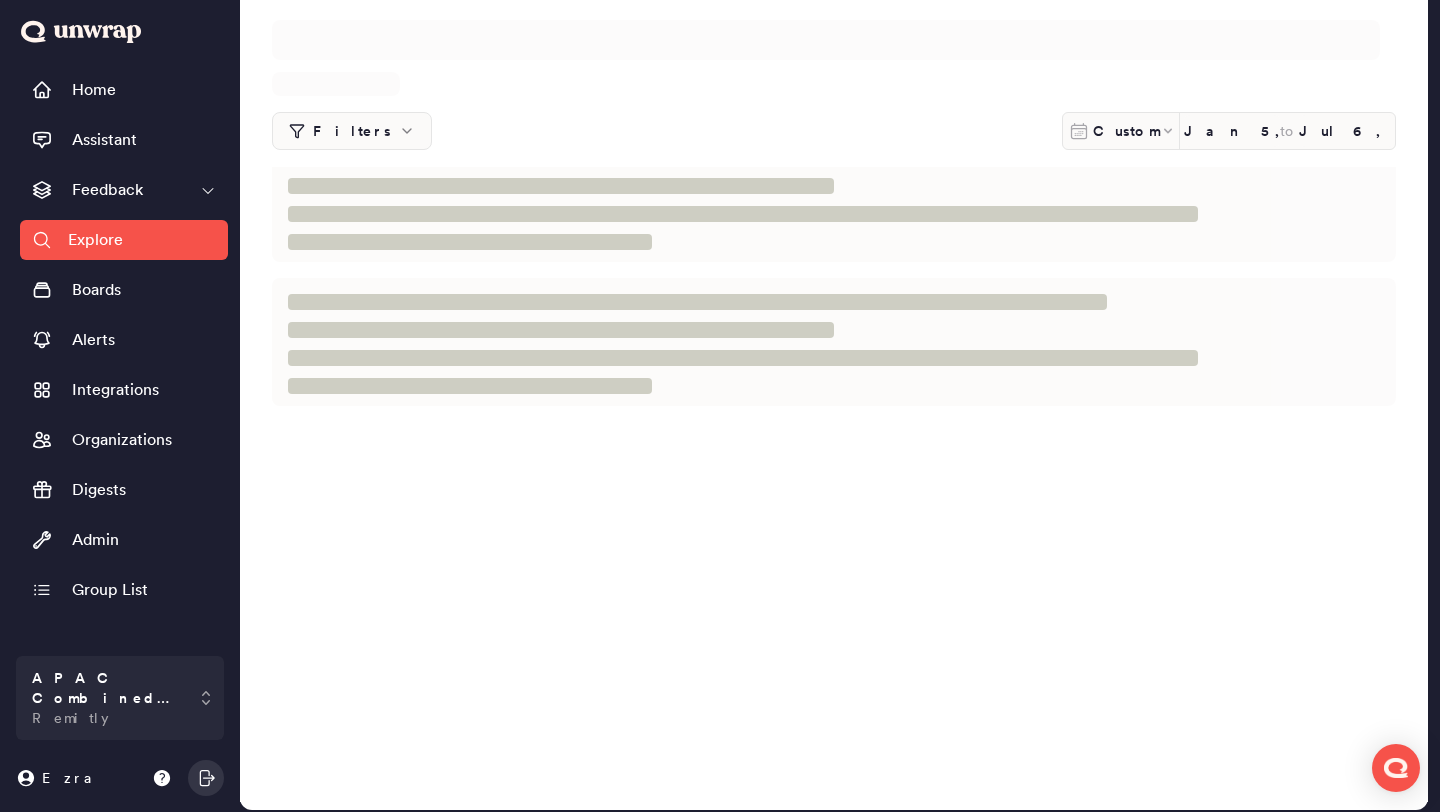 scroll, scrollTop: 0, scrollLeft: 0, axis: both 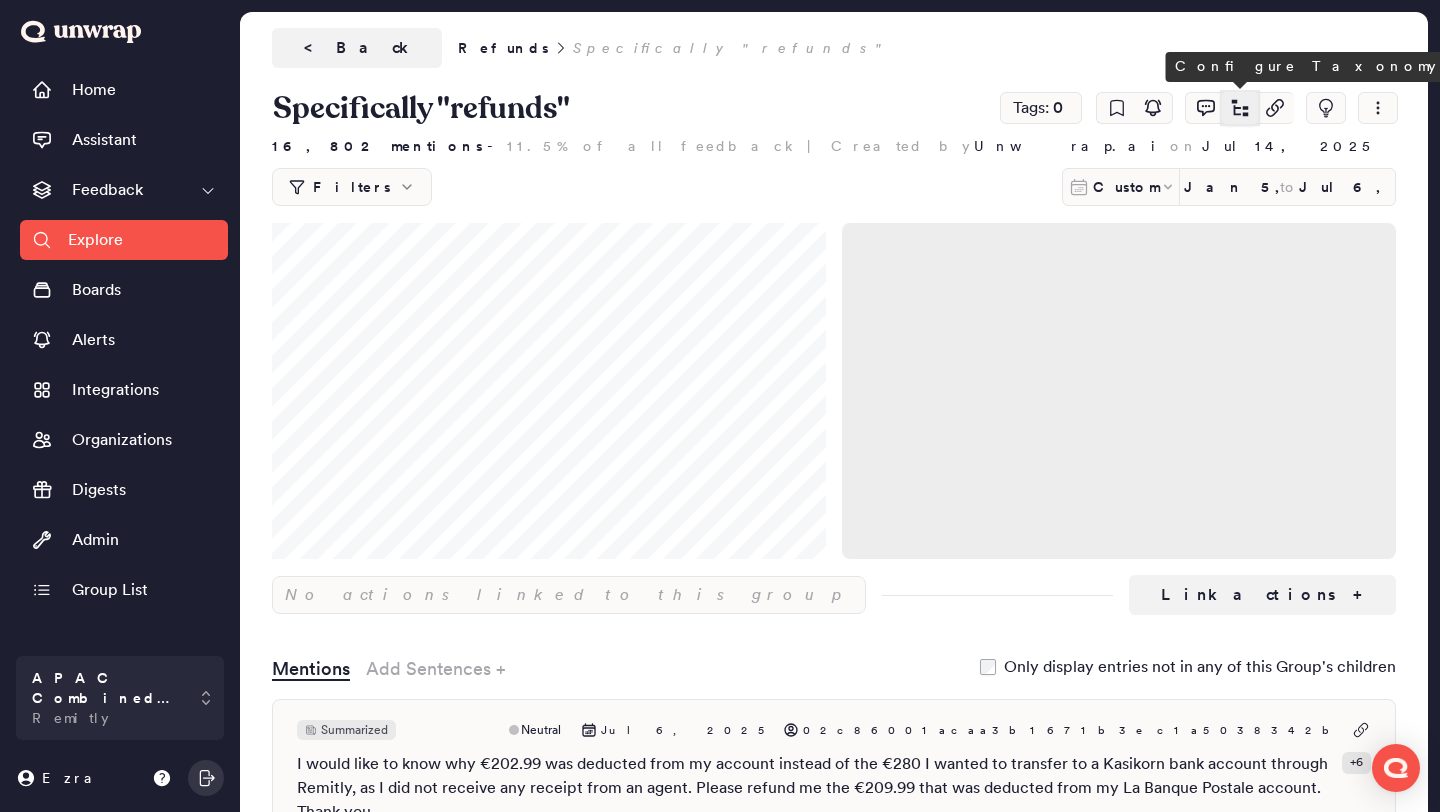 click 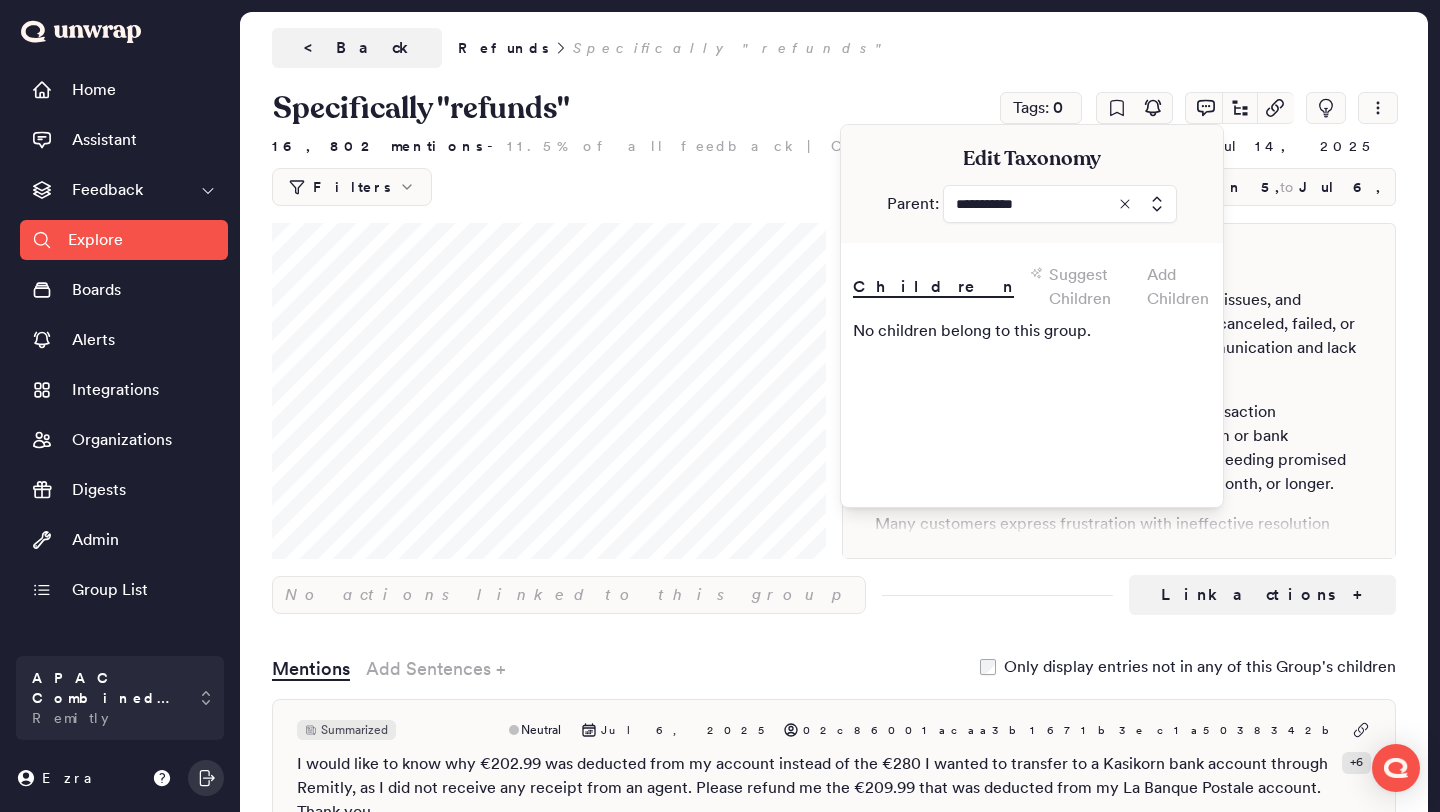 click on "Add Children" at bounding box center (1179, 287) 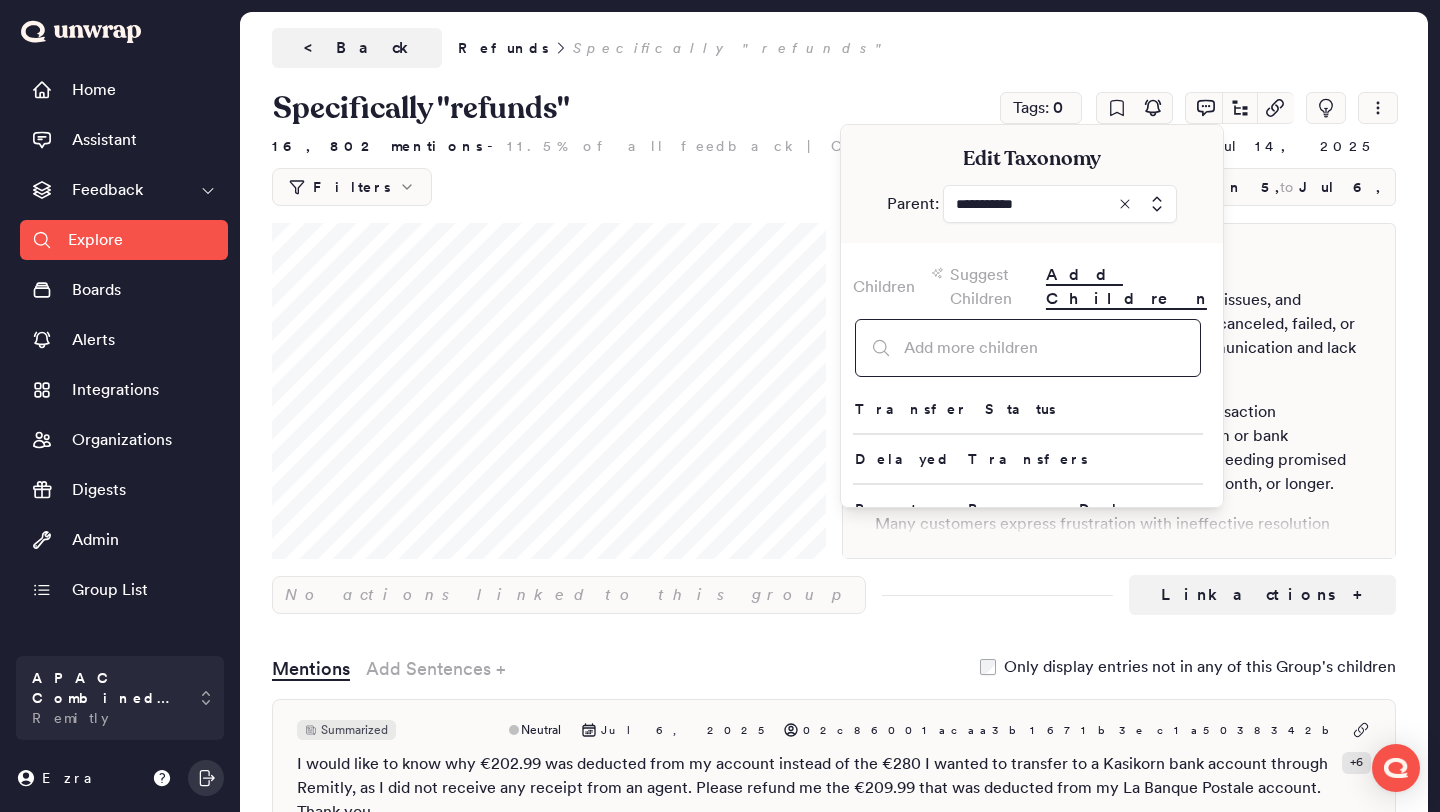 click at bounding box center (1028, 348) 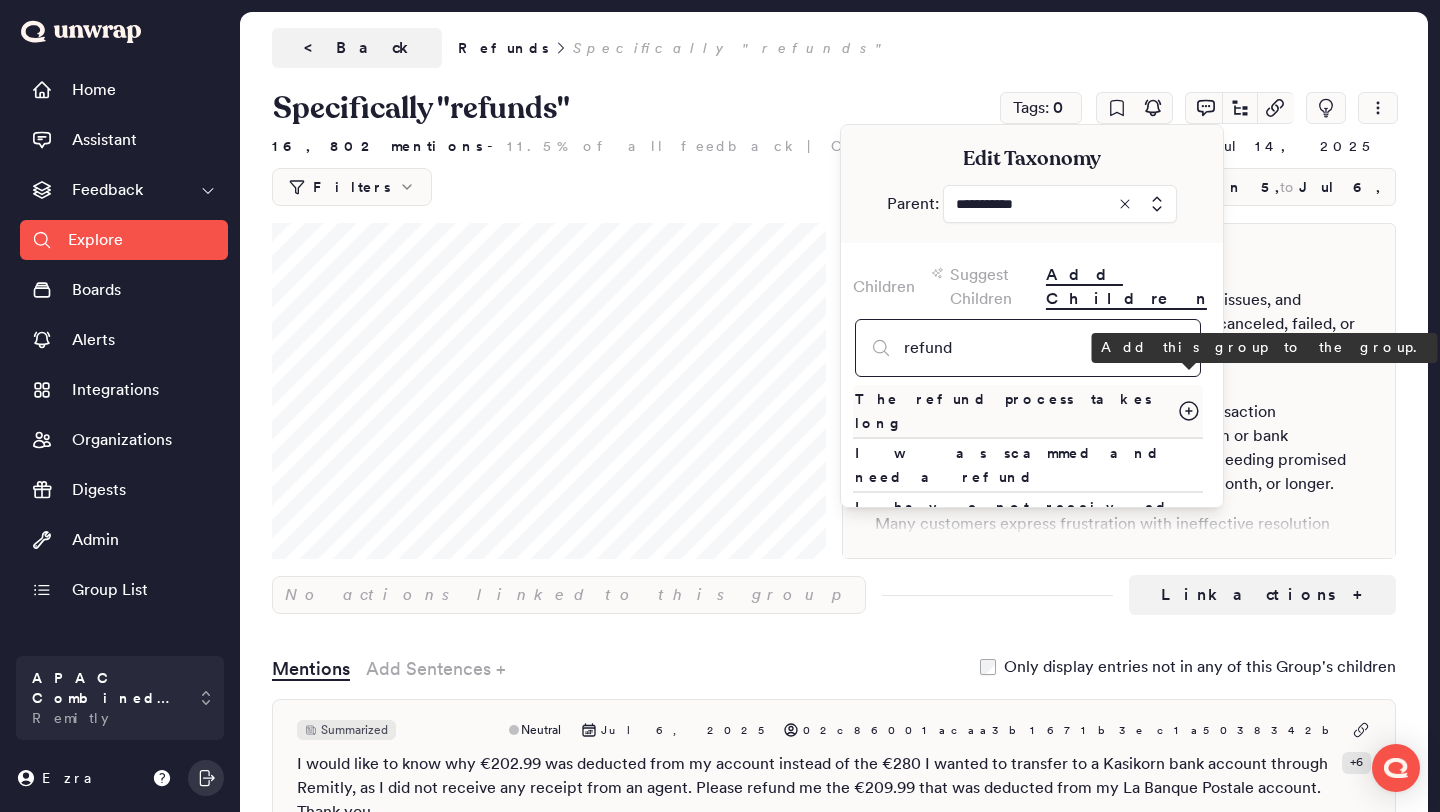 type on "refund" 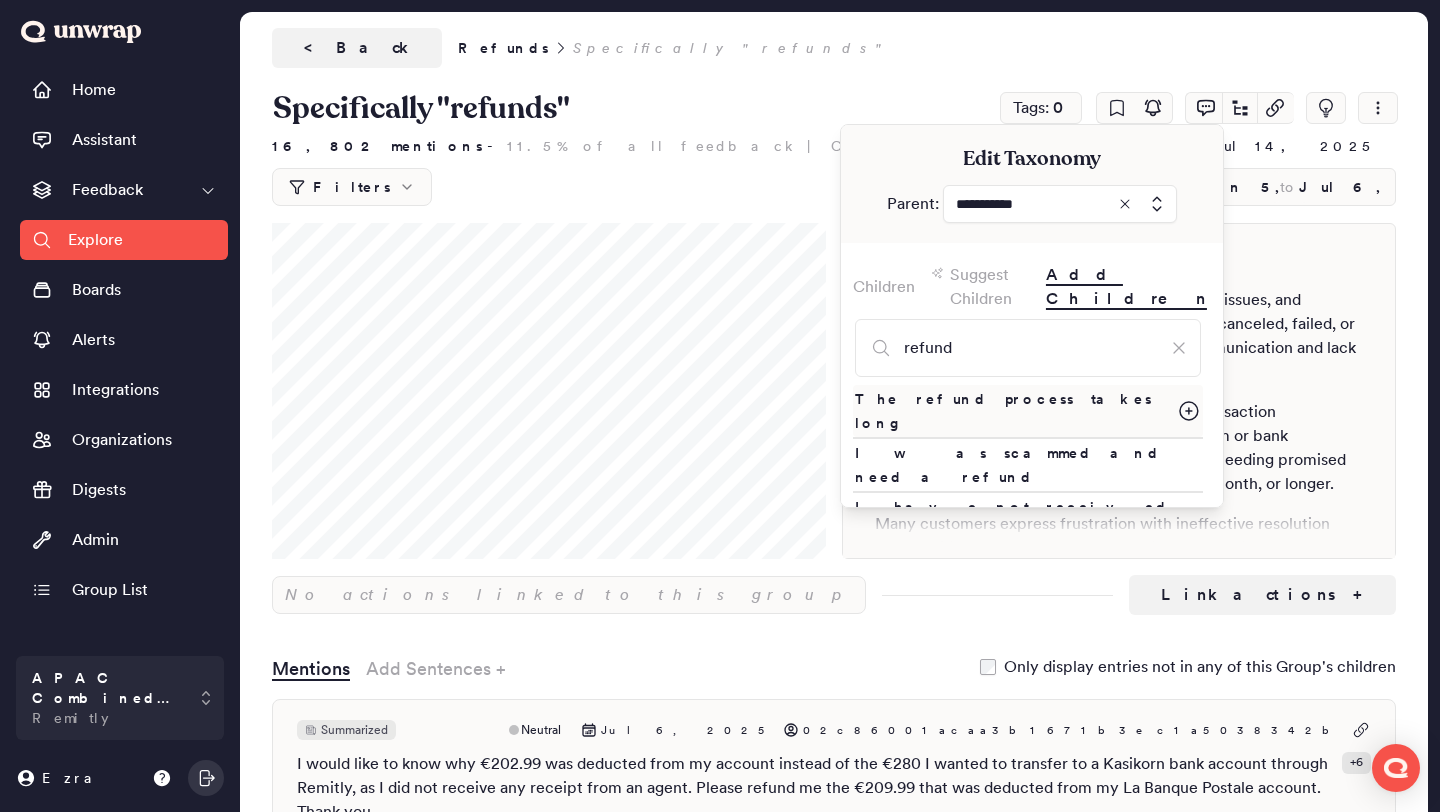 click 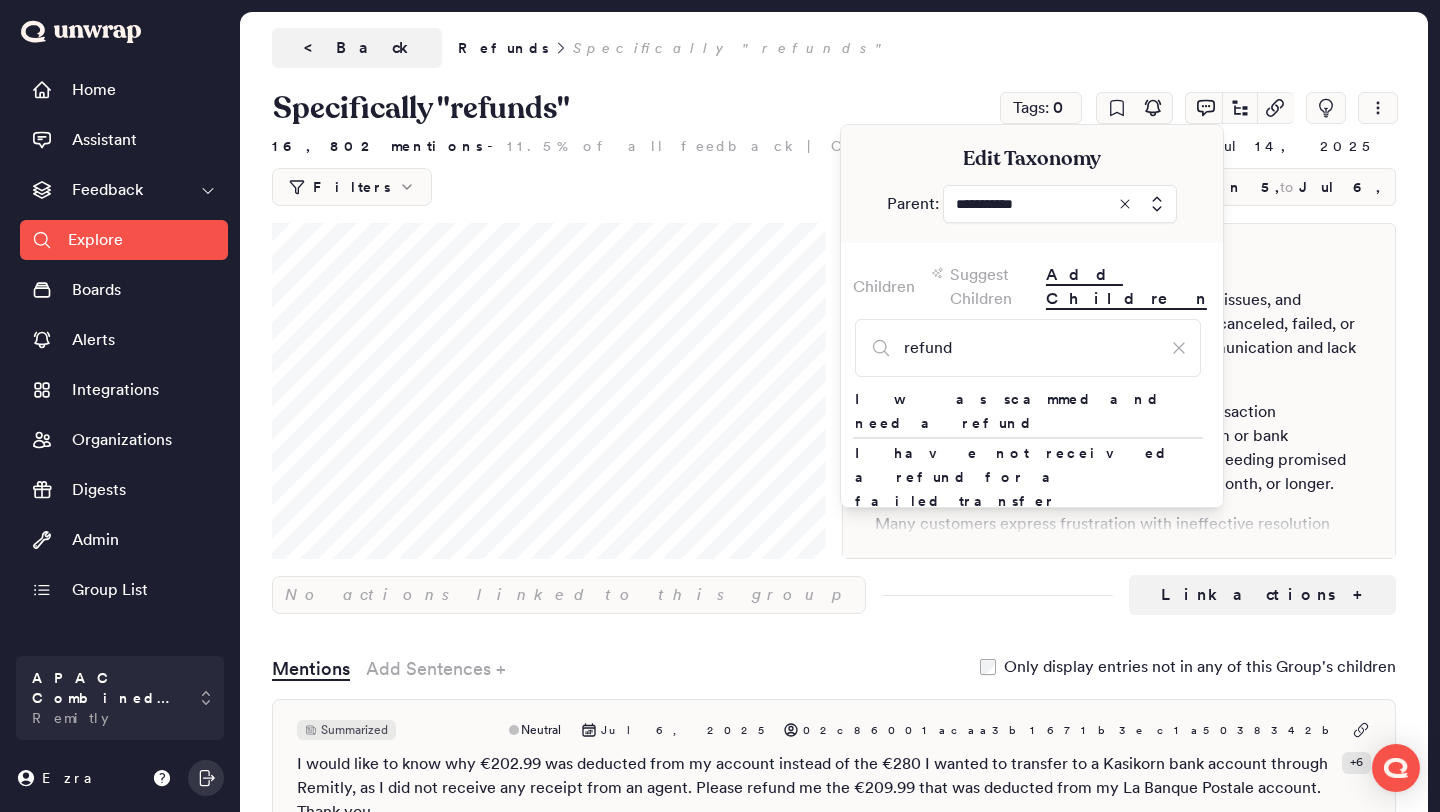 click 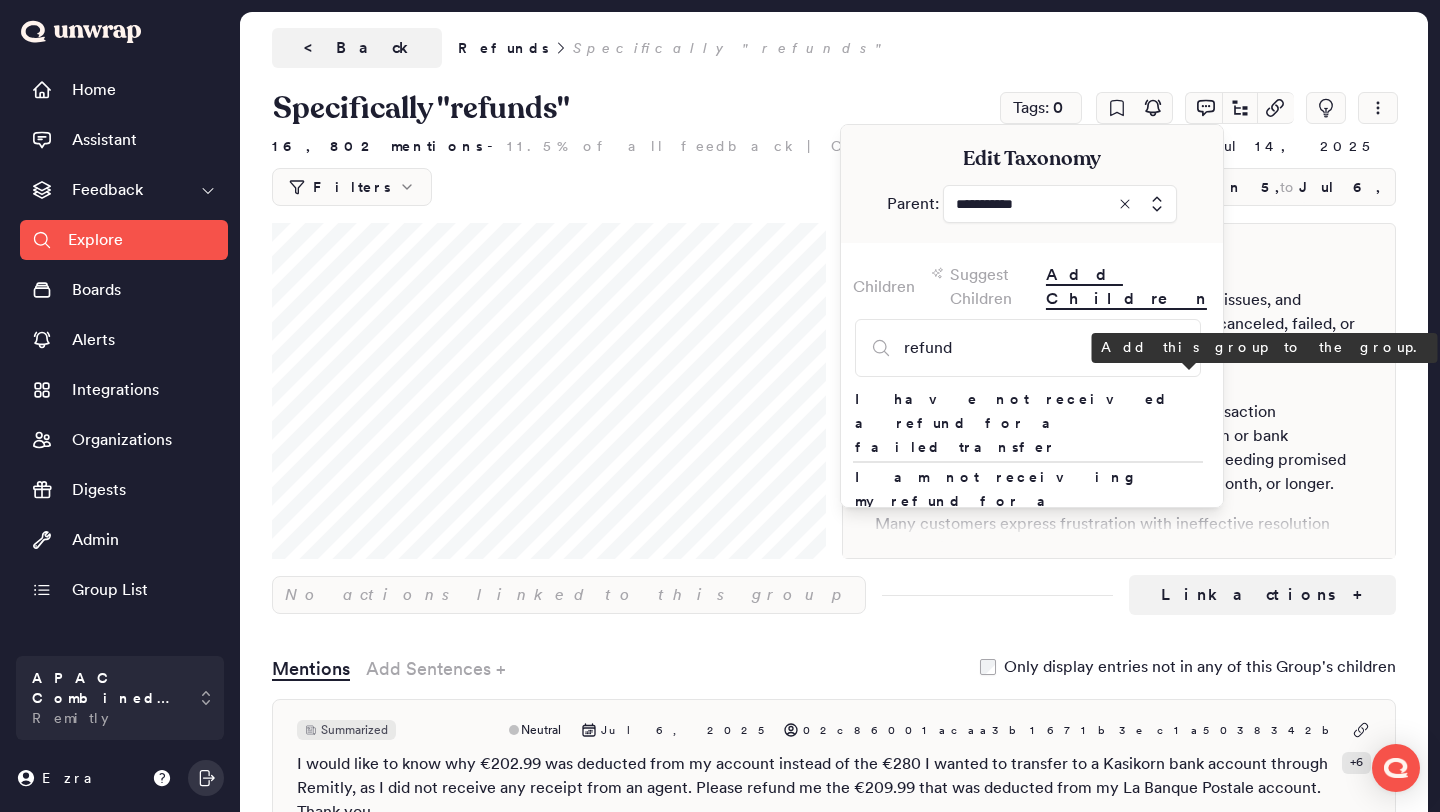 click 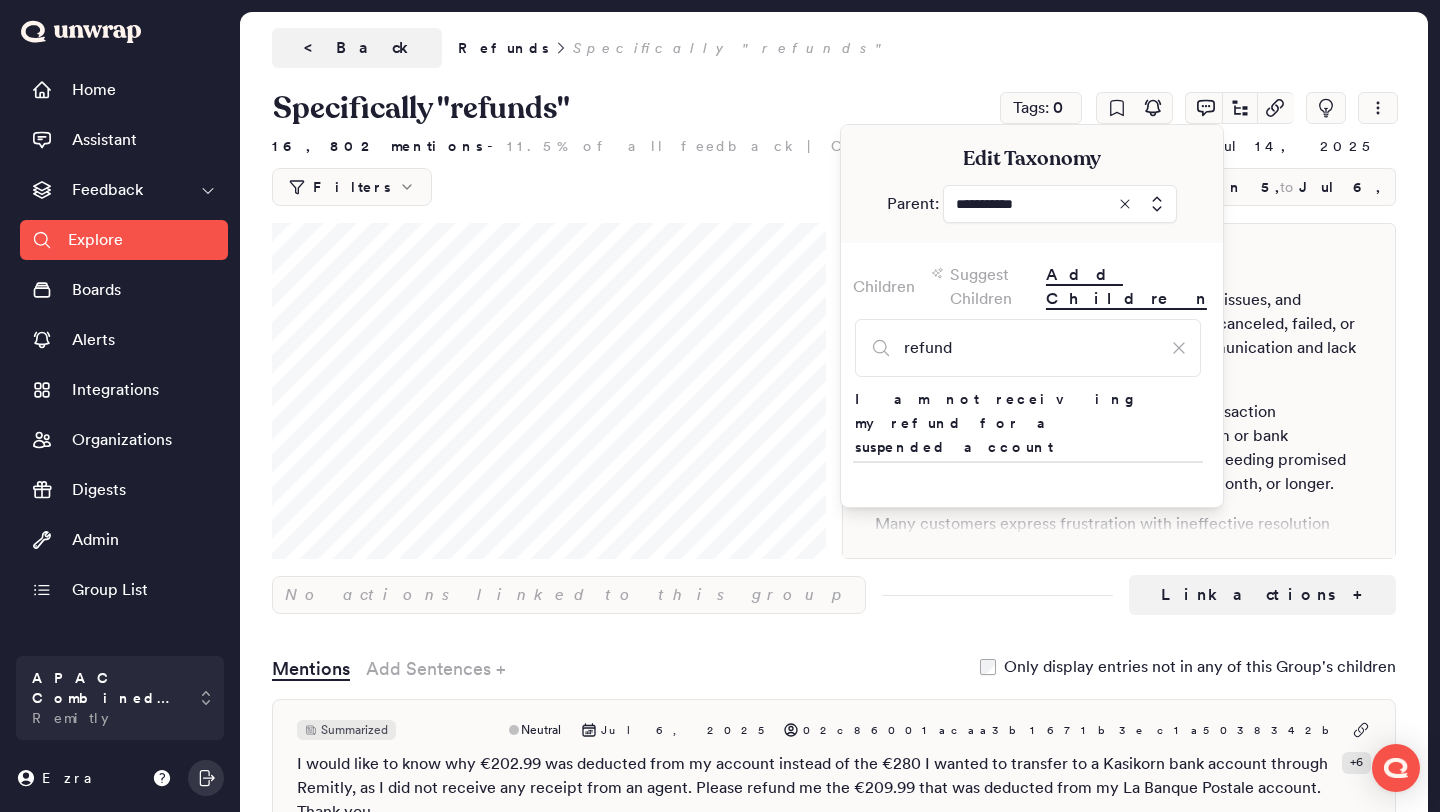 click 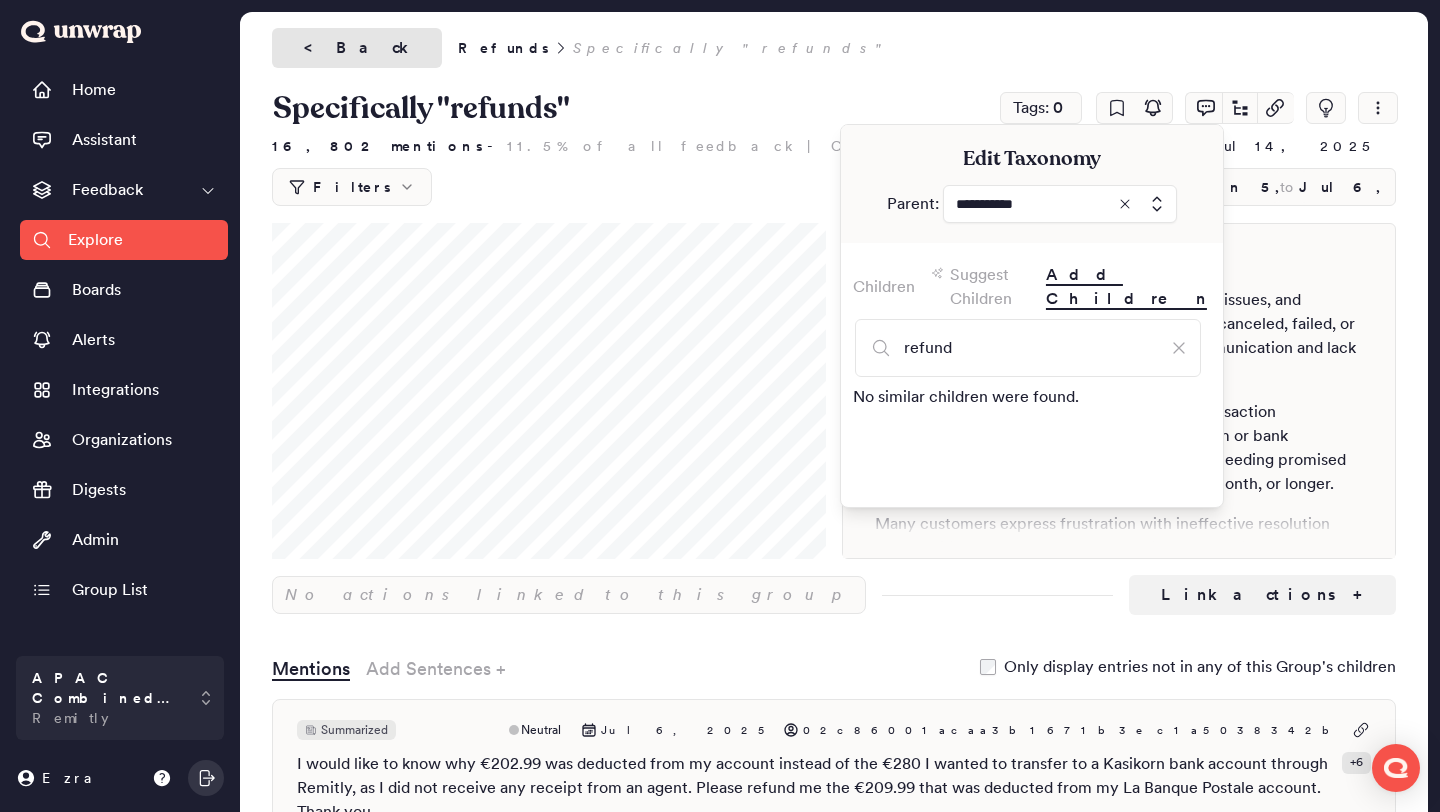 click on "< Back" at bounding box center [357, 48] 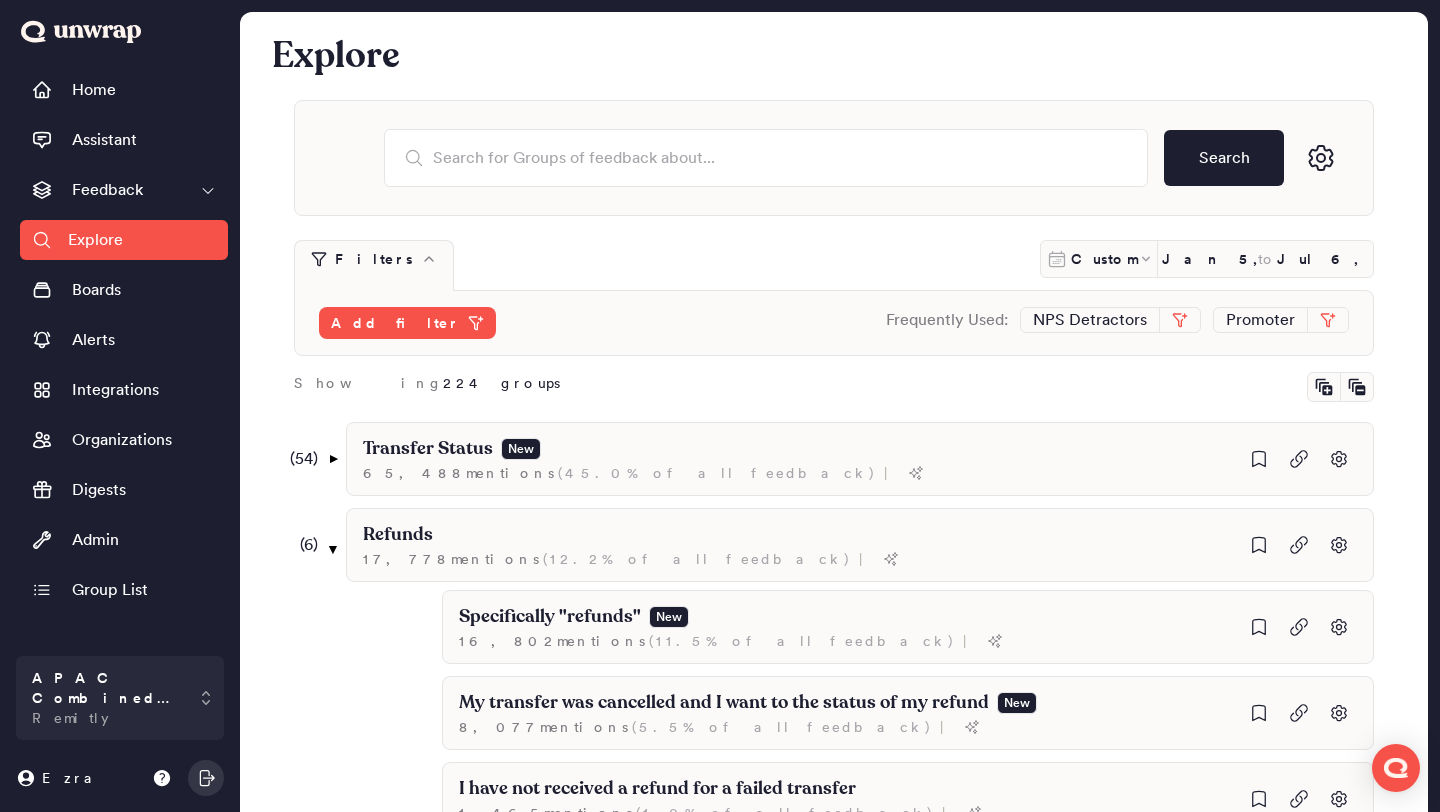 scroll, scrollTop: 385, scrollLeft: 0, axis: vertical 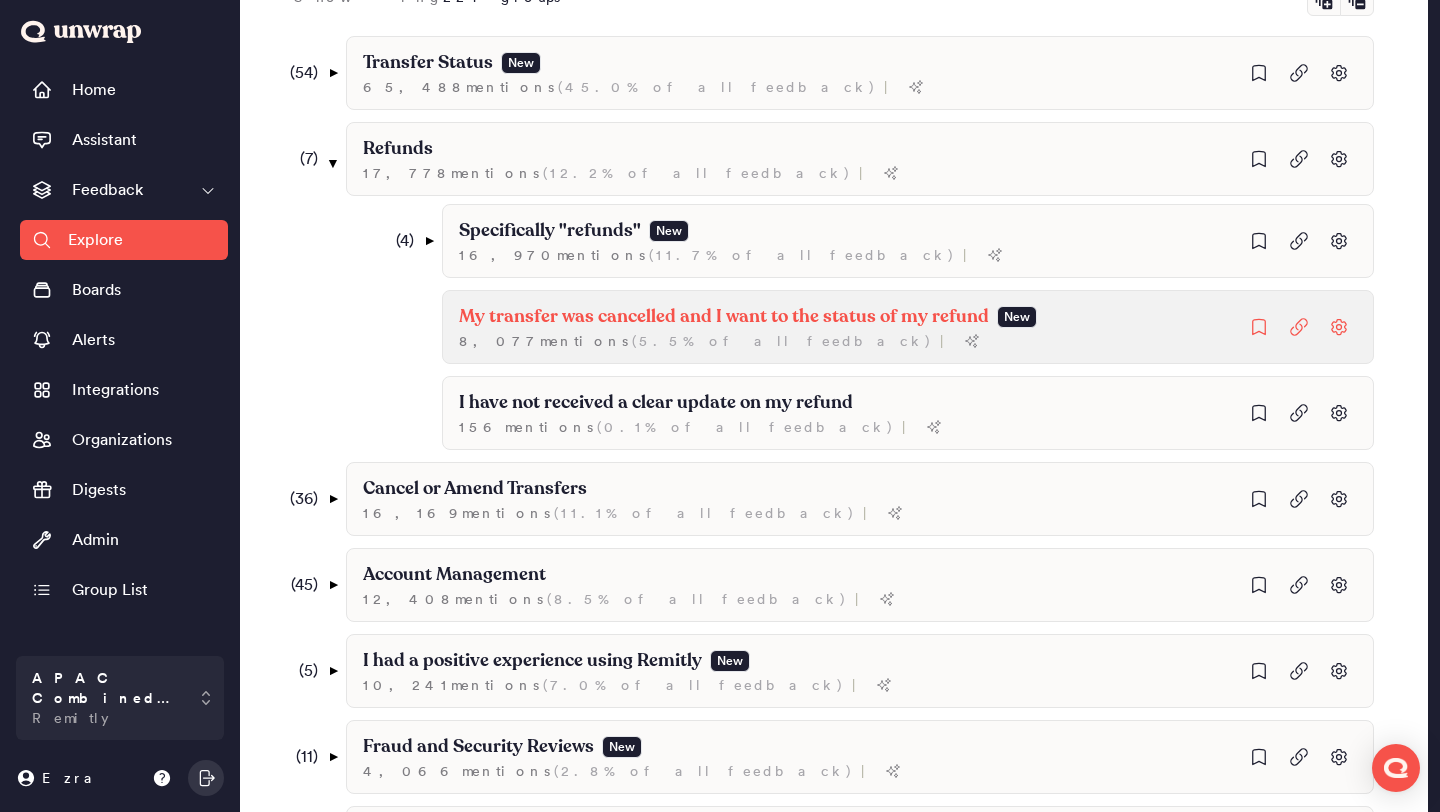 click on "8,077  mention s   ( 5.5% of all feedback ) |" at bounding box center (731, 255) 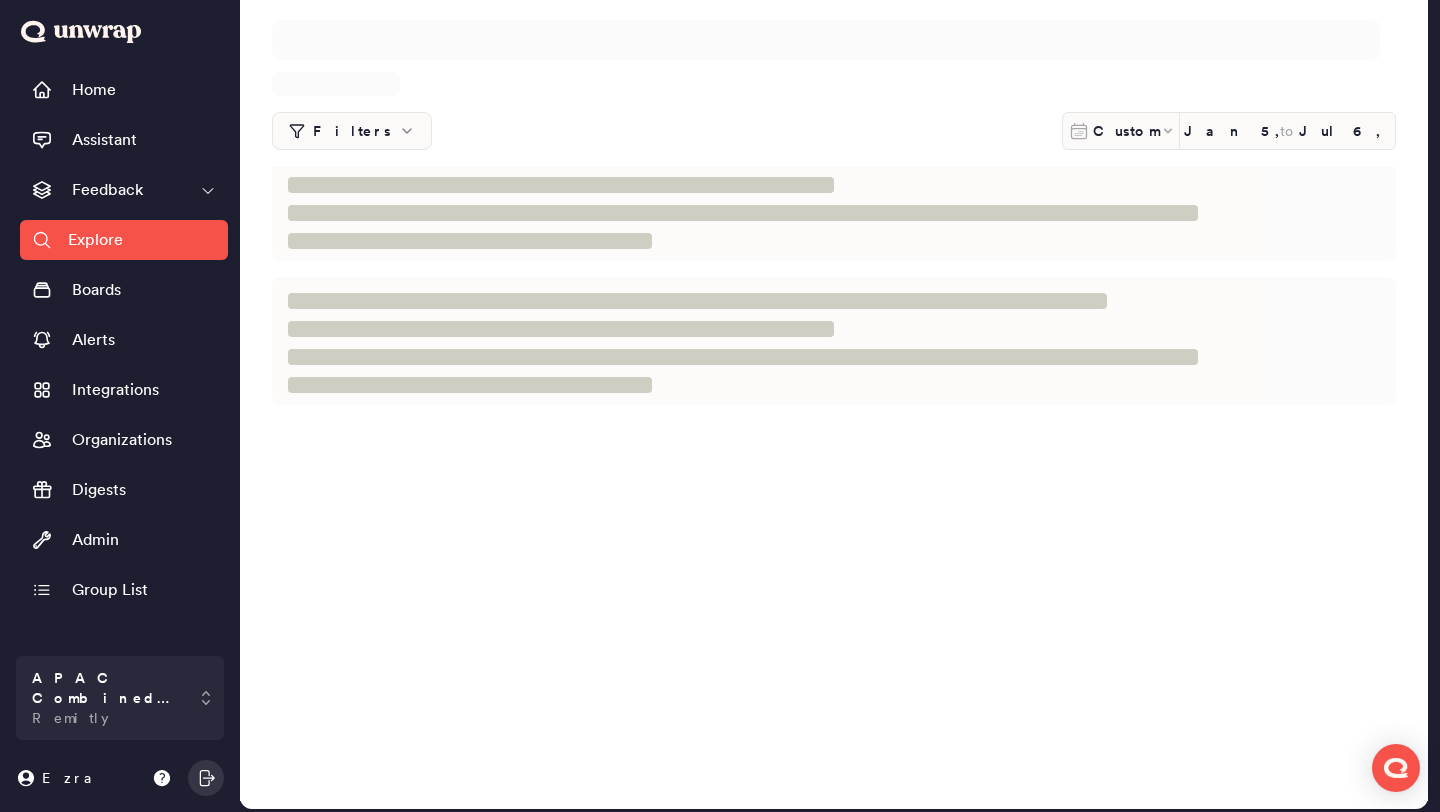 scroll, scrollTop: 0, scrollLeft: 0, axis: both 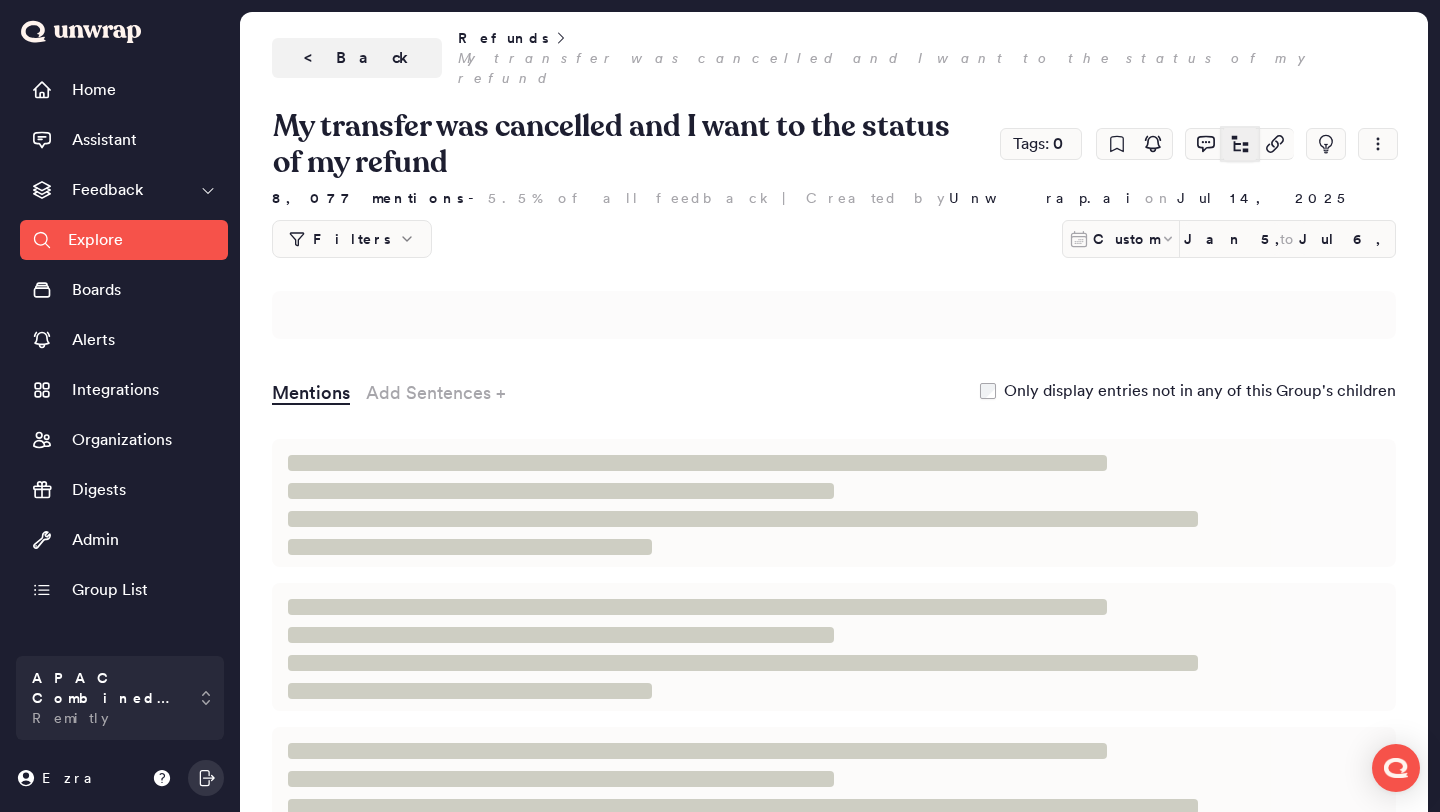 click 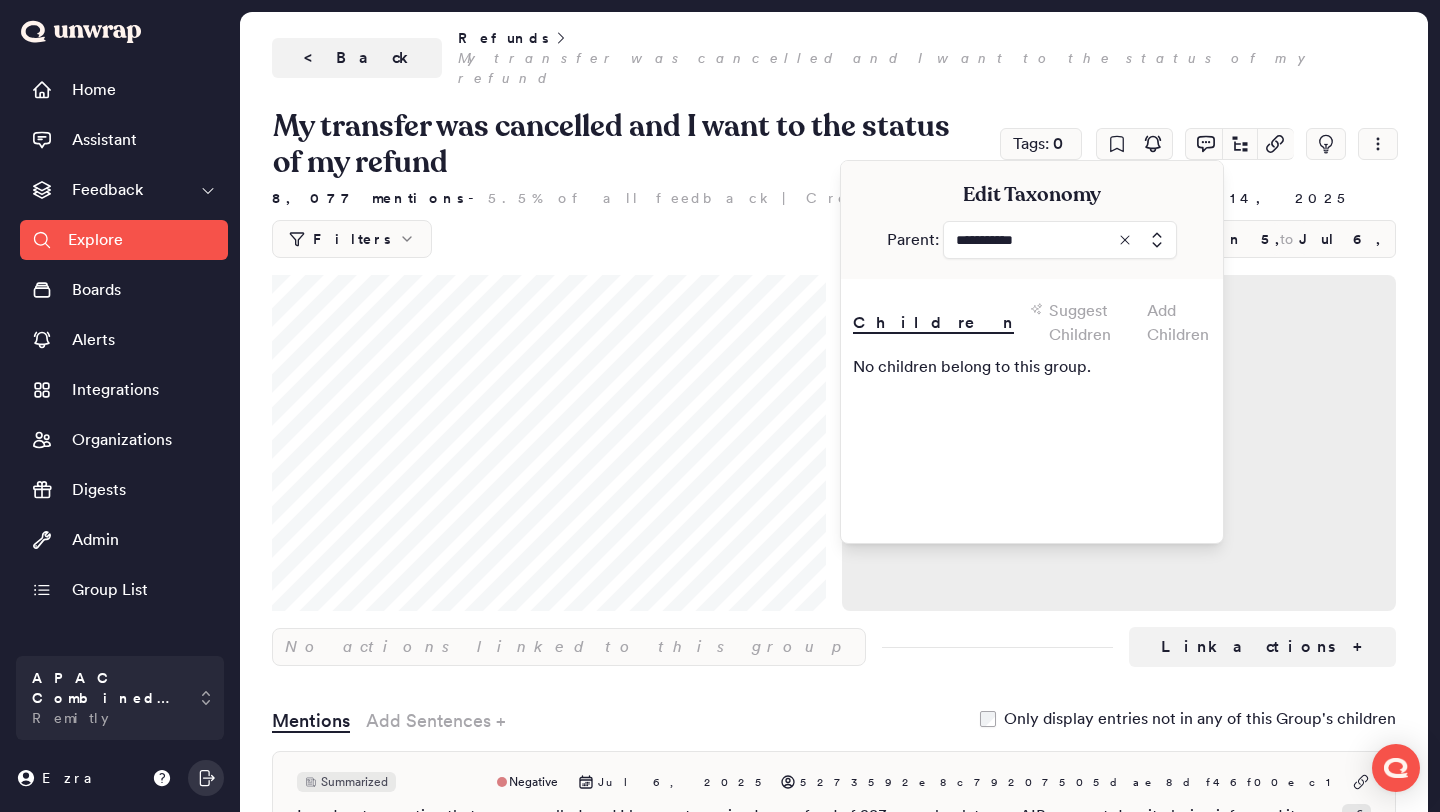 click at bounding box center (1060, 240) 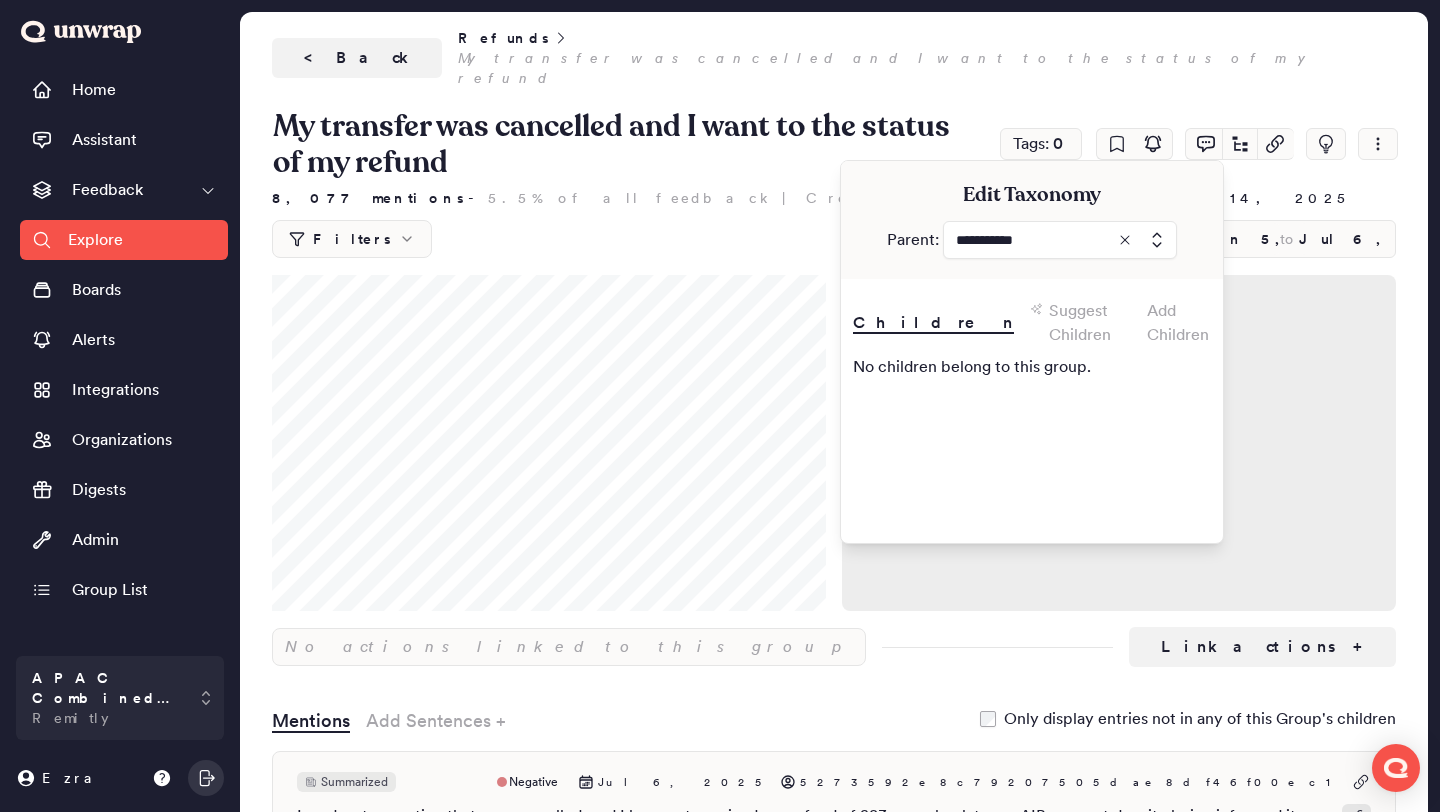 type on "**********" 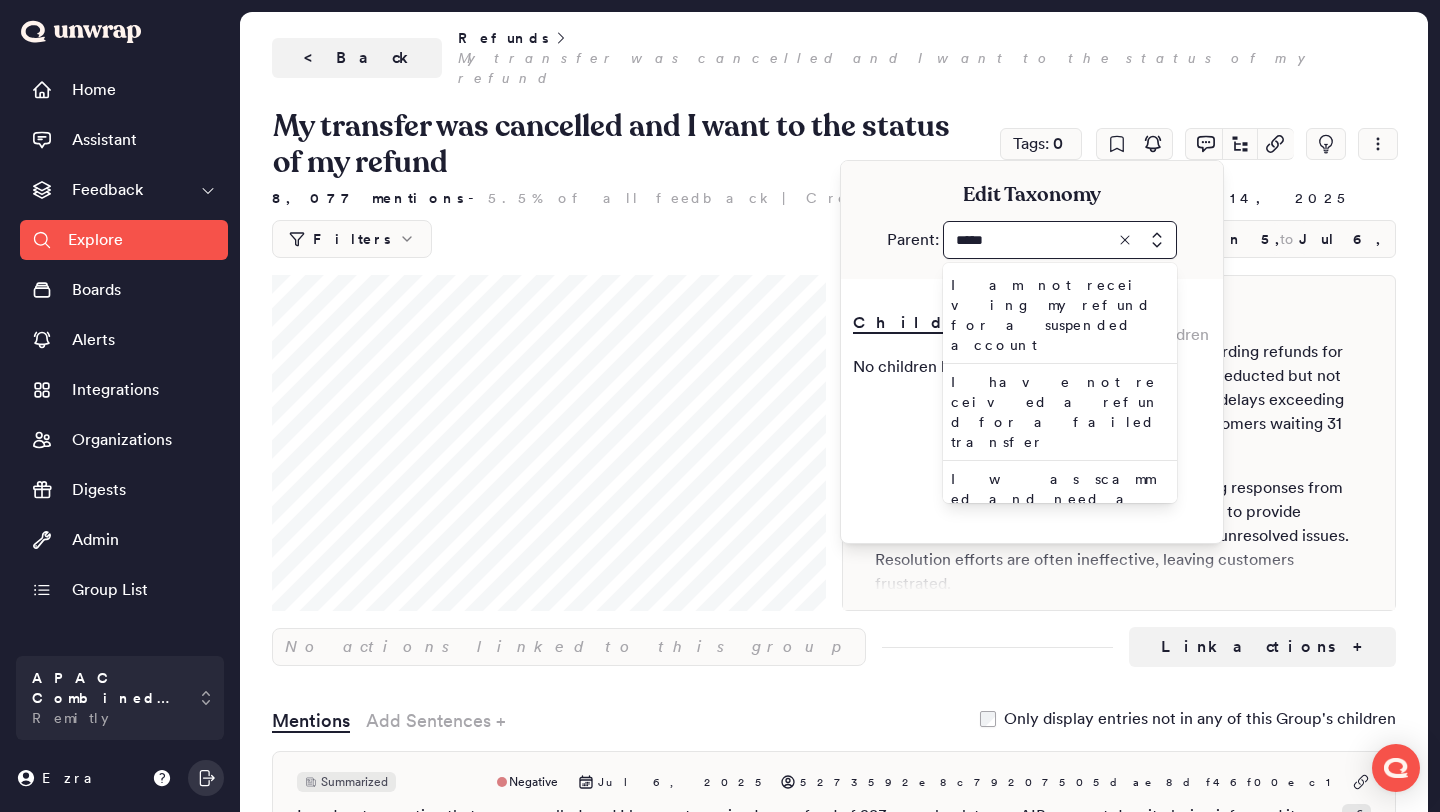 type on "*****" 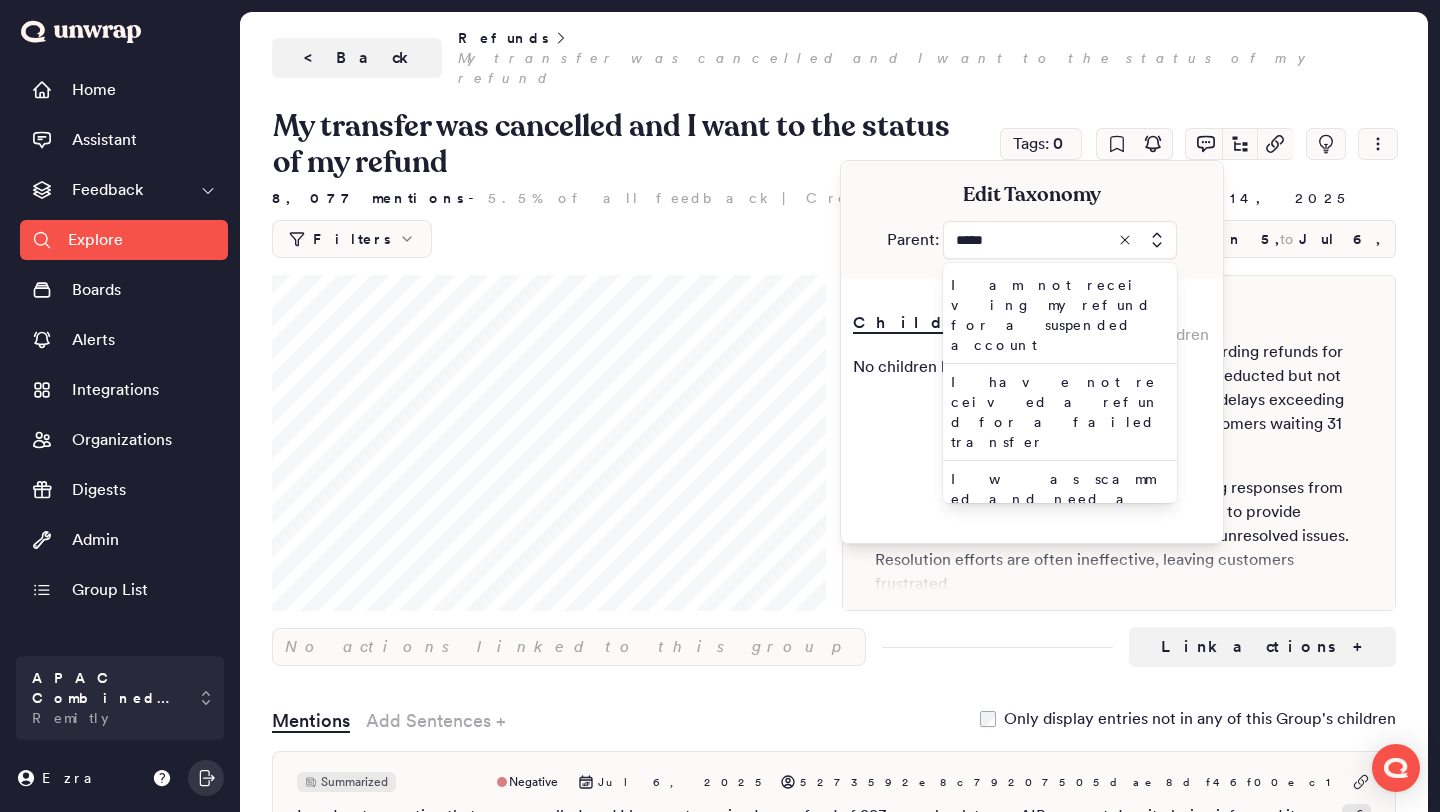 click on "Specifically "refunds" (4)" at bounding box center (1056, 603) 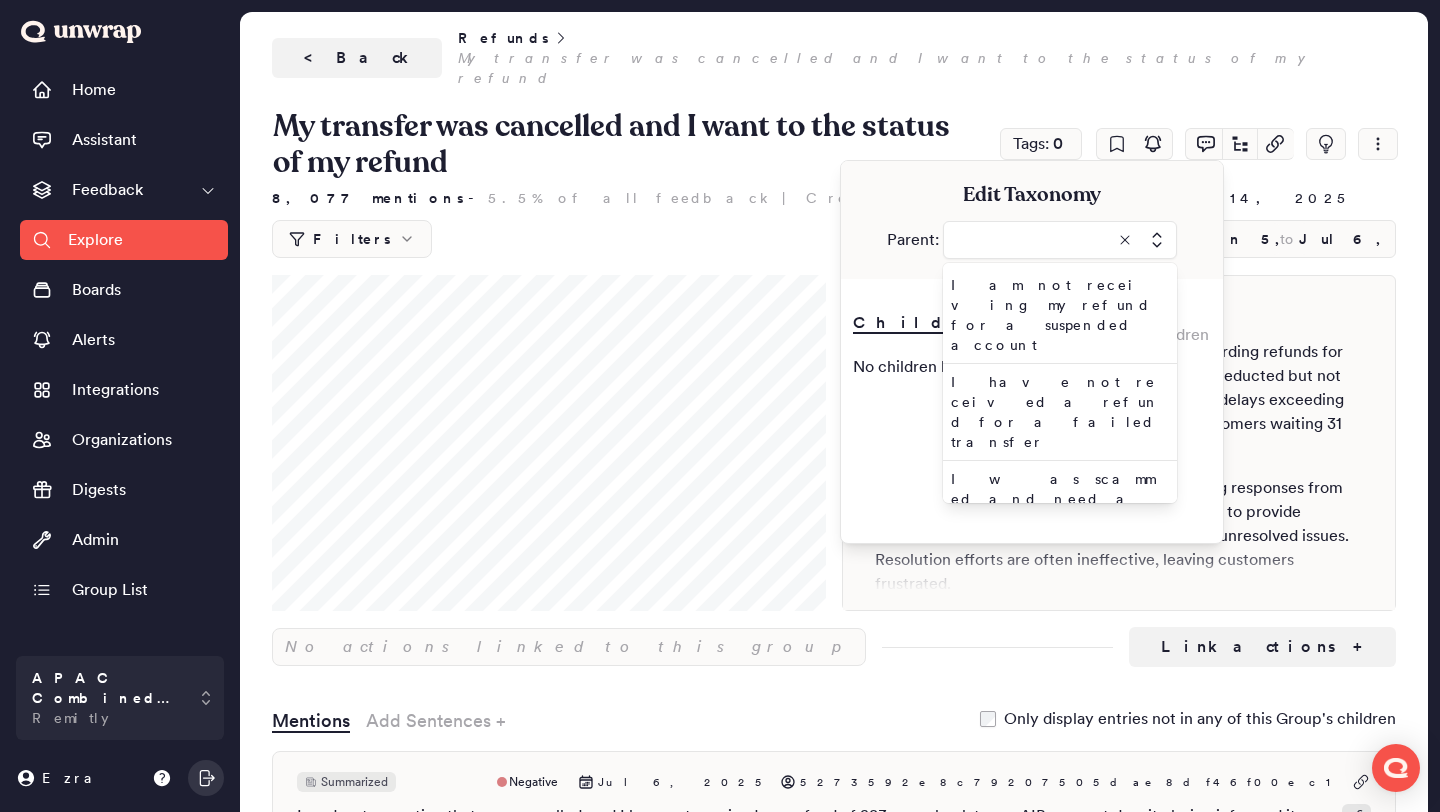 type on "**********" 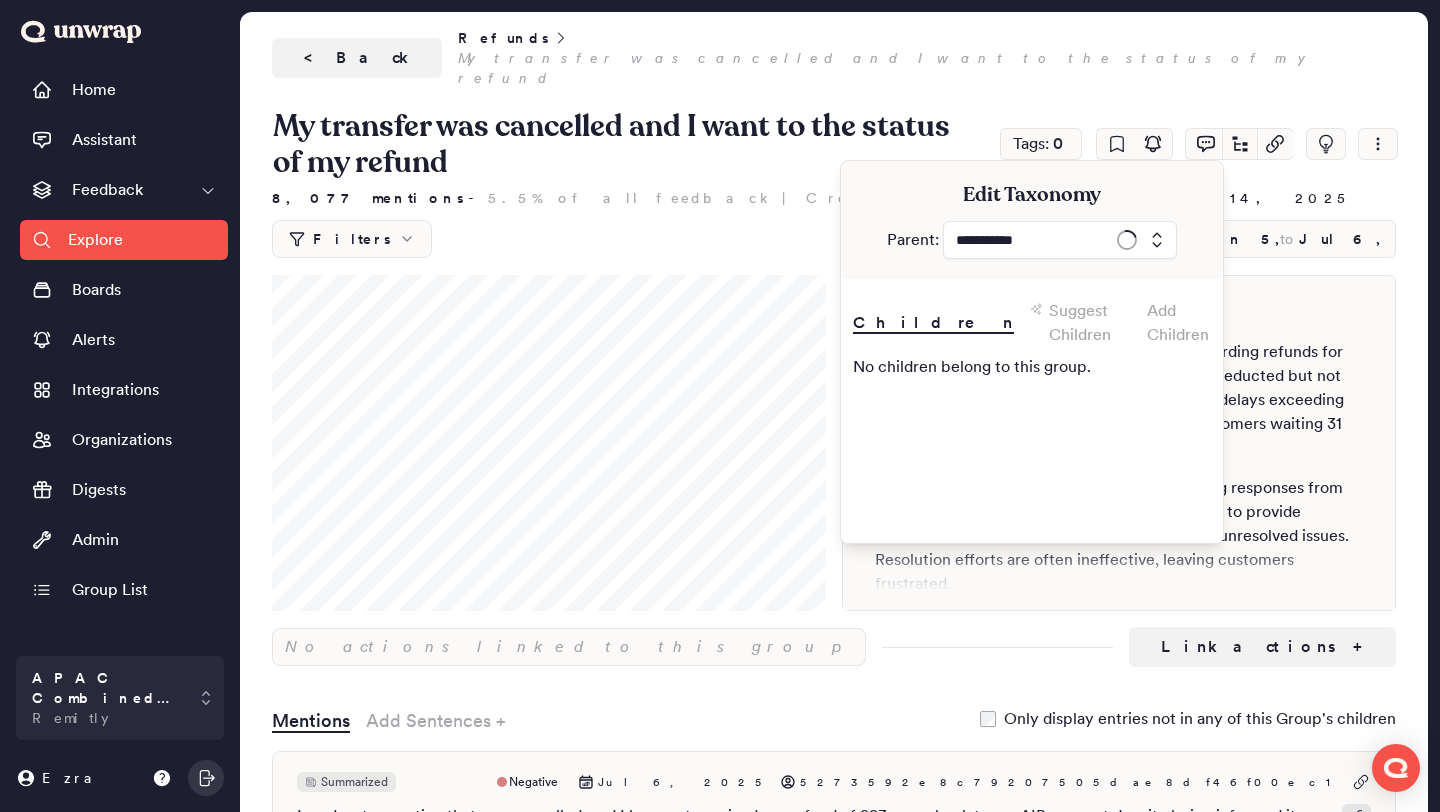 click on "< Back" at bounding box center [357, 58] 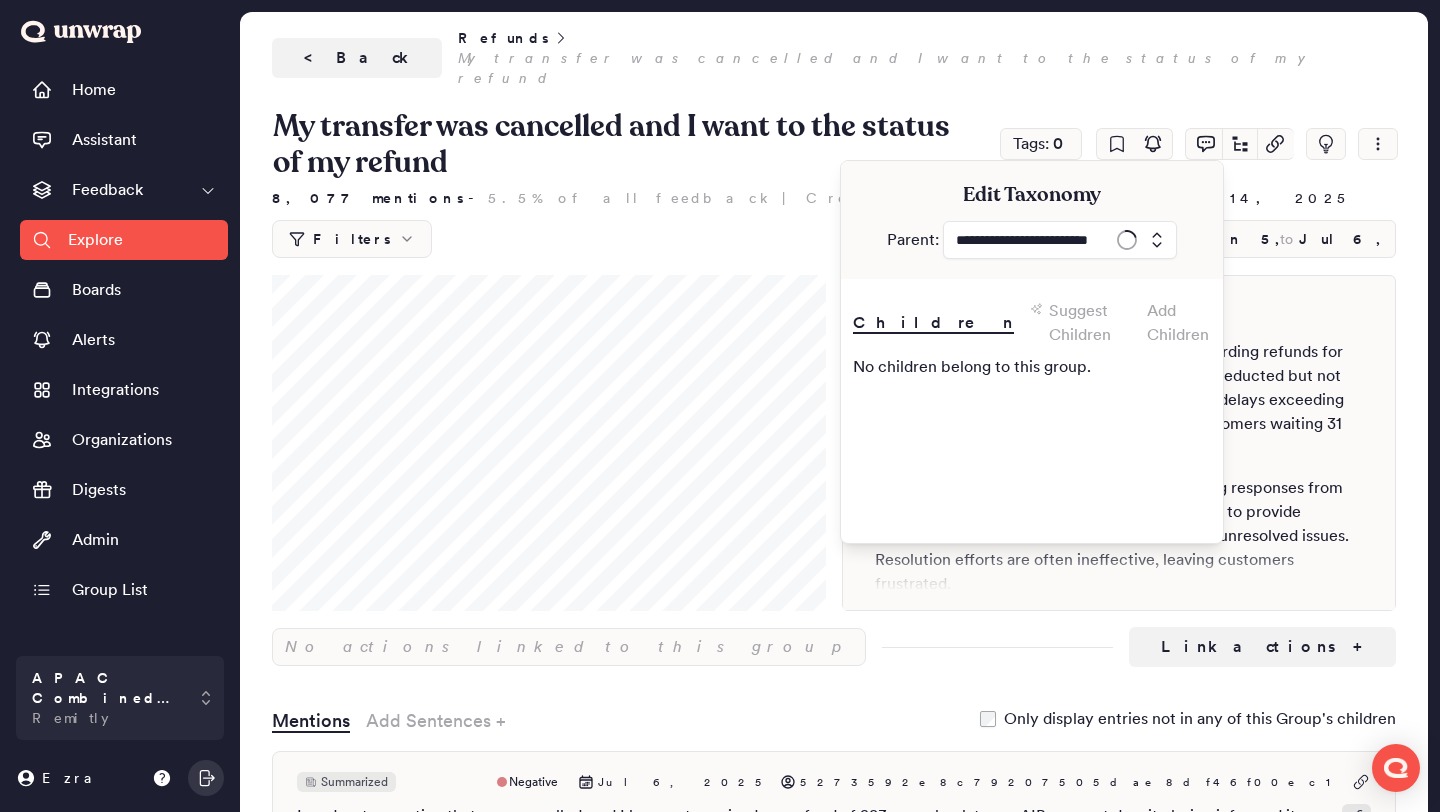 scroll, scrollTop: 386, scrollLeft: 0, axis: vertical 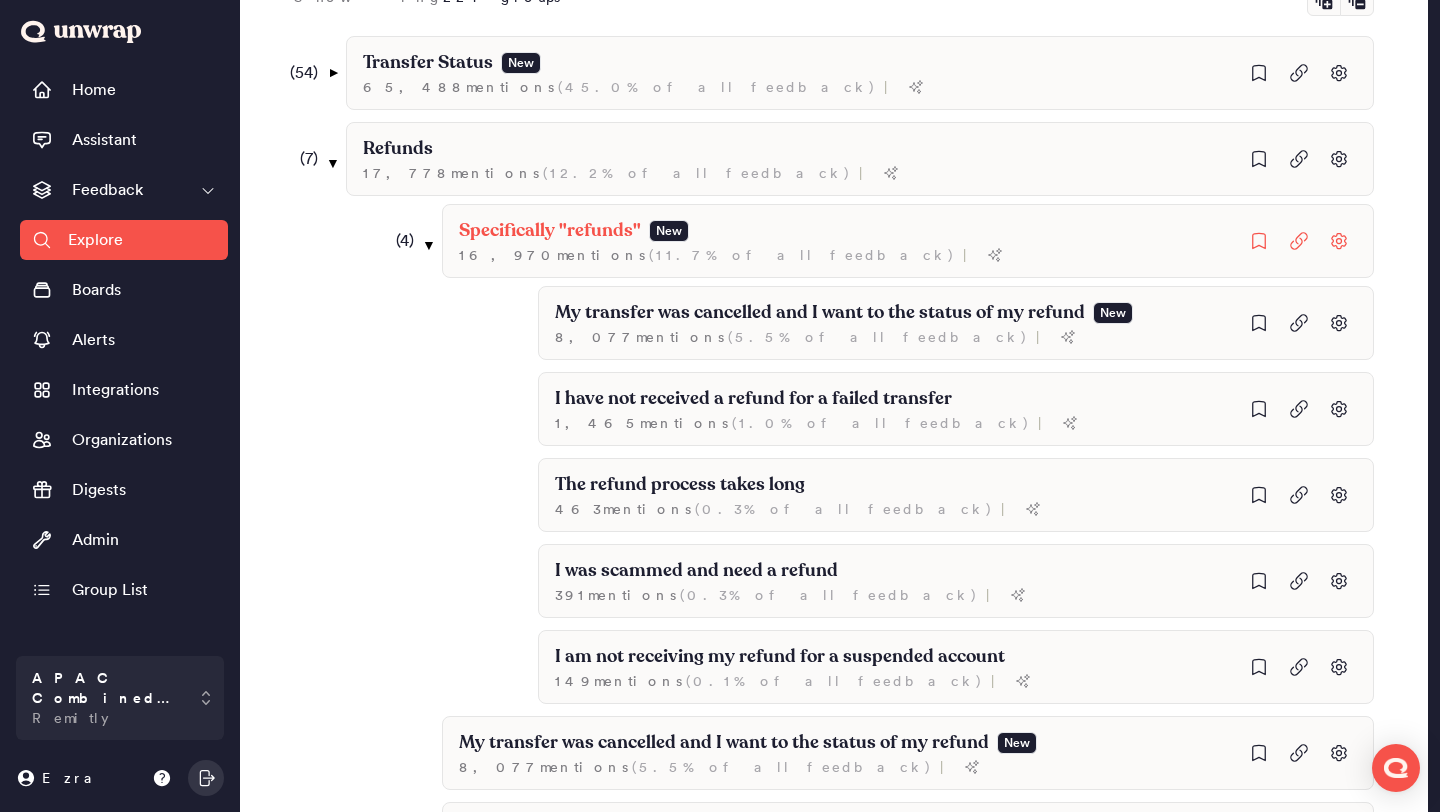click on "( 4 )" at bounding box center (396, 241) 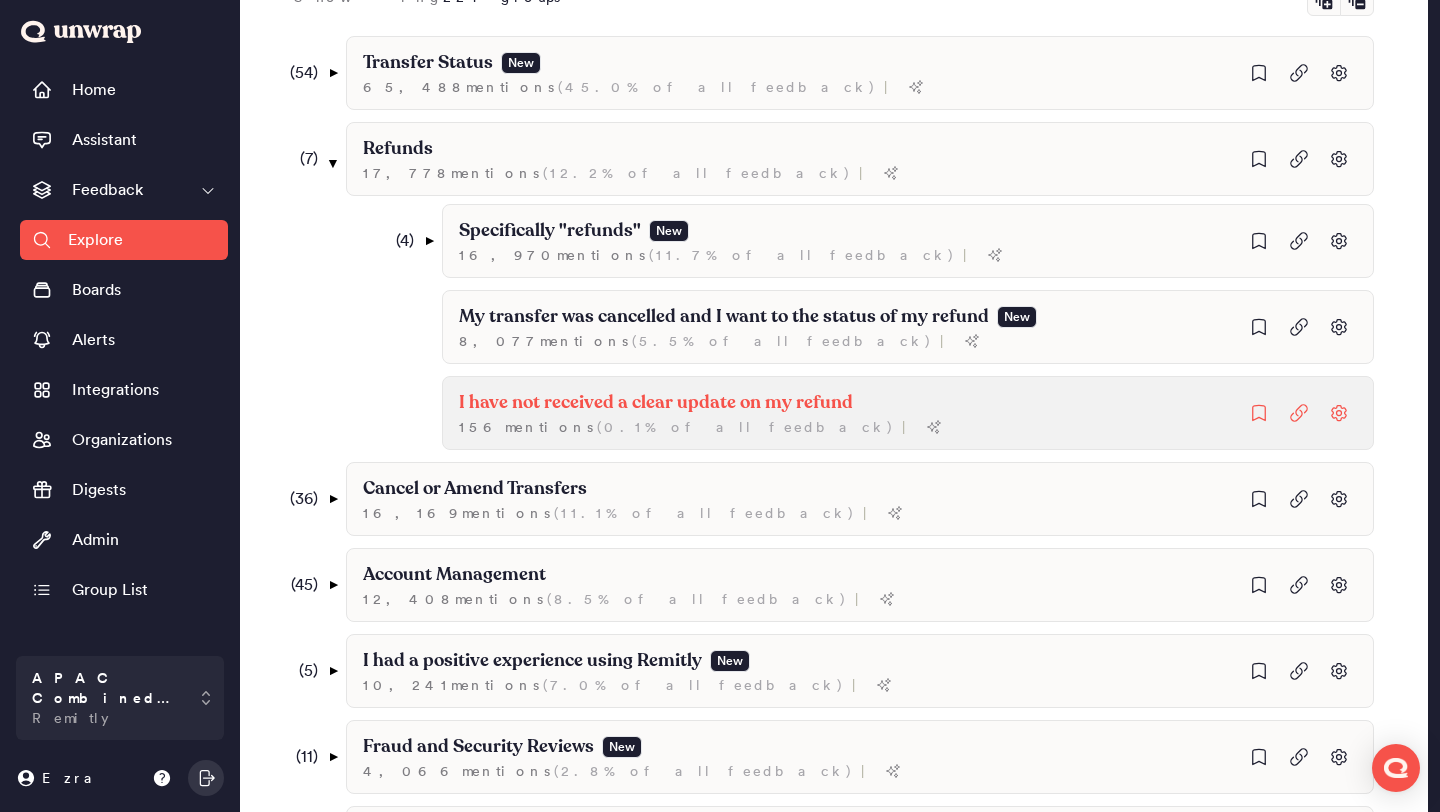 click on "I have not received a clear update on my refund" at bounding box center (550, 231) 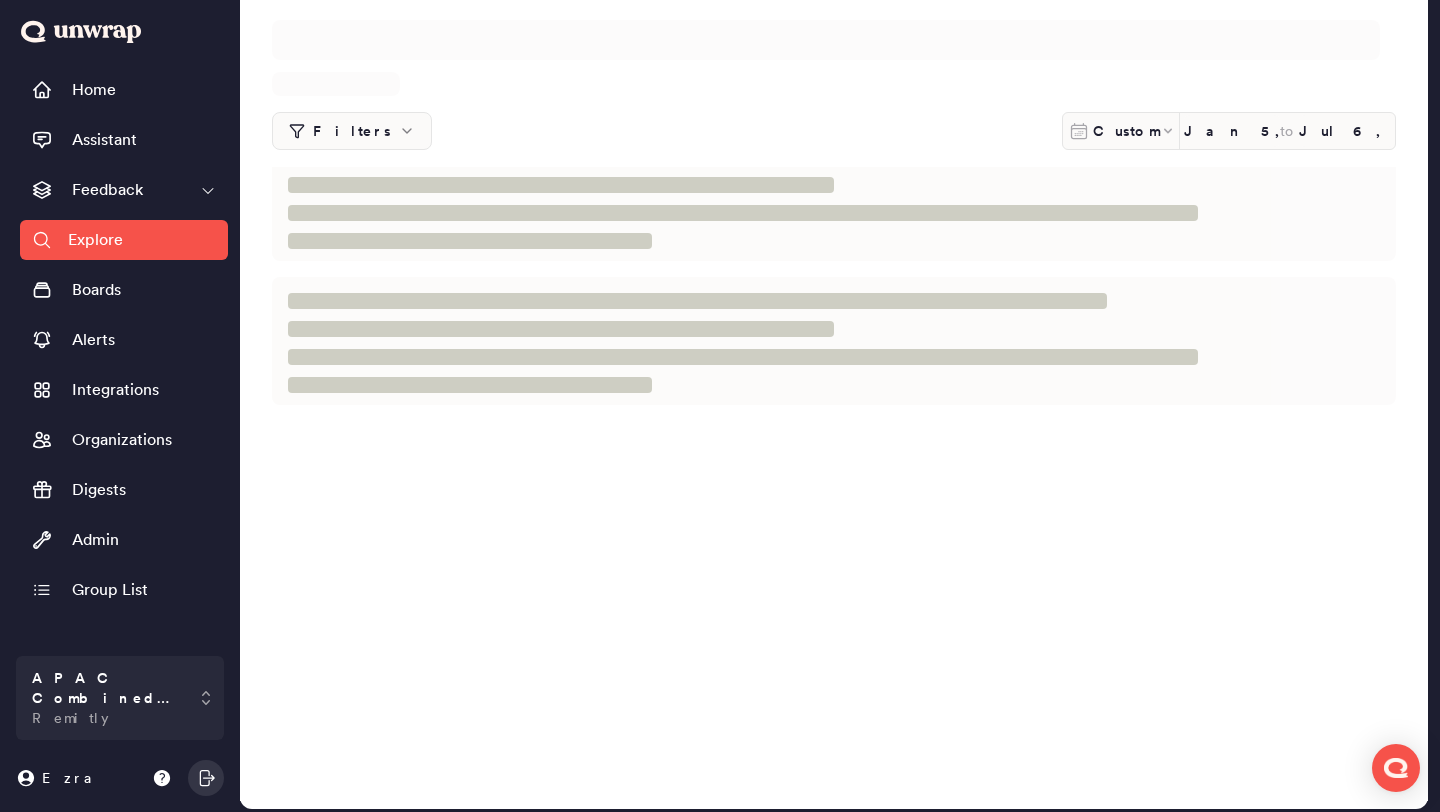 scroll, scrollTop: 0, scrollLeft: 0, axis: both 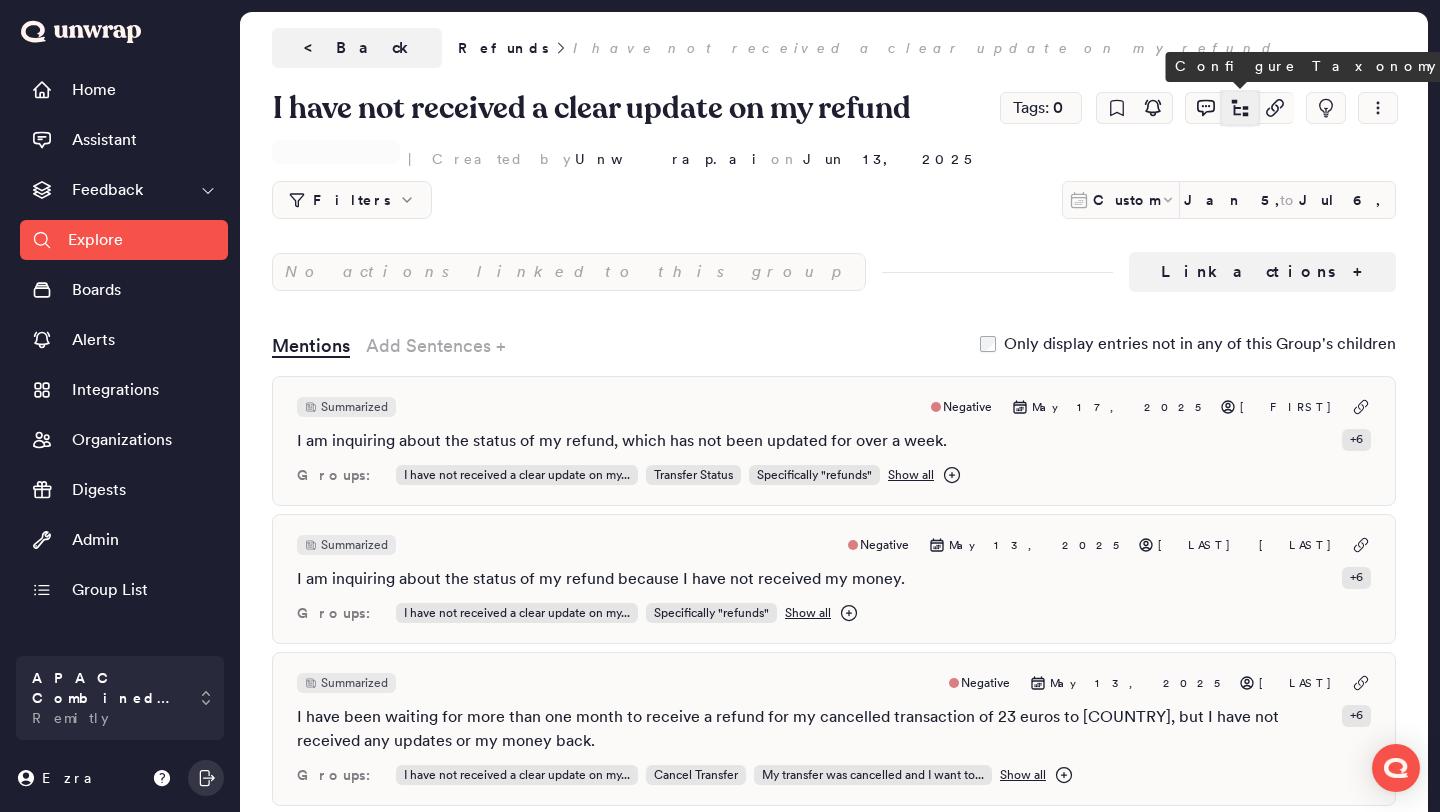 click 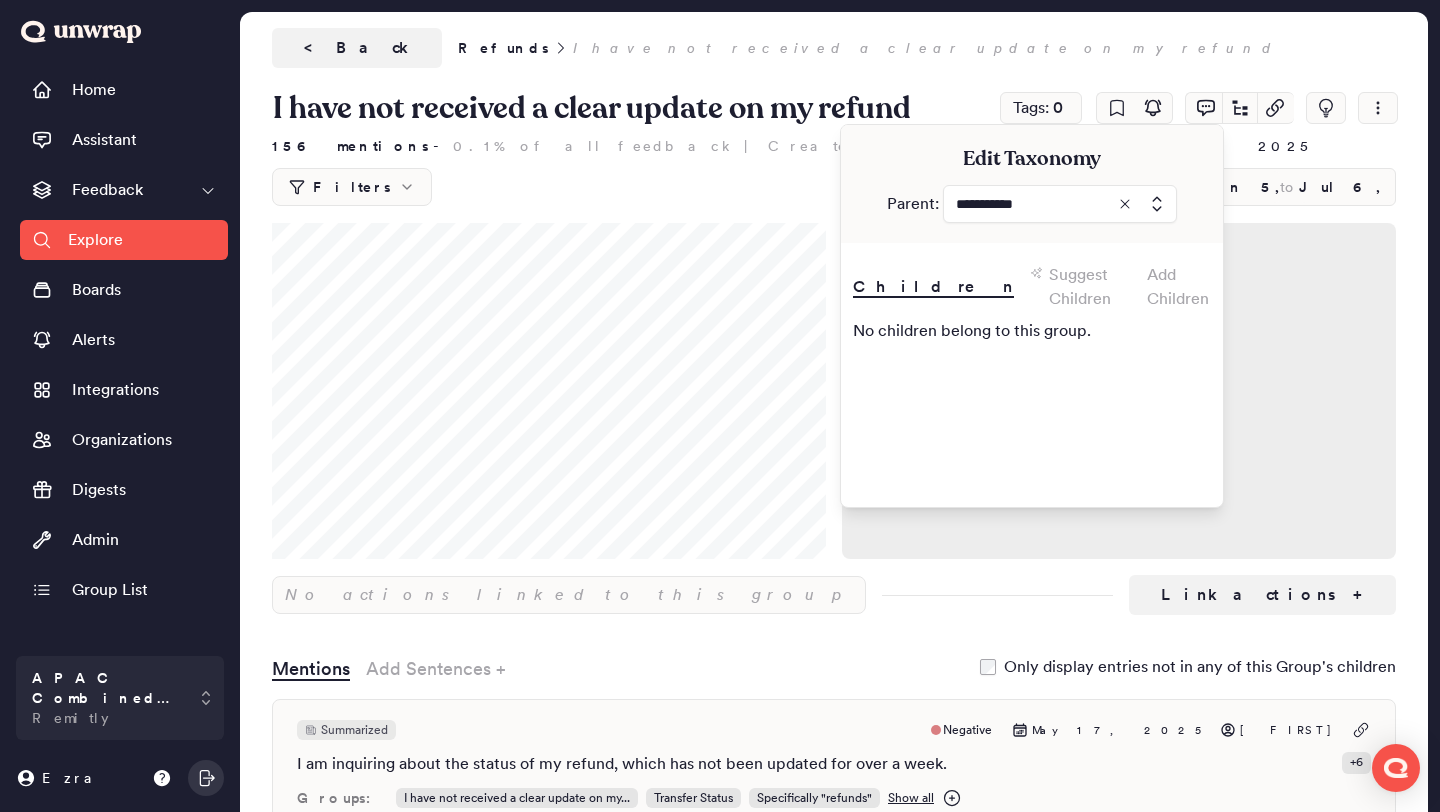 click at bounding box center [1060, 204] 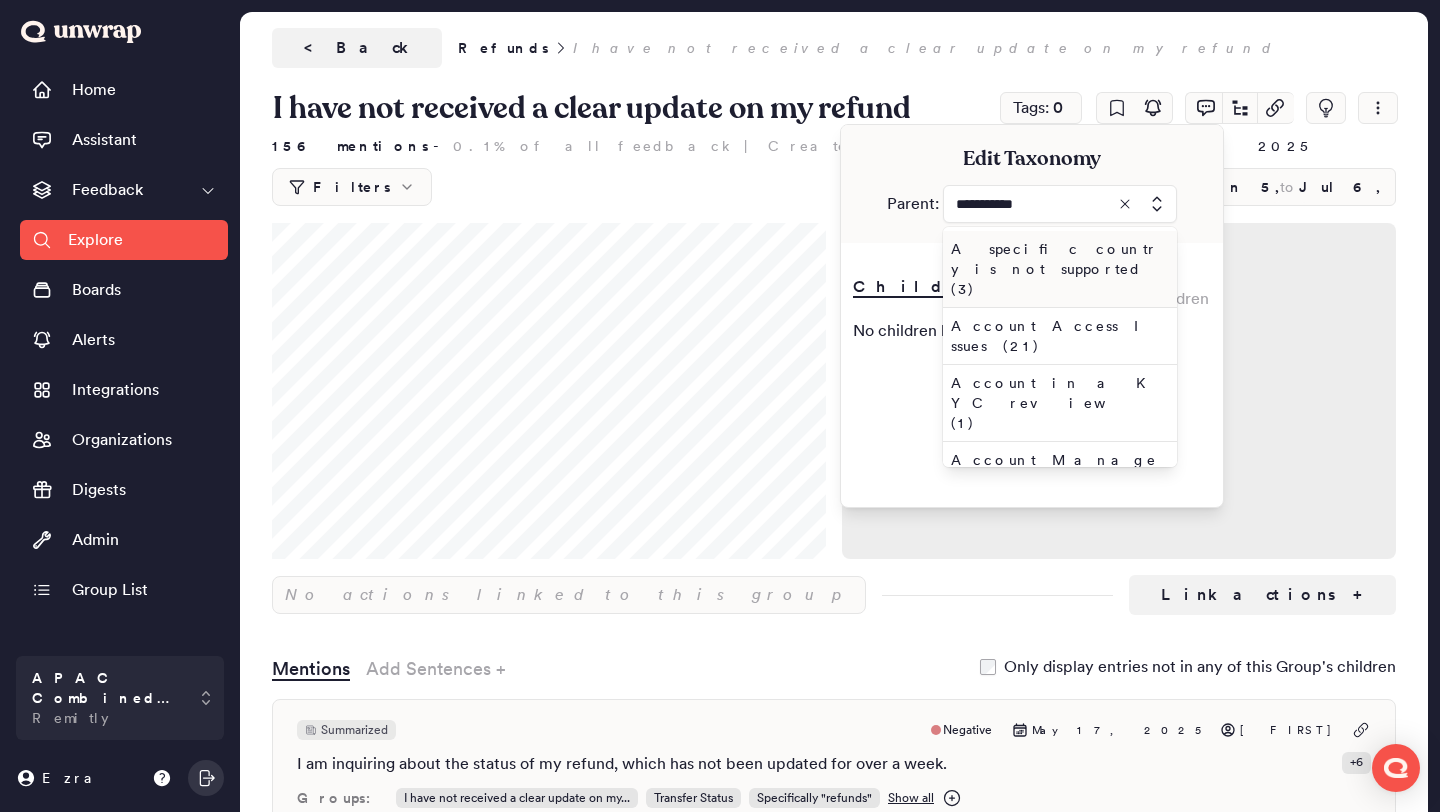 type on "**********" 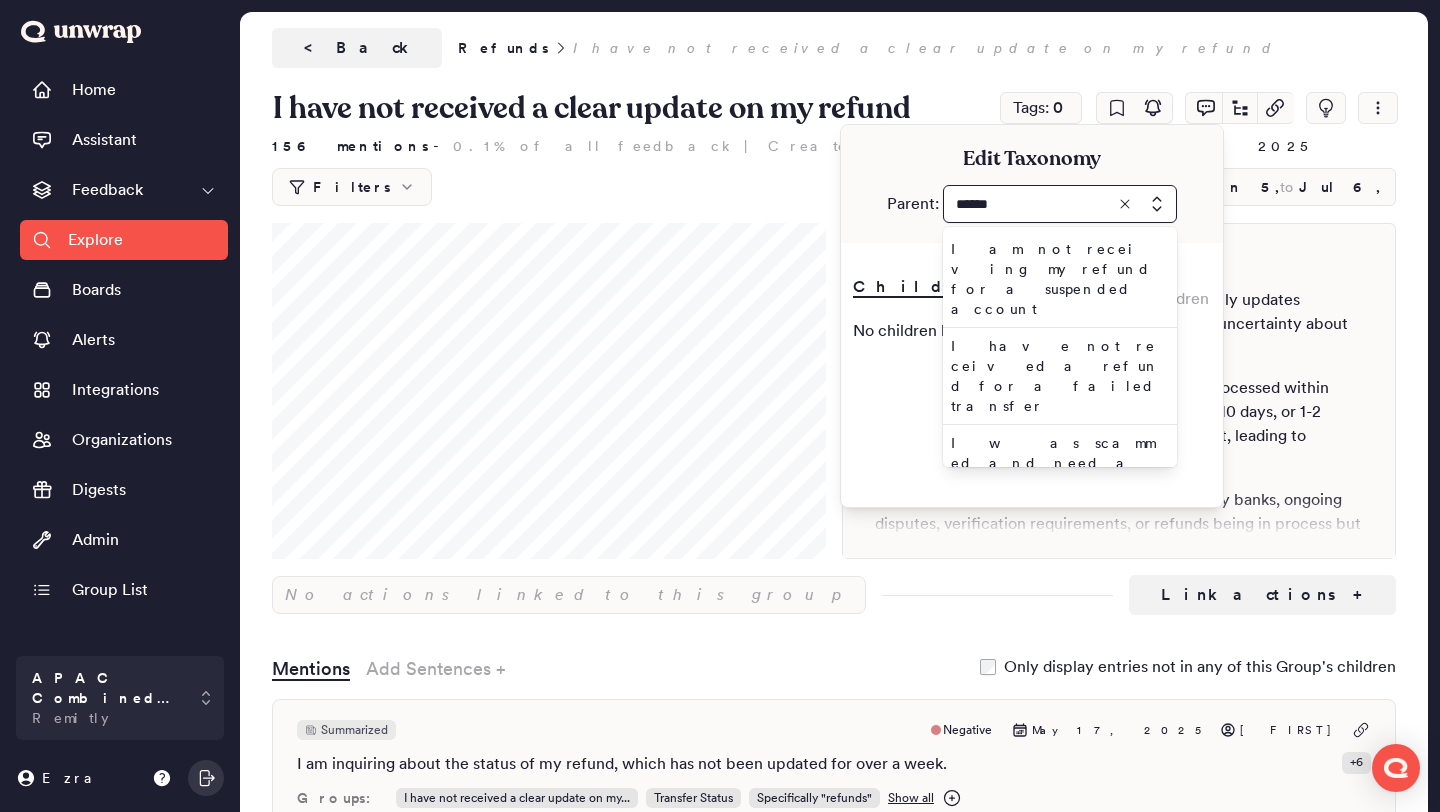 type on "******" 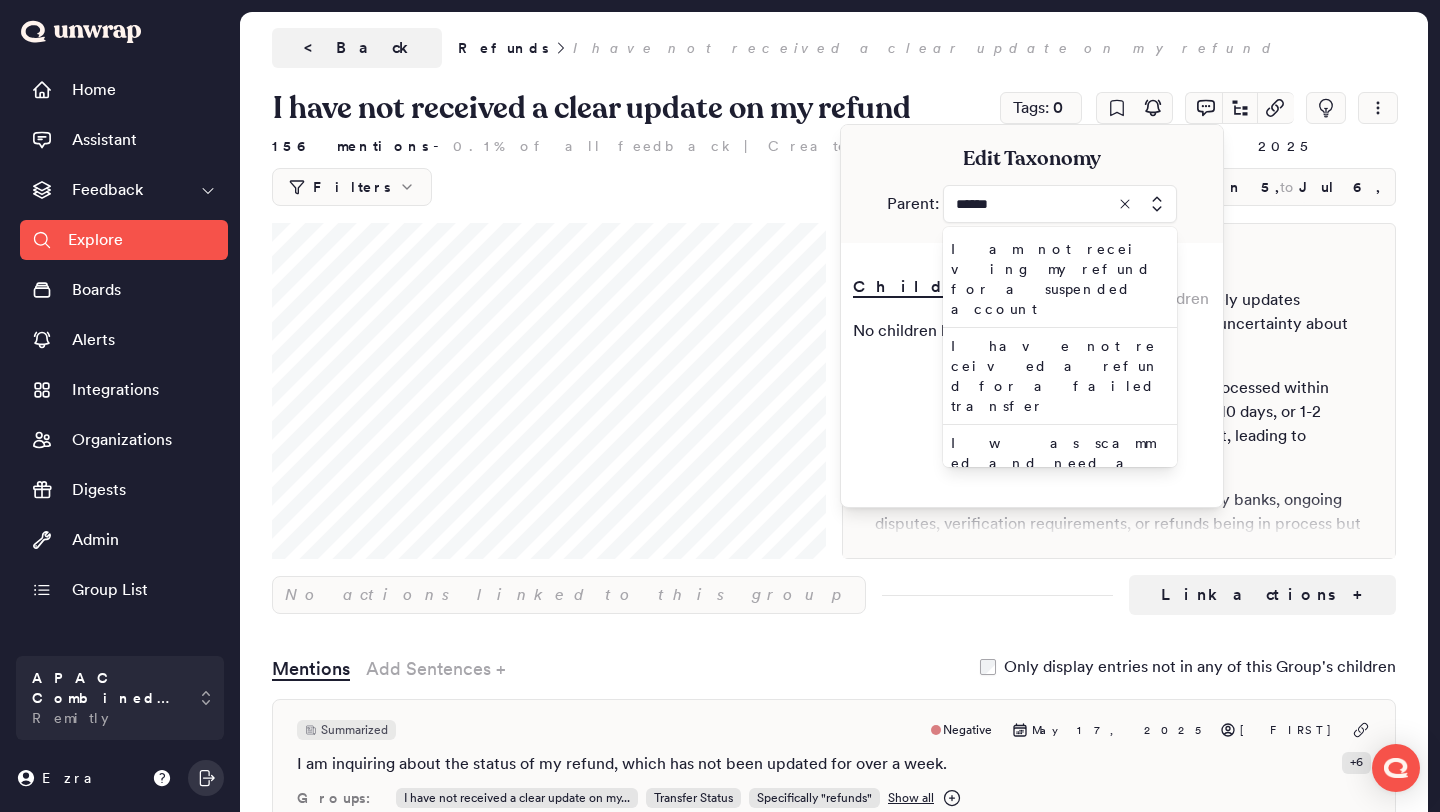 click on "Specifically "refunds" (4)" at bounding box center (1056, 567) 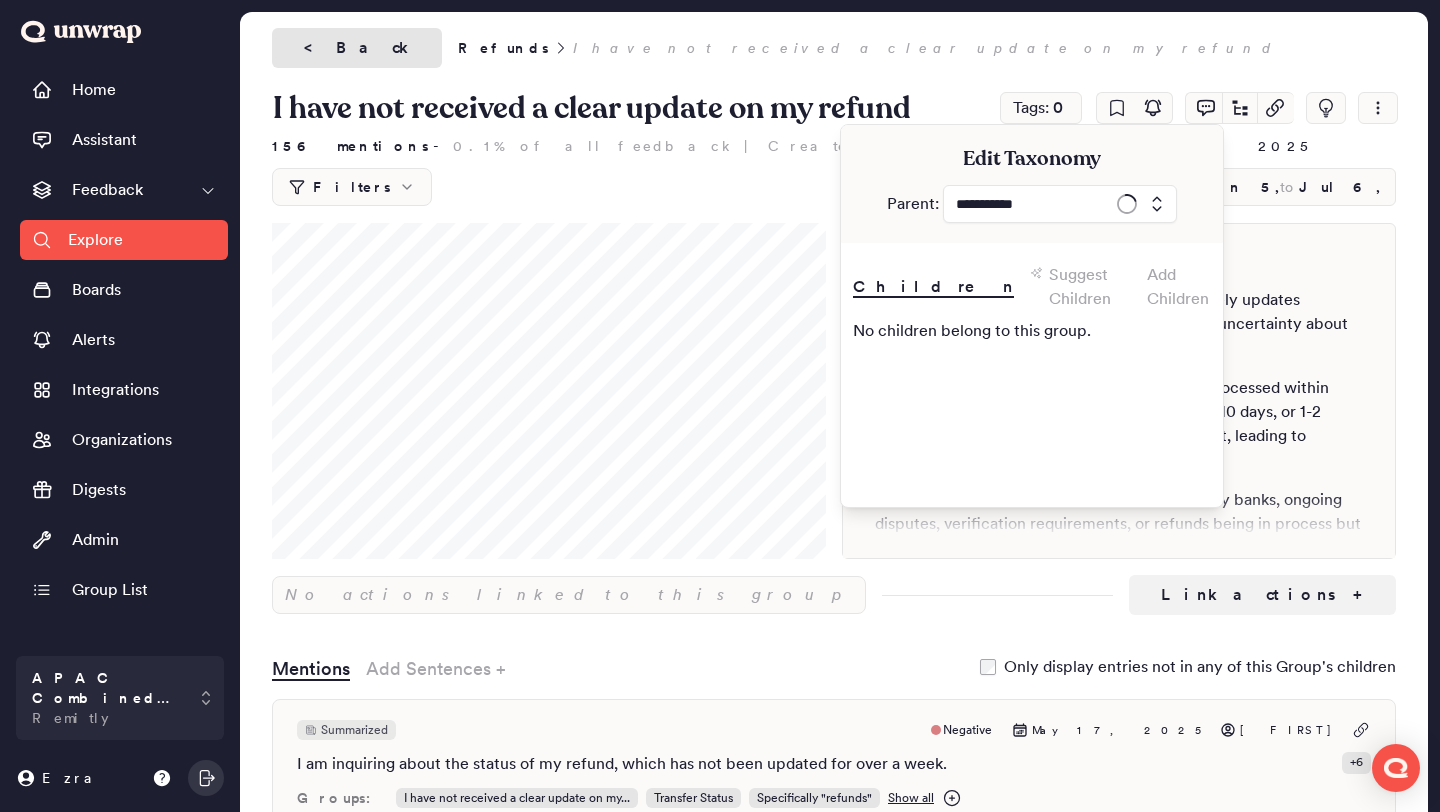 type on "**********" 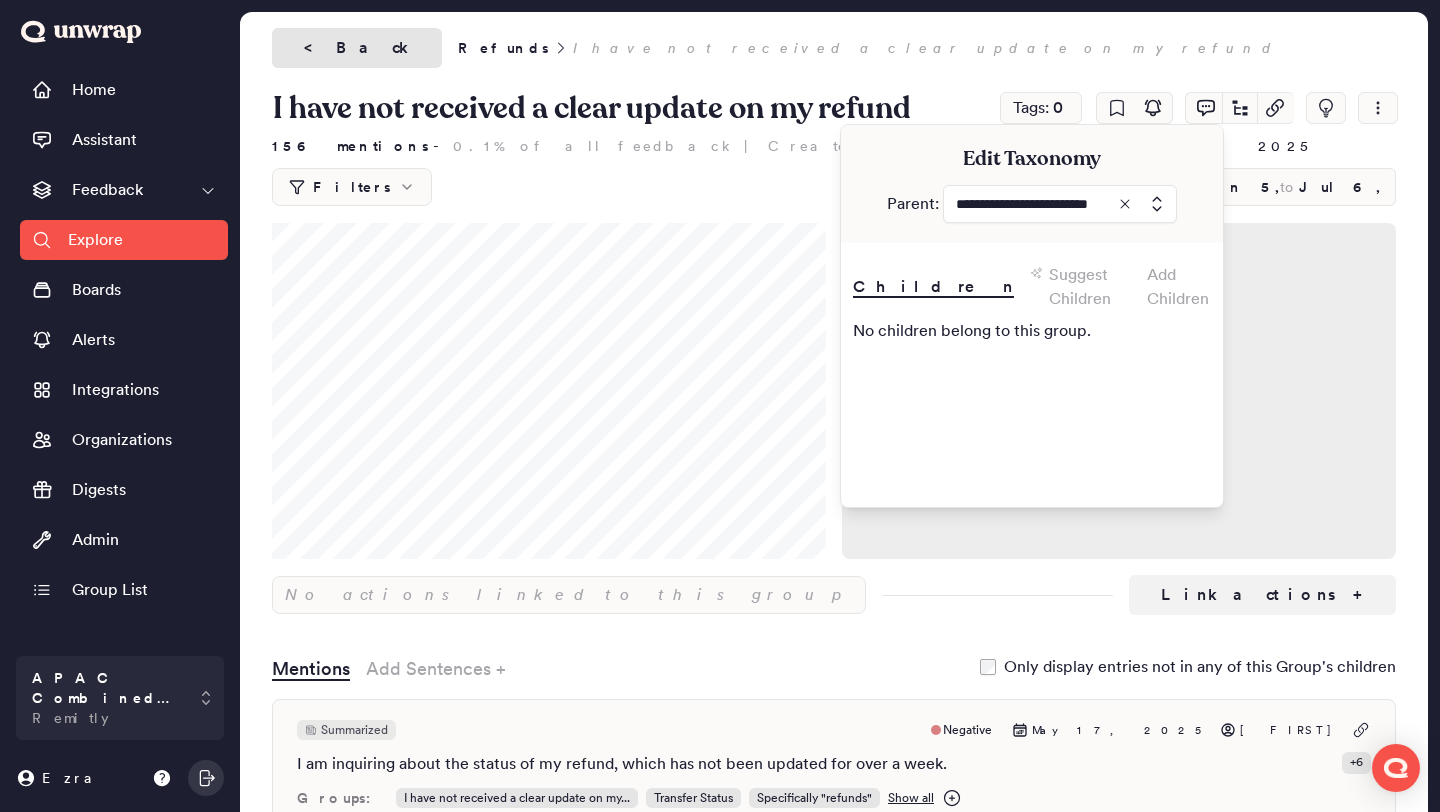 click on "< Back" at bounding box center (357, 48) 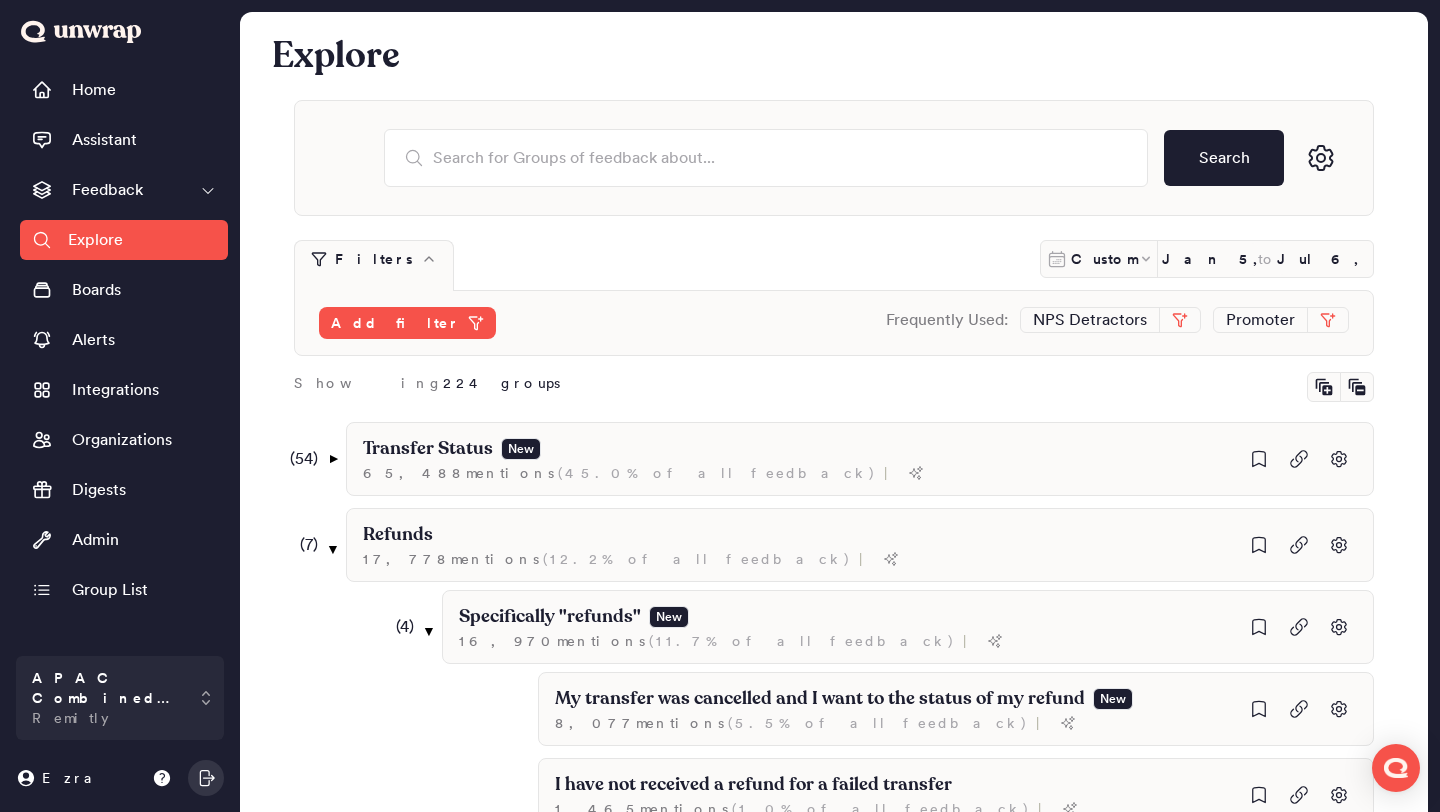 scroll, scrollTop: 386, scrollLeft: 0, axis: vertical 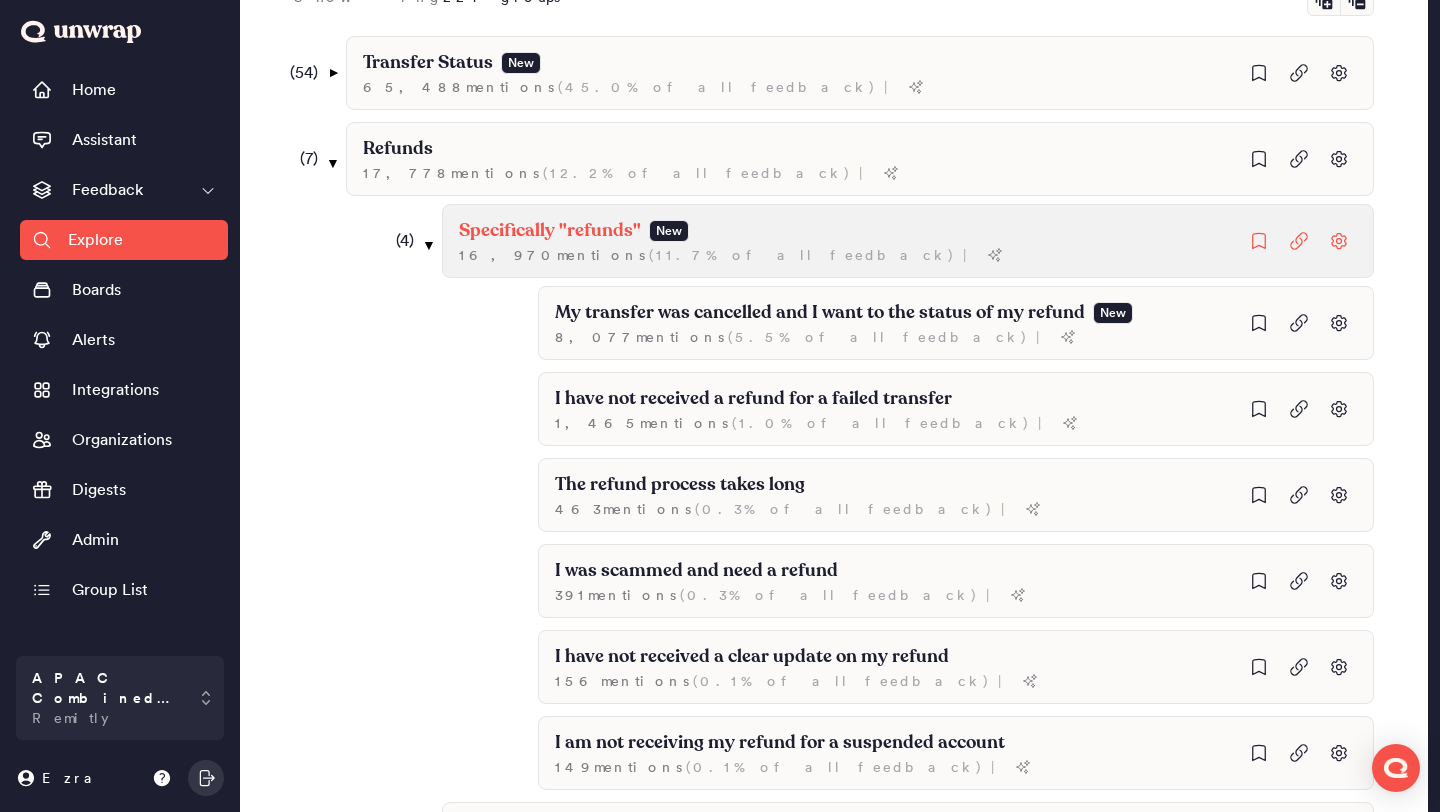 click on "Specifically "refunds"" at bounding box center (550, 231) 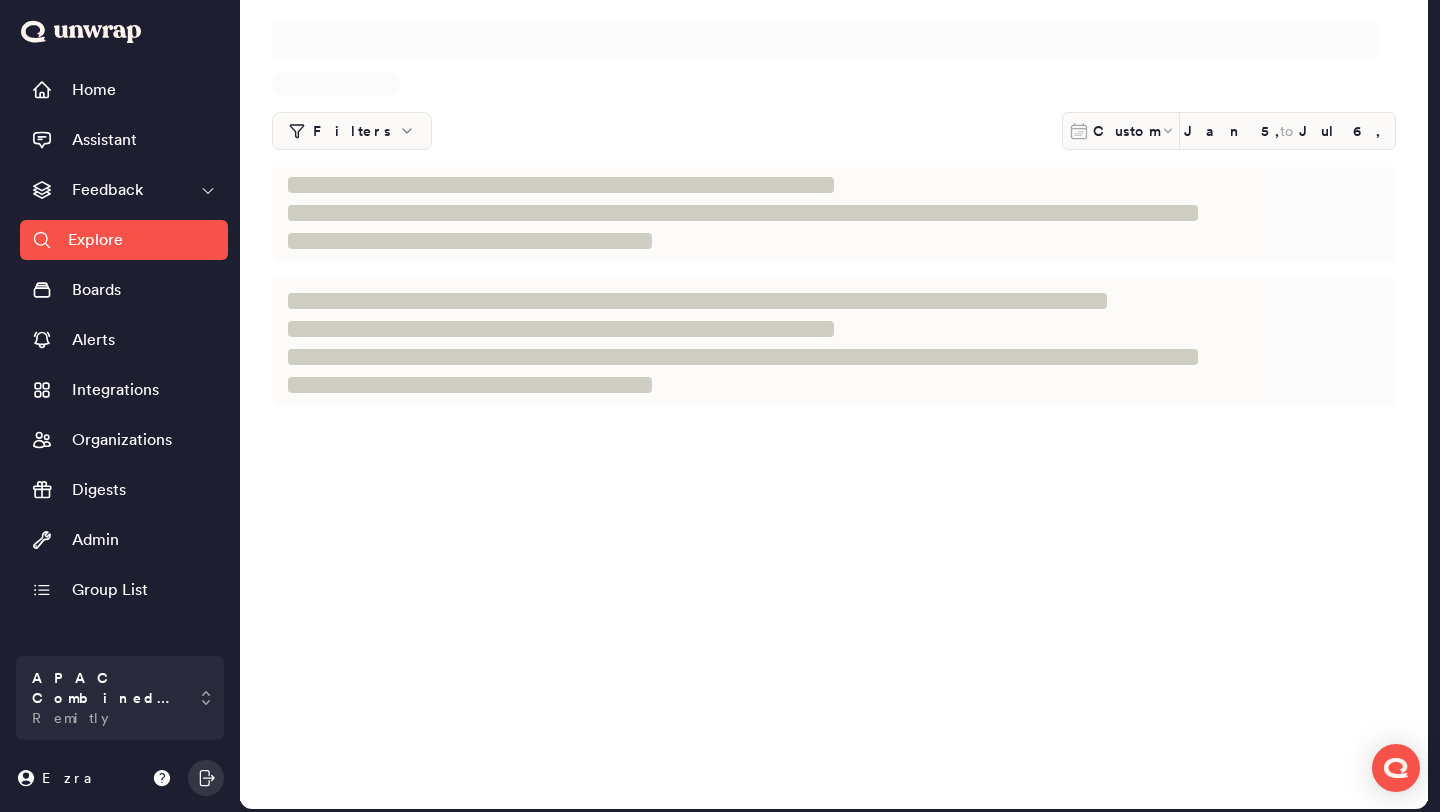 scroll, scrollTop: 0, scrollLeft: 0, axis: both 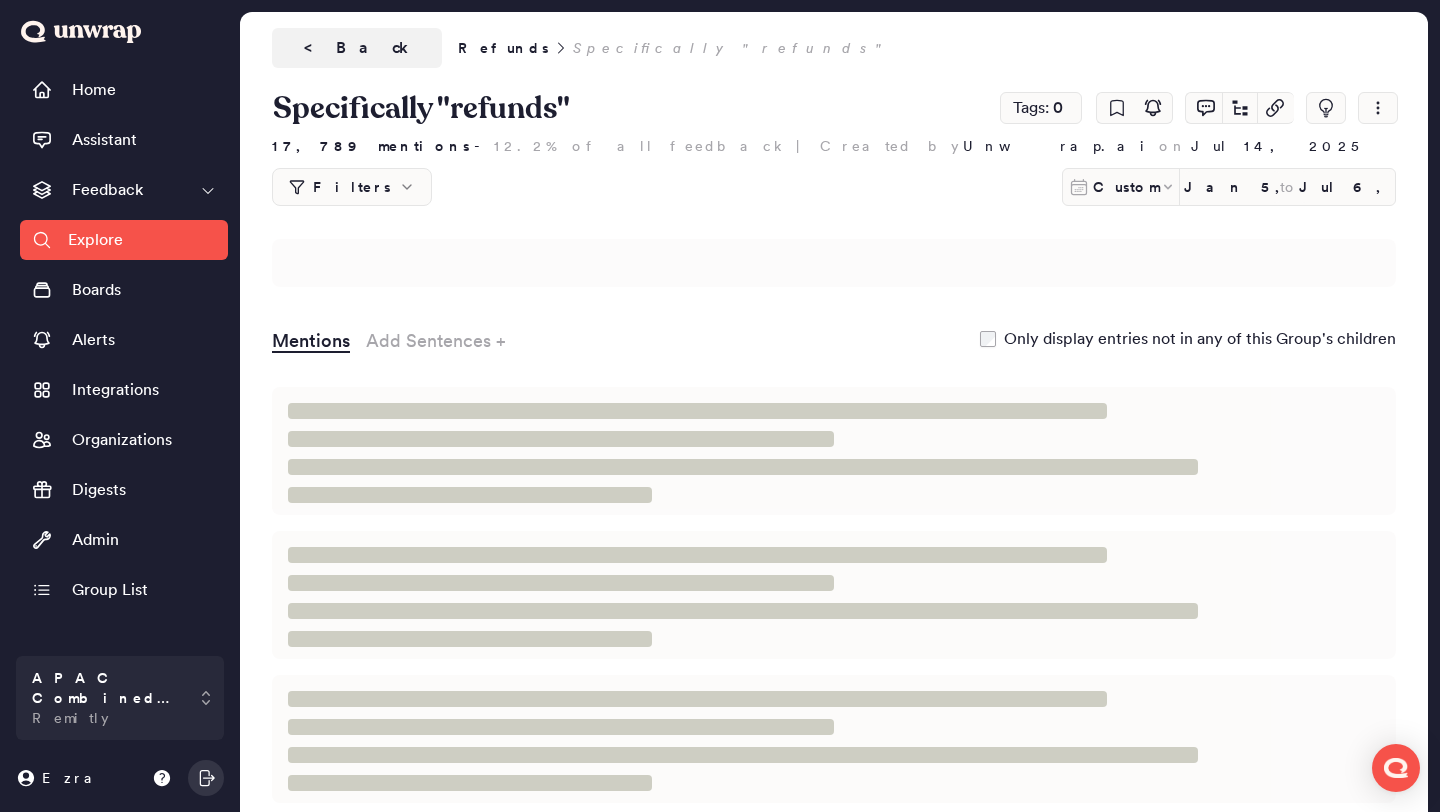 click on "Specifically "refunds"" at bounding box center [624, 108] 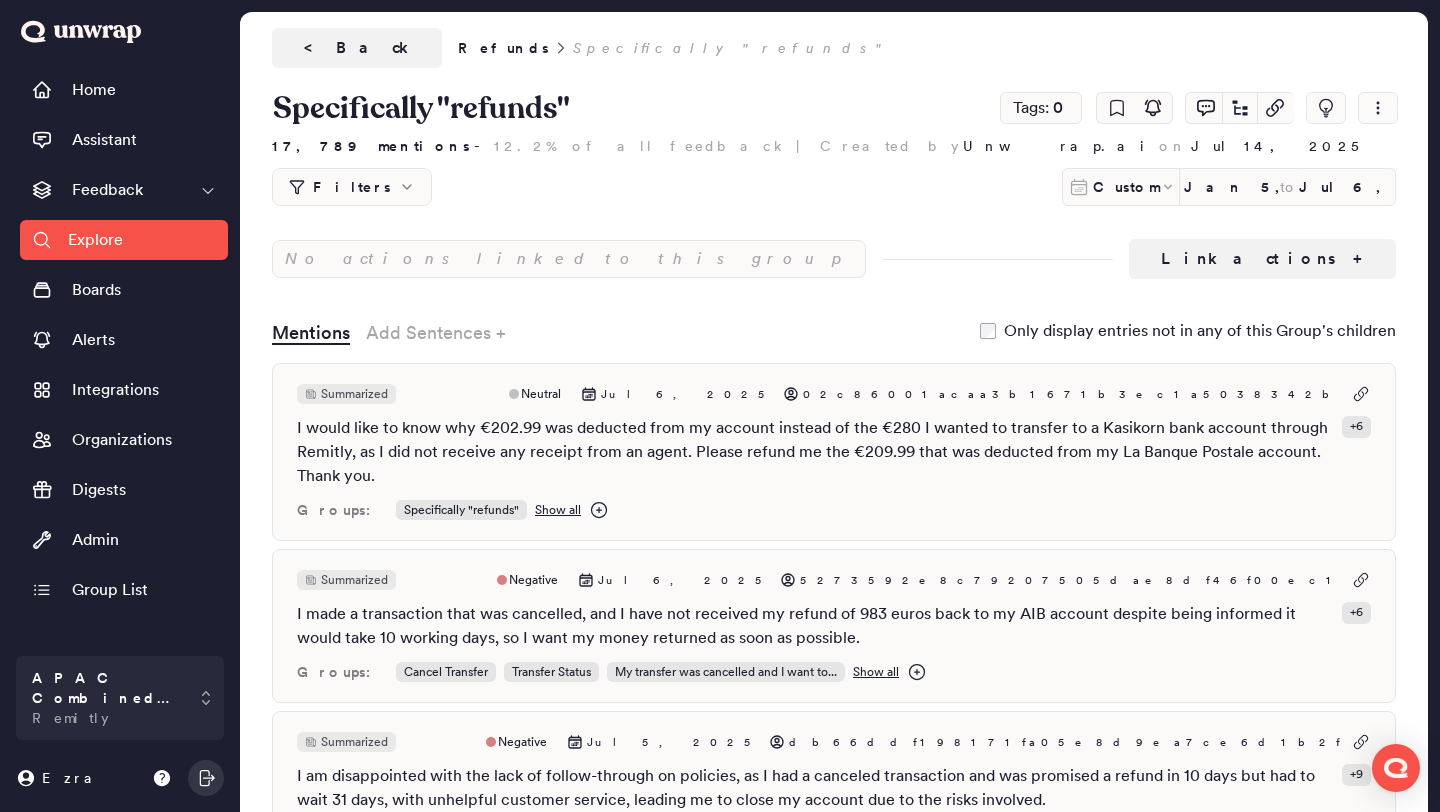 click on "Specifically "refunds"" at bounding box center [624, 108] 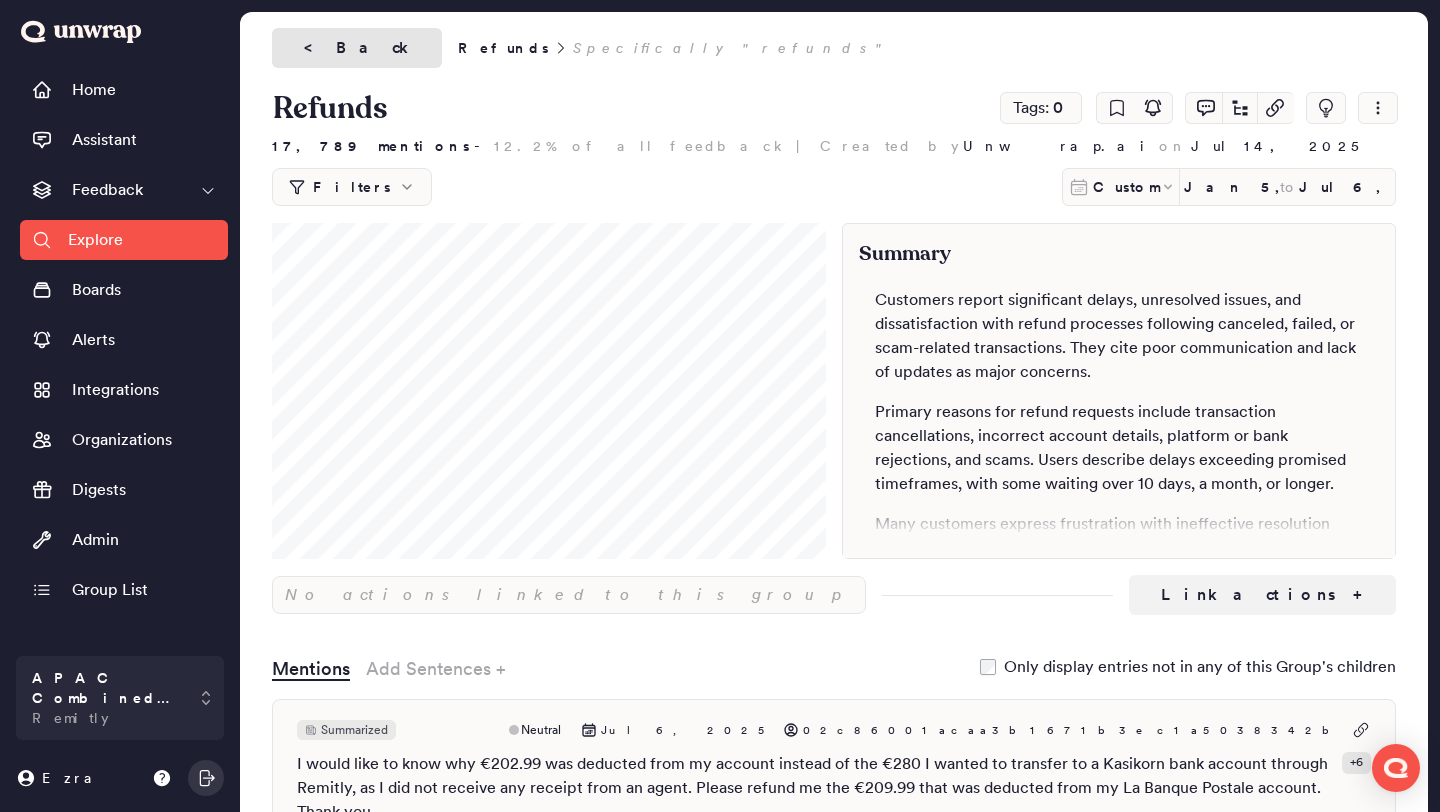 type on "Refunds" 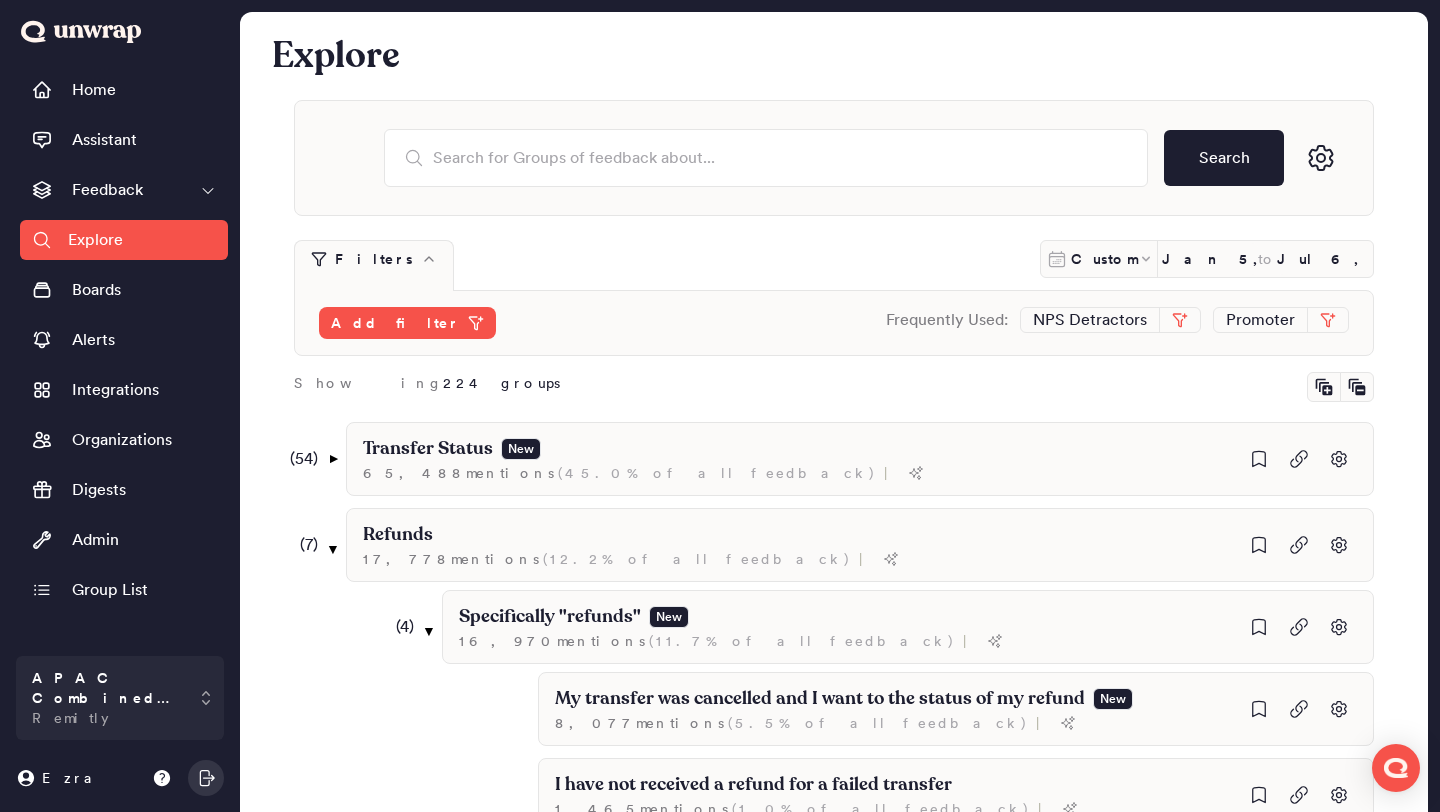 scroll, scrollTop: 386, scrollLeft: 0, axis: vertical 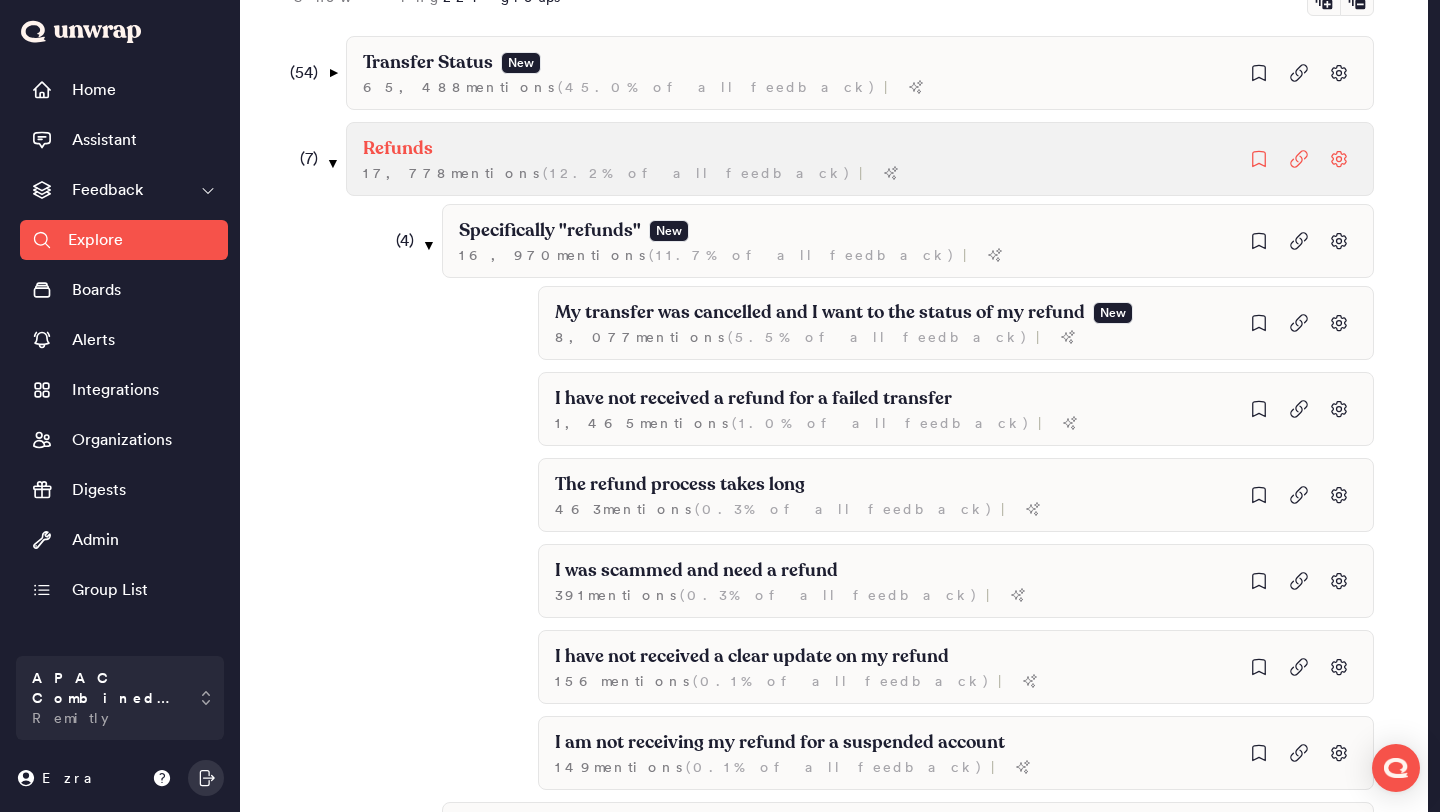click on "Refunds 17,778  mention s   ( 12.2% of all feedback ) |" at bounding box center (860, 73) 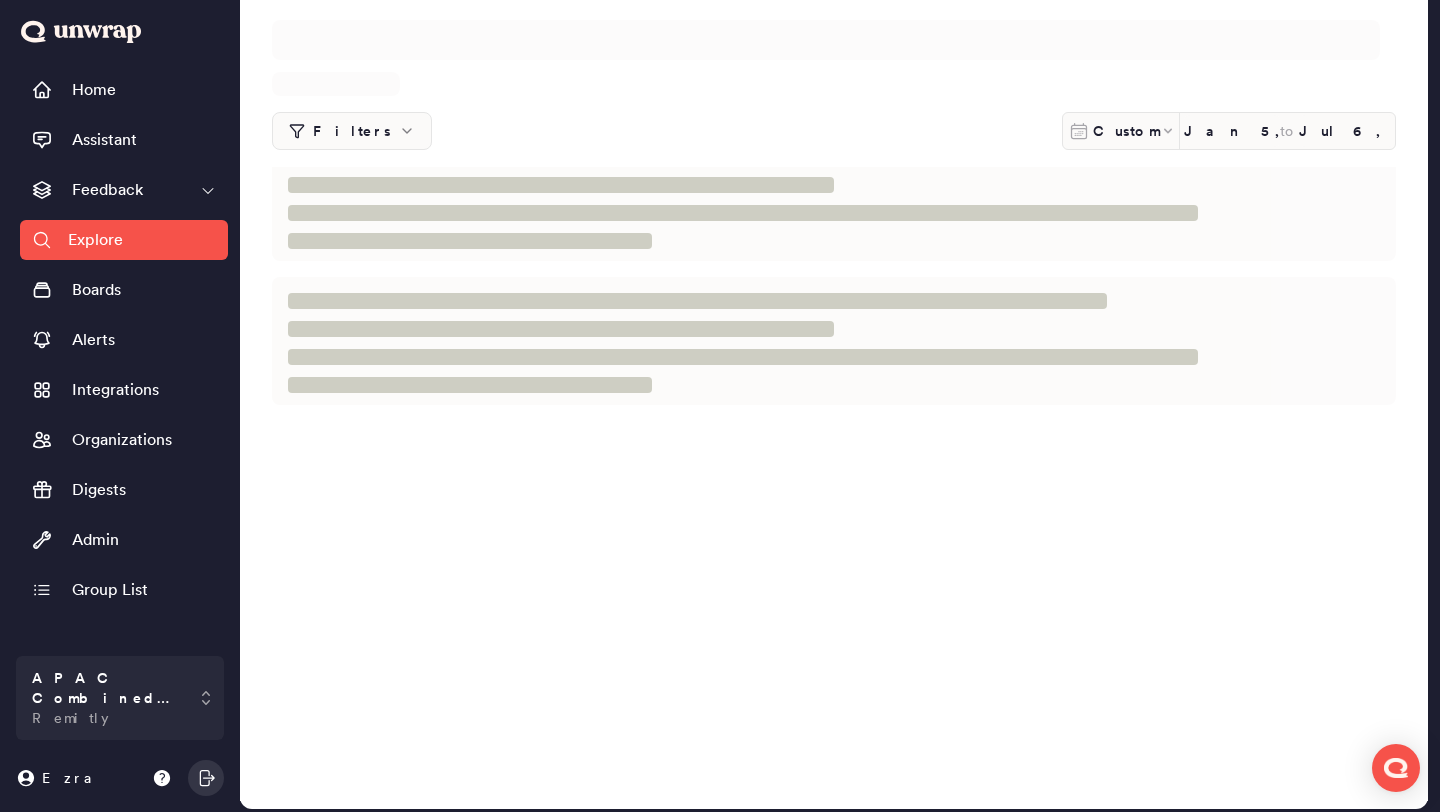 scroll, scrollTop: 0, scrollLeft: 0, axis: both 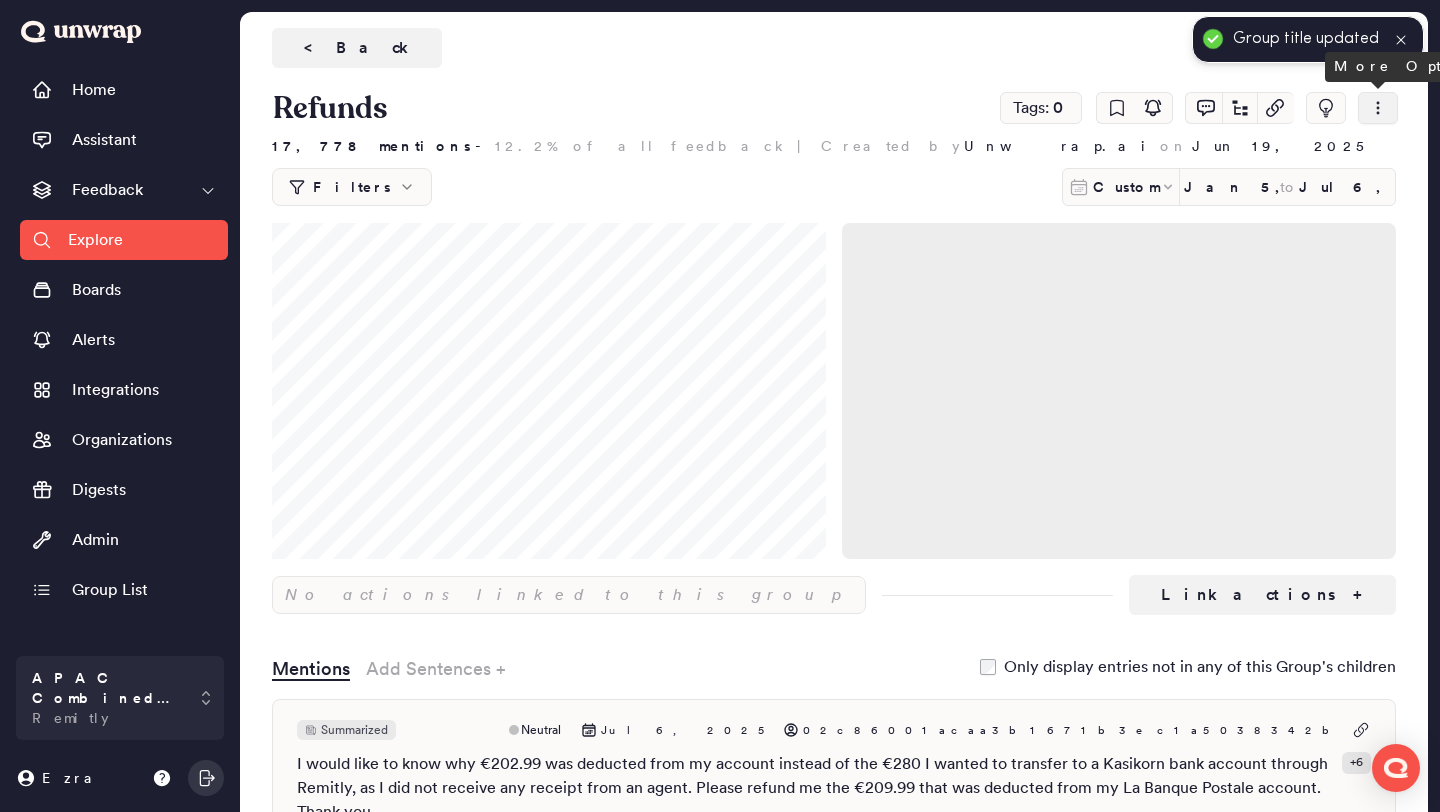 click 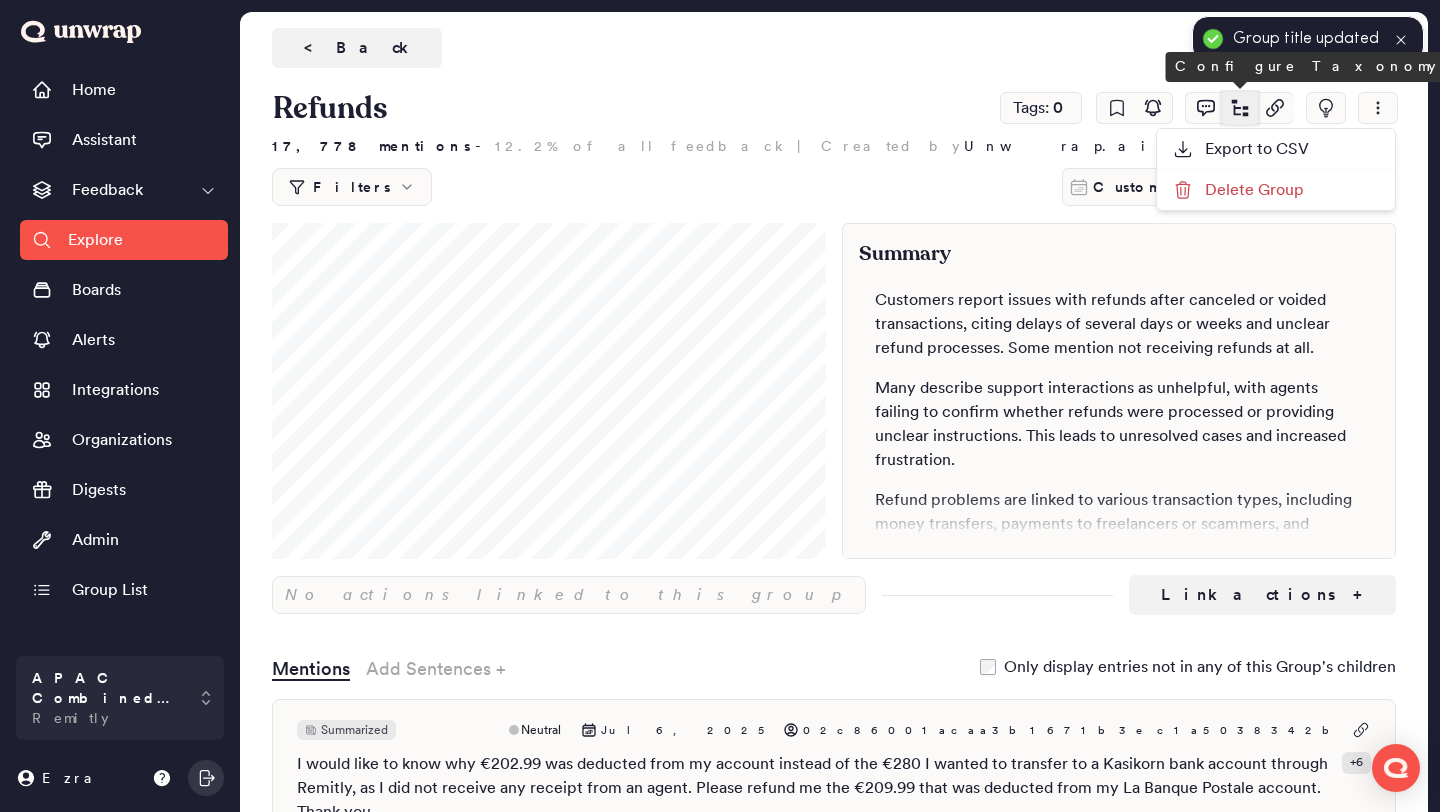click 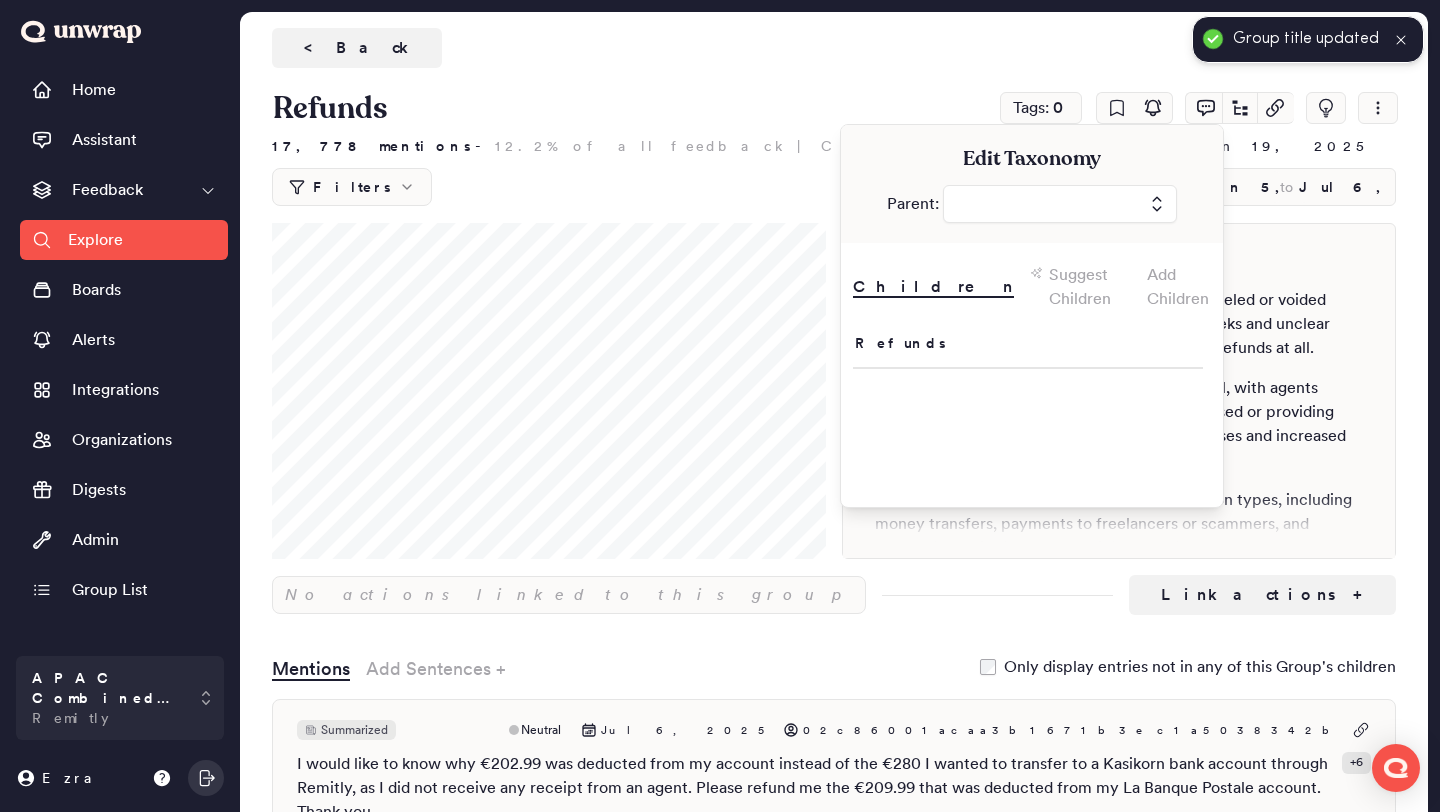 click on "Add Children" at bounding box center [1179, 287] 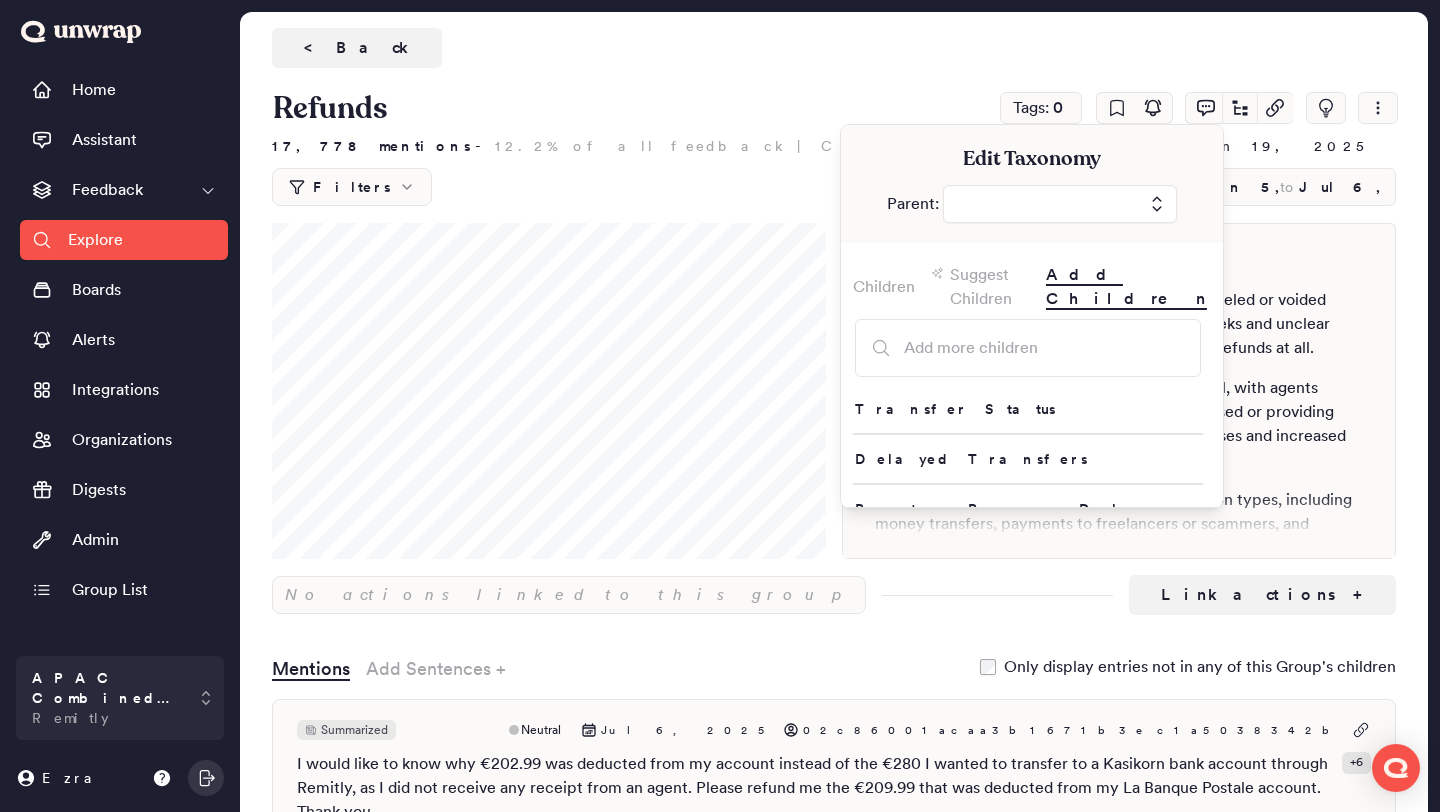 click on "Children Suggest Children Add Children" at bounding box center [1032, 287] 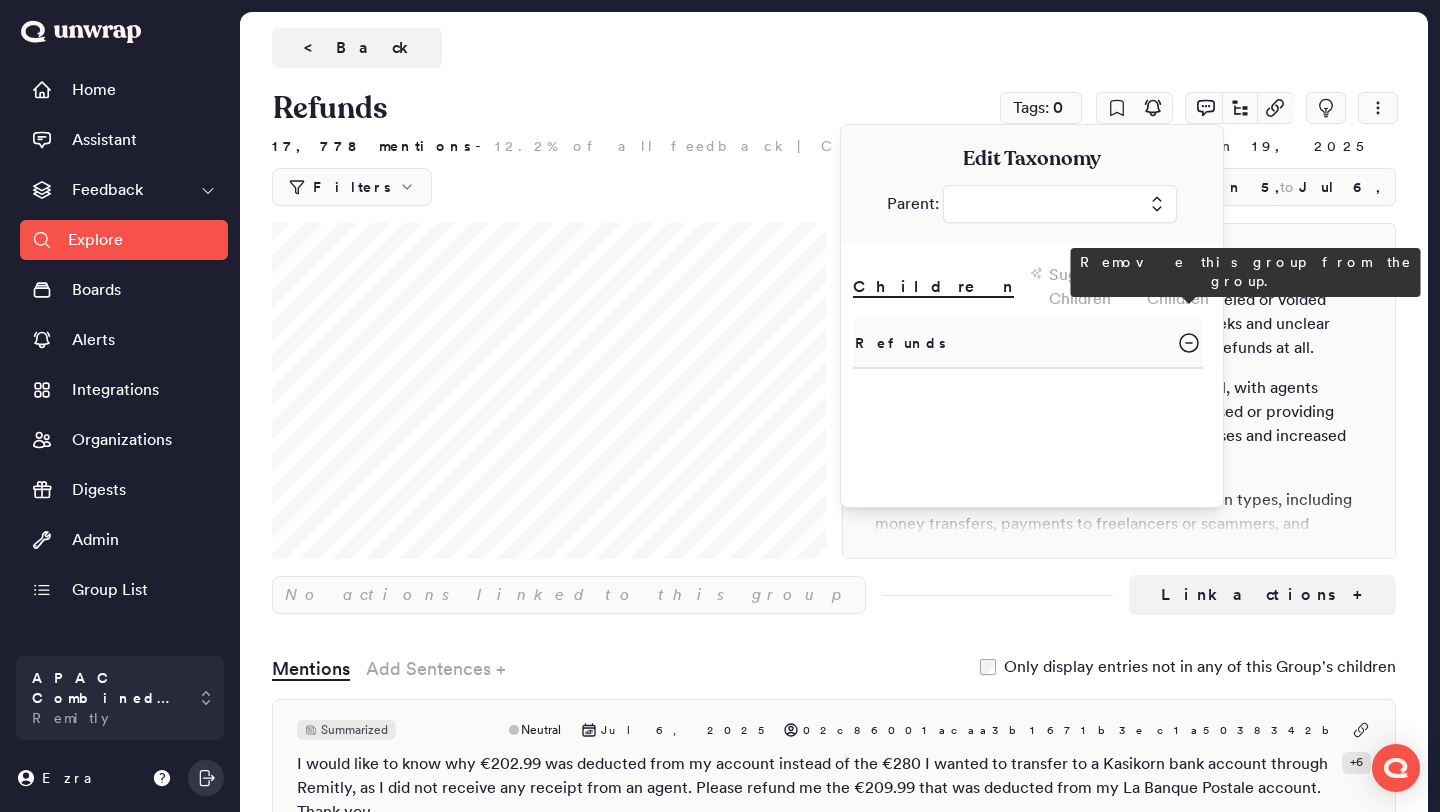click 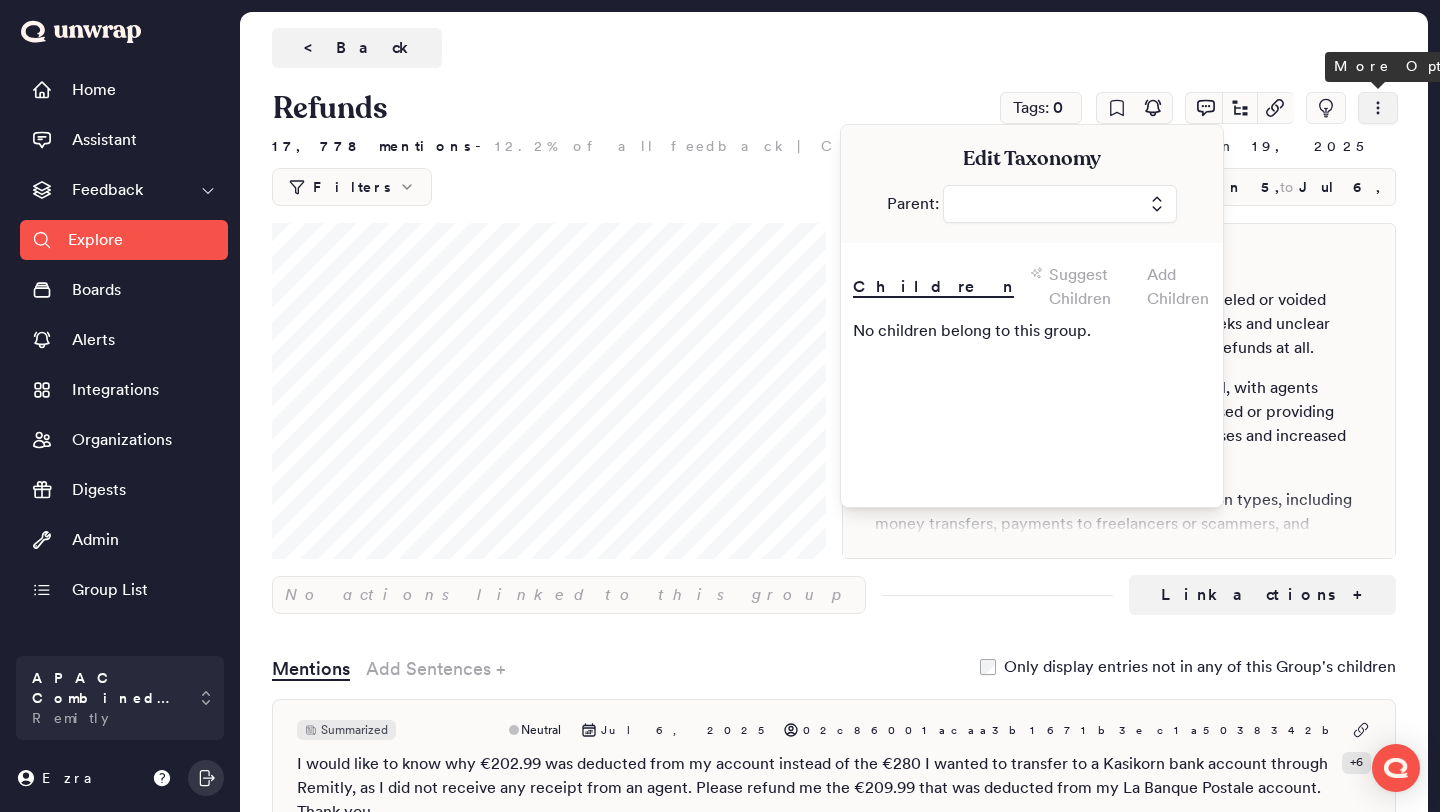 click 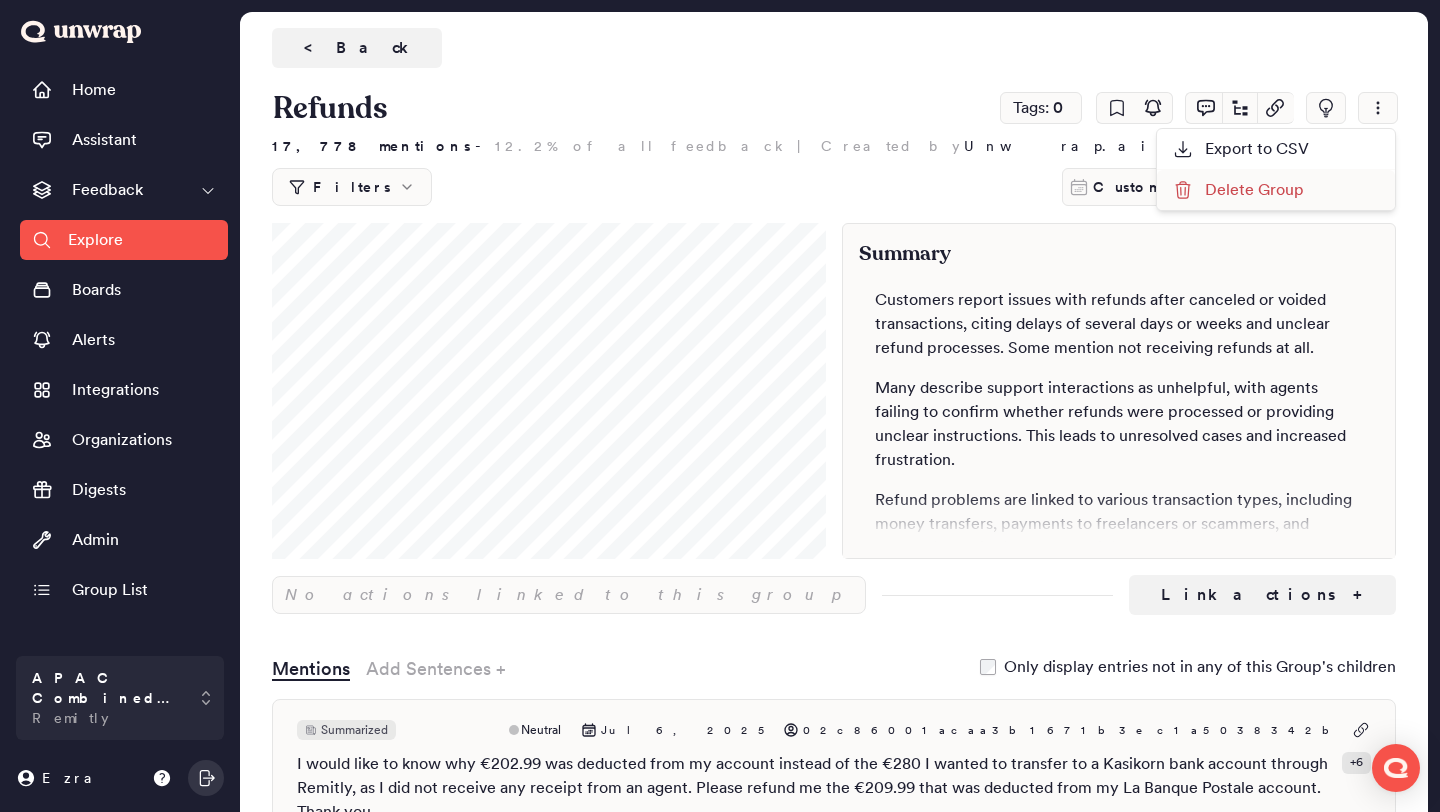 click on "Delete Group" at bounding box center [1238, 190] 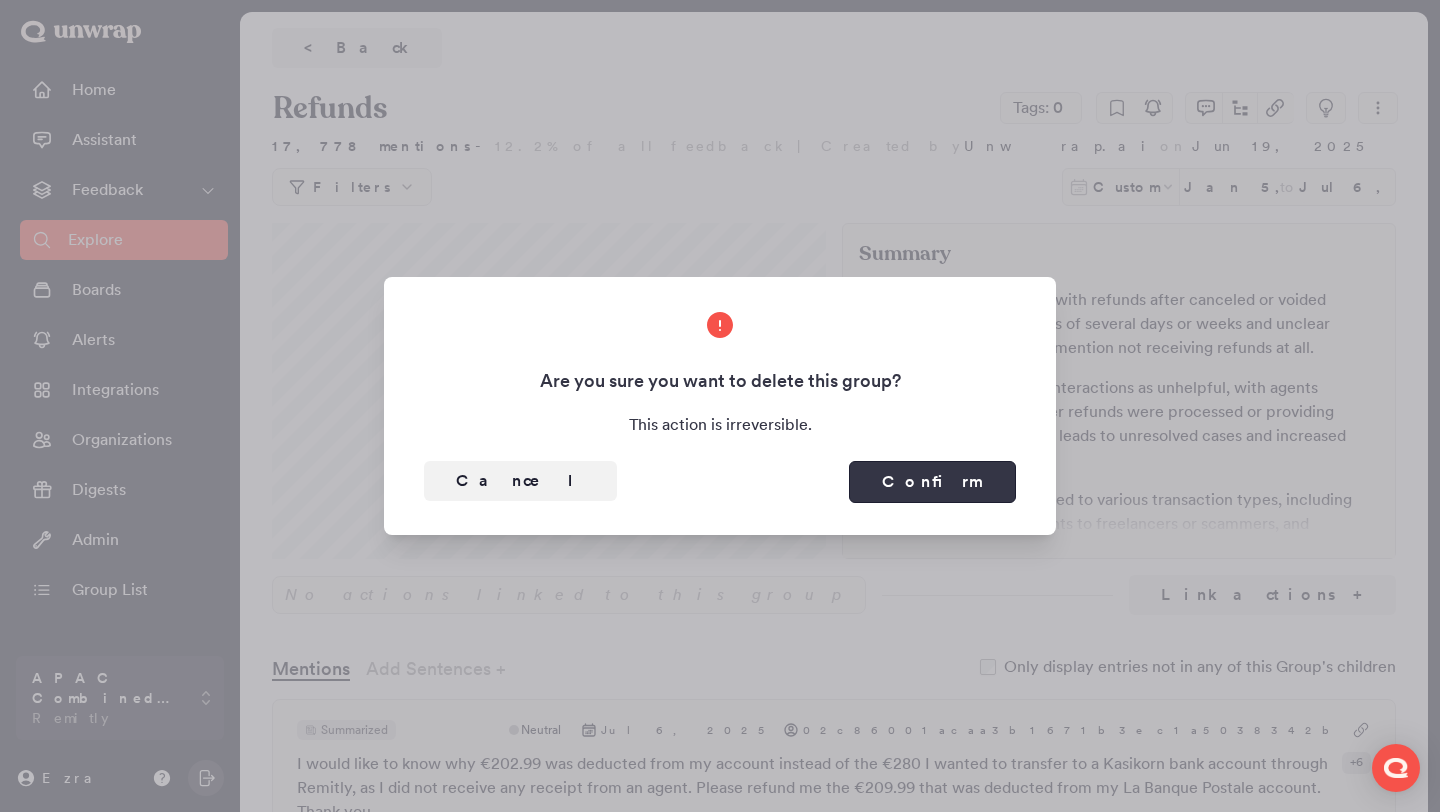 click on "Confirm" at bounding box center [932, 482] 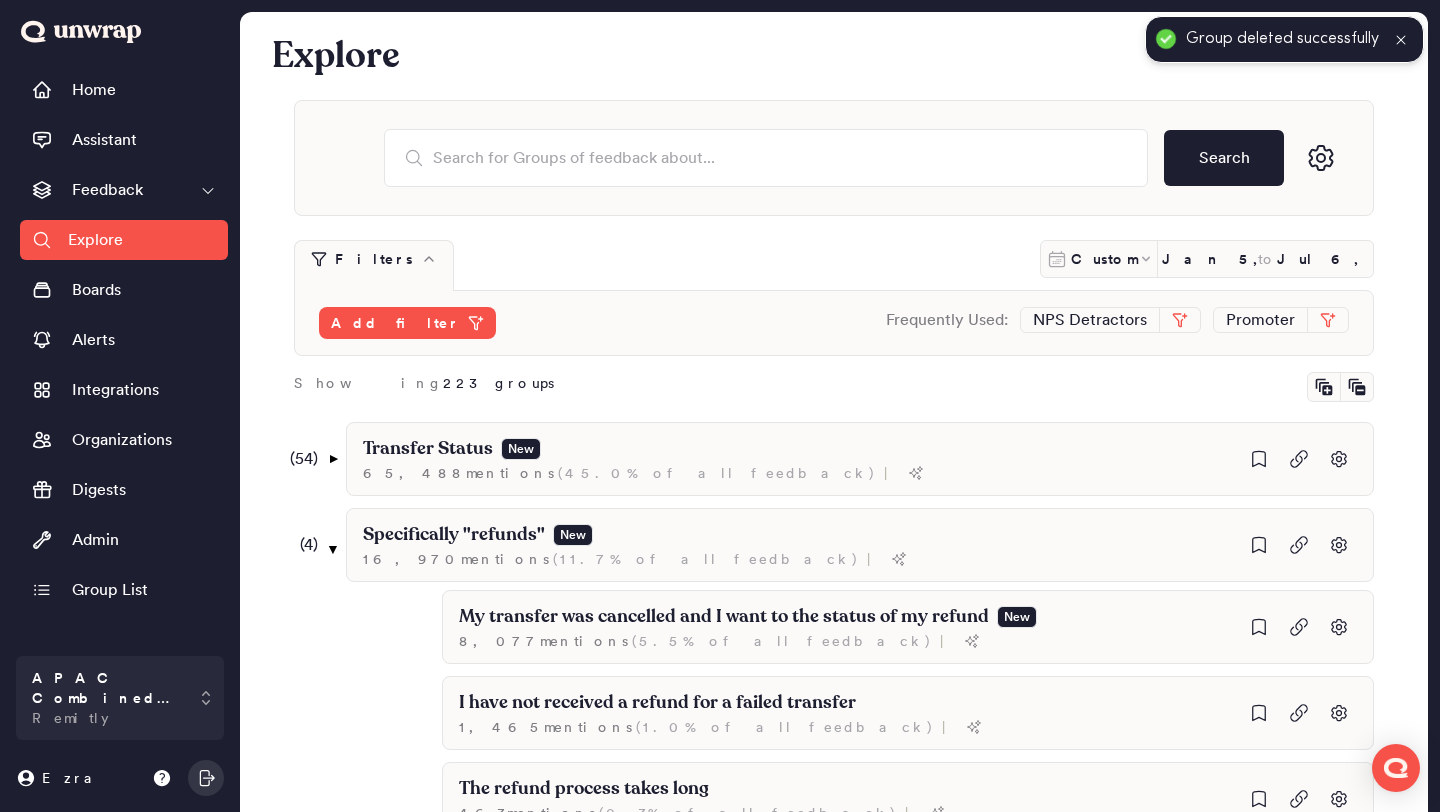 scroll, scrollTop: 386, scrollLeft: 0, axis: vertical 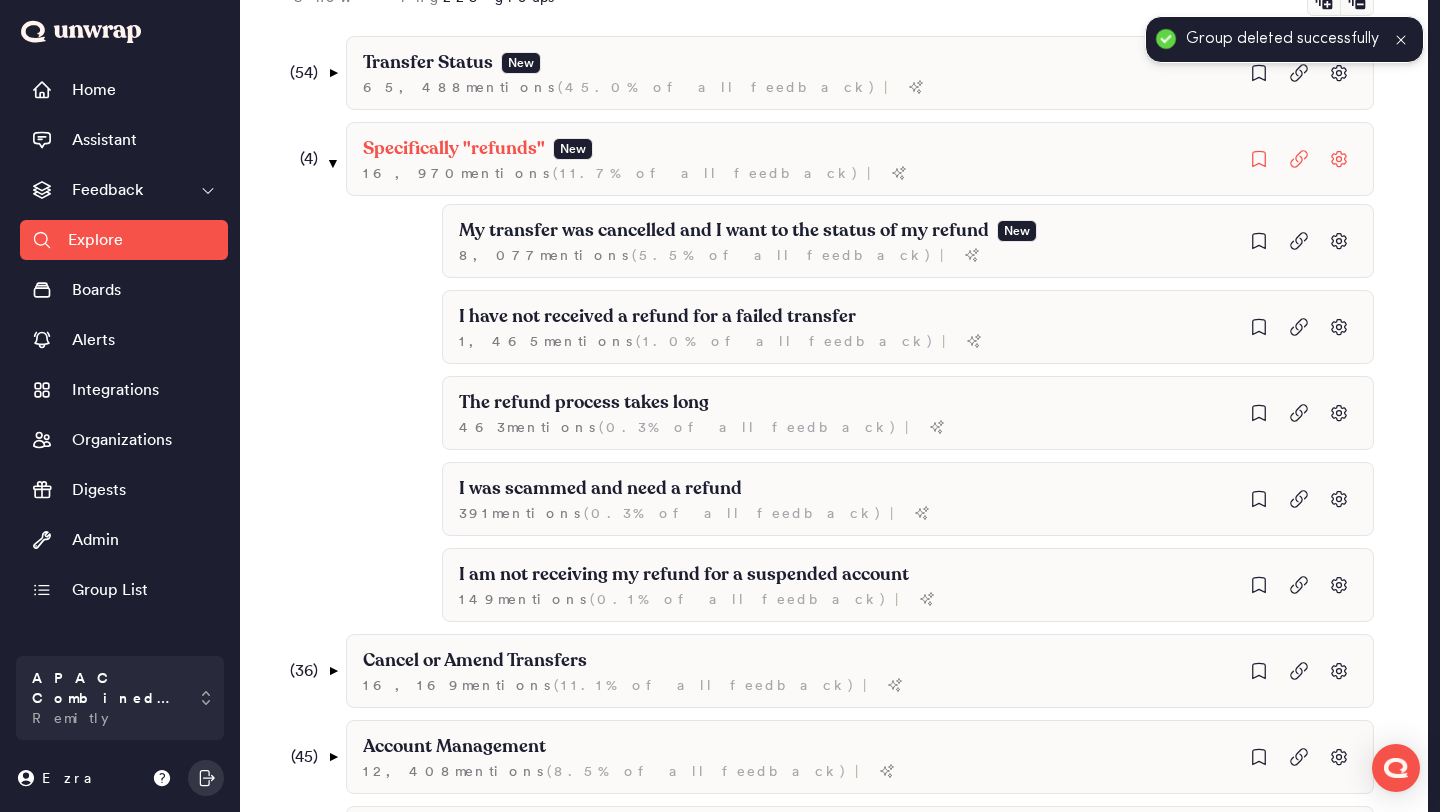 click on "( 4 )" at bounding box center [300, 159] 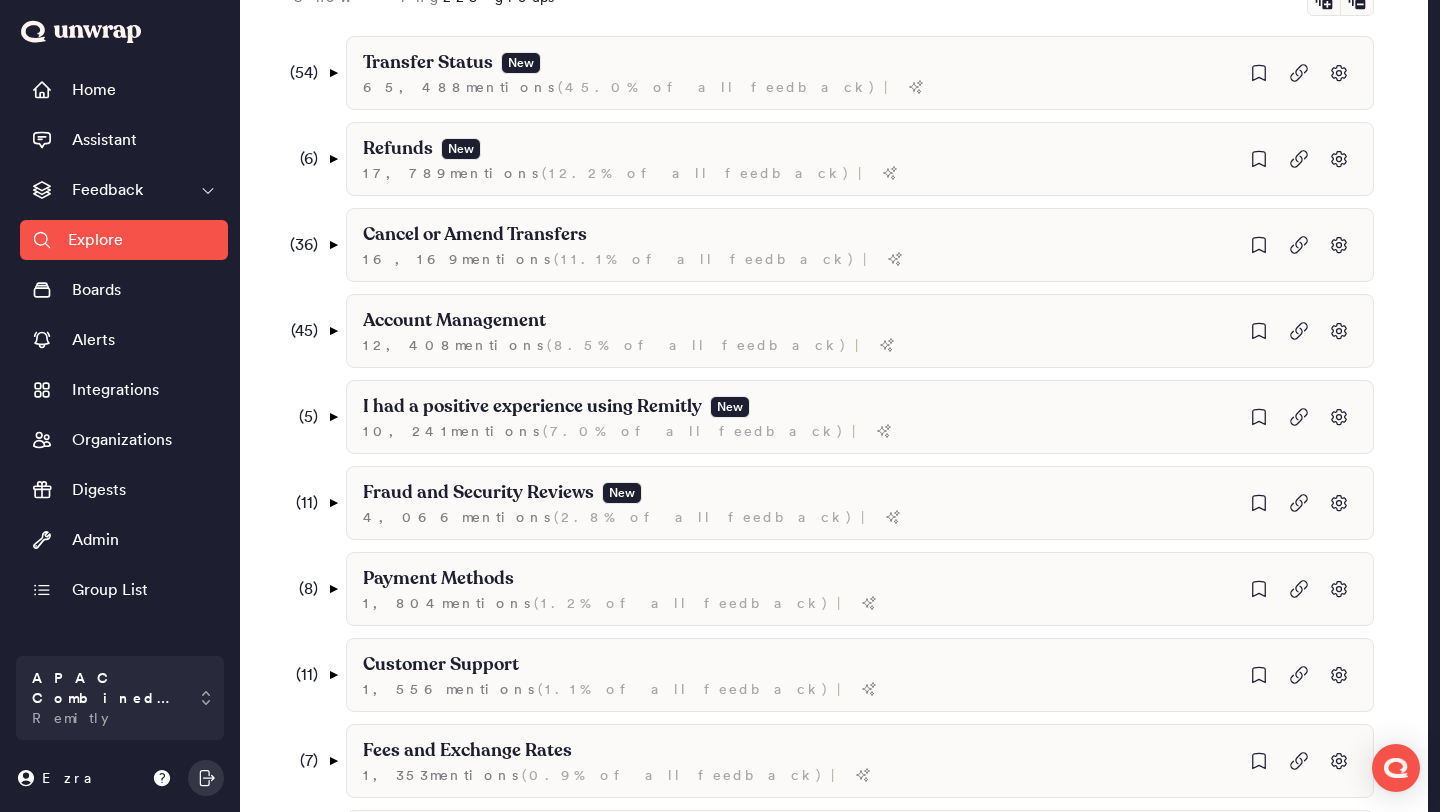 scroll, scrollTop: 387, scrollLeft: 0, axis: vertical 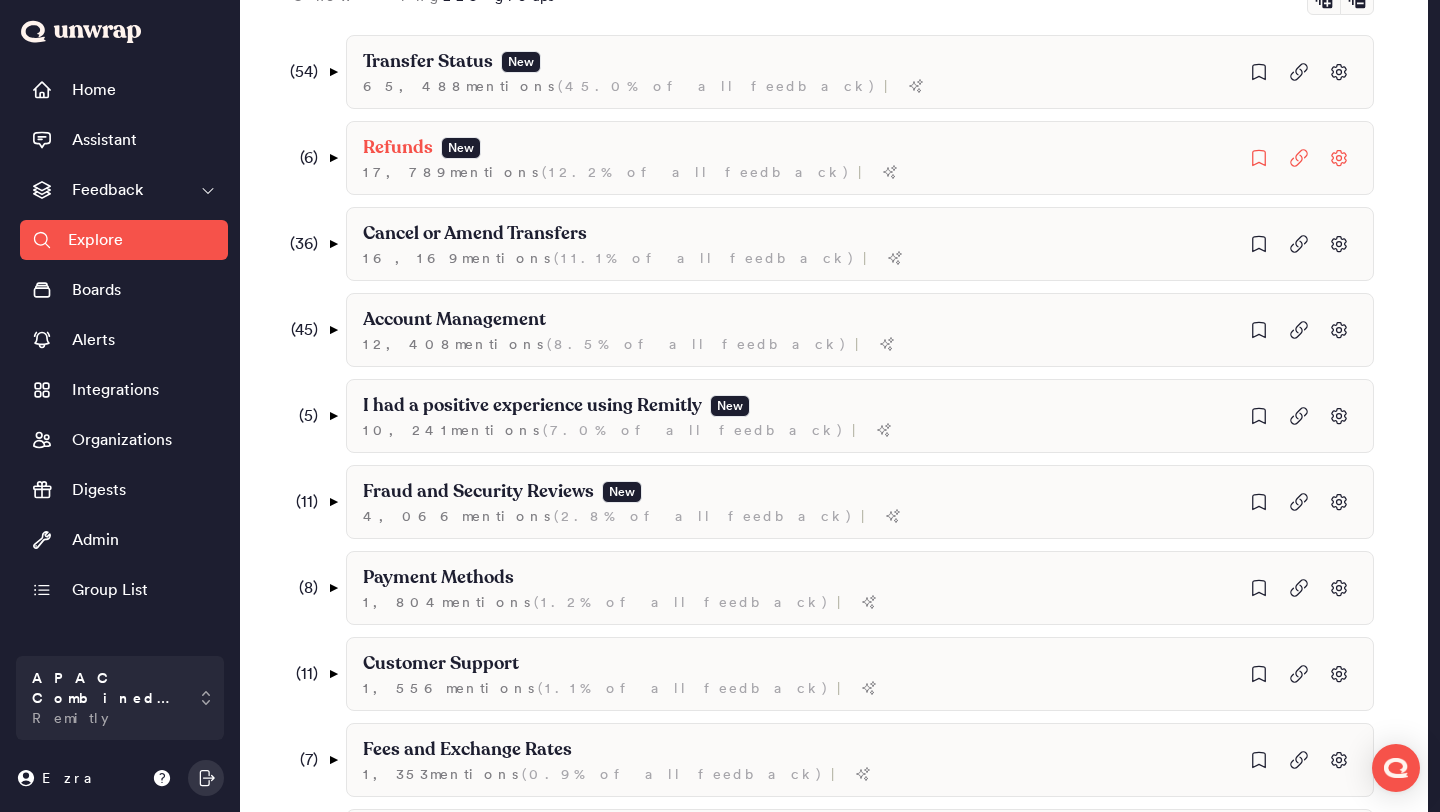 click on "( 6 )" at bounding box center (300, 158) 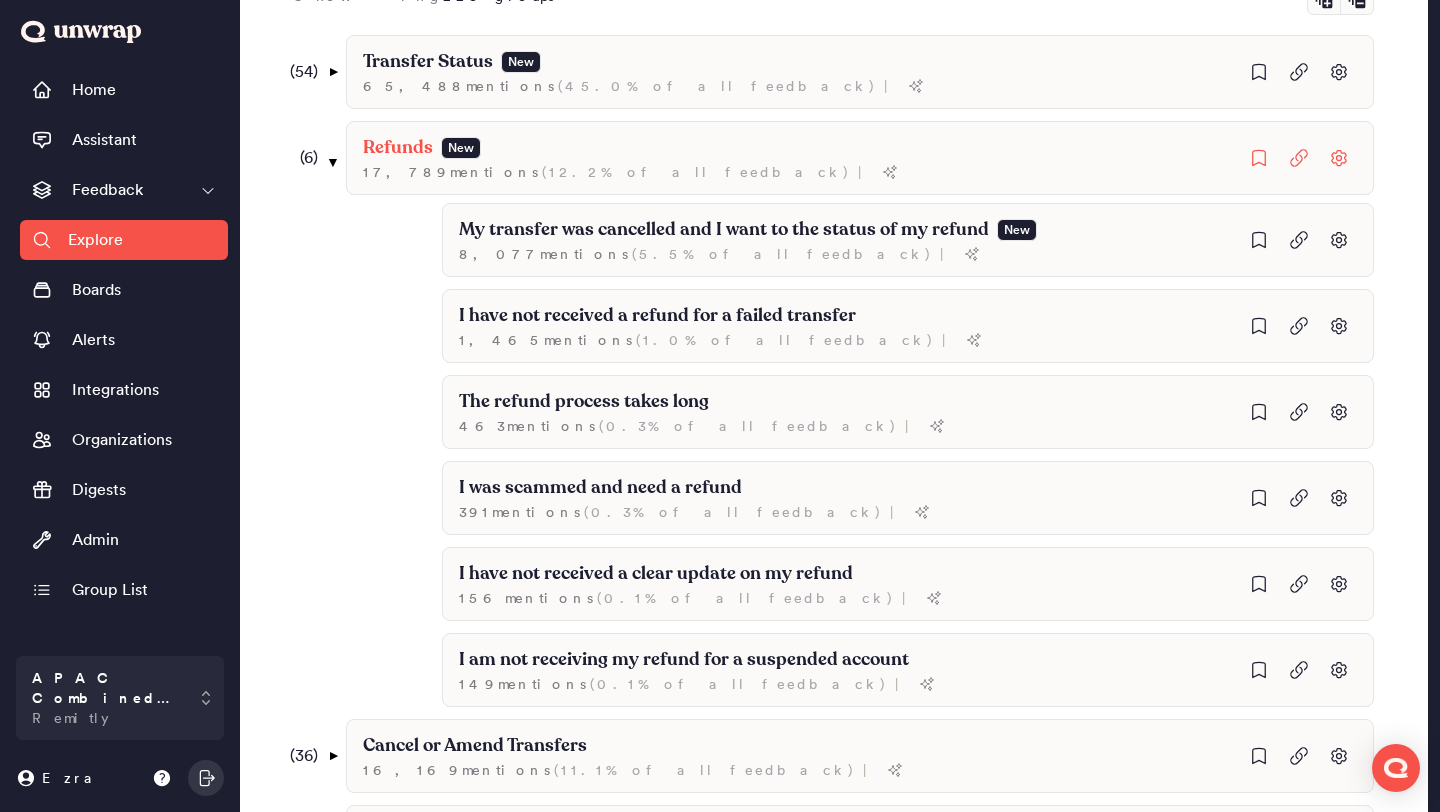 click on "( 6 )" at bounding box center (300, 158) 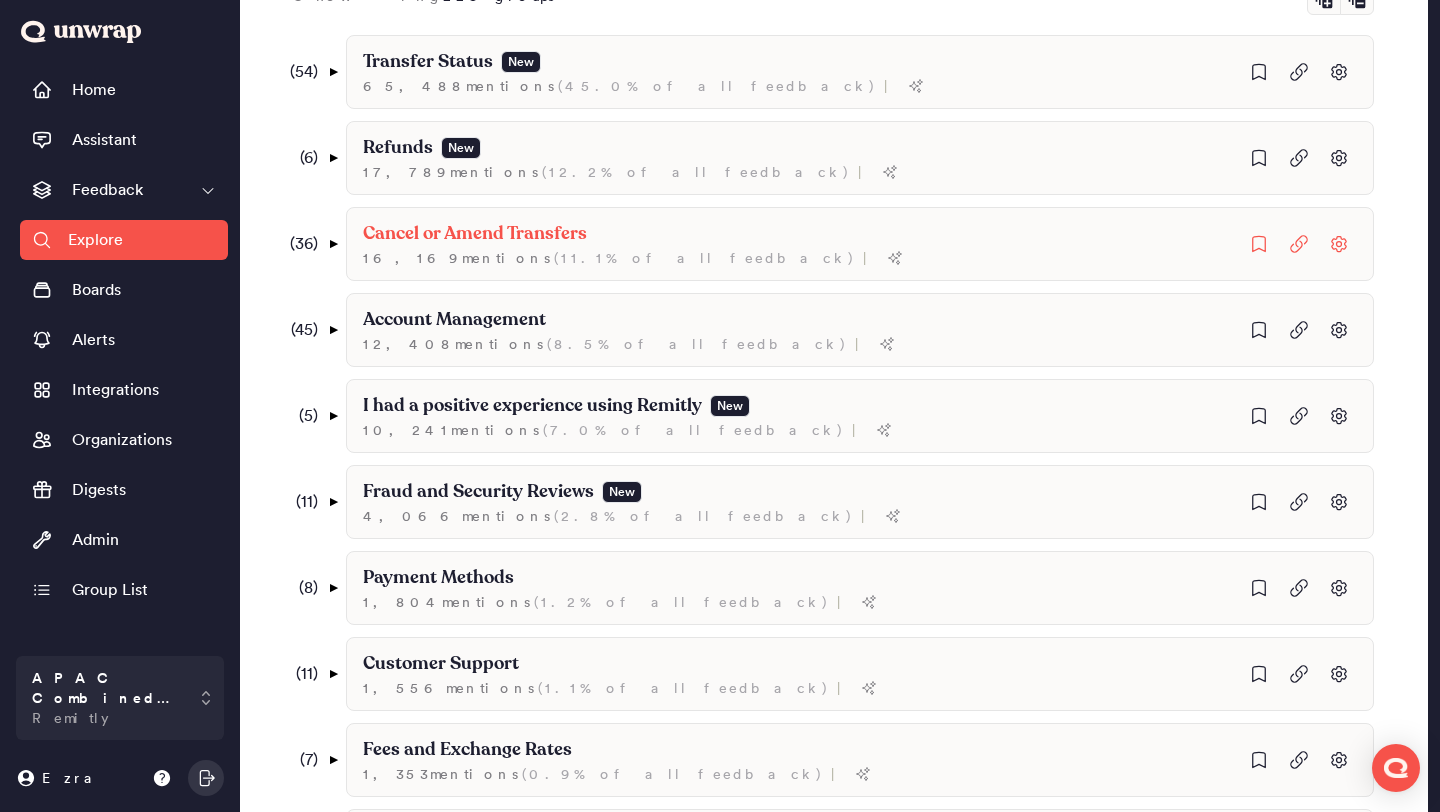 click on "( 36 )" at bounding box center (300, 244) 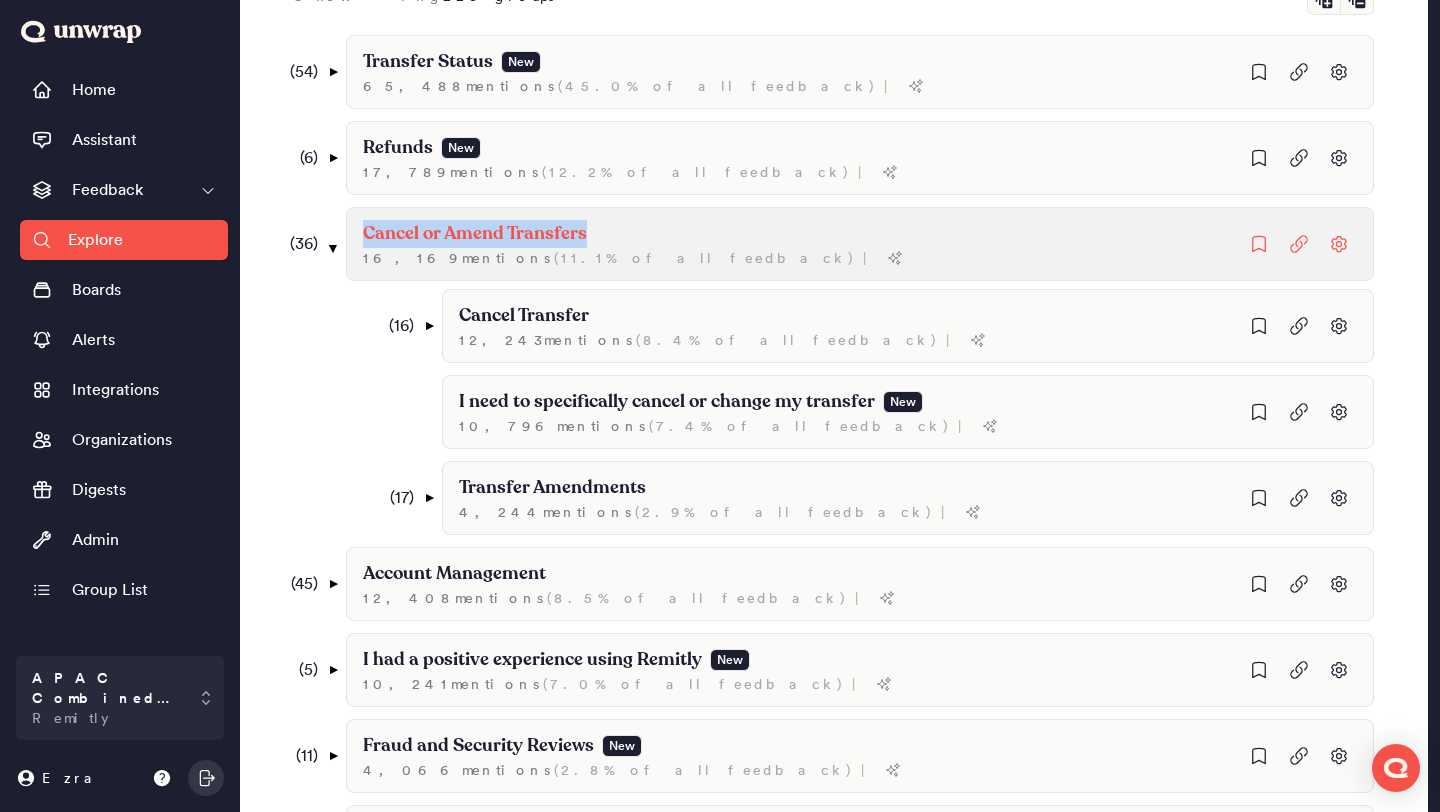 drag, startPoint x: 582, startPoint y: 235, endPoint x: 360, endPoint y: 242, distance: 222.11034 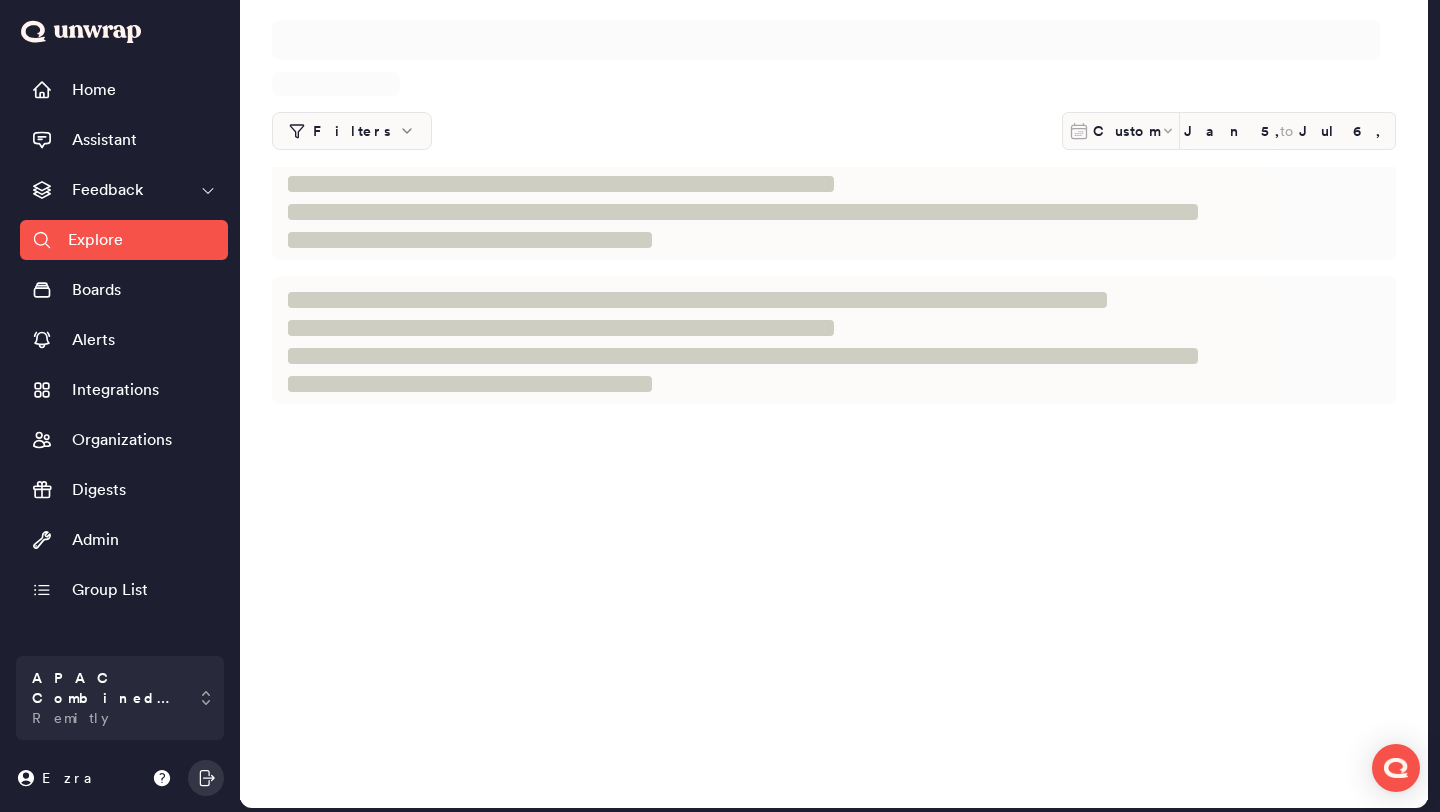 scroll, scrollTop: 0, scrollLeft: 0, axis: both 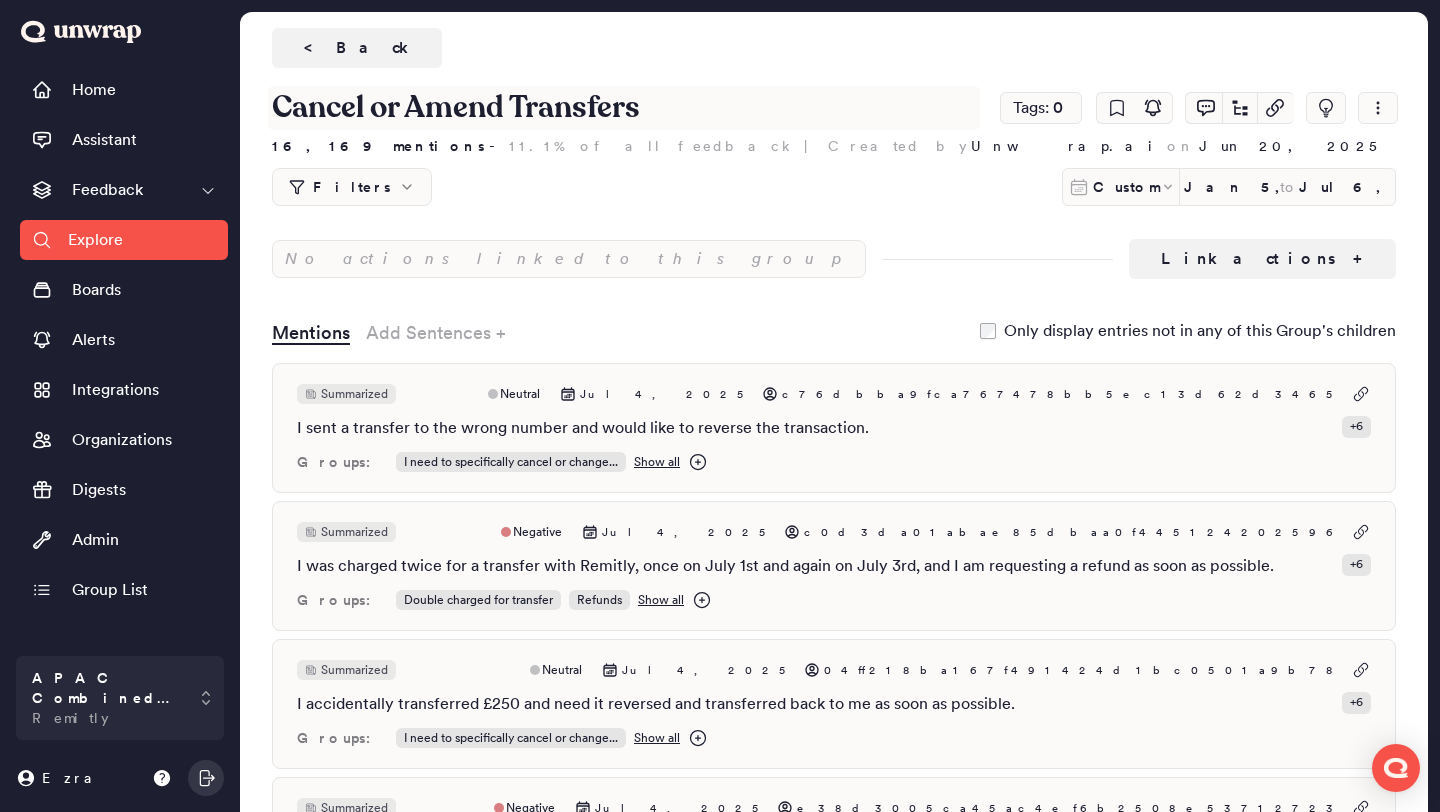 click on "Cancel or Amend Transfers" at bounding box center [624, 108] 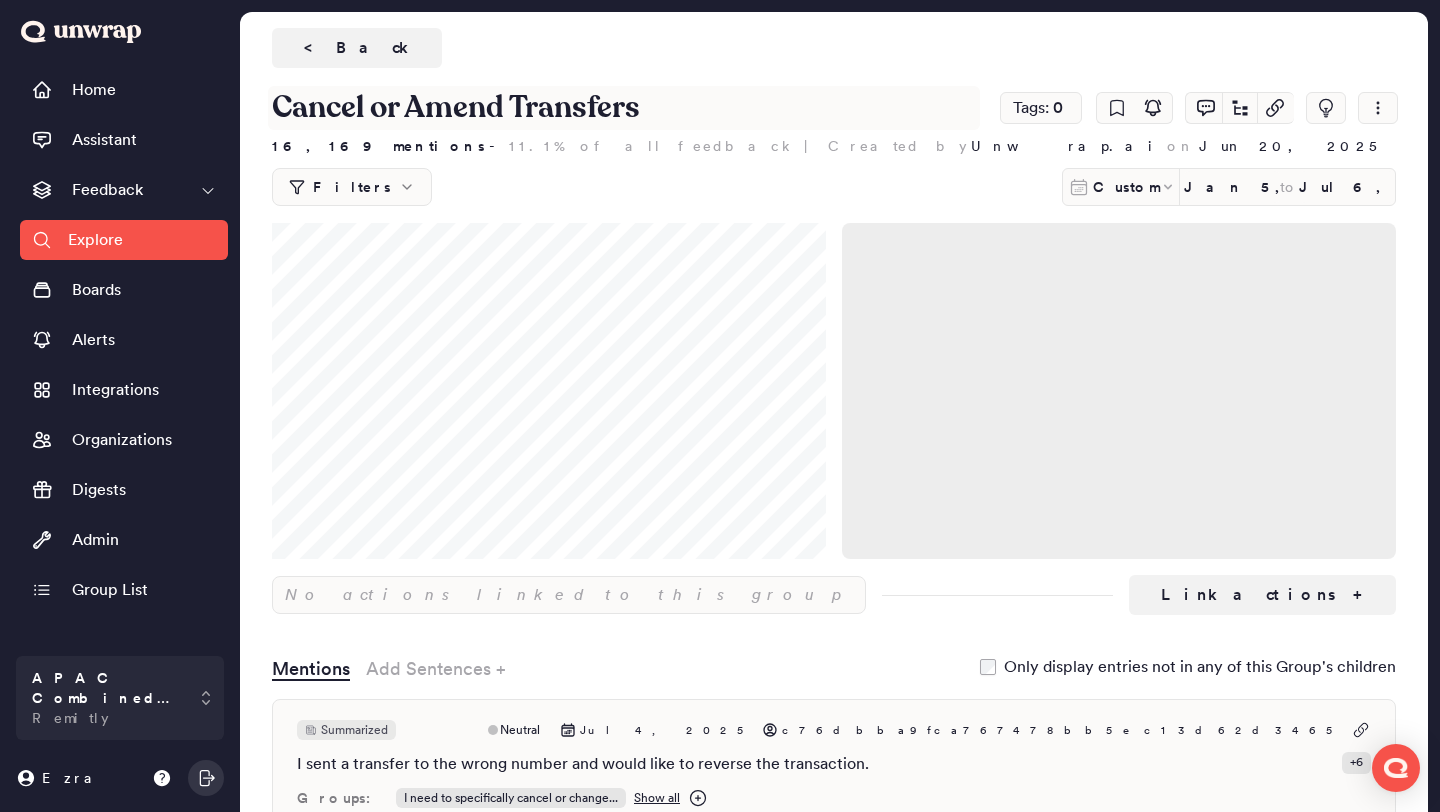 paste on "Fraud and Security Review" 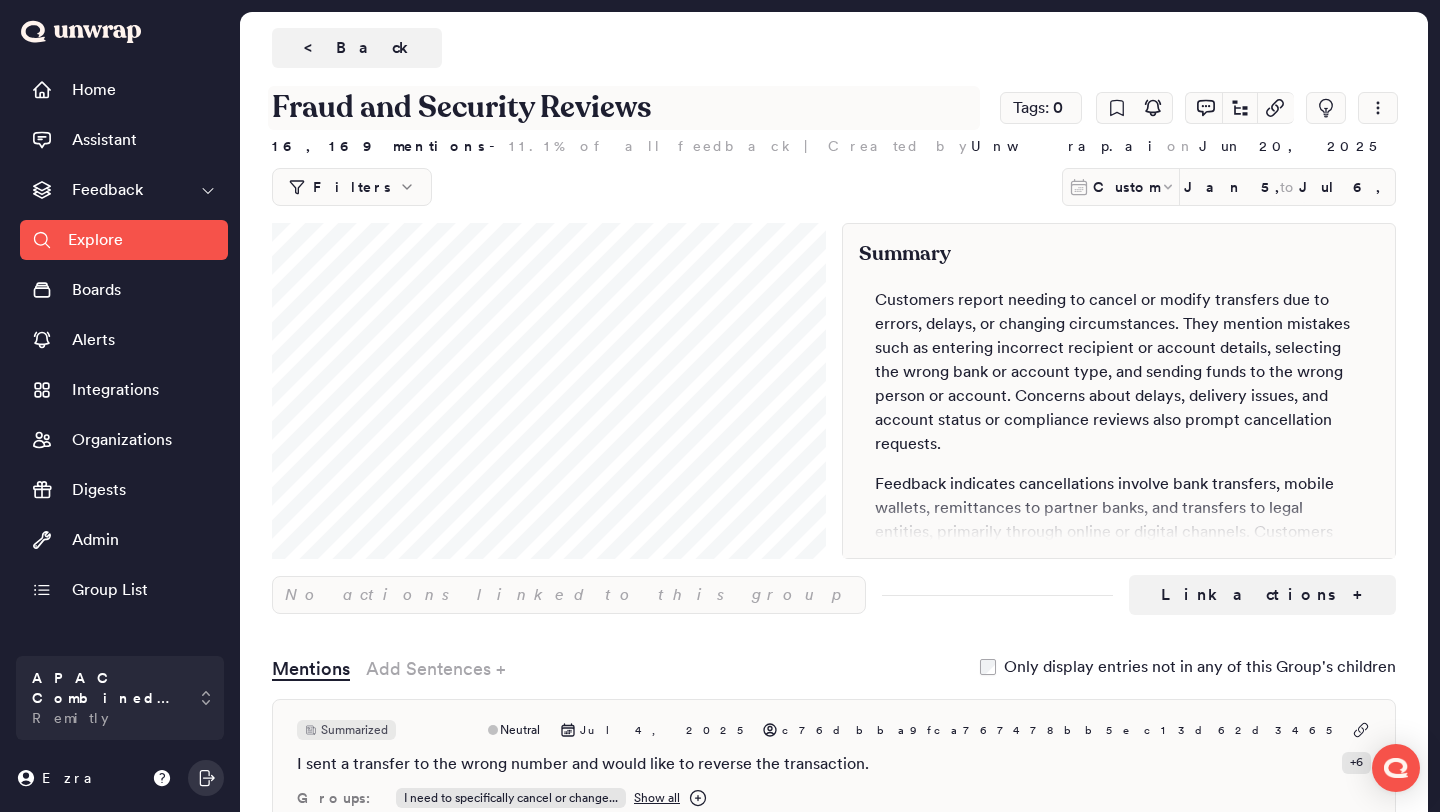 type on "Cancel or Amend Transfers" 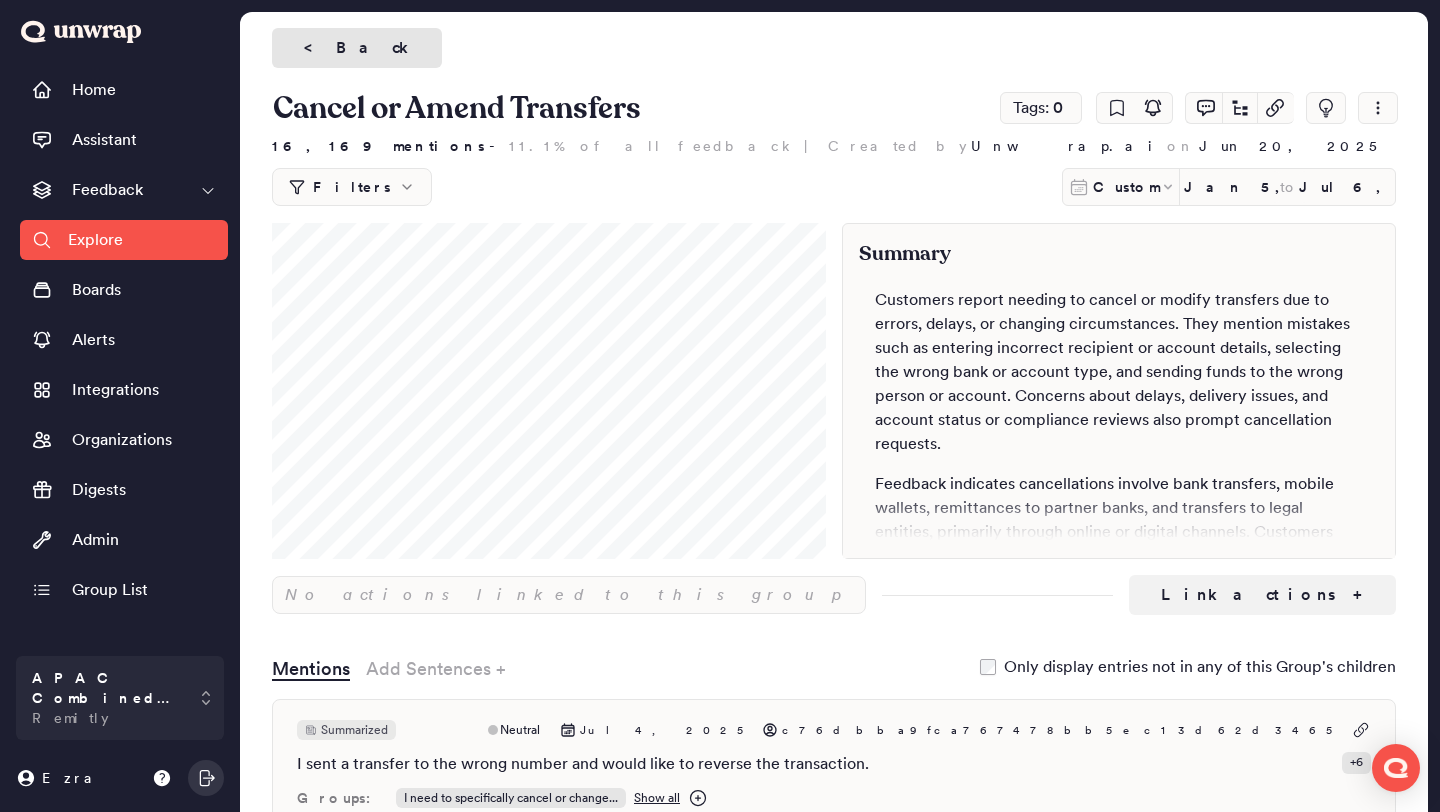 click on "<" at bounding box center [316, 48] 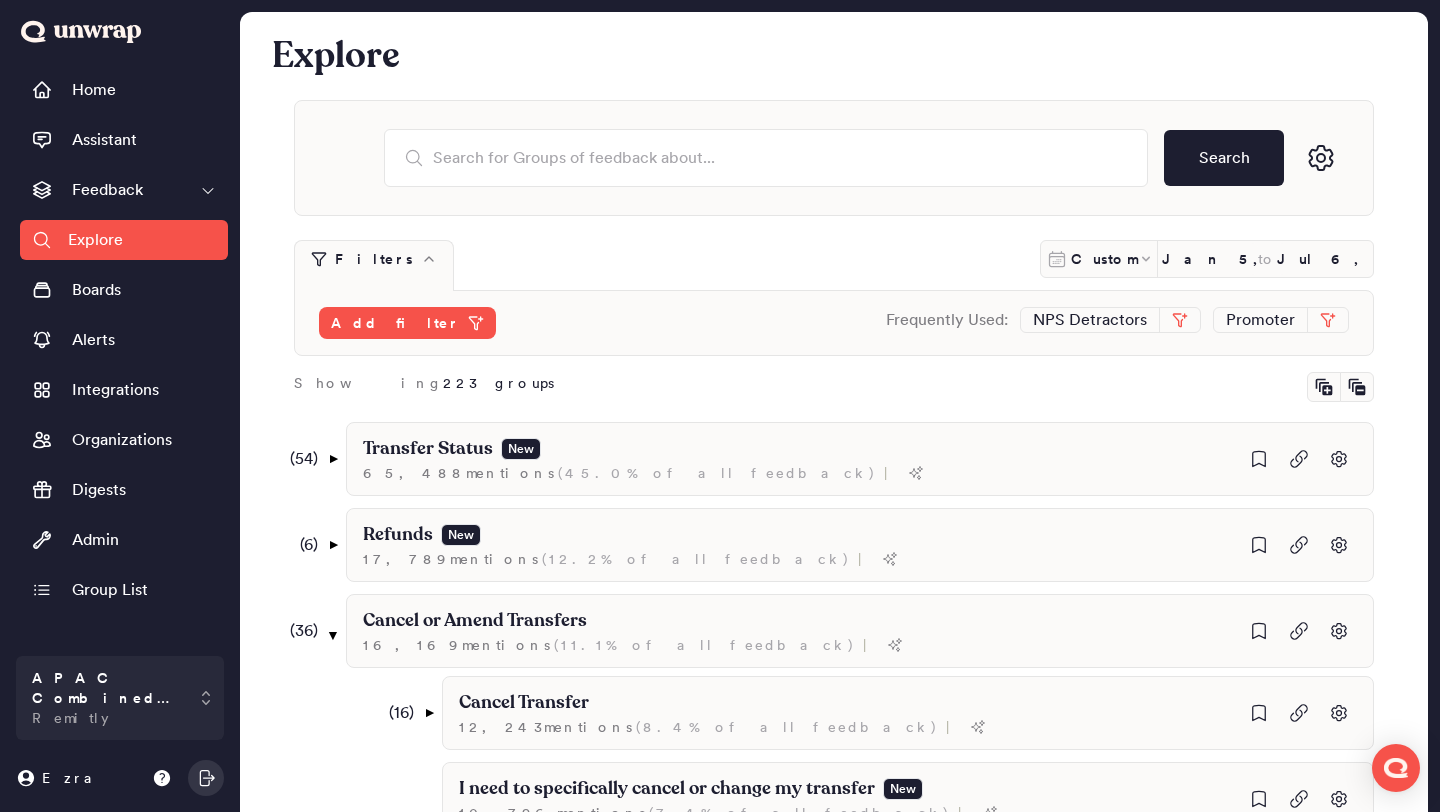 scroll, scrollTop: 387, scrollLeft: 0, axis: vertical 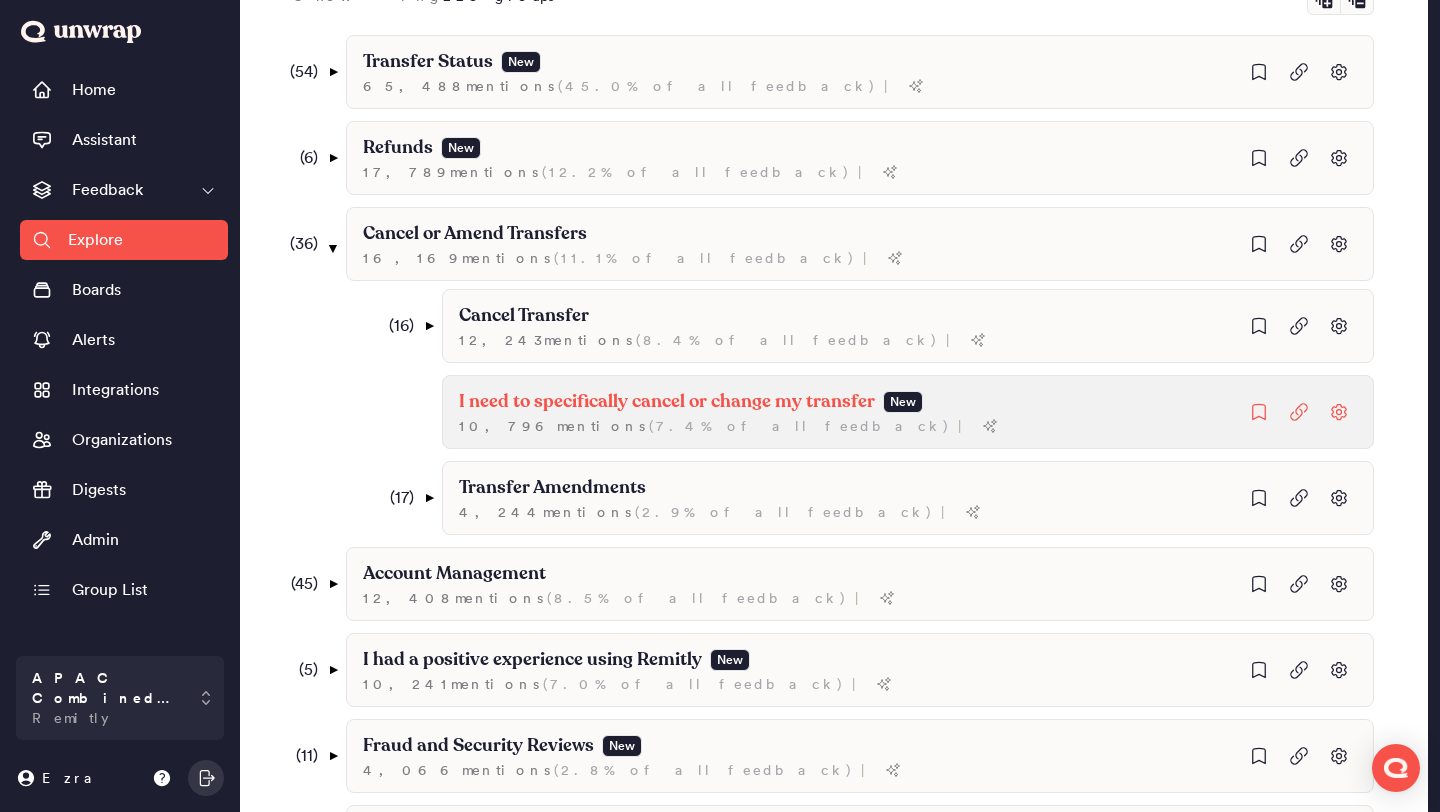 click on "10,796  mention s   ( 7.4% of all feedback ) |" at bounding box center [722, 340] 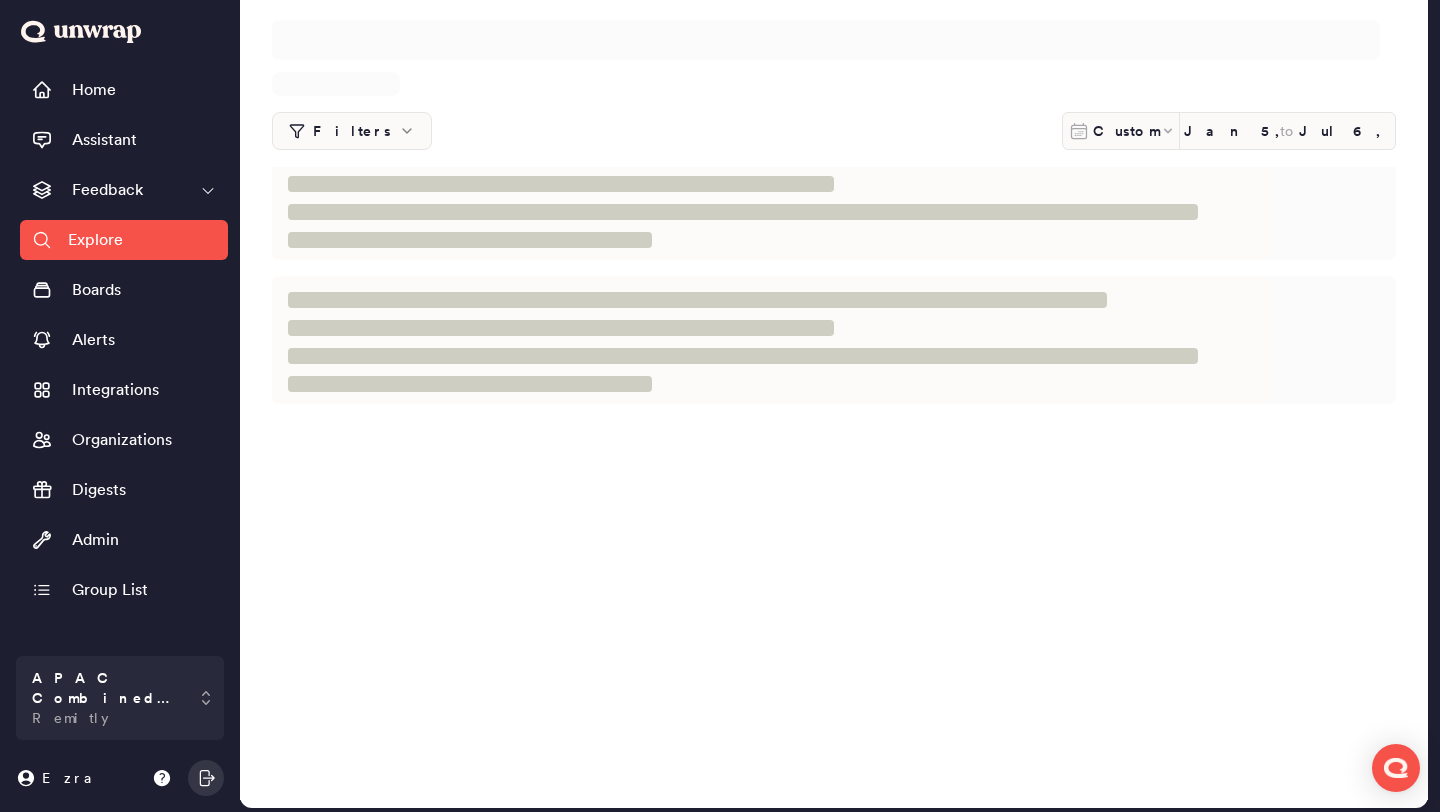 scroll, scrollTop: 0, scrollLeft: 0, axis: both 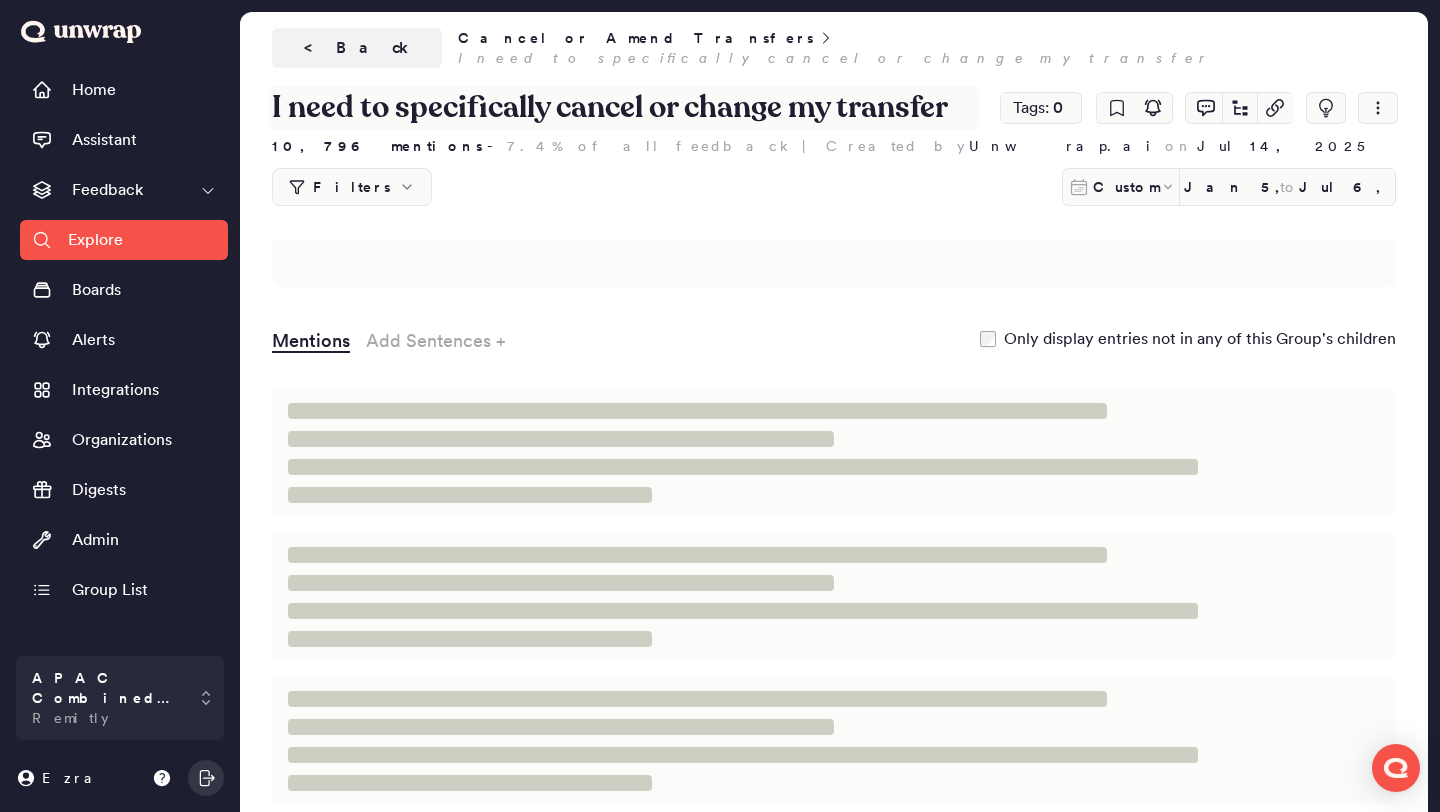 click on "I need to specifically cancel or change my transfer" at bounding box center [624, 108] 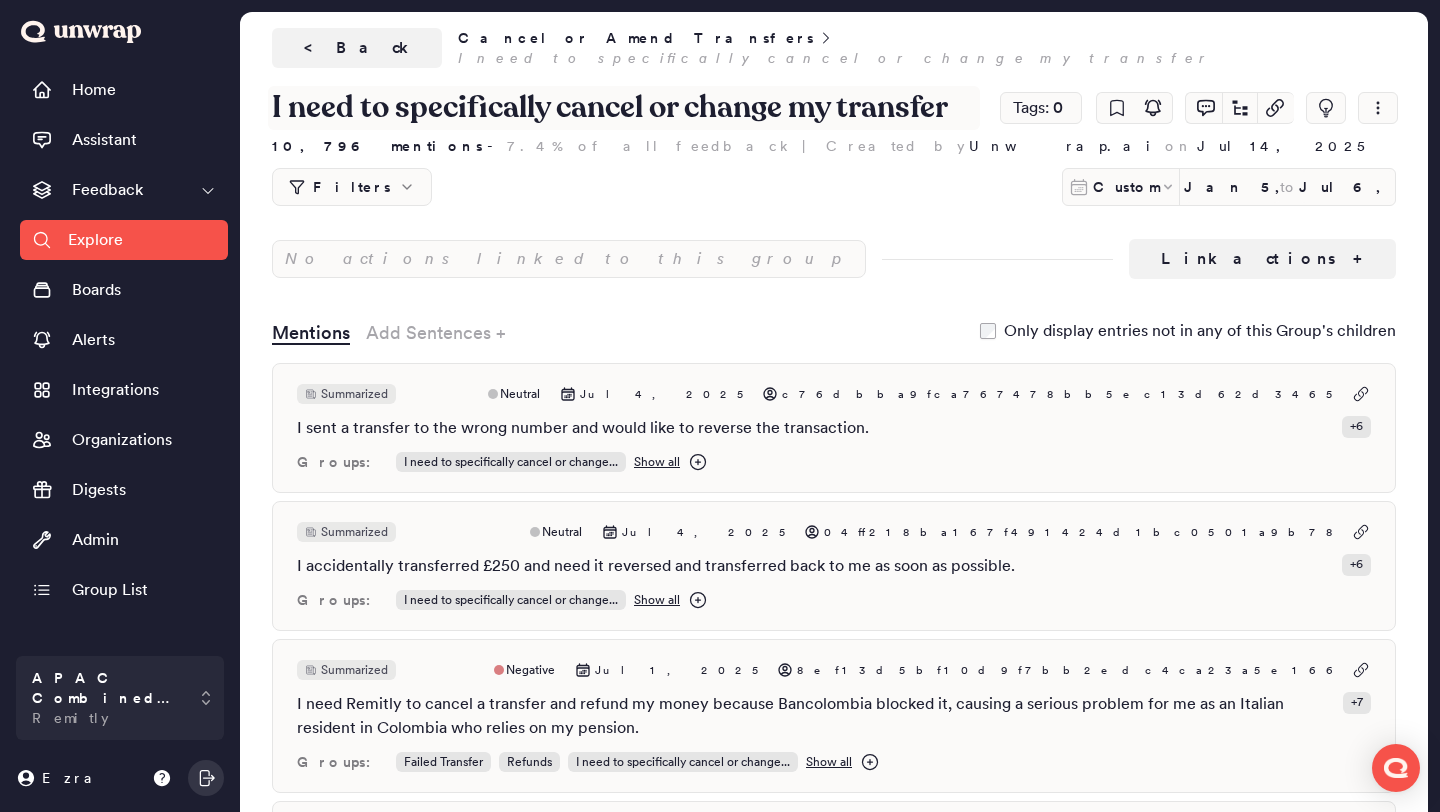 click on "I need to specifically cancel or change my transfer" at bounding box center [624, 108] 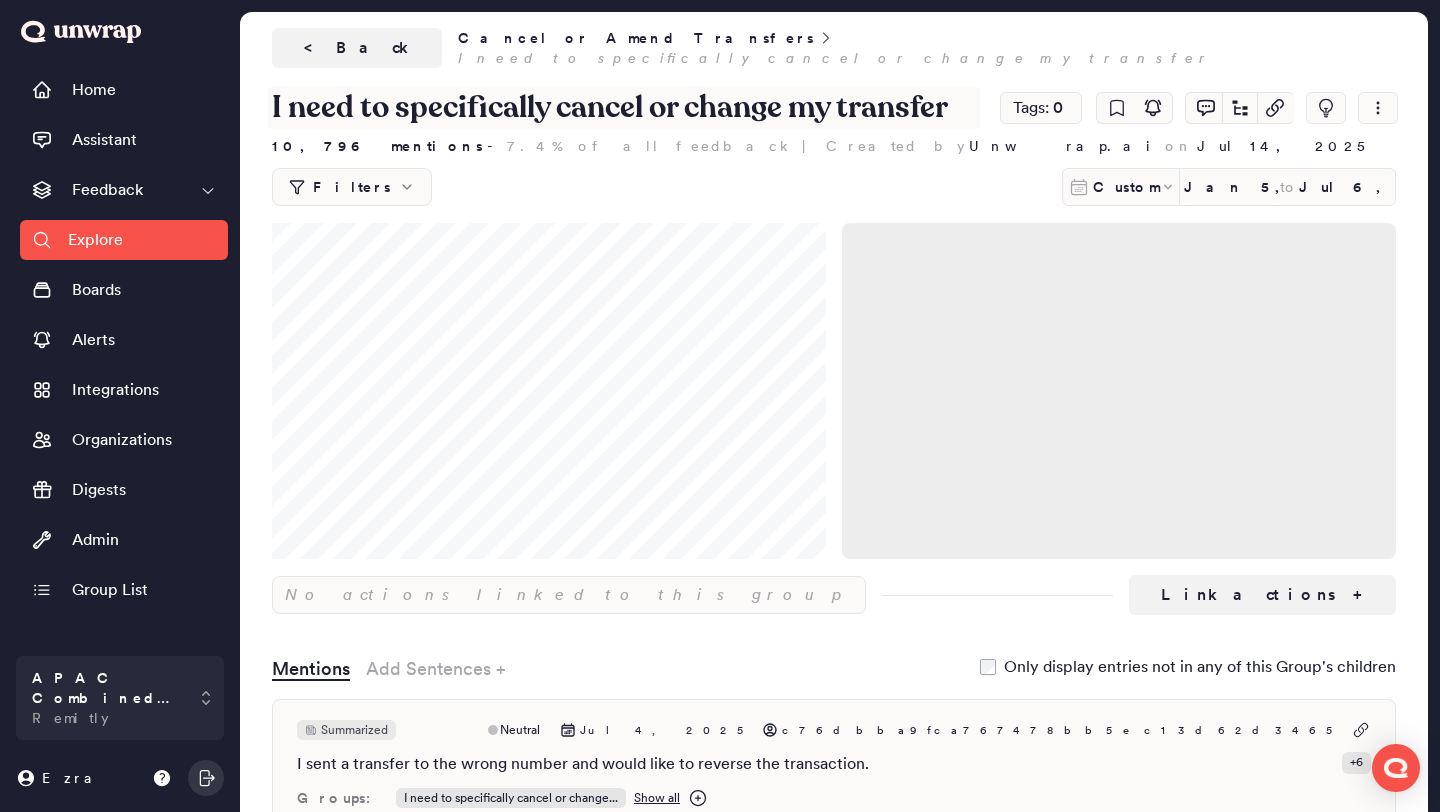 click on "I need to specifically cancel or change my transfer" at bounding box center (624, 108) 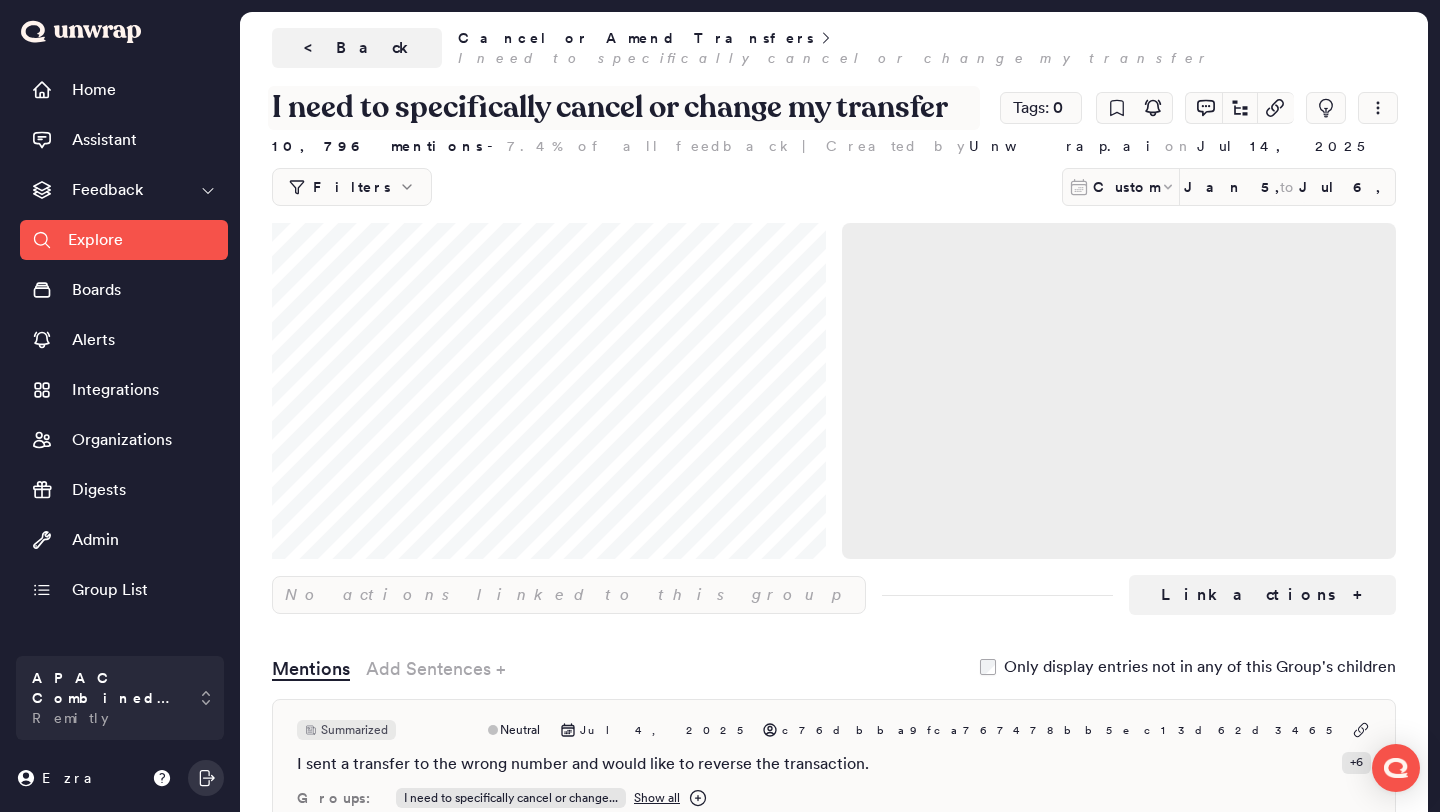 paste on "Cancel or Amend Transfers" 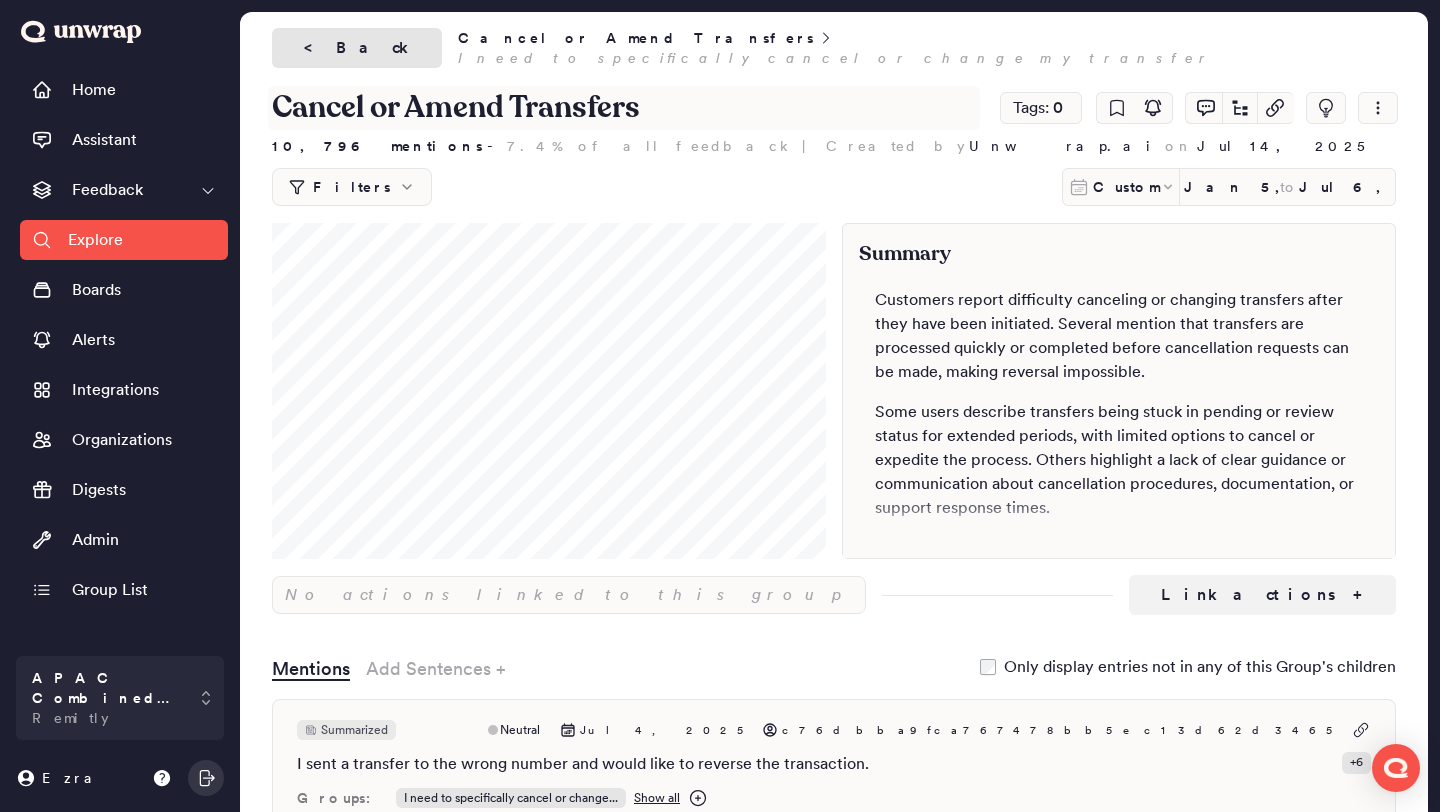 type on "Cancel or Amend Transfers" 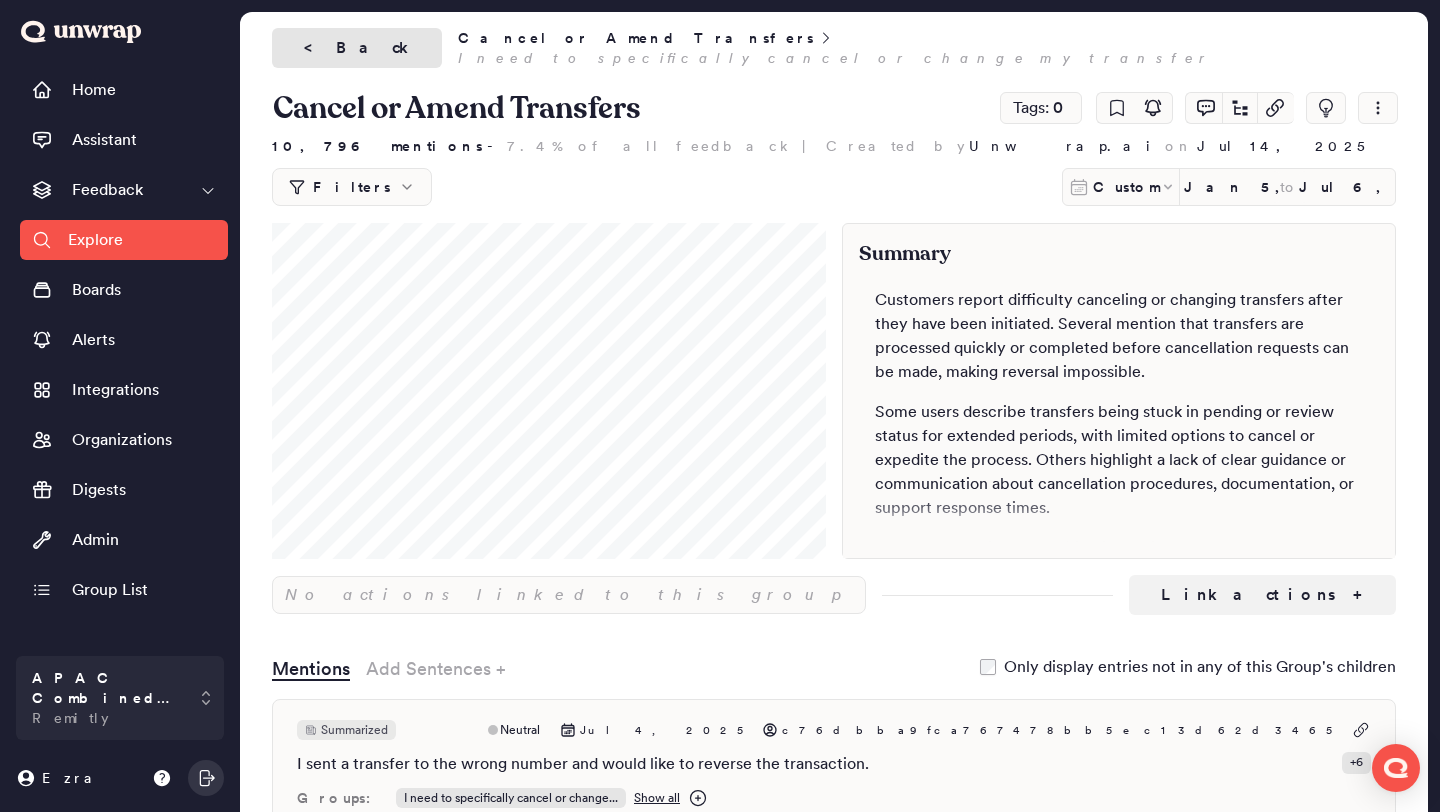 click on "< Back" at bounding box center [357, 48] 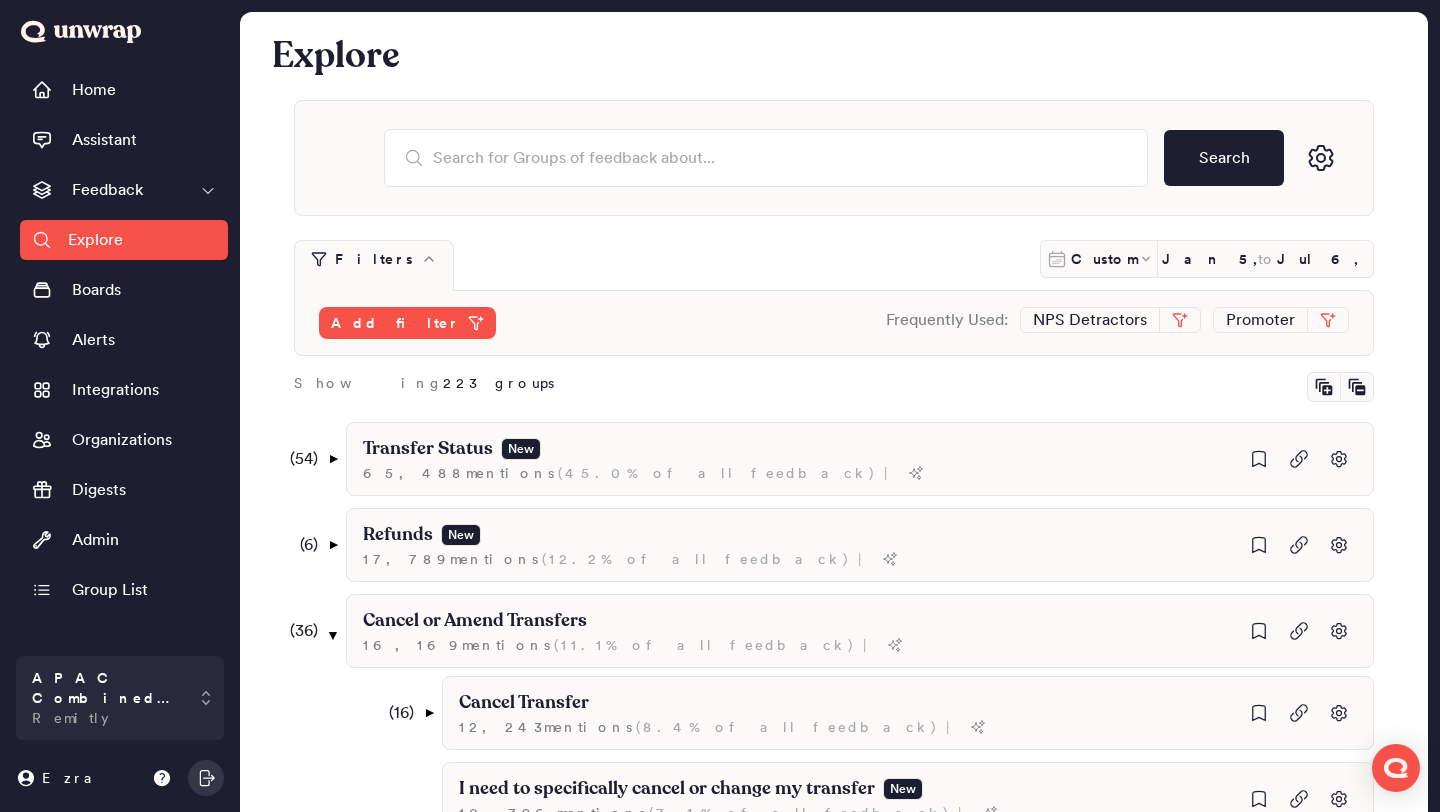 scroll, scrollTop: 387, scrollLeft: 0, axis: vertical 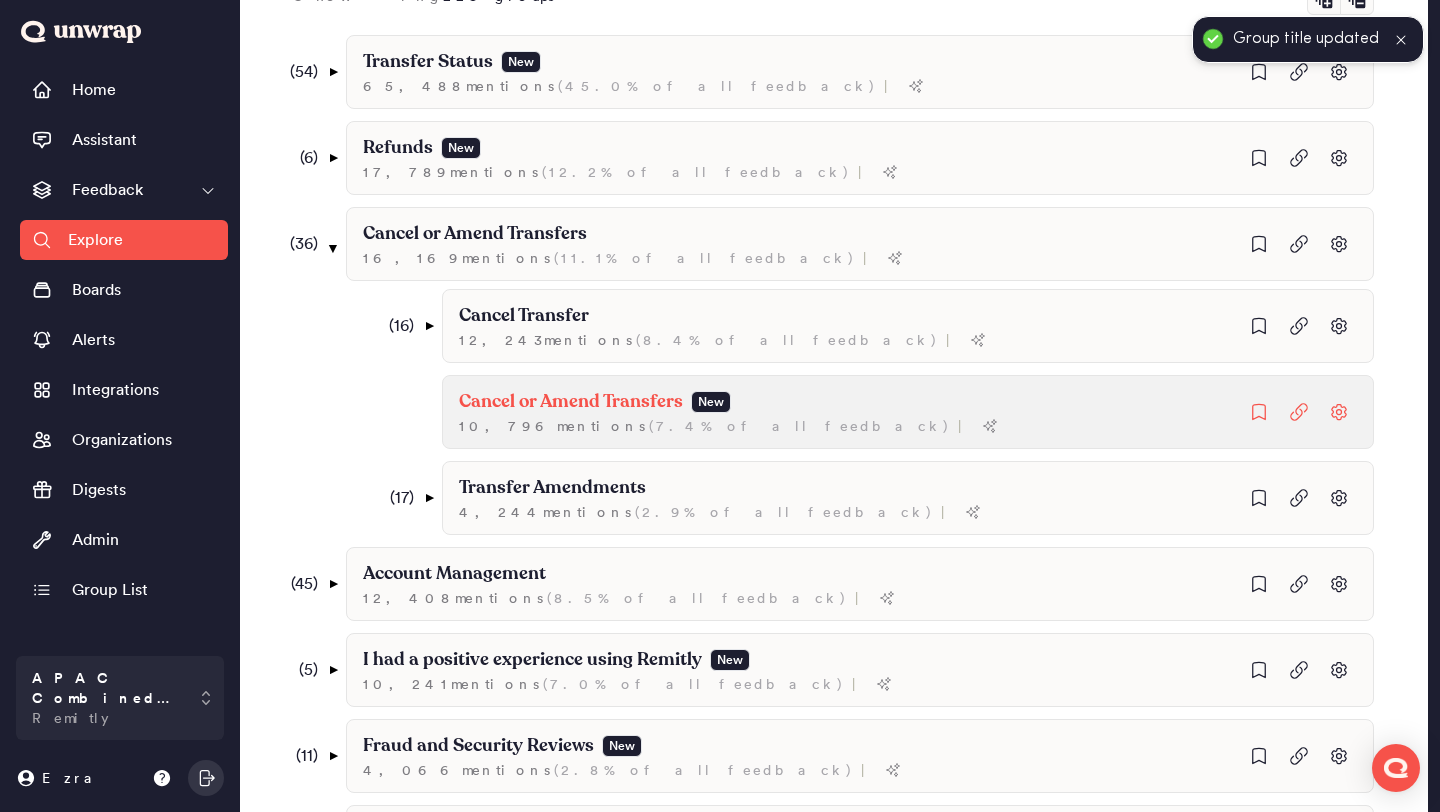 click on "Cancel or Amend Transfers New 10,796  mention s   ( 7.4% of all feedback ) |" at bounding box center (1004, 498) 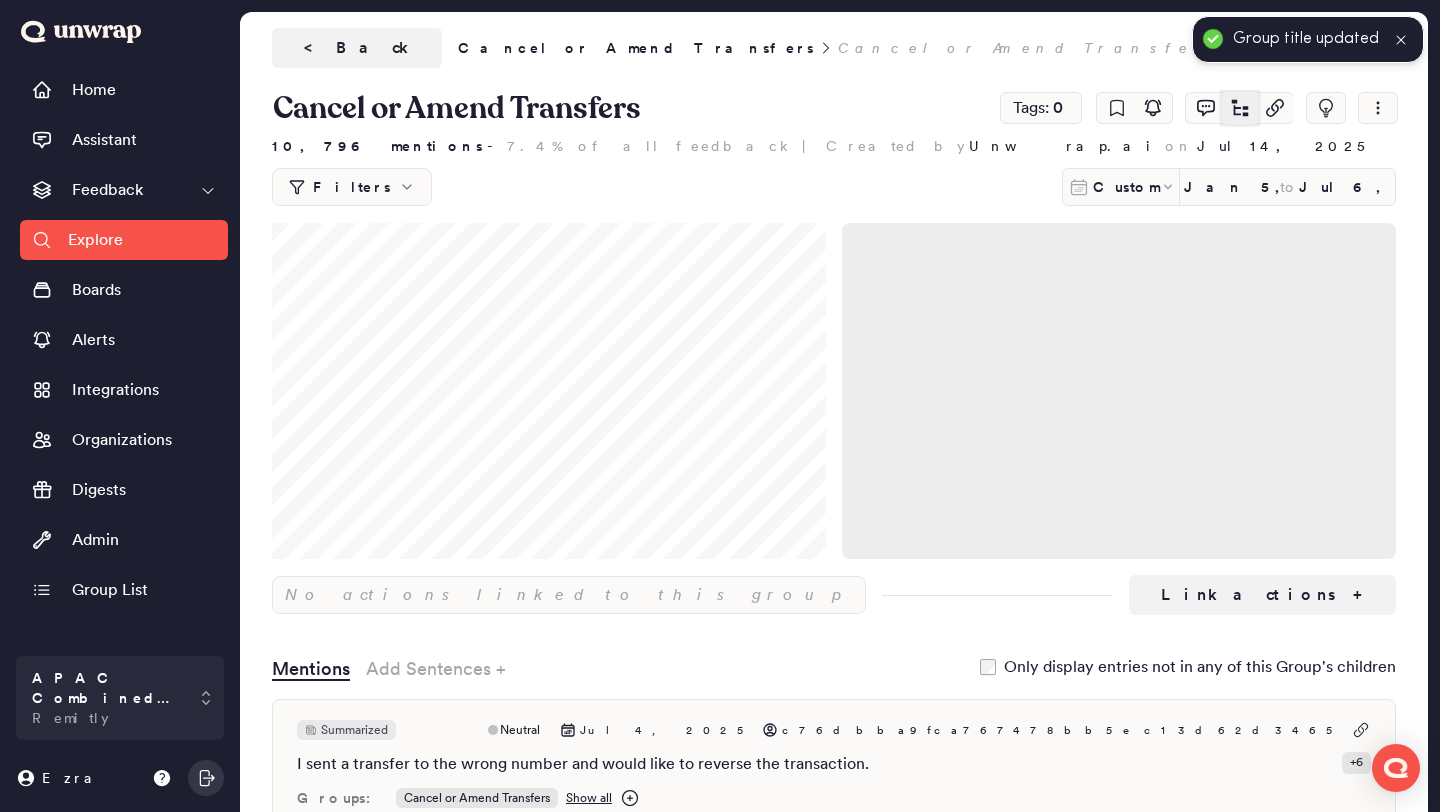 click 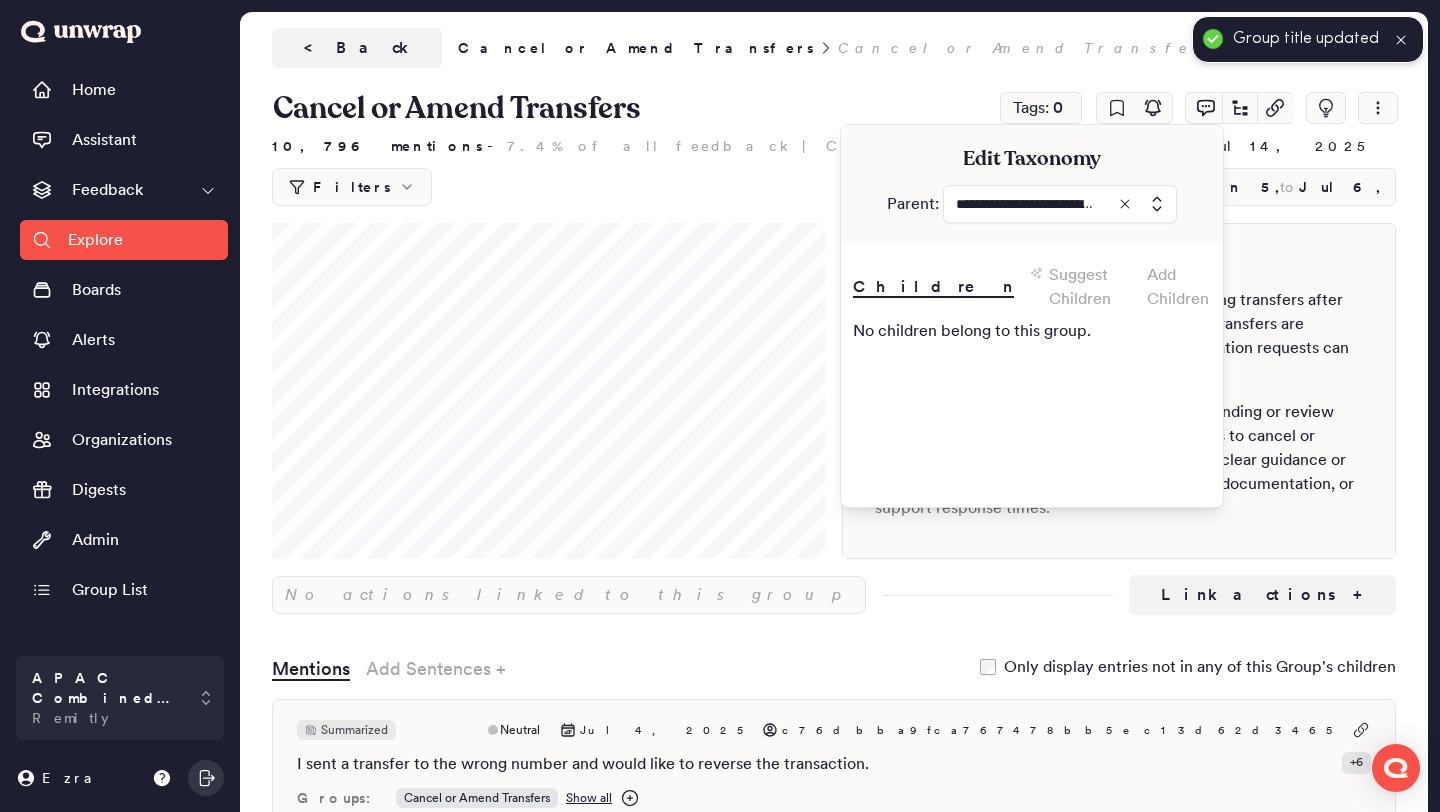 click on "Add Children" at bounding box center [1179, 287] 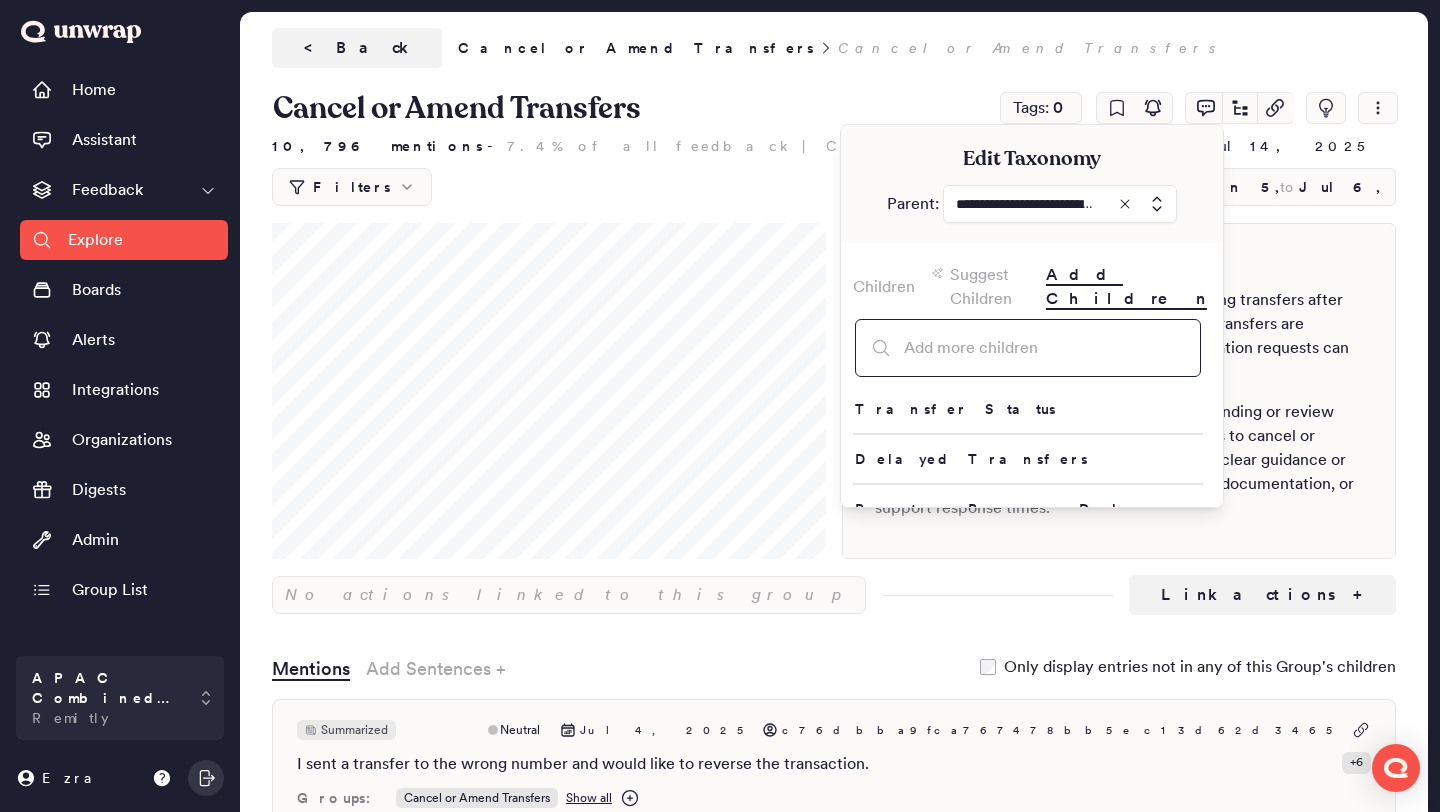 click at bounding box center [1028, 348] 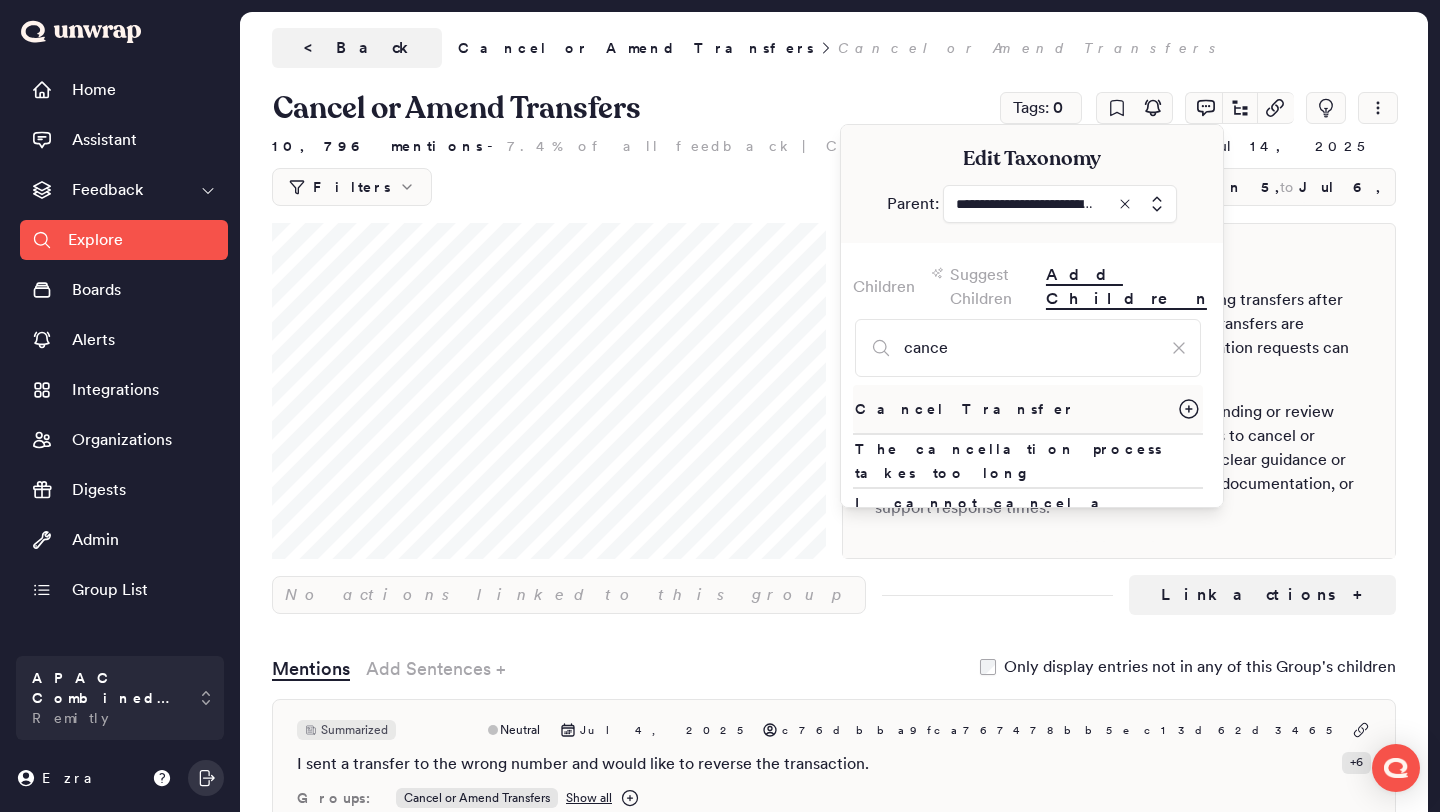 click 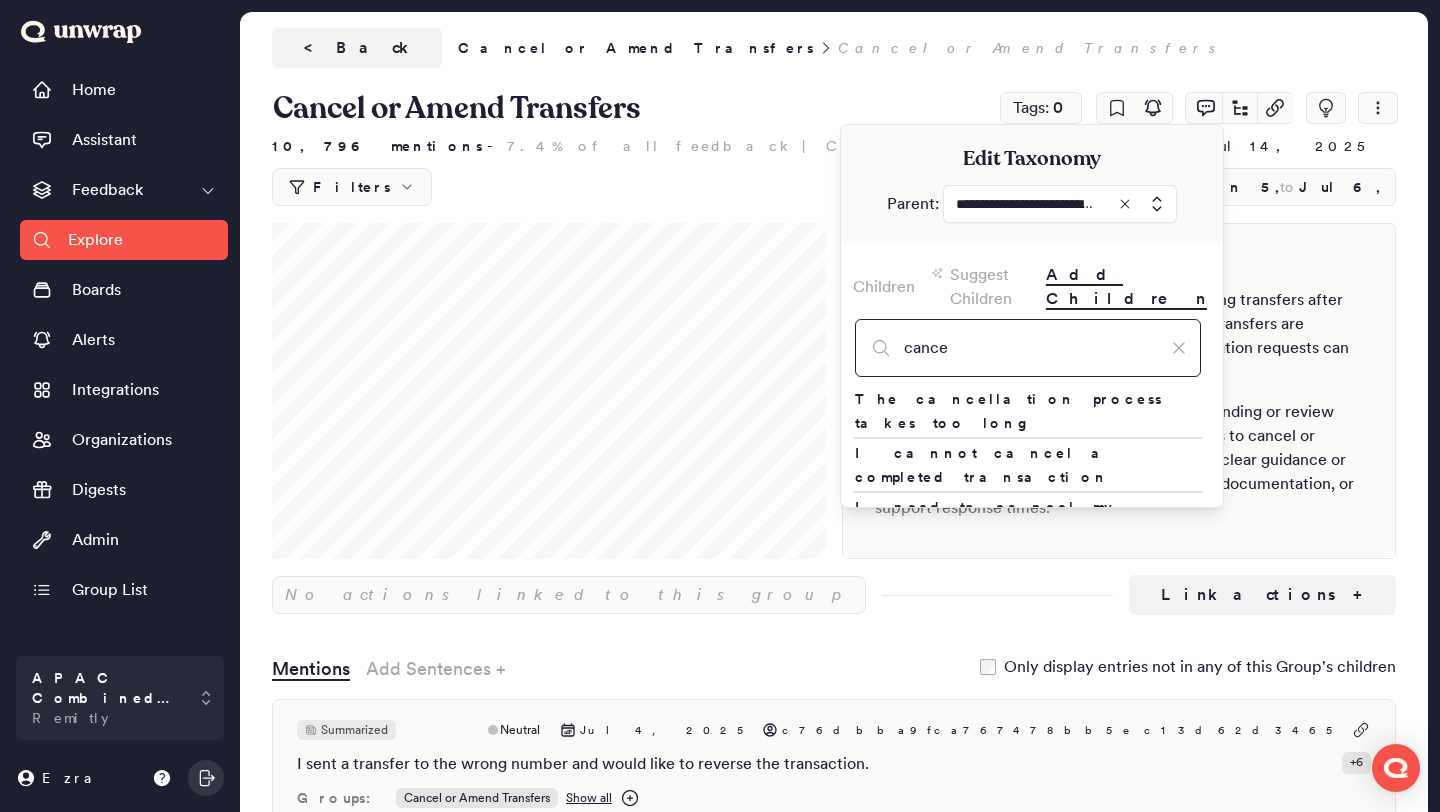 click on "cance" at bounding box center [1028, 348] 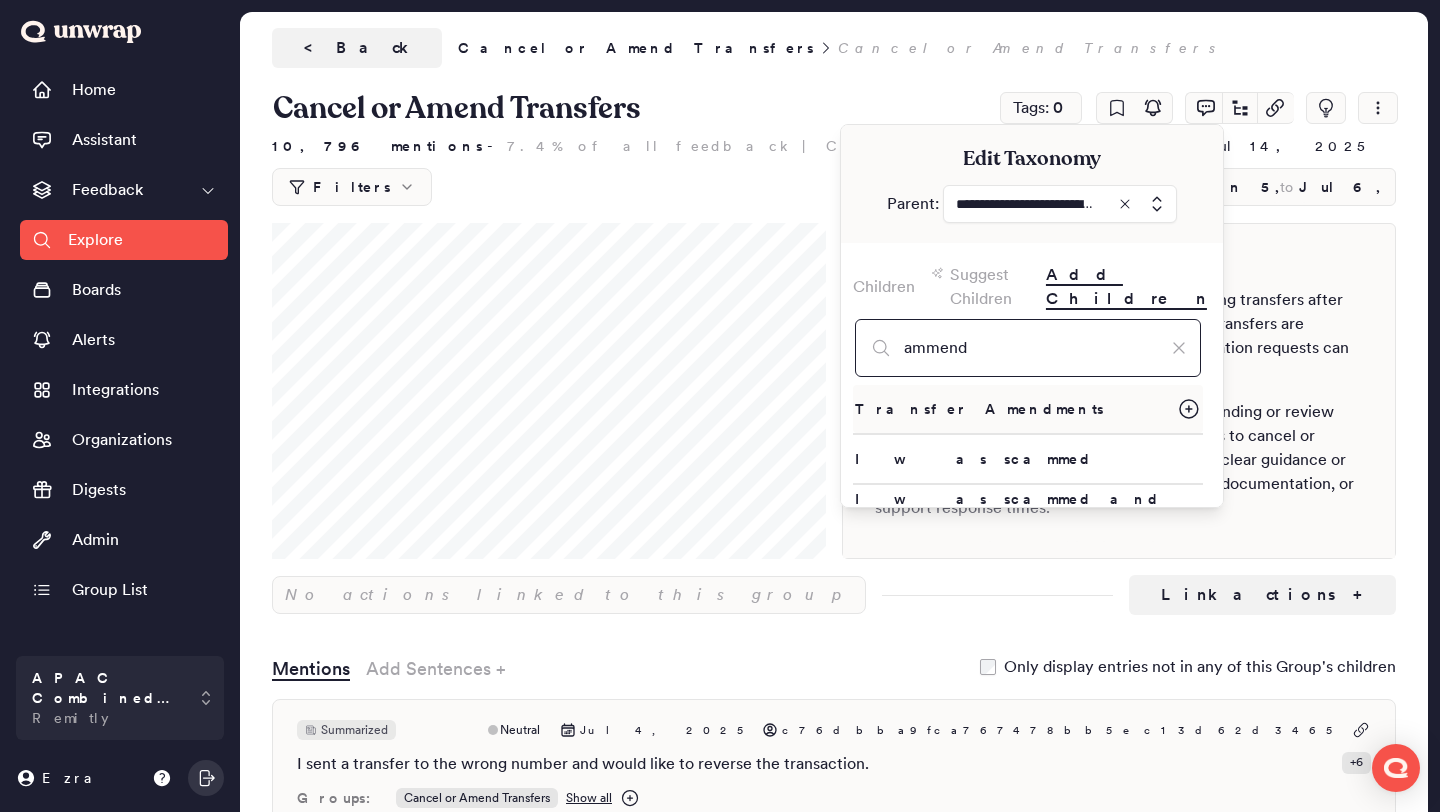 type on "ammend" 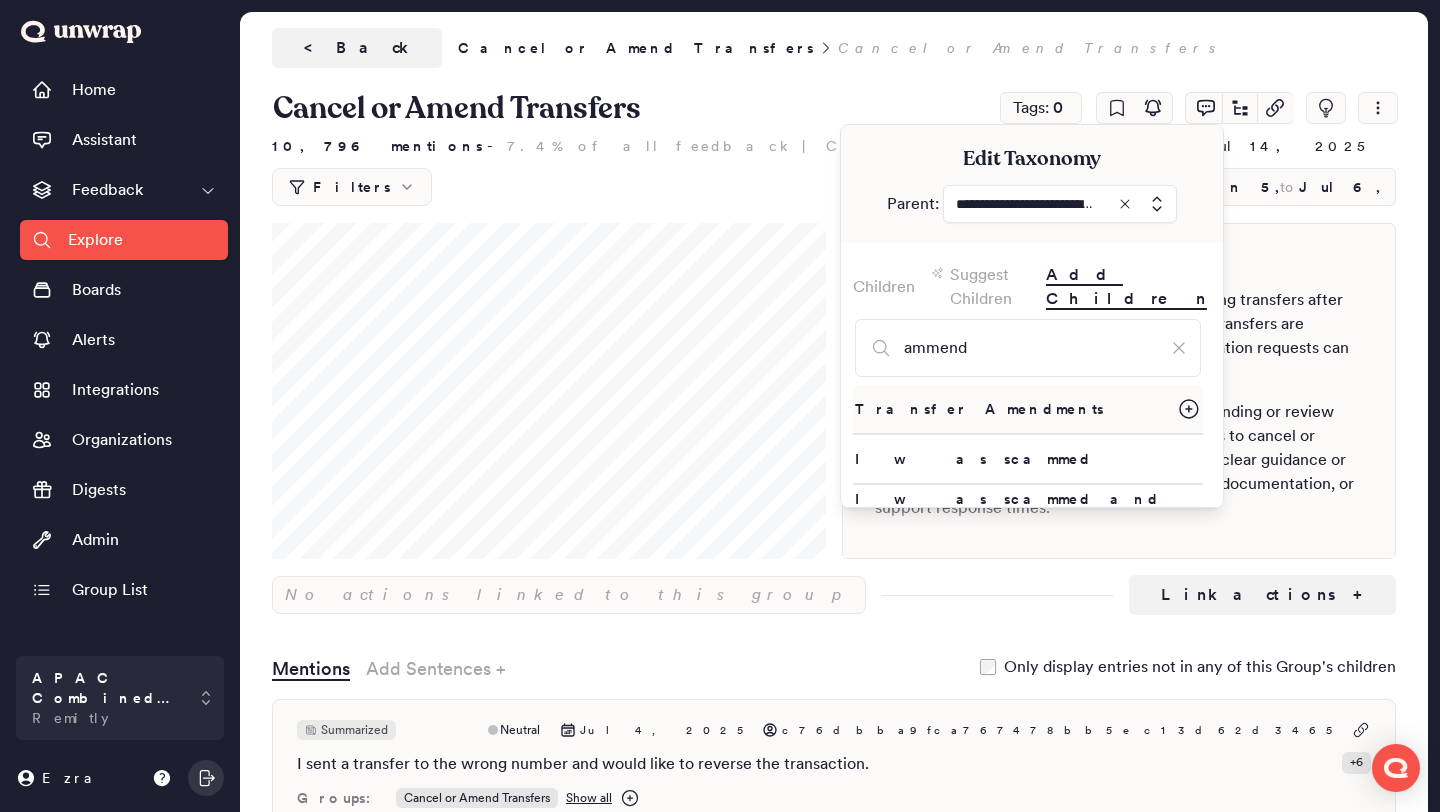 click 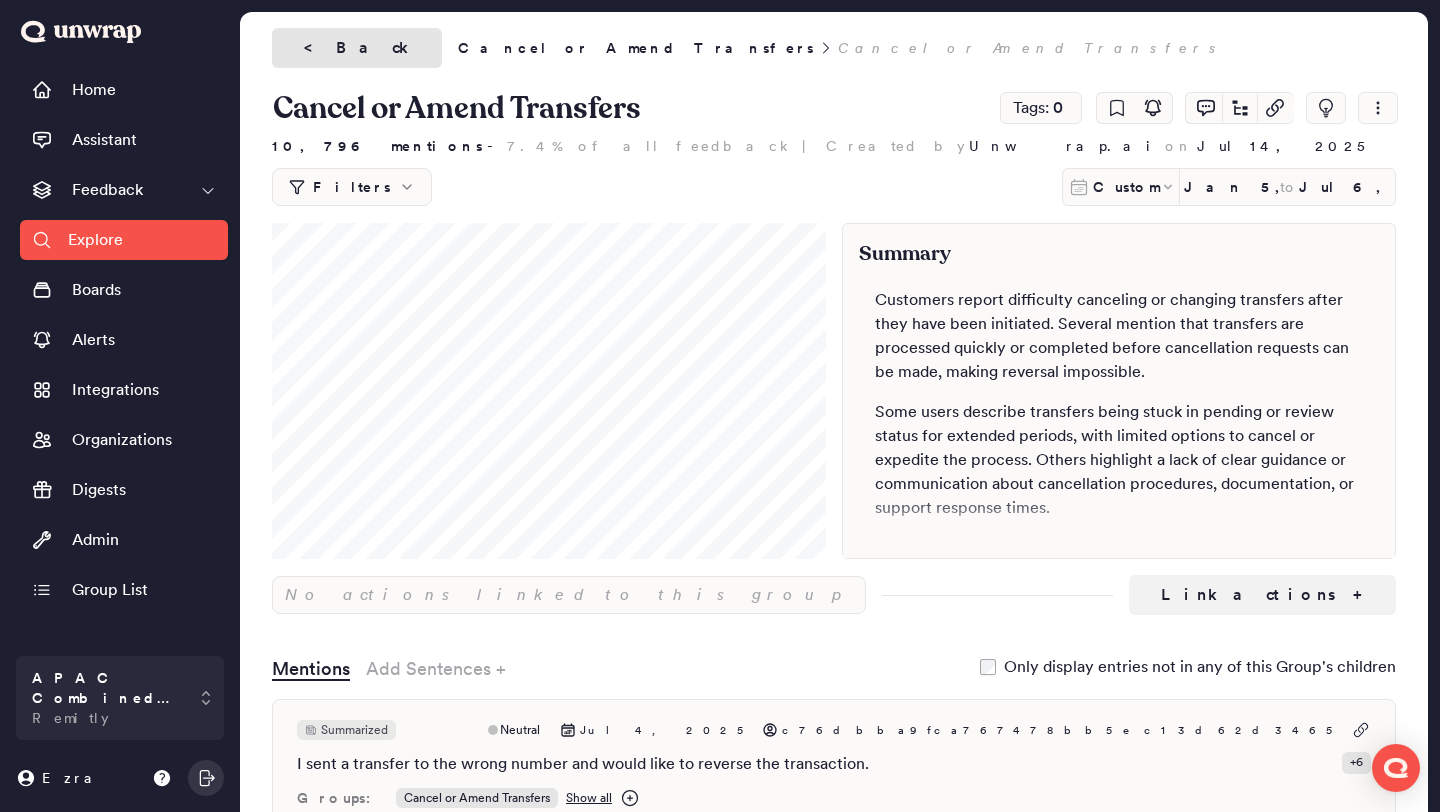 click on "< Back" at bounding box center [357, 48] 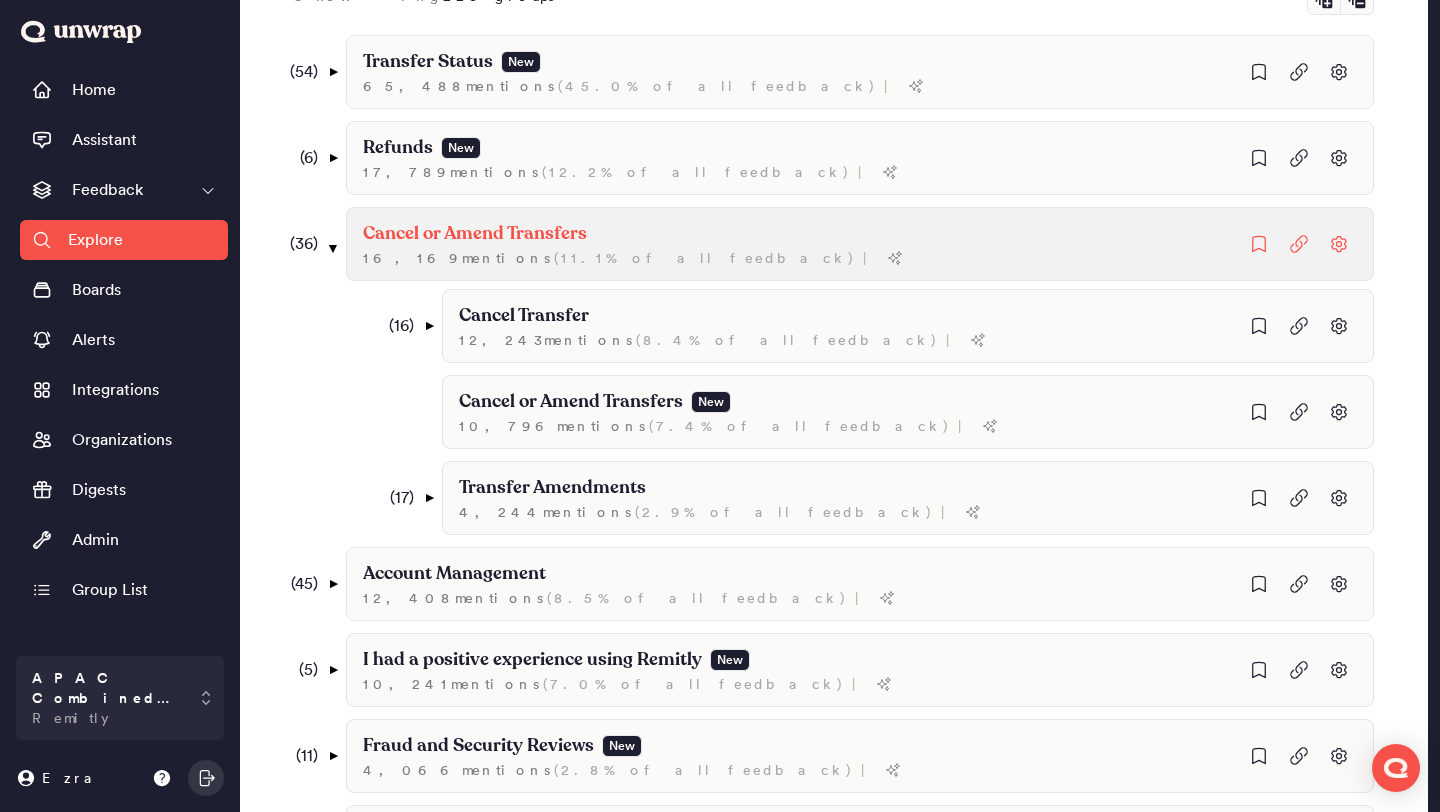 click on "Cancel or Amend Transfers 16,169  mention s   ( 11.1% of all feedback ) |" at bounding box center (860, 72) 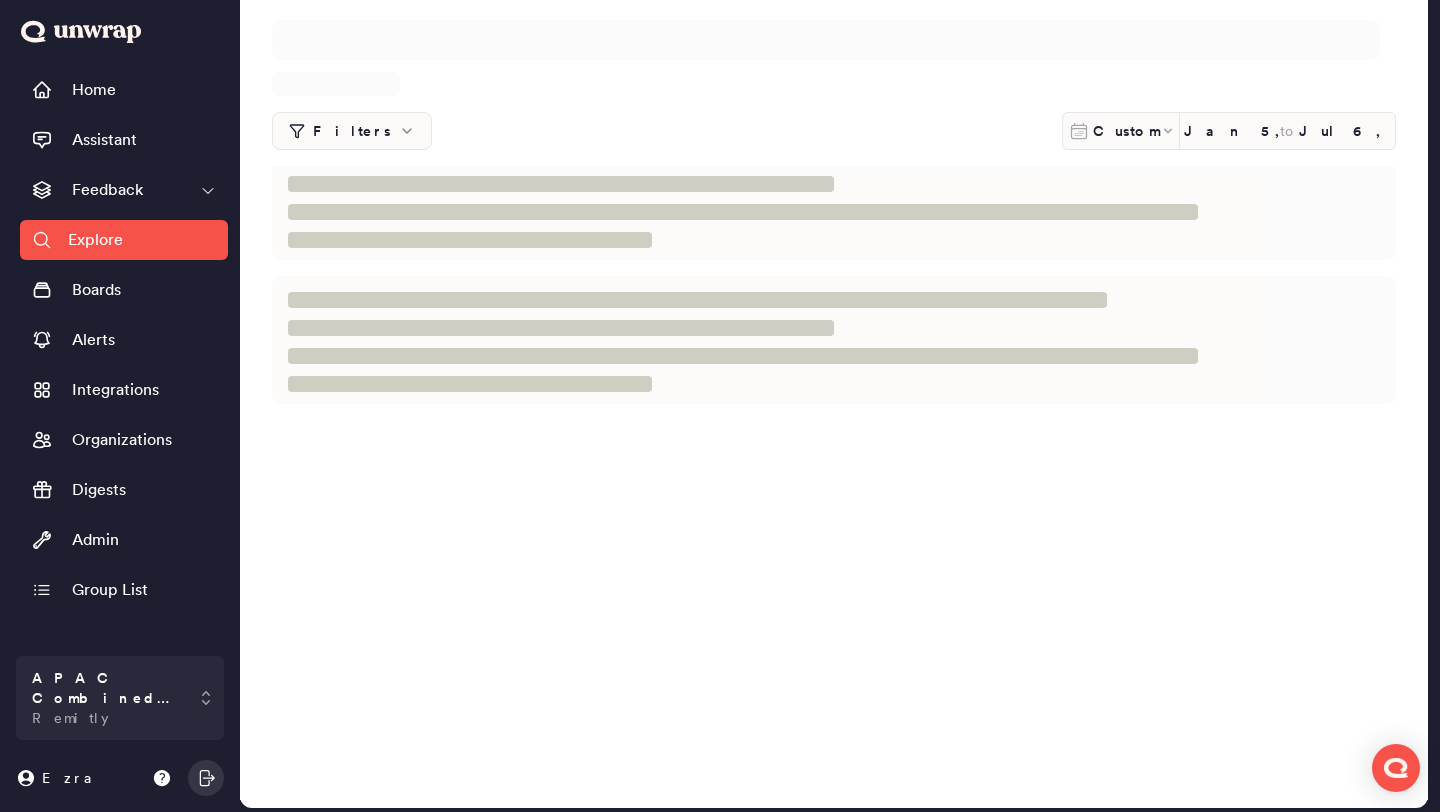 scroll, scrollTop: 0, scrollLeft: 0, axis: both 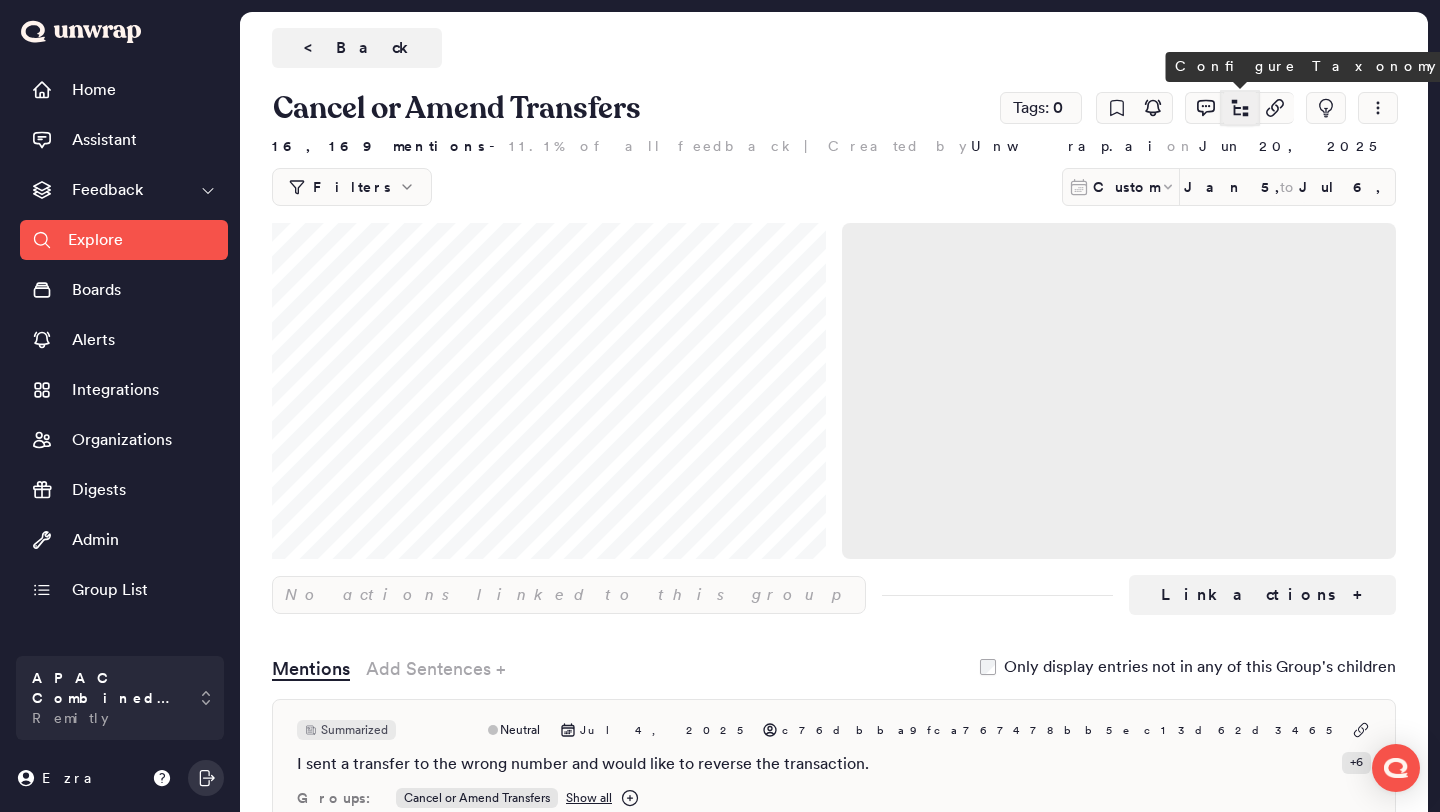 click 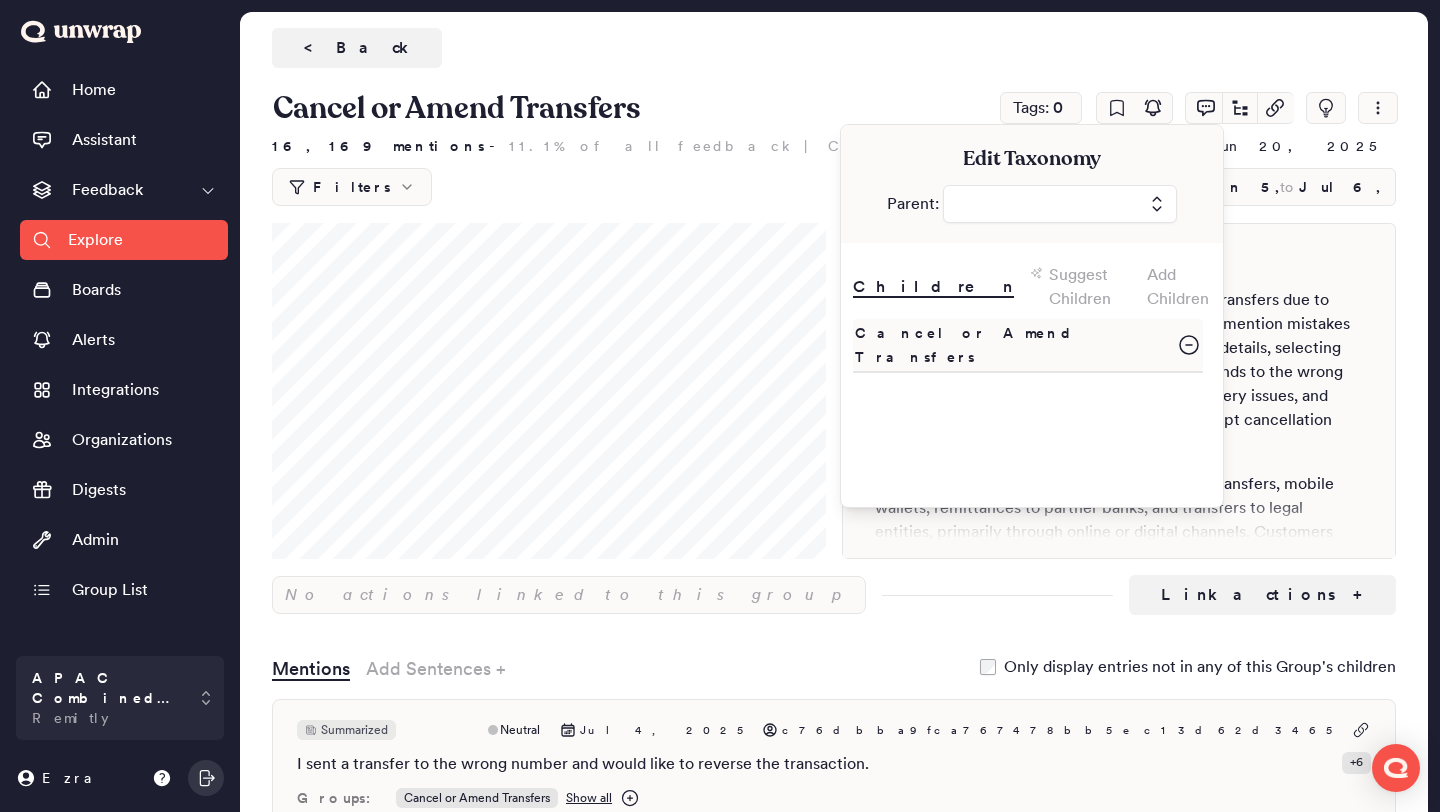 click 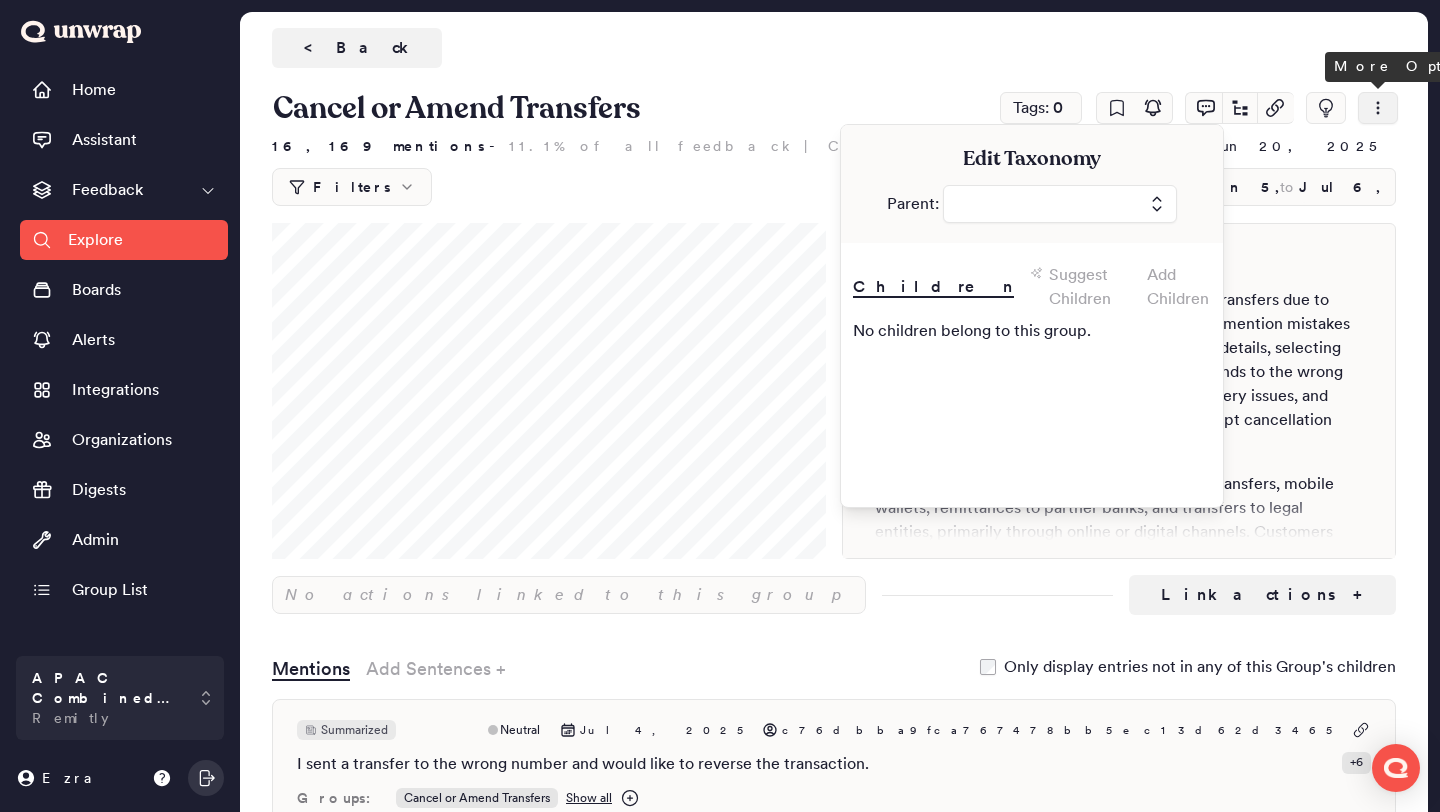 click 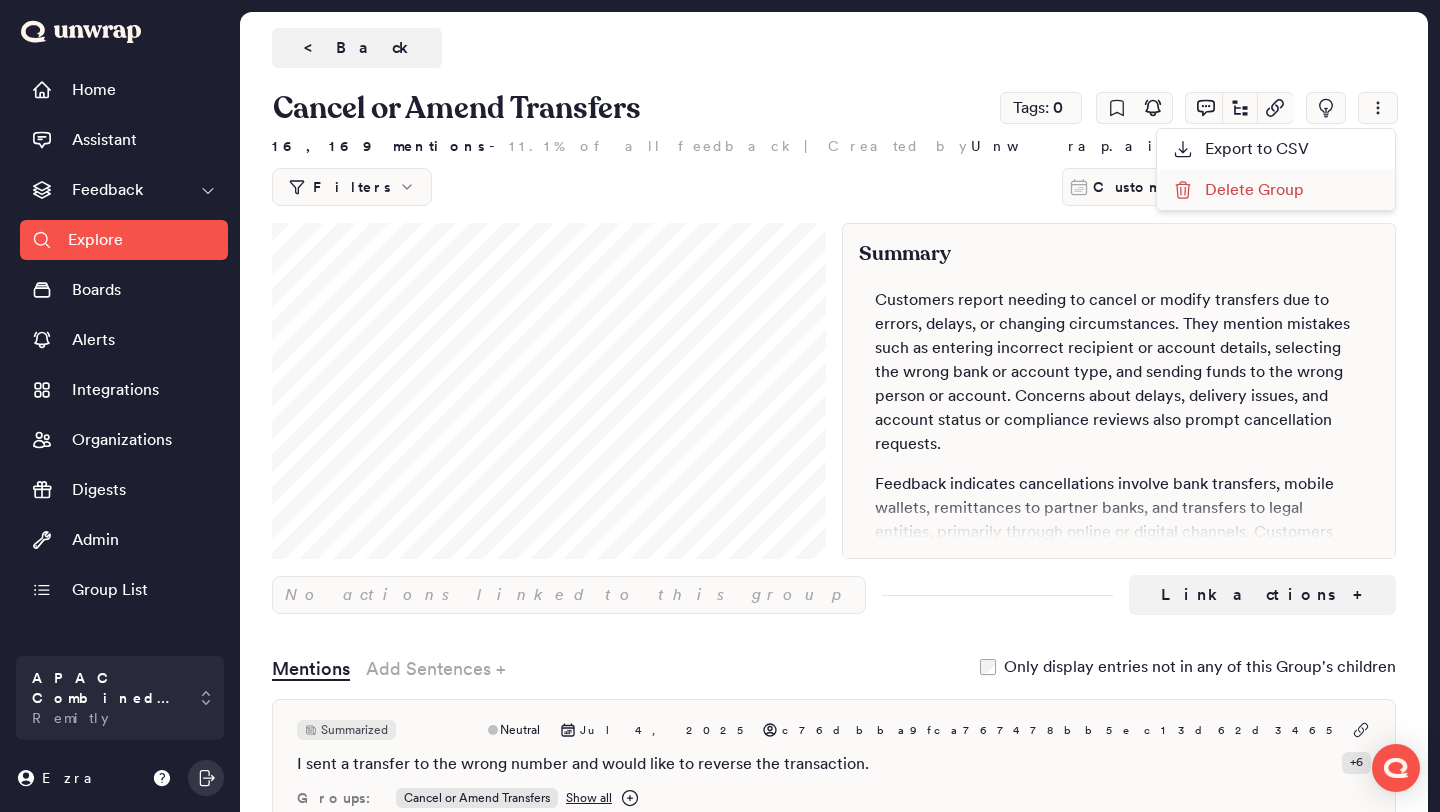 click on "Delete Group" at bounding box center [1238, 190] 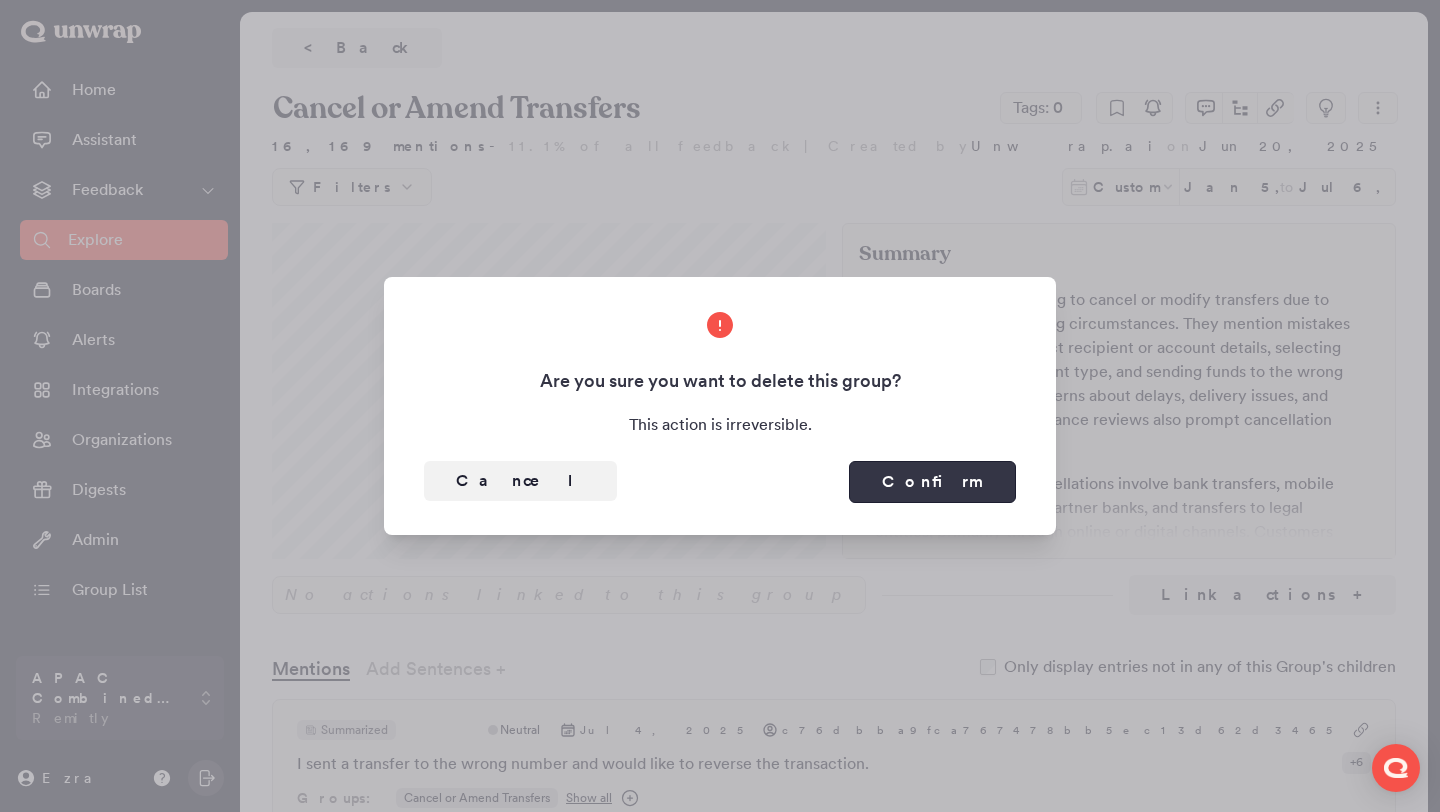 click on "Confirm" at bounding box center (932, 482) 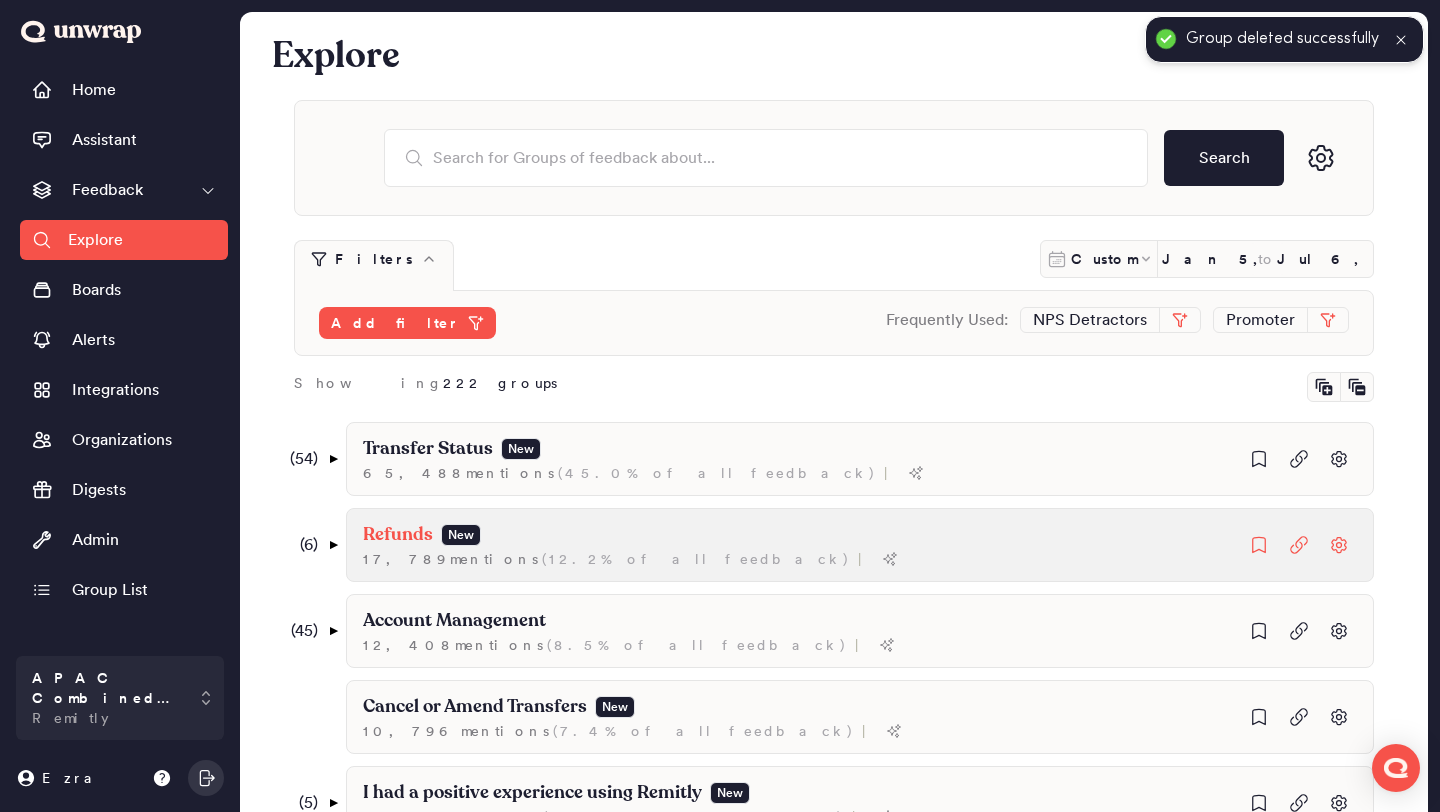 scroll, scrollTop: 387, scrollLeft: 0, axis: vertical 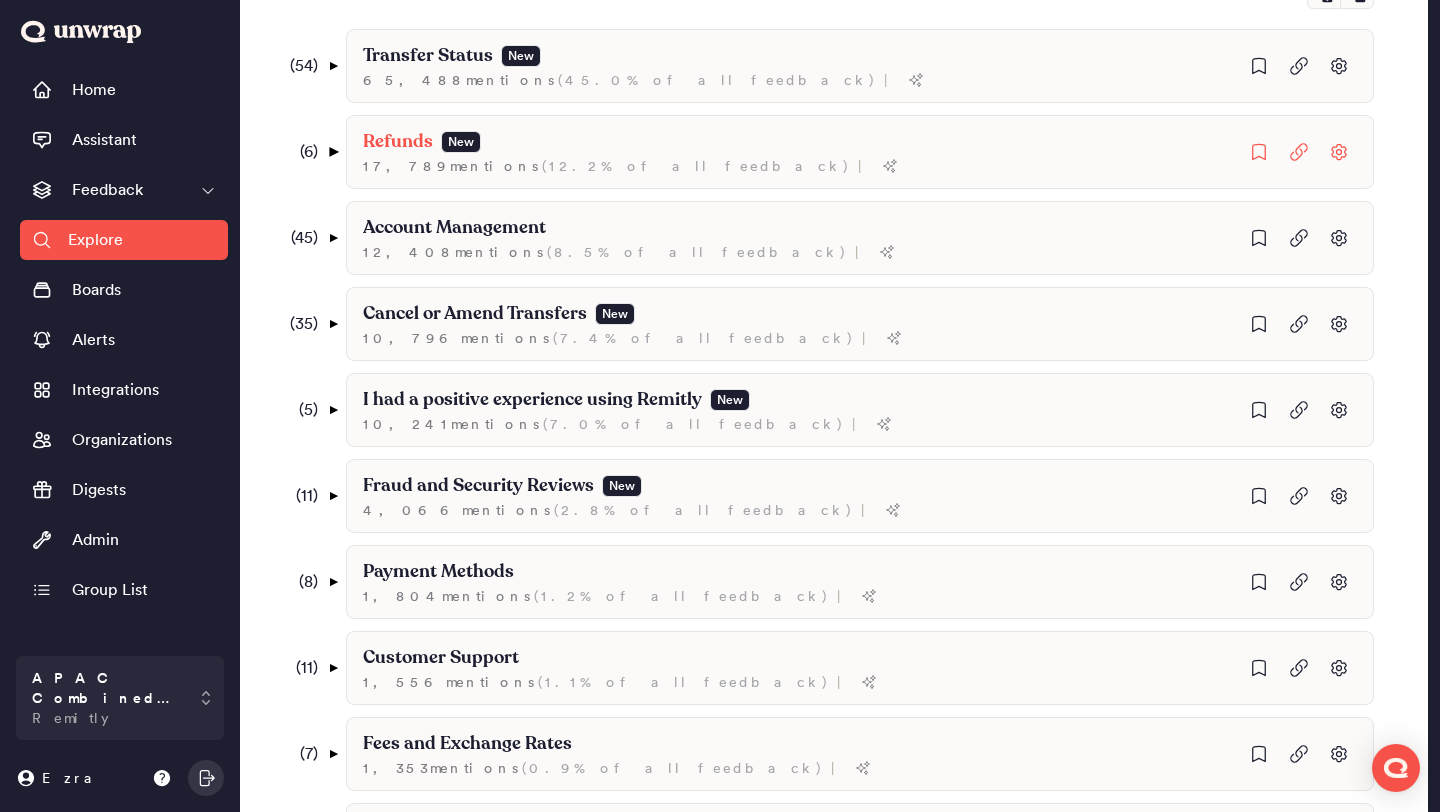 click on "▼" at bounding box center [333, 152] 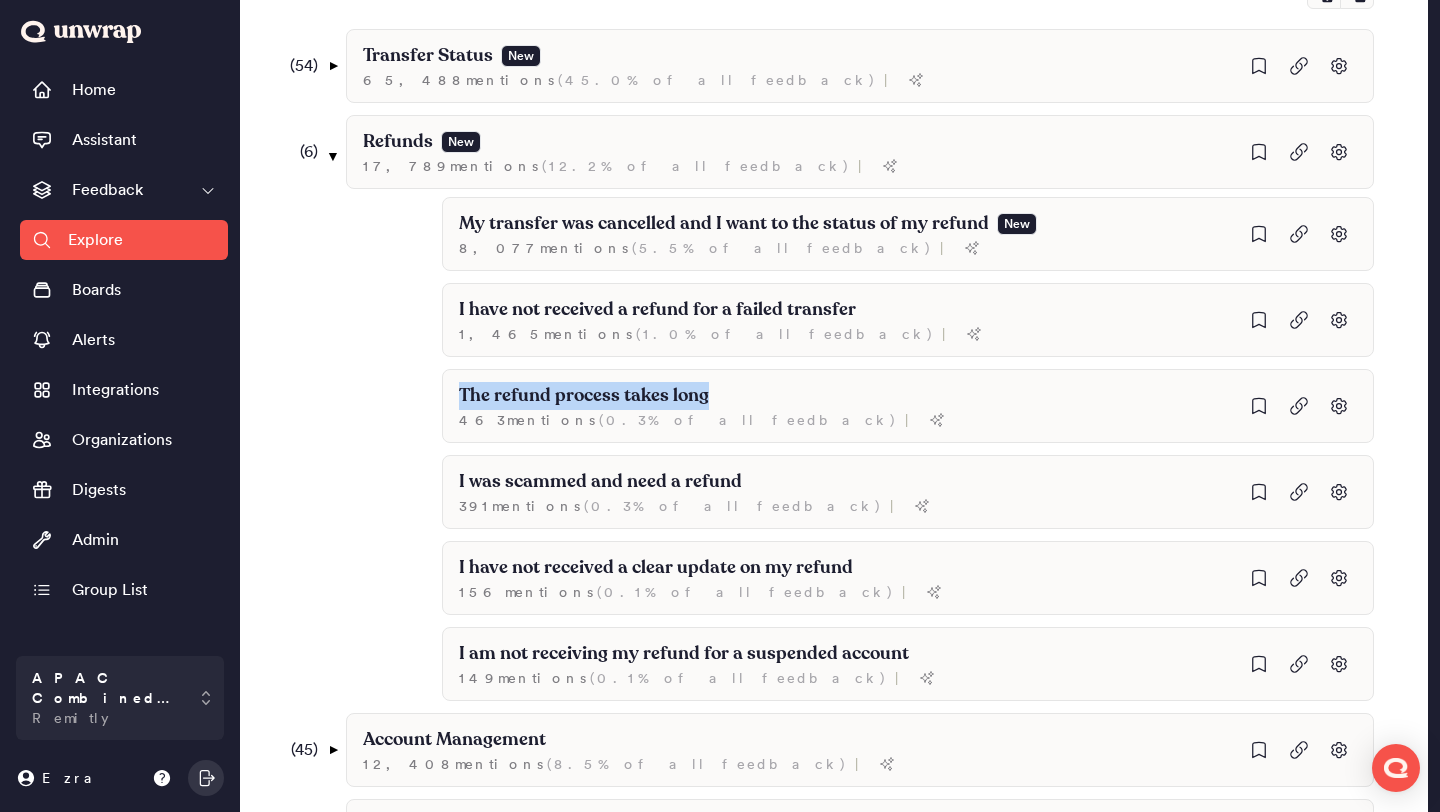 drag, startPoint x: 712, startPoint y: 391, endPoint x: 400, endPoint y: 384, distance: 312.07852 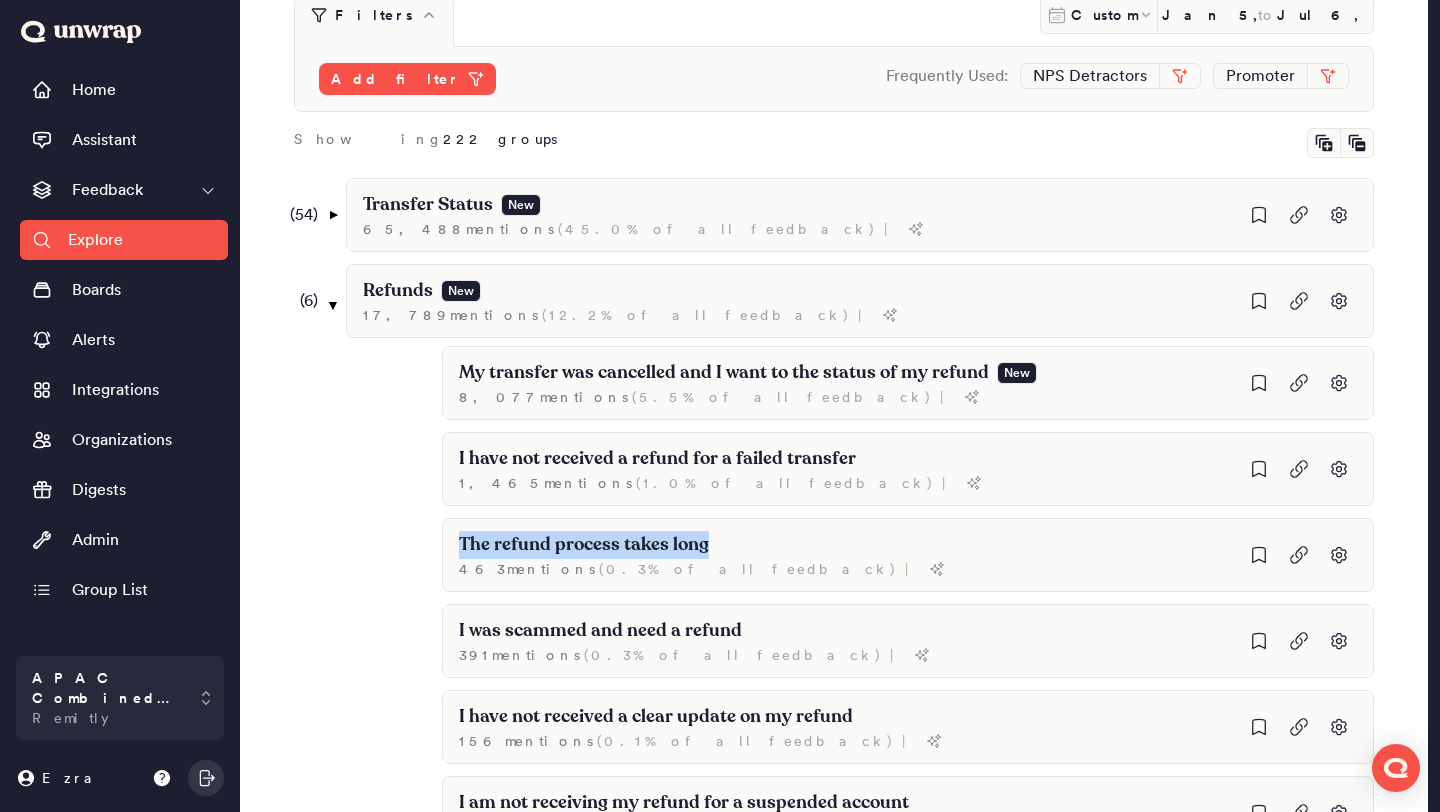 scroll, scrollTop: 0, scrollLeft: 0, axis: both 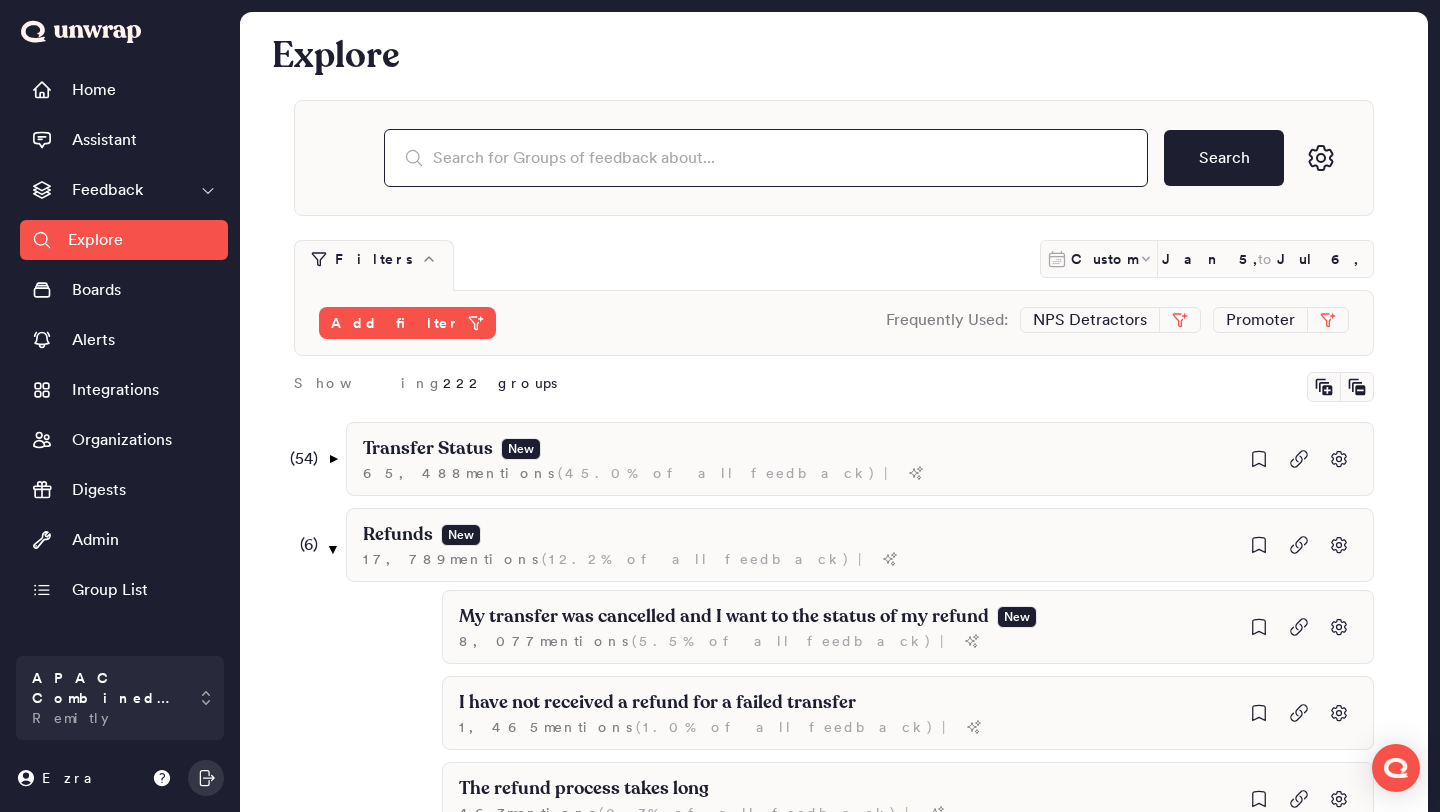 click at bounding box center [766, 158] 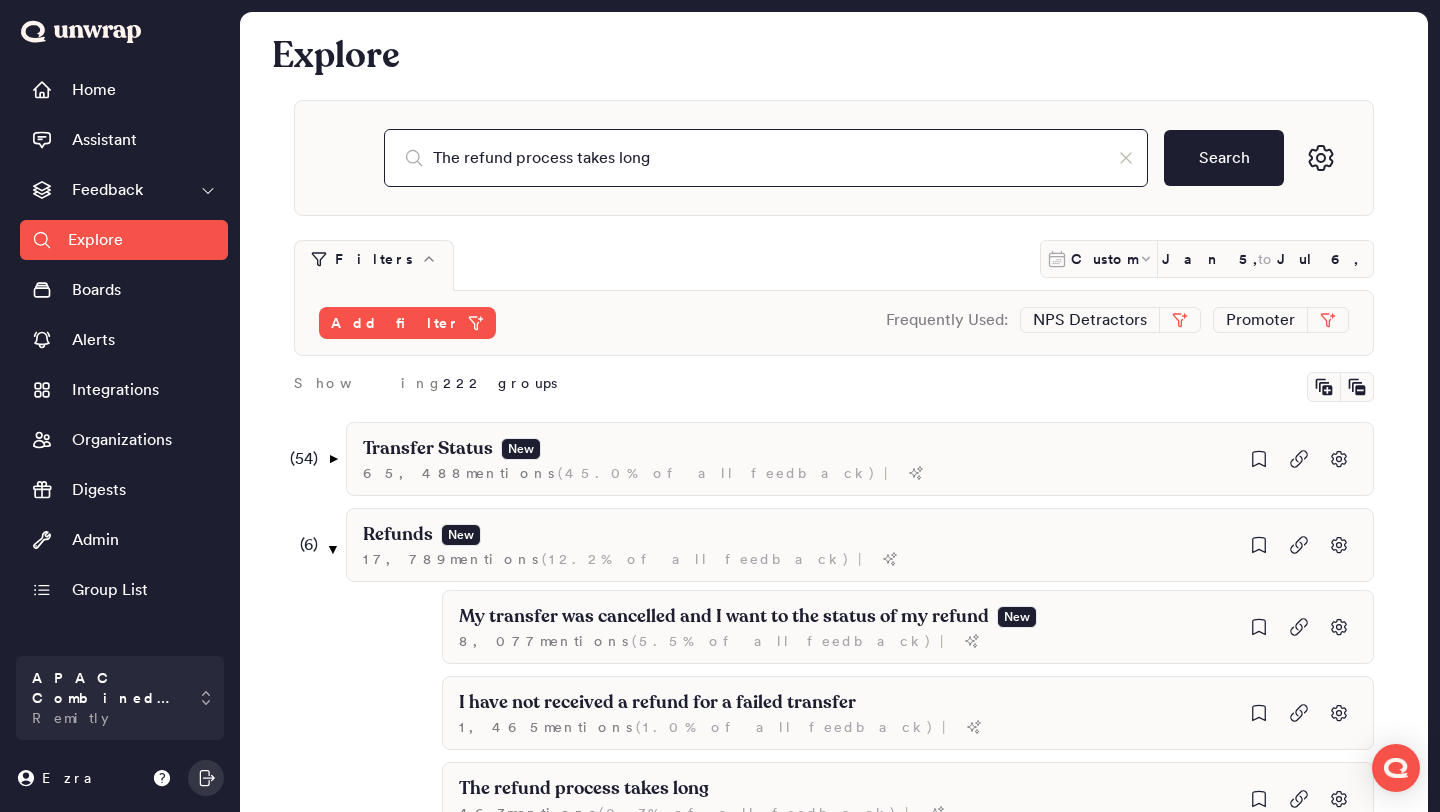 type on "The refund process takes long" 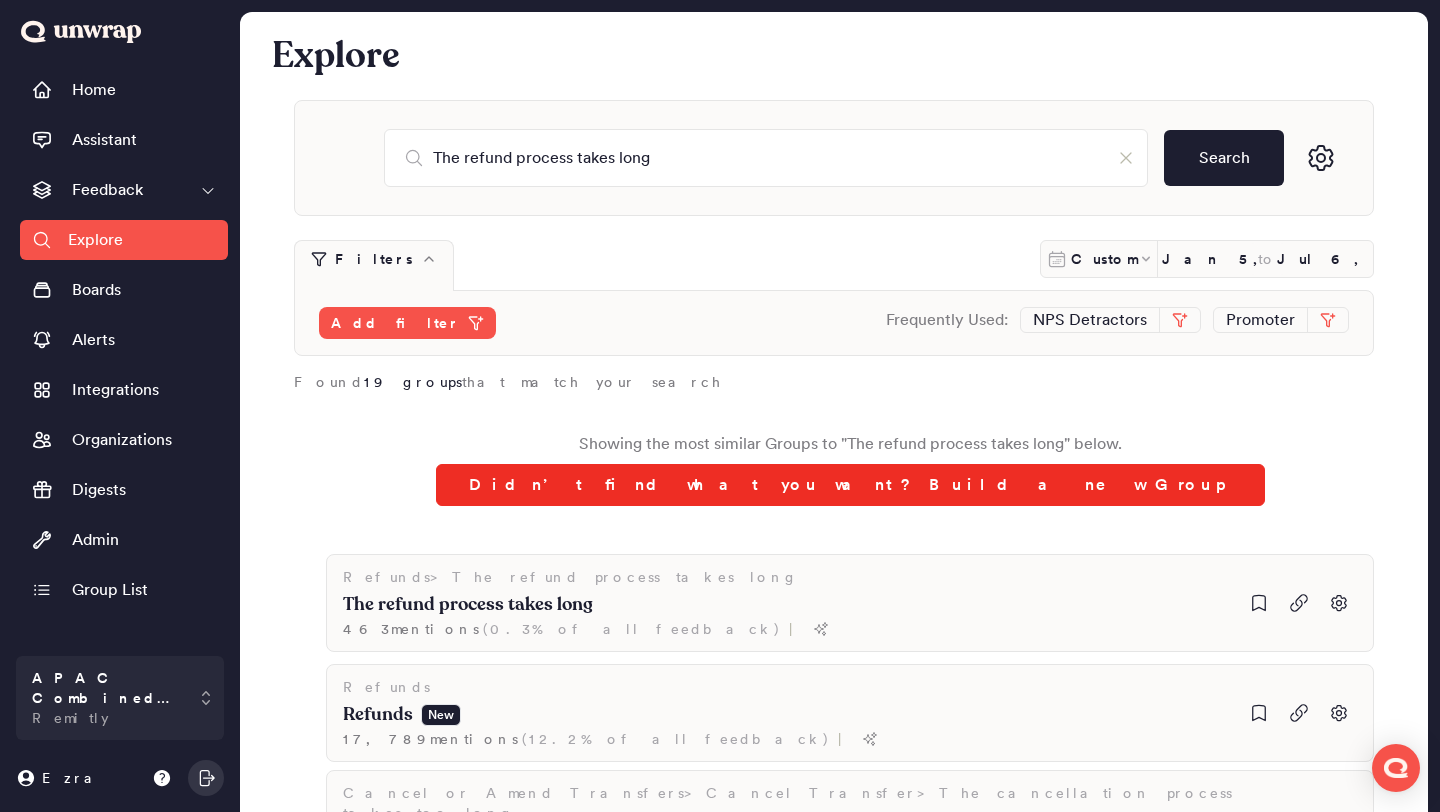 click on "Didn’t find what you want? Build a new Group" at bounding box center (850, 485) 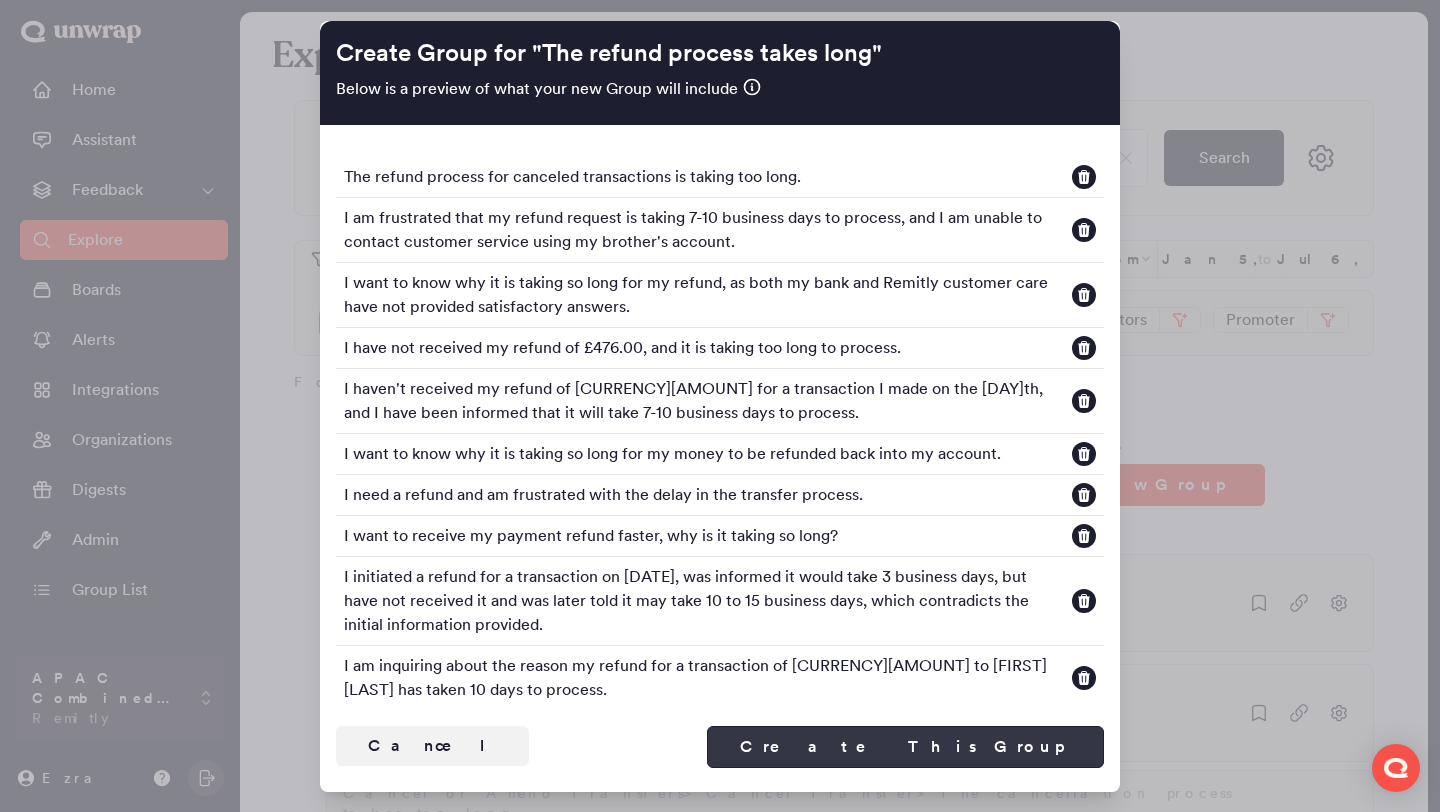 click on "Create This Group" at bounding box center (905, 747) 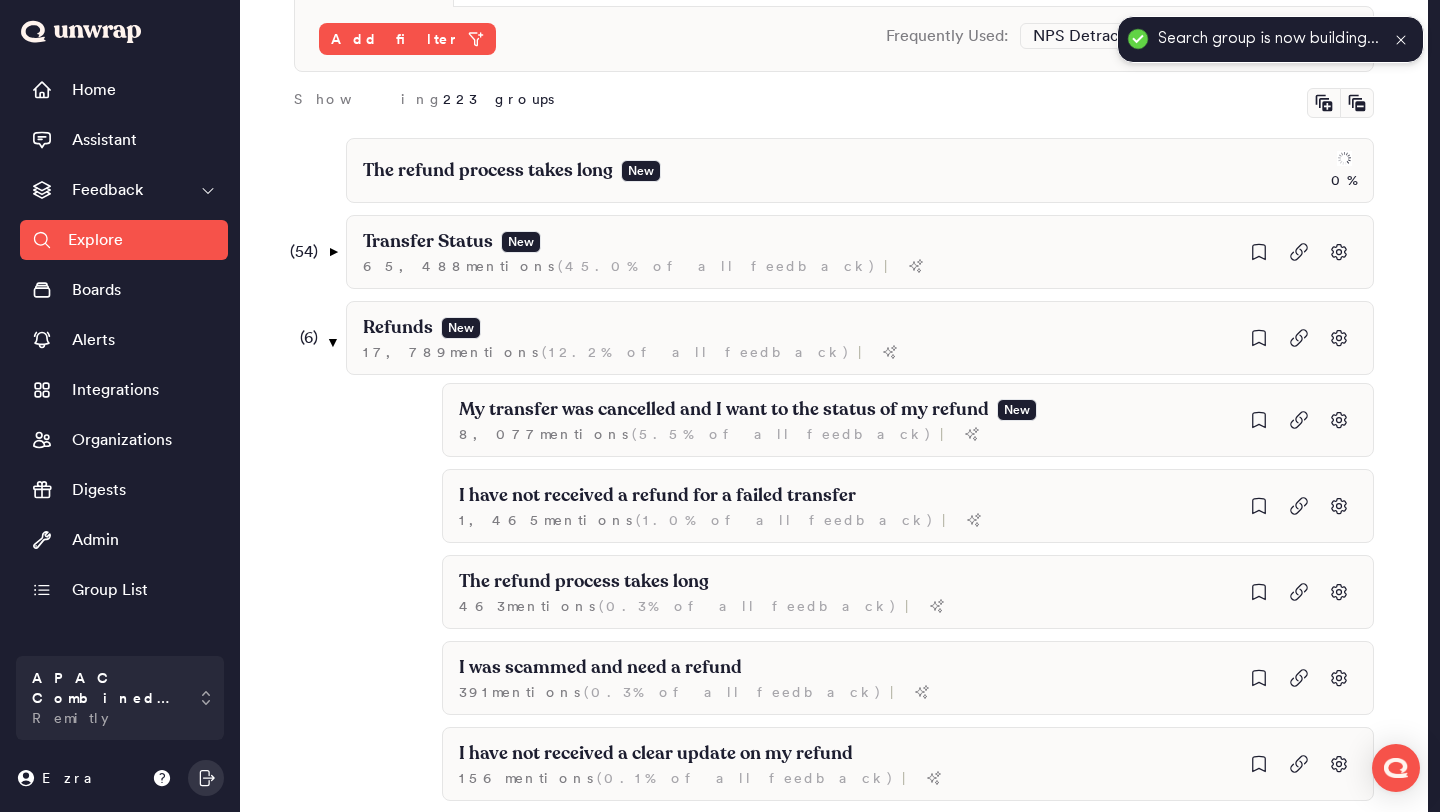scroll, scrollTop: 410, scrollLeft: 0, axis: vertical 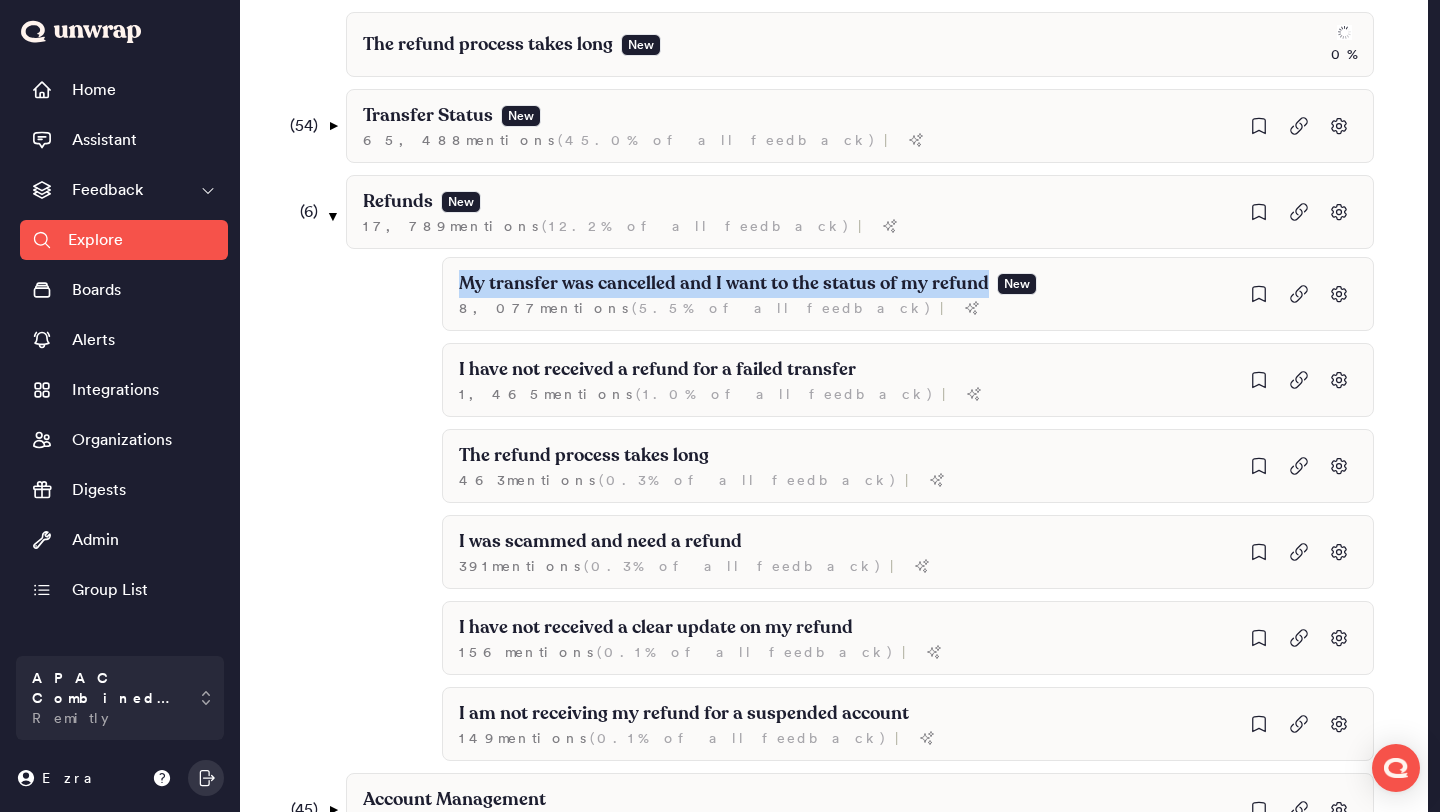drag, startPoint x: 973, startPoint y: 279, endPoint x: 377, endPoint y: 275, distance: 596.0134 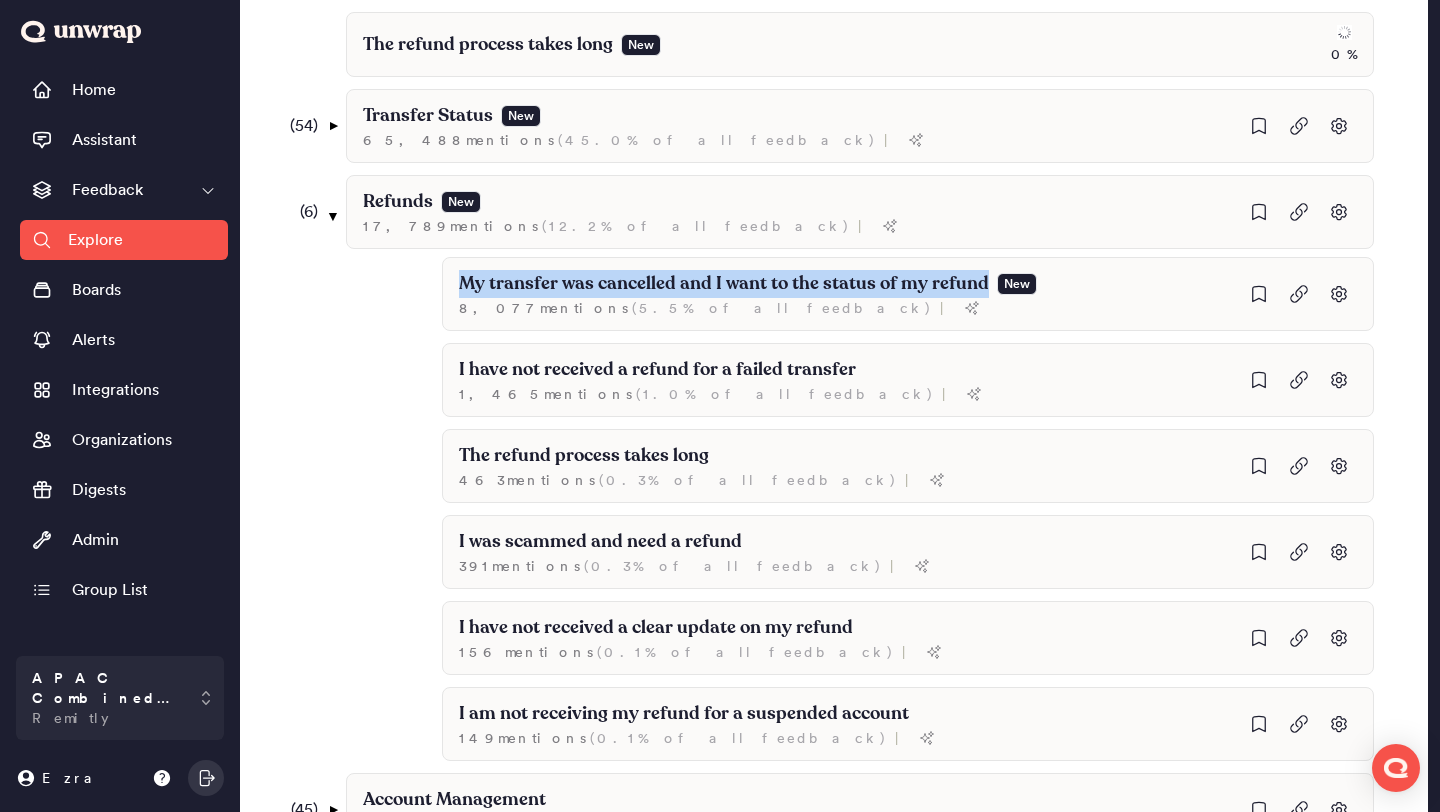 click on "The refund process takes long New 0 % ( 54 ) ▼ Transfer Status New 65,488  mention s   ( 45.0% of all feedback ) | ( 31 ) ▼ Failed Transfer New 24,689  mention s   ( 17.0% of all feedback ) | ( 14 ) ▼ I experienced a failed remittance 5,590  mention s   ( 3.8% of all feedback ) | My money transfers are being canceled without notification New 1,450  mention s   ( 1.0% of all feedback ) | ( 3 ) ▼ My transfer failed due to an error 639  mention s   ( 0.4% of all feedback ) | I am unable to send money due to a sending limit error 331  mention s   ( 0.2% of all feedback ) | My transfer is not complete due to a user data error 225  mention s   ( 0.2% of all feedback ) | I am encountering an invalid account error 10  mention s   ( 0.0% of all feedback ) | ( 3 ) ▼ A specific country is not supported 566  mention s   ( 0.4% of all feedback ) | I am unable to send money to Brazil 137  mention s   ( 0.1% of all feedback ) | I am unable to complete a money transfer to Ghana 134  mention s   ( ) | 112  mention s" at bounding box center (860, 863) 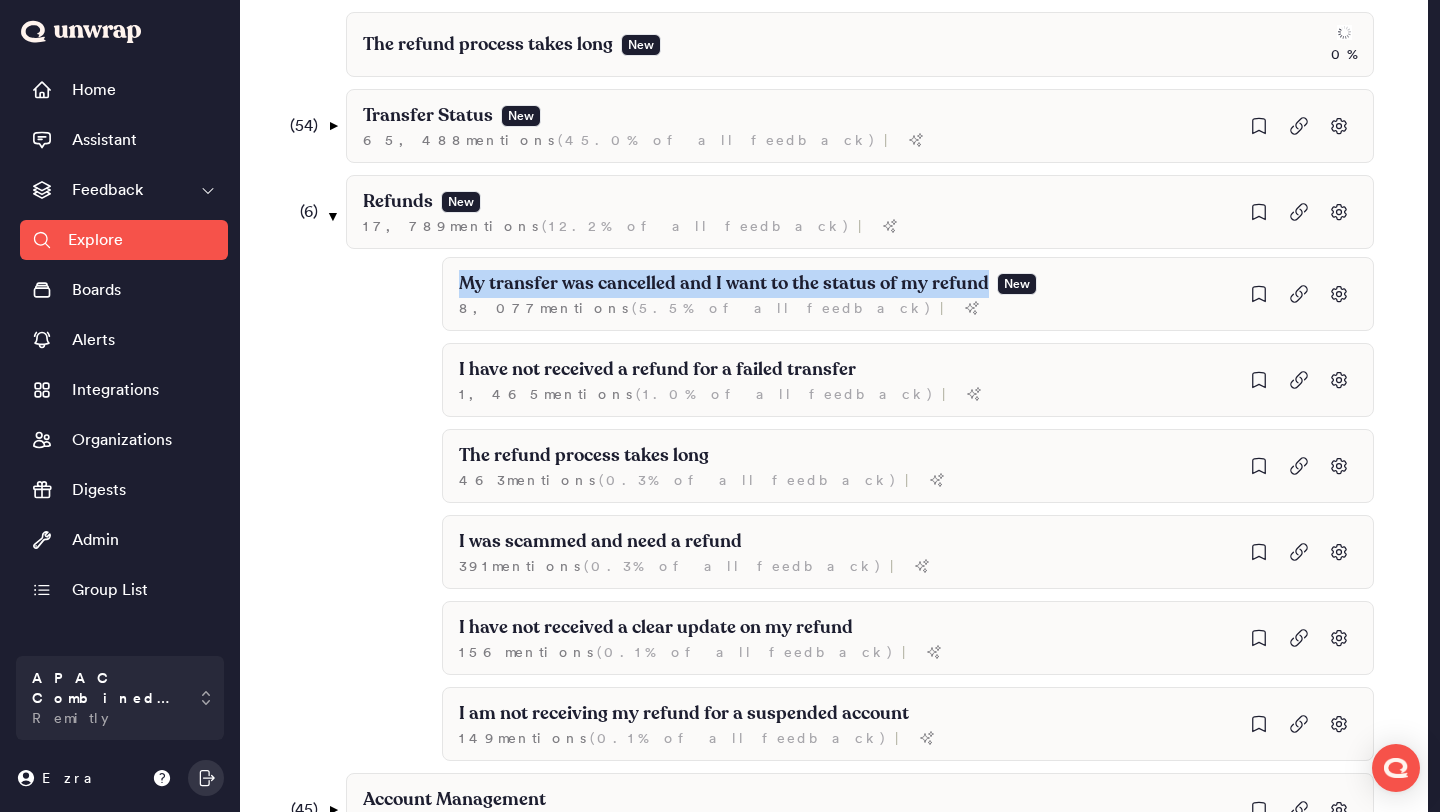 copy on "My transfer was cancelled and I want to the status of my refund" 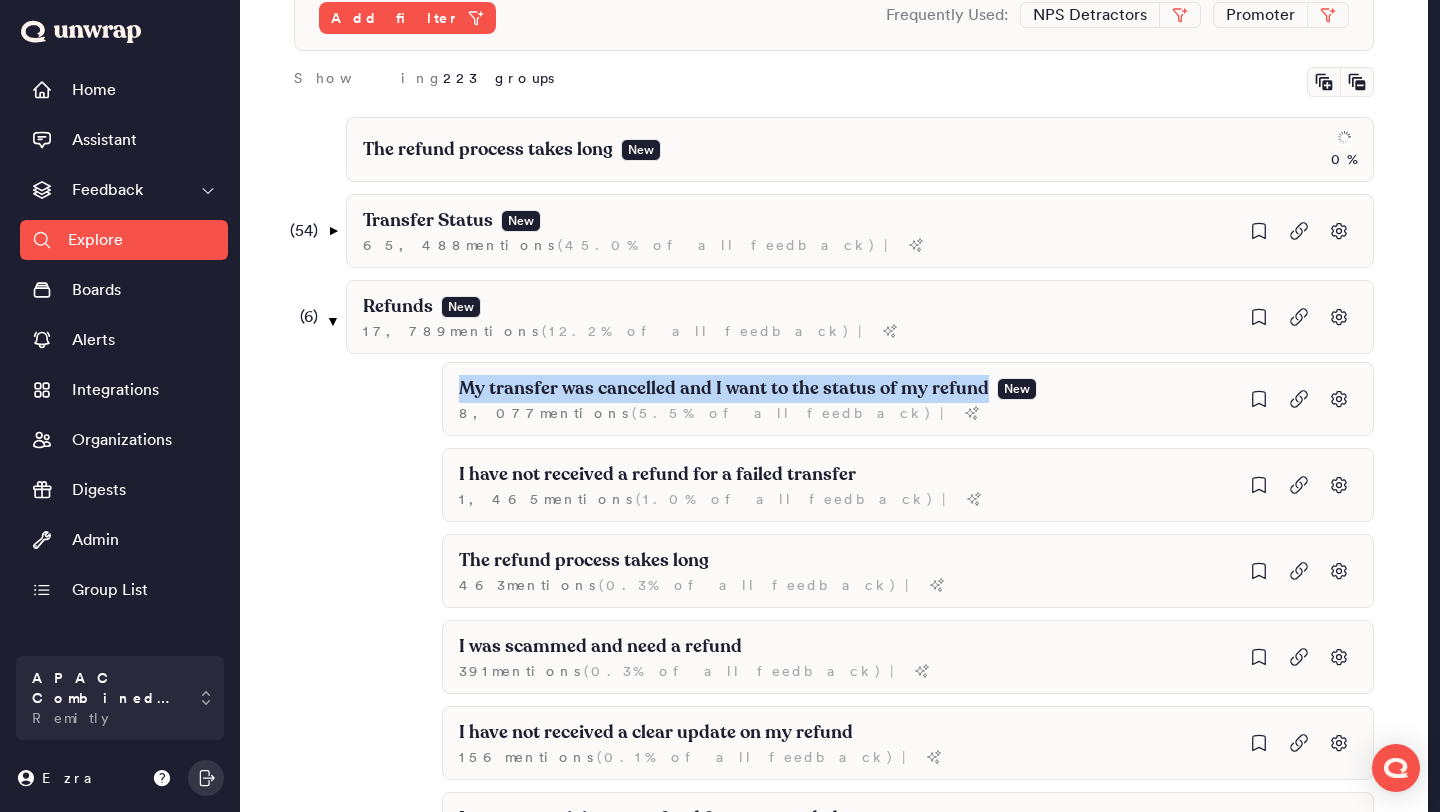 scroll, scrollTop: 68, scrollLeft: 0, axis: vertical 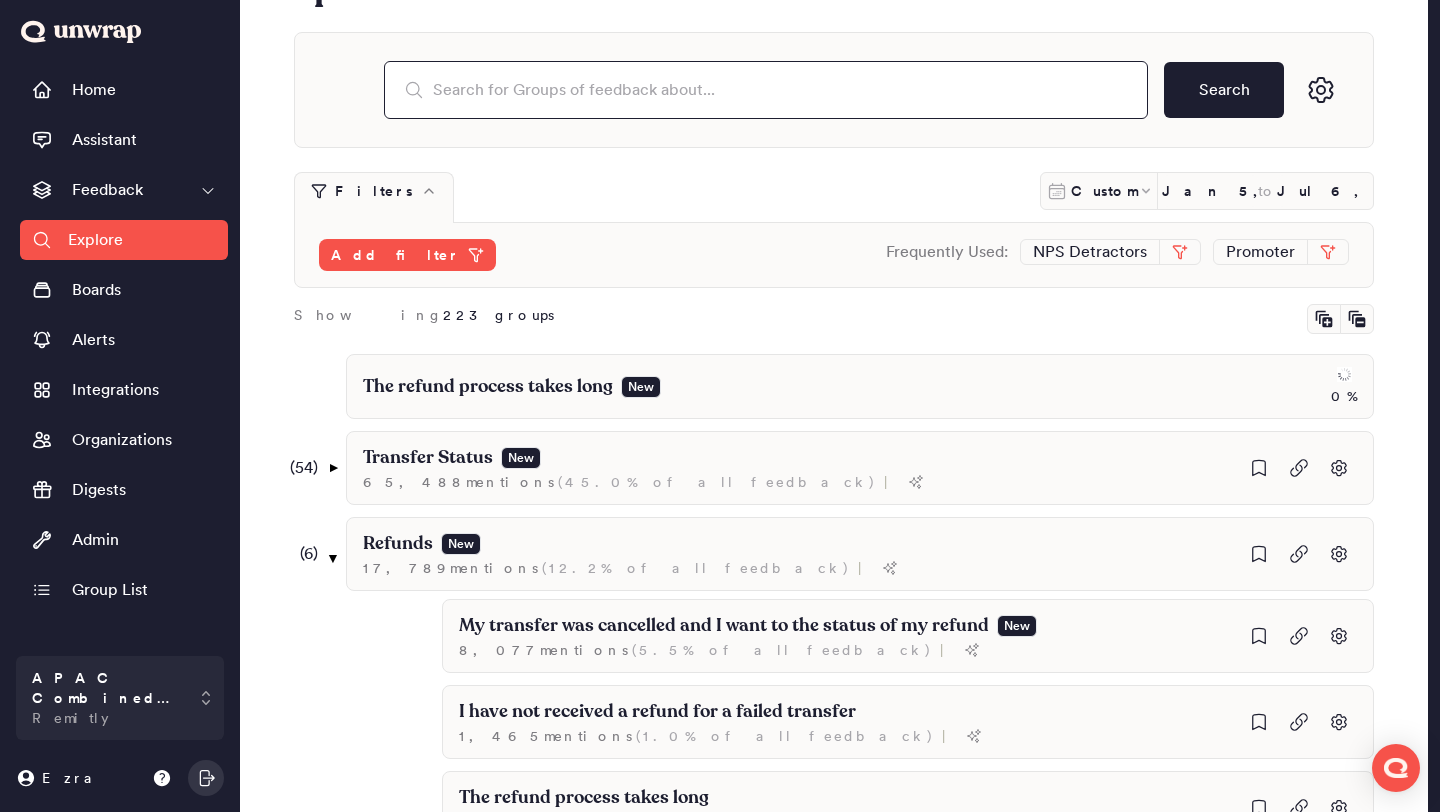 click at bounding box center (766, 90) 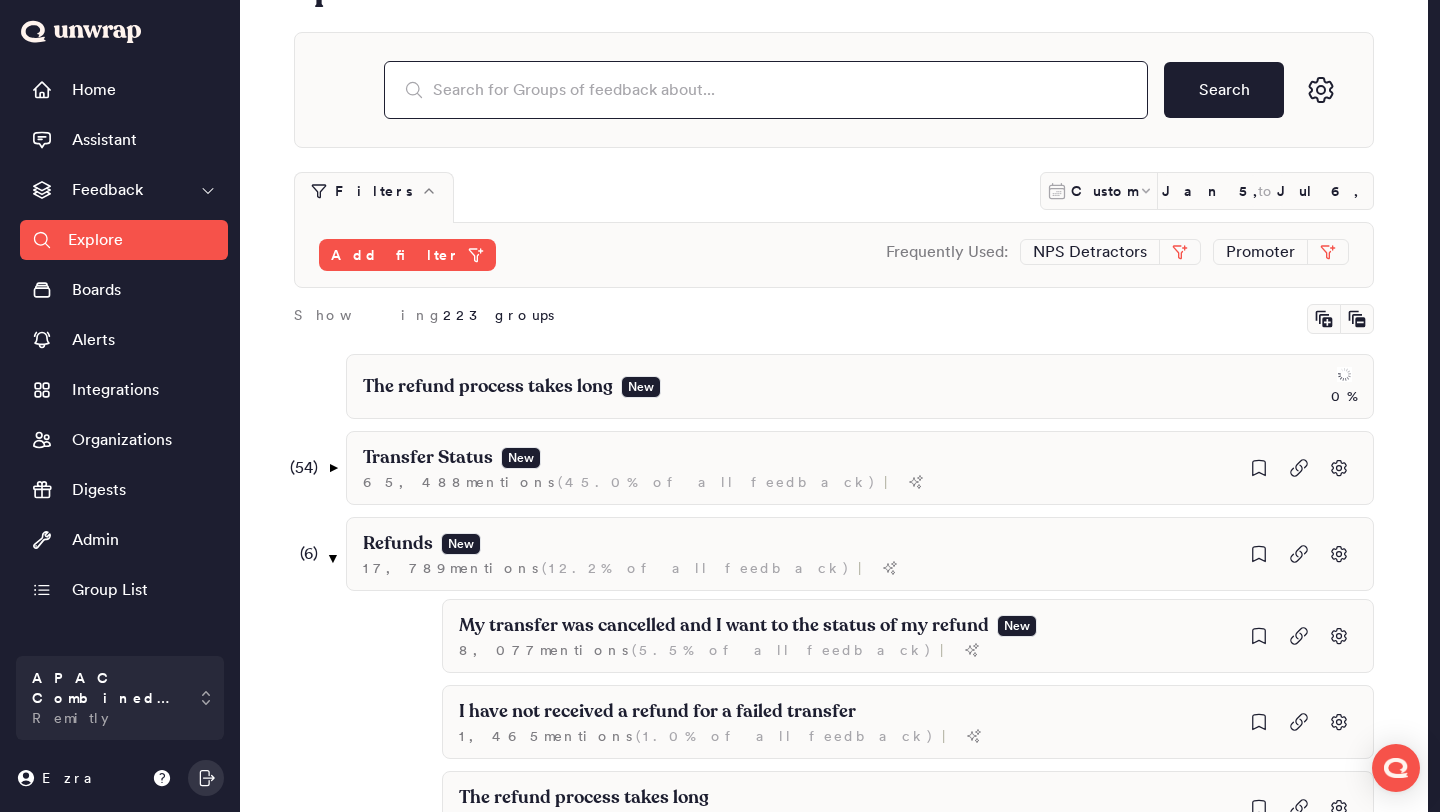 paste on "My transfer was cancelled and I want to the status of my refund" 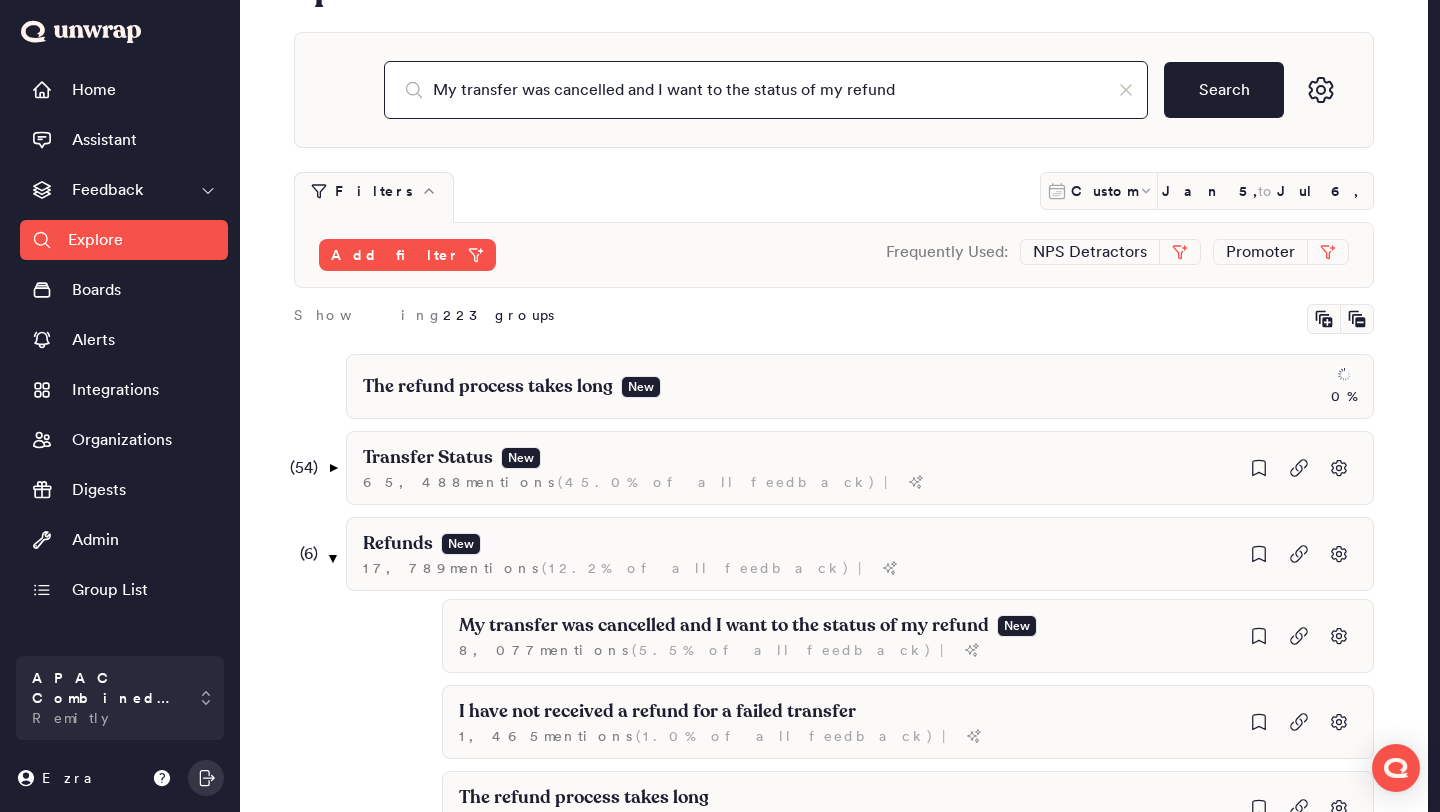 type on "My transfer was cancelled and I want to the status of my refund" 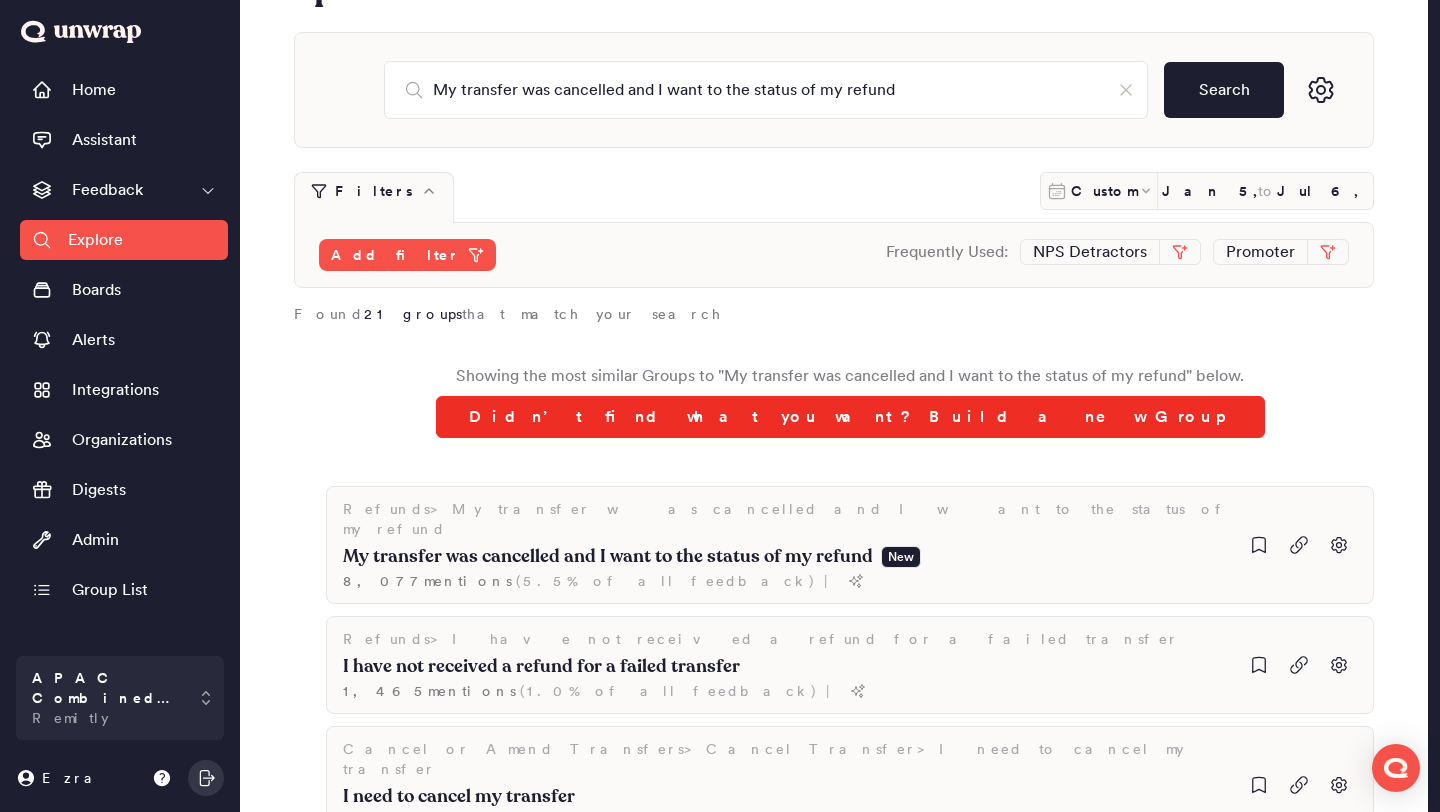 click on "Didn’t find what you want? Build a new Group" at bounding box center (850, 417) 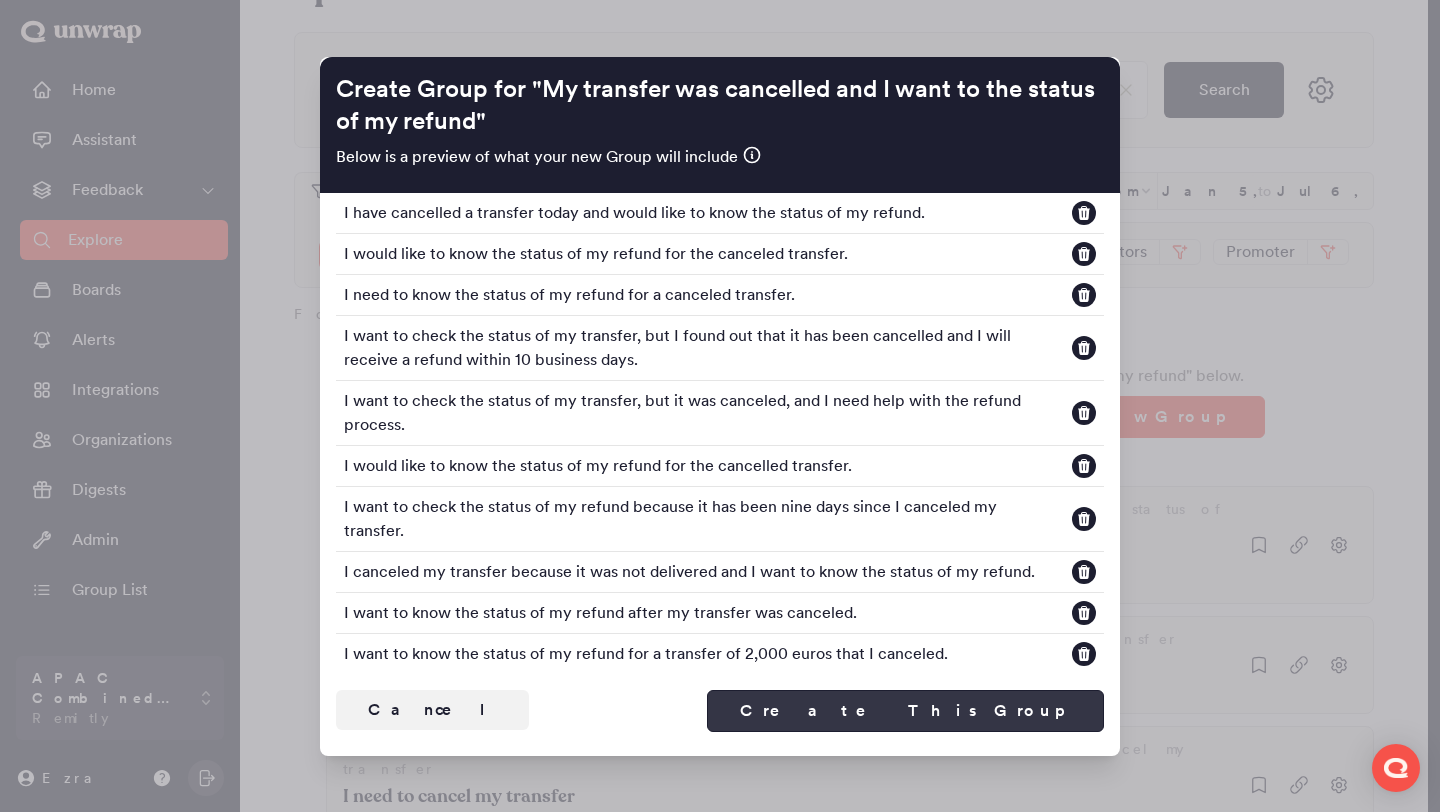click on "Create This Group" at bounding box center [905, 711] 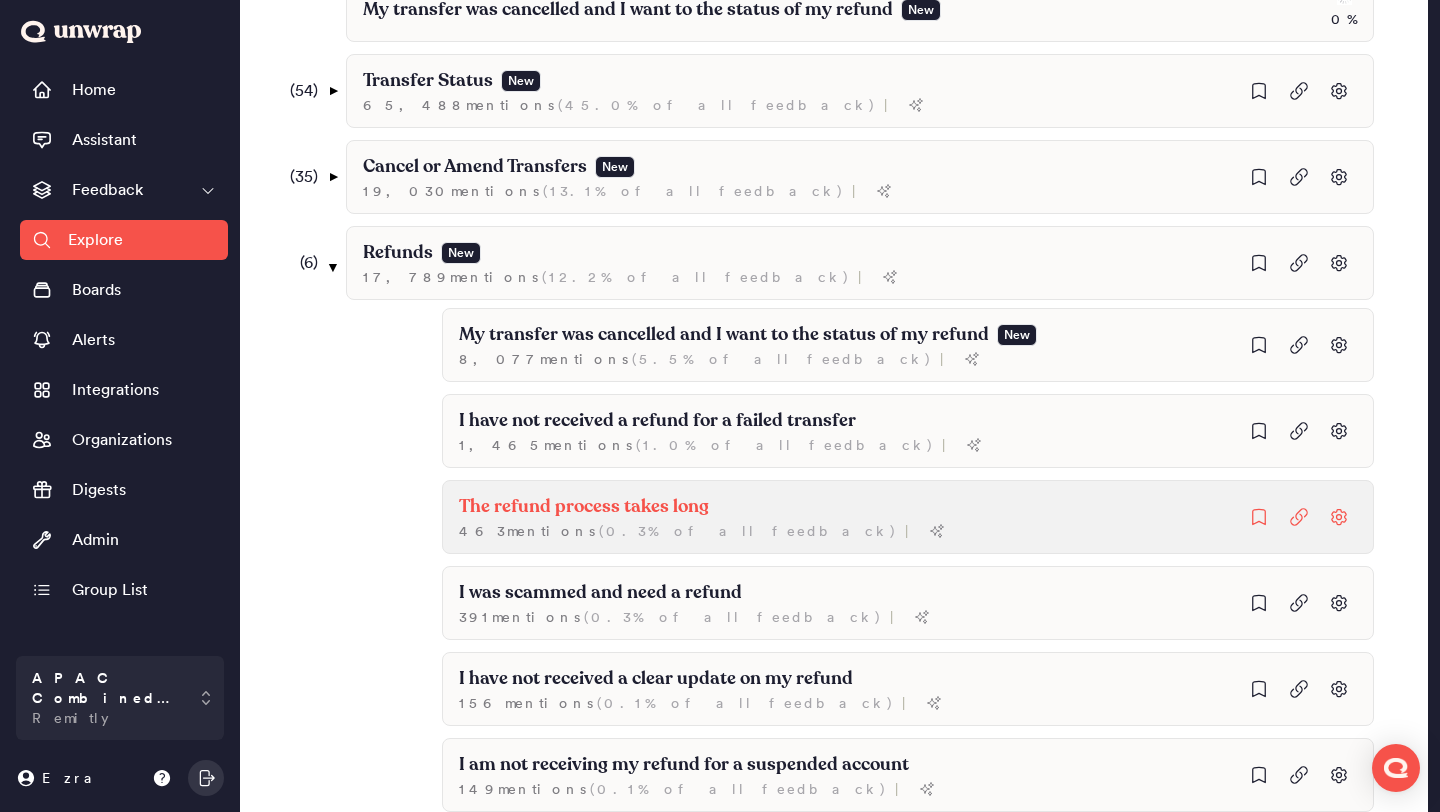 scroll, scrollTop: 523, scrollLeft: 0, axis: vertical 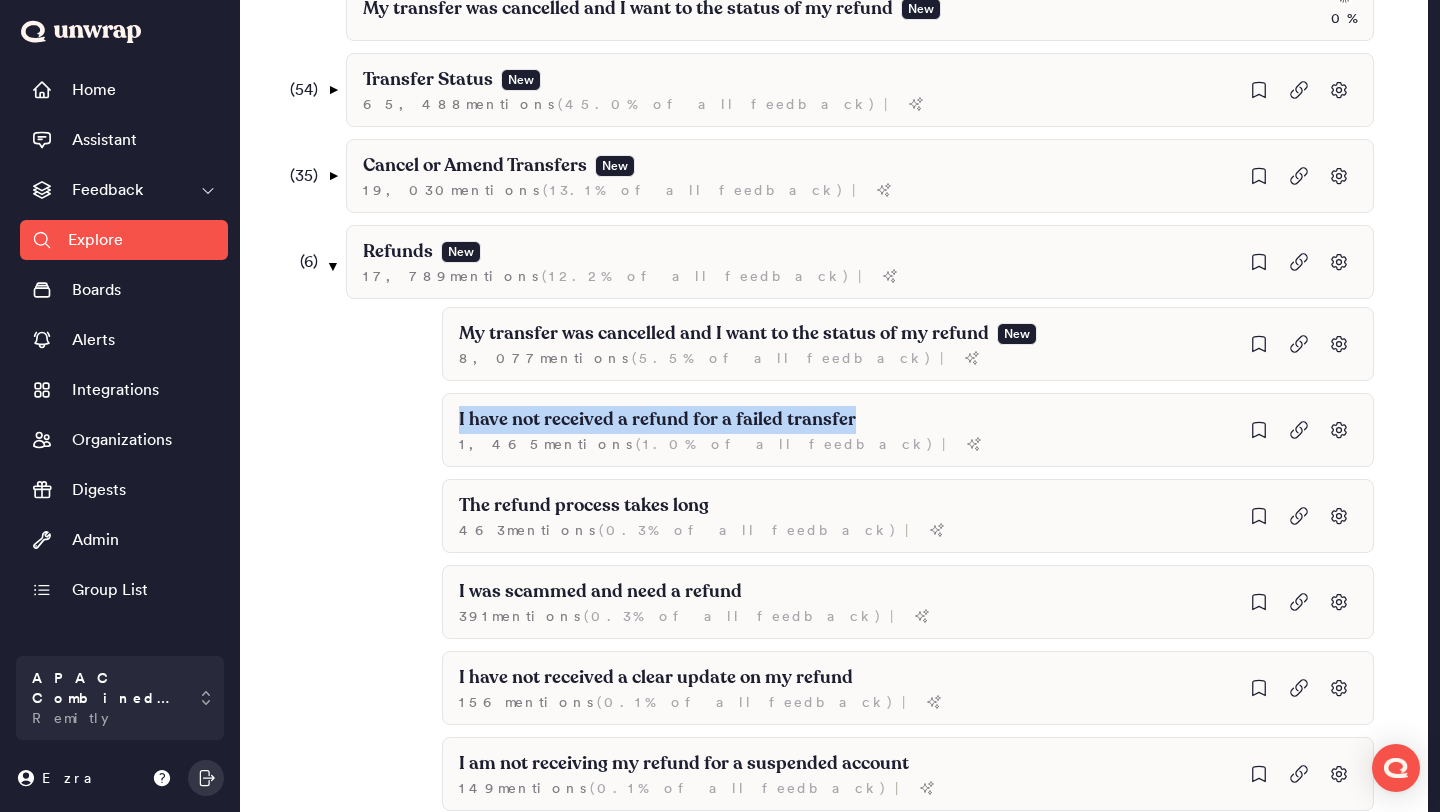 drag, startPoint x: 858, startPoint y: 419, endPoint x: 390, endPoint y: 415, distance: 468.0171 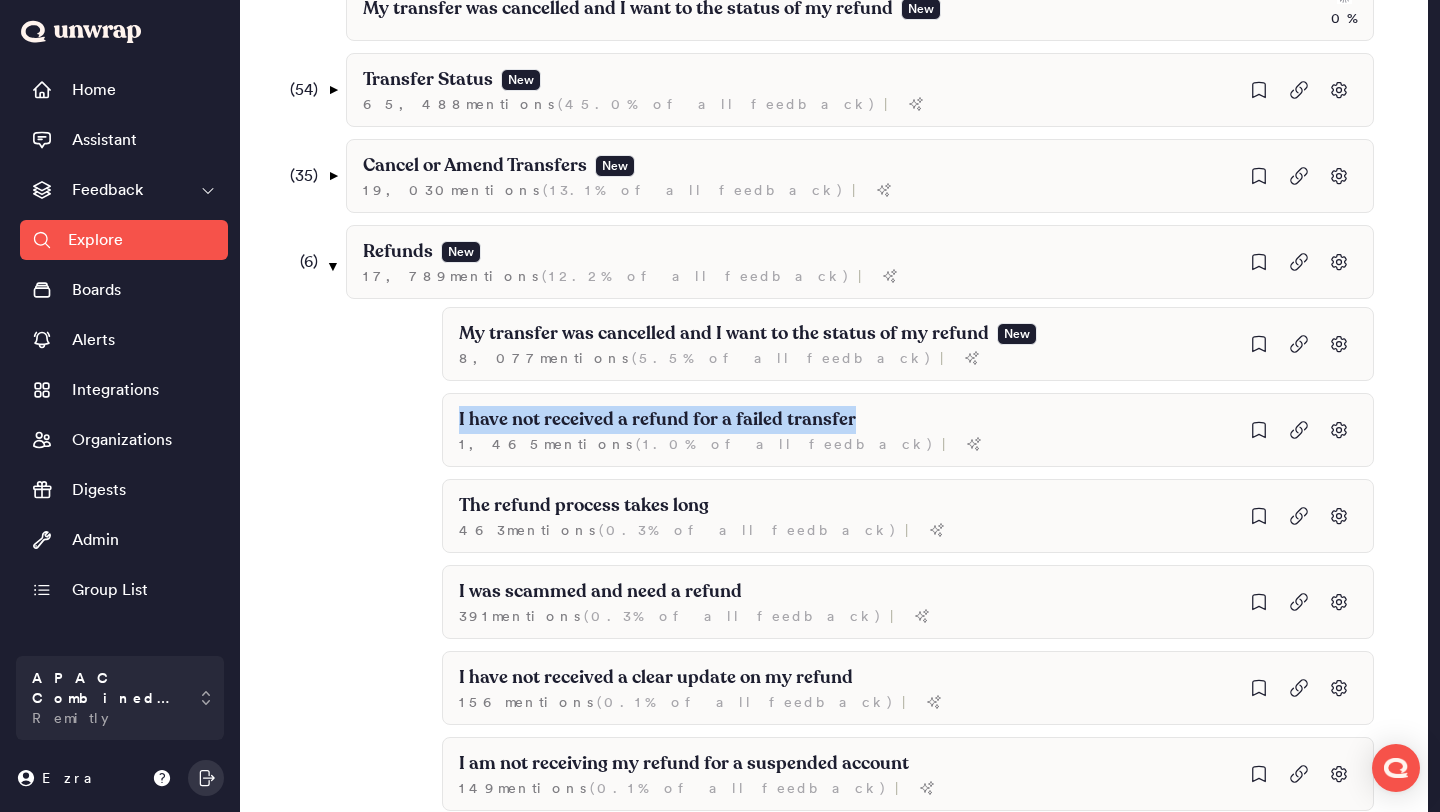 click on "The refund process takes long New 0 % My transfer was cancelled and I want to the status of my refund New 0 % ( 54 ) ▼ Transfer Status New 65,488  mention s   ( 45.0% of all feedback ) | ( 31 ) ▼ Failed Transfer New 24,689  mention s   ( 17.0% of all feedback ) | ( 14 ) ▼ I experienced a failed remittance 5,590  mention s   ( 3.8% of all feedback ) | My money transfers are being canceled without notification New 1,450  mention s   ( 1.0% of all feedback ) | ( 3 ) ▼ My transfer failed due to an error 639  mention s   ( 0.4% of all feedback ) | I am unable to send money due to a sending limit error 331  mention s   ( 0.2% of all feedback ) | My transfer is not complete due to a user data error 225  mention s   ( 0.2% of all feedback ) | I am encountering an invalid account error 10  mention s   ( 0.0% of all feedback ) | ( 3 ) ▼ A specific country is not supported 566  mention s   ( 0.4% of all feedback ) | I am unable to send money to Brazil 137  mention s   ( 0.1% of all feedback ) | 134  mention s" at bounding box center (860, 789) 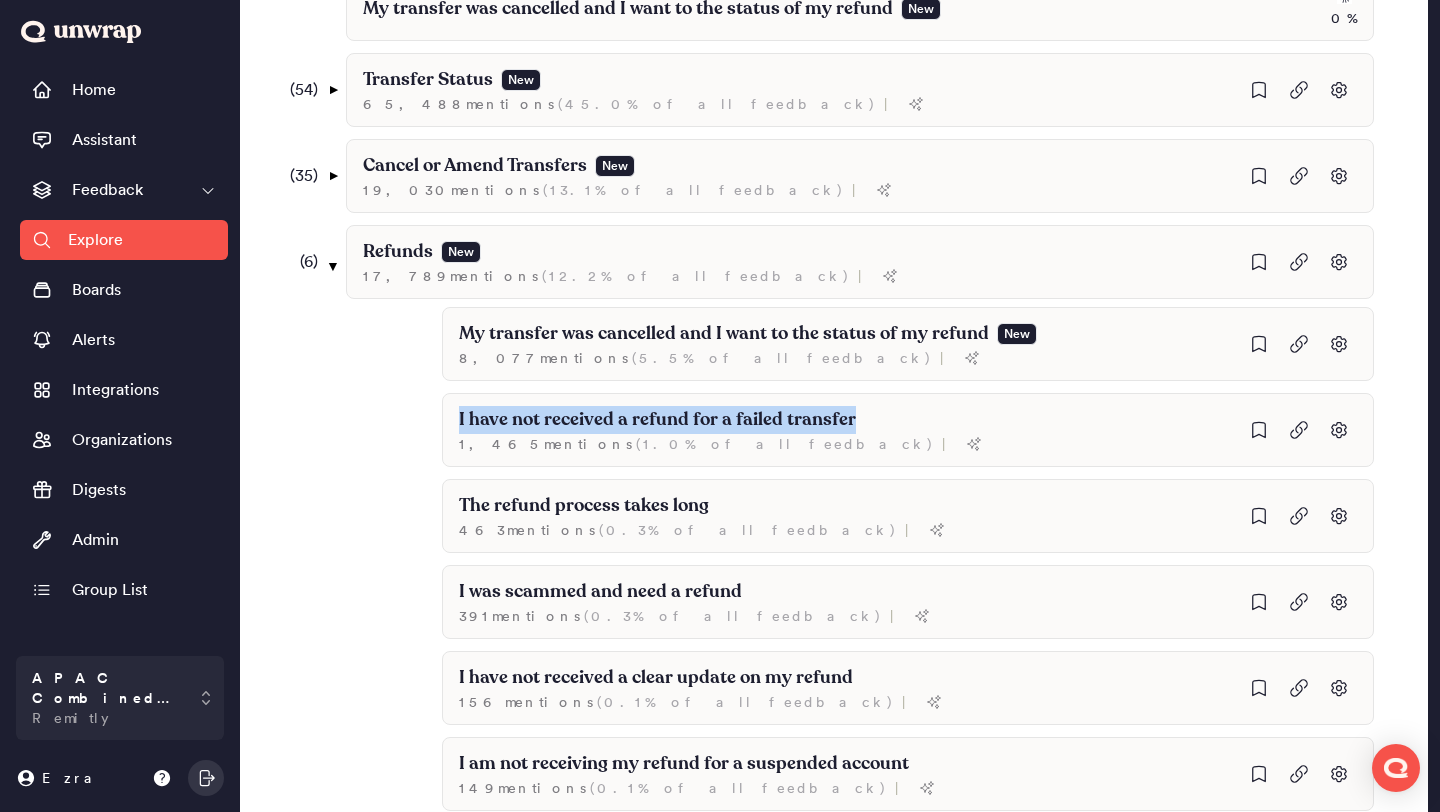 copy on "I have not received a refund for a failed transfer" 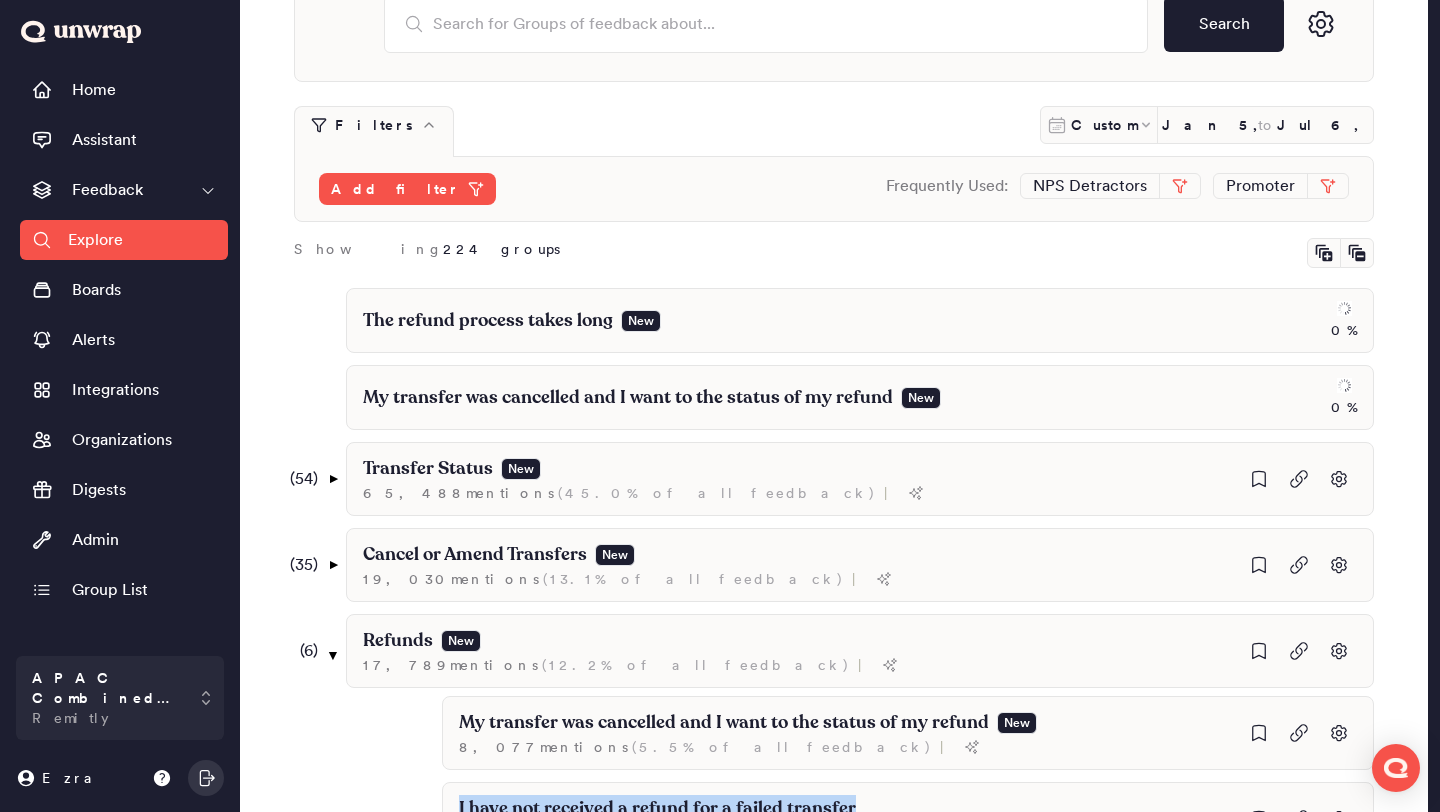 scroll, scrollTop: 132, scrollLeft: 0, axis: vertical 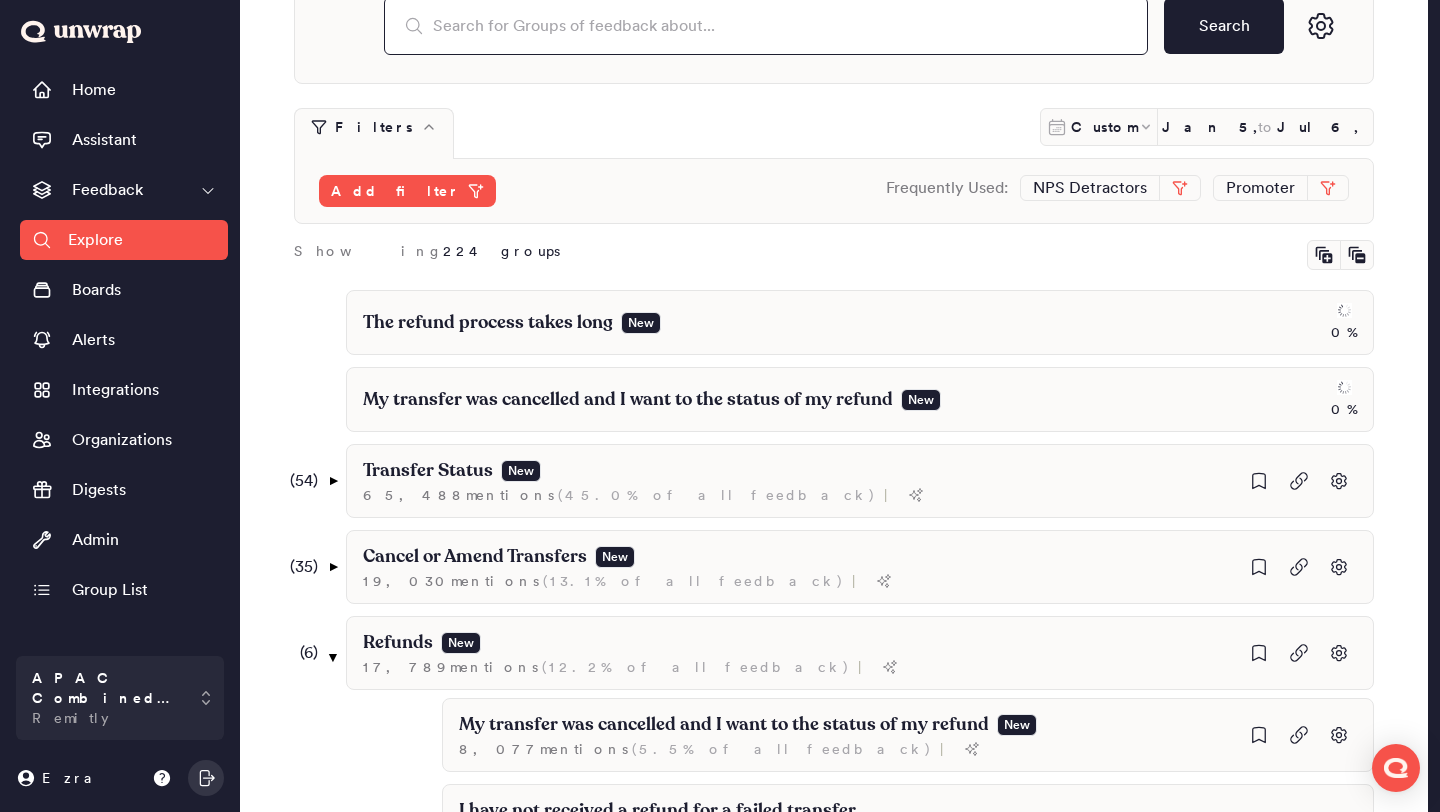 click at bounding box center [766, 26] 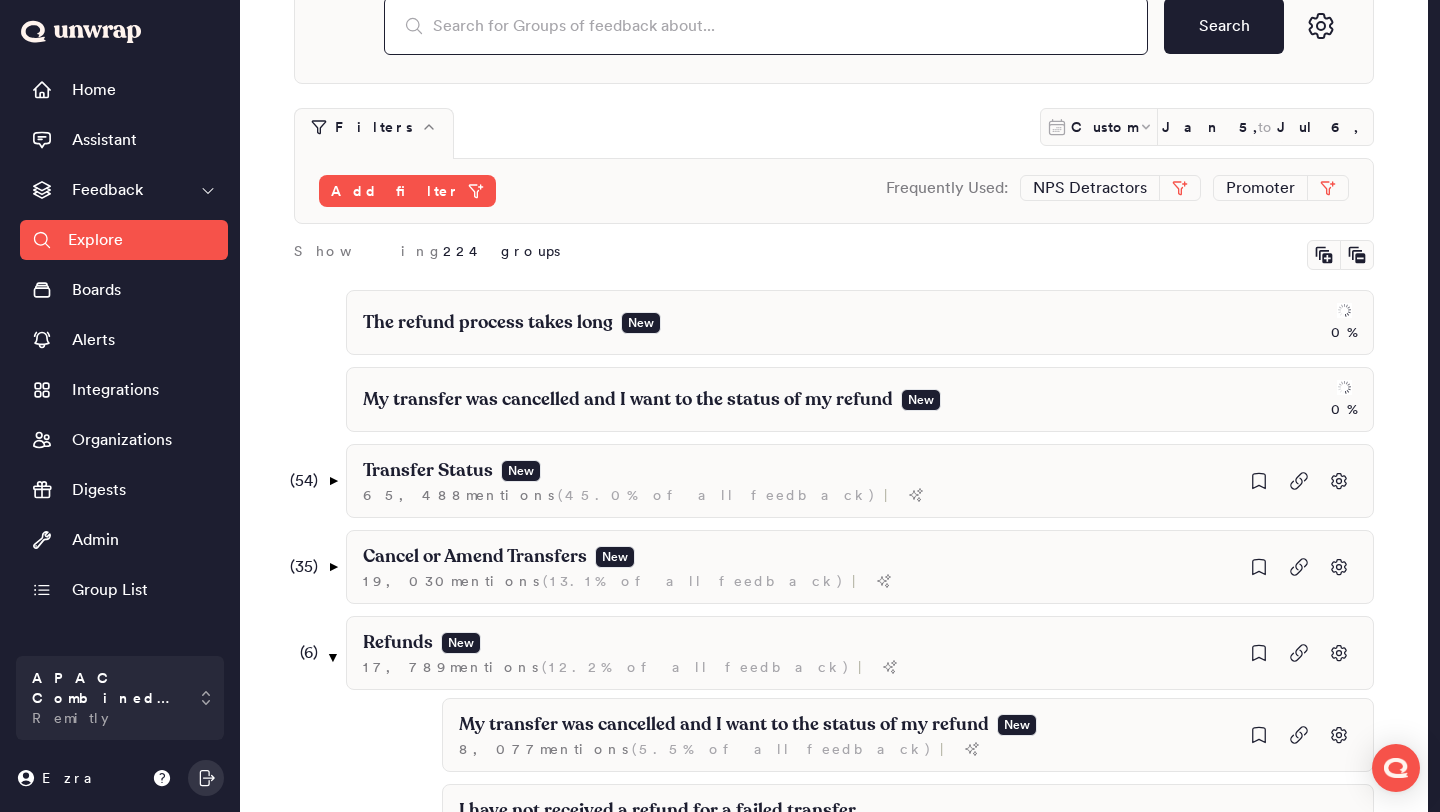 paste on "I have not received a refund for a failed transfer" 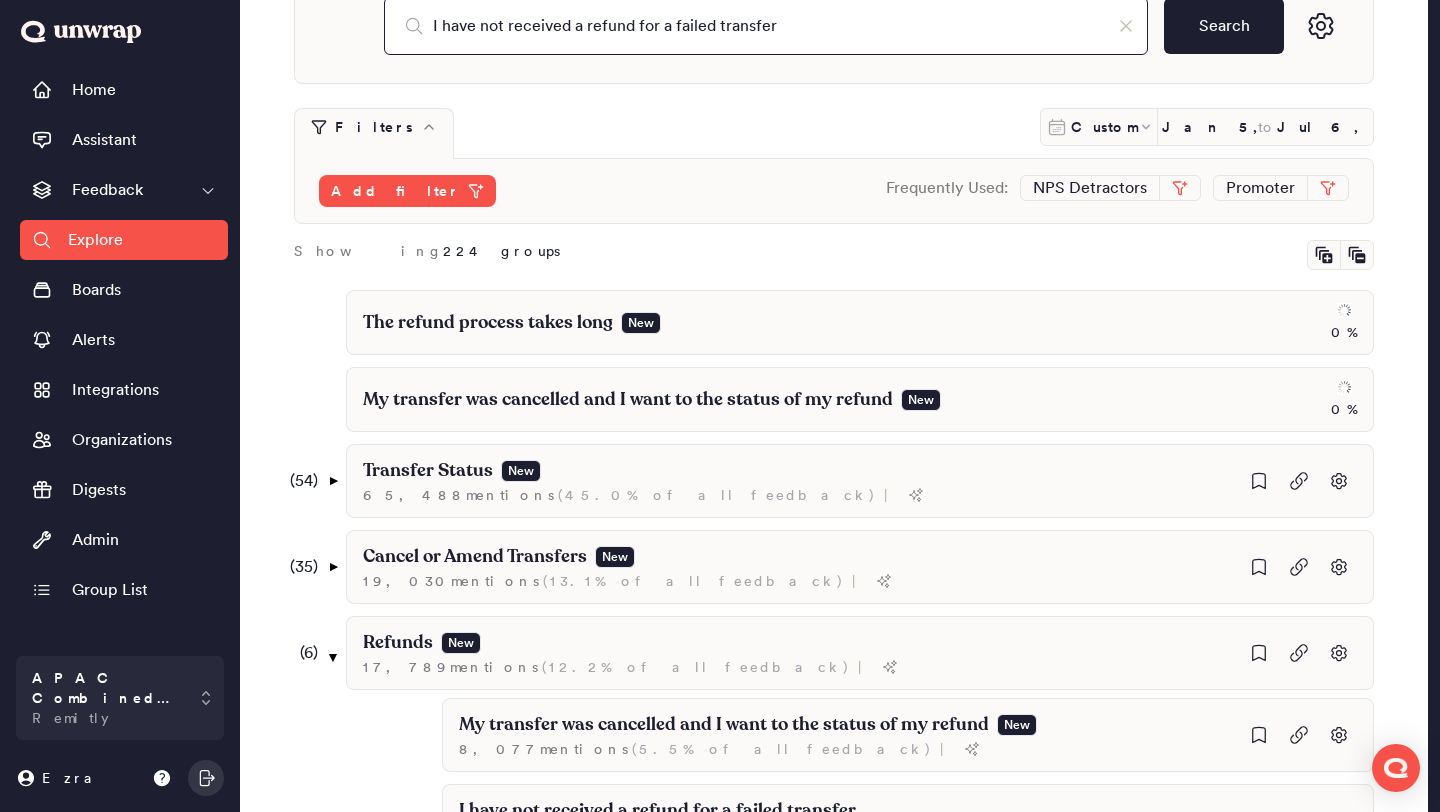 type on "I have not received a refund for a failed transfer" 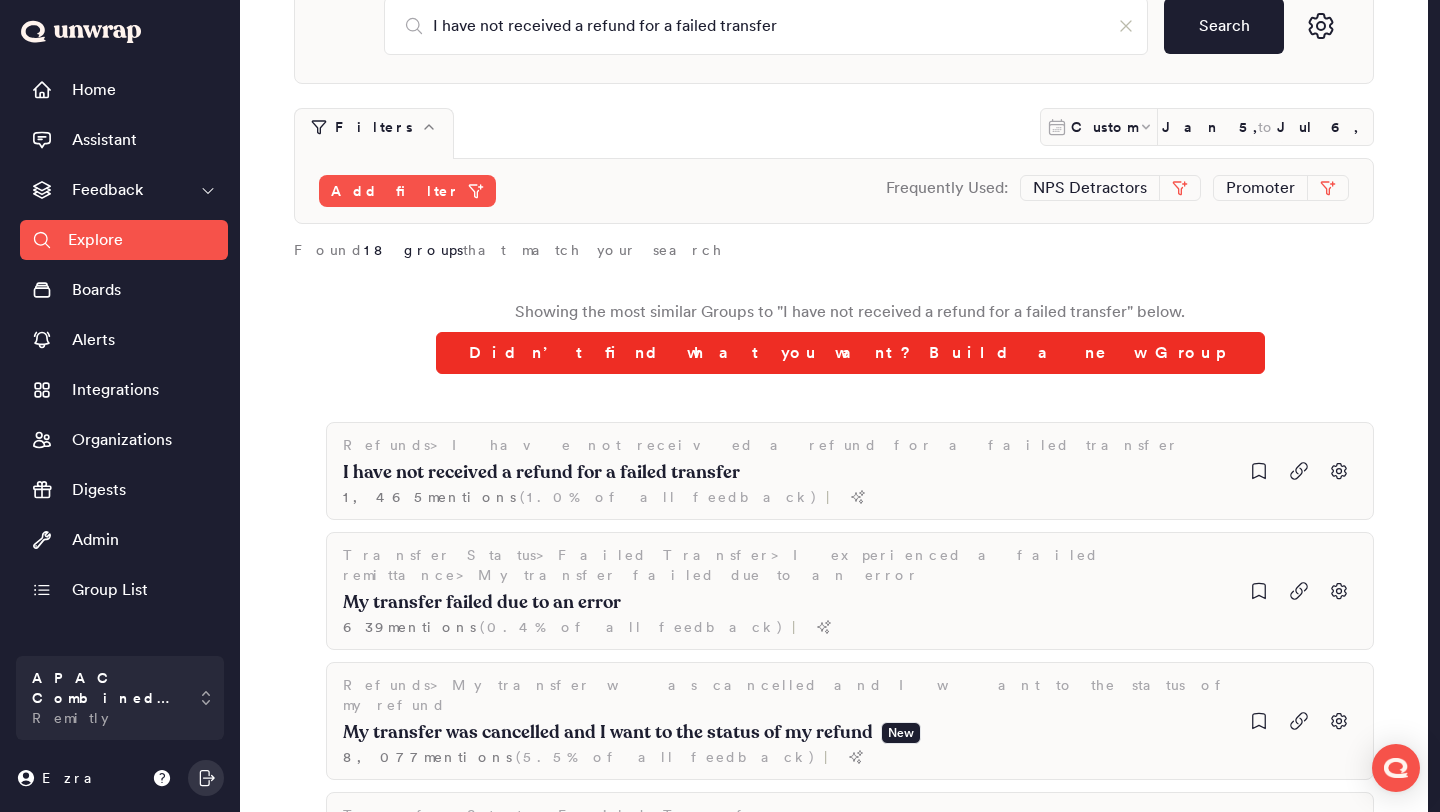 click on "Didn’t find what you want? Build a new Group" at bounding box center (850, 353) 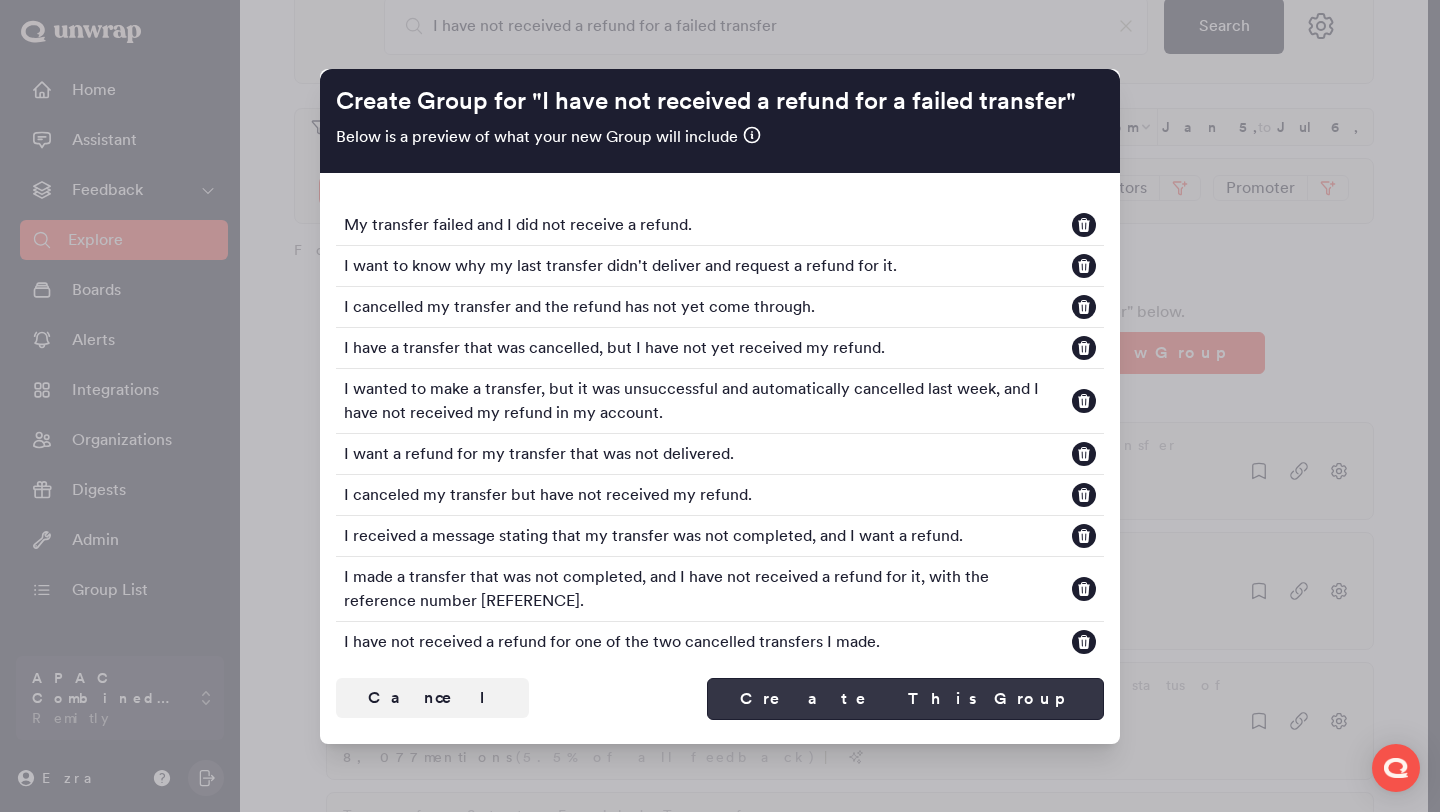 click on "Create This Group" at bounding box center (905, 699) 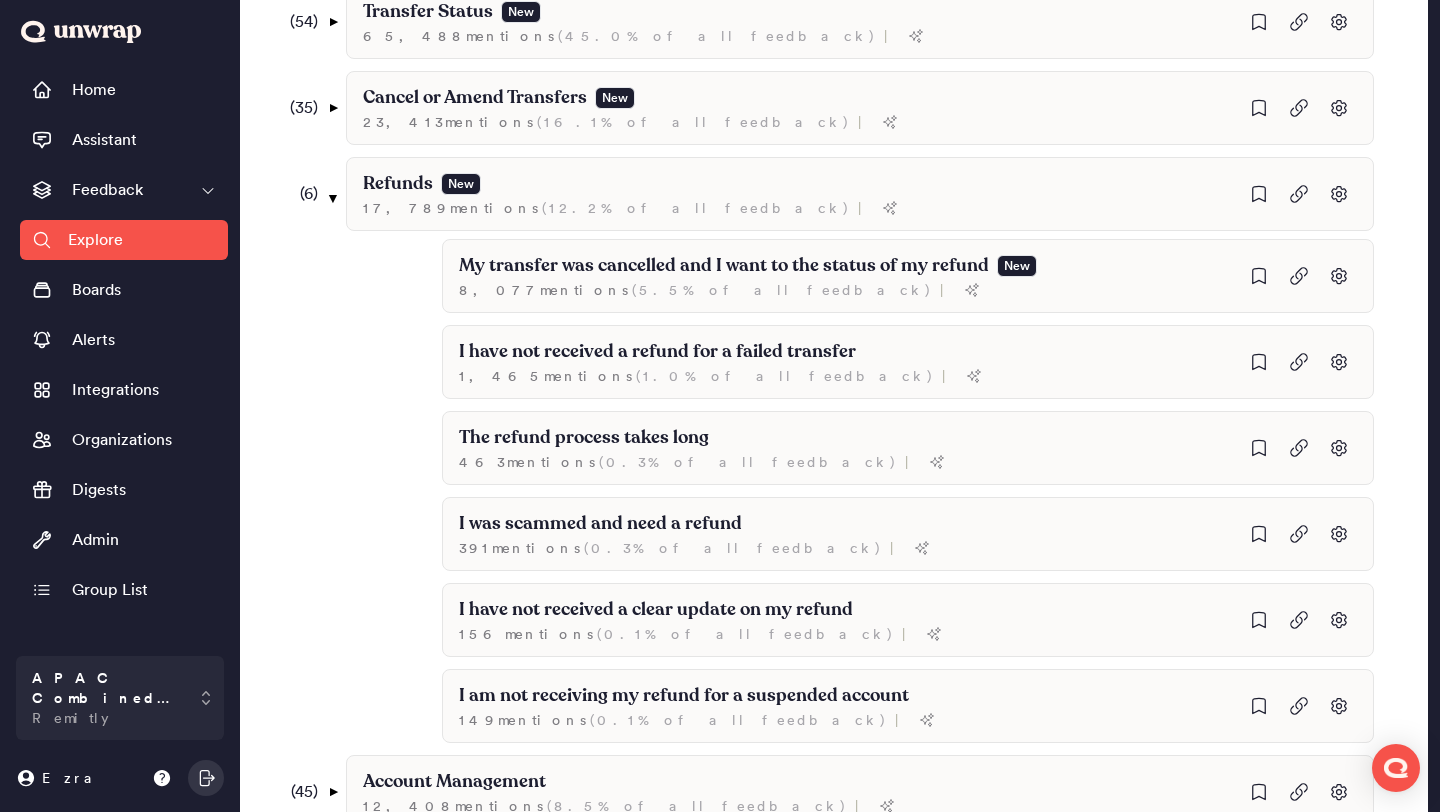 scroll, scrollTop: 699, scrollLeft: 0, axis: vertical 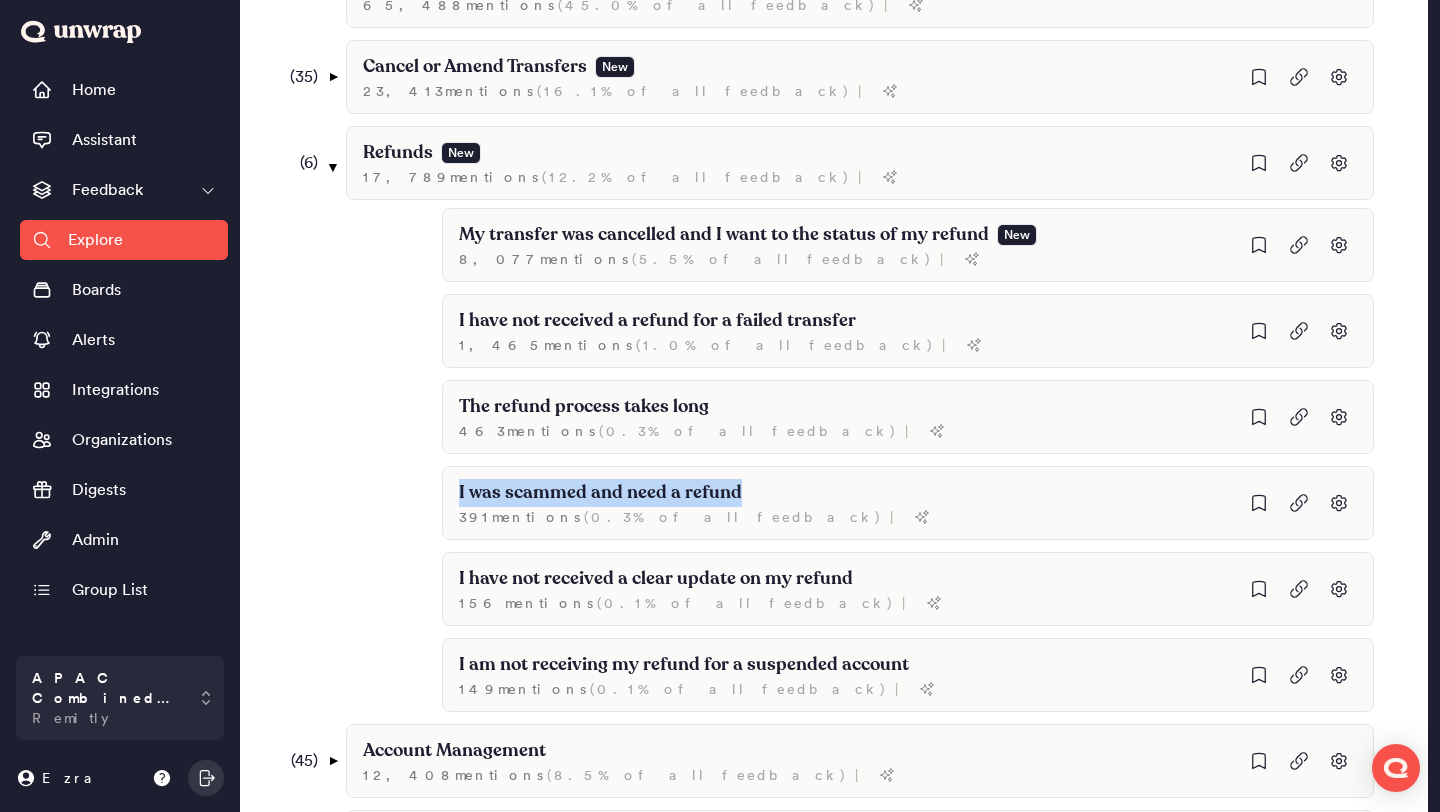 drag, startPoint x: 767, startPoint y: 488, endPoint x: 329, endPoint y: 480, distance: 438.07306 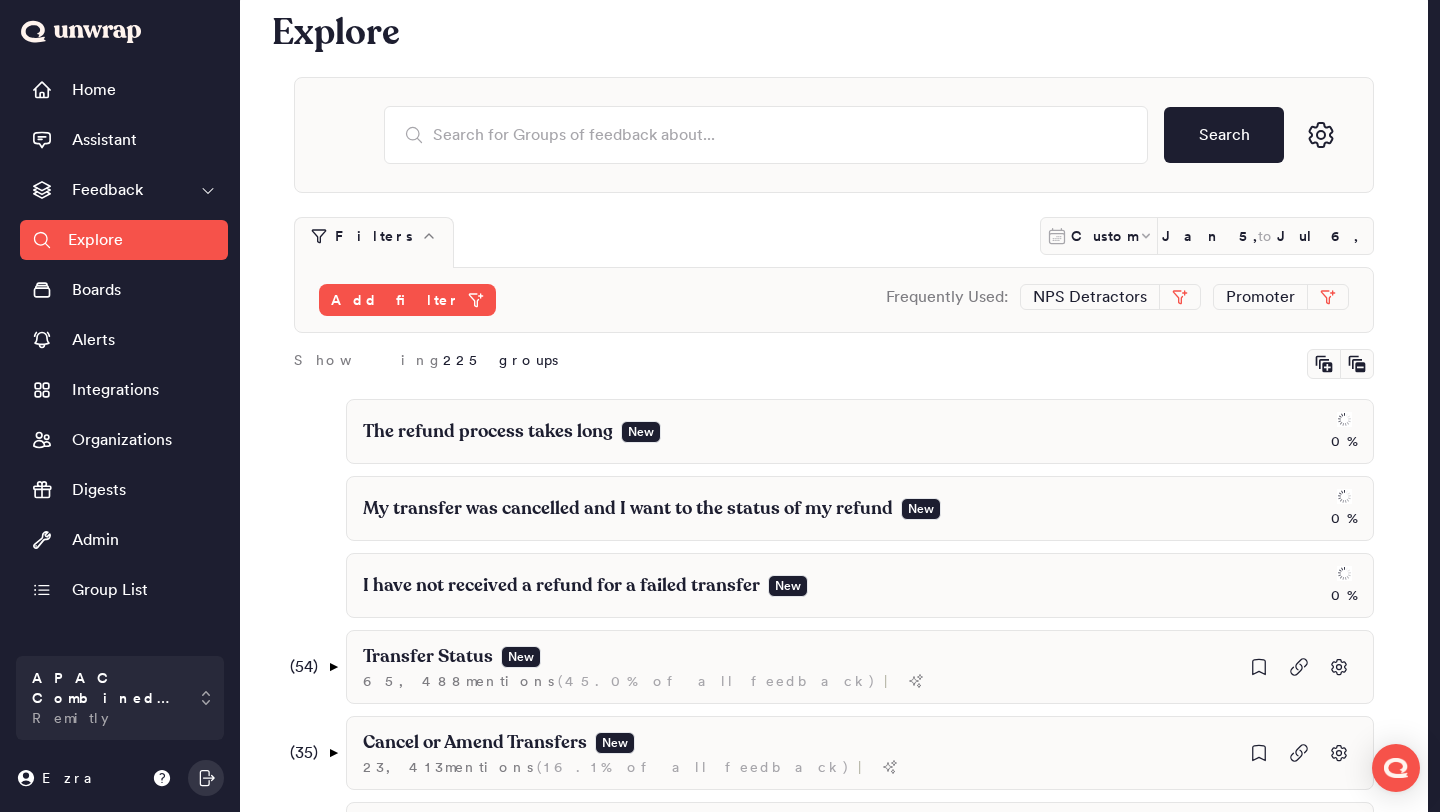 scroll, scrollTop: 0, scrollLeft: 0, axis: both 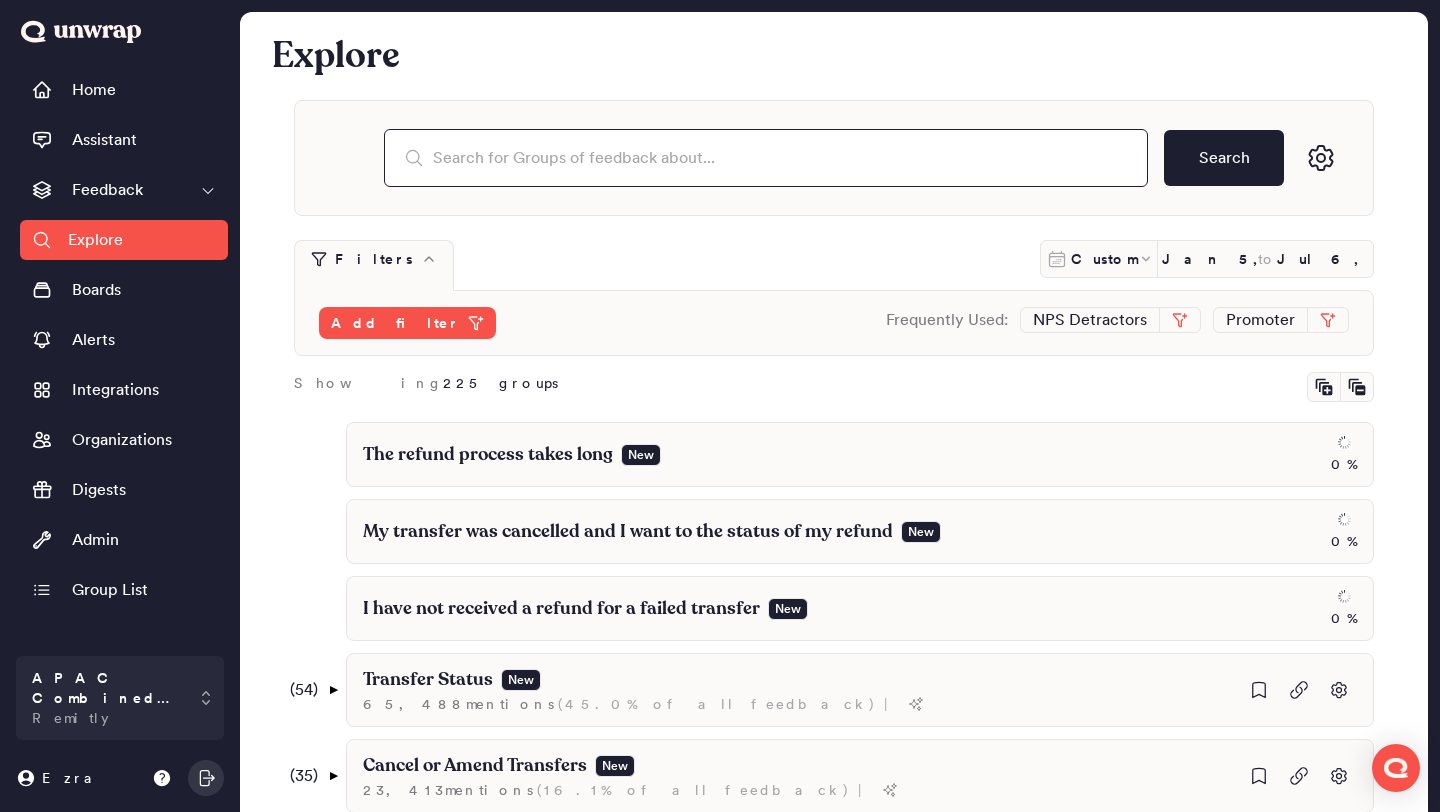 click at bounding box center [766, 158] 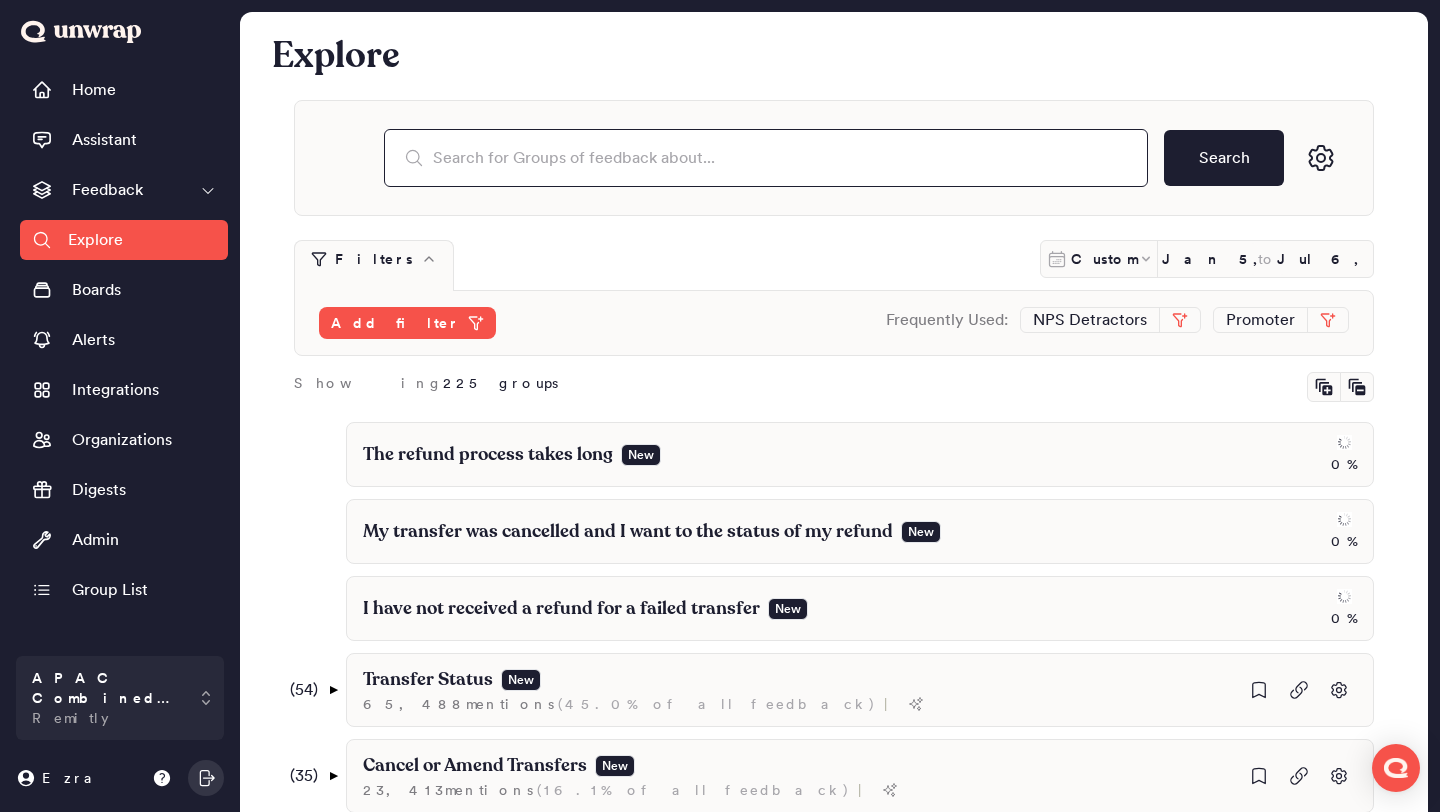 paste on "I was scammed and need a refund" 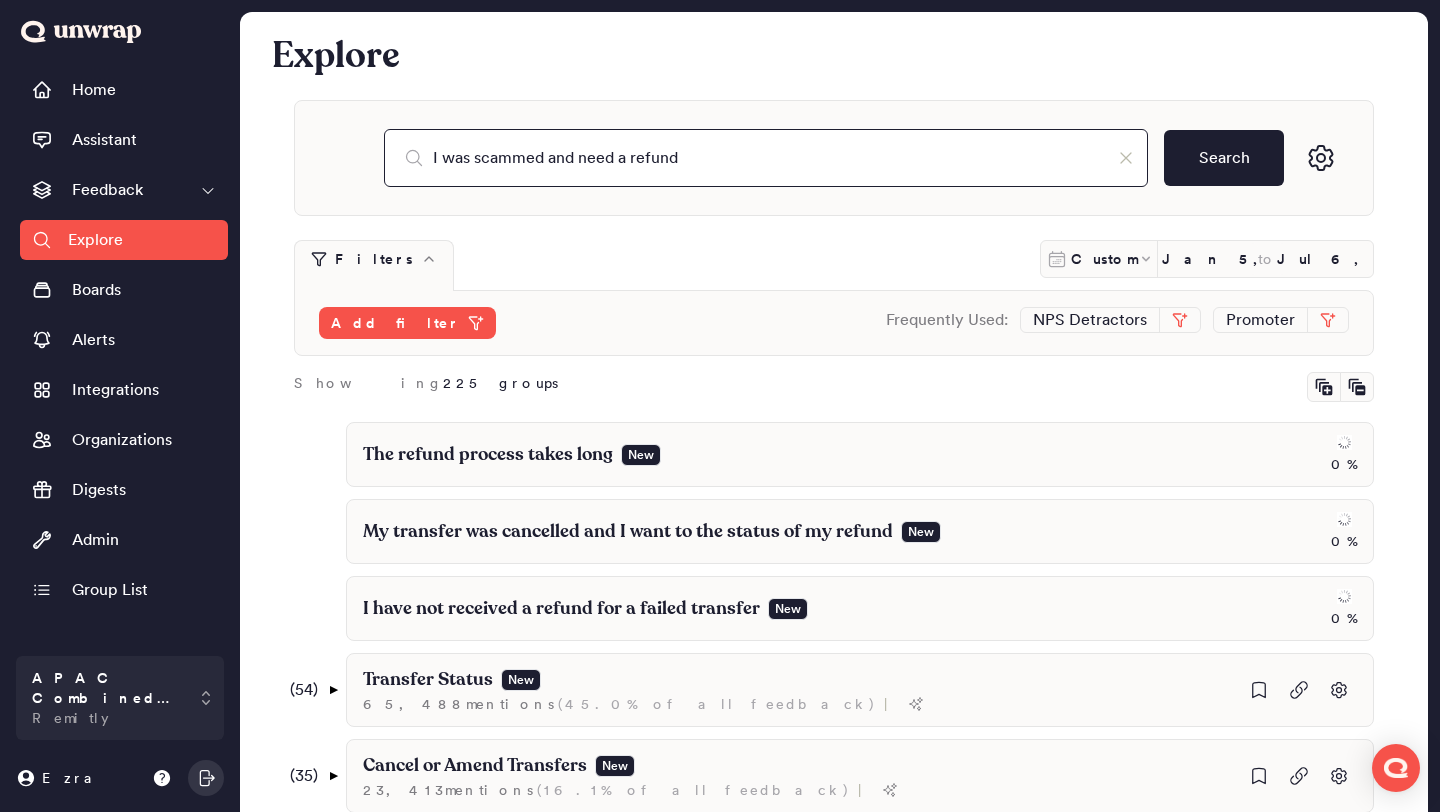 type on "I was scammed and need a refund" 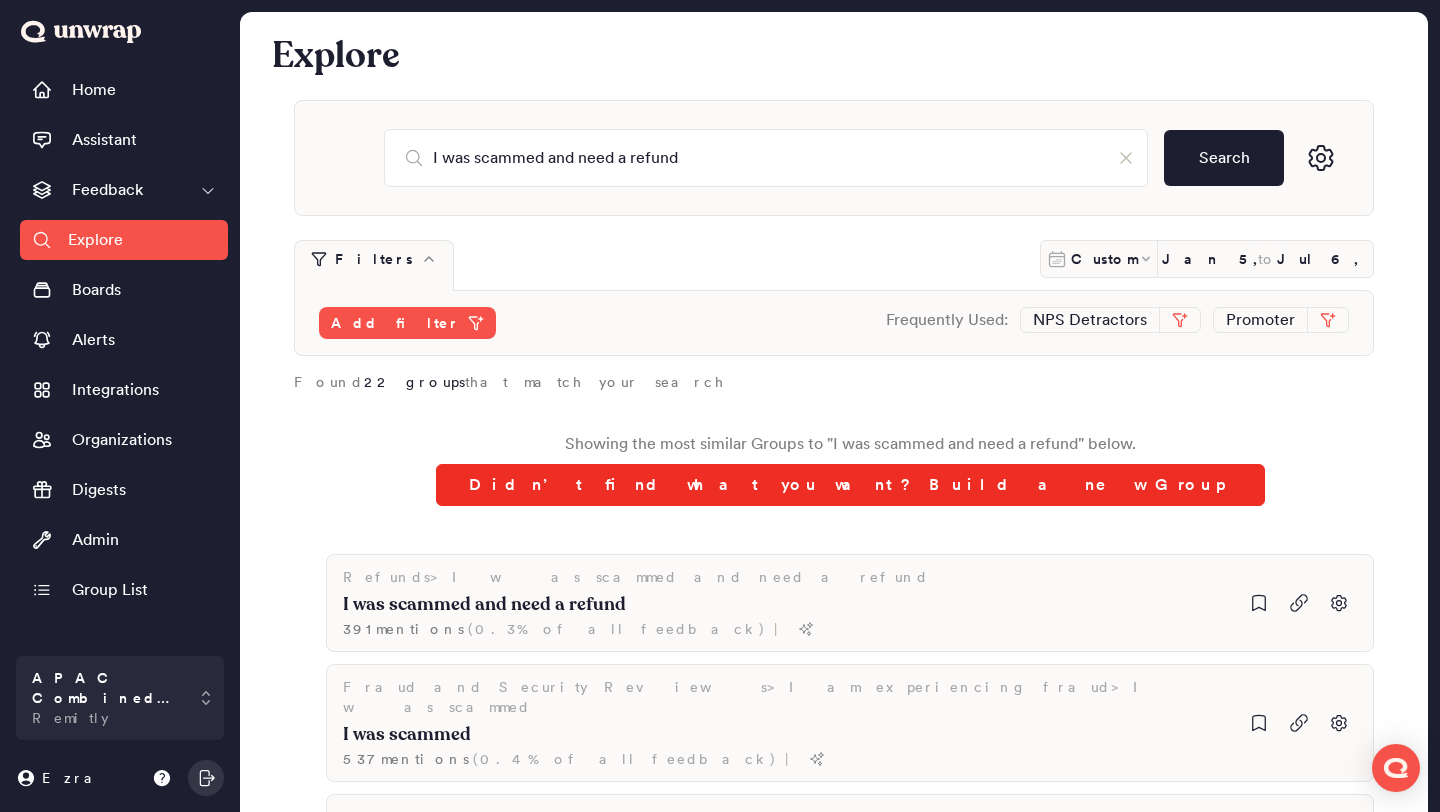 click on "Didn’t find what you want? Build a new Group" at bounding box center [850, 485] 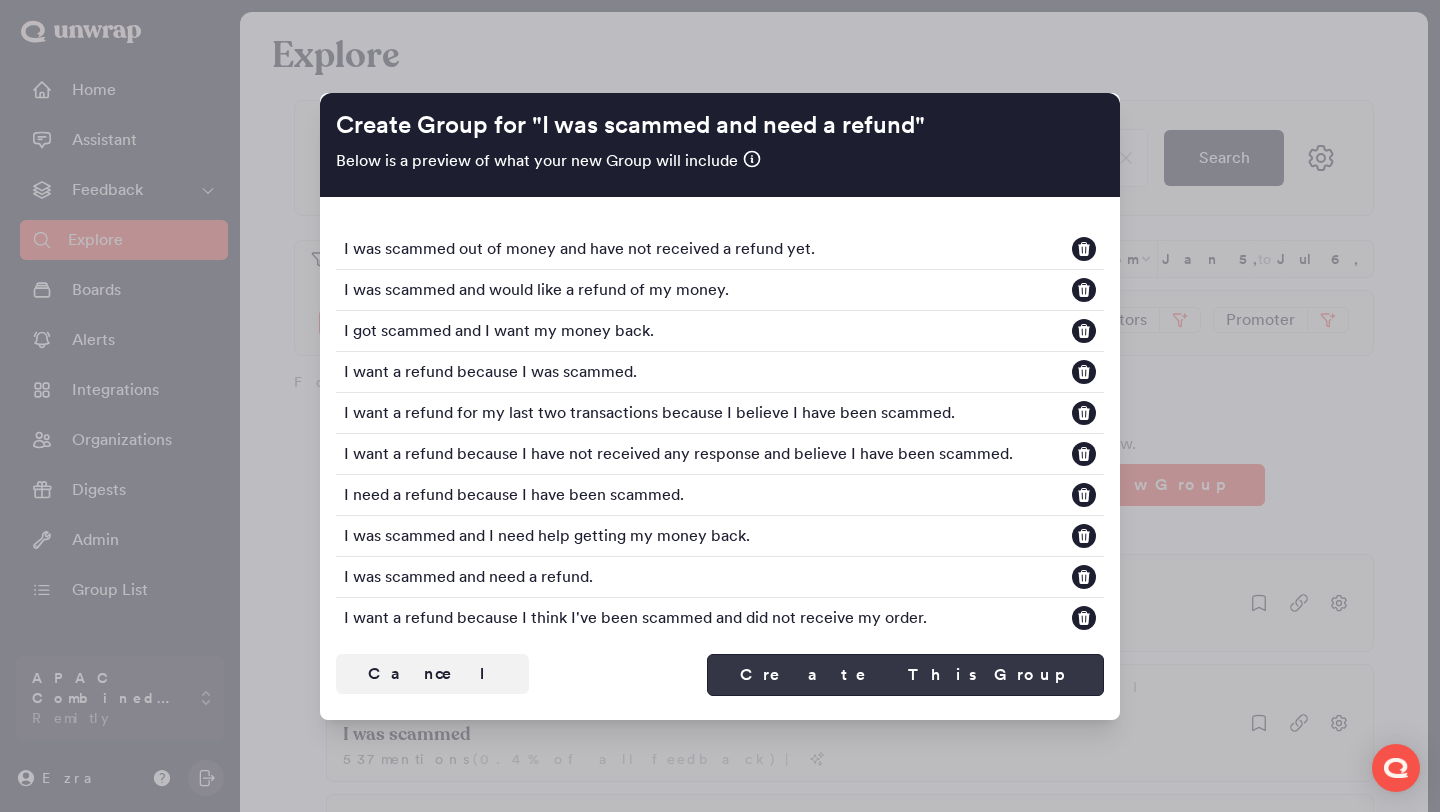 click on "Create This Group" at bounding box center [905, 675] 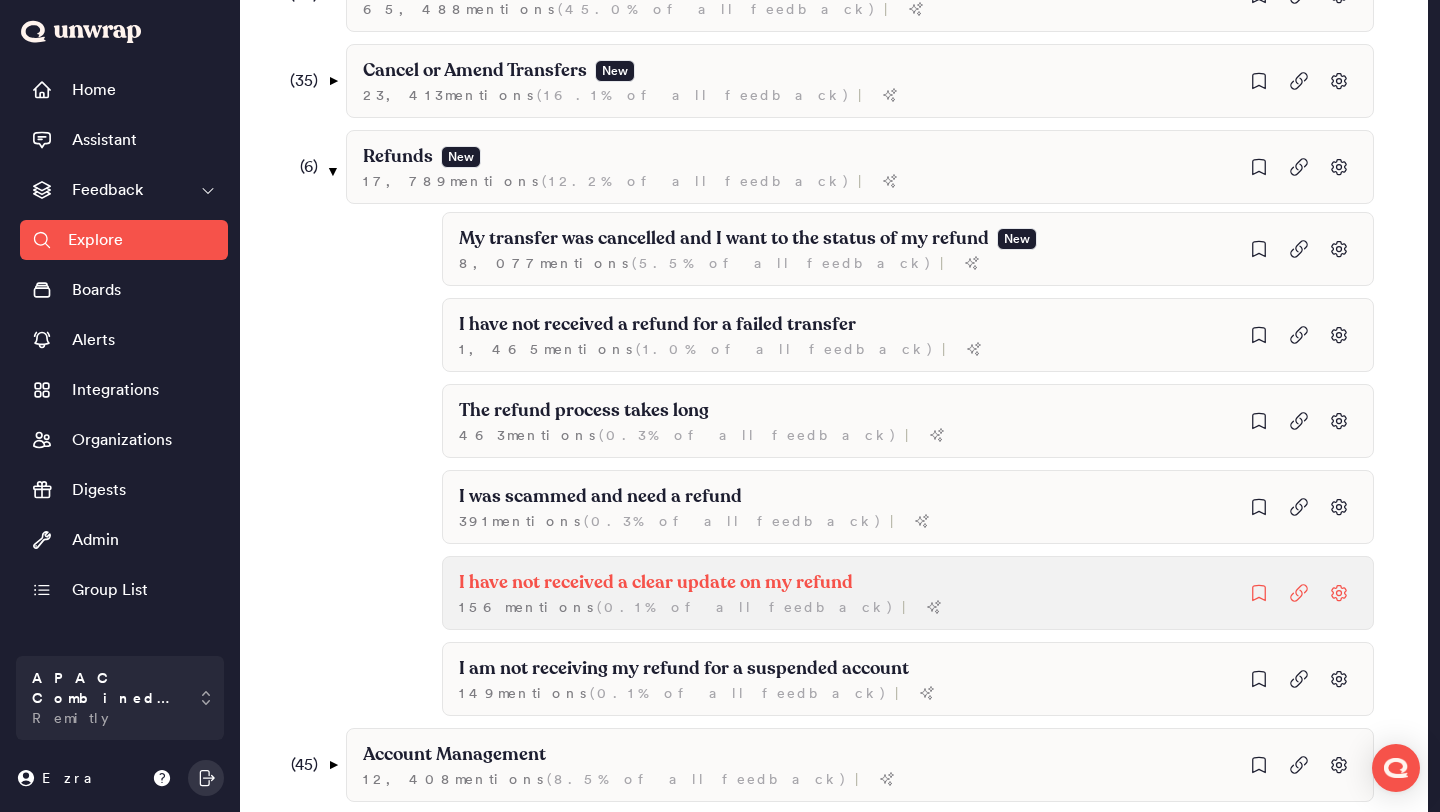 scroll, scrollTop: 774, scrollLeft: 0, axis: vertical 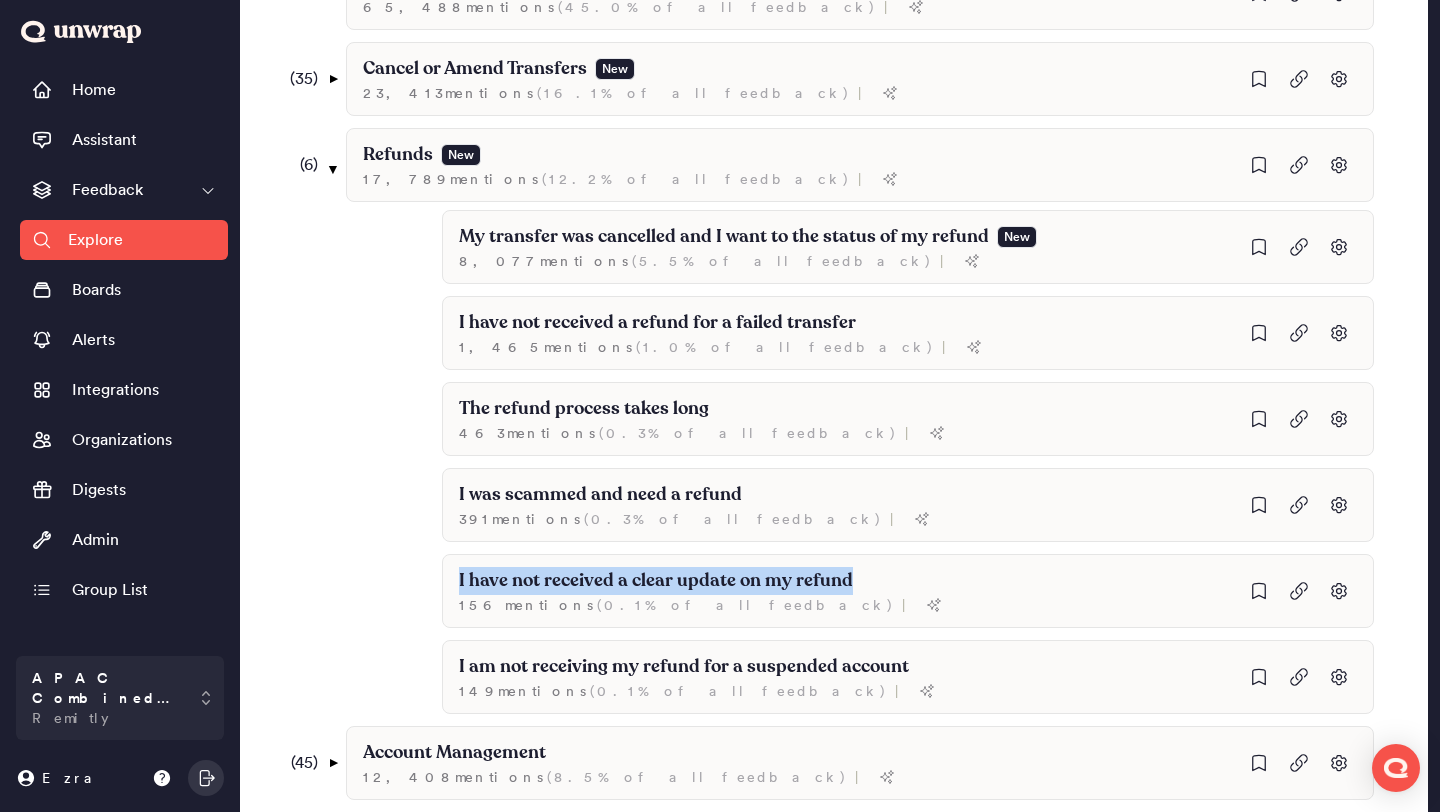 drag, startPoint x: 868, startPoint y: 586, endPoint x: 374, endPoint y: 553, distance: 495.101 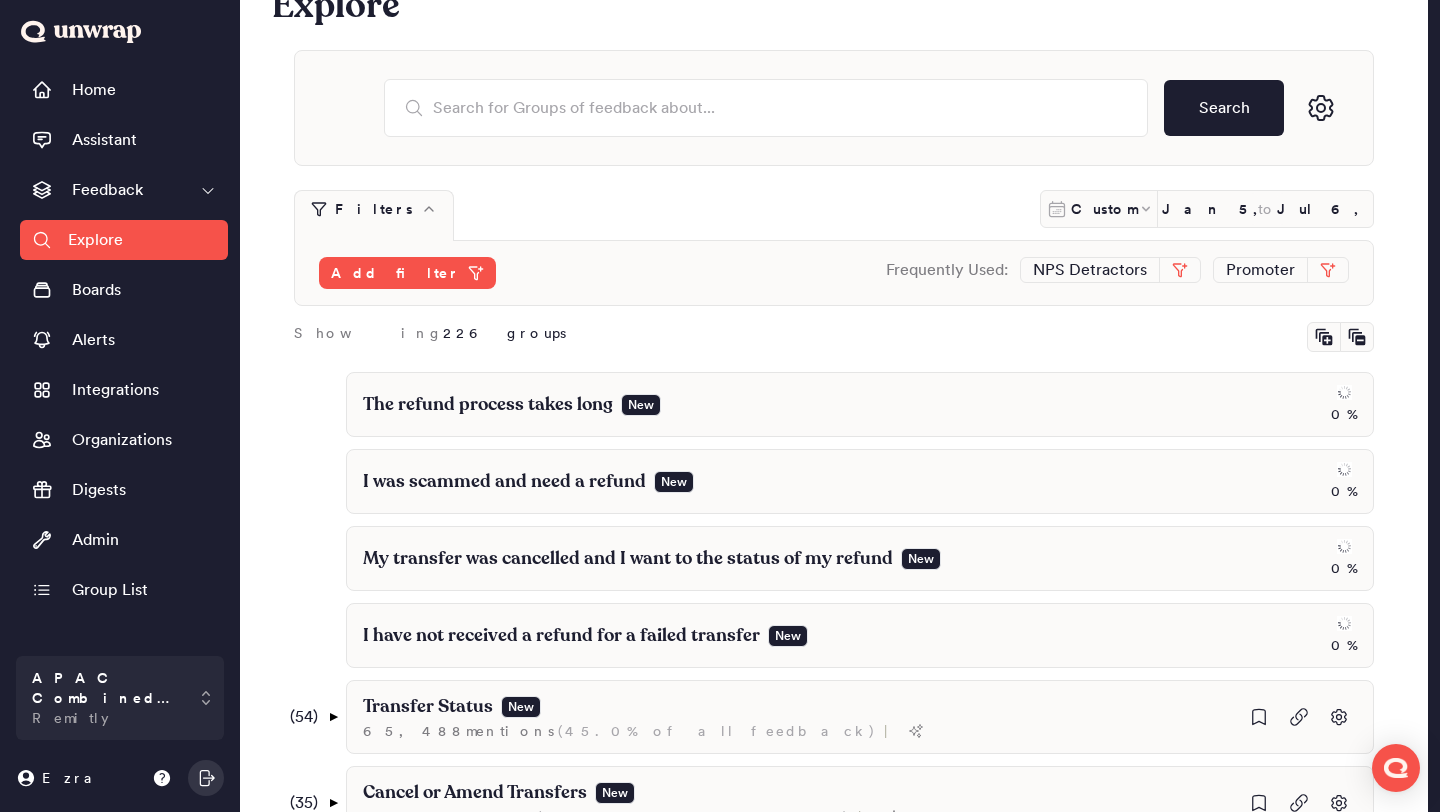 scroll, scrollTop: 23, scrollLeft: 0, axis: vertical 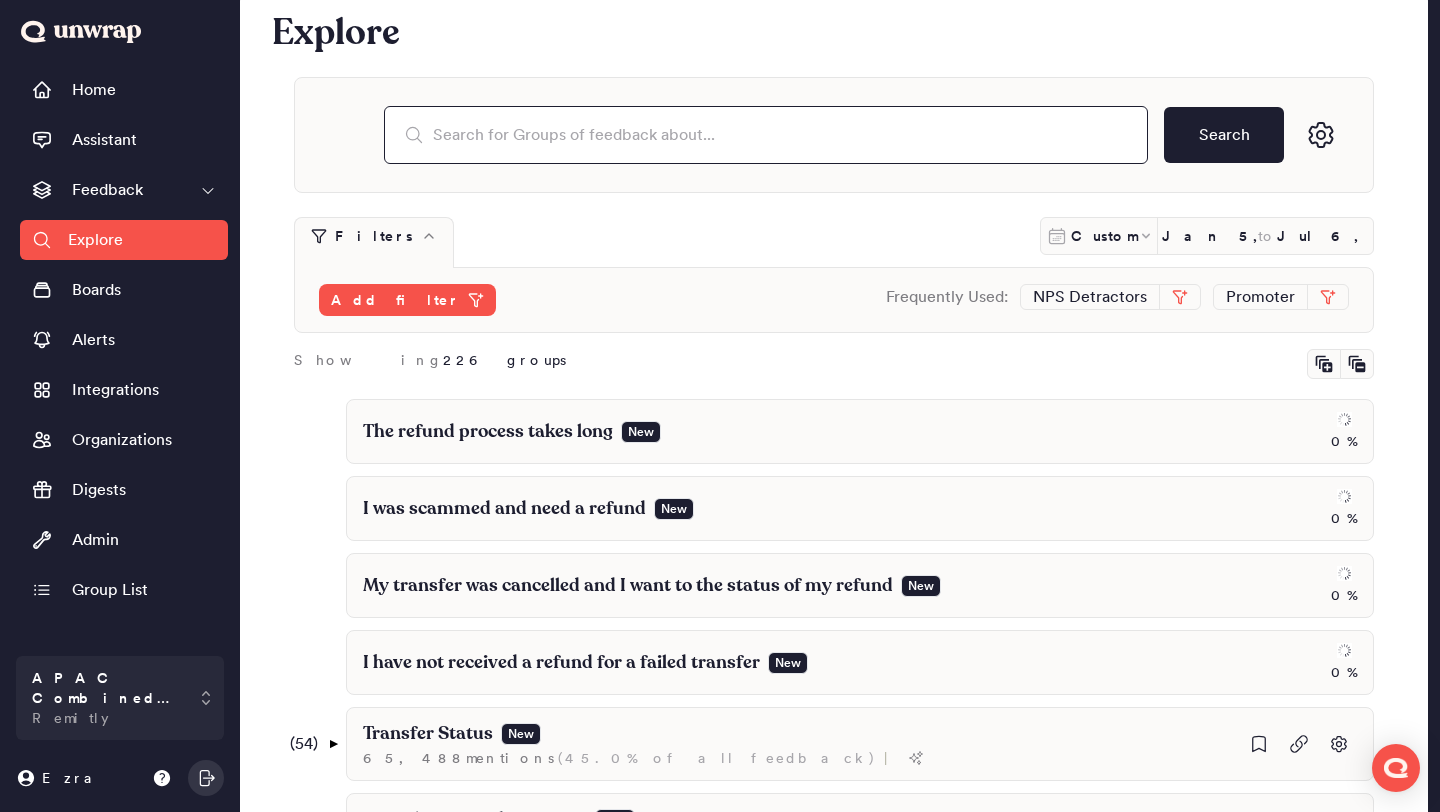 click at bounding box center (766, 135) 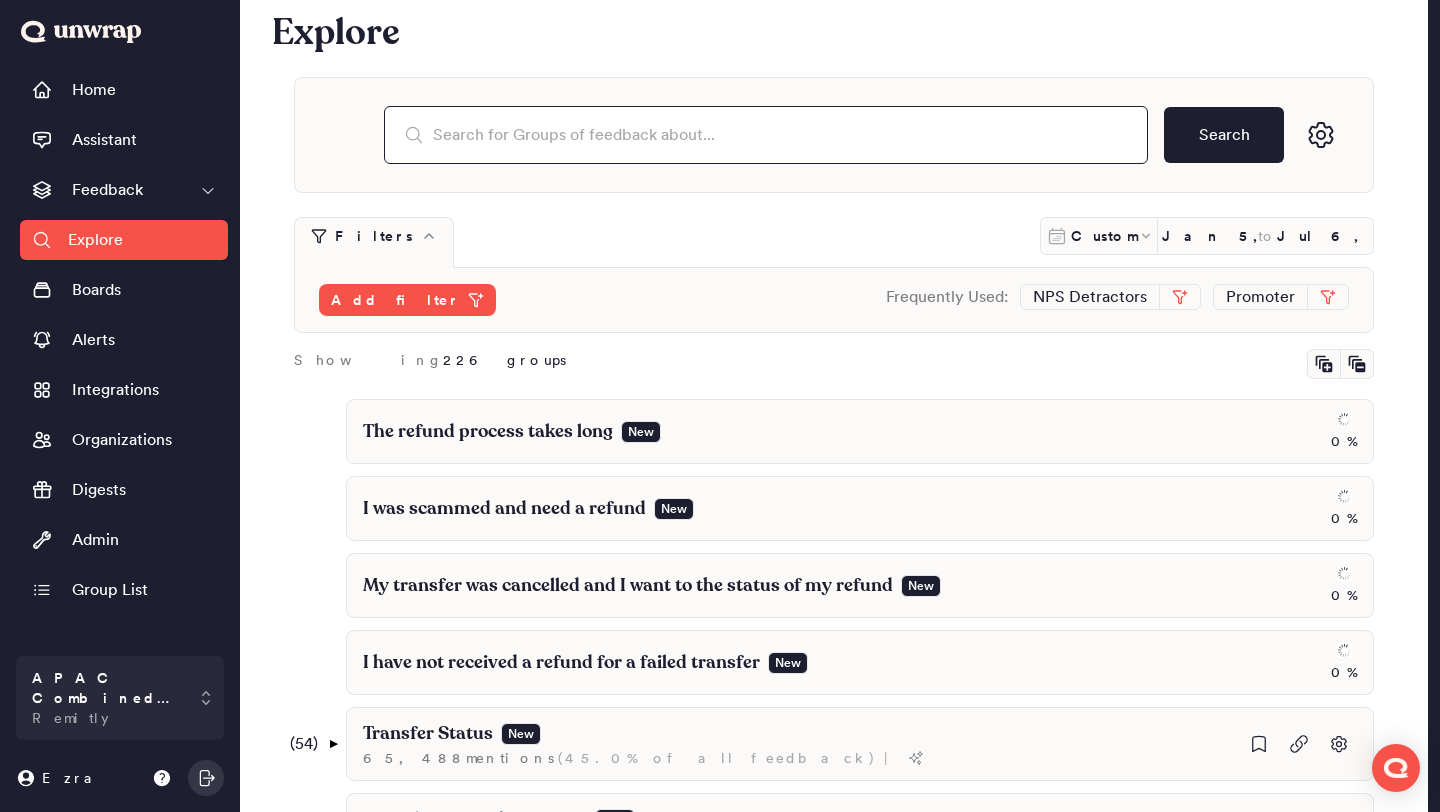 paste on "I have not received a clear update on my refund" 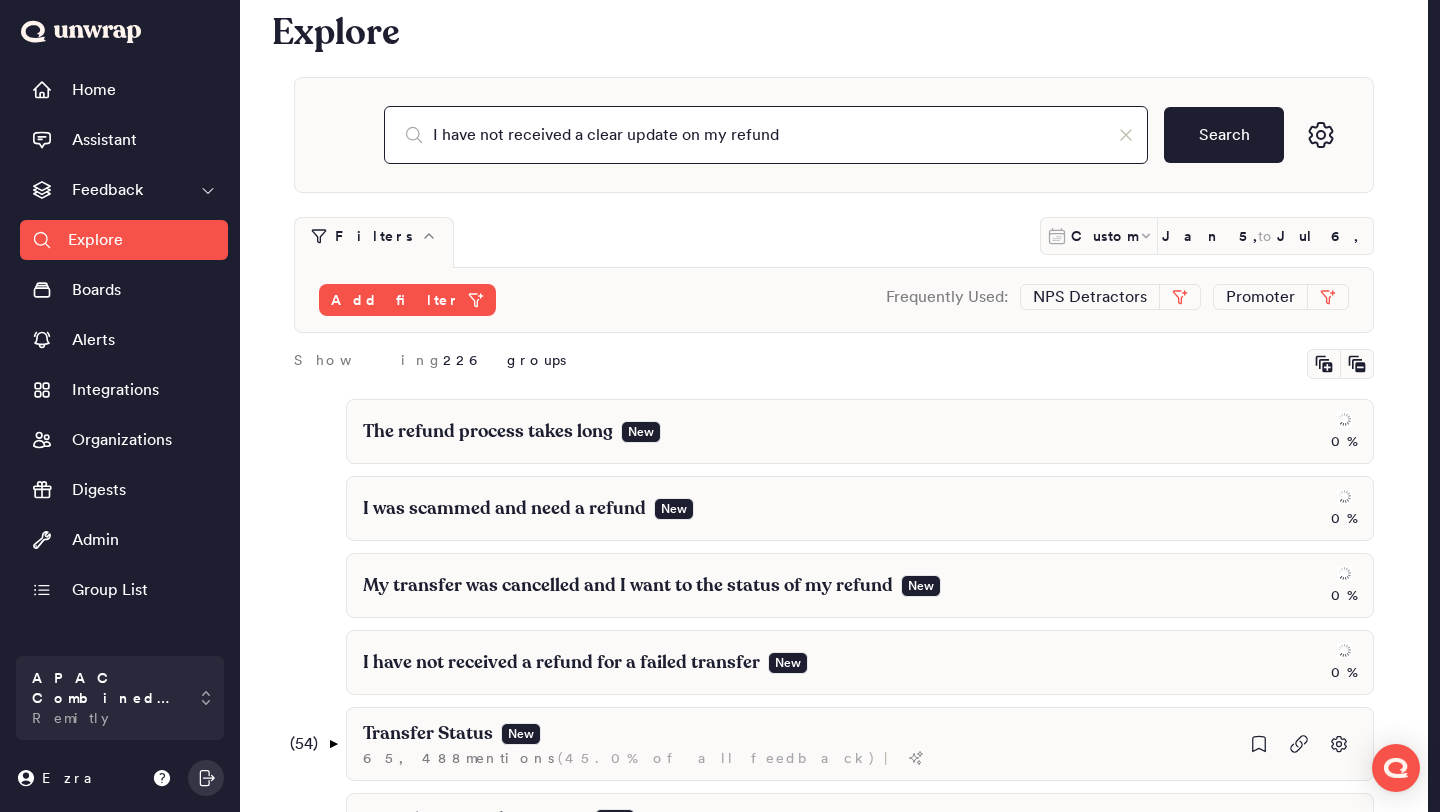 type on "I have not received a clear update on my refund" 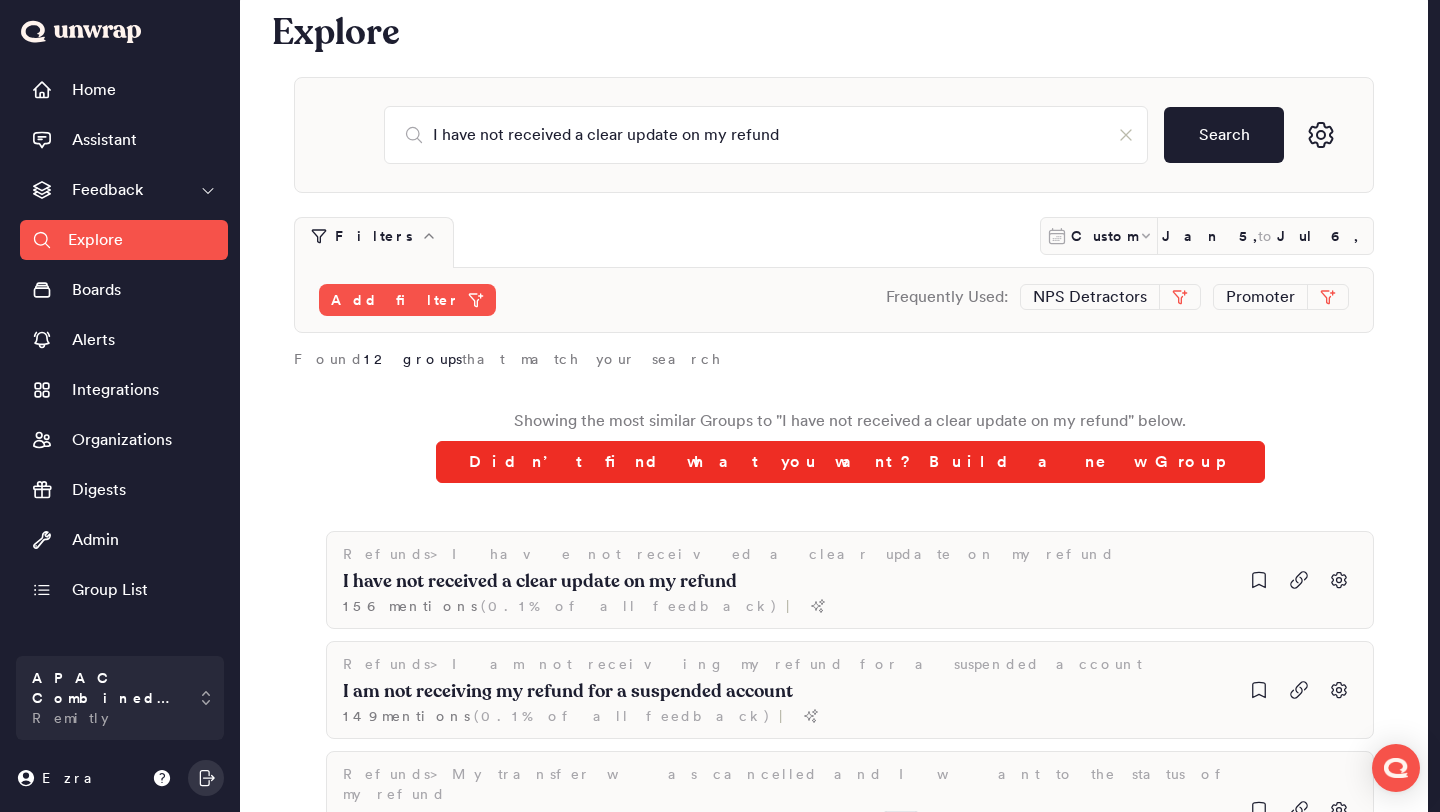 click on "Didn’t find what you want? Build a new Group" at bounding box center [850, 462] 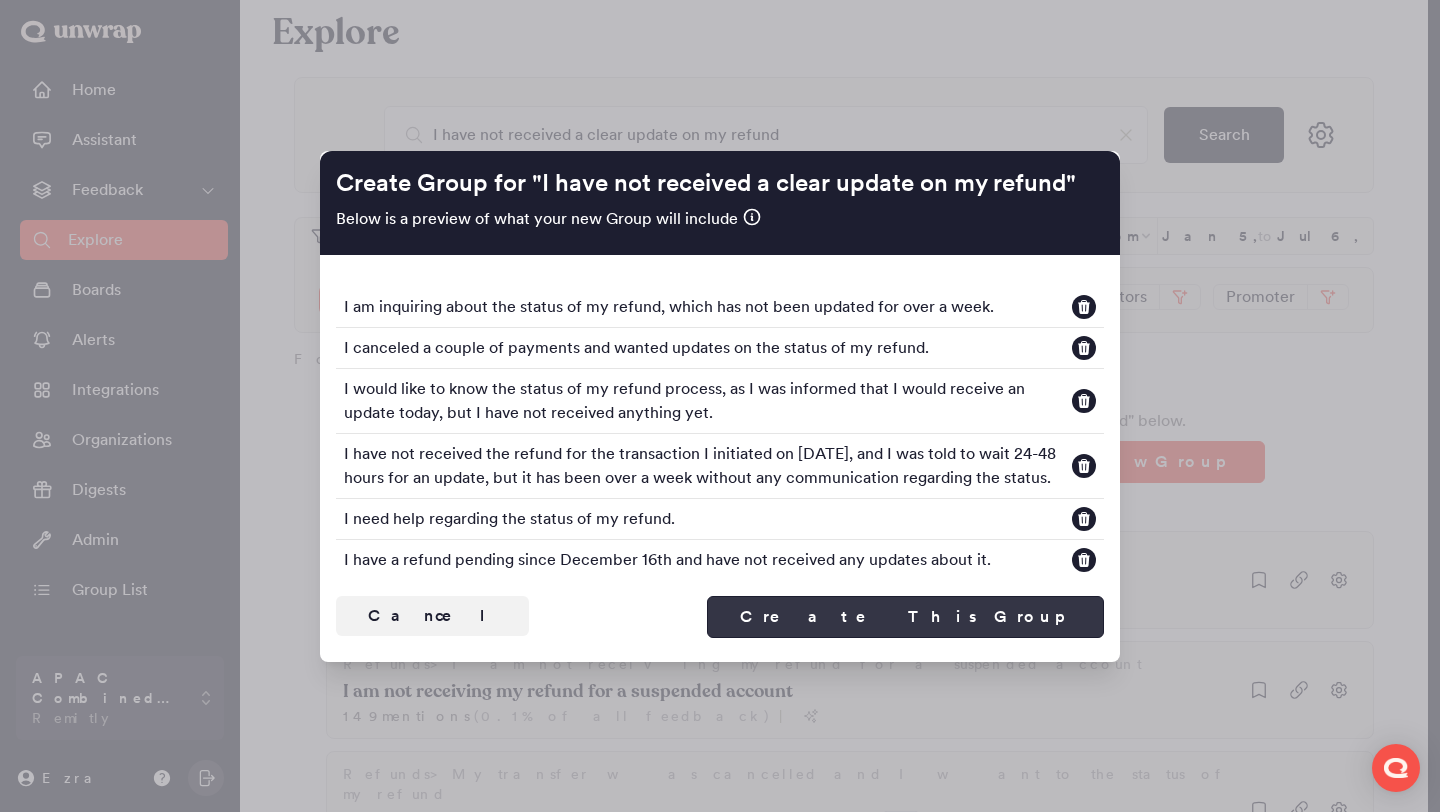 click on "Create This Group" at bounding box center (905, 617) 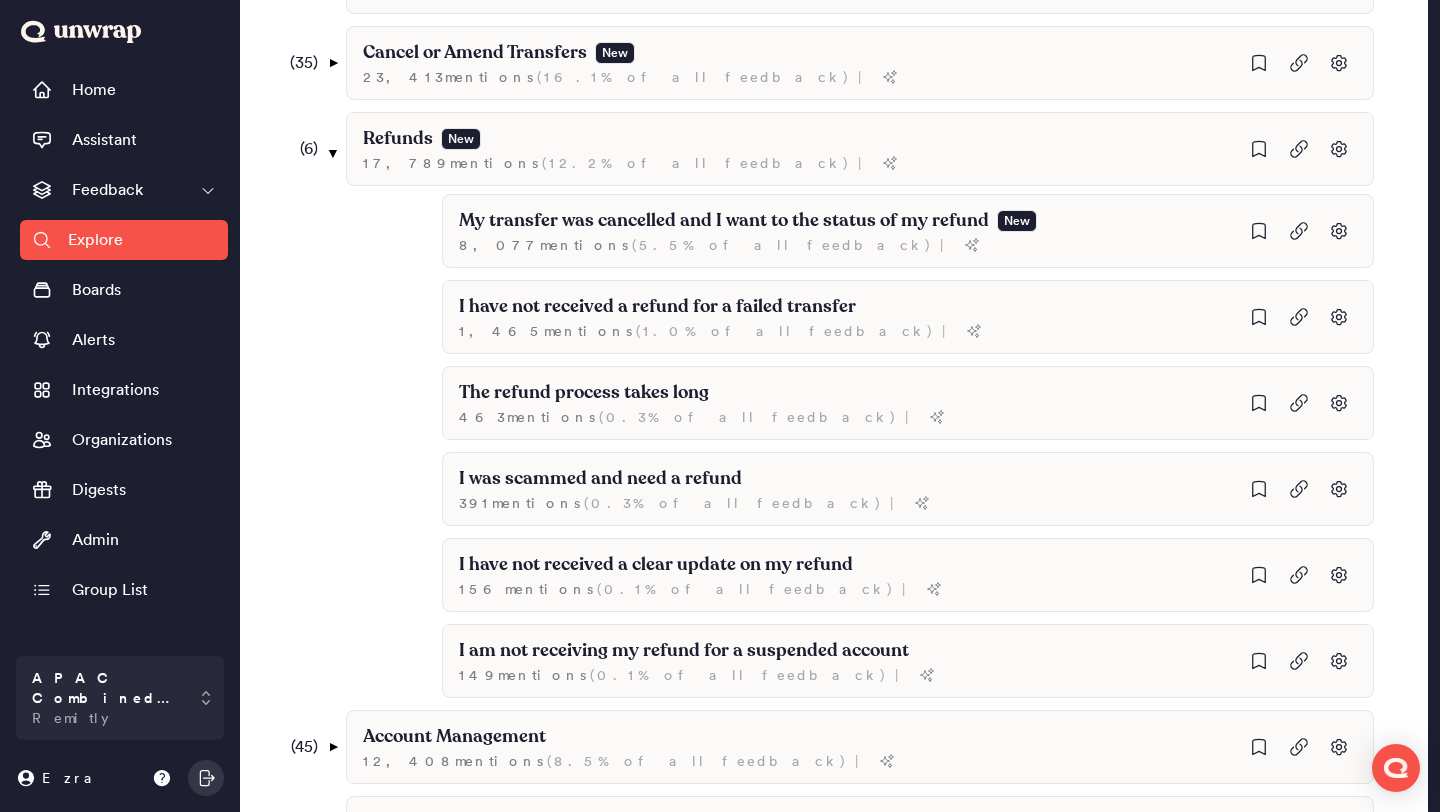 scroll, scrollTop: 1019, scrollLeft: 0, axis: vertical 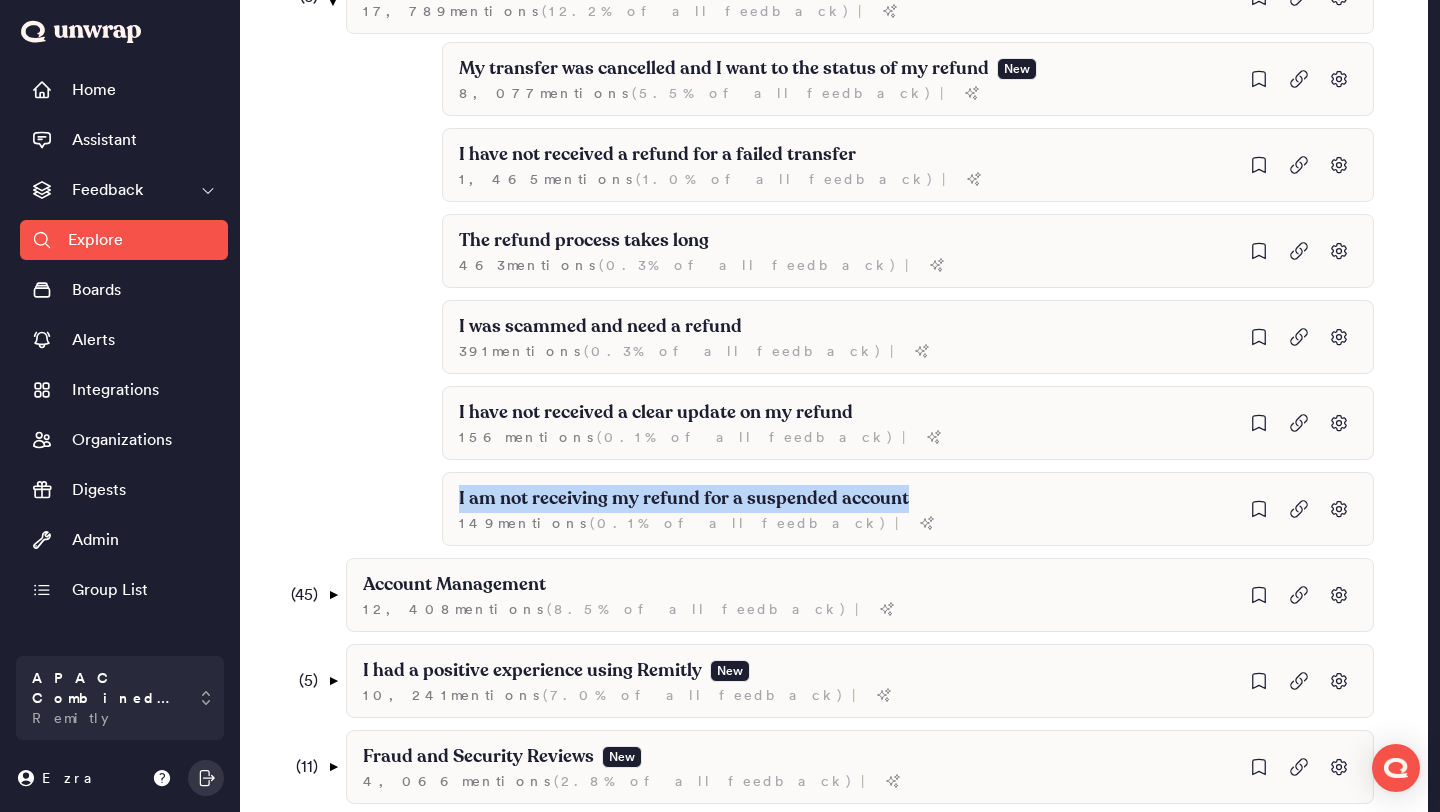 drag, startPoint x: 901, startPoint y: 491, endPoint x: 393, endPoint y: 500, distance: 508.0797 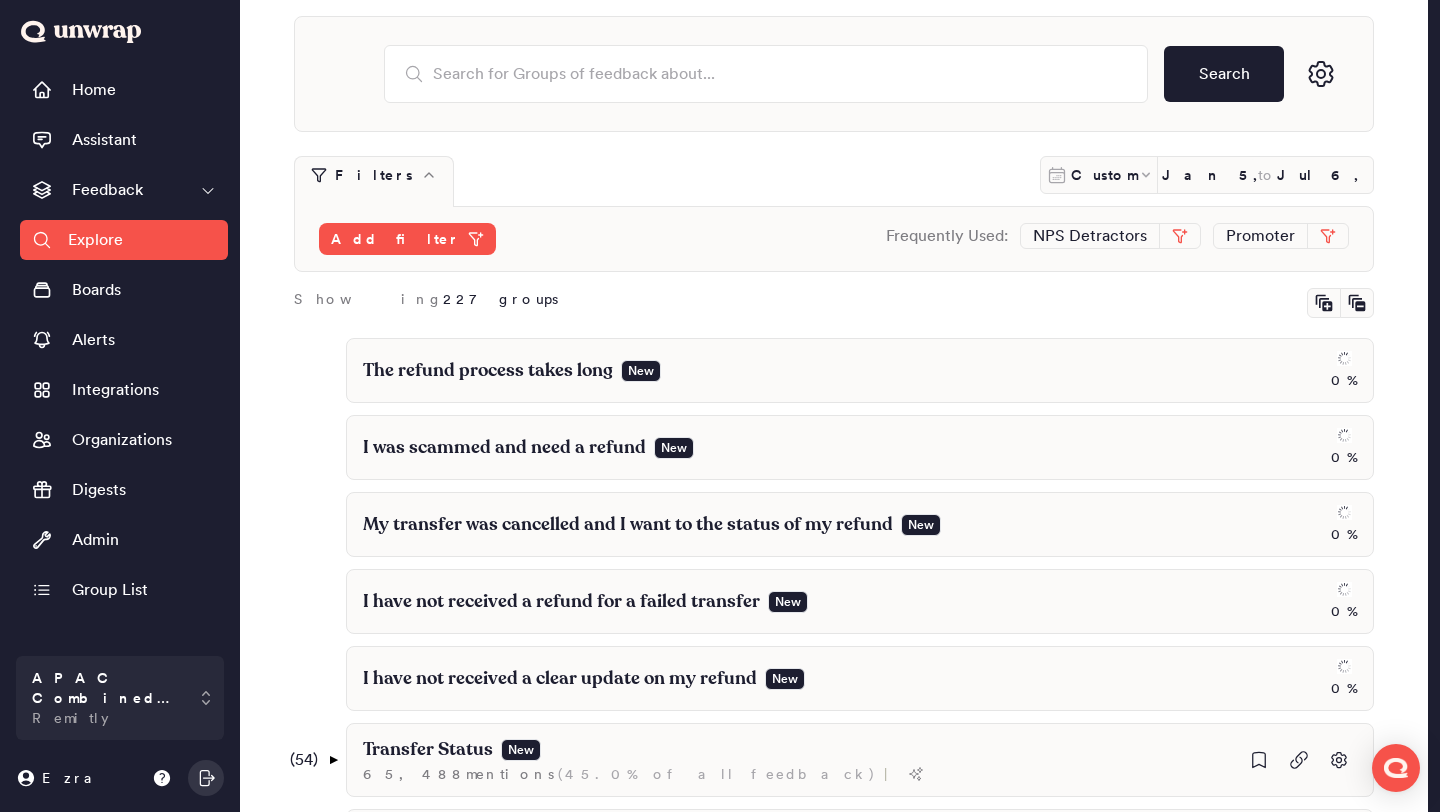 scroll, scrollTop: 0, scrollLeft: 0, axis: both 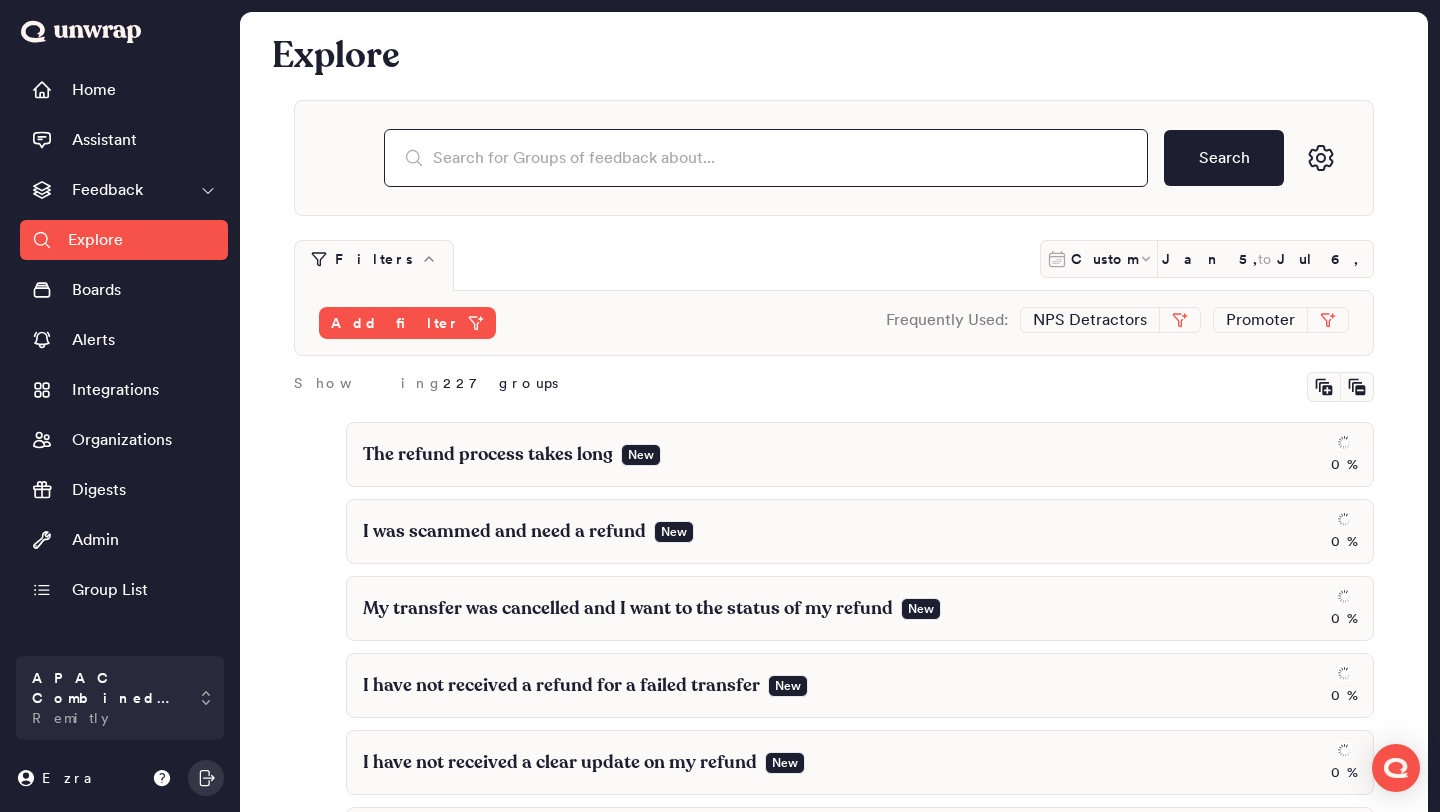click at bounding box center [766, 158] 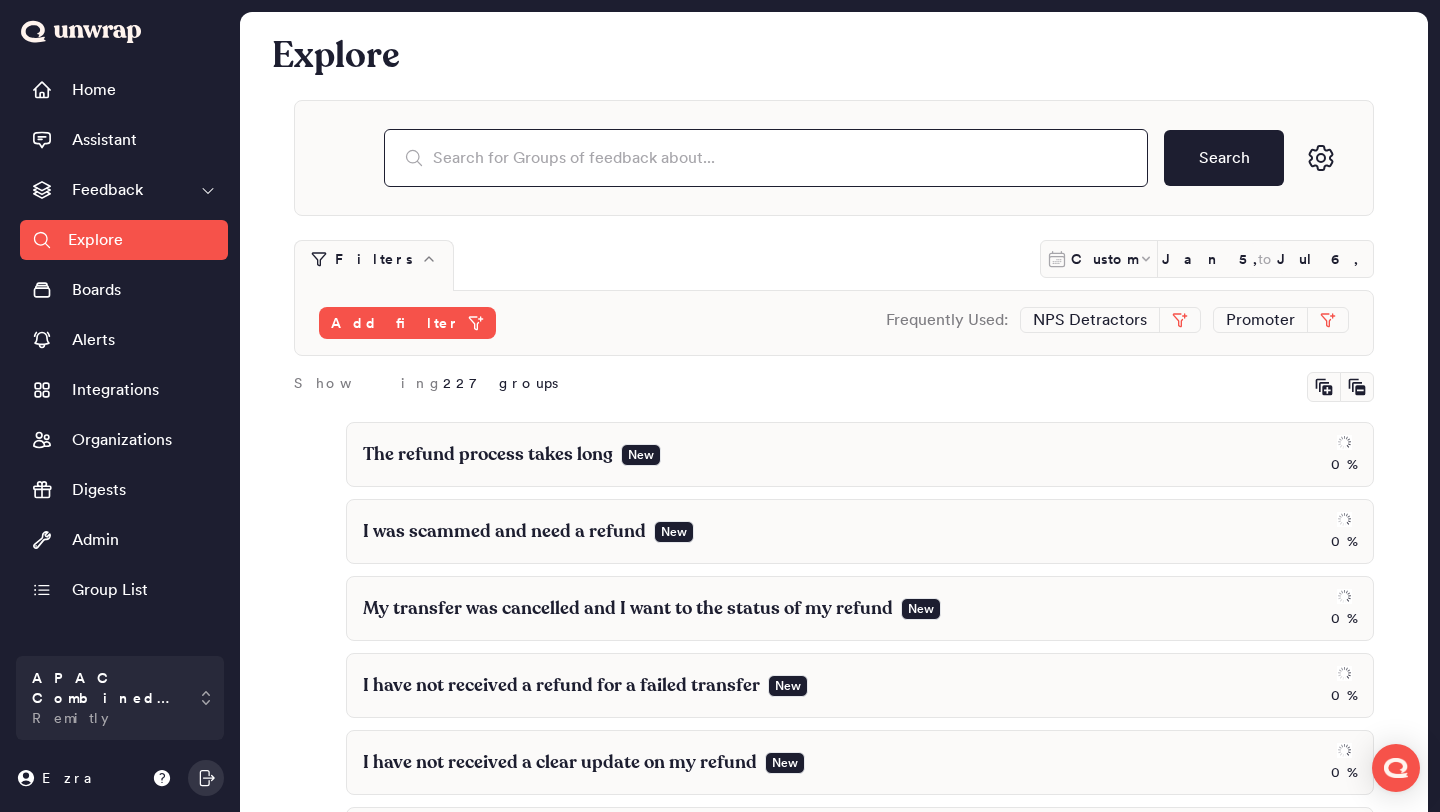 paste on "I am not receiving my refund for a suspended account" 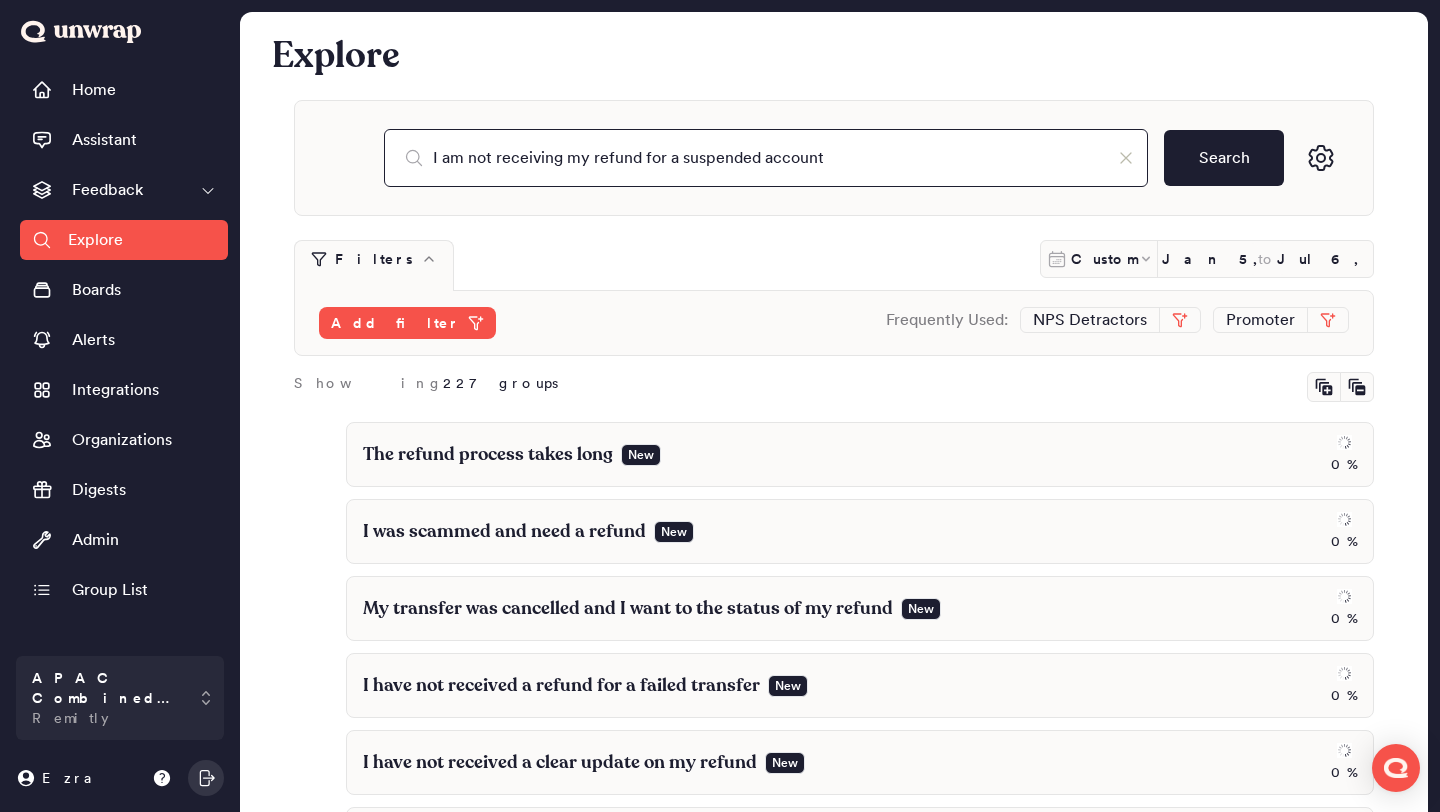 type on "I am not receiving my refund for a suspended account" 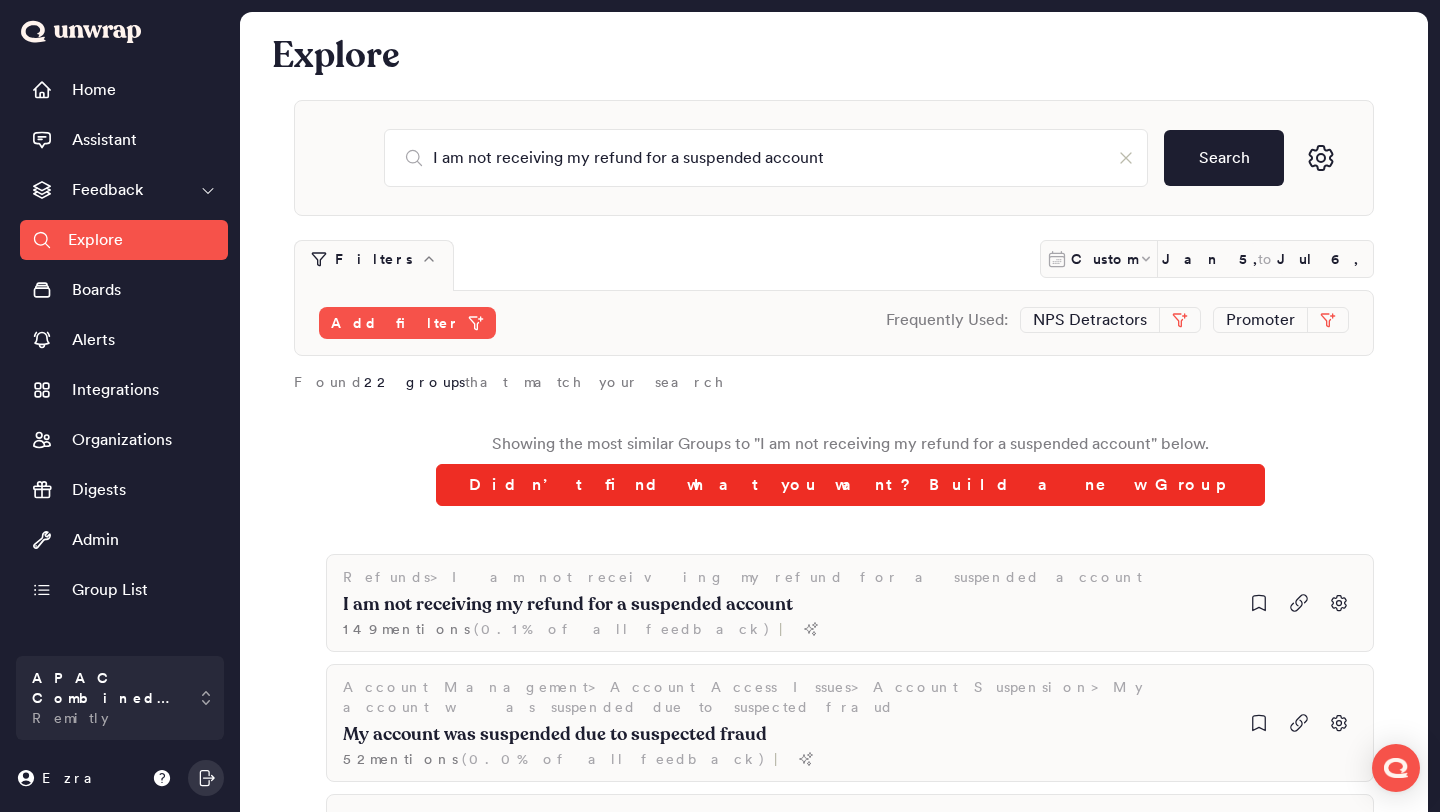 click on "Didn’t find what you want? Build a new Group" at bounding box center (850, 485) 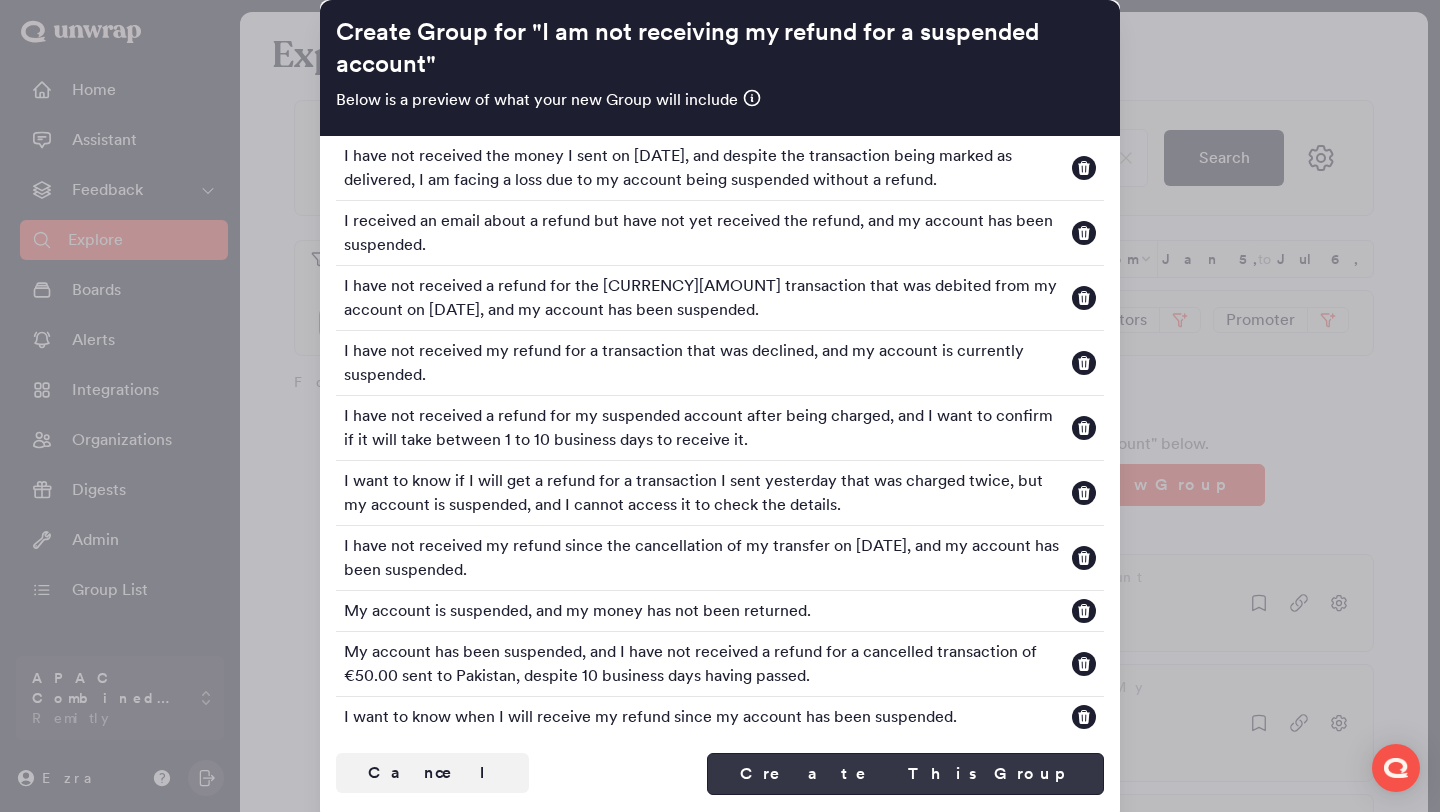 click on "Create This Group" at bounding box center (905, 774) 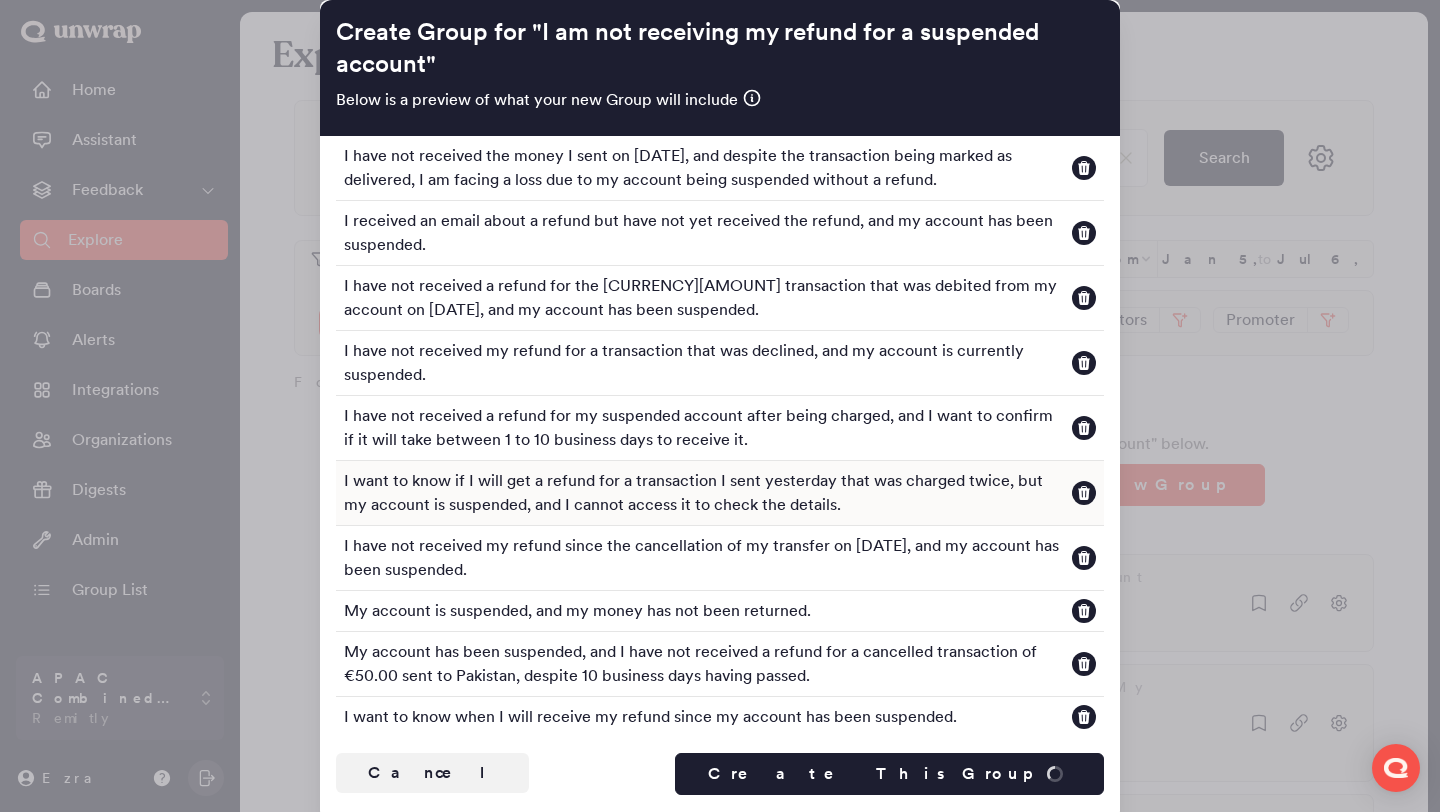 type 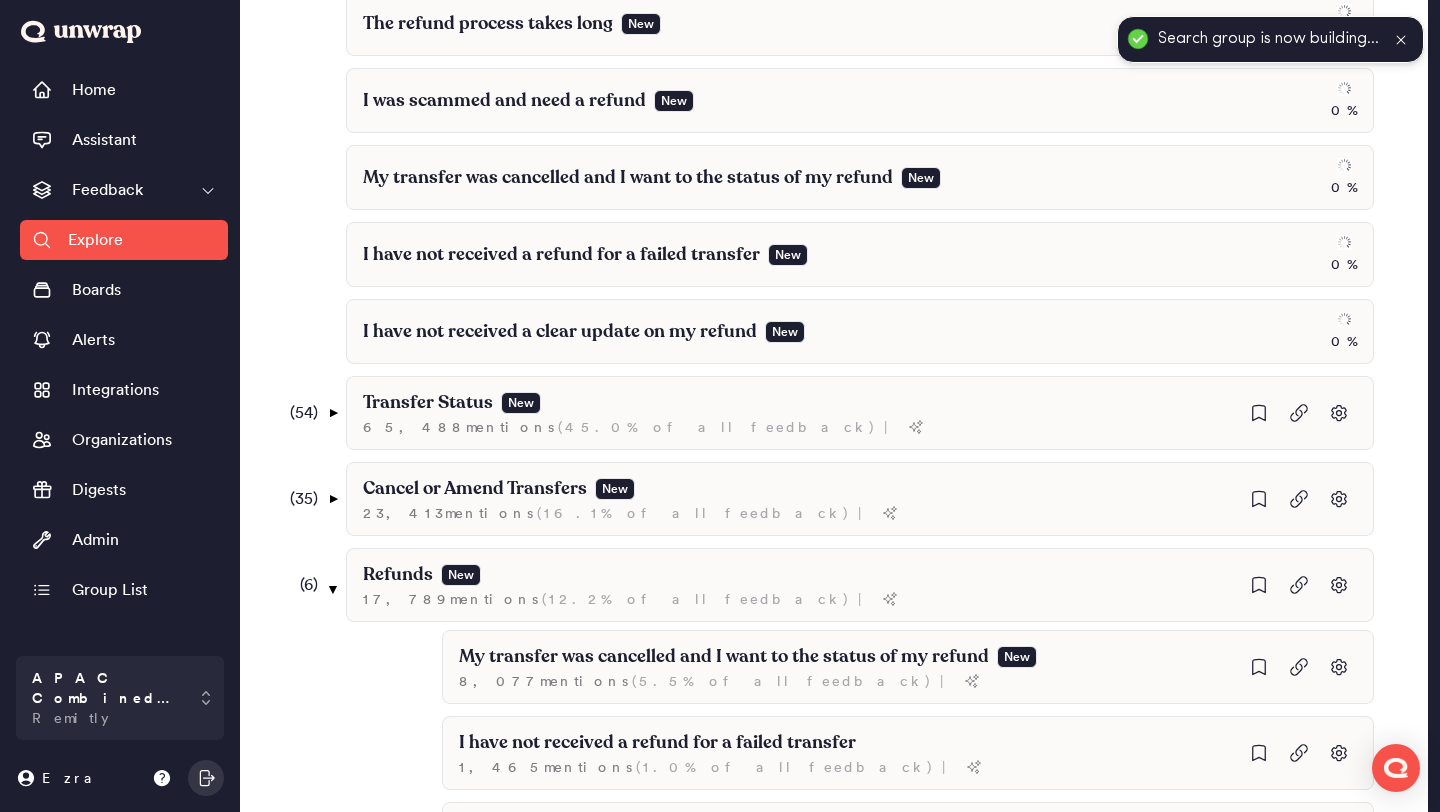 scroll, scrollTop: 762, scrollLeft: 0, axis: vertical 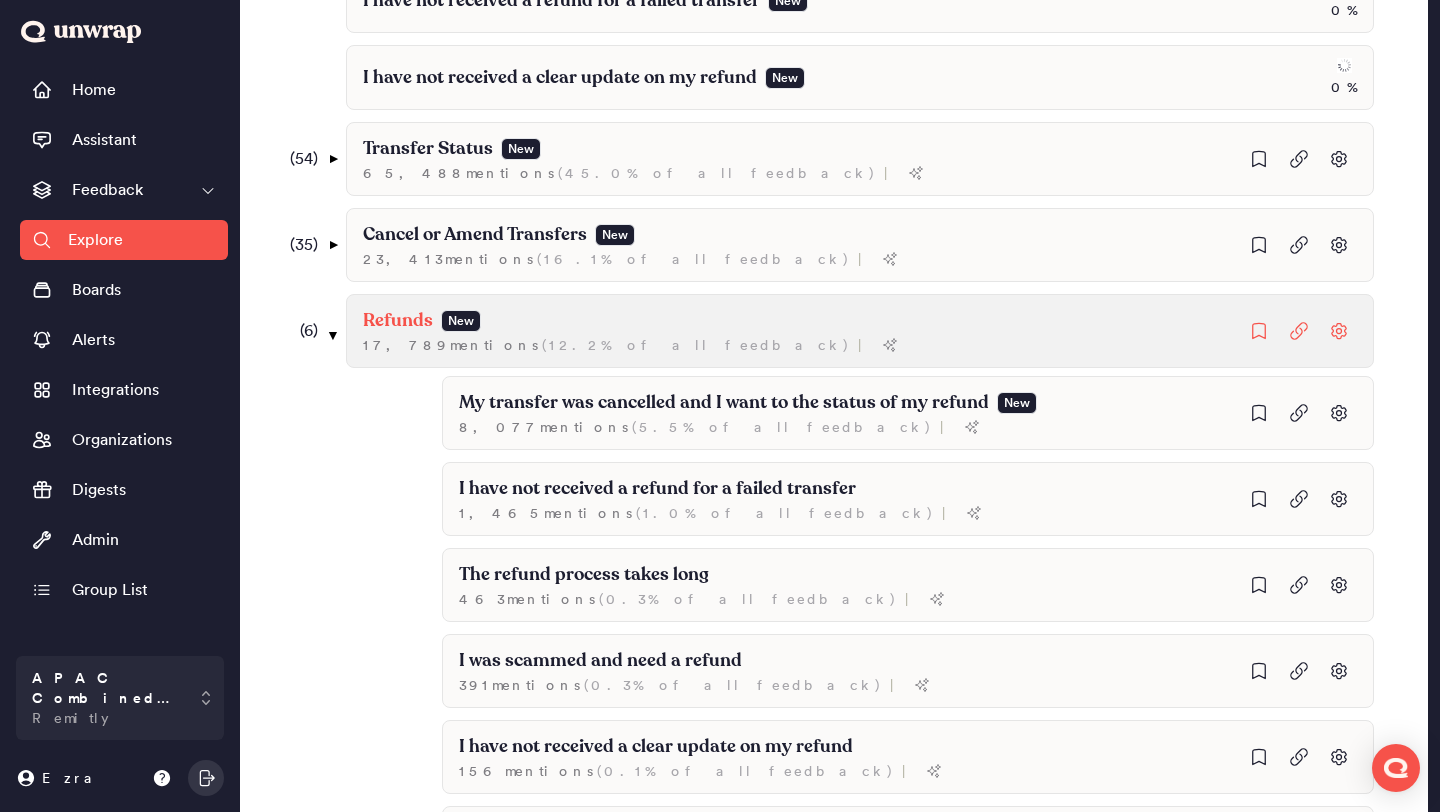 click on "Refunds New 17,789  mention s   ( 12.2% of all feedback ) |" at bounding box center [860, 159] 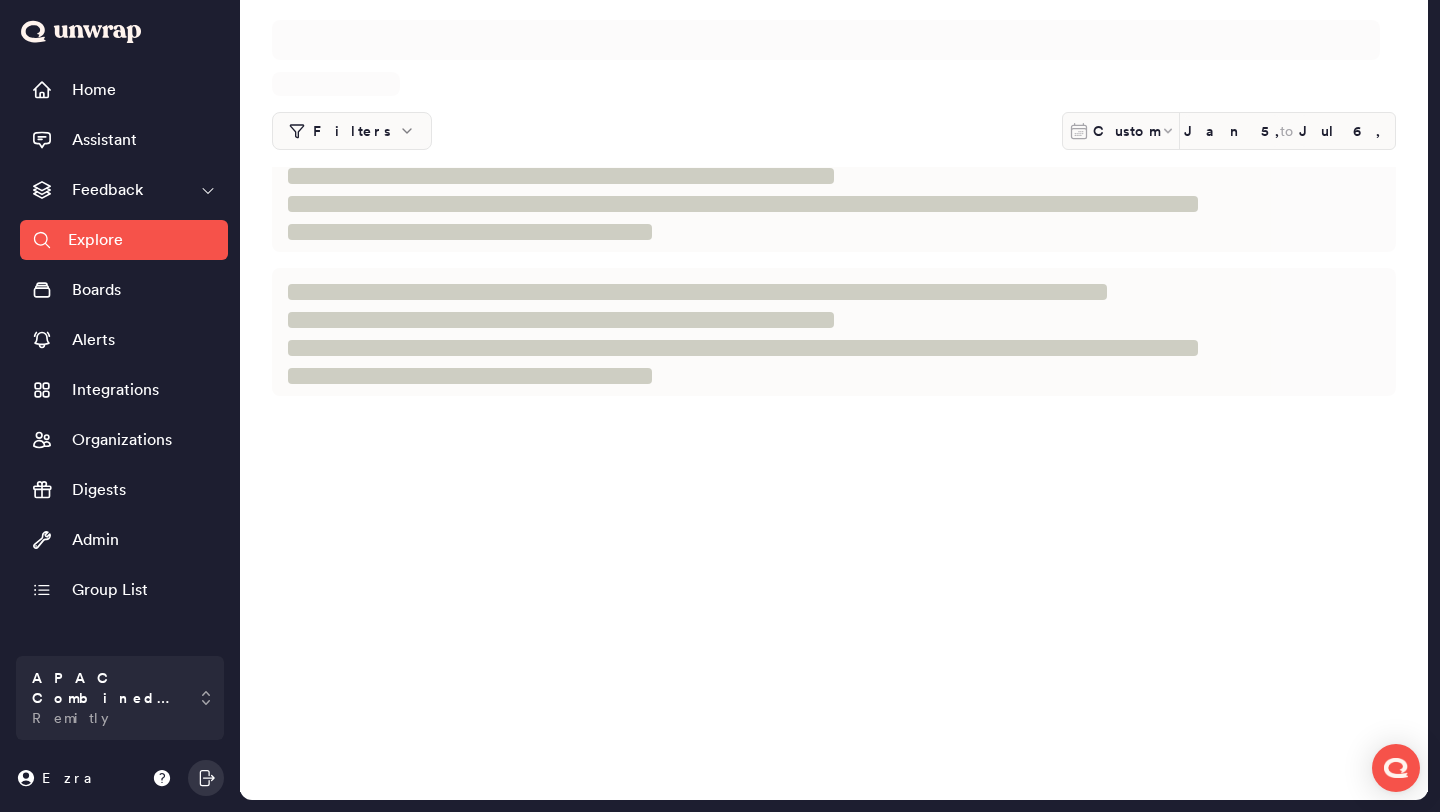 scroll, scrollTop: 0, scrollLeft: 0, axis: both 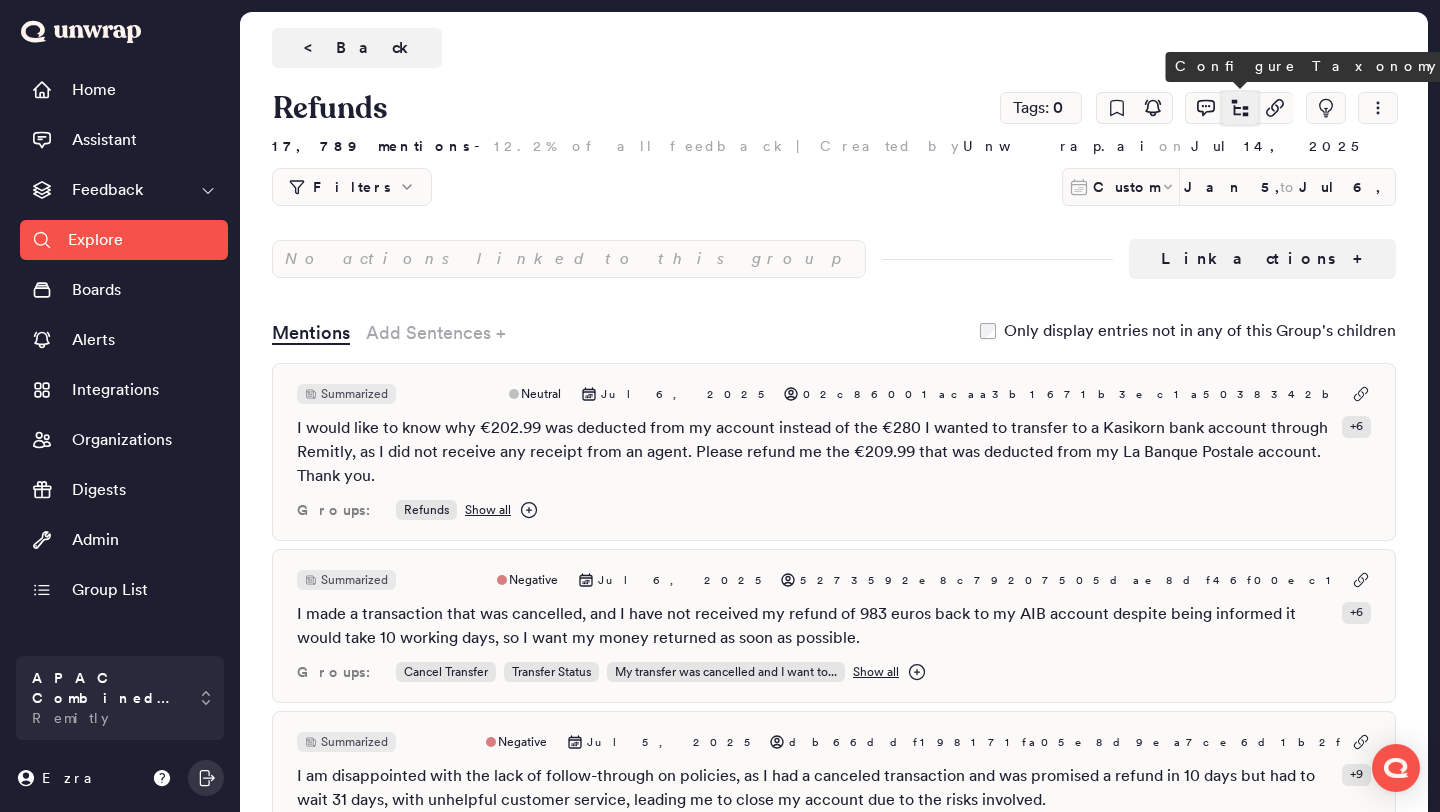click 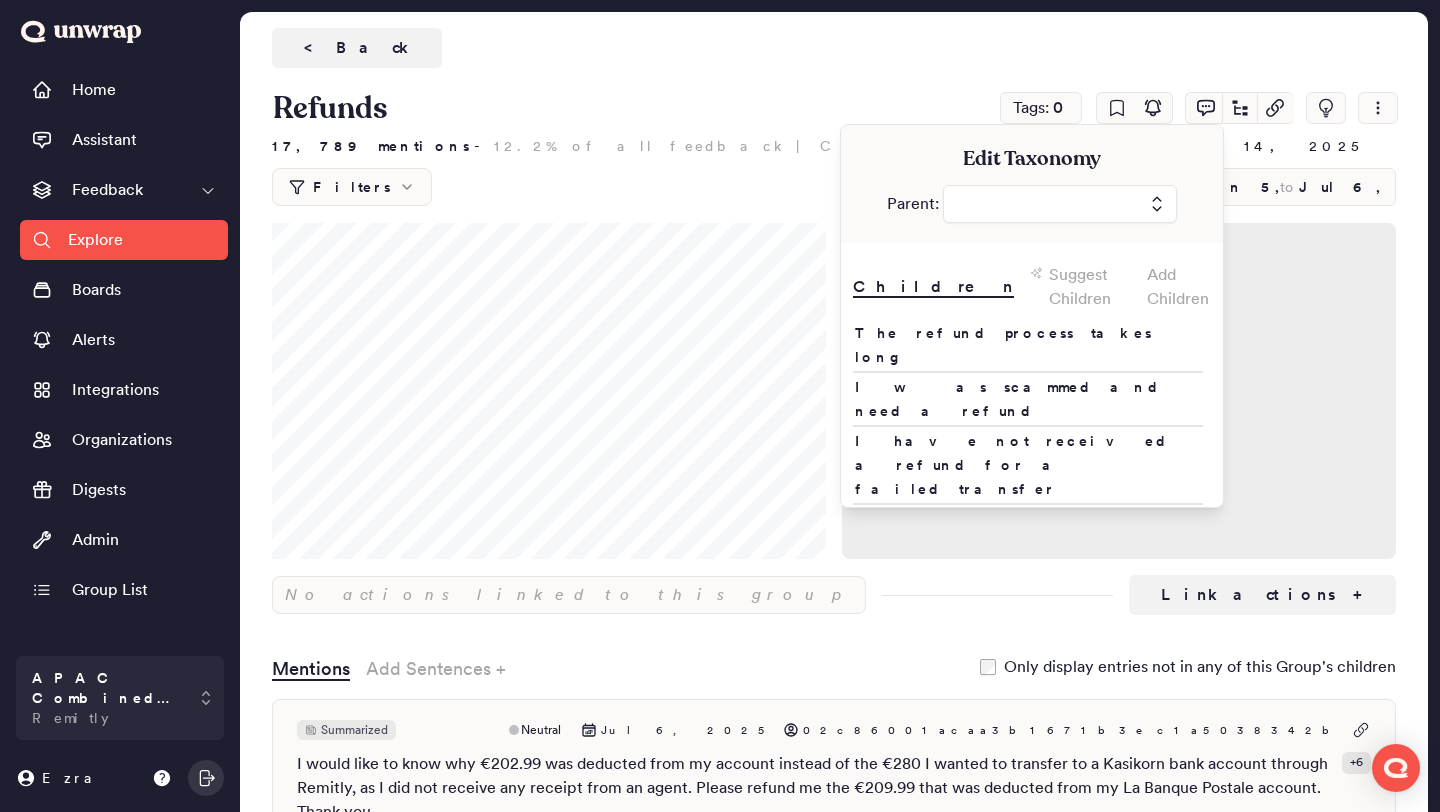 click on "Add Children" at bounding box center (1179, 287) 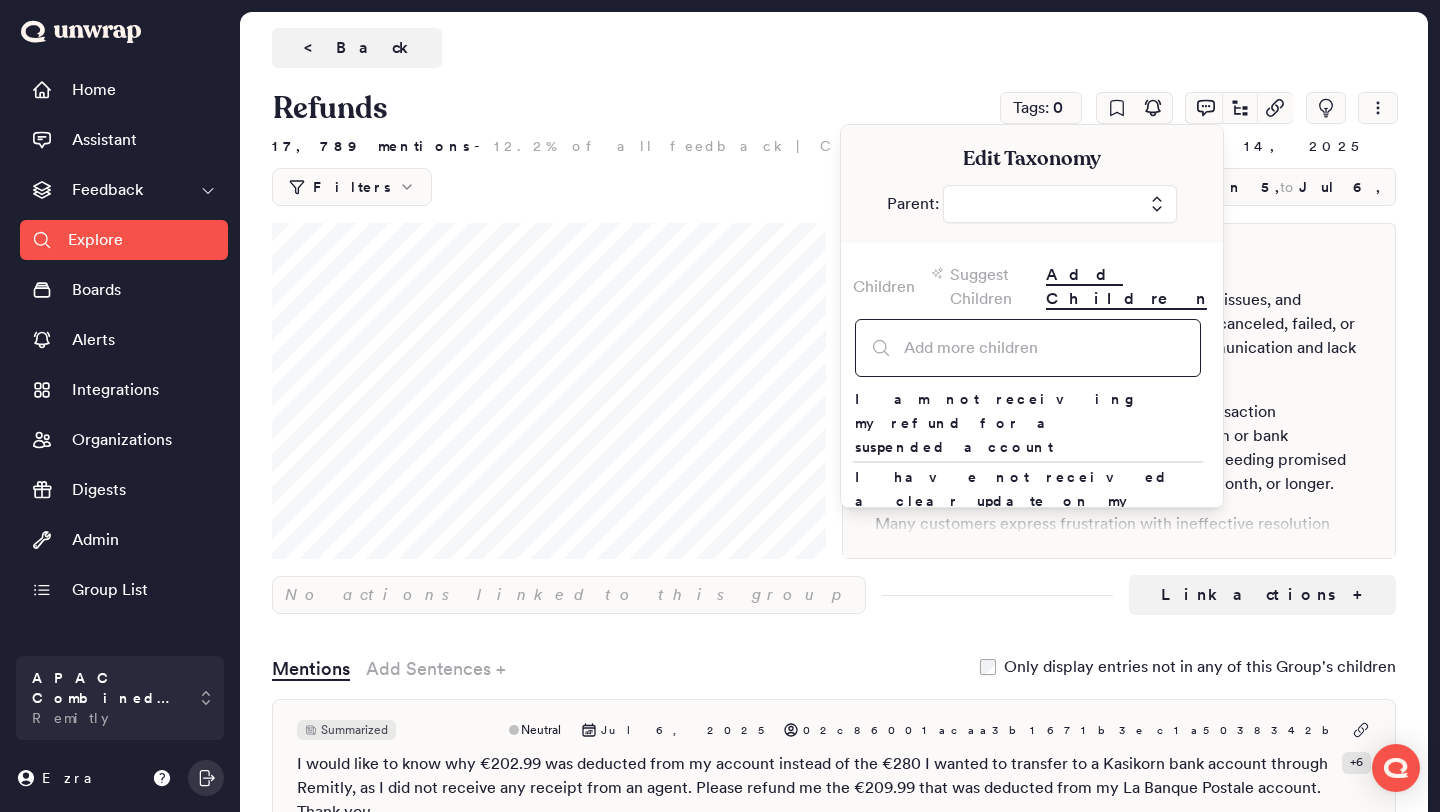 click at bounding box center (1028, 348) 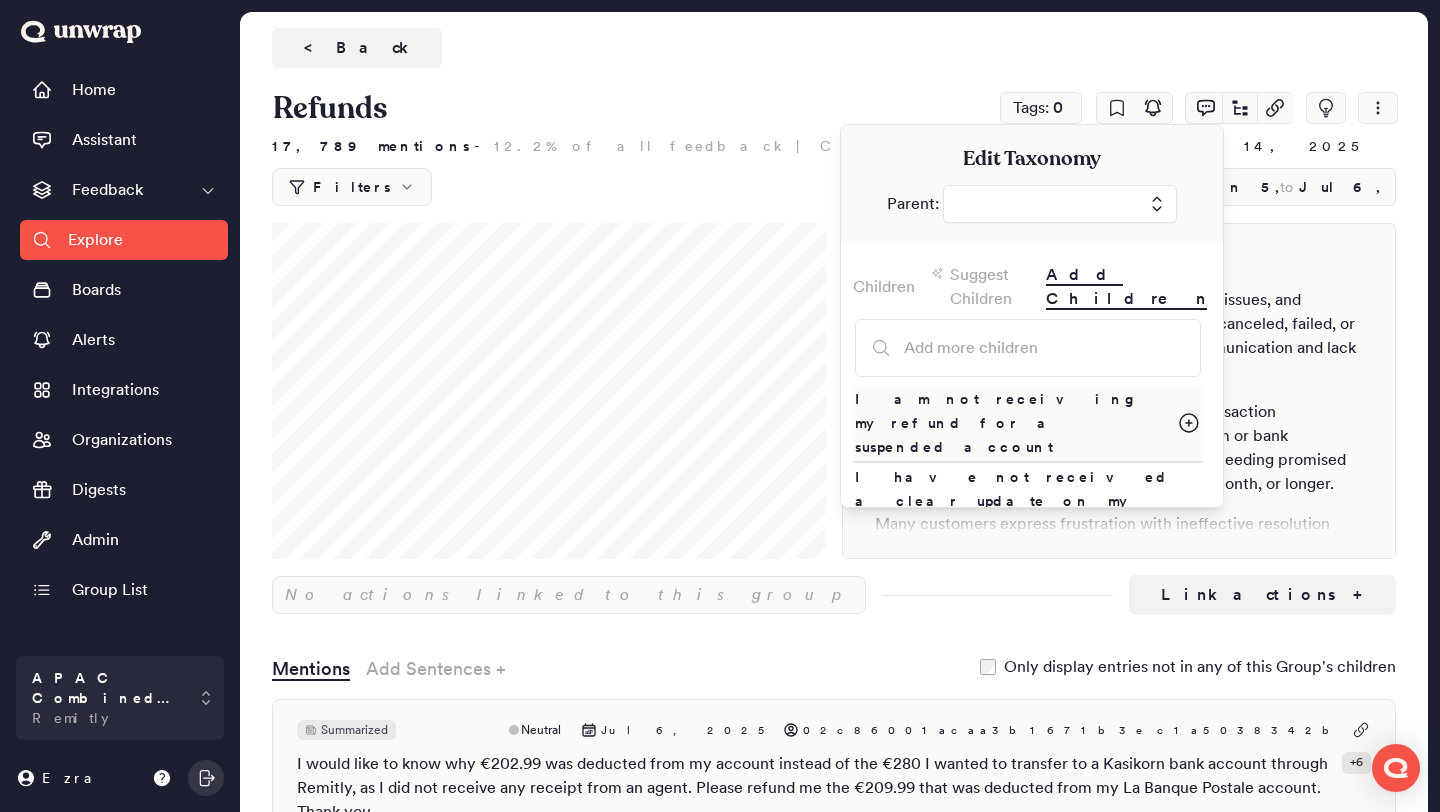 click 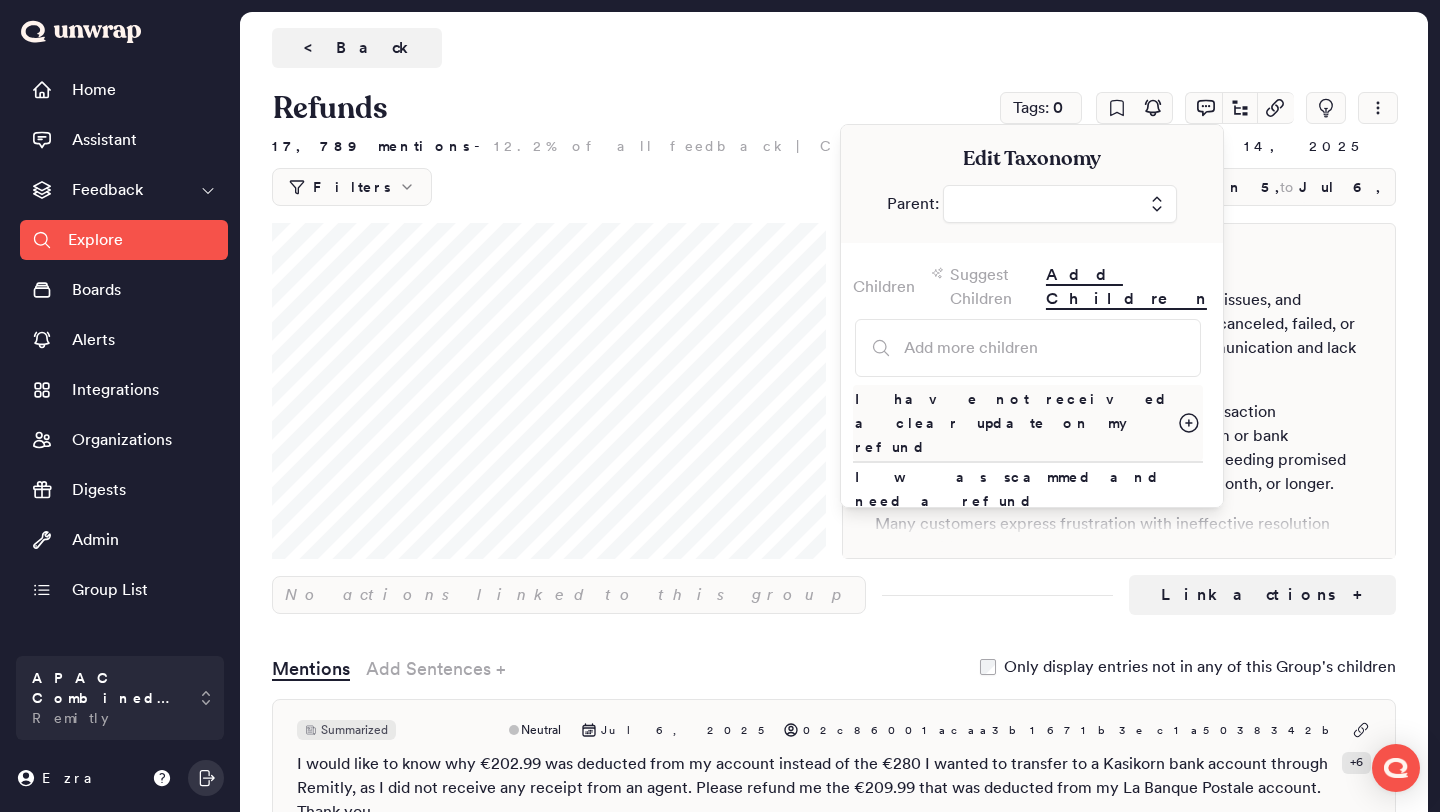 click 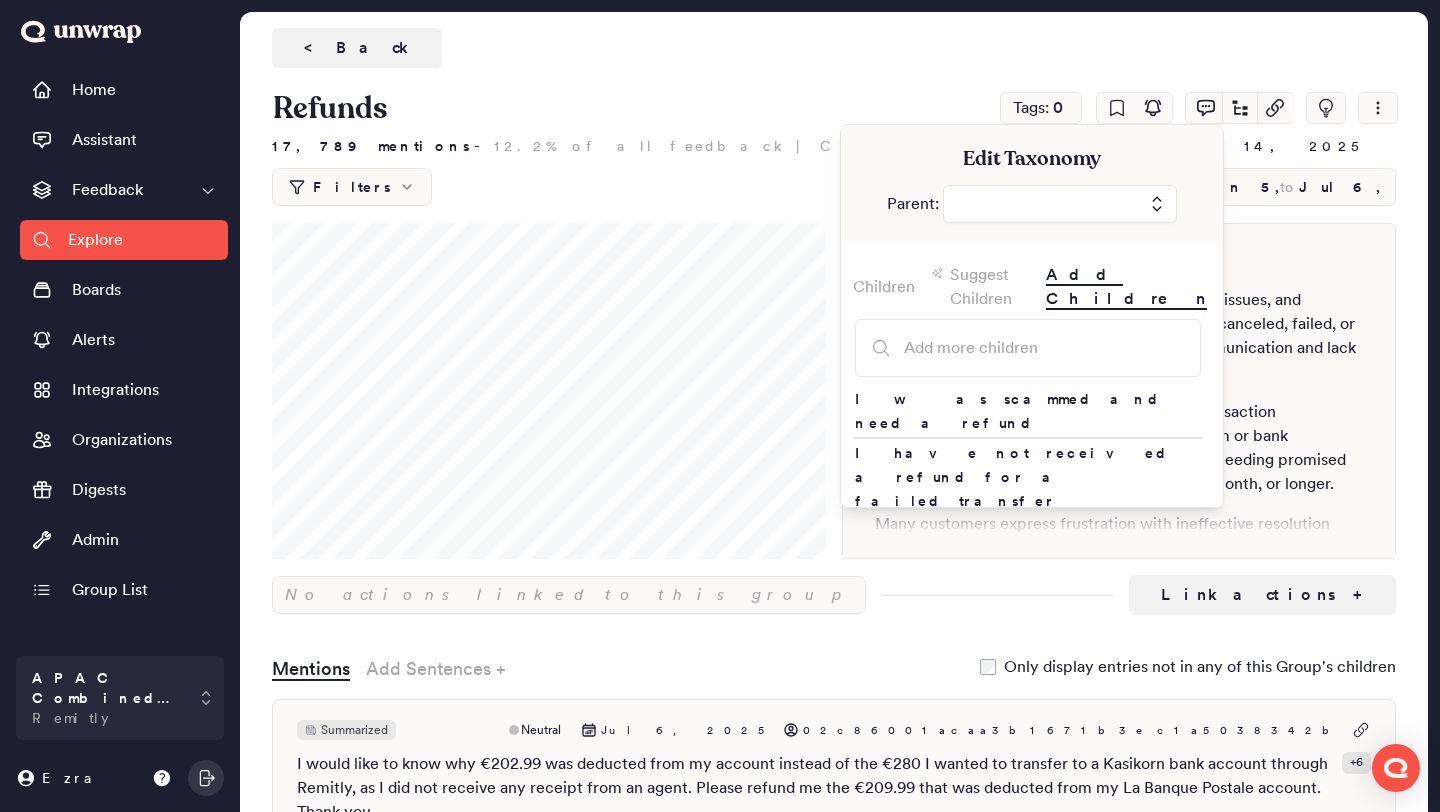 click 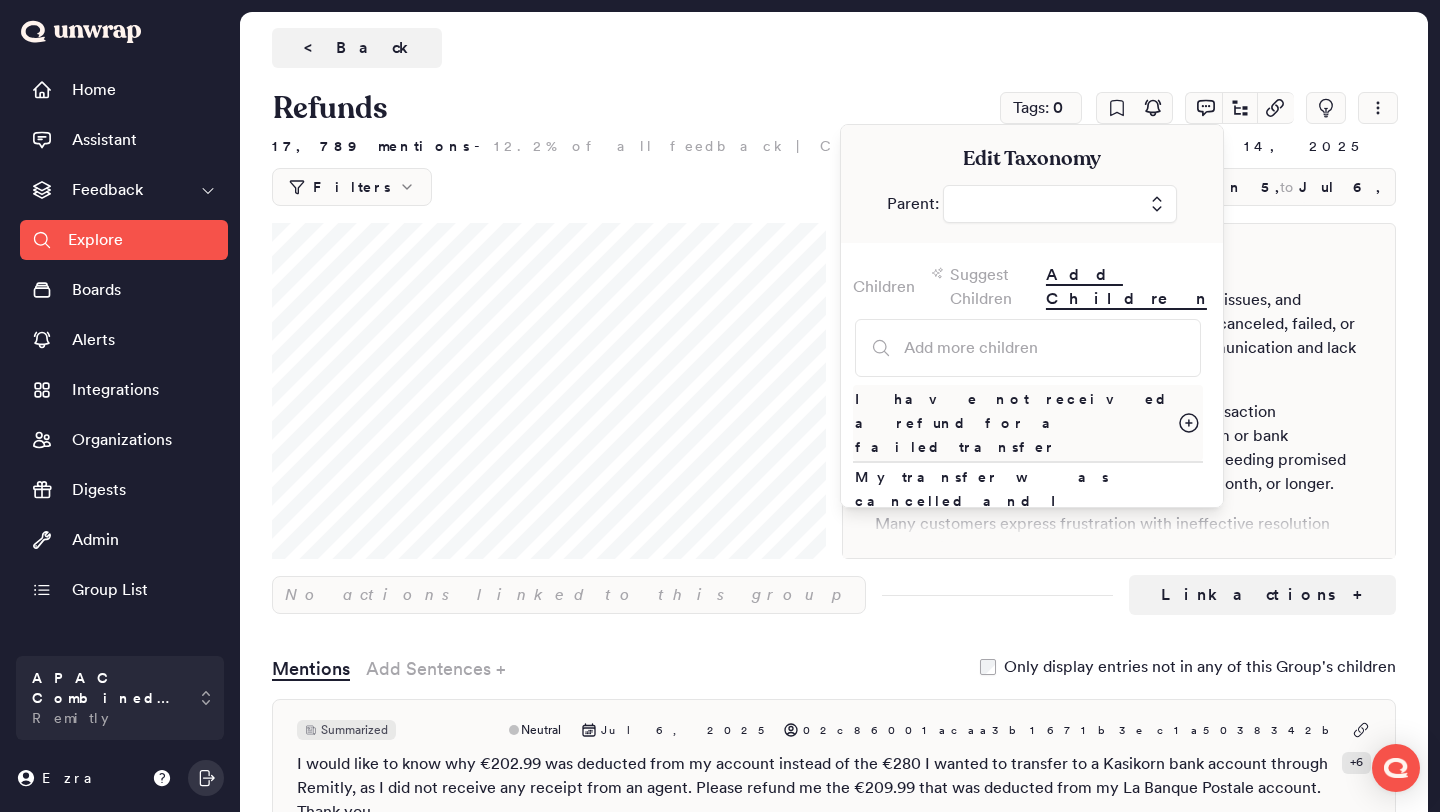 click 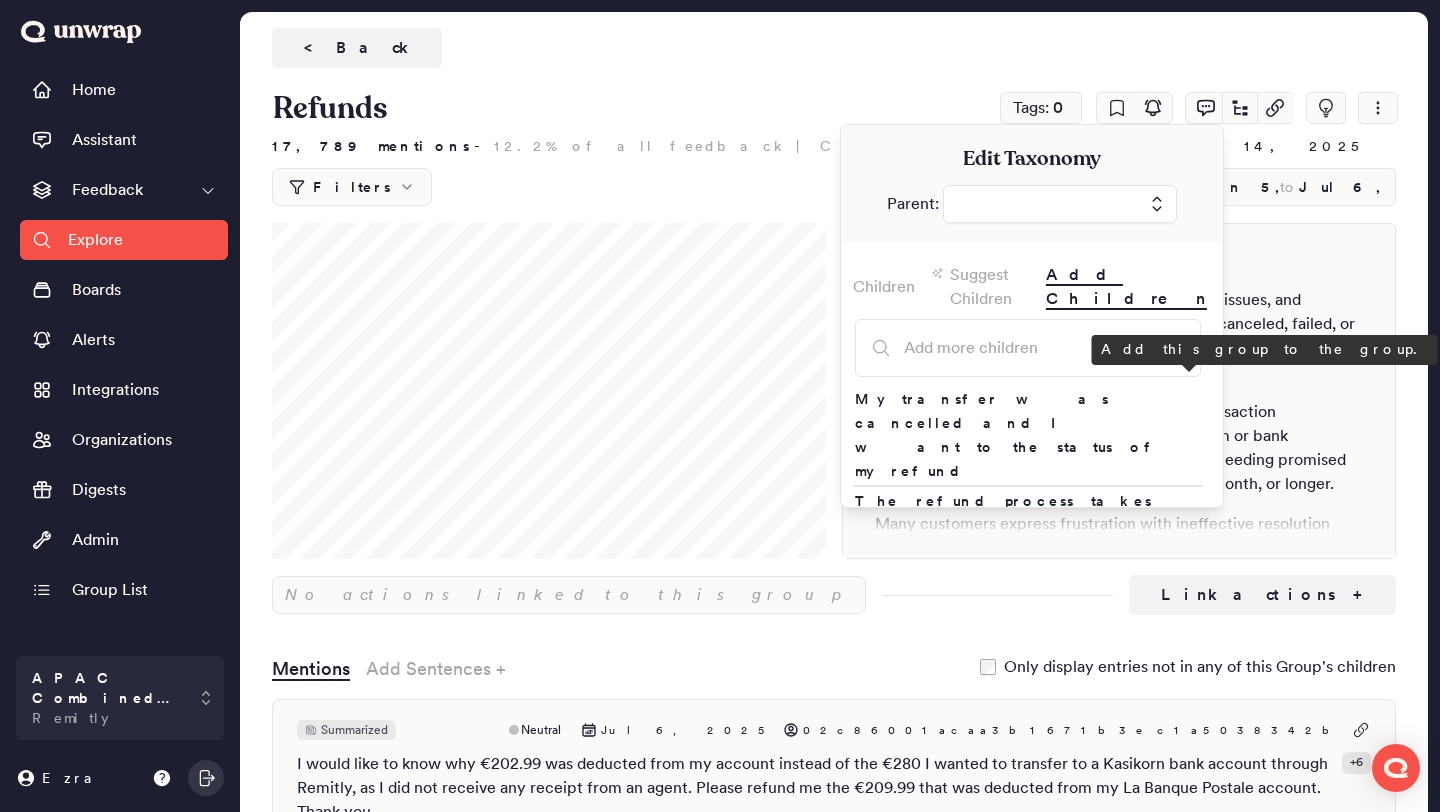 click 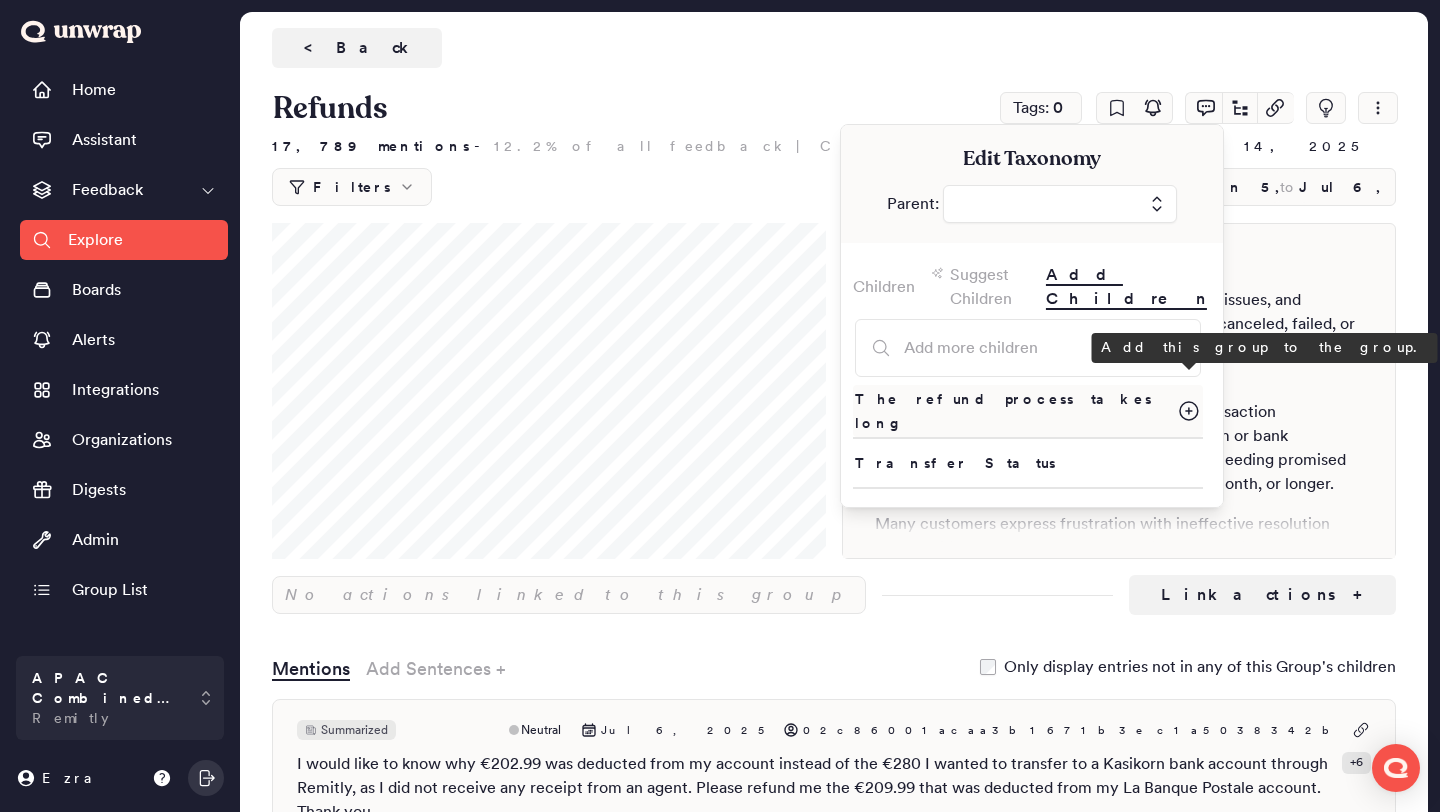 click 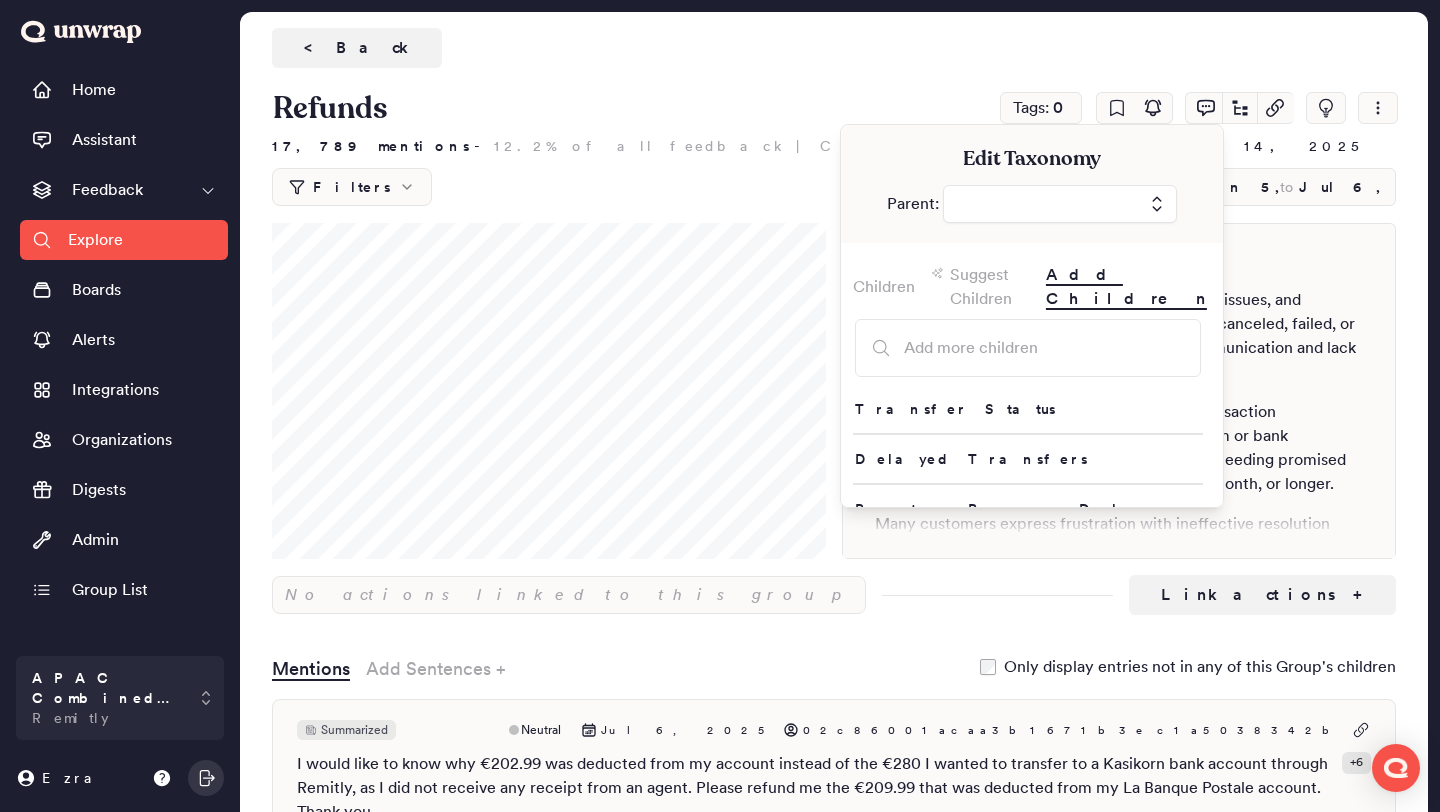 click on "< Back" at bounding box center (357, 48) 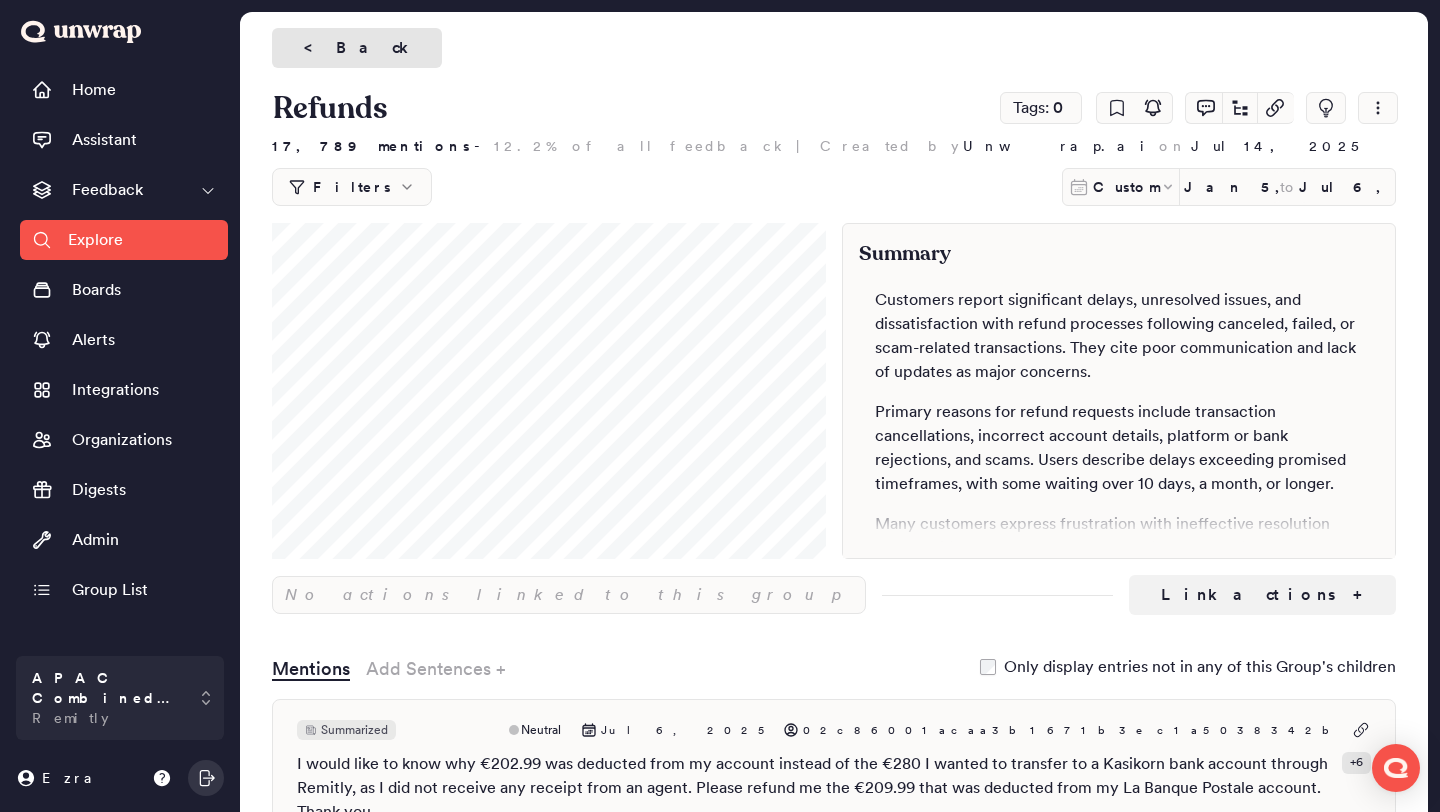 click on "< Back" at bounding box center (357, 48) 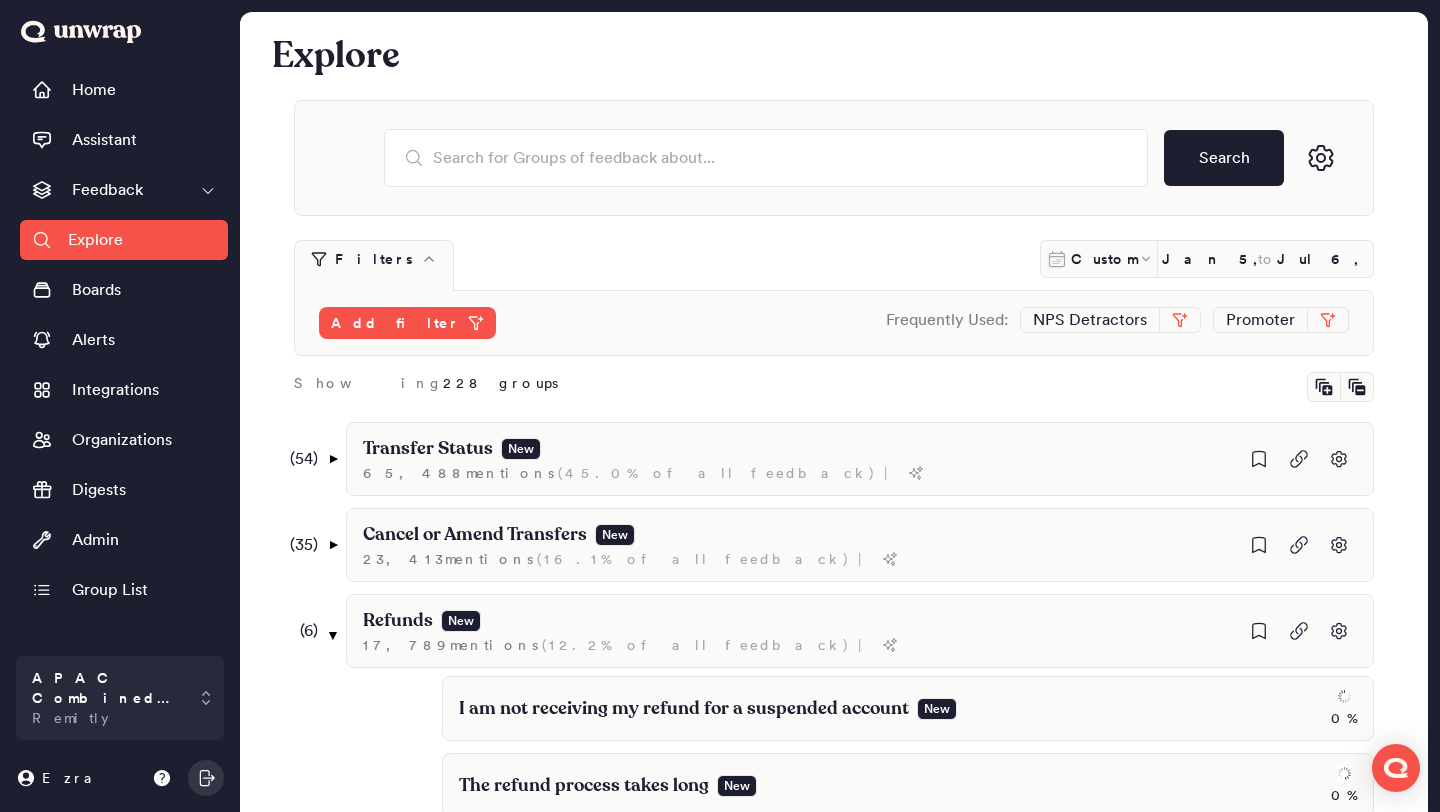 scroll, scrollTop: 762, scrollLeft: 0, axis: vertical 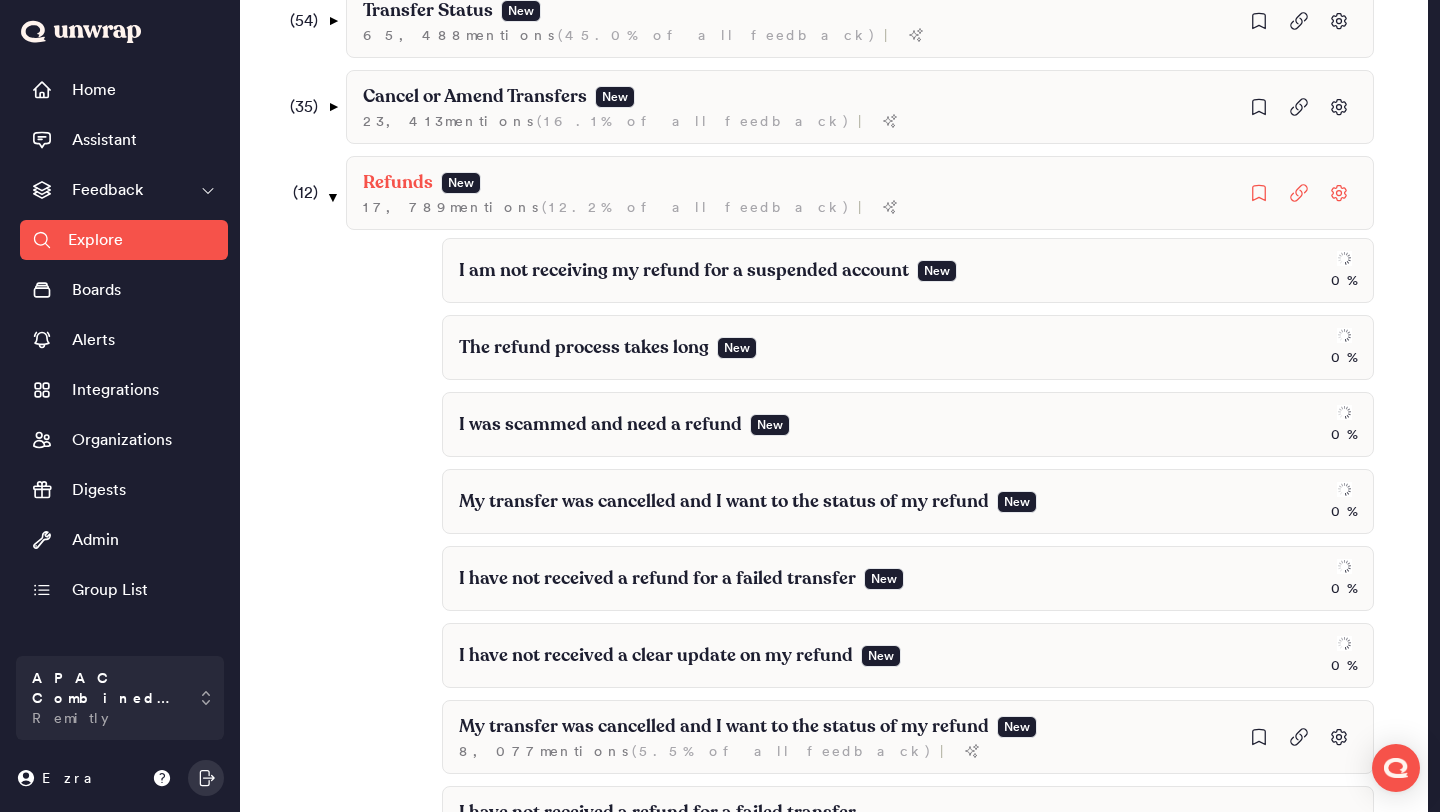 click on "( 12 ) ▼" at bounding box center (311, 193) 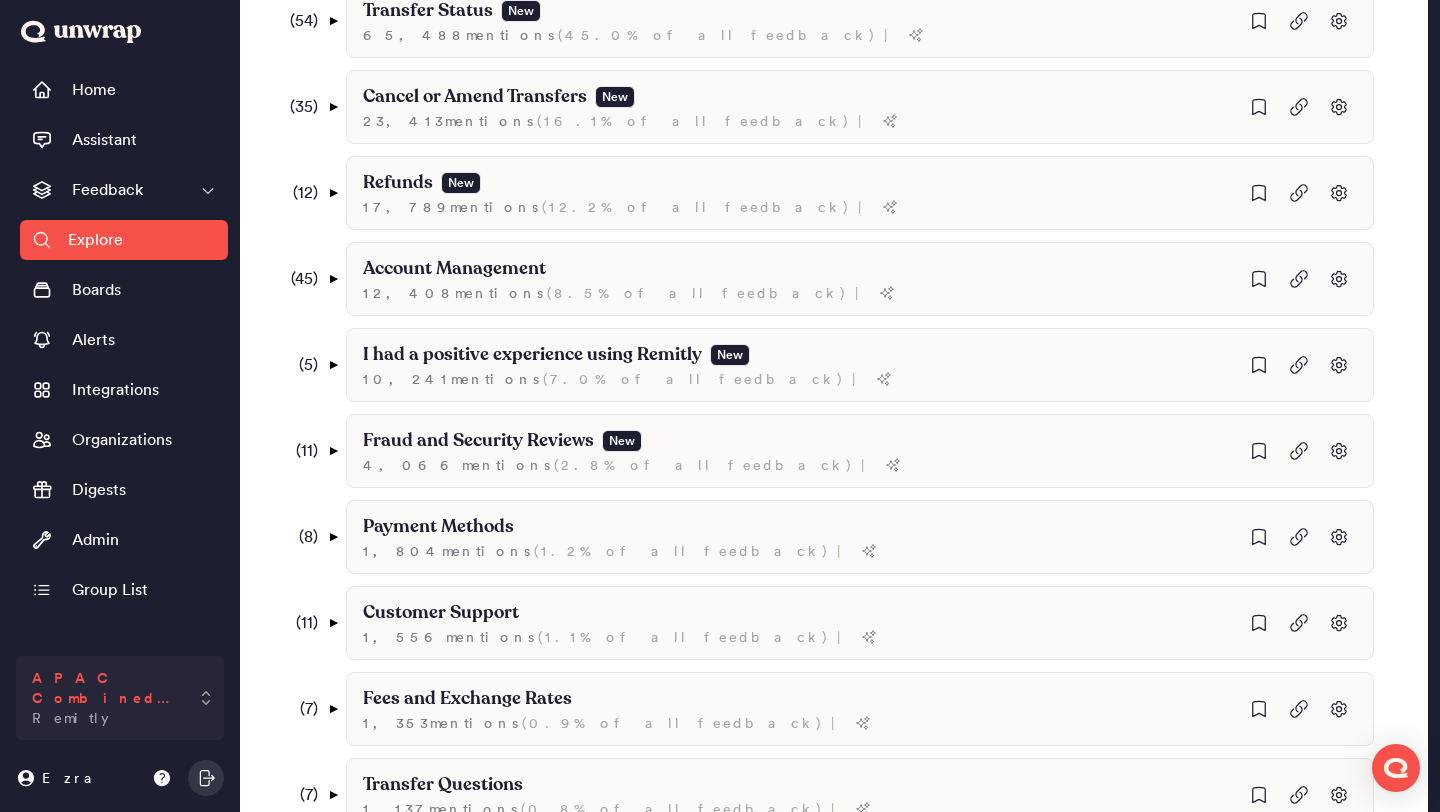 click on "APAC Combined Data Remitly" at bounding box center (106, 698) 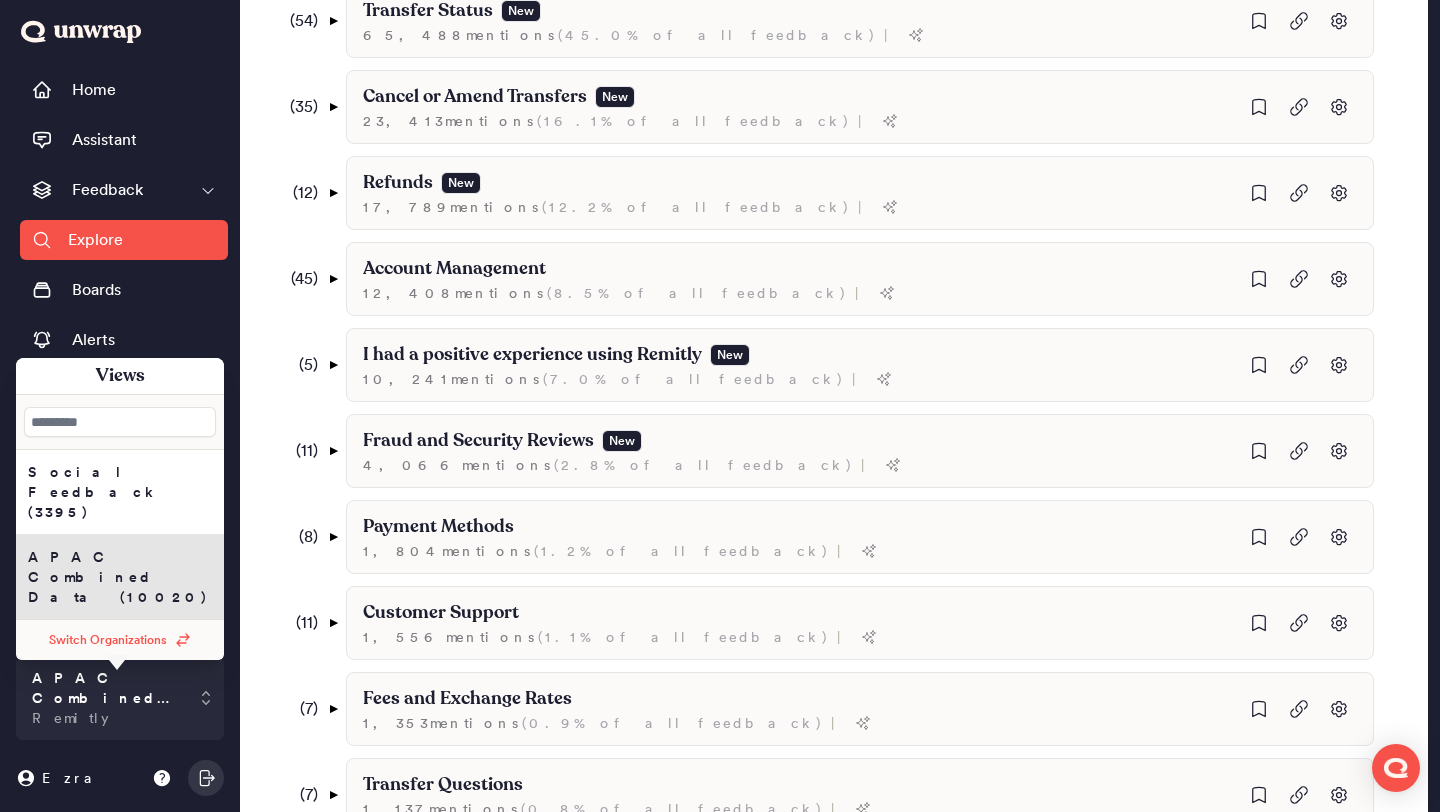 click on "Switch Organizations" at bounding box center [120, 640] 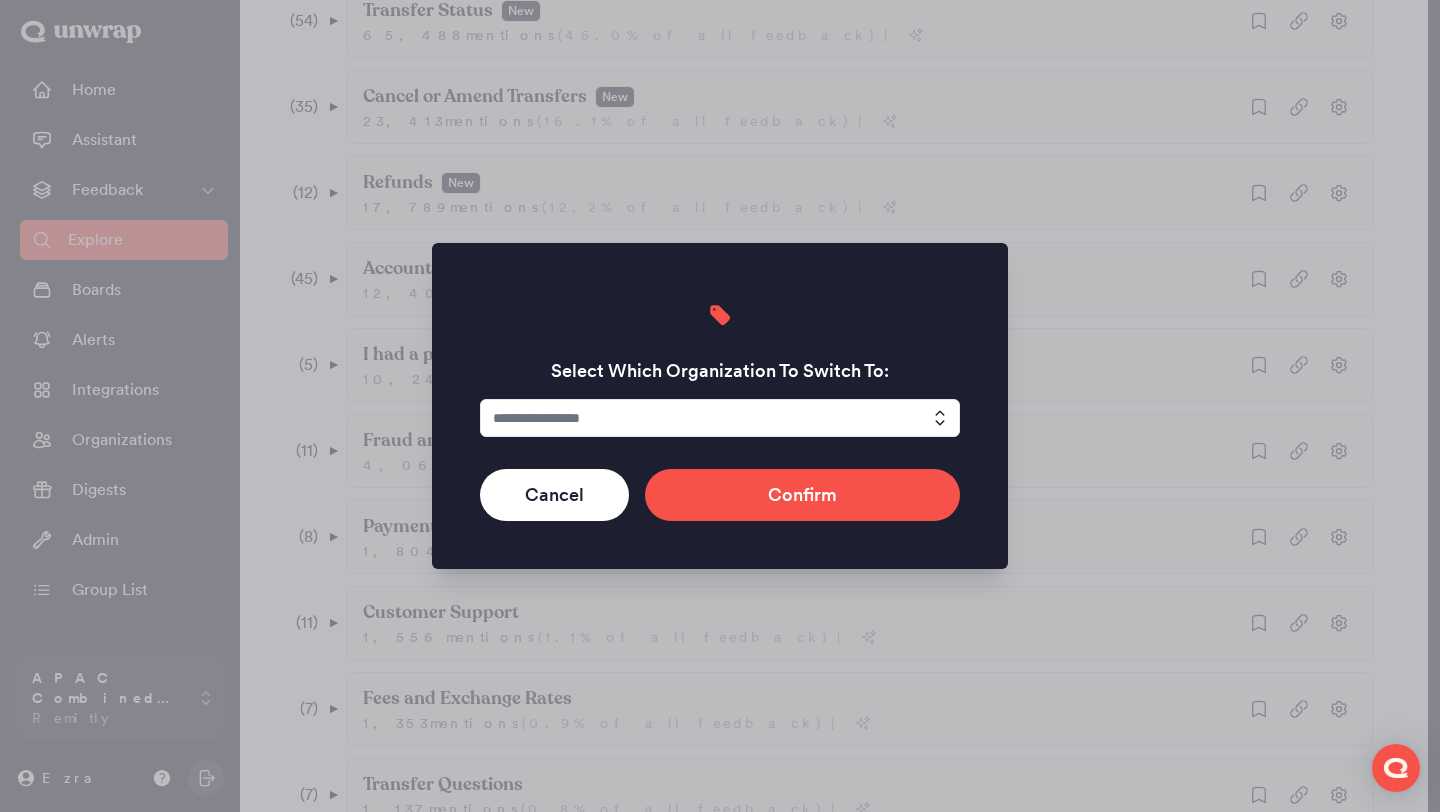 click at bounding box center (720, 418) 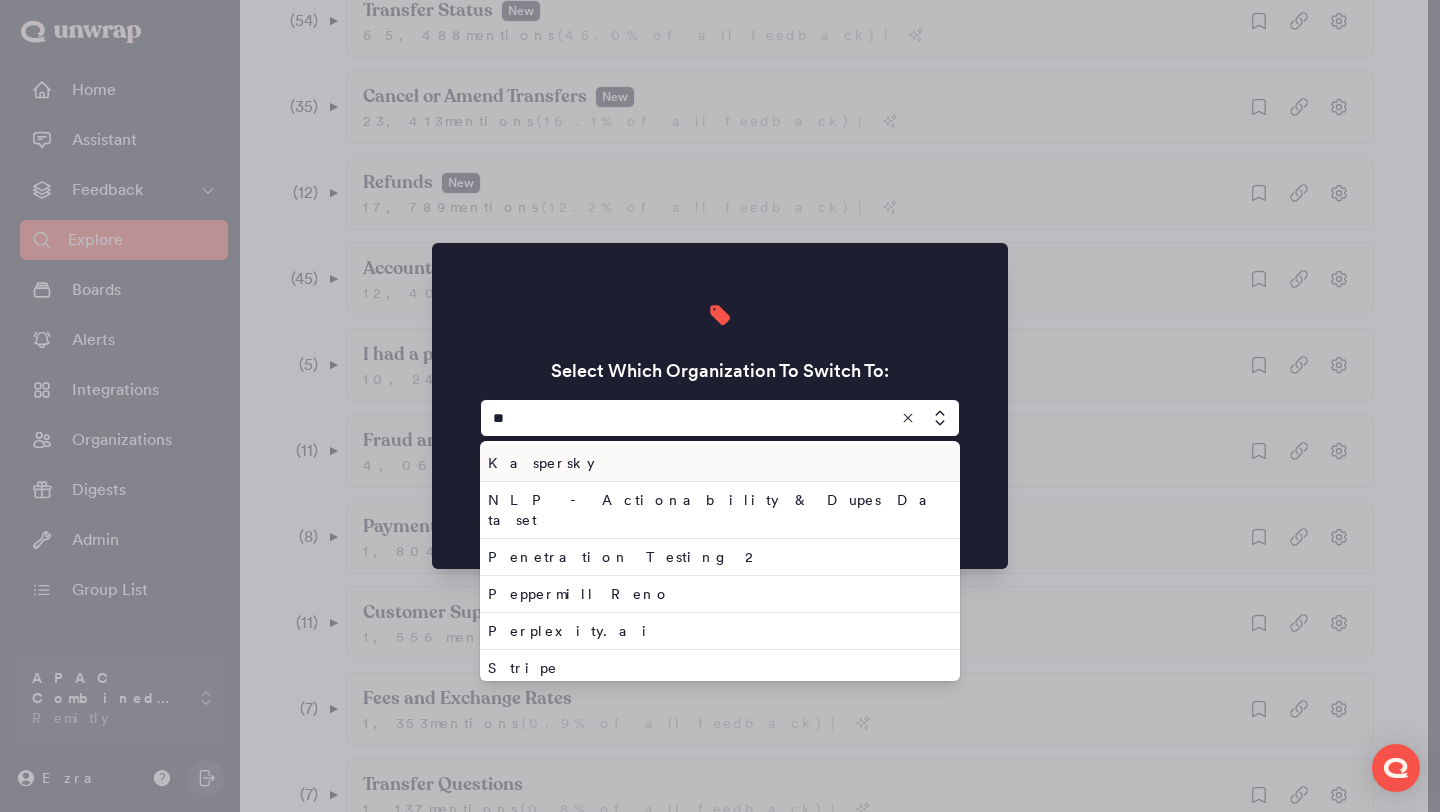 type on "*" 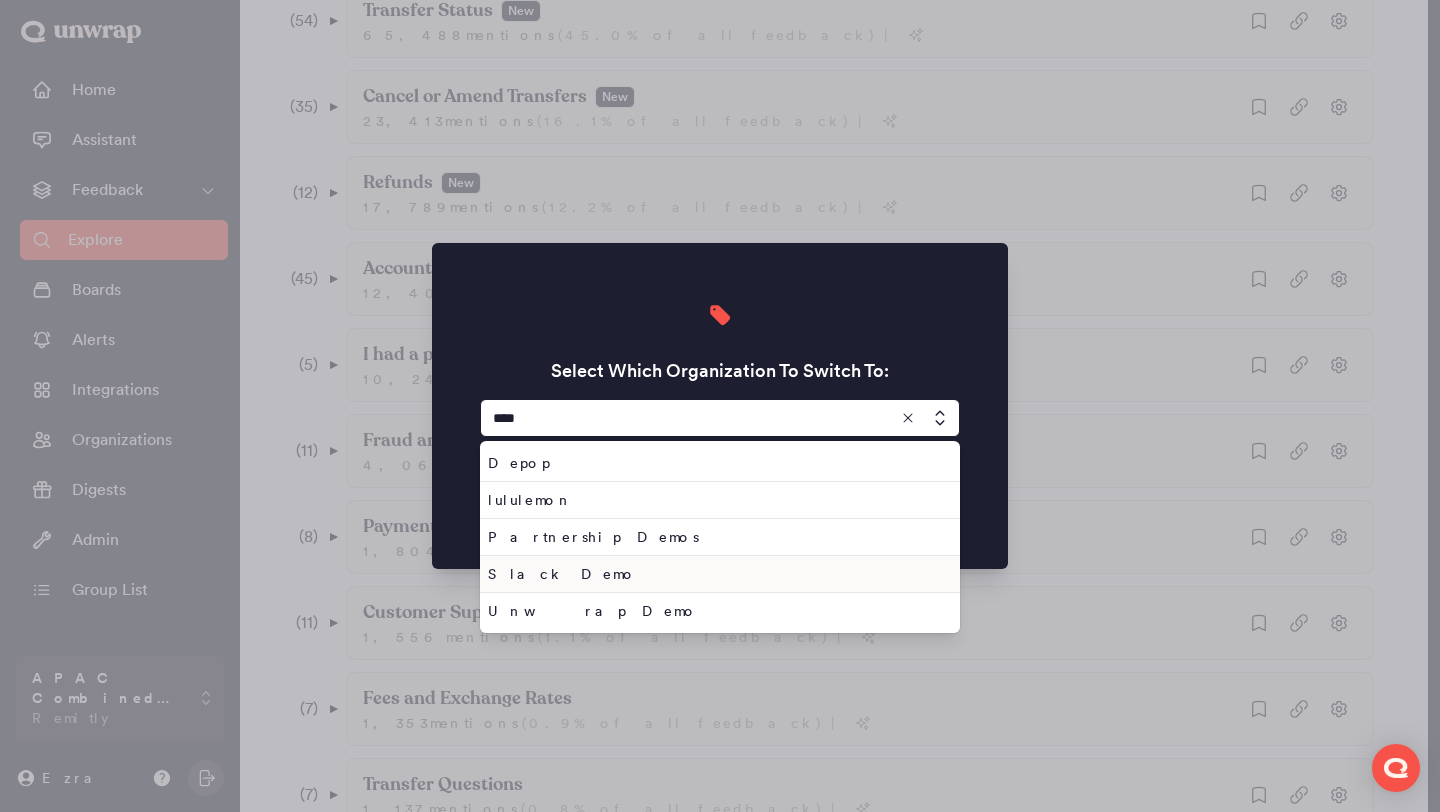 type on "****" 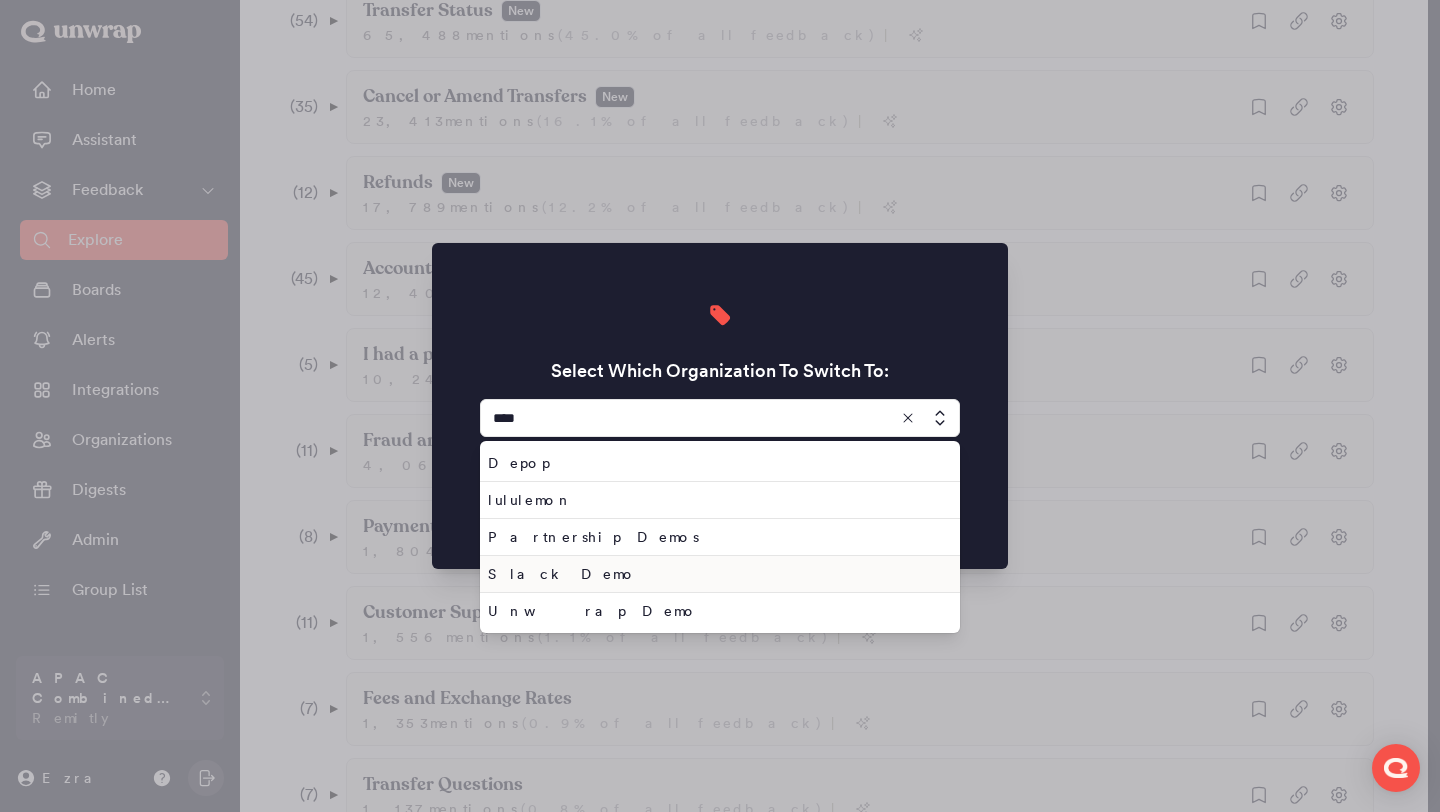 click on "Unwrap Demo" at bounding box center (716, 611) 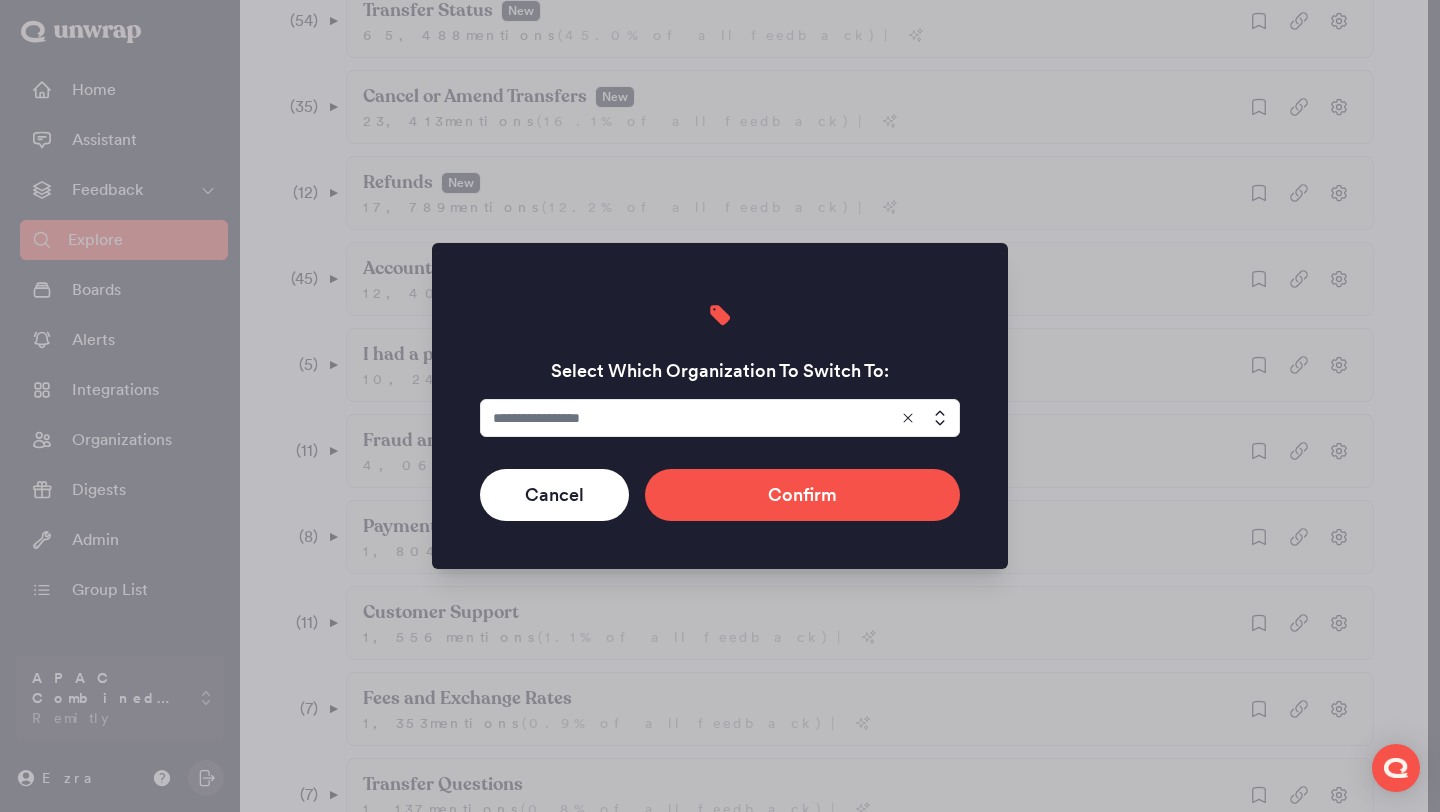 type on "**********" 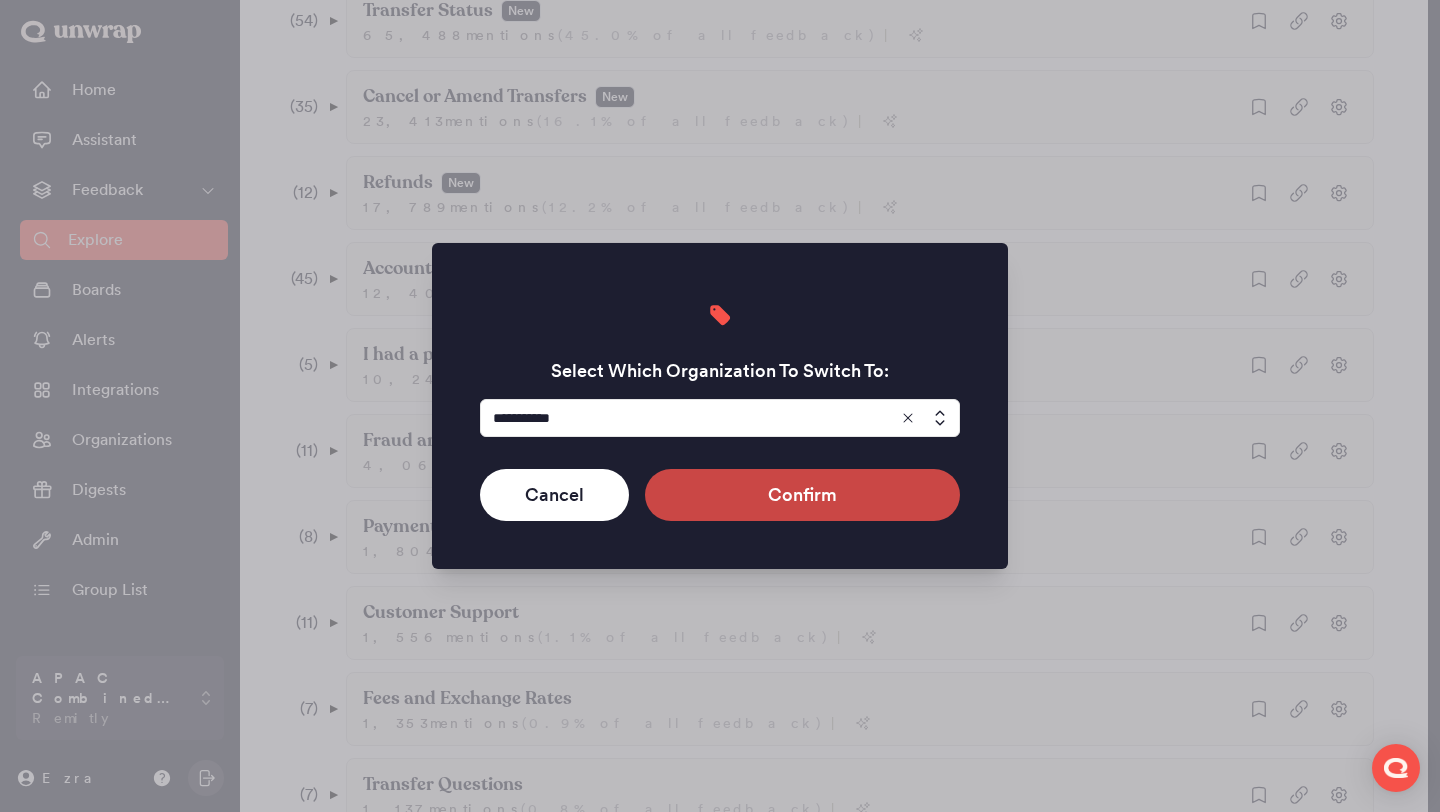 click on "Confirm" at bounding box center [802, 495] 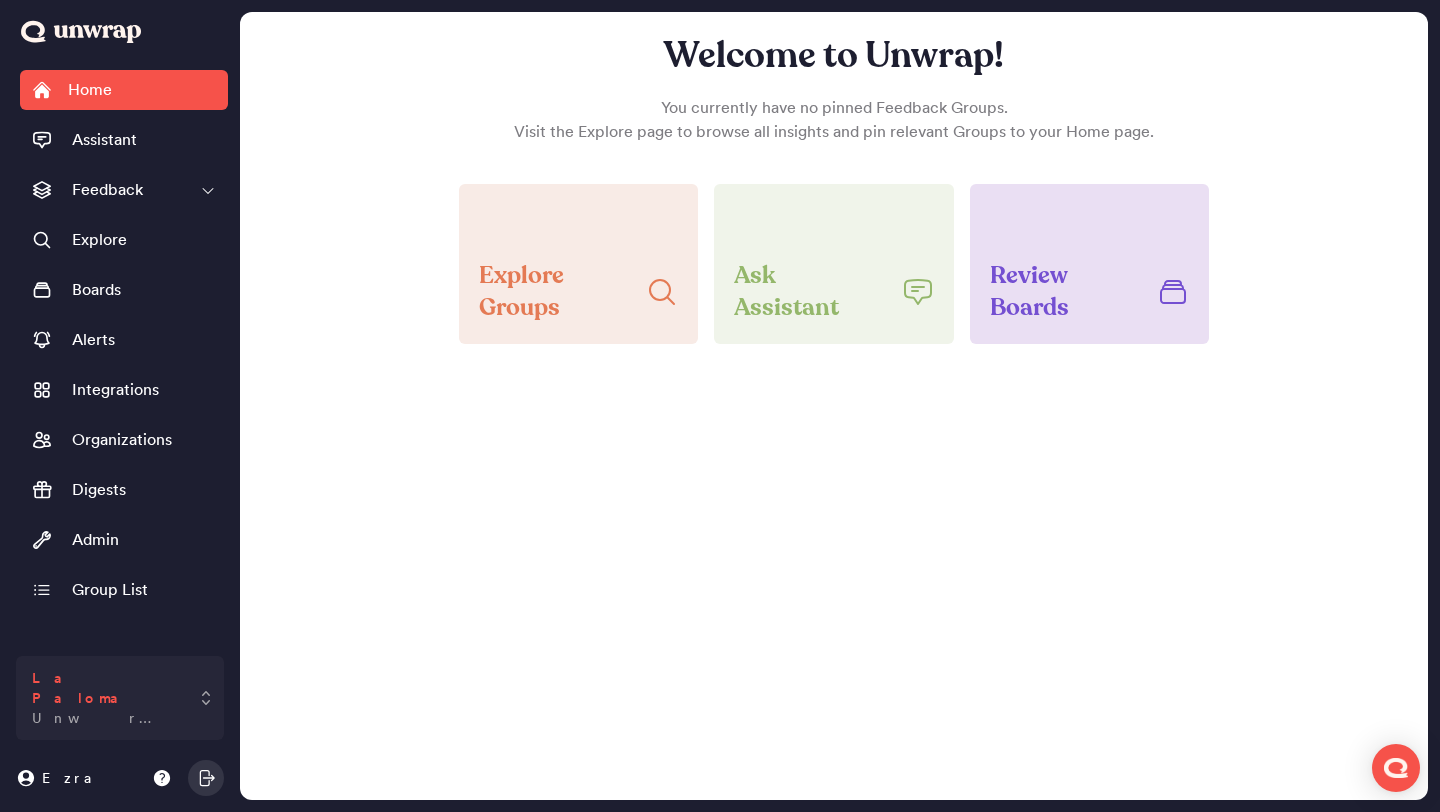 click on "La Paloma Unwrap Demo" at bounding box center (106, 698) 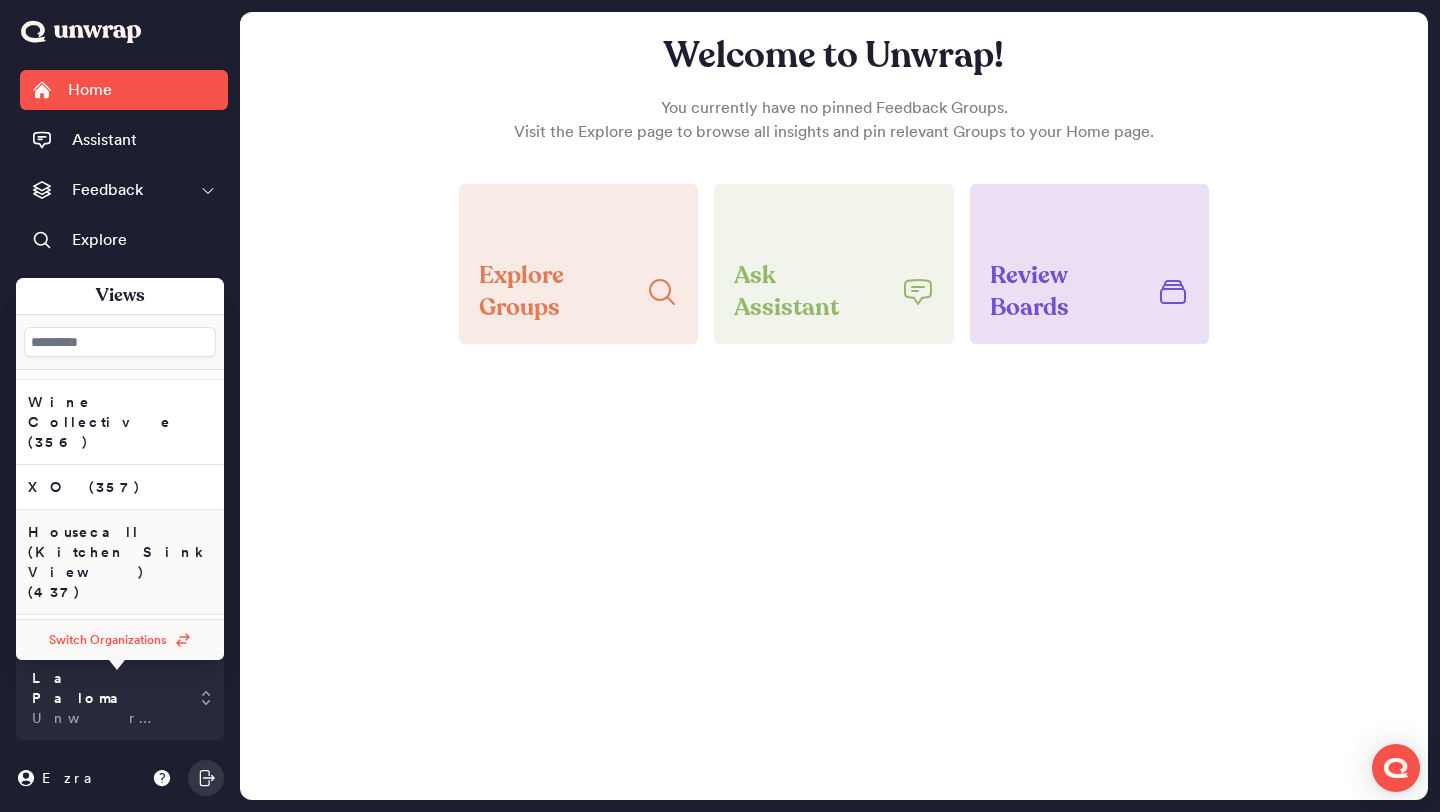 scroll, scrollTop: 367, scrollLeft: 0, axis: vertical 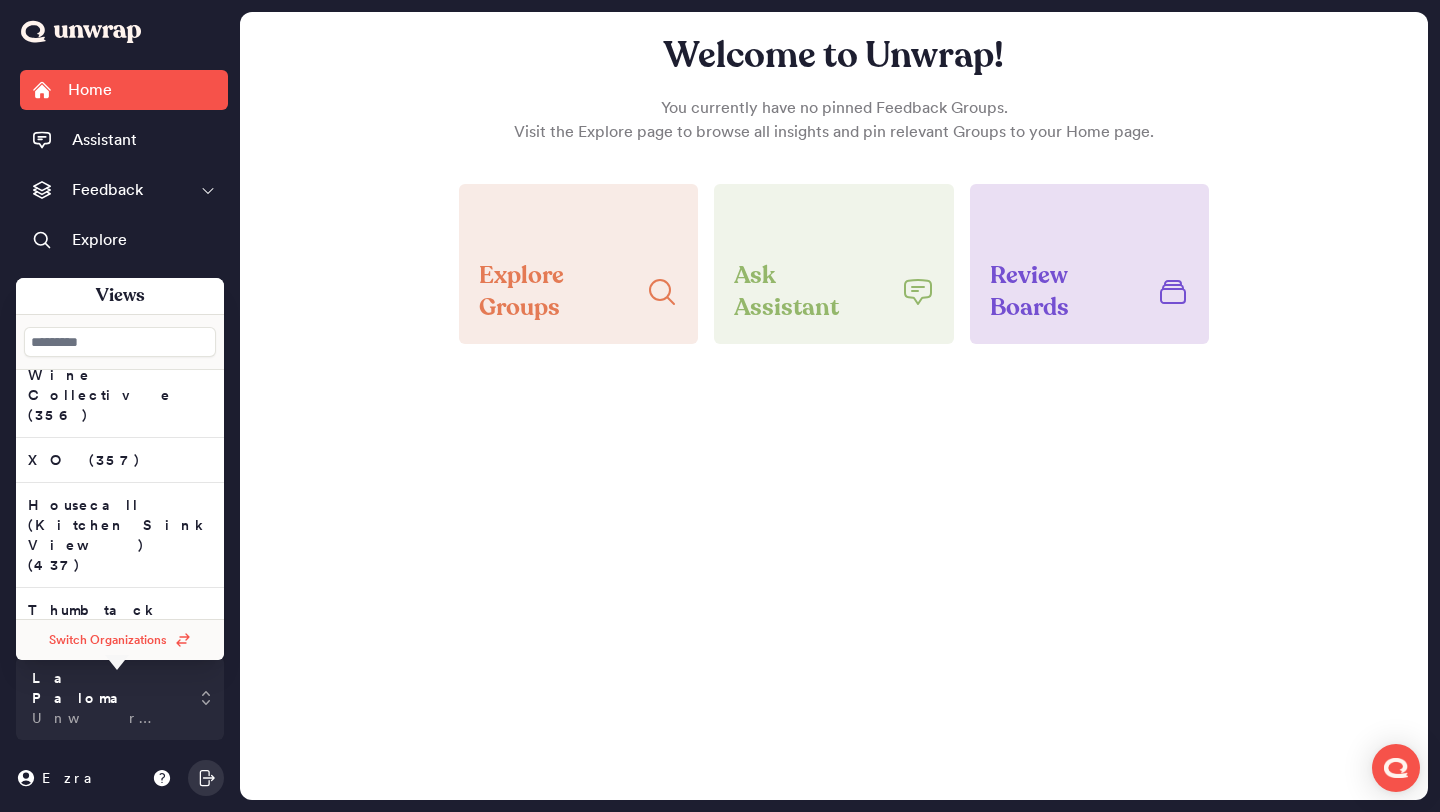 click at bounding box center [120, 342] 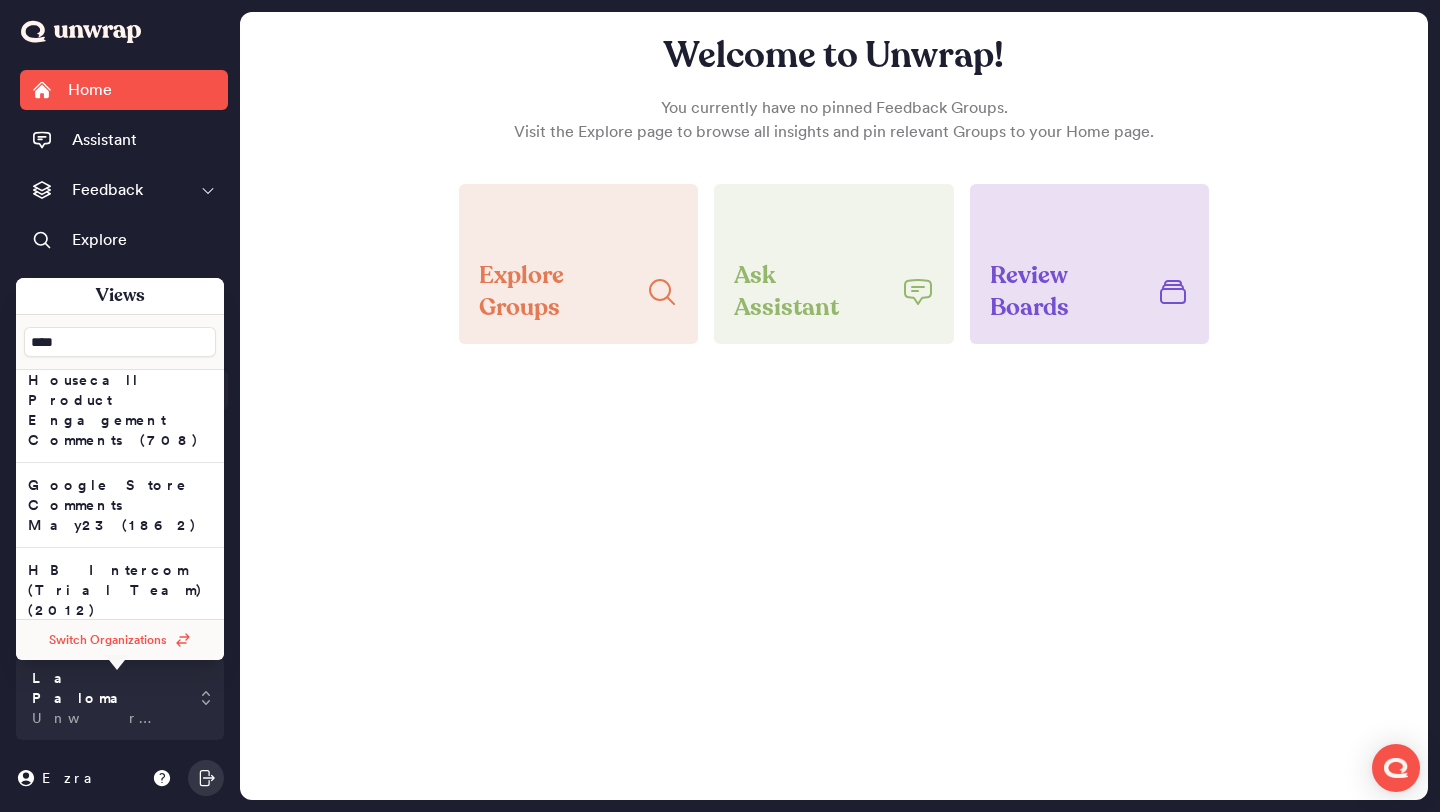 scroll, scrollTop: 0, scrollLeft: 0, axis: both 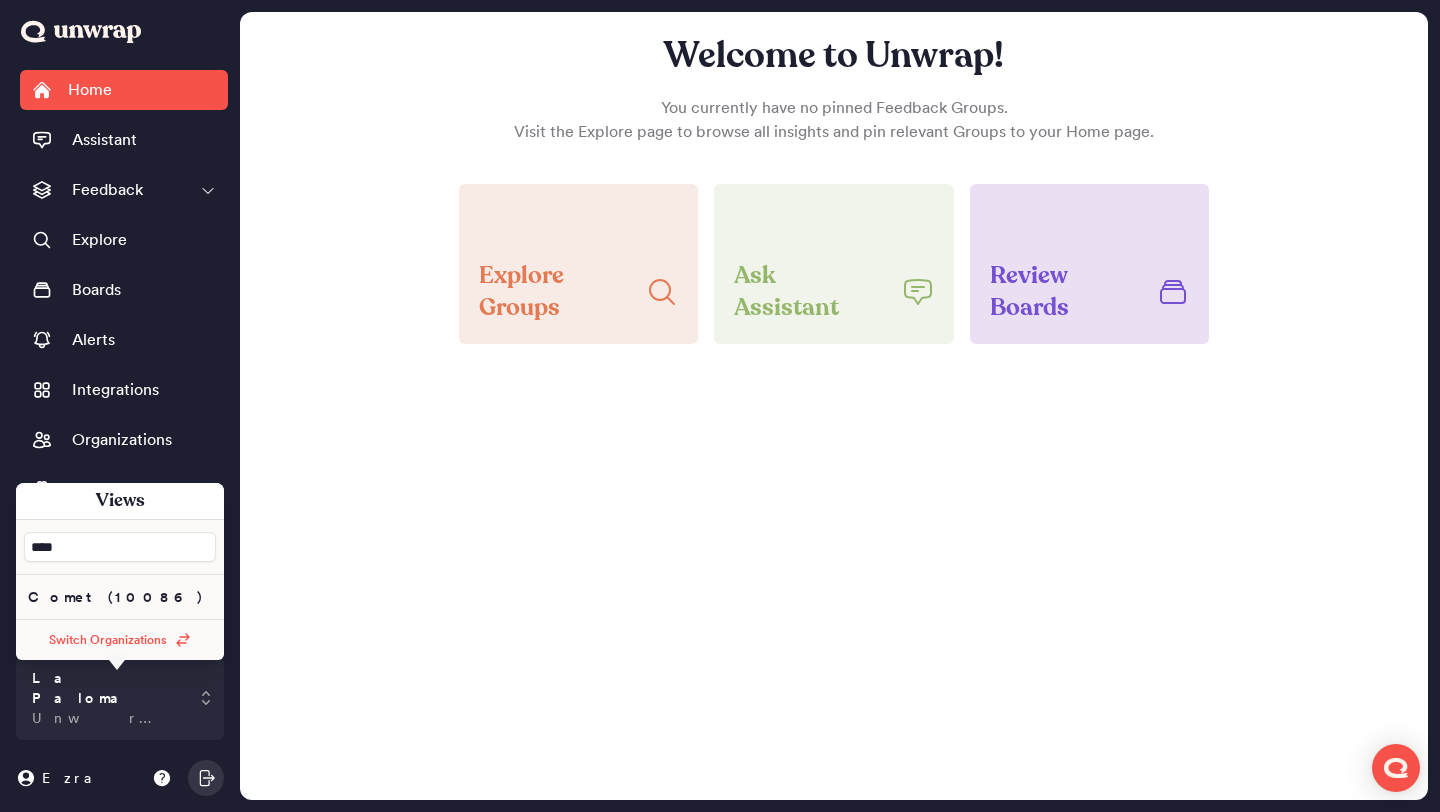 type on "****" 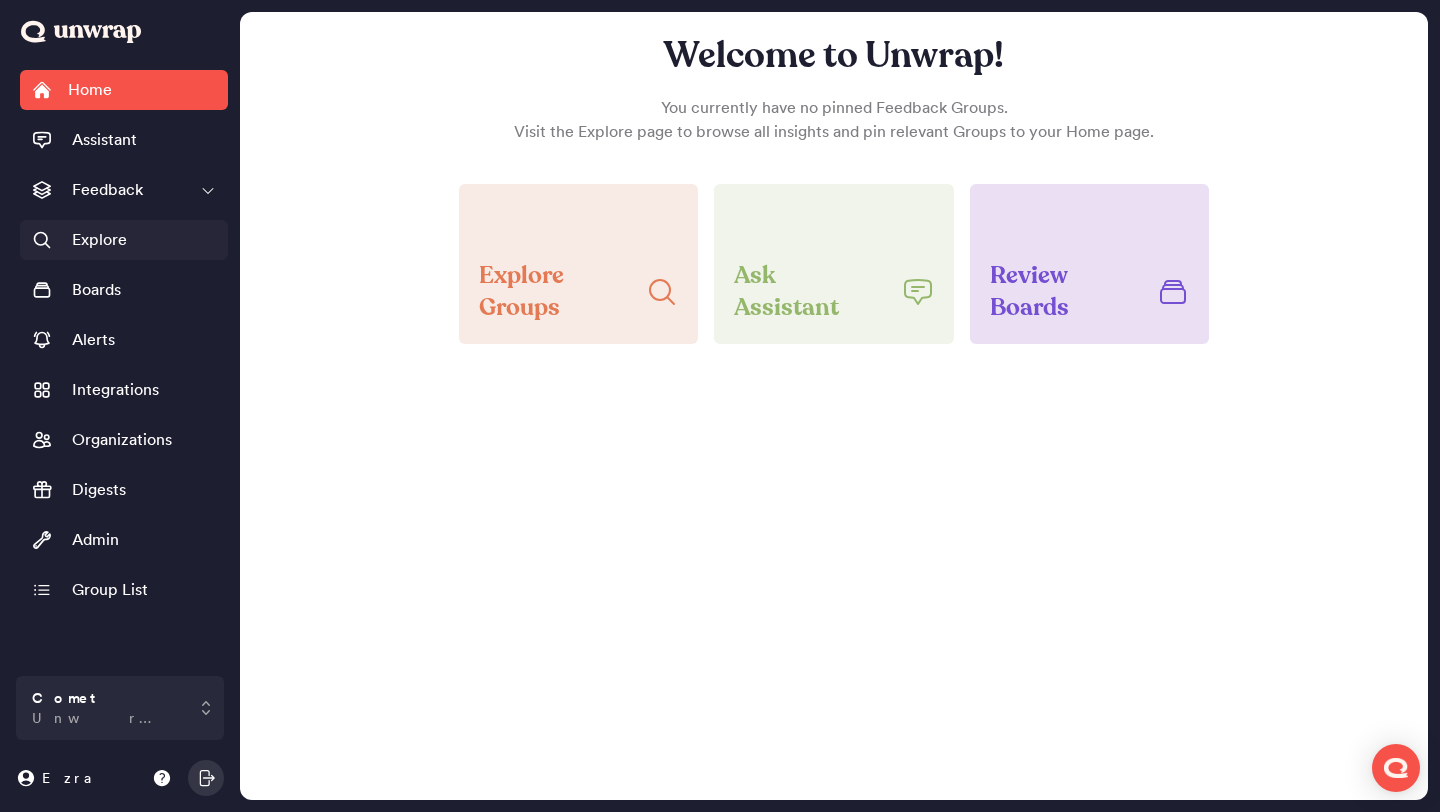 click on "Explore" at bounding box center [124, 240] 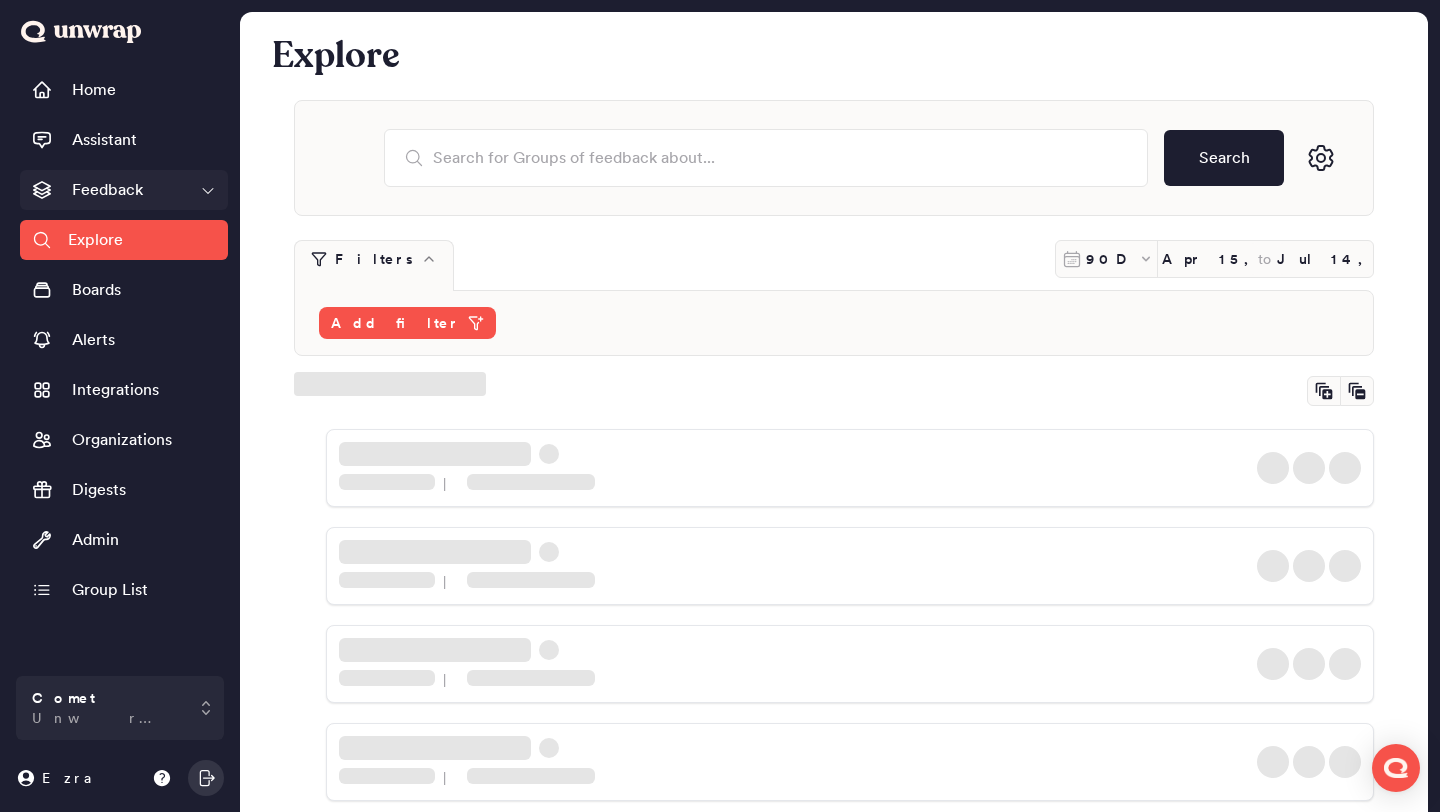 click on "Feedback" at bounding box center (124, 190) 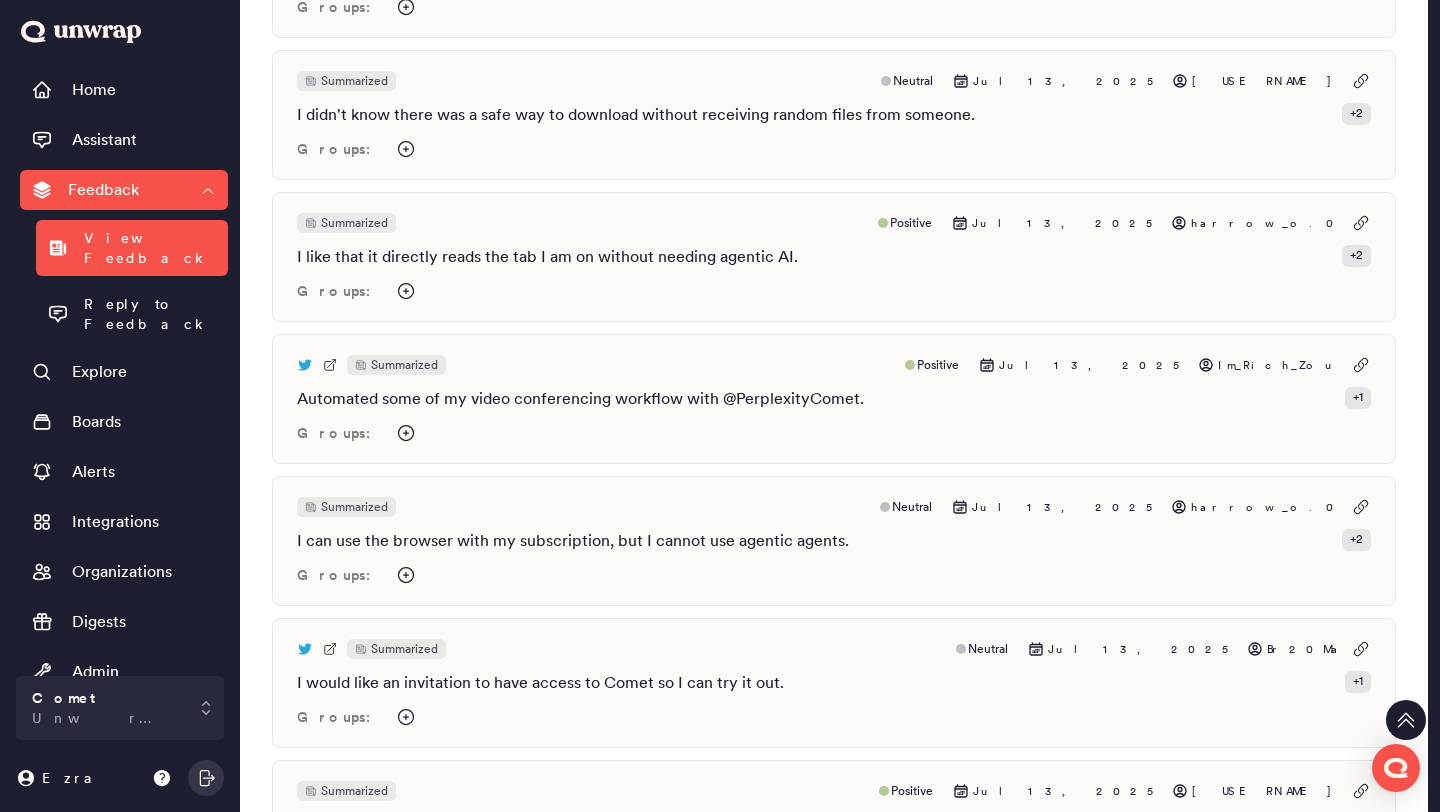 scroll, scrollTop: 6704, scrollLeft: 0, axis: vertical 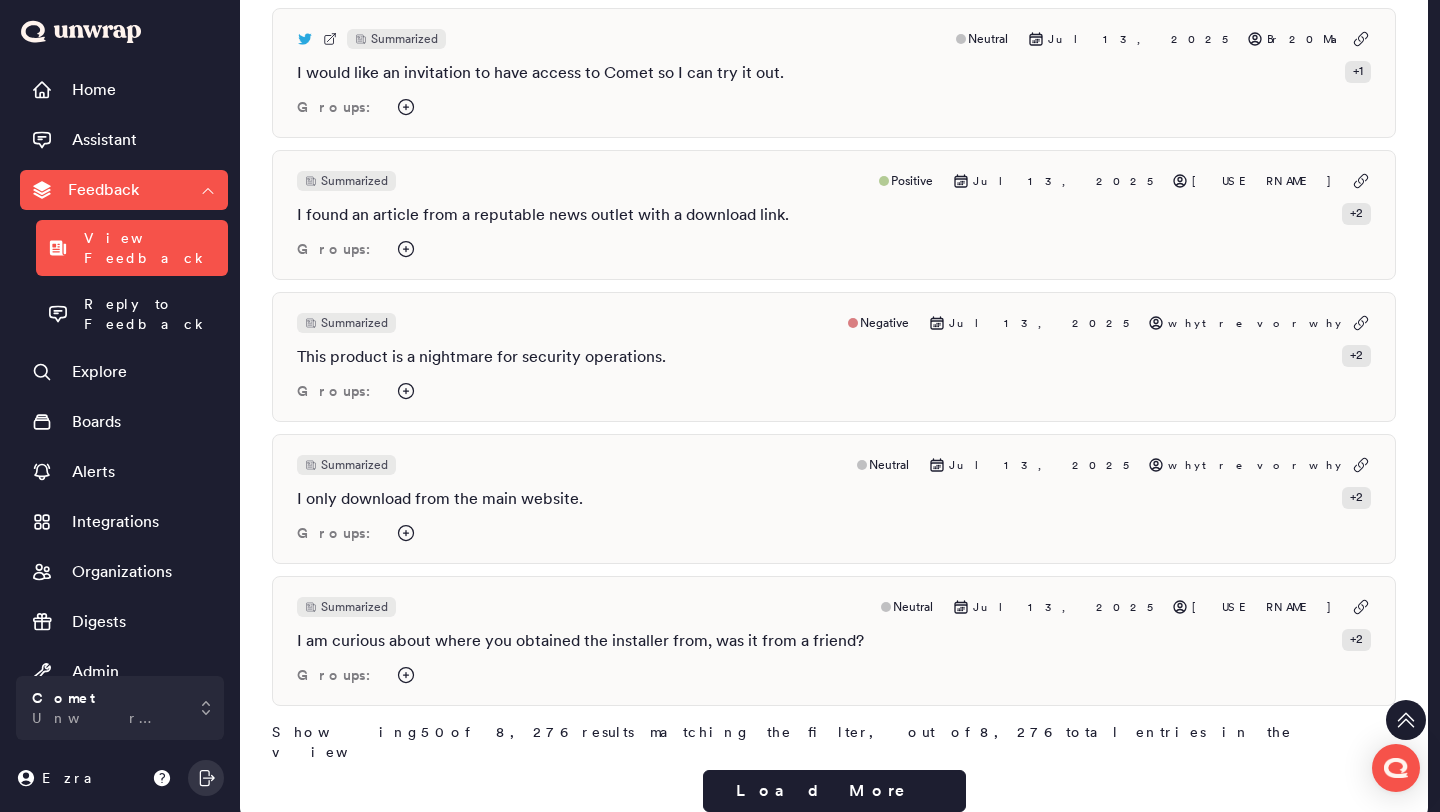 click on "8,276" at bounding box center (1023, 732) 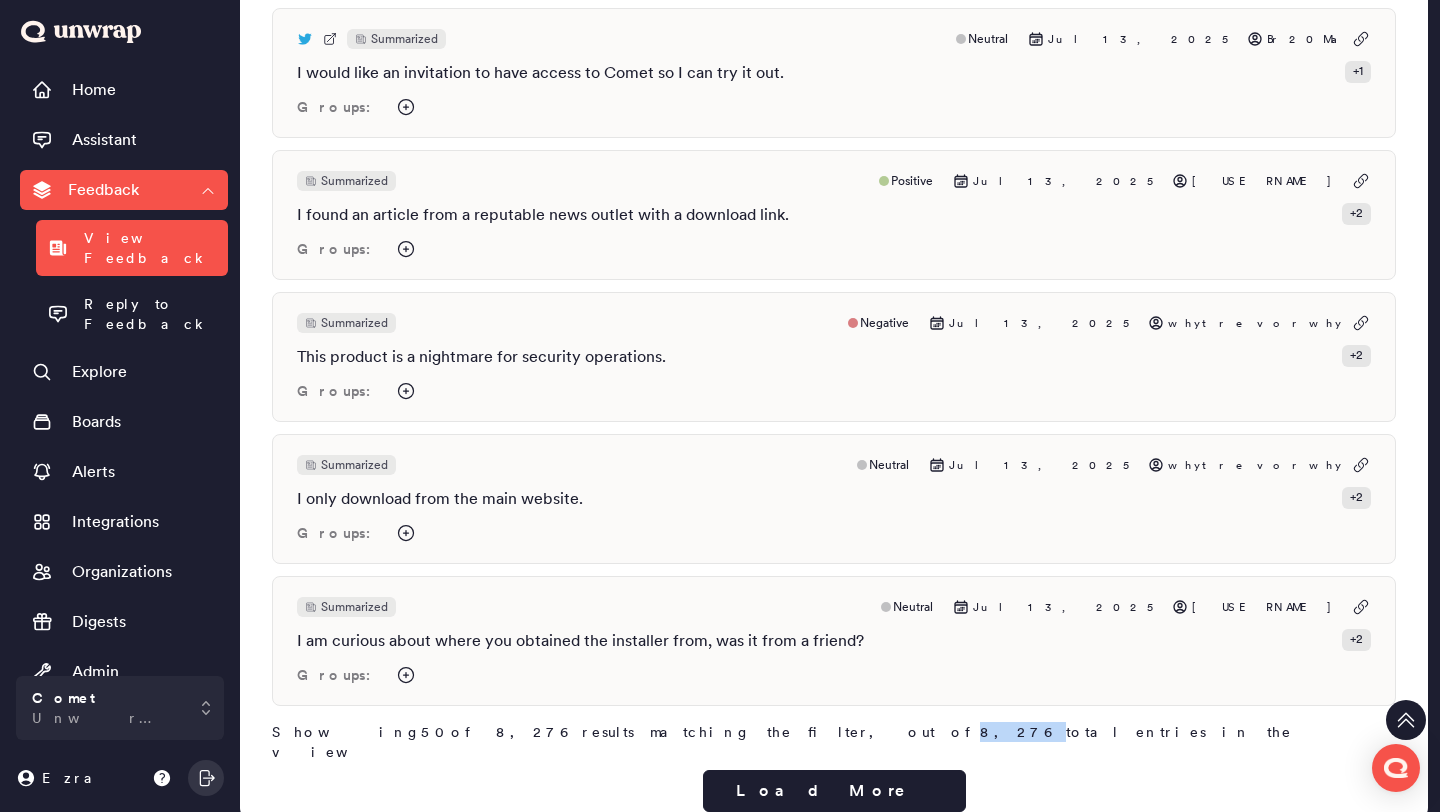 click on "8,276" at bounding box center [1023, 732] 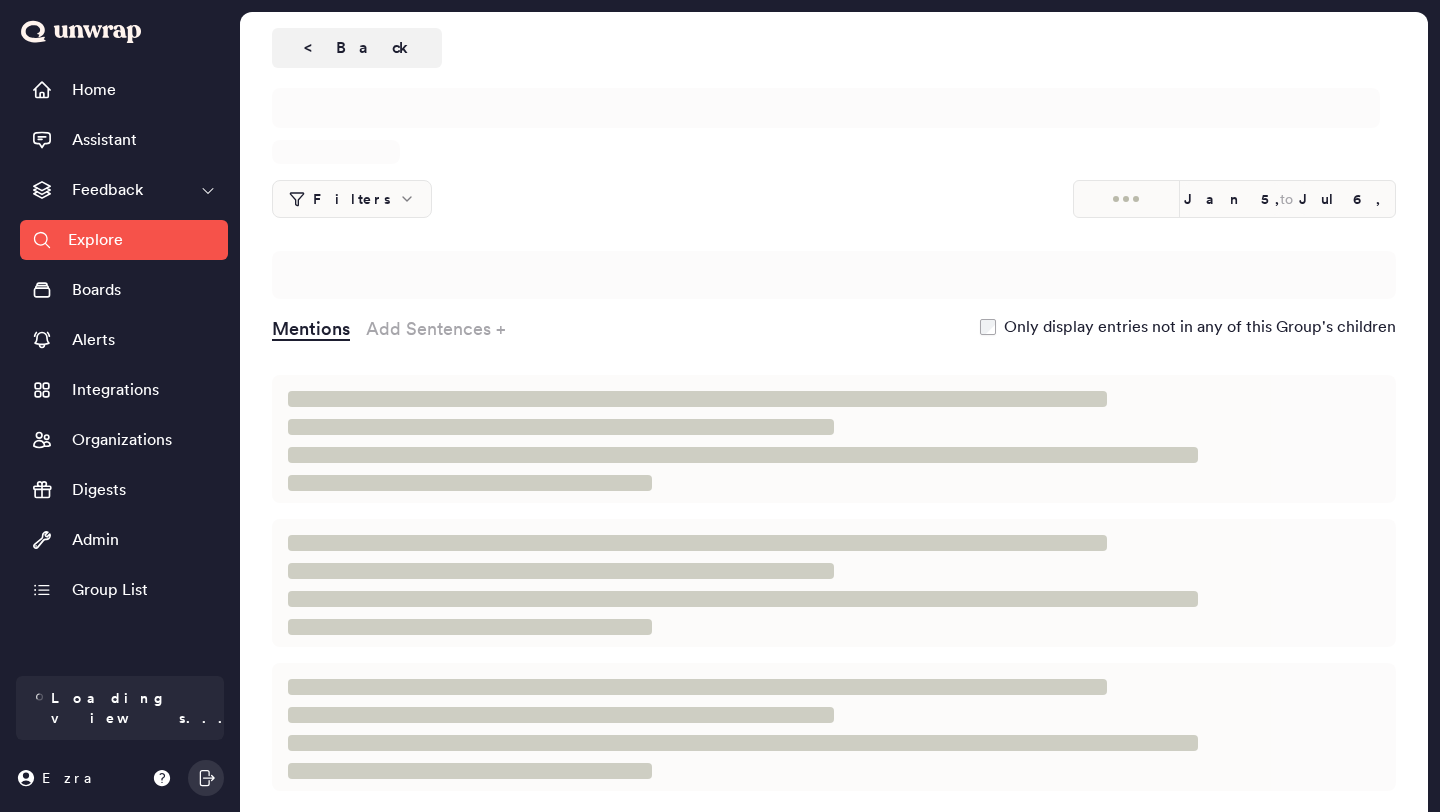 scroll, scrollTop: 0, scrollLeft: 0, axis: both 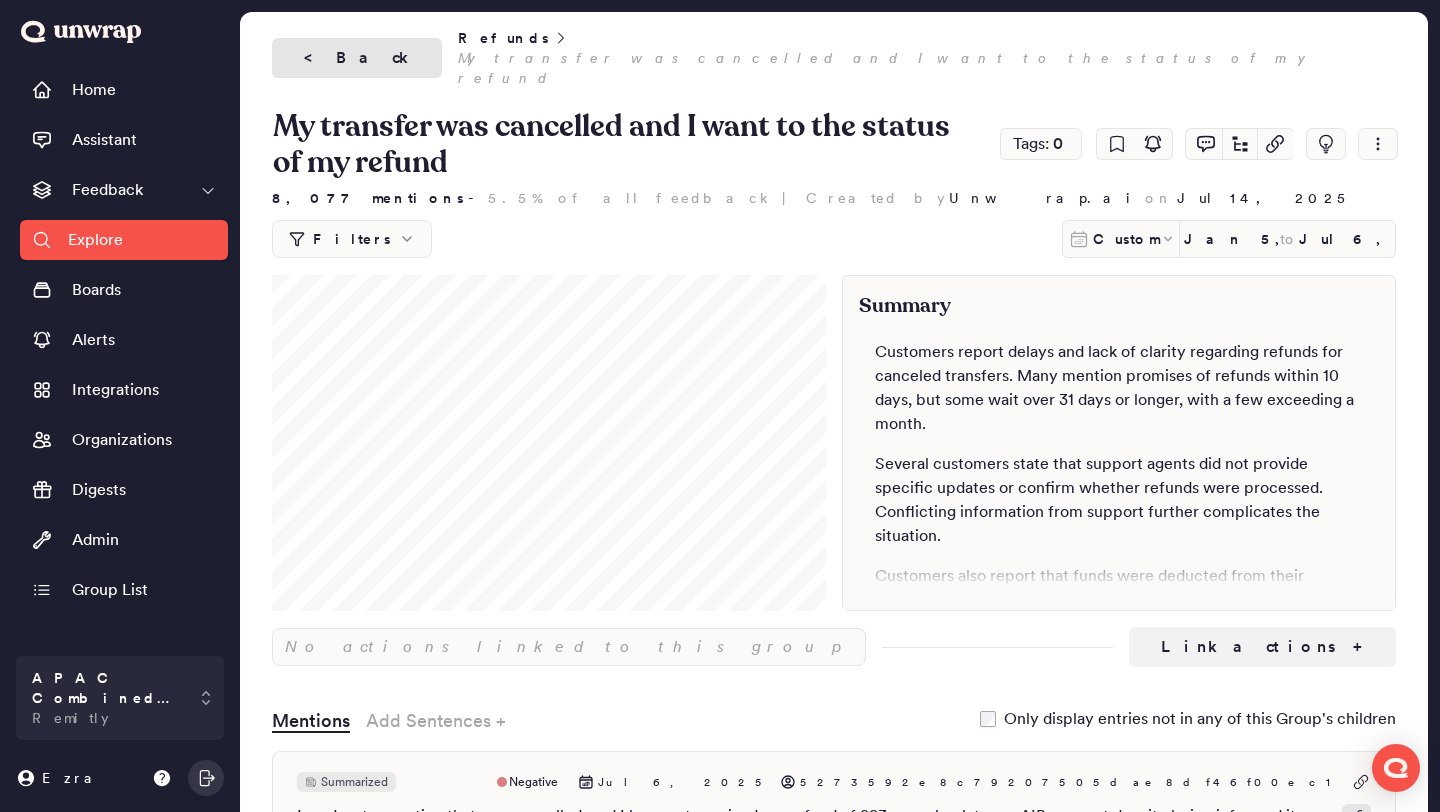 click on "< Back" at bounding box center (357, 58) 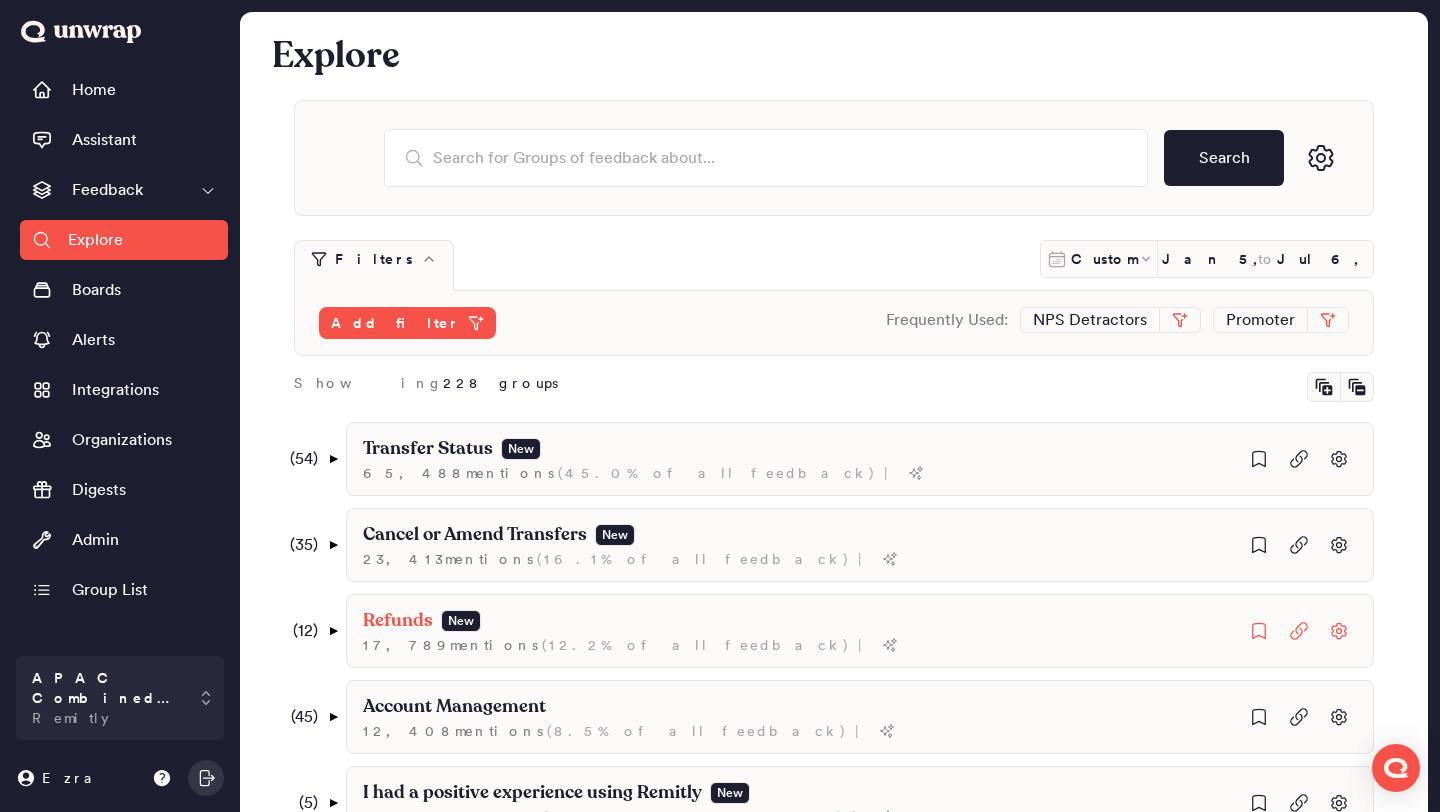 click on "( 12 )" at bounding box center [300, 631] 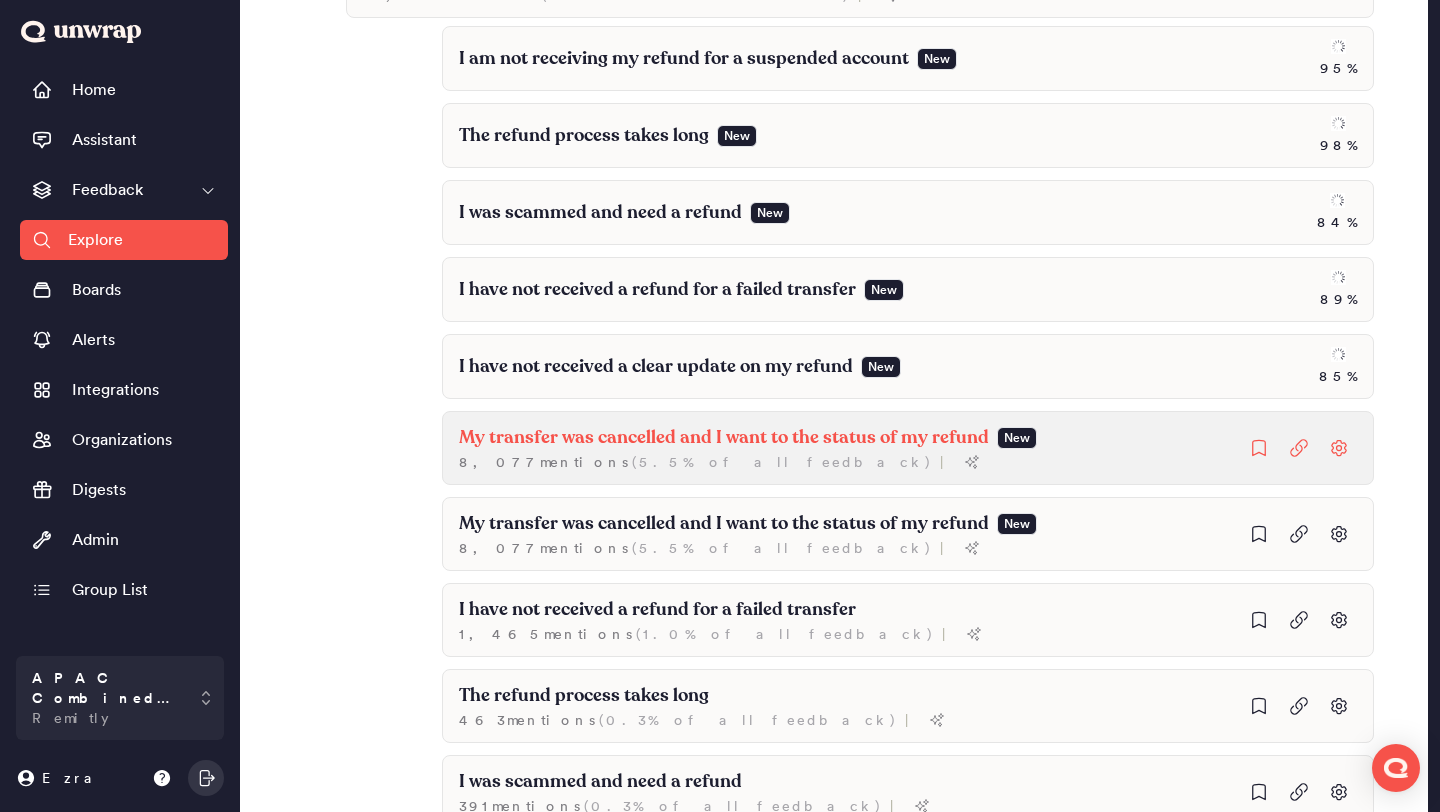 scroll, scrollTop: 651, scrollLeft: 0, axis: vertical 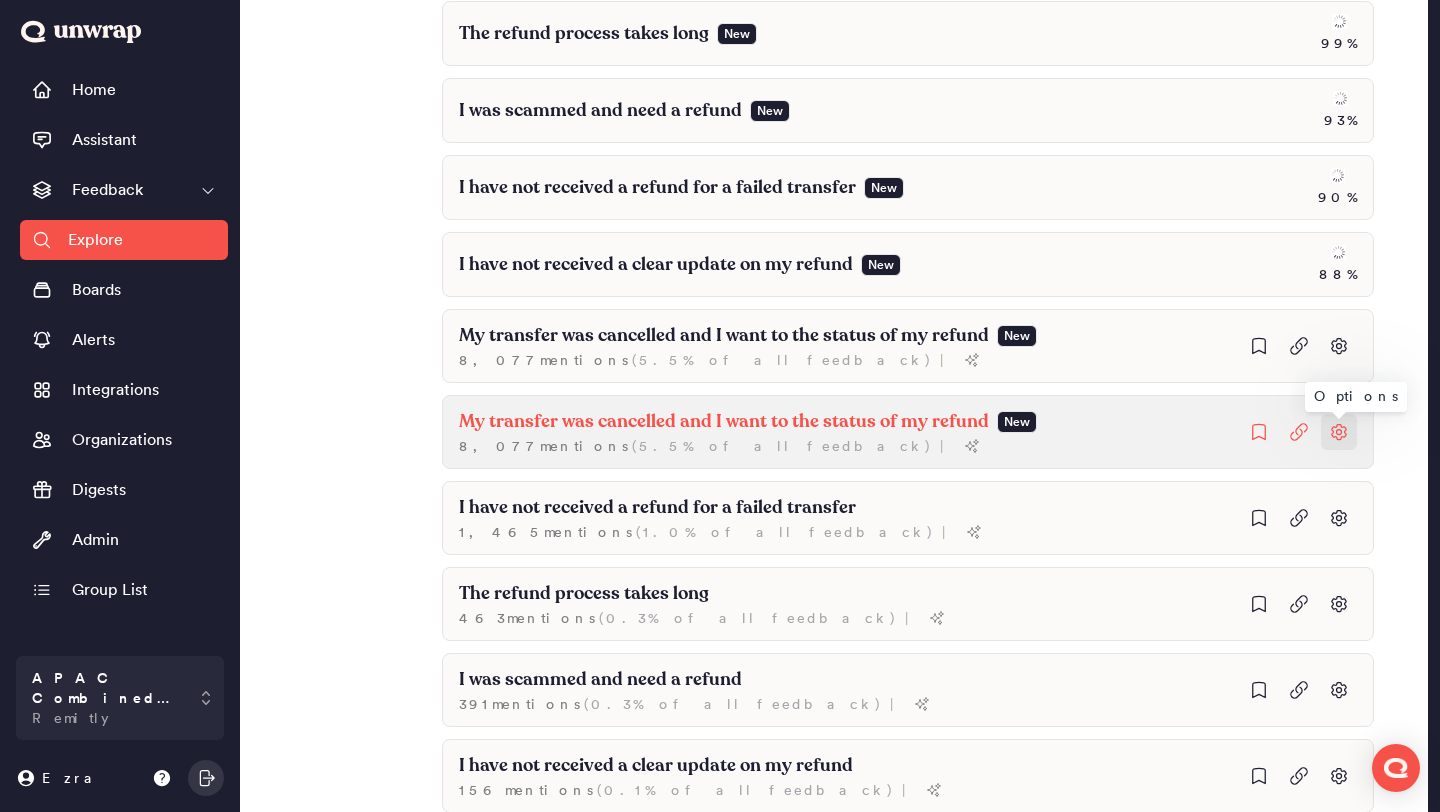 click 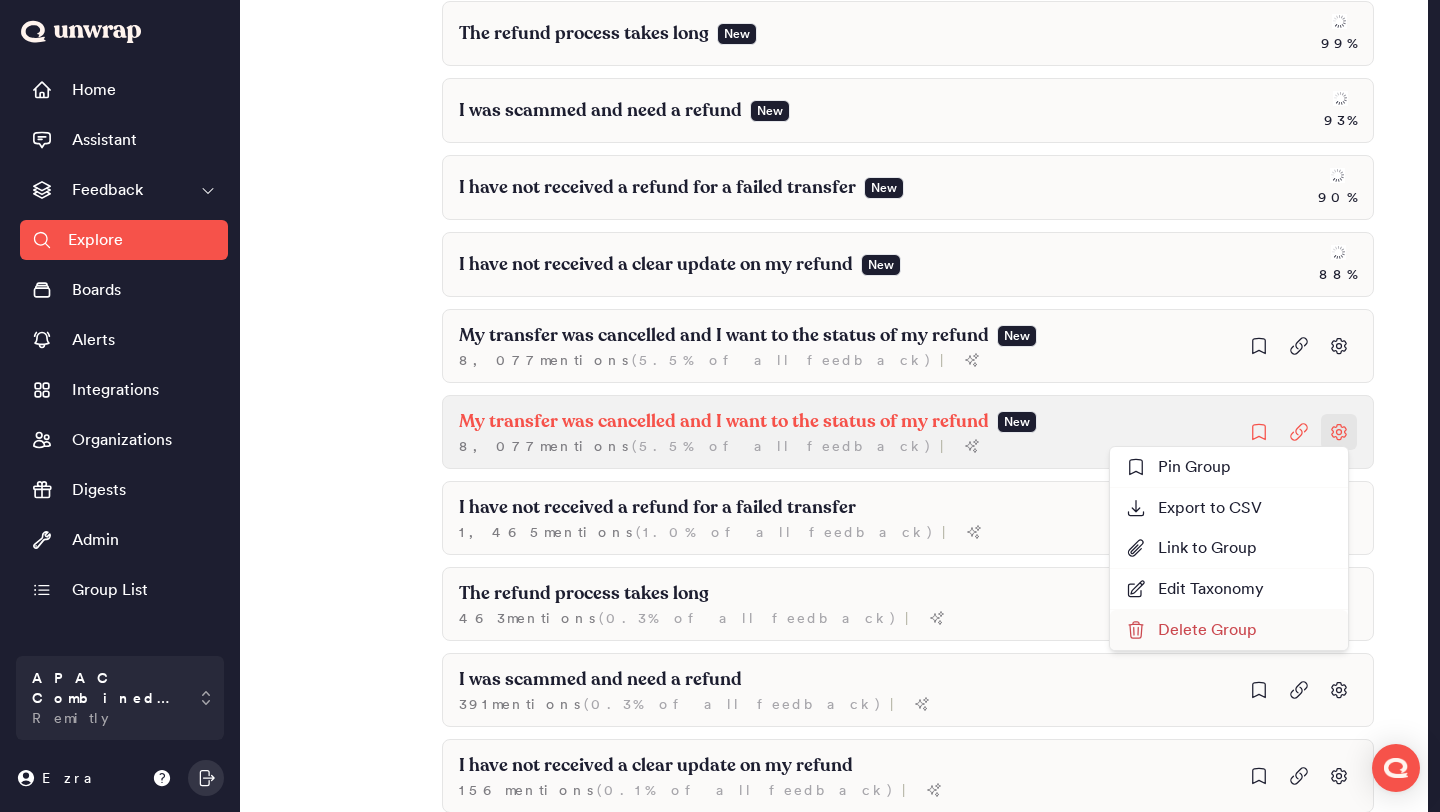 click on "Delete Group" at bounding box center (1191, 630) 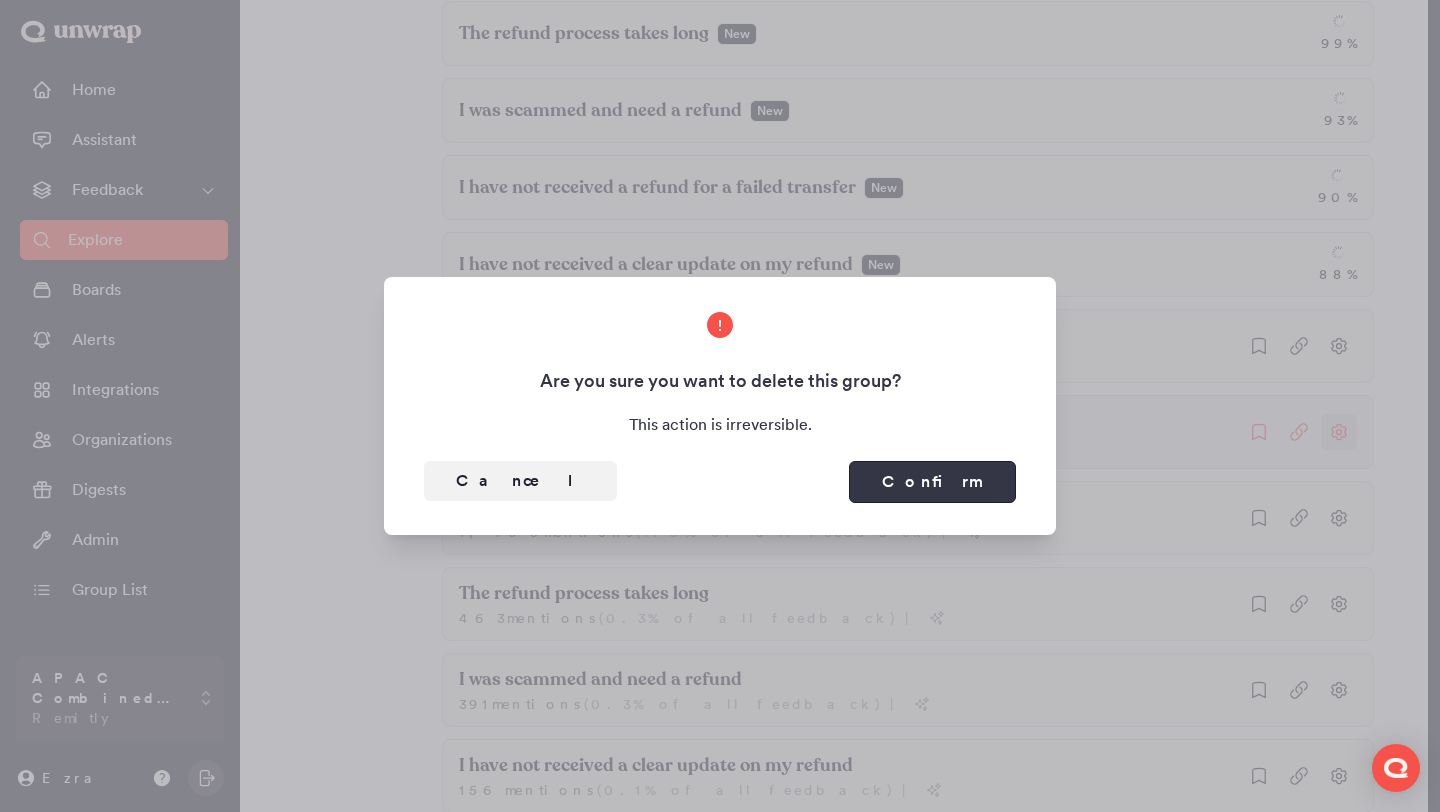 click on "Confirm" at bounding box center (932, 482) 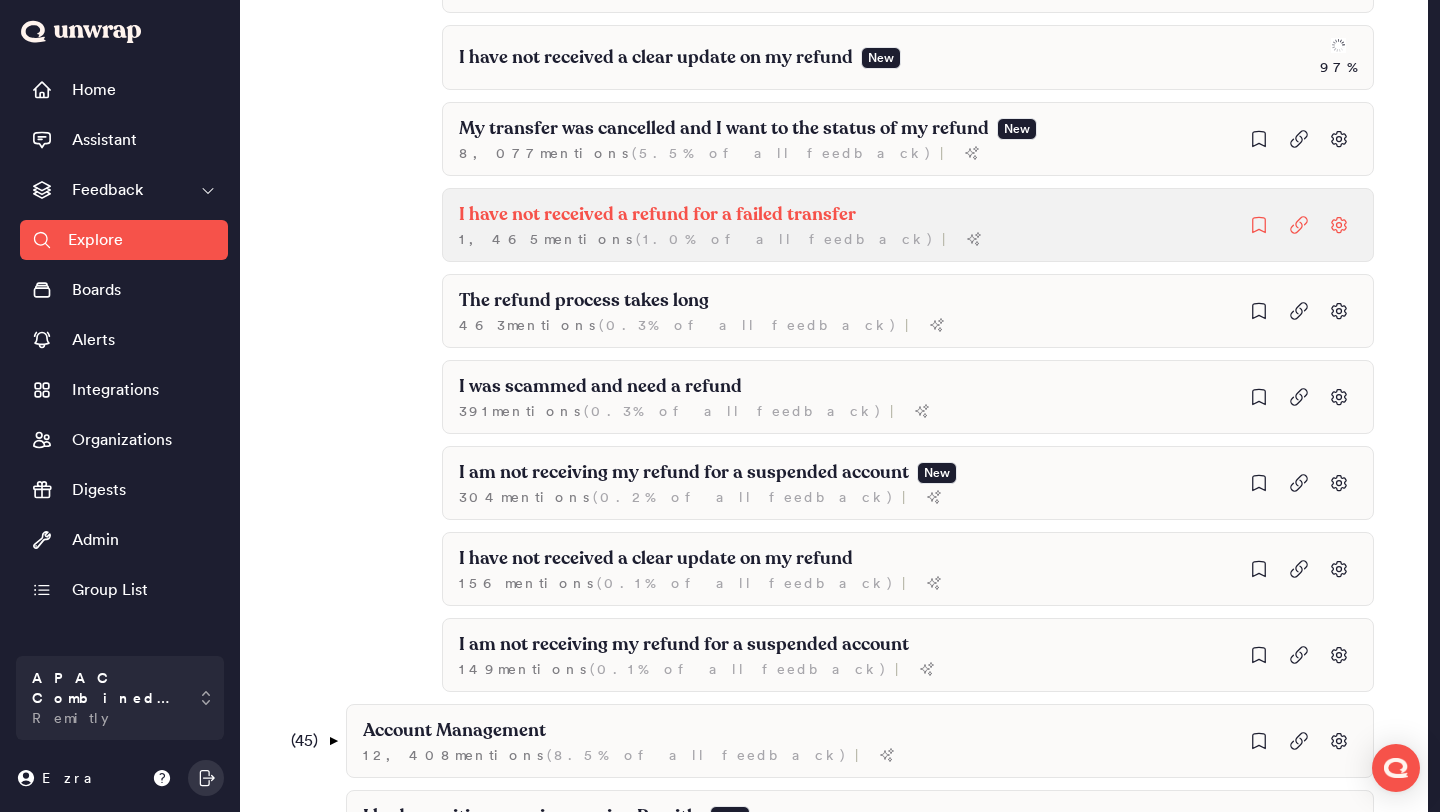 scroll, scrollTop: 886, scrollLeft: 0, axis: vertical 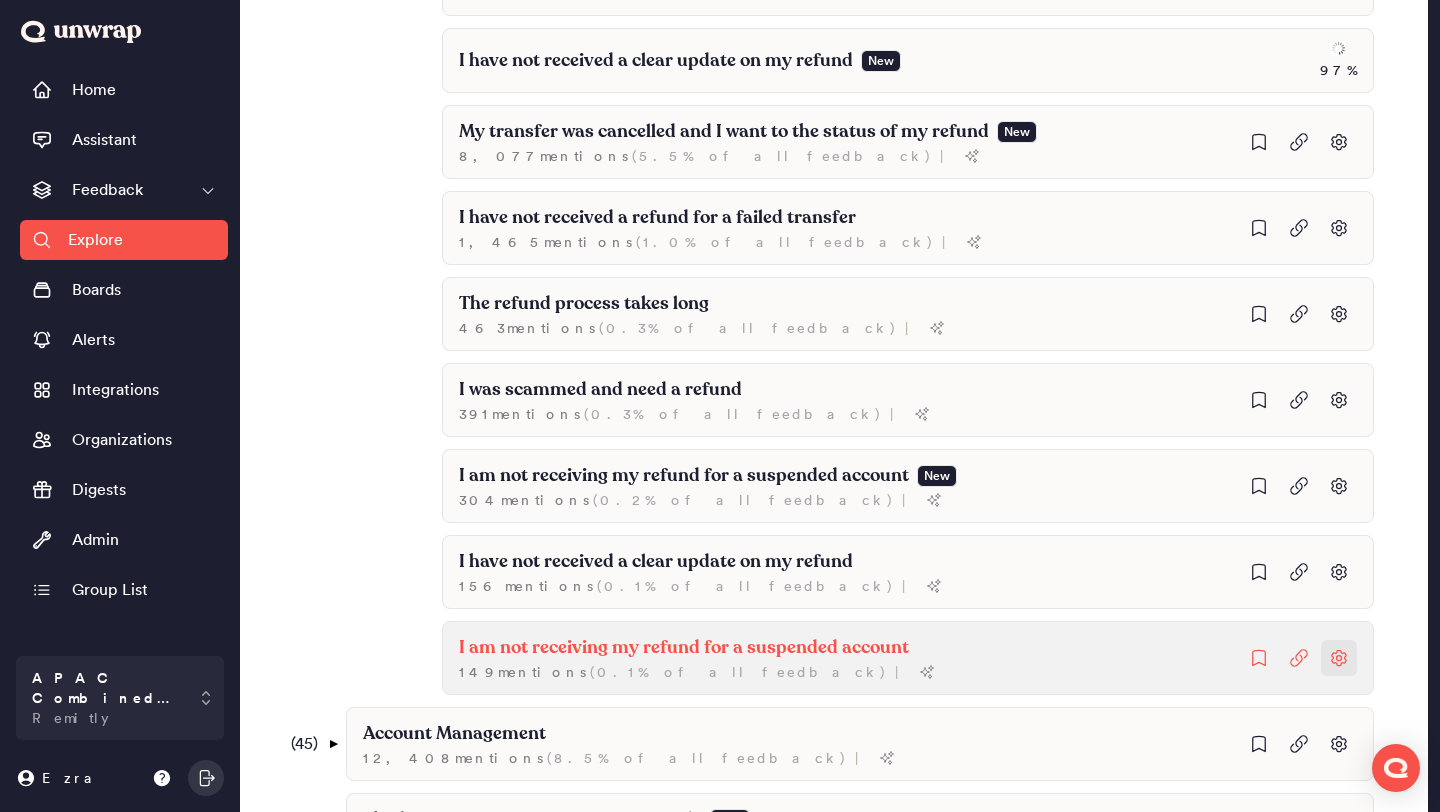 click 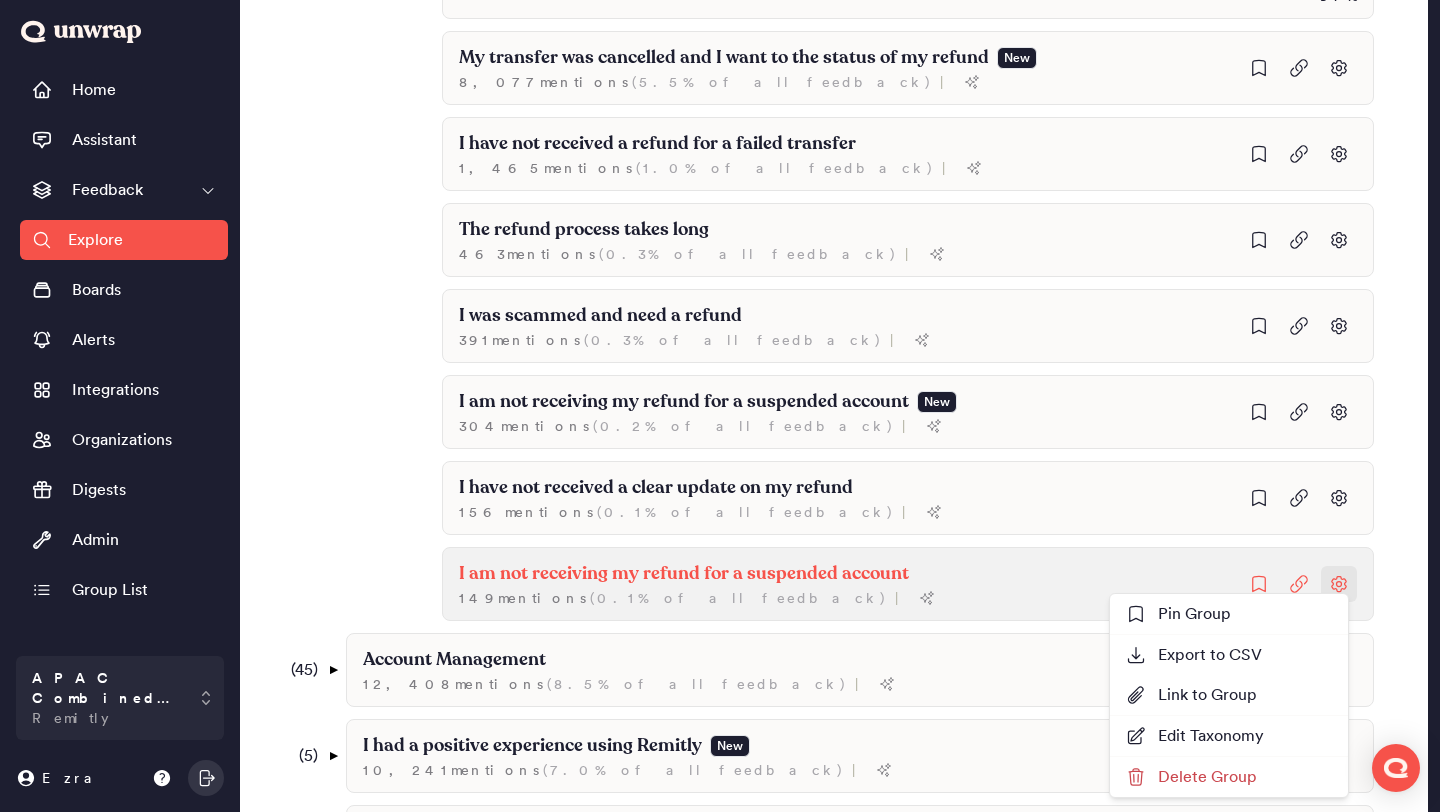scroll, scrollTop: 958, scrollLeft: 0, axis: vertical 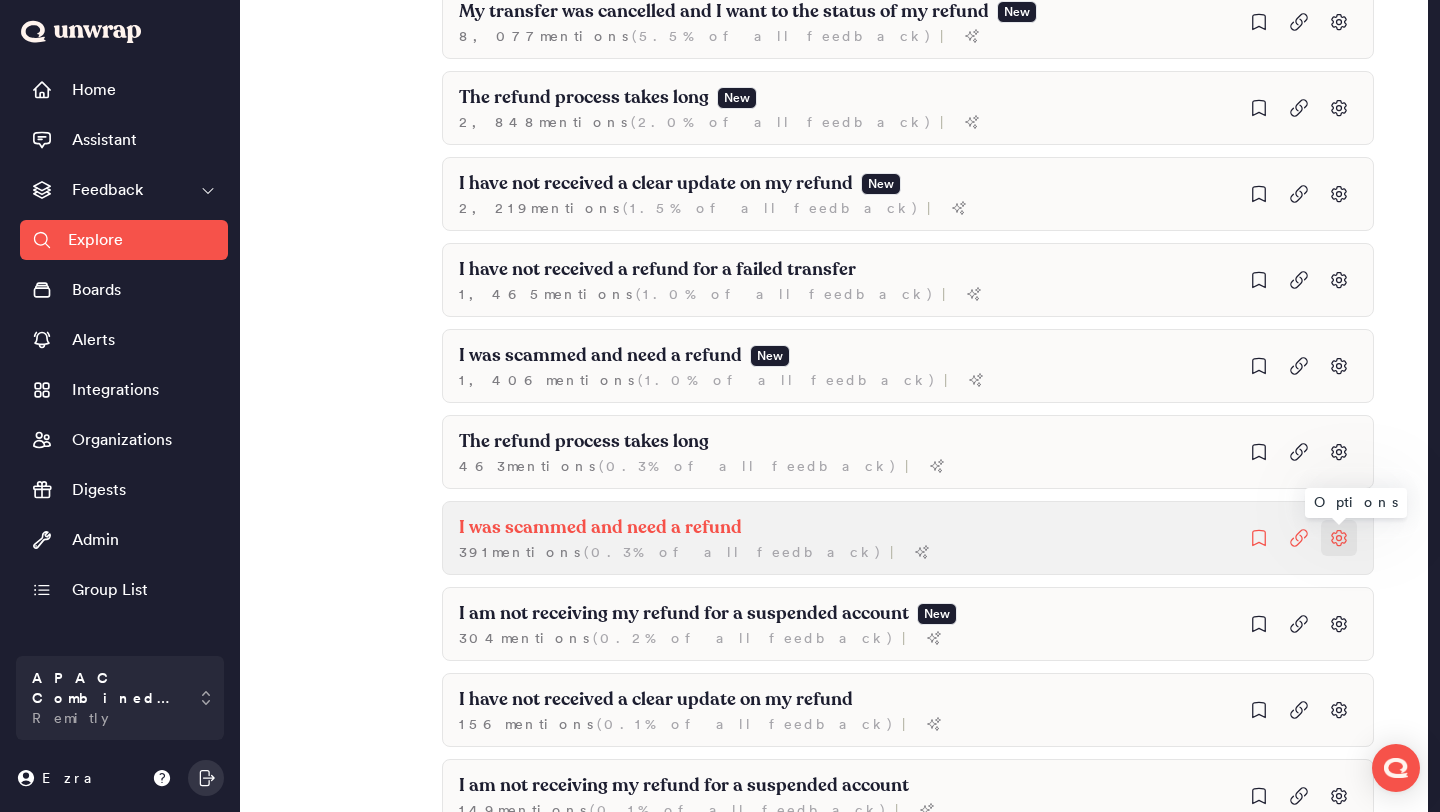 click 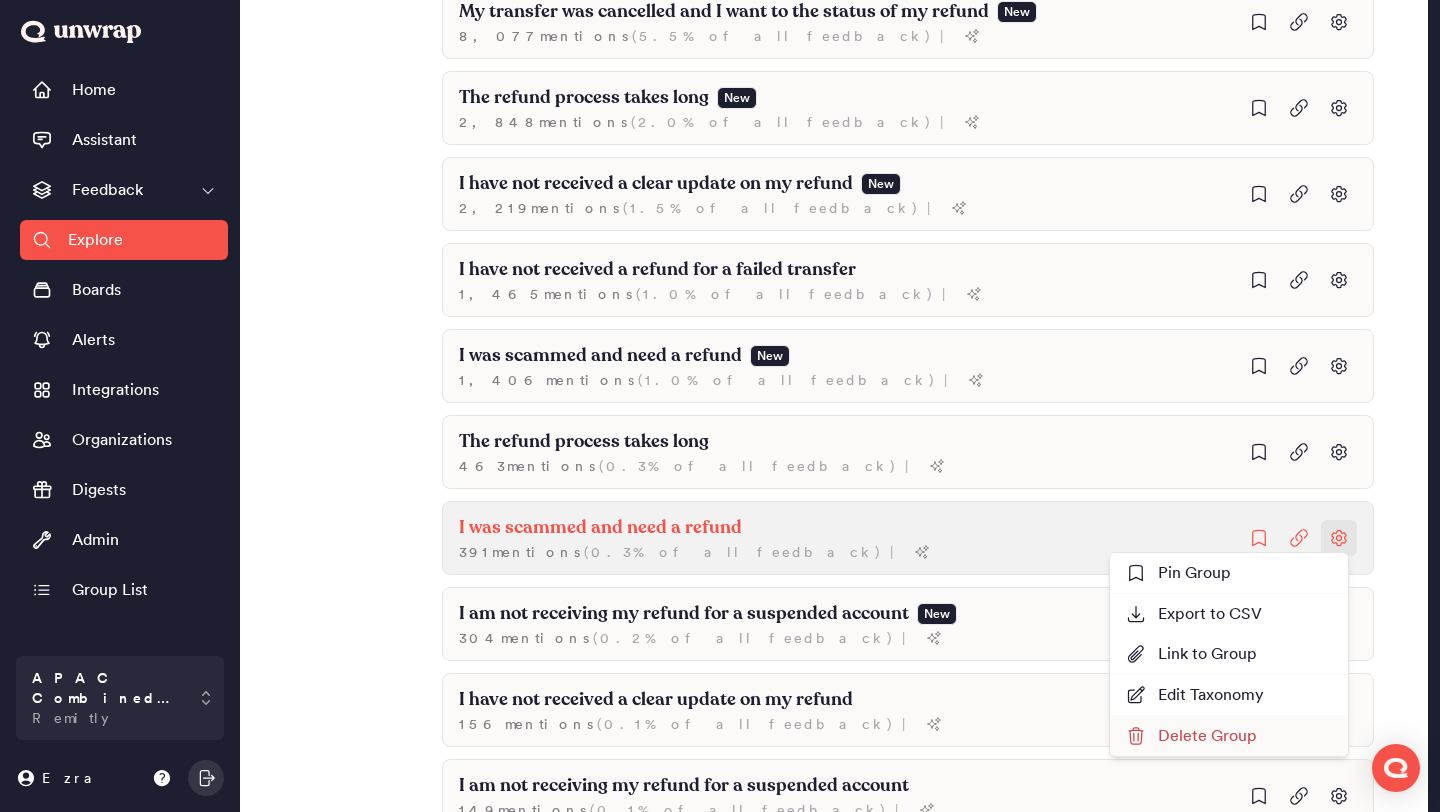 click on "Delete Group" at bounding box center (1191, 736) 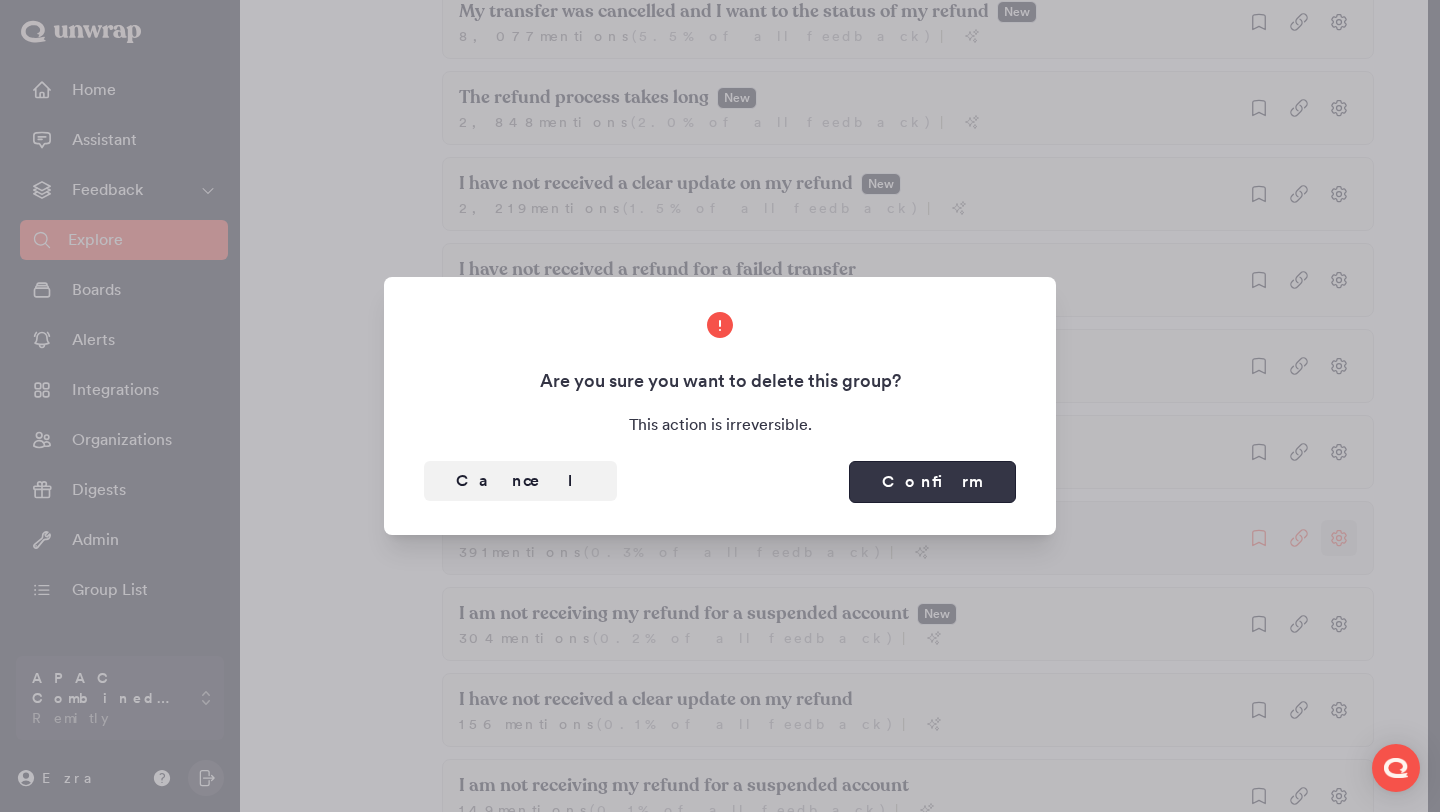 click on "Confirm" at bounding box center [932, 482] 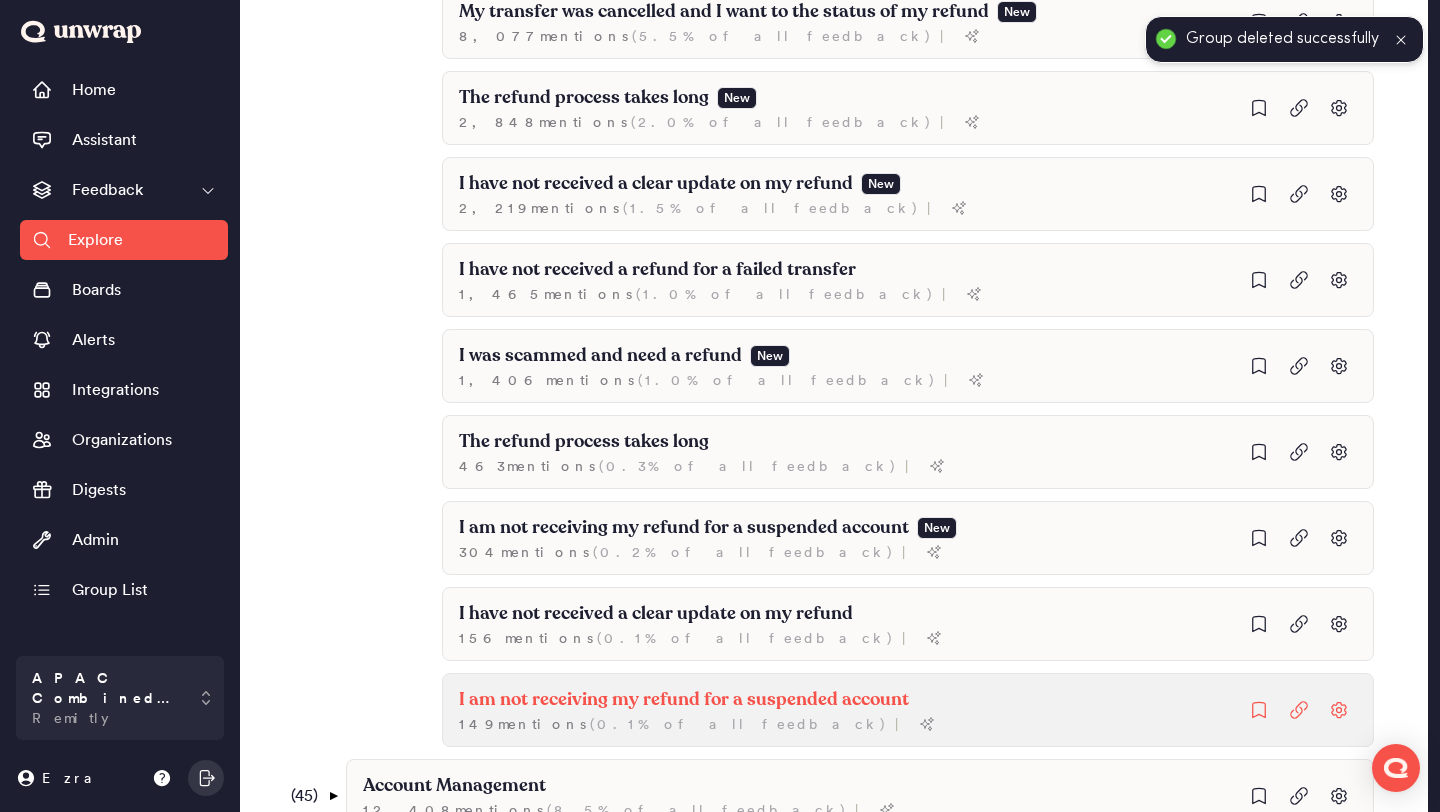 scroll, scrollTop: 888, scrollLeft: 0, axis: vertical 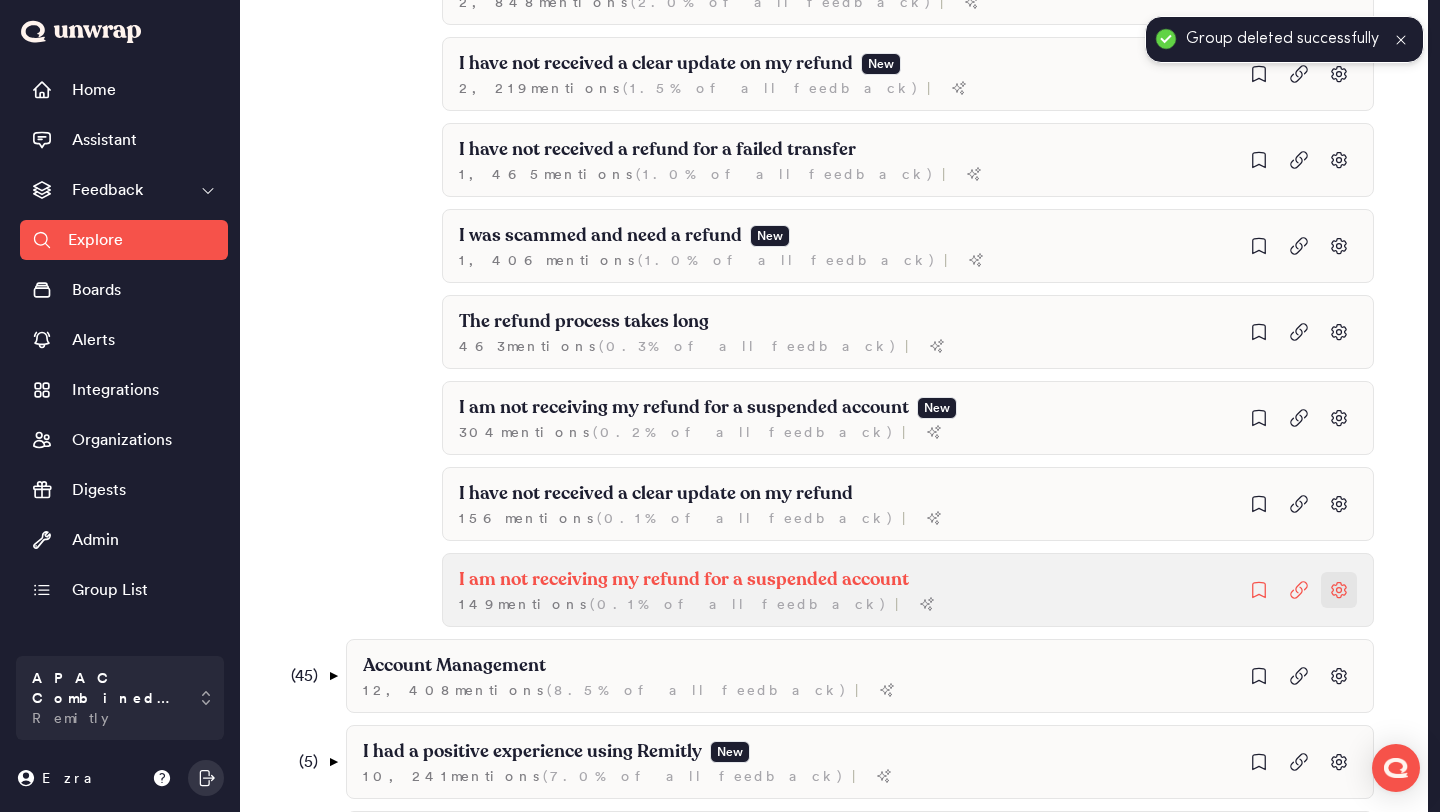 click at bounding box center (1339, -98) 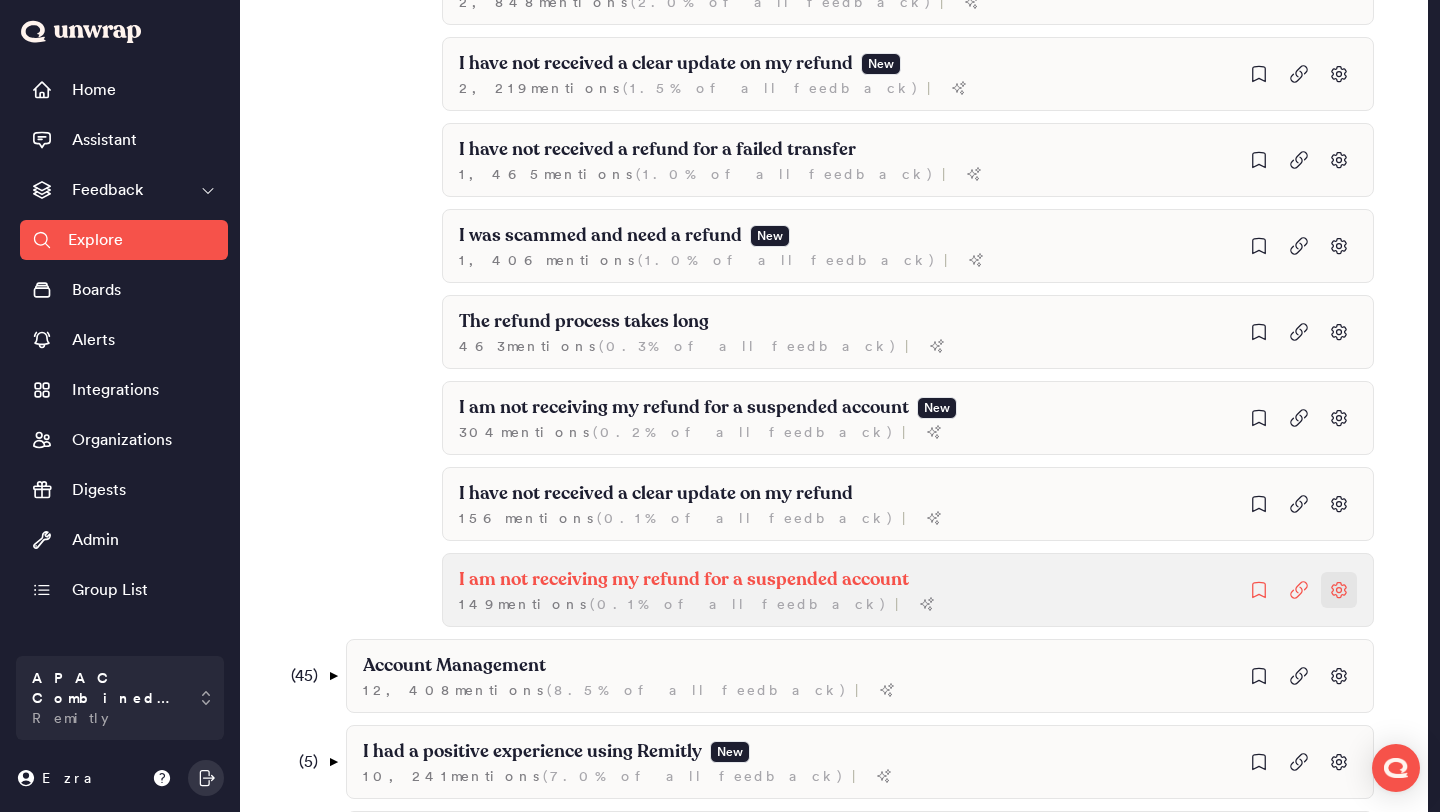 click at bounding box center (1339, 590) 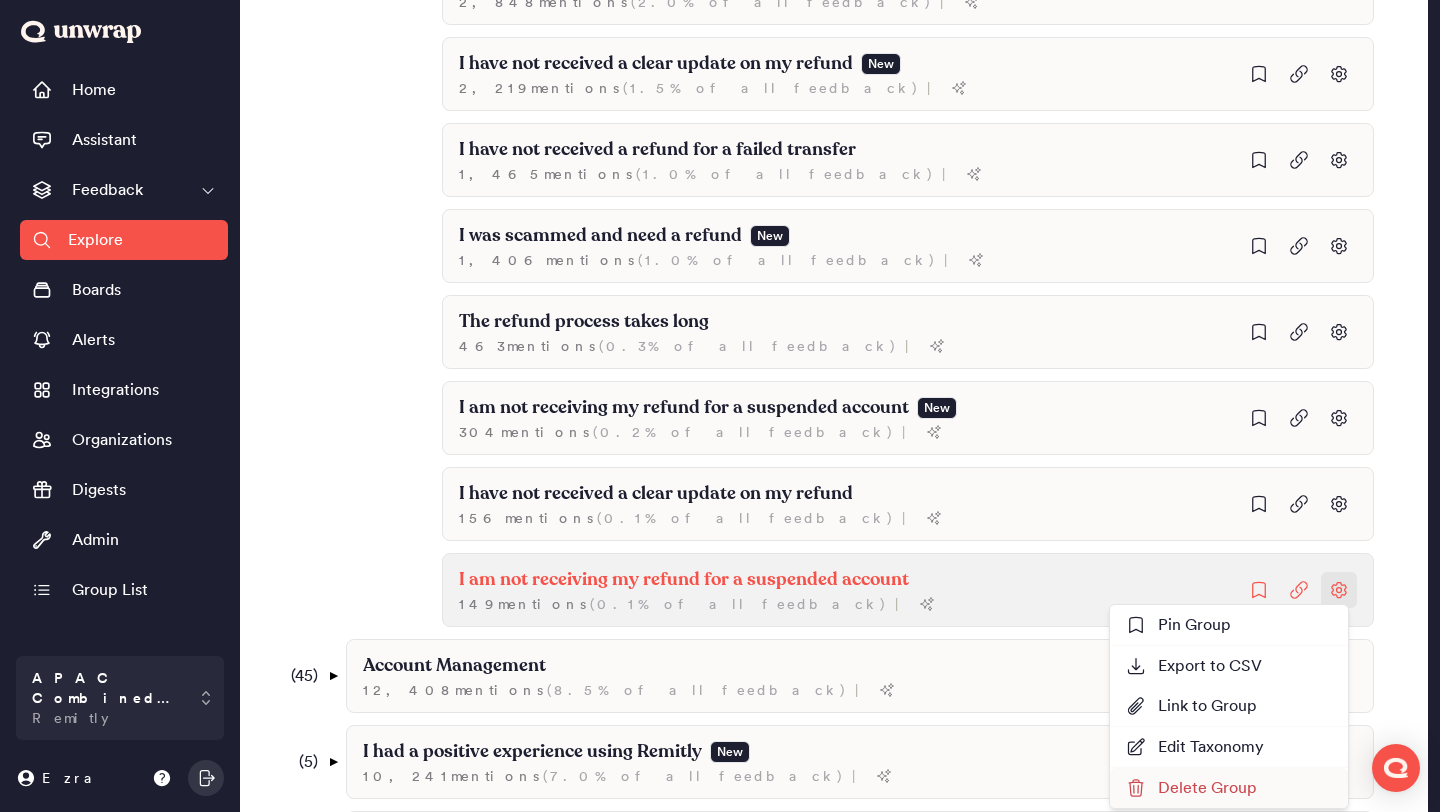 click on "Delete Group" at bounding box center (1191, 788) 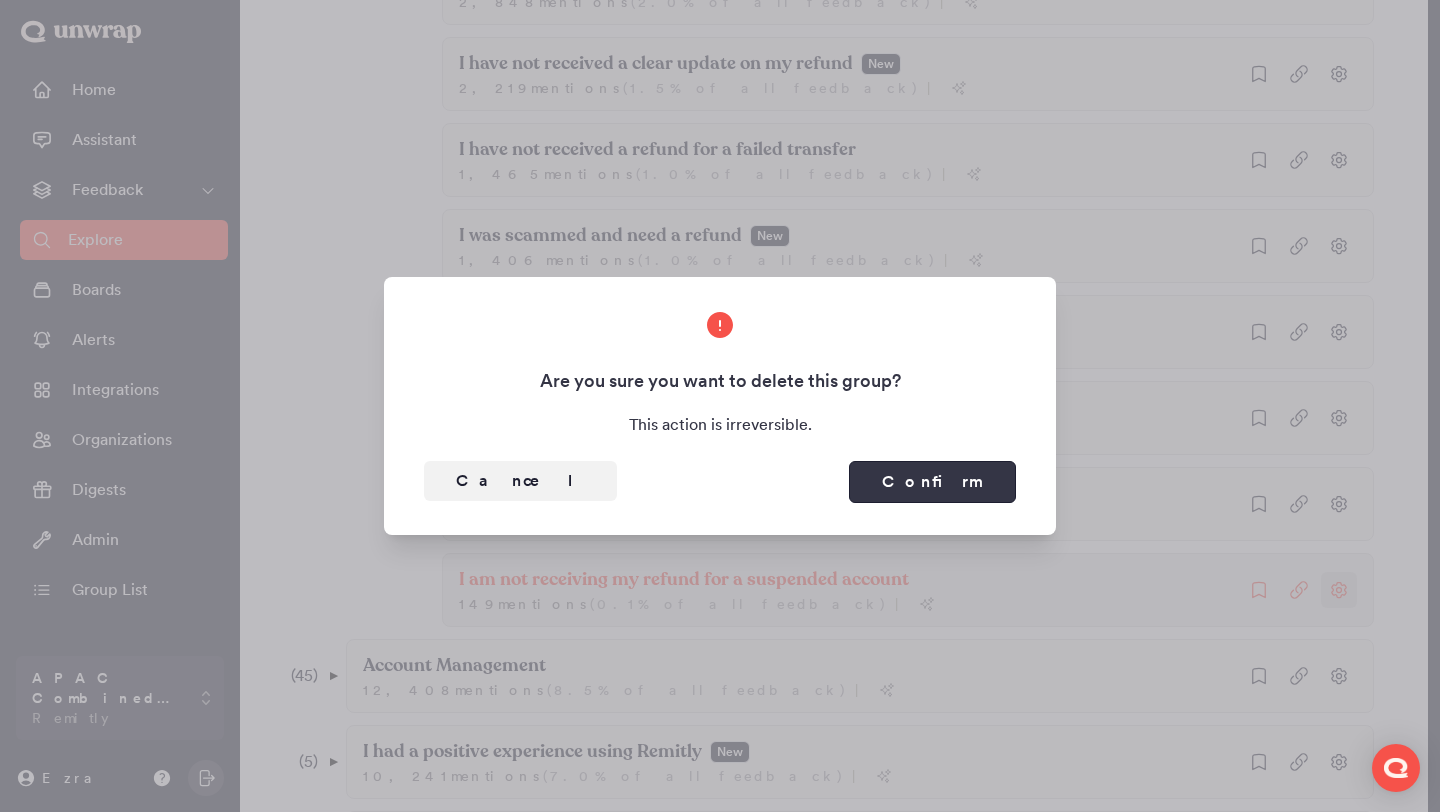 click on "Confirm" at bounding box center [932, 482] 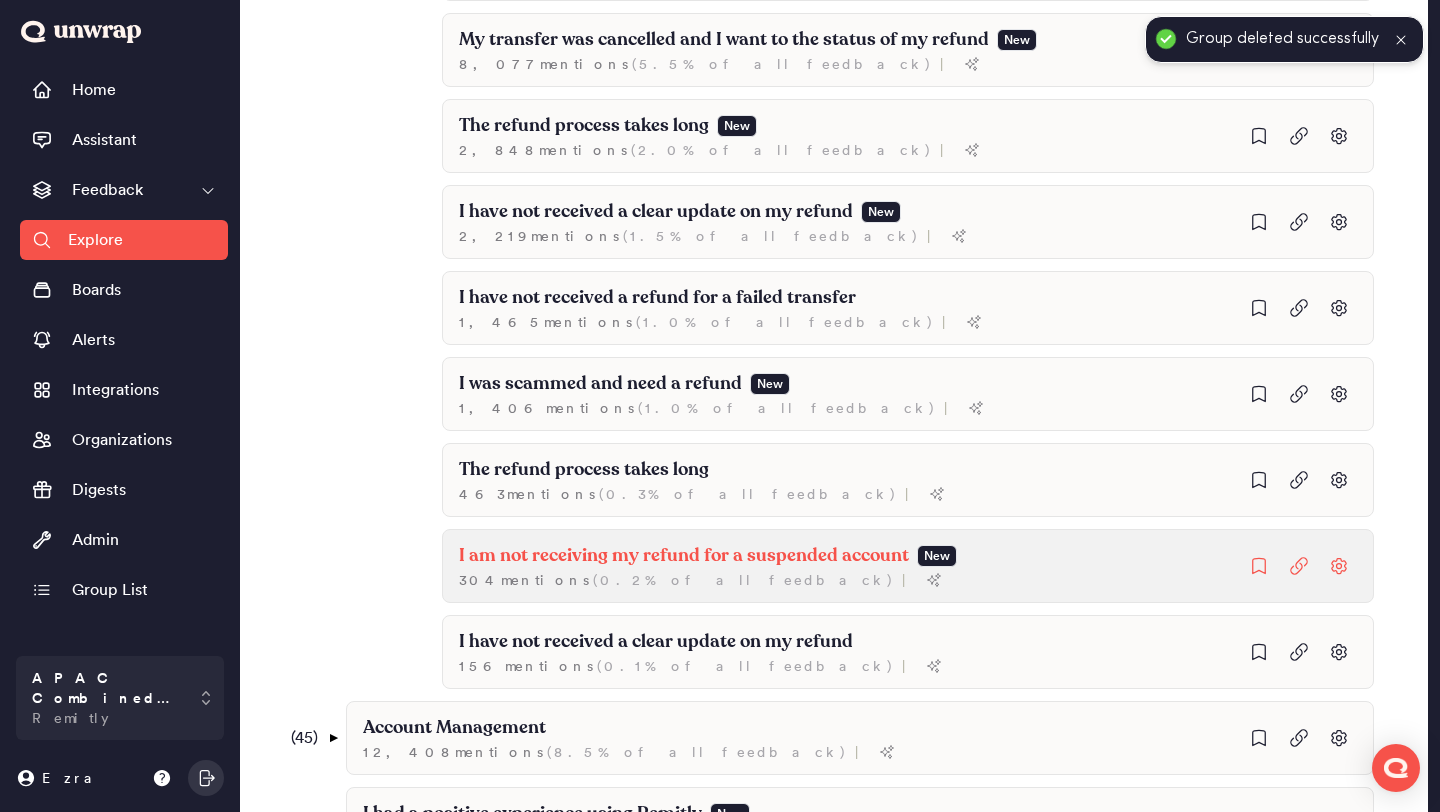 scroll, scrollTop: 738, scrollLeft: 0, axis: vertical 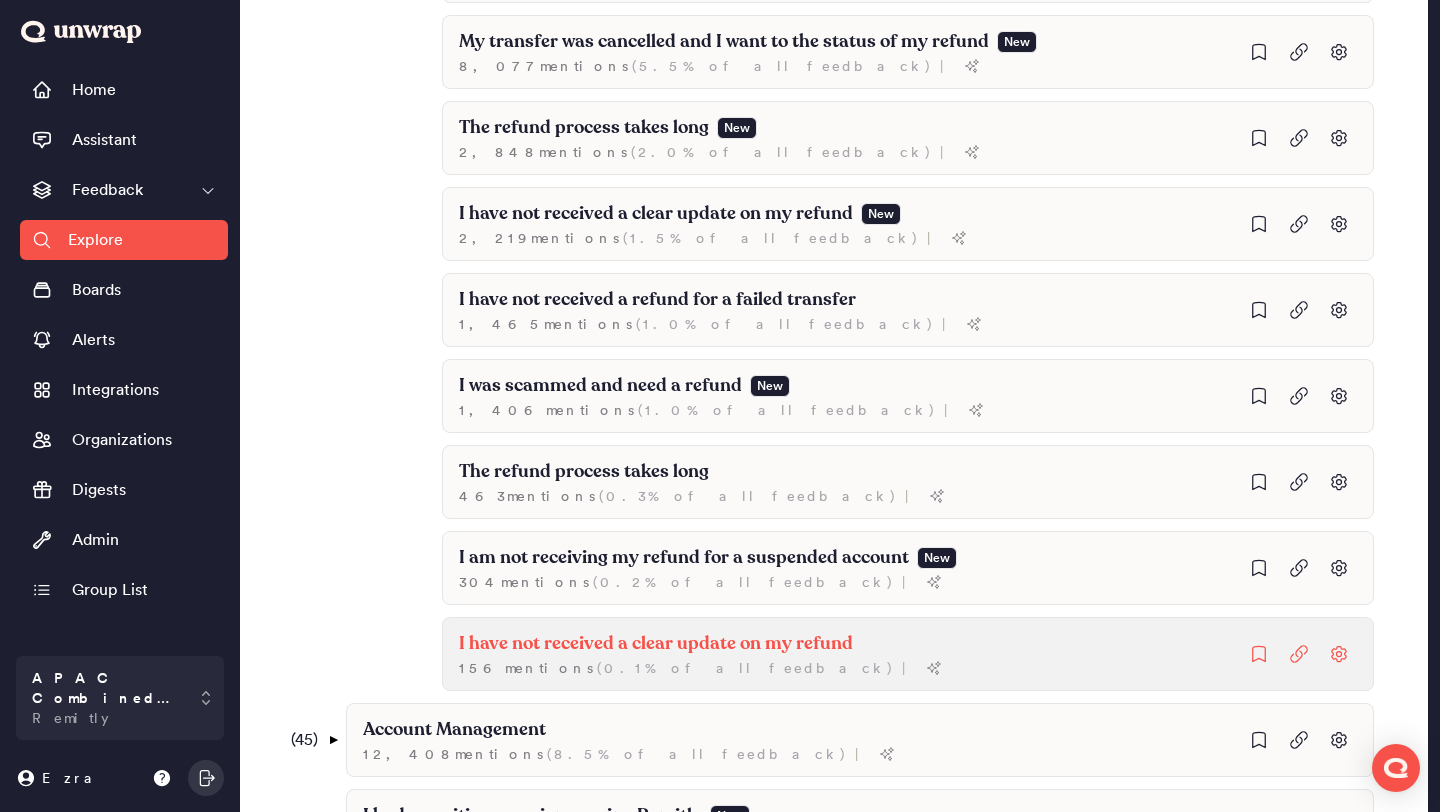 click on "I have not received a clear update on my refund" at bounding box center [724, 42] 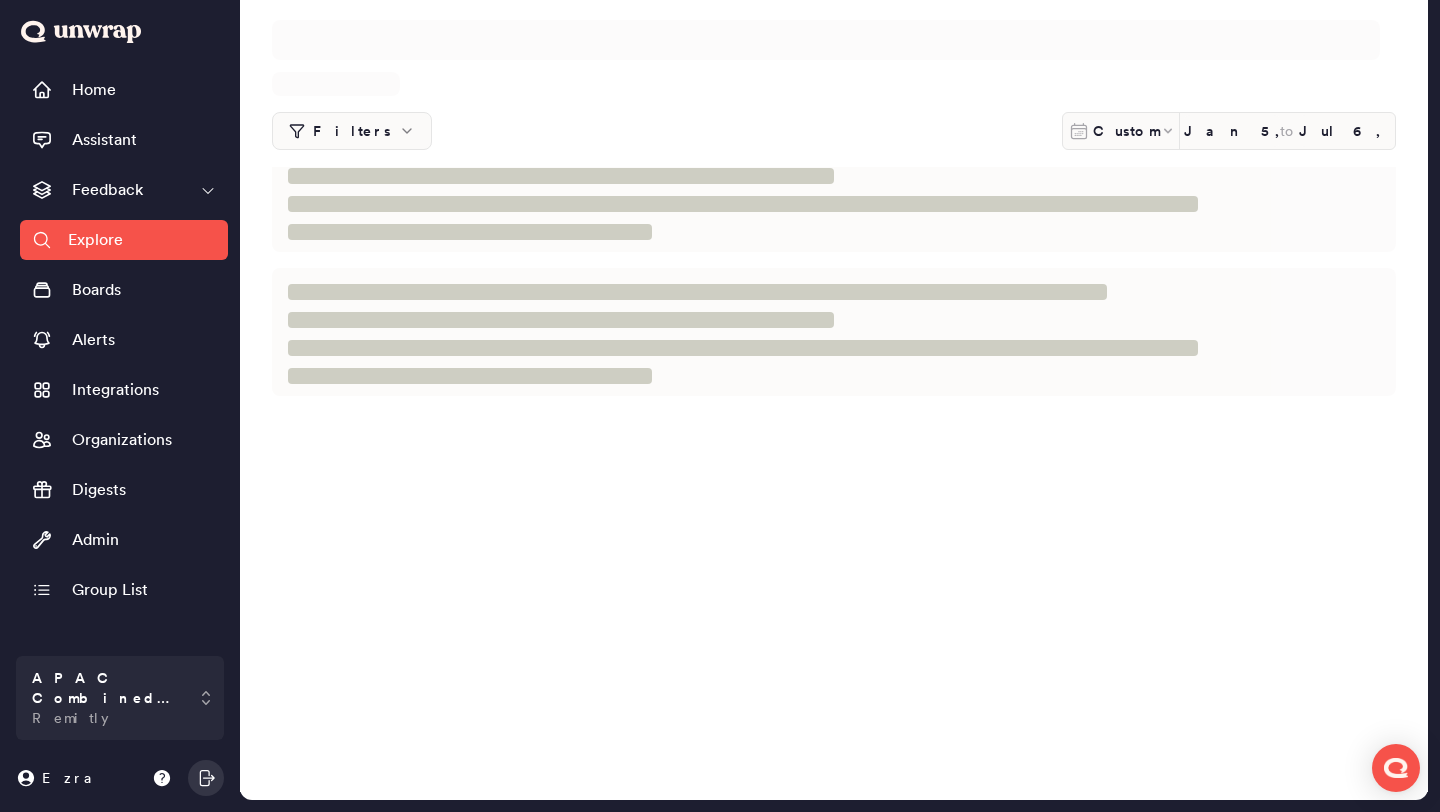 scroll, scrollTop: 0, scrollLeft: 0, axis: both 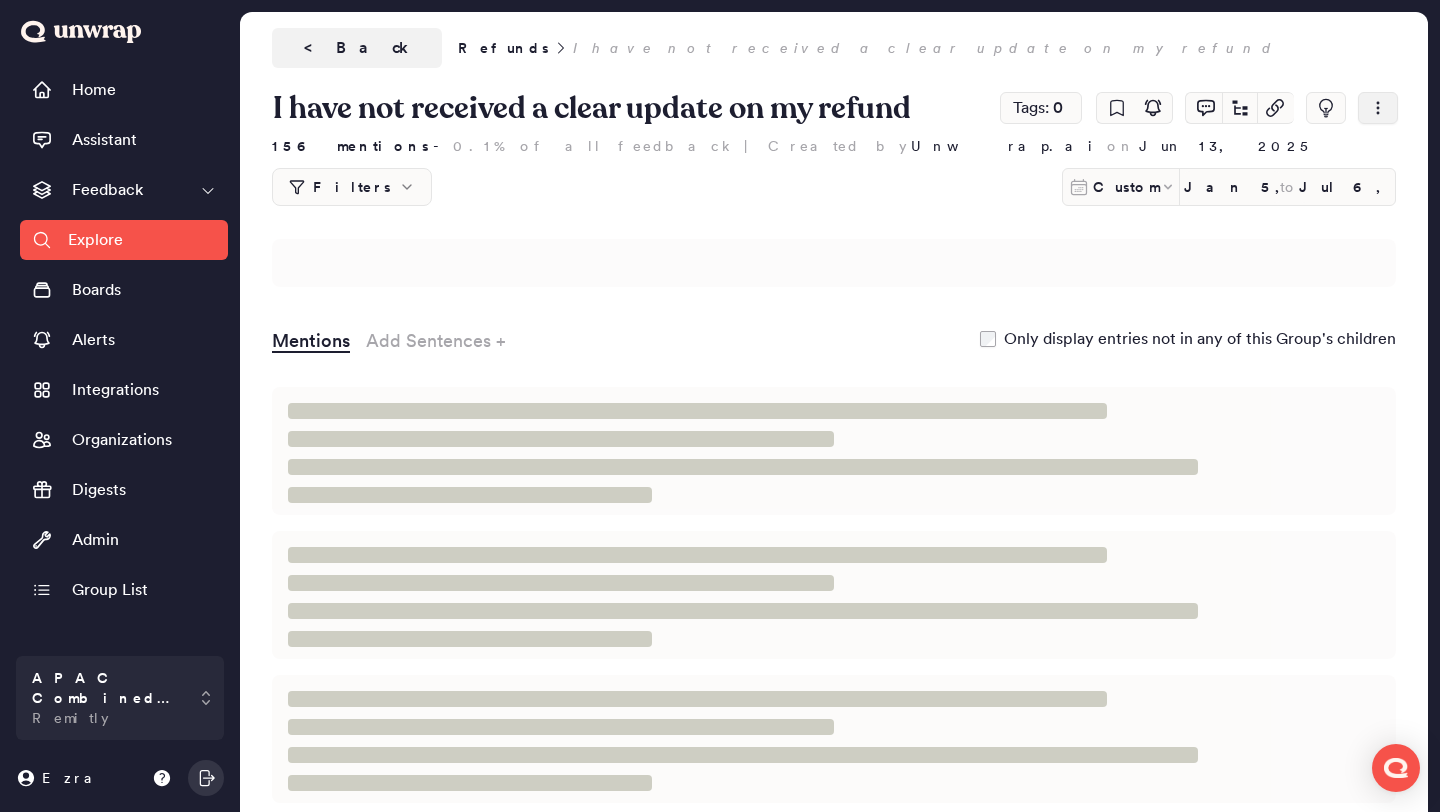 click 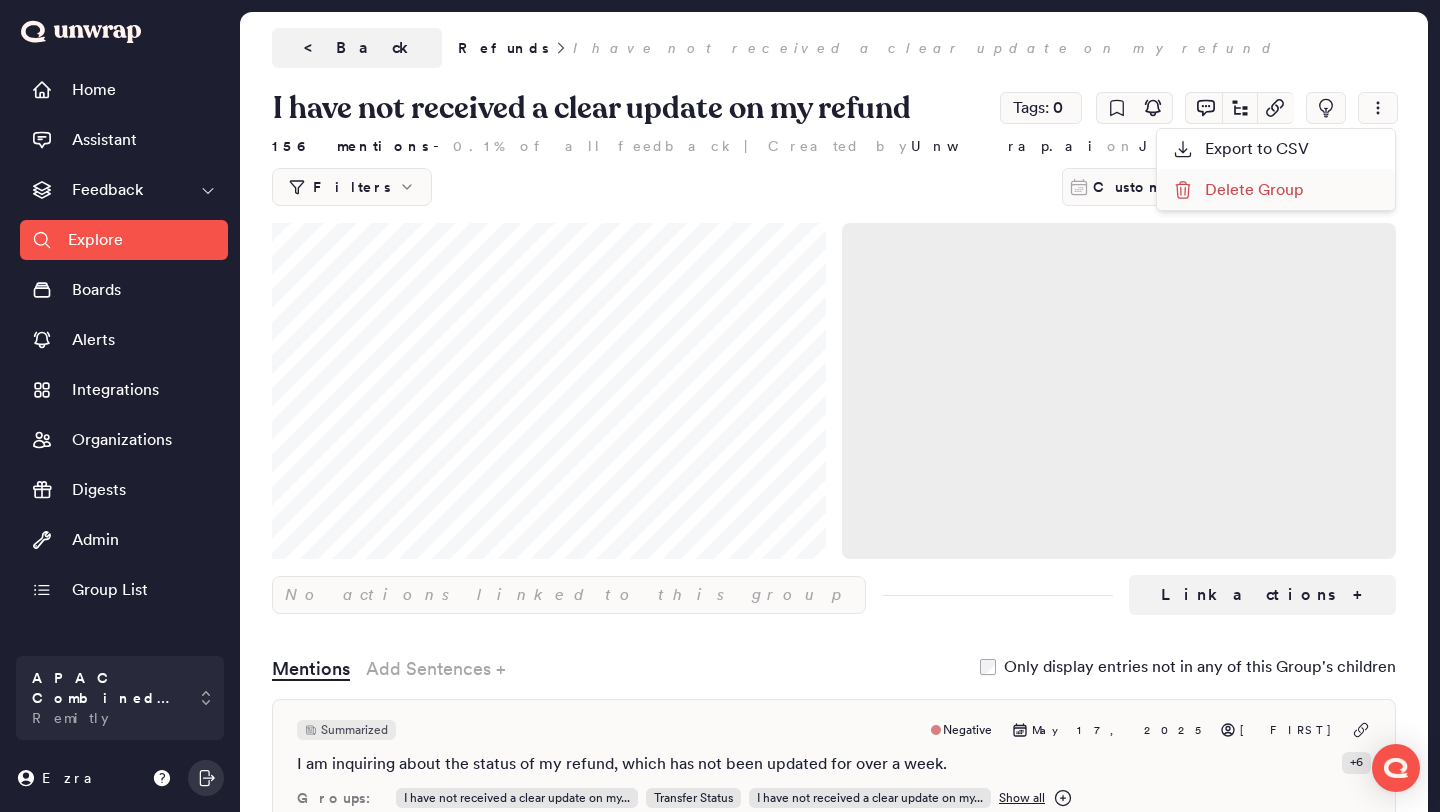 click on "Delete Group" at bounding box center [1238, 190] 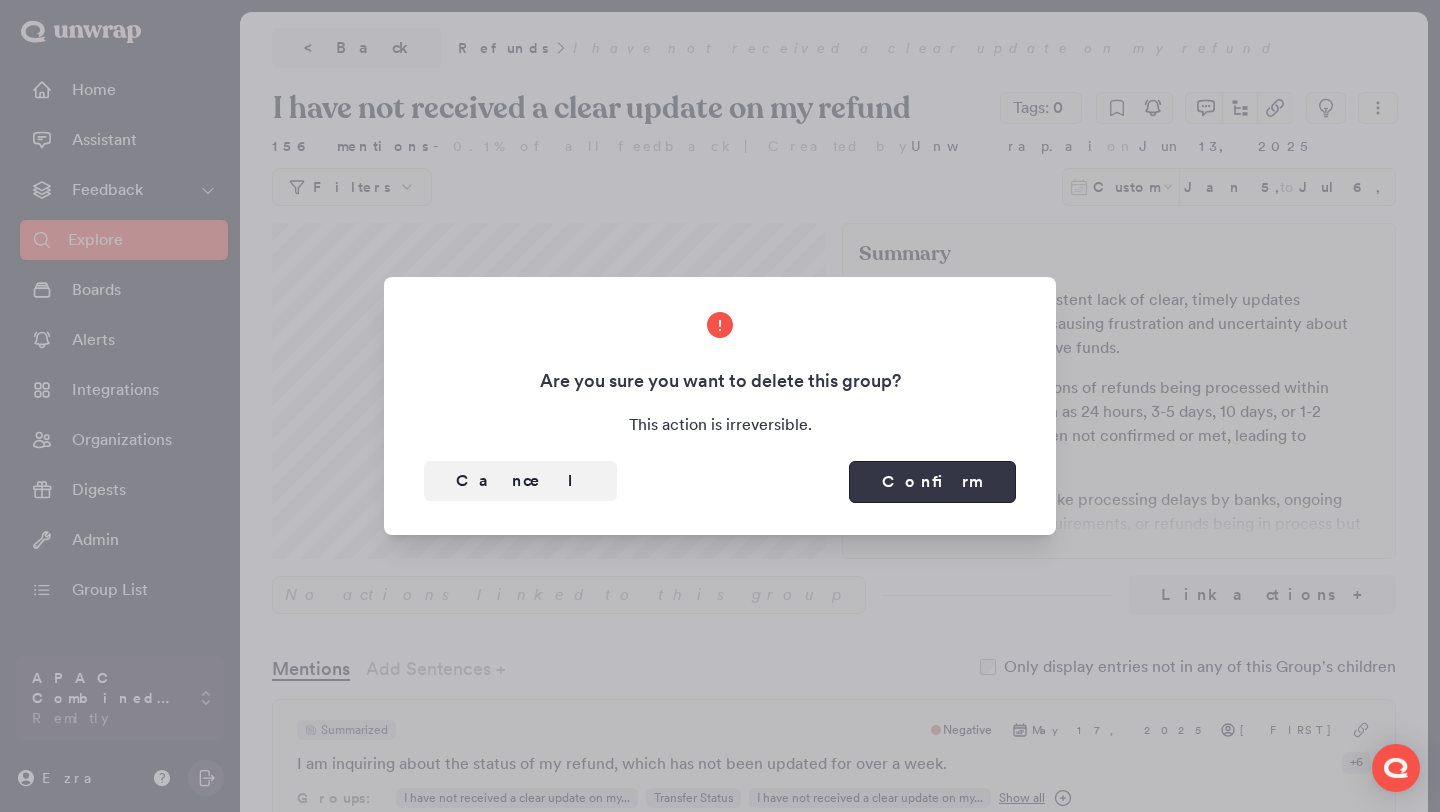 click on "Confirm" at bounding box center (932, 482) 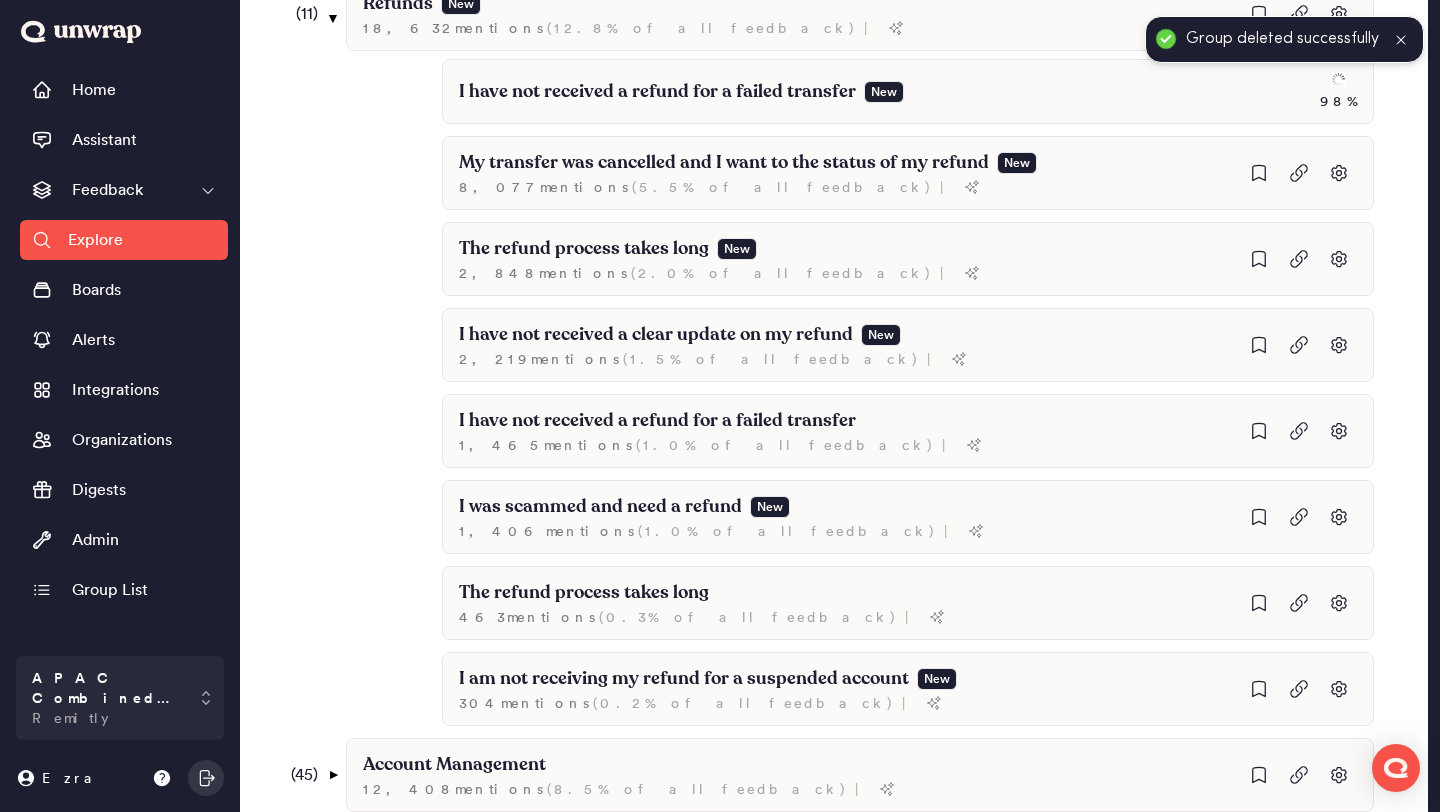 scroll, scrollTop: 601, scrollLeft: 0, axis: vertical 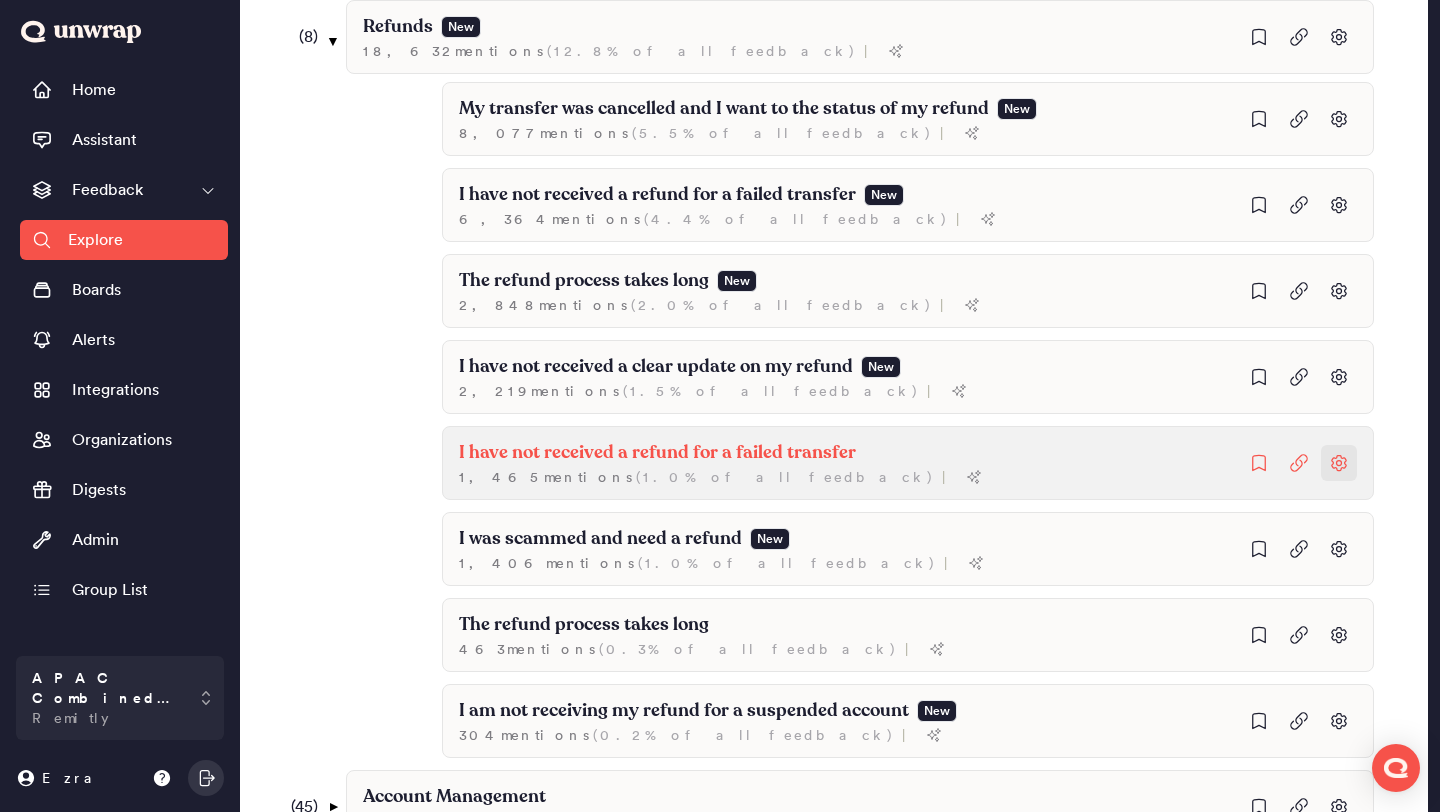 click 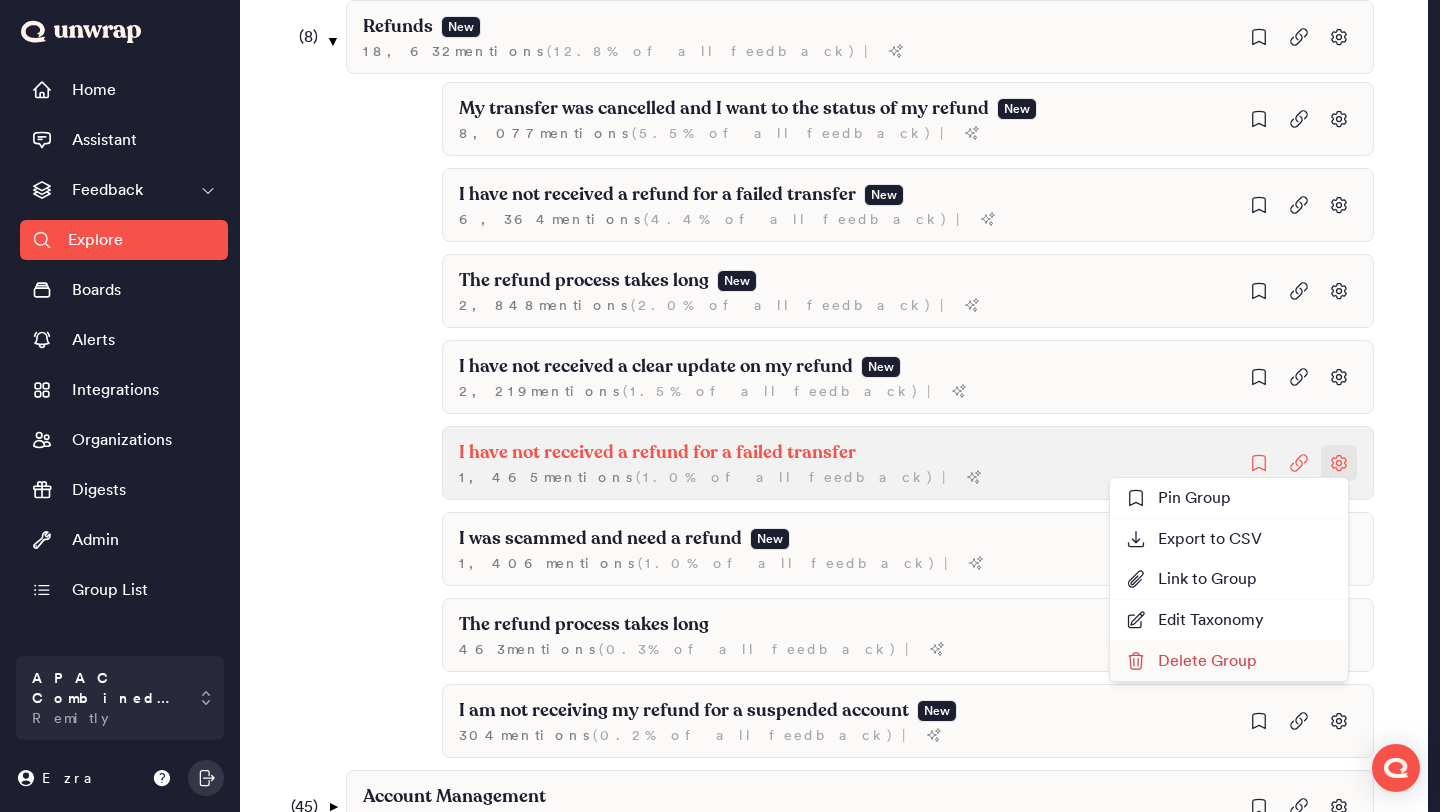 click on "Delete Group" at bounding box center (1191, 661) 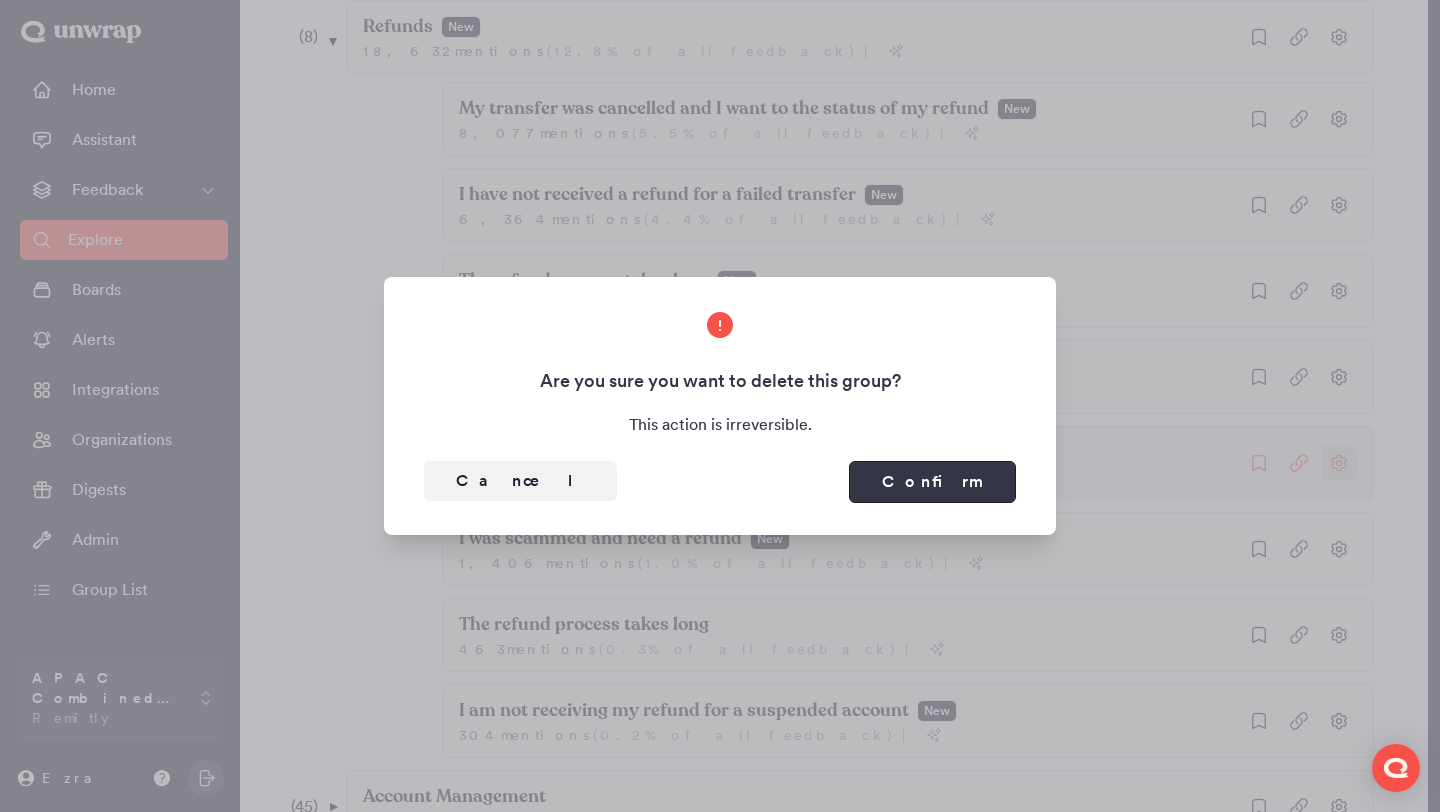 click on "Confirm" at bounding box center [932, 482] 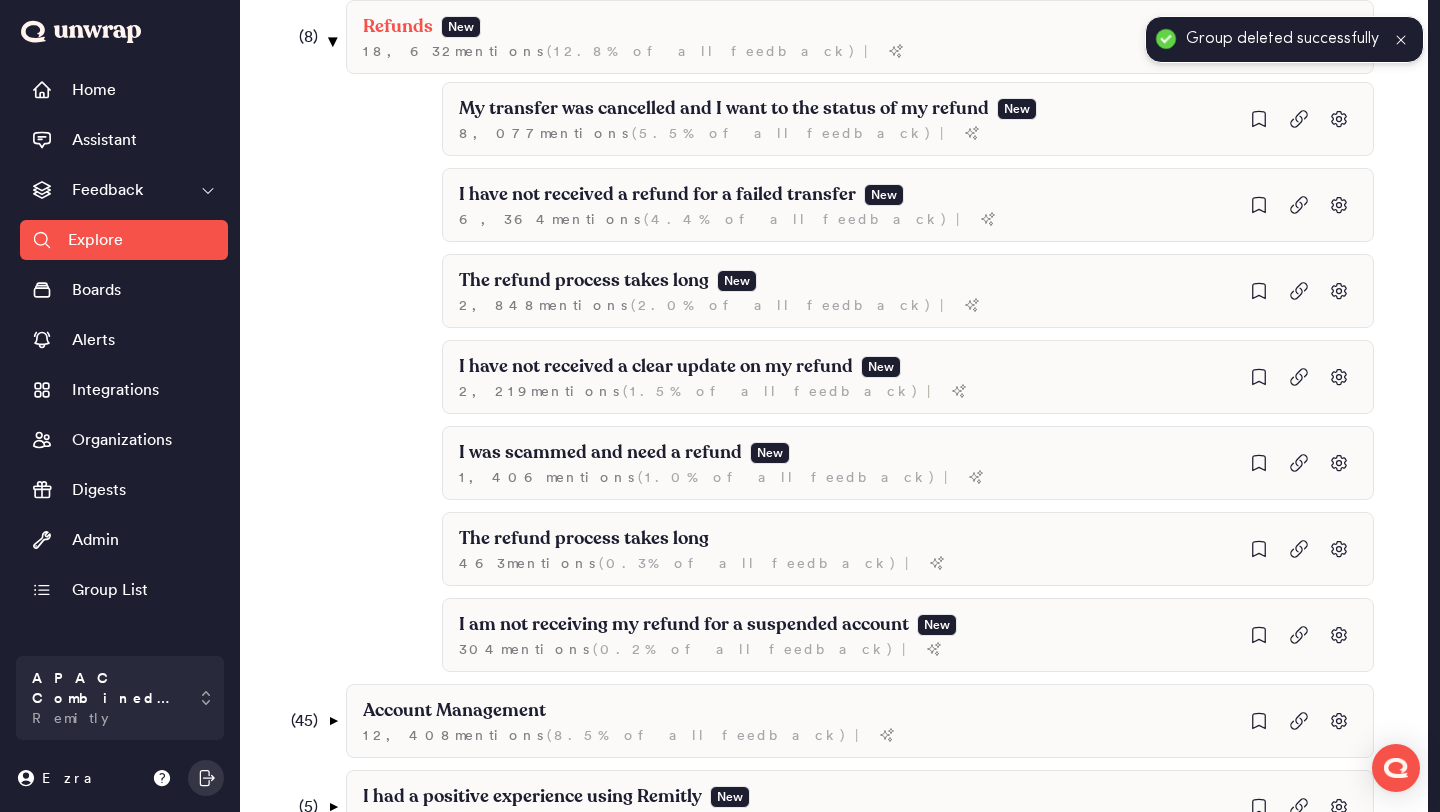 click on "▼" 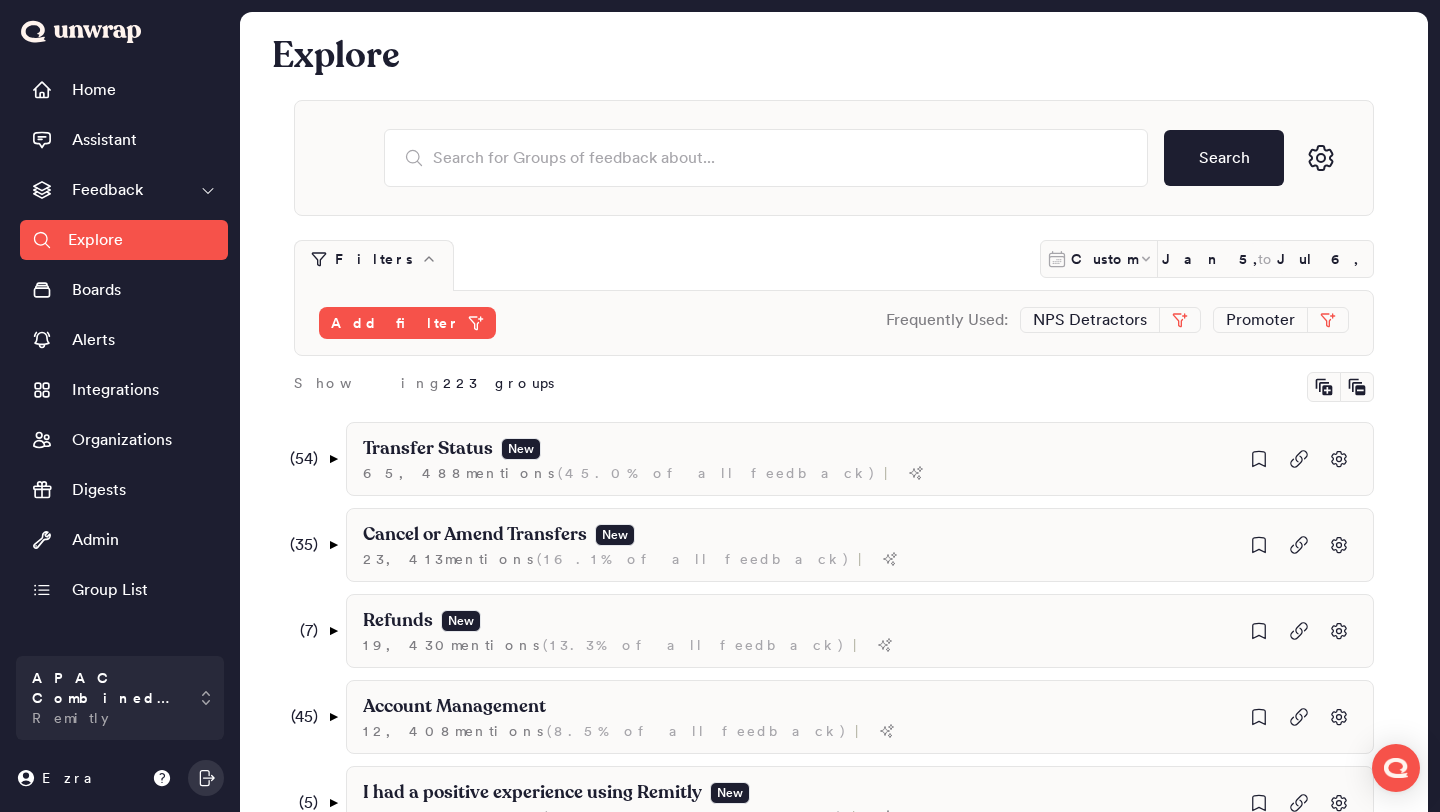 scroll, scrollTop: 587, scrollLeft: 0, axis: vertical 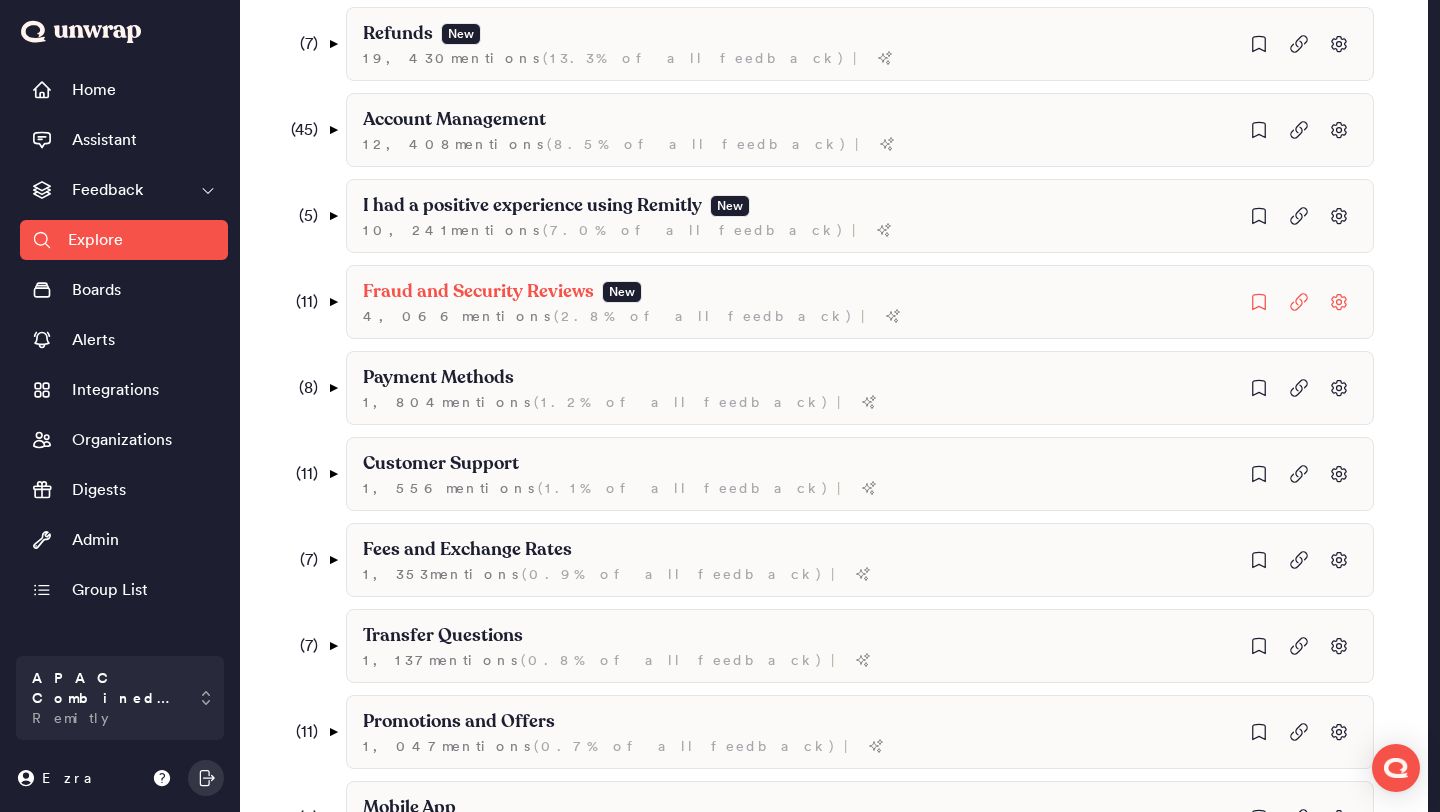 click on "( 11 ) ▼" at bounding box center [311, 302] 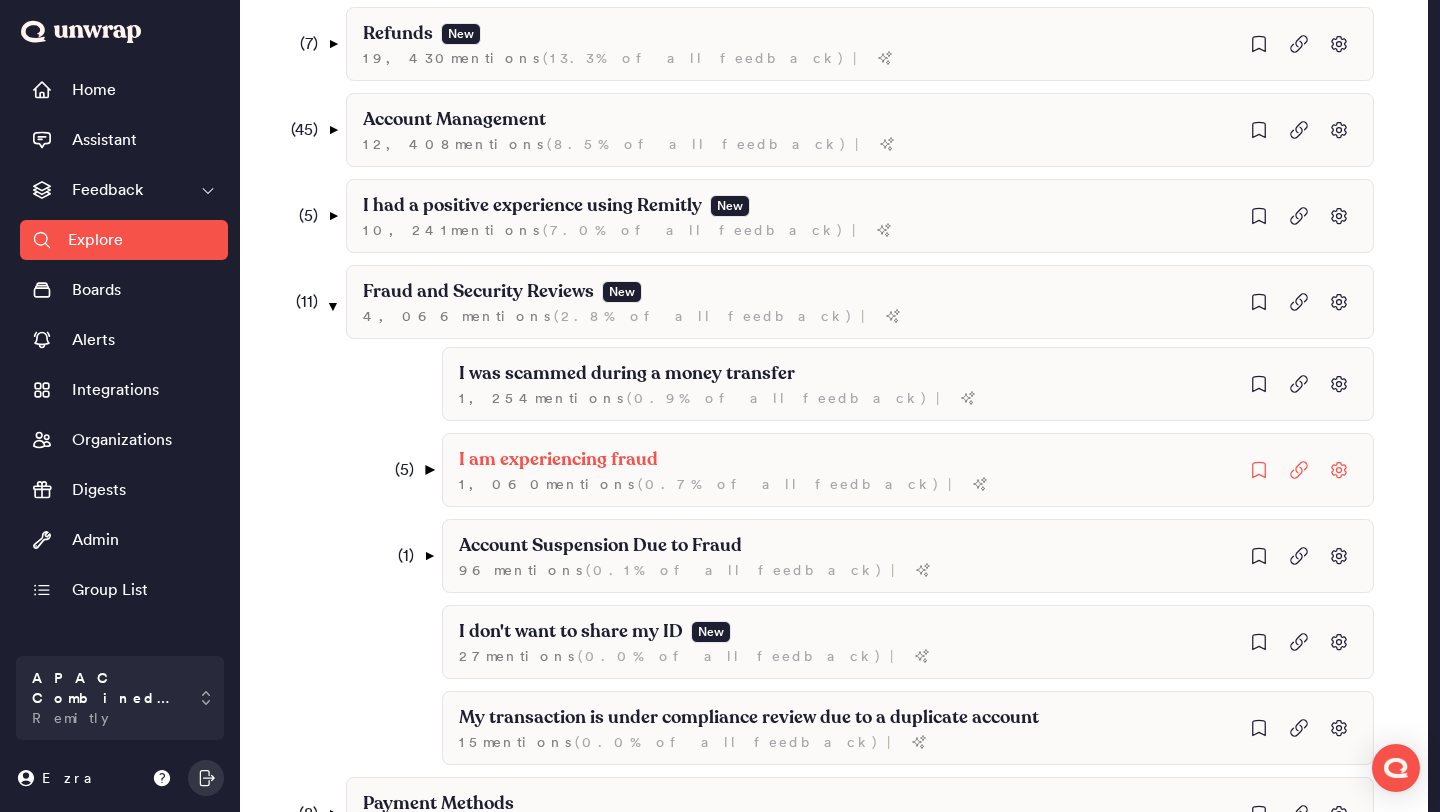 click on "▼" at bounding box center (429, 470) 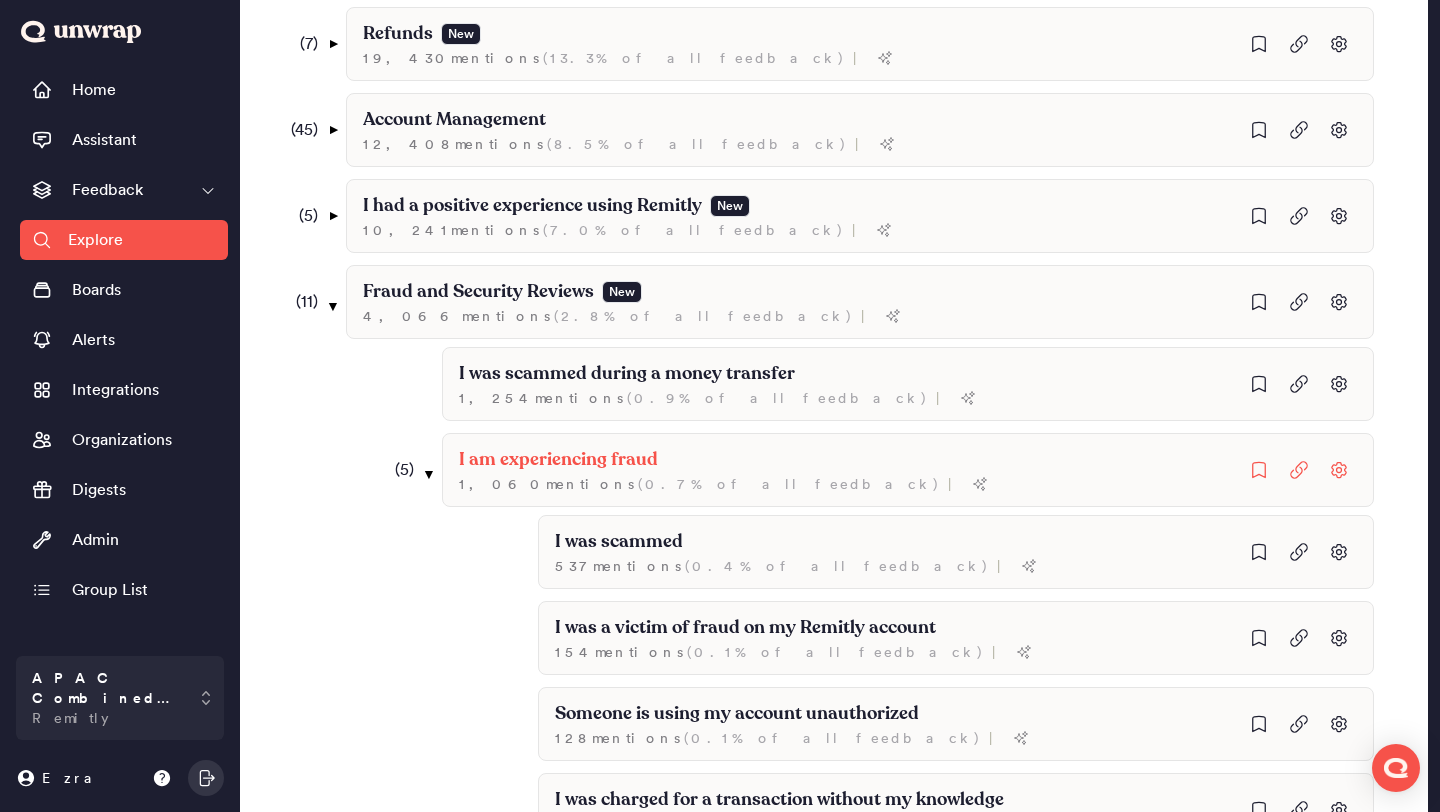 click on "( 5 ) ▼" at bounding box center [407, 470] 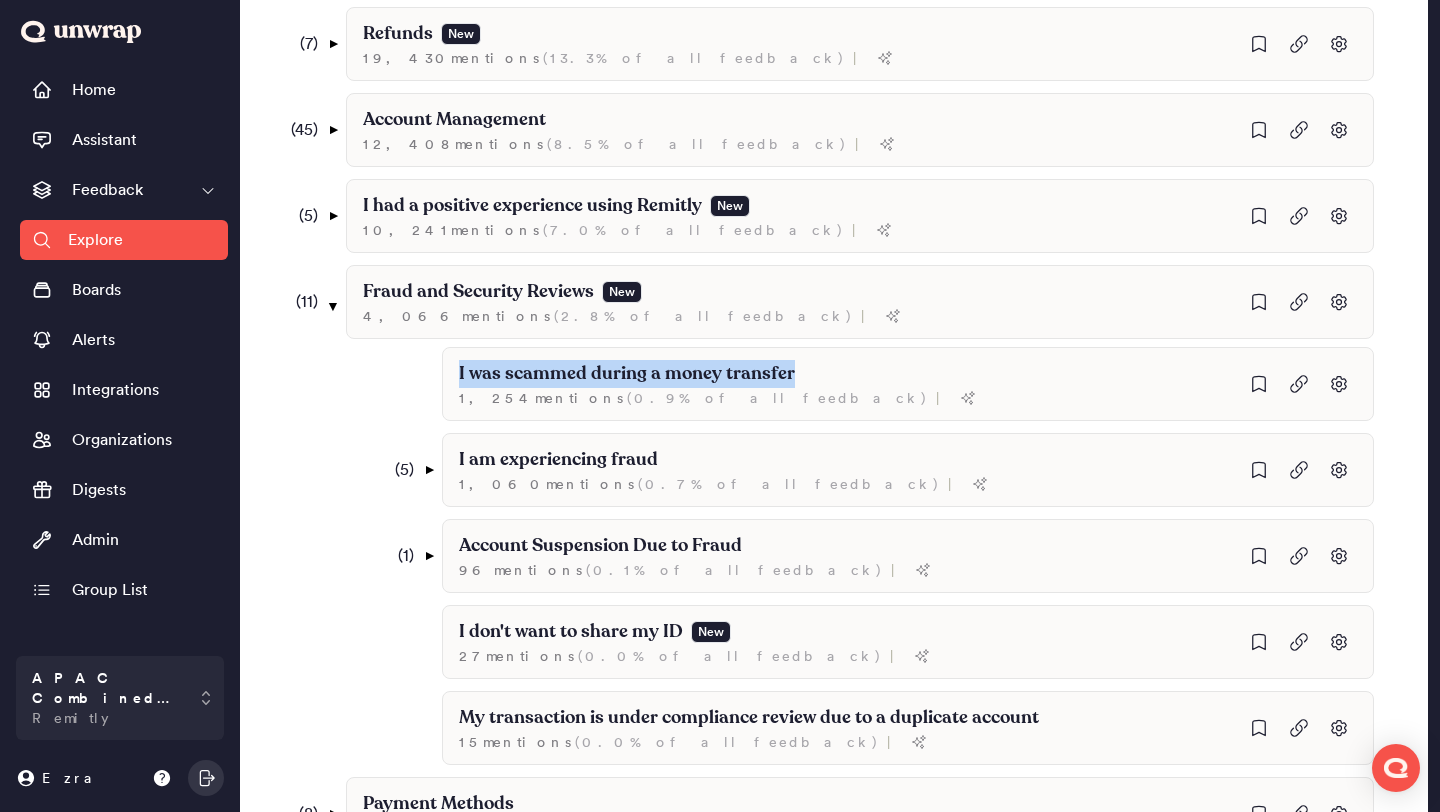 drag, startPoint x: 799, startPoint y: 370, endPoint x: 387, endPoint y: 377, distance: 412.05945 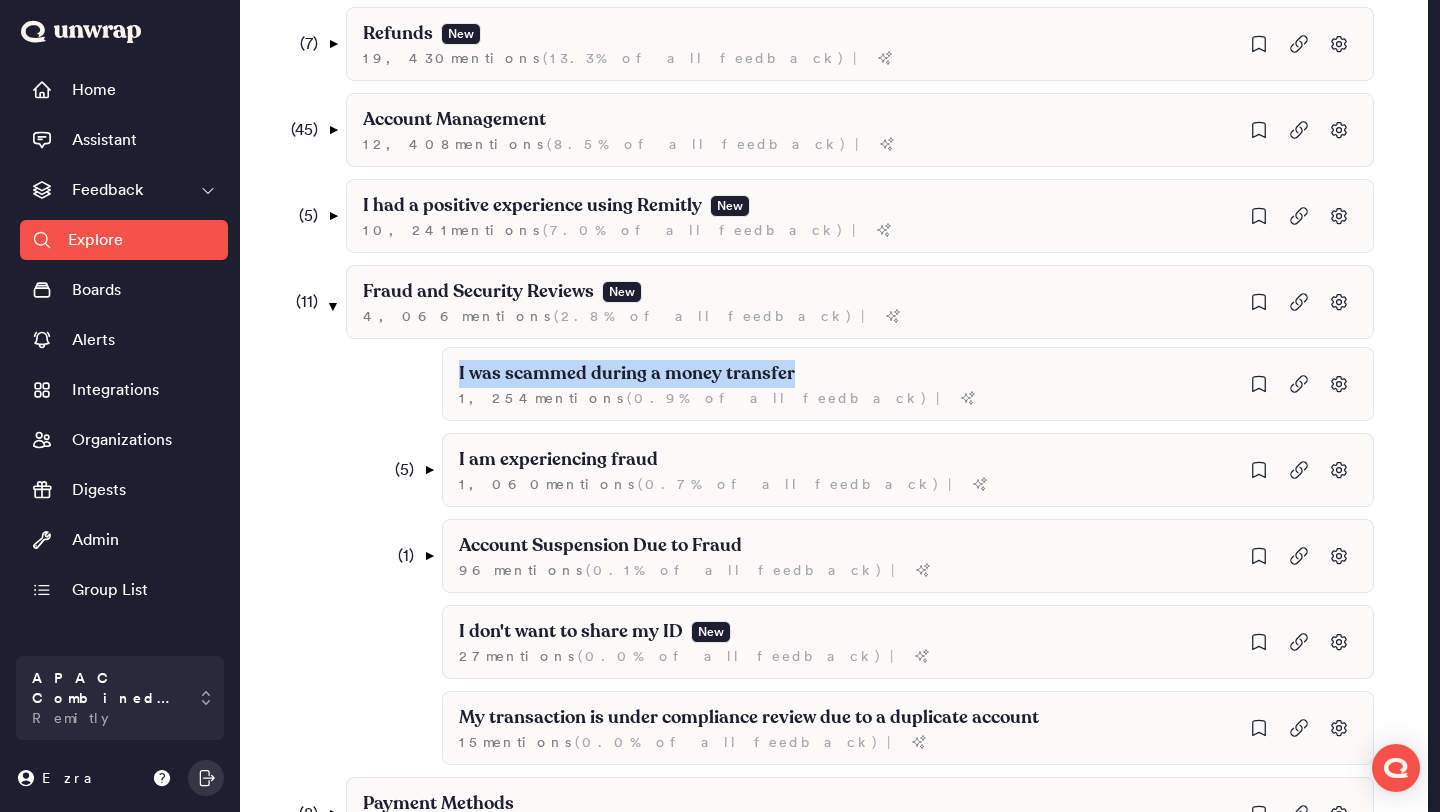 scroll, scrollTop: 0, scrollLeft: 0, axis: both 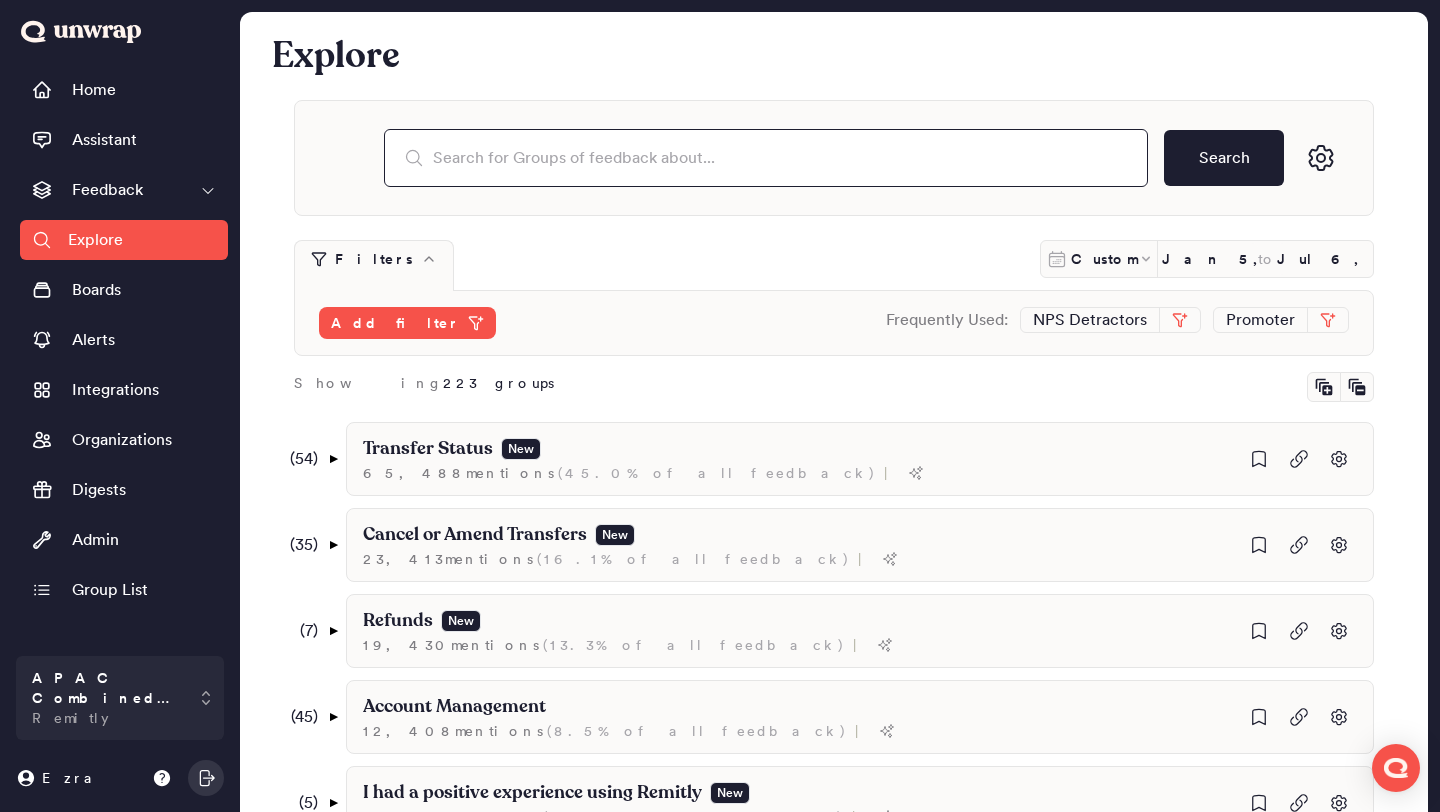 click at bounding box center (766, 158) 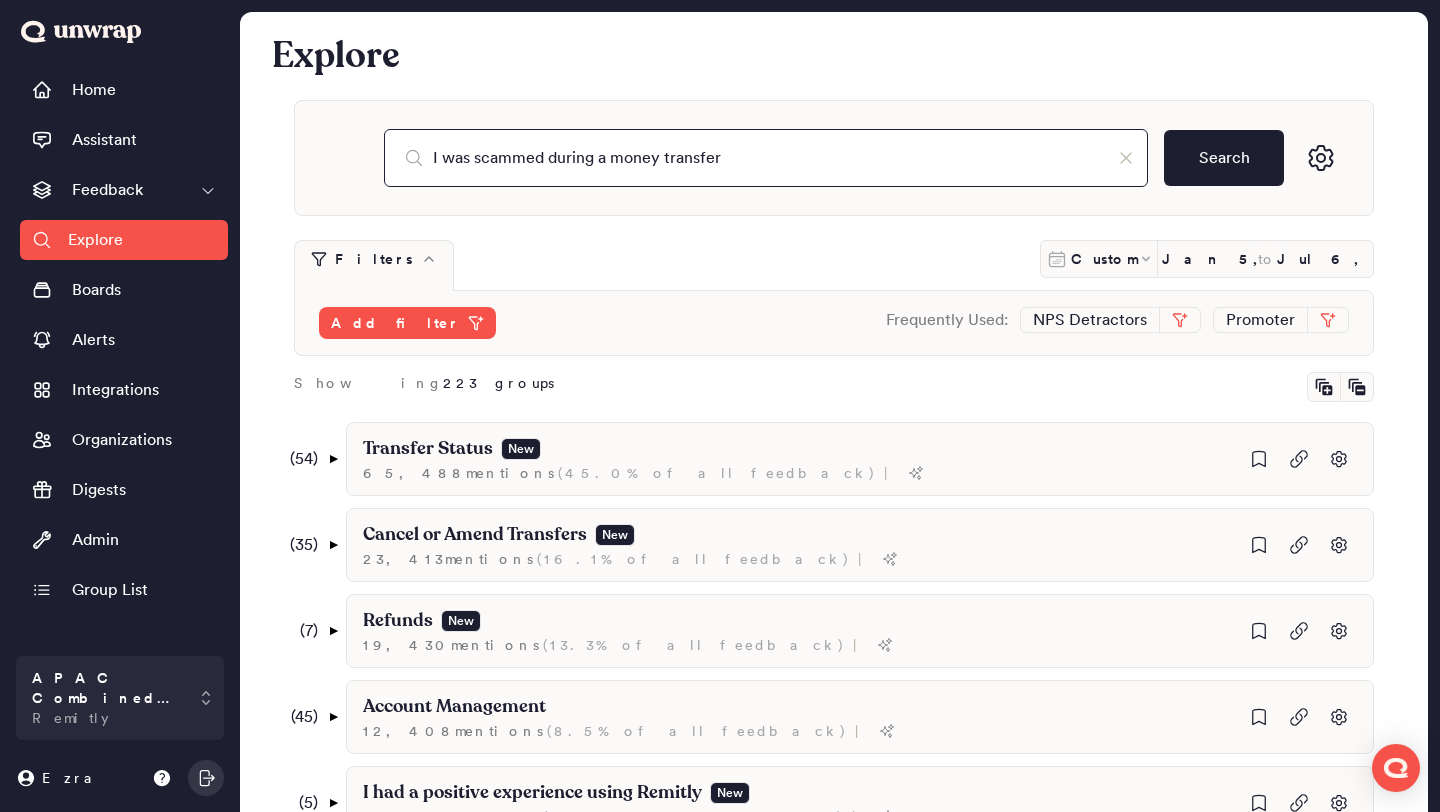 type on "I was scammed during a money transfer" 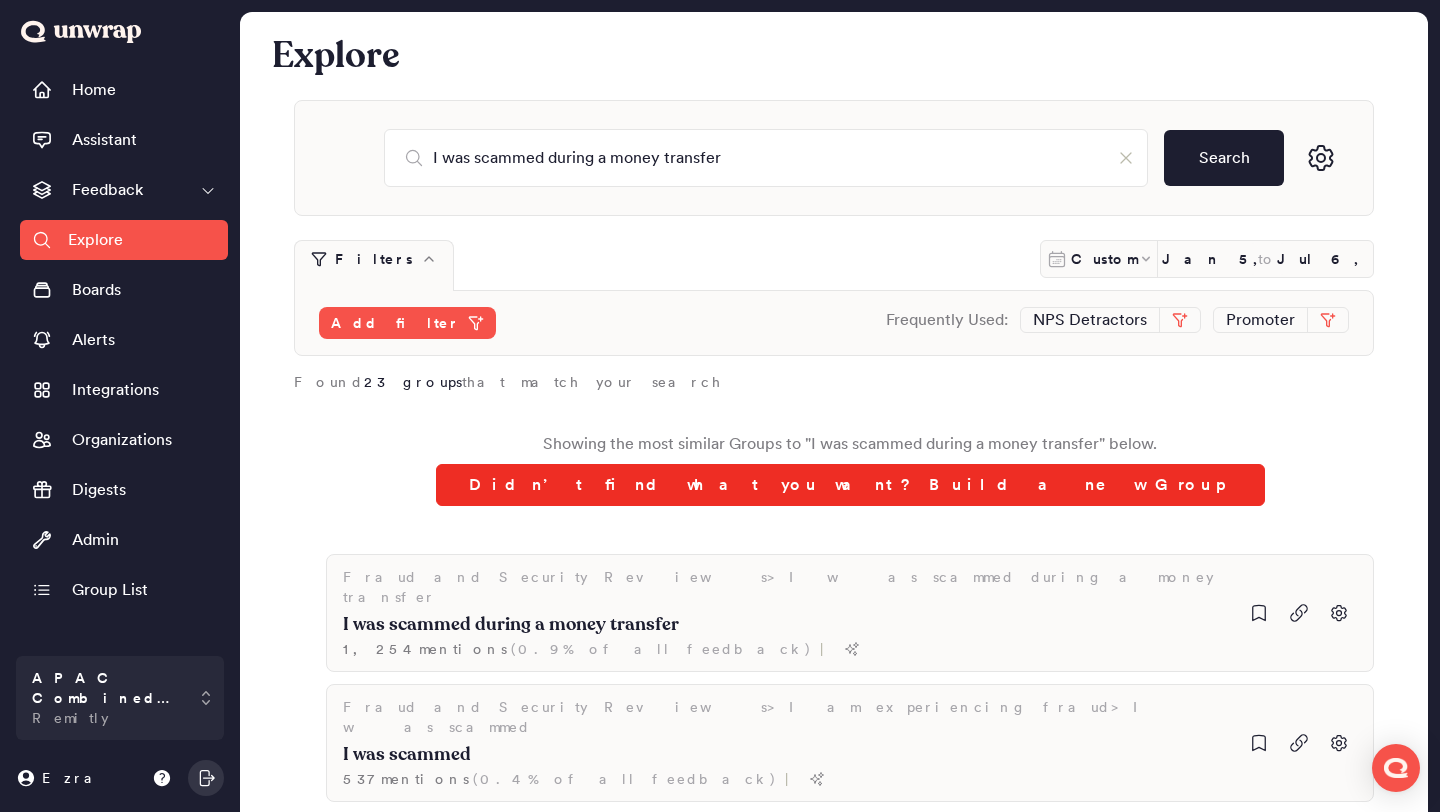 click on "Didn’t find what you want? Build a new Group" at bounding box center (850, 485) 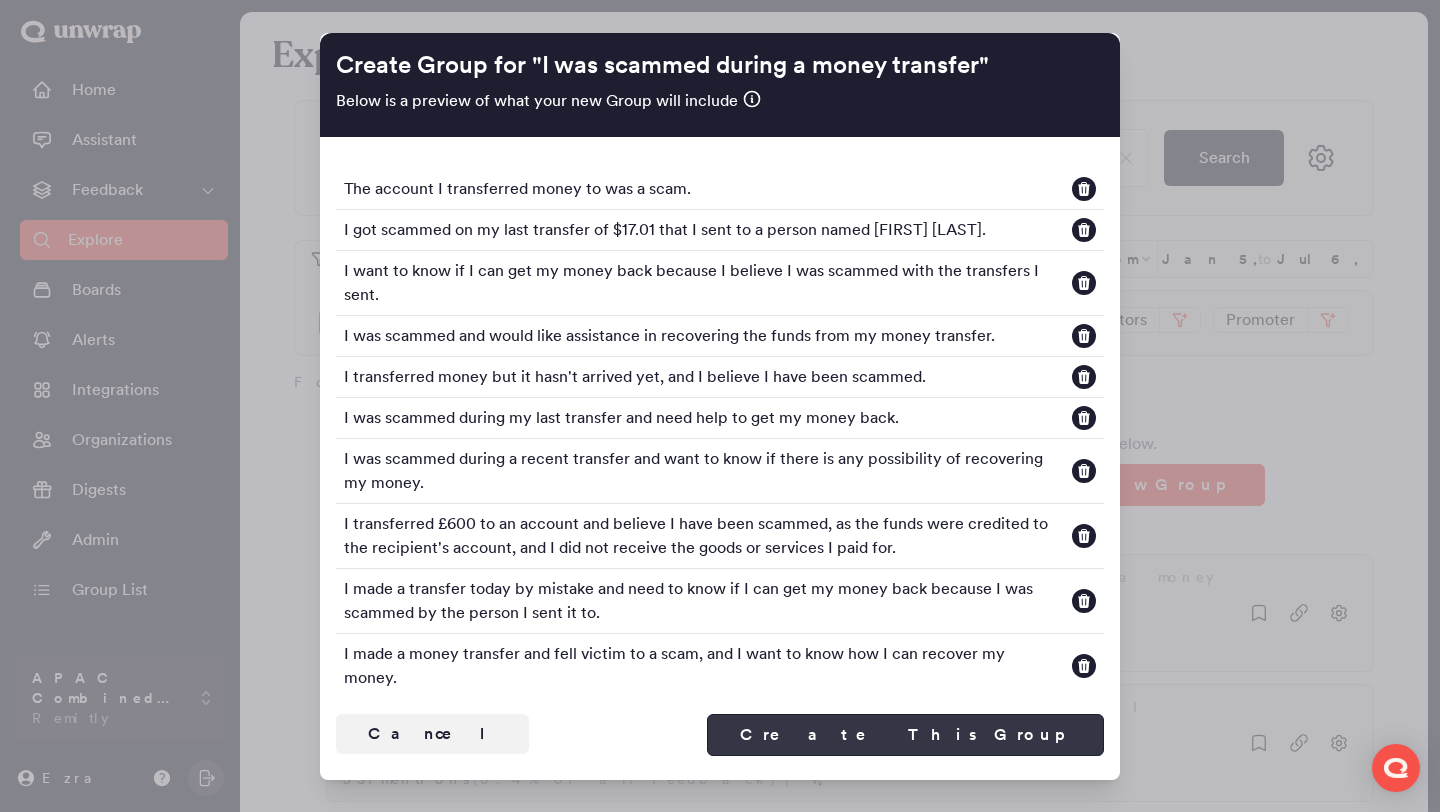 click on "Create This Group" at bounding box center (905, 735) 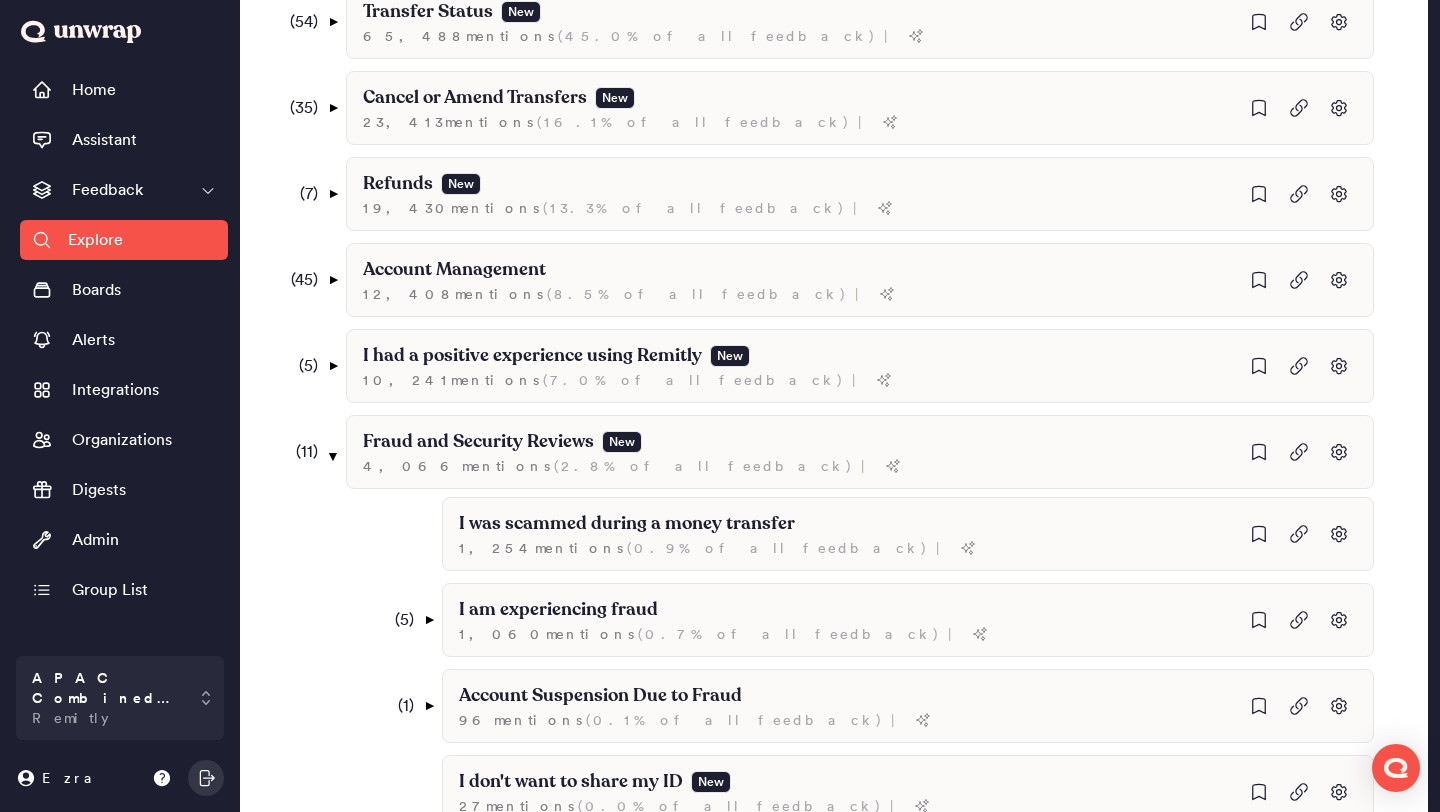 scroll, scrollTop: 519, scrollLeft: 0, axis: vertical 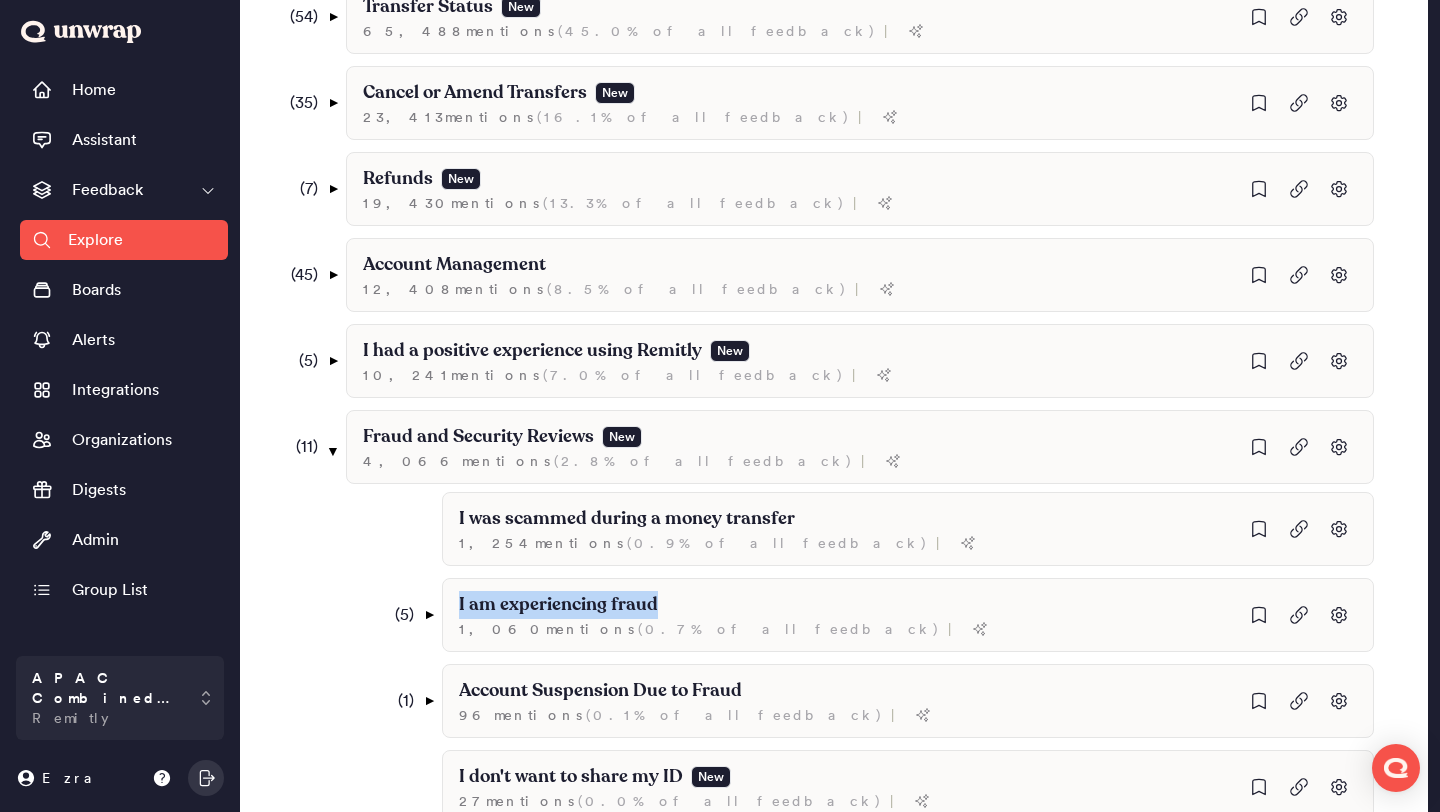 drag, startPoint x: 674, startPoint y: 601, endPoint x: 333, endPoint y: 601, distance: 341 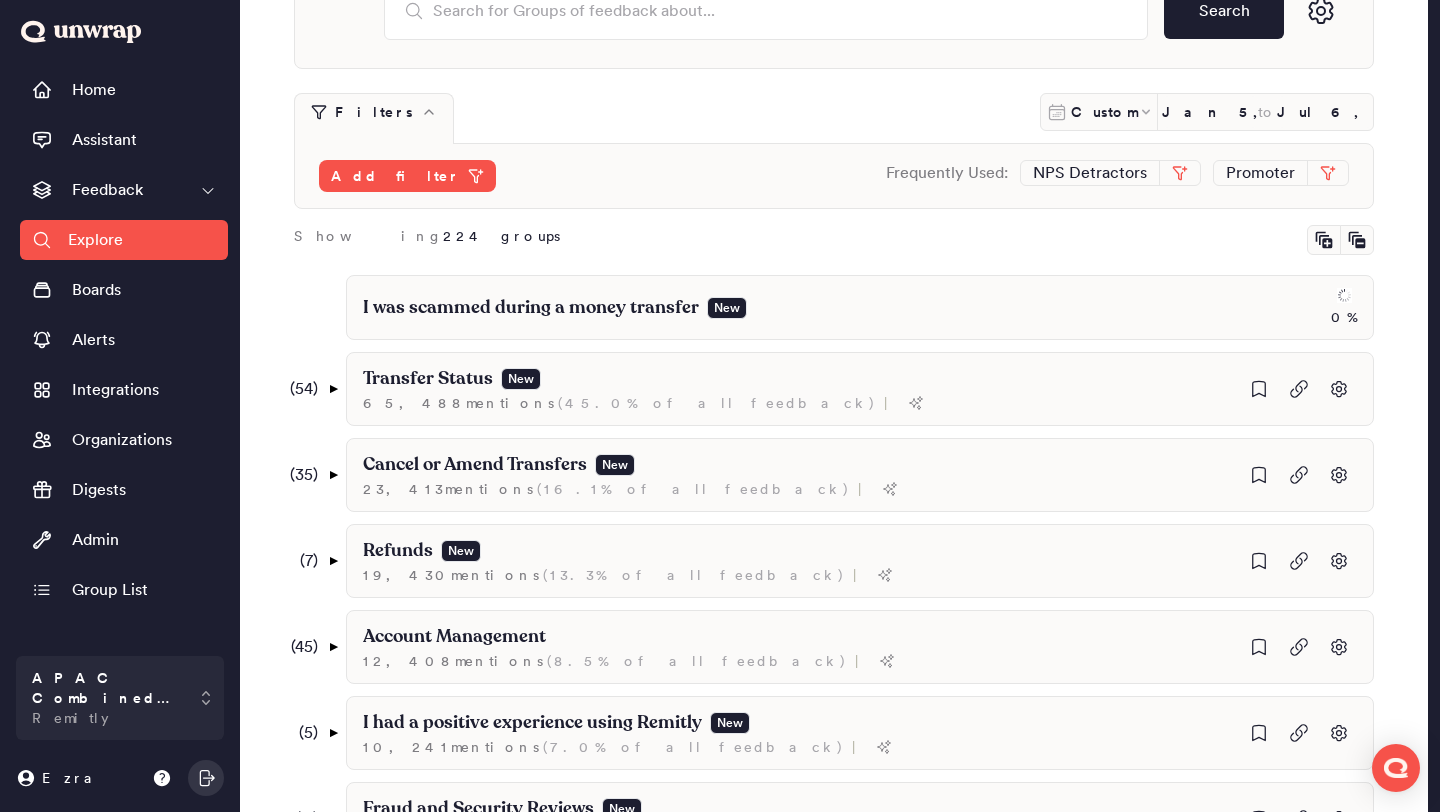 scroll, scrollTop: 0, scrollLeft: 0, axis: both 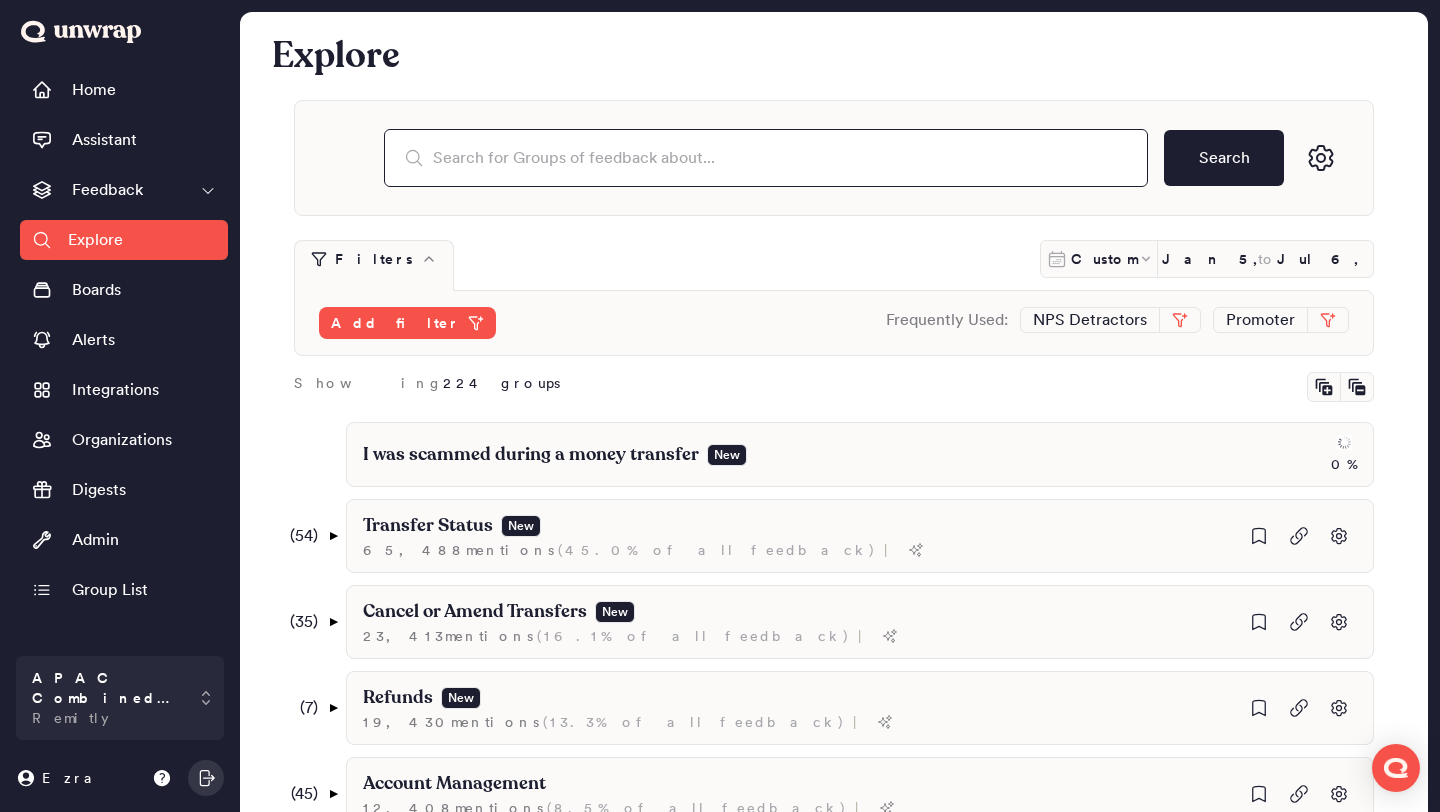 click at bounding box center (766, 158) 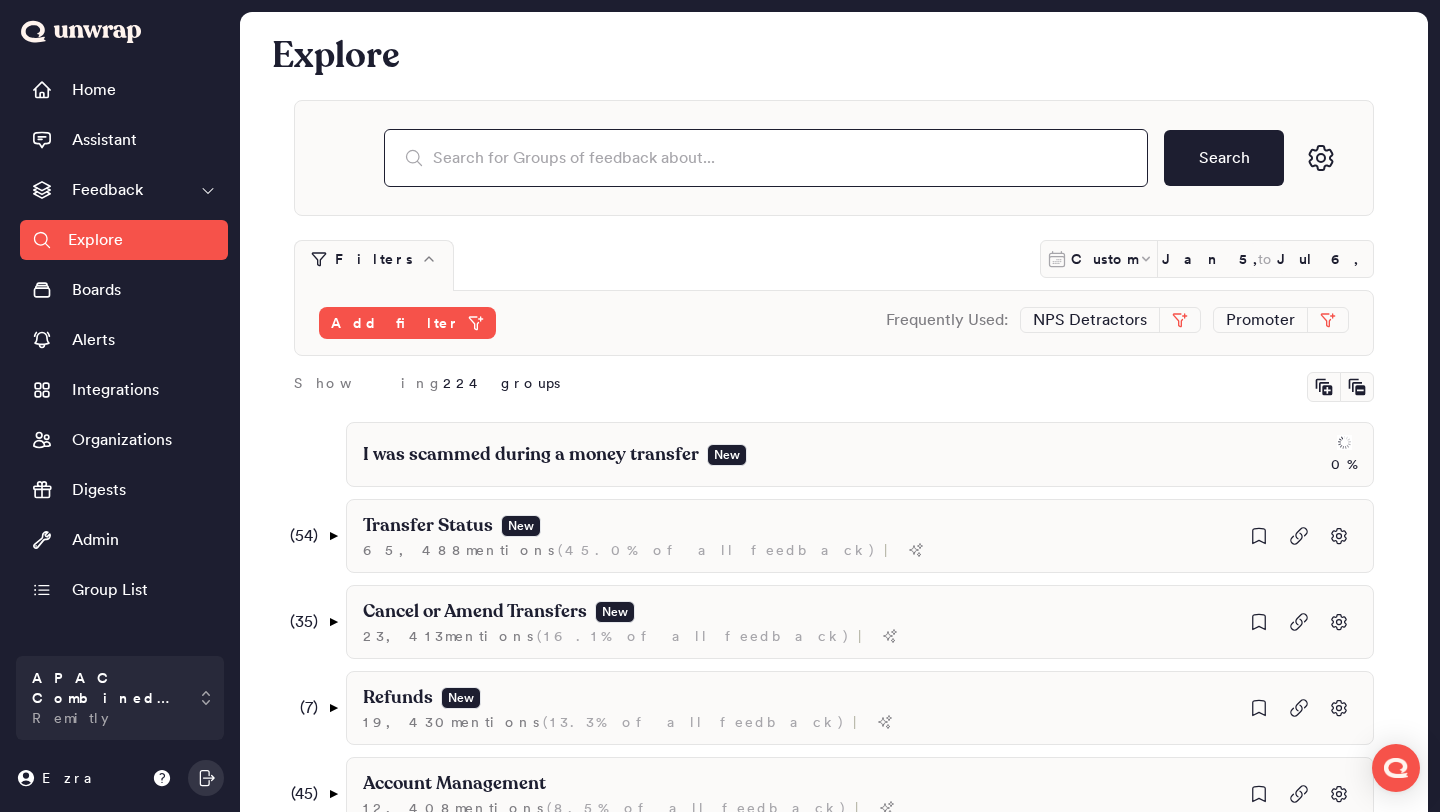 paste on "I am experiencing fraud" 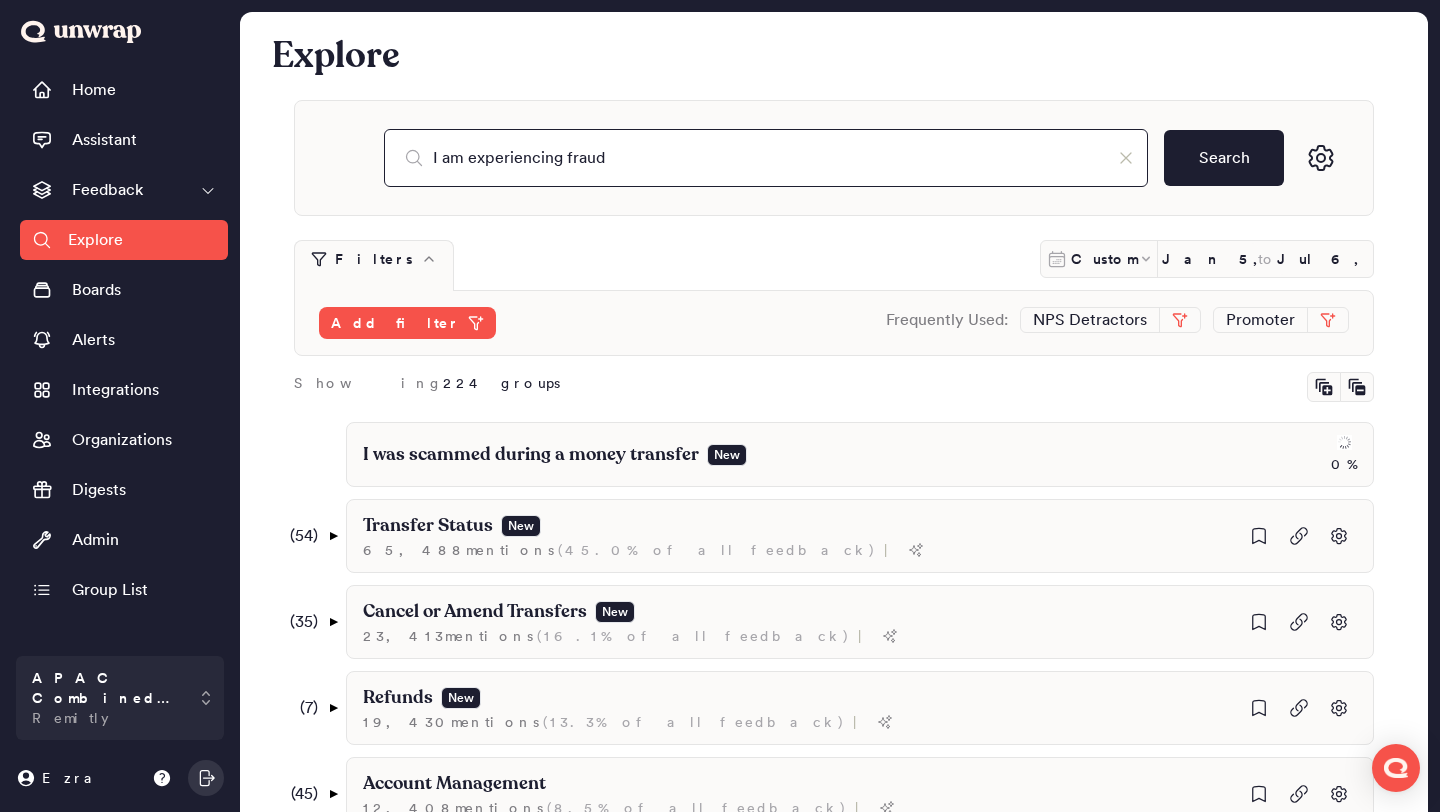 type on "I am experiencing fraud" 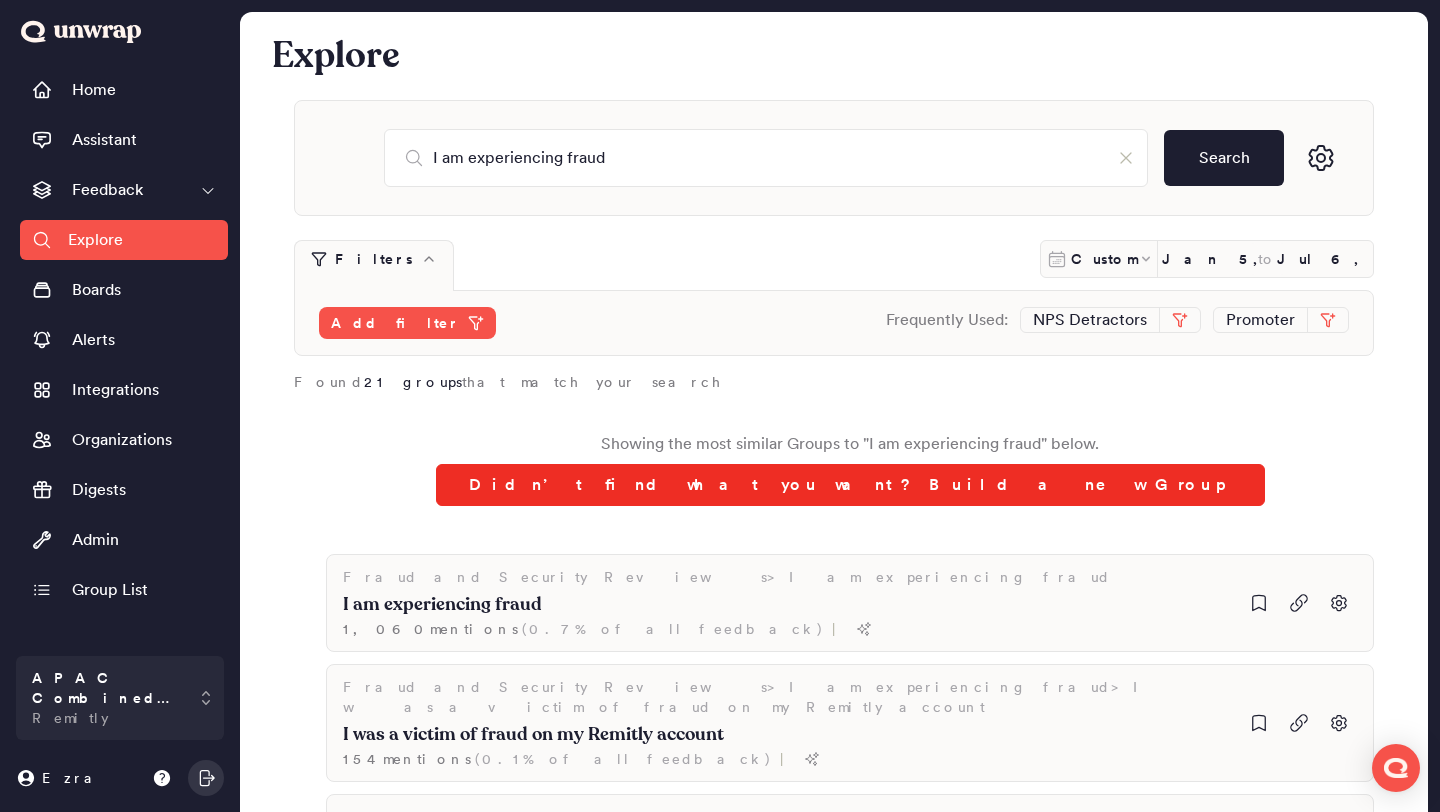 click on "Didn’t find what you want? Build a new Group" at bounding box center (850, 485) 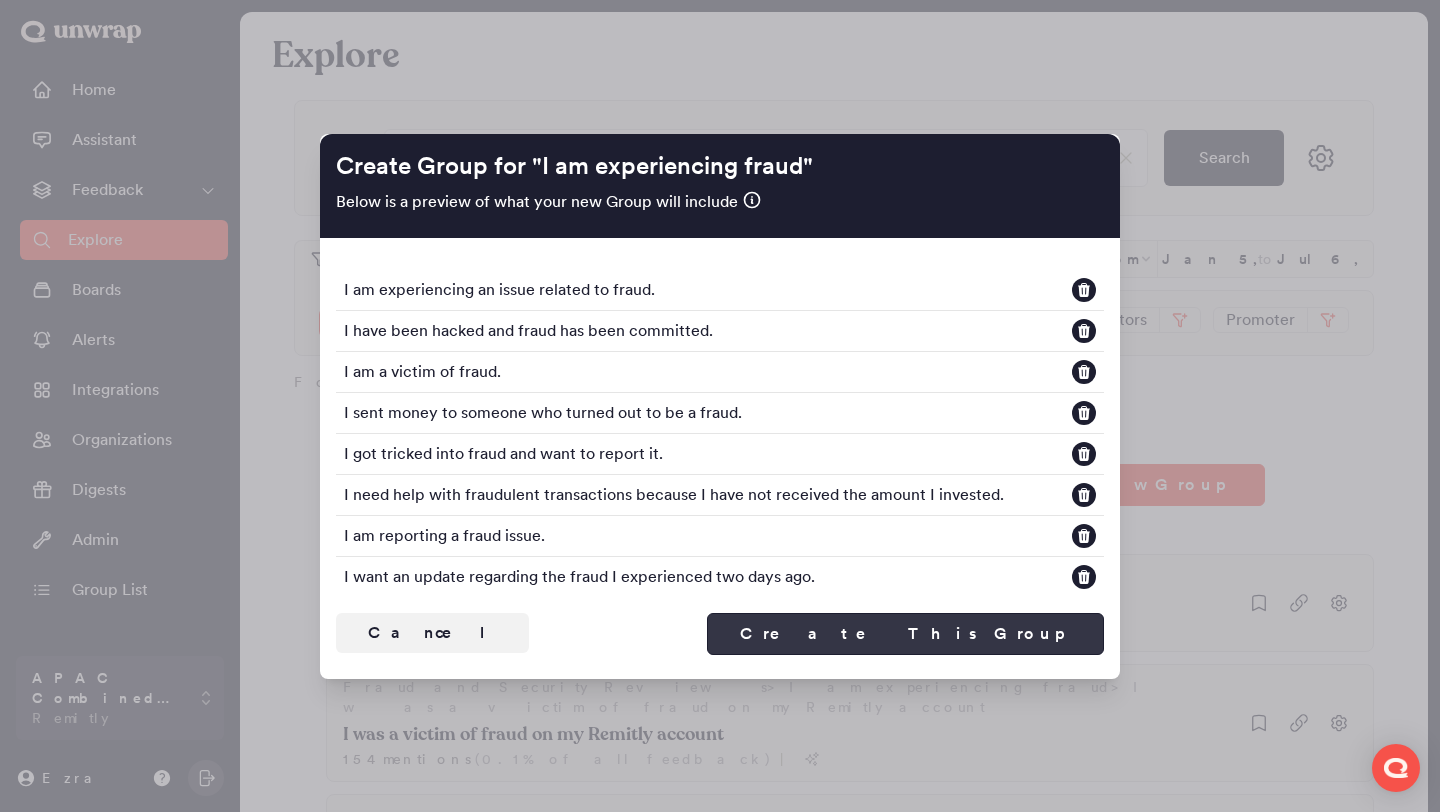 click on "Create This Group" at bounding box center (905, 634) 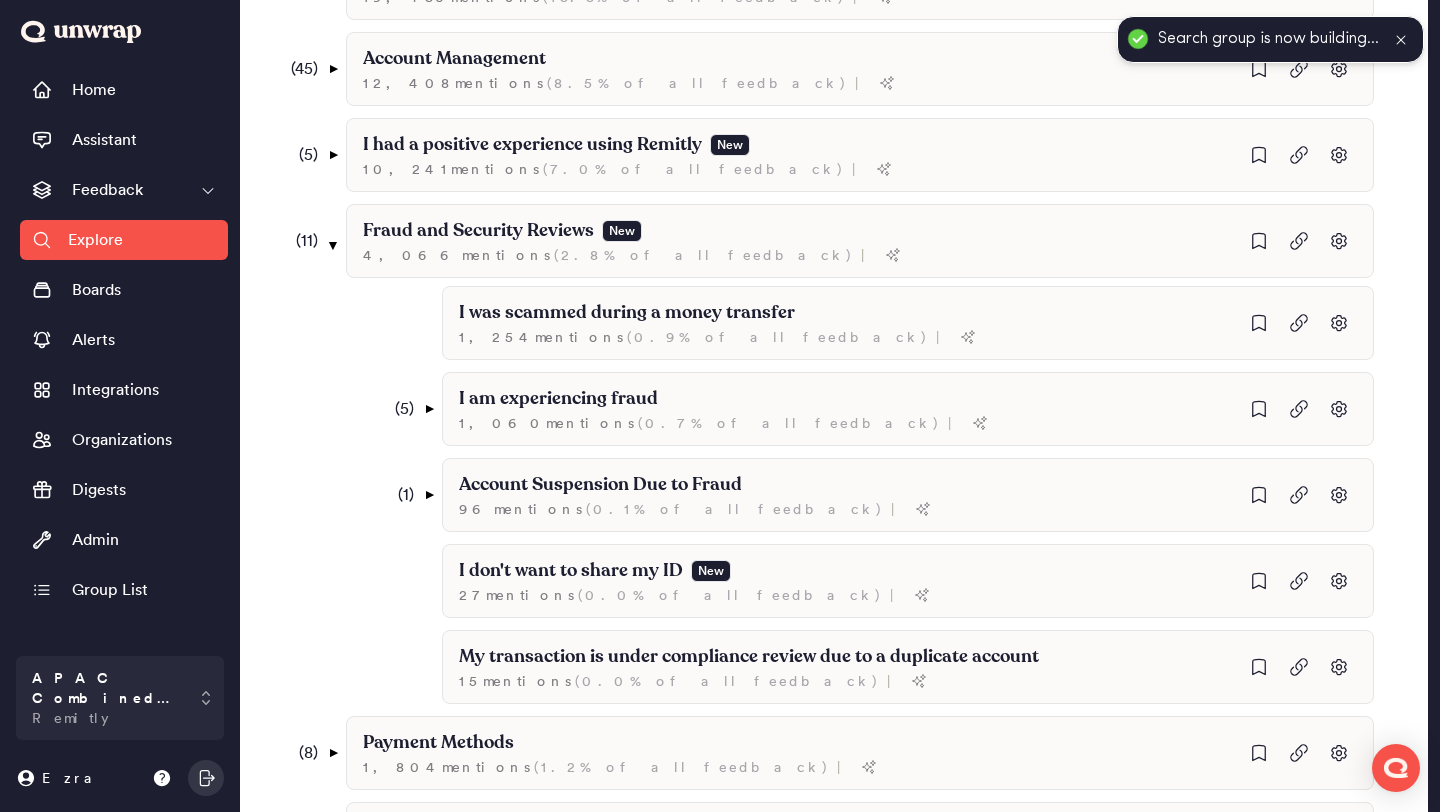 scroll, scrollTop: 831, scrollLeft: 0, axis: vertical 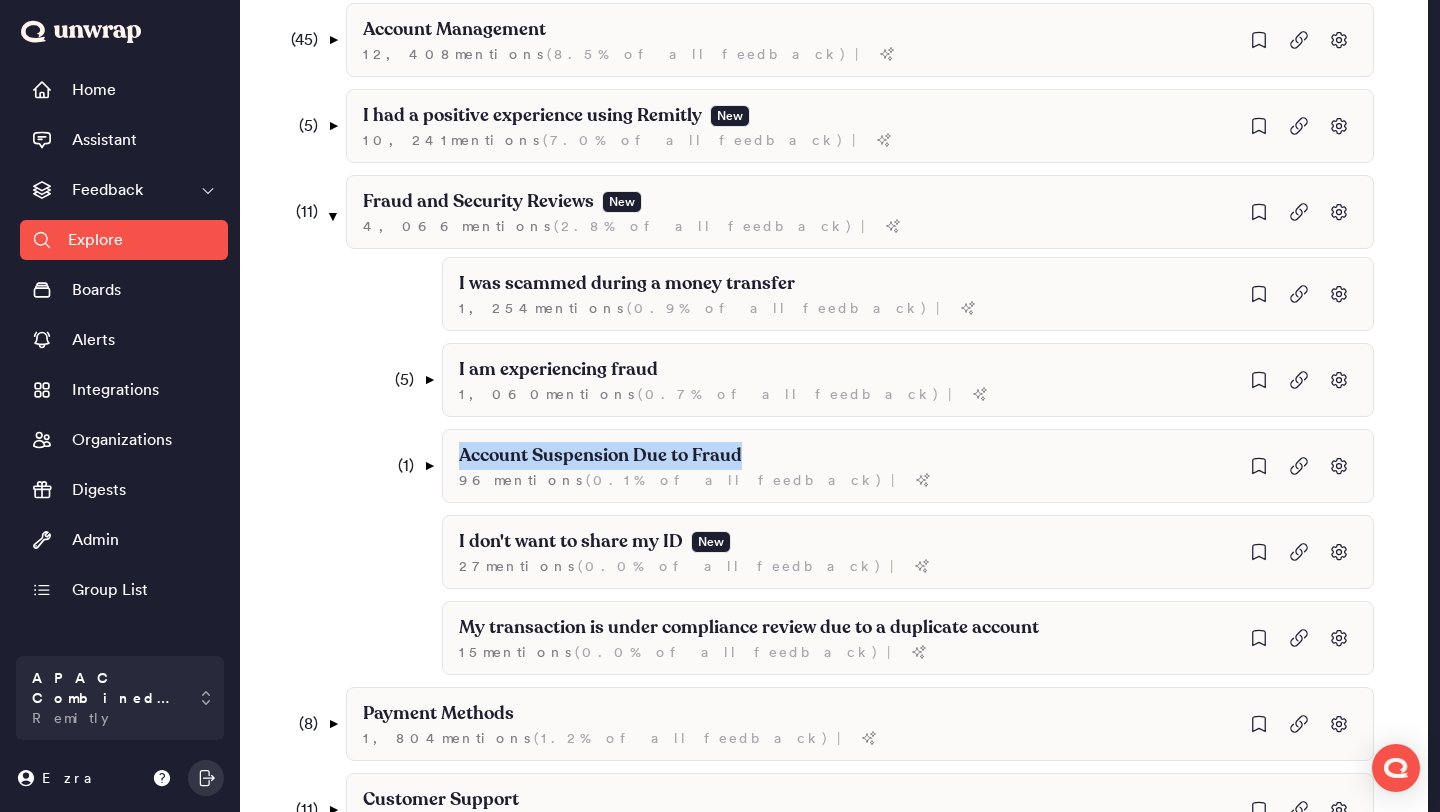 drag, startPoint x: 765, startPoint y: 451, endPoint x: 340, endPoint y: 448, distance: 425.0106 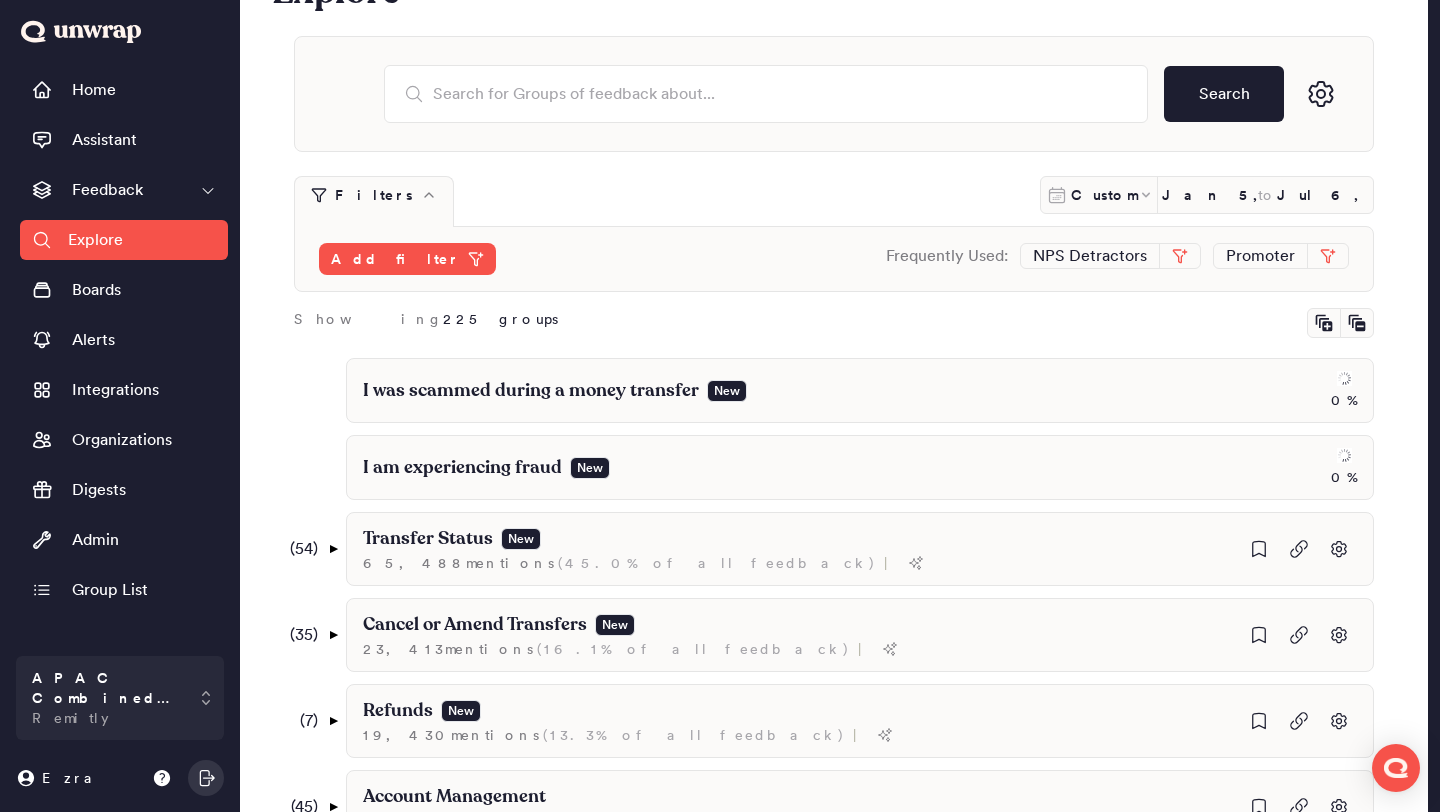 scroll, scrollTop: 0, scrollLeft: 0, axis: both 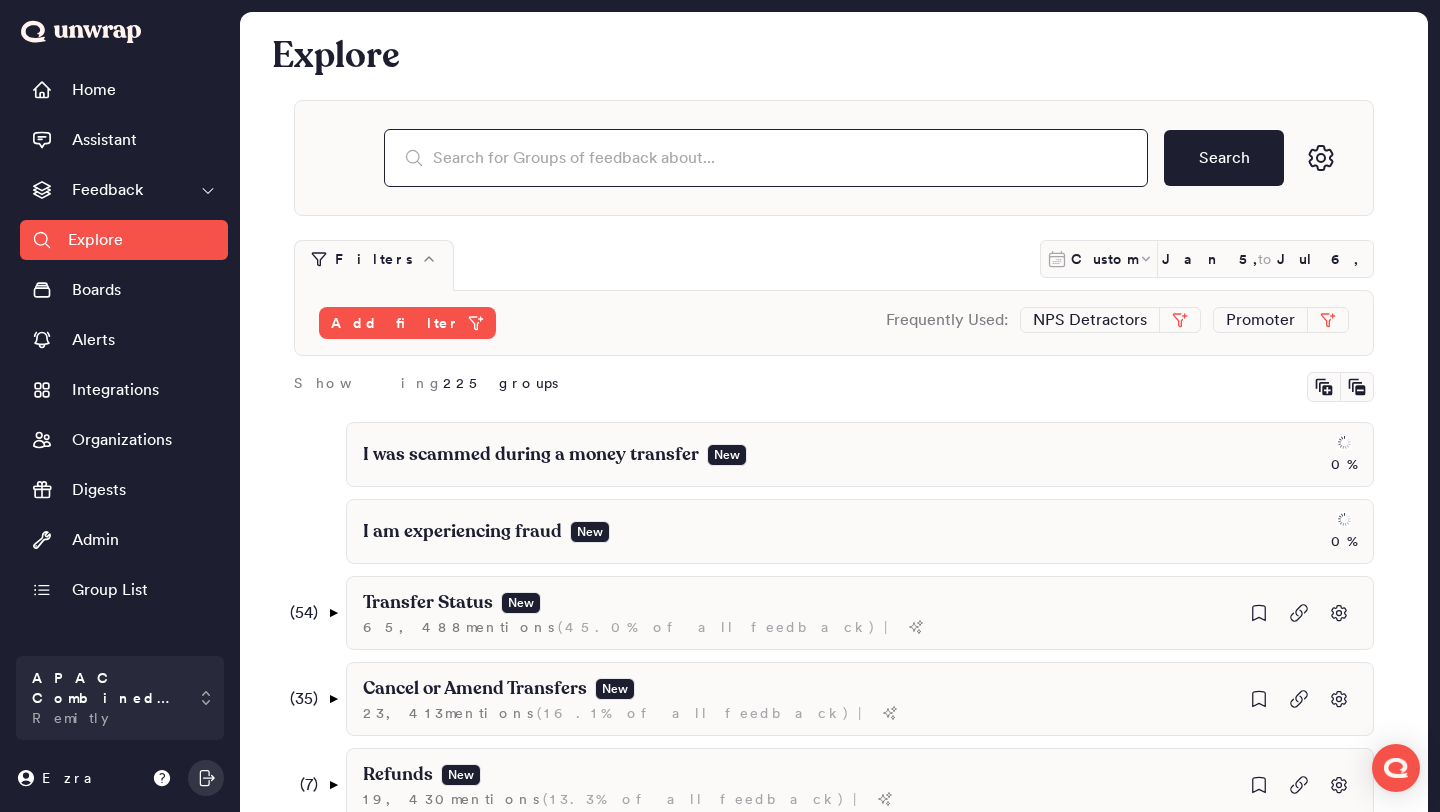click at bounding box center [766, 158] 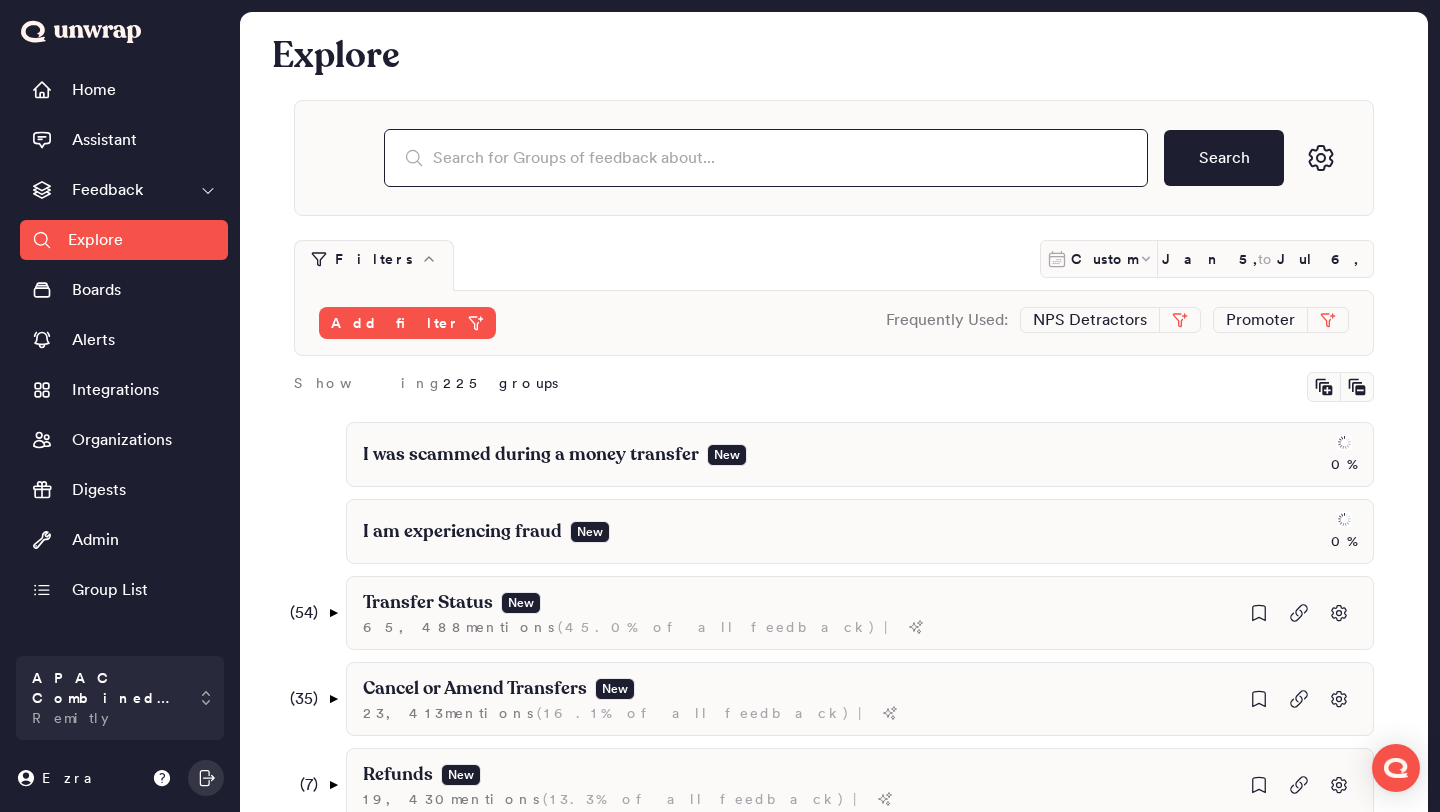 paste on "Account Suspension Due to Fraud" 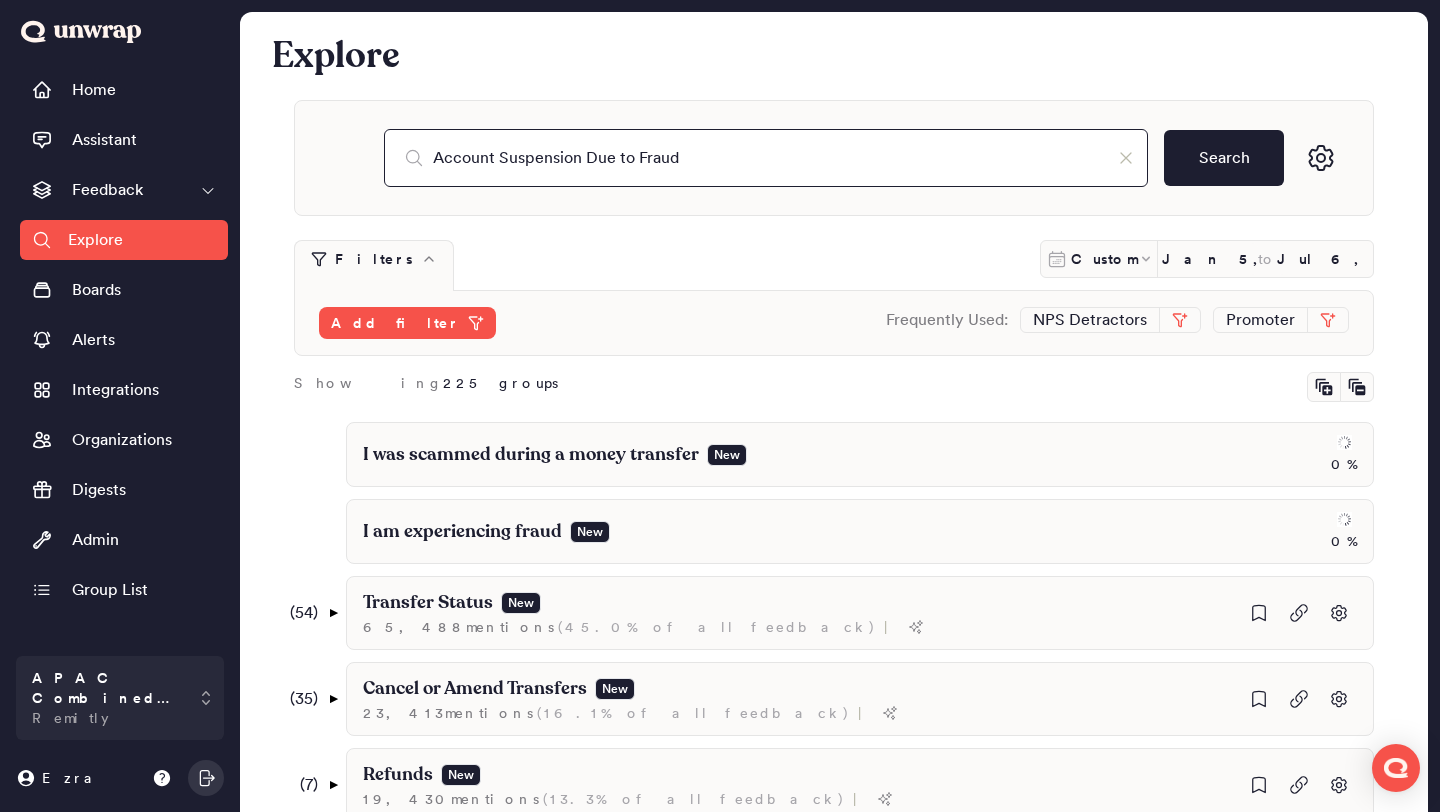 type on "Account Suspension Due to Fraud" 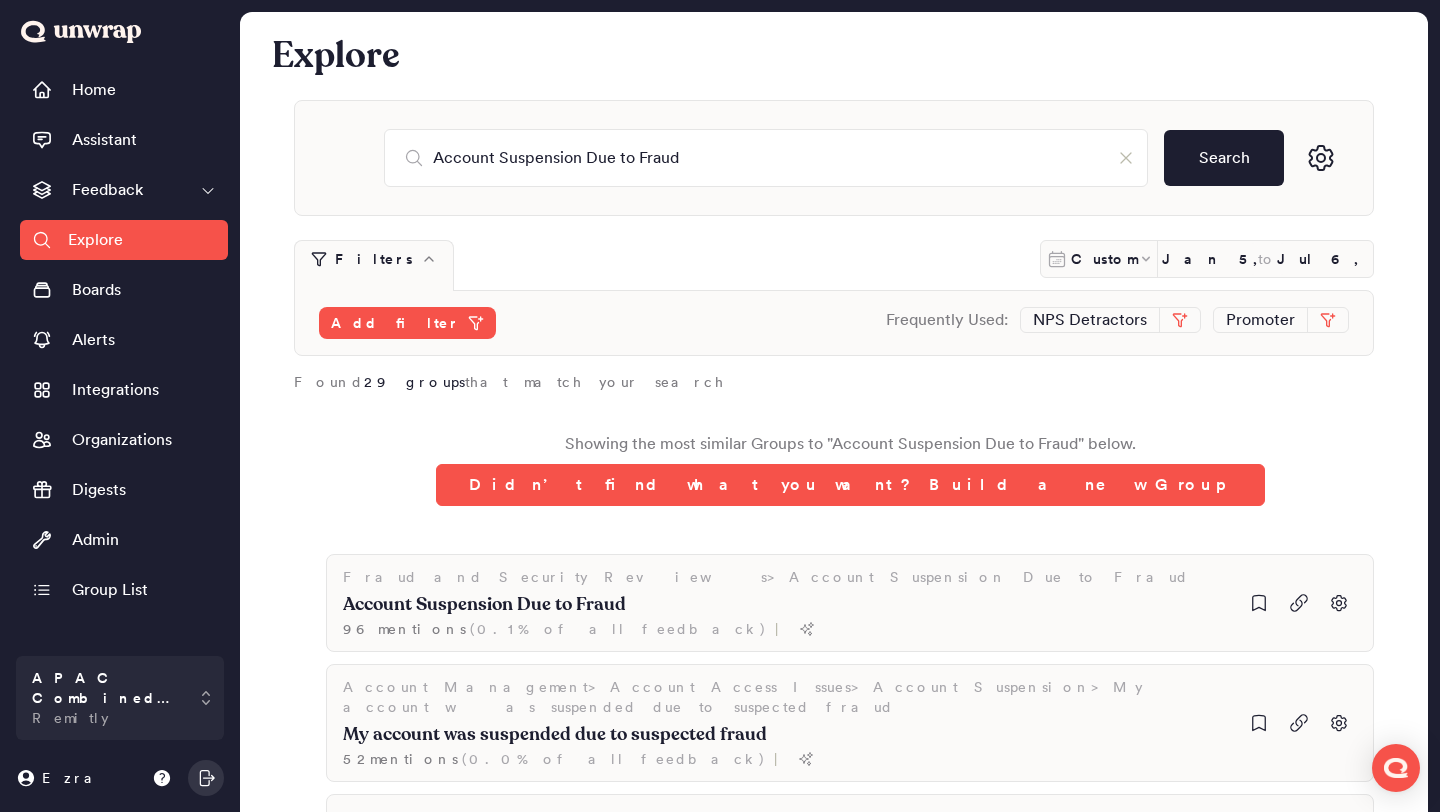 click on "Showing the most similar Groups to " Account Suspension Due to Fraud " below.  Didn’t find what you want? Build a new Group" at bounding box center (850, 469) 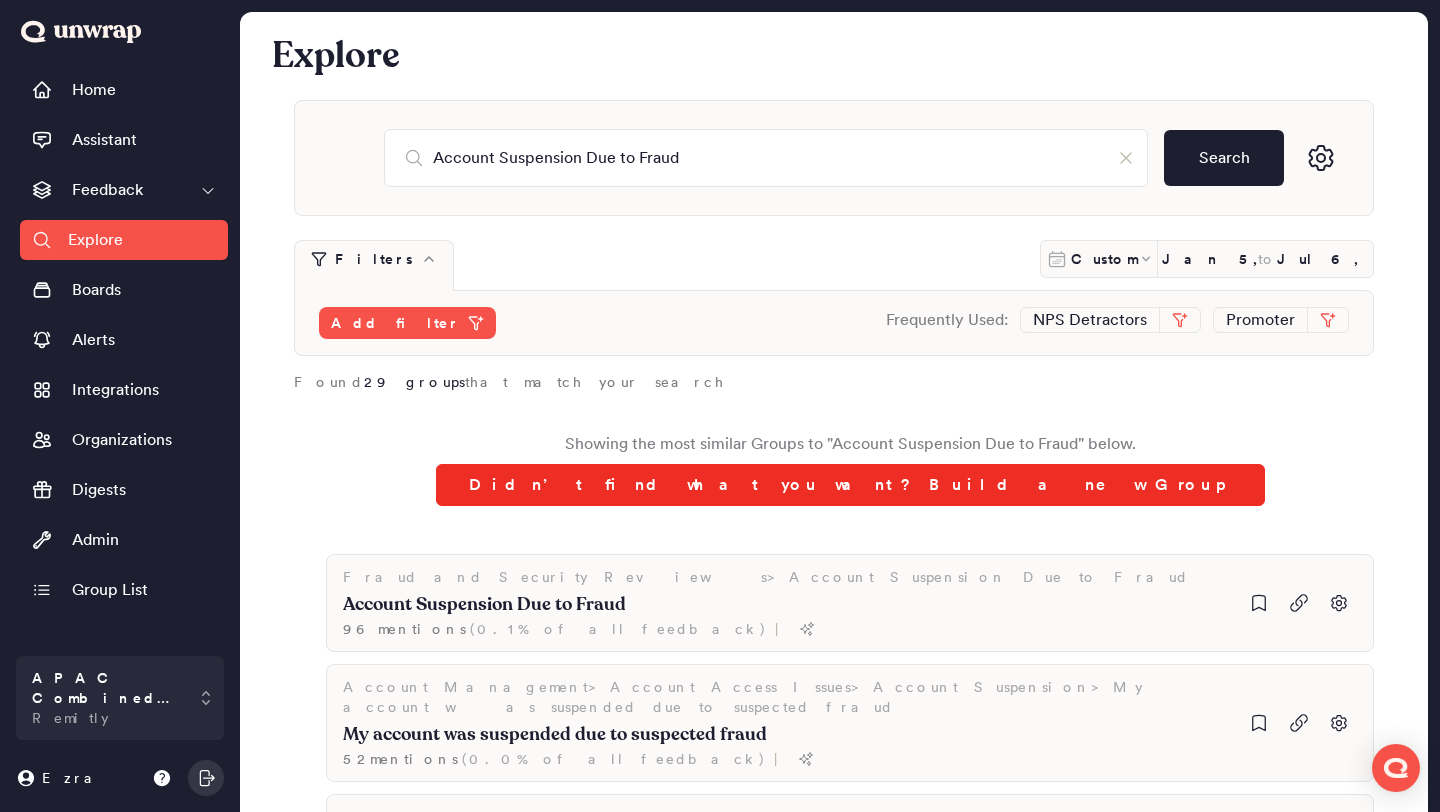 click on "Didn’t find what you want? Build a new Group" at bounding box center [850, 485] 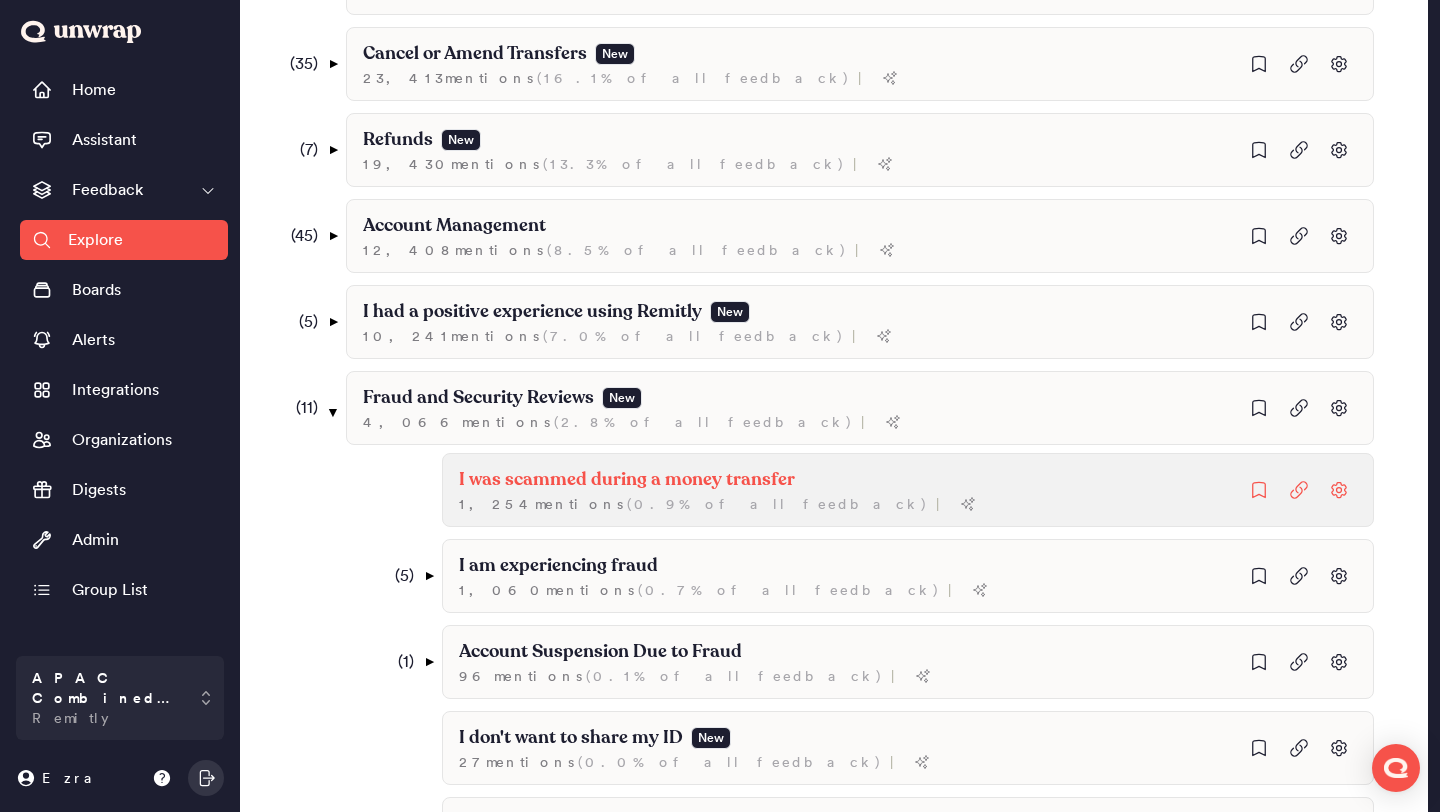 scroll, scrollTop: 724, scrollLeft: 0, axis: vertical 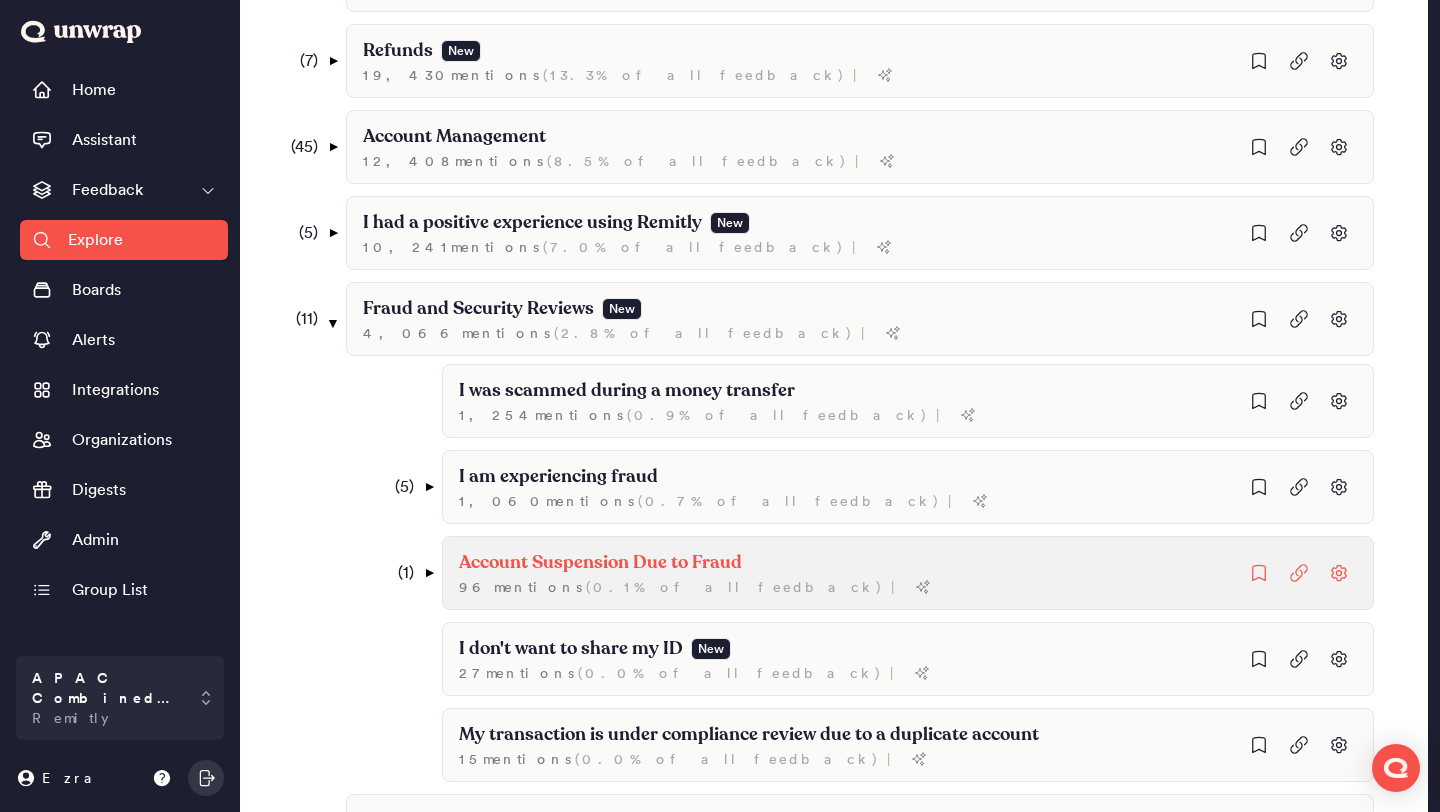 click on "Account Suspension Due to Fraud" at bounding box center [627, 391] 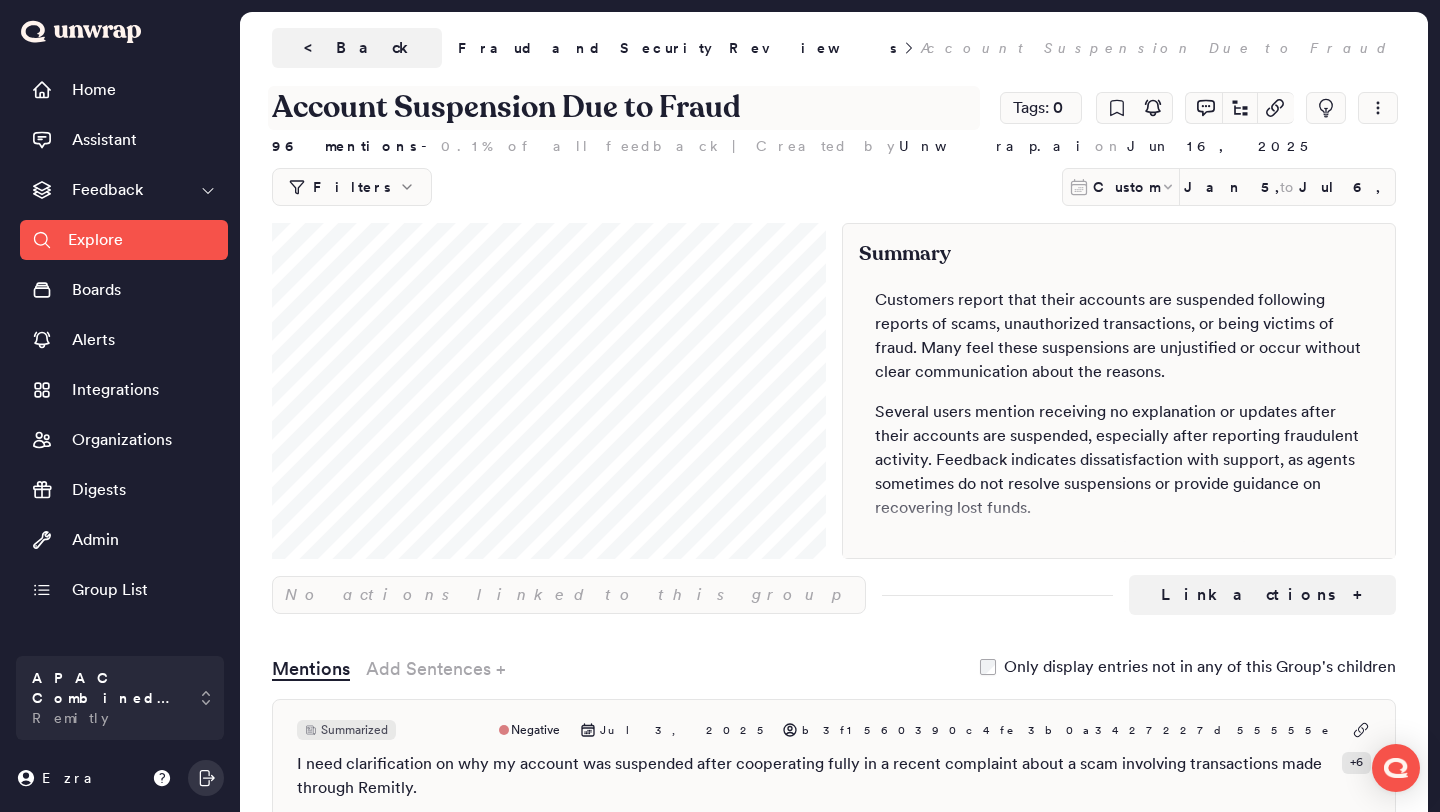 click on "Account Suspension Due to Fraud" at bounding box center [624, 108] 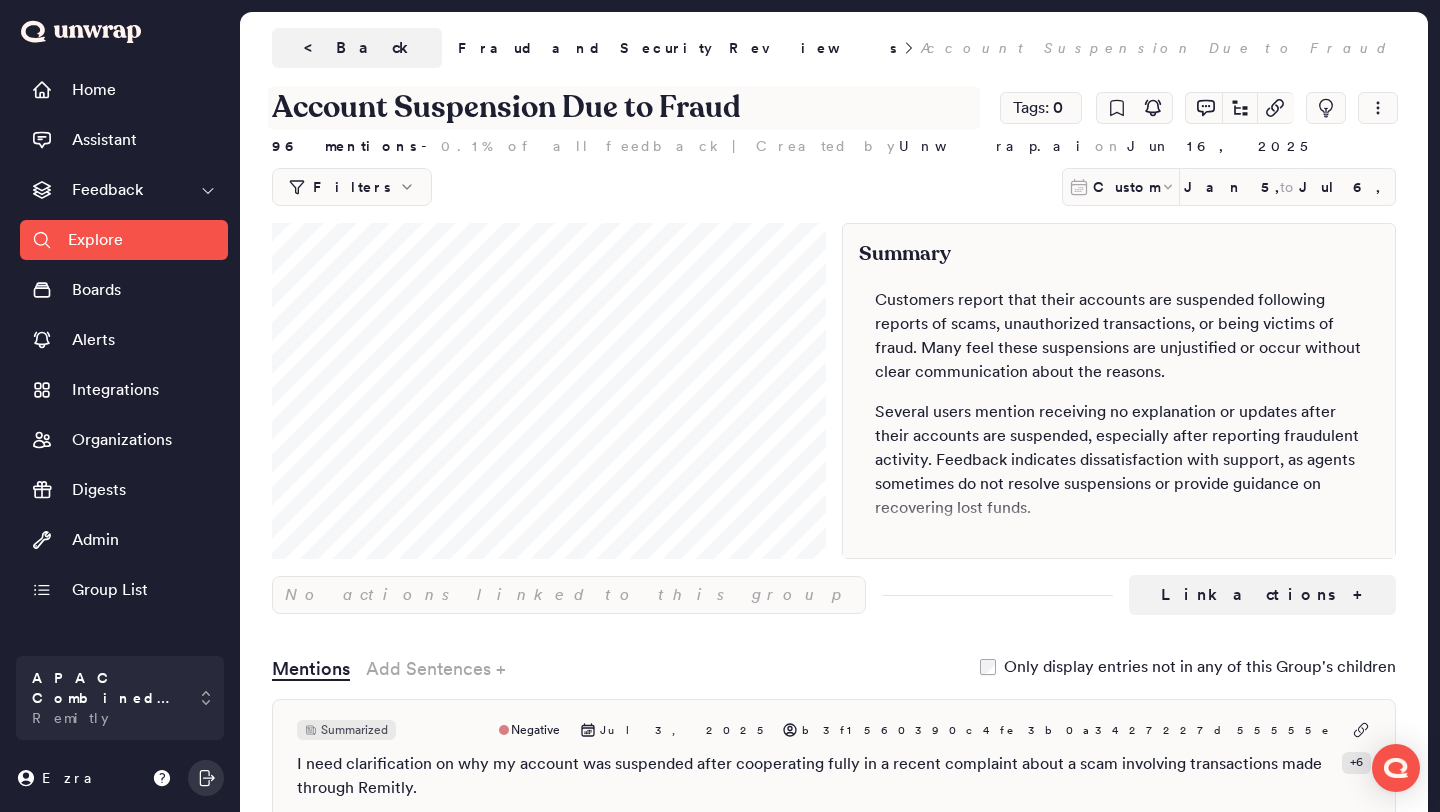 click on "Account Suspension Due to Fraud" at bounding box center (624, 108) 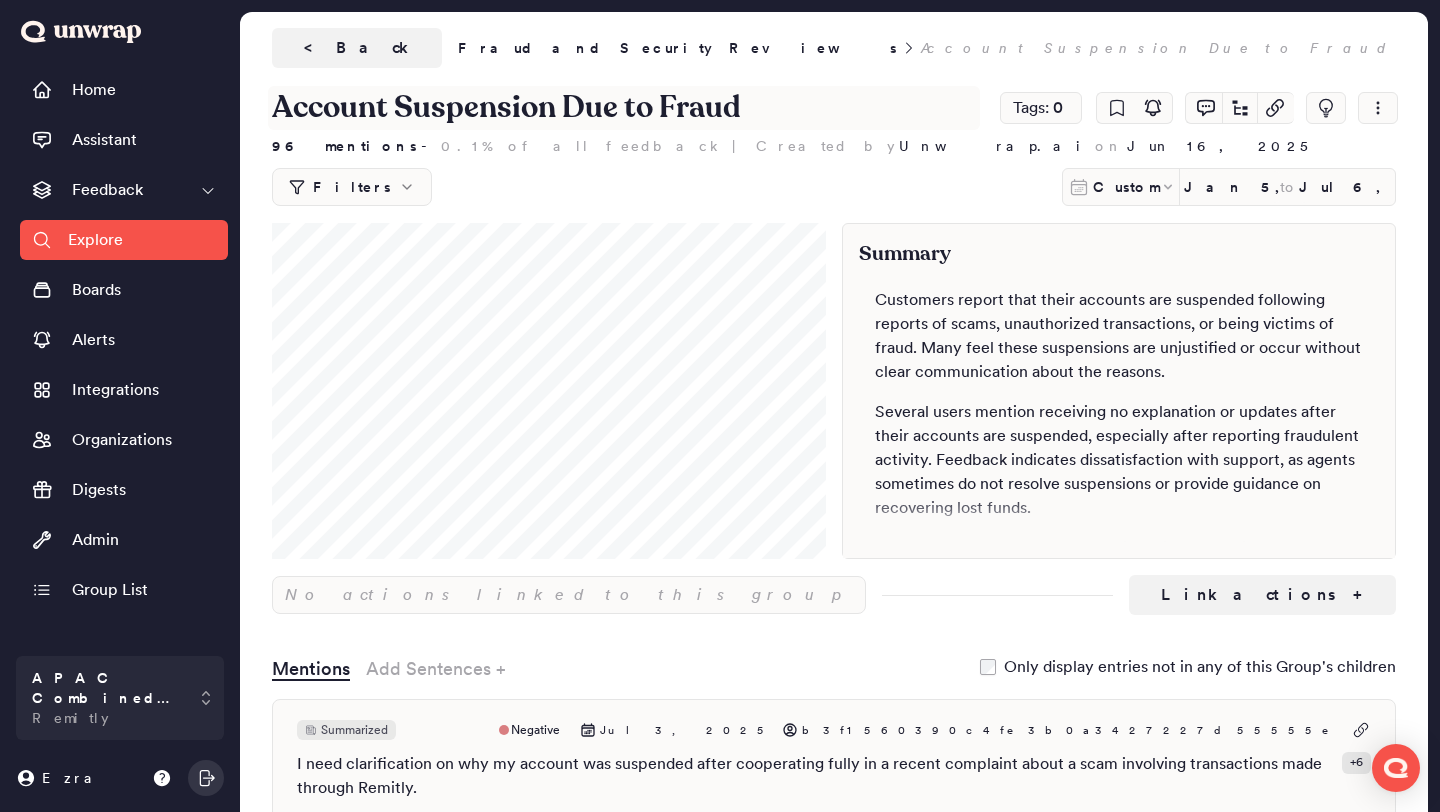 click on "Account Suspension Due to Fraud" at bounding box center [624, 108] 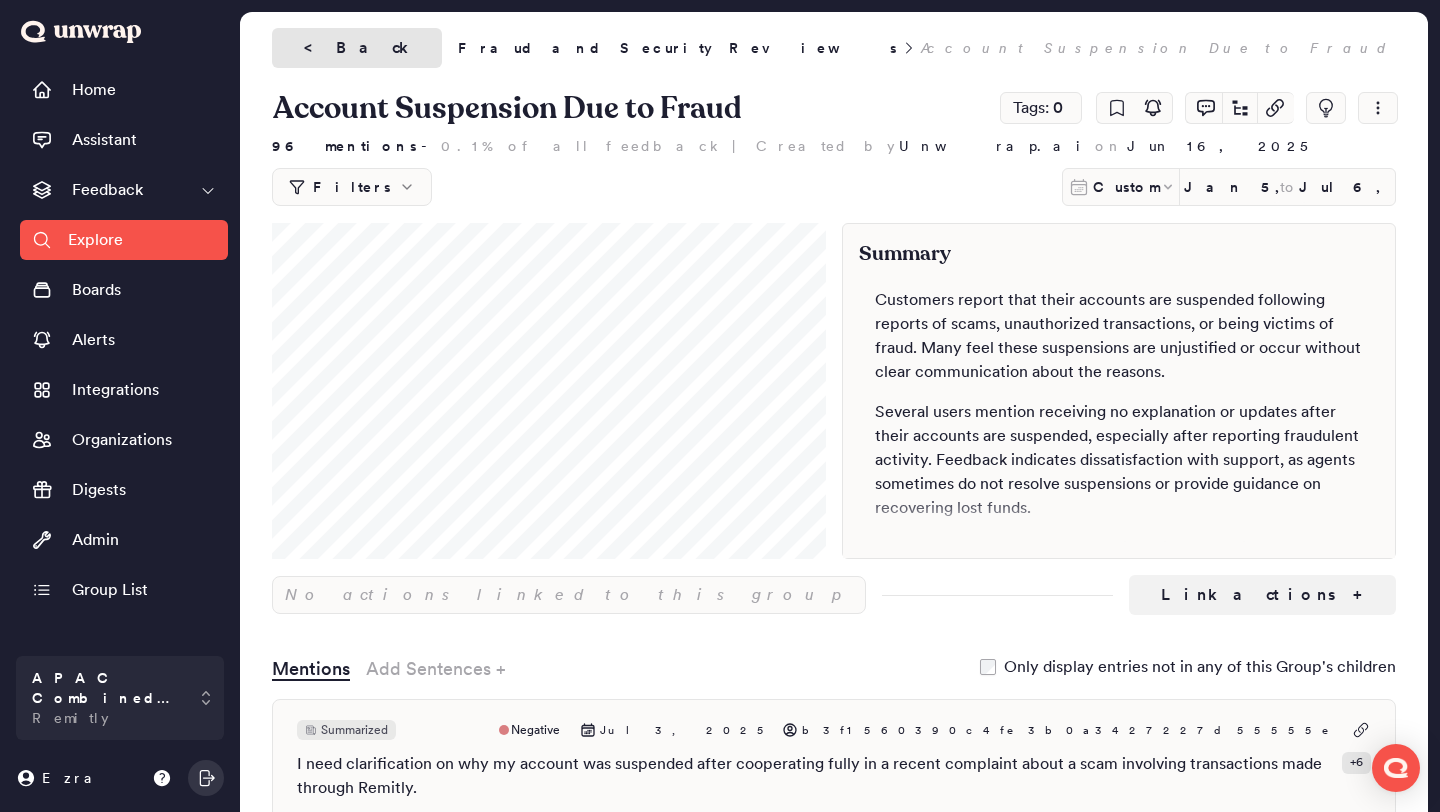 click on "< Back" at bounding box center (357, 48) 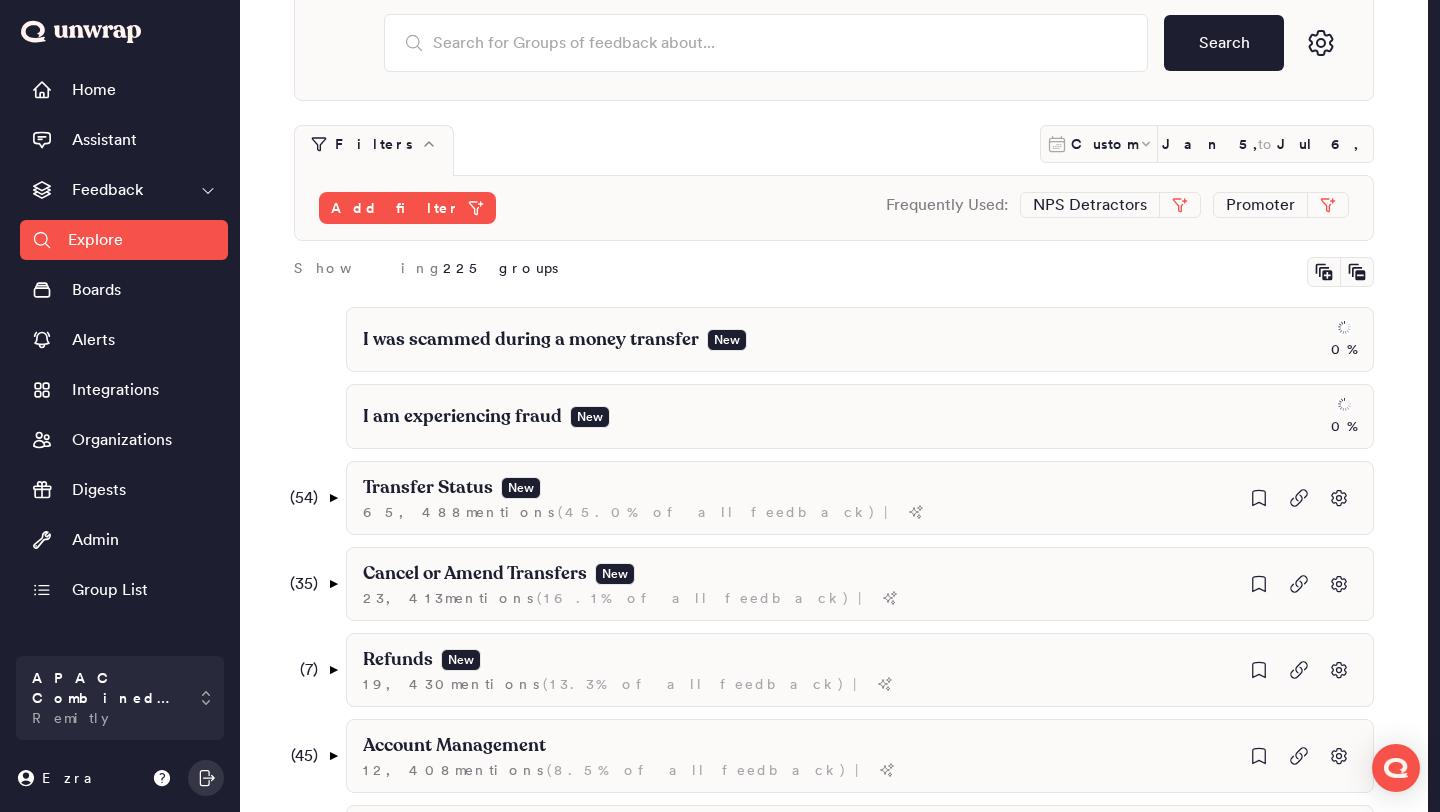 scroll, scrollTop: 0, scrollLeft: 0, axis: both 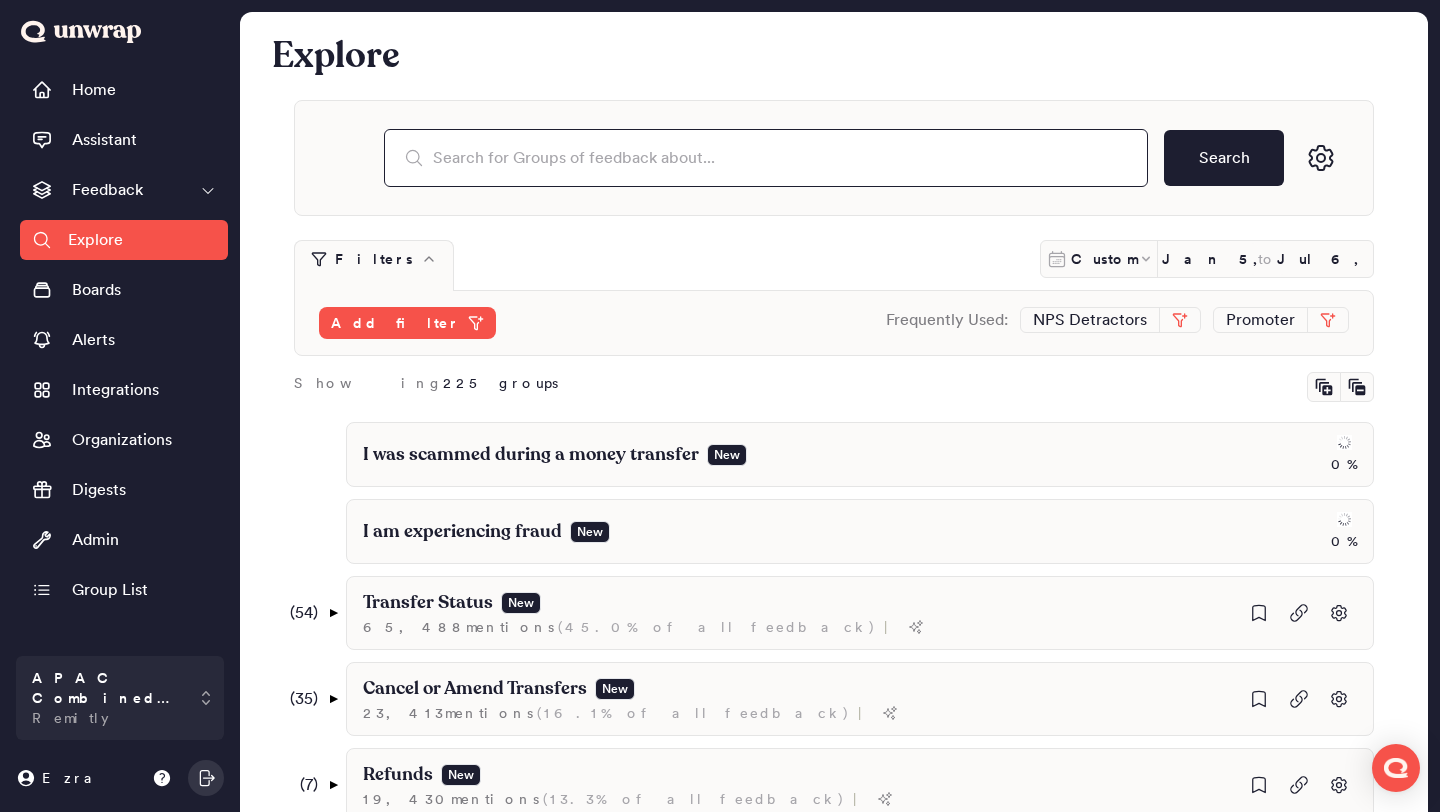 click at bounding box center [766, 158] 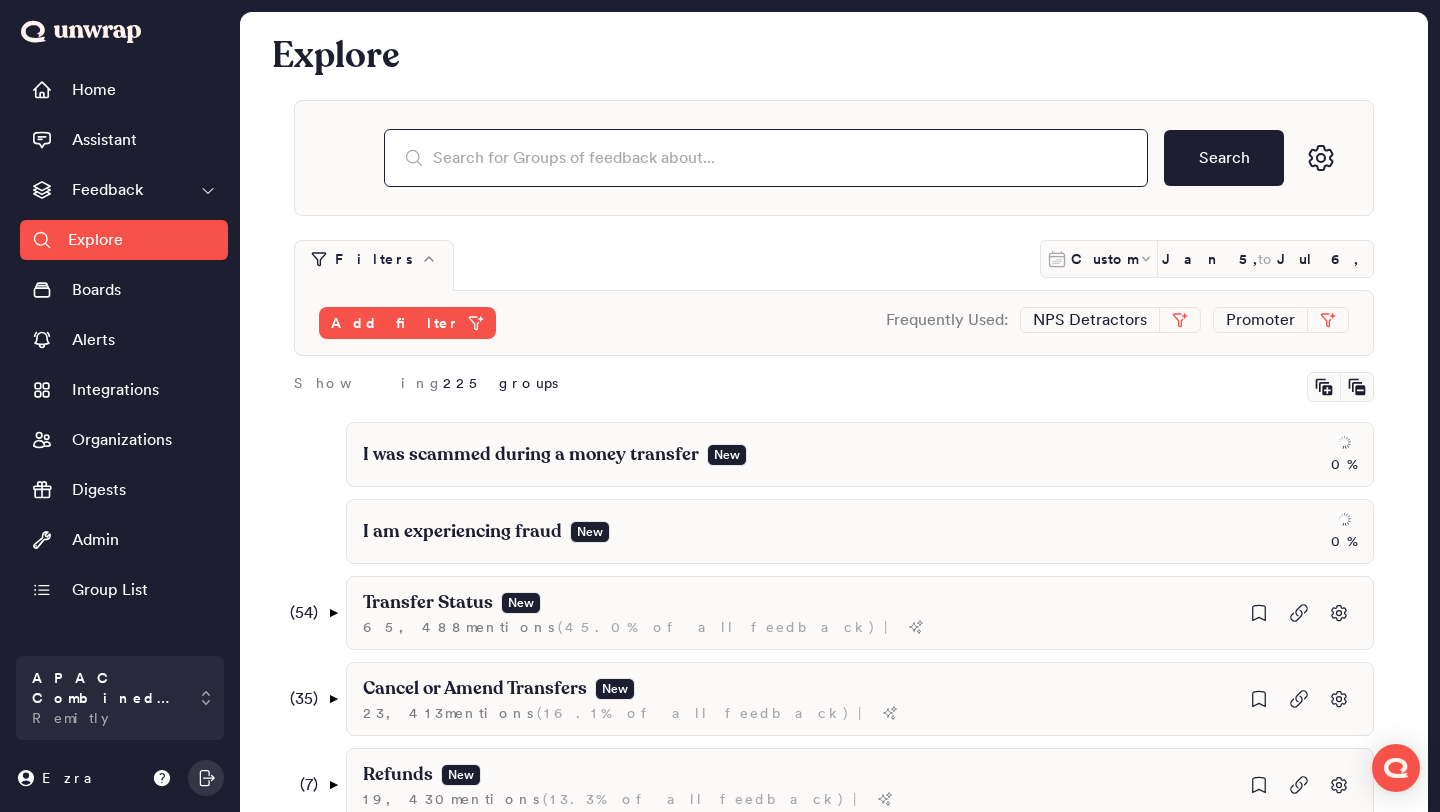 paste on "Account Suspension Due to Fraud" 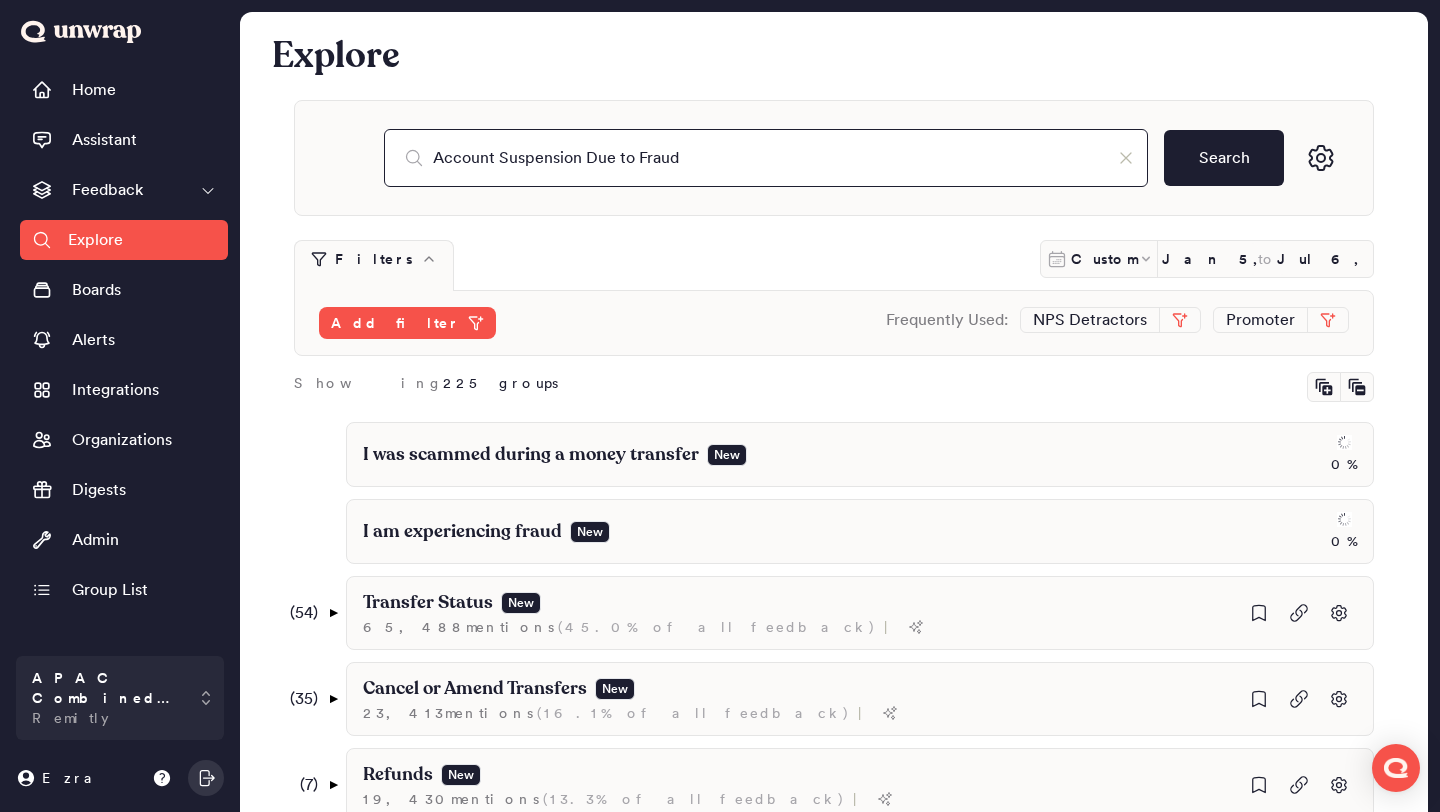 type on "Account Suspension Due to Fraud" 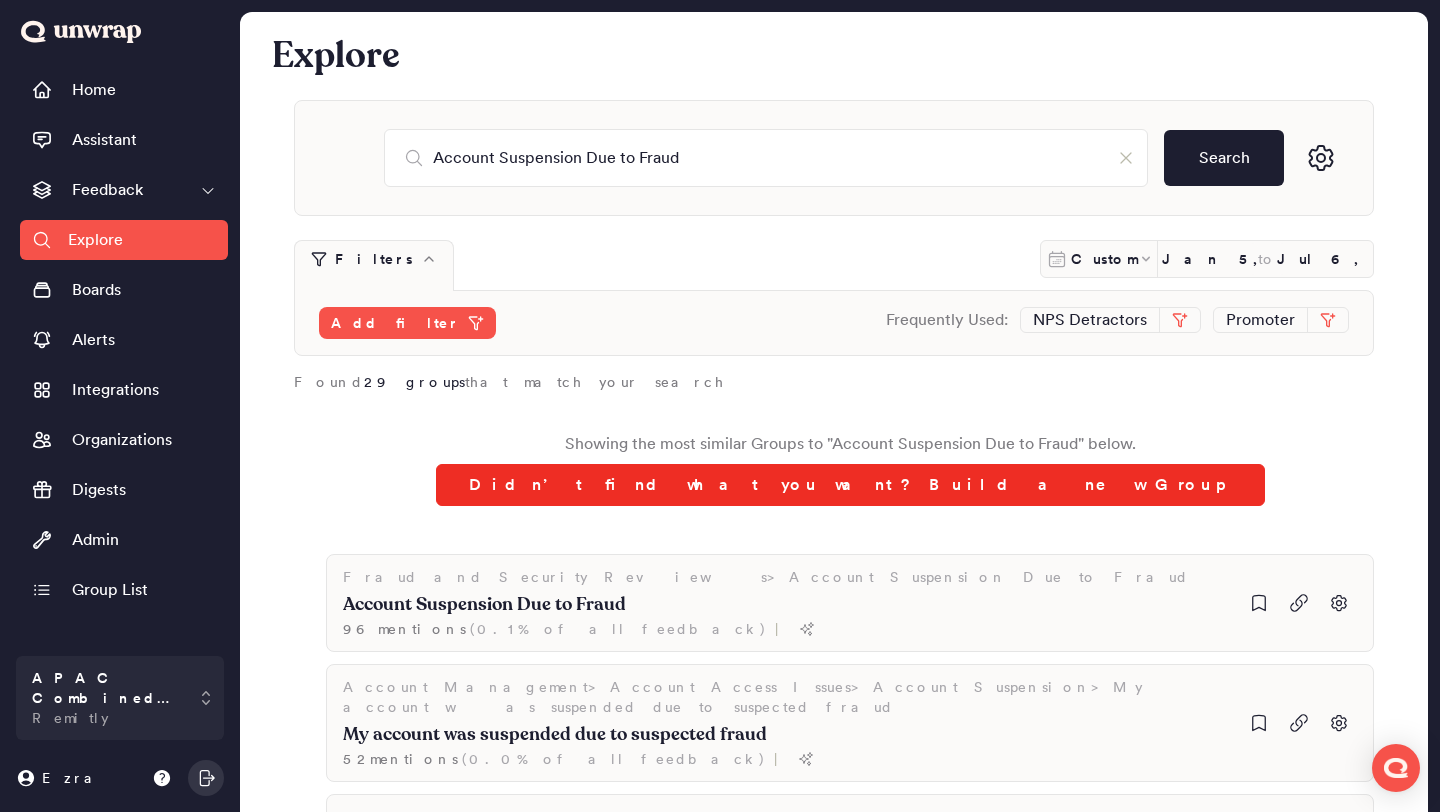 click on "Didn’t find what you want? Build a new Group" at bounding box center [850, 485] 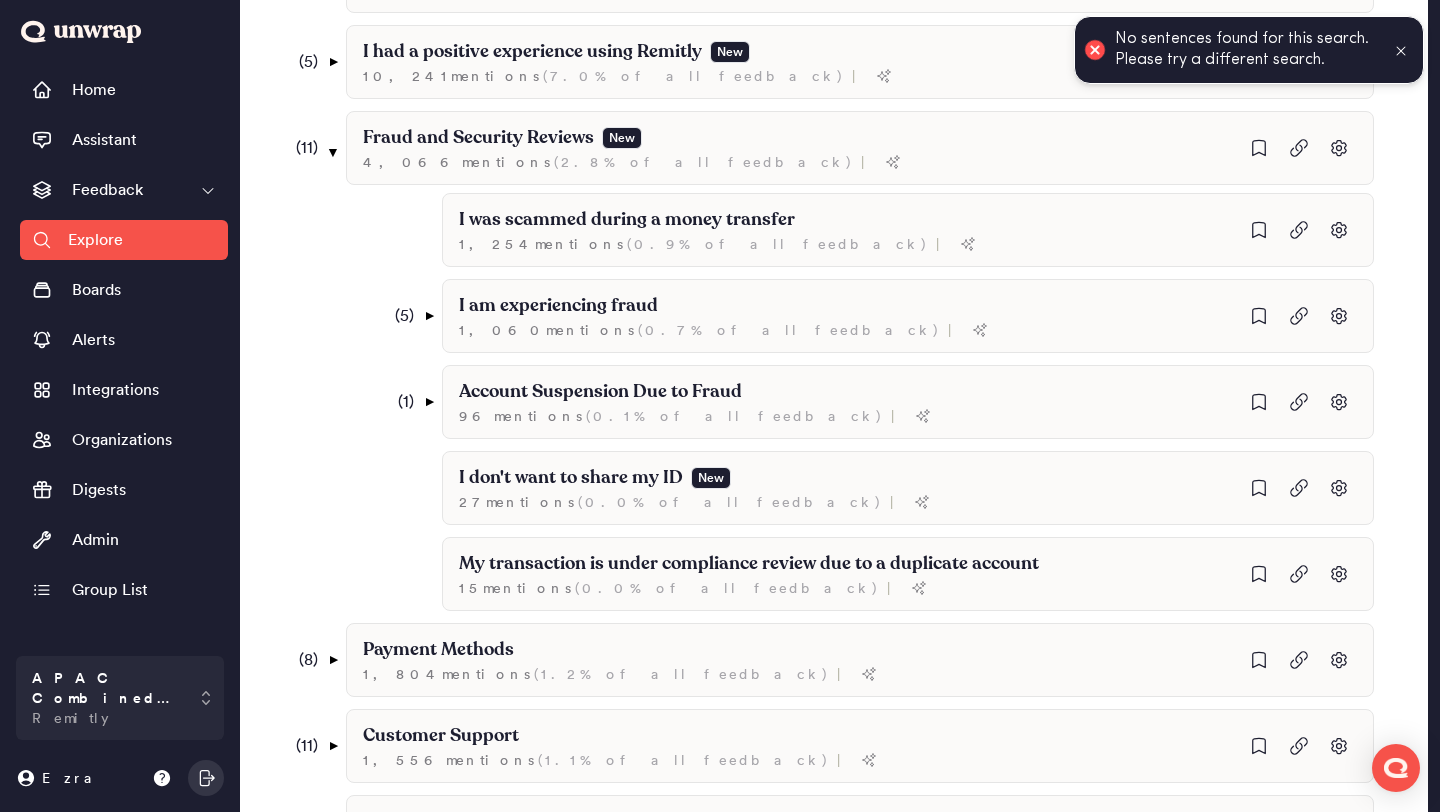 scroll, scrollTop: 978, scrollLeft: 0, axis: vertical 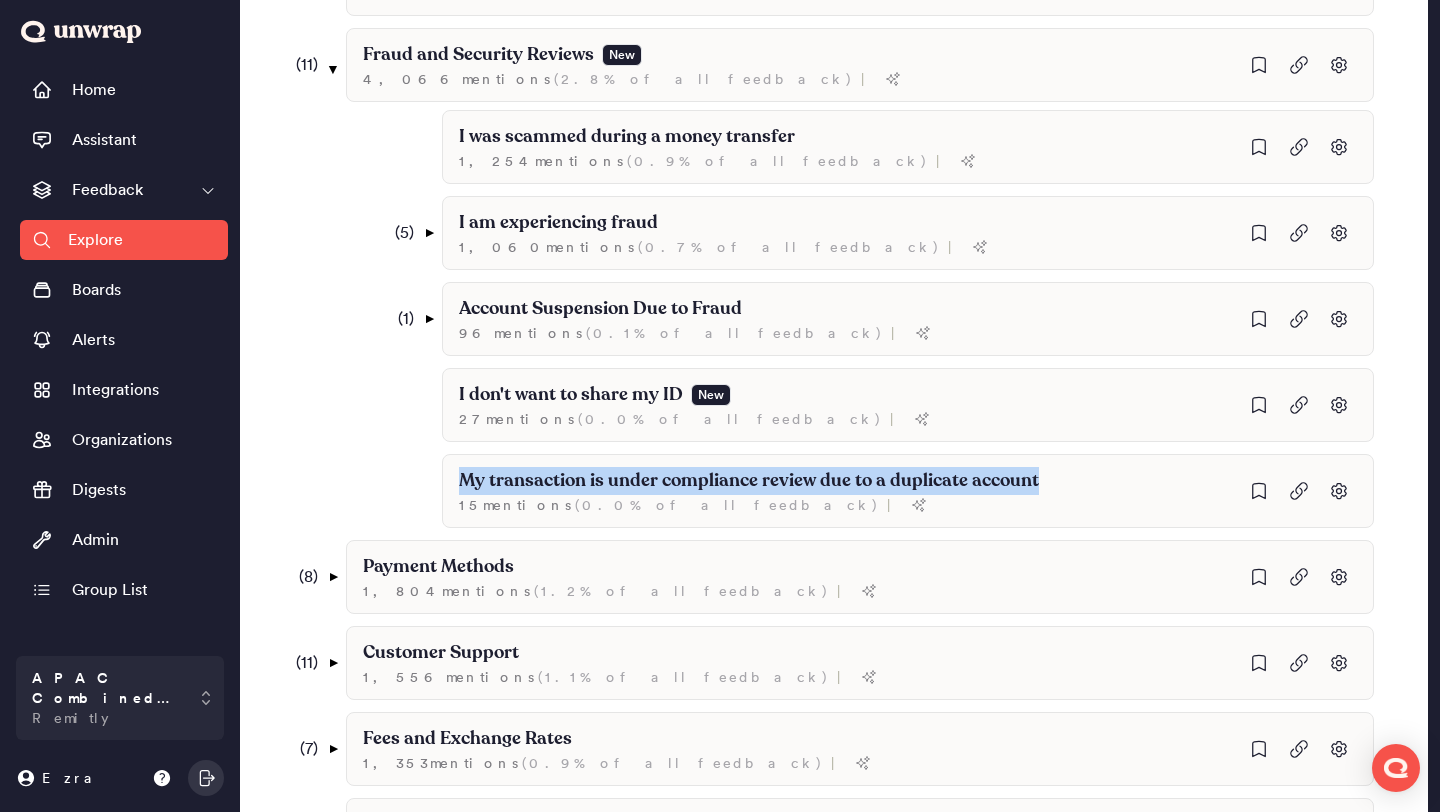 drag, startPoint x: 1053, startPoint y: 483, endPoint x: 335, endPoint y: 468, distance: 718.1567 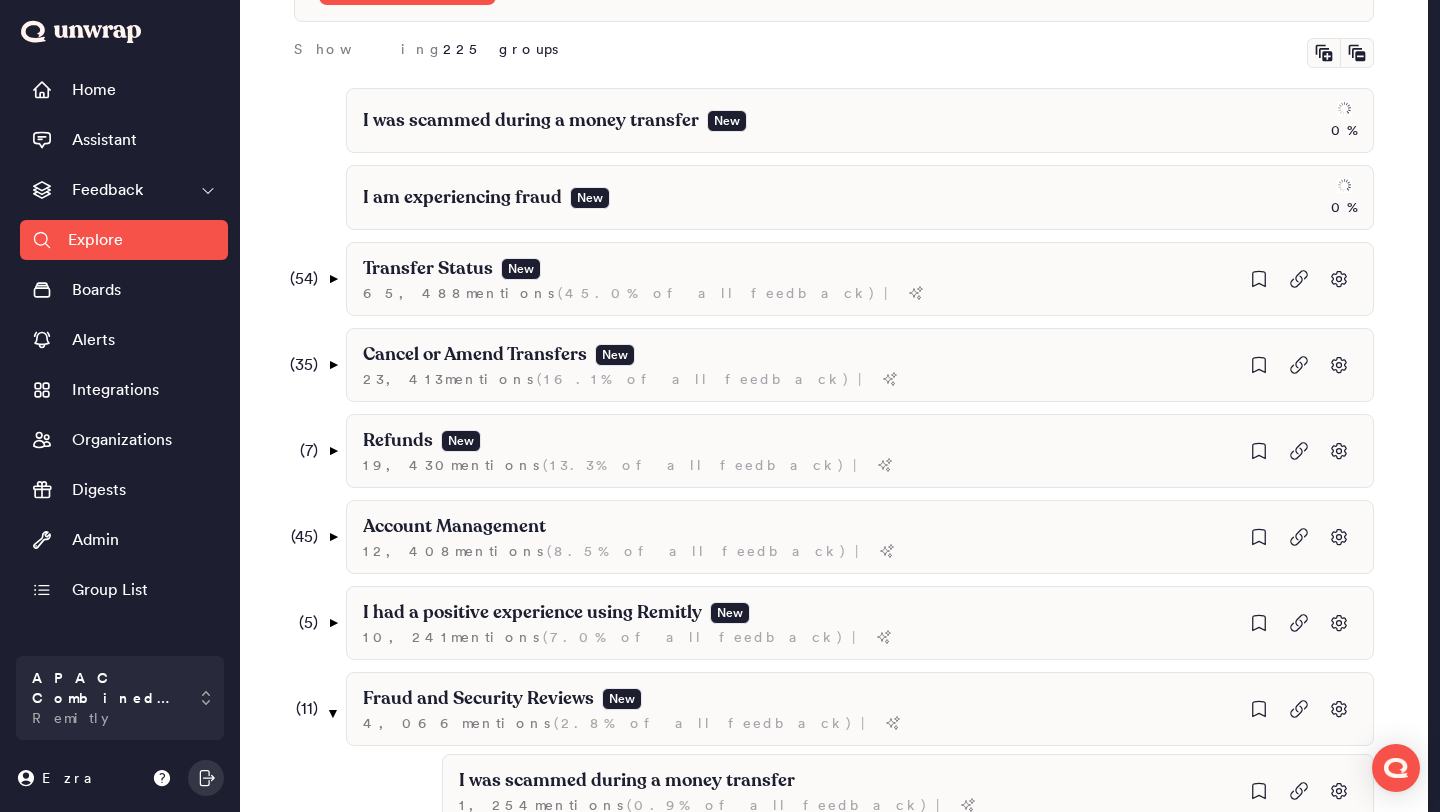 scroll, scrollTop: 0, scrollLeft: 0, axis: both 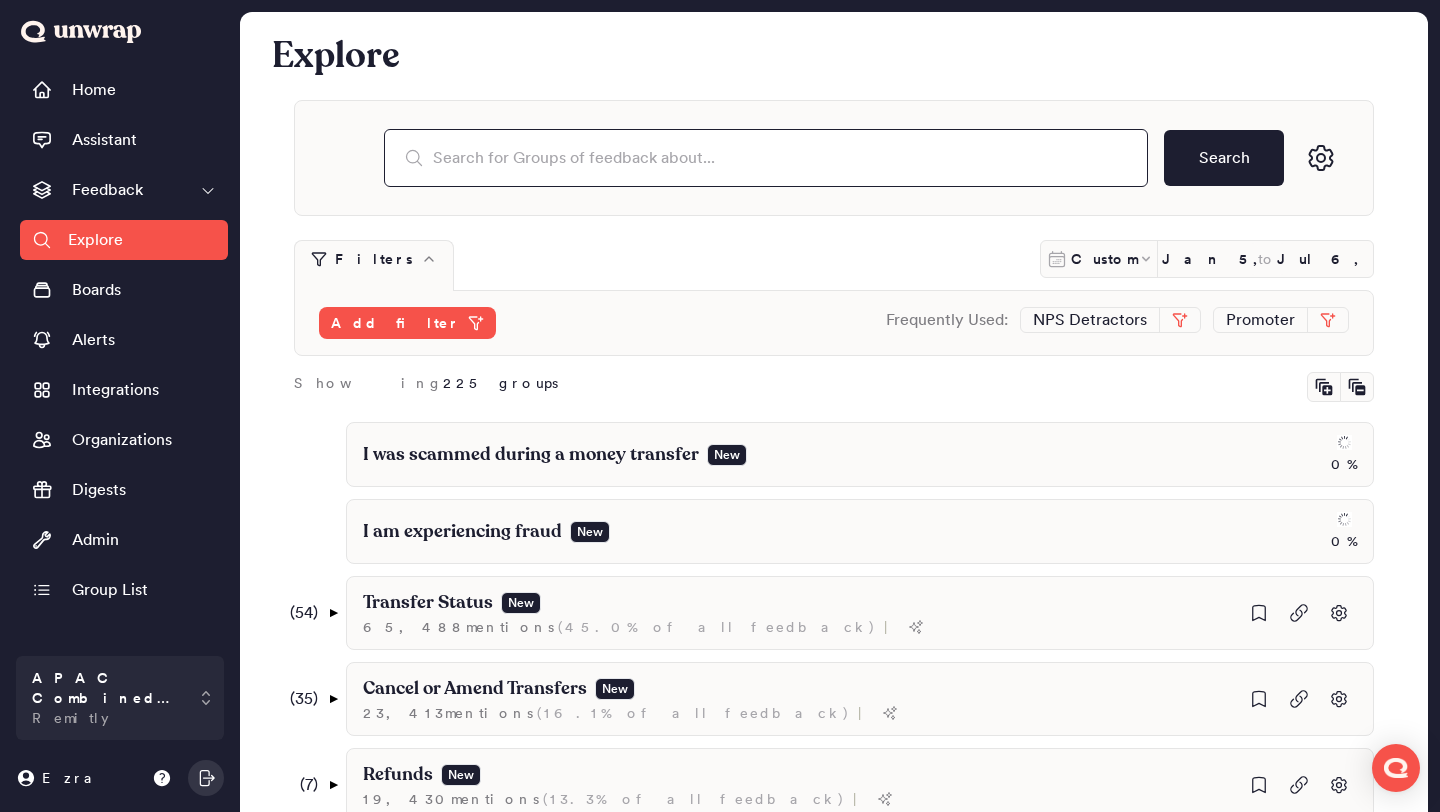 click at bounding box center [766, 158] 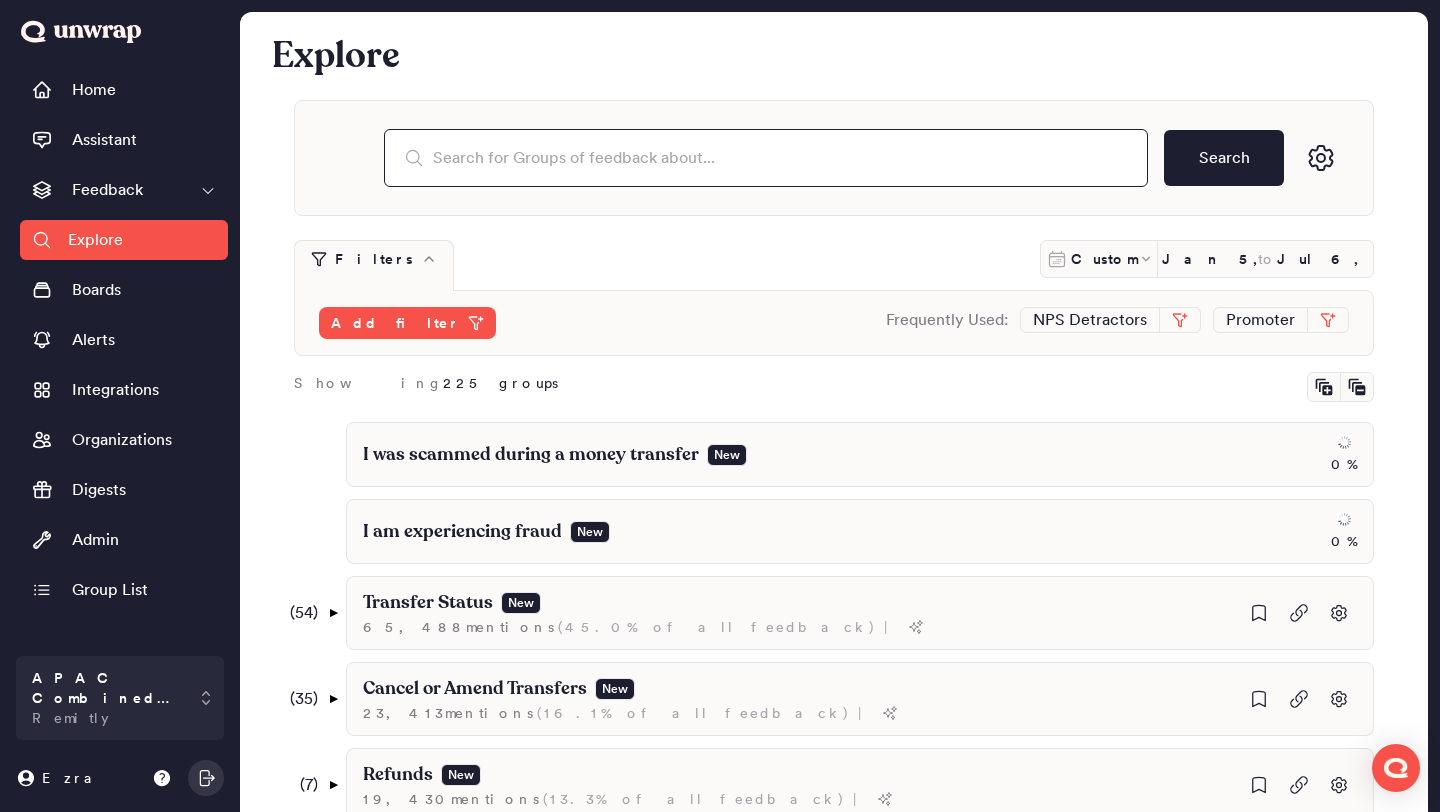paste on "My transaction is under compliance review due to a duplicate account" 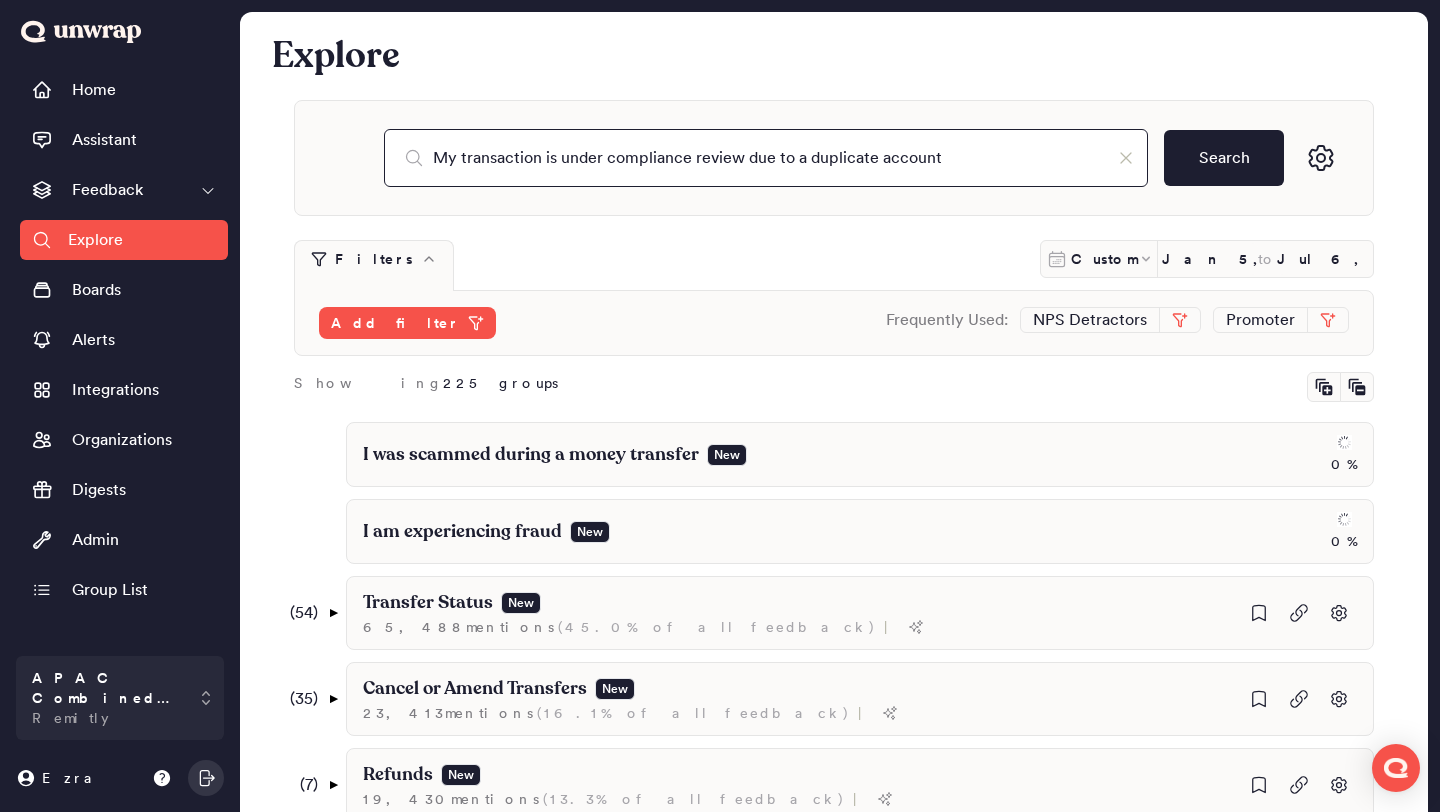 type on "My transaction is under compliance review due to a duplicate account" 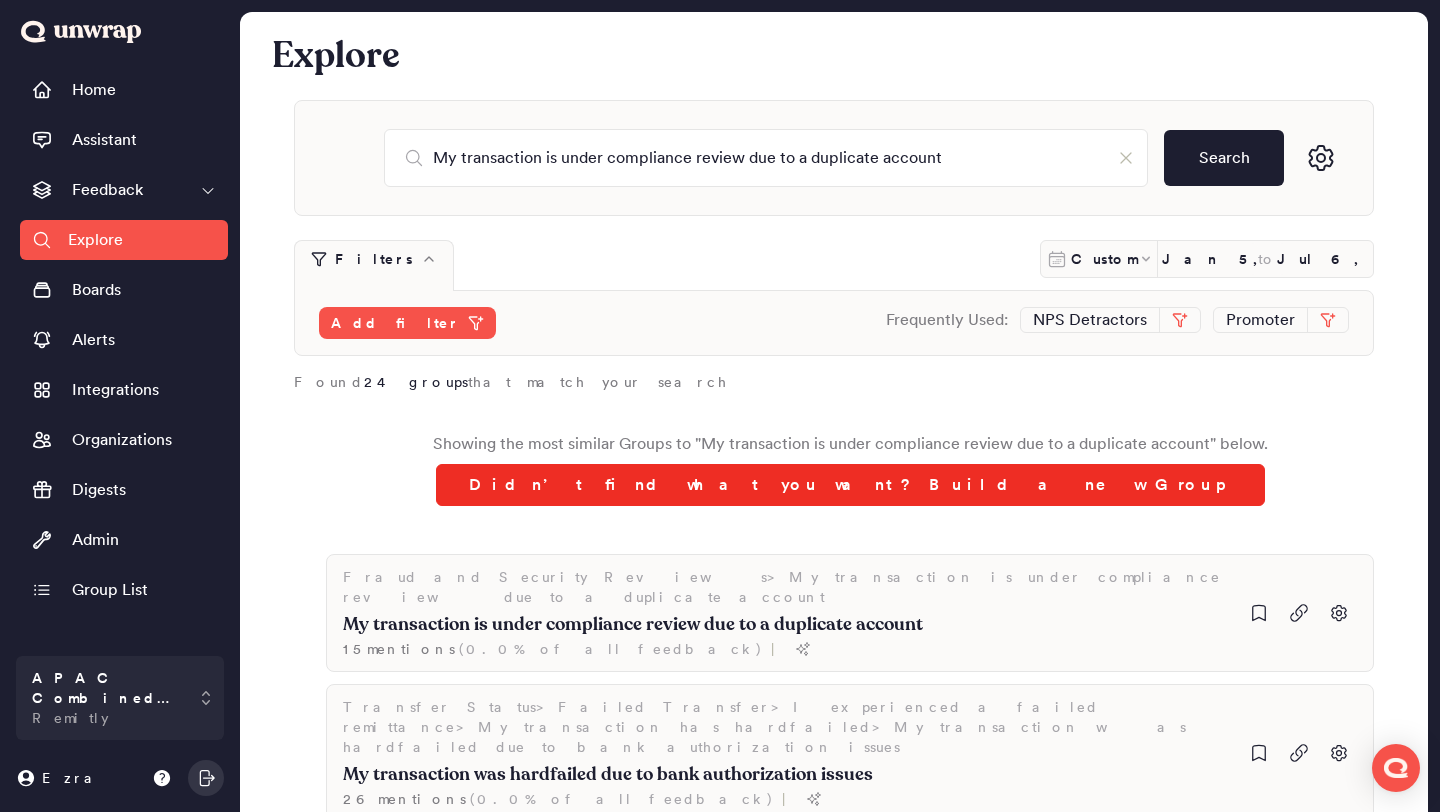 click on "Didn’t find what you want? Build a new Group" at bounding box center [850, 485] 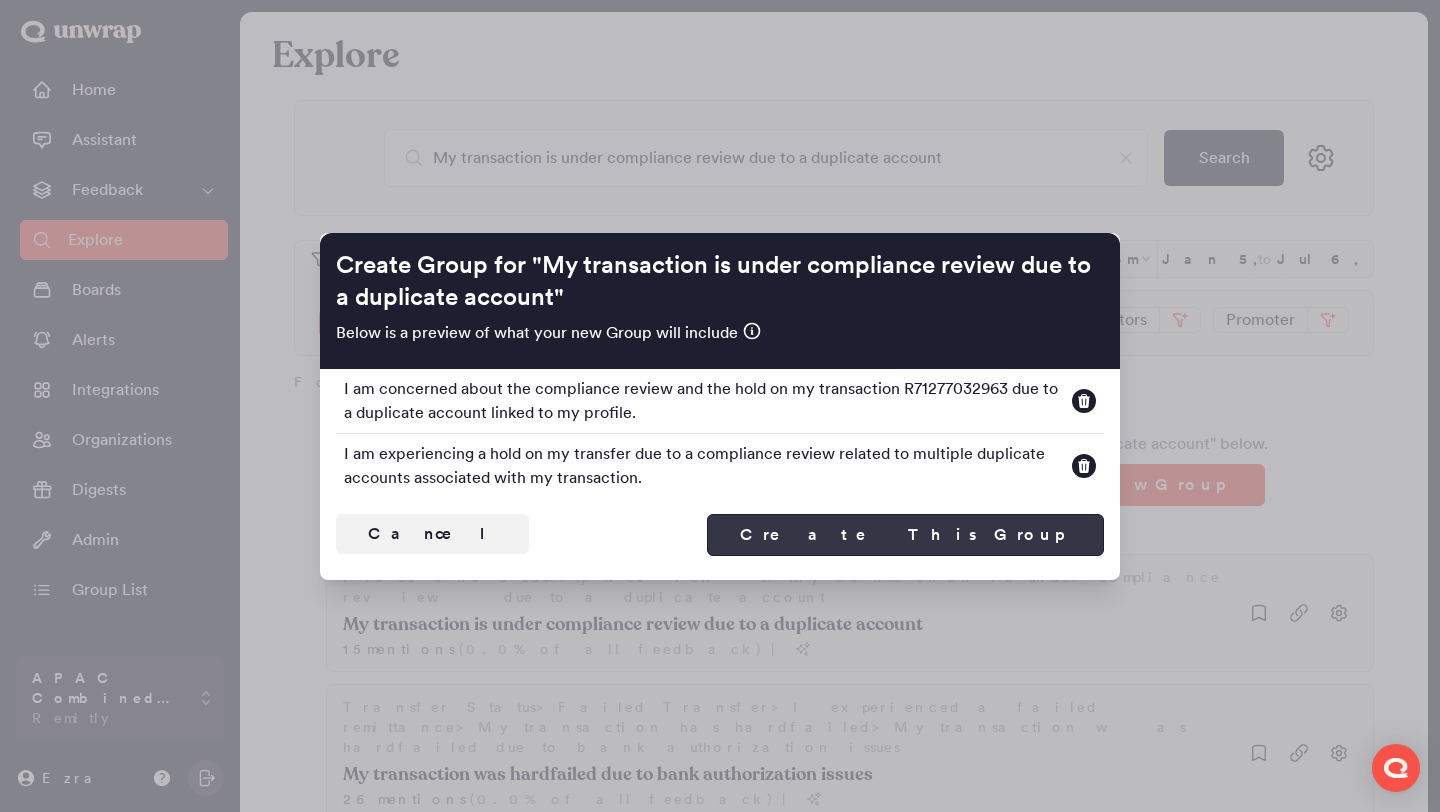 click on "Create This Group" at bounding box center (905, 535) 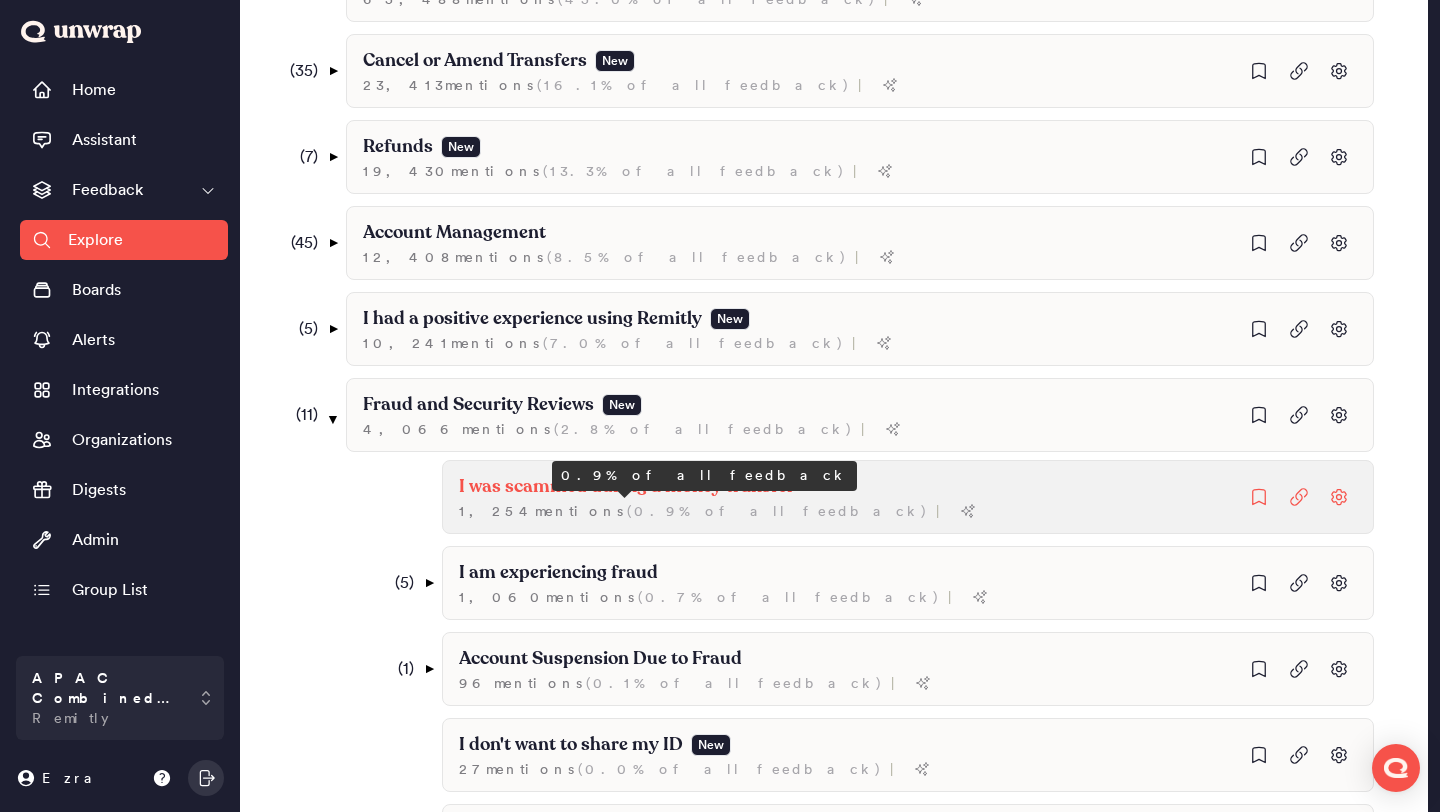 scroll, scrollTop: 894, scrollLeft: 0, axis: vertical 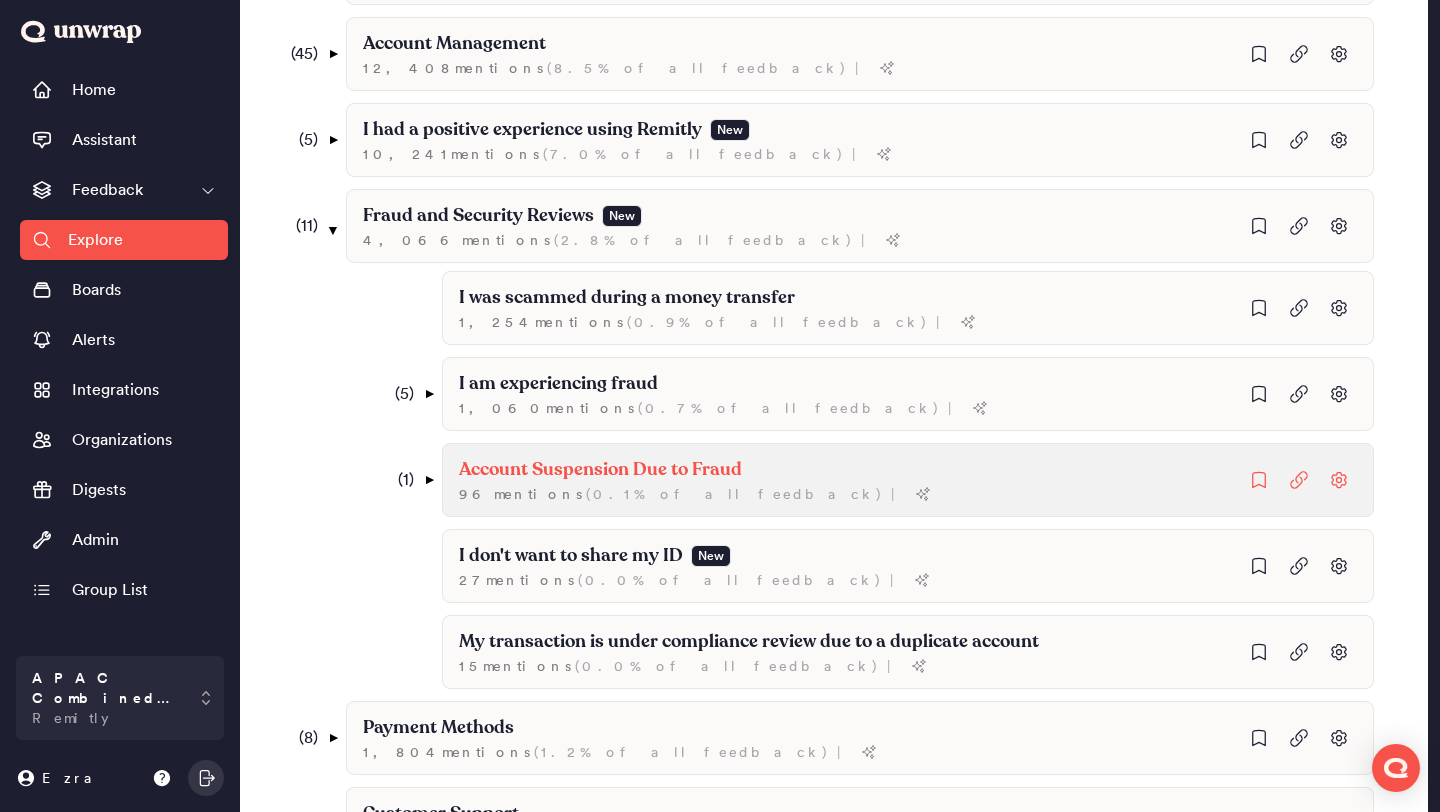 click on "Account Suspension Due to Fraud" at bounding box center [627, 298] 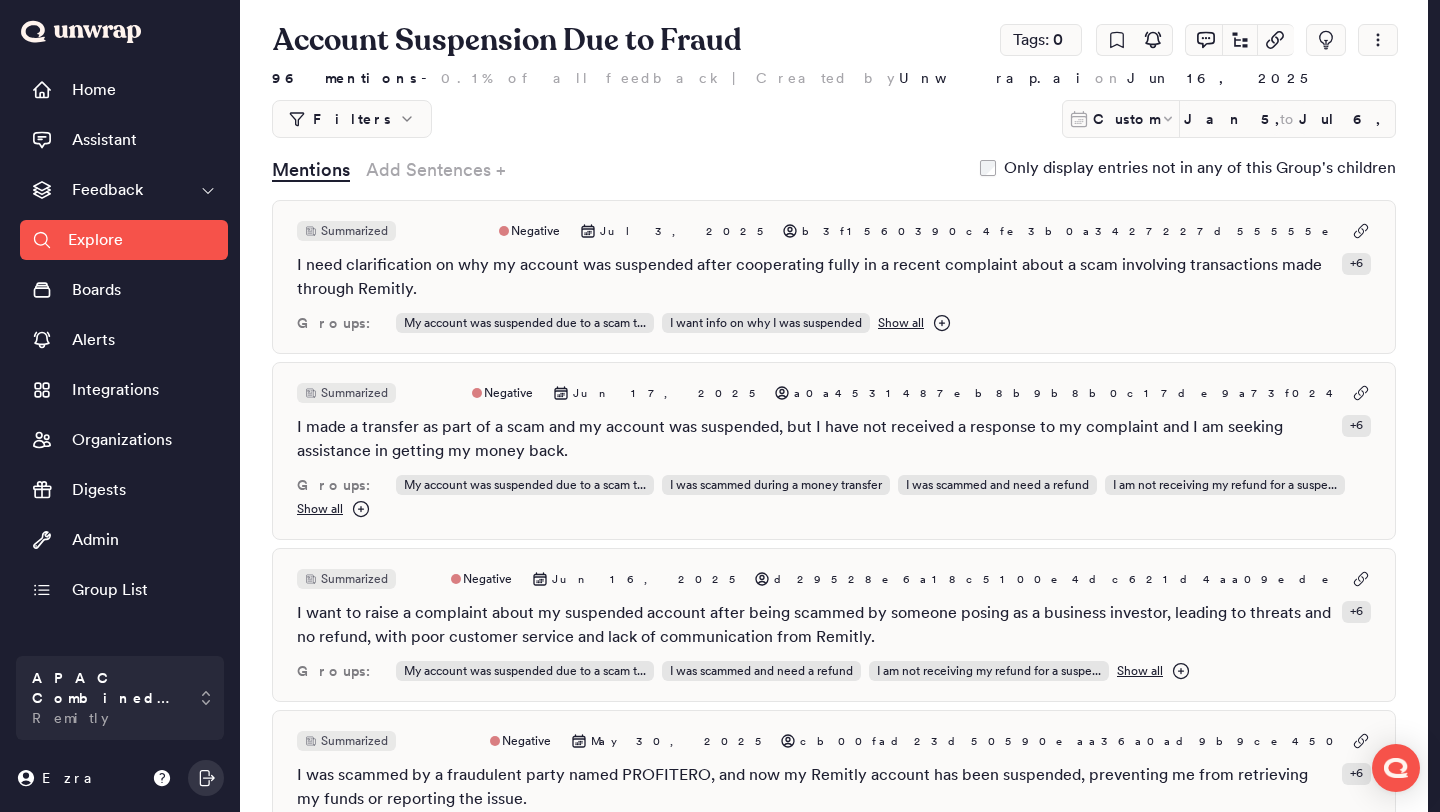 scroll, scrollTop: 0, scrollLeft: 0, axis: both 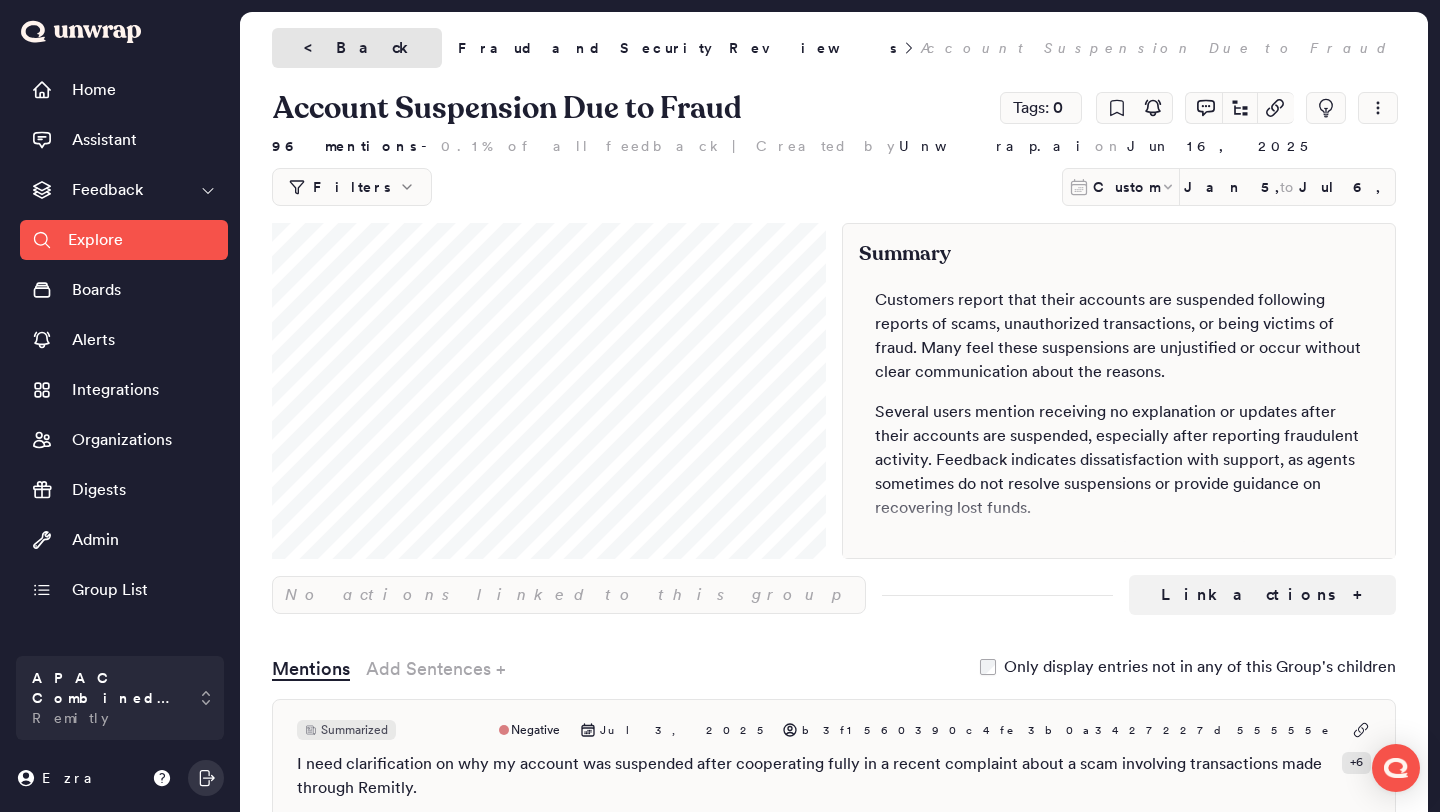 click on "< Back" at bounding box center [357, 48] 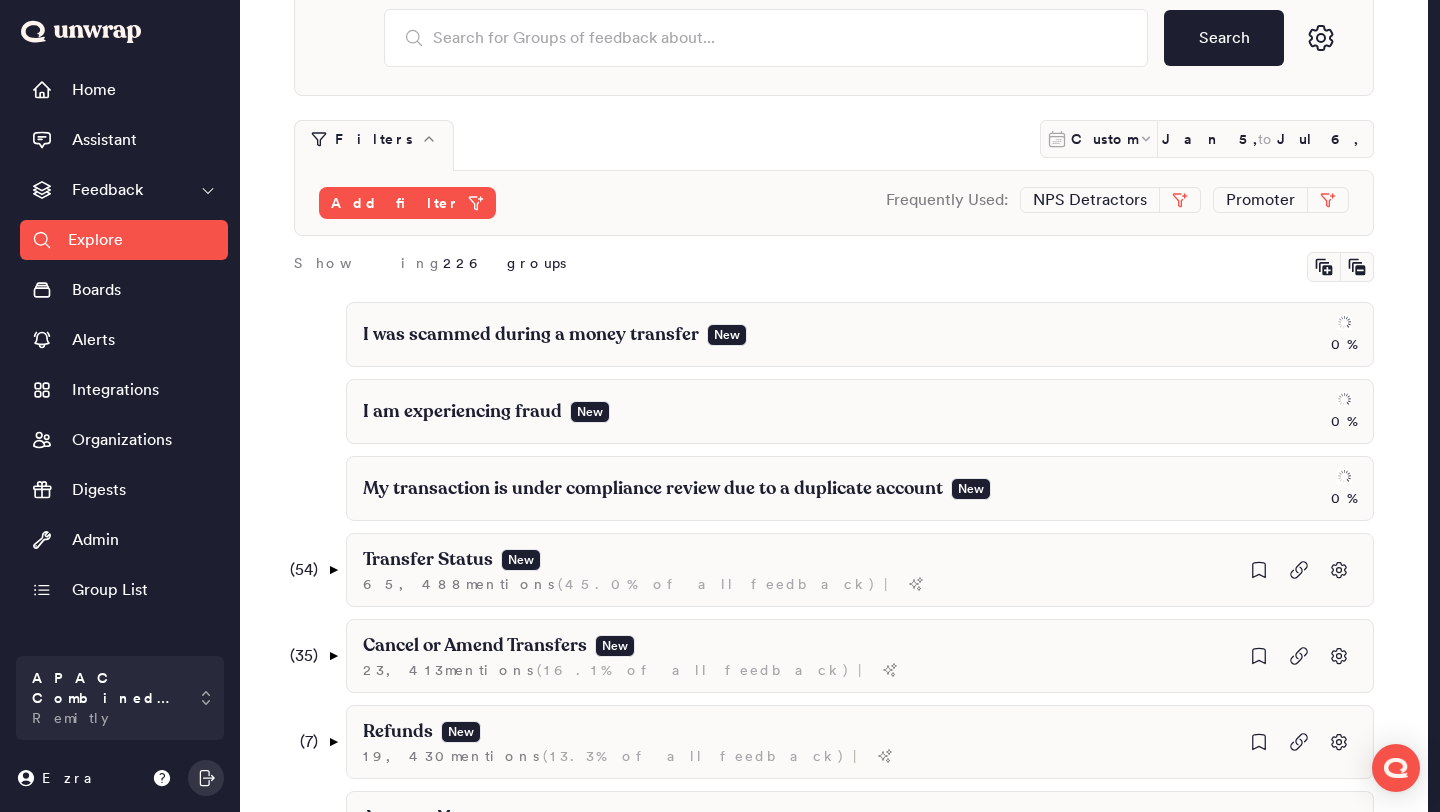 scroll, scrollTop: 0, scrollLeft: 0, axis: both 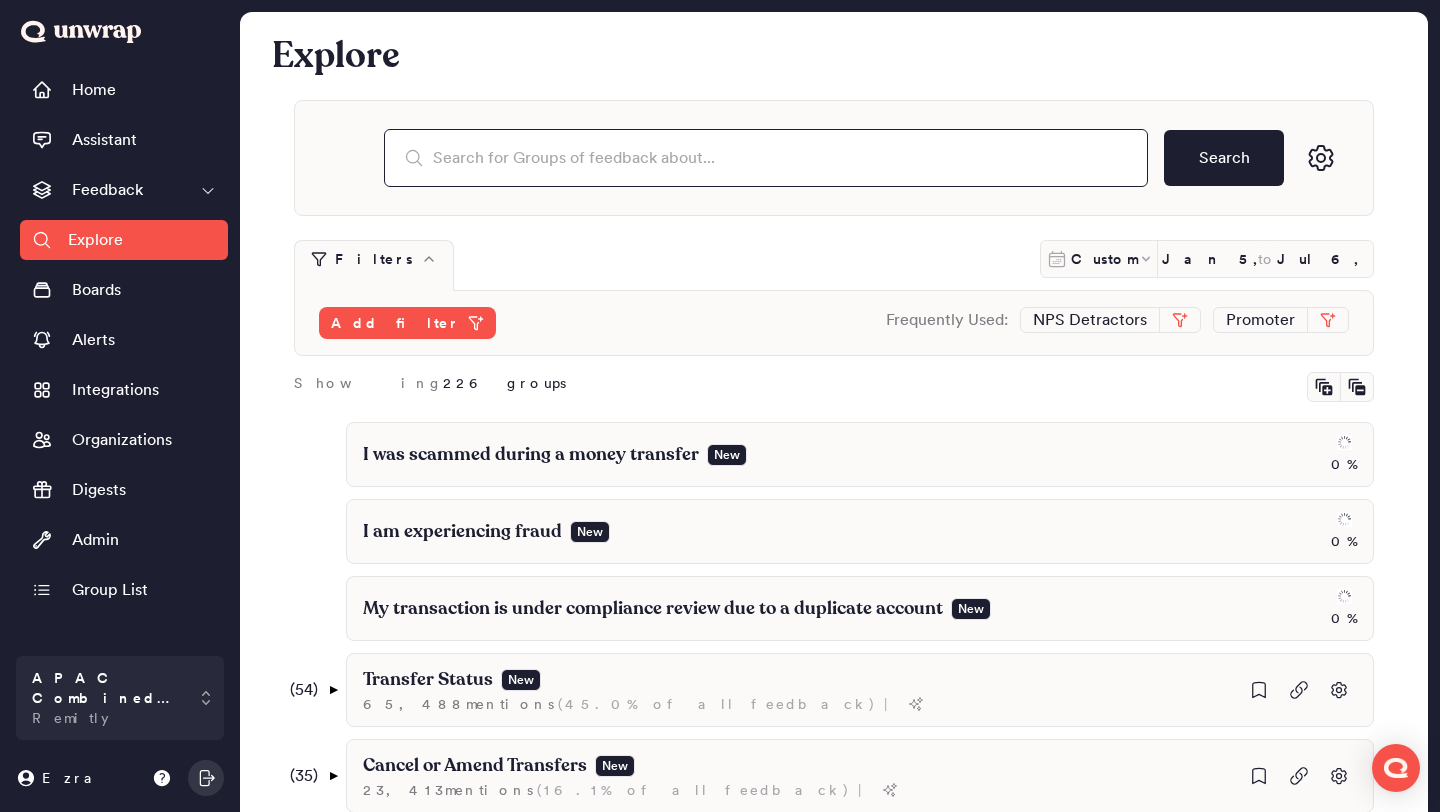 click at bounding box center (766, 158) 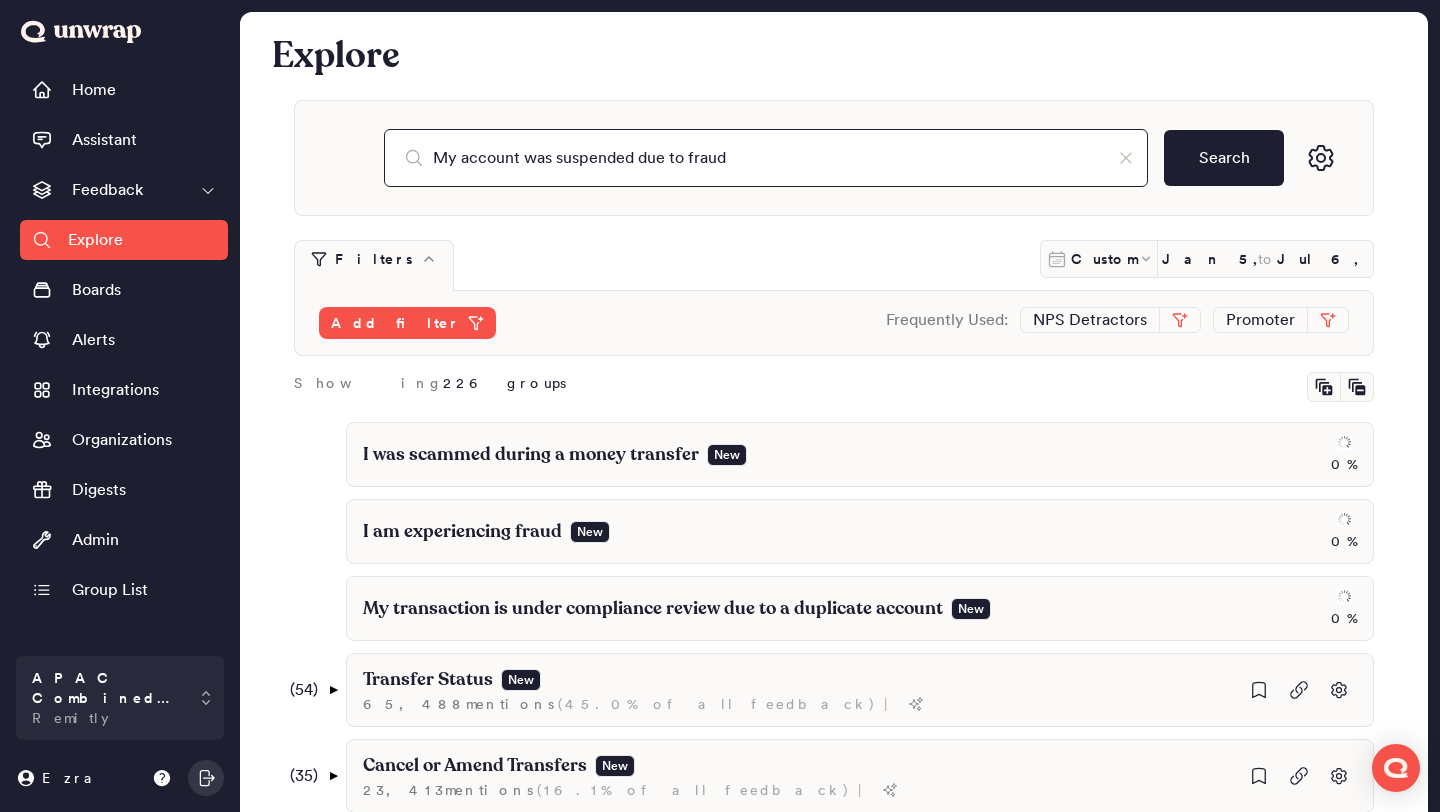type on "My account was suspended due to fraud" 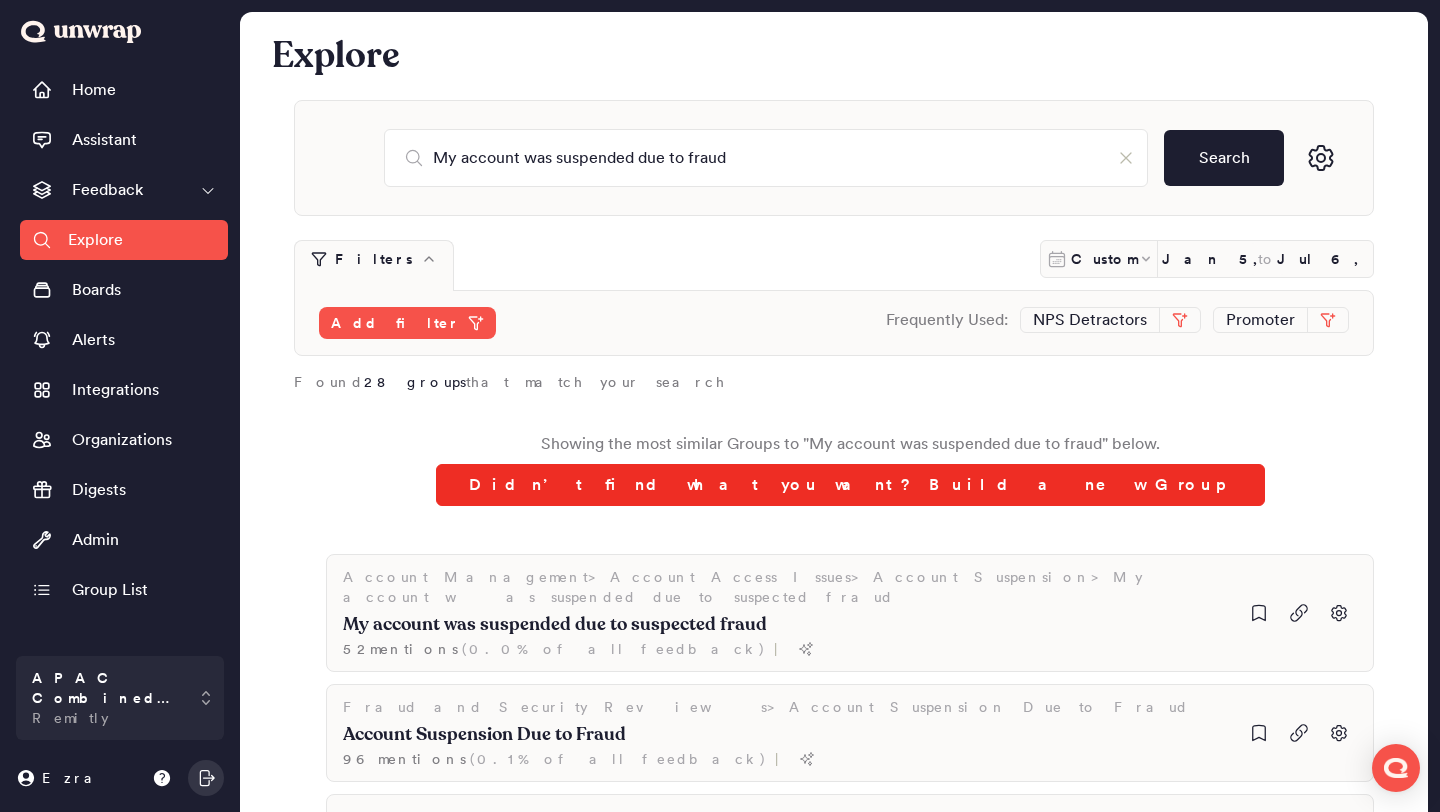 click on "Didn’t find what you want? Build a new Group" at bounding box center (850, 485) 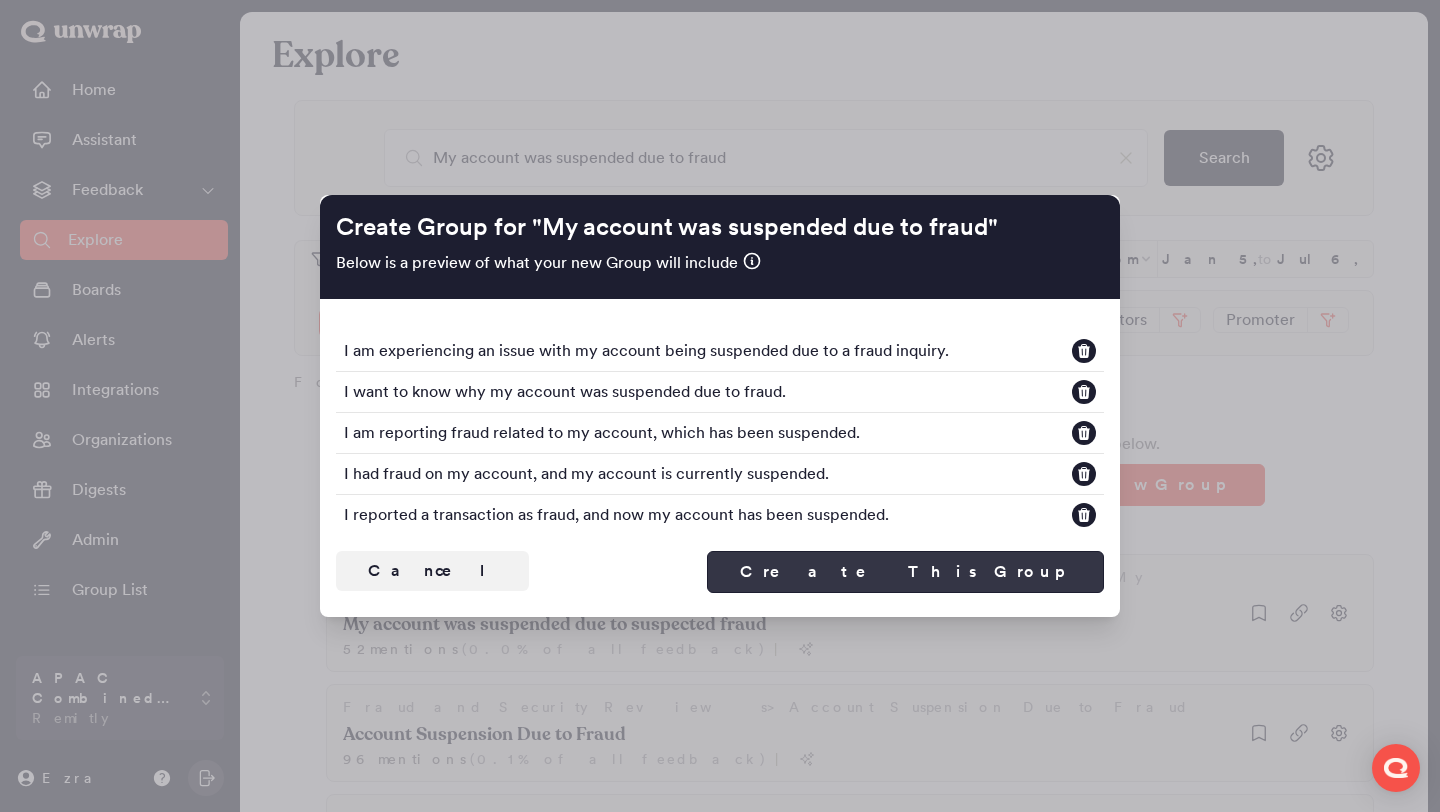 click on "Create This Group" at bounding box center [905, 572] 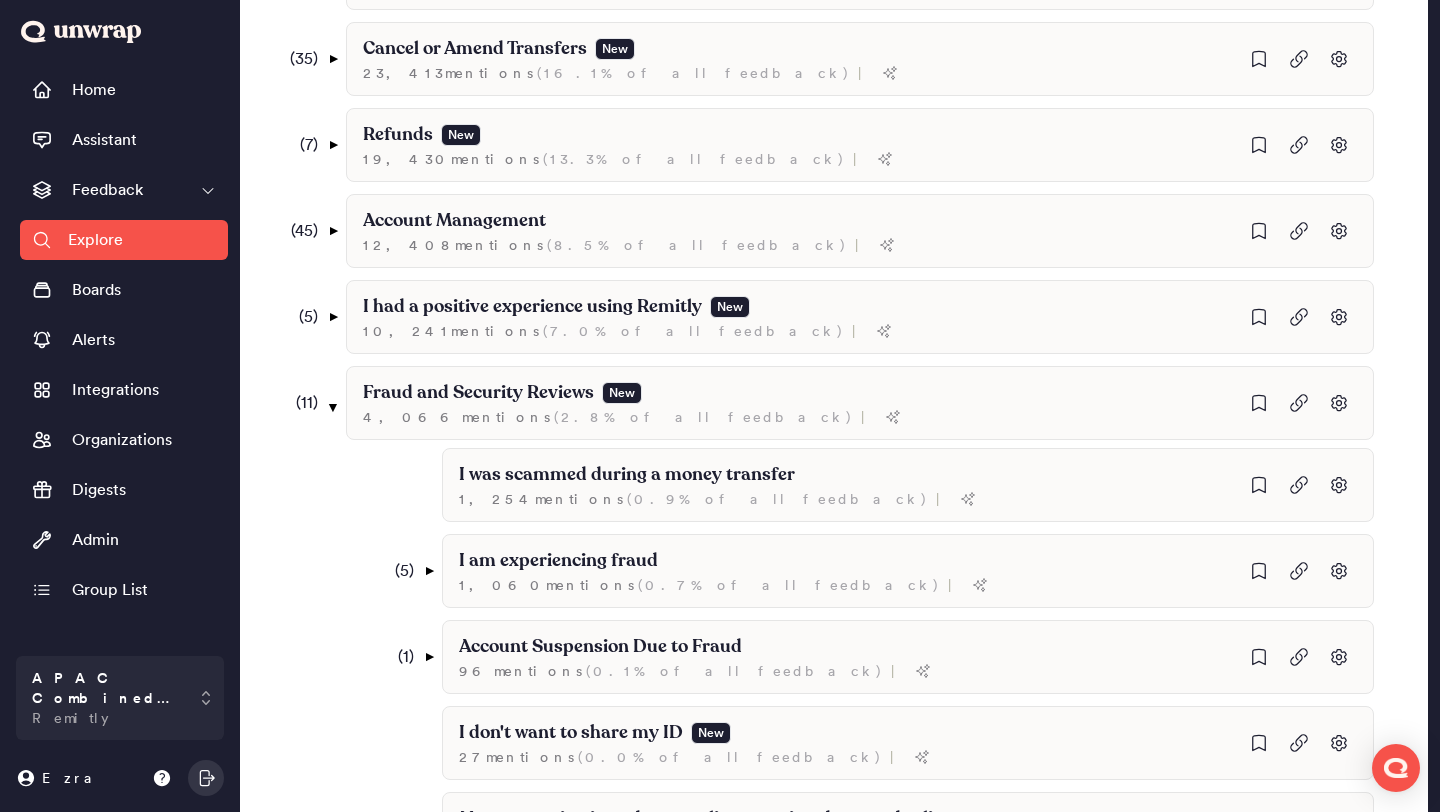 scroll, scrollTop: 966, scrollLeft: 0, axis: vertical 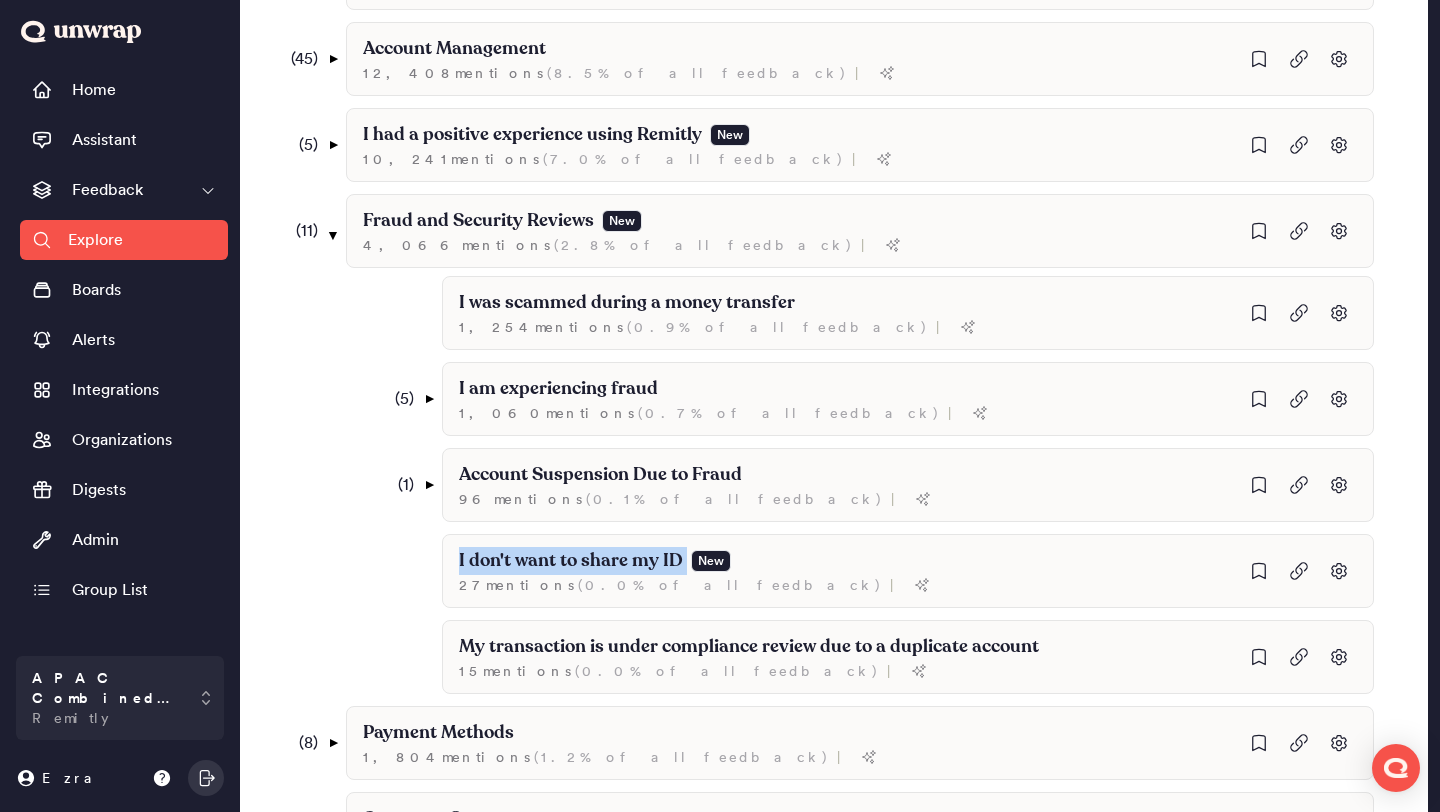 drag, startPoint x: 682, startPoint y: 558, endPoint x: 355, endPoint y: 552, distance: 327.05505 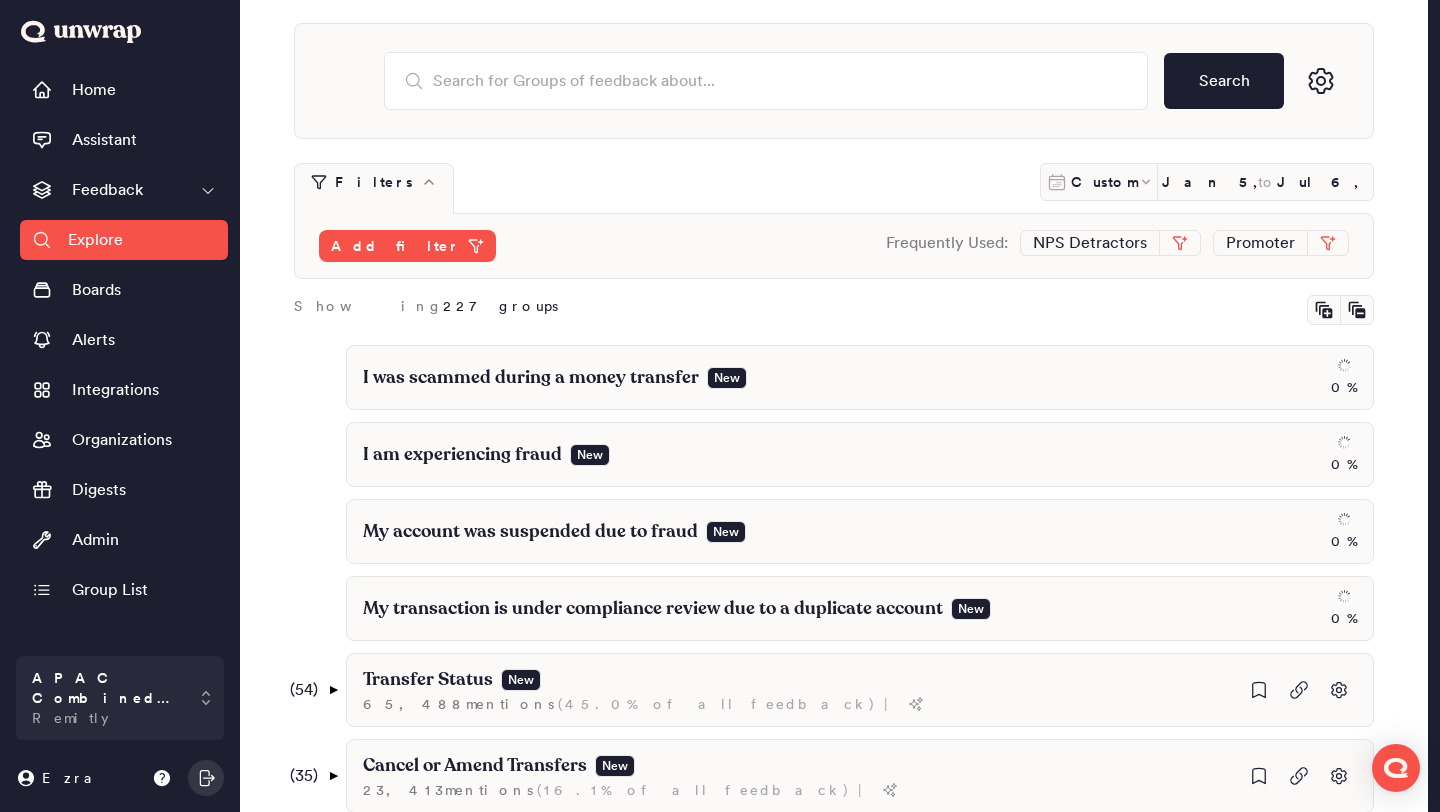 scroll, scrollTop: 0, scrollLeft: 0, axis: both 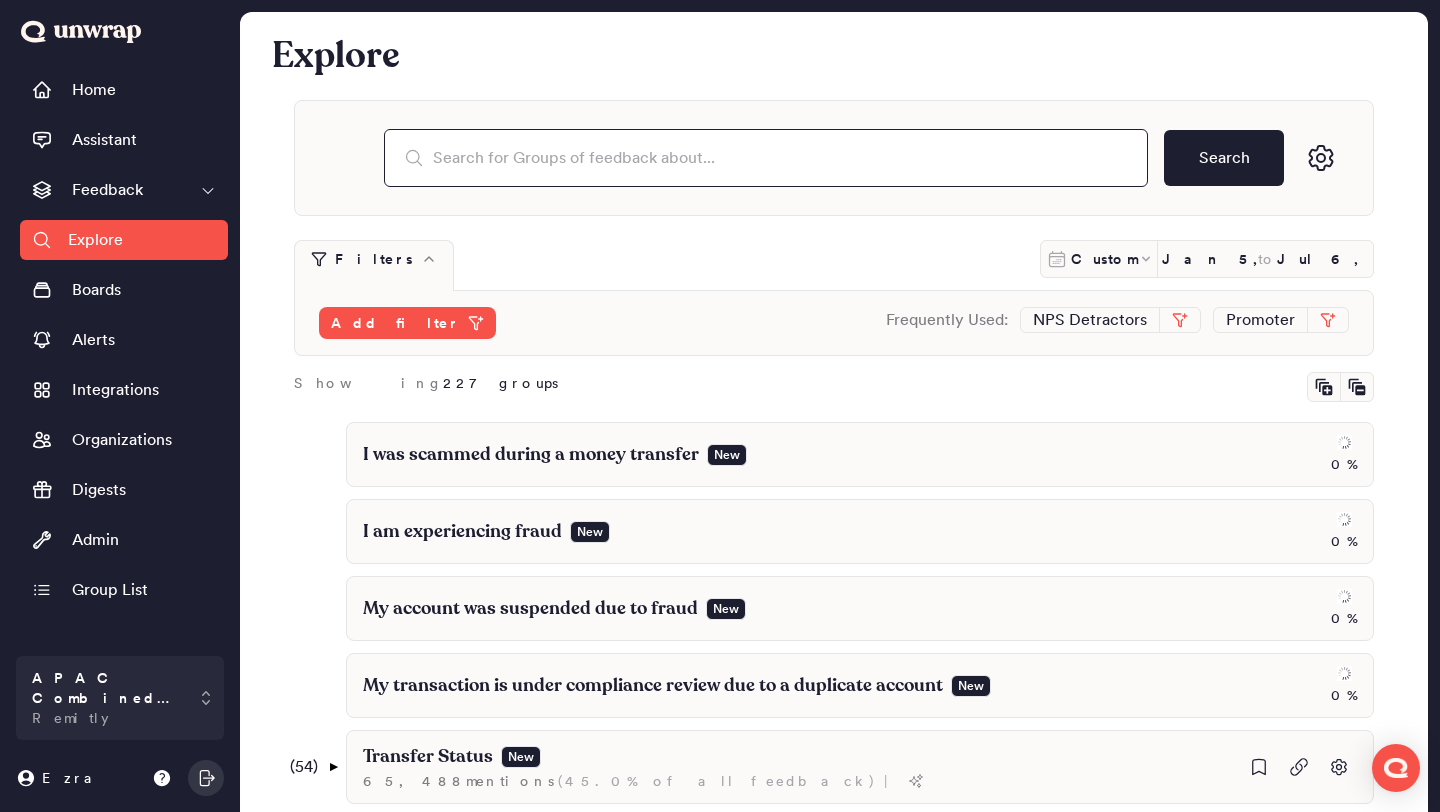 click at bounding box center (766, 158) 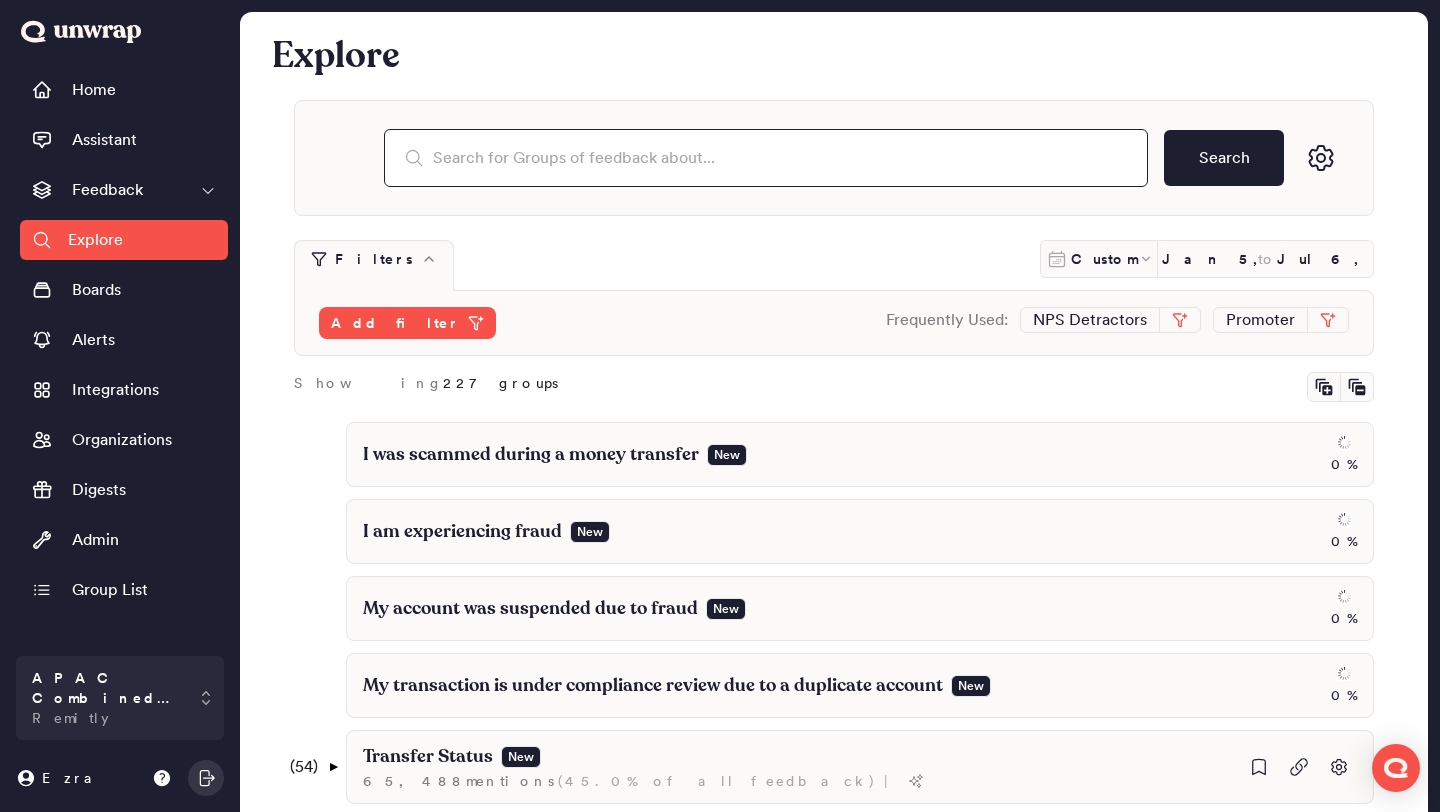 paste on "I don't want to share my ID" 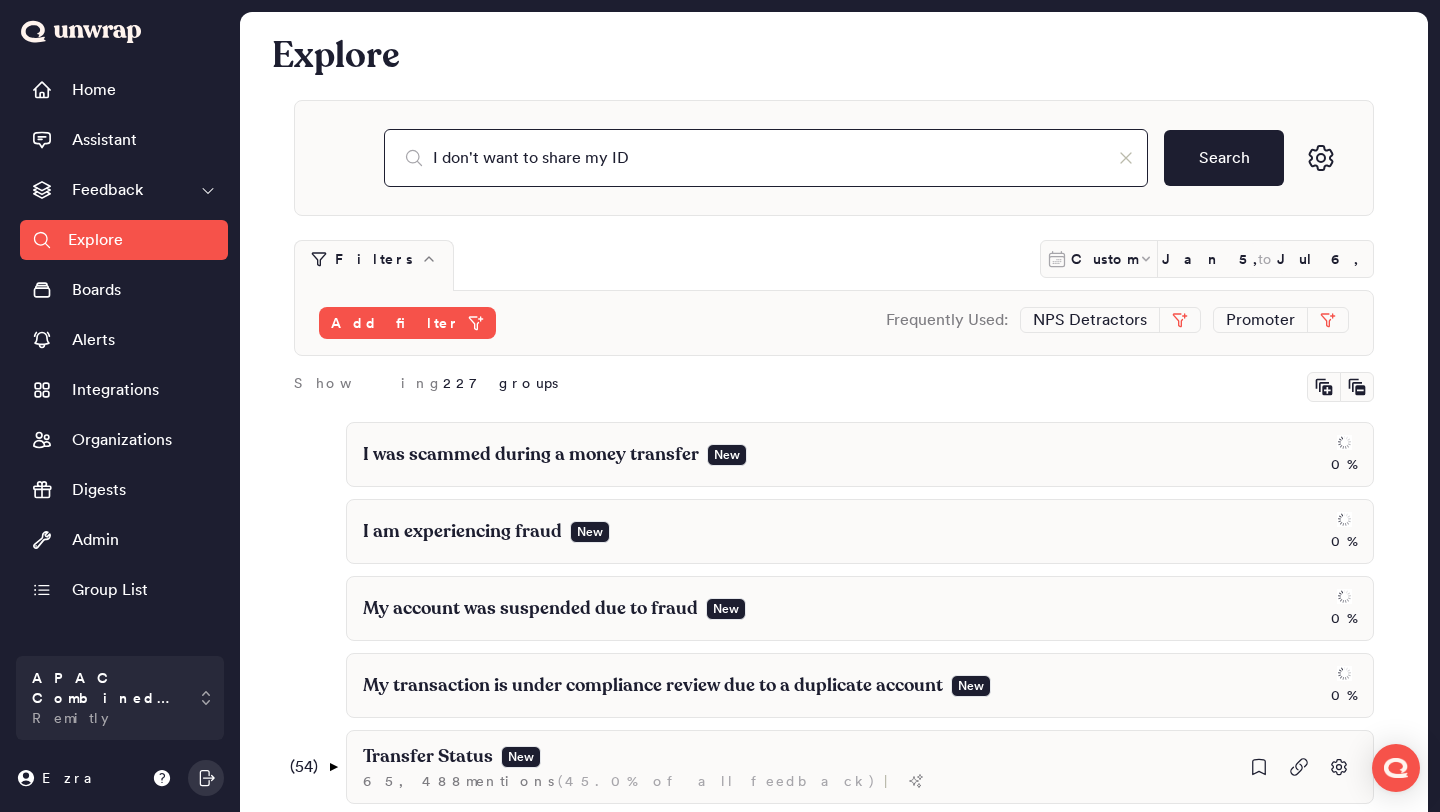 type on "I don't want to share my ID" 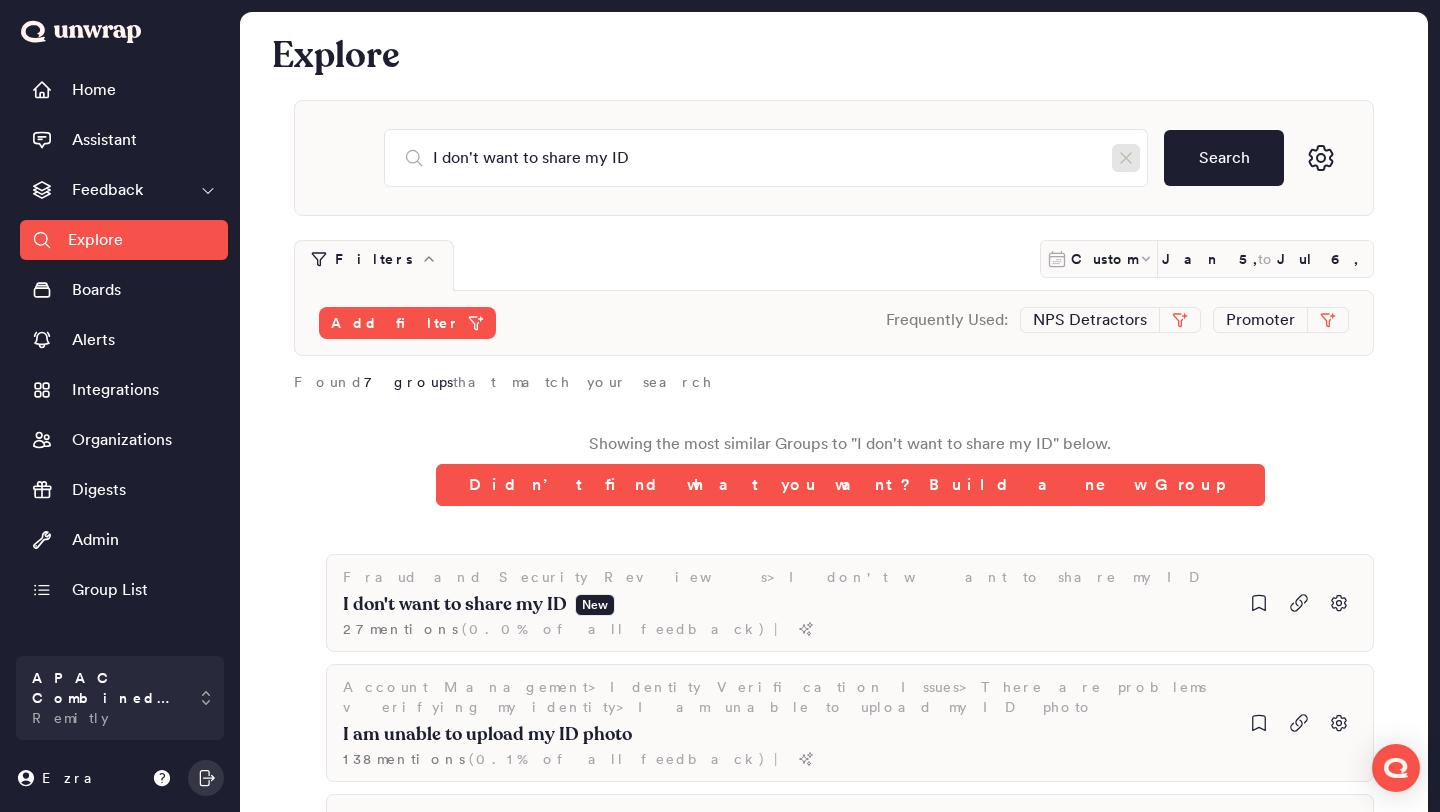 click 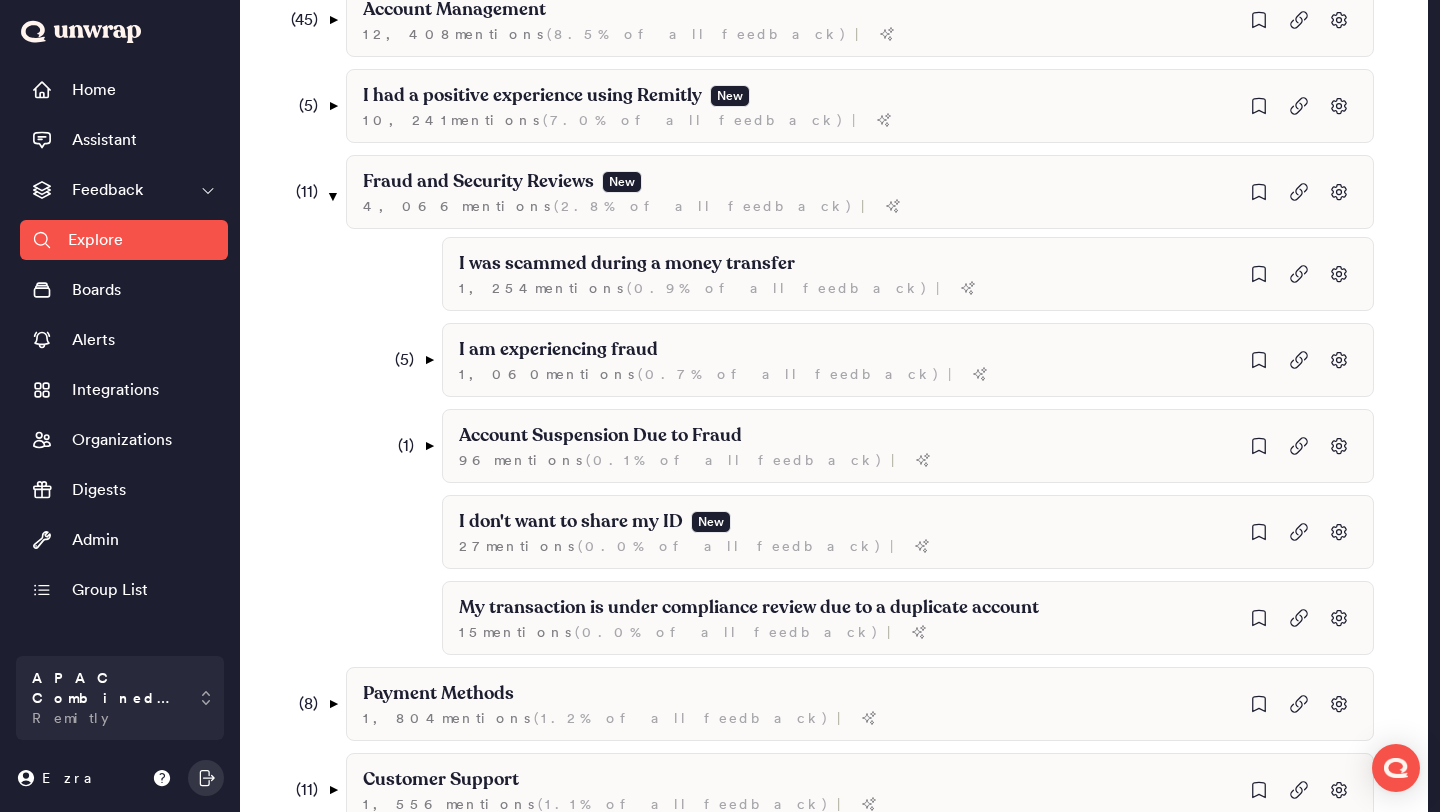 scroll, scrollTop: 1044, scrollLeft: 0, axis: vertical 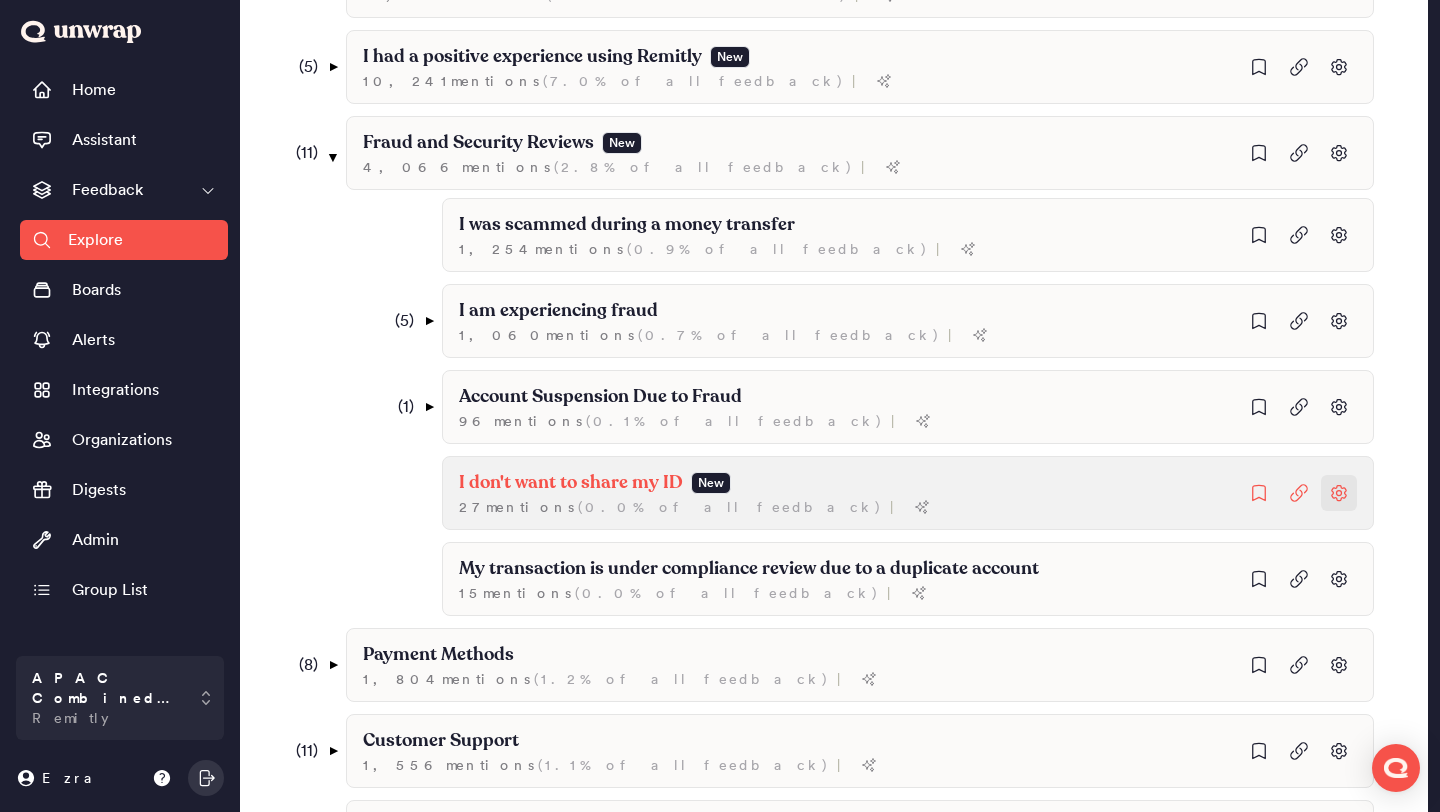 click 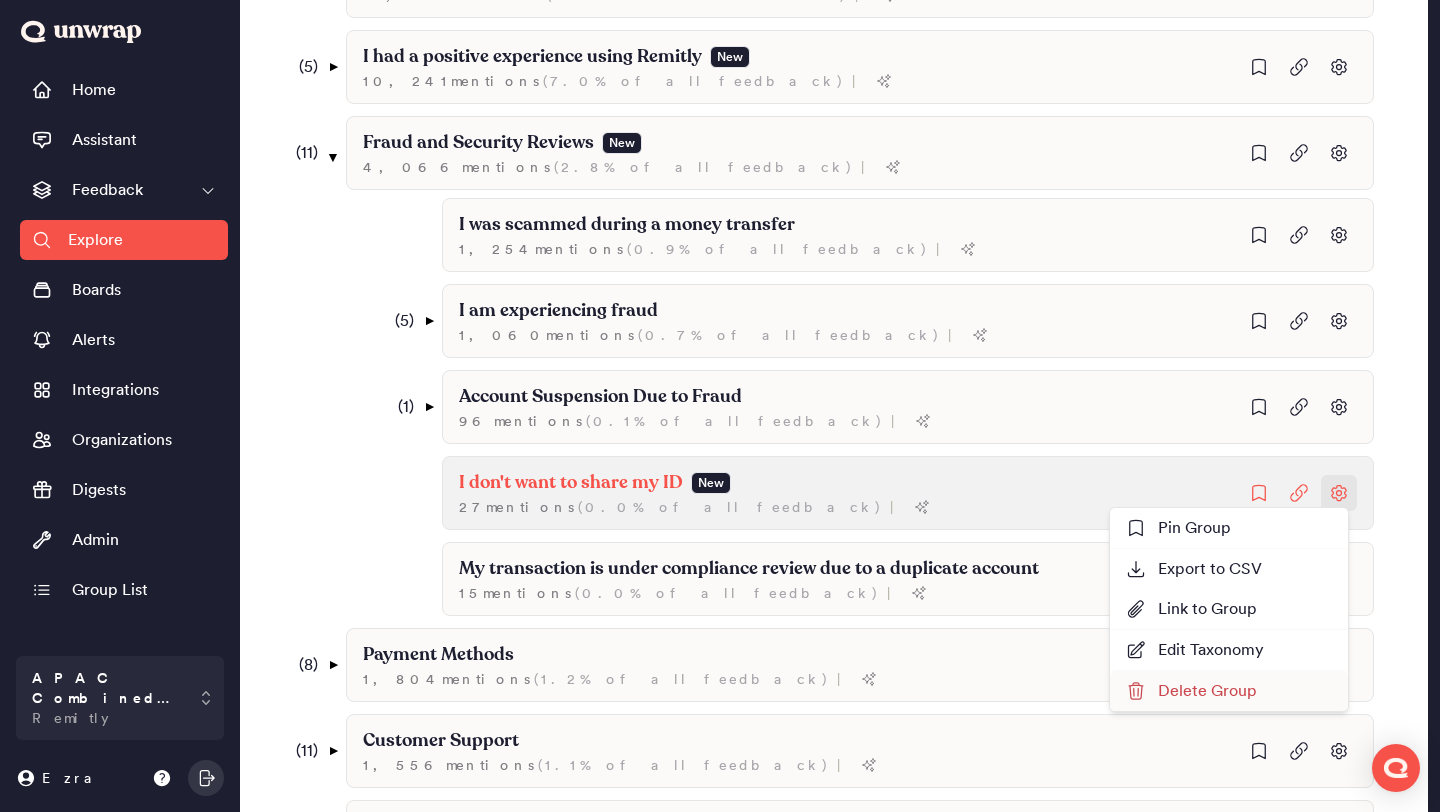 click on "Delete Group" at bounding box center (1191, 691) 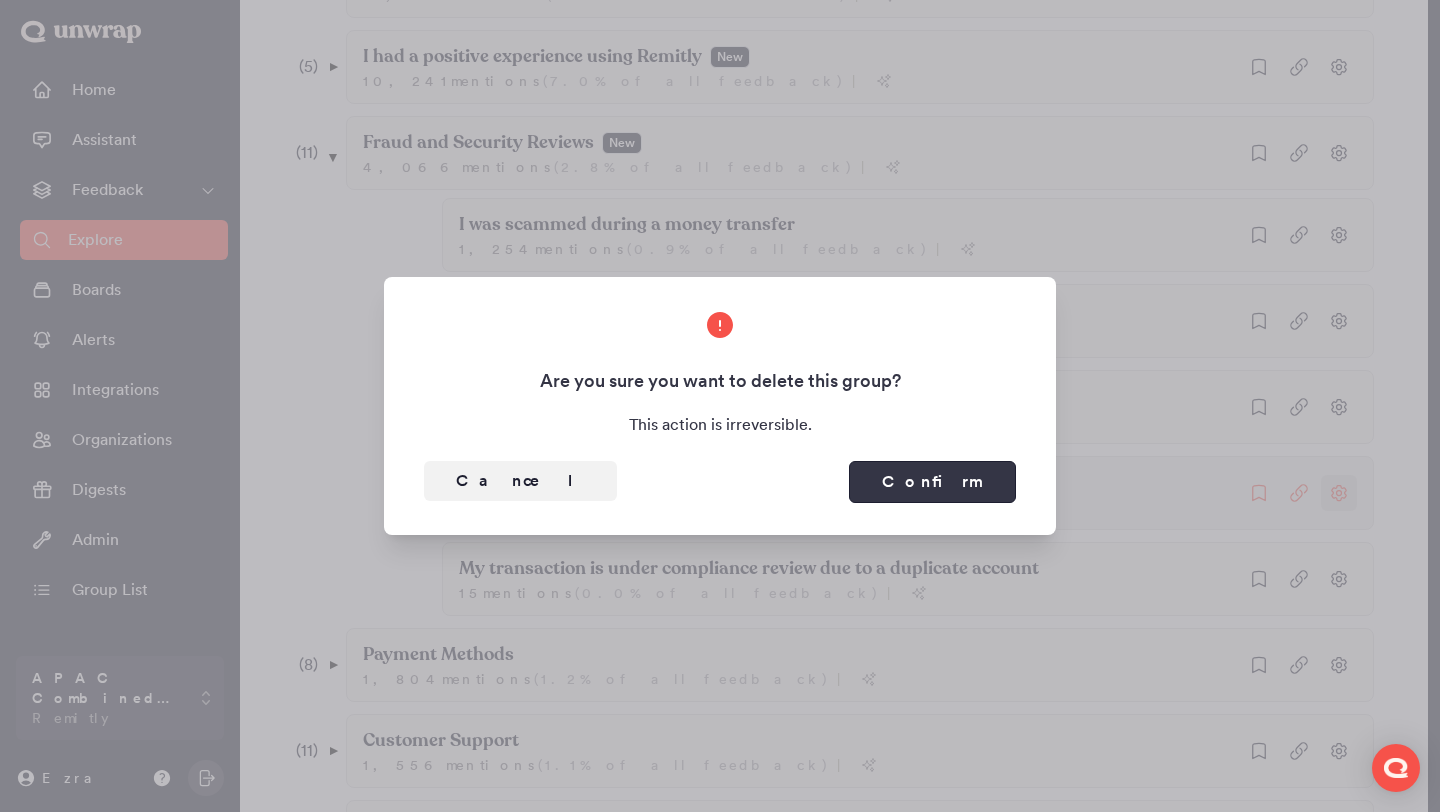 click on "Confirm" at bounding box center (932, 482) 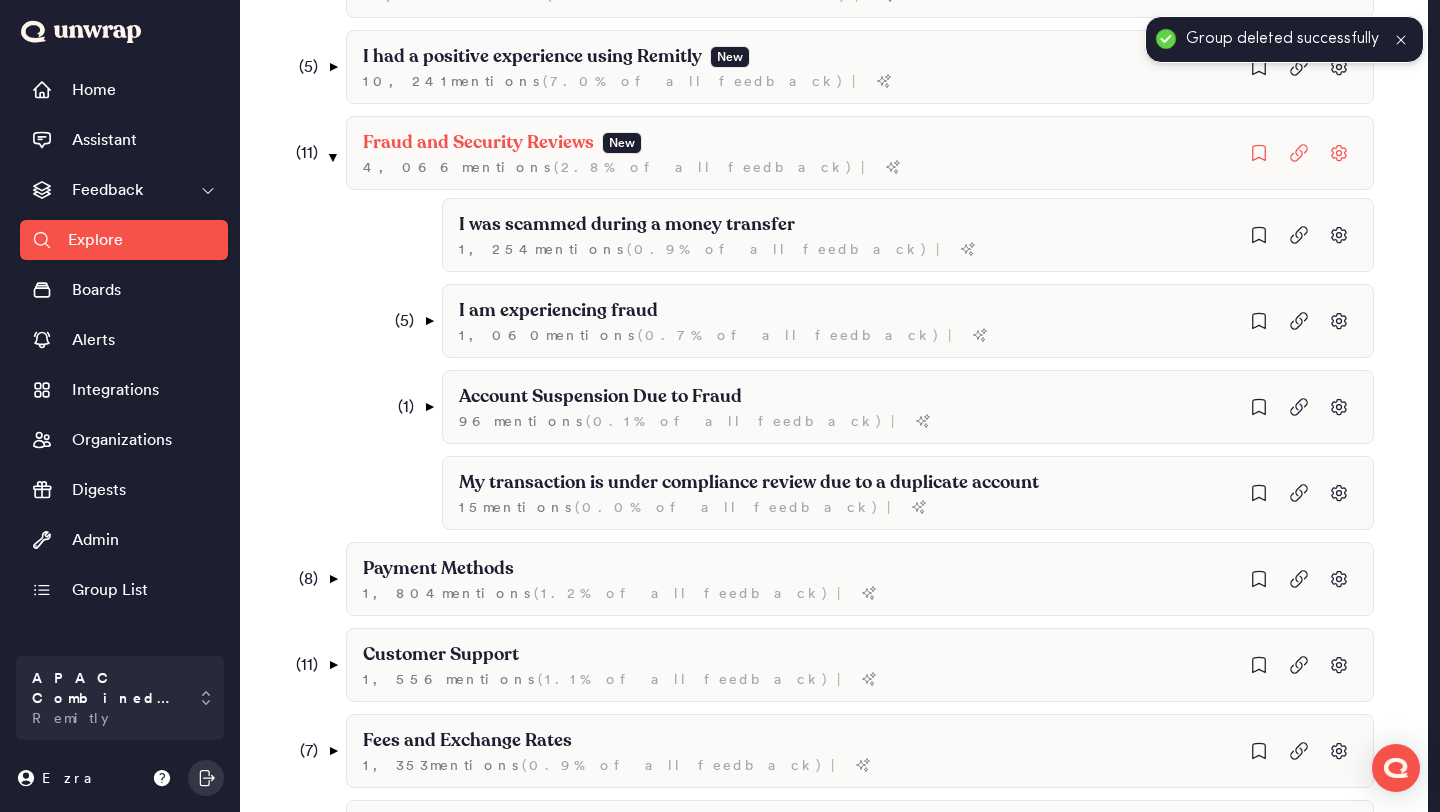 click on "( 11 )" at bounding box center (300, 153) 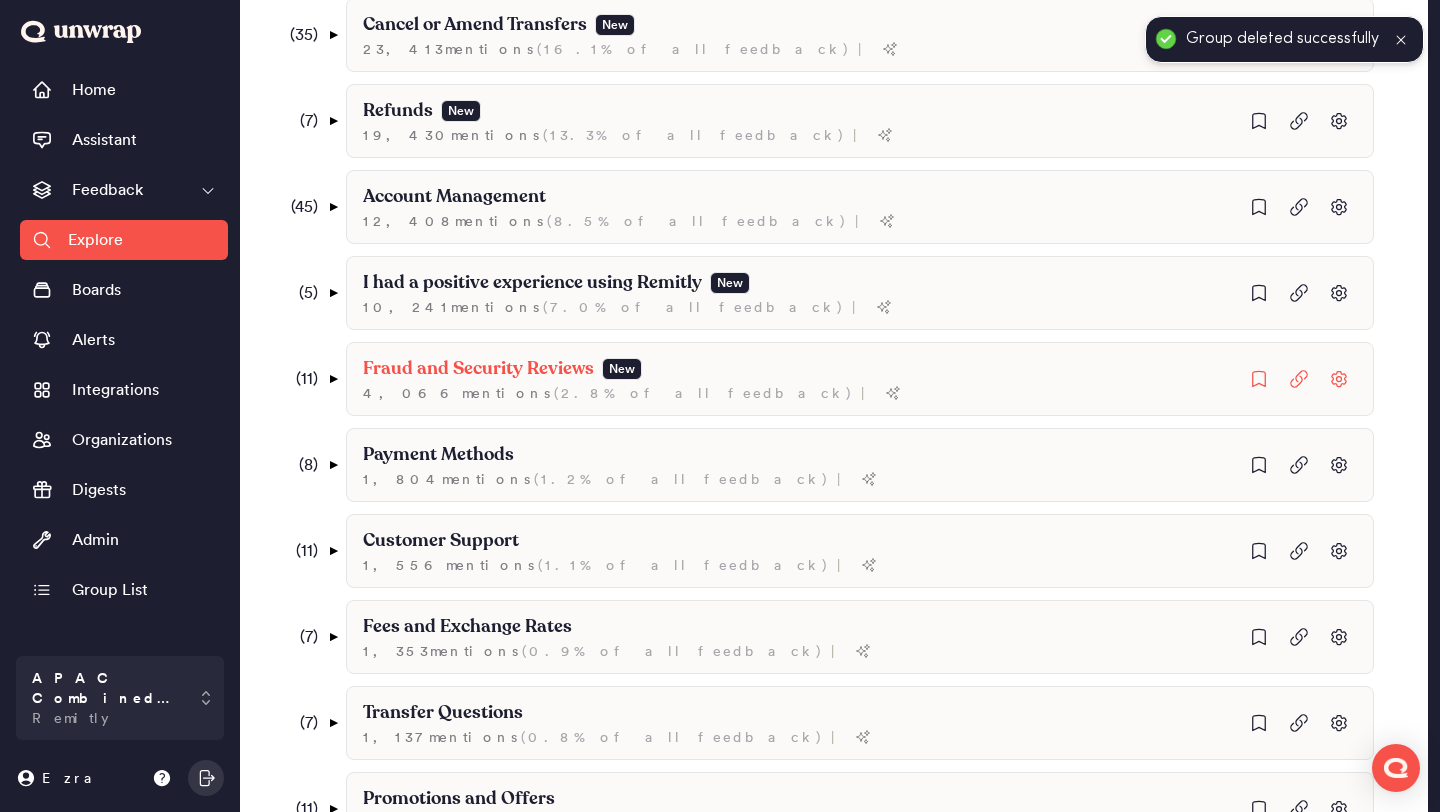 scroll, scrollTop: 822, scrollLeft: 0, axis: vertical 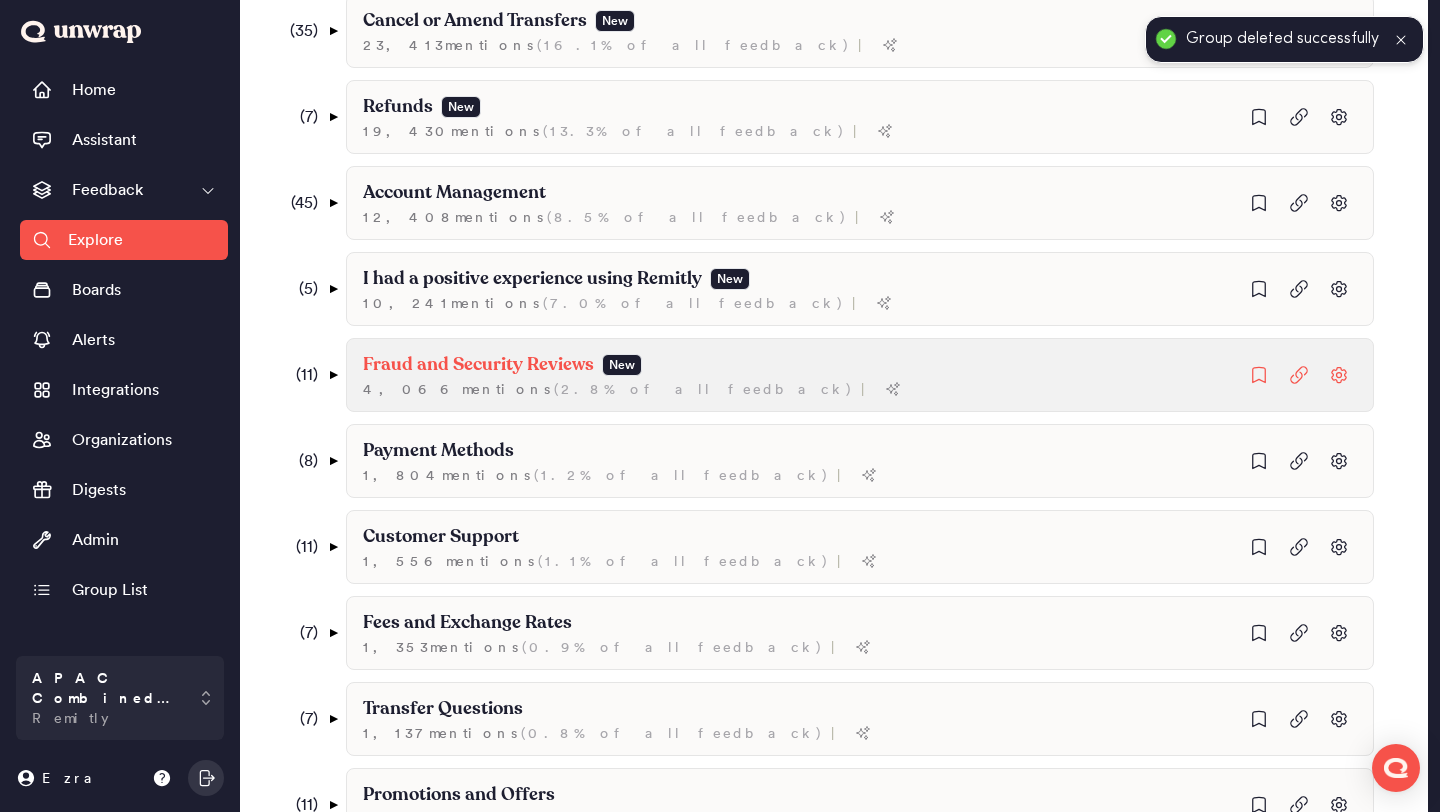 click on "4,066  mention s   ( 2.8% of all feedback )" at bounding box center [619, -41] 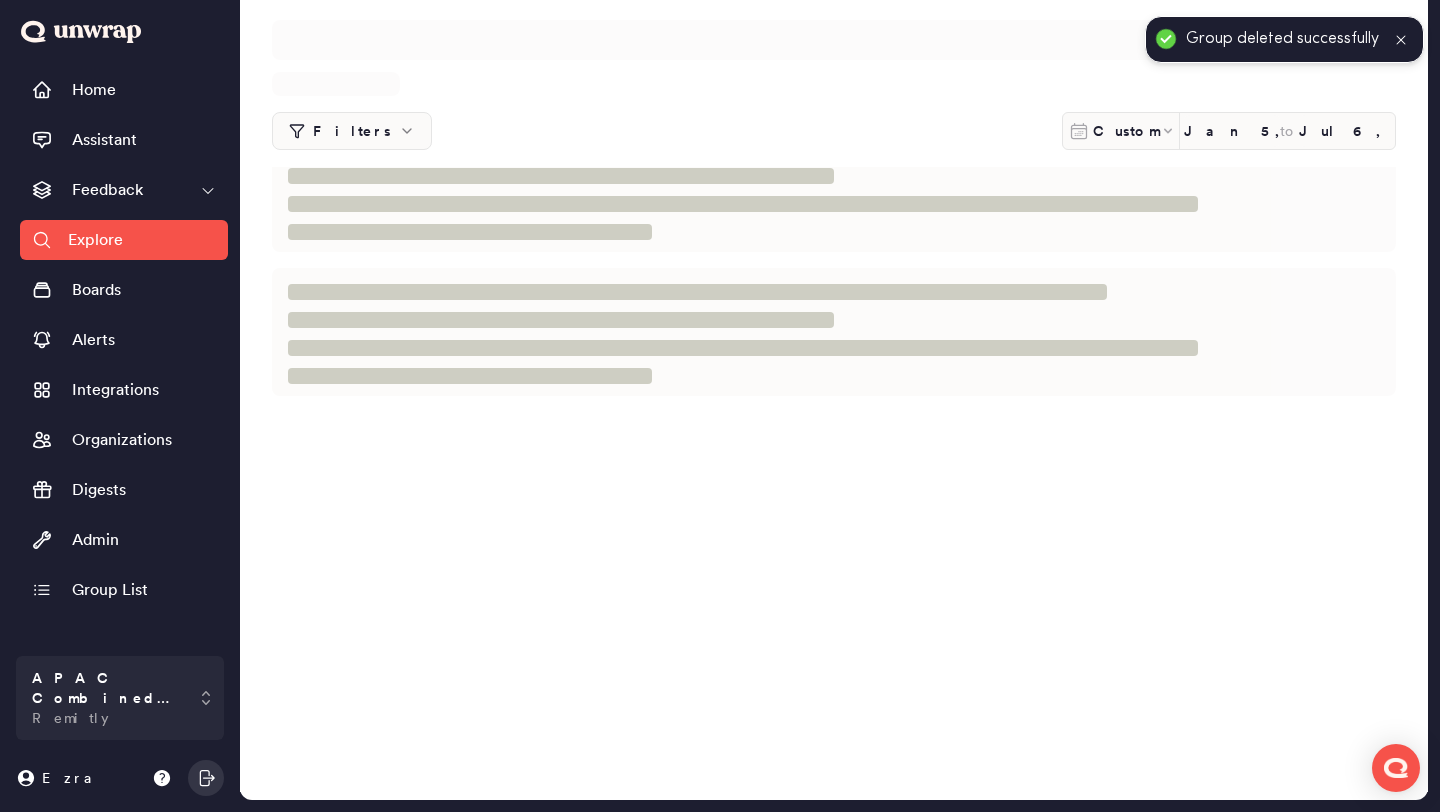 scroll, scrollTop: 0, scrollLeft: 0, axis: both 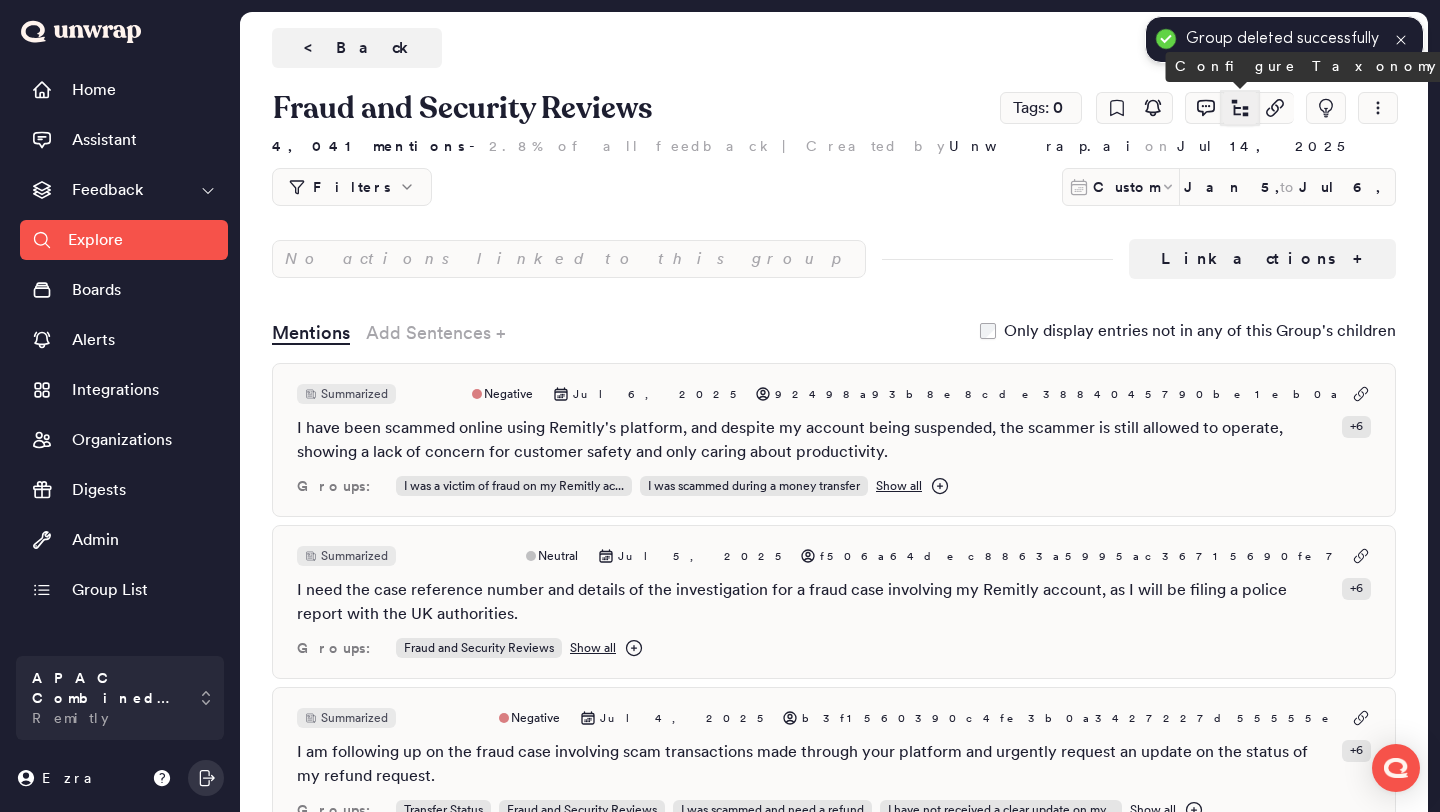 click 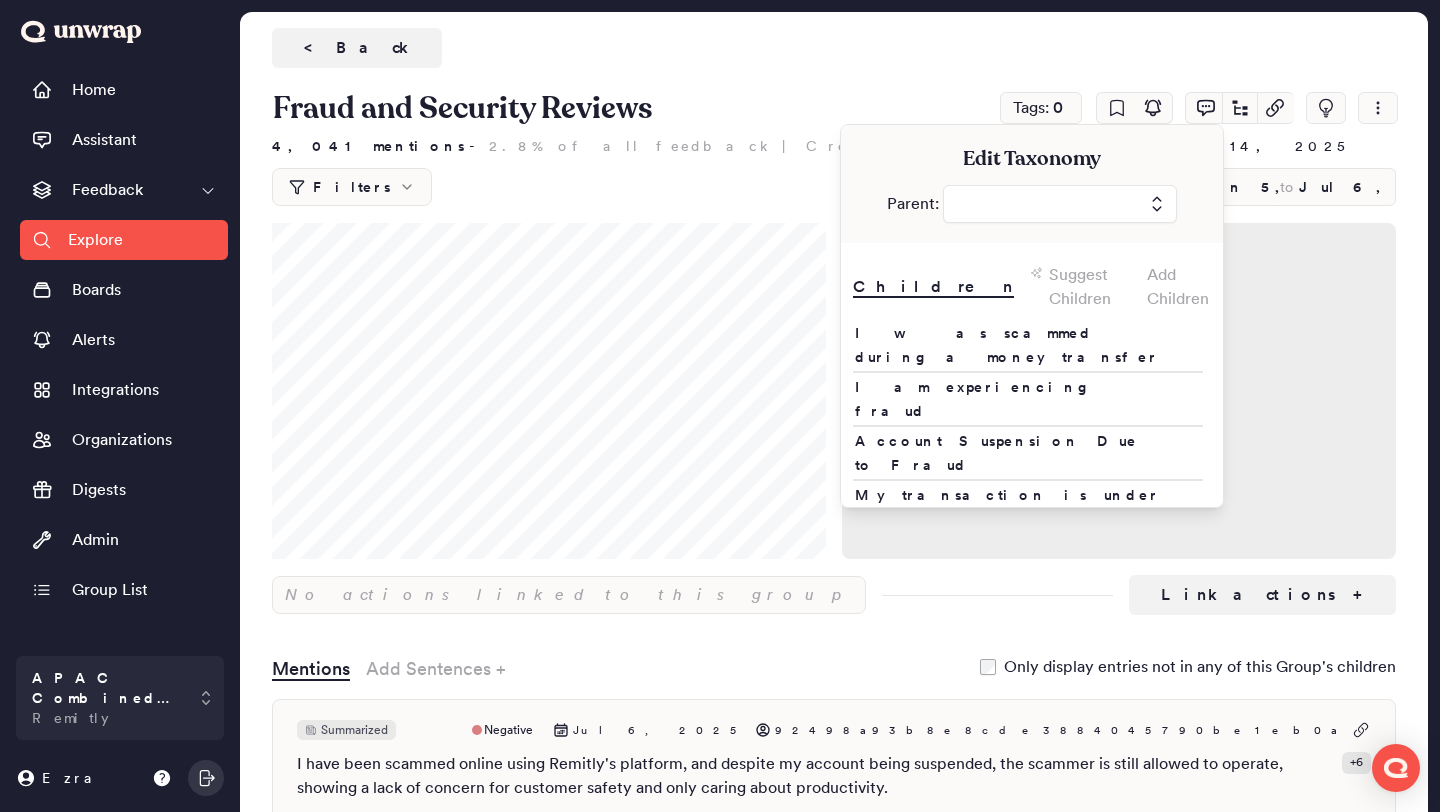 click on "Children Suggest Children Add Children" at bounding box center [1032, 287] 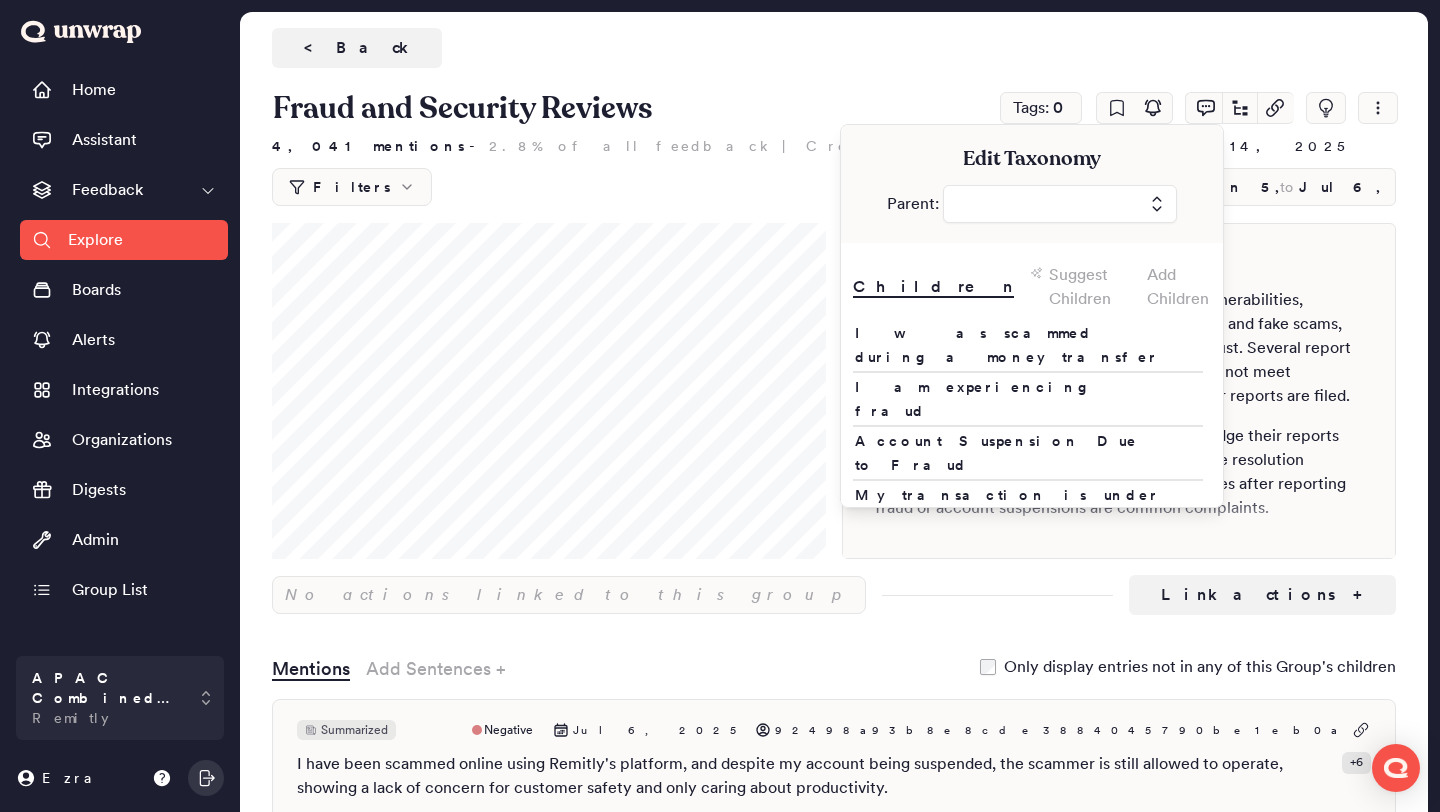click on "Add Children" at bounding box center (1179, 287) 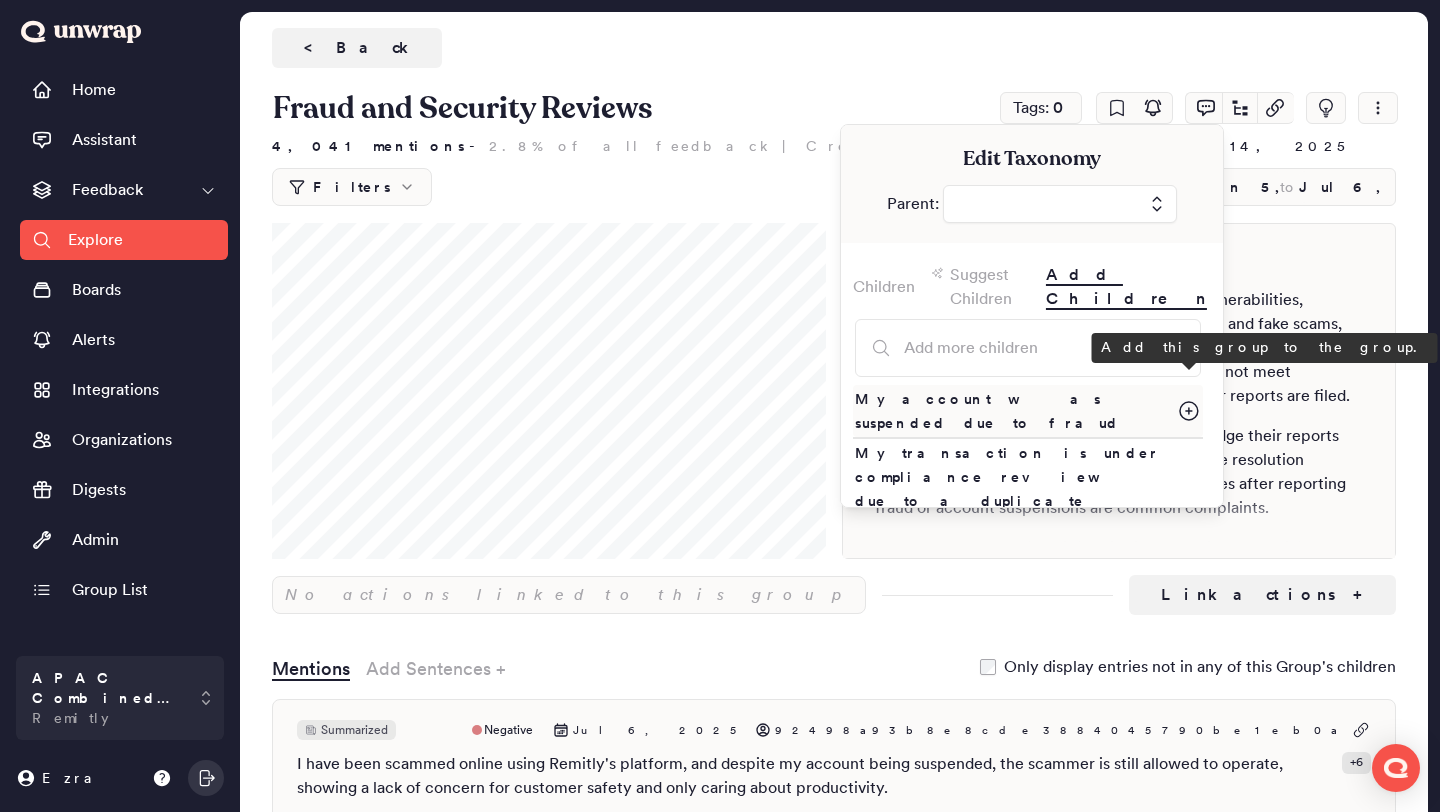 click 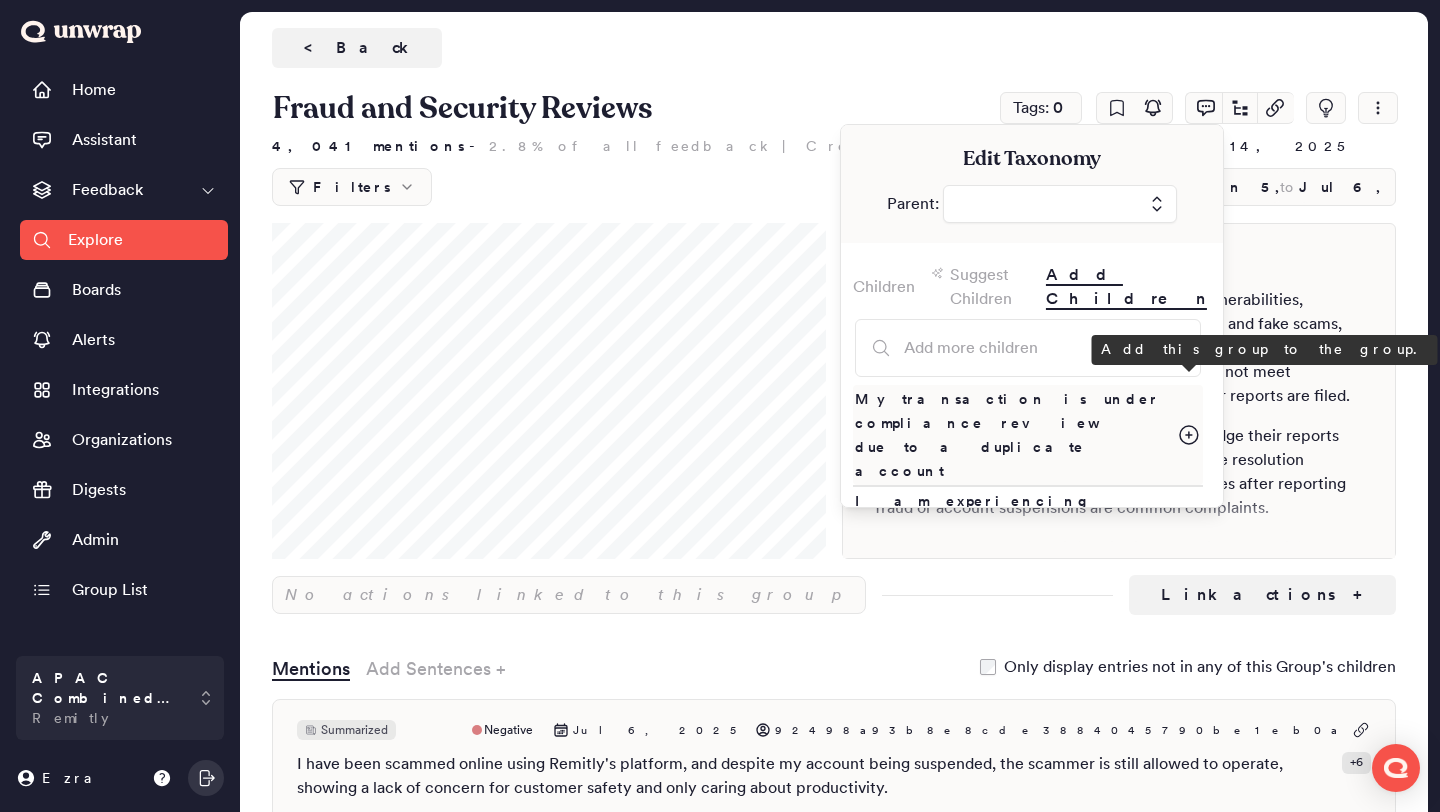 click 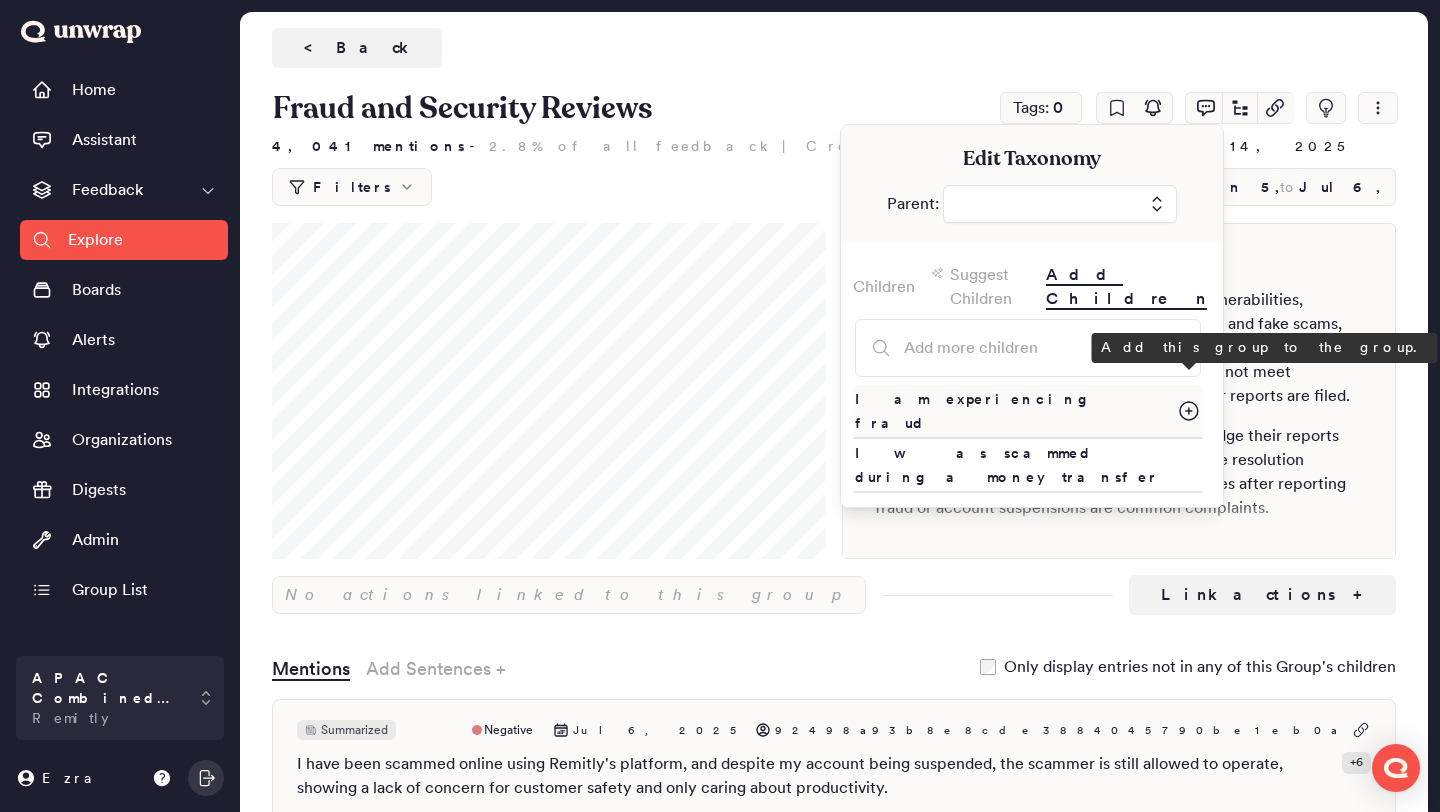 click 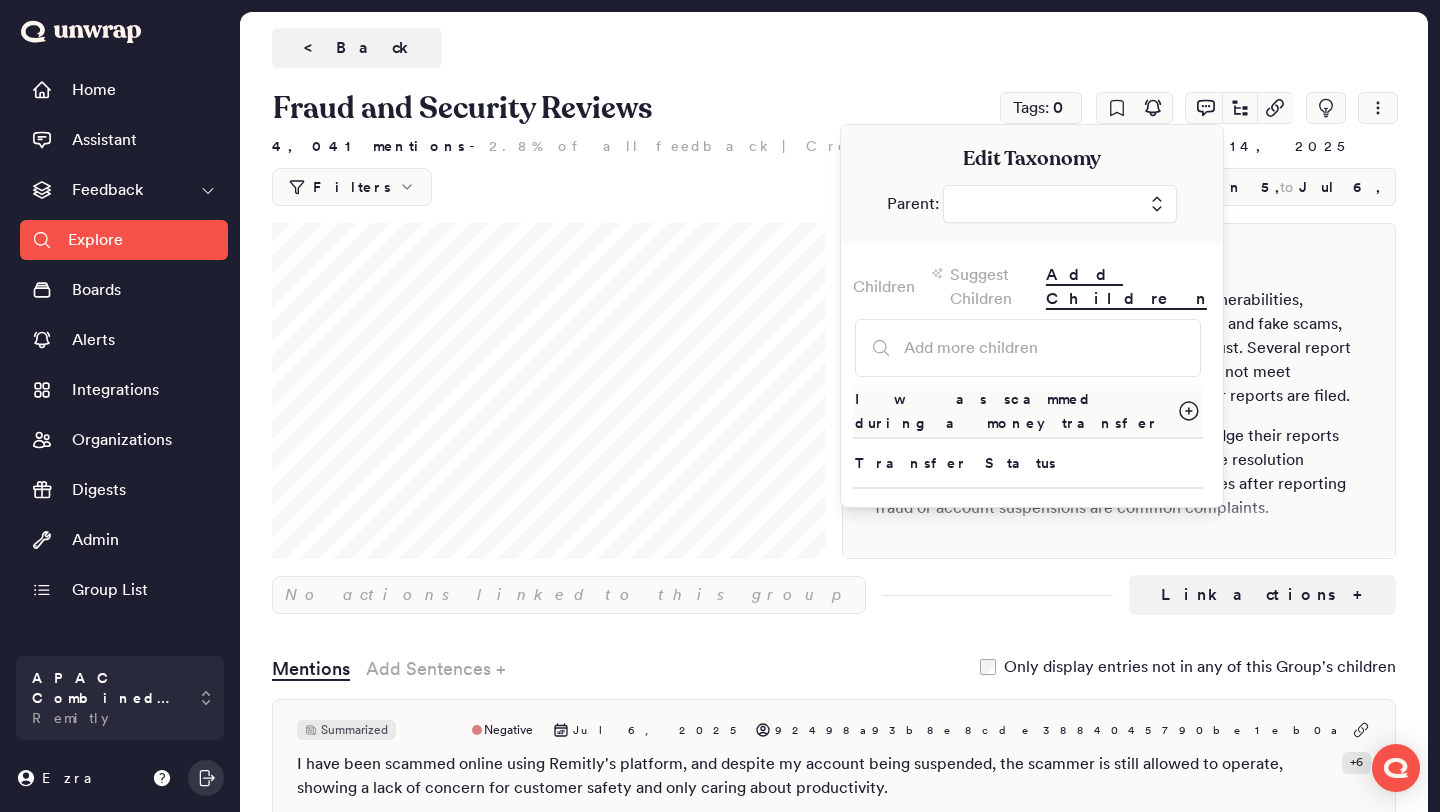 click 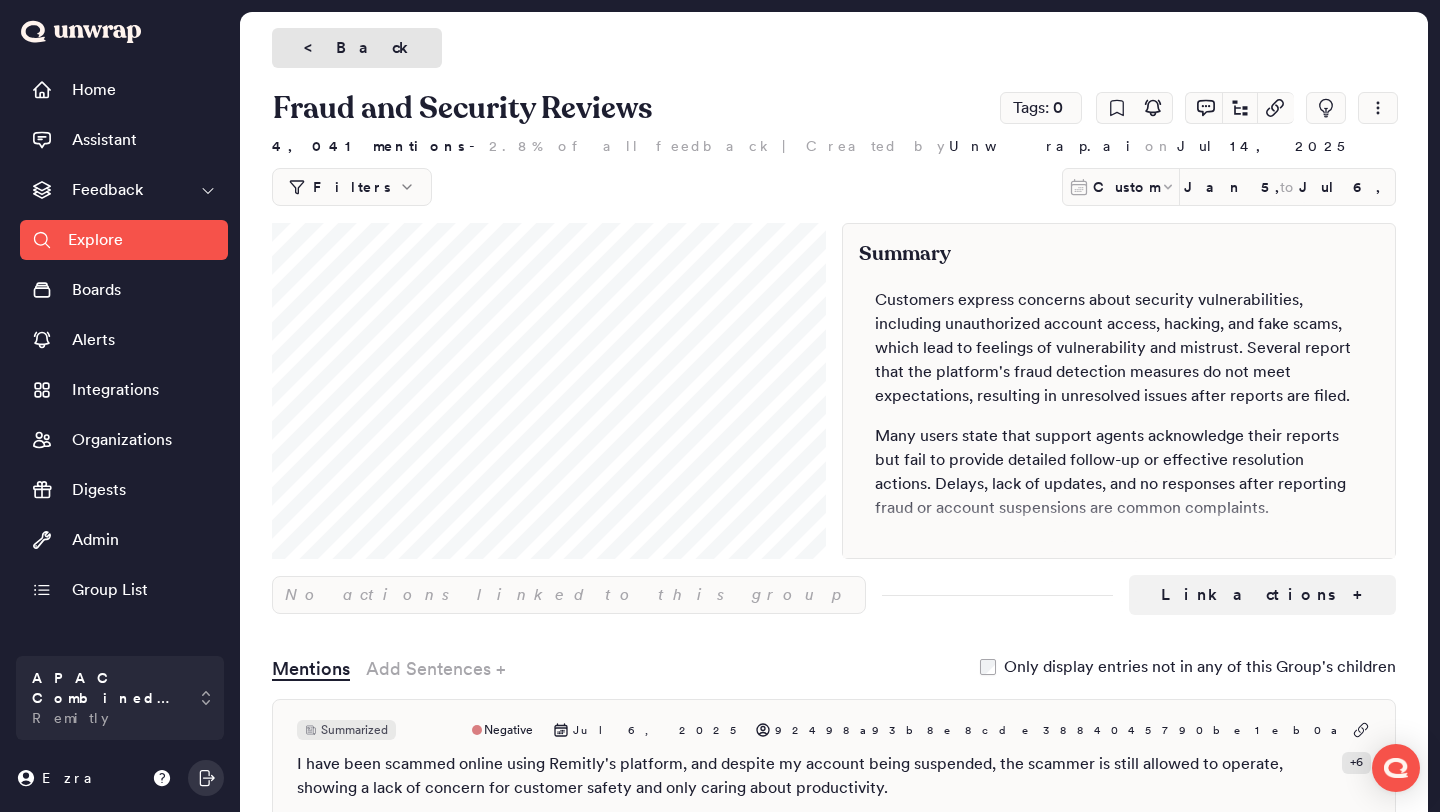 click on "< Back" at bounding box center [357, 48] 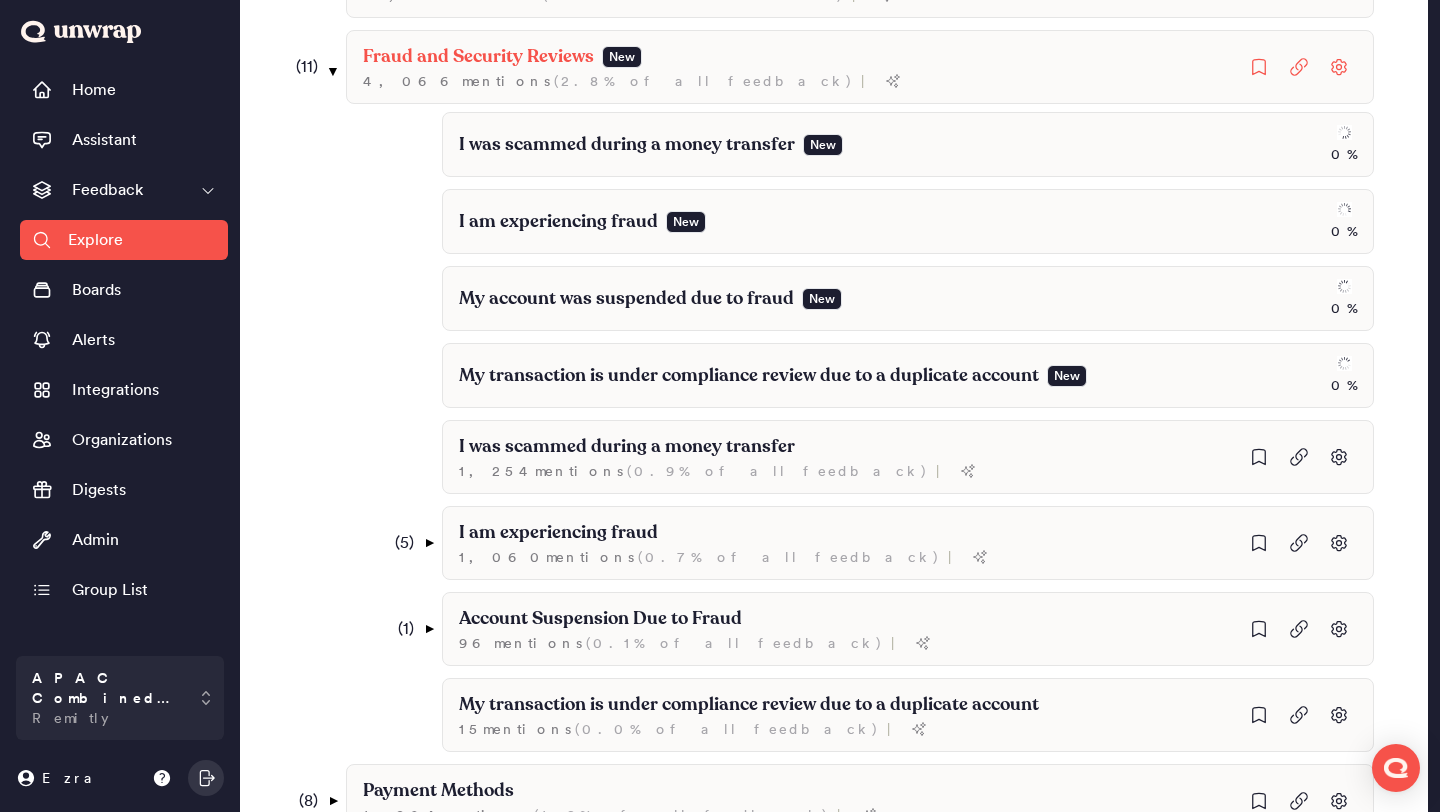click on "( 11 ) ▼" at bounding box center (311, 67) 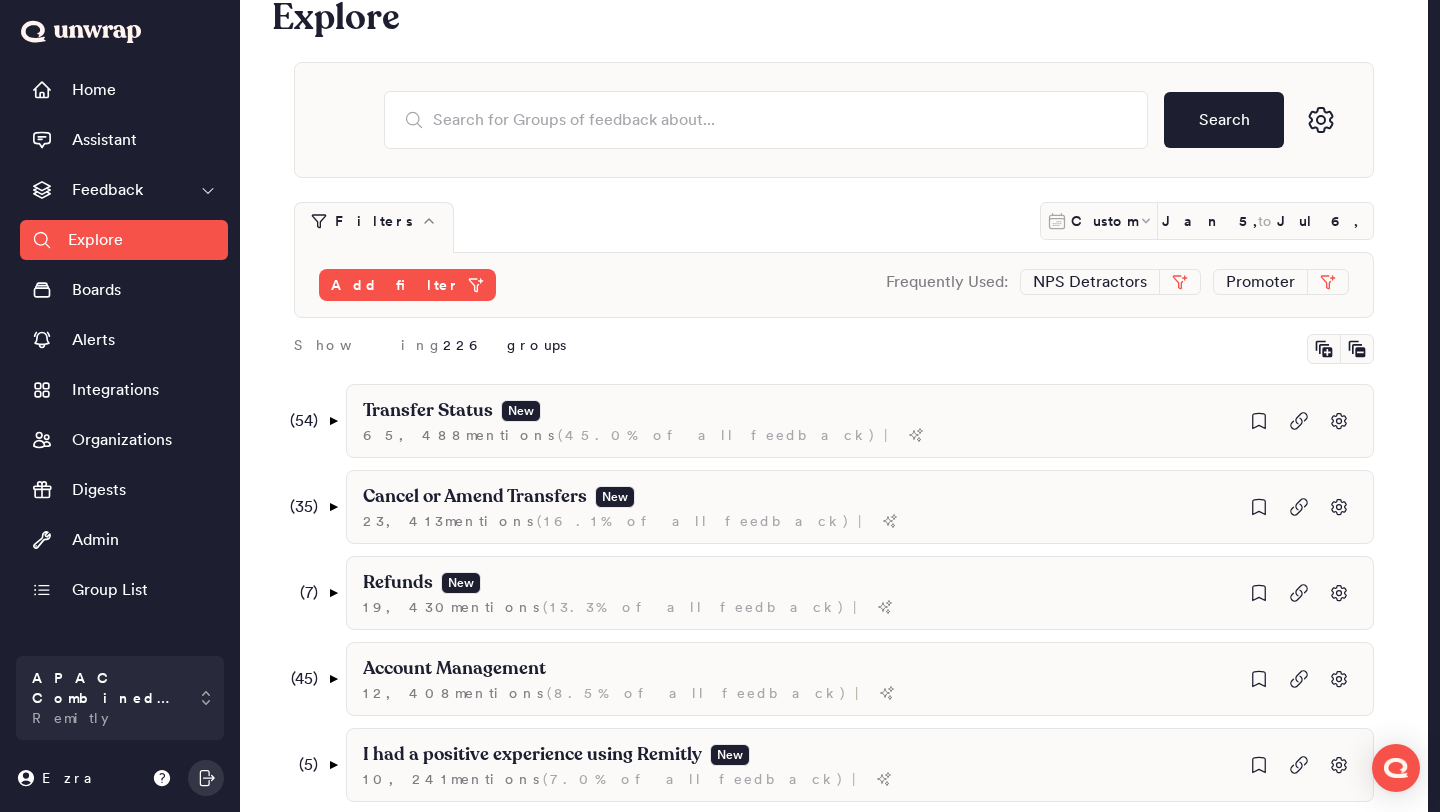 scroll, scrollTop: 37, scrollLeft: 0, axis: vertical 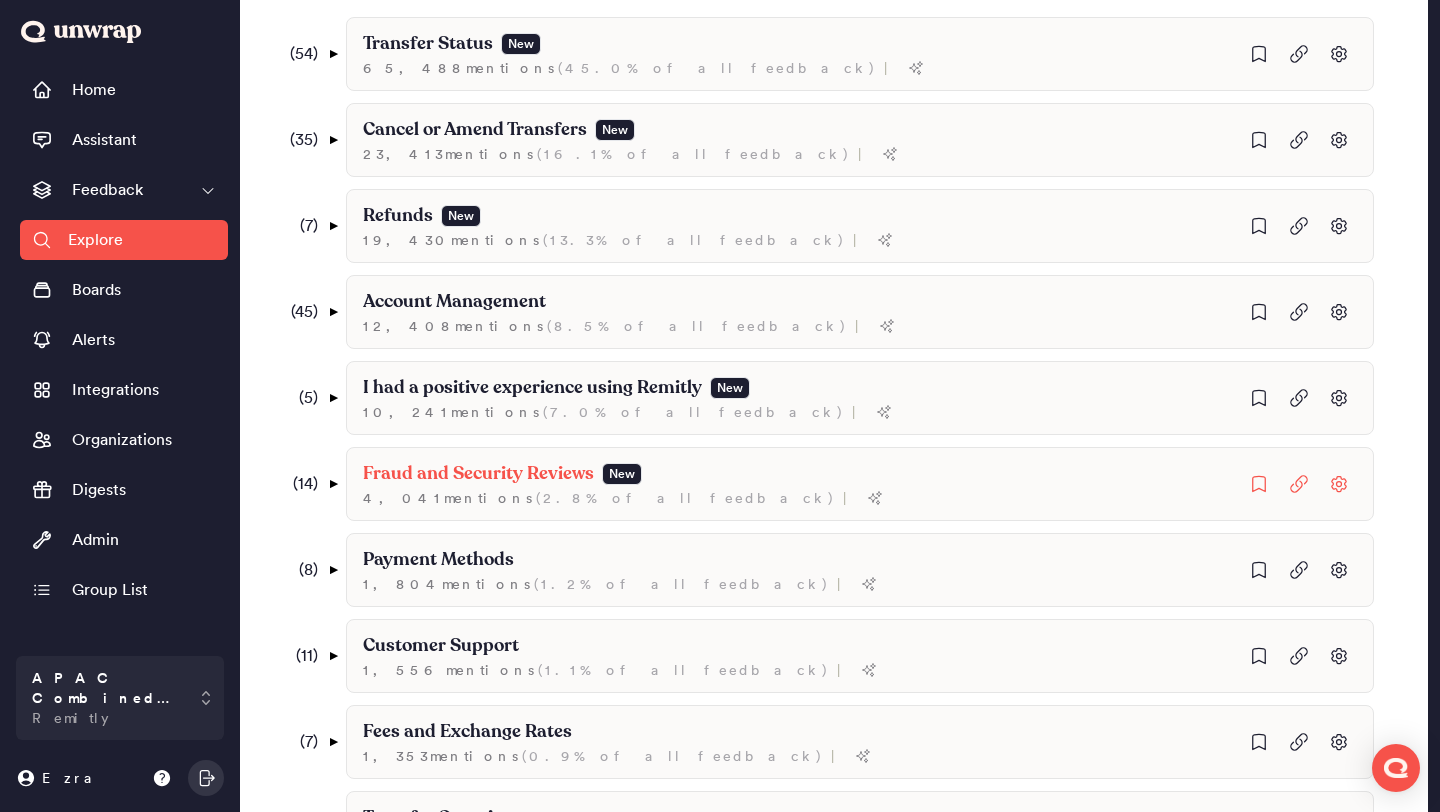 click on "( 14 ) ▼" at bounding box center [311, 484] 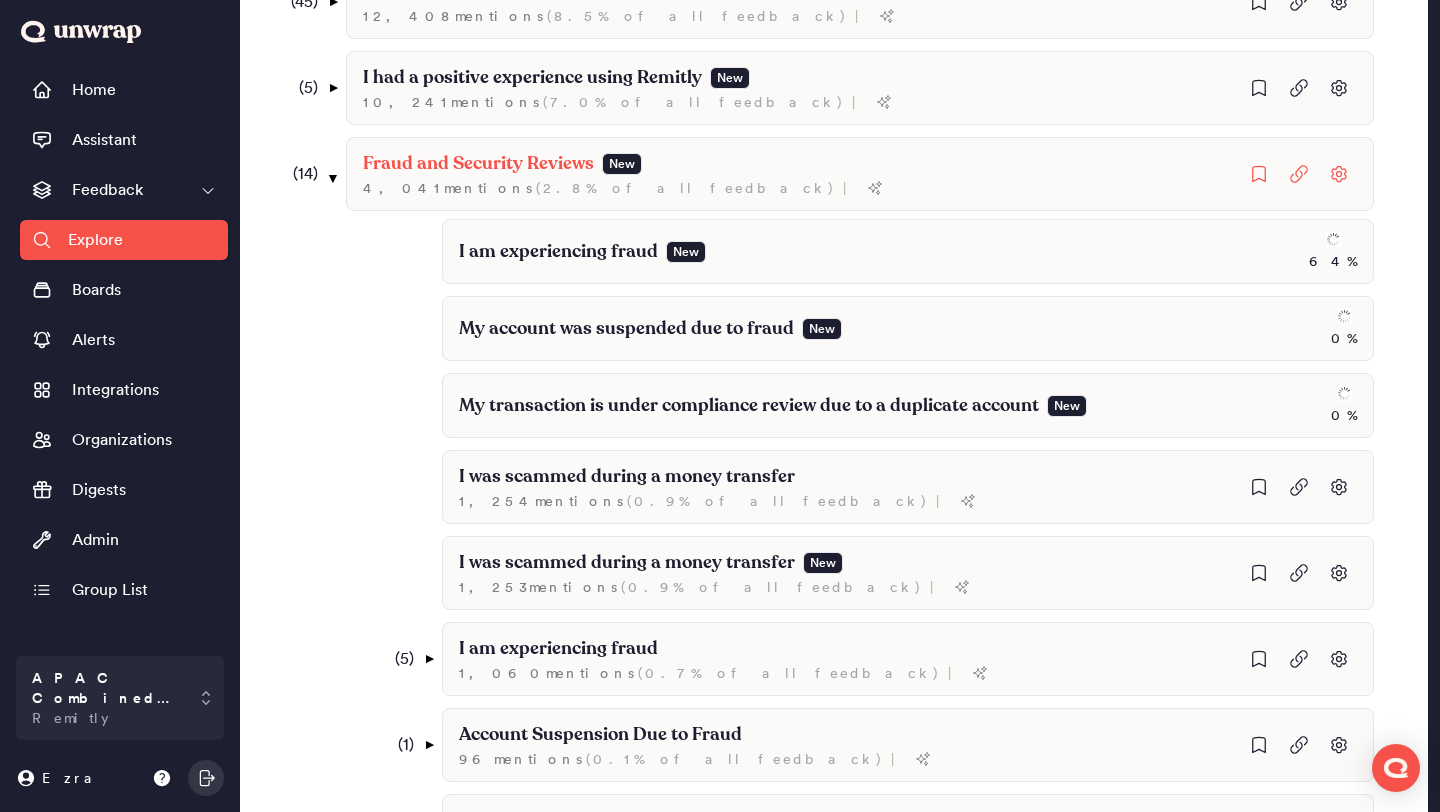 scroll, scrollTop: 751, scrollLeft: 0, axis: vertical 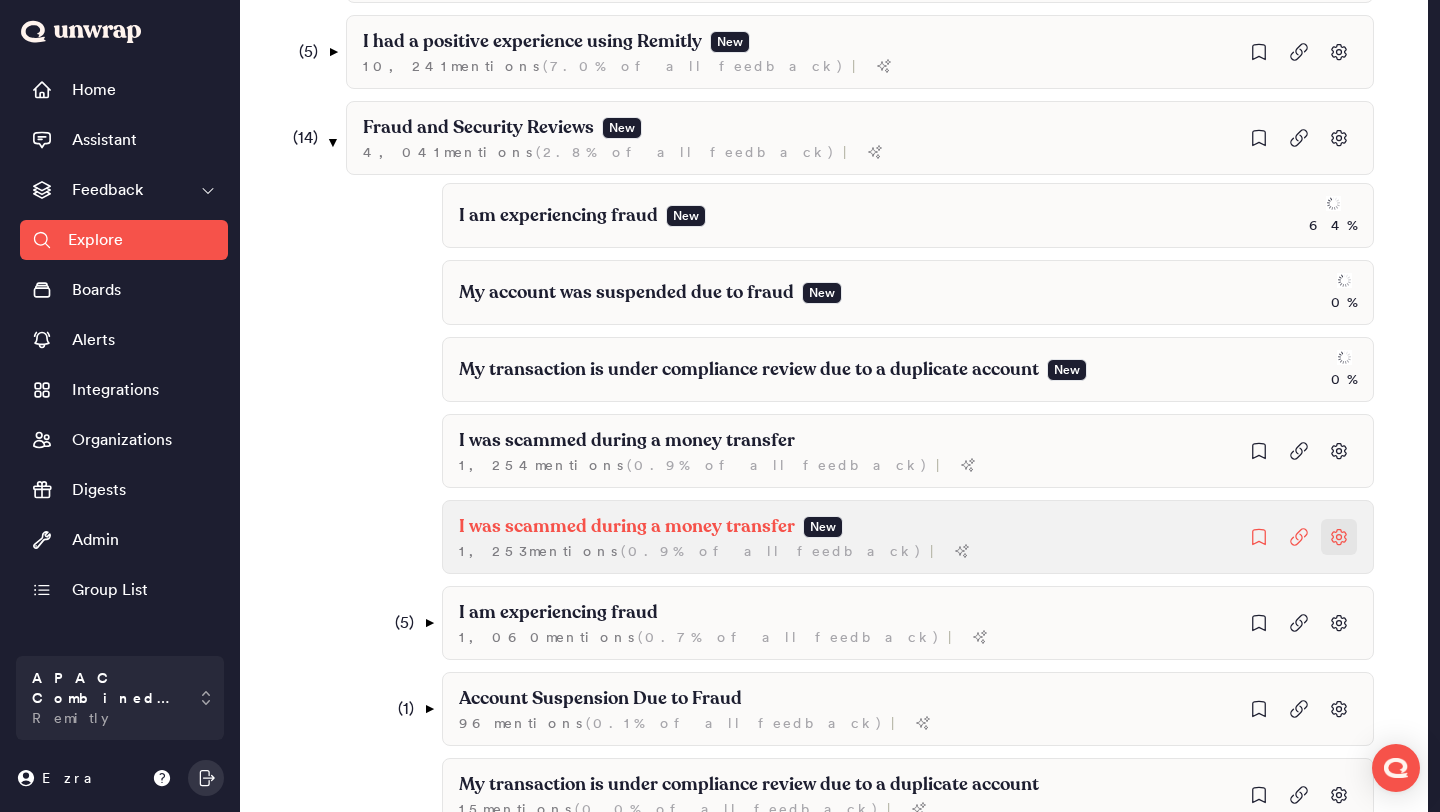 click 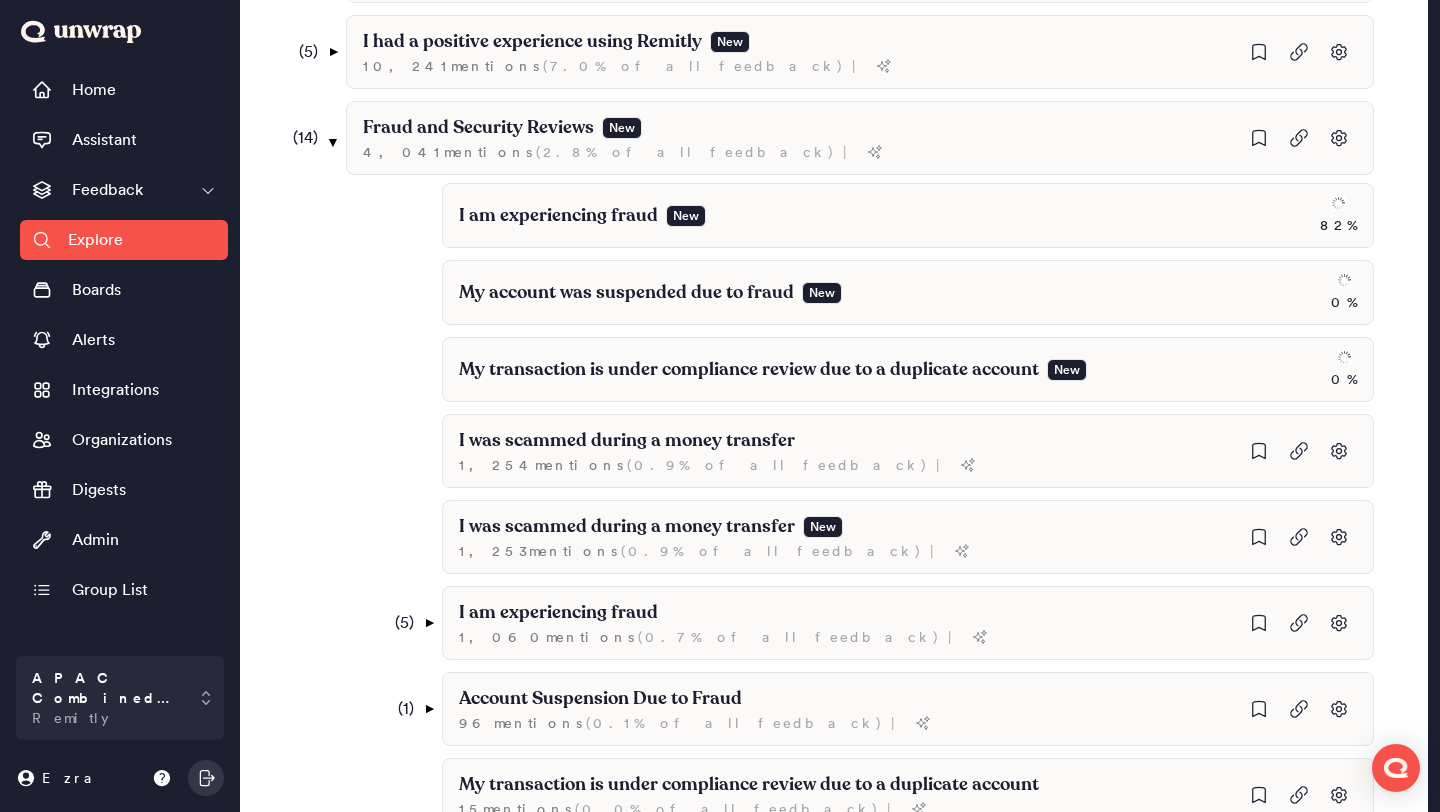 scroll, scrollTop: 744, scrollLeft: 0, axis: vertical 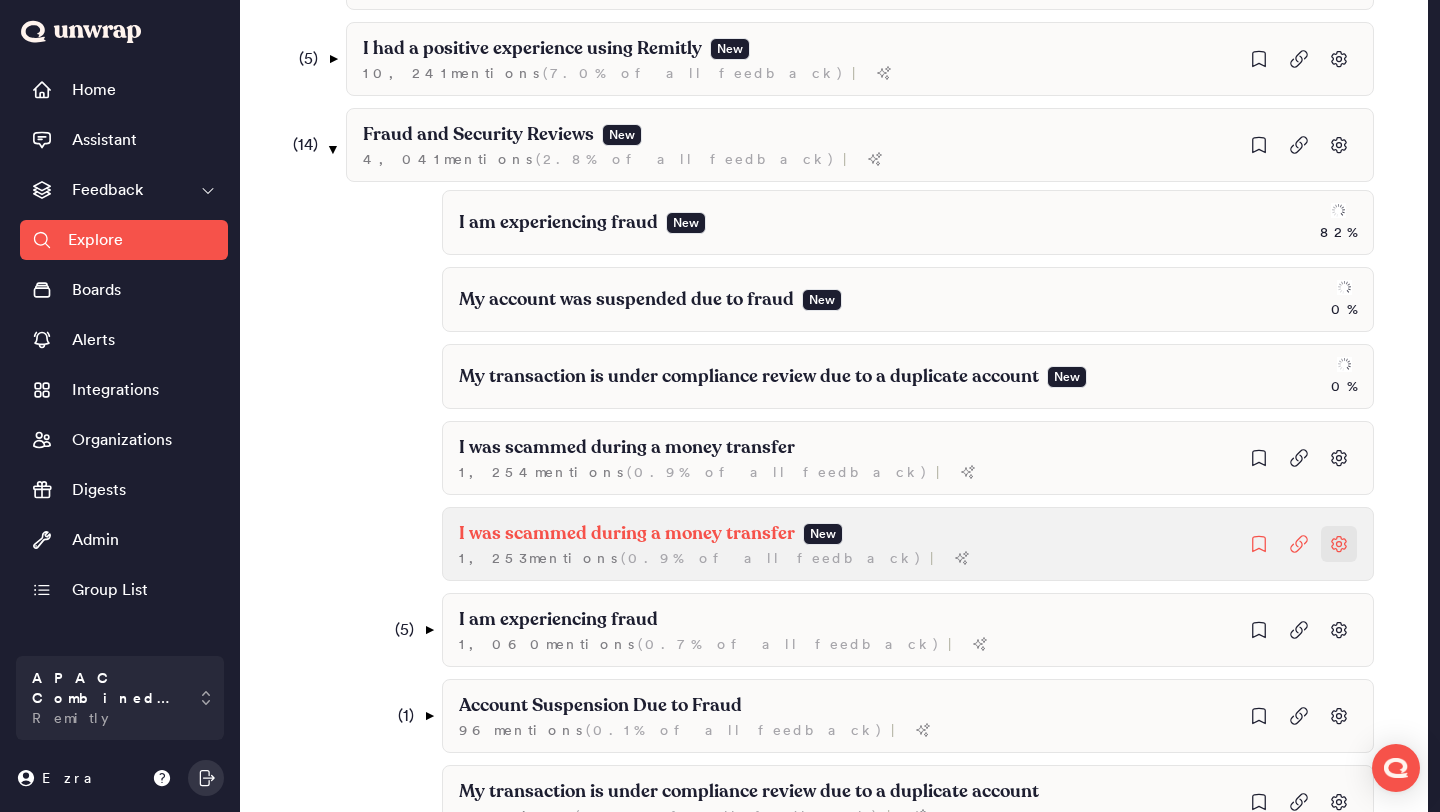 click 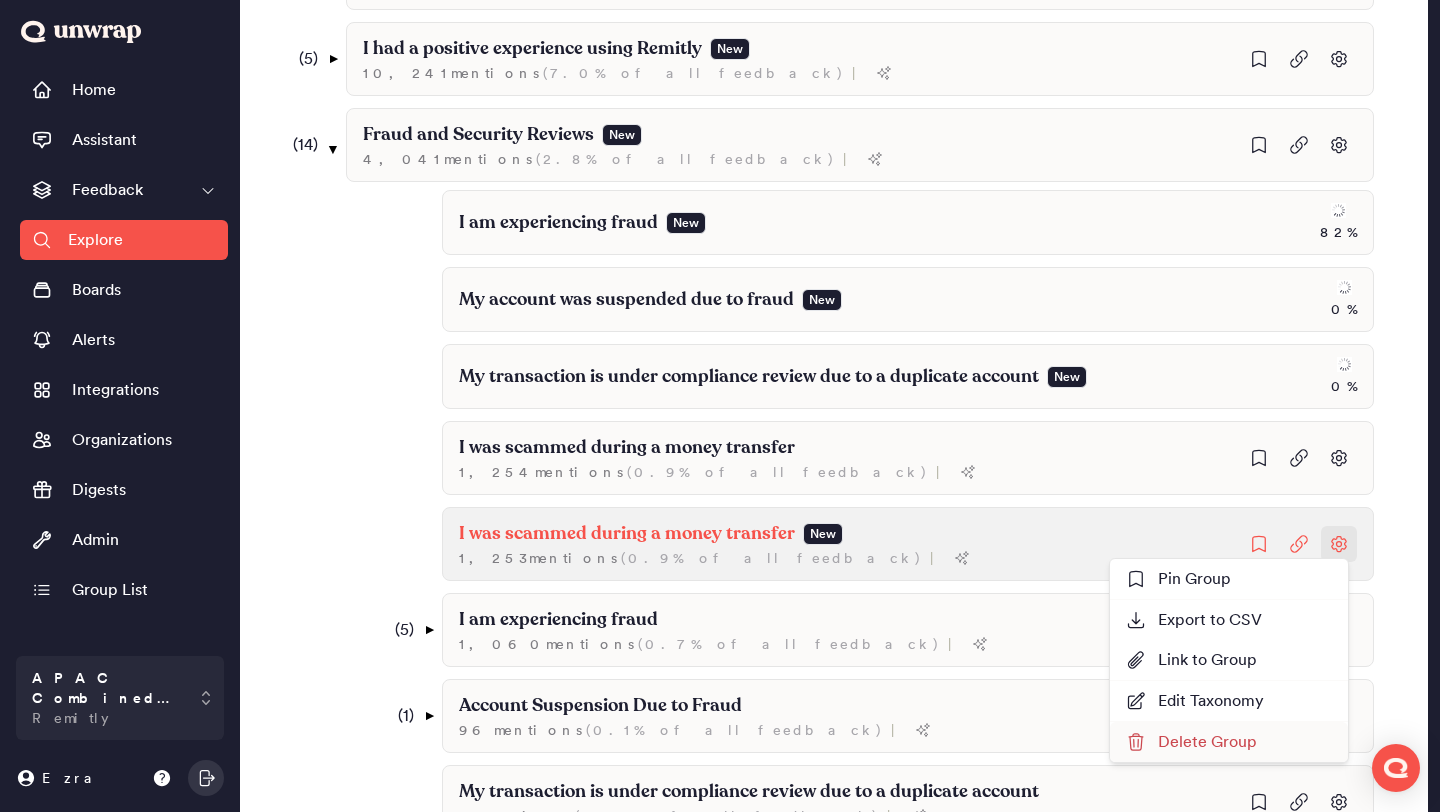 click on "Delete Group" at bounding box center (1191, 742) 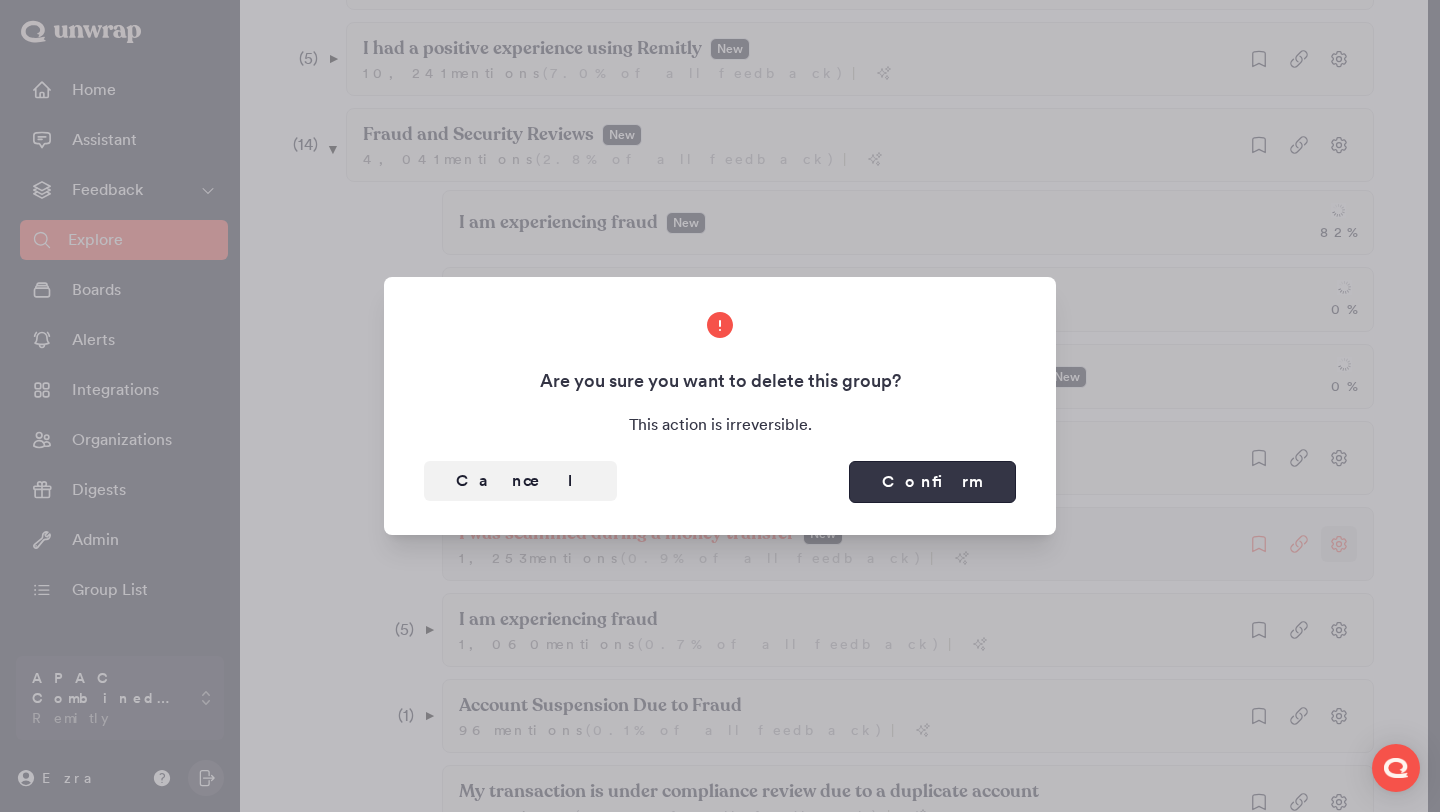 click on "Confirm" at bounding box center (932, 482) 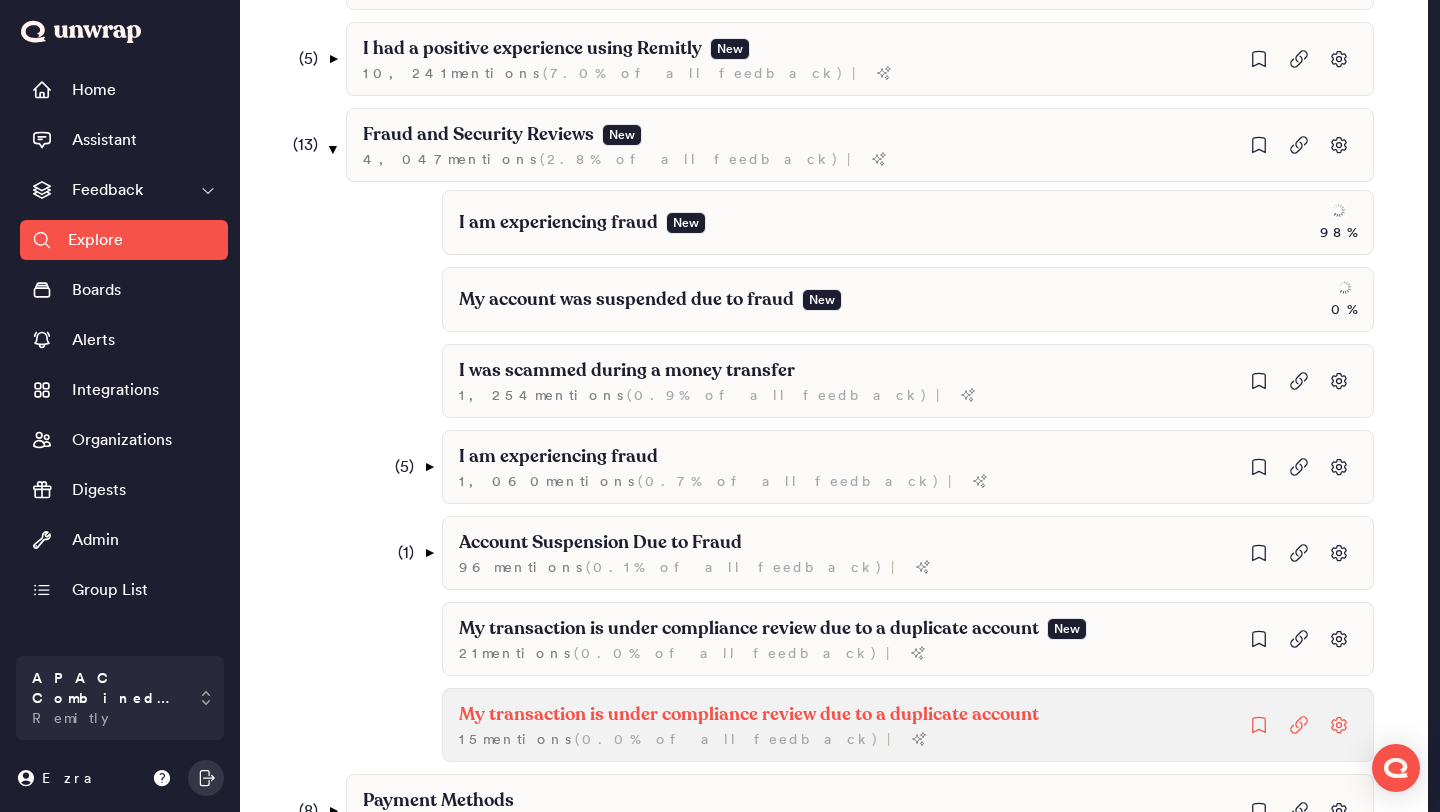 click on "My transaction is under compliance review due to a duplicate account" at bounding box center (627, 371) 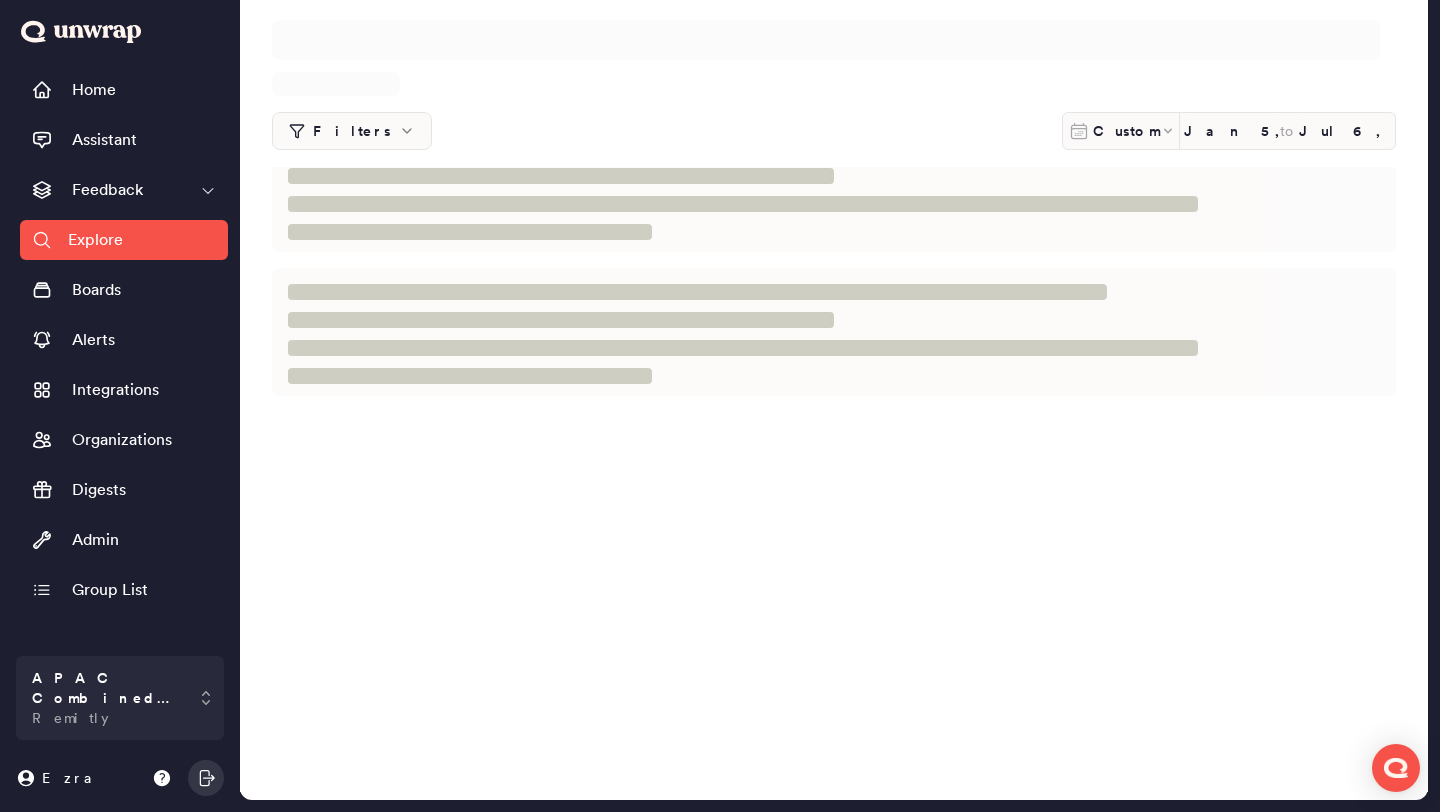 scroll, scrollTop: 0, scrollLeft: 0, axis: both 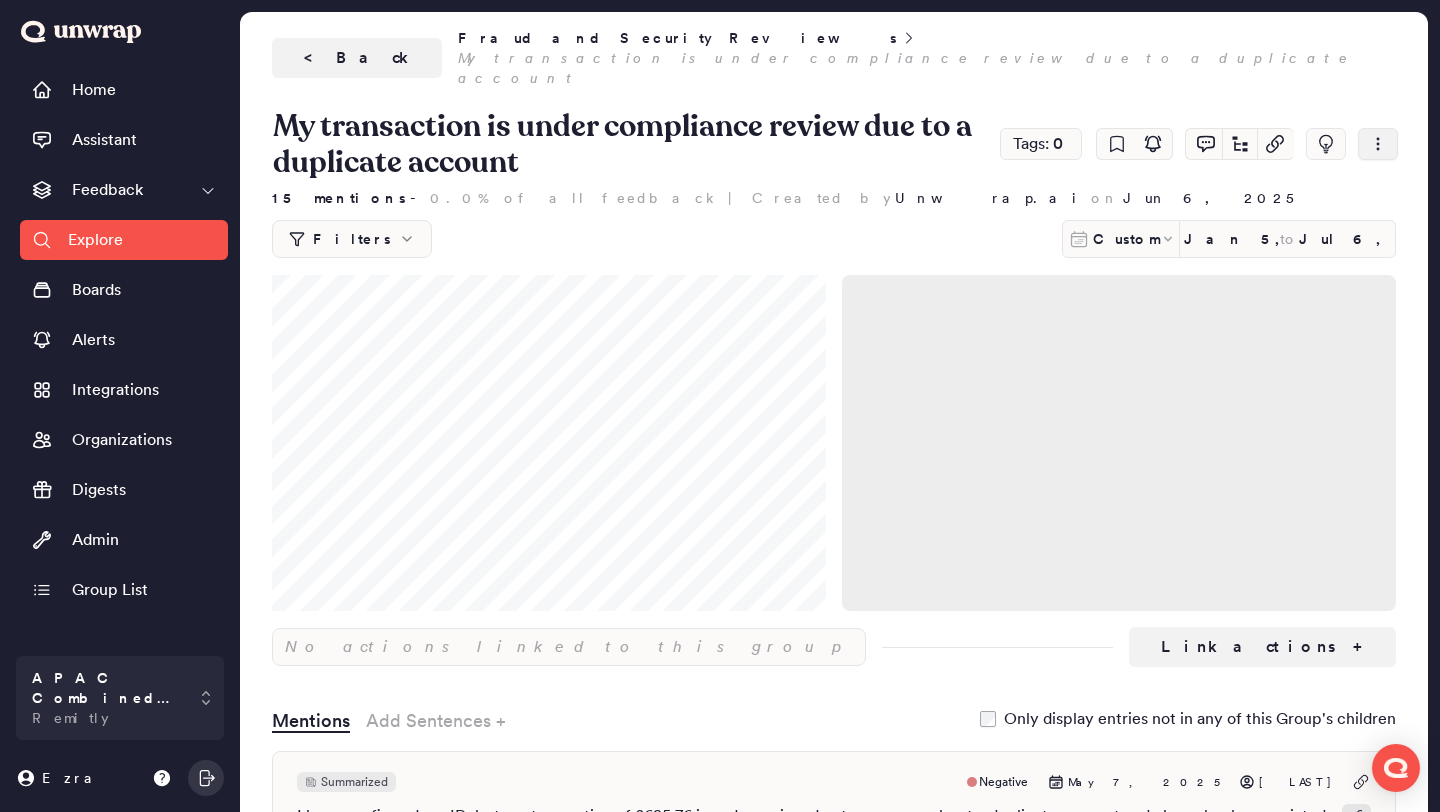 click 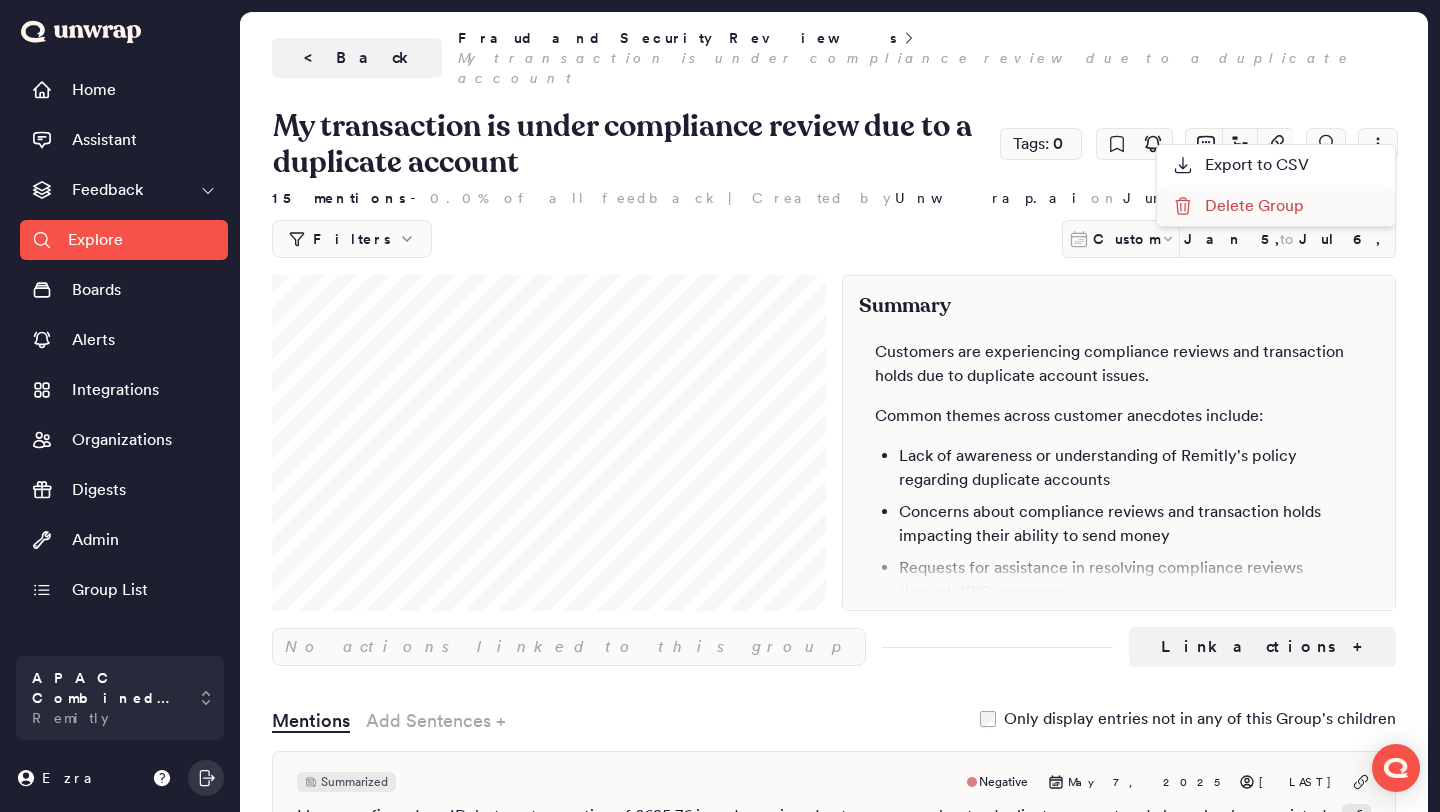 click on "Delete Group" at bounding box center (1238, 206) 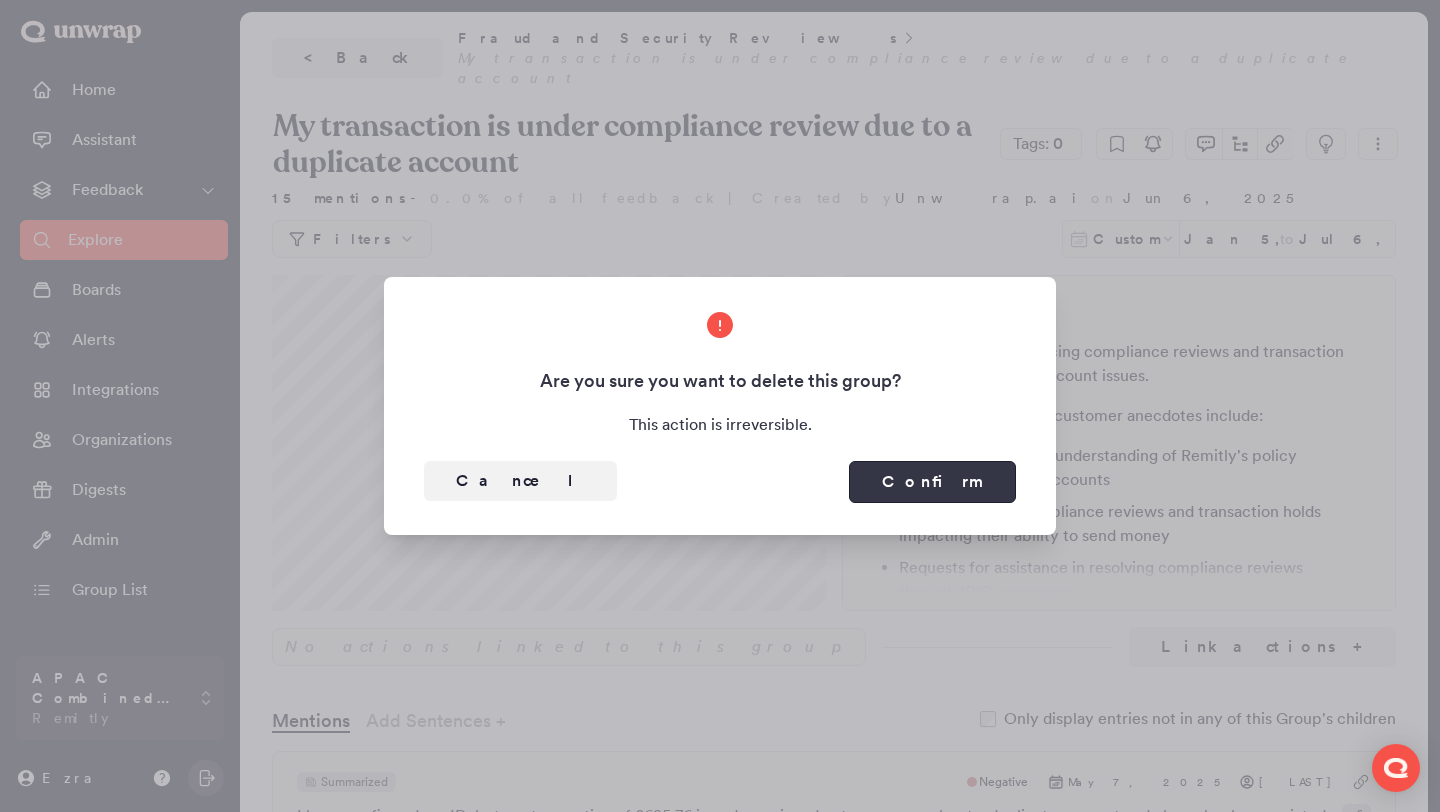 click on "Confirm" at bounding box center (932, 482) 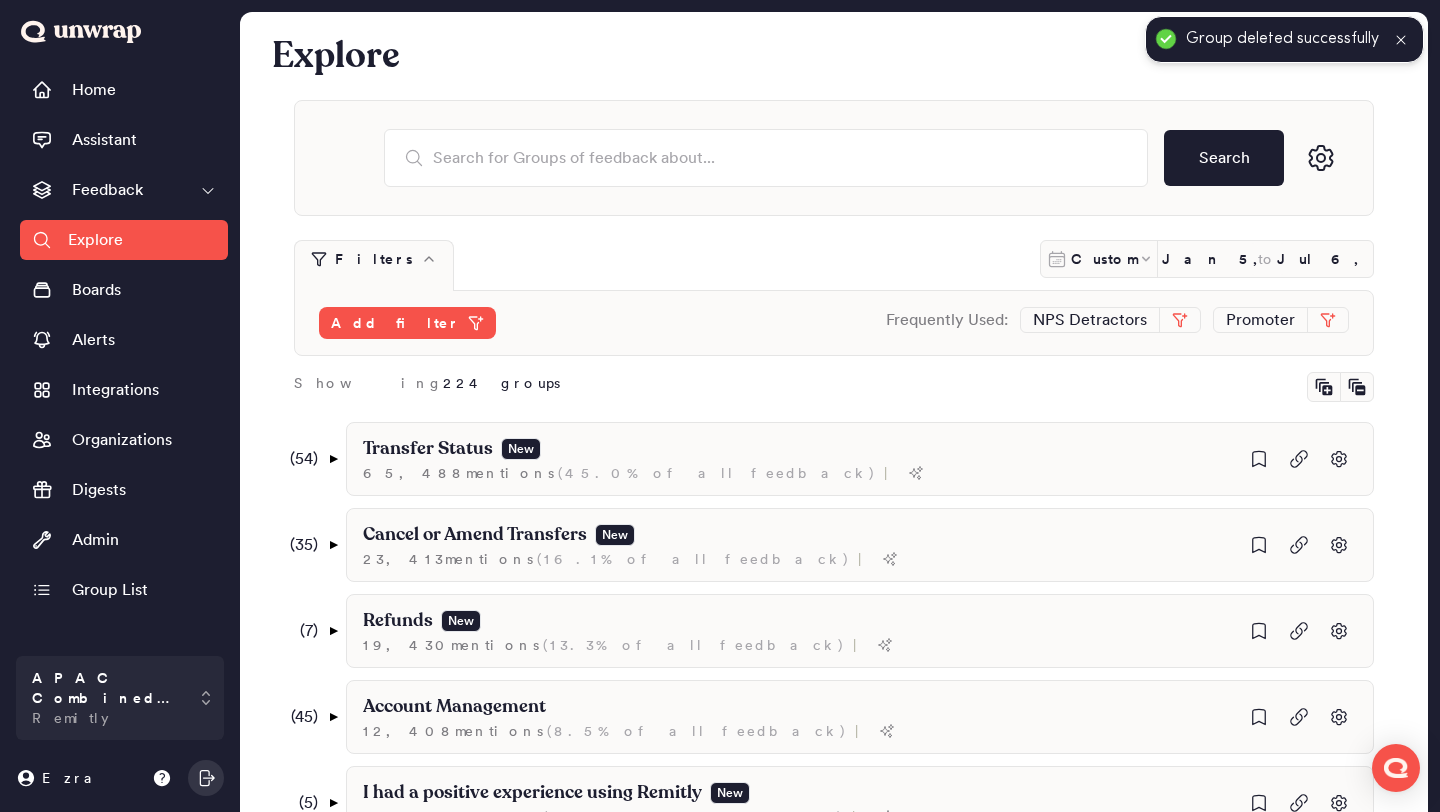 scroll, scrollTop: 744, scrollLeft: 0, axis: vertical 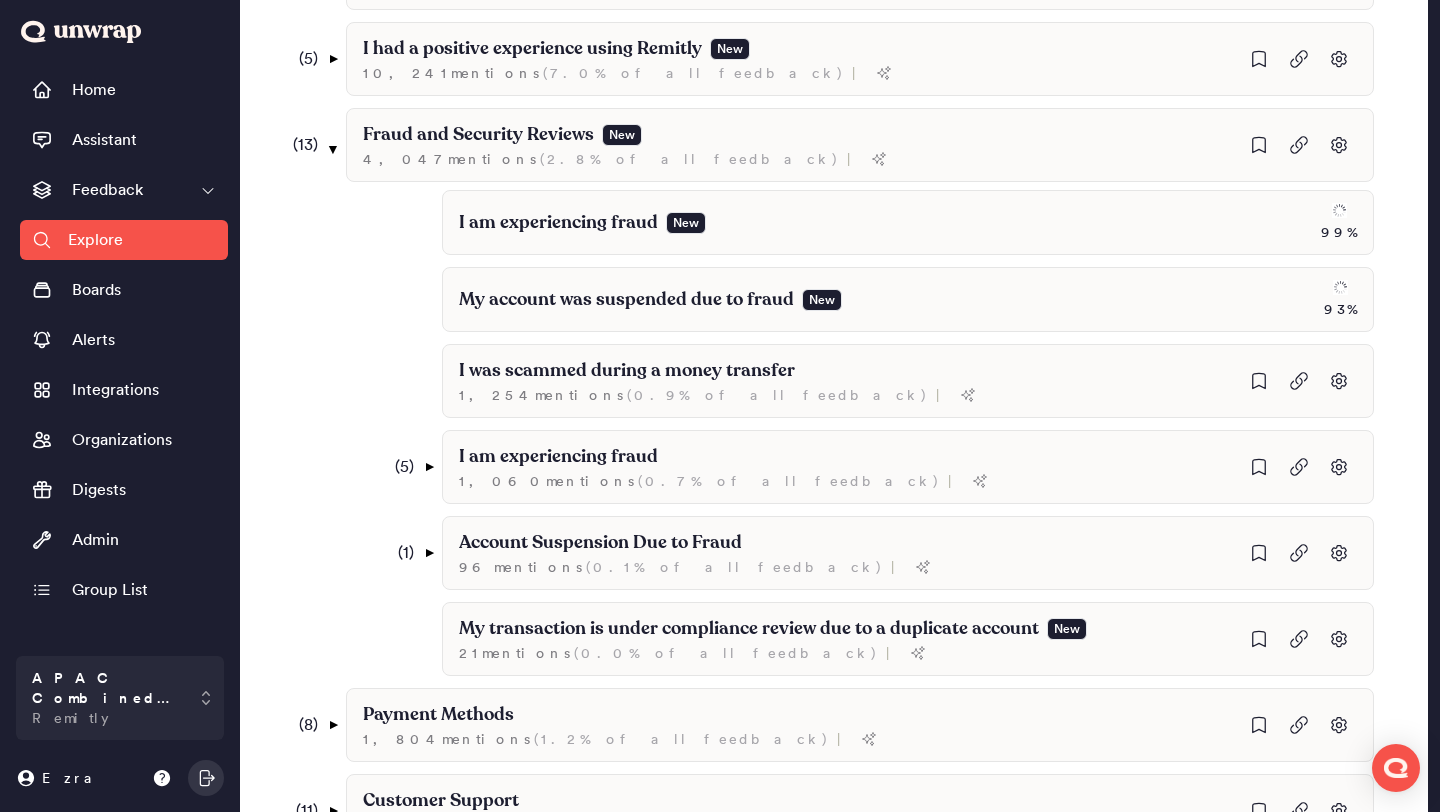 click on "( 54 ) ▼ Transfer Status New 65,488  mention s   ( 45.0% of all feedback ) | ( 31 ) ▼ Failed Transfer New 24,689  mention s   ( 17.0% of all feedback ) | ( 14 ) ▼ I experienced a failed remittance 5,590  mention s   ( 3.8% of all feedback ) | My money transfers are being canceled without notification 1,450  mention s   ( 1.0% of all feedback ) | ( 3 ) ▼ My transfer failed due to an error 639  mention s   ( 0.4% of all feedback ) | I am unable to send money due to a sending limit error 331  mention s   ( 0.2% of all feedback ) | My transfer is not complete due to a user data error 225  mention s   ( 0.2% of all feedback ) | I am encountering an invalid account error 10  mention s   ( 0.0% of all feedback ) | ( 3 ) ▼ A specific country is not supported 566  mention s   ( 0.4% of all feedback ) | I am unable to send money to Brazil 137  mention s   ( 0.1% of all feedback ) | I am unable to complete a money transfer to Ghana 134  mention s   ( 0.1% of all feedback ) | 112  mention s   ( ) | 185  mention" at bounding box center [834, 480] 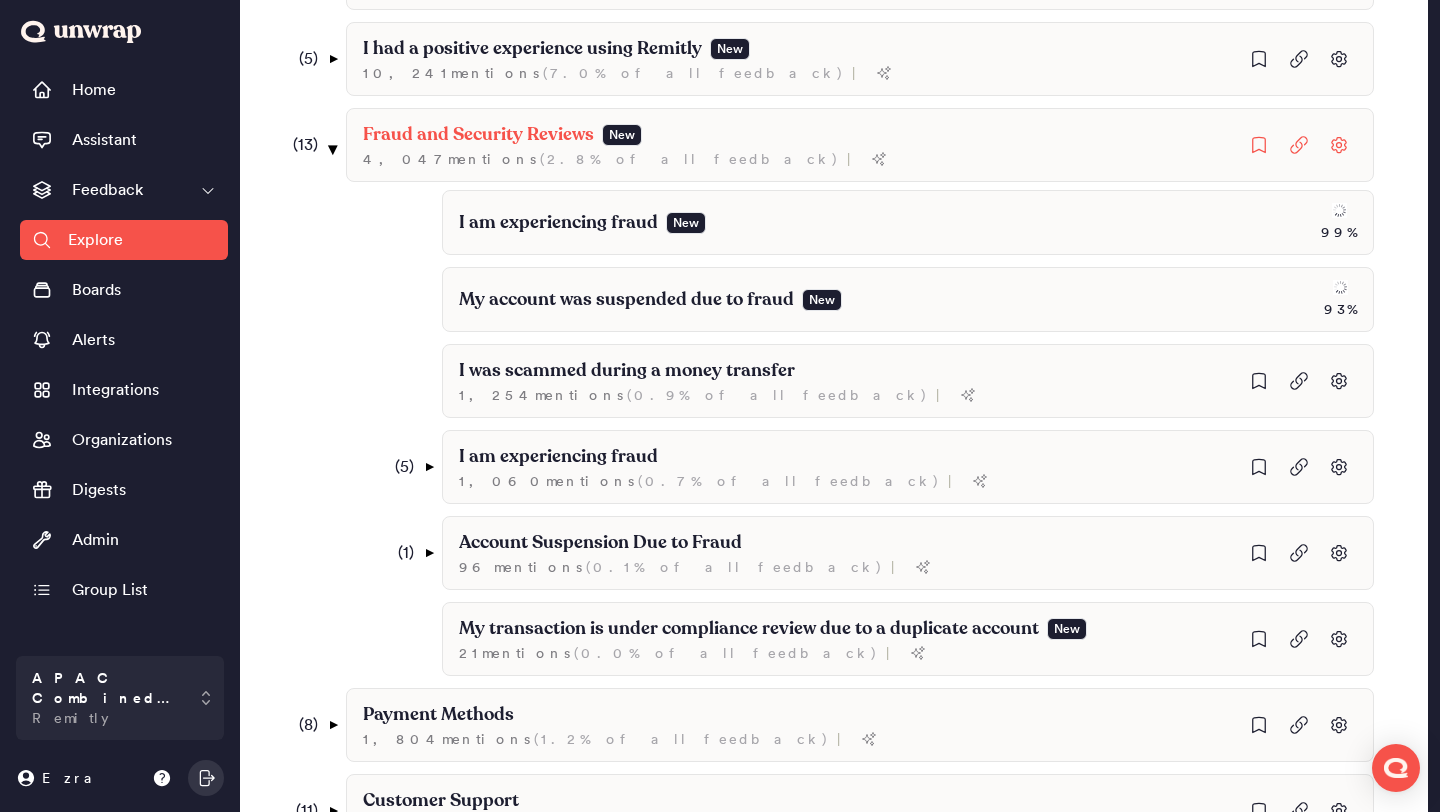 click on "▼" at bounding box center (333, 149) 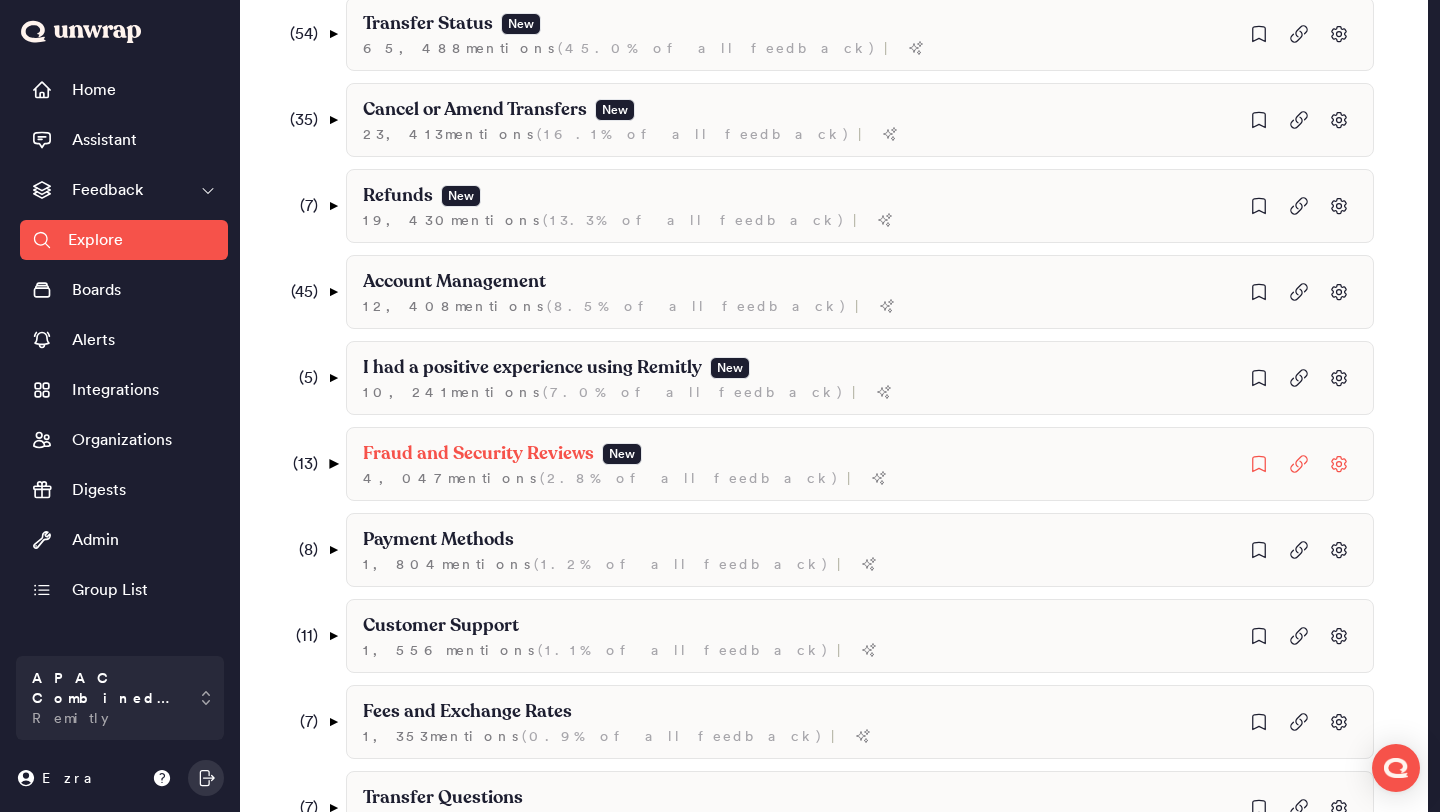 scroll, scrollTop: 409, scrollLeft: 0, axis: vertical 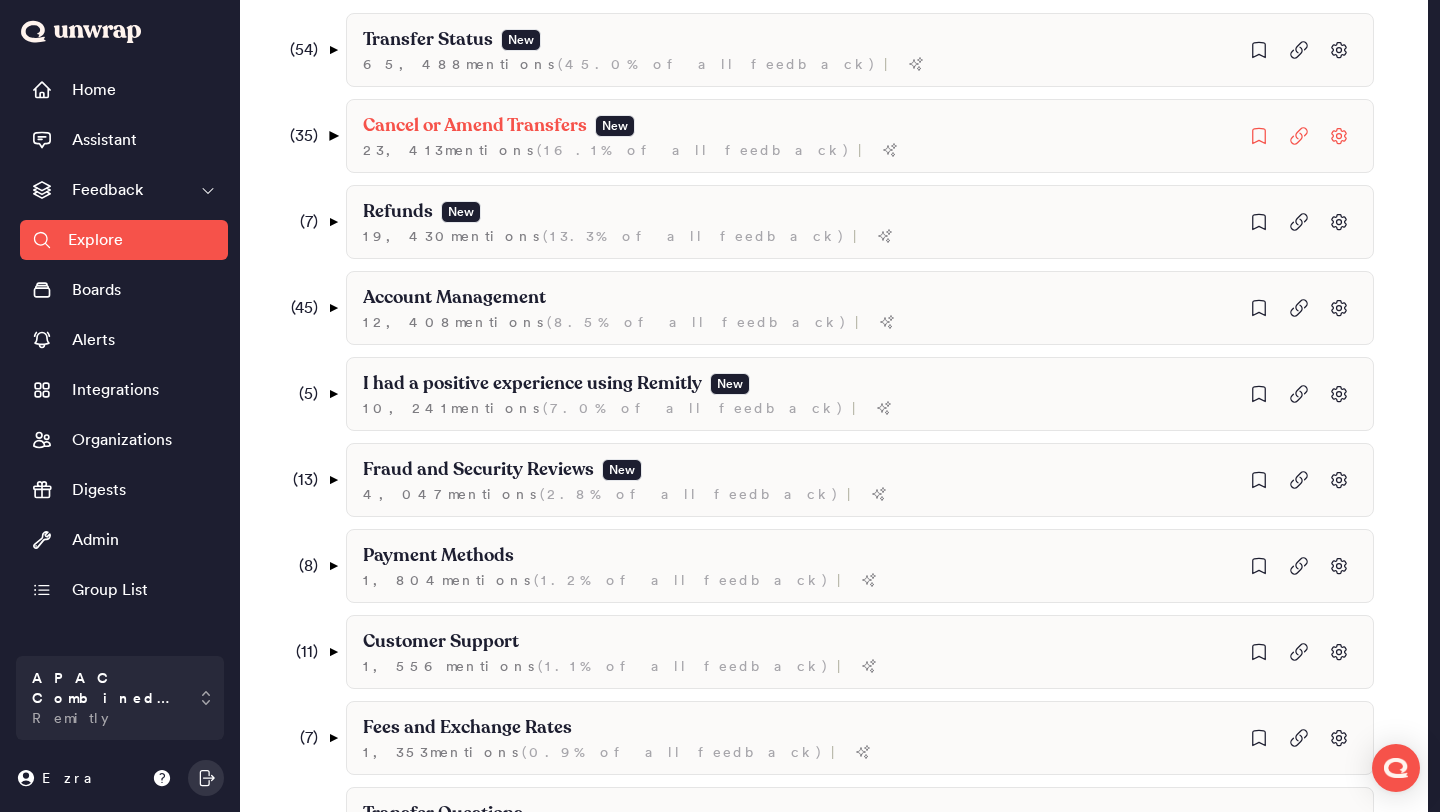 click on "▼" at bounding box center (333, 136) 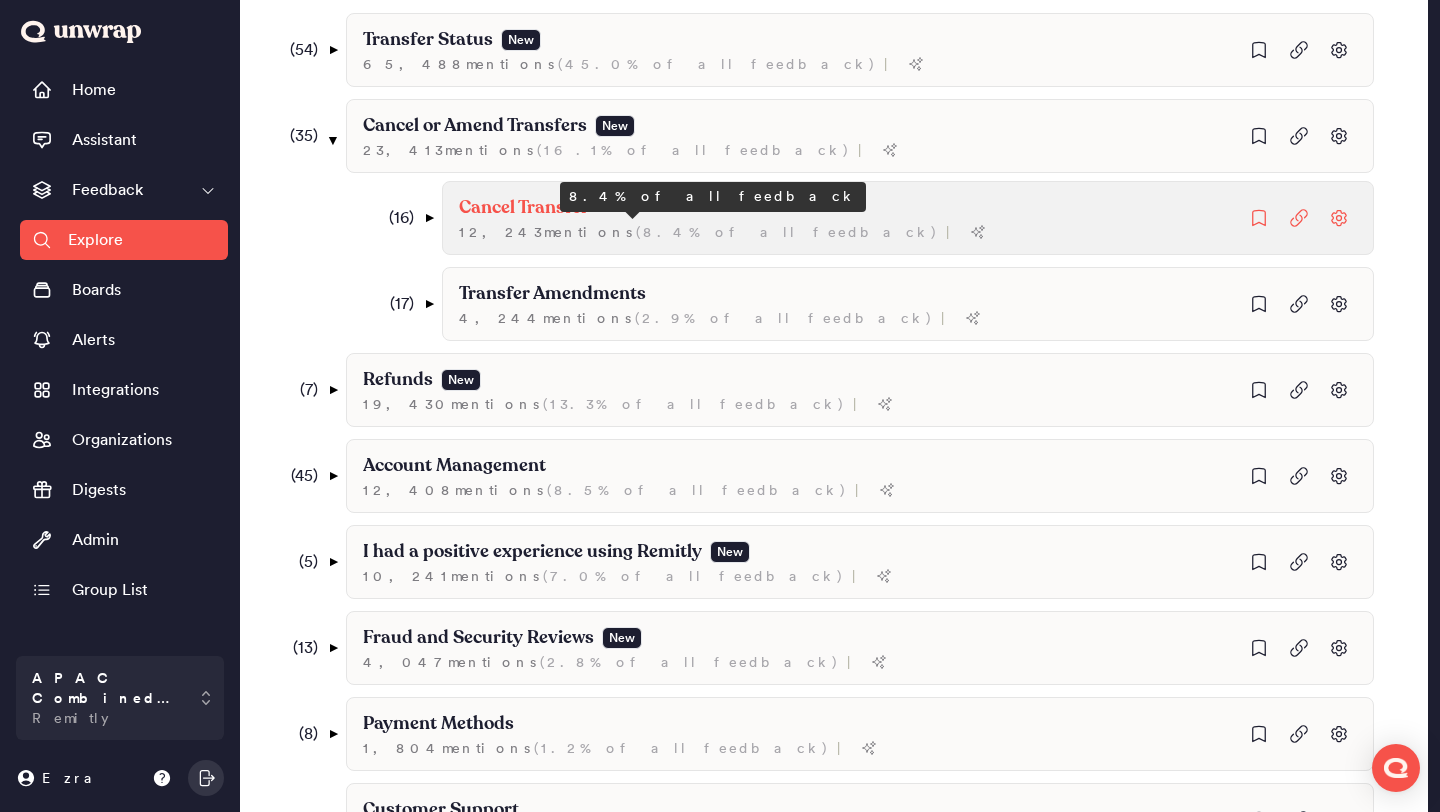 click on "Cancel Transfer" at bounding box center [722, 208] 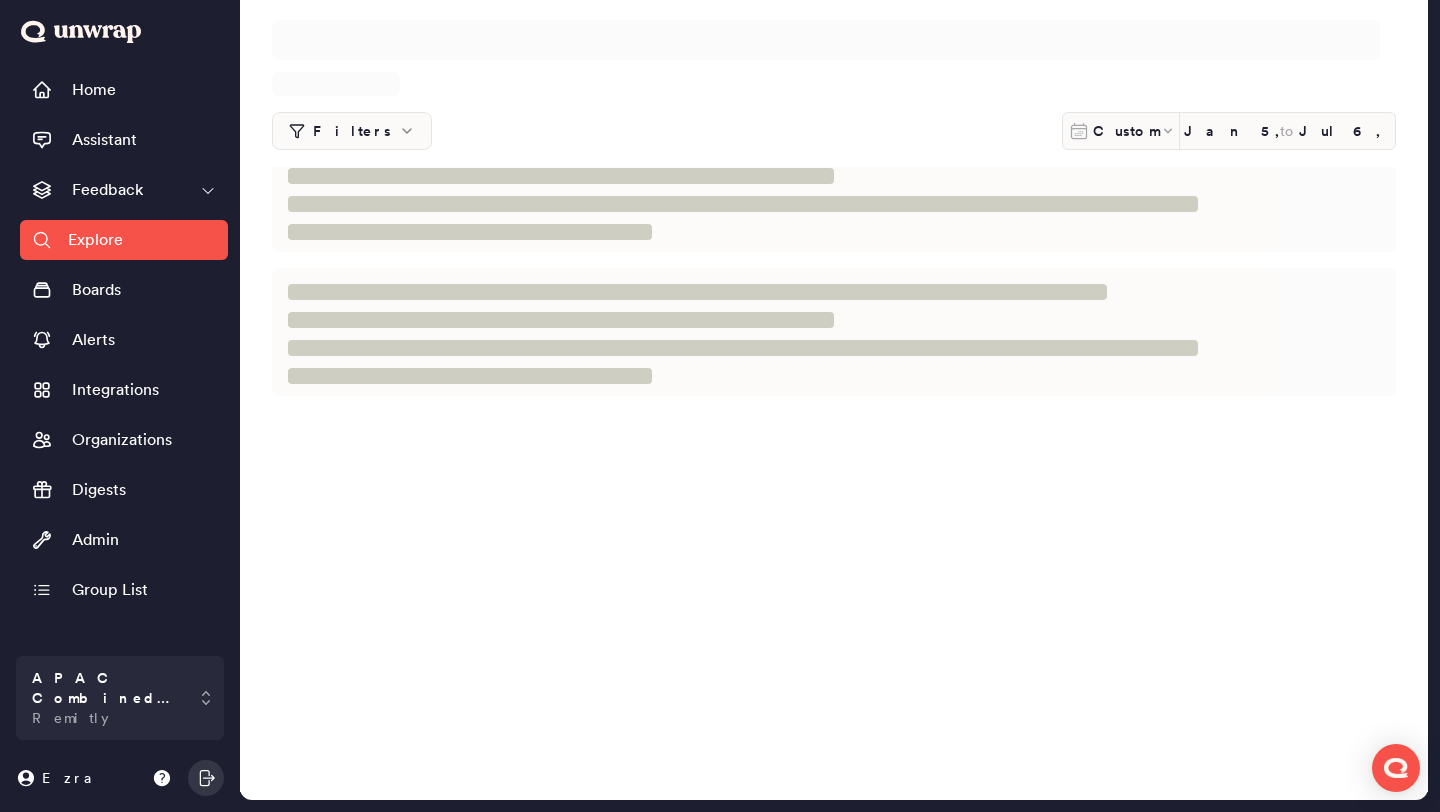 scroll, scrollTop: 0, scrollLeft: 0, axis: both 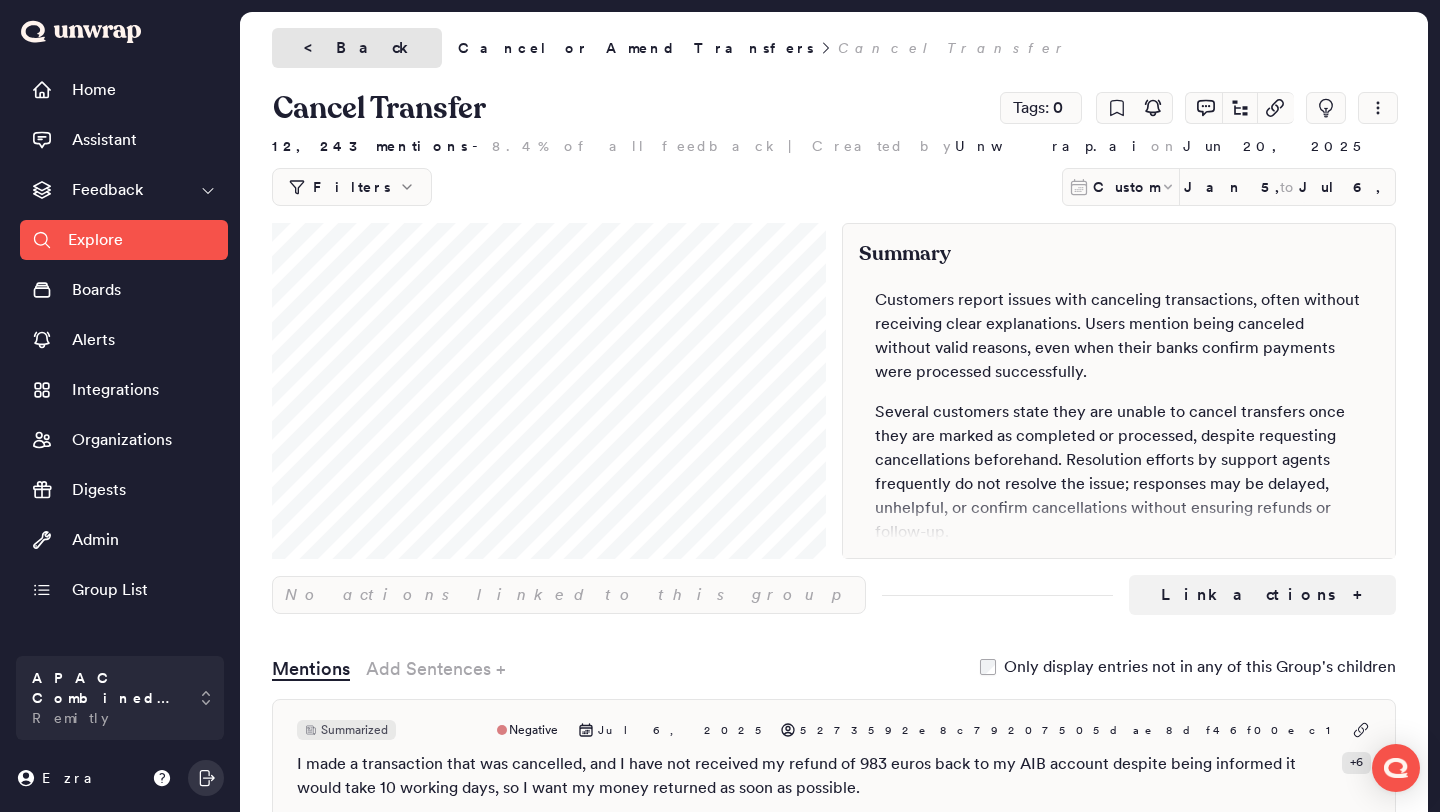 click on "< Back" at bounding box center (357, 48) 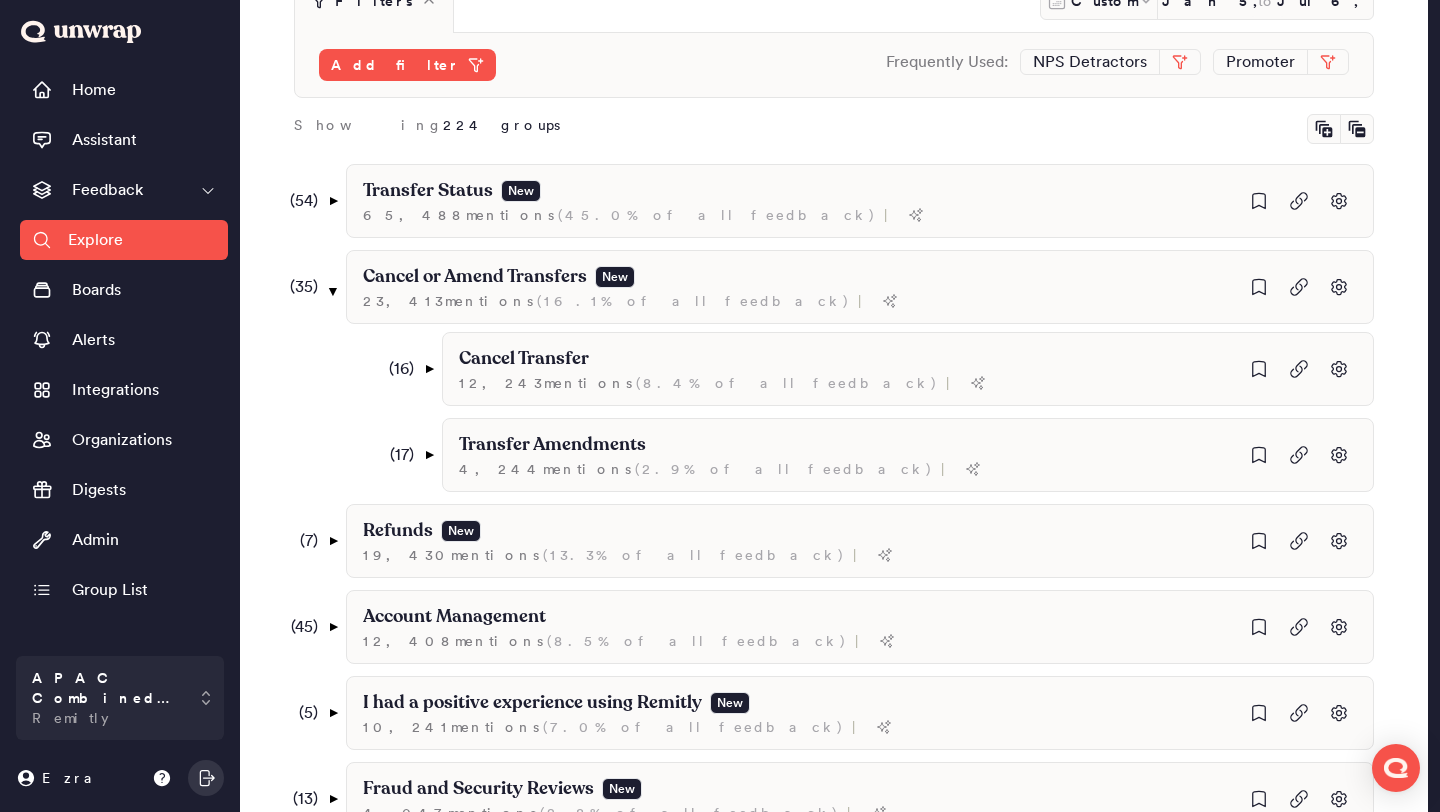 scroll, scrollTop: 0, scrollLeft: 0, axis: both 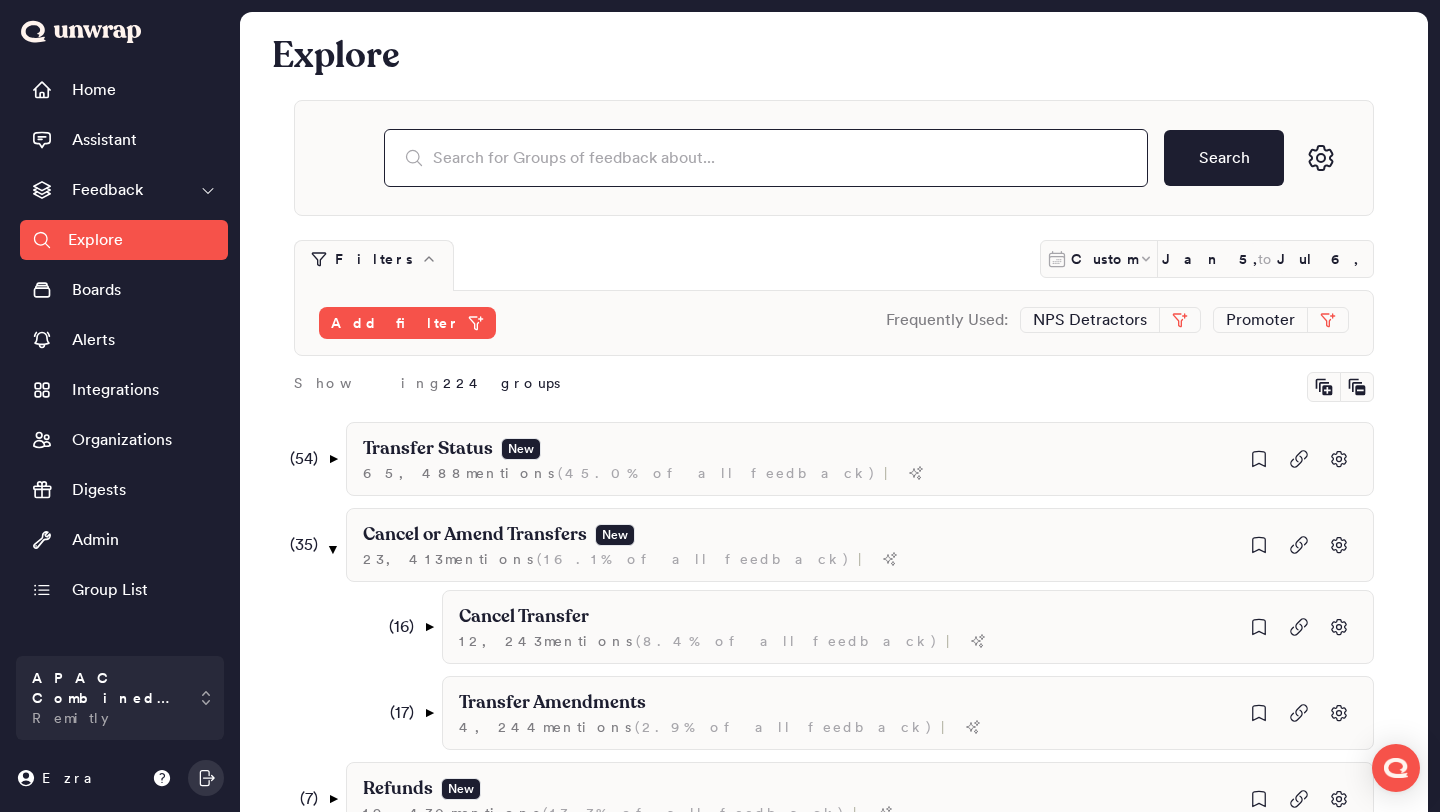 click at bounding box center [766, 158] 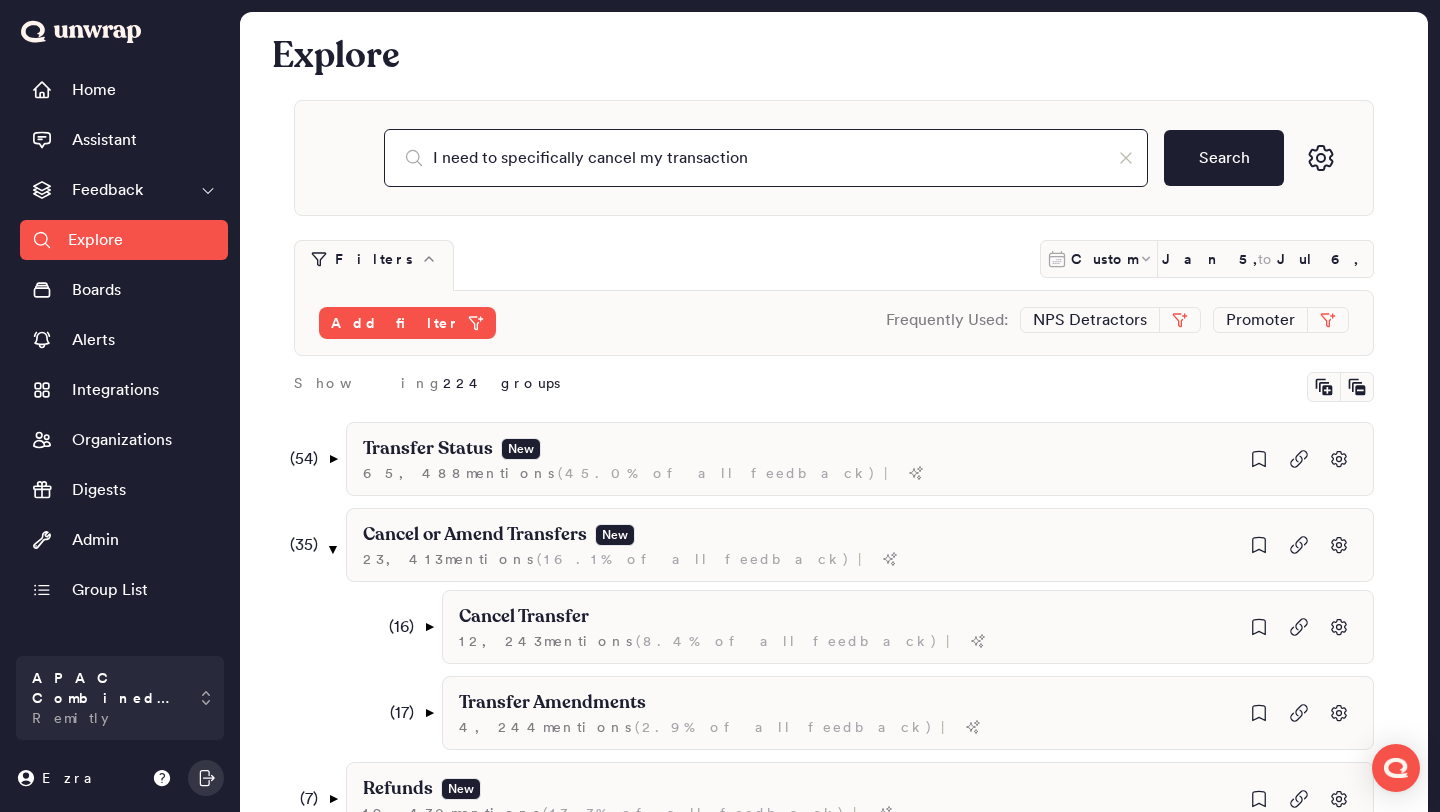 type on "I need to specifically cancel my transaction" 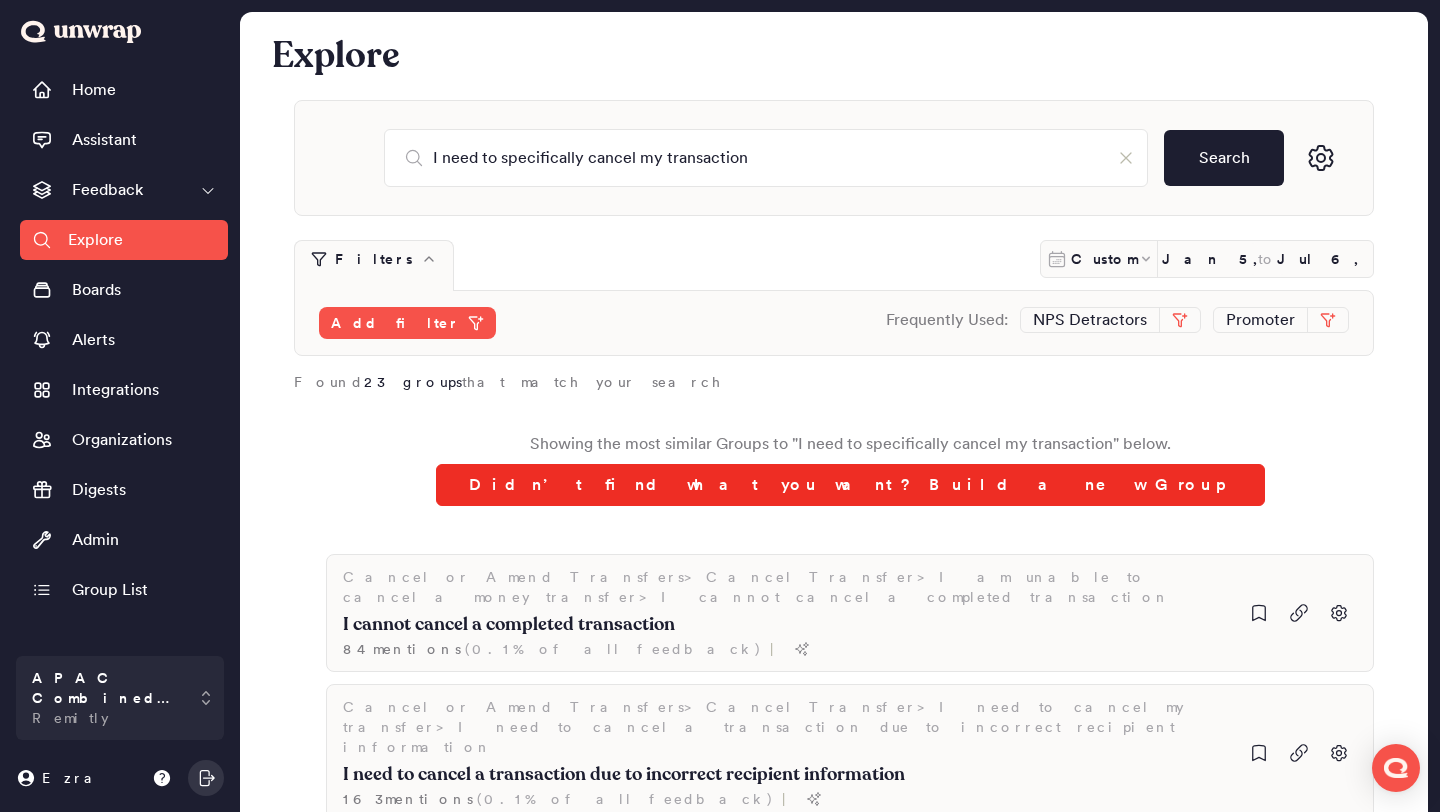 click on "Didn’t find what you want? Build a new Group" at bounding box center [850, 485] 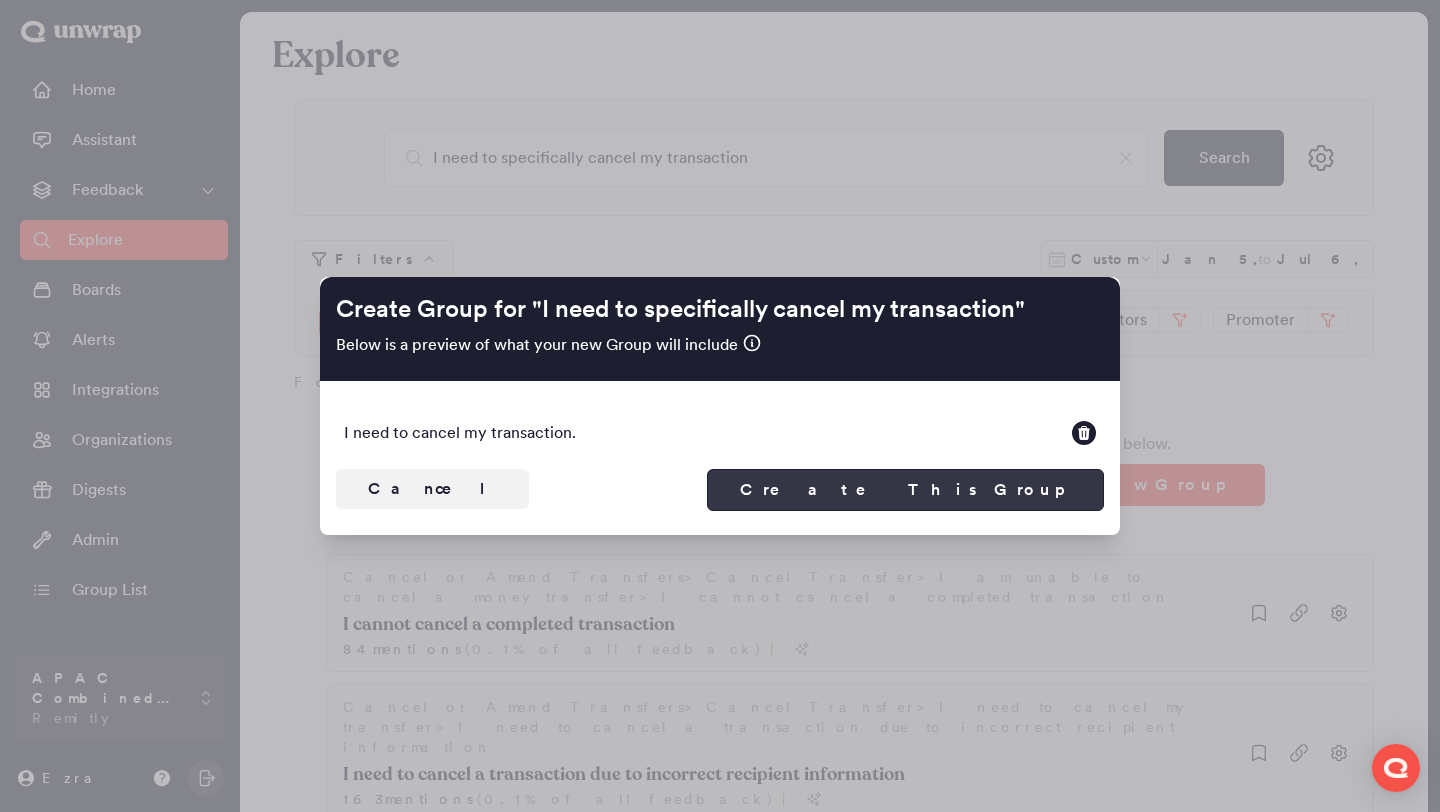 click on "Create This Group" at bounding box center [905, 490] 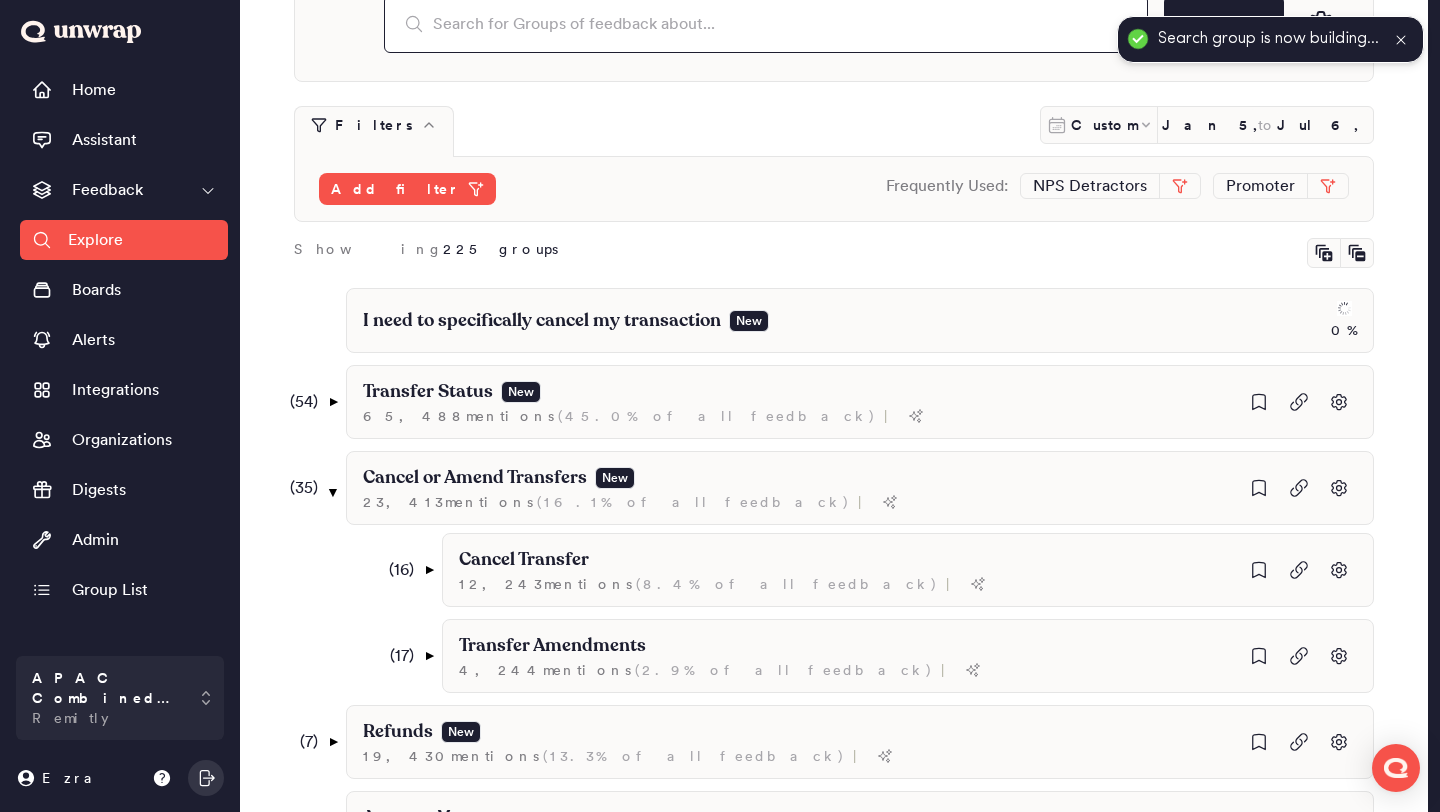 scroll, scrollTop: 209, scrollLeft: 0, axis: vertical 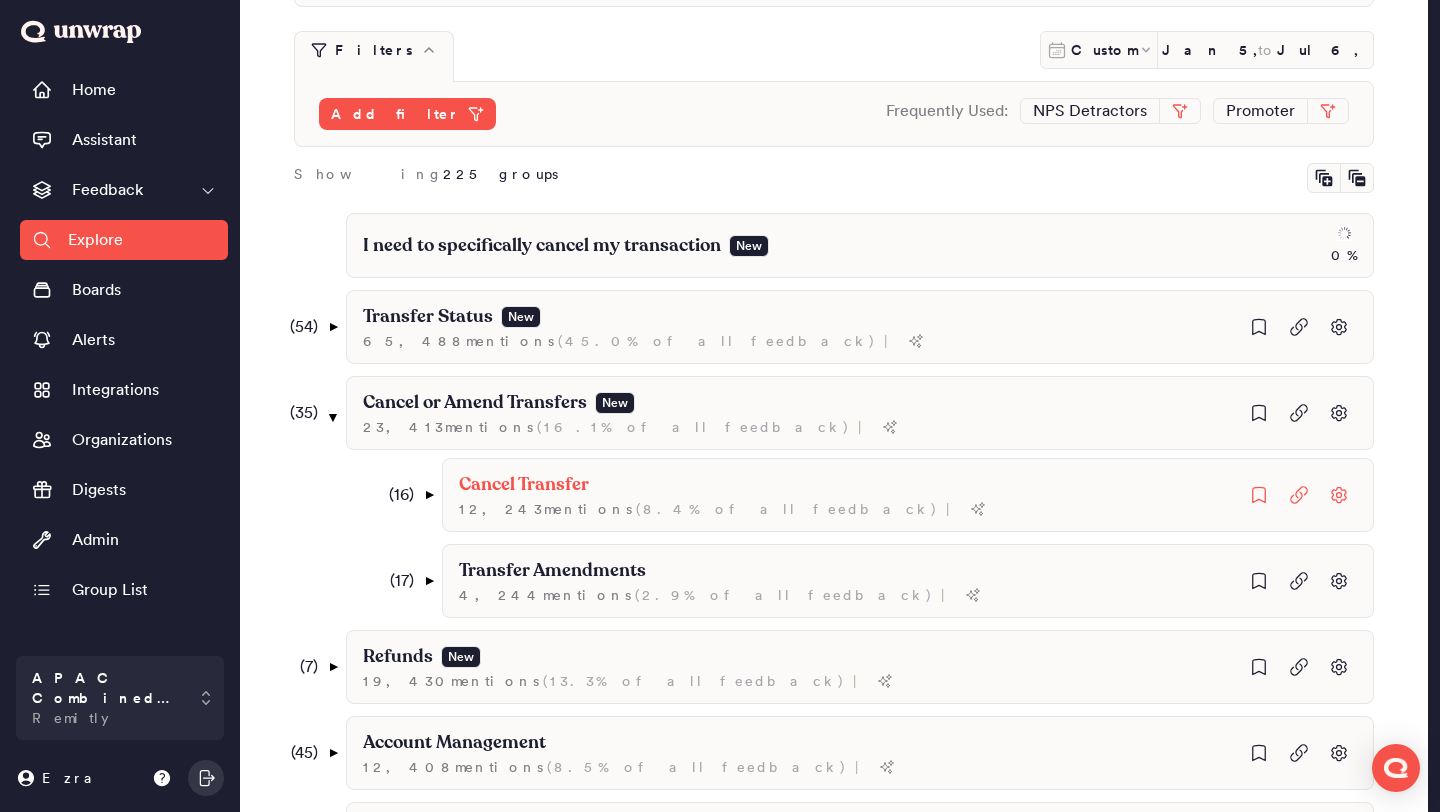 click on "( 16 )" at bounding box center (396, 495) 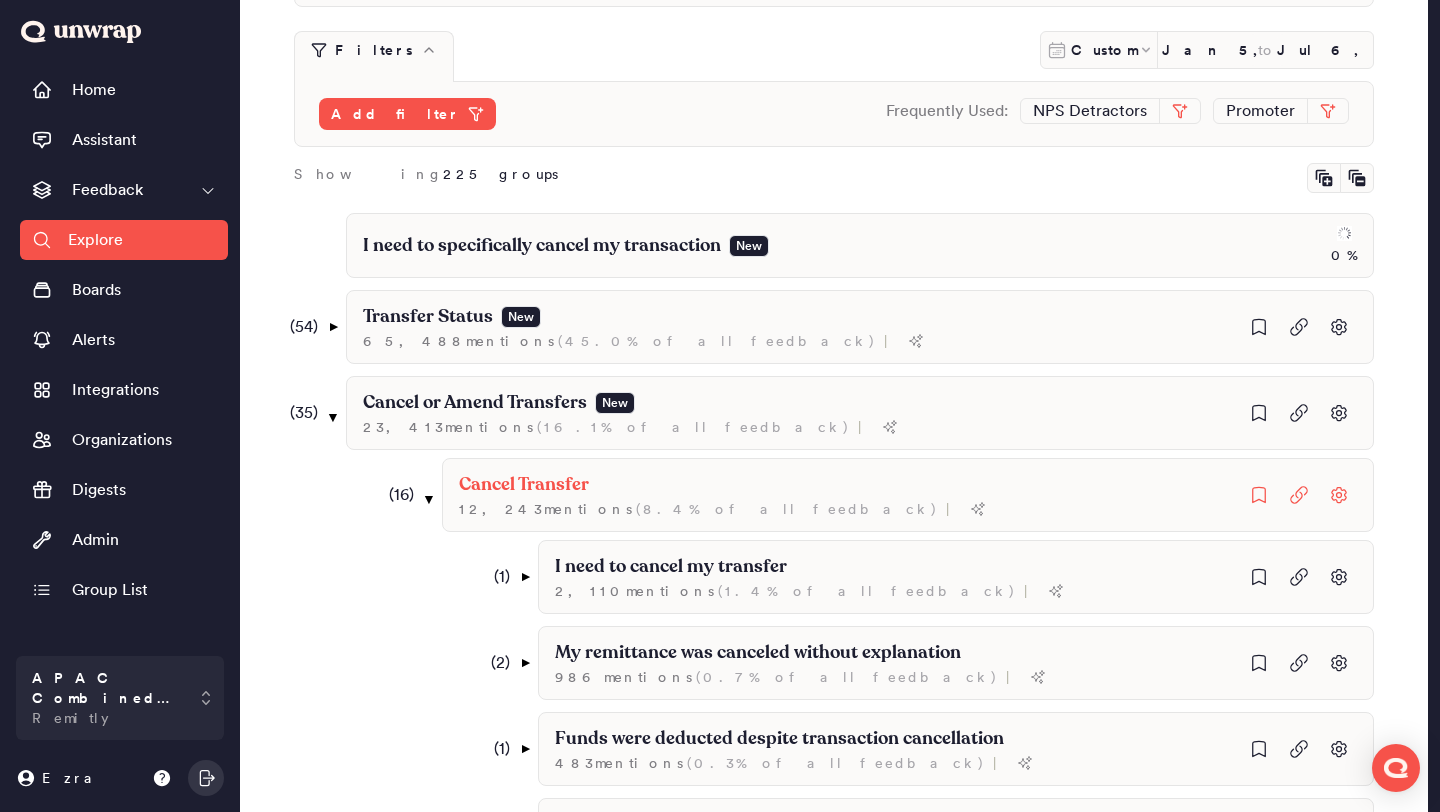 click on "( 16 ) ▼" at bounding box center [407, 495] 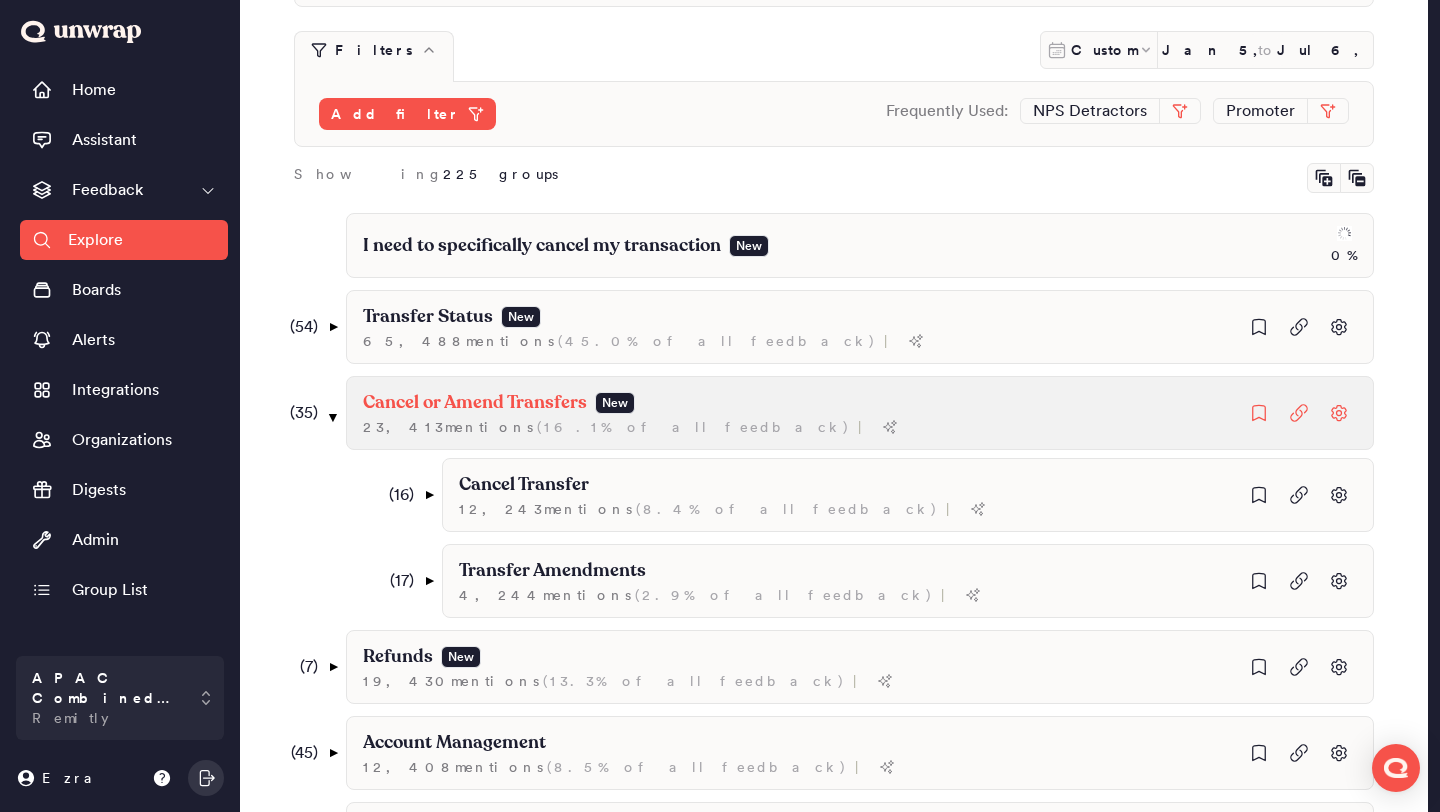 click on "23,413  mention s   ( 16.1% of all feedback )" at bounding box center (619, 341) 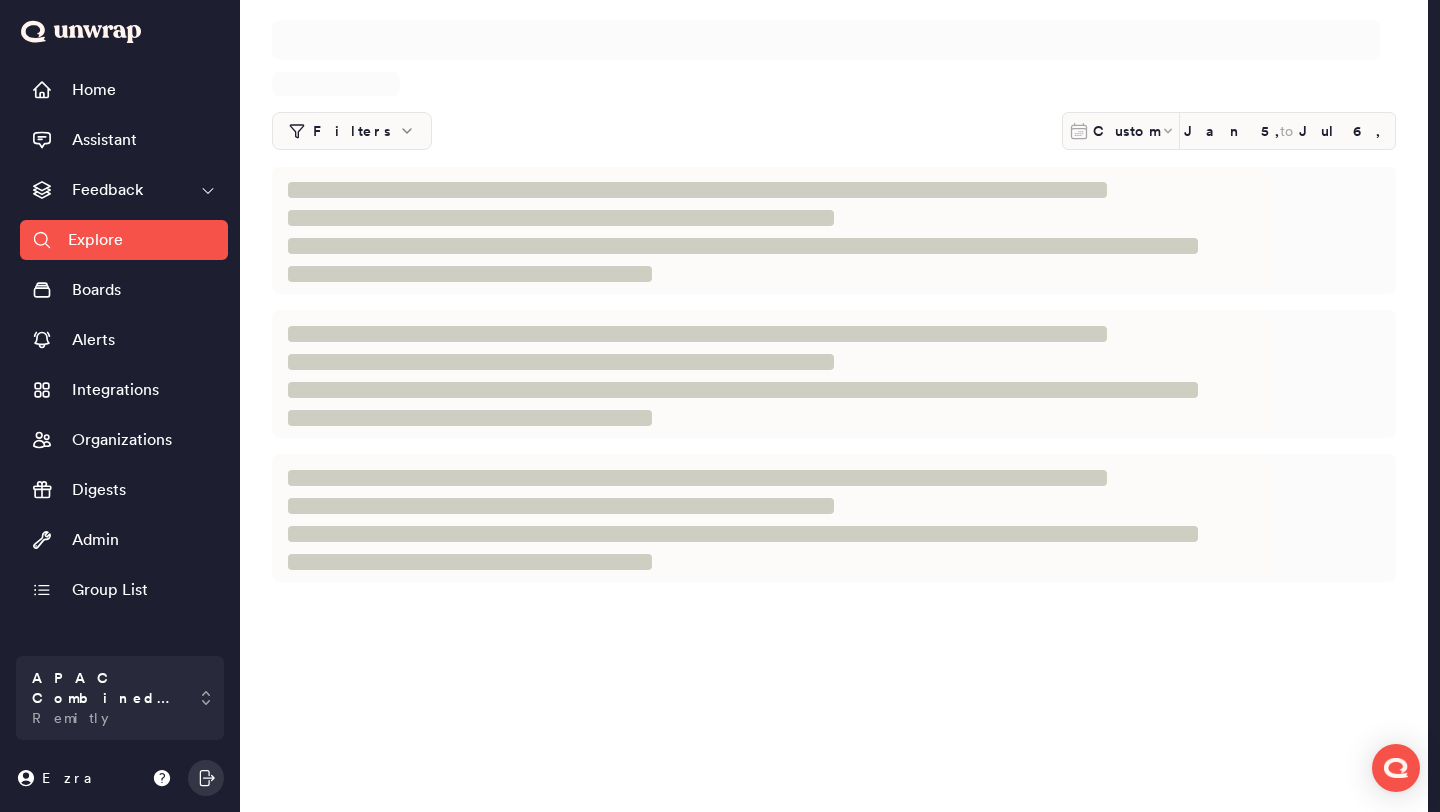 scroll, scrollTop: 0, scrollLeft: 0, axis: both 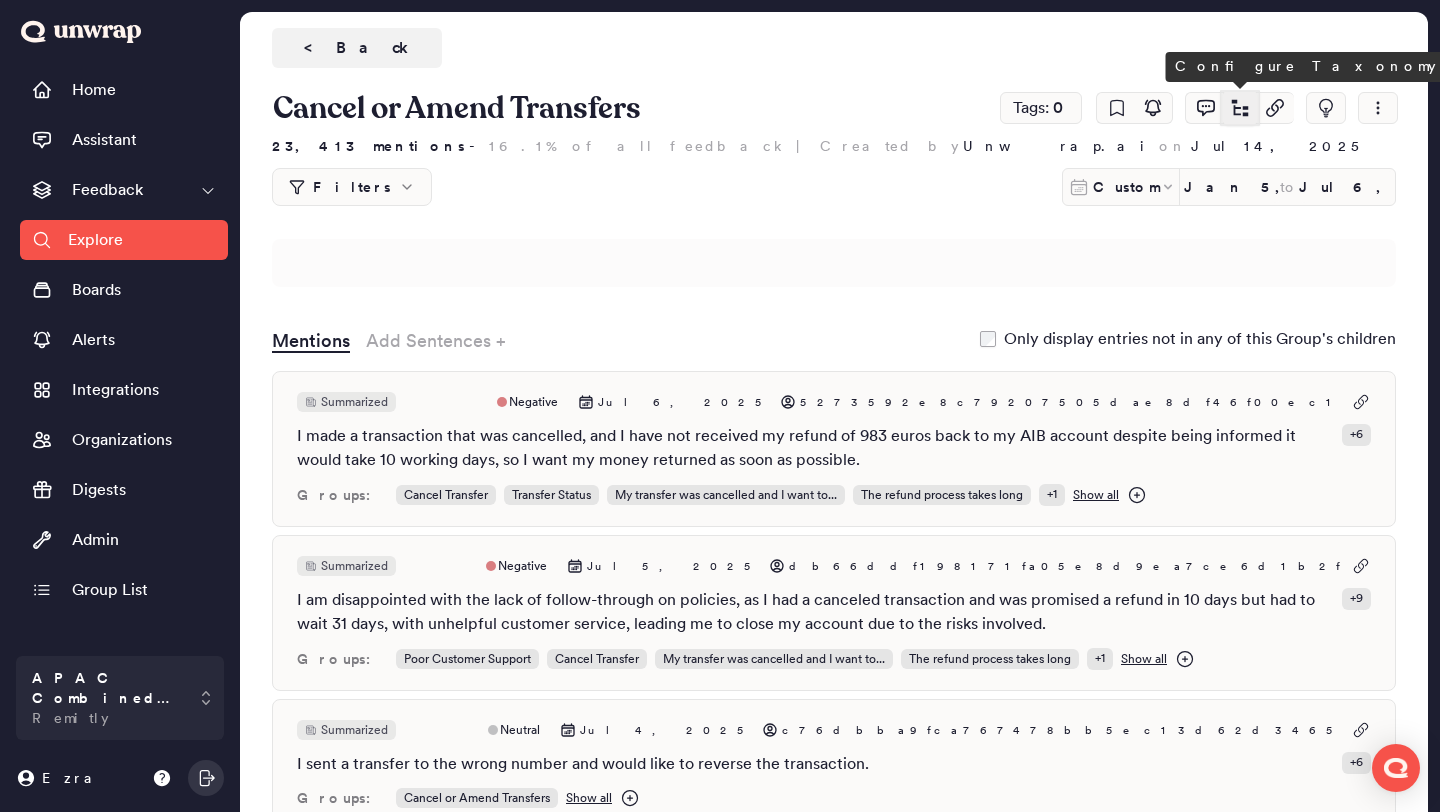 click 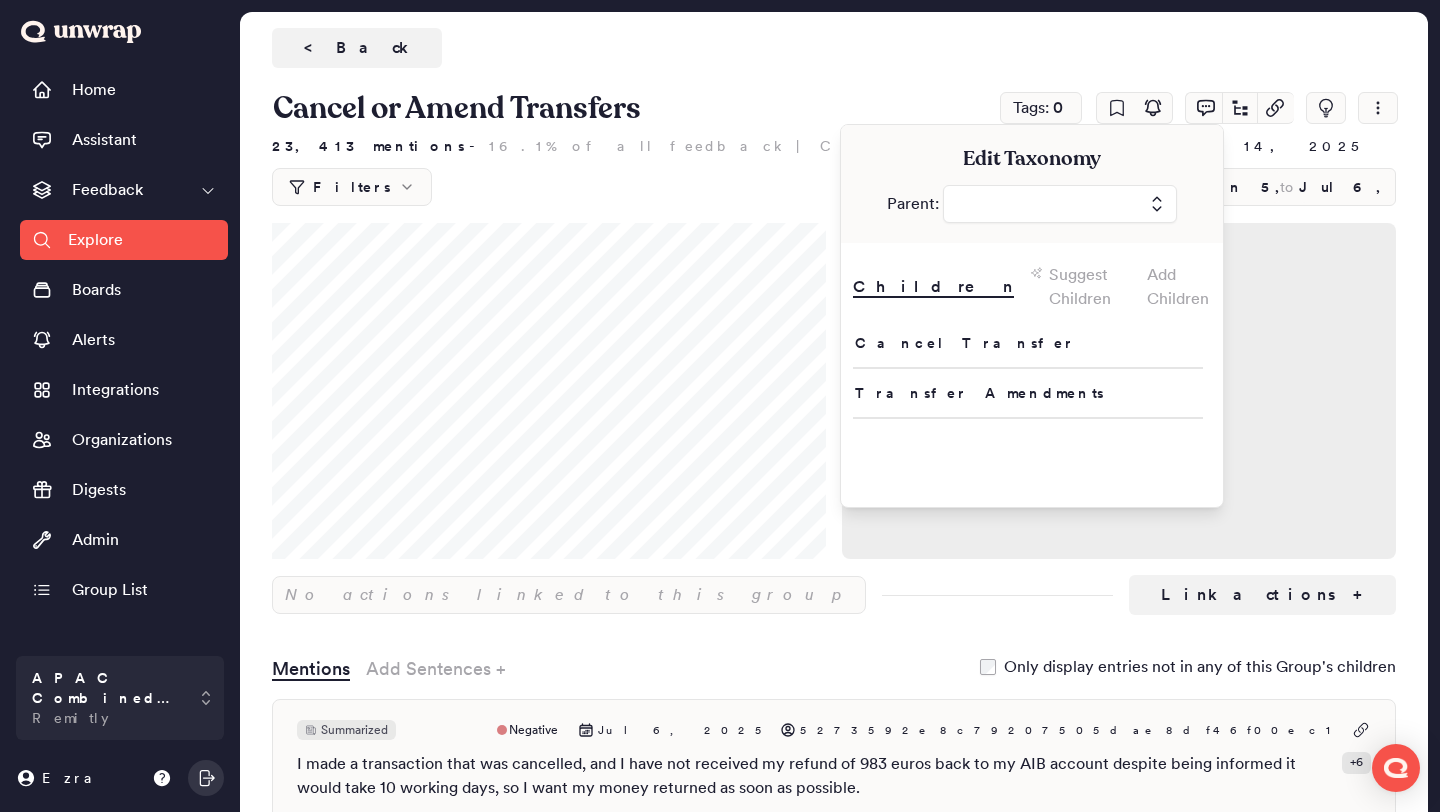 click on "Add Children" at bounding box center (1179, 287) 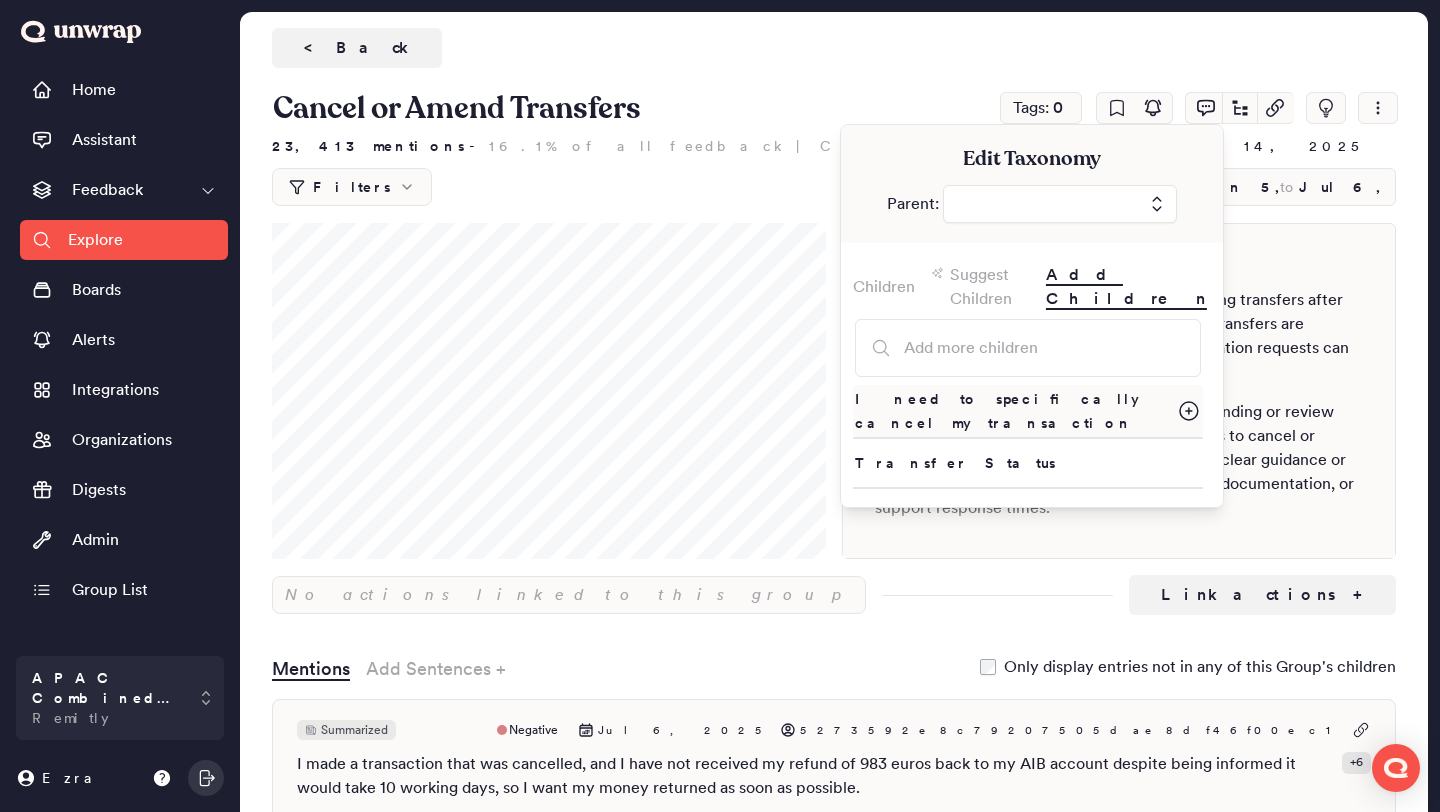 click 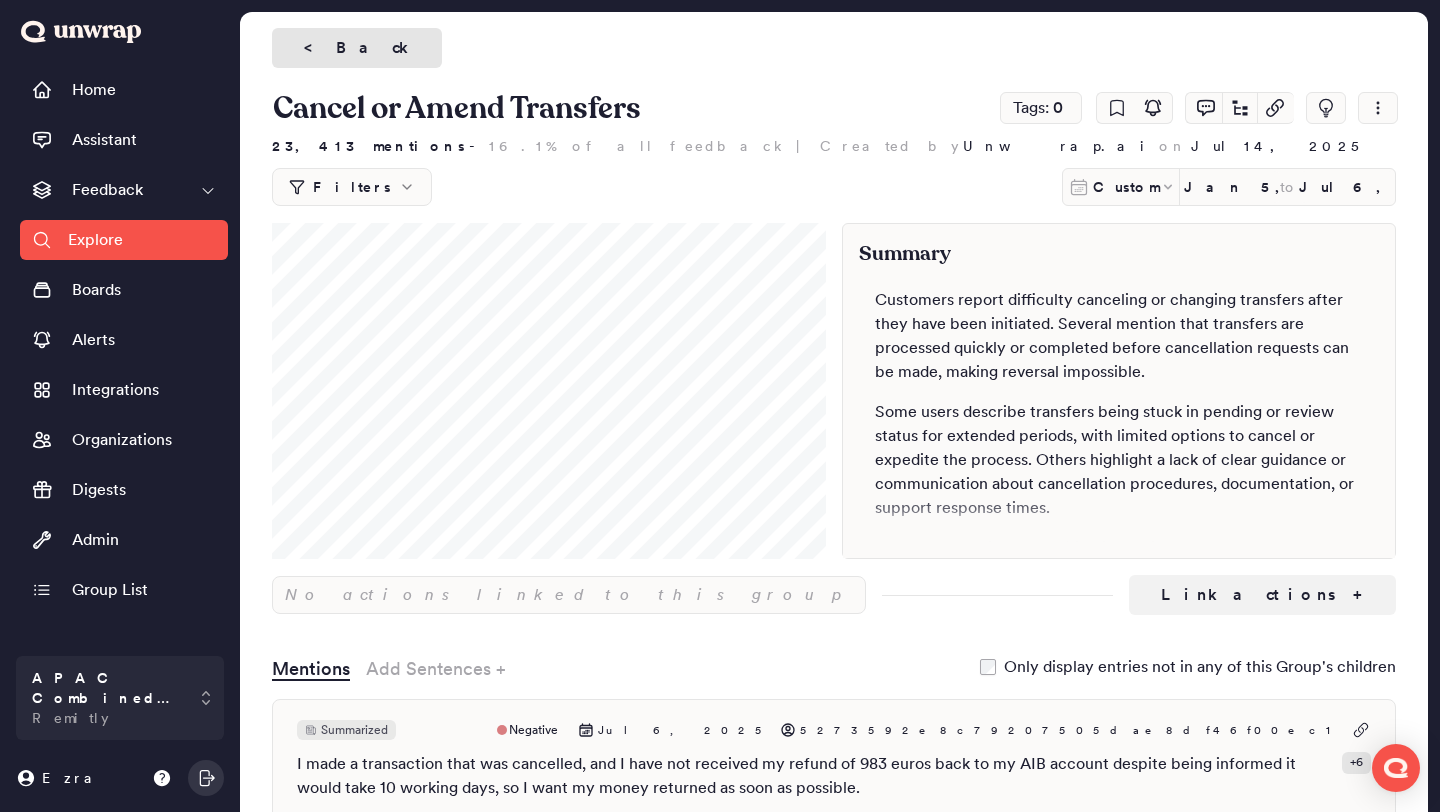 click on "< Back" at bounding box center [357, 48] 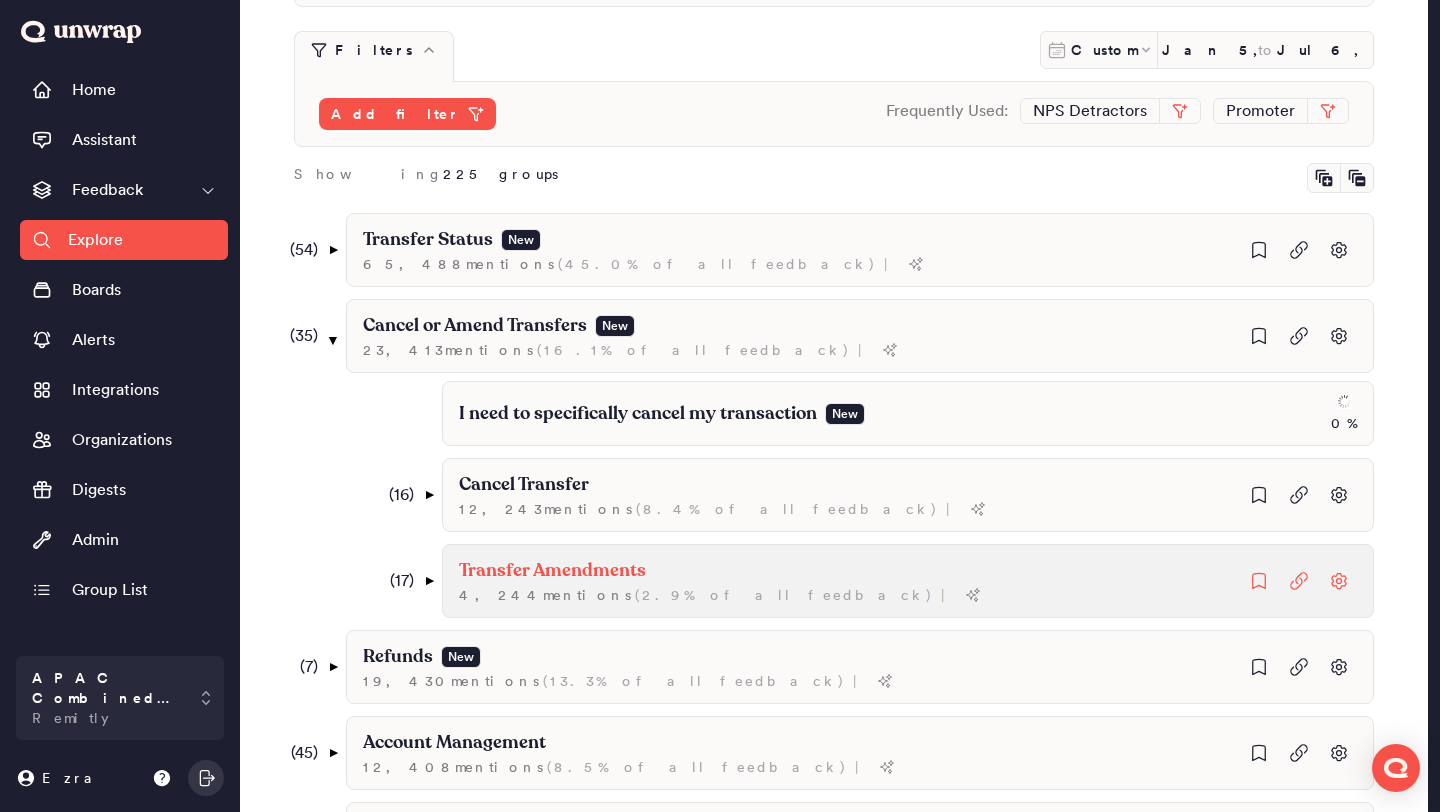 click on "Transfer Amendments" at bounding box center (524, 485) 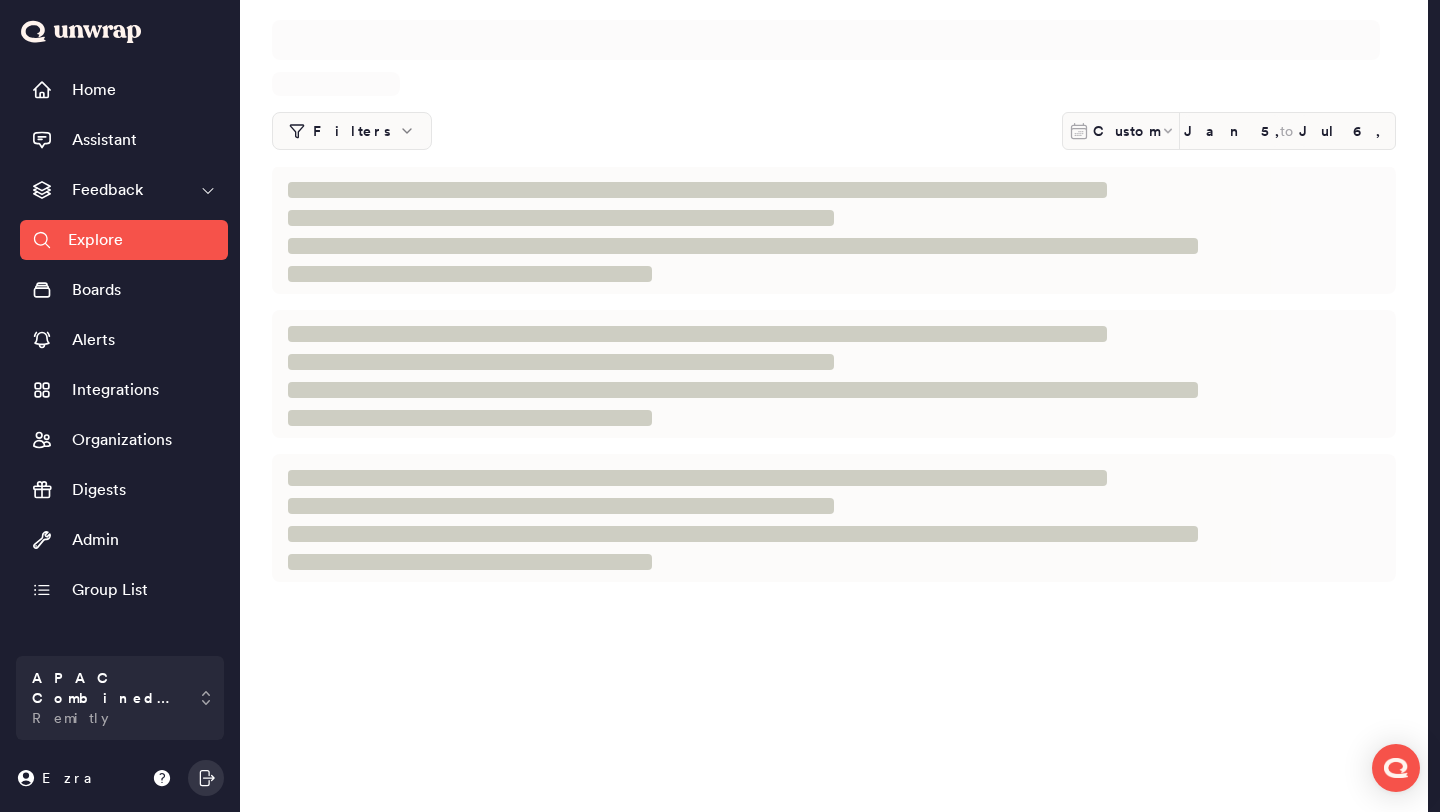 scroll, scrollTop: 0, scrollLeft: 0, axis: both 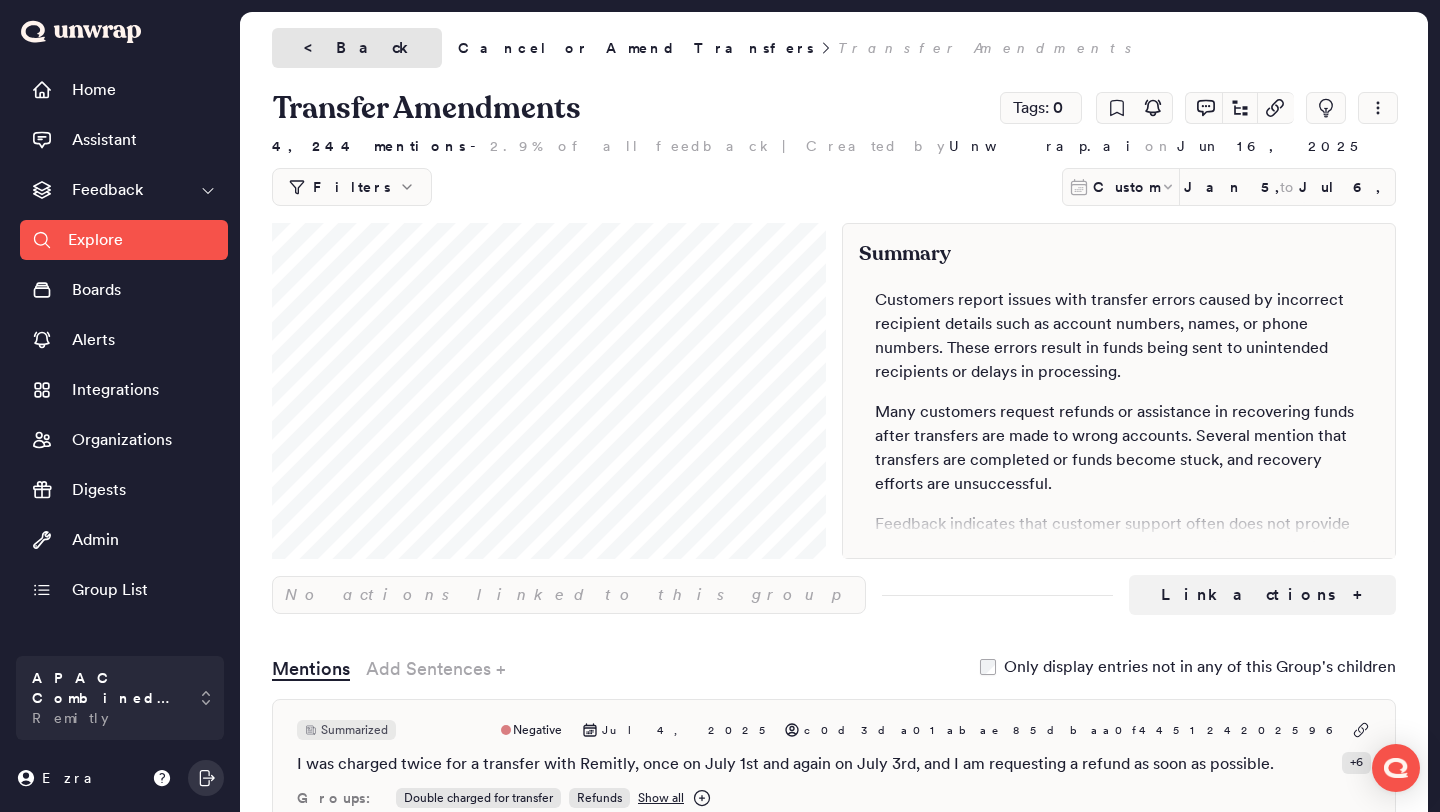 click on "< Back" at bounding box center (357, 48) 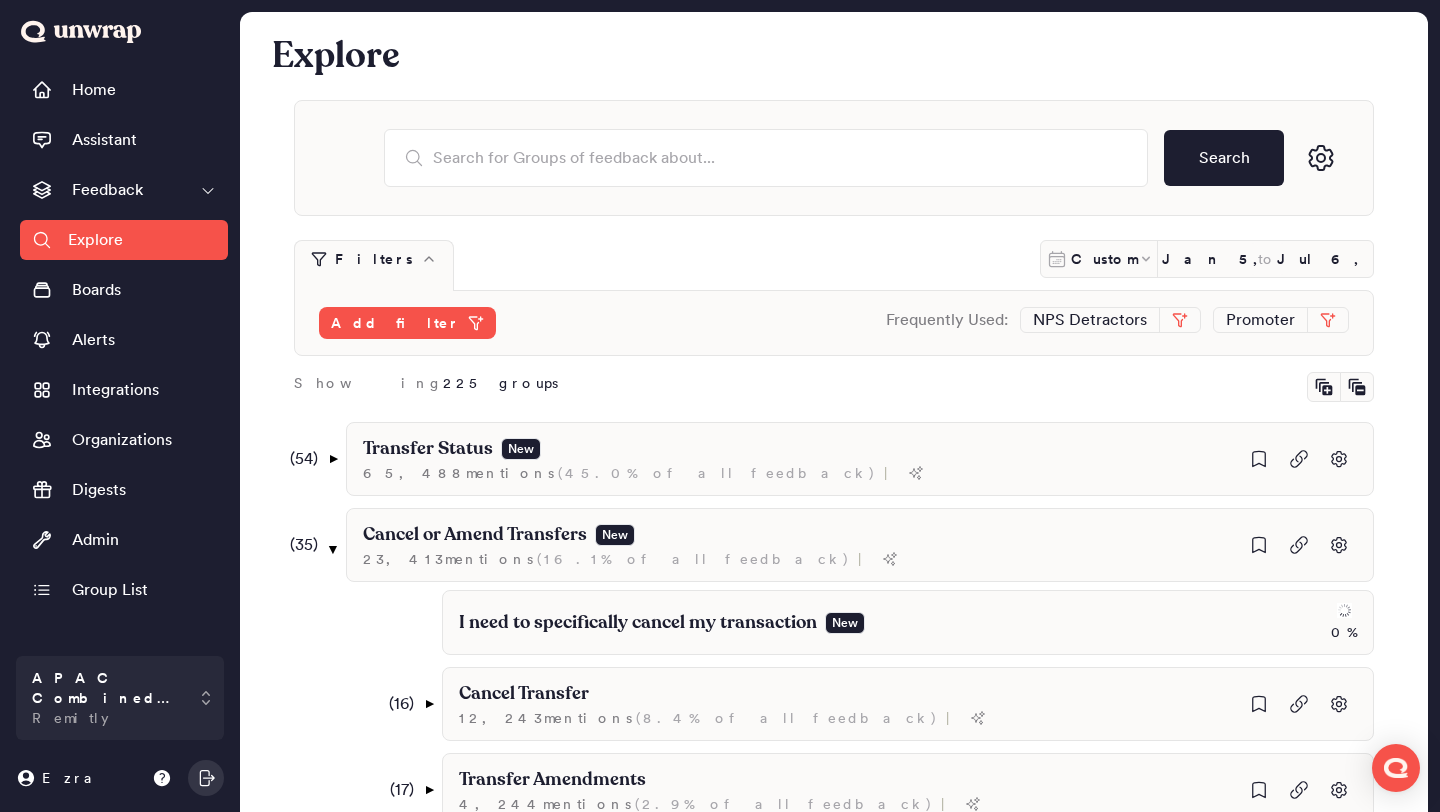 scroll, scrollTop: 209, scrollLeft: 0, axis: vertical 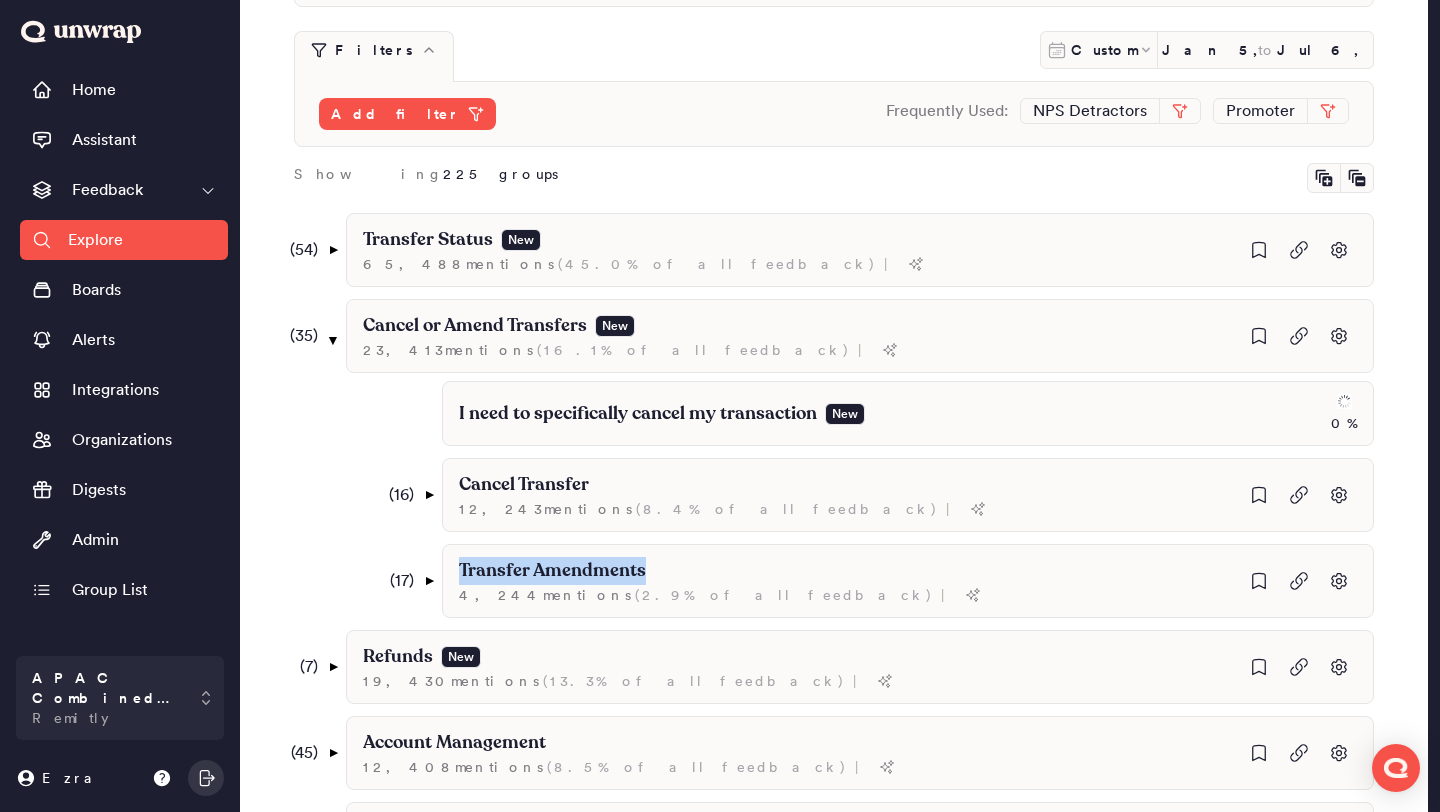 drag, startPoint x: 665, startPoint y: 570, endPoint x: 321, endPoint y: 570, distance: 344 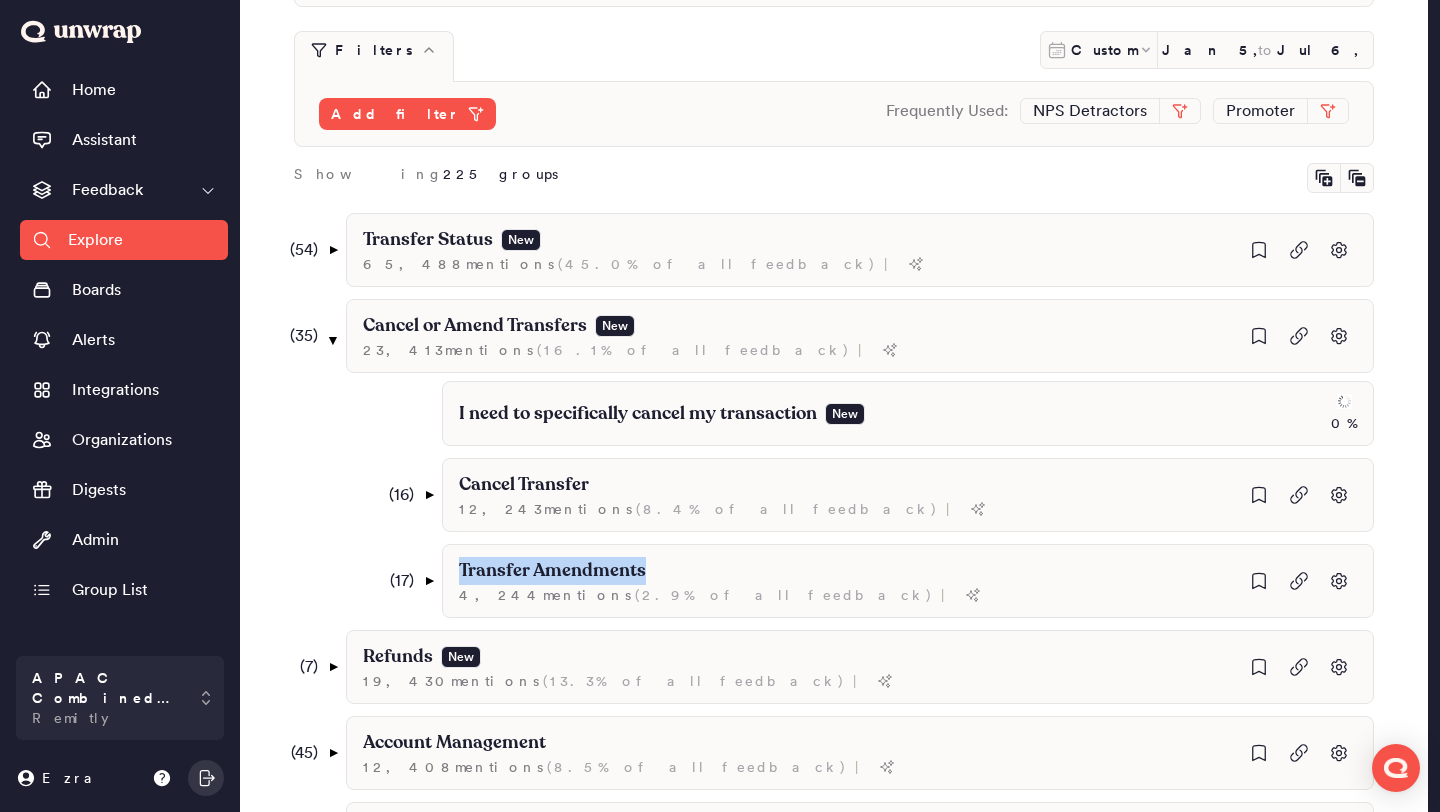 click on "( 54 ) ▼ Transfer Status New 65,488  mention s   ( 45.0% of all feedback ) | ( 31 ) ▼ Failed Transfer New 24,689  mention s   ( 17.0% of all feedback ) | ( 14 ) ▼ I experienced a failed remittance 5,590  mention s   ( 3.8% of all feedback ) | My money transfers are being canceled without notification 1,450  mention s   ( 1.0% of all feedback ) | ( 3 ) ▼ My transfer failed due to an error 639  mention s   ( 0.4% of all feedback ) | I am unable to send money due to a sending limit error 331  mention s   ( 0.2% of all feedback ) | My transfer is not complete due to a user data error 225  mention s   ( 0.2% of all feedback ) | I am encountering an invalid account error 10  mention s   ( 0.0% of all feedback ) | ( 3 ) ▼ A specific country is not supported 566  mention s   ( 0.4% of all feedback ) | I am unable to send money to Brazil 137  mention s   ( 0.1% of all feedback ) | I am unable to complete a money transfer to Ghana 134  mention s   ( 0.1% of all feedback ) | 112  mention s   ( ) | 185  mention" at bounding box center (834, 890) 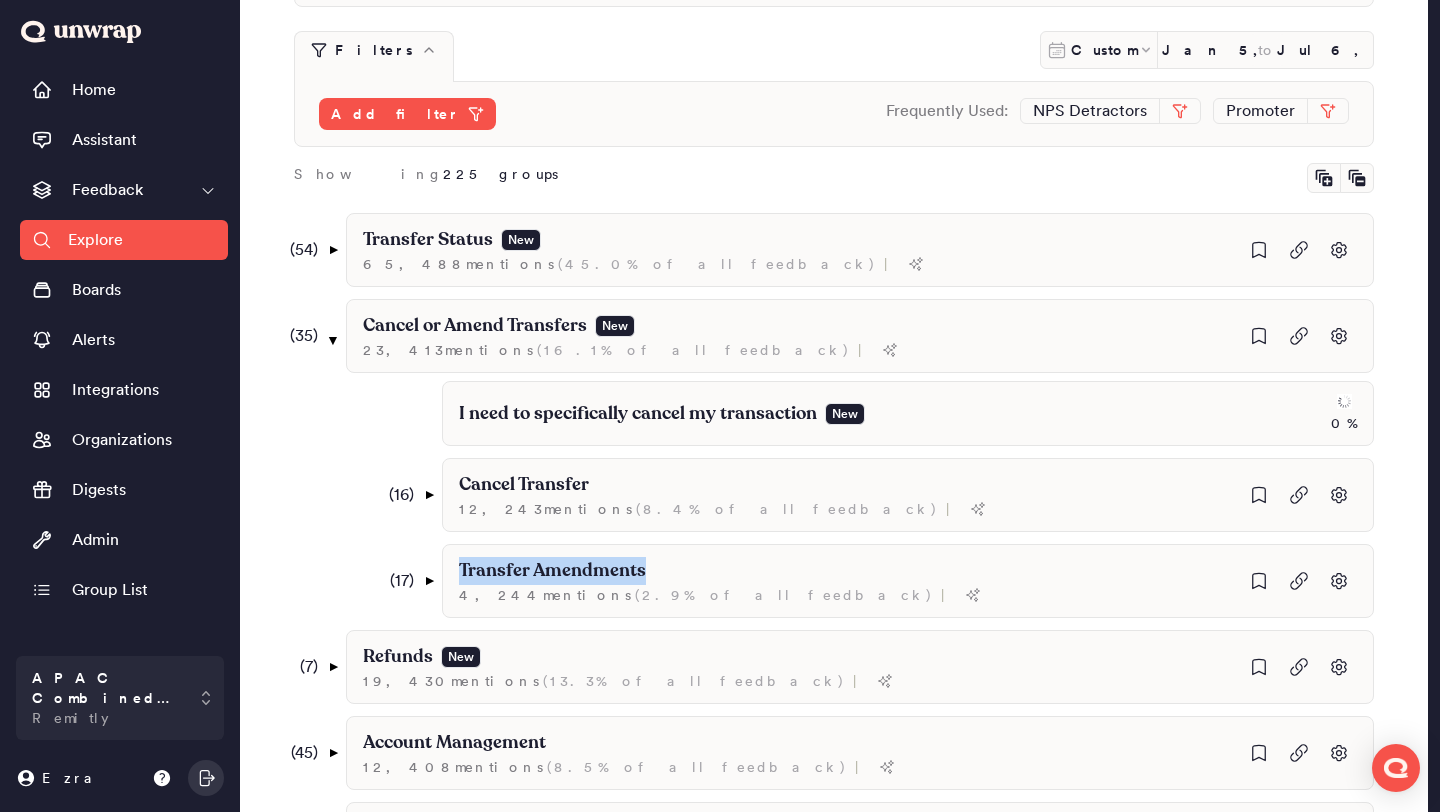 copy on "Transfer Amendments" 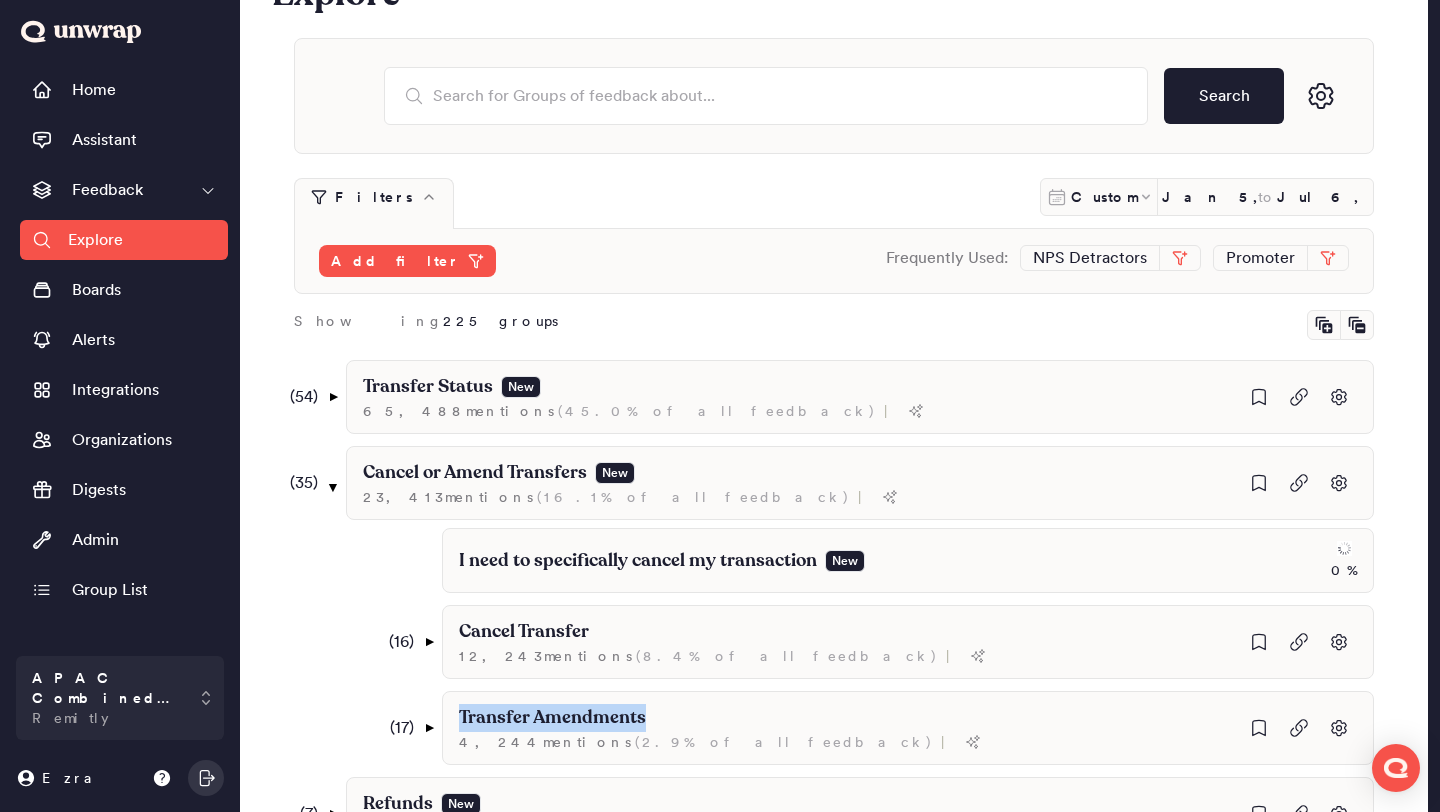 scroll, scrollTop: 0, scrollLeft: 0, axis: both 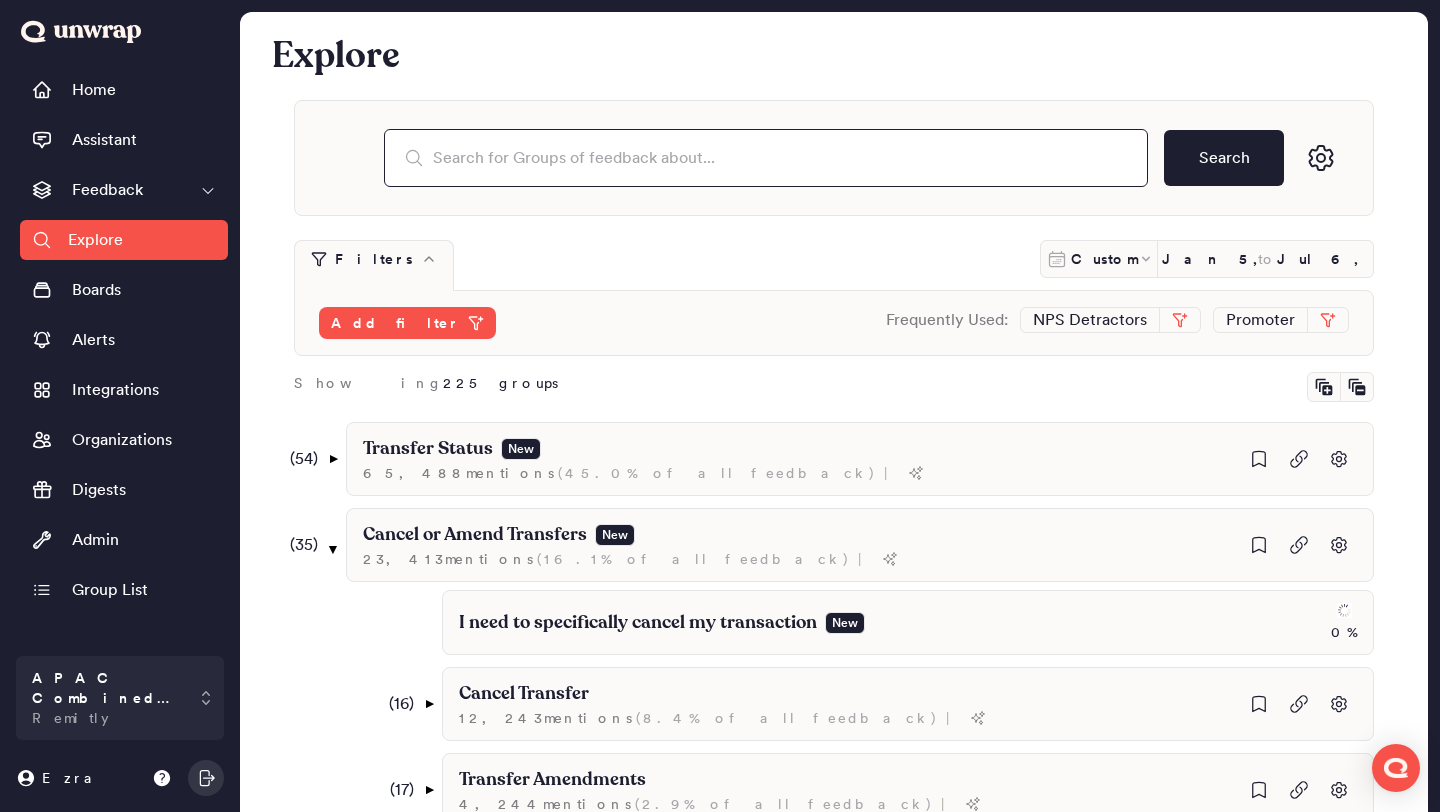 click at bounding box center [766, 158] 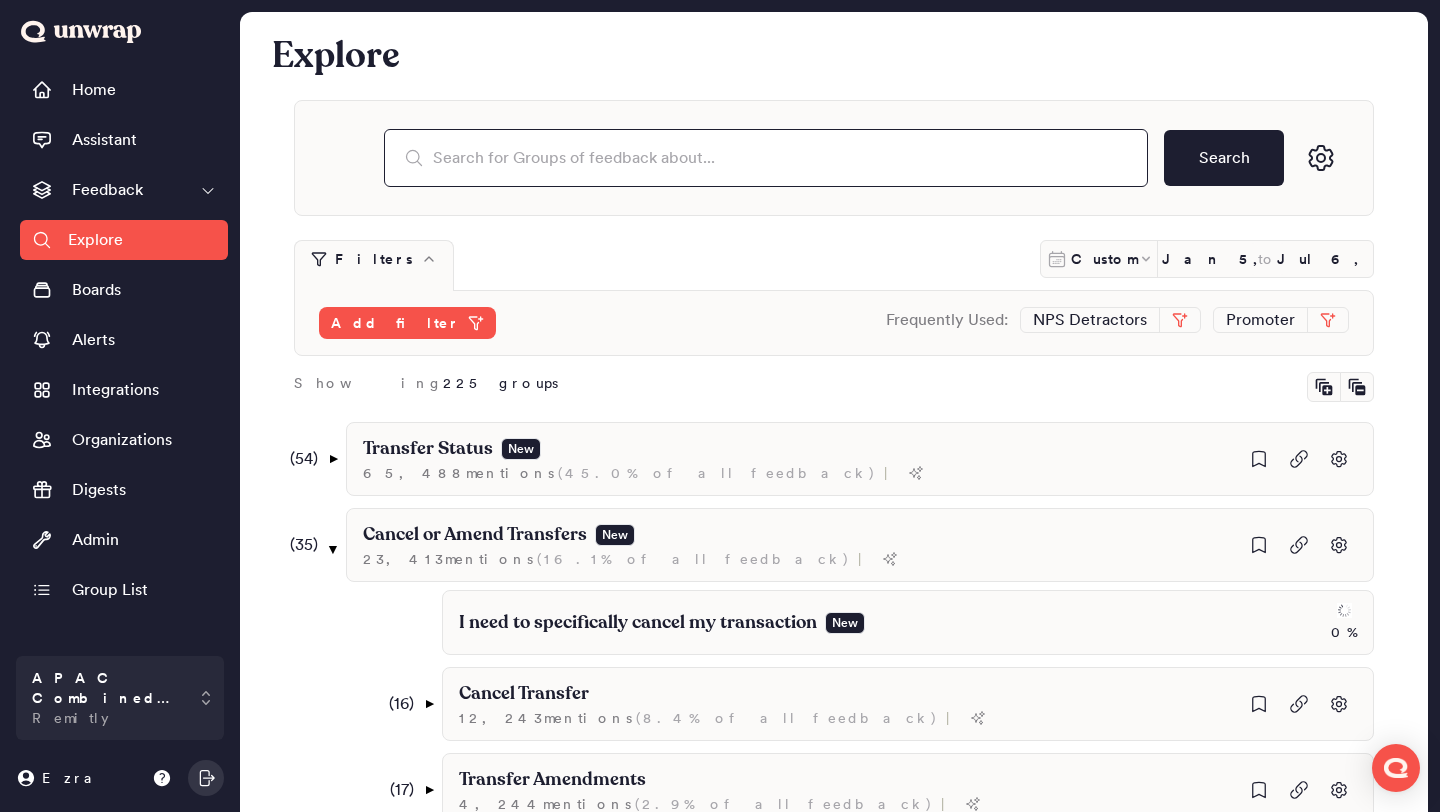 paste on "Transfer Amendments" 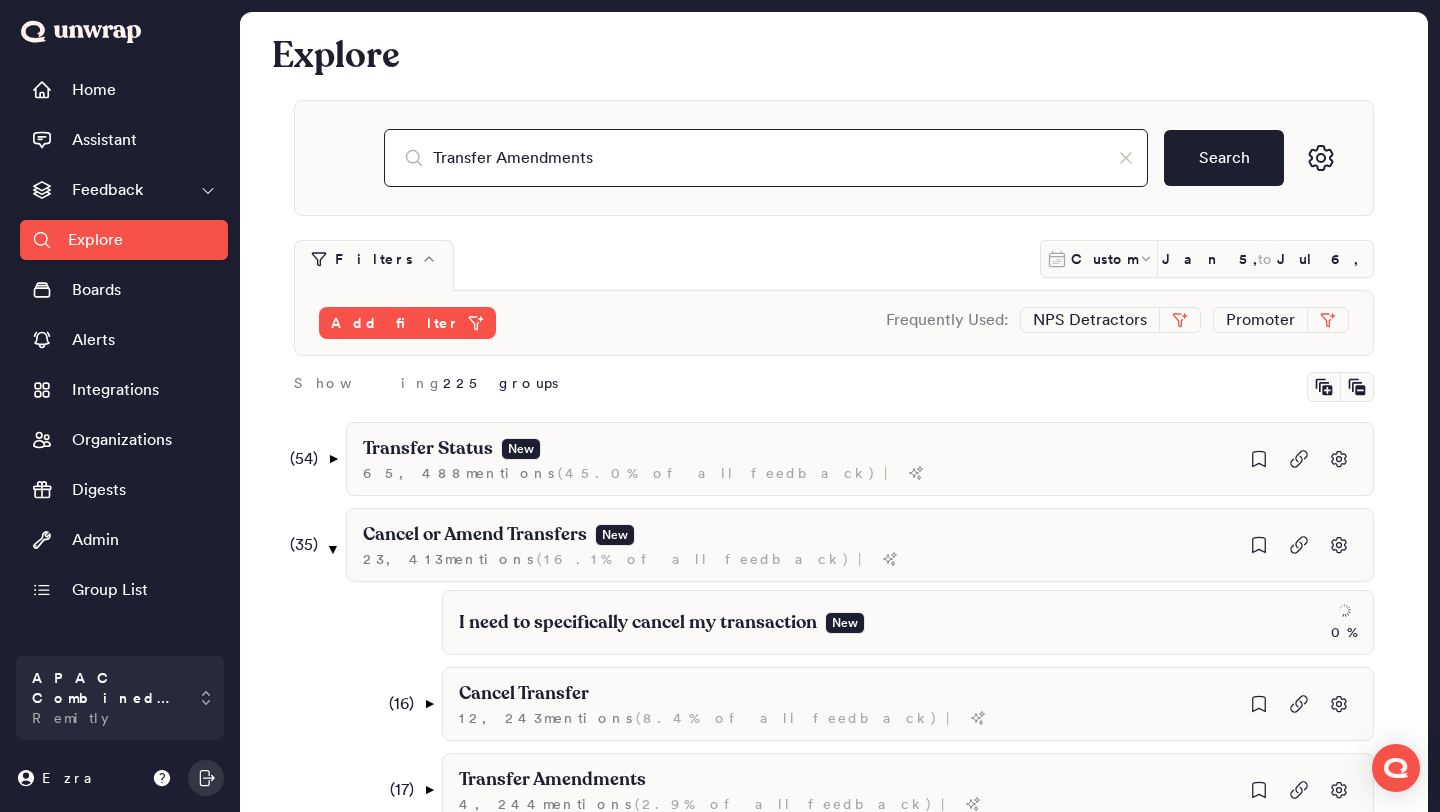 type on "Transfer Amendments" 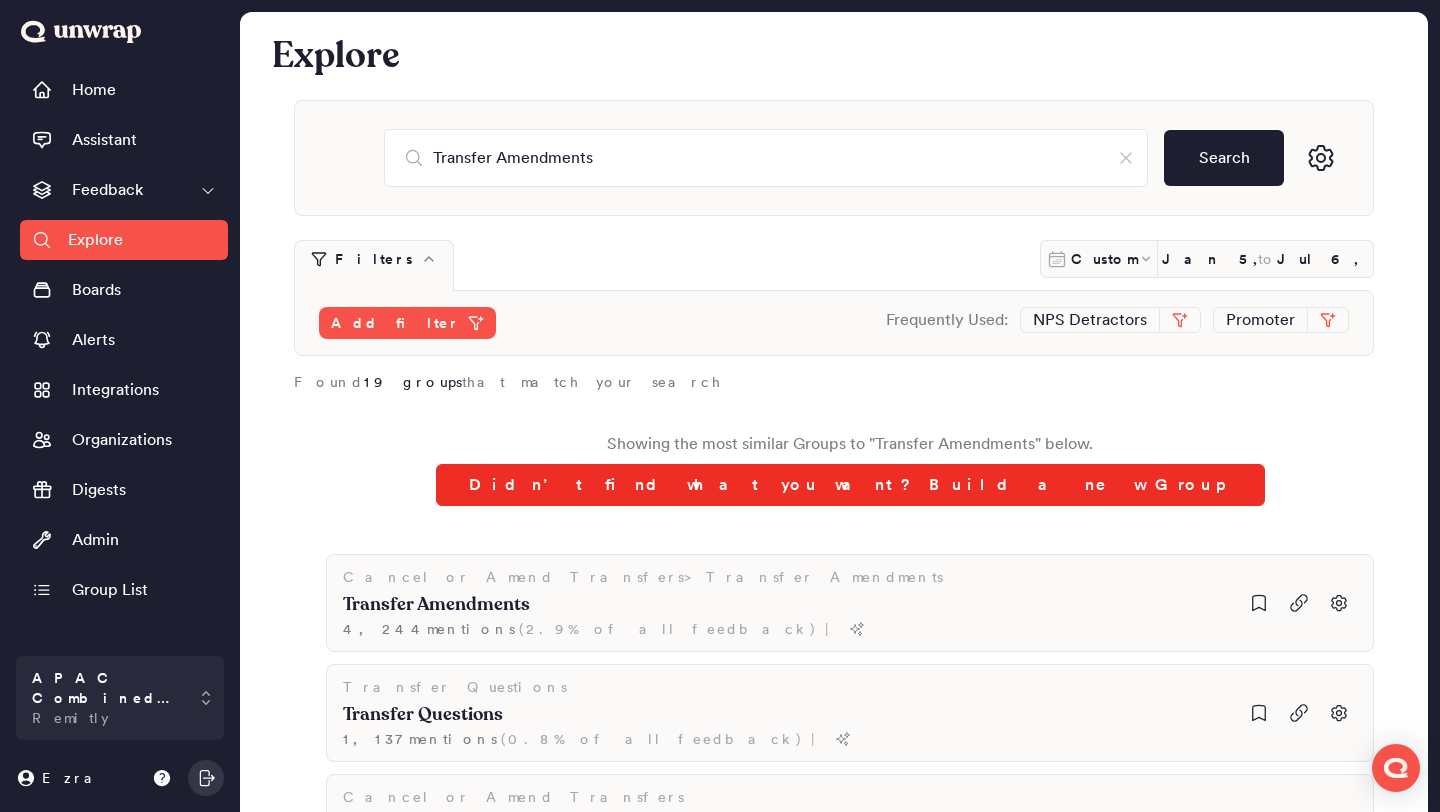click on "Didn’t find what you want? Build a new Group" at bounding box center [850, 485] 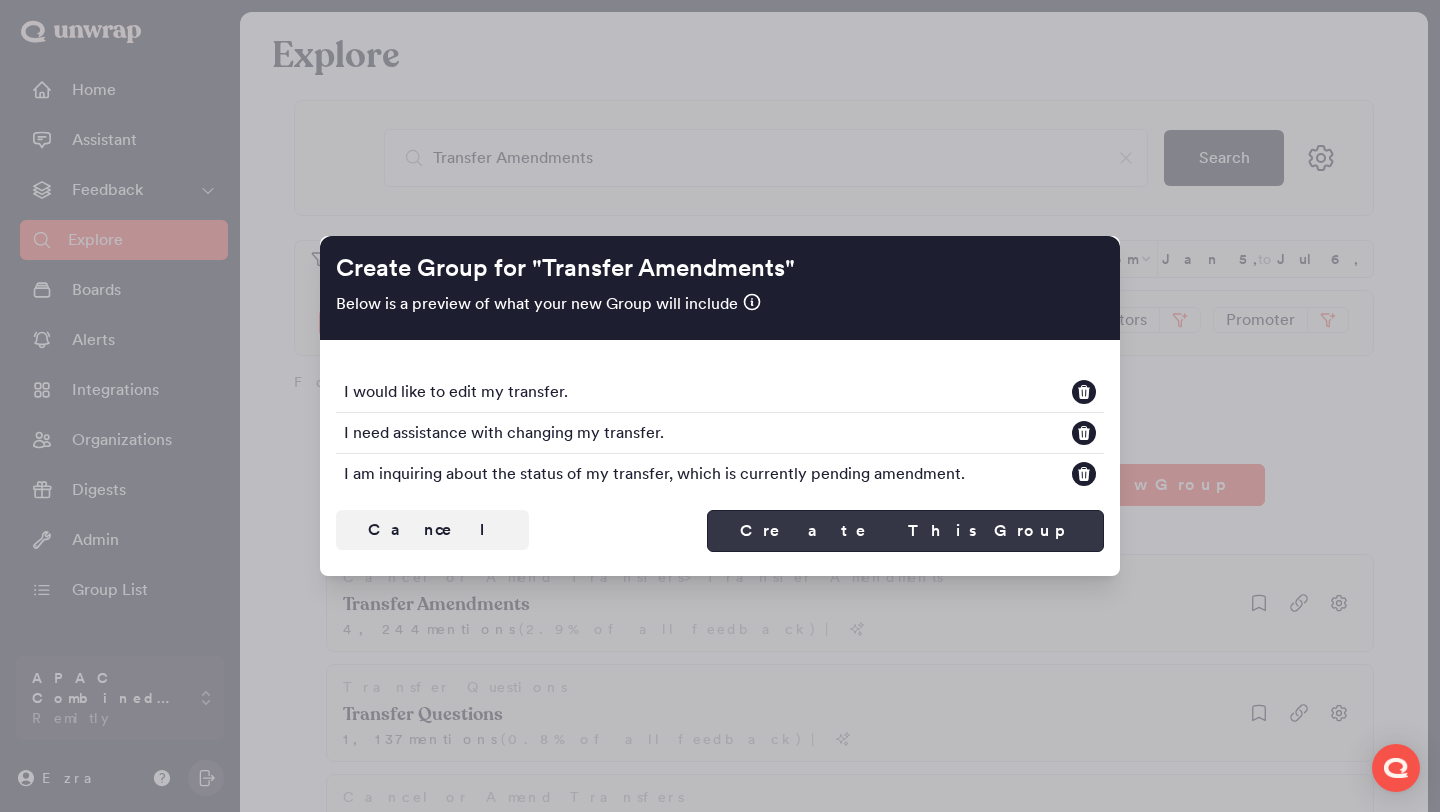 click on "Create This Group" at bounding box center (905, 531) 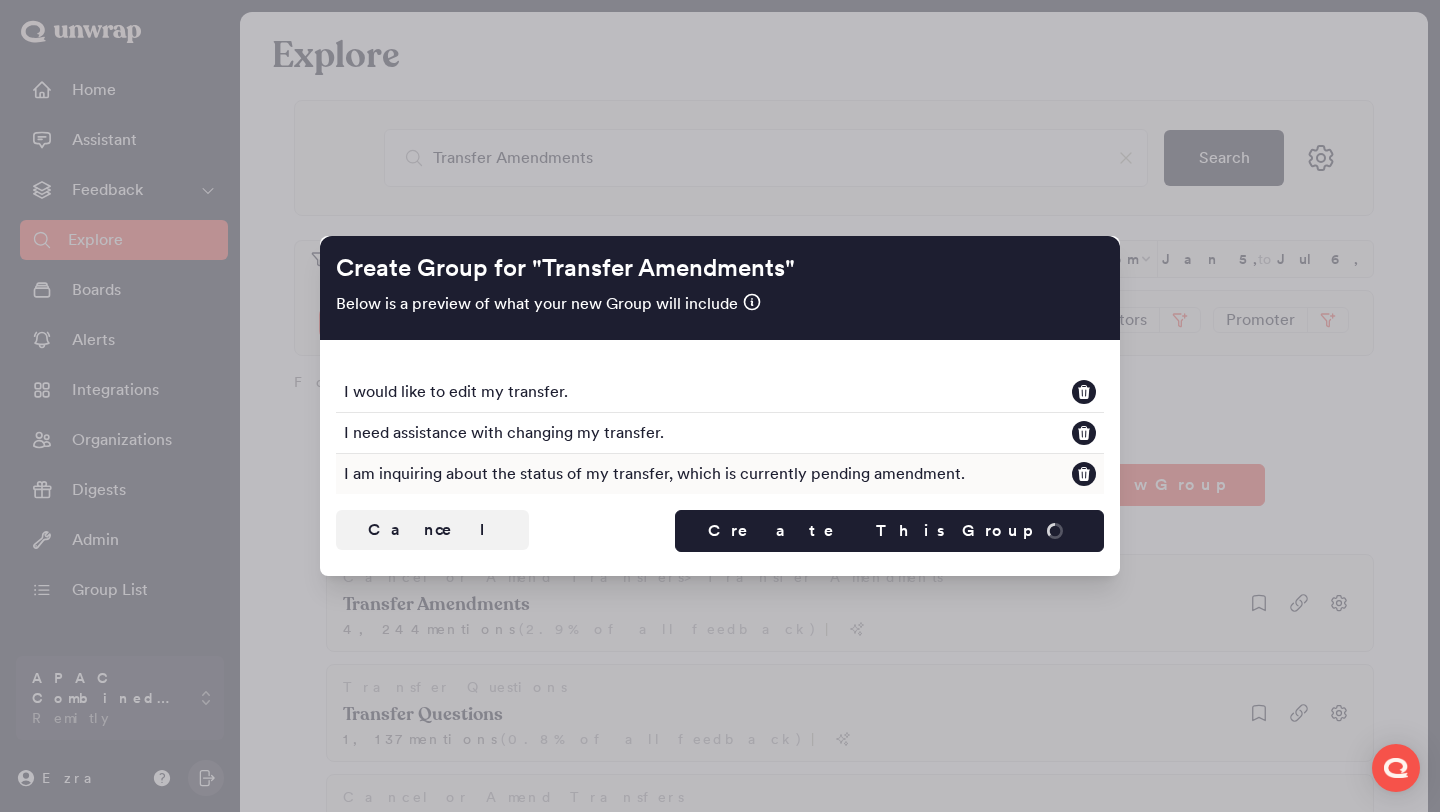 type 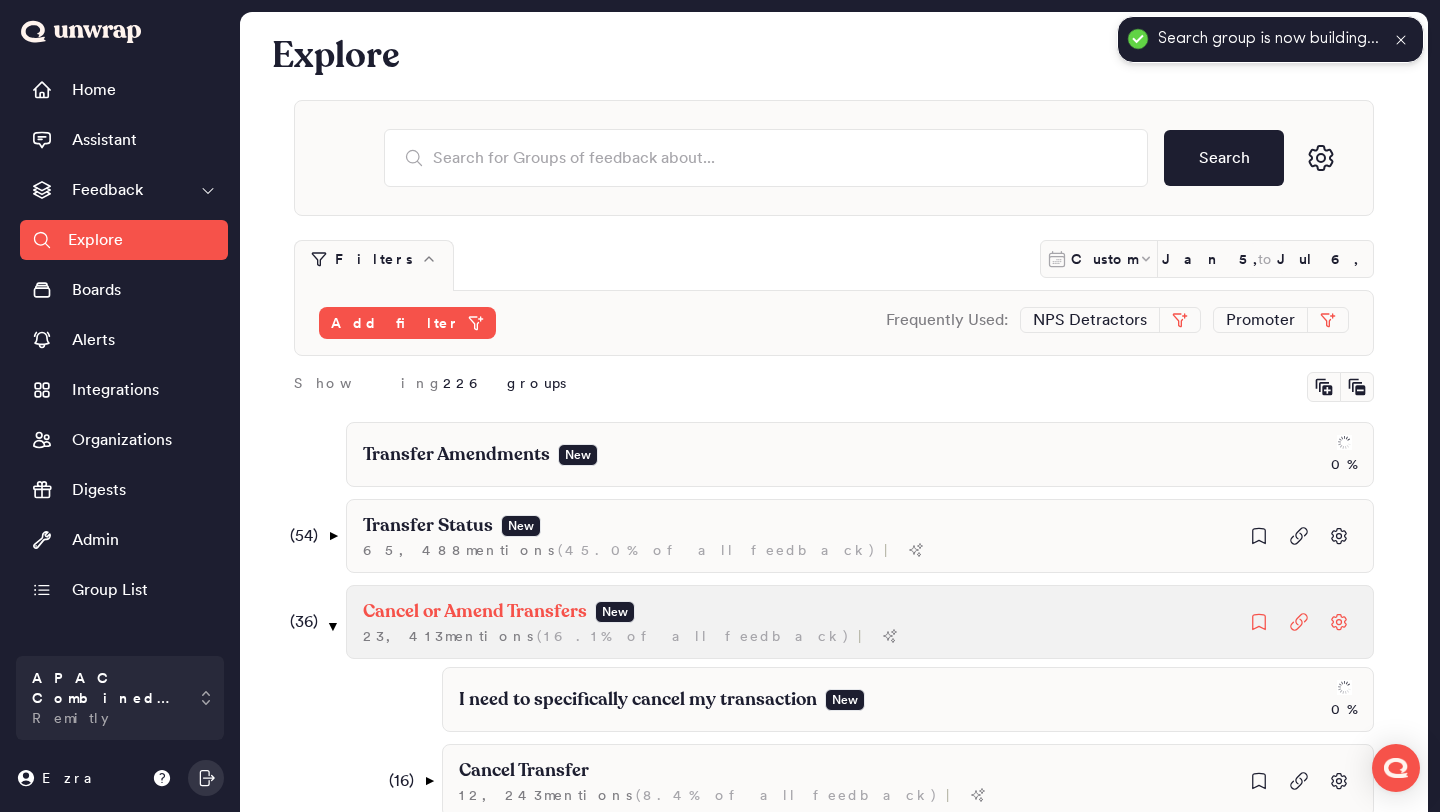 click on "Cancel or Amend Transfers" at bounding box center [428, 526] 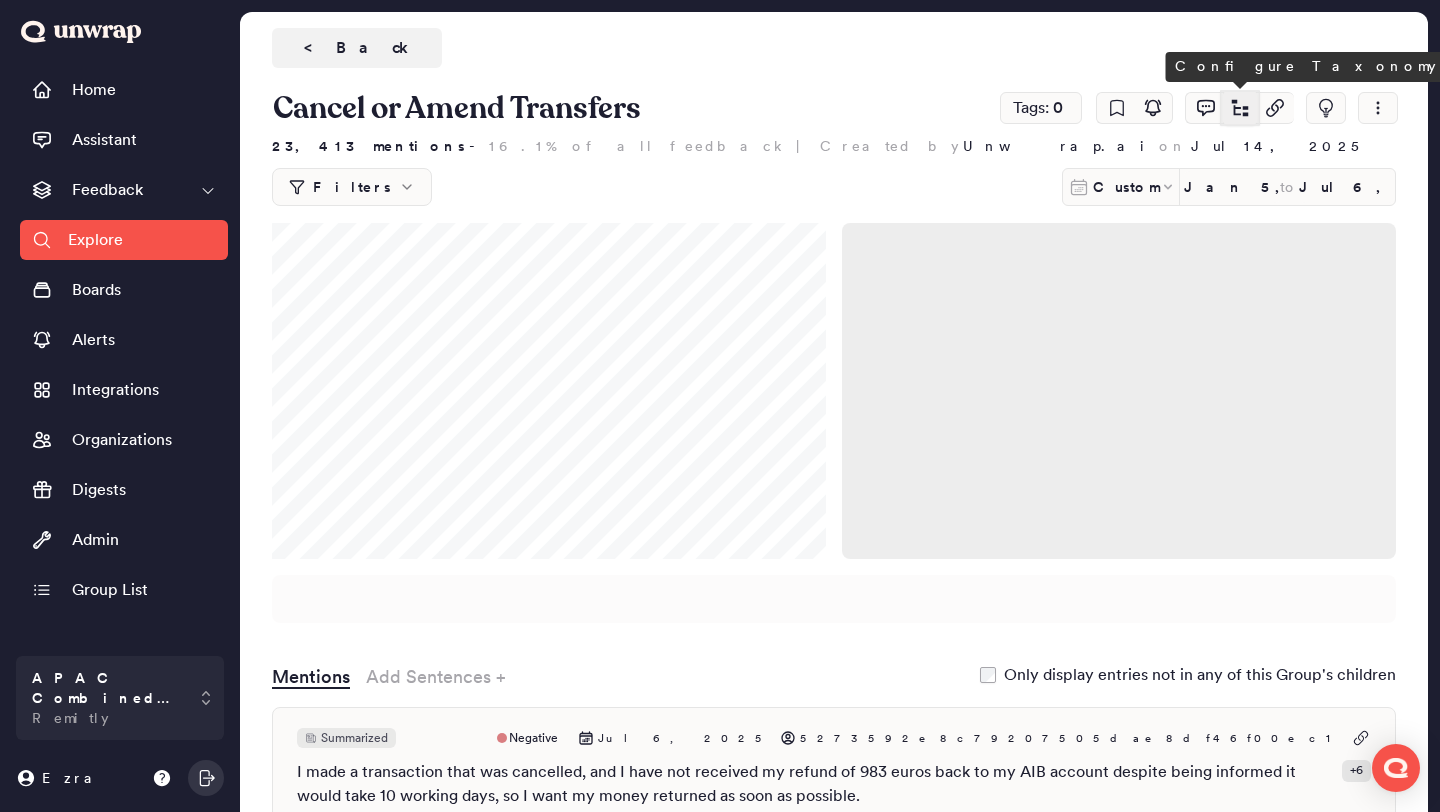click at bounding box center [1240, 107] 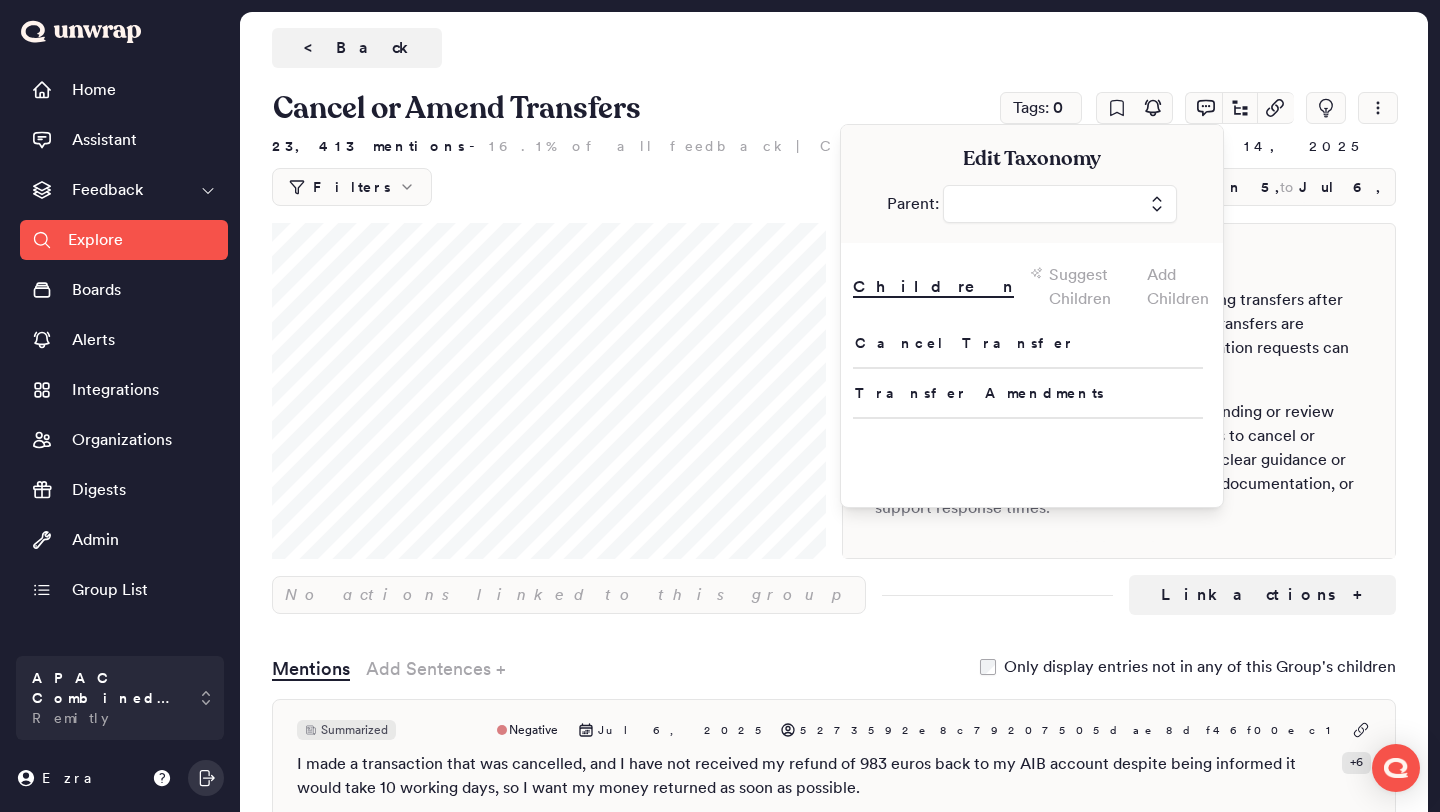 click on "Suggest Children" at bounding box center [1090, 287] 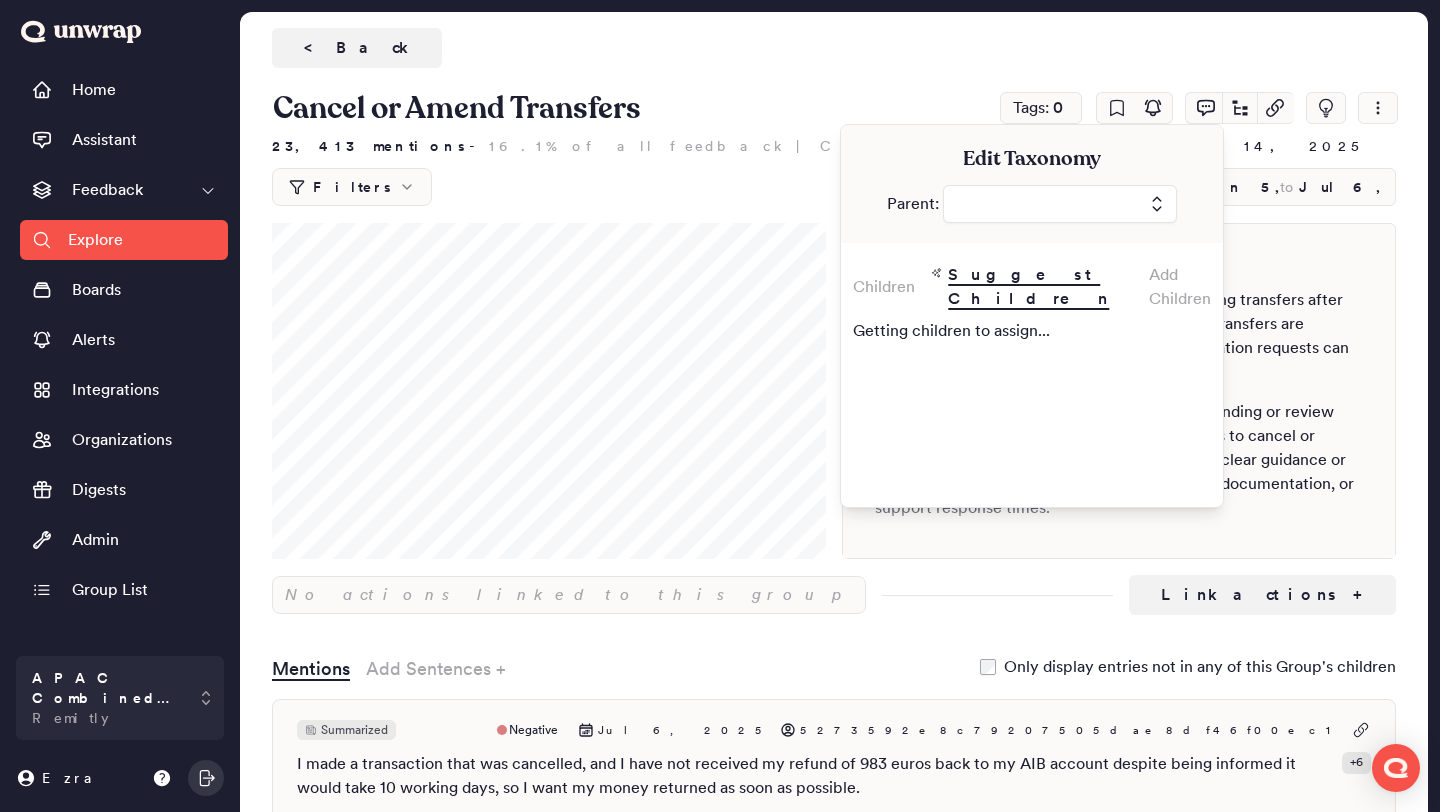 click on "Add Children" at bounding box center (1180, 287) 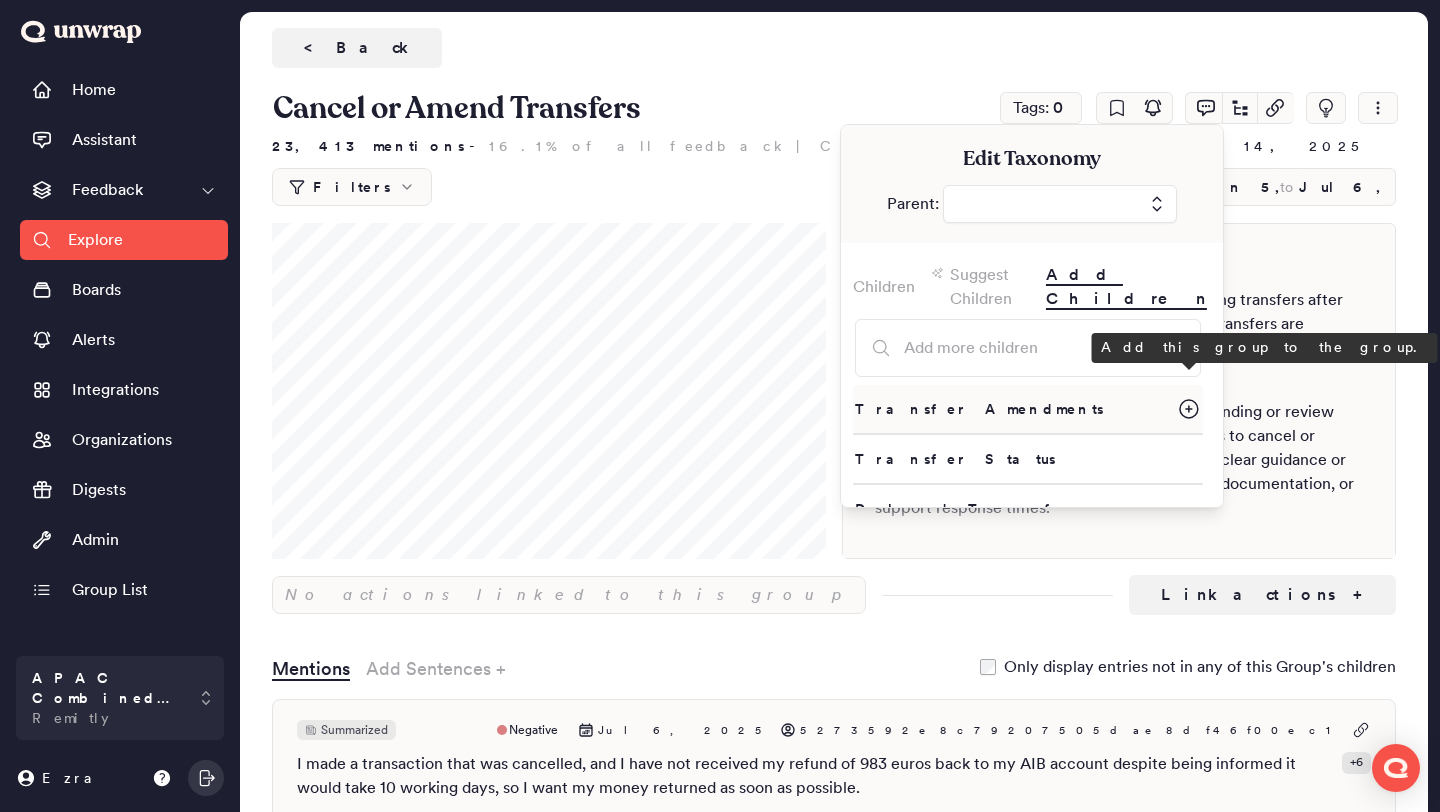 click 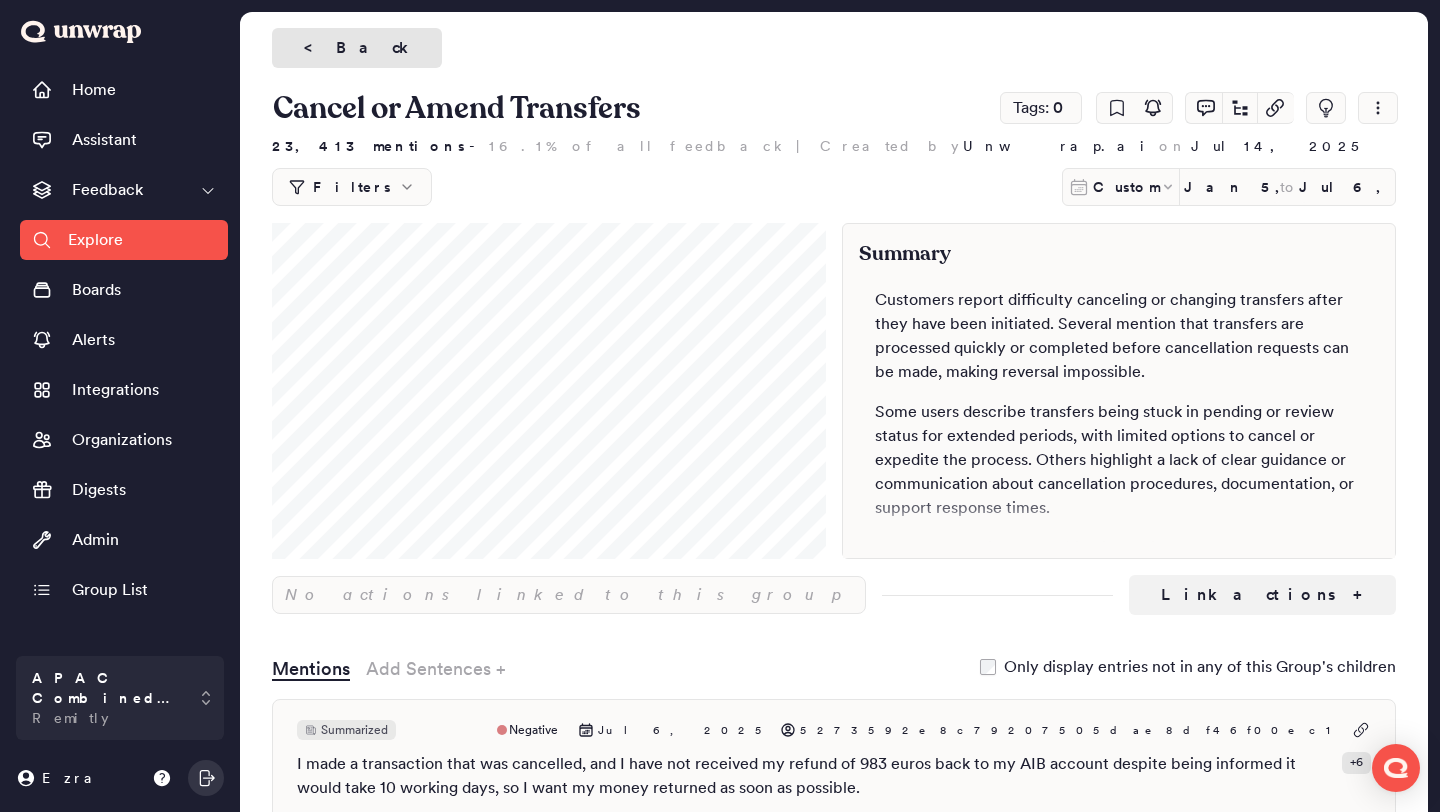 click on "< Back" at bounding box center [357, 48] 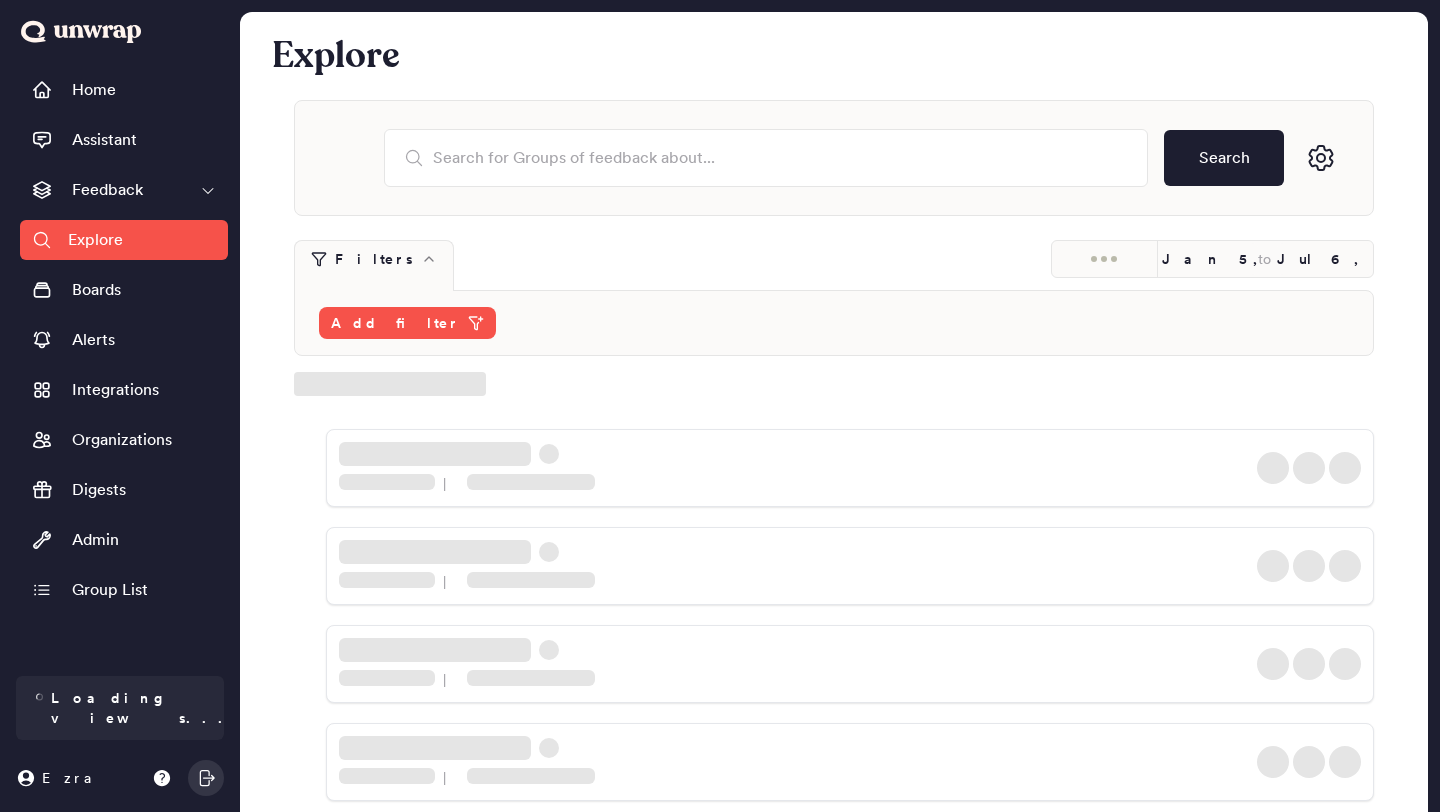 scroll, scrollTop: 0, scrollLeft: 0, axis: both 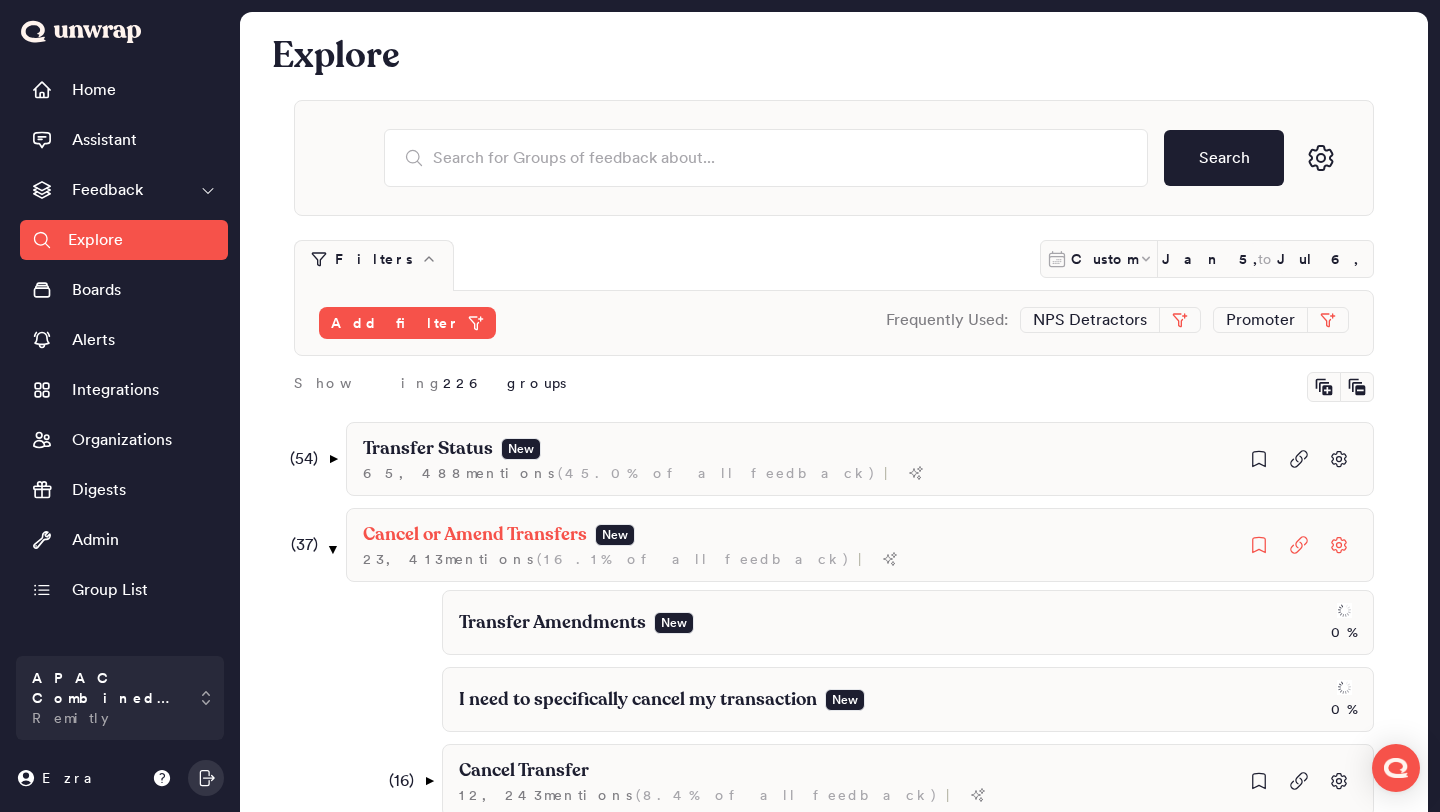 click on "( 37 )" at bounding box center [300, 545] 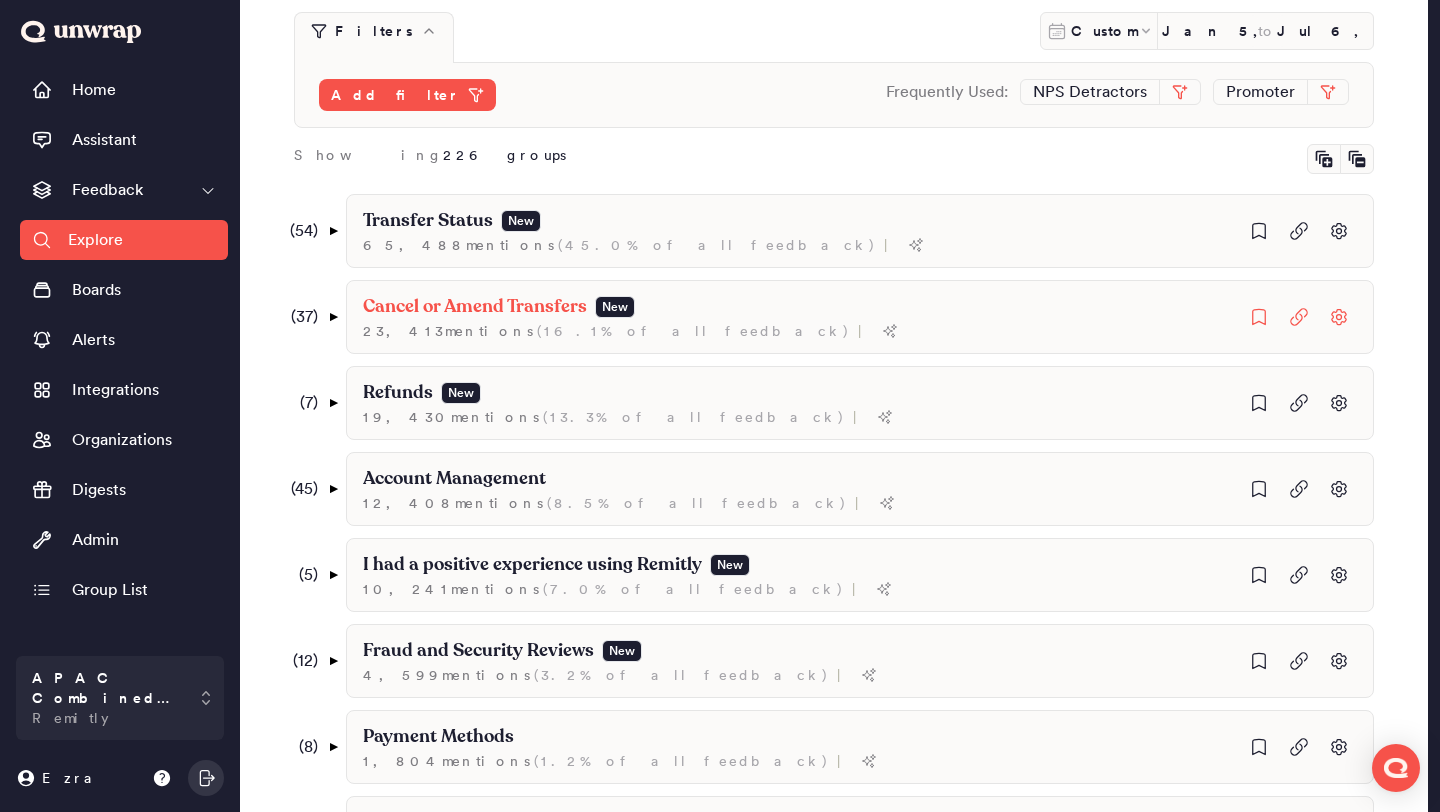 scroll, scrollTop: 403, scrollLeft: 0, axis: vertical 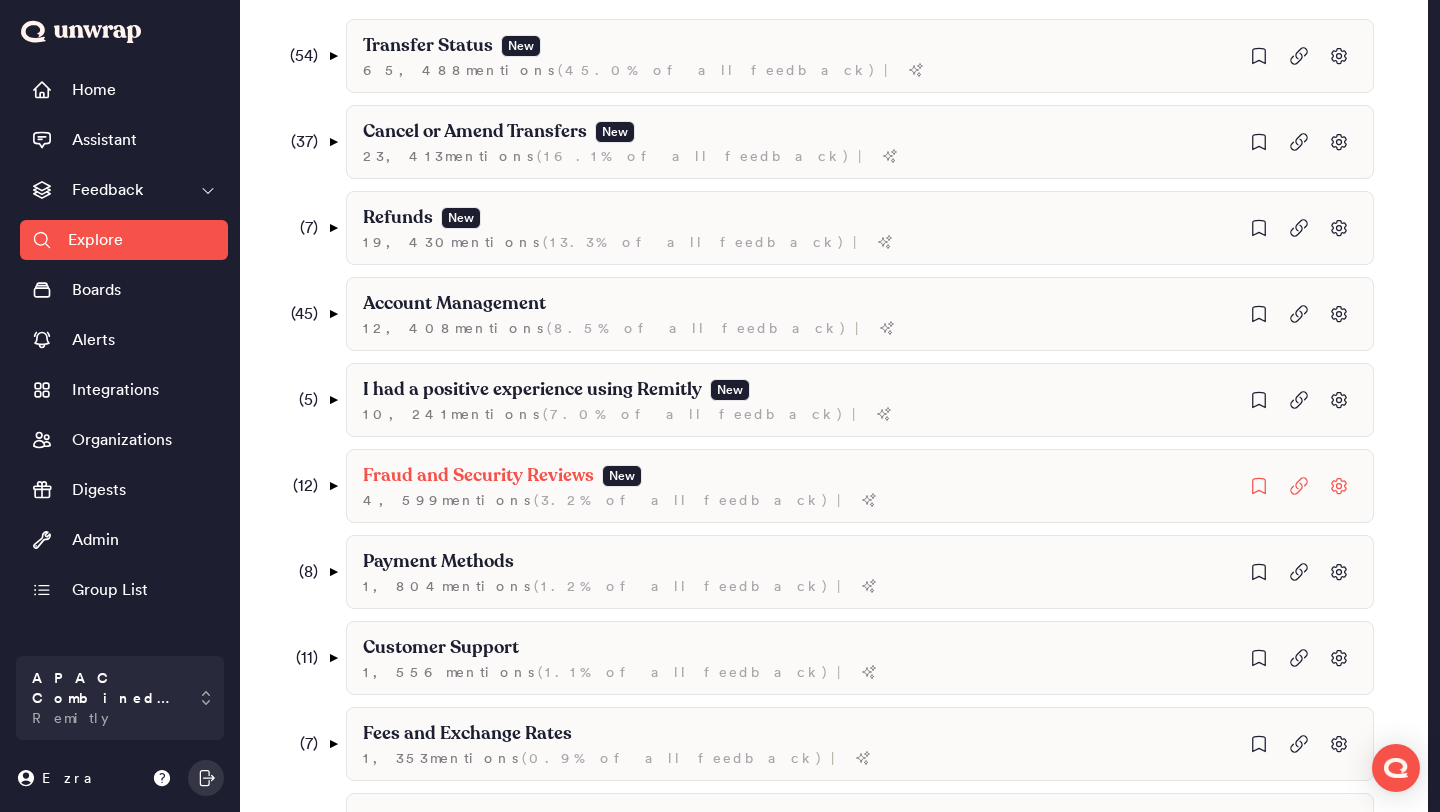 click on "( 12 )" at bounding box center (300, 486) 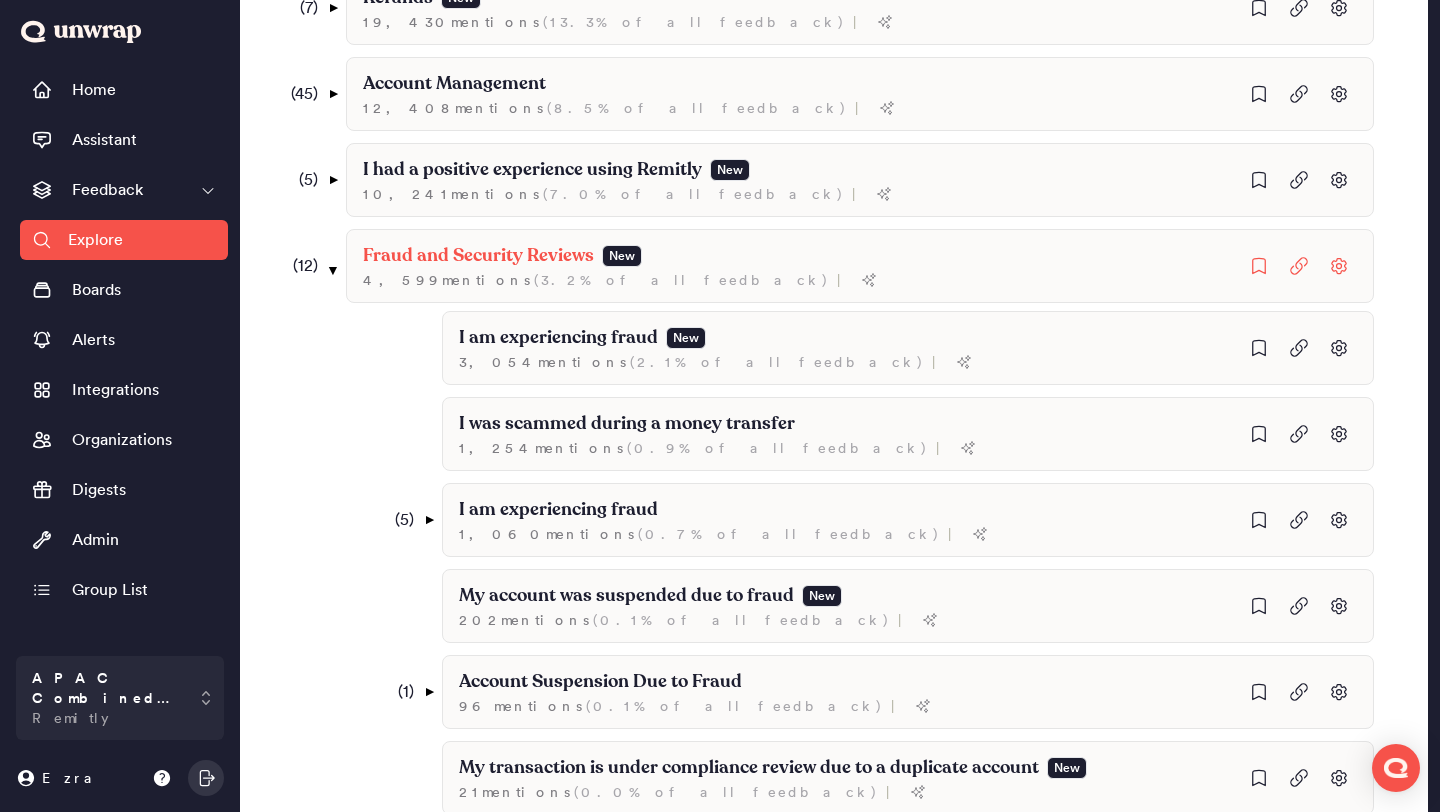 scroll, scrollTop: 622, scrollLeft: 0, axis: vertical 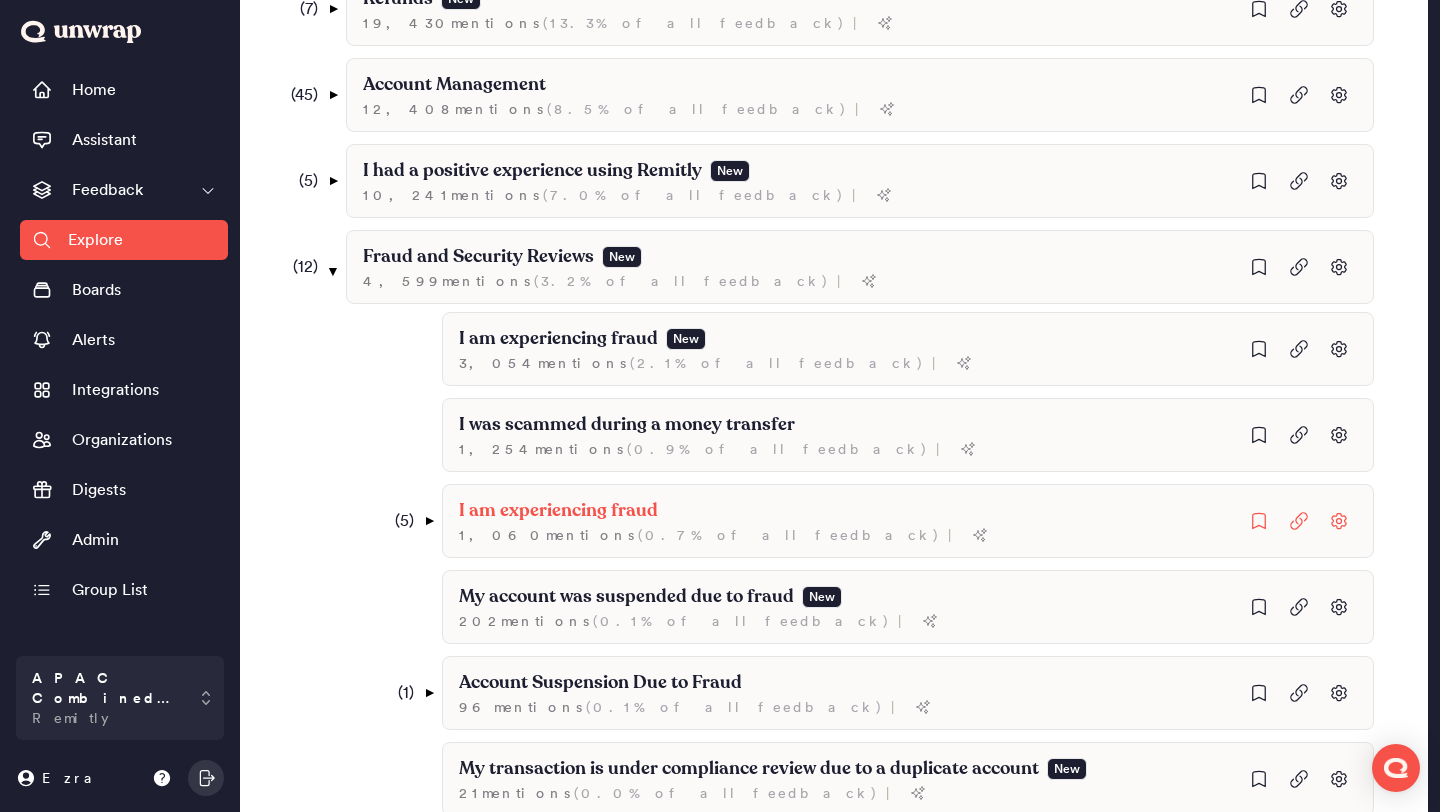 click on "( 5 )" at bounding box center [396, 521] 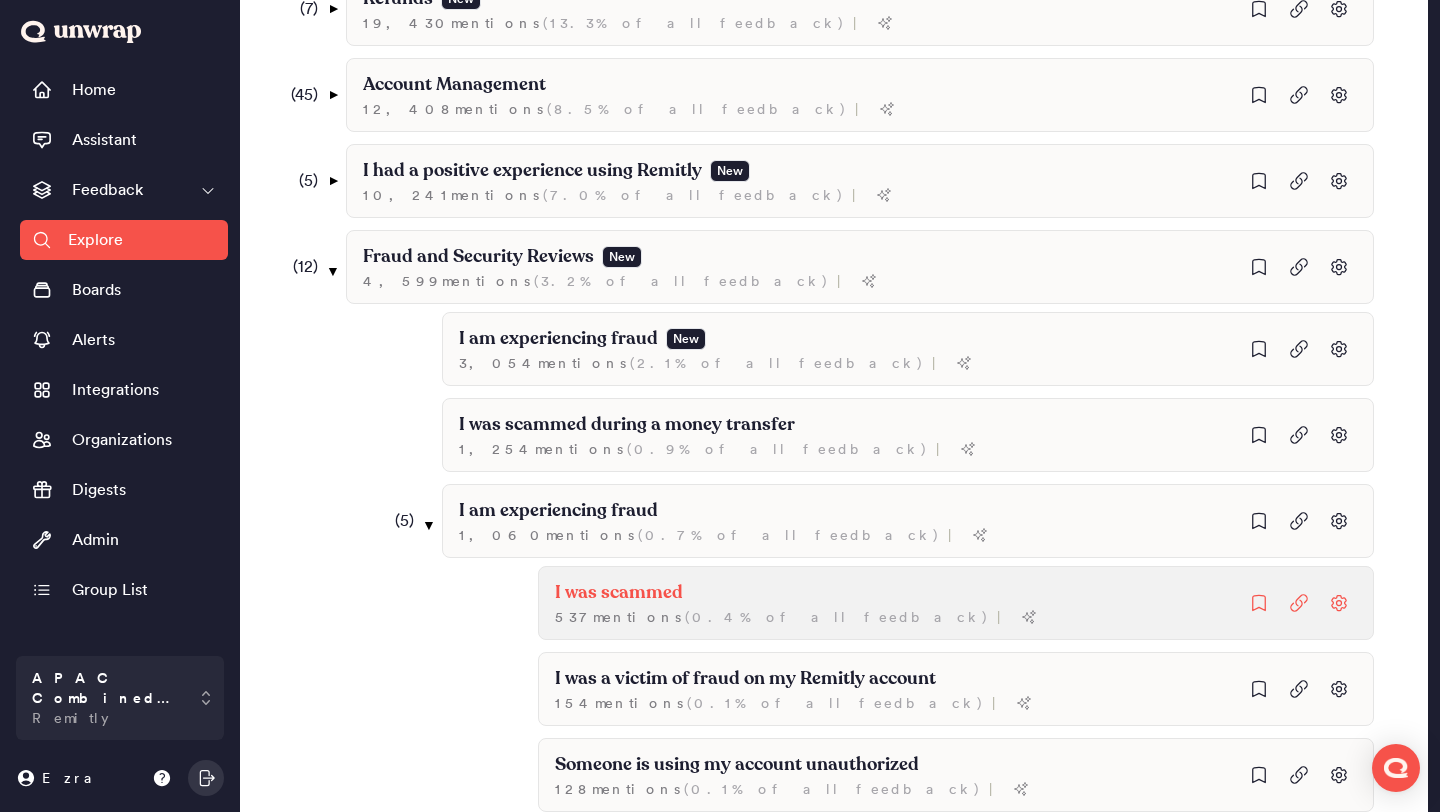 click on "I was scammed" at bounding box center [796, 593] 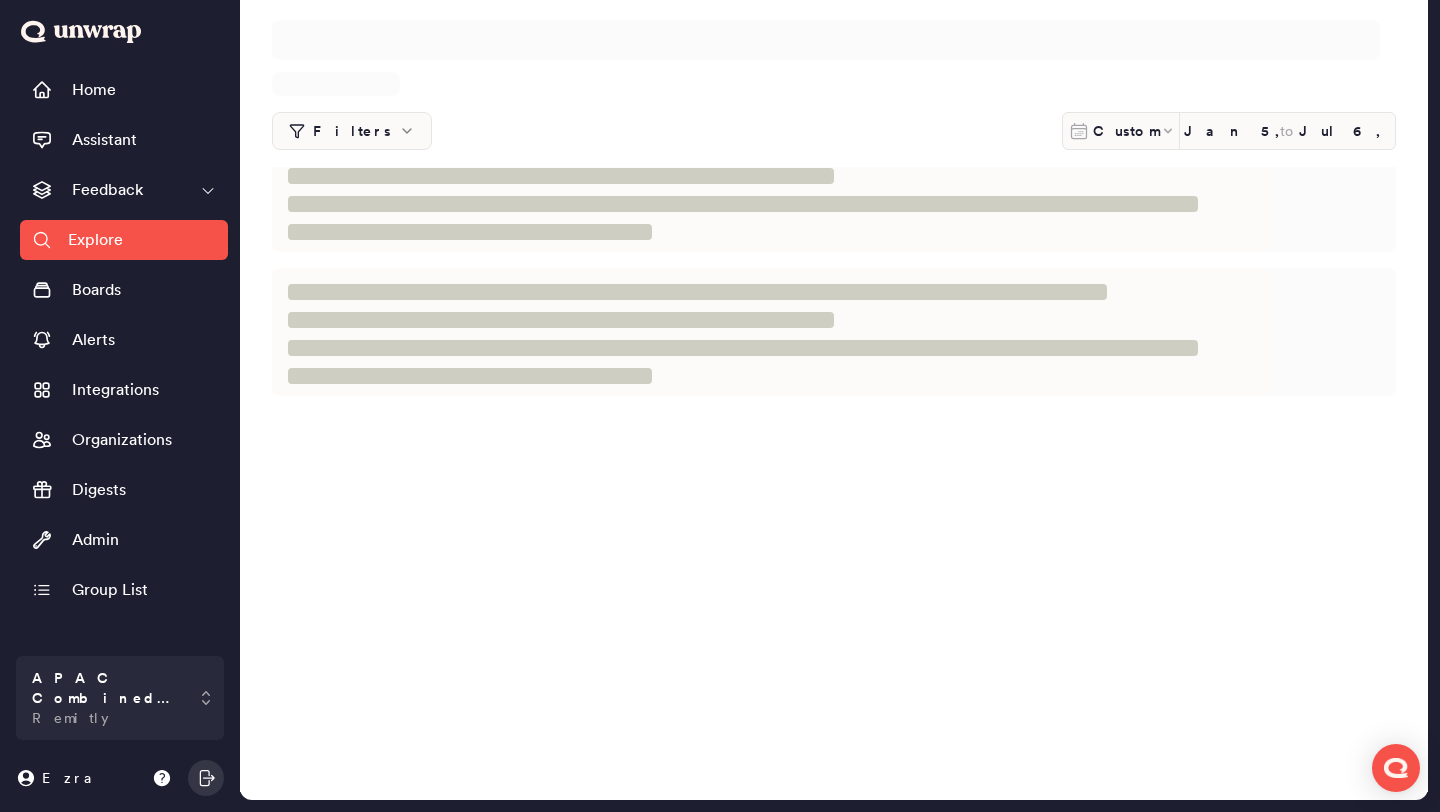 scroll, scrollTop: 0, scrollLeft: 0, axis: both 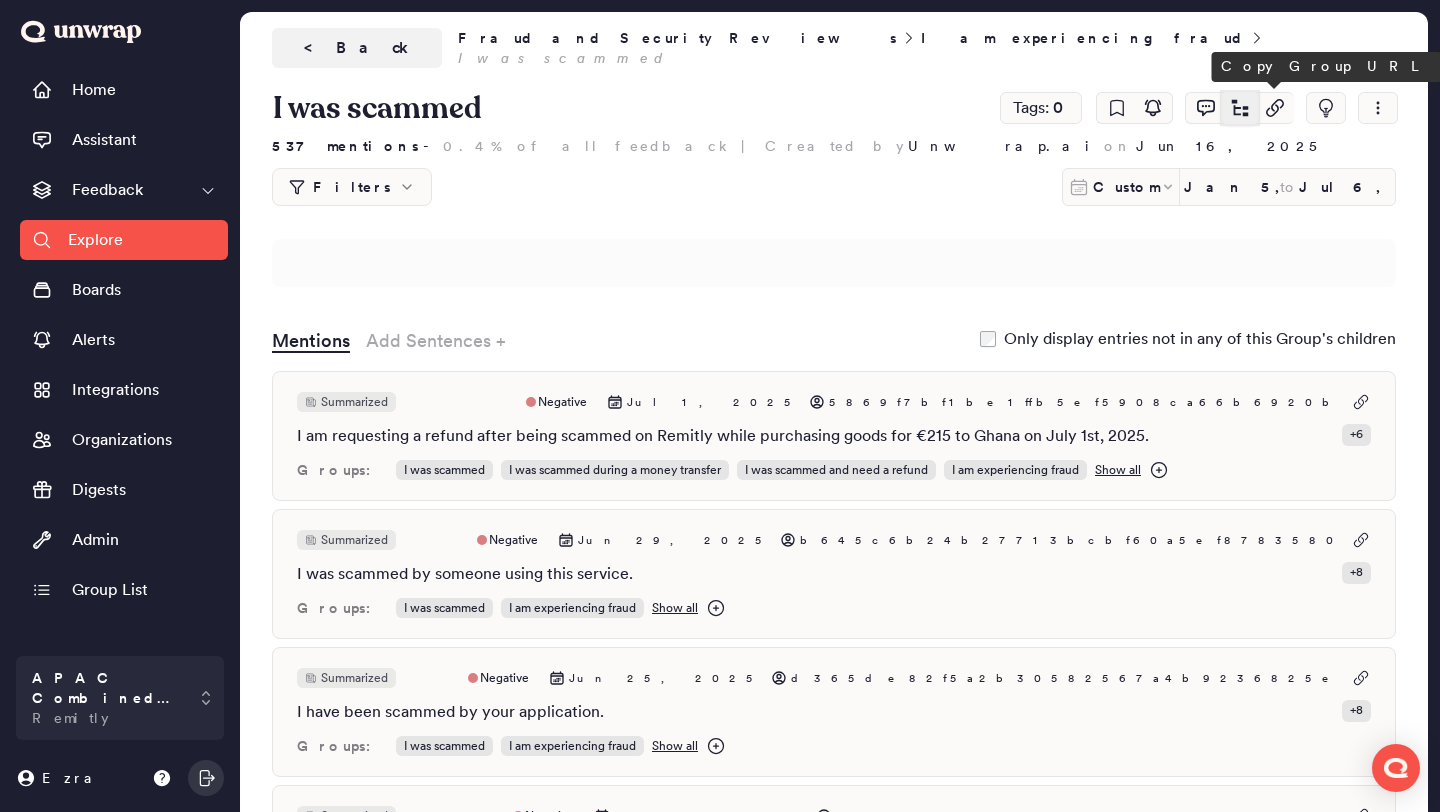 click 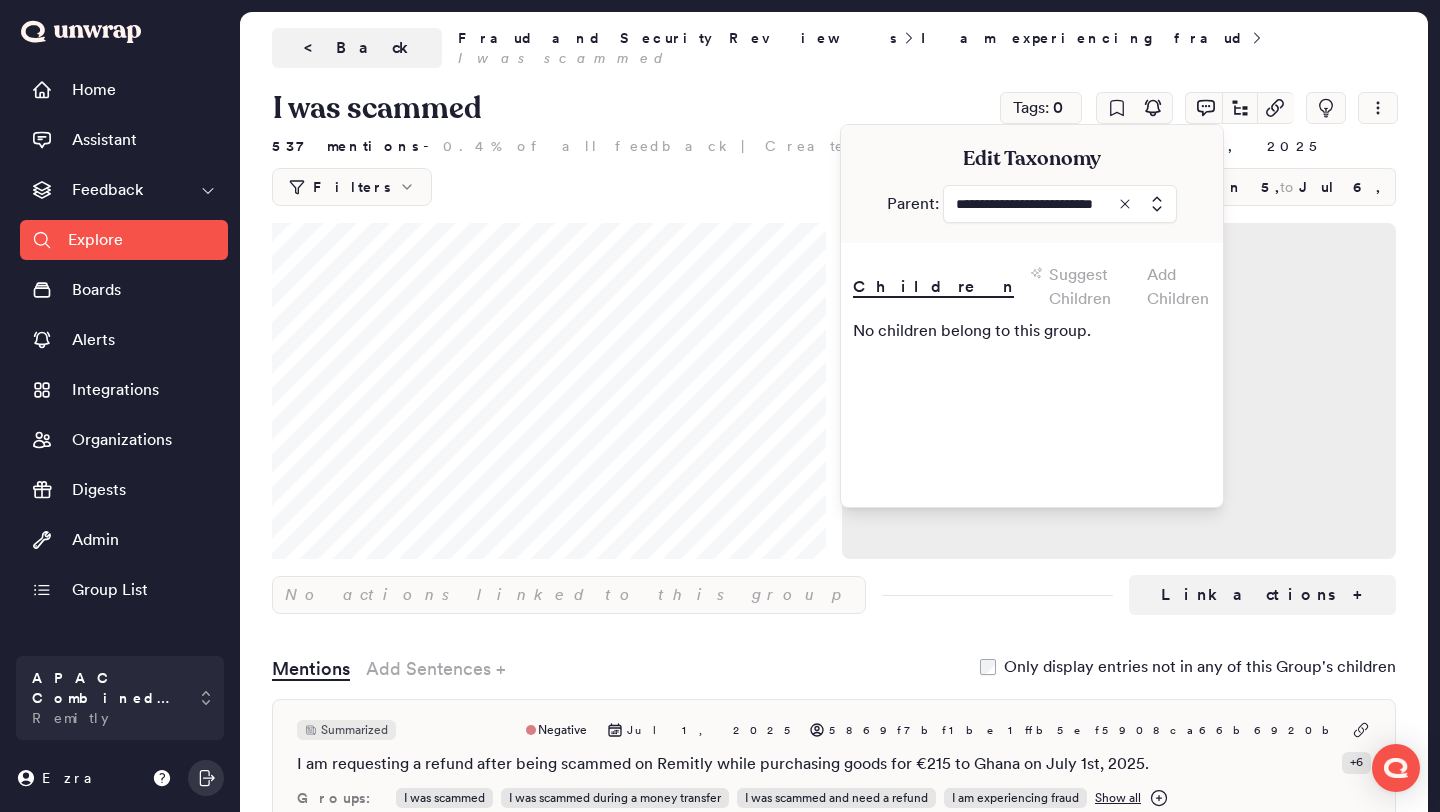 click at bounding box center (1060, 204) 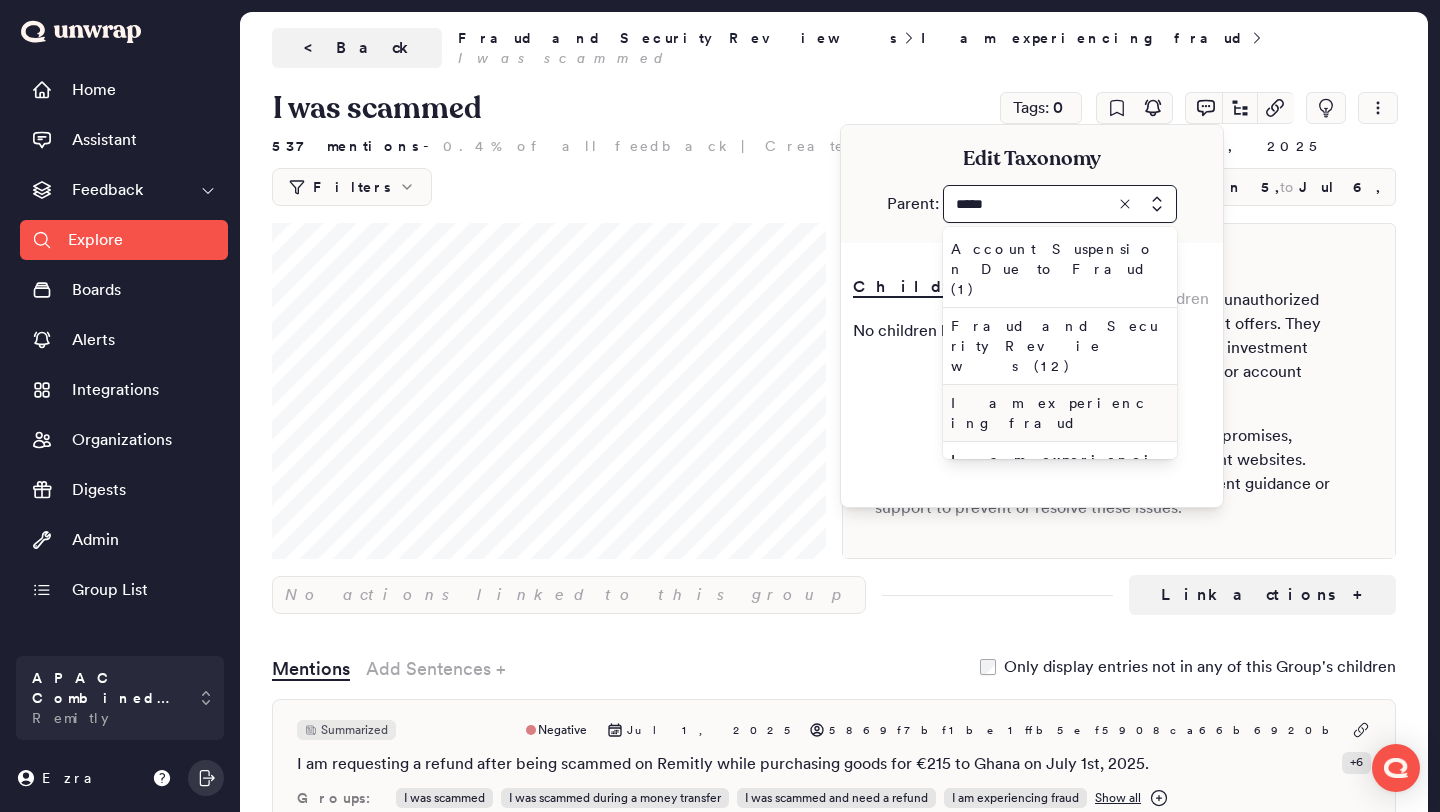 type on "*****" 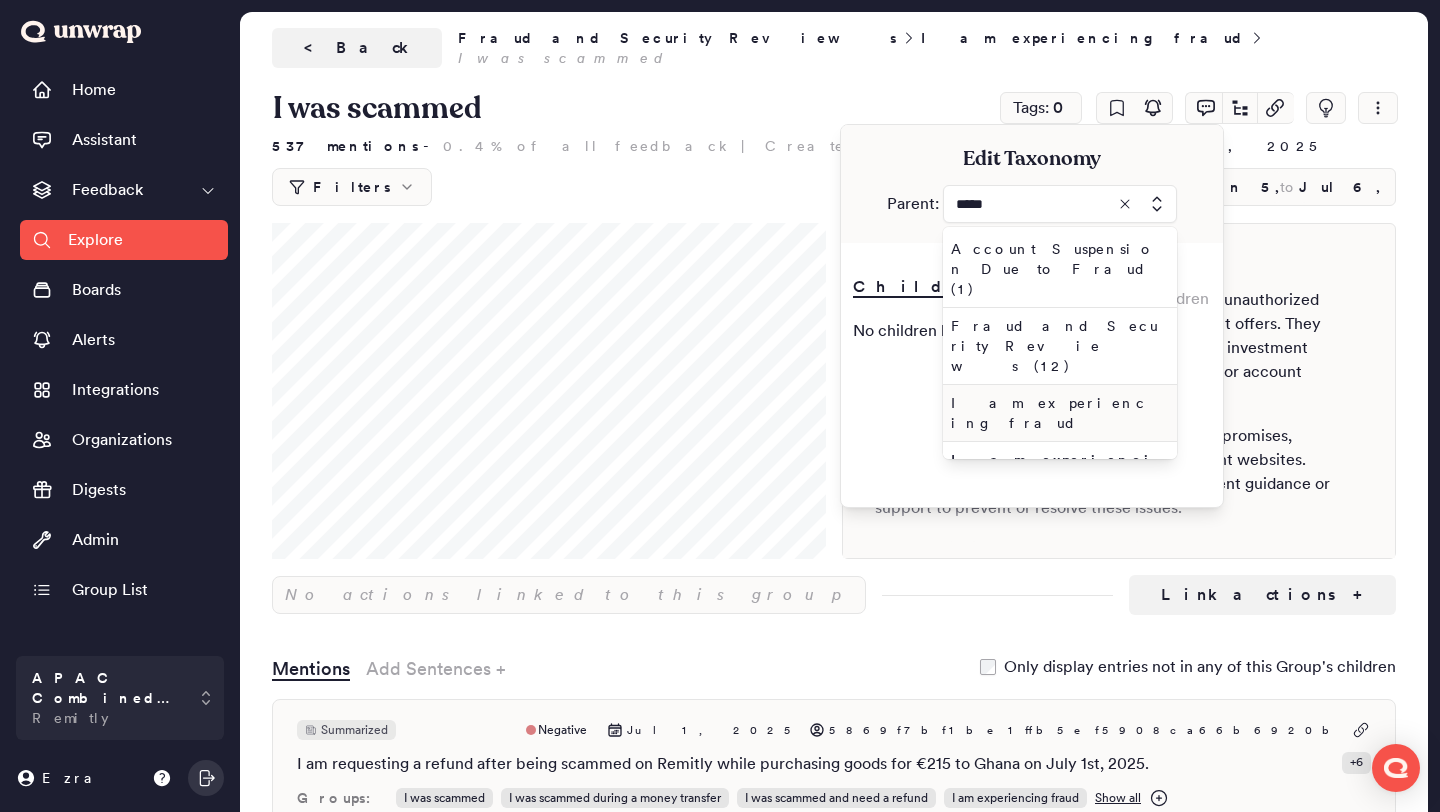click on "I am experiencing fraud" at bounding box center [1056, 413] 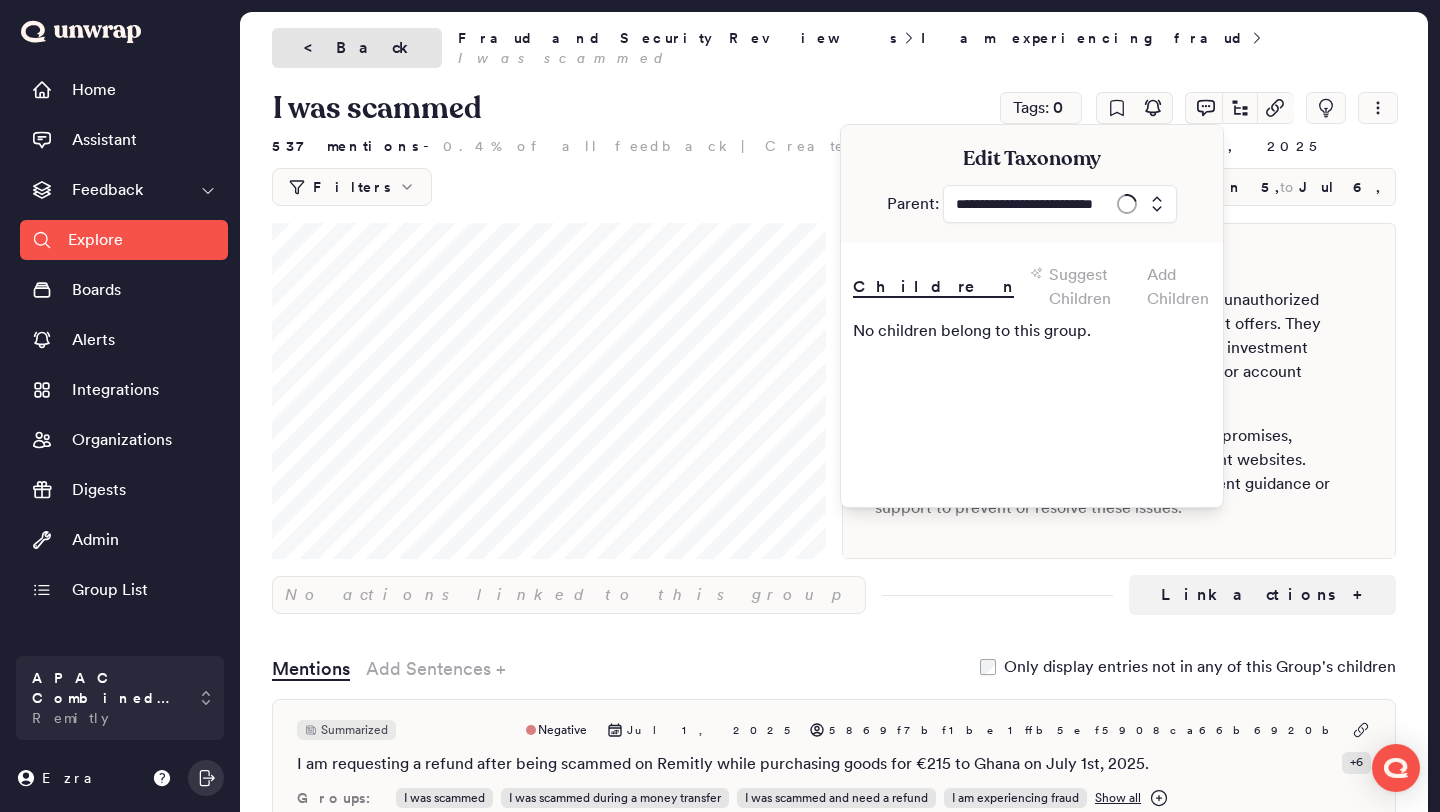 type on "**********" 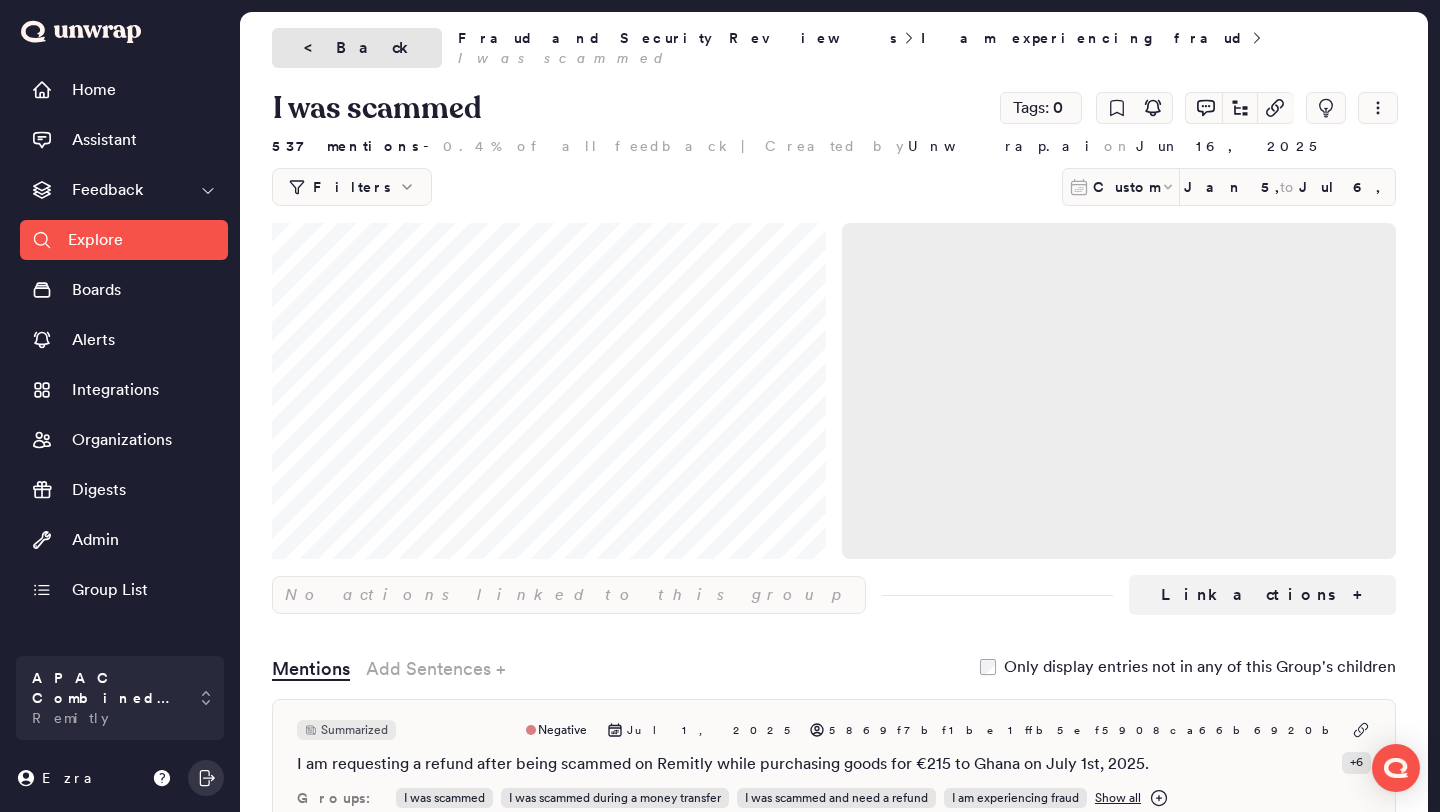 click on "< Back" at bounding box center (357, 48) 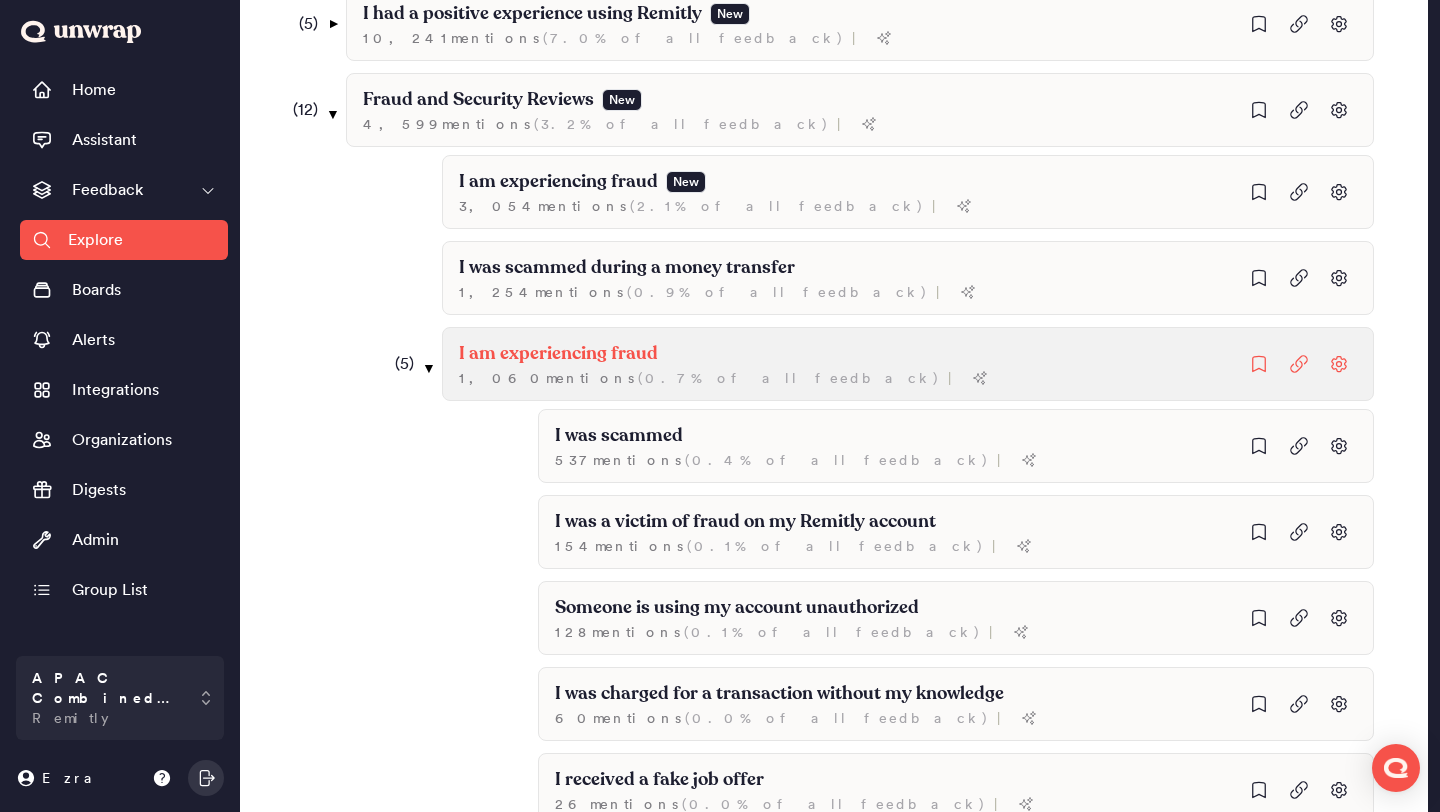 scroll, scrollTop: 782, scrollLeft: 0, axis: vertical 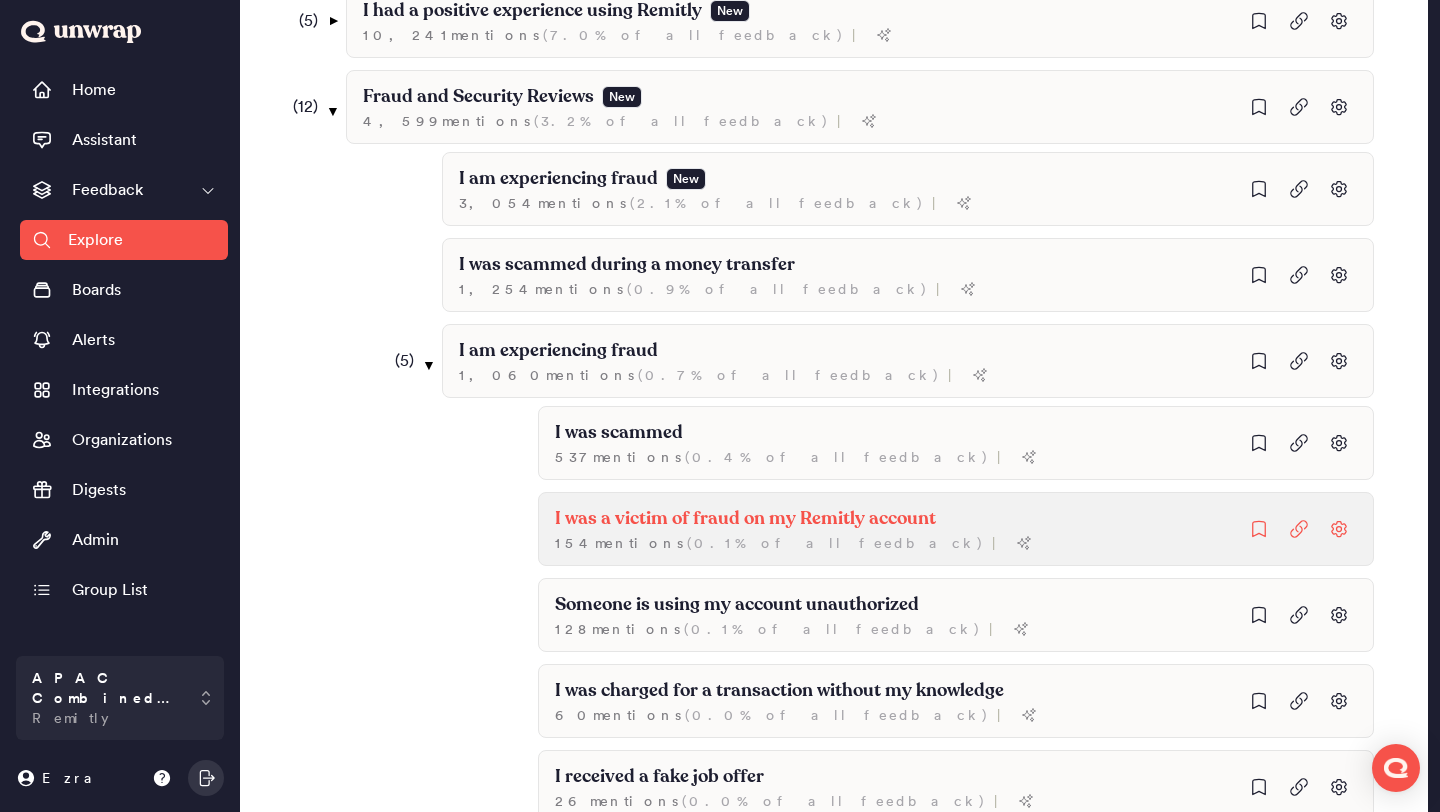 click on "I was a victim of fraud on my Remitly account" at bounding box center (619, 433) 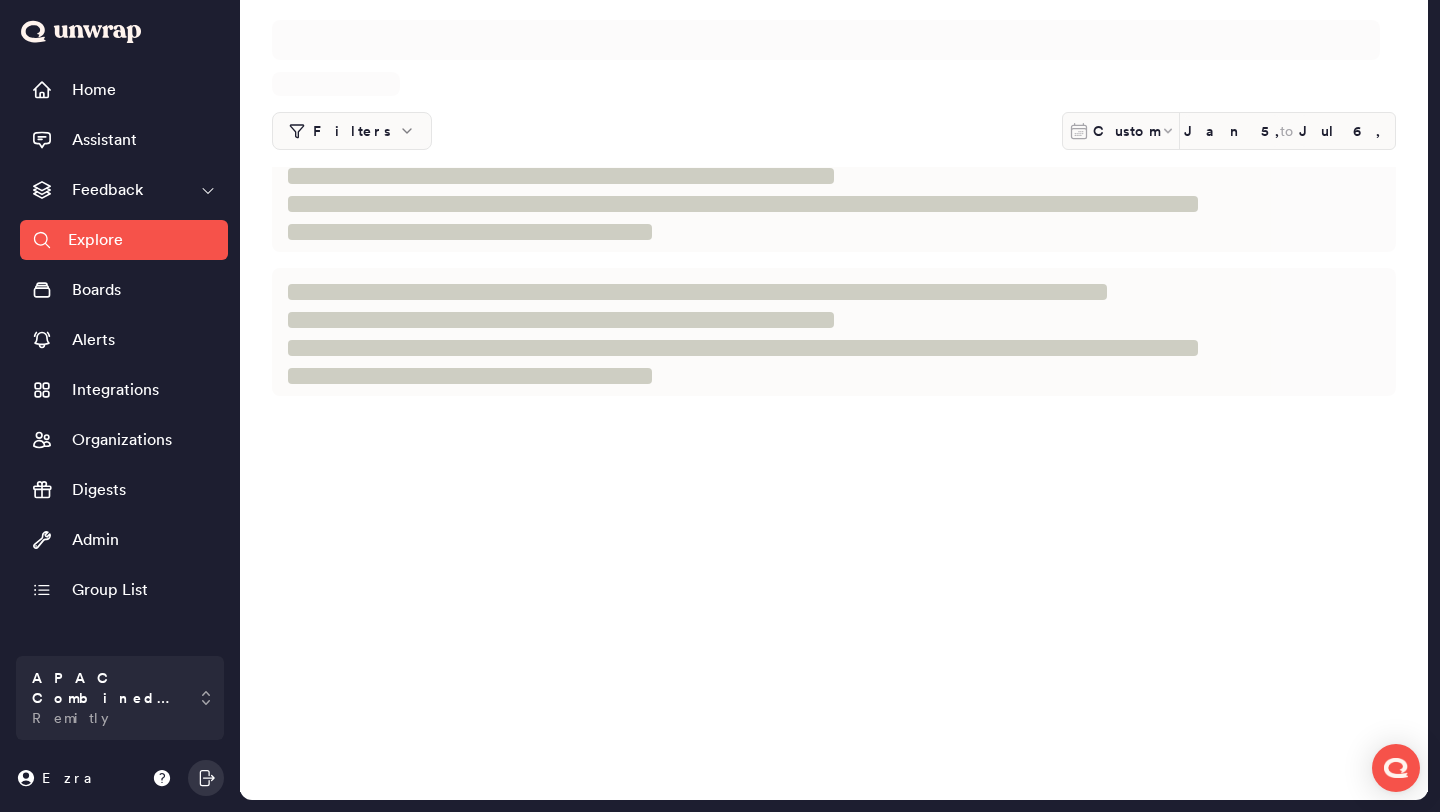 scroll, scrollTop: 0, scrollLeft: 0, axis: both 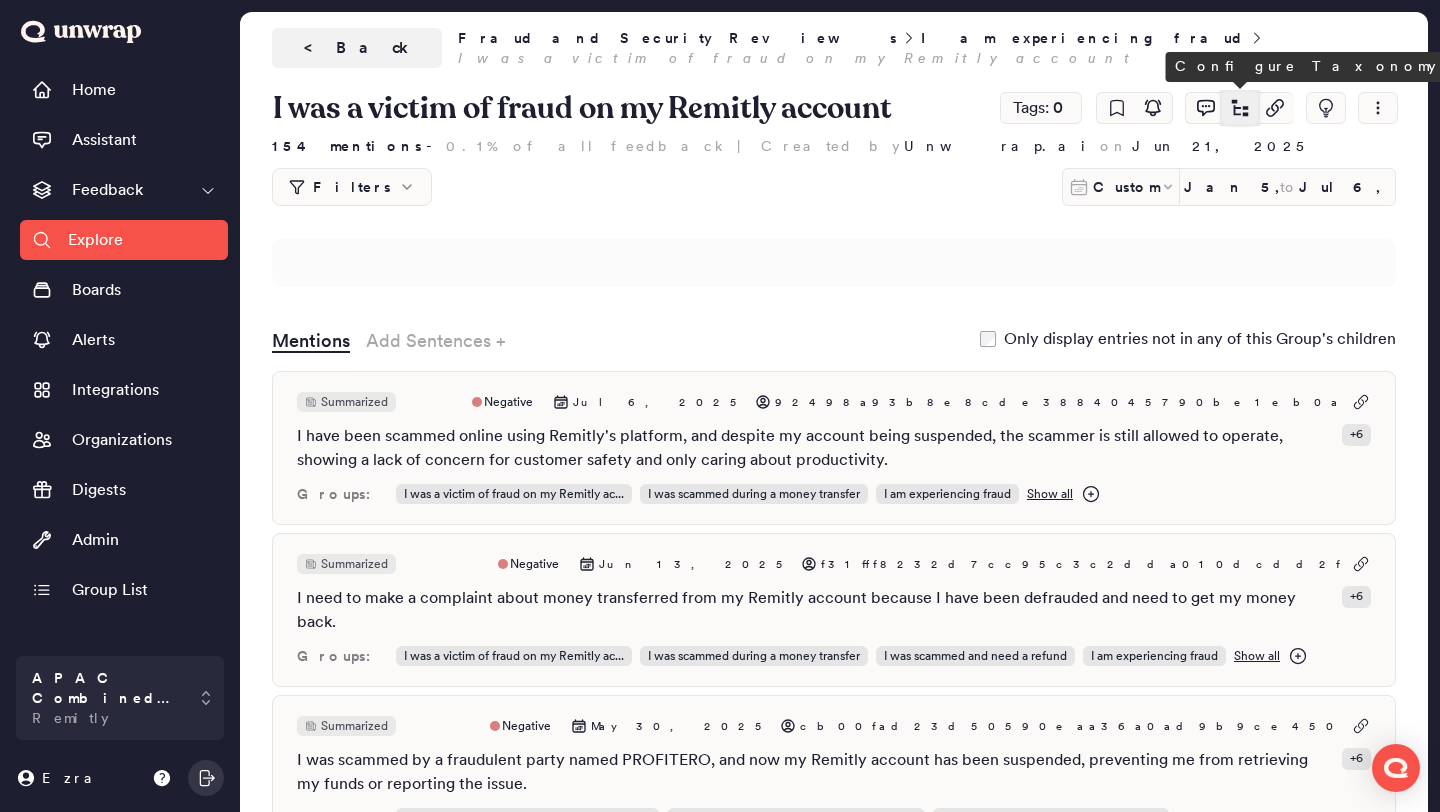 click 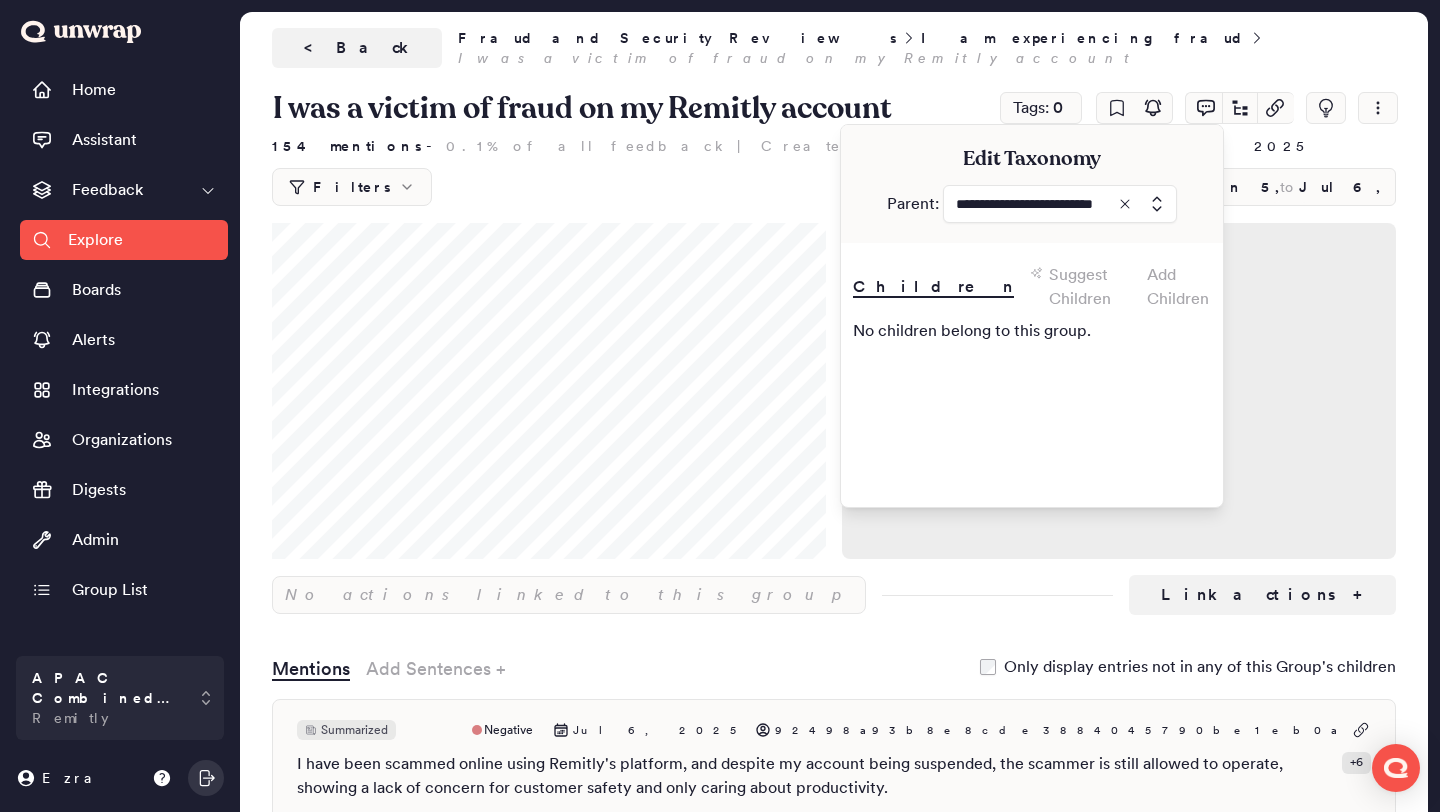 click at bounding box center (1060, 204) 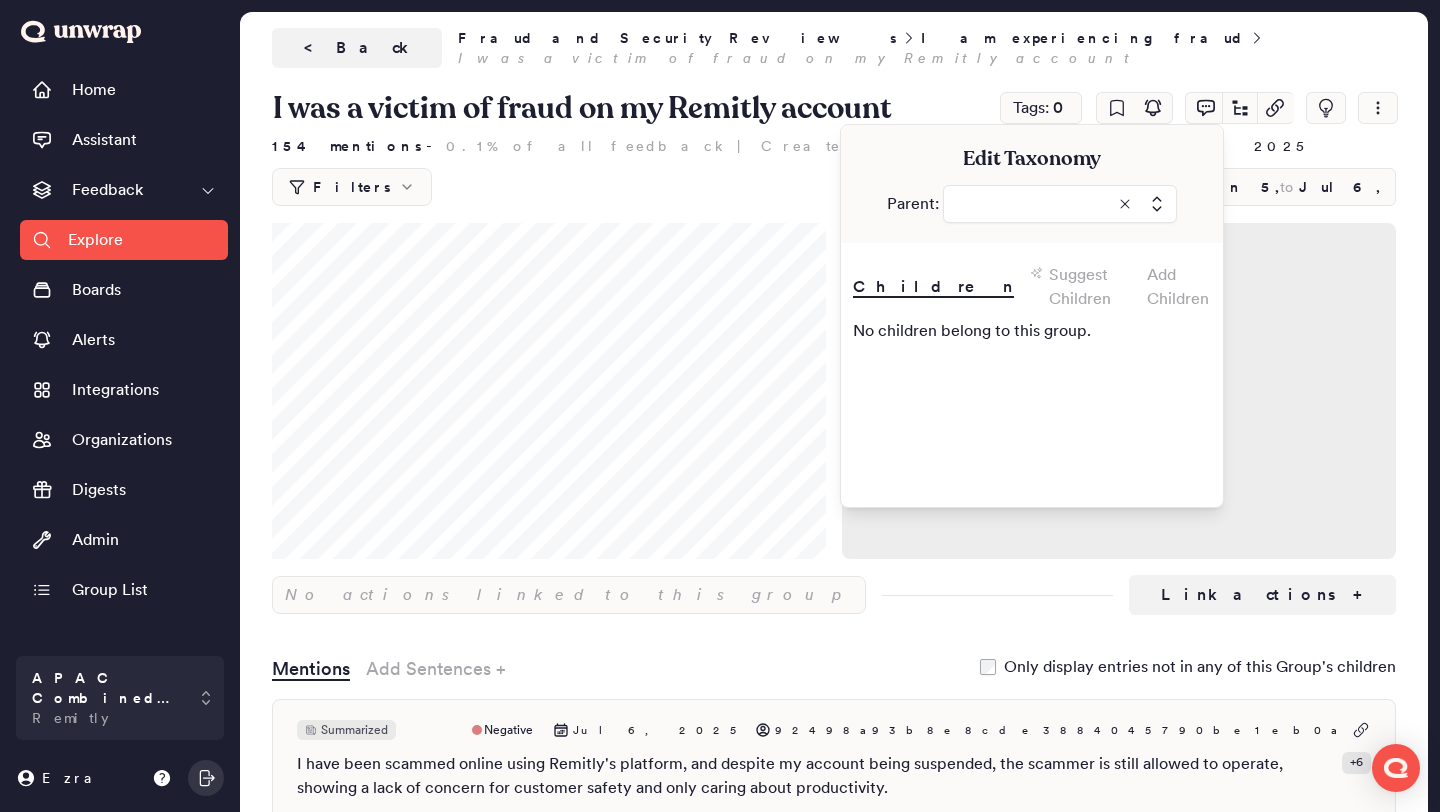 type on "**********" 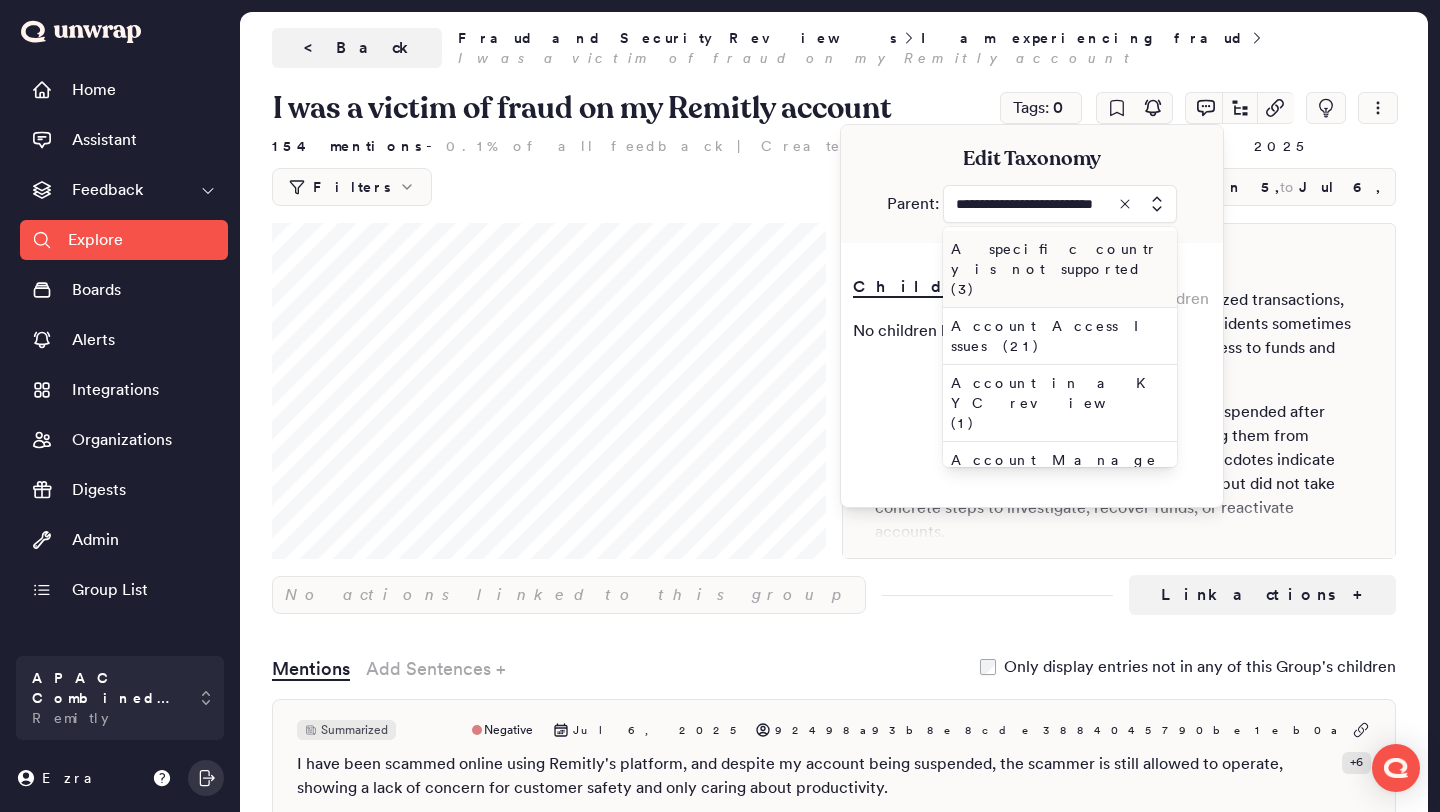 click at bounding box center (1060, 204) 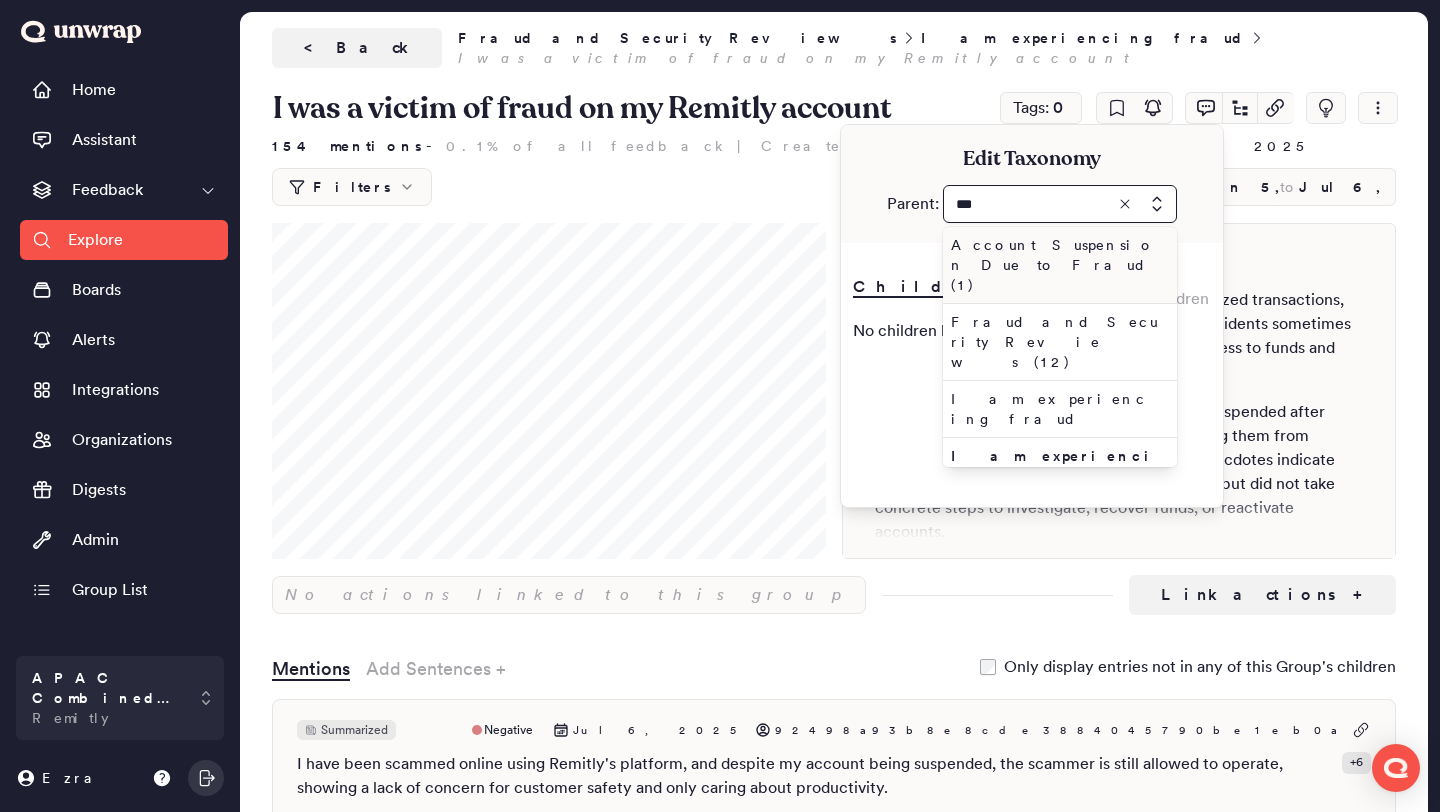 scroll, scrollTop: 0, scrollLeft: 0, axis: both 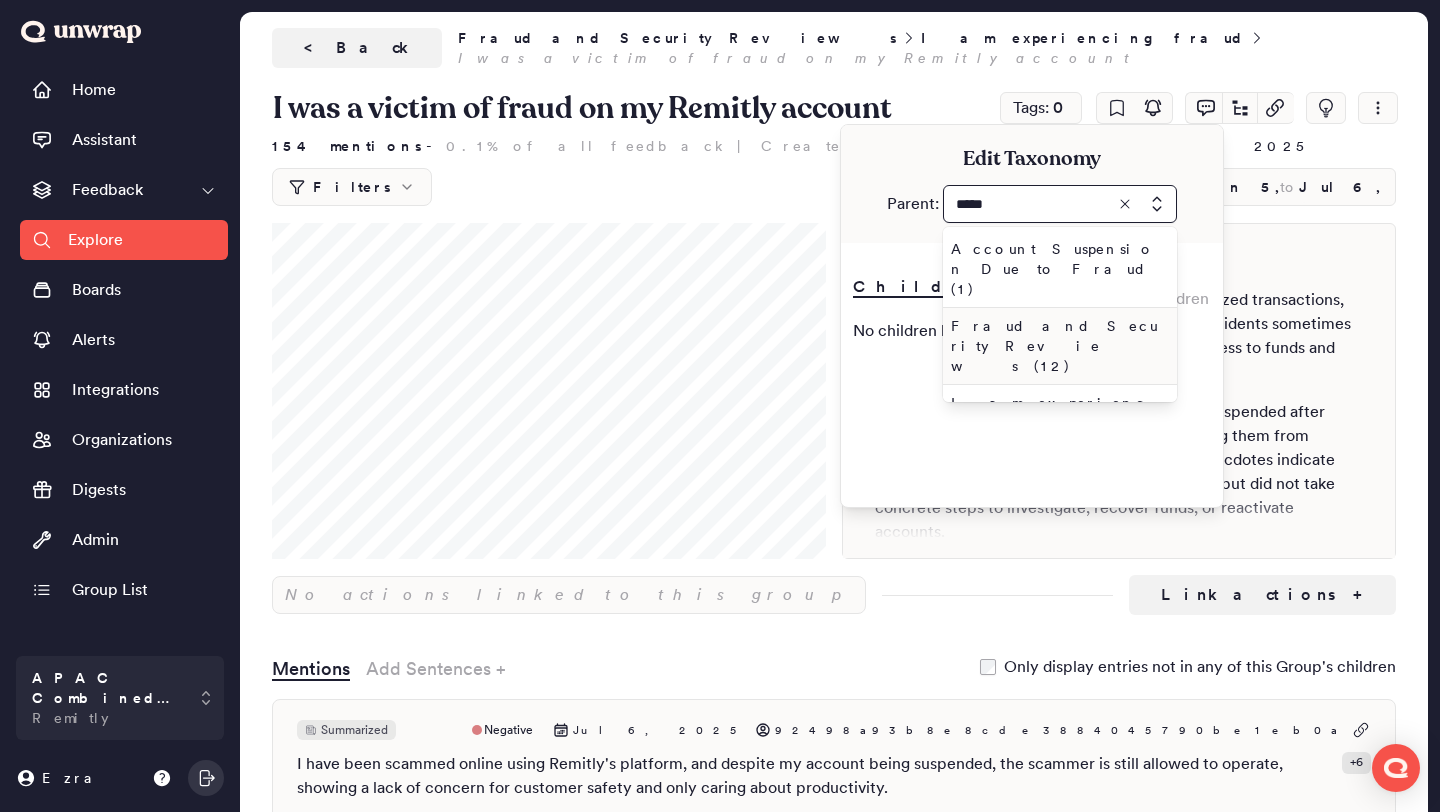 type on "*****" 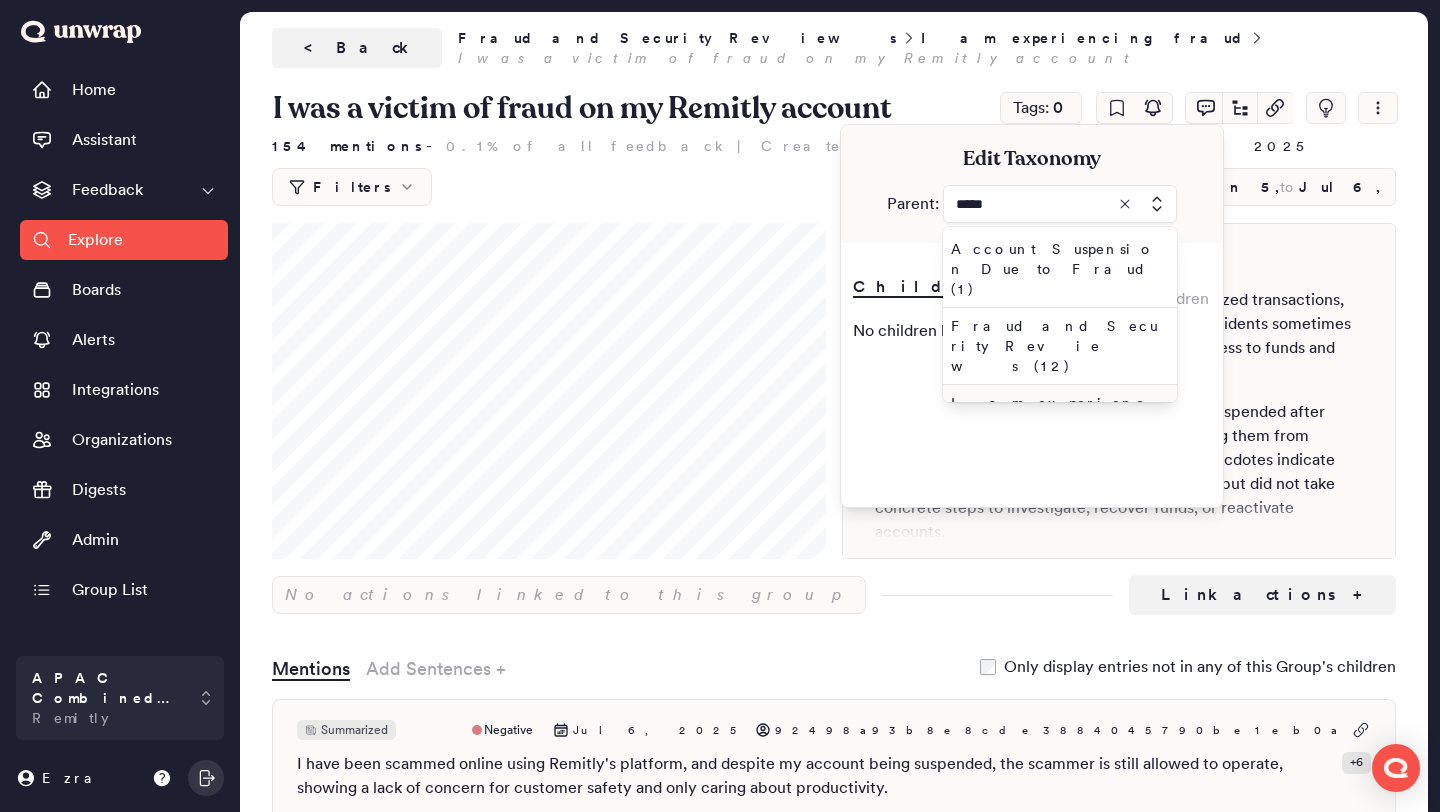 click on "I am experiencing fraud" at bounding box center [1056, 413] 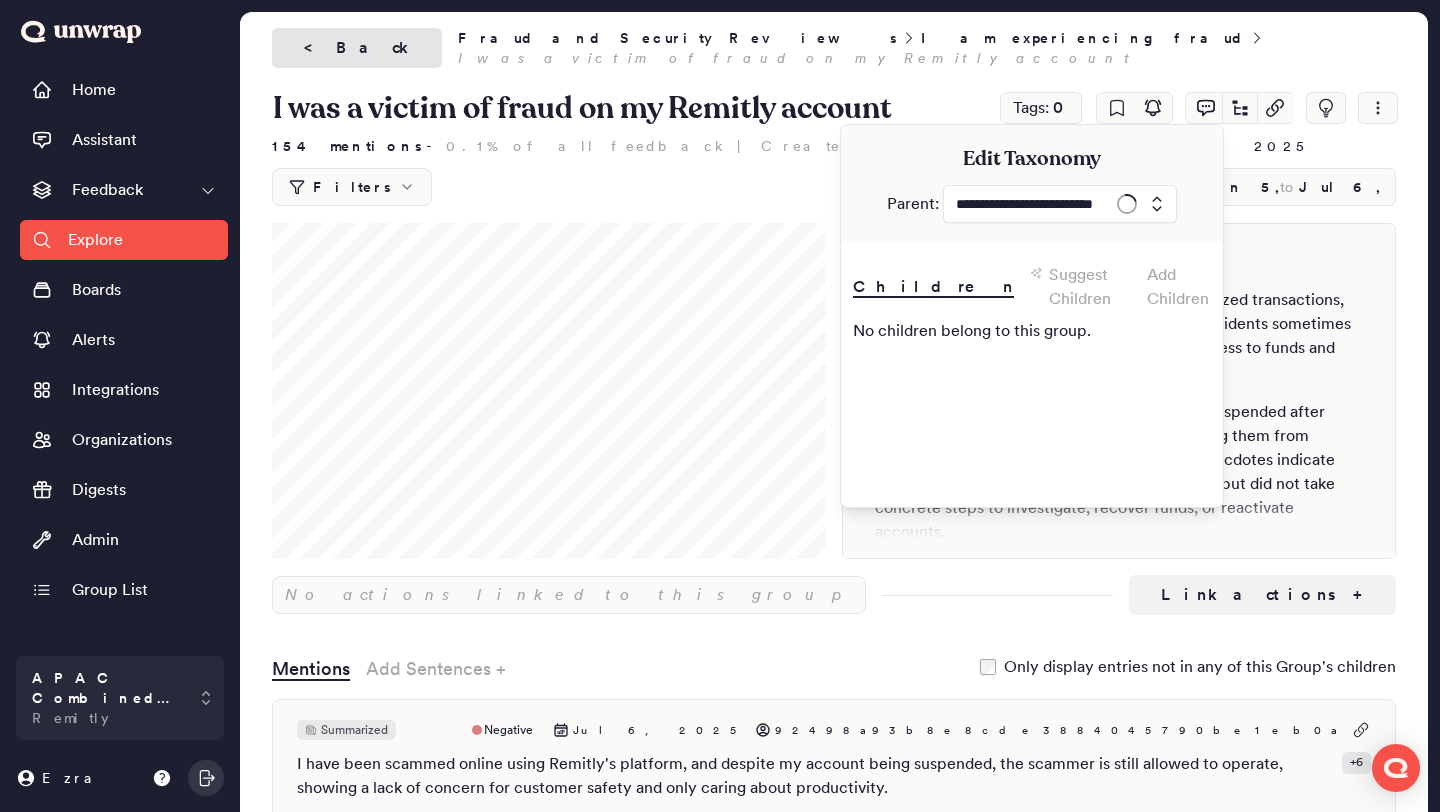 type on "**********" 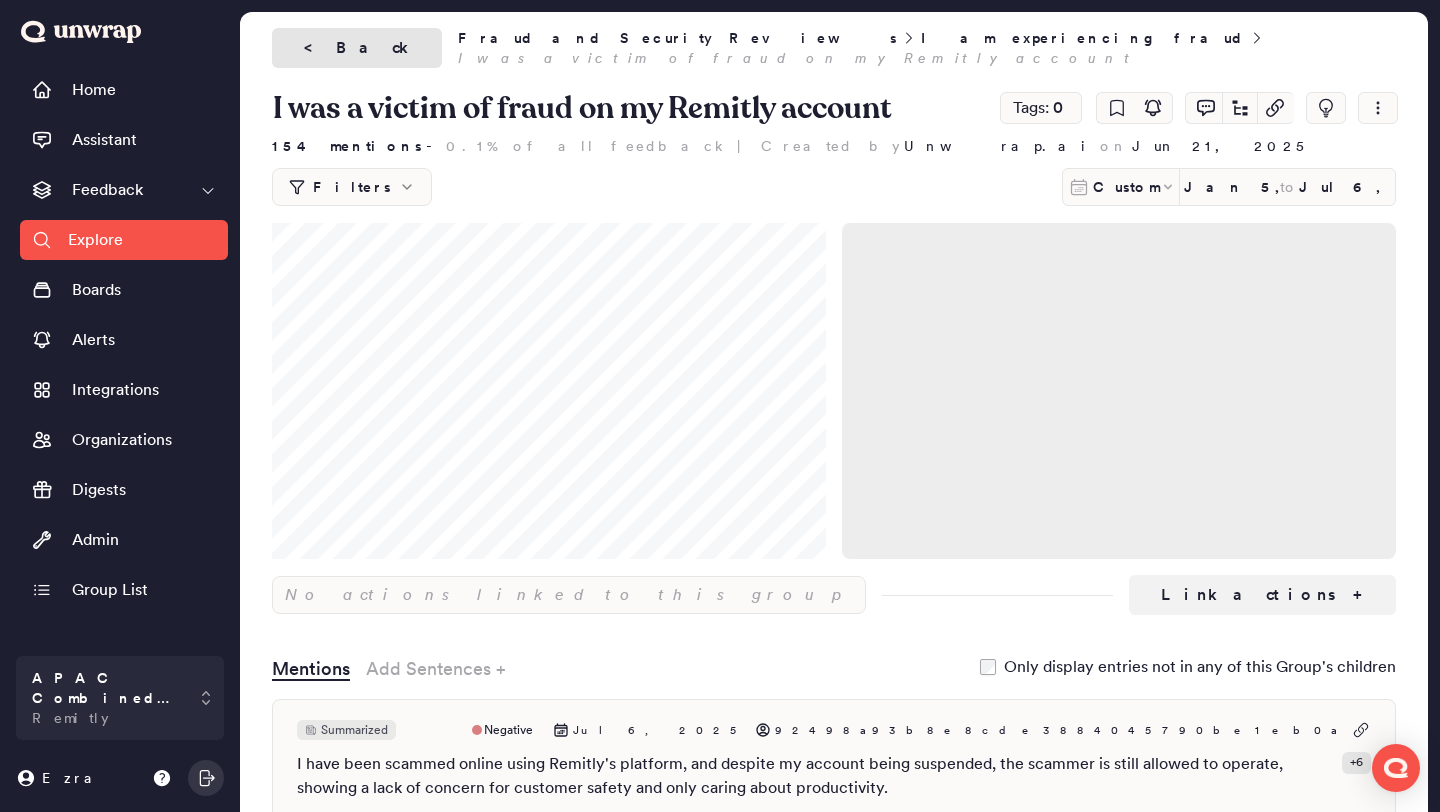 click on "< Back" at bounding box center [357, 48] 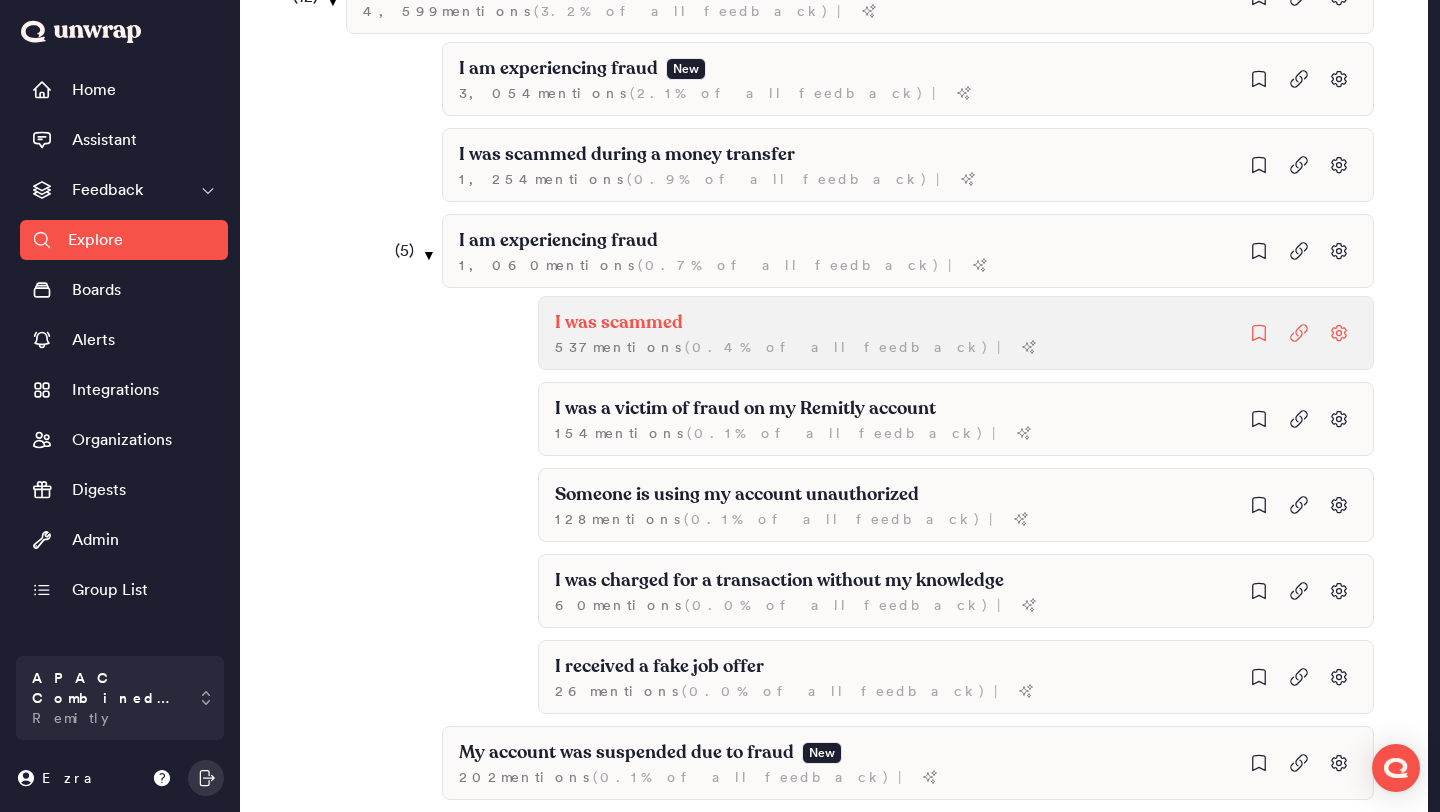 scroll, scrollTop: 929, scrollLeft: 0, axis: vertical 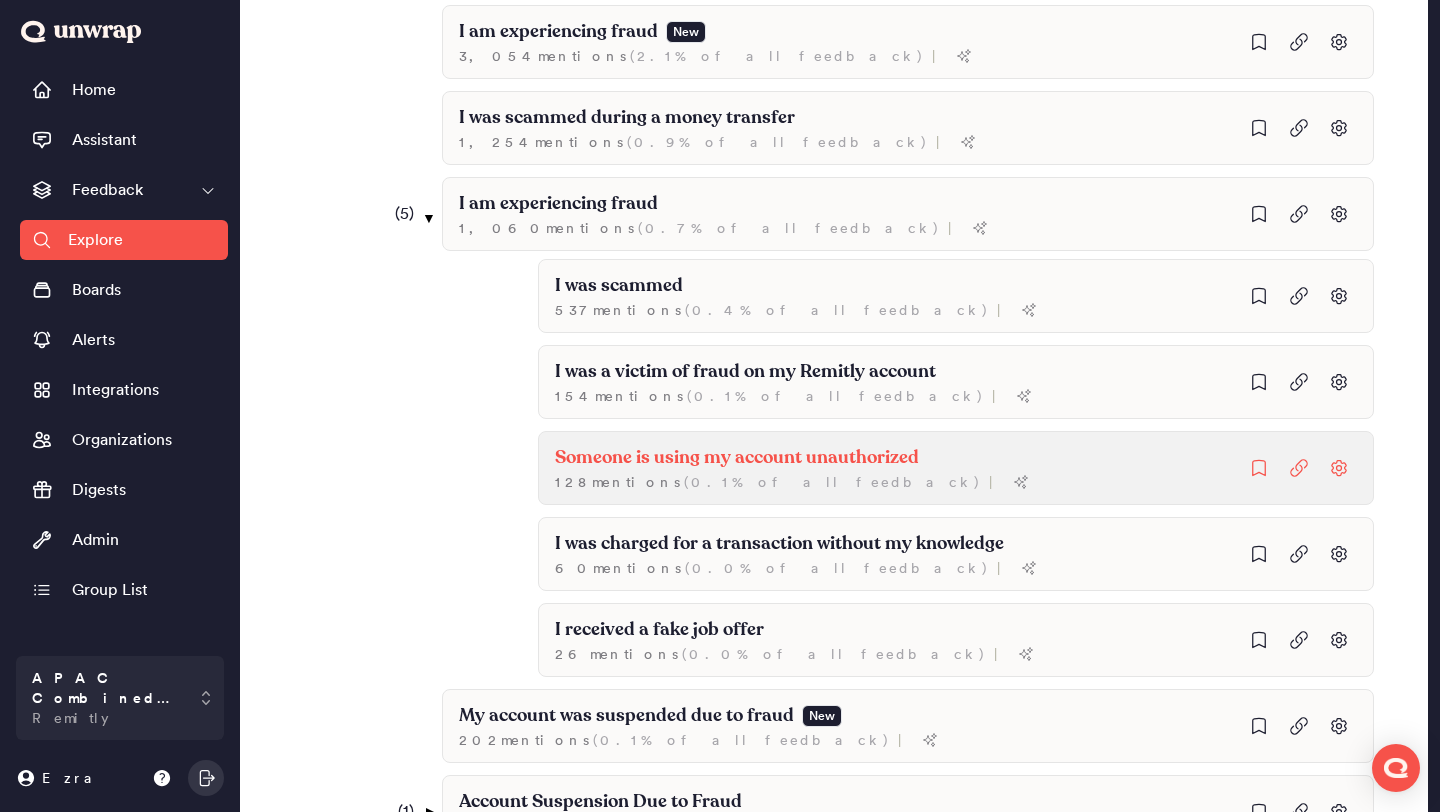 click on "Someone is using my account unauthorized" at bounding box center [619, 286] 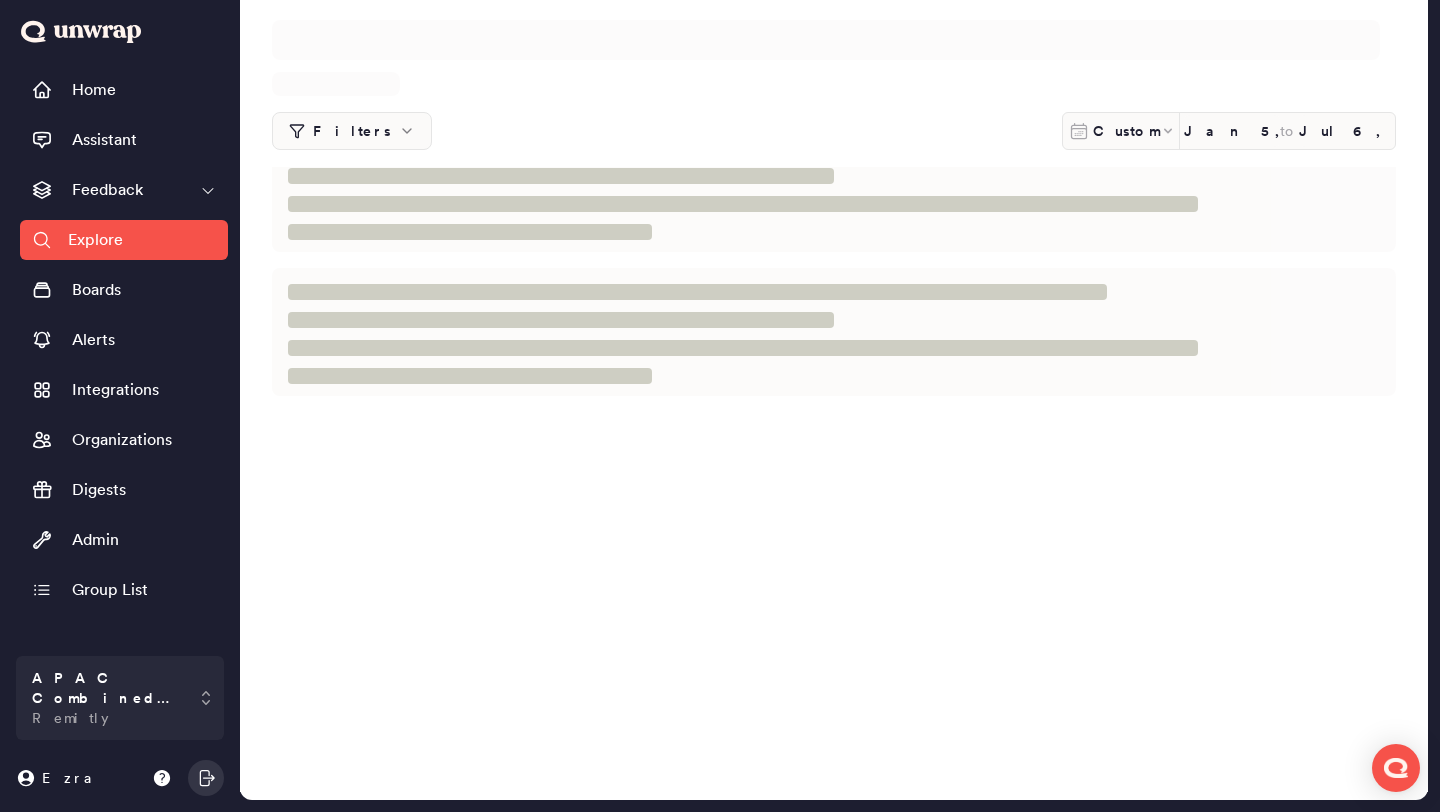 scroll, scrollTop: 0, scrollLeft: 0, axis: both 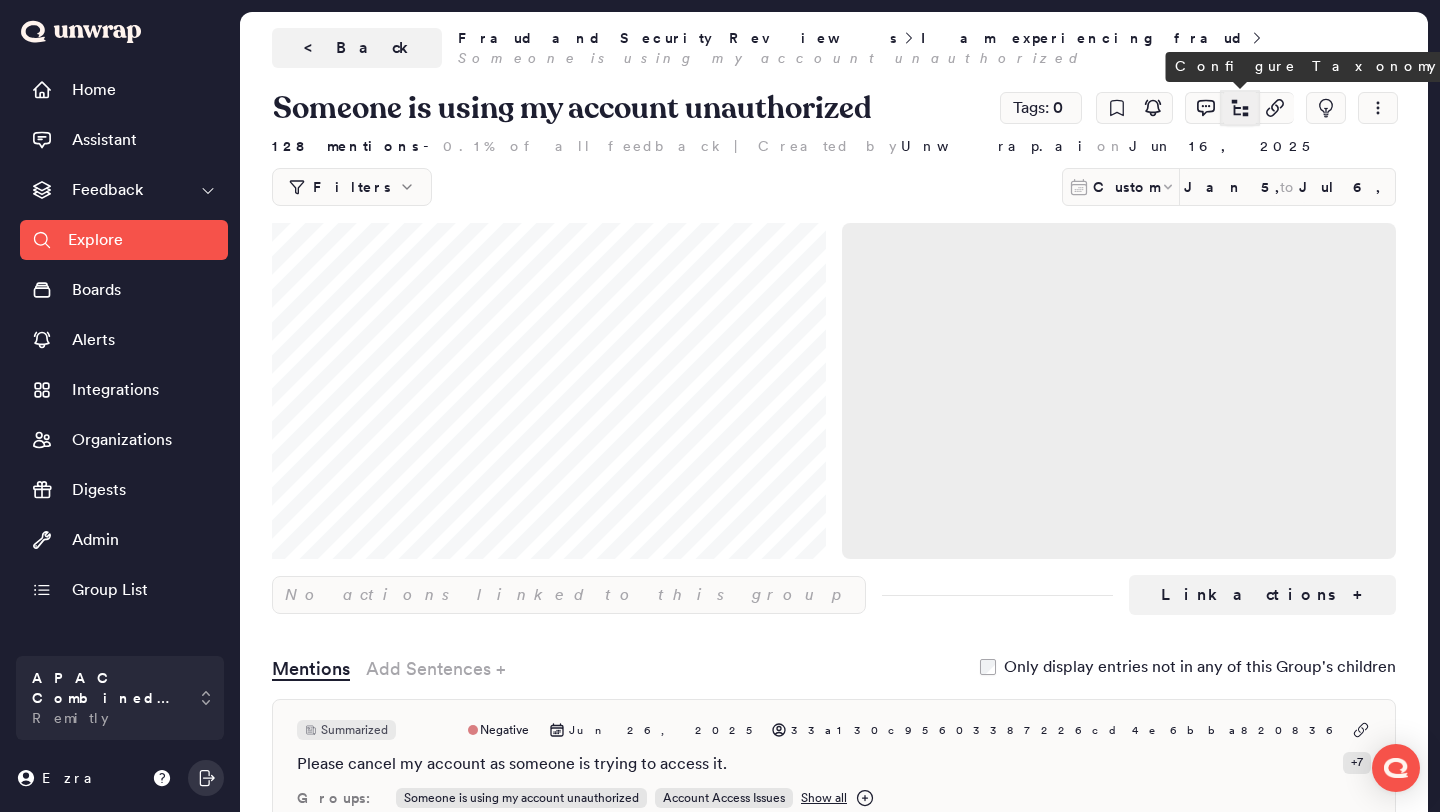 click 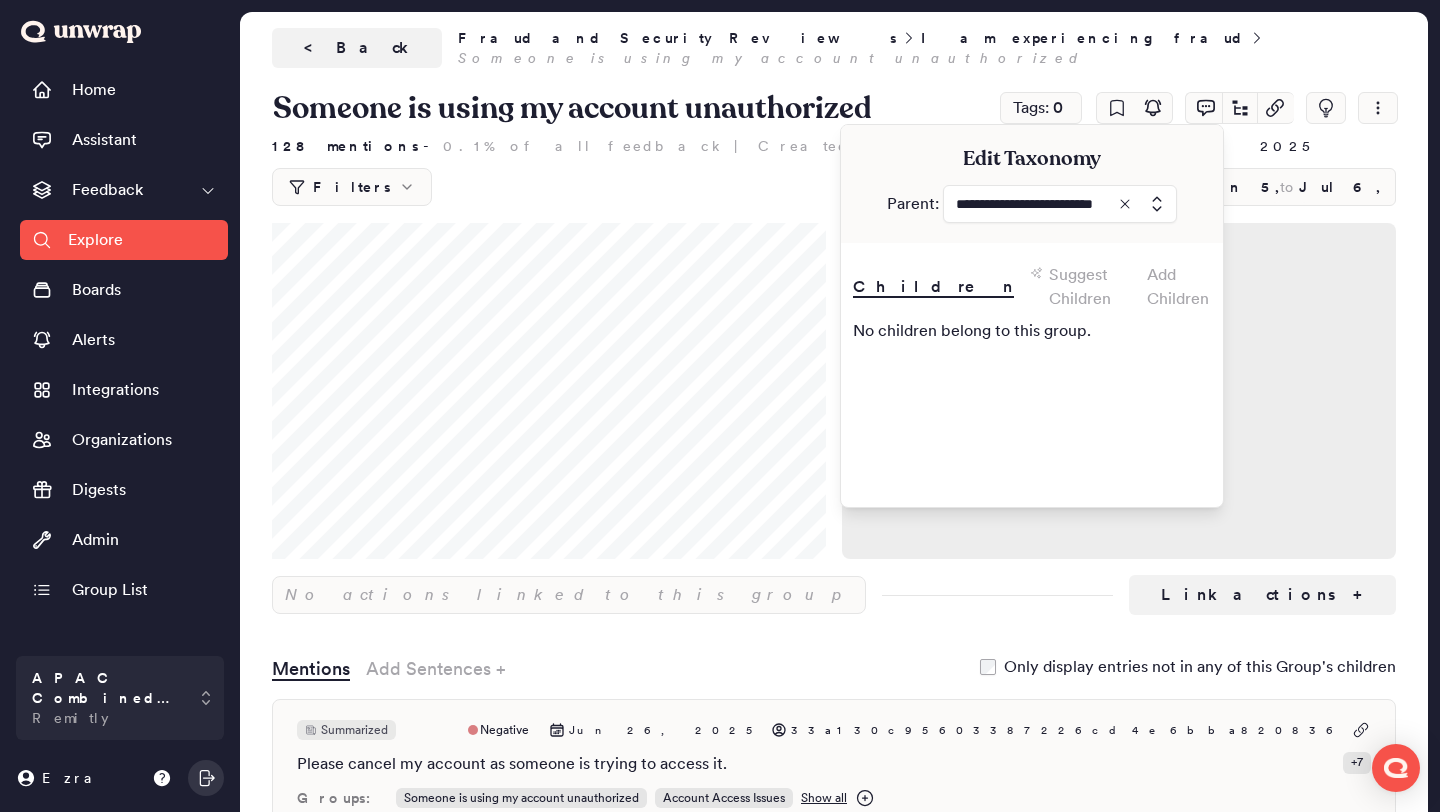 click at bounding box center [1060, 204] 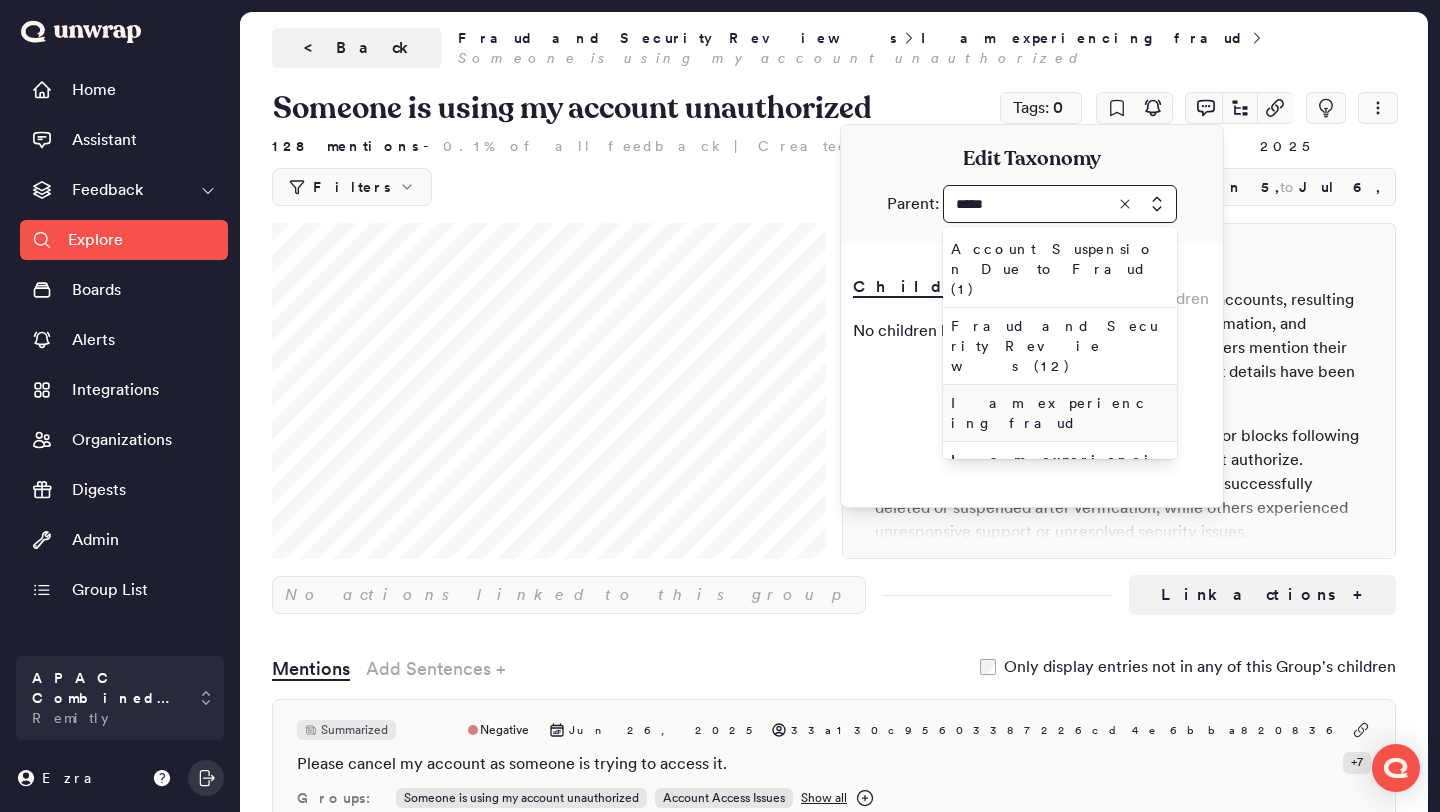 type on "*****" 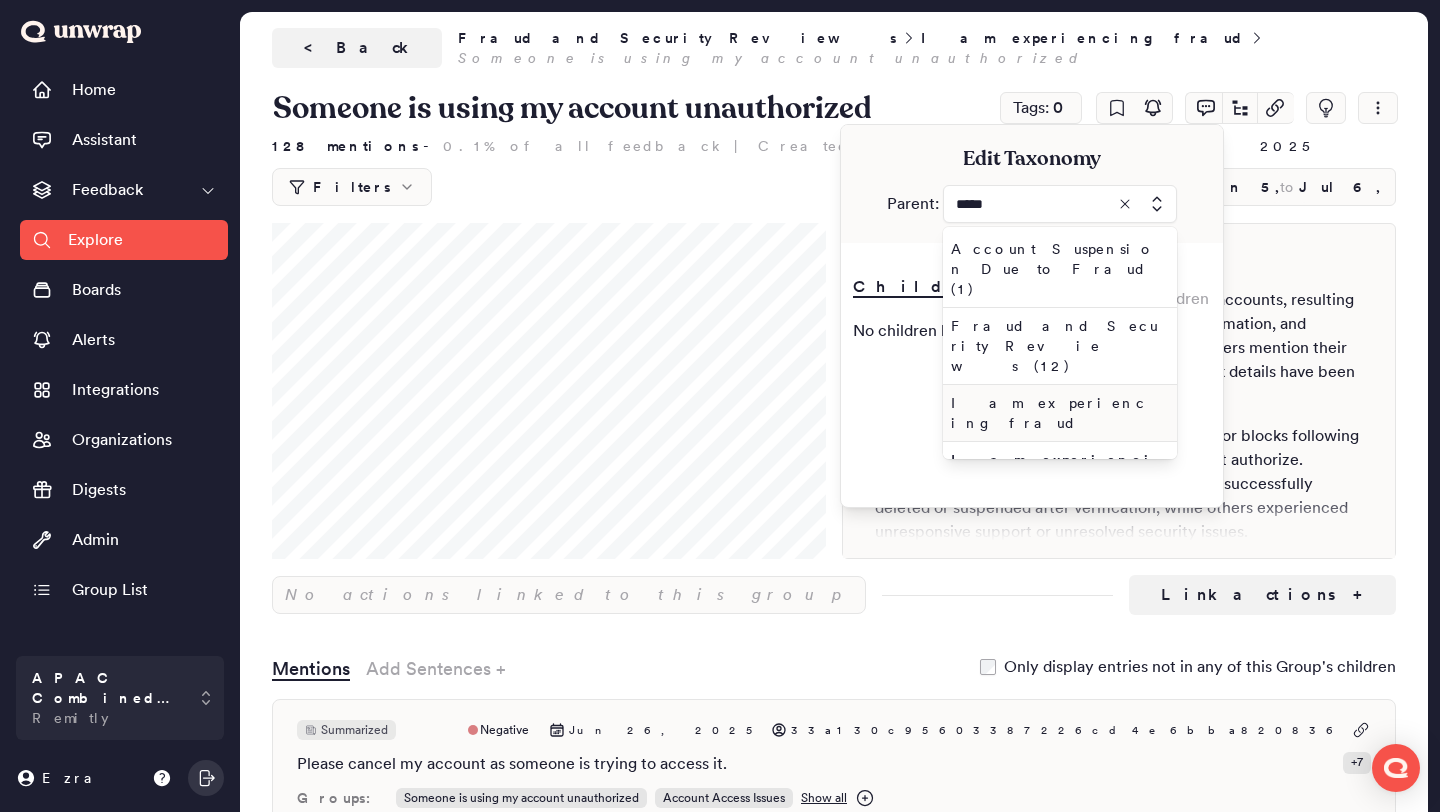 click on "I am experiencing fraud" at bounding box center (1056, 413) 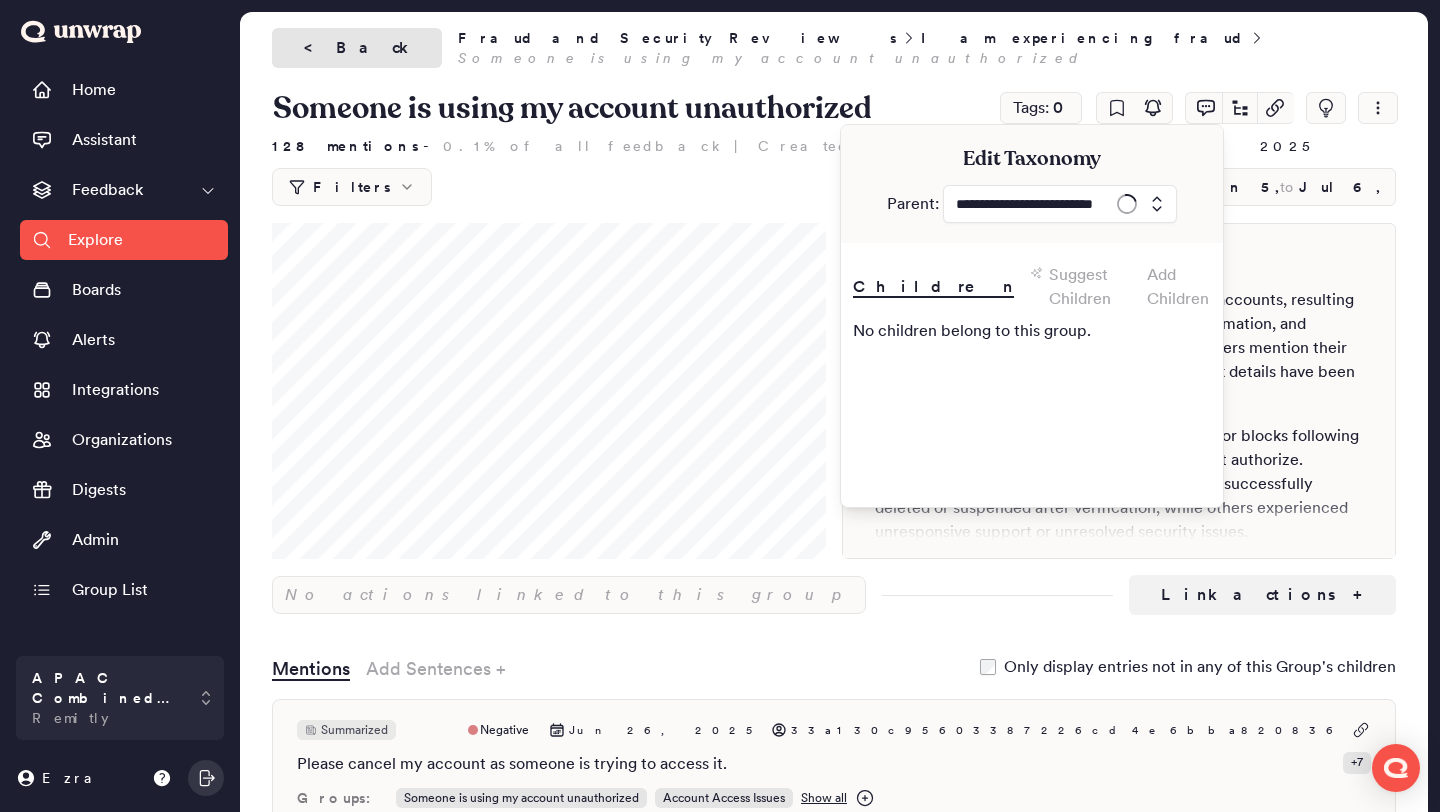 type on "**********" 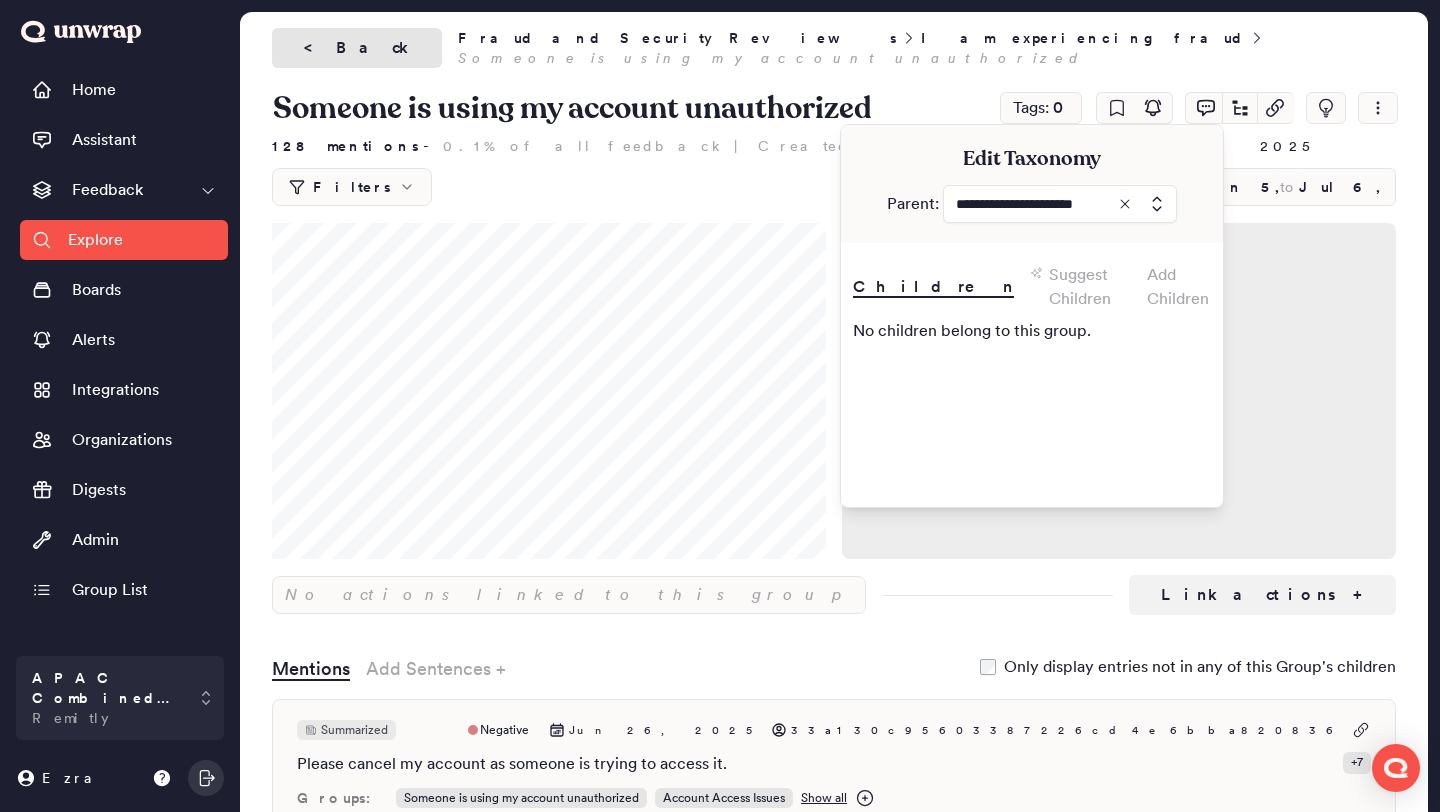click on "< Back" at bounding box center [357, 48] 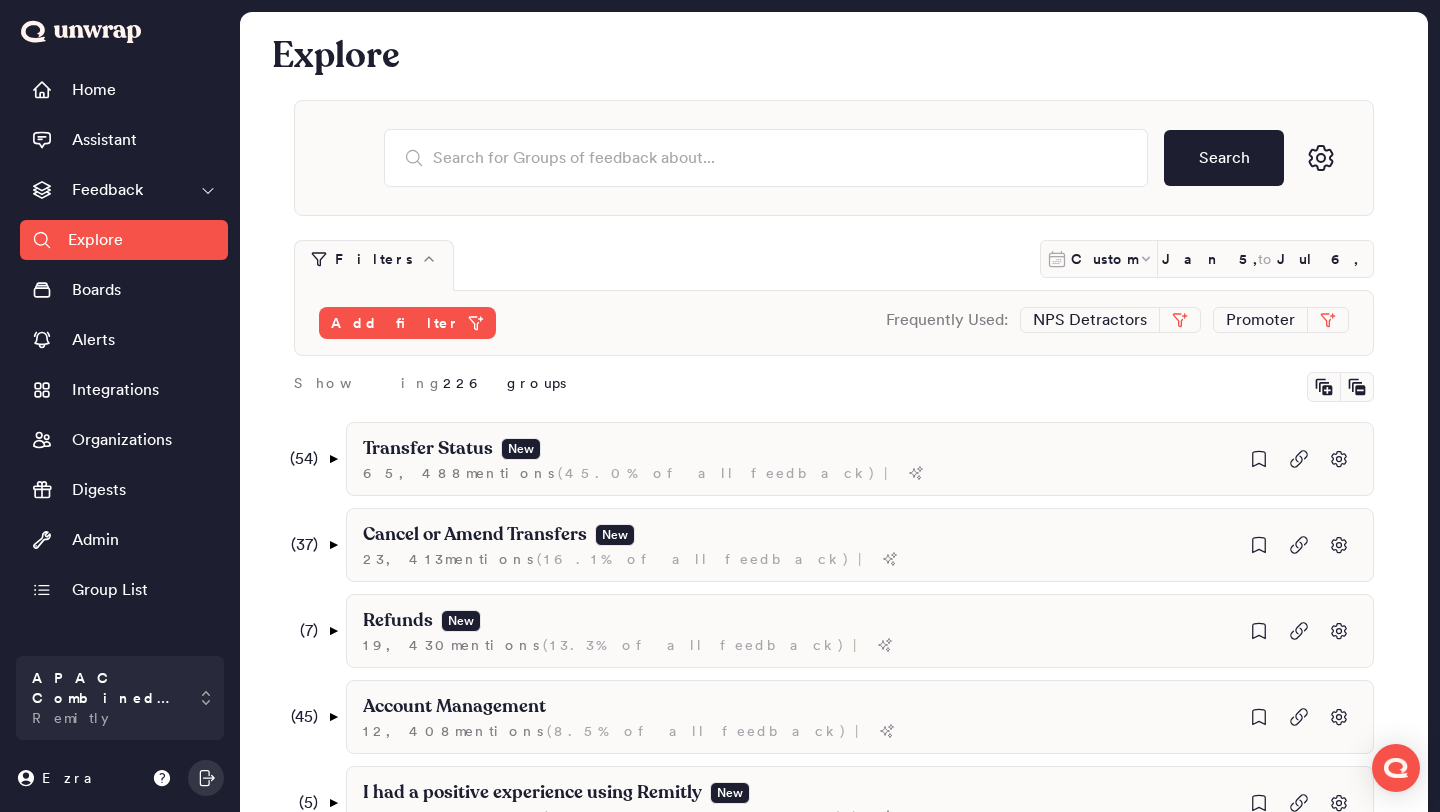 scroll, scrollTop: 929, scrollLeft: 0, axis: vertical 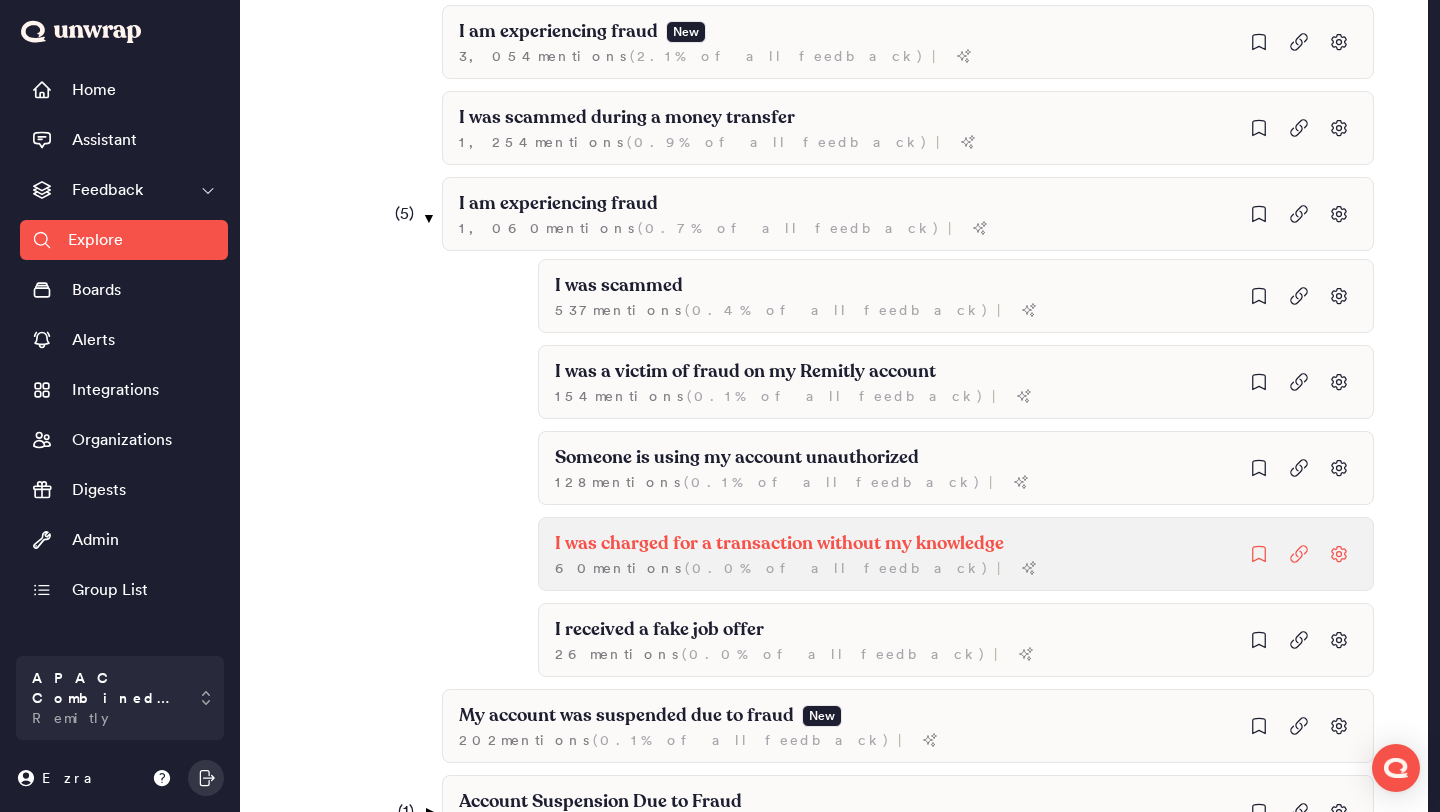 click on "60  mention s   ( 0.0% of all feedback ) |" at bounding box center [796, 310] 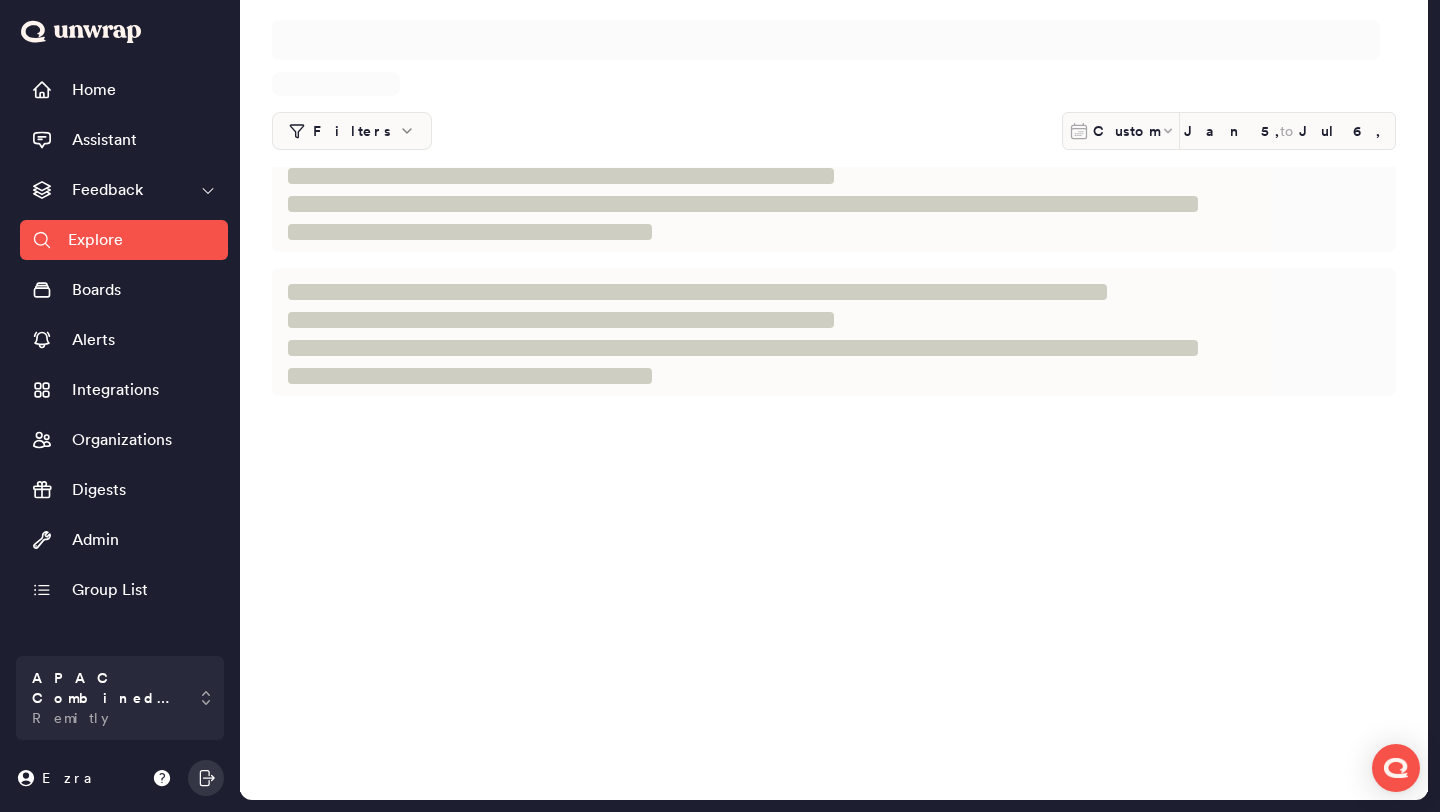 scroll, scrollTop: 0, scrollLeft: 0, axis: both 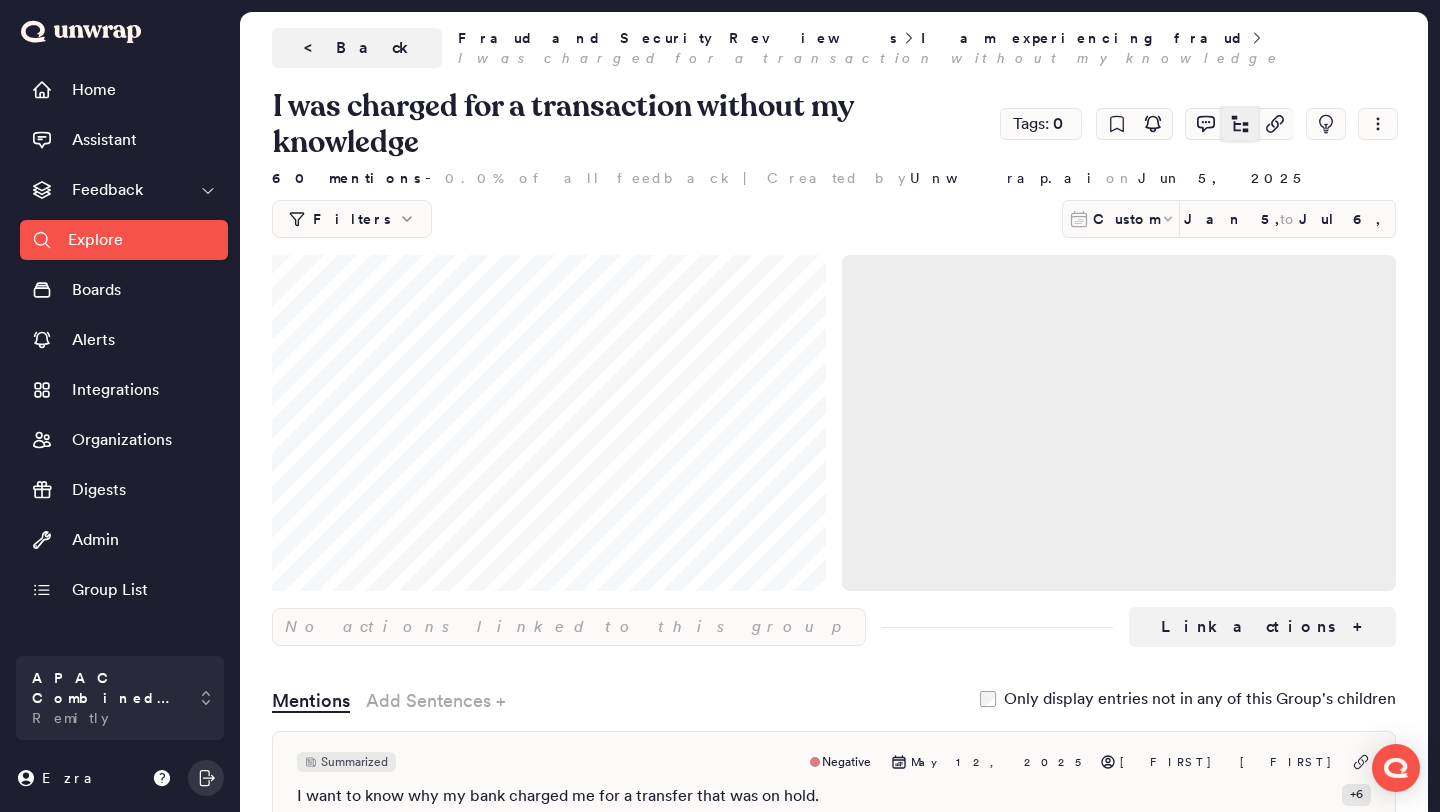 click 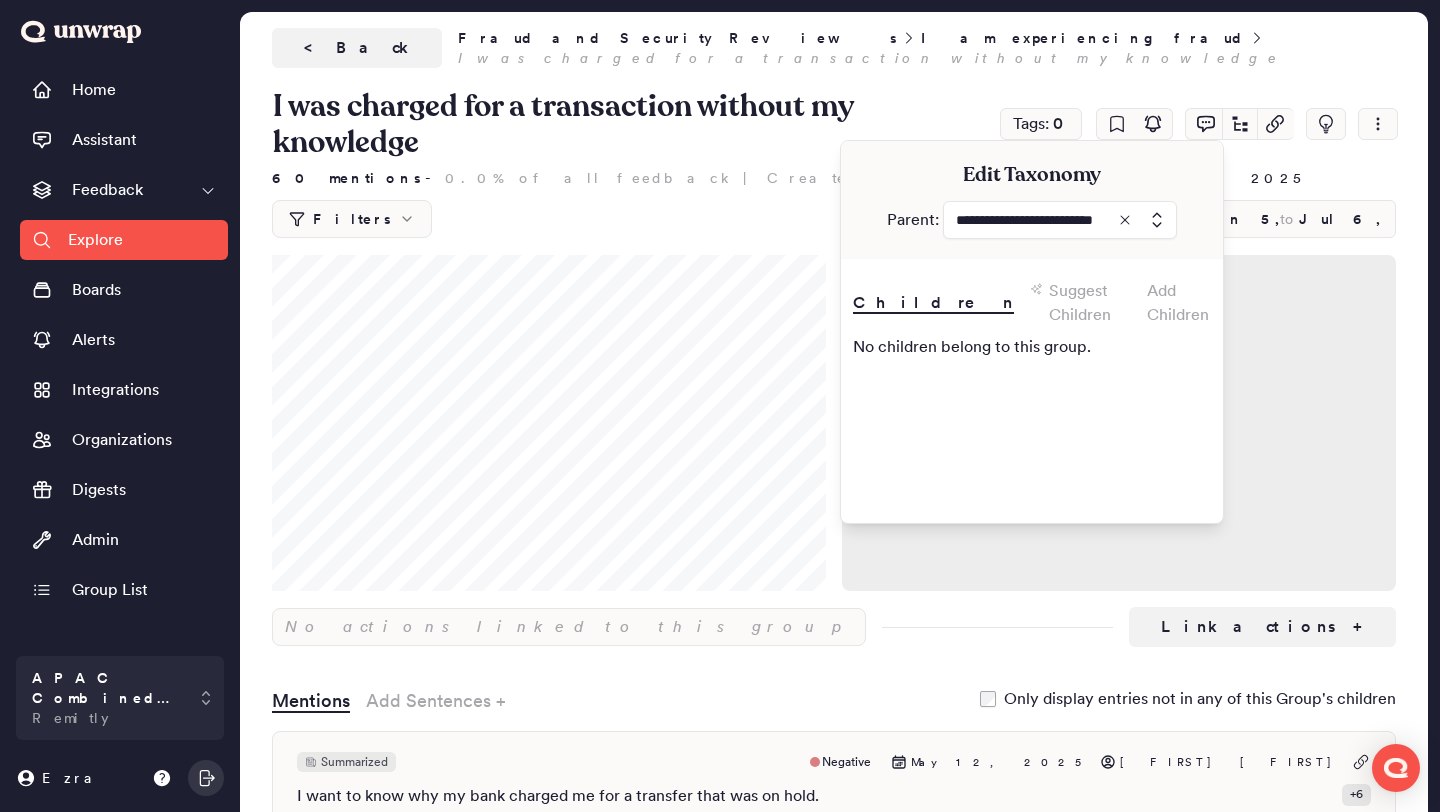 click at bounding box center [1060, 220] 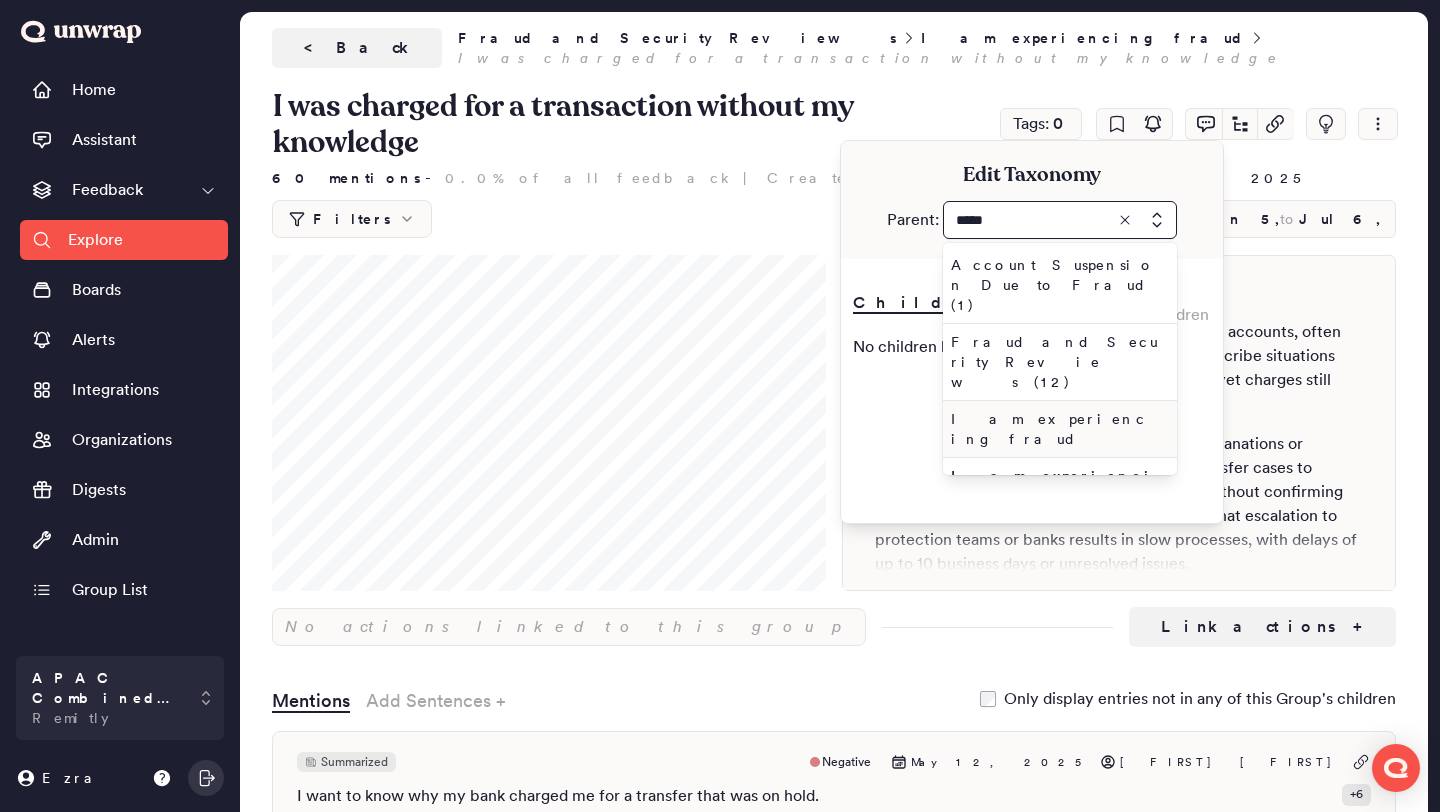 type on "*****" 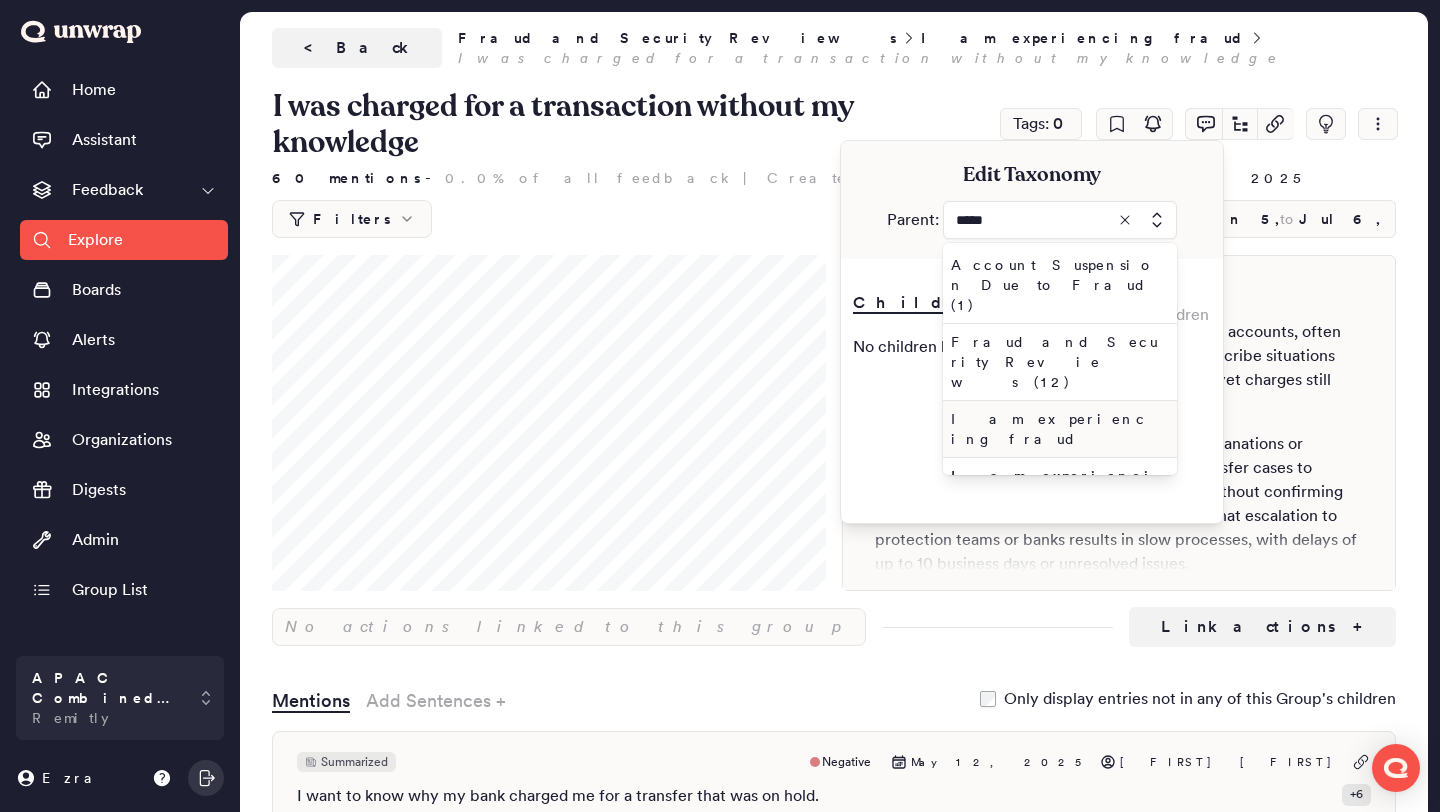 click on "I am experiencing fraud" at bounding box center (1056, 429) 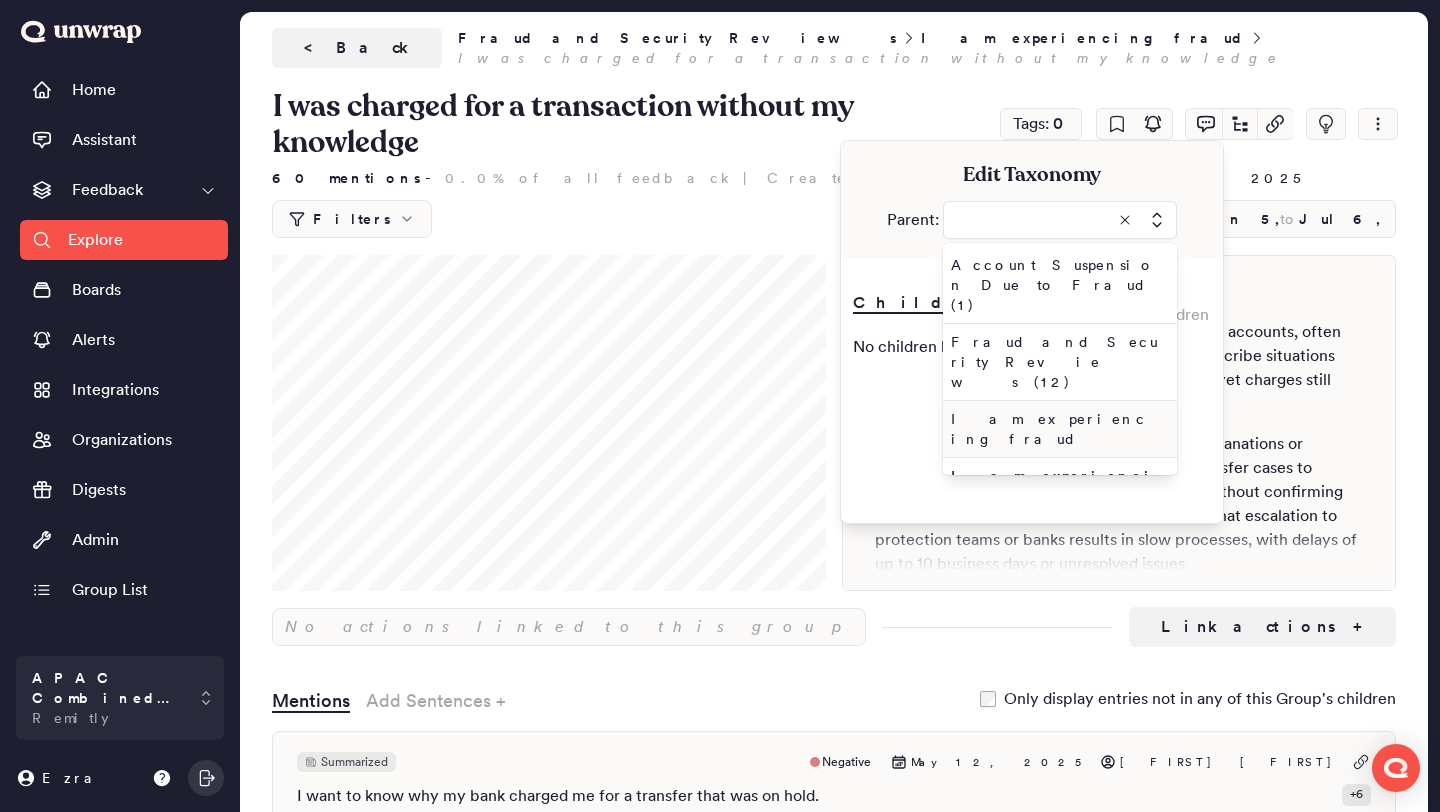 type on "**********" 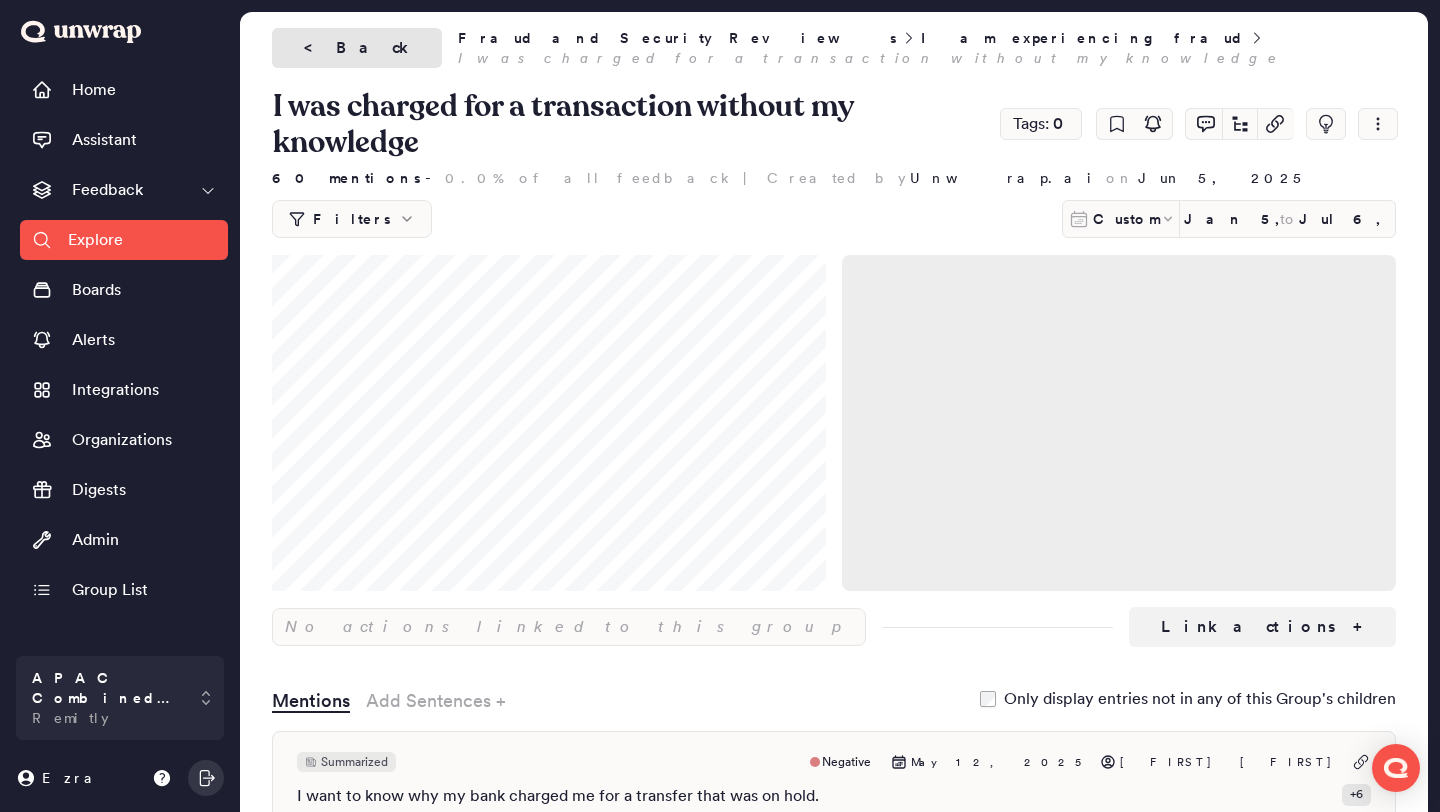 click on "< Back" at bounding box center [357, 48] 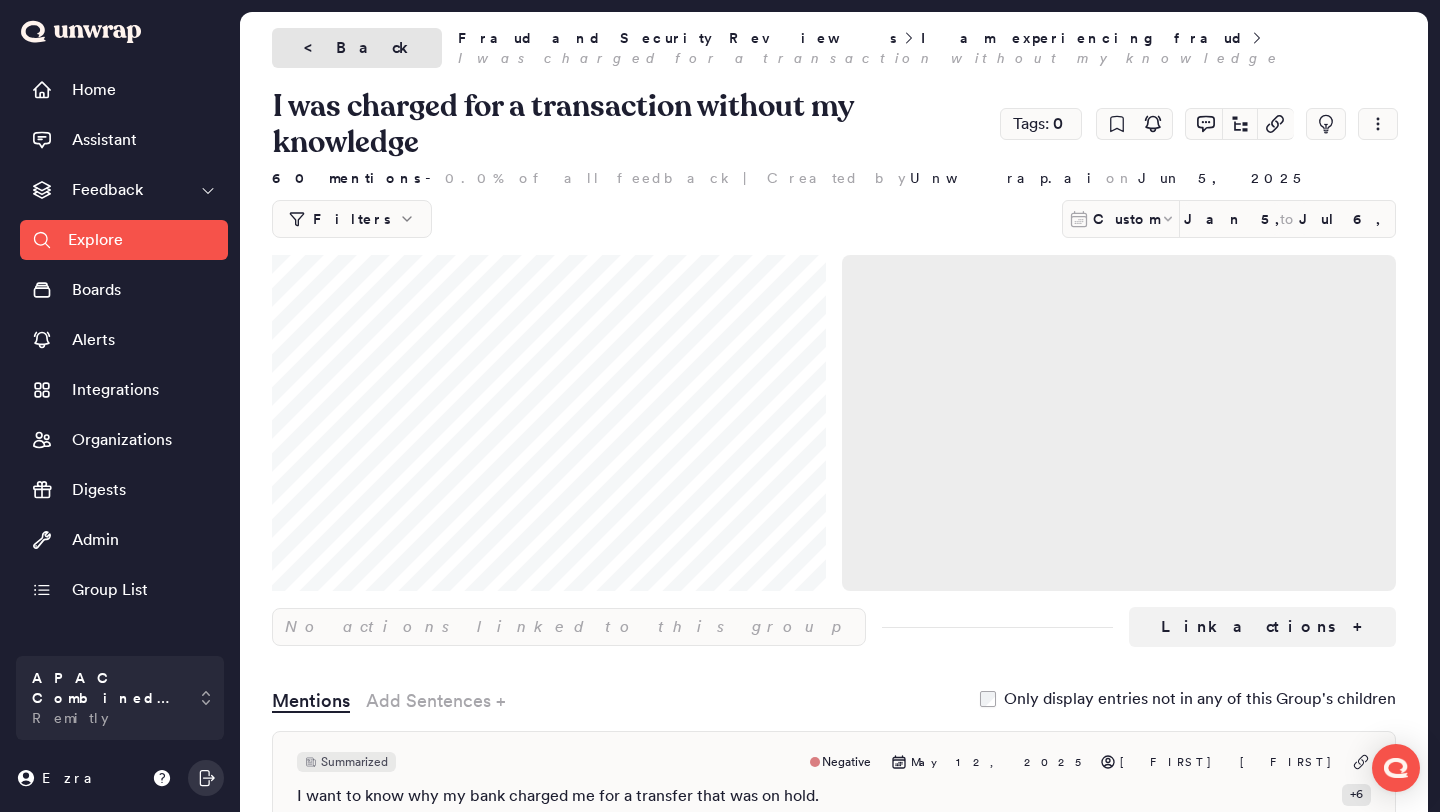 scroll, scrollTop: 929, scrollLeft: 0, axis: vertical 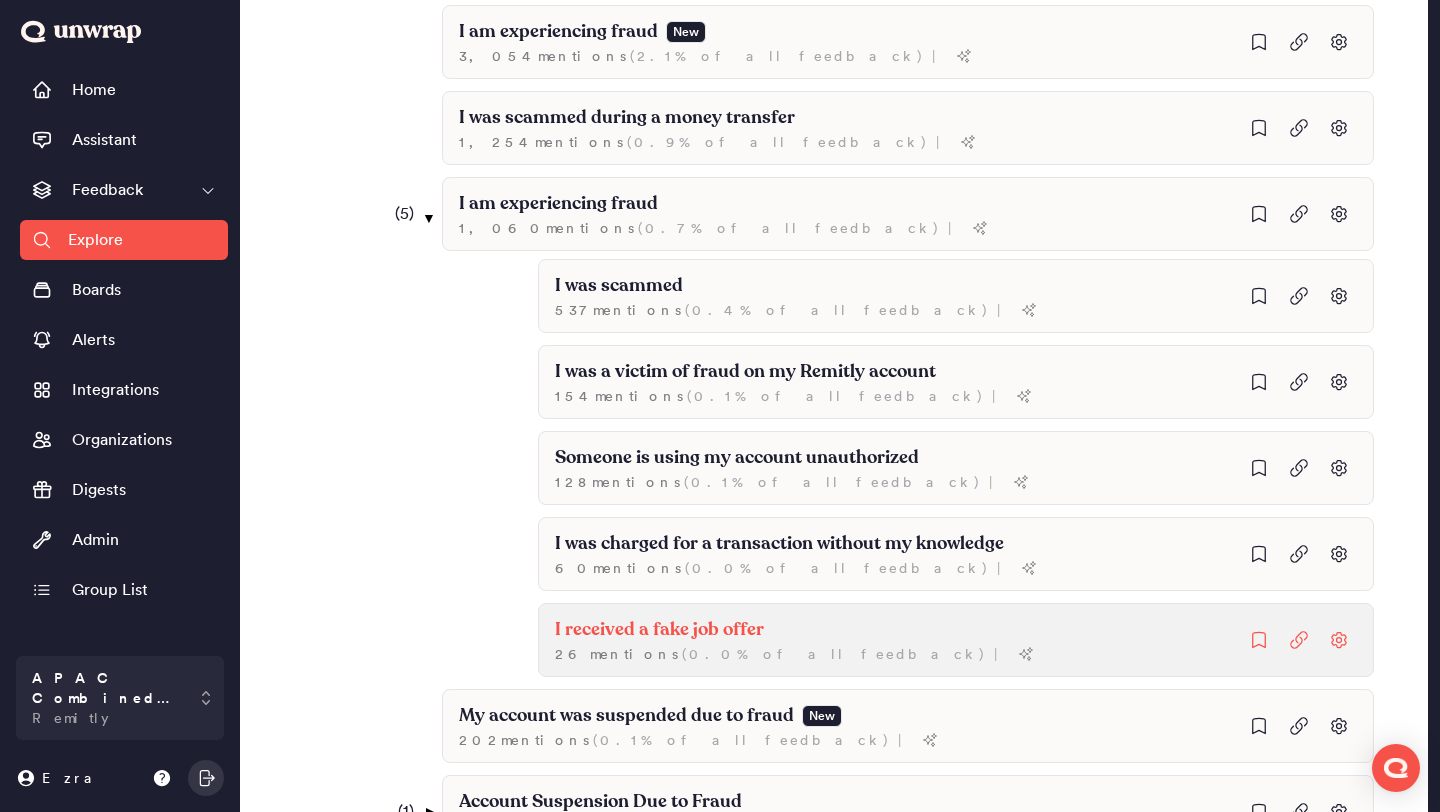 click on "I received a fake job offer 26  mention s   ( 0.0% of all feedback ) |" at bounding box center [956, 296] 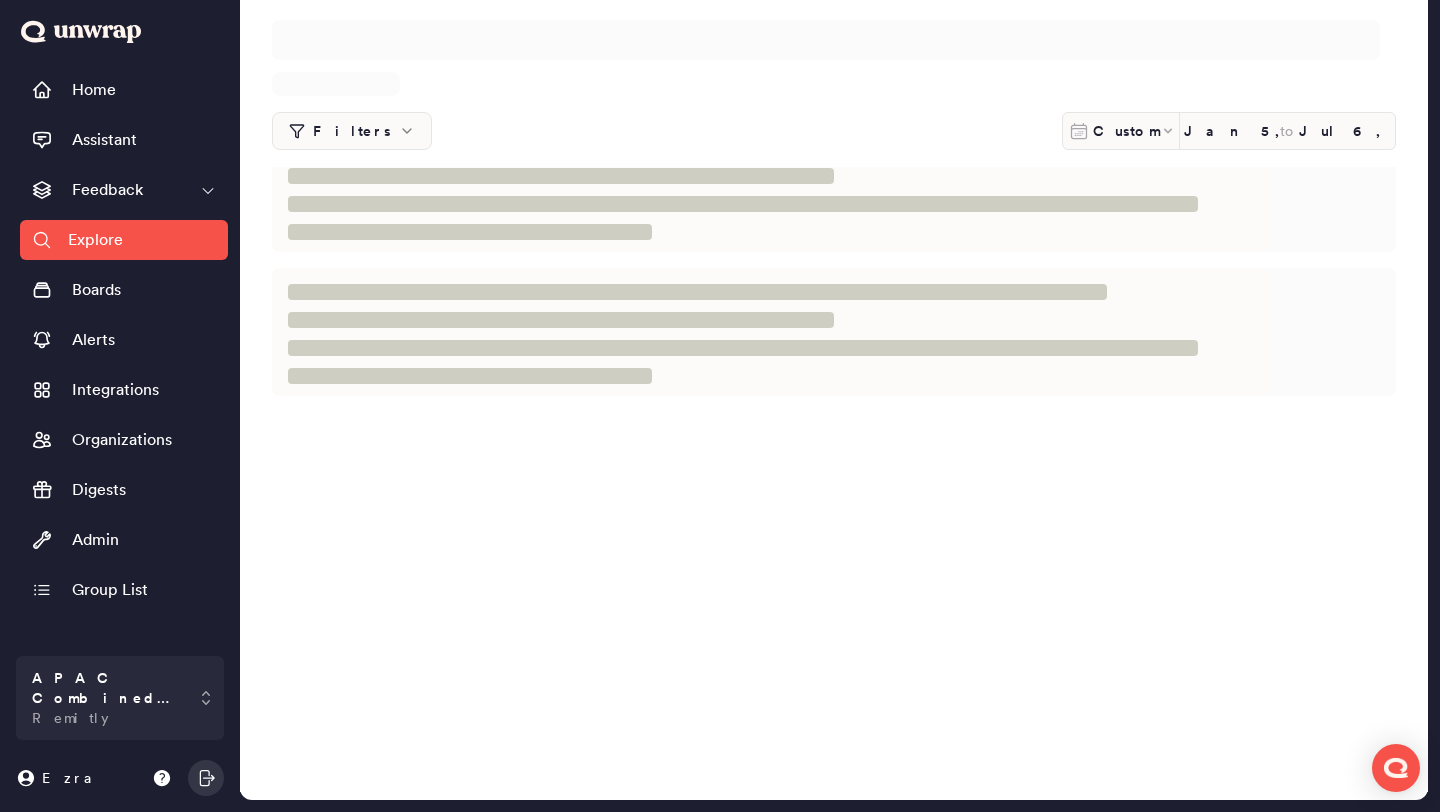 scroll, scrollTop: 0, scrollLeft: 0, axis: both 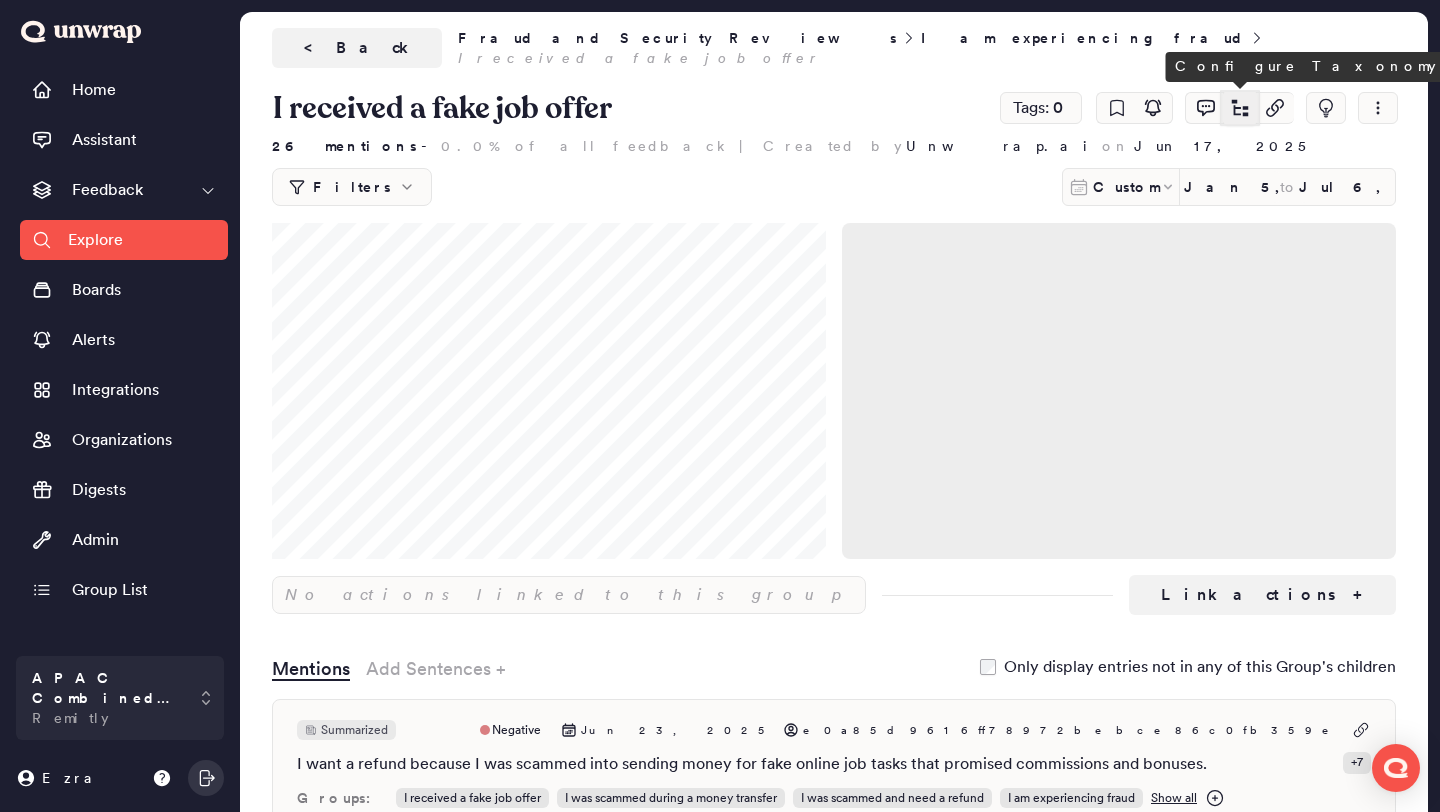 click 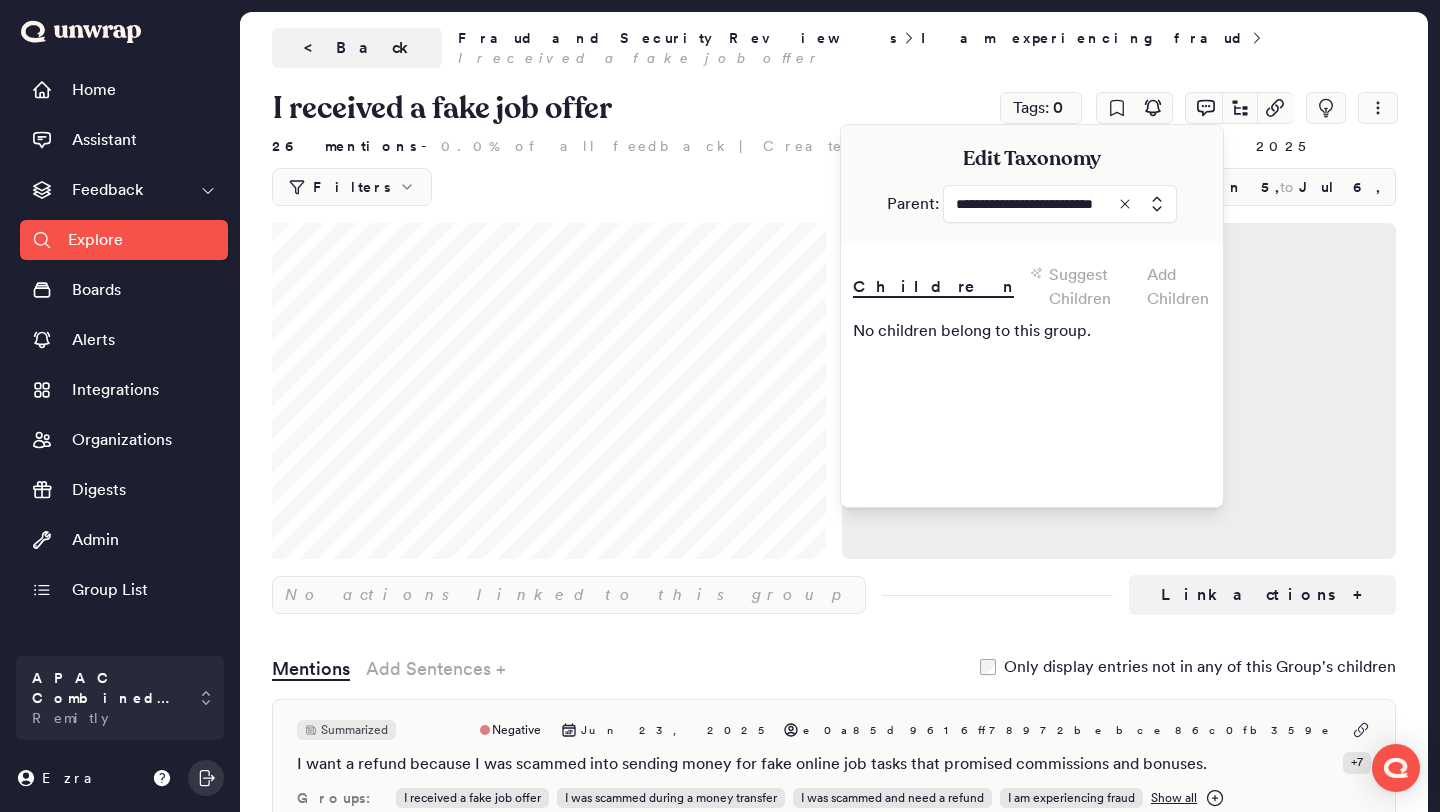click at bounding box center (1060, 204) 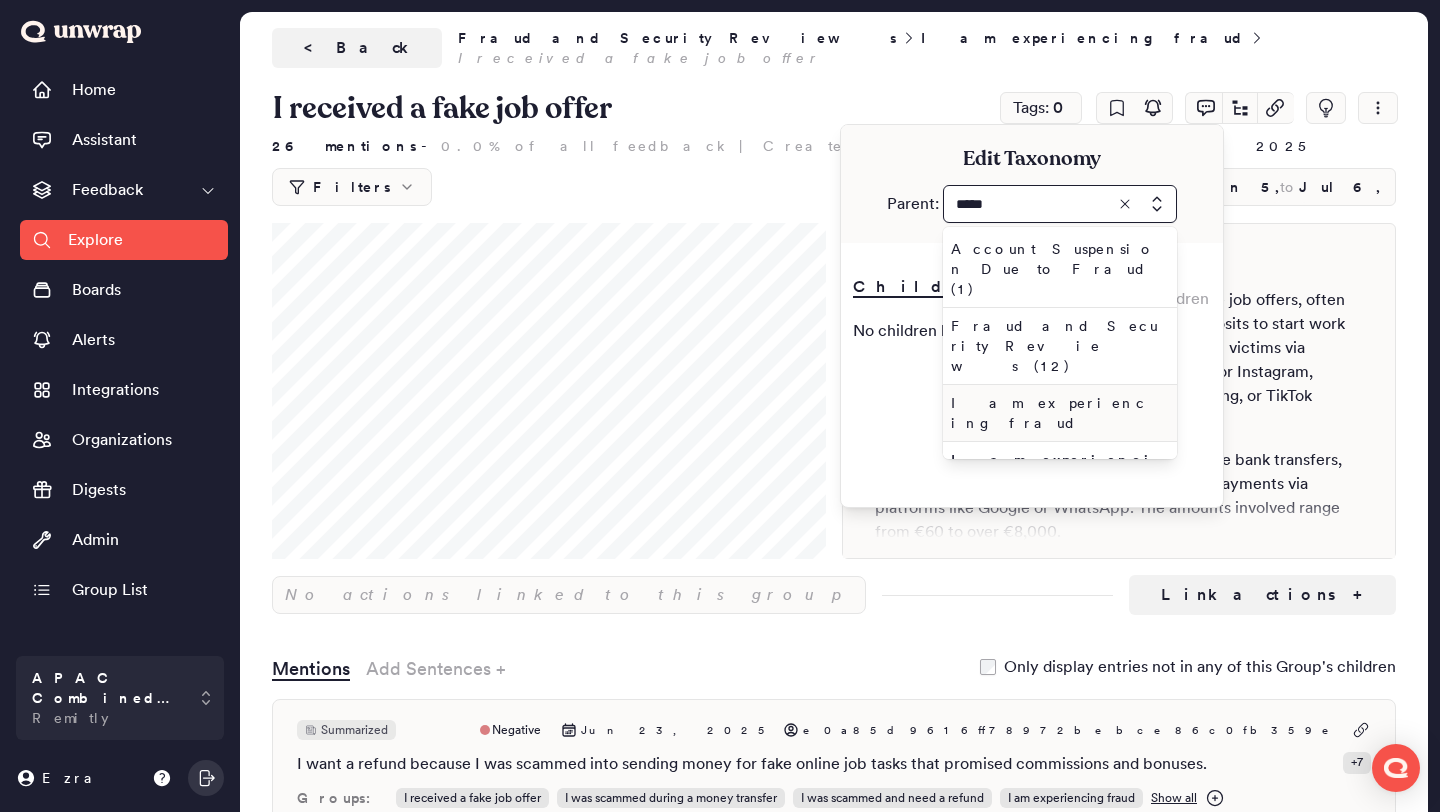type on "*****" 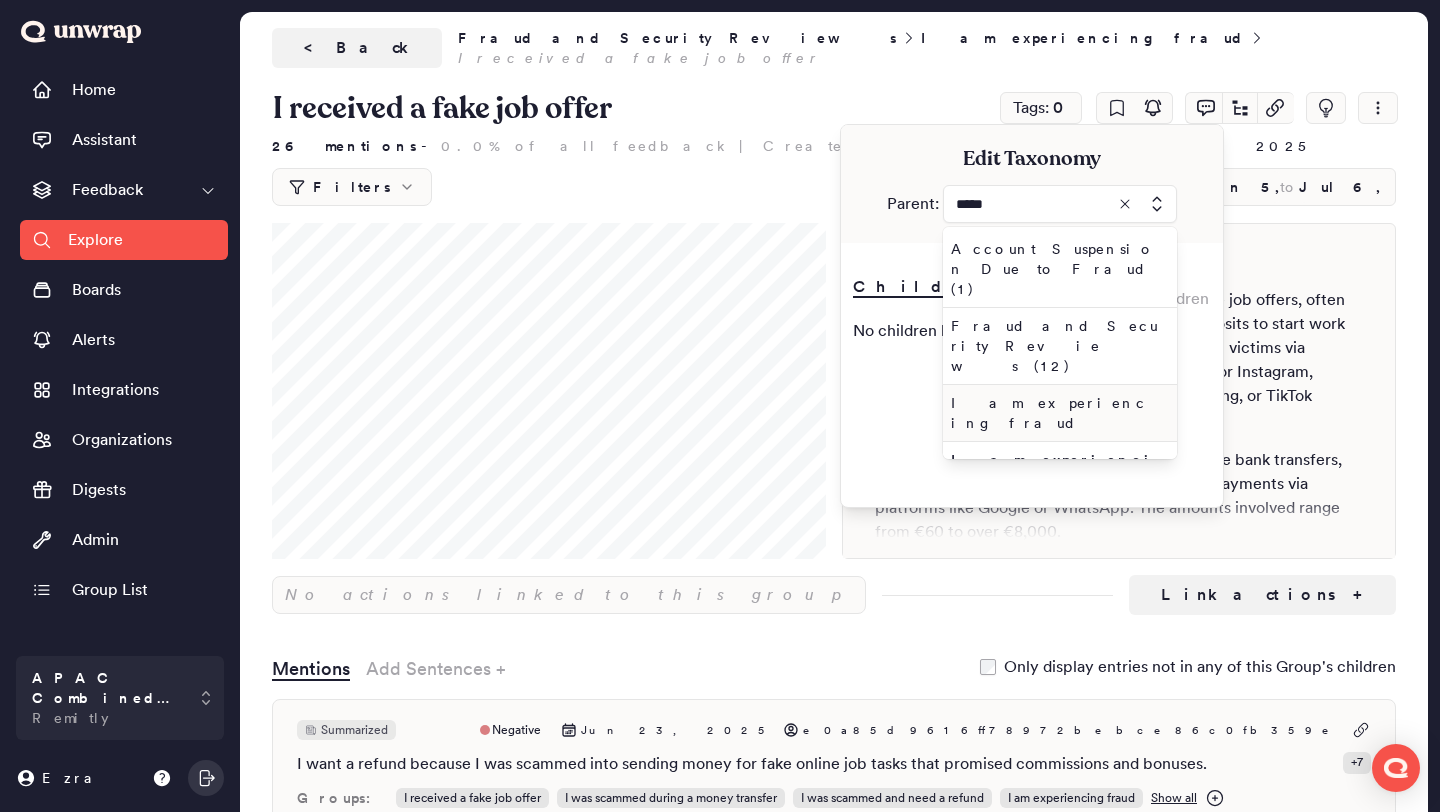 click on "I am experiencing fraud" at bounding box center (1056, 413) 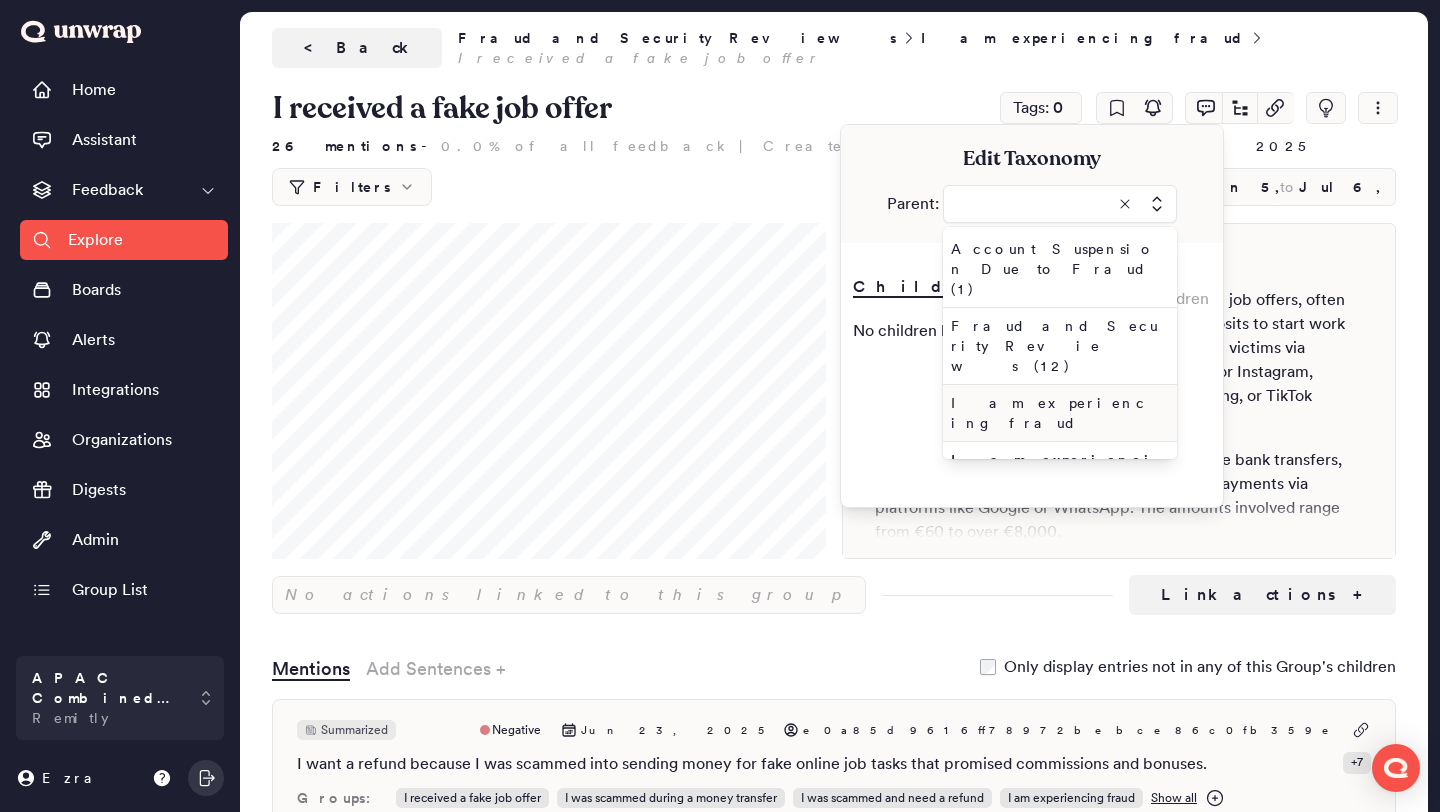type on "**********" 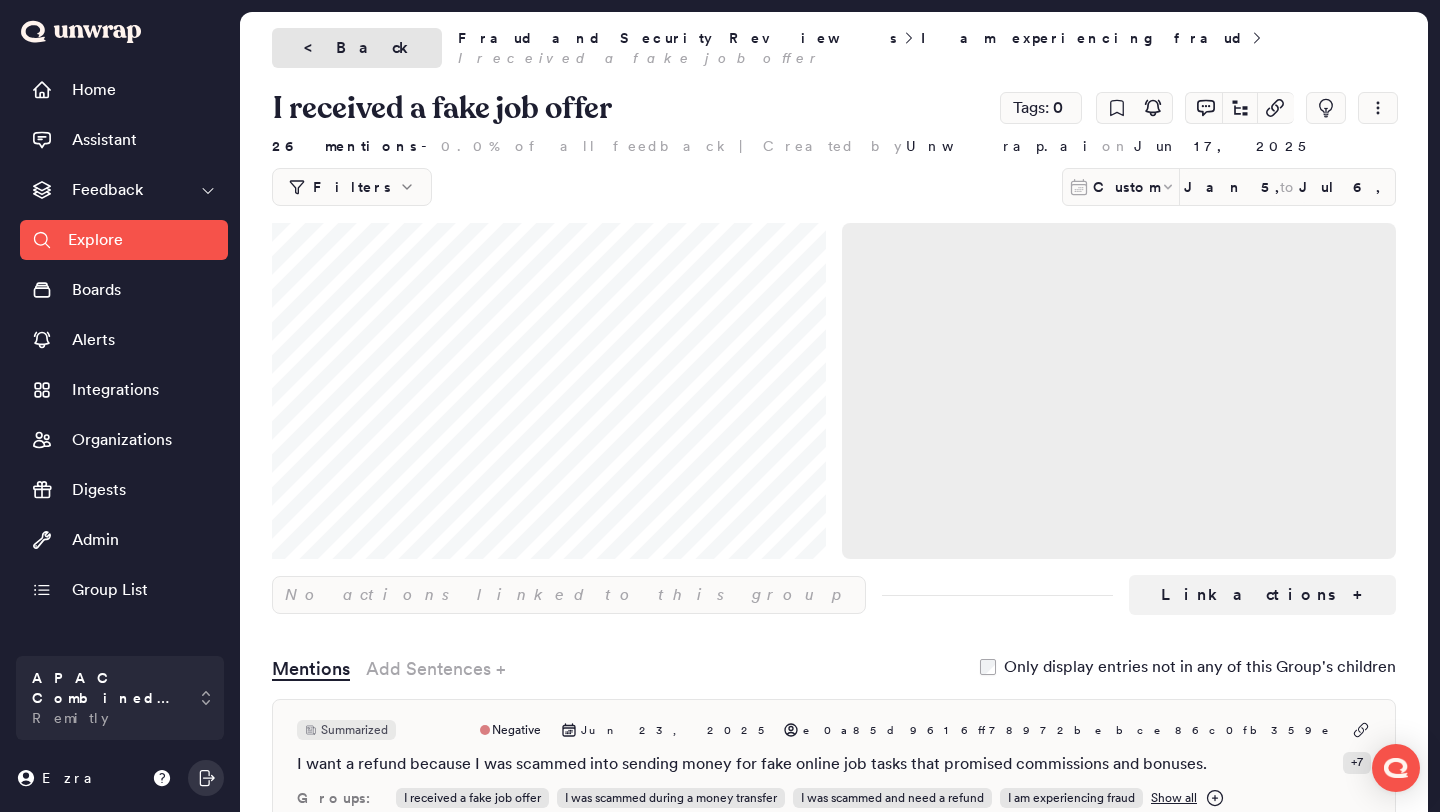 click on "< Back" at bounding box center [357, 48] 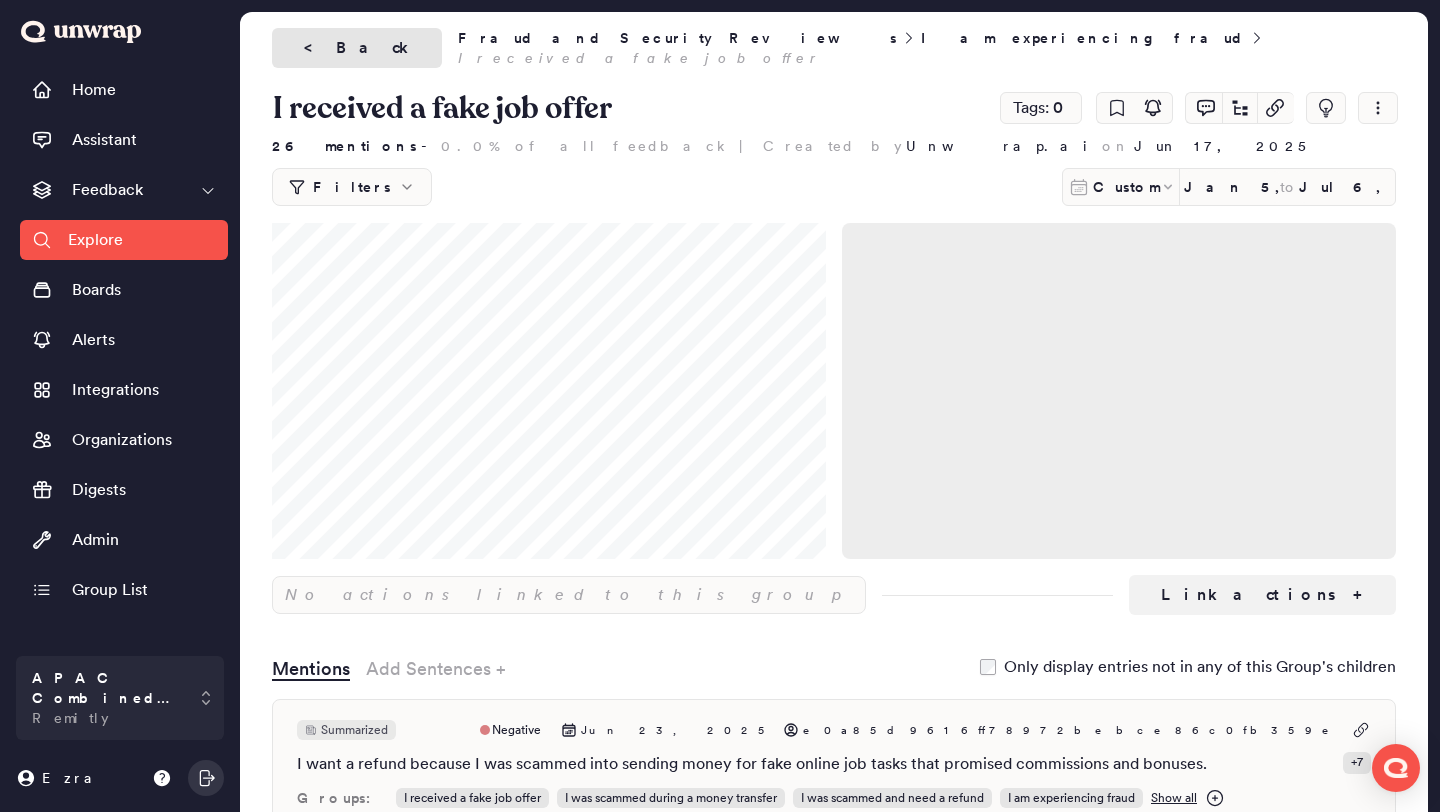 scroll, scrollTop: 929, scrollLeft: 0, axis: vertical 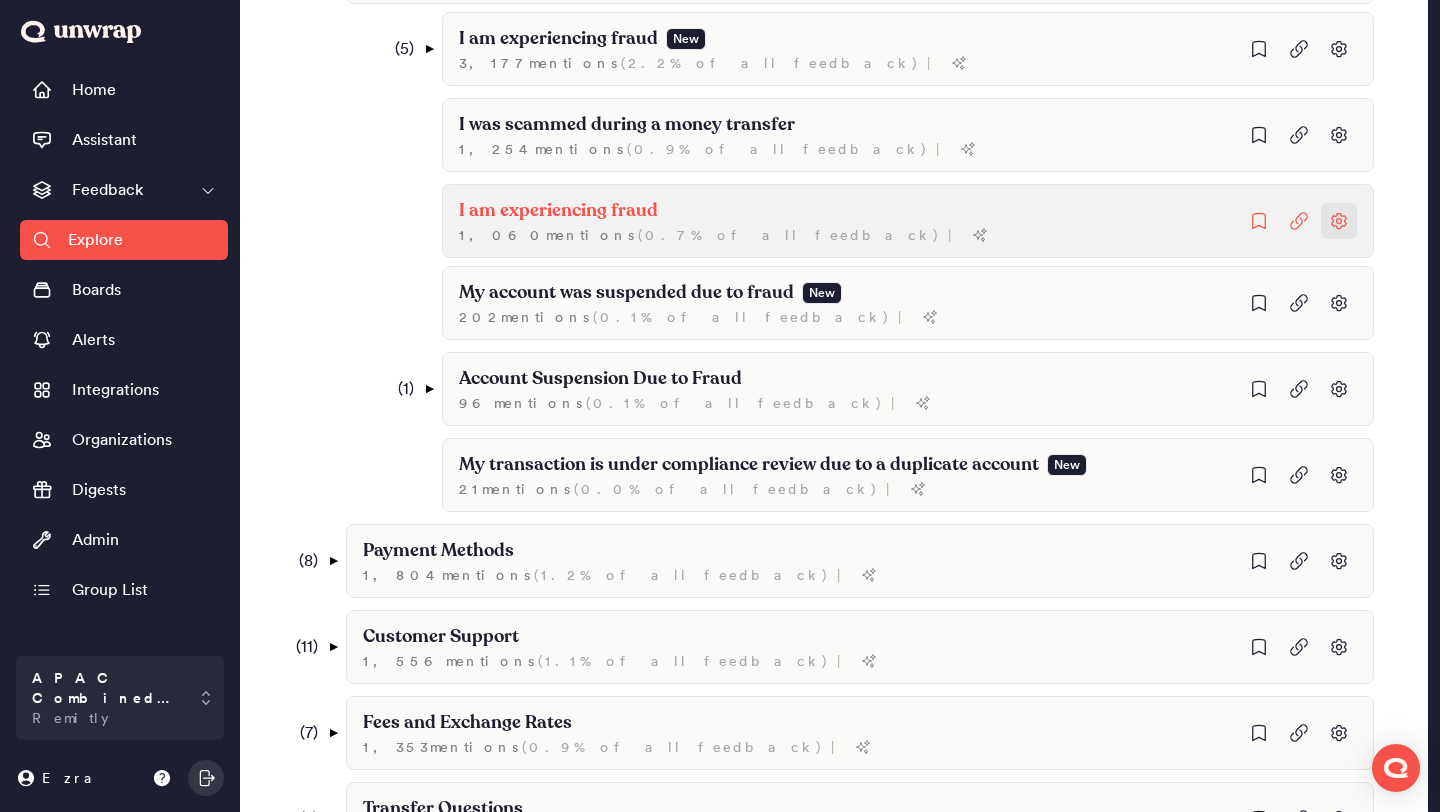 click 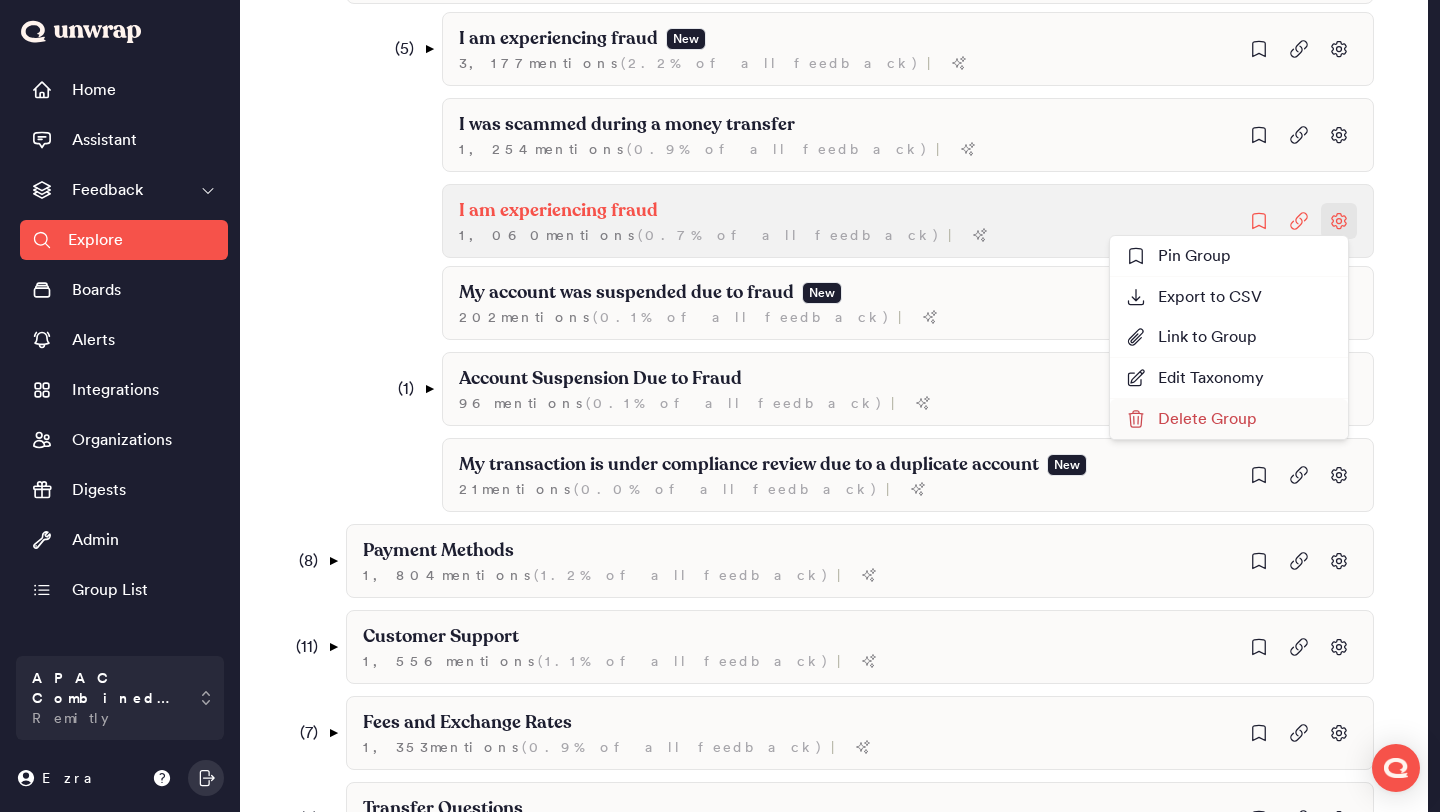 click on "Delete Group" at bounding box center [1191, 419] 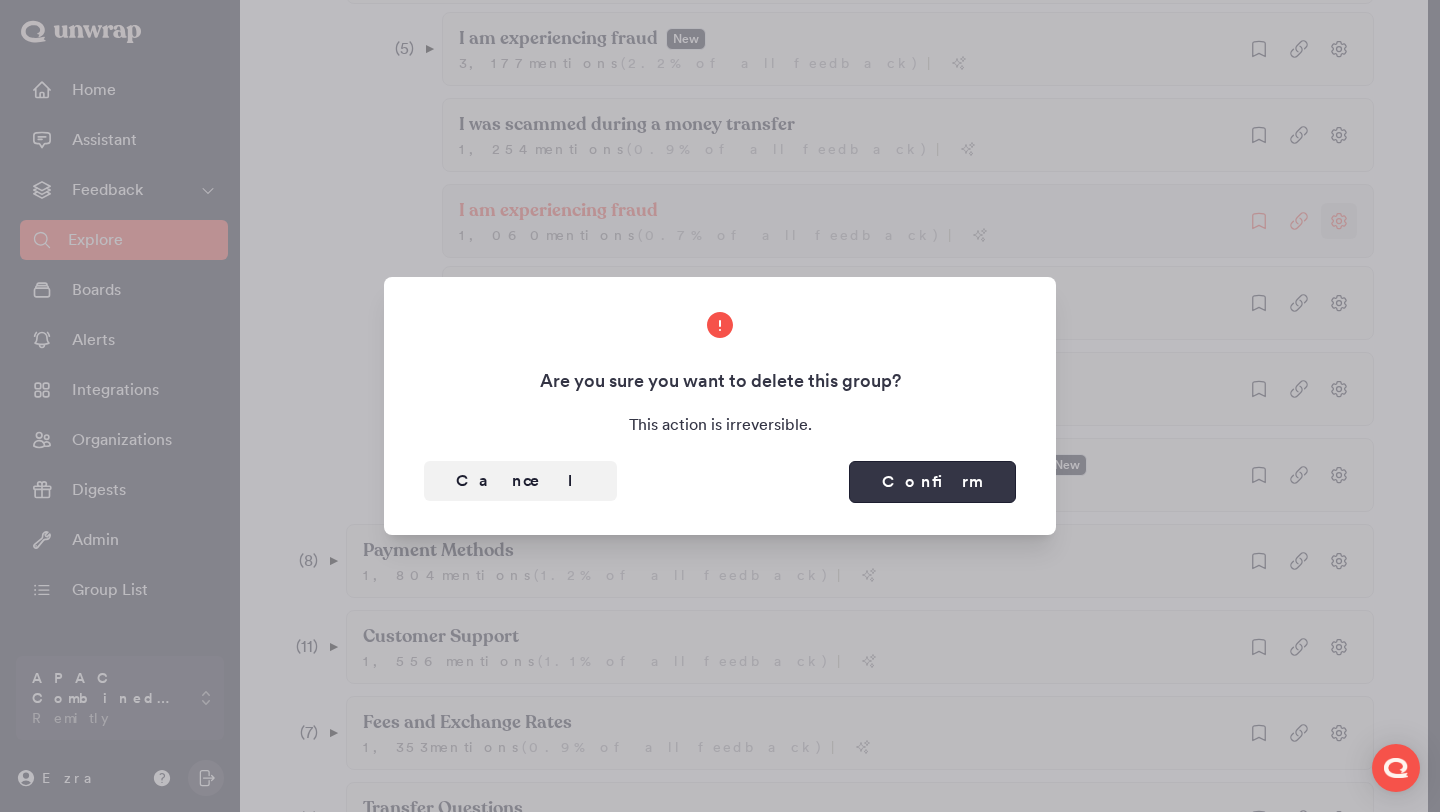 click on "Confirm" at bounding box center (932, 482) 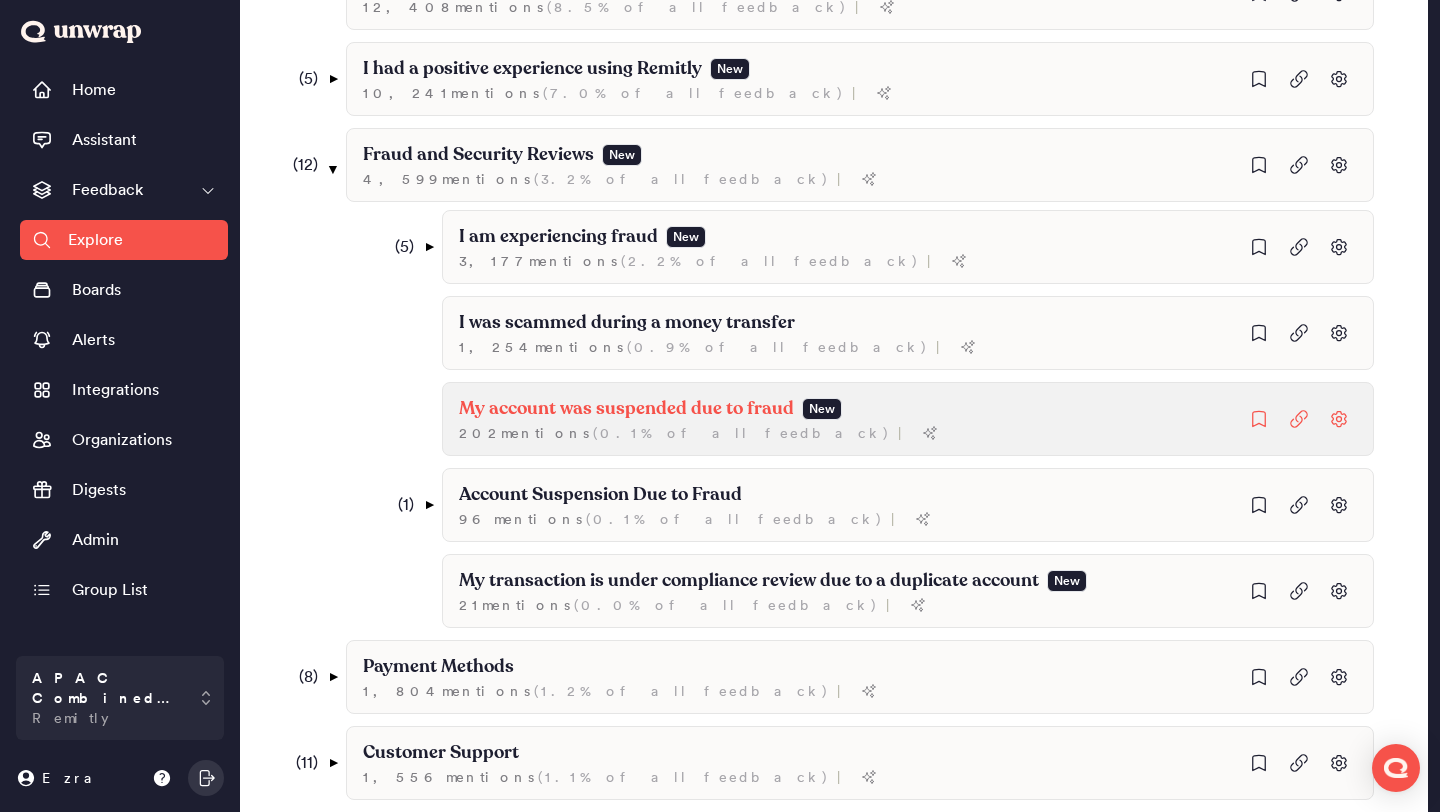 scroll, scrollTop: 709, scrollLeft: 0, axis: vertical 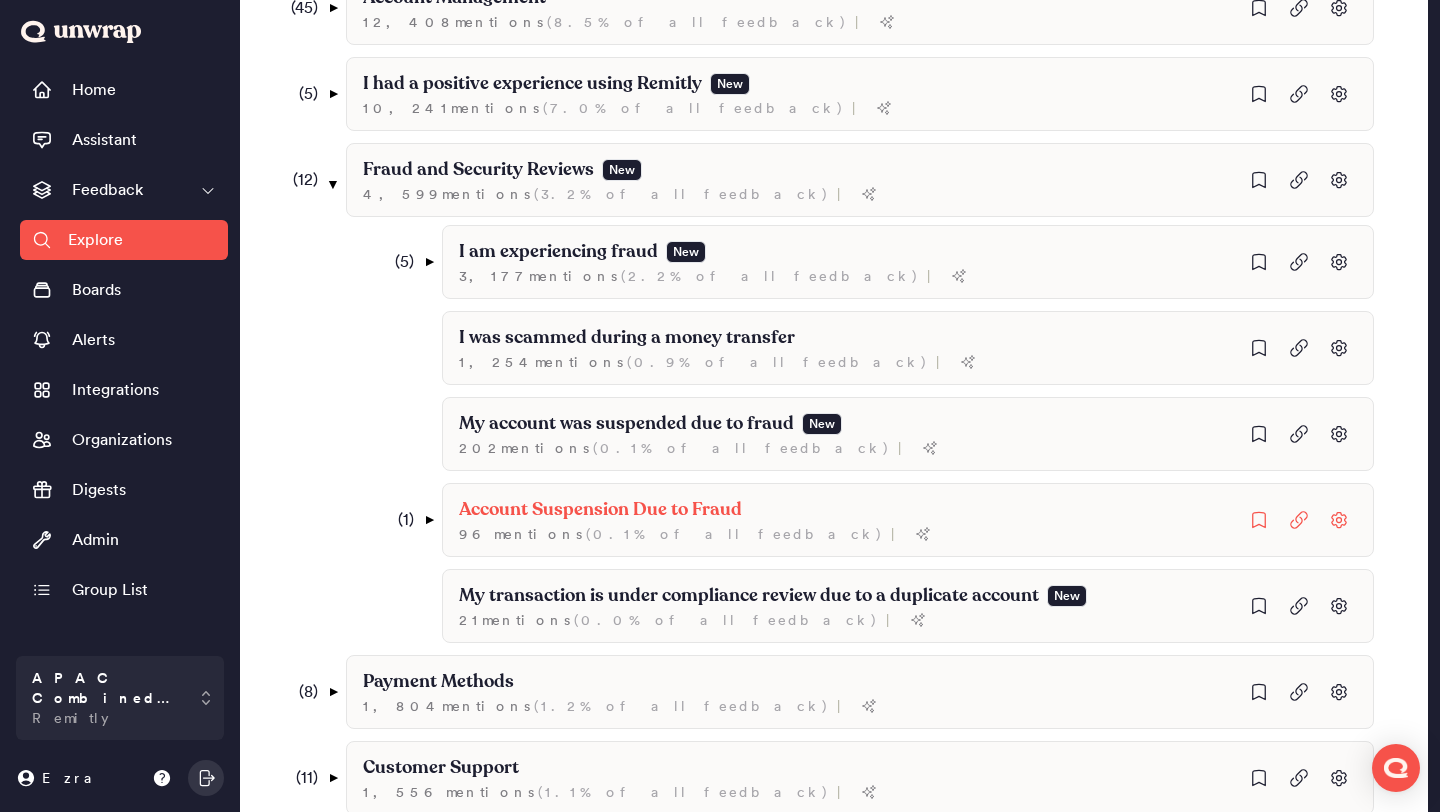 click on "( 1 ) ▼" at bounding box center [407, 520] 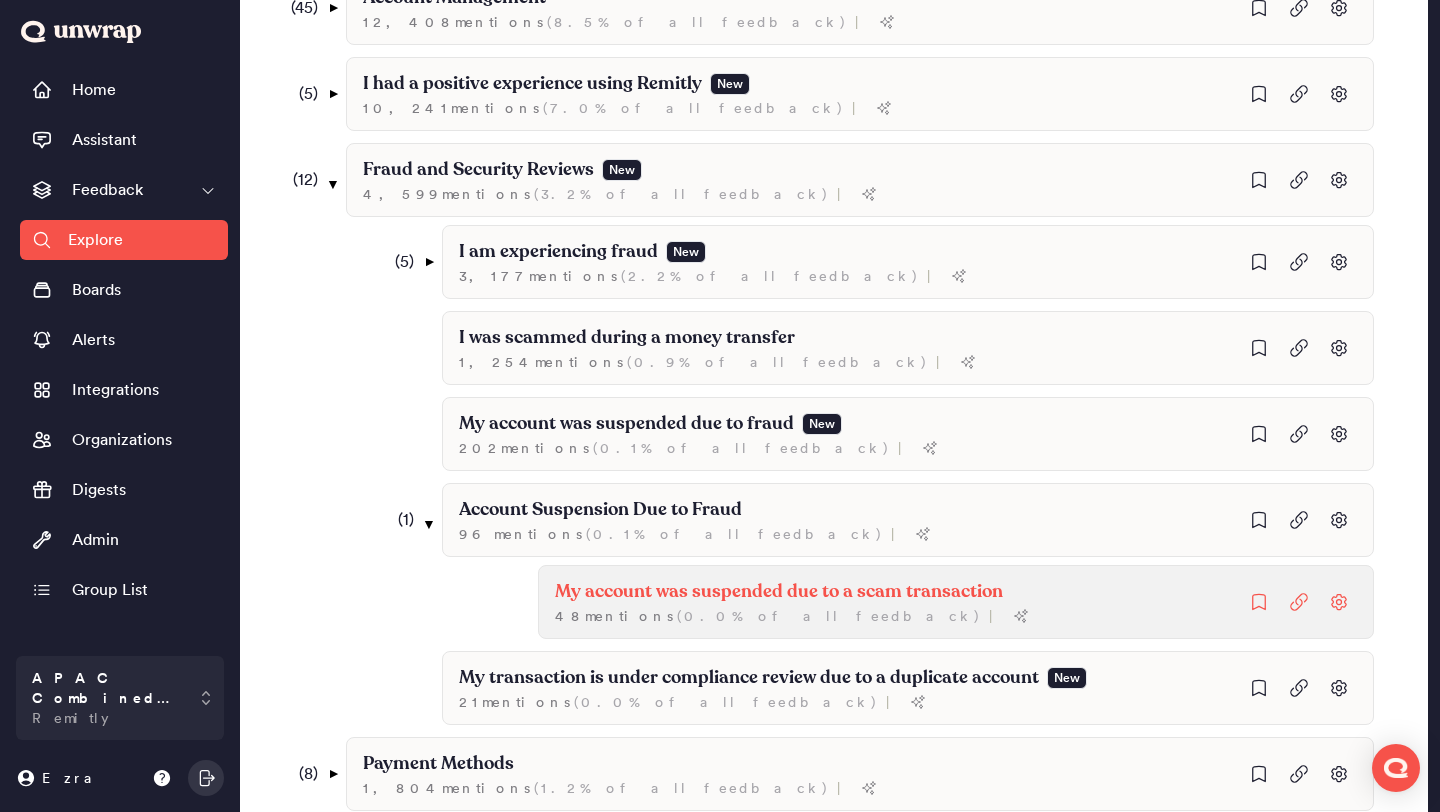 click on "My account was suspended due to a scam transaction" at bounding box center [779, 592] 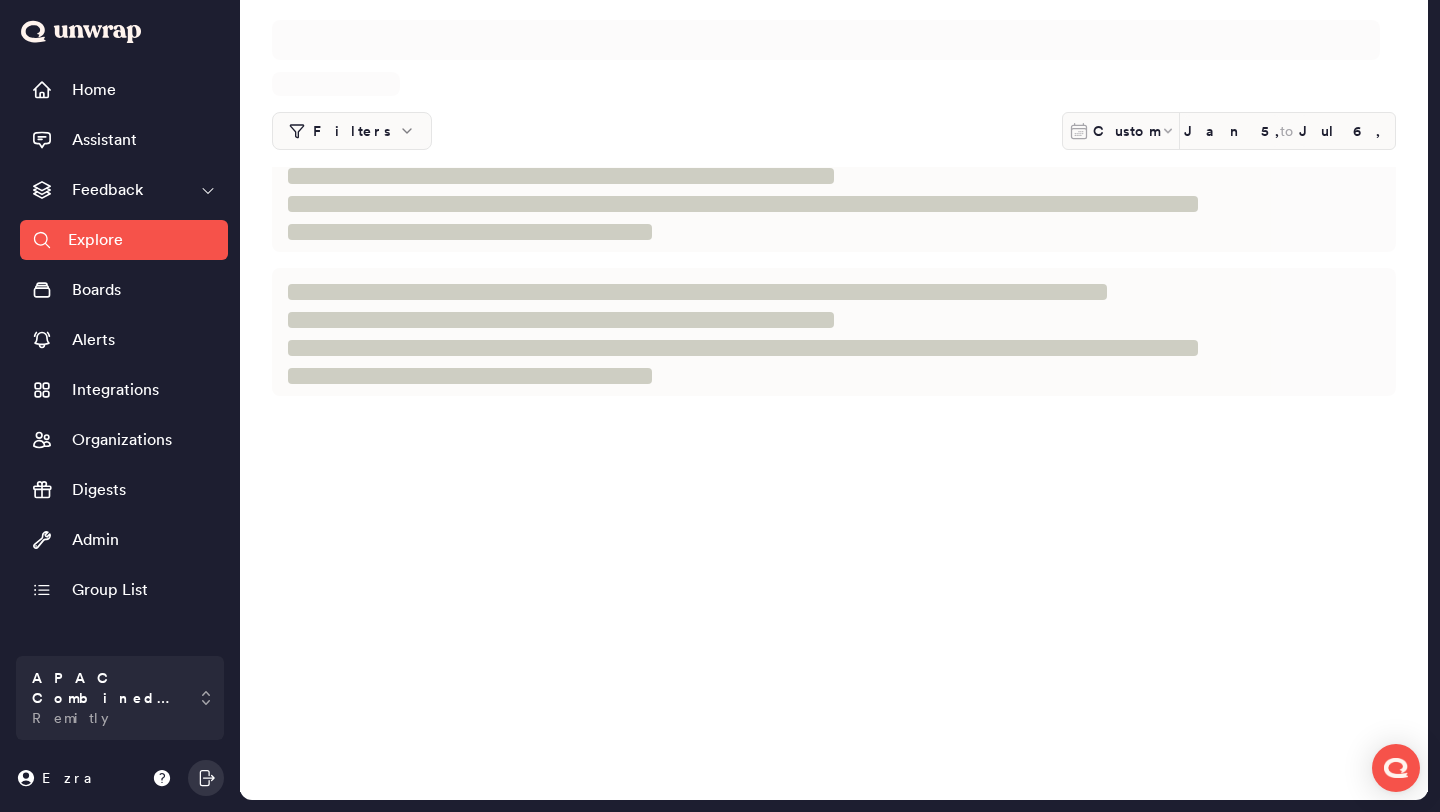 scroll, scrollTop: 0, scrollLeft: 0, axis: both 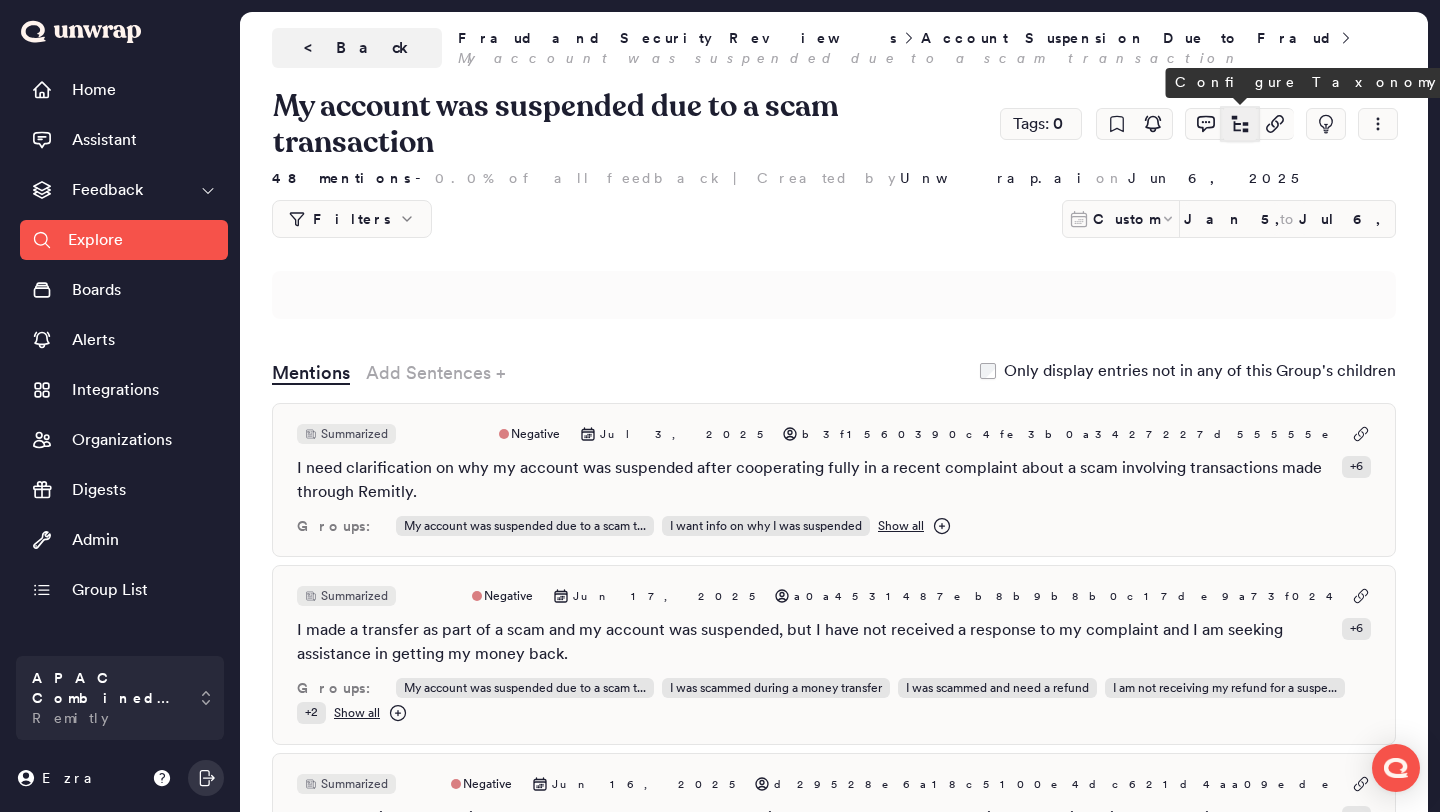 click 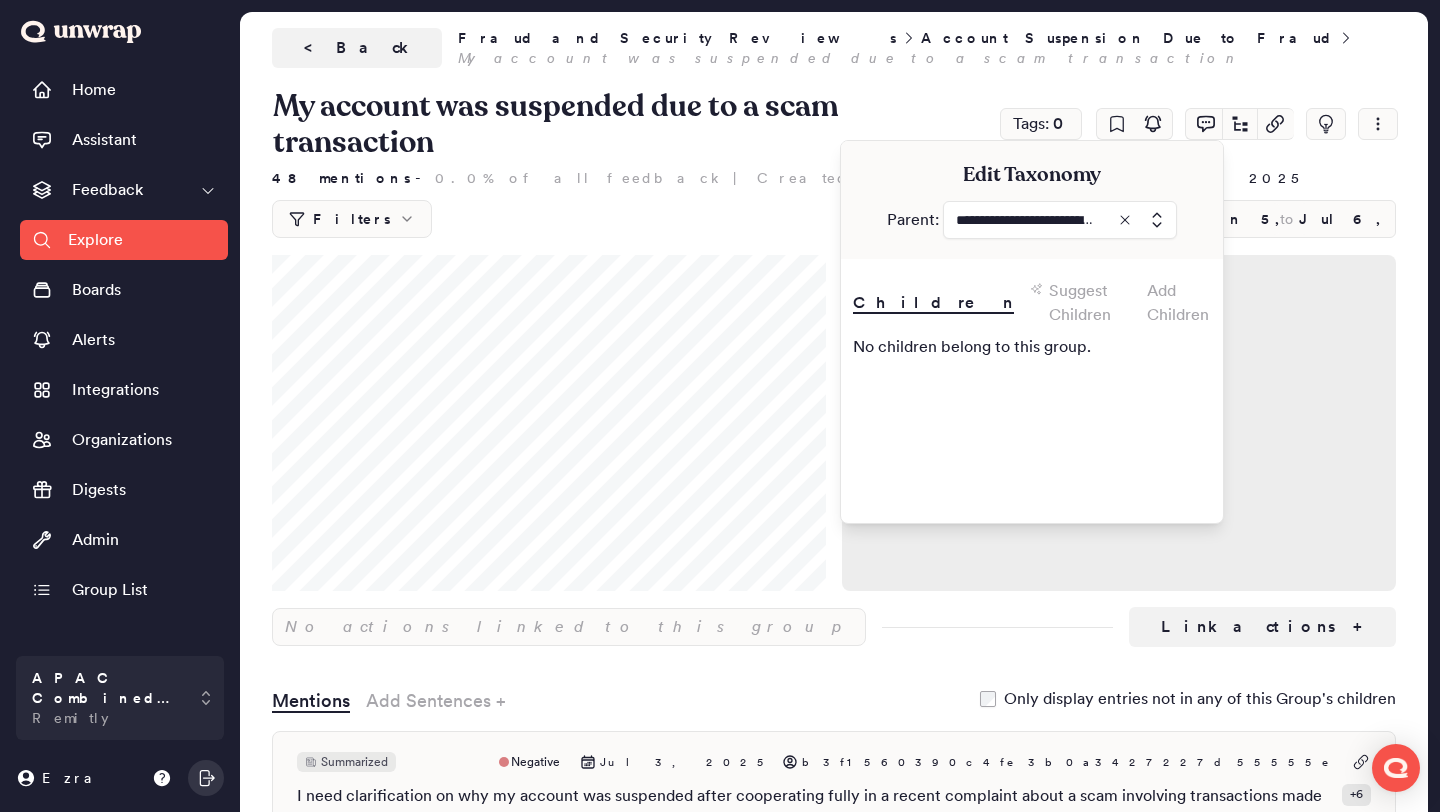 click at bounding box center (1060, 220) 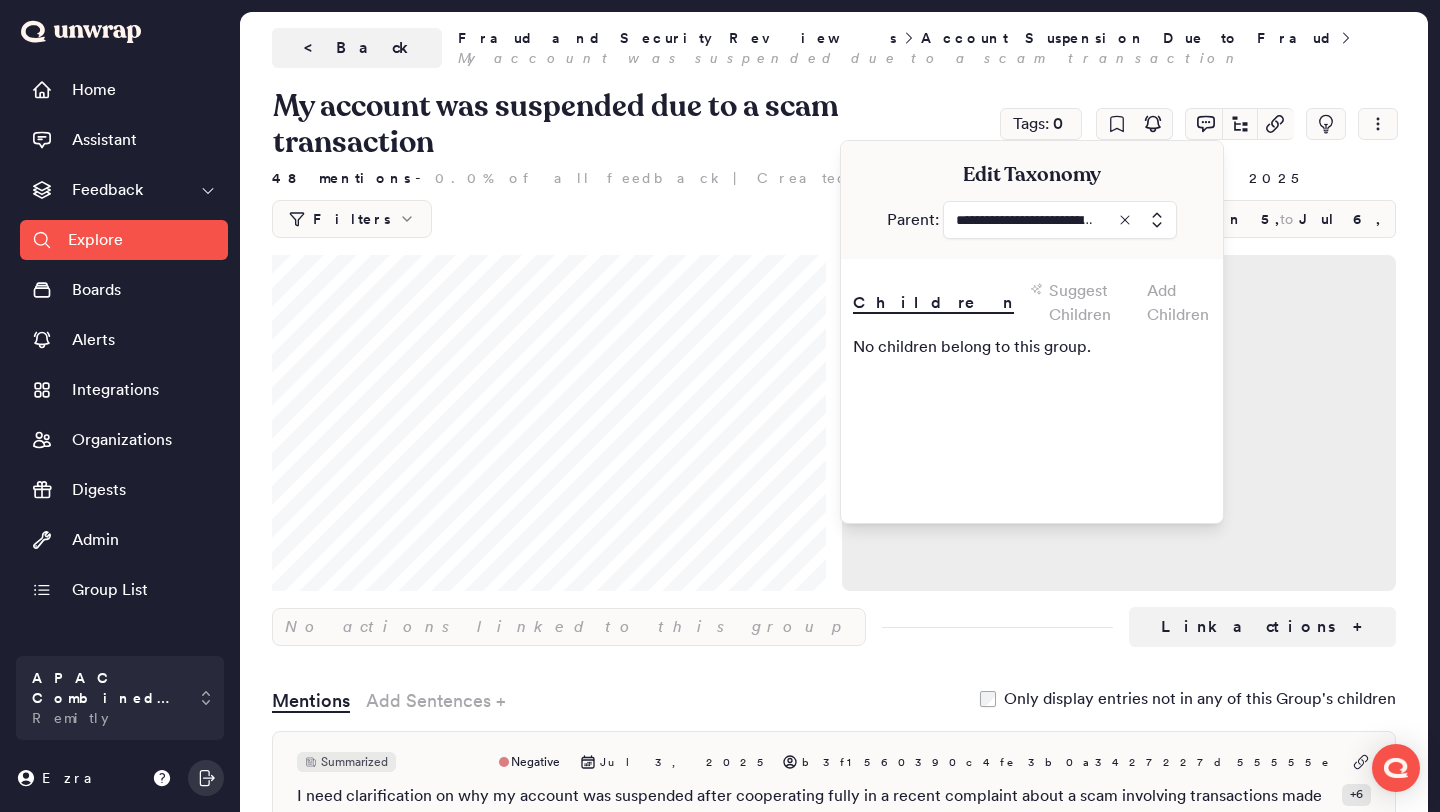 type on "**********" 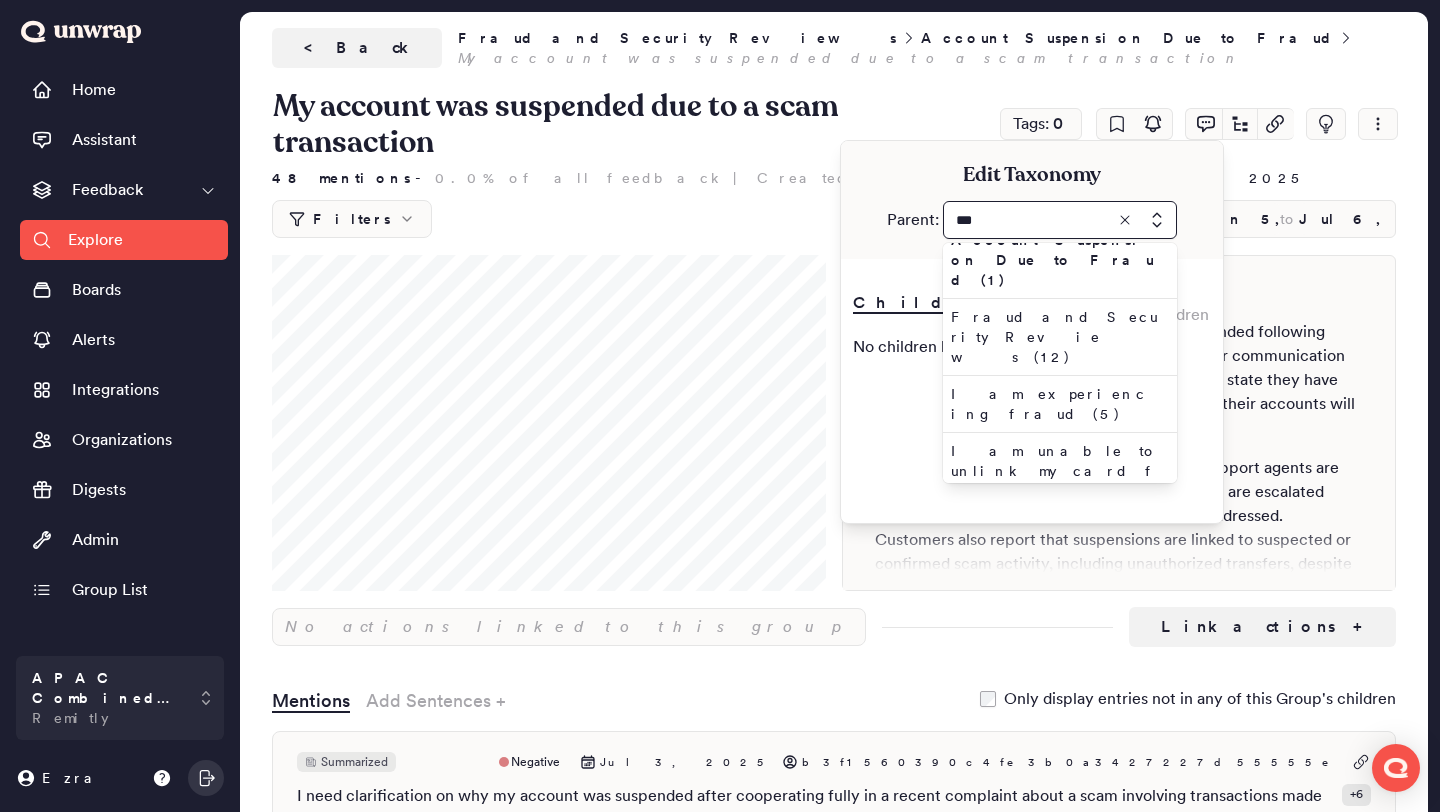 scroll, scrollTop: 0, scrollLeft: 0, axis: both 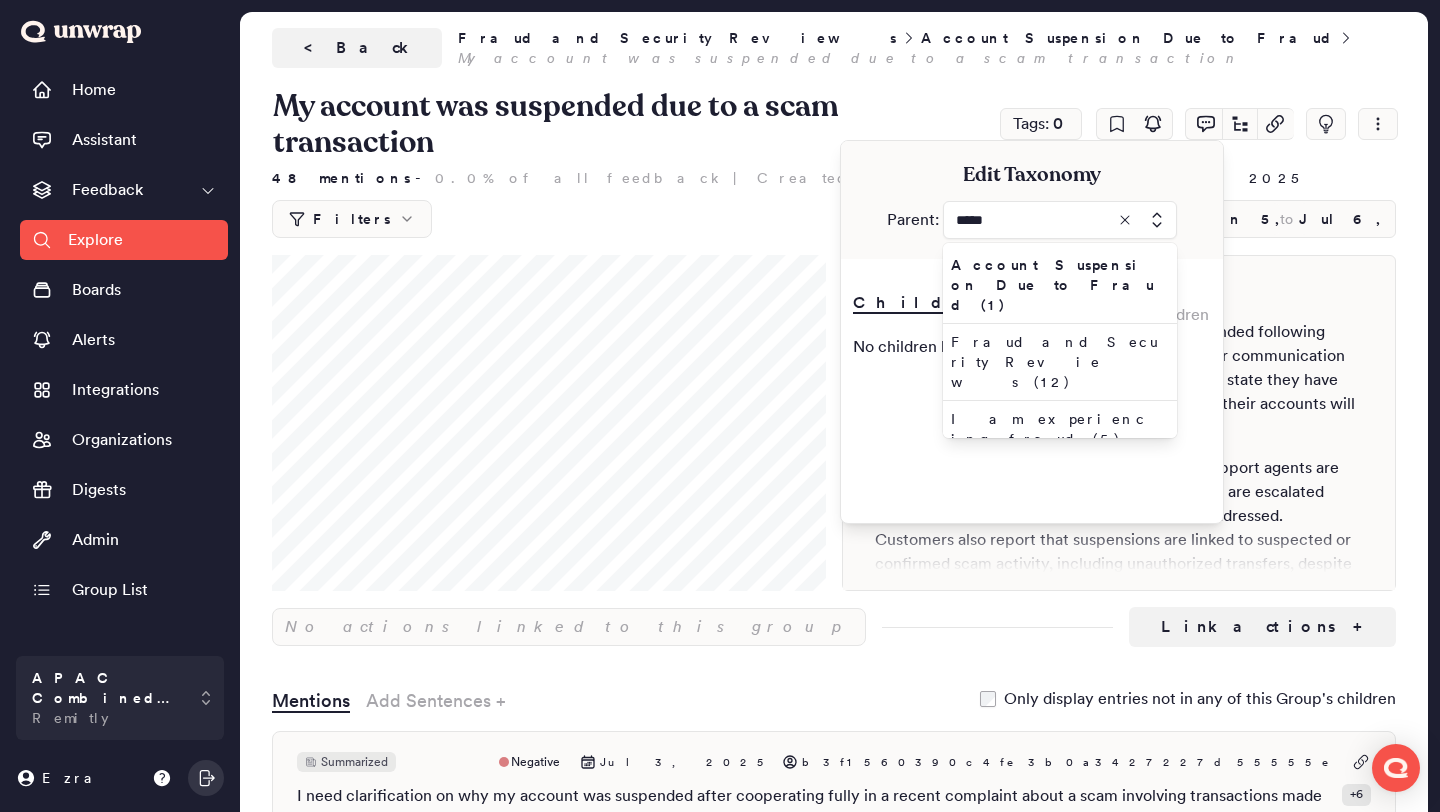 click at bounding box center [1060, 220] 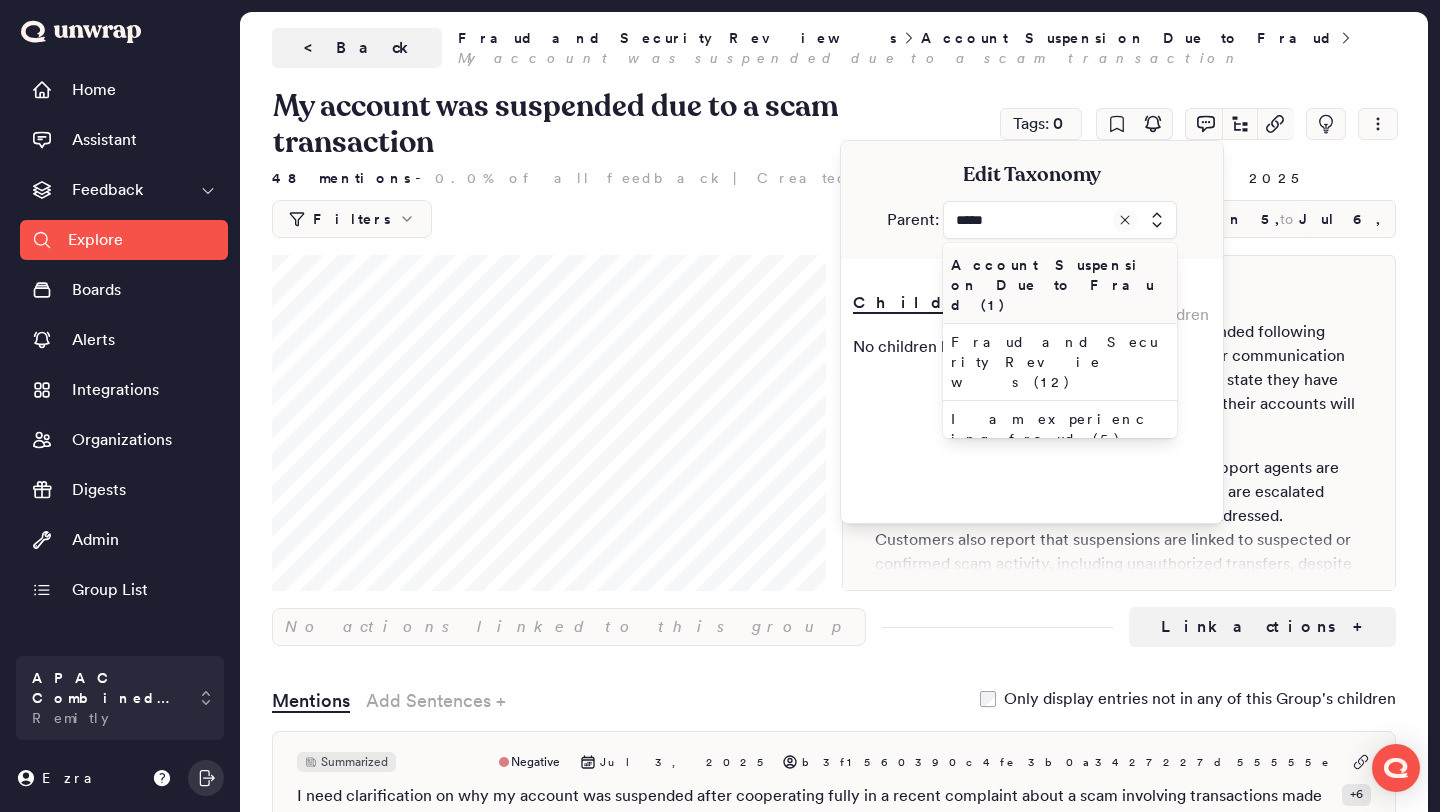 click 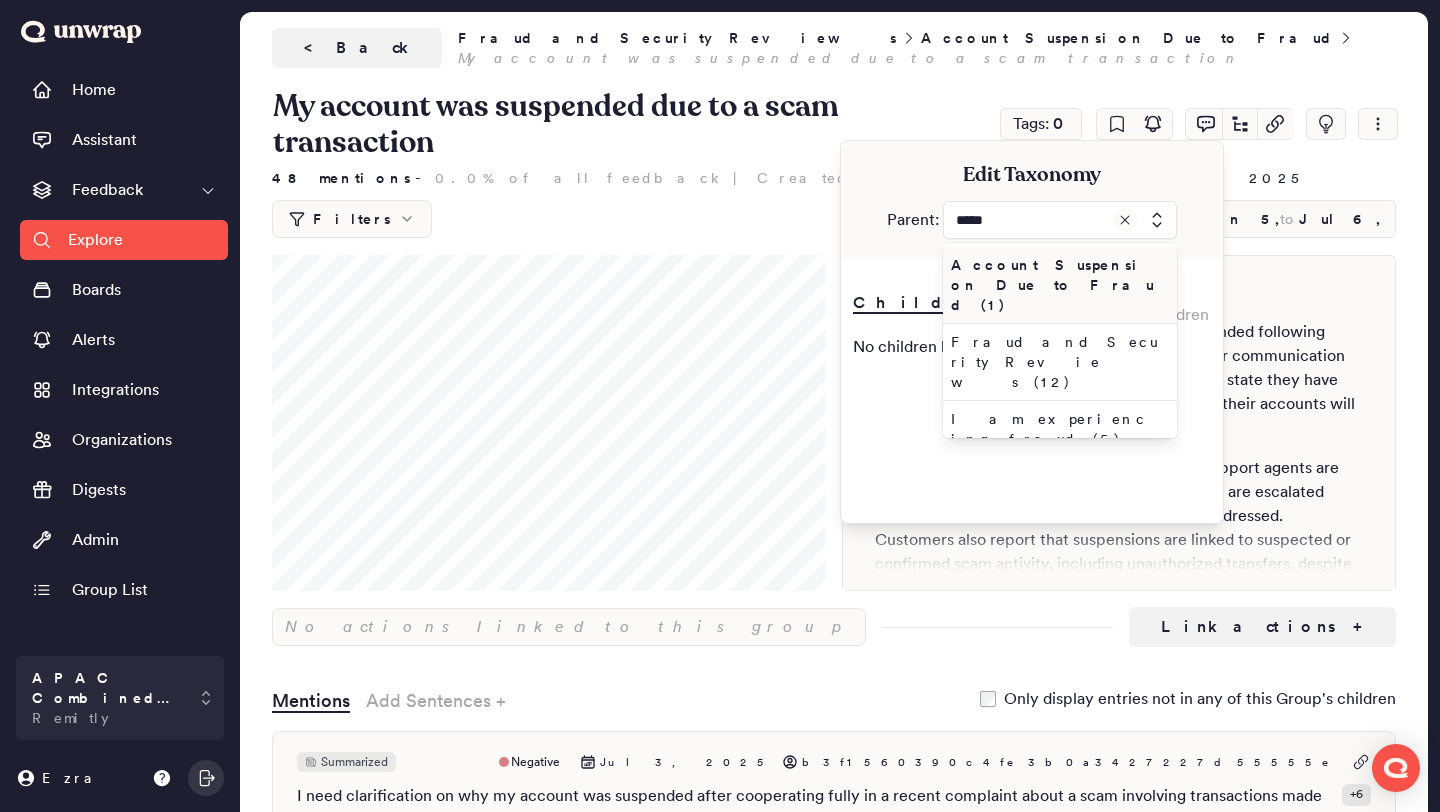 type on "**********" 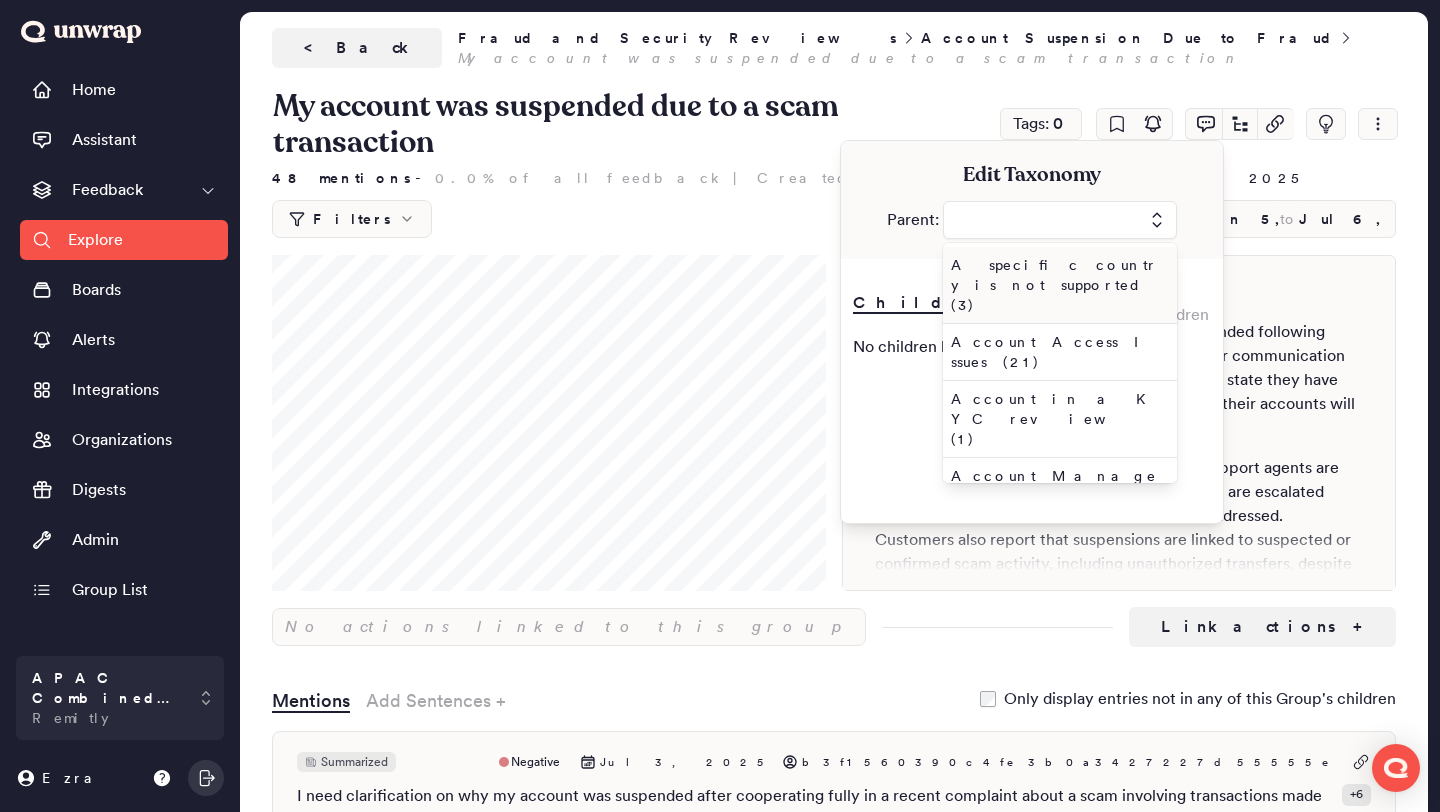click at bounding box center (1060, 220) 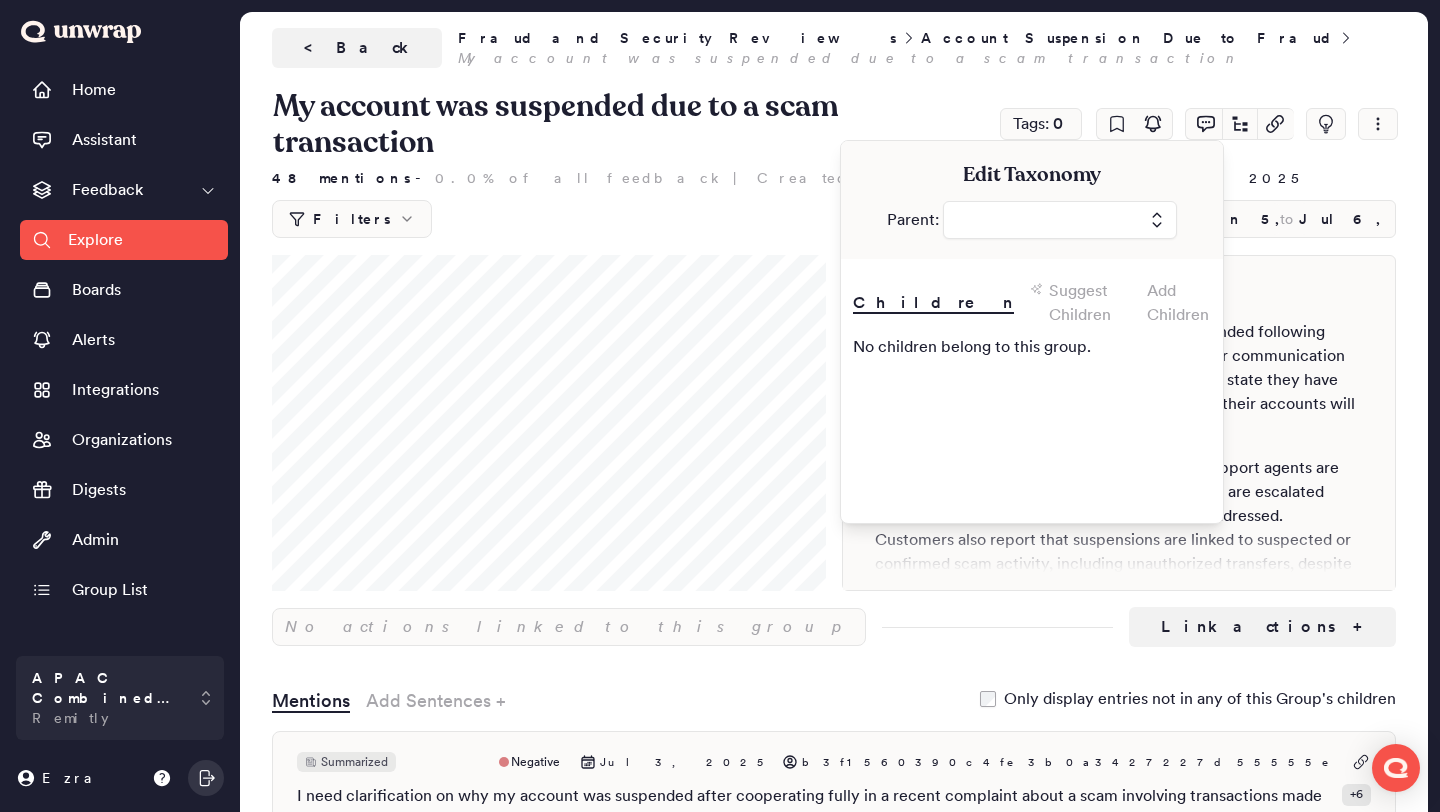 click at bounding box center [1060, 220] 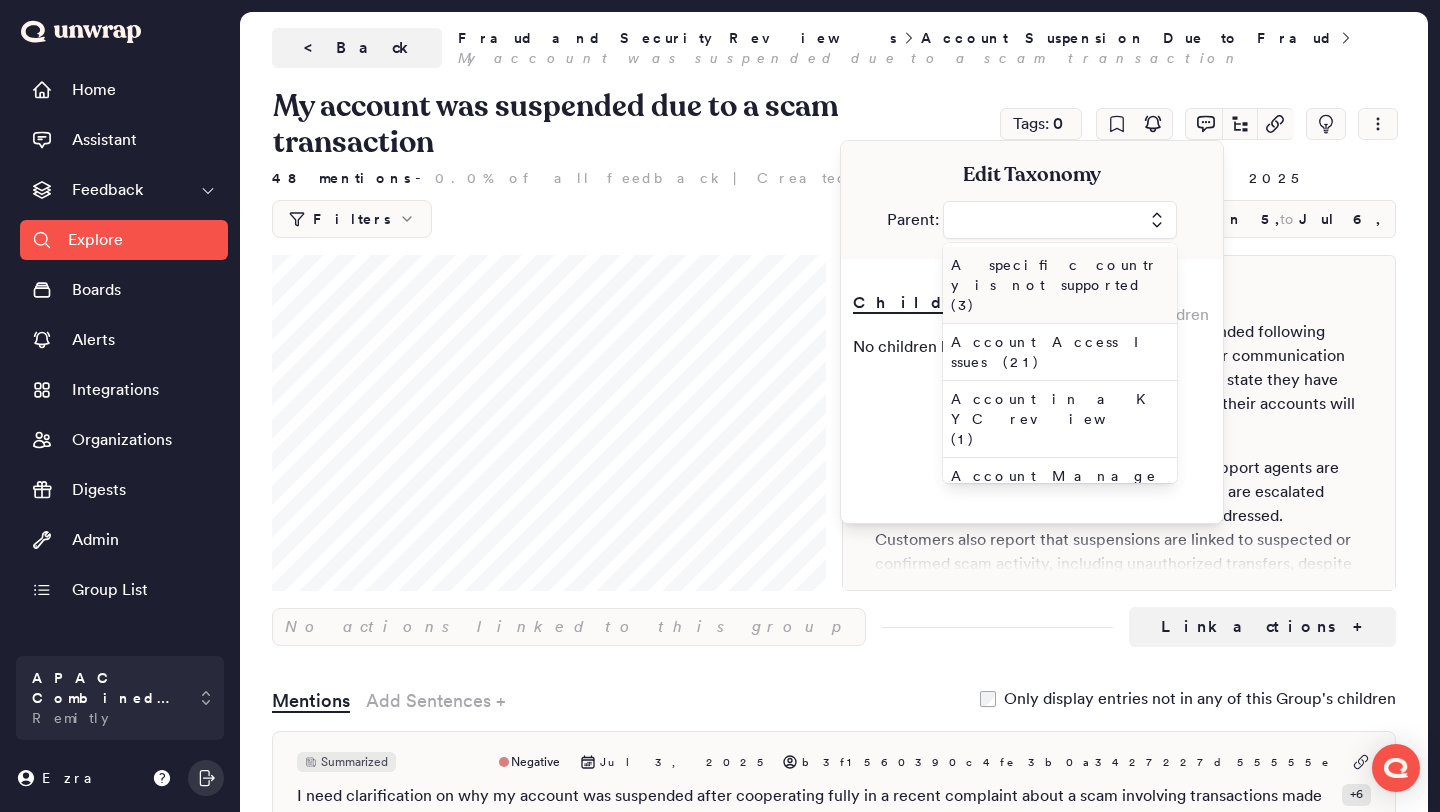 click at bounding box center [1060, 220] 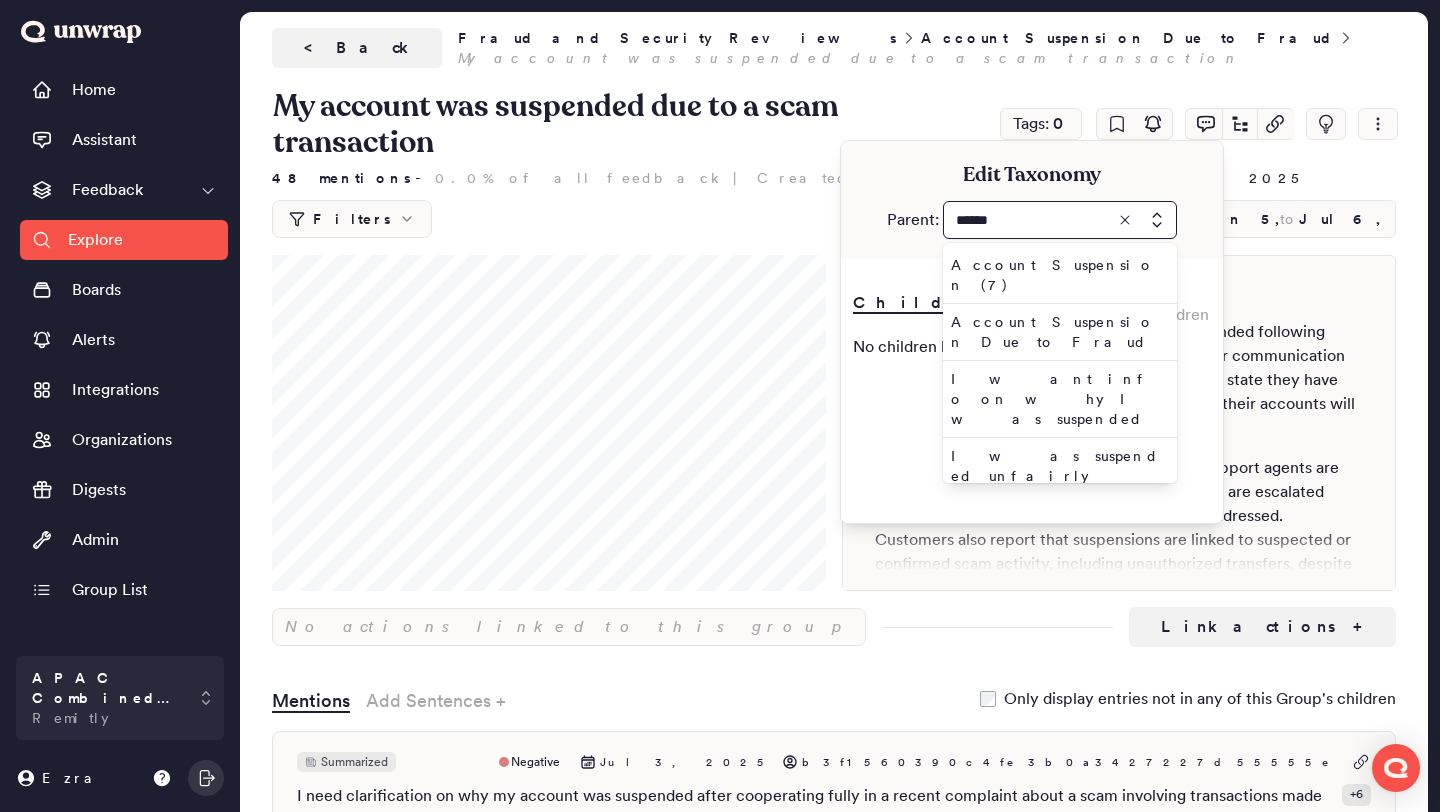 type on "******" 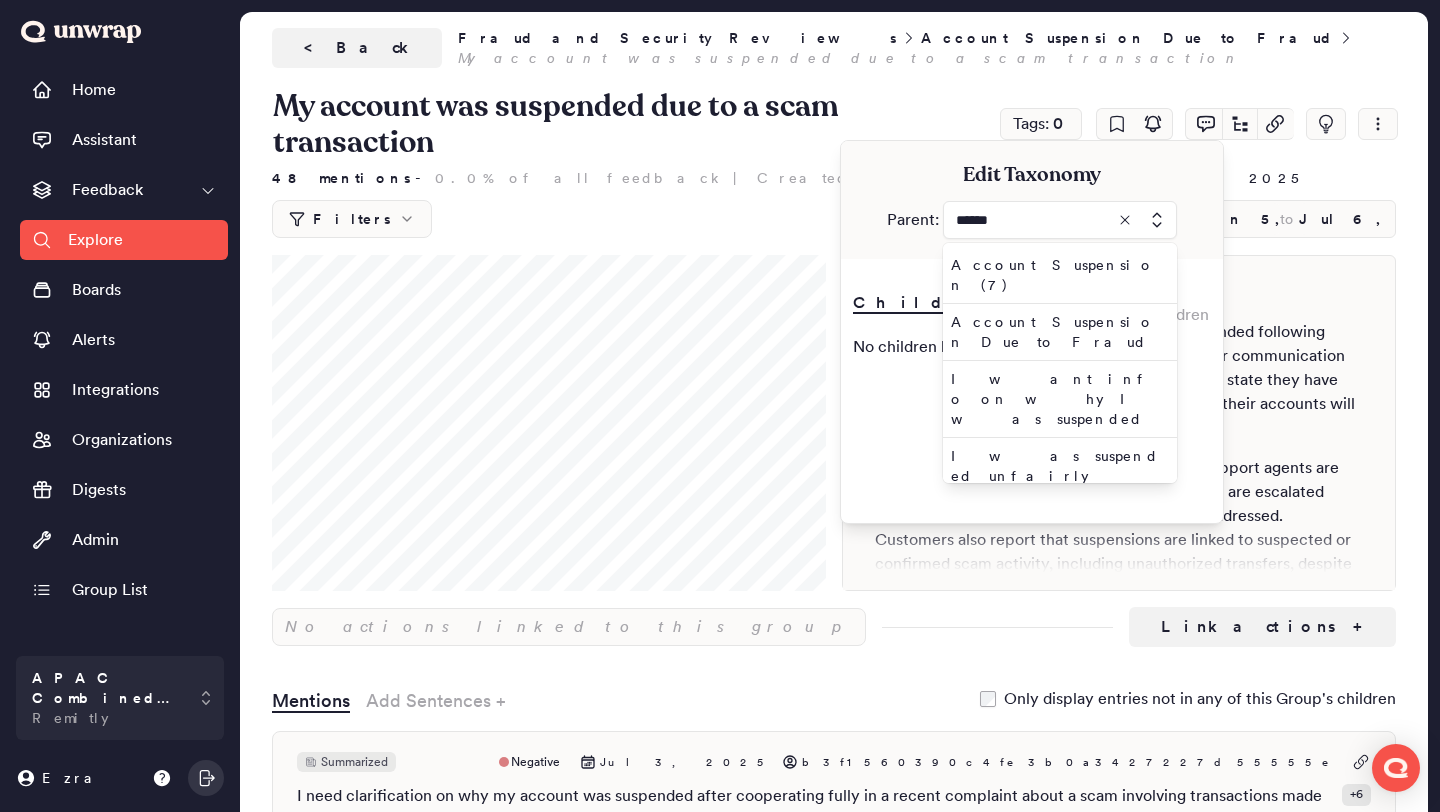 click on "My account was suspended due to fraud" at bounding box center (1056, 533) 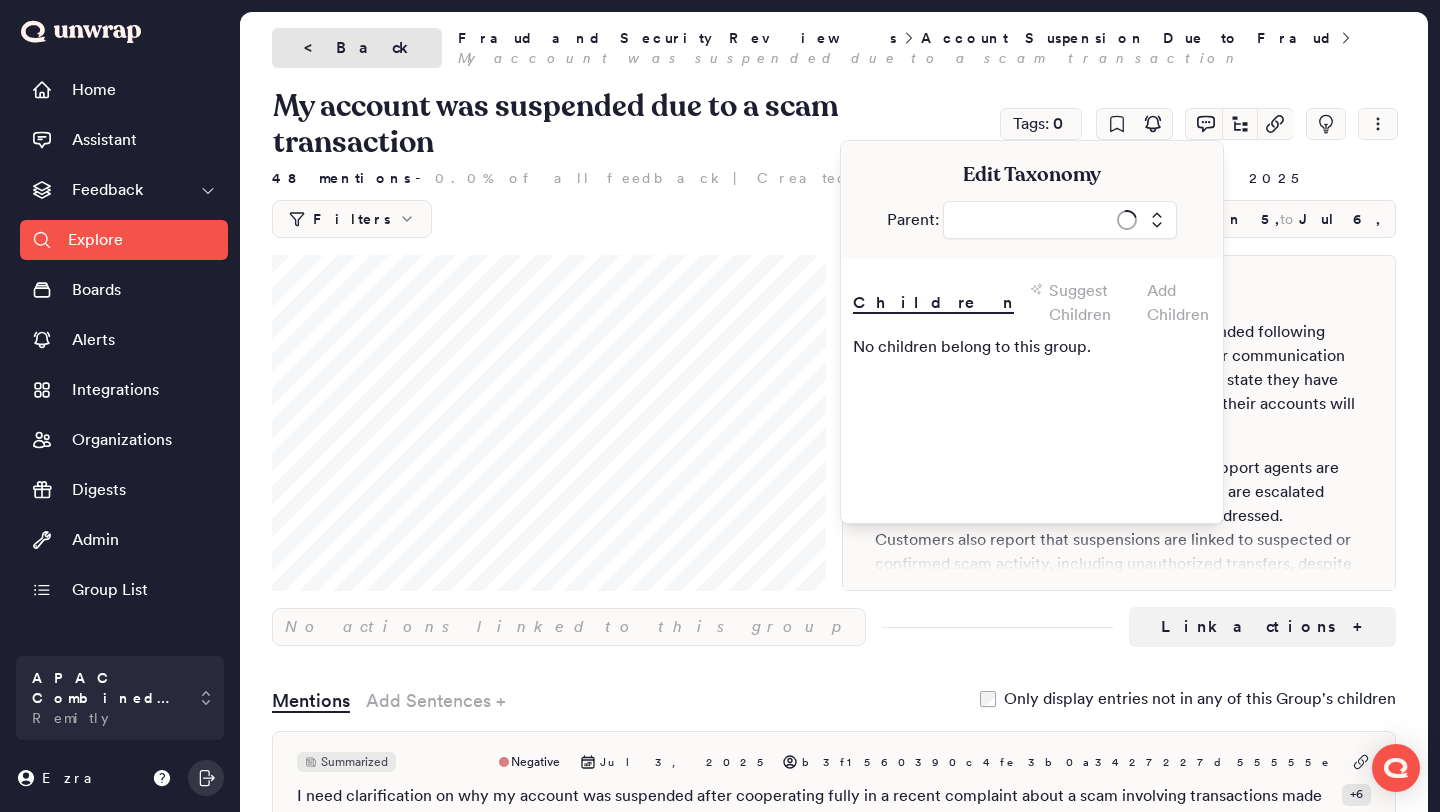 type on "**********" 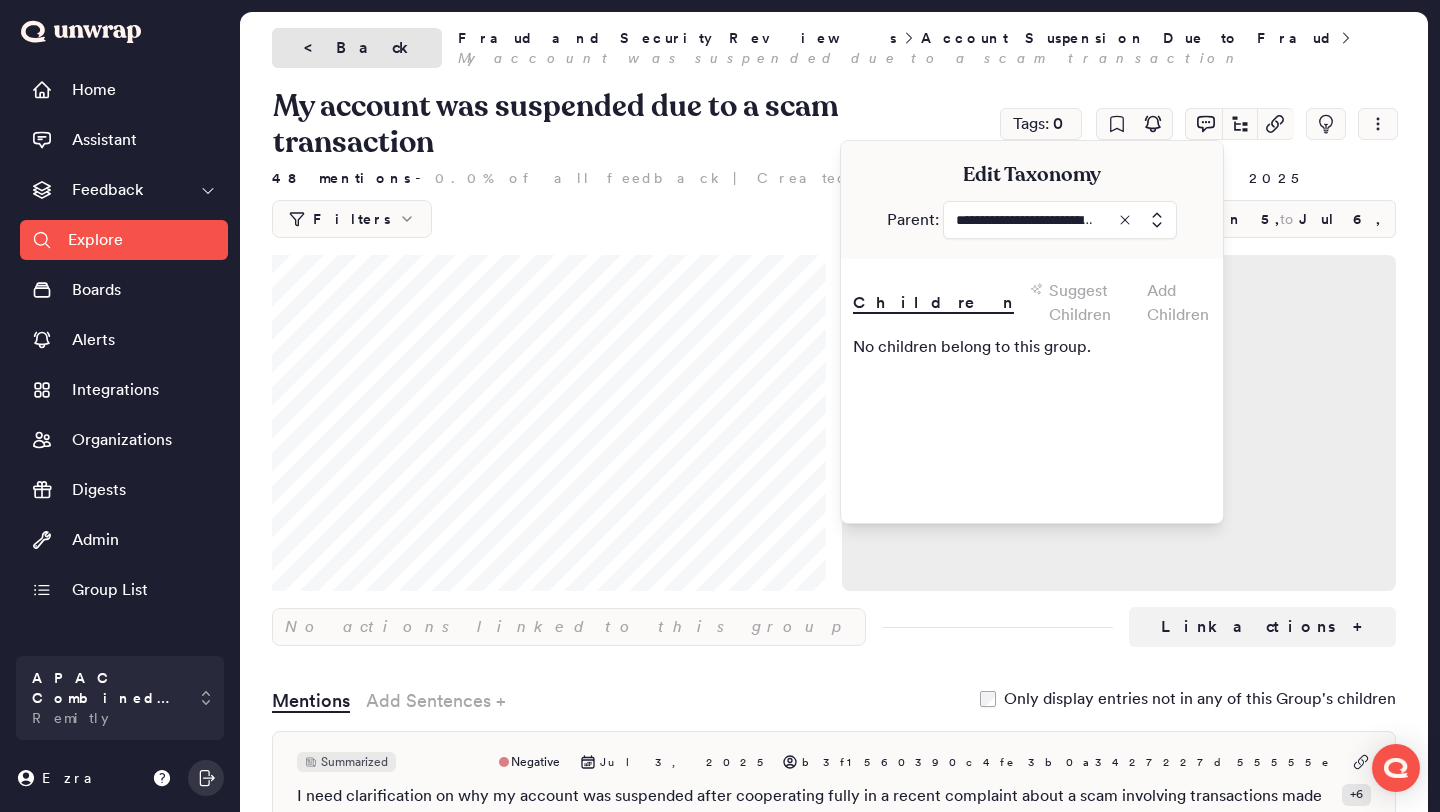 click on "< Back" at bounding box center (357, 48) 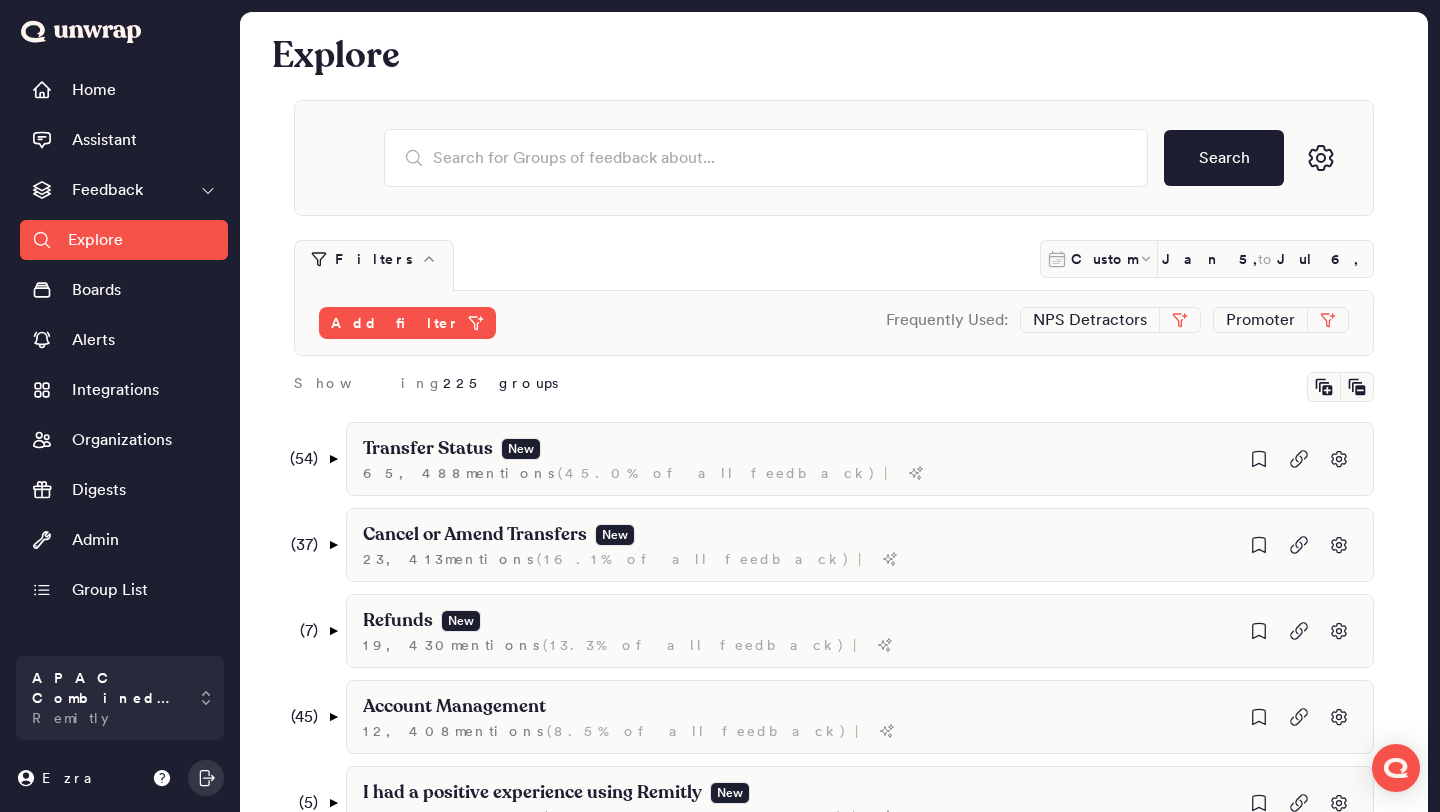 scroll, scrollTop: 709, scrollLeft: 0, axis: vertical 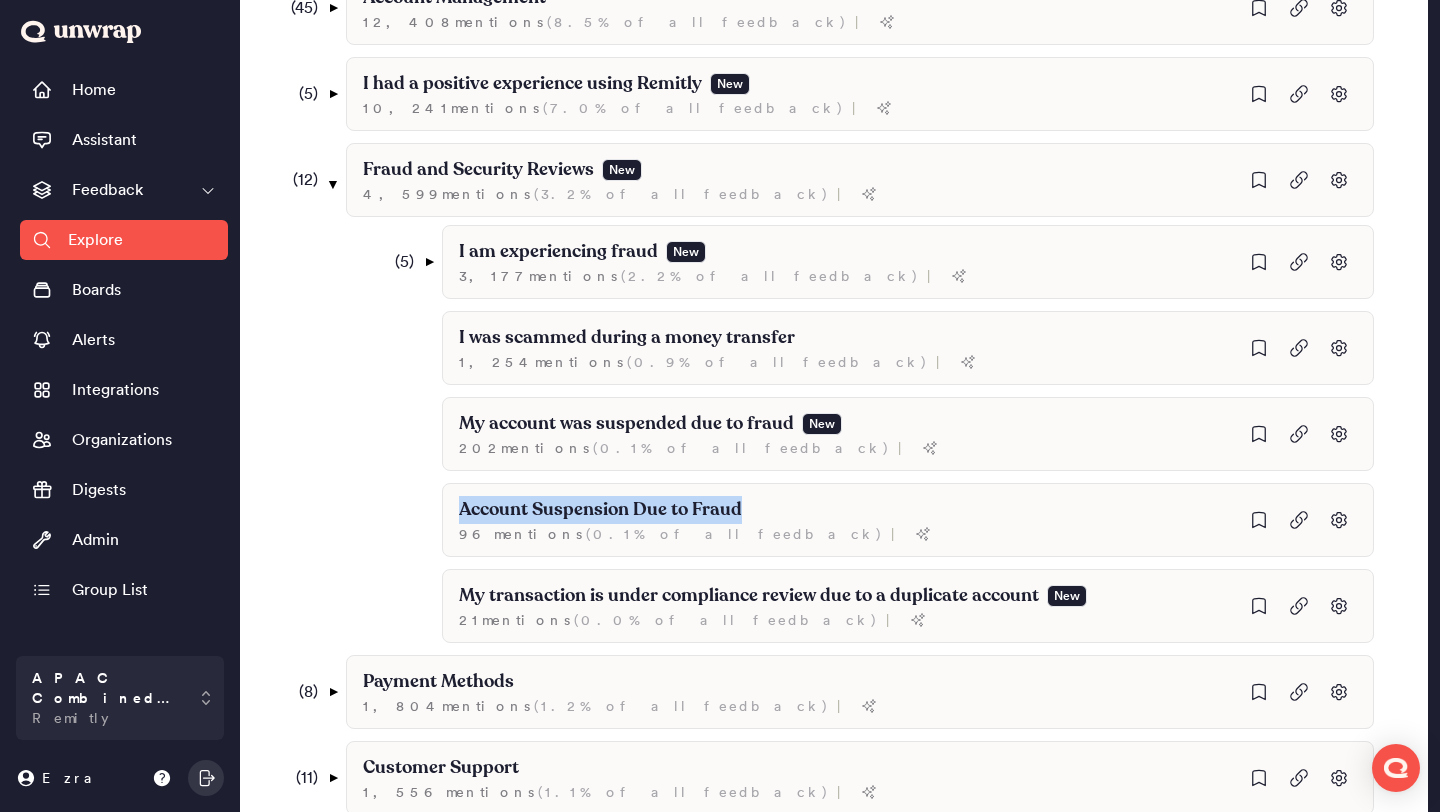 drag, startPoint x: 748, startPoint y: 500, endPoint x: 327, endPoint y: 500, distance: 421 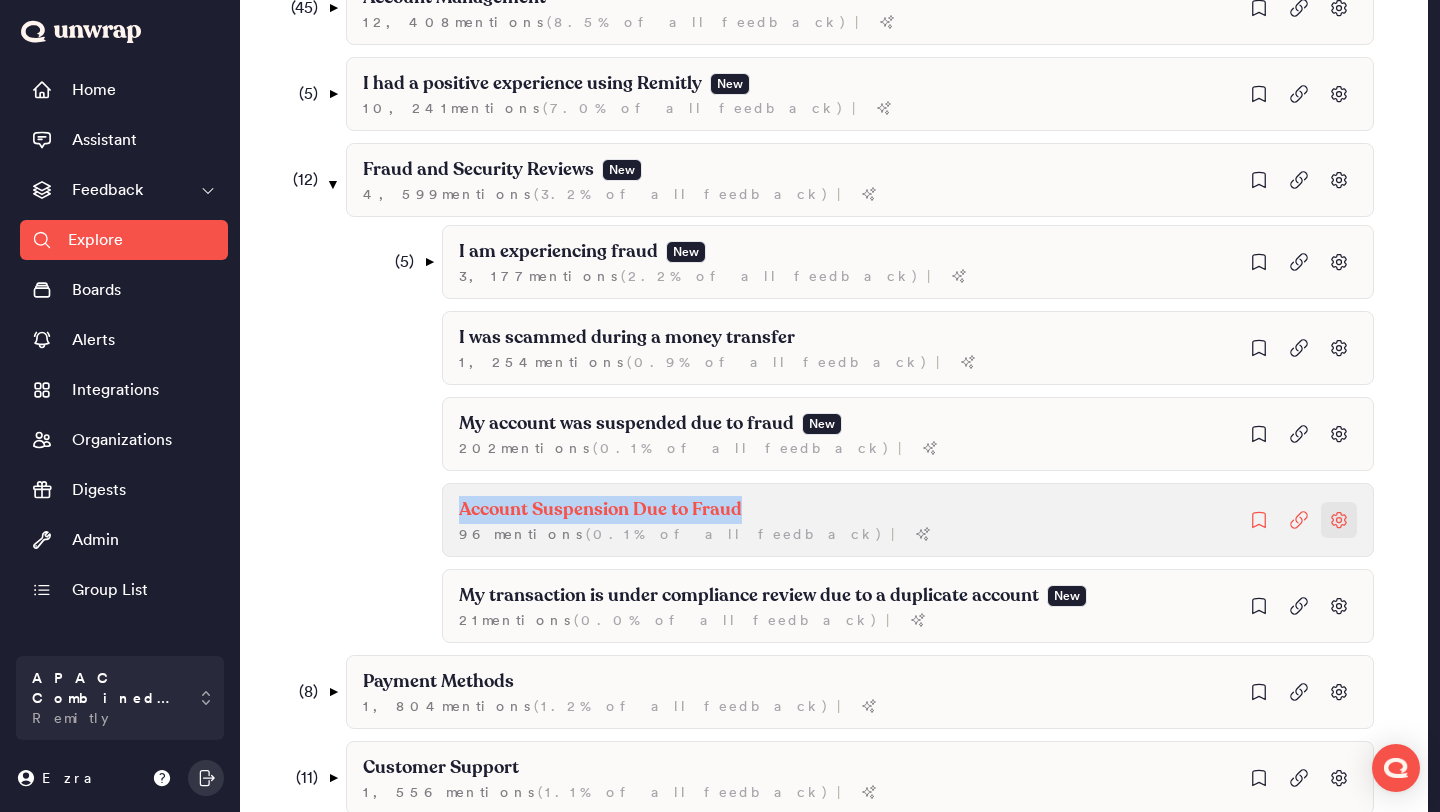 click 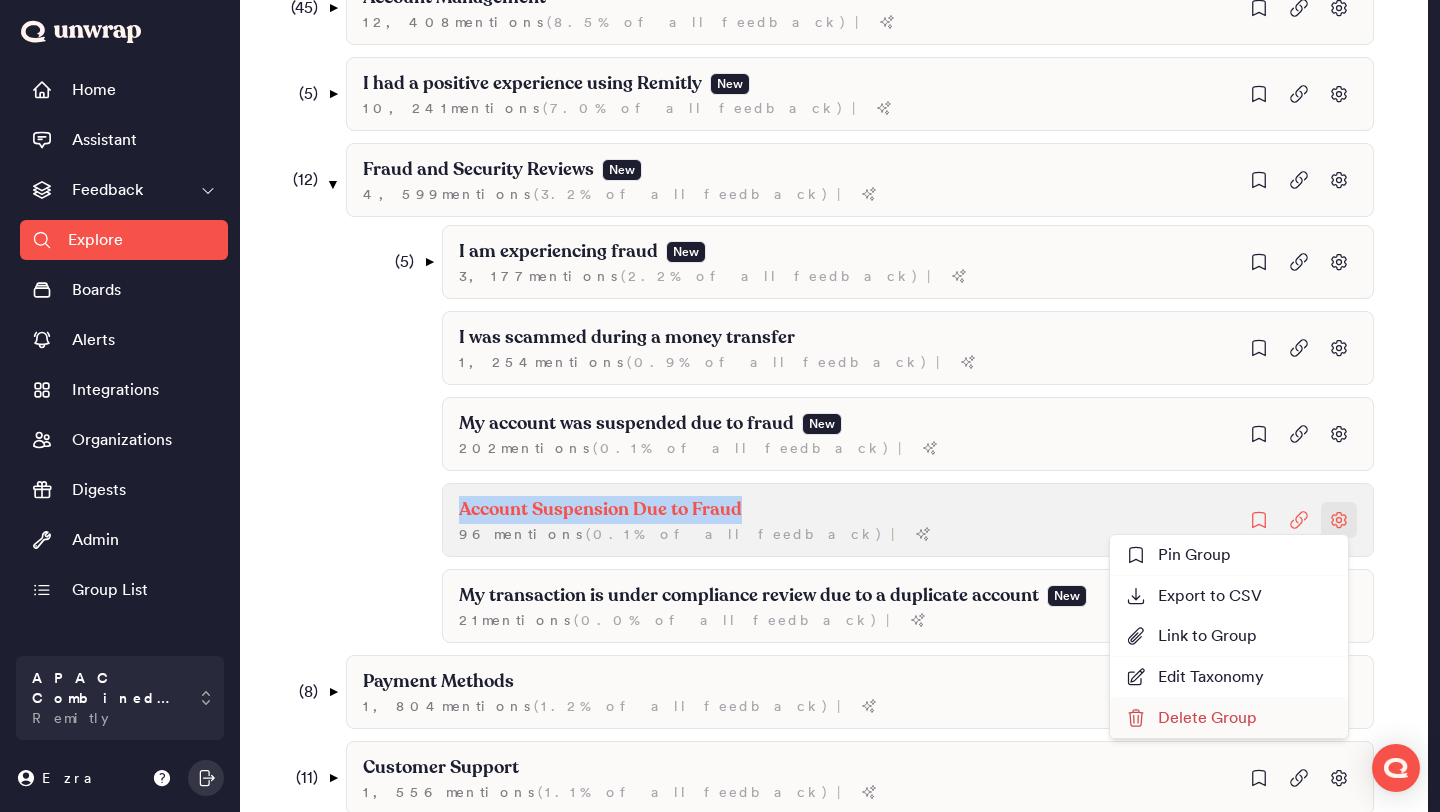 click on "Delete Group" at bounding box center [1191, 718] 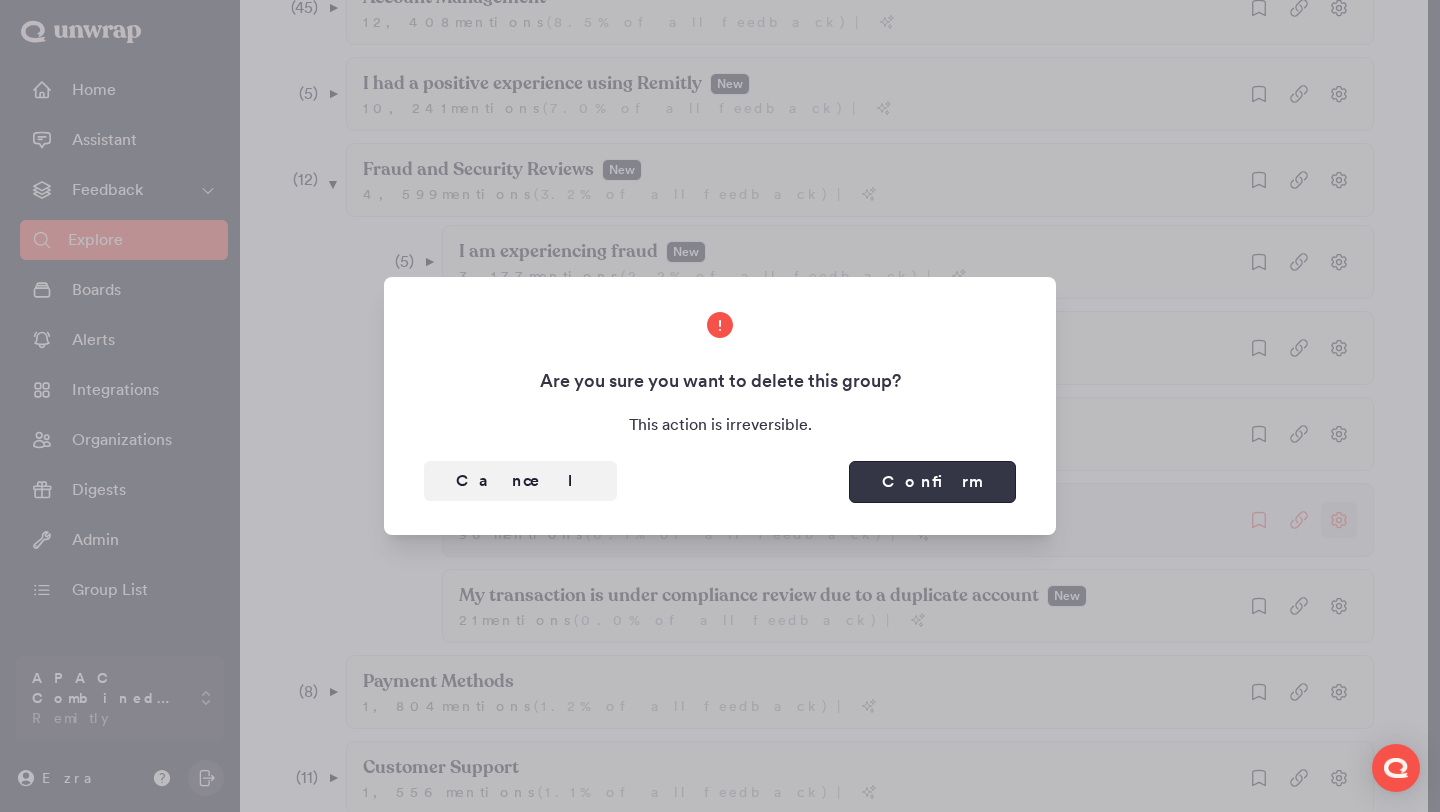 click on "Confirm" at bounding box center [932, 482] 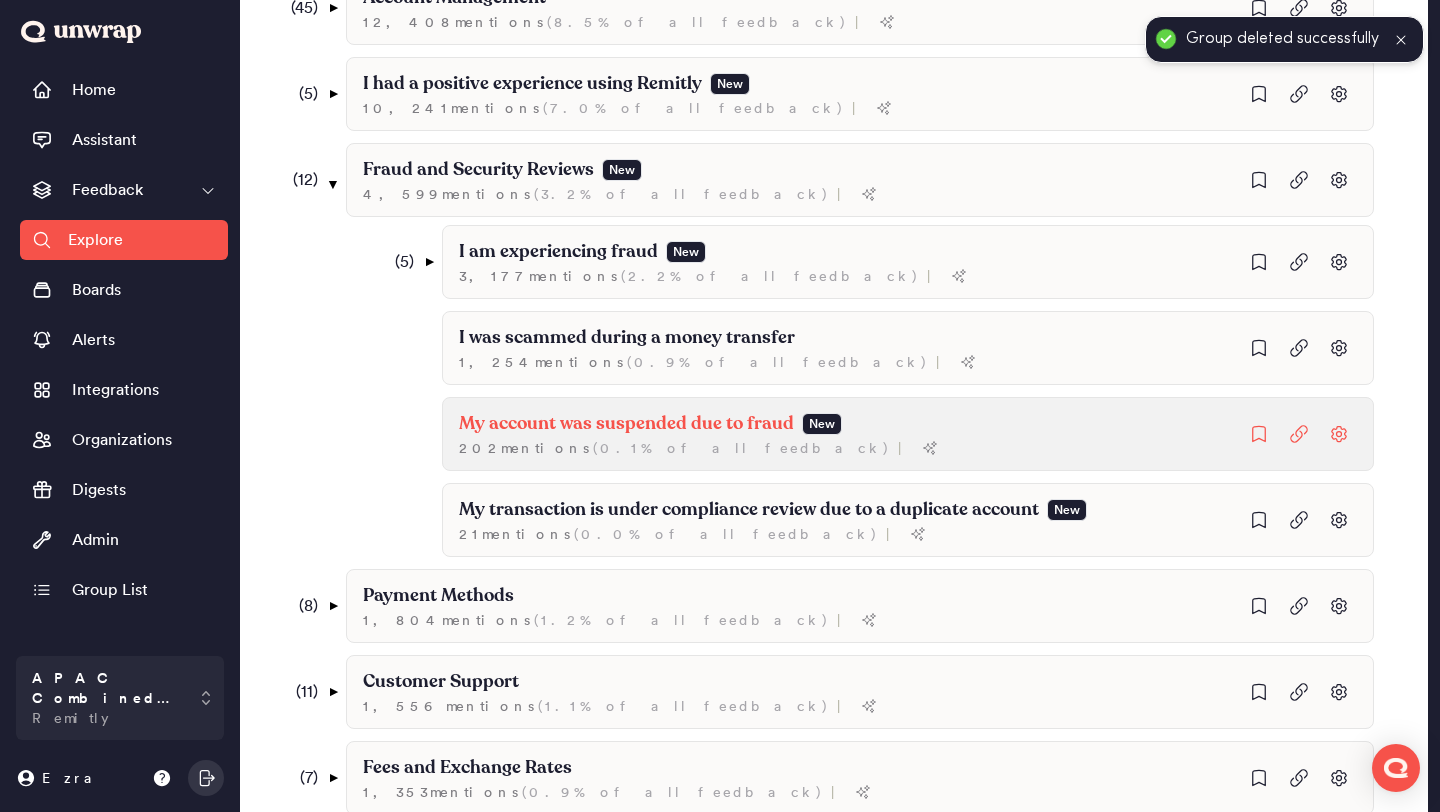 click on "My account was suspended due to fraud" at bounding box center (558, 252) 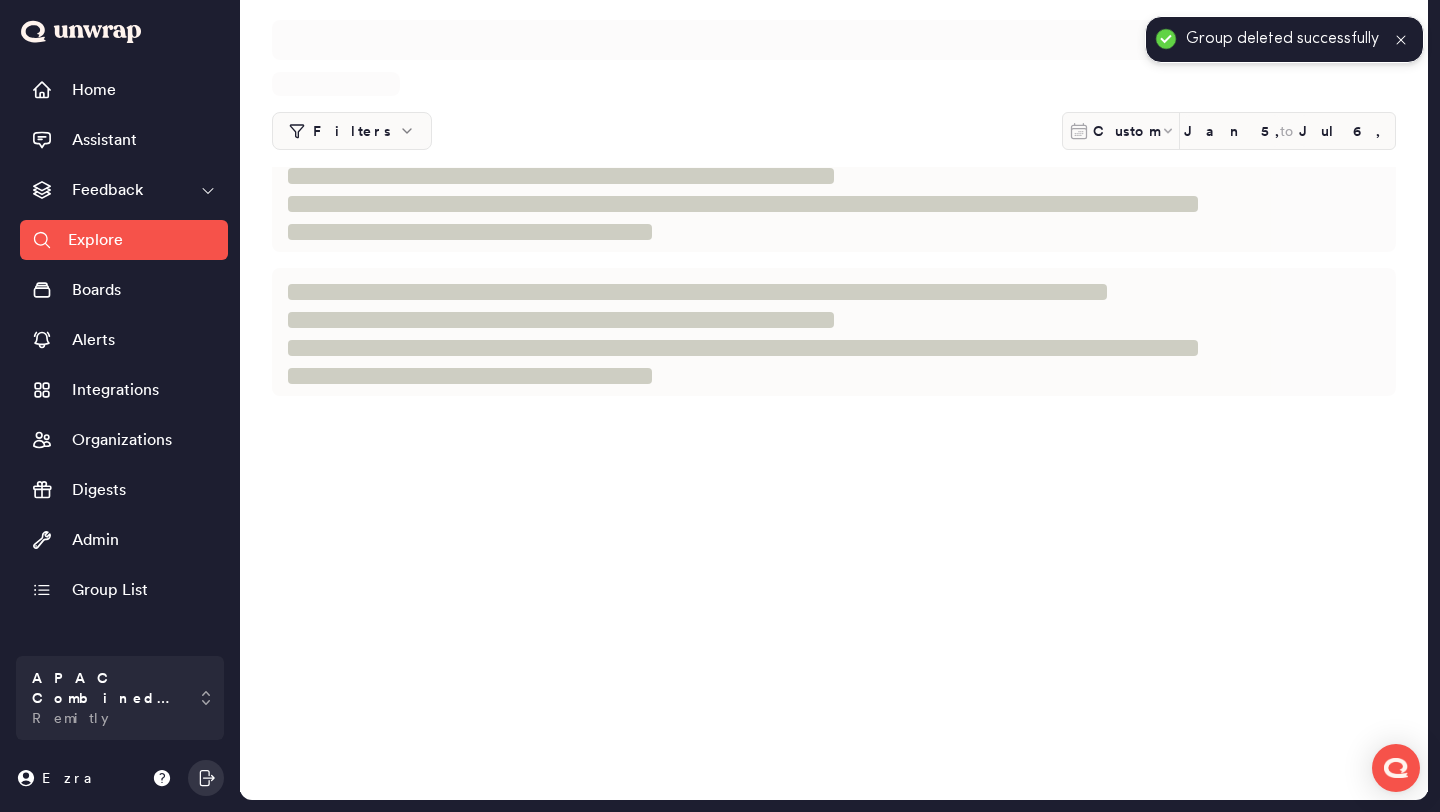 scroll, scrollTop: 0, scrollLeft: 0, axis: both 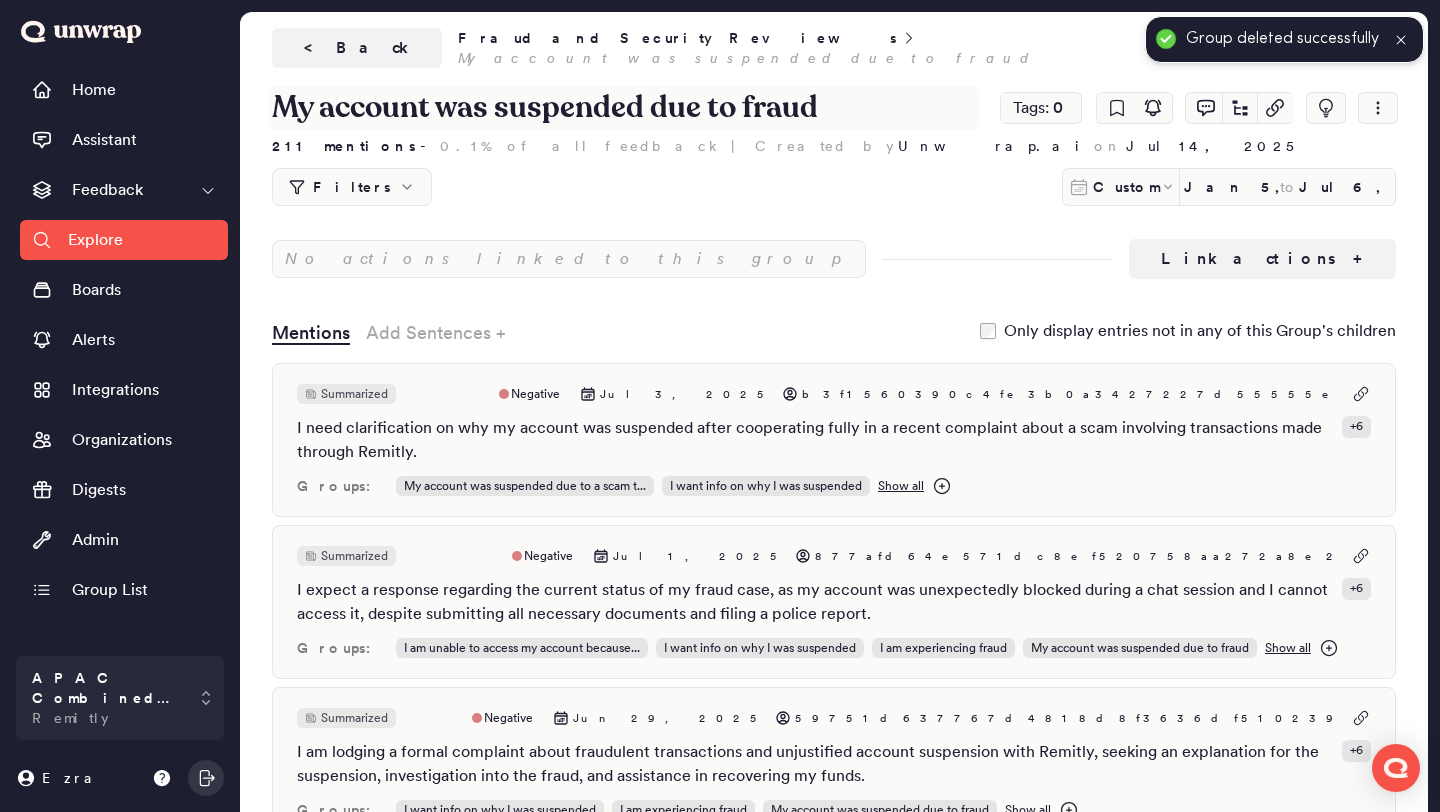 click on "My account was suspended due to fraud" at bounding box center (624, 108) 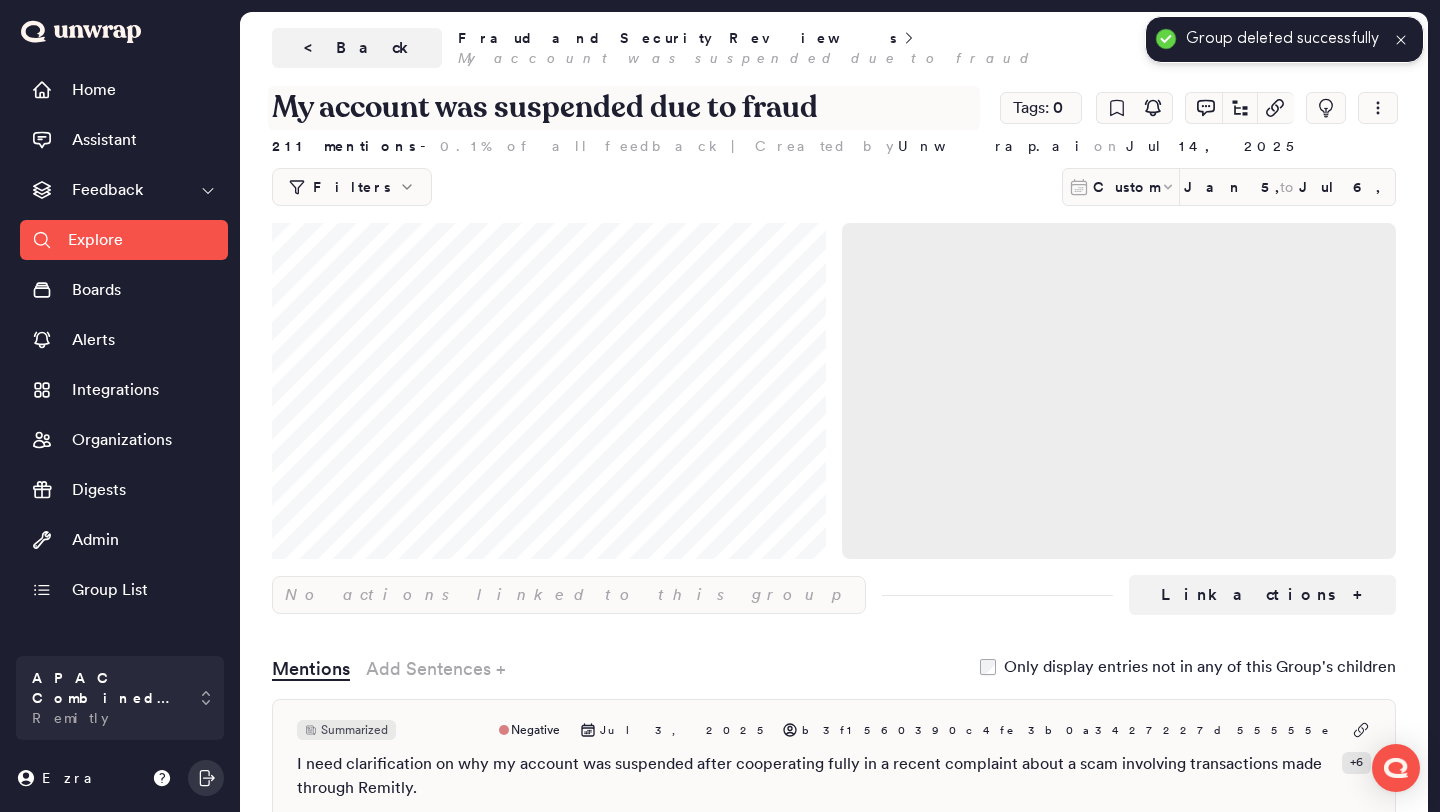 click on "My account was suspended due to fraud" at bounding box center [624, 108] 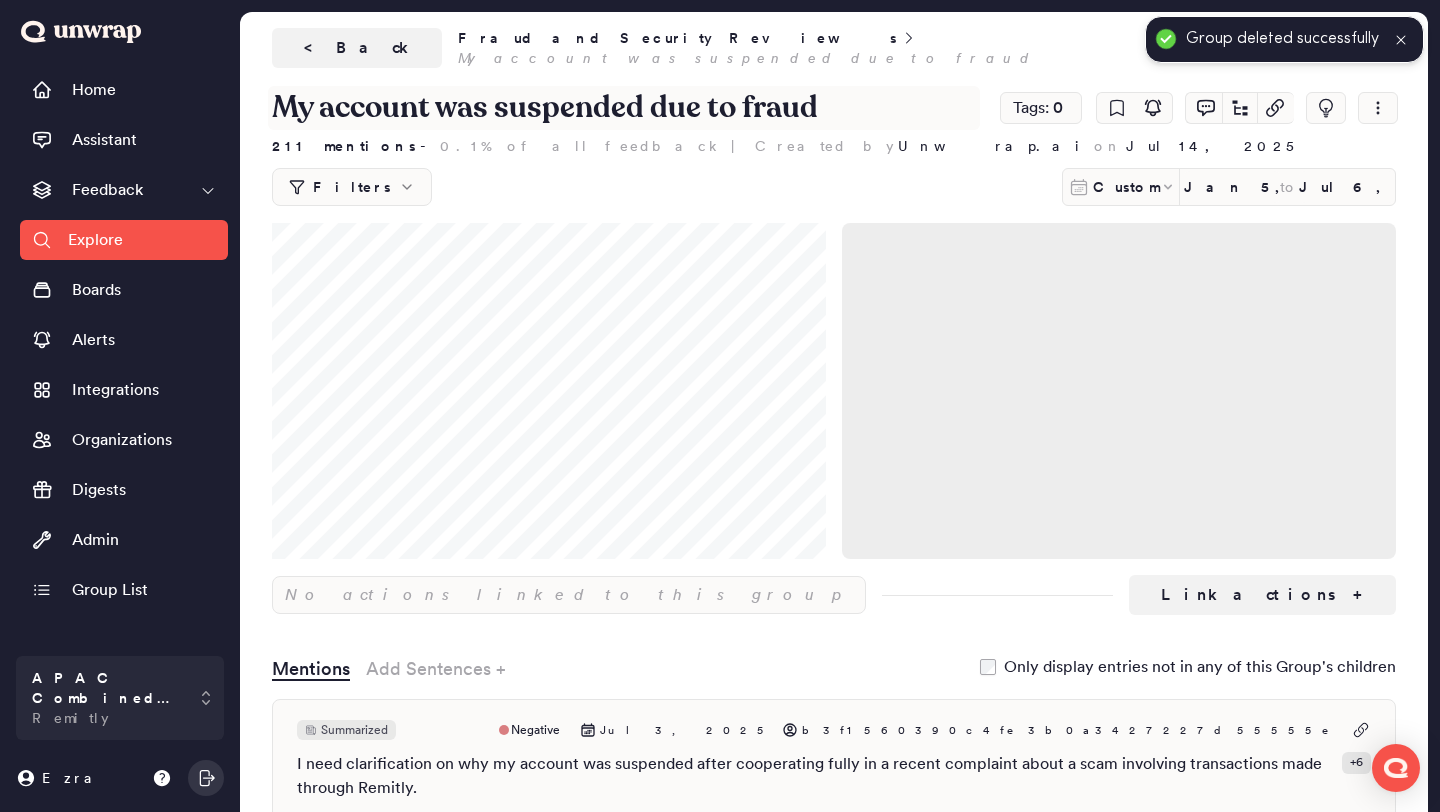 paste on "Account Suspension Due to F" 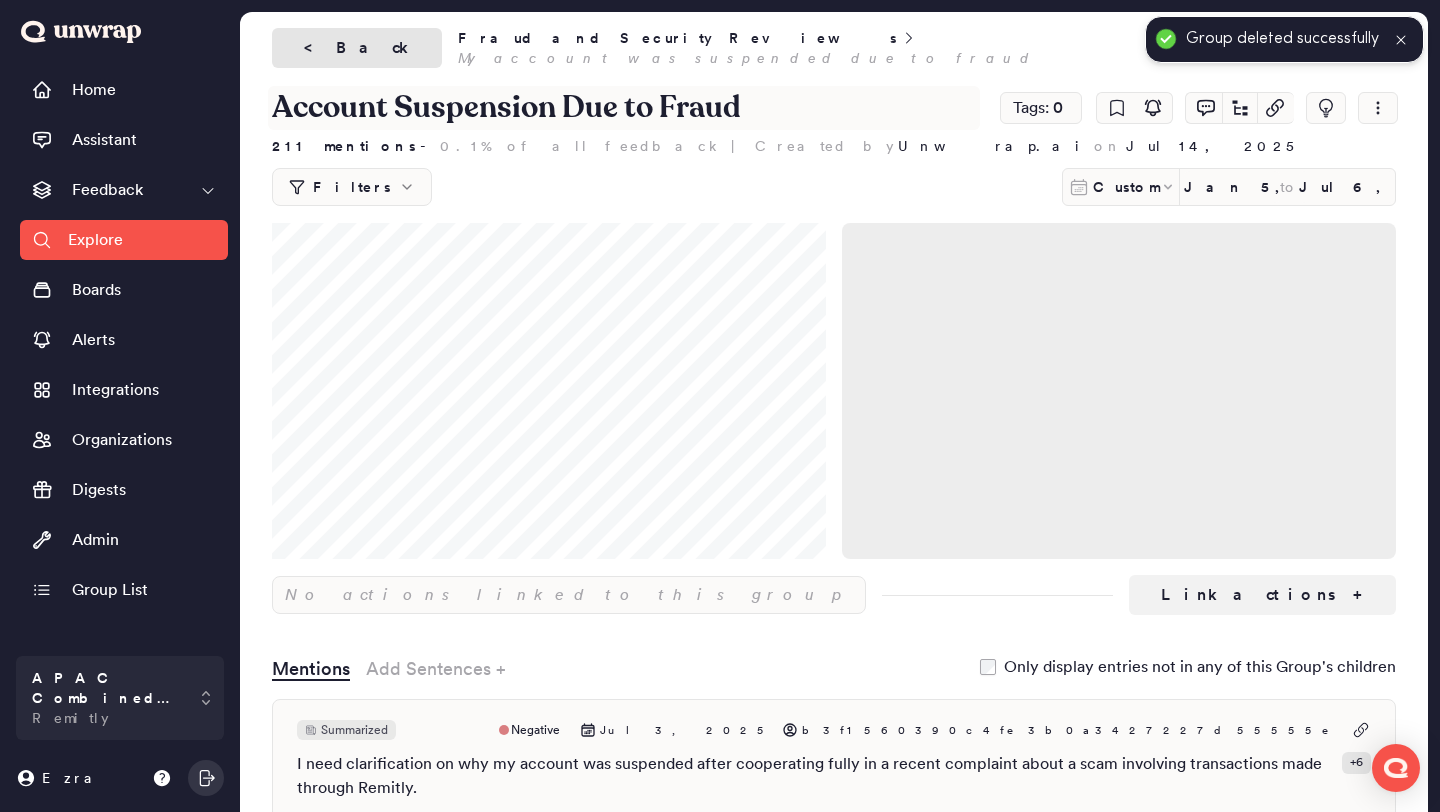 type on "Account Suspension Due to Fraud" 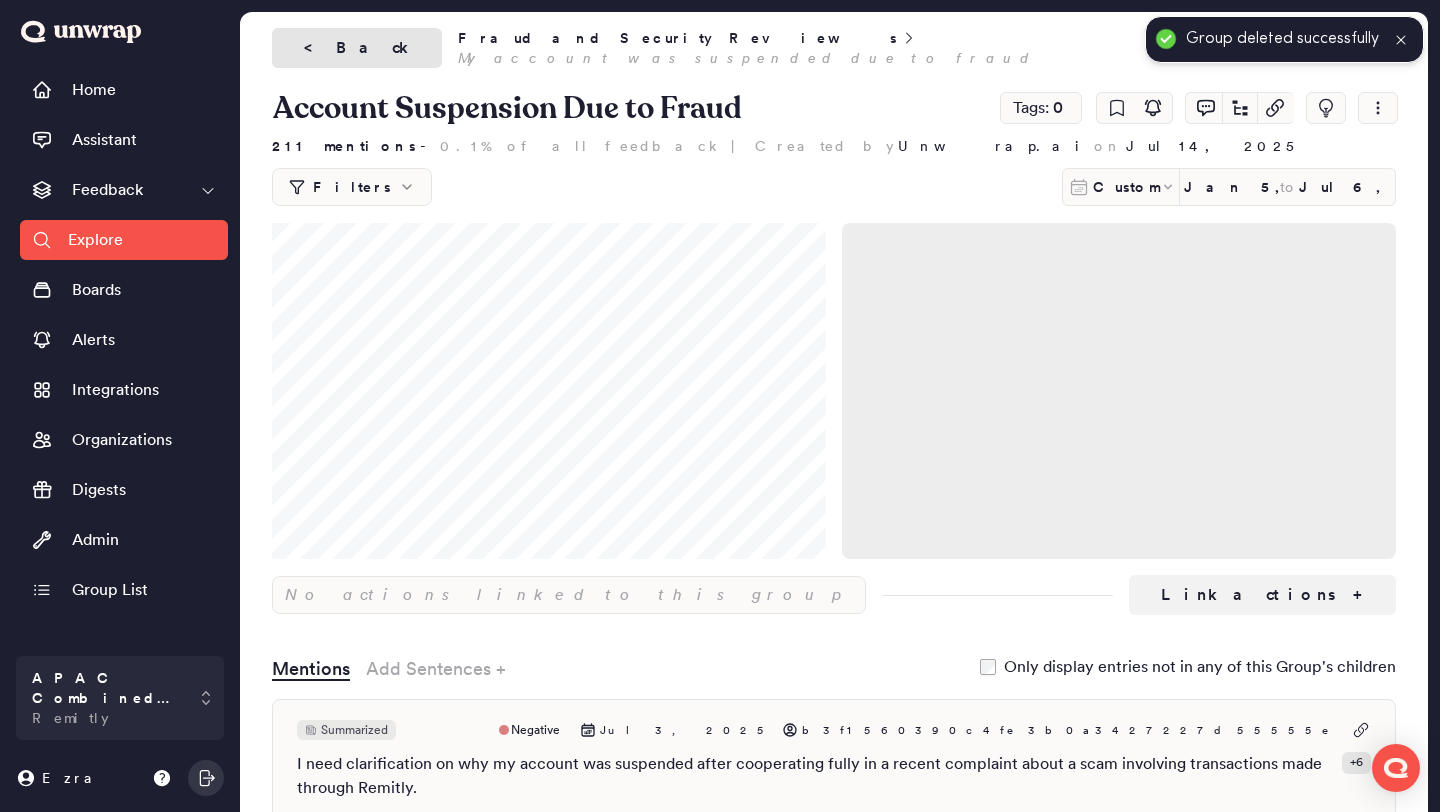 click on "< Back" at bounding box center (357, 48) 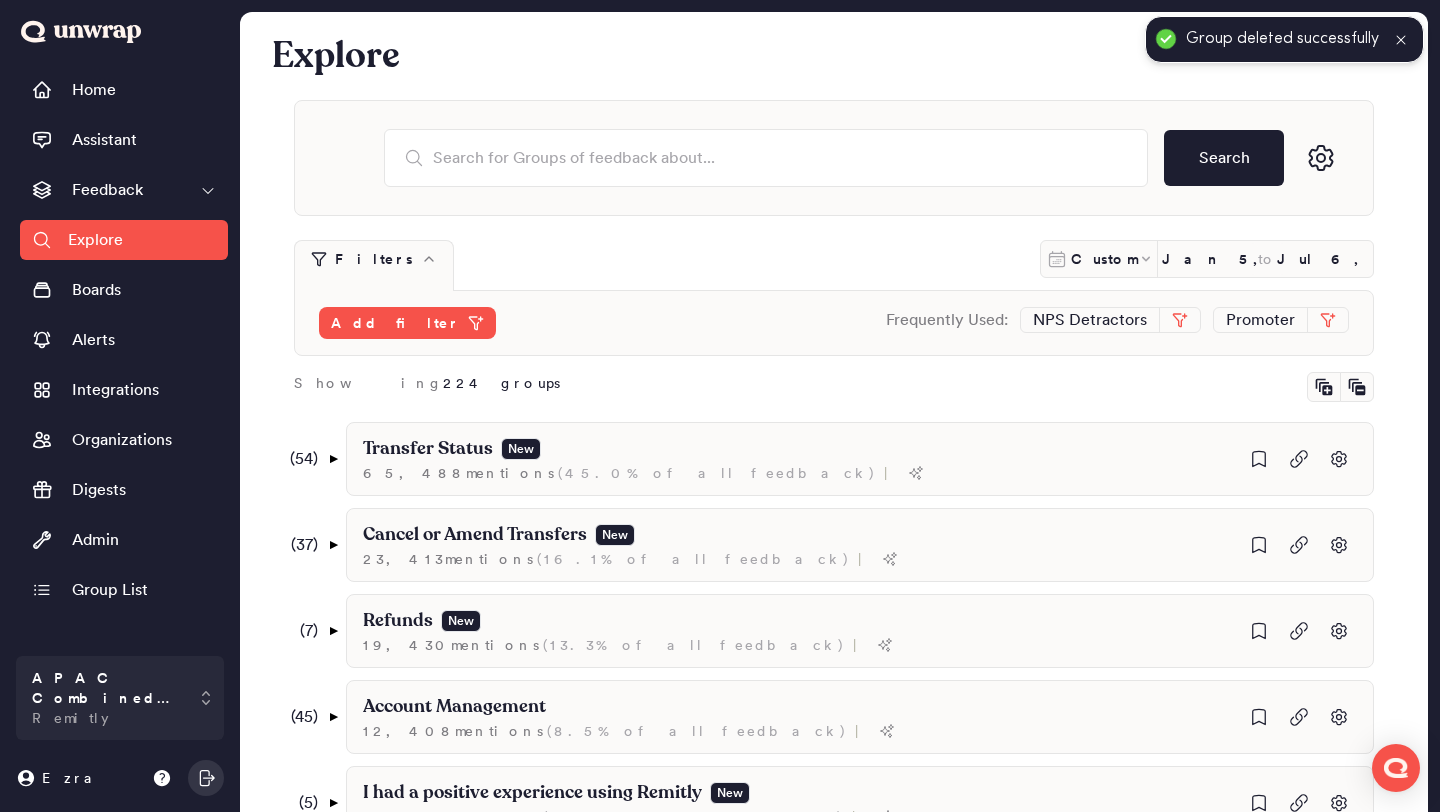 scroll, scrollTop: 709, scrollLeft: 0, axis: vertical 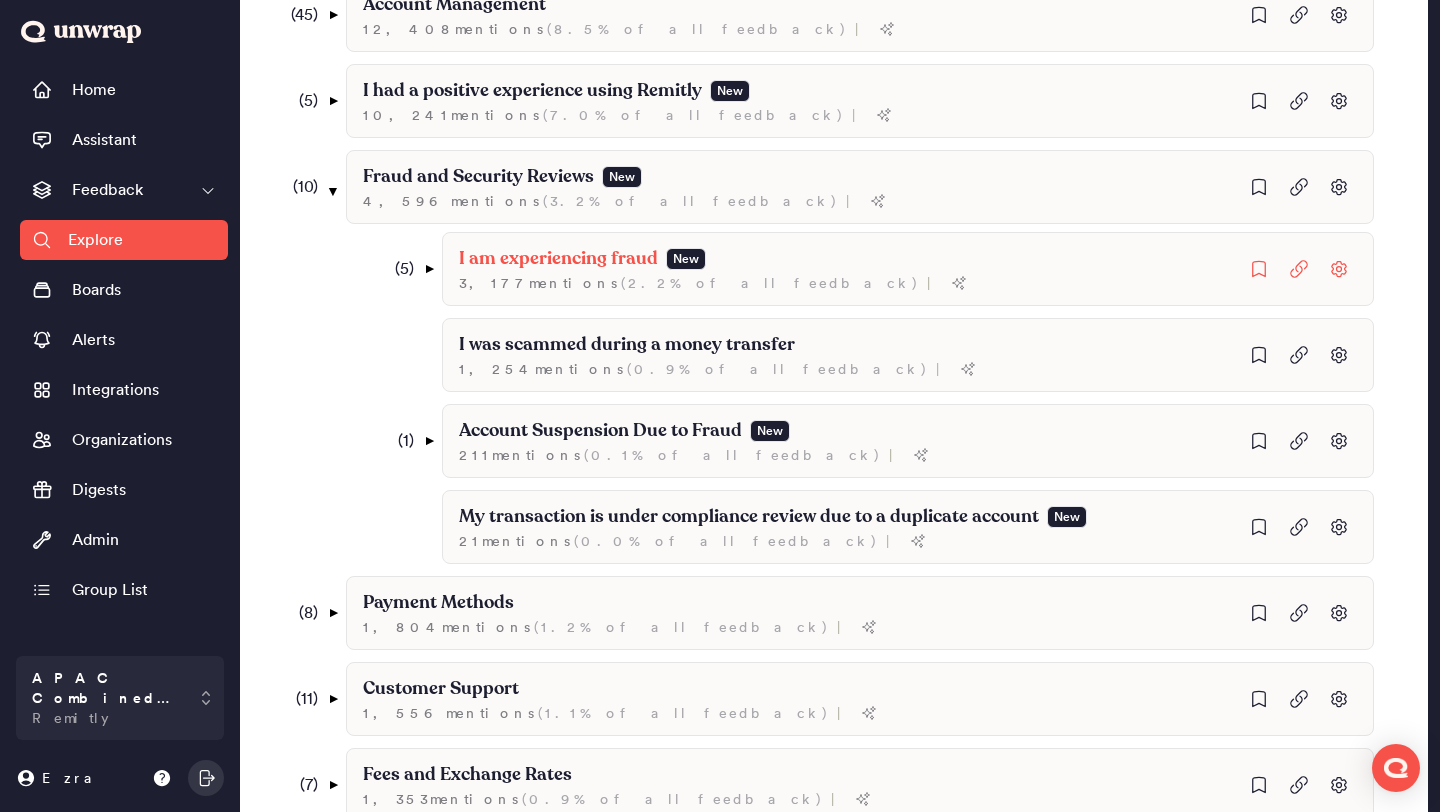 click on "( 5 )" at bounding box center [396, 269] 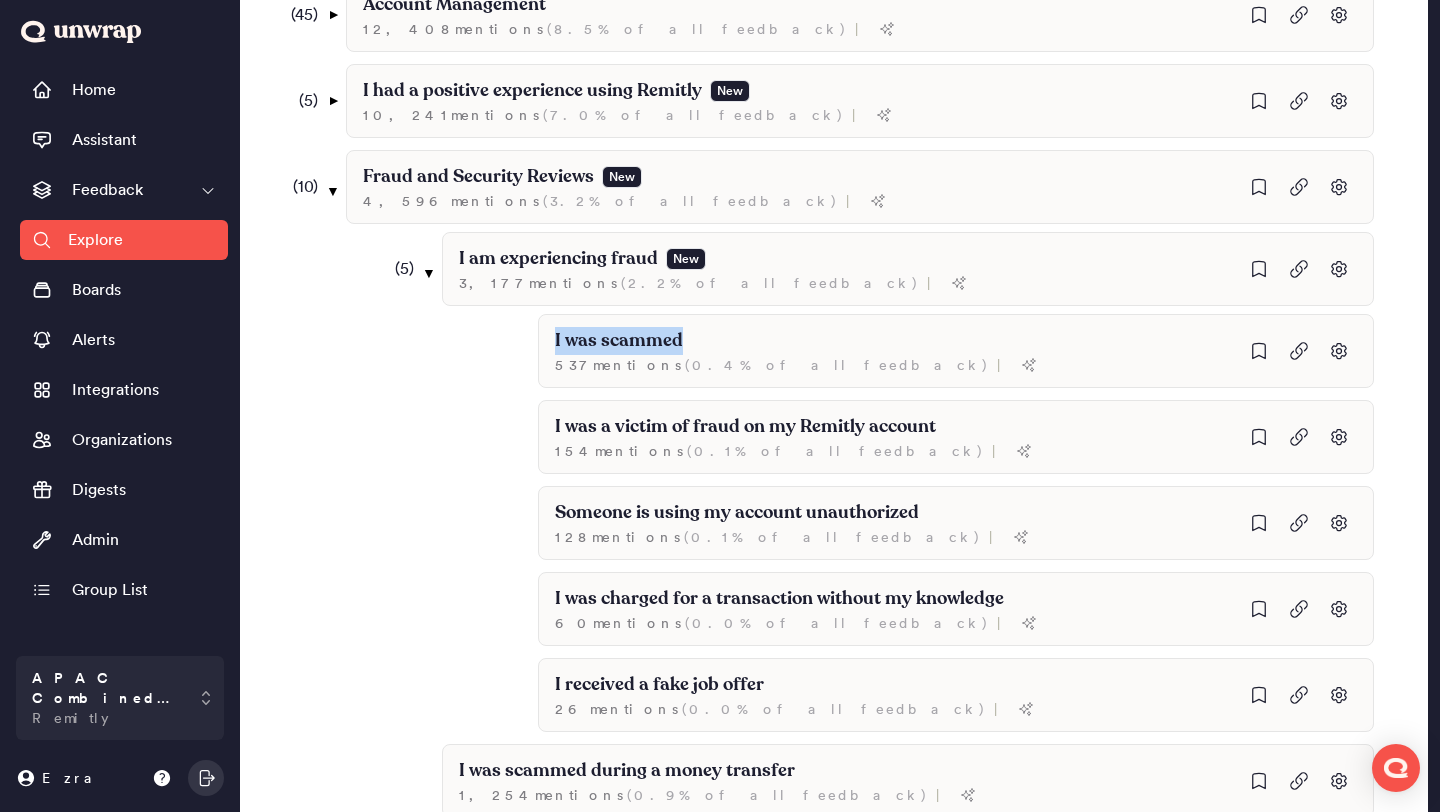 drag, startPoint x: 699, startPoint y: 339, endPoint x: 443, endPoint y: 335, distance: 256.03125 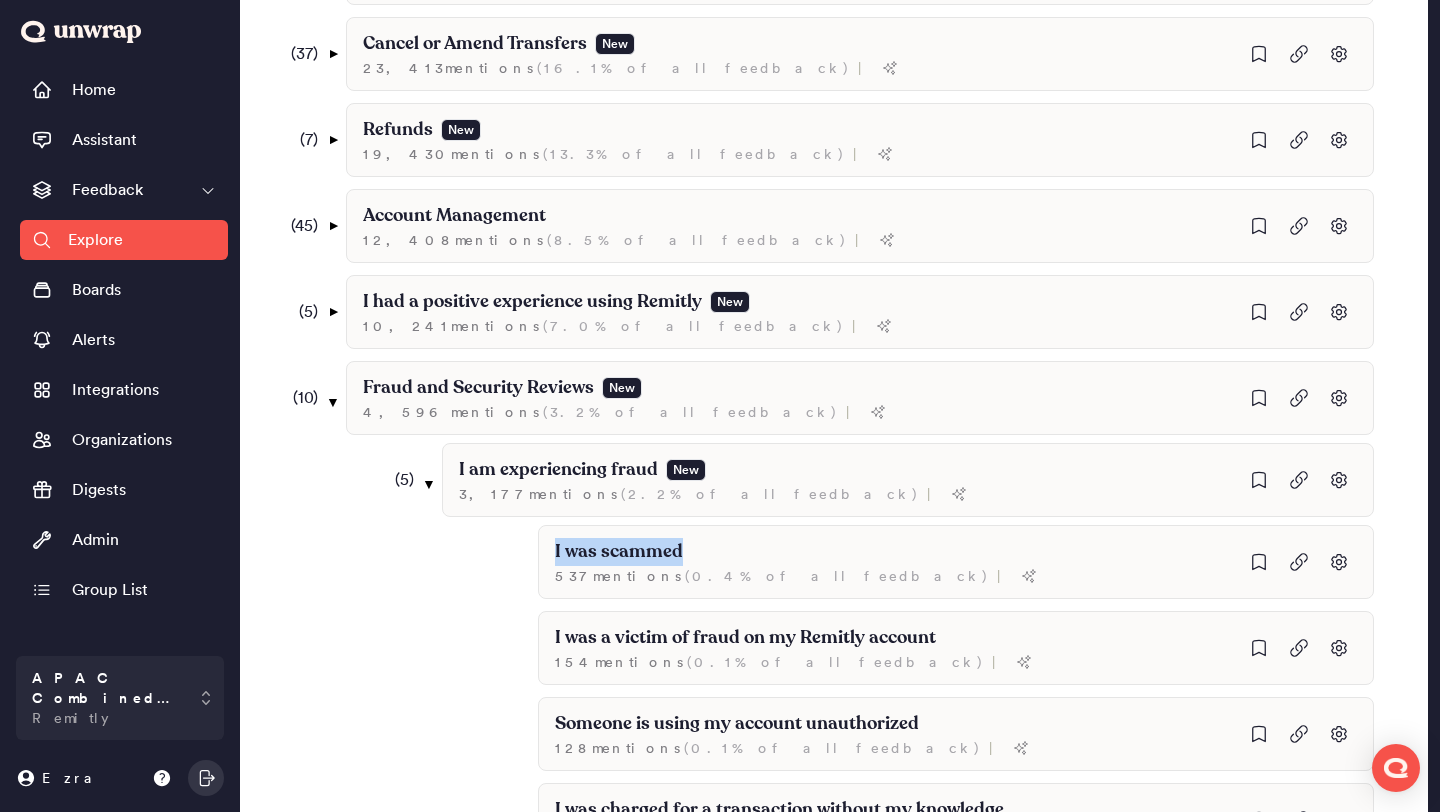 scroll, scrollTop: 0, scrollLeft: 0, axis: both 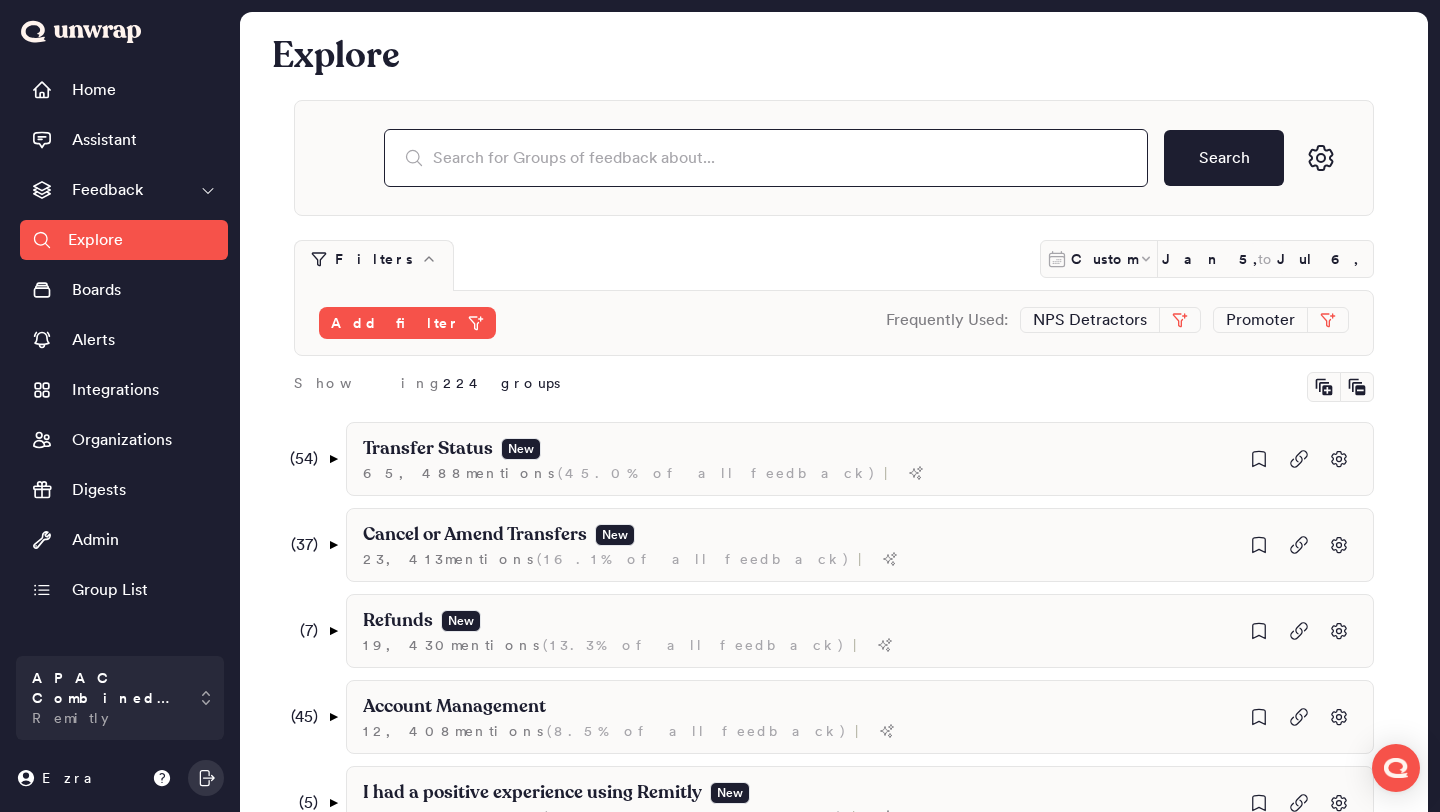 click at bounding box center [766, 158] 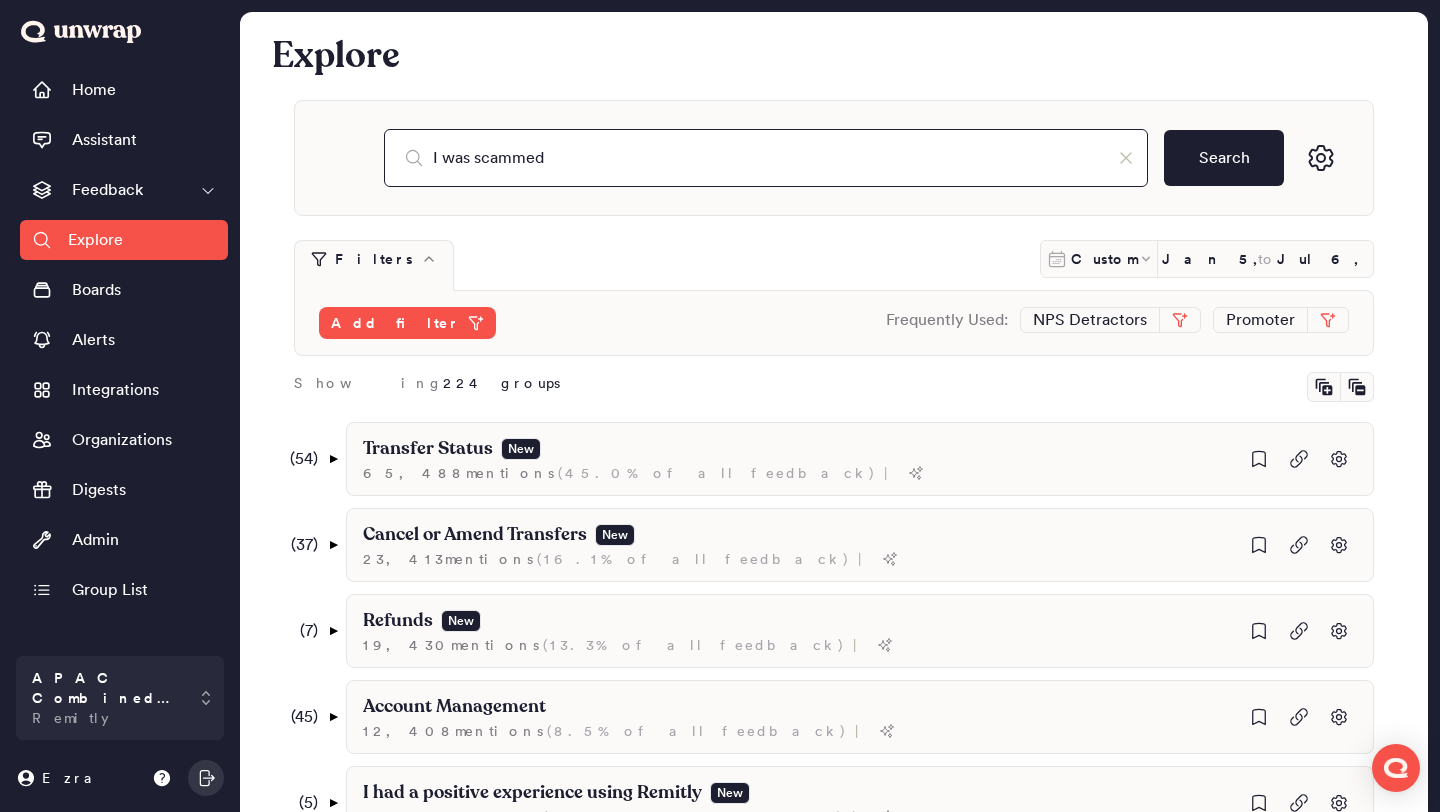 type on "I was scammed" 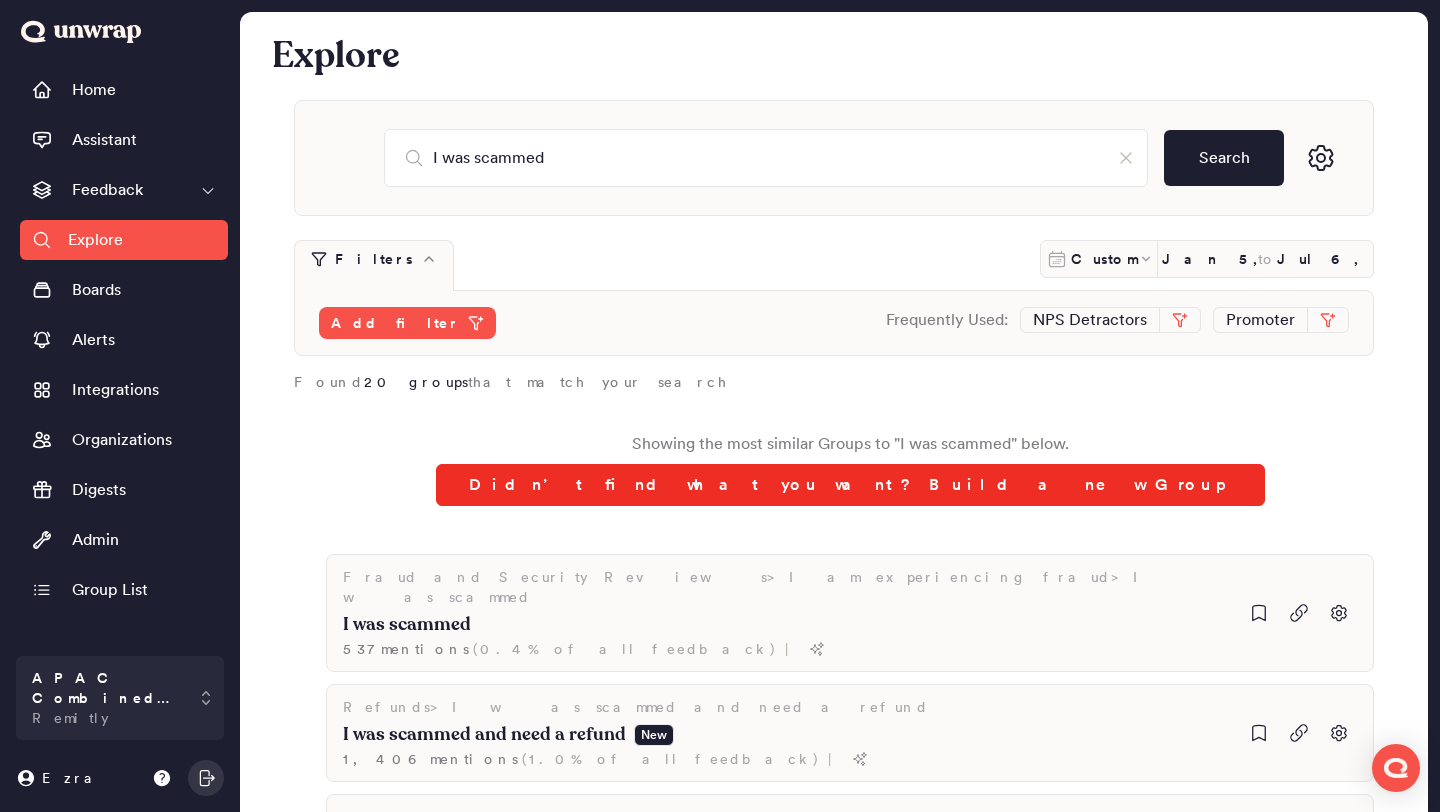 click on "Didn’t find what you want? Build a new Group" at bounding box center (850, 485) 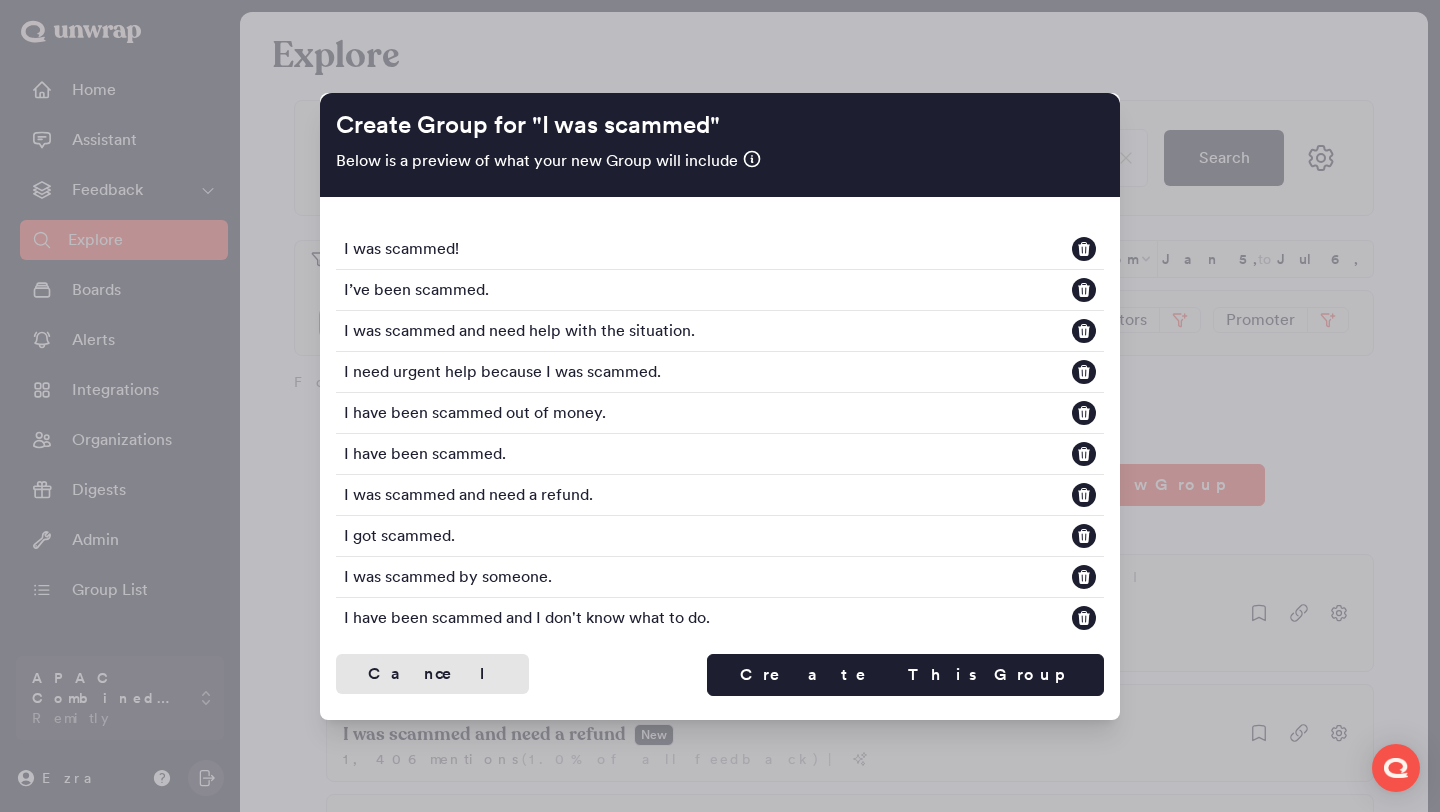 click on "Cancel" at bounding box center [432, 674] 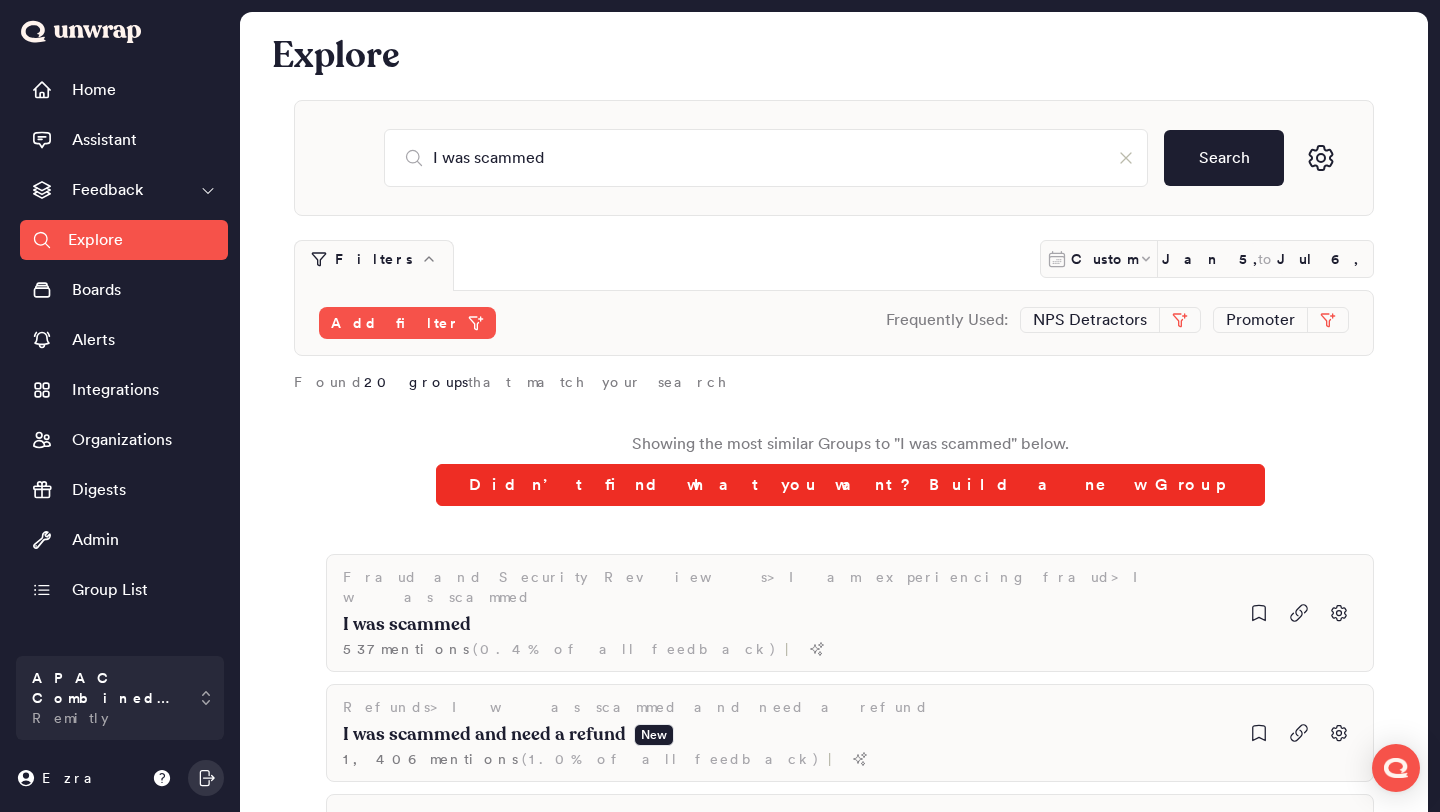 click on "Didn’t find what you want? Build a new Group" at bounding box center (850, 485) 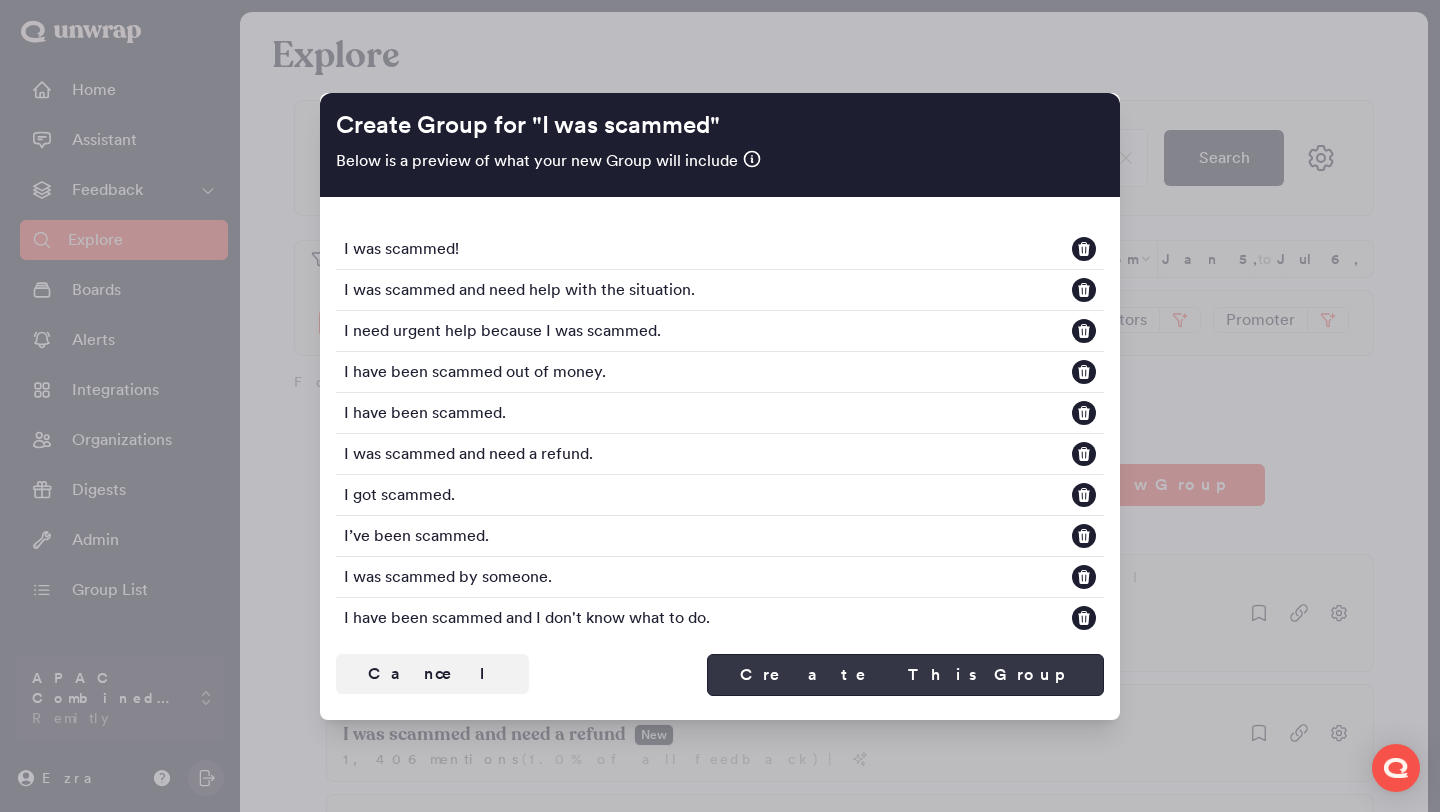 click on "Create This Group" at bounding box center [905, 675] 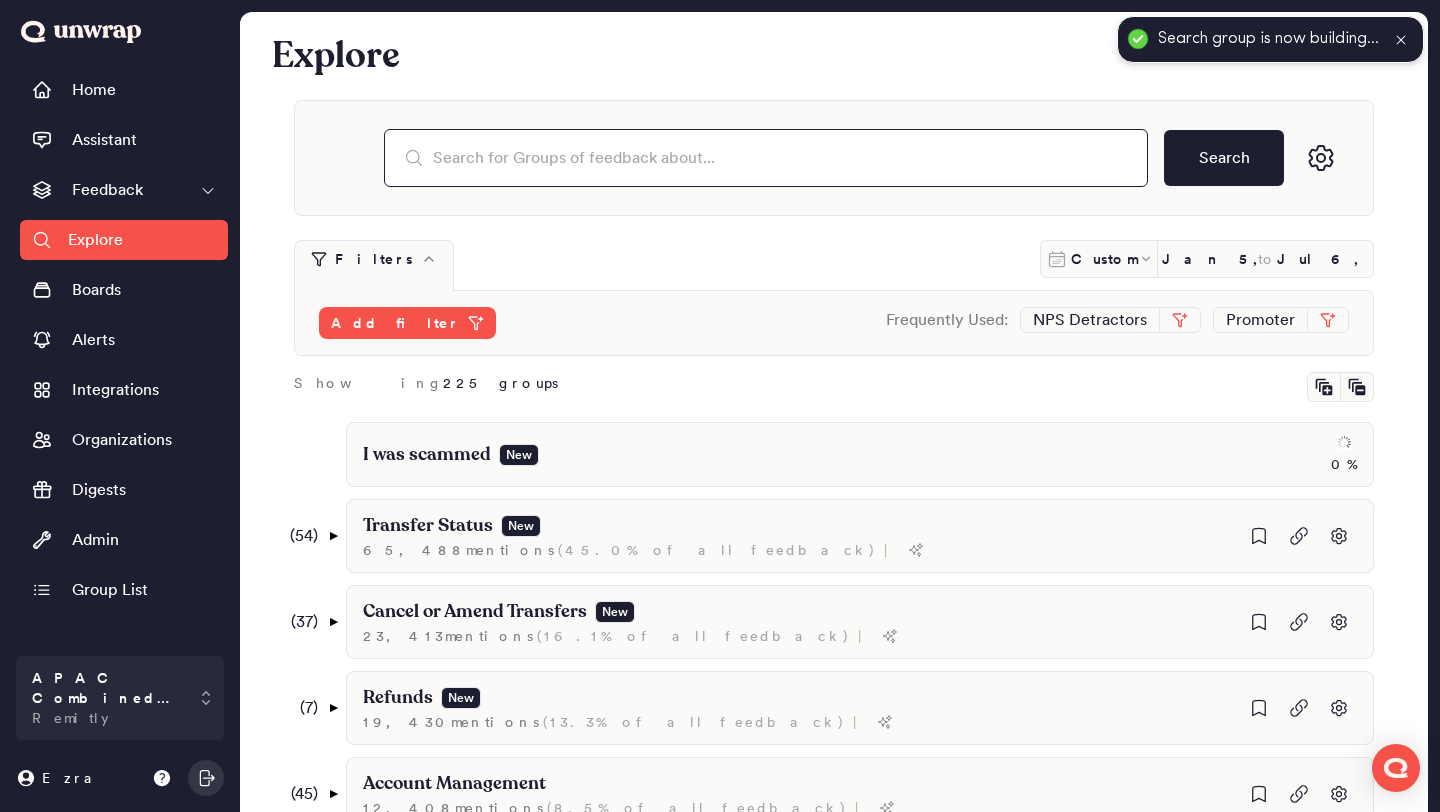 scroll, scrollTop: 445, scrollLeft: 0, axis: vertical 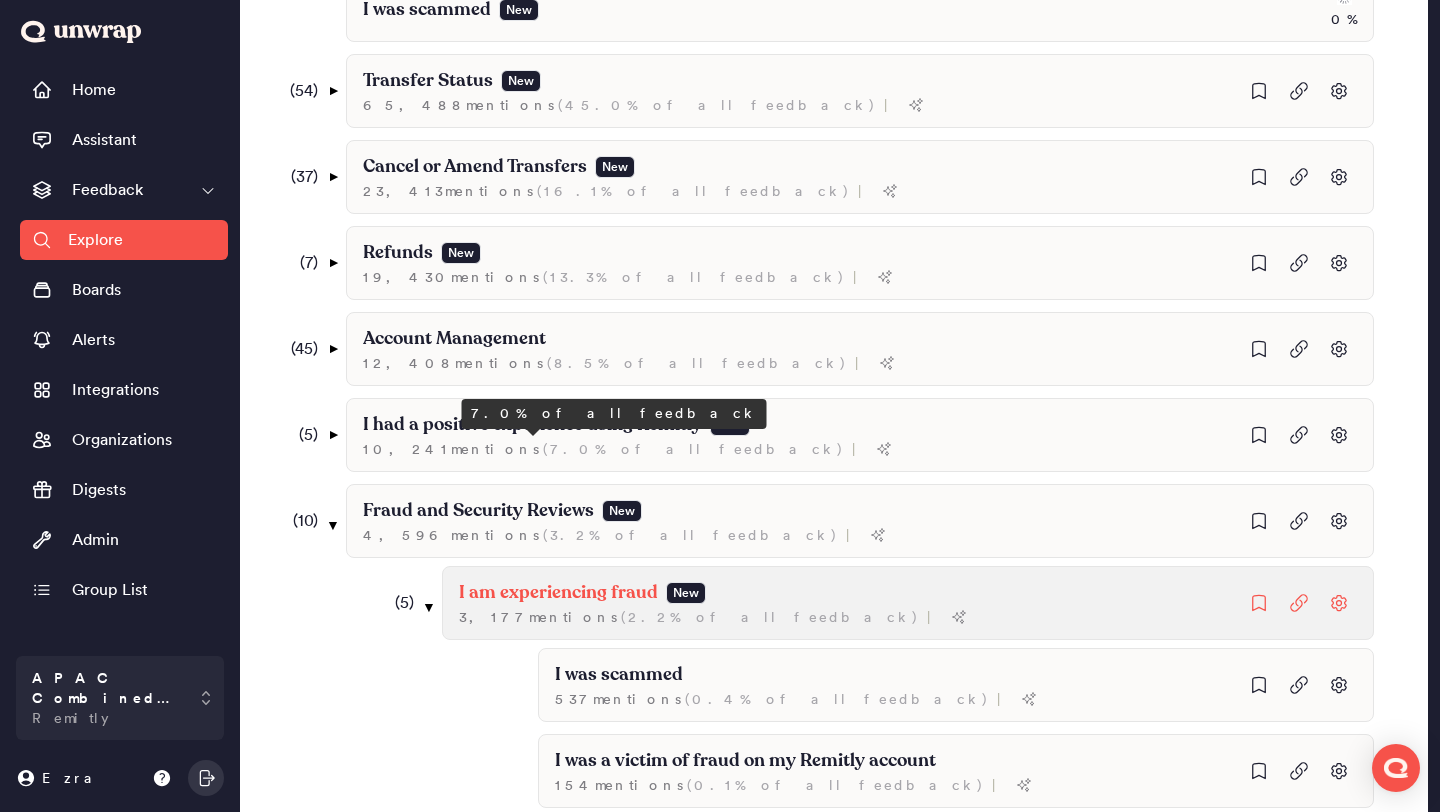 click on "I am experiencing fraud" at bounding box center [558, 593] 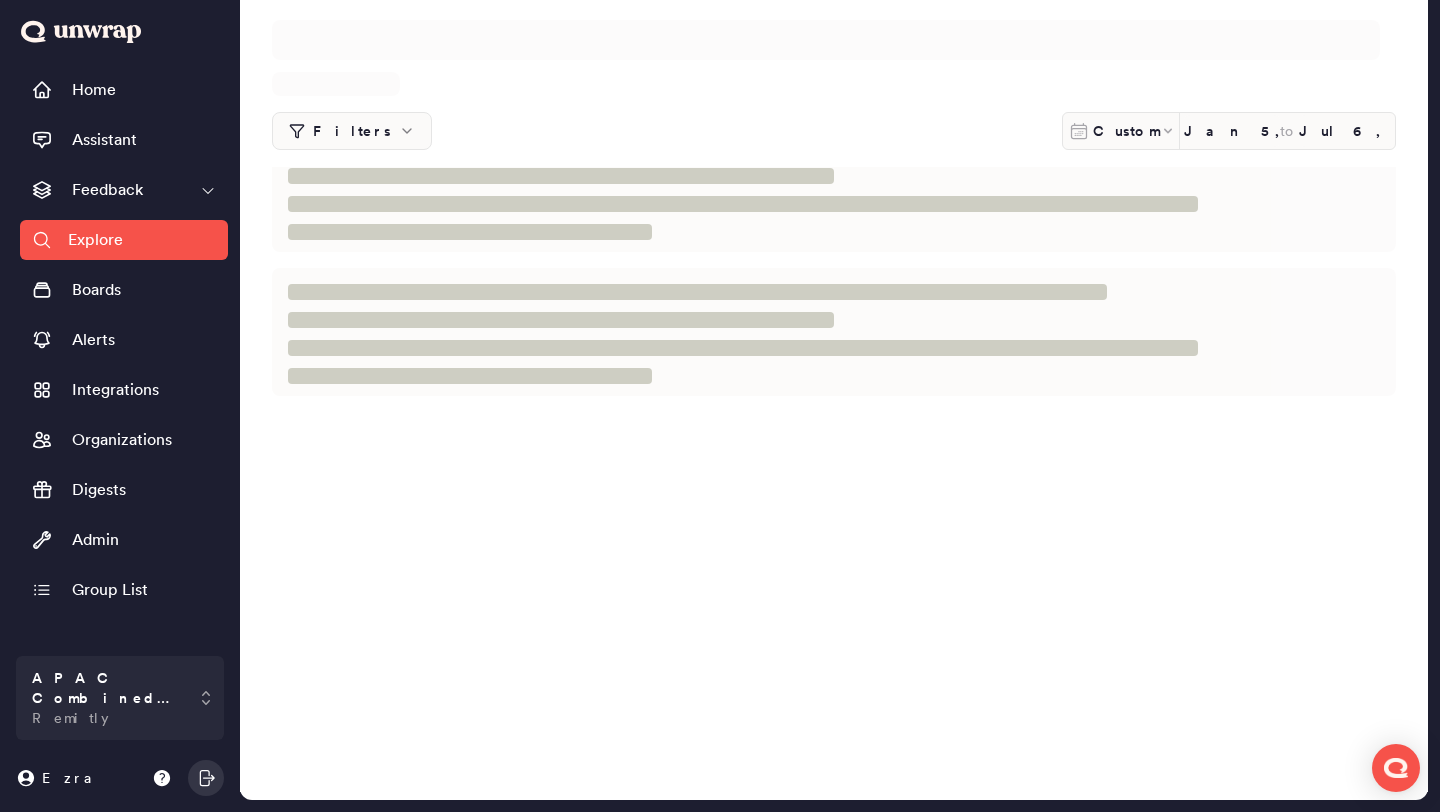 scroll, scrollTop: 0, scrollLeft: 0, axis: both 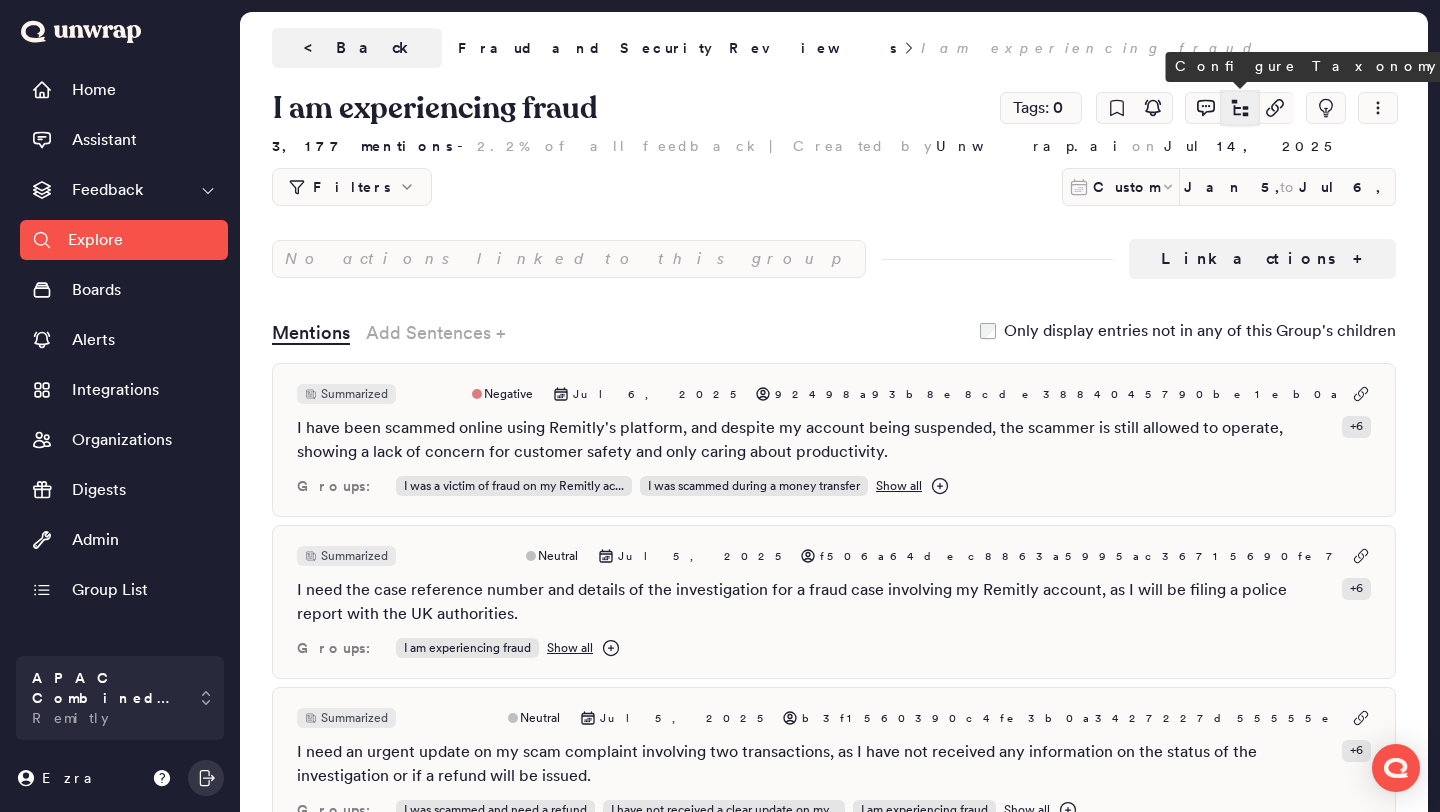 click 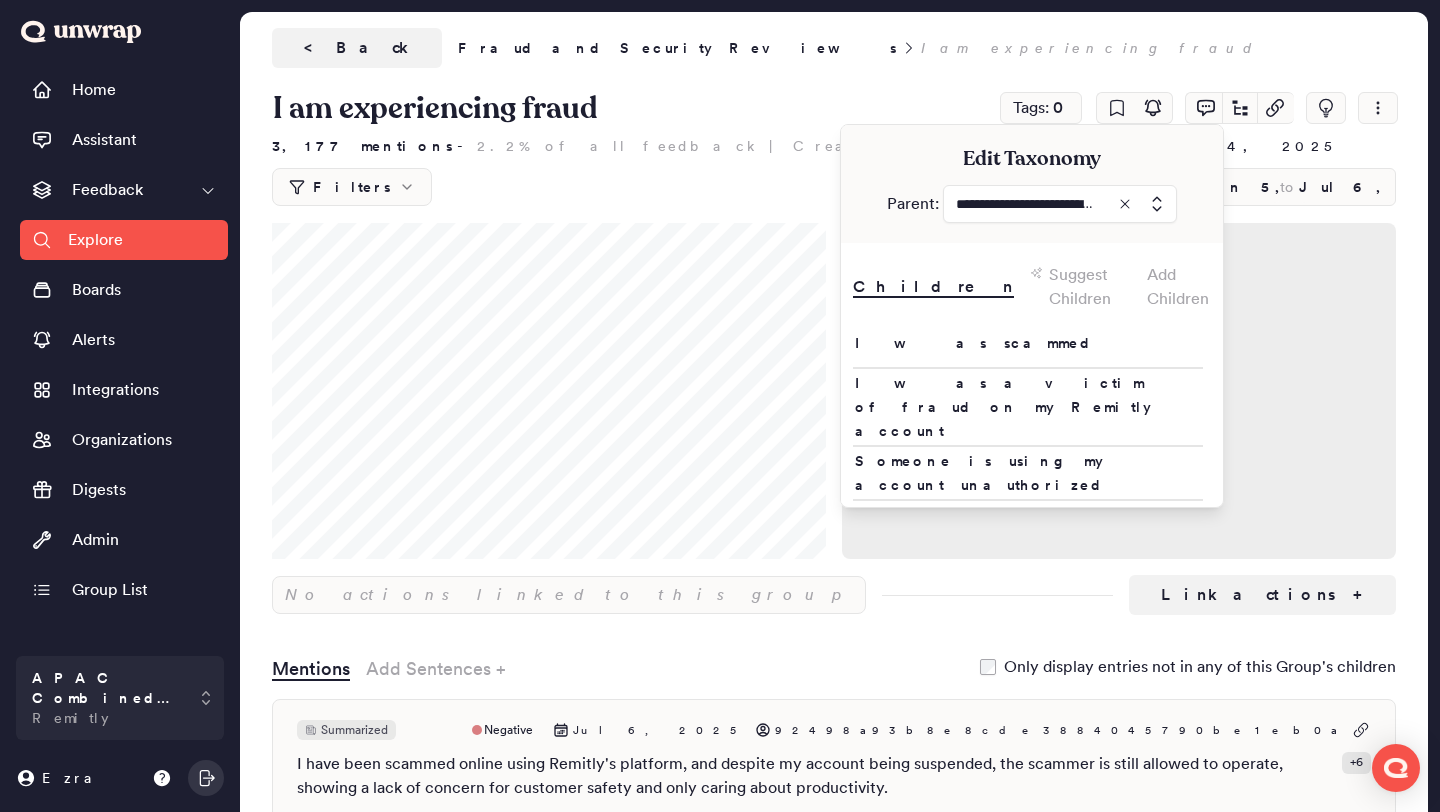 click on "Add Children" at bounding box center [1179, 287] 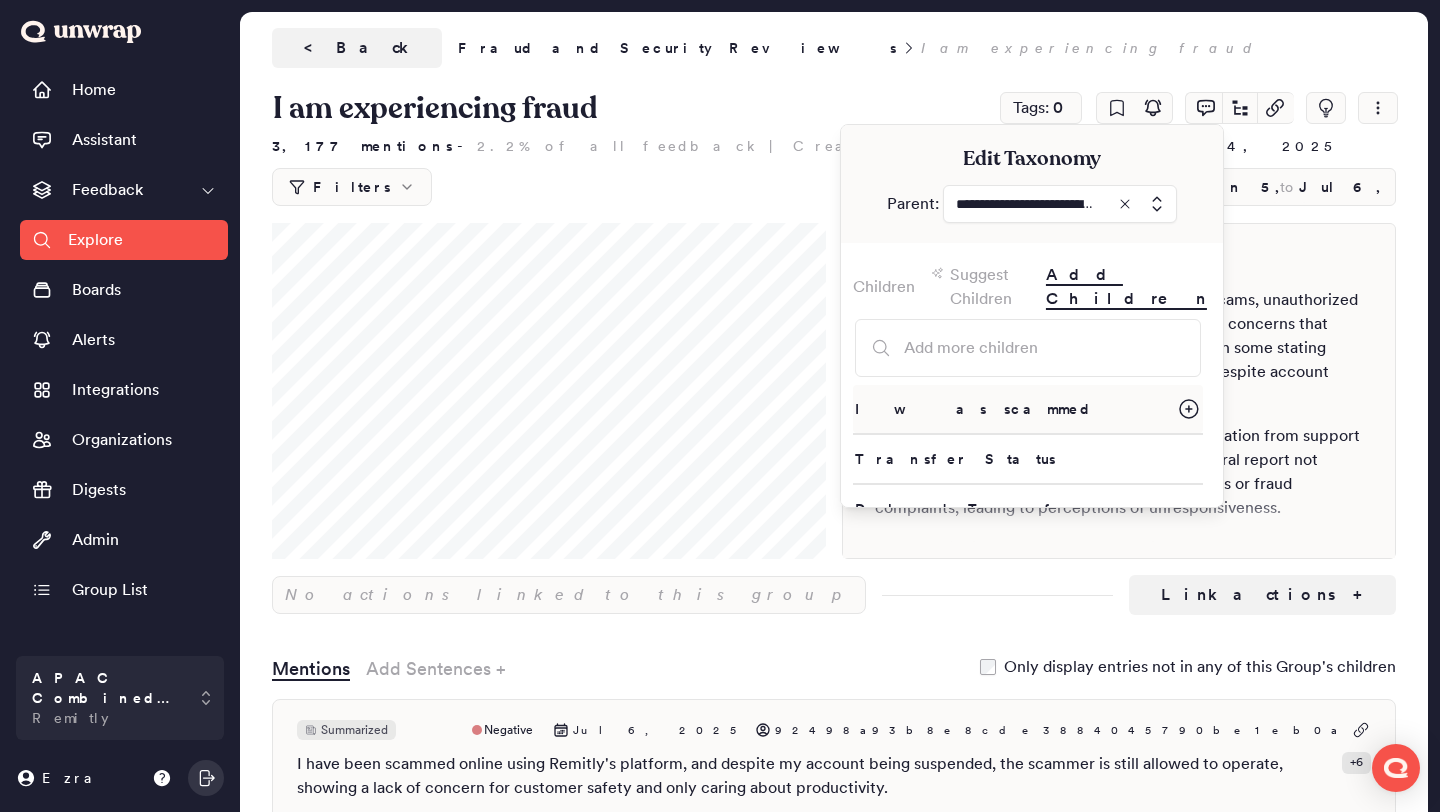 click 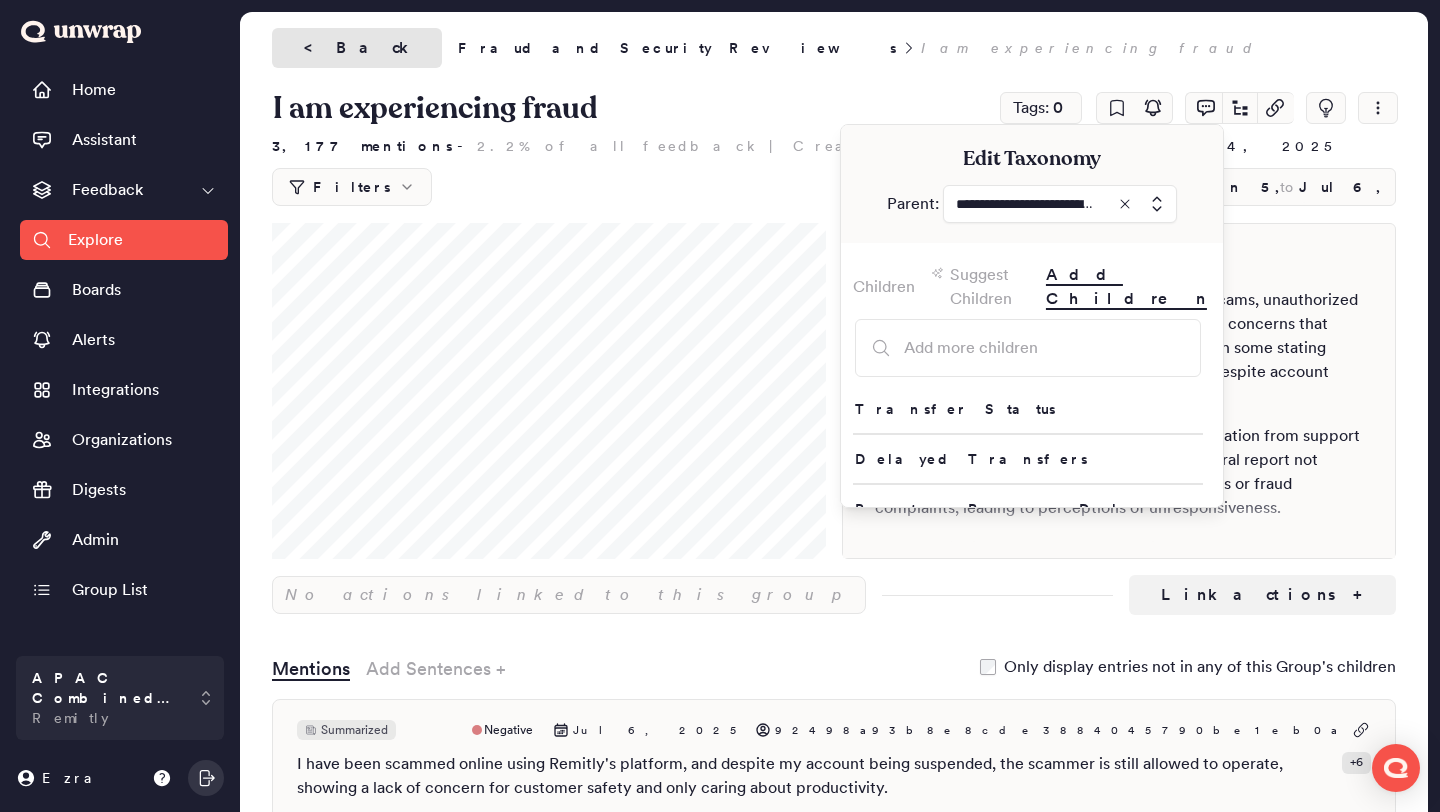 click on "< Back" at bounding box center [357, 48] 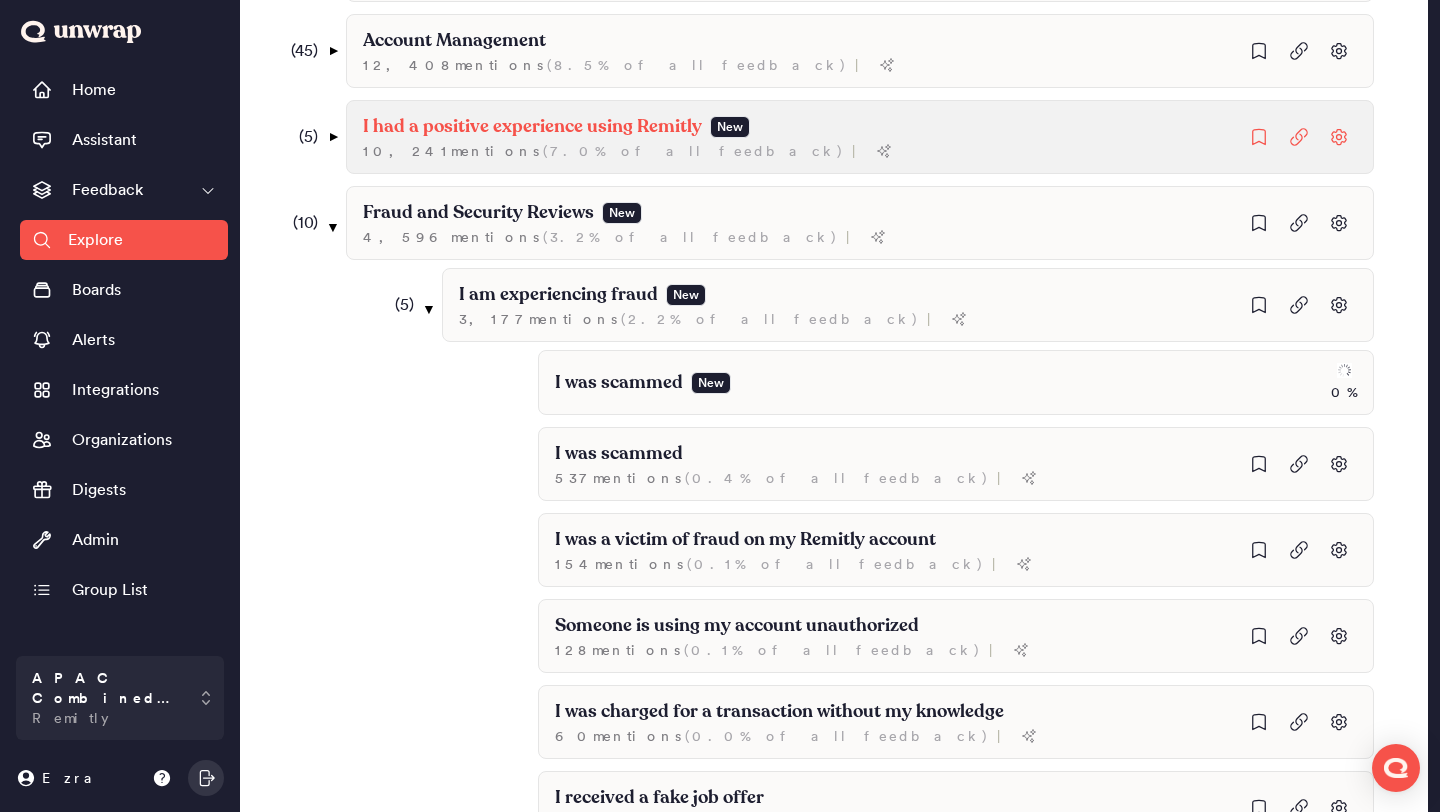 scroll, scrollTop: 669, scrollLeft: 0, axis: vertical 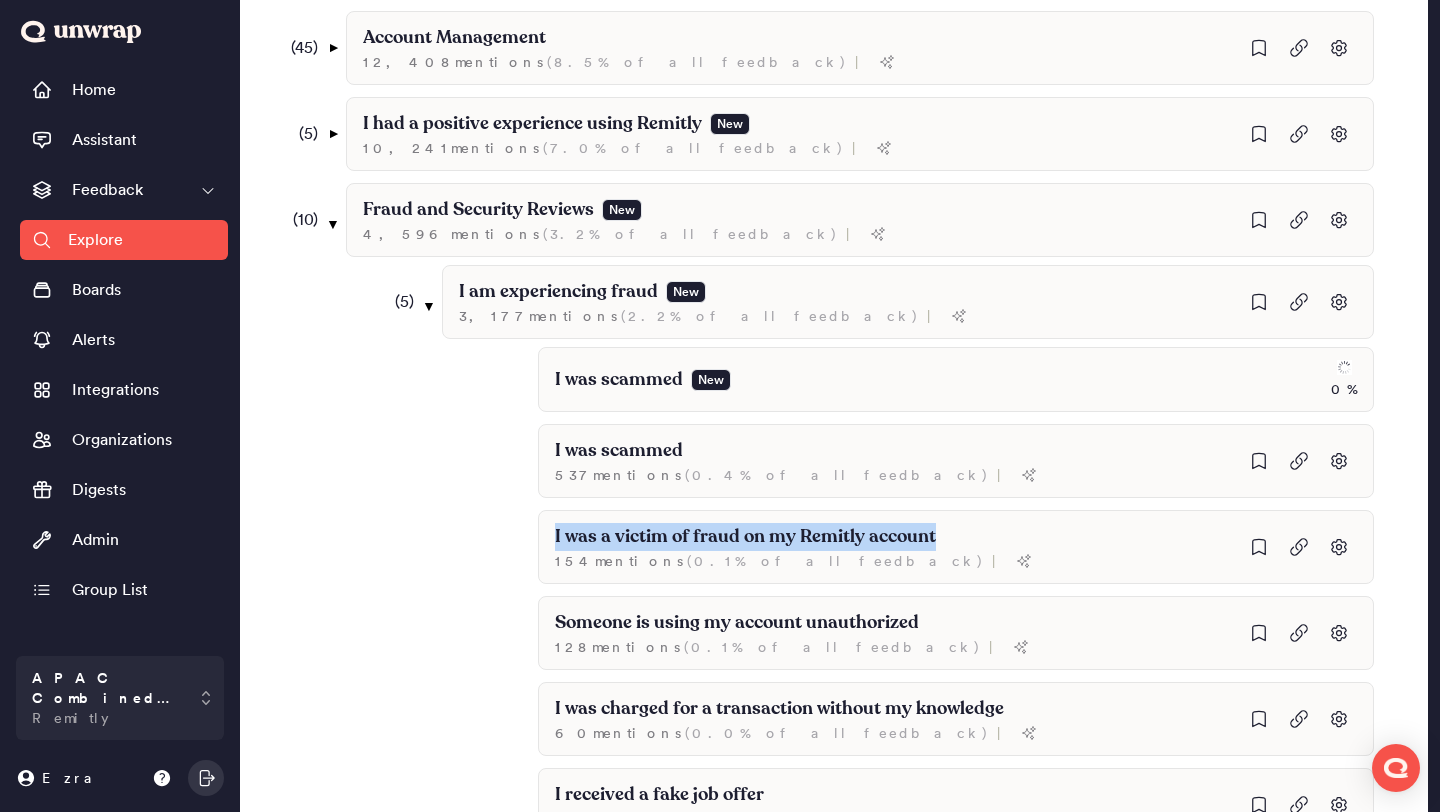 drag, startPoint x: 934, startPoint y: 536, endPoint x: 479, endPoint y: 539, distance: 455.0099 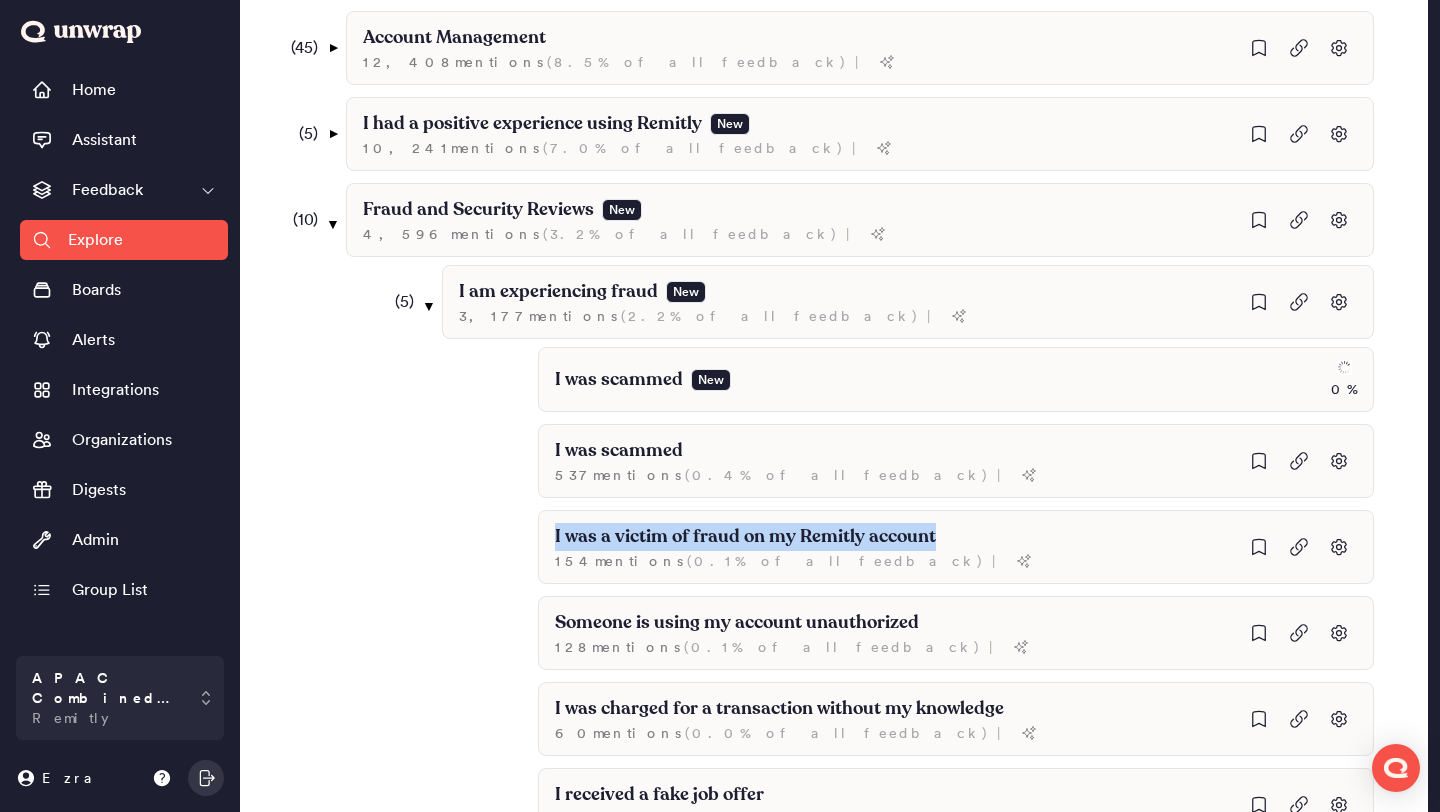 click on "( 5 ) ▼ I am experiencing fraud New 3,177  mention s   ( 2.2% of all feedback ) | I was scammed New 0 % I was scammed 537  mention s   ( 0.4% of all feedback ) | I was a victim of fraud on my Remitly account 154  mention s   ( 0.1% of all feedback ) | Someone is using my account unauthorized 128  mention s   ( 0.1% of all feedback ) | I was charged for a transaction without my knowledge 60  mention s   ( 0.0% of all feedback ) | I received a fake job offer 26  mention s   ( 0.0% of all feedback ) | I was scammed during a money transfer 1,254  mention s   ( 0.9% of all feedback ) | ( 1 ) ▼ Account Suspension Due to Fraud New 211  mention s   ( 0.1% of all feedback ) | My account was suspended due to a scam transaction 48  mention s   ( 0.0% of all feedback ) | My transaction is under compliance review due to a duplicate account New 21  mention s   ( 0.0% of all feedback ) |" at bounding box center (908, 686) 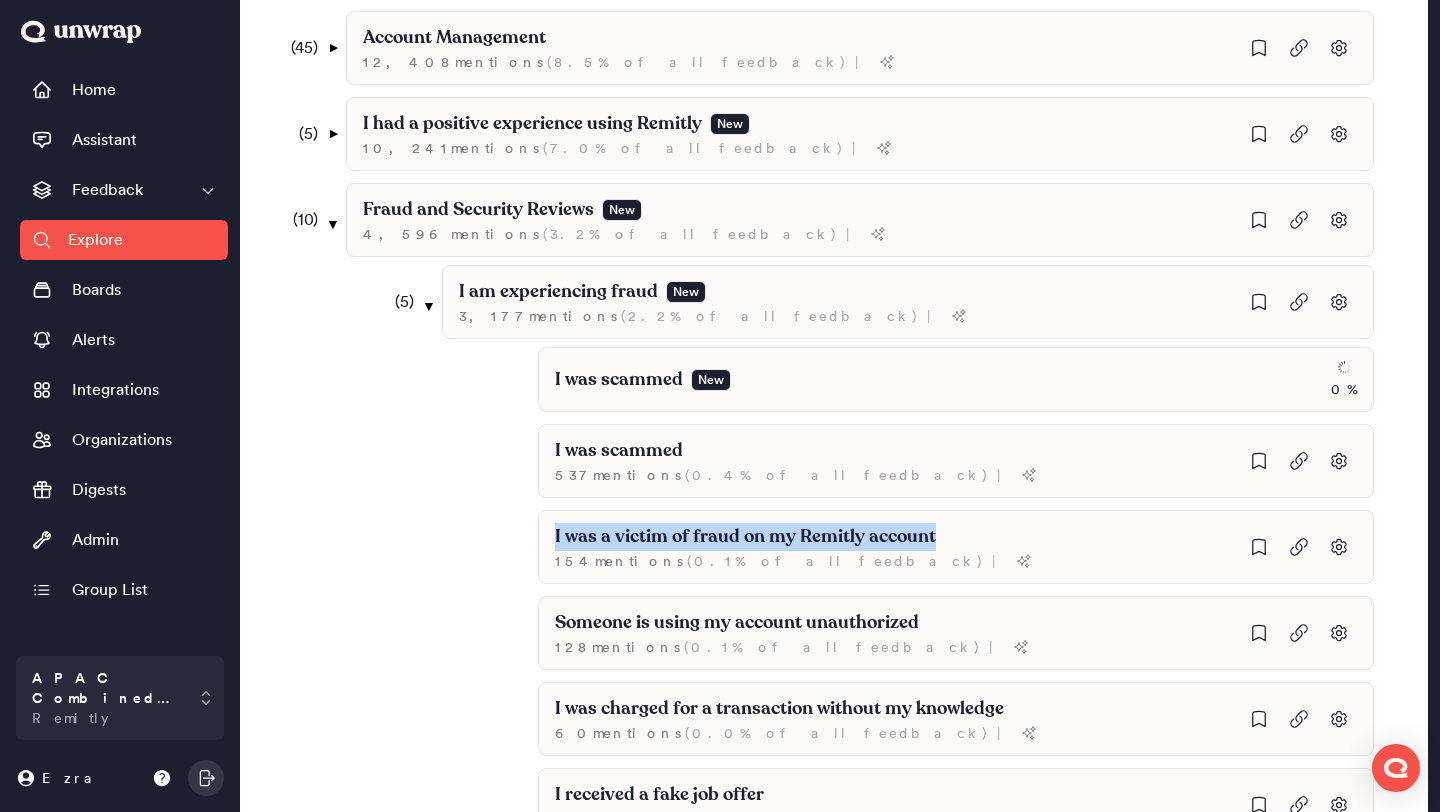 copy on "I was a victim of fraud on my Remitly account" 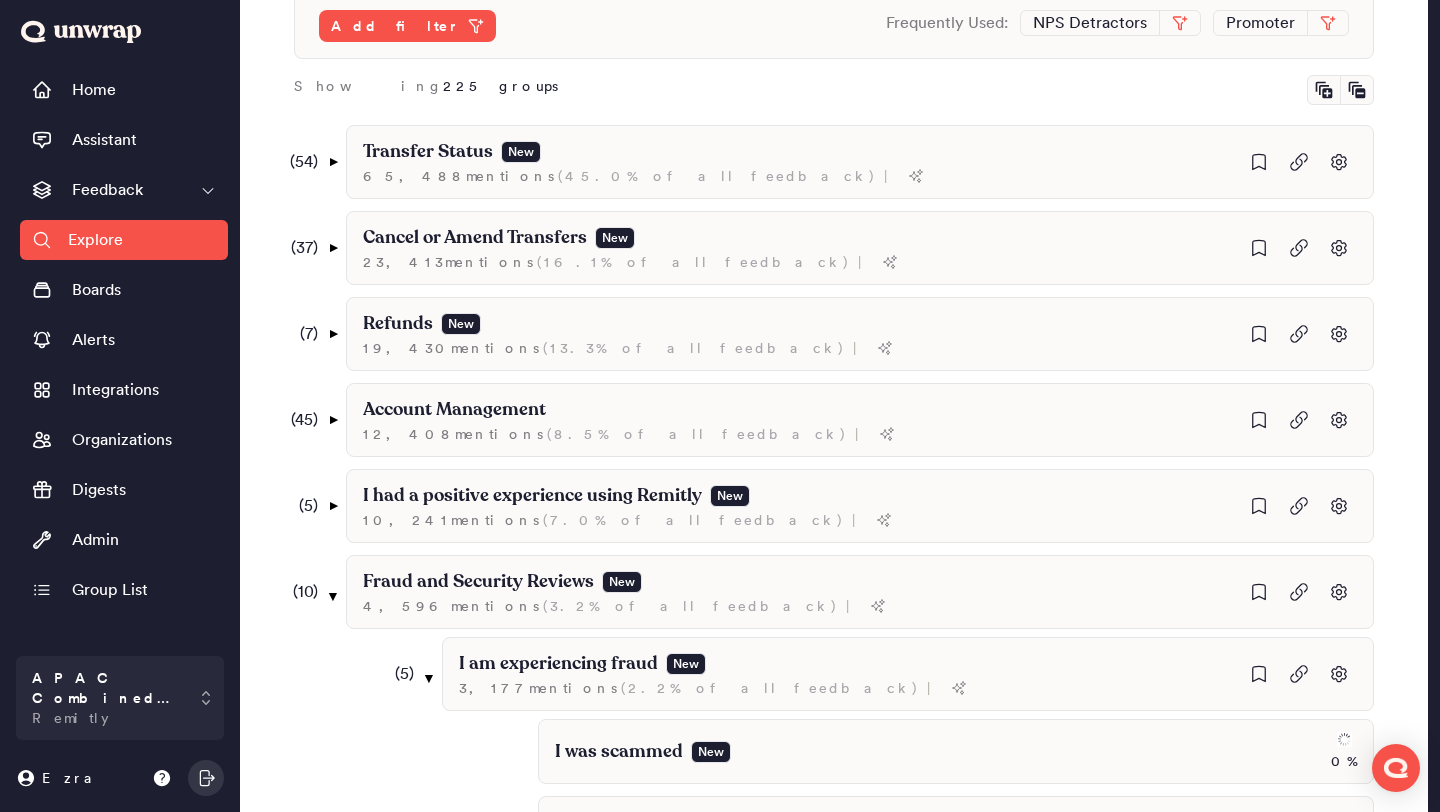 scroll, scrollTop: 0, scrollLeft: 0, axis: both 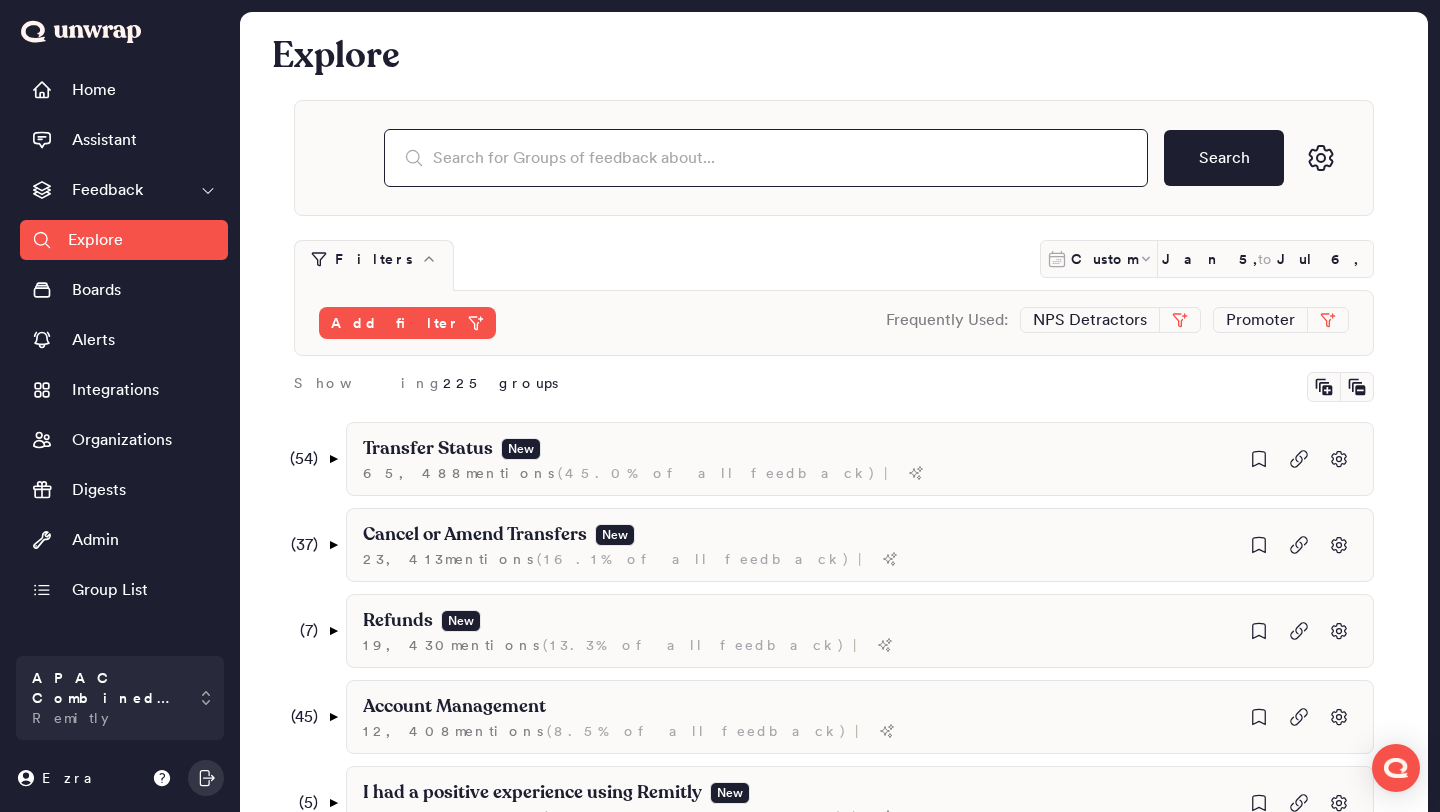 click at bounding box center [766, 158] 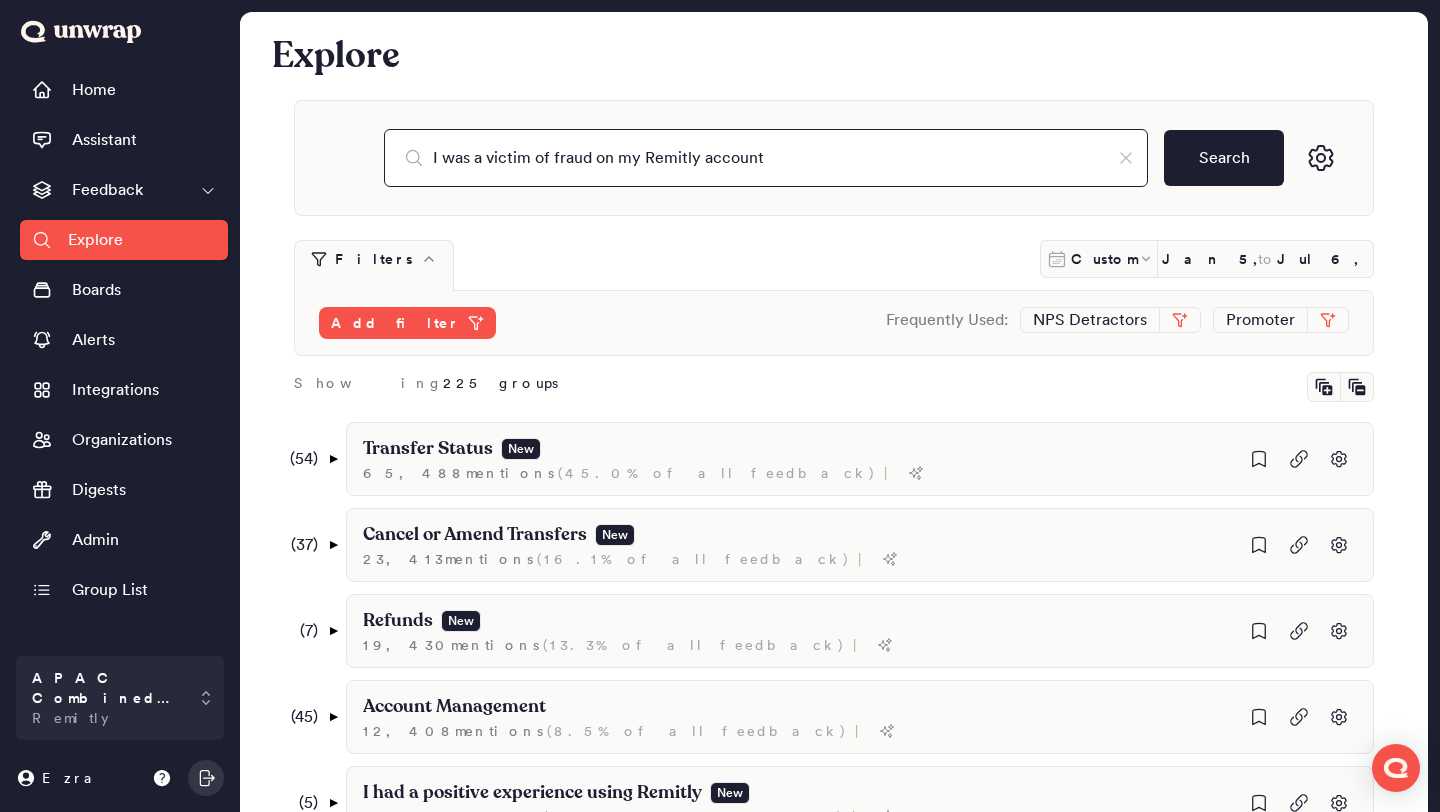type on "I was a victim of fraud on my Remitly account" 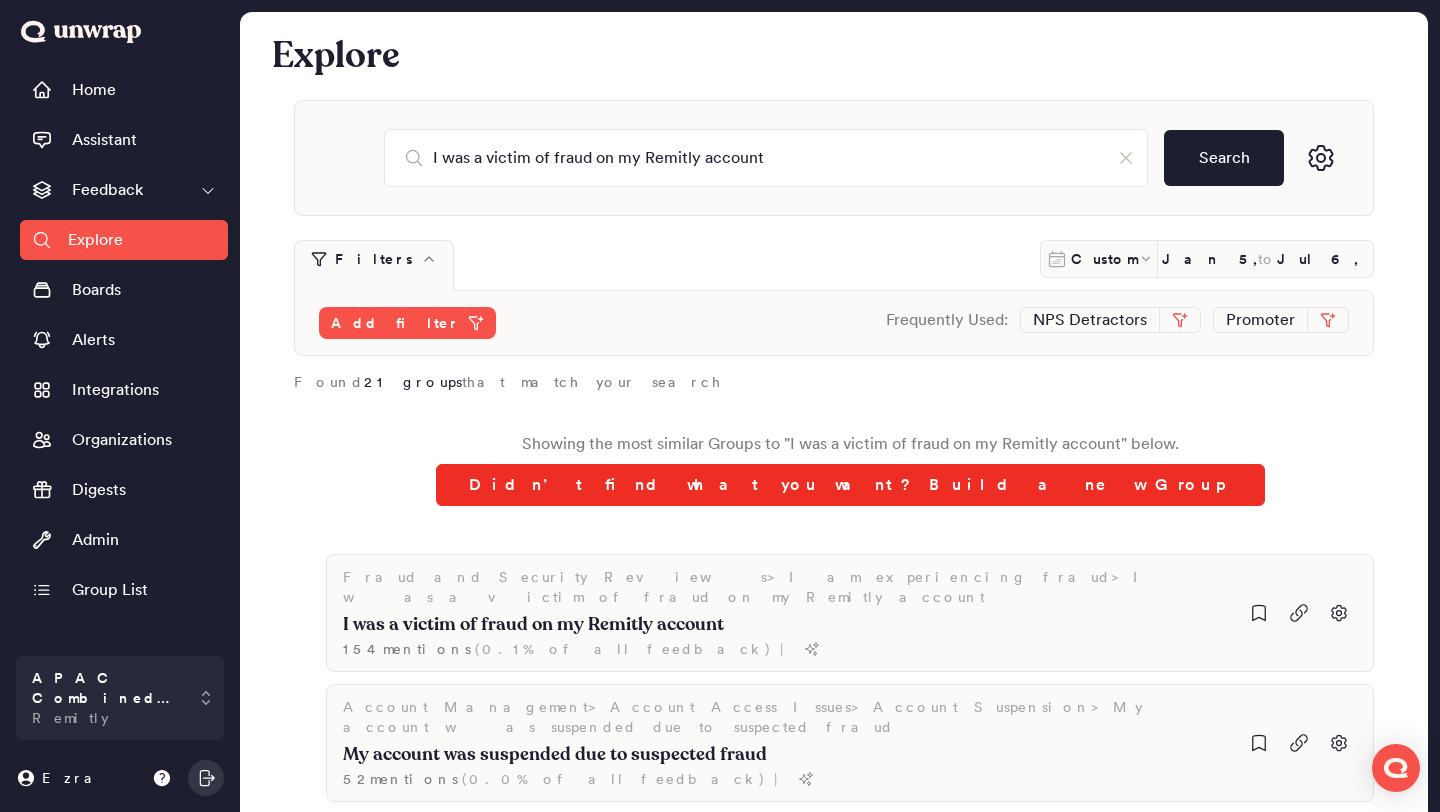 click on "Didn’t find what you want? Build a new Group" at bounding box center (850, 485) 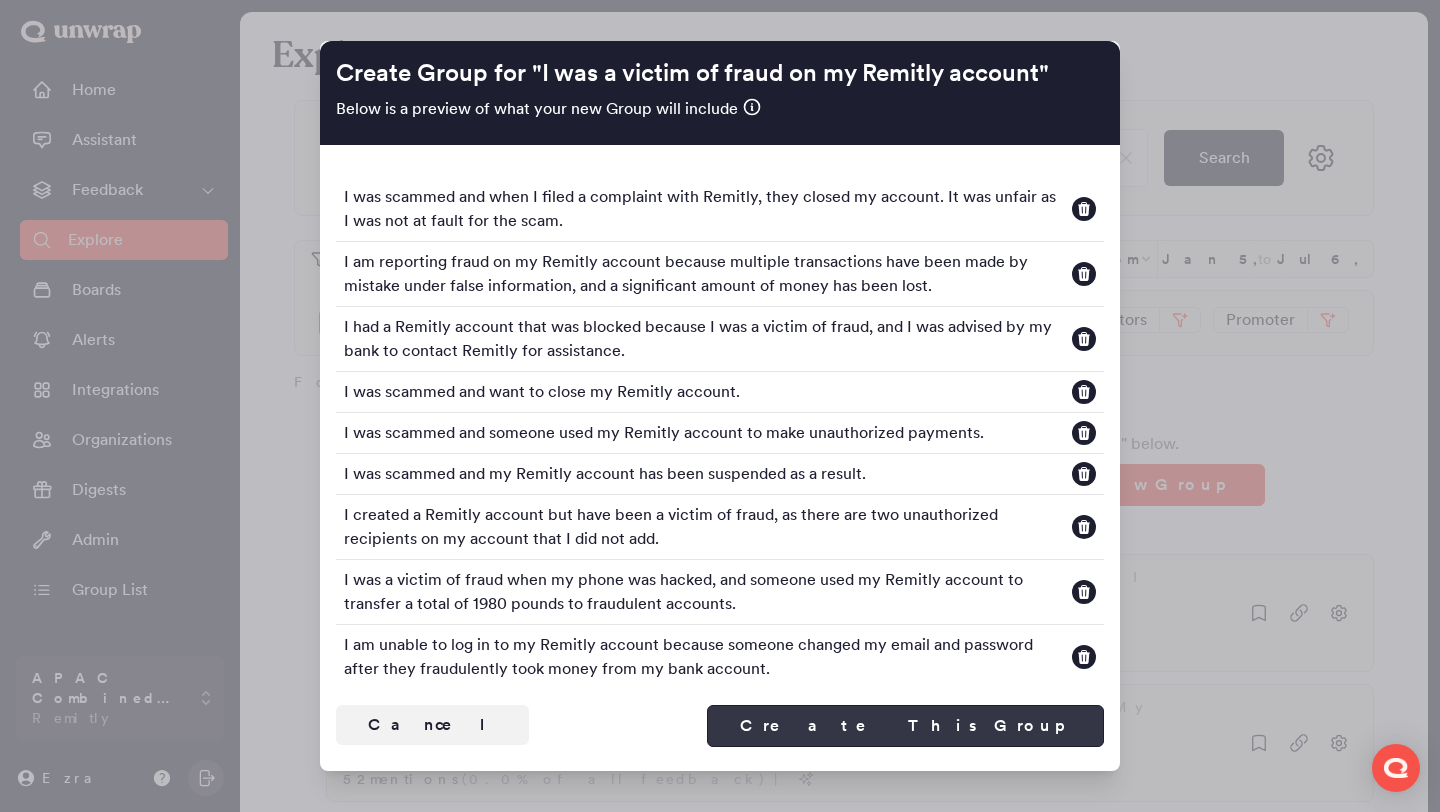 click on "Create This Group" at bounding box center (905, 726) 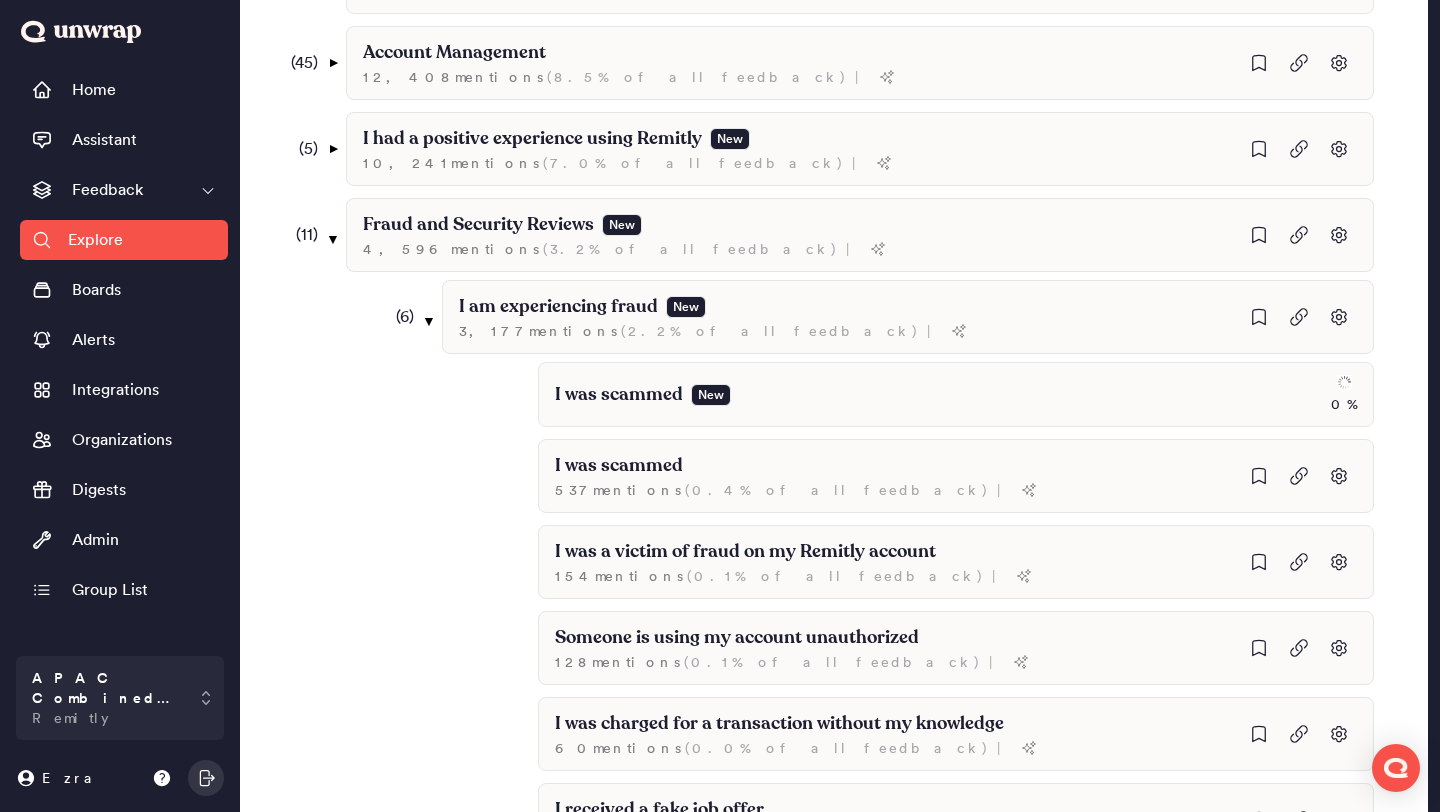 scroll, scrollTop: 734, scrollLeft: 0, axis: vertical 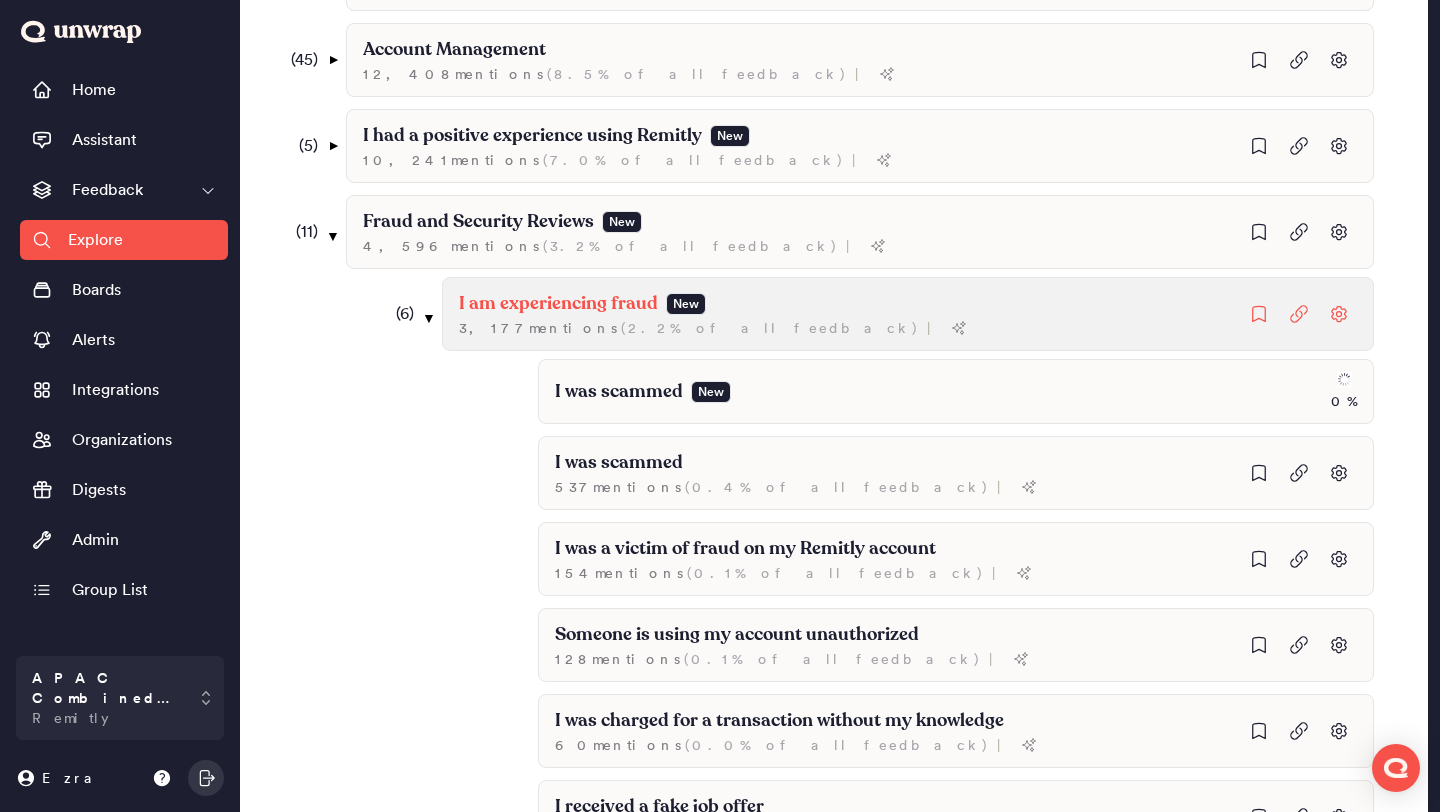 click on "( 2.2% of all feedback )" at bounding box center [770, 328] 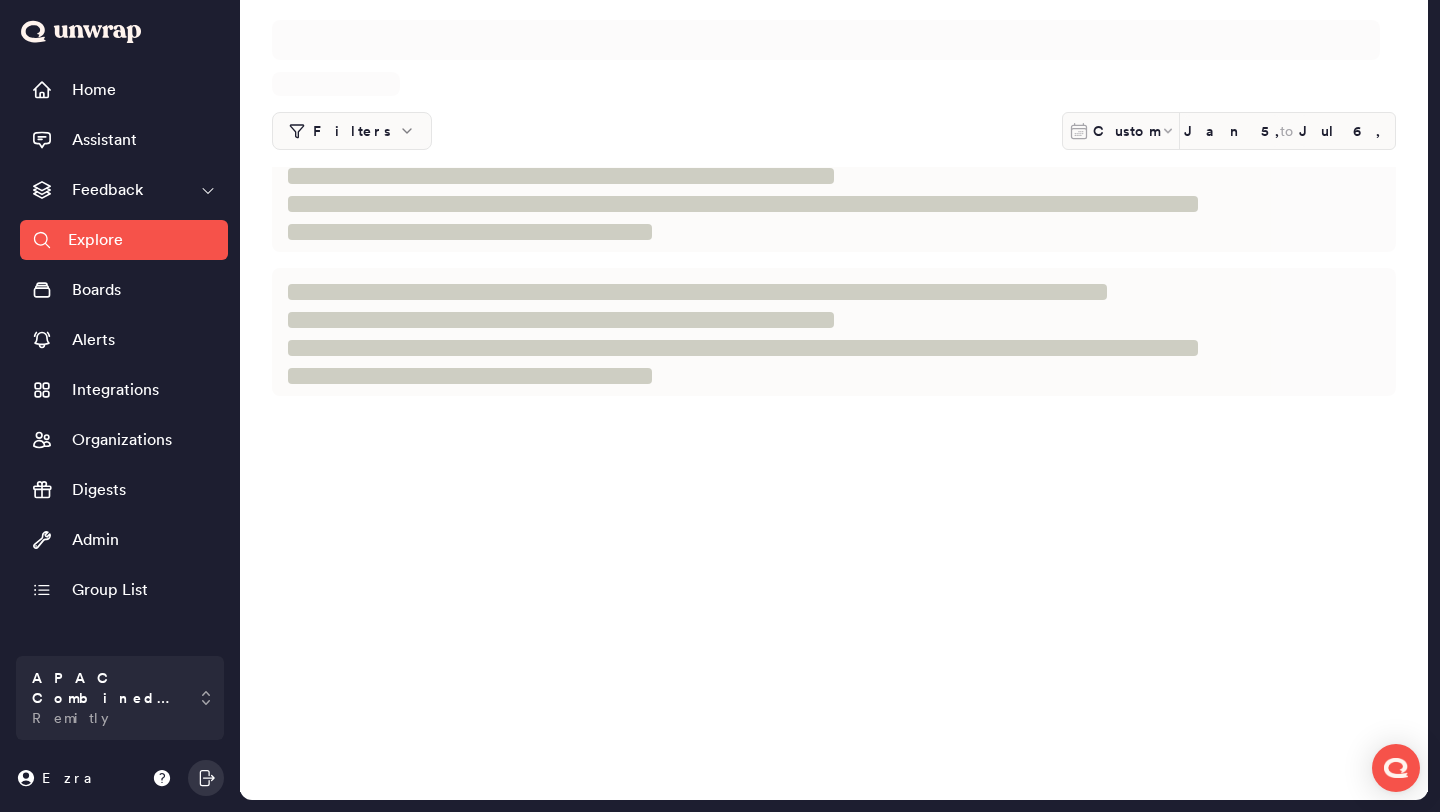 scroll, scrollTop: 0, scrollLeft: 0, axis: both 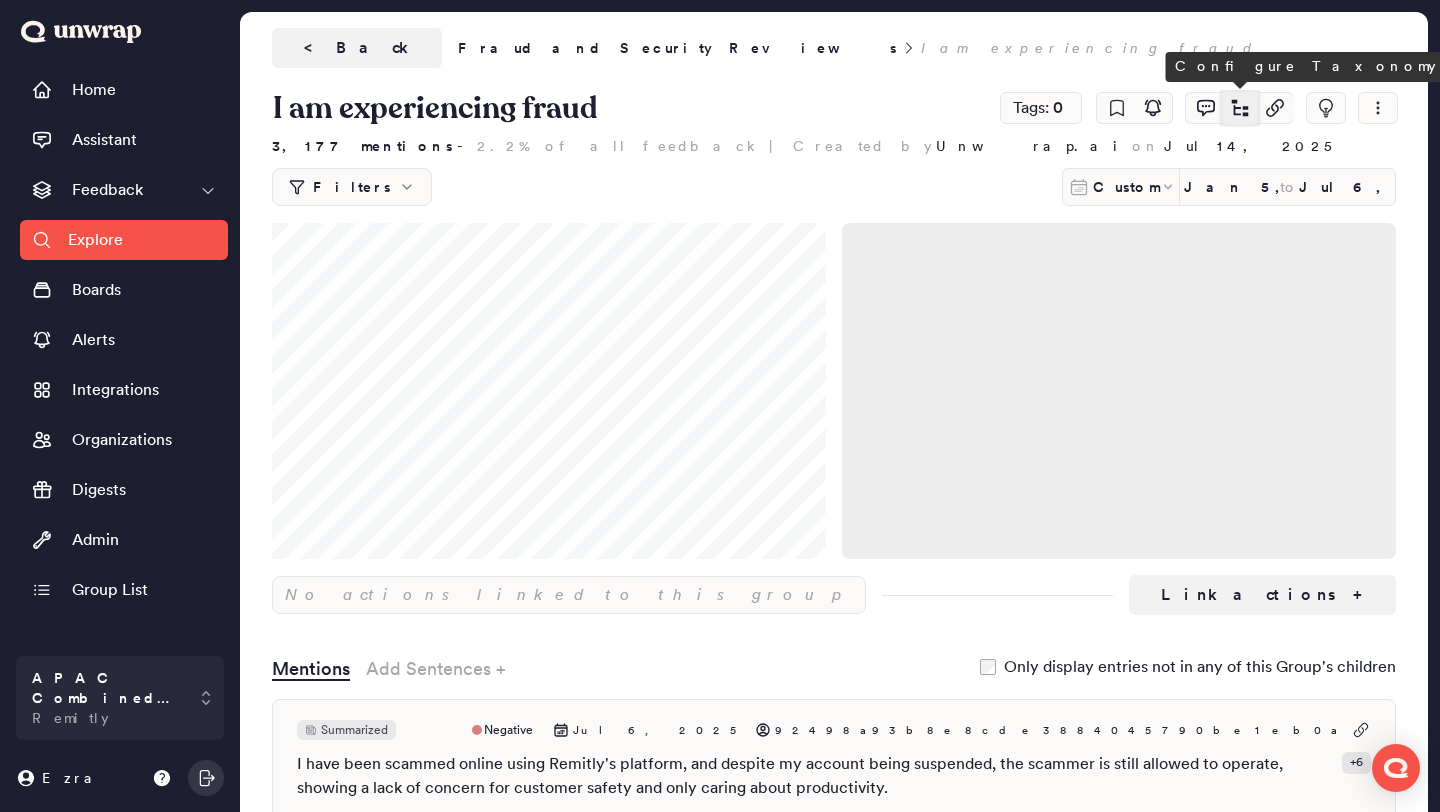 click 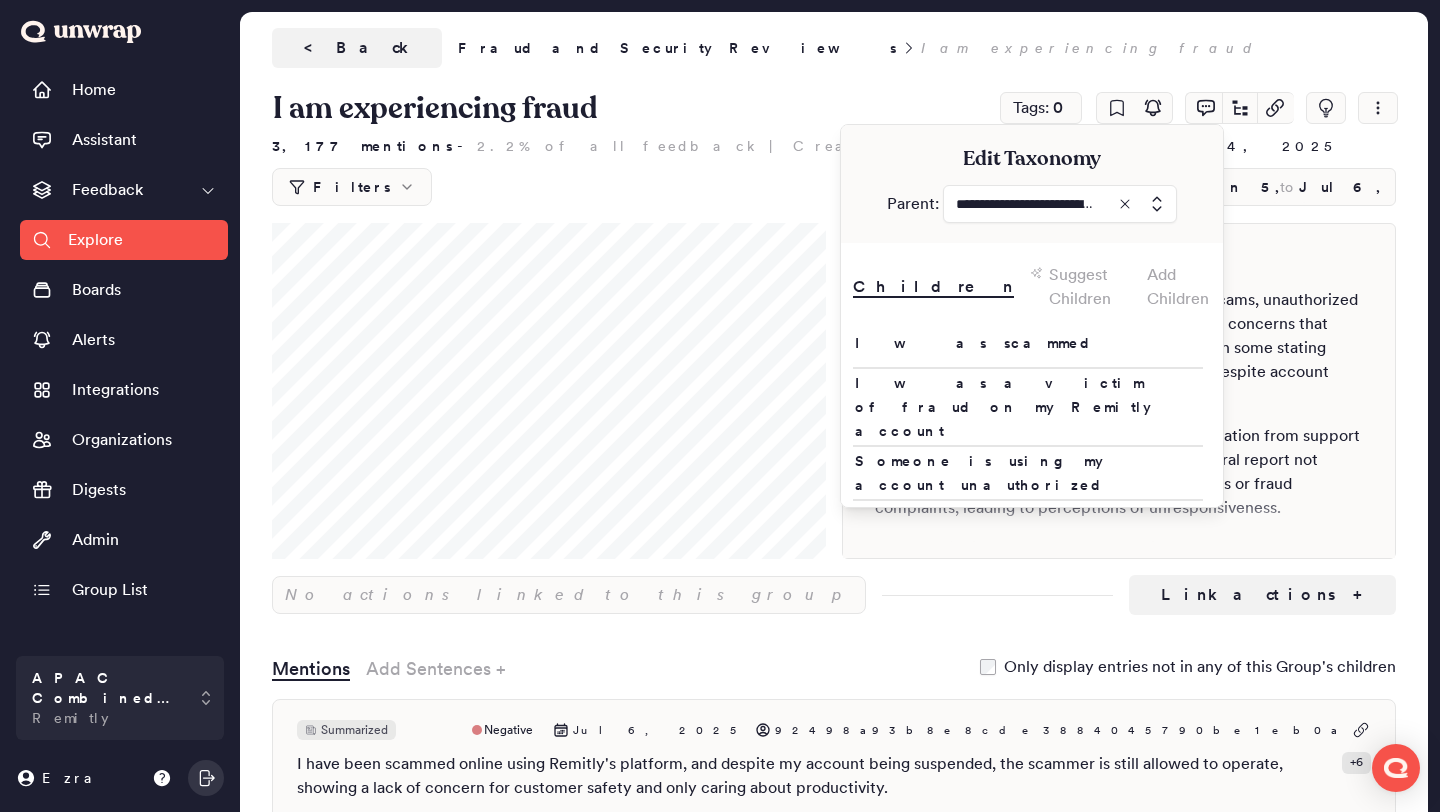 click on "Add Children" at bounding box center [1179, 287] 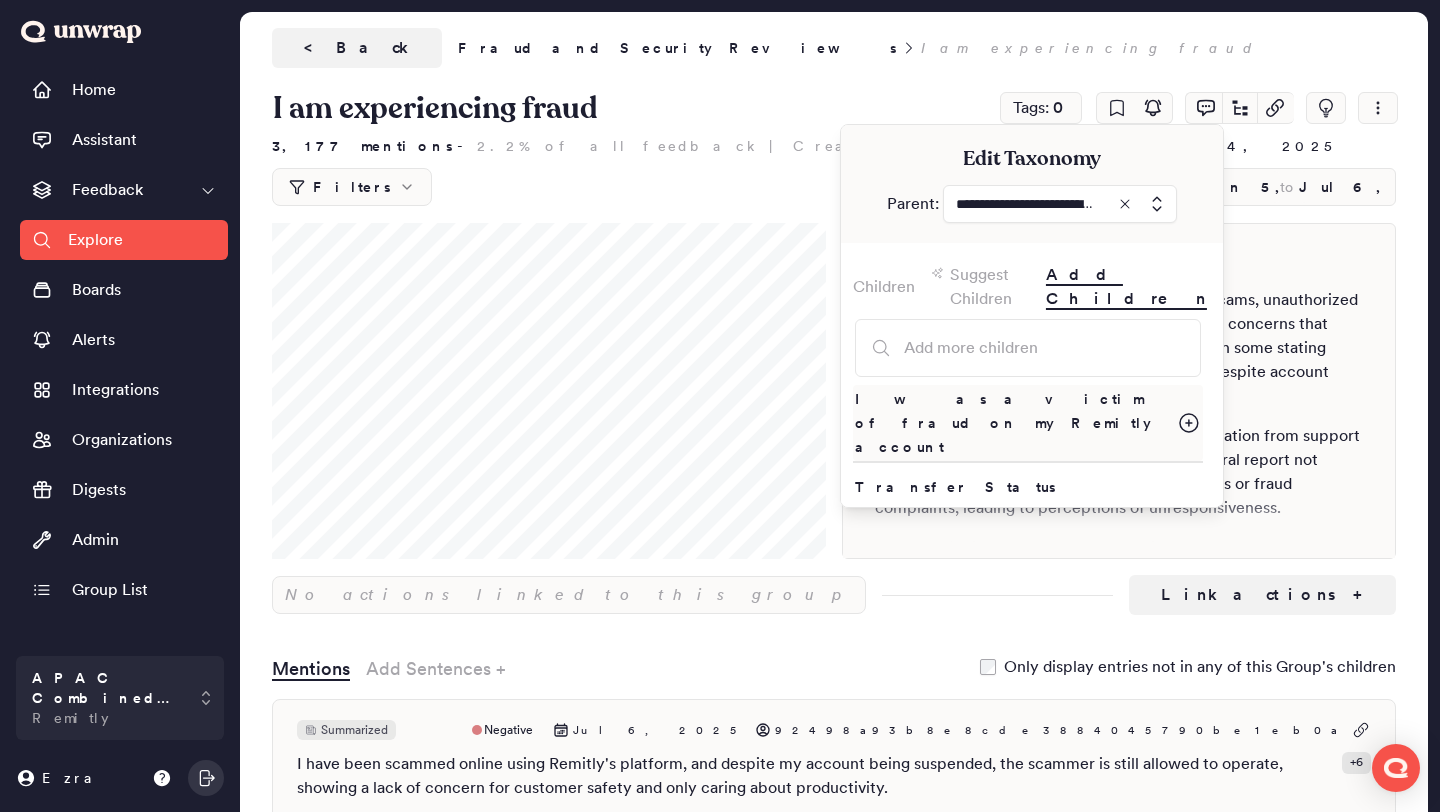 click 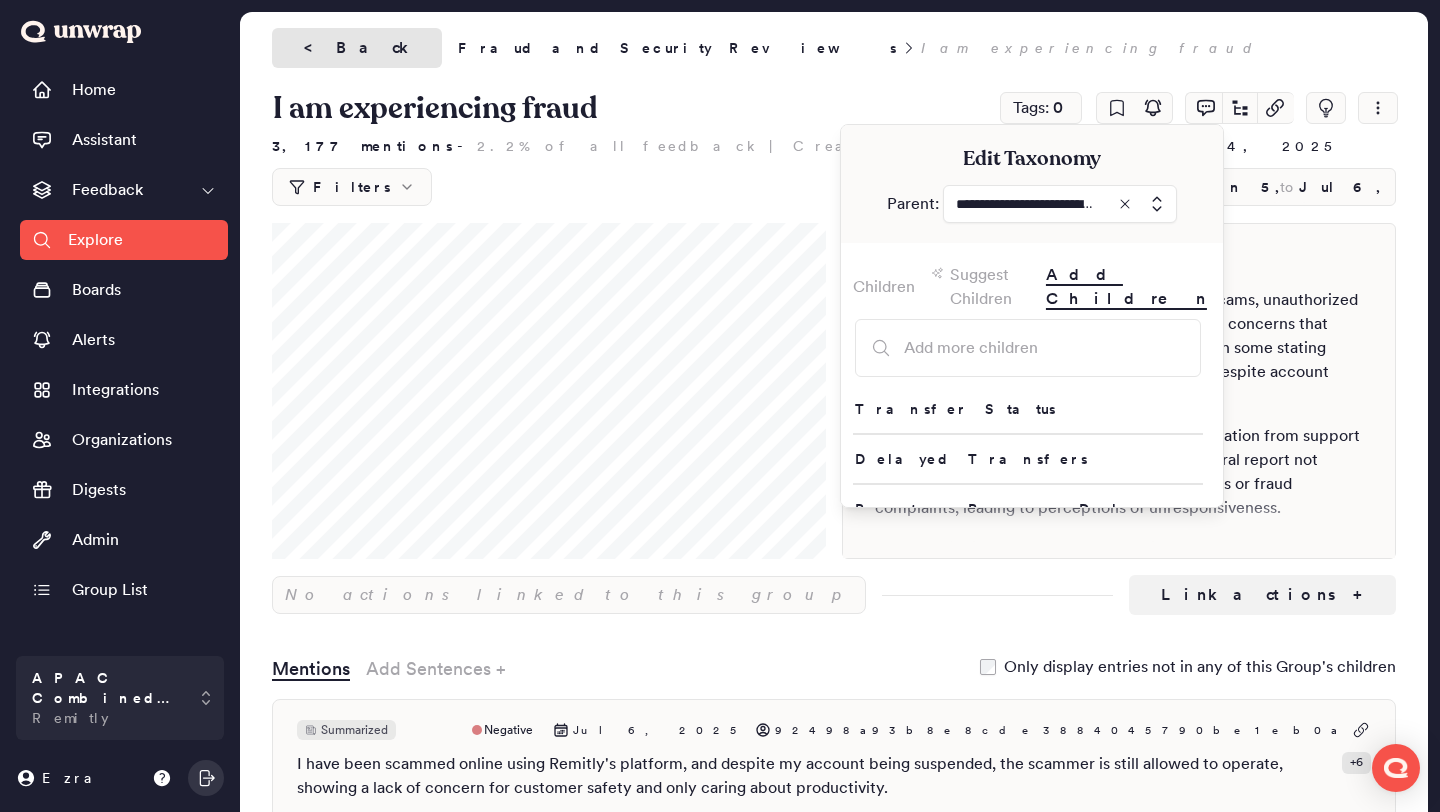 click on "< Back" at bounding box center [357, 48] 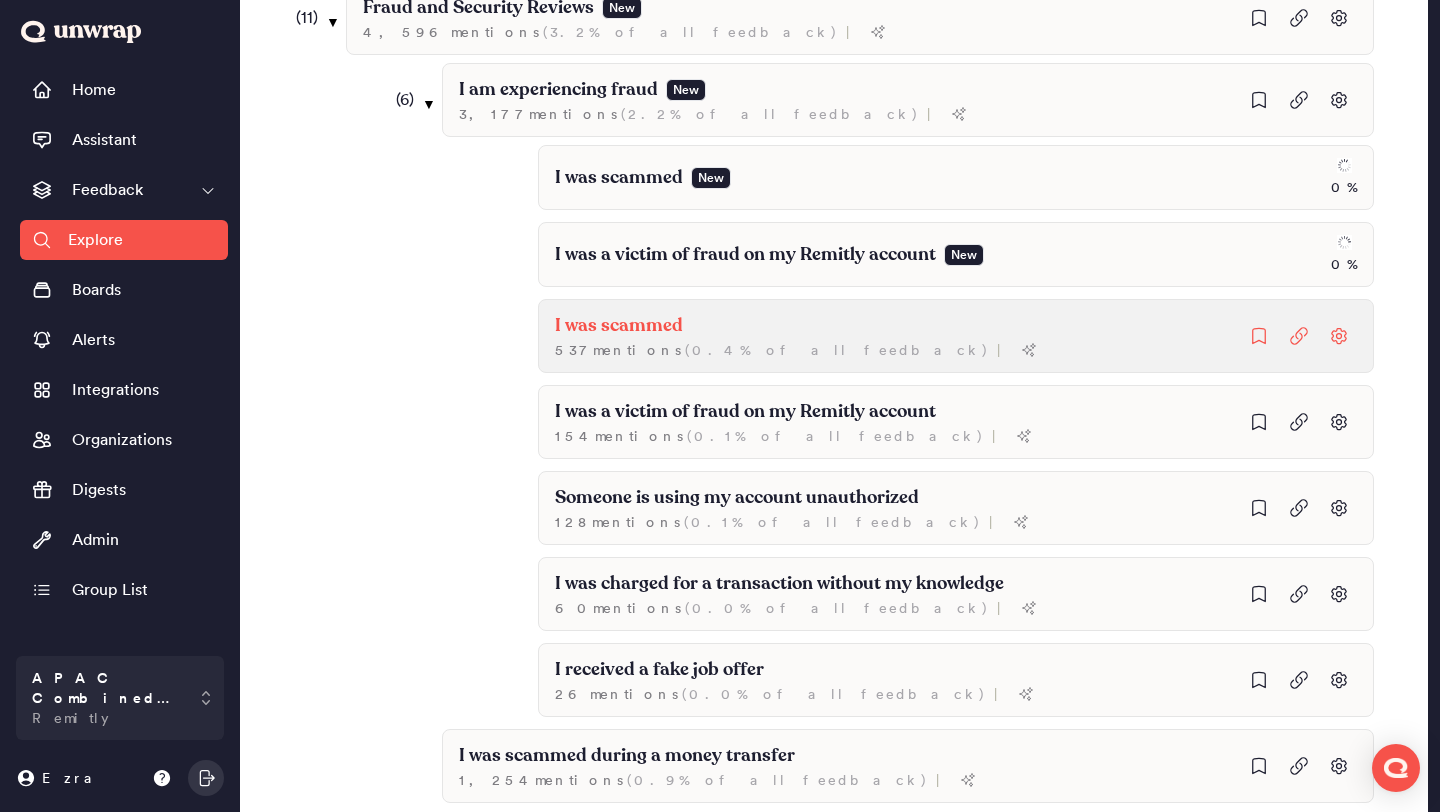 scroll, scrollTop: 872, scrollLeft: 0, axis: vertical 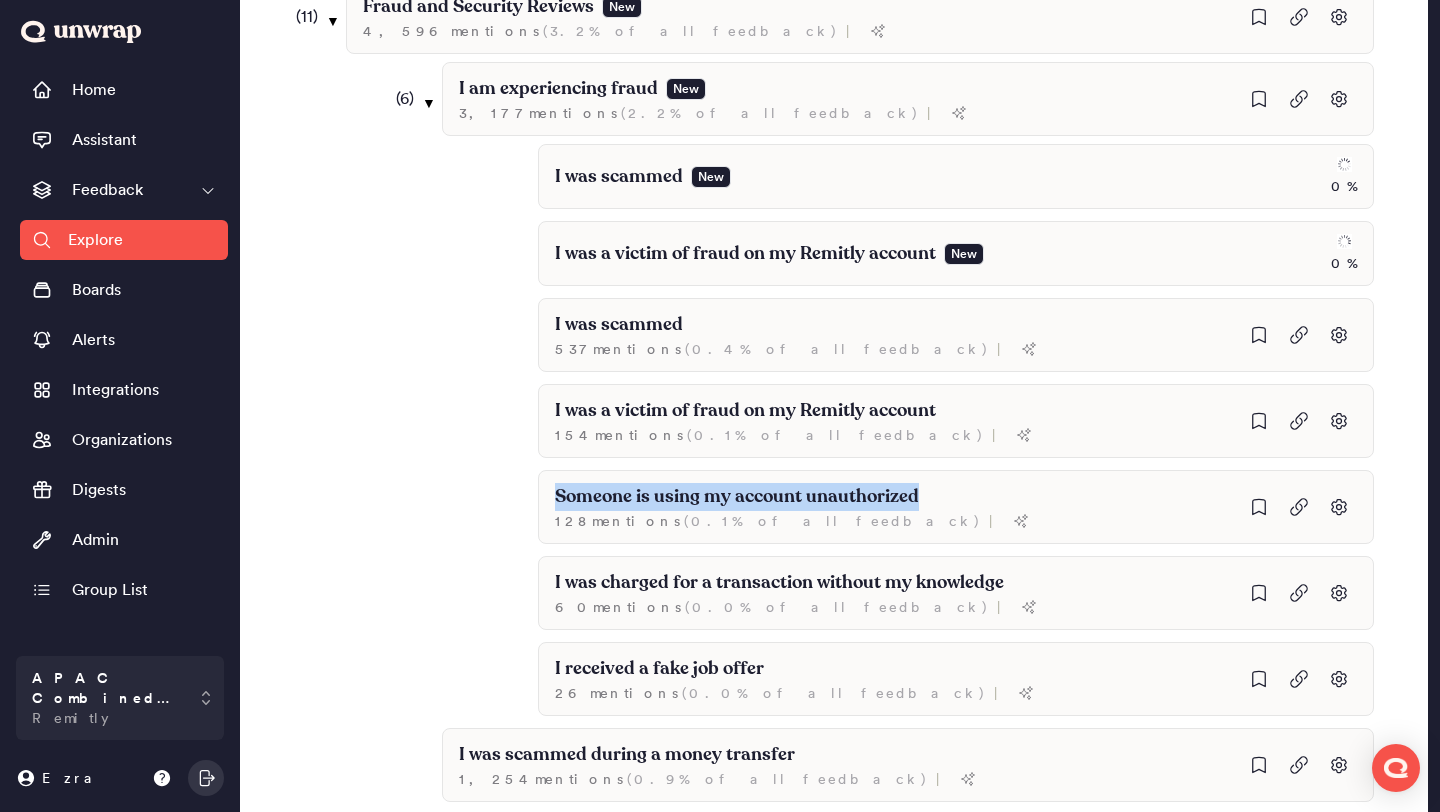 drag, startPoint x: 933, startPoint y: 495, endPoint x: 493, endPoint y: 487, distance: 440.07272 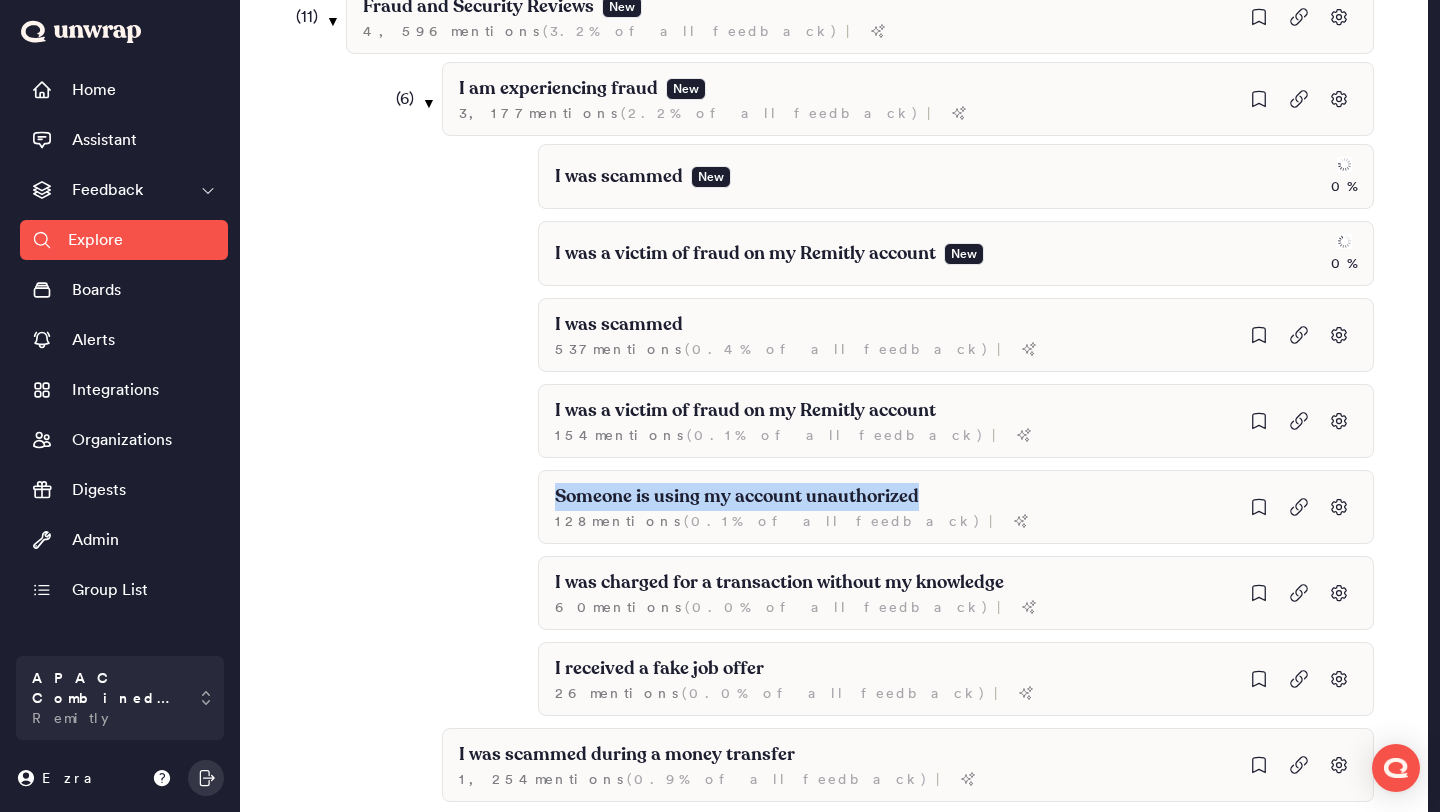 click on "( 6 ) ▼ I am experiencing fraud New 3,177  mention s   ( 2.2% of all feedback ) | I was scammed New 0 % I was a victim of fraud on my Remitly account New 0 % I was scammed 537  mention s   ( 0.4% of all feedback ) | I was a victim of fraud on my Remitly account 154  mention s   ( 0.1% of all feedback ) | Someone is using my account unauthorized 128  mention s   ( 0.1% of all feedback ) | I was charged for a transaction without my knowledge 60  mention s   ( 0.0% of all feedback ) | I received a fake job offer 26  mention s   ( 0.0% of all feedback ) | I was scammed during a money transfer 1,254  mention s   ( 0.9% of all feedback ) | ( 1 ) ▼ Account Suspension Due to Fraud New 211  mention s   ( 0.1% of all feedback ) | My account was suspended due to a scam transaction 48  mention s   ( 0.0% of all feedback ) | My transaction is under compliance review due to a duplicate account New 21  mention s   ( 0.0% of all feedback ) |" at bounding box center [908, 522] 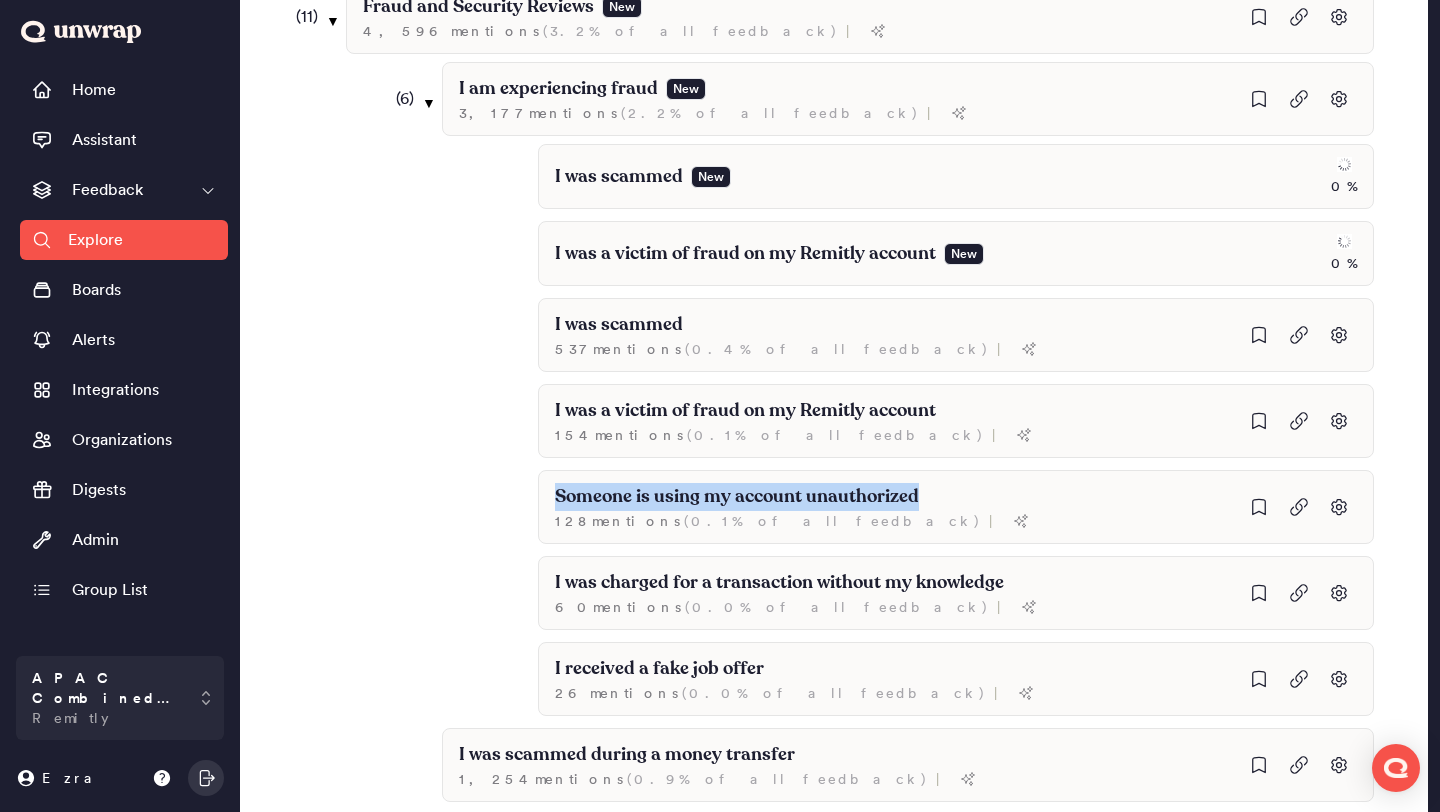 copy on "Someone is using my account unauthorized" 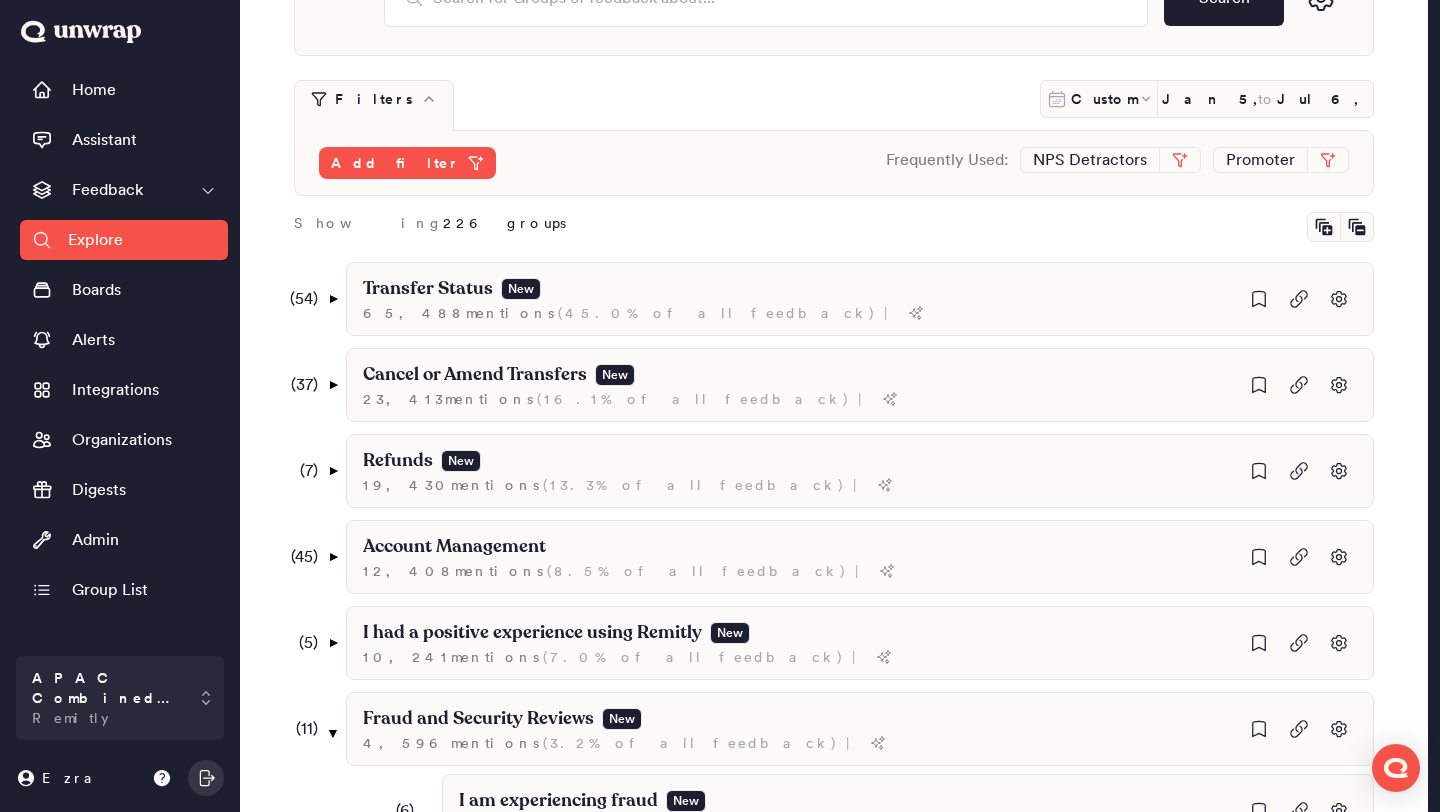 scroll, scrollTop: 0, scrollLeft: 0, axis: both 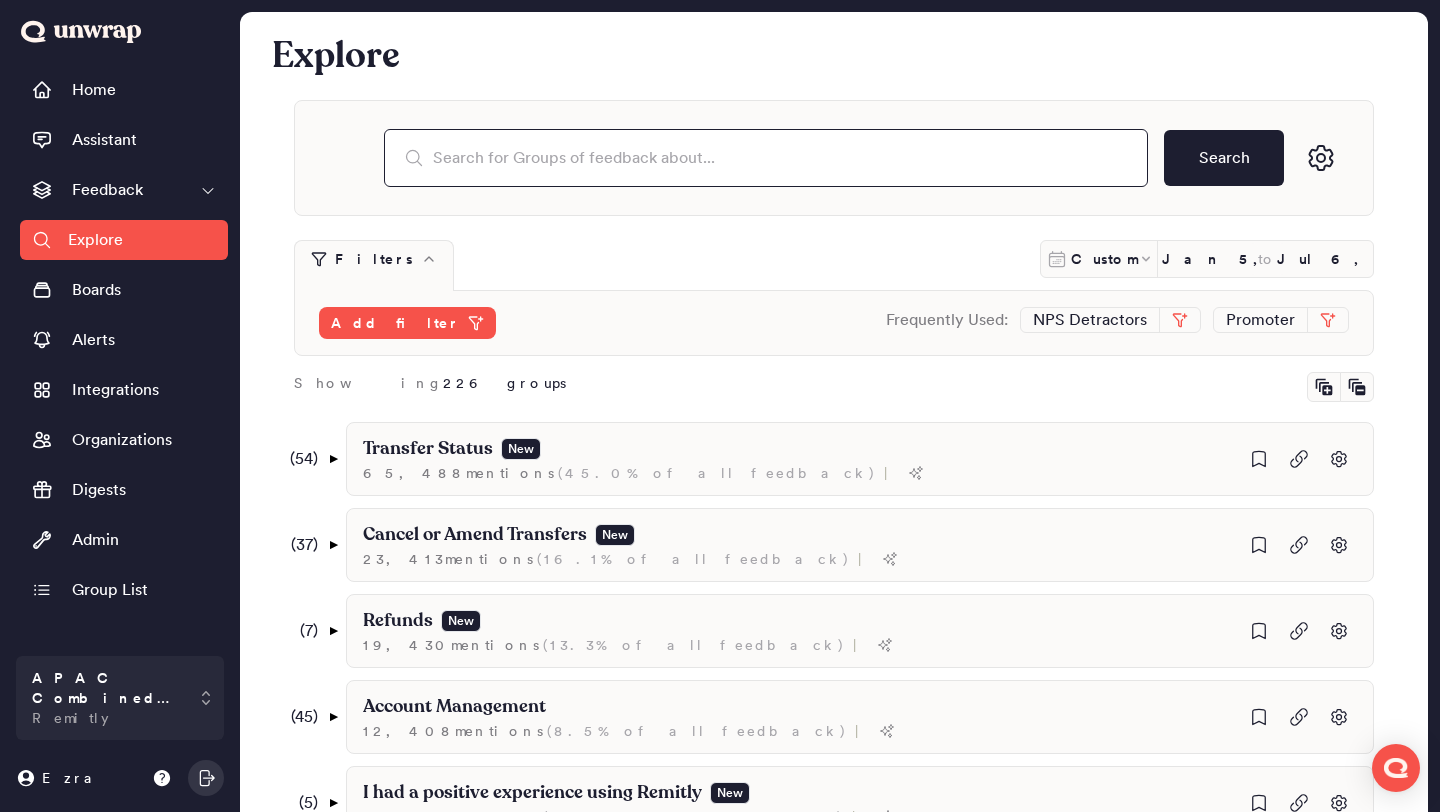 click at bounding box center (766, 158) 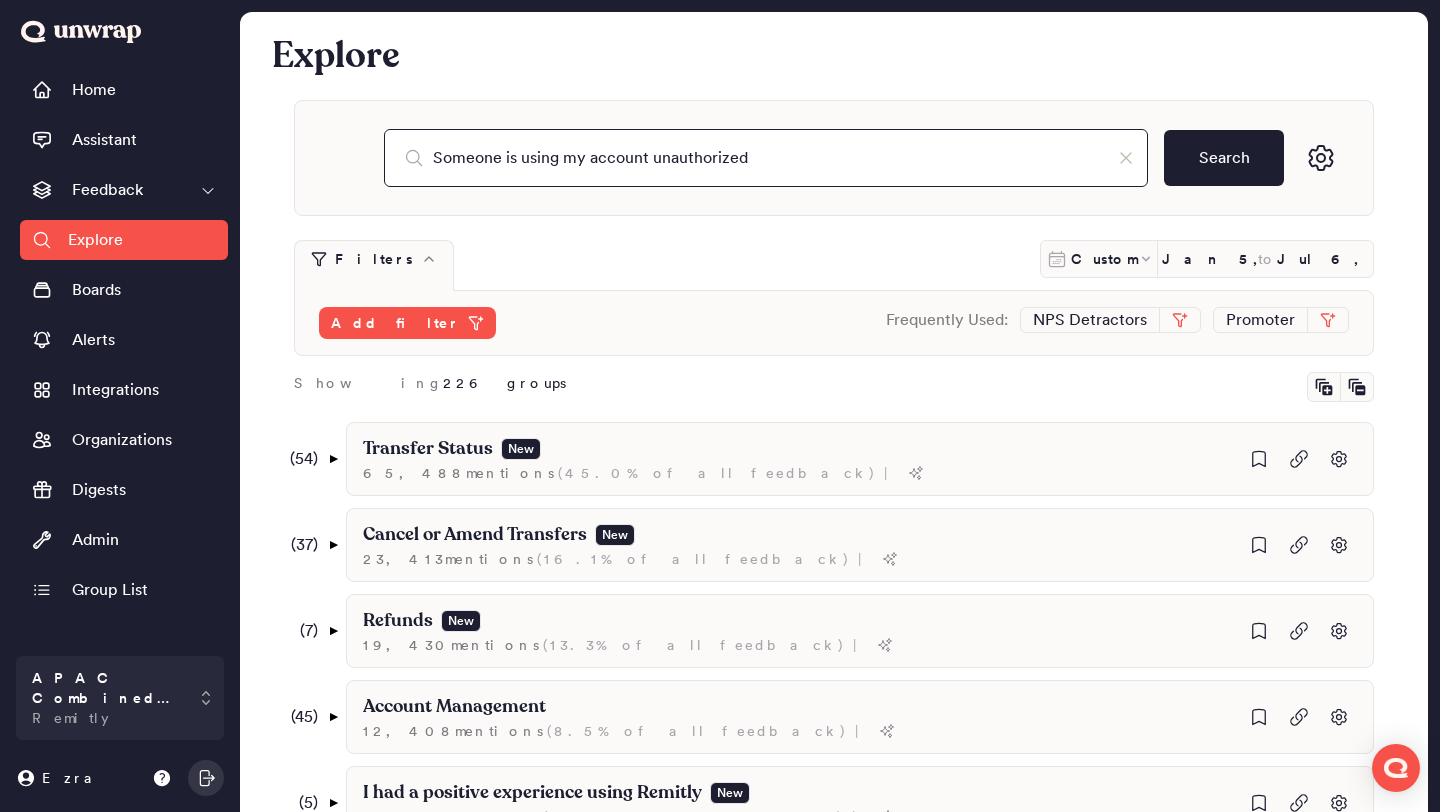 type on "Someone is using my account unauthorized" 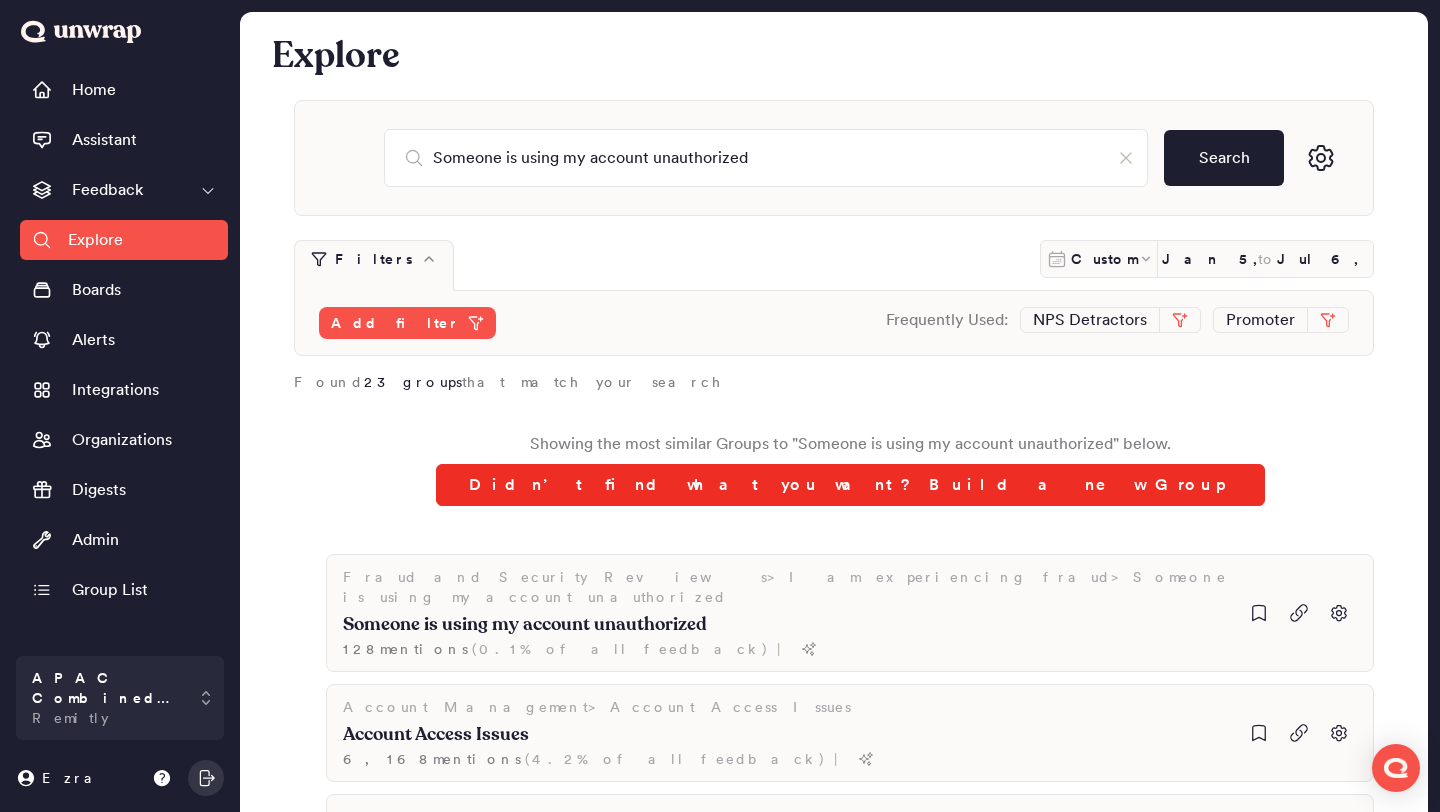 click on "Didn’t find what you want? Build a new Group" at bounding box center [850, 485] 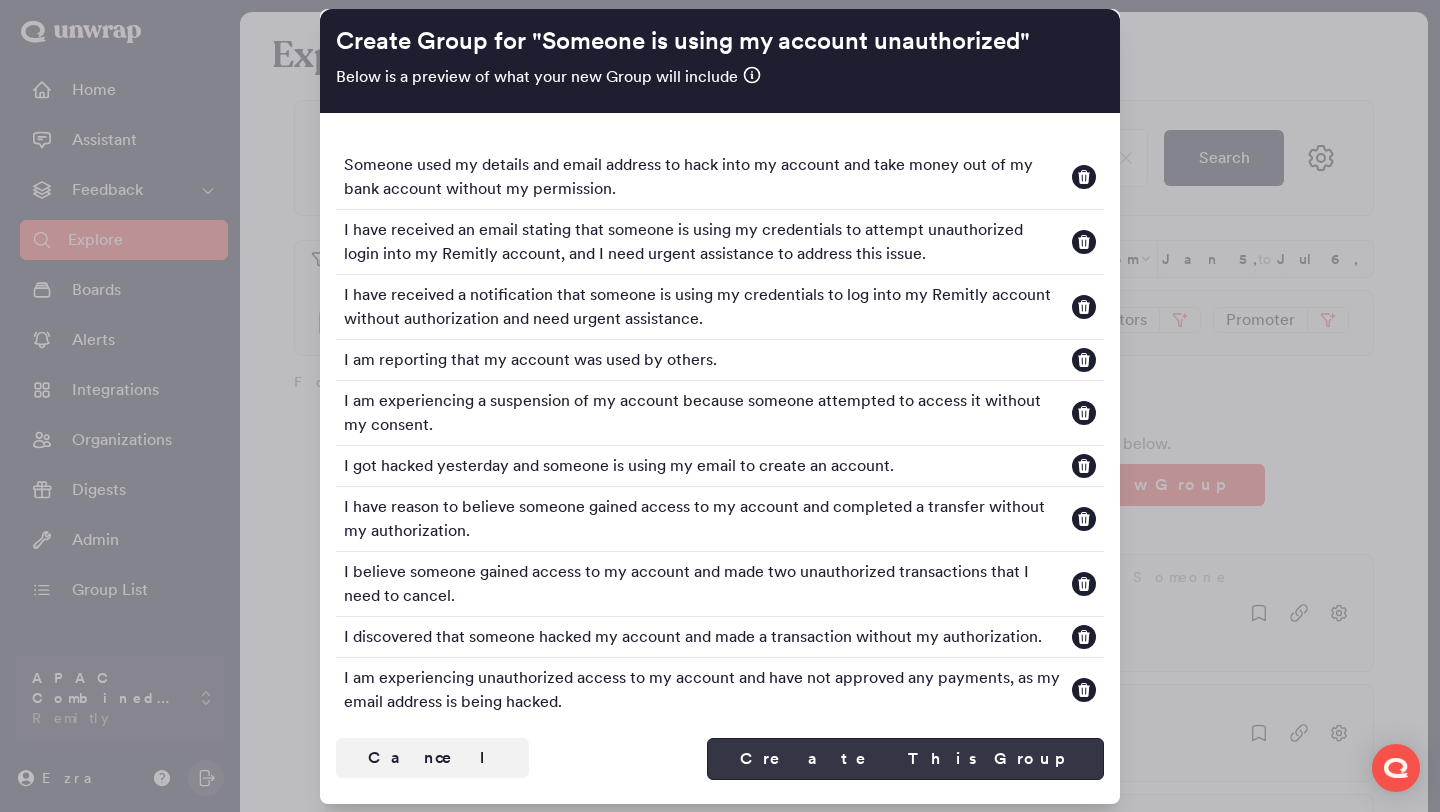 click on "Create This Group" at bounding box center [905, 759] 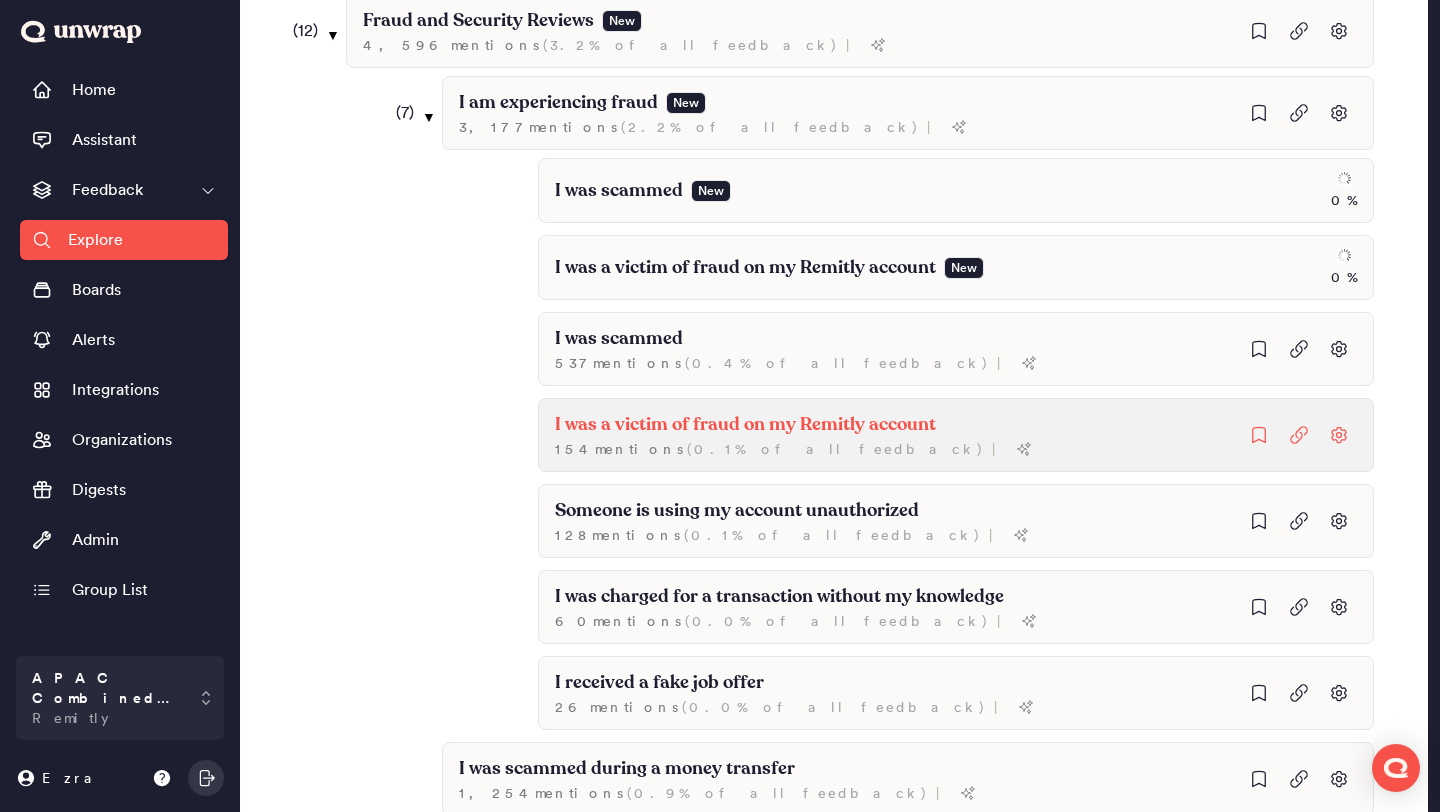 scroll, scrollTop: 1037, scrollLeft: 0, axis: vertical 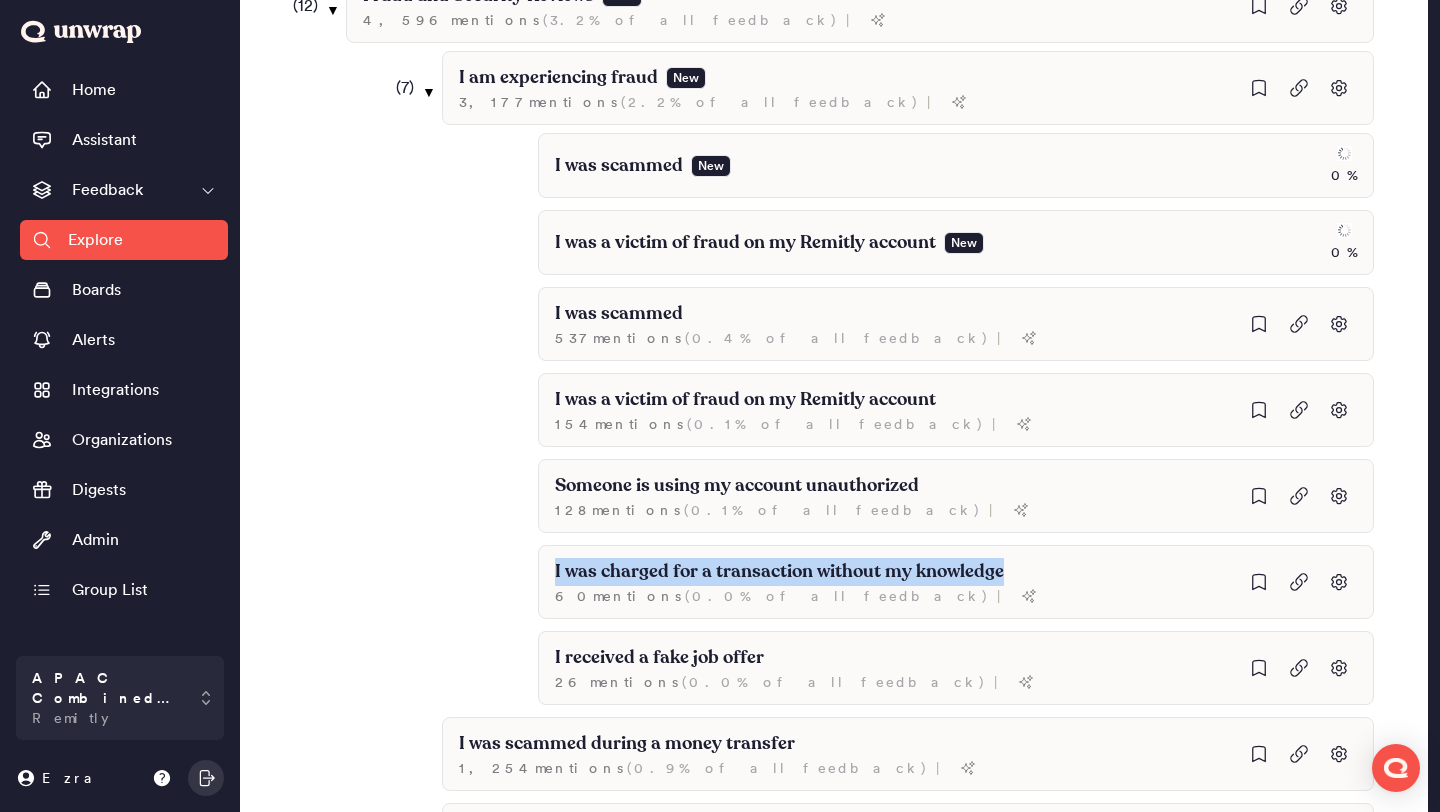 drag, startPoint x: 1006, startPoint y: 570, endPoint x: 469, endPoint y: 561, distance: 537.07544 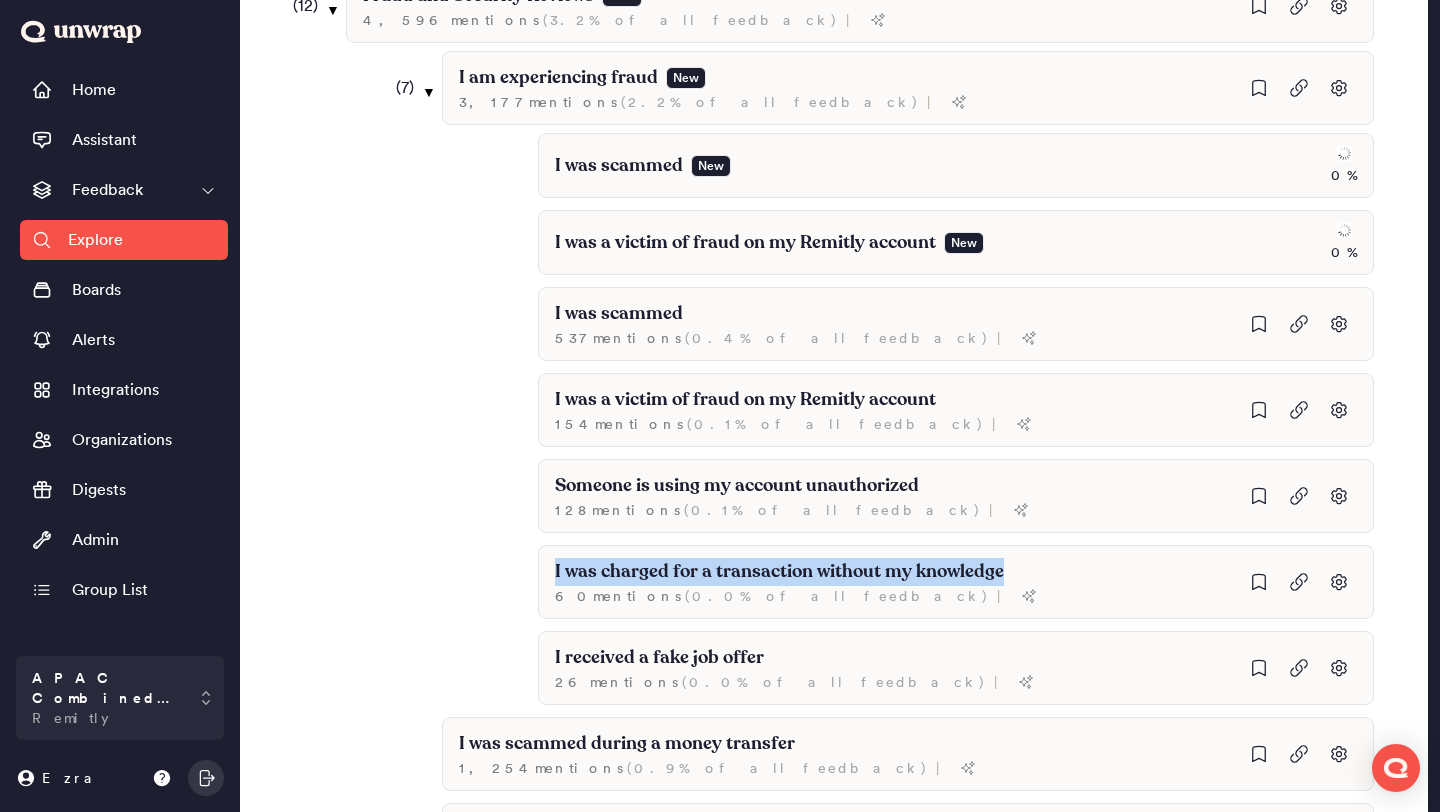 click on "( 7 ) ▼ I am experiencing fraud New 3,177  mention s   ( 2.2% of all feedback ) | I was scammed New 0 % I was a victim of fraud on my Remitly account New 0 % I was scammed 537  mention s   ( 0.4% of all feedback ) | I was a victim of fraud on my Remitly account 154  mention s   ( 0.1% of all feedback ) | Someone is using my account unauthorized 128  mention s   ( 0.1% of all feedback ) | I was charged for a transaction without my knowledge 60  mention s   ( 0.0% of all feedback ) | I received a fake job offer 26  mention s   ( 0.0% of all feedback ) | I was scammed during a money transfer 1,254  mention s   ( 0.9% of all feedback ) | ( 1 ) ▼ Account Suspension Due to Fraud New 211  mention s   ( 0.1% of all feedback ) | My account was suspended due to a scam transaction 48  mention s   ( 0.0% of all feedback ) | My transaction is under compliance review due to a duplicate account New 21  mention s   ( 0.0% of all feedback ) |" at bounding box center [908, 511] 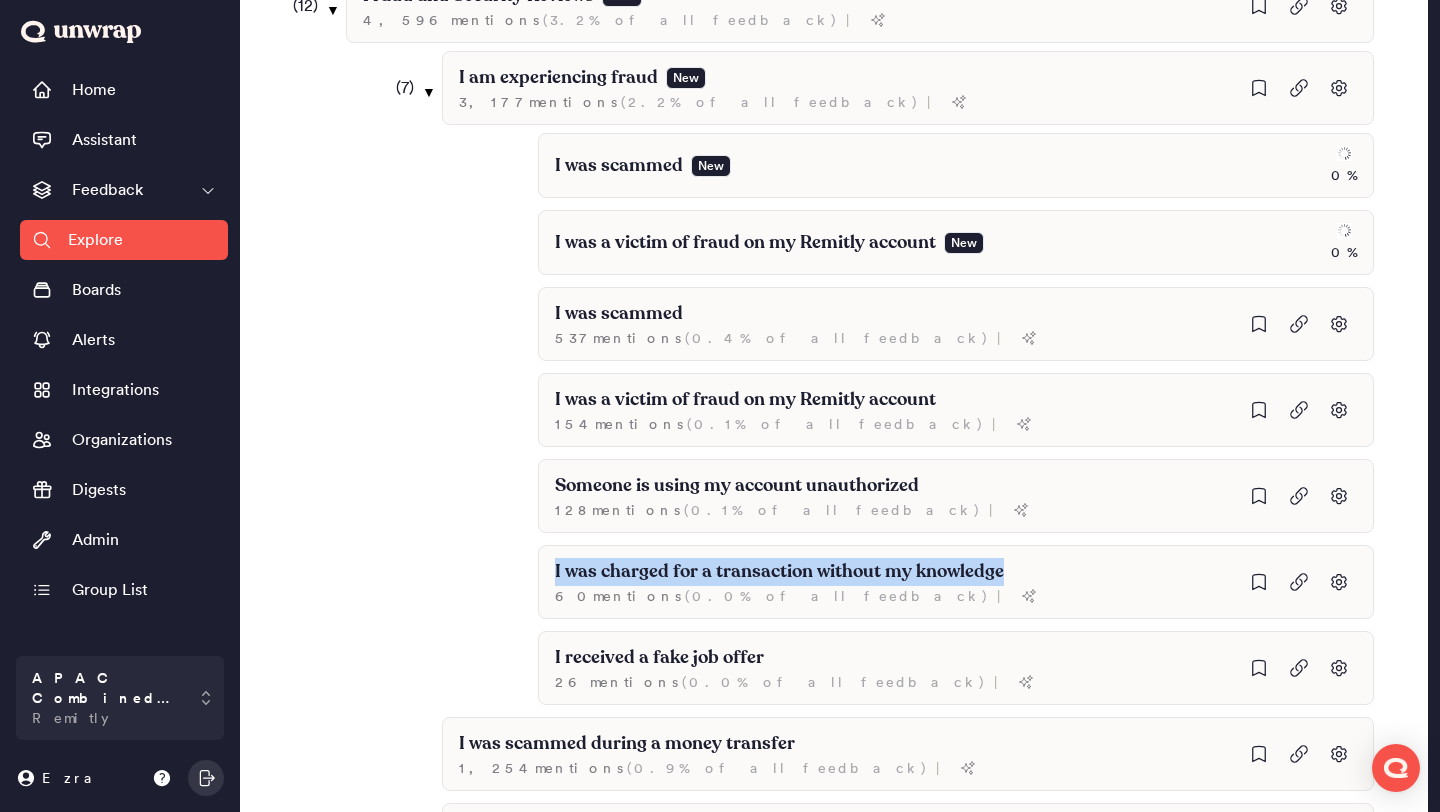 copy on "I was charged for a transaction without my knowledge" 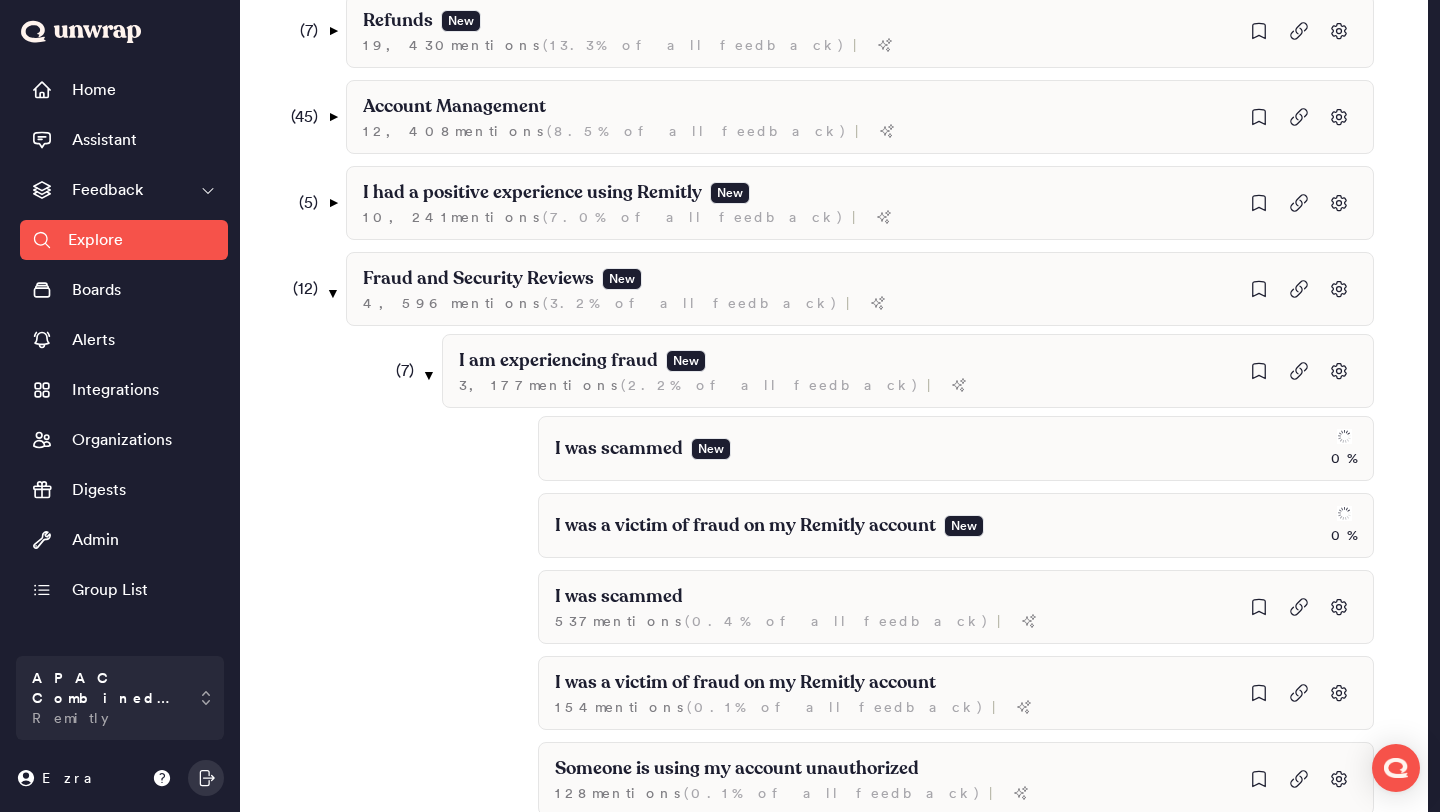 scroll, scrollTop: 0, scrollLeft: 0, axis: both 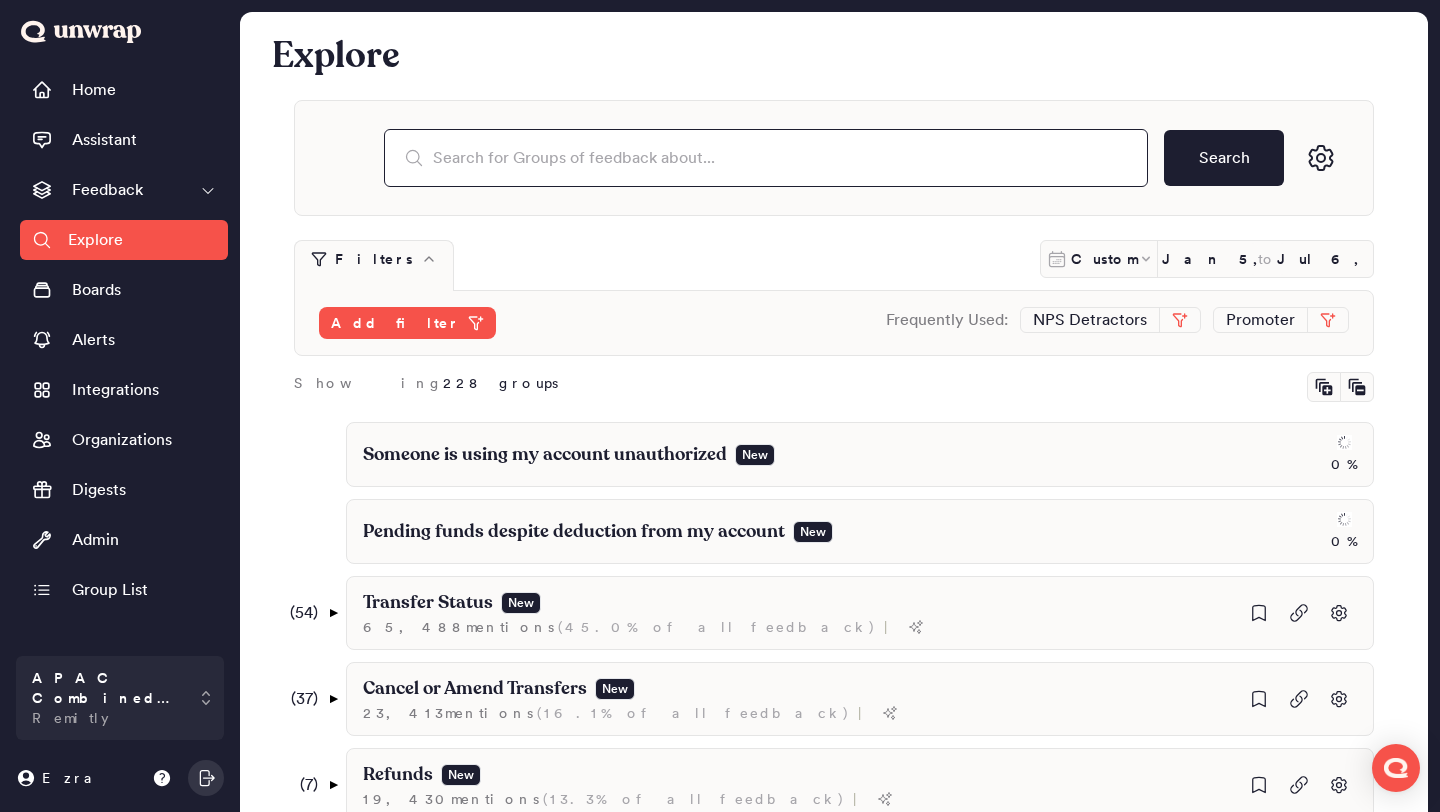 click at bounding box center (766, 158) 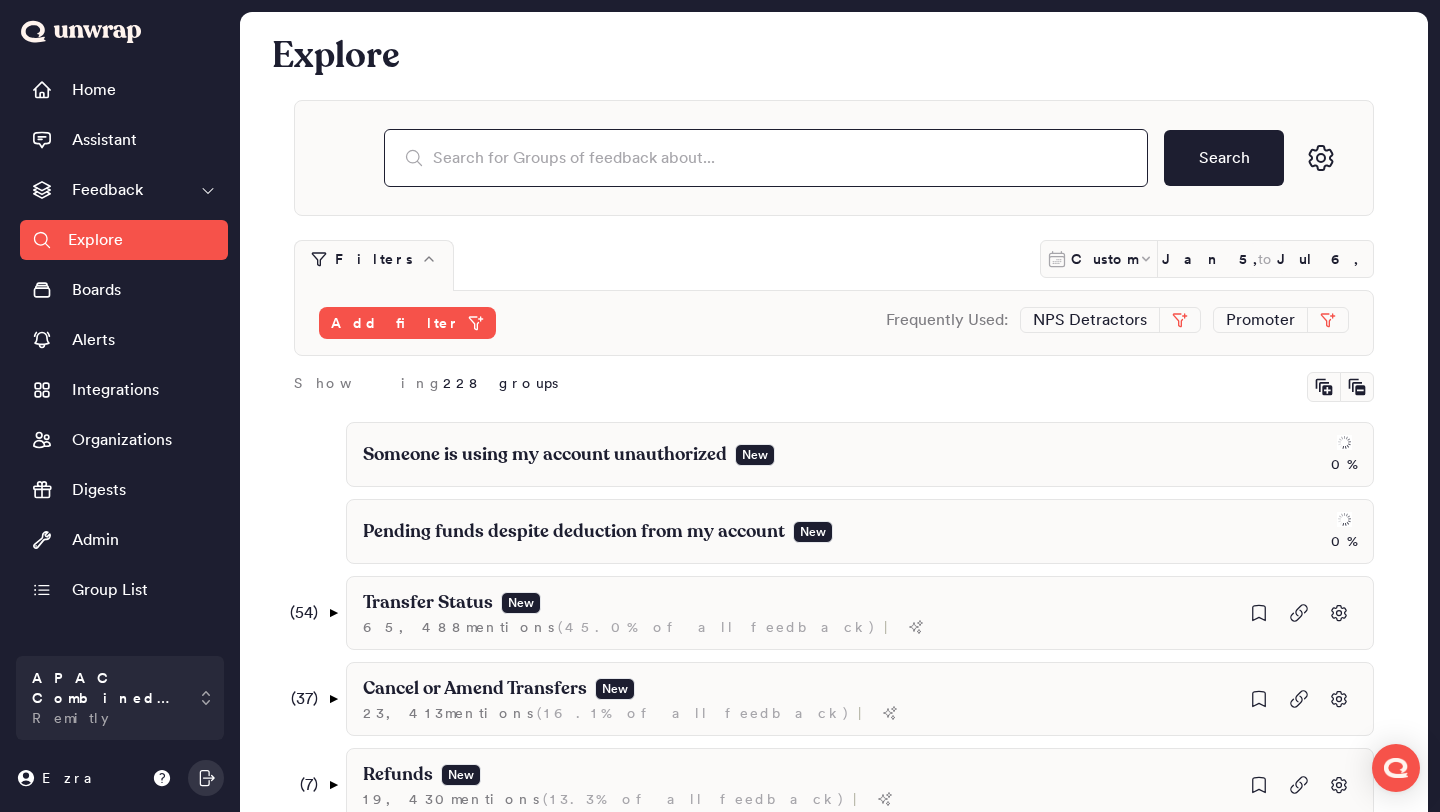 paste on "I was charged for a transaction without my knowledge" 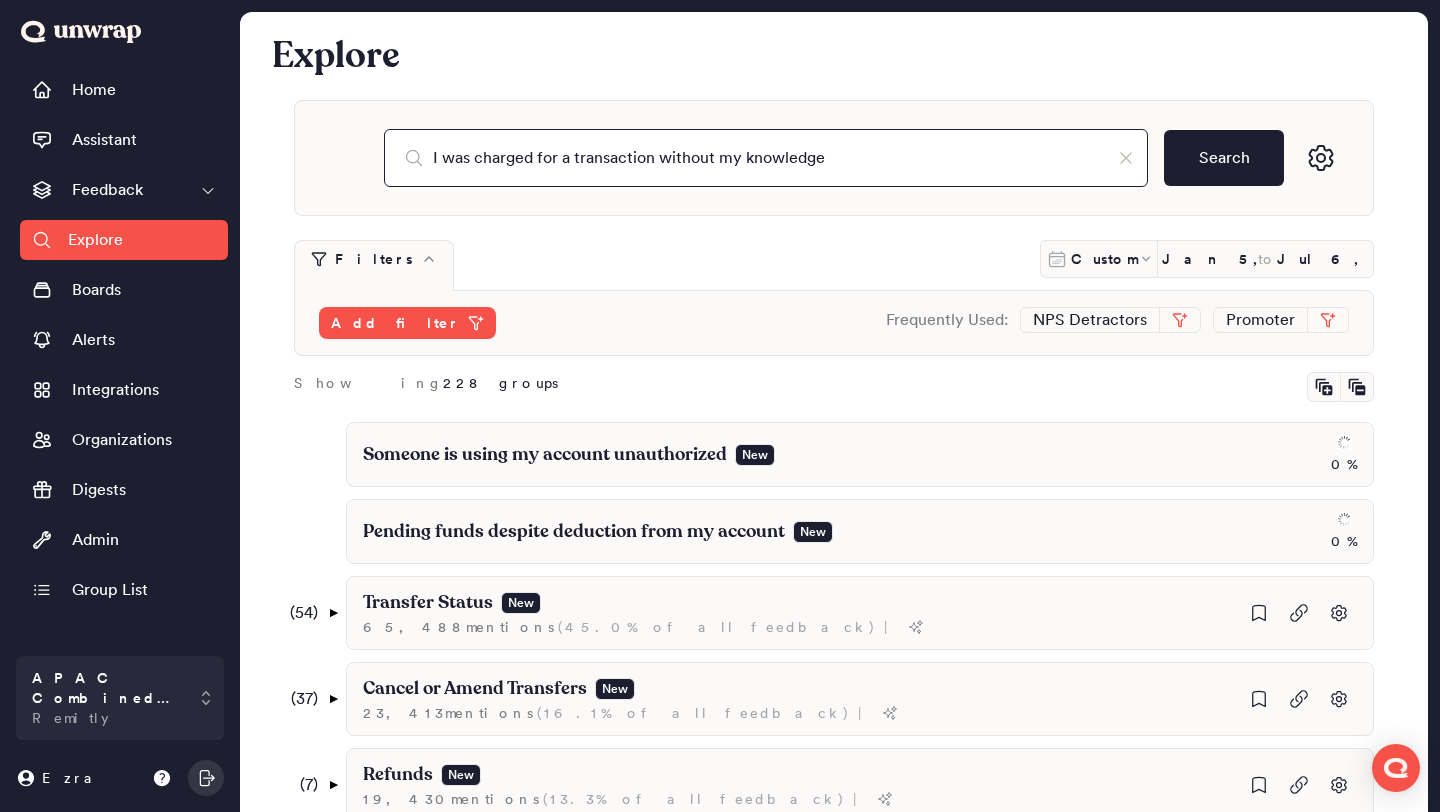 type on "I was charged for a transaction without my knowledge" 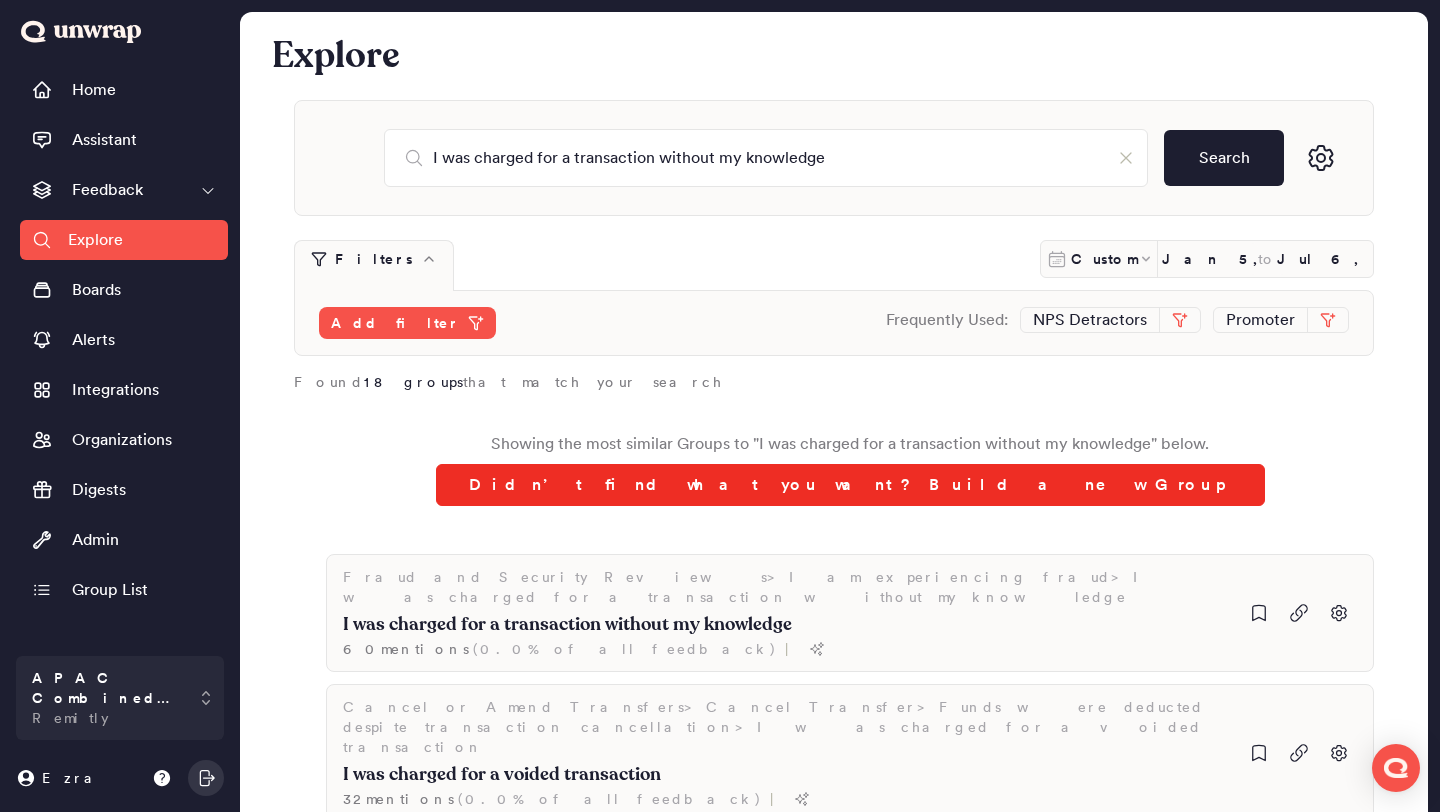 click on "Didn’t find what you want? Build a new Group" at bounding box center (850, 485) 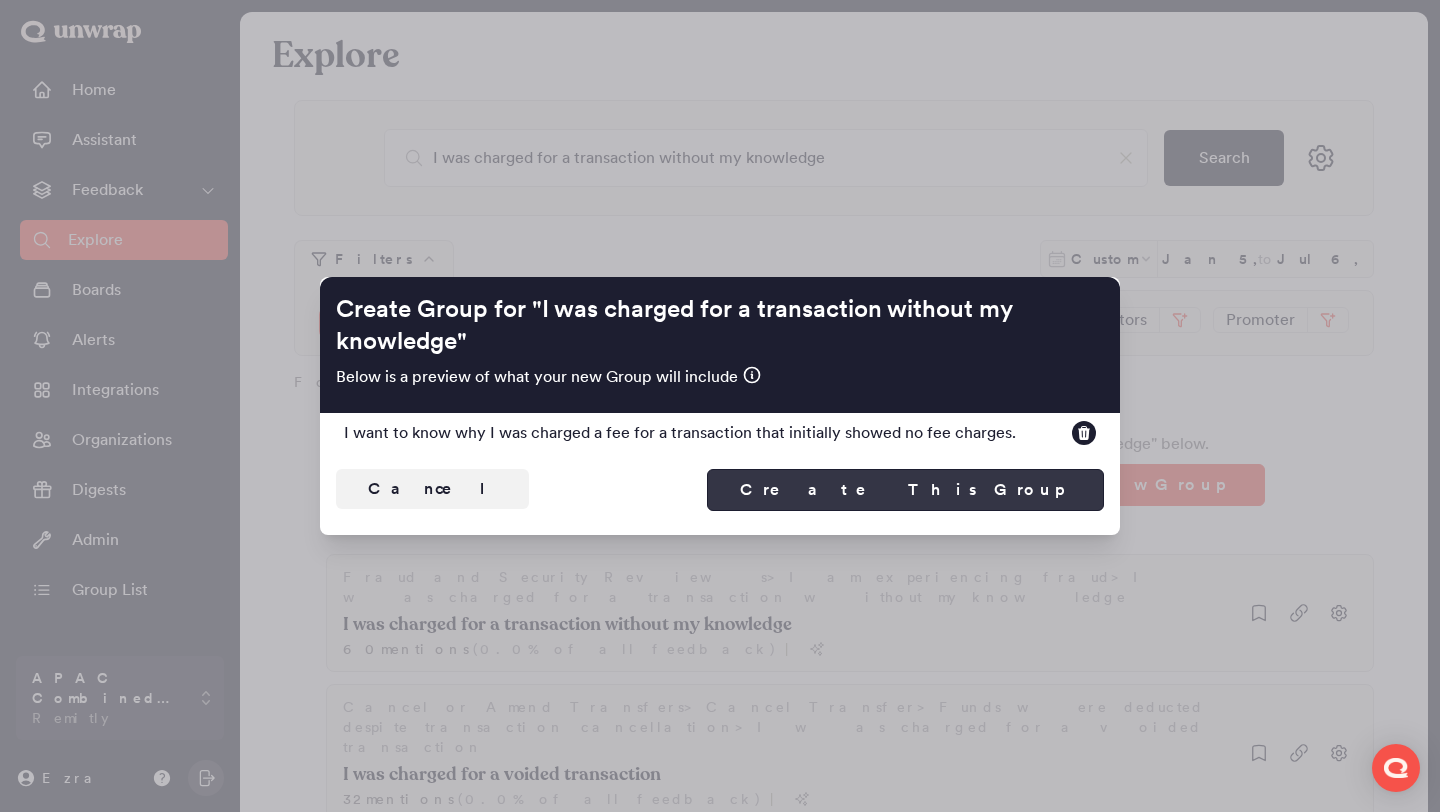 click on "Create This Group" at bounding box center [905, 490] 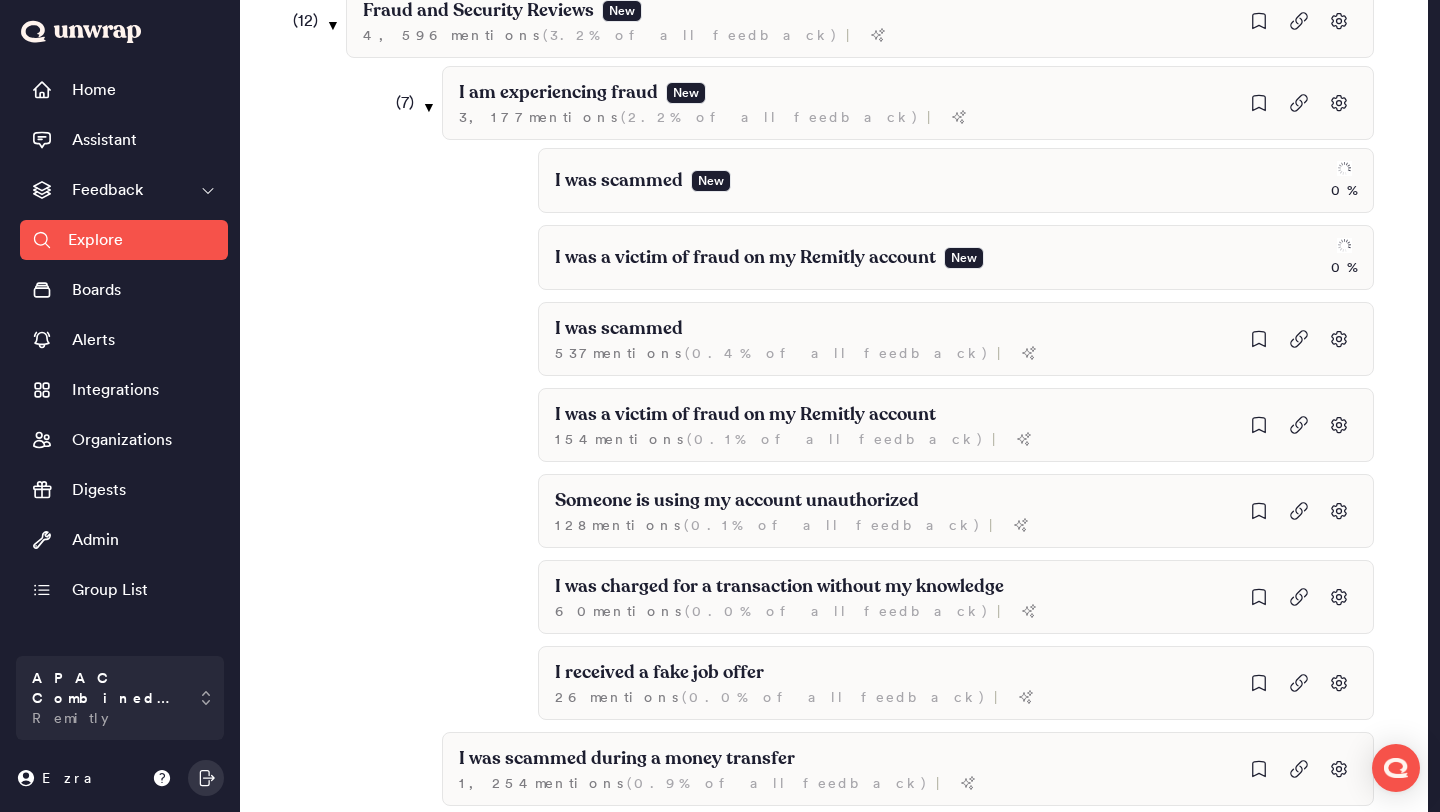 scroll, scrollTop: 1104, scrollLeft: 0, axis: vertical 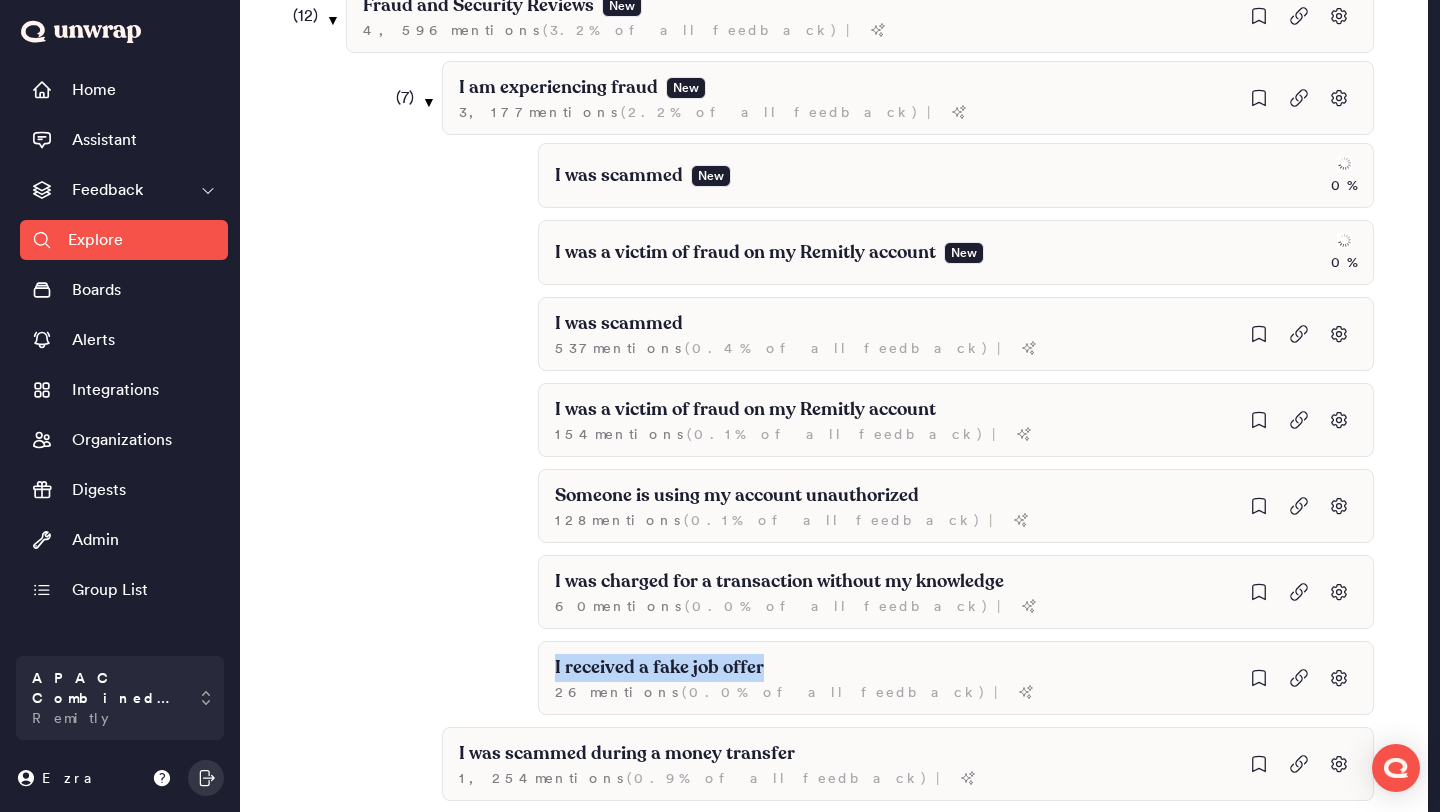 drag, startPoint x: 777, startPoint y: 664, endPoint x: 485, endPoint y: 665, distance: 292.0017 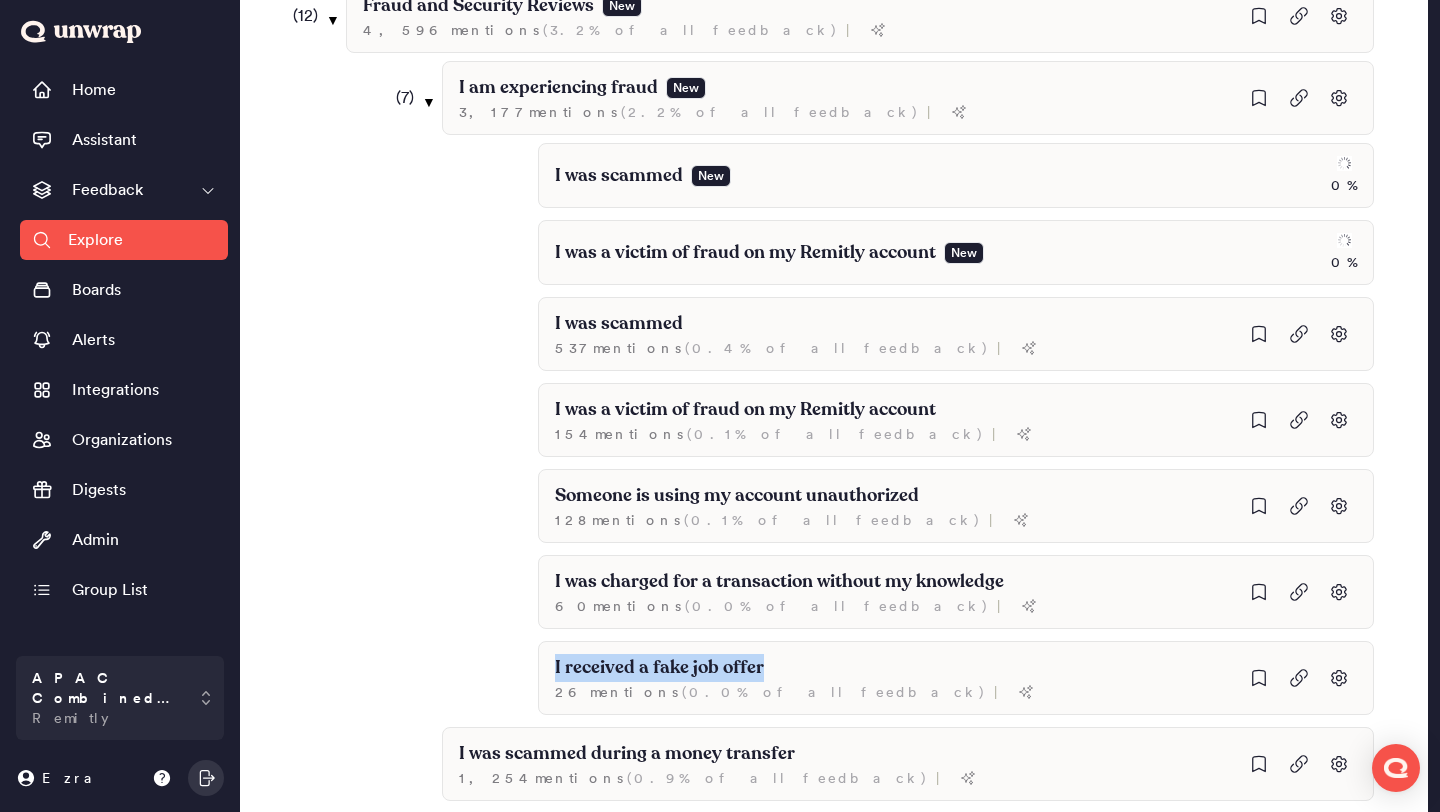 click on "( 7 ) ▼ I am experiencing fraud New 3,177  mention s   ( 2.2% of all feedback ) | I was scammed New 0 % I was a victim of fraud on my Remitly account New 0 % I was scammed 537  mention s   ( 0.4% of all feedback ) | I was a victim of fraud on my Remitly account 154  mention s   ( 0.1% of all feedback ) | Someone is using my account unauthorized 128  mention s   ( 0.1% of all feedback ) | I was charged for a transaction without my knowledge 60  mention s   ( 0.0% of all feedback ) | I received a fake job offer 26  mention s   ( 0.0% of all feedback ) | I was scammed during a money transfer 1,254  mention s   ( 0.9% of all feedback ) | ( 1 ) ▼ Account Suspension Due to Fraud New 211  mention s   ( 0.1% of all feedback ) | My account was suspended due to a scam transaction 48  mention s   ( 0.0% of all feedback ) | My transaction is under compliance review due to a duplicate account New 21  mention s   ( 0.0% of all feedback ) |" at bounding box center (908, 521) 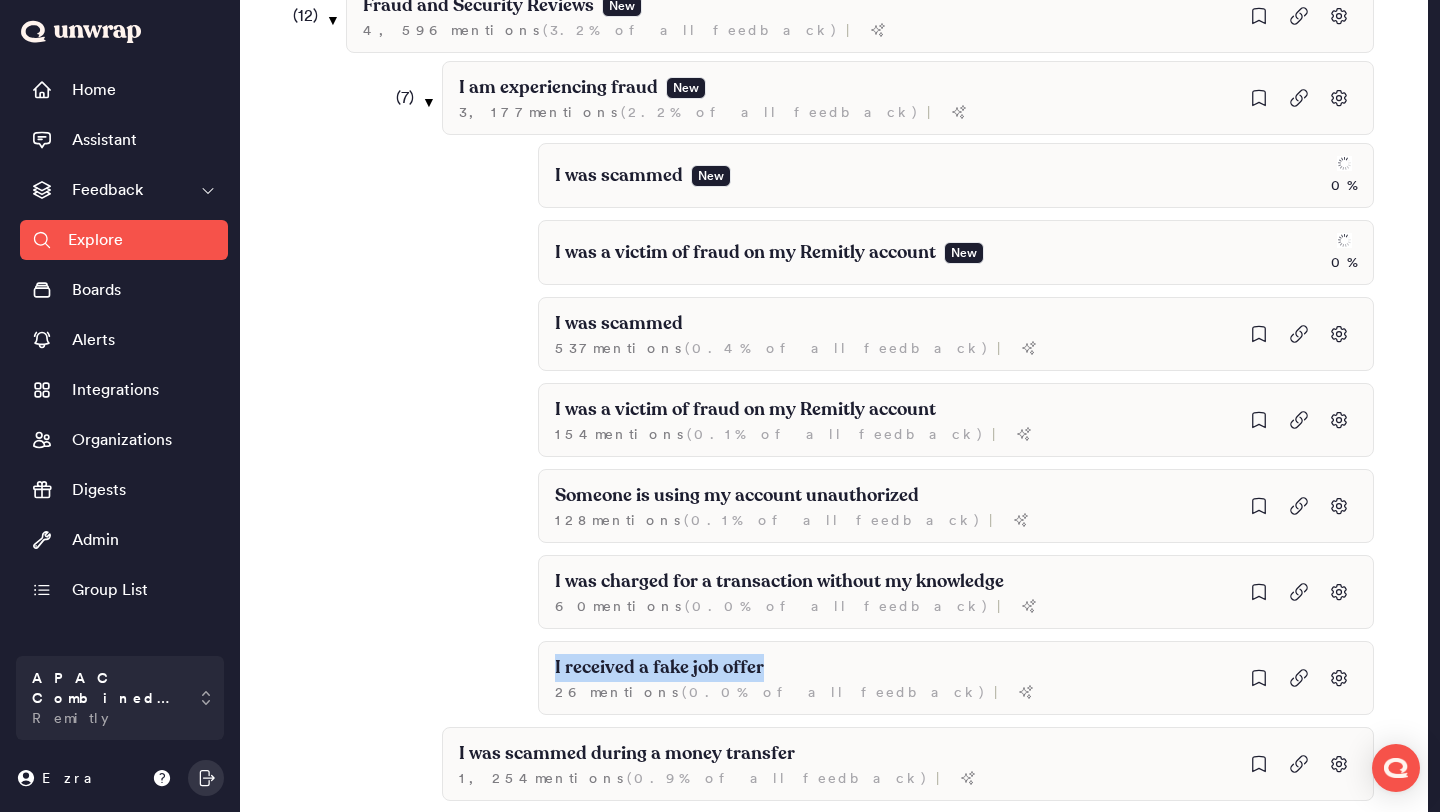 copy on "I received a fake job offer" 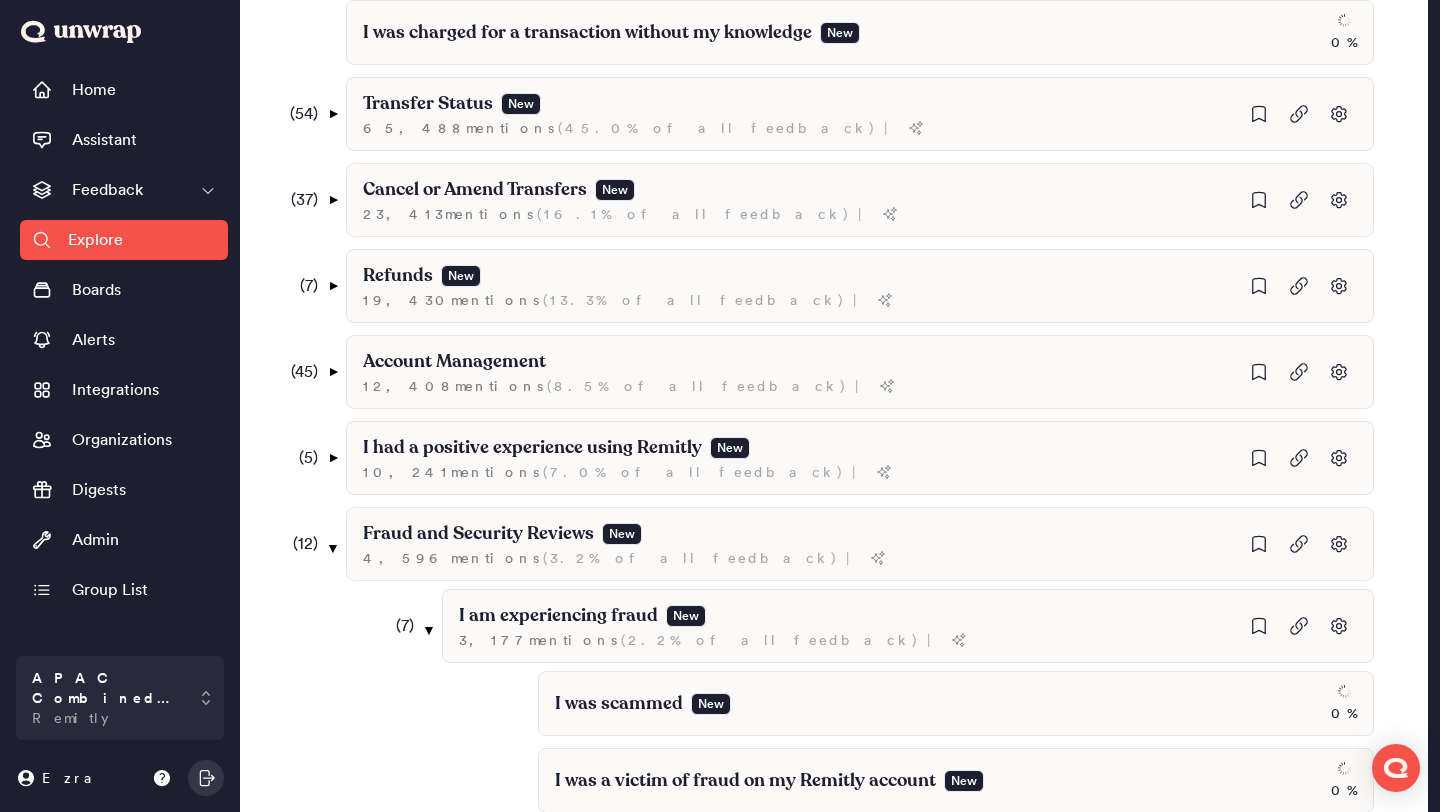 scroll, scrollTop: 0, scrollLeft: 0, axis: both 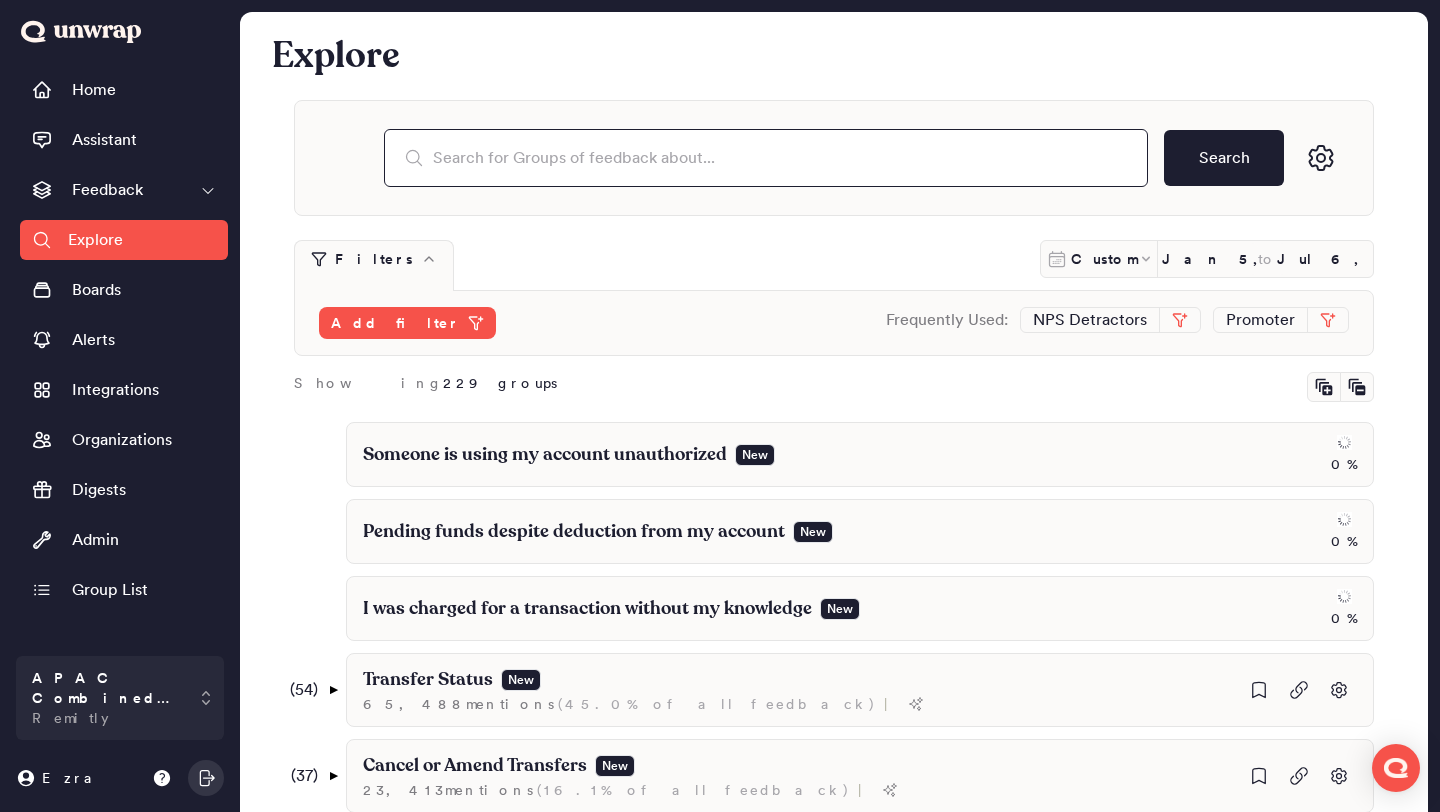 click at bounding box center (766, 158) 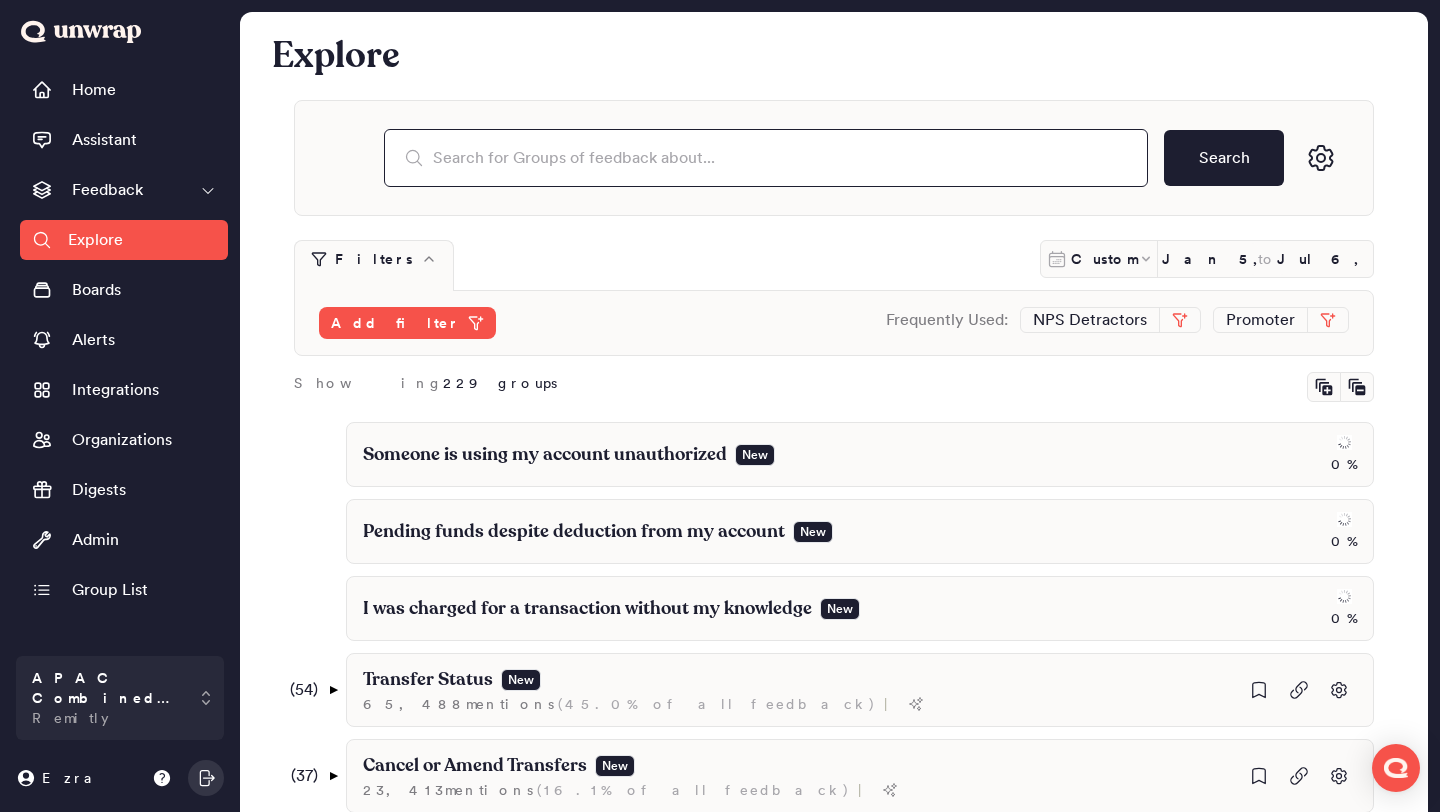 paste on "I received a fake job offer" 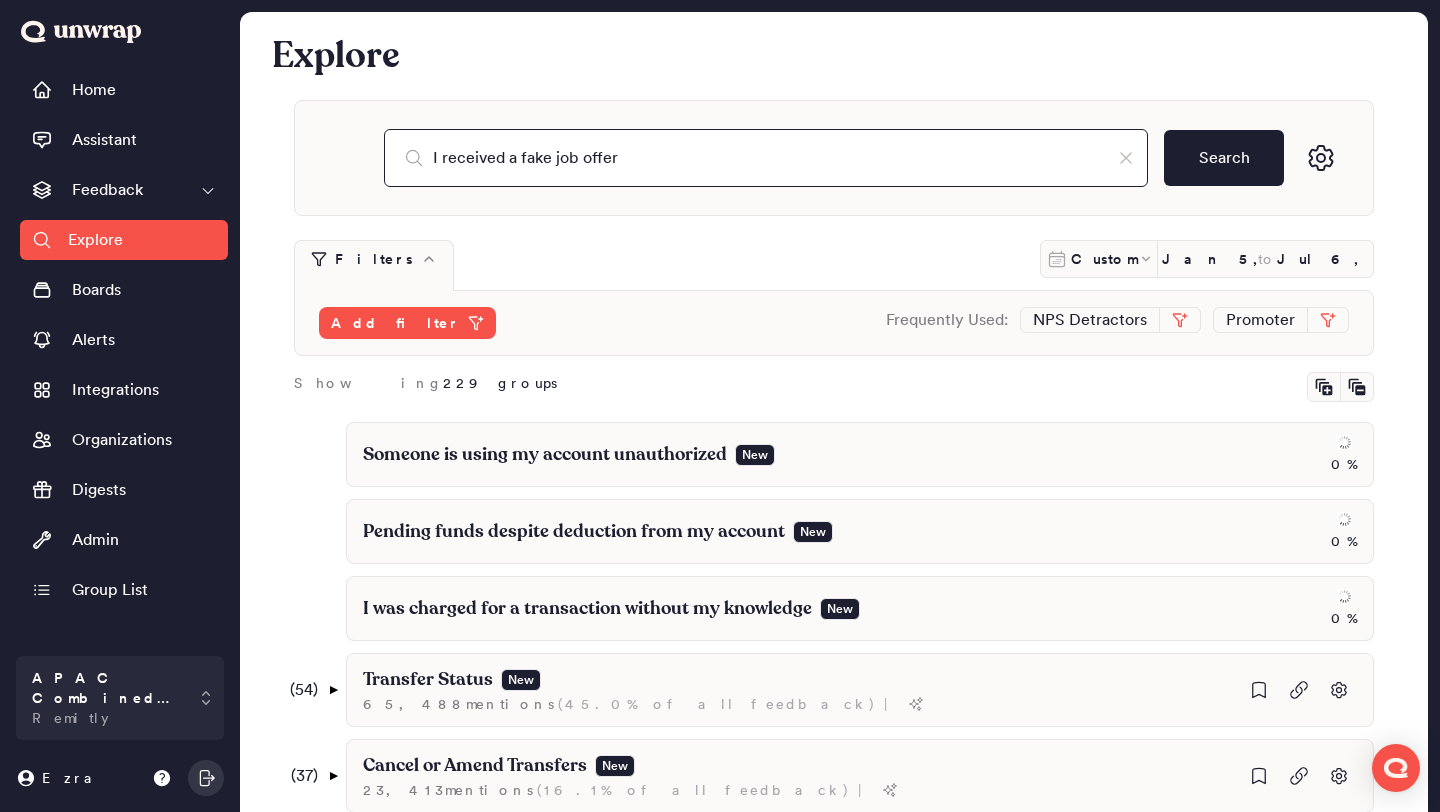 type on "I received a fake job offer" 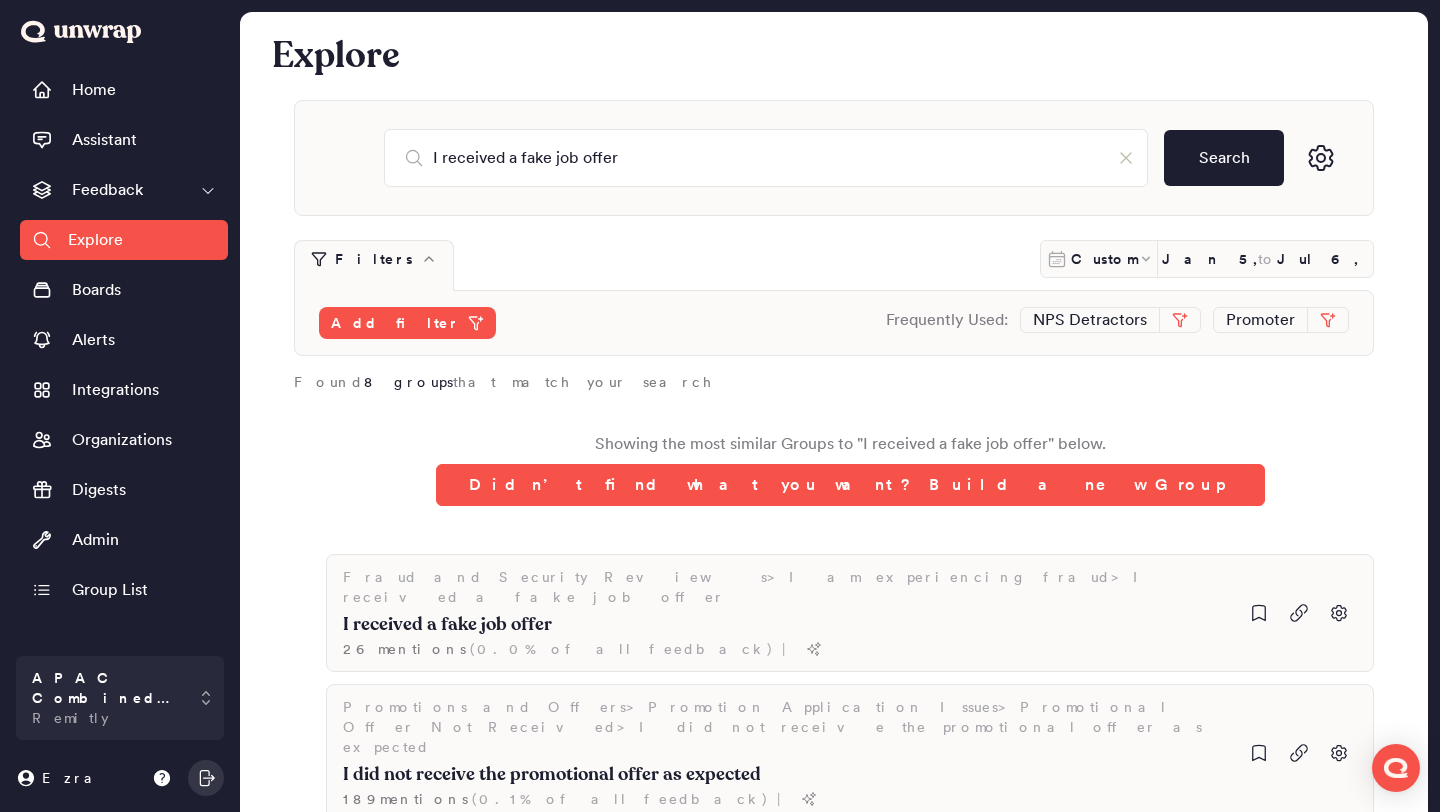 click on "Didn’t find what you want? Build a new Group" at bounding box center (850, 485) 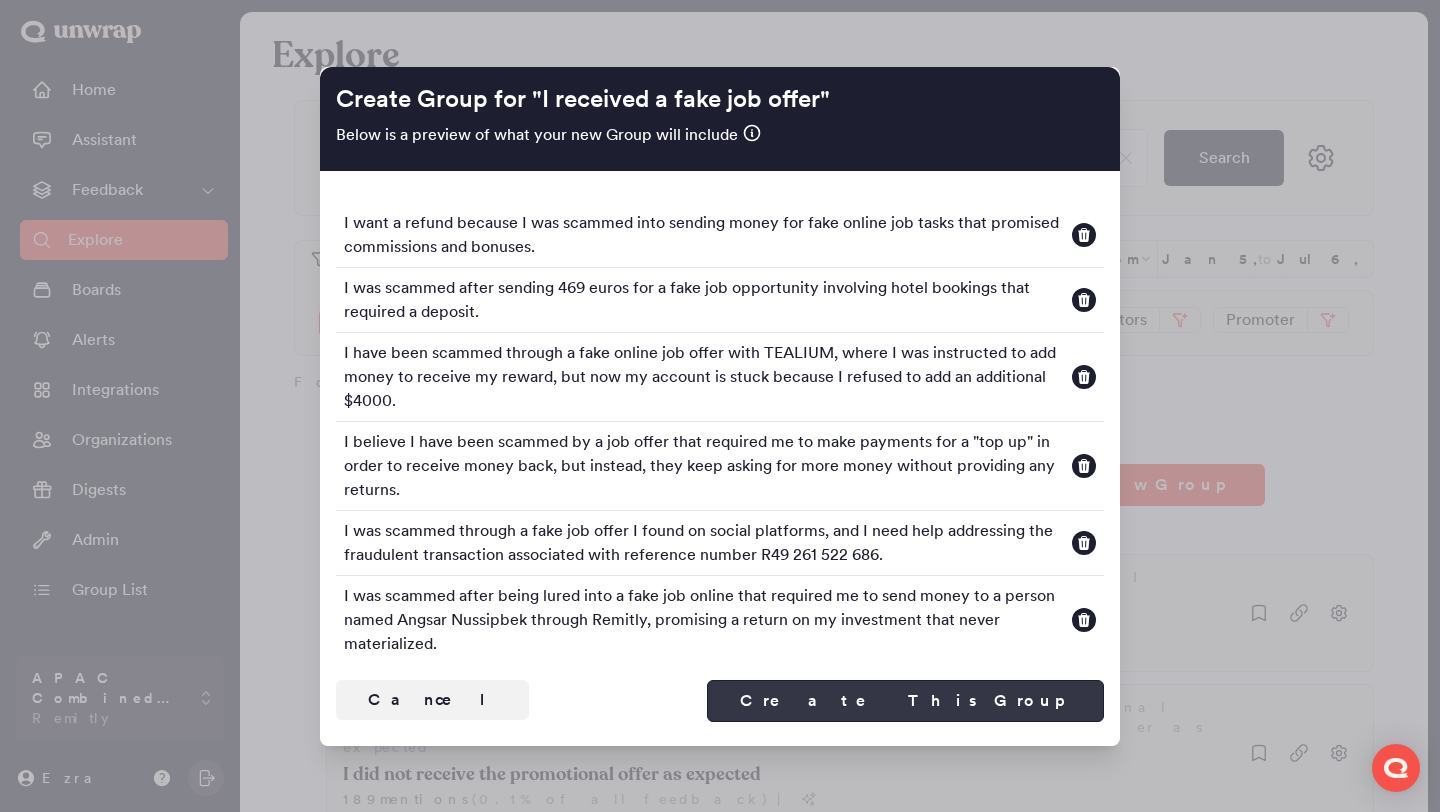 click on "Create This Group" at bounding box center [905, 701] 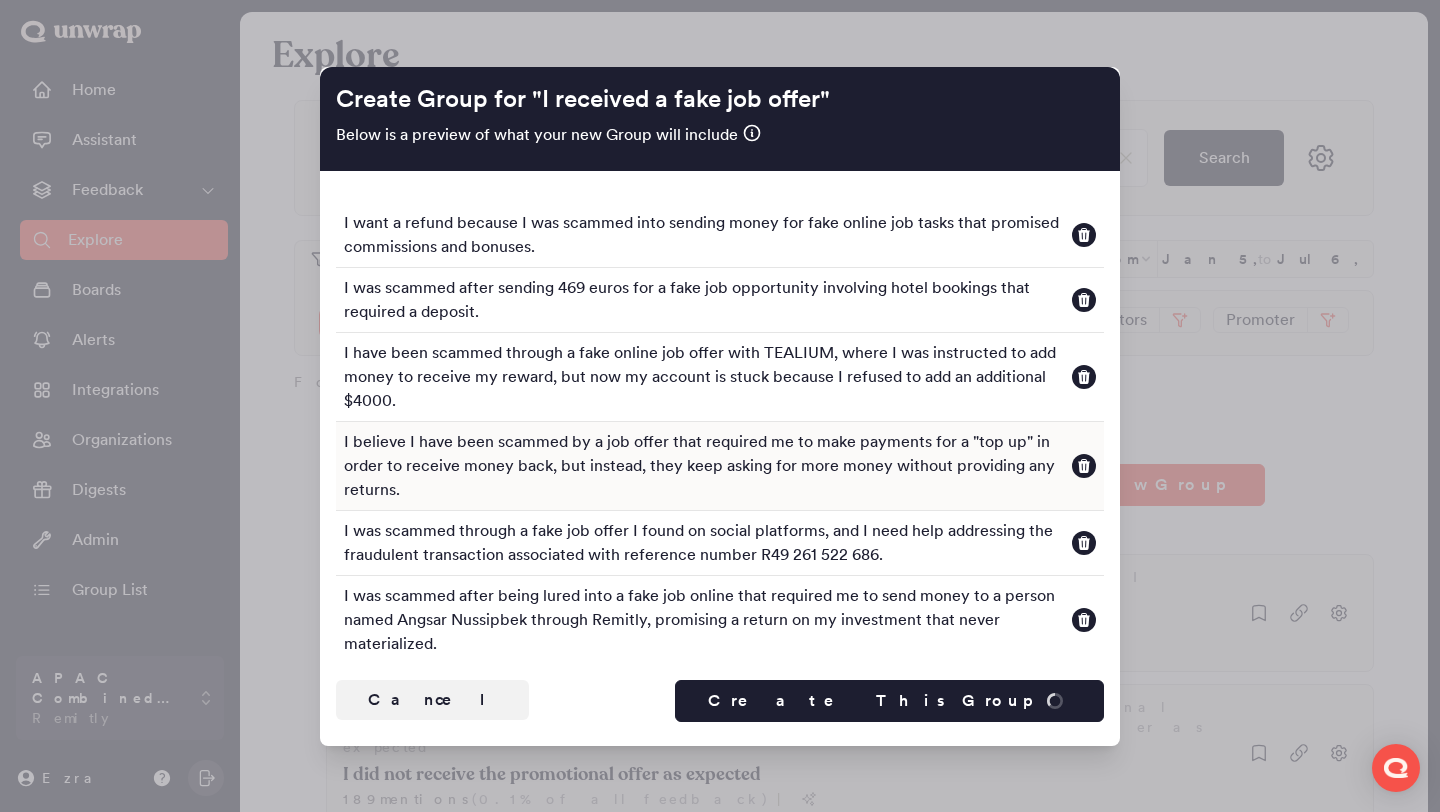 type 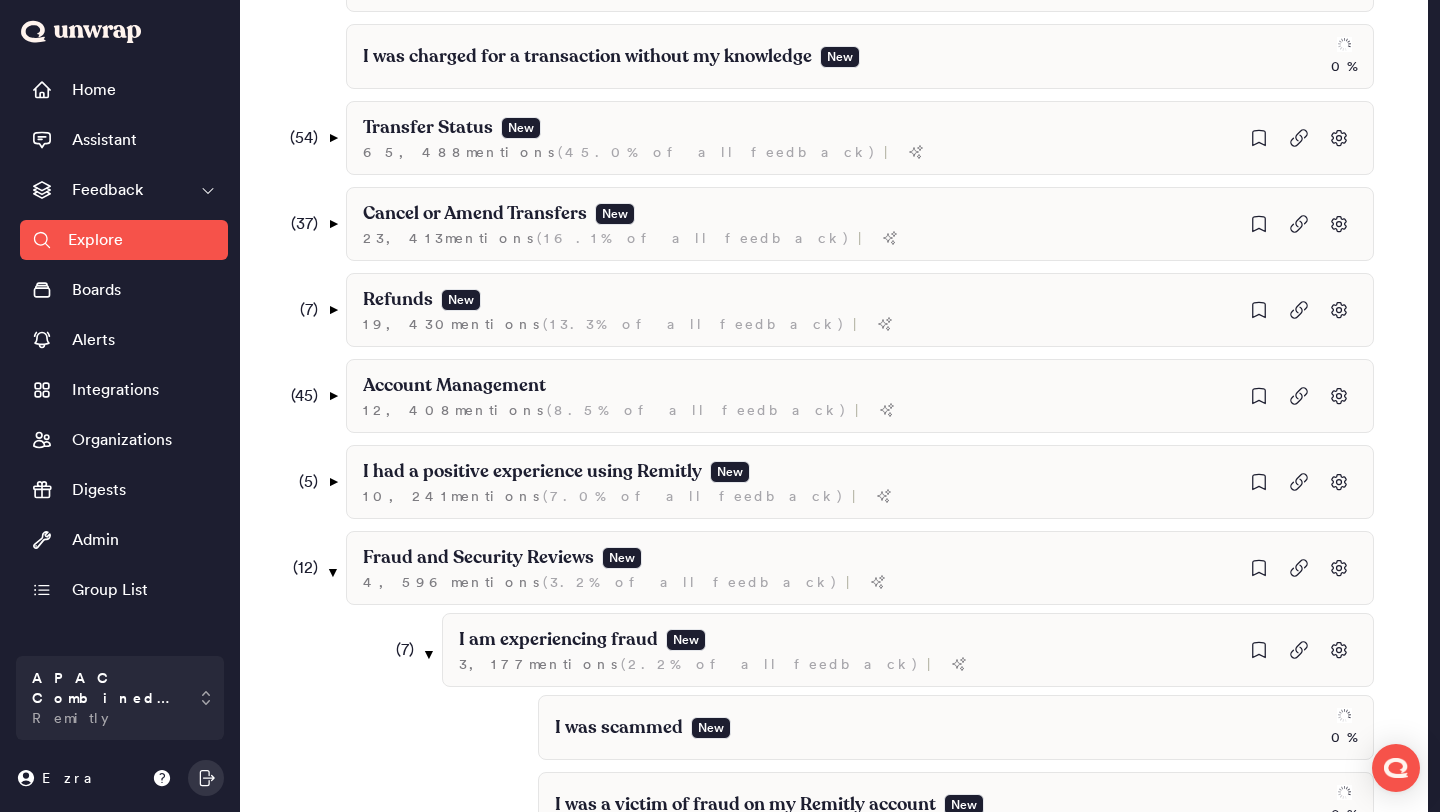 scroll, scrollTop: 783, scrollLeft: 0, axis: vertical 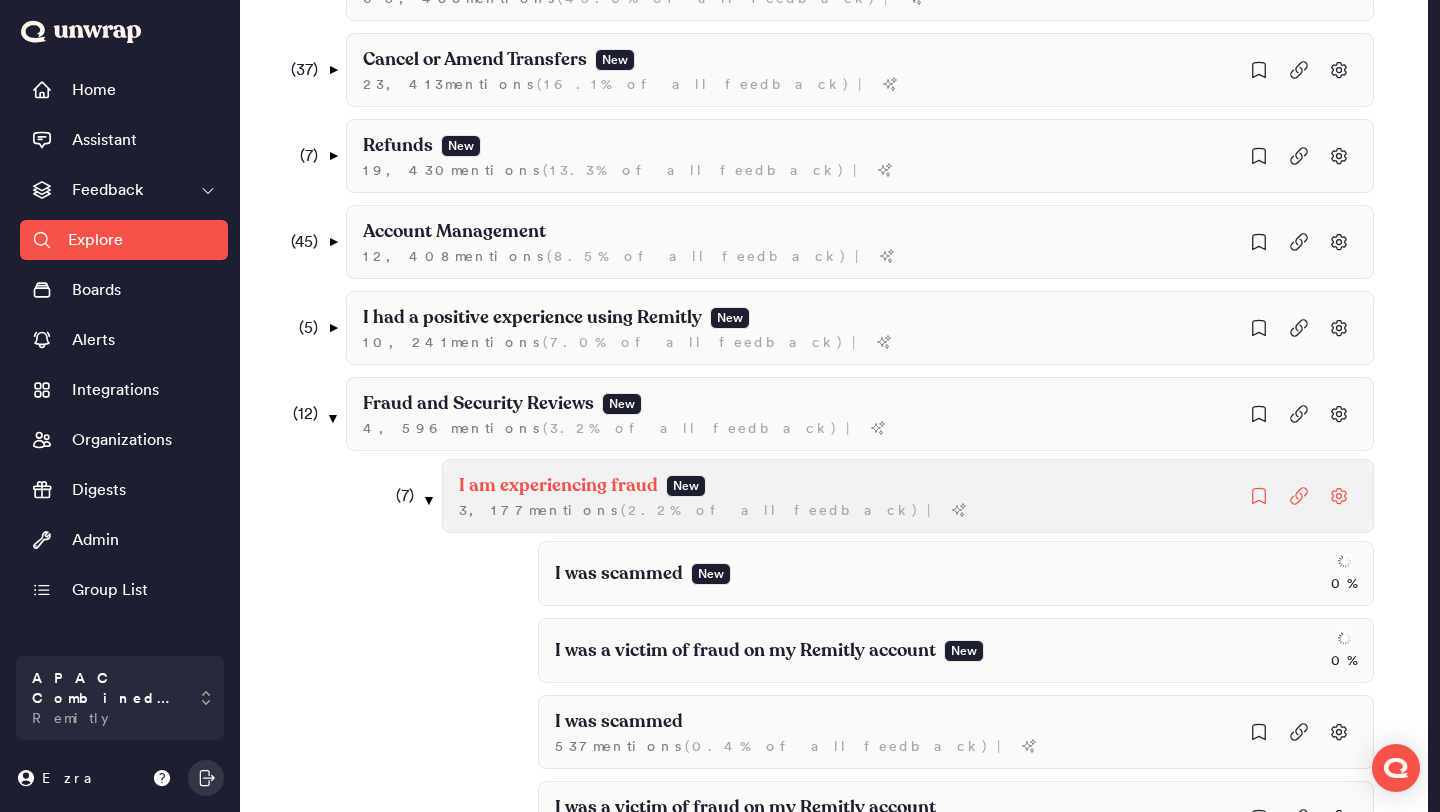 click on "I am experiencing fraud New 3,177  mention s   ( 2.2% of all feedback ) |" at bounding box center [908, 496] 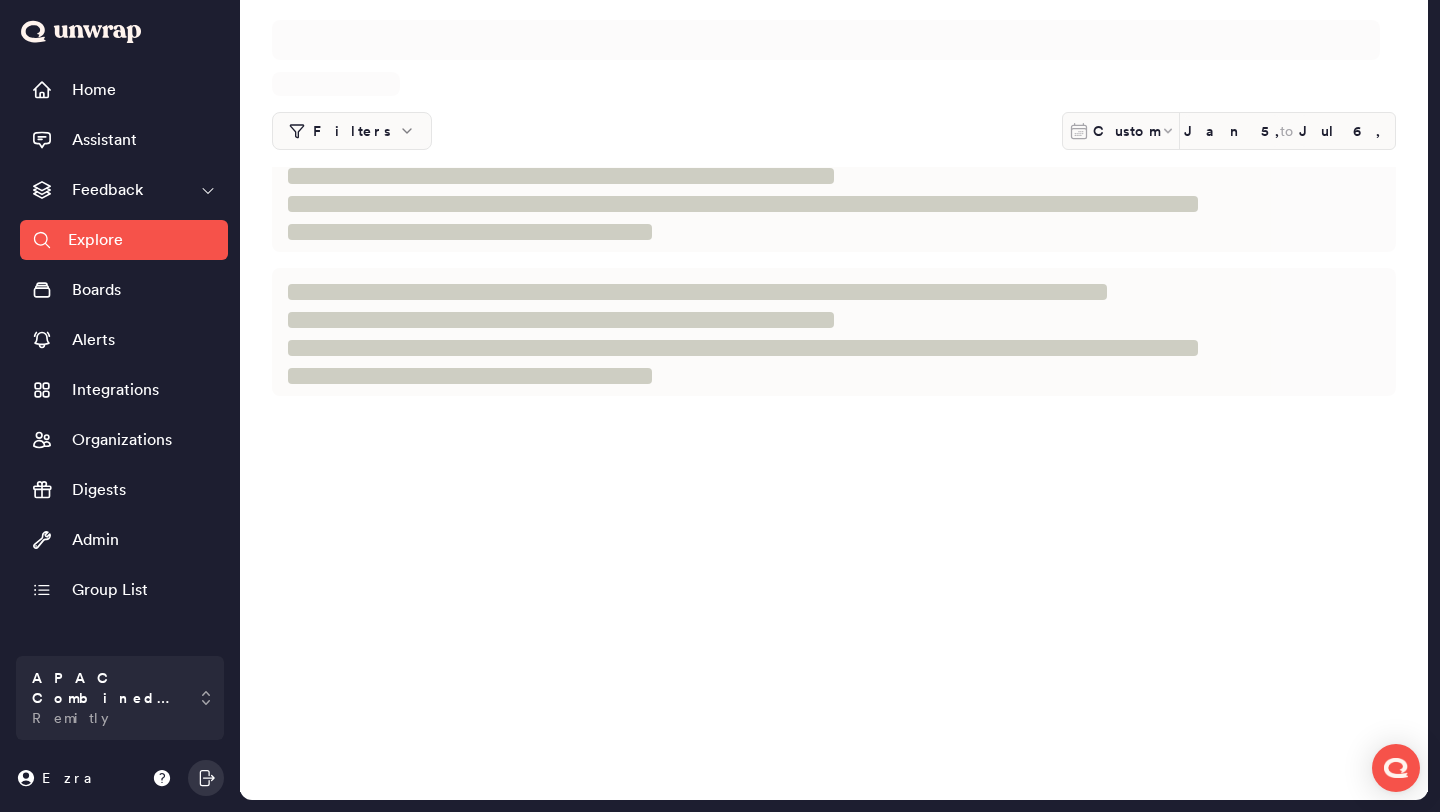 scroll, scrollTop: 0, scrollLeft: 0, axis: both 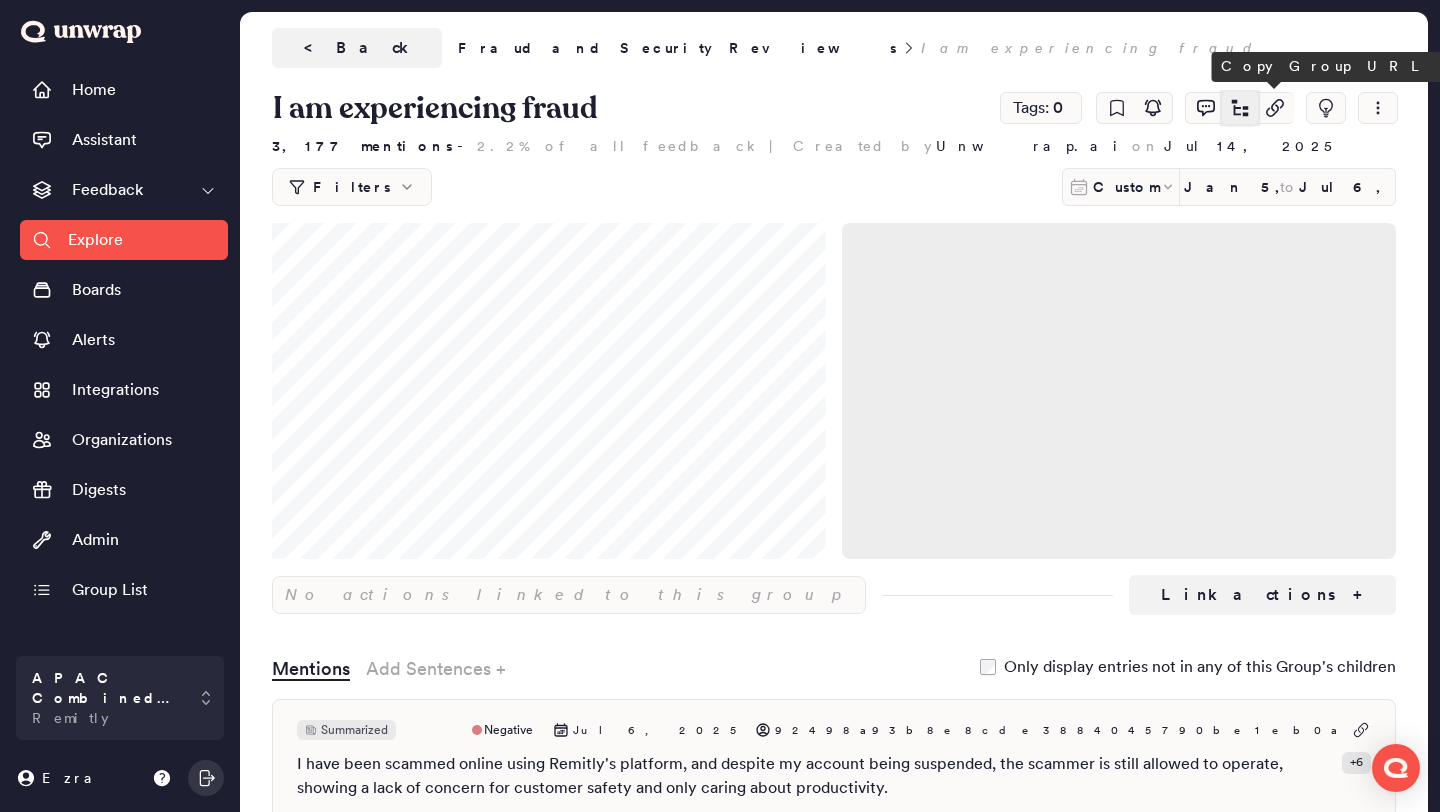 click 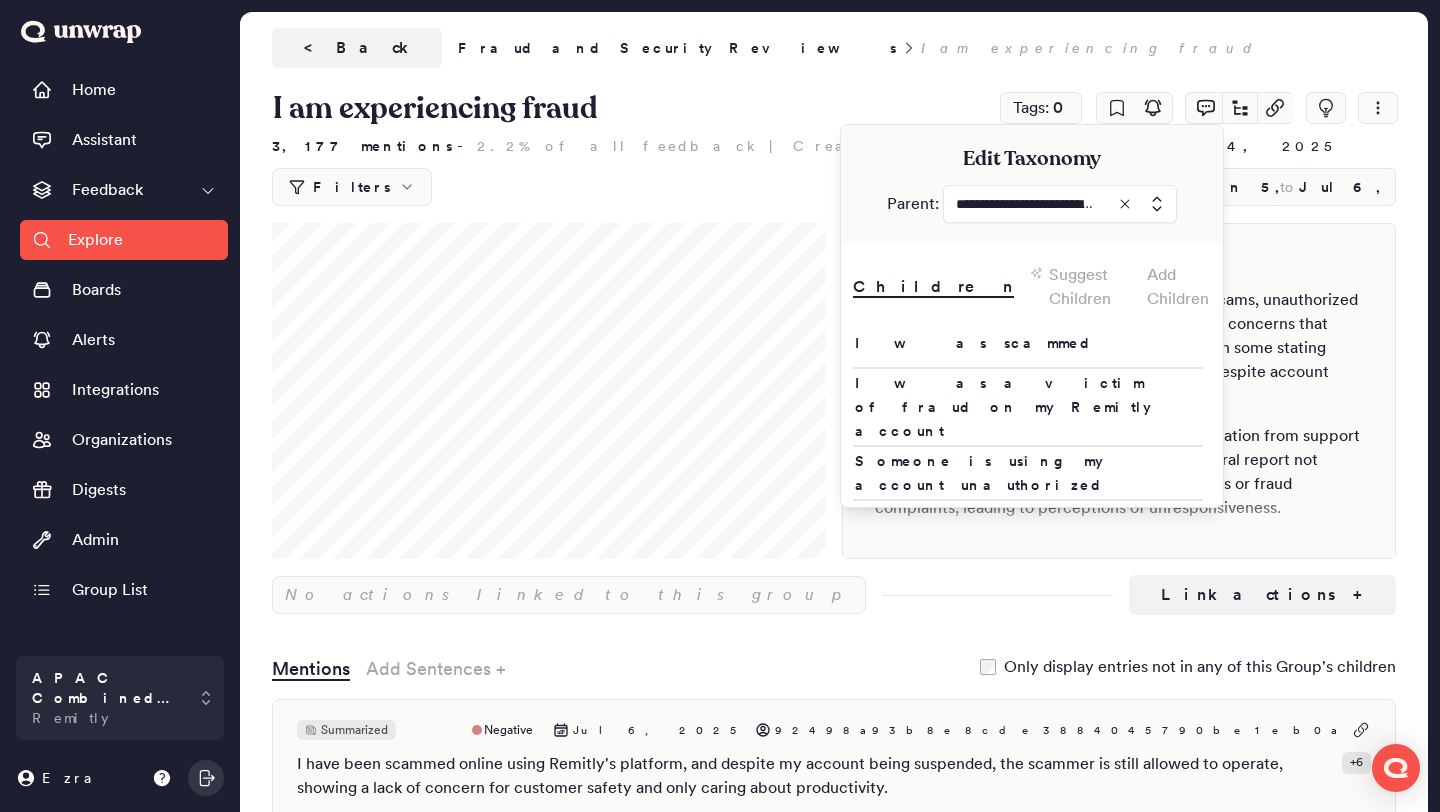click on "Add Children" at bounding box center [1179, 287] 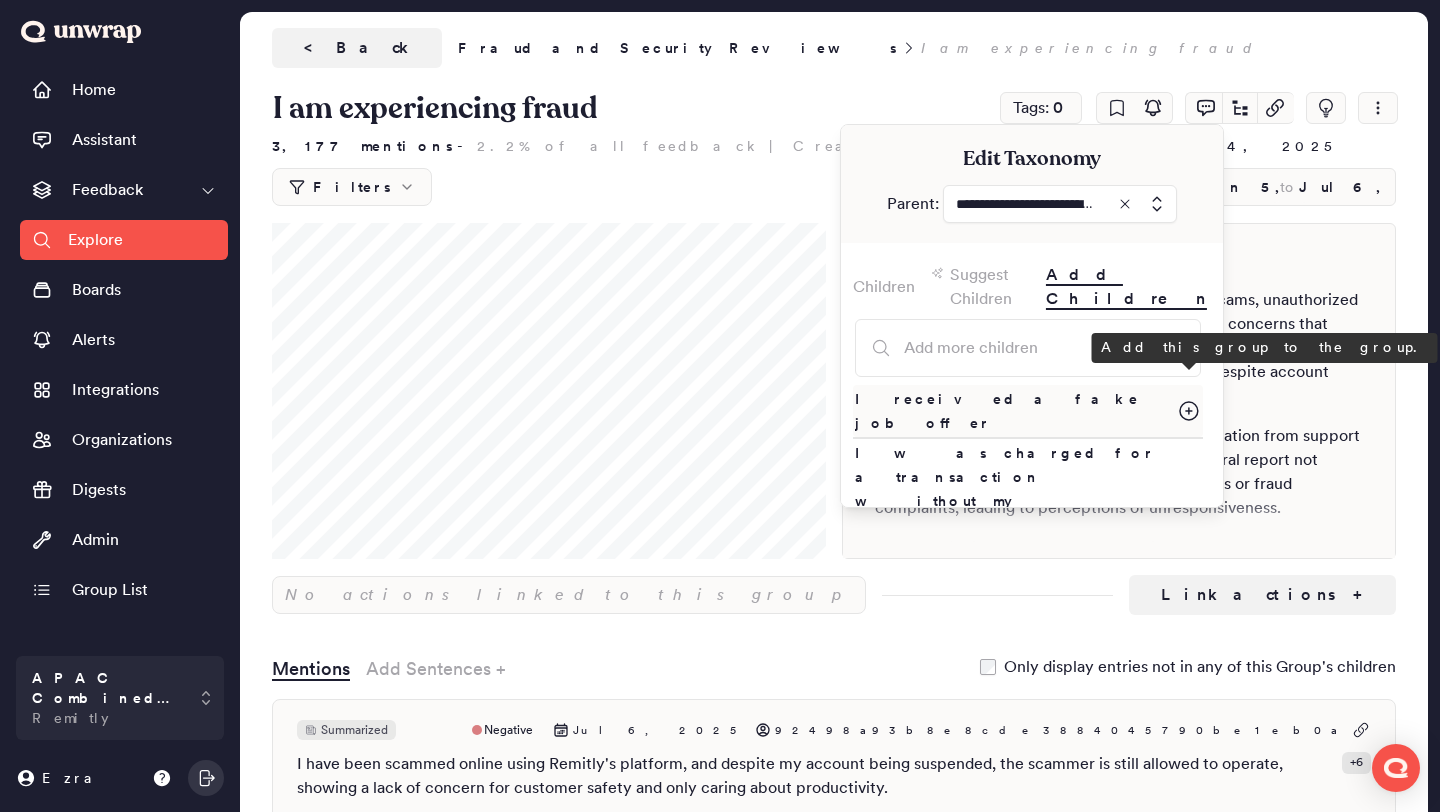 click 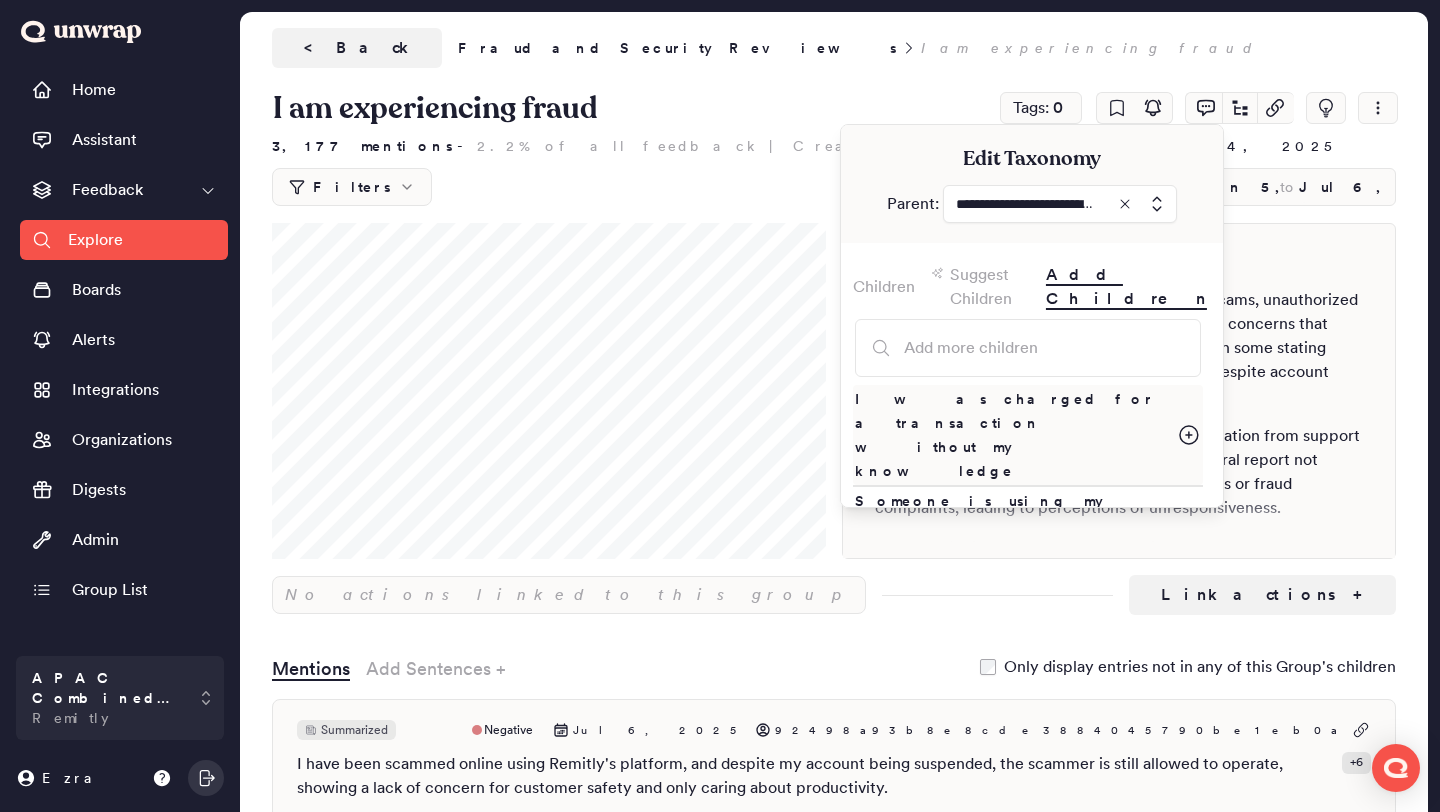click 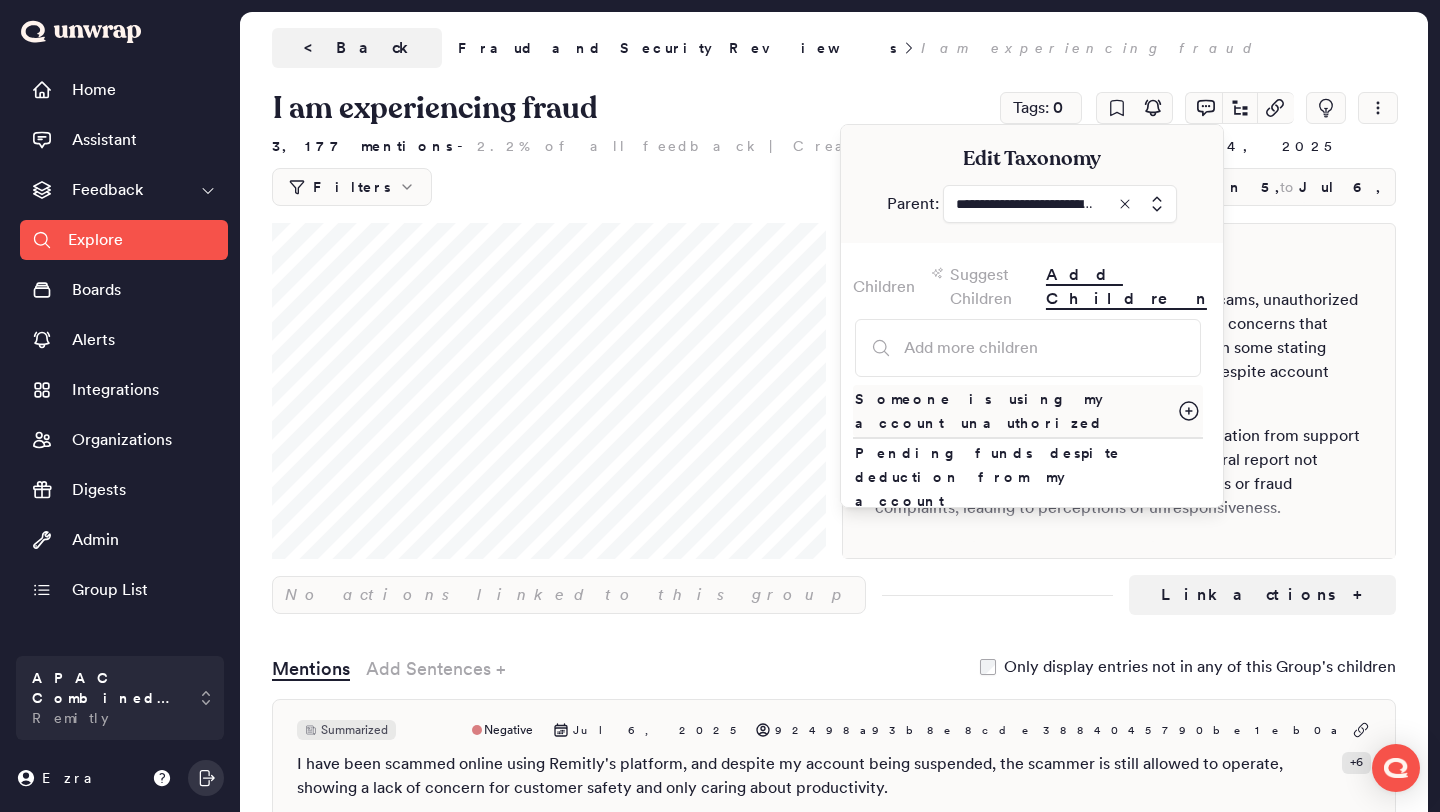 click 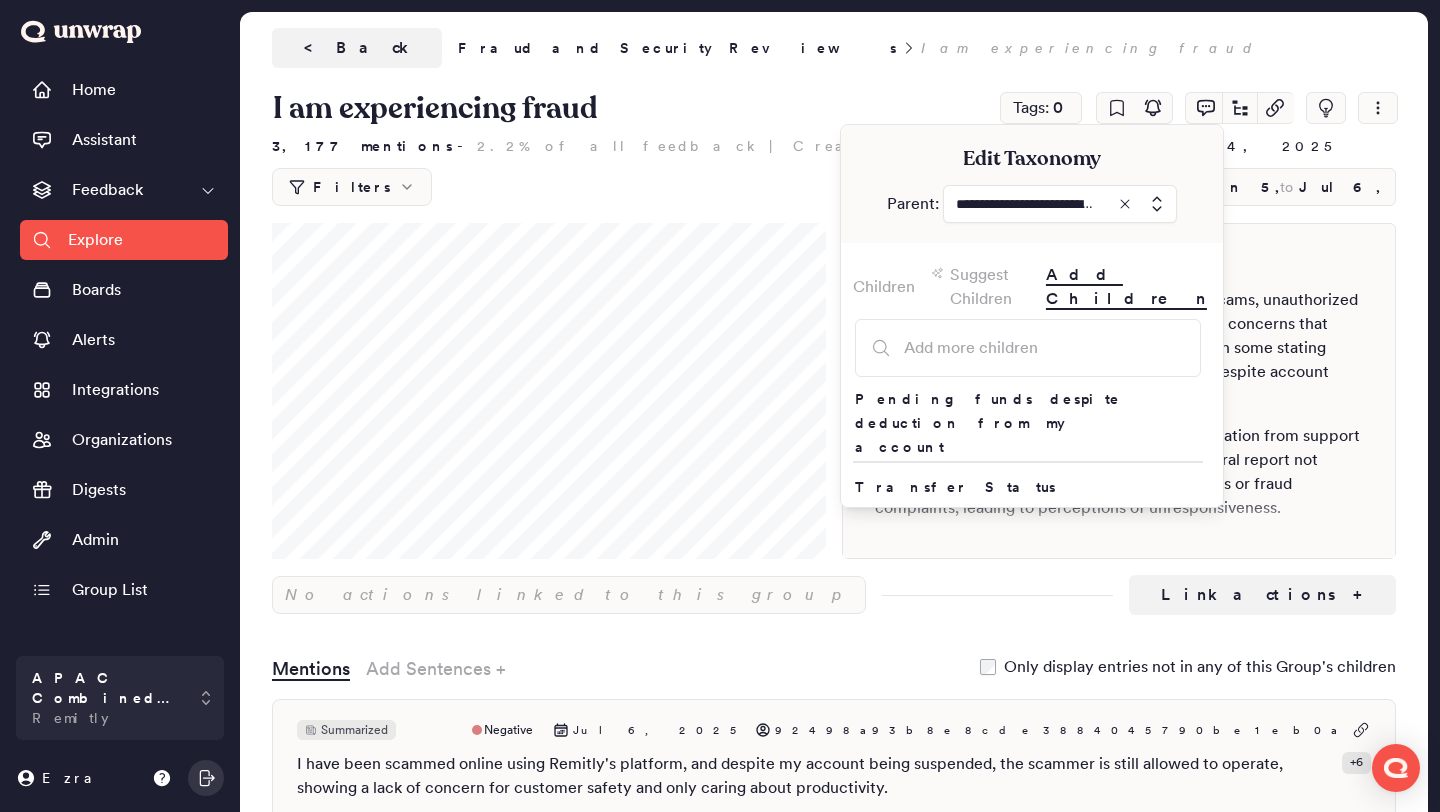 drag, startPoint x: 1189, startPoint y: 384, endPoint x: 1086, endPoint y: 586, distance: 226.74435 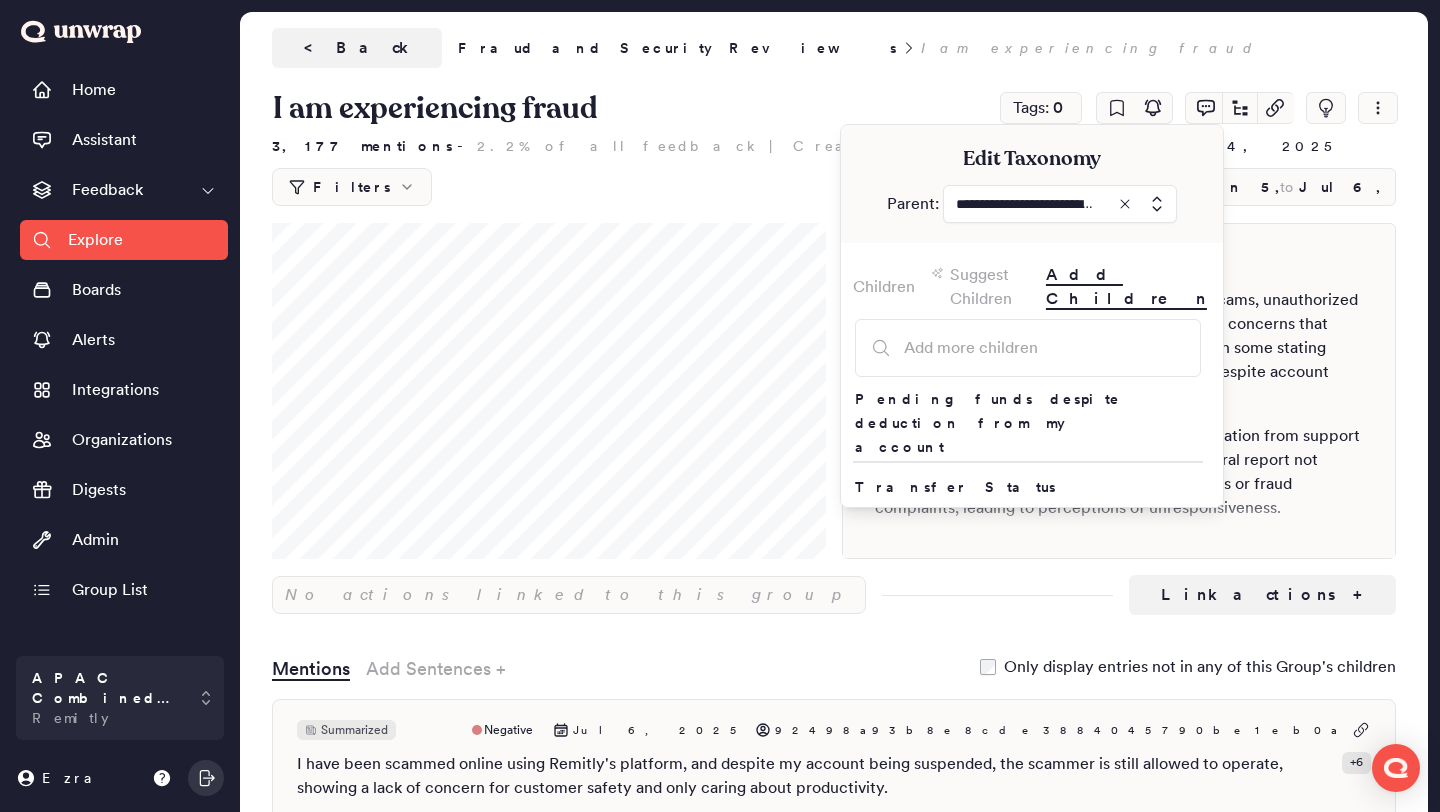 click on "**********" at bounding box center [834, 1915] 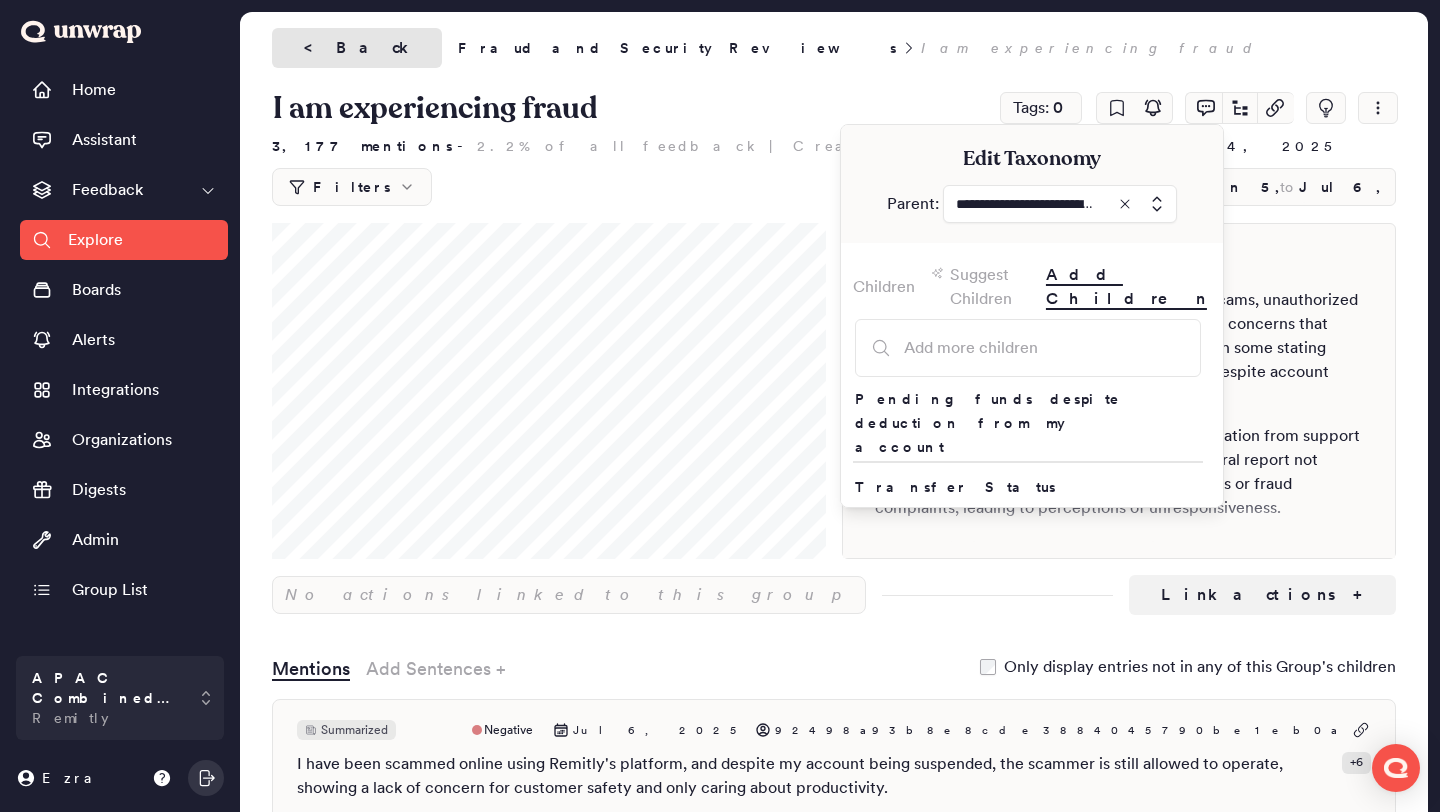 click on "< Back" at bounding box center [357, 48] 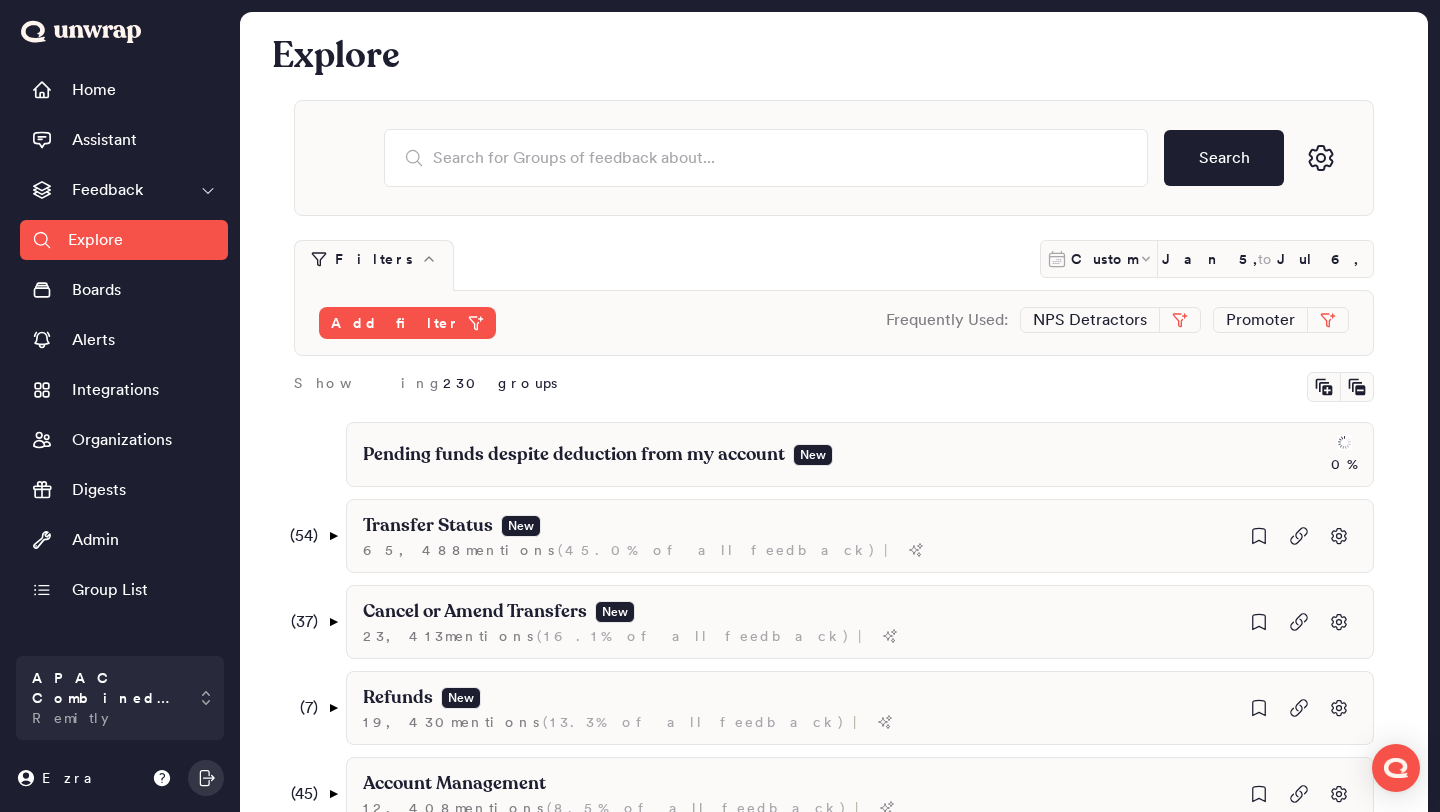 scroll, scrollTop: 783, scrollLeft: 0, axis: vertical 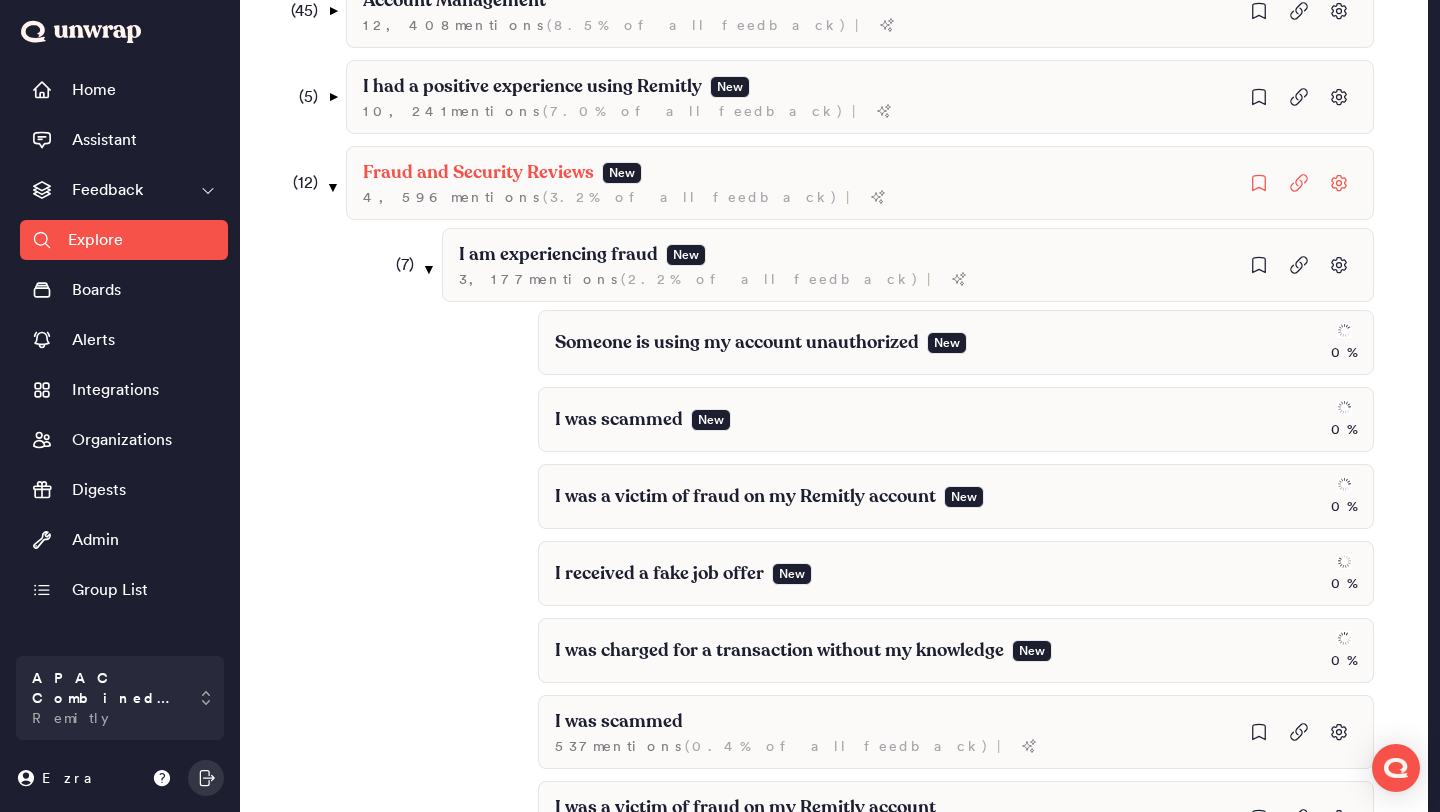 click on "( 12 )" at bounding box center [300, 183] 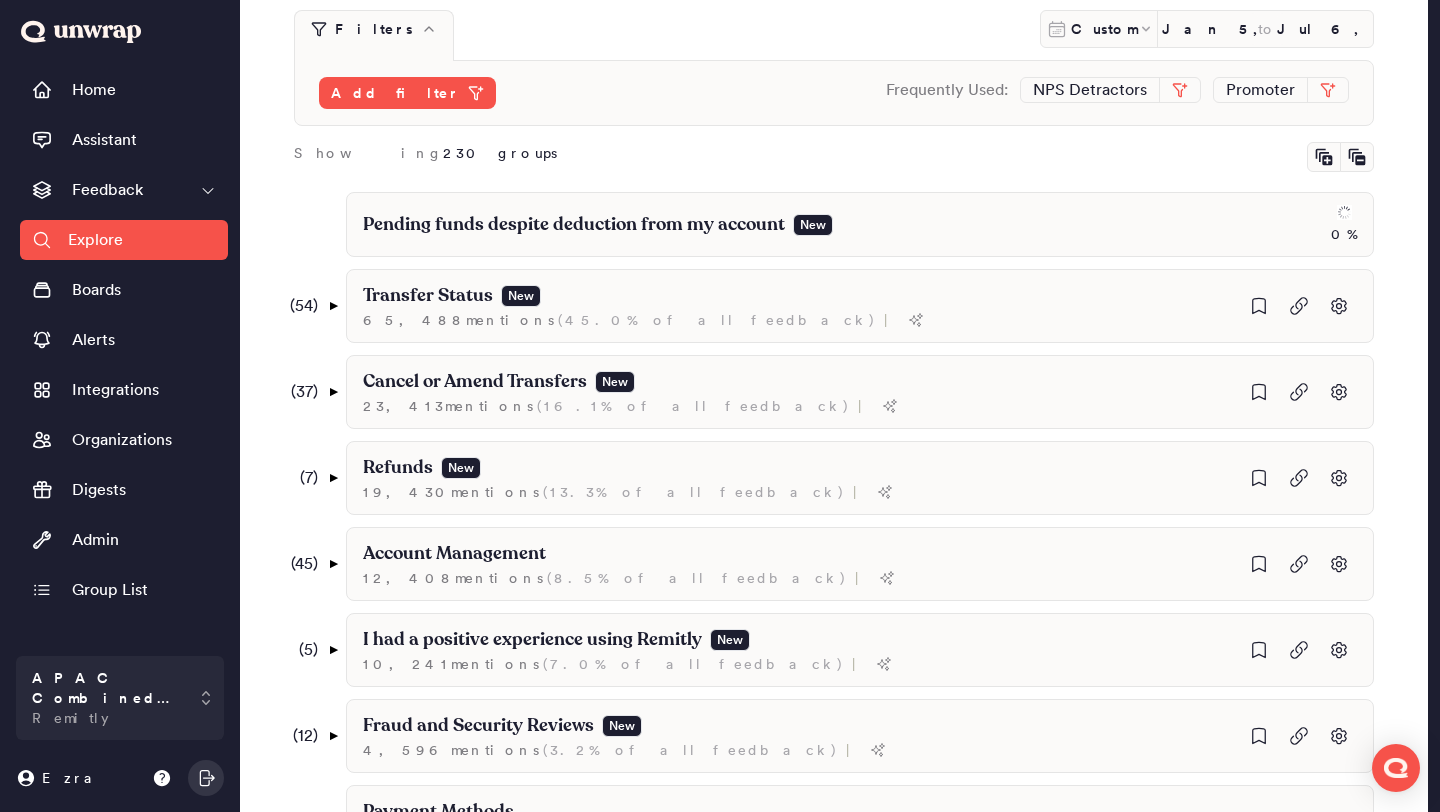 scroll, scrollTop: 231, scrollLeft: 0, axis: vertical 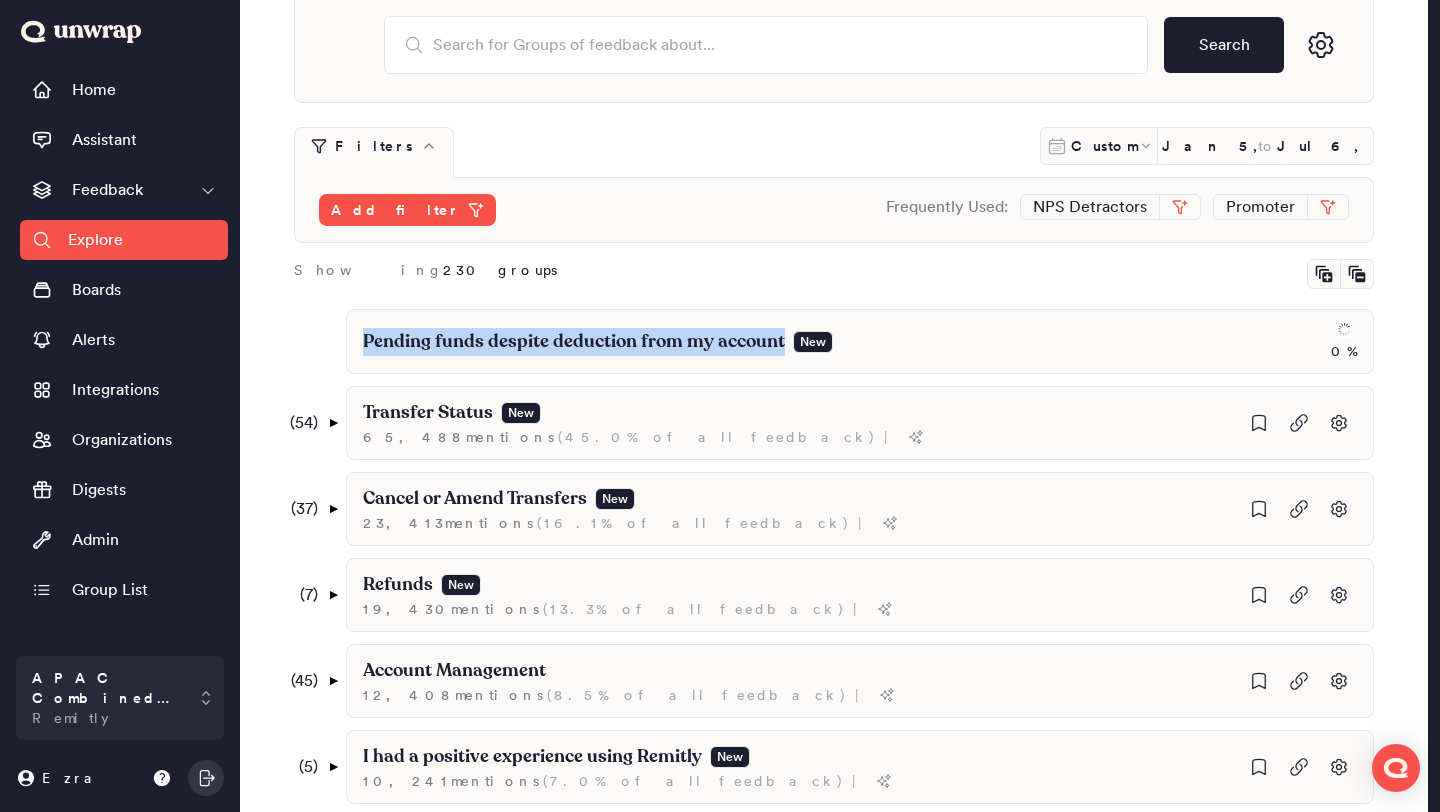 drag, startPoint x: 774, startPoint y: 342, endPoint x: 286, endPoint y: 338, distance: 488.0164 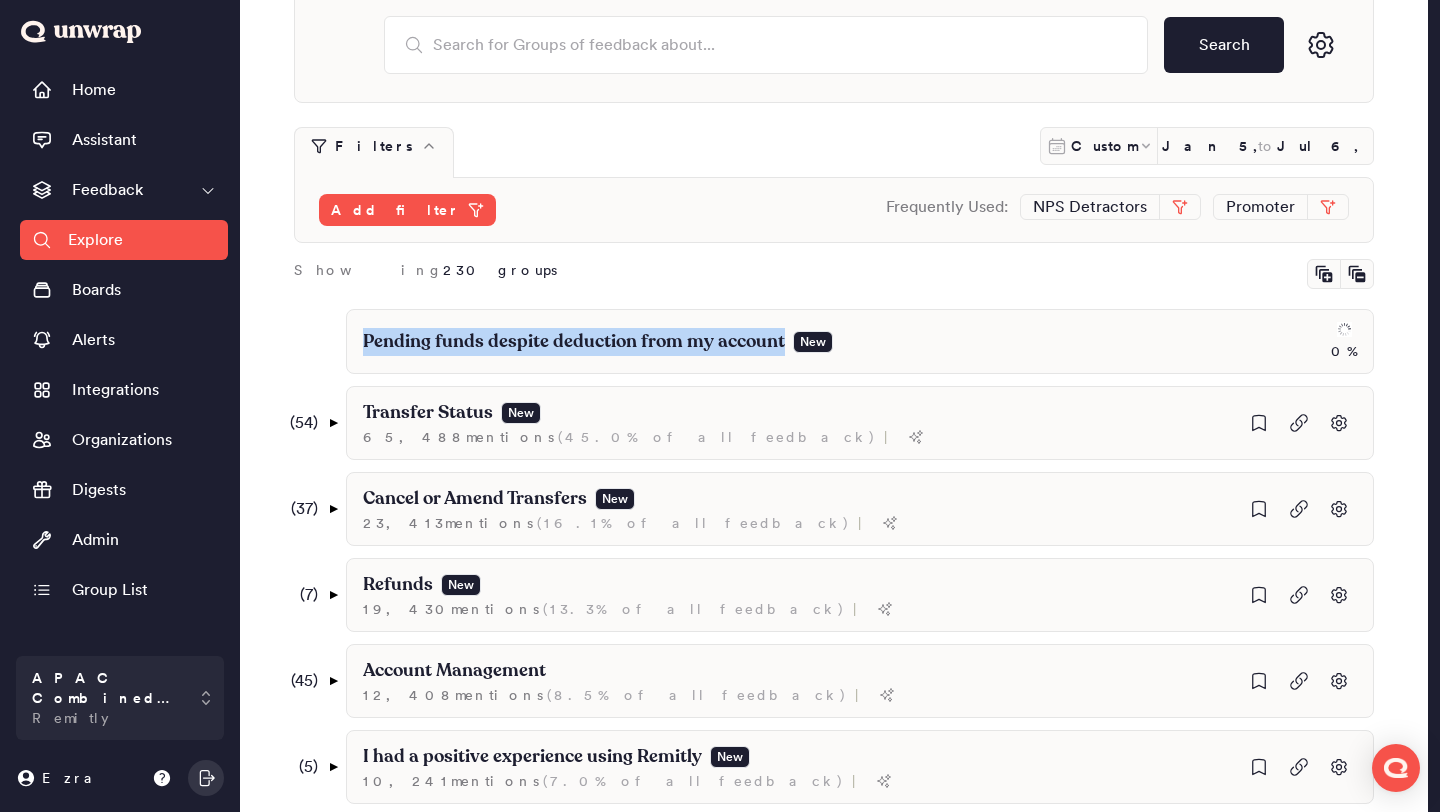 click on "Search Filters Custom [DATE] to [DATE] Add filter Frequently Used: NPS Detractors Promoter Showing  230 groups Pending funds despite deduction from my account New 0 % ( 54 ) ▼ Transfer Status New 65,488  mention s   ( 45.0% of all feedback ) | ( 31 ) ▼ Failed Transfer New 24,689  mention s   ( 17.0% of all feedback ) | ( 14 ) ▼ I experienced a failed remittance 5,590  mention s   ( 3.8% of all feedback ) | My money transfers are being canceled without notification 1,450  mention s   ( 1.0% of all feedback ) | ( 3 ) ▼ My transfer failed due to an error 639  mention s   ( 0.4% of all feedback ) | I am unable to send money due to a sending limit error 331  mention s   ( 0.2% of all feedback ) | My transfer is not complete due to a user data error 225  mention s   ( 0.2% of all feedback ) | I am encountering an invalid account error 10  mention s   ( 0.0% of all feedback ) | ( 3 ) ▼ A specific country is not supported 566  mention s   ( 0.4% of all feedback ) | 137  mention s   ( ) | 134 s   (" at bounding box center (834, 735) 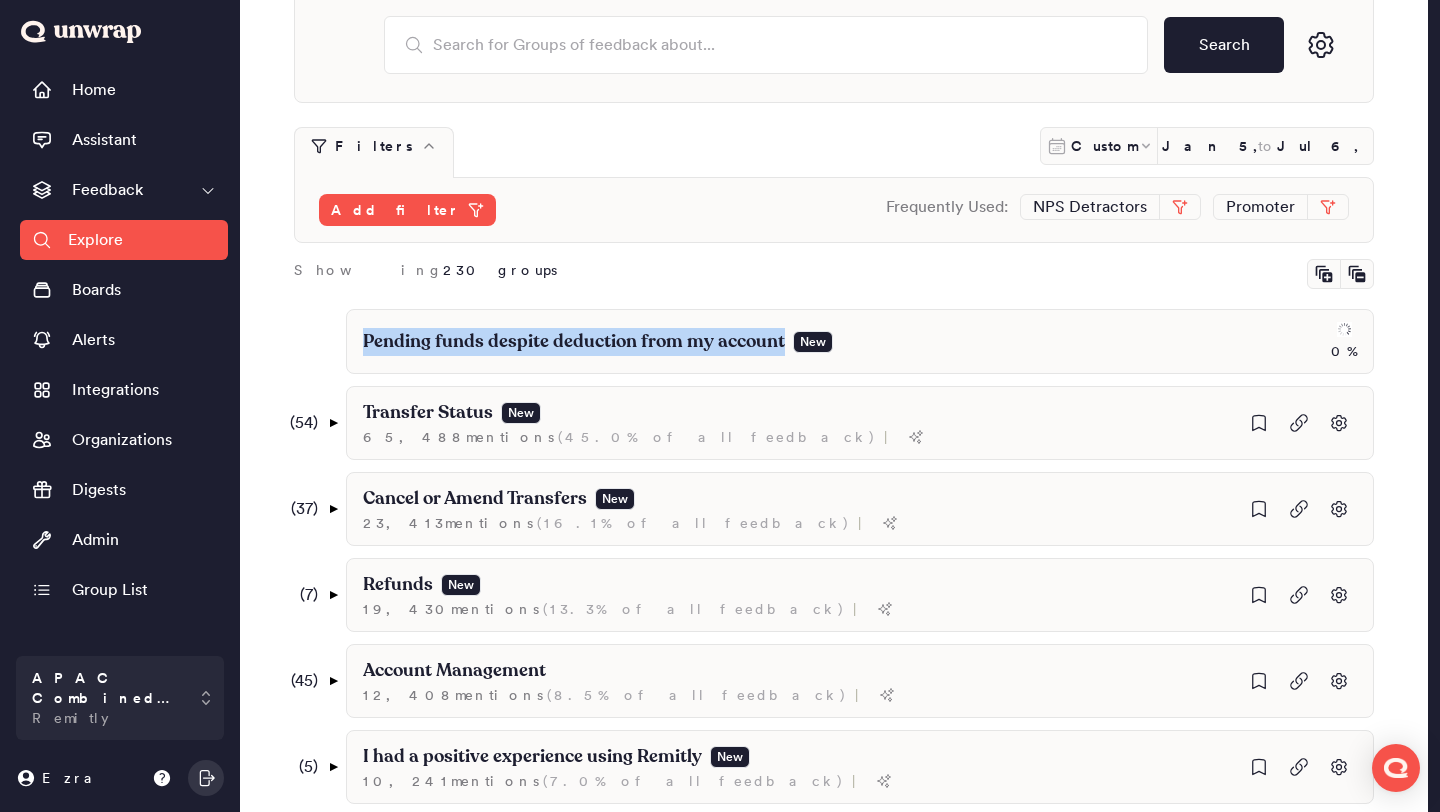 copy on "Pending funds despite deduction from my account" 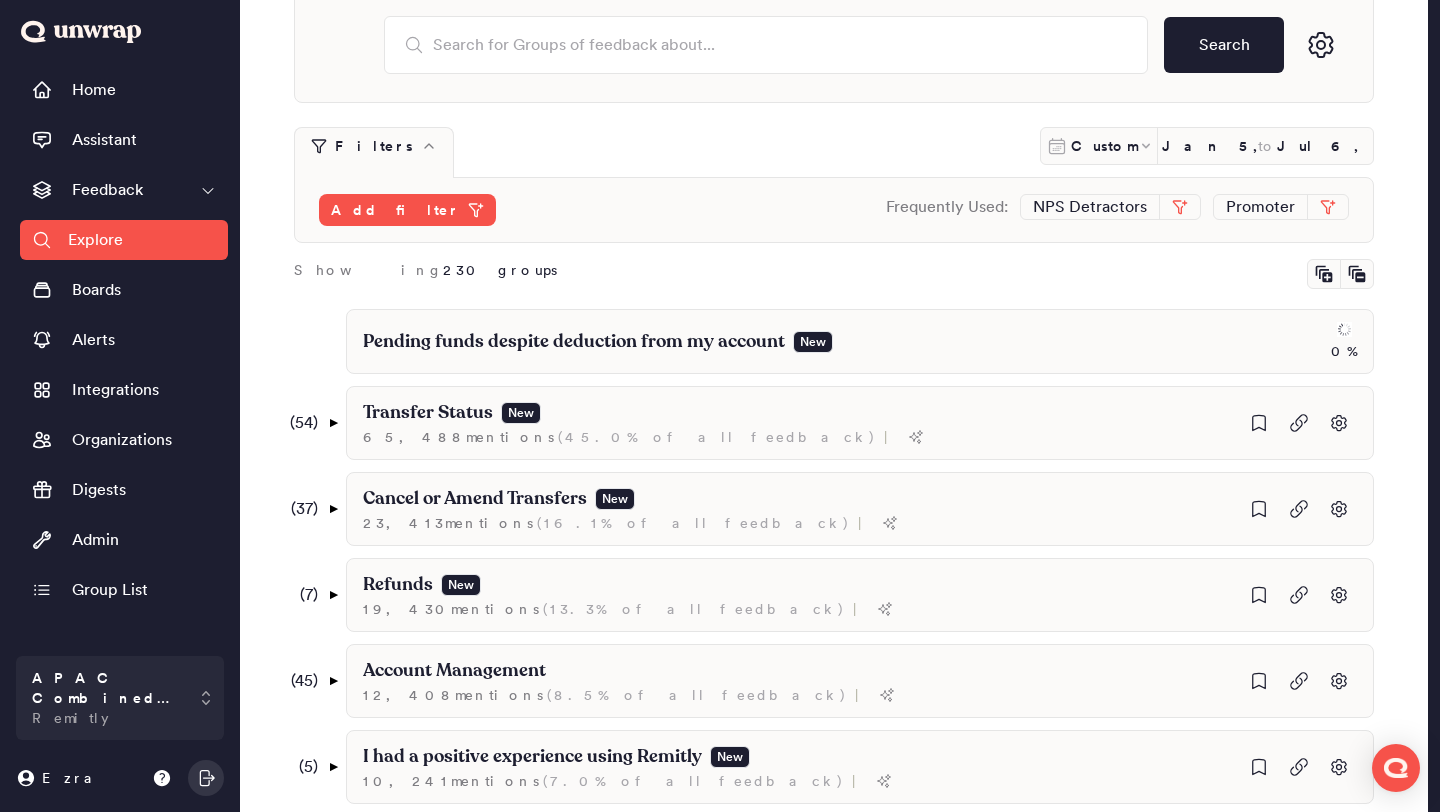 click on "Filters Custom [DATE] to [DATE] Add filter Frequently Used: NPS Detractors Promoter Showing  230 groups Pending funds despite deduction from my account New 0 % ( 54 ) ▼ Transfer Status New 65,488  mention s   ( 45.0% of all feedback ) | ( 31 ) ▼ Failed Transfer New 24,689  mention s   ( 17.0% of all feedback ) | ( 14 ) ▼ I experienced a failed remittance 5,590  mention s   ( 3.8% of all feedback ) | My money transfers are being canceled without notification 1,450  mention s   ( 1.0% of all feedback ) | ( 3 ) ▼ My transfer failed due to an error 639  mention s   ( 0.4% of all feedback ) | I am unable to send money due to a sending limit error 331  mention s   ( 0.2% of all feedback ) | My transfer is not complete due to a user data error 225  mention s   ( 0.2% of all feedback ) | I am encountering an invalid account error 10  mention s   ( 0.0% of all feedback ) | ( 3 ) ▼ A specific country is not supported 566  mention s   ( 0.4% of all feedback ) | I am unable to send money to [COUNTRY] 137" at bounding box center (834, 813) 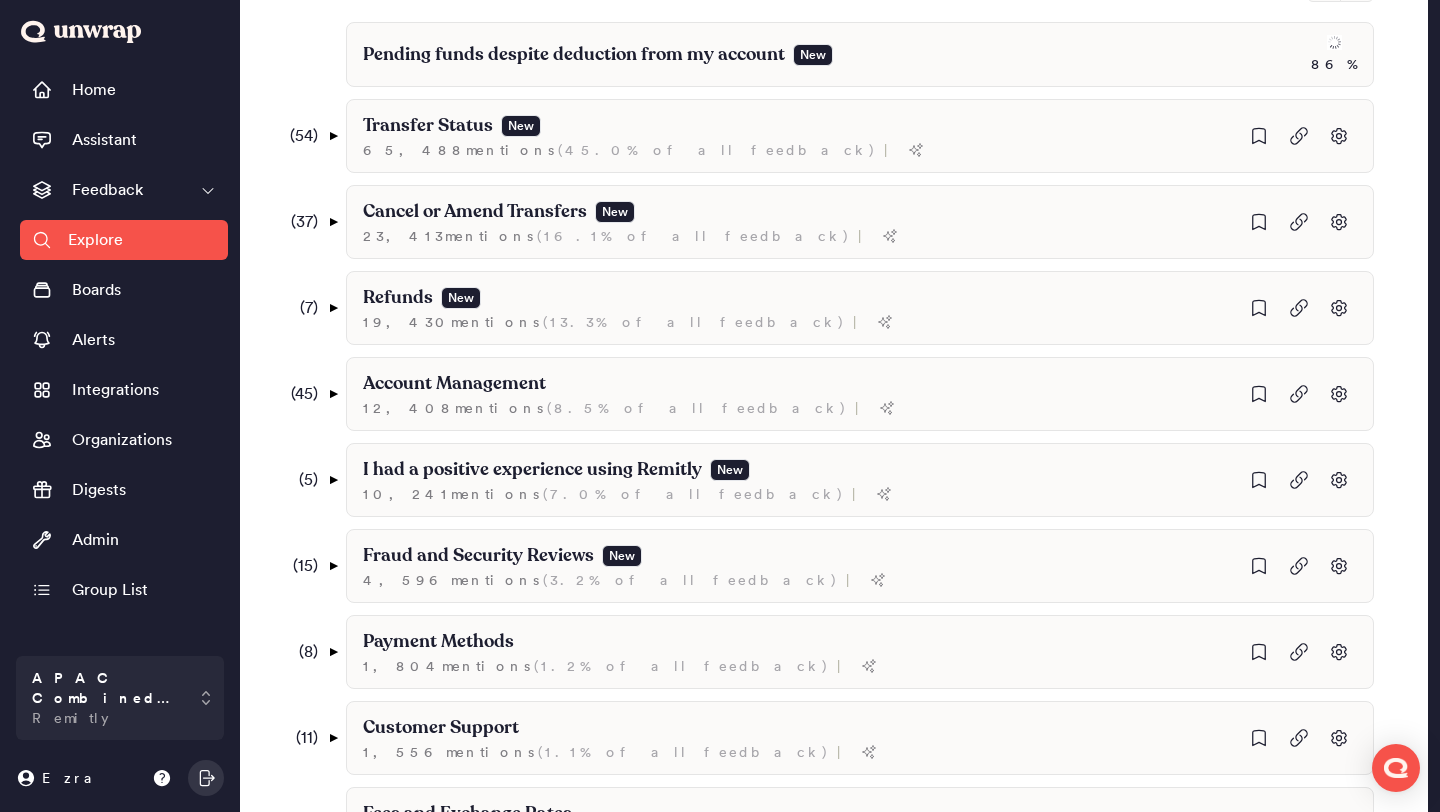 scroll, scrollTop: 407, scrollLeft: 0, axis: vertical 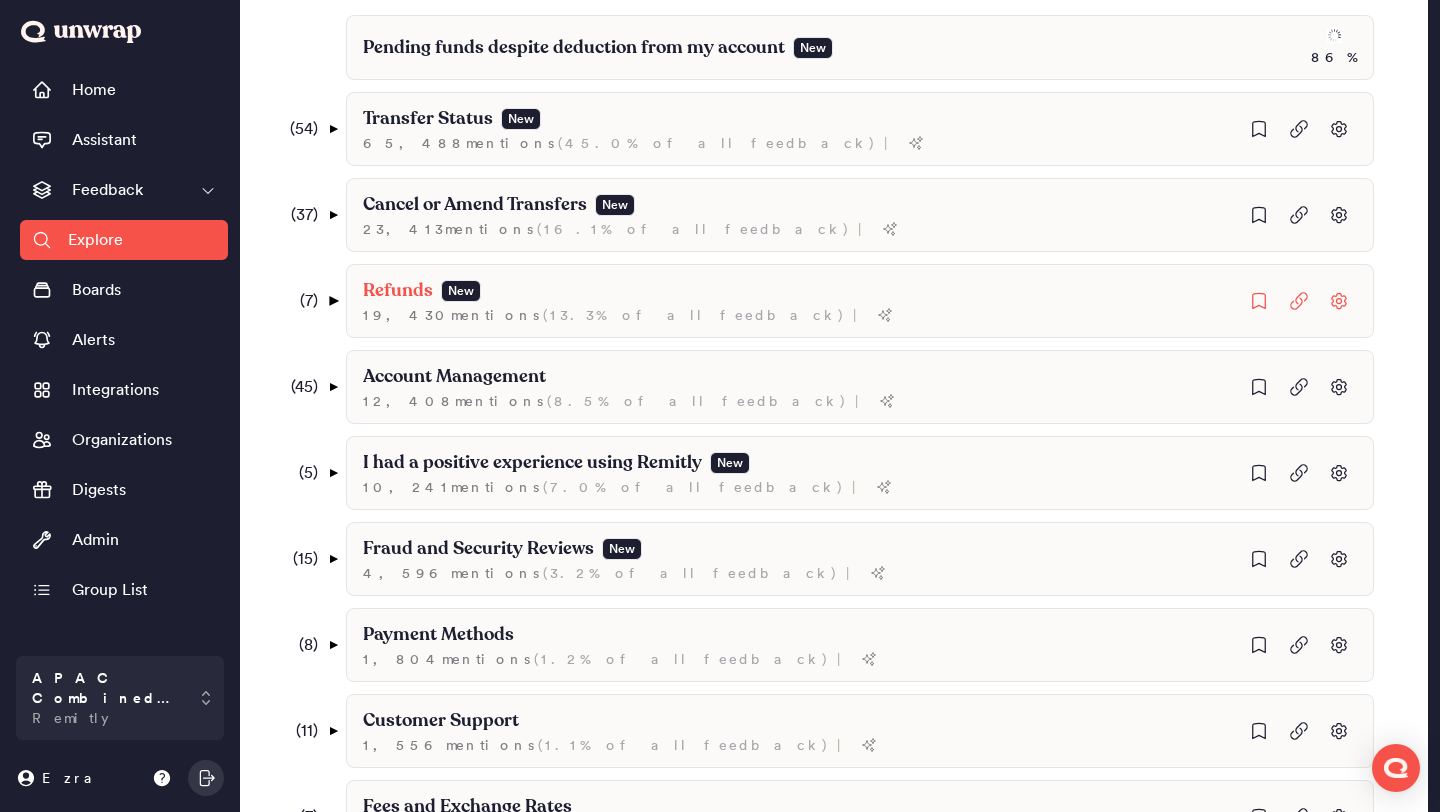 click on "▼" at bounding box center [333, 301] 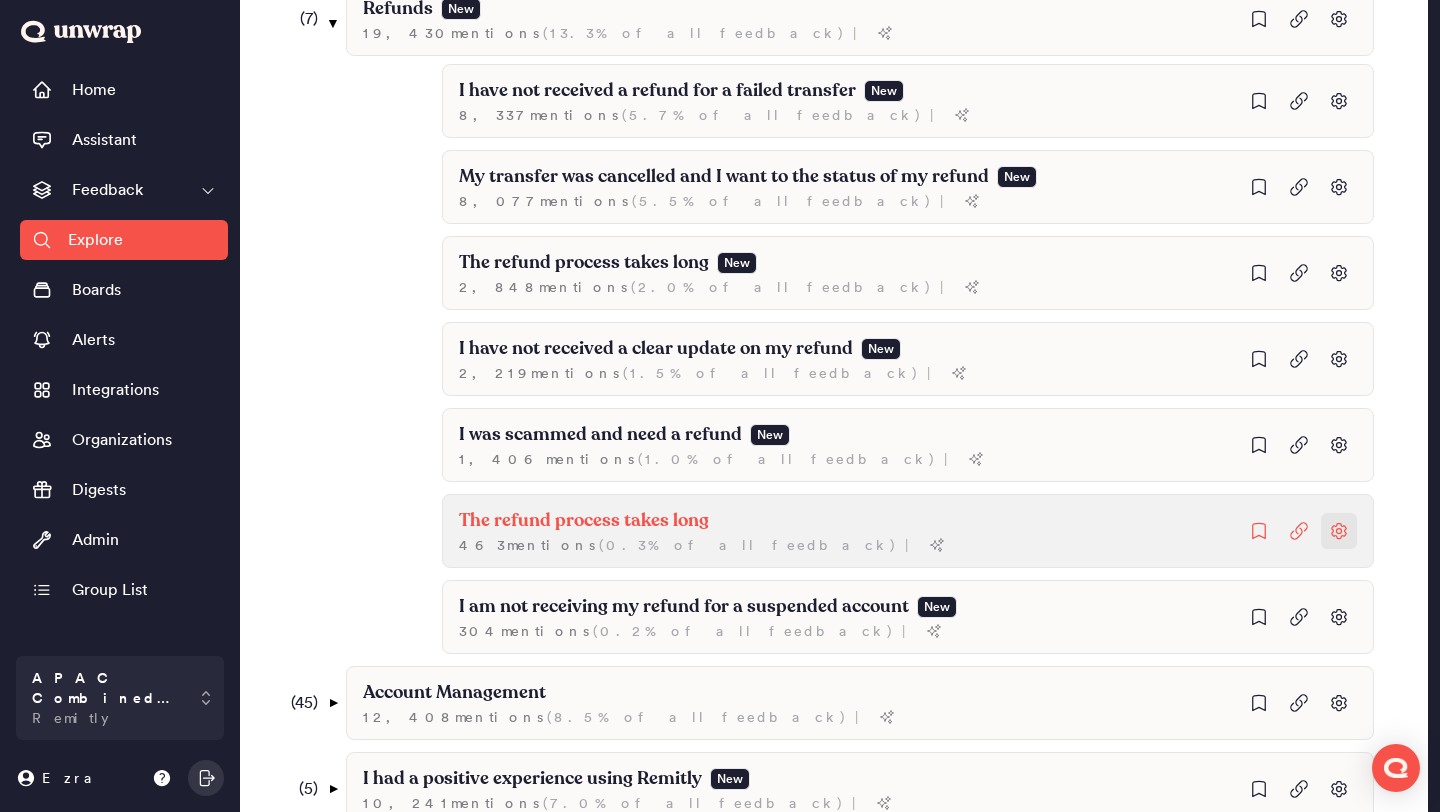 scroll, scrollTop: 694, scrollLeft: 0, axis: vertical 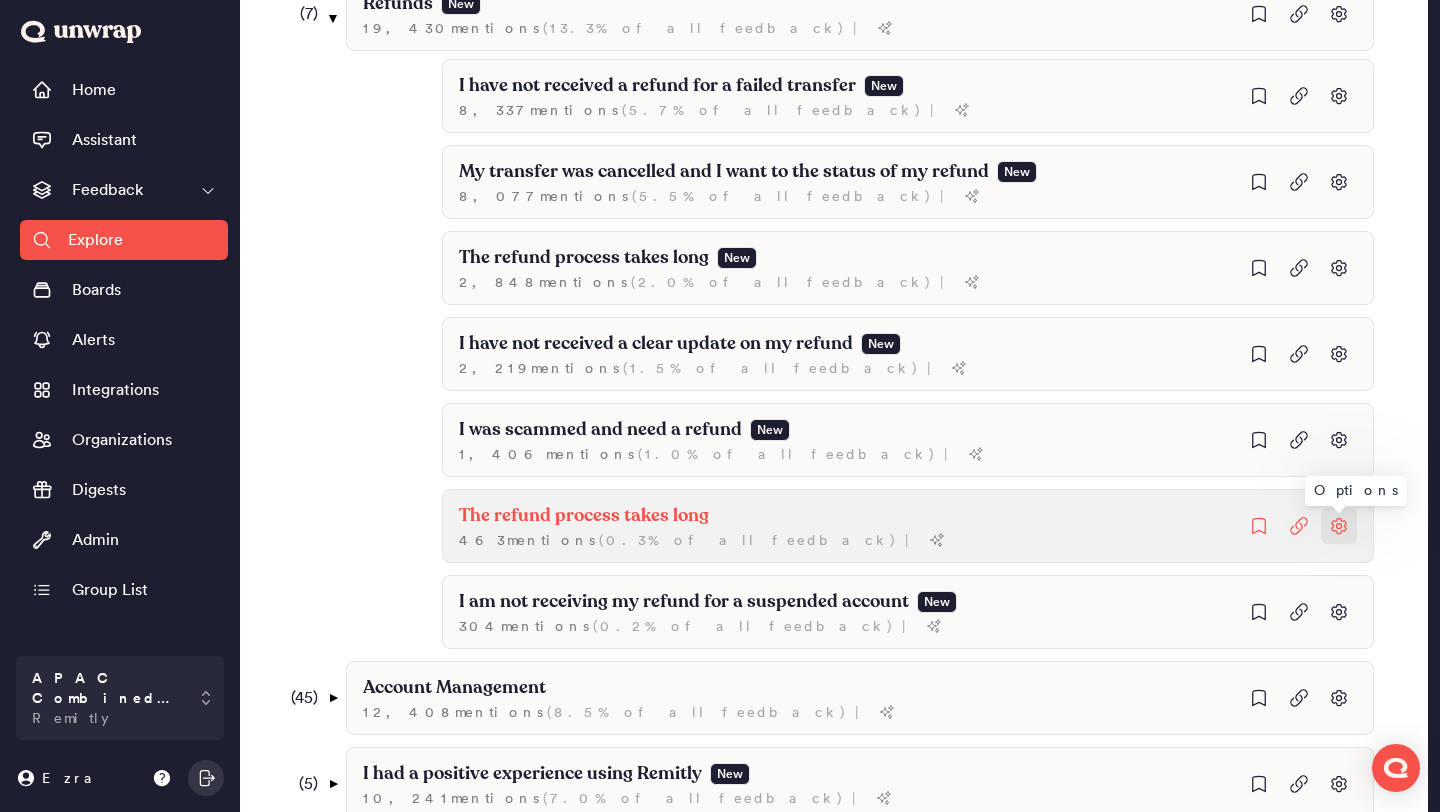 click 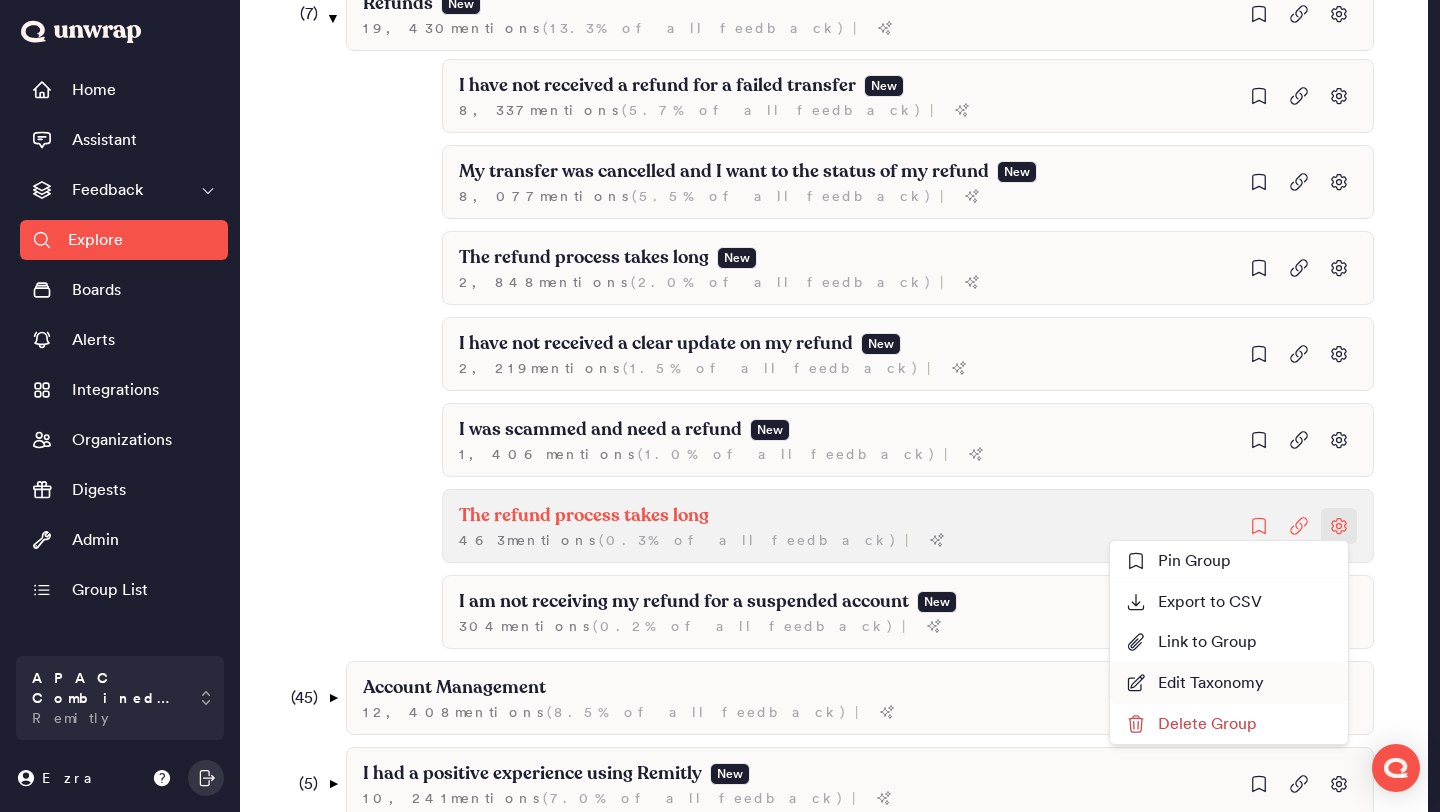 click on "Delete Group" at bounding box center [1191, 724] 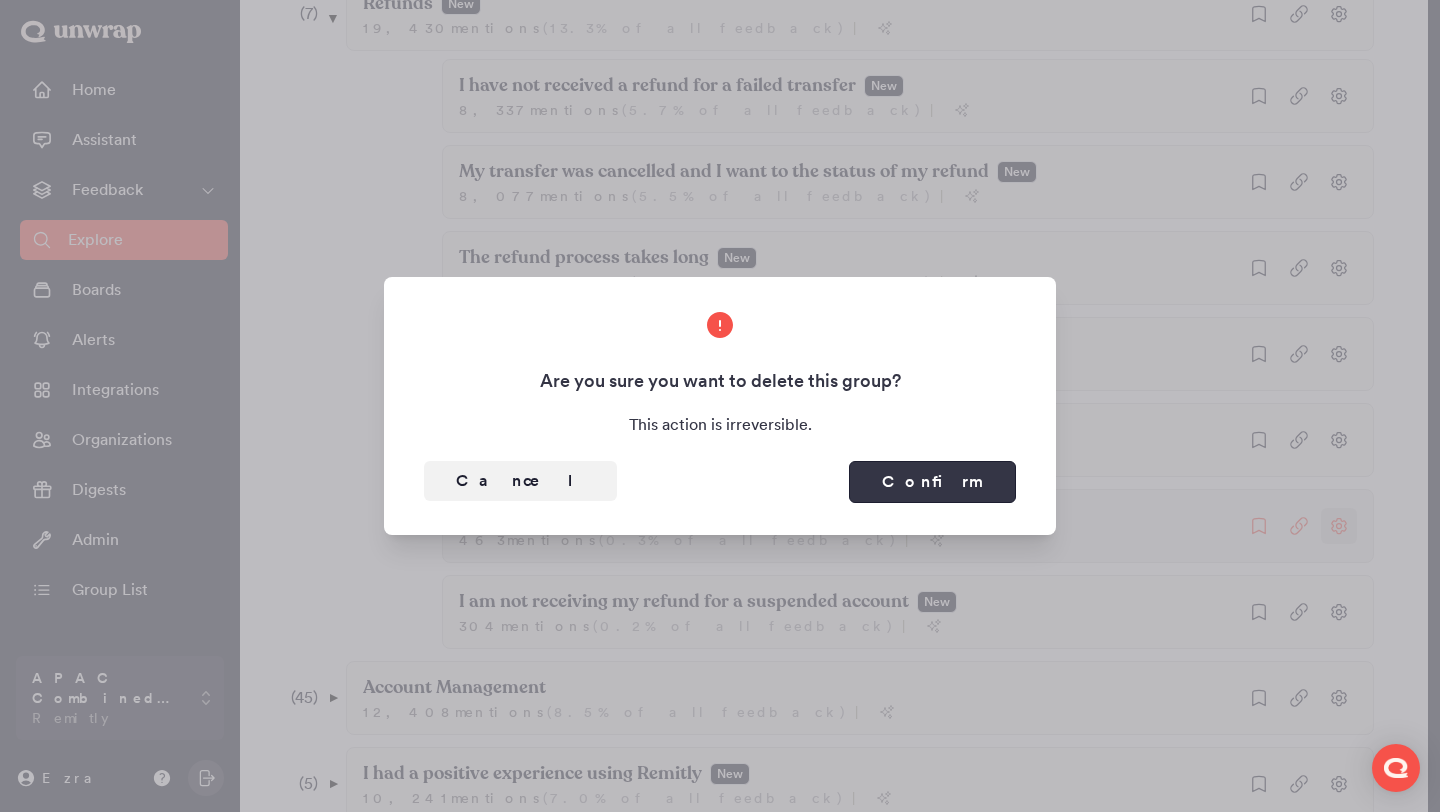 click on "Confirm" at bounding box center [932, 482] 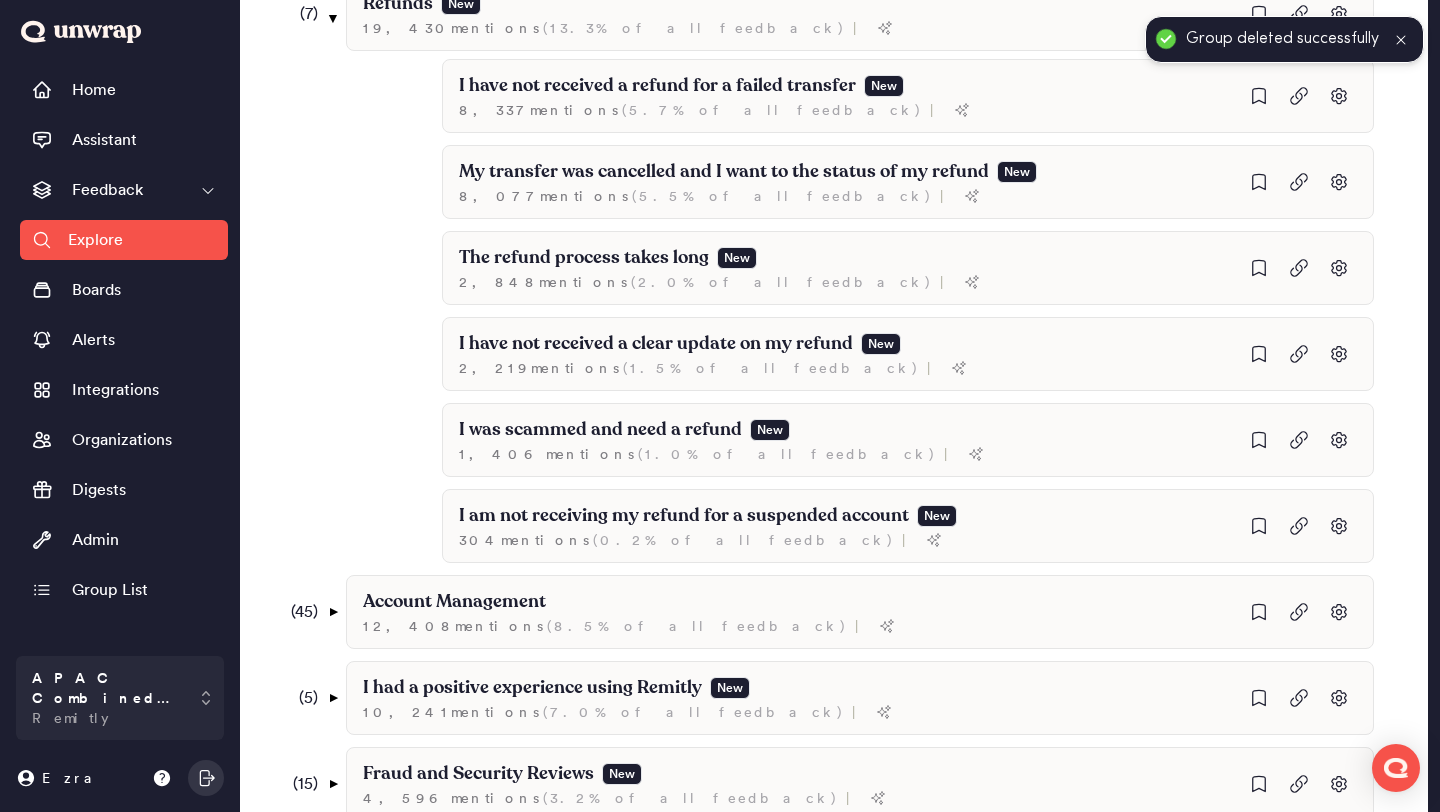 scroll, scrollTop: 608, scrollLeft: 0, axis: vertical 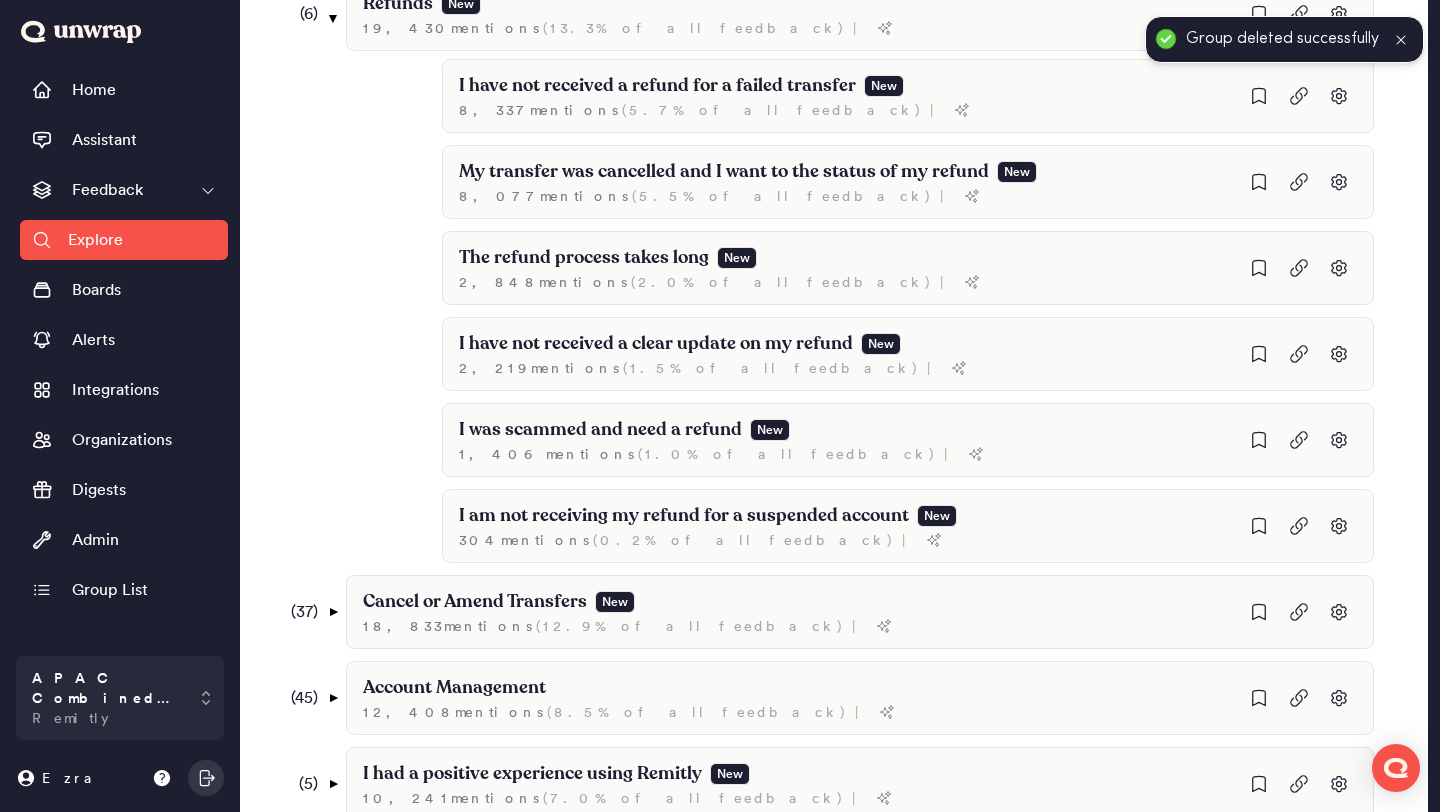 click on "Pending funds despite deduction from my account New 99 % ( 54 ) ▼ Transfer Status New 65,488  mention s   ( 45.0% of all feedback ) | ( 31 ) ▼ Failed Transfer New 24,689  mention s   ( 17.0% of all feedback ) | ( 14 ) ▼ I experienced a failed remittance 5,590  mention s   ( 3.8% of all feedback ) | My money transfers are being canceled without notification 1,450  mention s   ( 1.0% of all feedback ) | ( 3 ) ▼ My transfer failed due to an error 639  mention s   ( 0.4% of all feedback ) | I am unable to send money due to a sending limit error 331  mention s   ( 0.2% of all feedback ) | My transfer is not complete due to a user data error 225  mention s   ( 0.2% of all feedback ) | I am encountering an invalid account error 10  mention s   ( 0.0% of all feedback ) | ( 3 ) ▼ A specific country is not supported 566  mention s   ( 0.4% of all feedback ) | I am unable to send money to [COUNTRY] 137  mention s   ( 0.1% of all feedback ) | I am unable to complete a money transfer to [COUNTRY] 134  mention s   ( ) |" at bounding box center (860, 665) 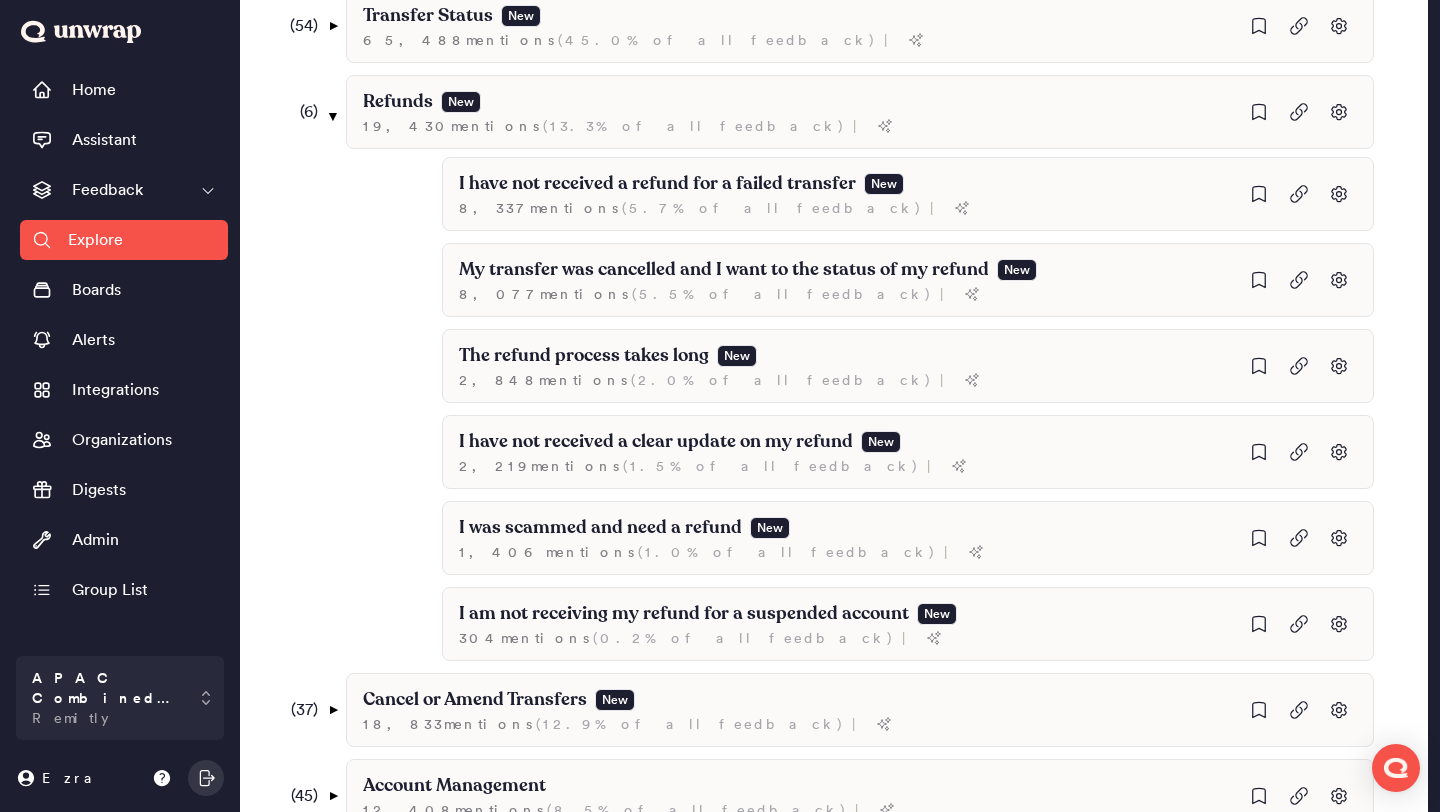scroll, scrollTop: 506, scrollLeft: 0, axis: vertical 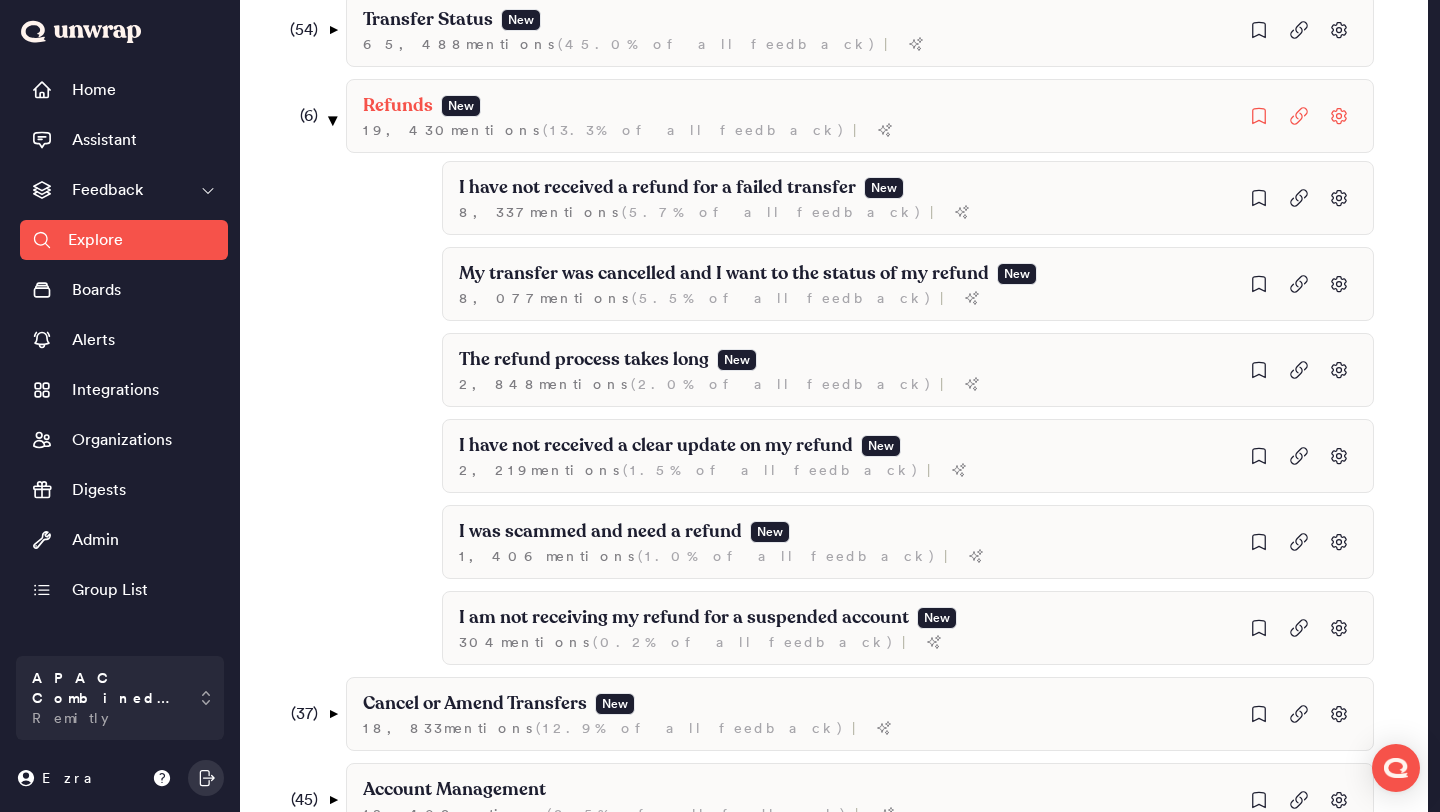 click on "▼" at bounding box center [333, 120] 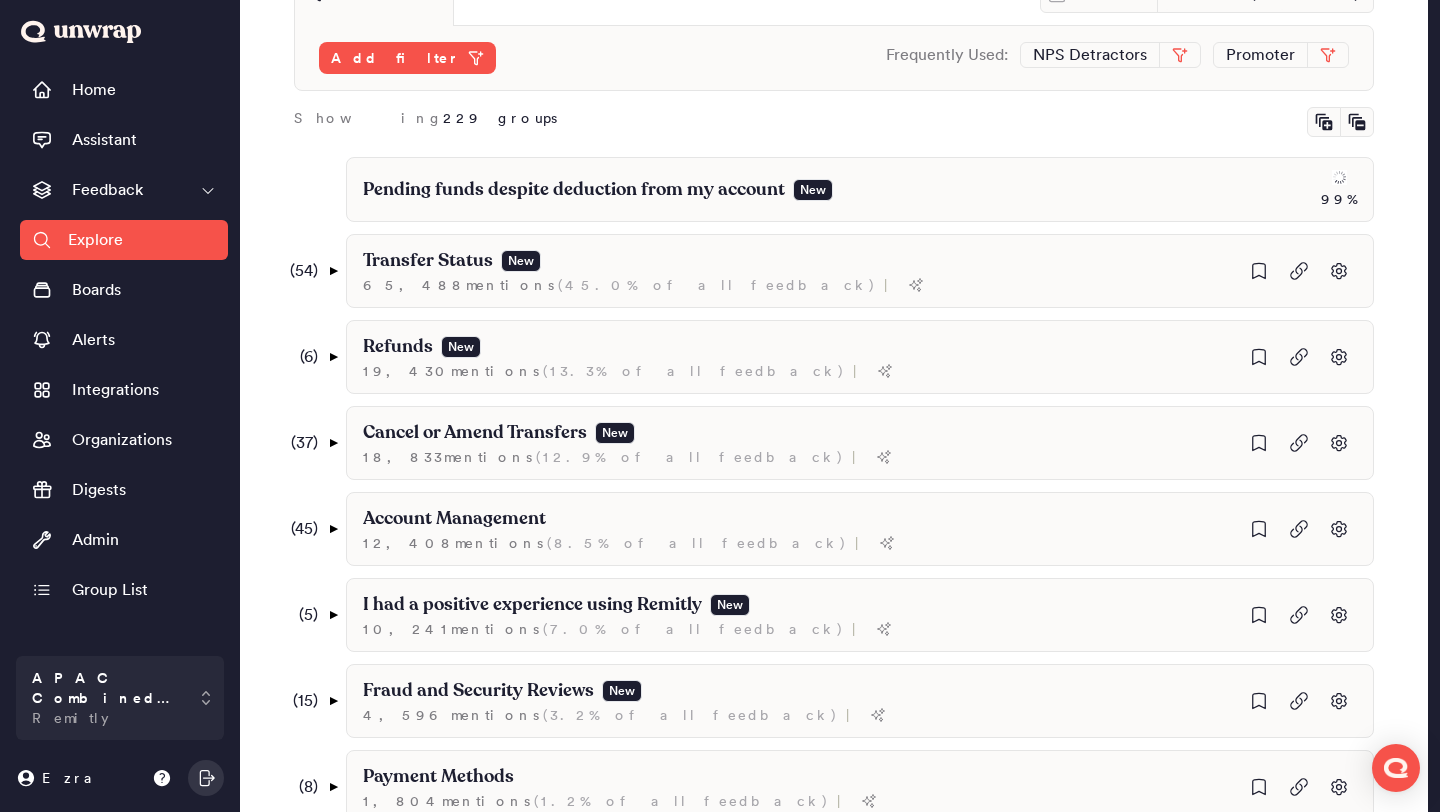 scroll, scrollTop: 272, scrollLeft: 0, axis: vertical 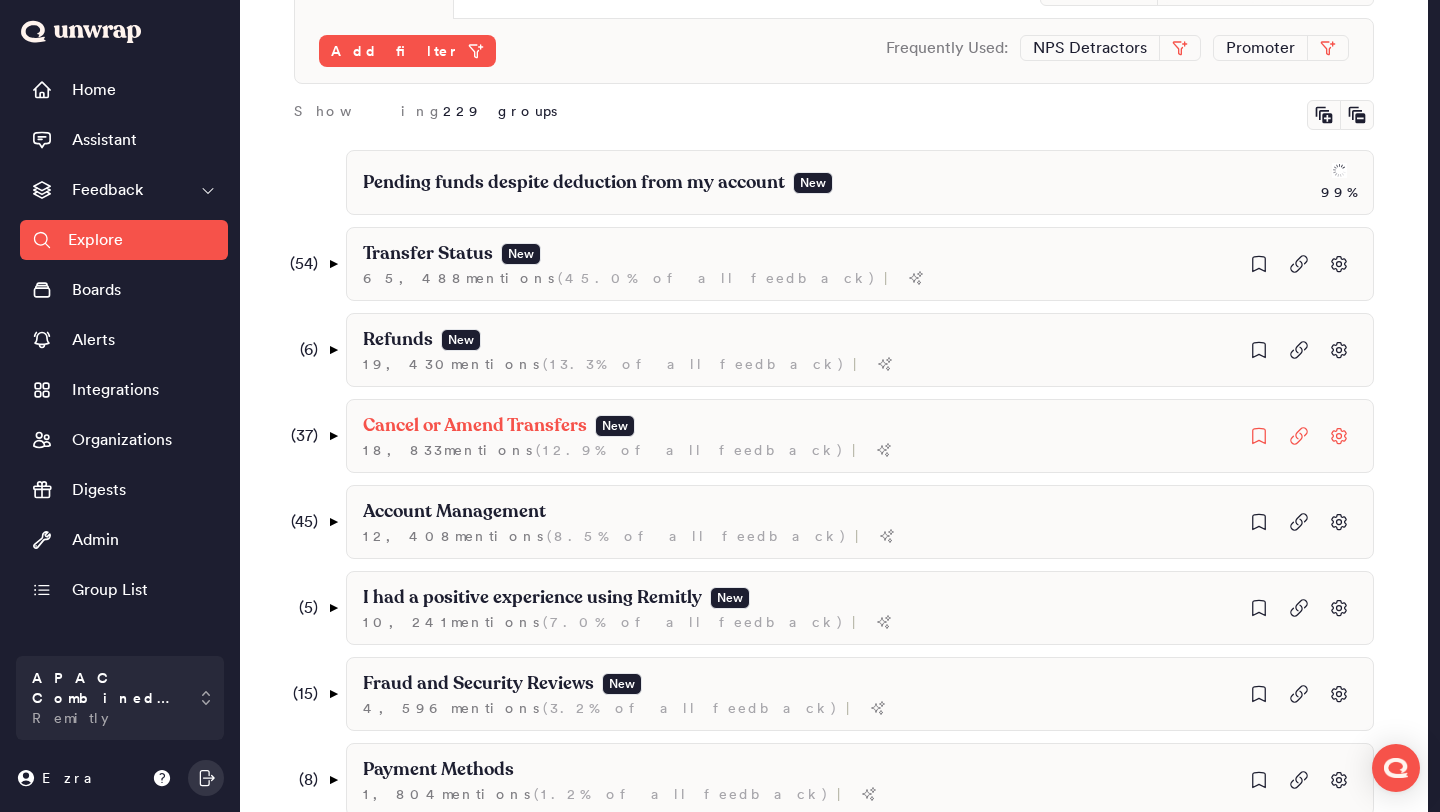 click on "( 37 ) ▼" at bounding box center [311, 436] 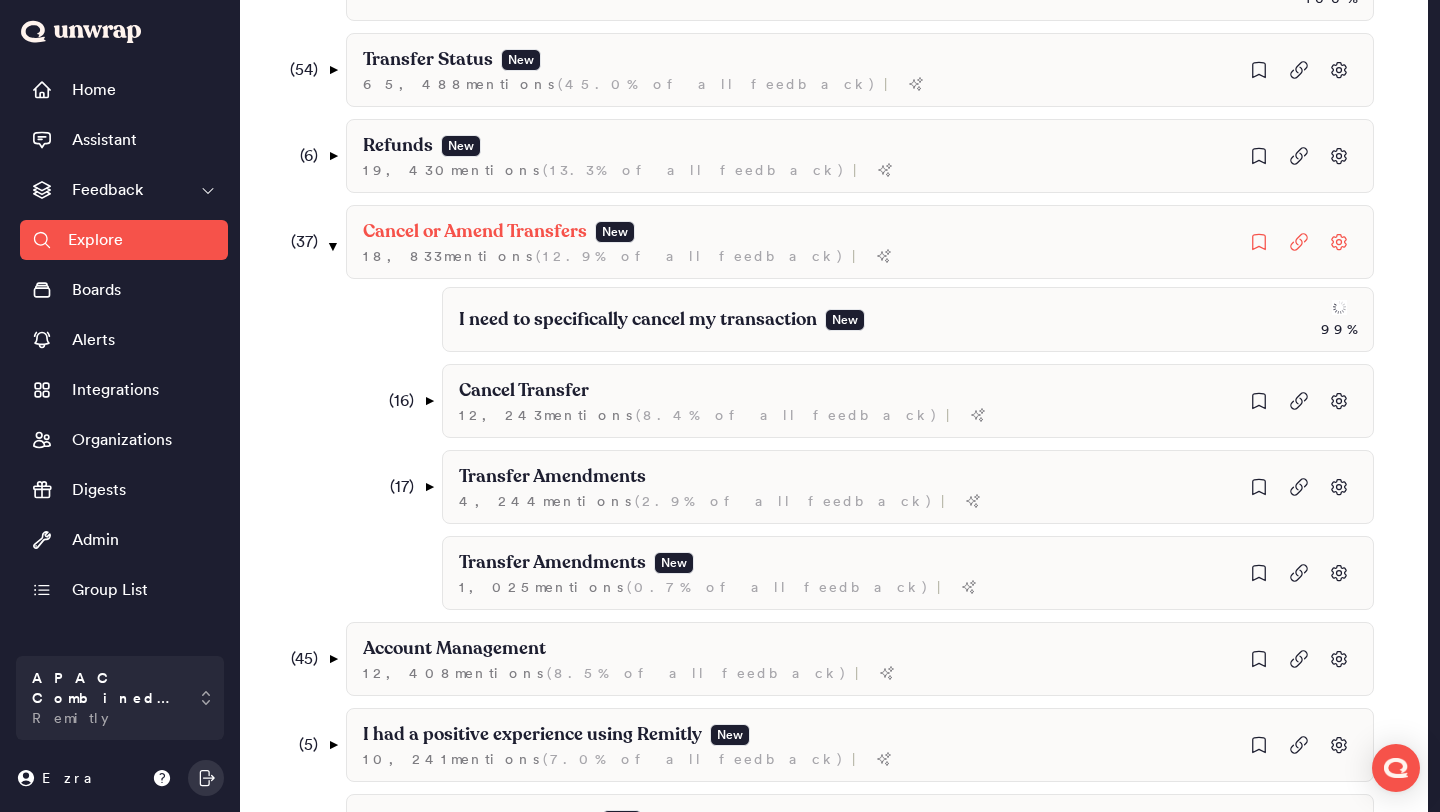 scroll, scrollTop: 468, scrollLeft: 0, axis: vertical 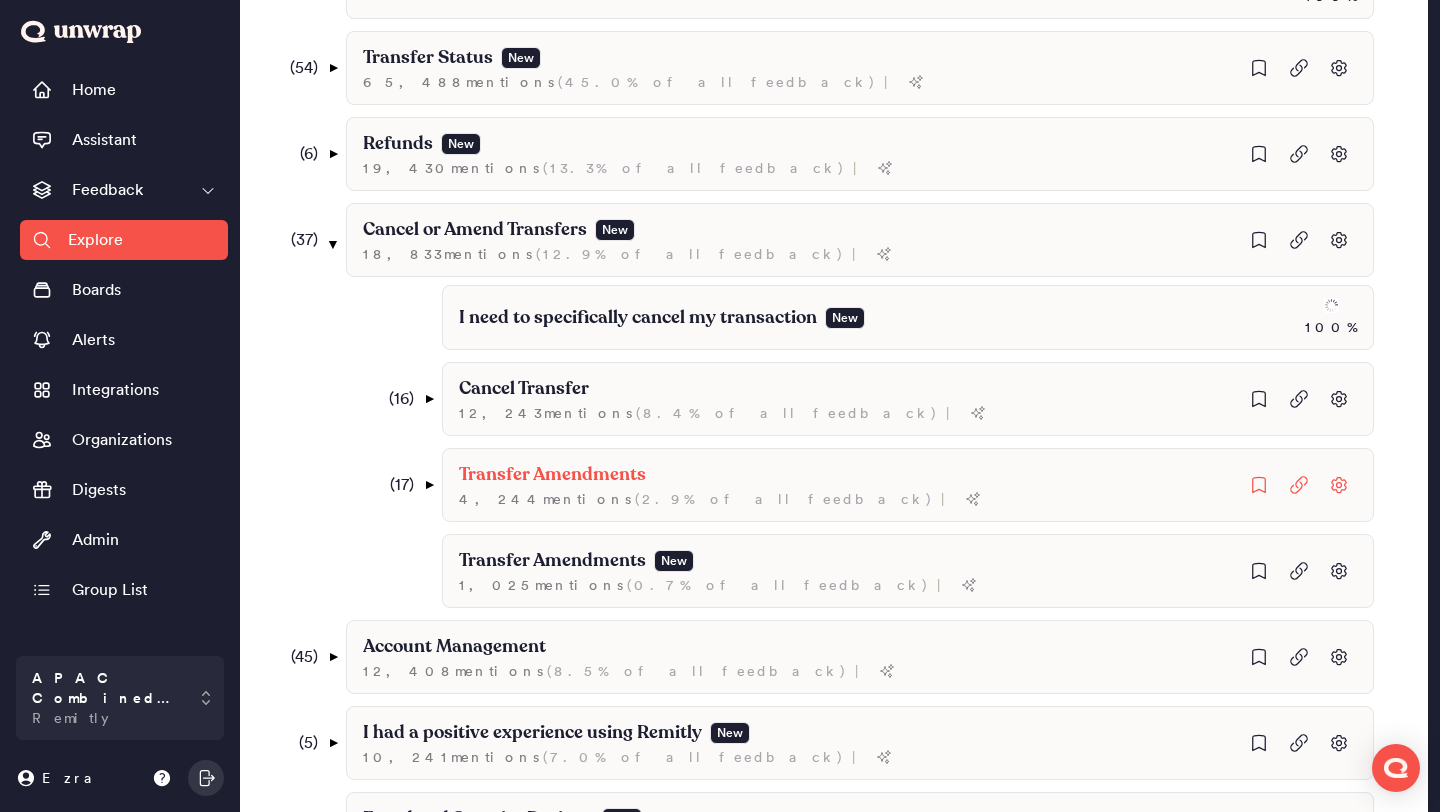 click on "( 17 )" at bounding box center [396, 485] 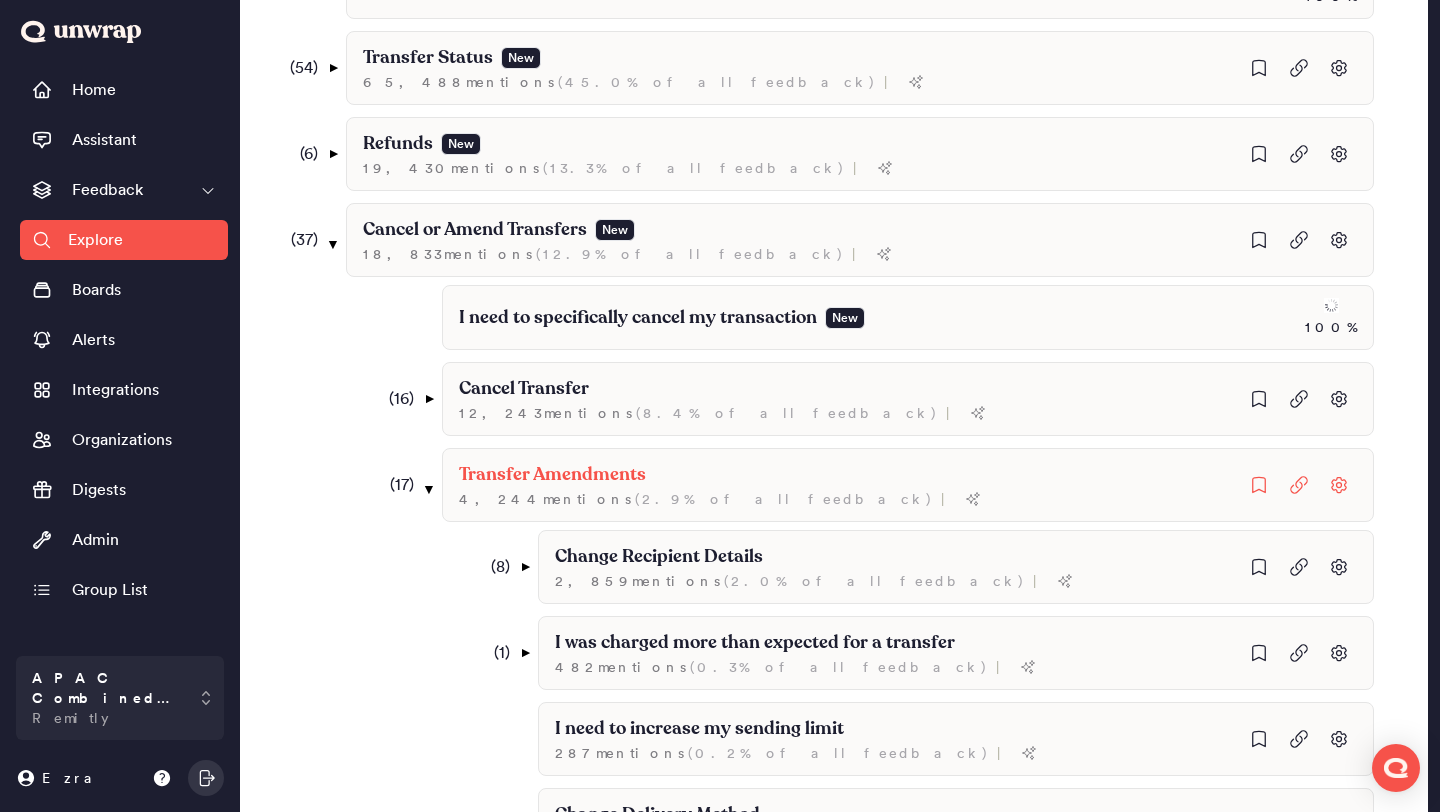 click on "( 17 )" at bounding box center [396, 485] 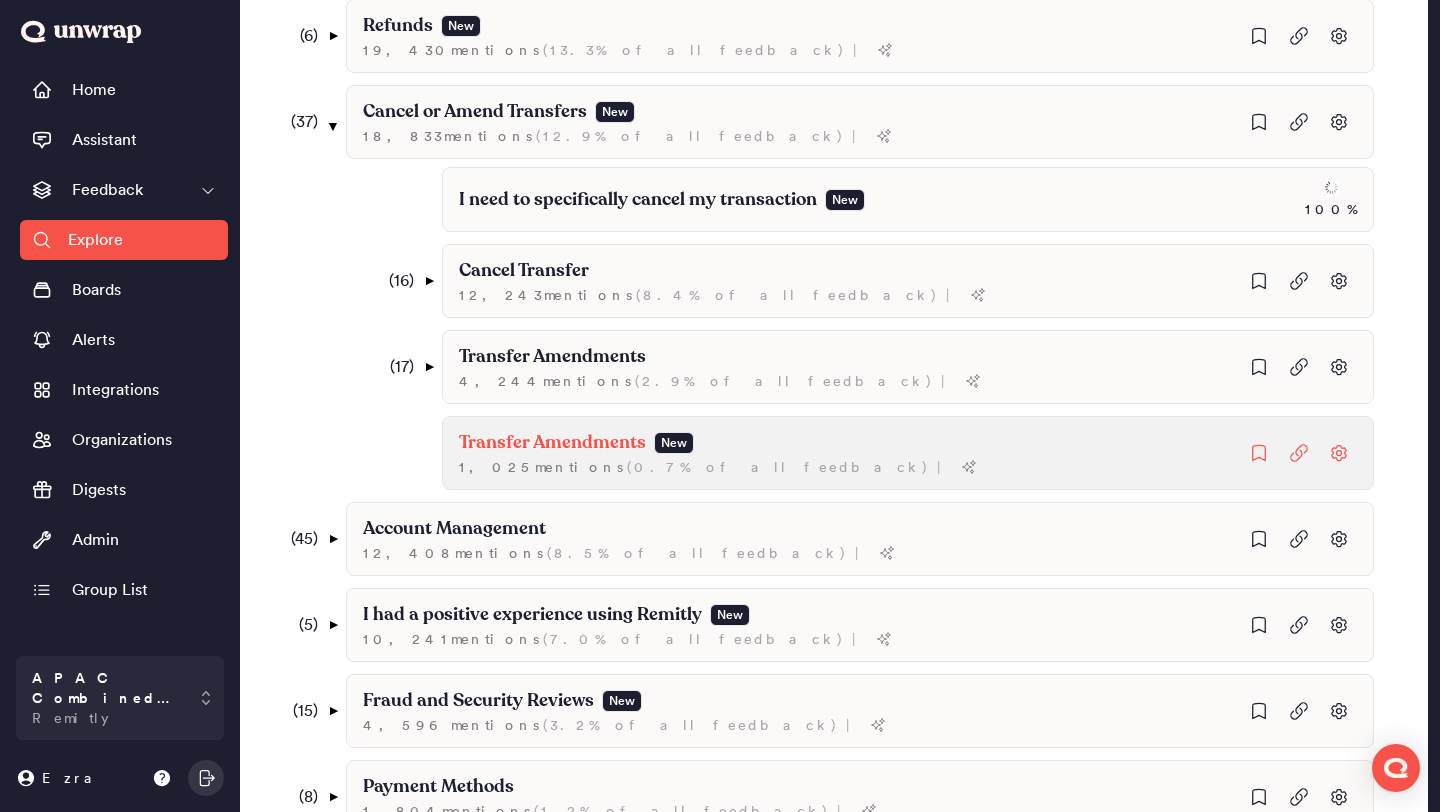 scroll, scrollTop: 585, scrollLeft: 0, axis: vertical 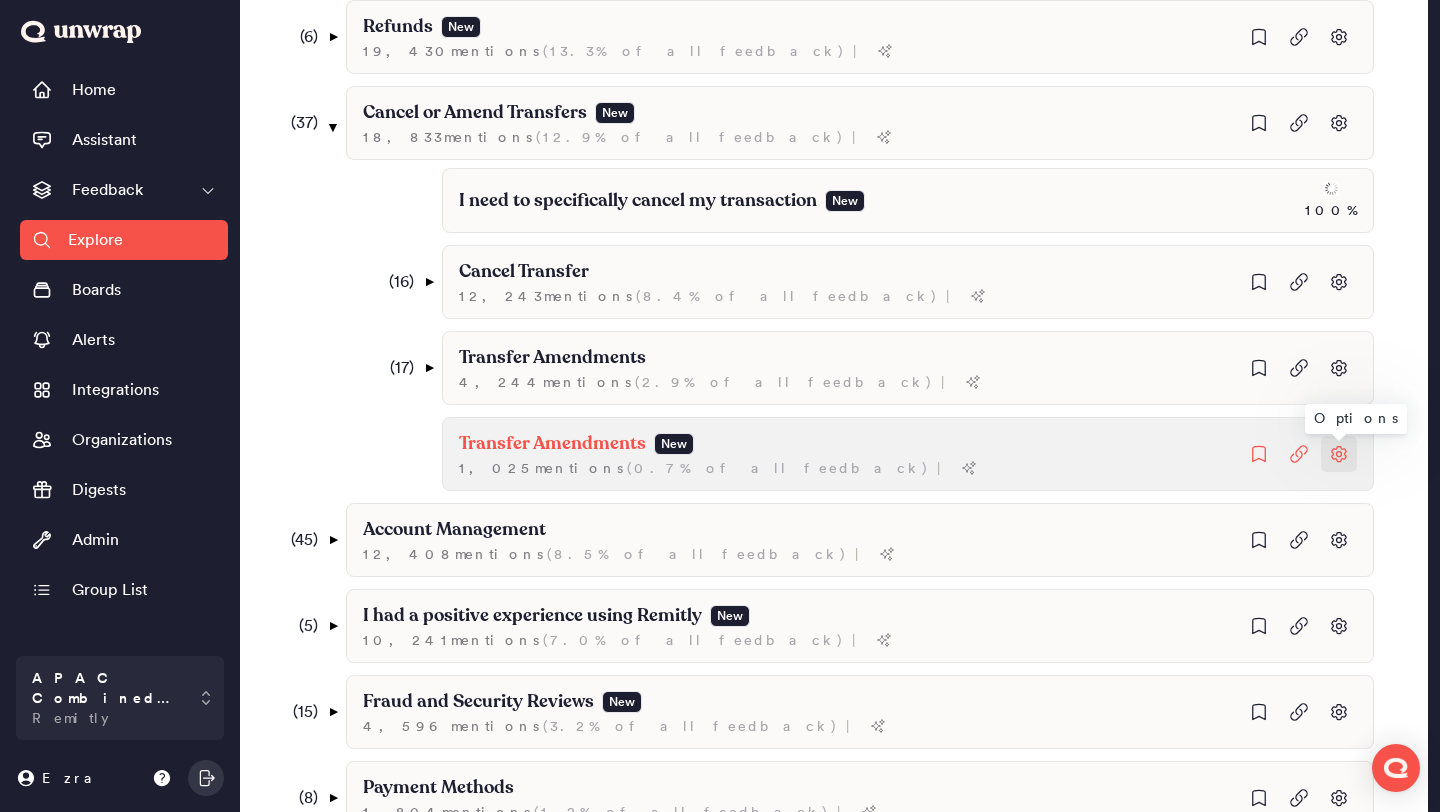 click 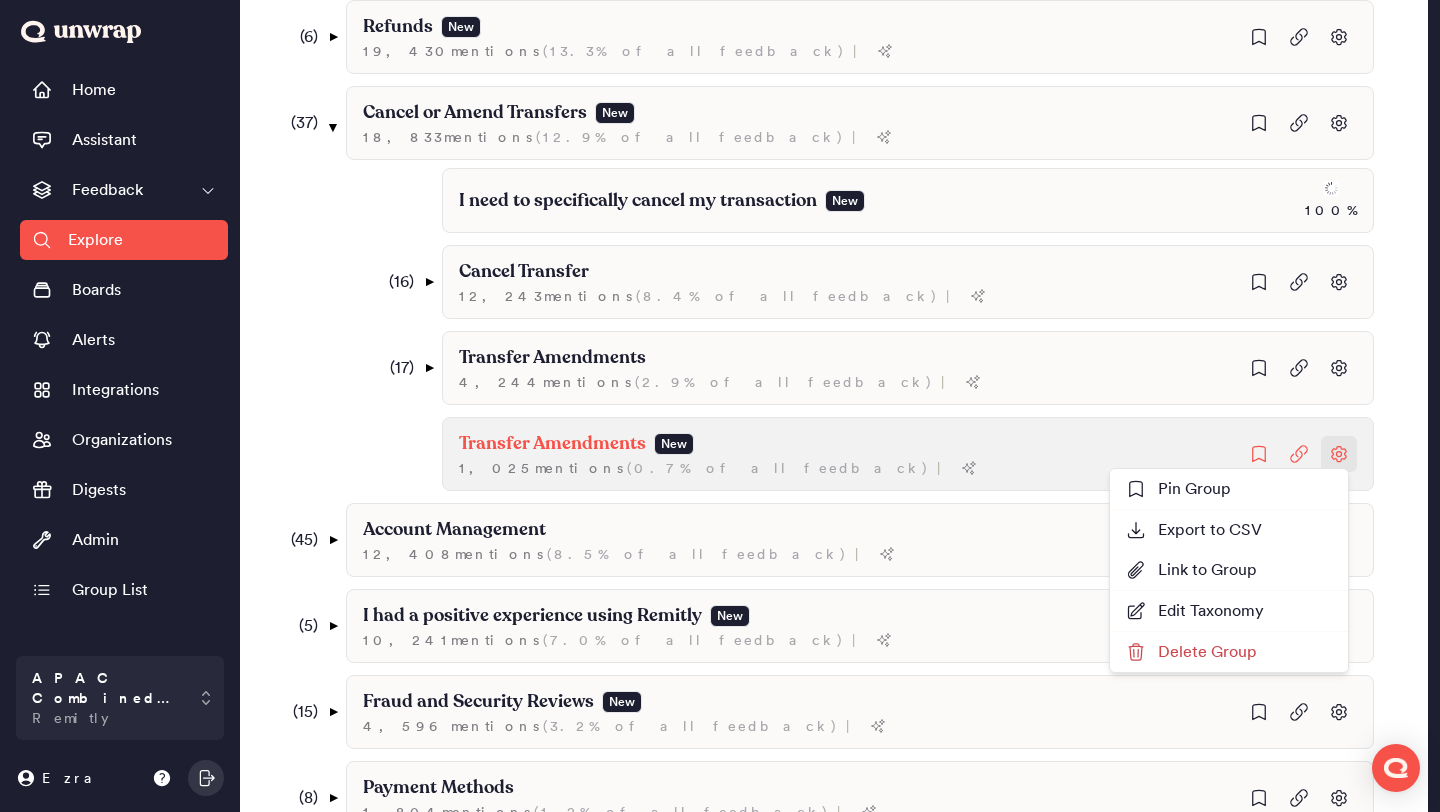 scroll, scrollTop: 508, scrollLeft: 0, axis: vertical 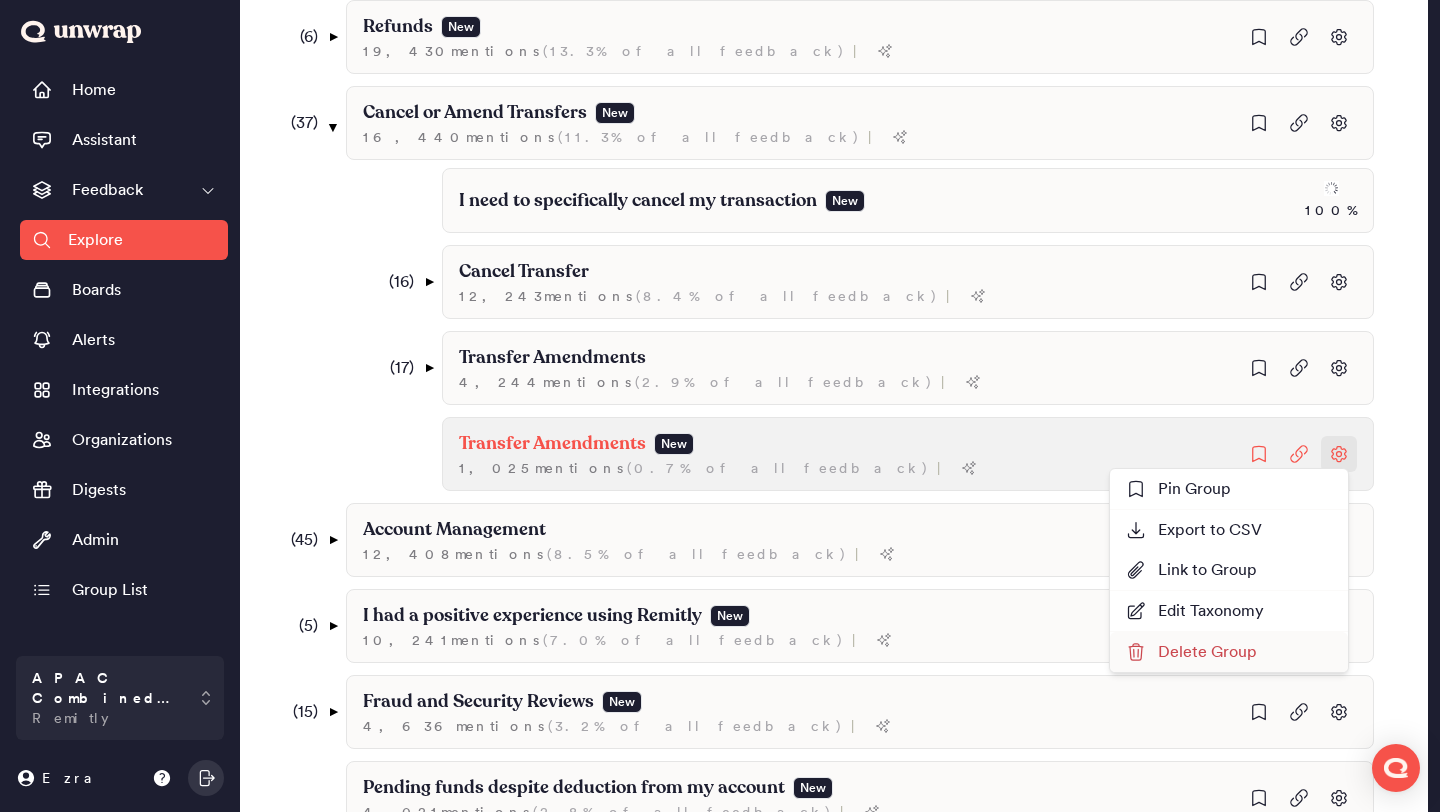 click on "Delete Group" at bounding box center [1191, 652] 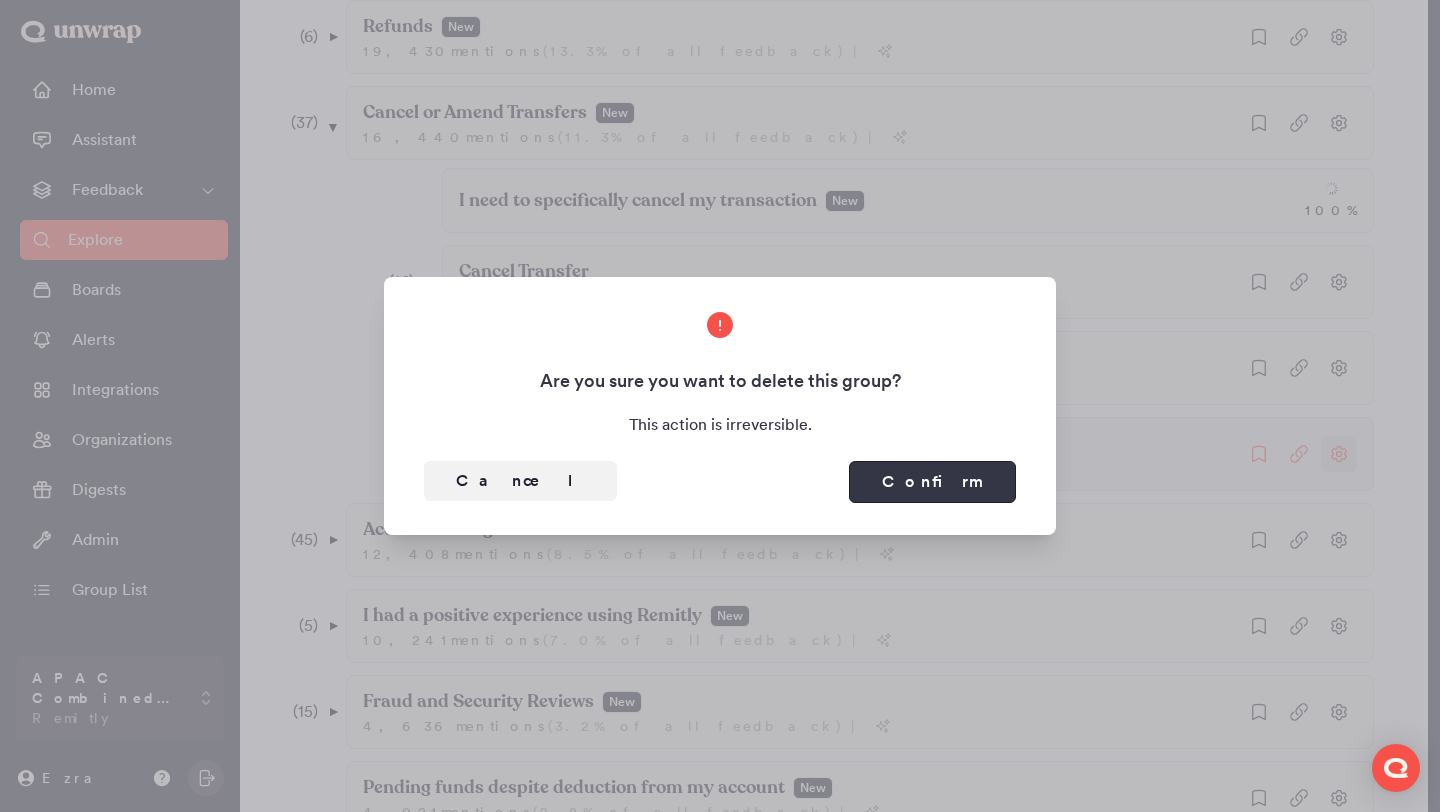 click on "Confirm" at bounding box center (932, 482) 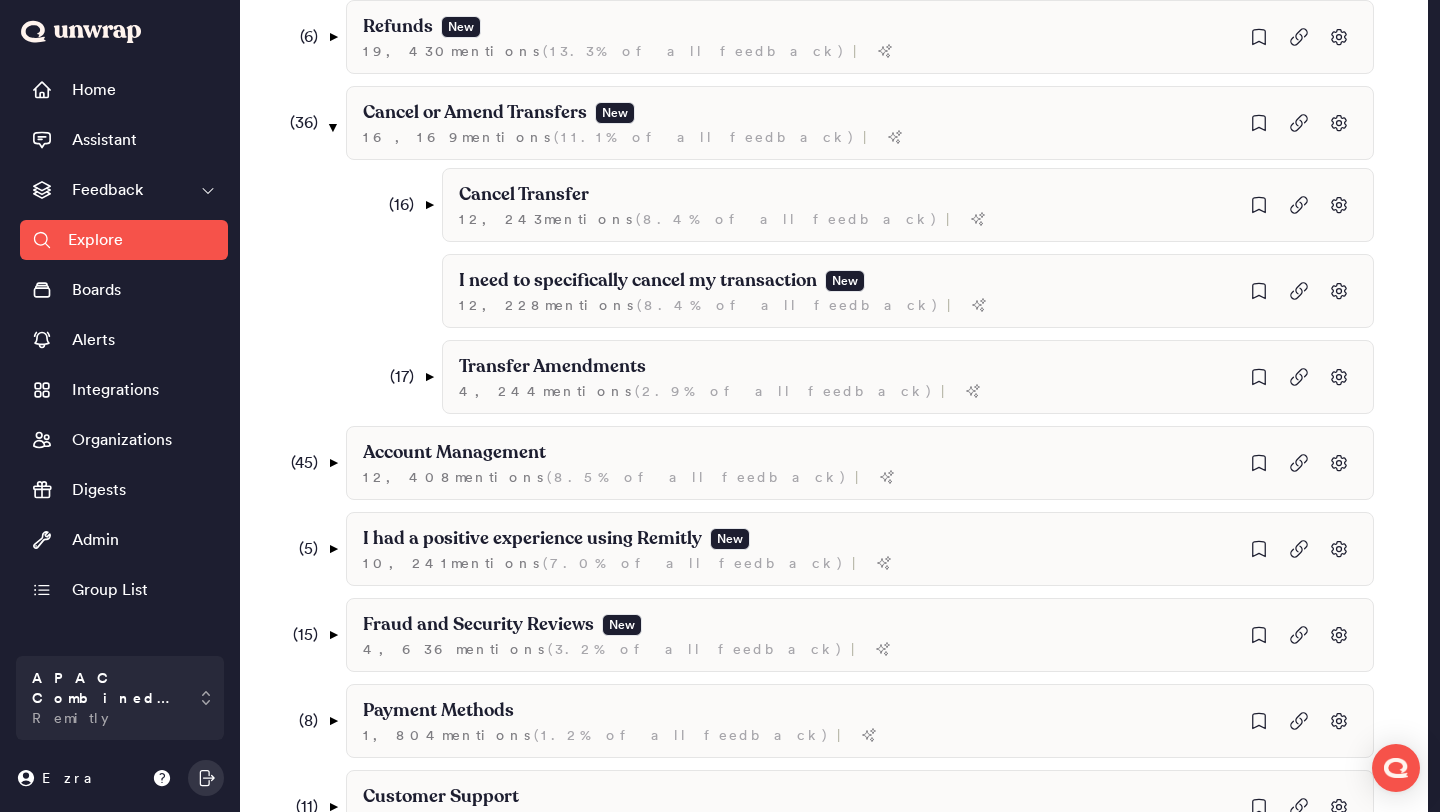 scroll, scrollTop: 501, scrollLeft: 0, axis: vertical 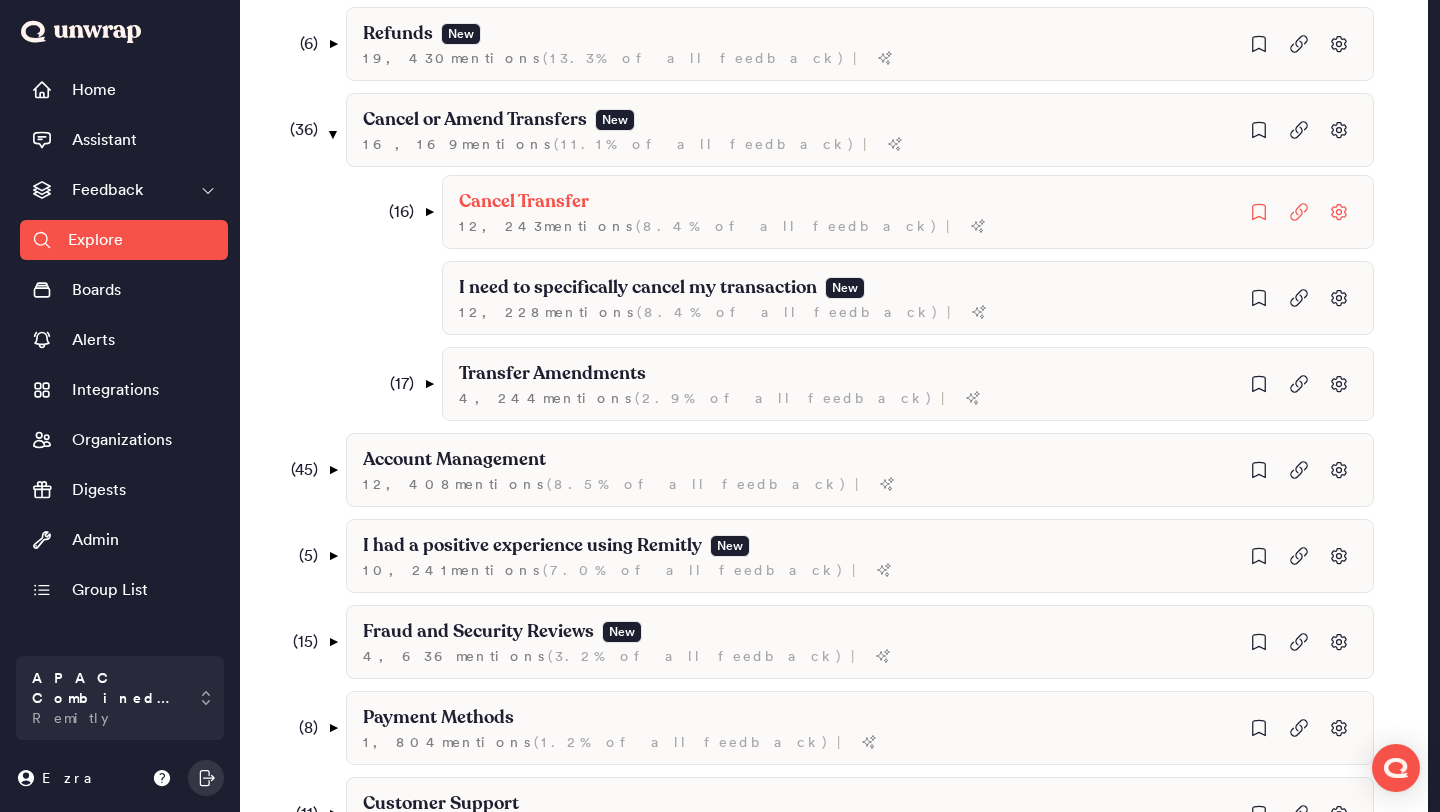 click on "( 16 )" at bounding box center (396, 212) 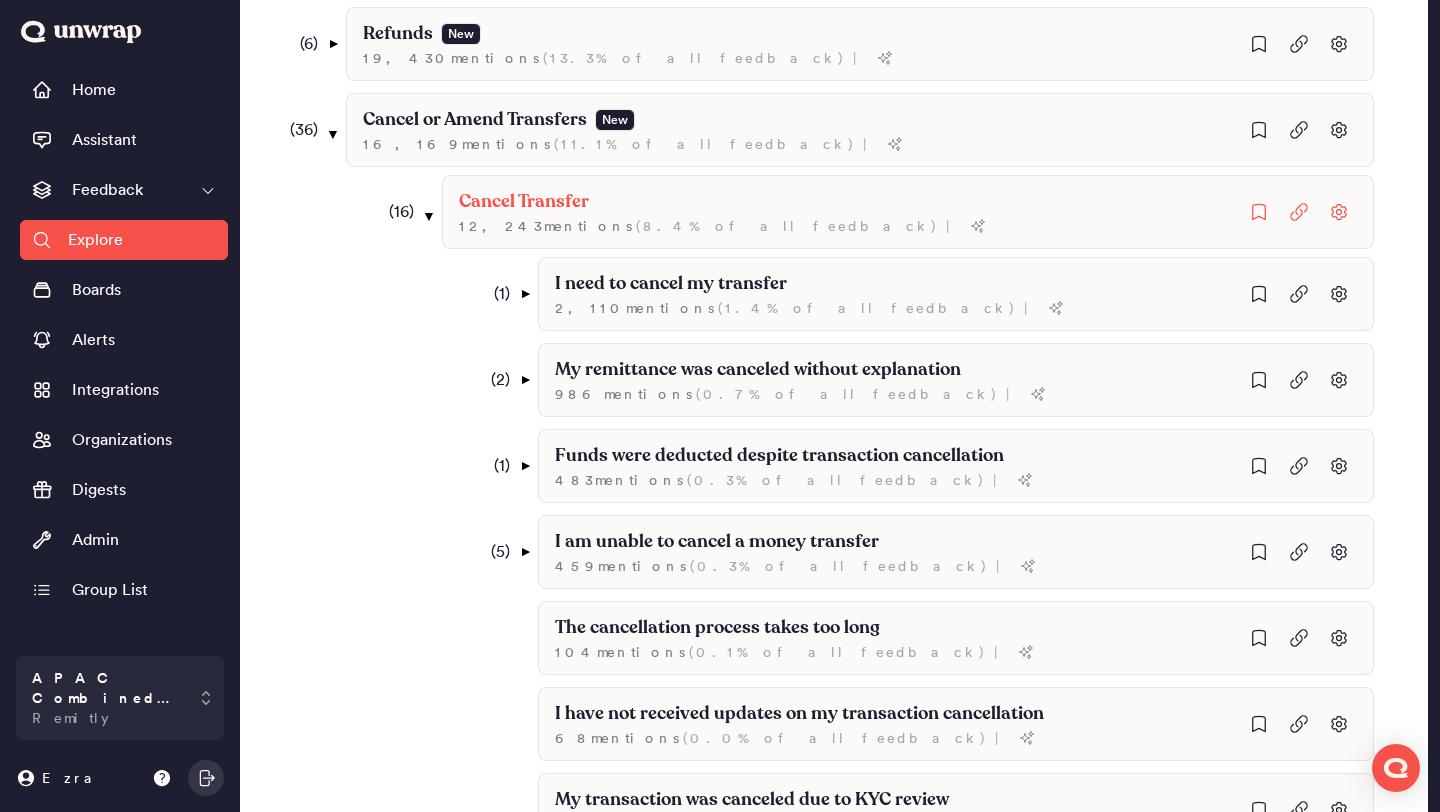 click on "( 16 )" at bounding box center [396, 212] 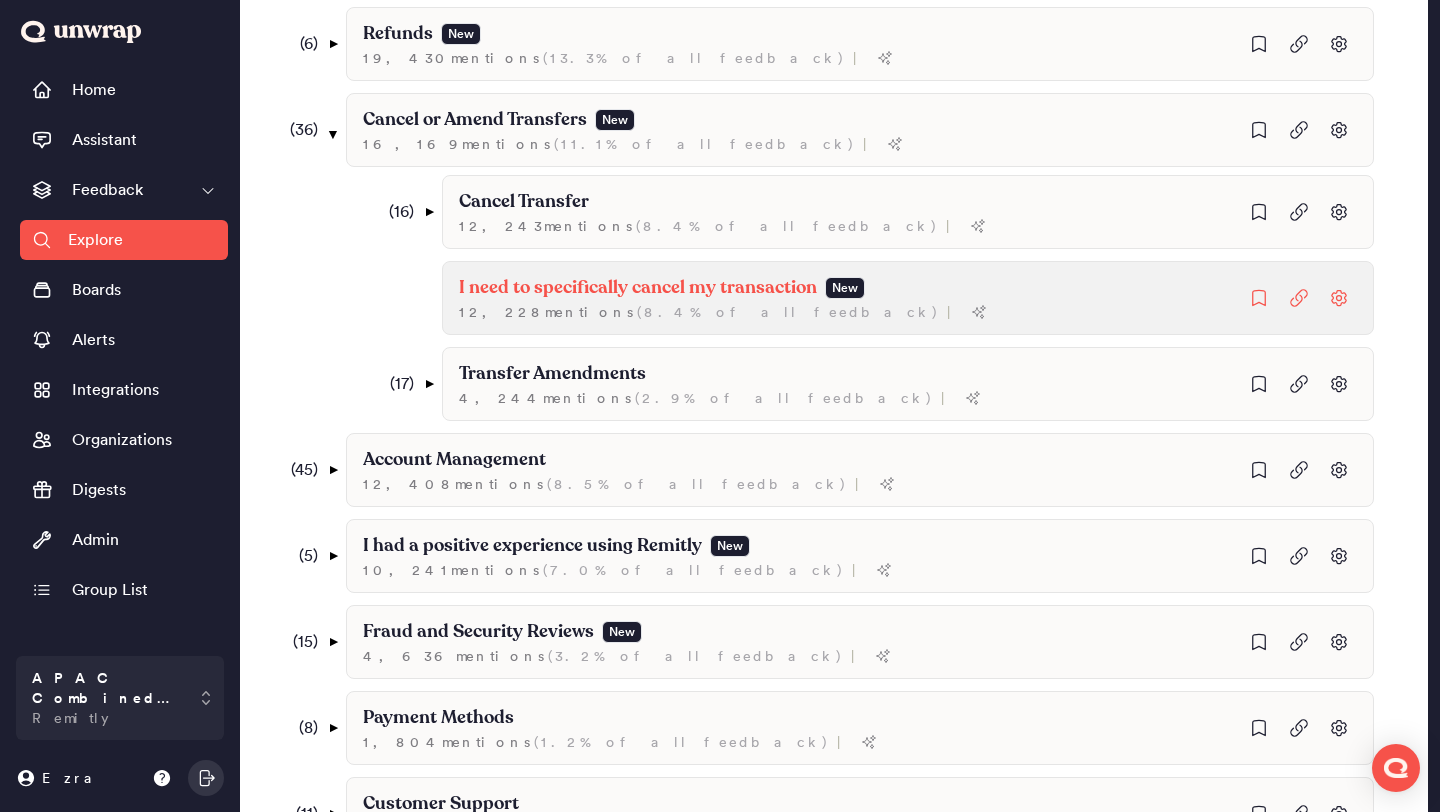 click on "I need to specifically cancel my transaction" at bounding box center [524, 202] 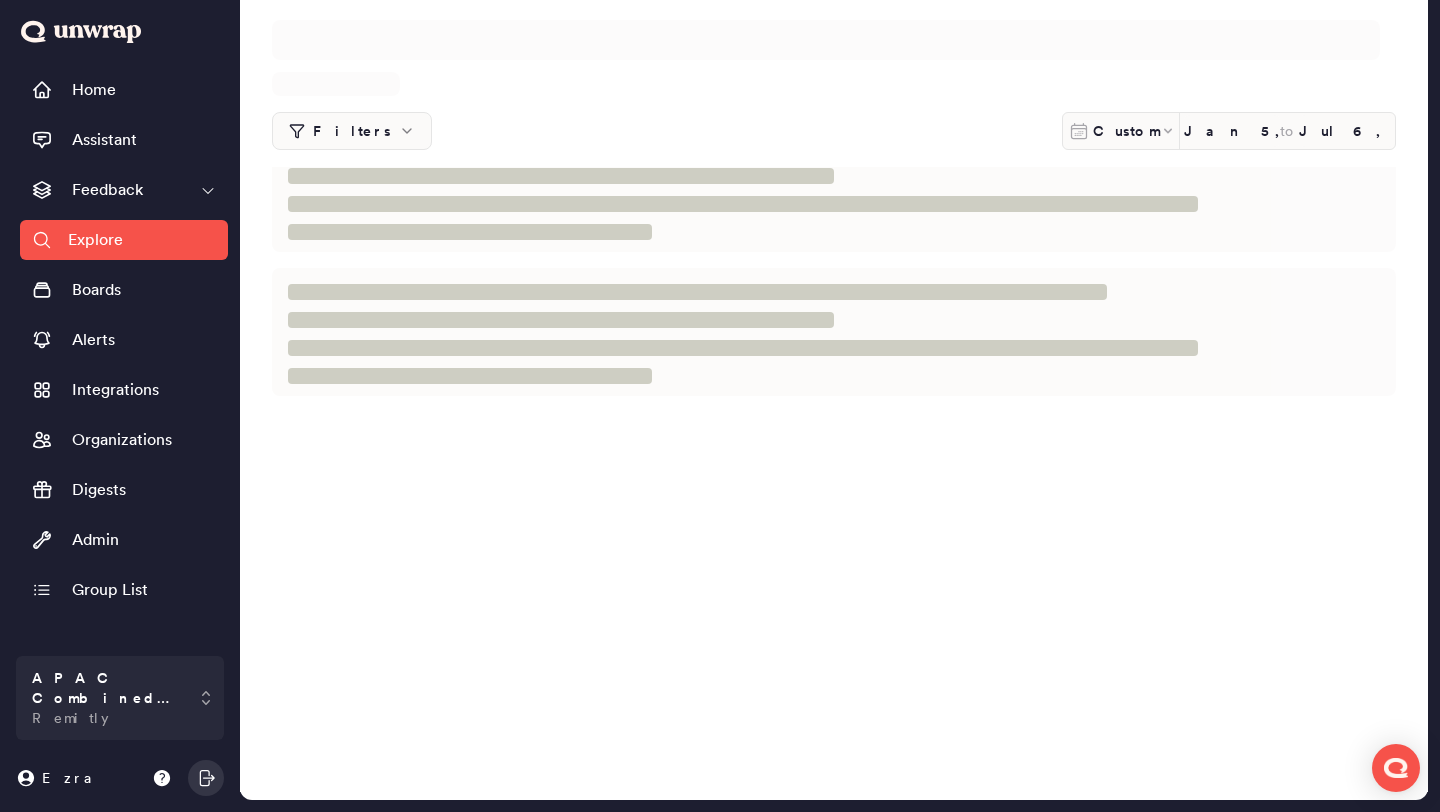scroll, scrollTop: 0, scrollLeft: 0, axis: both 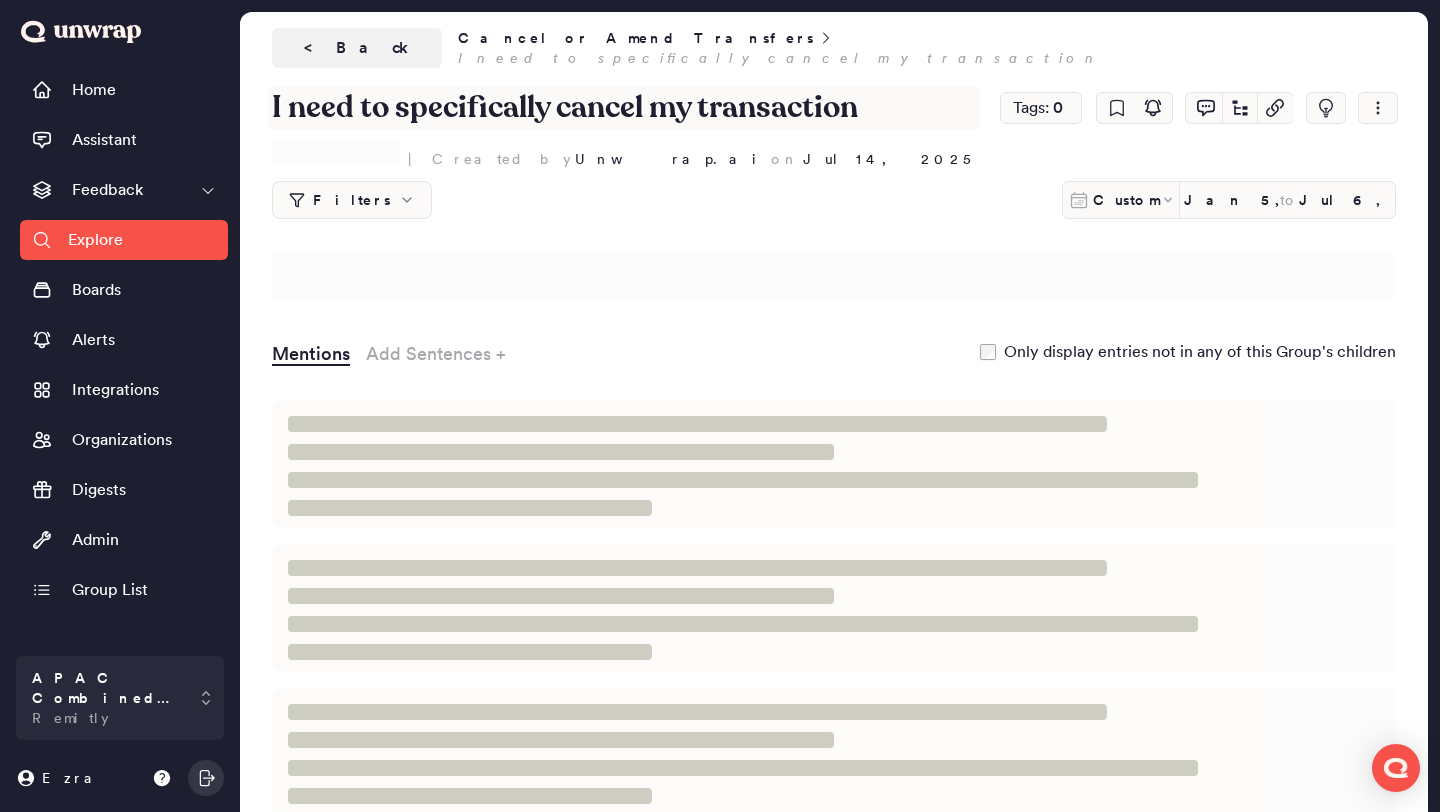 click on "I need to specifically cancel my transaction" at bounding box center (624, 108) 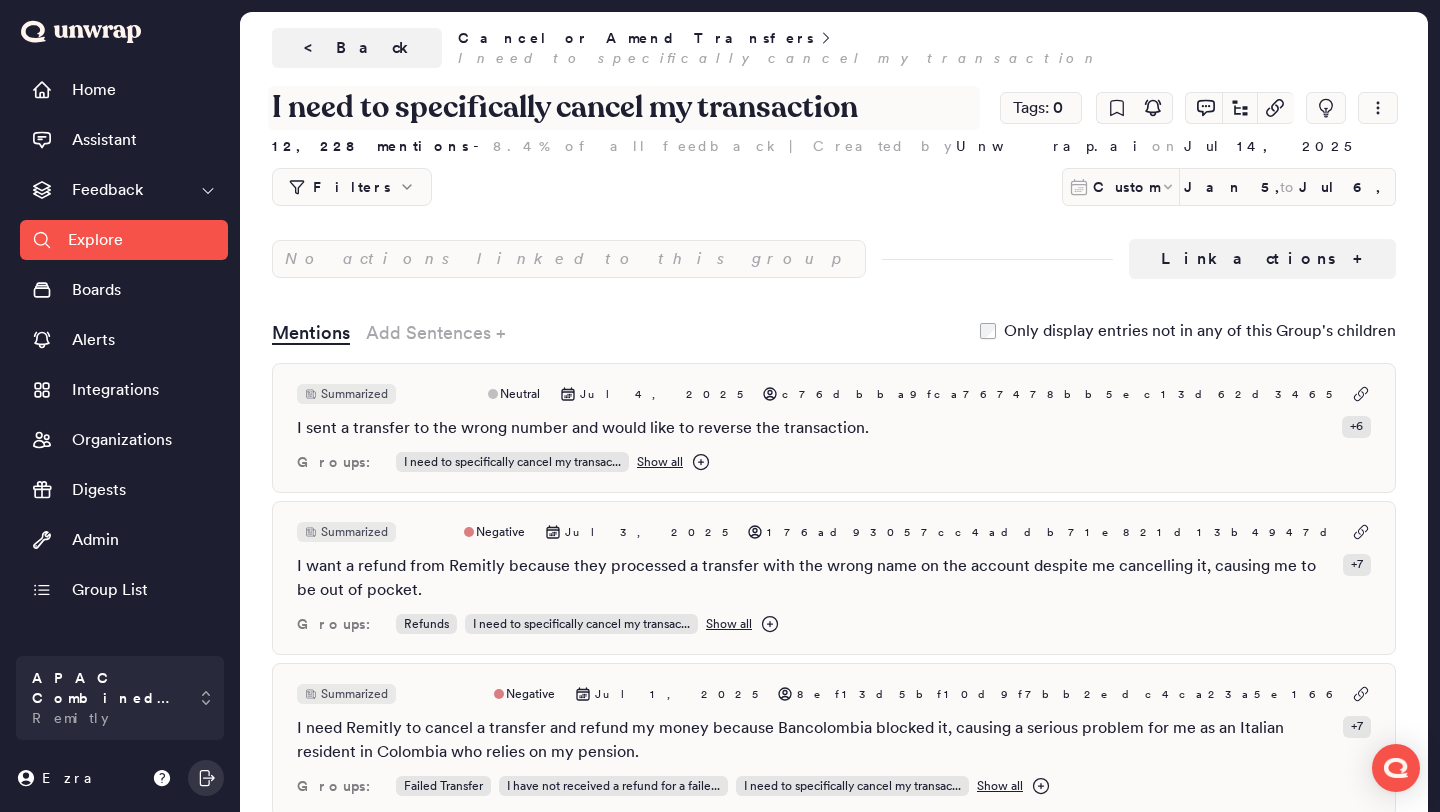 click on "I need to specifically cancel my transaction" at bounding box center (624, 108) 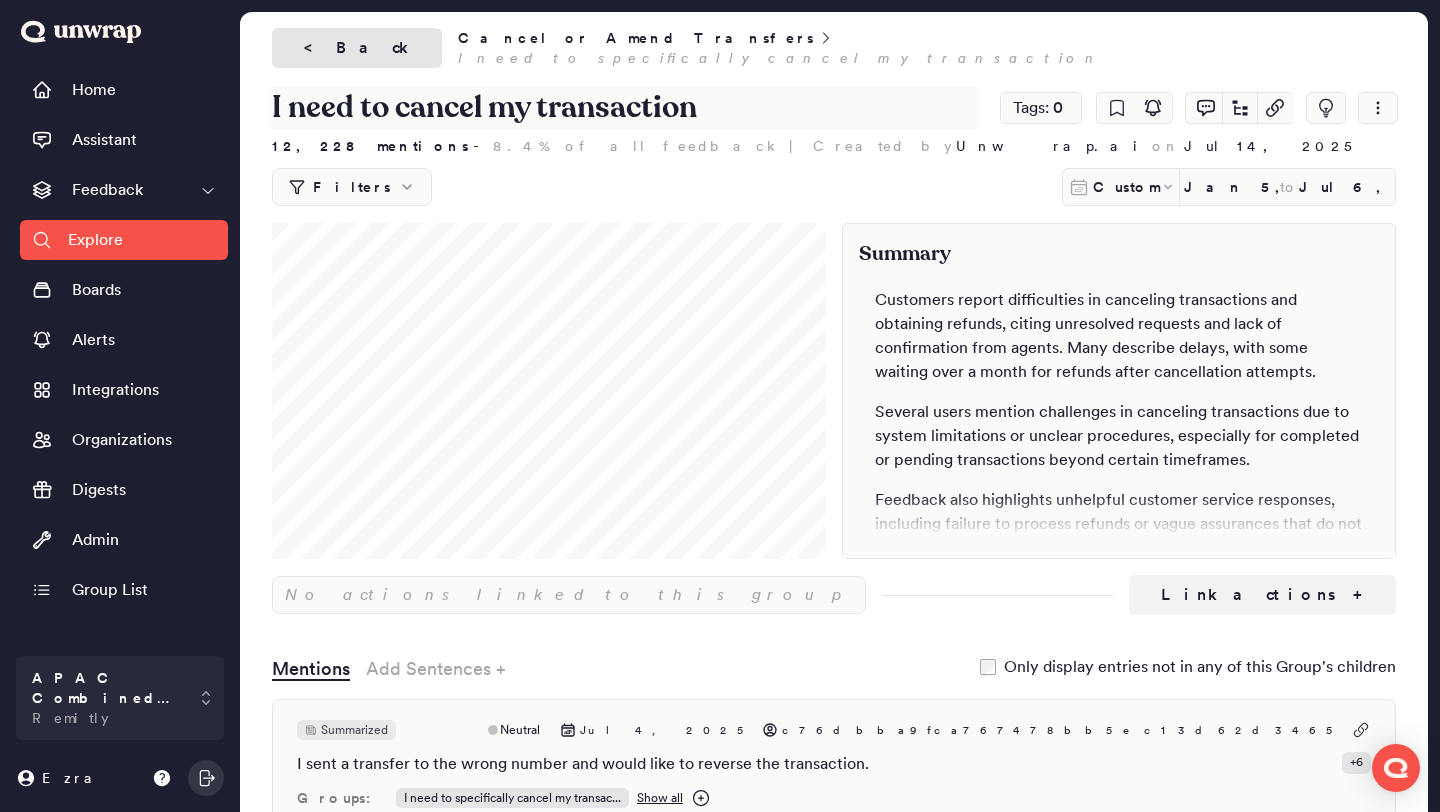 type on "I need to cancel my transaction" 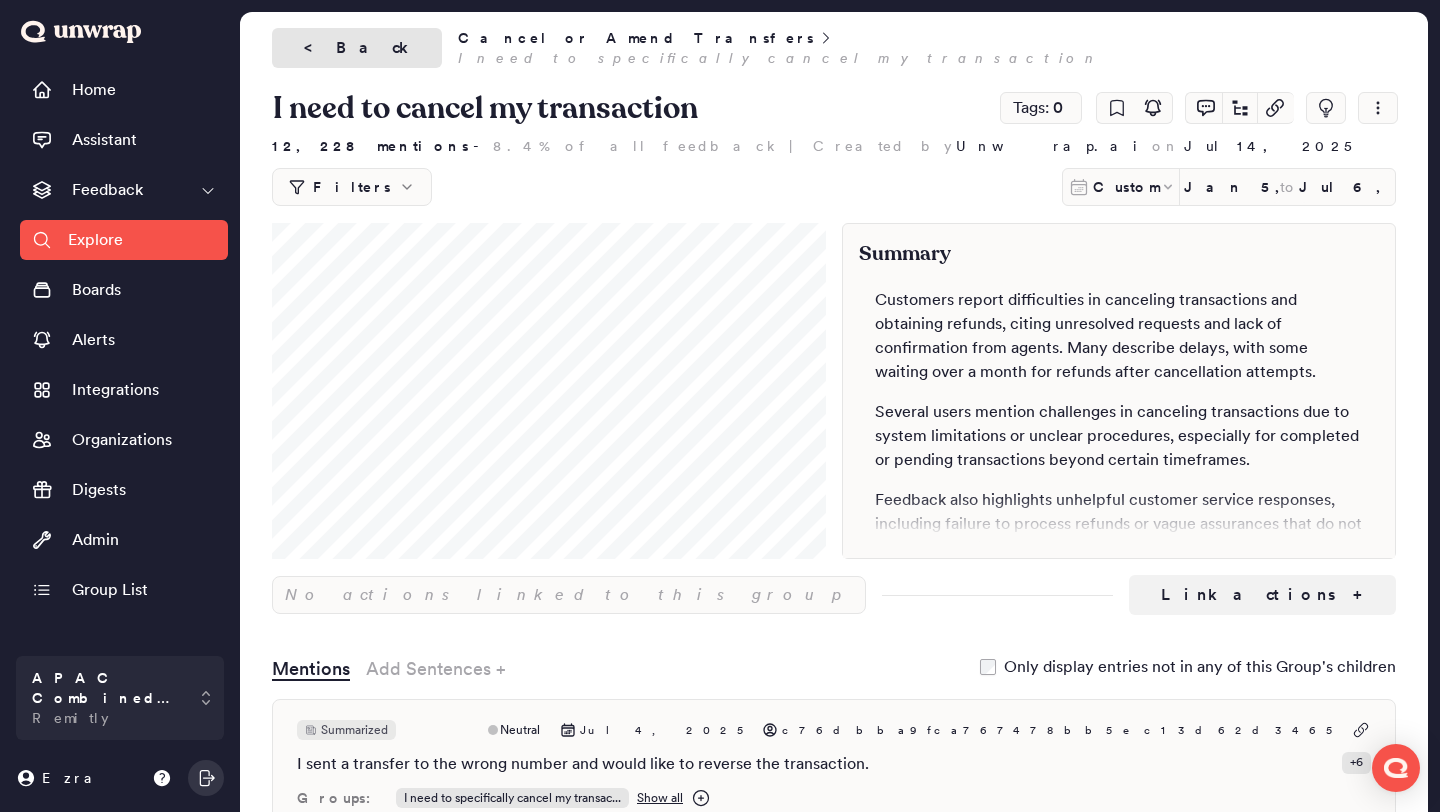 click on "< Back" at bounding box center (357, 48) 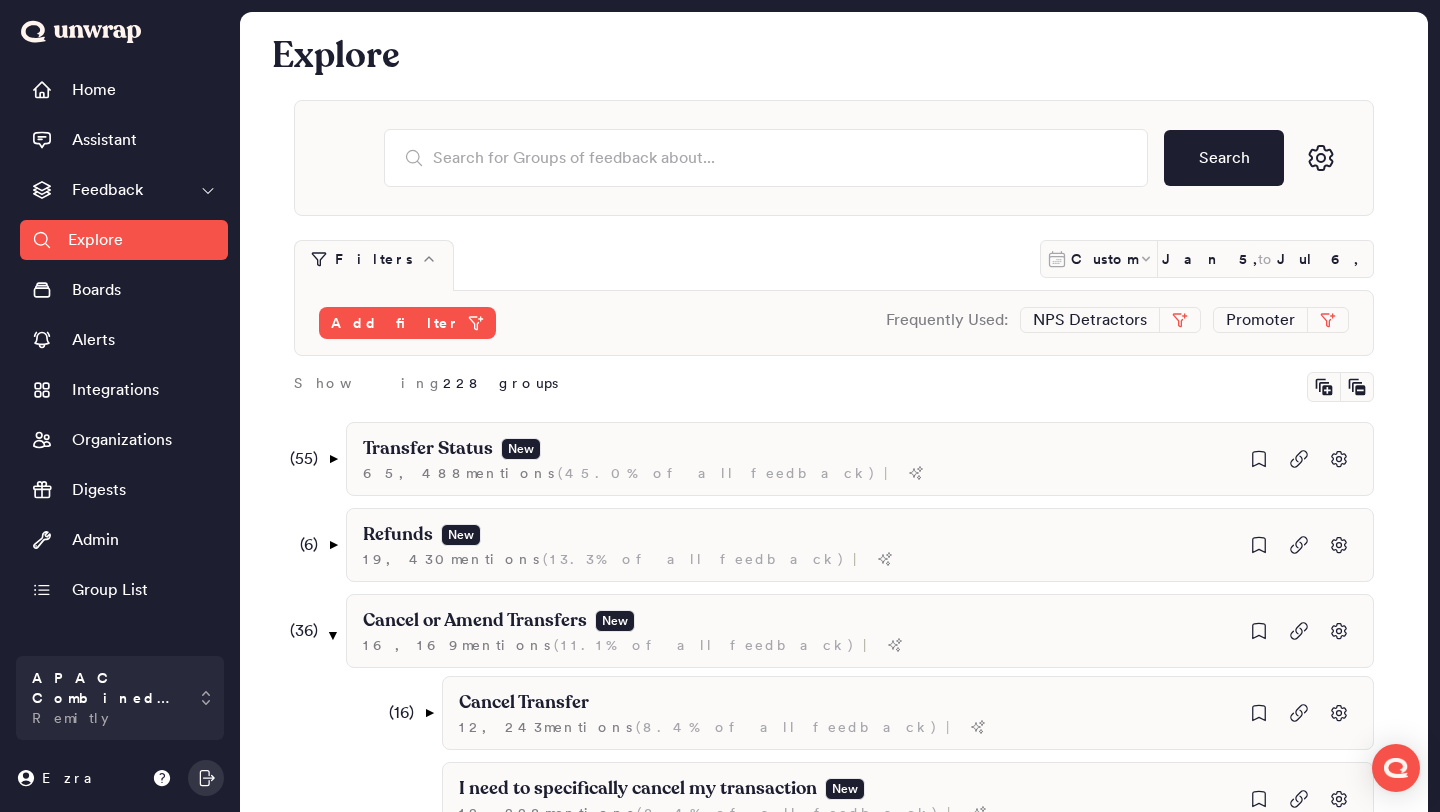 scroll, scrollTop: 501, scrollLeft: 0, axis: vertical 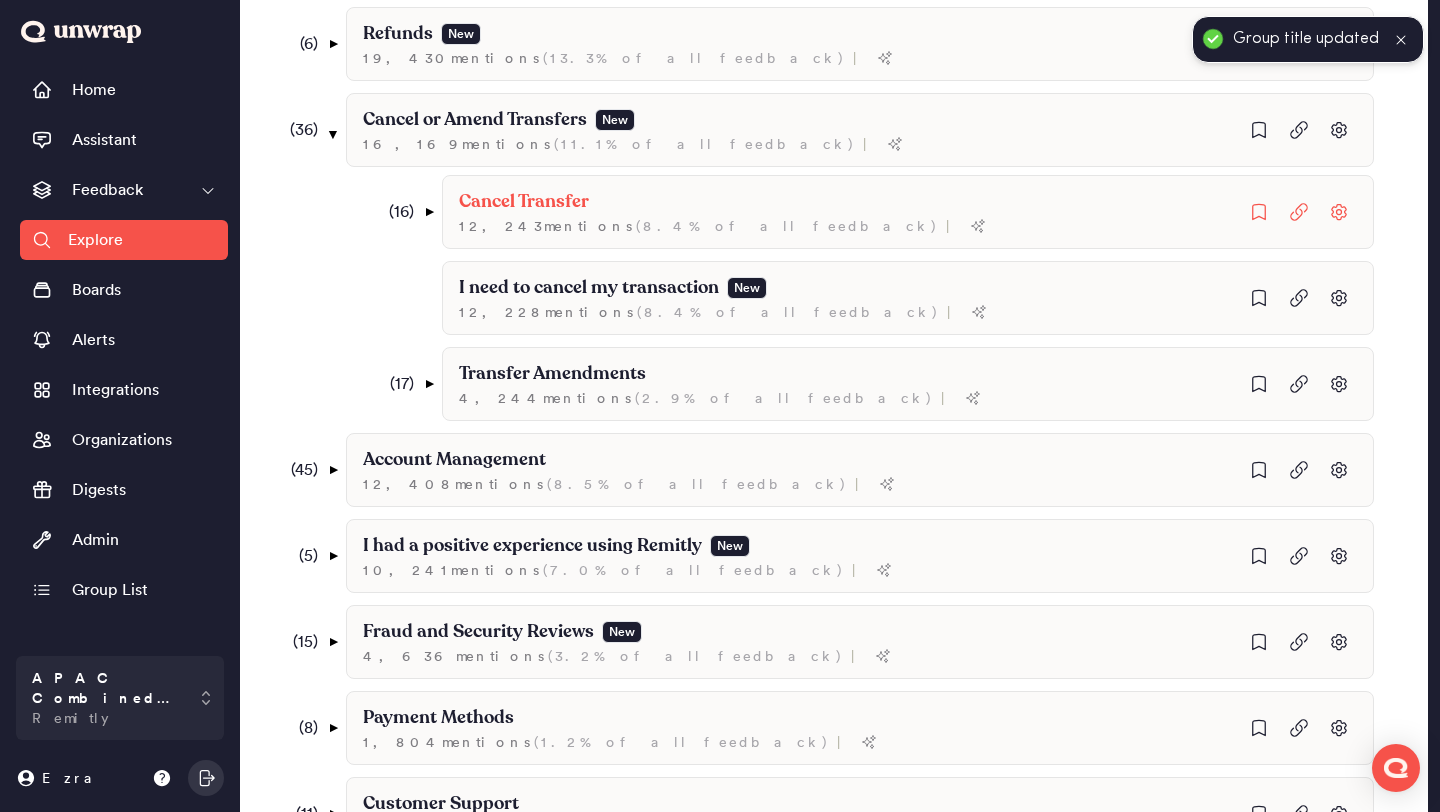 click on "( 16 )" at bounding box center [396, 212] 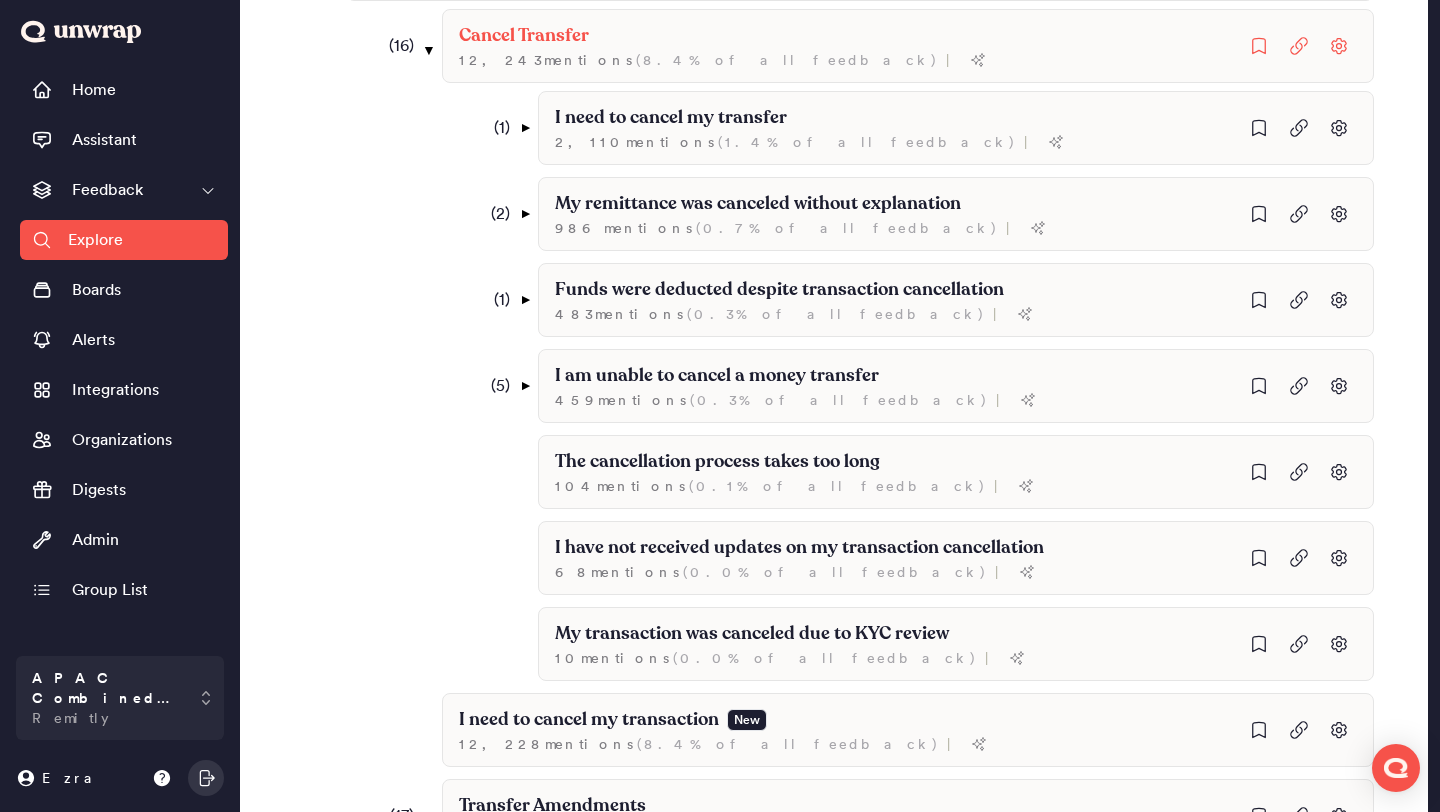 scroll, scrollTop: 673, scrollLeft: 0, axis: vertical 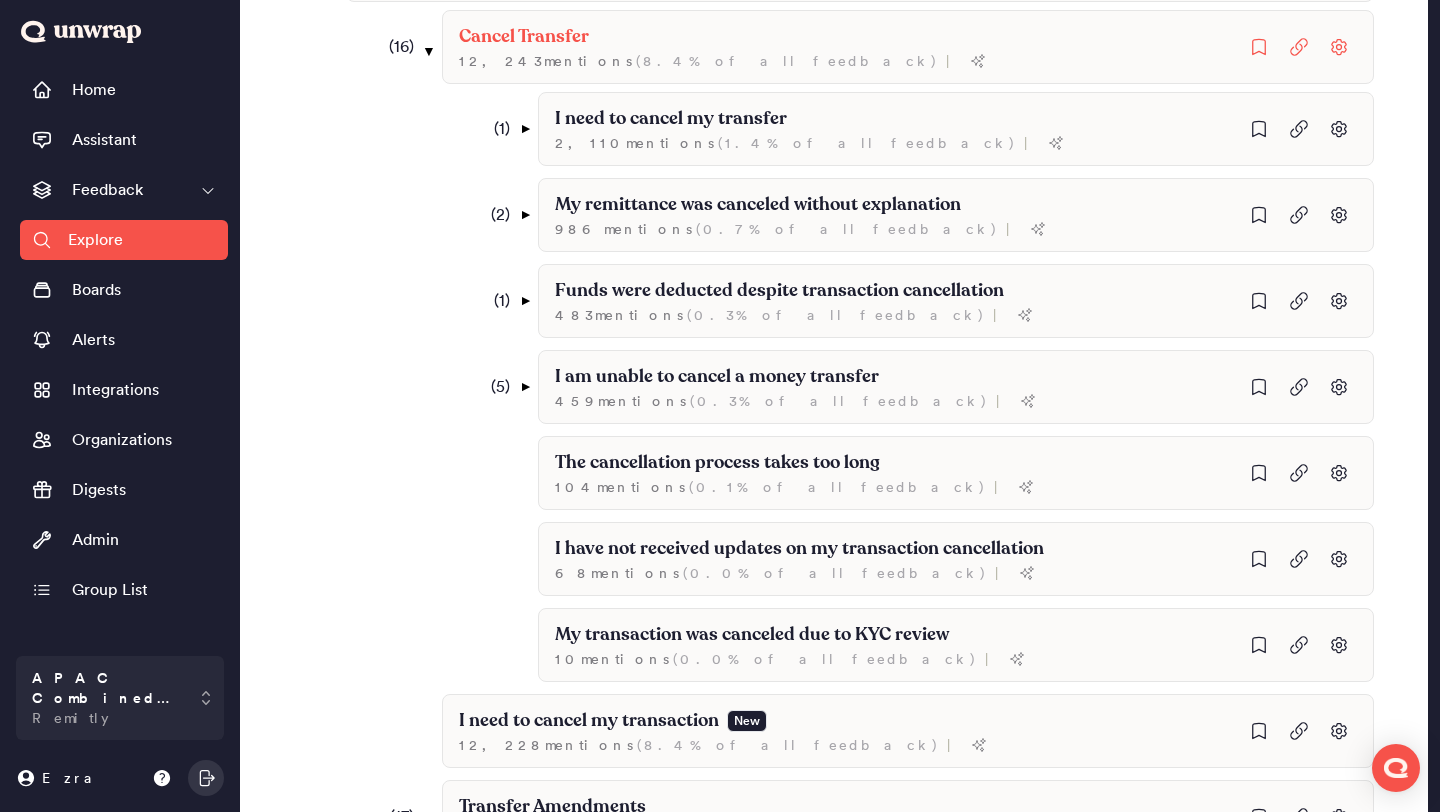 click on "( 16 )" at bounding box center (396, 47) 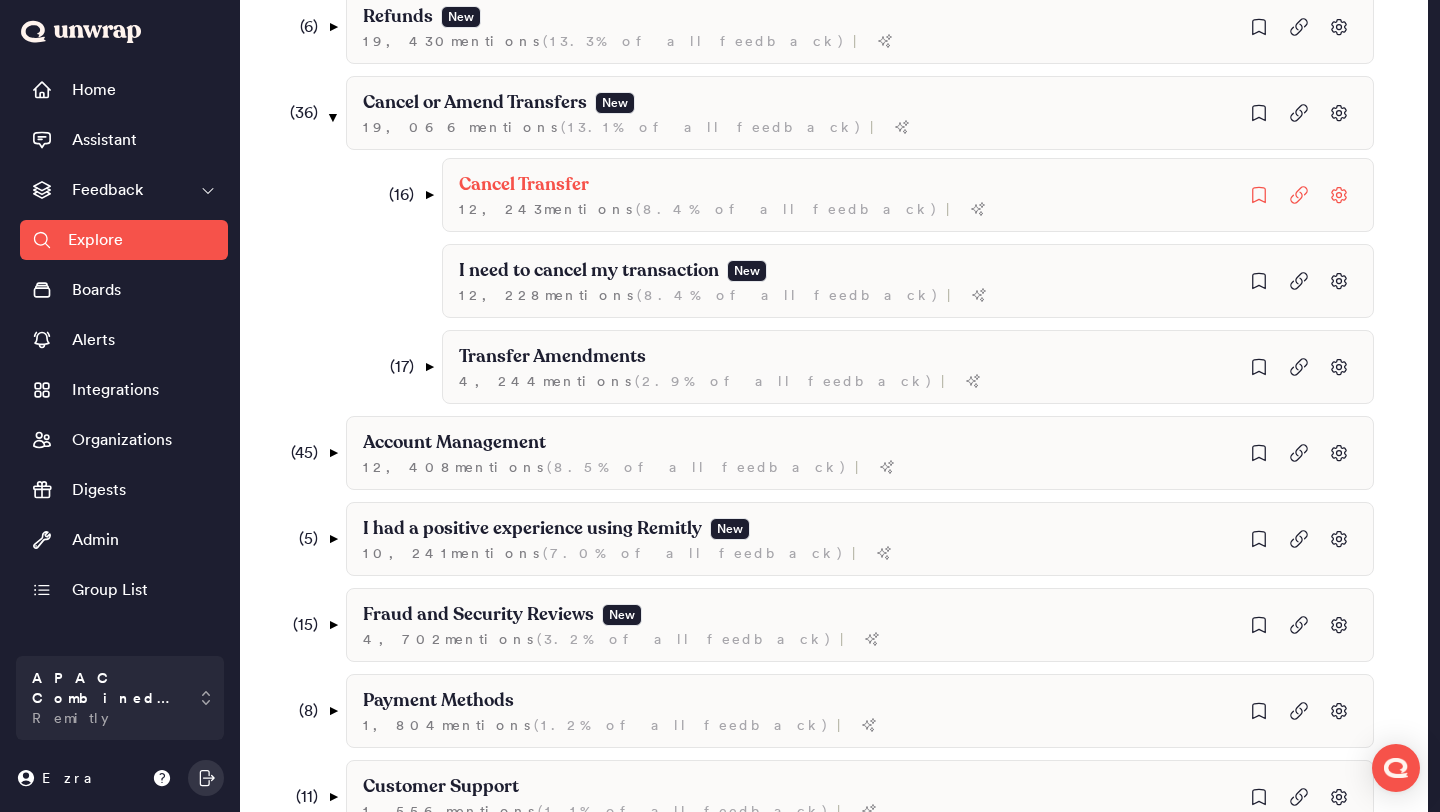 scroll, scrollTop: 479, scrollLeft: 0, axis: vertical 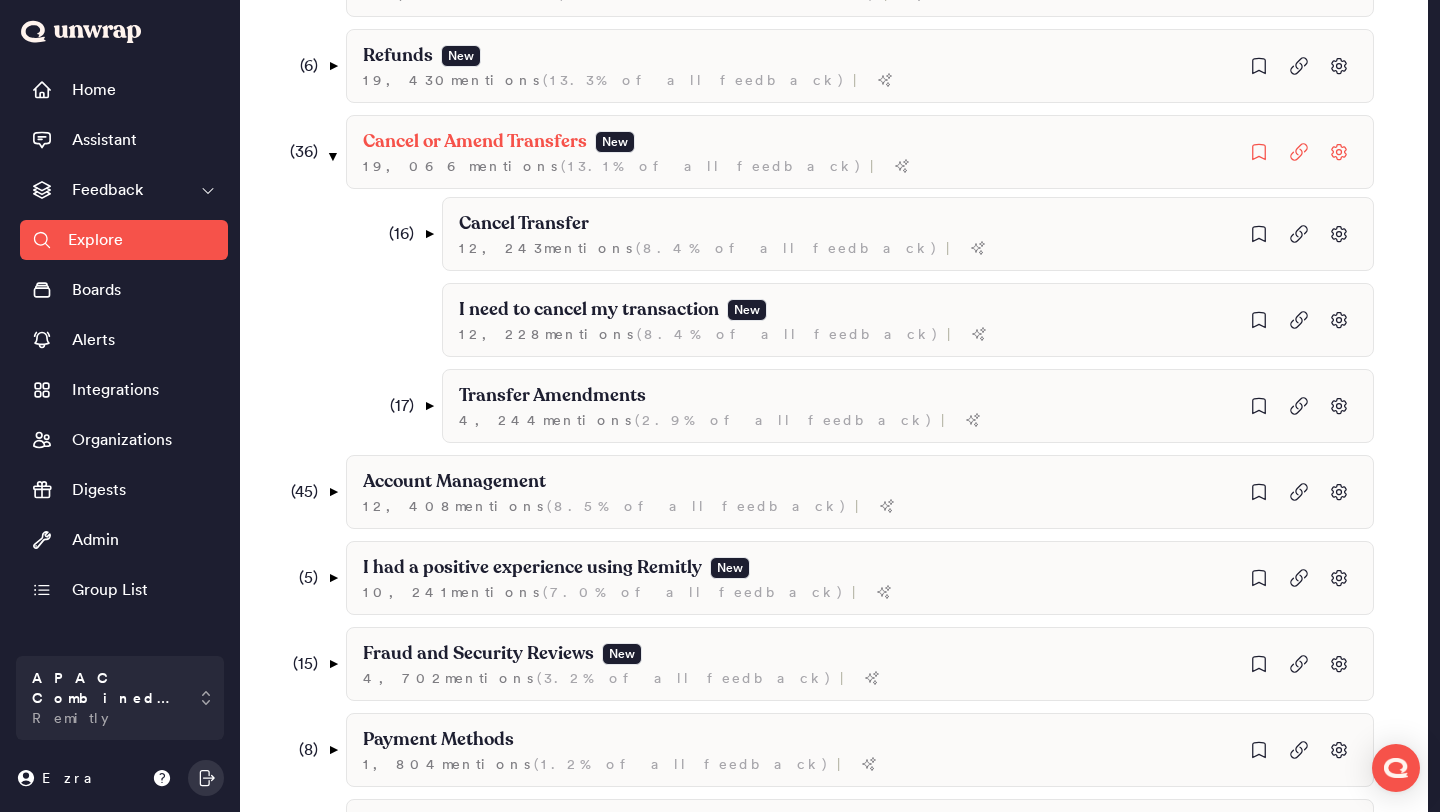 click on "( 36 ) ▼" at bounding box center (311, 152) 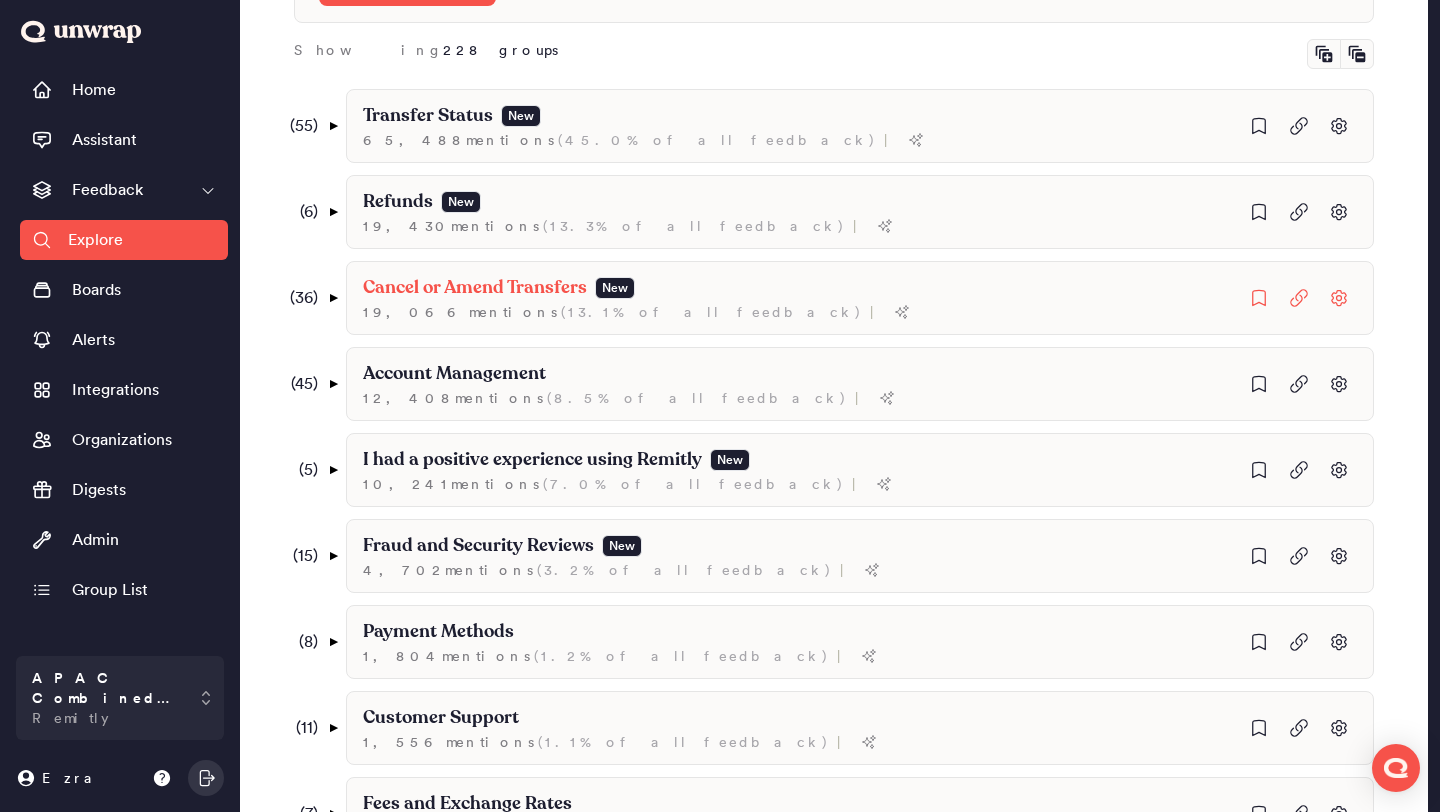 scroll, scrollTop: 331, scrollLeft: 0, axis: vertical 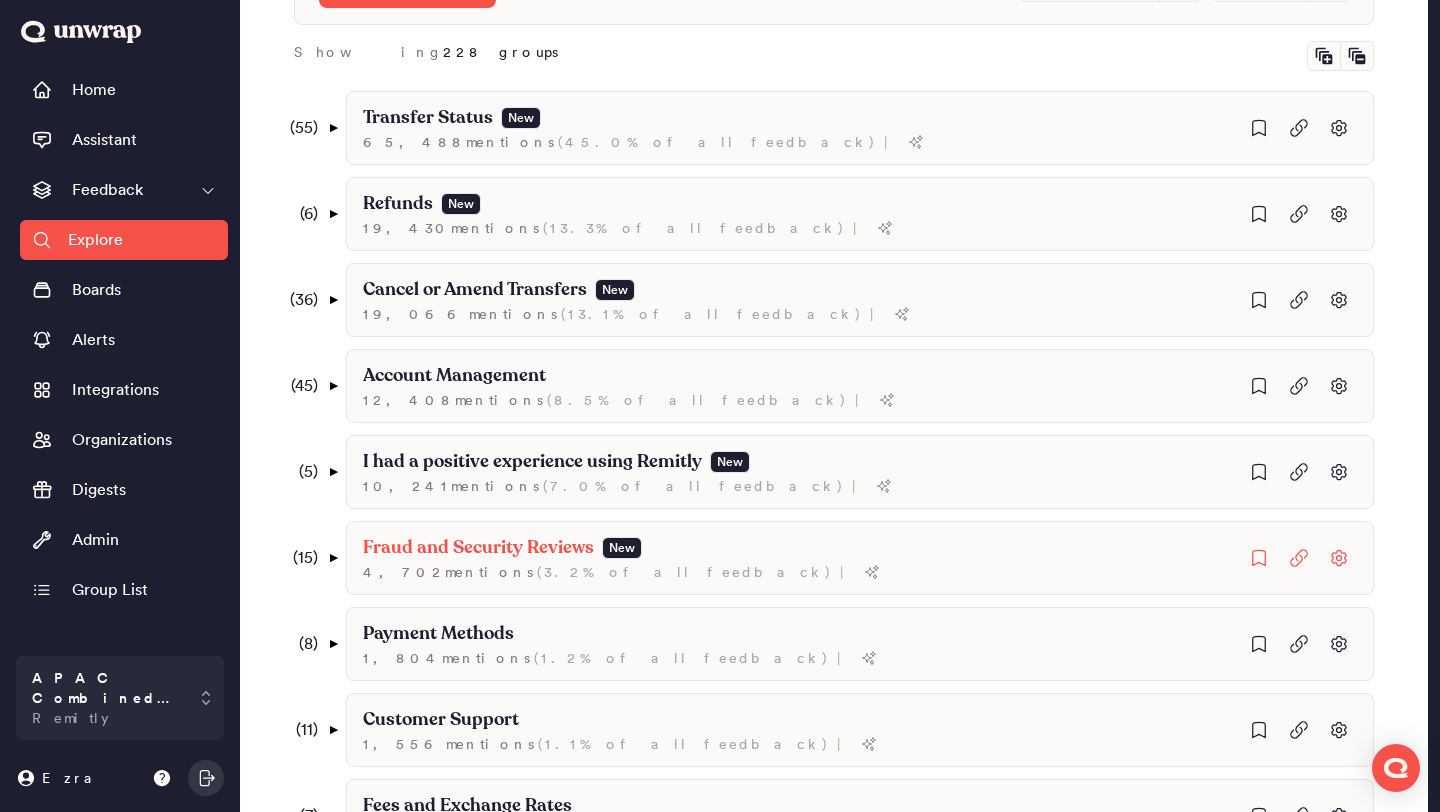 click on "( 15 ) ▼" at bounding box center [311, 558] 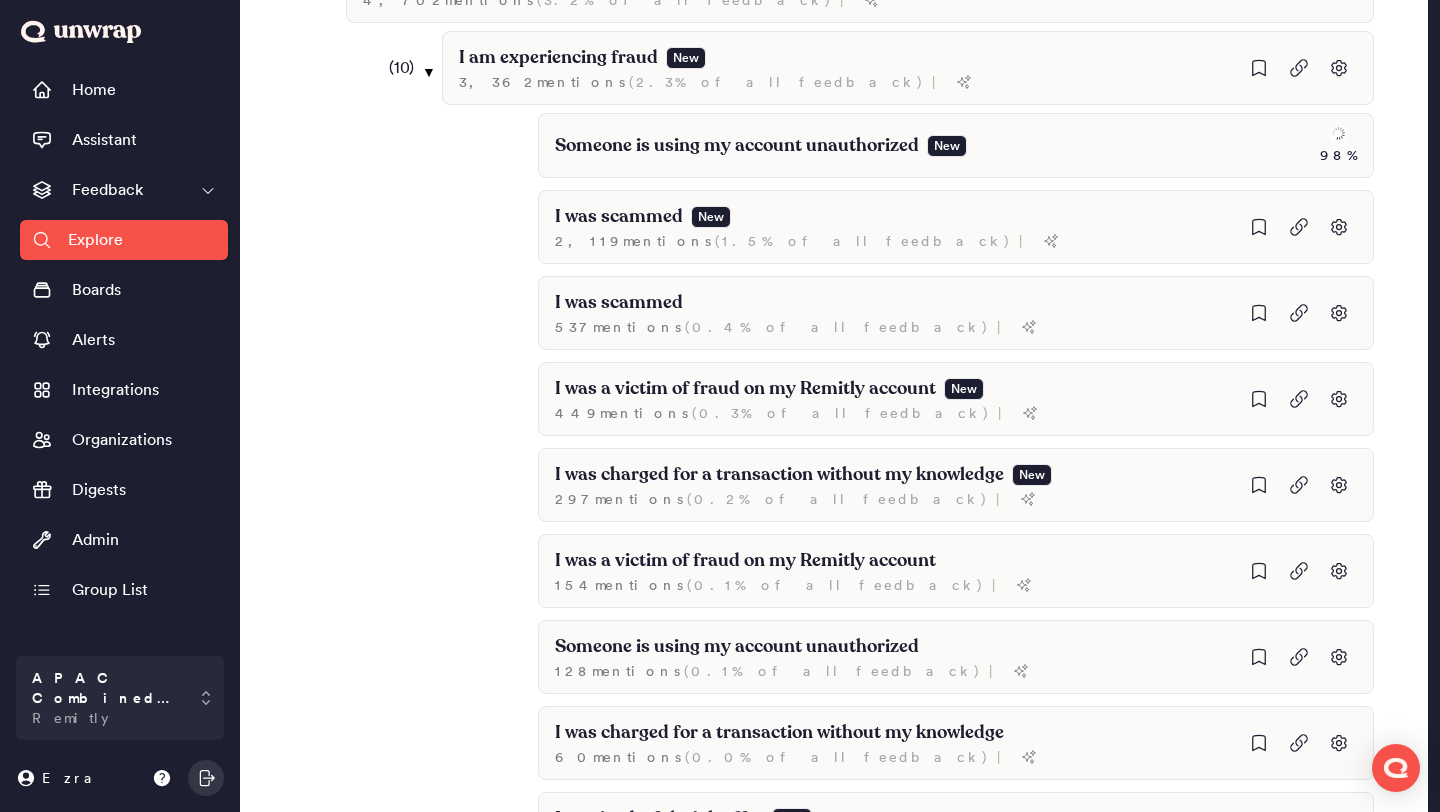 scroll, scrollTop: 910, scrollLeft: 0, axis: vertical 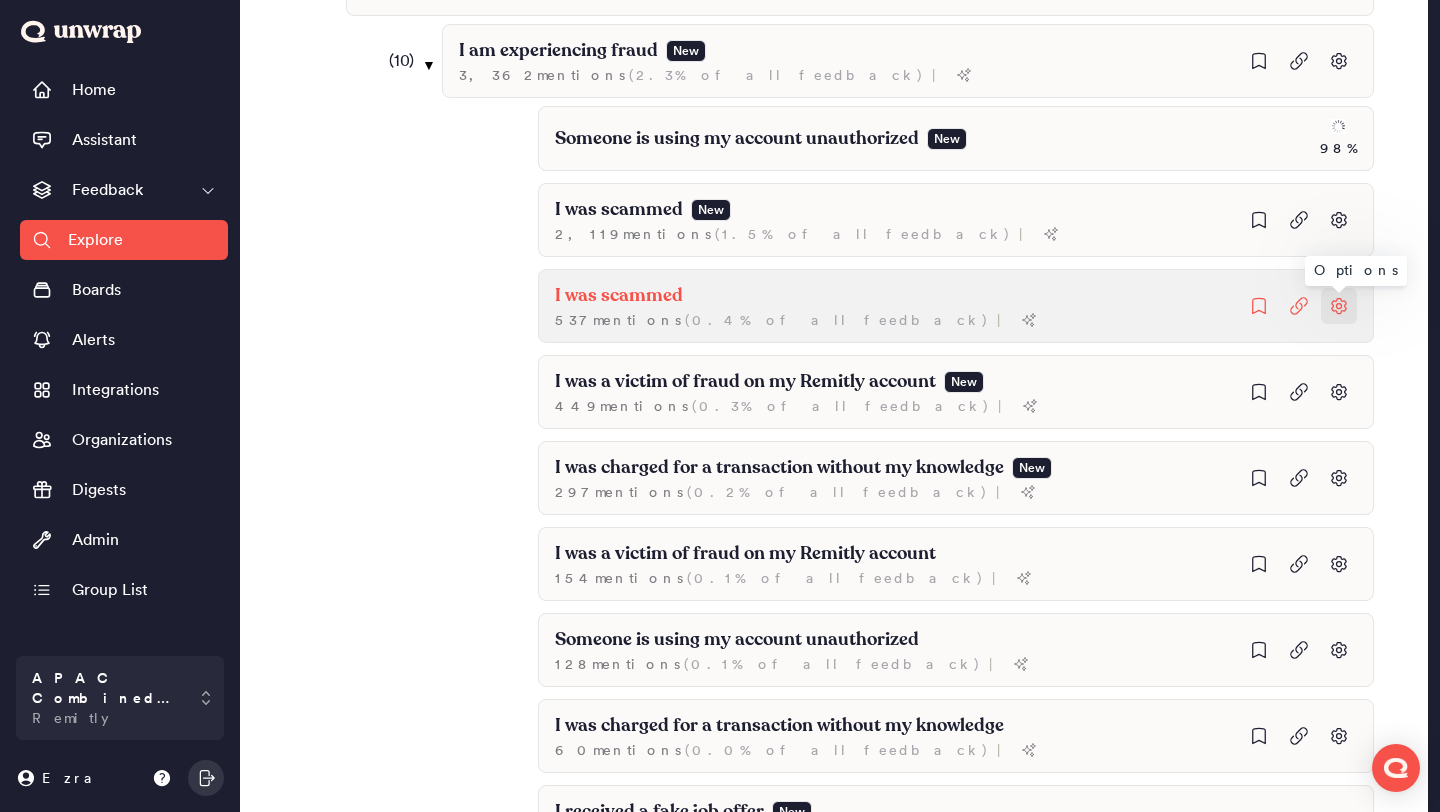 click 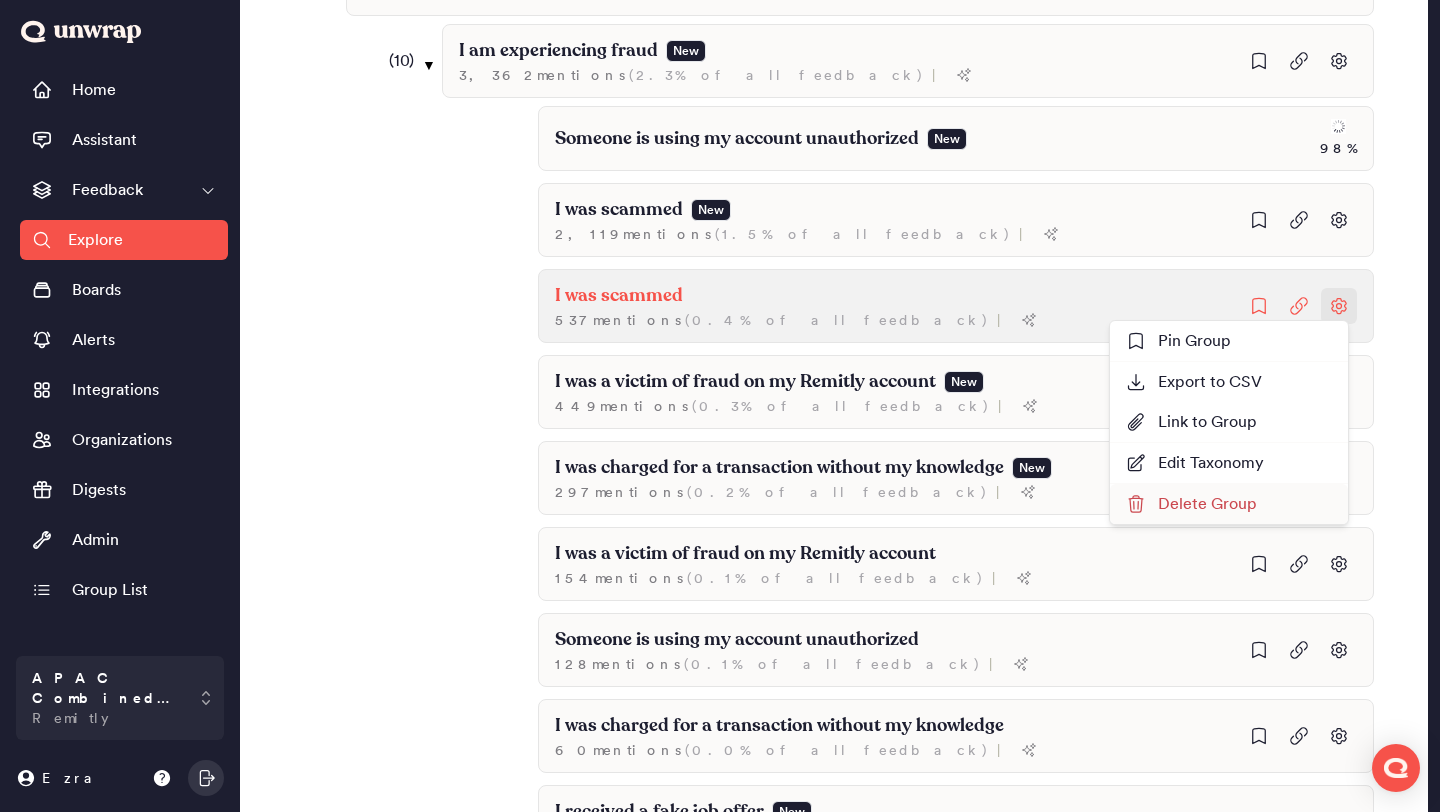 click on "Delete Group" at bounding box center [1191, 504] 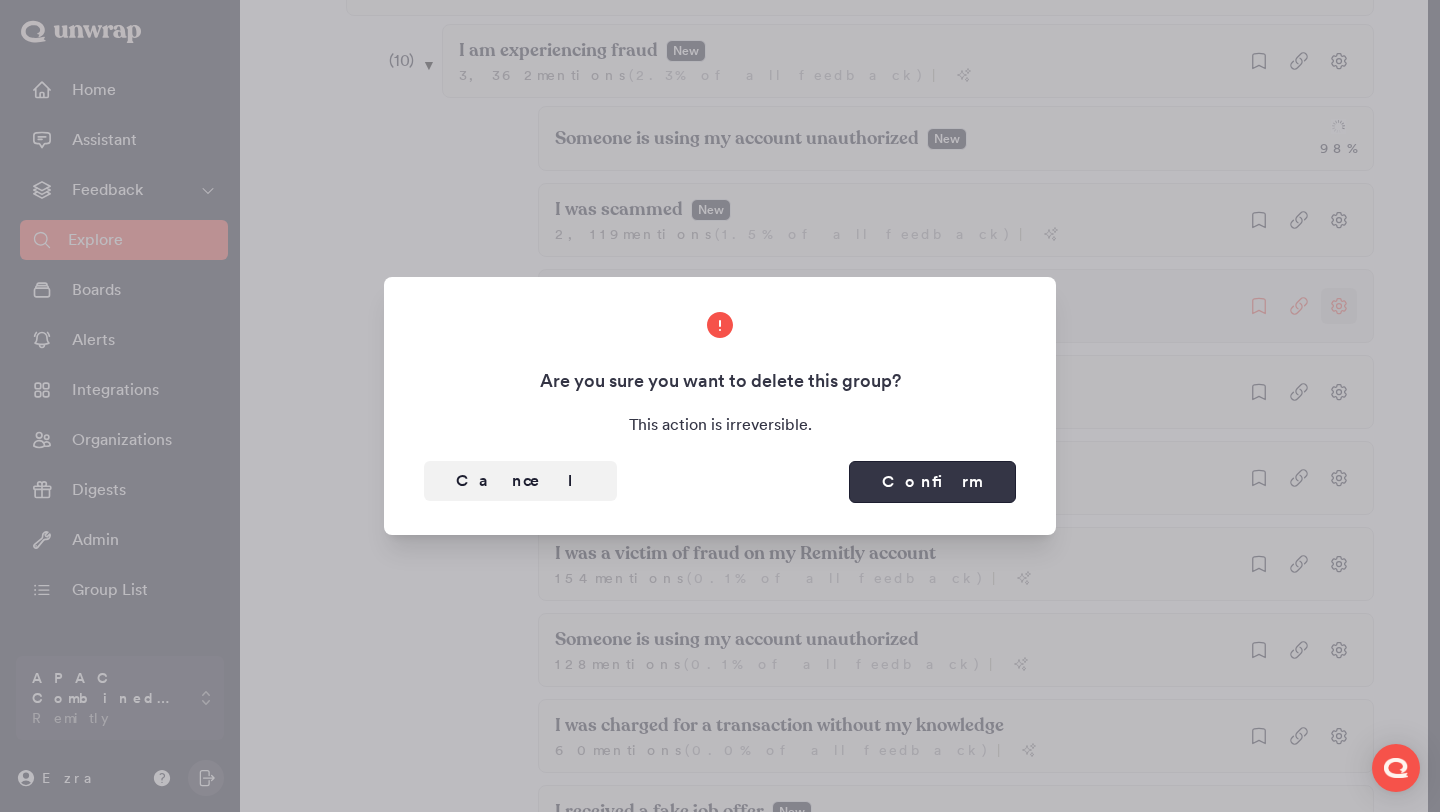 click on "Confirm" at bounding box center [932, 482] 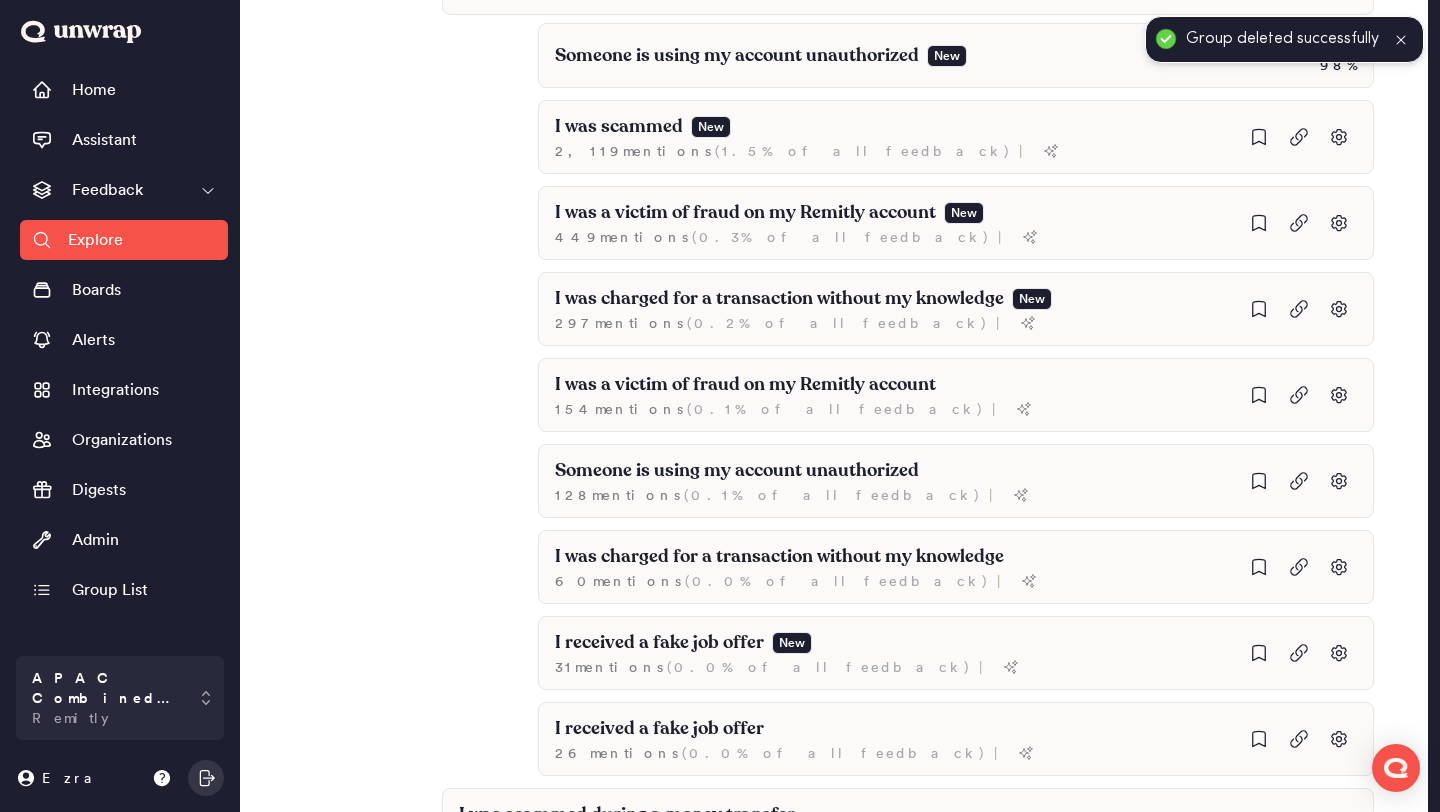 scroll, scrollTop: 995, scrollLeft: 0, axis: vertical 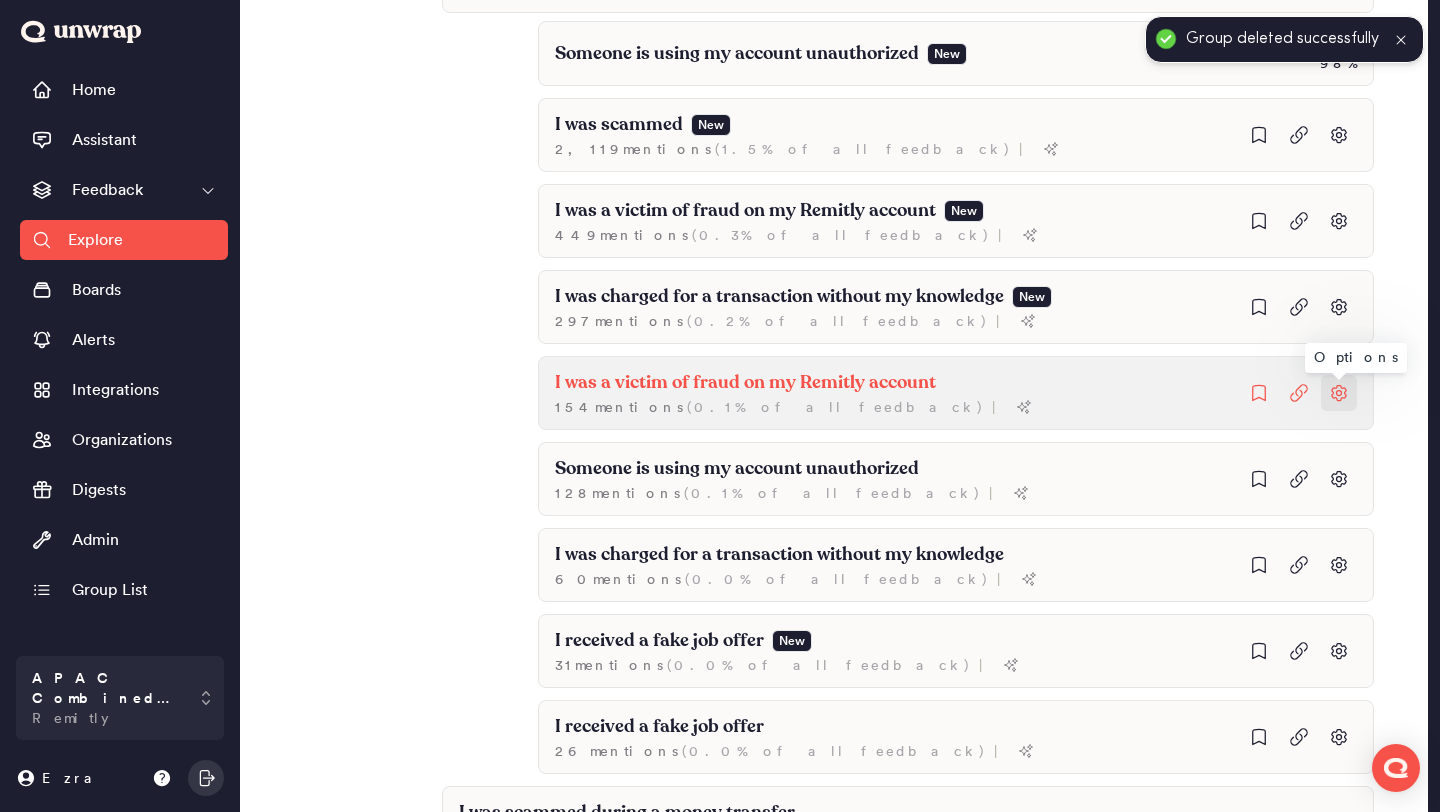 click 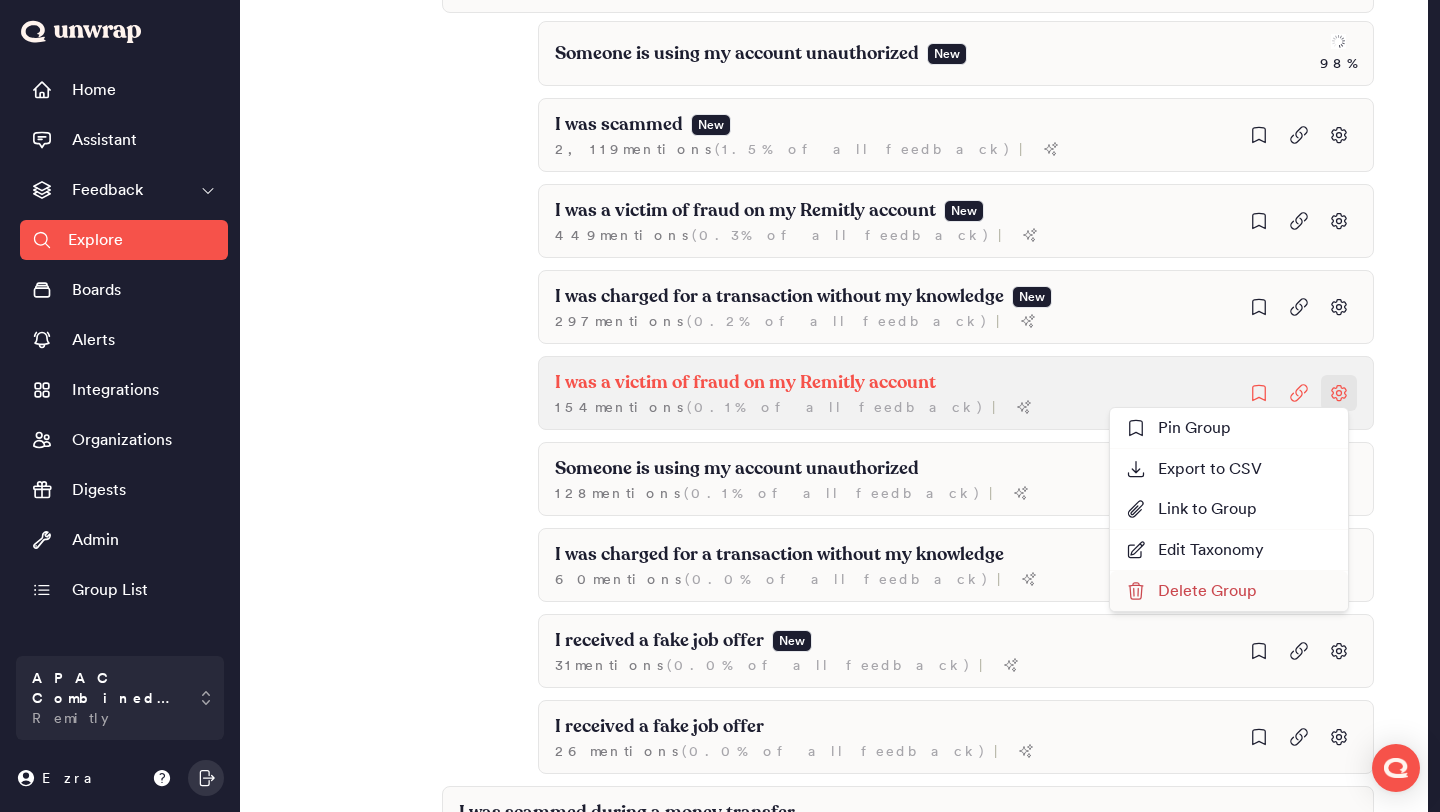 click on "Delete Group" at bounding box center (1191, 591) 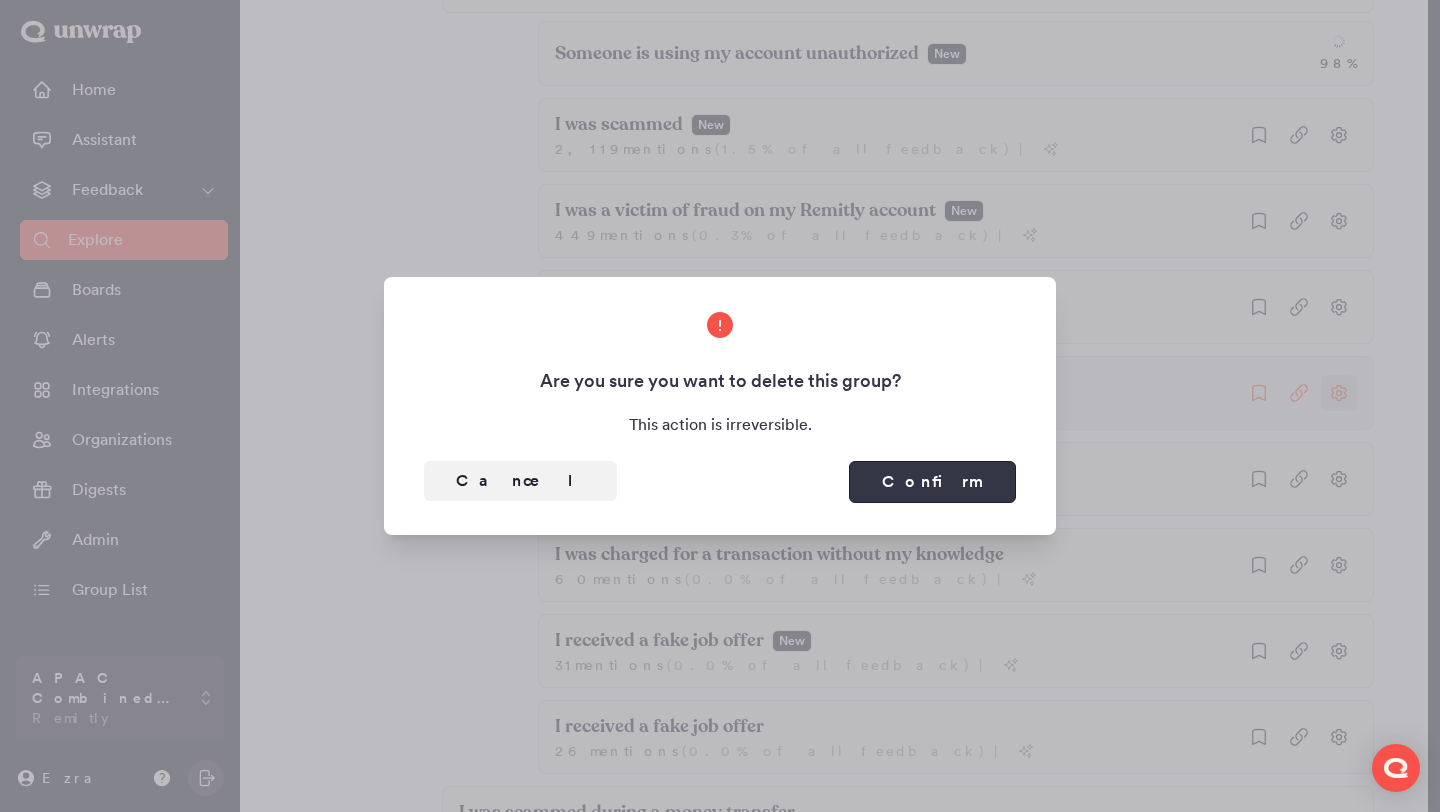 click on "Confirm" at bounding box center [932, 482] 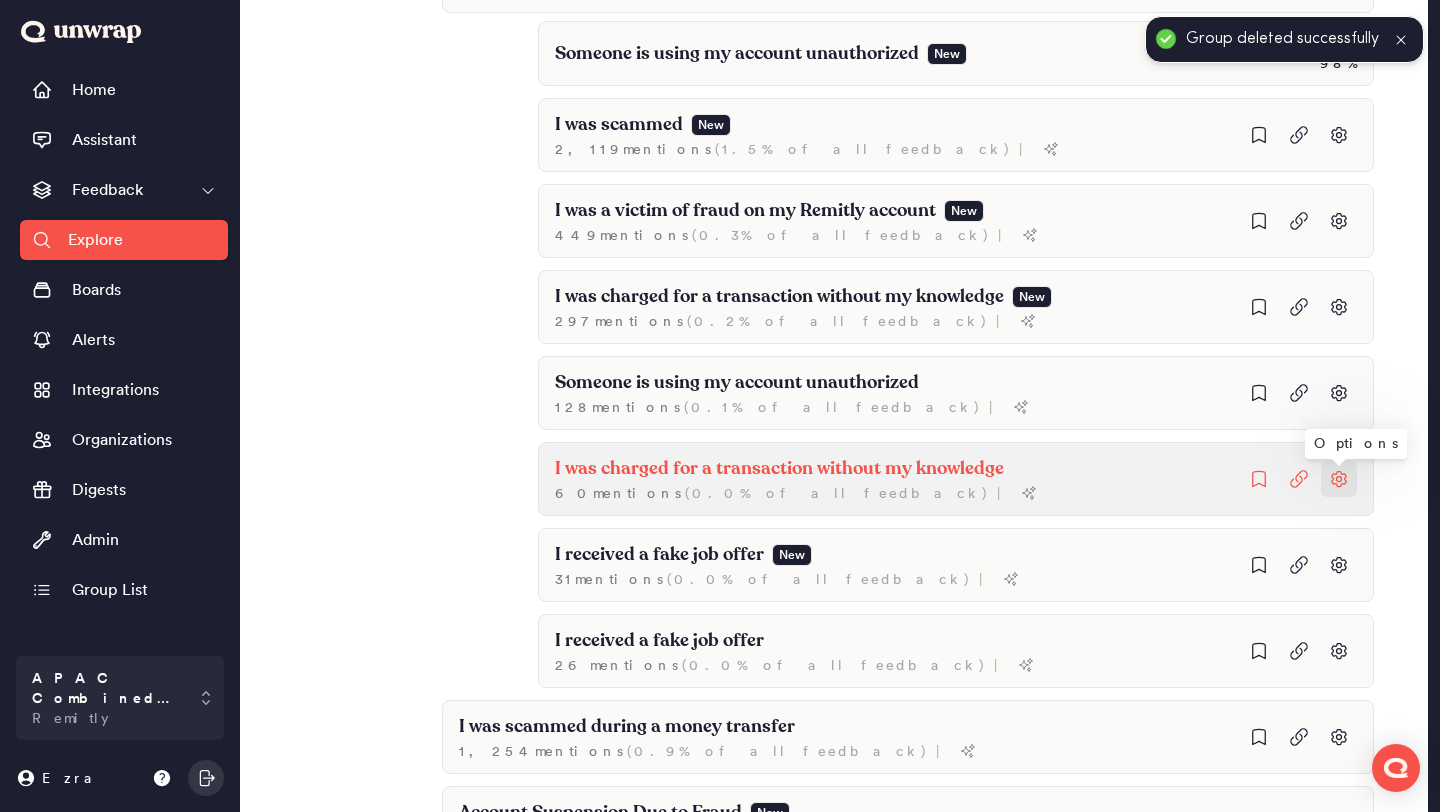 click 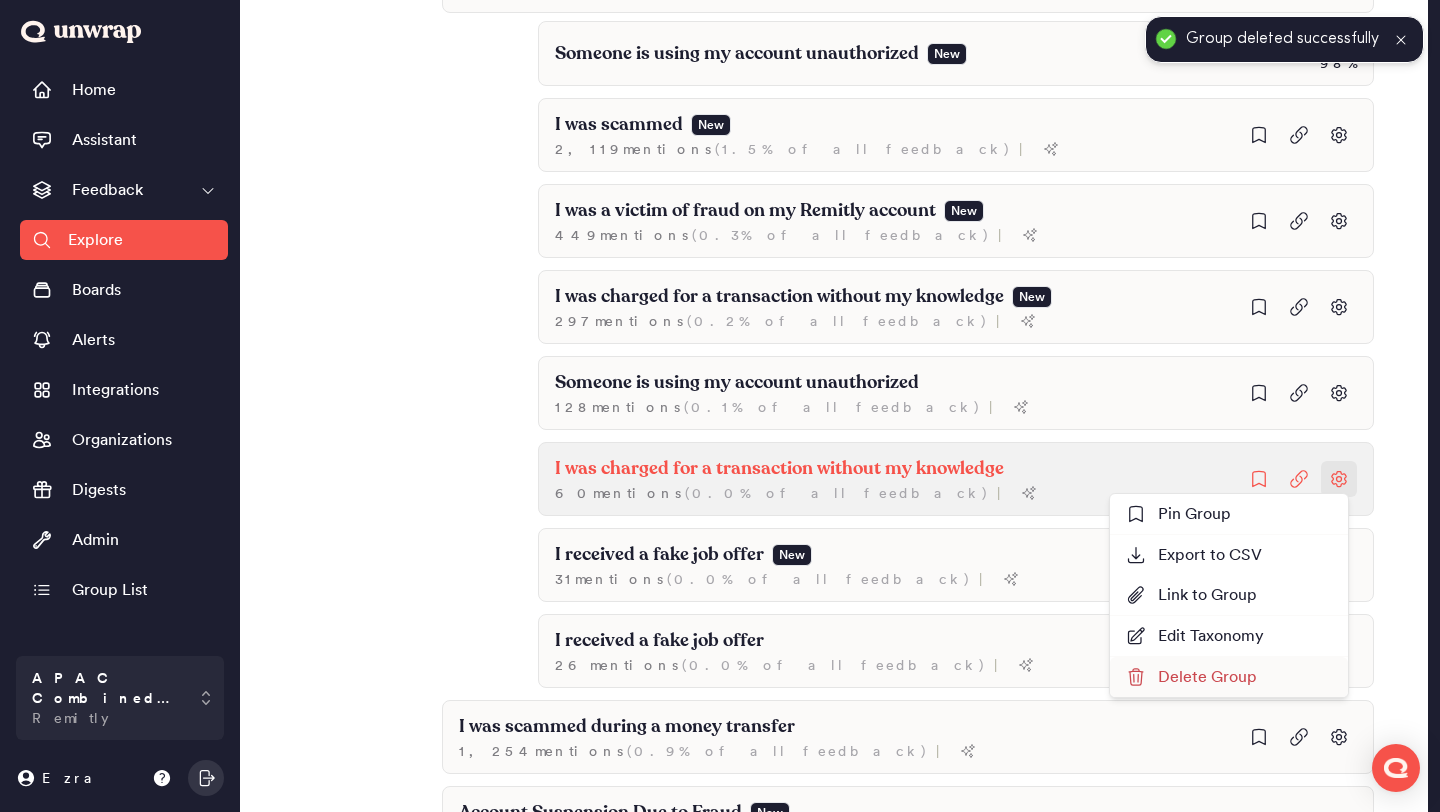 click on "Delete Group" at bounding box center [1191, 677] 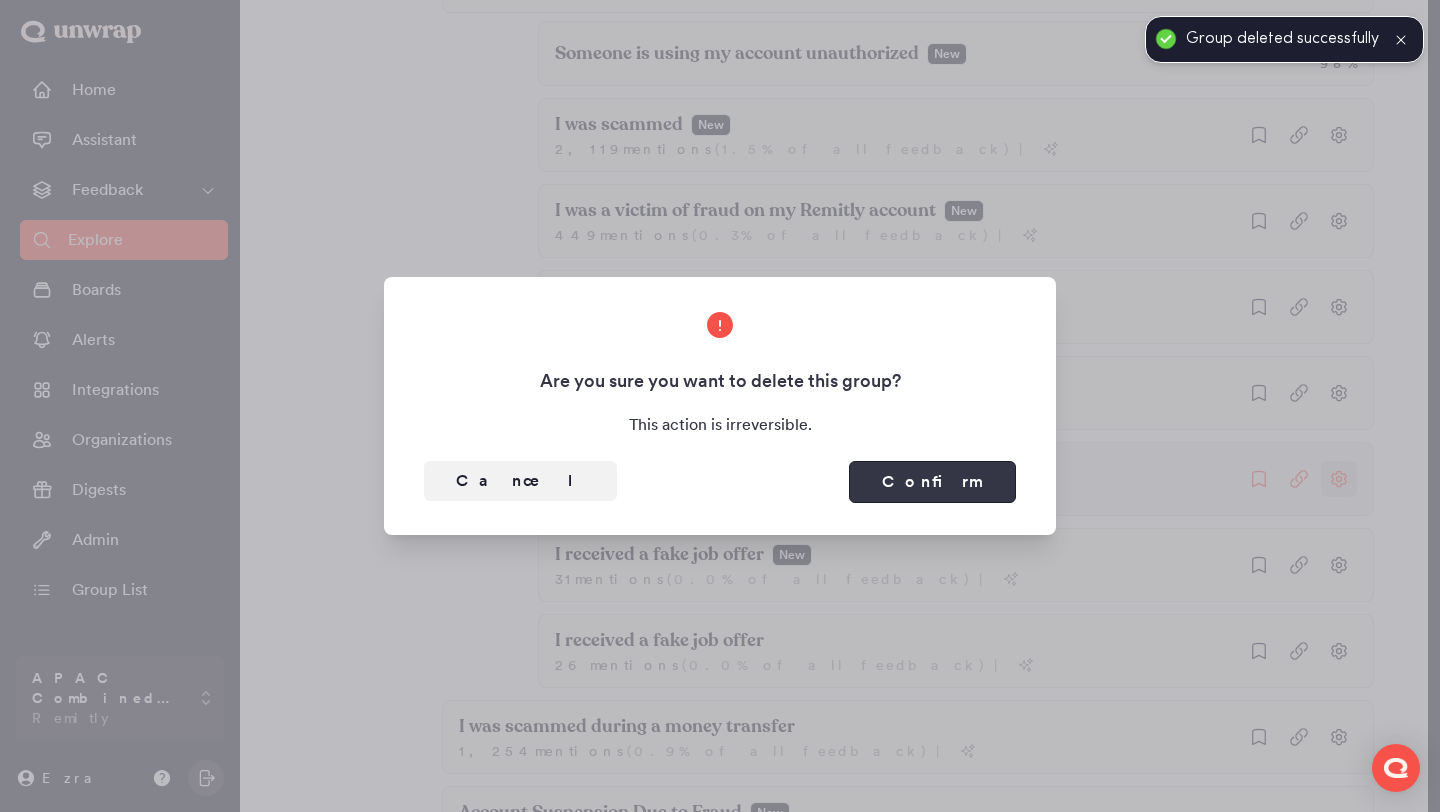 click on "Confirm" at bounding box center (932, 482) 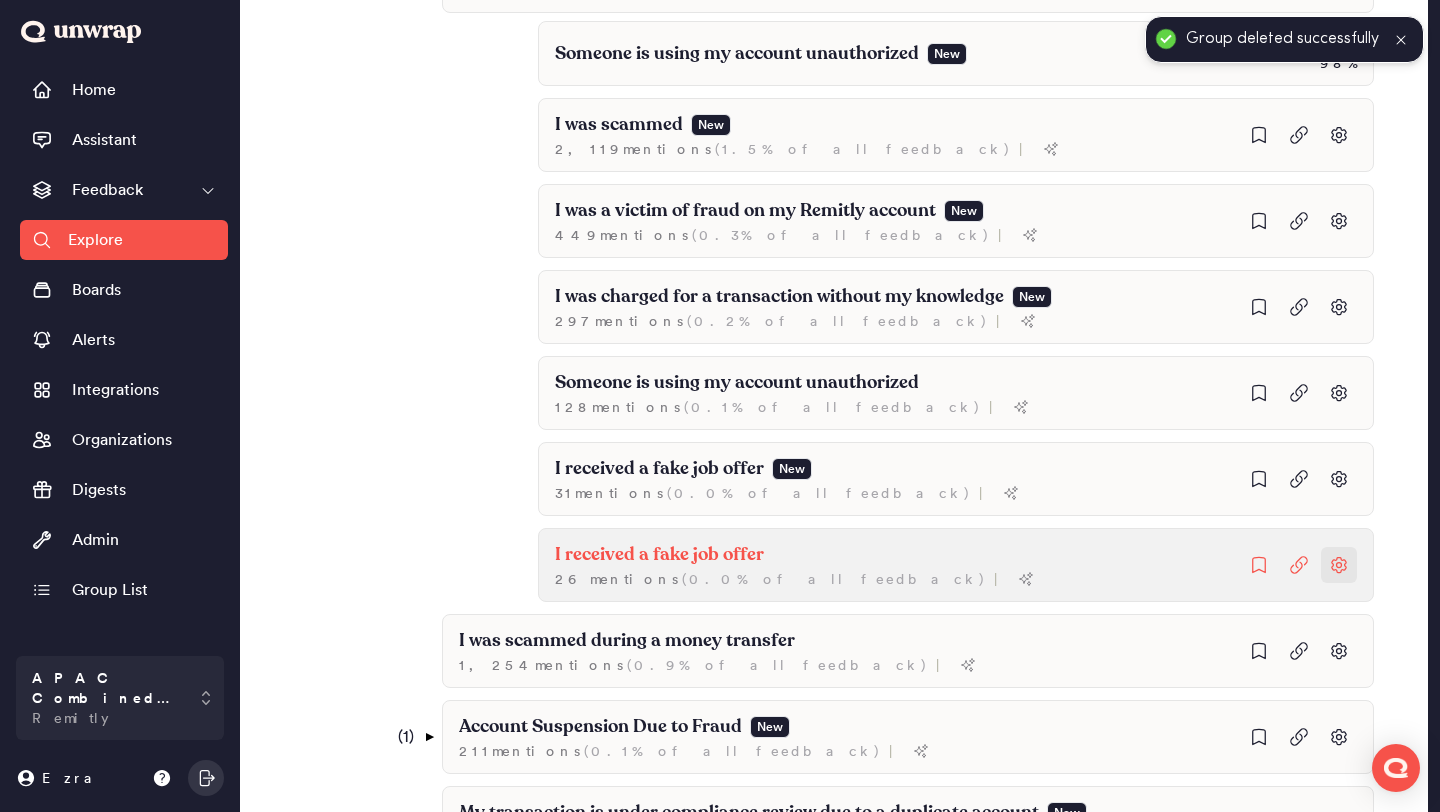 click 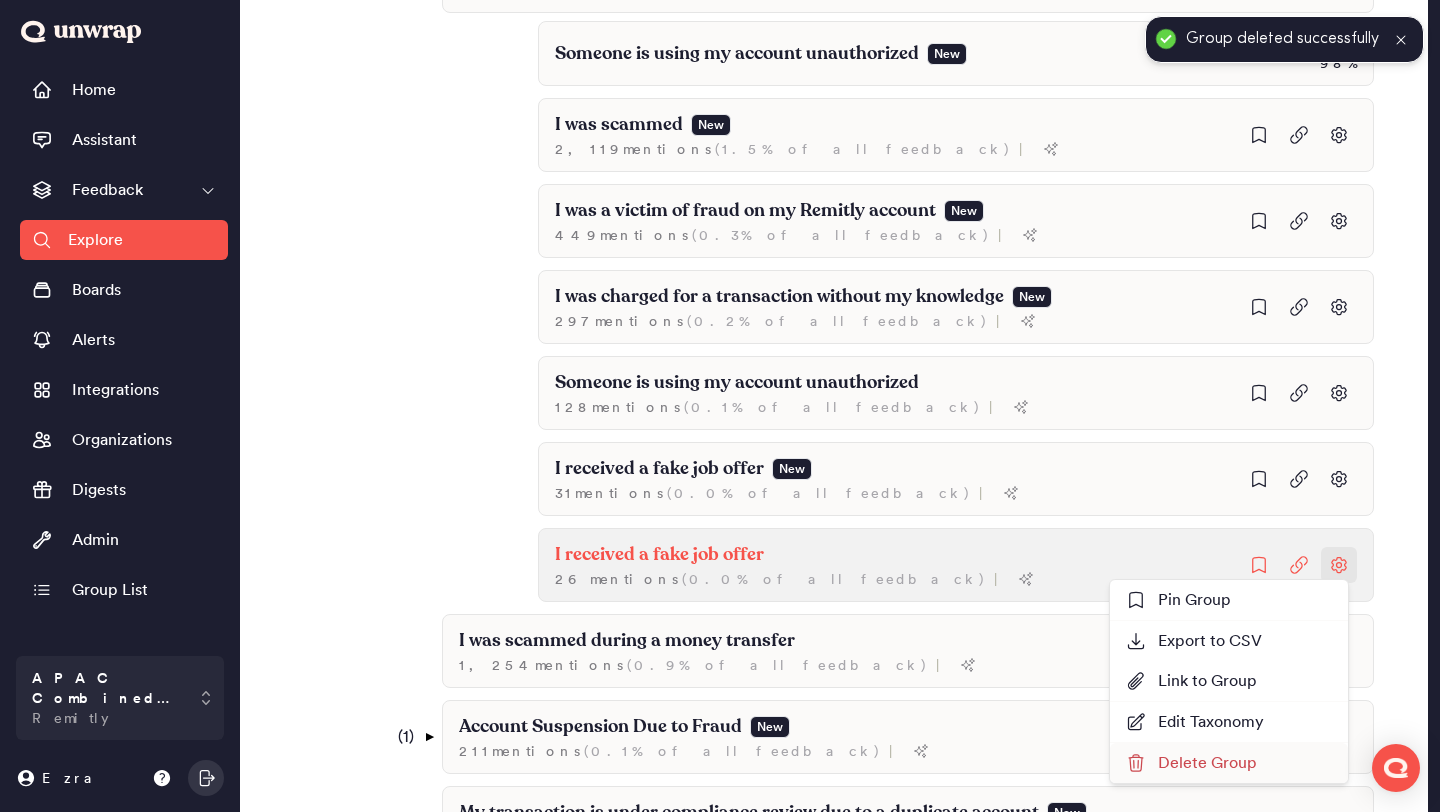 click on "Delete Group" at bounding box center [1191, 763] 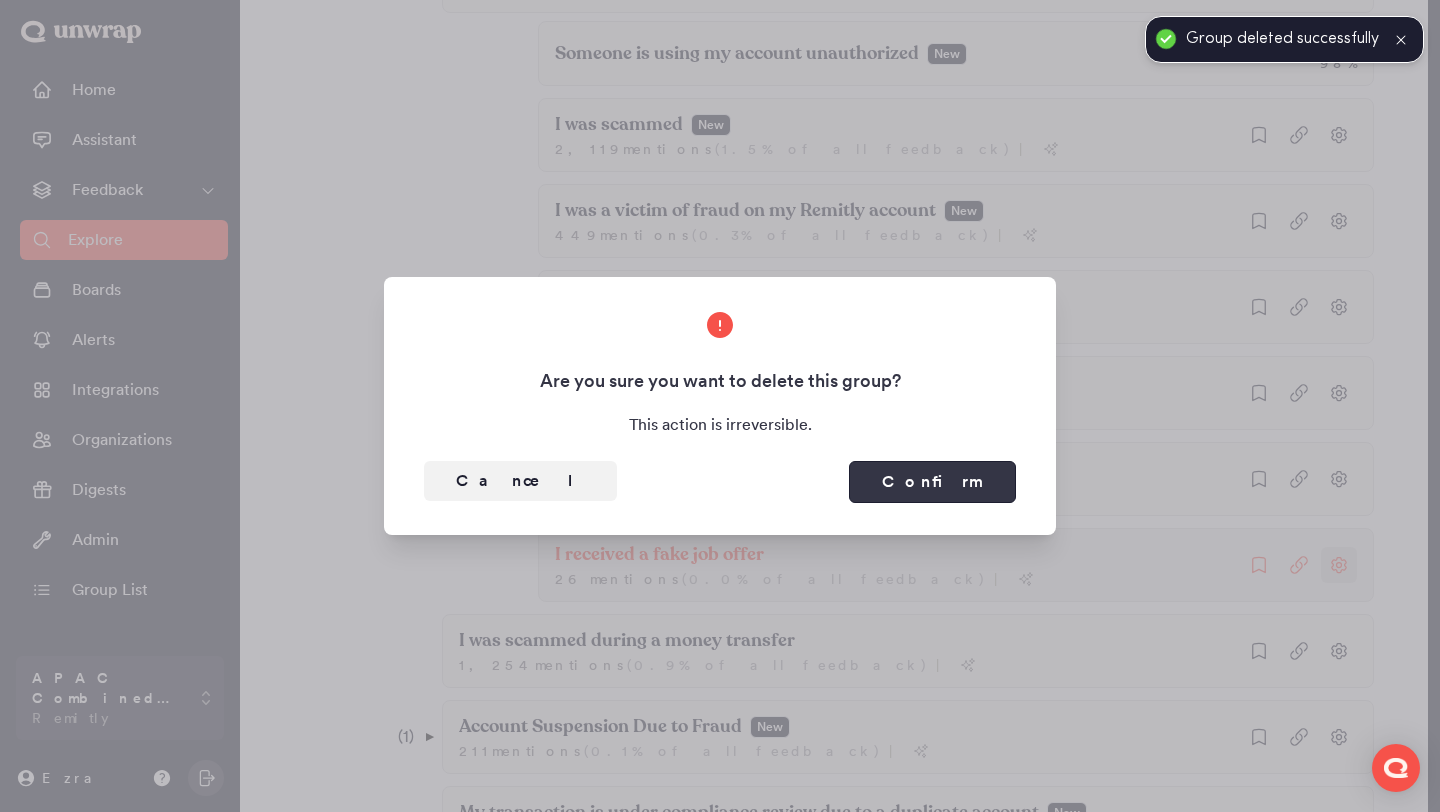 click on "Confirm" at bounding box center [932, 482] 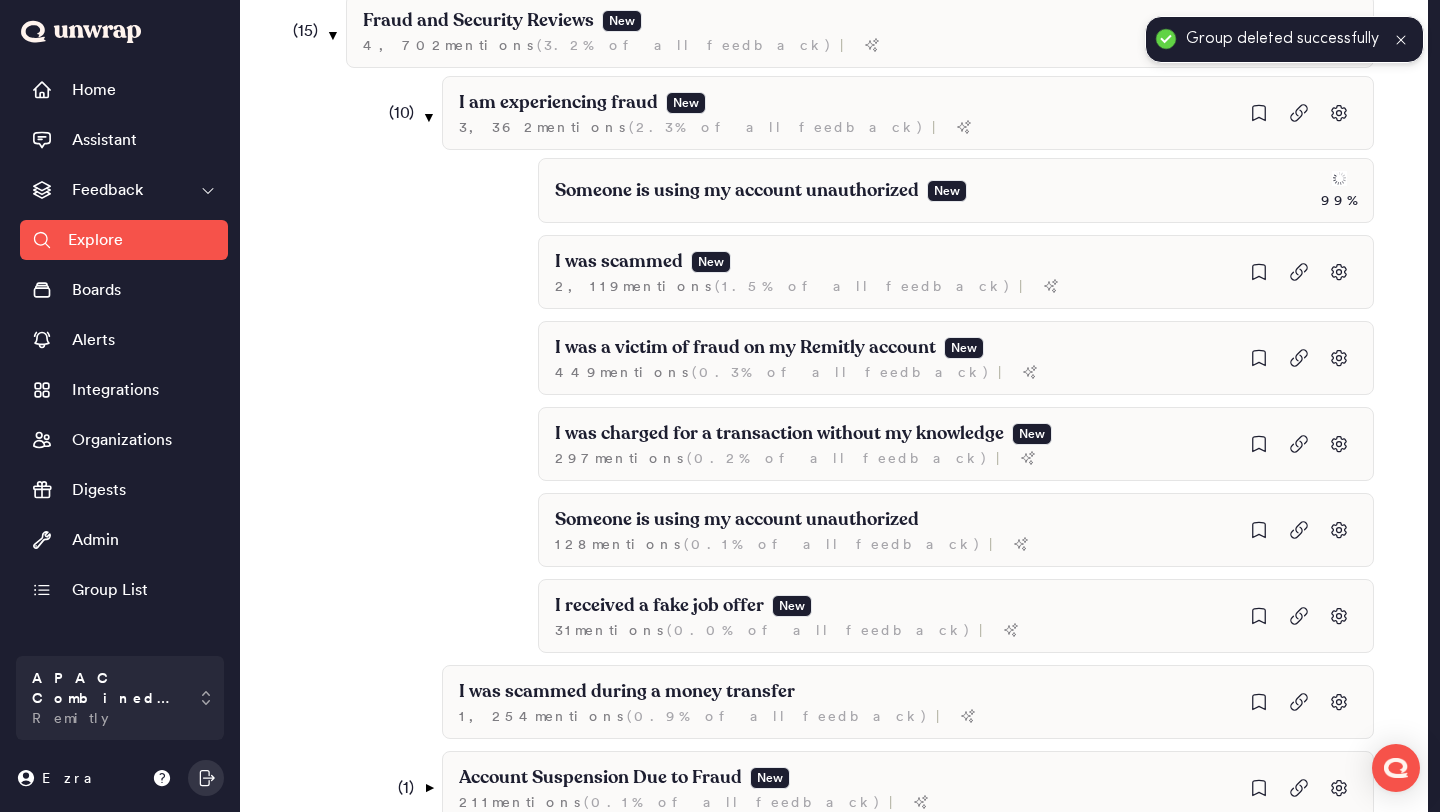 scroll, scrollTop: 784, scrollLeft: 0, axis: vertical 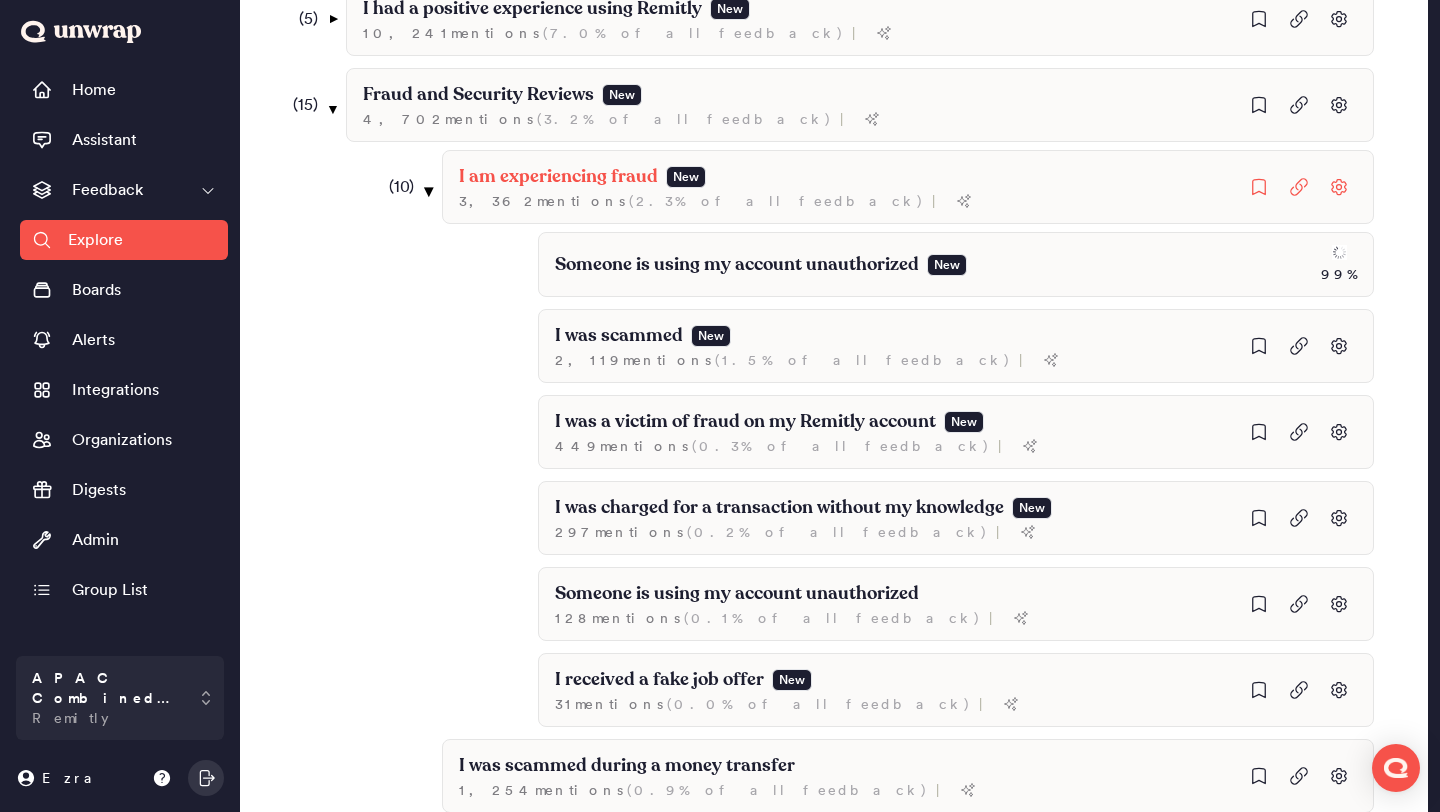 click on "▼" at bounding box center (429, 191) 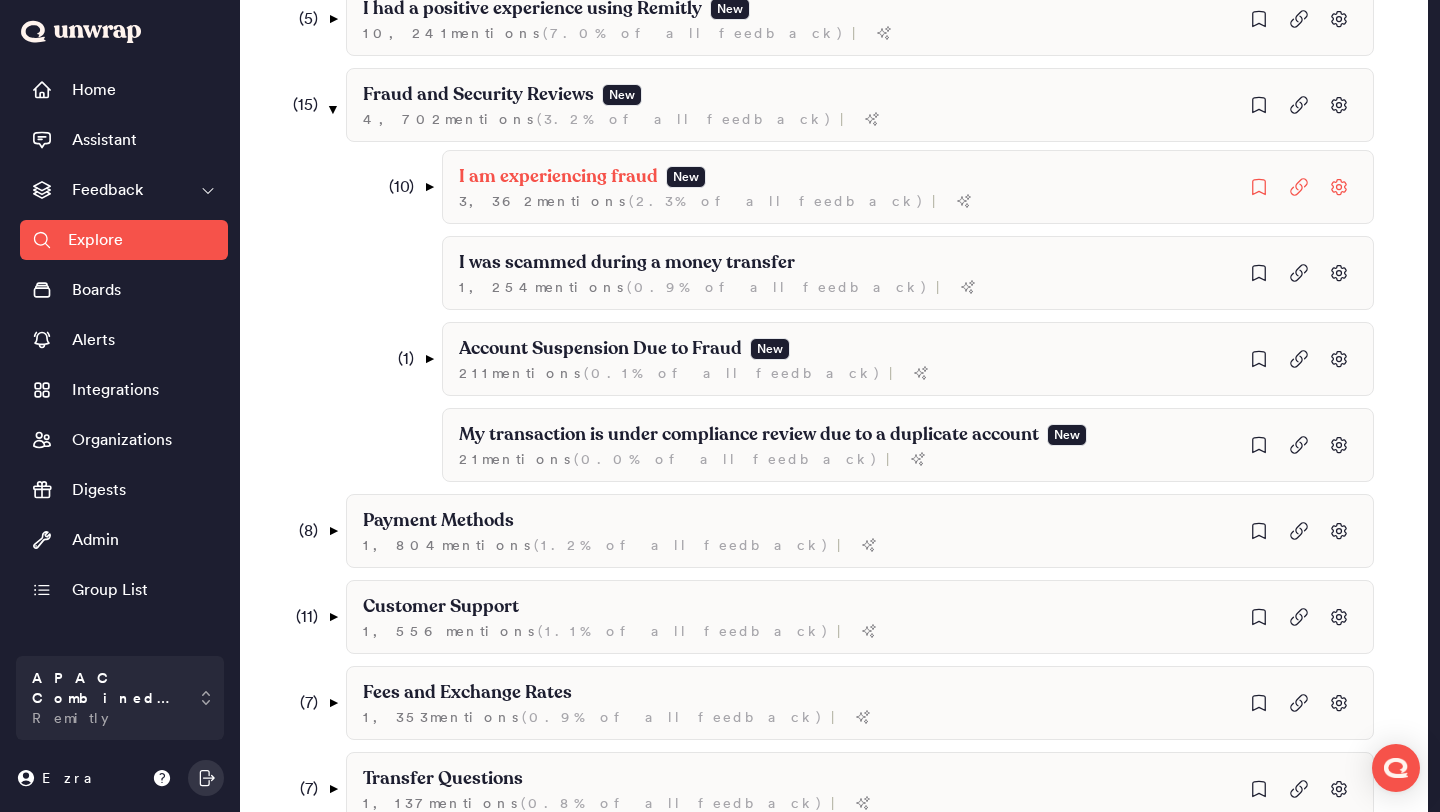 click on "( 10 )" at bounding box center (396, 187) 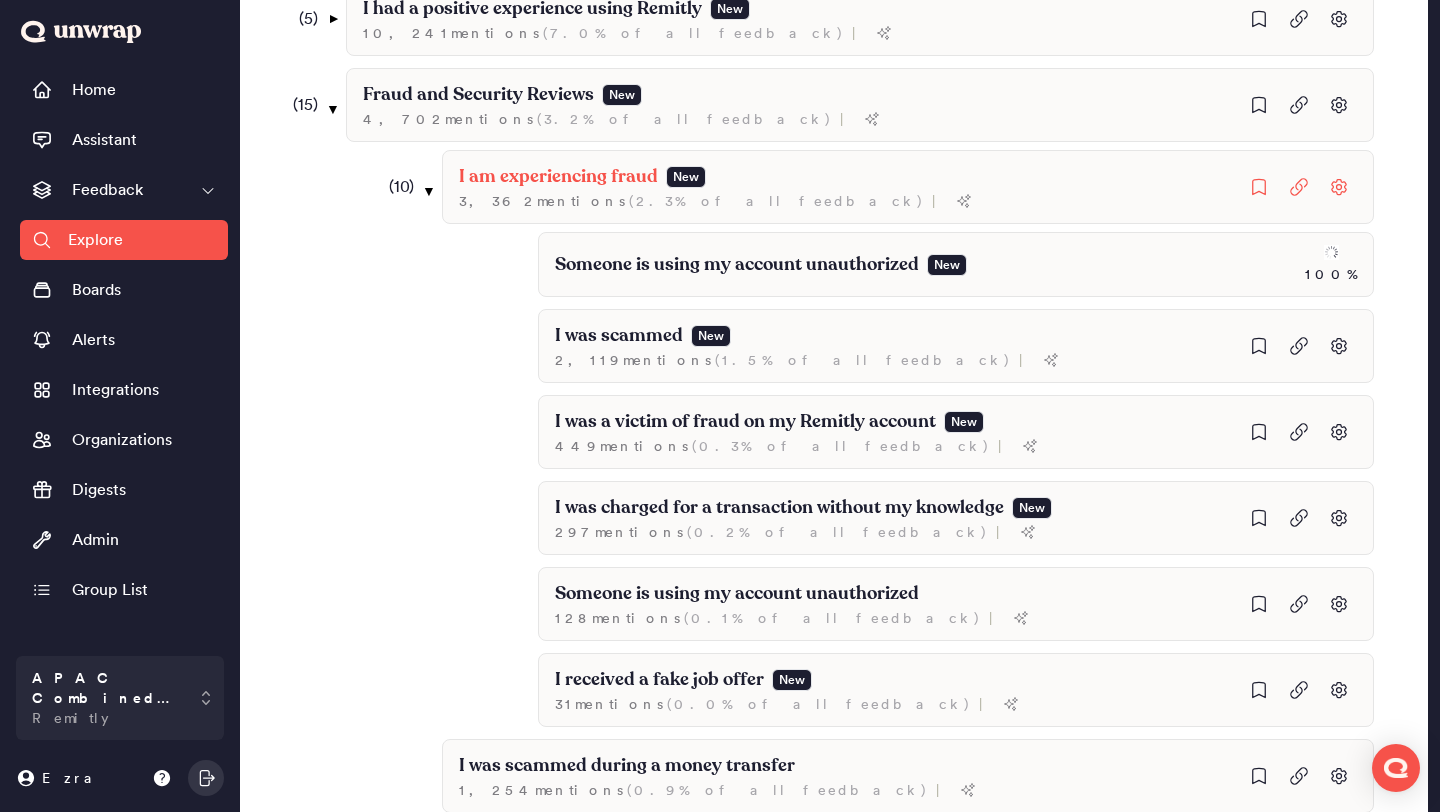 click on "( 10 )" at bounding box center (396, 187) 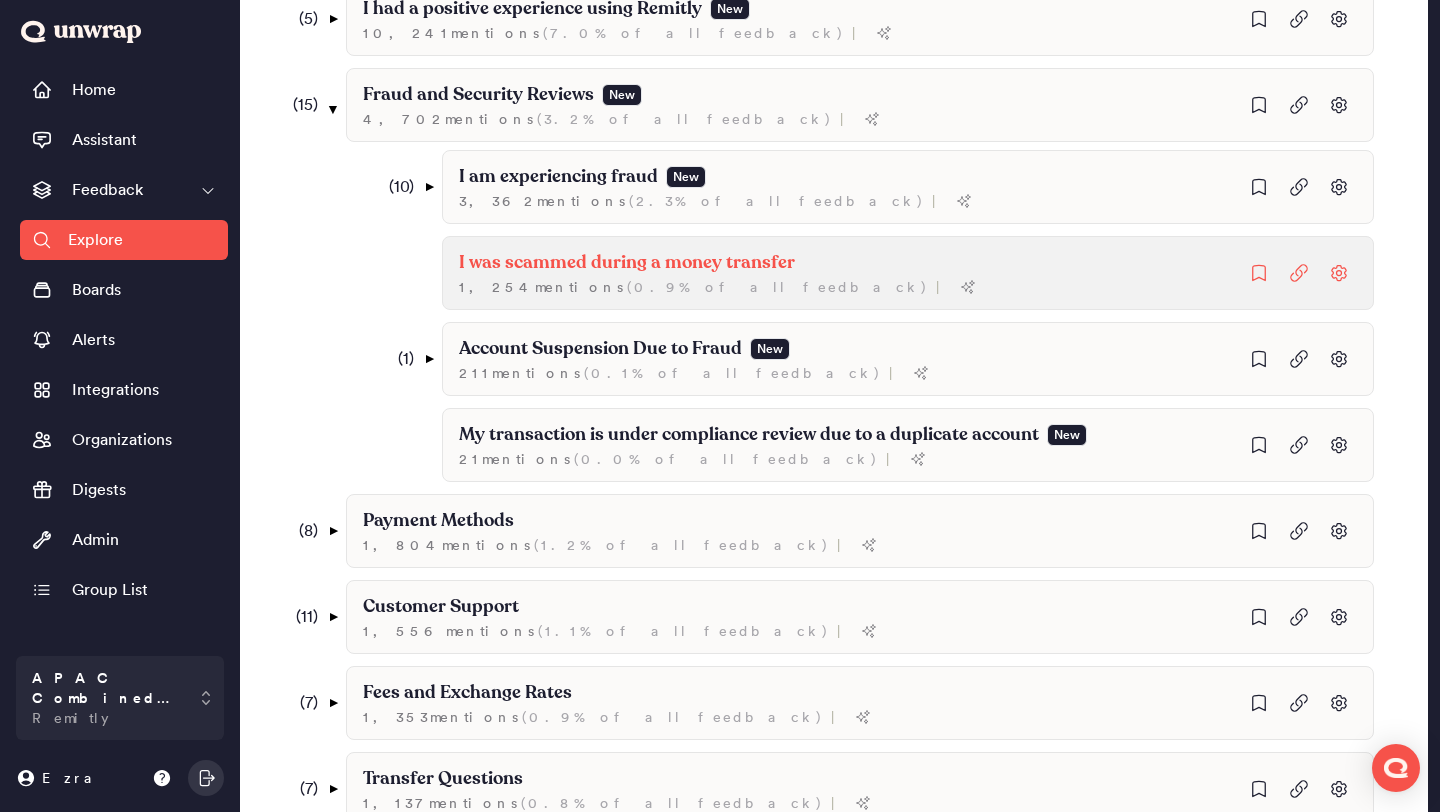 click on "I was scammed during a money transfer 1,254  mention s   ( 0.9% of all feedback ) |" at bounding box center (956, 350) 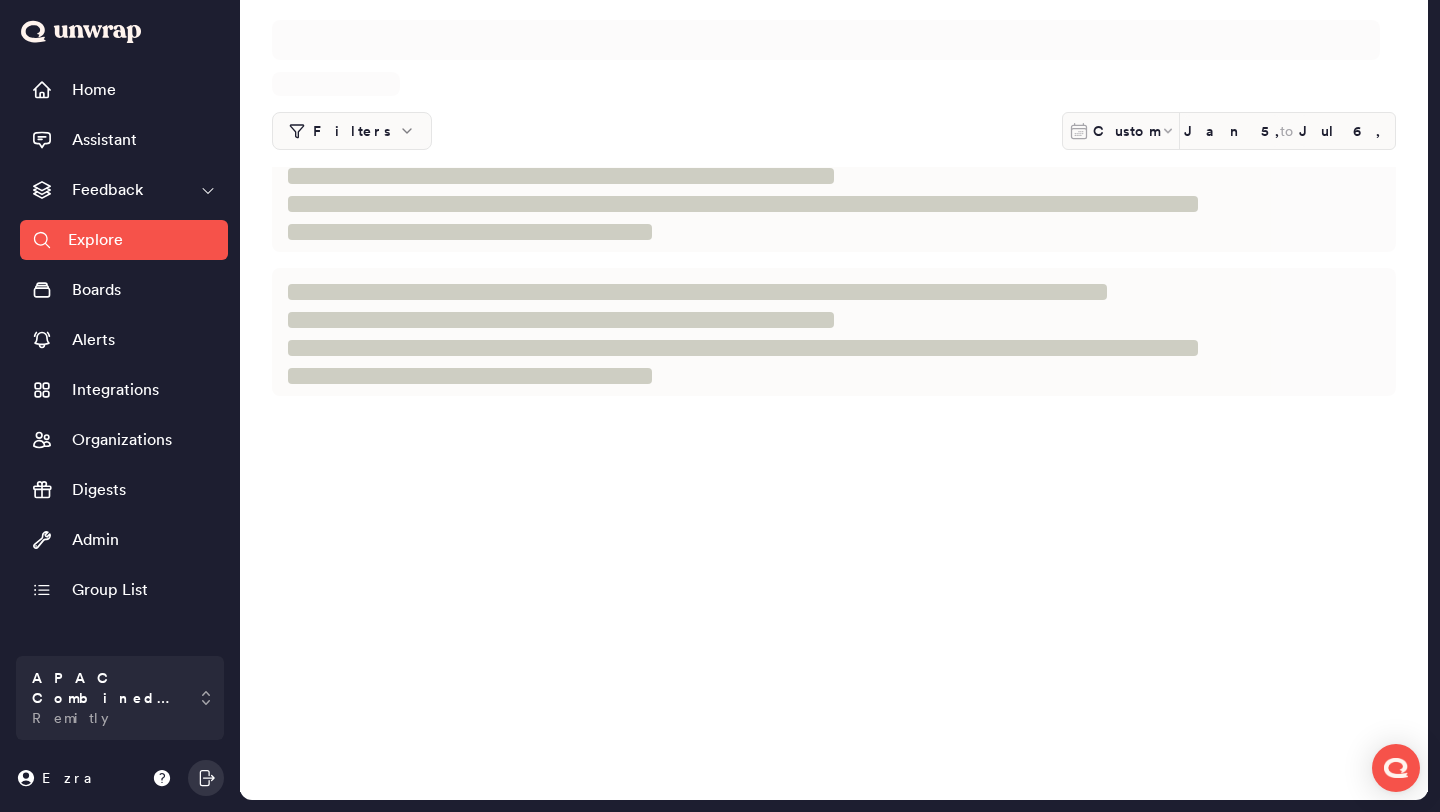 scroll, scrollTop: 0, scrollLeft: 0, axis: both 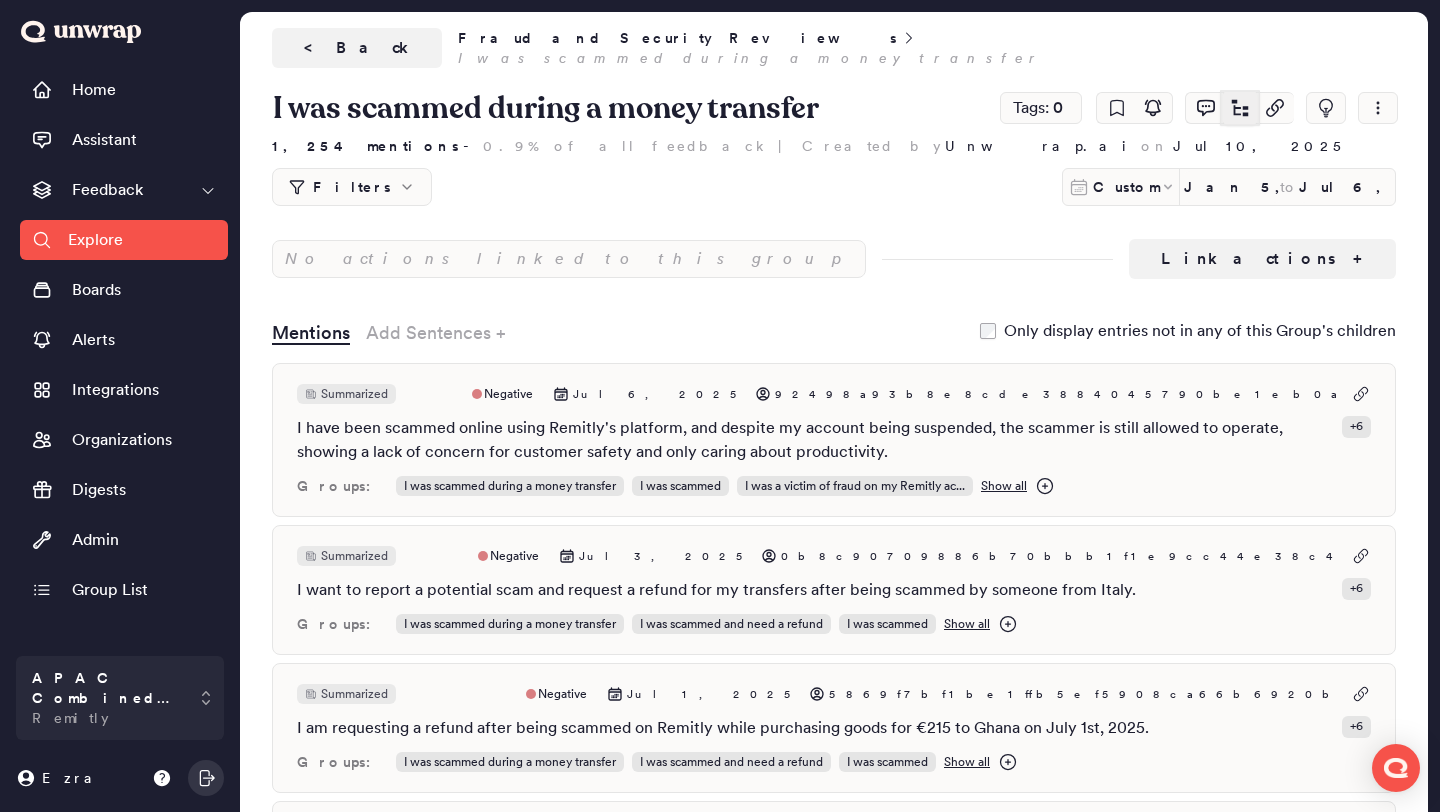 click at bounding box center [1240, 107] 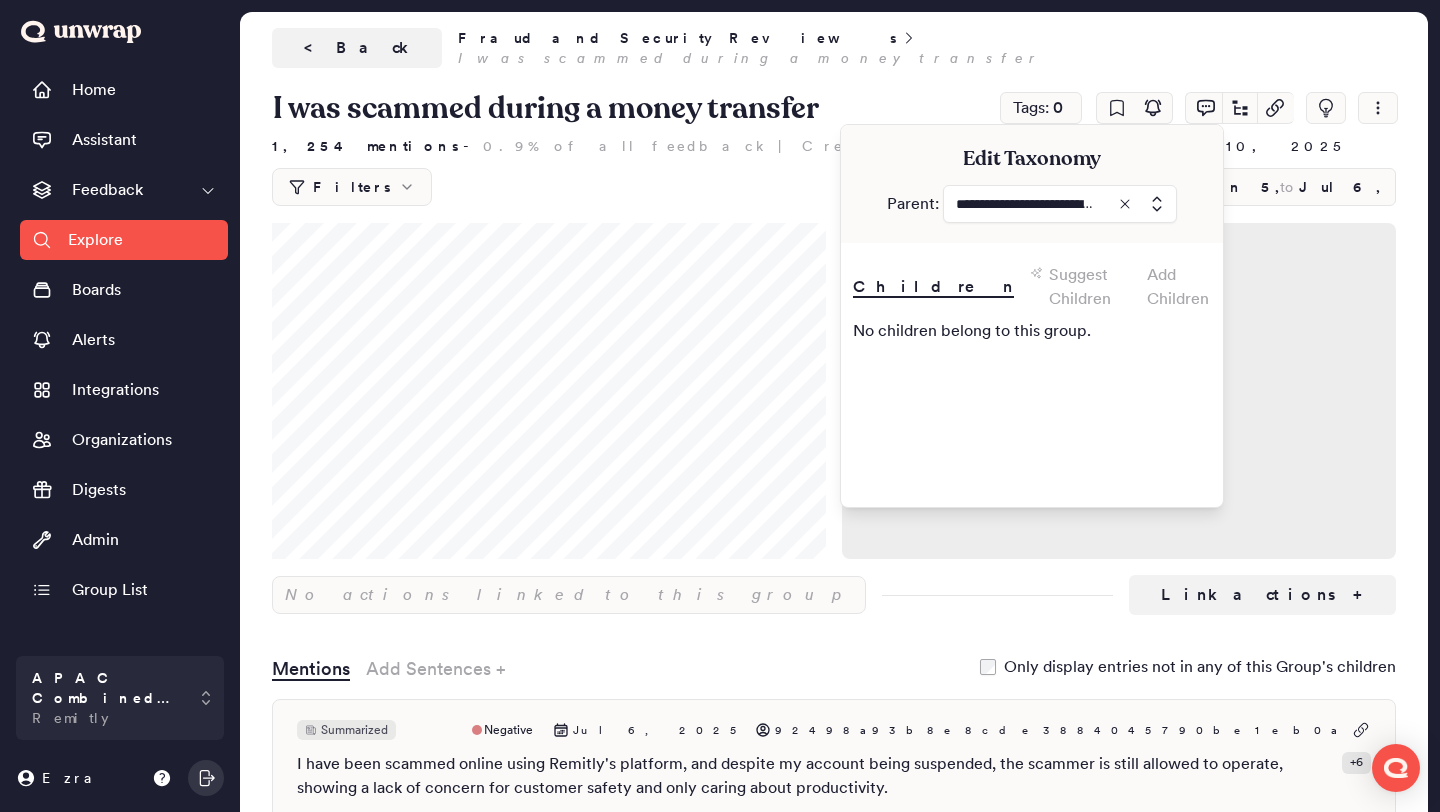 click at bounding box center (1060, 204) 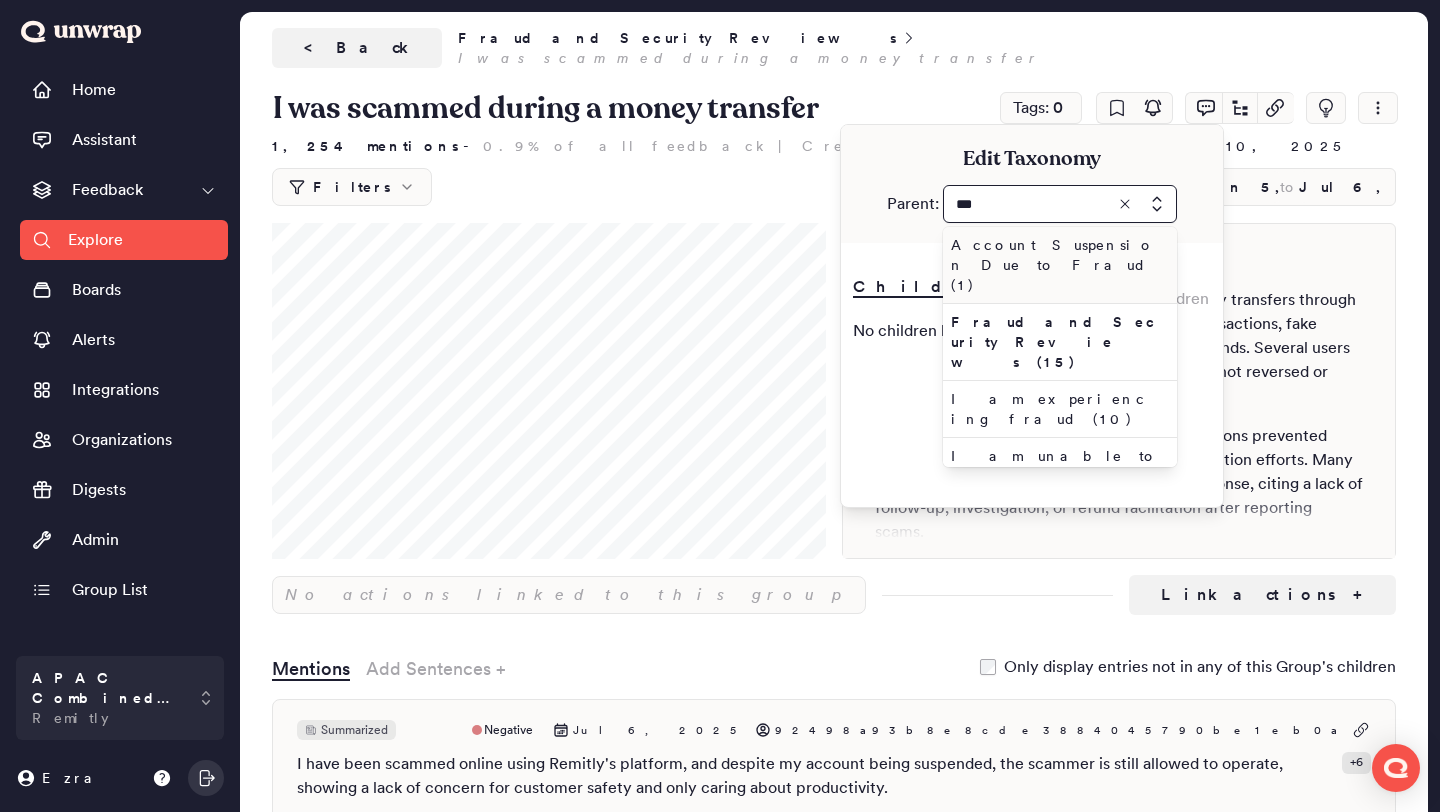 scroll, scrollTop: 0, scrollLeft: 0, axis: both 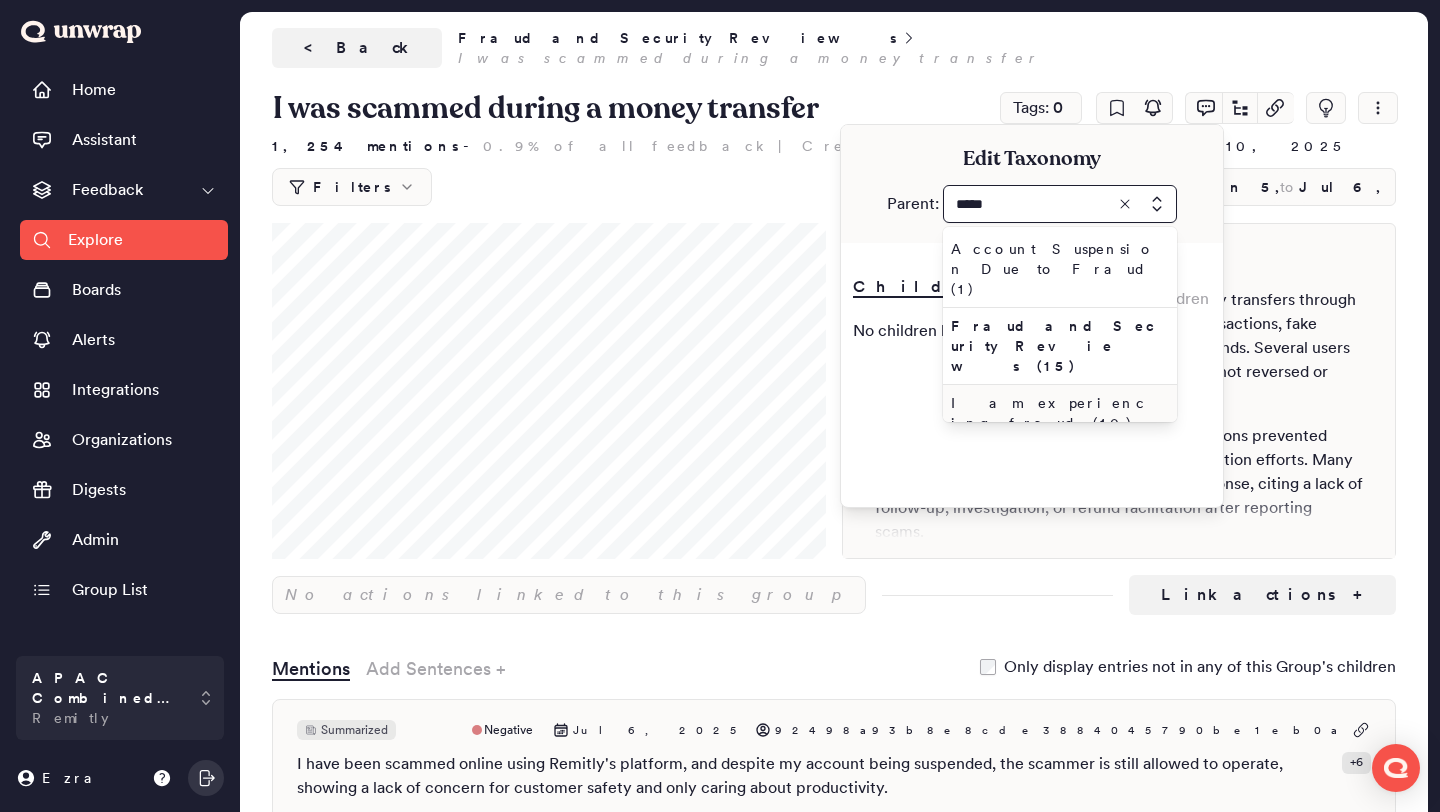 type on "*****" 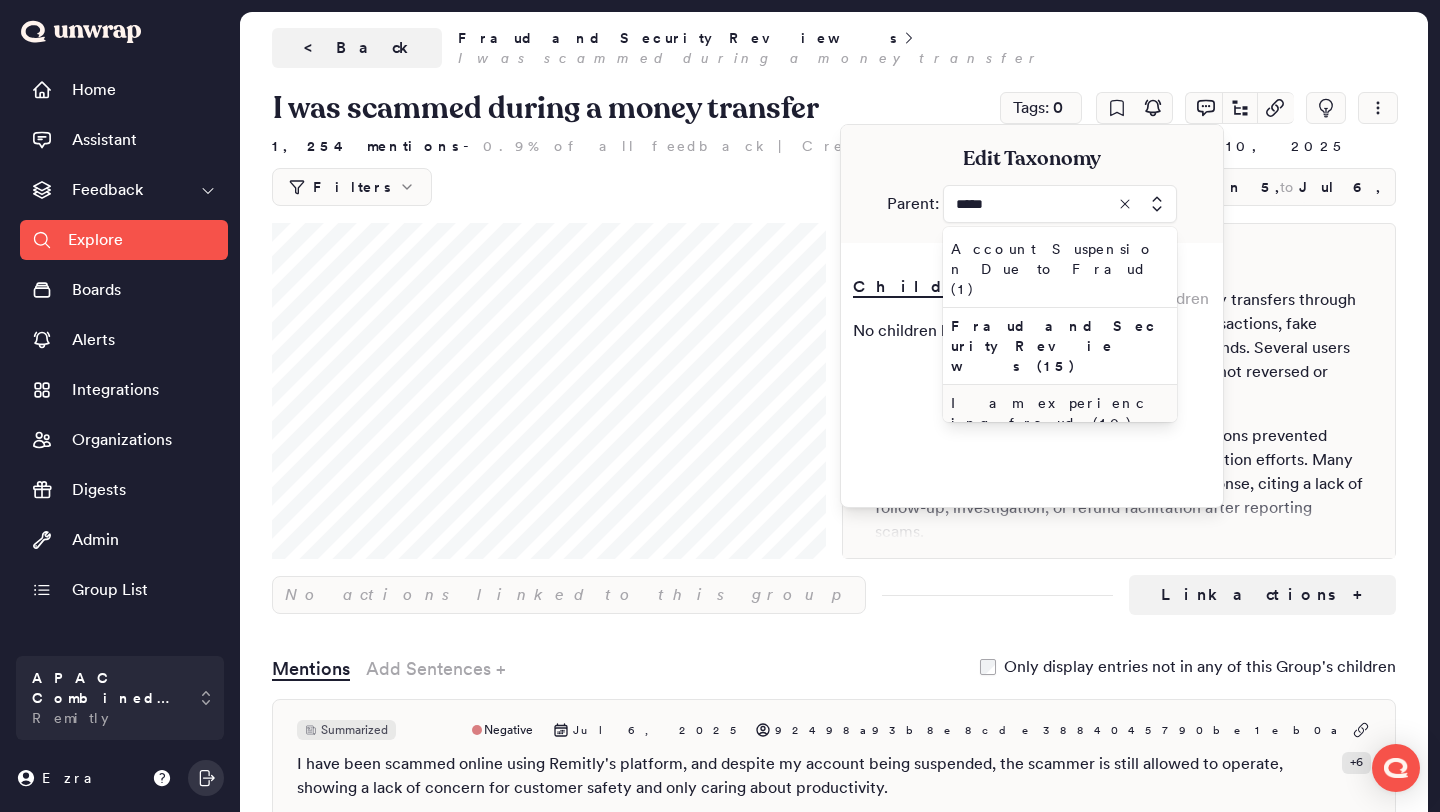 click on "I am experiencing fraud (10)" at bounding box center (1056, 413) 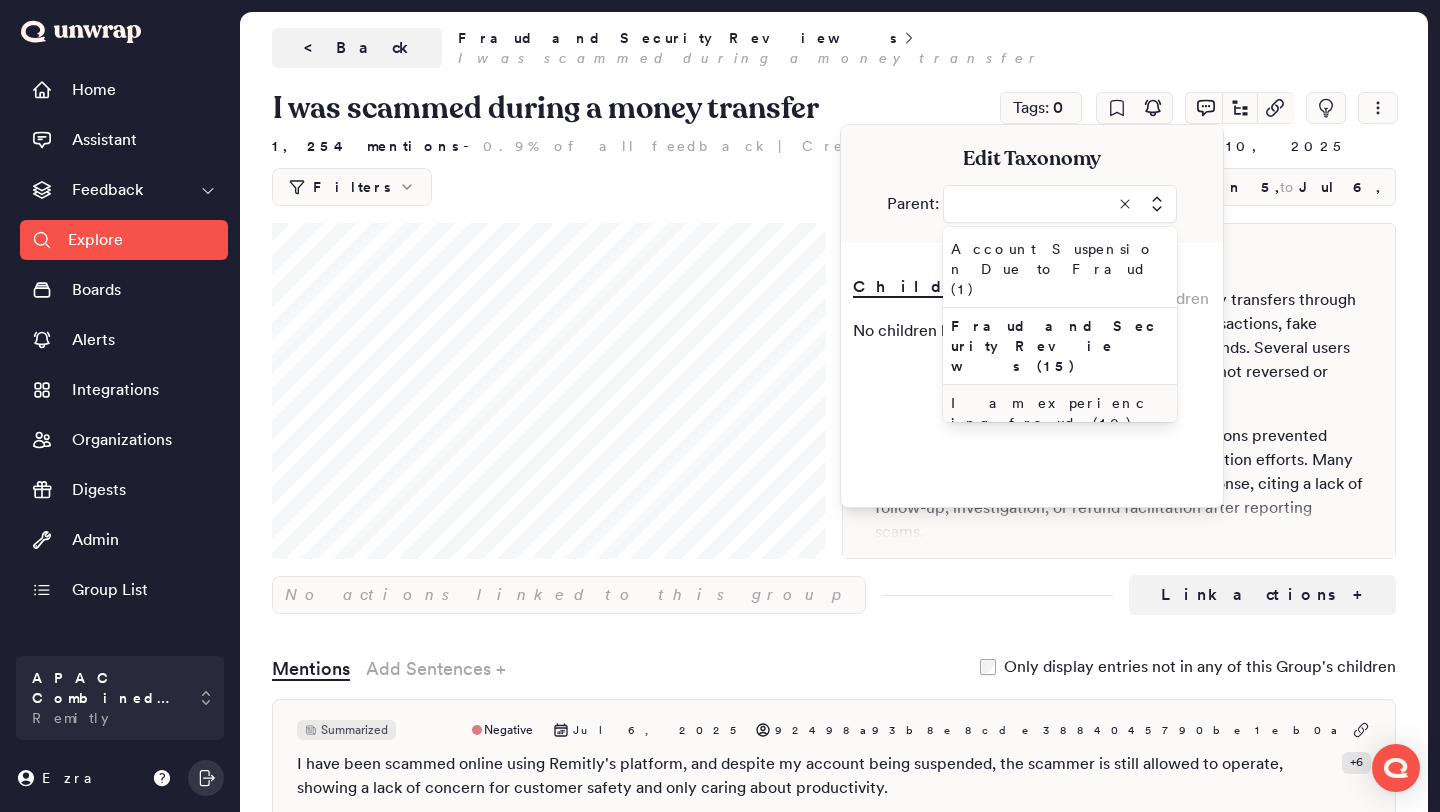 type on "**********" 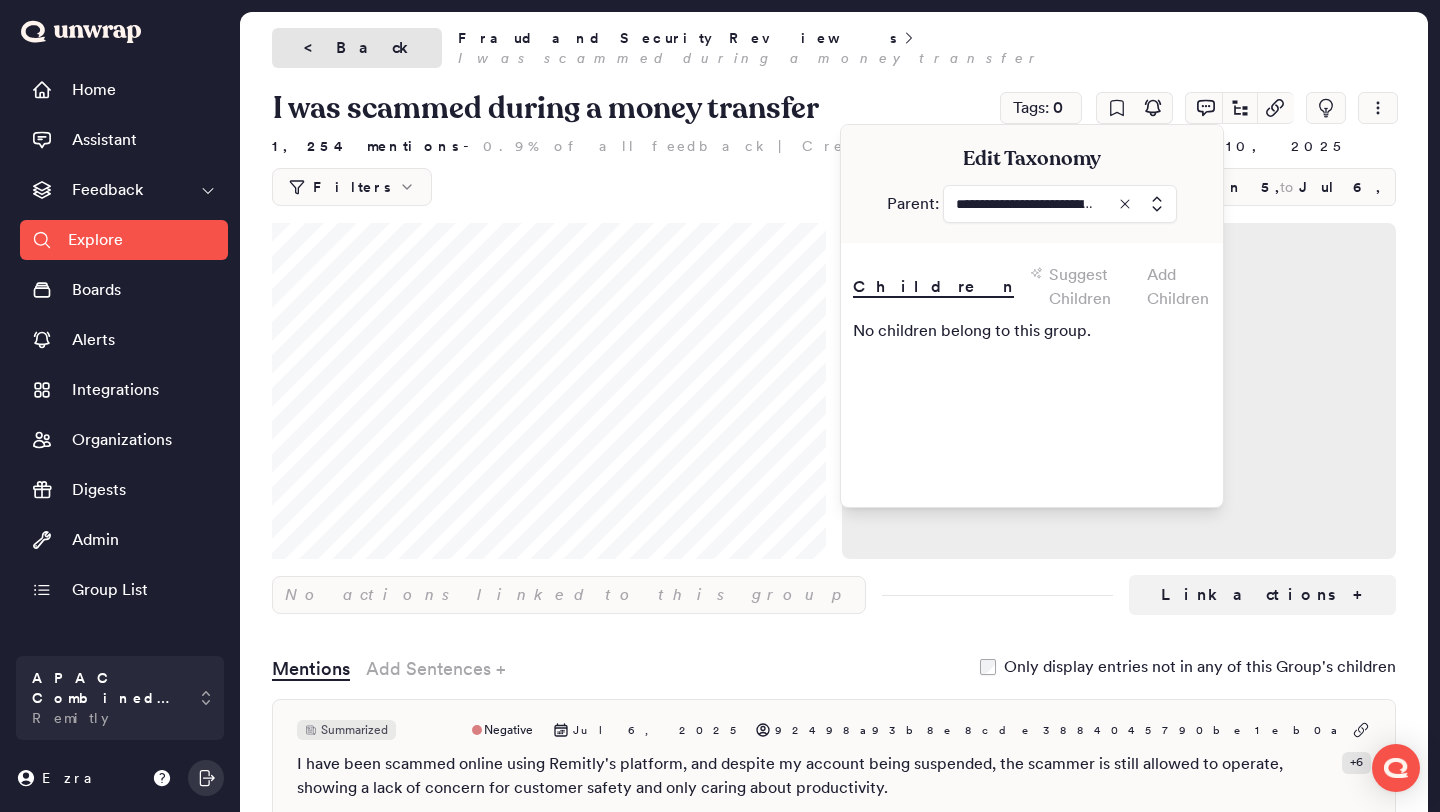 click on "< Back" at bounding box center (357, 48) 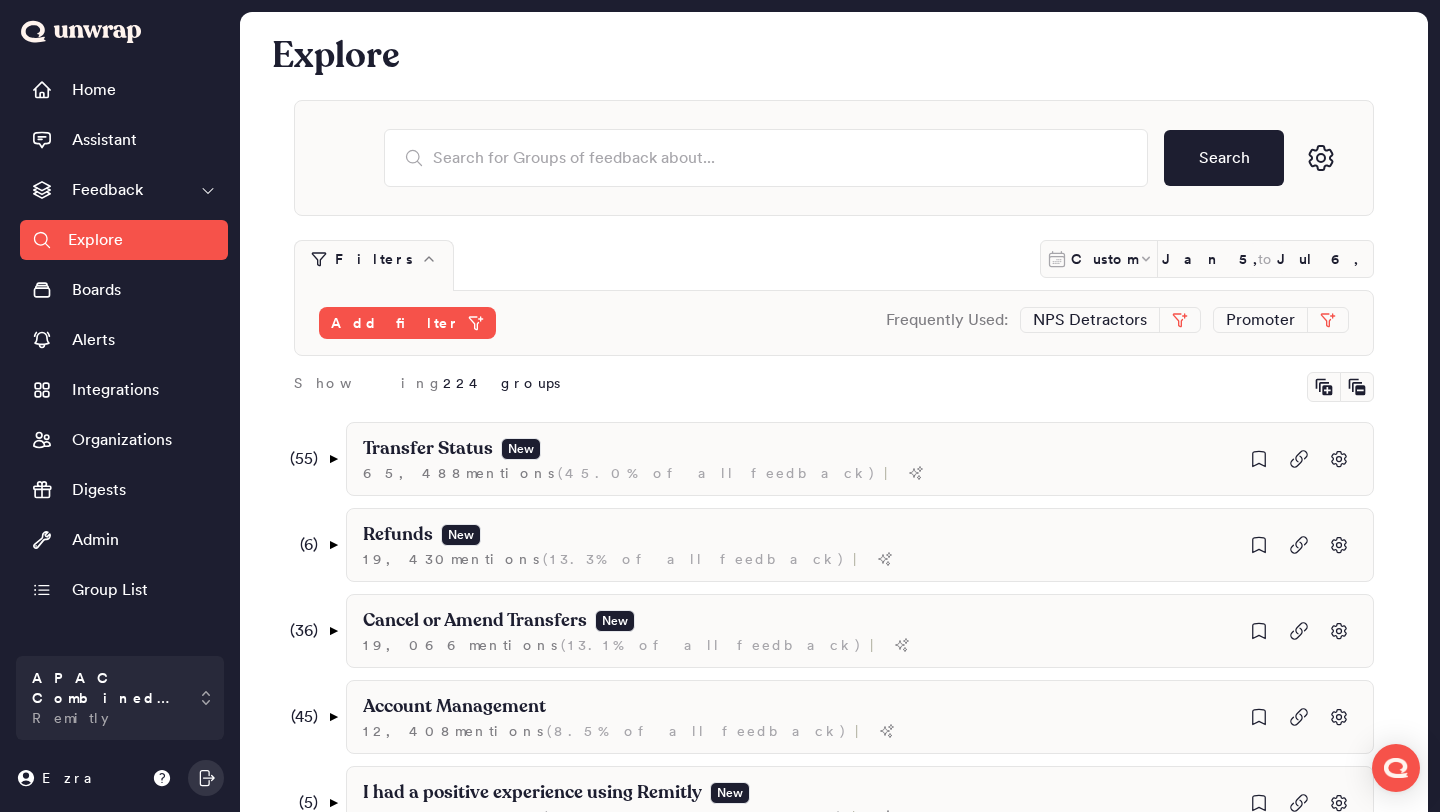 scroll, scrollTop: 784, scrollLeft: 0, axis: vertical 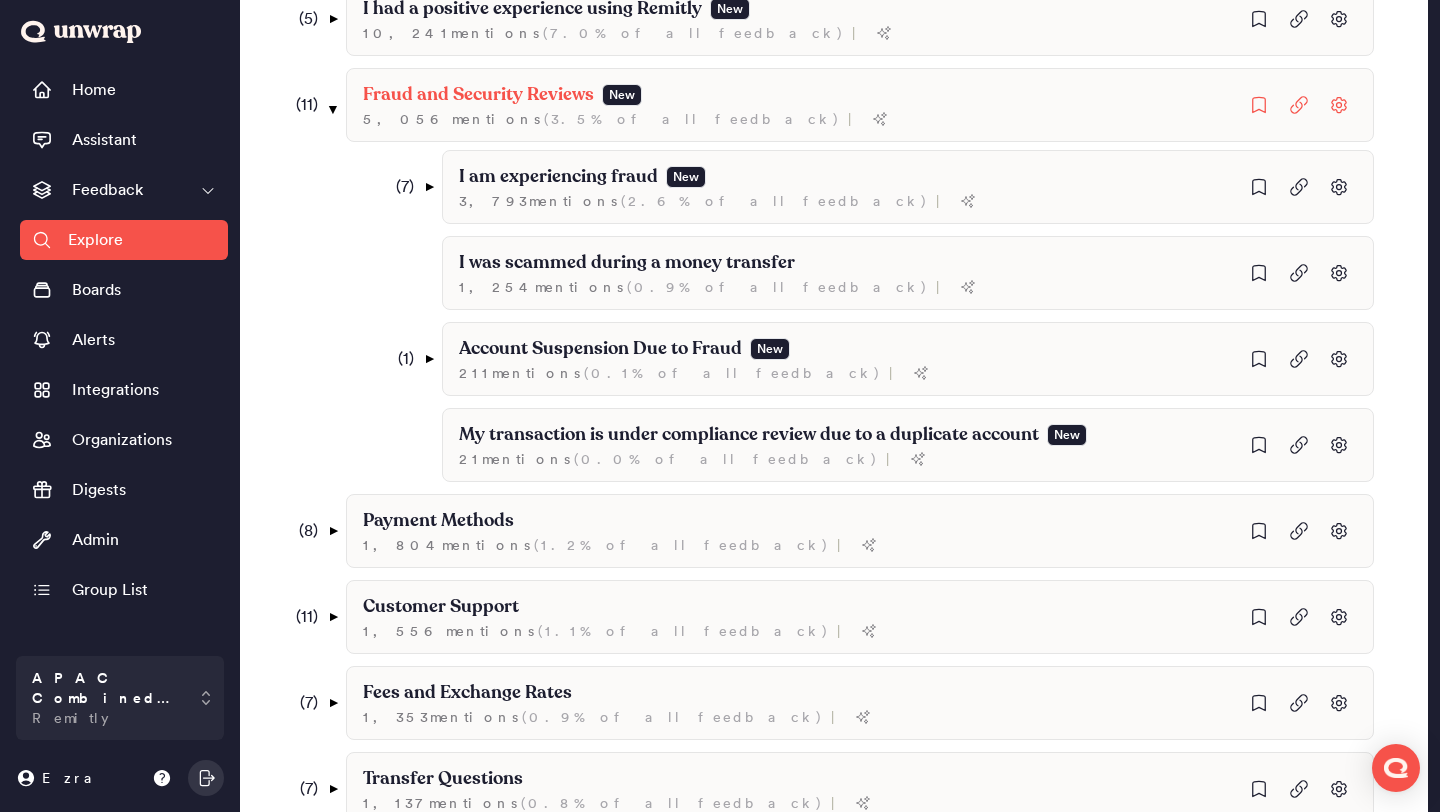 click on "( 11 )" at bounding box center (300, 105) 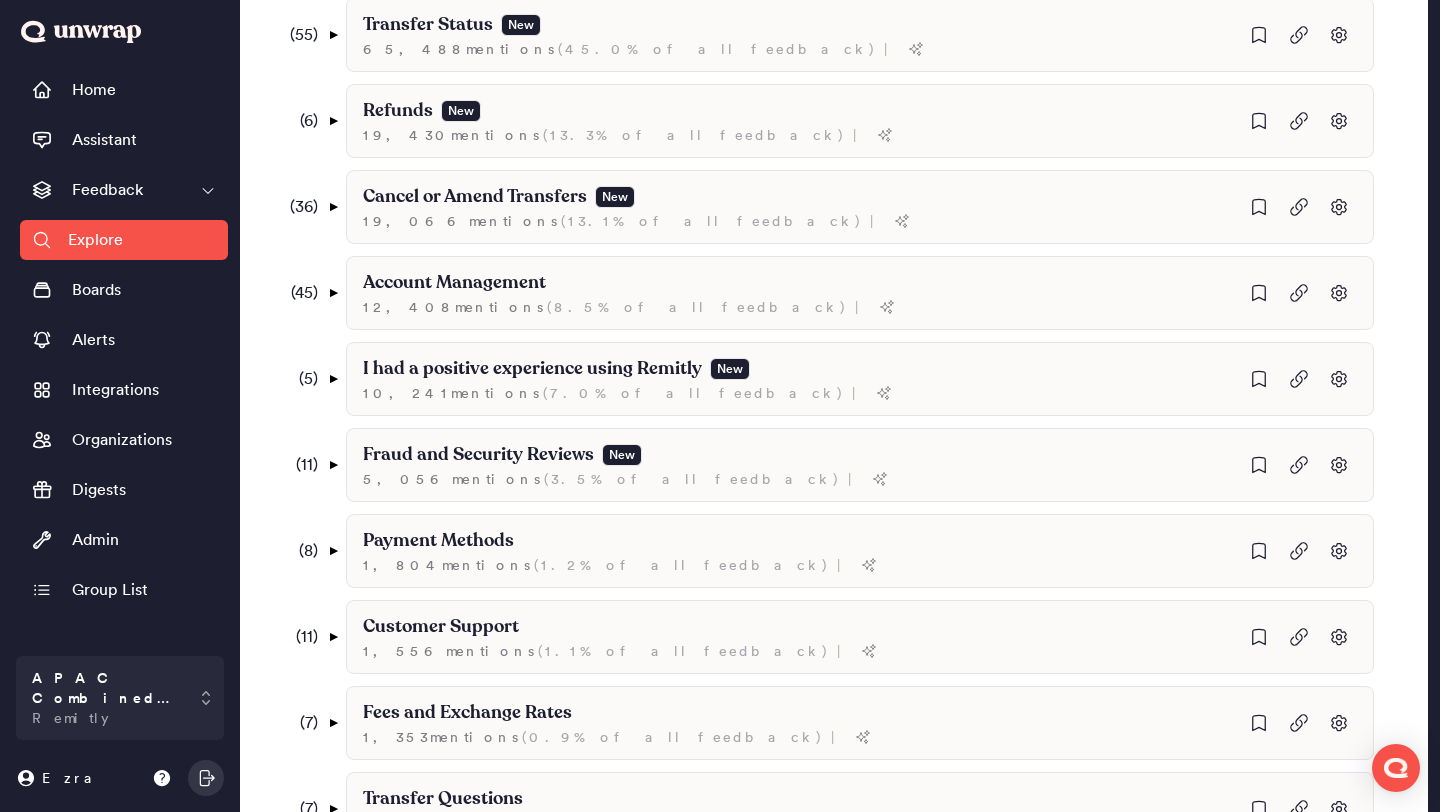 scroll, scrollTop: 373, scrollLeft: 0, axis: vertical 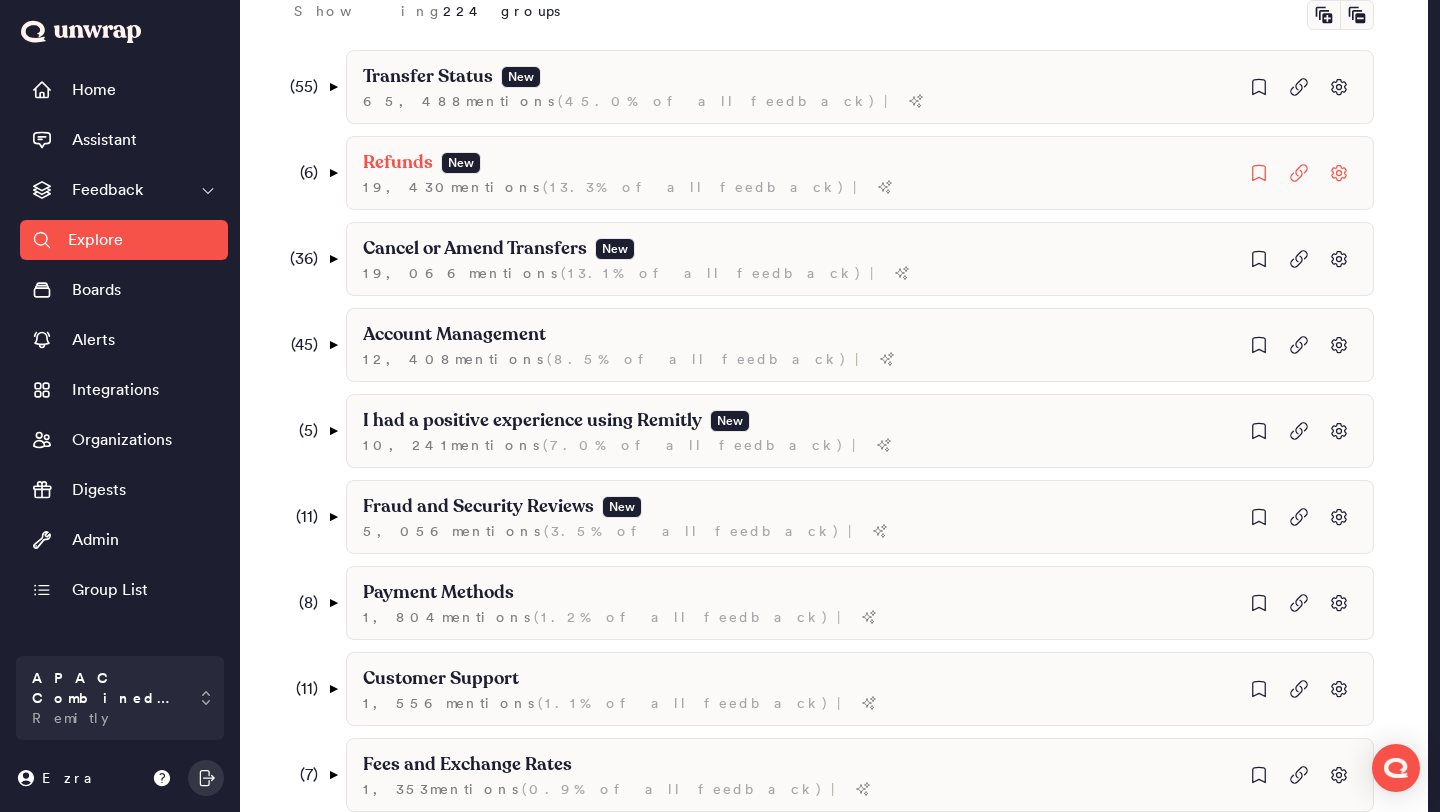 click on "( 6 )" at bounding box center [300, 173] 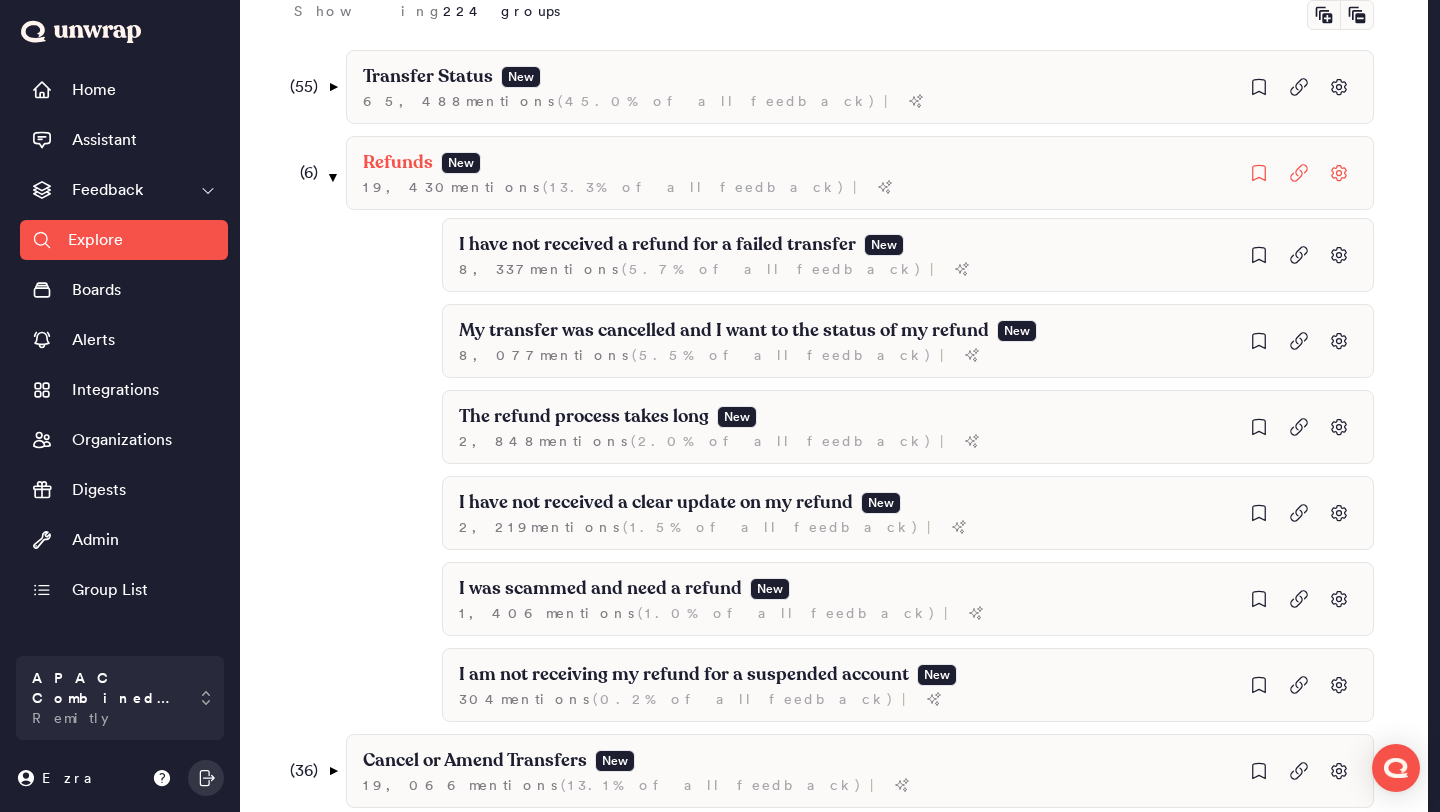 click on "( 6 )" at bounding box center [300, 173] 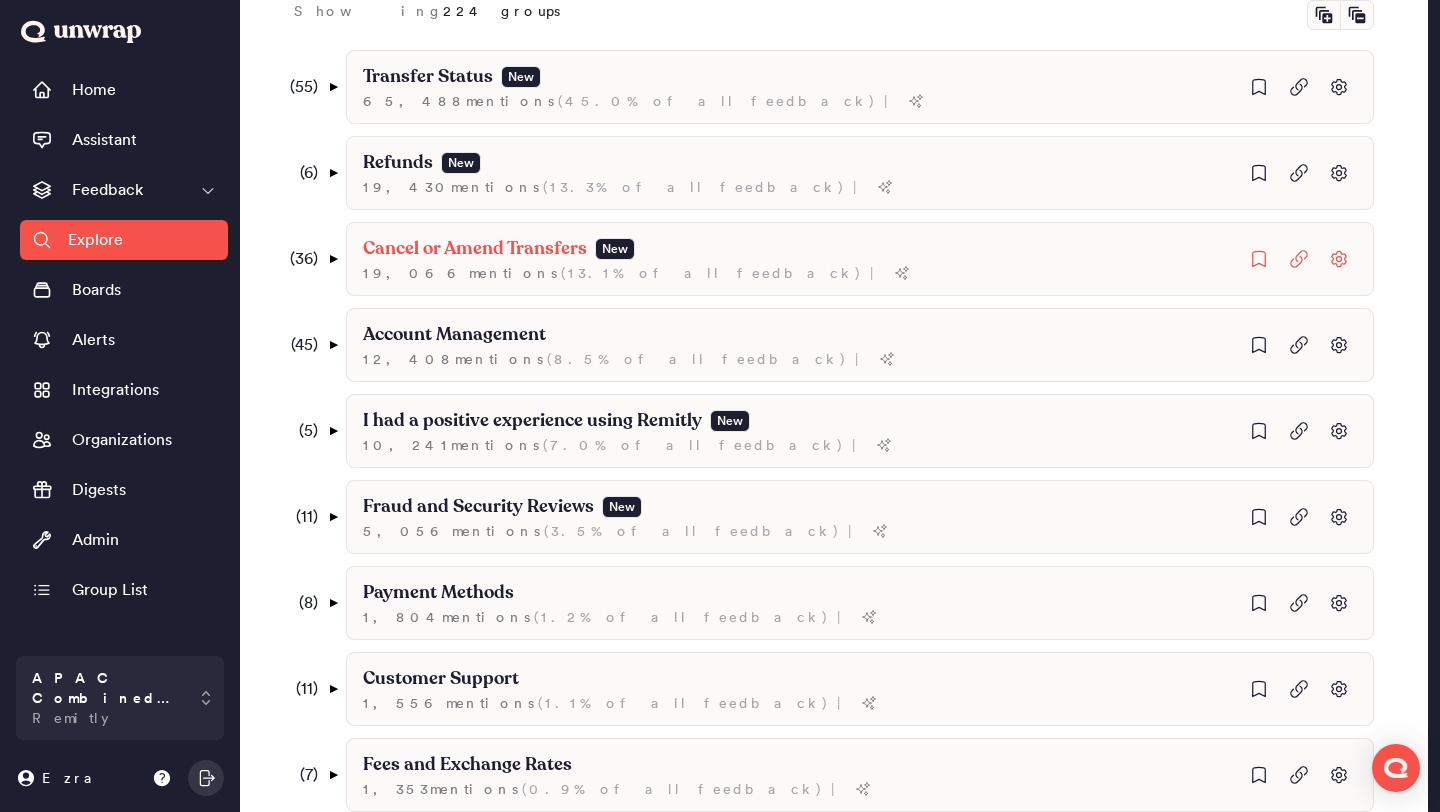 click on "( 36 )" at bounding box center [300, 259] 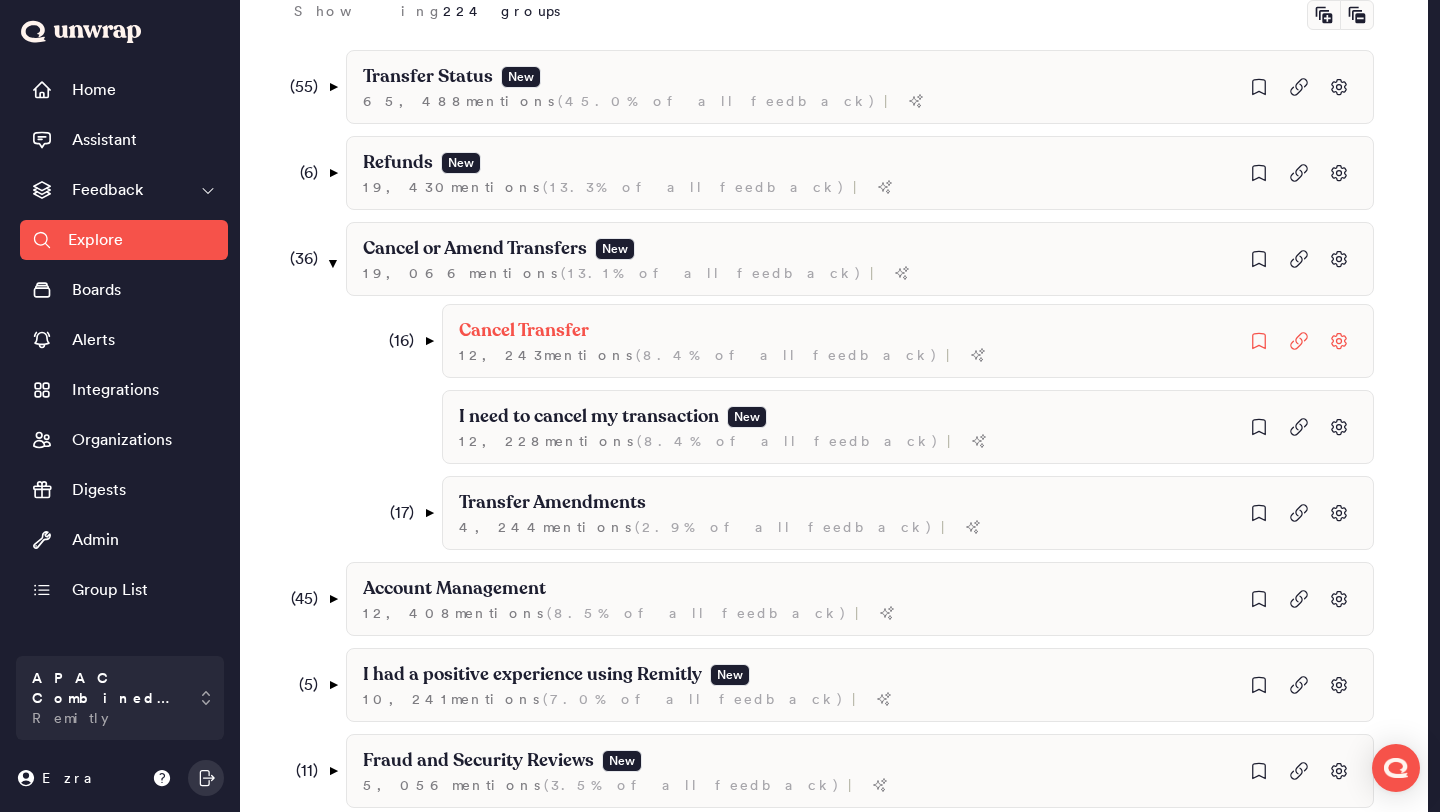 click on "( 16 )" at bounding box center (396, 341) 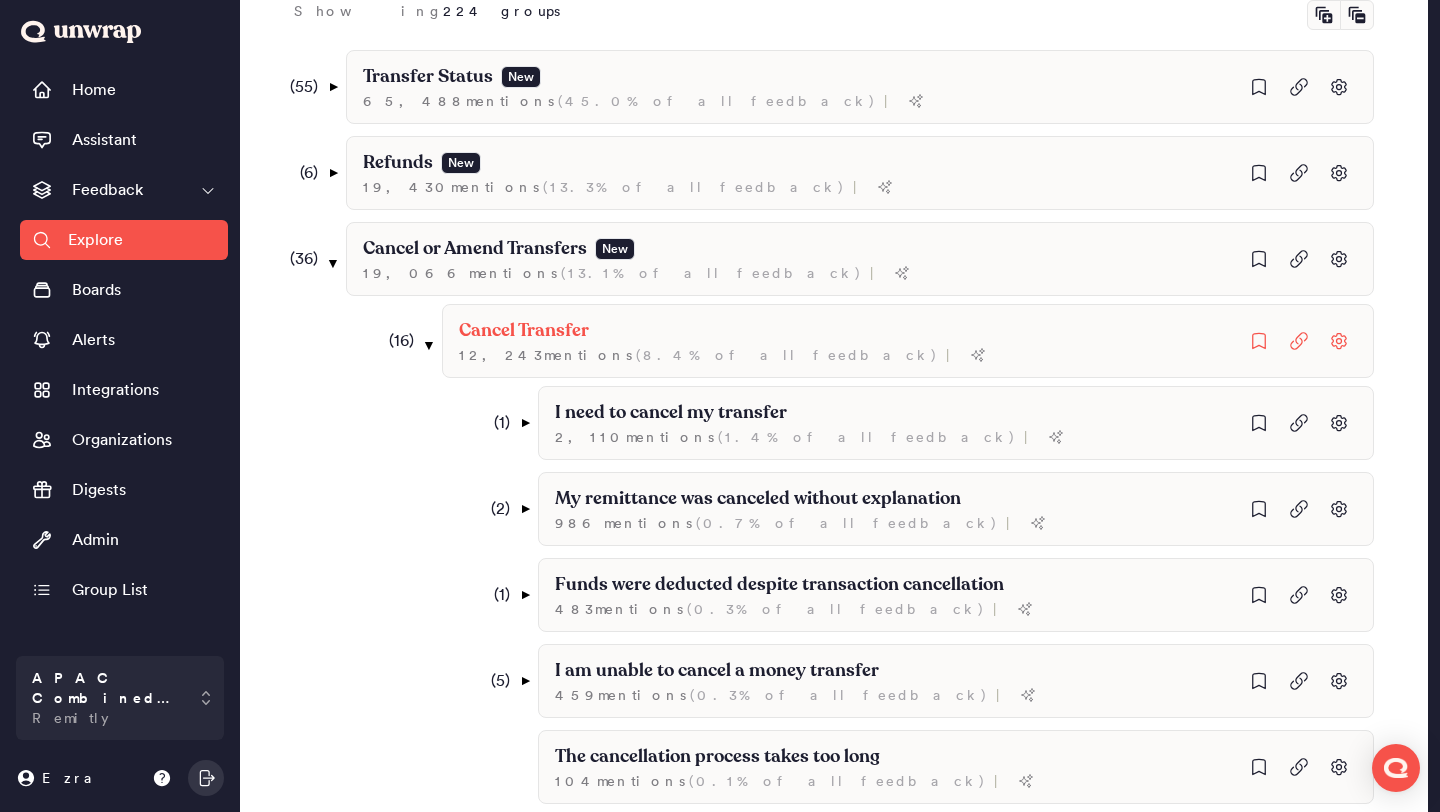click on "( 16 )" at bounding box center (396, 341) 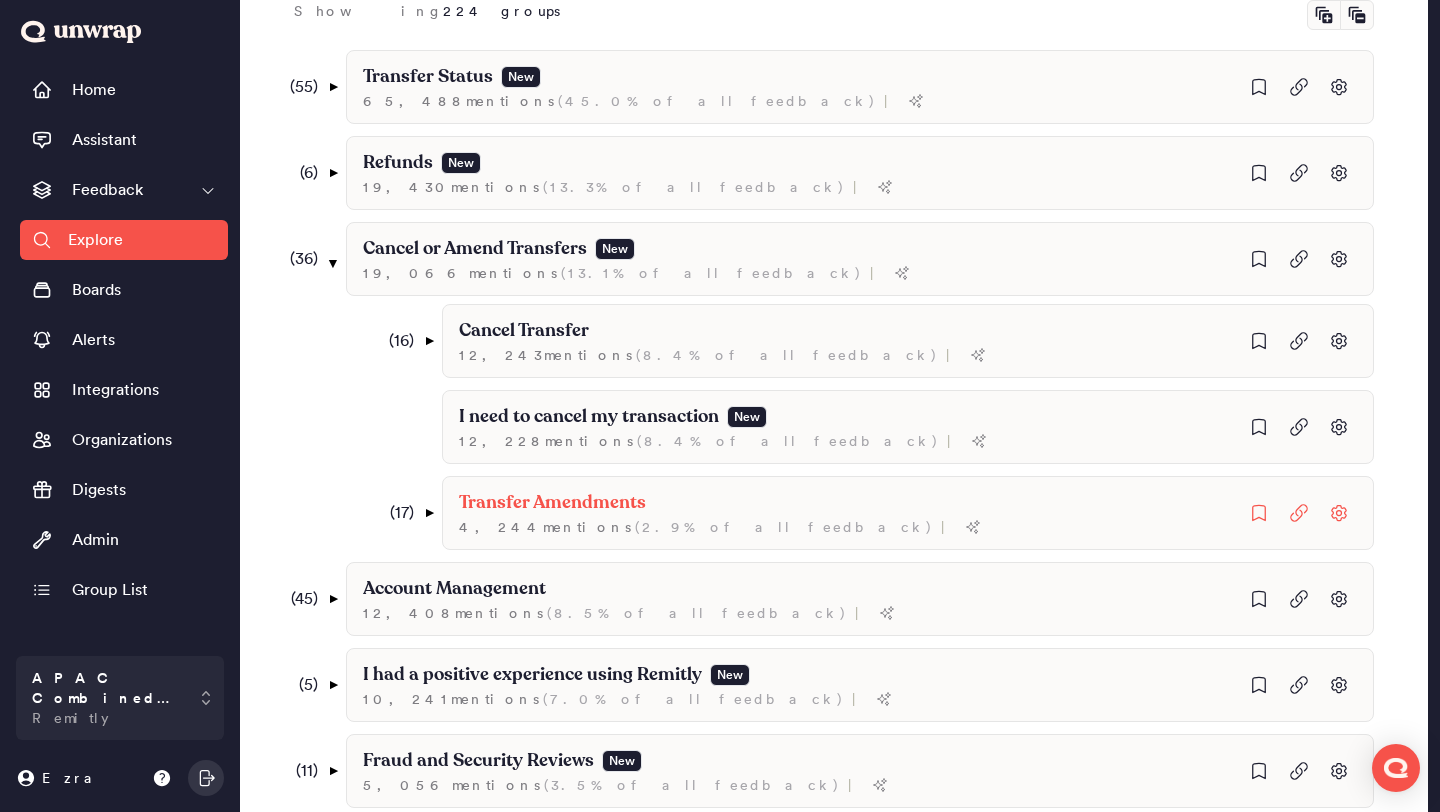 click on "( 17 )" at bounding box center (396, 513) 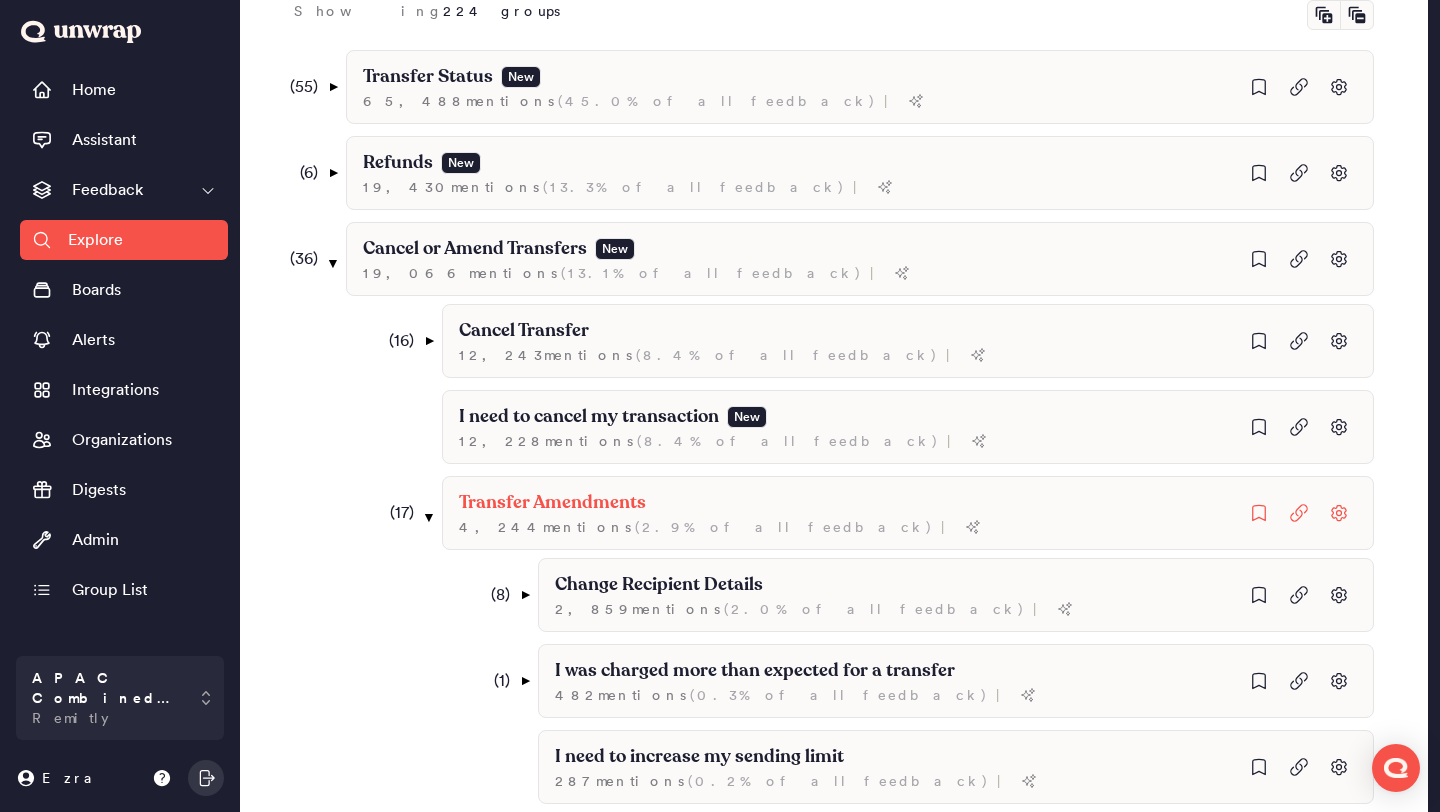 click on "( 17 )" at bounding box center (396, 513) 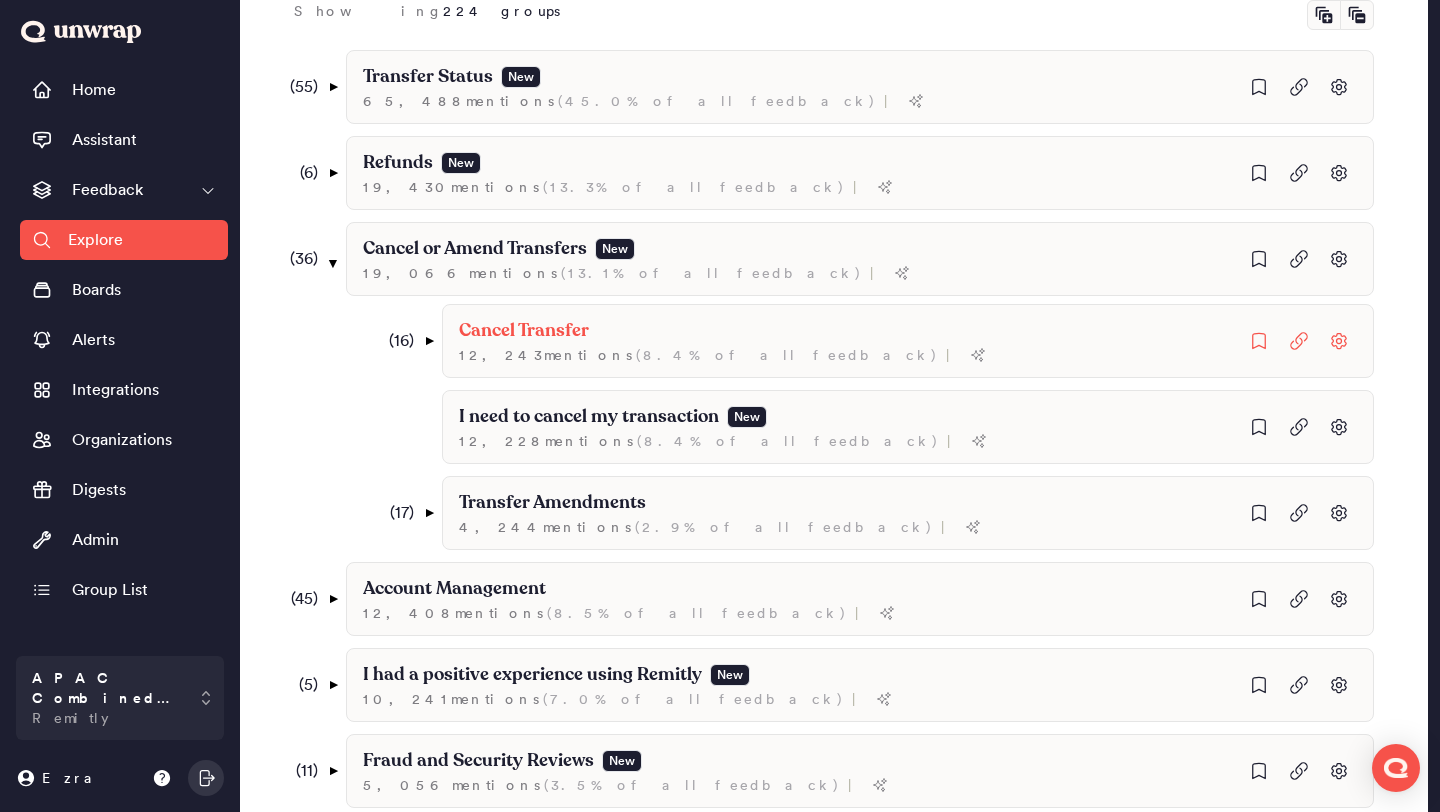 click on "( 16 )" at bounding box center (396, 341) 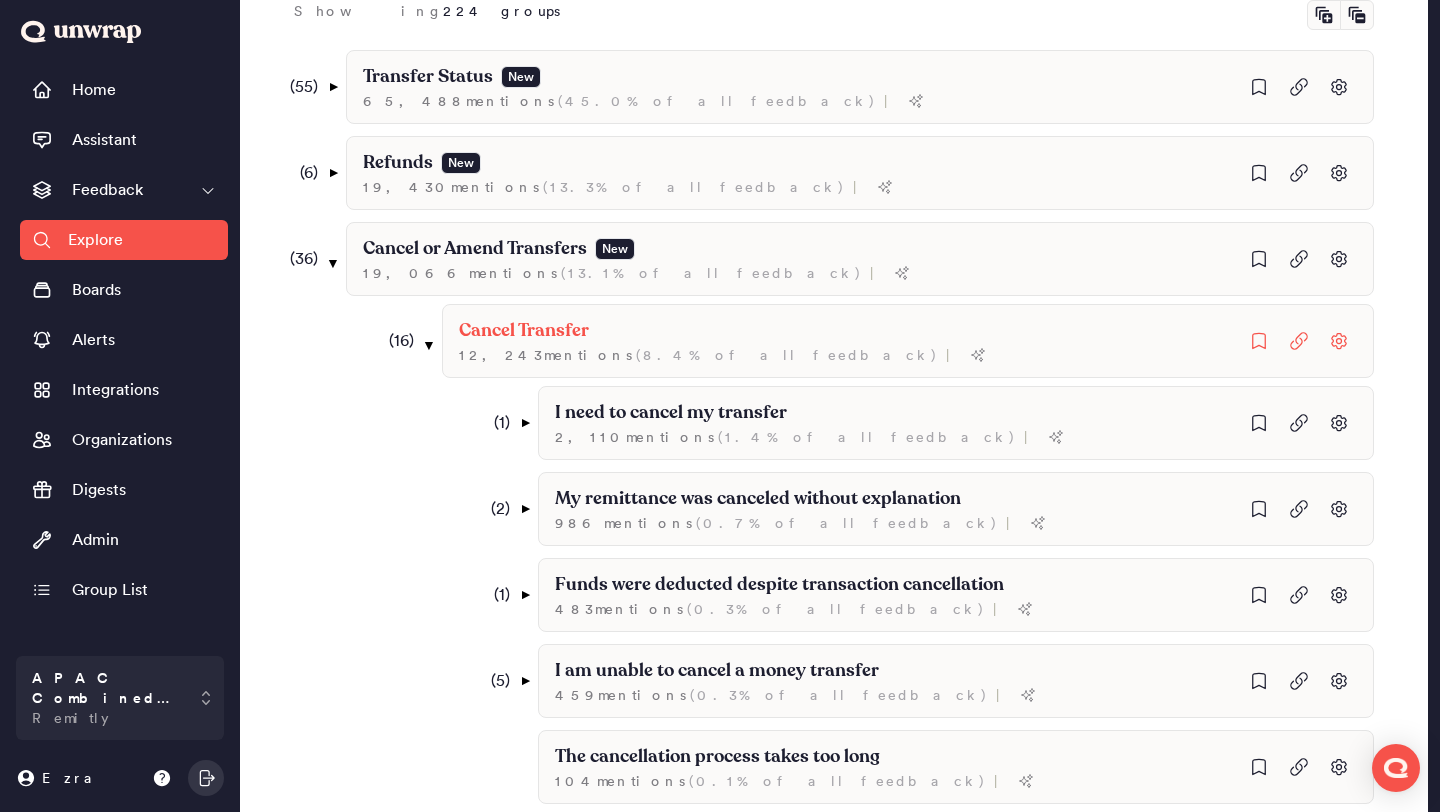 click on "( 16 )" at bounding box center [396, 341] 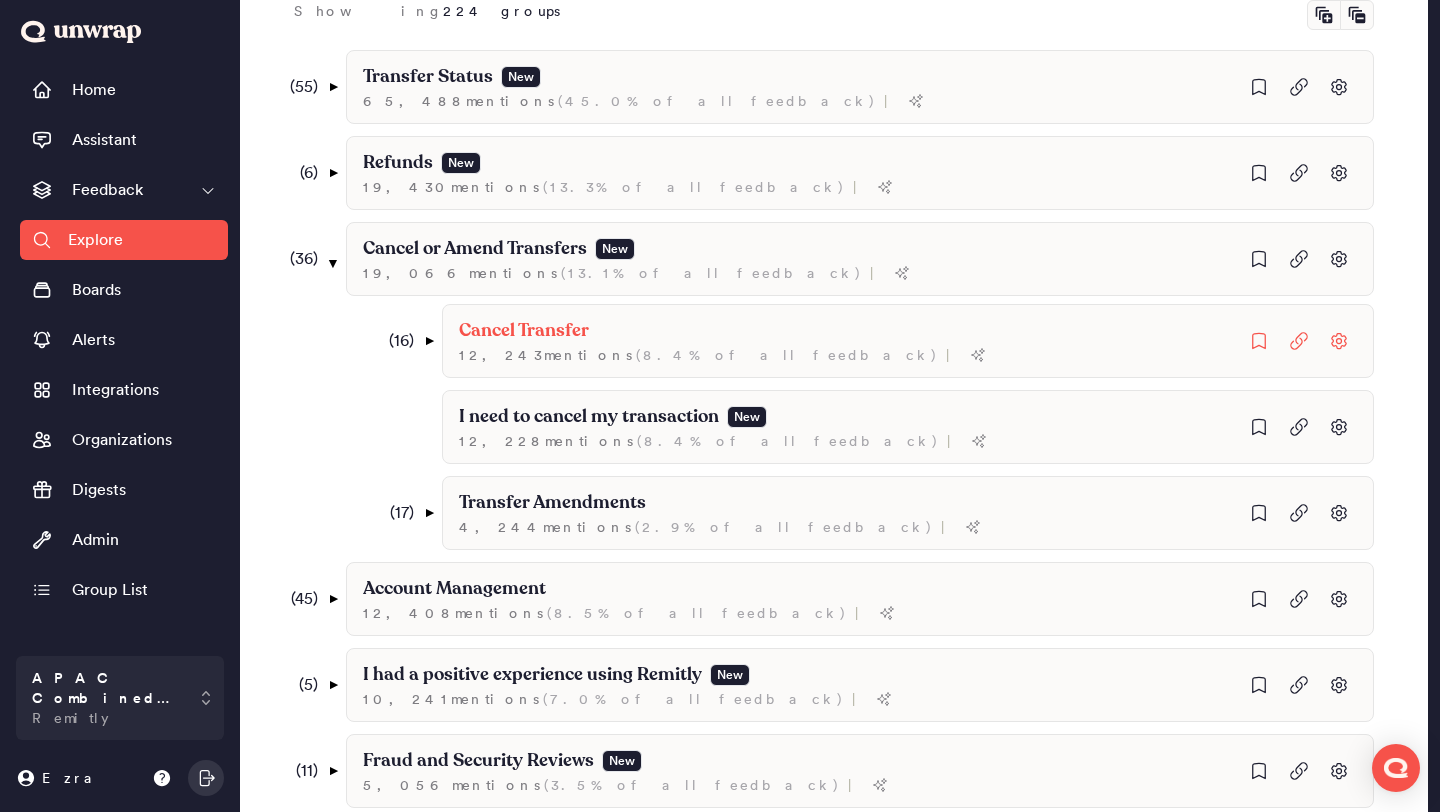 click on "( 16 )" at bounding box center (396, 341) 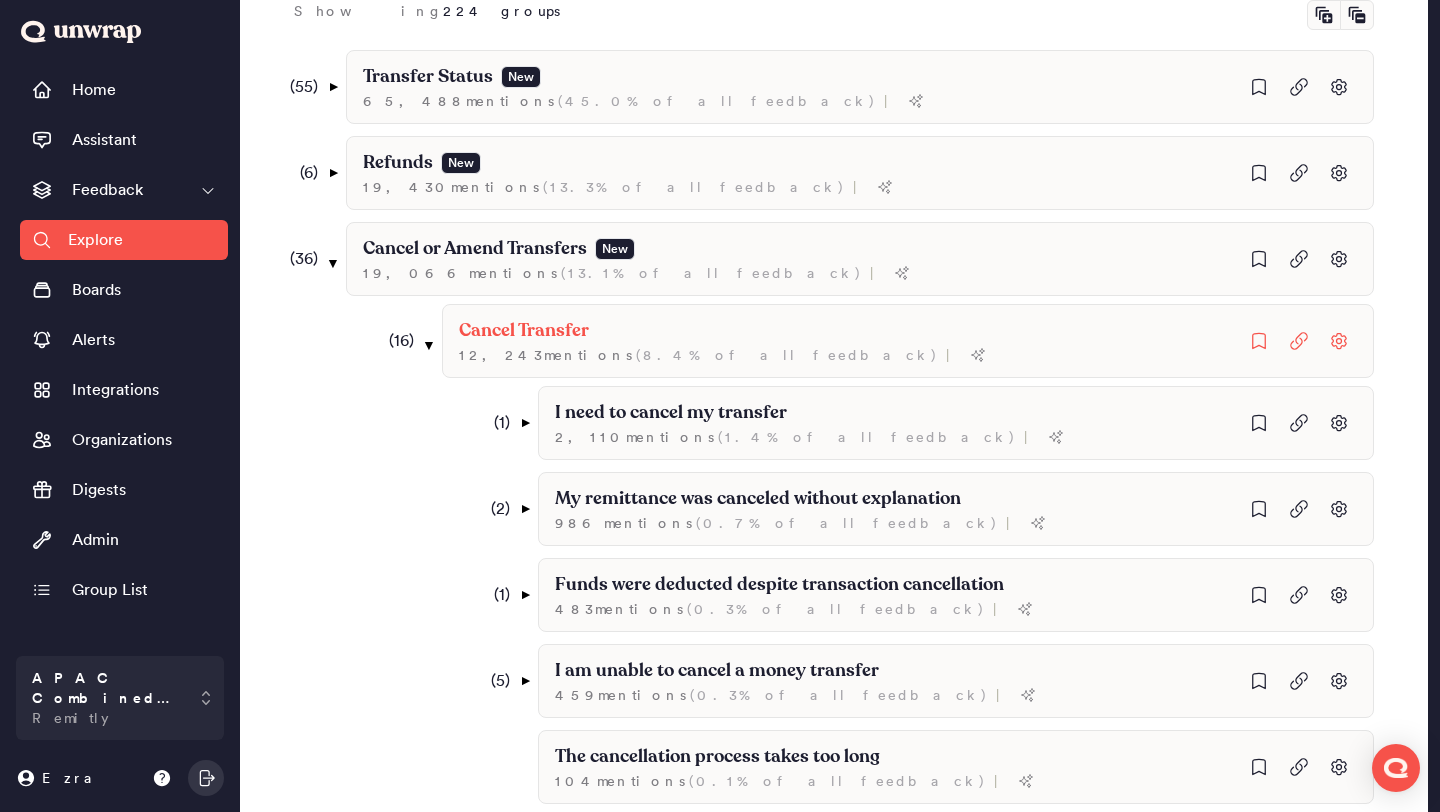 click on "( 16 )" at bounding box center (396, 341) 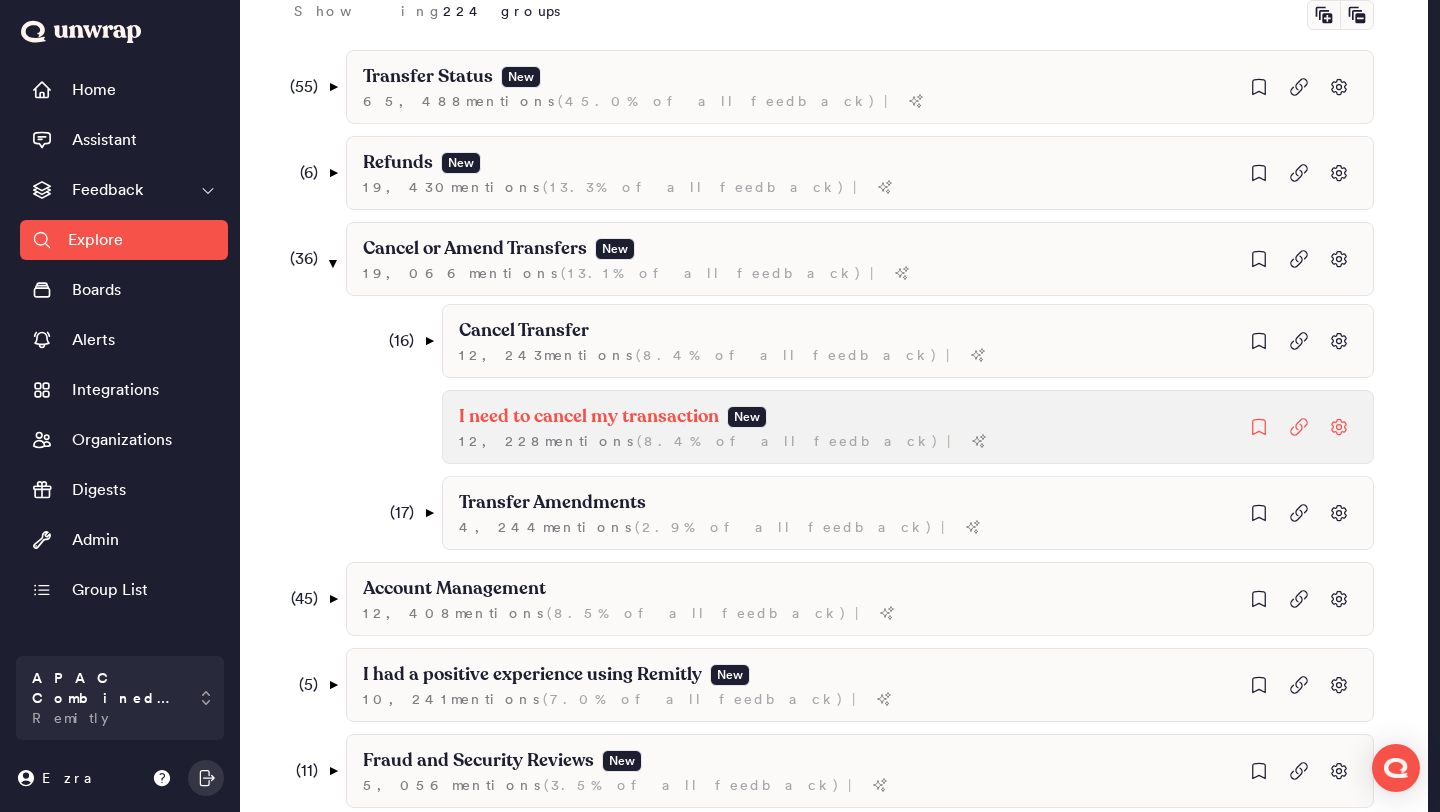 click on "I need to cancel my transaction" at bounding box center [524, 331] 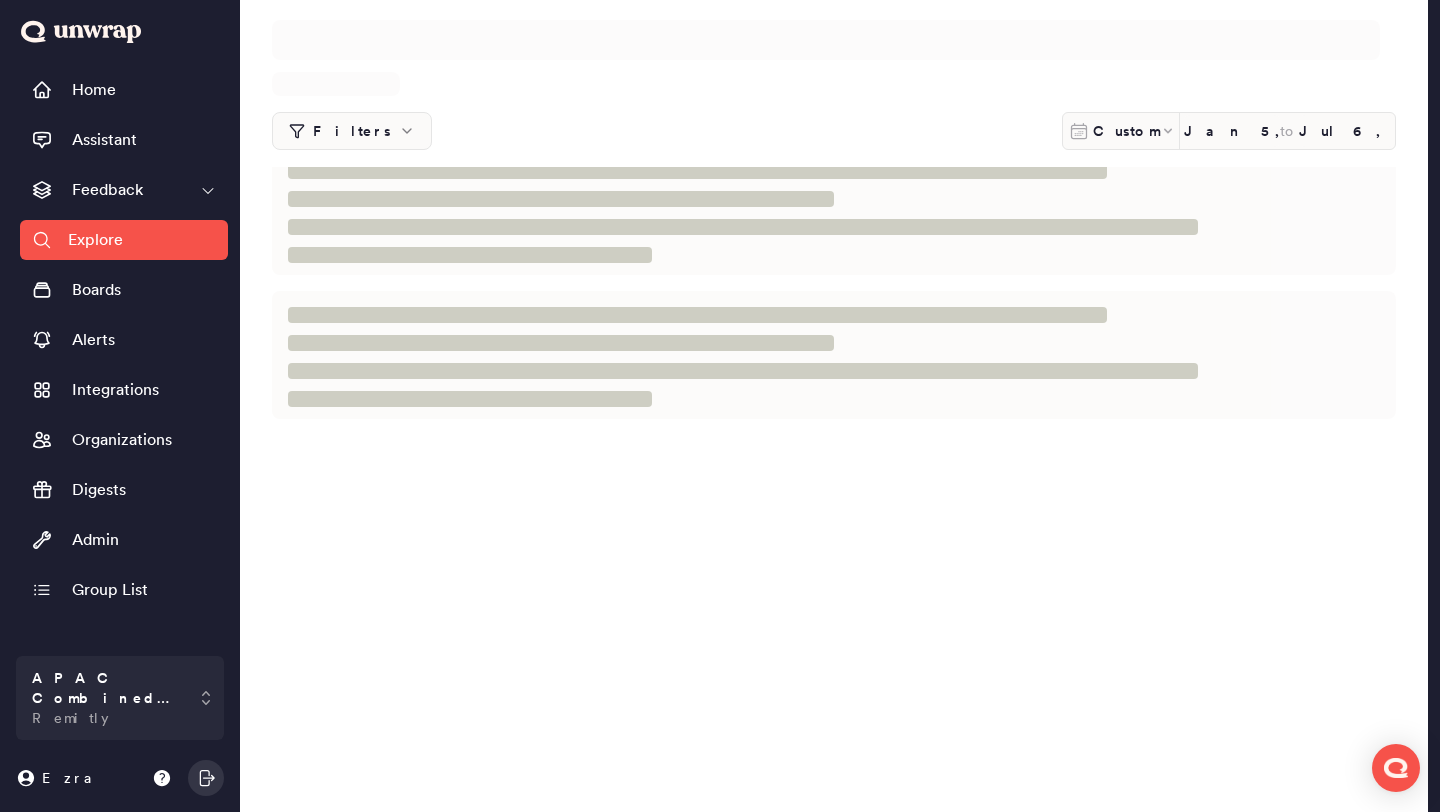 scroll, scrollTop: 0, scrollLeft: 0, axis: both 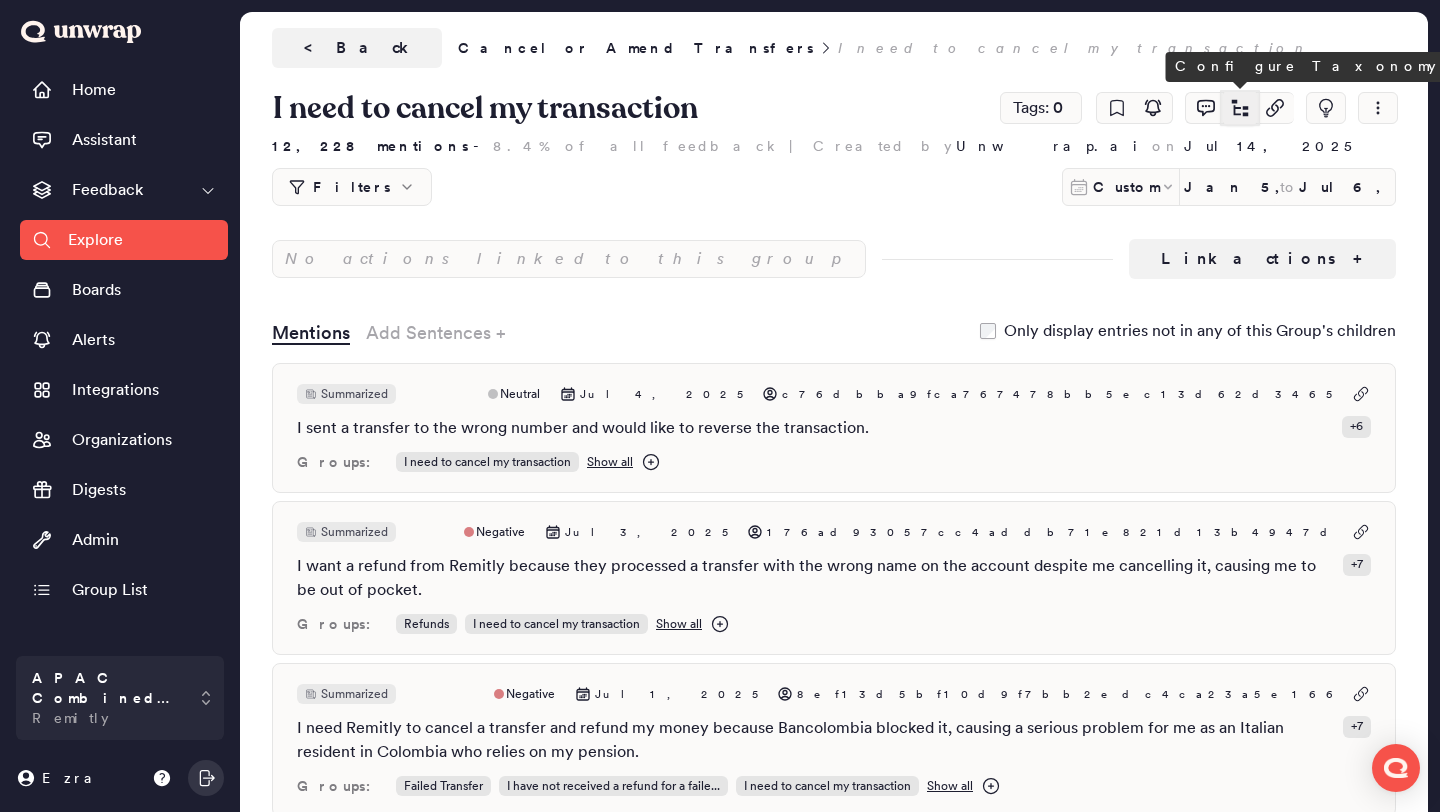 click 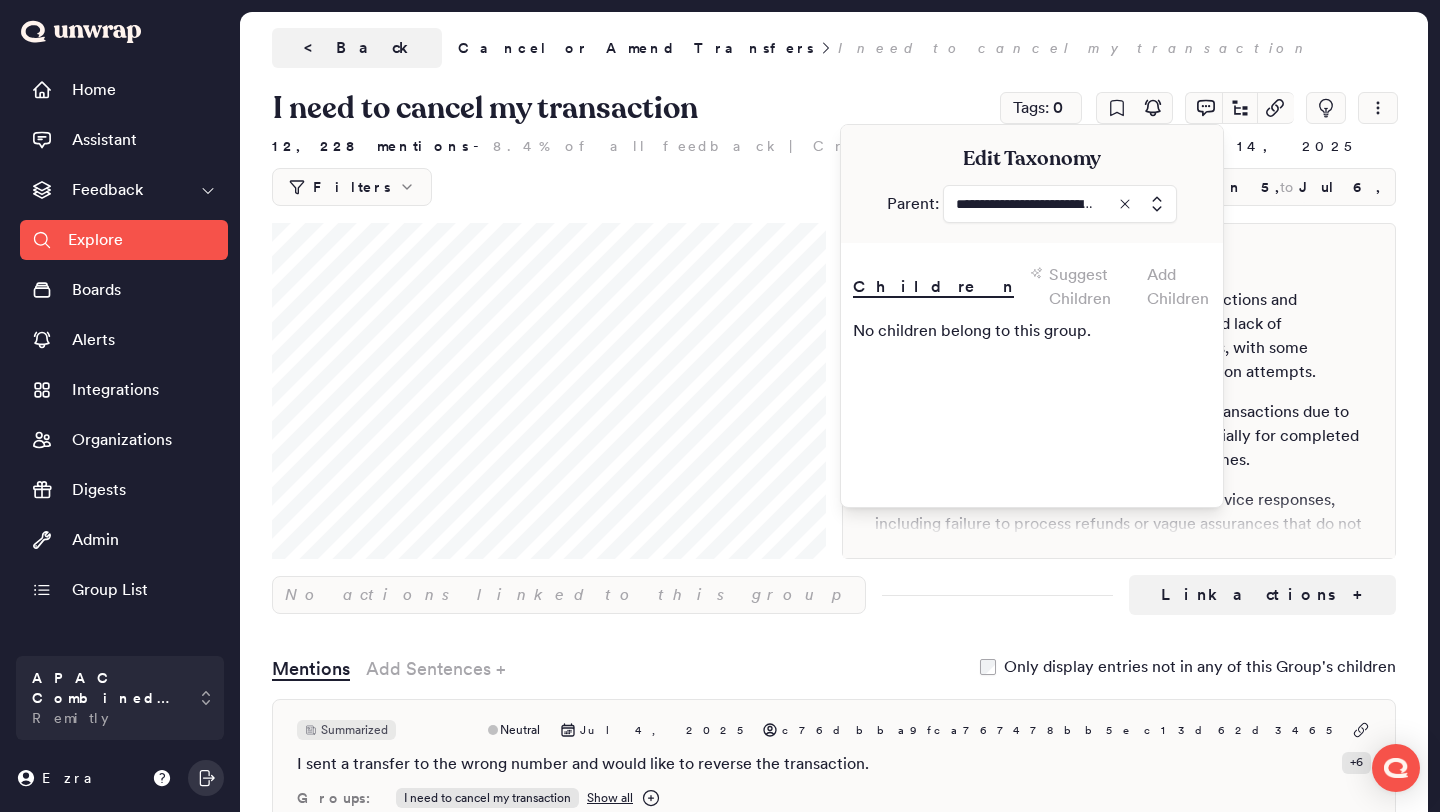 click on "Add Children" at bounding box center [1179, 287] 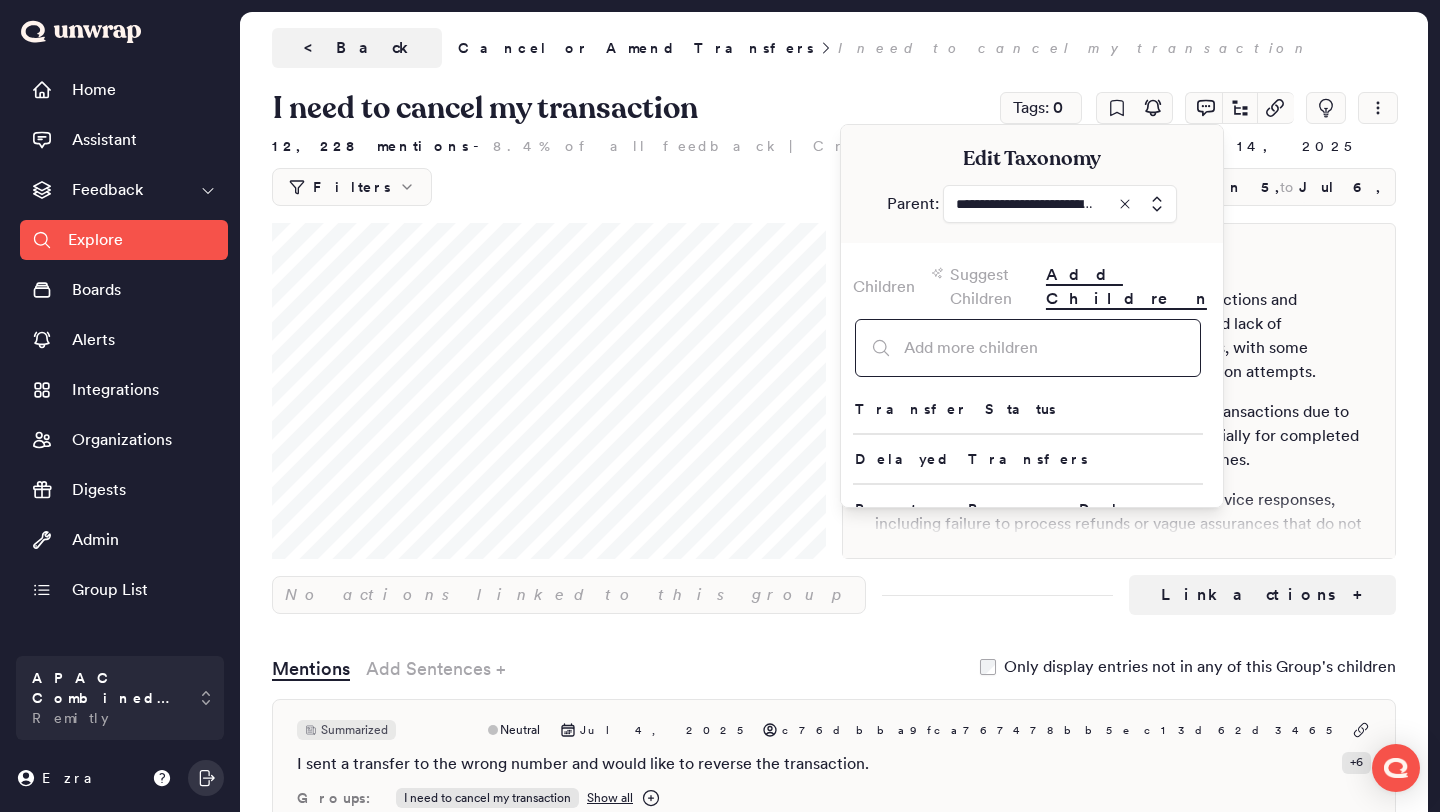 click at bounding box center (1028, 348) 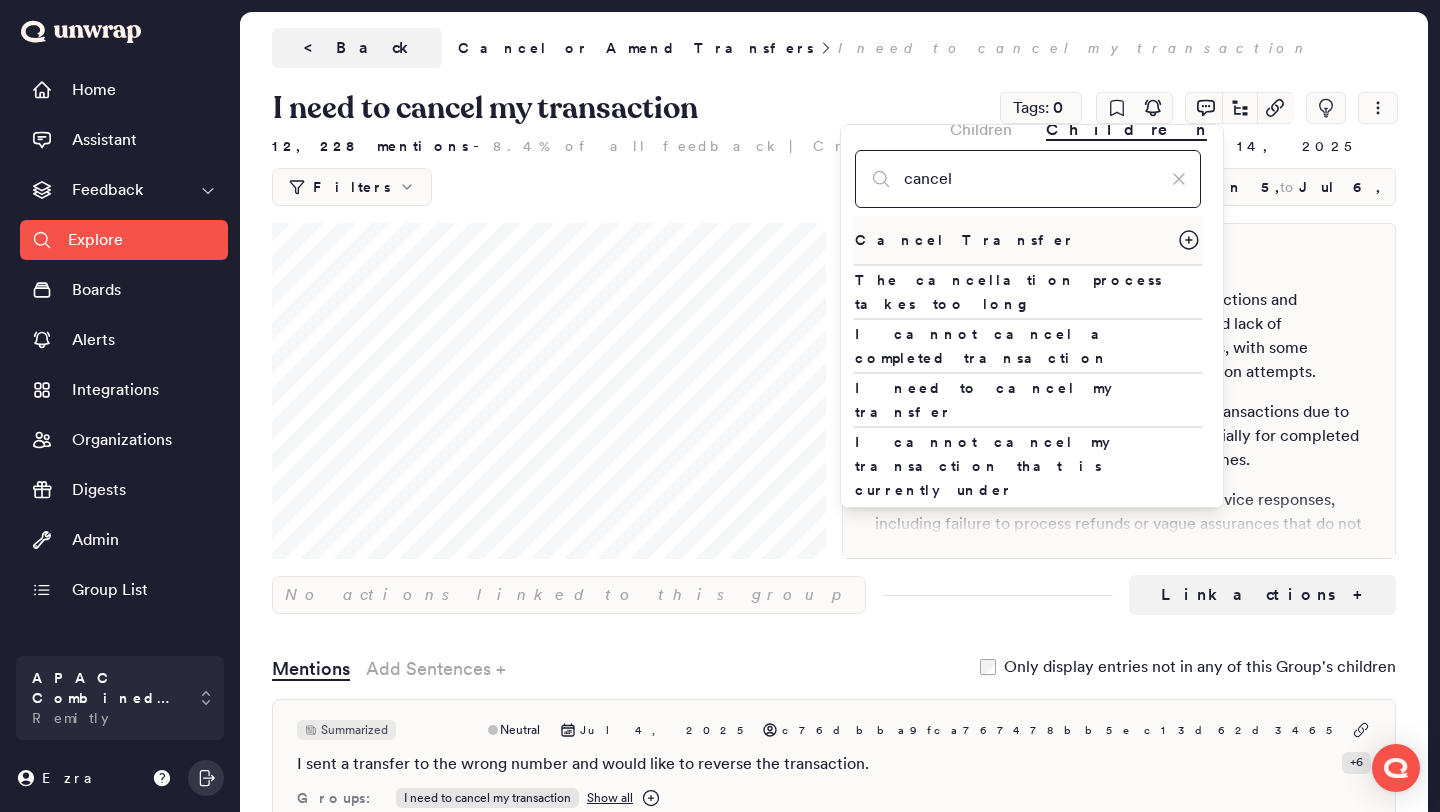 scroll, scrollTop: 173, scrollLeft: 0, axis: vertical 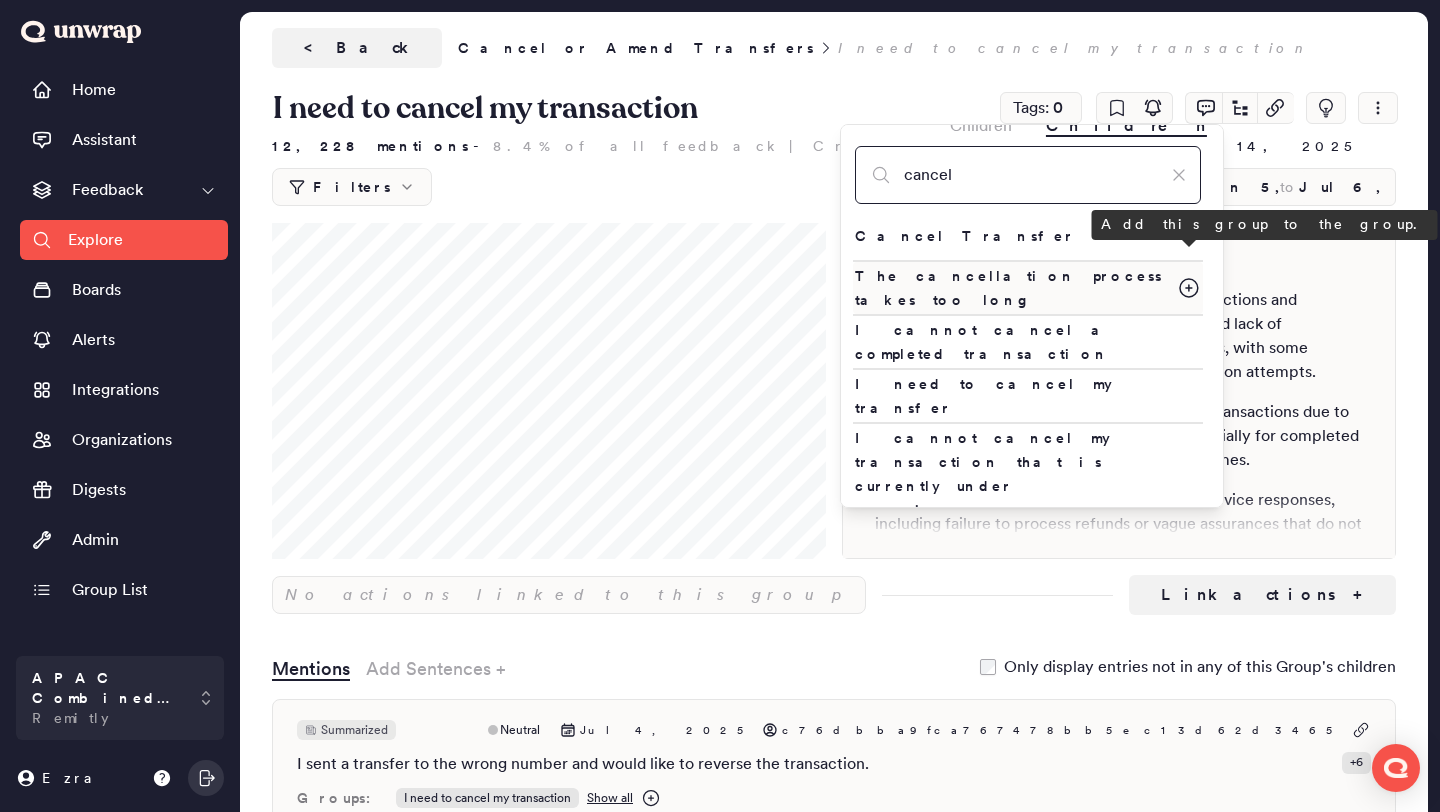 type on "cancel" 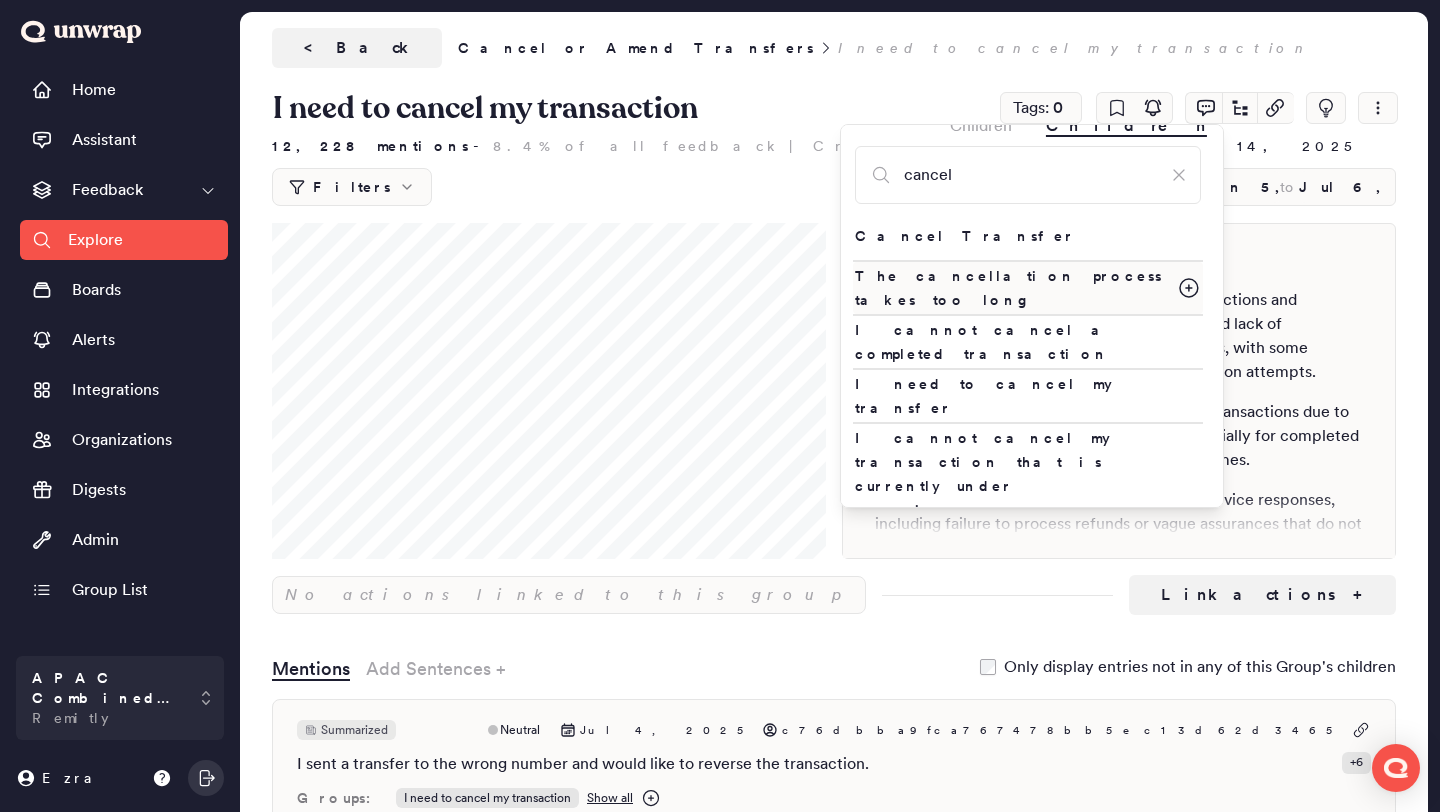click 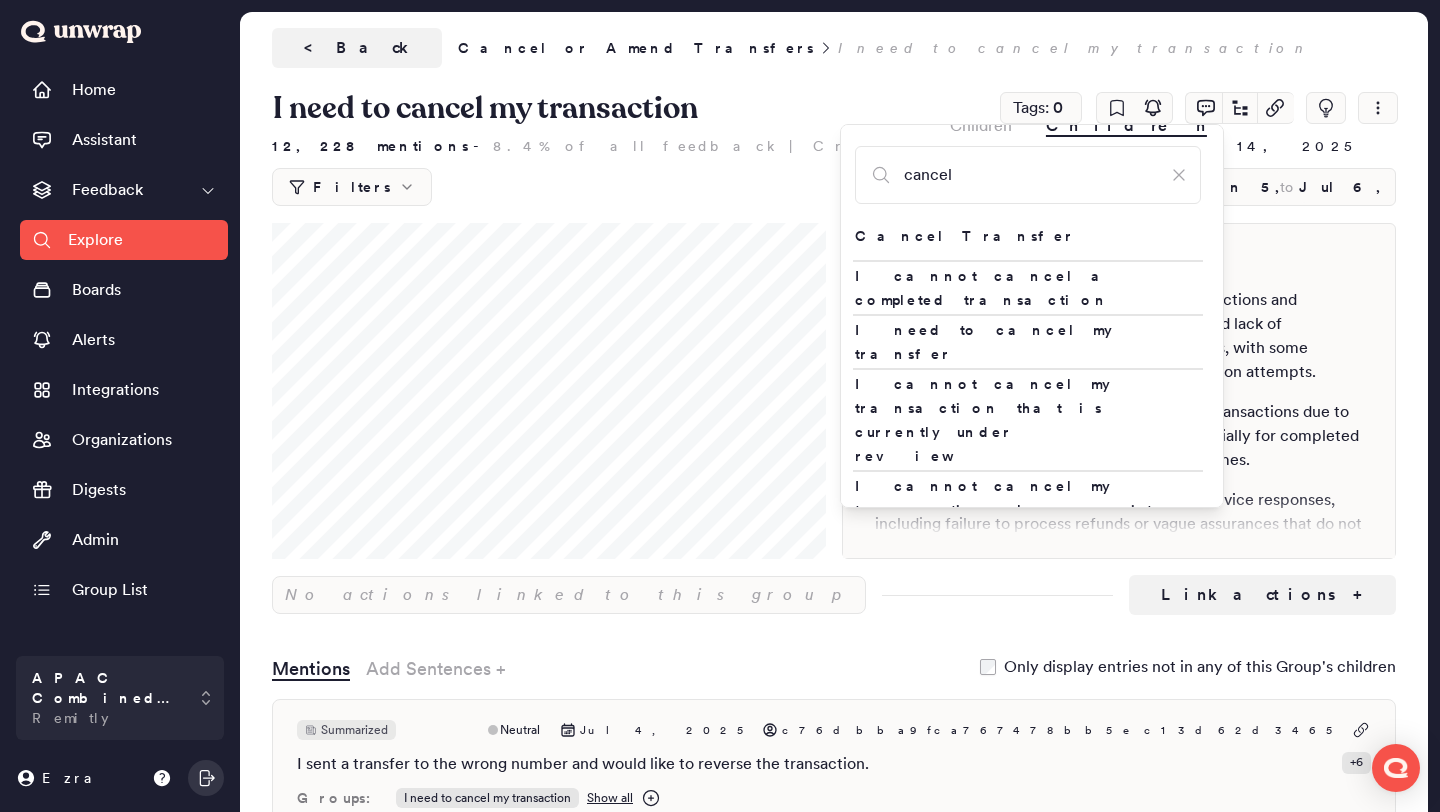 click 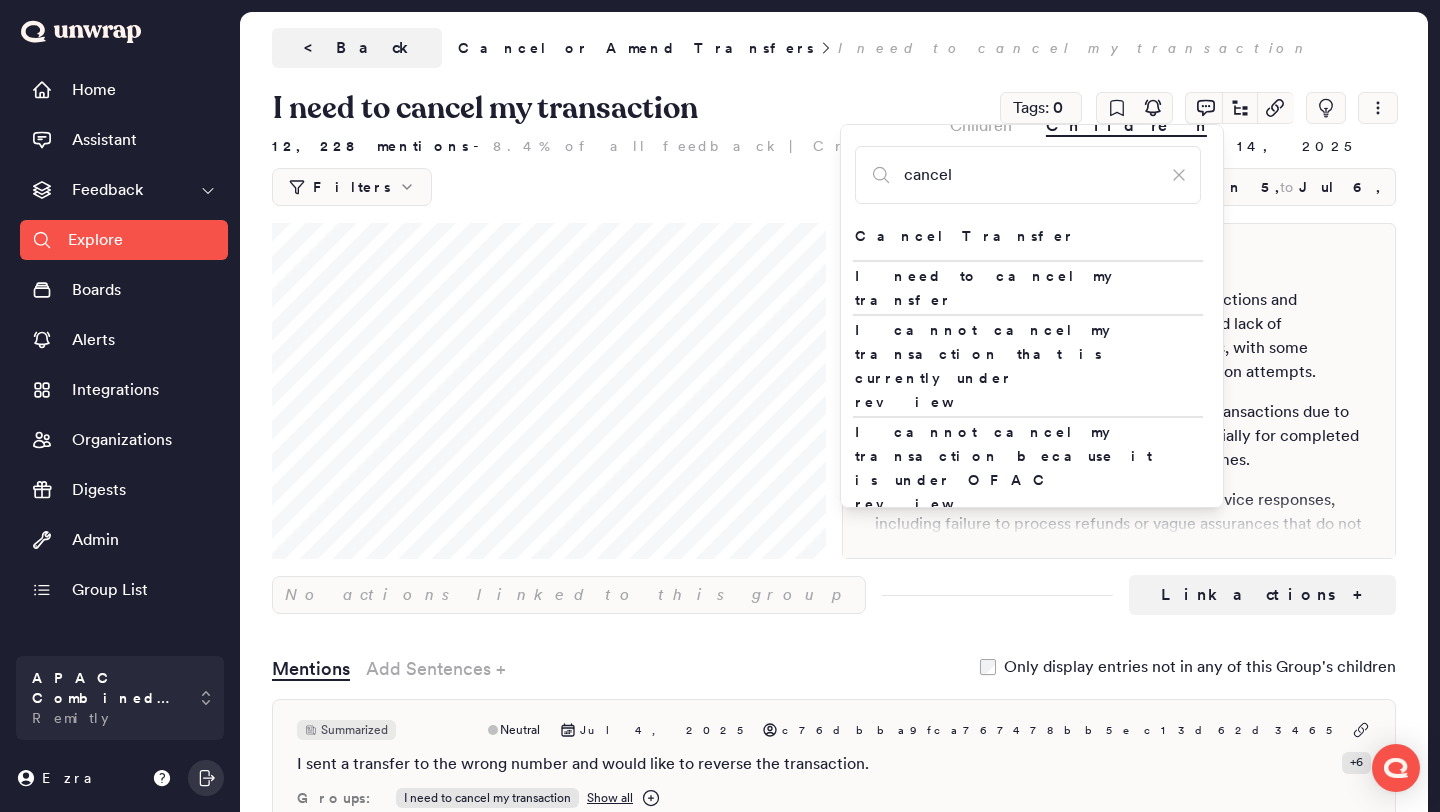 click 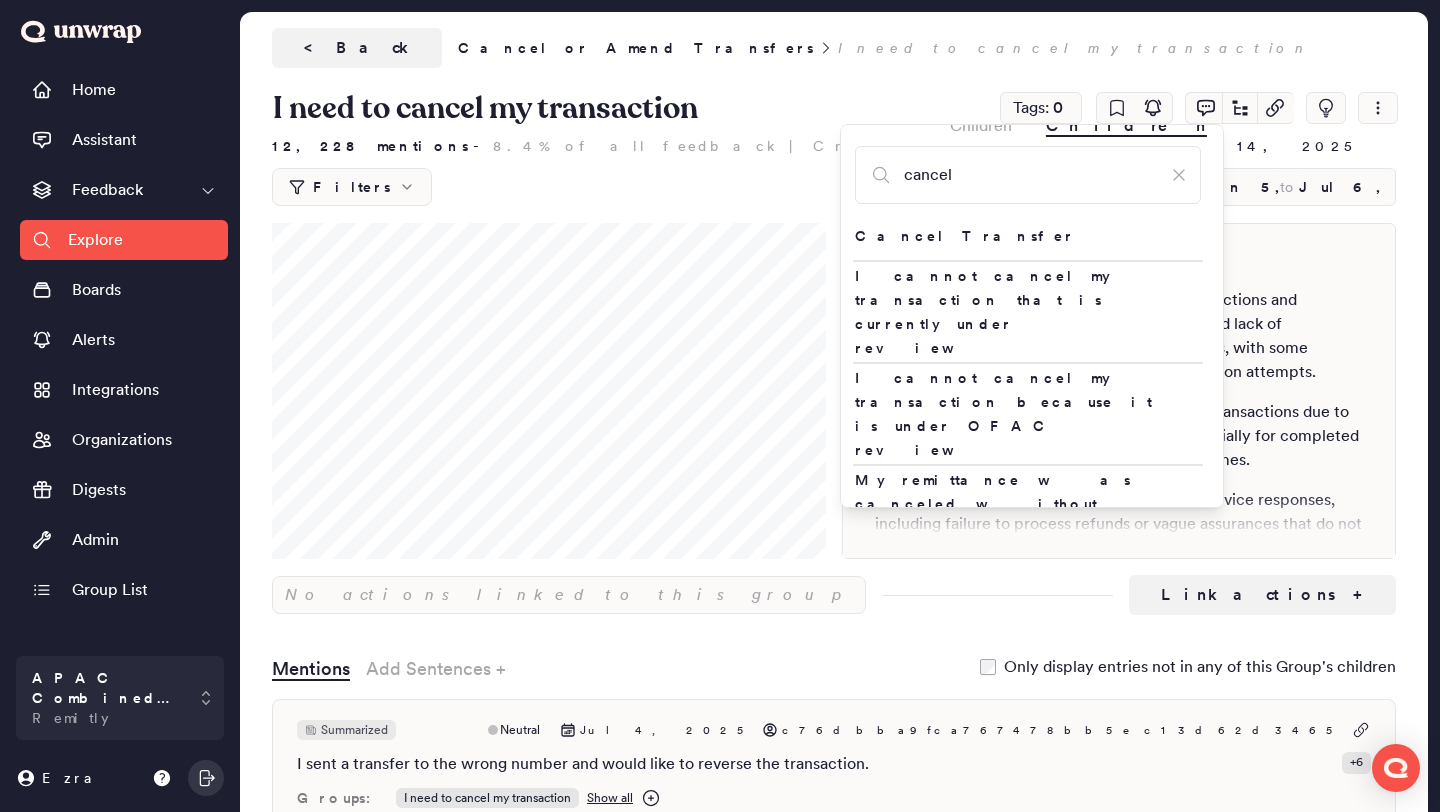 click 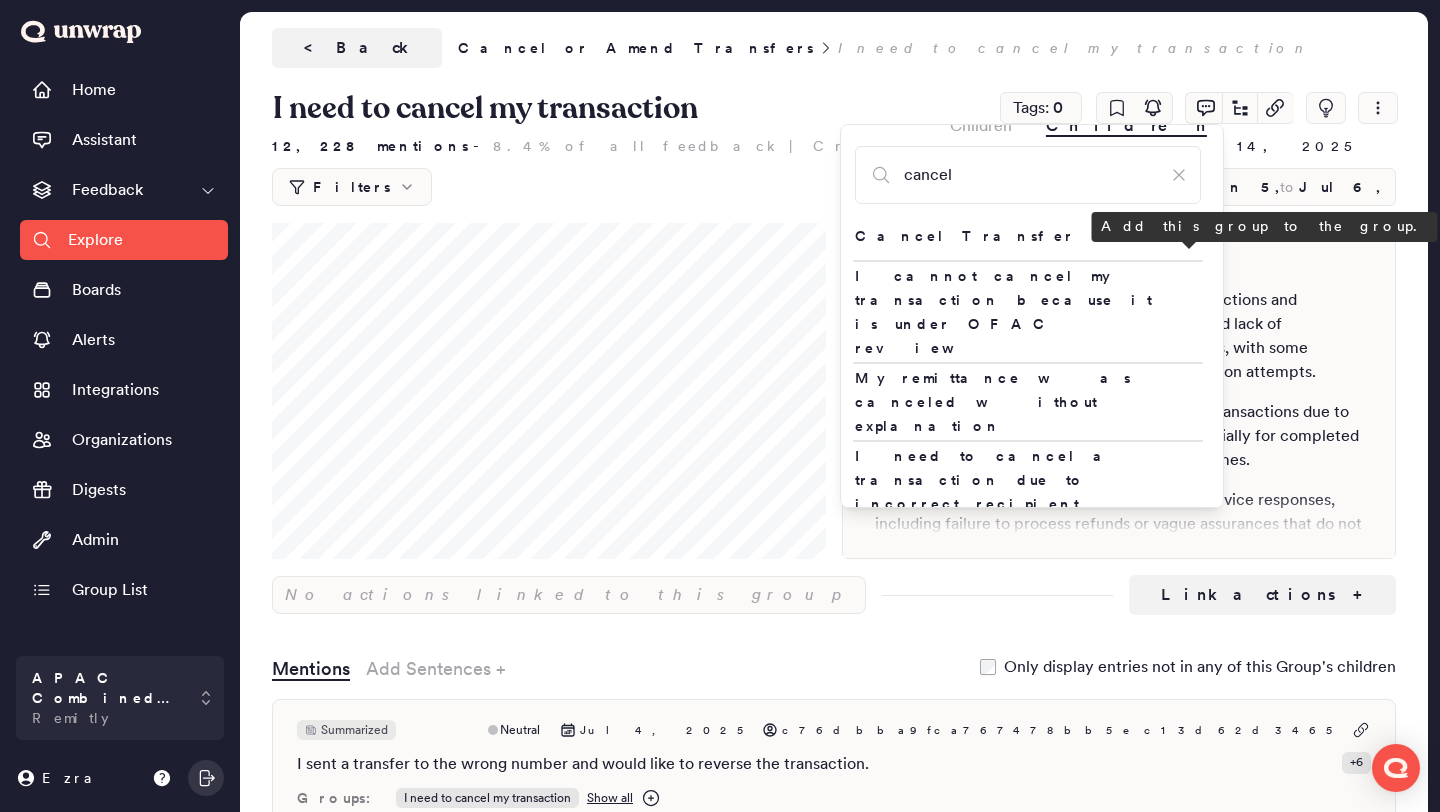 click 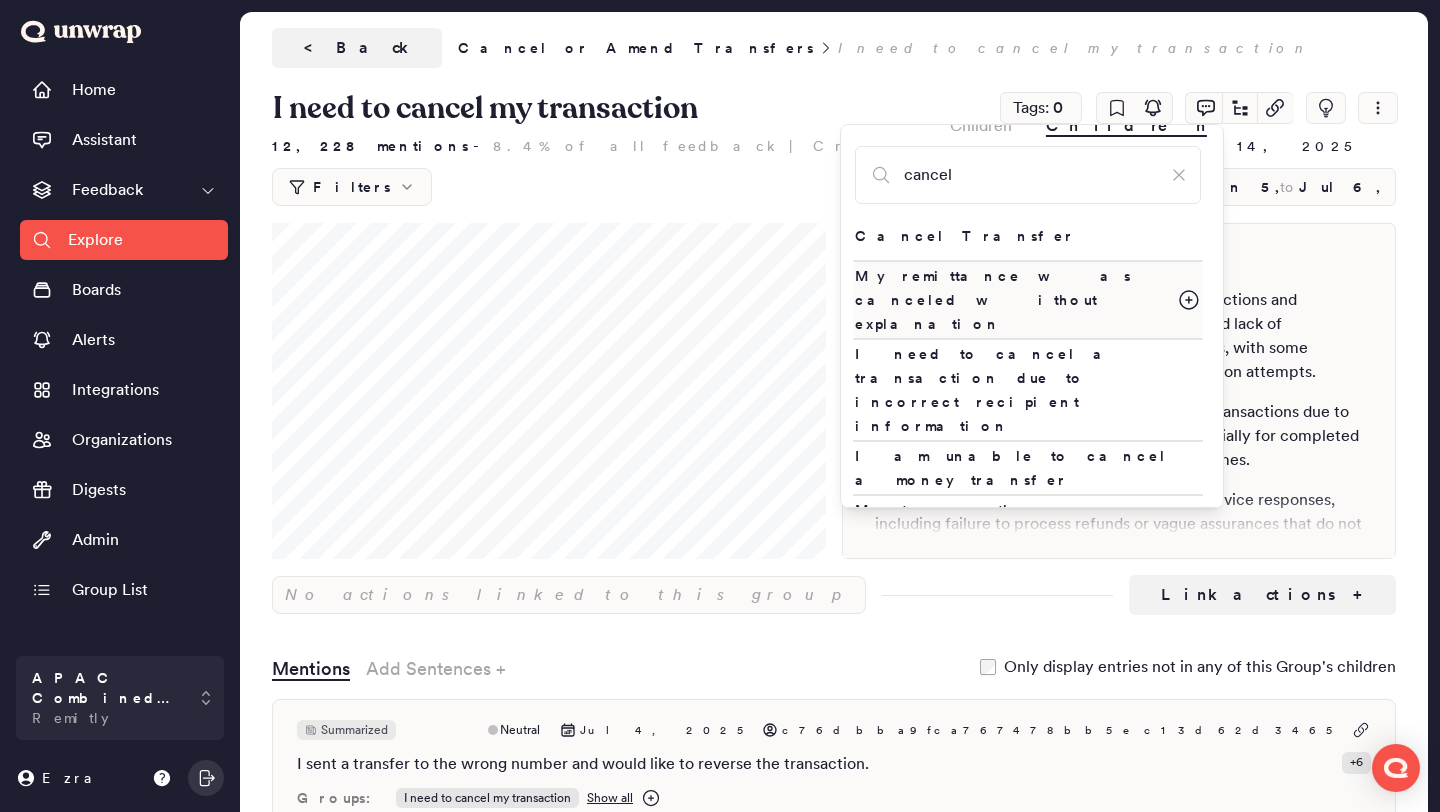 click 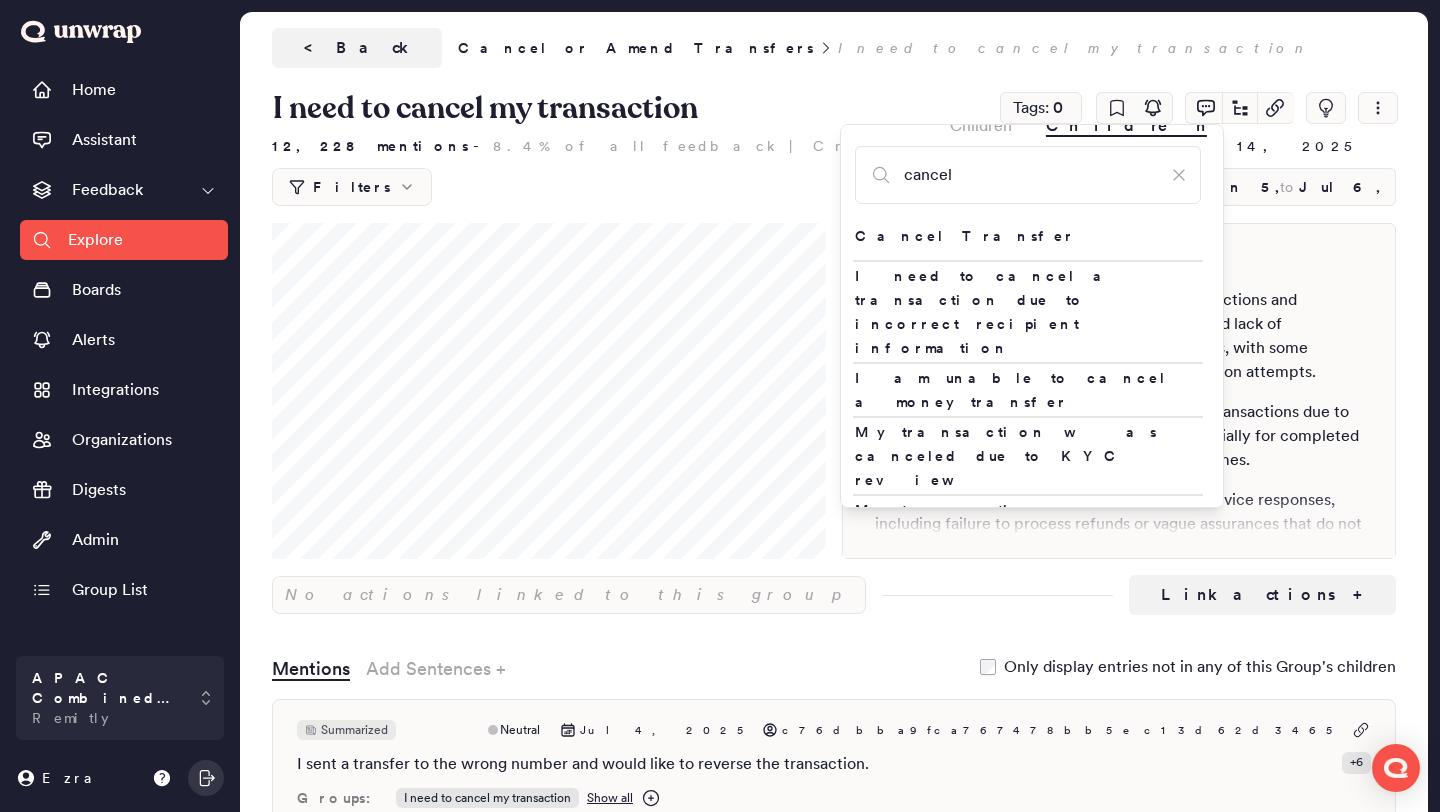 click 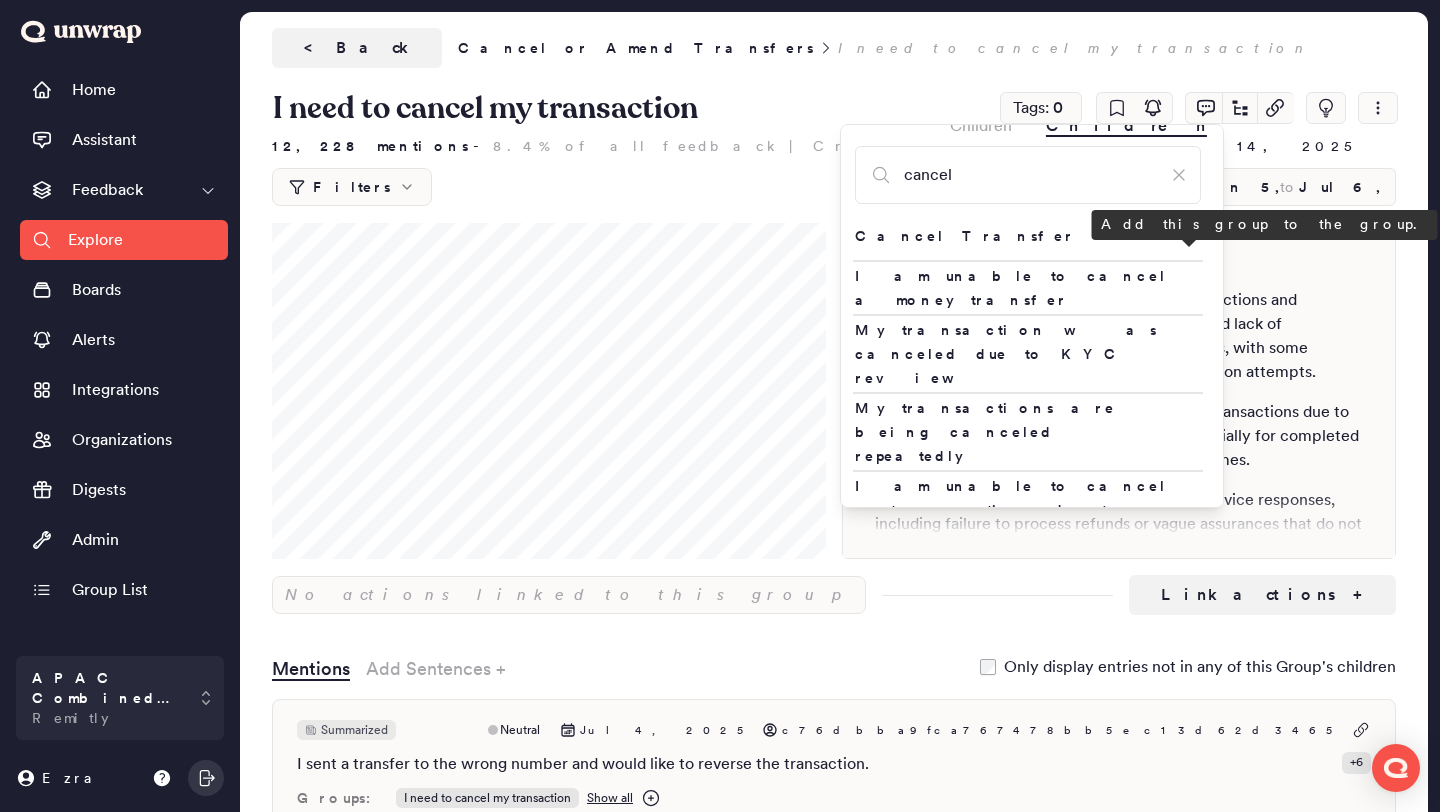click 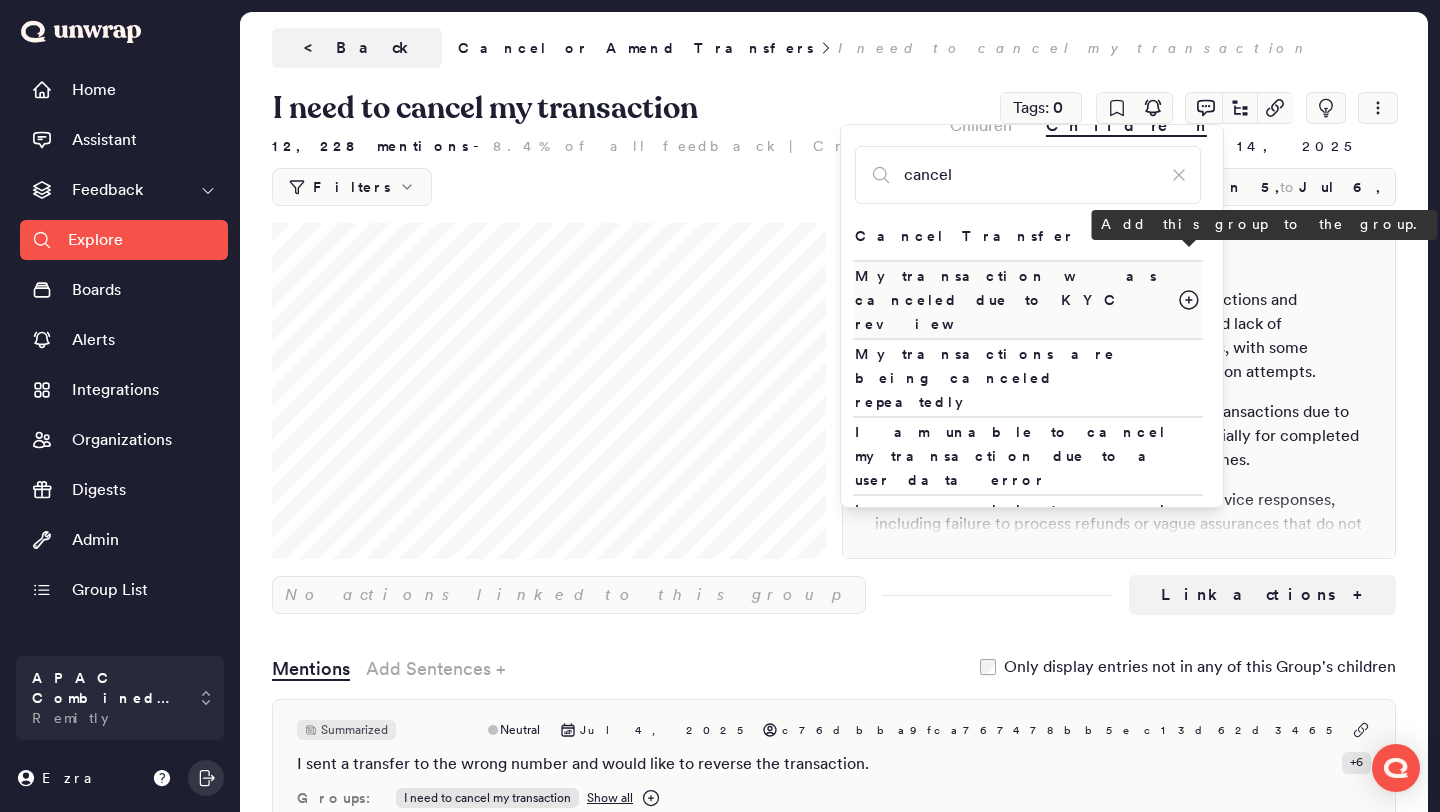 click 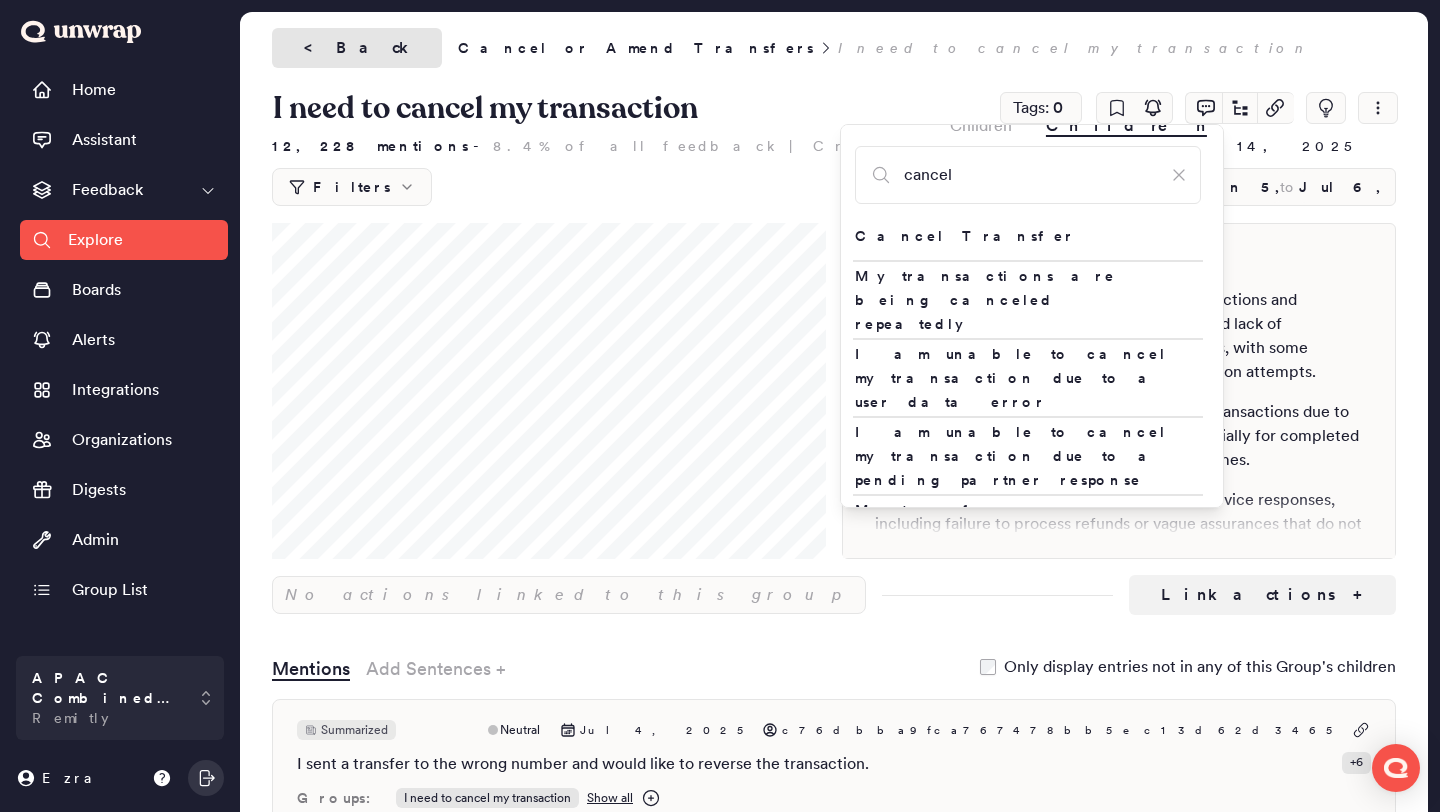 click on "< Back" at bounding box center (357, 48) 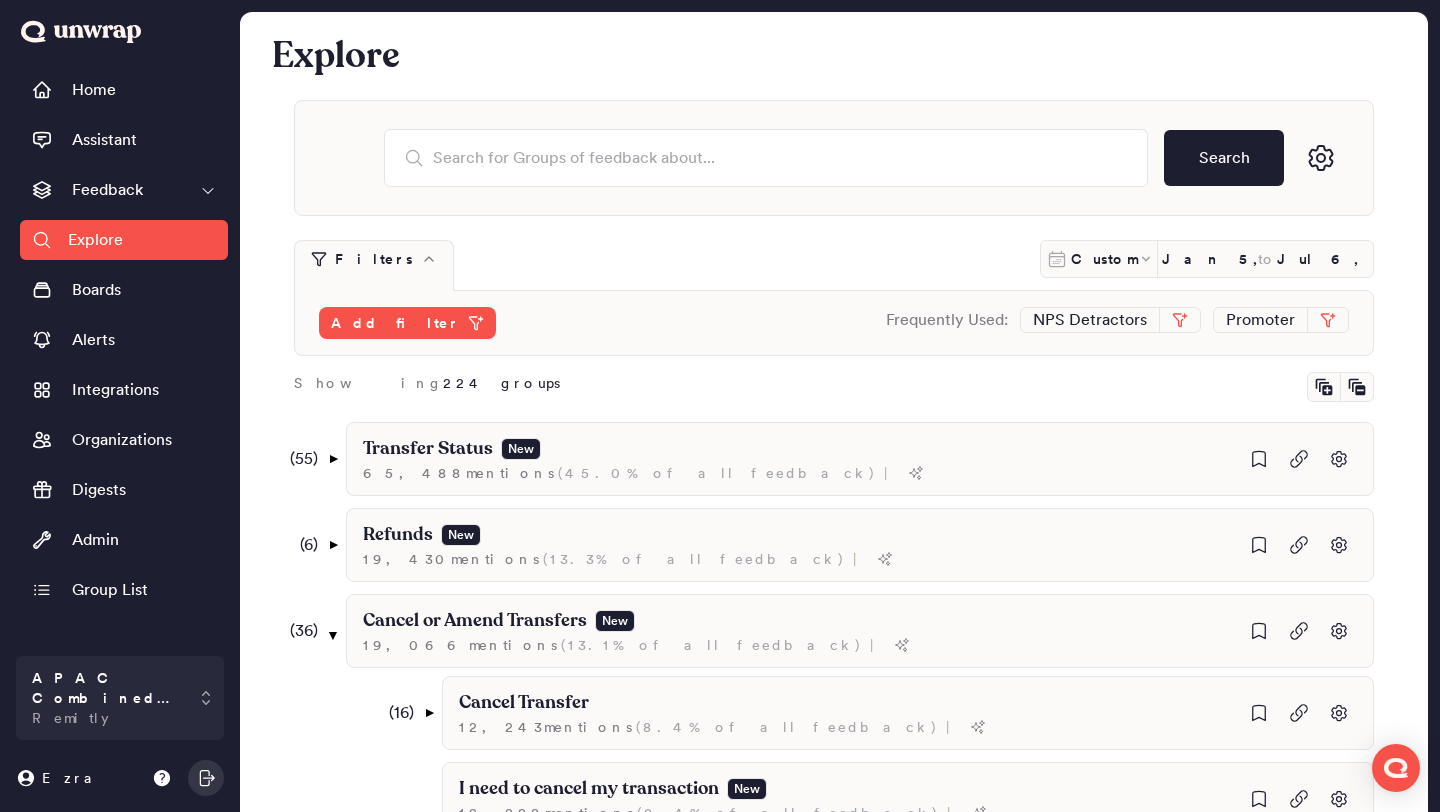 scroll, scrollTop: 372, scrollLeft: 0, axis: vertical 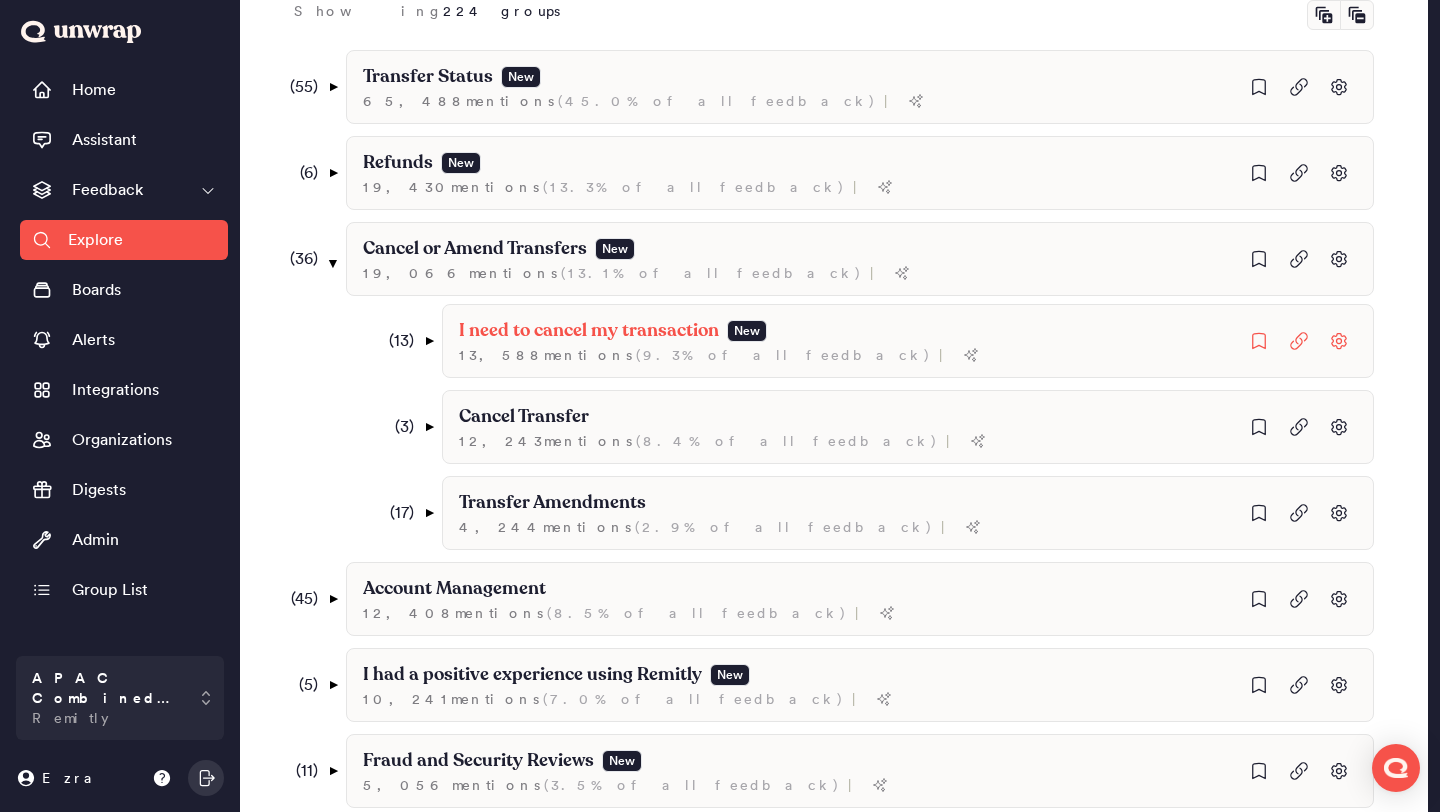 click on "( 13 )" at bounding box center [396, 341] 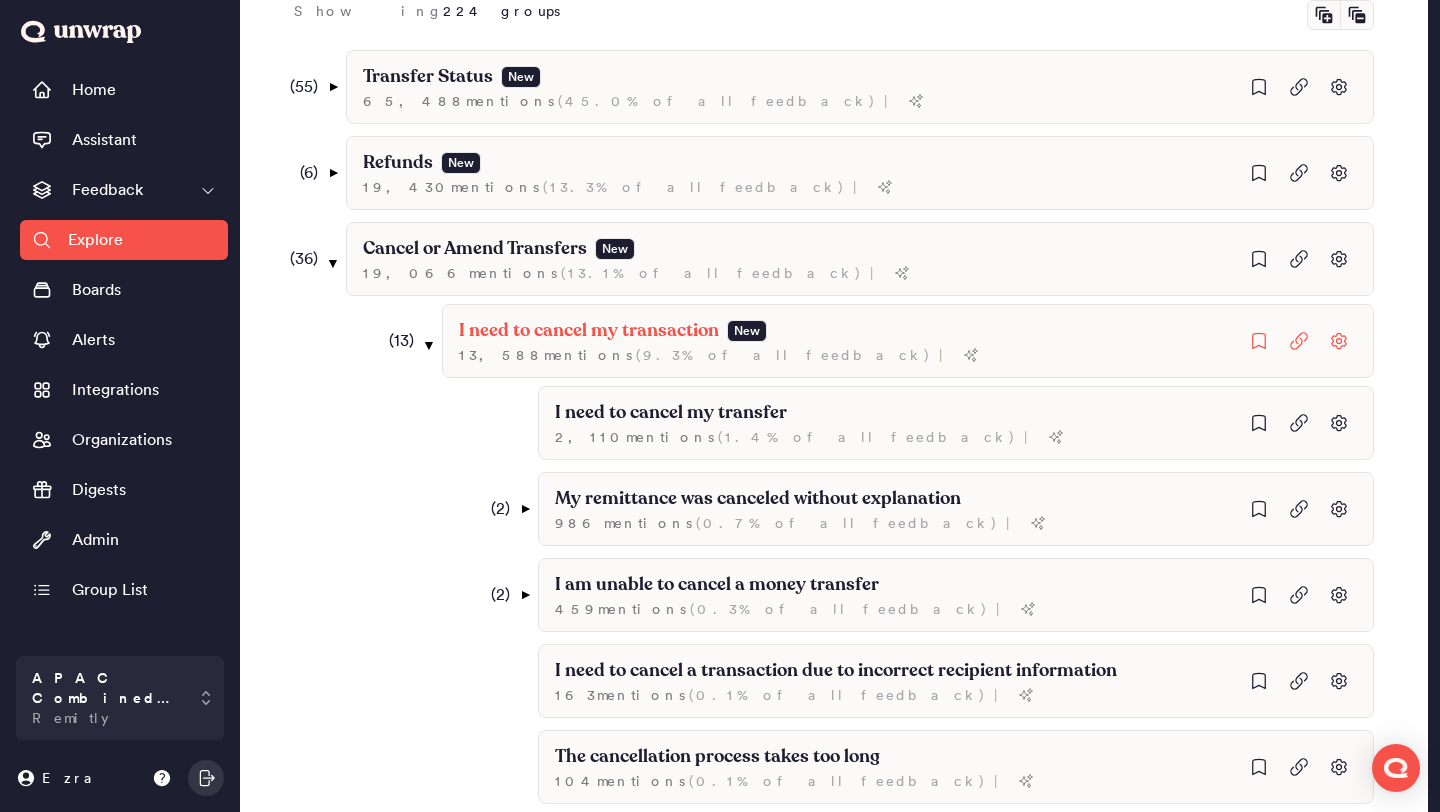 click on "( 13 )" at bounding box center (396, 341) 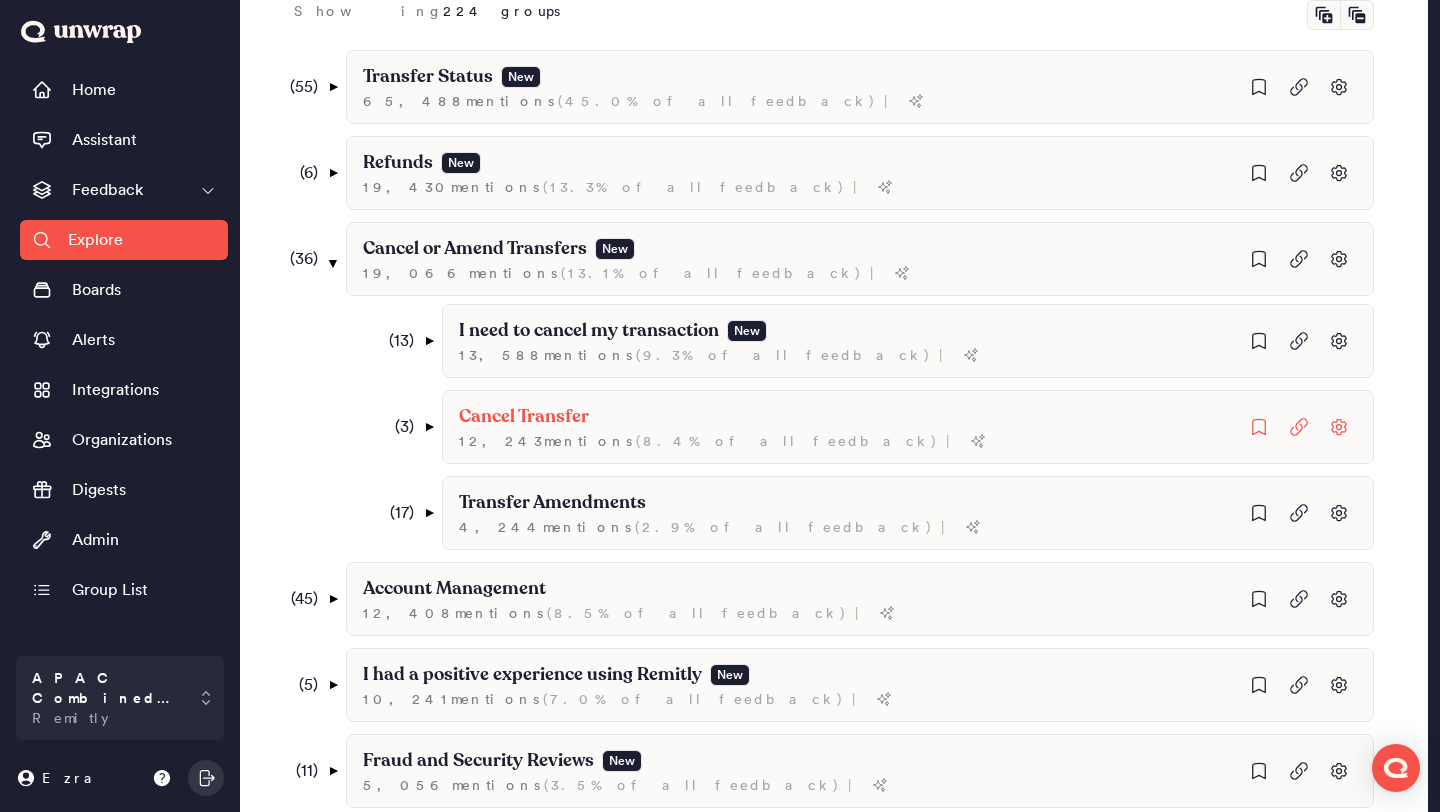 click on "( 3 )" at bounding box center [396, 427] 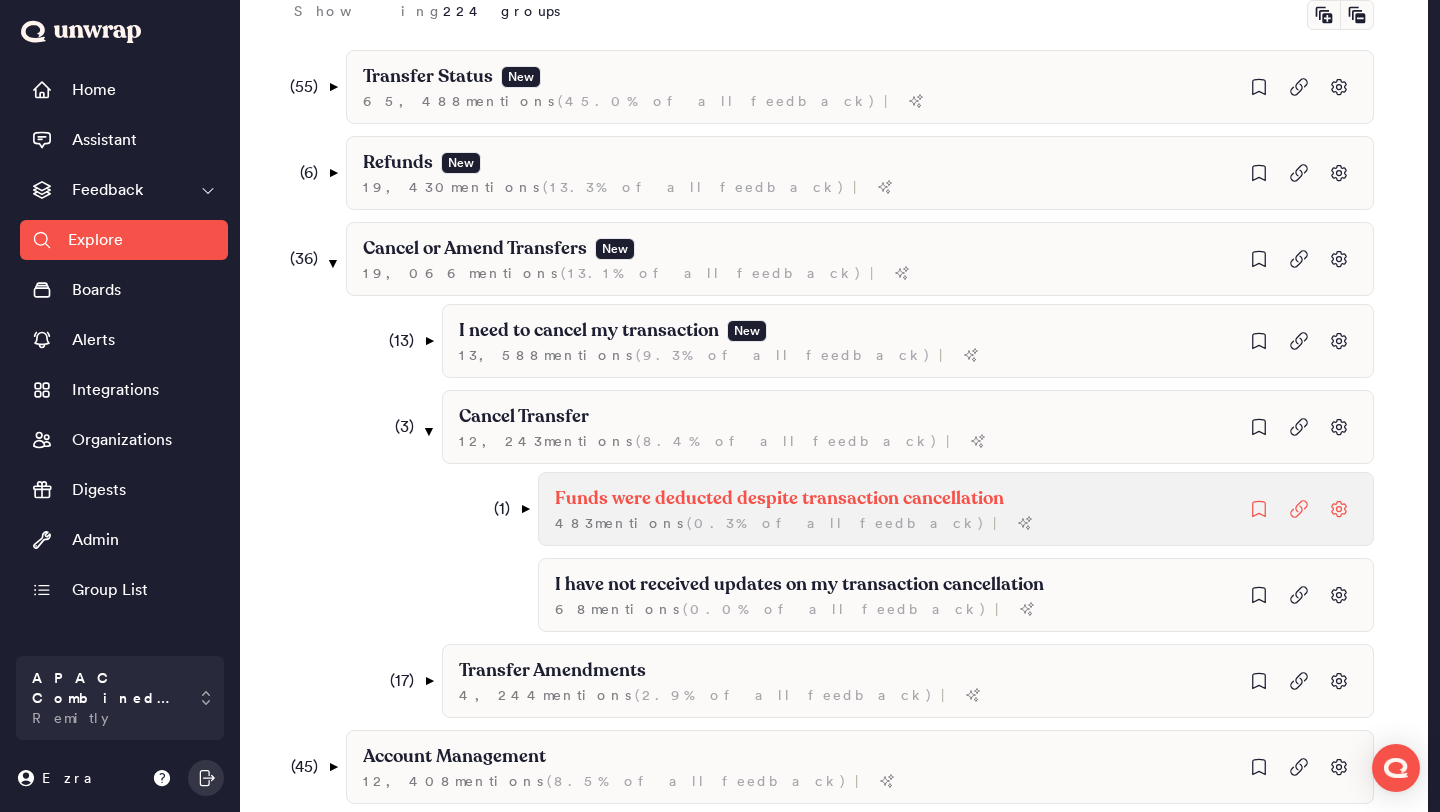 click on "Funds were deducted despite transaction cancellation" at bounding box center (779, 499) 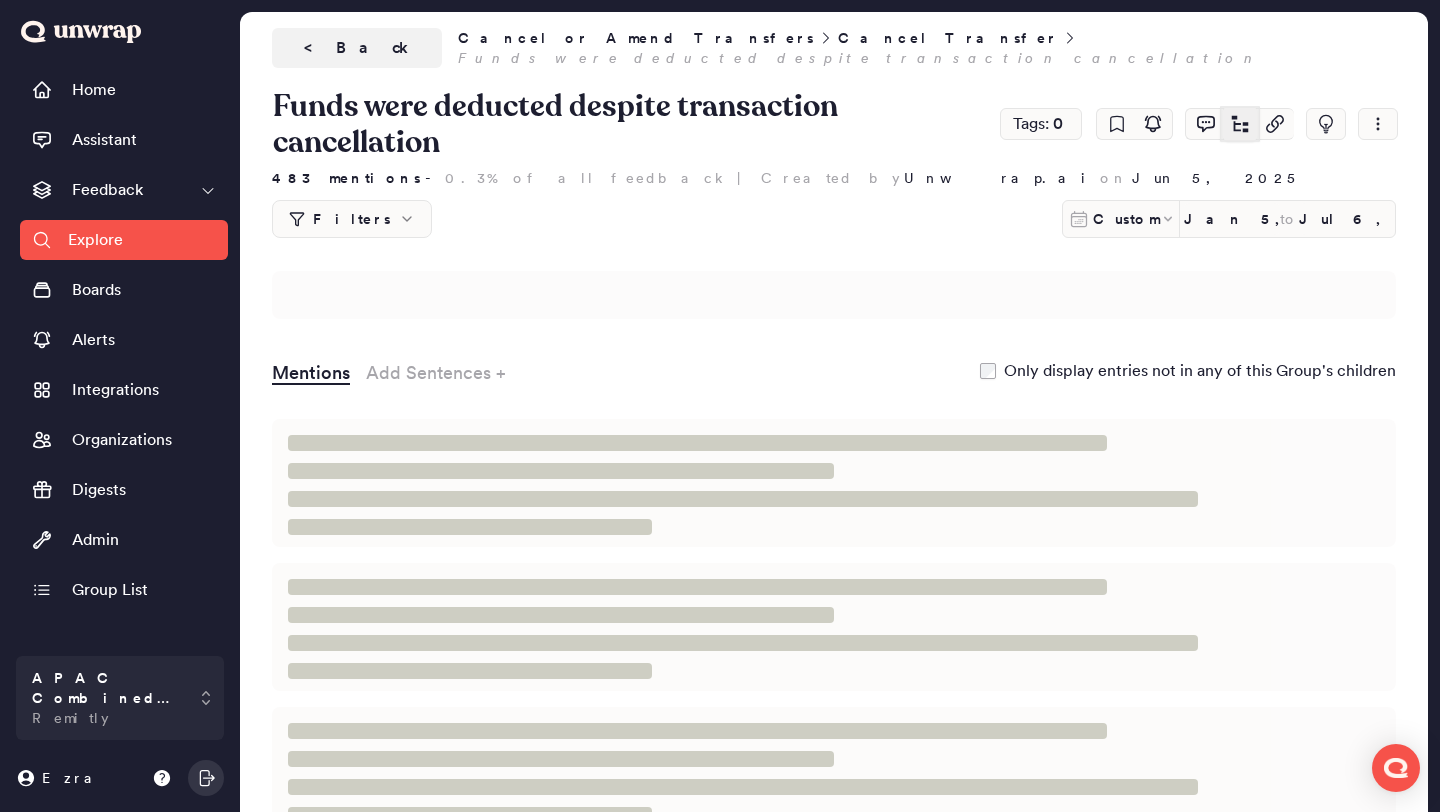 click 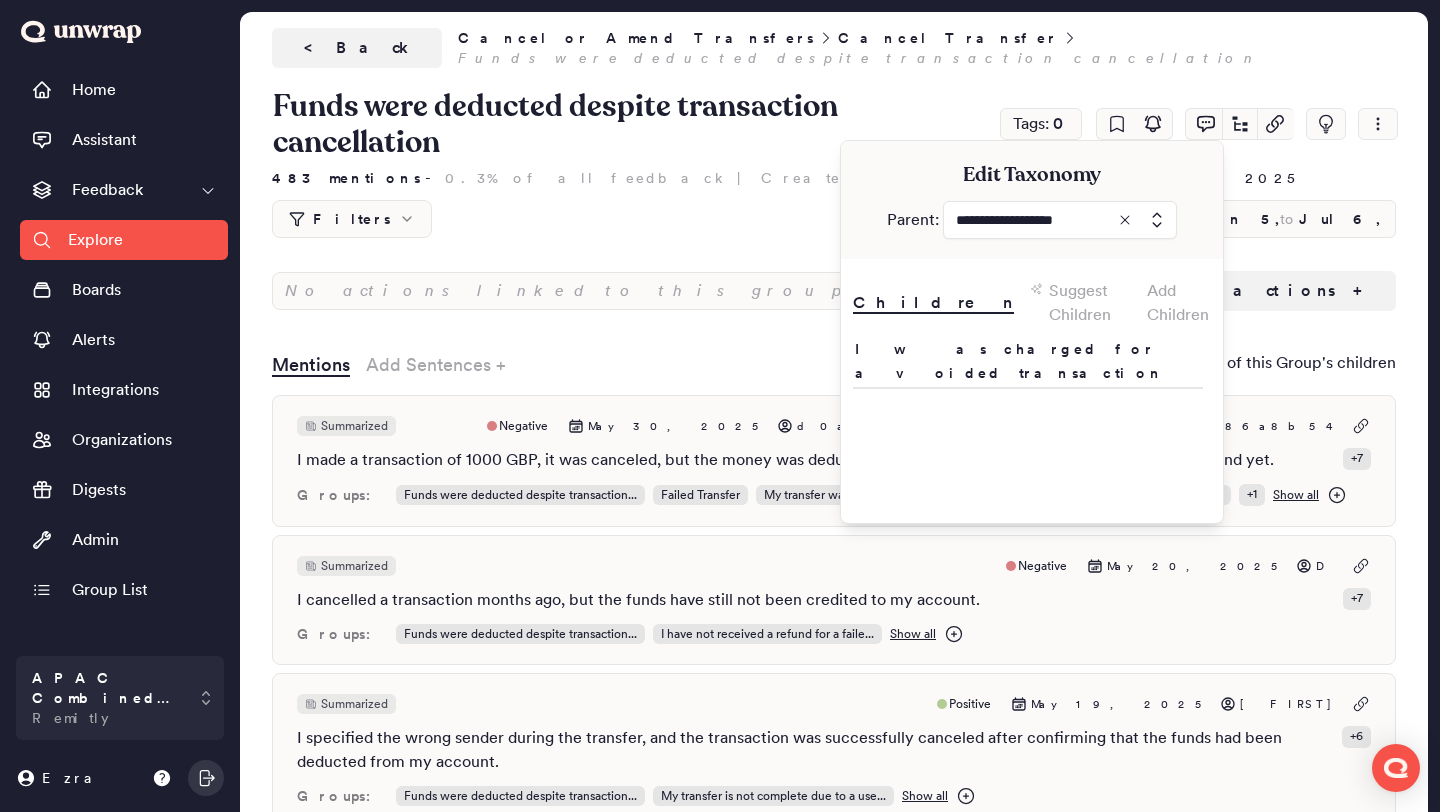 click at bounding box center [1060, 220] 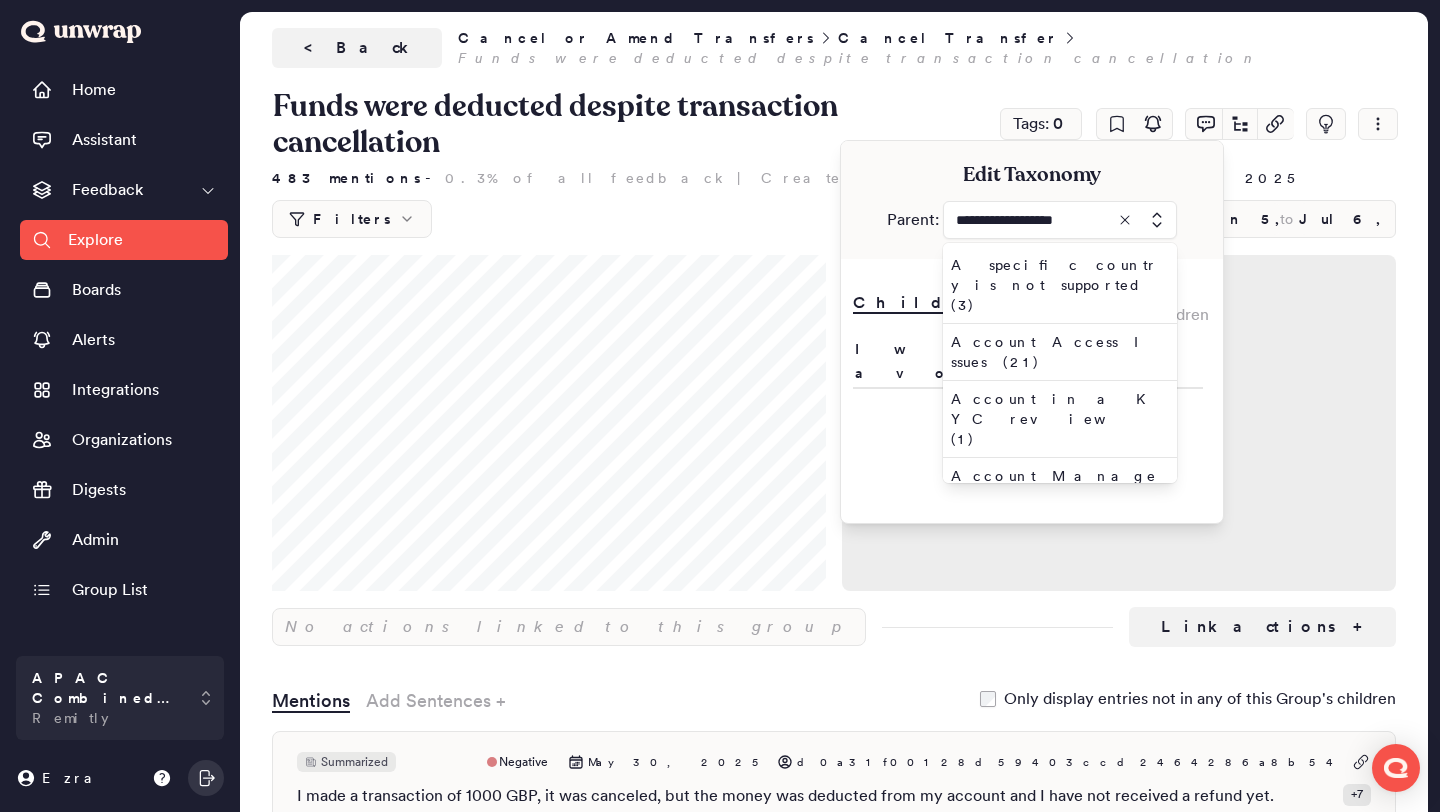 scroll, scrollTop: 136, scrollLeft: 0, axis: vertical 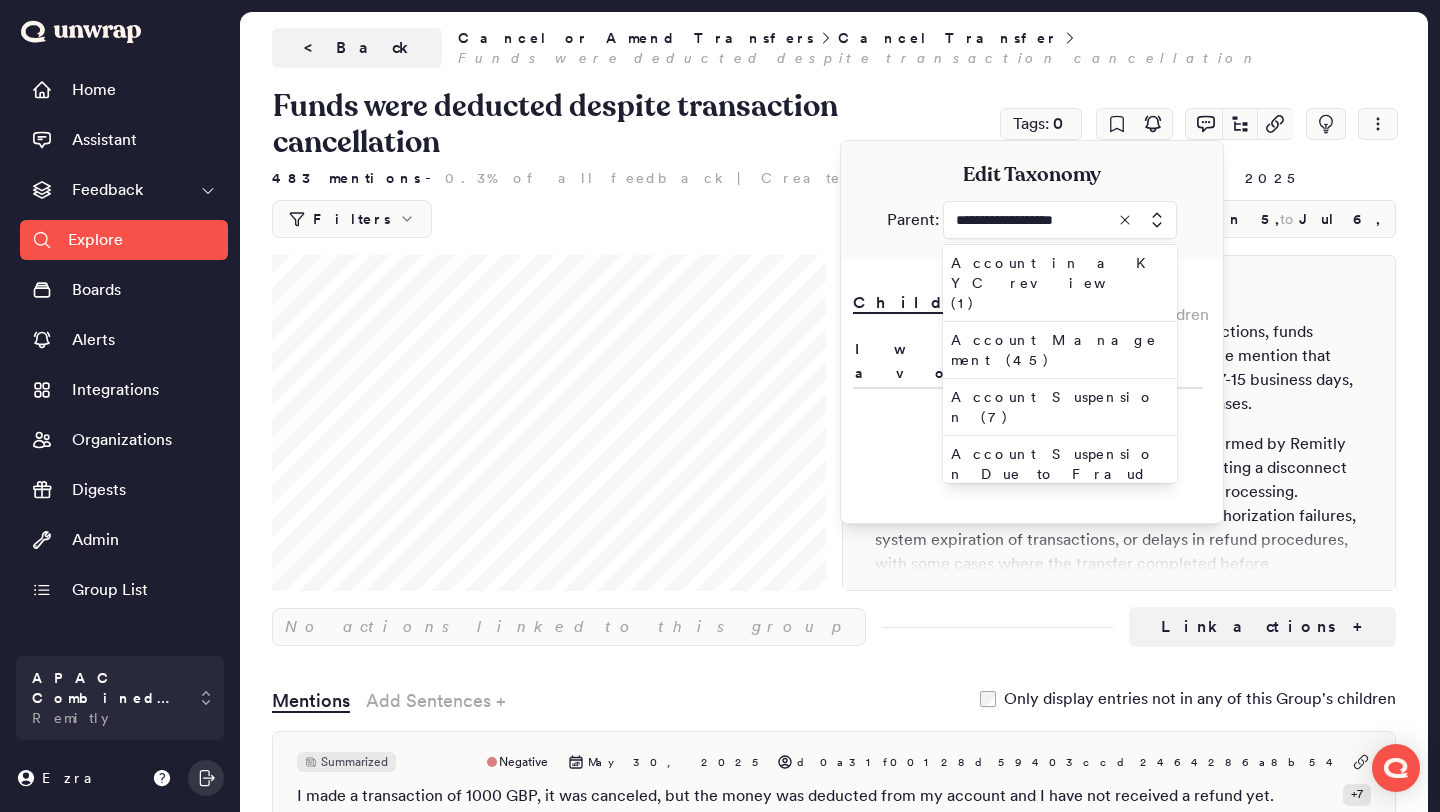 click at bounding box center (1060, 220) 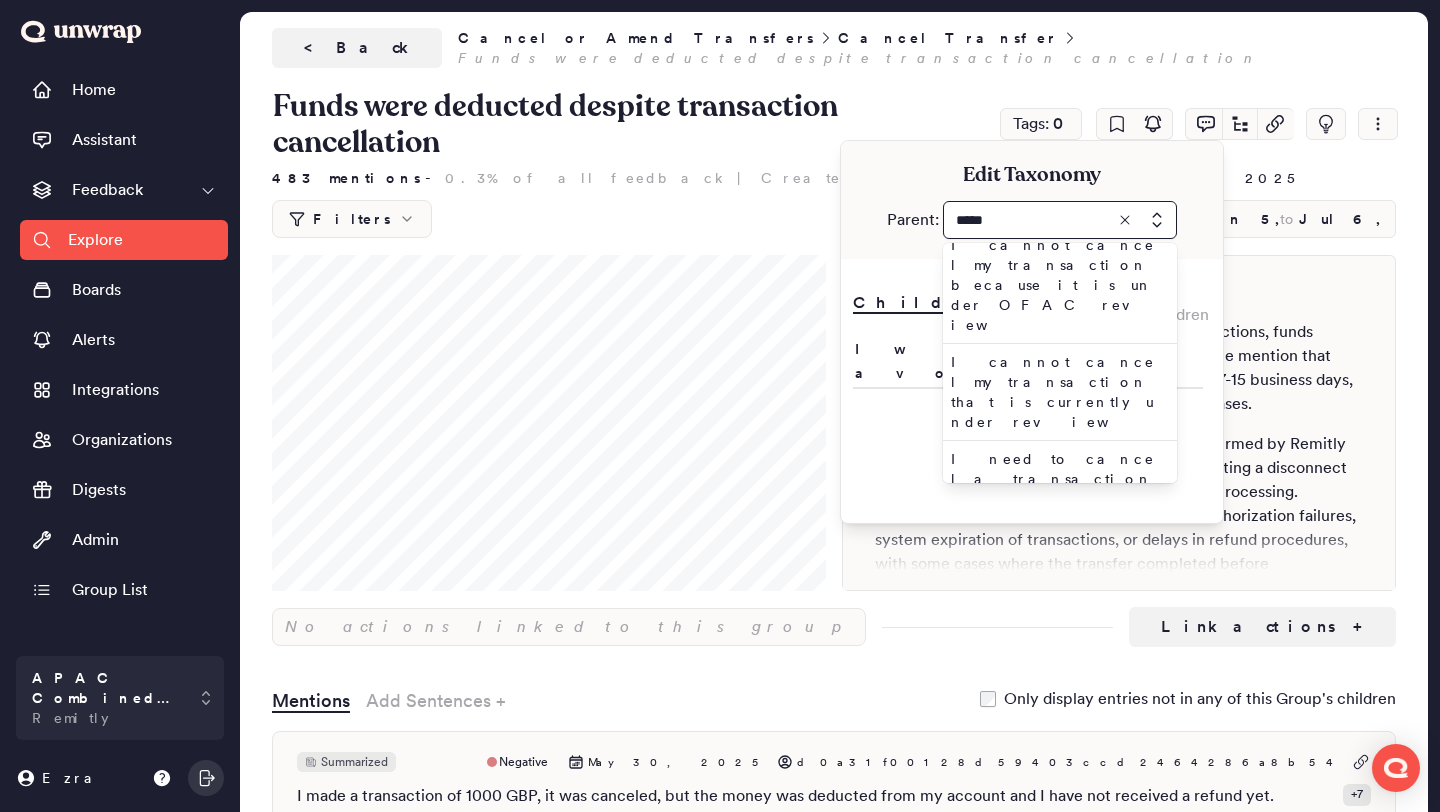 scroll, scrollTop: 515, scrollLeft: 0, axis: vertical 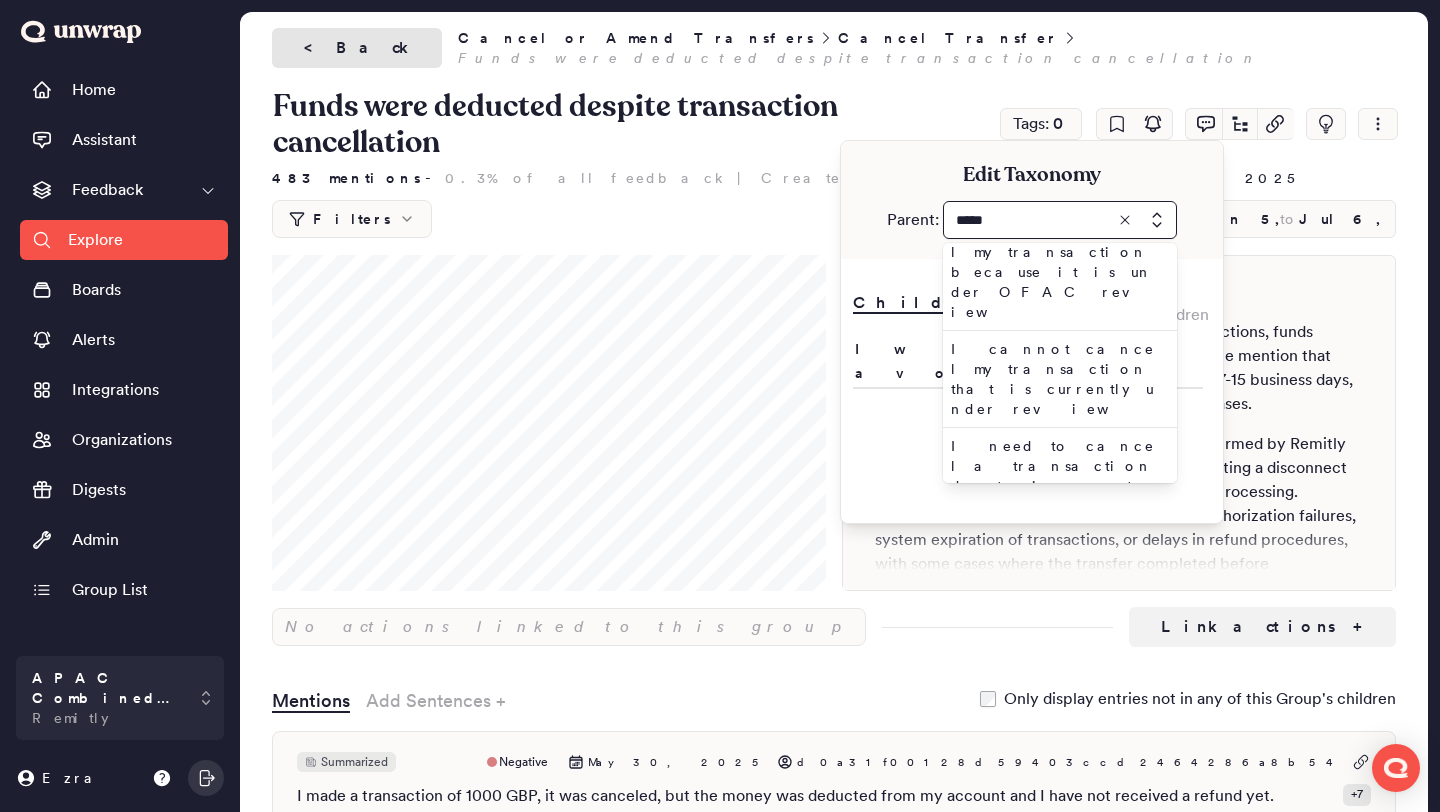 type on "*****" 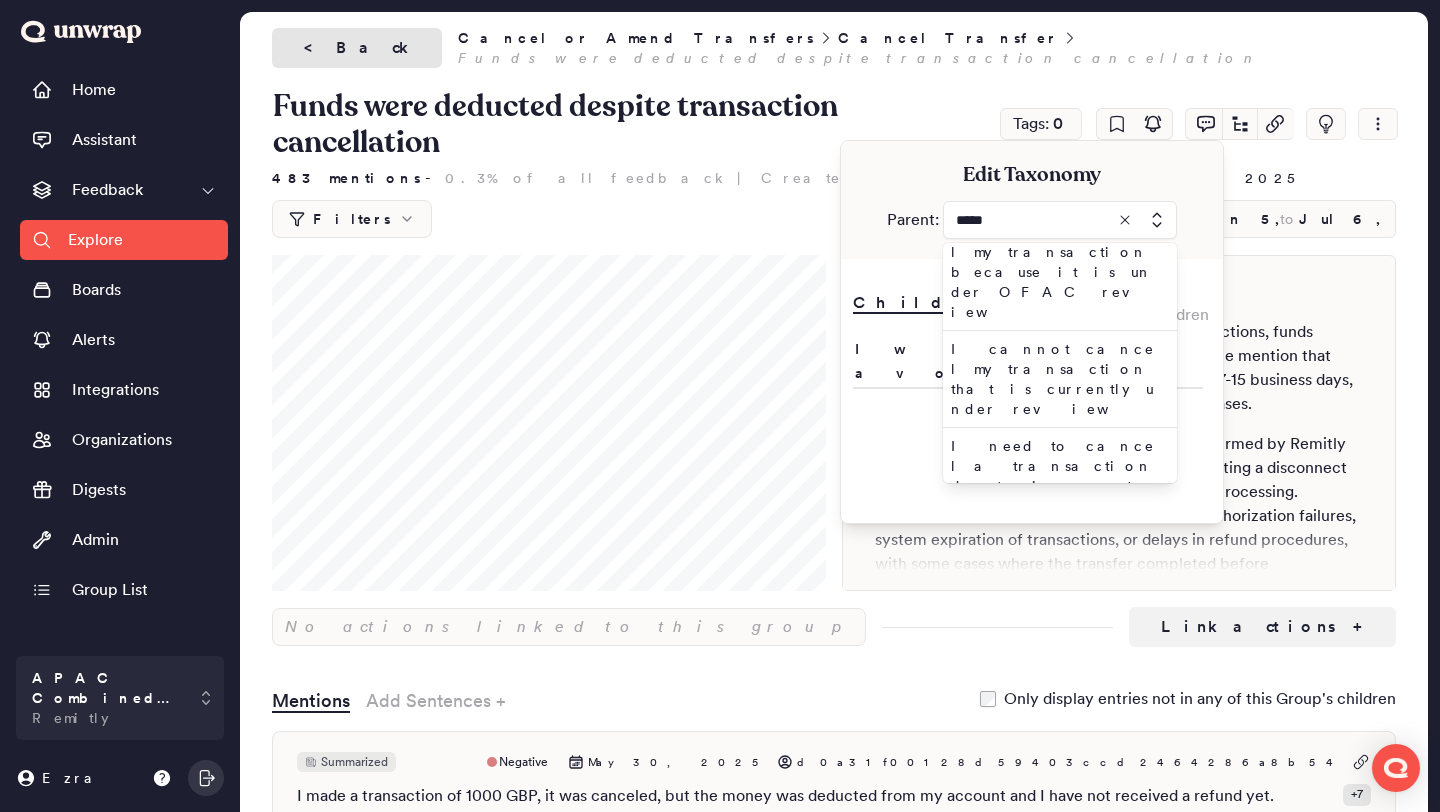click on "< Back" at bounding box center [357, 48] 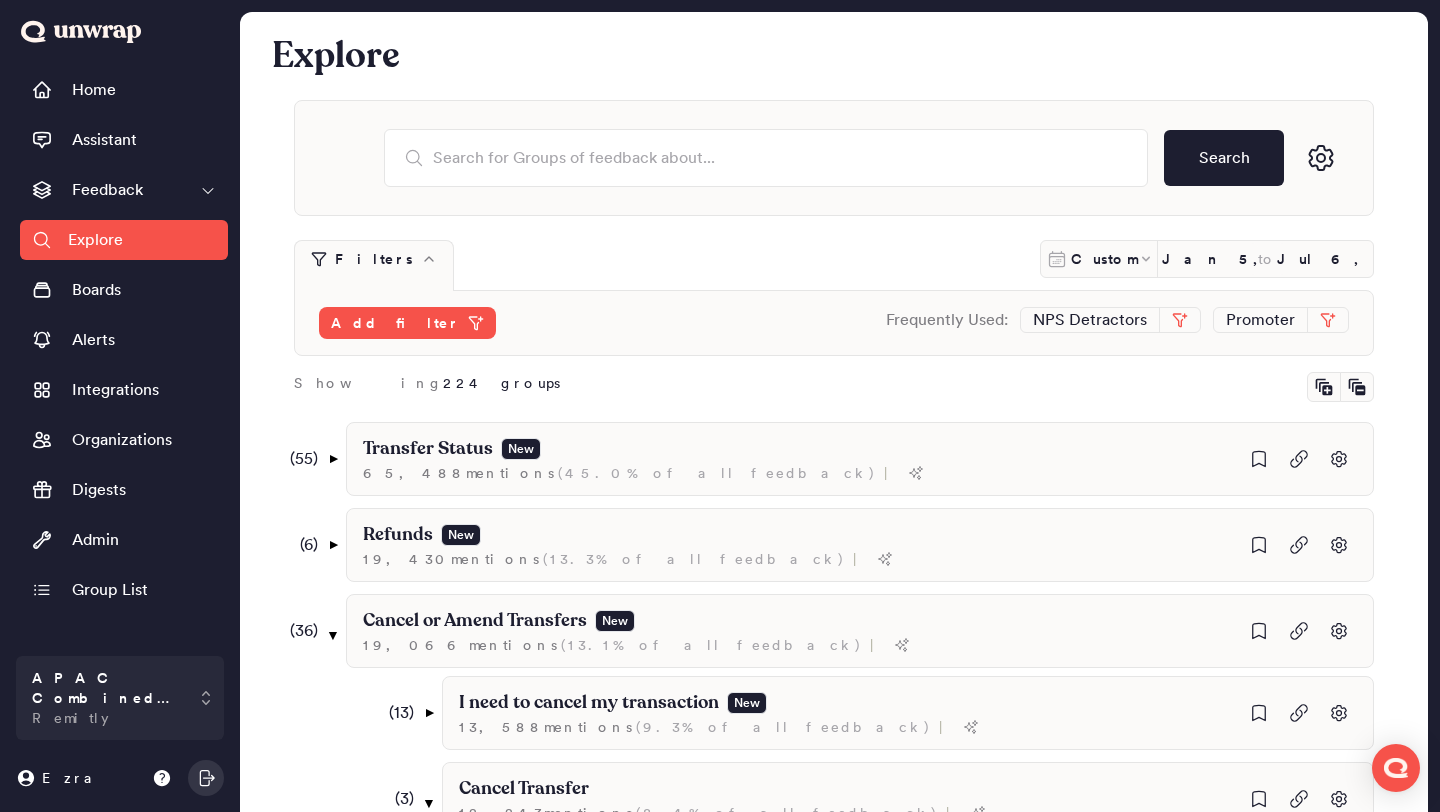 scroll, scrollTop: 372, scrollLeft: 0, axis: vertical 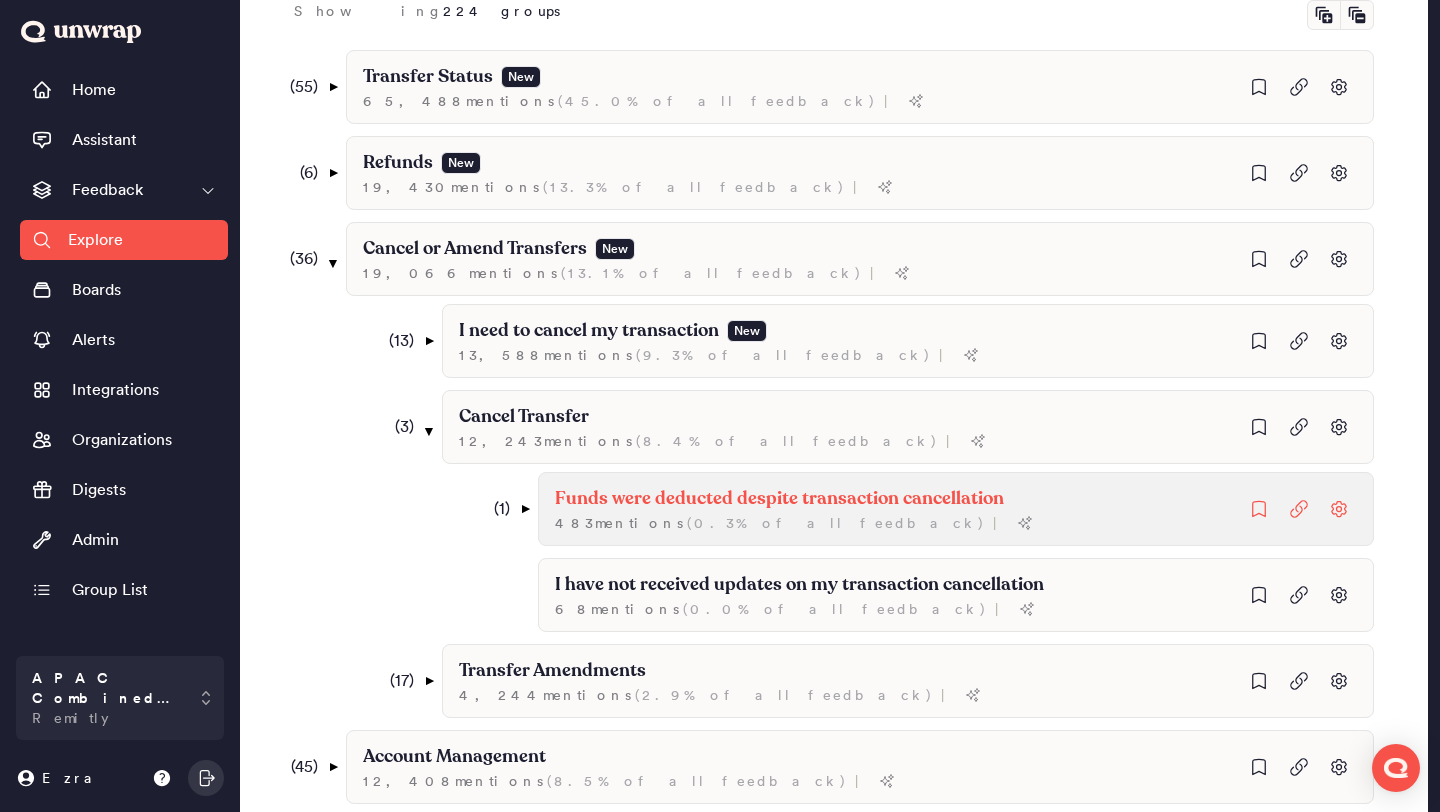 click on "Funds were deducted despite transaction cancellation" at bounding box center (779, 499) 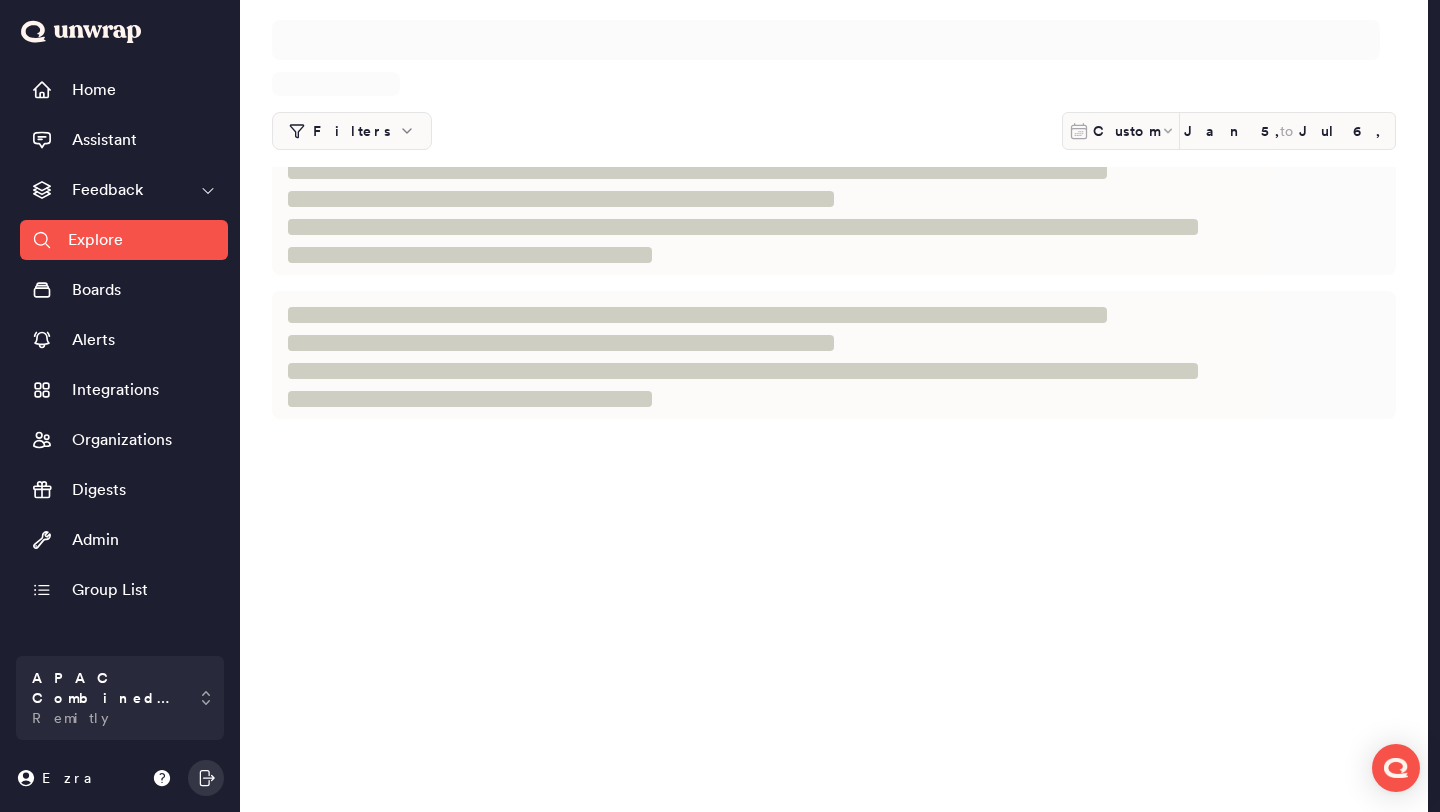 scroll, scrollTop: 0, scrollLeft: 0, axis: both 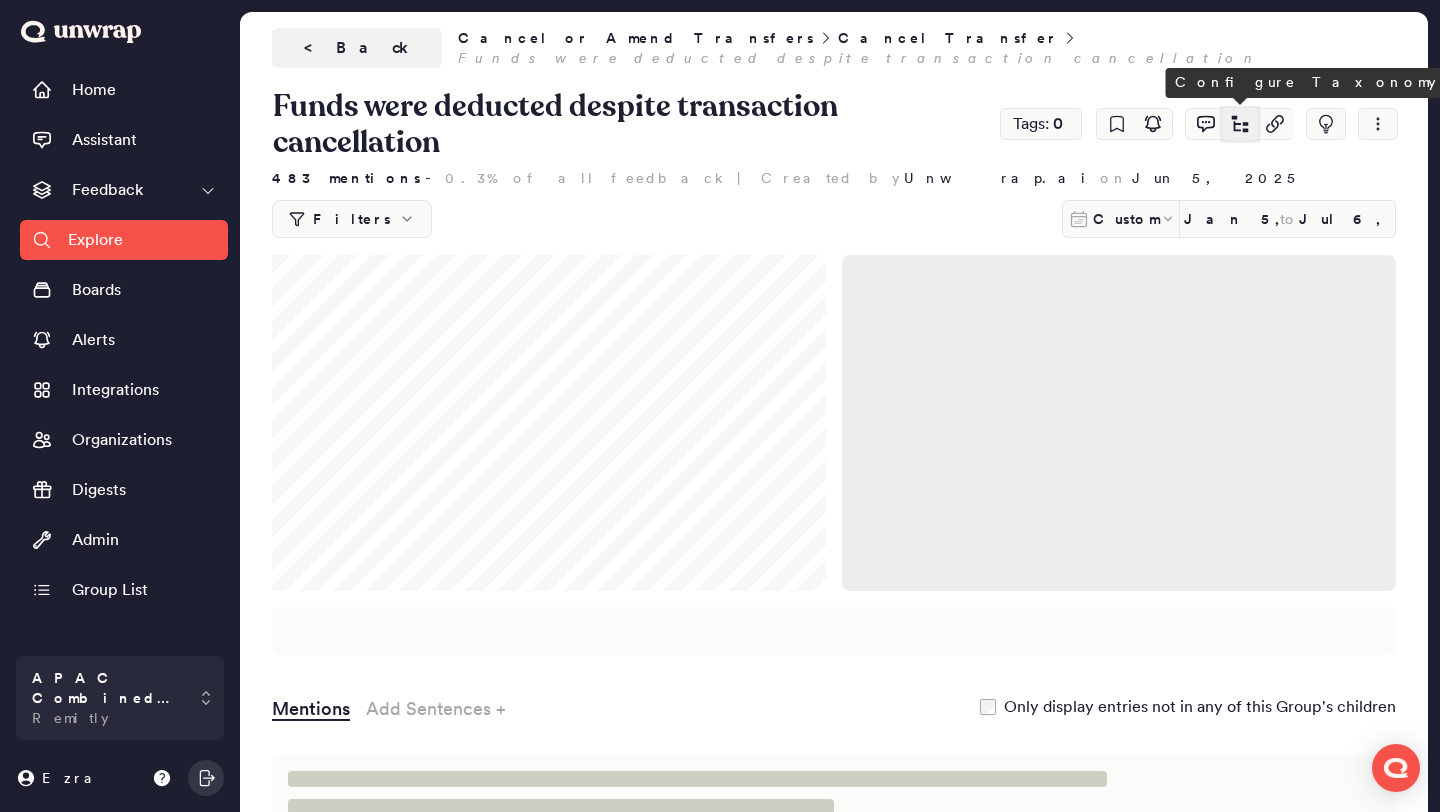 click 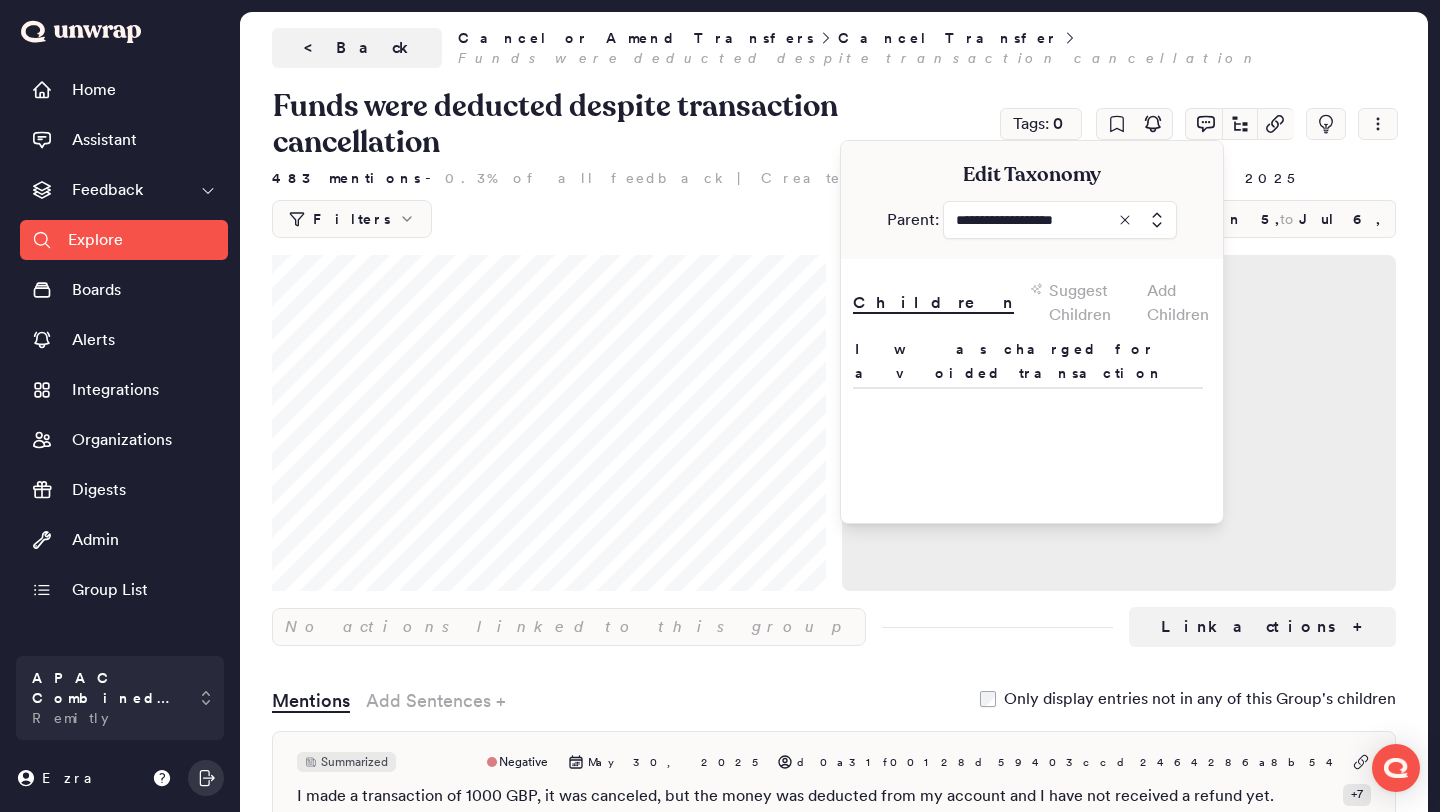 click at bounding box center [1060, 220] 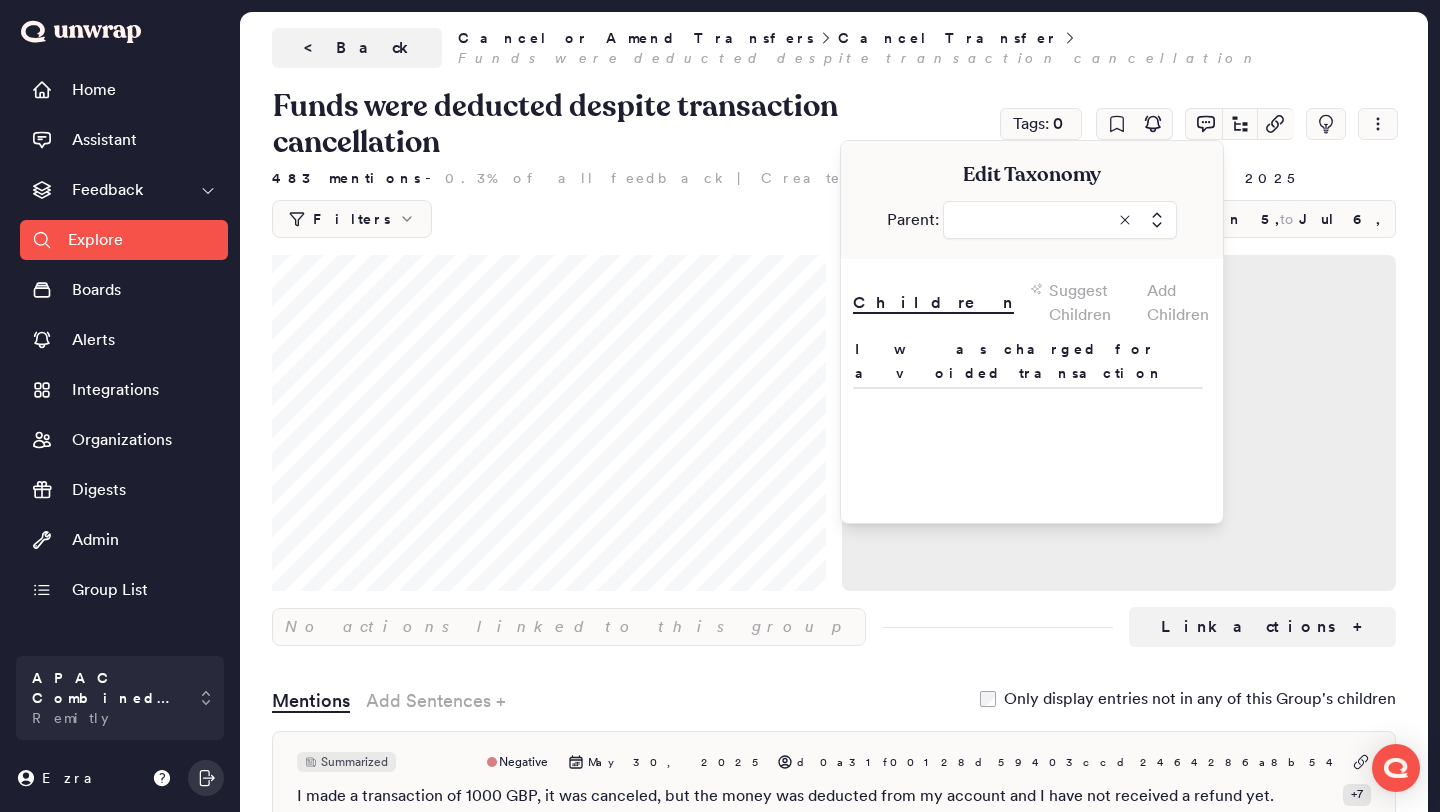 type on "**********" 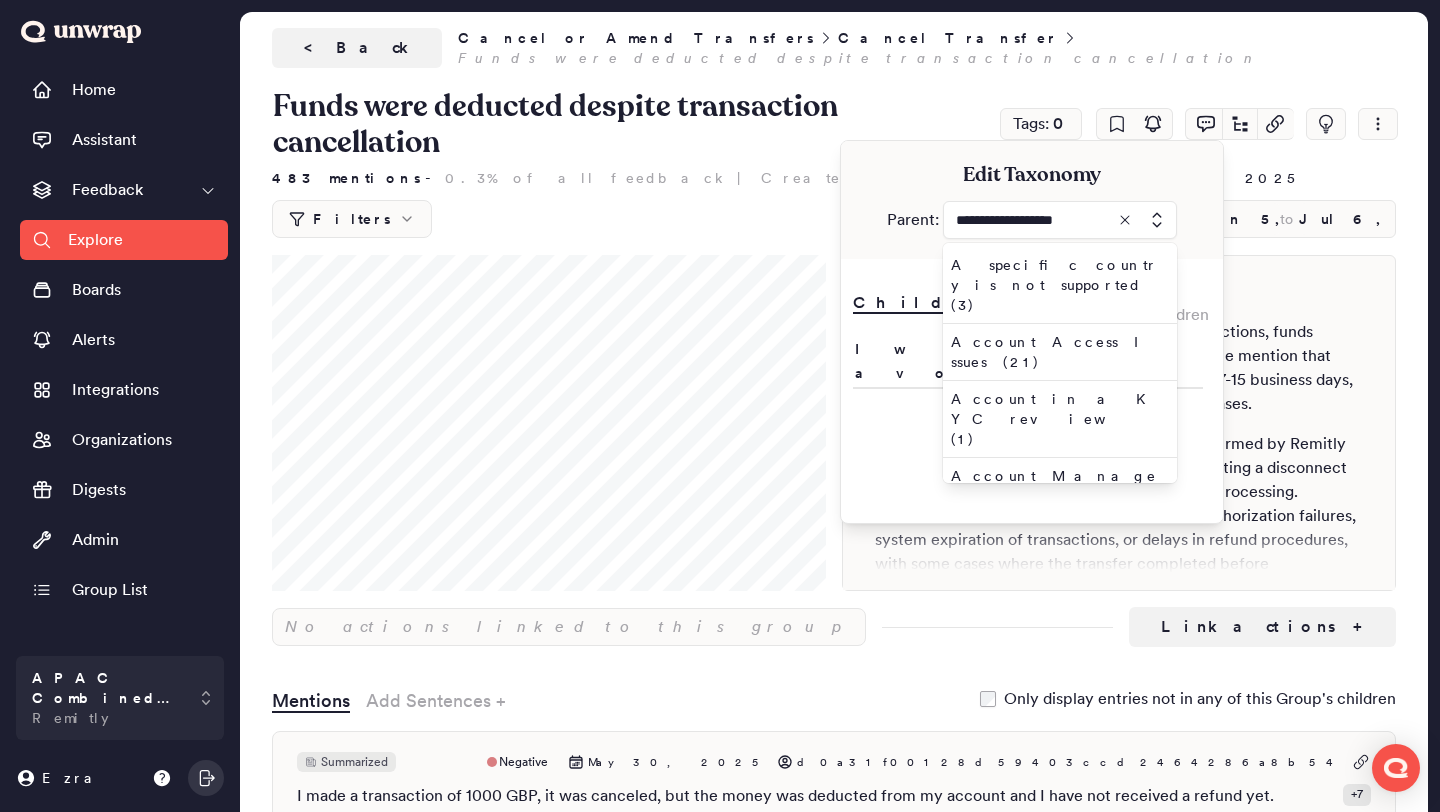 scroll, scrollTop: 136, scrollLeft: 0, axis: vertical 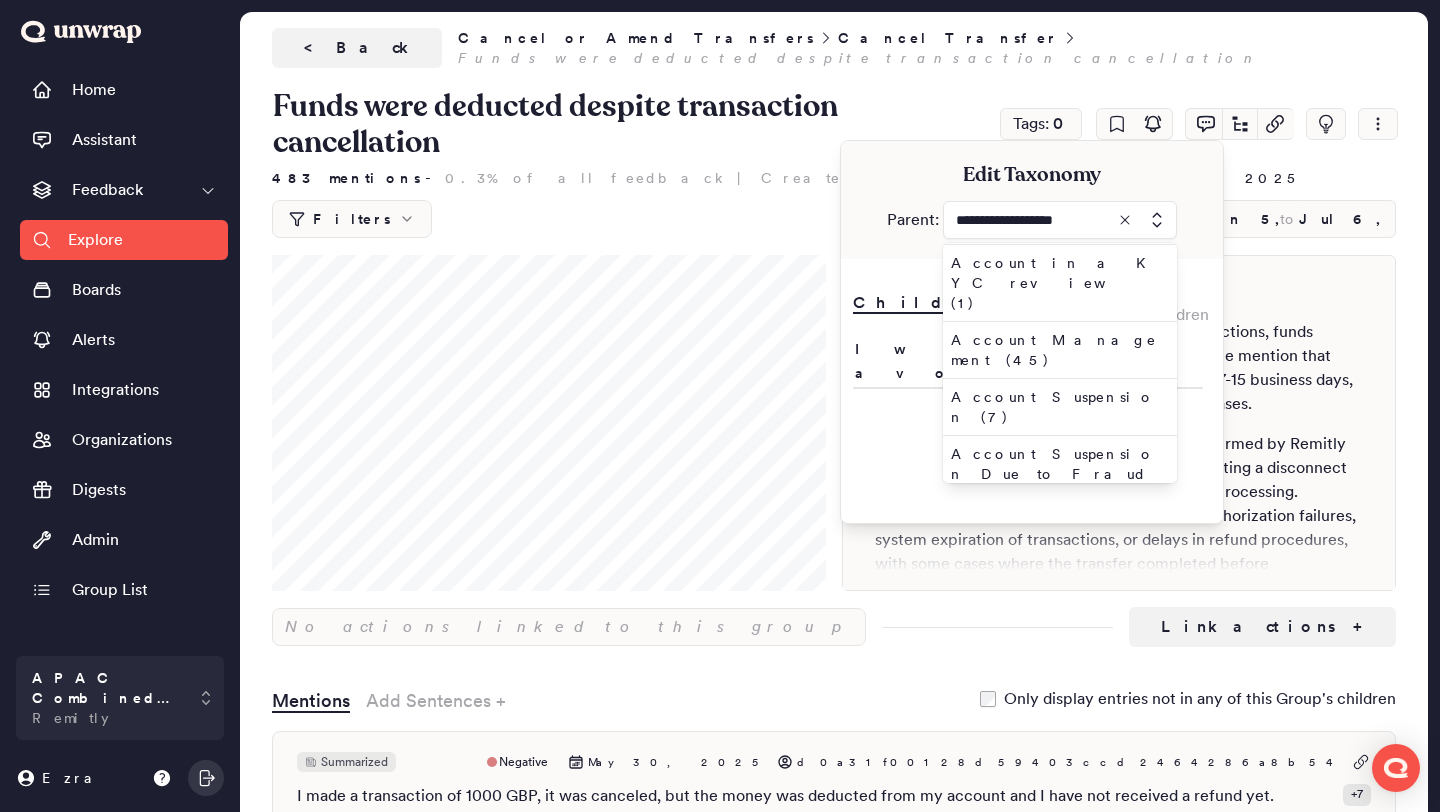 click at bounding box center [1060, 220] 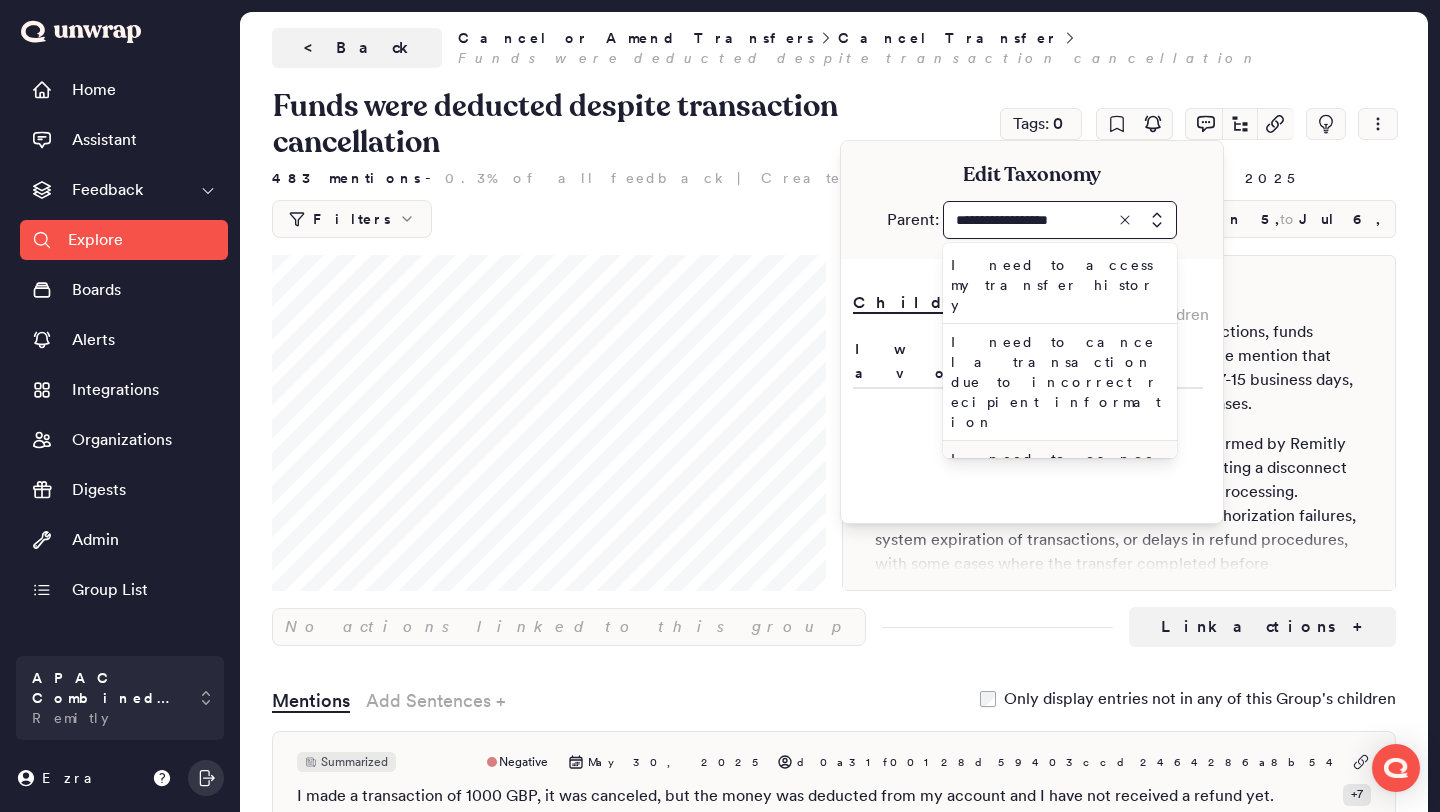 type on "**********" 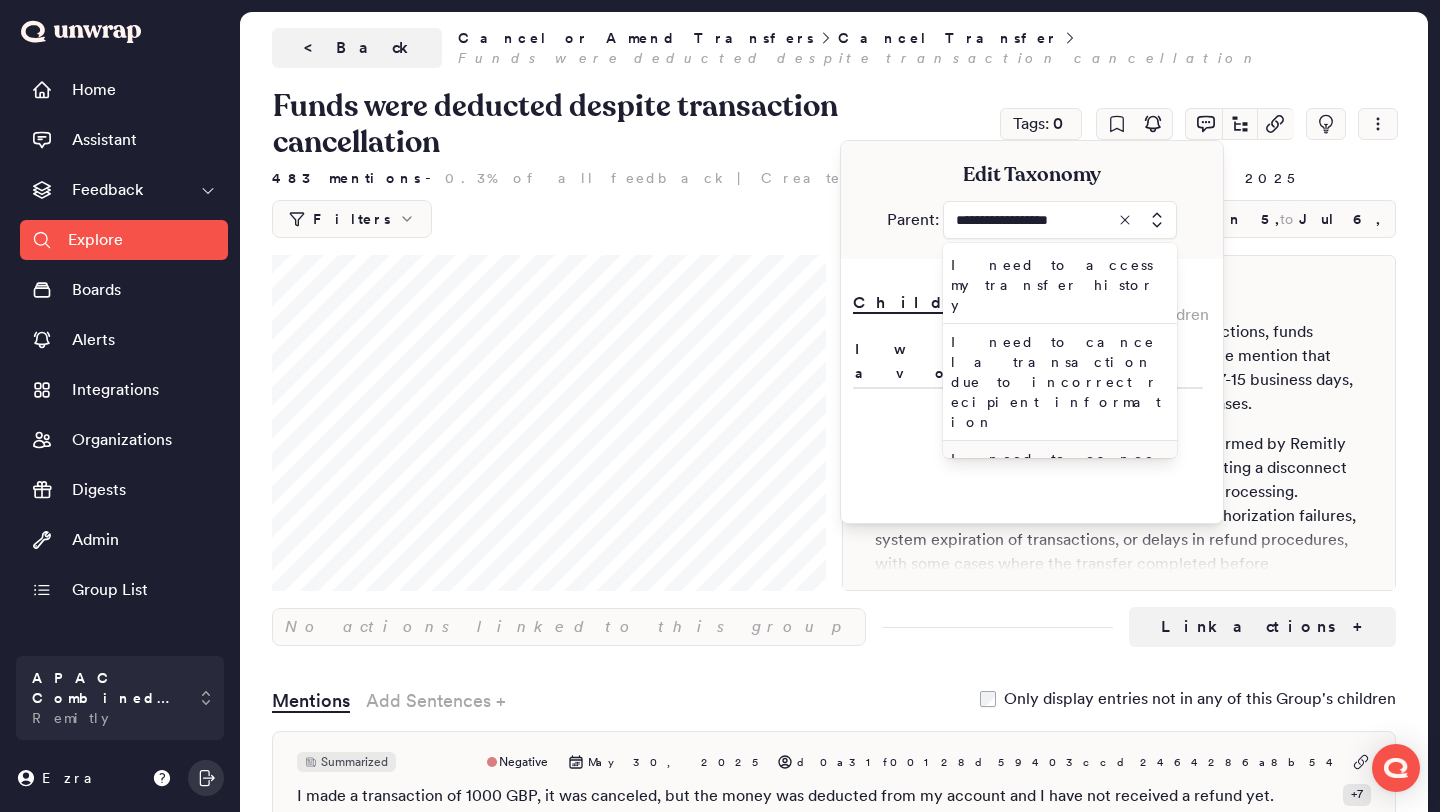 click on "I need to cancel my transaction (13)" at bounding box center (1056, 479) 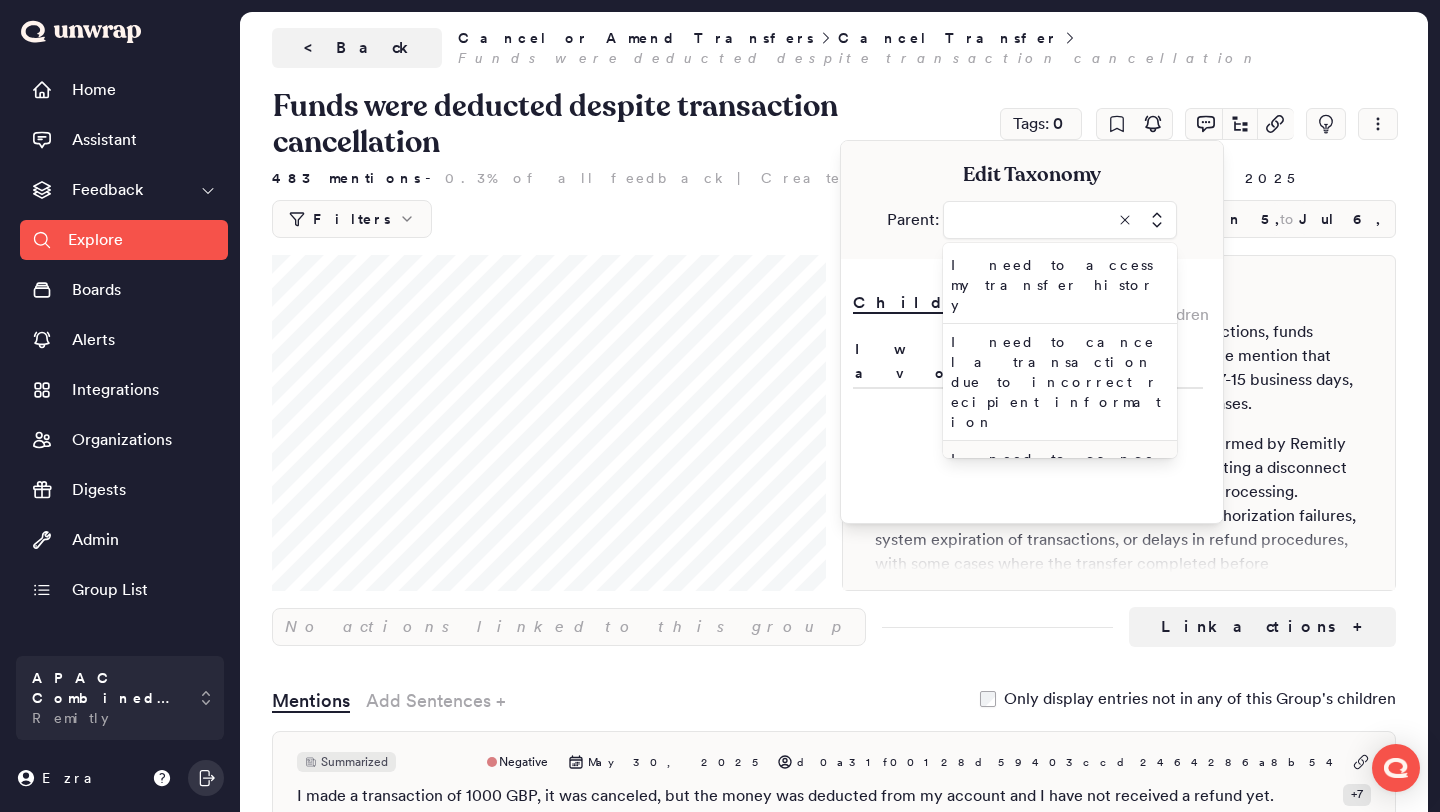 type on "**********" 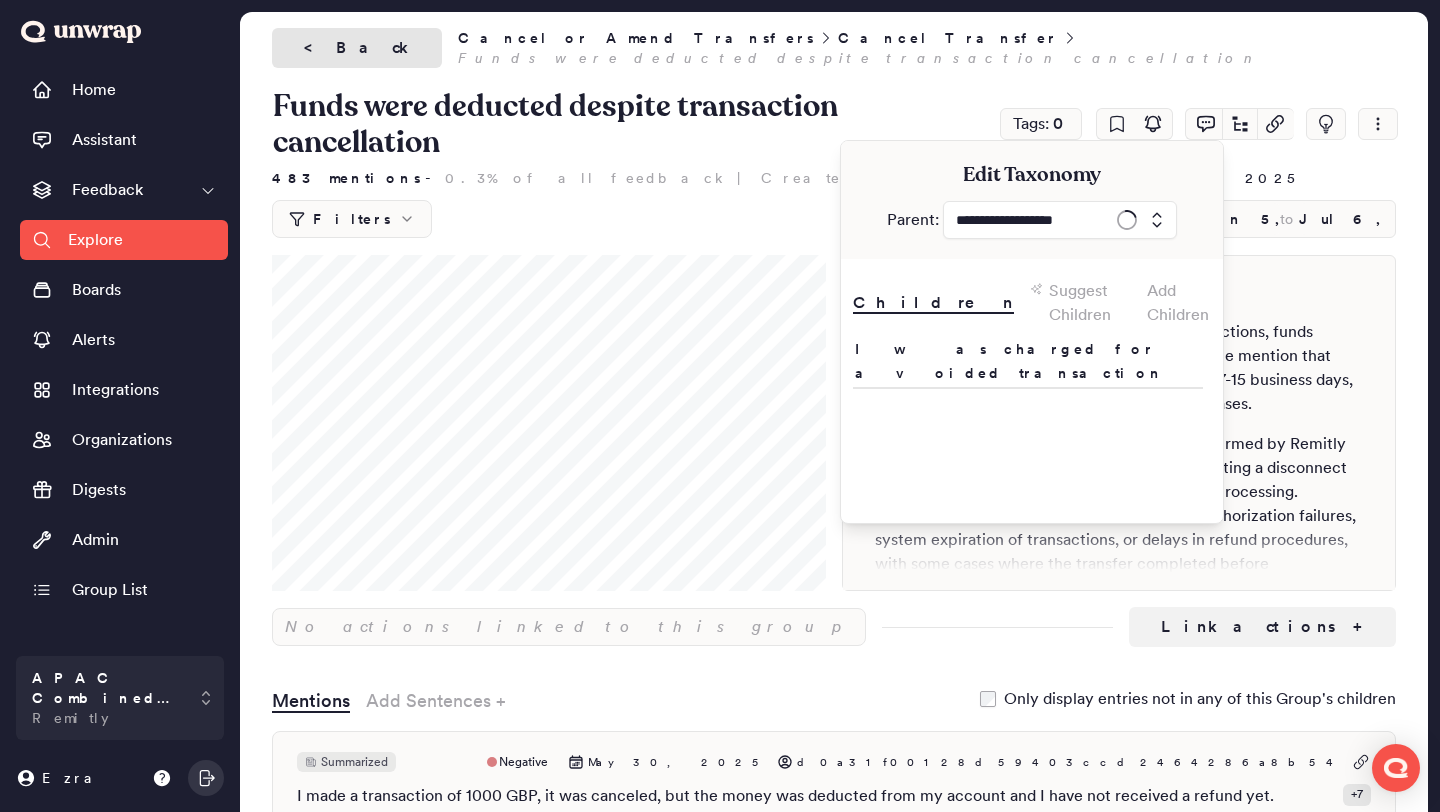 click on "< Back" at bounding box center [357, 48] 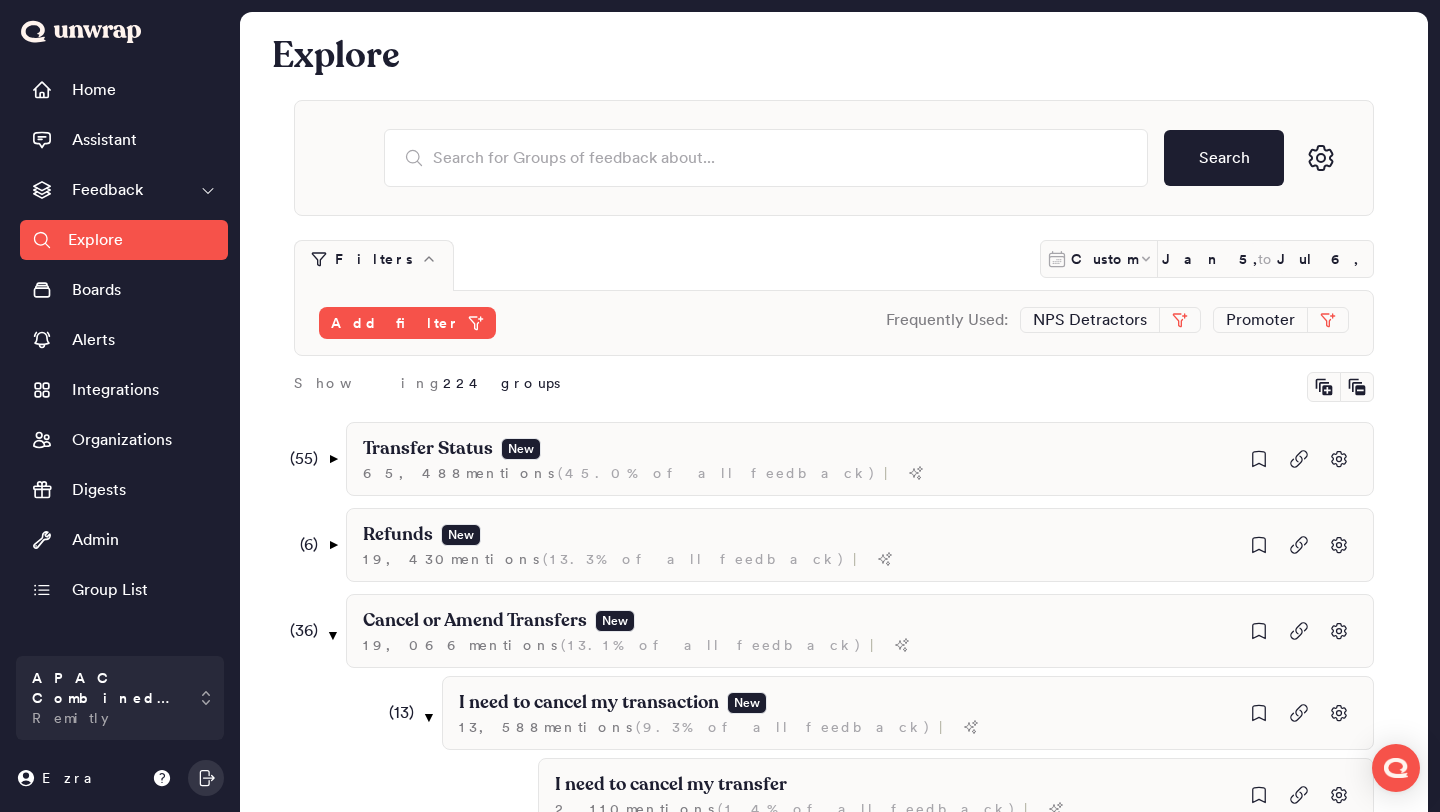 scroll, scrollTop: 372, scrollLeft: 0, axis: vertical 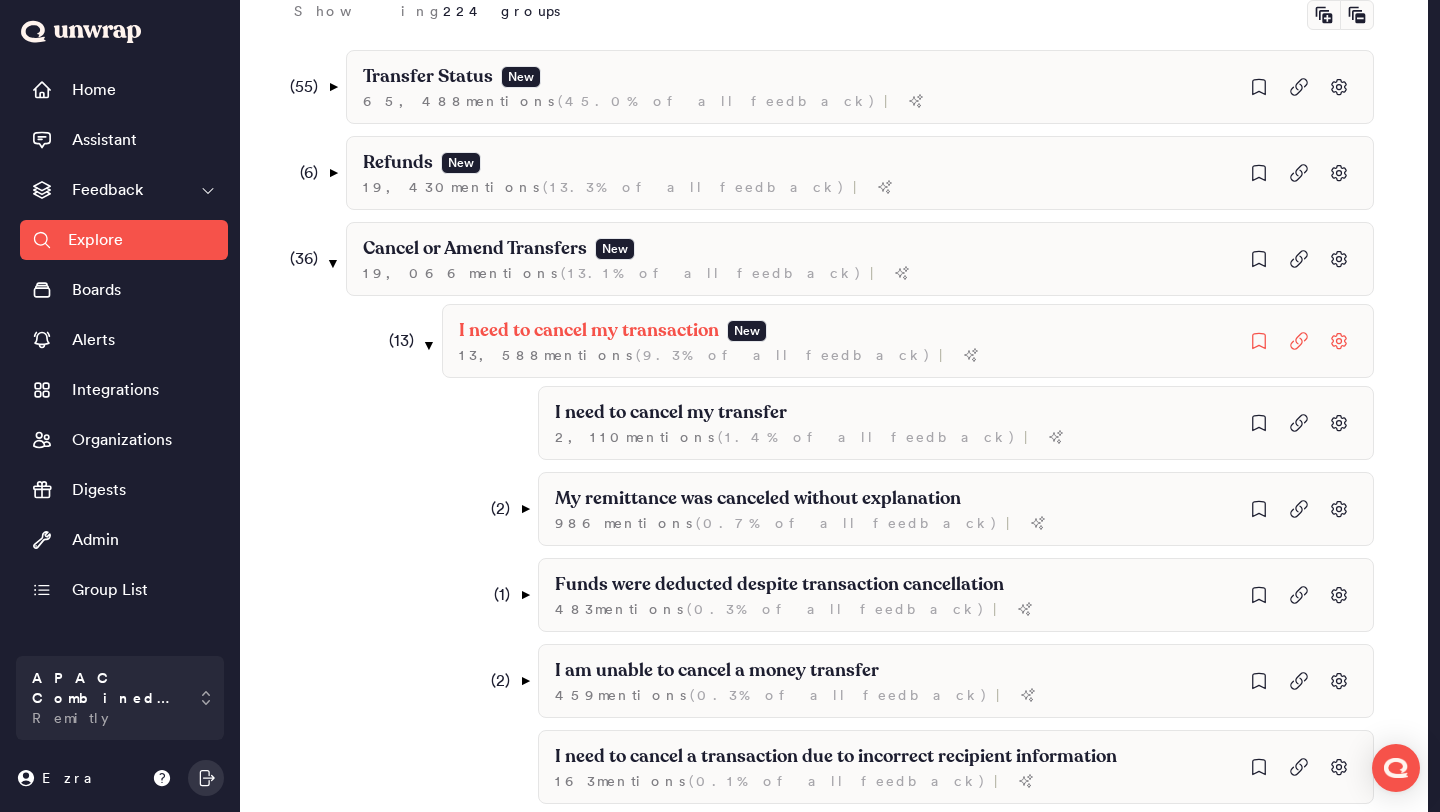 click on "( 13 )" at bounding box center [396, 341] 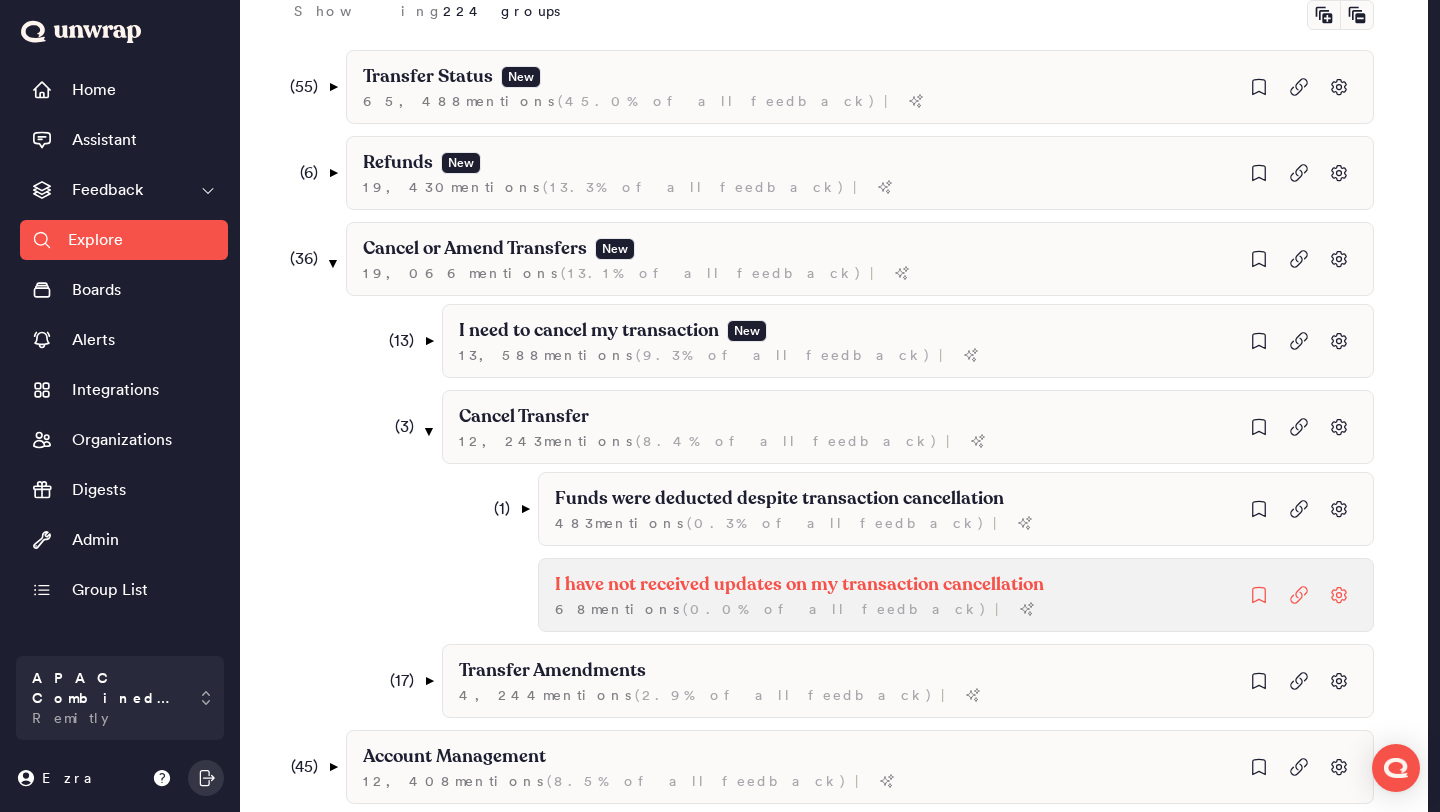 click on "I have not received updates on my transaction cancellation" at bounding box center (779, 499) 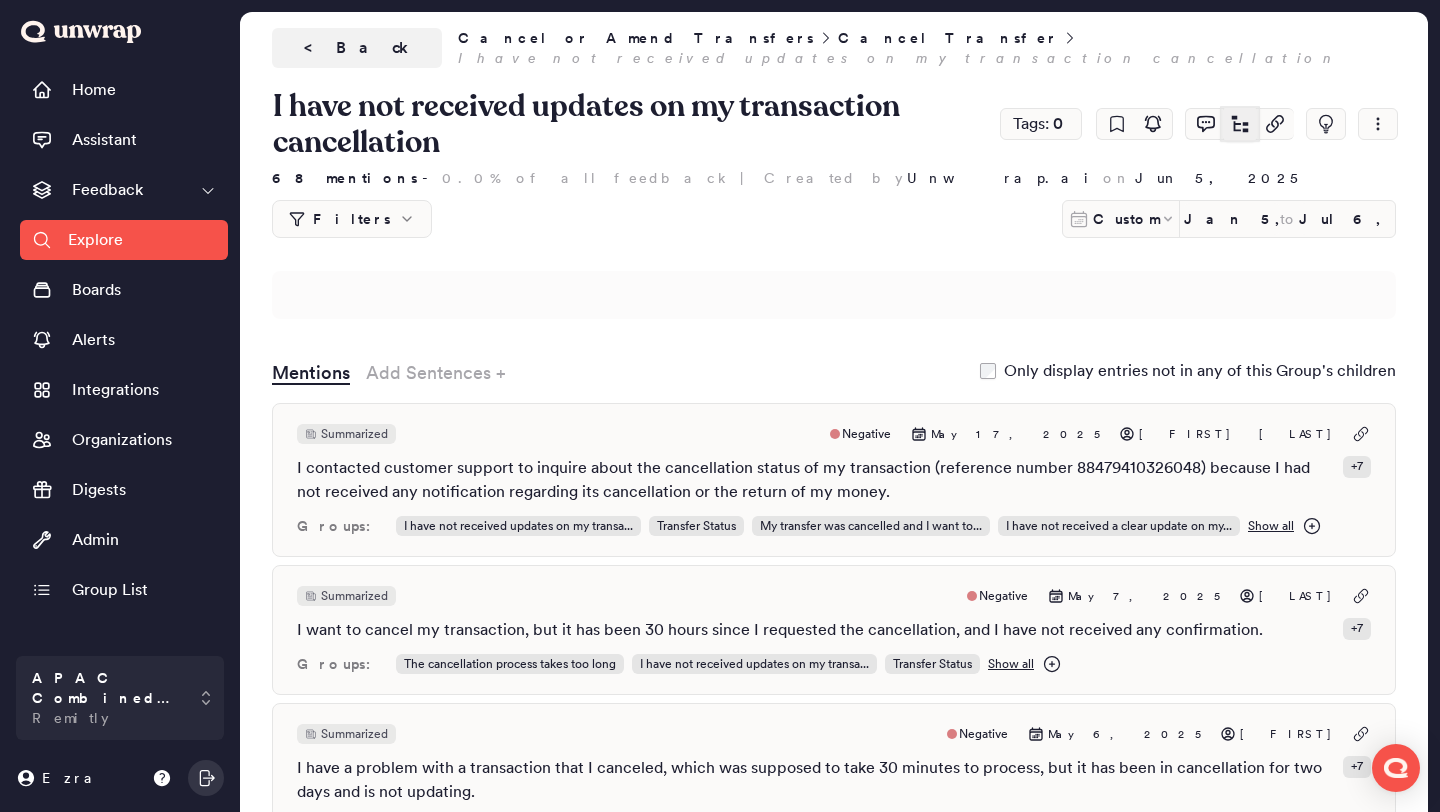click at bounding box center [1240, 123] 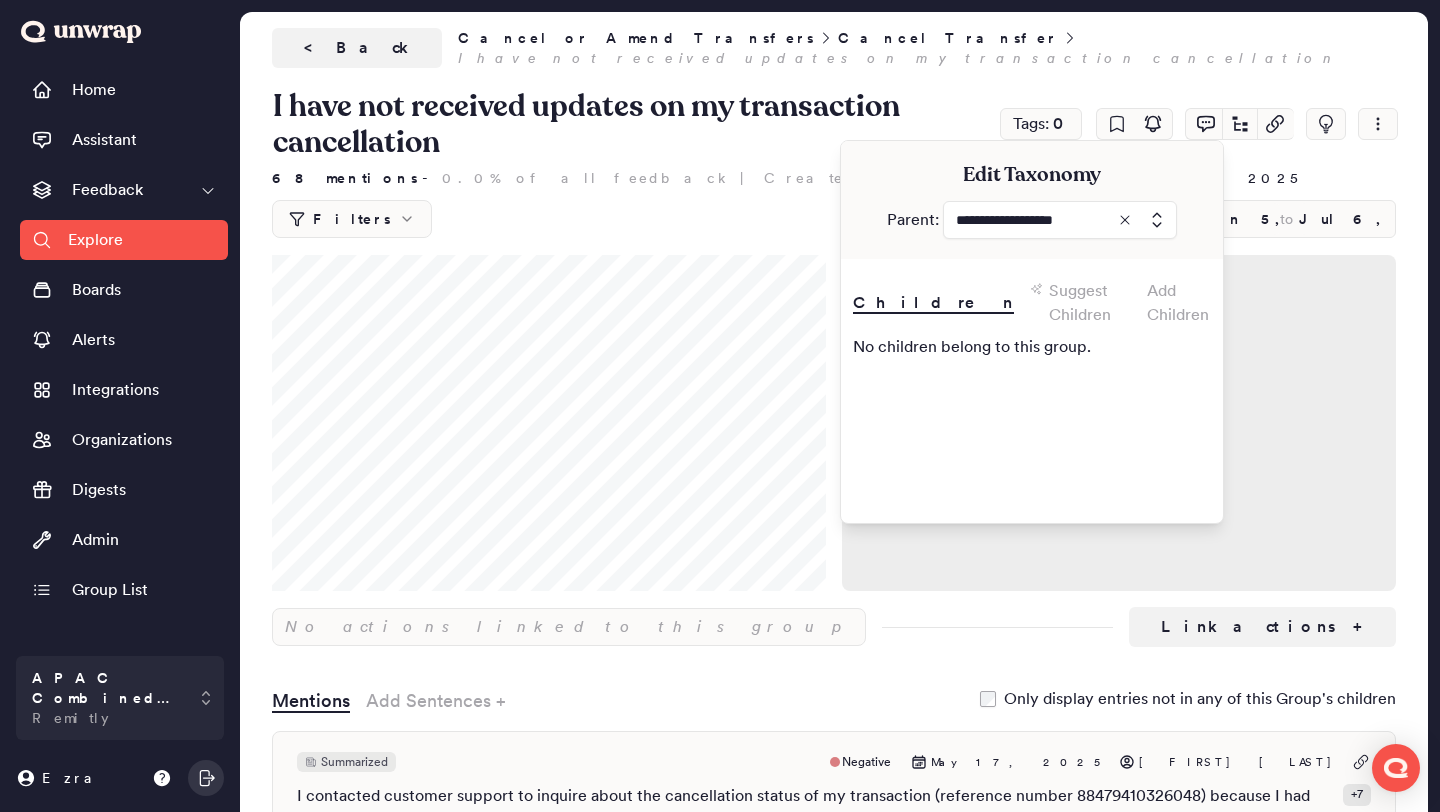 click at bounding box center [1060, 220] 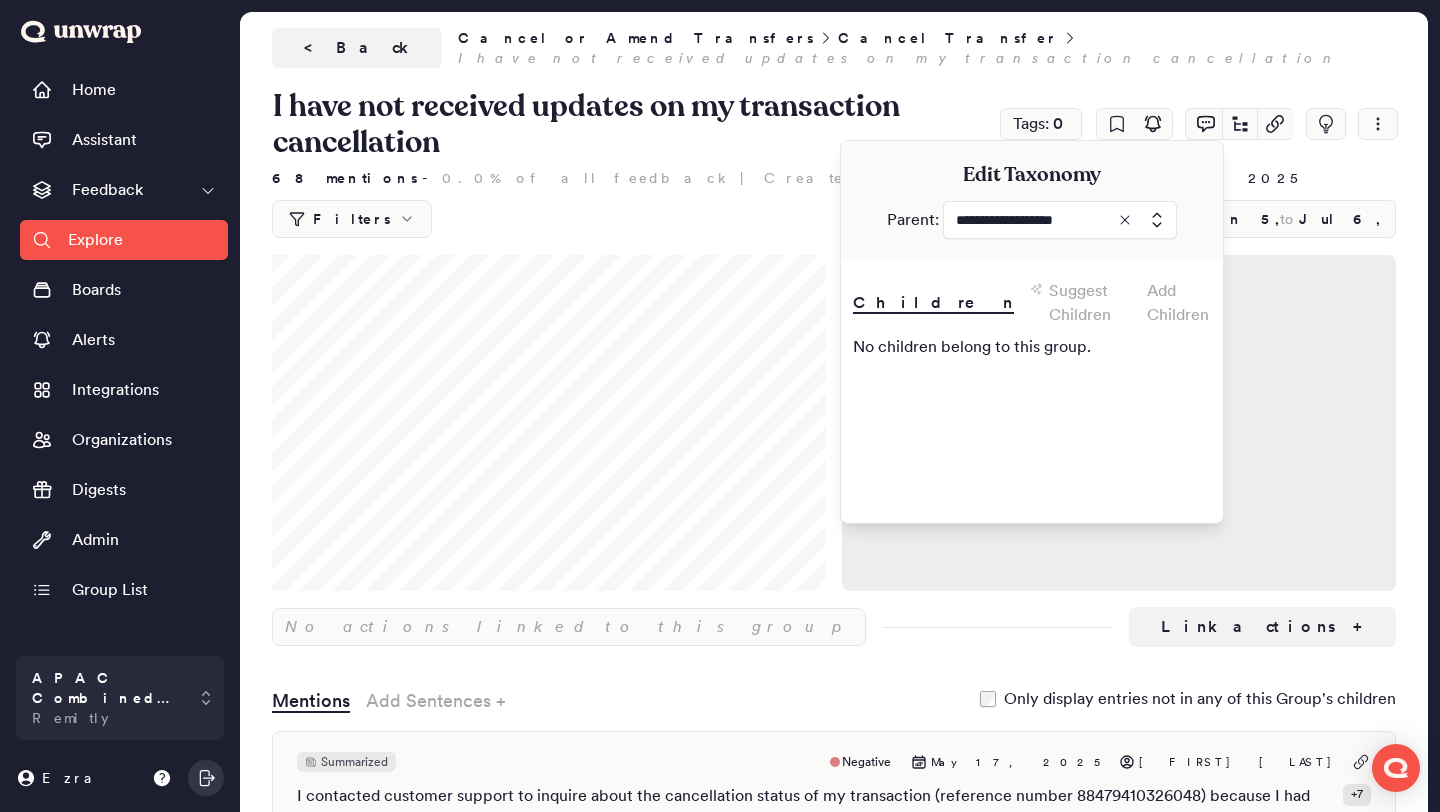 type on "**********" 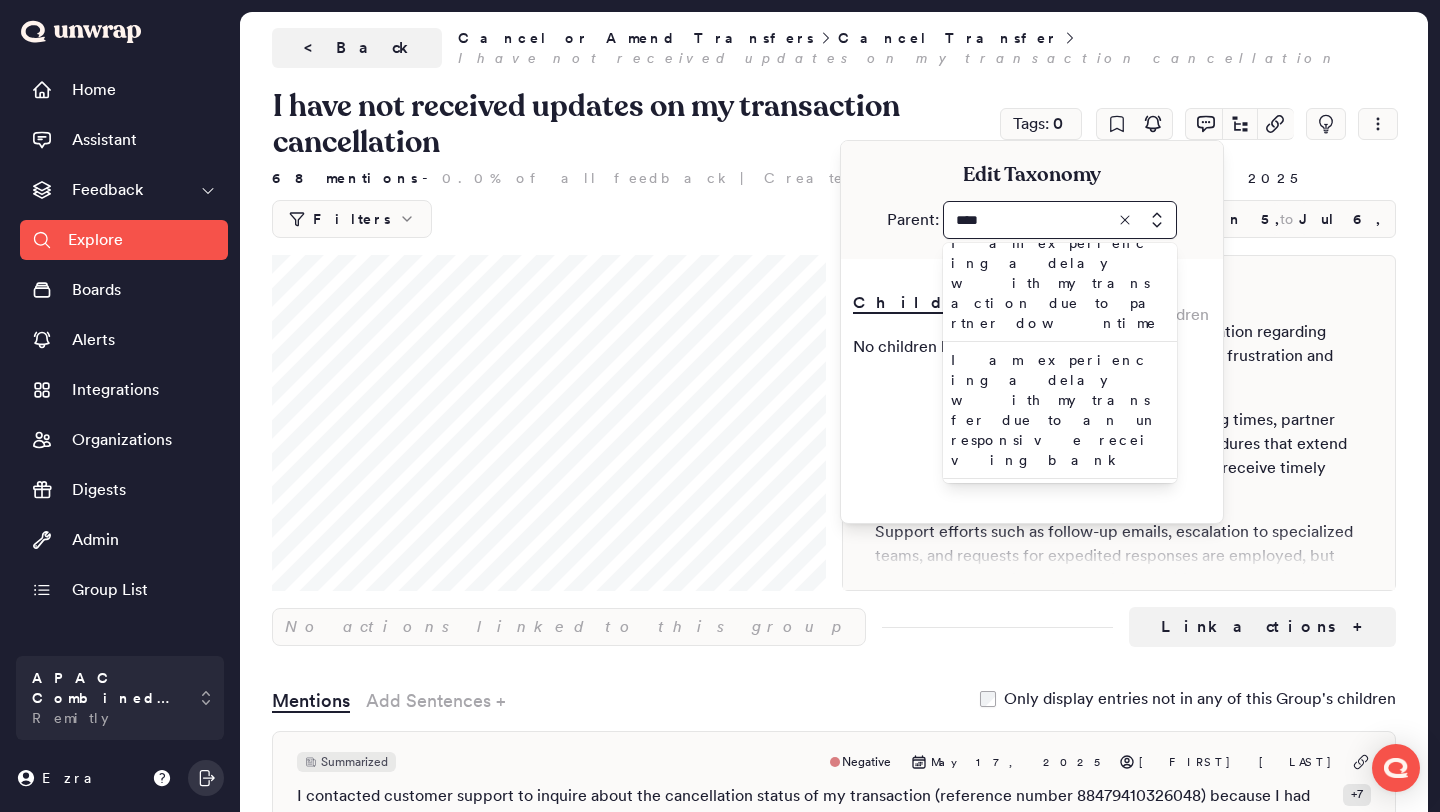 scroll, scrollTop: 116, scrollLeft: 0, axis: vertical 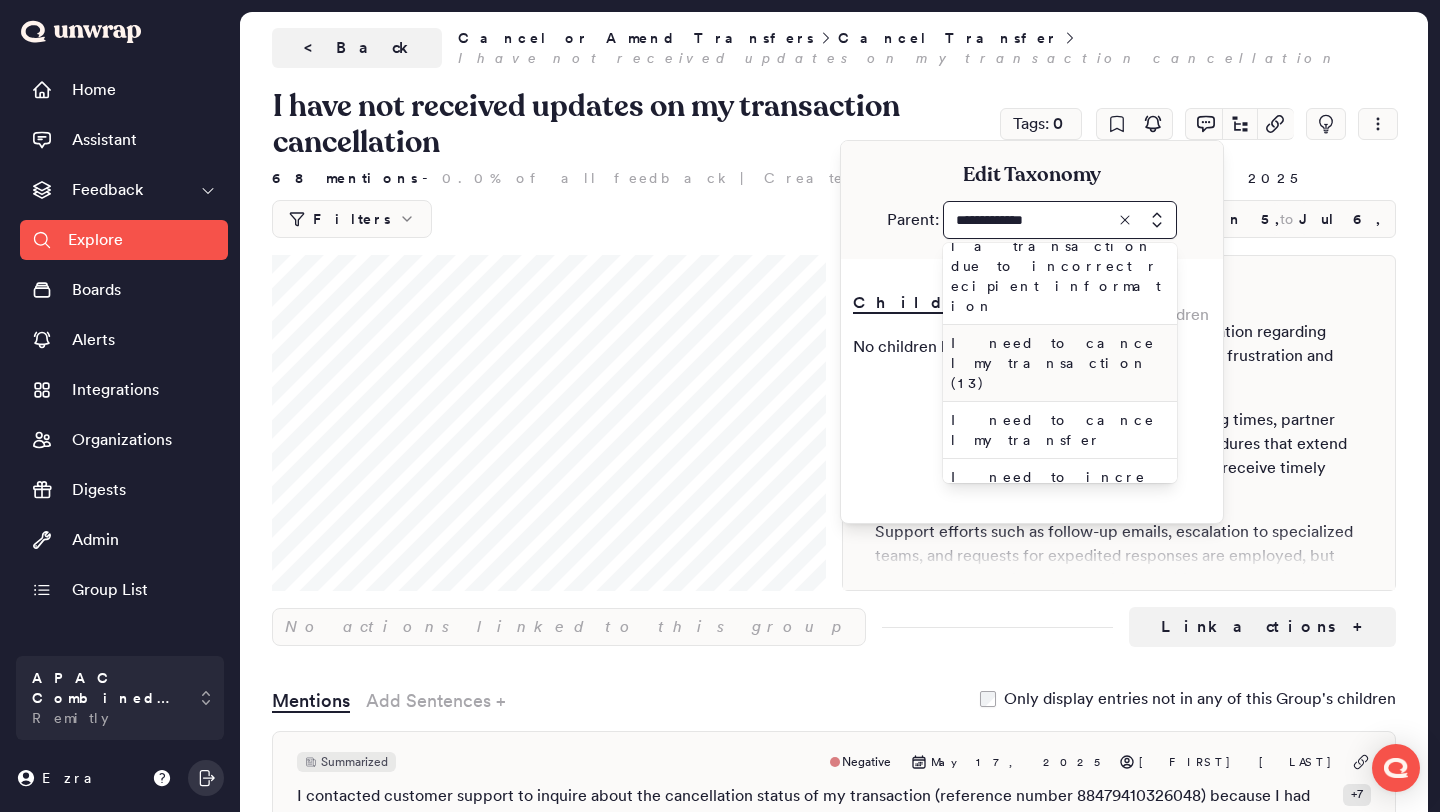 type on "**********" 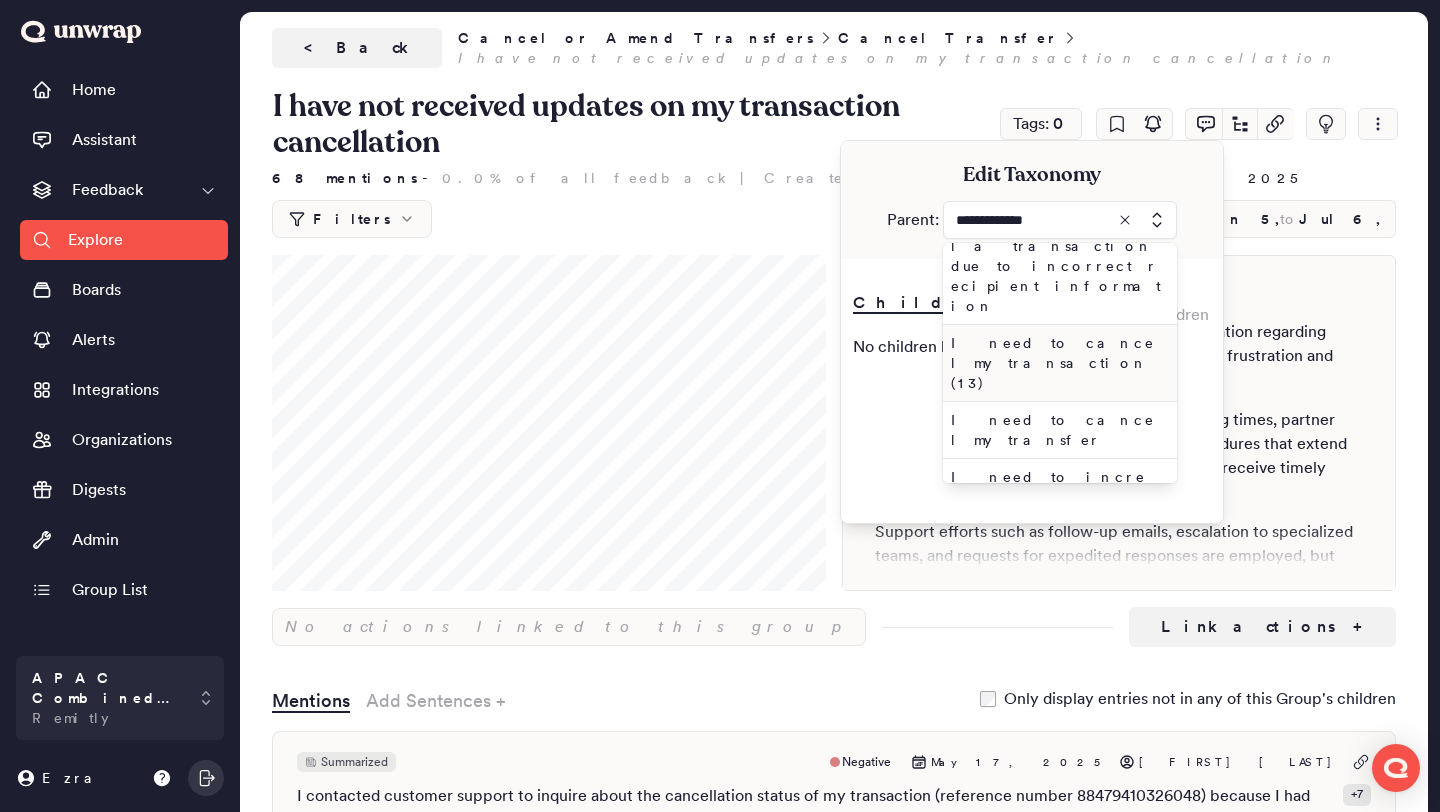 click on "I need to cancel my transaction (13)" at bounding box center [1056, 363] 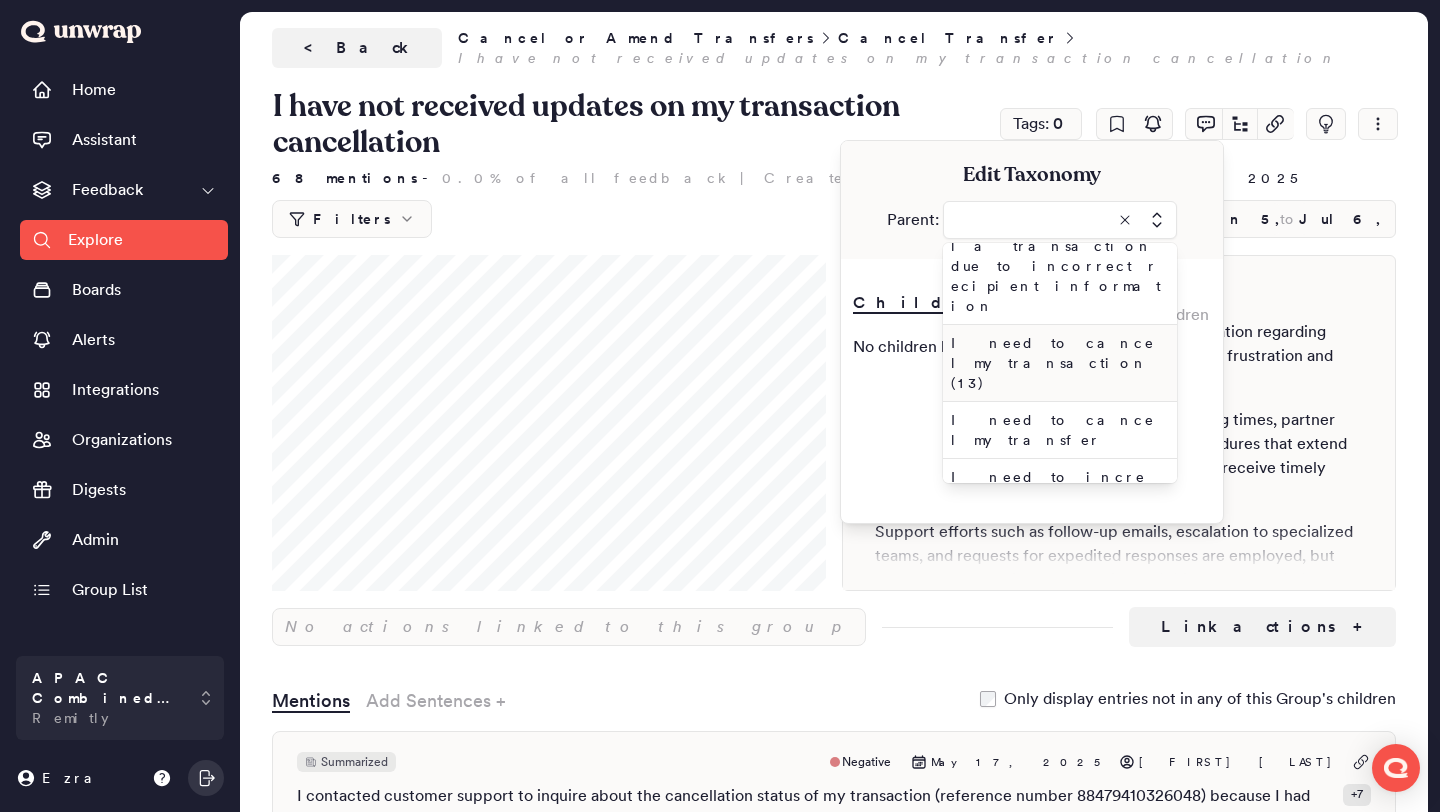 type on "**********" 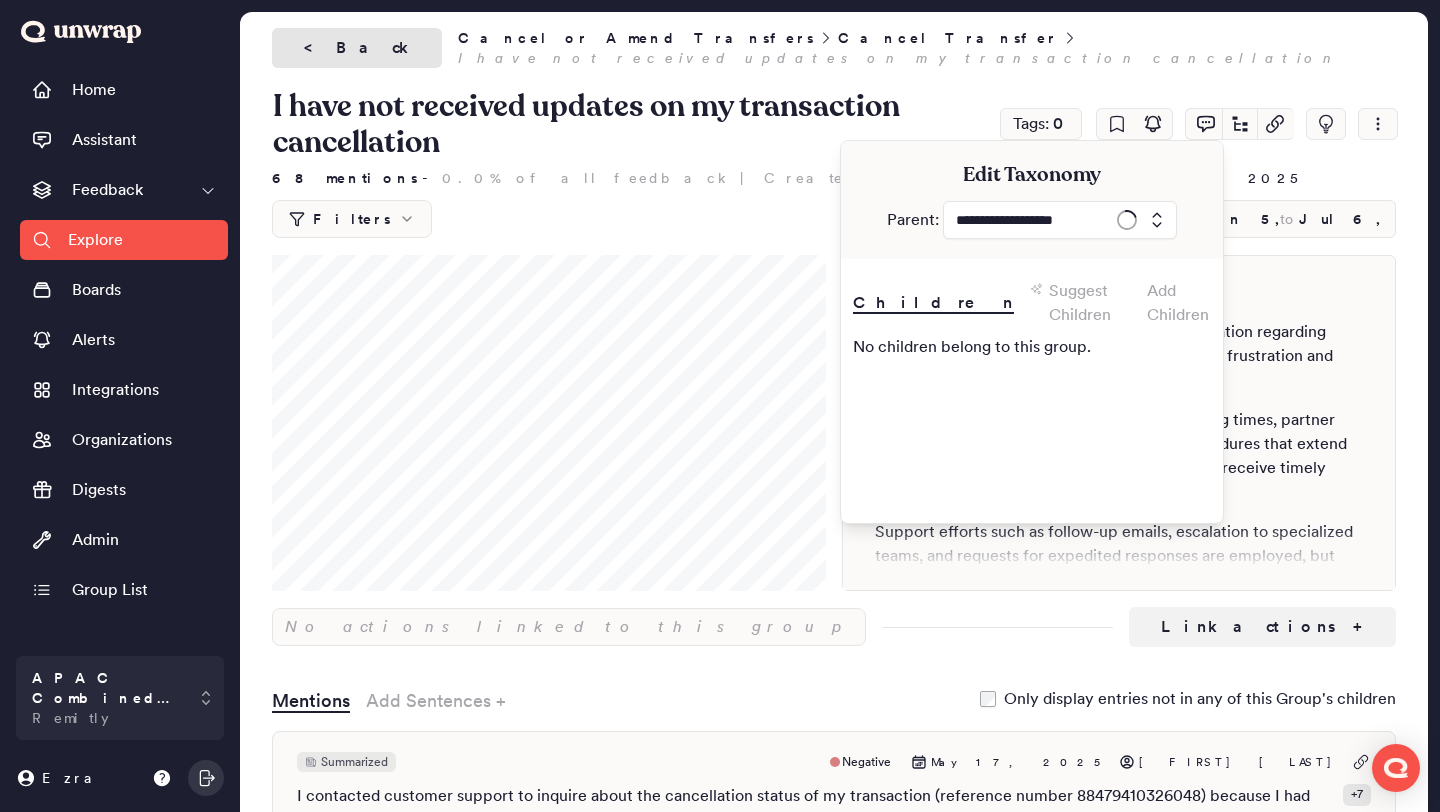 click on "< Back" at bounding box center (357, 48) 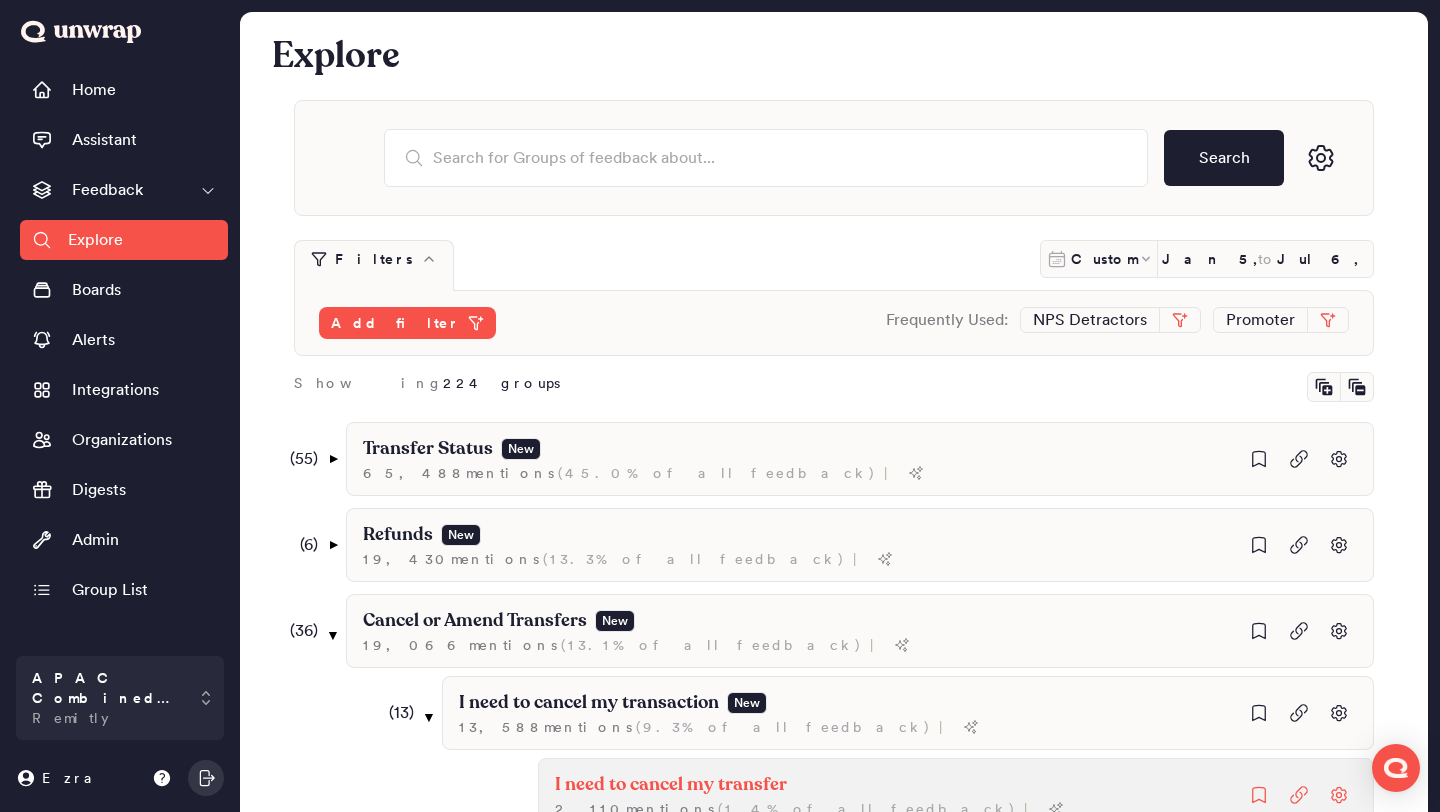 scroll, scrollTop: 372, scrollLeft: 0, axis: vertical 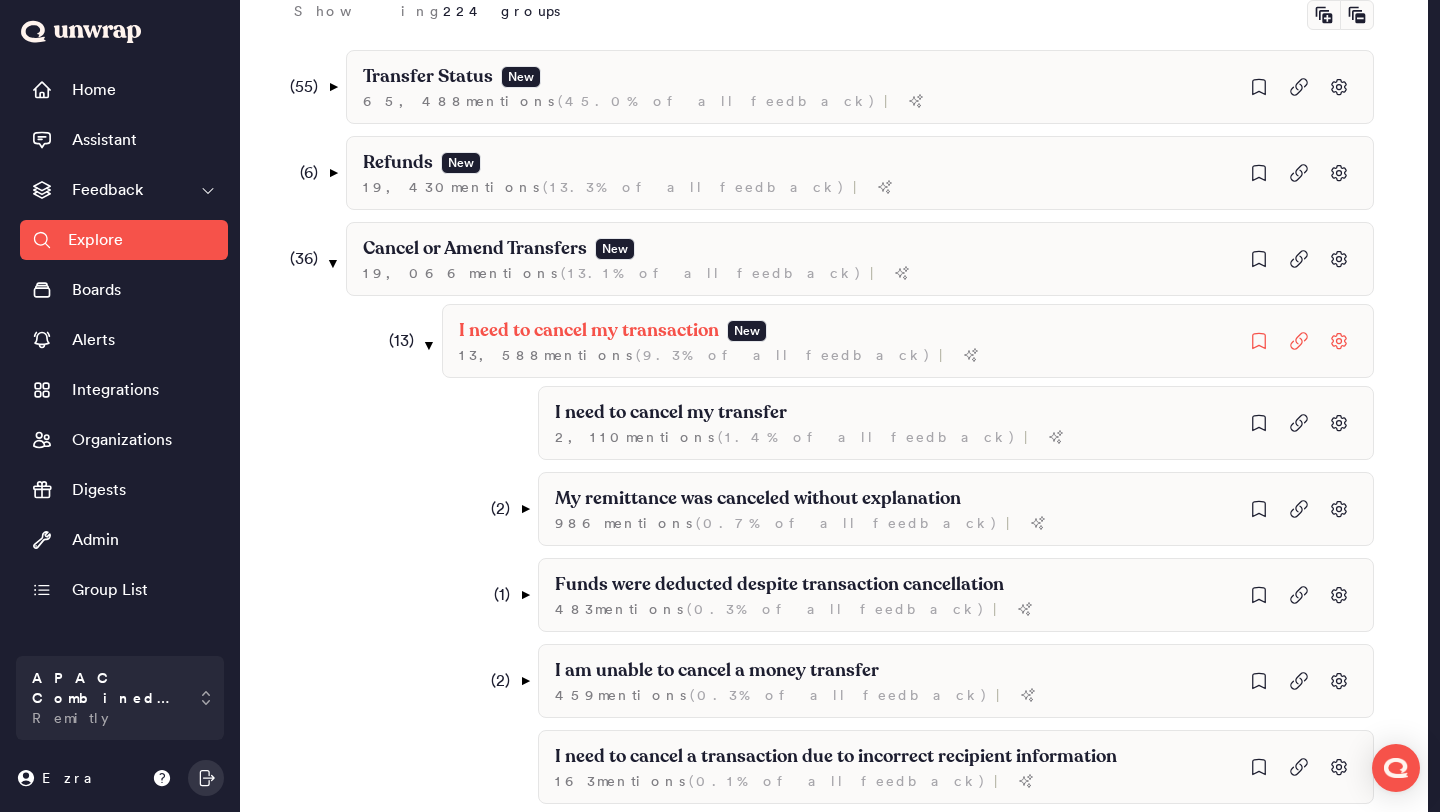 click on "( 13 )" at bounding box center [396, 341] 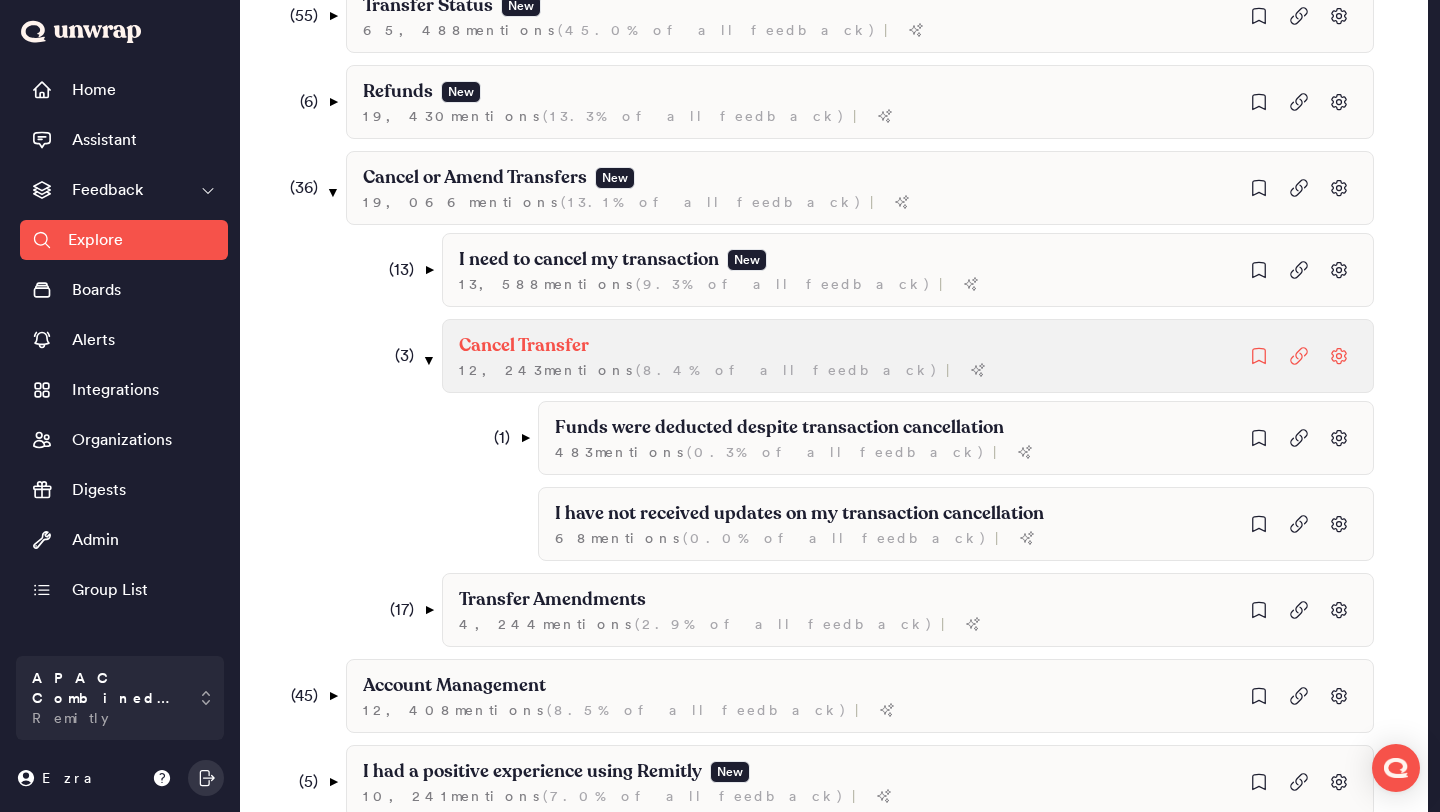 scroll, scrollTop: 447, scrollLeft: 0, axis: vertical 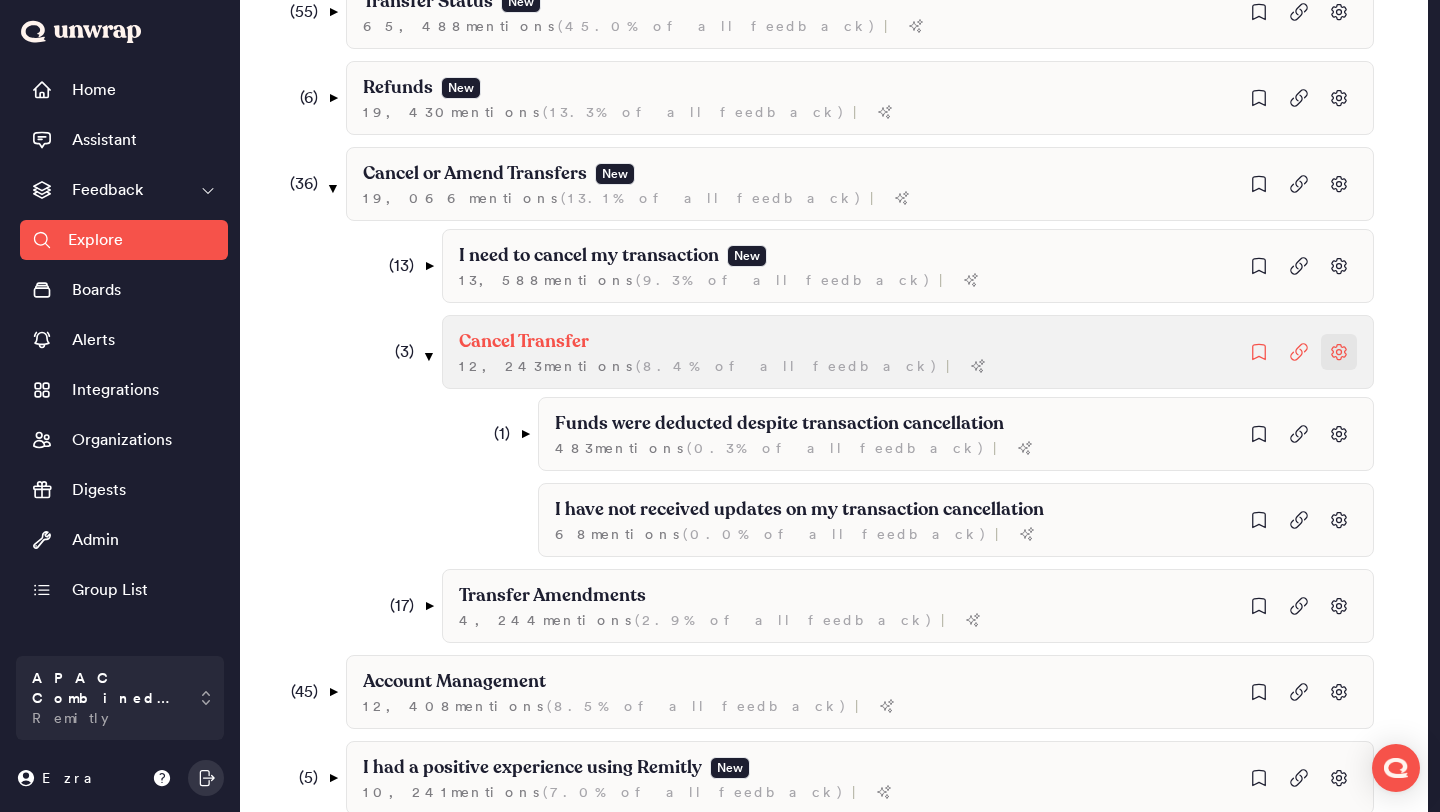 click at bounding box center (1339, 266) 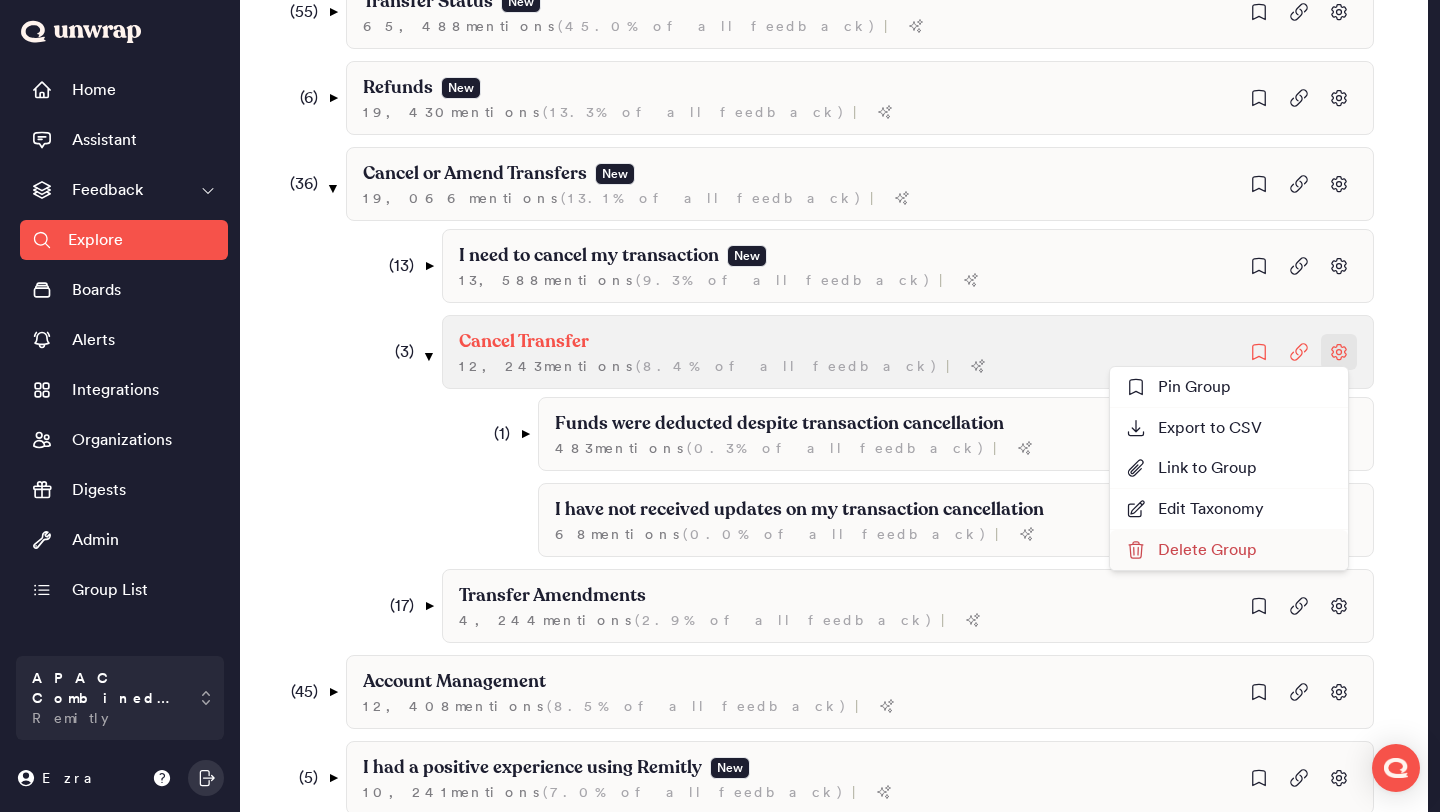 click on "Delete Group" at bounding box center (1191, 550) 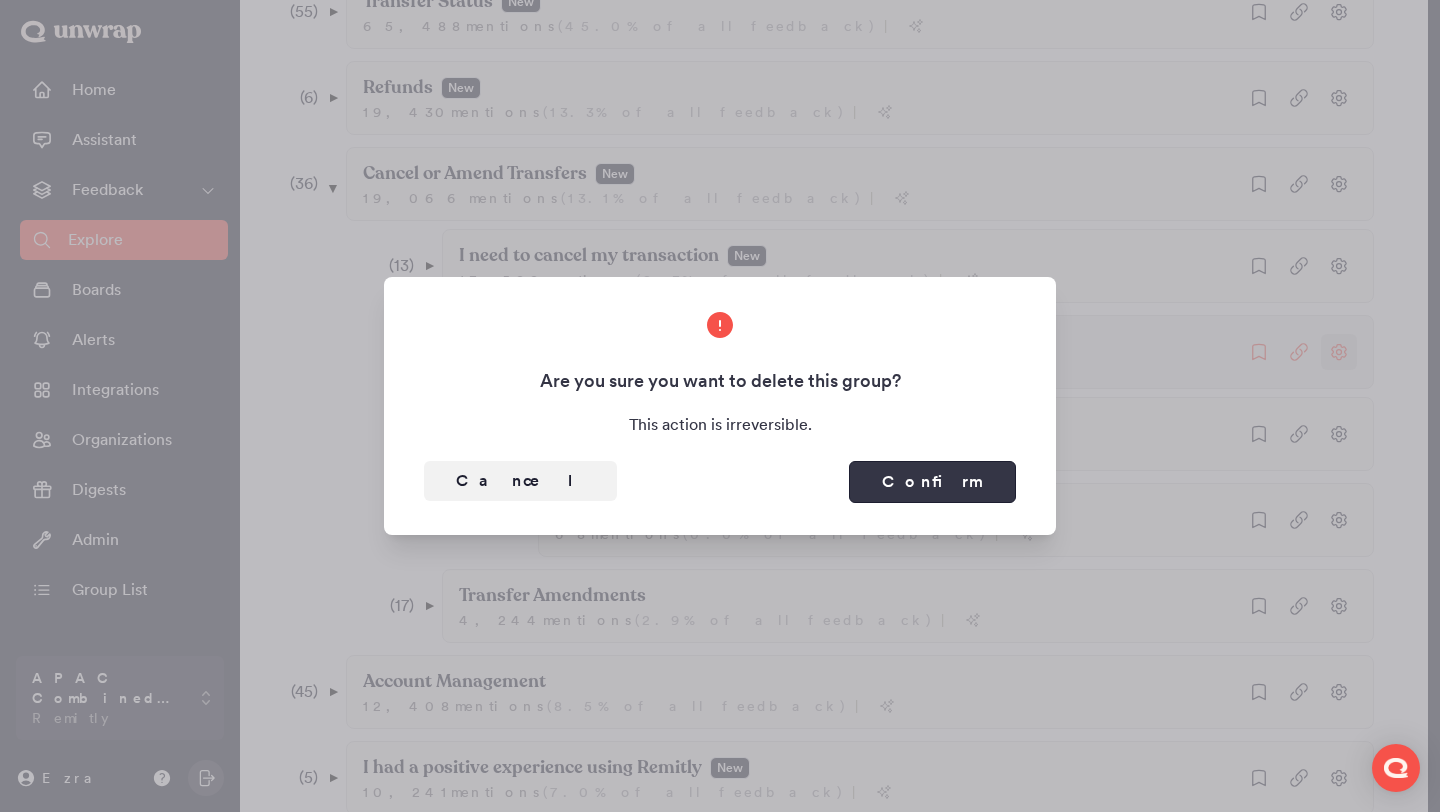 click on "Confirm" at bounding box center [932, 482] 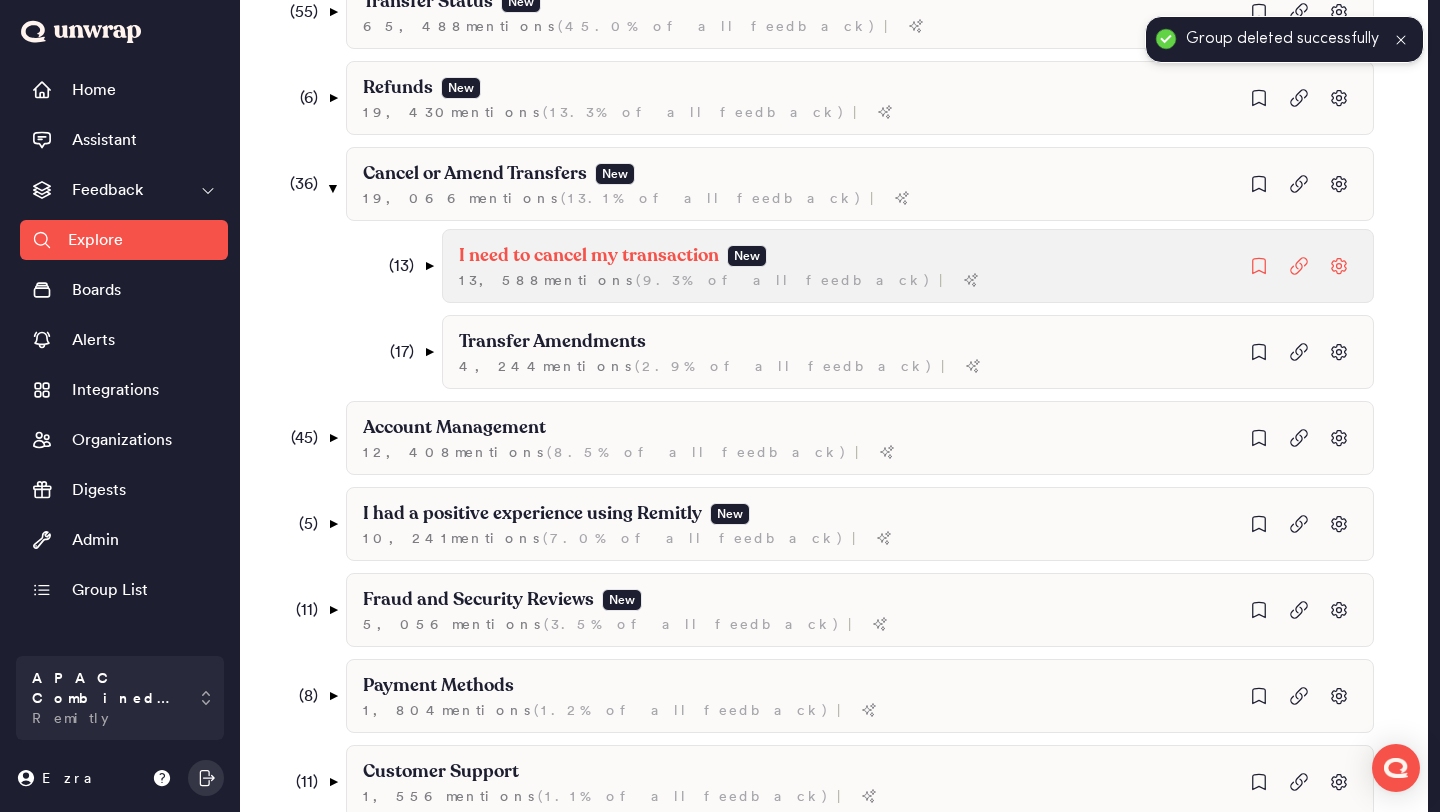 click on "I need to cancel my transaction" at bounding box center [589, 256] 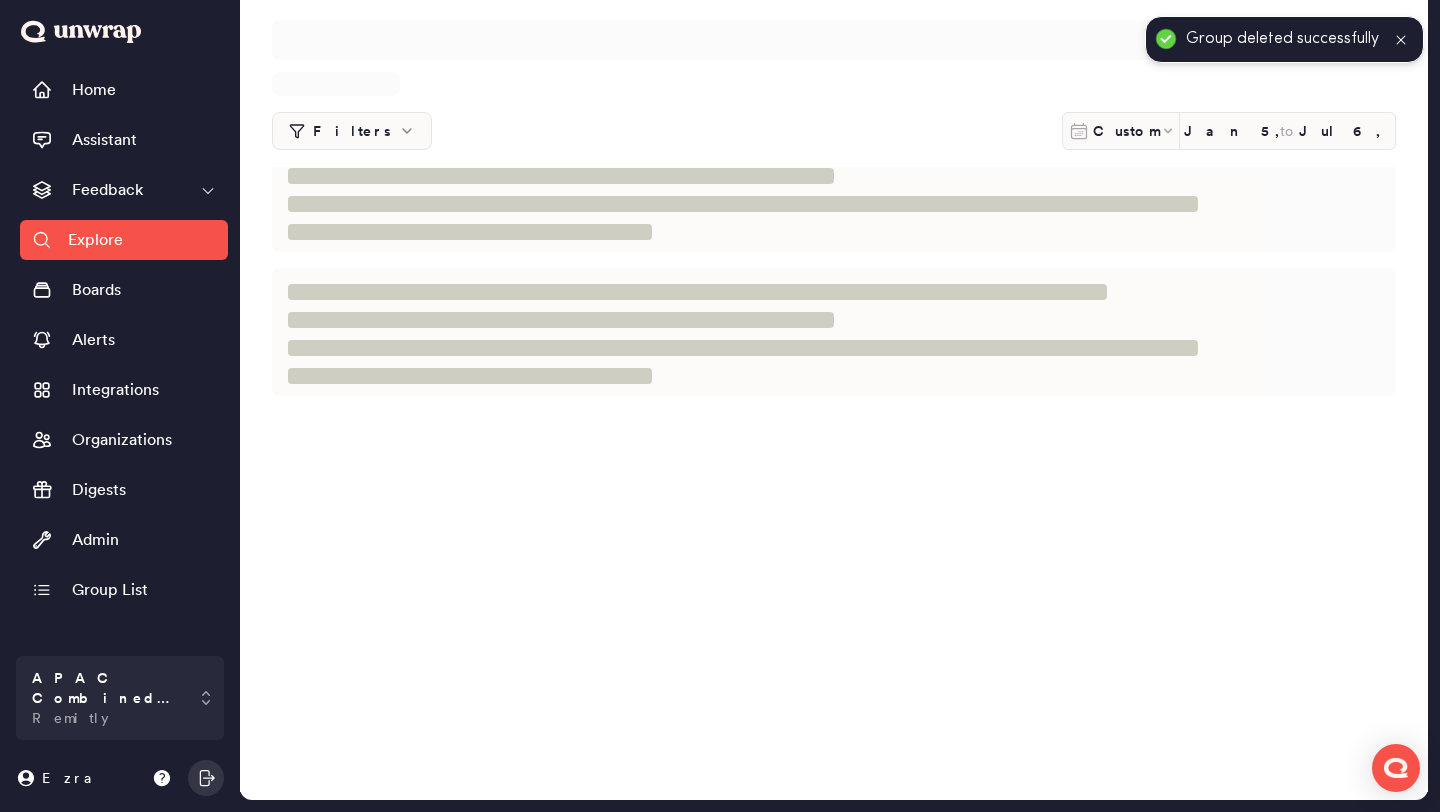 scroll, scrollTop: 0, scrollLeft: 0, axis: both 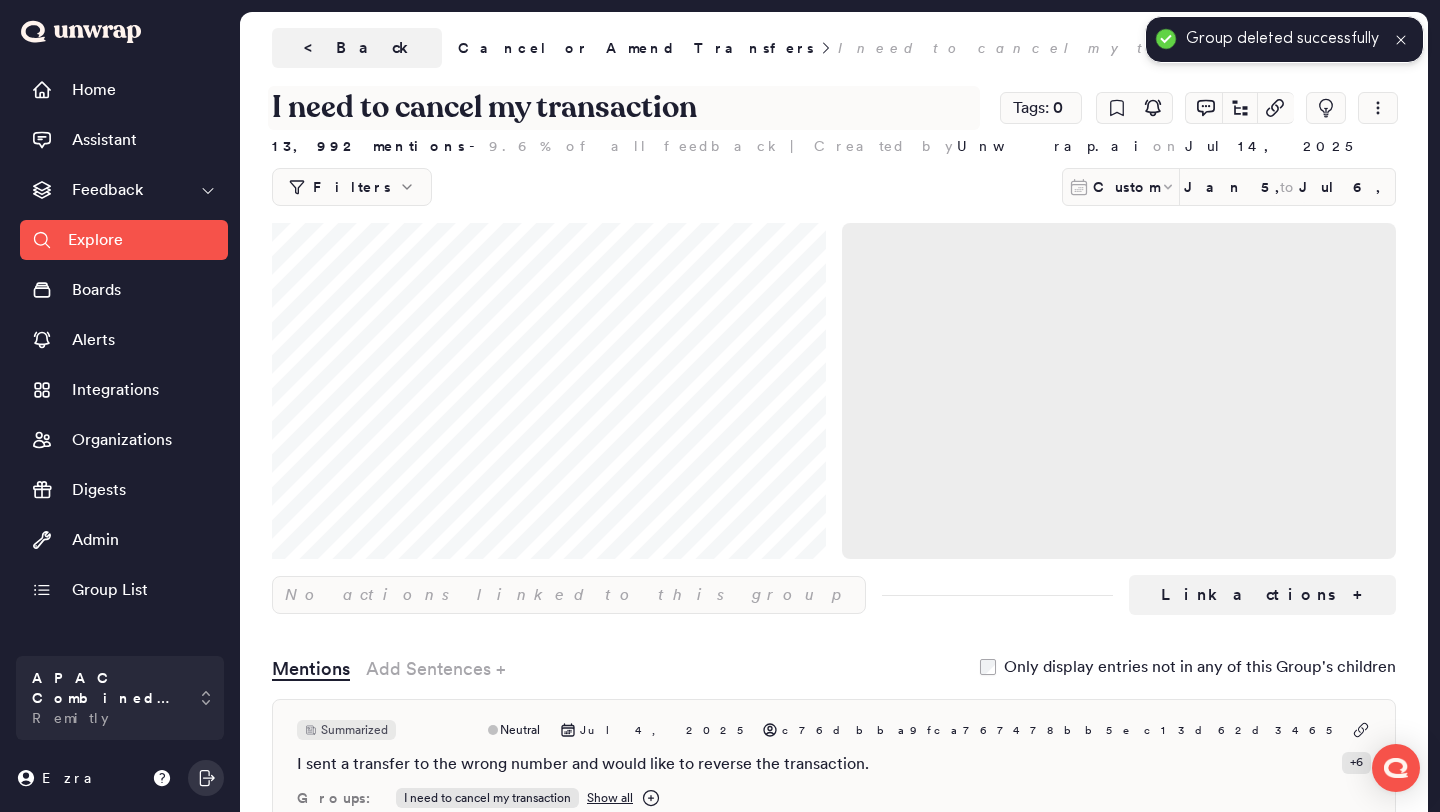 click on "I need to cancel my transaction" at bounding box center (624, 108) 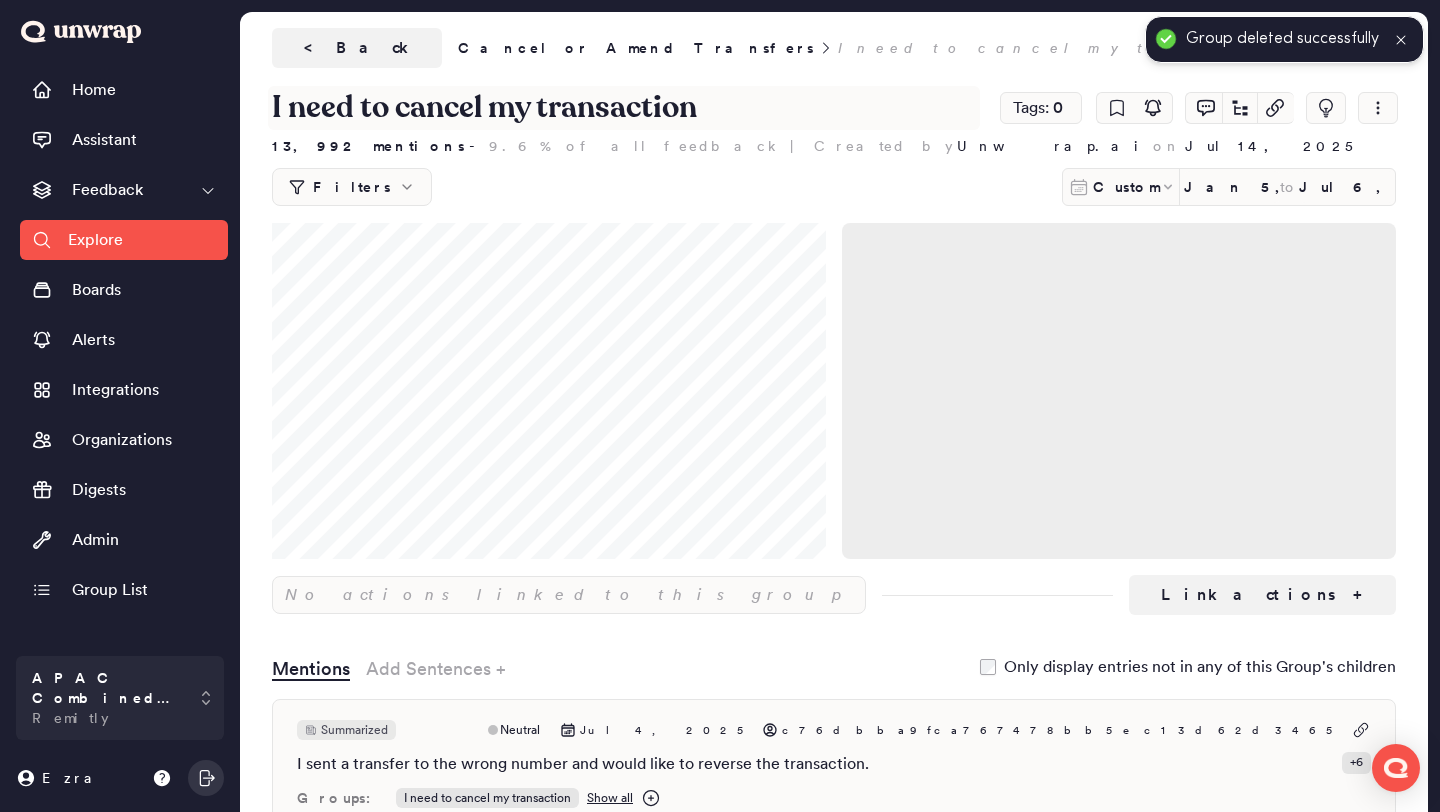 click on "I need to cancel my transaction" at bounding box center (624, 108) 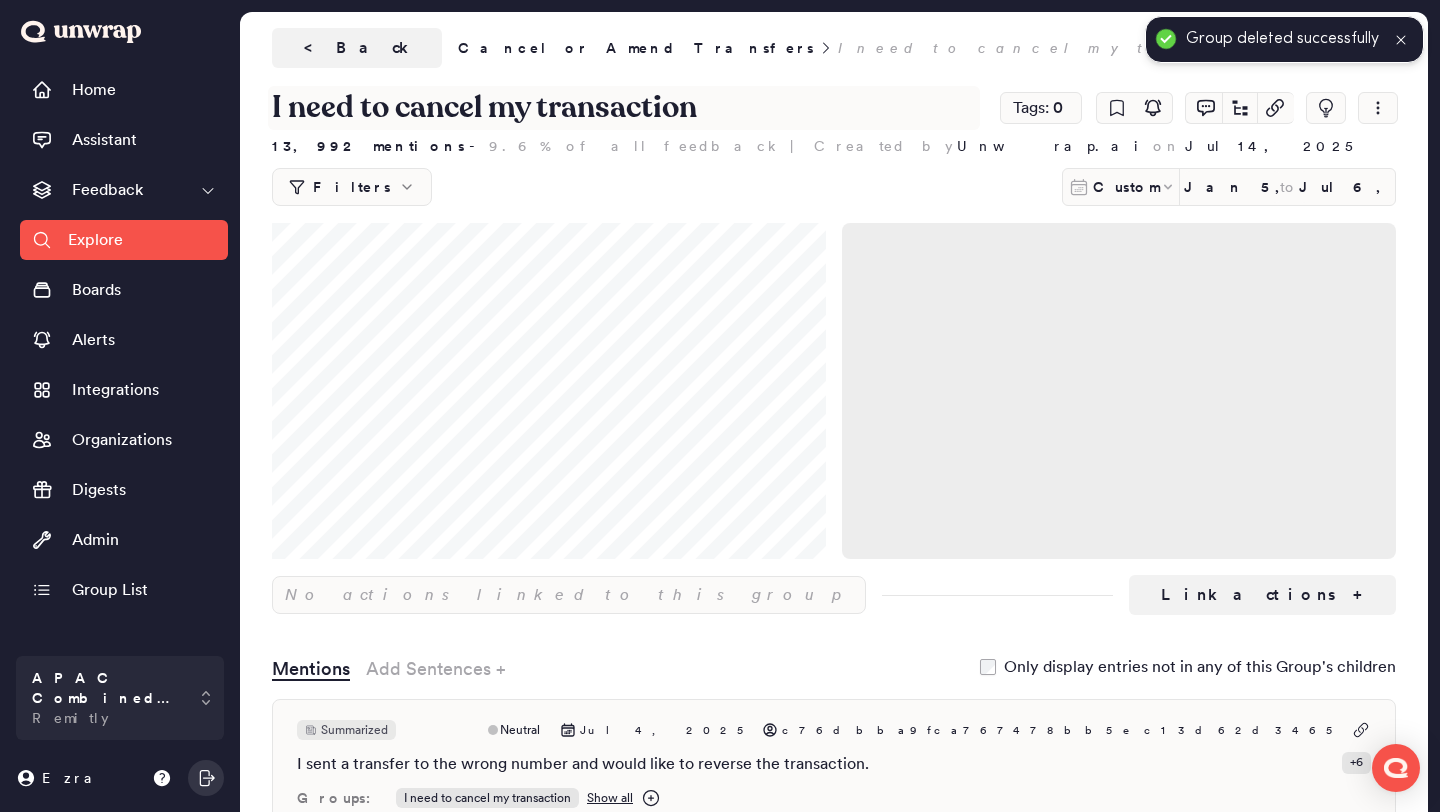 click on "I need to cancel my transaction" at bounding box center (624, 108) 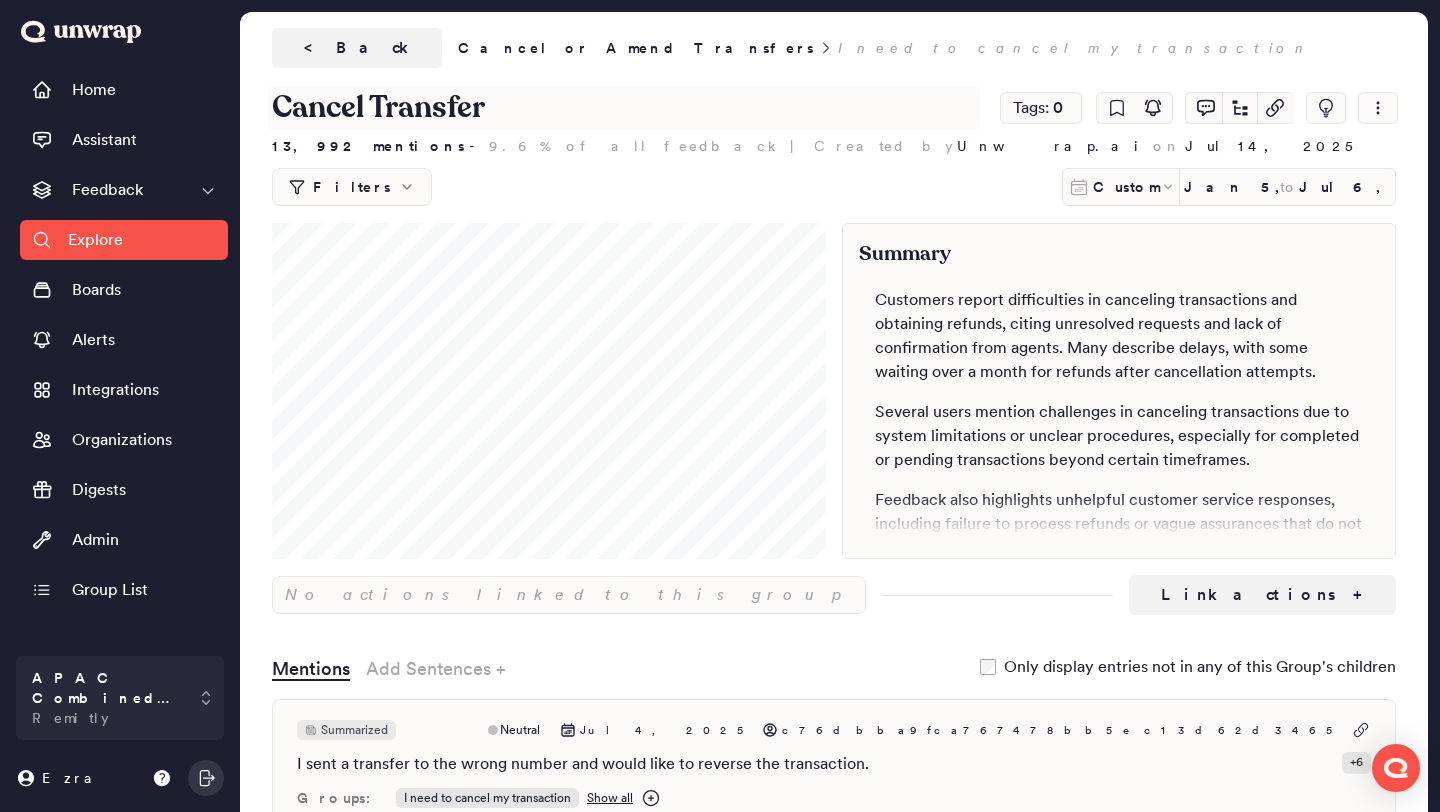 type on "Cancel Transfer" 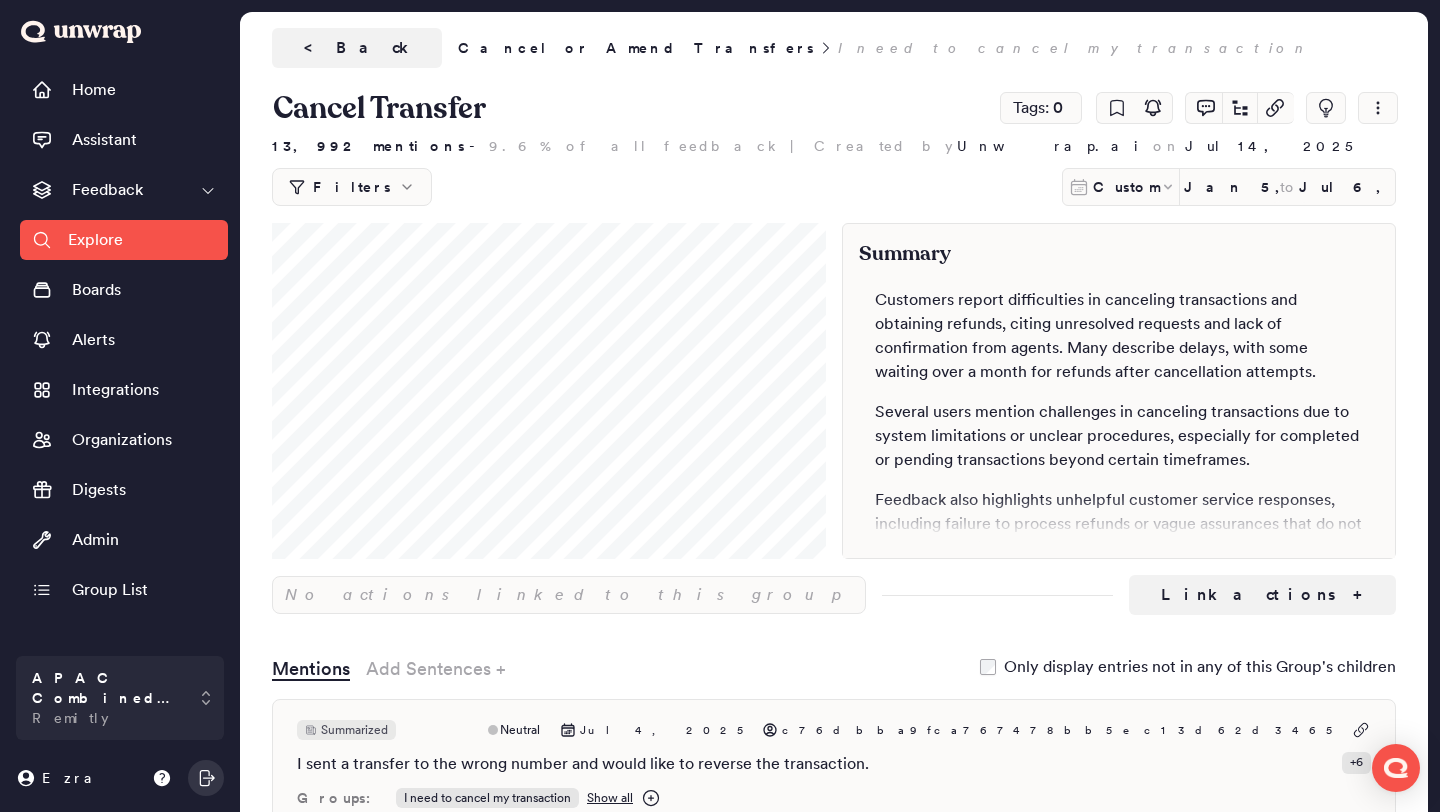 click on "< Back Cancel or Amend Transfers I need to cancel my transaction" at bounding box center (793, 48) 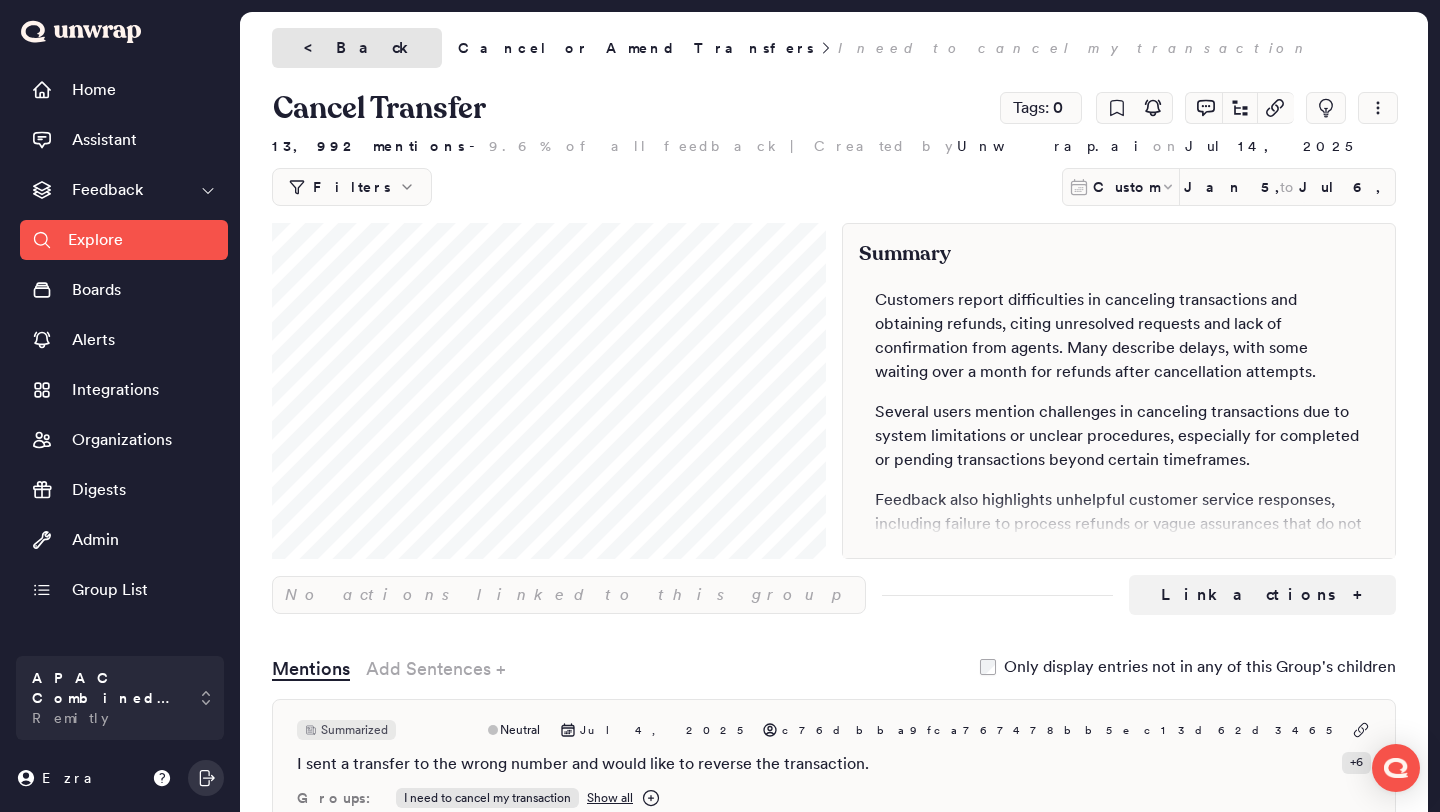click on "< Back" at bounding box center (357, 48) 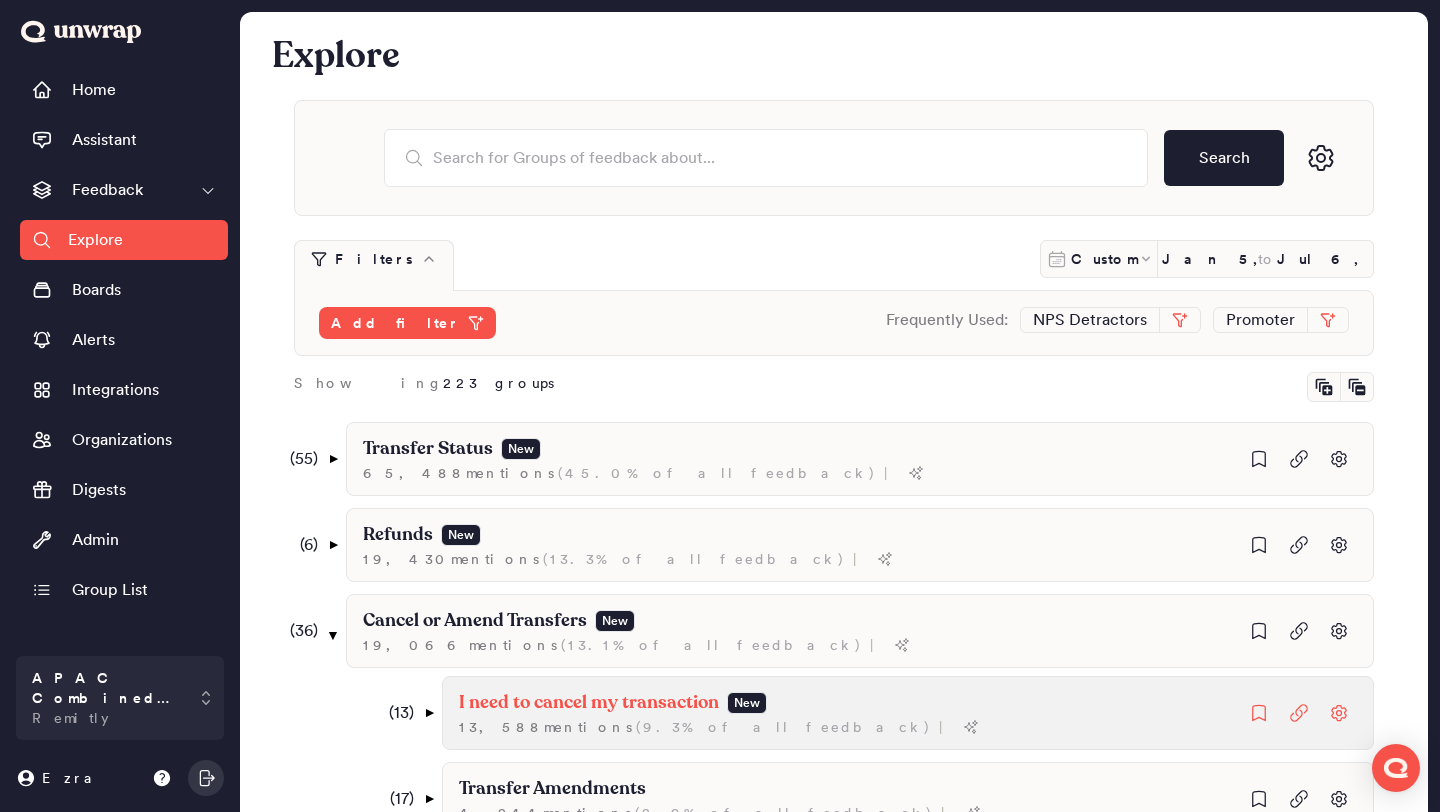 scroll, scrollTop: 447, scrollLeft: 0, axis: vertical 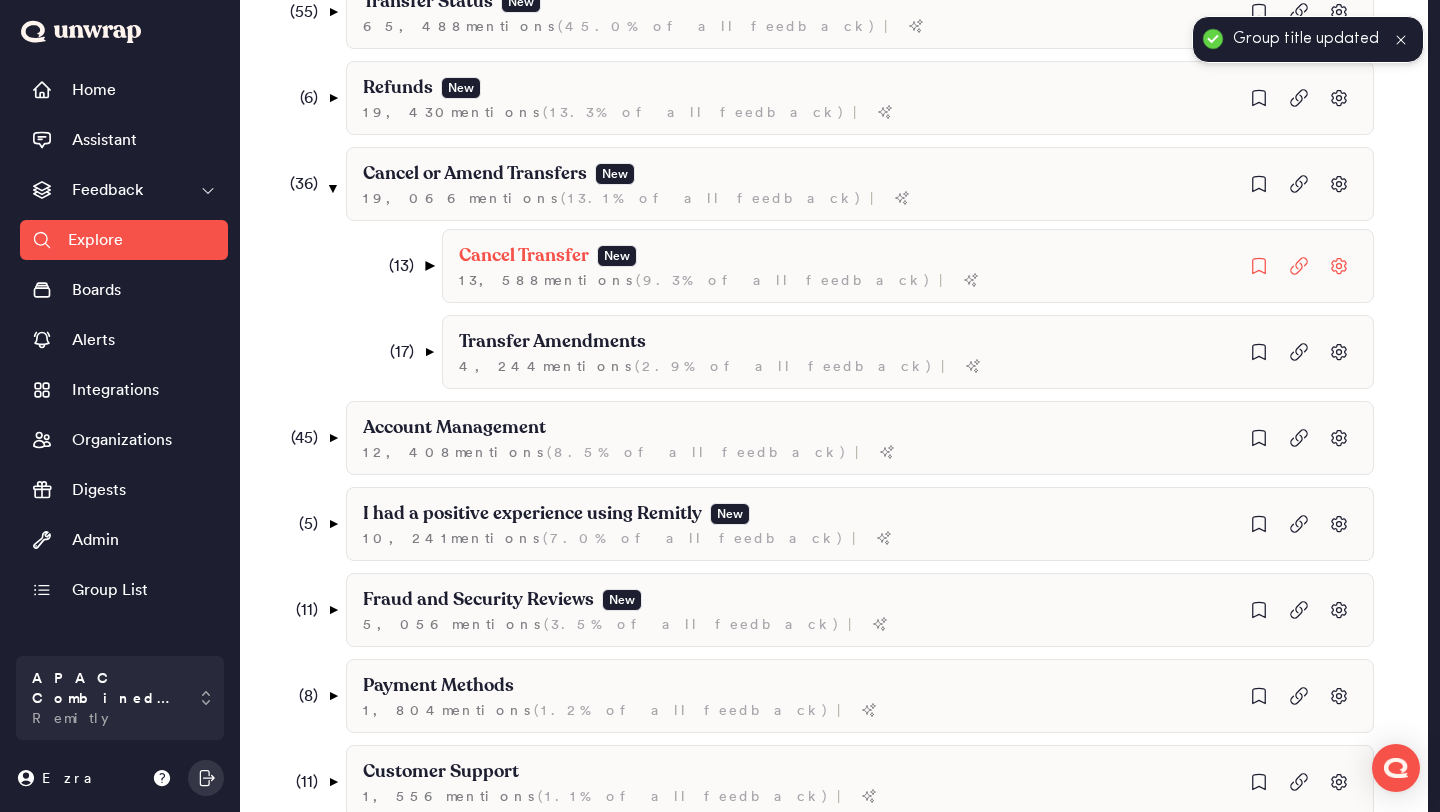 click on "▼" at bounding box center [429, 266] 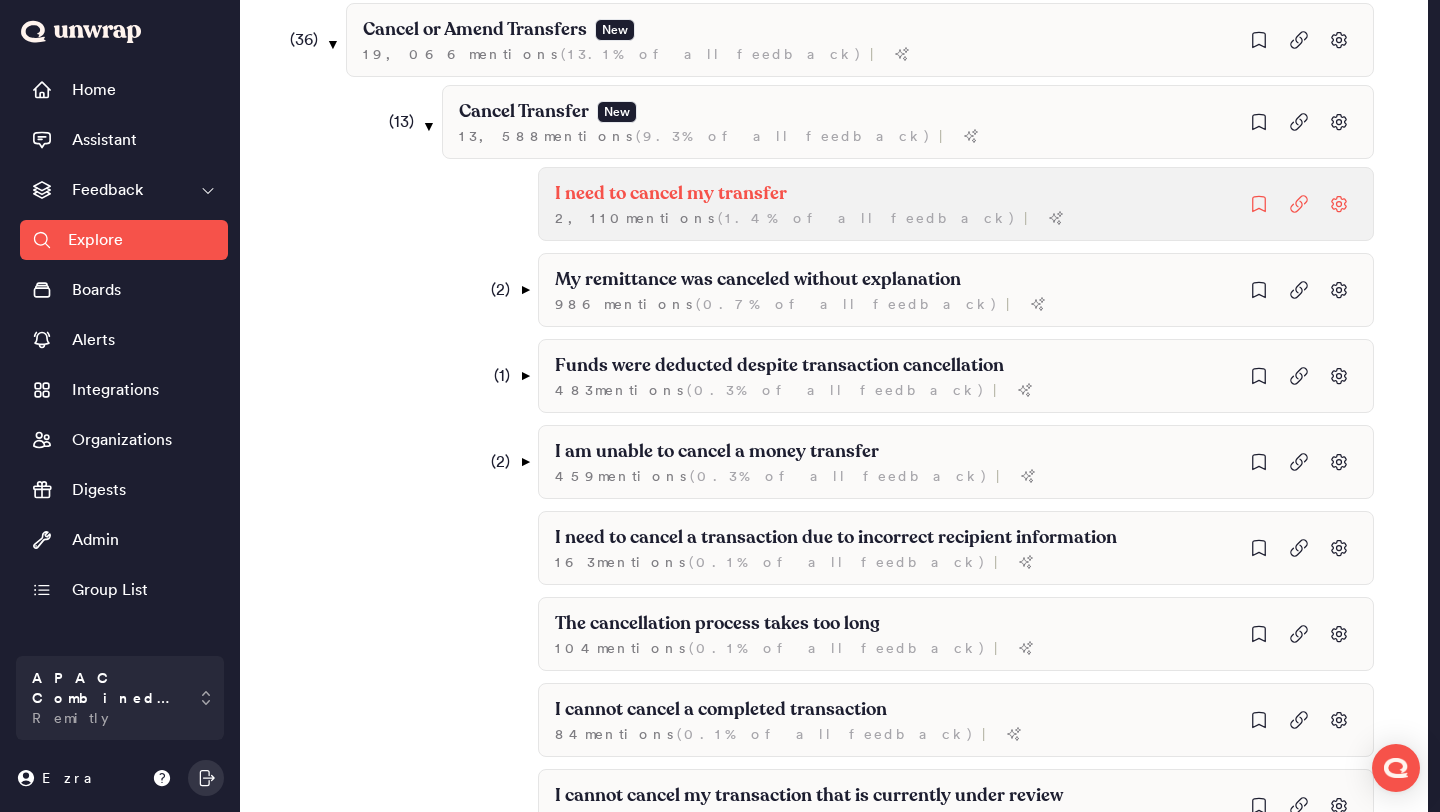 scroll, scrollTop: 599, scrollLeft: 0, axis: vertical 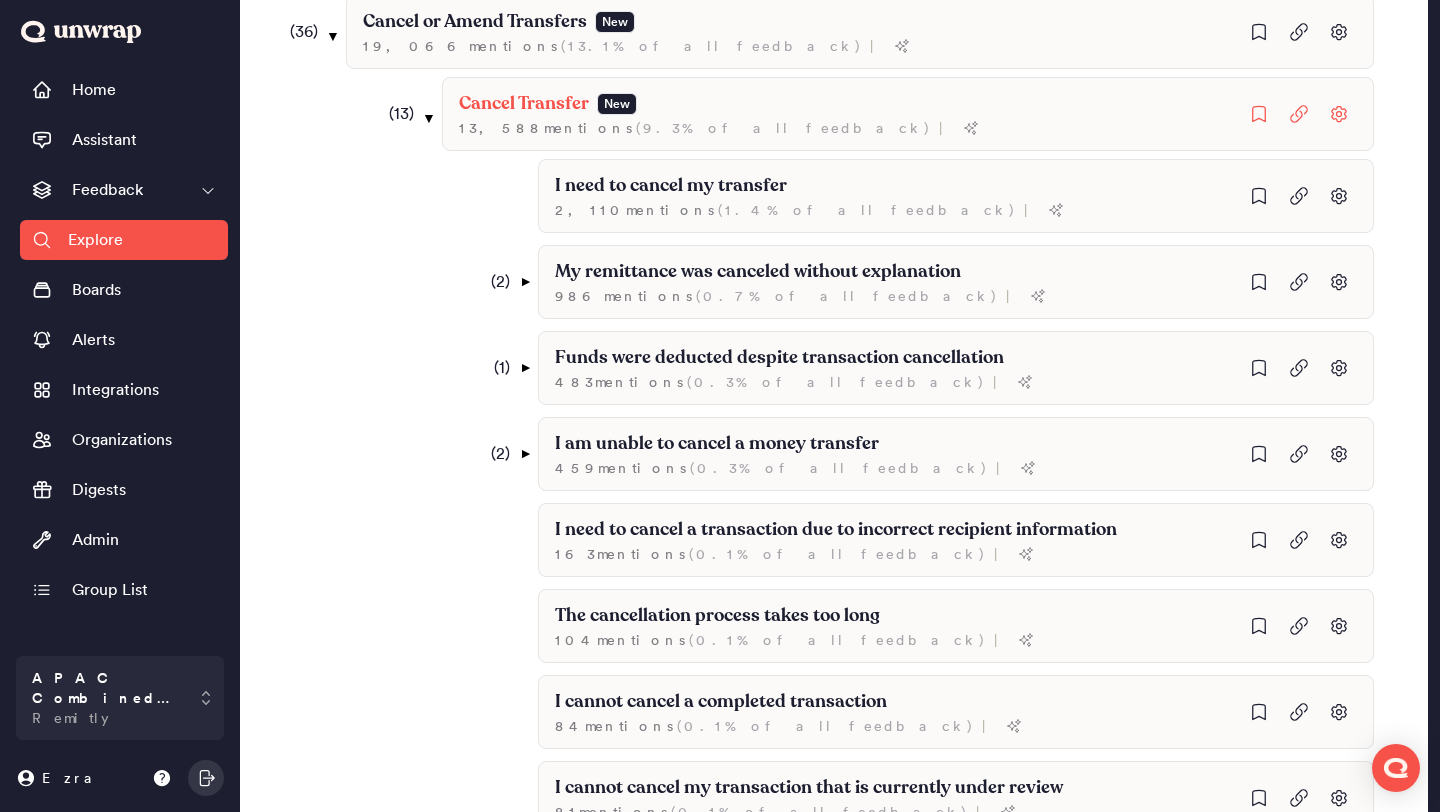 click on "( 13 )" at bounding box center [396, 114] 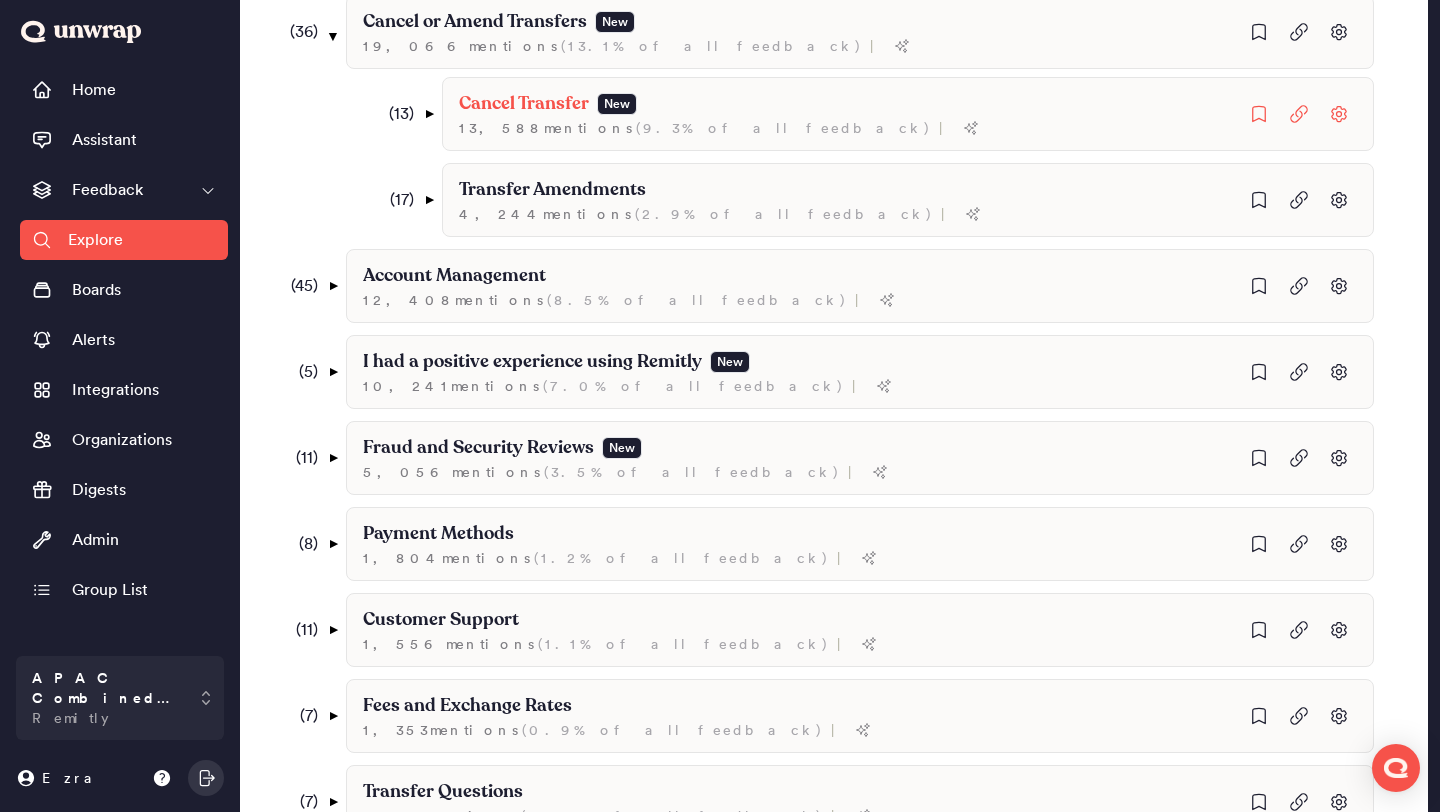 click on "( 13 )" at bounding box center (396, 114) 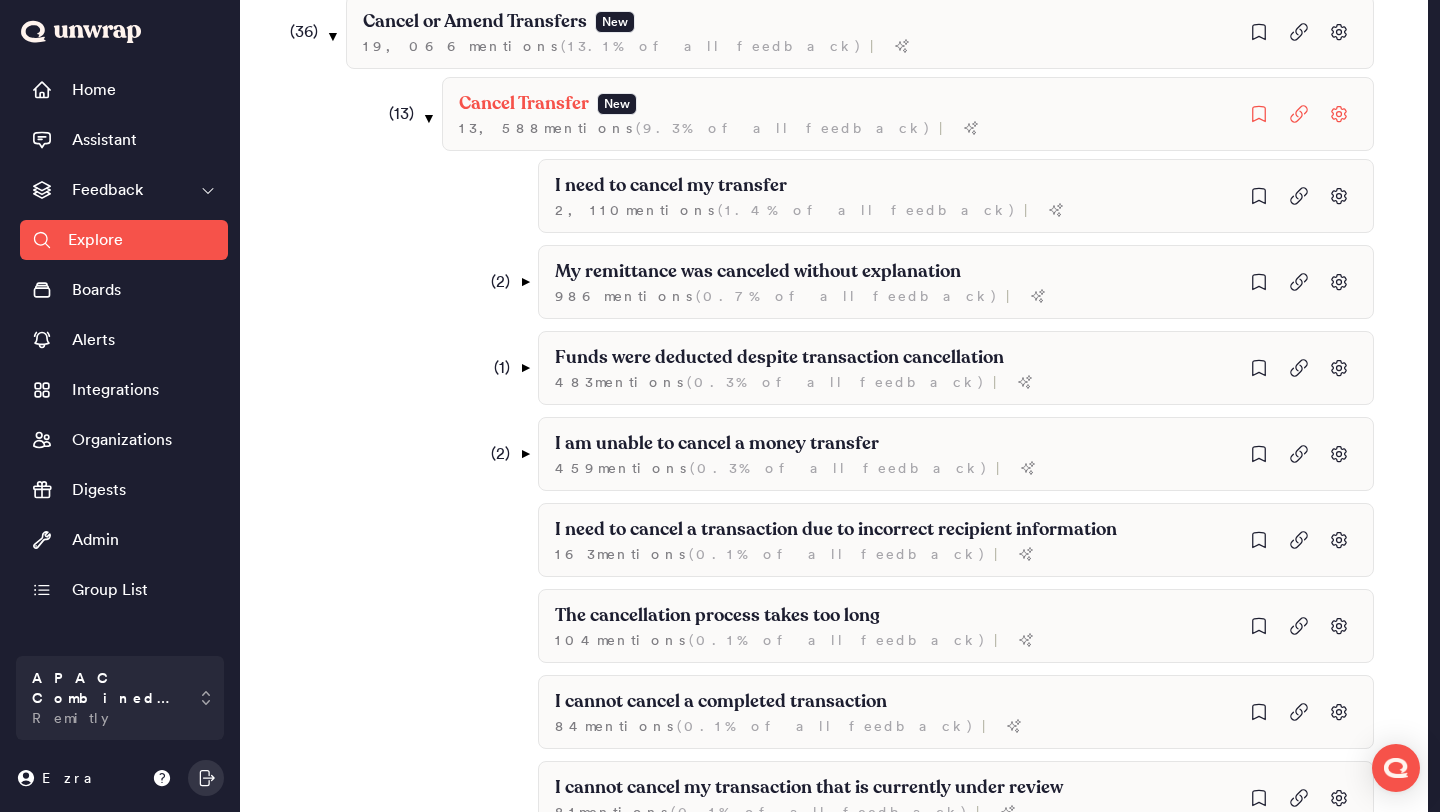 click on "( 13 )" at bounding box center [396, 114] 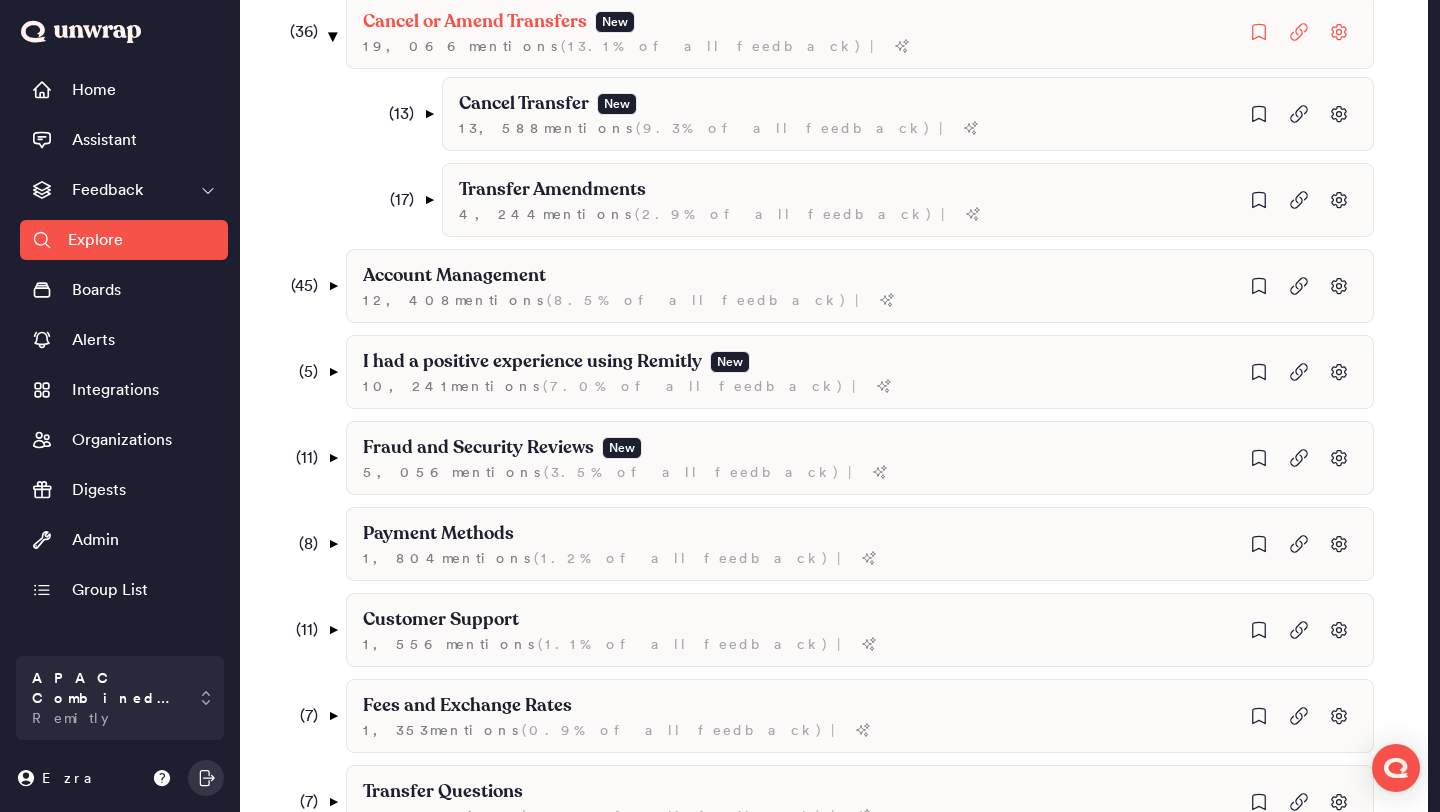 click on "▼" at bounding box center [333, 36] 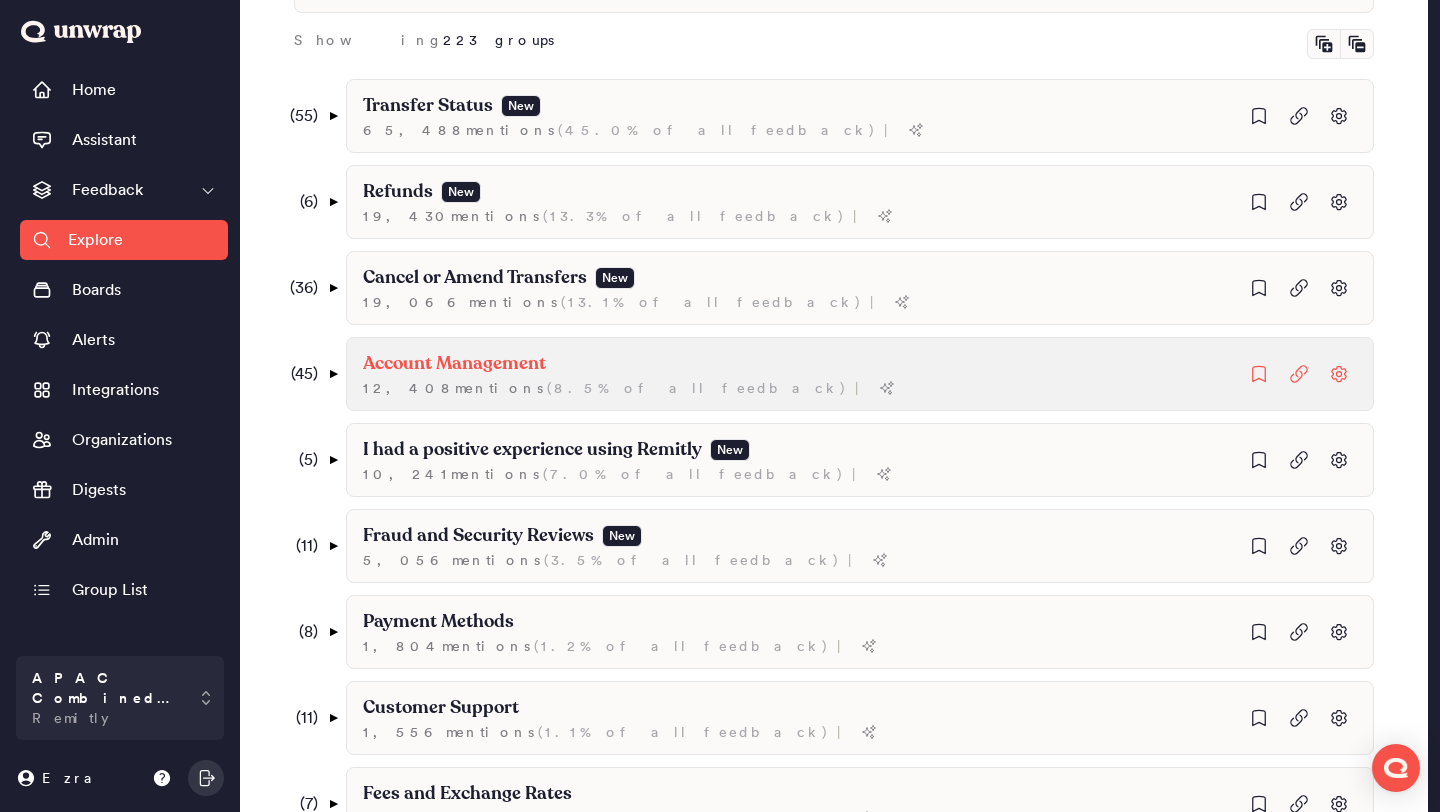 scroll, scrollTop: 342, scrollLeft: 0, axis: vertical 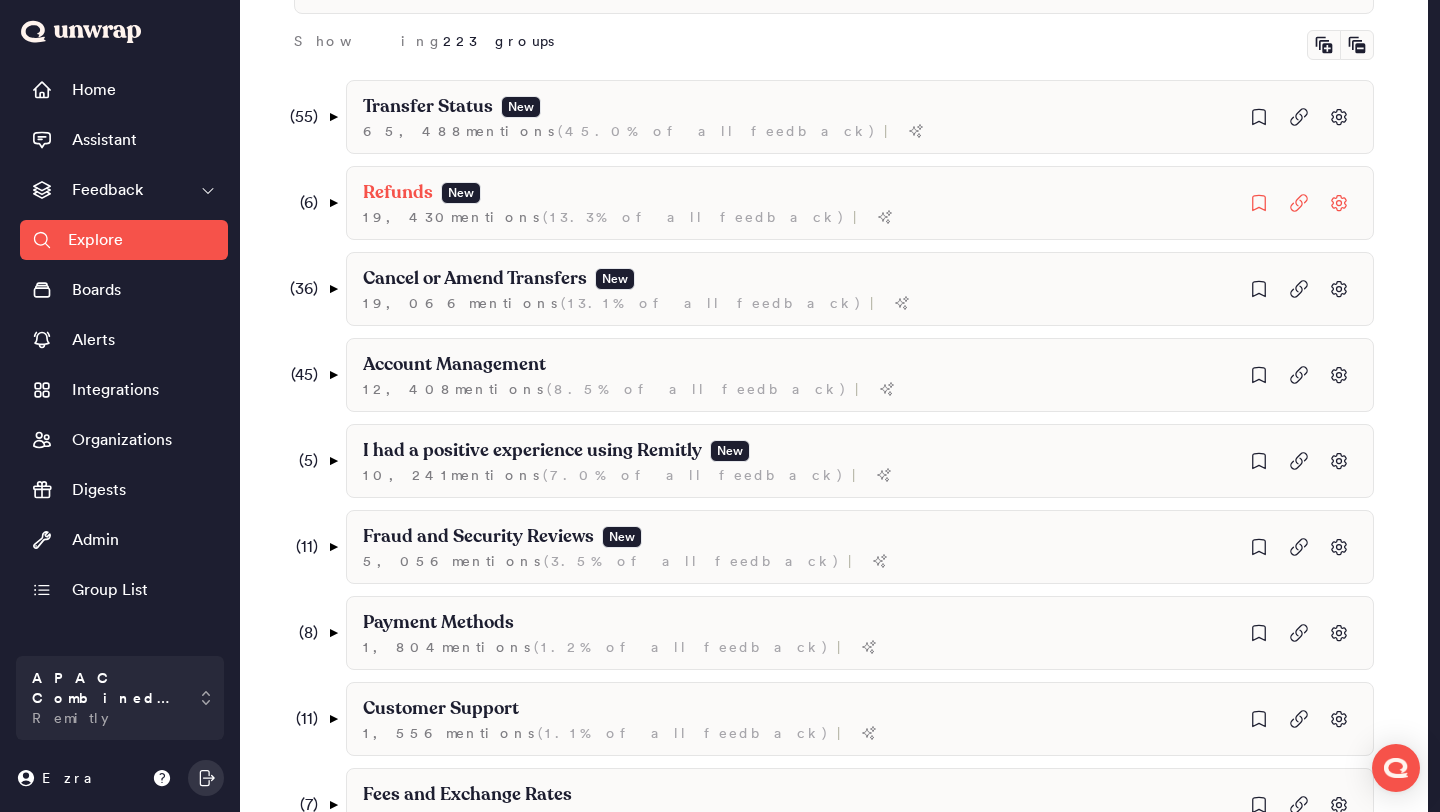 click on "( 6 )" at bounding box center [300, 203] 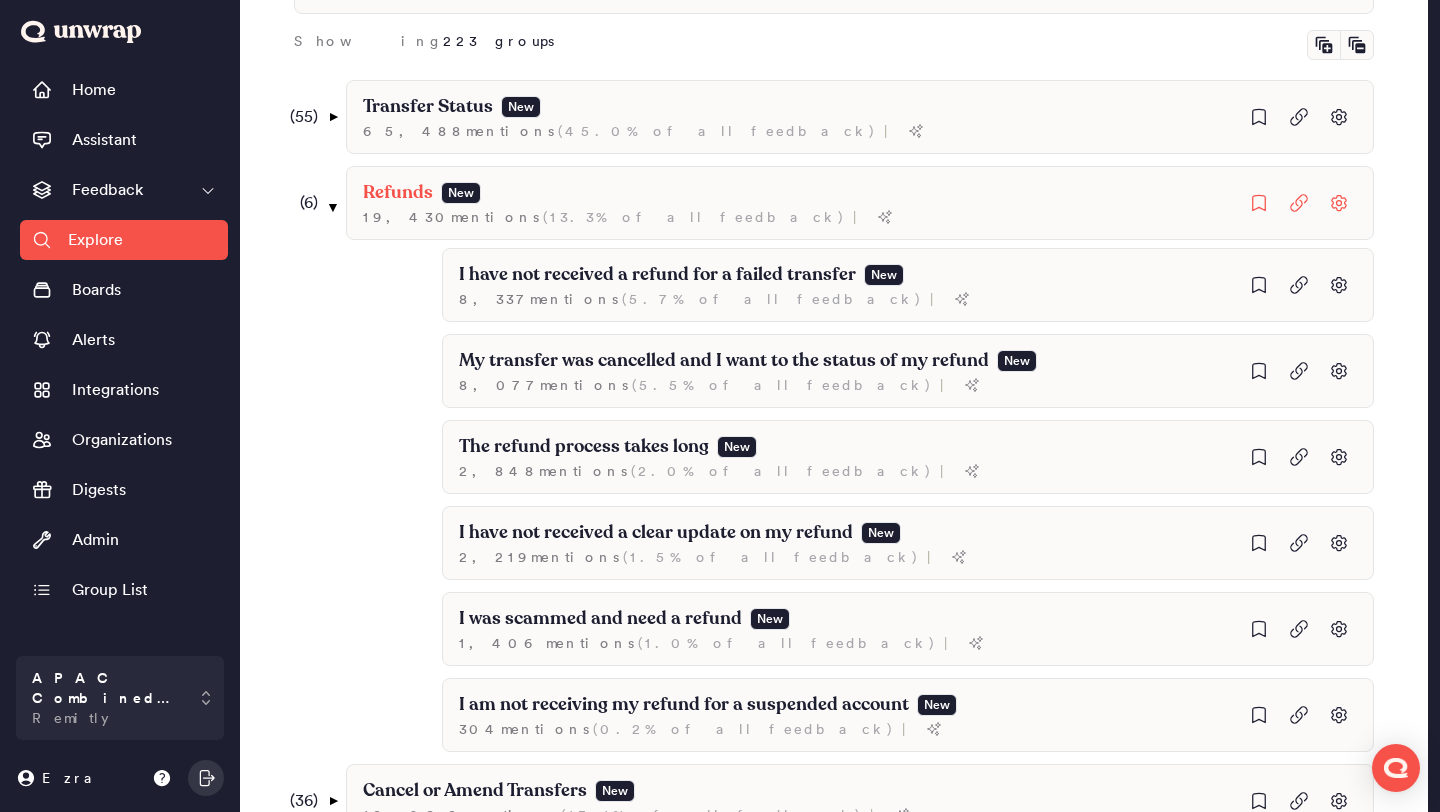 click on "( 6 )" at bounding box center (300, 203) 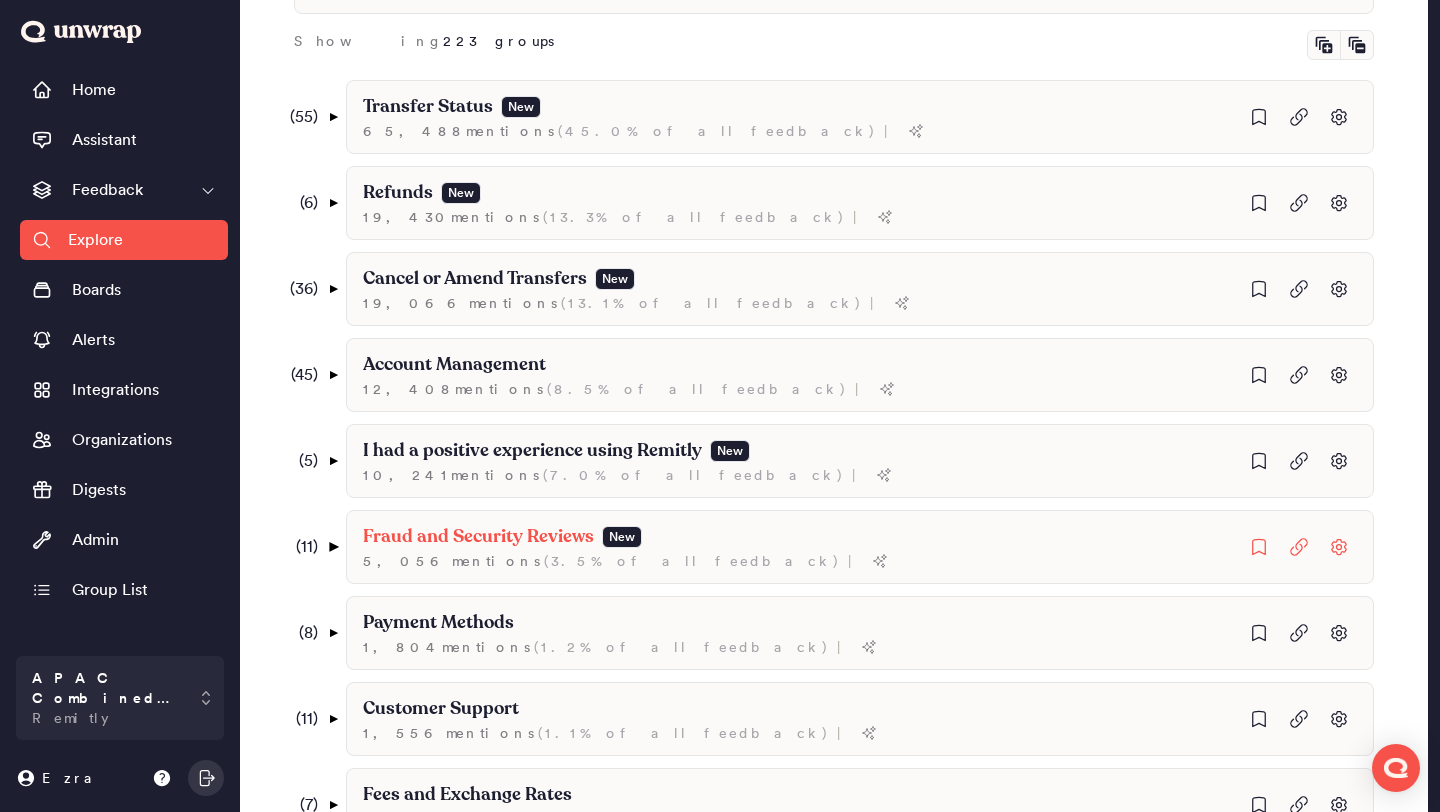 click on "▼" at bounding box center [333, 547] 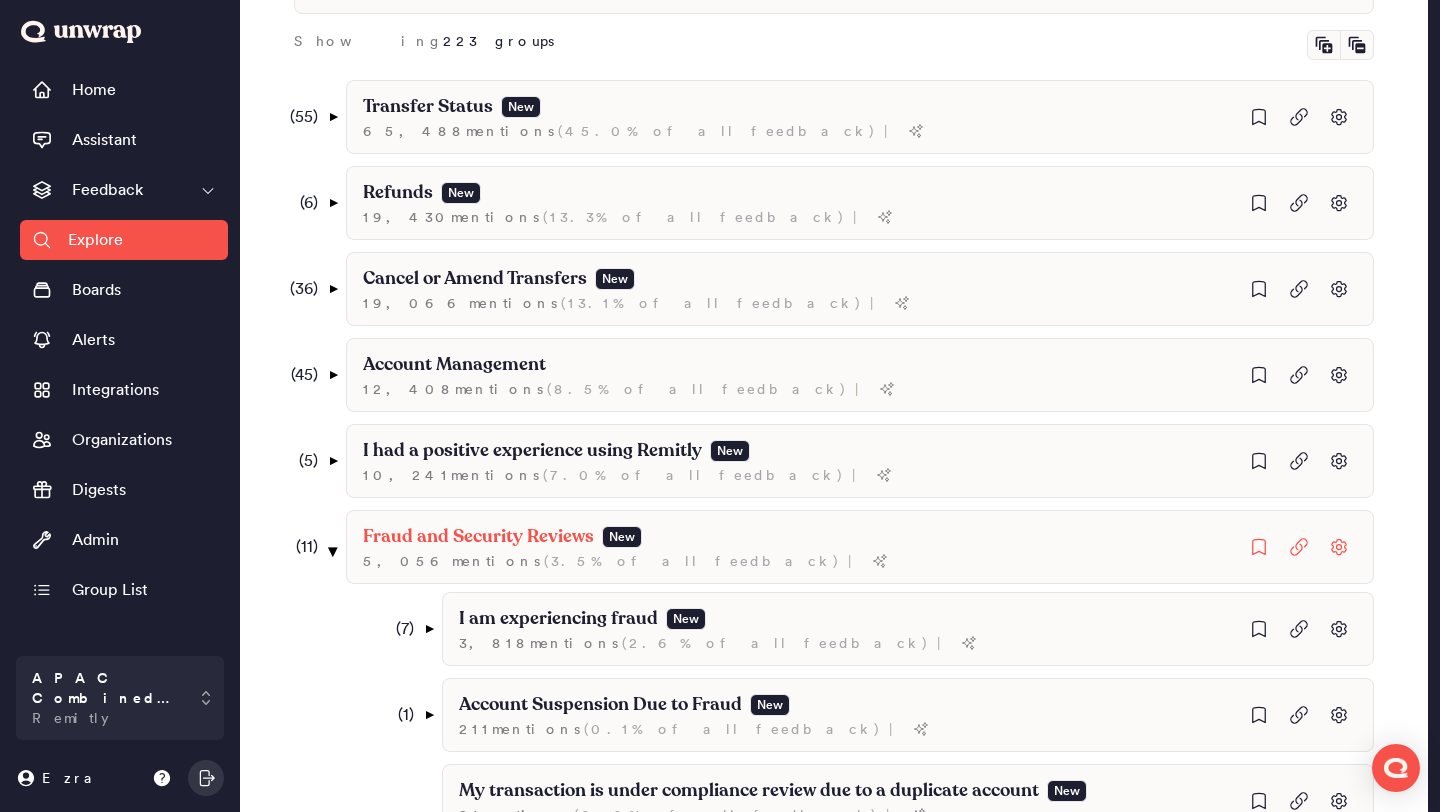 scroll, scrollTop: 534, scrollLeft: 0, axis: vertical 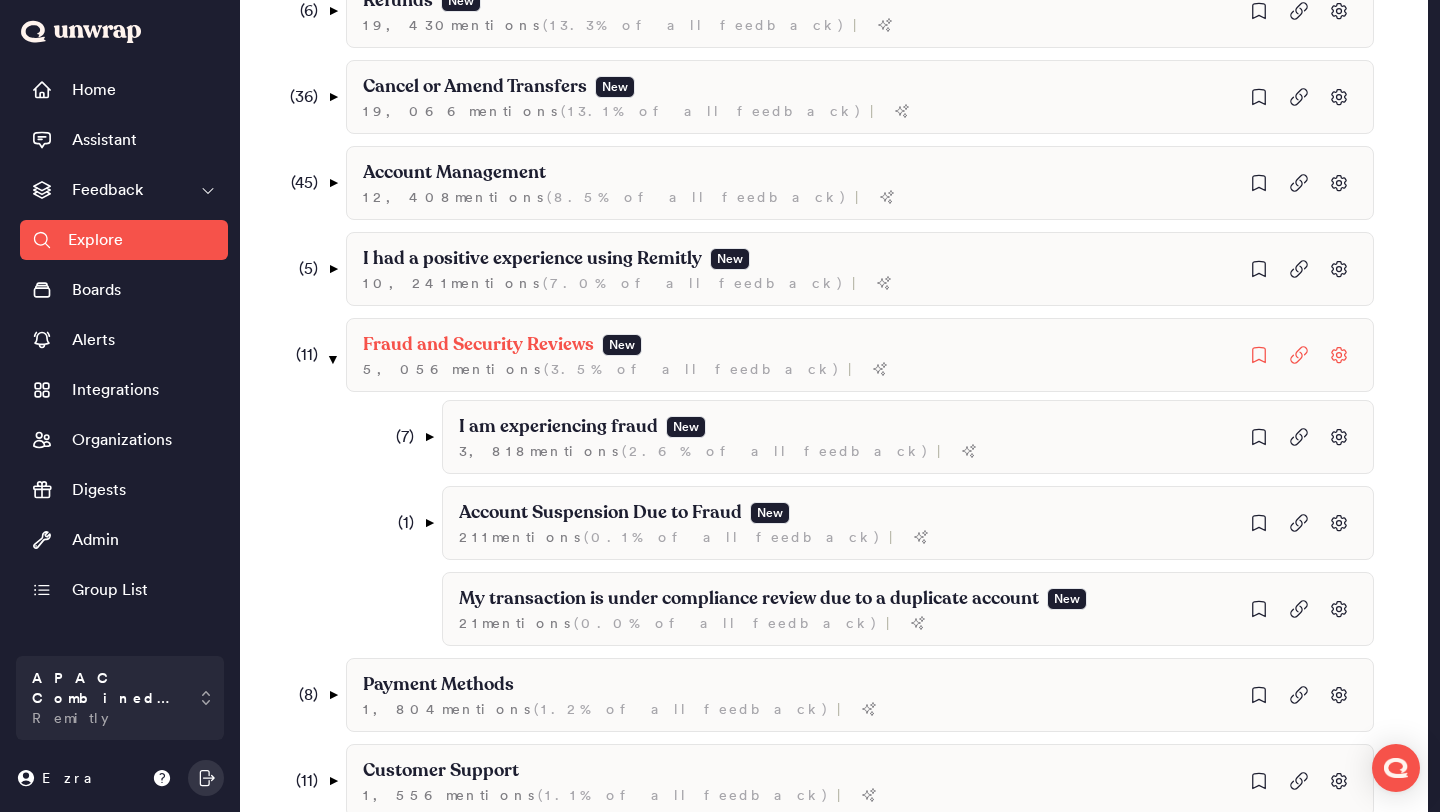 click on "( 11 )" at bounding box center (300, 355) 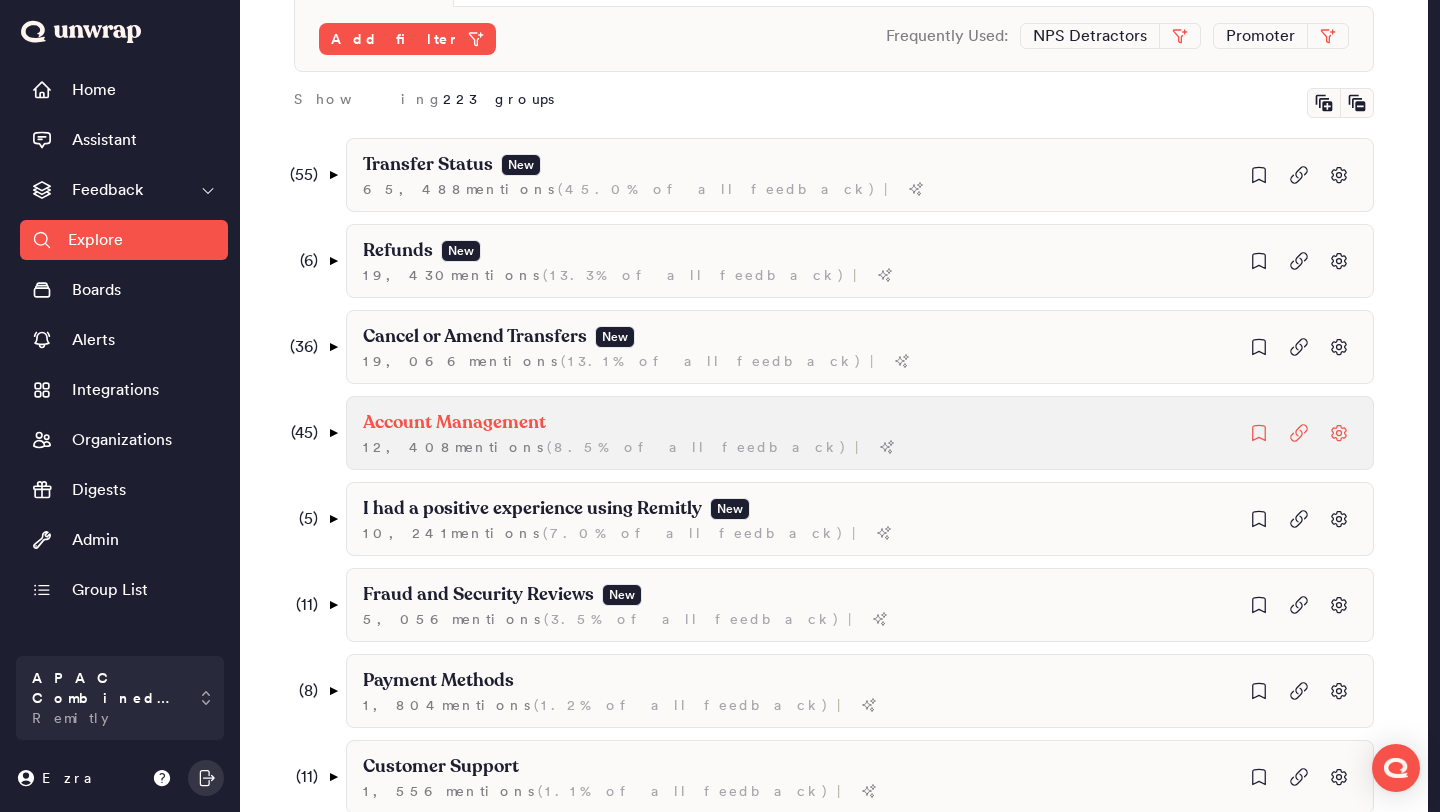 scroll, scrollTop: 183, scrollLeft: 0, axis: vertical 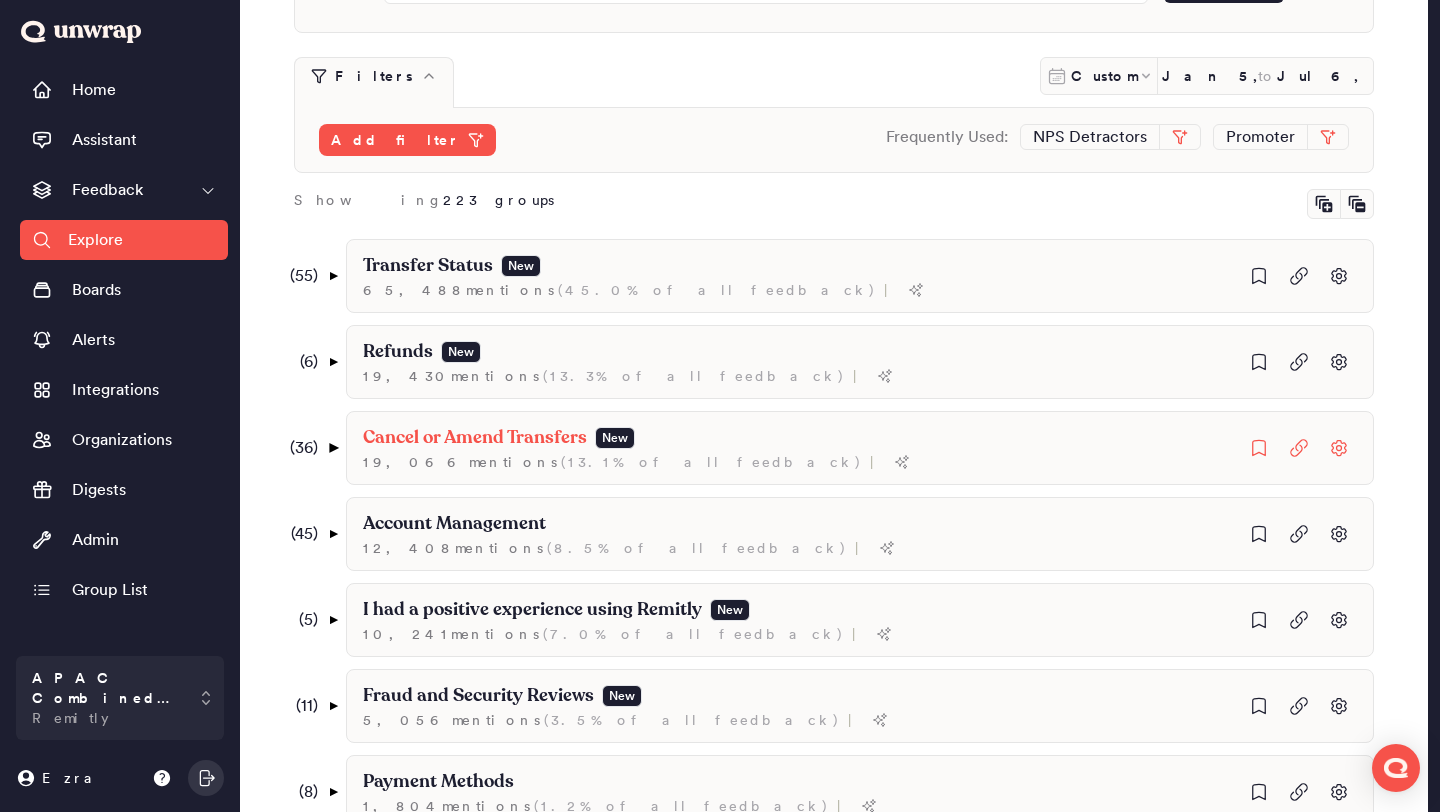 click on "▼" at bounding box center (333, 448) 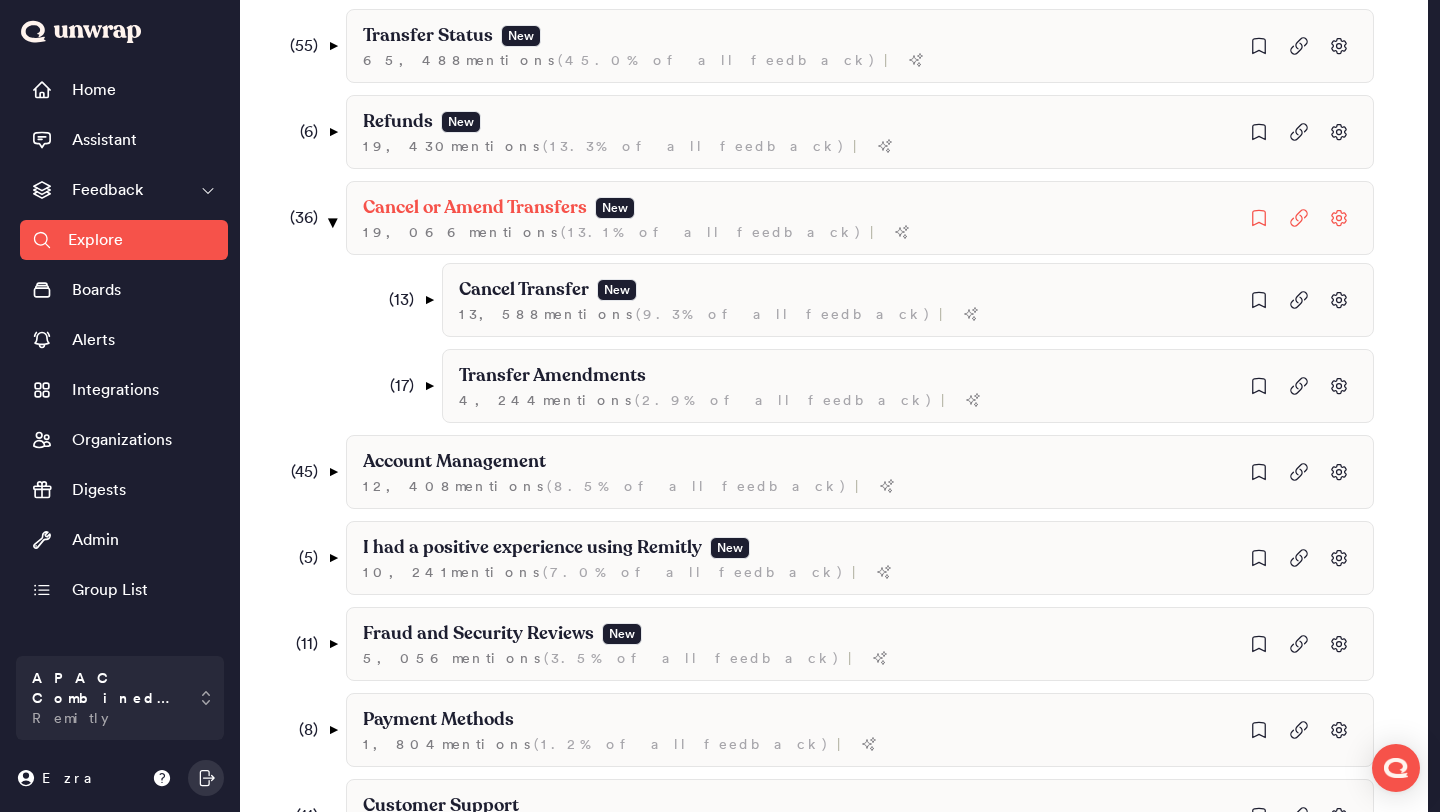 scroll, scrollTop: 415, scrollLeft: 0, axis: vertical 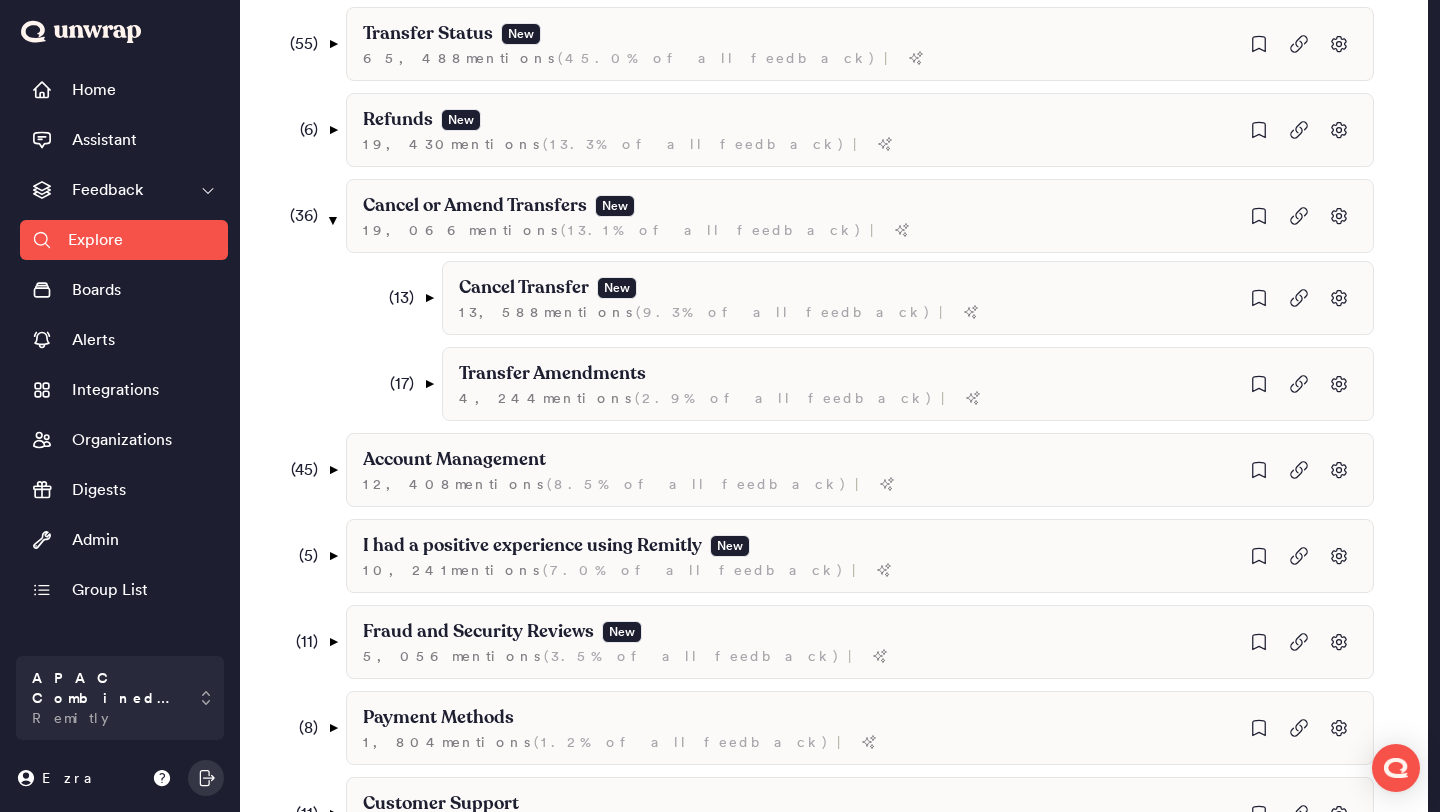 click on "( 55 ) ▼ Transfer Status New 65,488  mention s   ( 45.0% of all feedback ) | ( 31 ) ▼ Failed Transfer New 24,689  mention s   ( 17.0% of all feedback ) | ( 14 ) ▼ I experienced a failed remittance 5,590  mention s   ( 3.8% of all feedback ) | My money transfers are being canceled without notification 1,450  mention s   ( 1.0% of all feedback ) | ( 3 ) ▼ My transfer failed due to an error 639  mention s   ( 0.4% of all feedback ) | I am unable to send money due to a sending limit error 331  mention s   ( 0.2% of all feedback ) | My transfer is not complete due to a user data error 225  mention s   ( 0.2% of all feedback ) | I am encountering an invalid account error 10  mention s   ( 0.0% of all feedback ) | ( 3 ) ▼ A specific country is not supported 566  mention s   ( 0.4% of all feedback ) | I am unable to send money to Brazil 137  mention s   ( 0.1% of all feedback ) | I am unable to complete a money transfer to Ghana 134  mention s   ( 0.1% of all feedback ) | 112  mention s   ( ) | 185  mention" at bounding box center [860, 648] 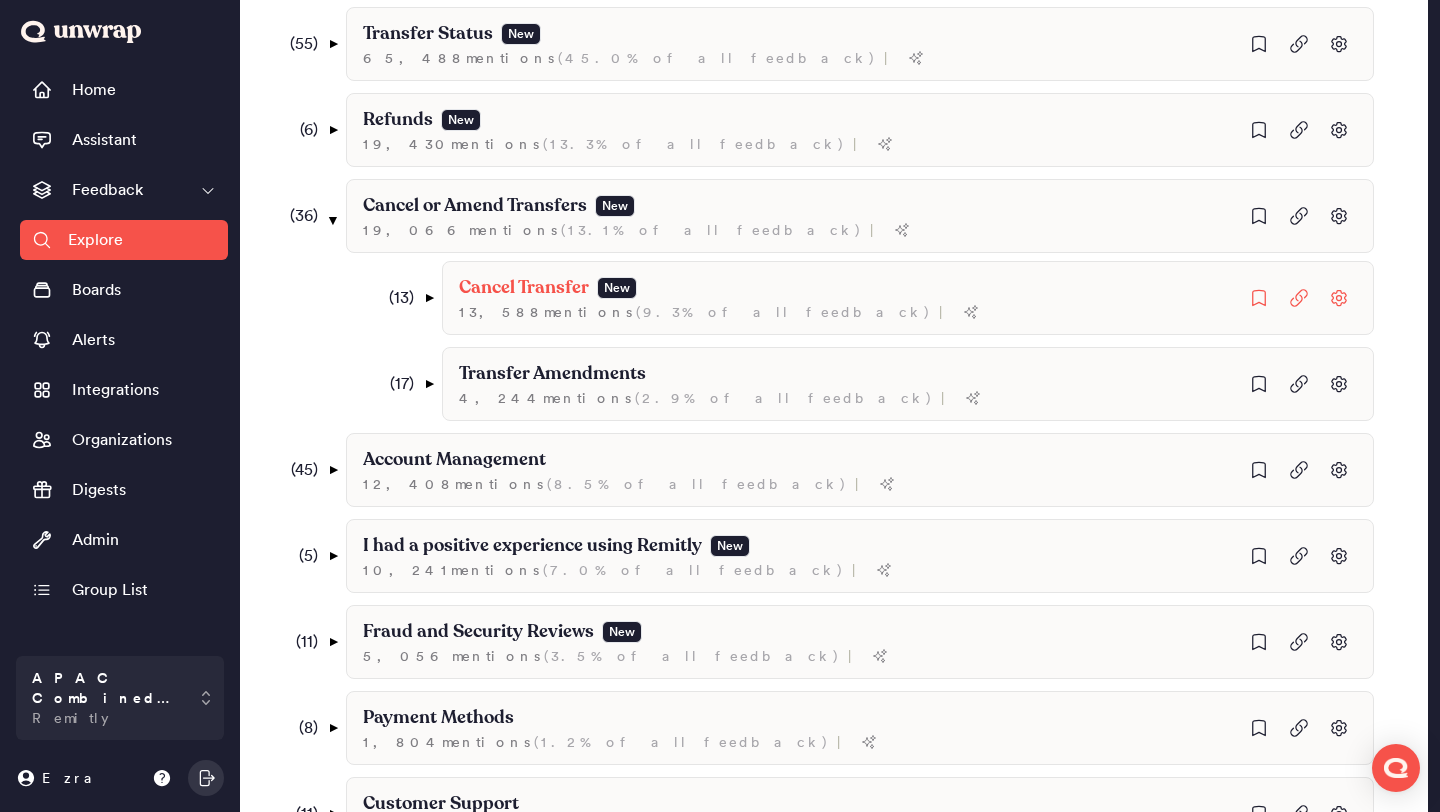 click on "( 13 )" at bounding box center (396, 298) 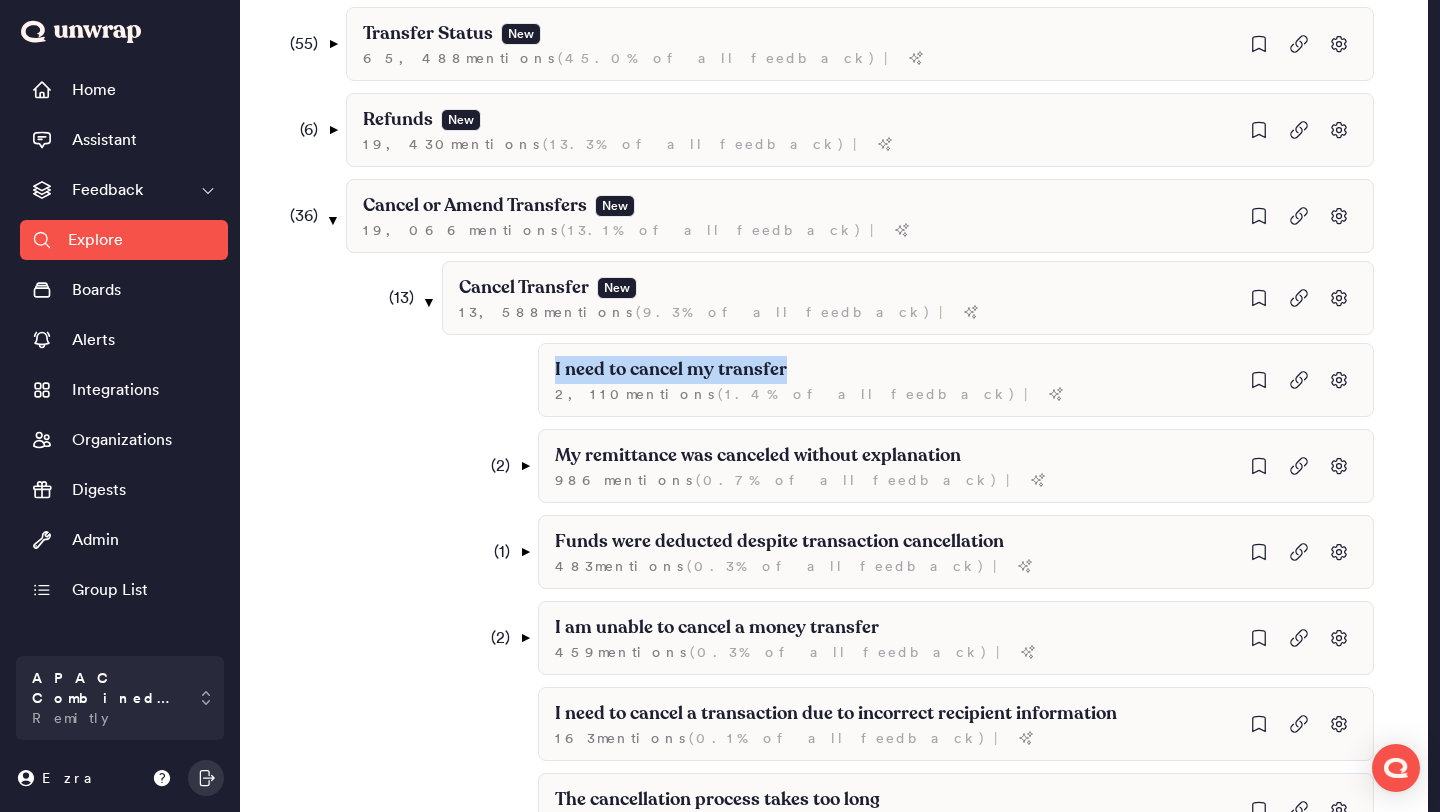 drag, startPoint x: 799, startPoint y: 361, endPoint x: 431, endPoint y: 365, distance: 368.02173 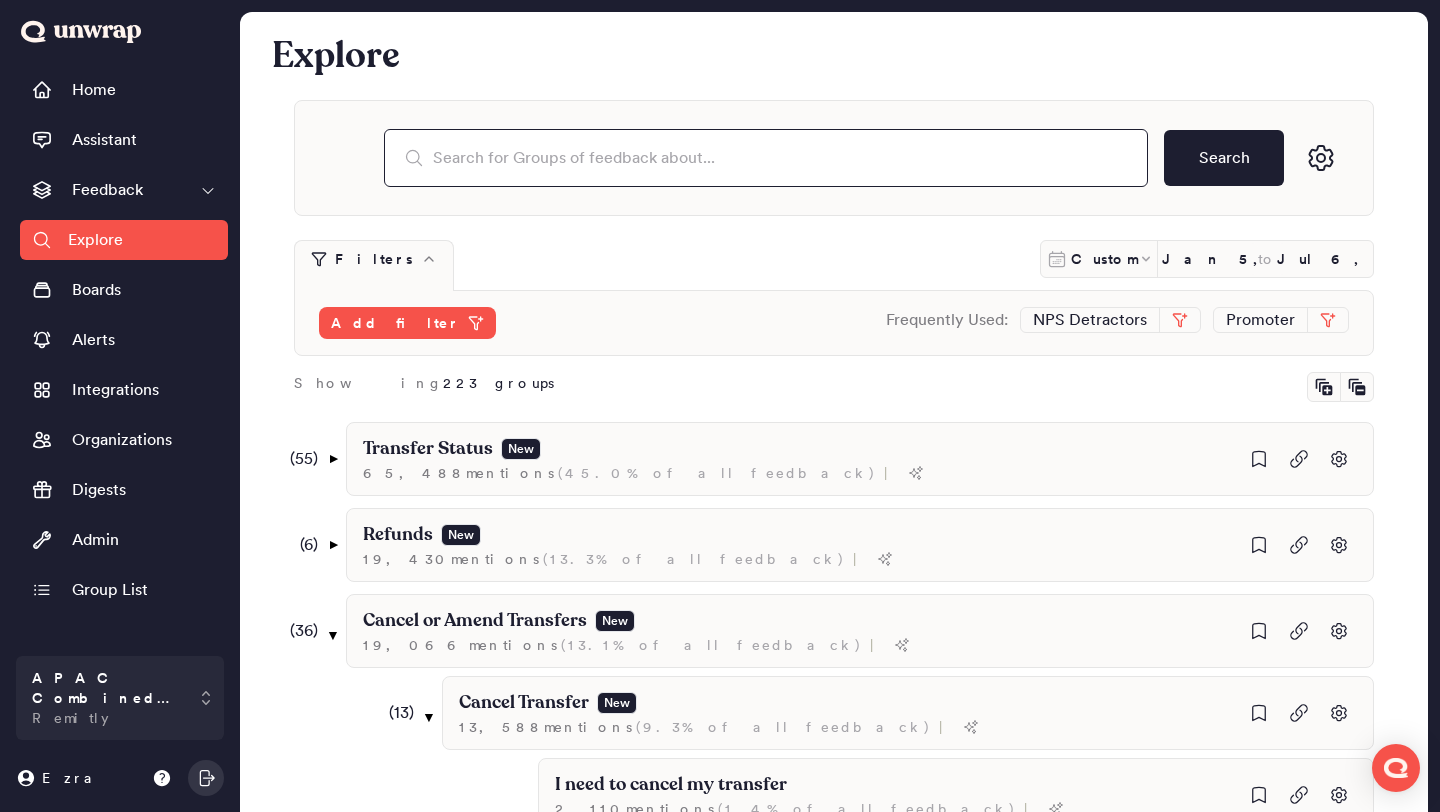 click at bounding box center (766, 158) 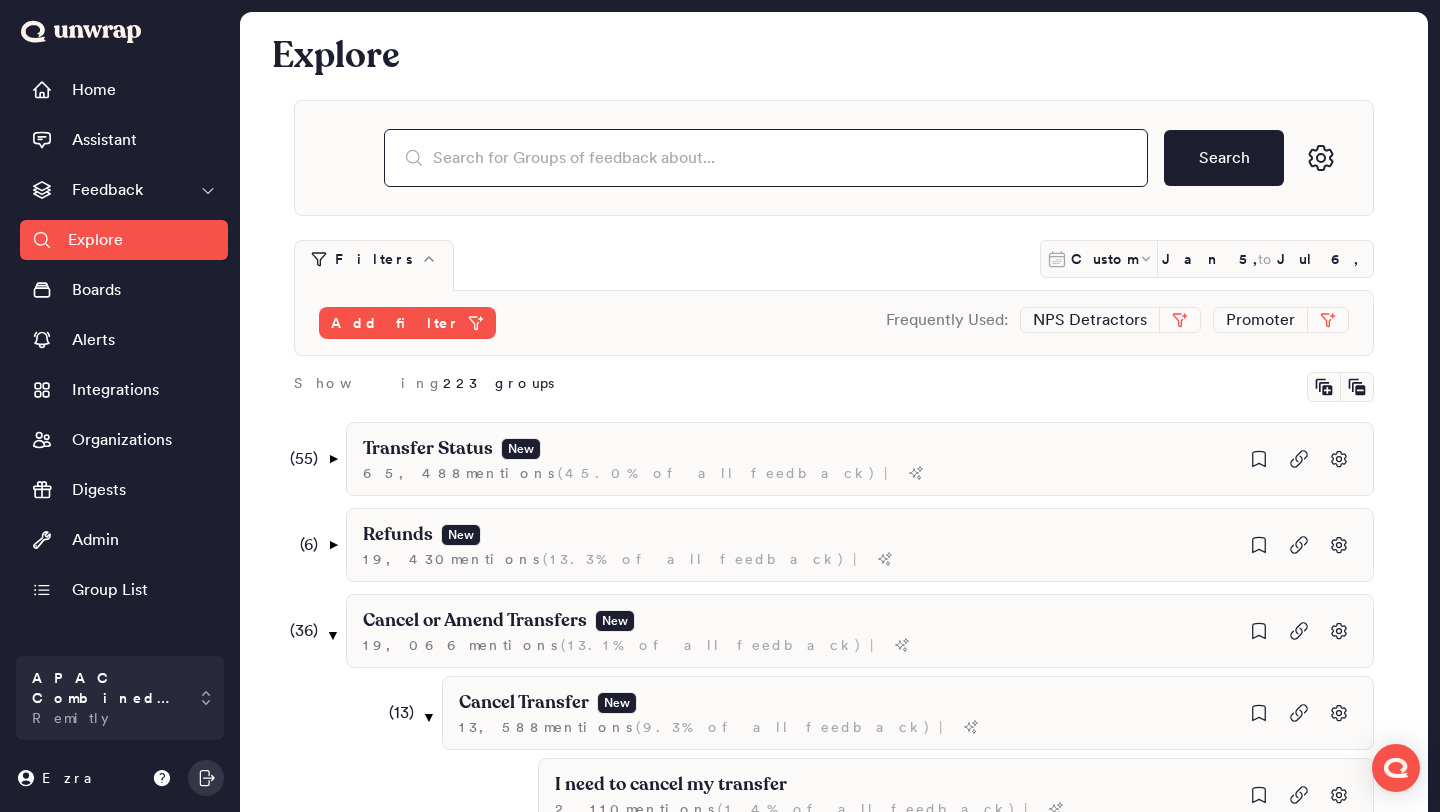 paste on "I need to cancel my transfer" 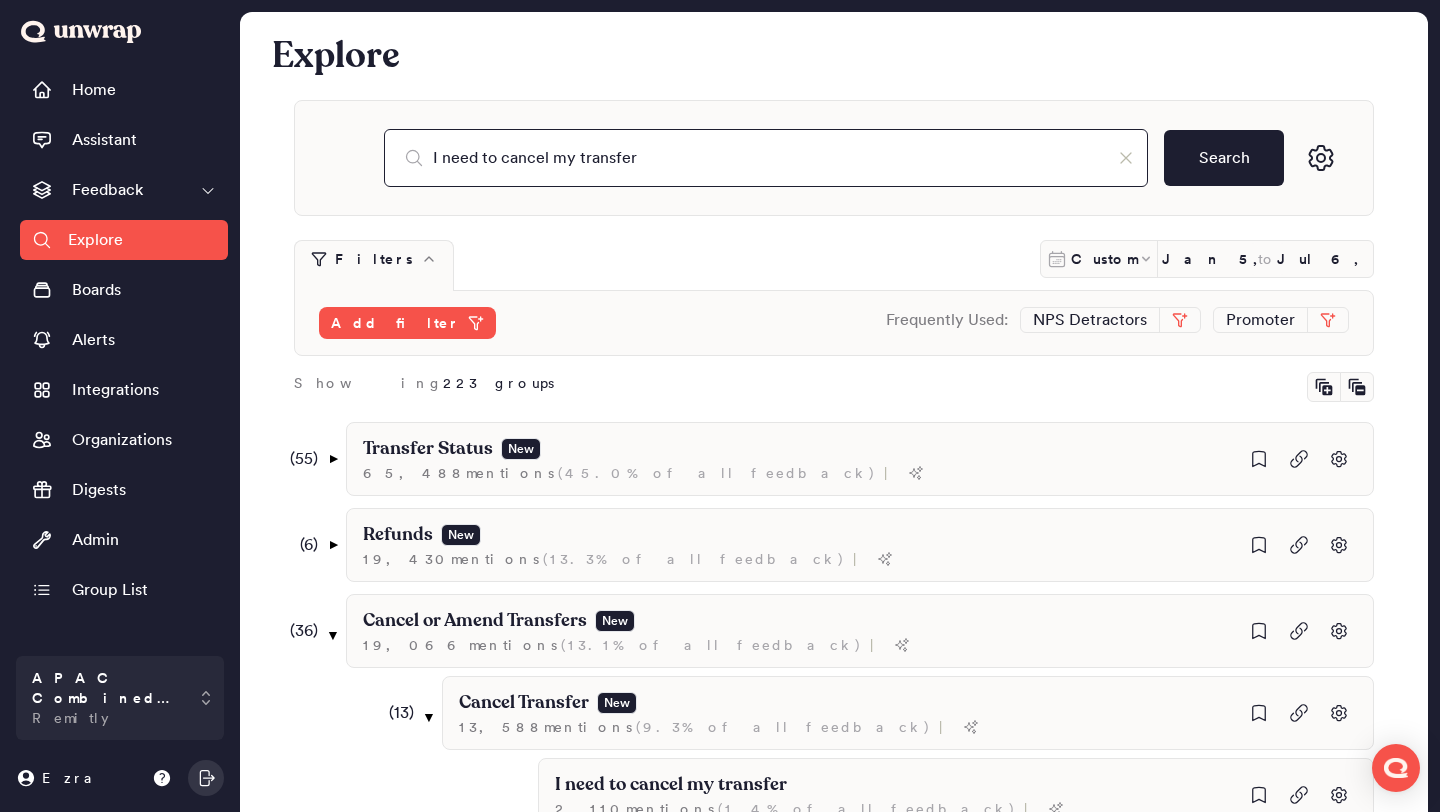 type on "I need to cancel my transfer" 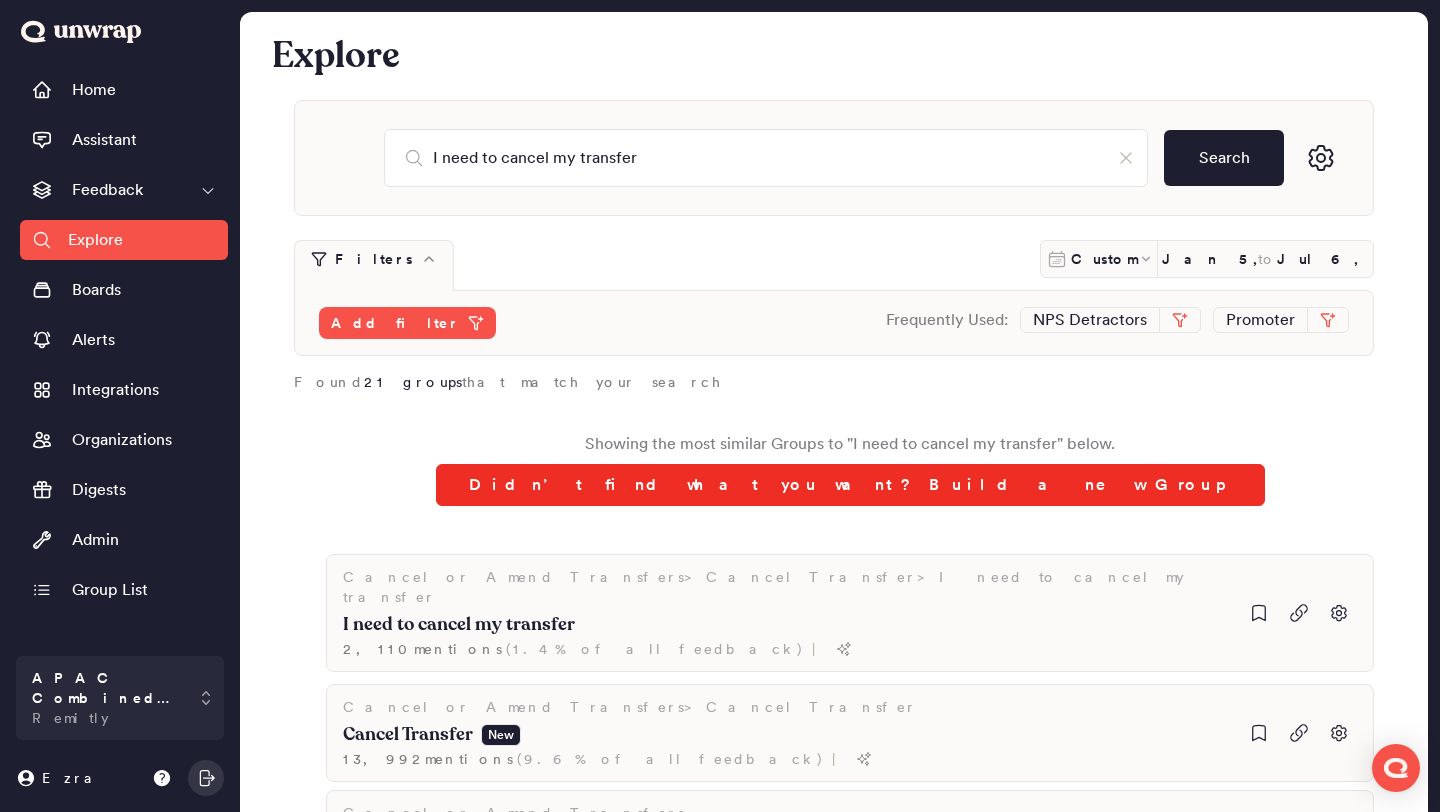 click on "Didn’t find what you want? Build a new Group" at bounding box center [850, 485] 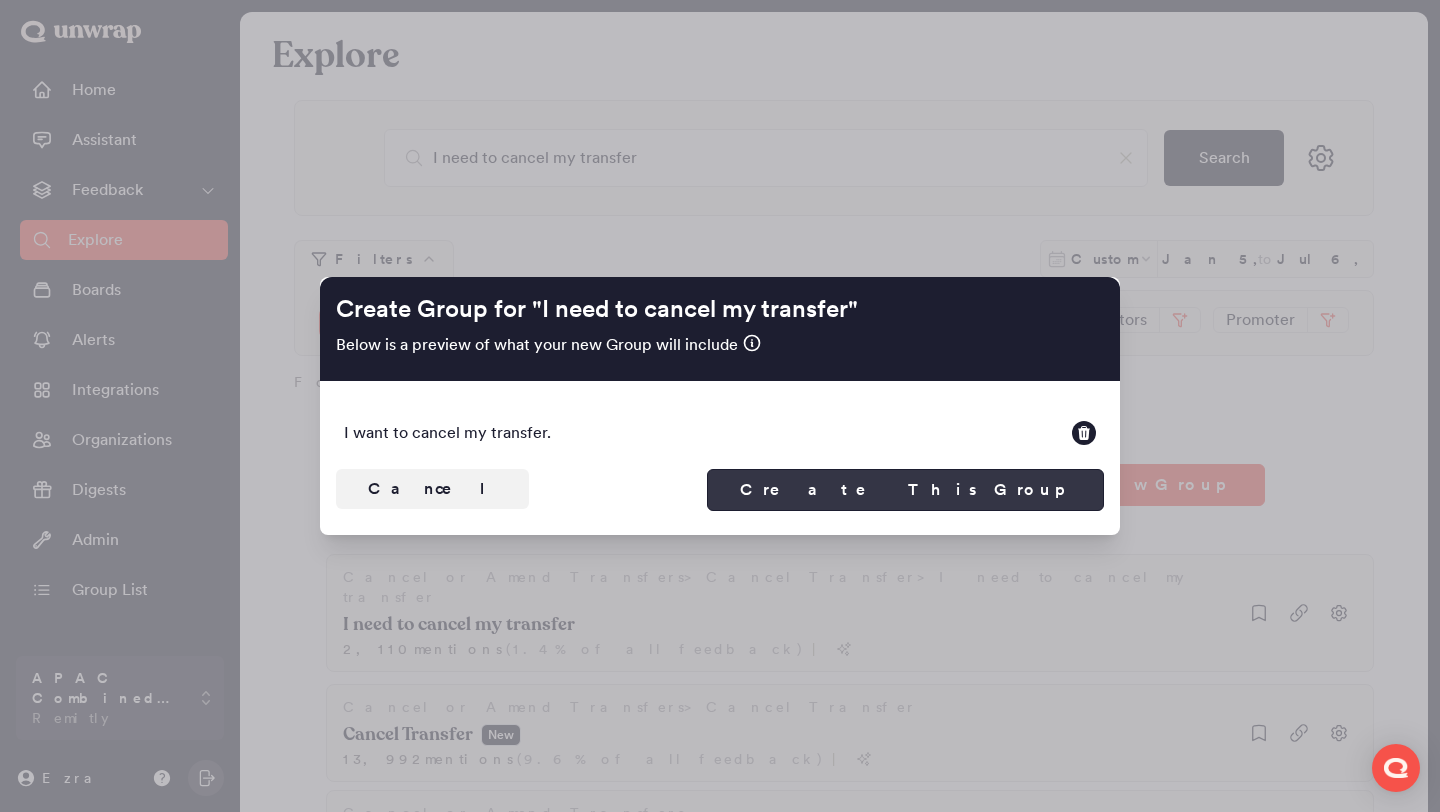 click on "Create This Group" at bounding box center (905, 490) 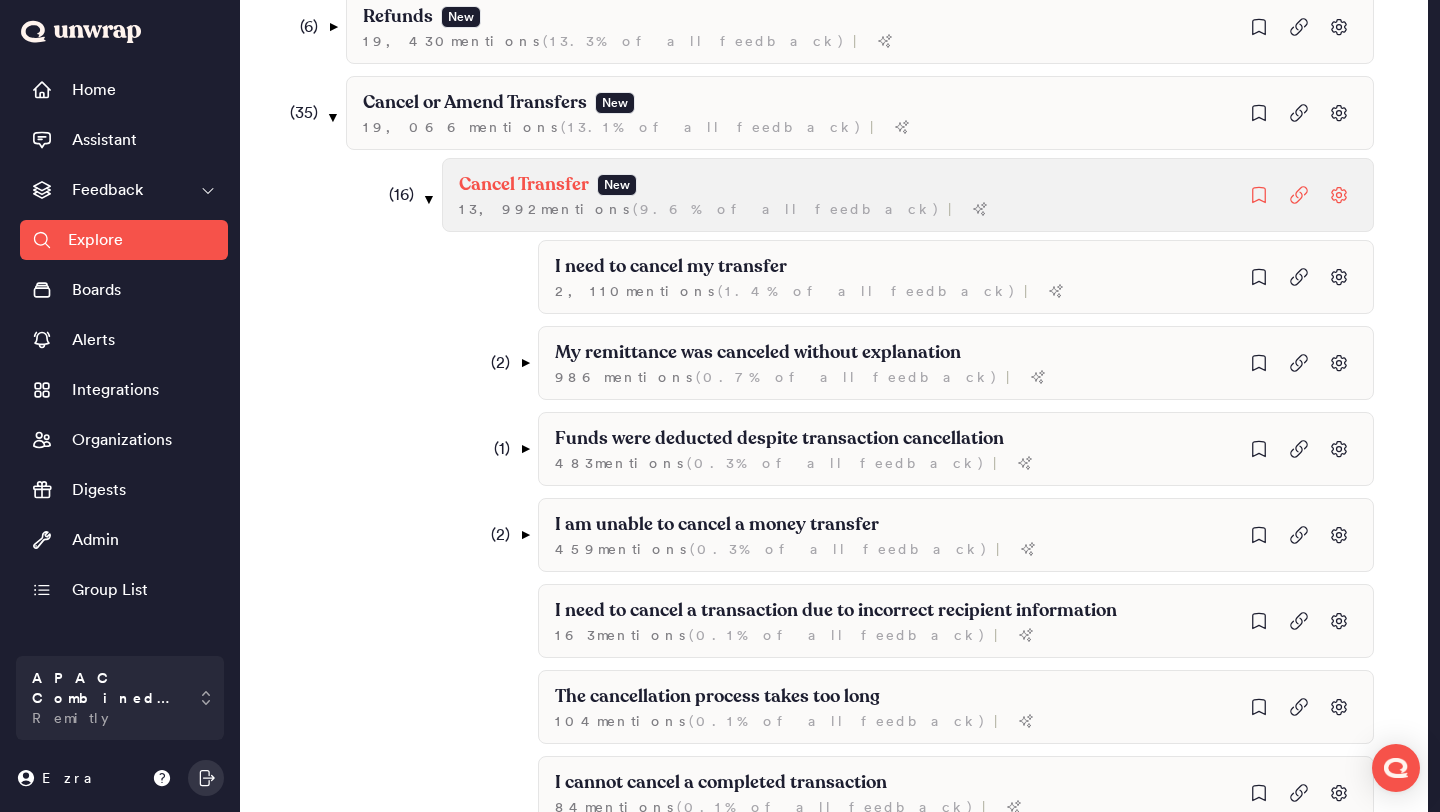 scroll, scrollTop: 602, scrollLeft: 0, axis: vertical 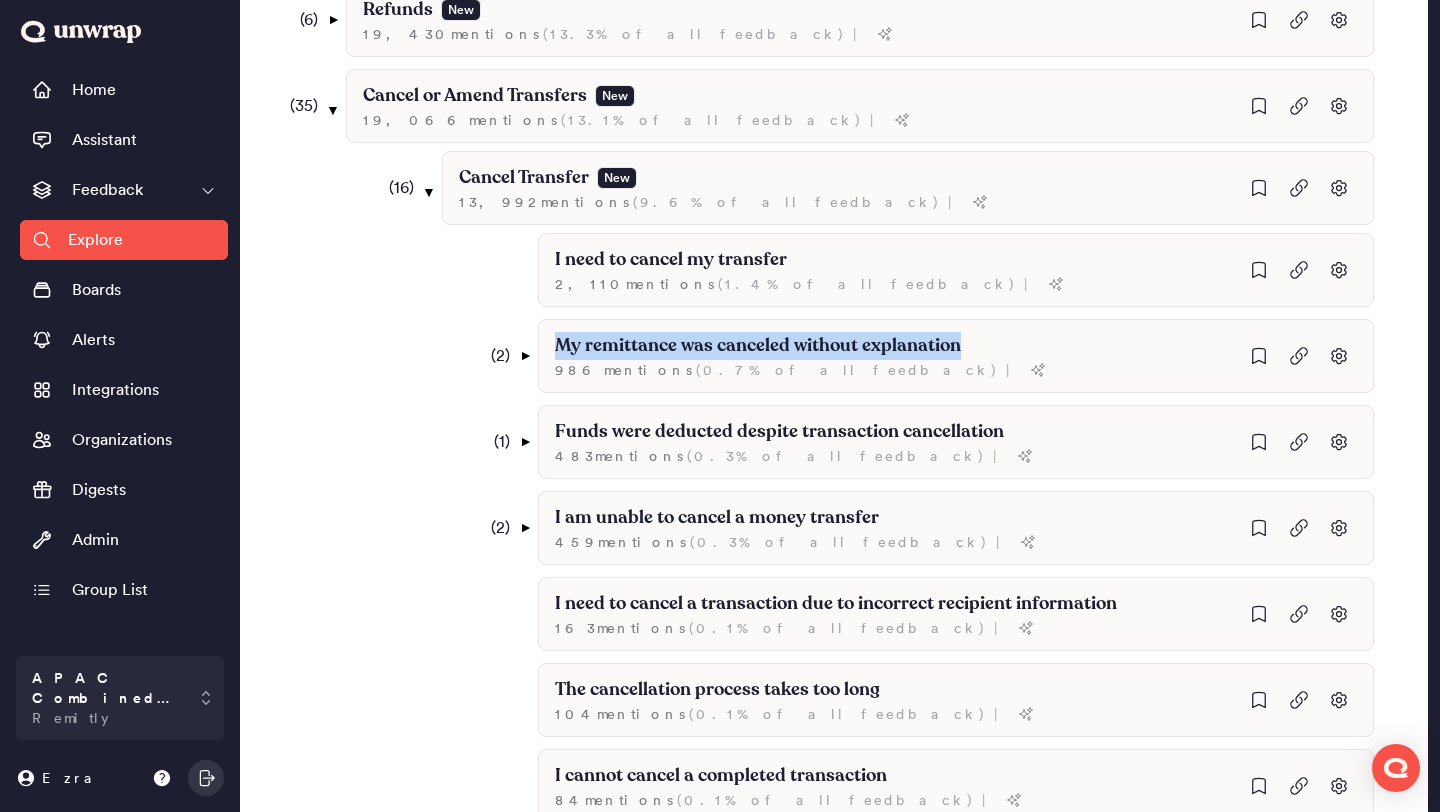 drag, startPoint x: 971, startPoint y: 342, endPoint x: 464, endPoint y: 343, distance: 507.00098 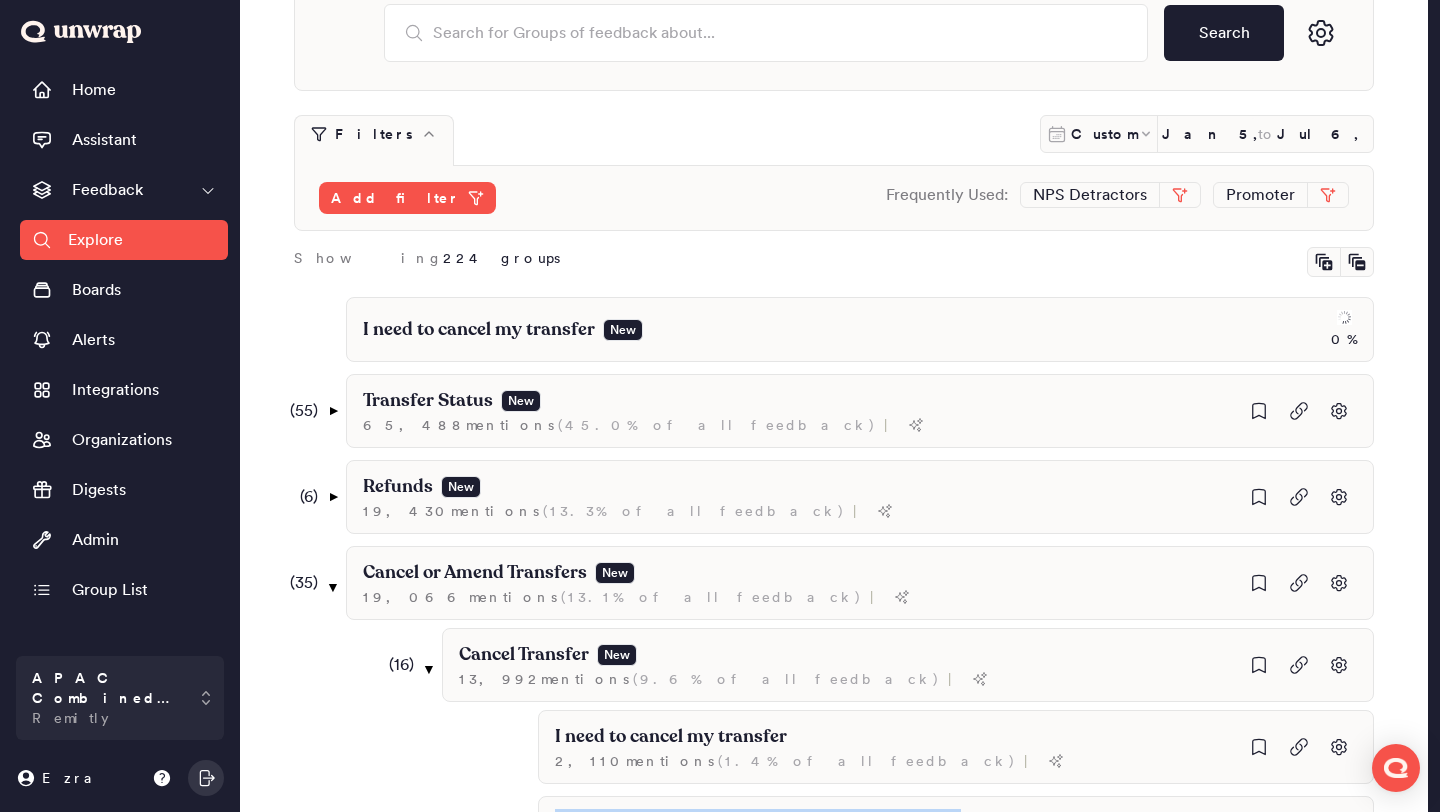 scroll, scrollTop: 126, scrollLeft: 0, axis: vertical 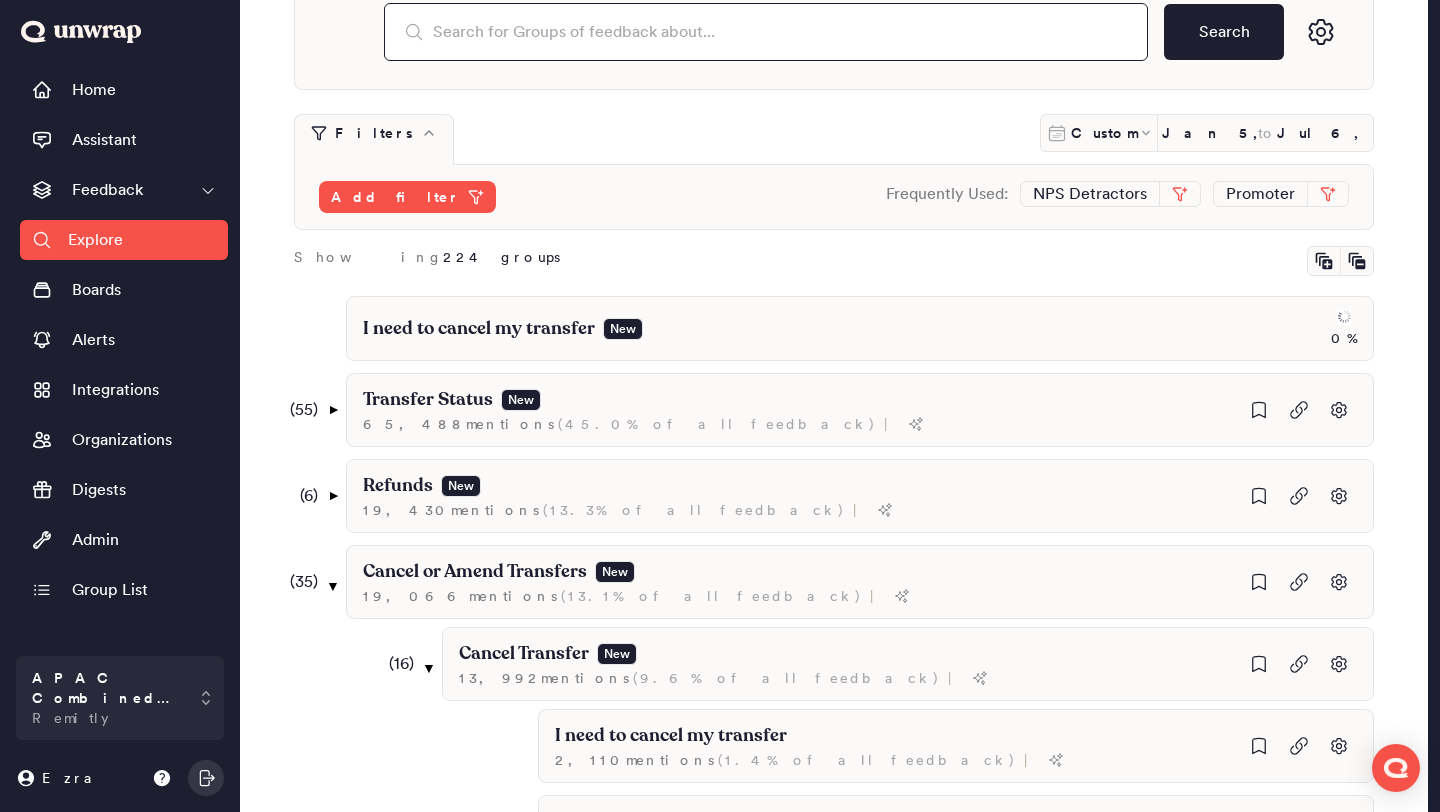 click at bounding box center [766, 32] 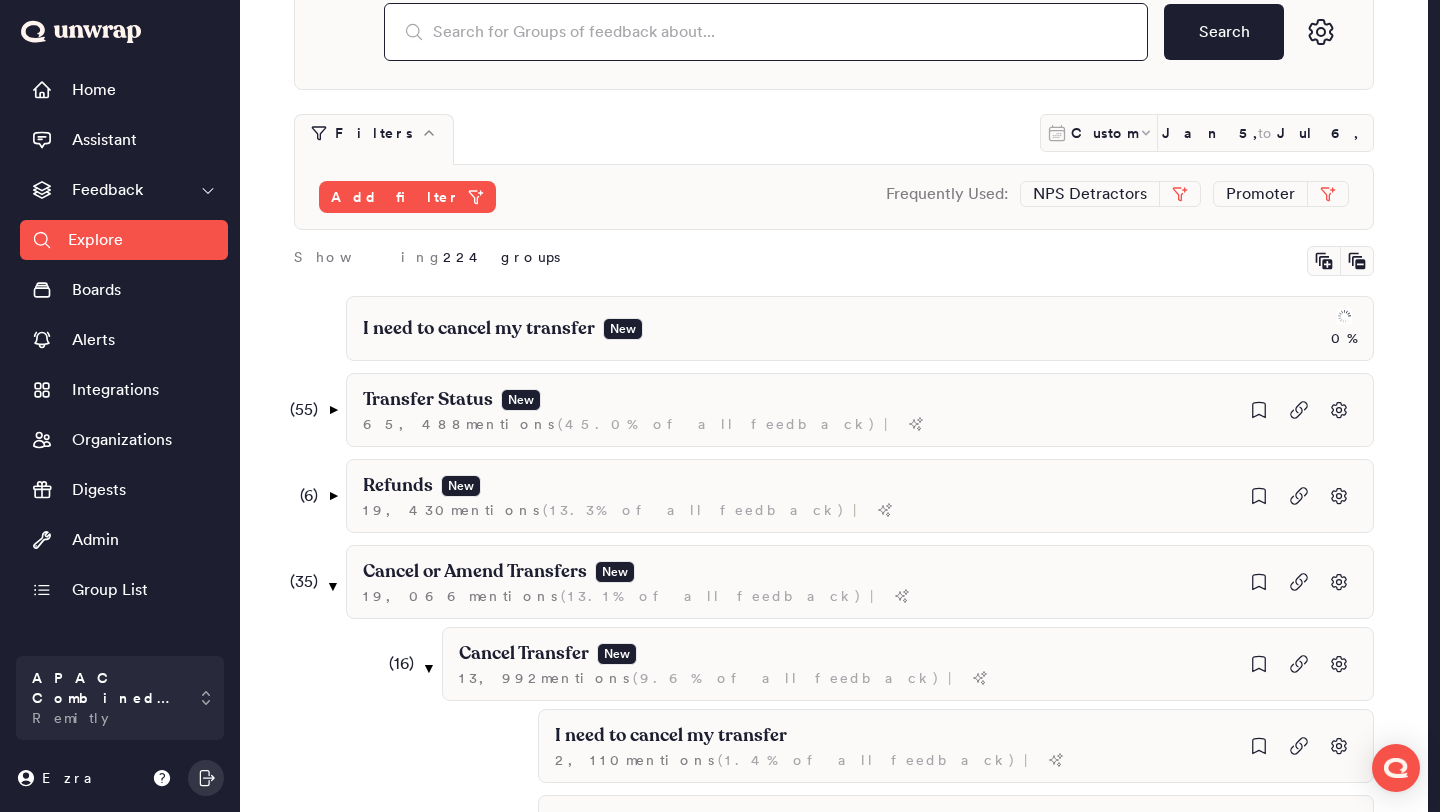 paste on "My remittance was canceled without explanation" 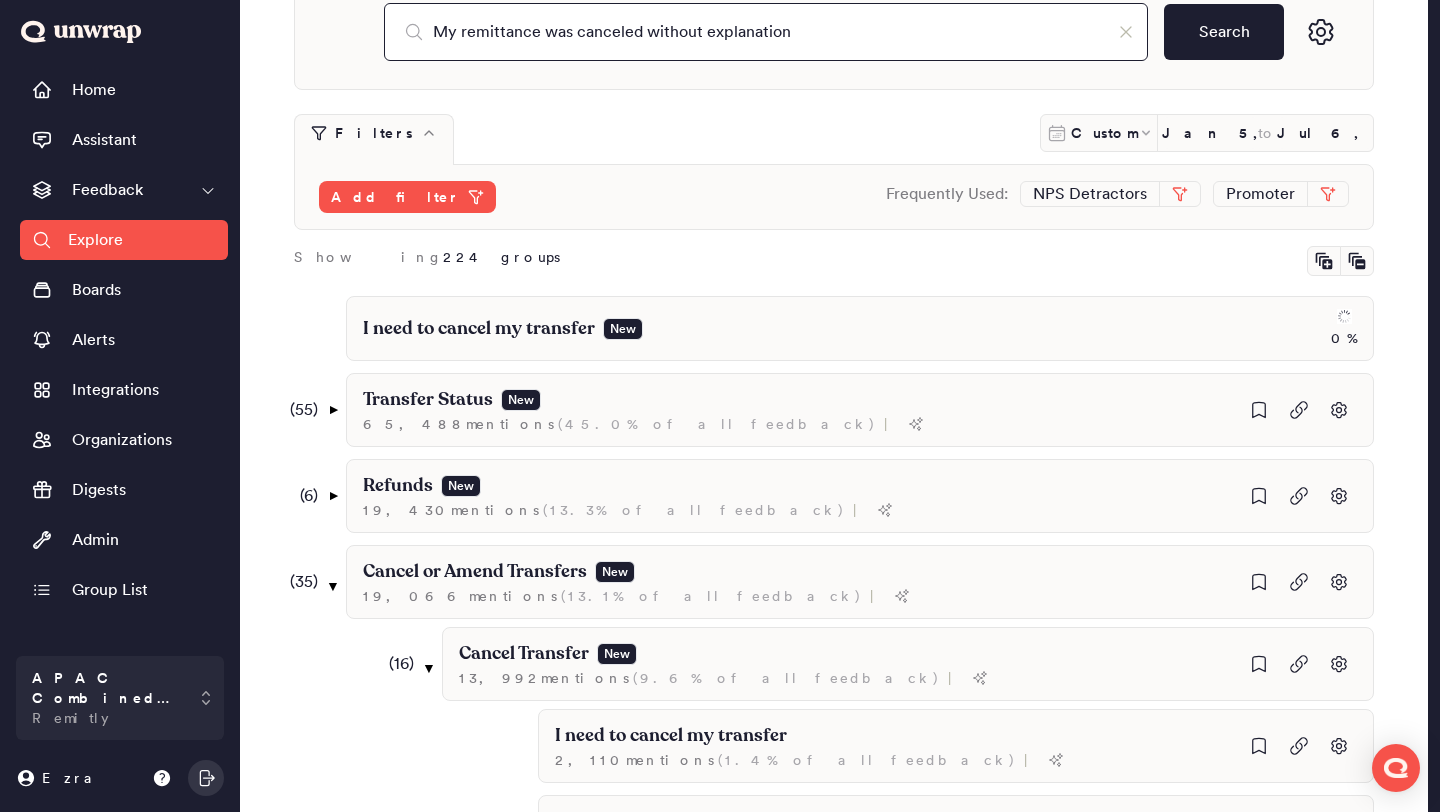 type on "My remittance was canceled without explanation" 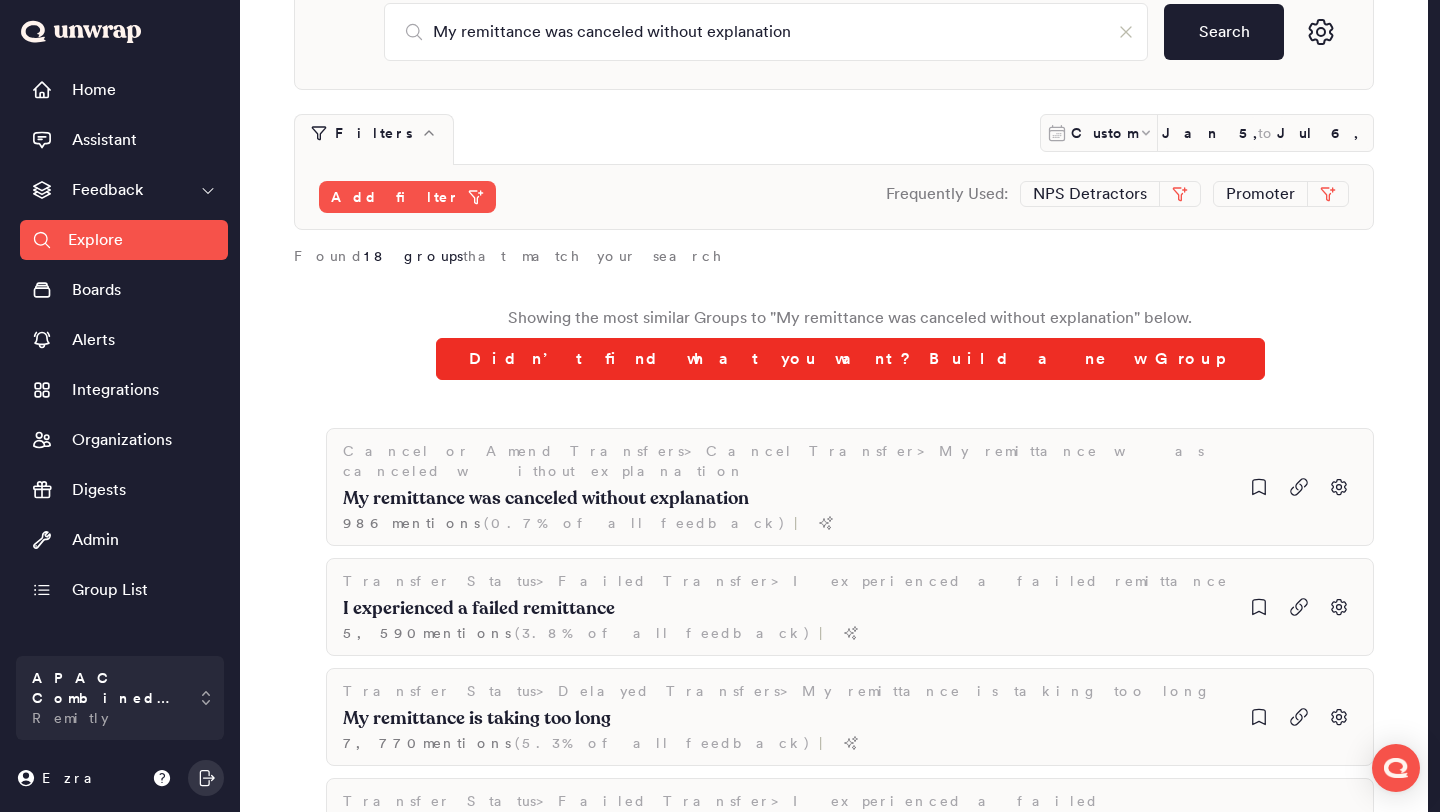 click on "Didn’t find what you want? Build a new Group" at bounding box center (850, 359) 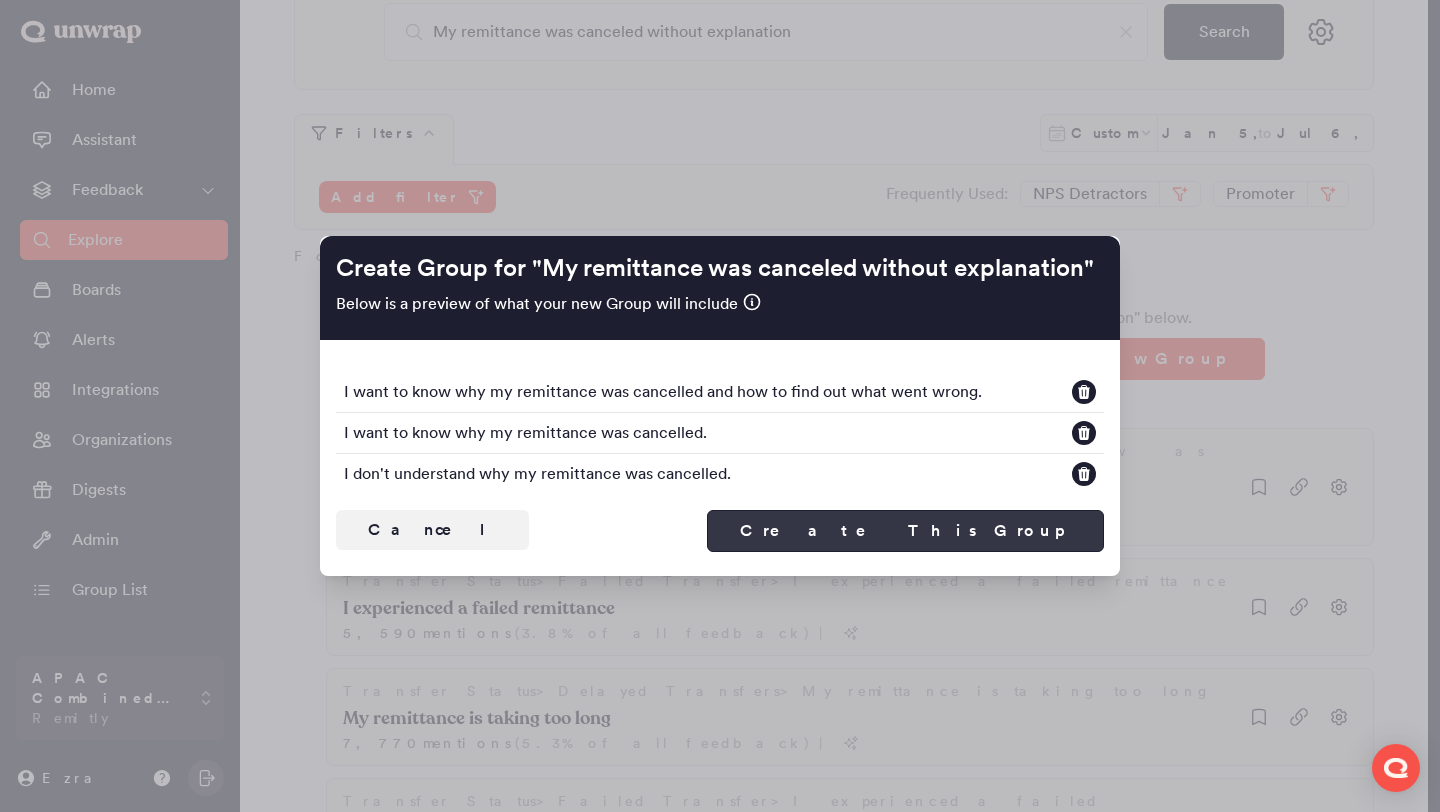 click on "Create This Group" at bounding box center [905, 531] 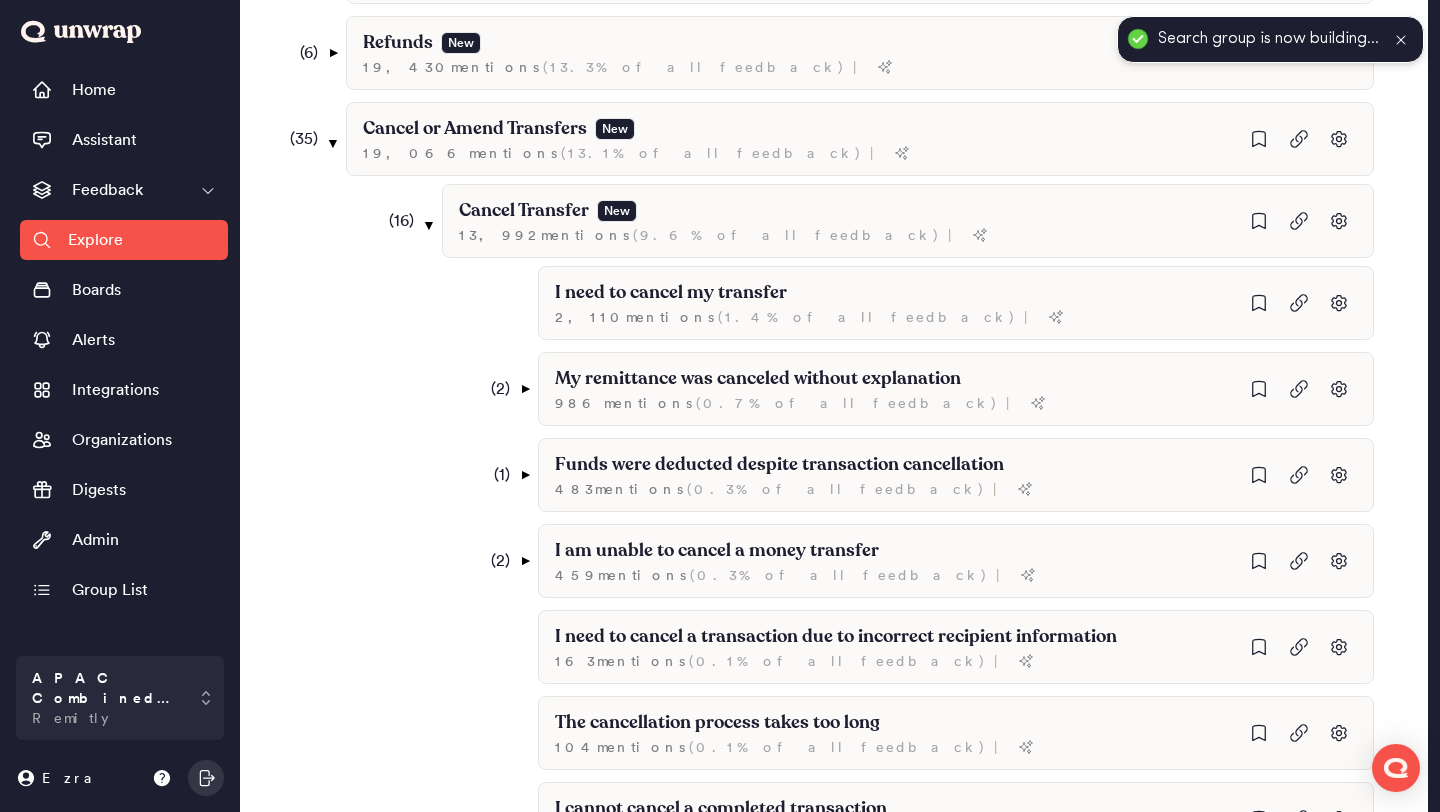 scroll, scrollTop: 676, scrollLeft: 0, axis: vertical 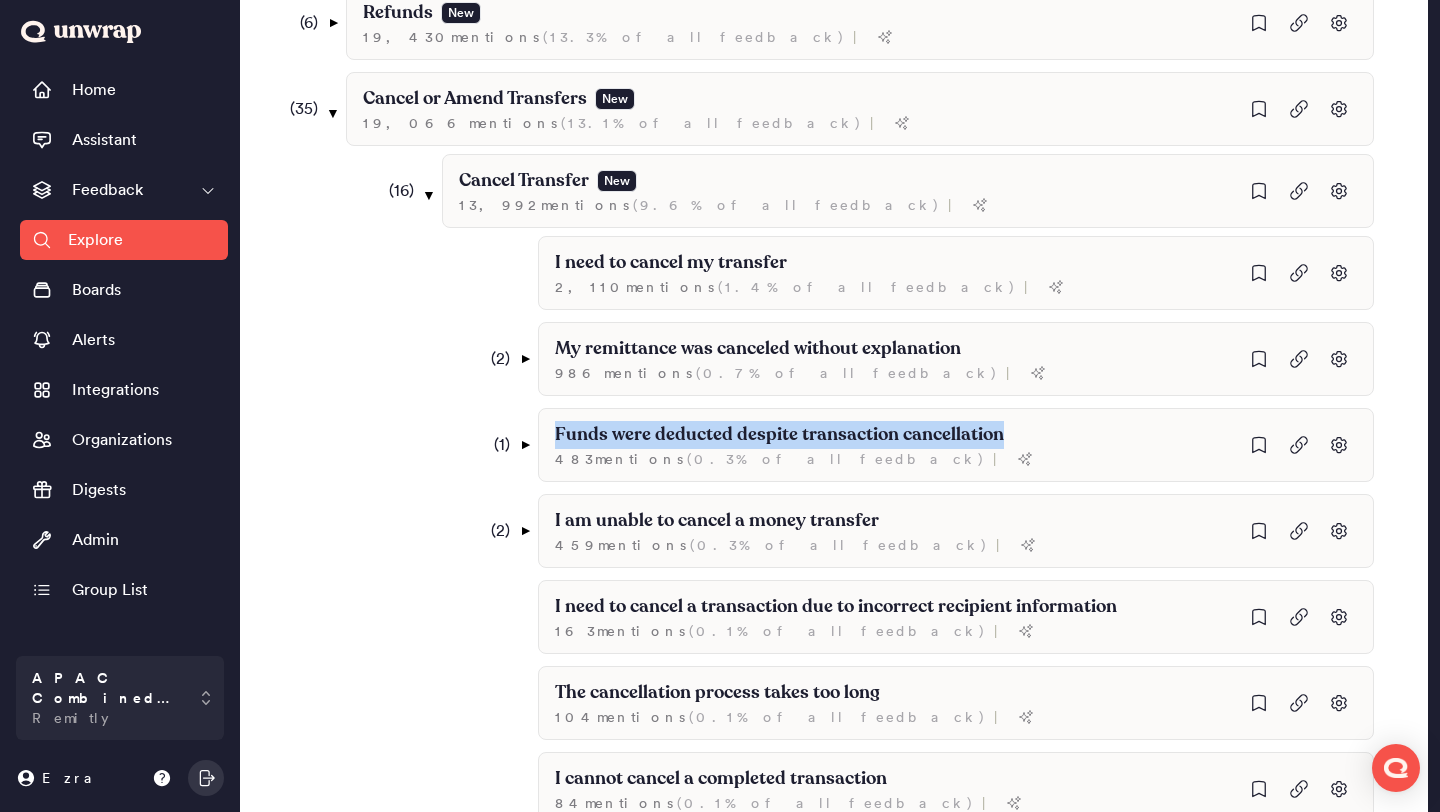 drag, startPoint x: 1027, startPoint y: 433, endPoint x: 434, endPoint y: 408, distance: 593.52673 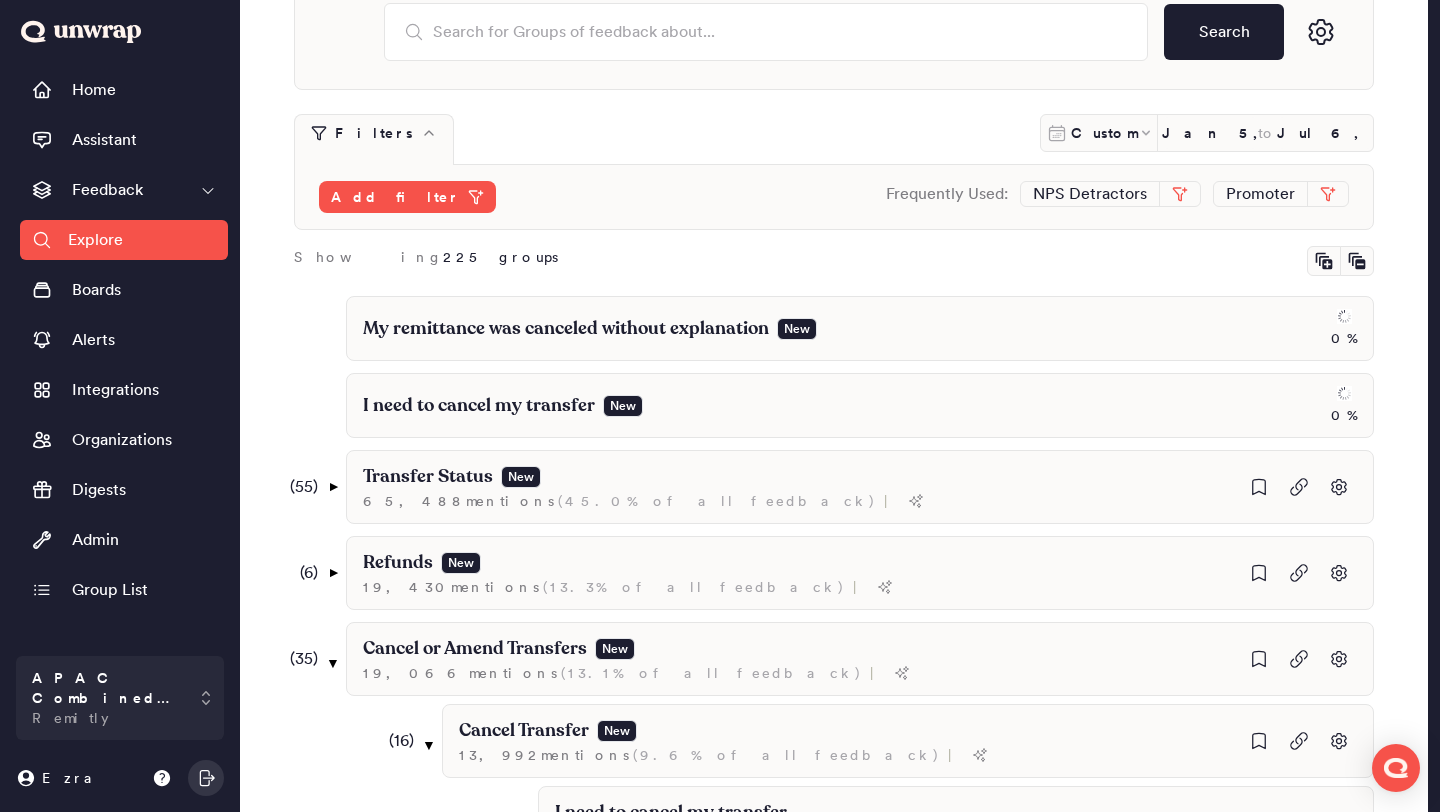 scroll, scrollTop: 0, scrollLeft: 0, axis: both 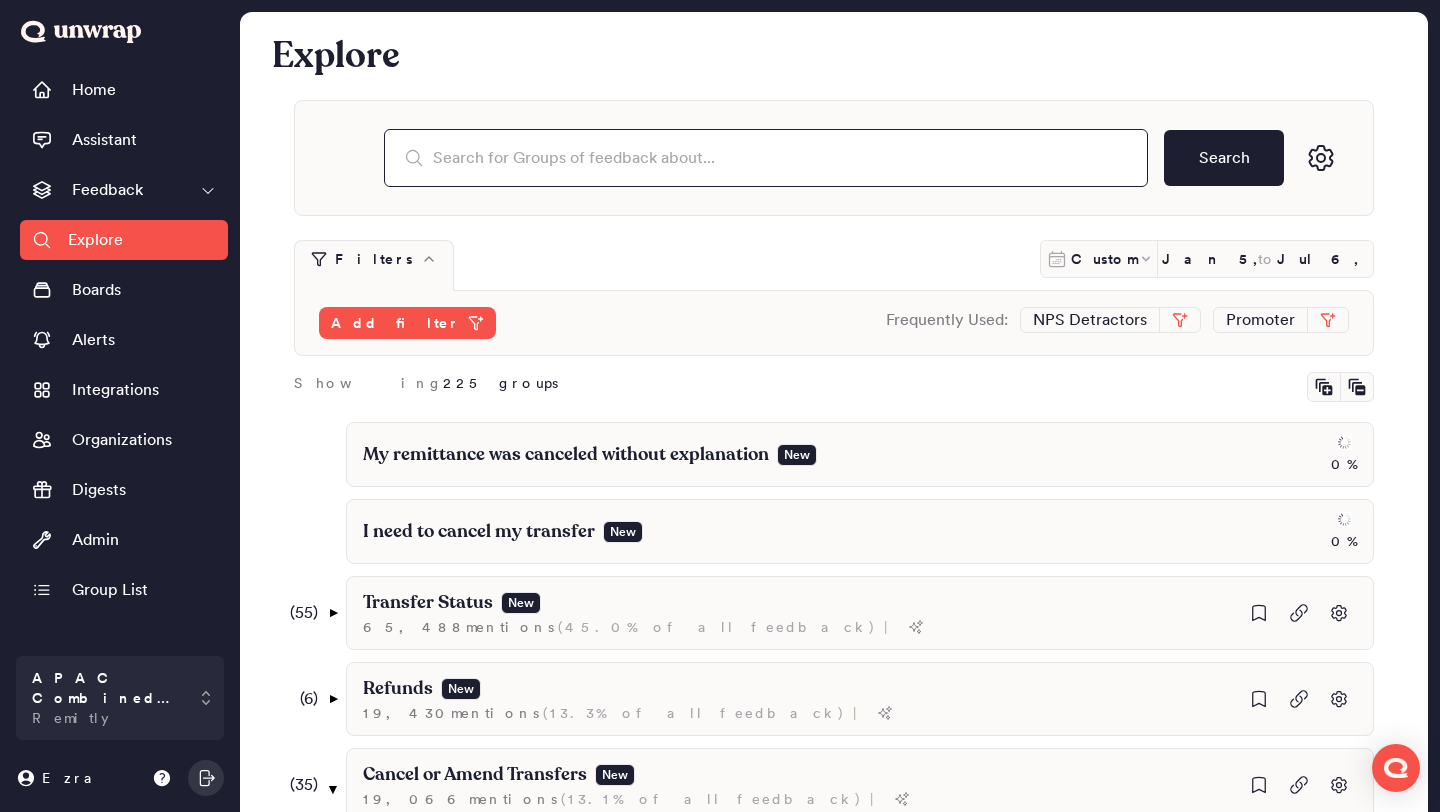 click at bounding box center (766, 158) 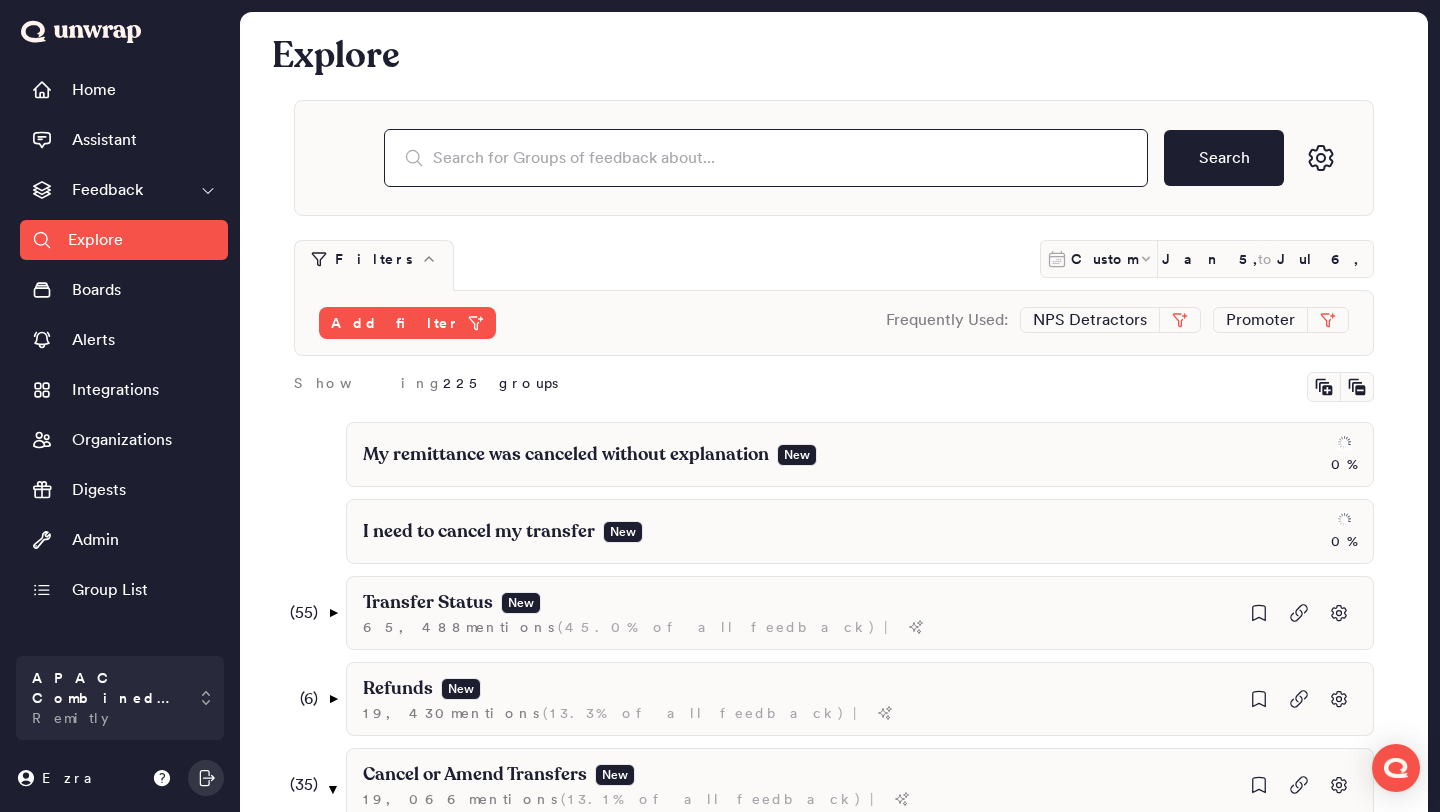 paste on "Funds were deducted despite transaction cancellation" 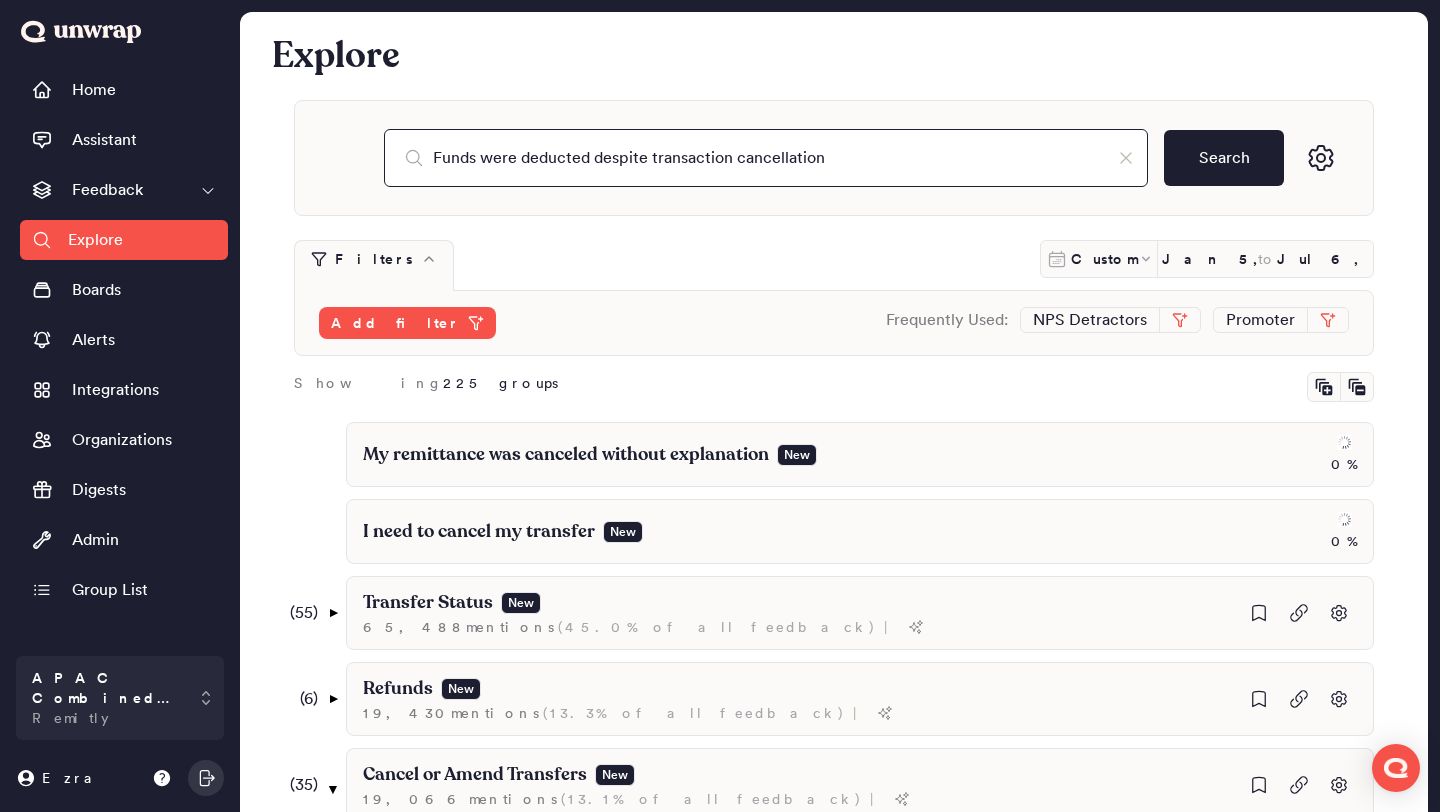 type on "Funds were deducted despite transaction cancellation" 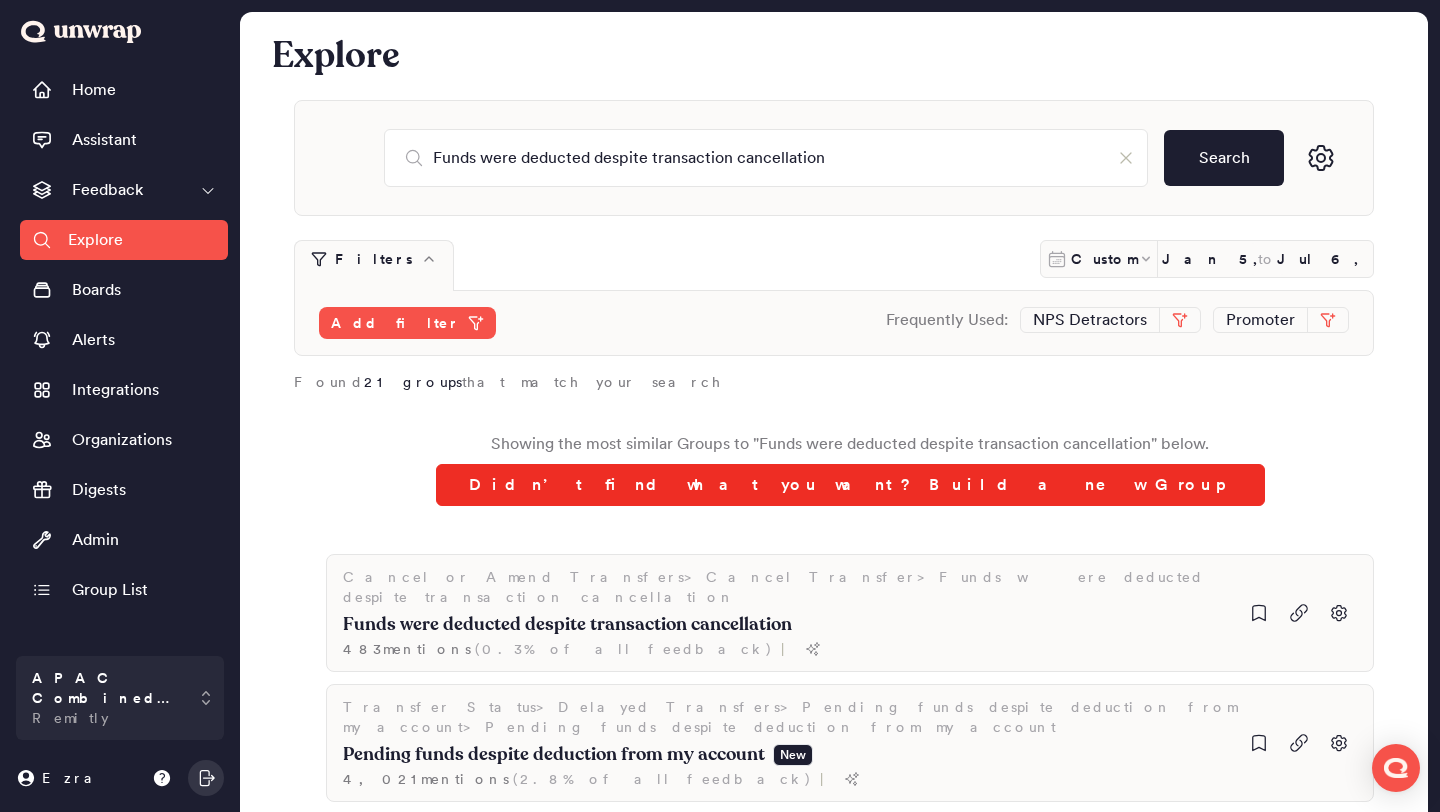 click on "Didn’t find what you want? Build a new Group" at bounding box center (850, 485) 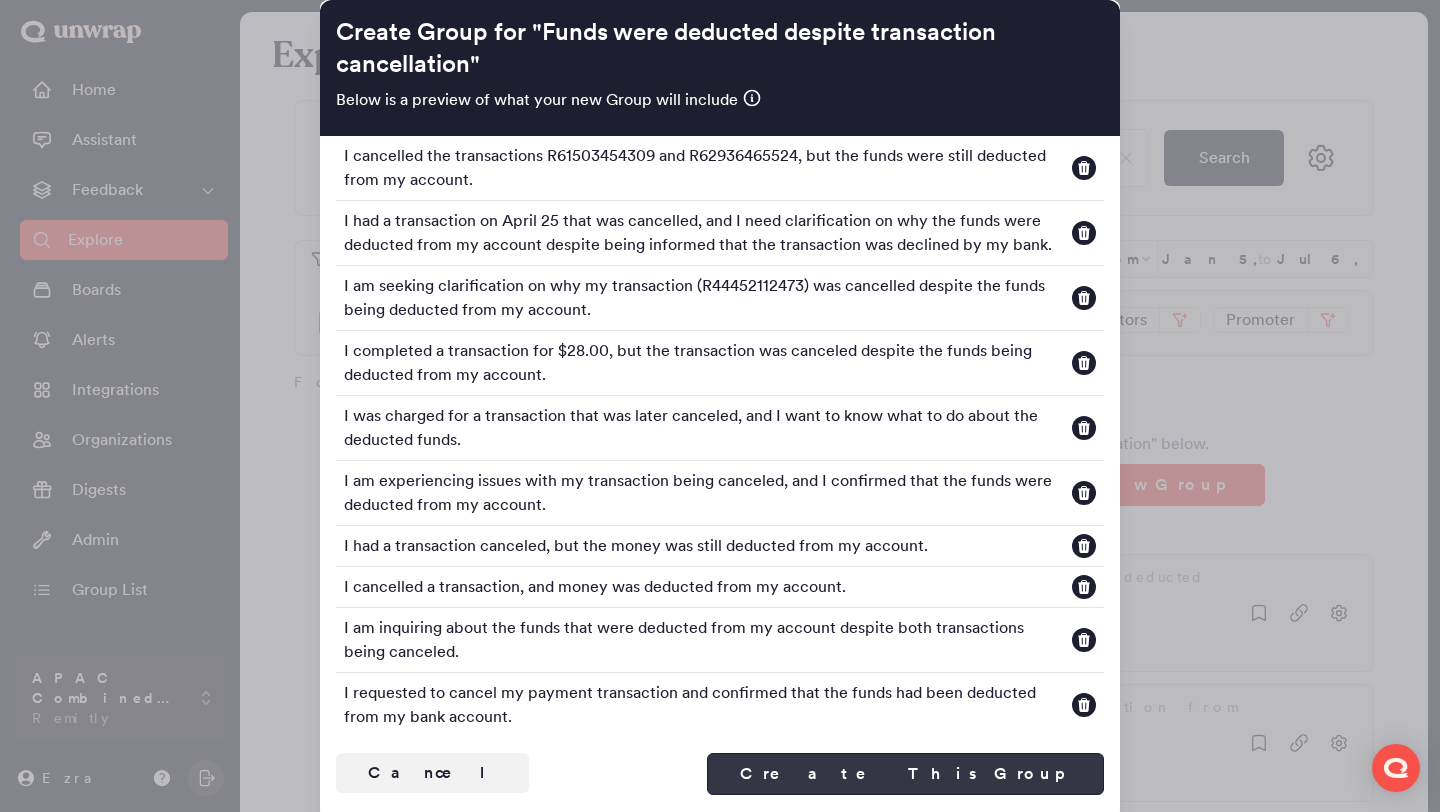 click on "Create This Group" at bounding box center [905, 774] 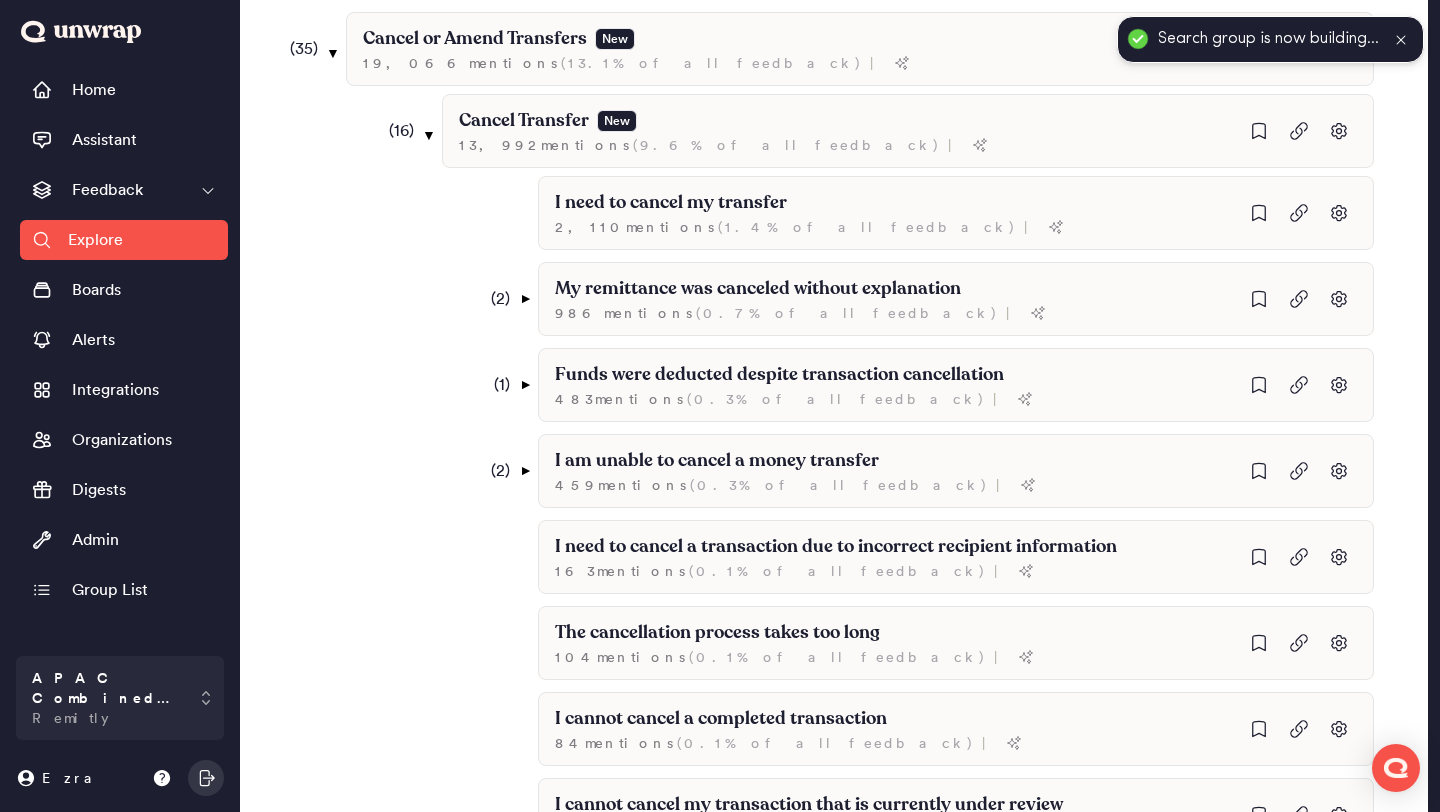 scroll, scrollTop: 848, scrollLeft: 0, axis: vertical 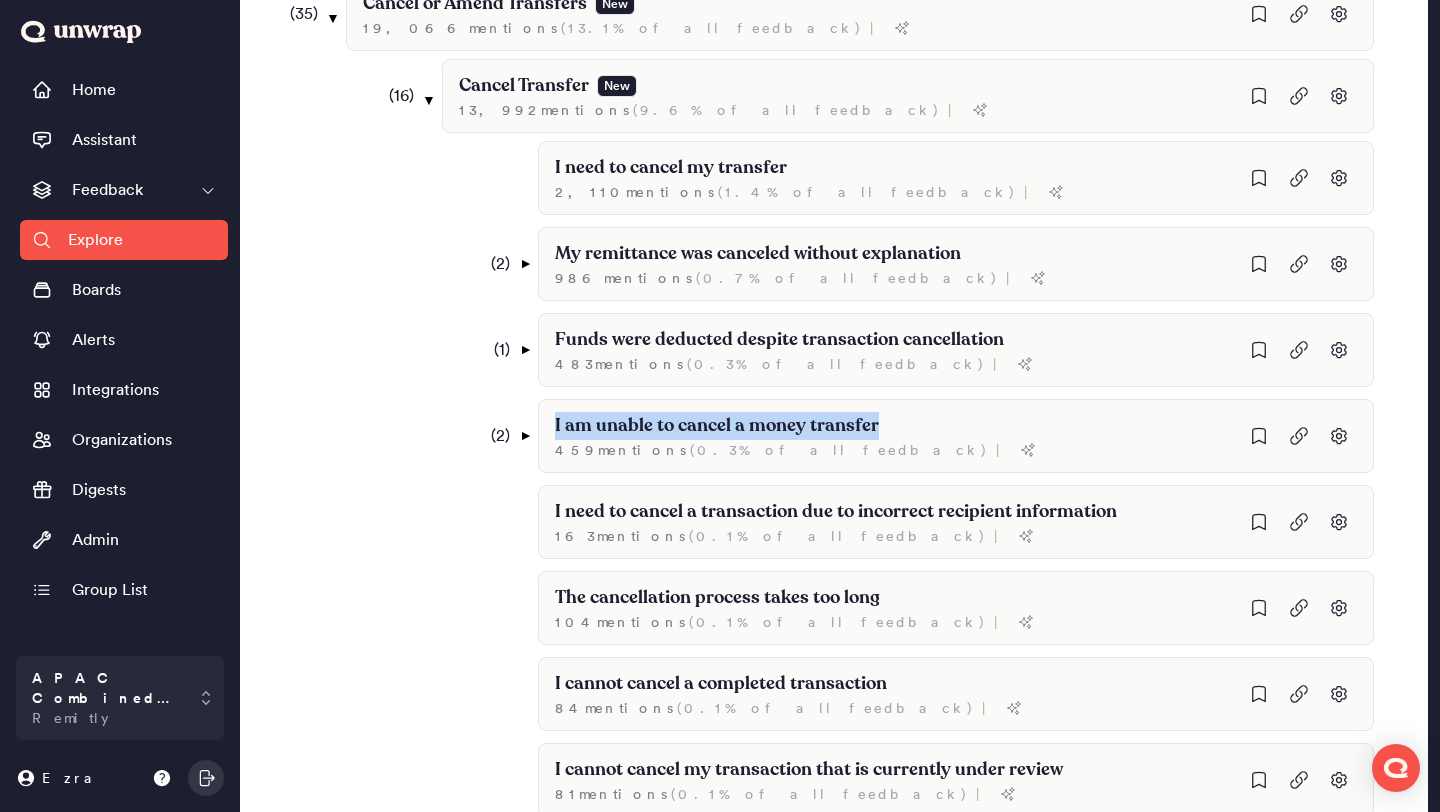 drag, startPoint x: 895, startPoint y: 430, endPoint x: 456, endPoint y: 426, distance: 439.01822 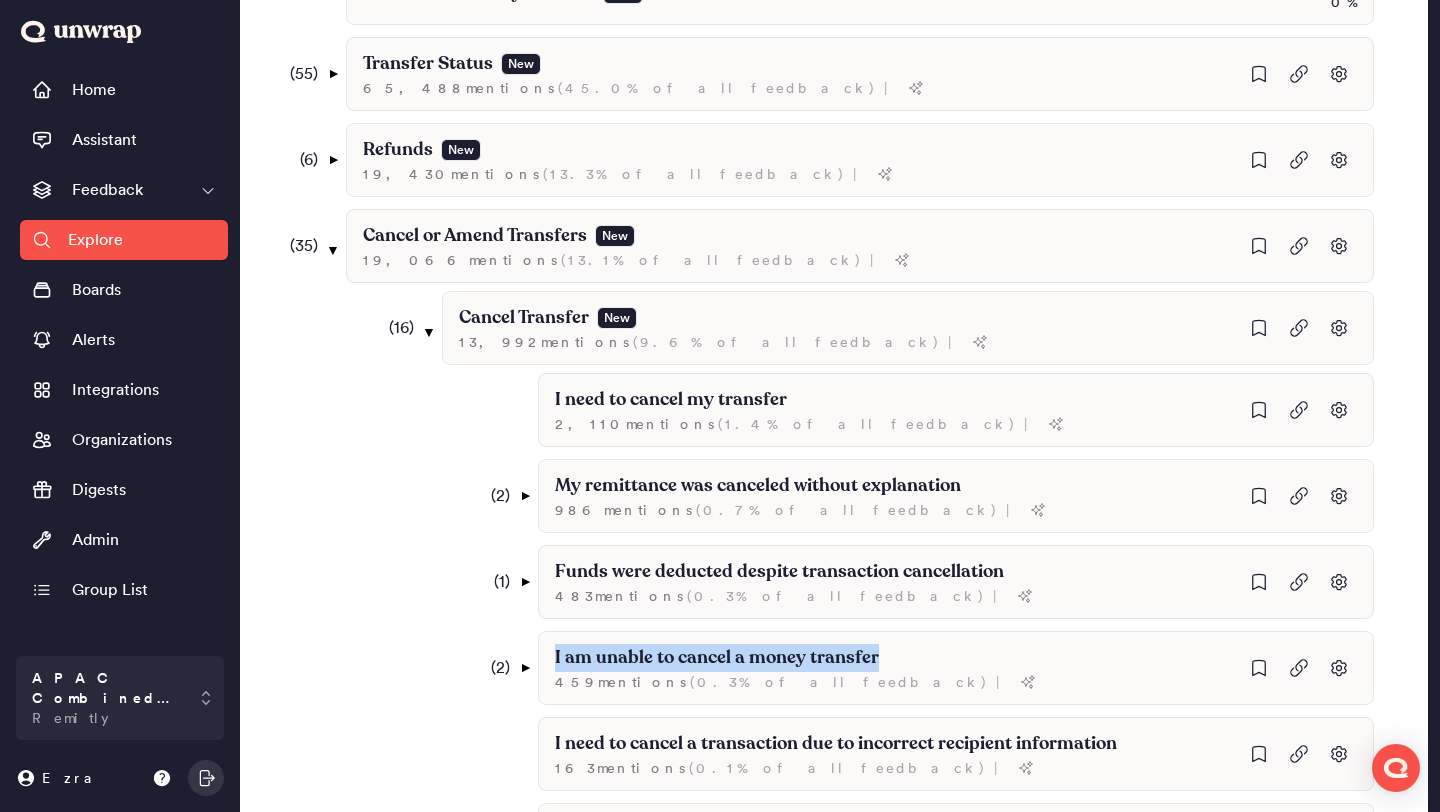 scroll, scrollTop: 0, scrollLeft: 0, axis: both 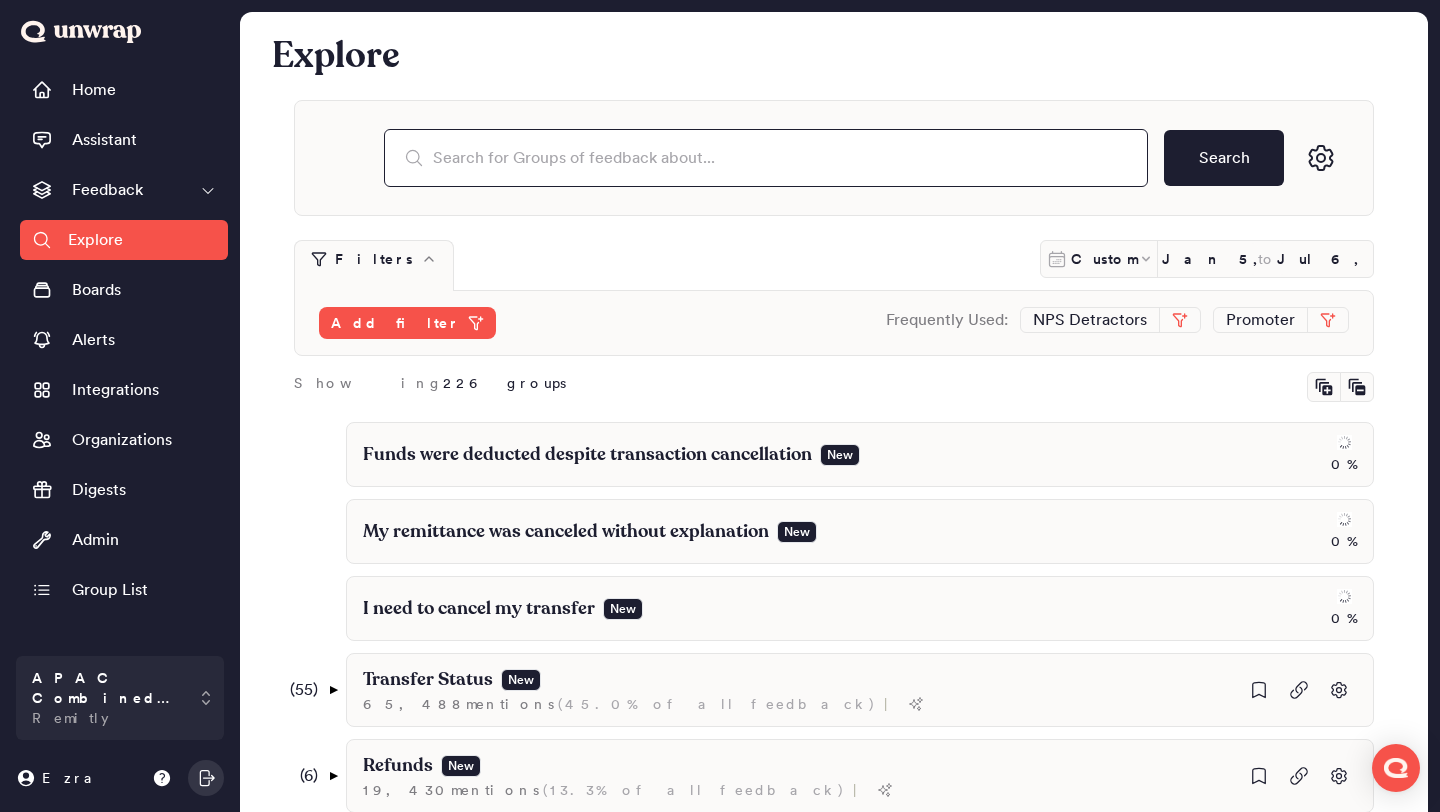 click at bounding box center (766, 158) 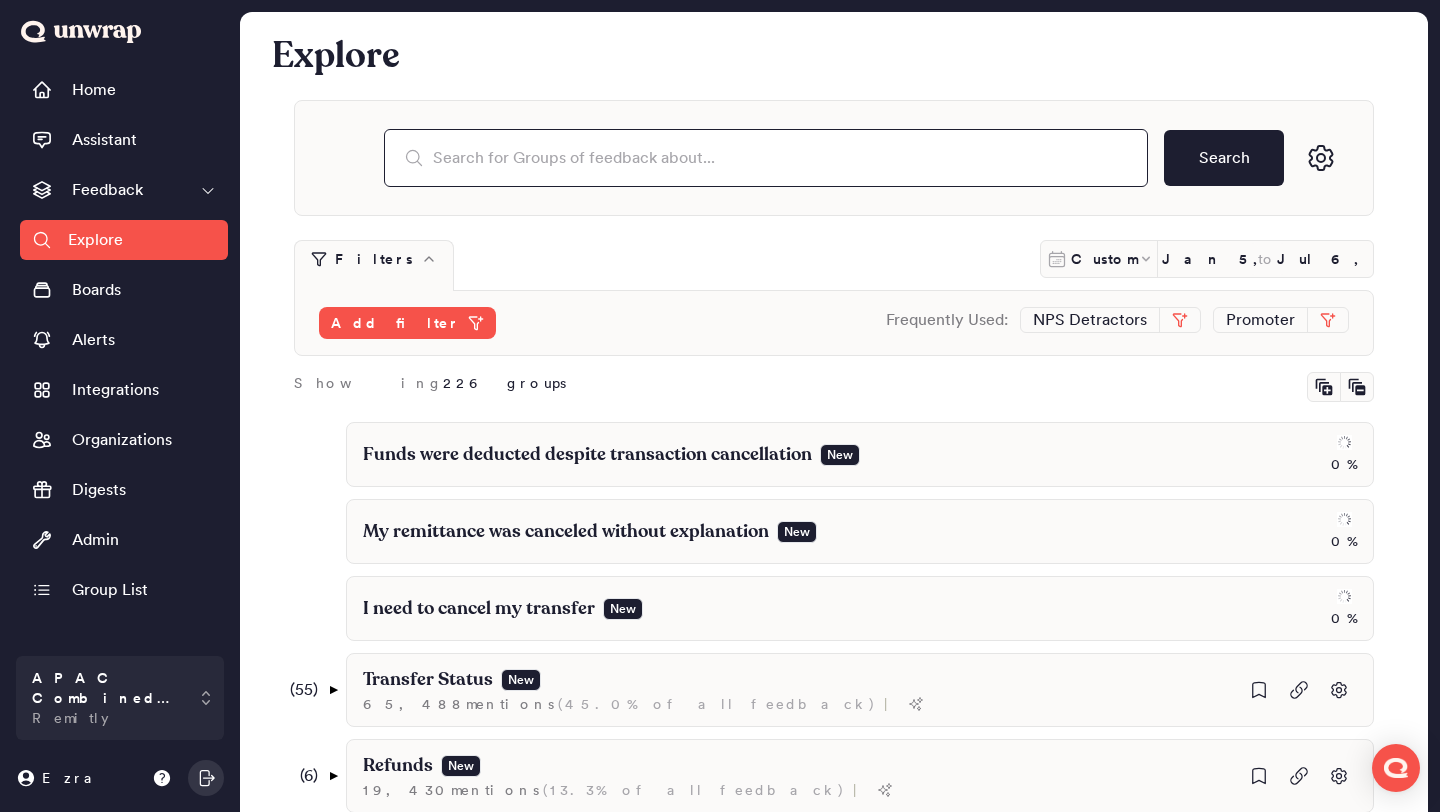 paste on "I am unable to cancel a money transfer" 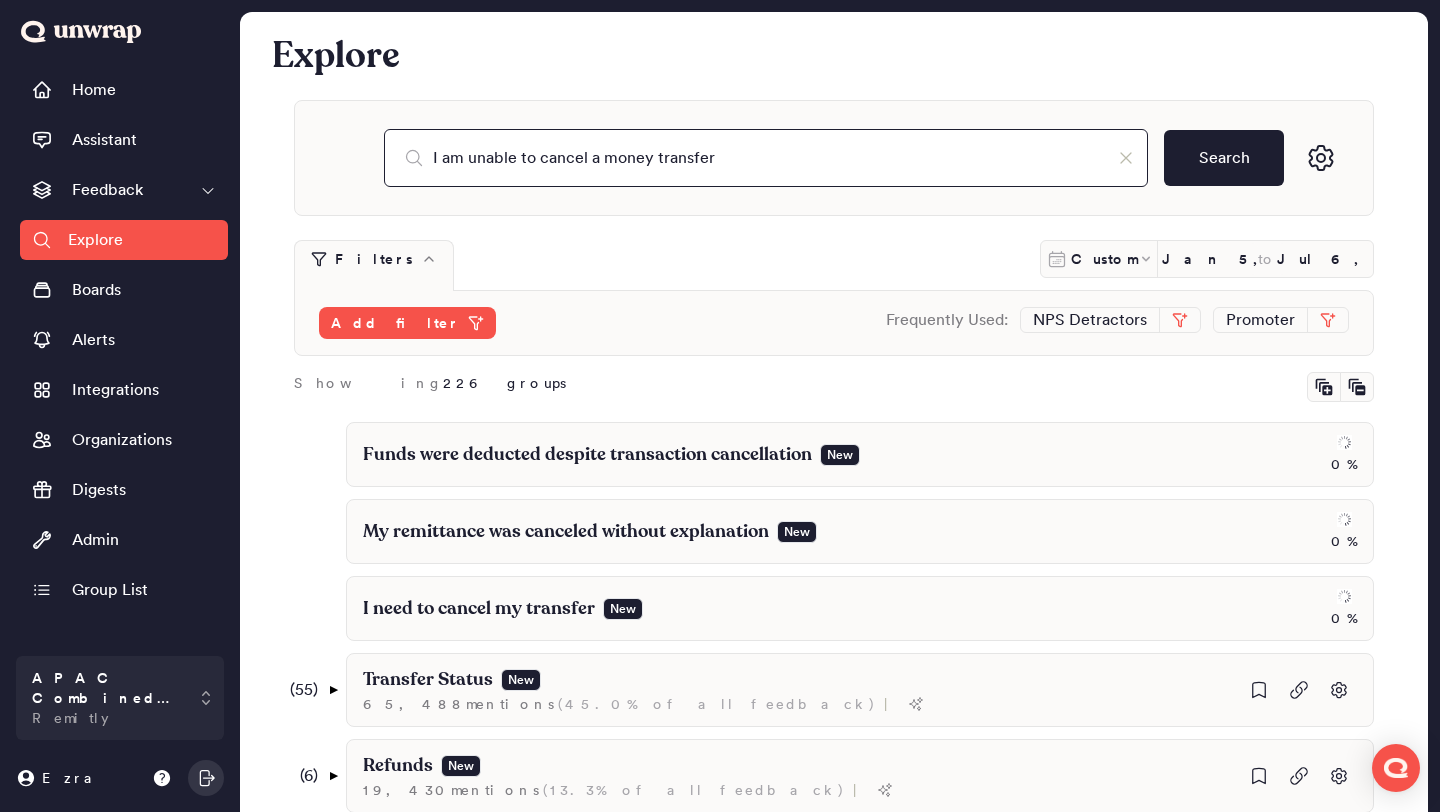 type on "I am unable to cancel a money transfer" 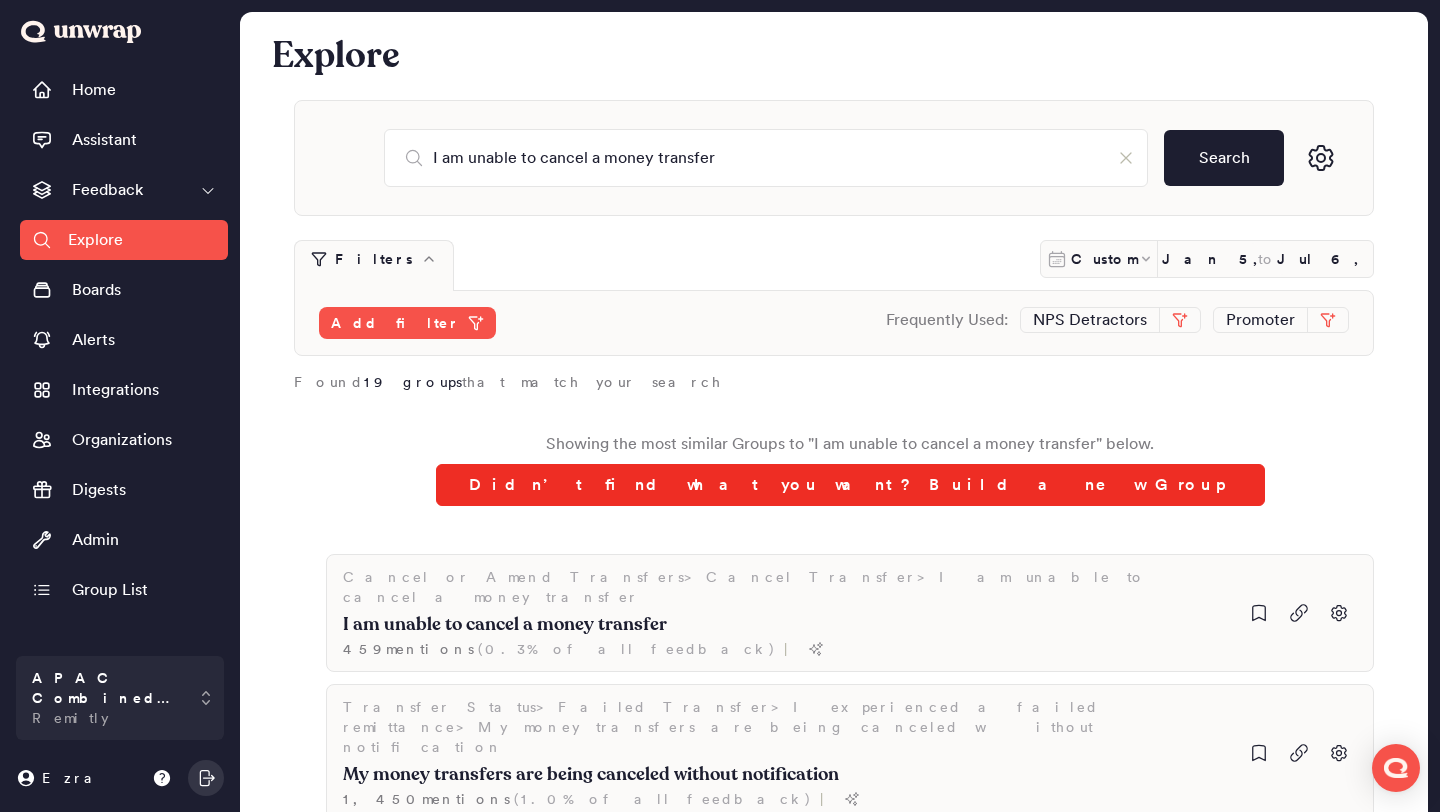 click on "Didn’t find what you want? Build a new Group" at bounding box center [850, 485] 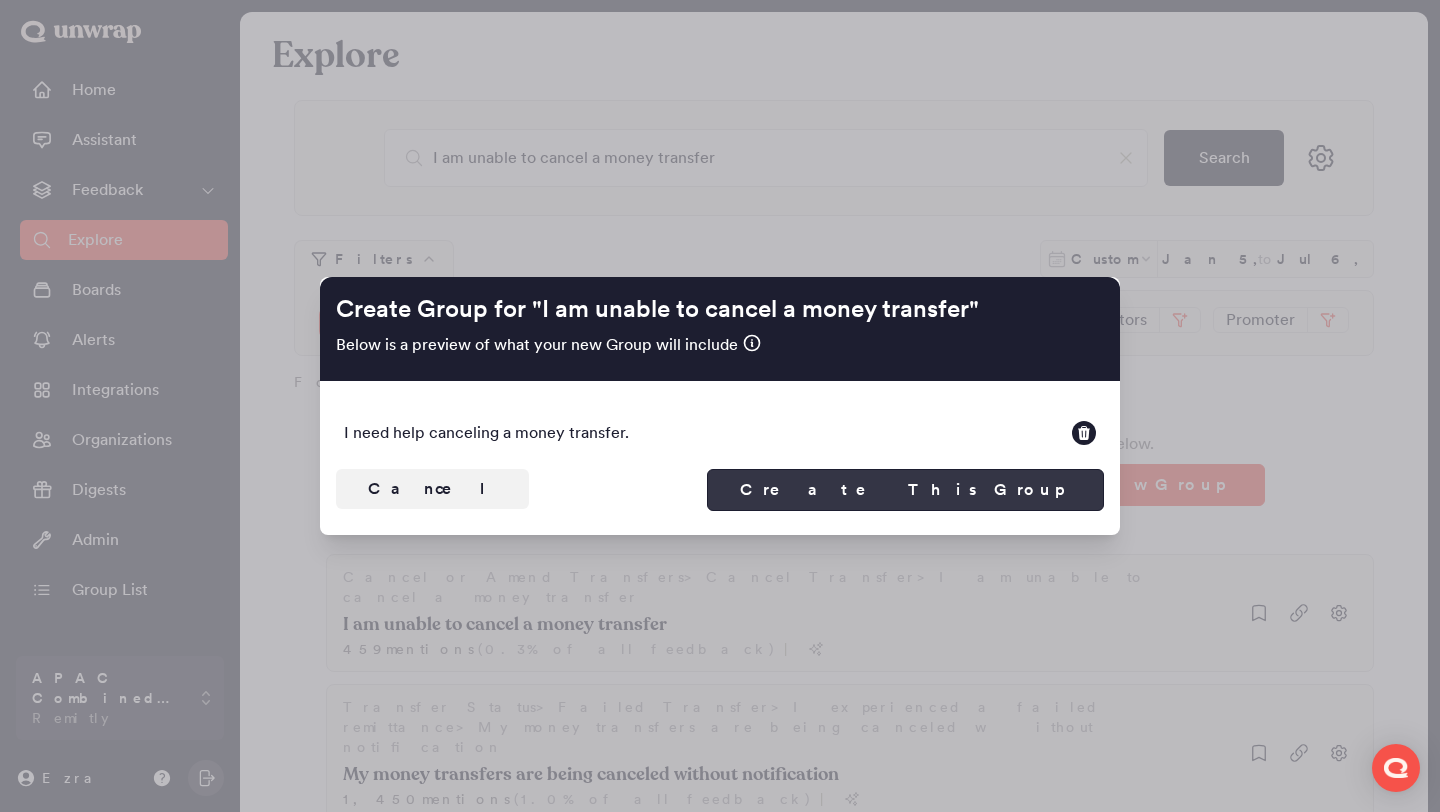 click on "Create This Group" at bounding box center [905, 490] 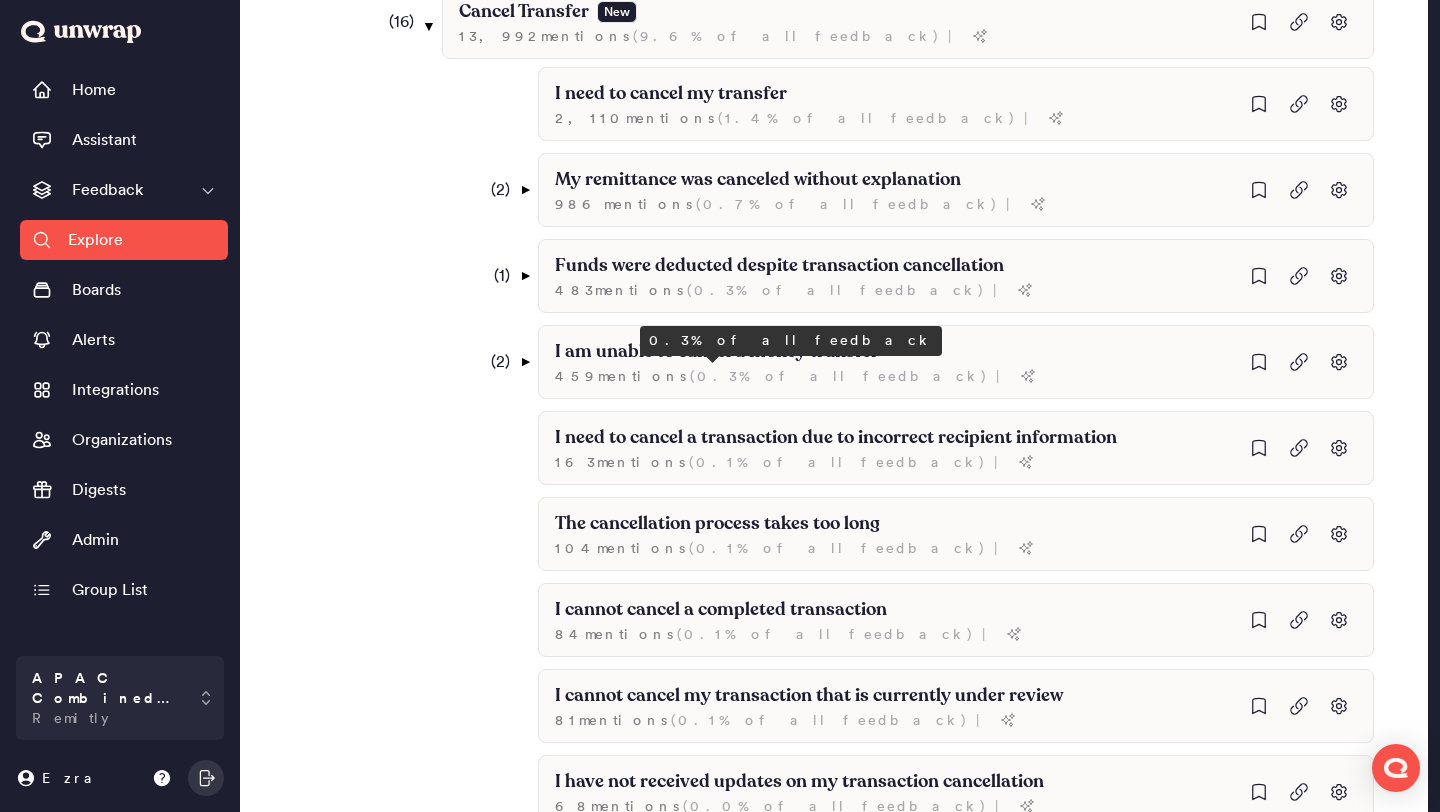 scroll, scrollTop: 1067, scrollLeft: 0, axis: vertical 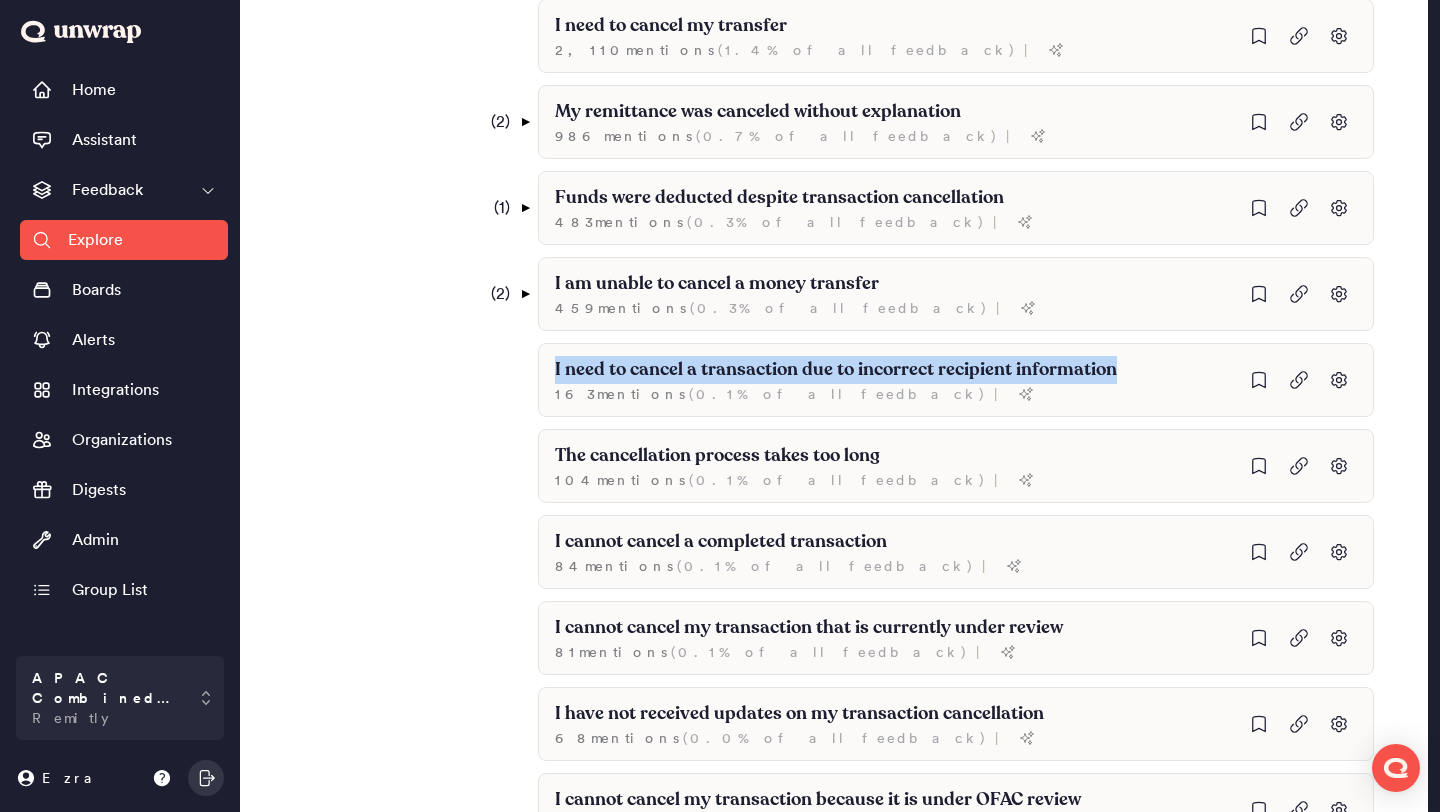 drag, startPoint x: 1121, startPoint y: 366, endPoint x: 493, endPoint y: 378, distance: 628.1146 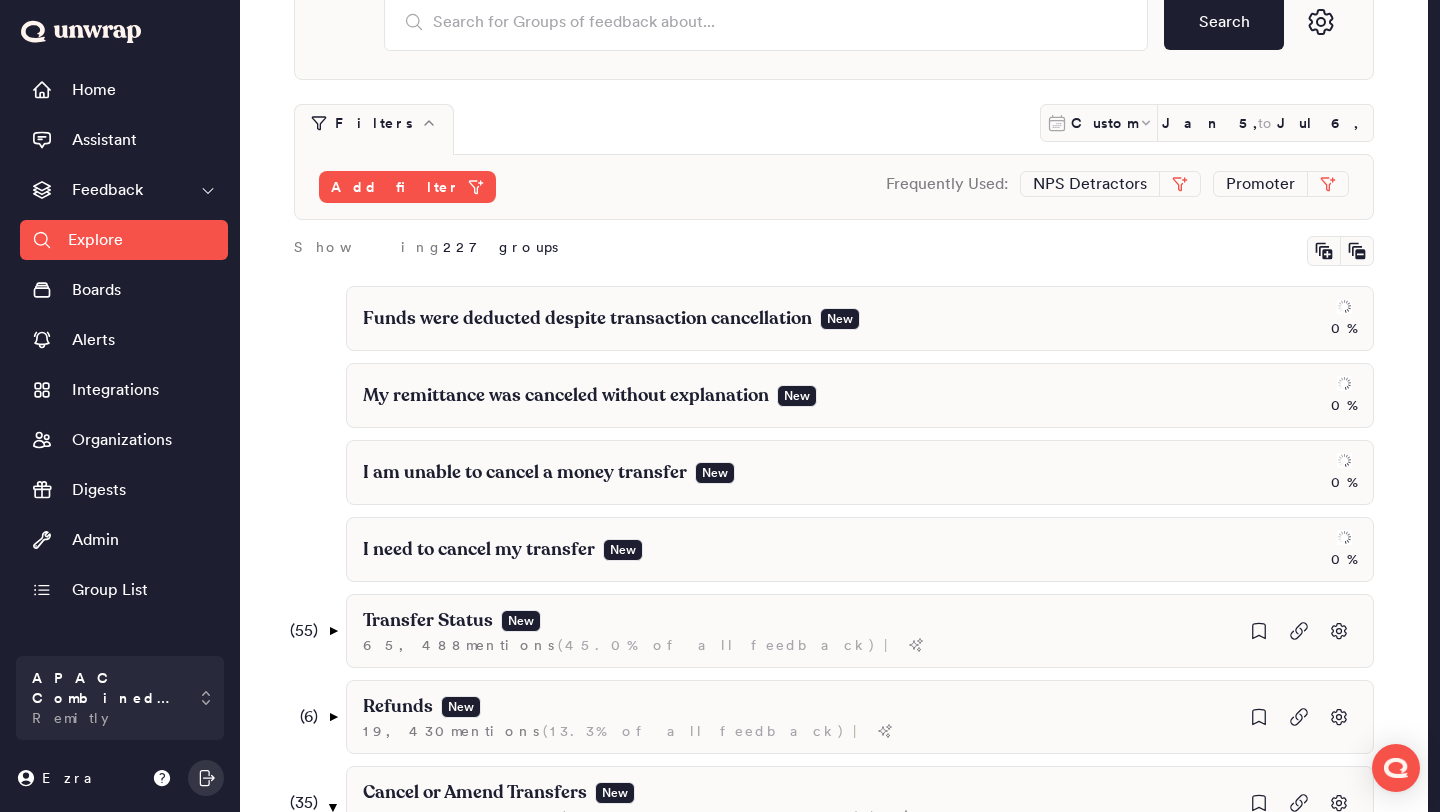 scroll, scrollTop: 0, scrollLeft: 0, axis: both 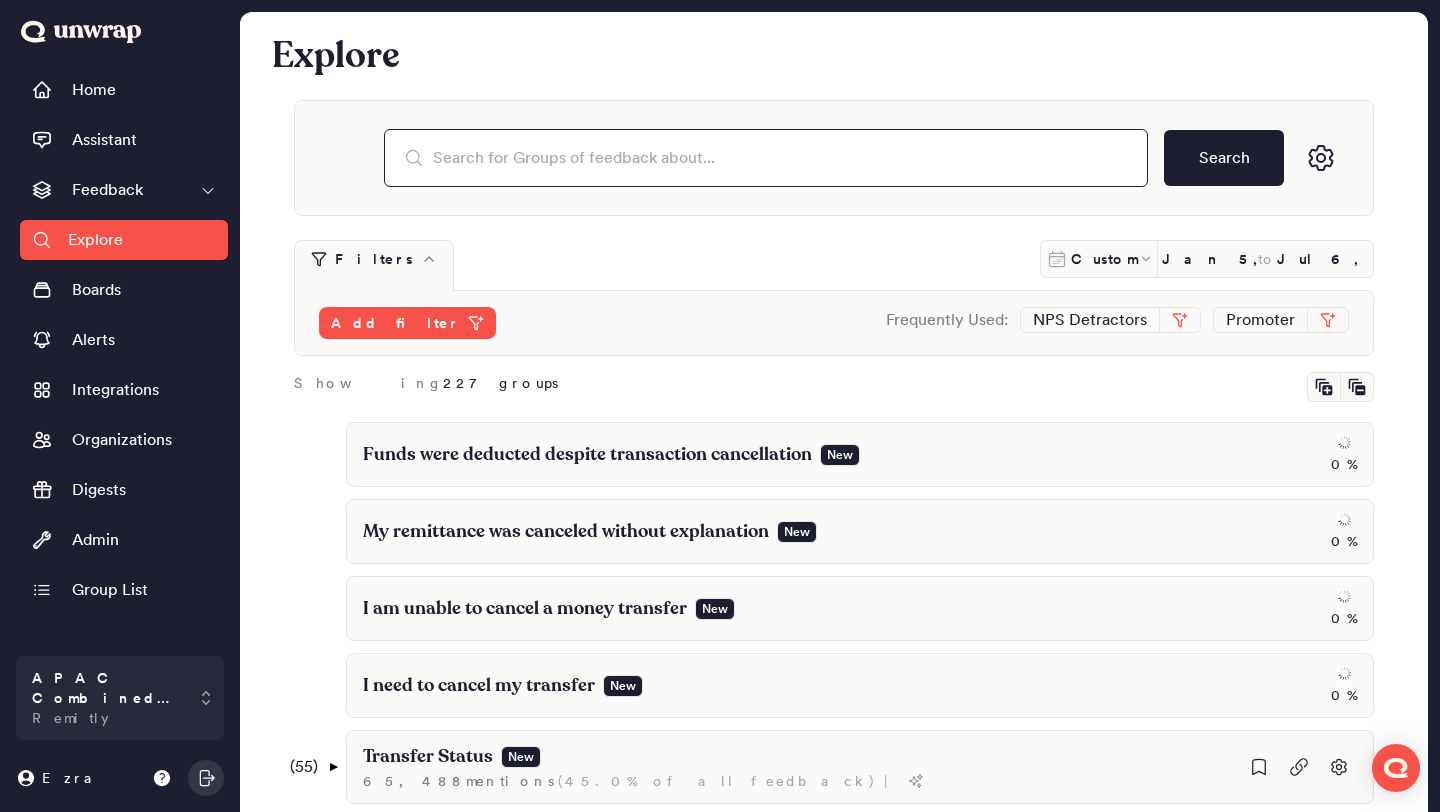 click at bounding box center (766, 158) 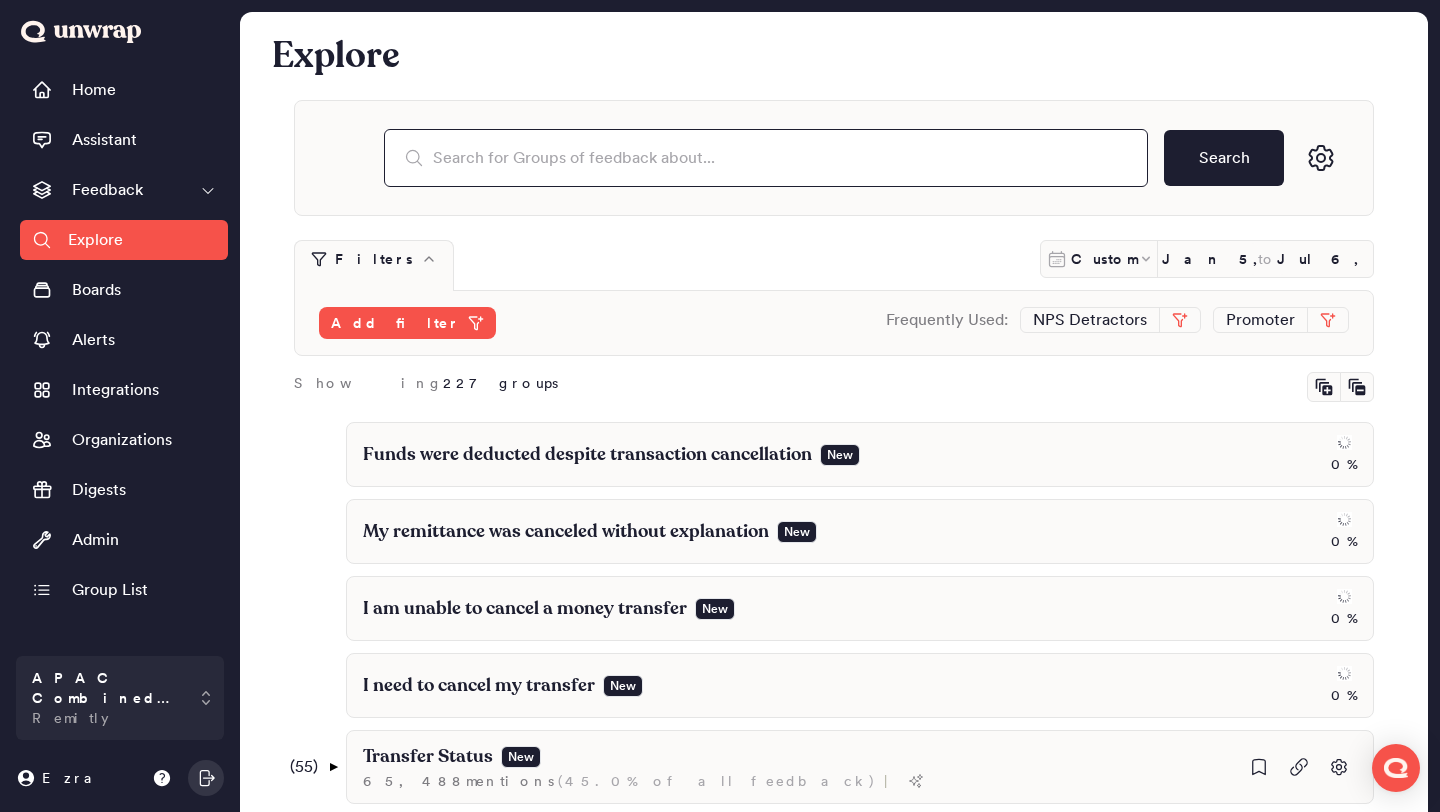 paste on "I need to cancel a transaction due to incorrect recipient information" 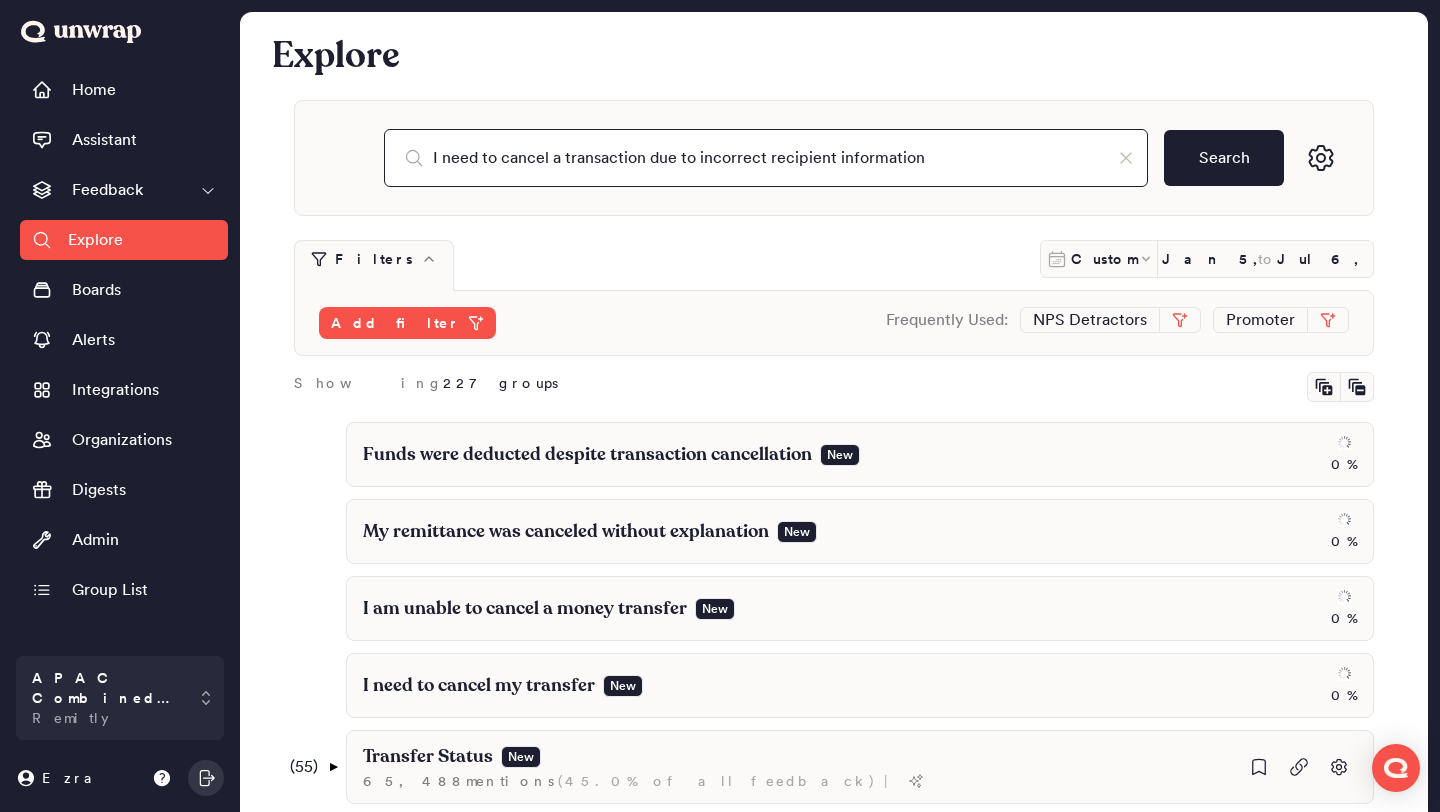 type on "I need to cancel a transaction due to incorrect recipient information" 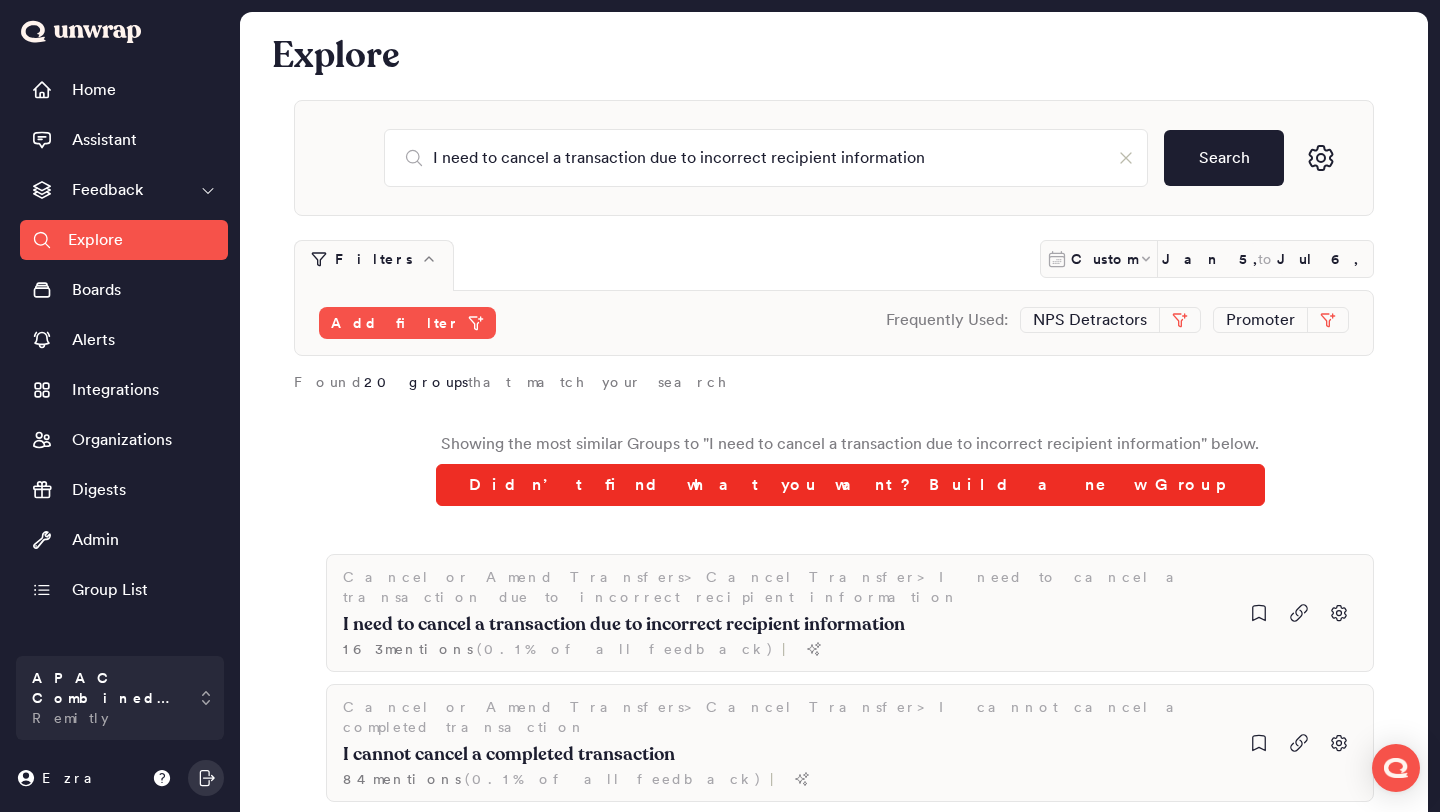 click on "Didn’t find what you want? Build a new Group" at bounding box center (850, 485) 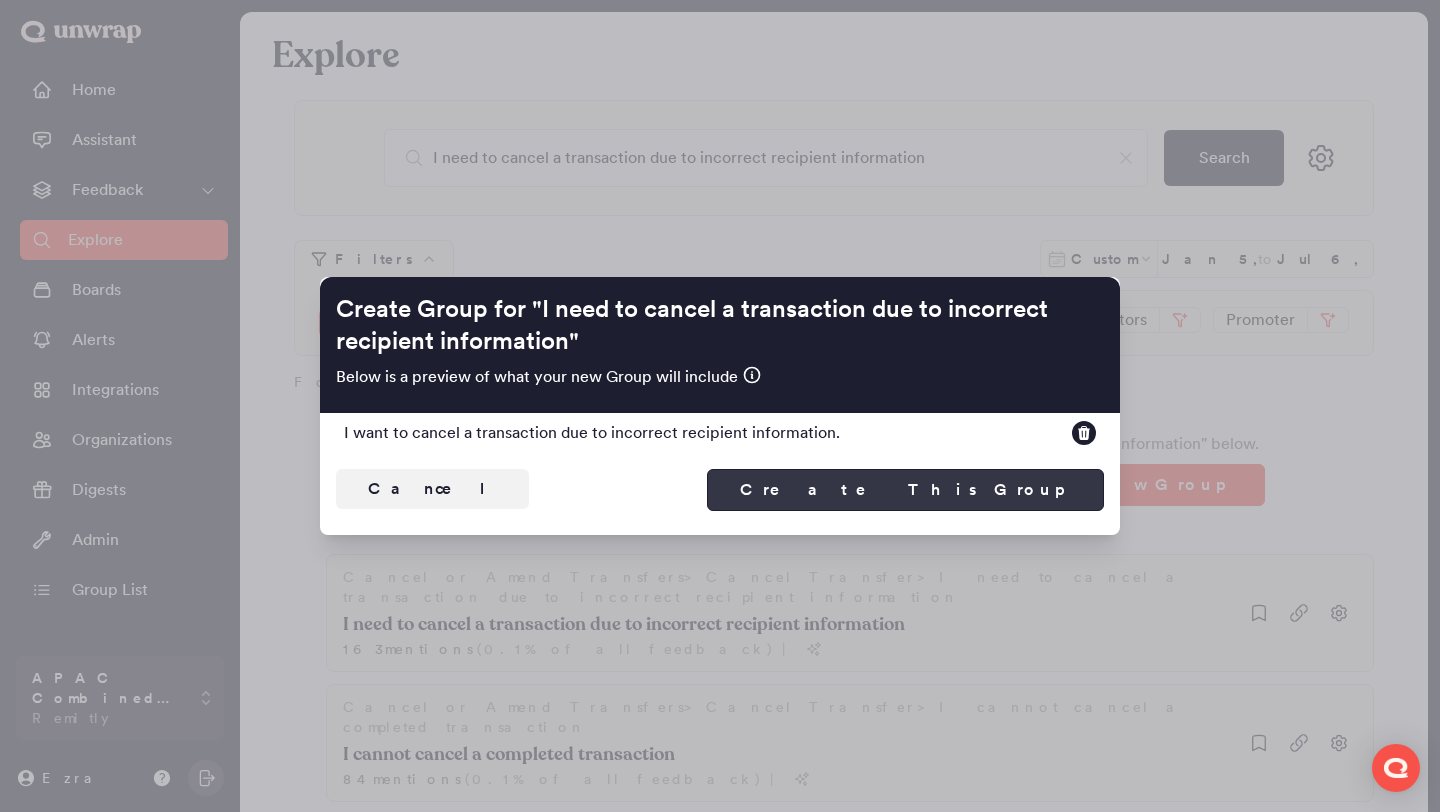 click on "Create This Group" at bounding box center [905, 490] 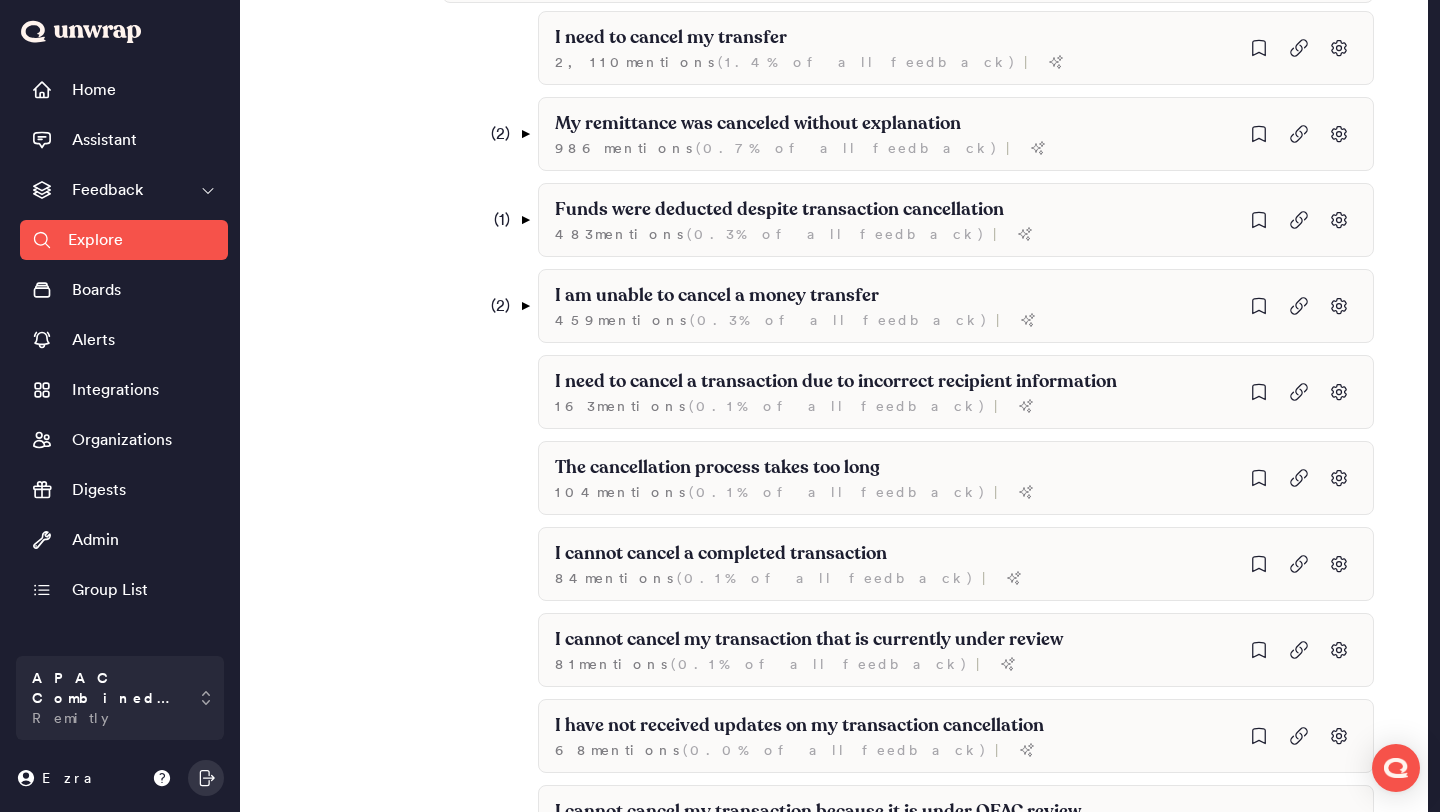 scroll, scrollTop: 1134, scrollLeft: 0, axis: vertical 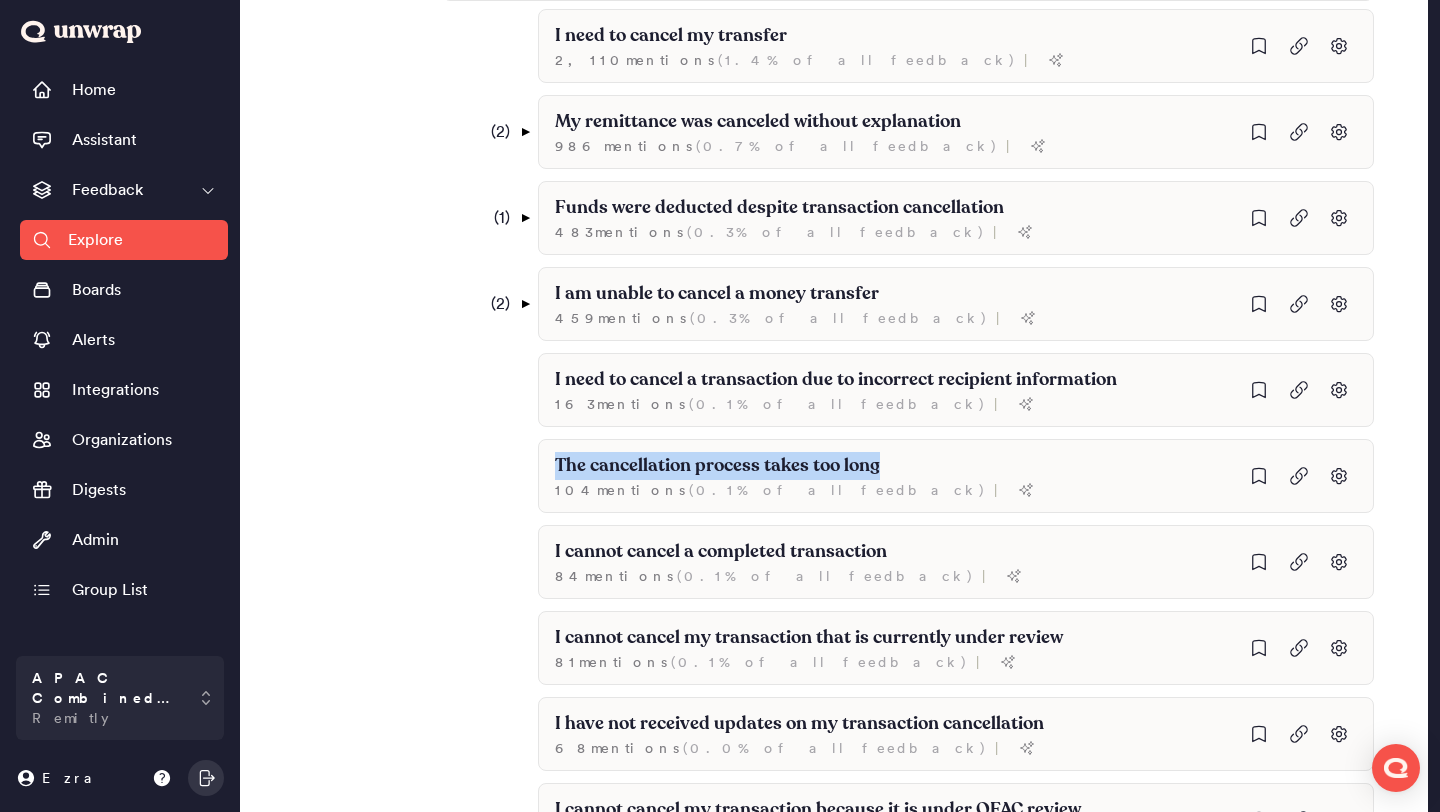 drag, startPoint x: 907, startPoint y: 464, endPoint x: 462, endPoint y: 463, distance: 445.00113 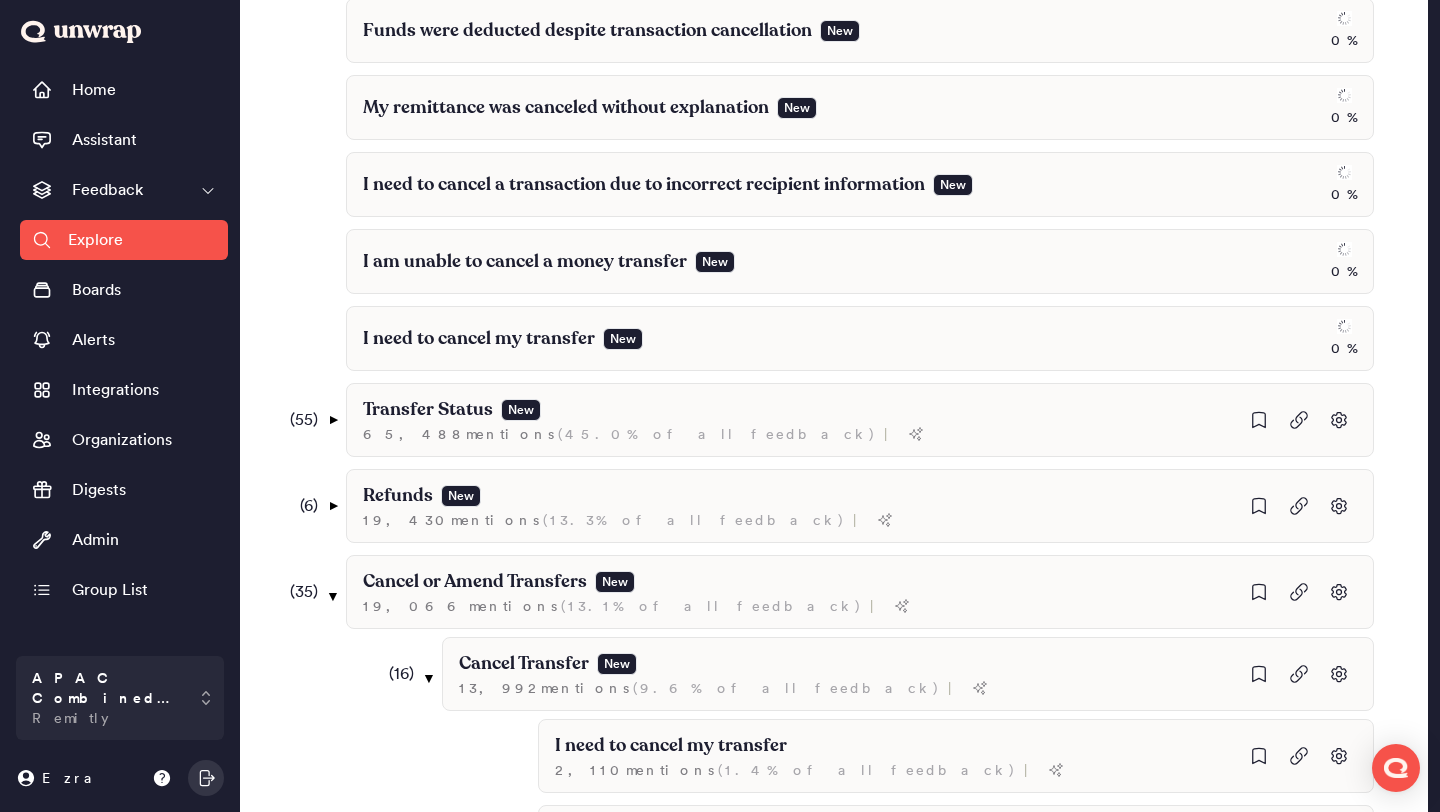scroll, scrollTop: 0, scrollLeft: 0, axis: both 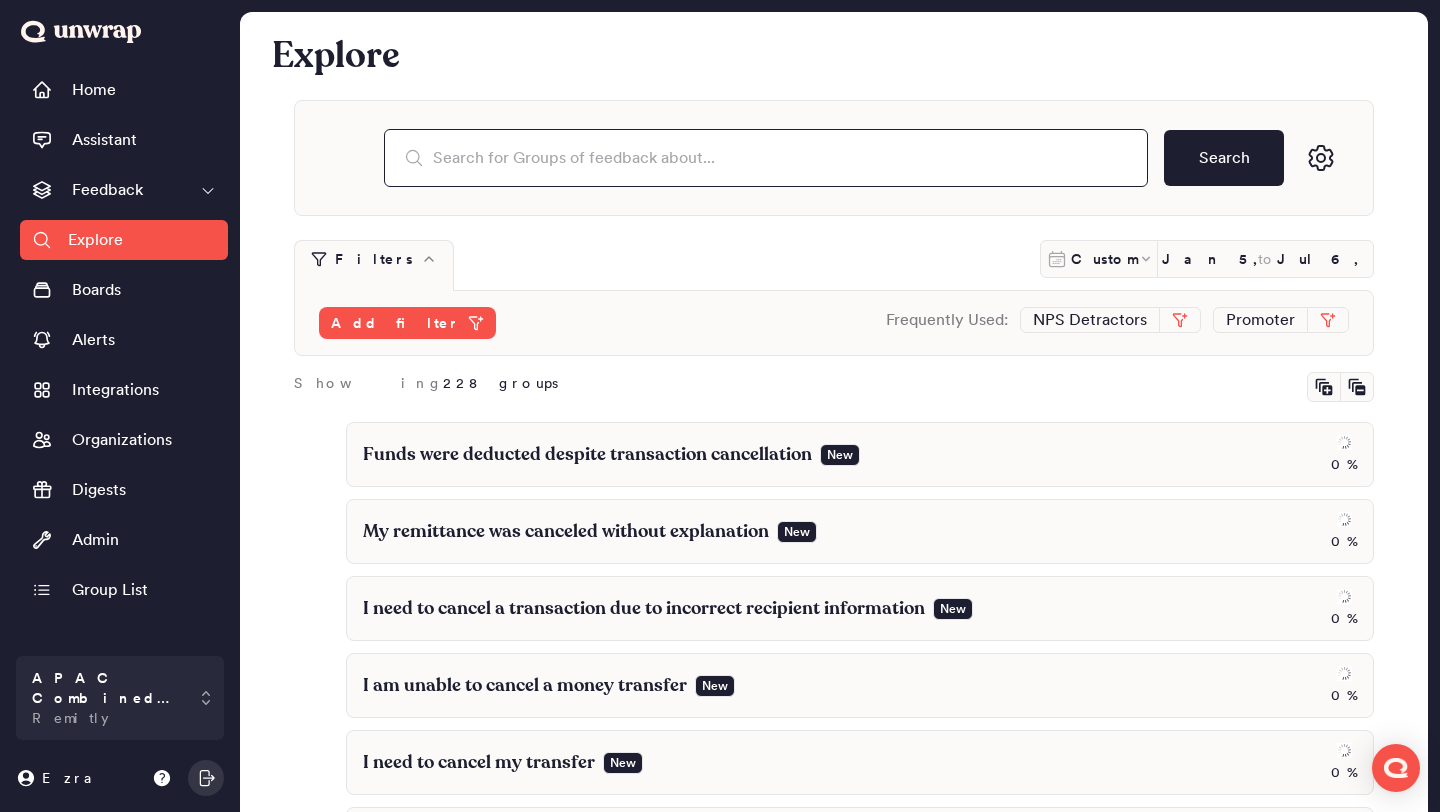 click at bounding box center [766, 158] 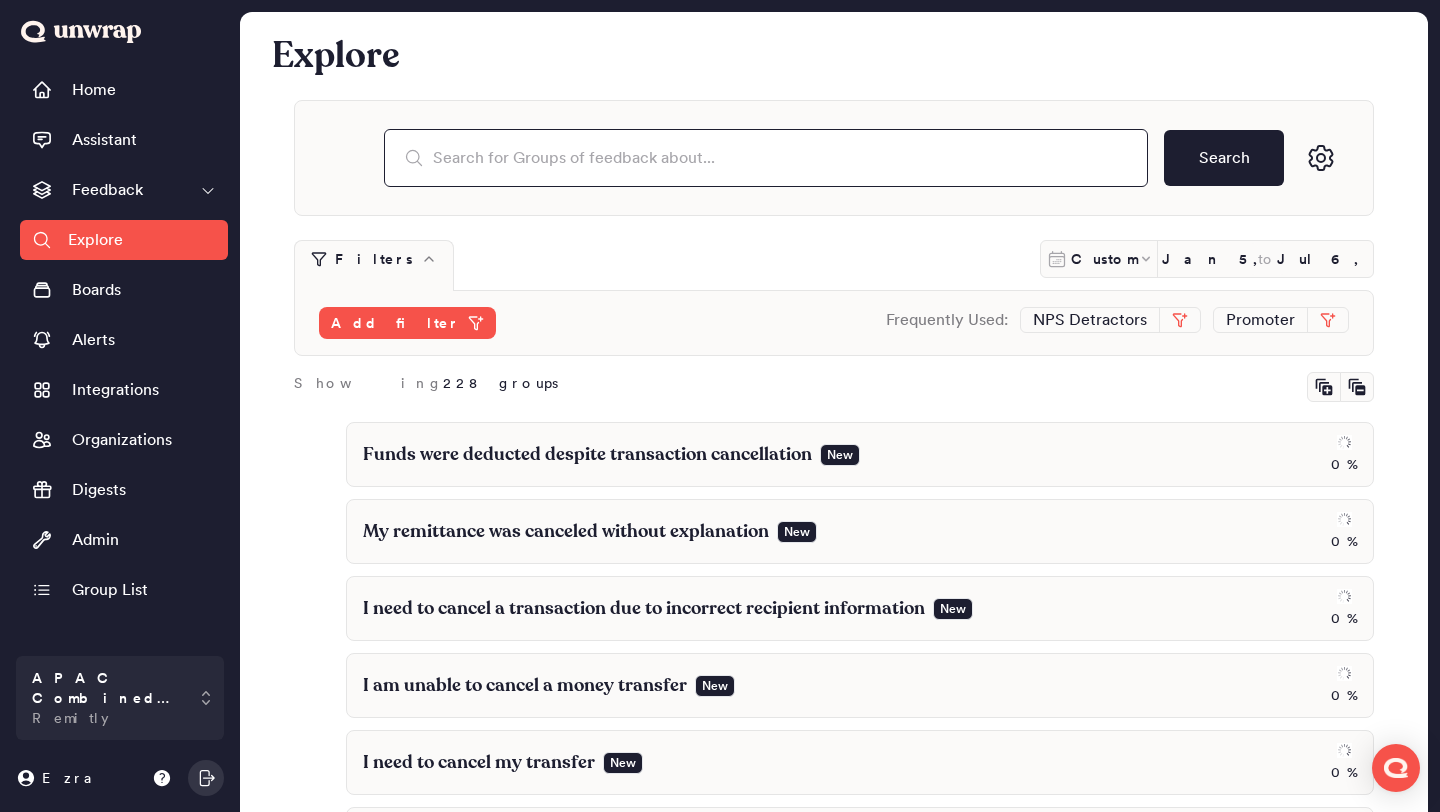 paste on "The cancellation process takes too long" 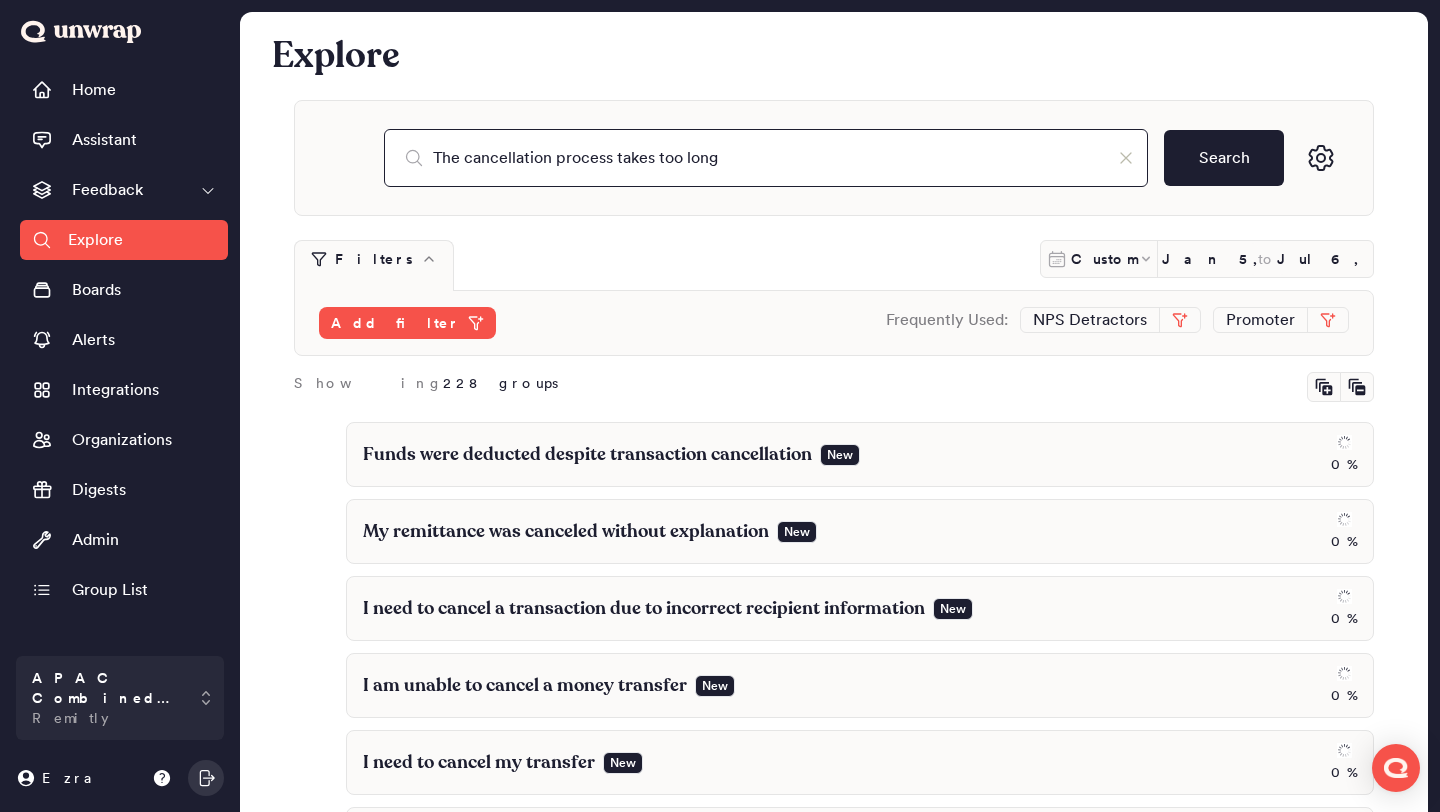 type on "The cancellation process takes too long" 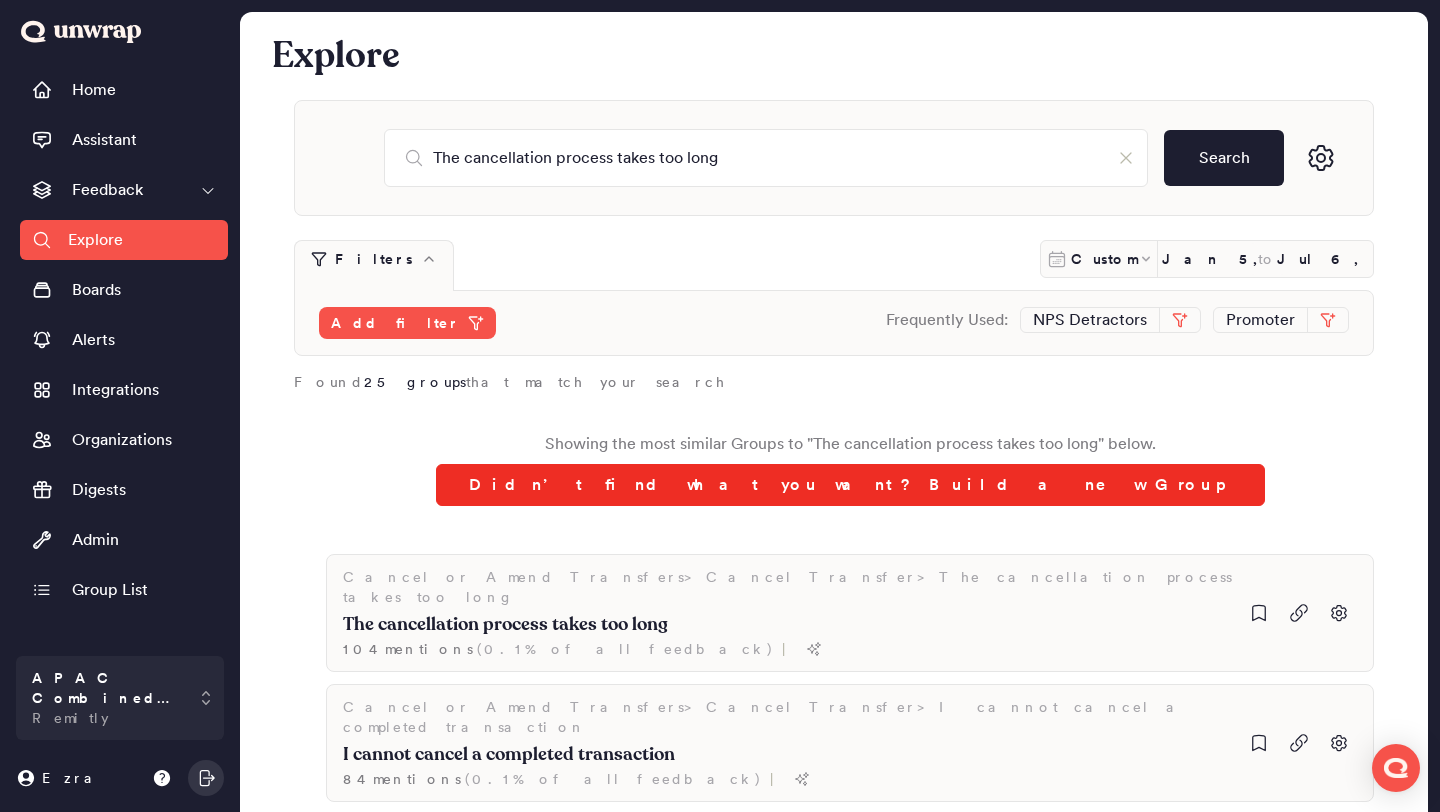 click on "Didn’t find what you want? Build a new Group" at bounding box center [850, 485] 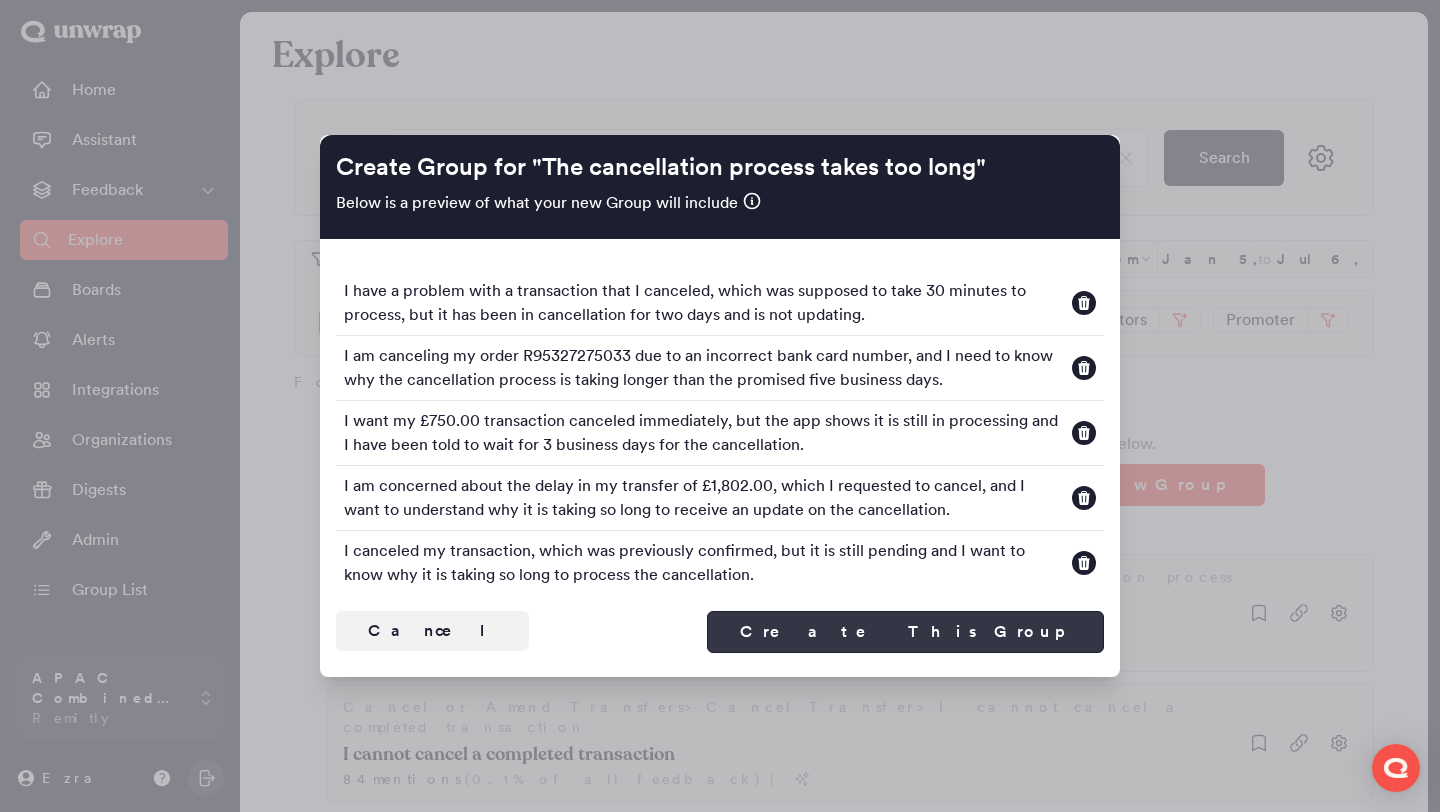click on "Create This Group" at bounding box center (905, 632) 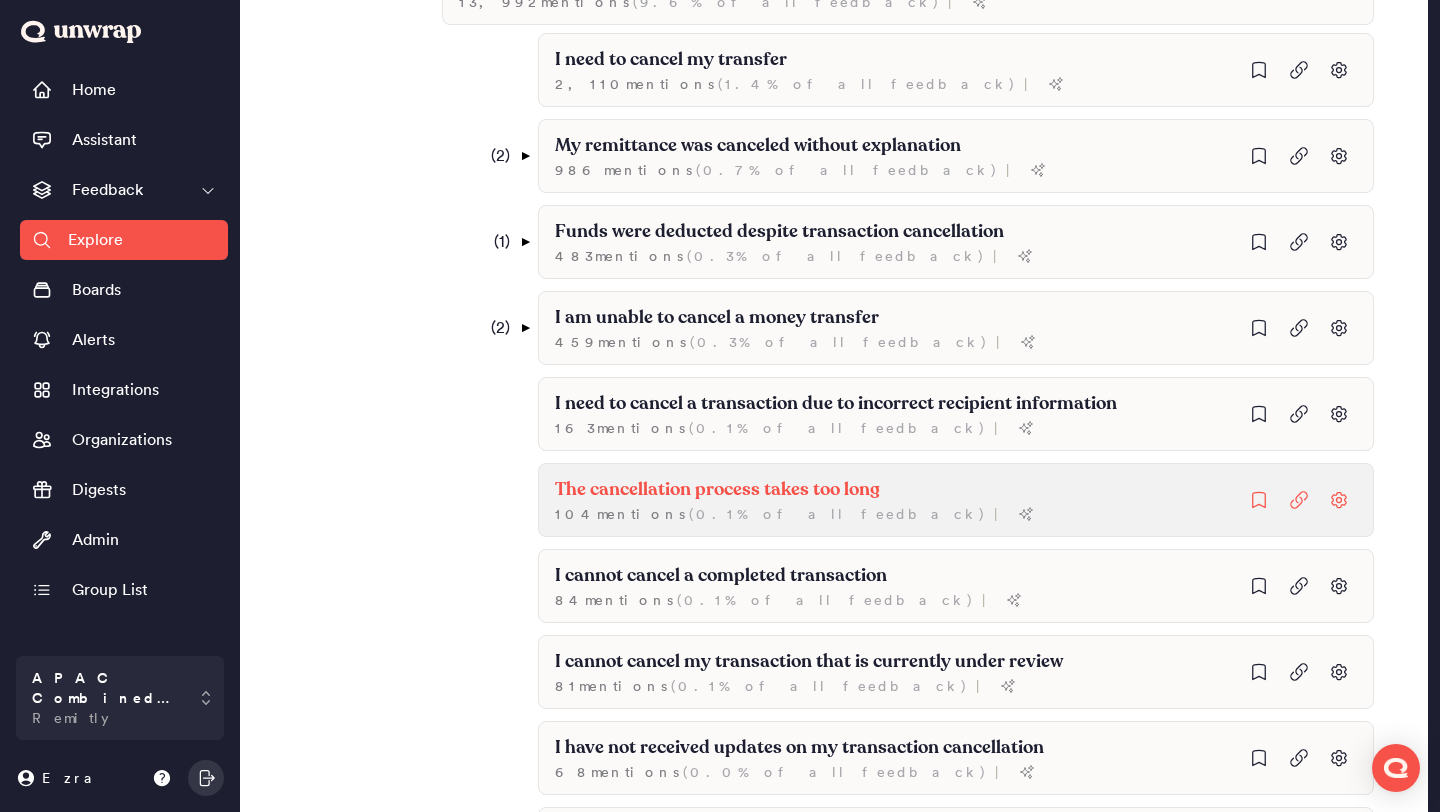 scroll, scrollTop: 1224, scrollLeft: 0, axis: vertical 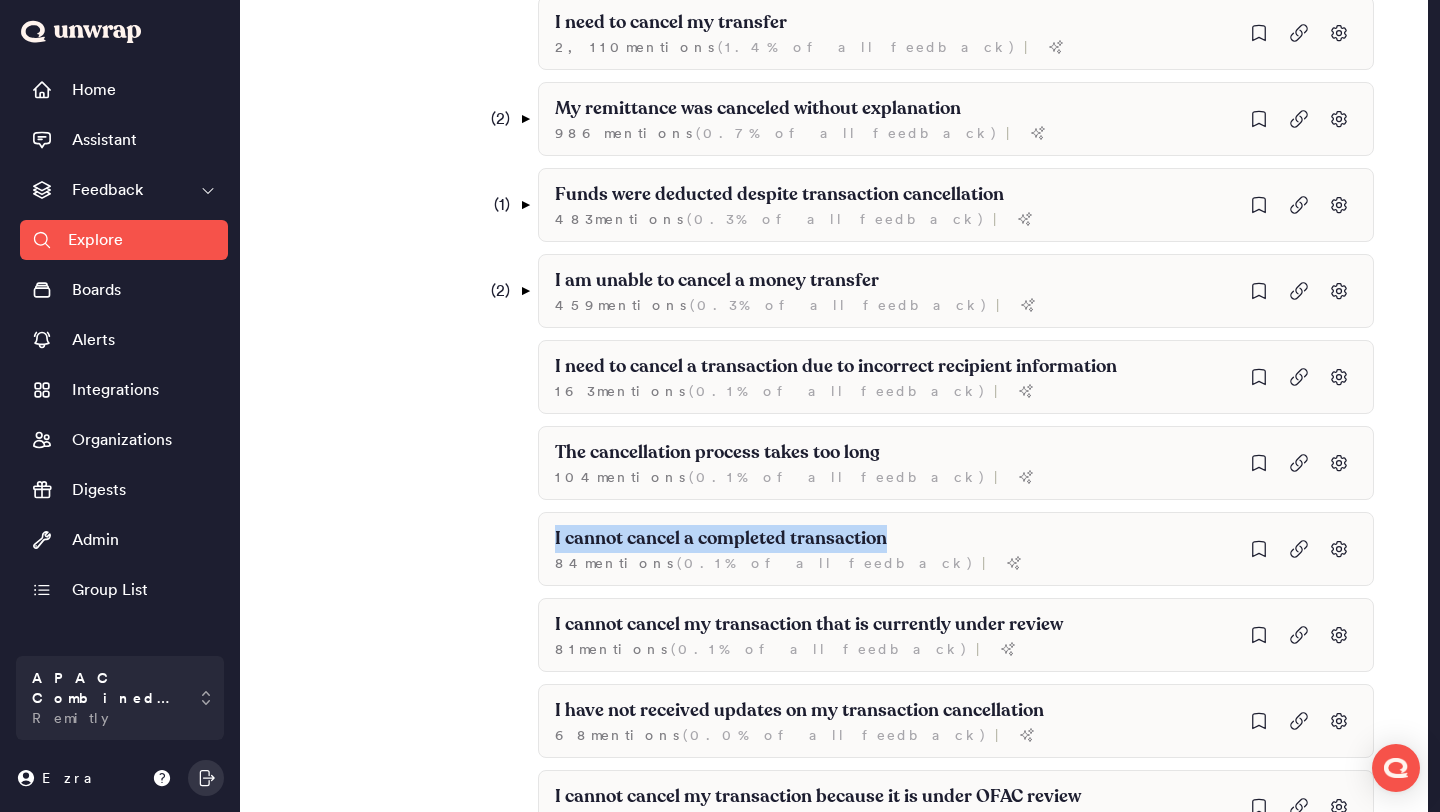 drag, startPoint x: 933, startPoint y: 539, endPoint x: 469, endPoint y: 538, distance: 464.00107 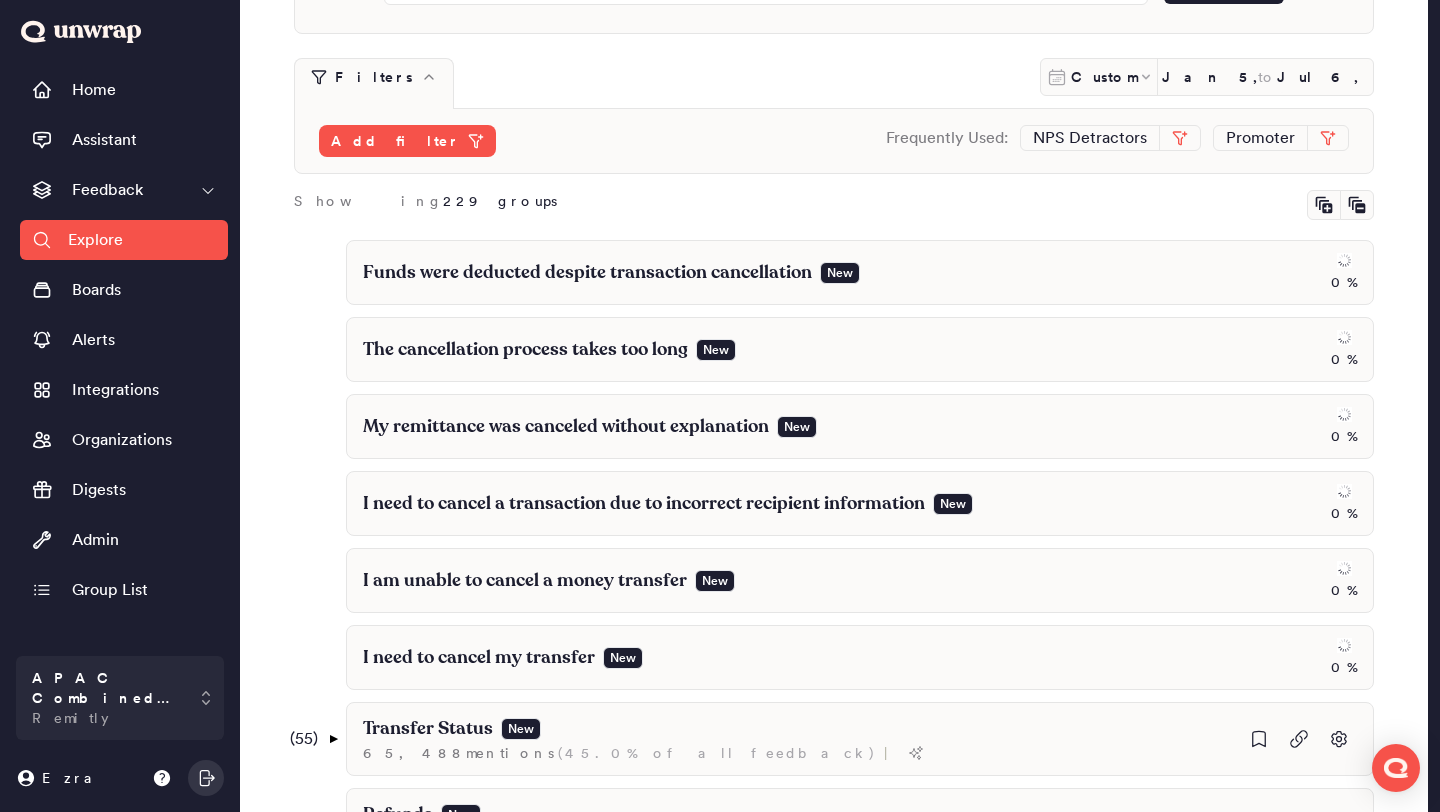 scroll, scrollTop: 85, scrollLeft: 0, axis: vertical 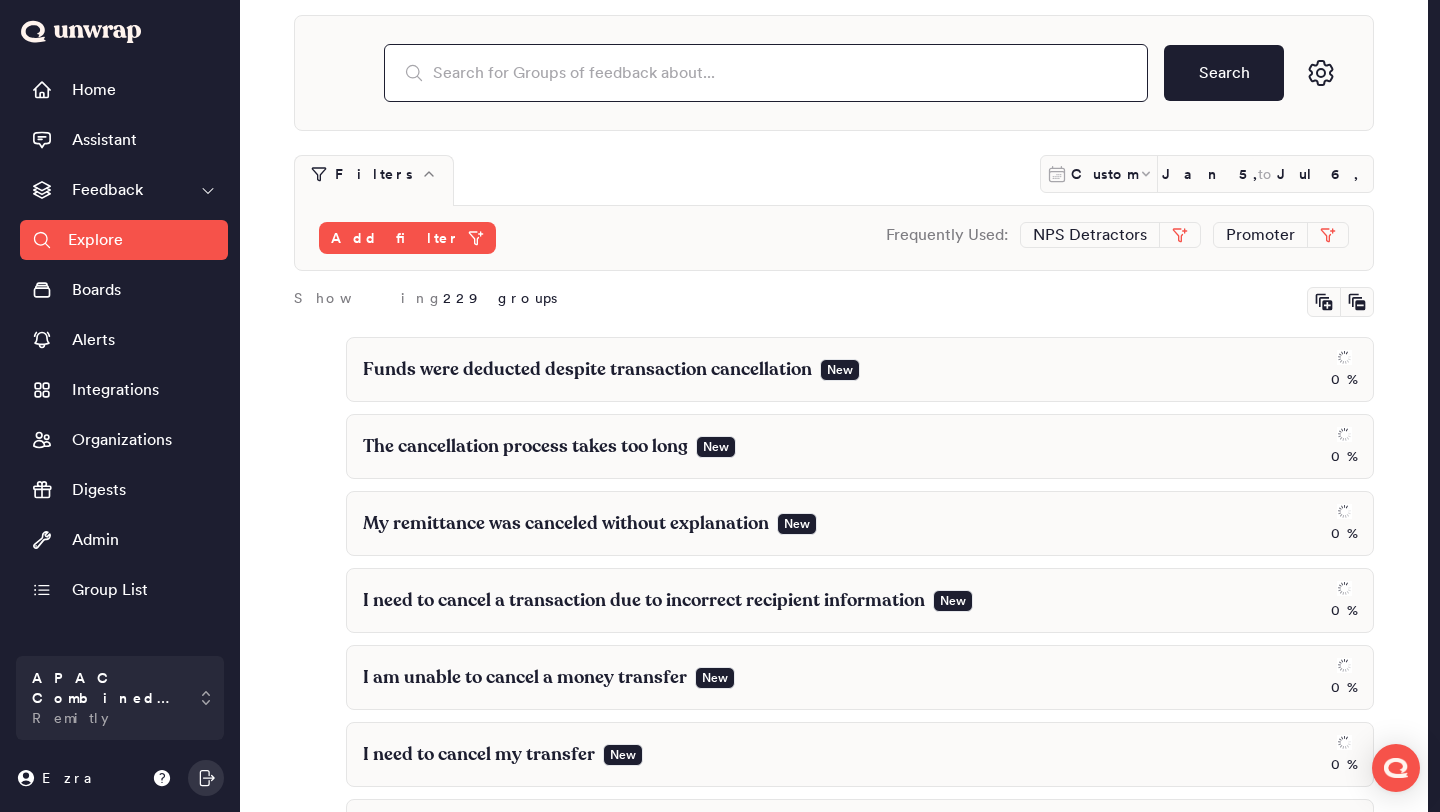 click at bounding box center (766, 73) 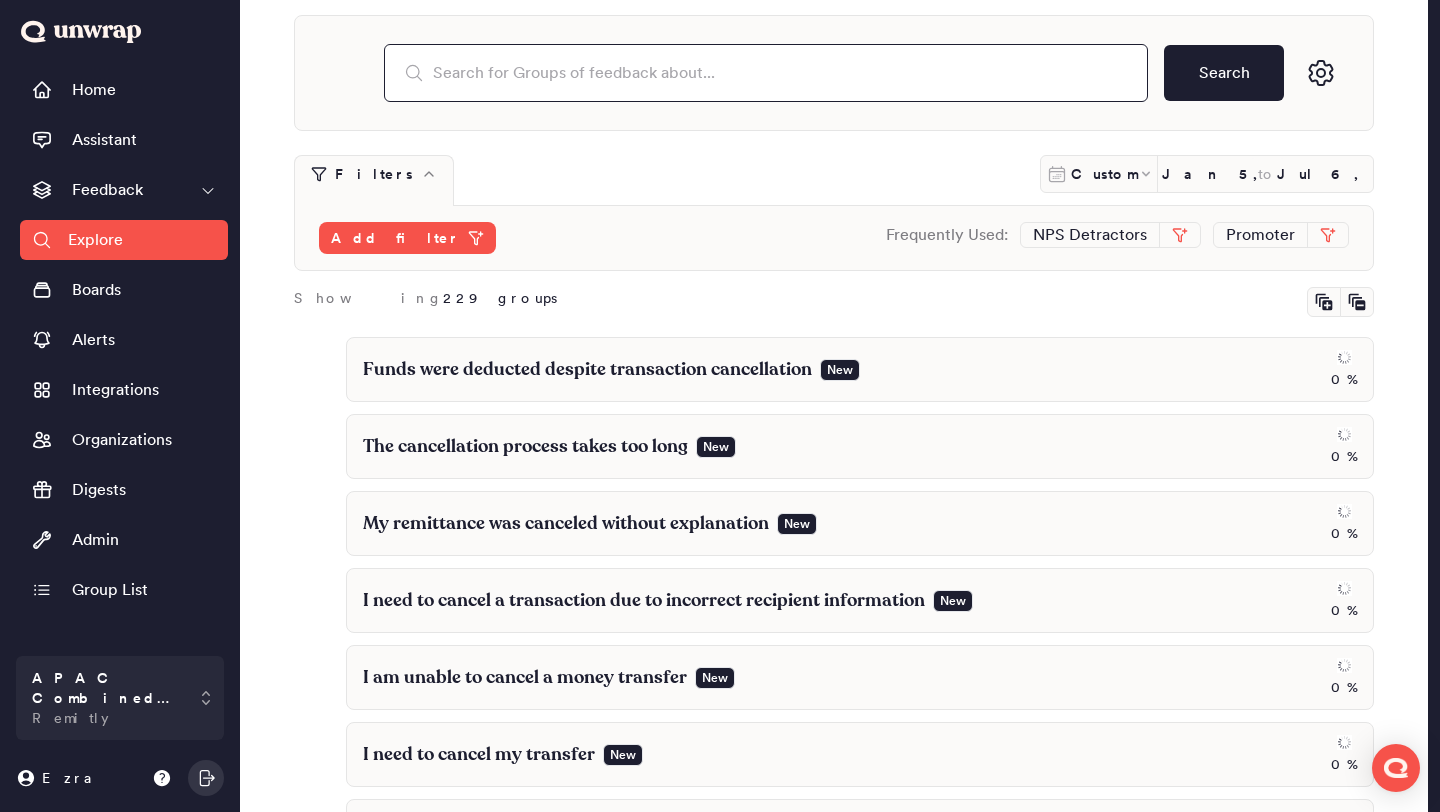 paste on "I cannot cancel a completed transaction" 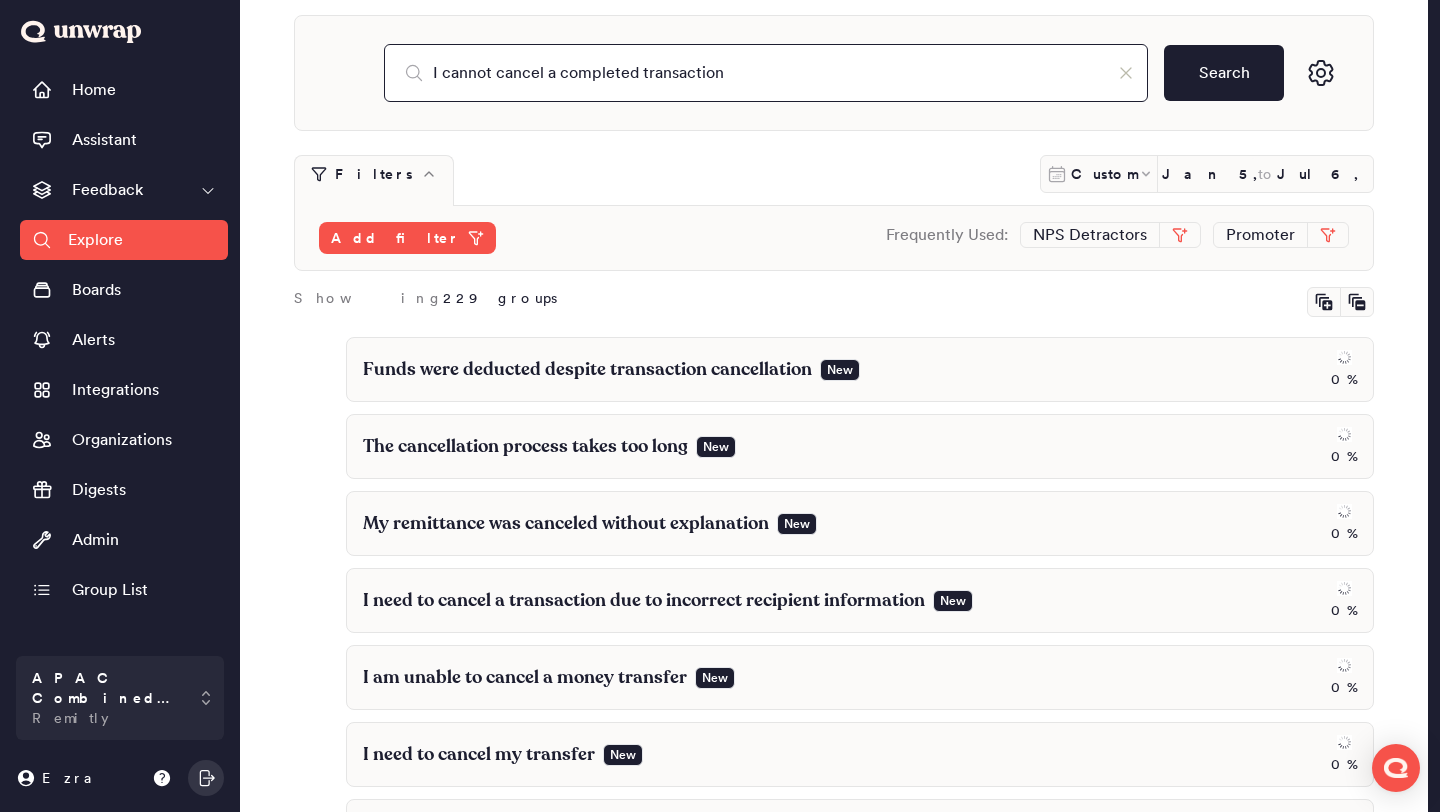 type on "I cannot cancel a completed transaction" 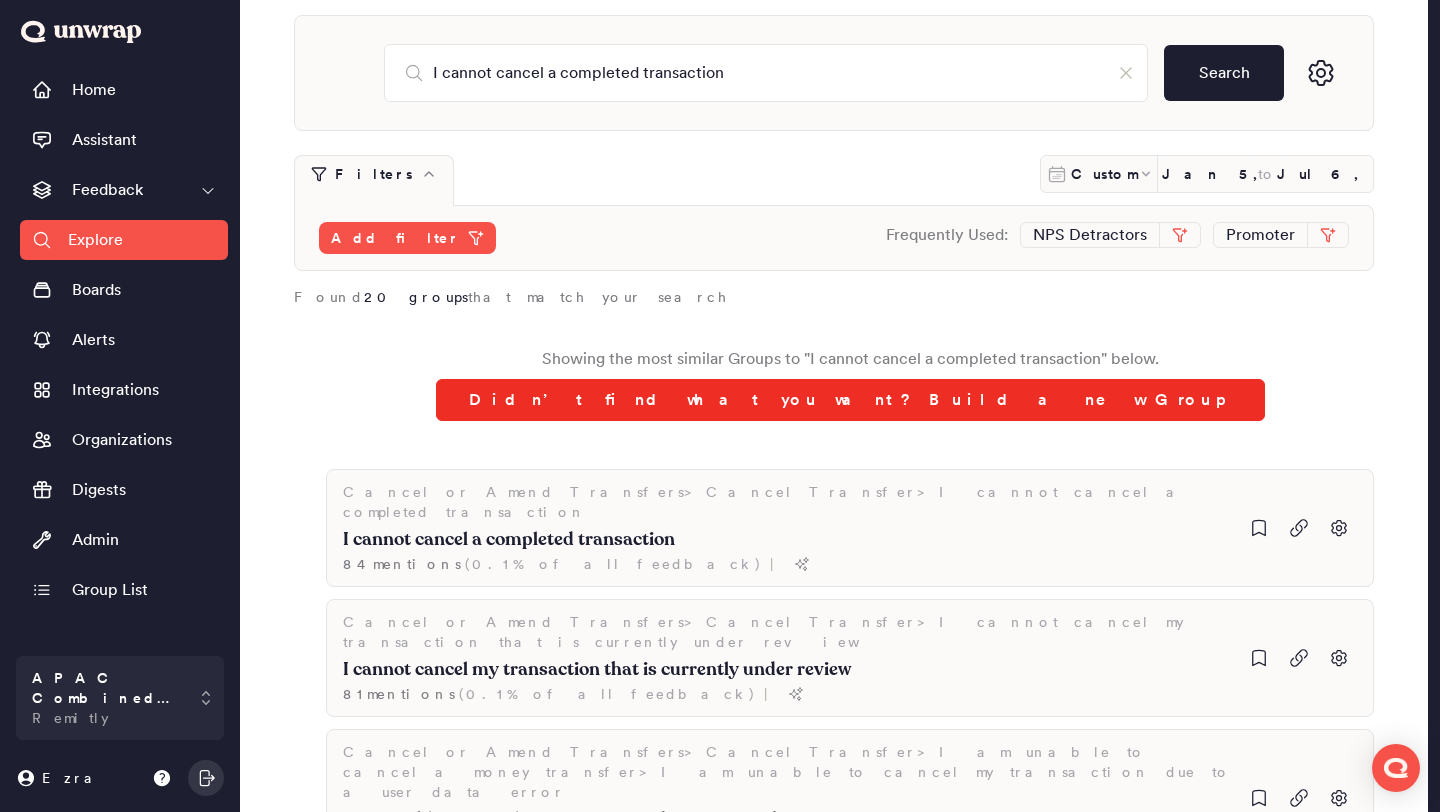 click on "Didn’t find what you want? Build a new Group" at bounding box center [850, 400] 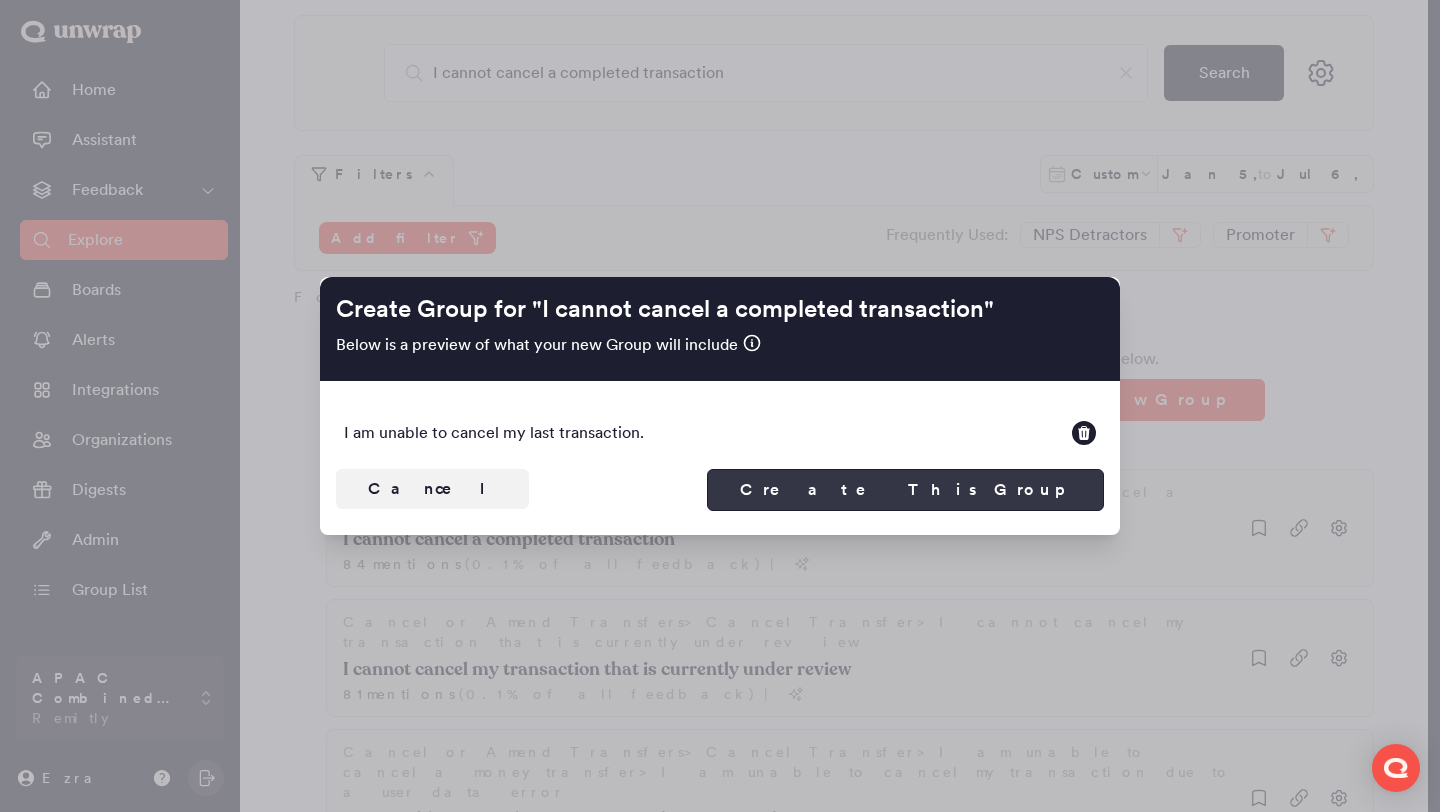 click on "Create This Group" at bounding box center (905, 490) 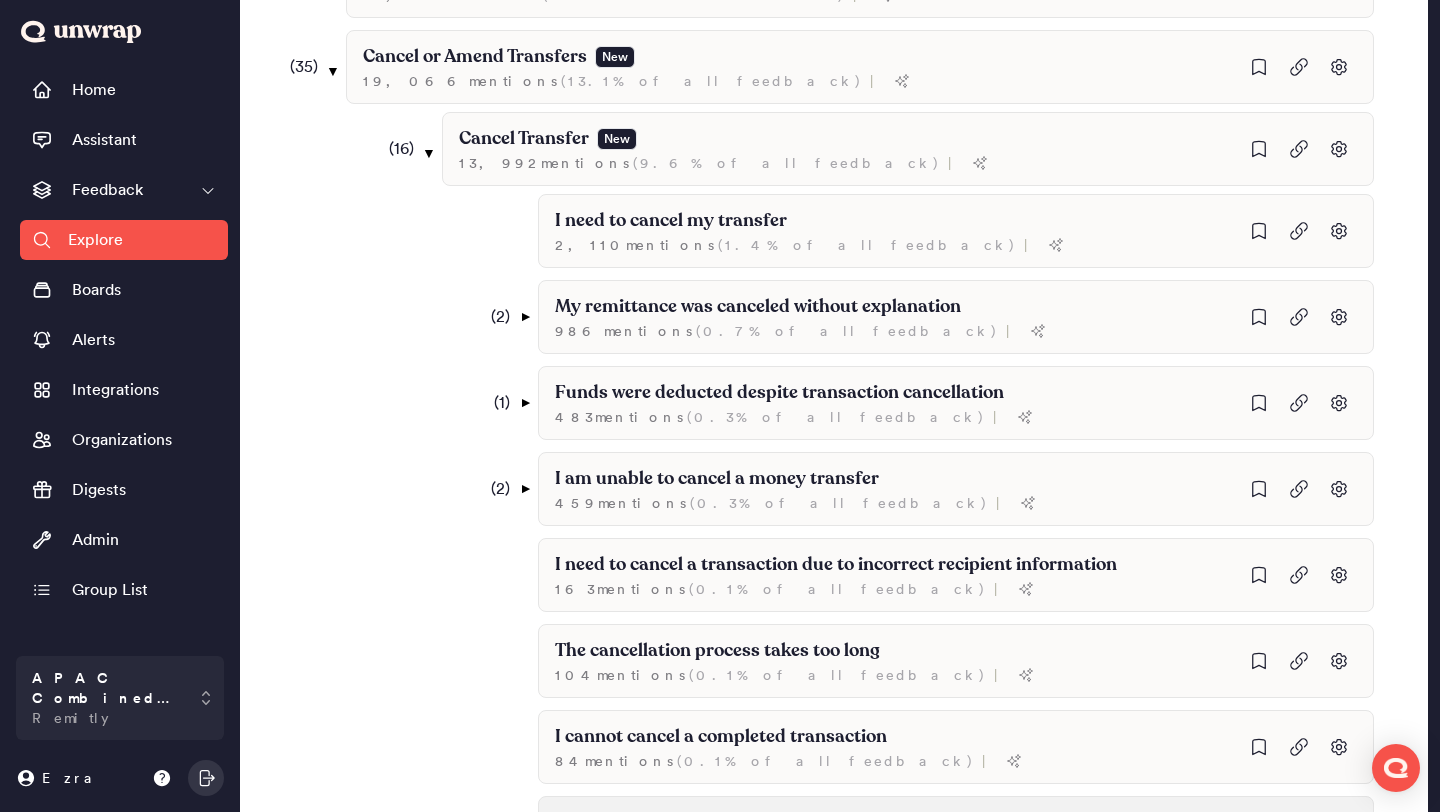 scroll, scrollTop: 1105, scrollLeft: 0, axis: vertical 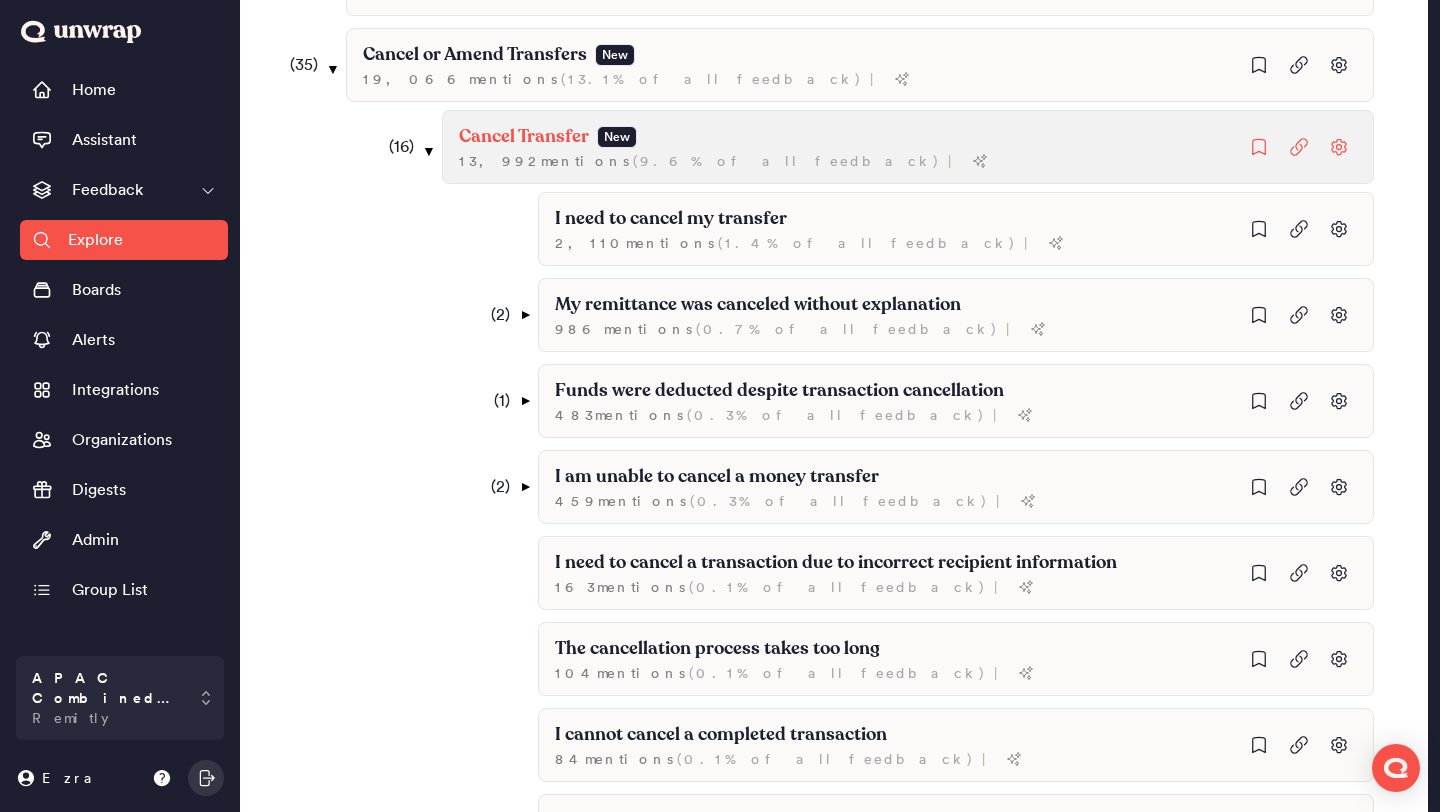 click on "Cancel Transfer New 13,992  mention s   ( 9.6% of all feedback ) |" at bounding box center (908, 147) 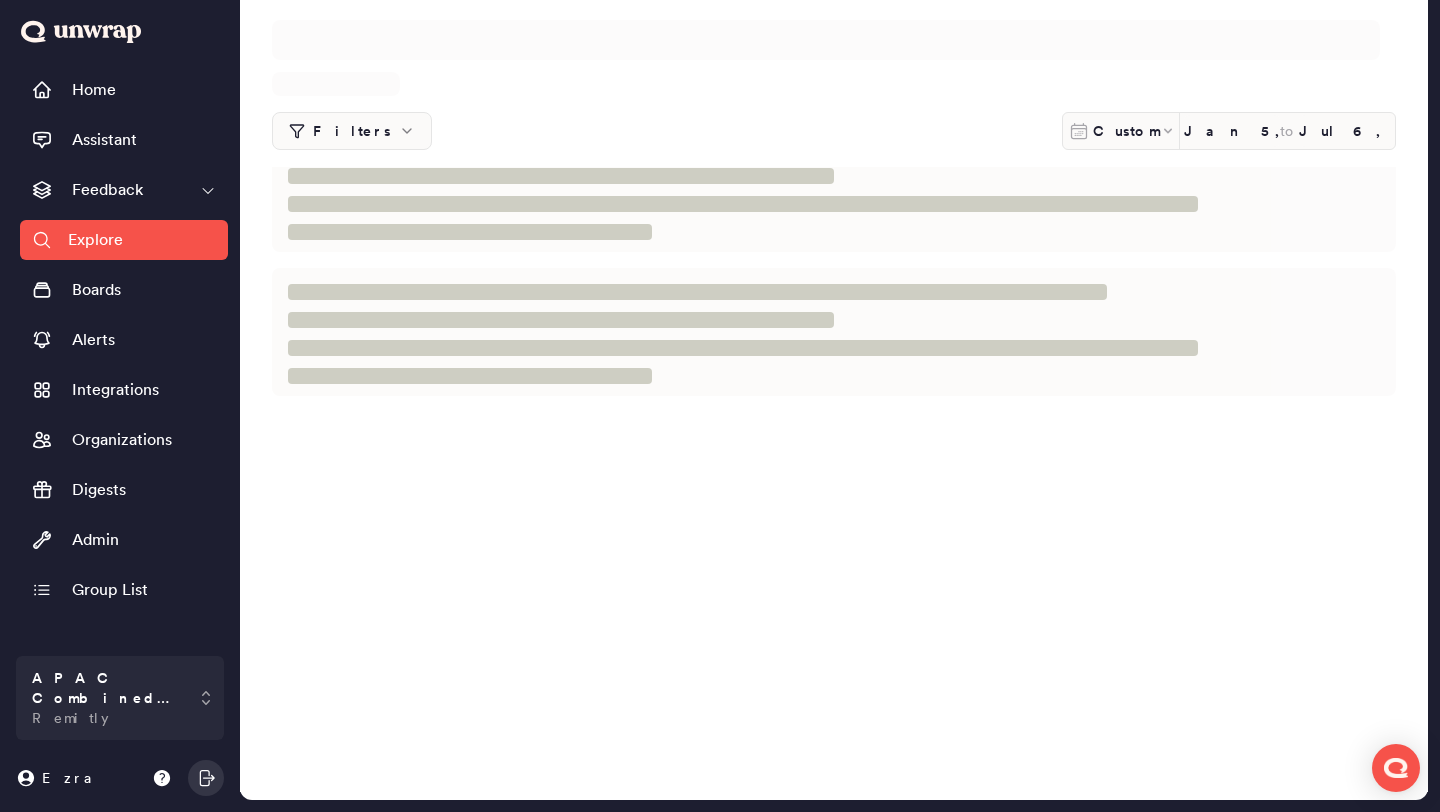 scroll, scrollTop: 0, scrollLeft: 0, axis: both 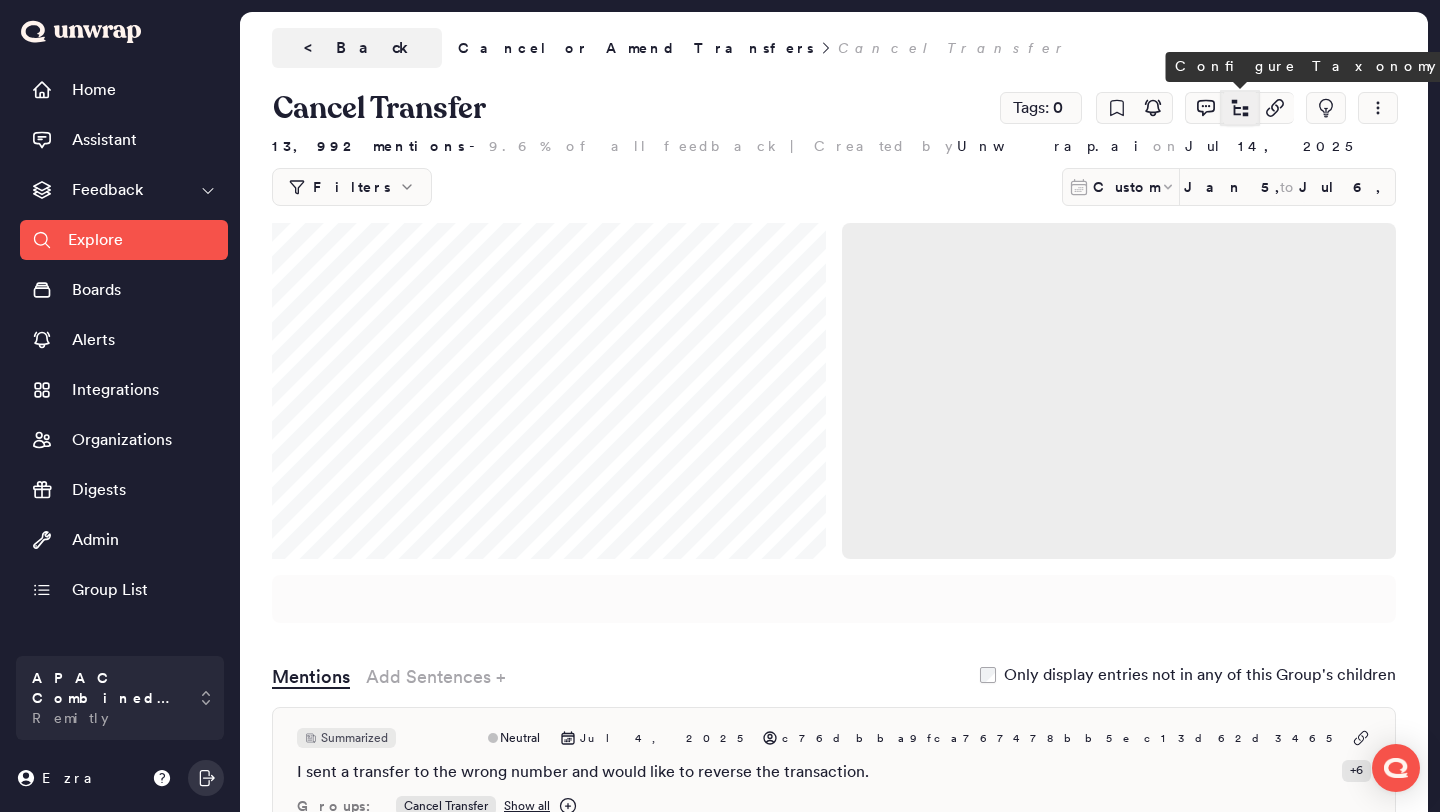 click 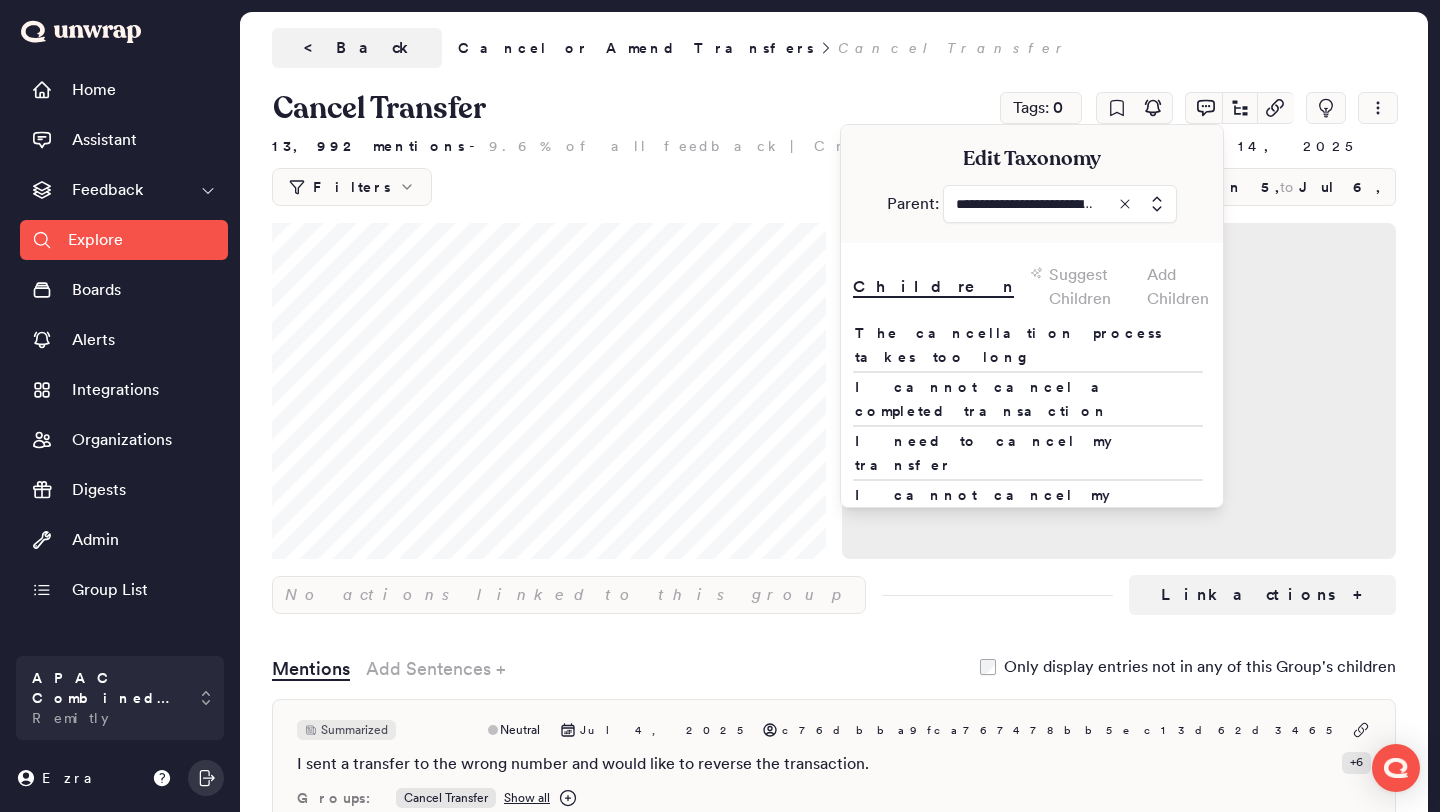 click on "Add Children" at bounding box center [1179, 287] 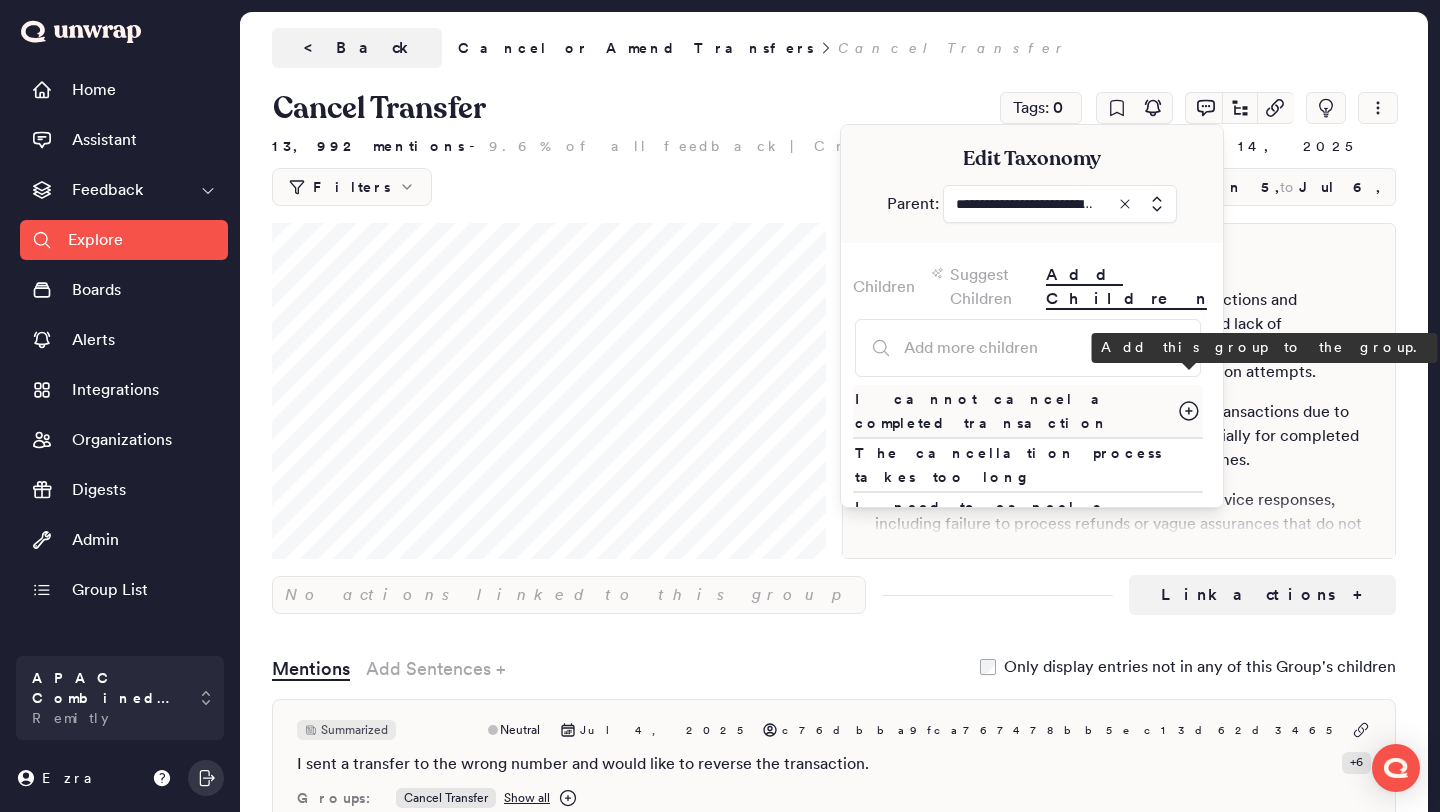click 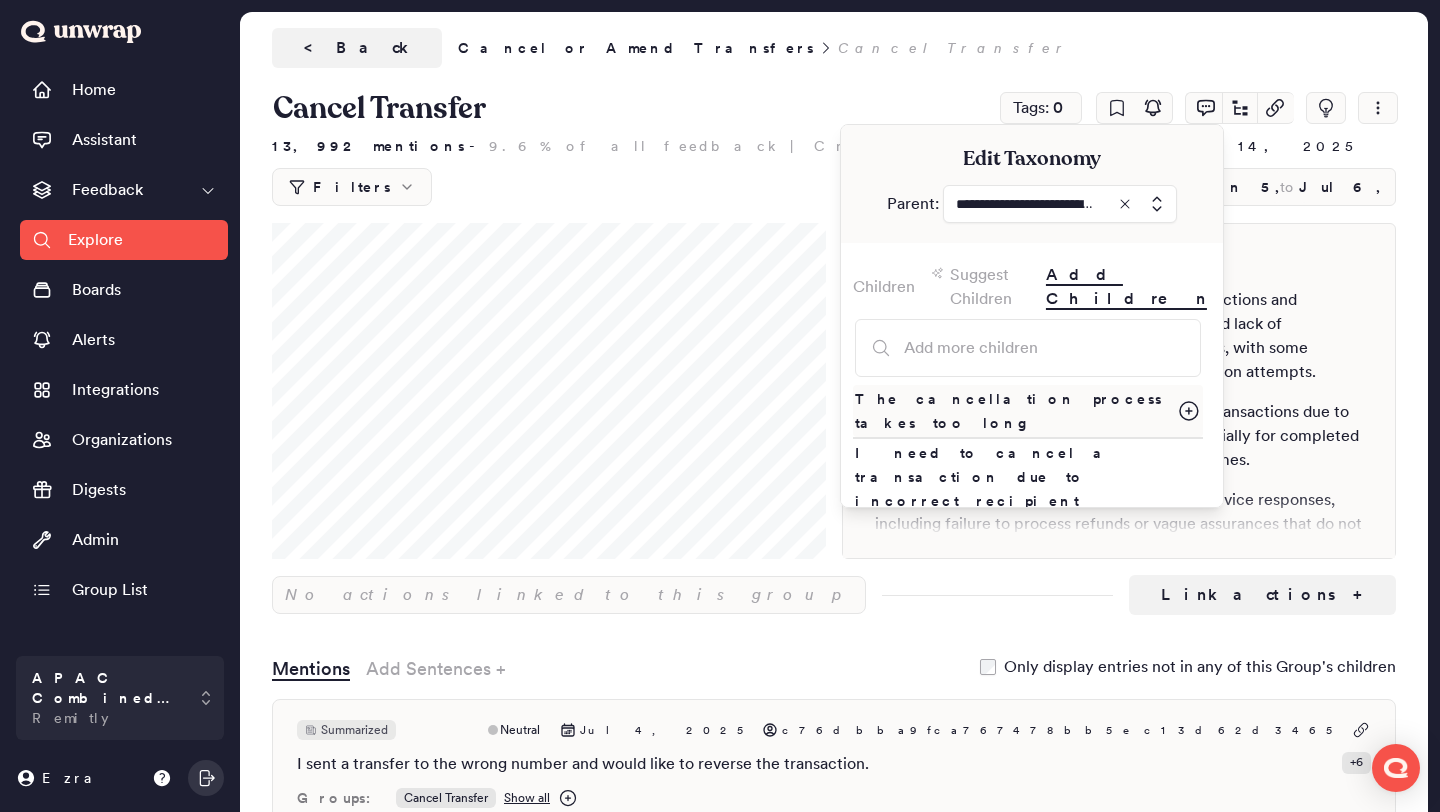 click 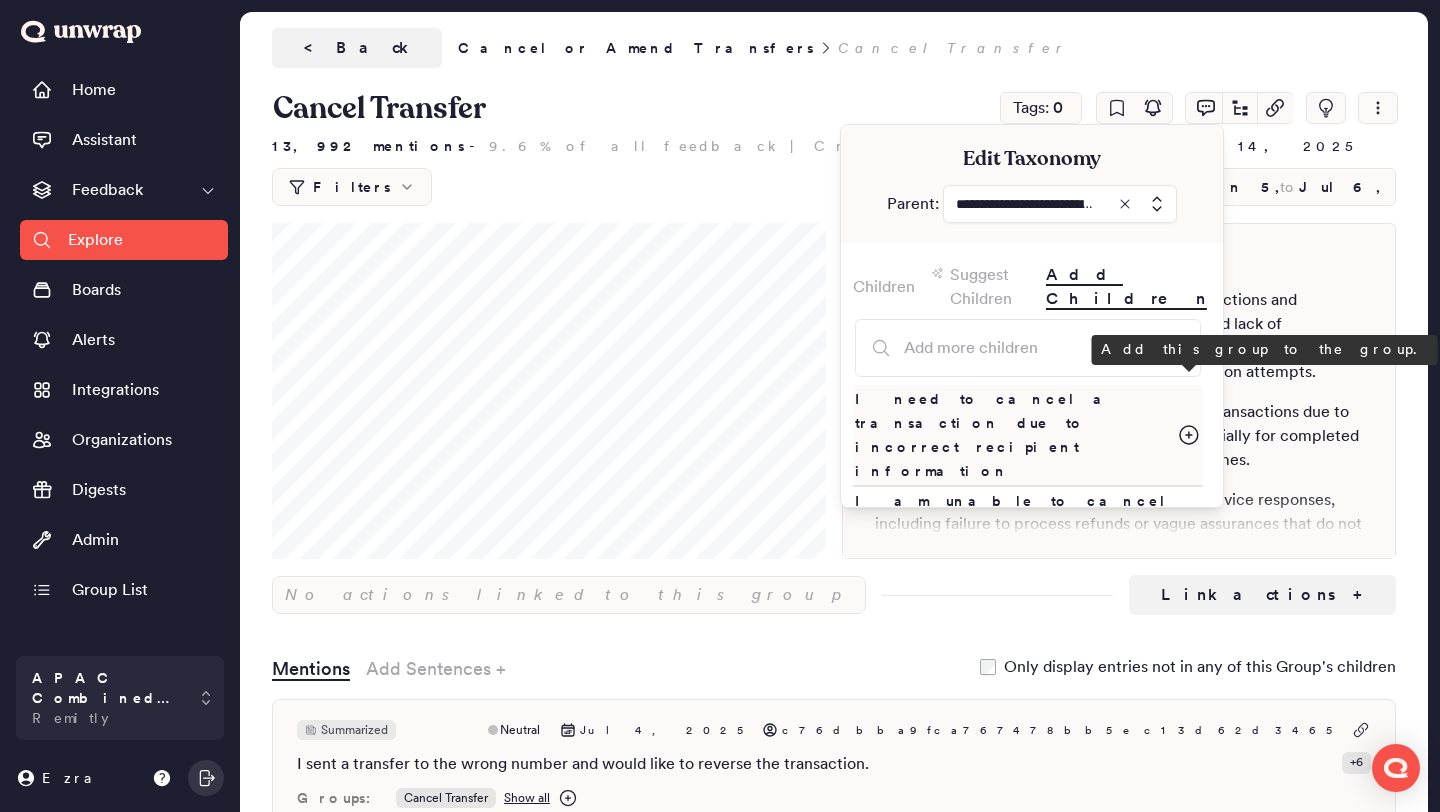 click 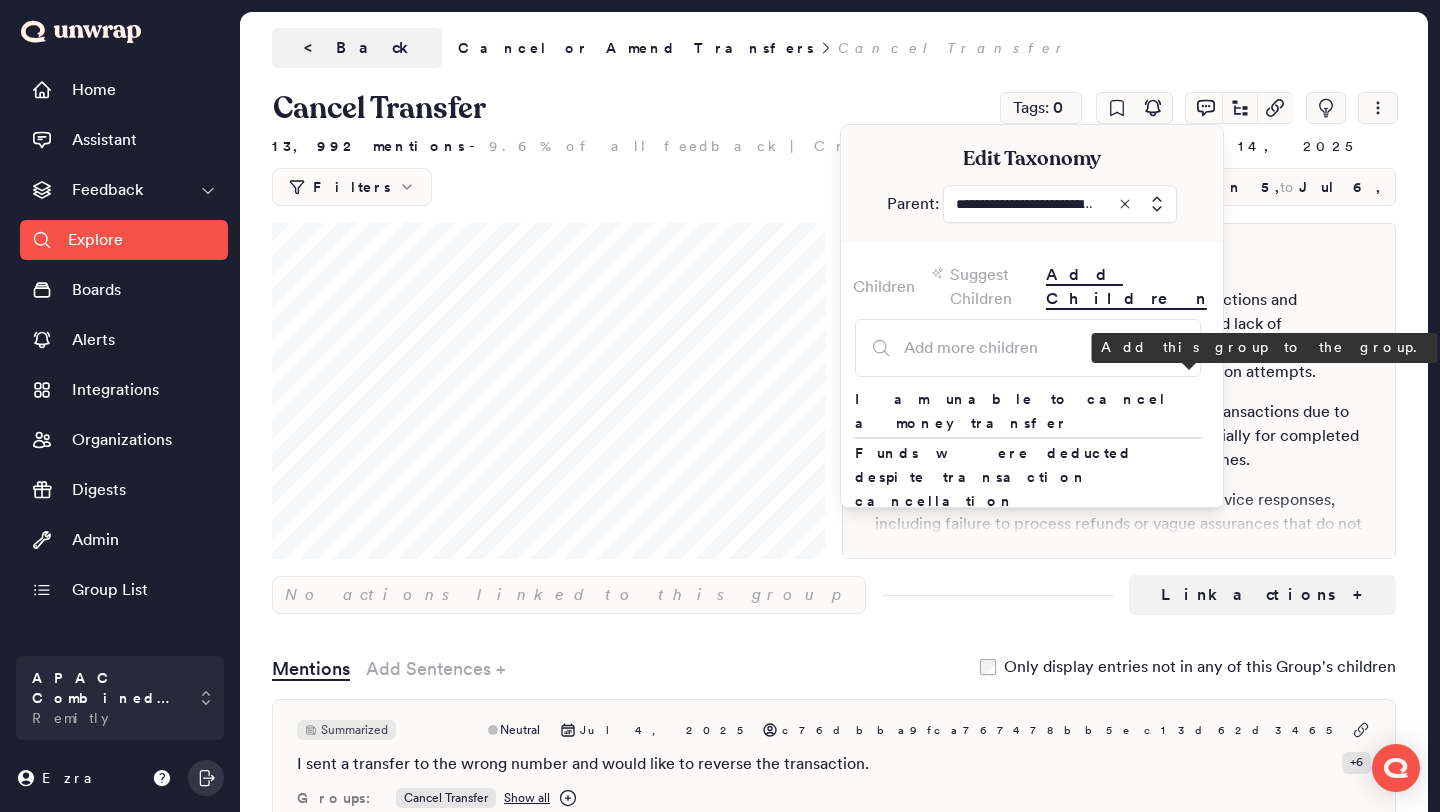 click 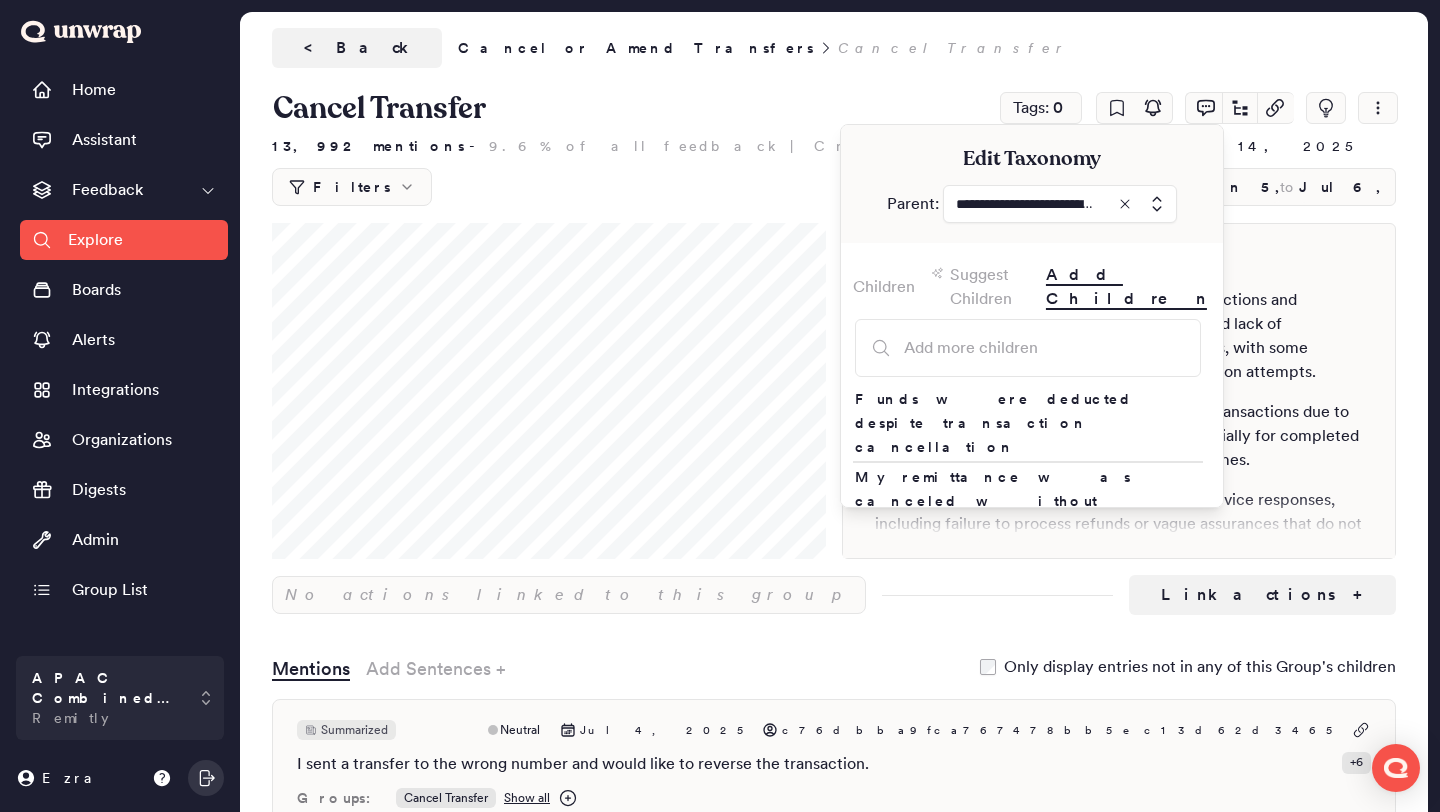 click 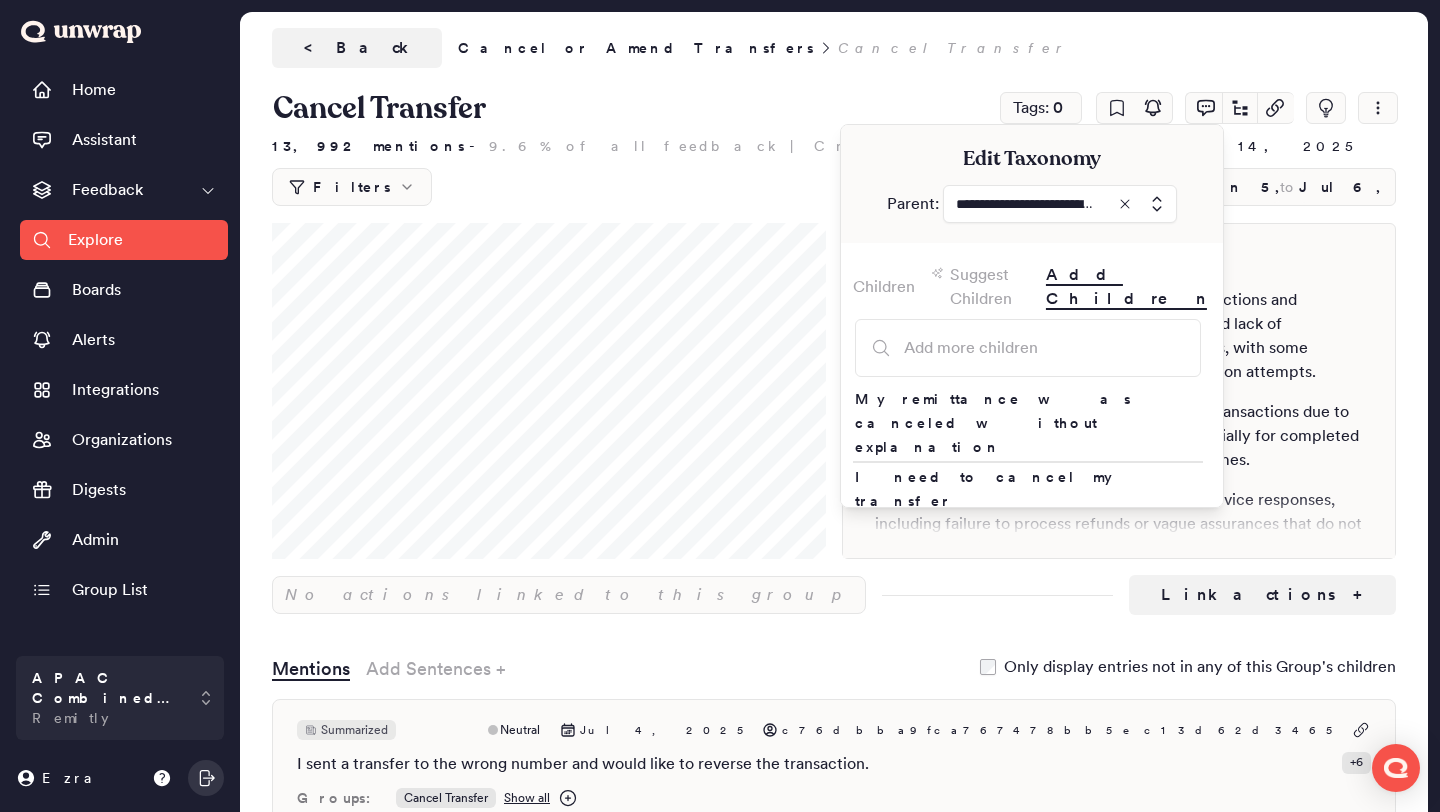 click 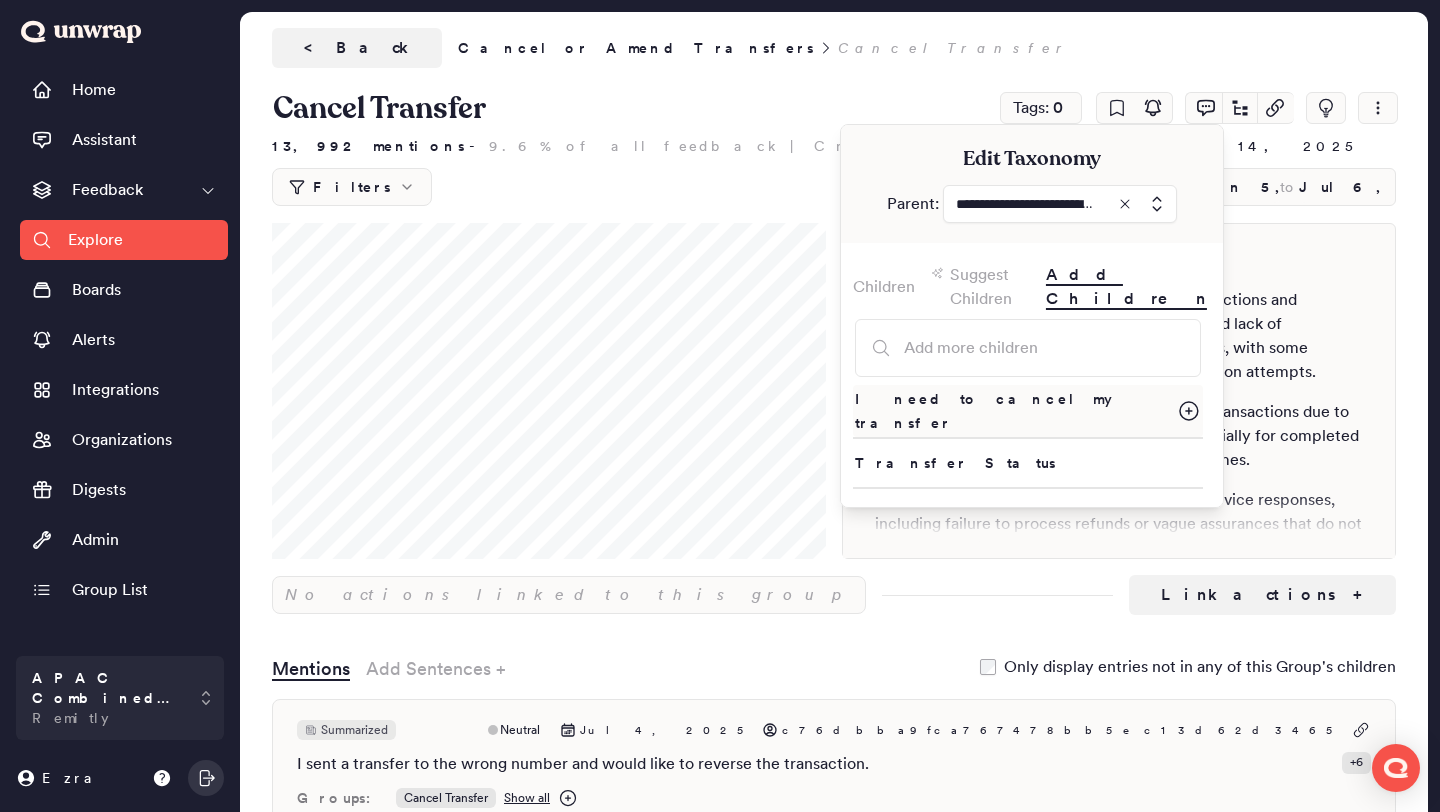 click 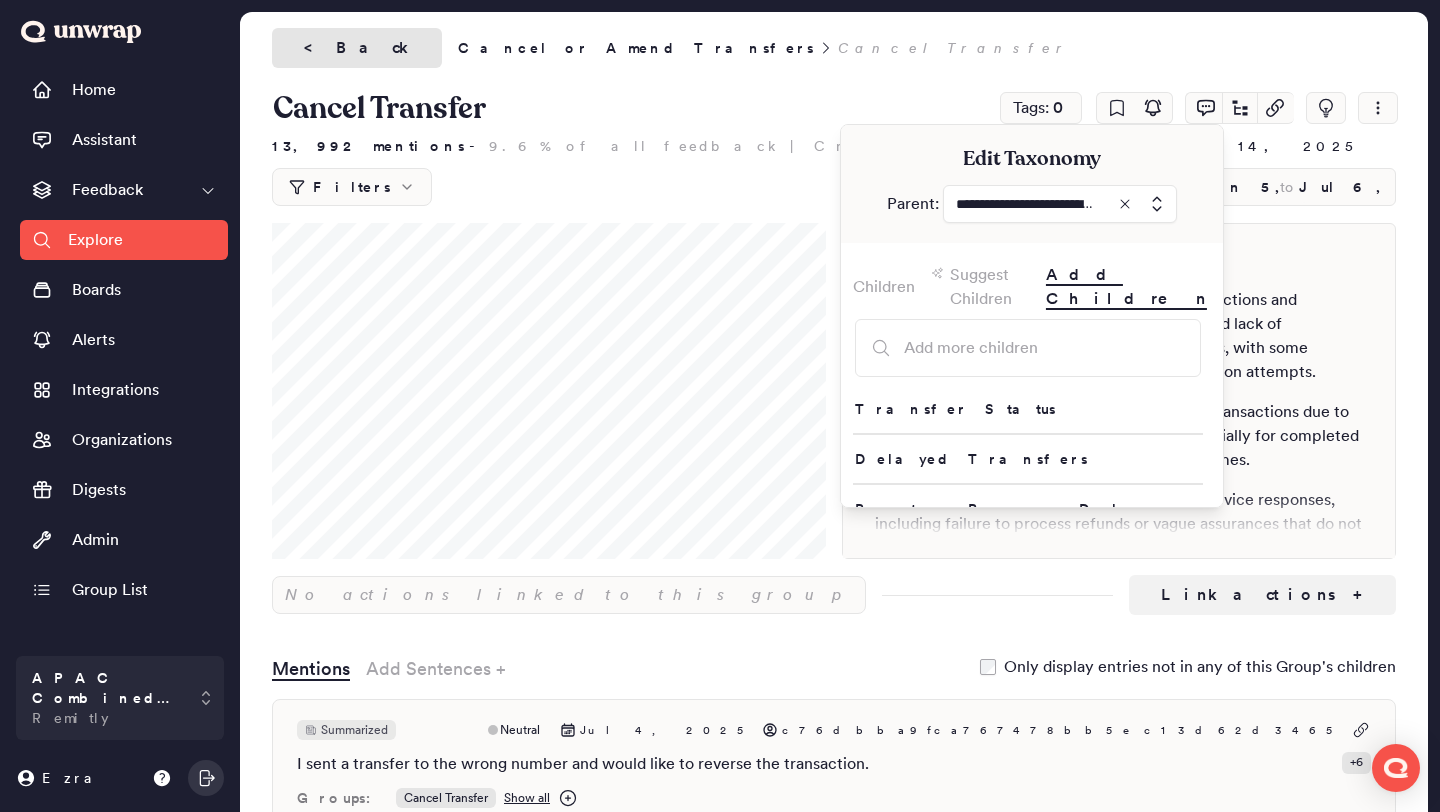 click on "< Back" at bounding box center [357, 48] 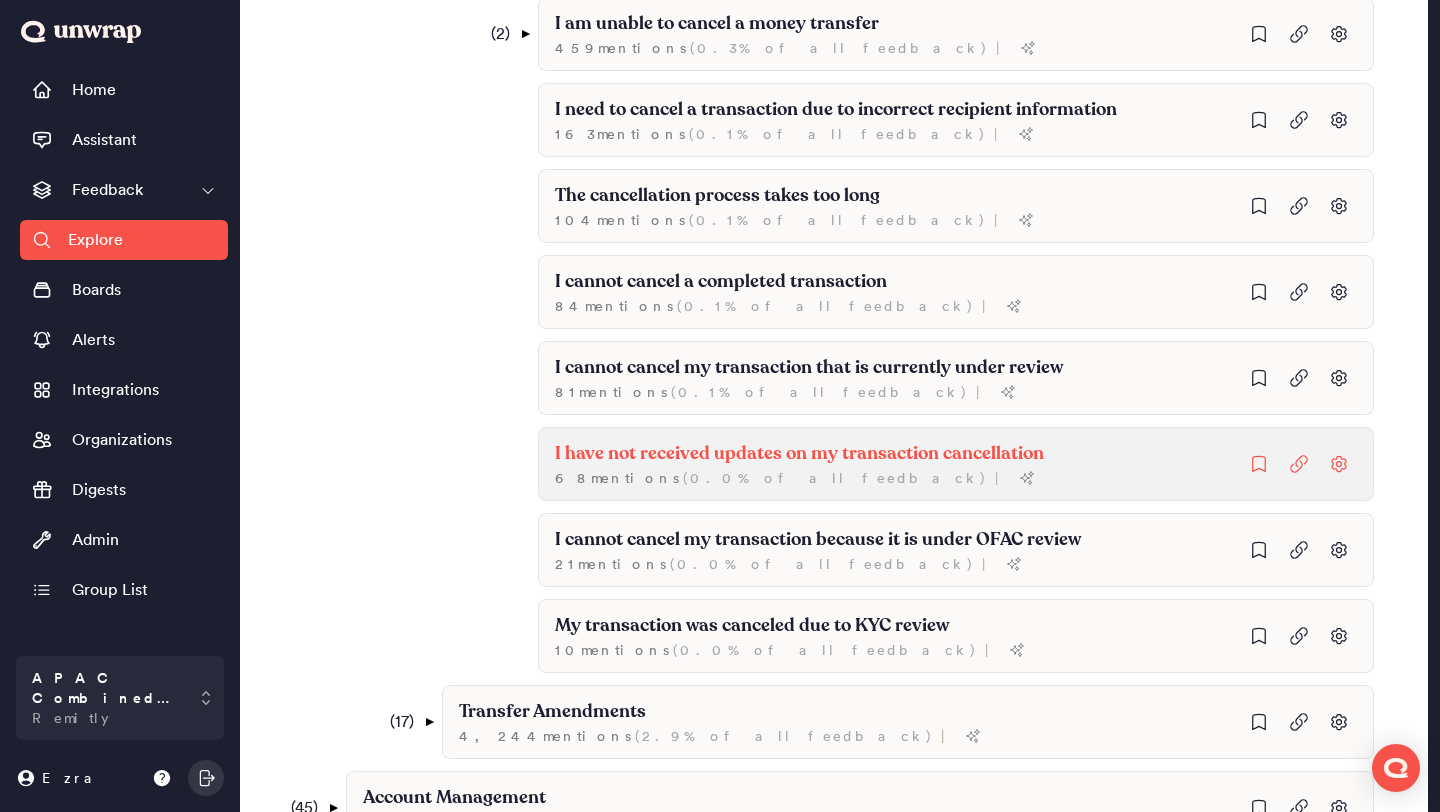 scroll, scrollTop: 1563, scrollLeft: 0, axis: vertical 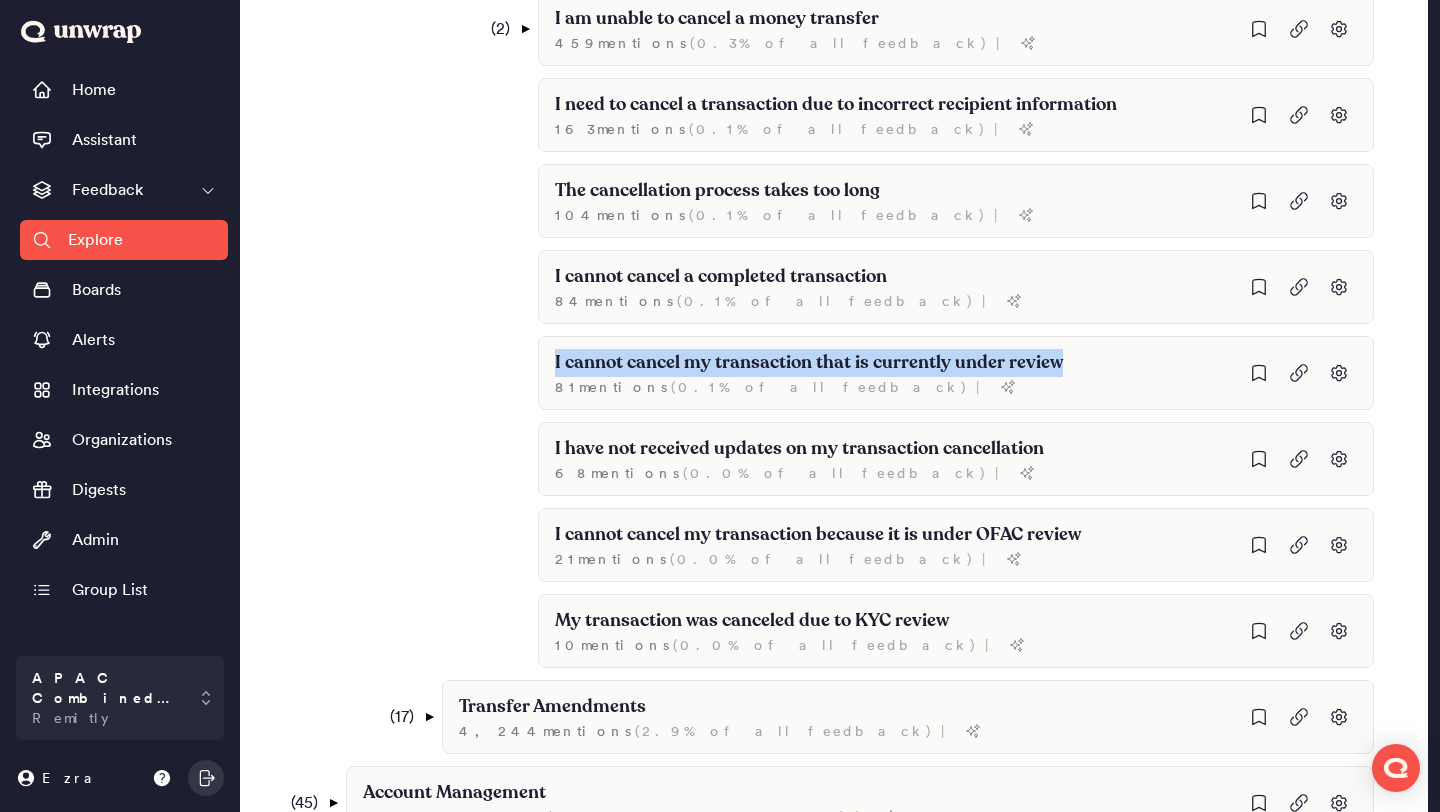 drag, startPoint x: 1081, startPoint y: 364, endPoint x: 437, endPoint y: 372, distance: 644.0497 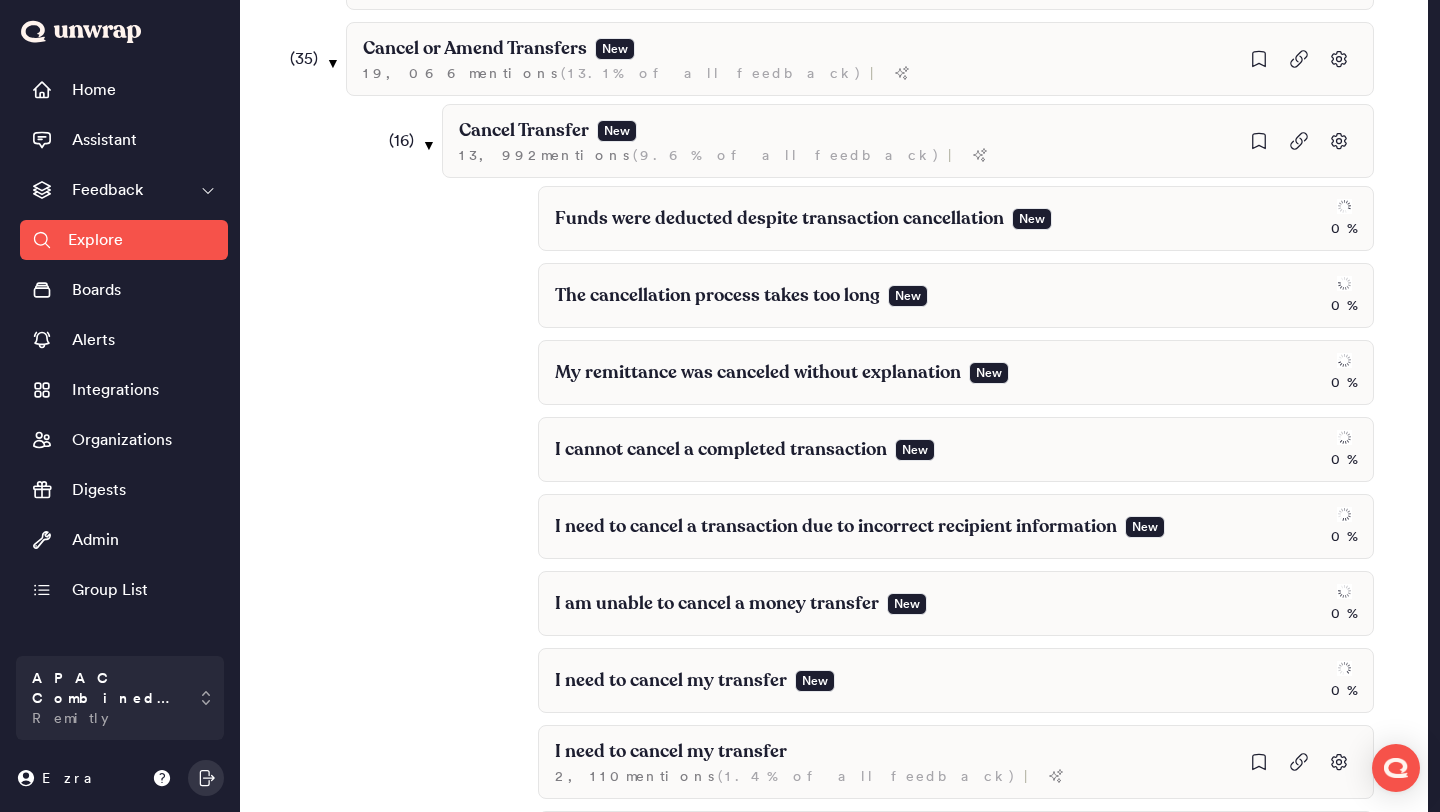 scroll, scrollTop: 0, scrollLeft: 0, axis: both 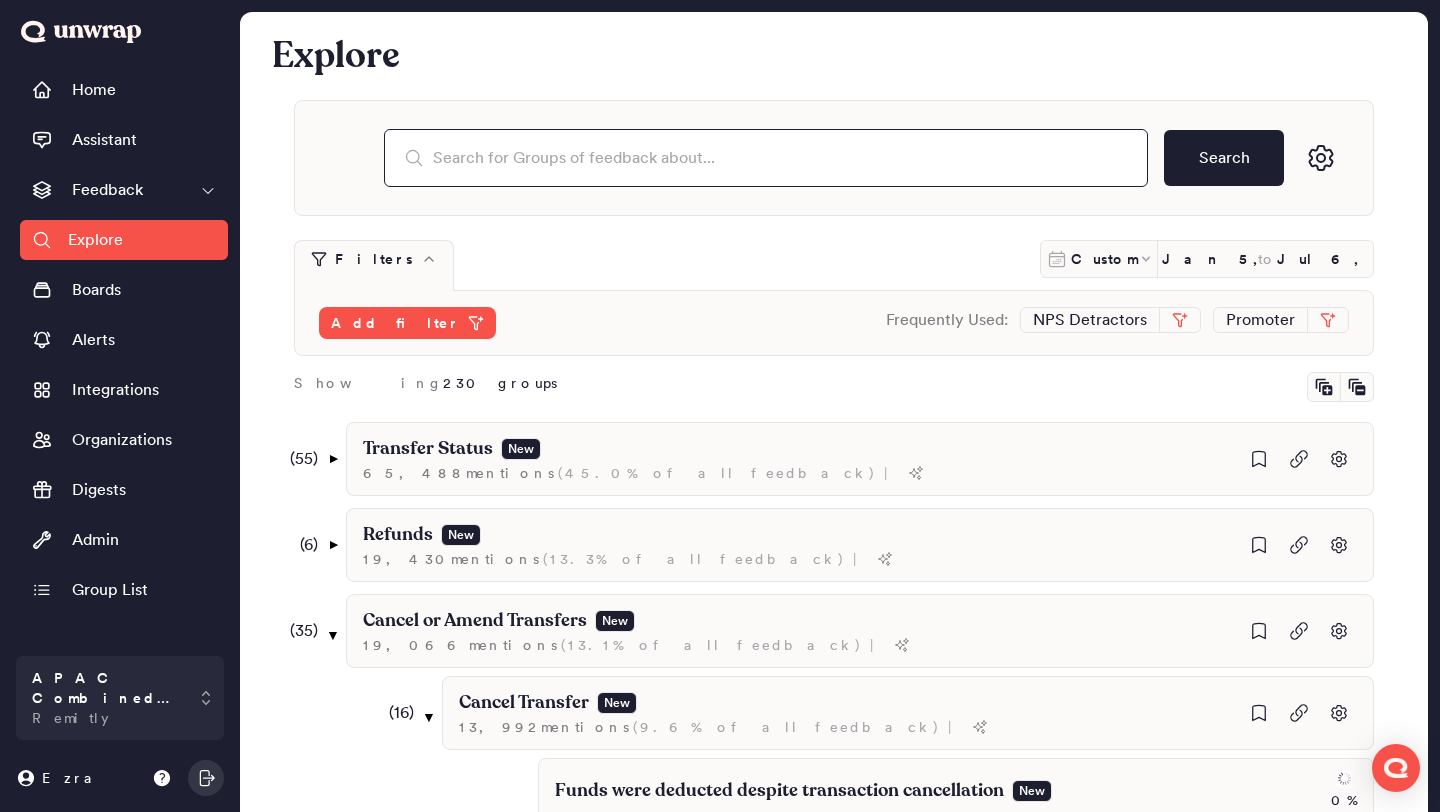 click at bounding box center [766, 158] 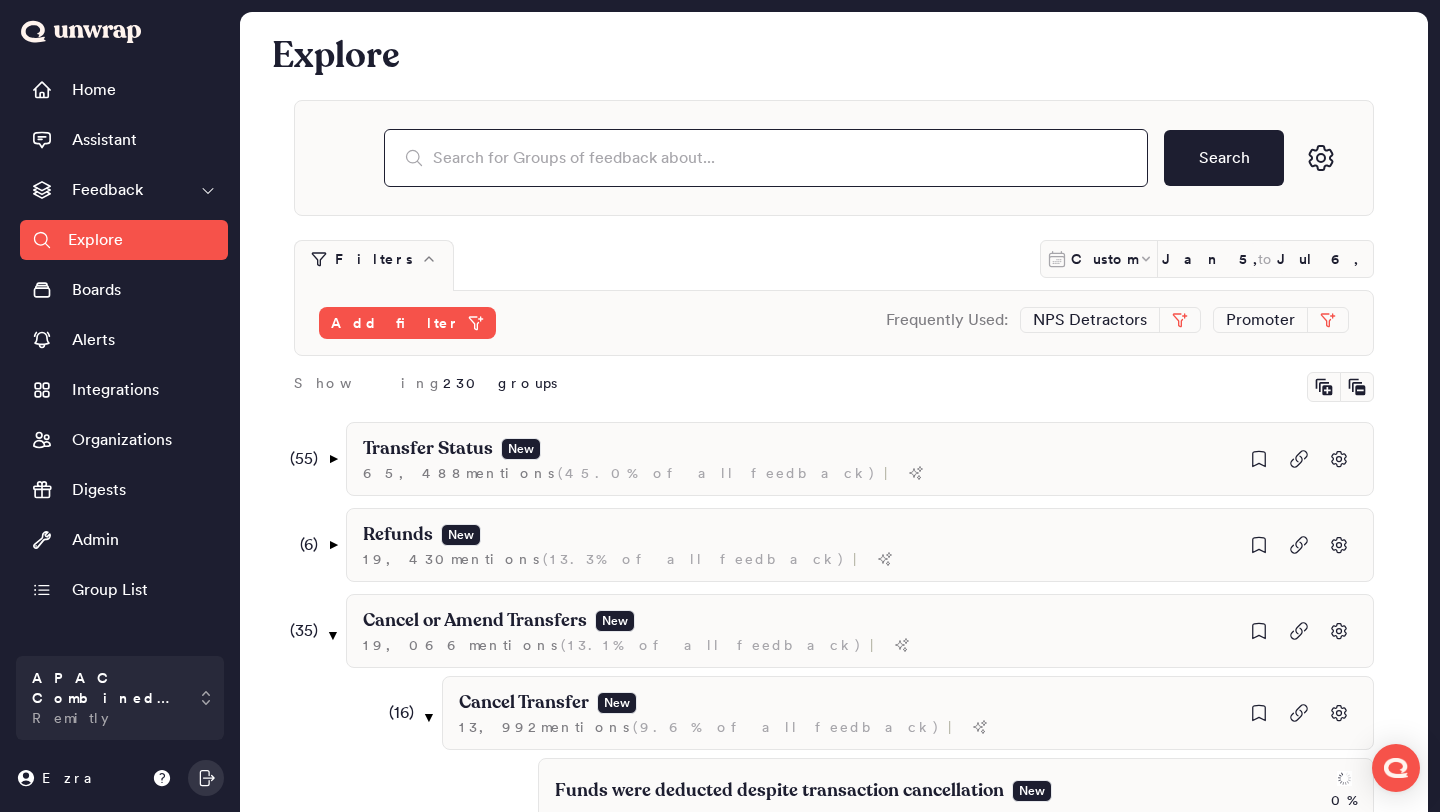 paste on "I cannot cancel my transaction that is currently under review" 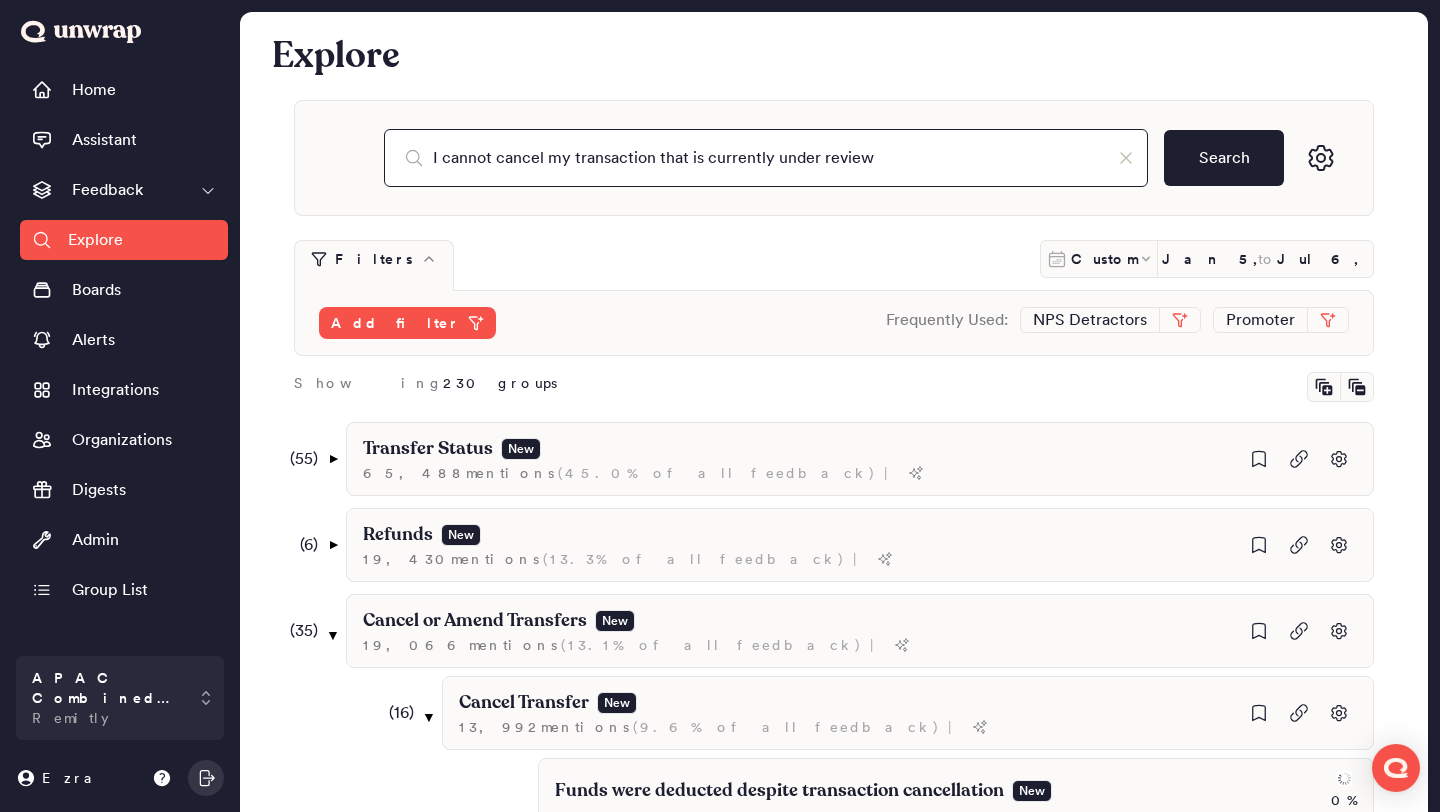 type on "I cannot cancel my transaction that is currently under review" 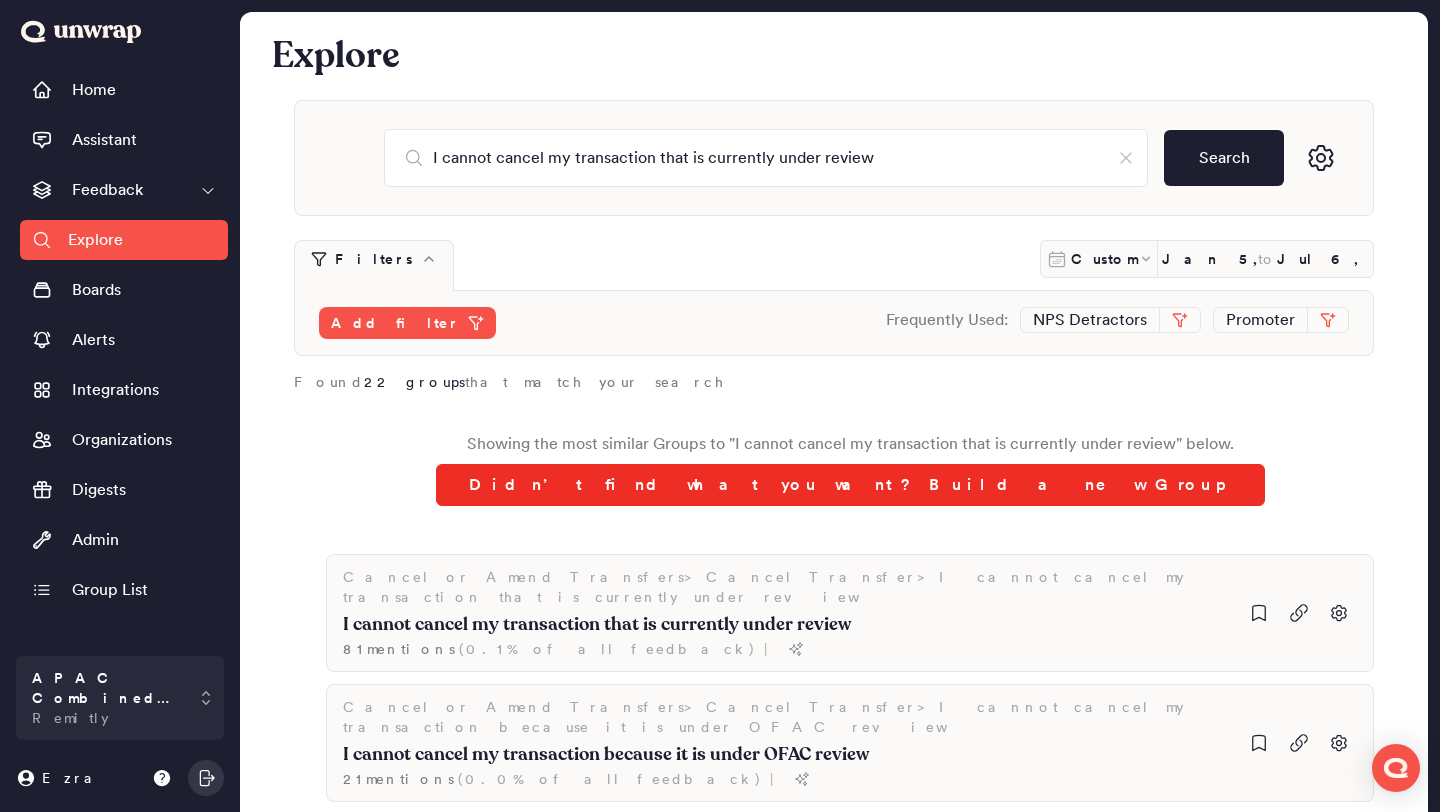 click on "Didn’t find what you want? Build a new Group" at bounding box center [850, 485] 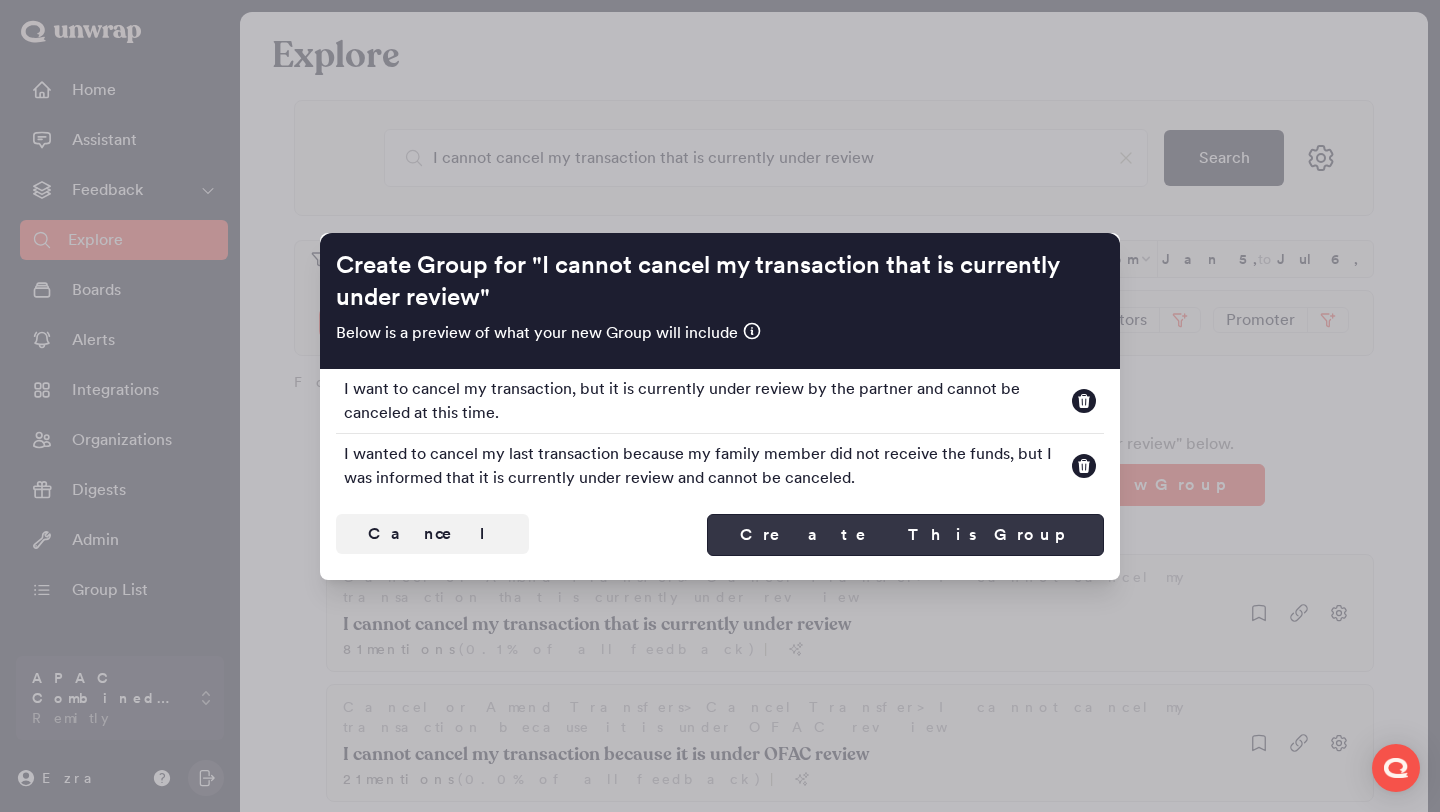 click on "Create This Group" at bounding box center [905, 535] 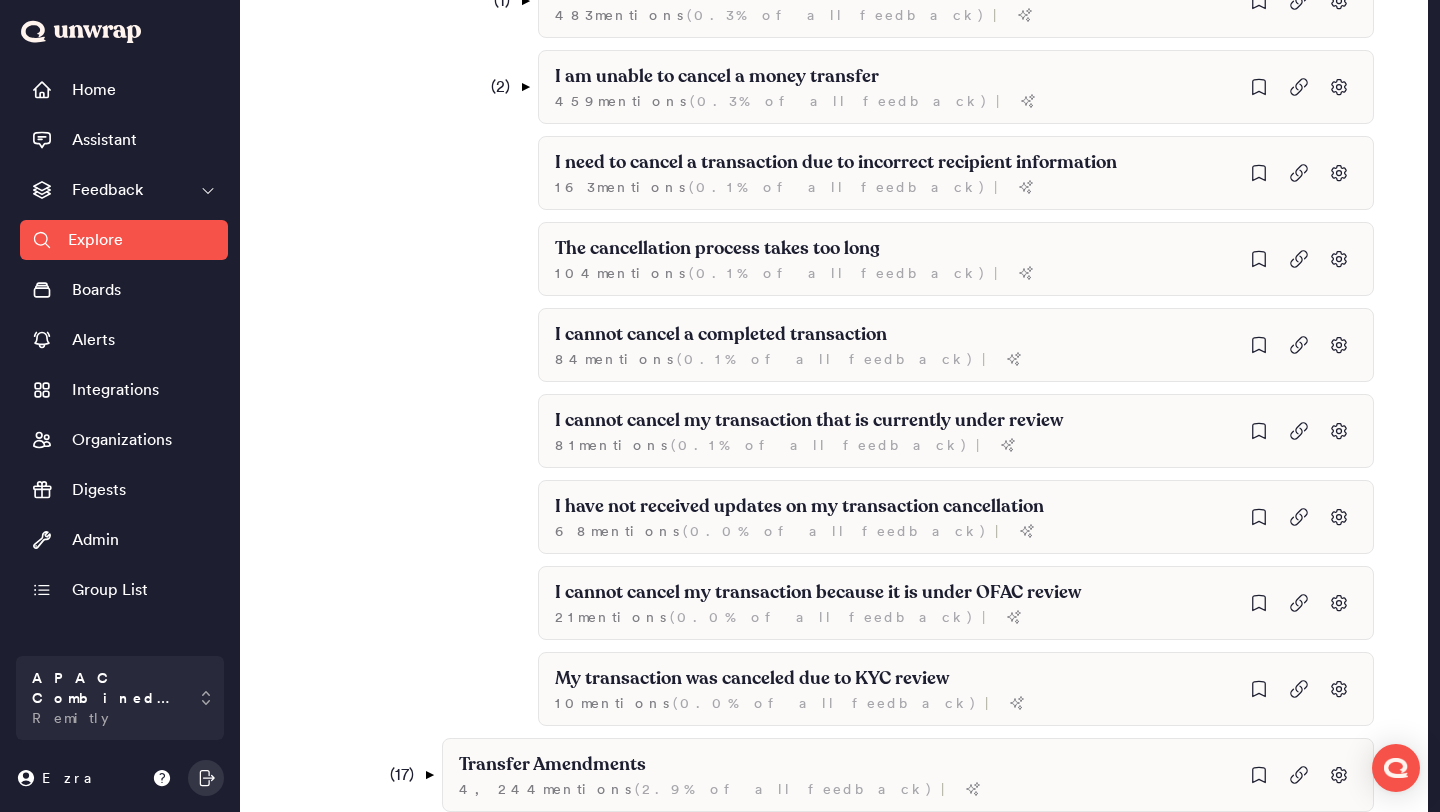 scroll, scrollTop: 1610, scrollLeft: 0, axis: vertical 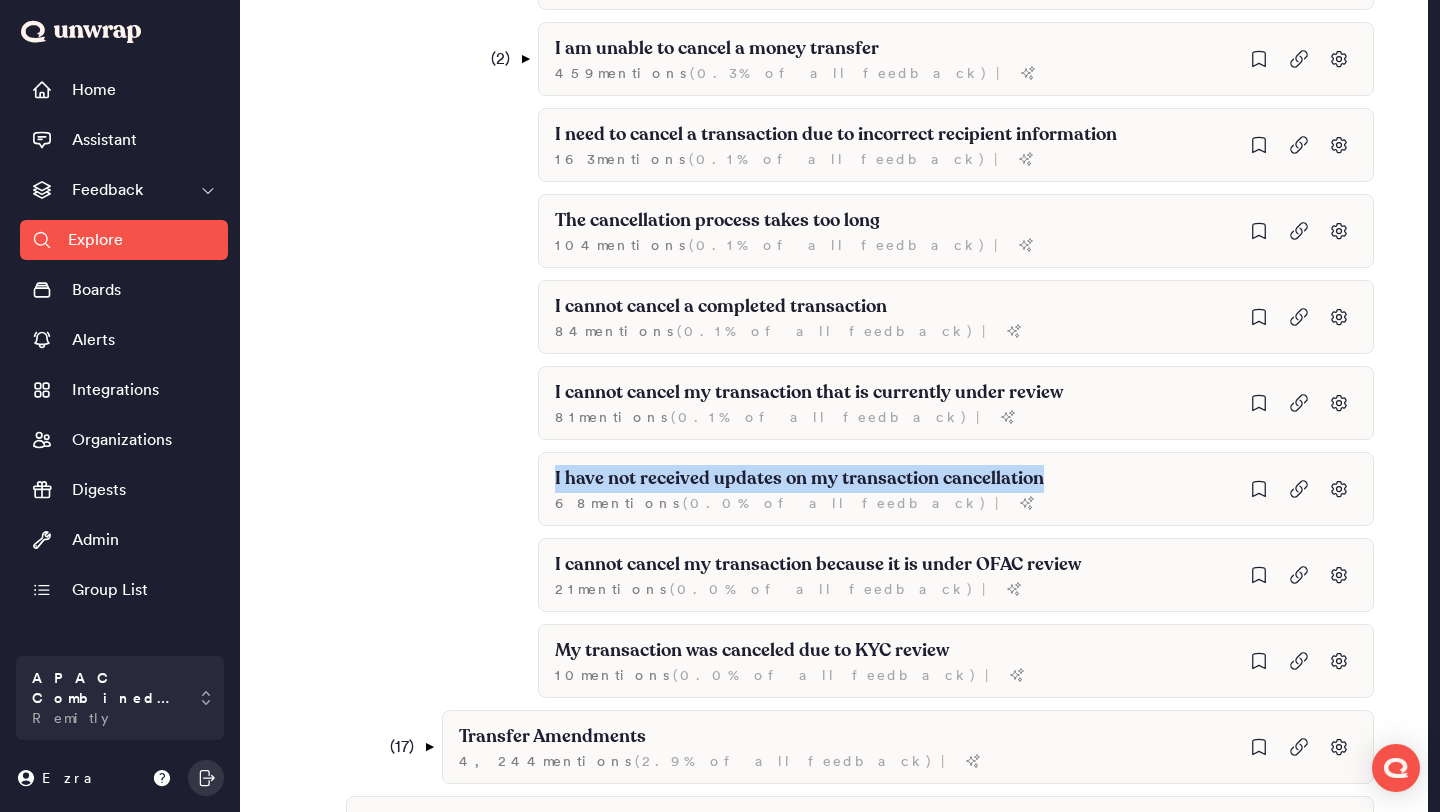 drag, startPoint x: 1052, startPoint y: 481, endPoint x: 417, endPoint y: 479, distance: 635.0032 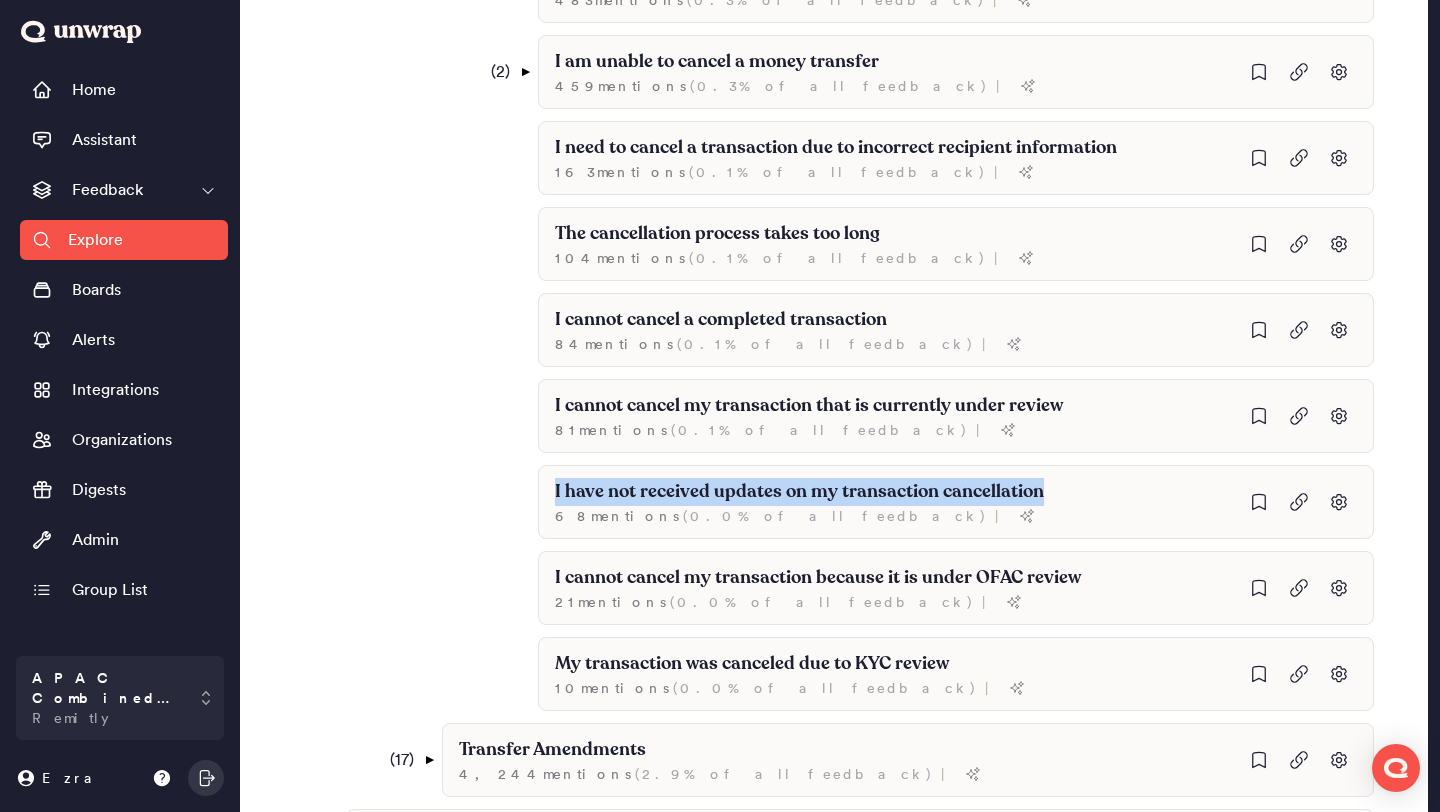 scroll, scrollTop: 1649, scrollLeft: 0, axis: vertical 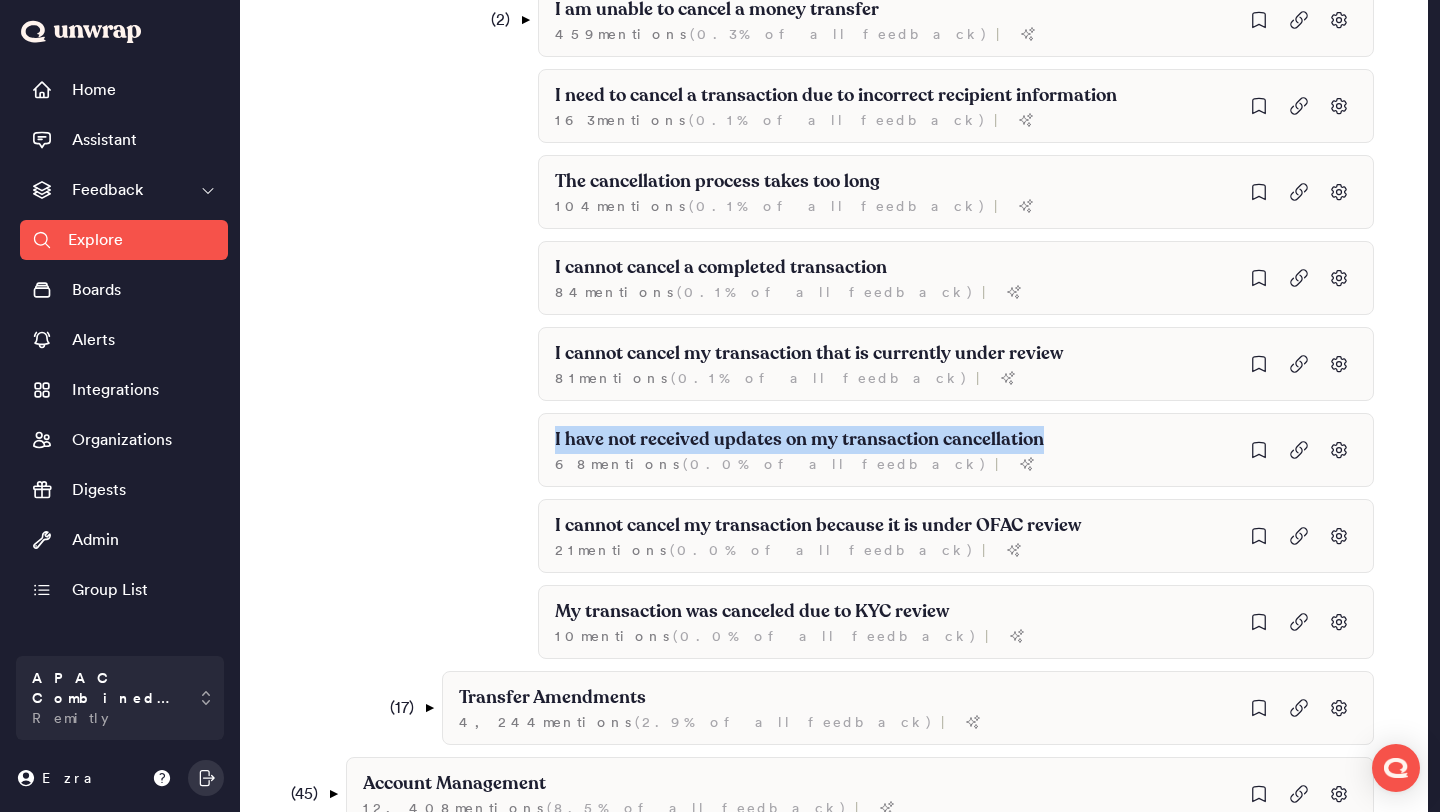copy on "I have not received updates on my transaction cancellation" 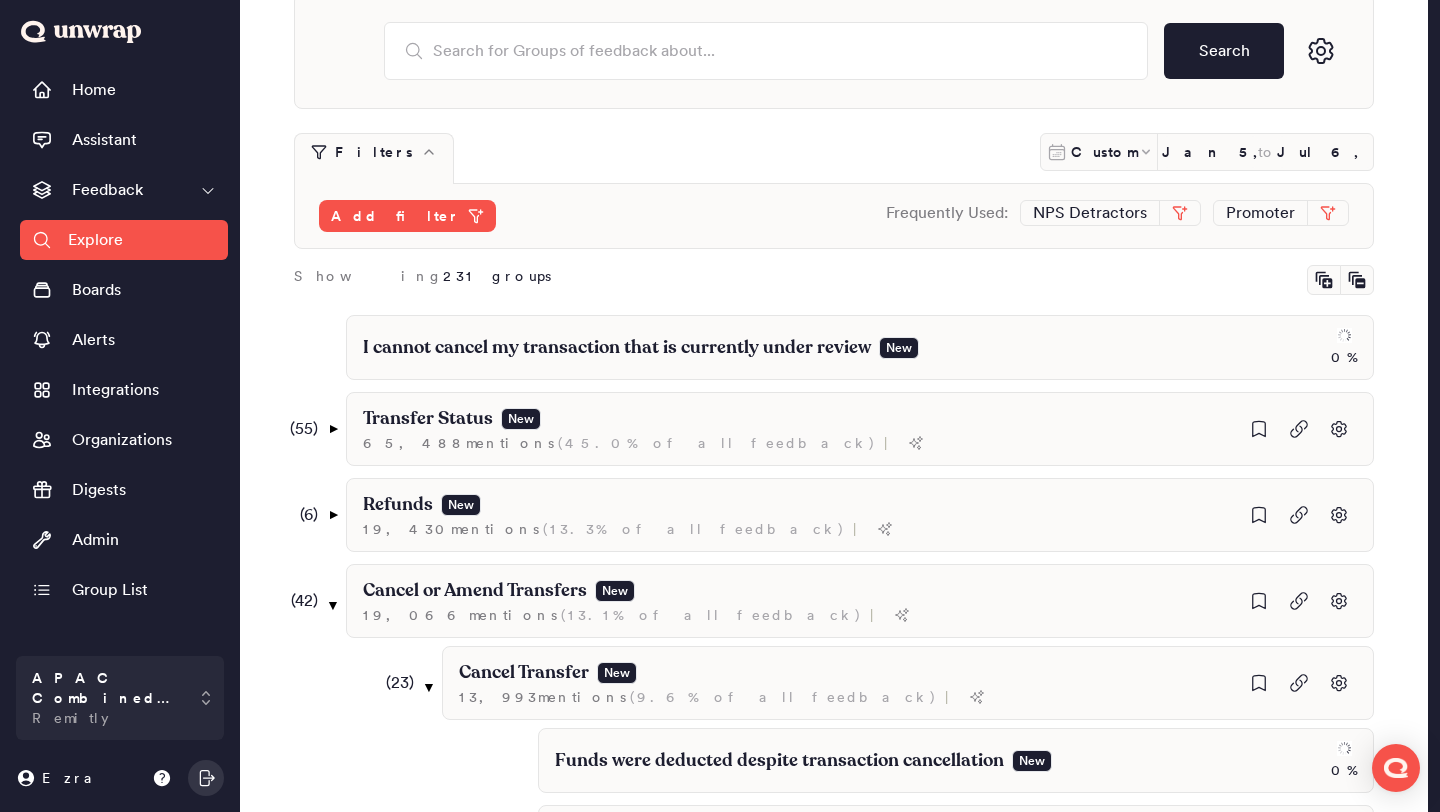 scroll, scrollTop: 0, scrollLeft: 0, axis: both 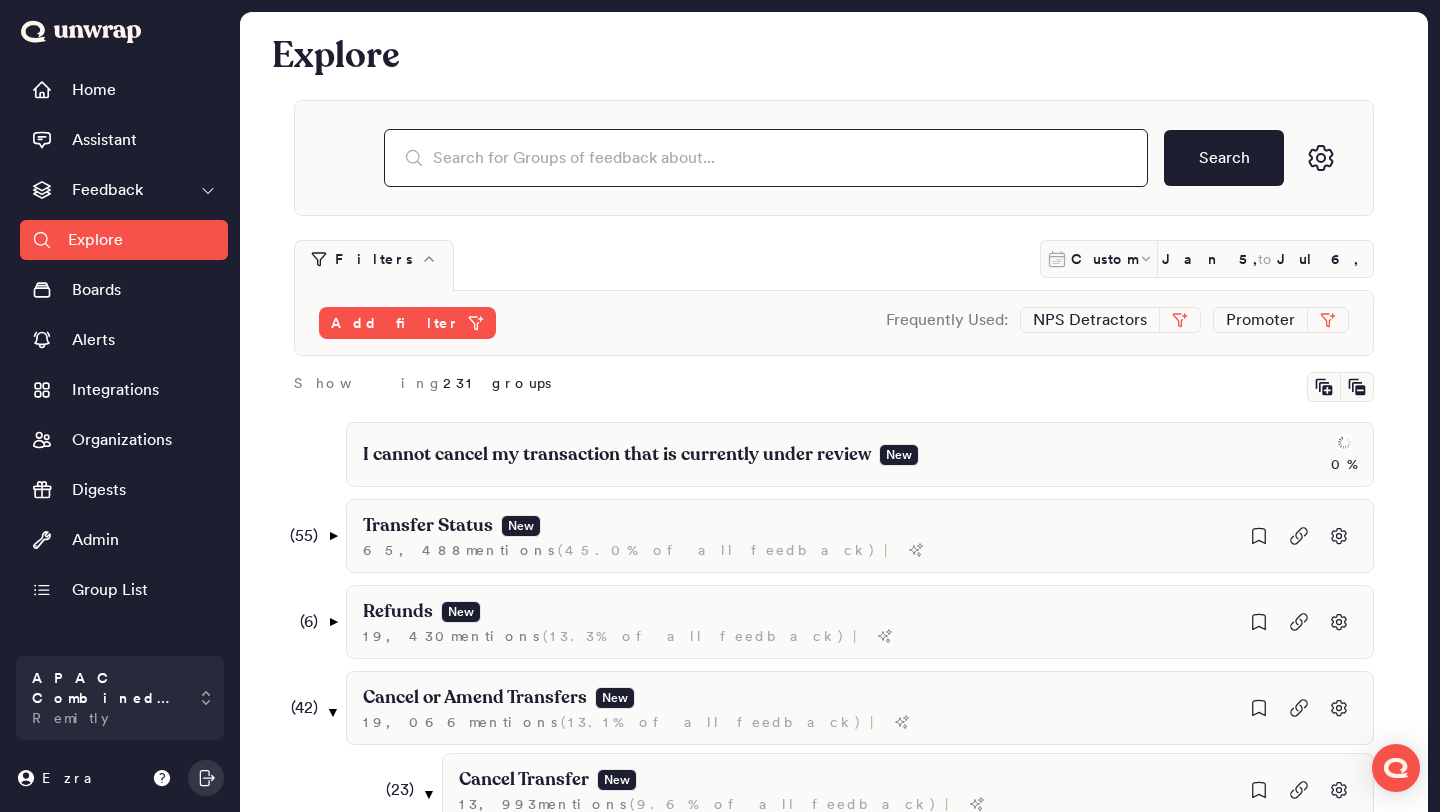 click at bounding box center (766, 158) 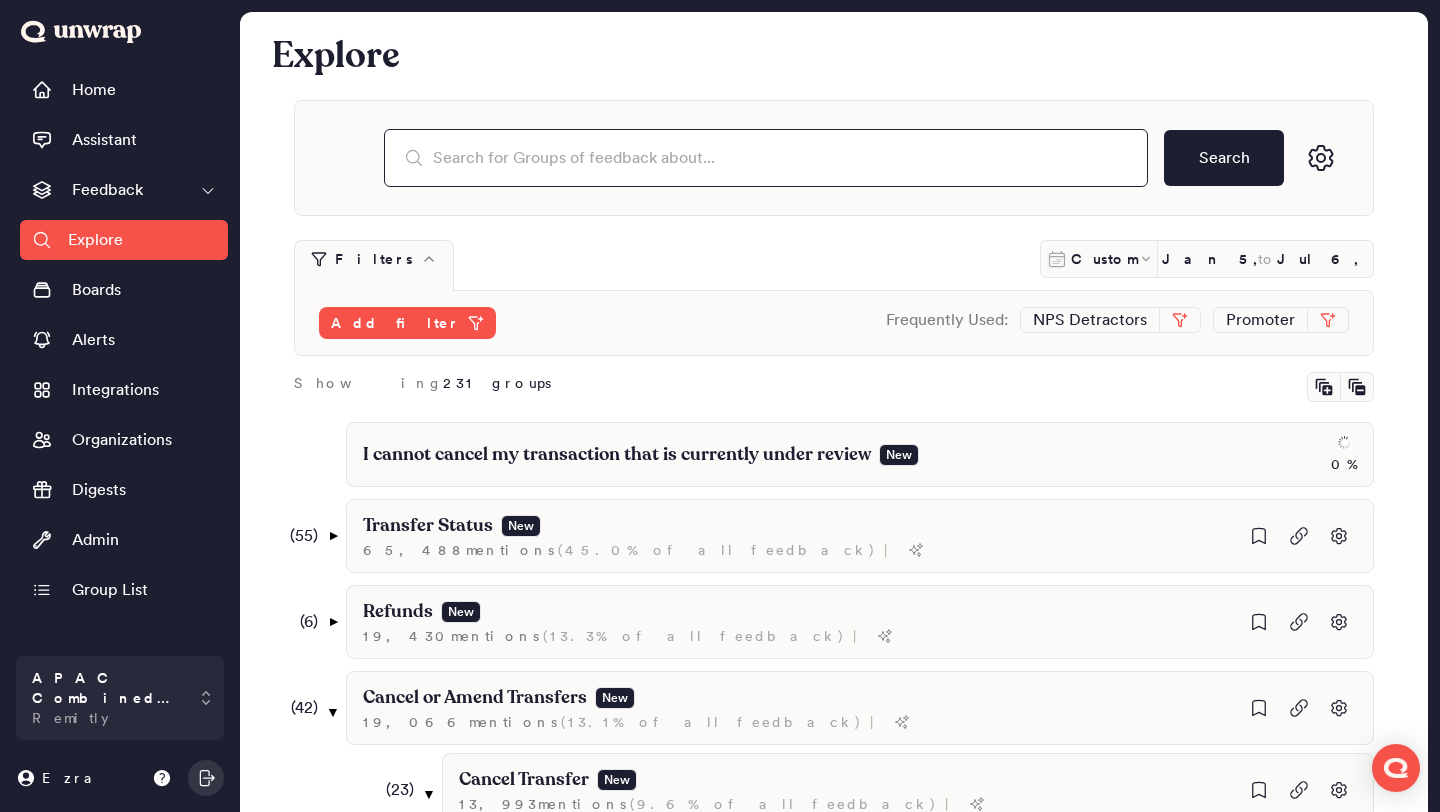 paste on "I have not received updates on my transaction cancellation" 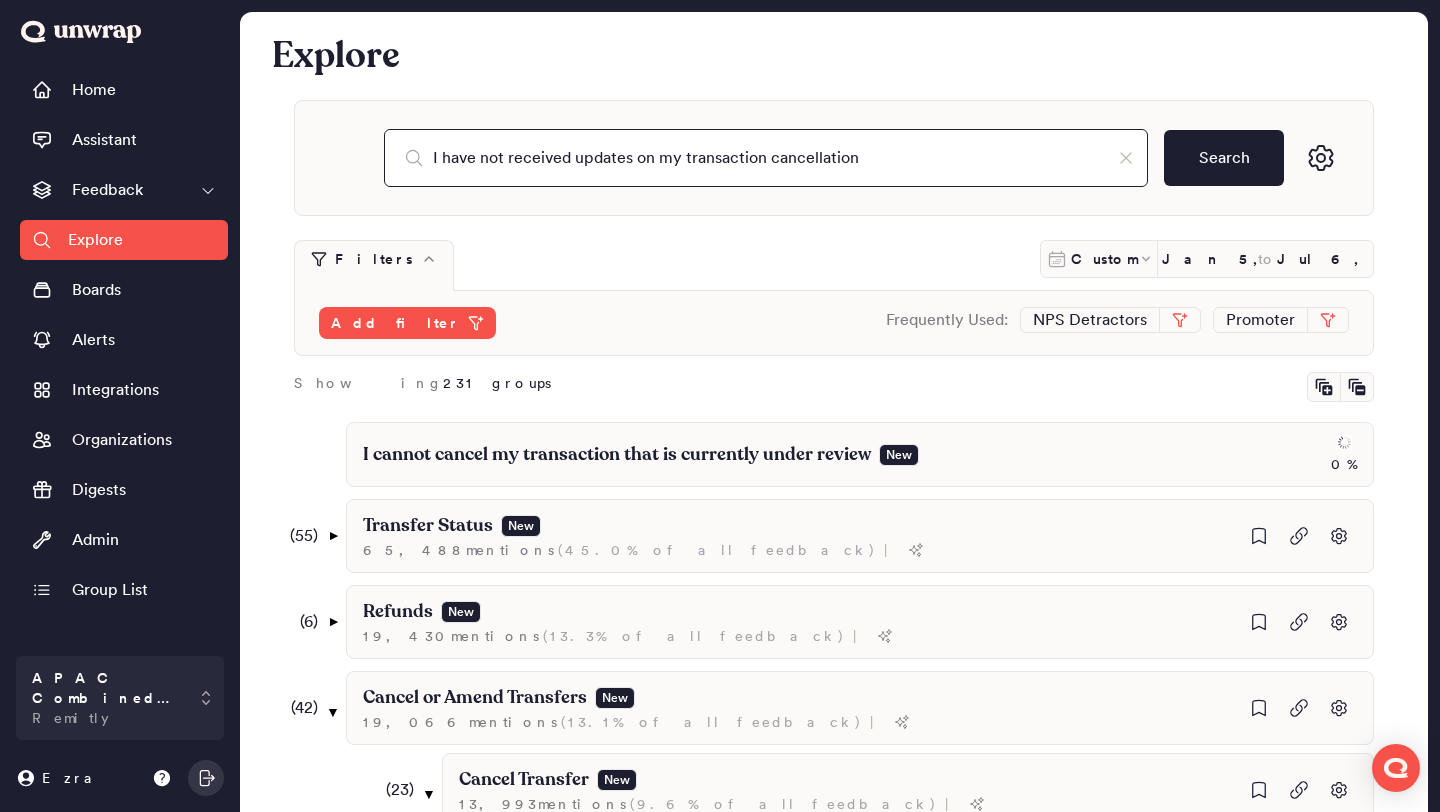 type on "I have not received updates on my transaction cancellation" 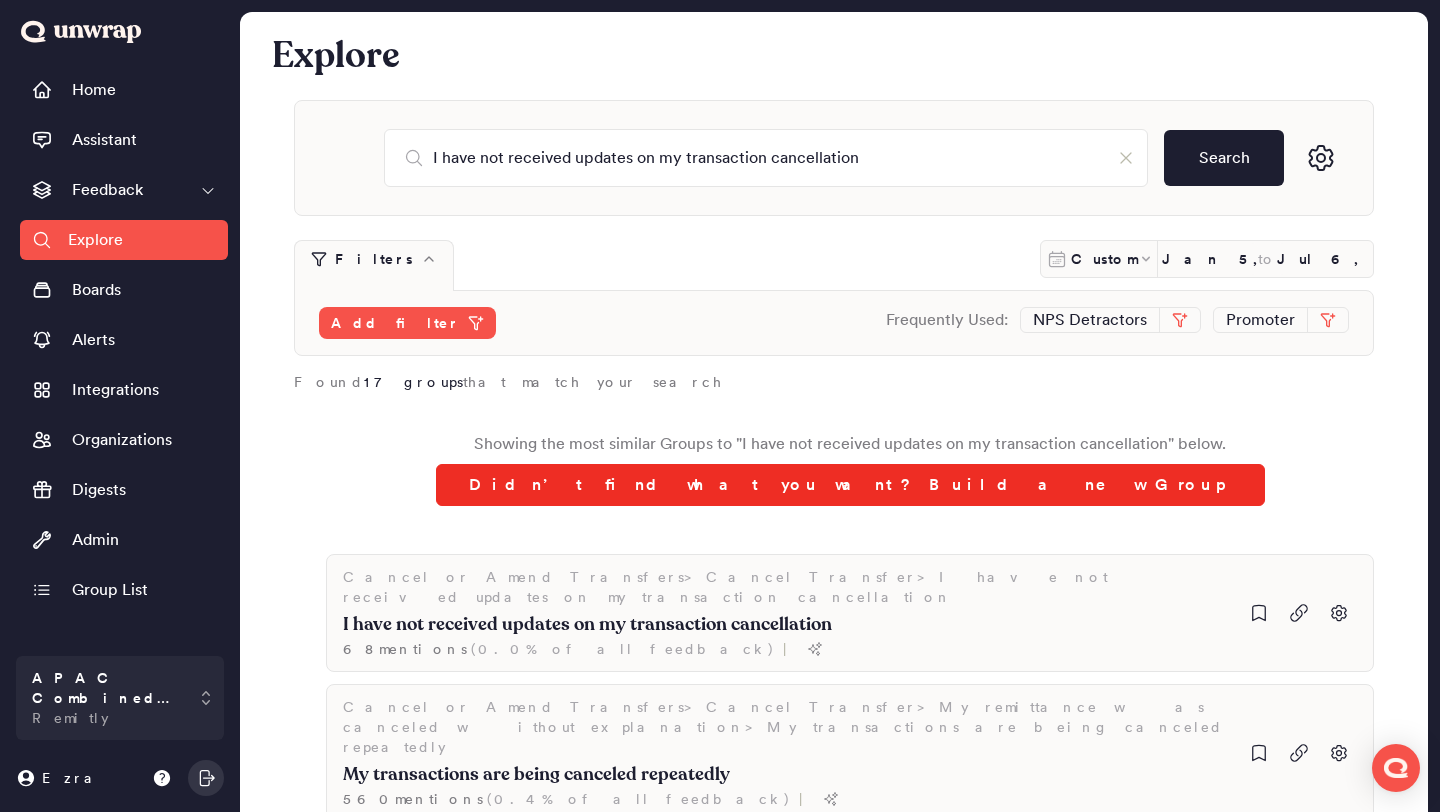 click on "Didn’t find what you want? Build a new Group" at bounding box center [850, 485] 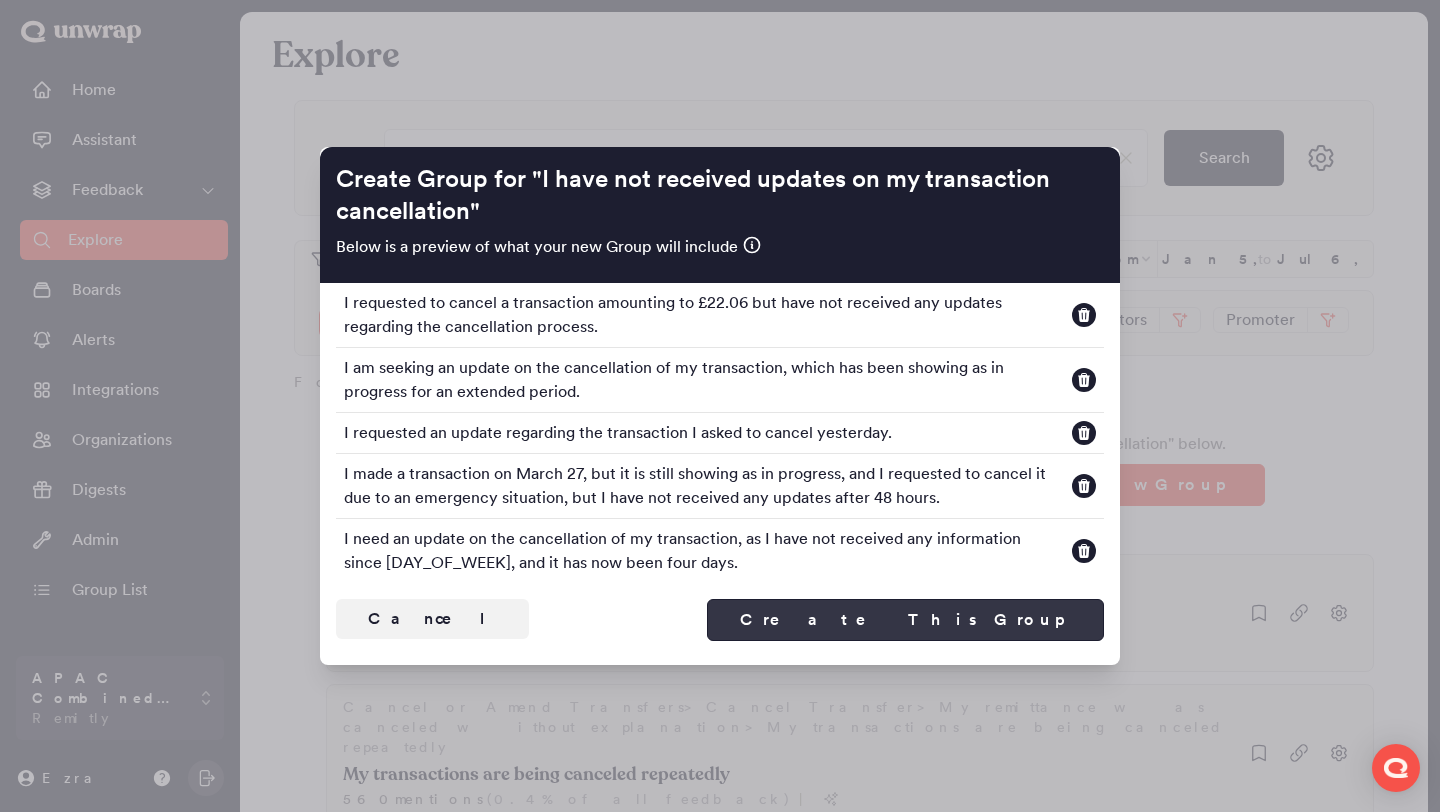 click on "Create This Group" at bounding box center (905, 620) 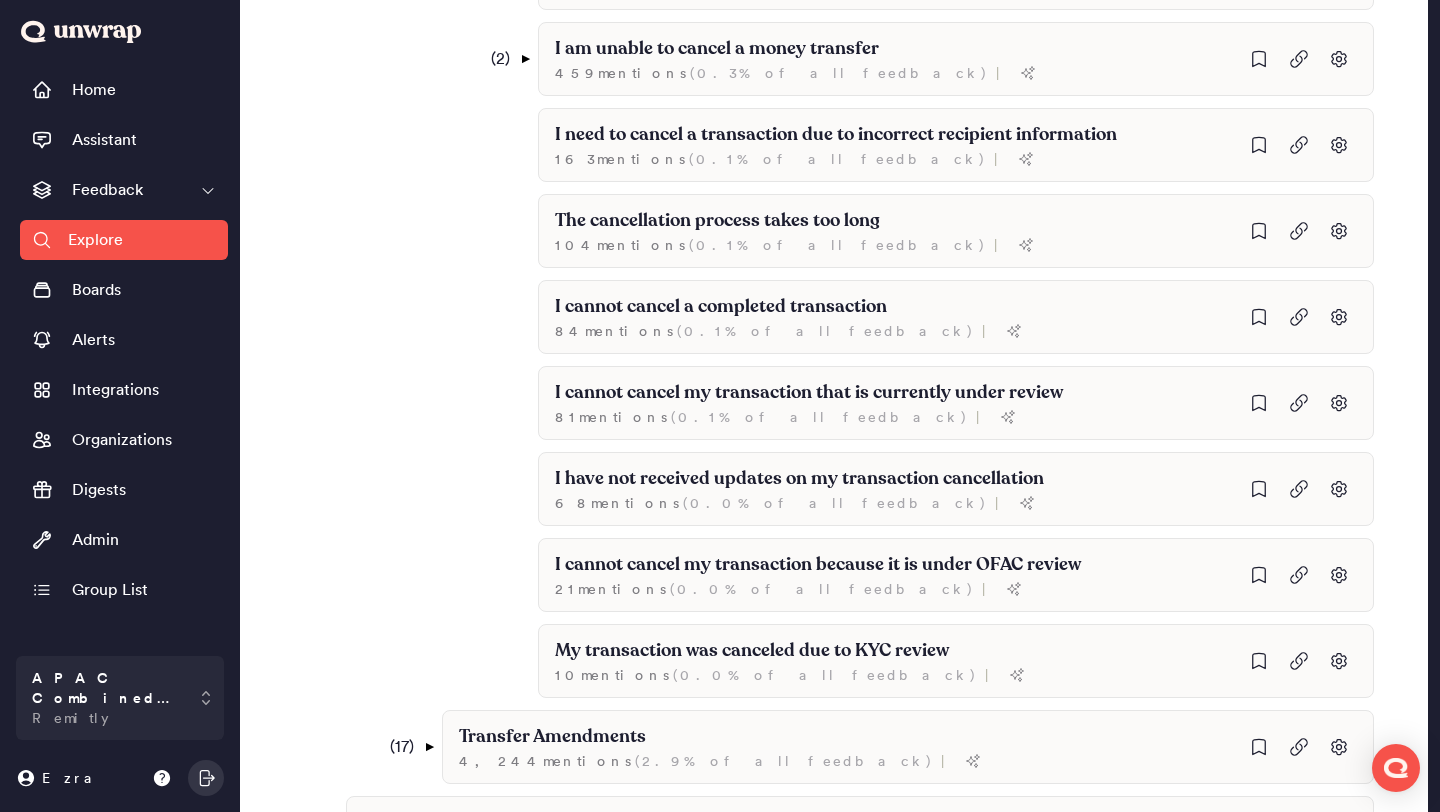 scroll, scrollTop: 1733, scrollLeft: 0, axis: vertical 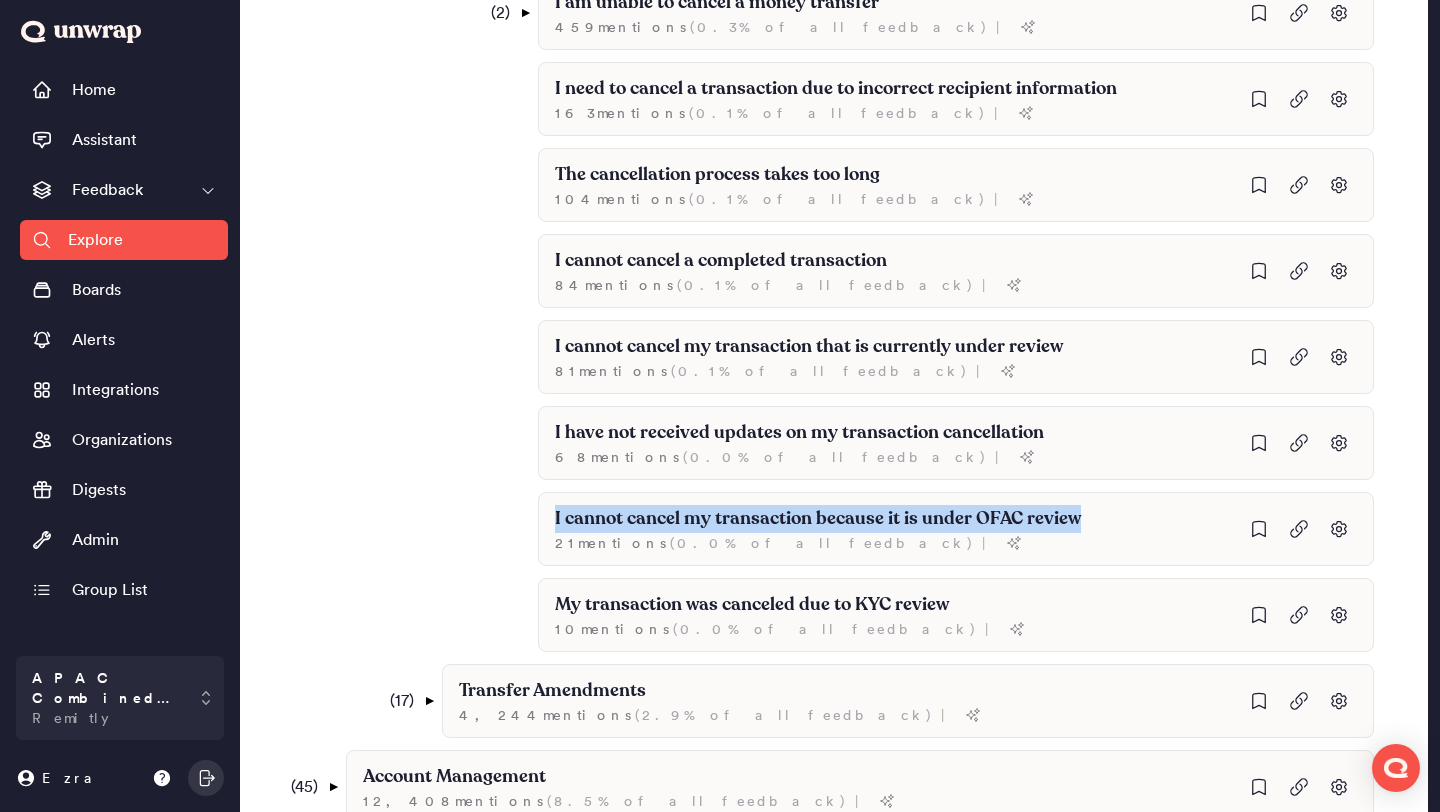 drag, startPoint x: 1102, startPoint y: 524, endPoint x: 460, endPoint y: 506, distance: 642.25226 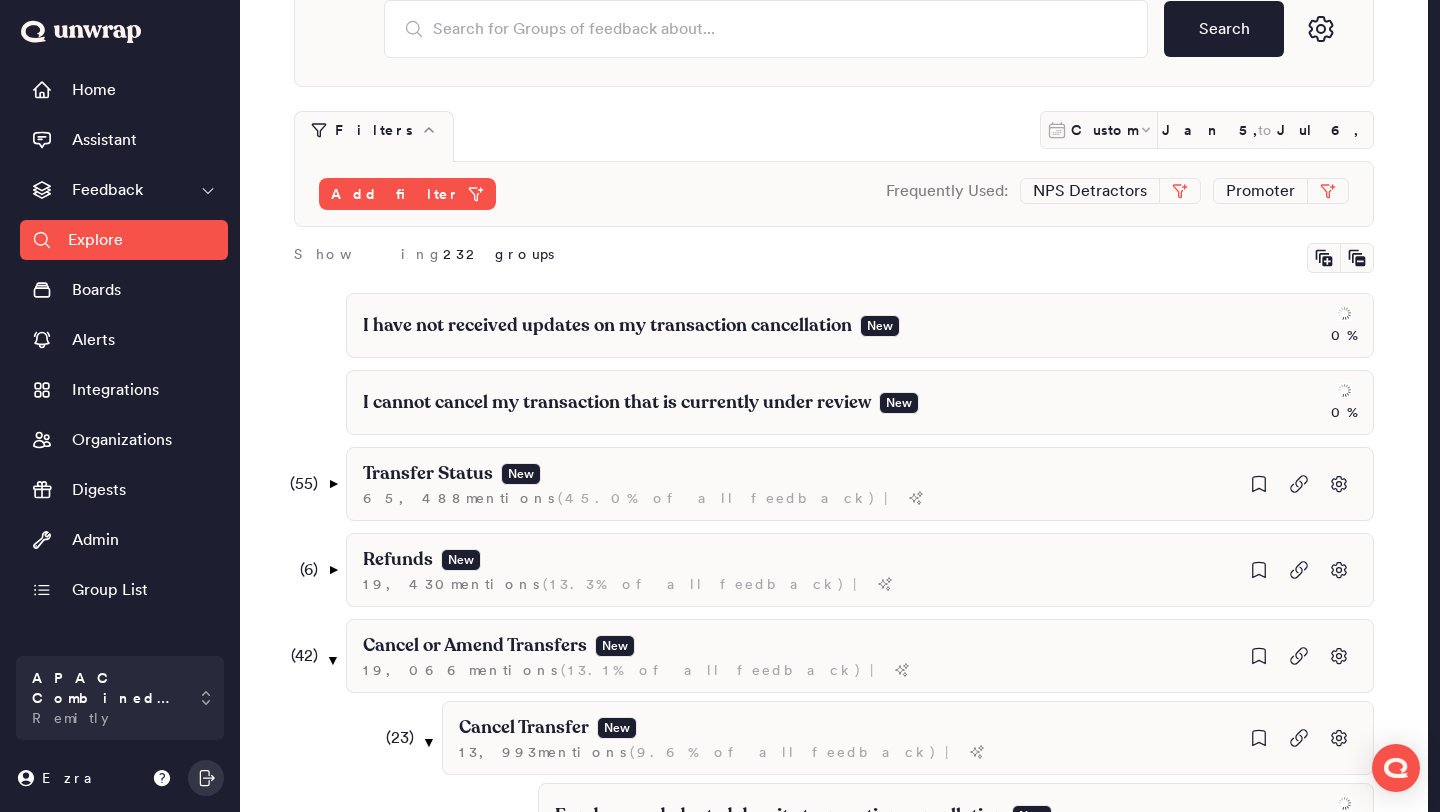 scroll, scrollTop: 0, scrollLeft: 0, axis: both 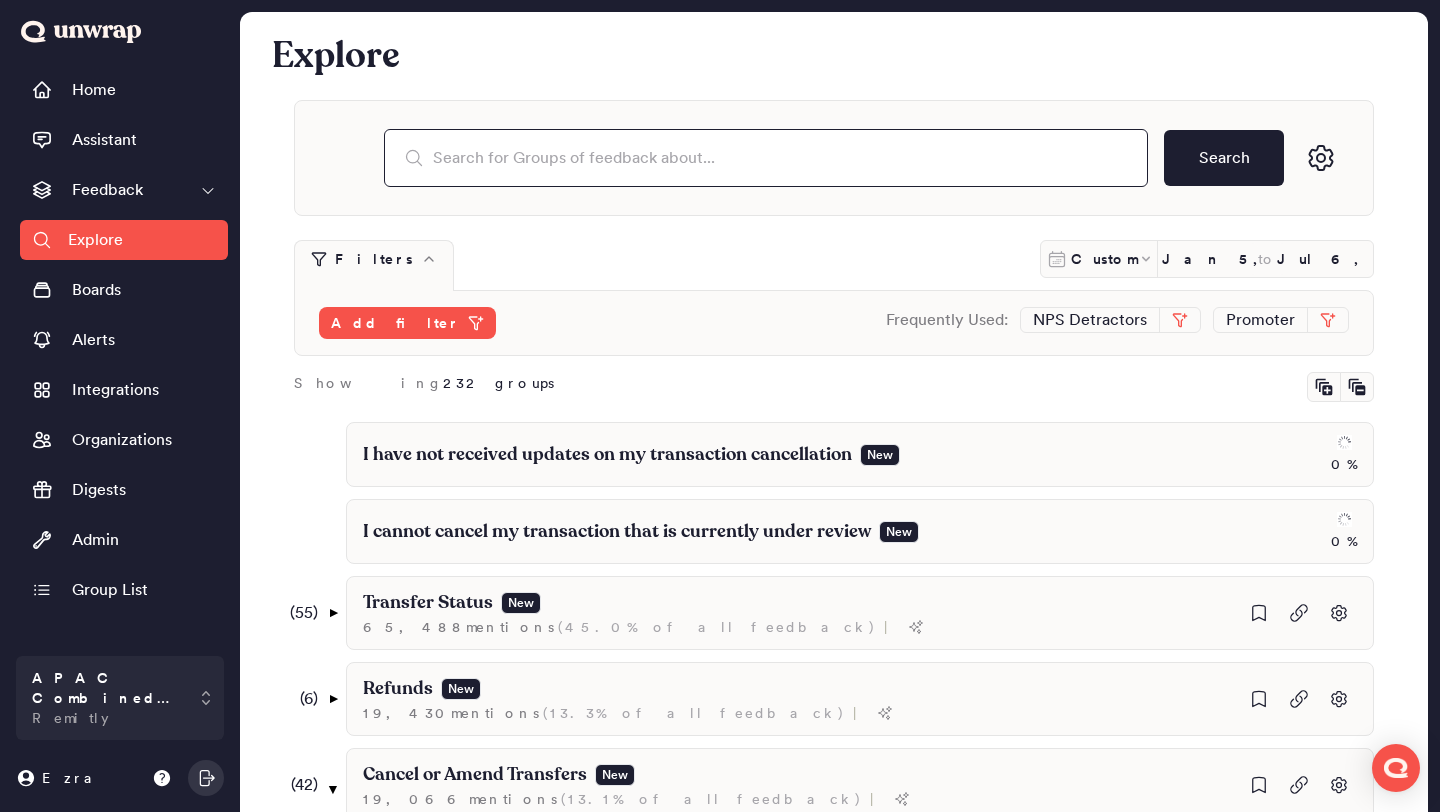 click at bounding box center [766, 158] 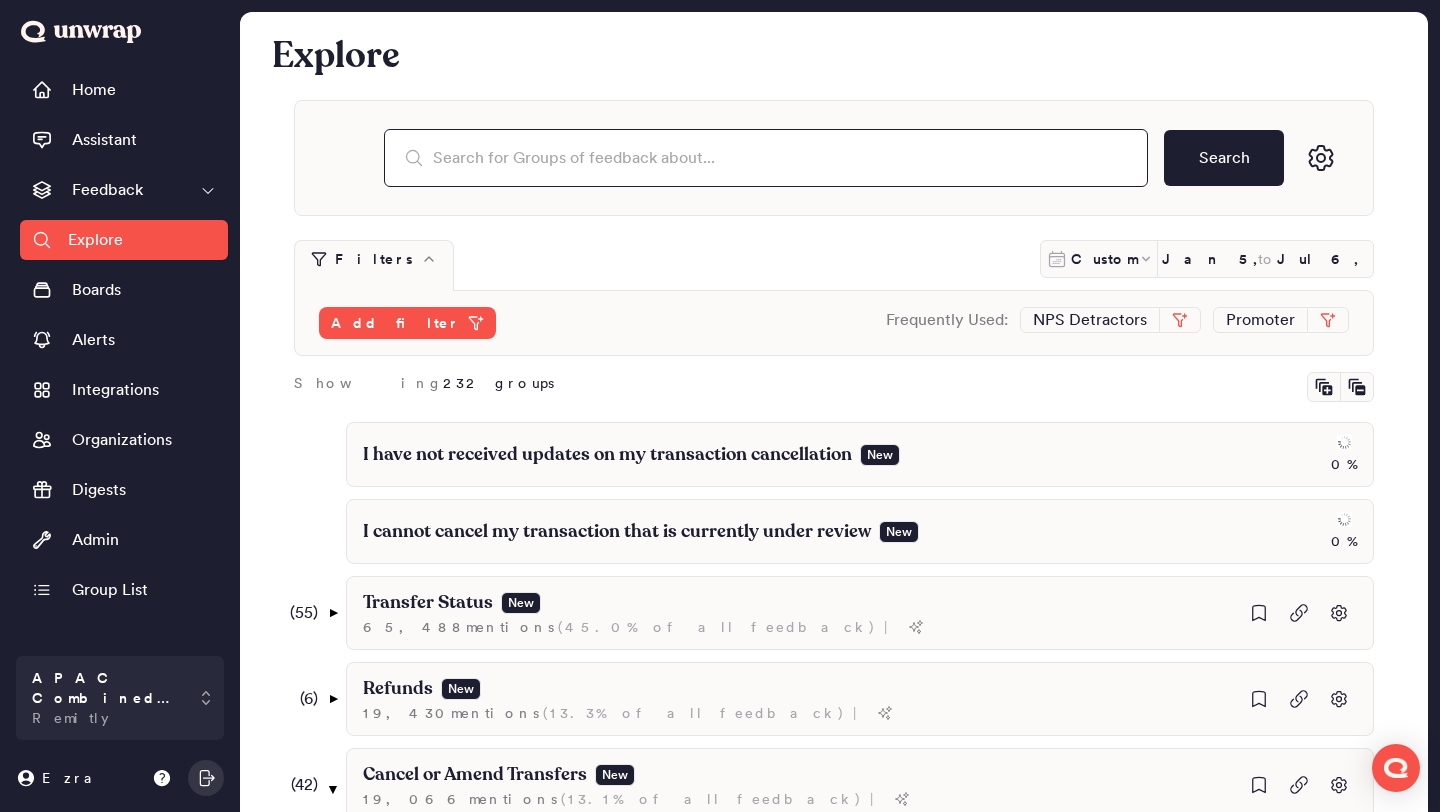 paste on "I cannot cancel my transaction because it is under OFAC review" 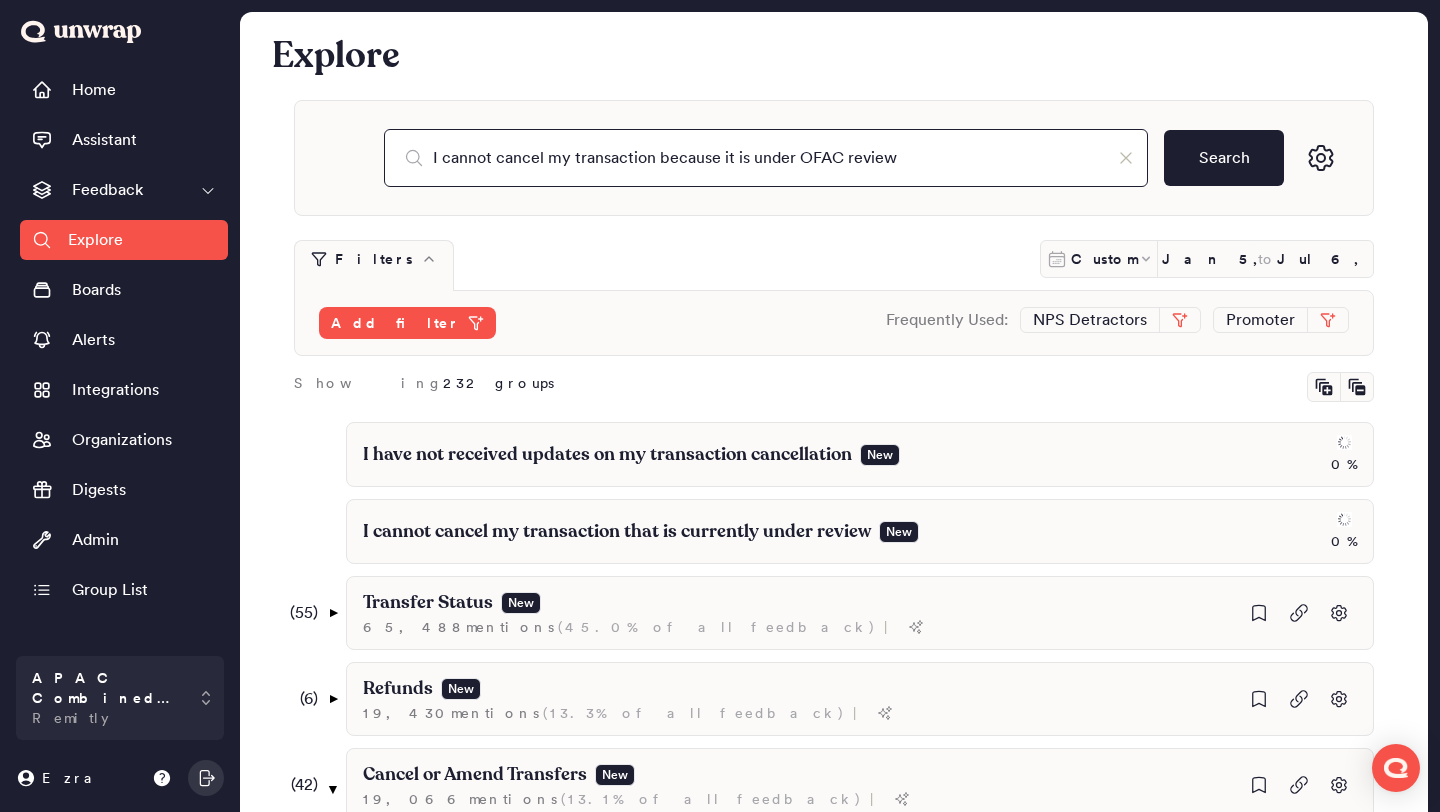 type on "I cannot cancel my transaction because it is under OFAC review" 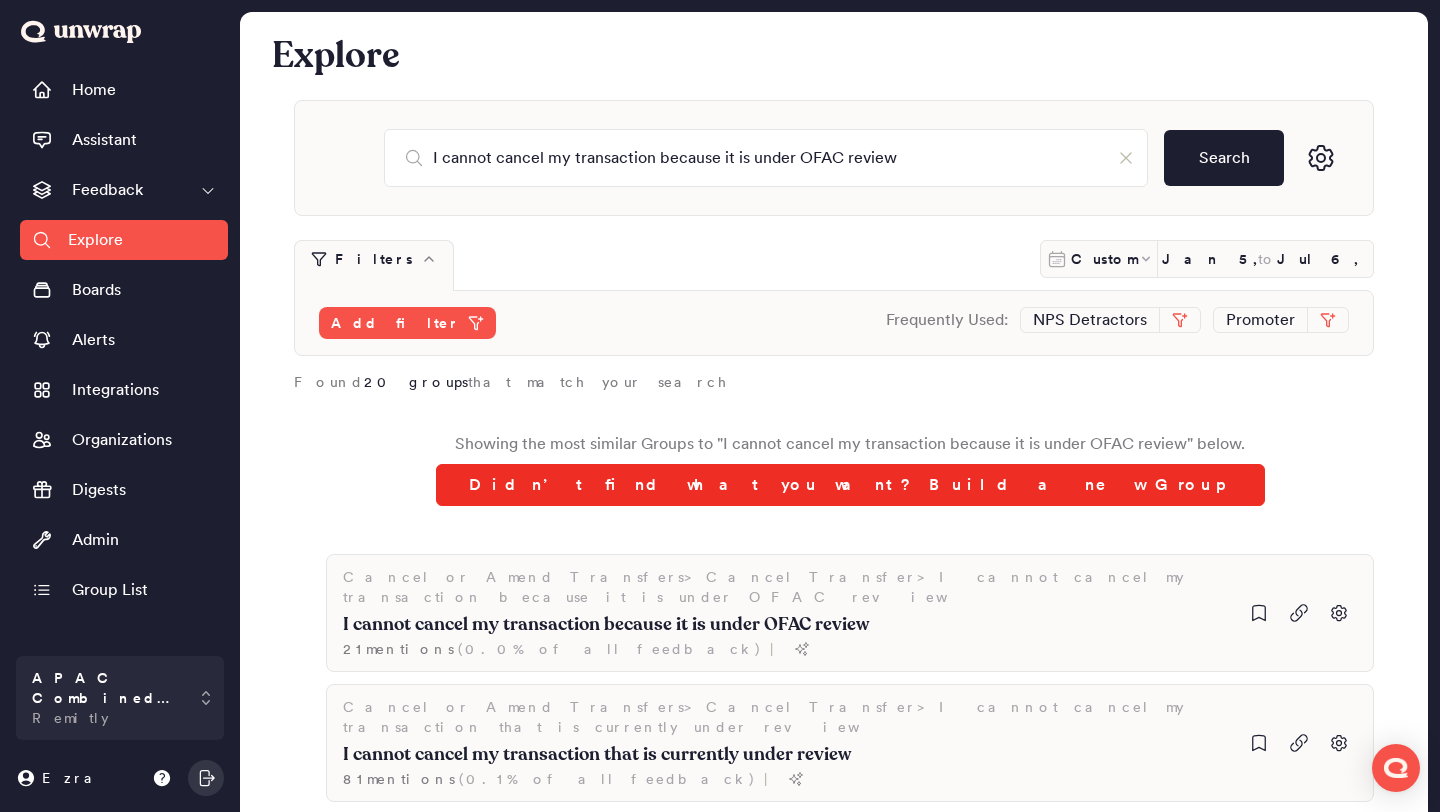 click on "Didn’t find what you want? Build a new Group" at bounding box center (850, 485) 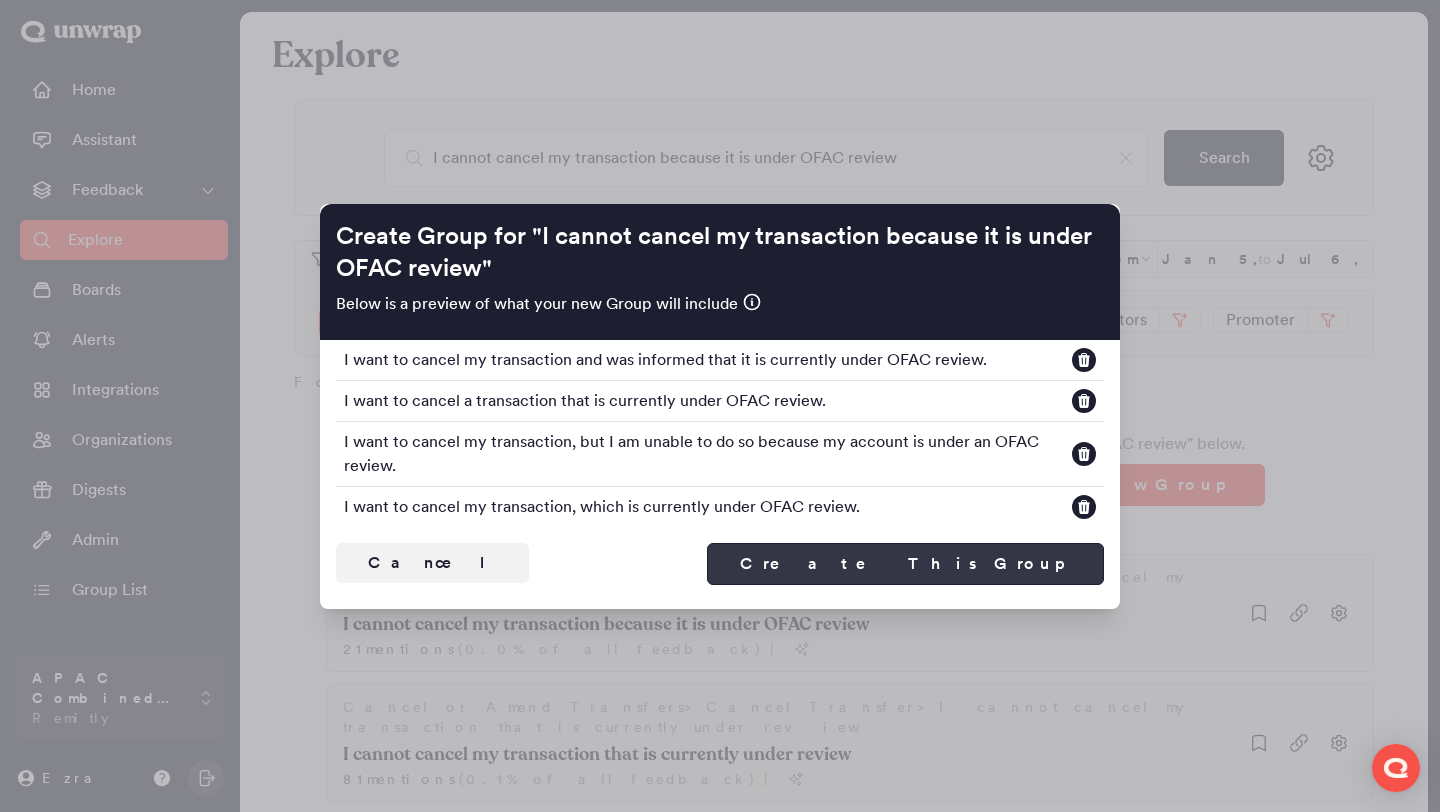click on "Create This Group" at bounding box center (905, 564) 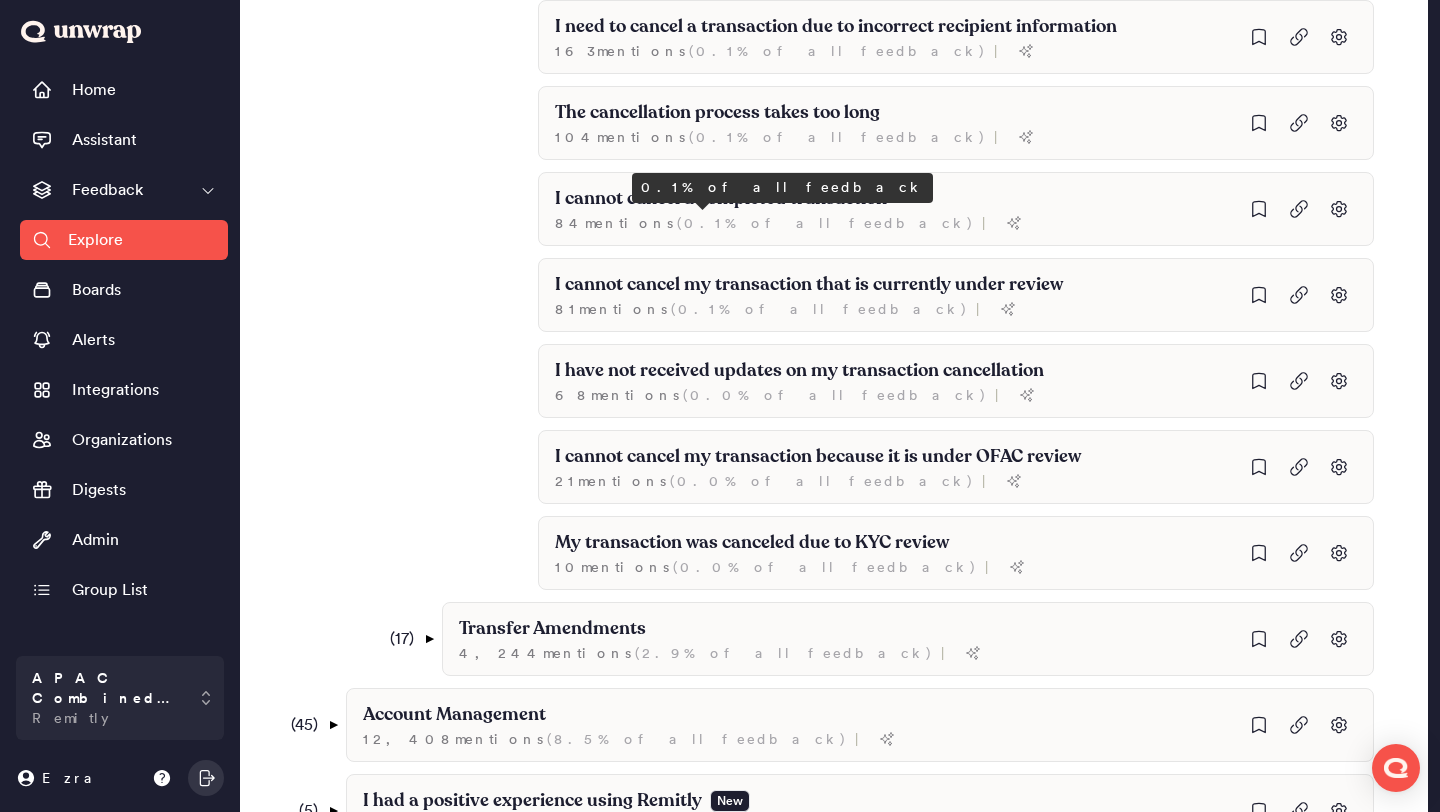 scroll, scrollTop: 1891, scrollLeft: 0, axis: vertical 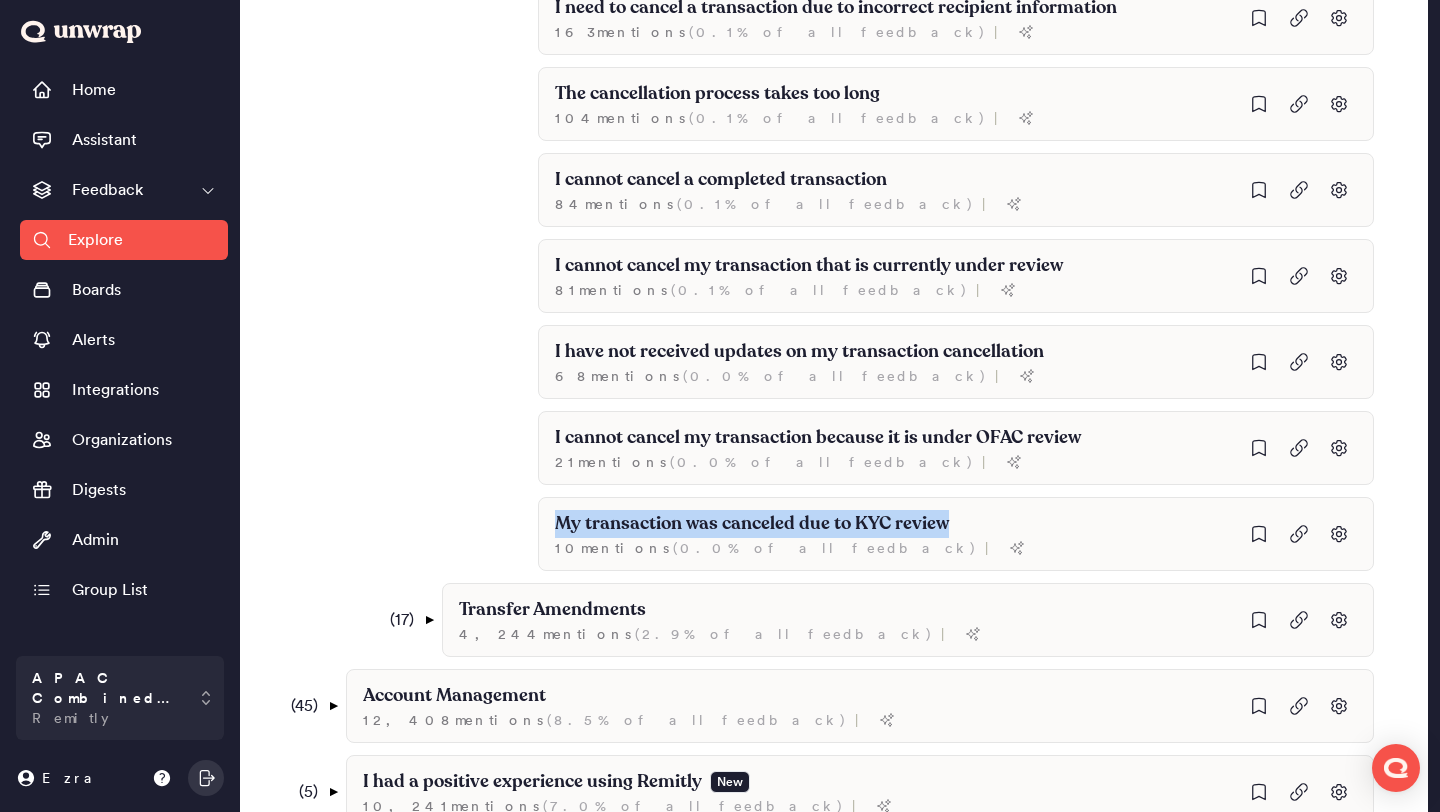 drag, startPoint x: 968, startPoint y: 523, endPoint x: 453, endPoint y: 504, distance: 515.35034 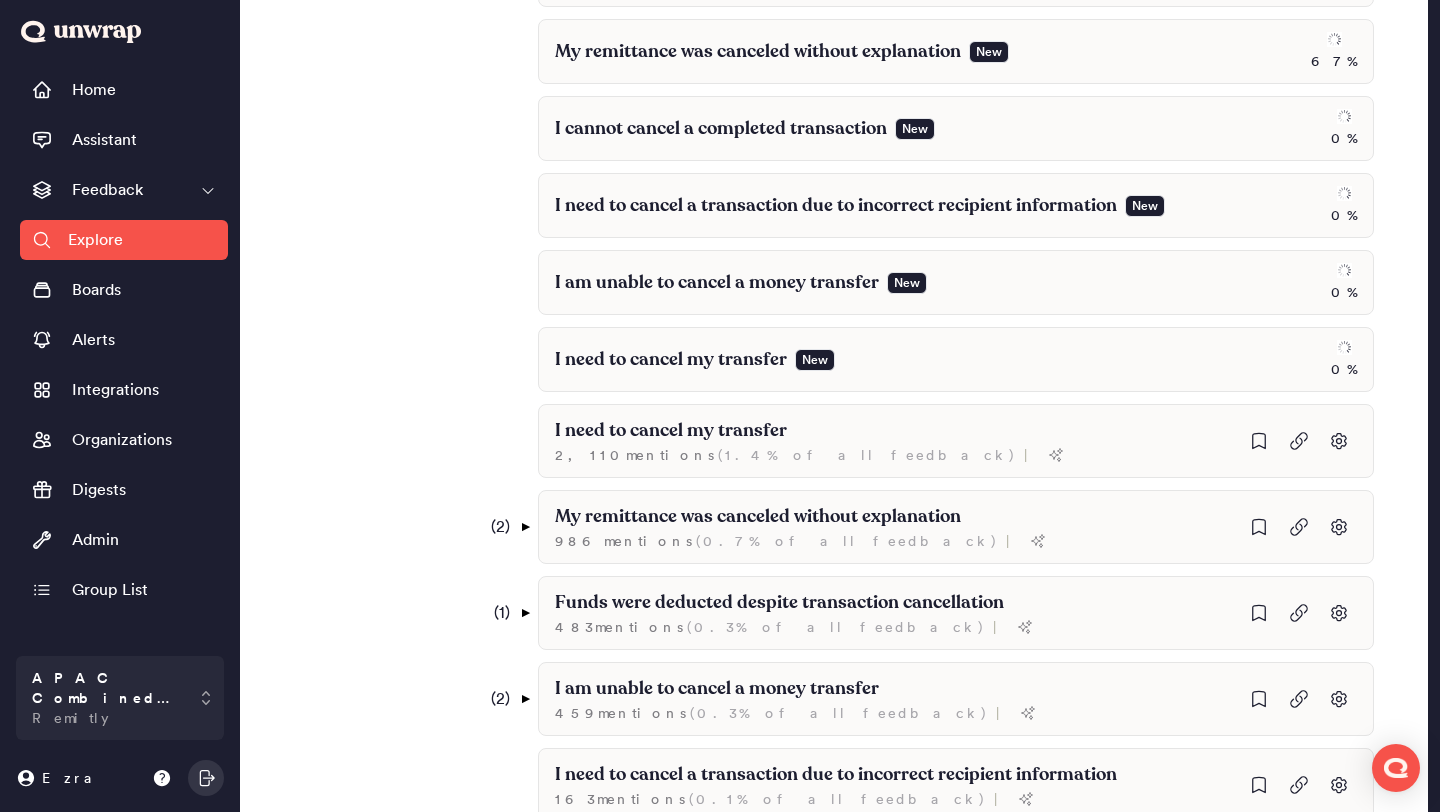 scroll, scrollTop: 0, scrollLeft: 0, axis: both 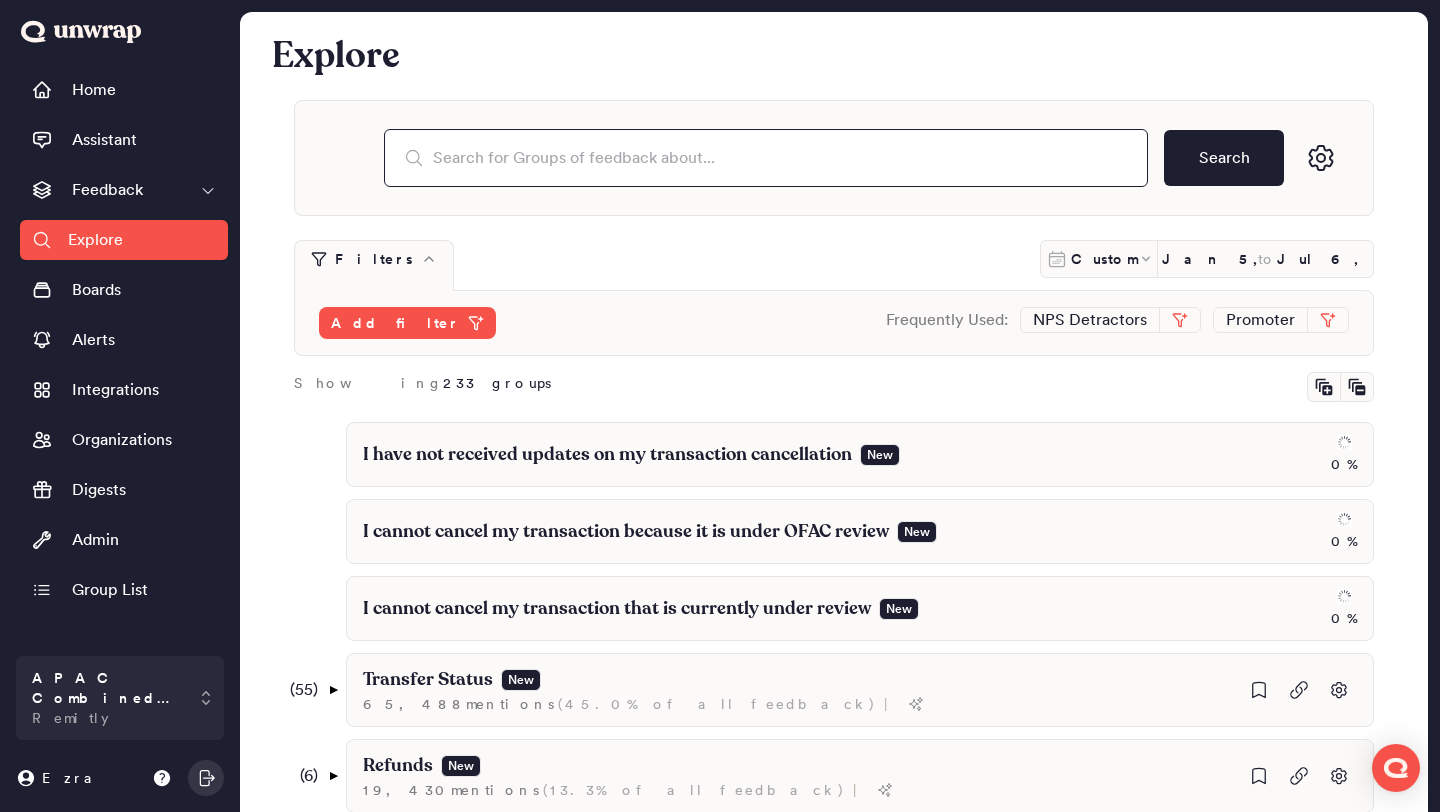 click at bounding box center [766, 158] 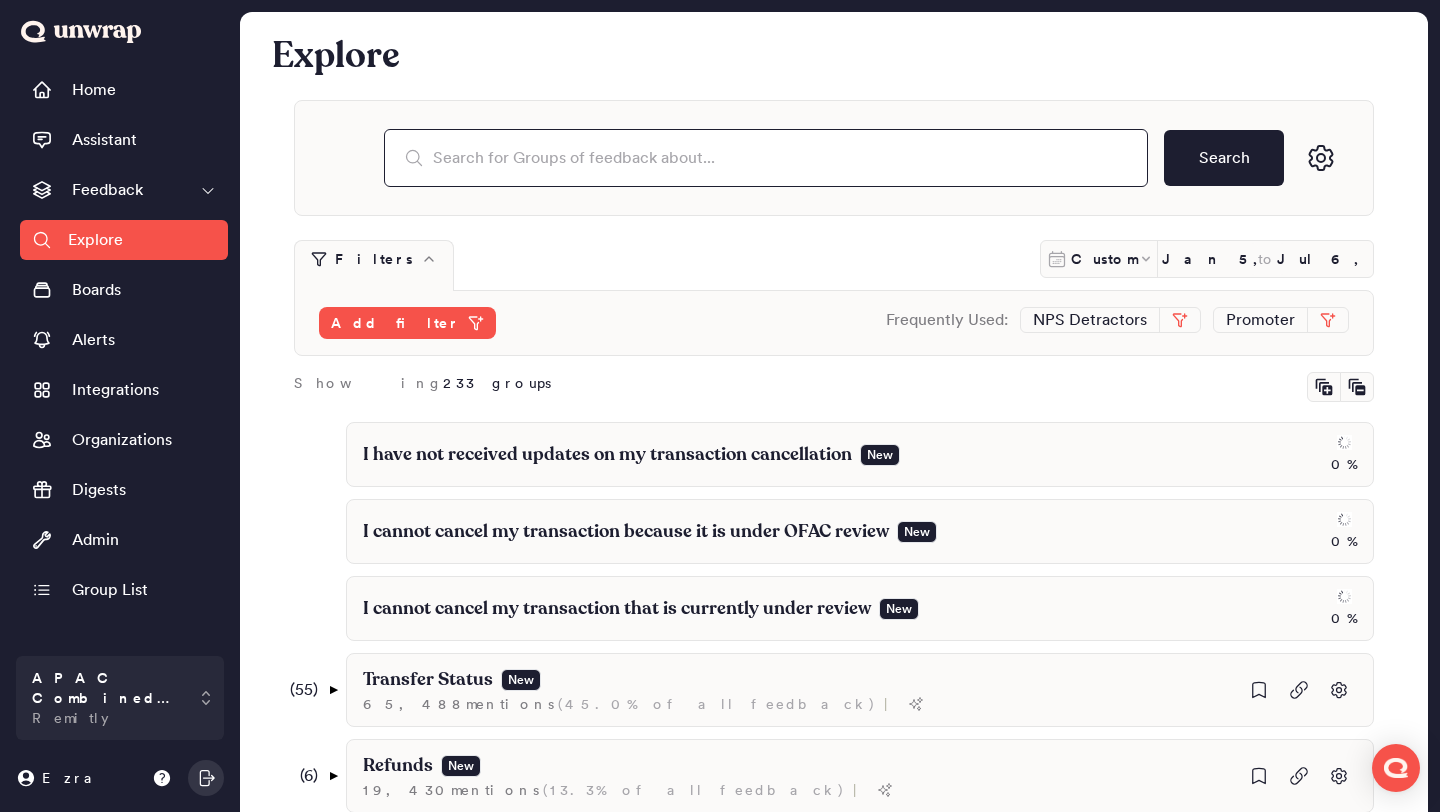 paste on "My transaction was canceled due to KYC review" 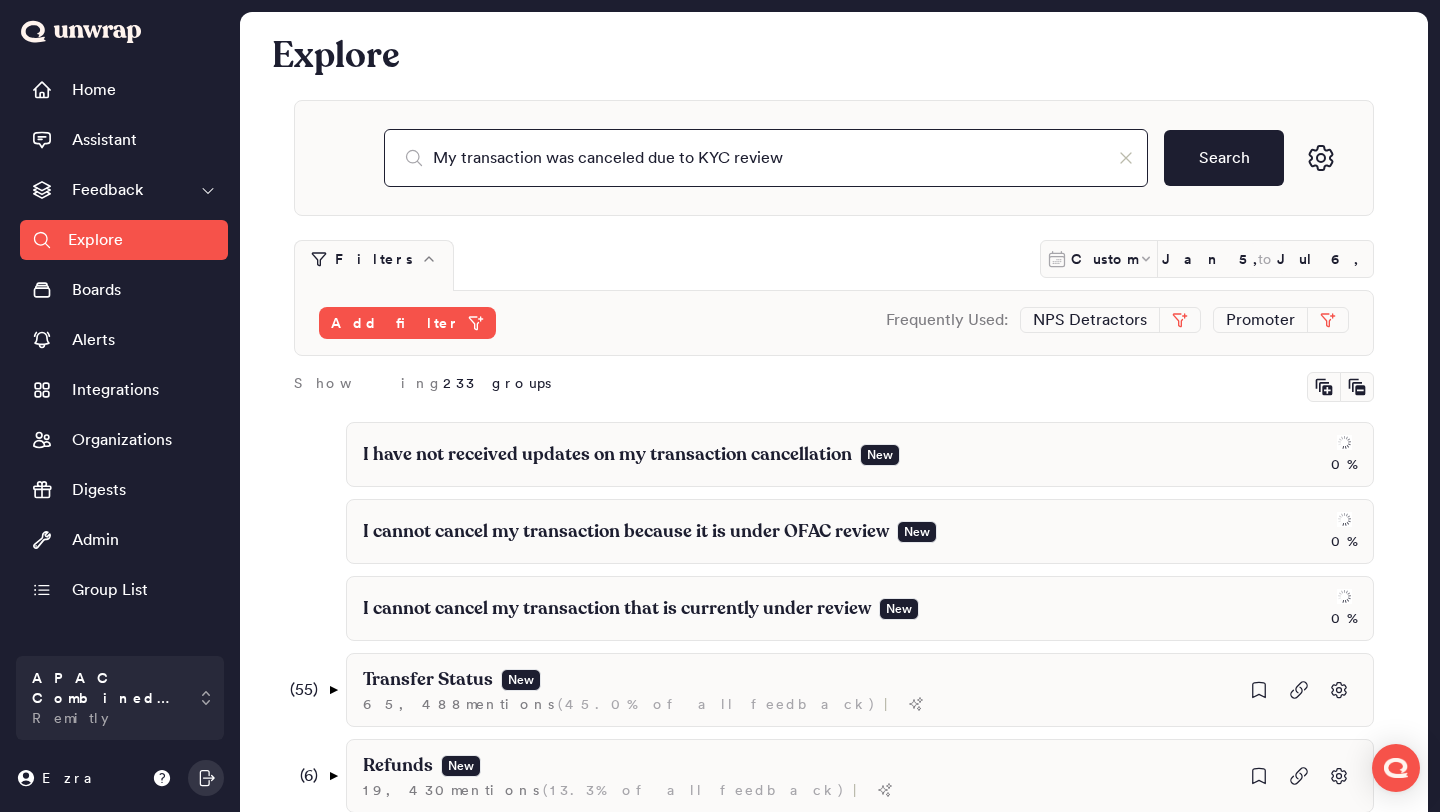 type on "My transaction was canceled due to KYC review" 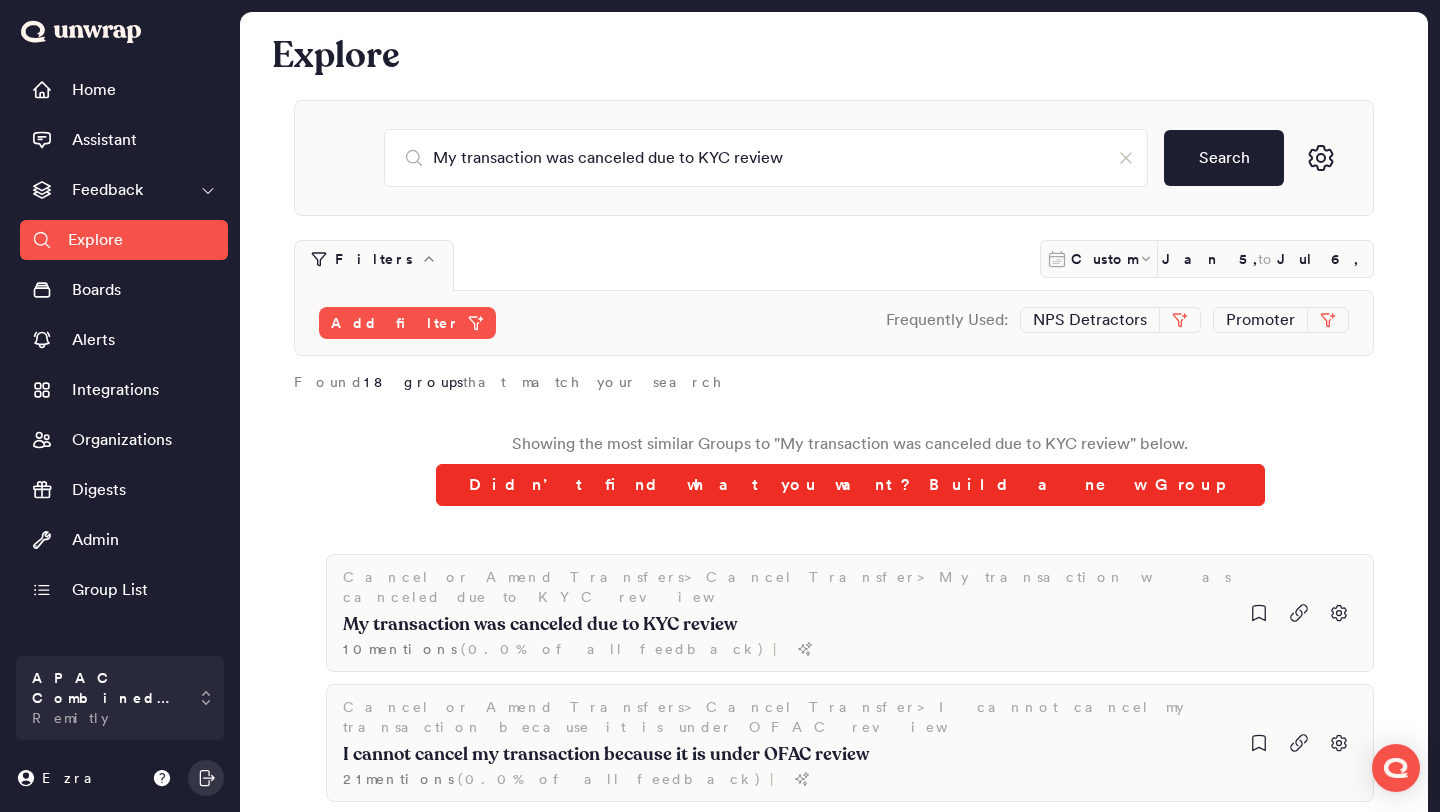 click on "Didn’t find what you want? Build a new Group" at bounding box center (850, 485) 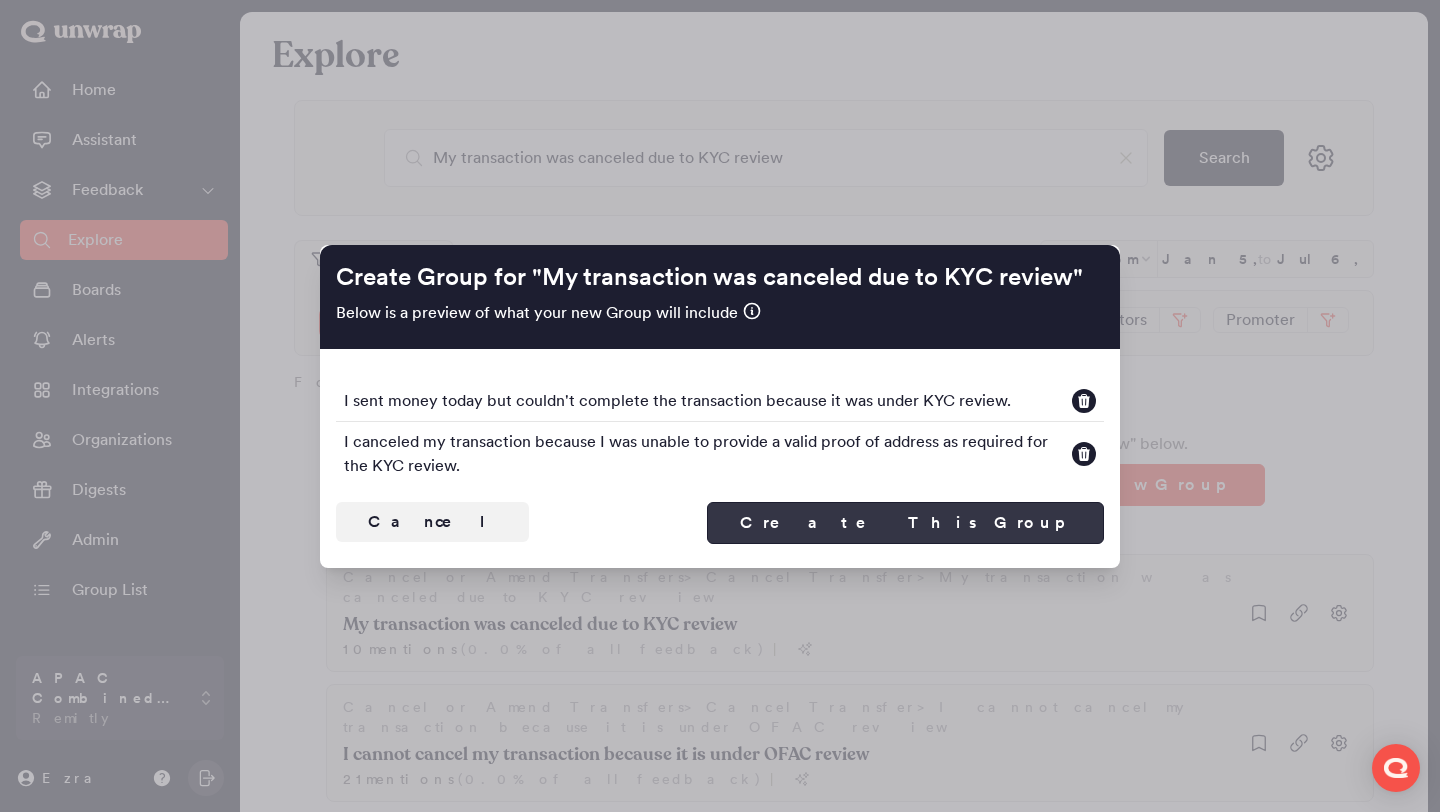 click on "Create This Group" at bounding box center (905, 523) 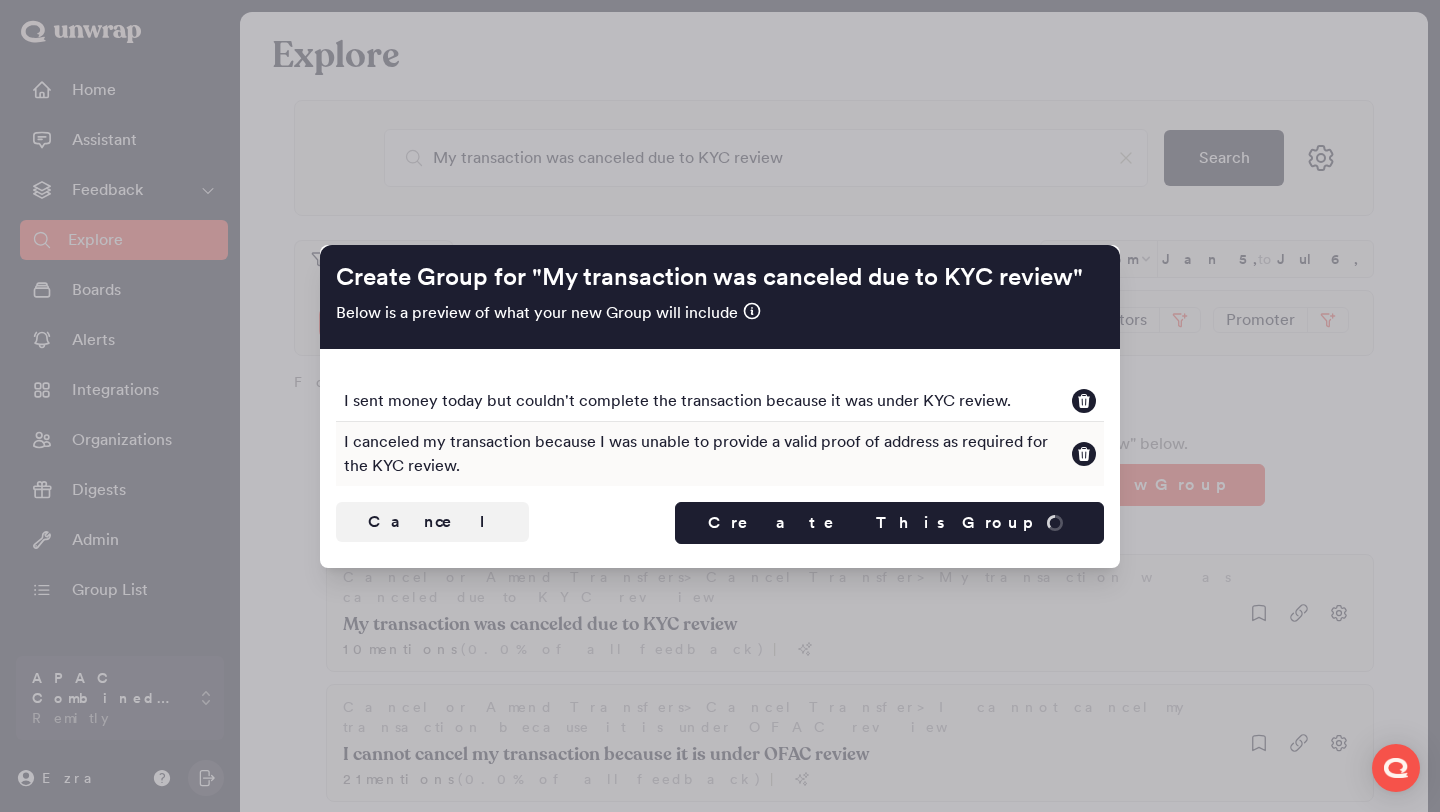 type 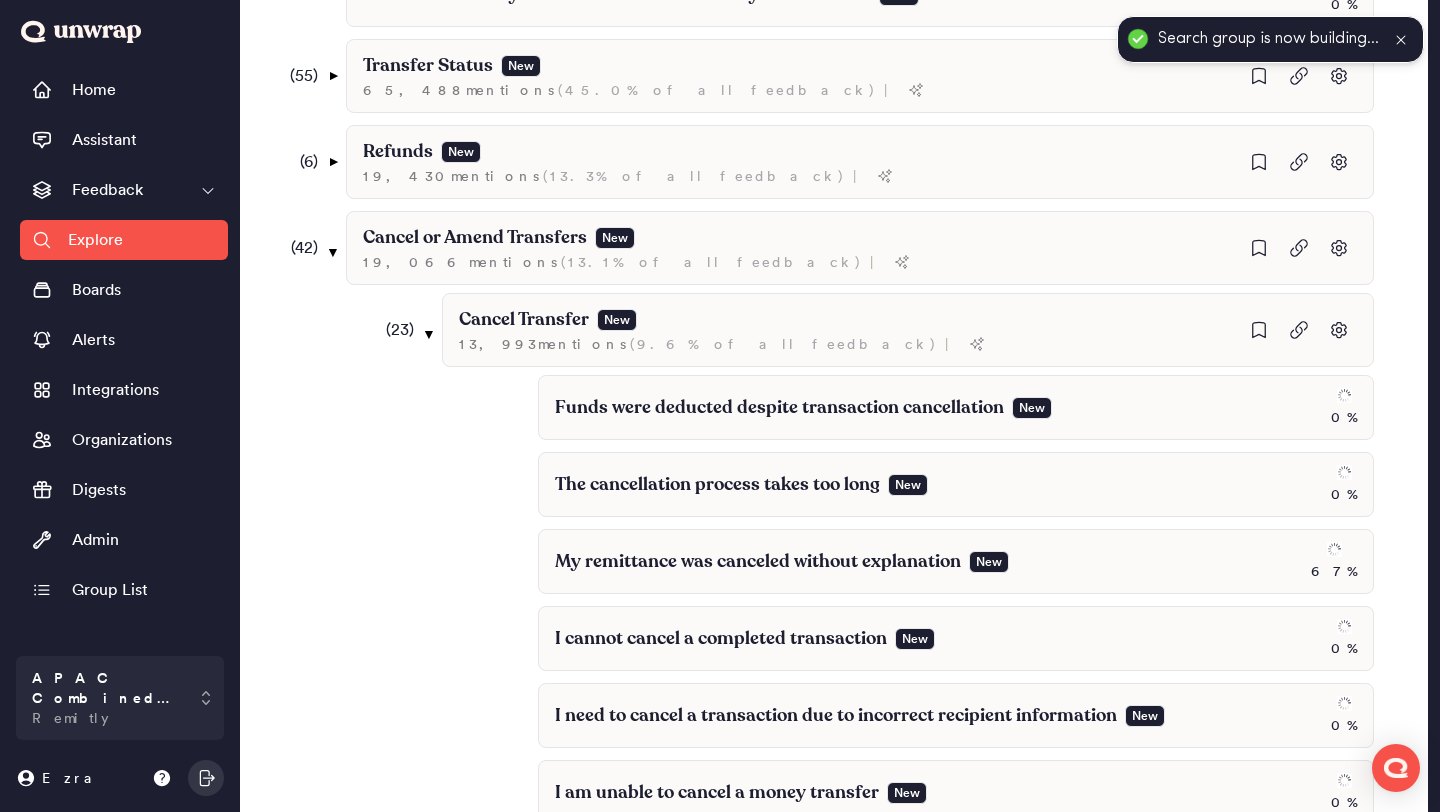 scroll, scrollTop: 684, scrollLeft: 0, axis: vertical 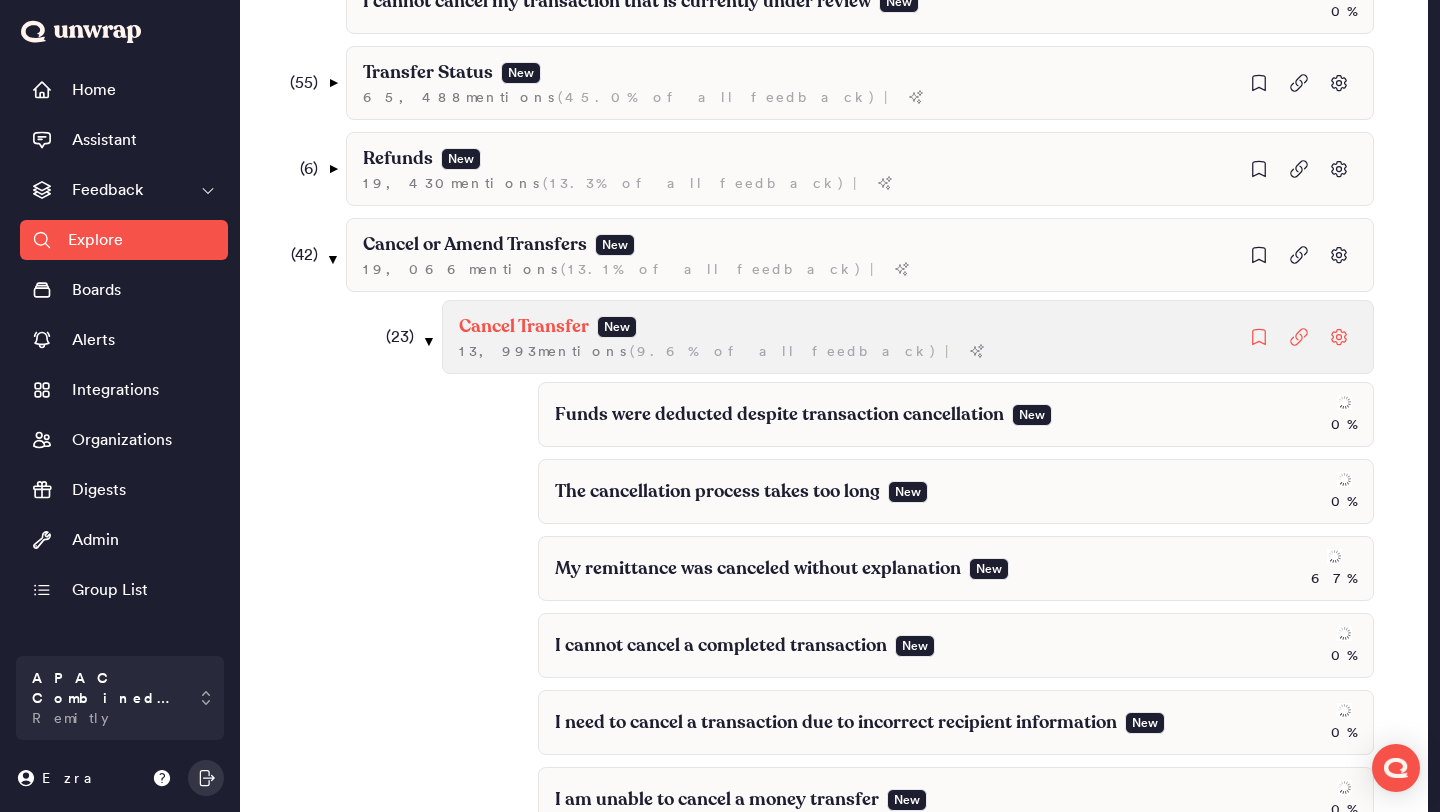 click on "Cancel Transfer New 13,993  mention s   ( 9.6% of all feedback ) |" at bounding box center [908, 337] 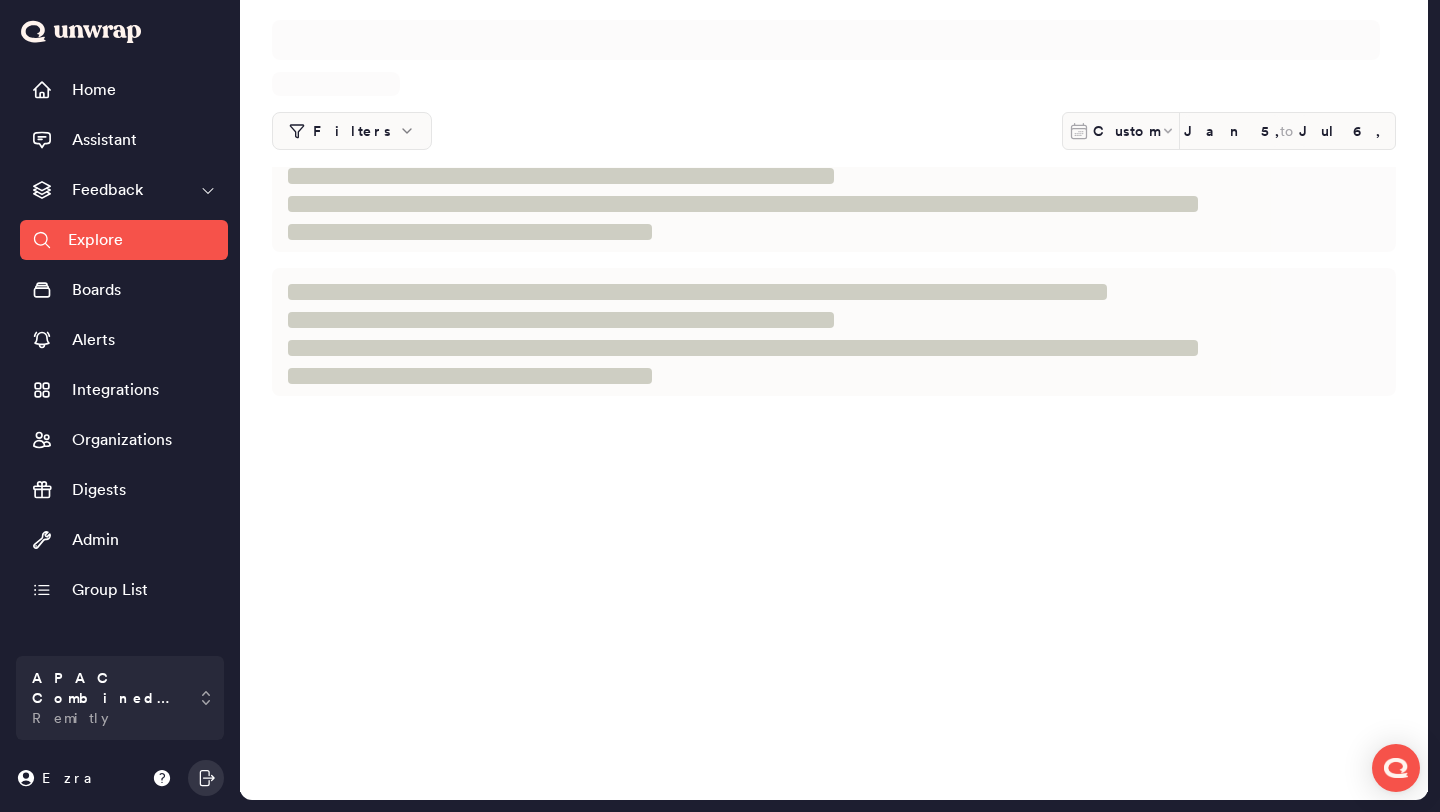 scroll, scrollTop: 0, scrollLeft: 0, axis: both 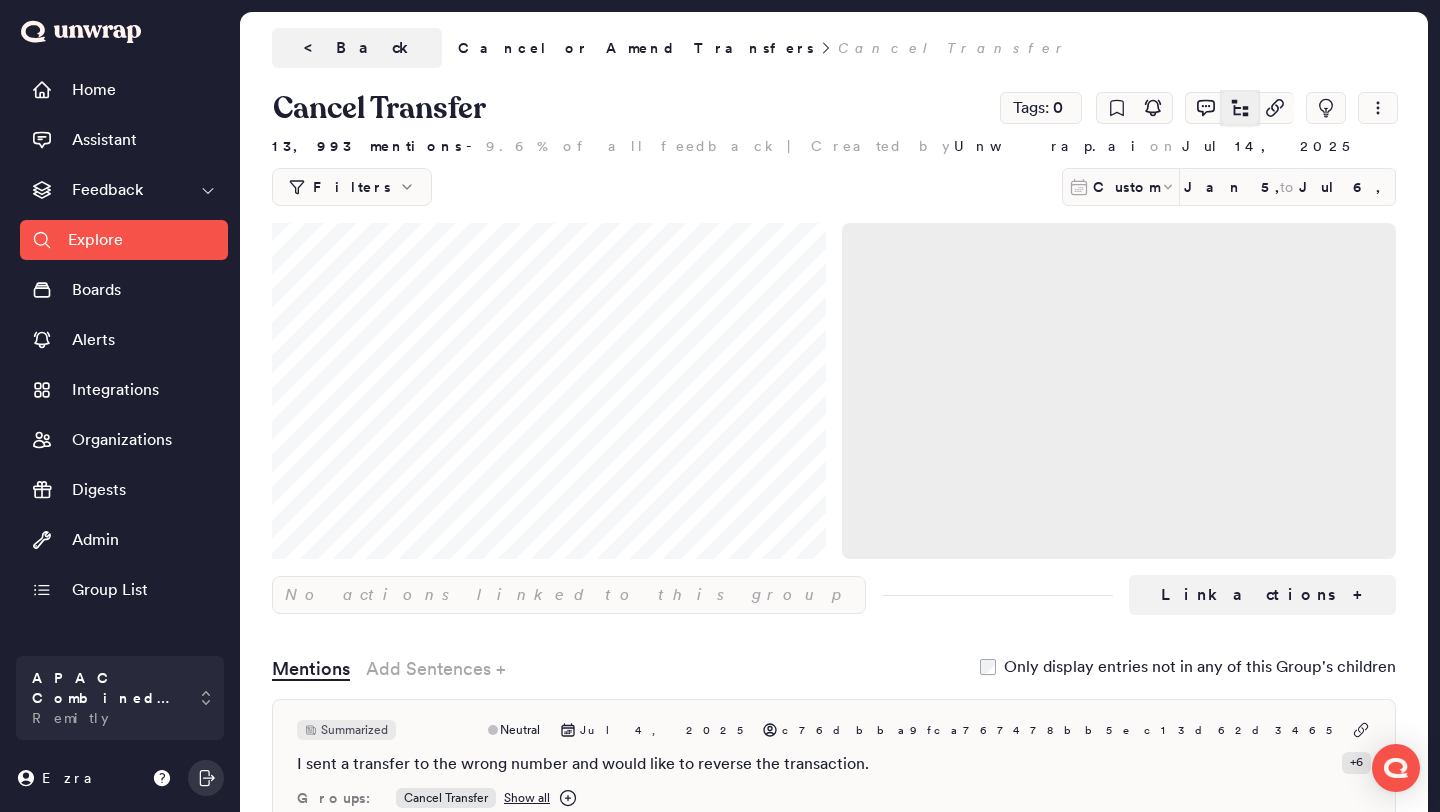 click 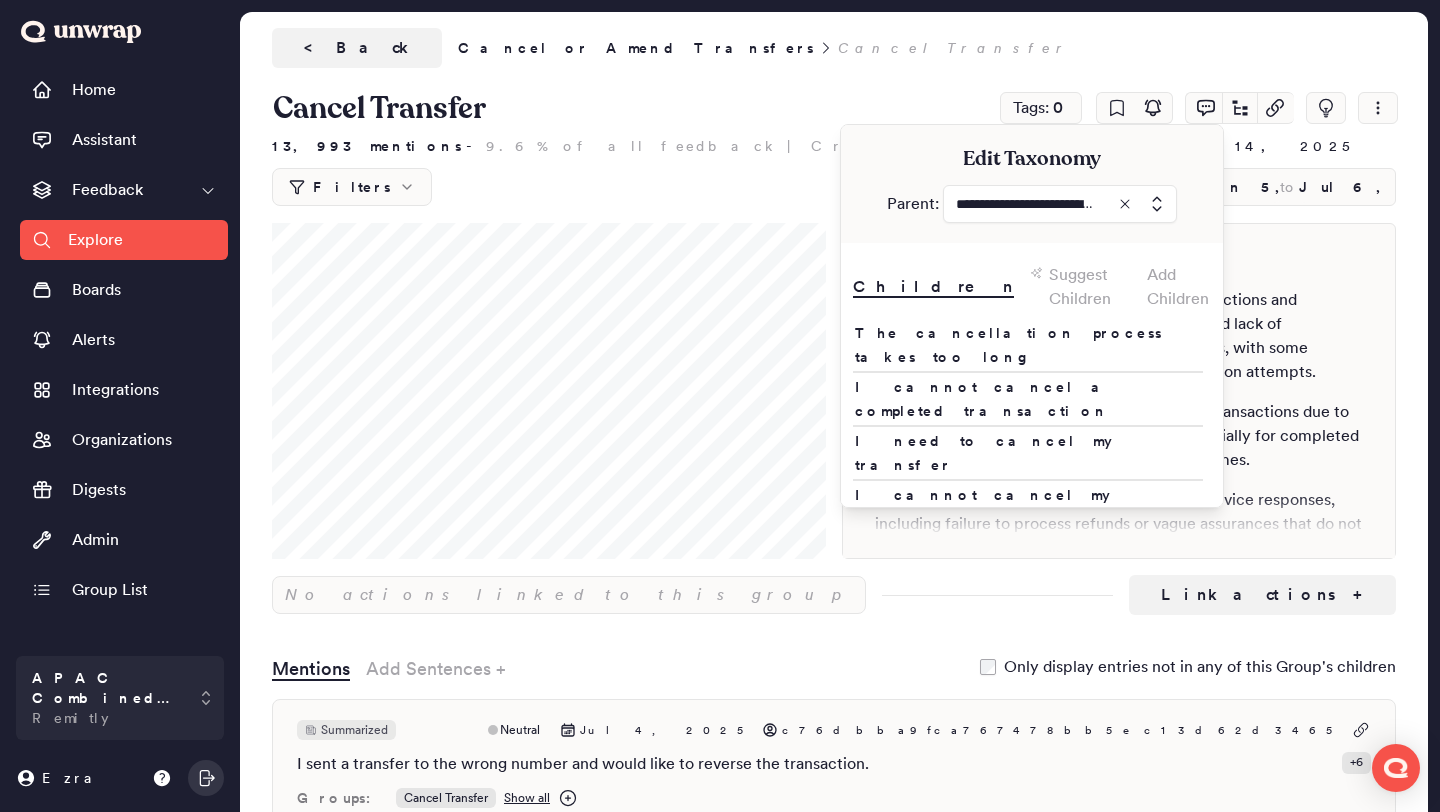 click on "Add Children" at bounding box center (1179, 287) 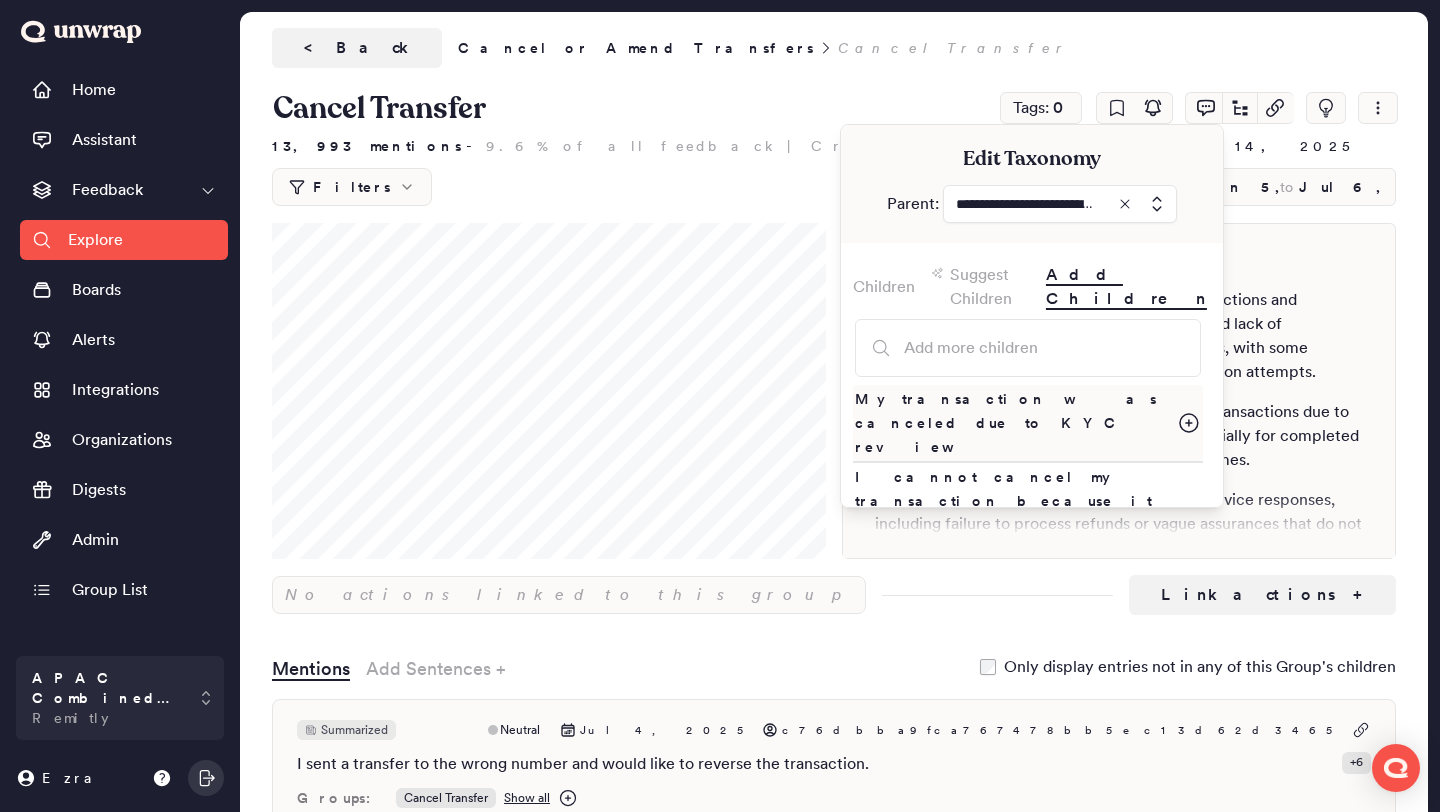 click 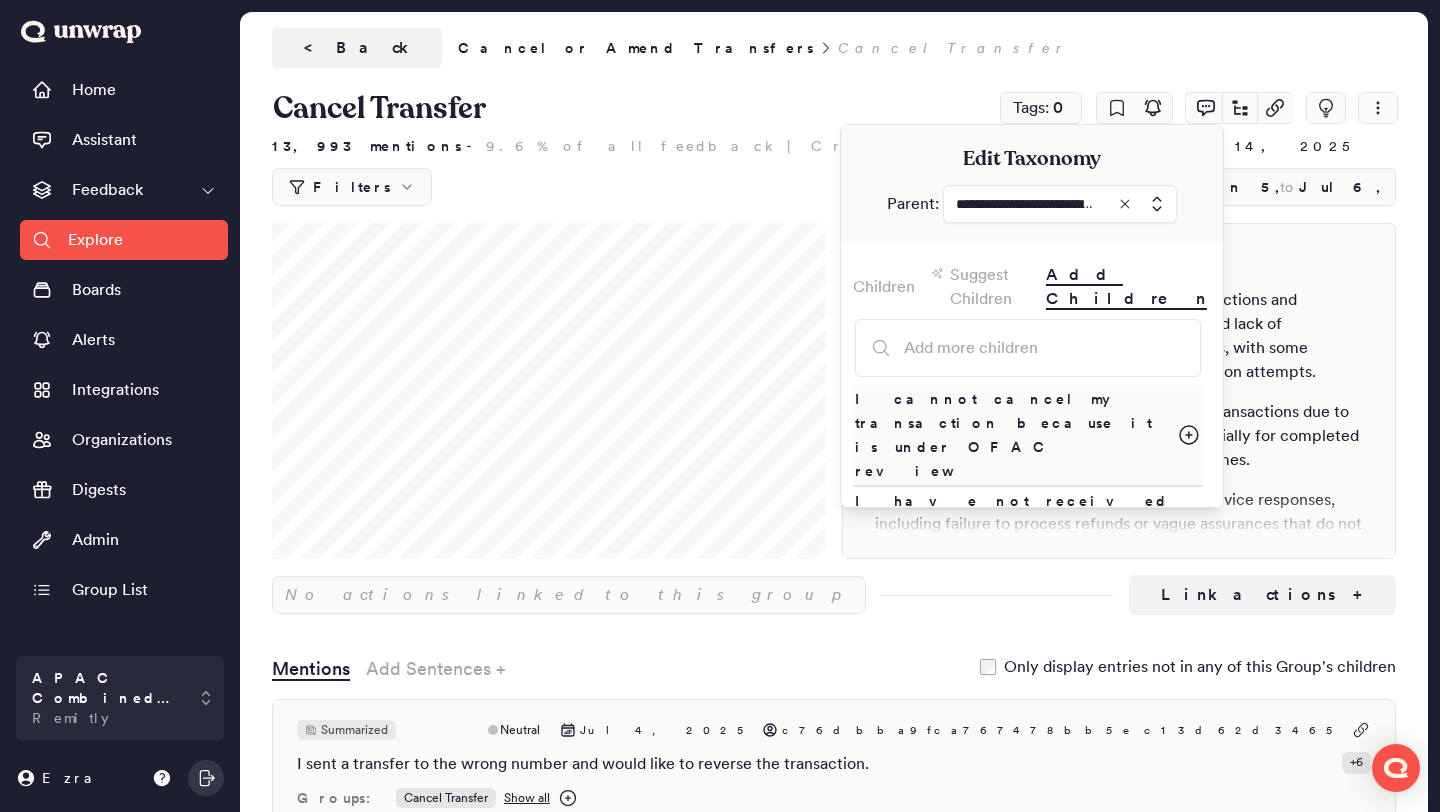 click 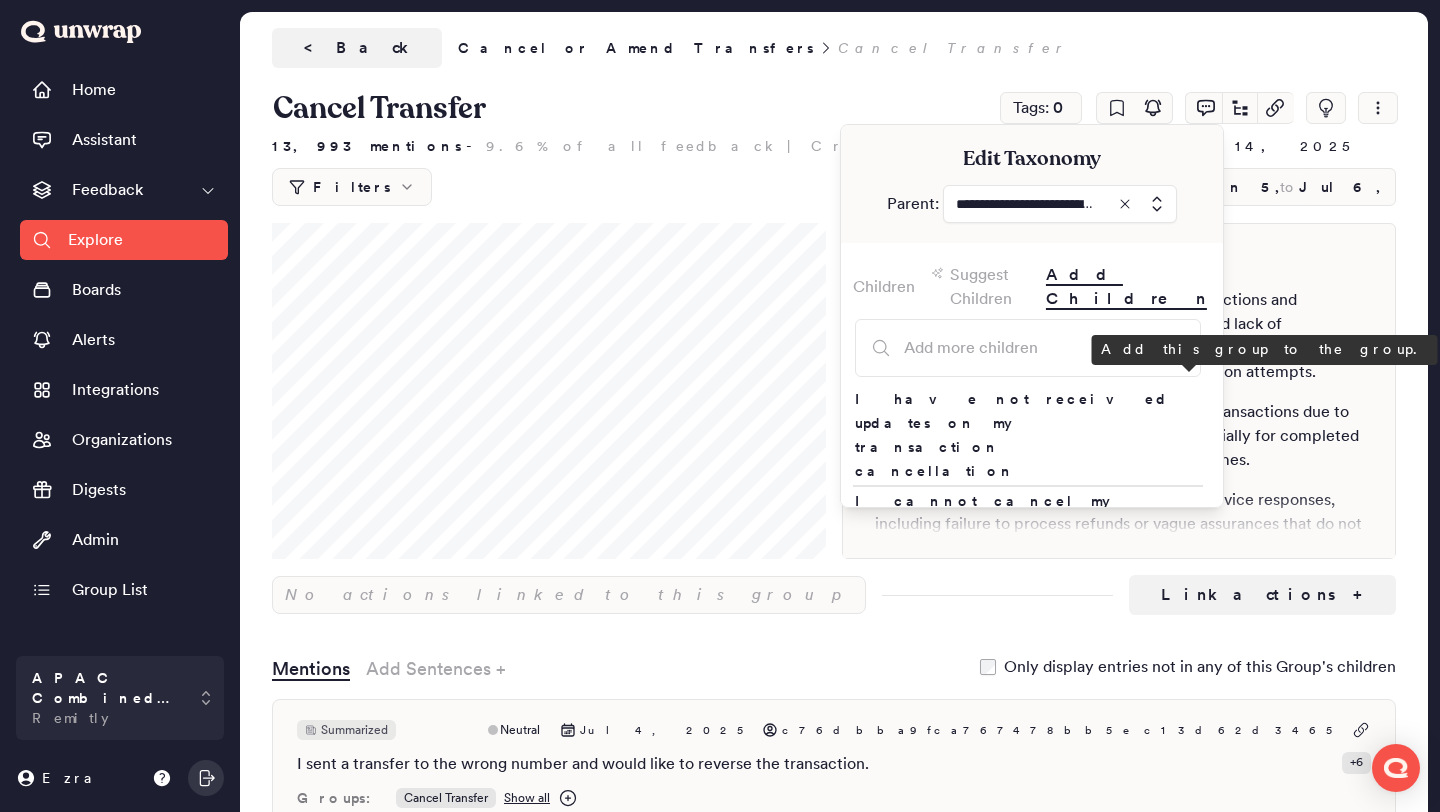click 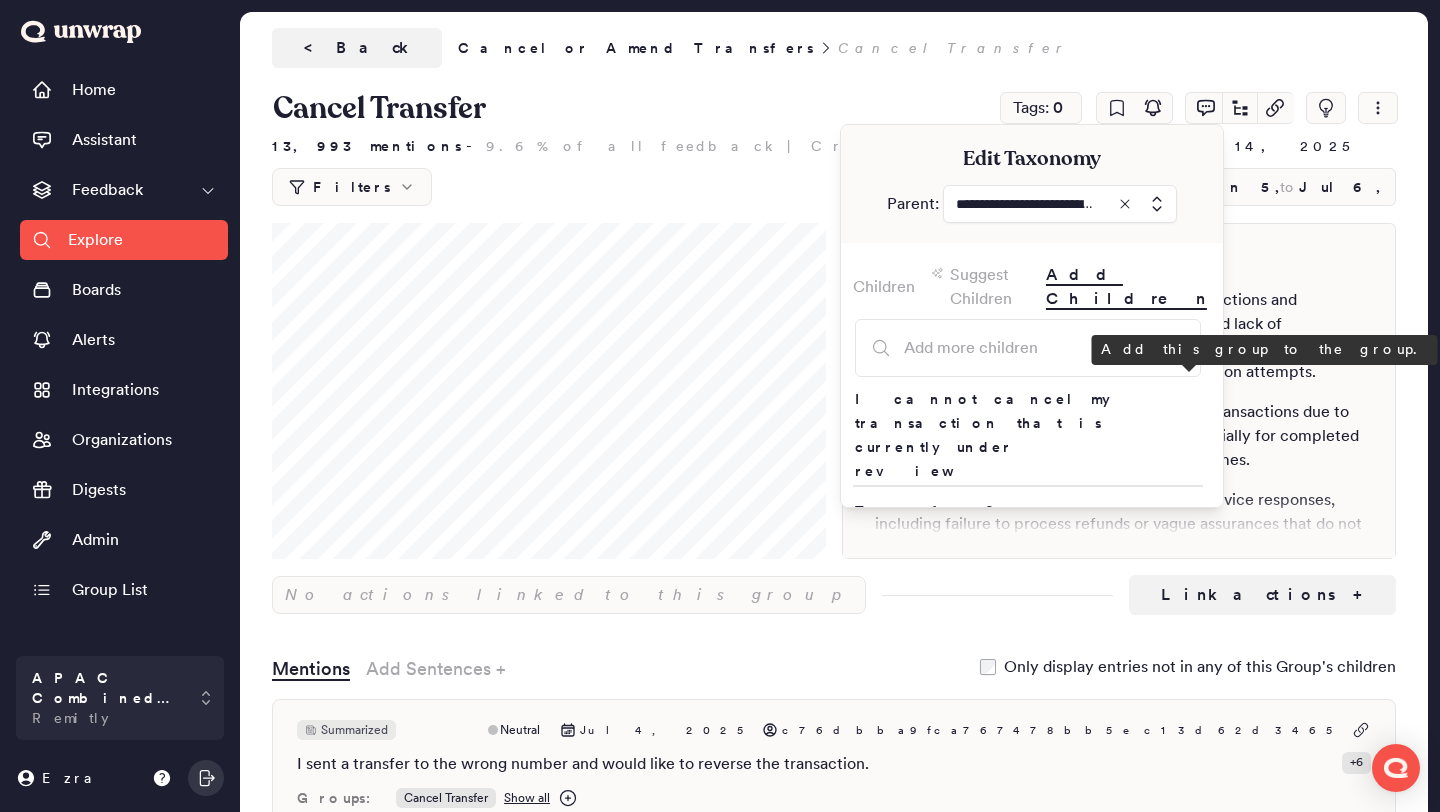click 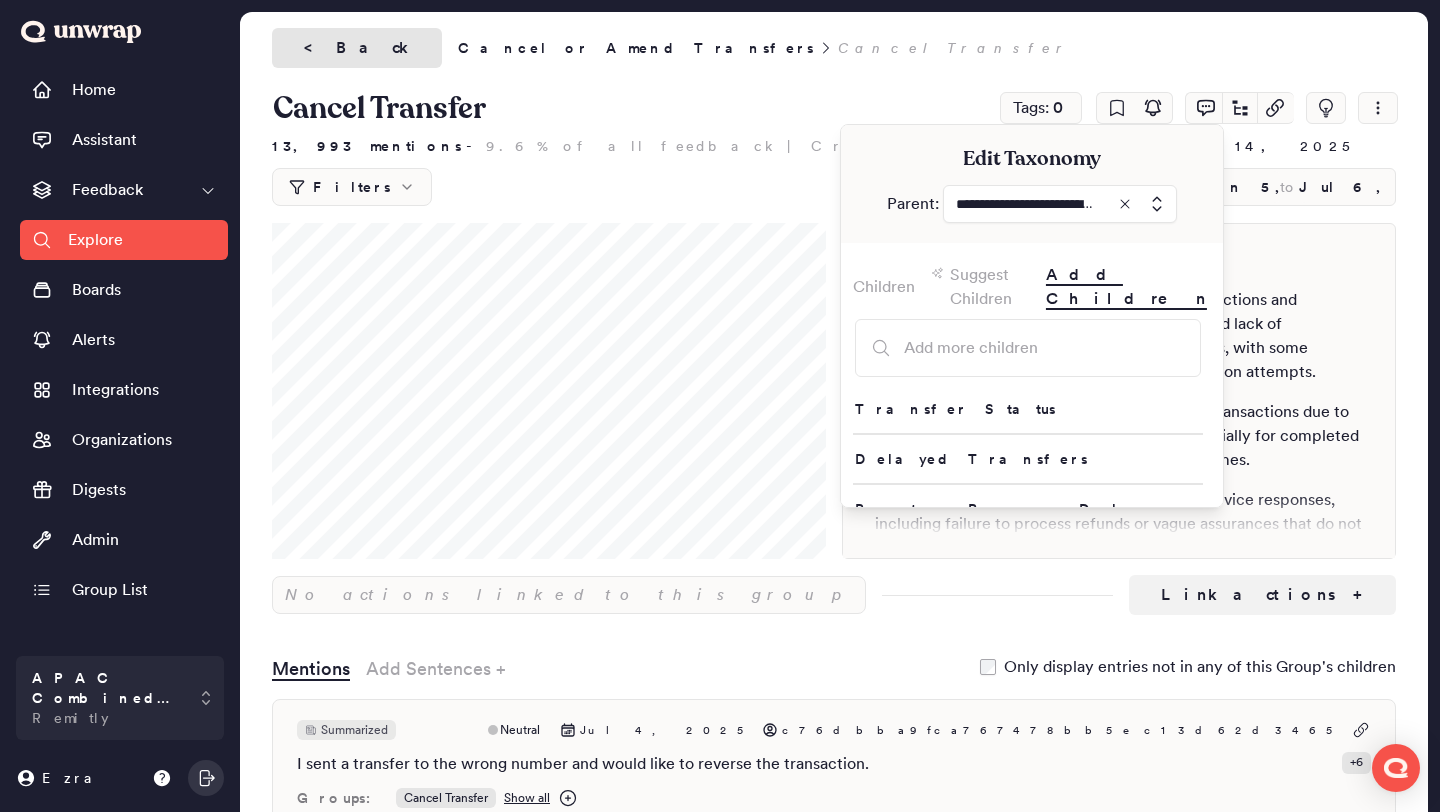 click on "< Back" at bounding box center (357, 48) 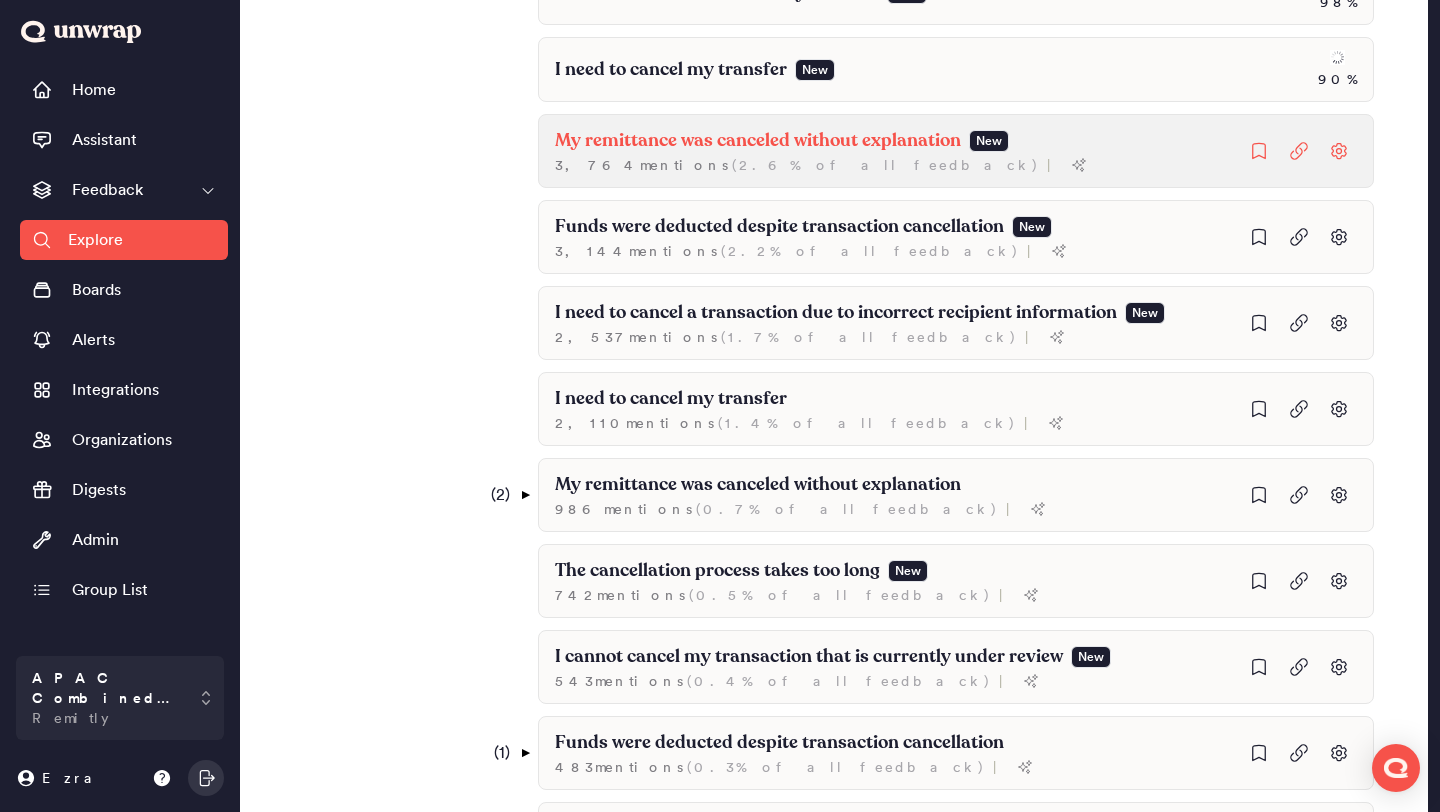 scroll, scrollTop: 638, scrollLeft: 0, axis: vertical 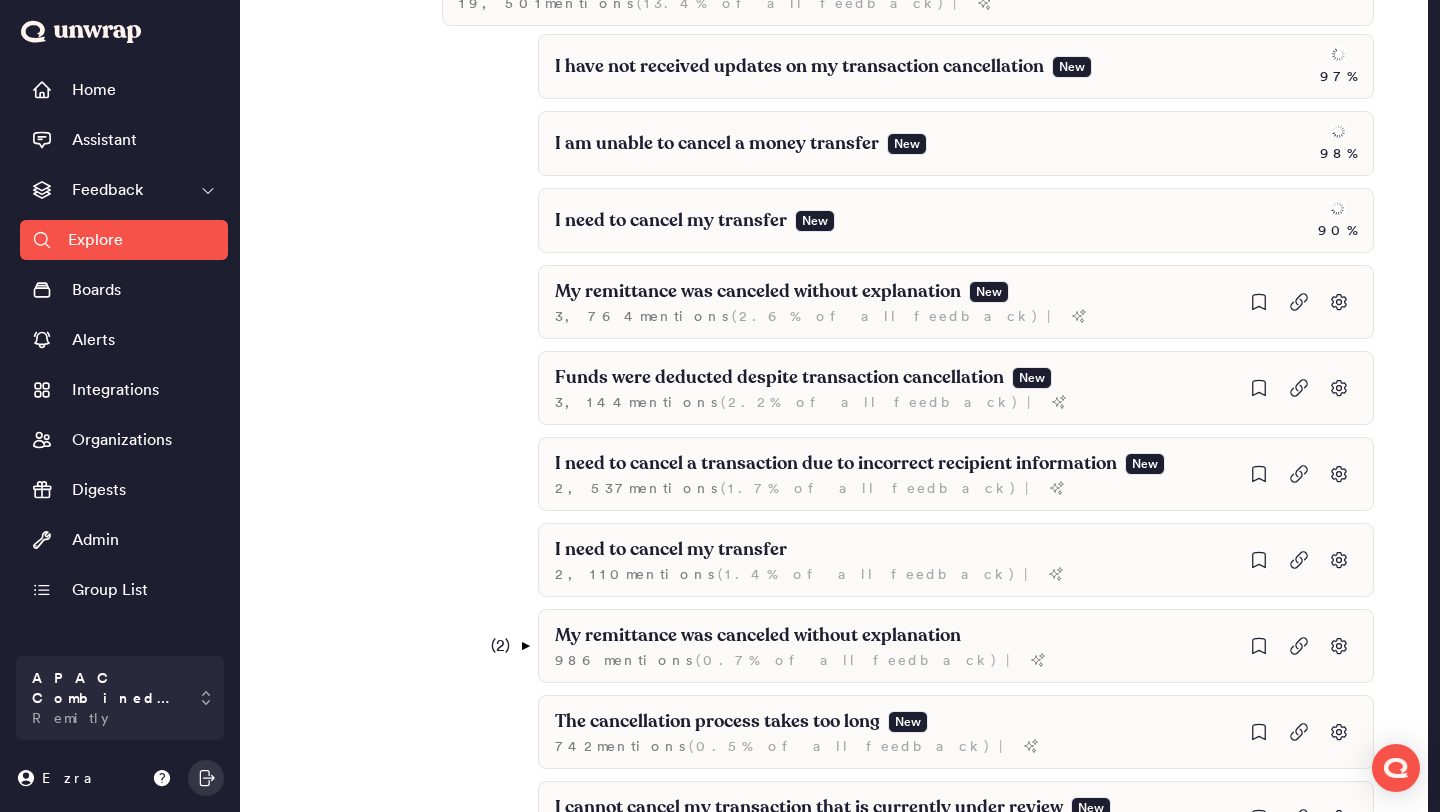 click on "( 27 ) ▼ Cancel Transfer New 19,501  mention s   ( 13.4% of all feedback ) | I have not received updates on my transaction cancellation New 97 % I am unable to cancel a money transfer New 98 % I need to cancel my transfer New 90 % My remittance was canceled without explanation New 3,764  mention s   ( 2.6% of all feedback ) | Funds were deducted despite transaction cancellation New 3,144  mention s   ( 2.2% of all feedback ) | I need to cancel a transaction due to incorrect recipient information New 2,537  mention s   ( 1.7% of all feedback ) | I need to cancel my transfer 2,110  mention s   ( 1.4% of all feedback ) | ( 2 ) ▼ My remittance was canceled without explanation 986  mention s   ( 0.7% of all feedback ) | ( 1 ) ▼ My transactions are being canceled repeatedly 560  mention s   ( 0.4% of all feedback ) | My transactions to Colombia are being canceled 155  mention s   ( 0.1% of all feedback ) | The cancellation process takes too long New 742  mention s   ( 0.5% of all feedback ) | New 543  mention" at bounding box center (908, 966) 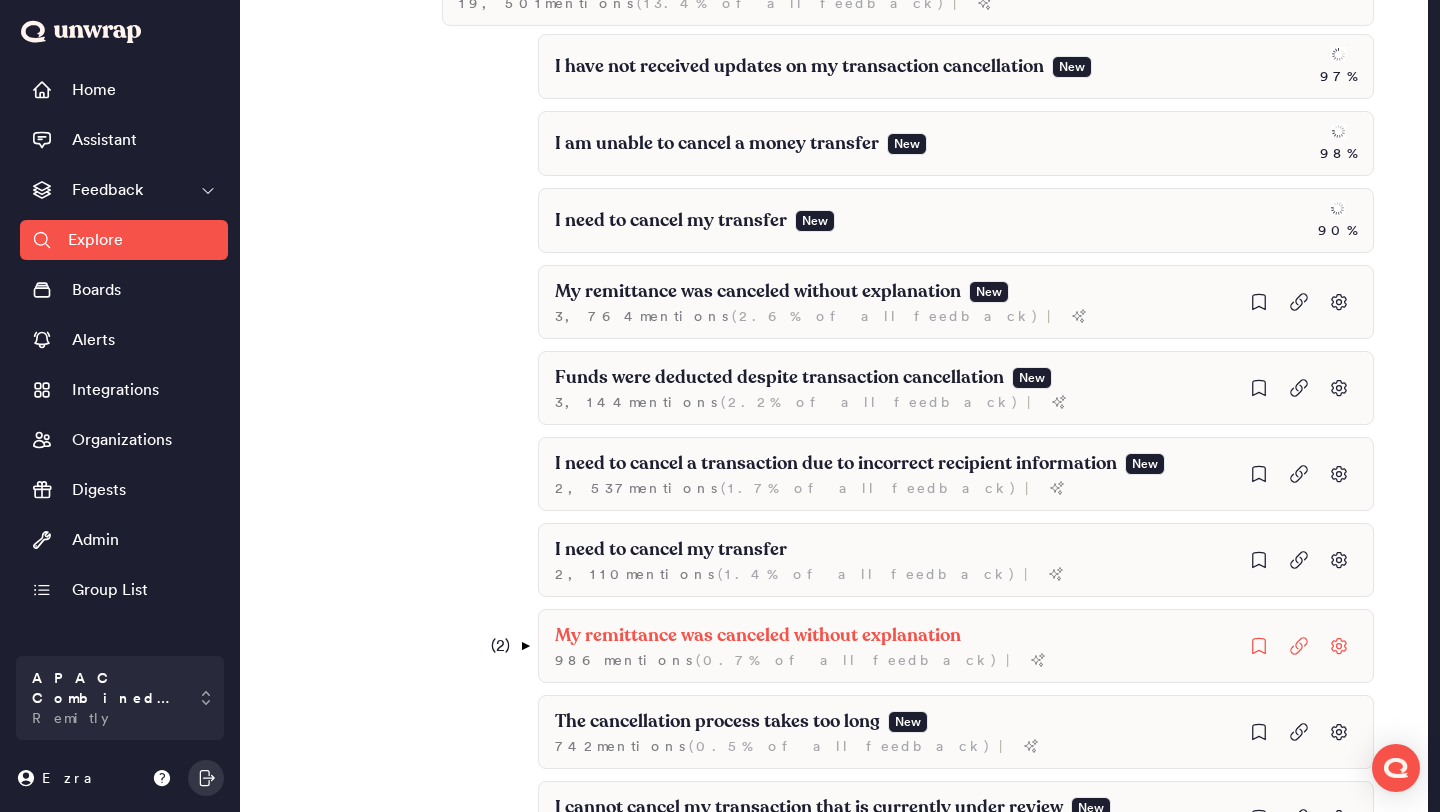 click on "( 2 )" at bounding box center [492, 646] 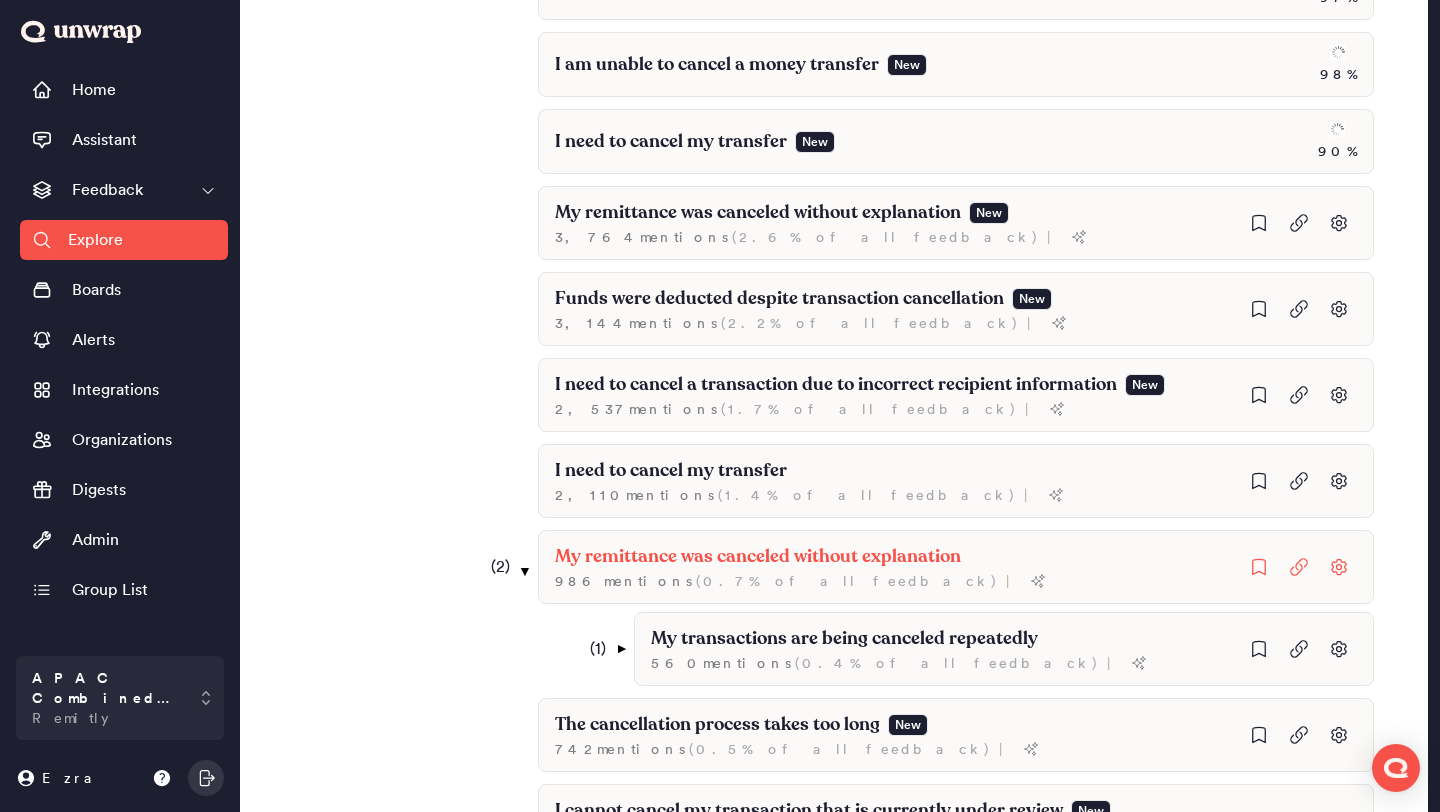 scroll, scrollTop: 724, scrollLeft: 0, axis: vertical 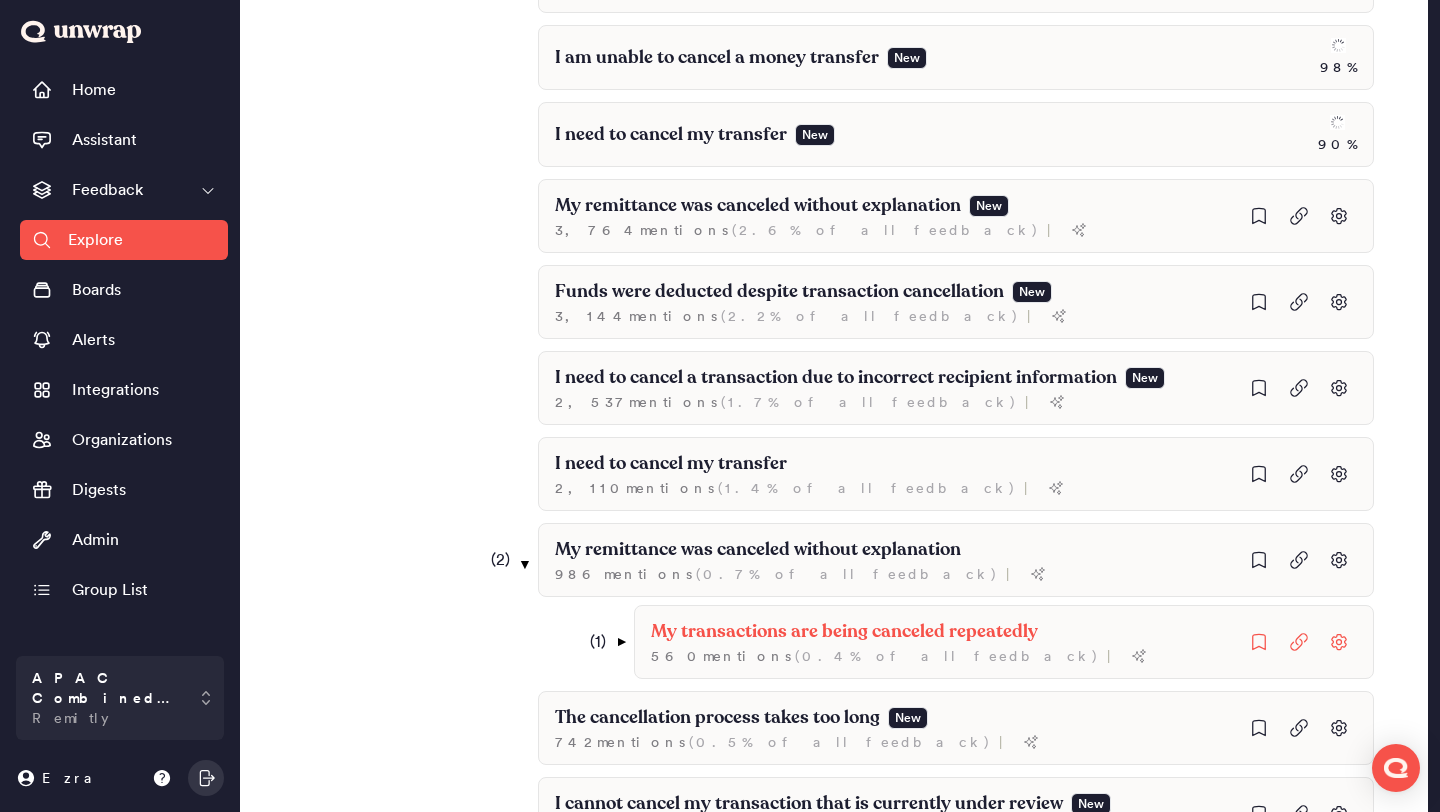 click on "( 1 ) ▼" at bounding box center [599, 642] 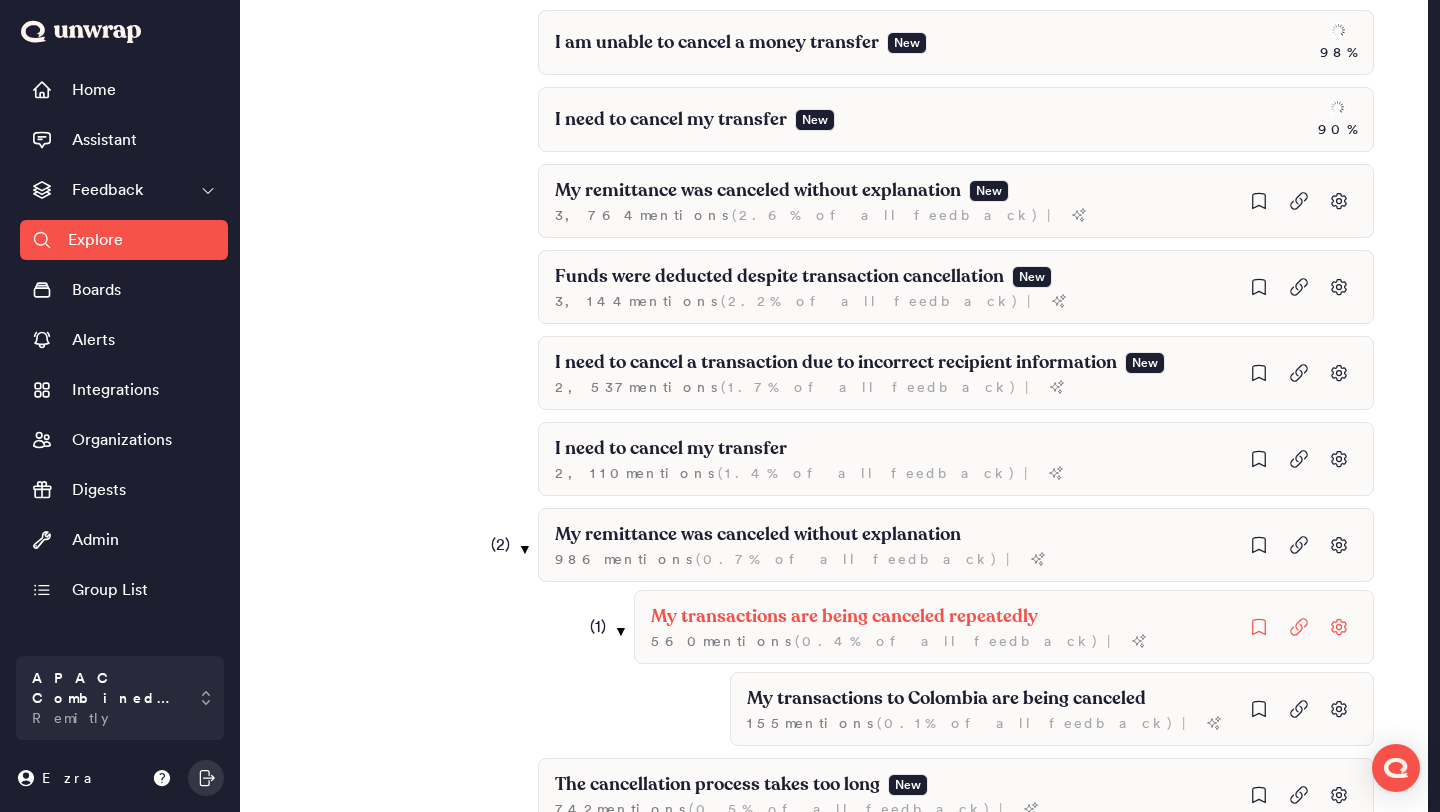 scroll, scrollTop: 741, scrollLeft: 0, axis: vertical 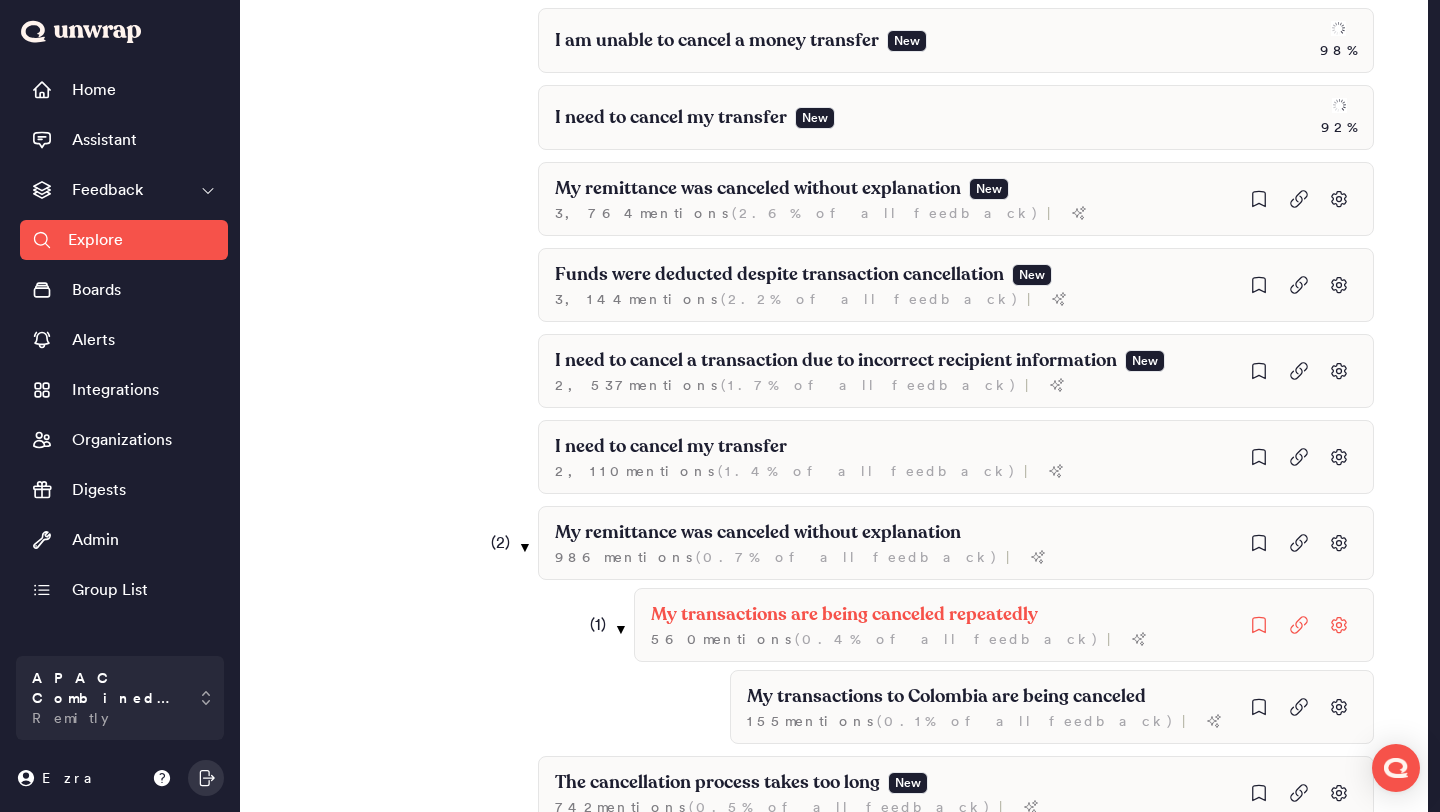click on "( 1 ) ▼" at bounding box center [599, 625] 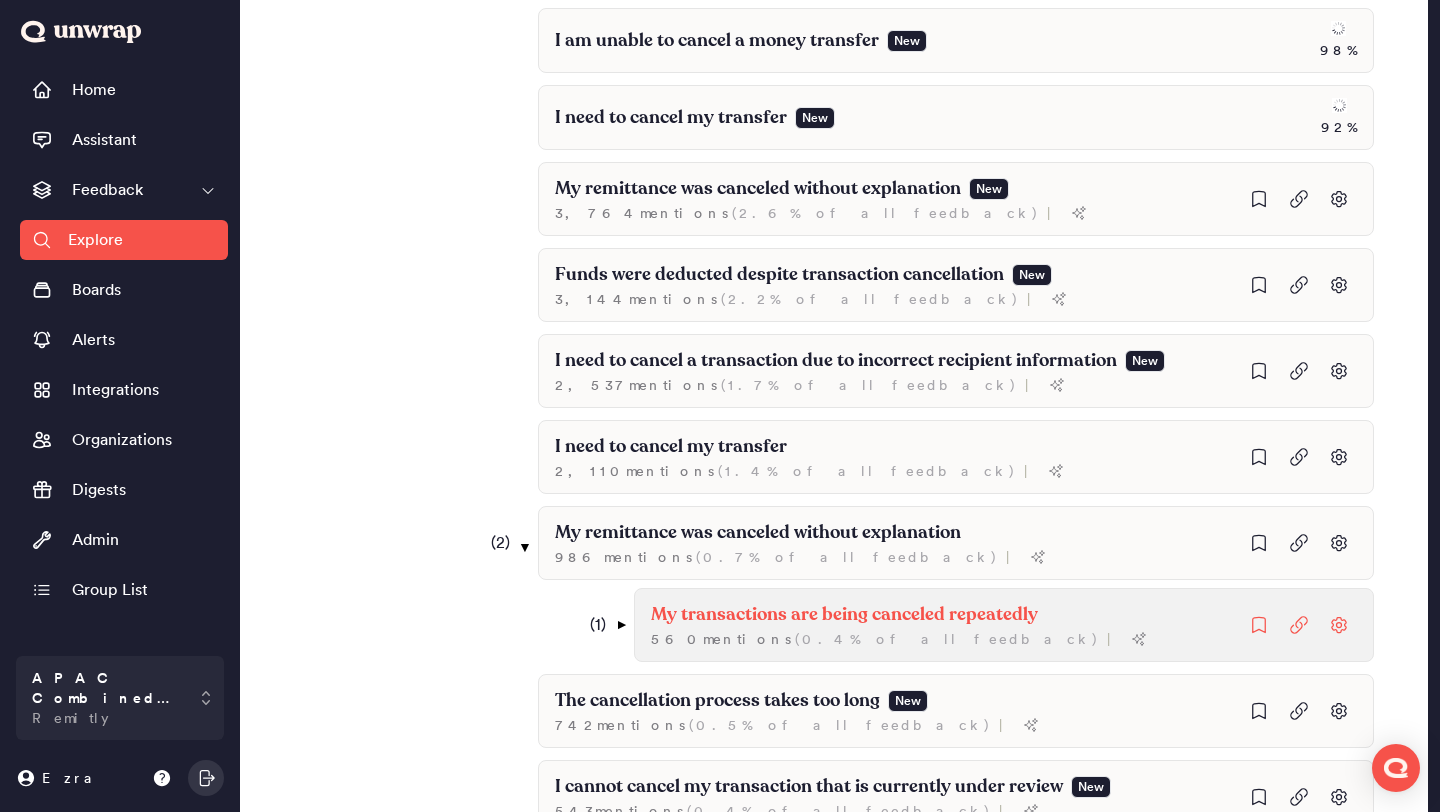 click on "My transactions are being canceled repeatedly 560  mention s   ( 0.4% of all feedback ) |" at bounding box center [1004, 625] 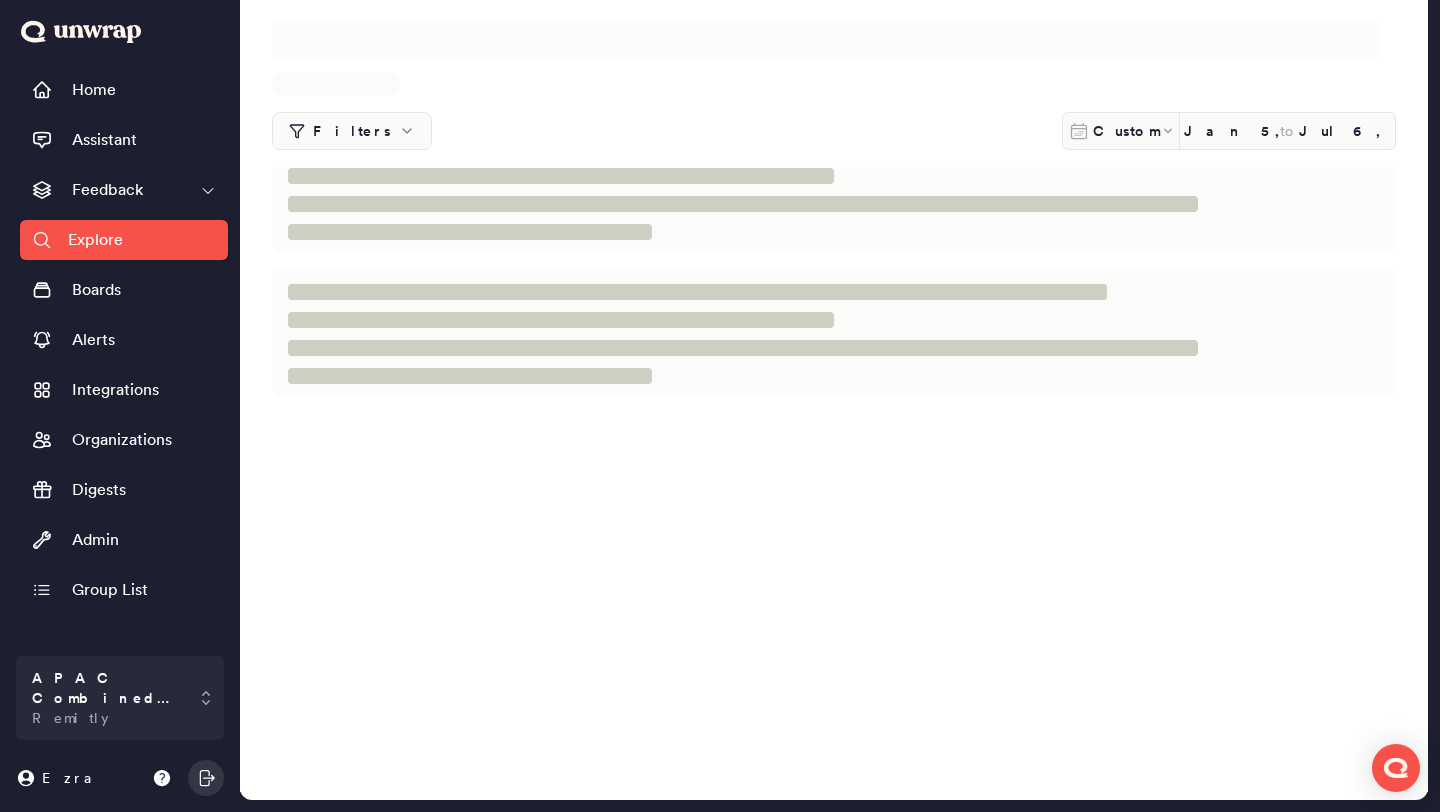scroll, scrollTop: 0, scrollLeft: 0, axis: both 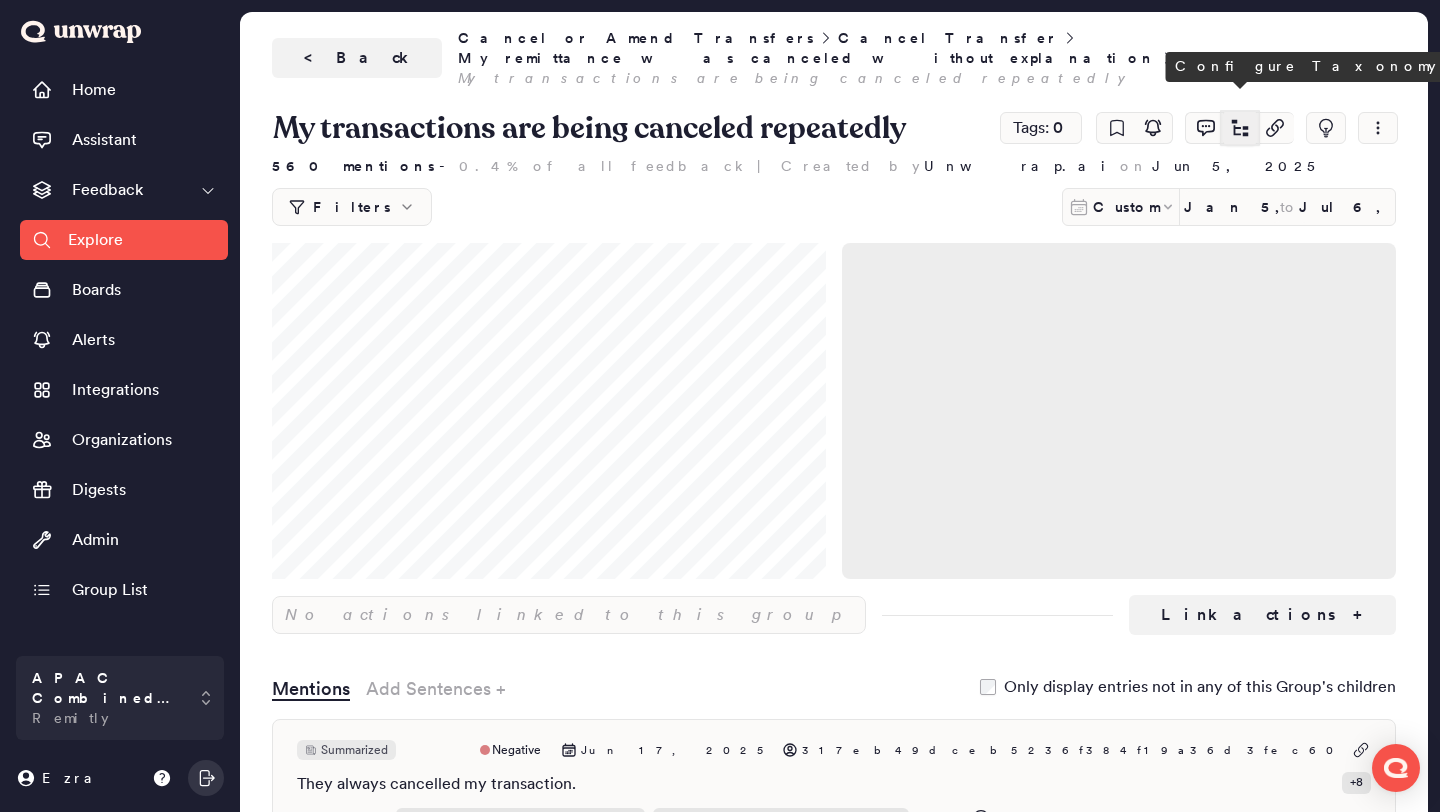 click 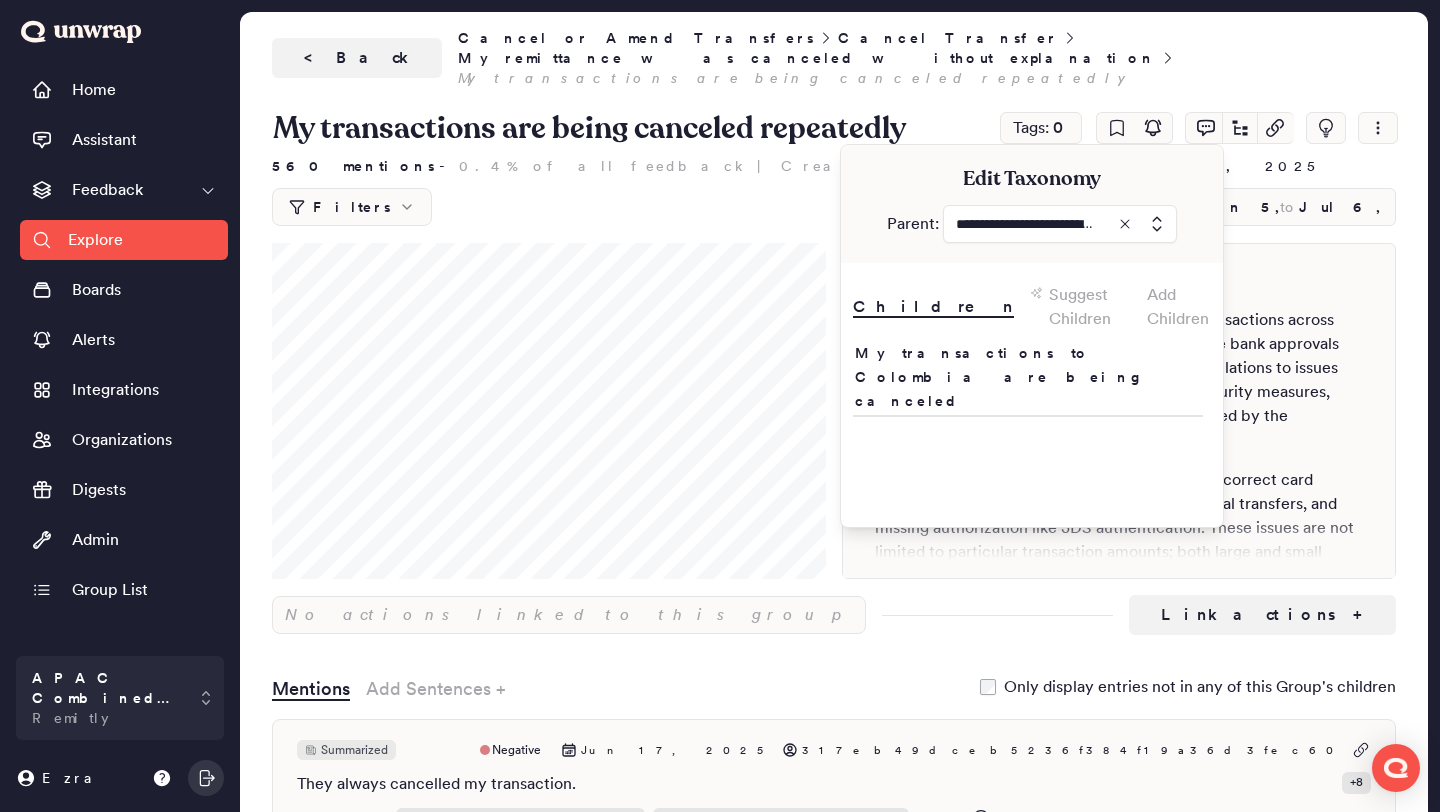 click at bounding box center [1060, 224] 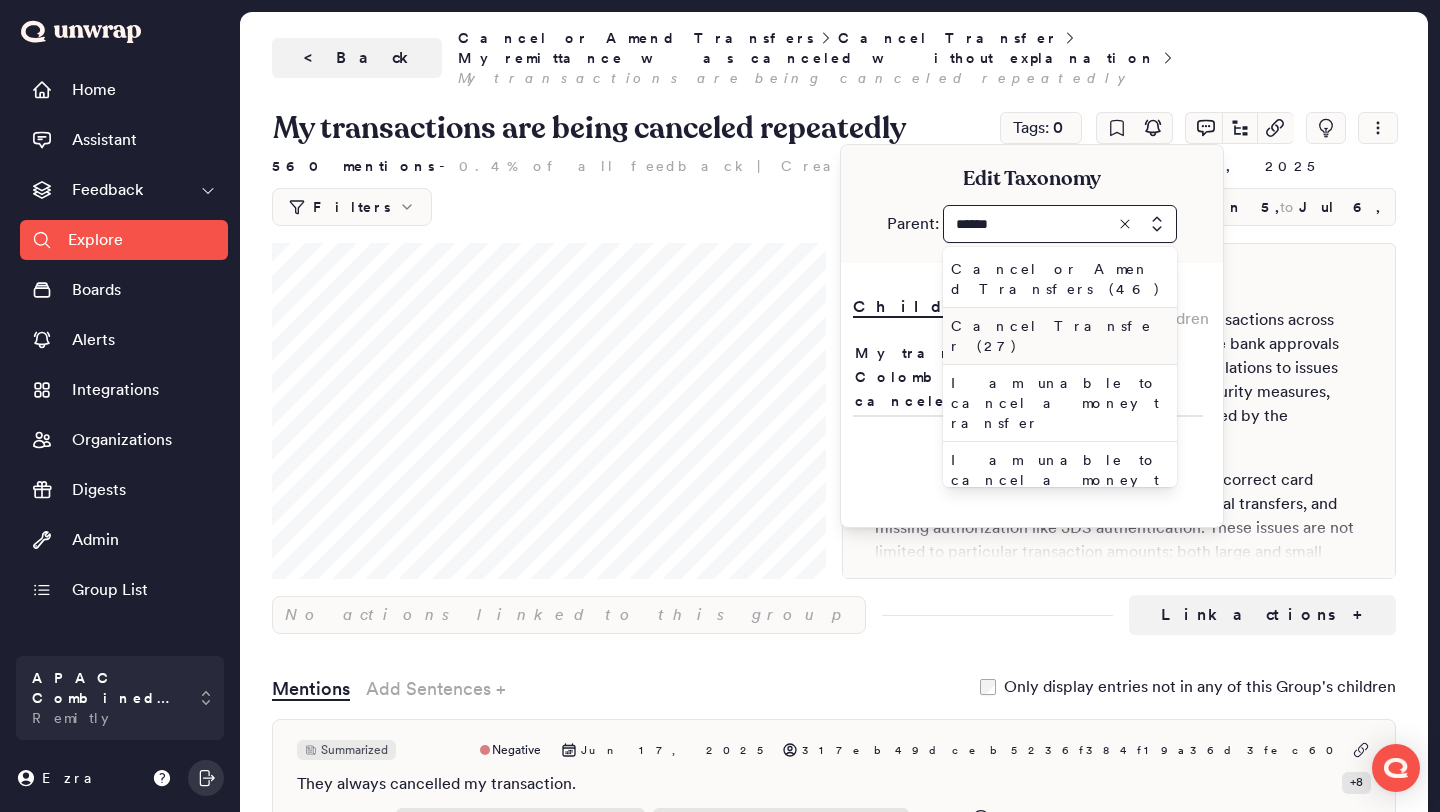 type on "******" 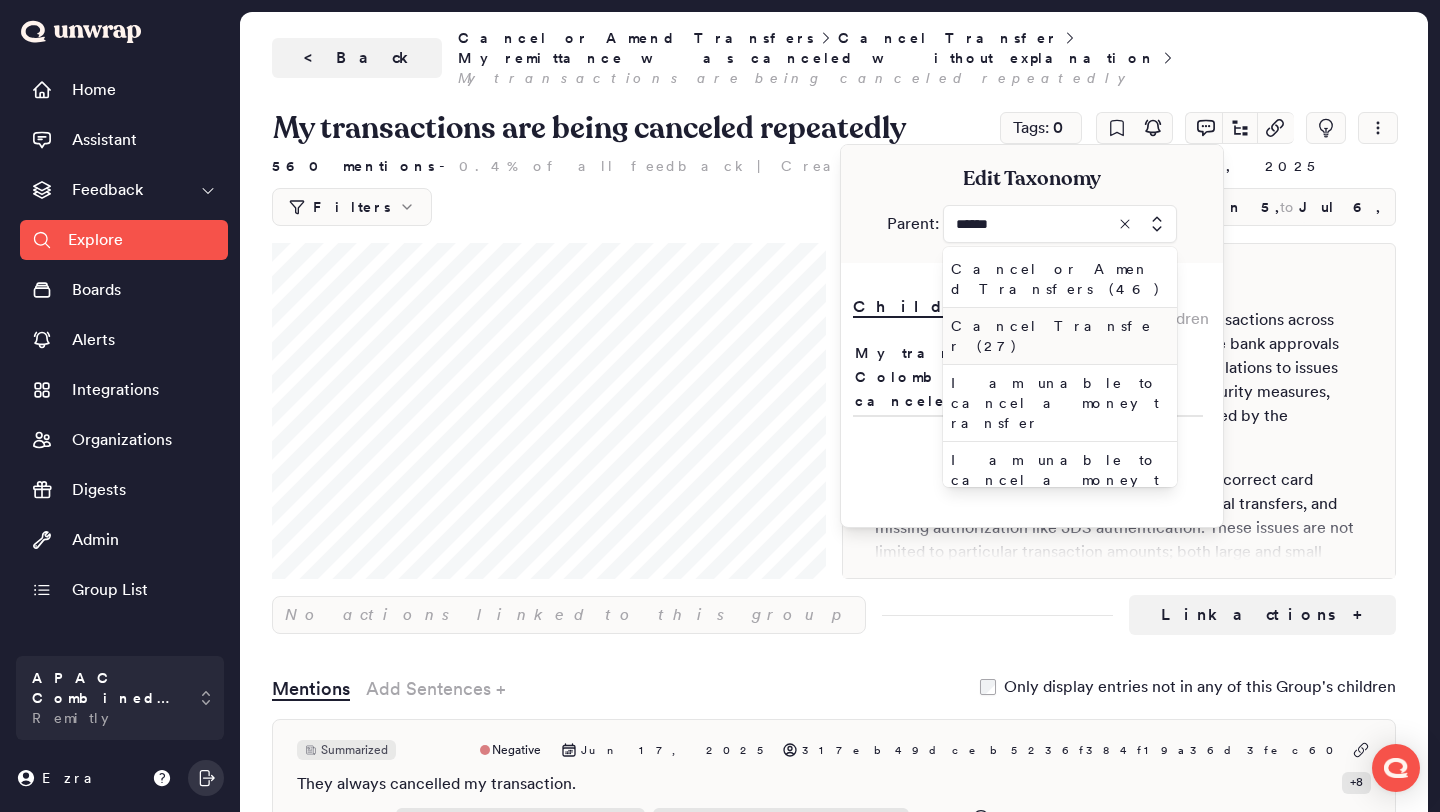 click on "Cancel Transfer (27)" at bounding box center [1056, 336] 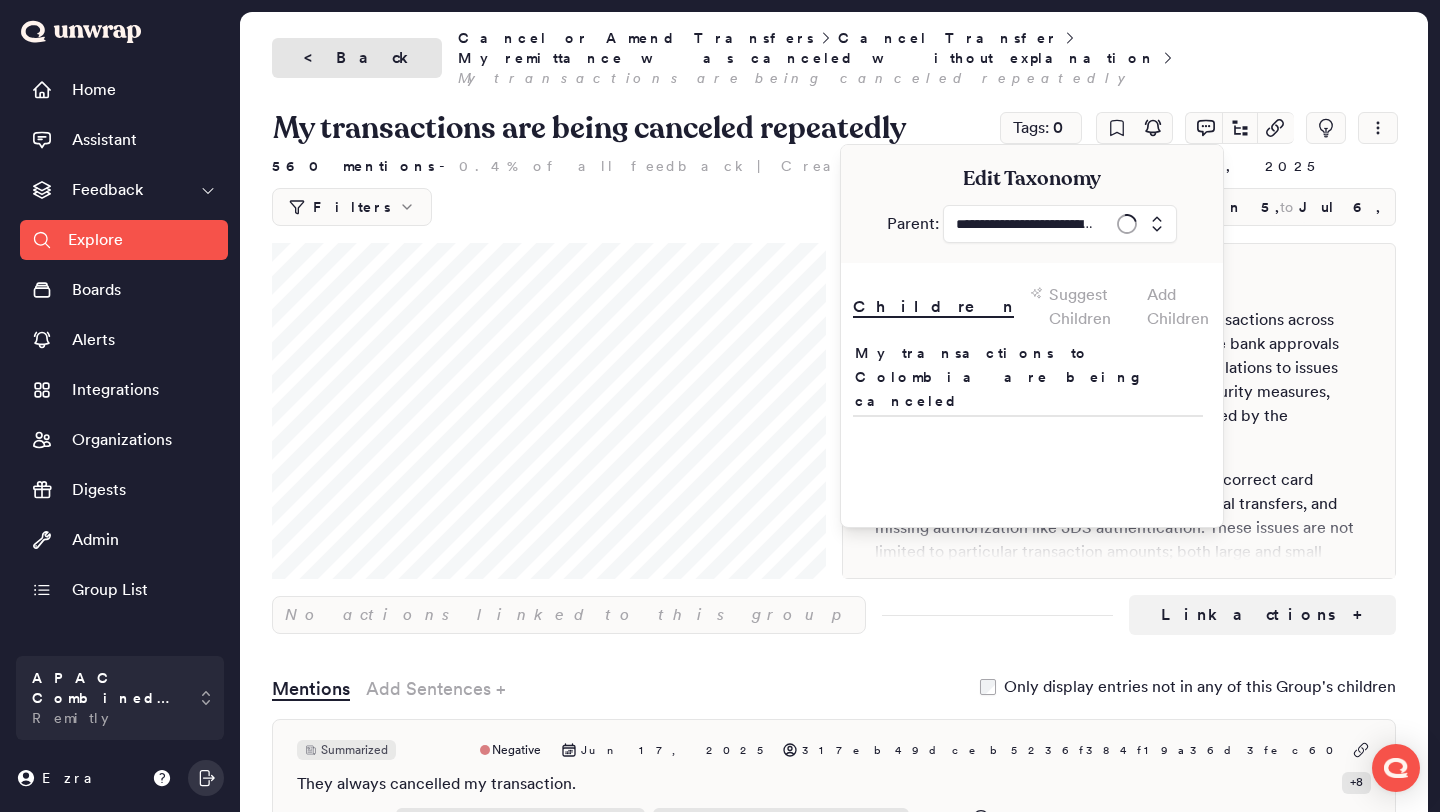 type on "**********" 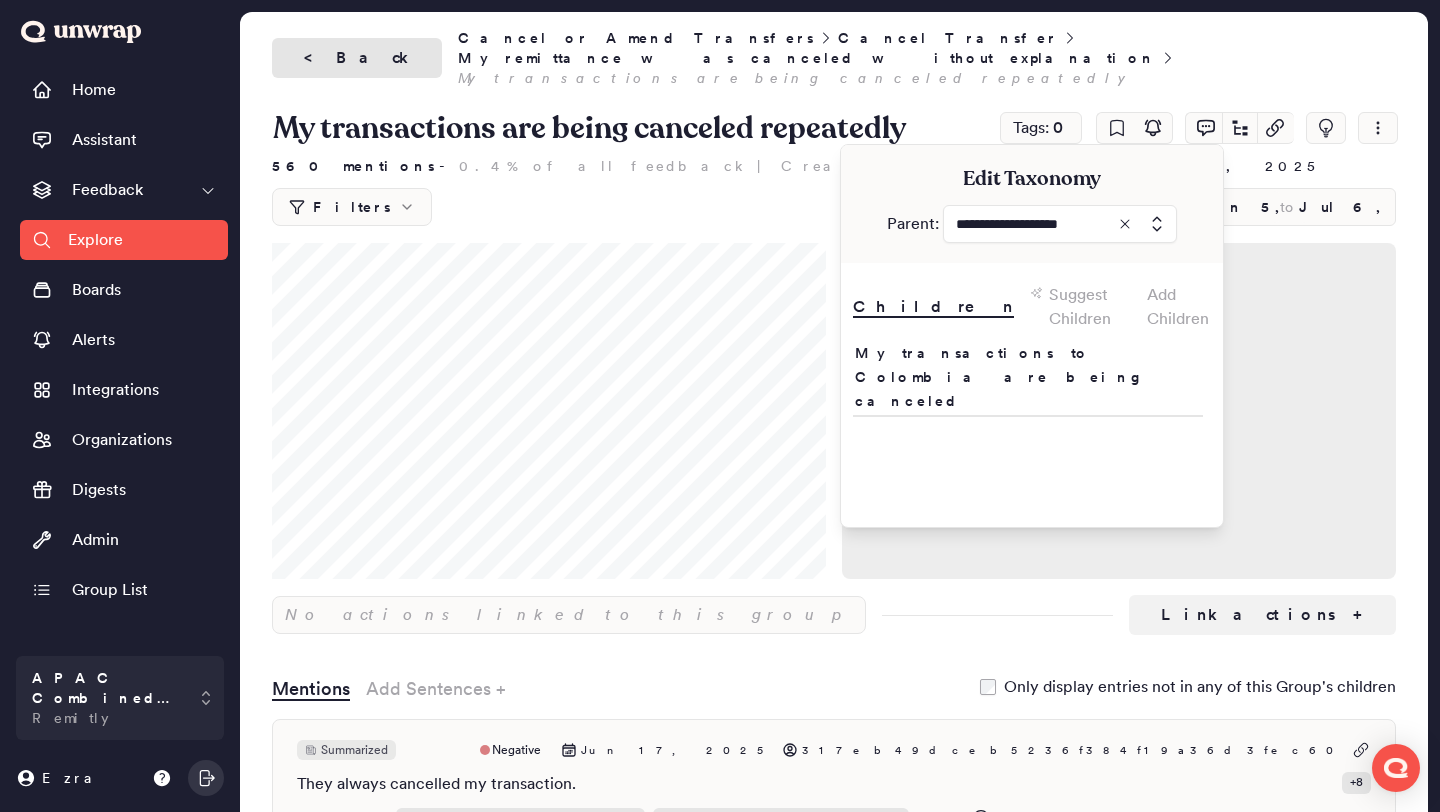 click on "< Back" at bounding box center [357, 58] 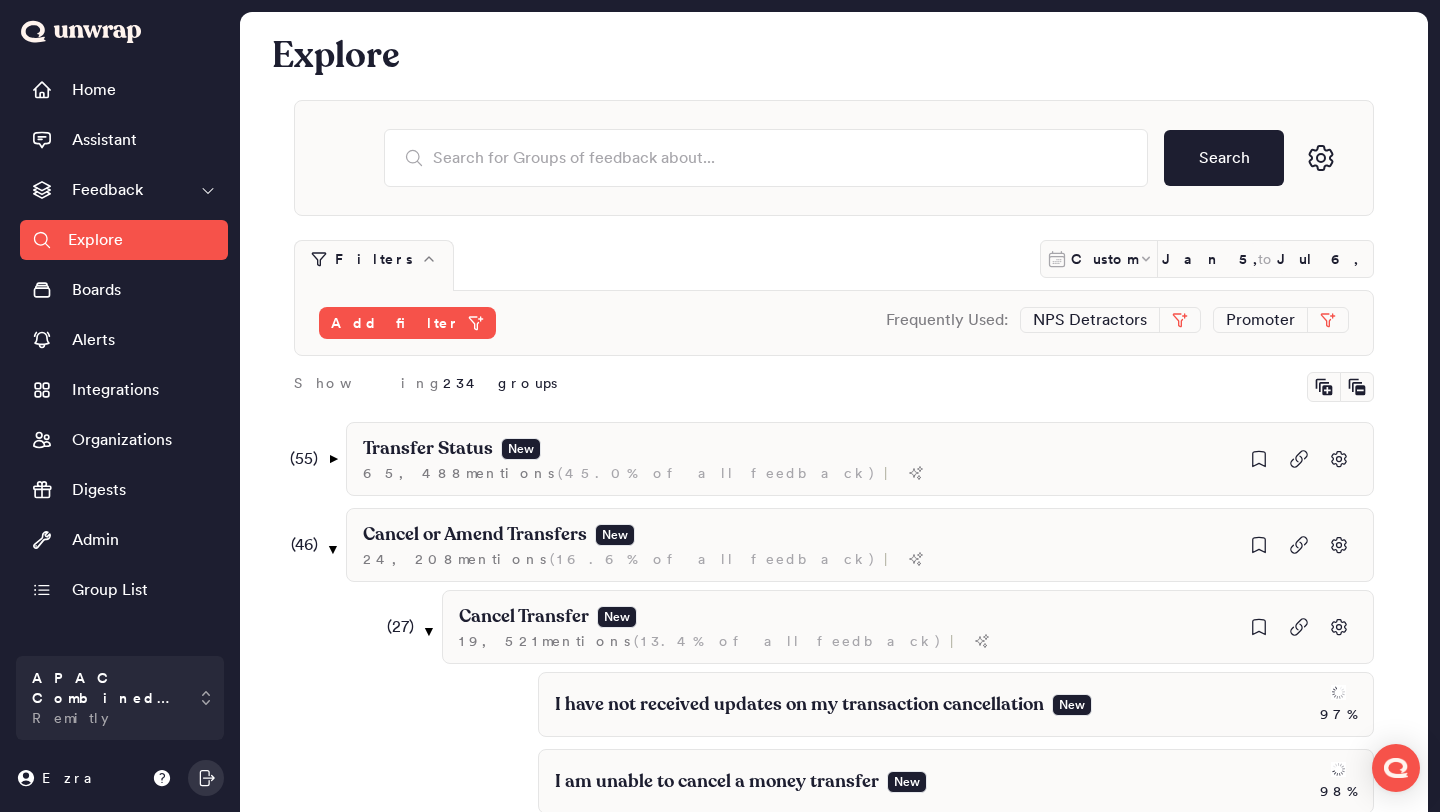 scroll, scrollTop: 741, scrollLeft: 0, axis: vertical 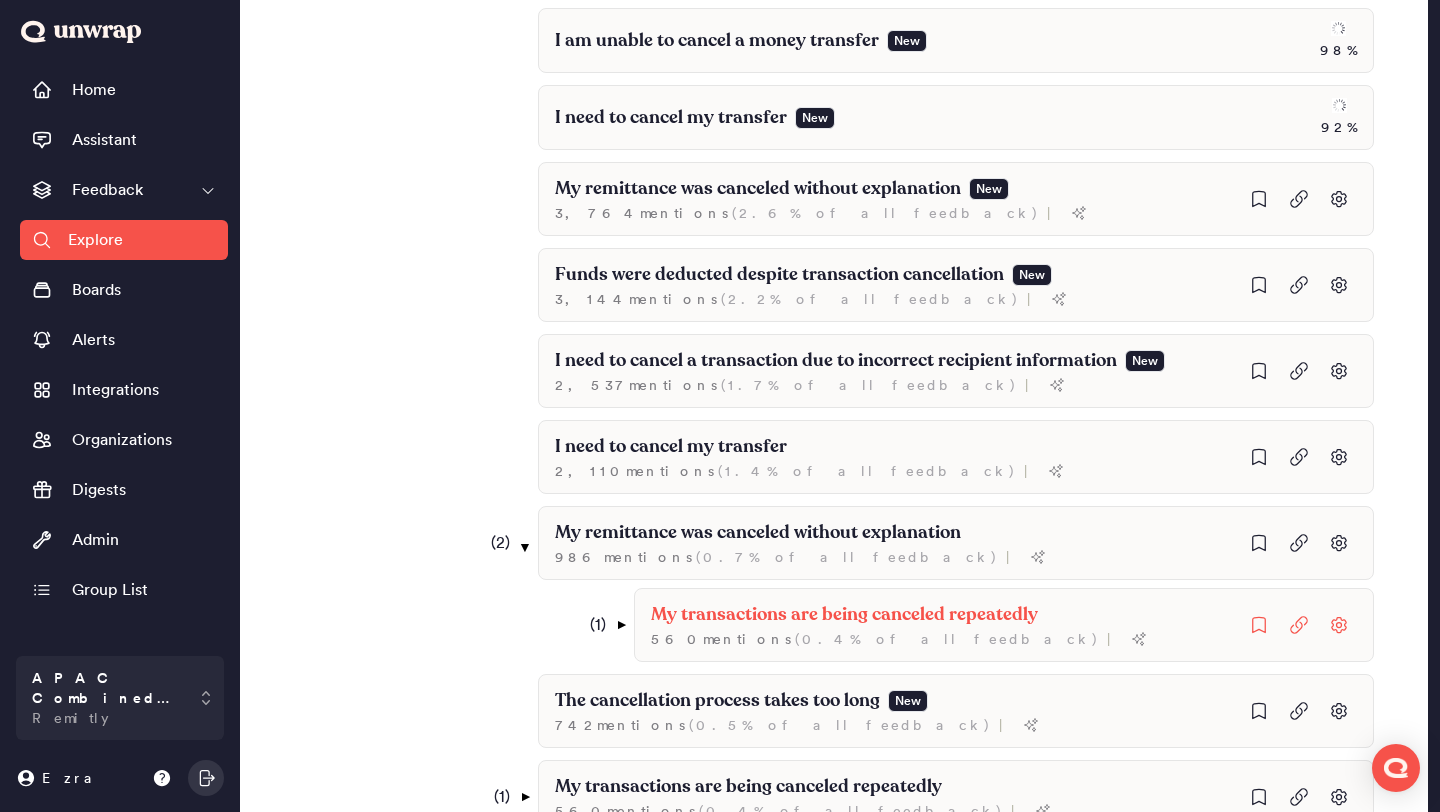 click on "( 1 ) ▼" at bounding box center [599, 625] 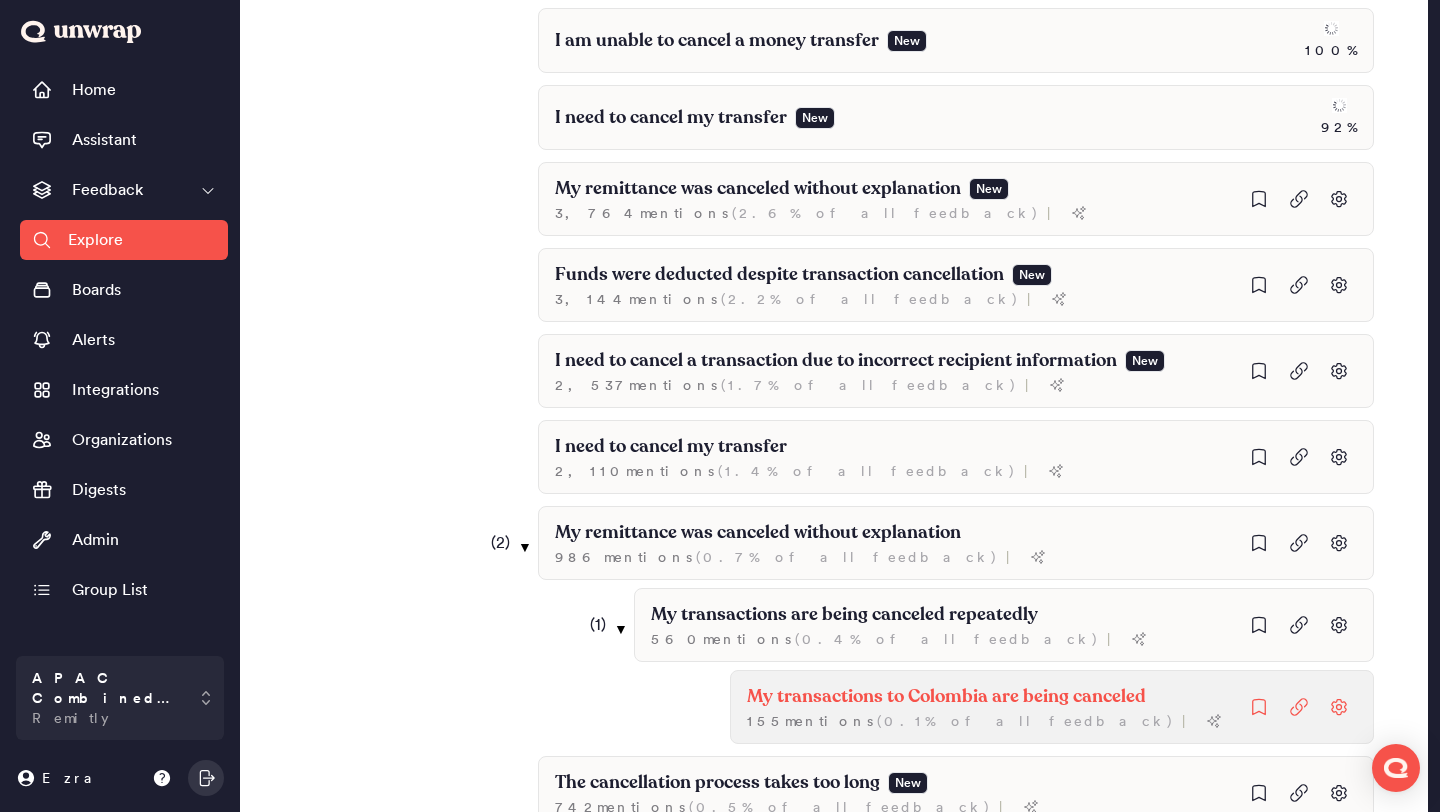 click on "My transactions to Colombia are being canceled" at bounding box center (946, 697) 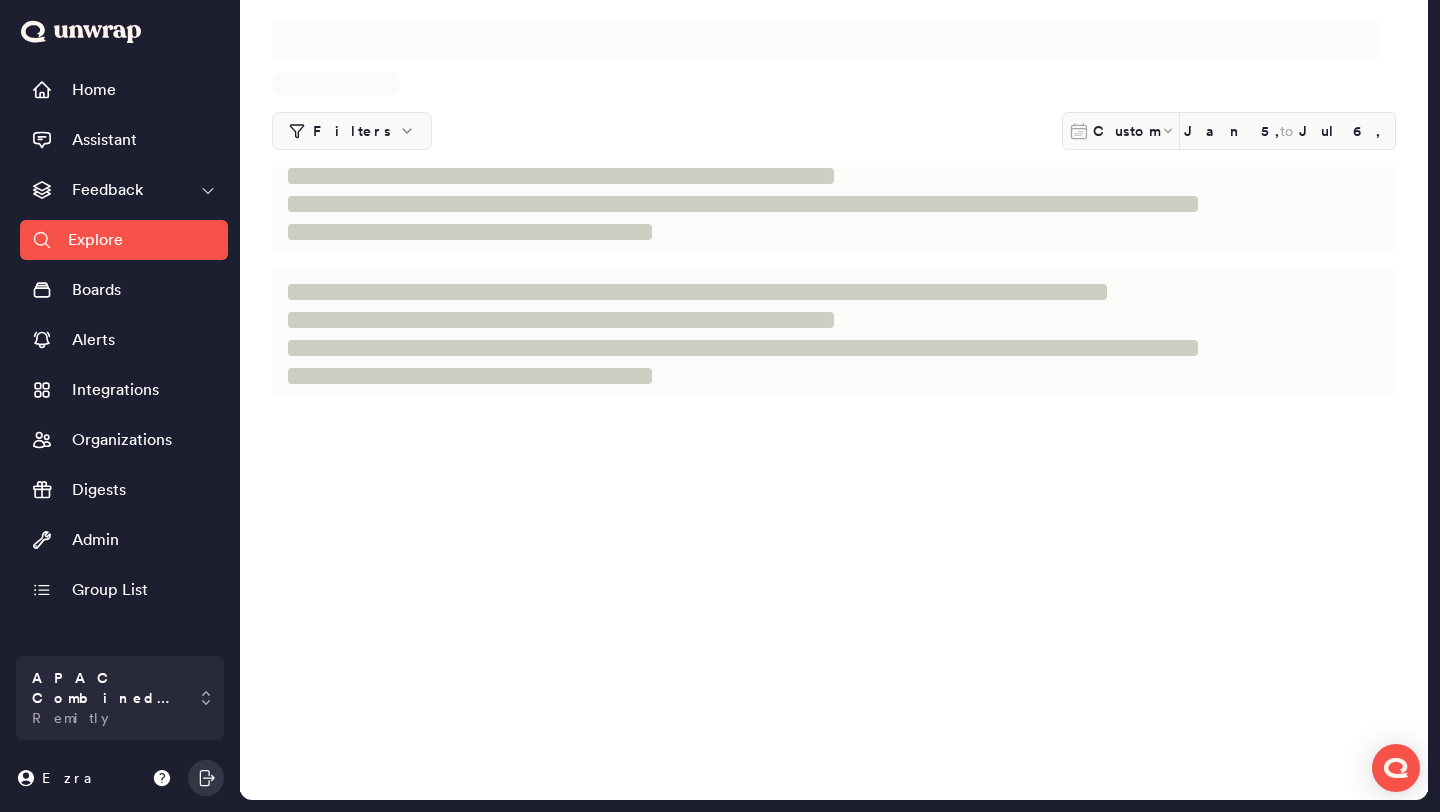 scroll, scrollTop: 0, scrollLeft: 0, axis: both 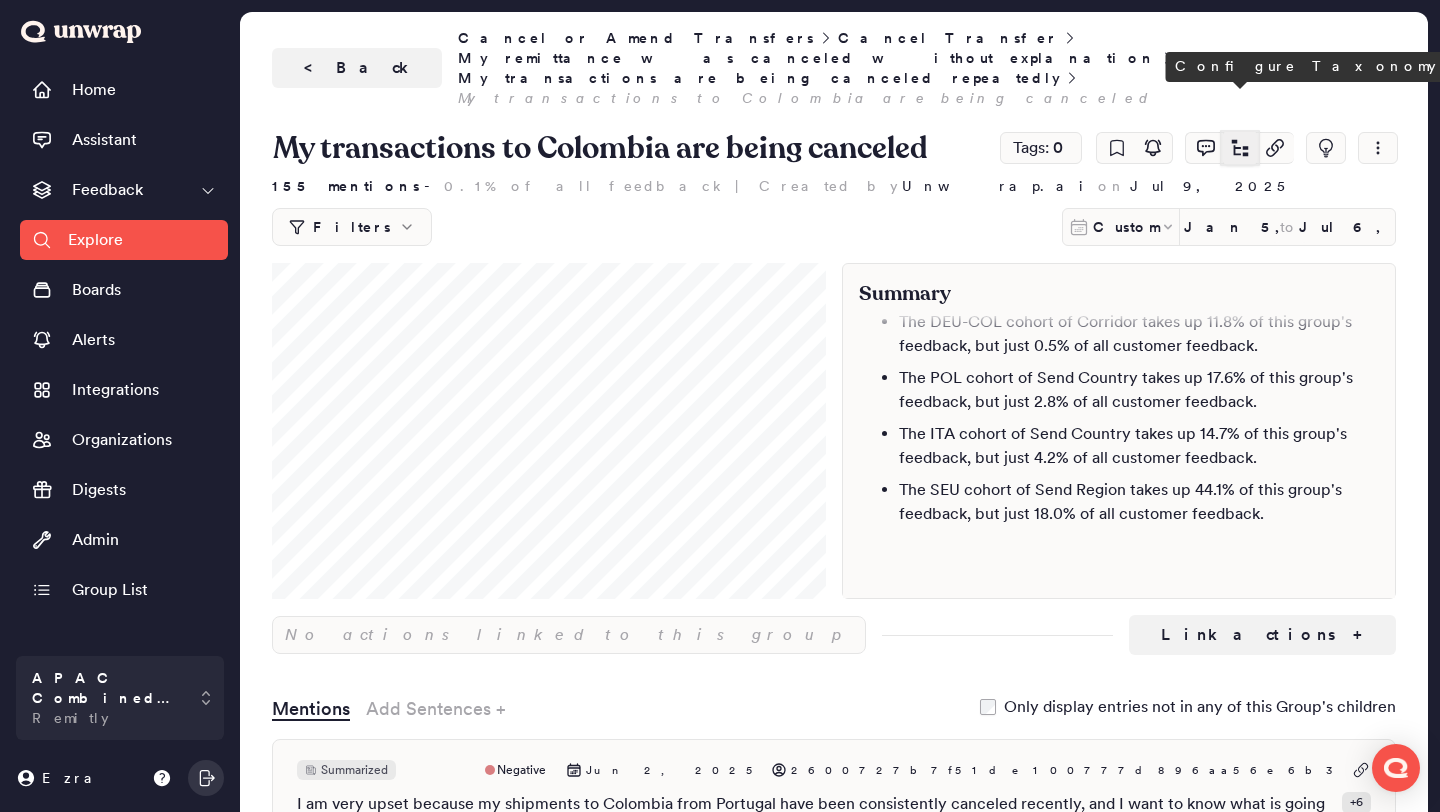 click at bounding box center (1240, 147) 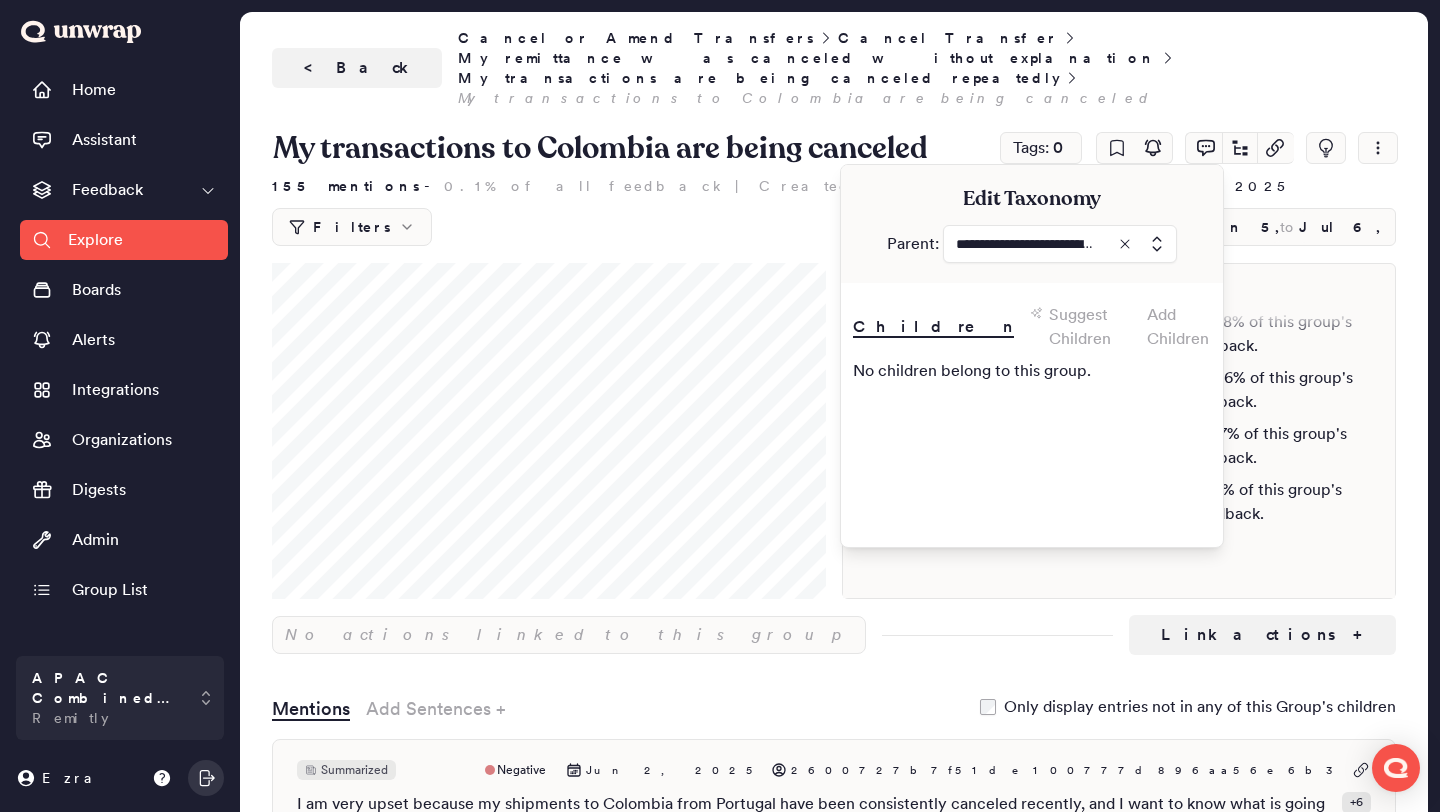 click at bounding box center (1060, 244) 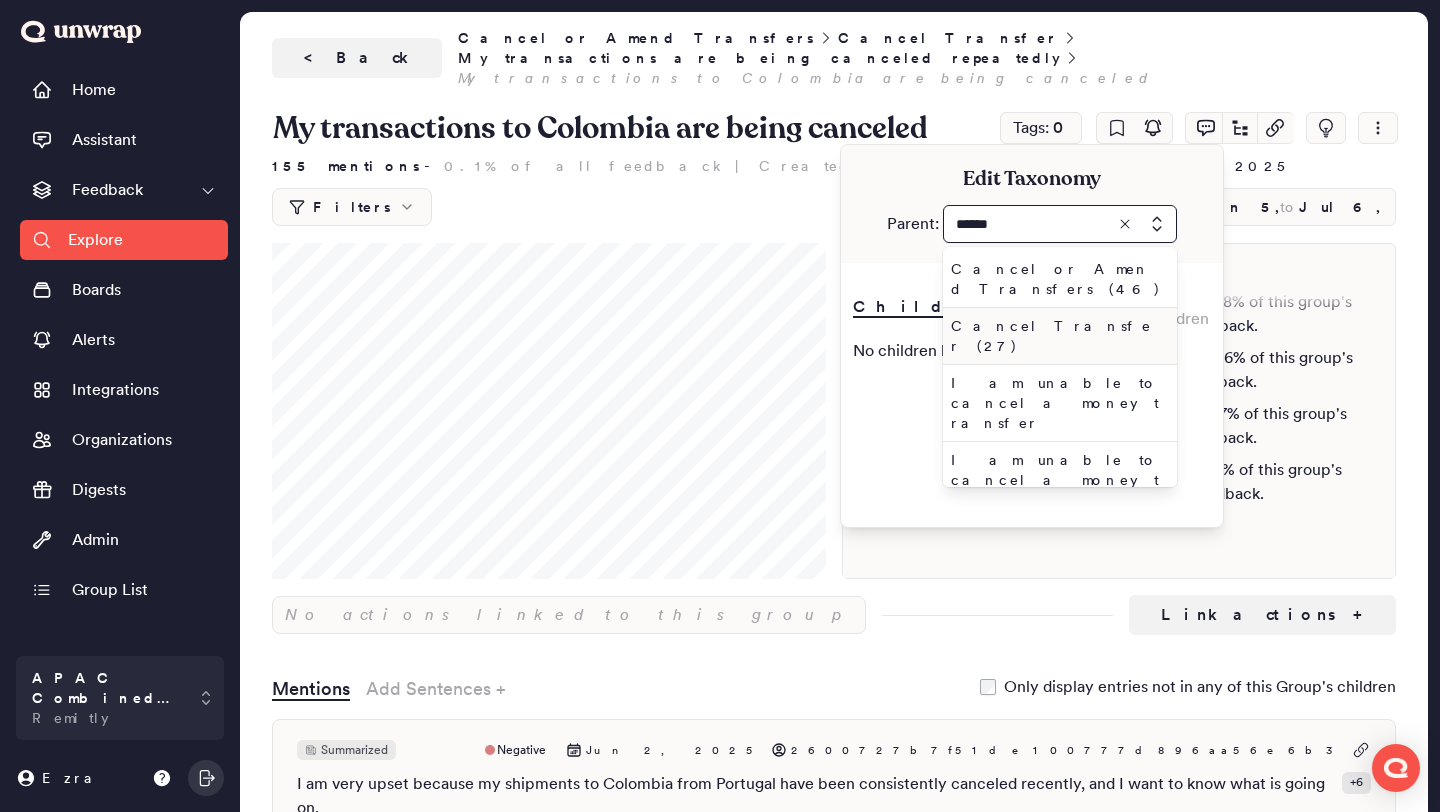 type on "******" 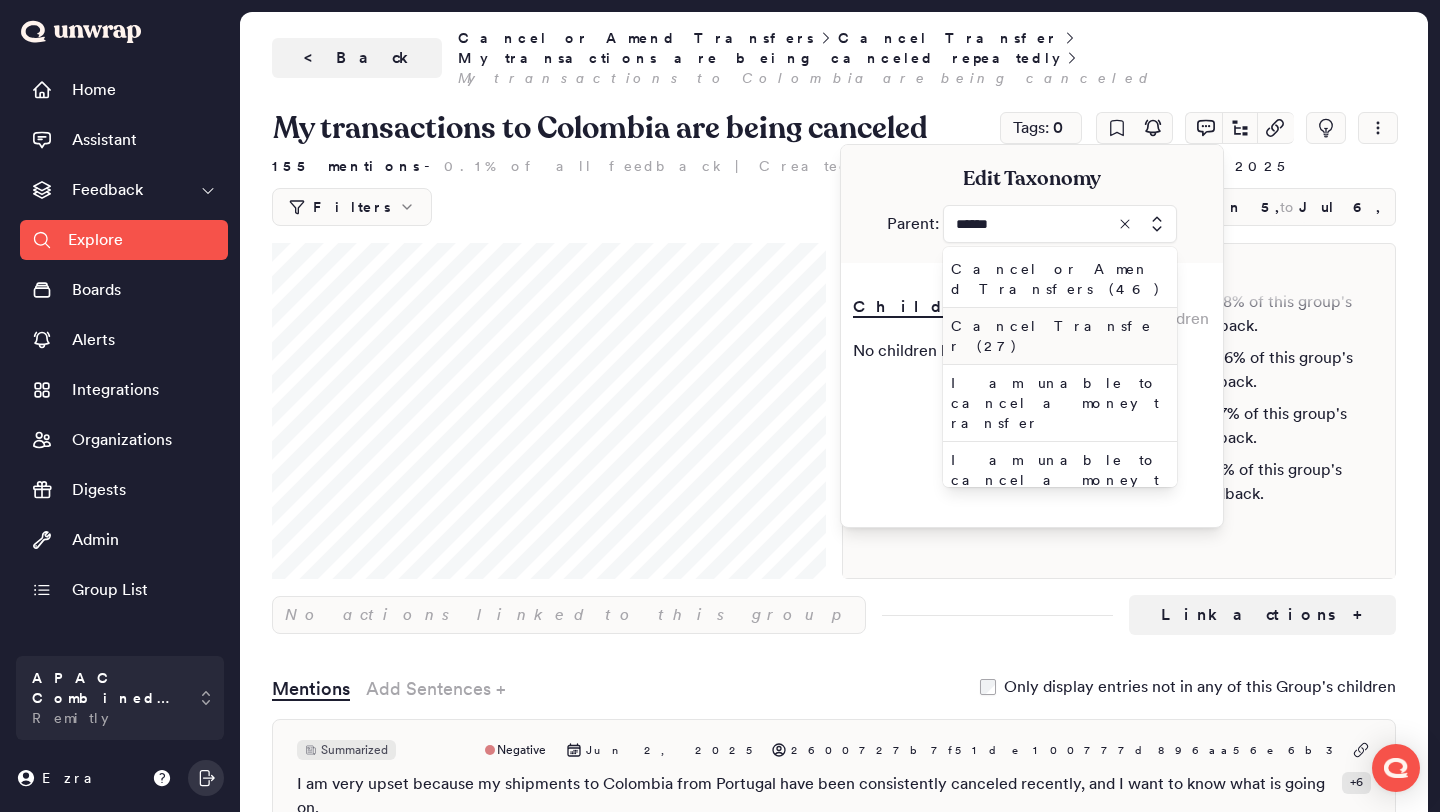 click on "Cancel Transfer (27)" at bounding box center (1056, 336) 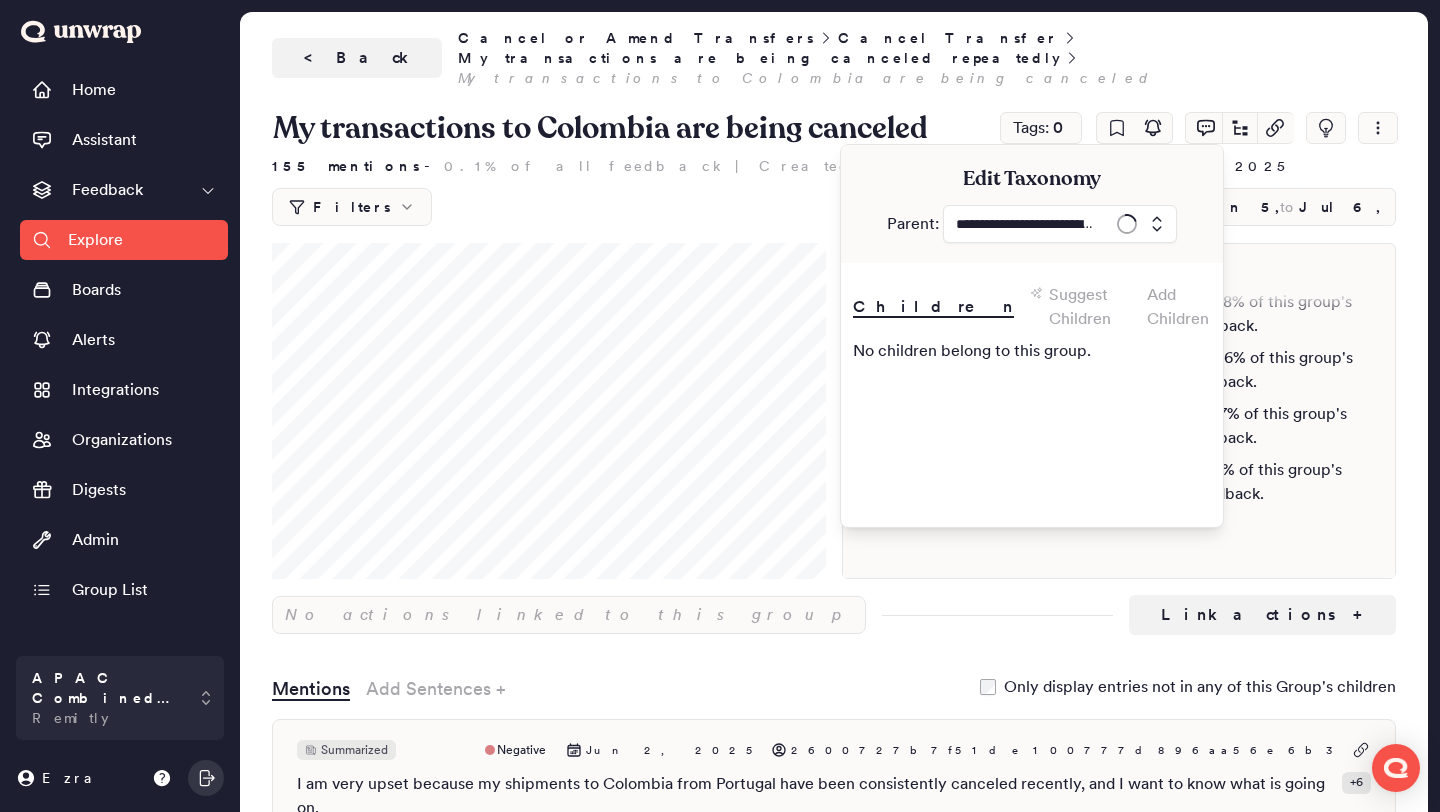 type on "**********" 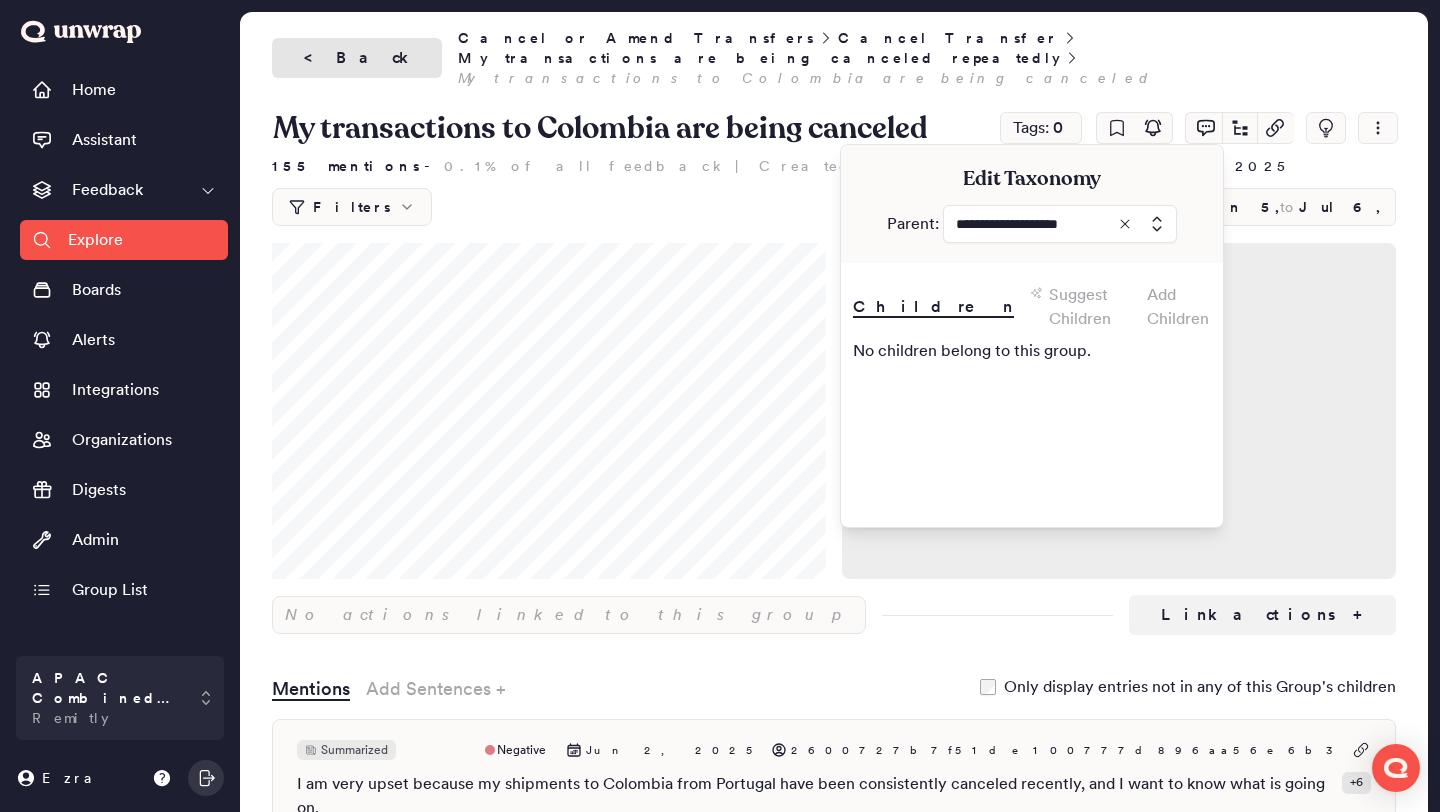 click on "< Back" at bounding box center [357, 58] 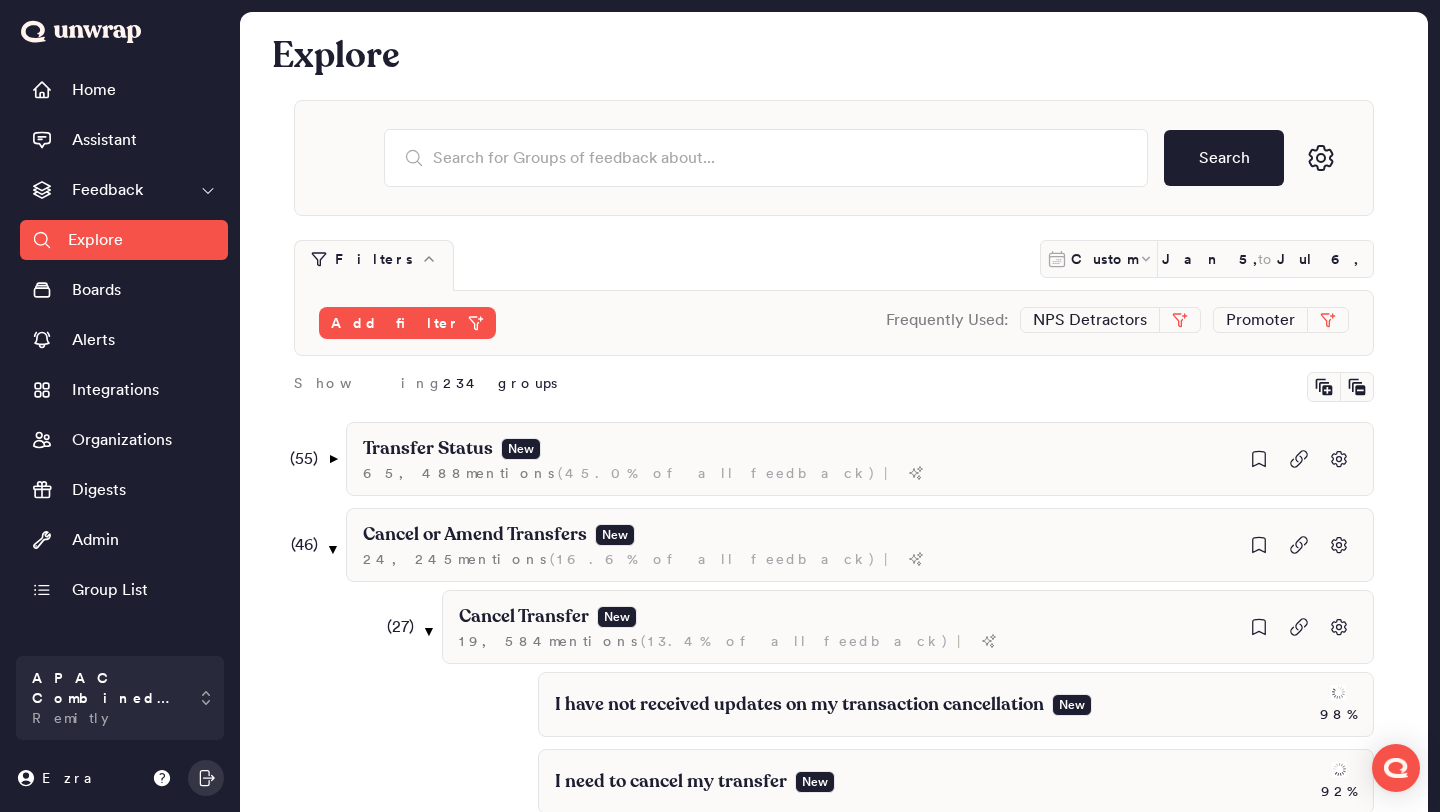 scroll, scrollTop: 741, scrollLeft: 0, axis: vertical 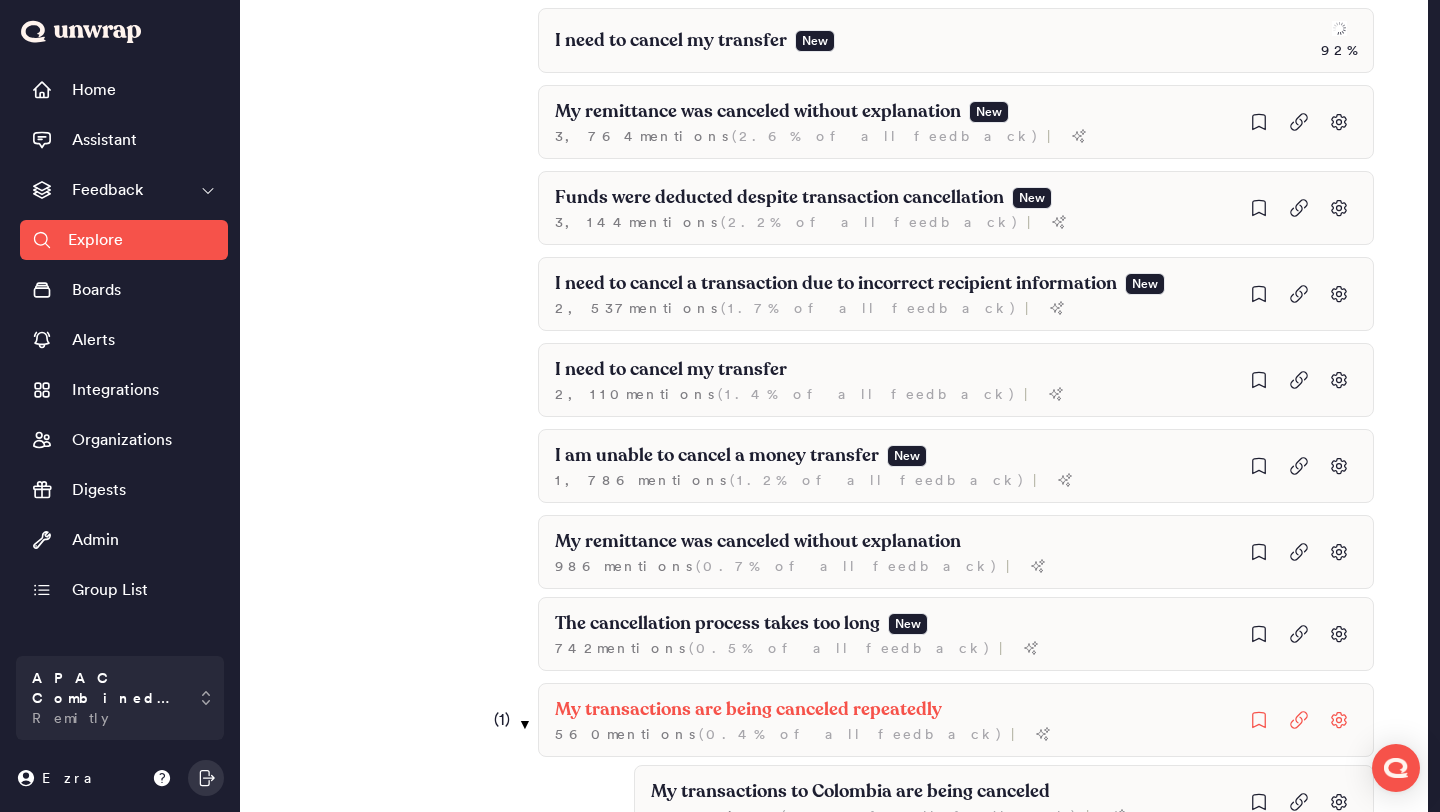 click on "( 1 )" at bounding box center (492, 720) 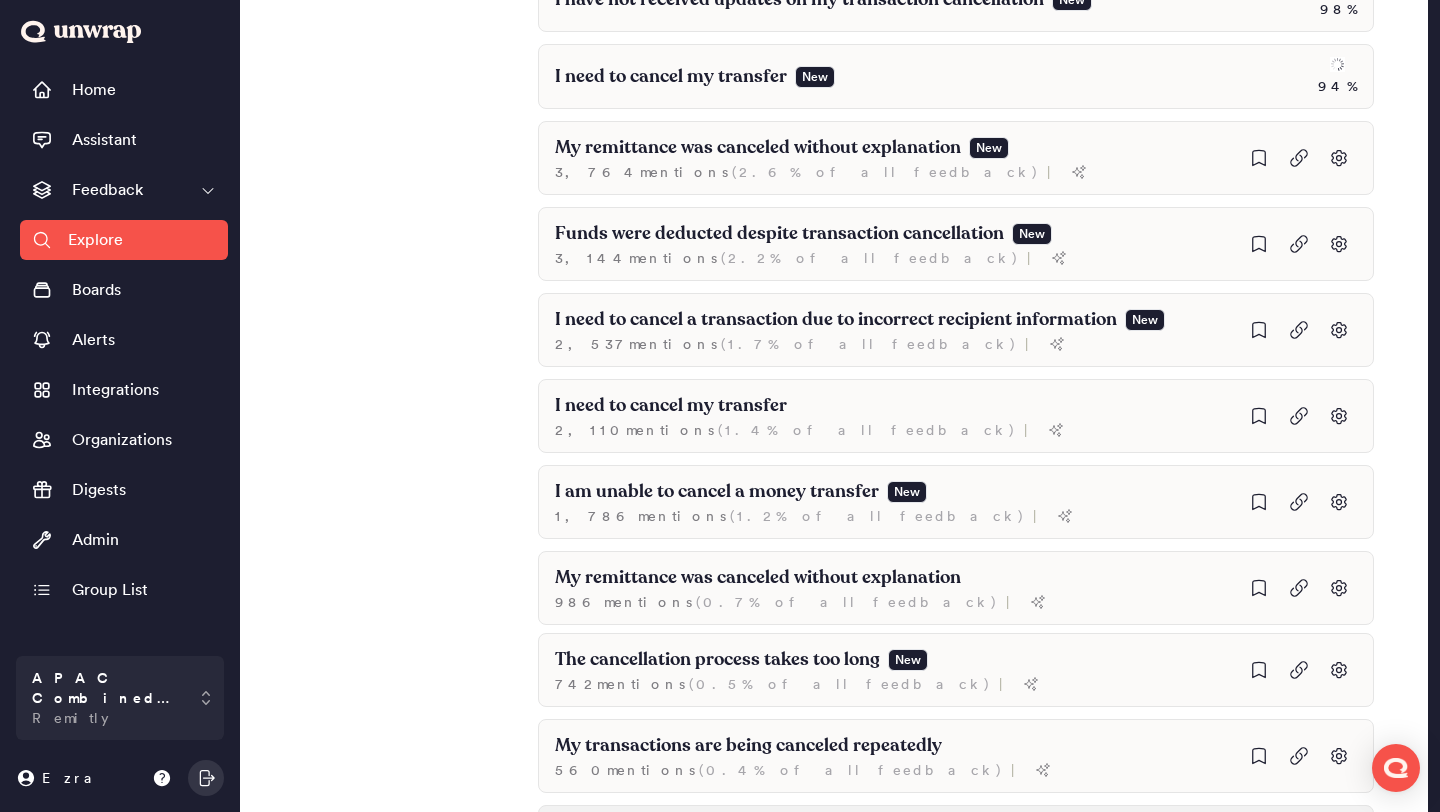 scroll, scrollTop: 701, scrollLeft: 0, axis: vertical 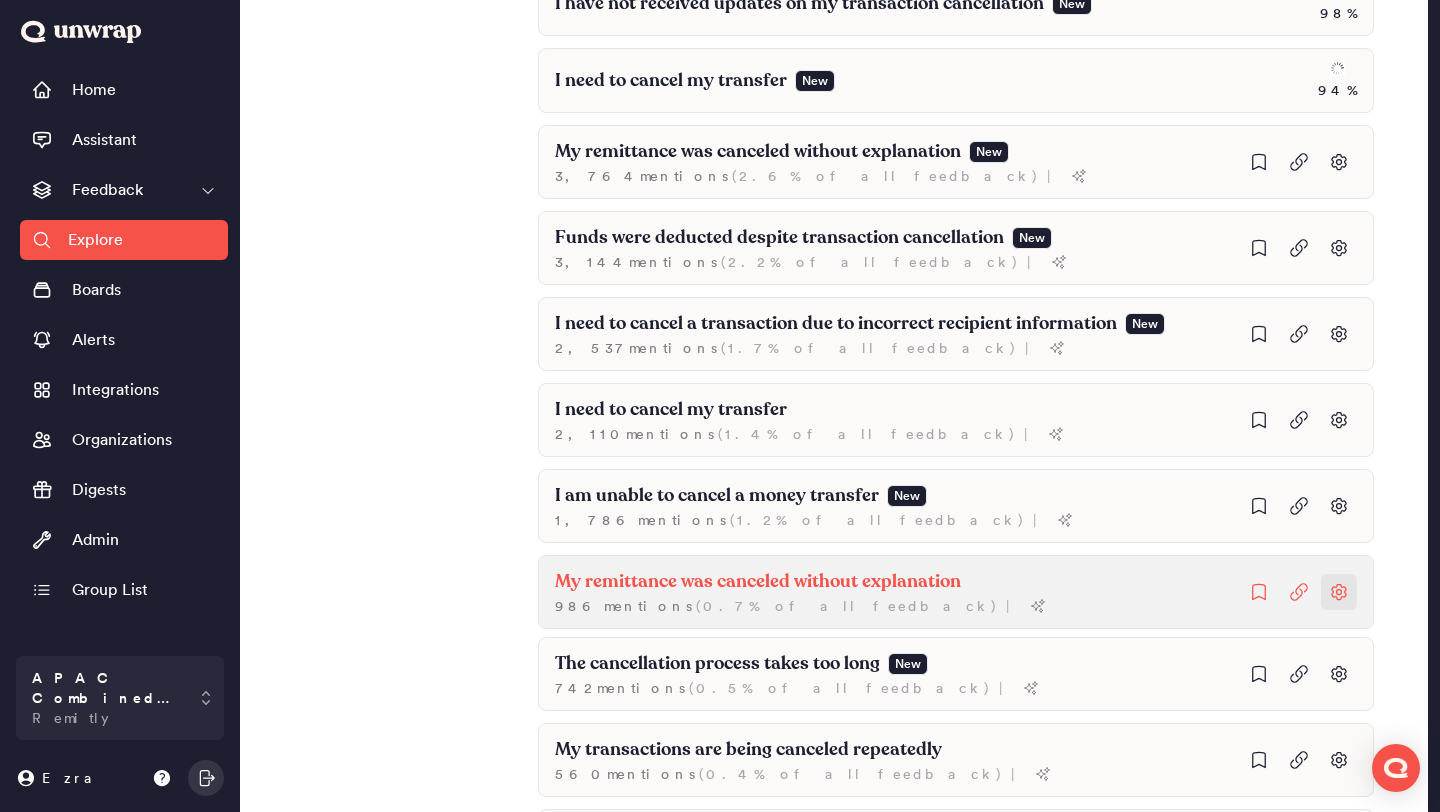 click 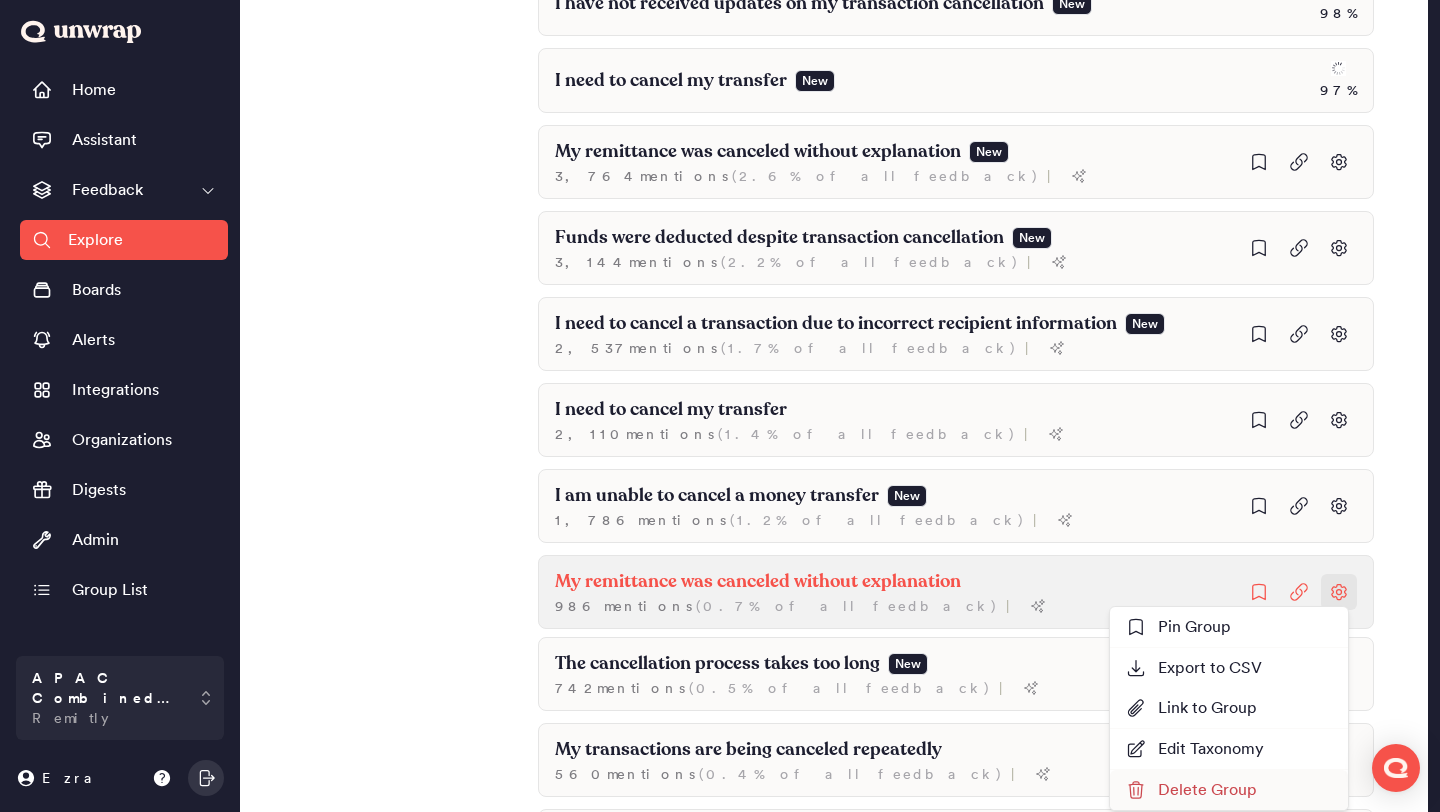 click on "Delete Group" at bounding box center (1191, 790) 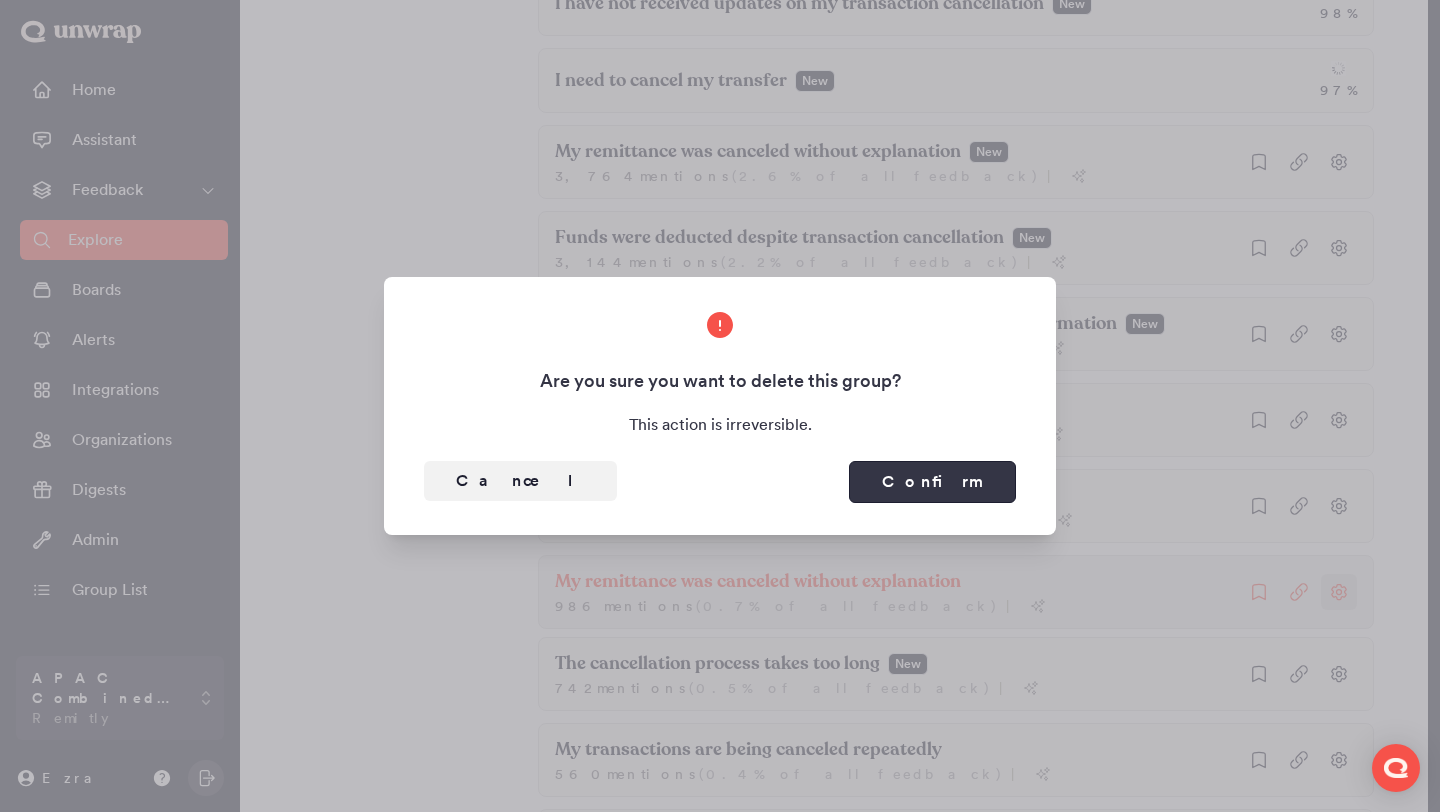 click on "Confirm" at bounding box center (932, 482) 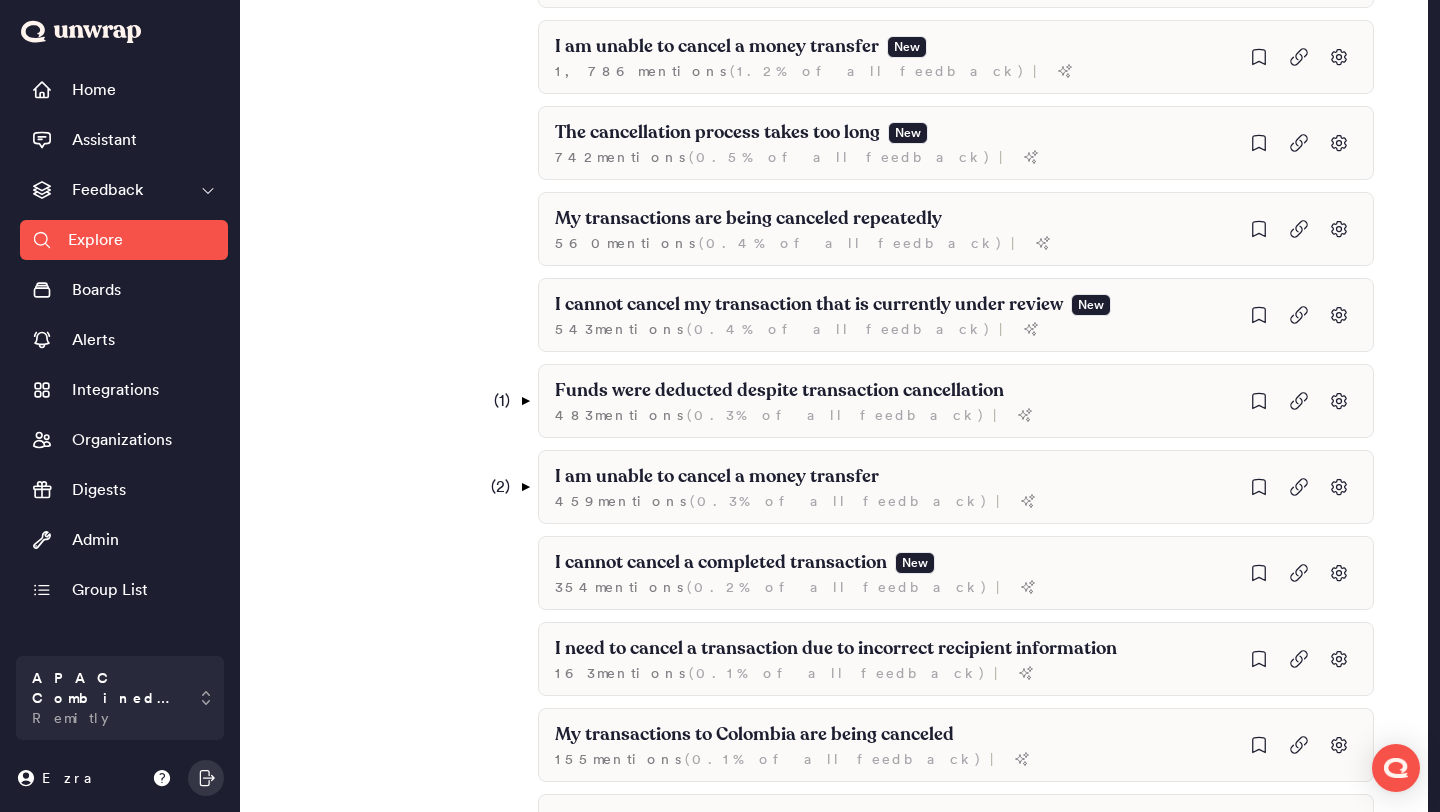 scroll, scrollTop: 1153, scrollLeft: 0, axis: vertical 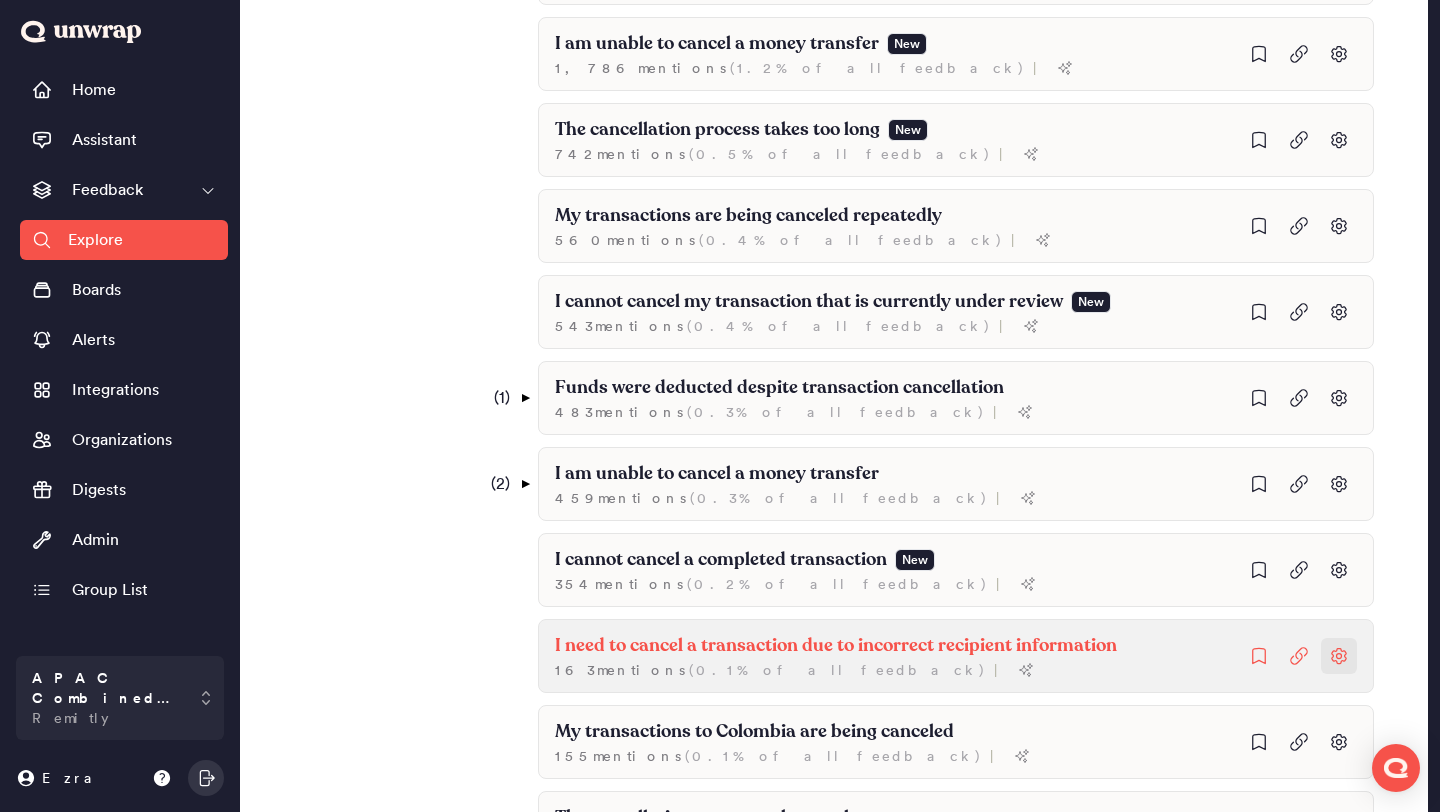 click at bounding box center [1339, -290] 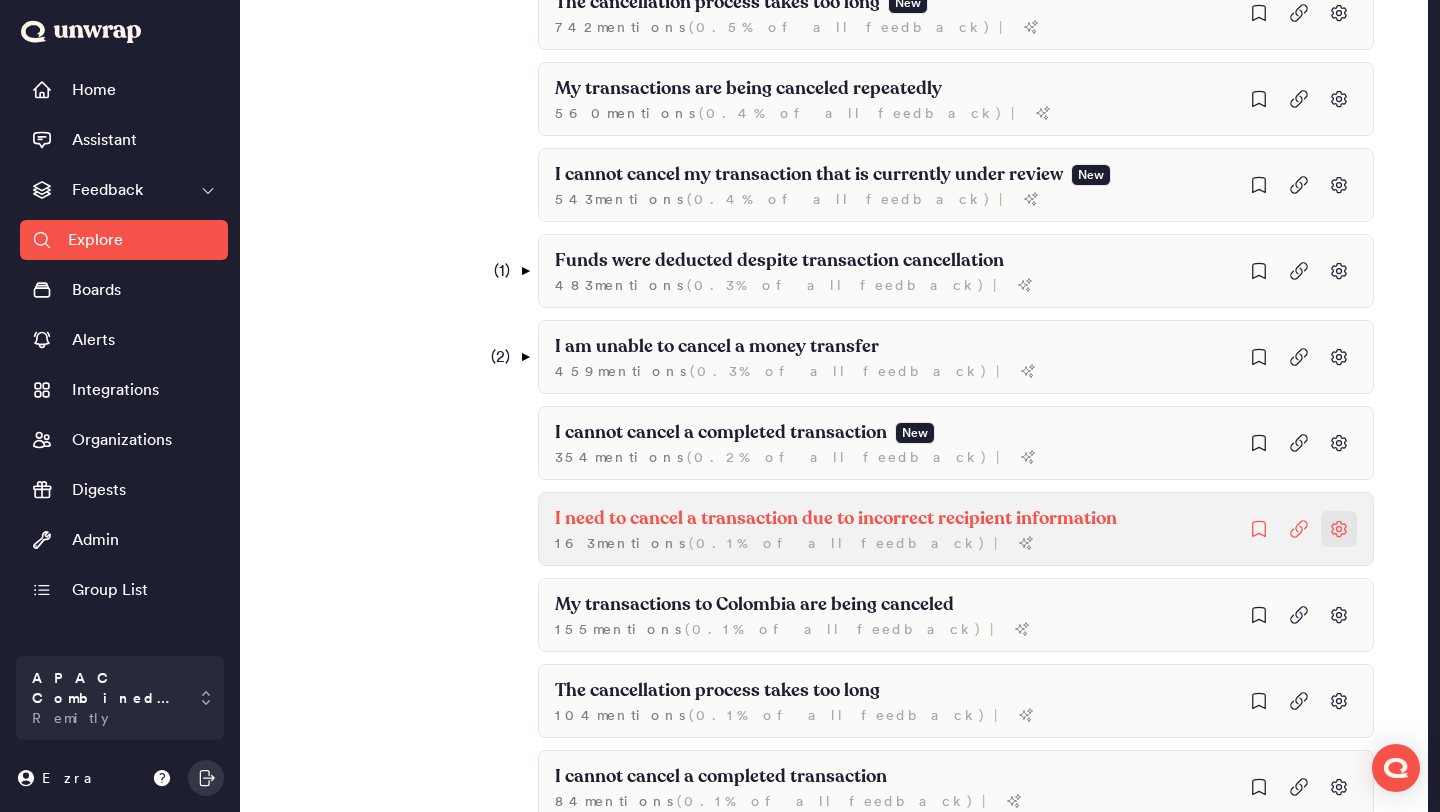scroll, scrollTop: 1285, scrollLeft: 0, axis: vertical 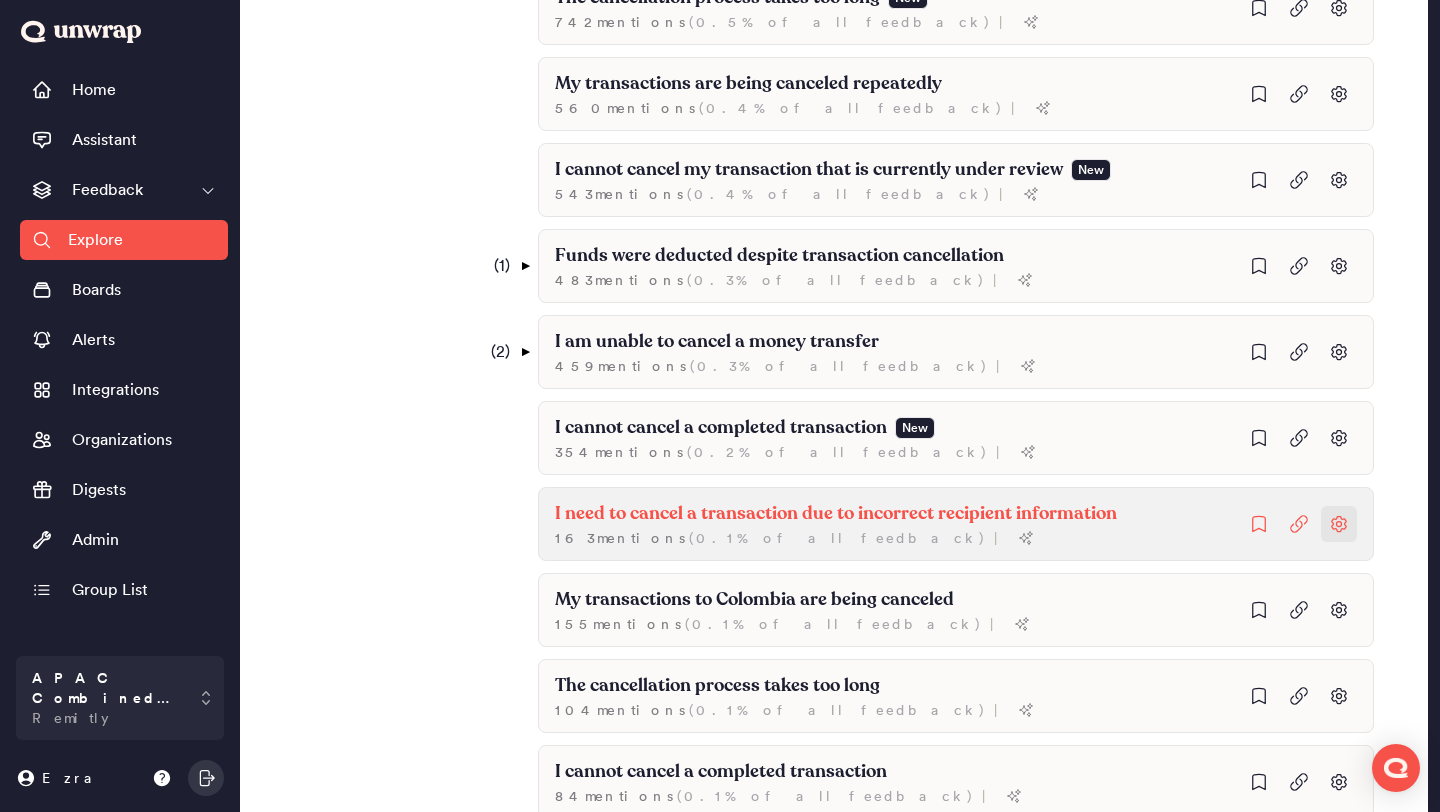 click 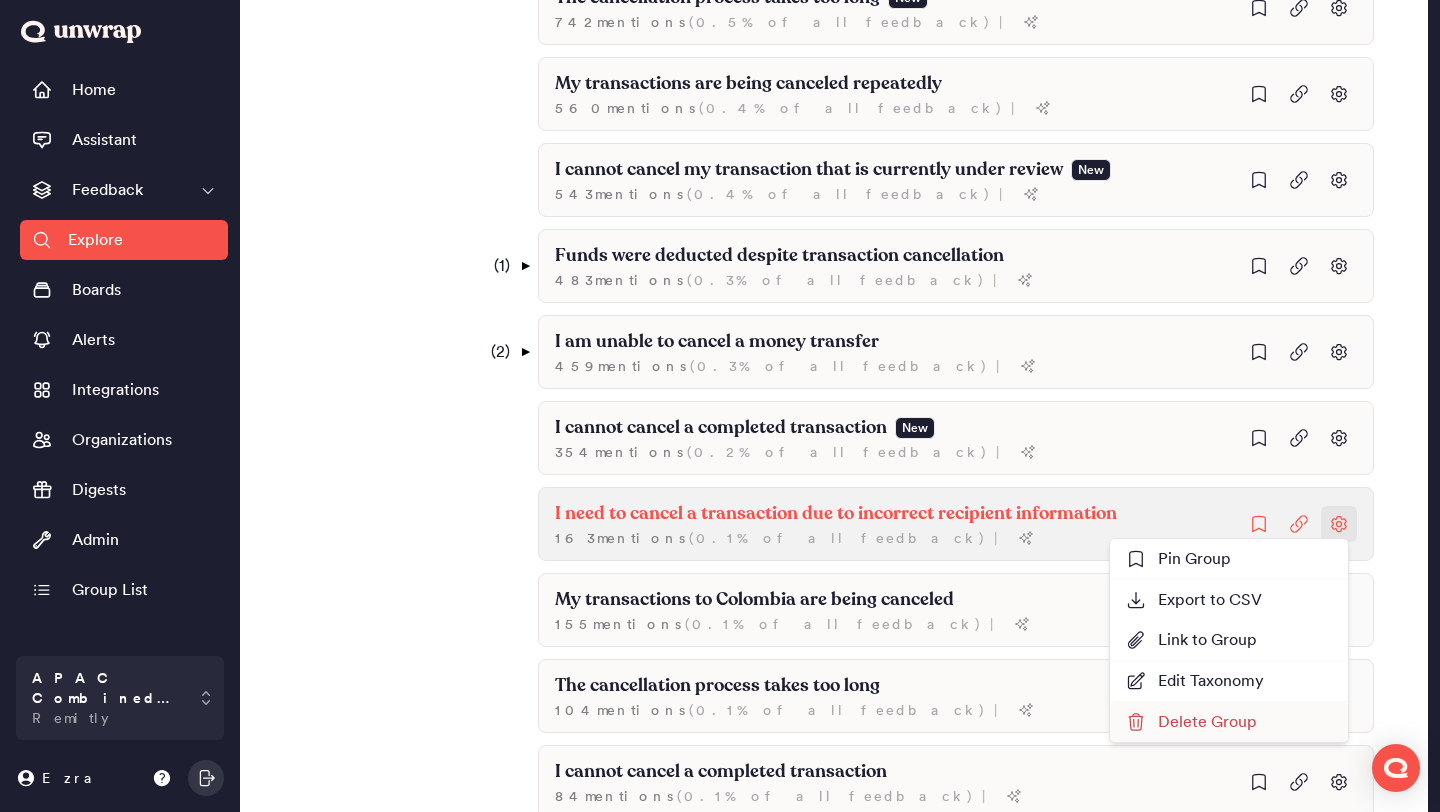 click on "Delete Group" at bounding box center [1229, 722] 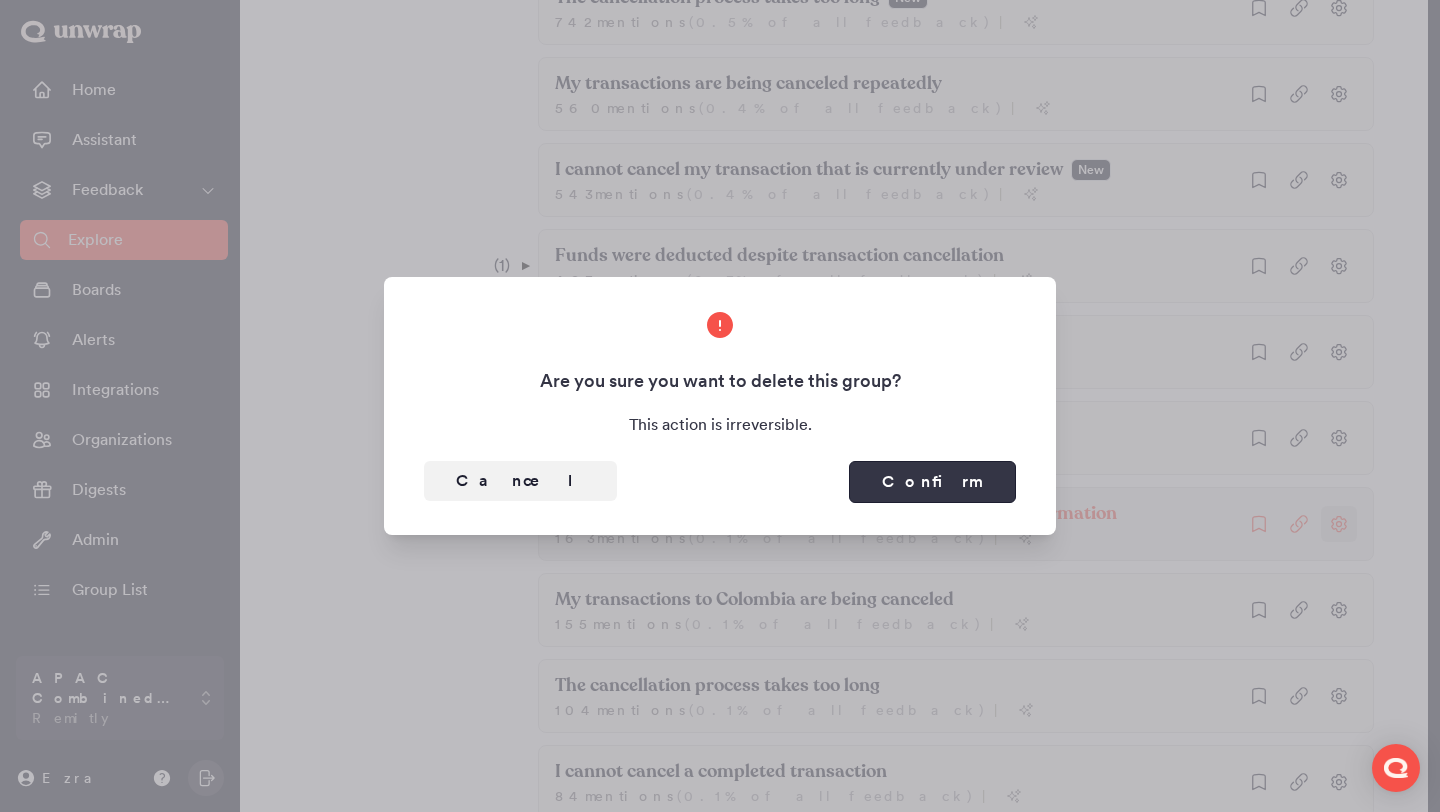click on "Confirm" at bounding box center (932, 482) 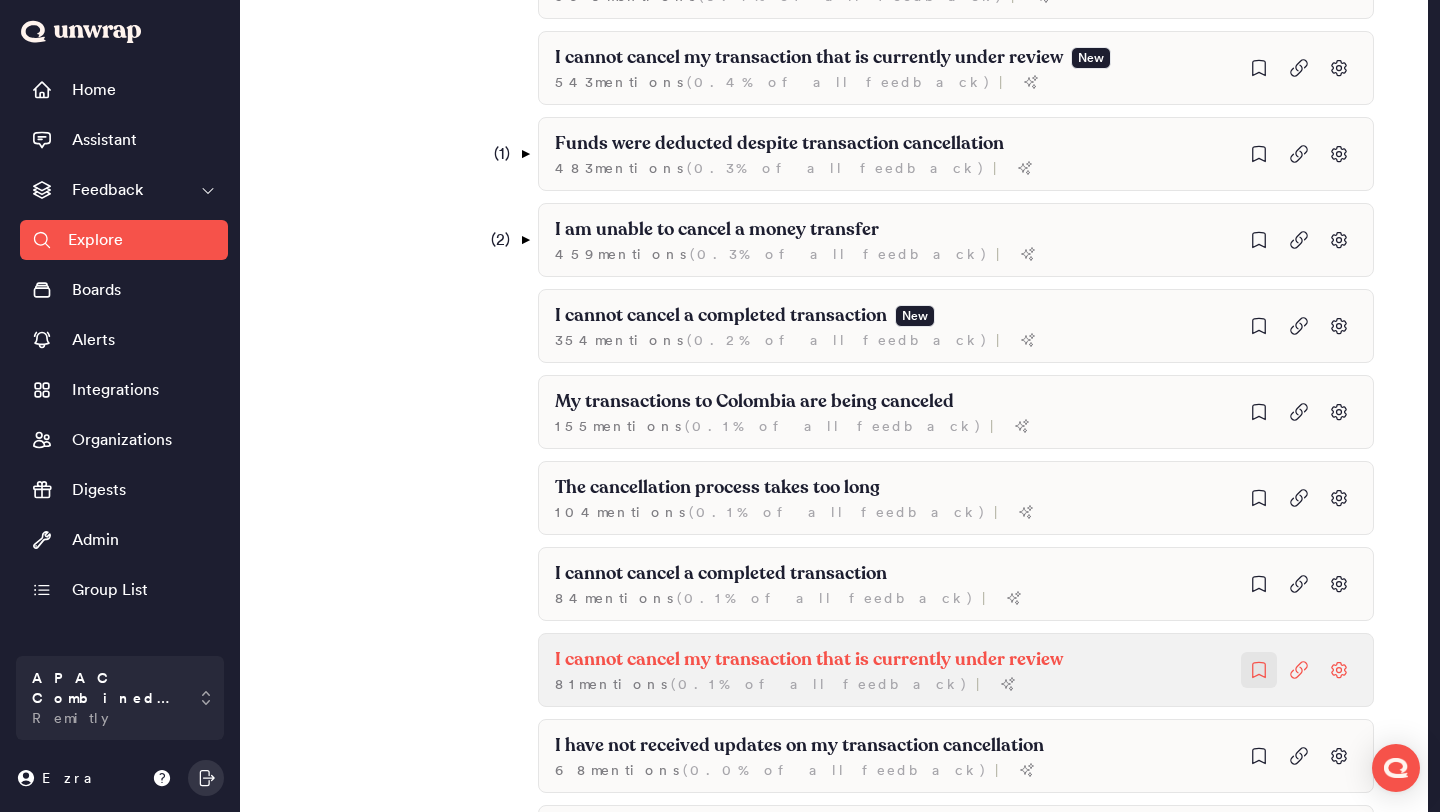 scroll, scrollTop: 1398, scrollLeft: 0, axis: vertical 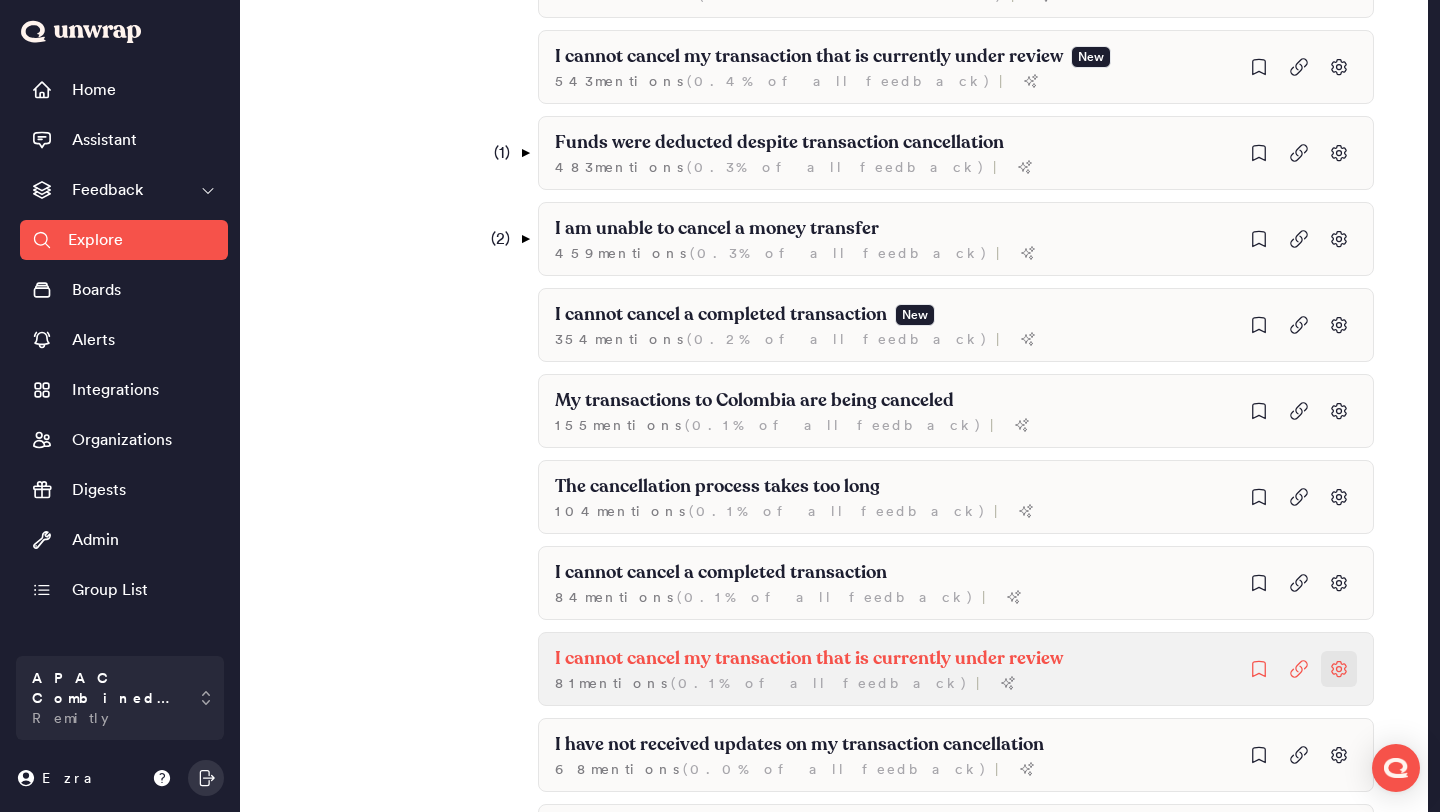 click 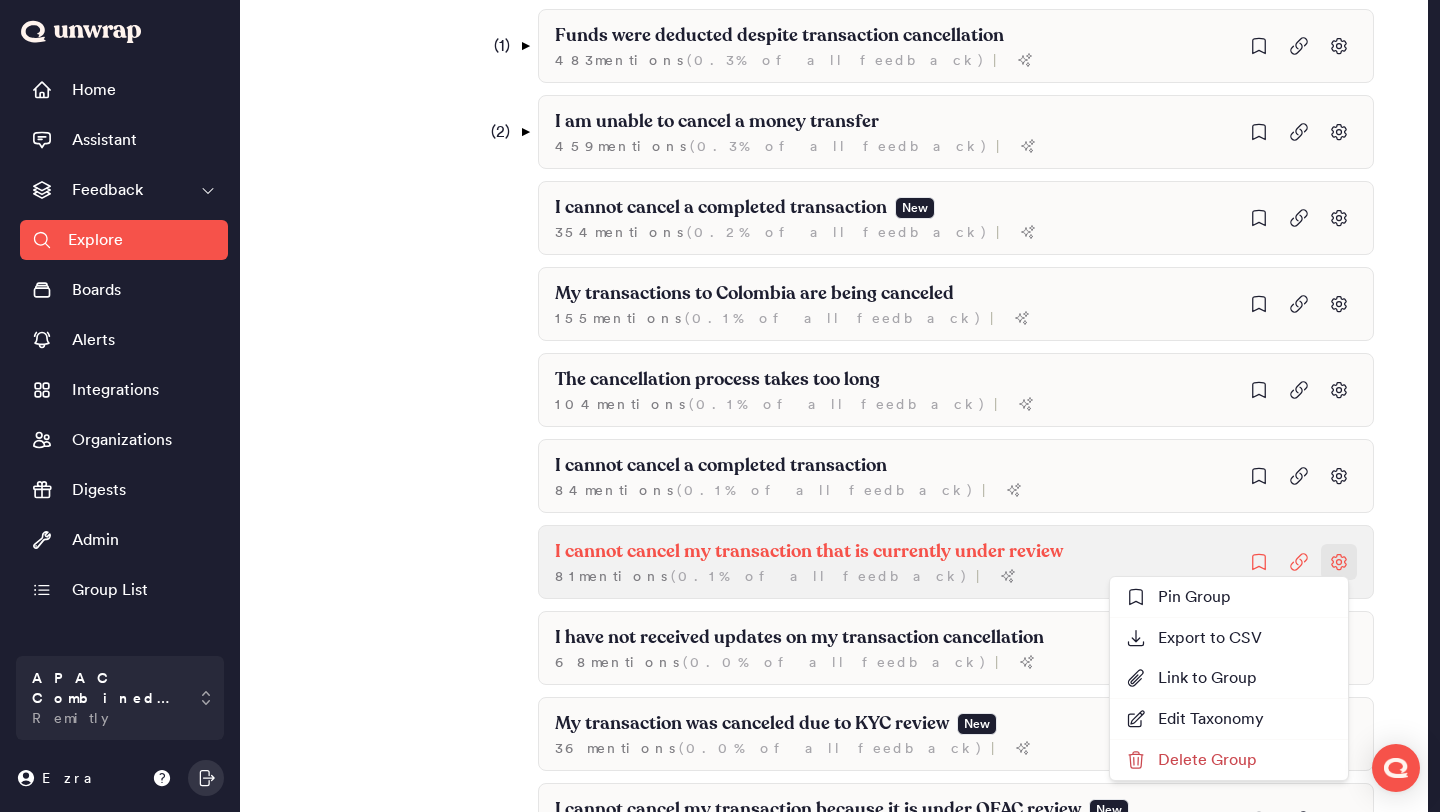 scroll, scrollTop: 1506, scrollLeft: 0, axis: vertical 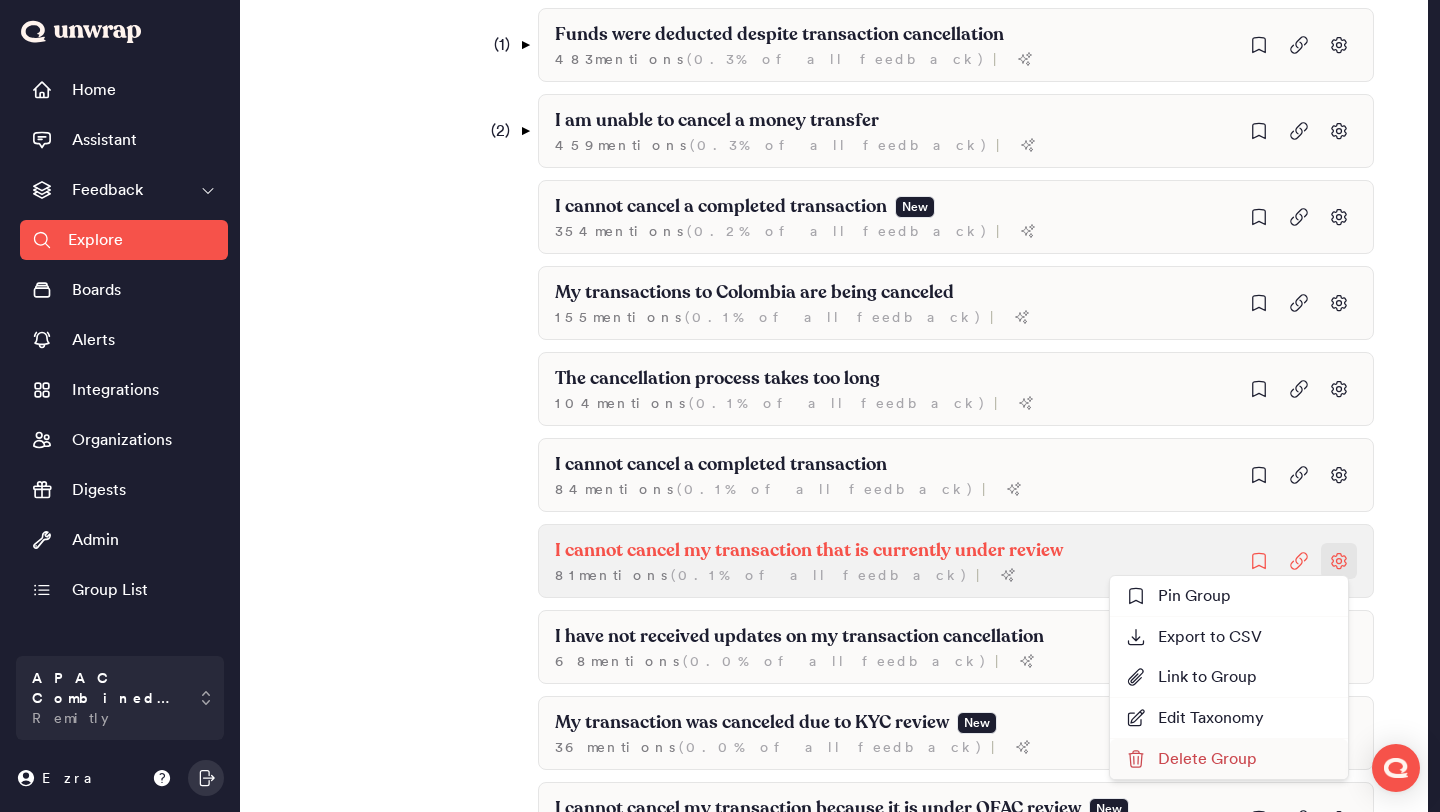 click on "Delete Group" at bounding box center [1229, 759] 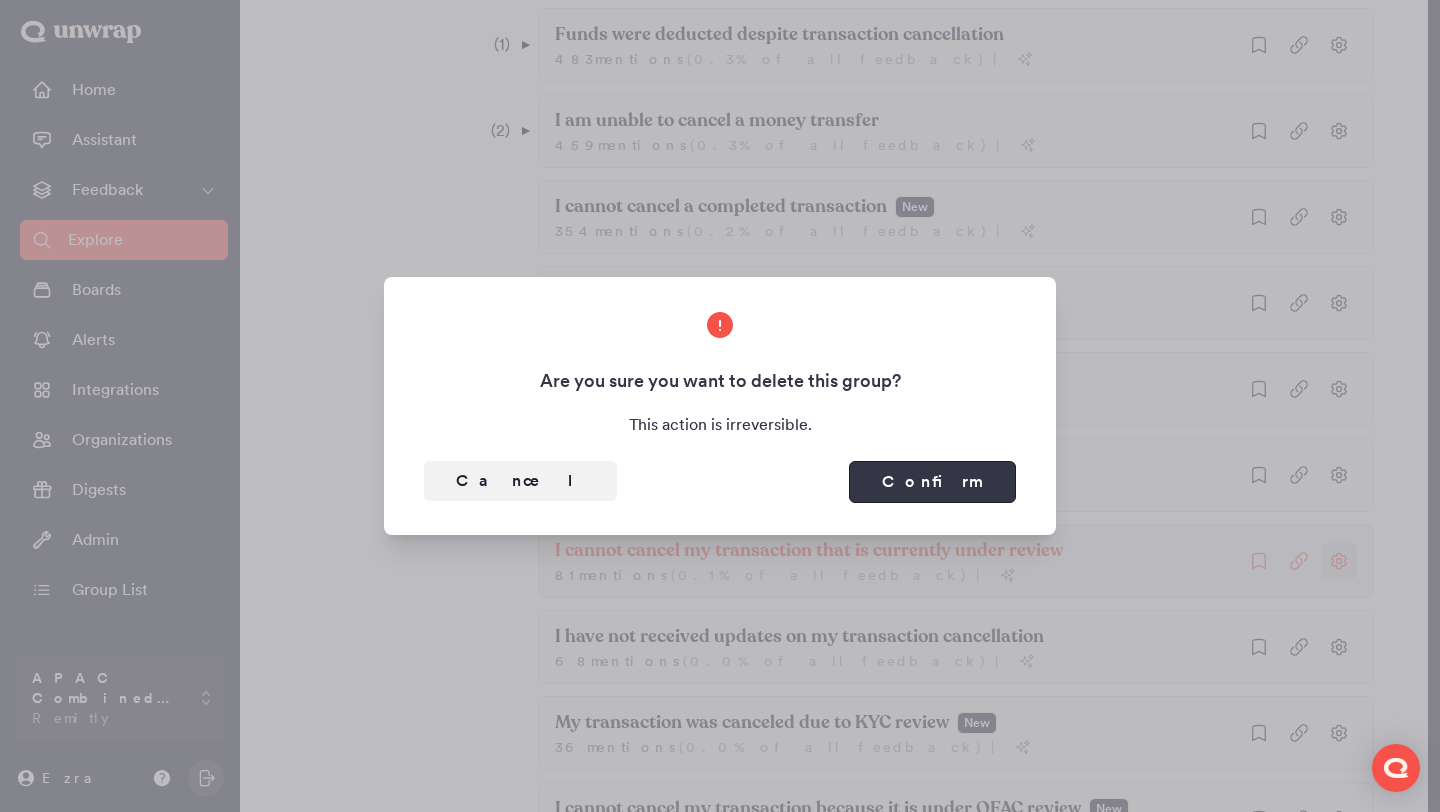 click on "Confirm" at bounding box center (932, 482) 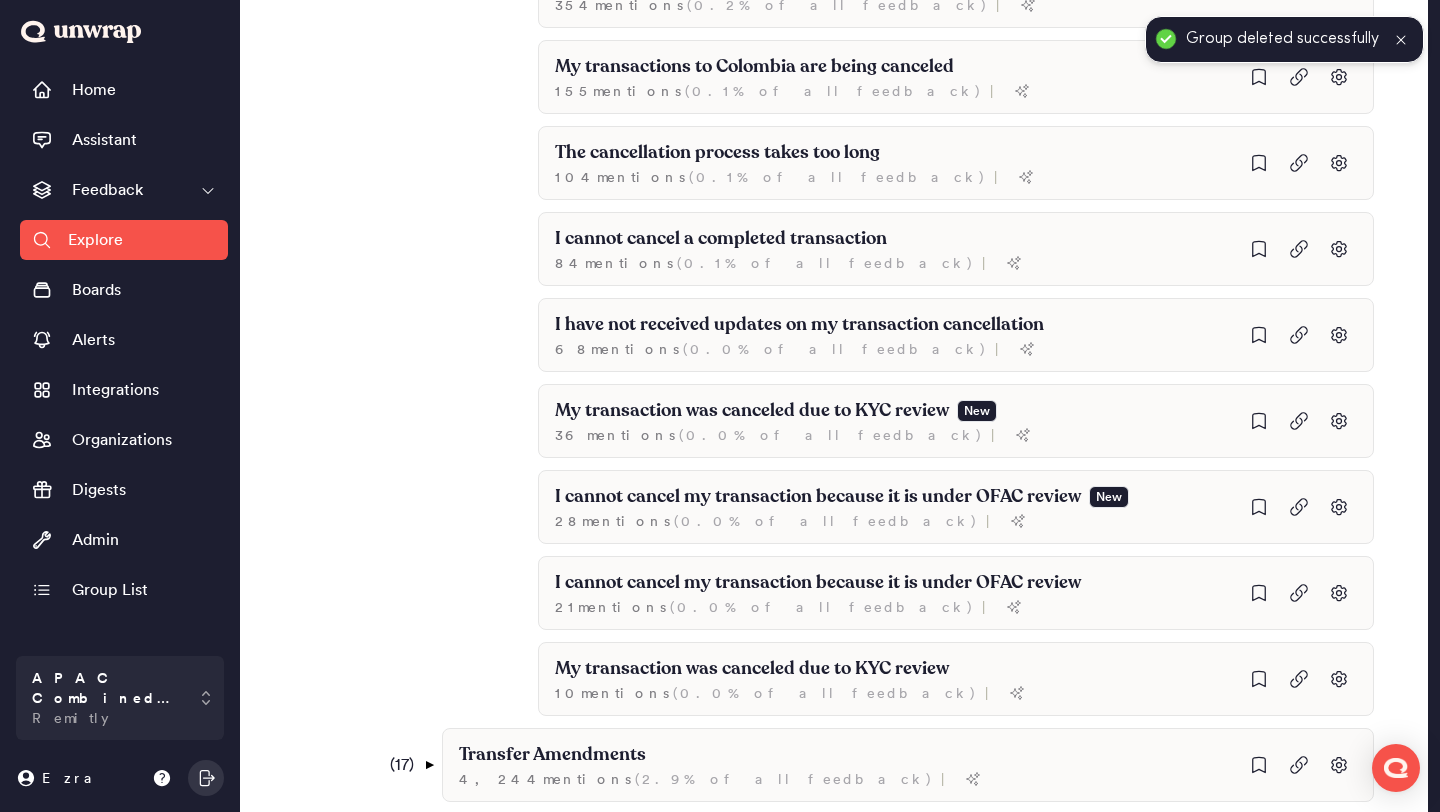 scroll, scrollTop: 1755, scrollLeft: 0, axis: vertical 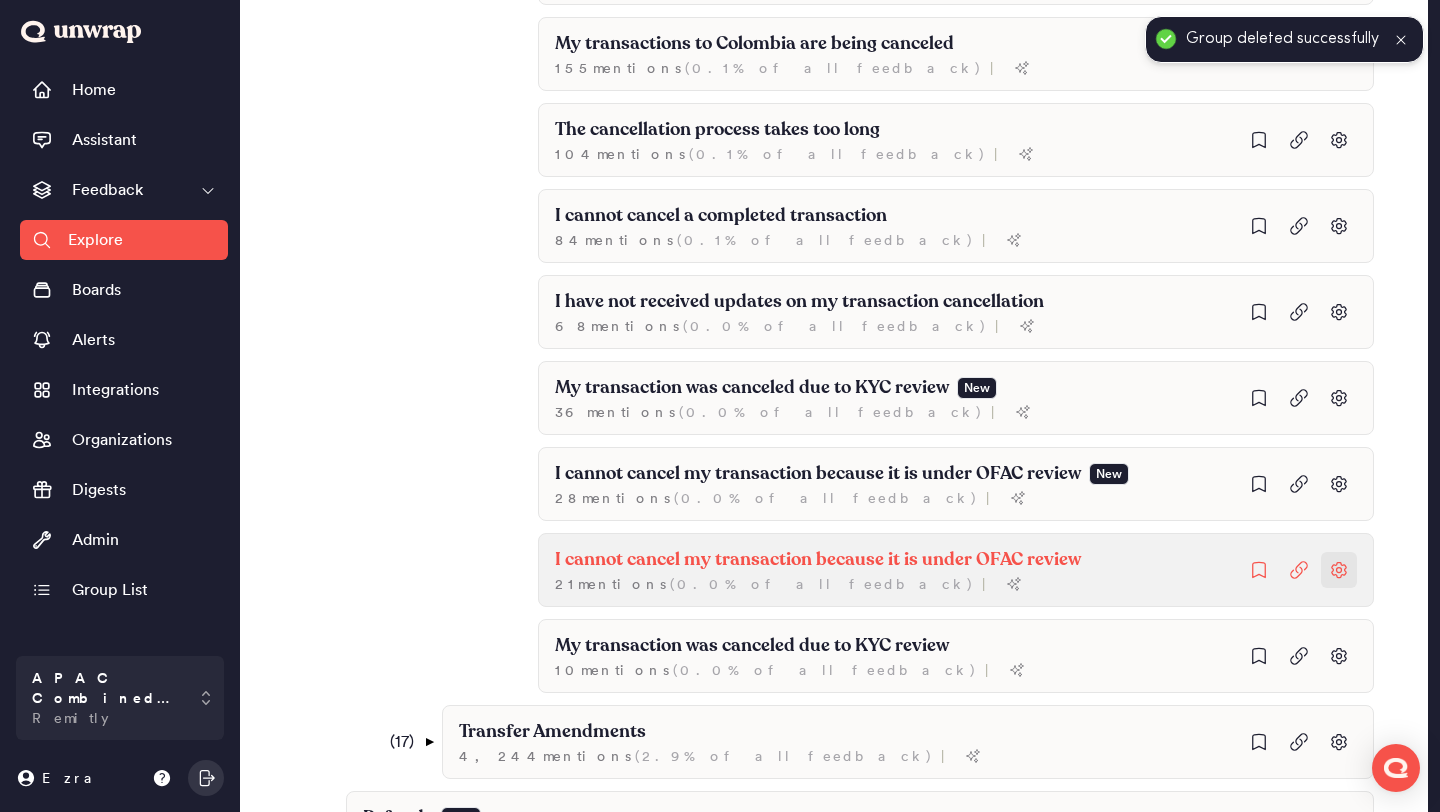 click 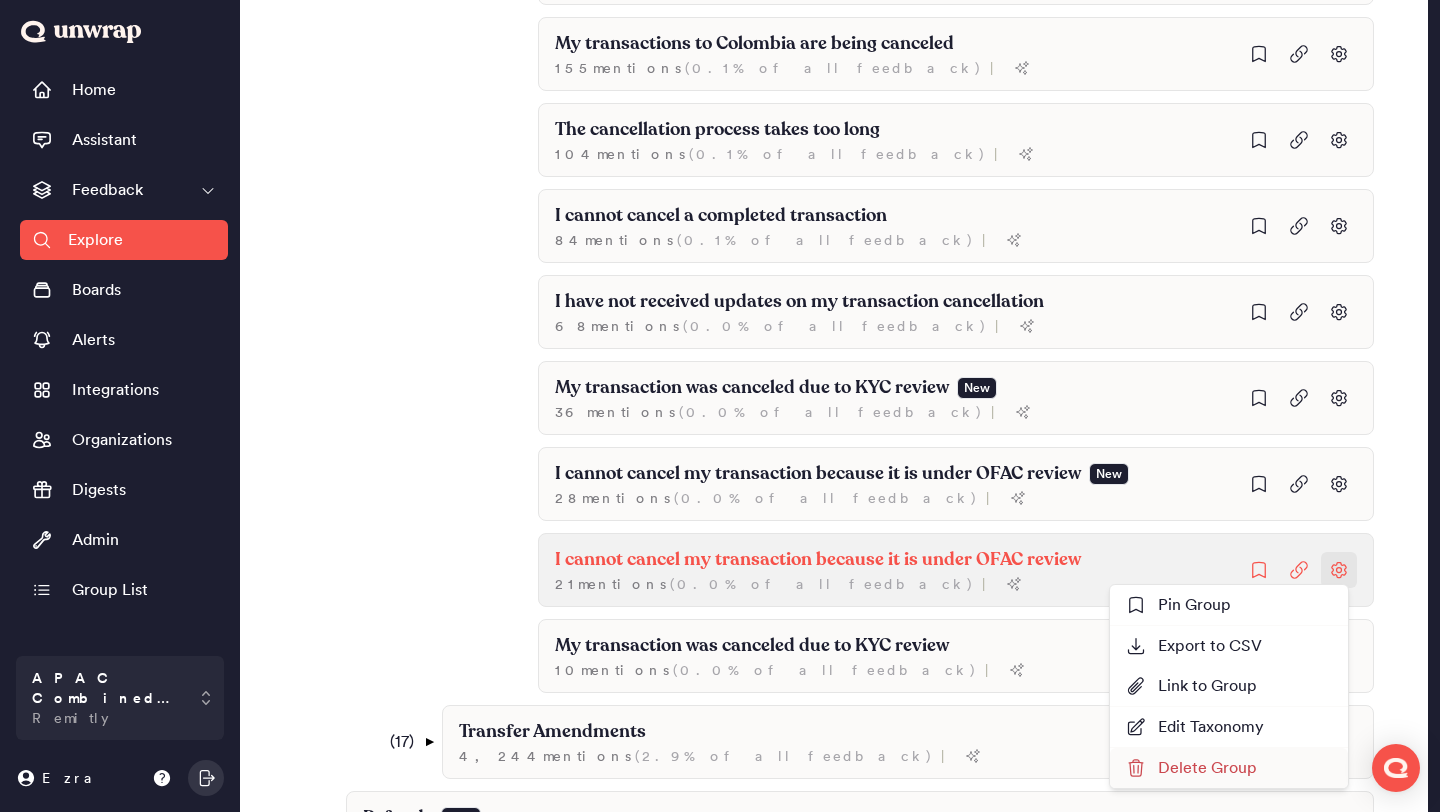 click on "Delete Group" at bounding box center (1191, 768) 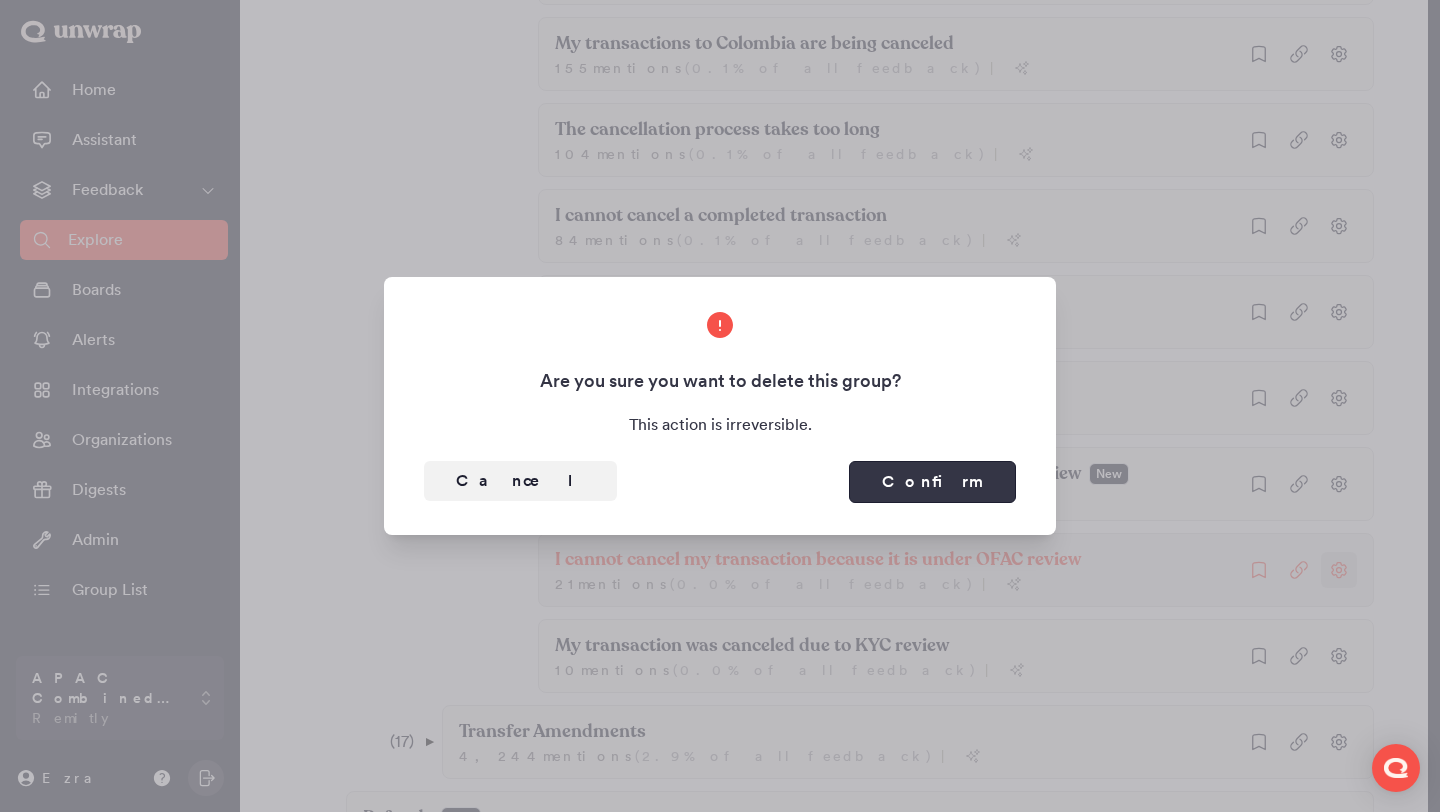 click on "Confirm" at bounding box center [932, 482] 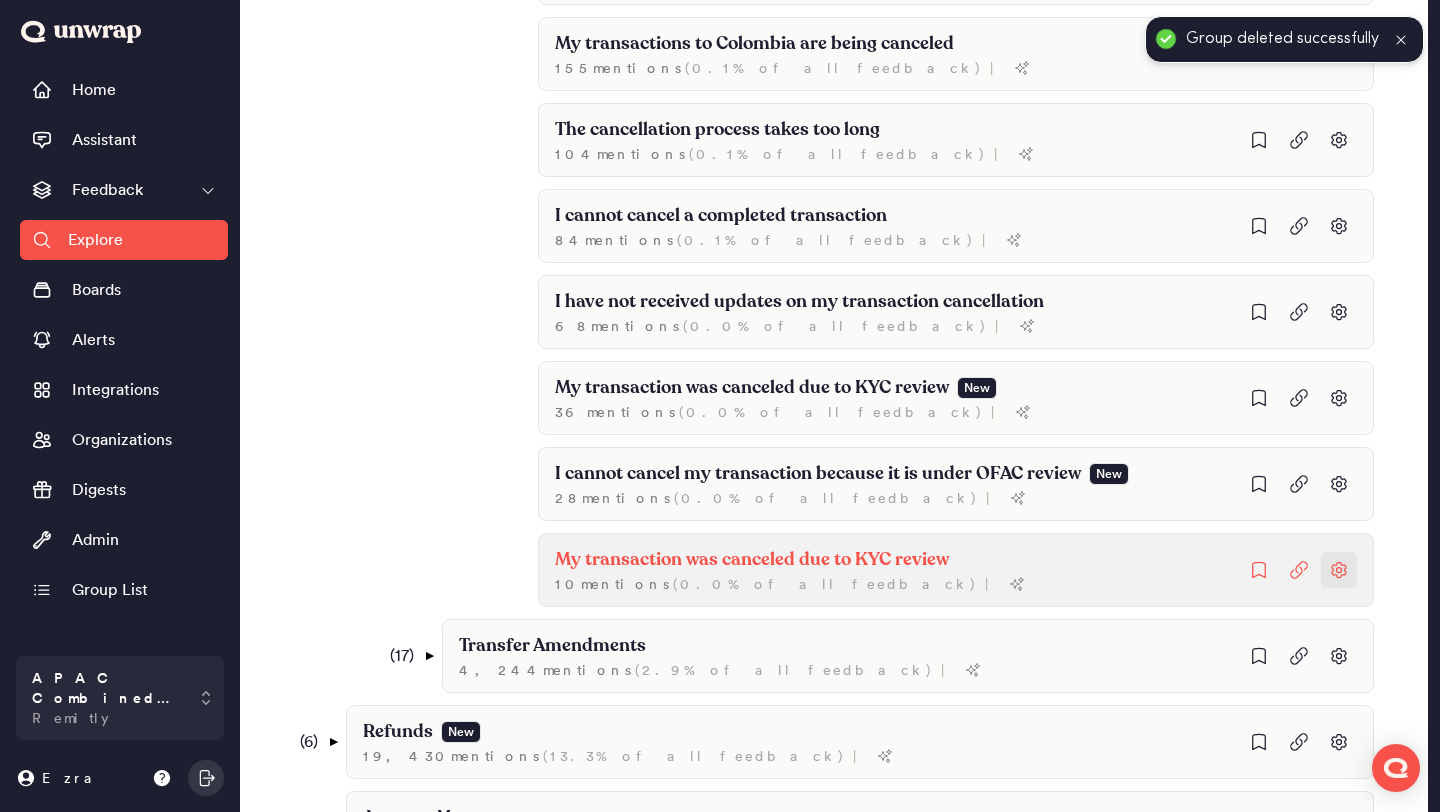 click 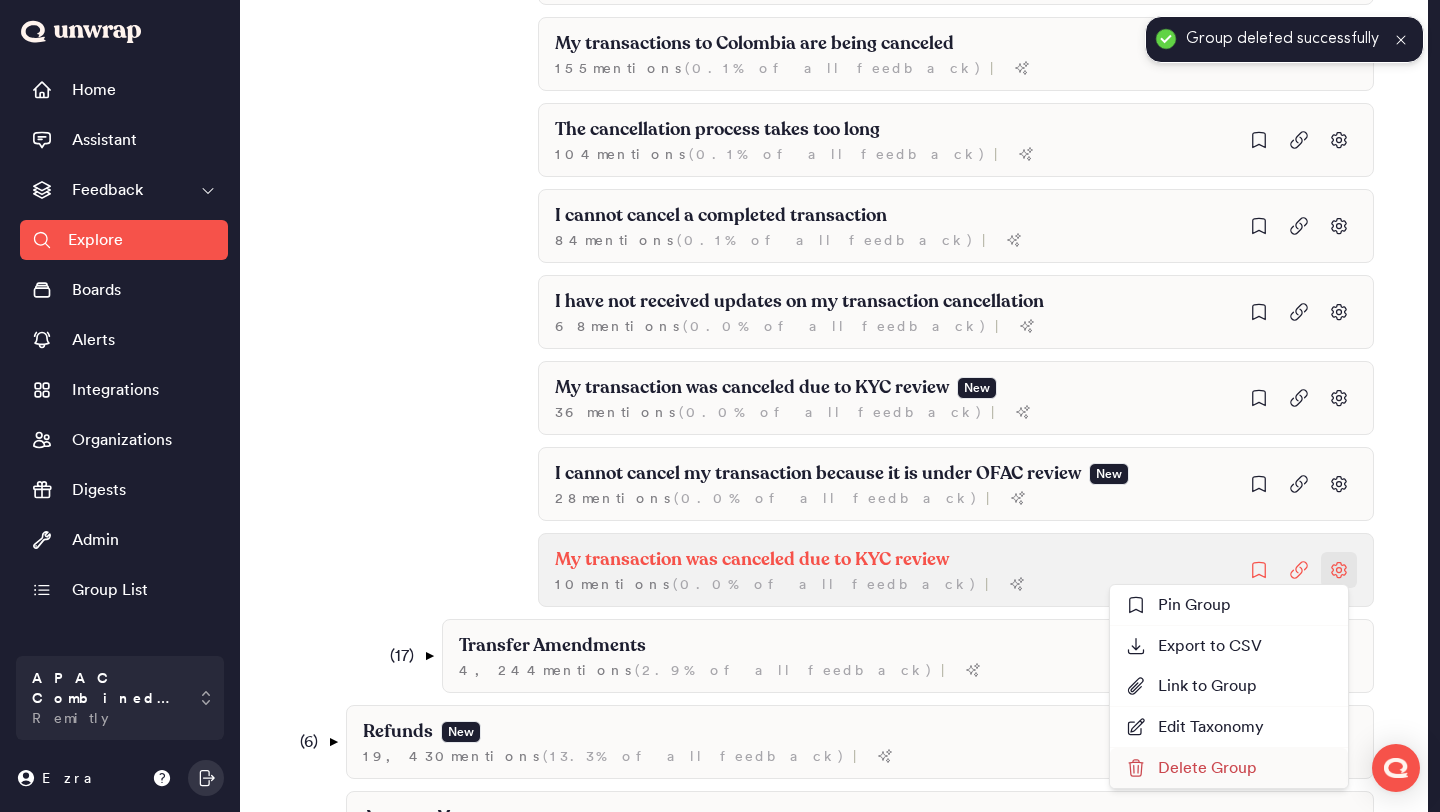 click on "Delete Group" at bounding box center (1191, 768) 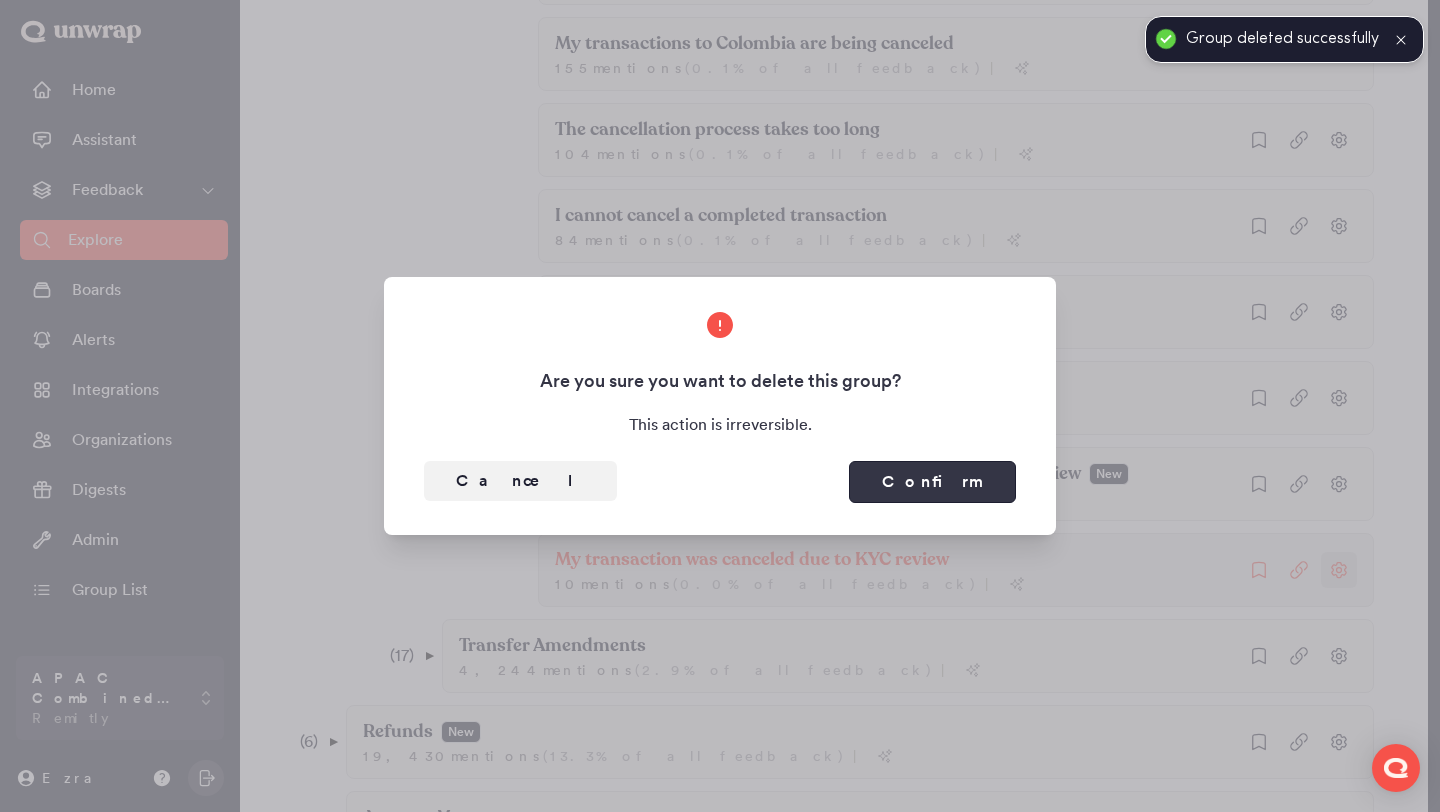 click on "Confirm" at bounding box center (932, 482) 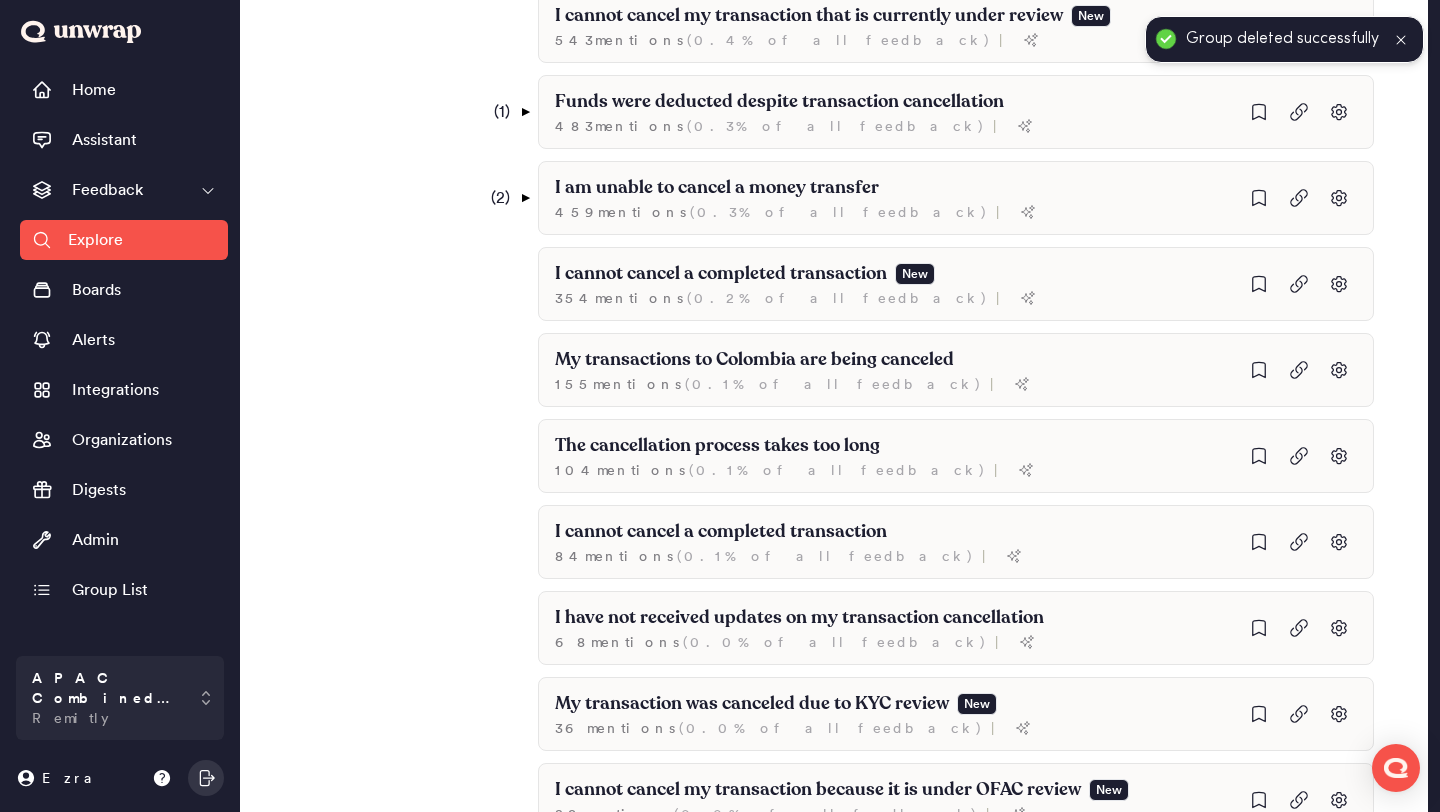 scroll, scrollTop: 1421, scrollLeft: 0, axis: vertical 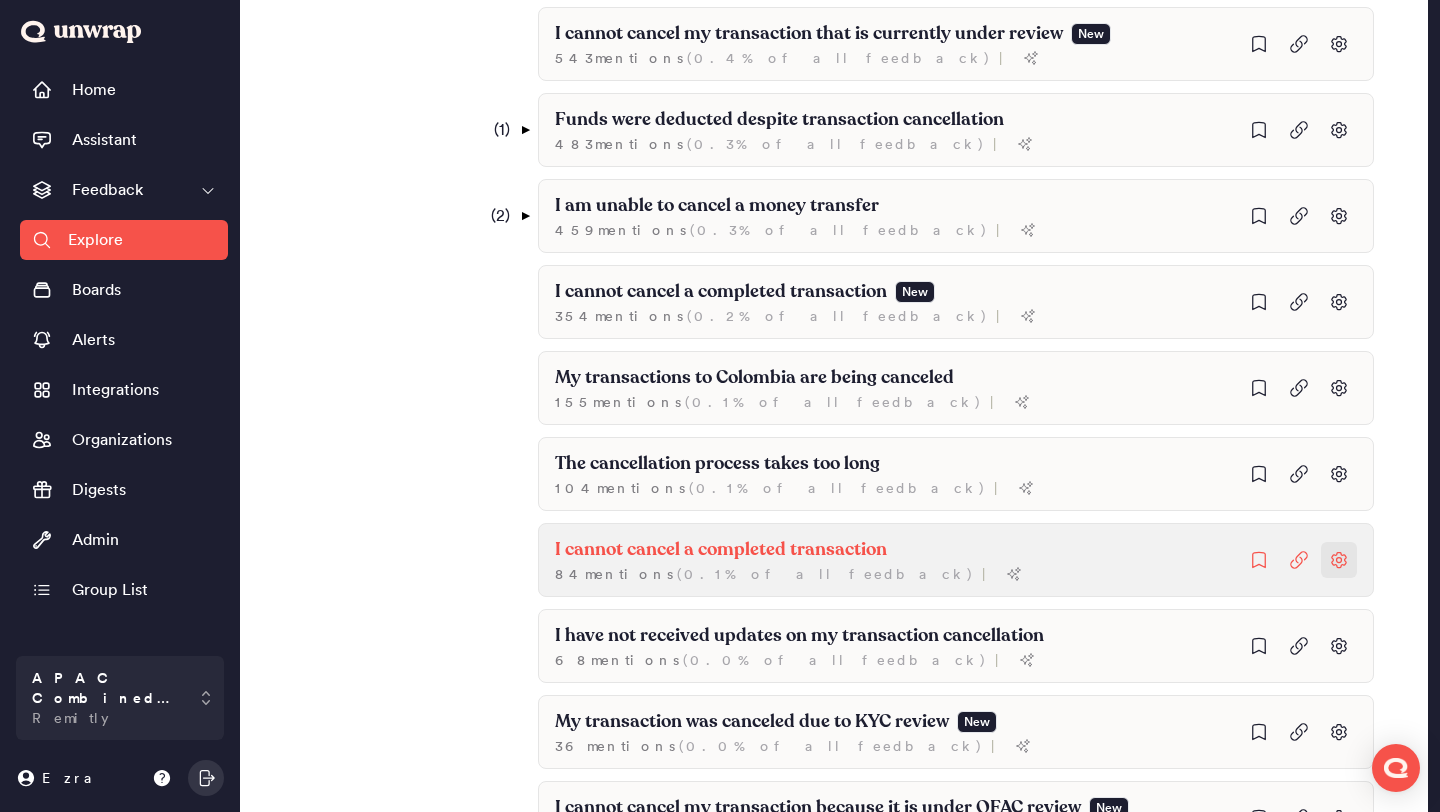 click 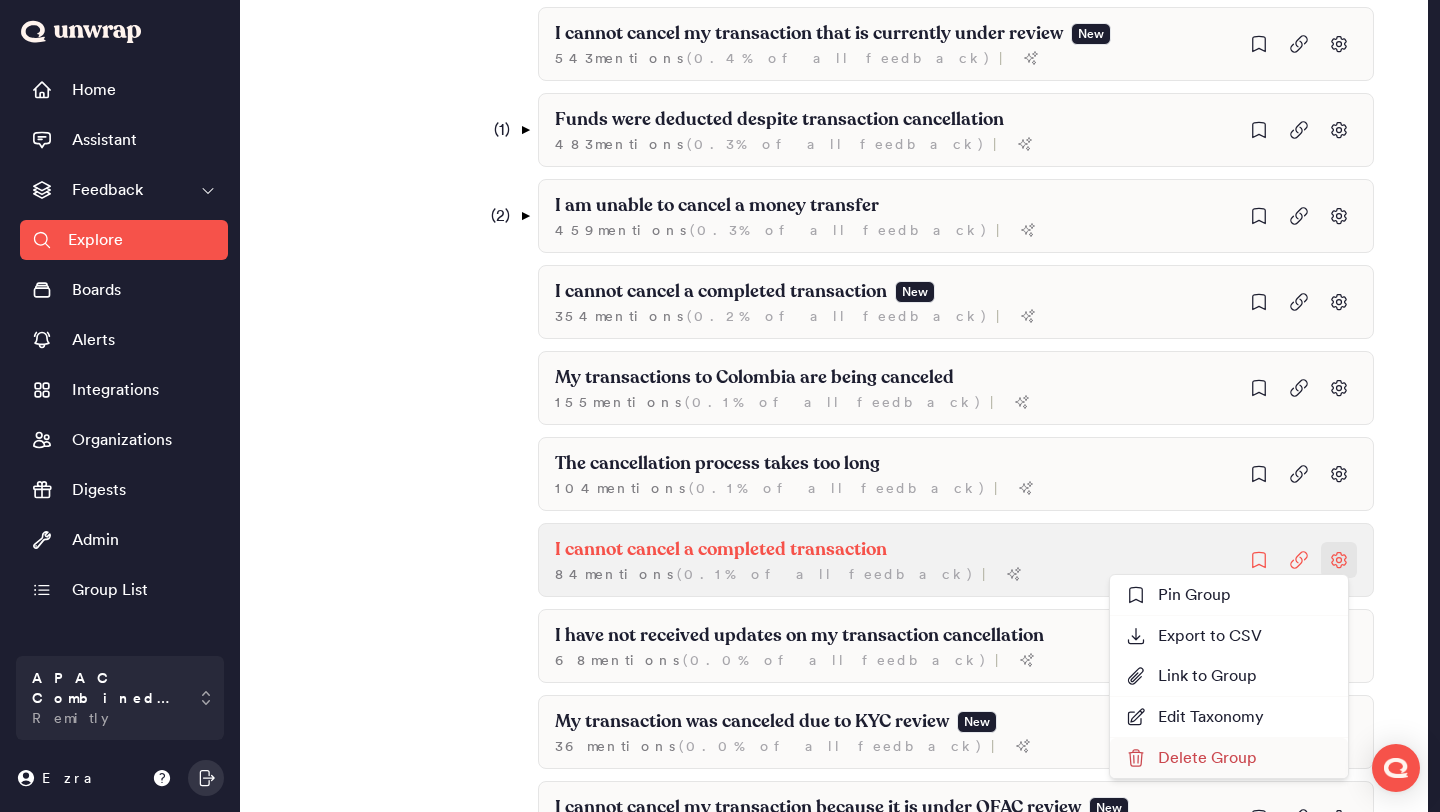 click on "Delete Group" at bounding box center (1191, 758) 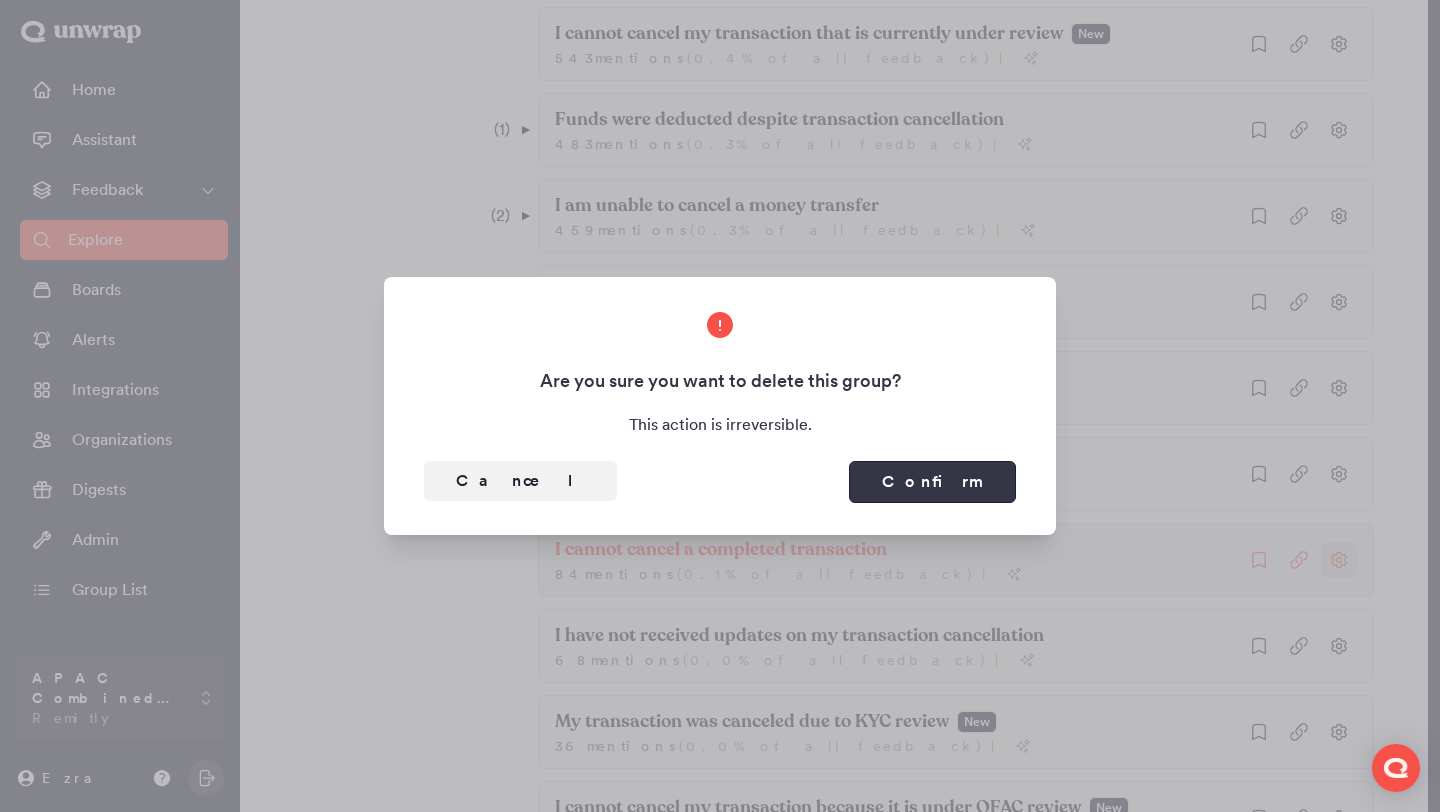 click on "Confirm" at bounding box center [932, 482] 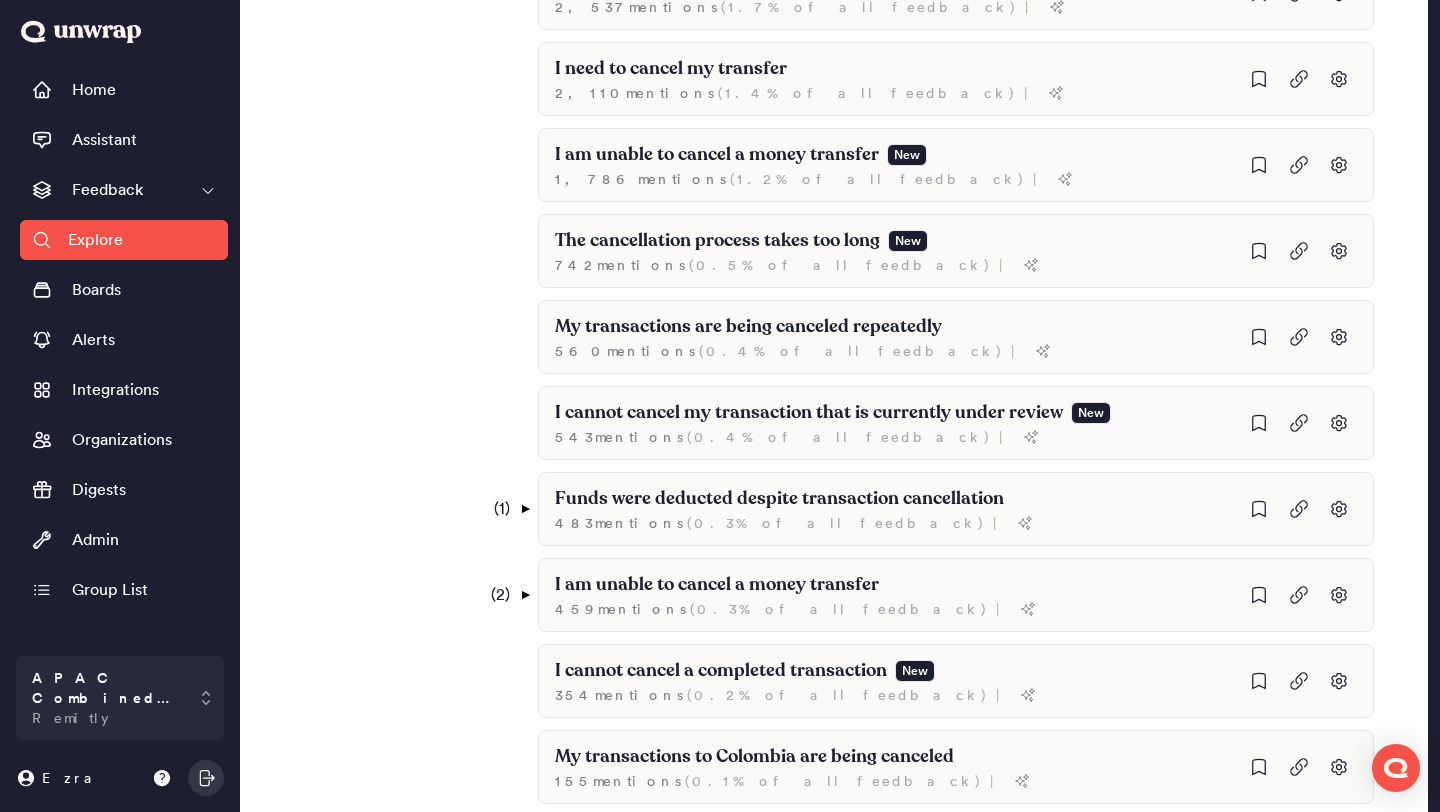 scroll, scrollTop: 1033, scrollLeft: 0, axis: vertical 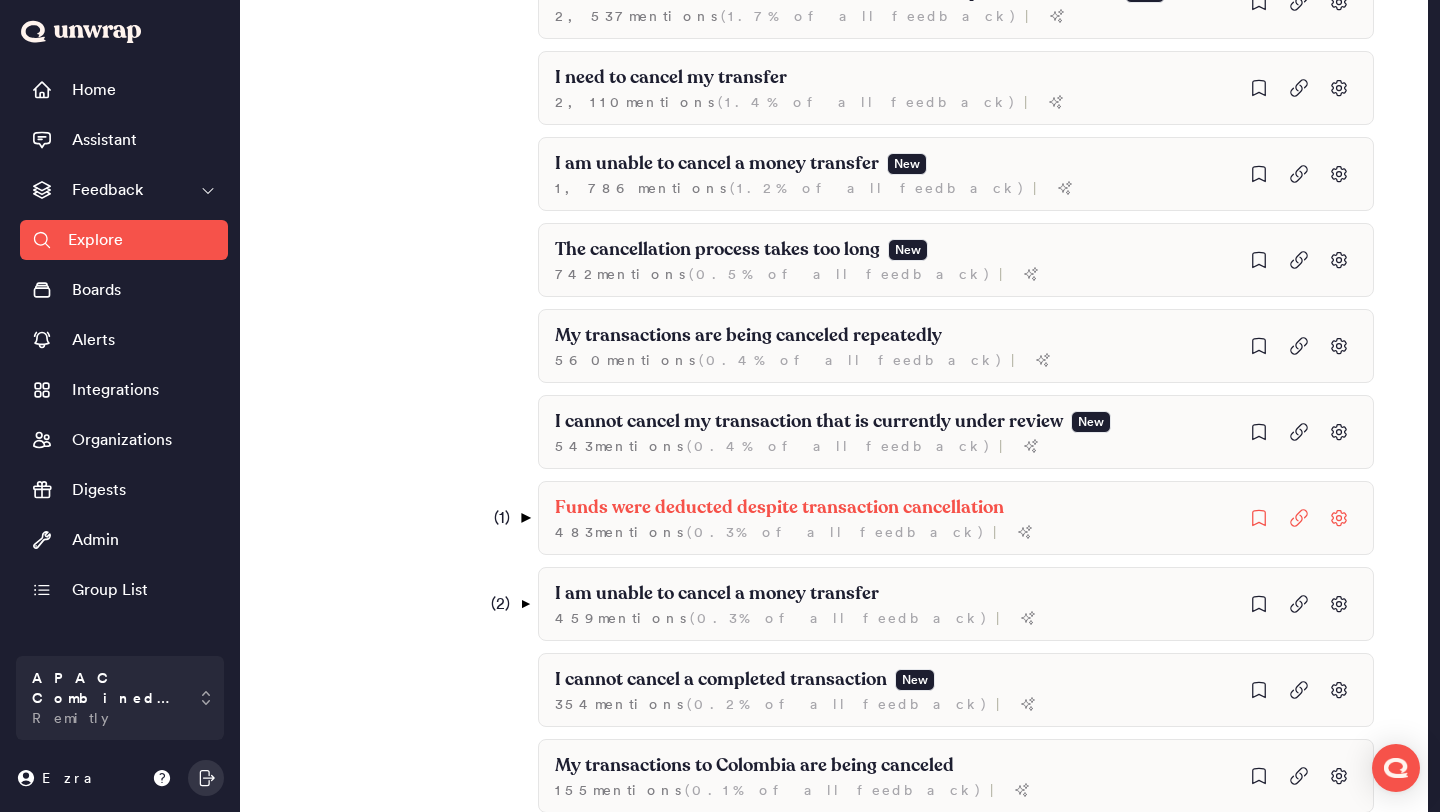 click on "▼" at bounding box center [525, 518] 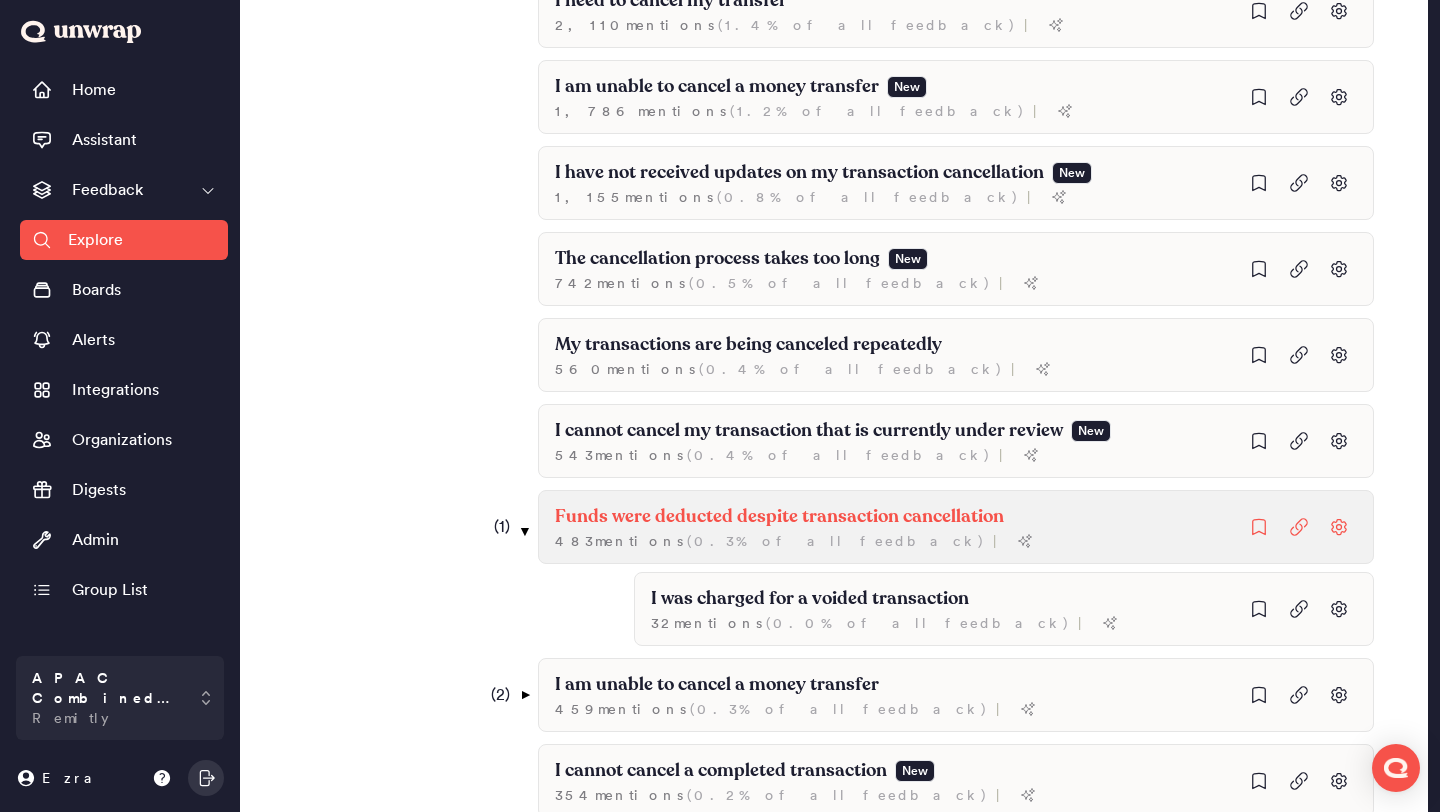 scroll, scrollTop: 956, scrollLeft: 0, axis: vertical 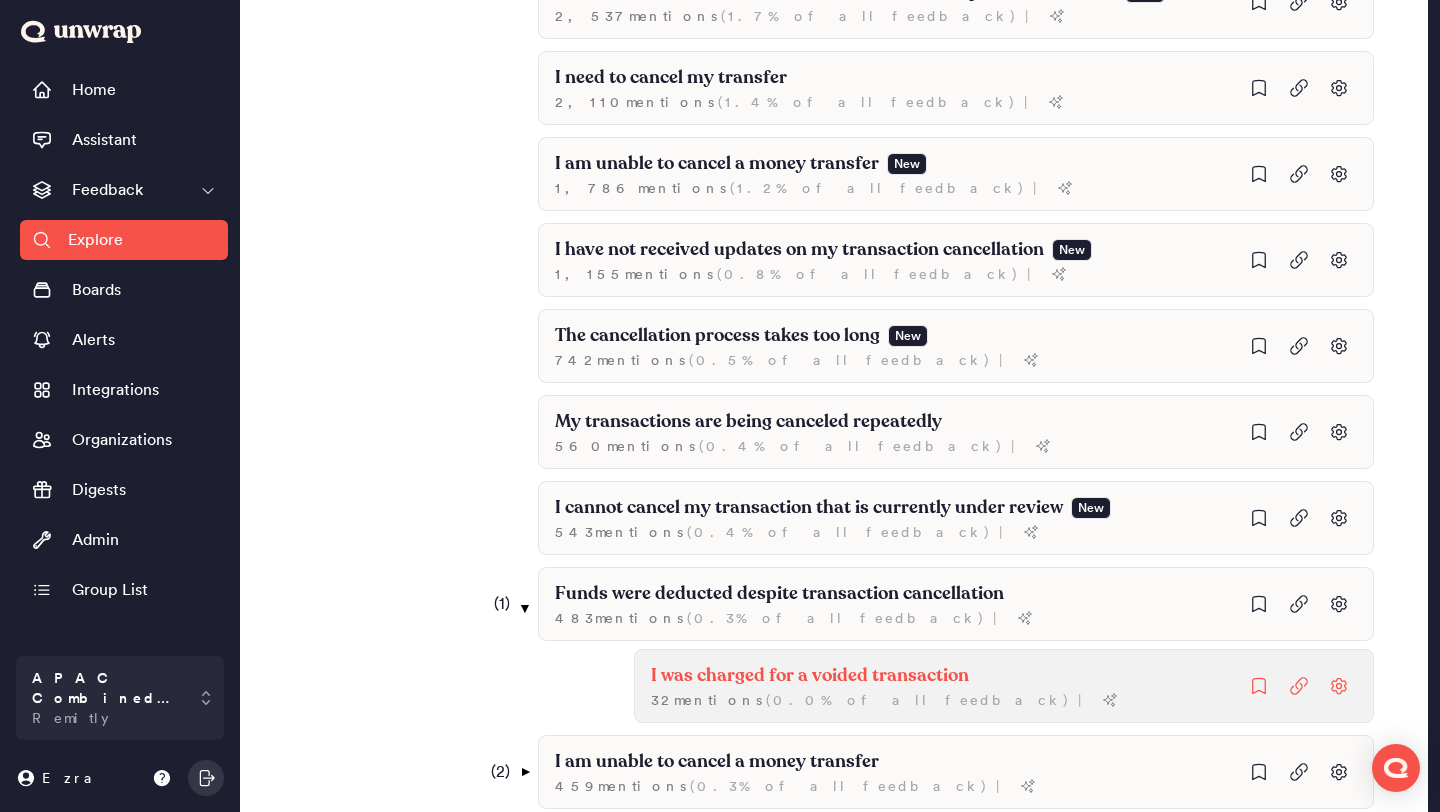 click on "I was charged for a voided transaction" at bounding box center [810, 676] 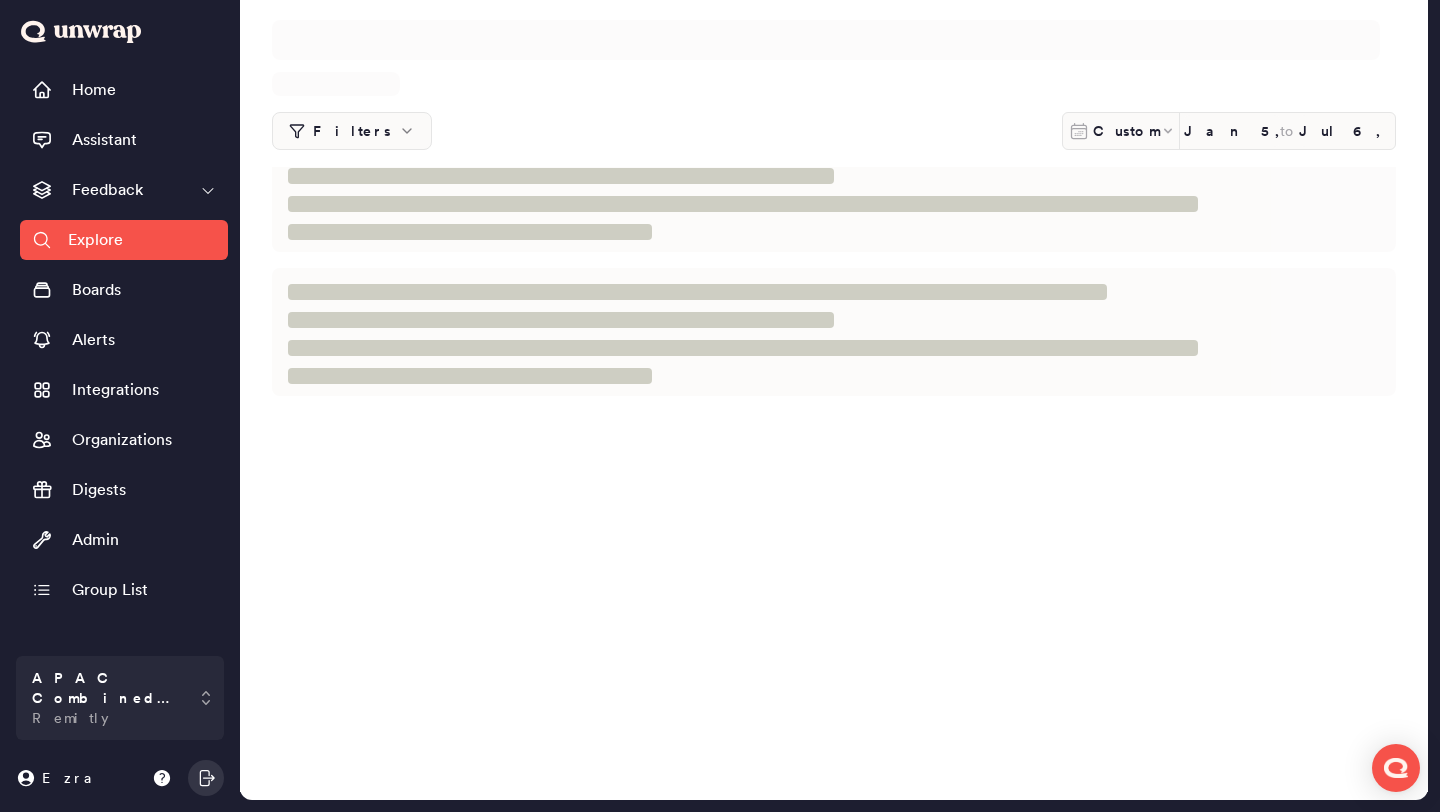 scroll, scrollTop: 0, scrollLeft: 0, axis: both 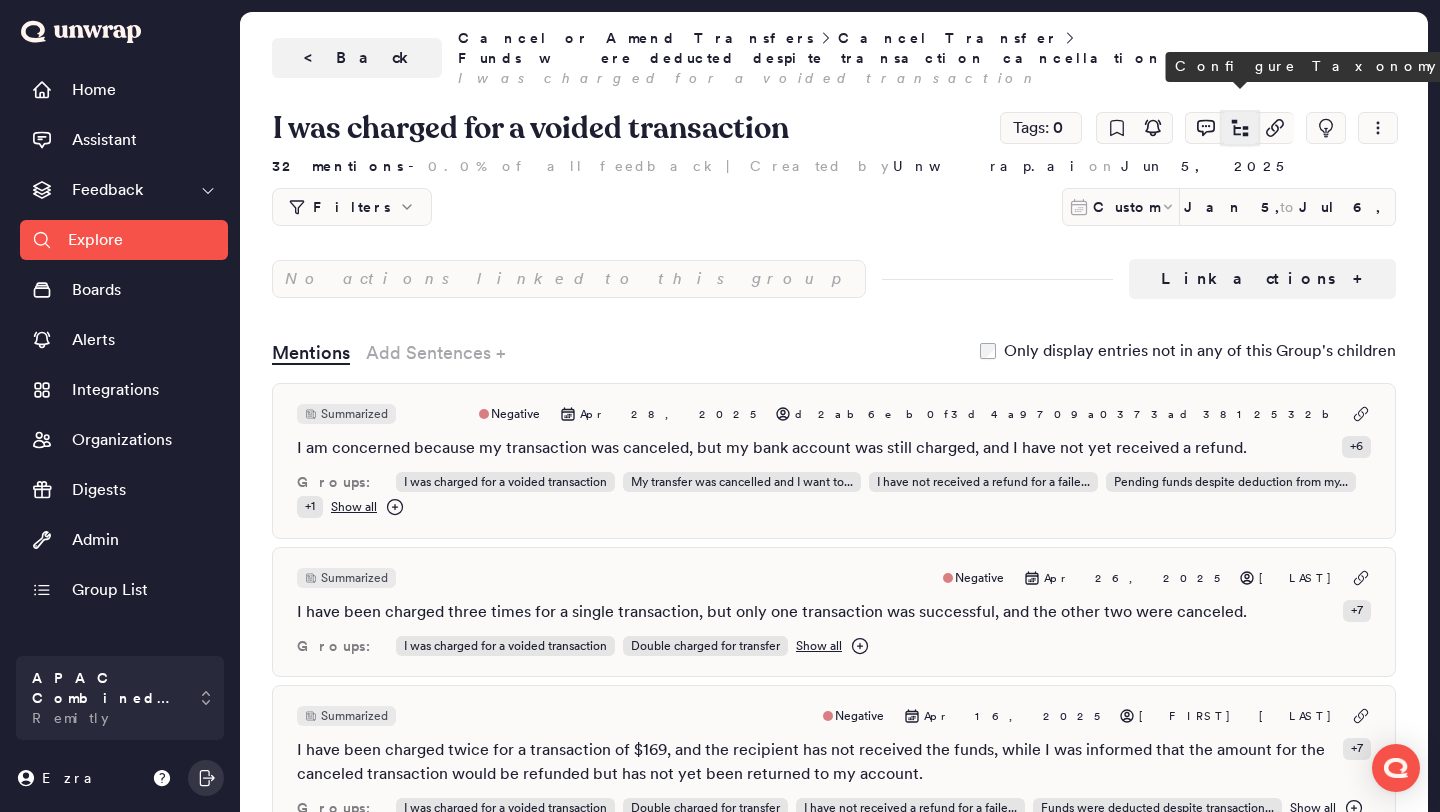 click 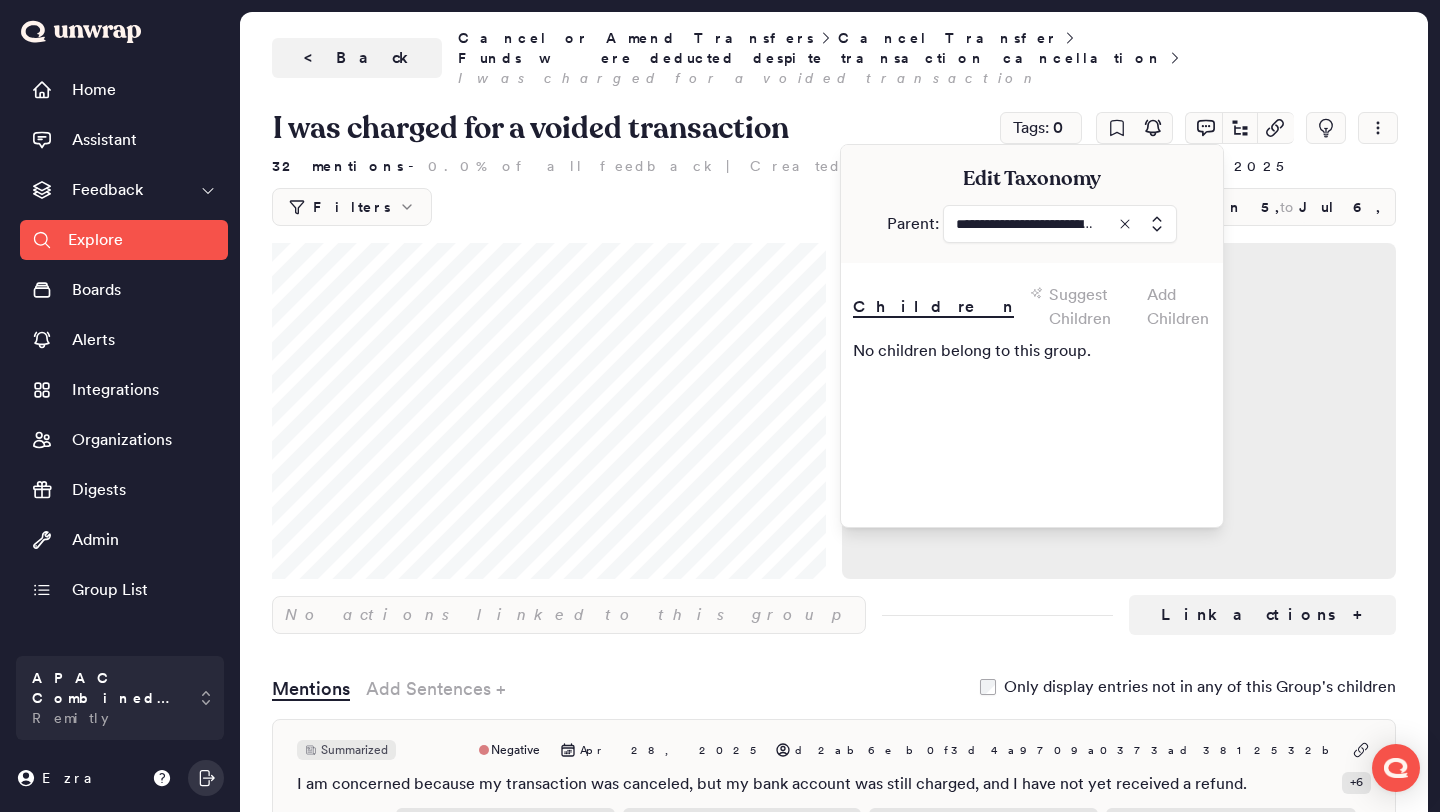 click at bounding box center (1060, 224) 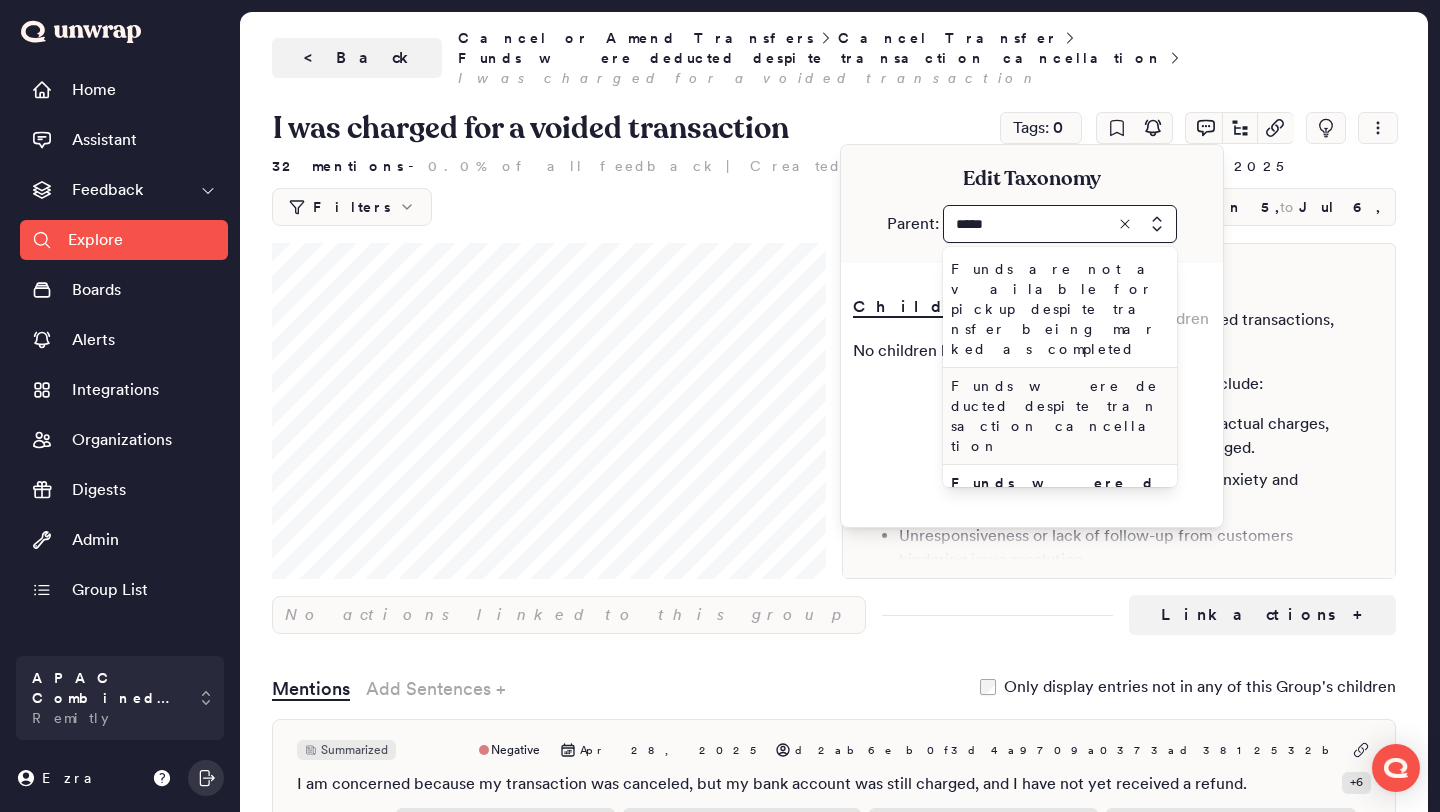 type on "*****" 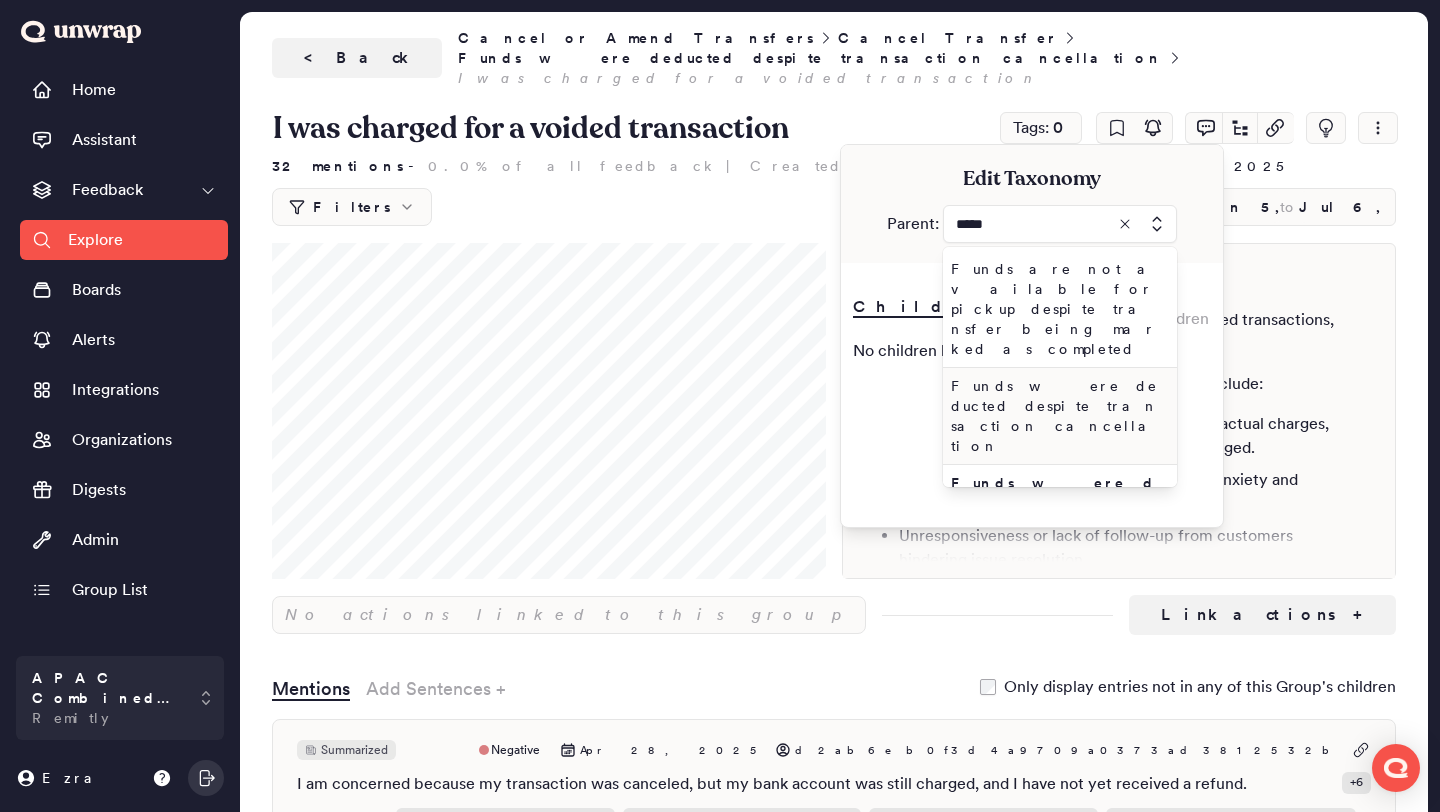 click on "Funds were deducted despite transaction cancellation" at bounding box center [1056, 416] 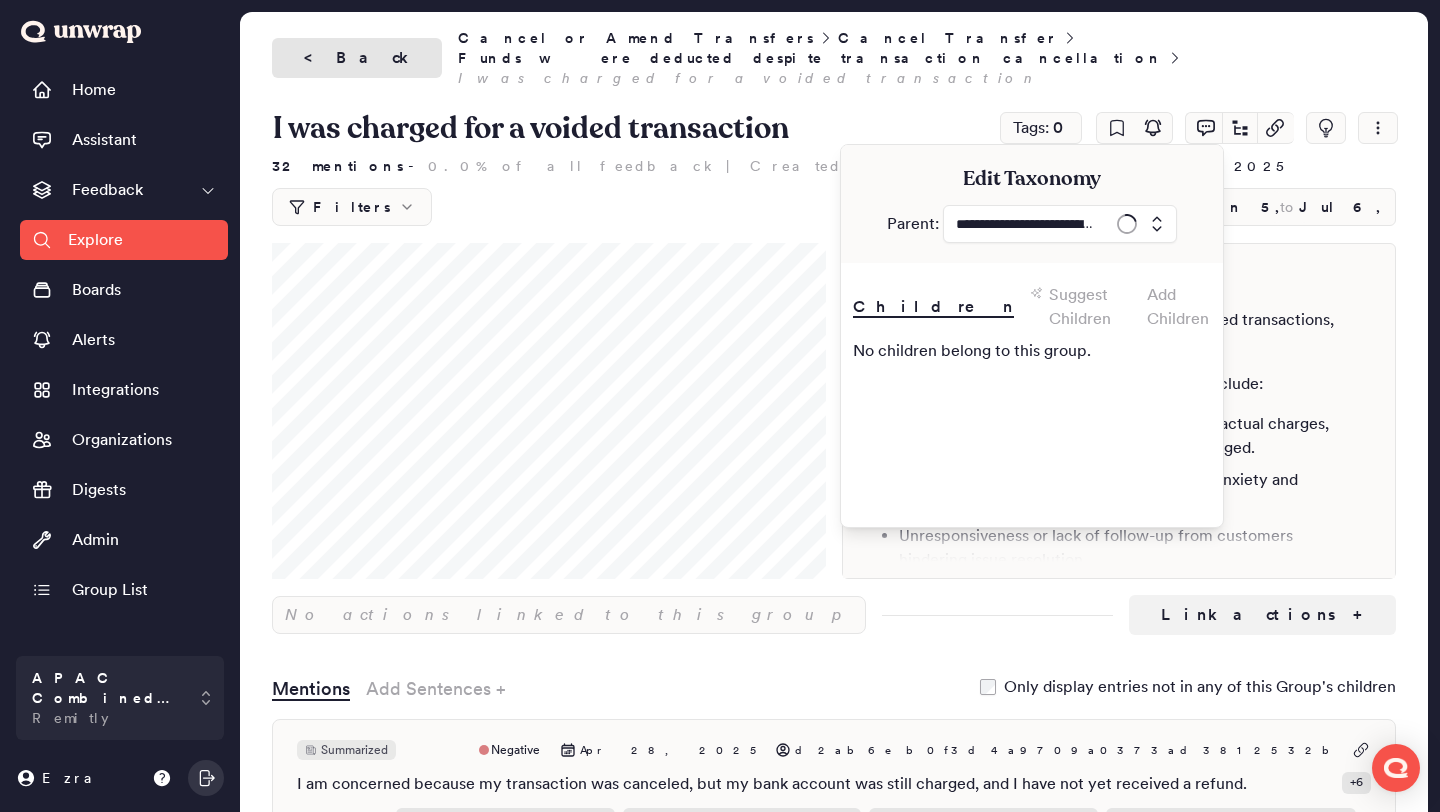 type on "**********" 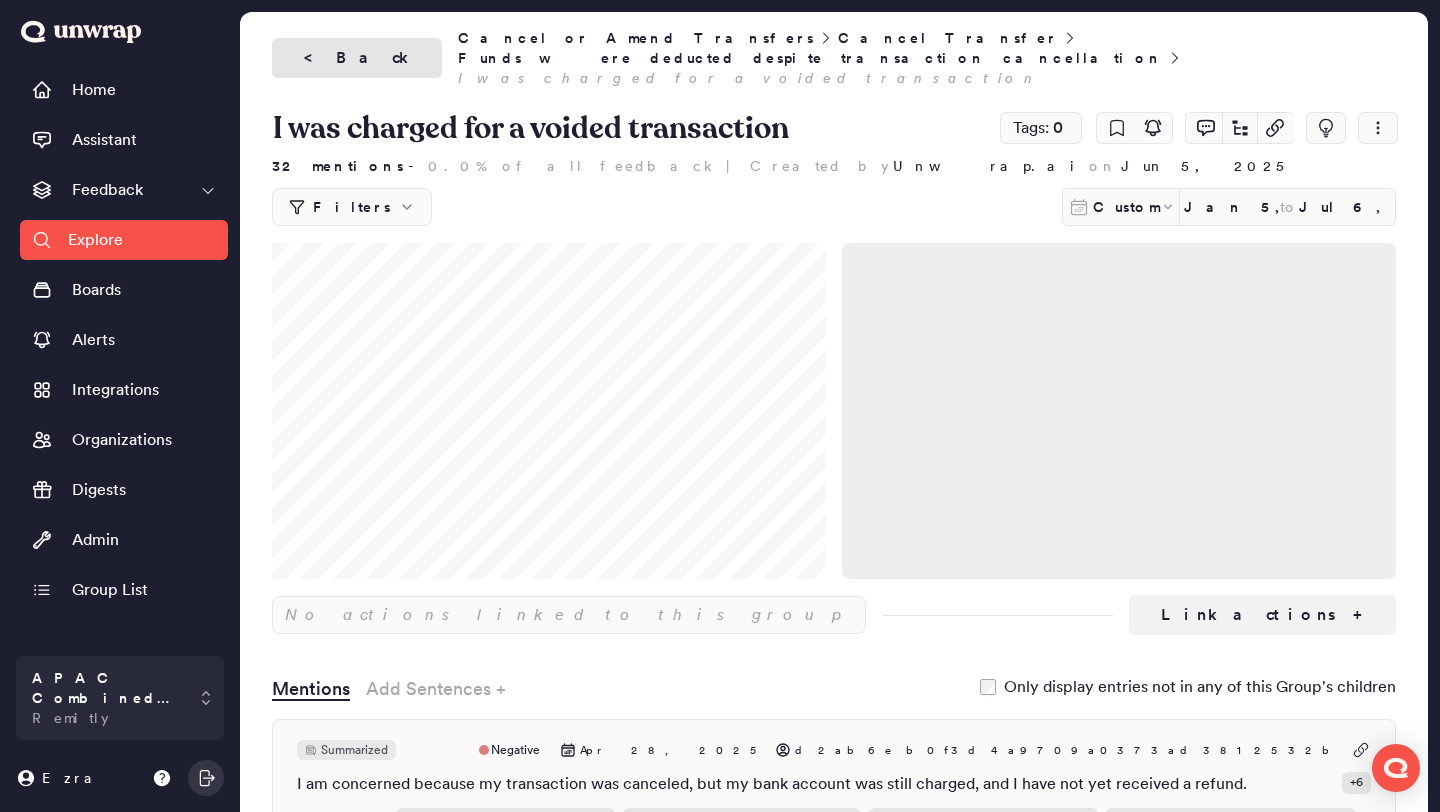 click on "< Back" at bounding box center [357, 58] 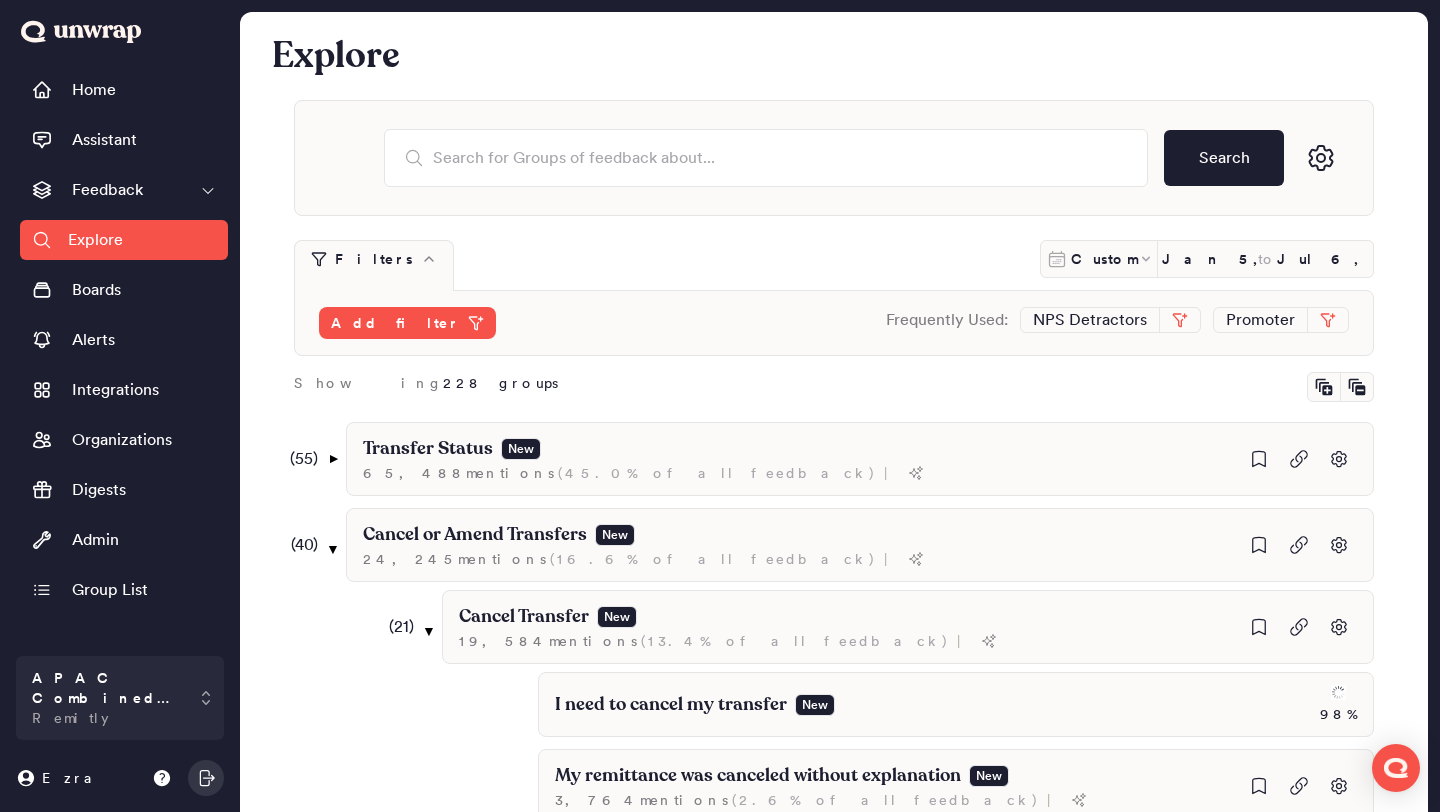 scroll, scrollTop: 956, scrollLeft: 0, axis: vertical 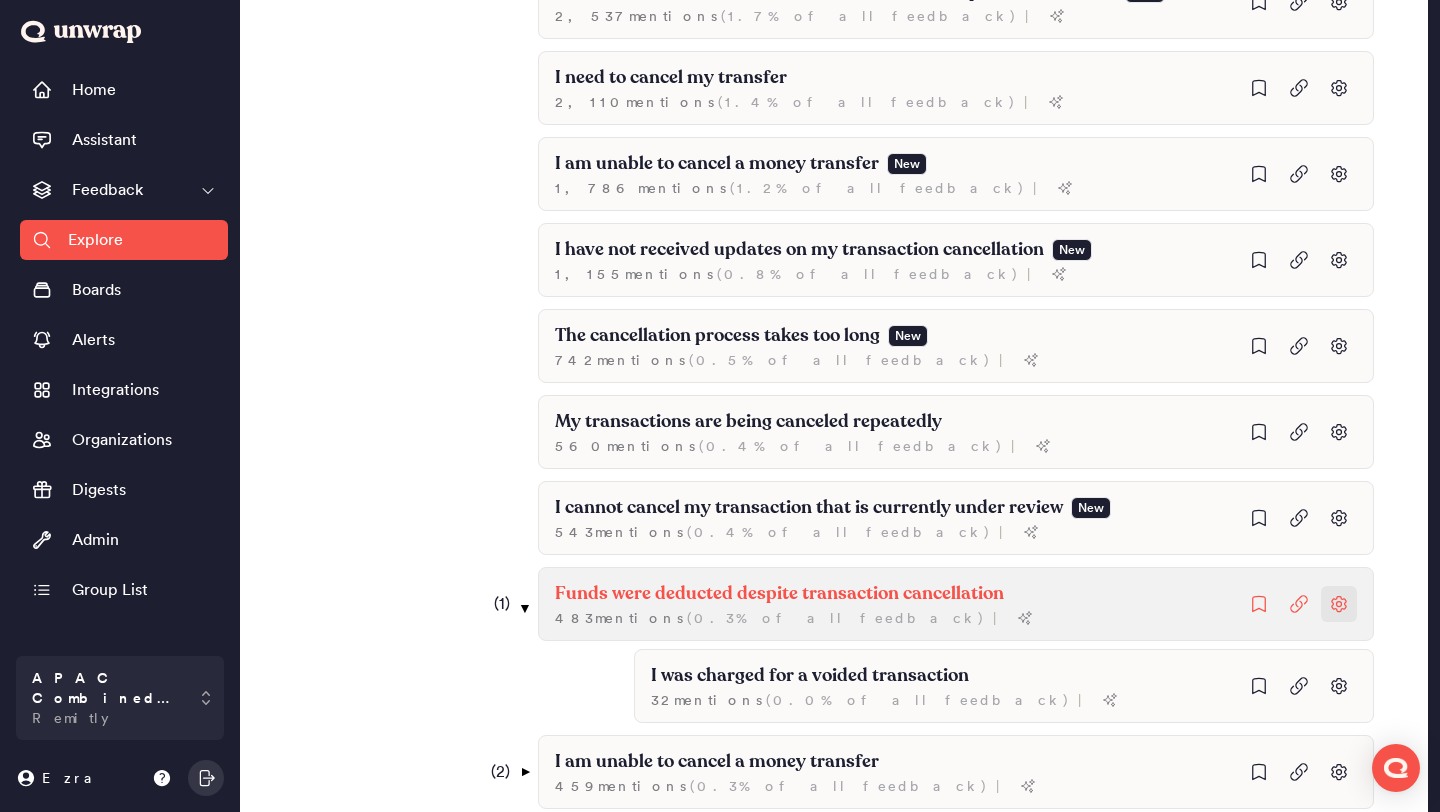 click 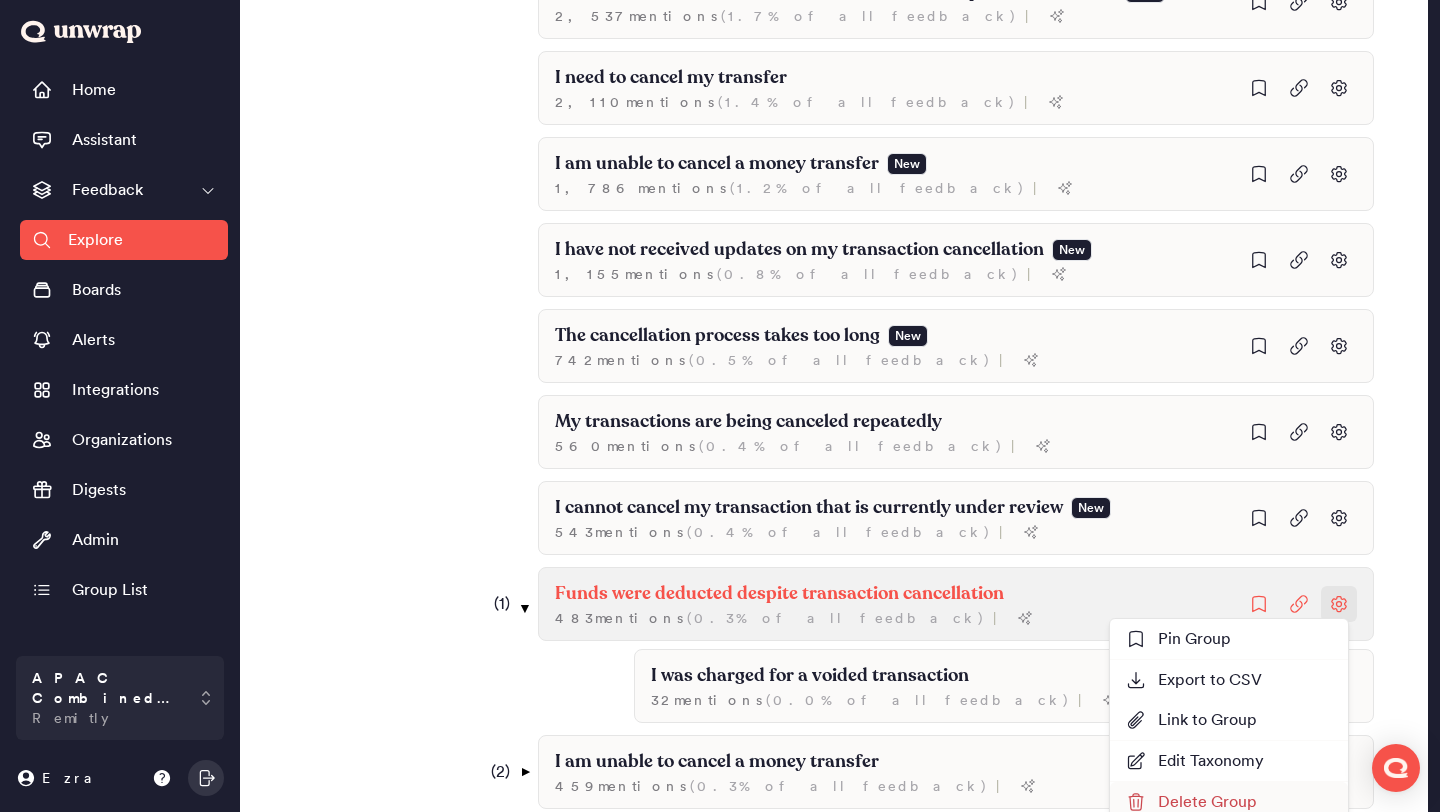 click on "Delete Group" at bounding box center [1191, 802] 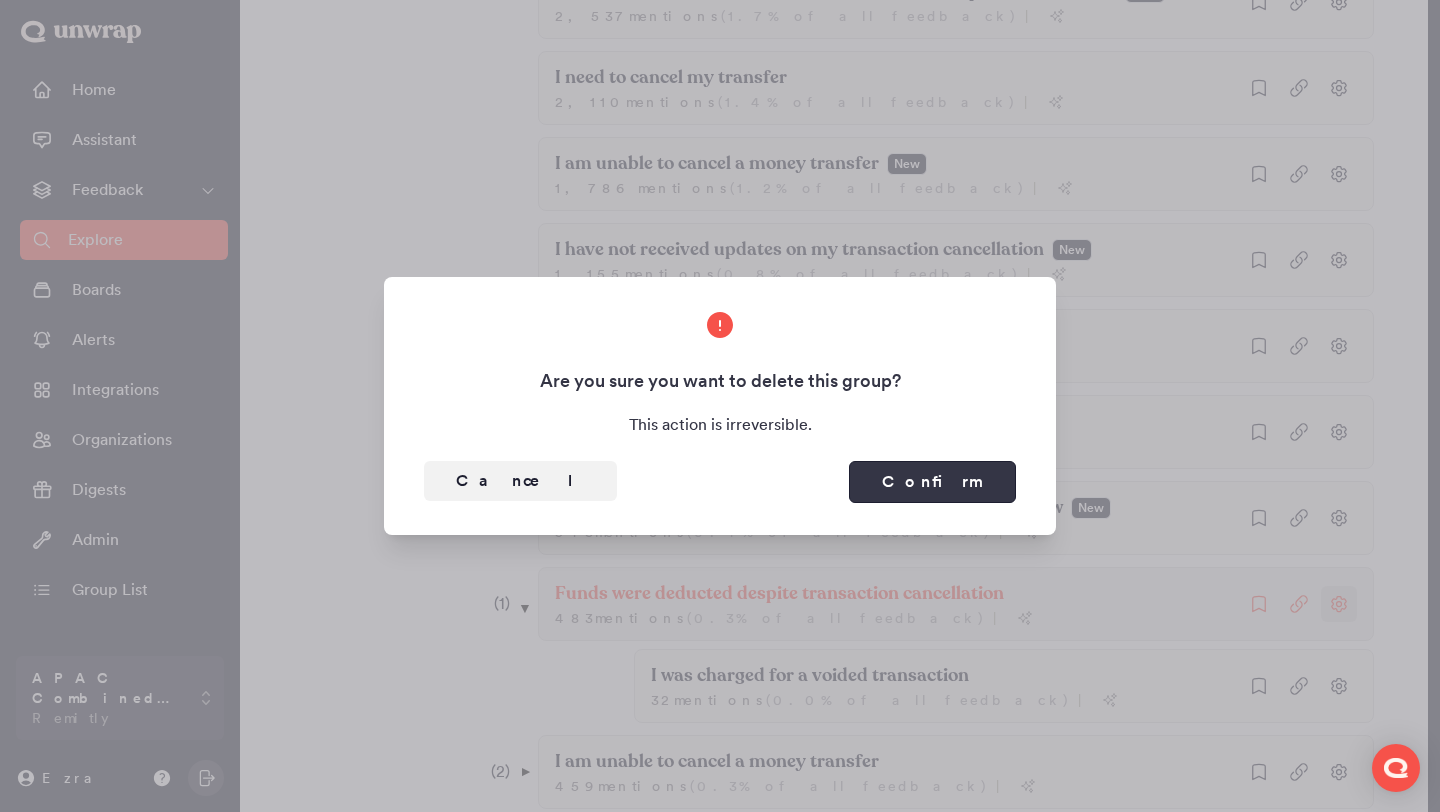 click on "Confirm" at bounding box center (932, 482) 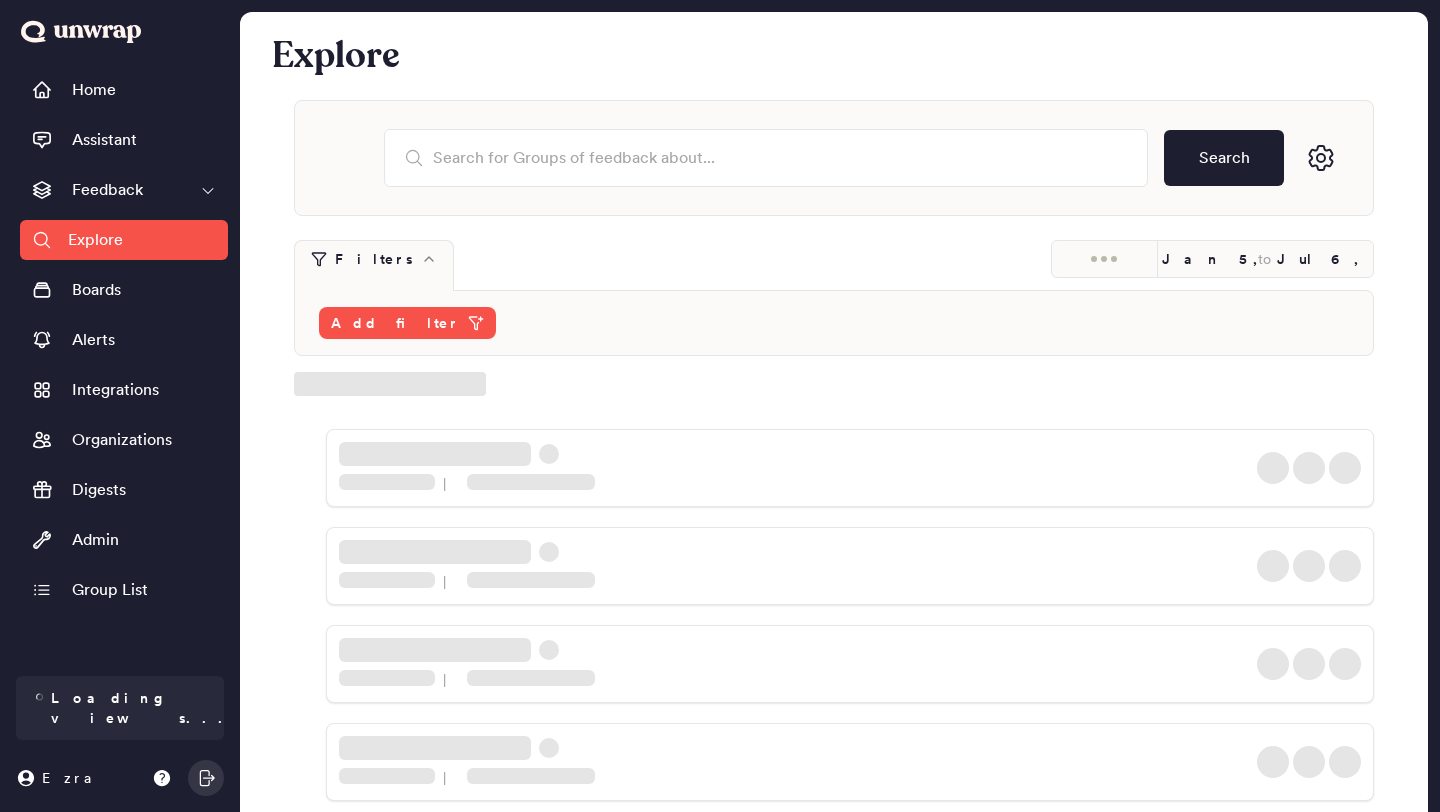 scroll, scrollTop: 956, scrollLeft: 0, axis: vertical 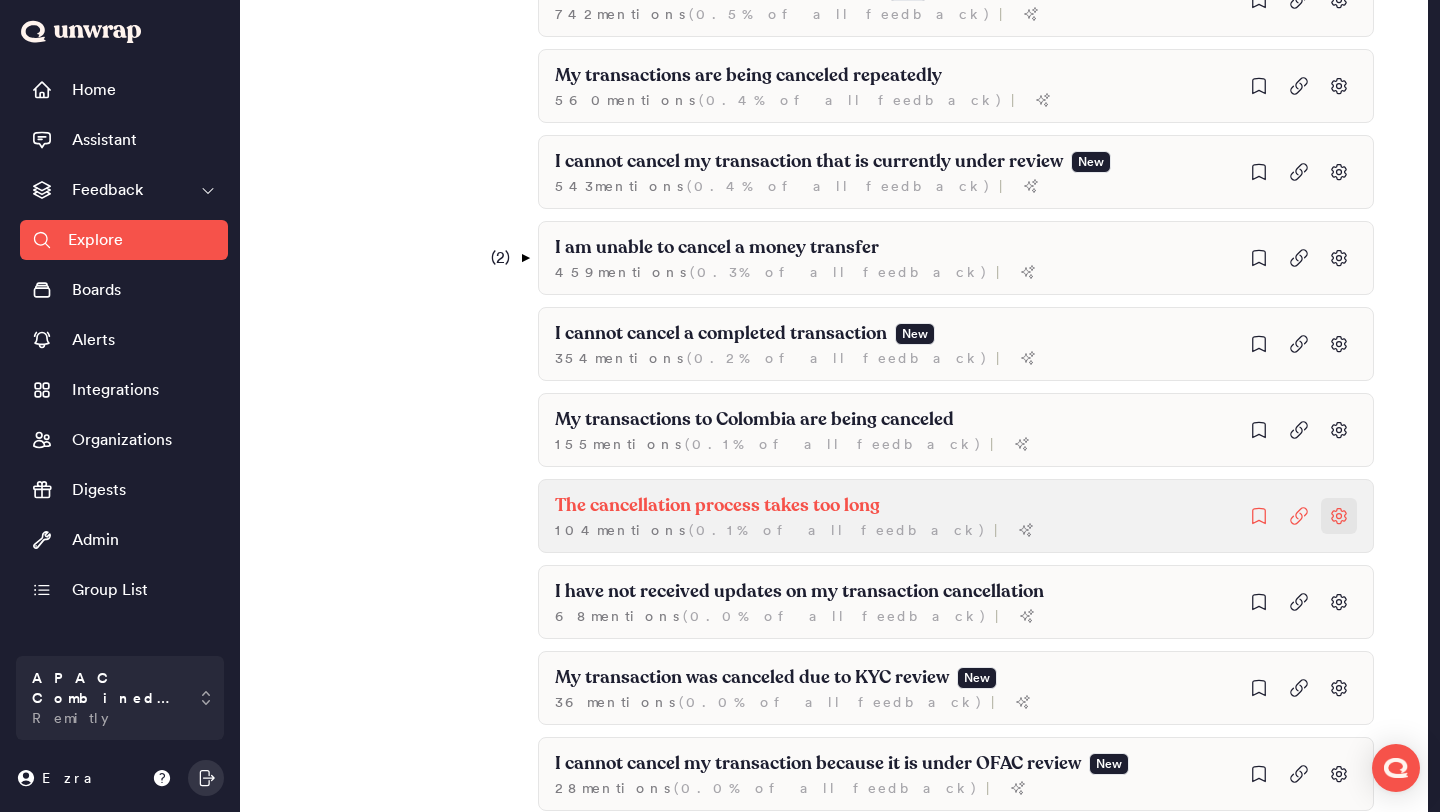 click at bounding box center [1339, -516] 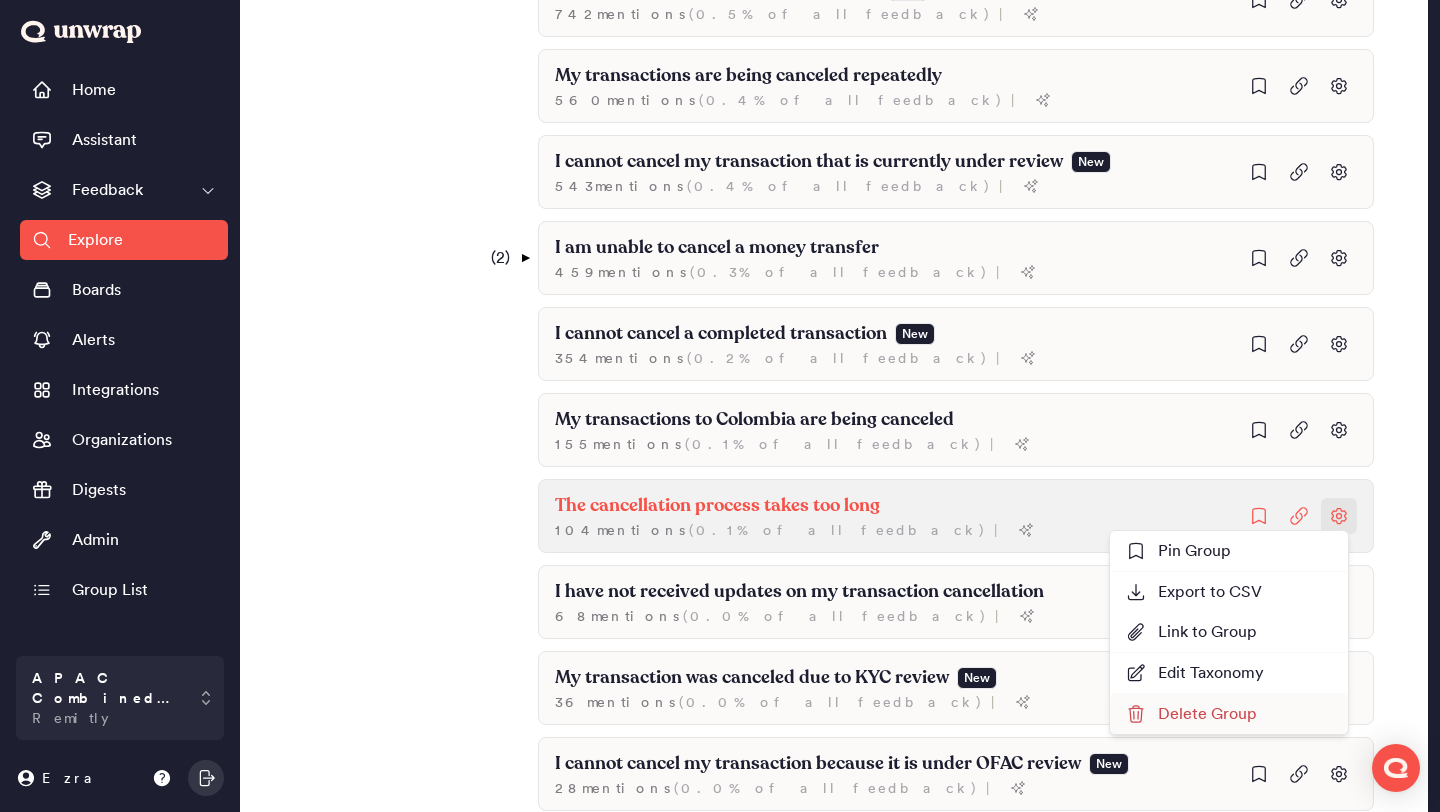 click on "Delete Group" at bounding box center [1191, 714] 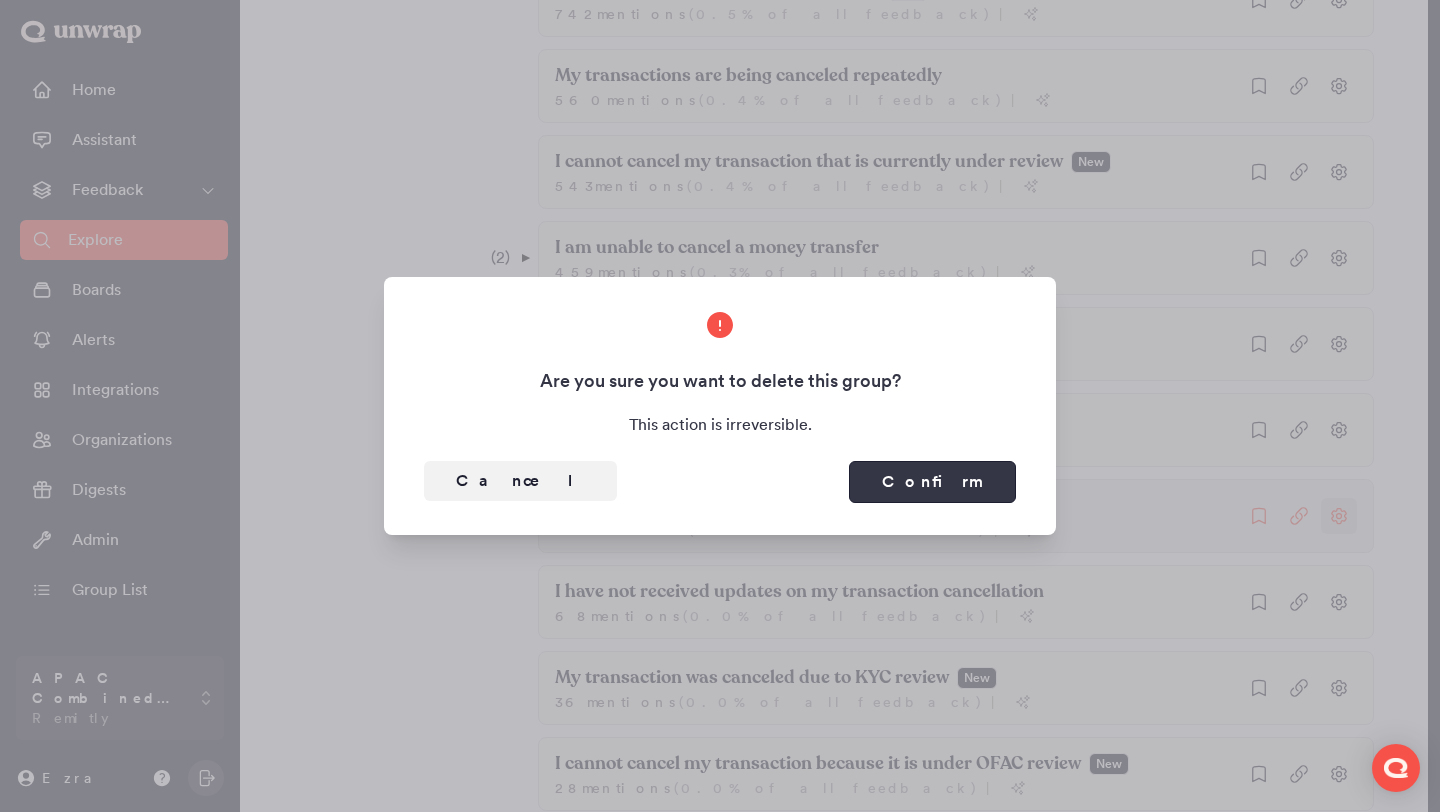 click on "Confirm" at bounding box center (932, 482) 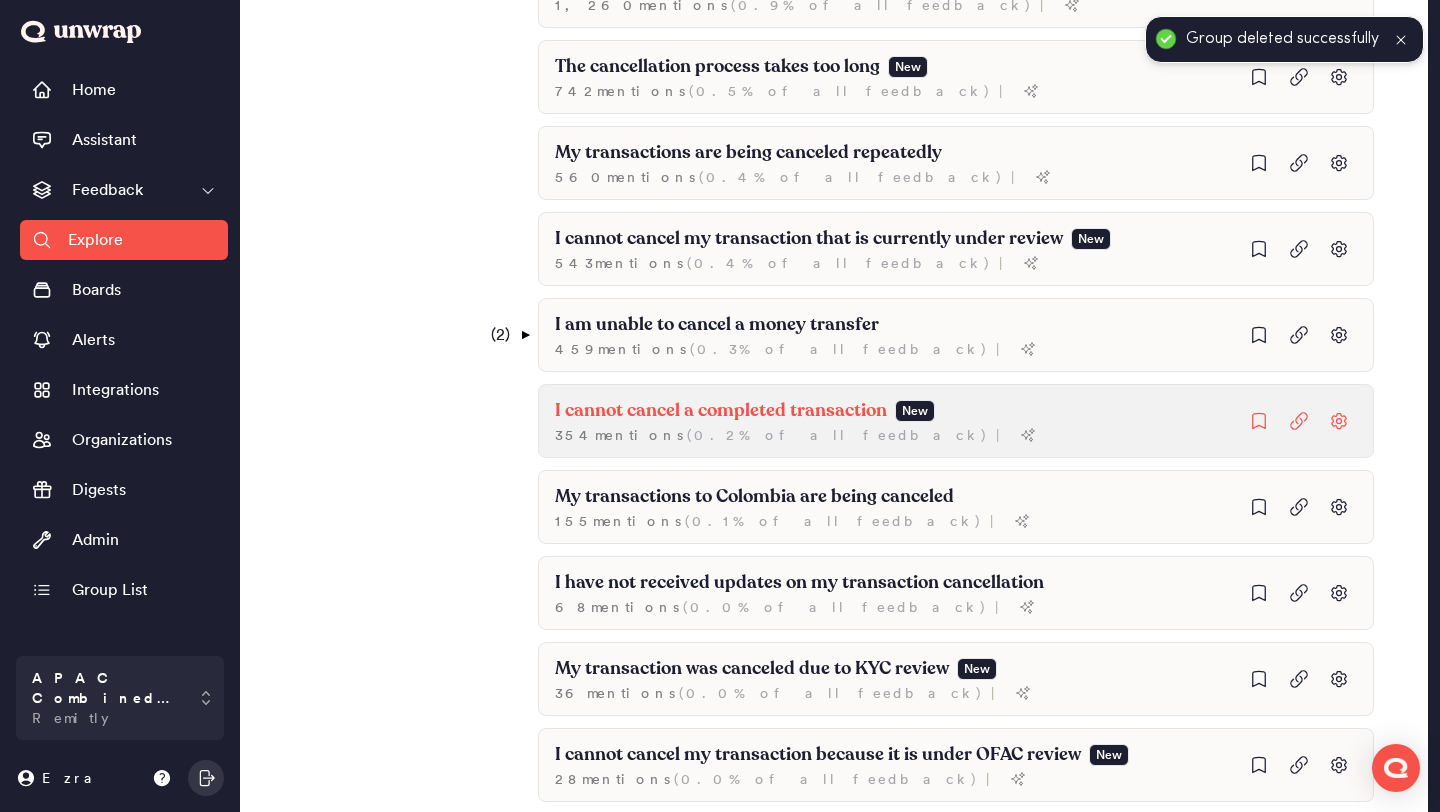 scroll, scrollTop: 1230, scrollLeft: 0, axis: vertical 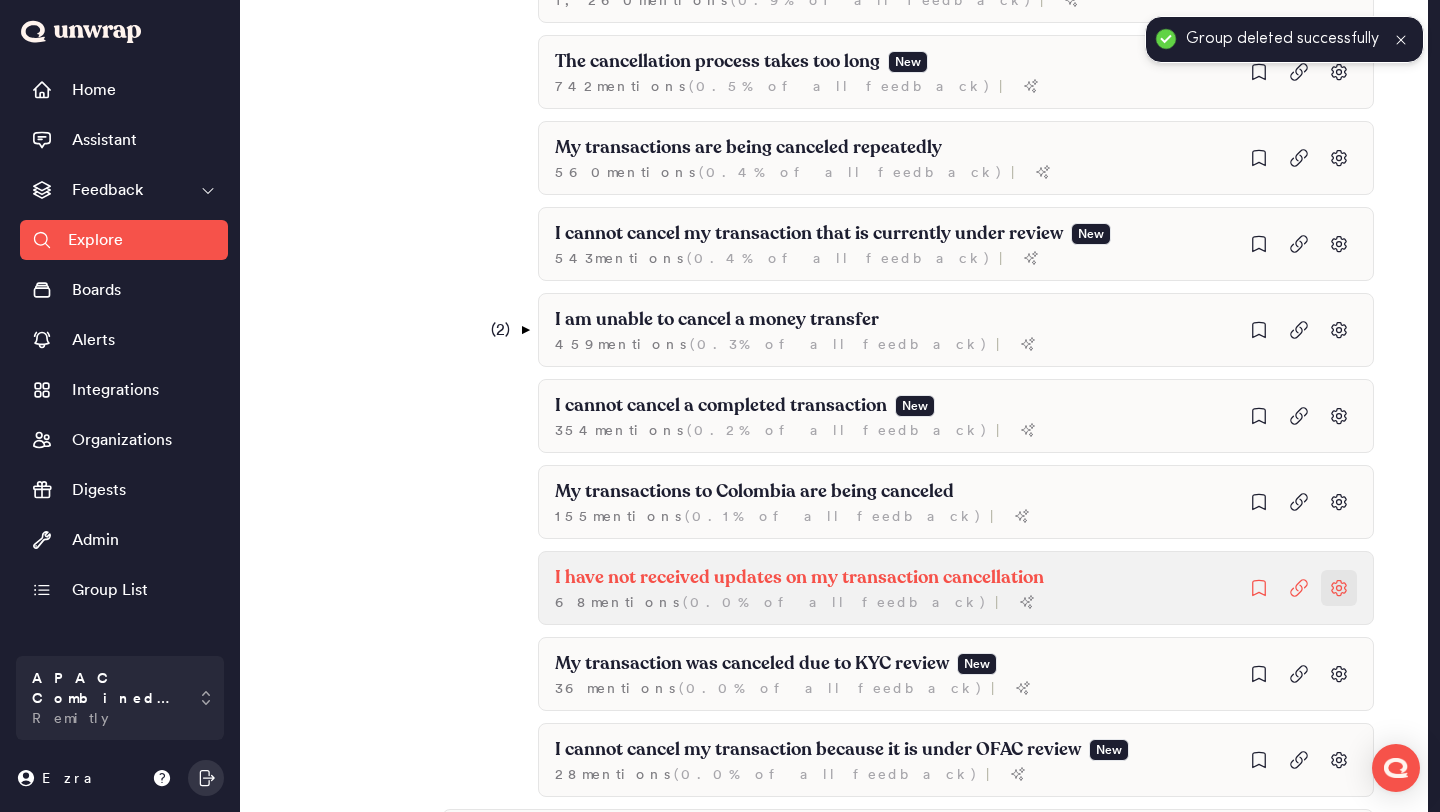 click 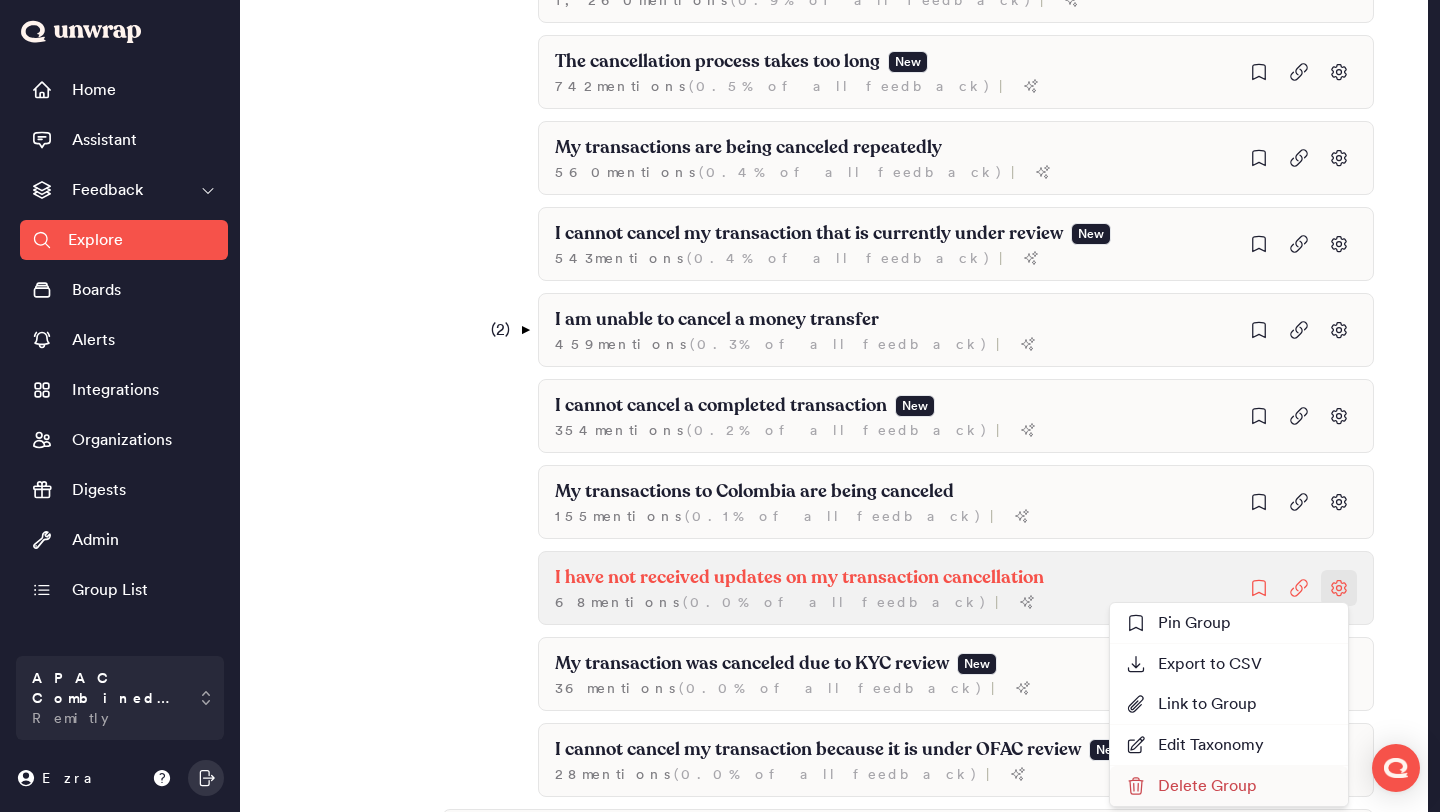 click on "Delete Group" at bounding box center [1191, 786] 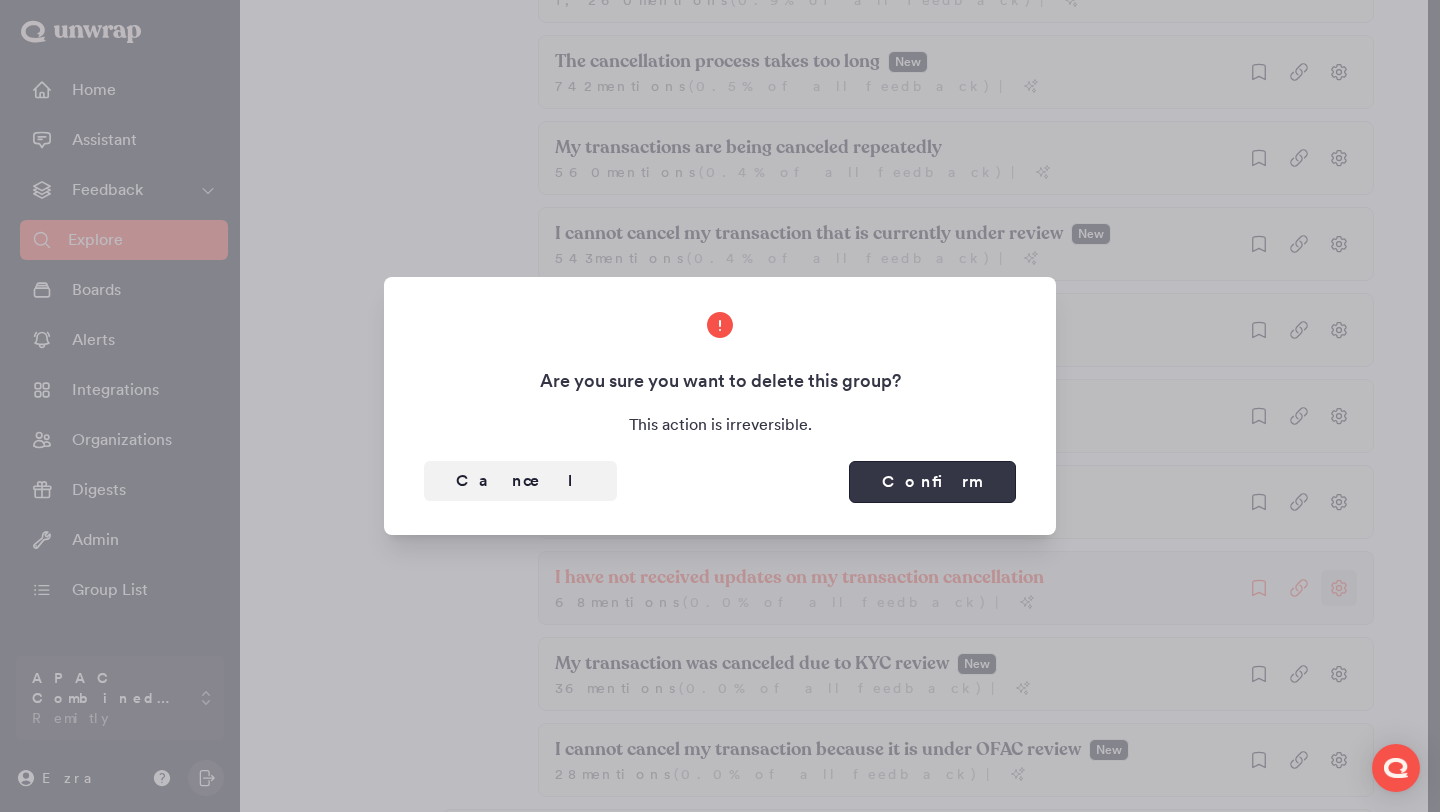 click on "Confirm" at bounding box center [932, 482] 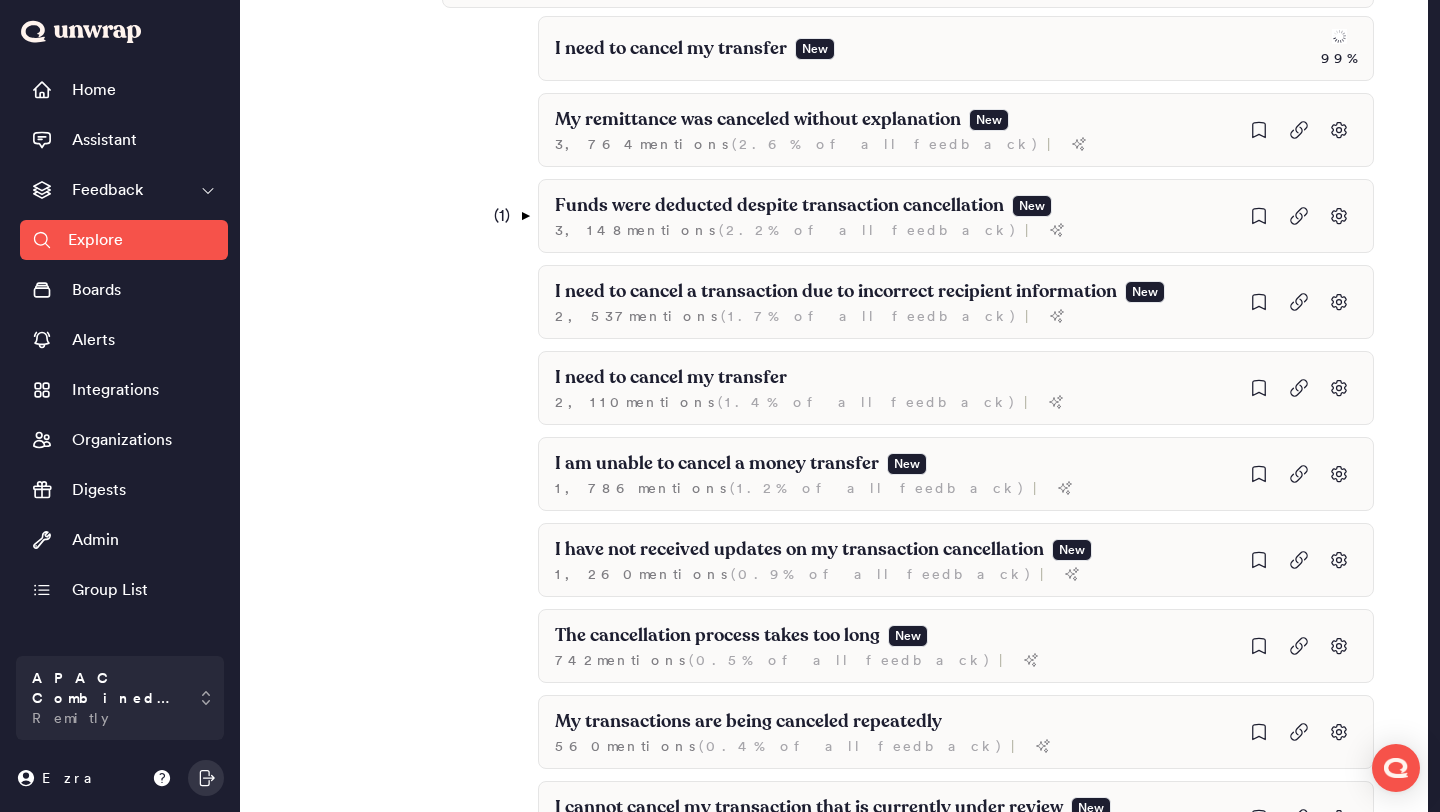scroll, scrollTop: 654, scrollLeft: 0, axis: vertical 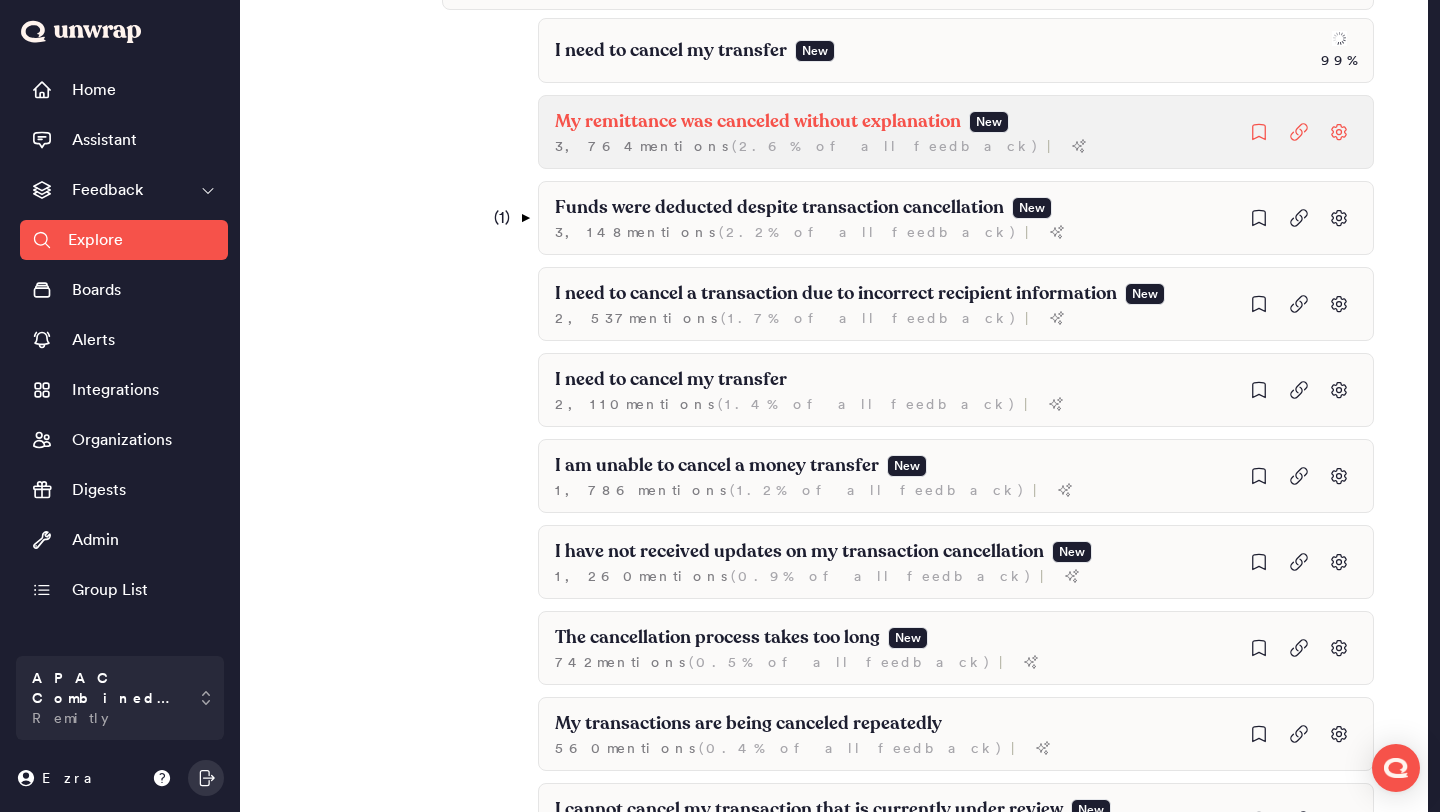 click on "My remittance was canceled without explanation" at bounding box center (758, 122) 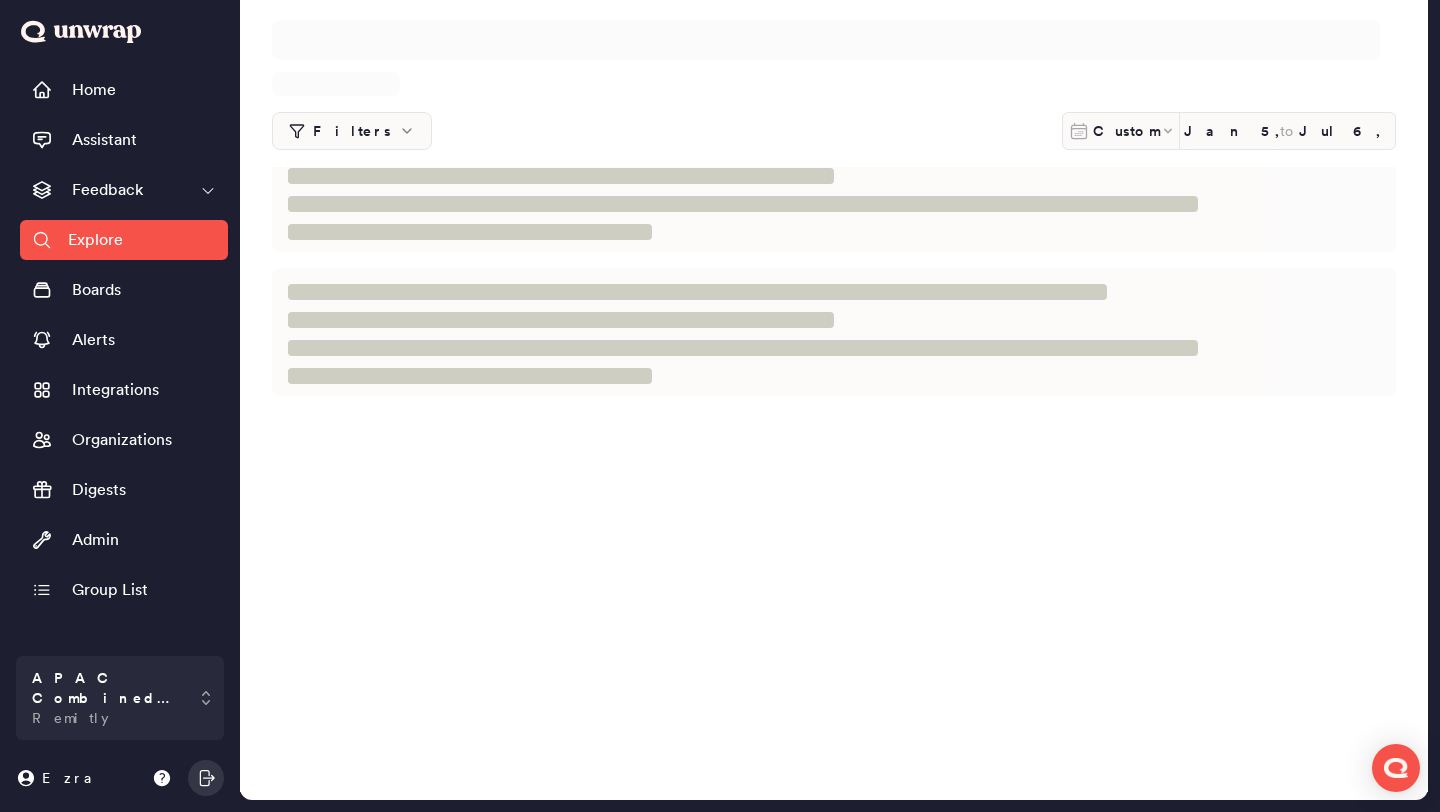 scroll, scrollTop: 0, scrollLeft: 0, axis: both 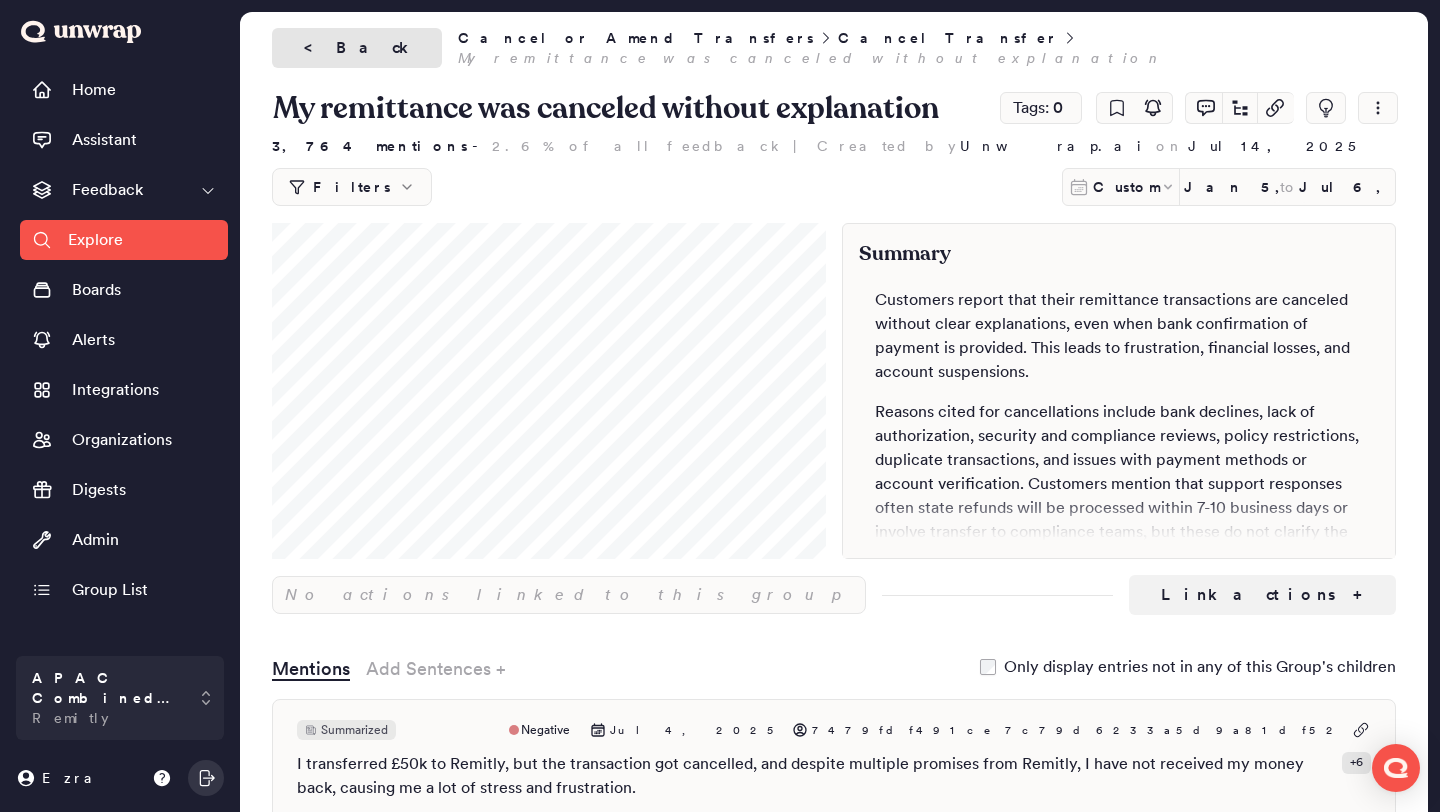 click on "< Back" at bounding box center (357, 48) 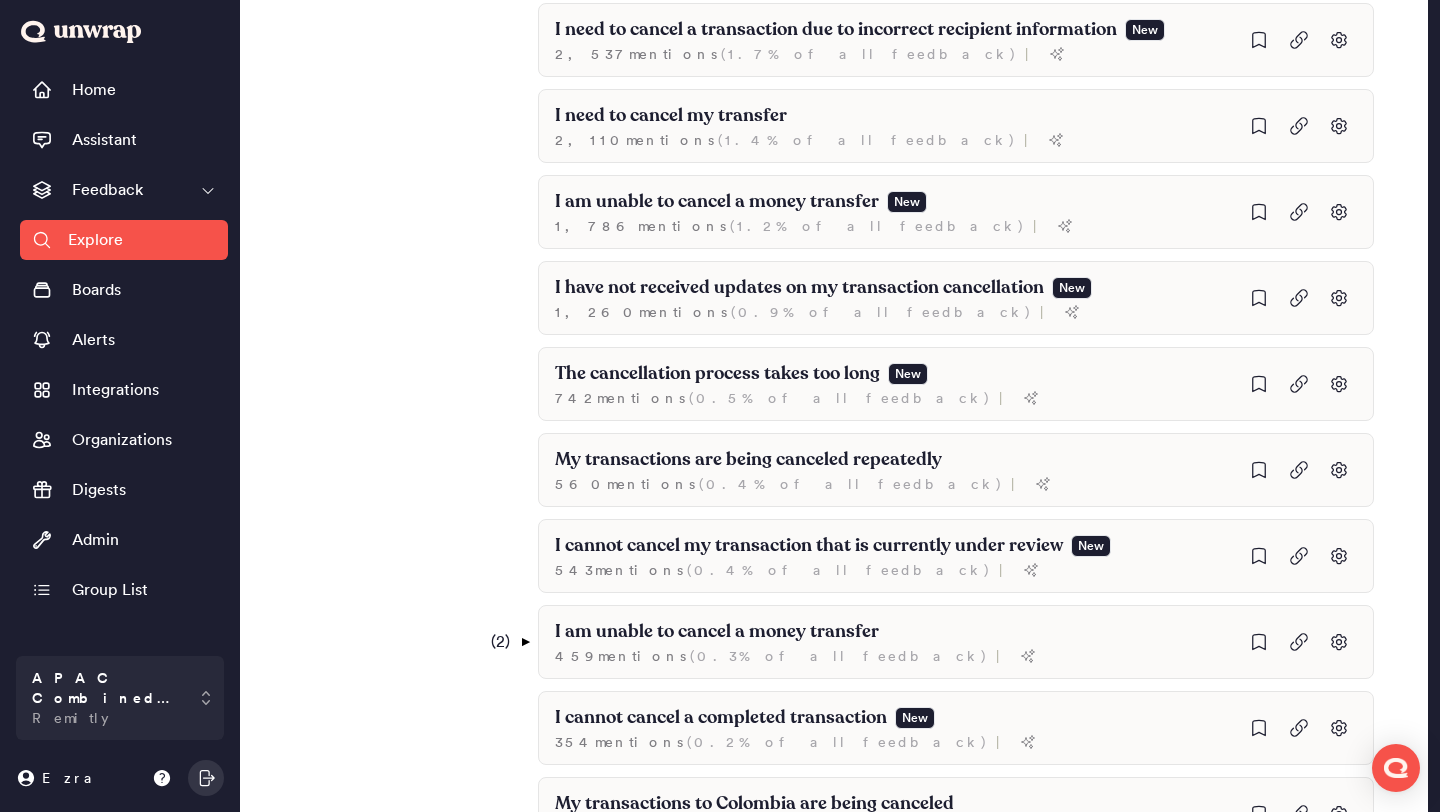 scroll, scrollTop: 916, scrollLeft: 0, axis: vertical 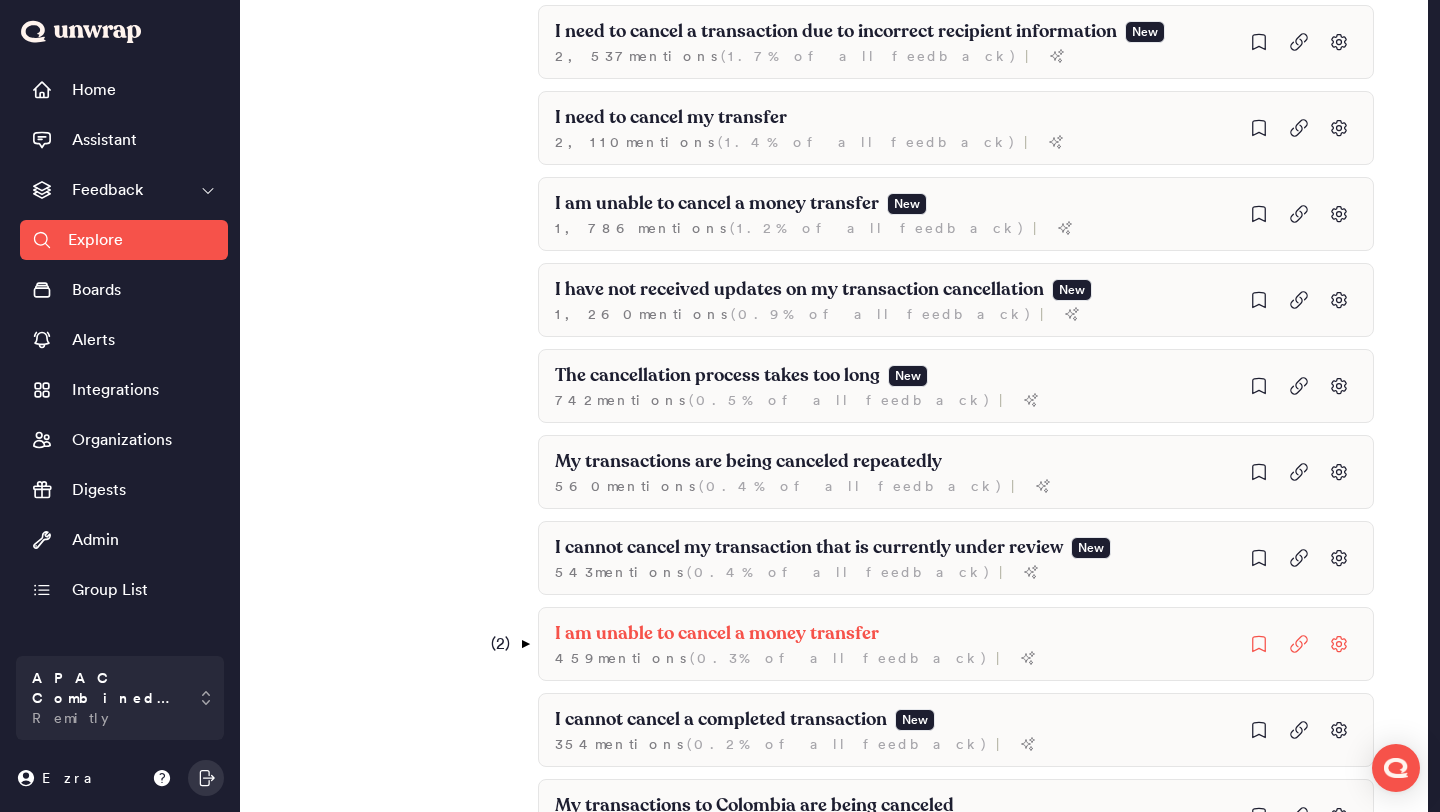click on "( 2 ) ▼" at bounding box center (503, 644) 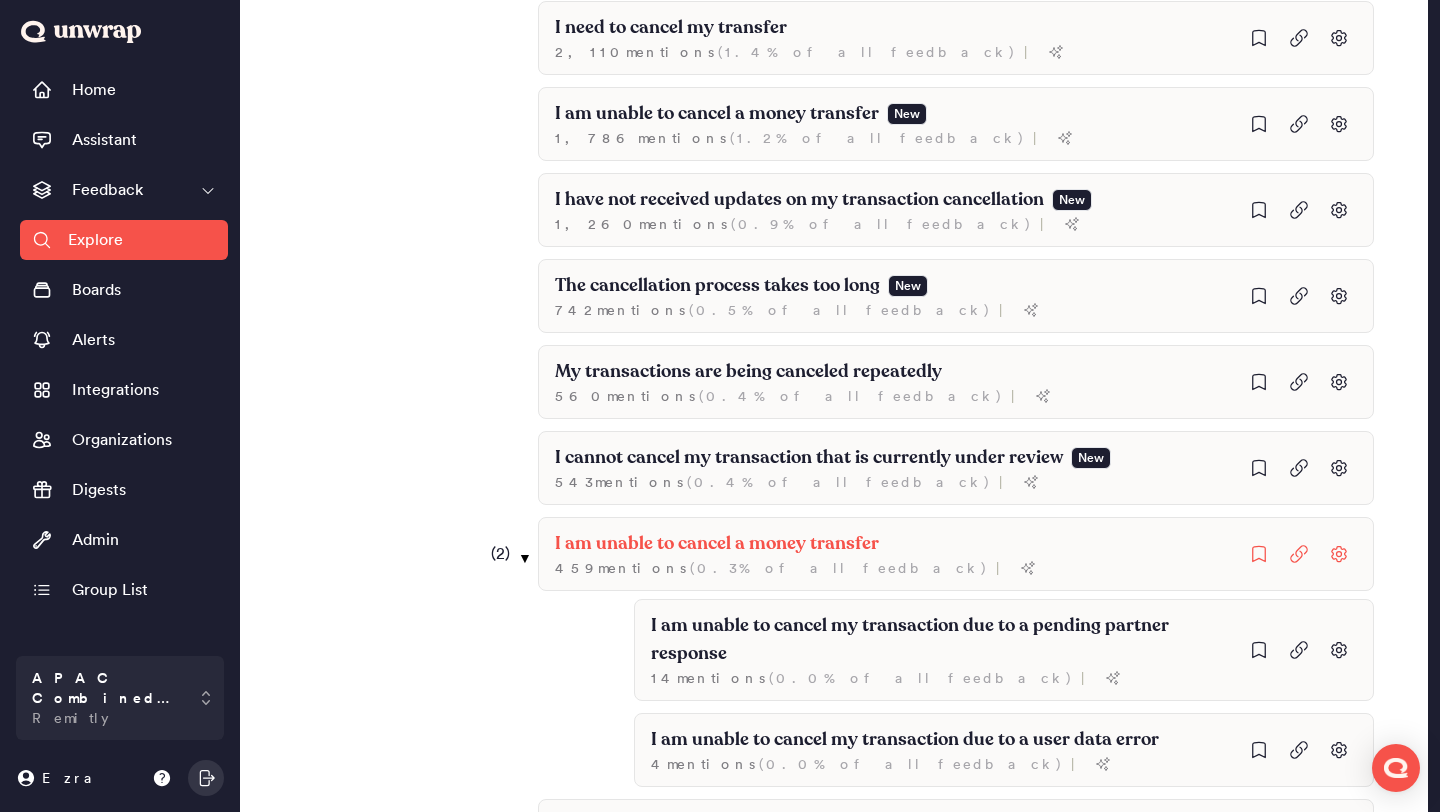 scroll, scrollTop: 1028, scrollLeft: 0, axis: vertical 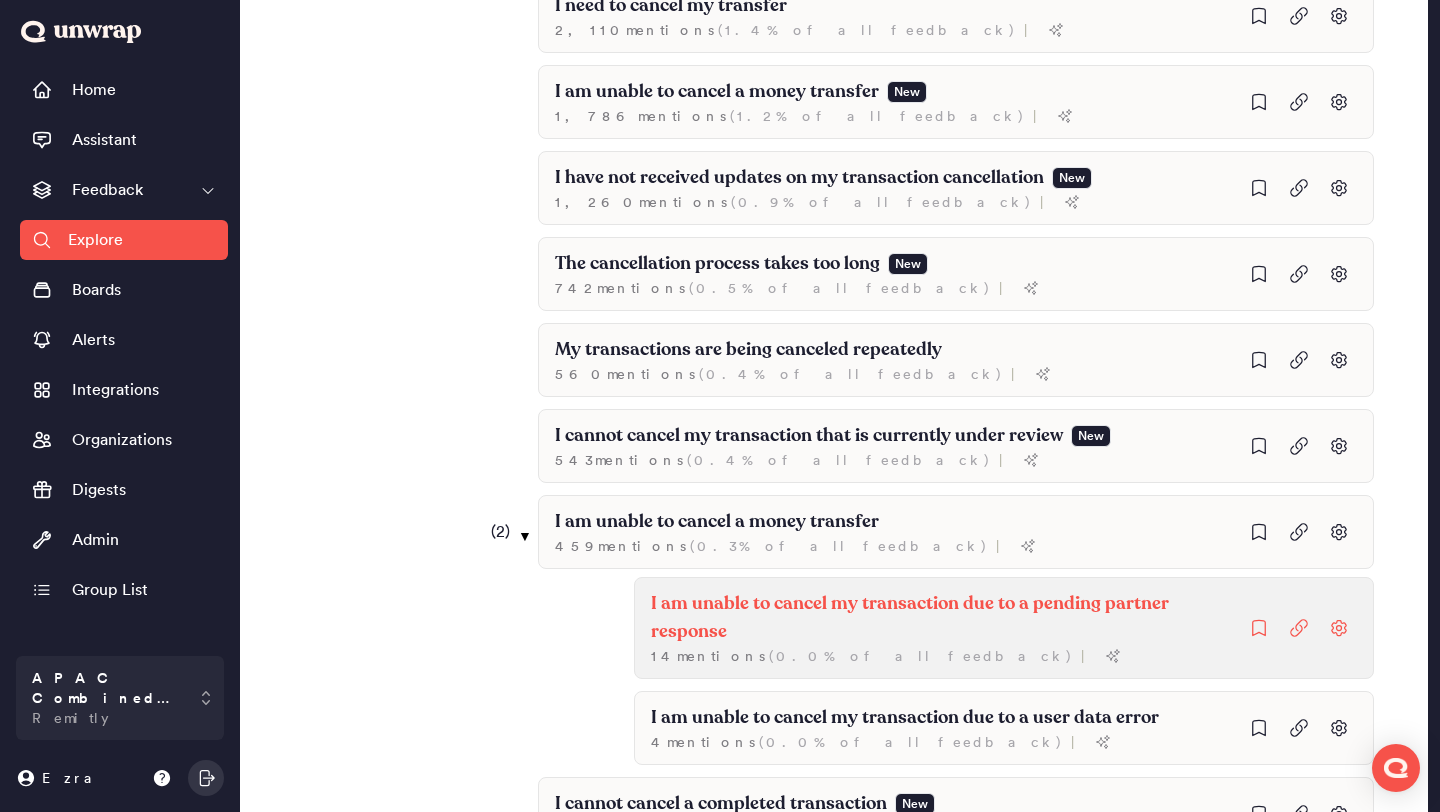 click on "I am unable to cancel my transaction due to a pending partner response" at bounding box center [944, 618] 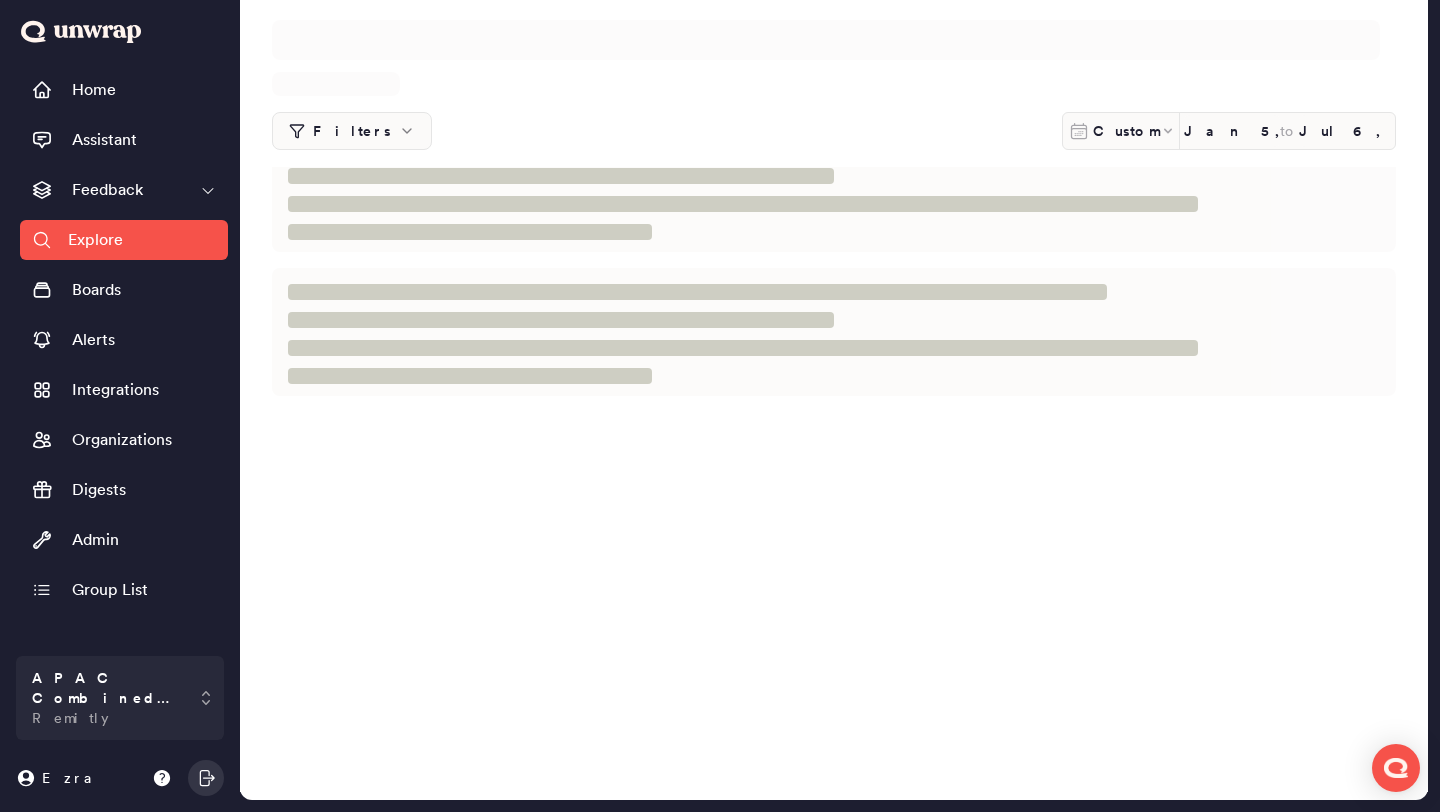 scroll, scrollTop: 0, scrollLeft: 0, axis: both 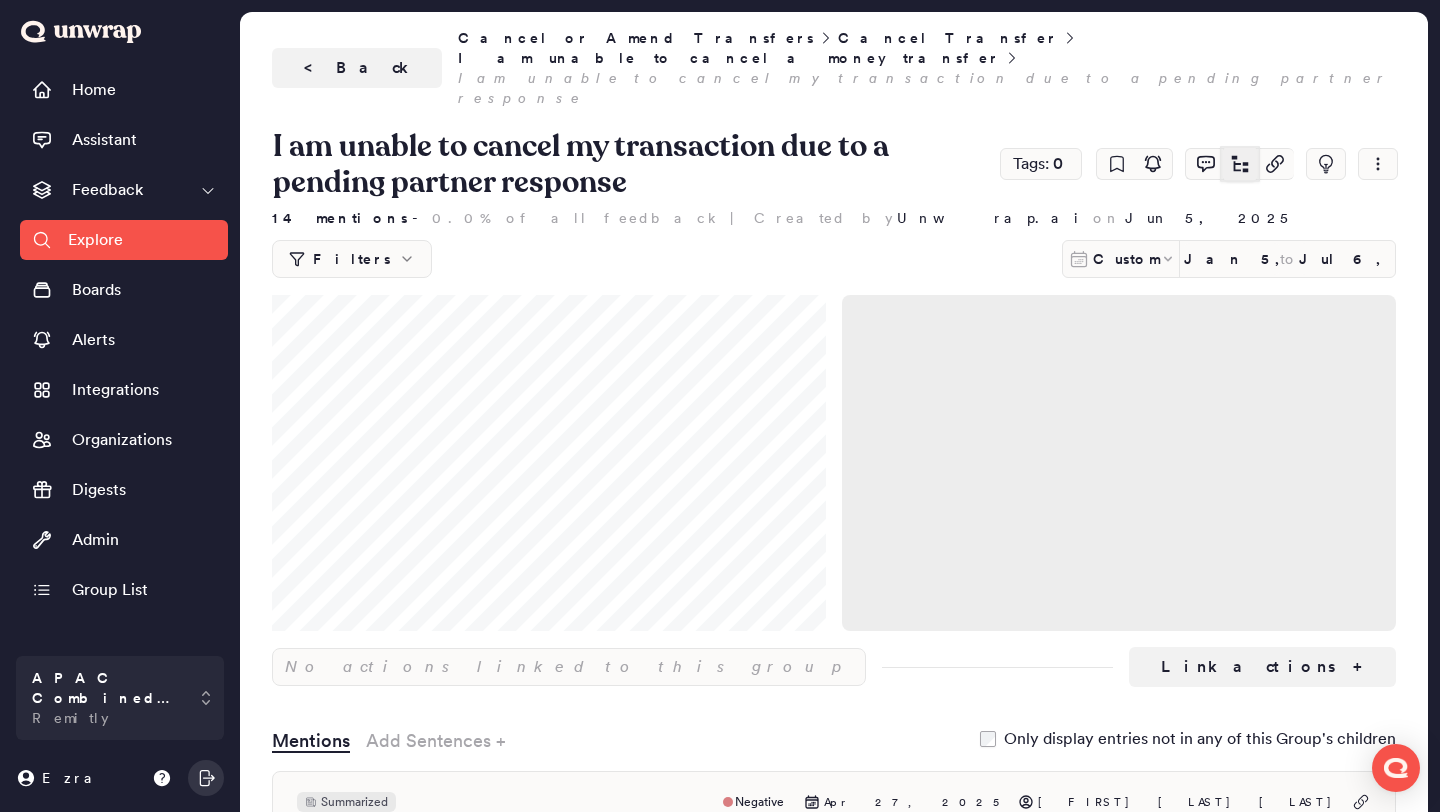 click 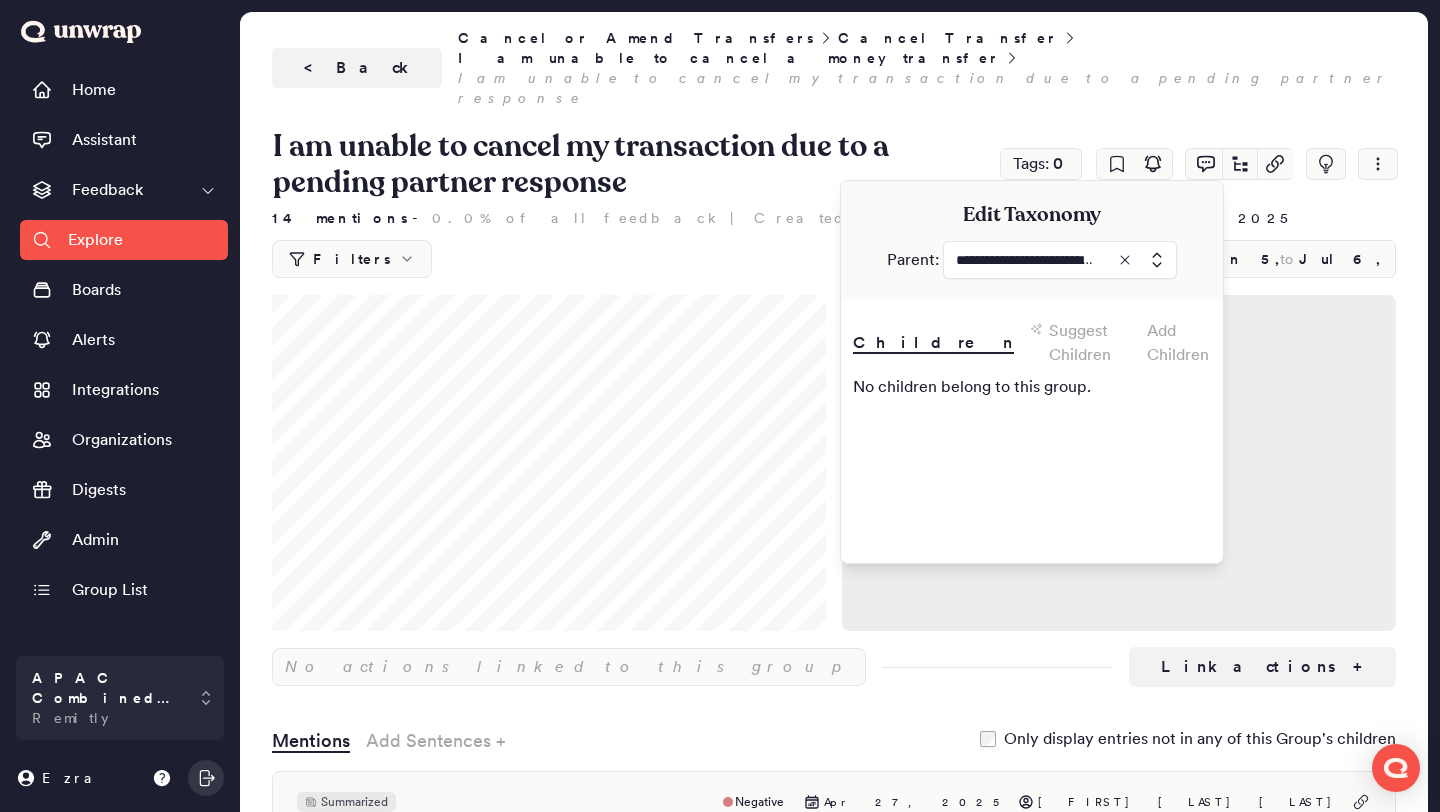 click at bounding box center [1060, 260] 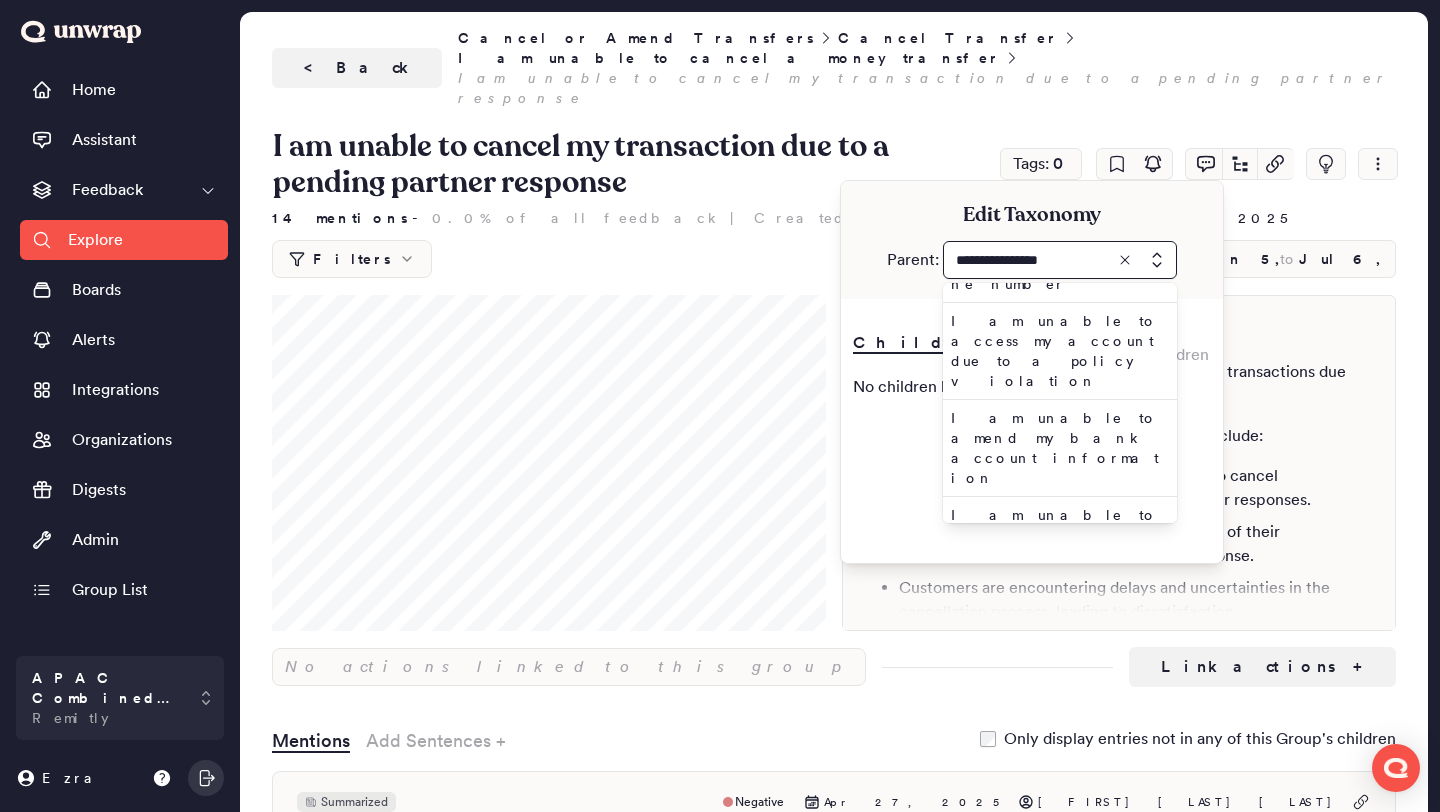 scroll, scrollTop: 175, scrollLeft: 0, axis: vertical 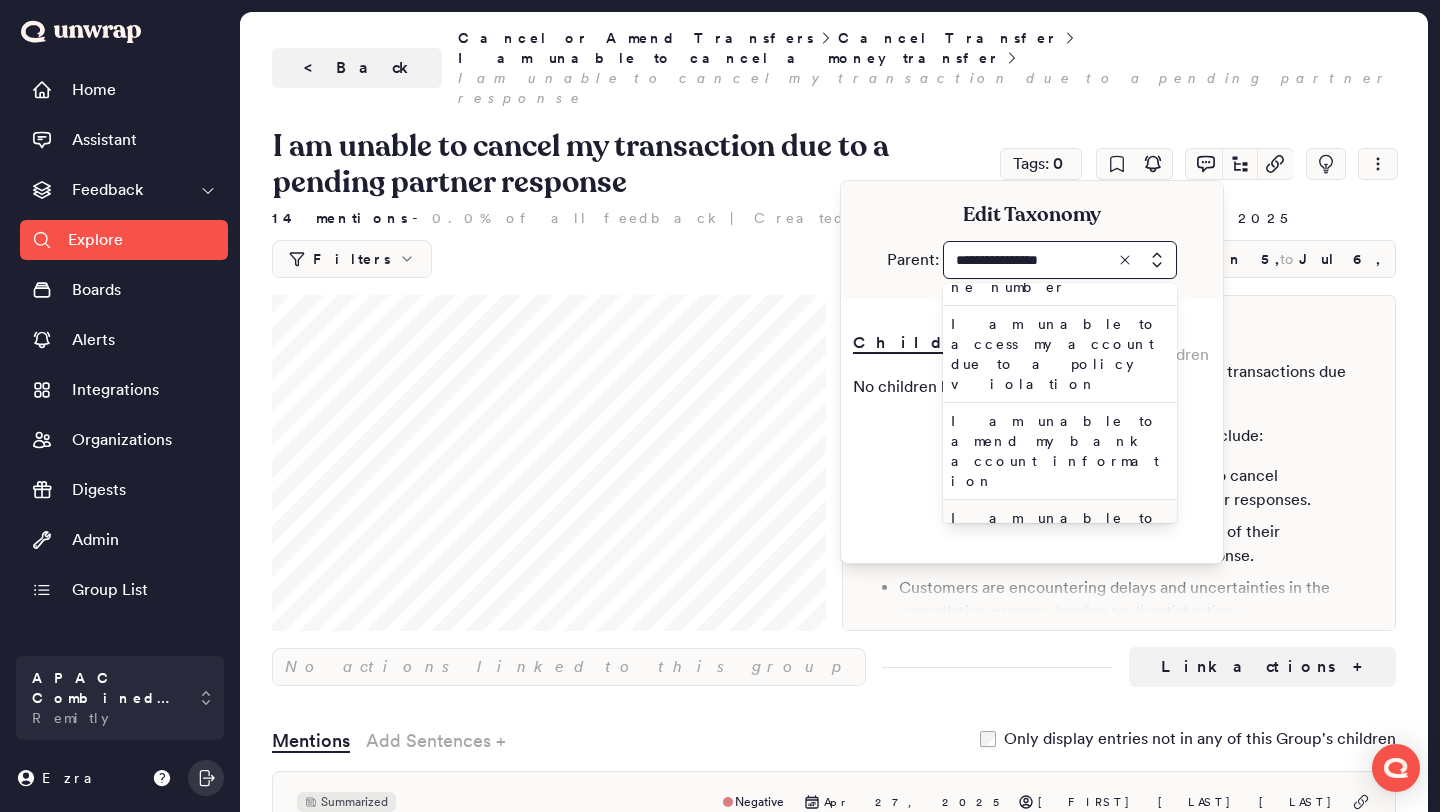 type on "**********" 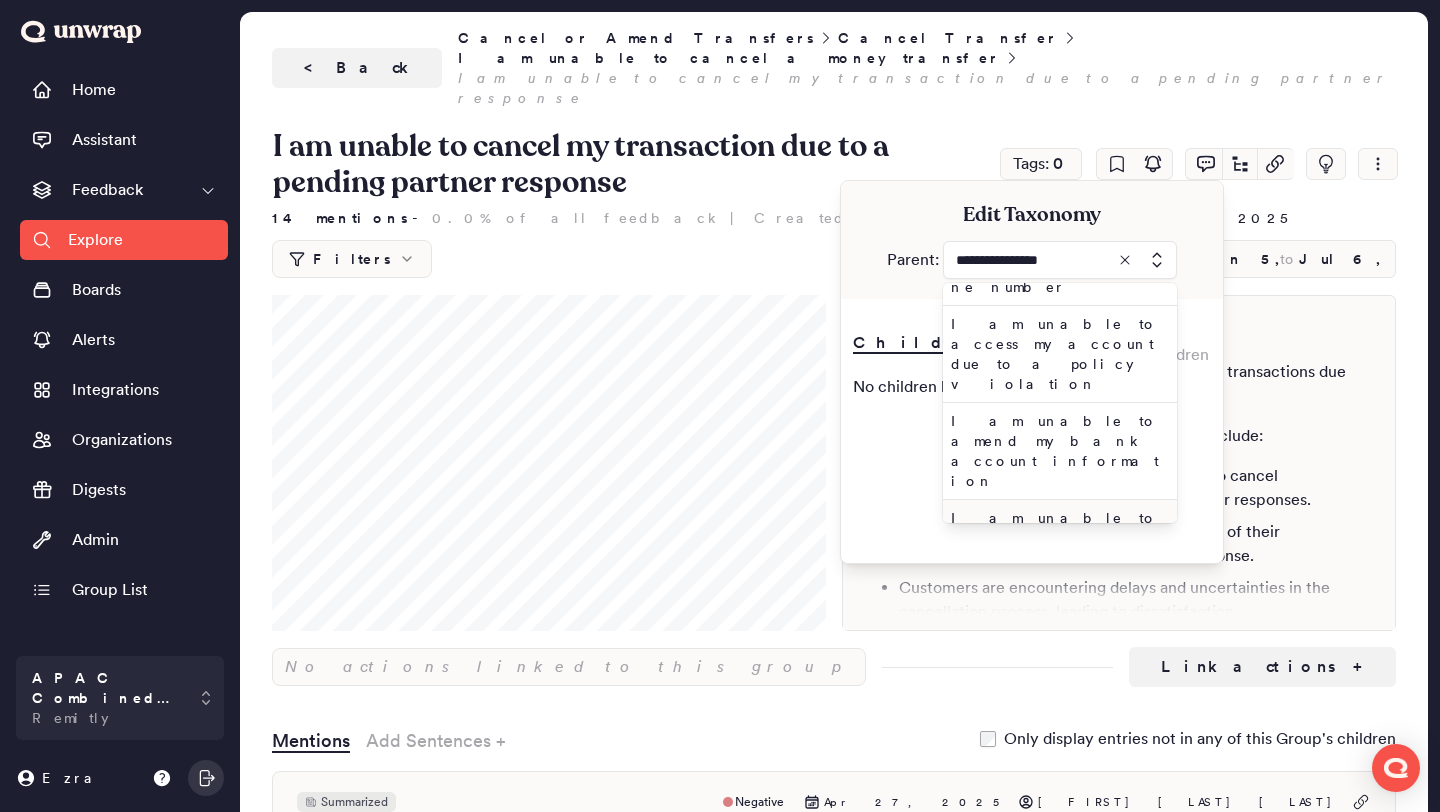 click on "I am unable to cancel a money transfer" at bounding box center [1056, 538] 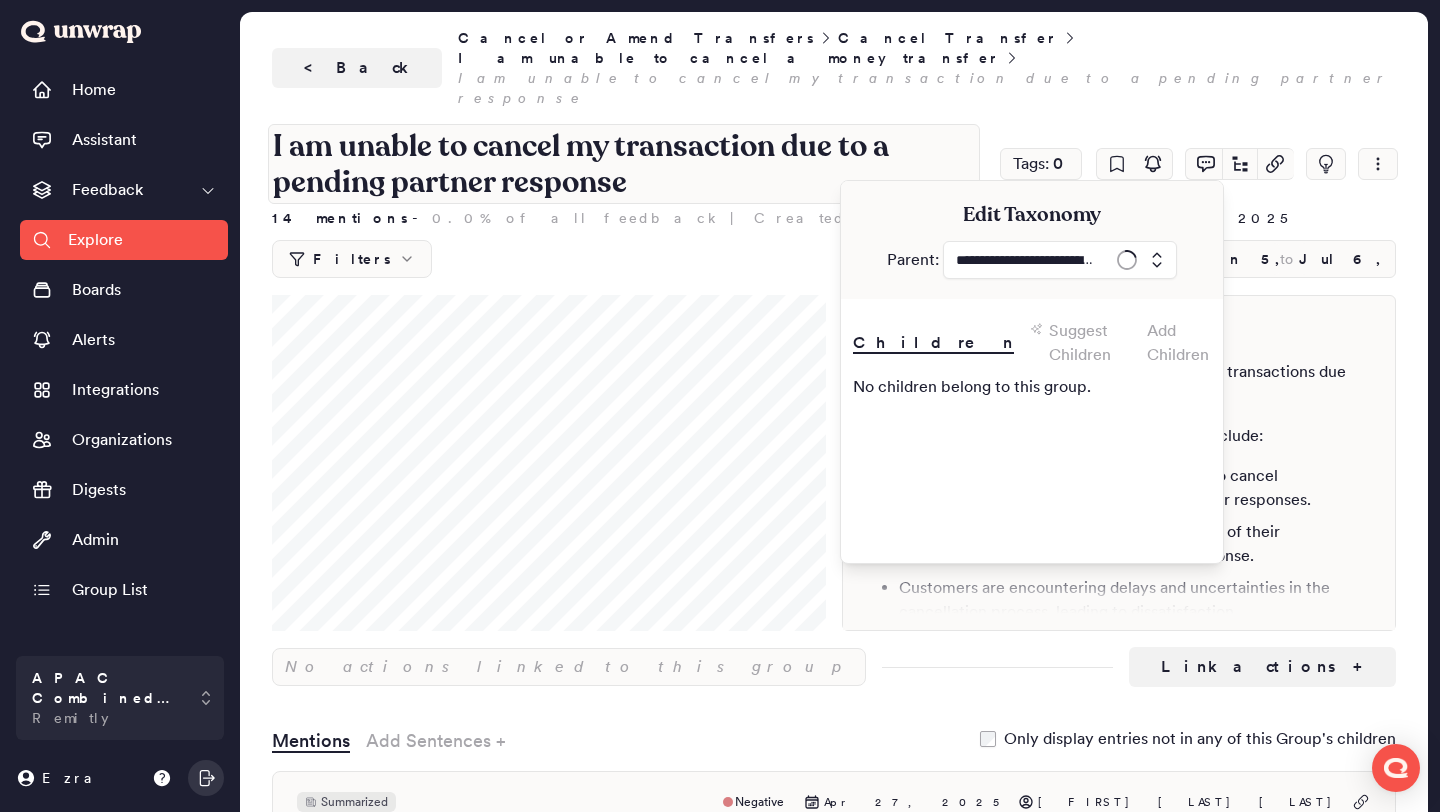 type on "**********" 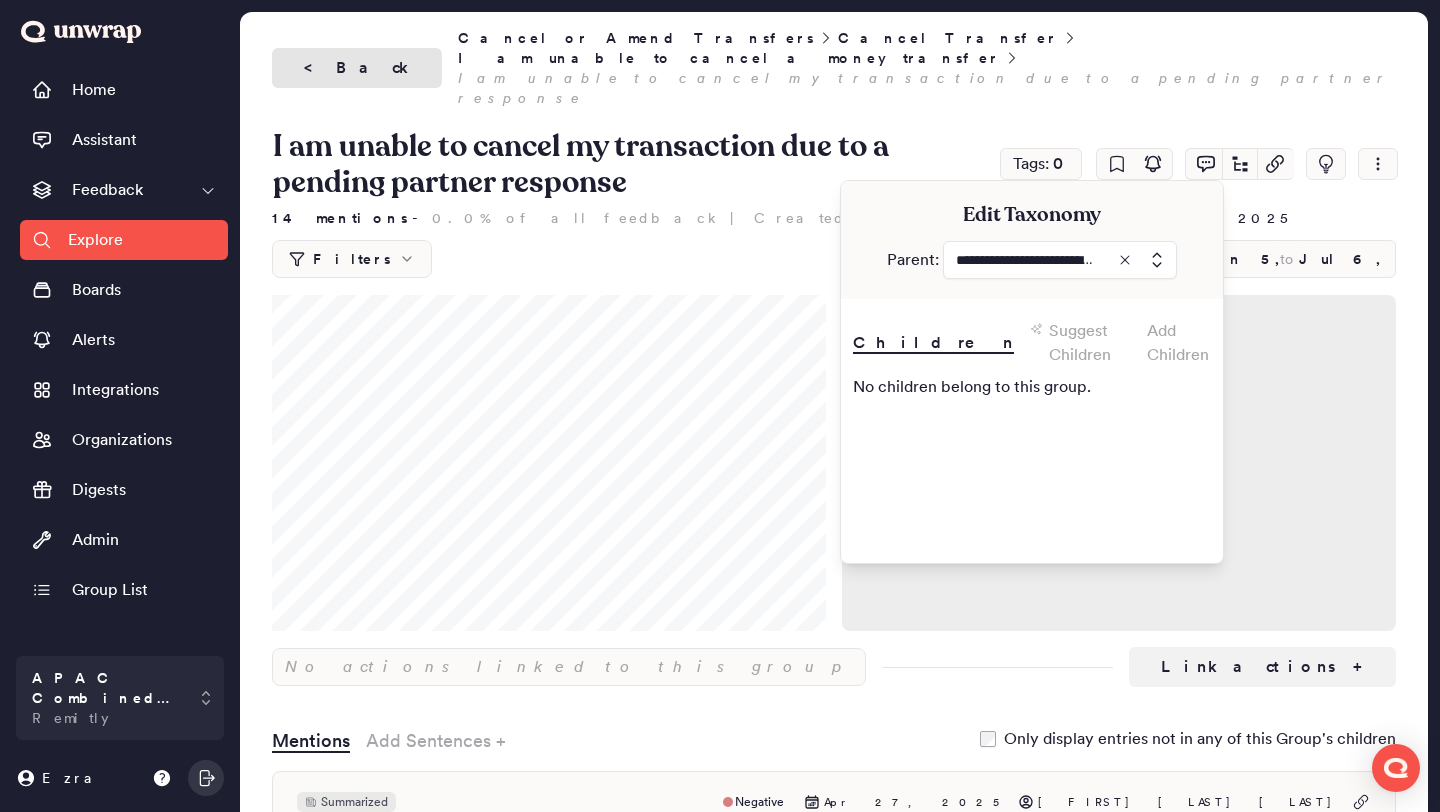 click on "< Back" at bounding box center [357, 68] 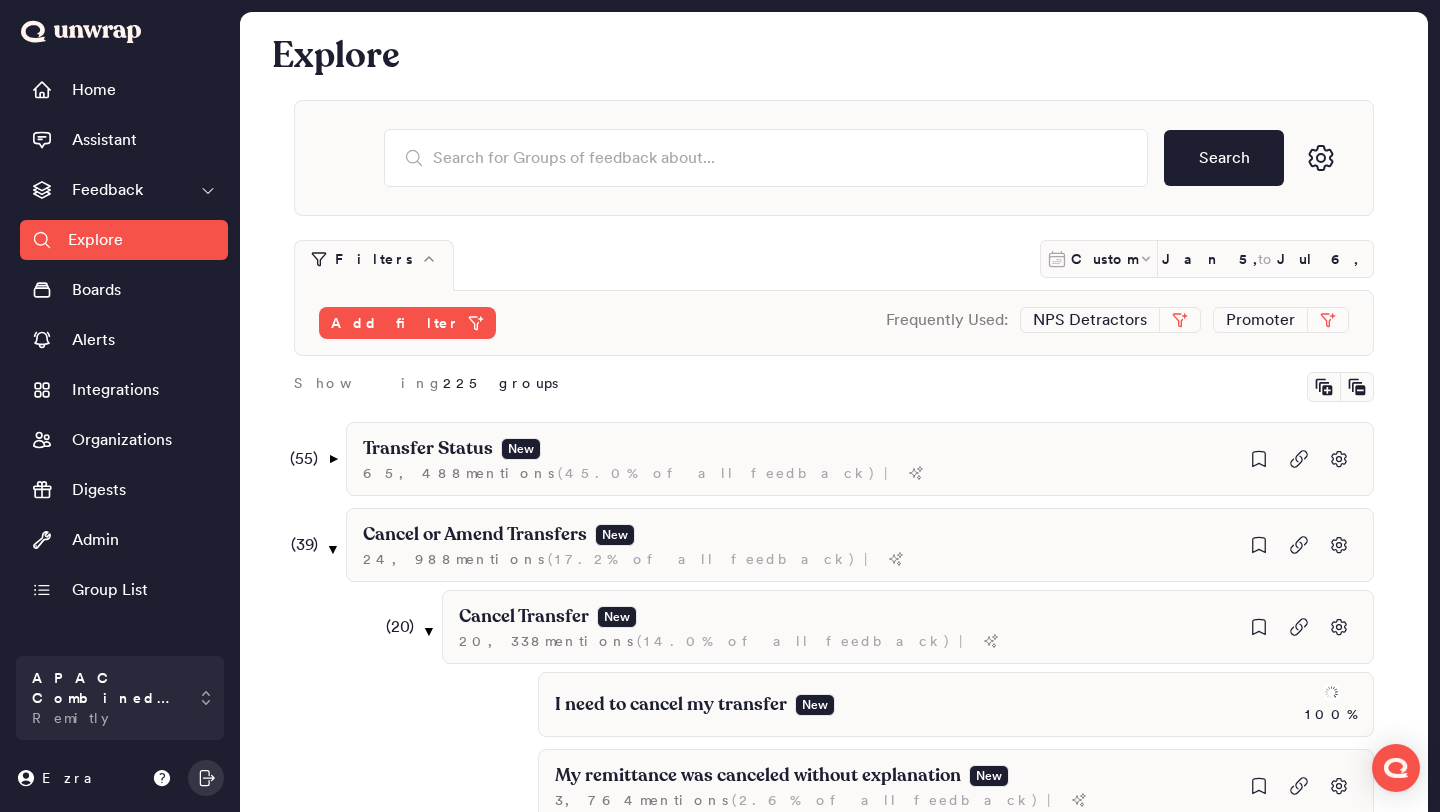 scroll, scrollTop: 1028, scrollLeft: 0, axis: vertical 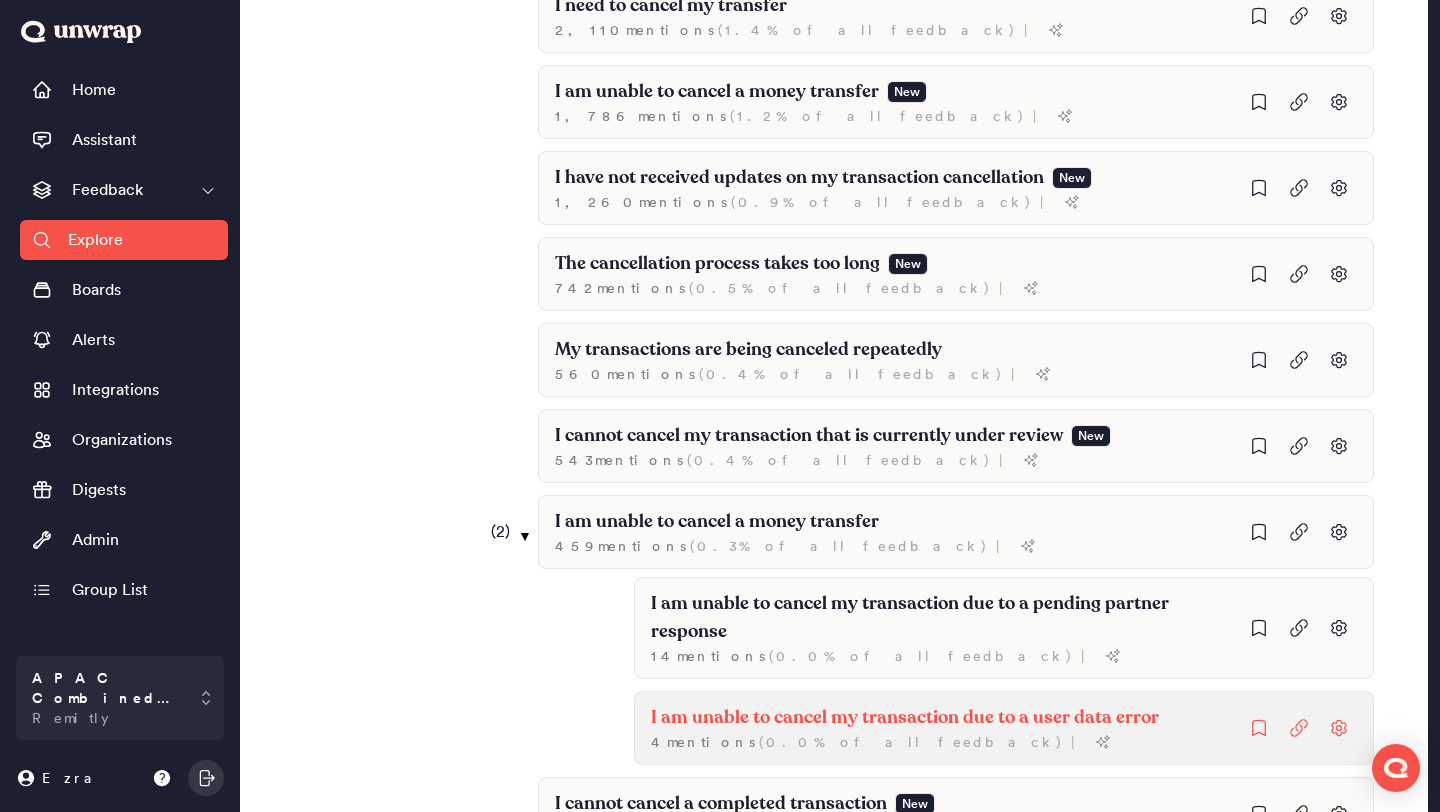 click on "I am unable to cancel my transaction due to a user data error" at bounding box center [944, 618] 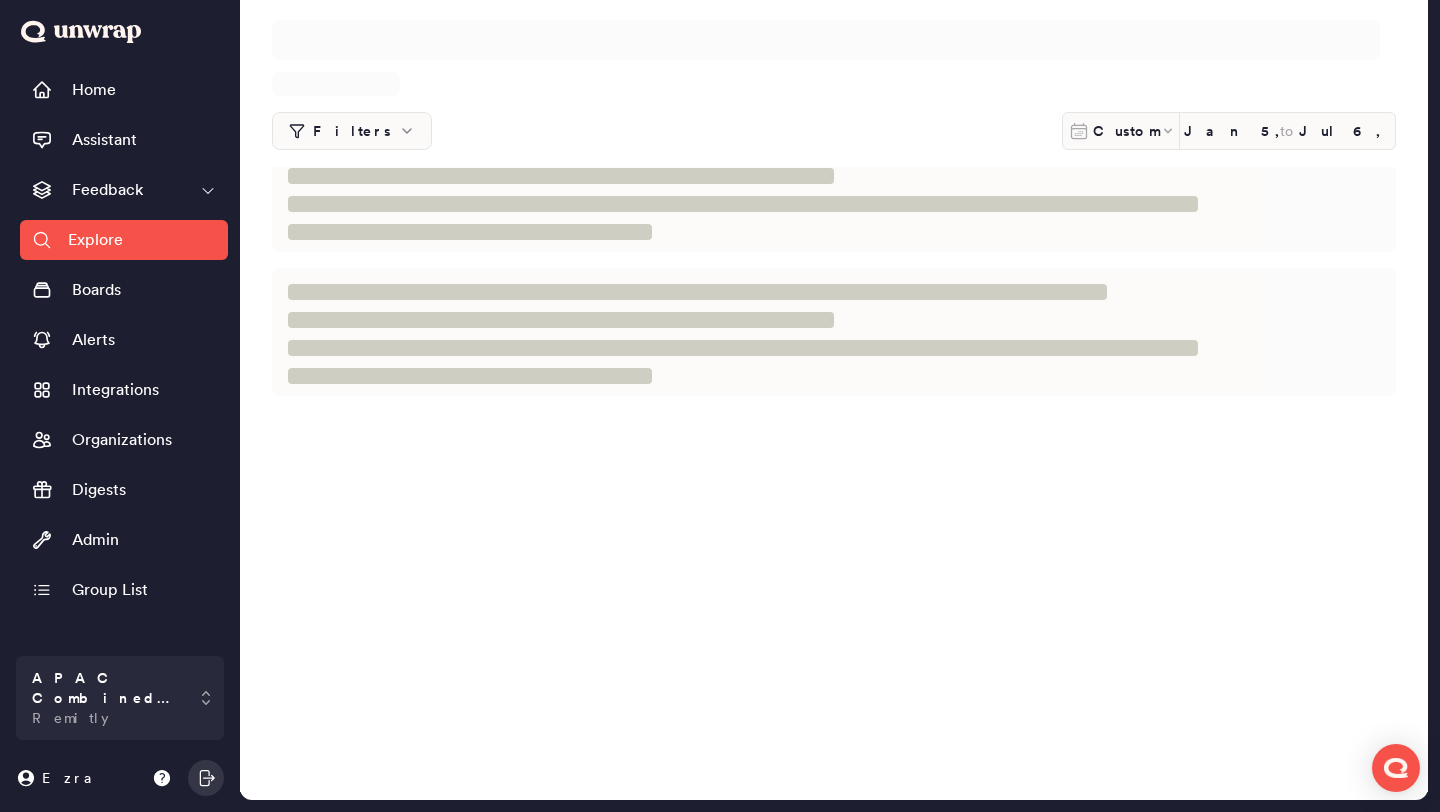 scroll, scrollTop: 0, scrollLeft: 0, axis: both 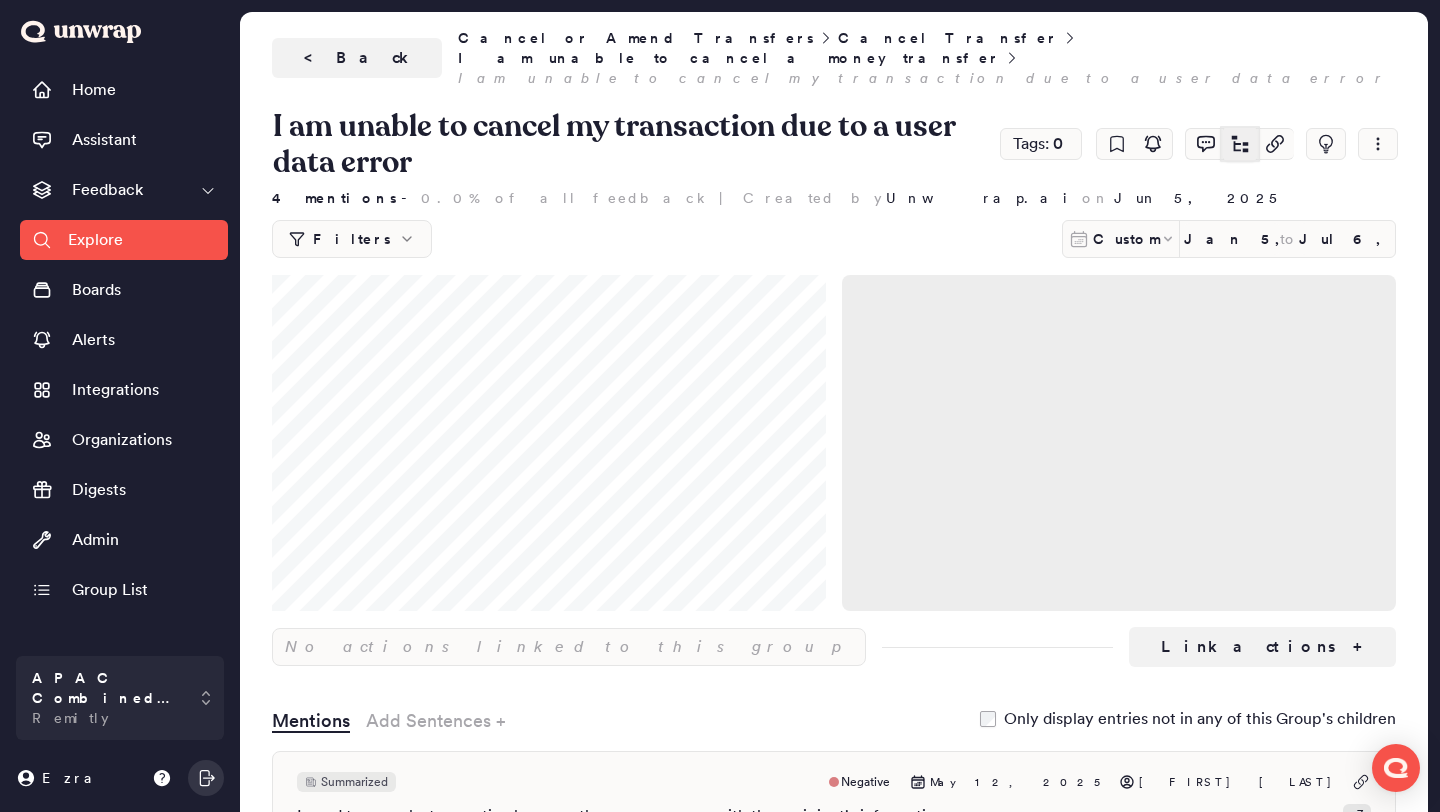 click 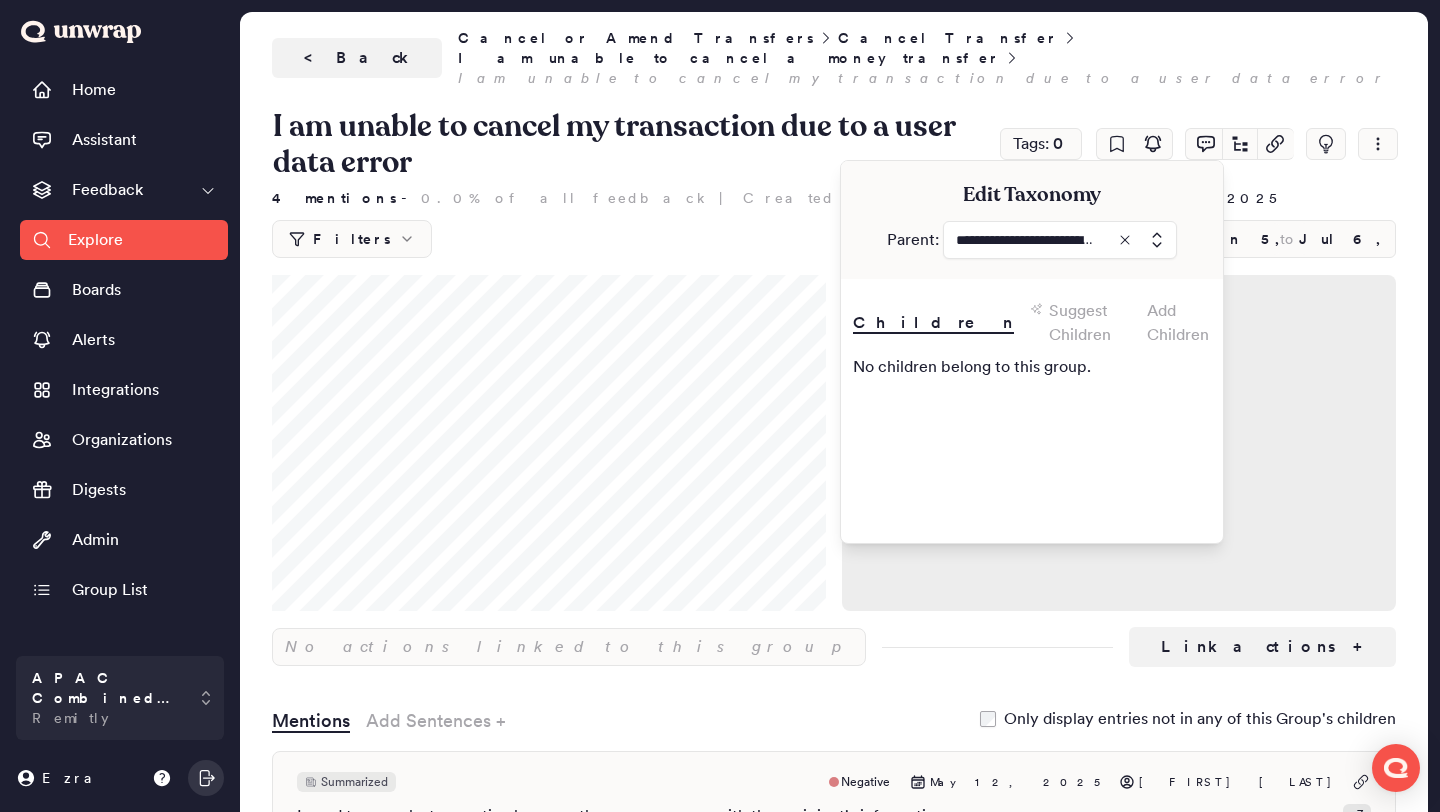 click at bounding box center [1060, 240] 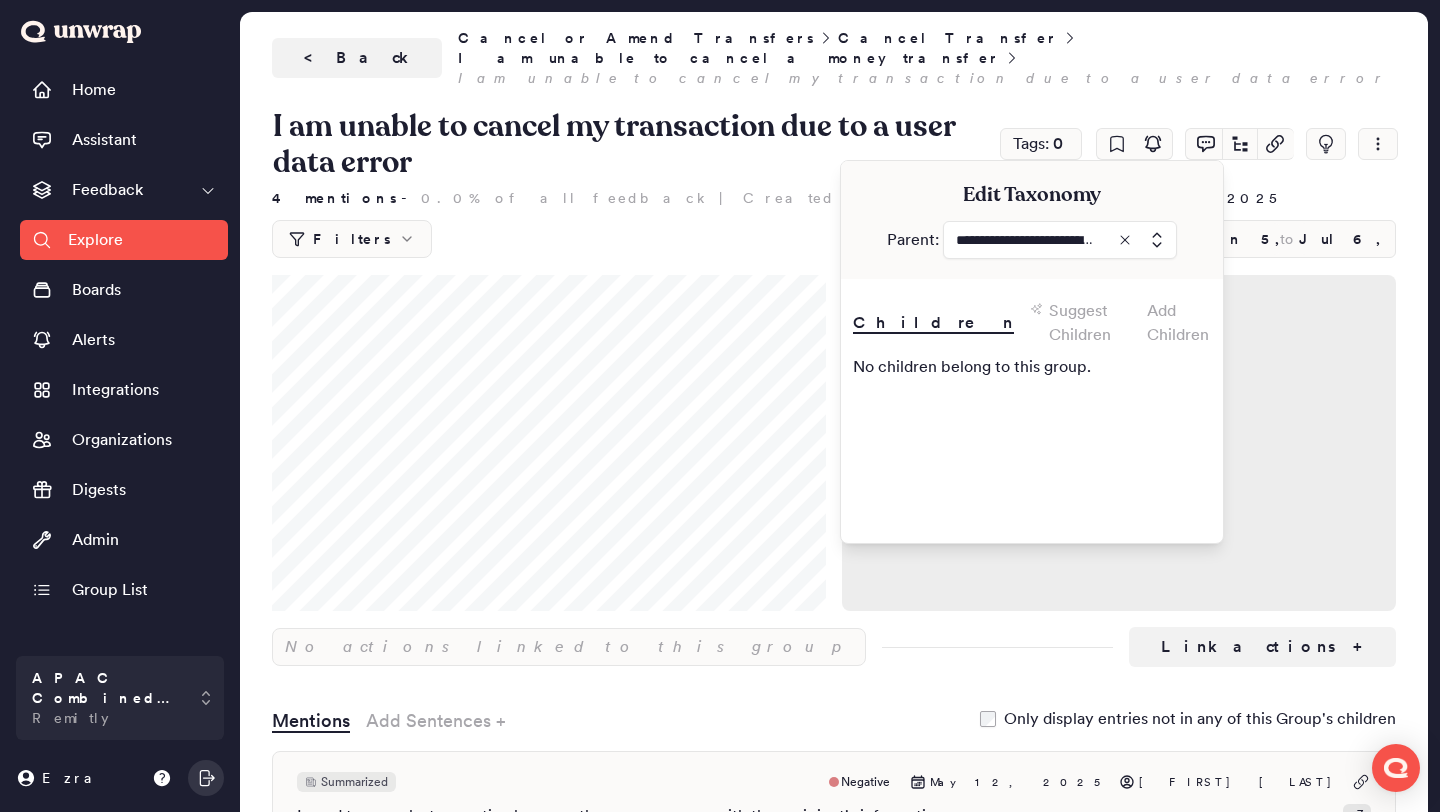 type on "**********" 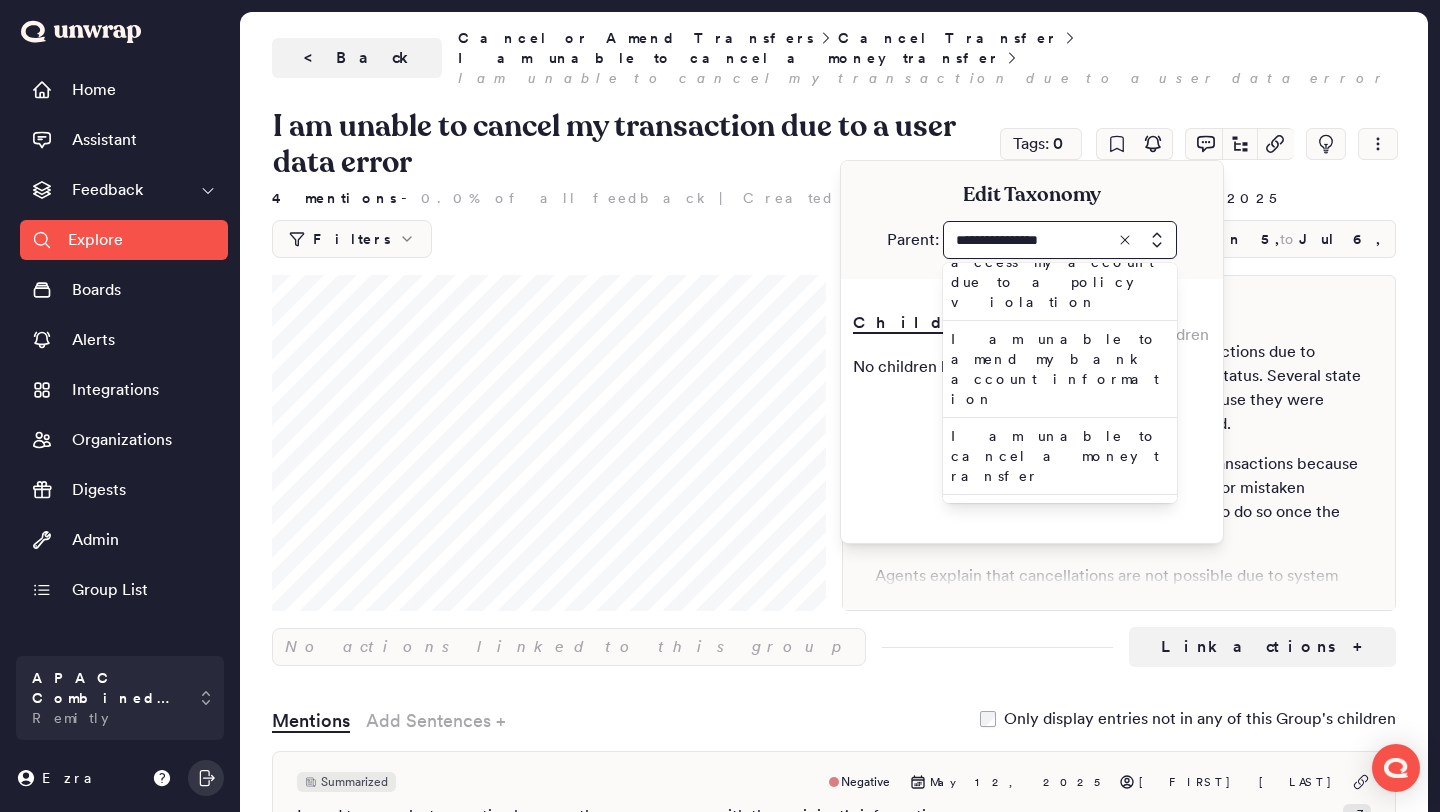 scroll, scrollTop: 235, scrollLeft: 0, axis: vertical 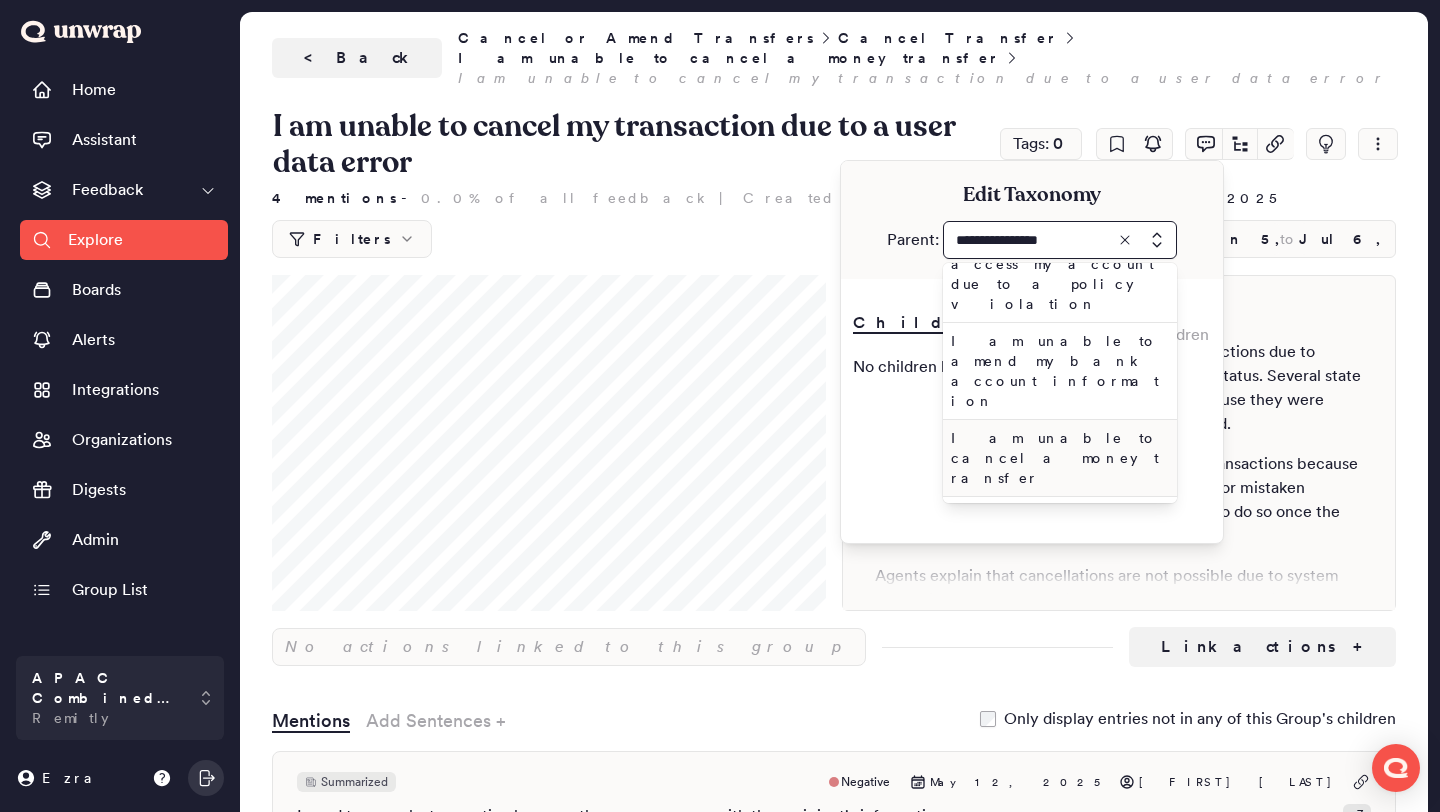 type on "**********" 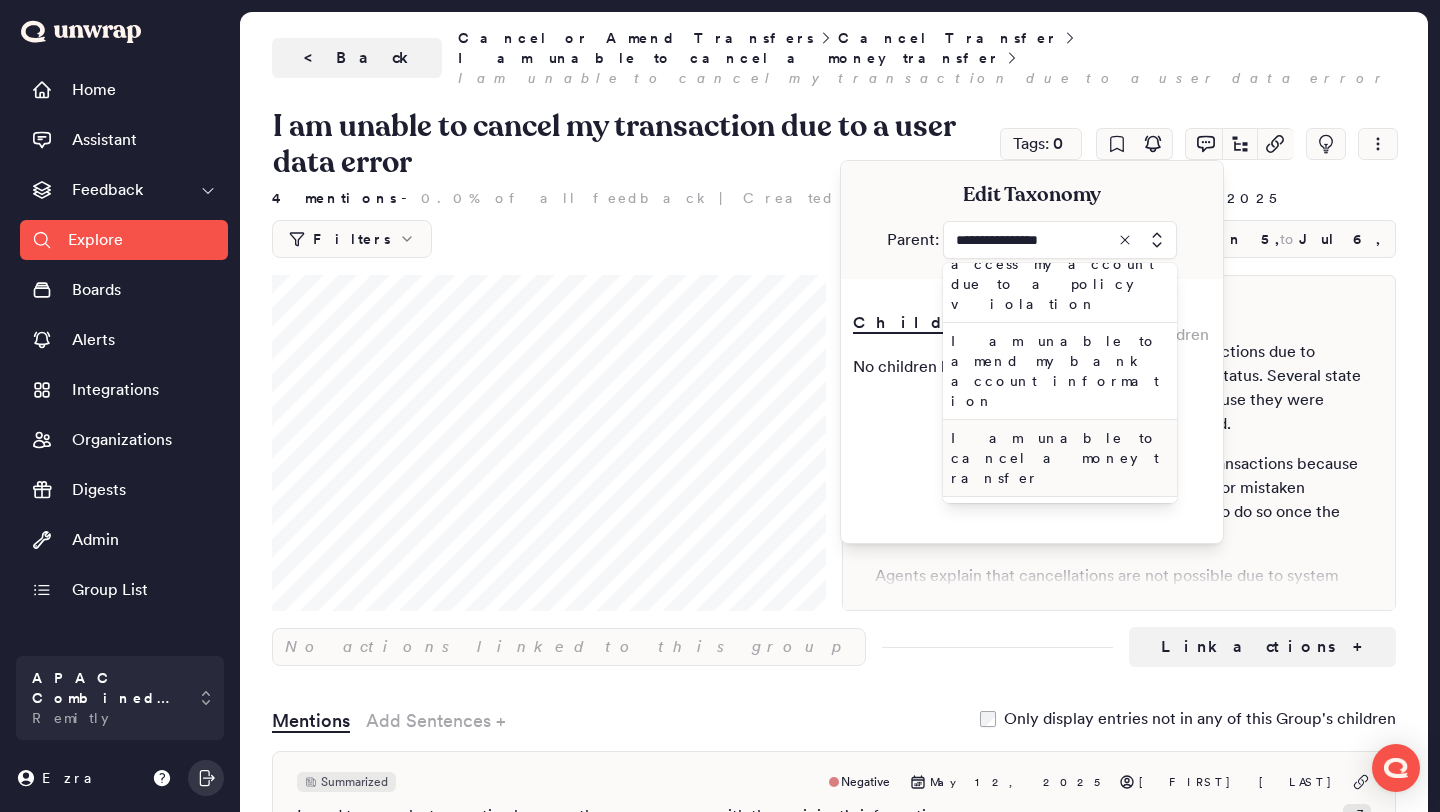 click on "I am unable to cancel a money transfer" at bounding box center [1056, 458] 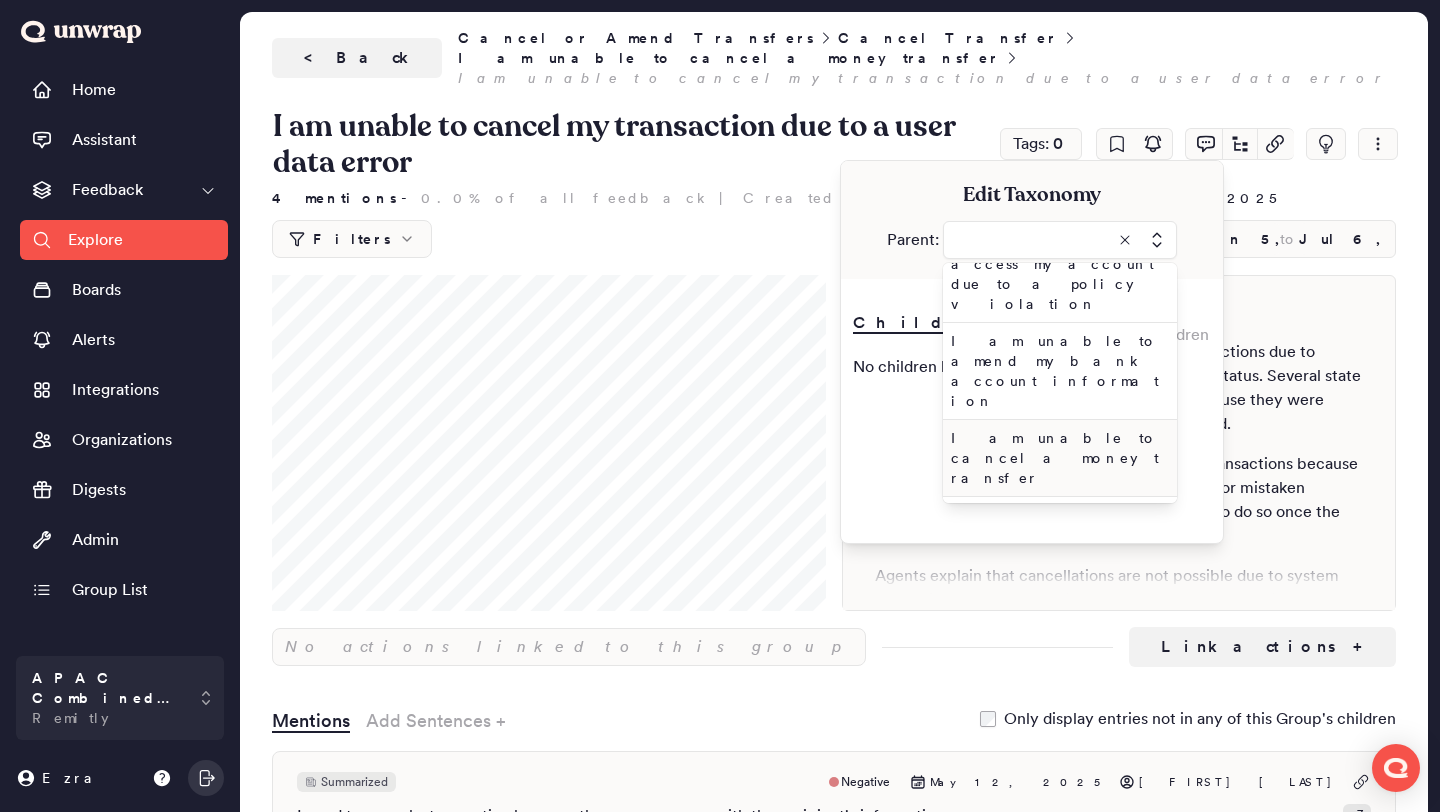 type on "**********" 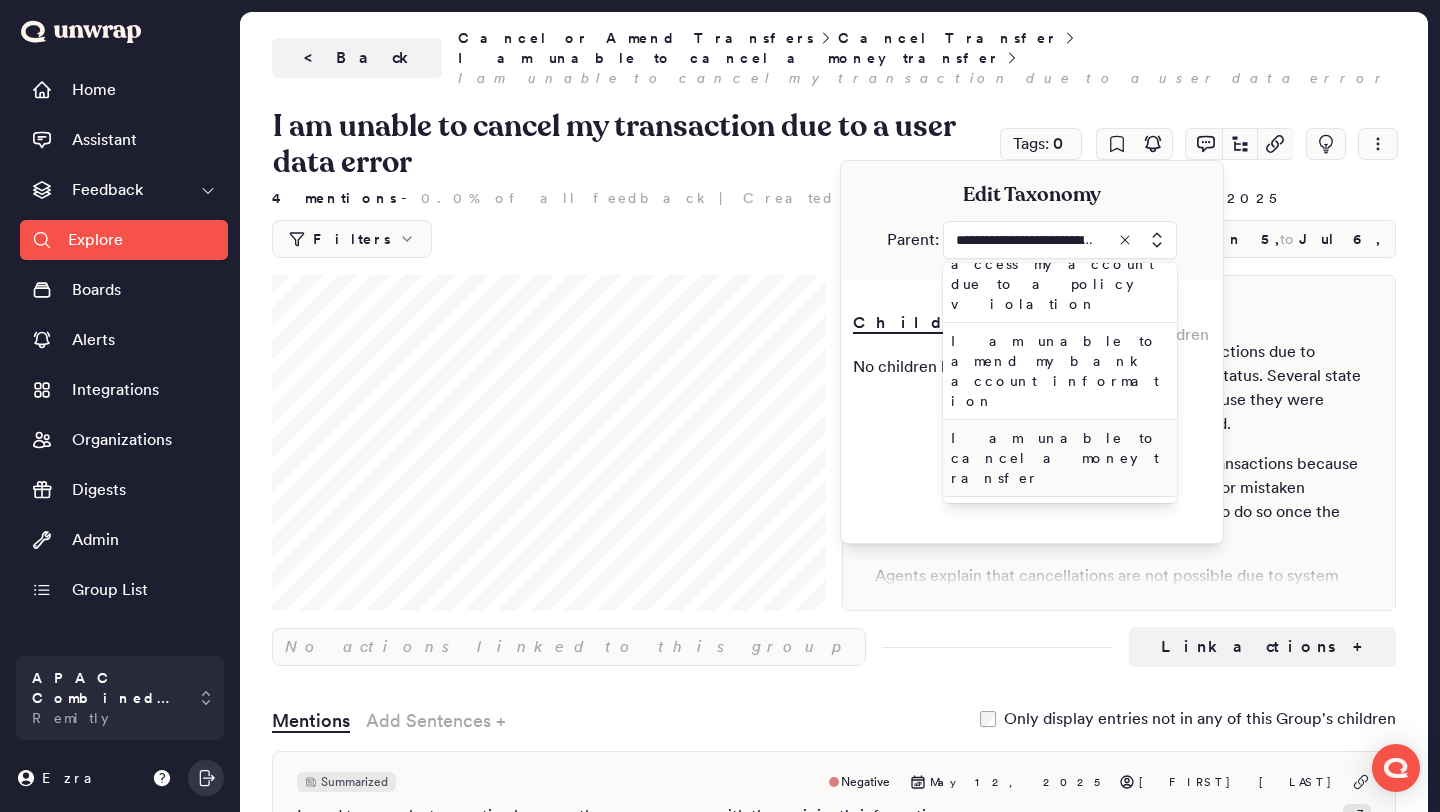 scroll, scrollTop: 0, scrollLeft: 0, axis: both 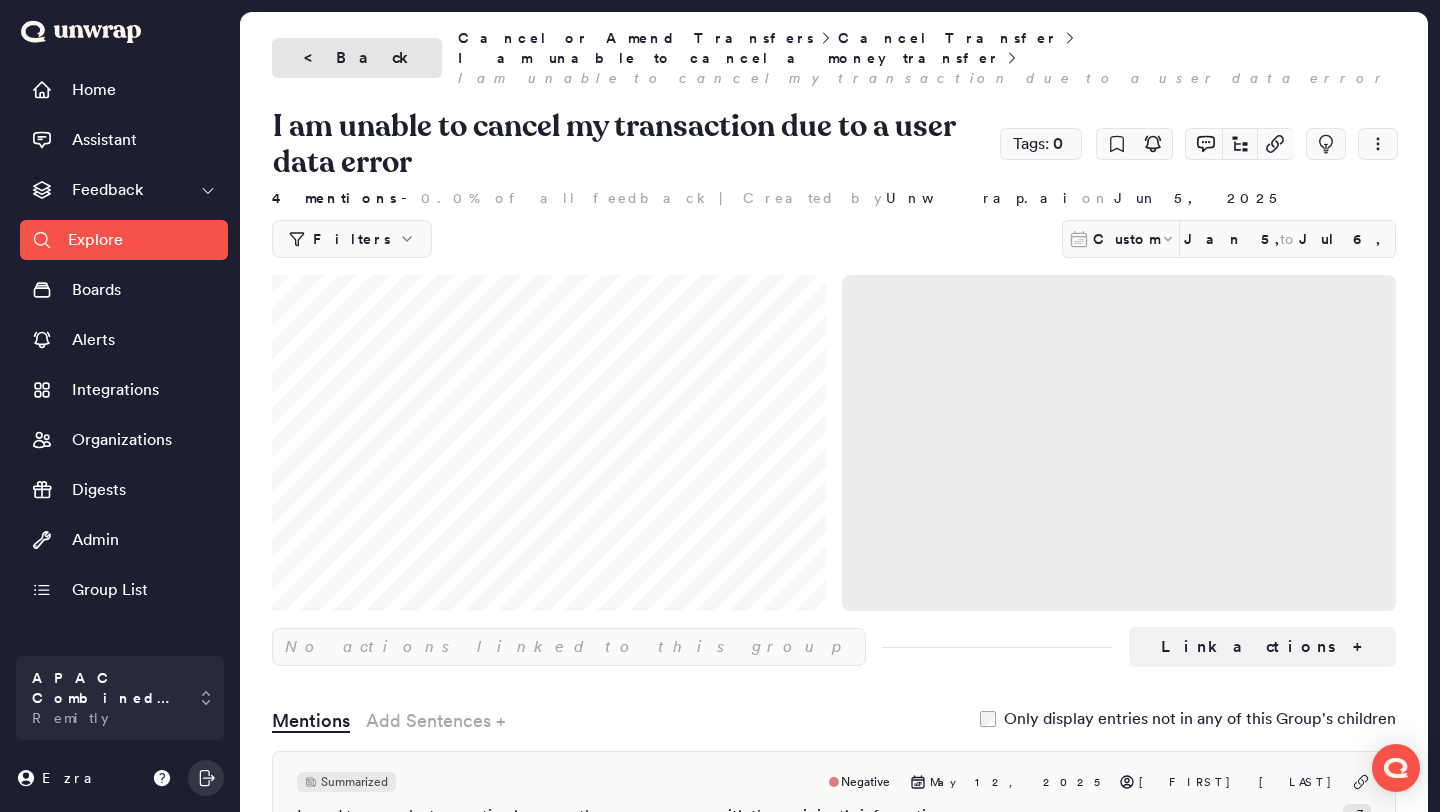 click on "< Back" at bounding box center [357, 58] 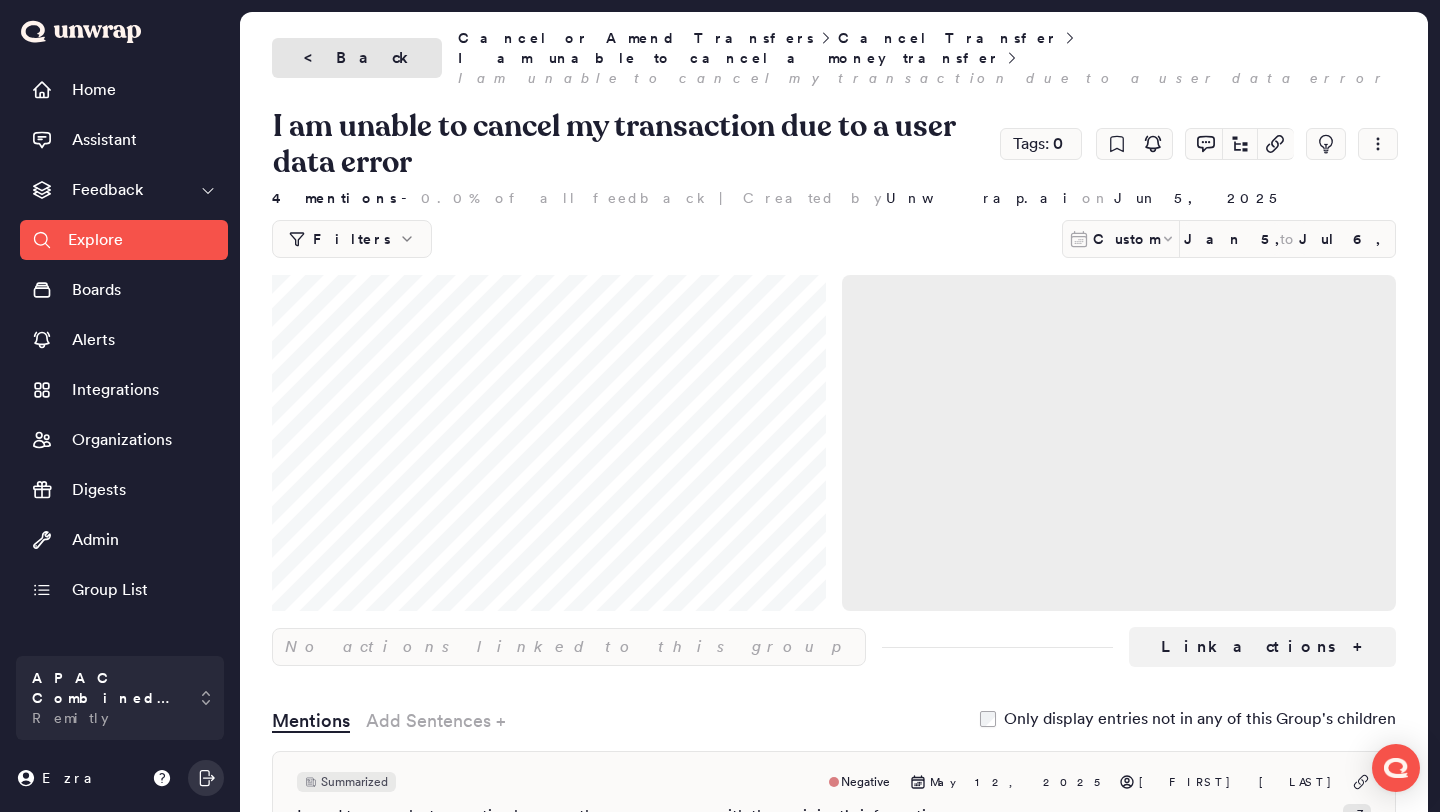 scroll, scrollTop: 1028, scrollLeft: 0, axis: vertical 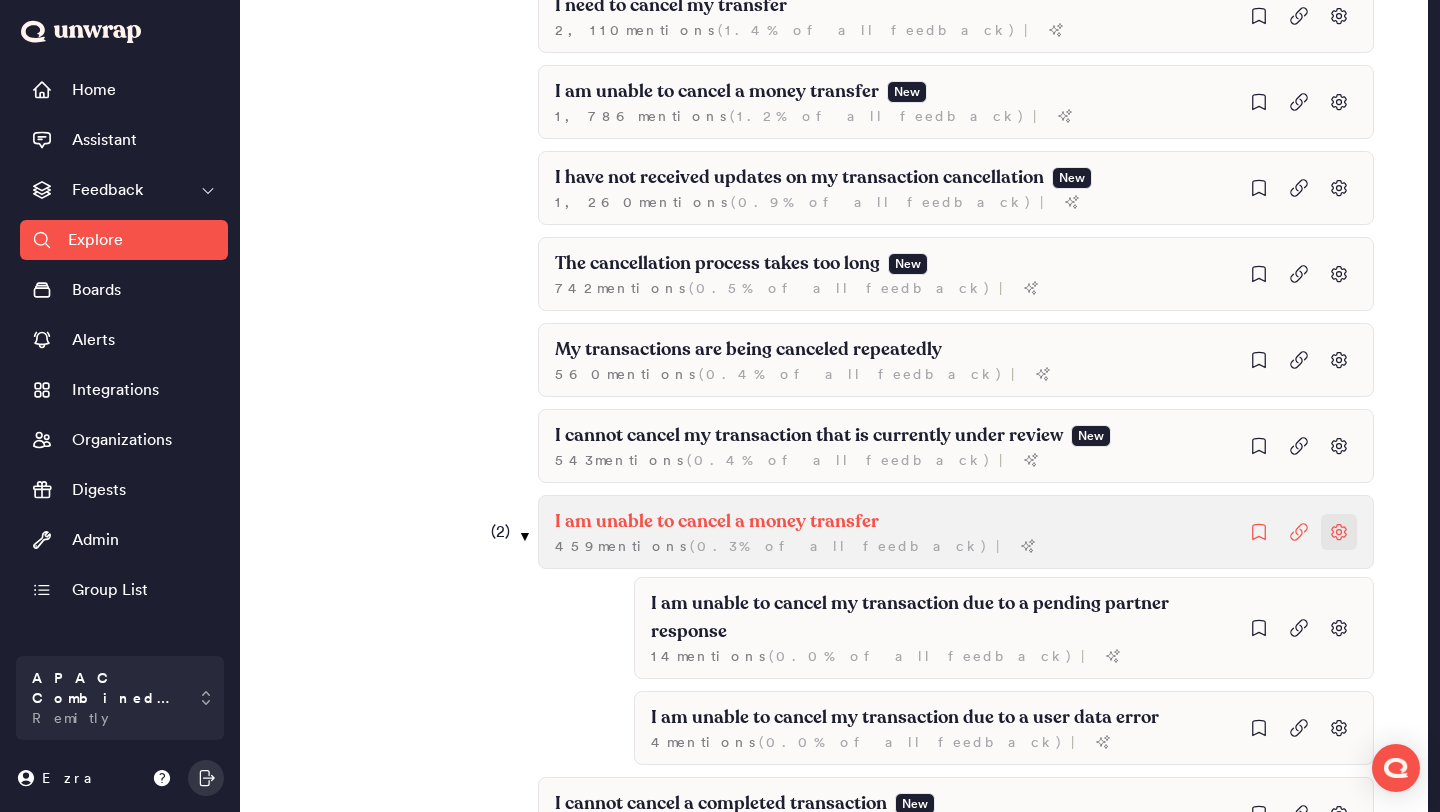 click 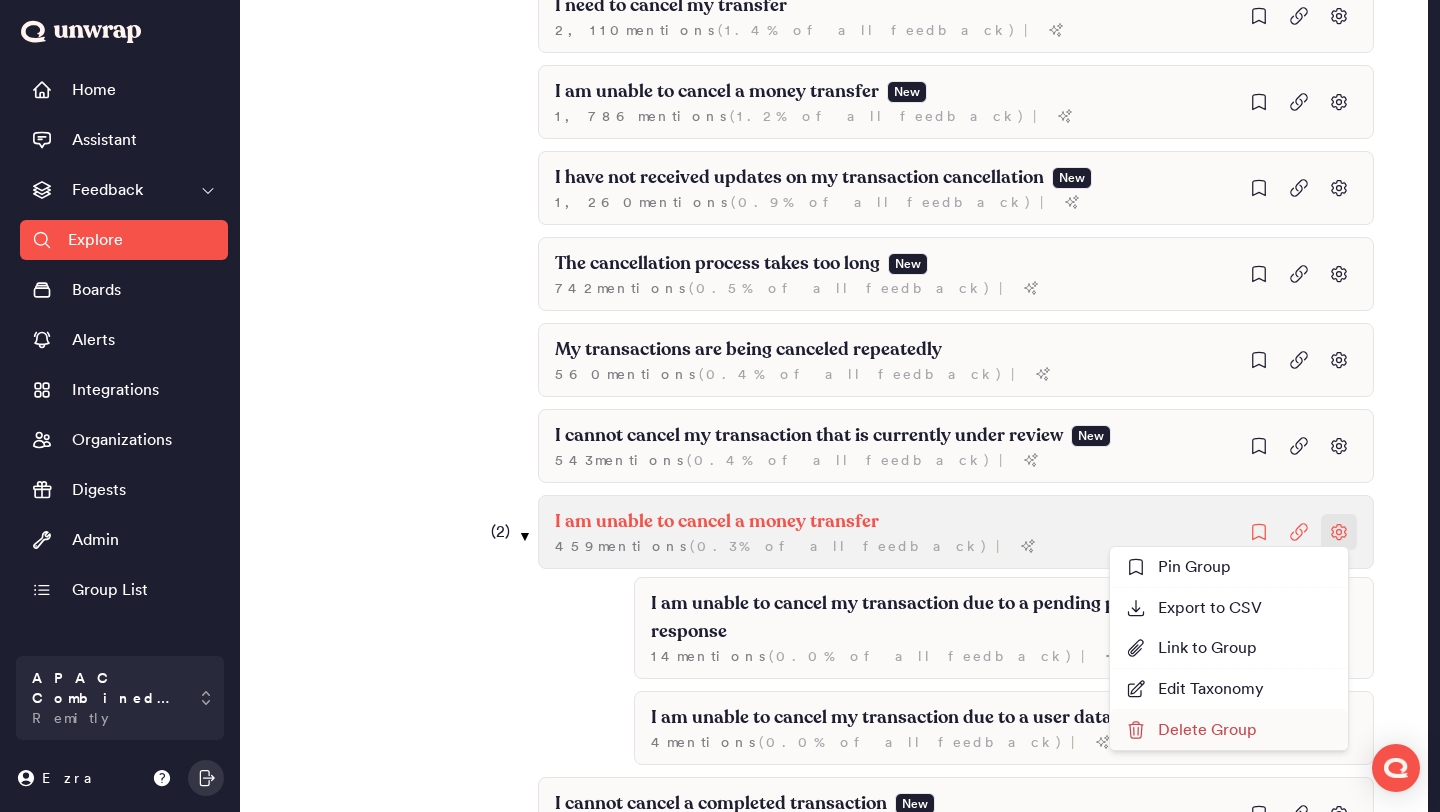 click on "Delete Group" at bounding box center (1191, 730) 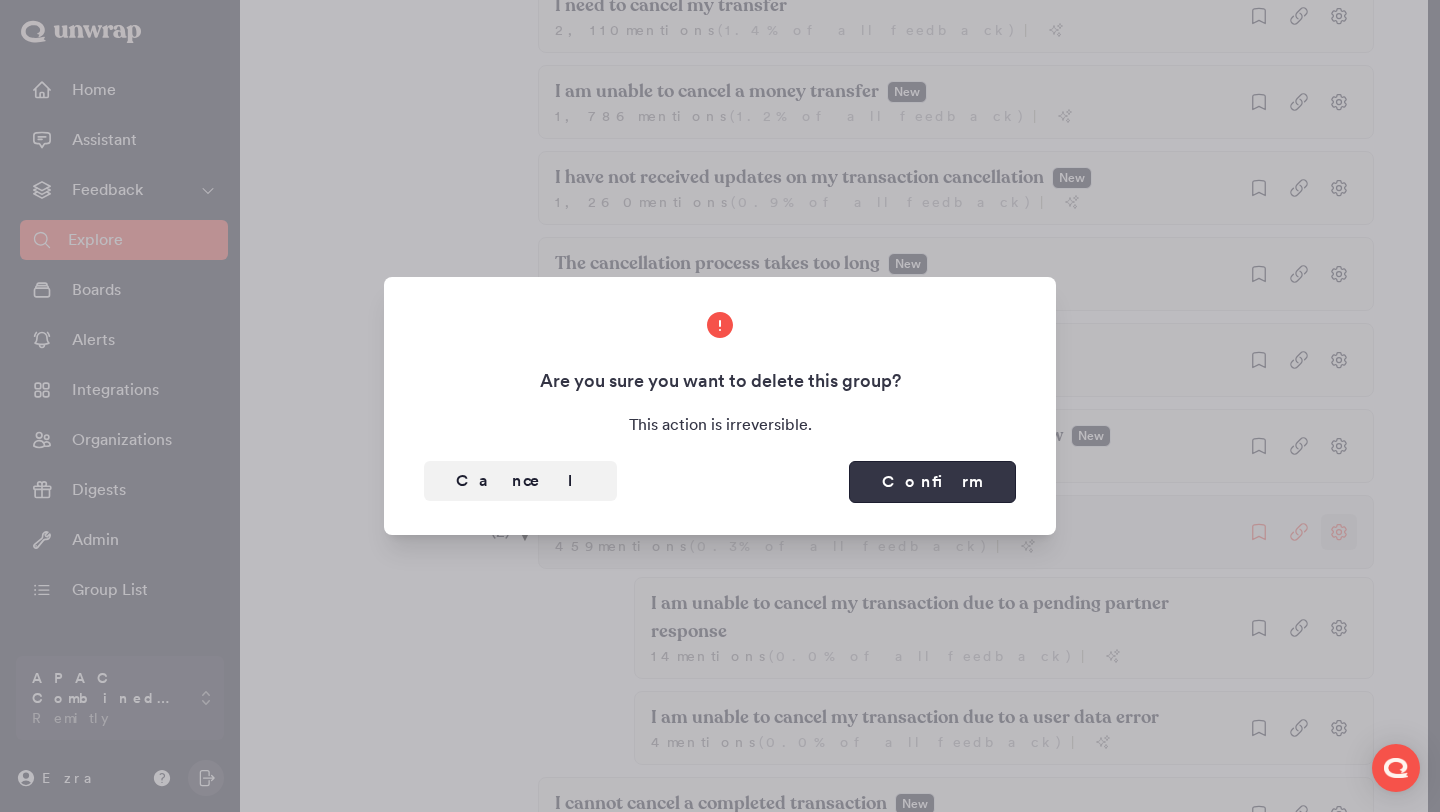 click on "Confirm" at bounding box center [932, 482] 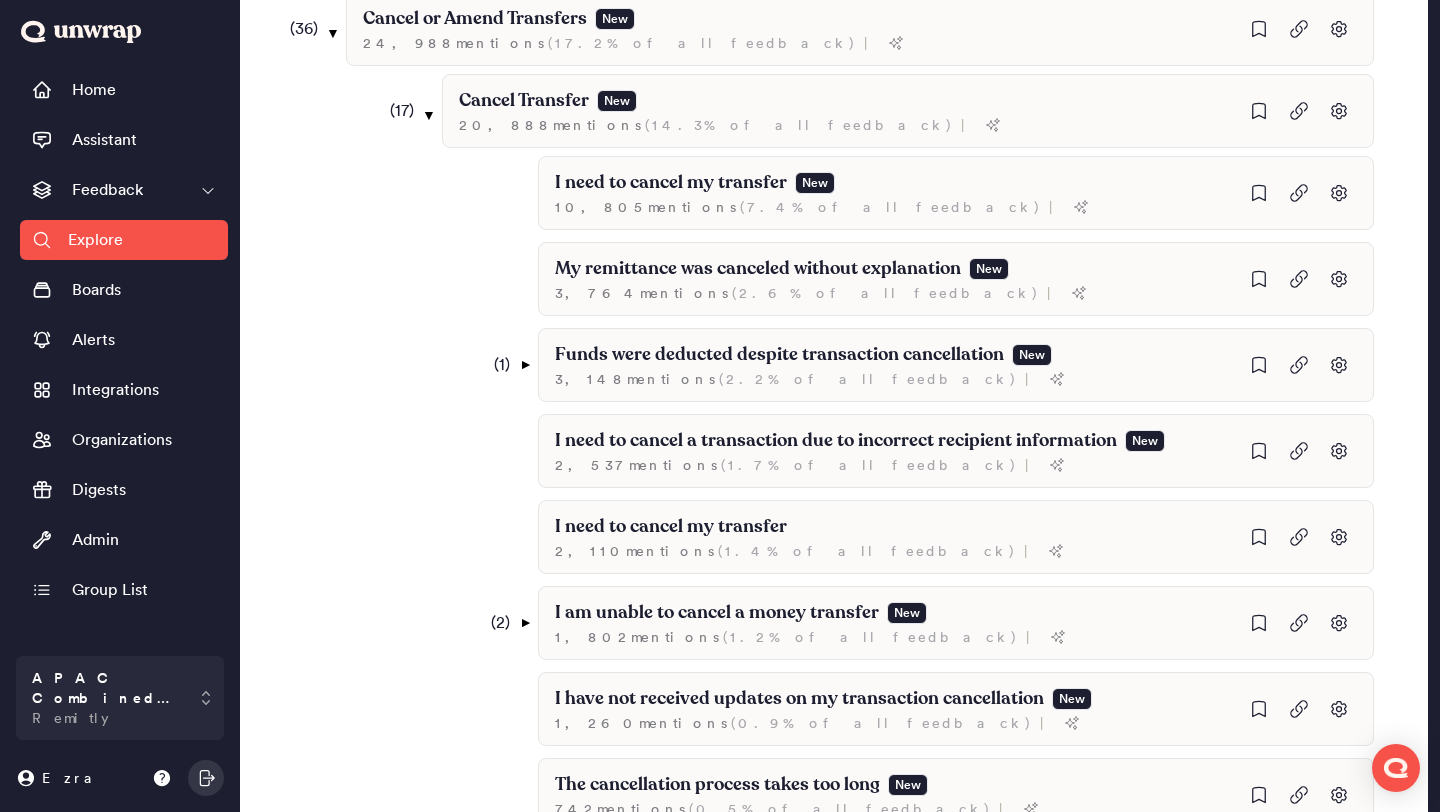 scroll, scrollTop: 502, scrollLeft: 0, axis: vertical 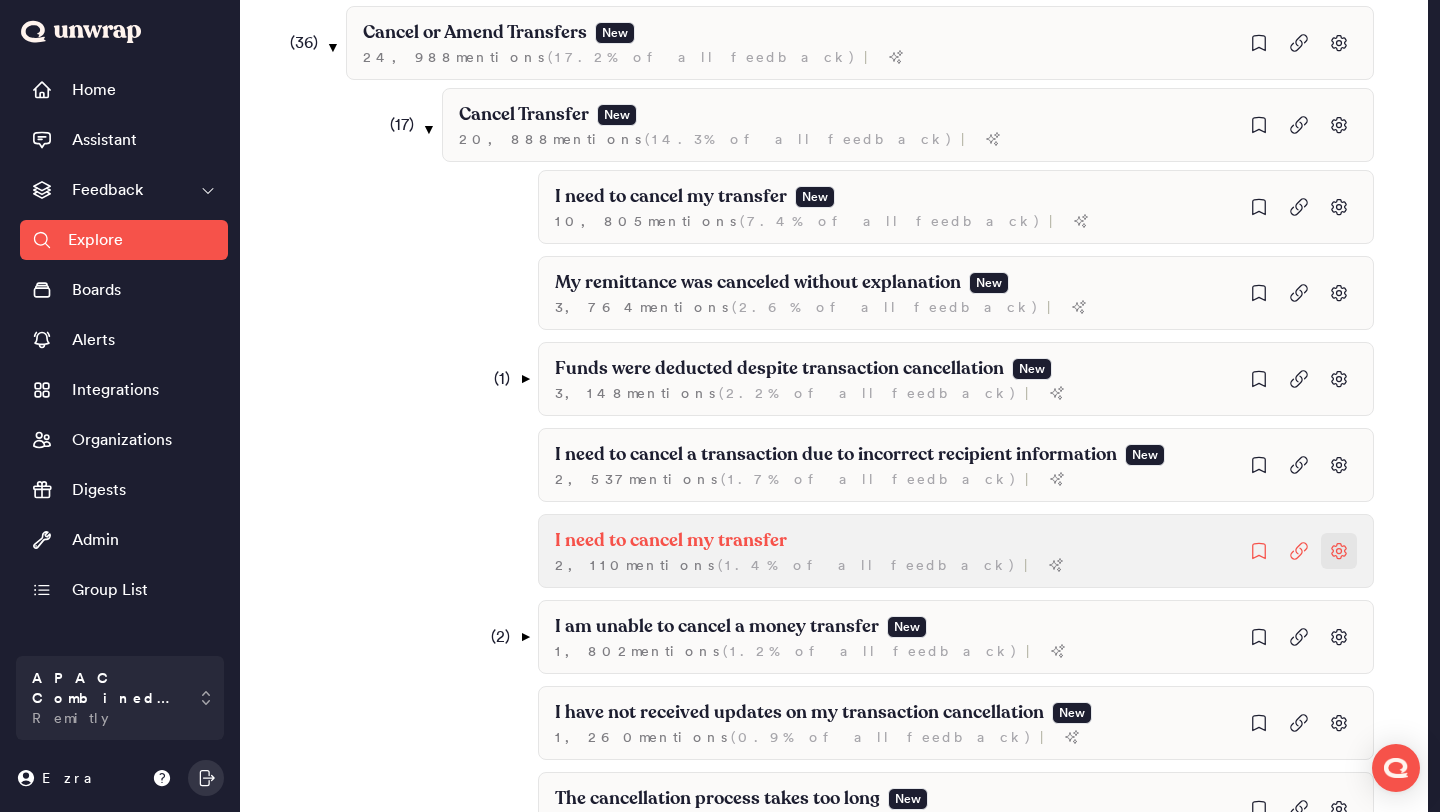 click 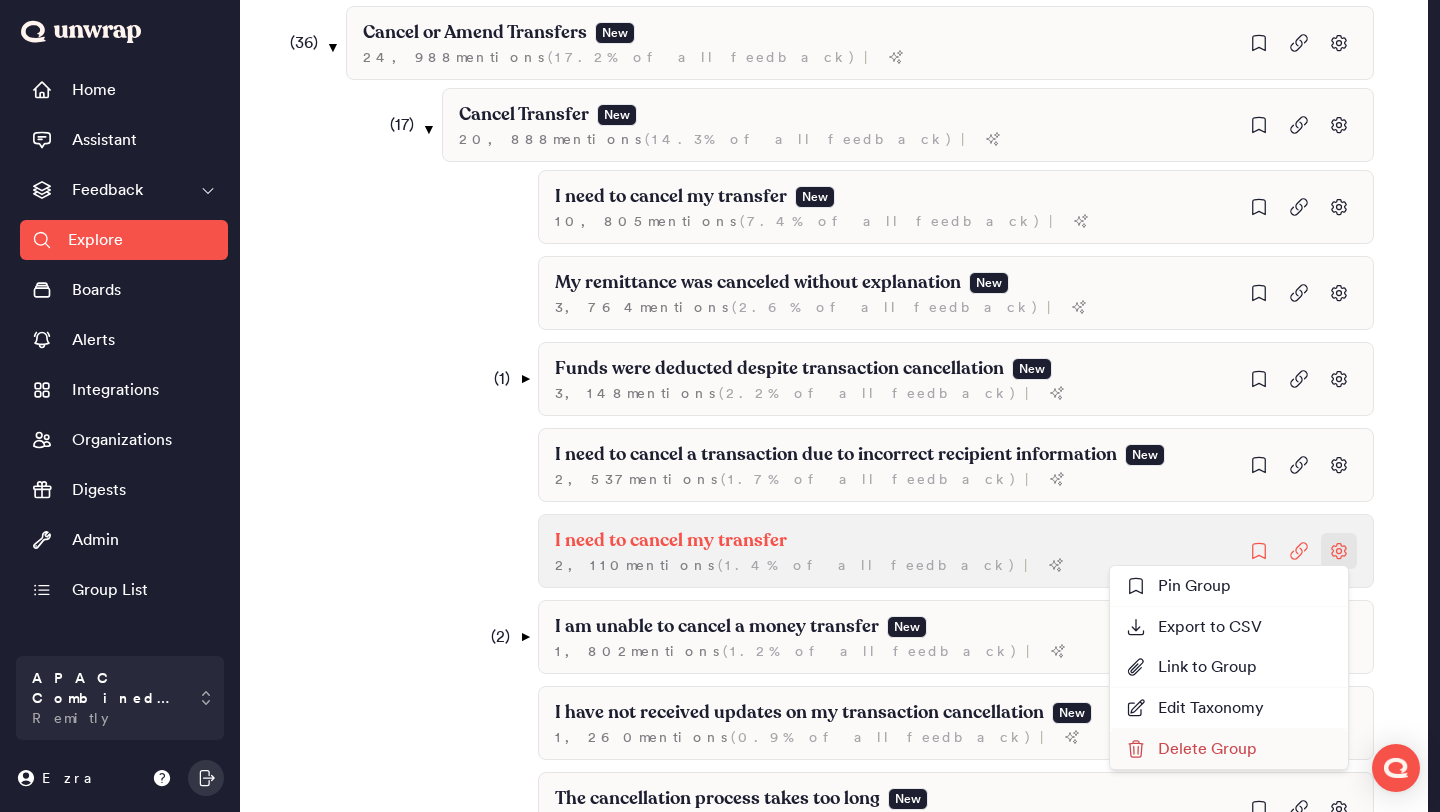 click on "Delete Group" at bounding box center [1191, 749] 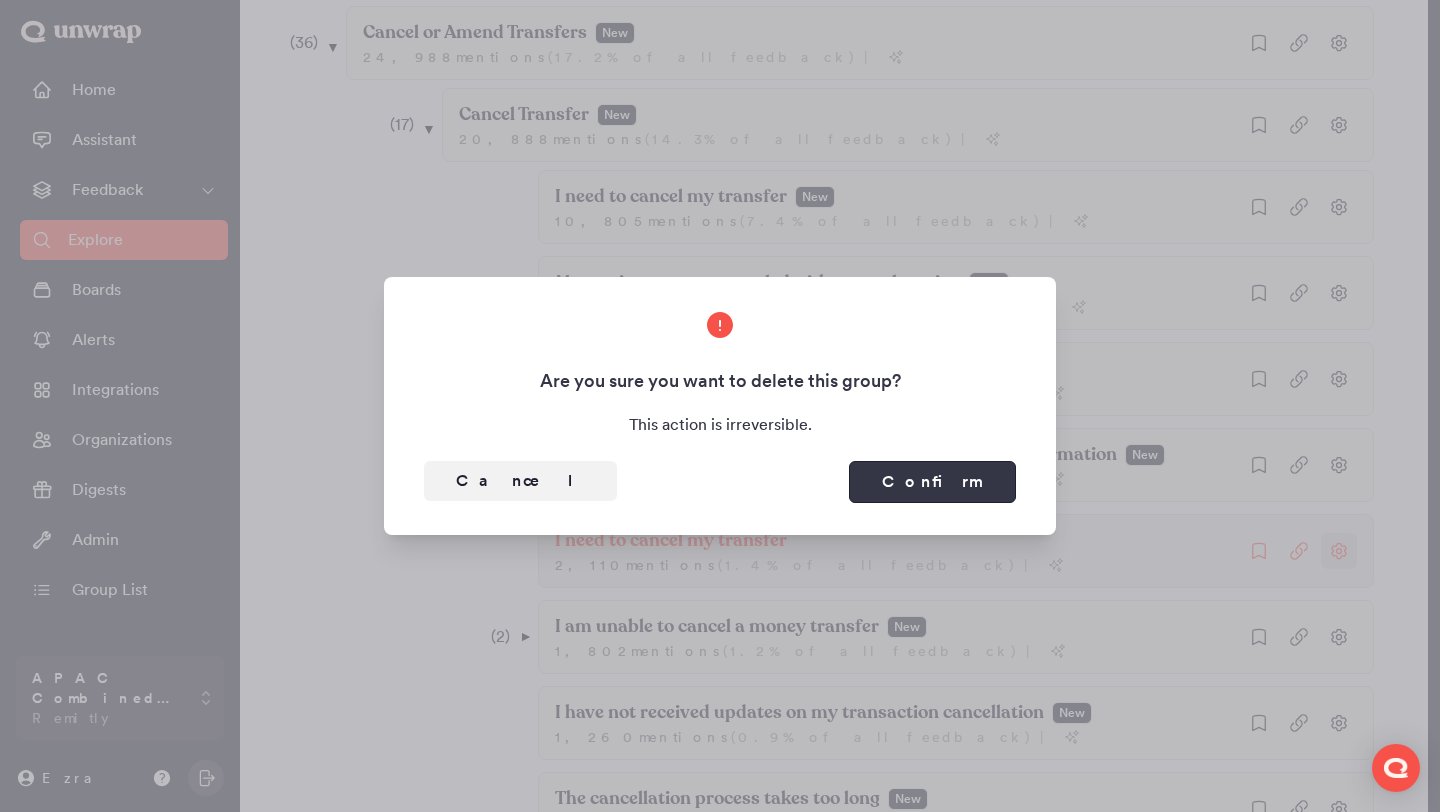 click on "Confirm" at bounding box center (932, 482) 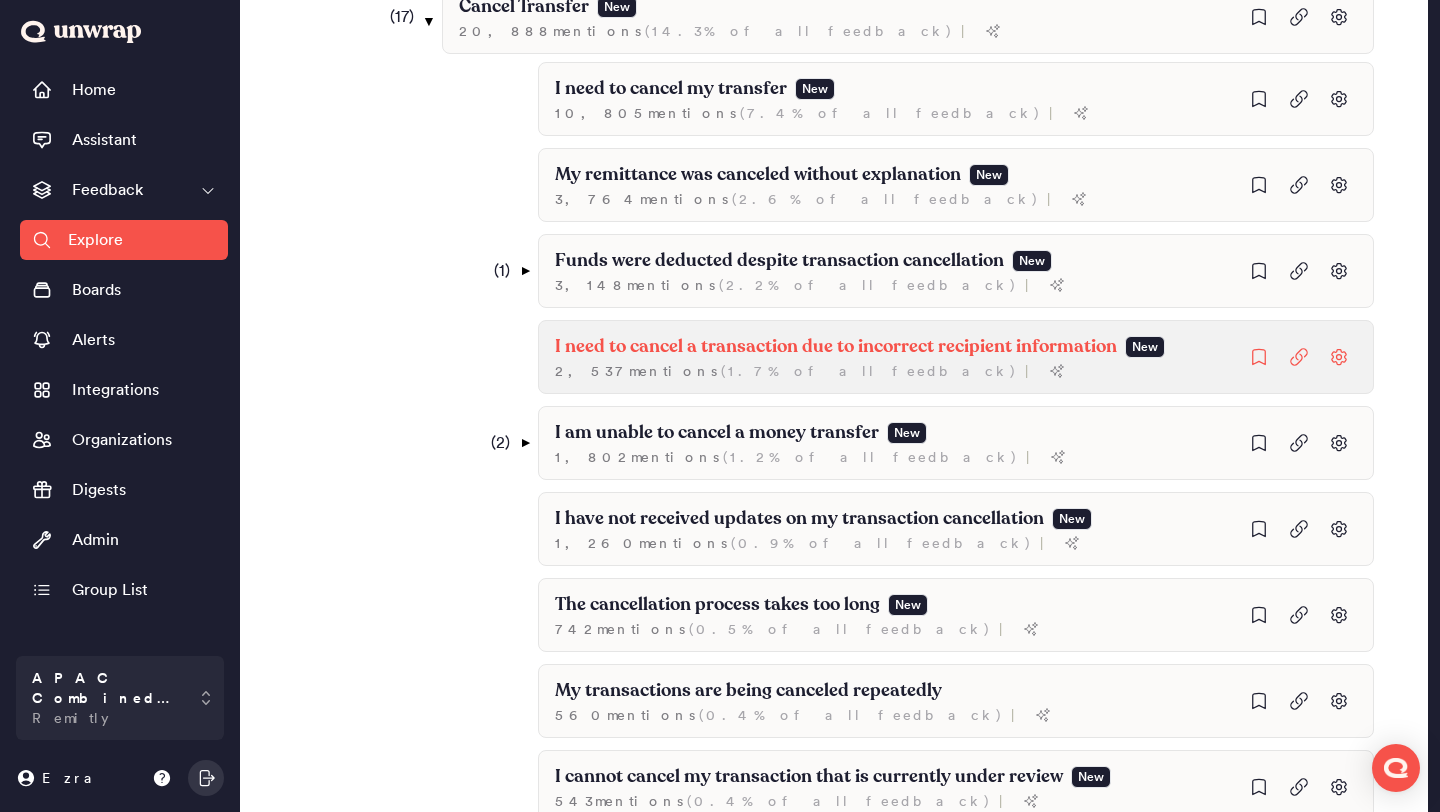 scroll, scrollTop: 611, scrollLeft: 0, axis: vertical 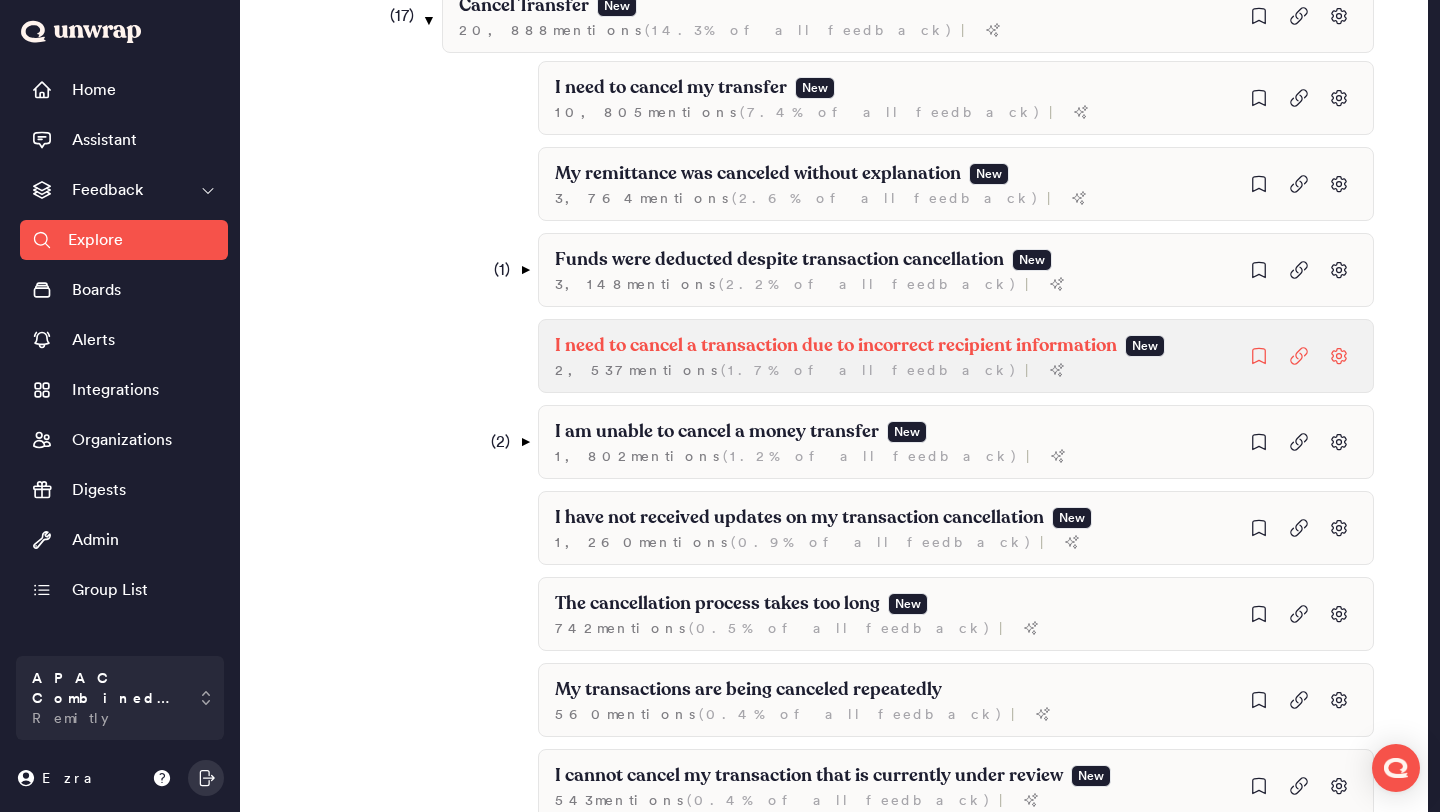 click on "I need to cancel a transaction due to incorrect recipient information" at bounding box center [671, 88] 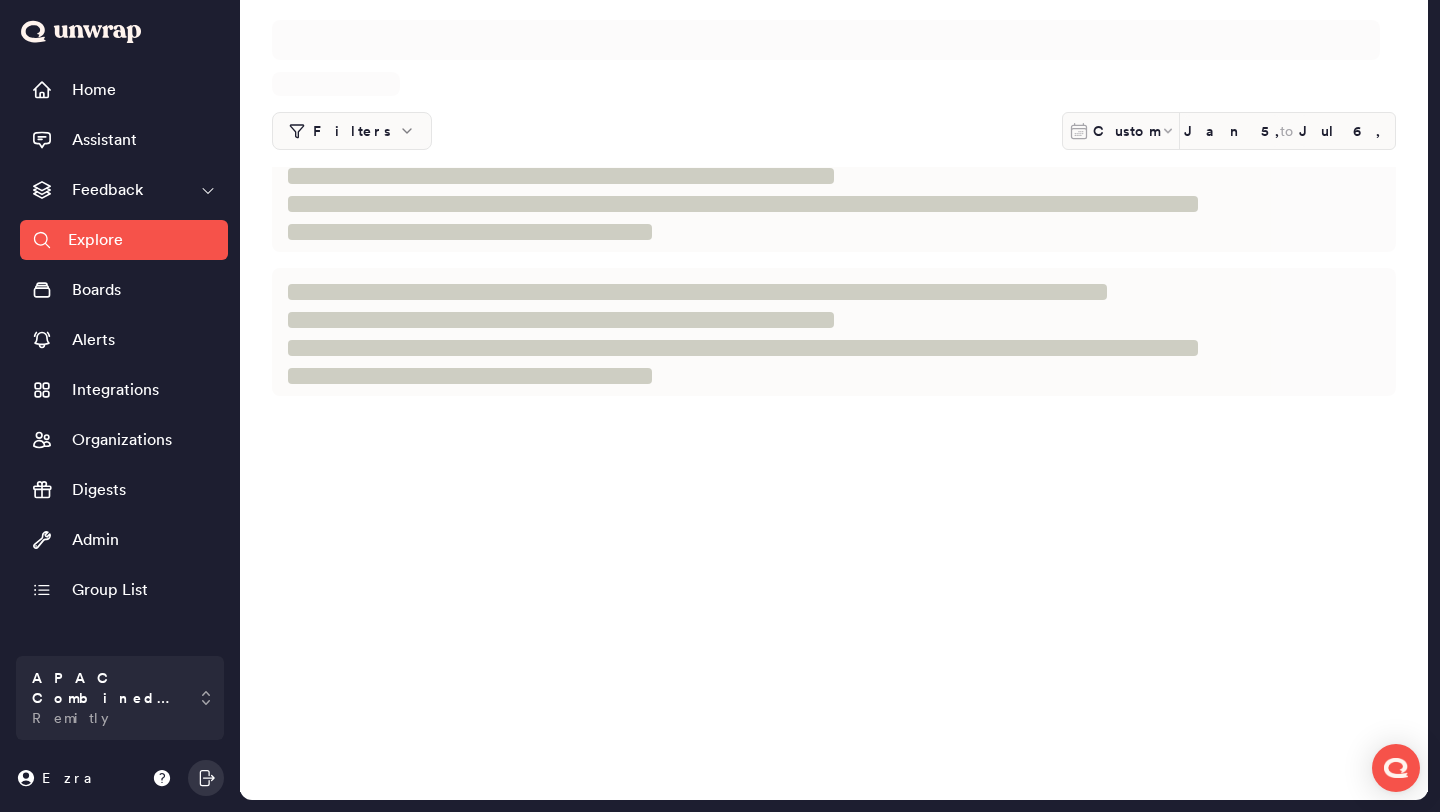 scroll, scrollTop: 0, scrollLeft: 0, axis: both 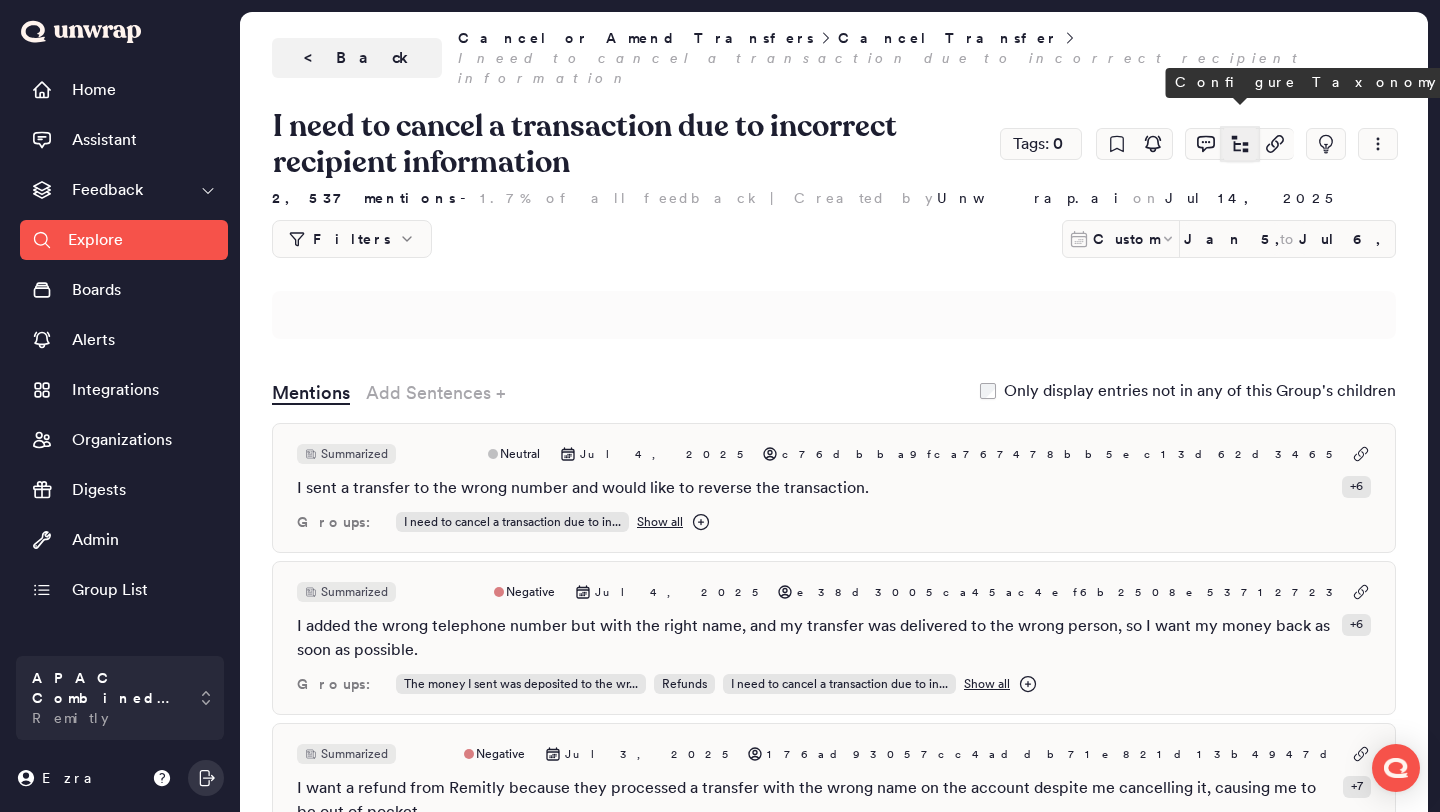click 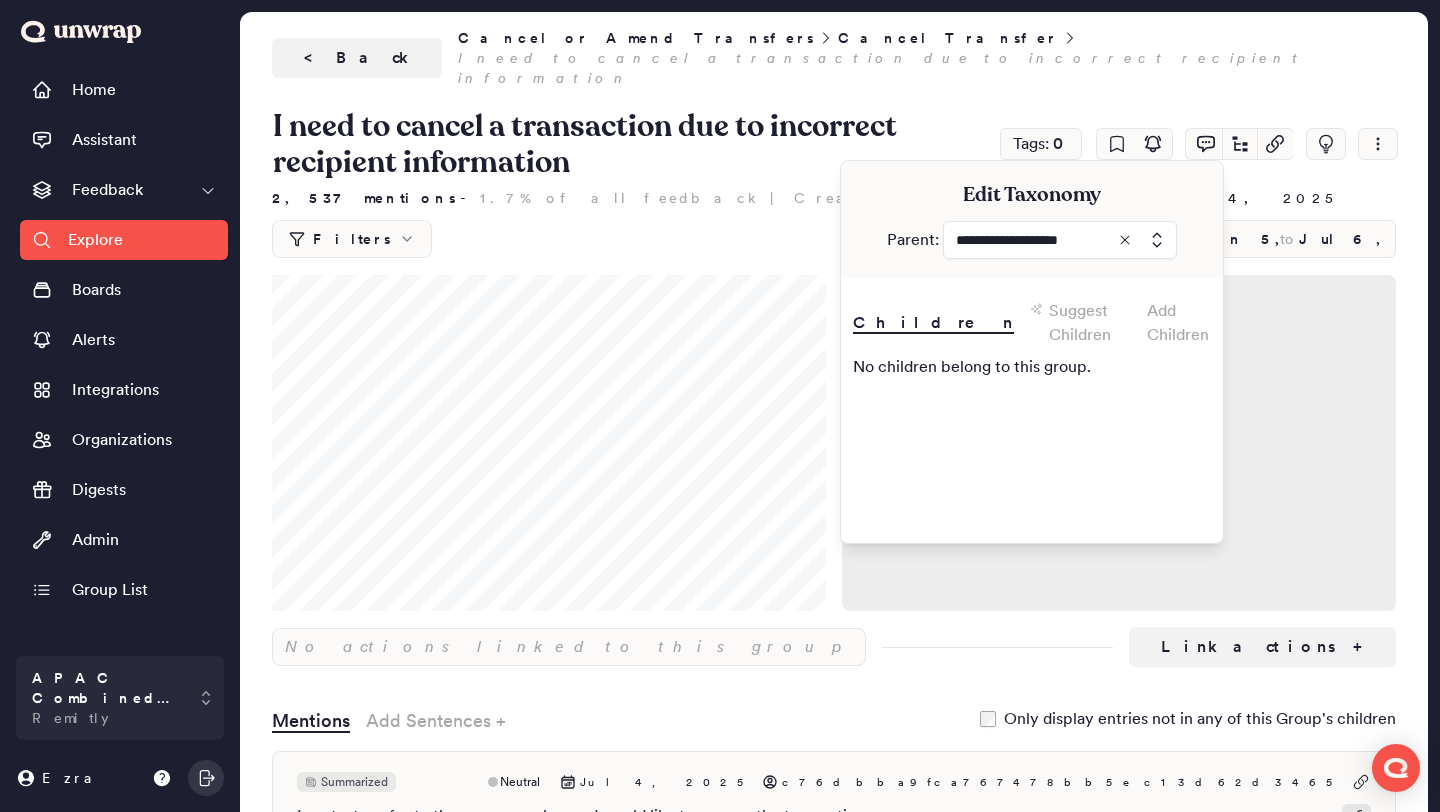 click at bounding box center (1060, 240) 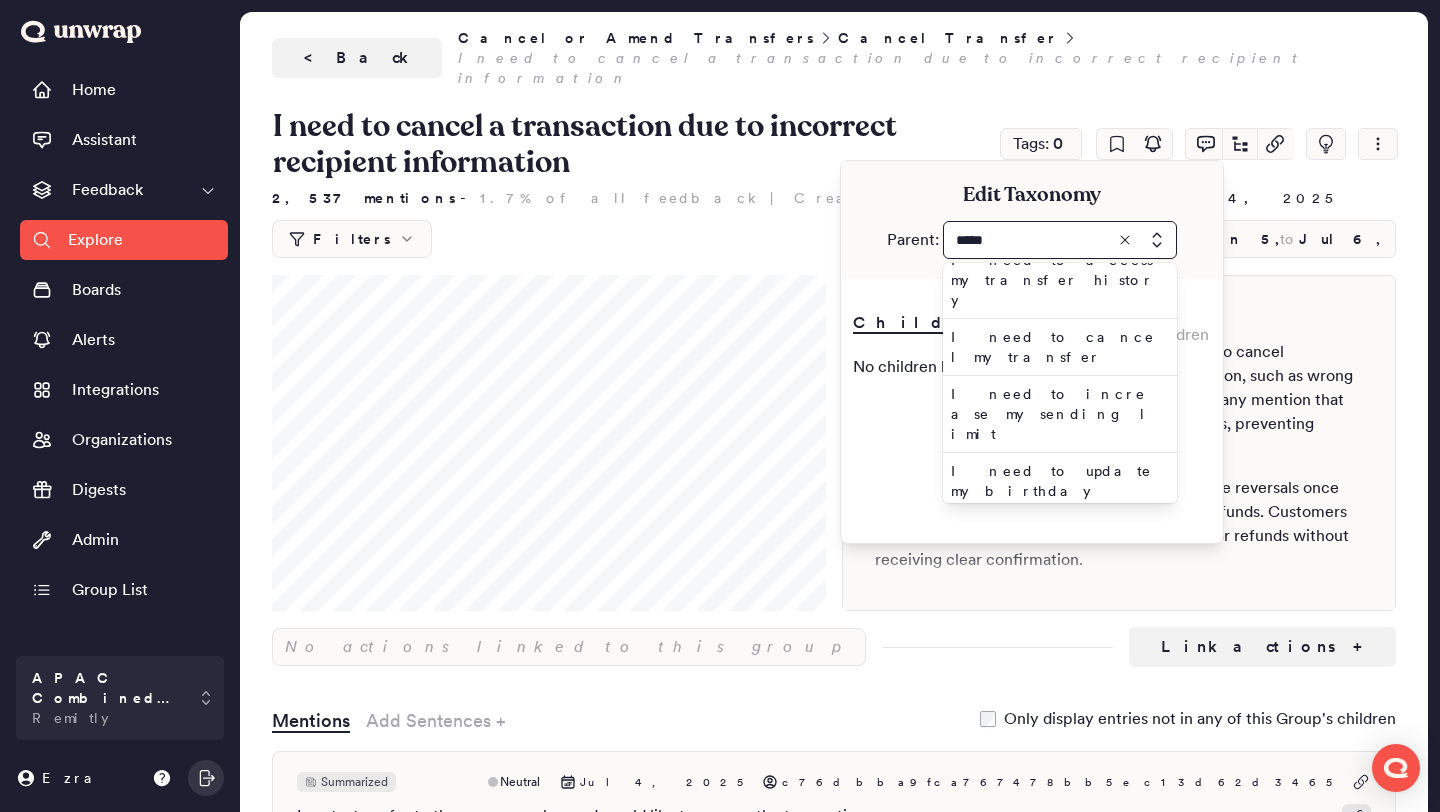 scroll, scrollTop: 66, scrollLeft: 0, axis: vertical 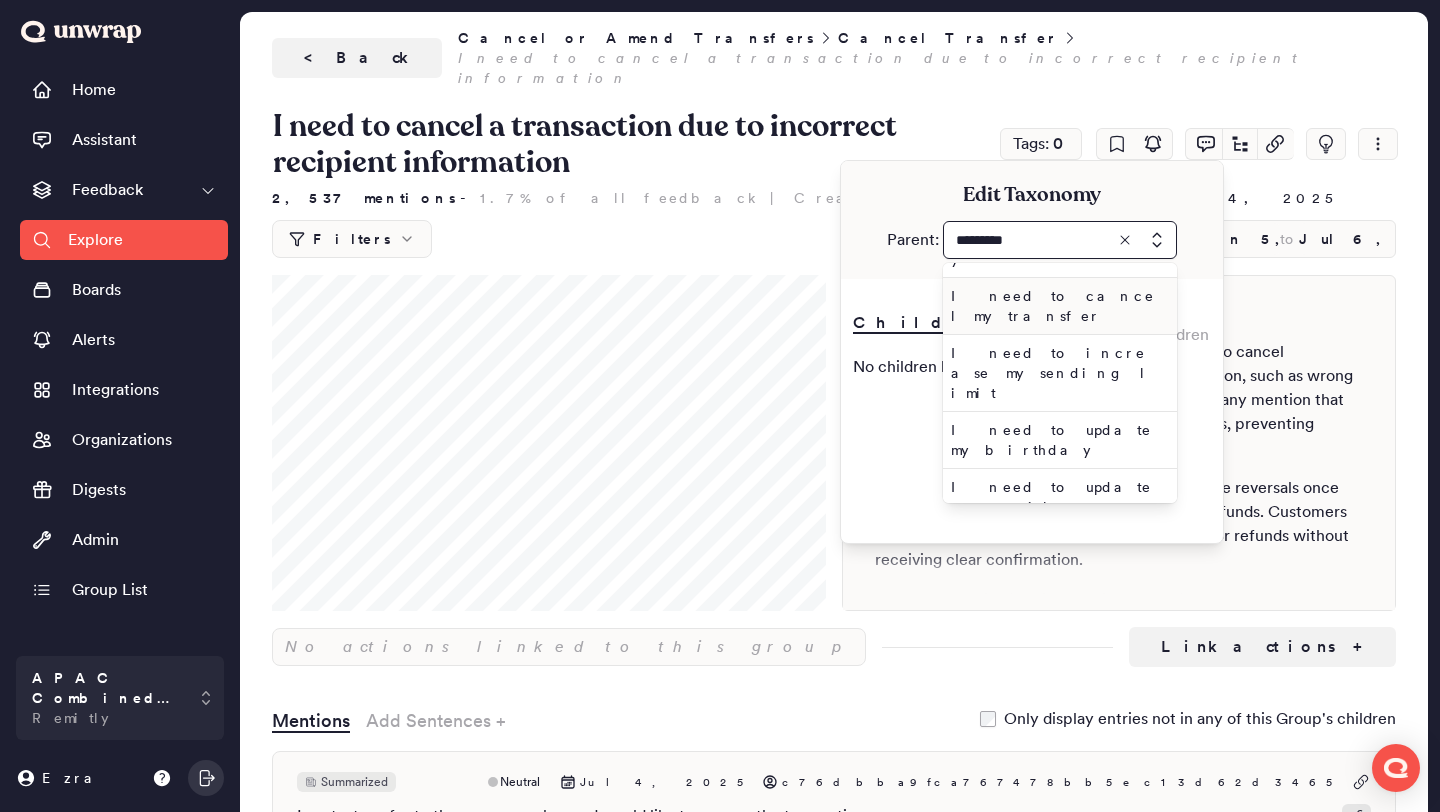 type on "*********" 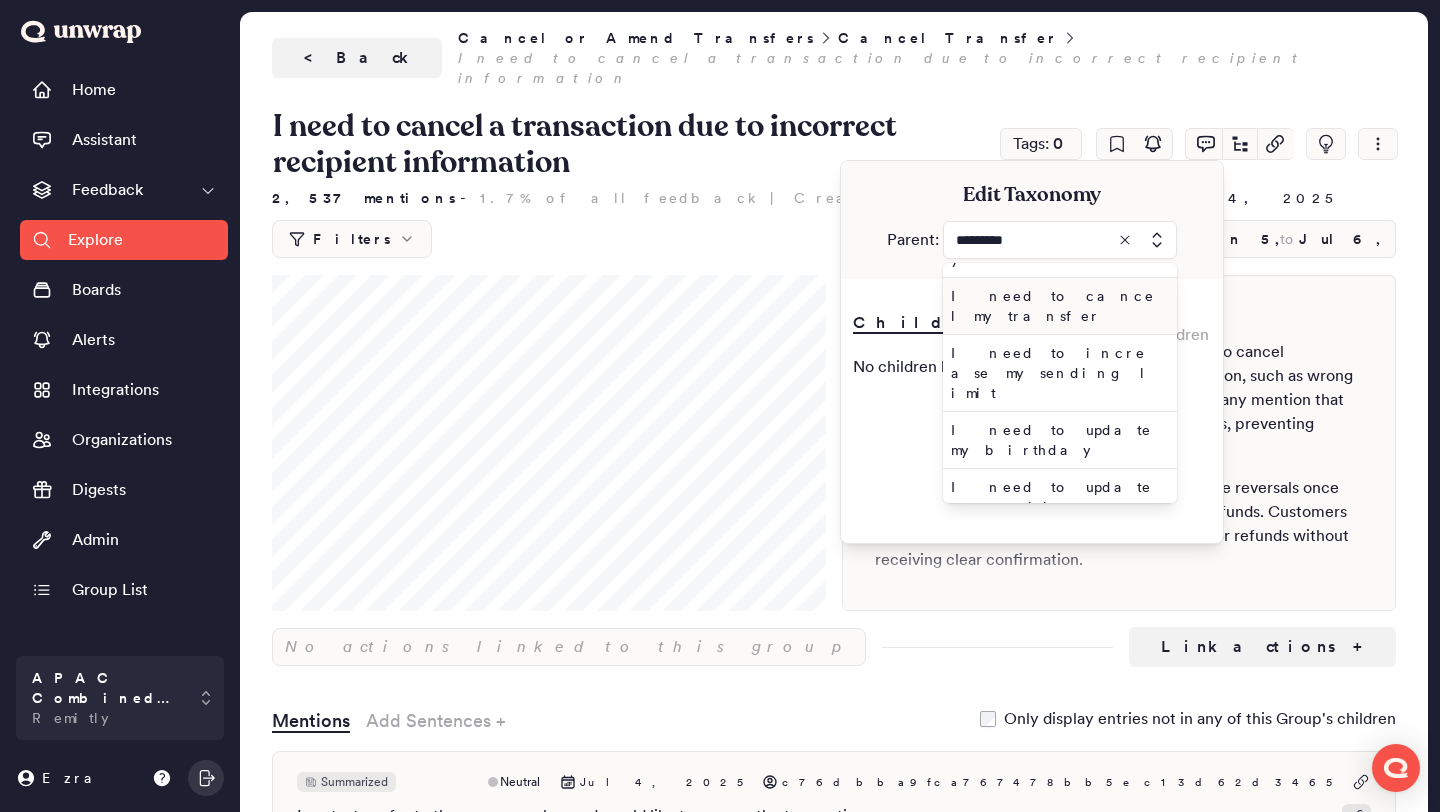 click on "I need to cancel my transfer" at bounding box center (1056, 306) 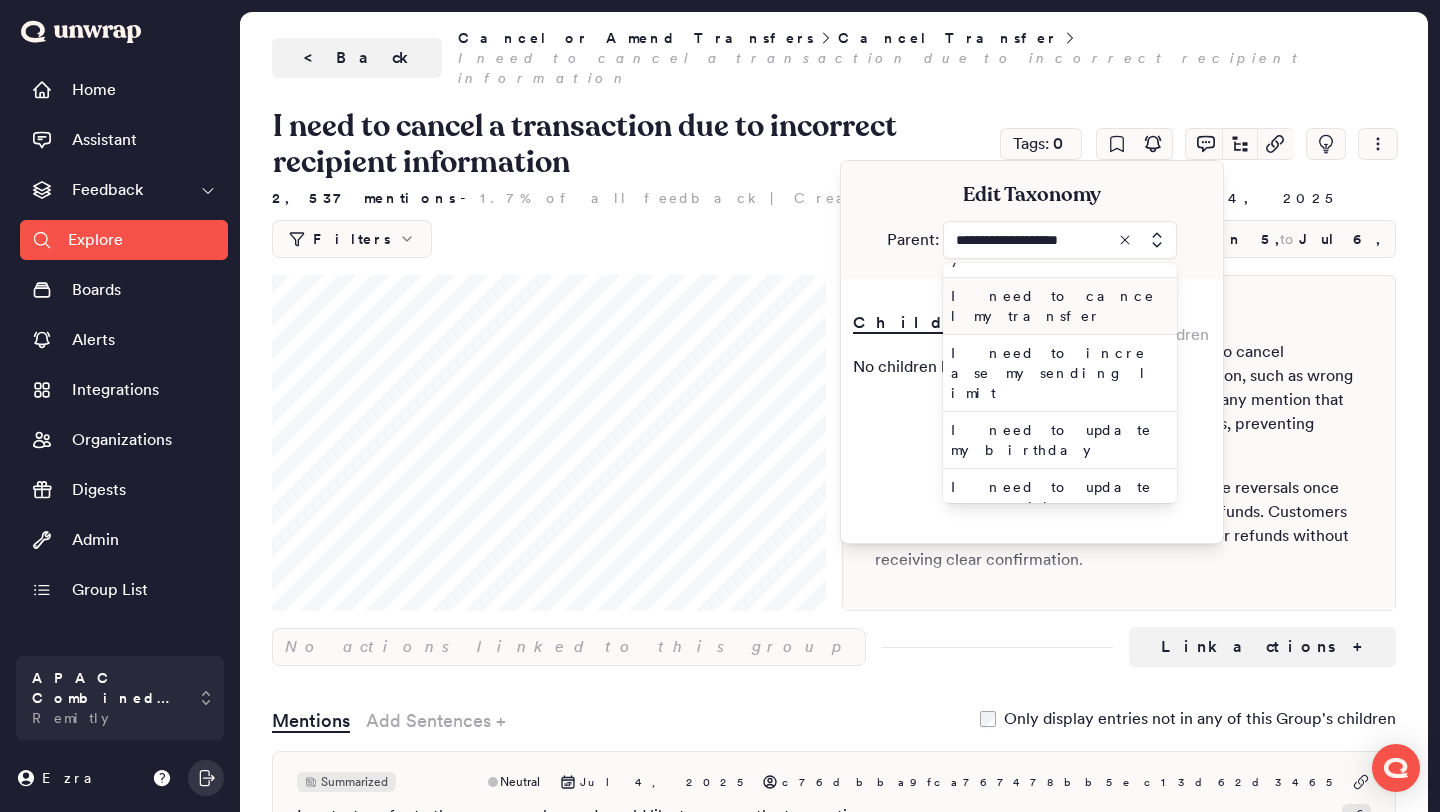 scroll, scrollTop: 0, scrollLeft: 0, axis: both 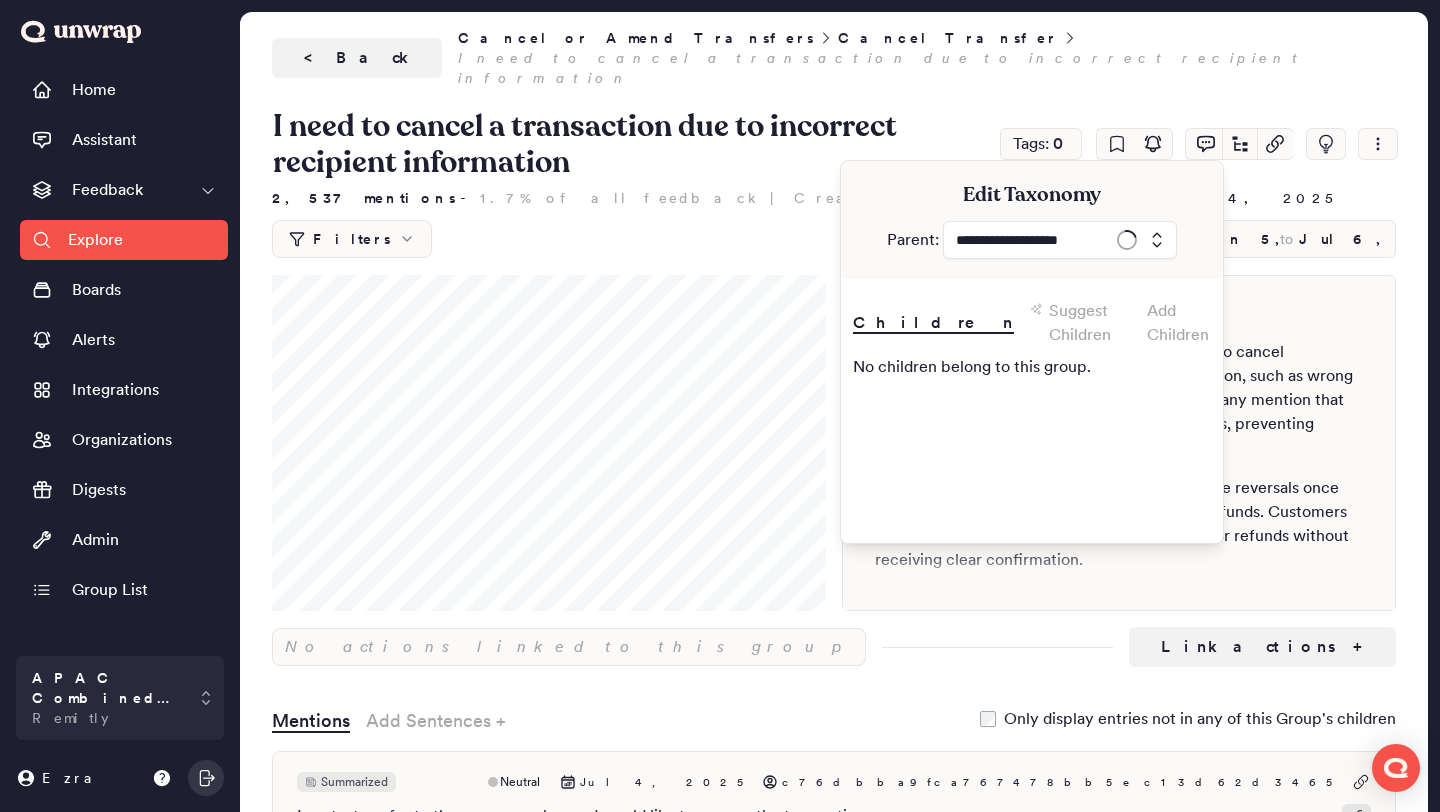 type on "**********" 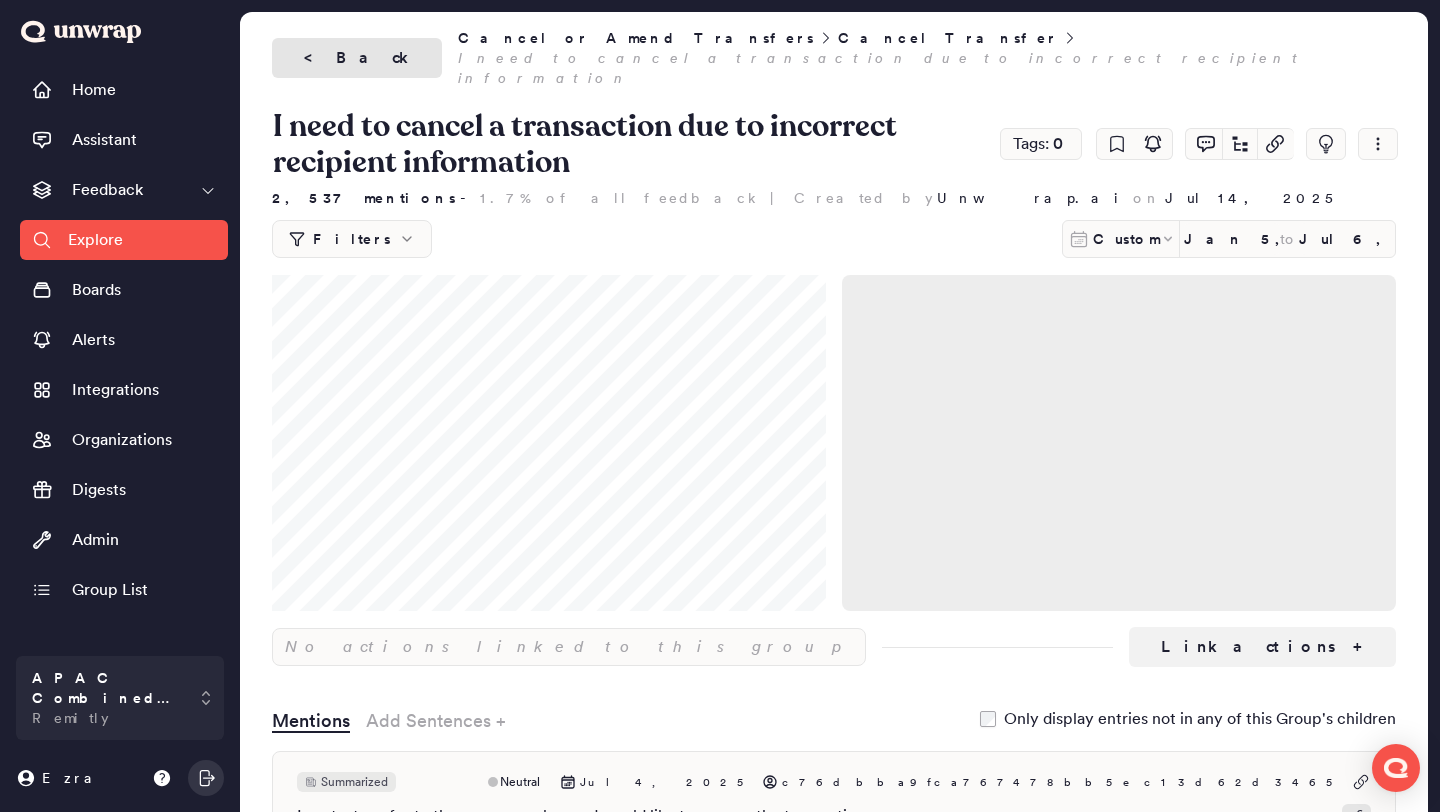 click on "< Back" at bounding box center [357, 58] 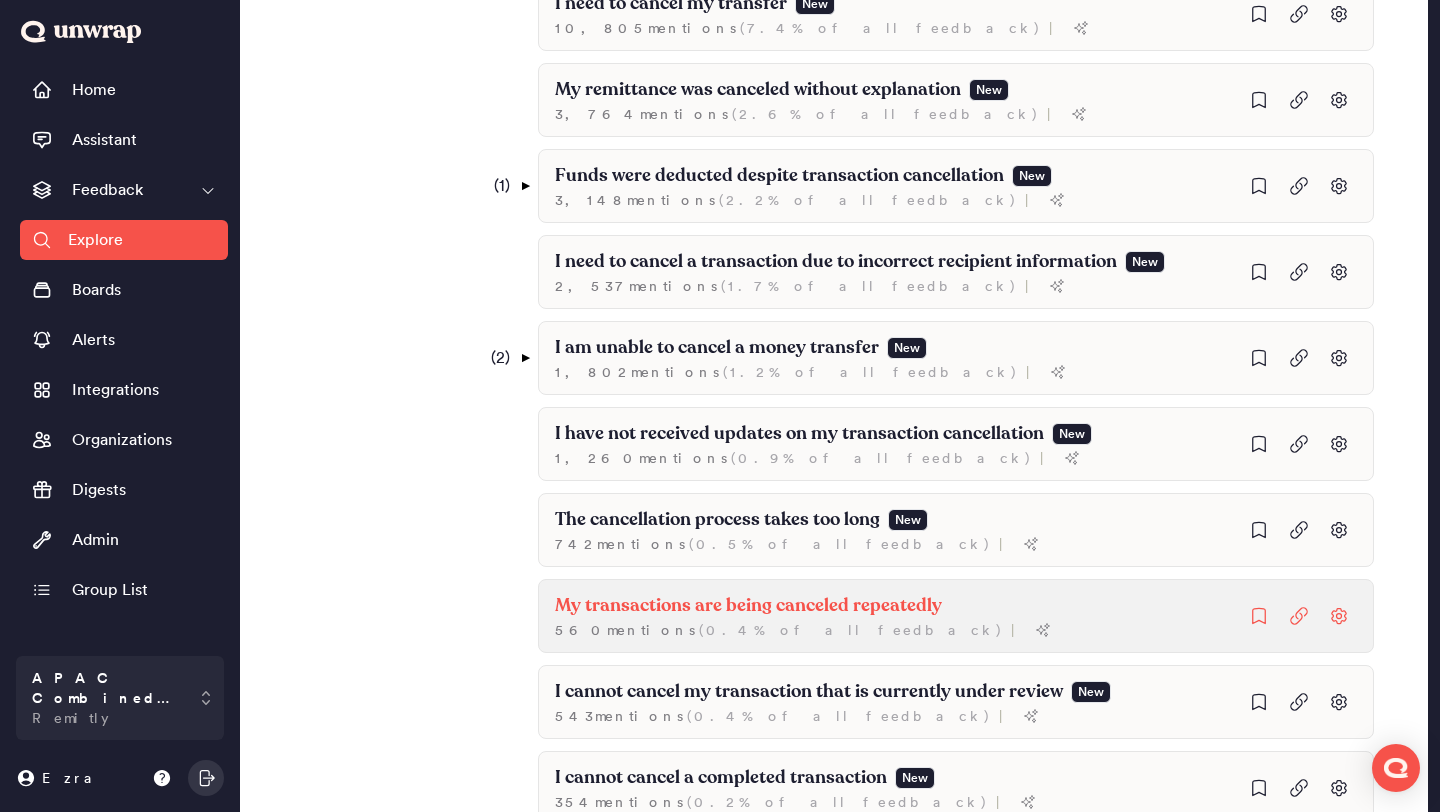 scroll, scrollTop: 693, scrollLeft: 0, axis: vertical 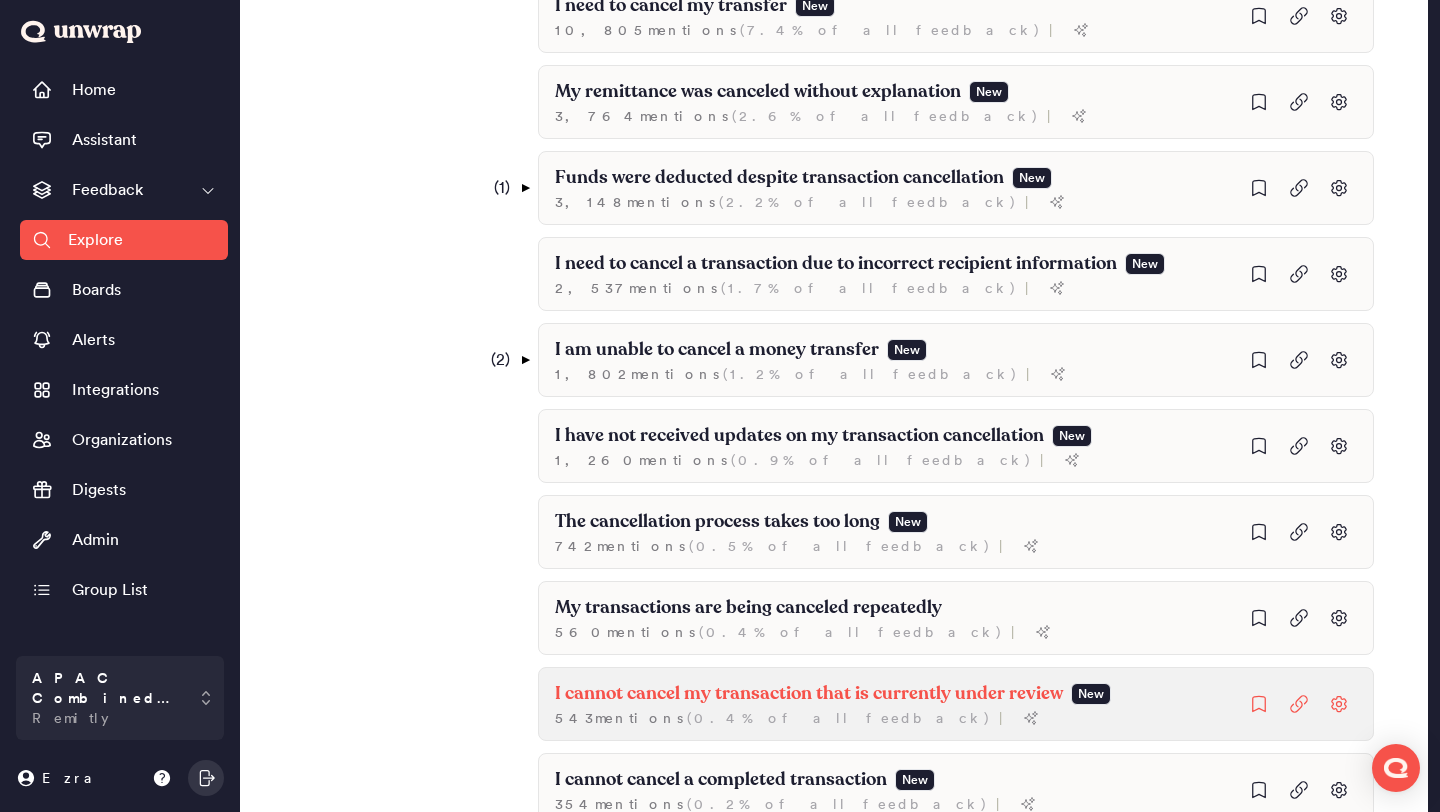 click on "I cannot cancel my transaction that is currently under review" at bounding box center (671, 6) 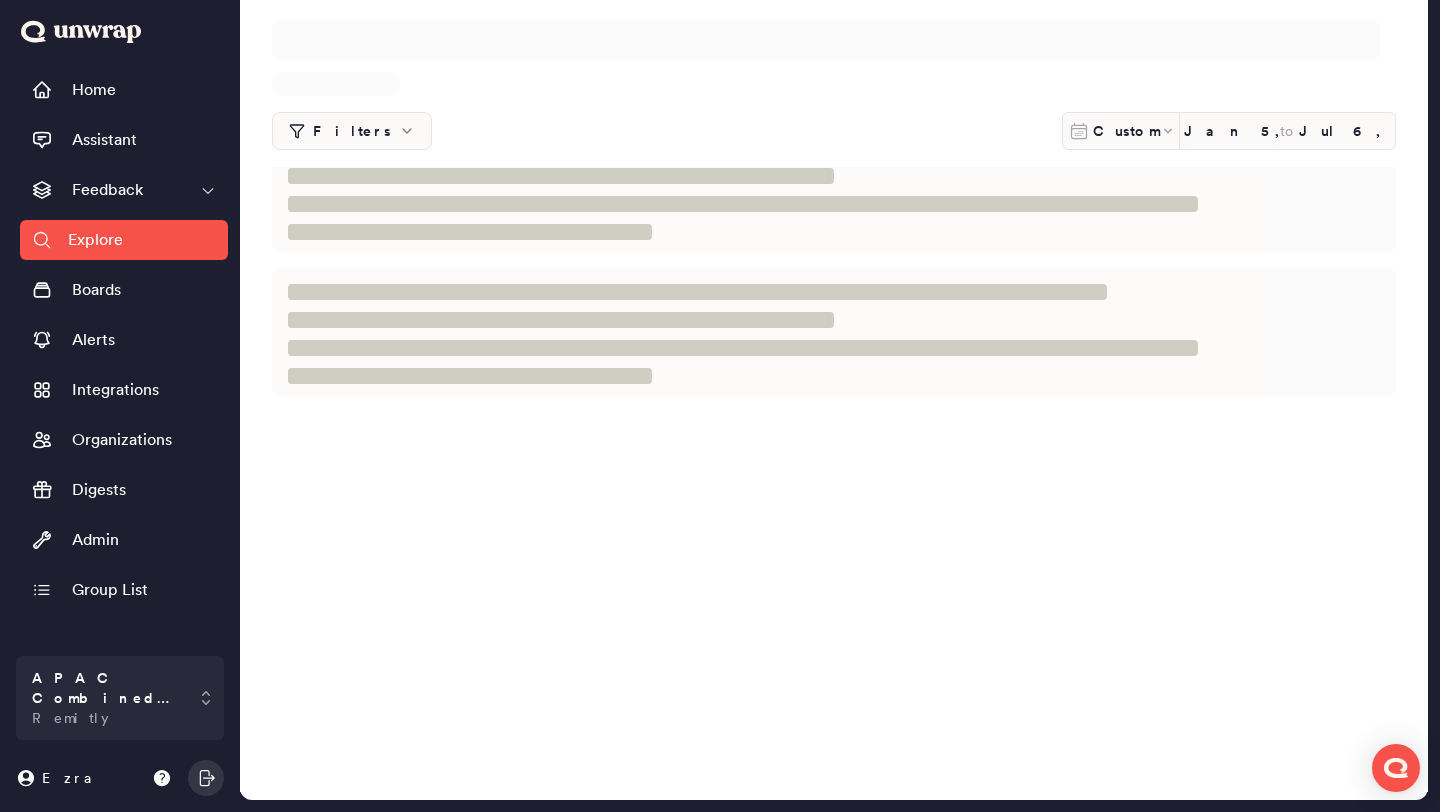 scroll, scrollTop: 0, scrollLeft: 0, axis: both 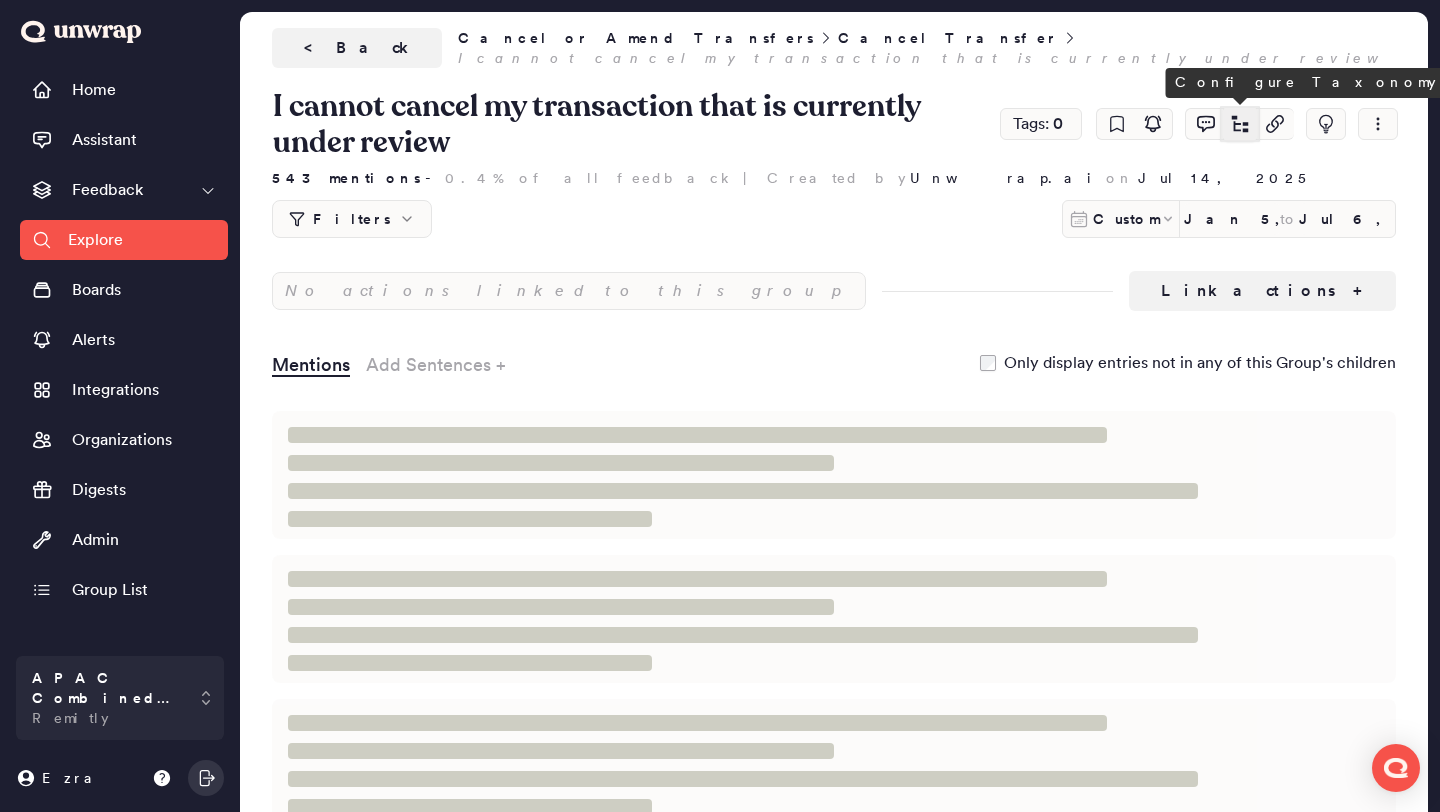 click 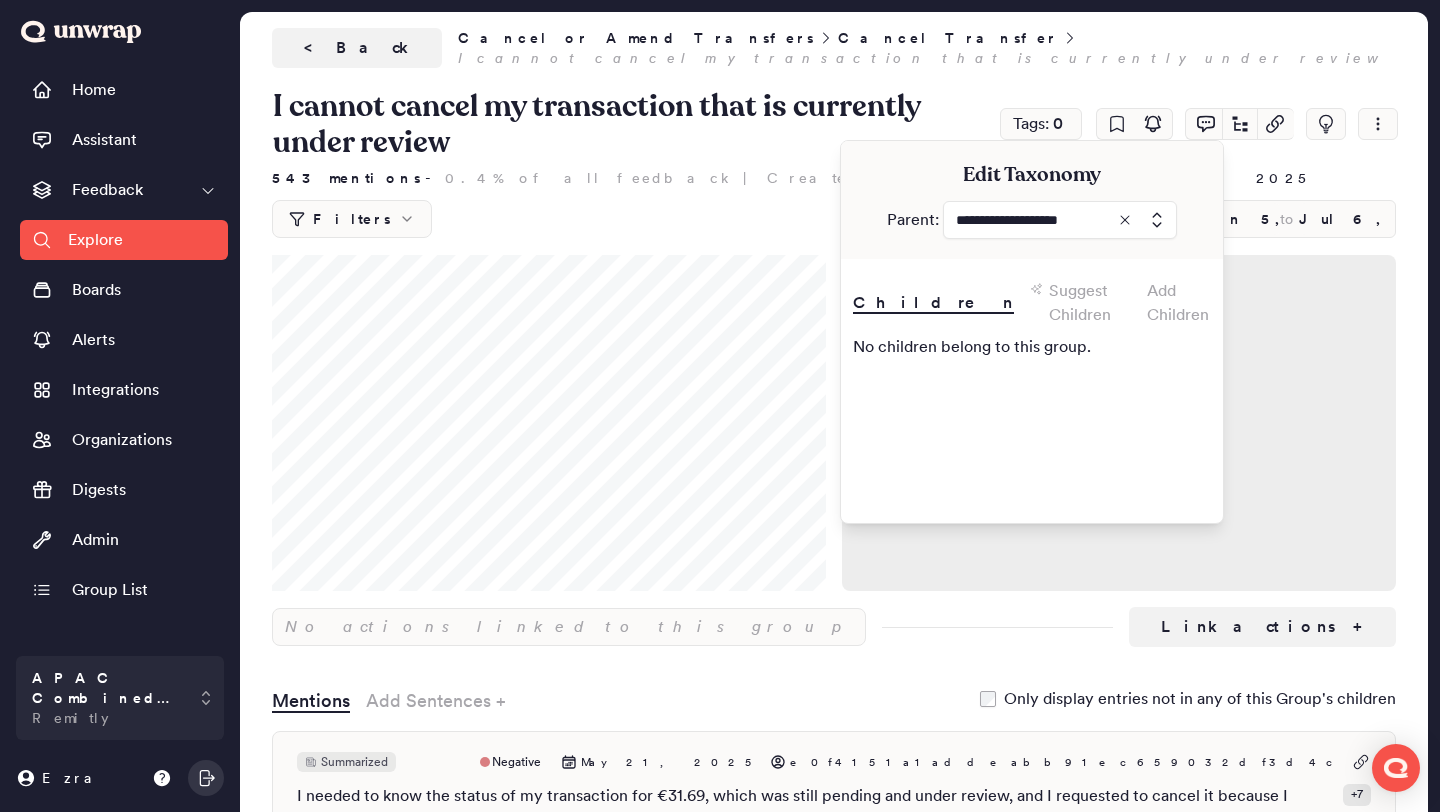 click at bounding box center [1060, 220] 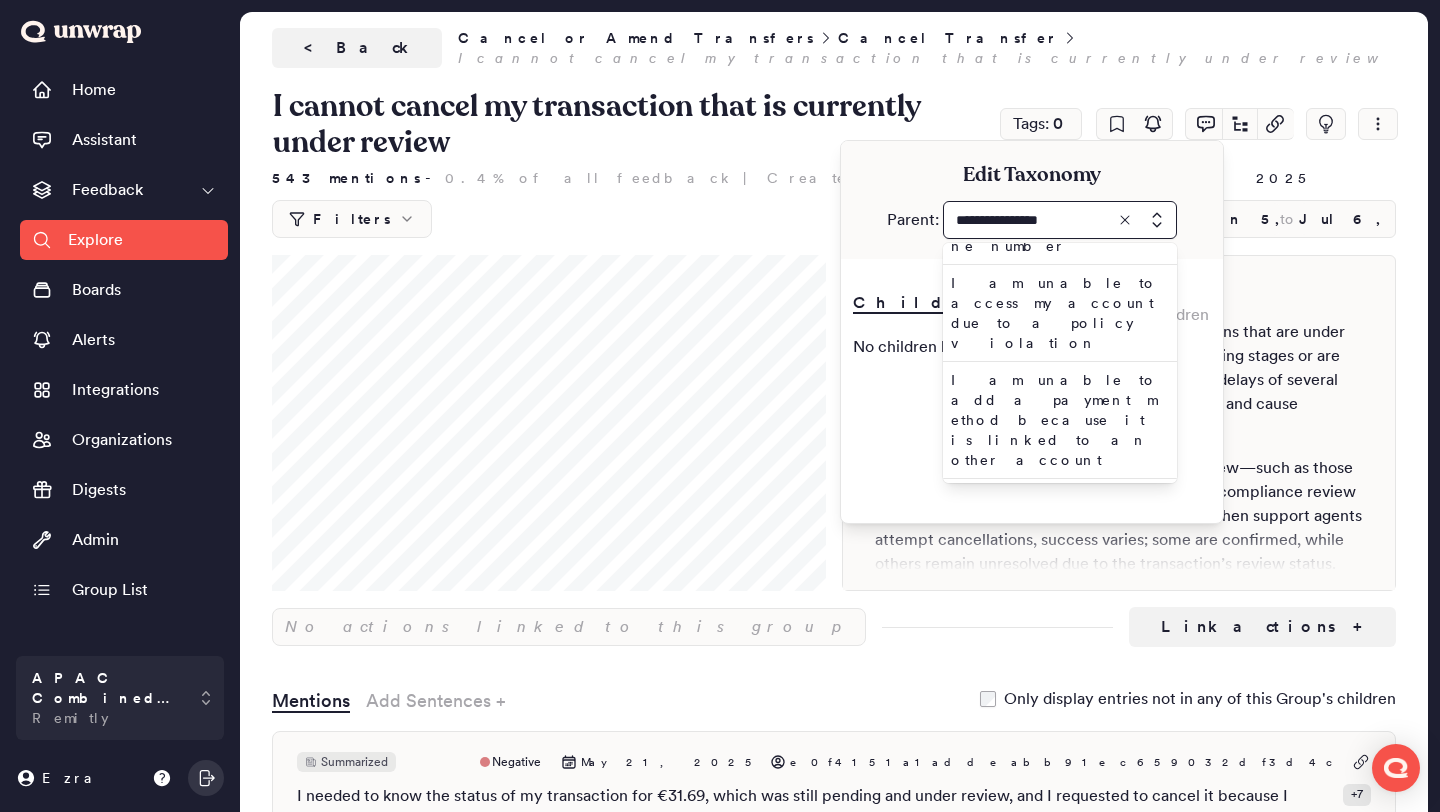 scroll, scrollTop: 156, scrollLeft: 0, axis: vertical 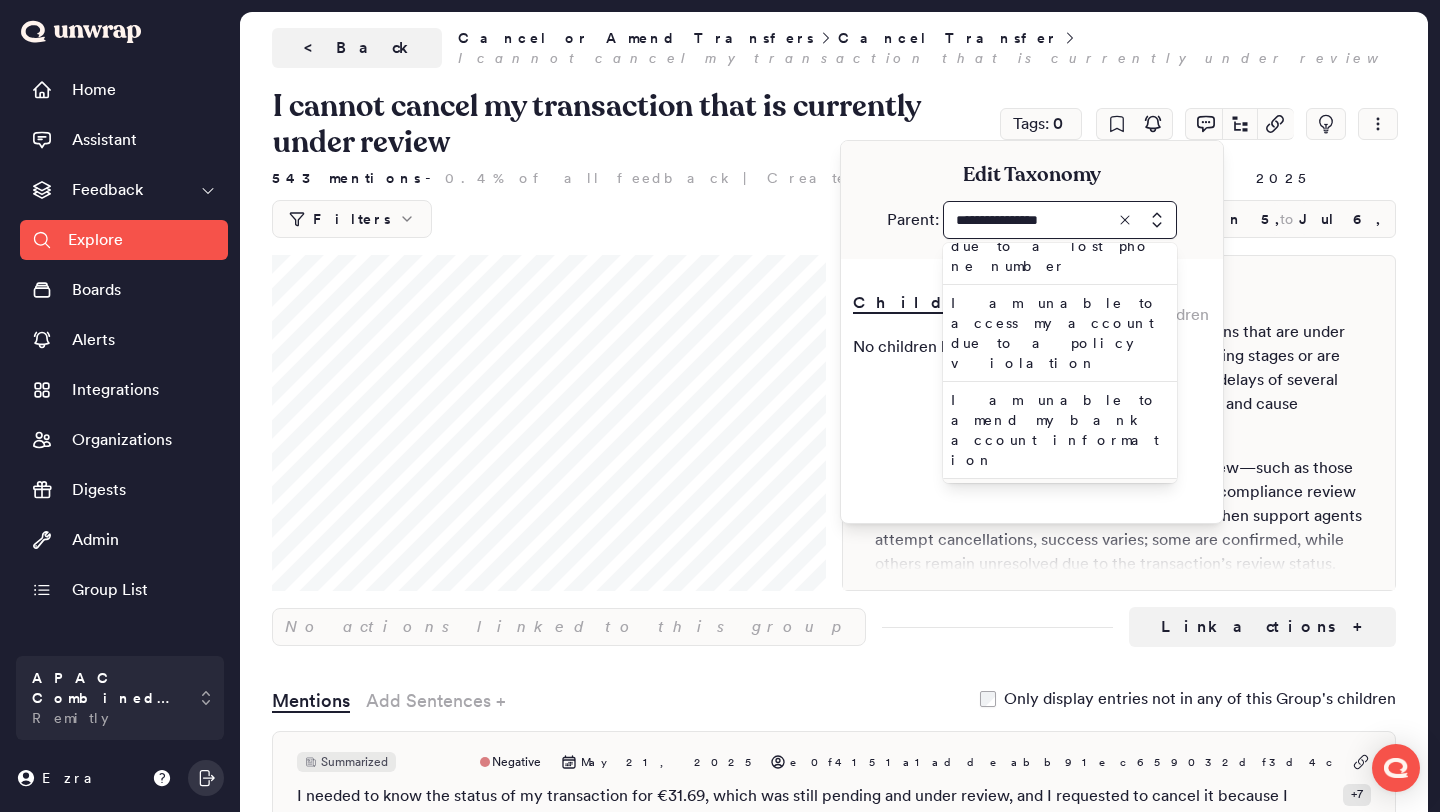 type on "**********" 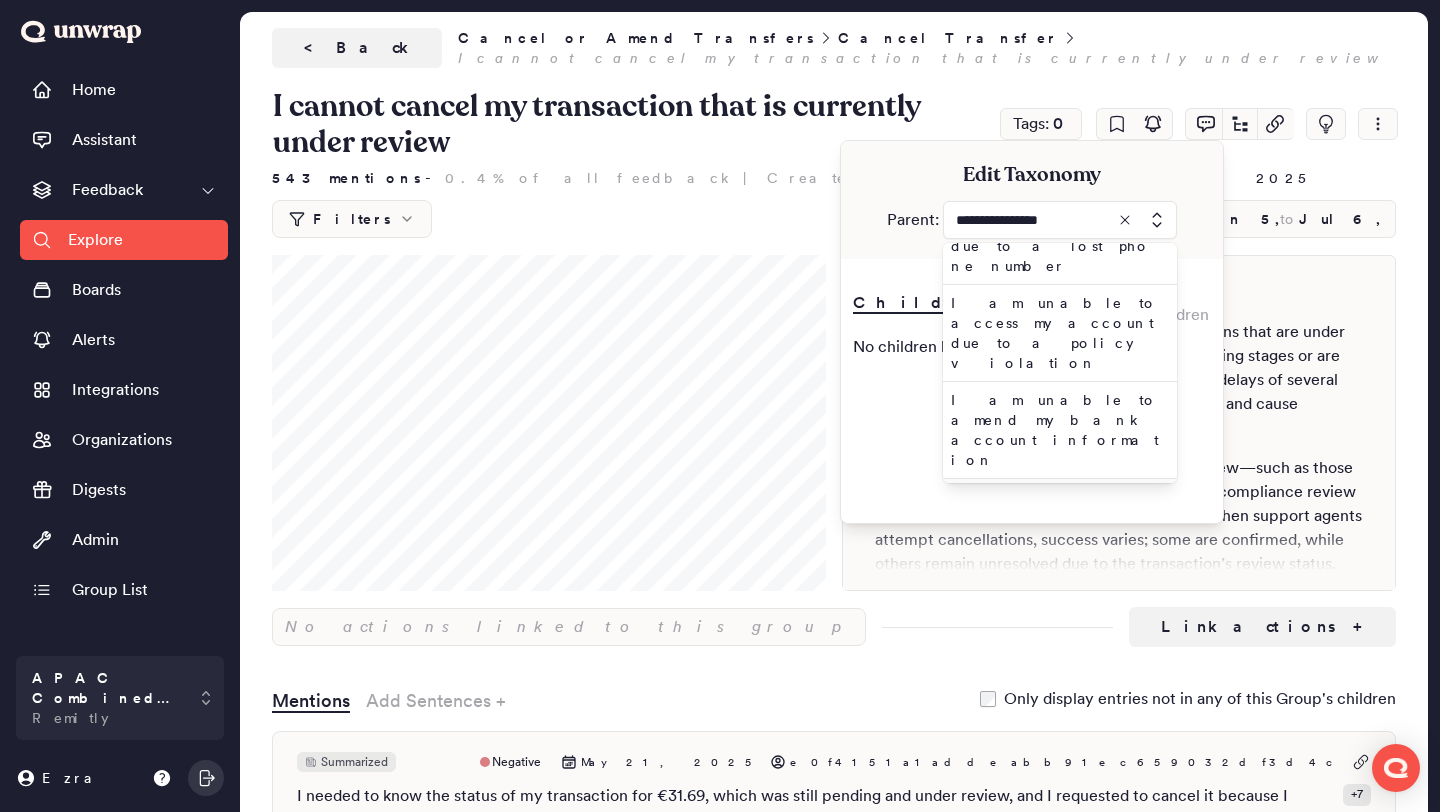 click on "I am unable to cancel a money transfer (2)" at bounding box center [1056, 517] 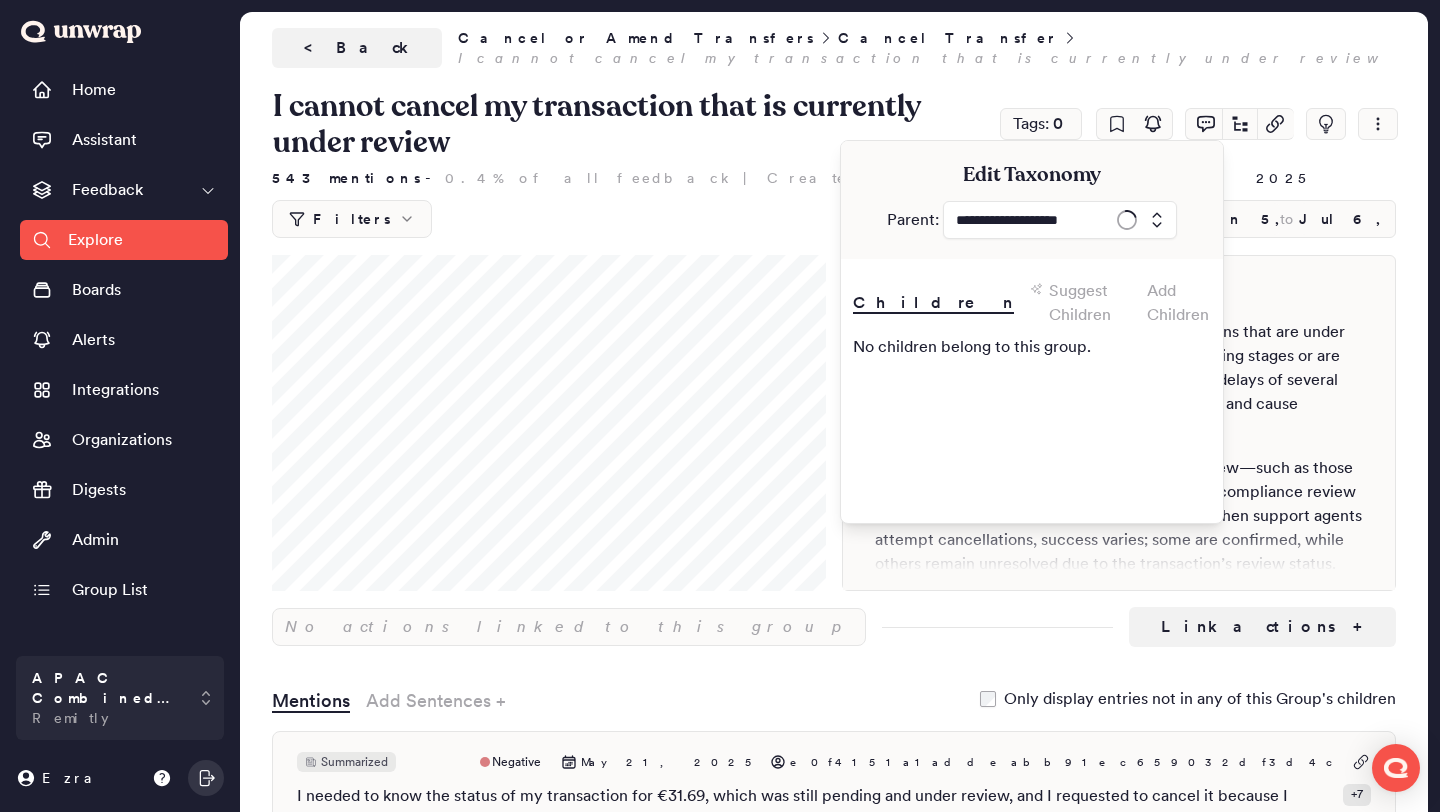 type on "**********" 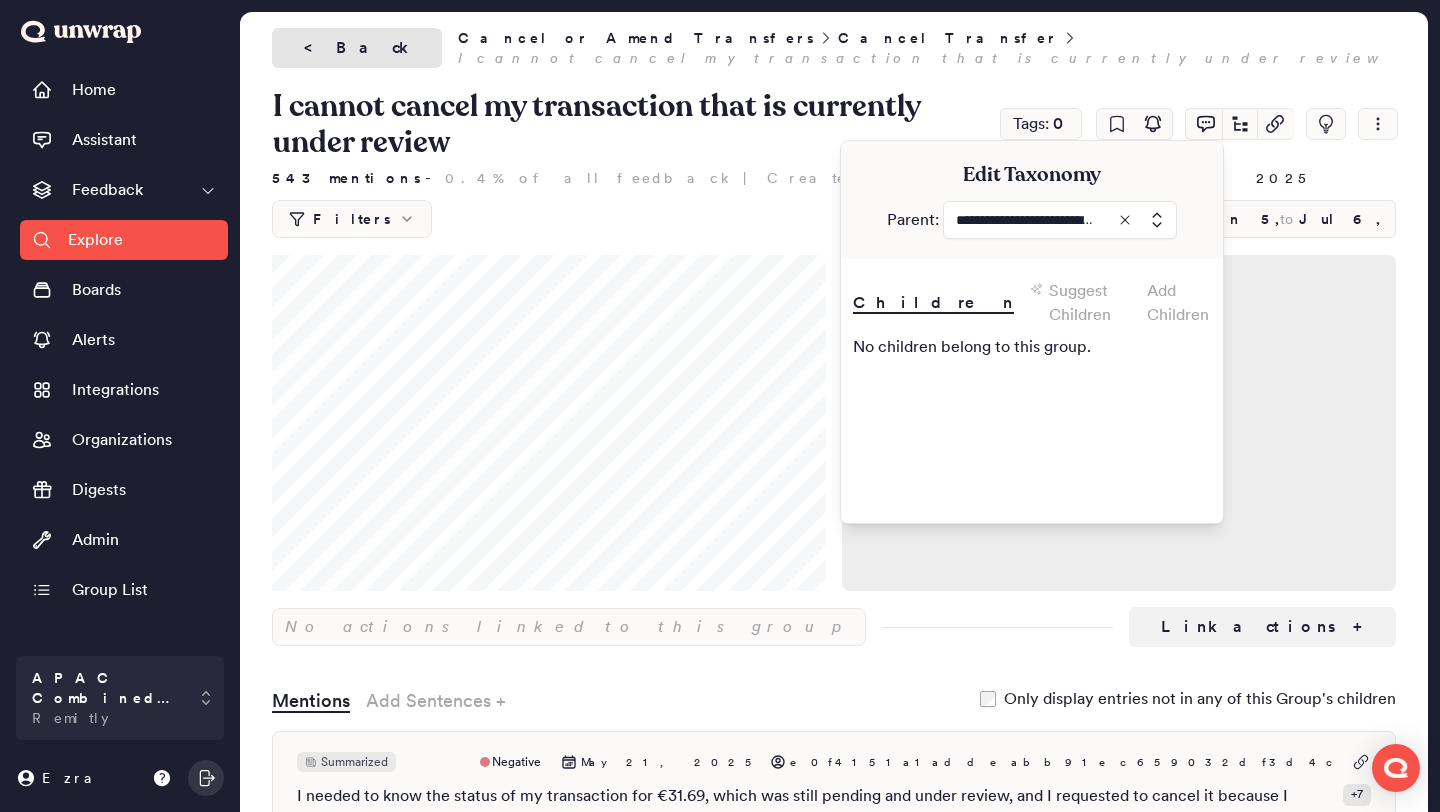 click on "< Back" at bounding box center [357, 48] 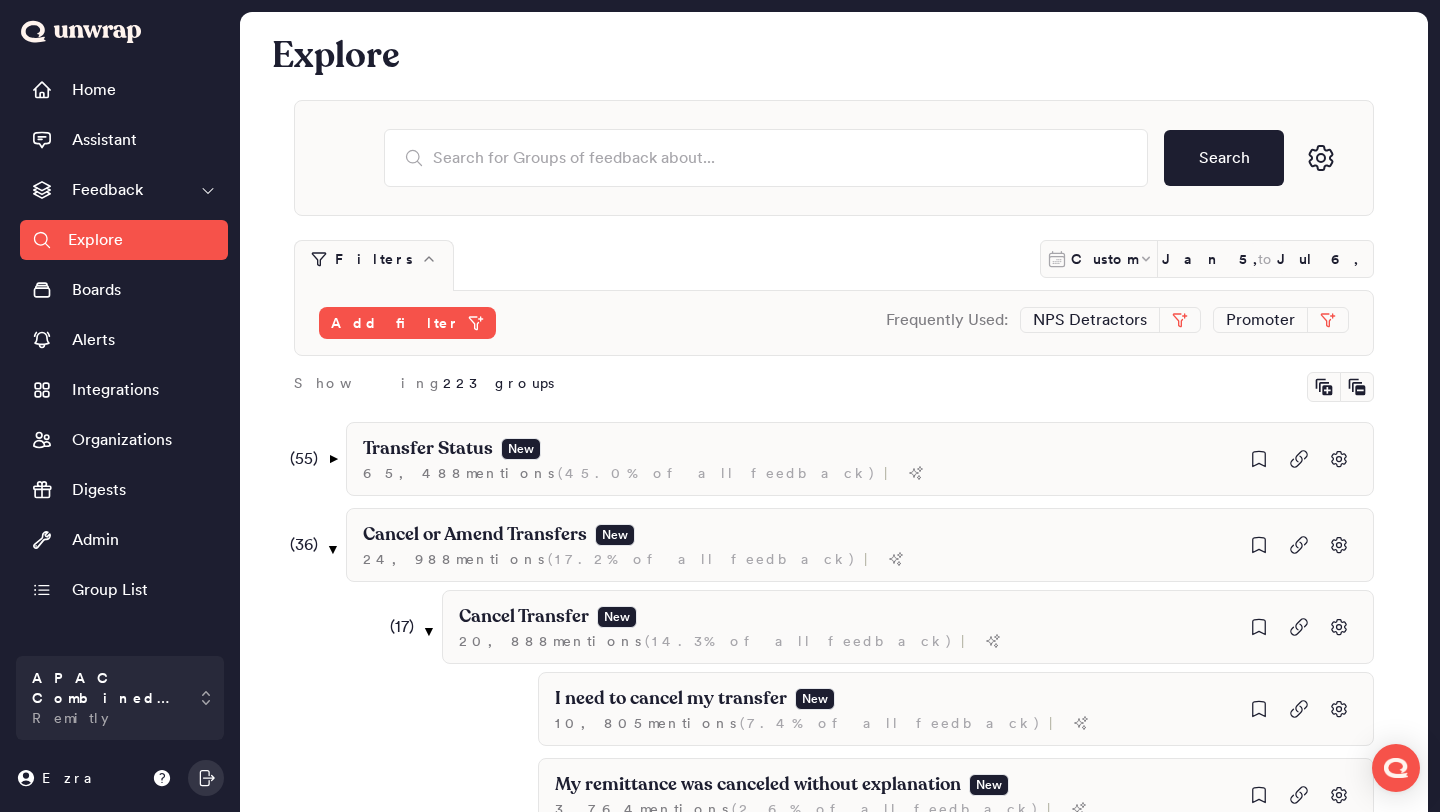 scroll, scrollTop: 693, scrollLeft: 0, axis: vertical 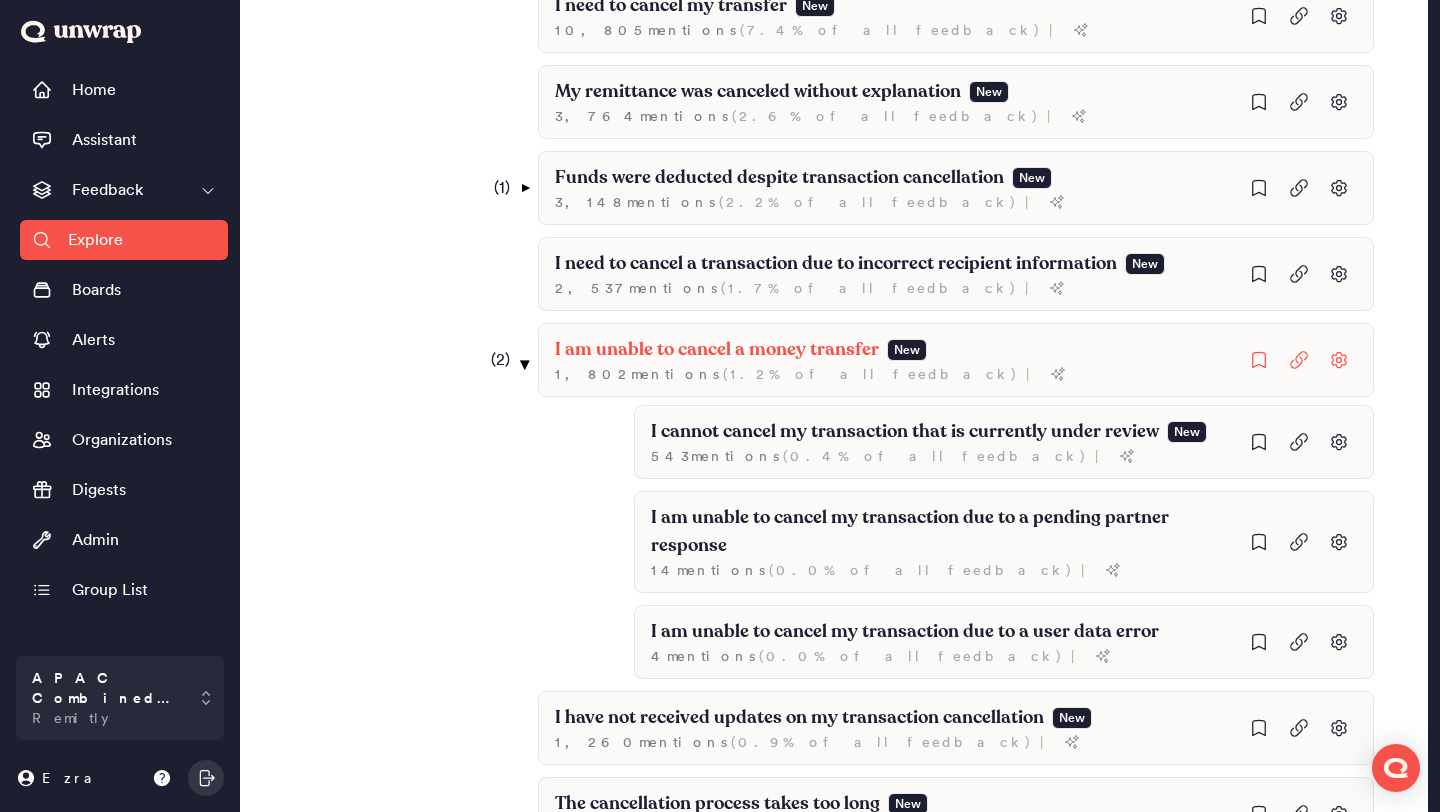click on "▼" at bounding box center (525, 364) 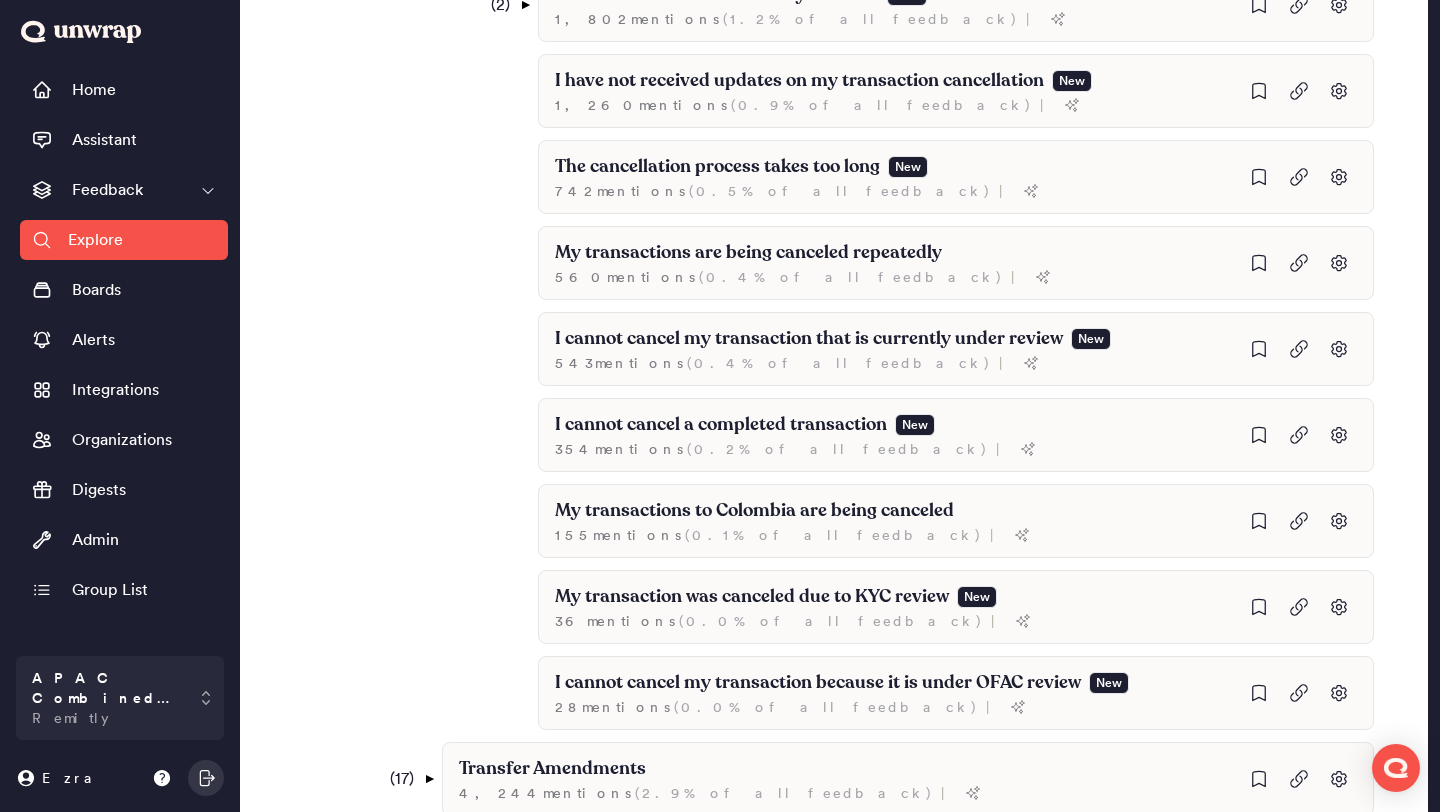 scroll, scrollTop: 1050, scrollLeft: 0, axis: vertical 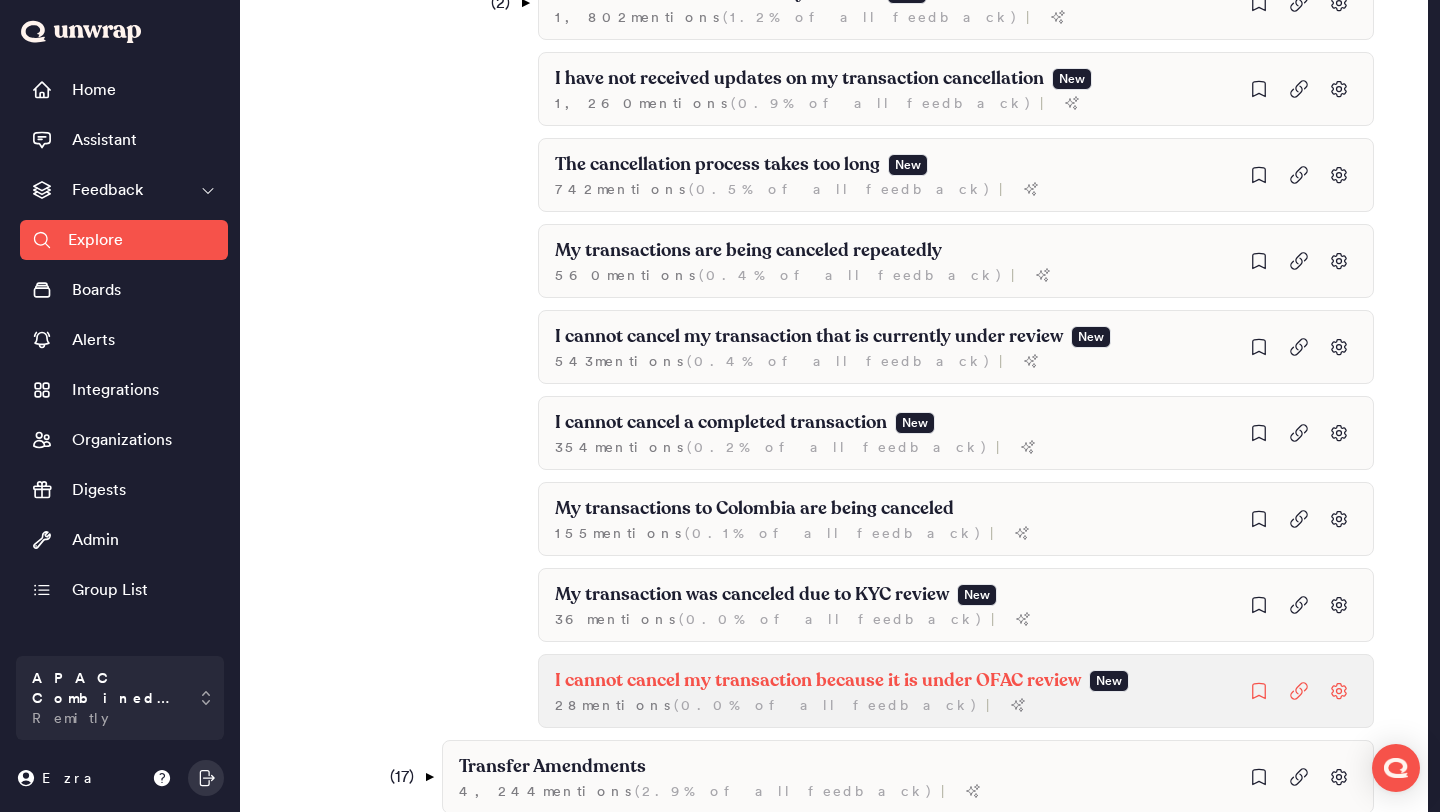 click on "28  mention s   ( 0.0% of all feedback ) |" at bounding box center [822, -327] 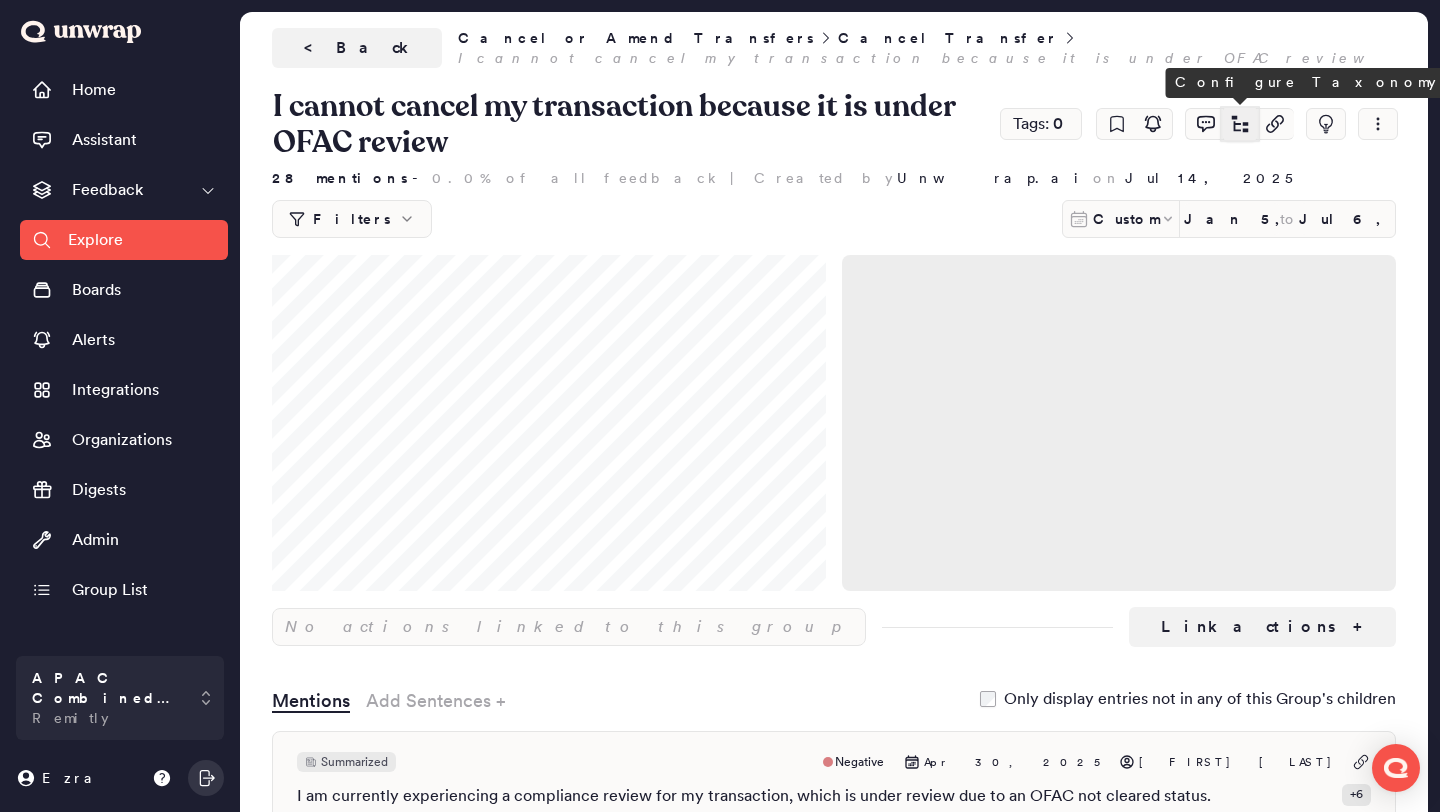 click 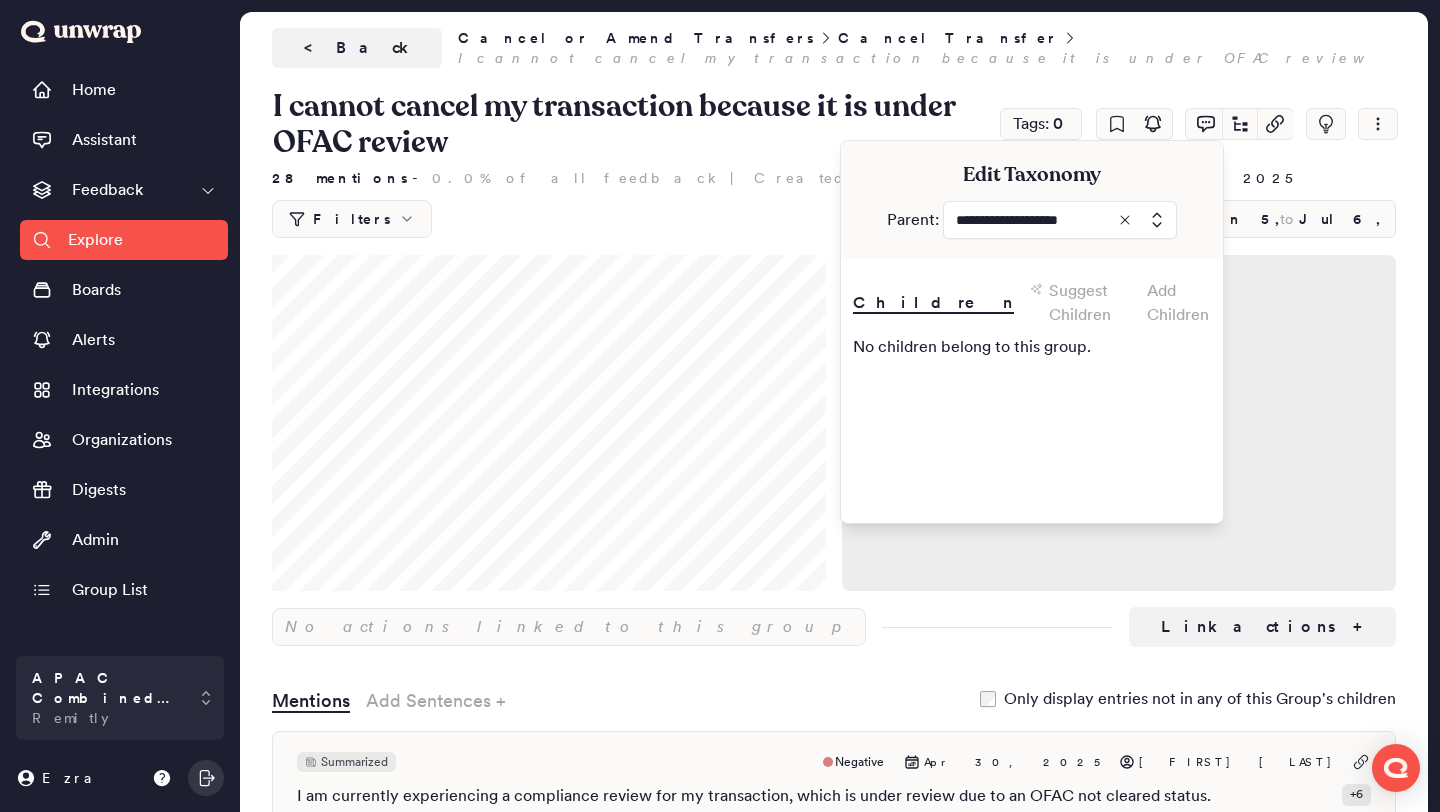 click at bounding box center (1060, 220) 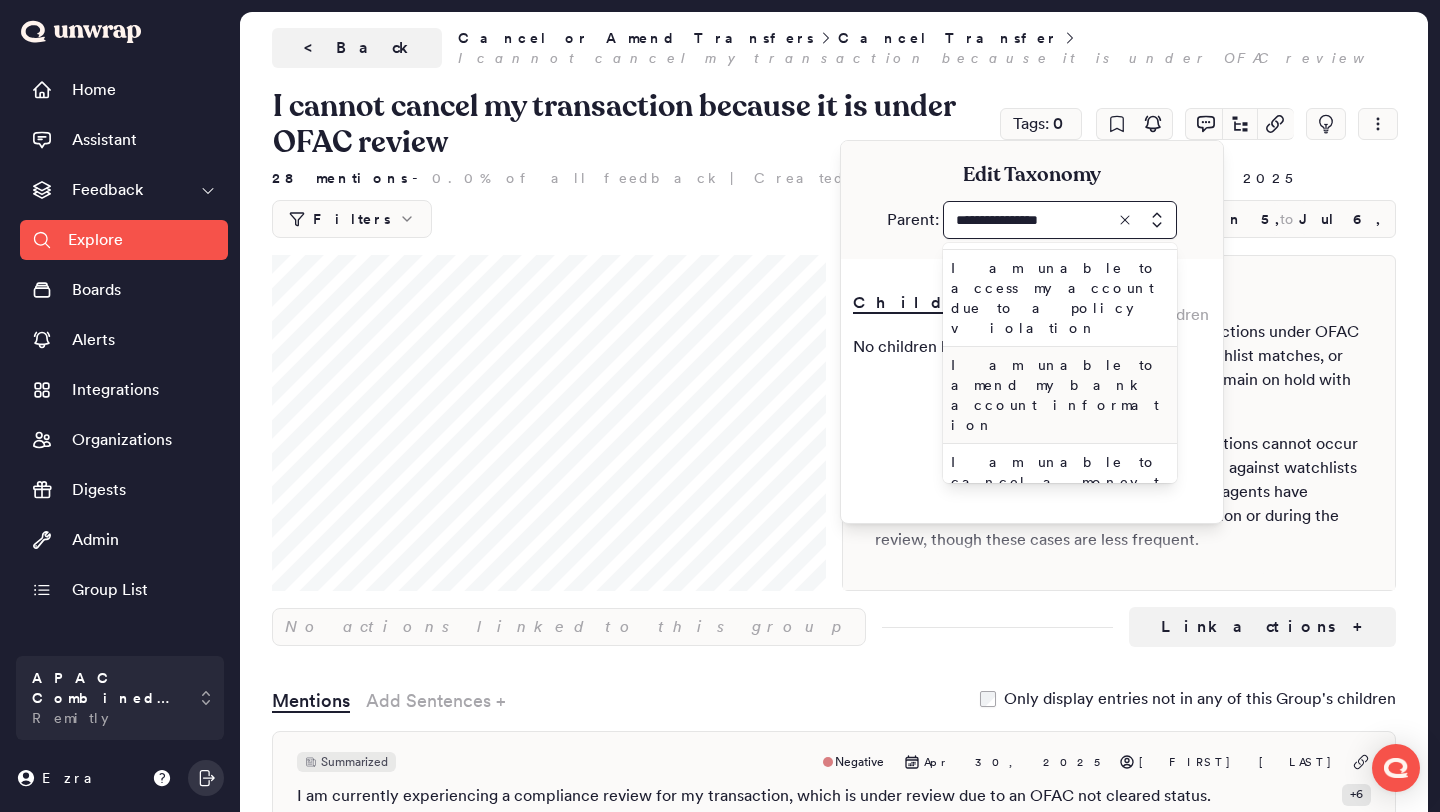 scroll, scrollTop: 199, scrollLeft: 0, axis: vertical 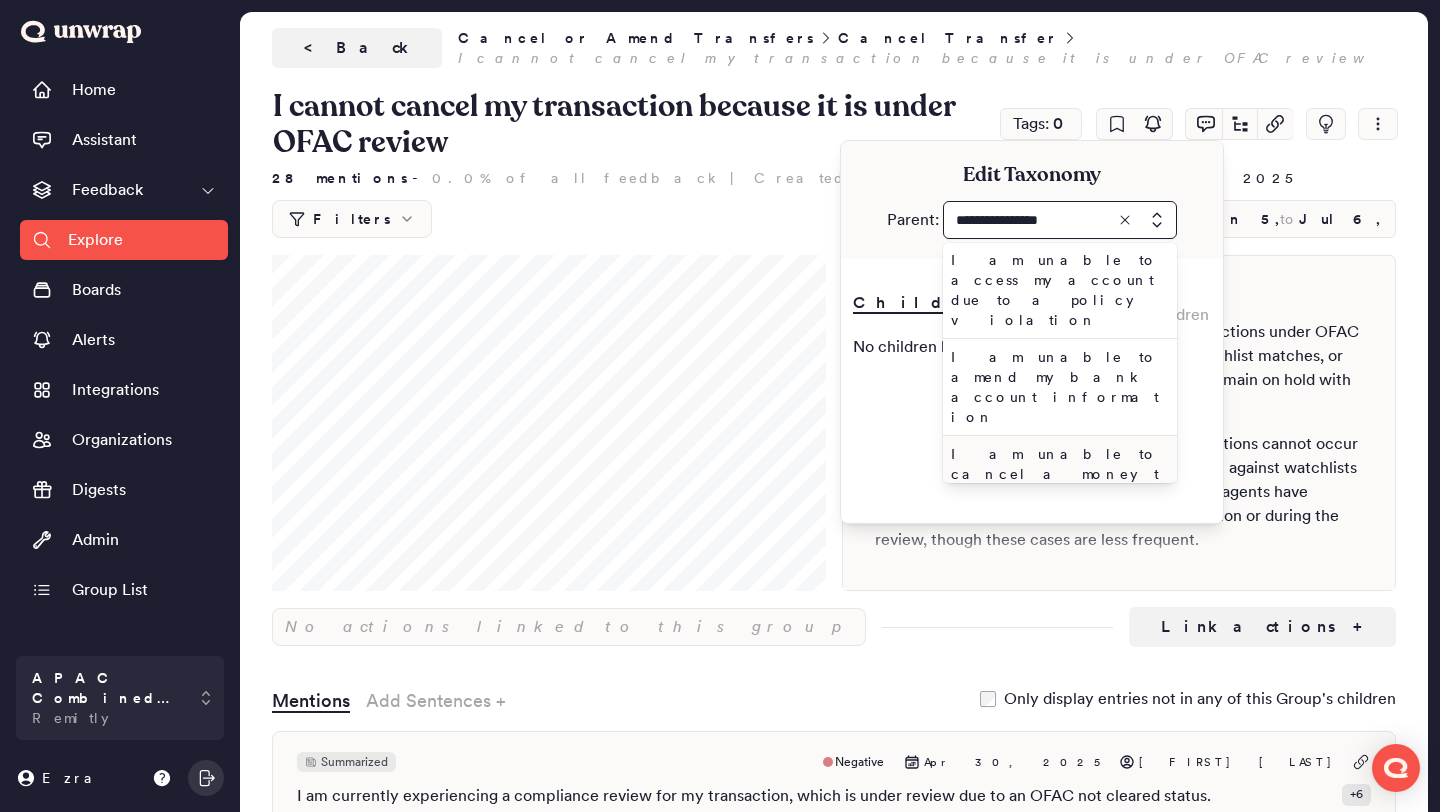type on "**********" 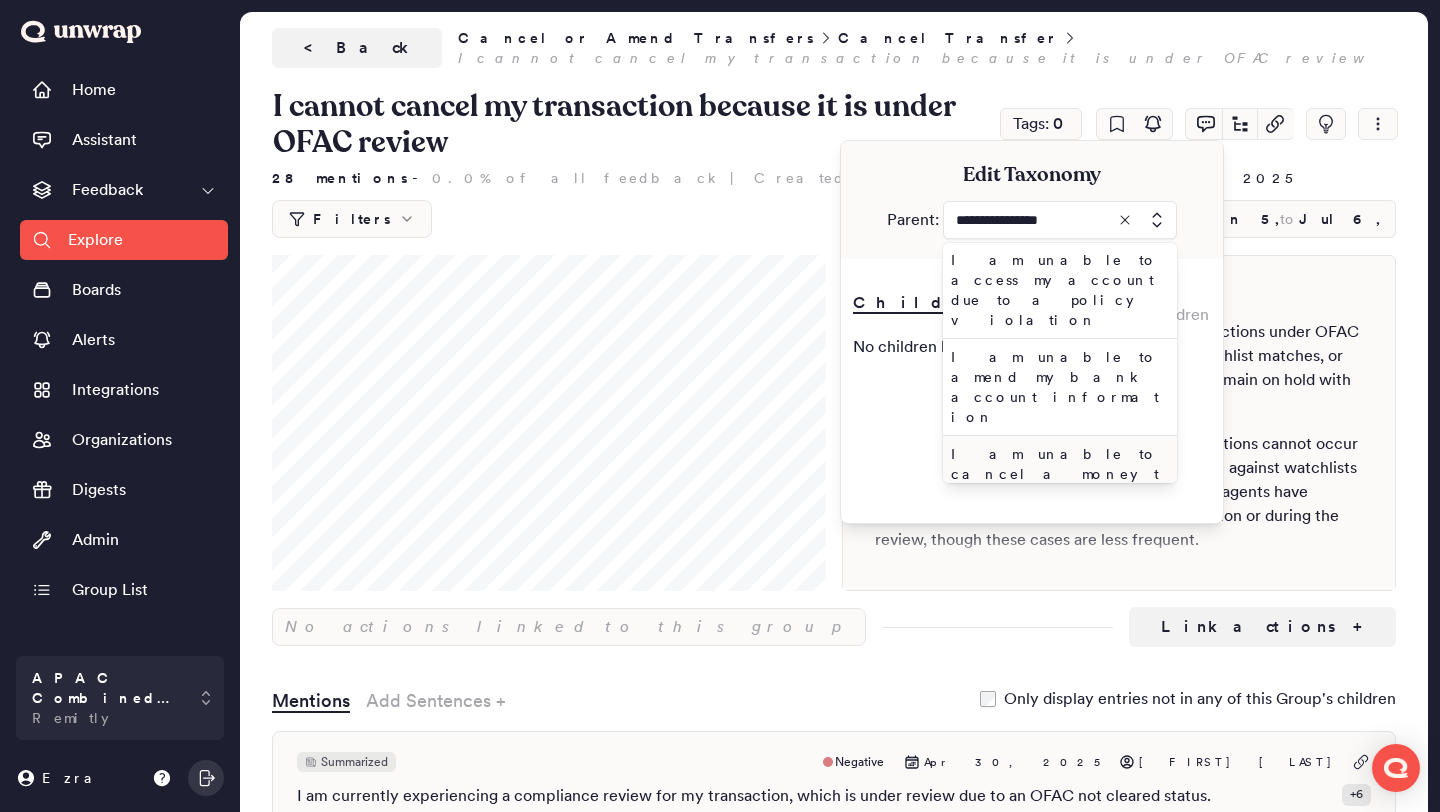 click on "I am unable to cancel a money transfer (2)" at bounding box center (1056, 474) 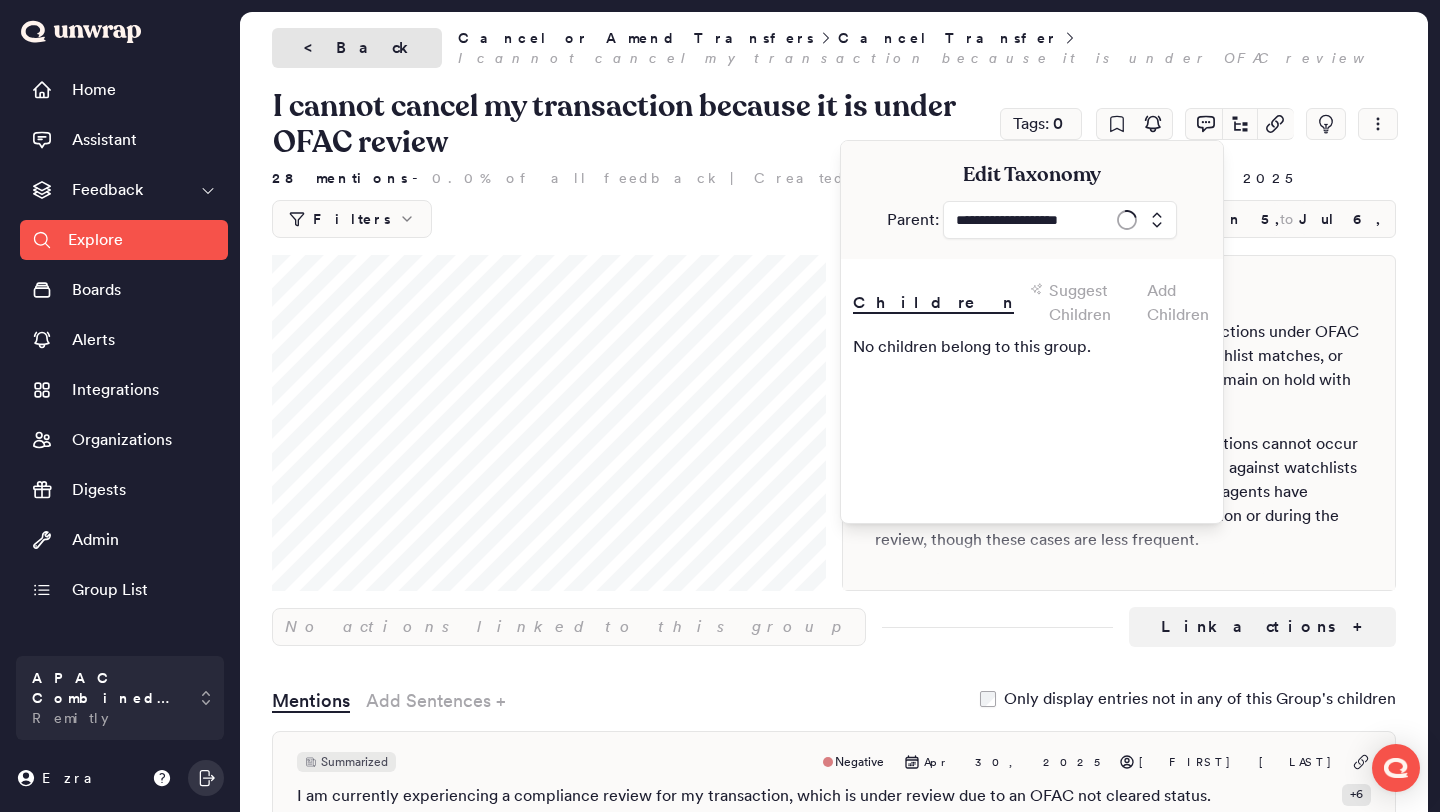 type on "**********" 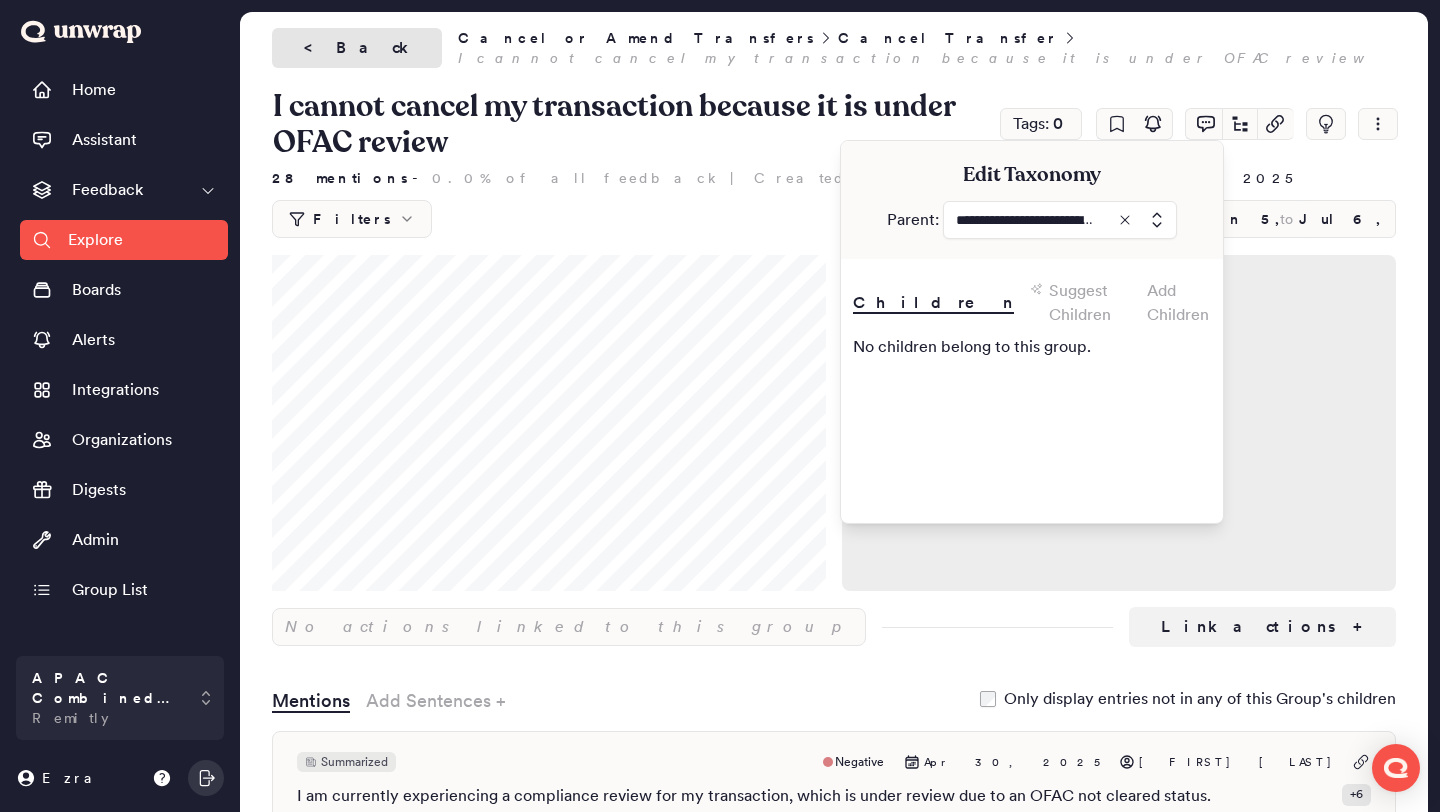 click on "< Back" at bounding box center (357, 48) 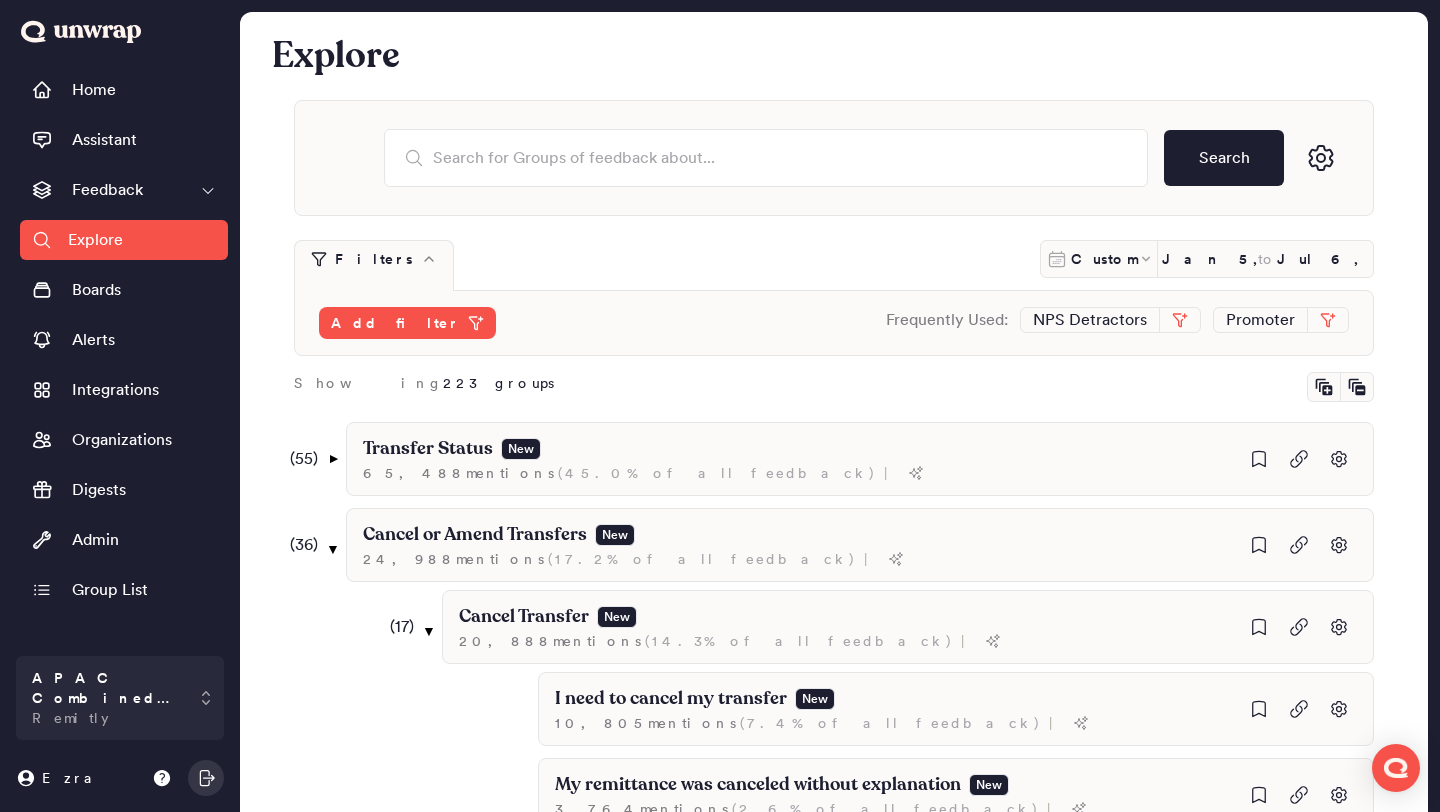 scroll, scrollTop: 1050, scrollLeft: 0, axis: vertical 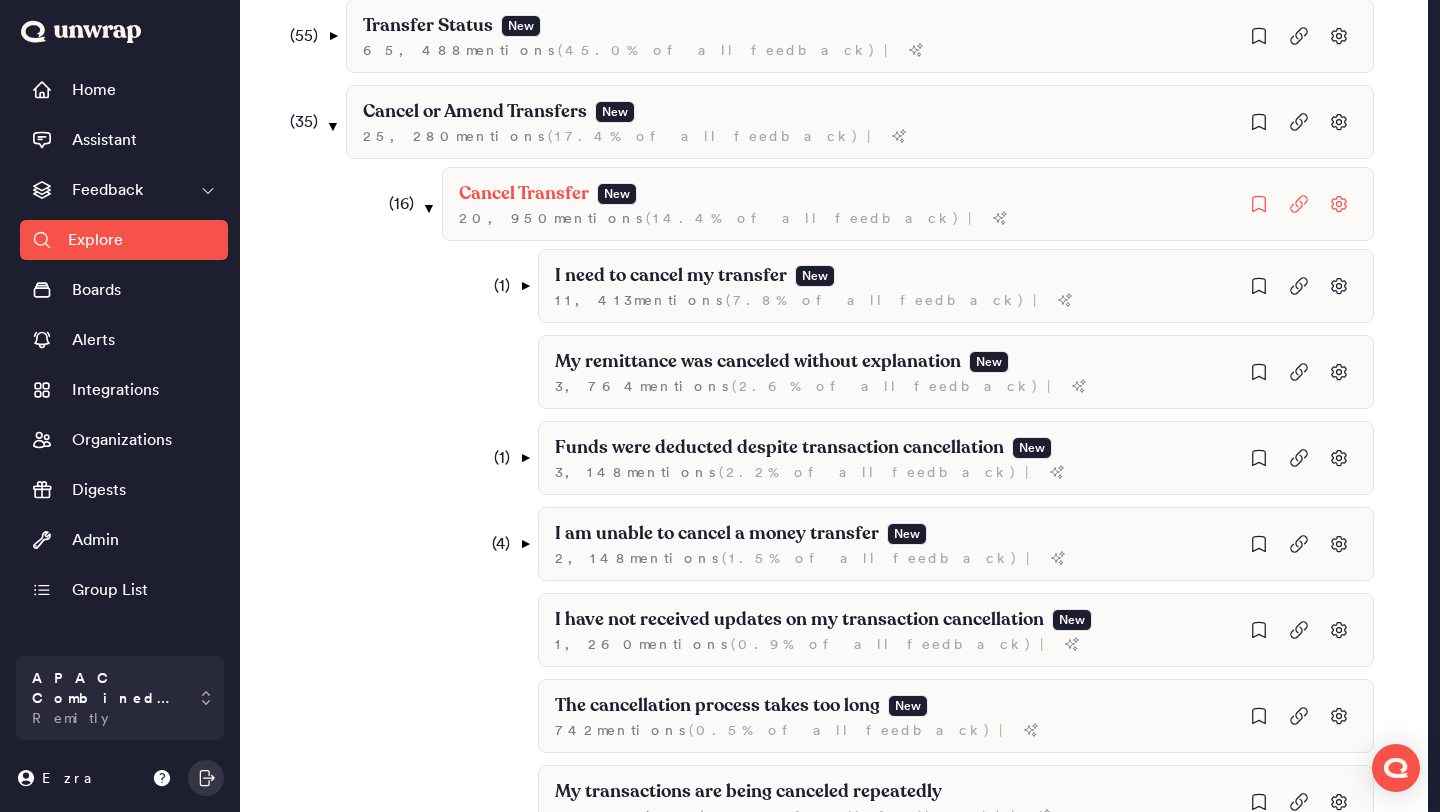click on "( 16 )" at bounding box center (396, 204) 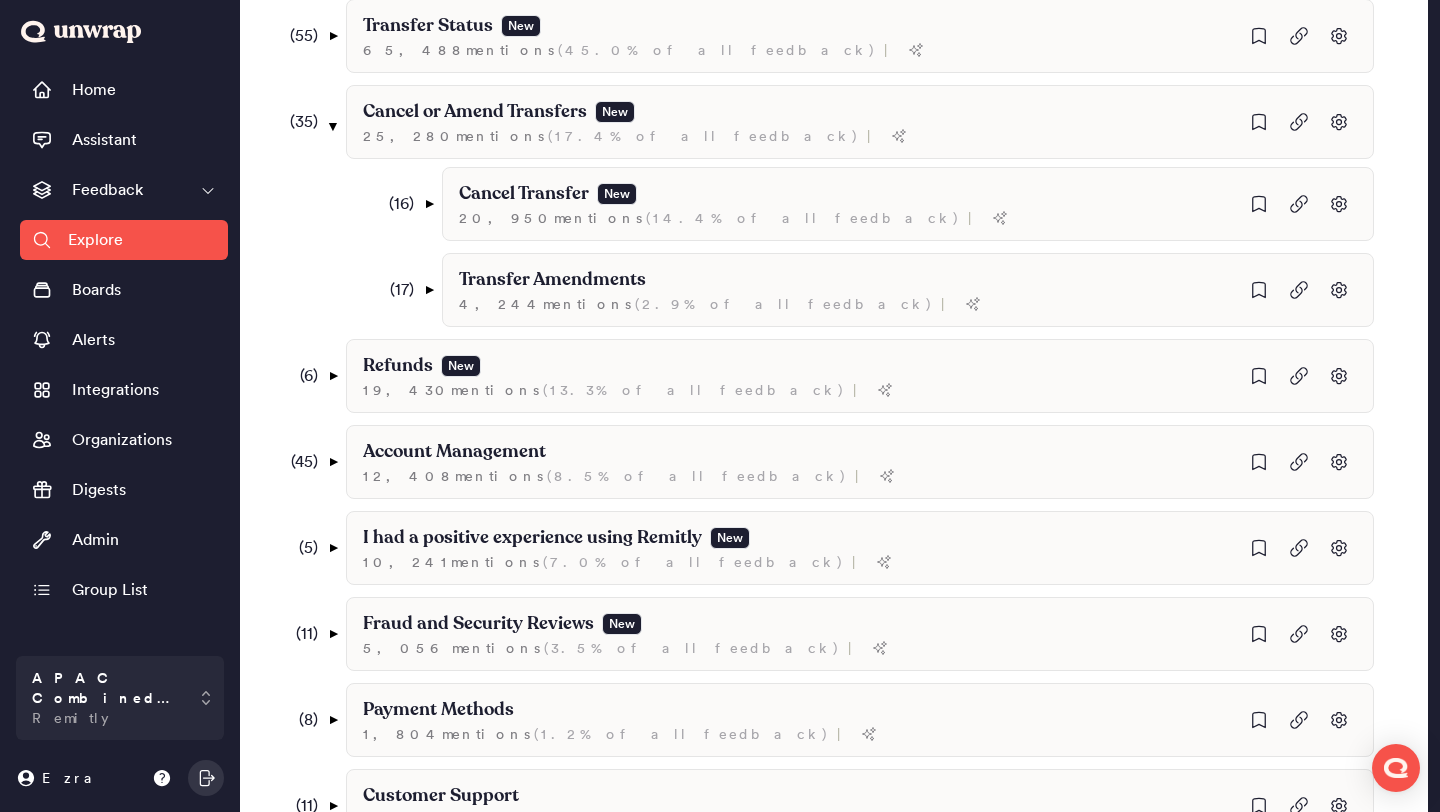 click on "( 55 ) ▼ Transfer Status New 65,488  mention s   ( 45.0% of all feedback ) | ( 31 ) ▼ Failed Transfer New 24,689  mention s   ( 17.0% of all feedback ) | ( 14 ) ▼ I experienced a failed remittance 5,590  mention s   ( 3.8% of all feedback ) | My money transfers are being canceled without notification 1,450  mention s   ( 1.0% of all feedback ) | ( 3 ) ▼ My transfer failed due to an error 639  mention s   ( 0.4% of all feedback ) | I am unable to send money due to a sending limit error 331  mention s   ( 0.2% of all feedback ) | My transfer is not complete due to a user data error 225  mention s   ( 0.2% of all feedback ) | I am encountering an invalid account error 10  mention s   ( 0.0% of all feedback ) | ( 3 ) ▼ A specific country is not supported 566  mention s   ( 0.4% of all feedback ) | I am unable to send money to Brazil 137  mention s   ( 0.1% of all feedback ) | I am unable to complete a money transfer to Ghana 134  mention s   ( 0.1% of all feedback ) | 112  mention s   ( ) | 185  mention" at bounding box center (860, 640) 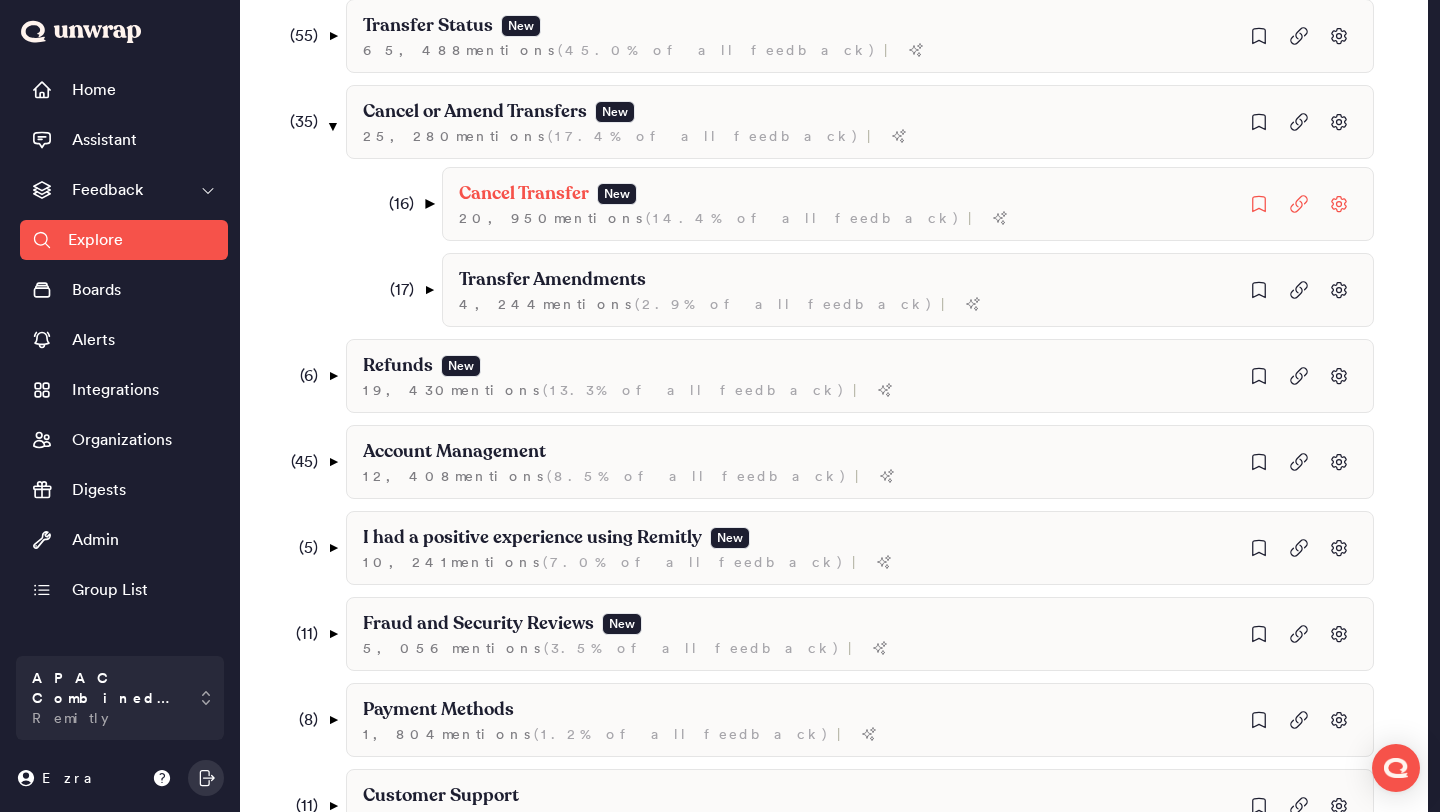 click on "▼" at bounding box center (429, 204) 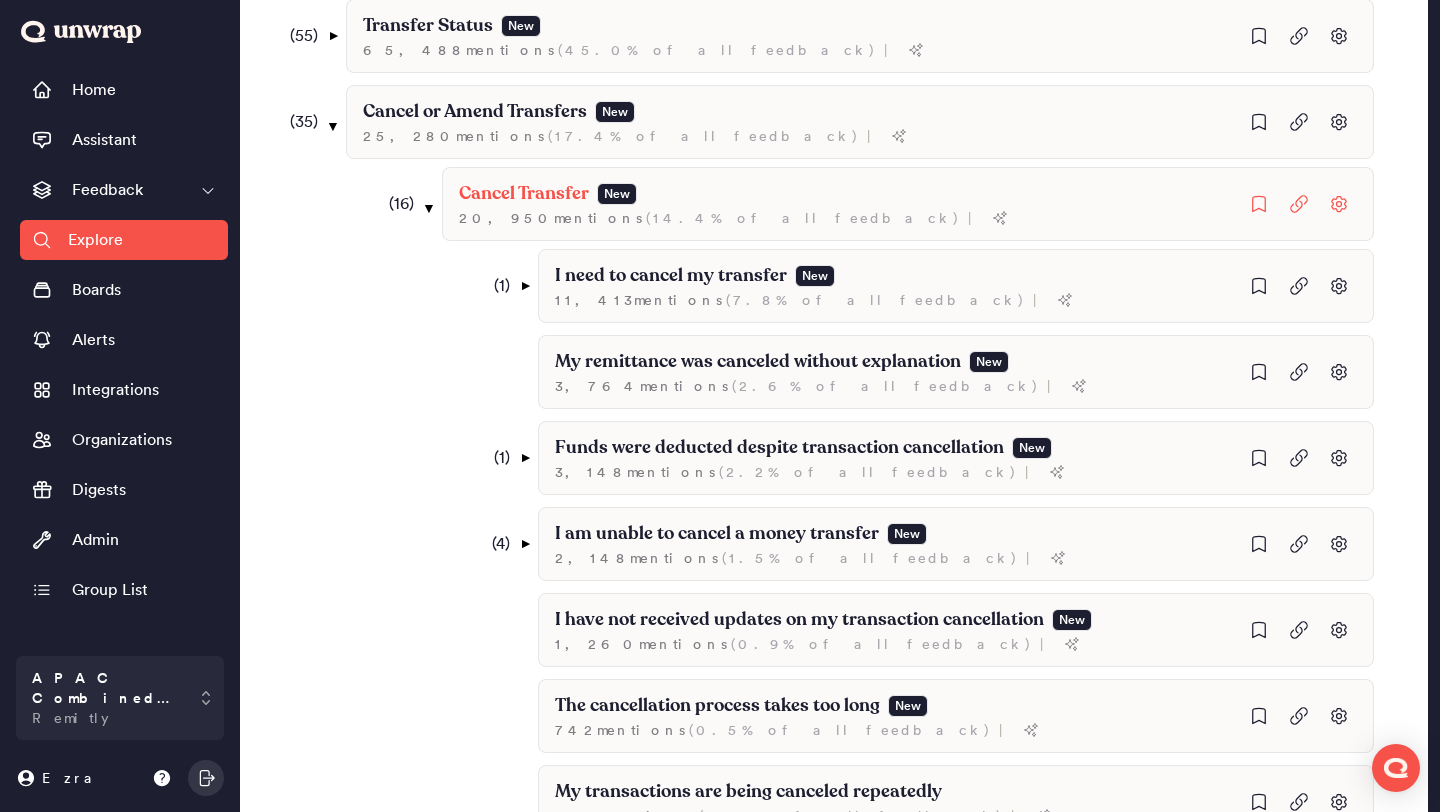 click on "( 16 ) ▼" at bounding box center (407, 204) 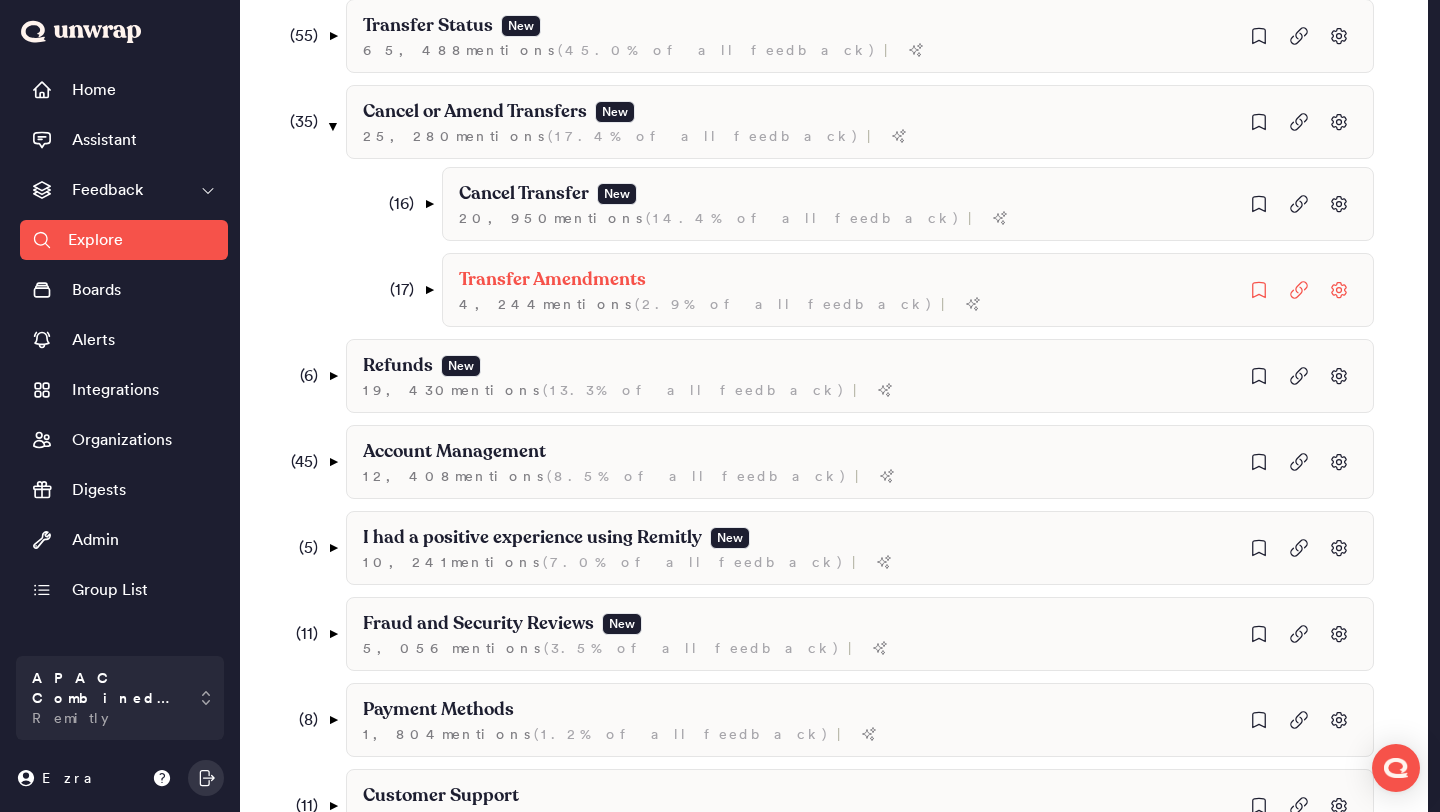 click on "( 17 )" at bounding box center (396, 290) 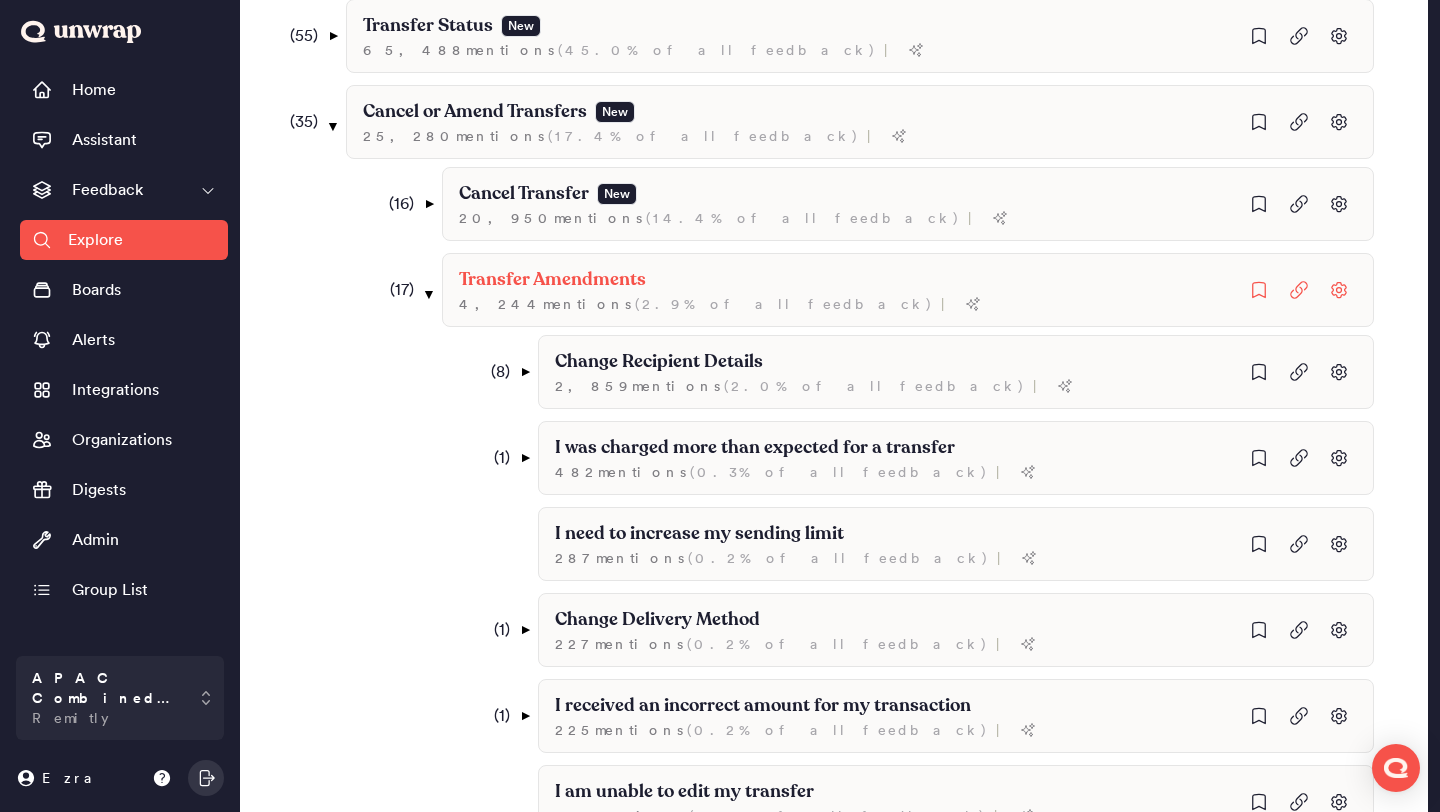 click on "( 17 )" at bounding box center (396, 290) 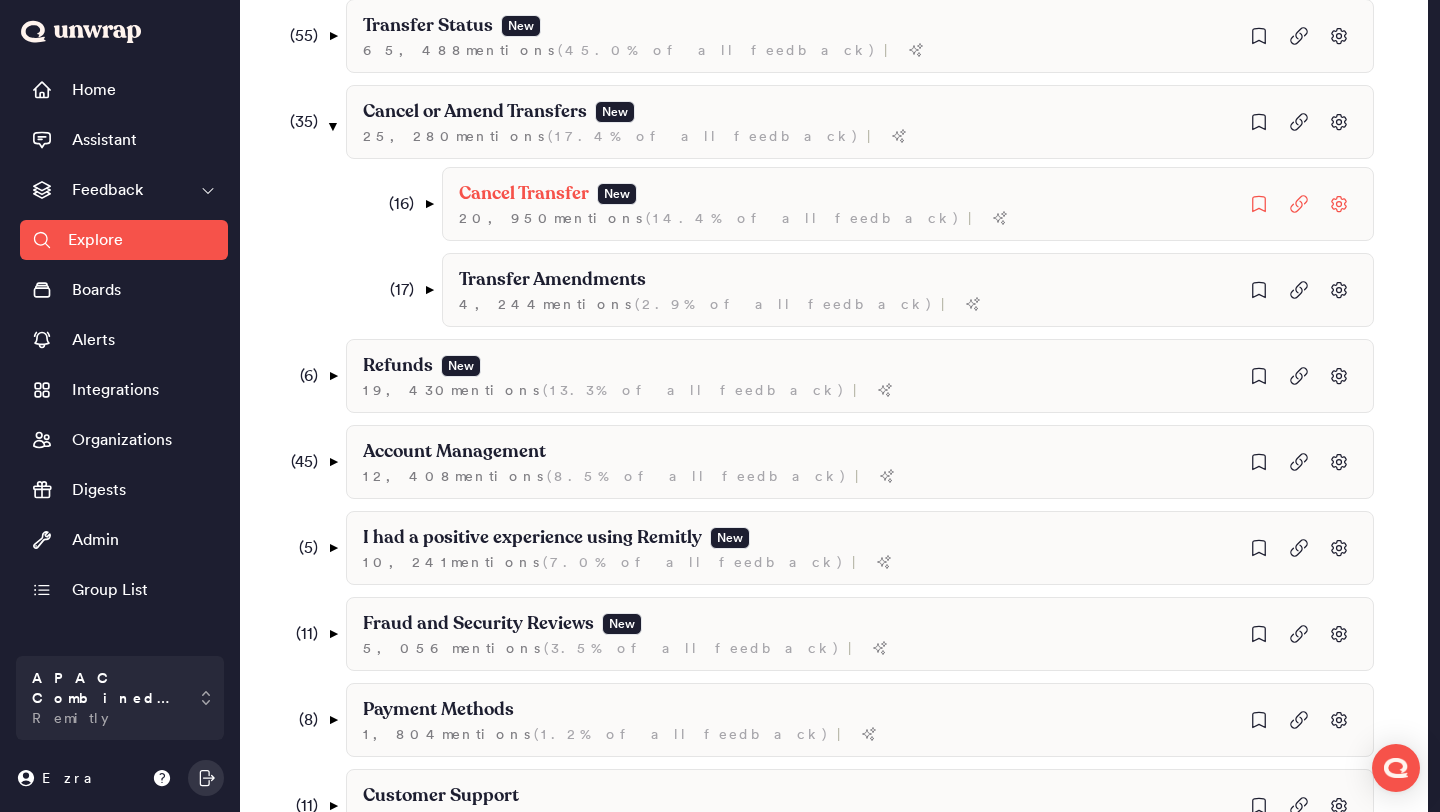 click on "( 16 )" at bounding box center [396, 204] 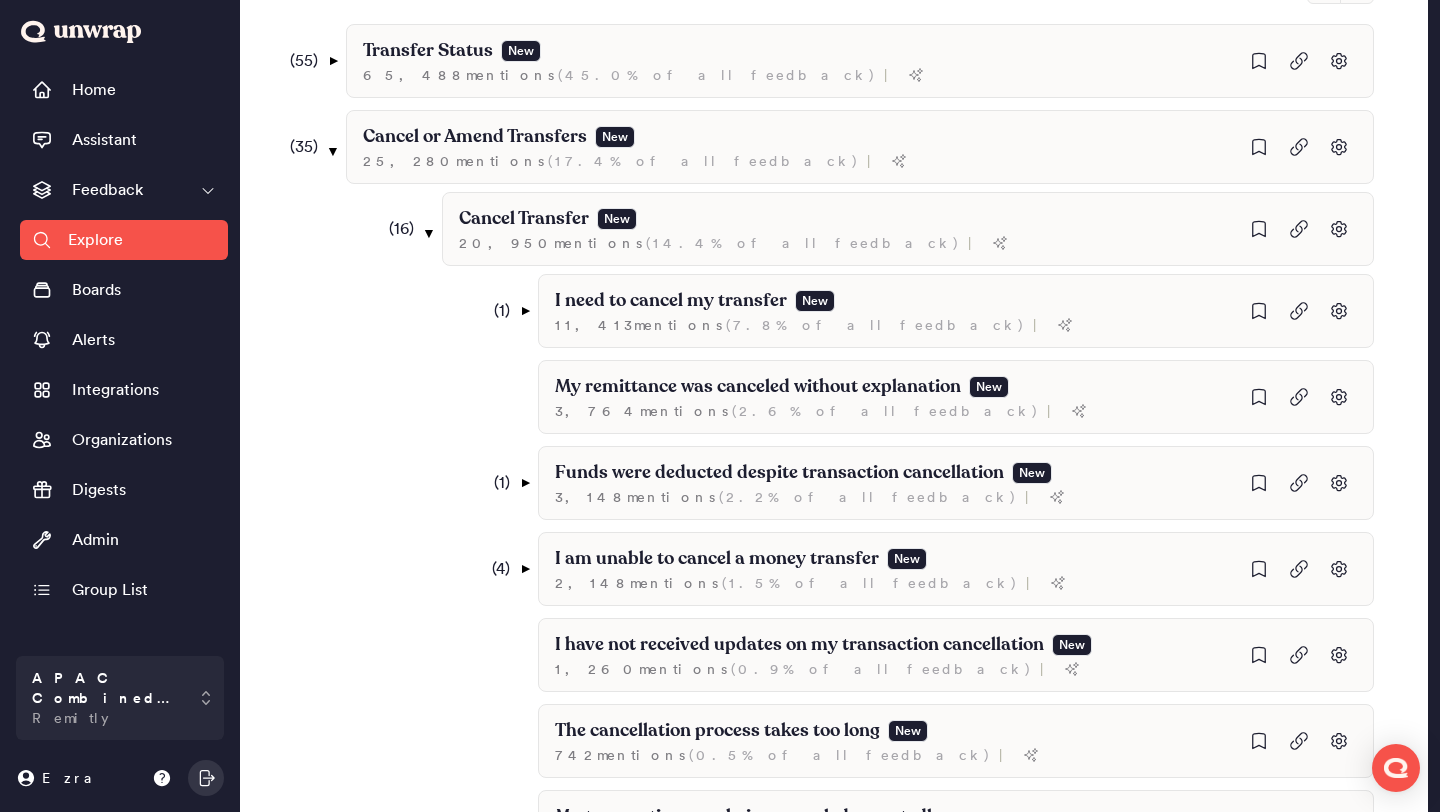 scroll, scrollTop: 280, scrollLeft: 0, axis: vertical 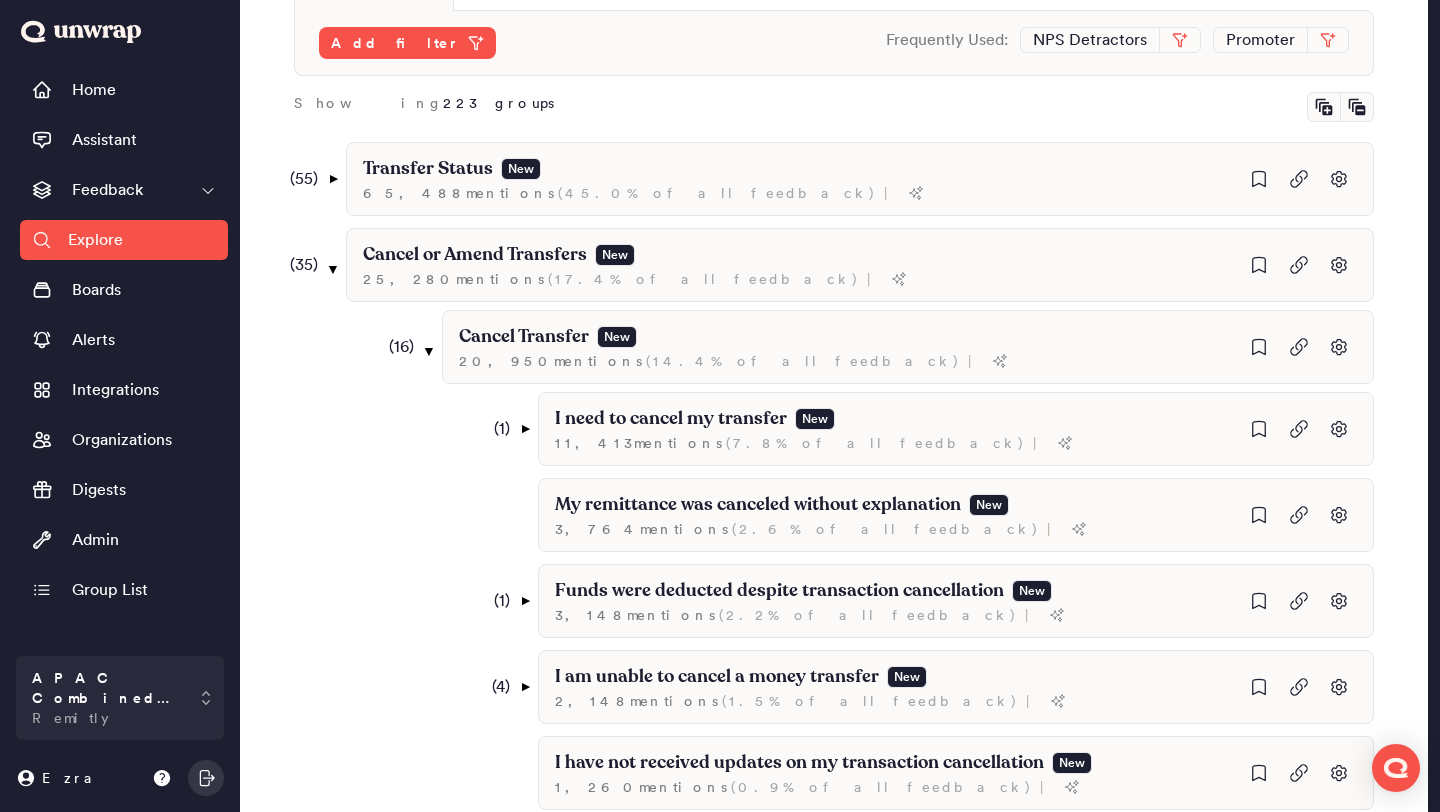click on "( 55 ) ▼ Transfer Status New 65,488  mention s   ( 45.0% of all feedback ) | ( 31 ) ▼ Failed Transfer New 24,689  mention s   ( 17.0% of all feedback ) | ( 14 ) ▼ I experienced a failed remittance 5,590  mention s   ( 3.8% of all feedback ) | My money transfers are being canceled without notification 1,450  mention s   ( 1.0% of all feedback ) | ( 3 ) ▼ My transfer failed due to an error 639  mention s   ( 0.4% of all feedback ) | I am unable to send money due to a sending limit error 331  mention s   ( 0.2% of all feedback ) | My transfer is not complete due to a user data error 225  mention s   ( 0.2% of all feedback ) | I am encountering an invalid account error 10  mention s   ( 0.0% of all feedback ) | ( 3 ) ▼ A specific country is not supported 566  mention s   ( 0.4% of all feedback ) | I am unable to send money to Brazil 137  mention s   ( 0.1% of all feedback ) | I am unable to complete a money transfer to Ghana 134  mention s   ( 0.1% of all feedback ) | 112  mention s   ( ) | 185  mention" at bounding box center (860, 1211) 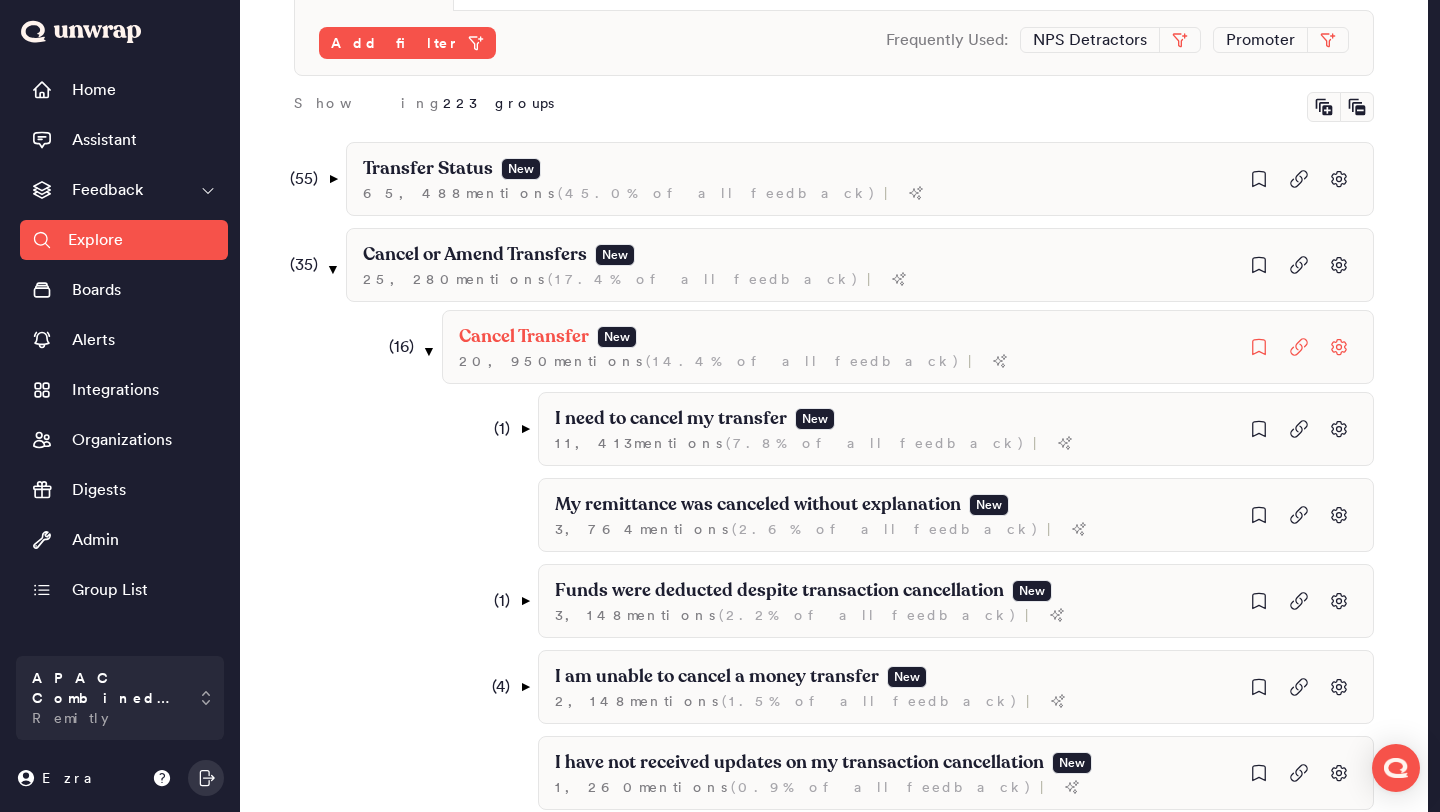 click on "( 16 )" at bounding box center (396, 347) 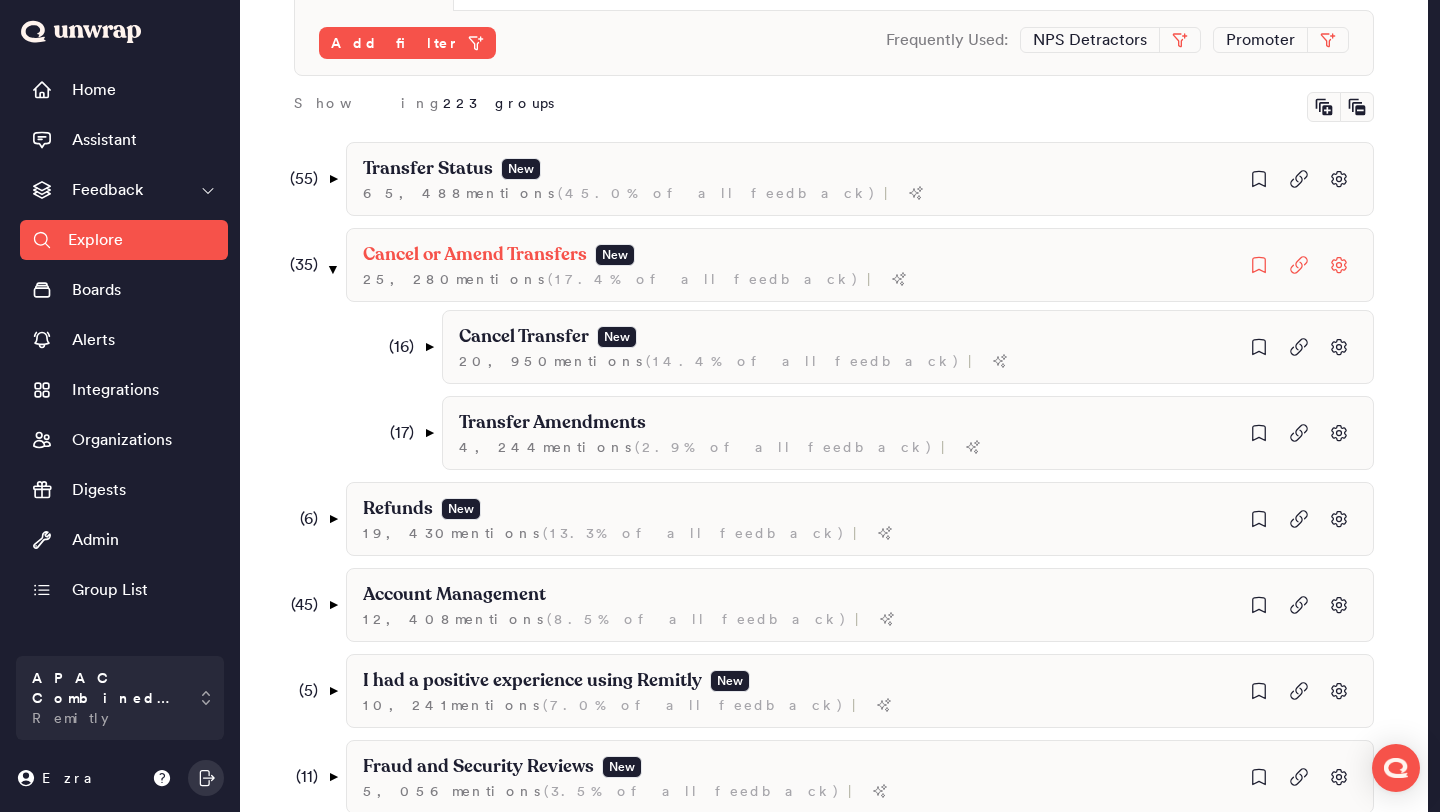 click on "( 35 )" at bounding box center [300, 265] 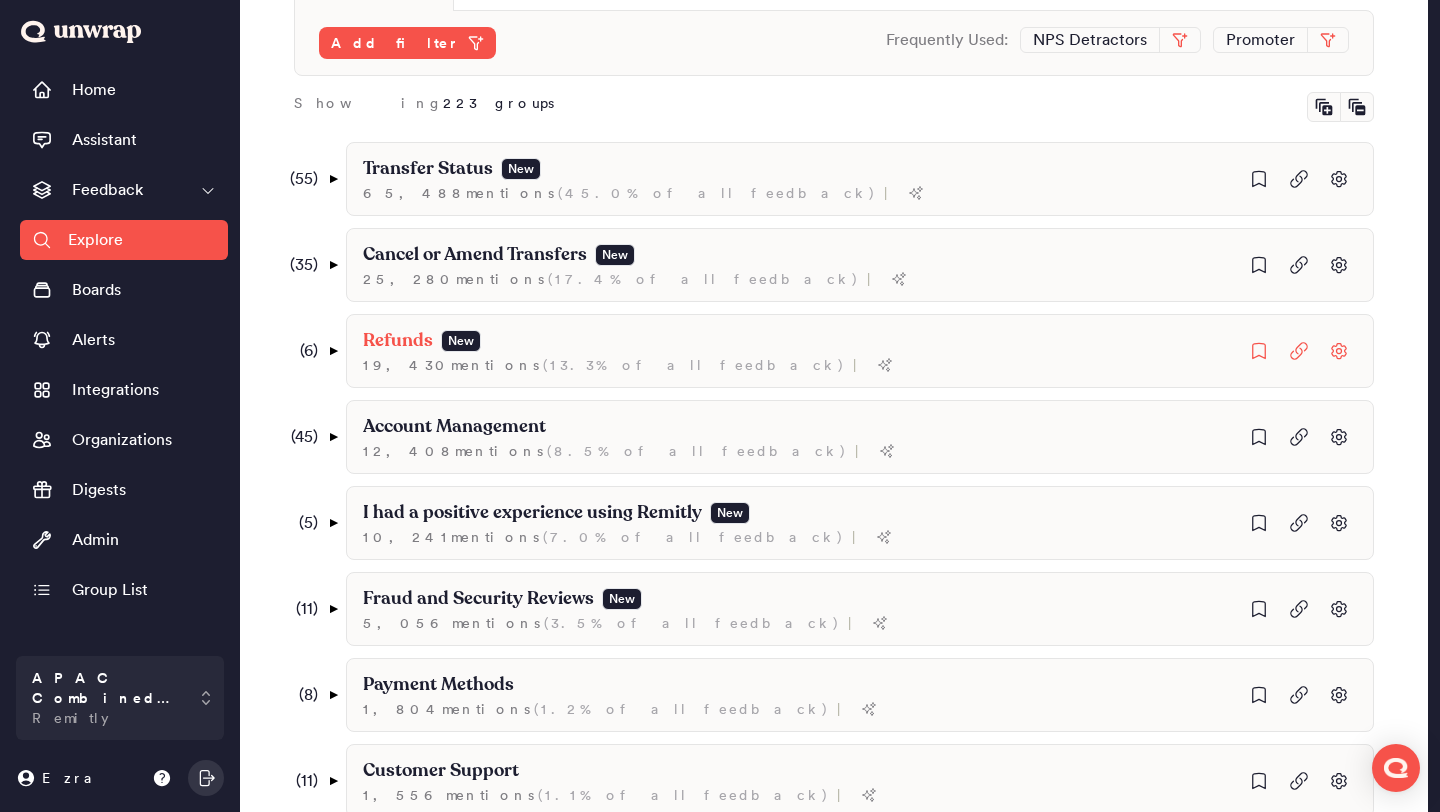 click on "( 6 )" at bounding box center [300, 351] 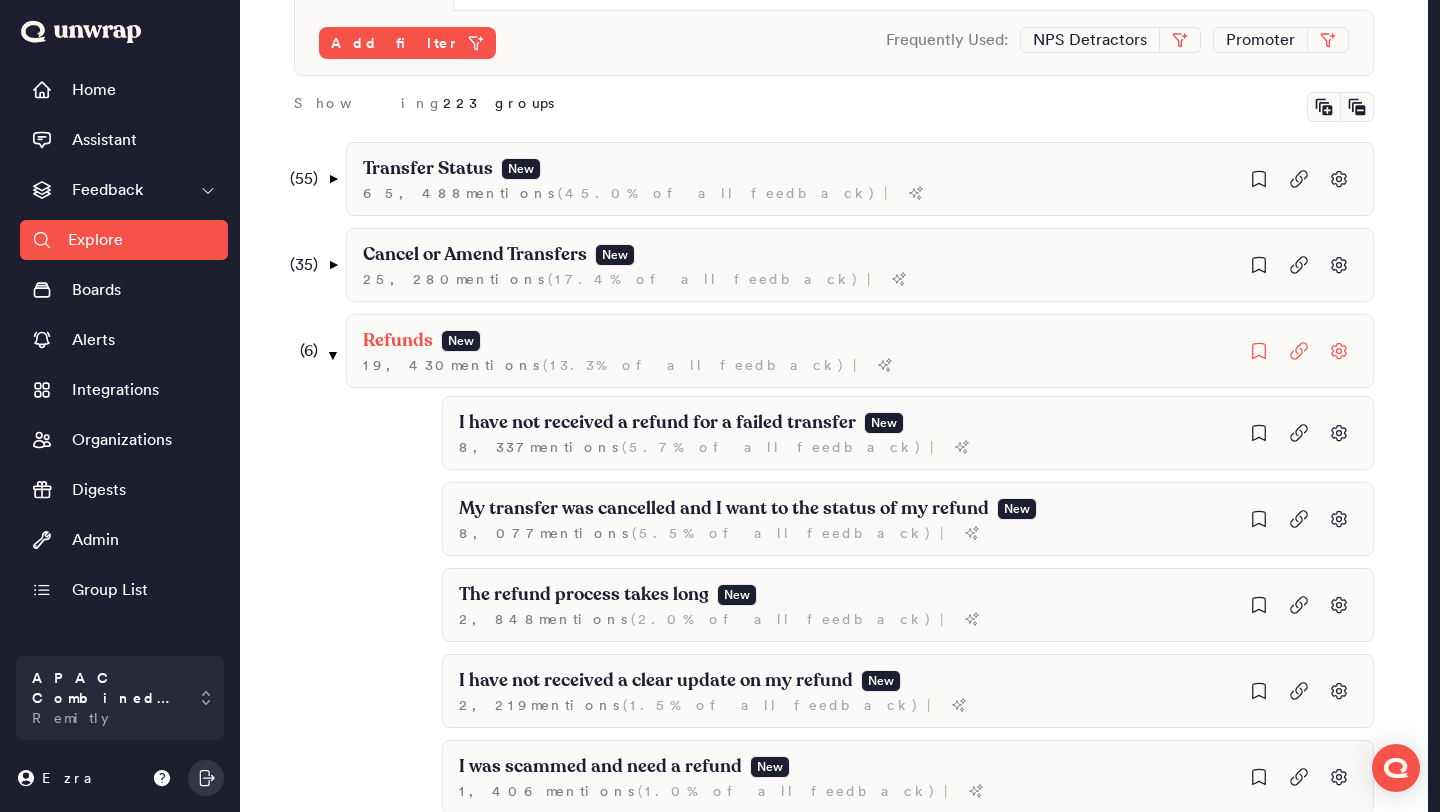 click on "( 6 )" at bounding box center (300, 351) 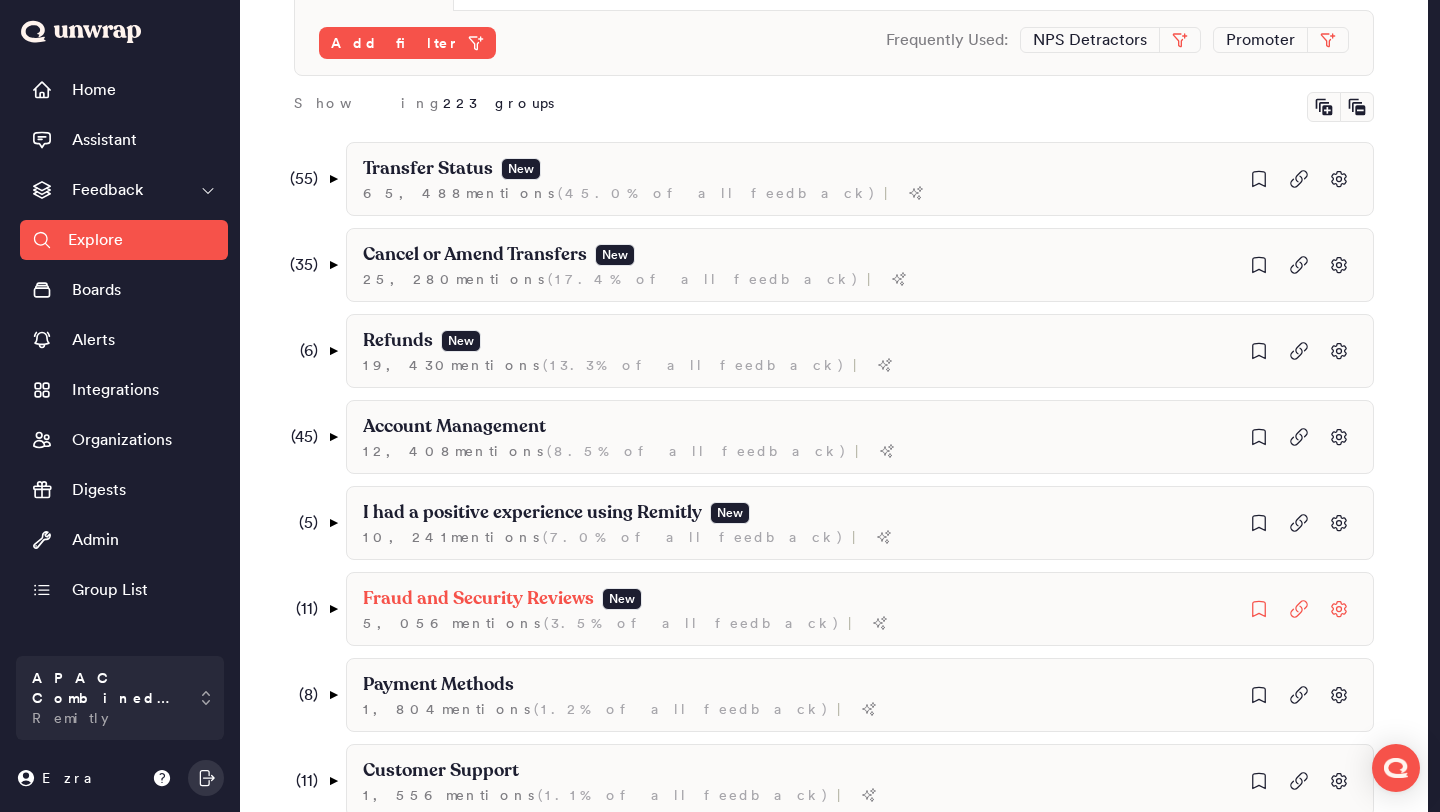 click on "( 11 )" at bounding box center (300, 609) 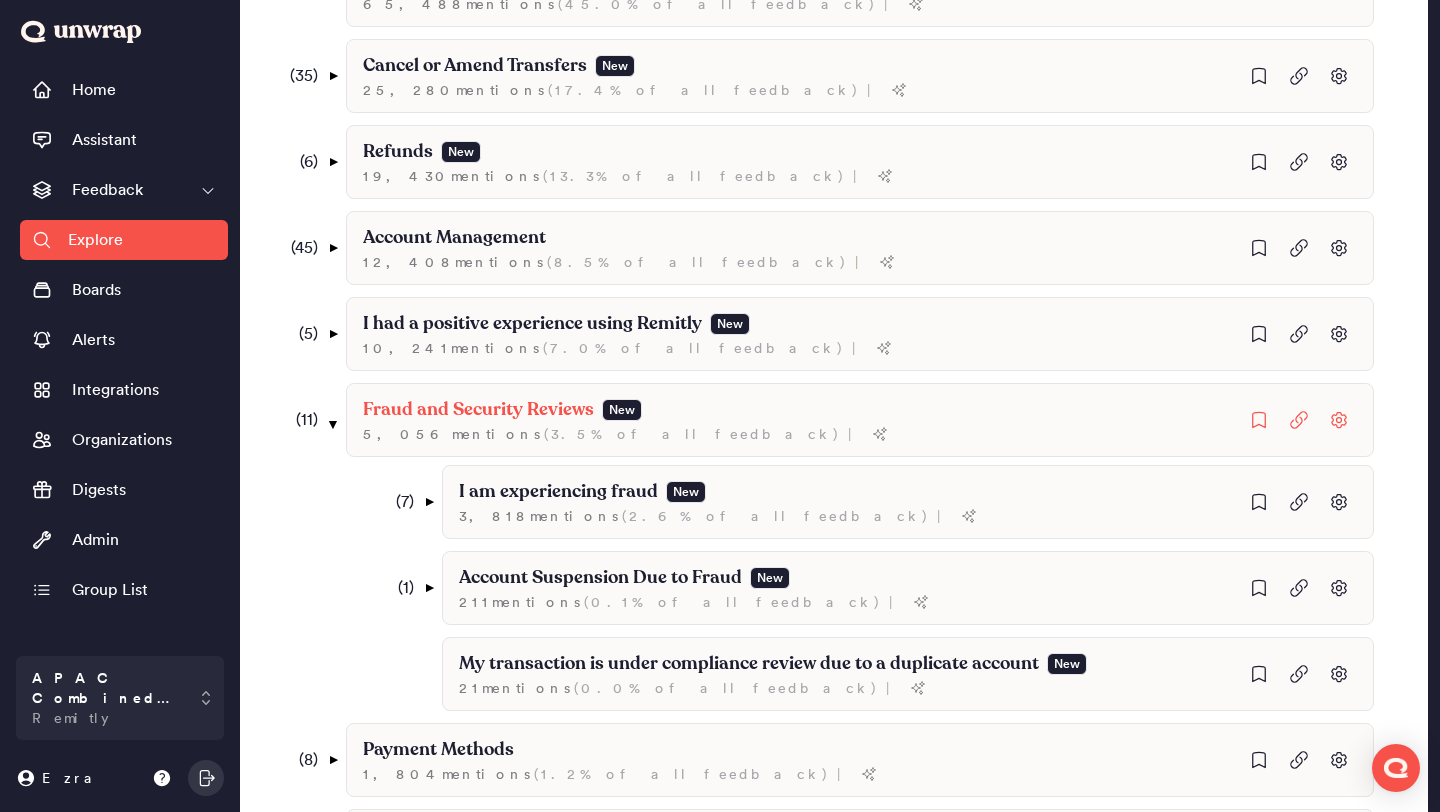 scroll, scrollTop: 471, scrollLeft: 0, axis: vertical 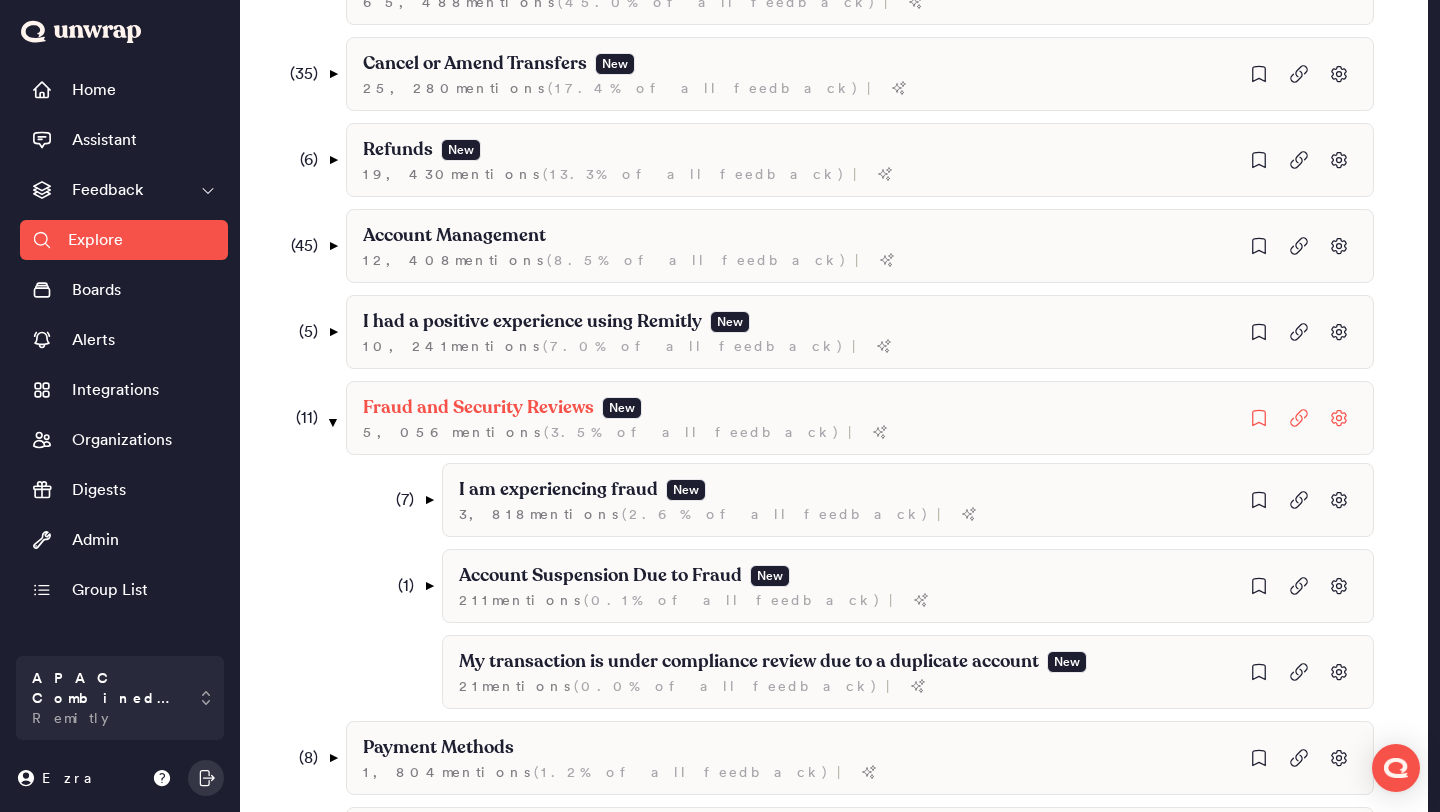 click on "( 11 )" at bounding box center (300, 418) 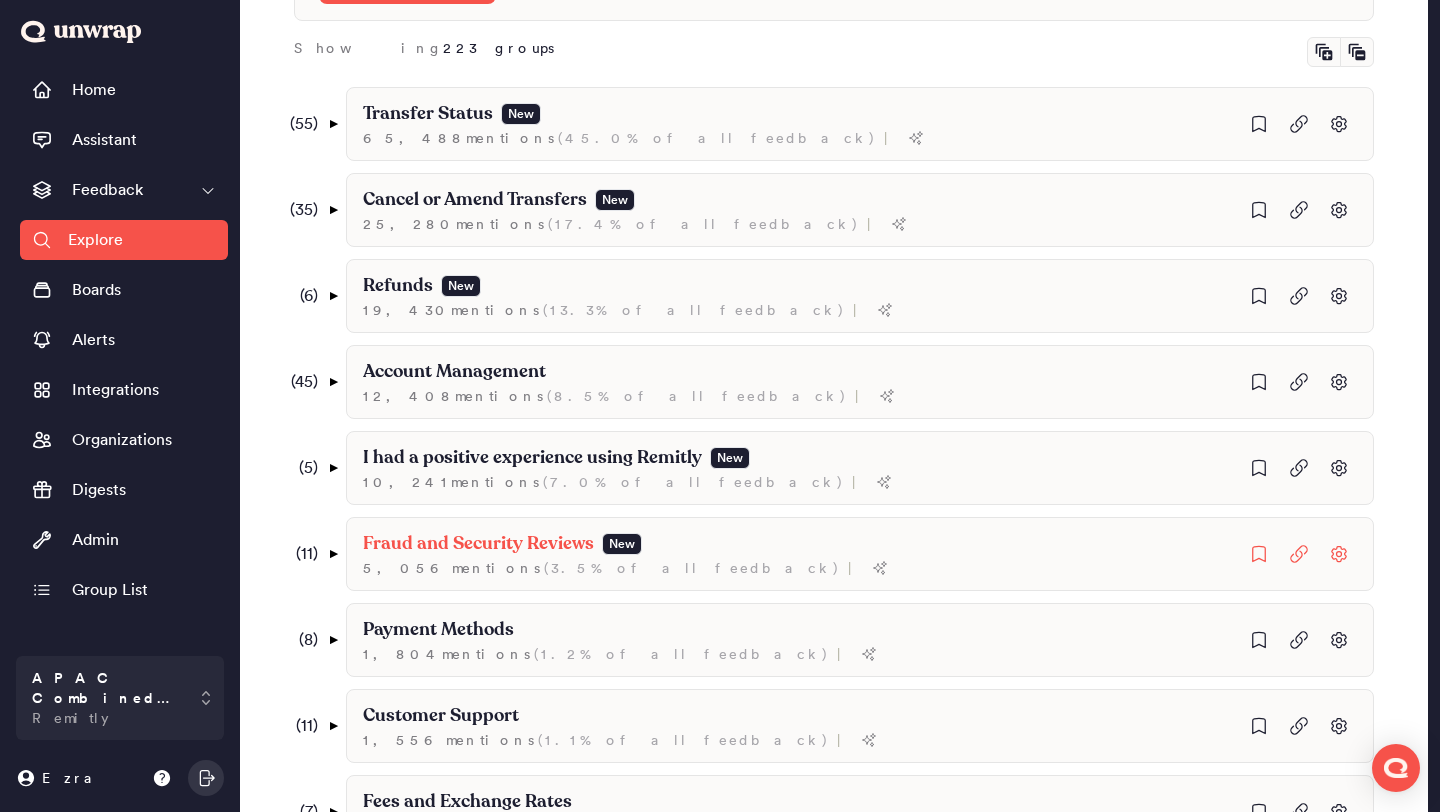 scroll, scrollTop: 326, scrollLeft: 0, axis: vertical 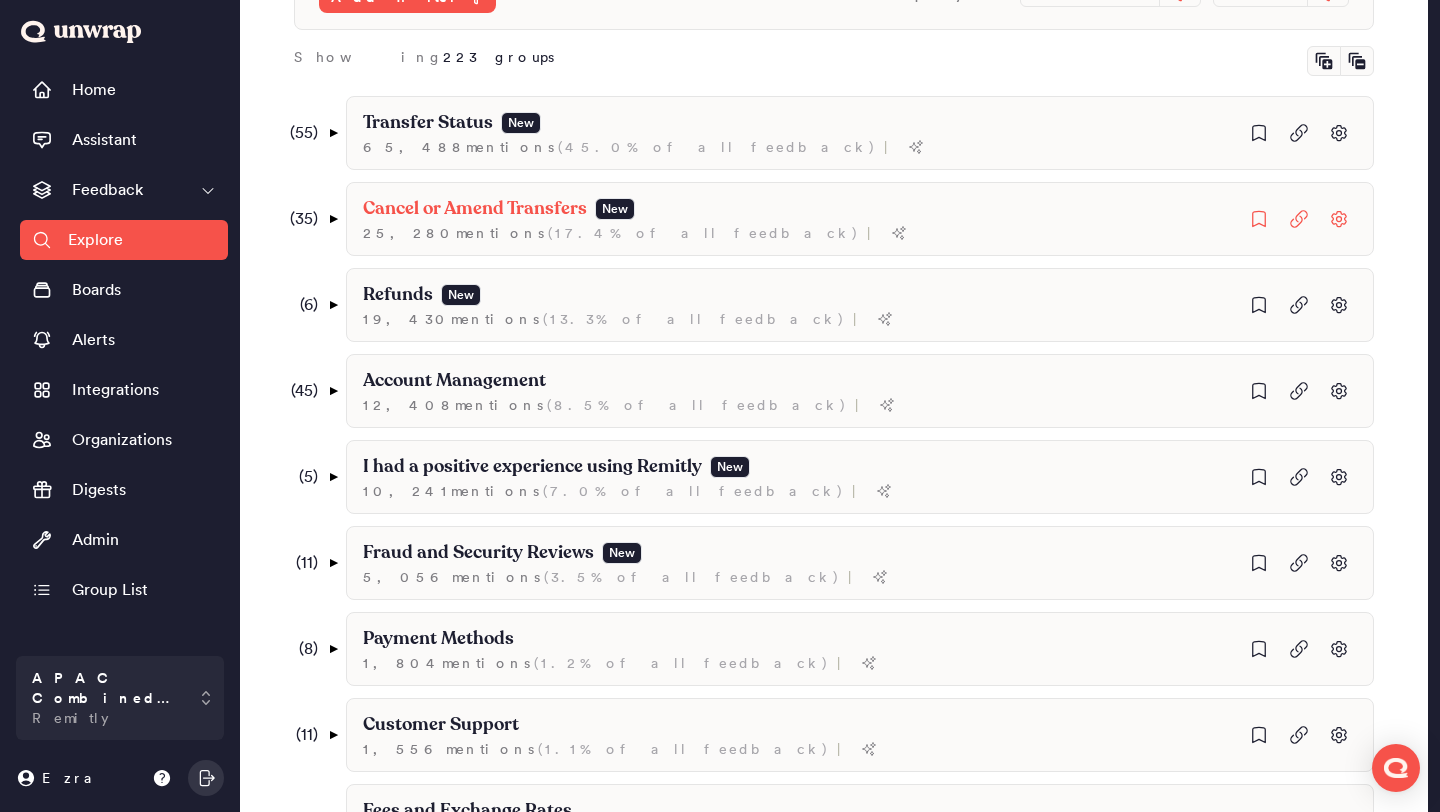 click on "( 35 )" at bounding box center [300, 219] 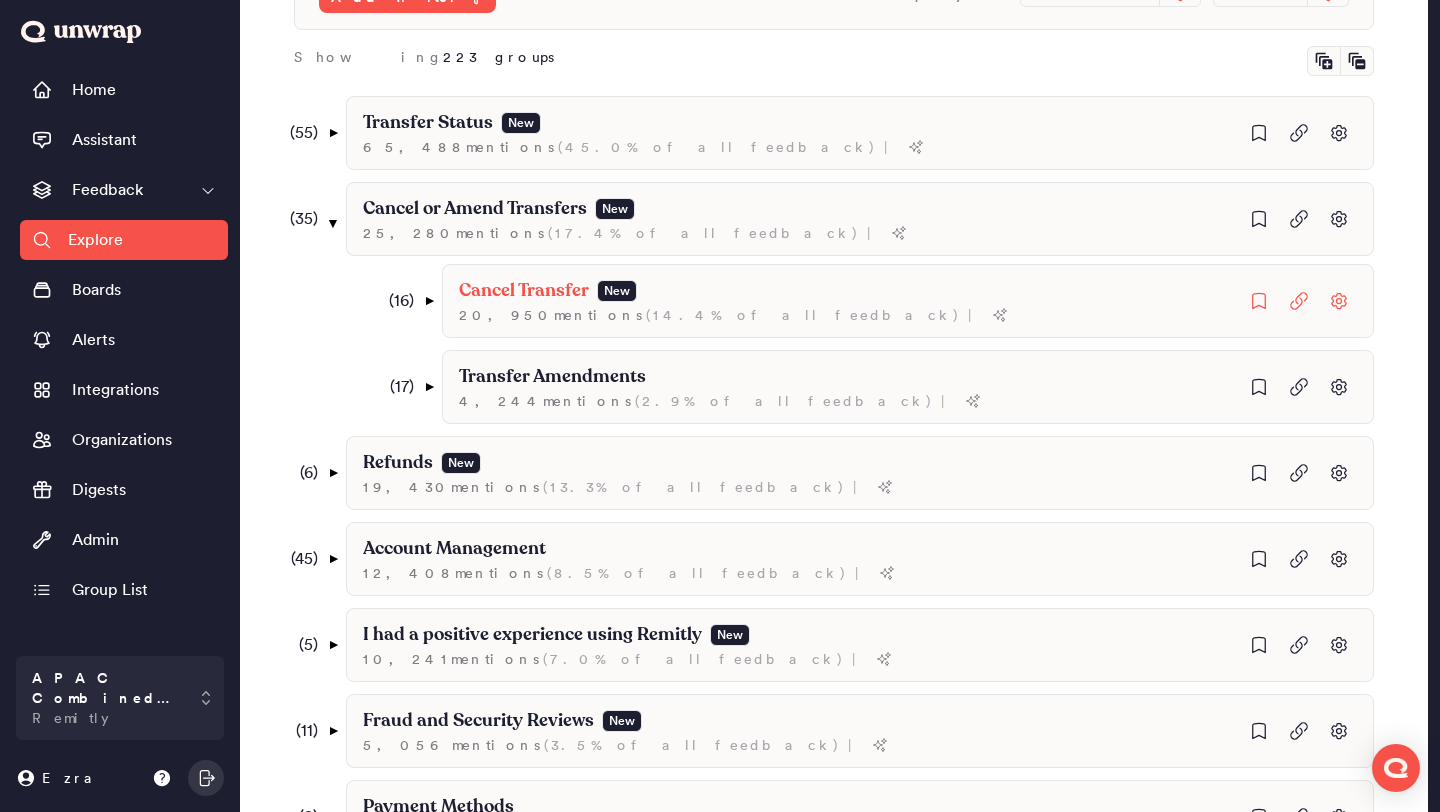 click on "( 16 )" at bounding box center (396, 301) 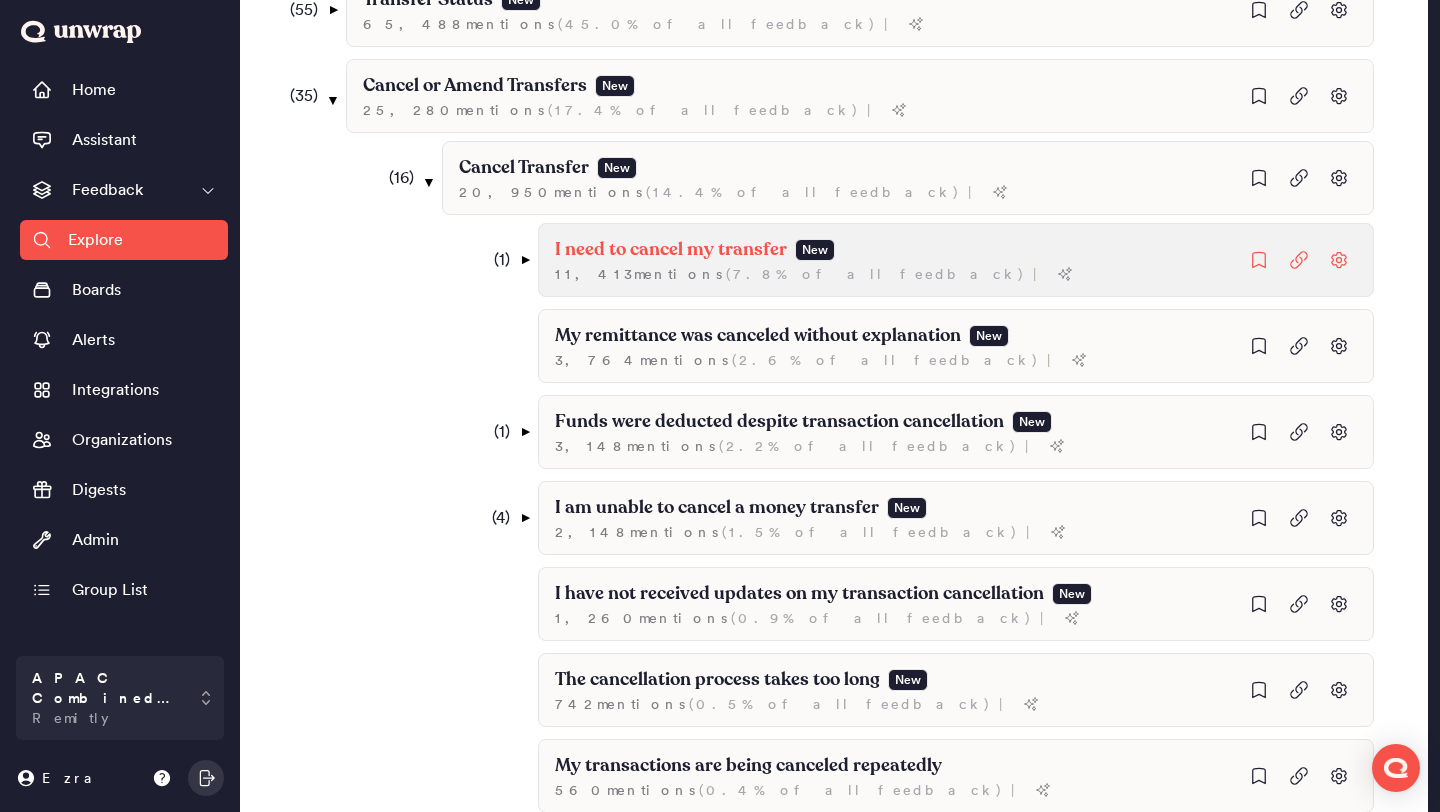 scroll, scrollTop: 470, scrollLeft: 0, axis: vertical 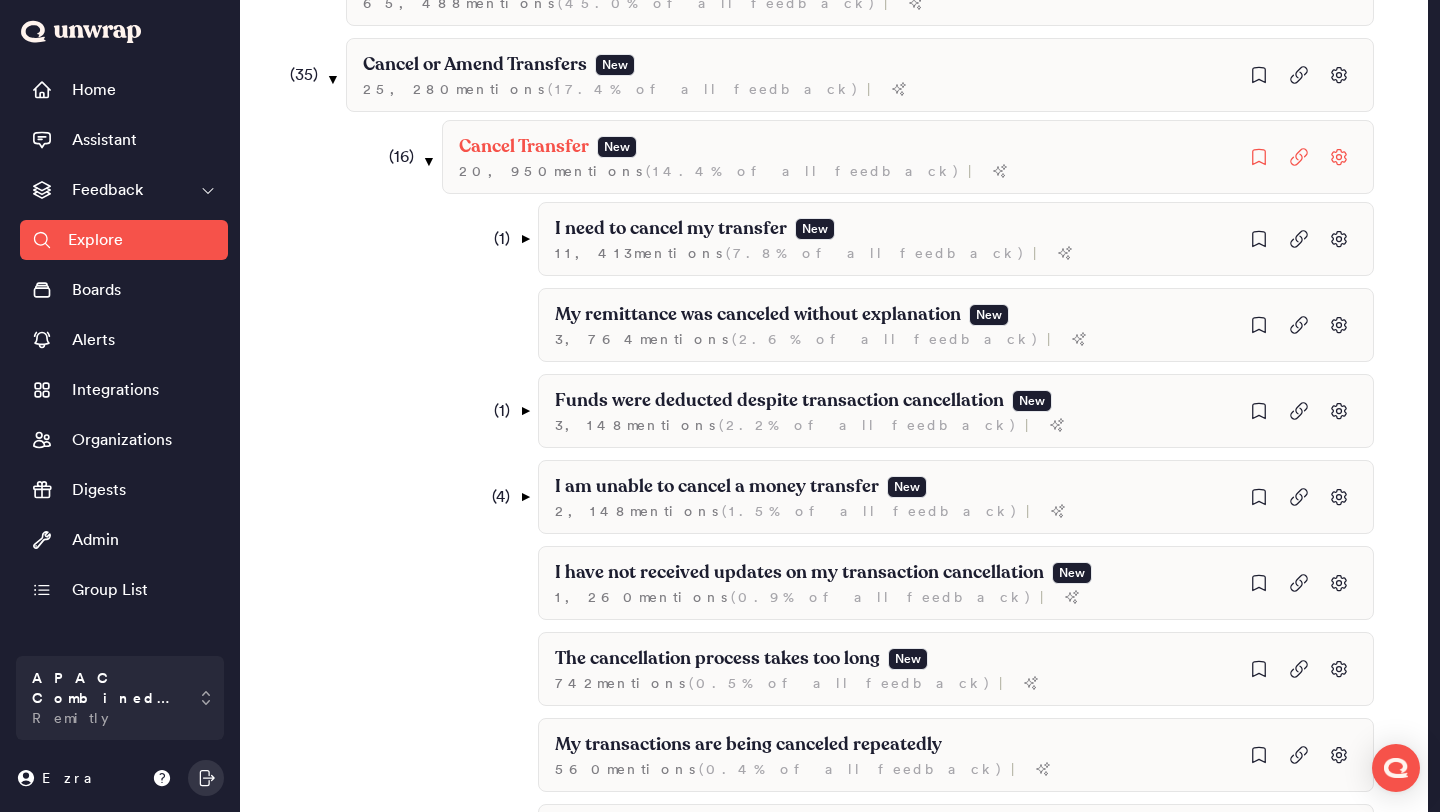 click on "( 16 ) ▼" at bounding box center (407, 157) 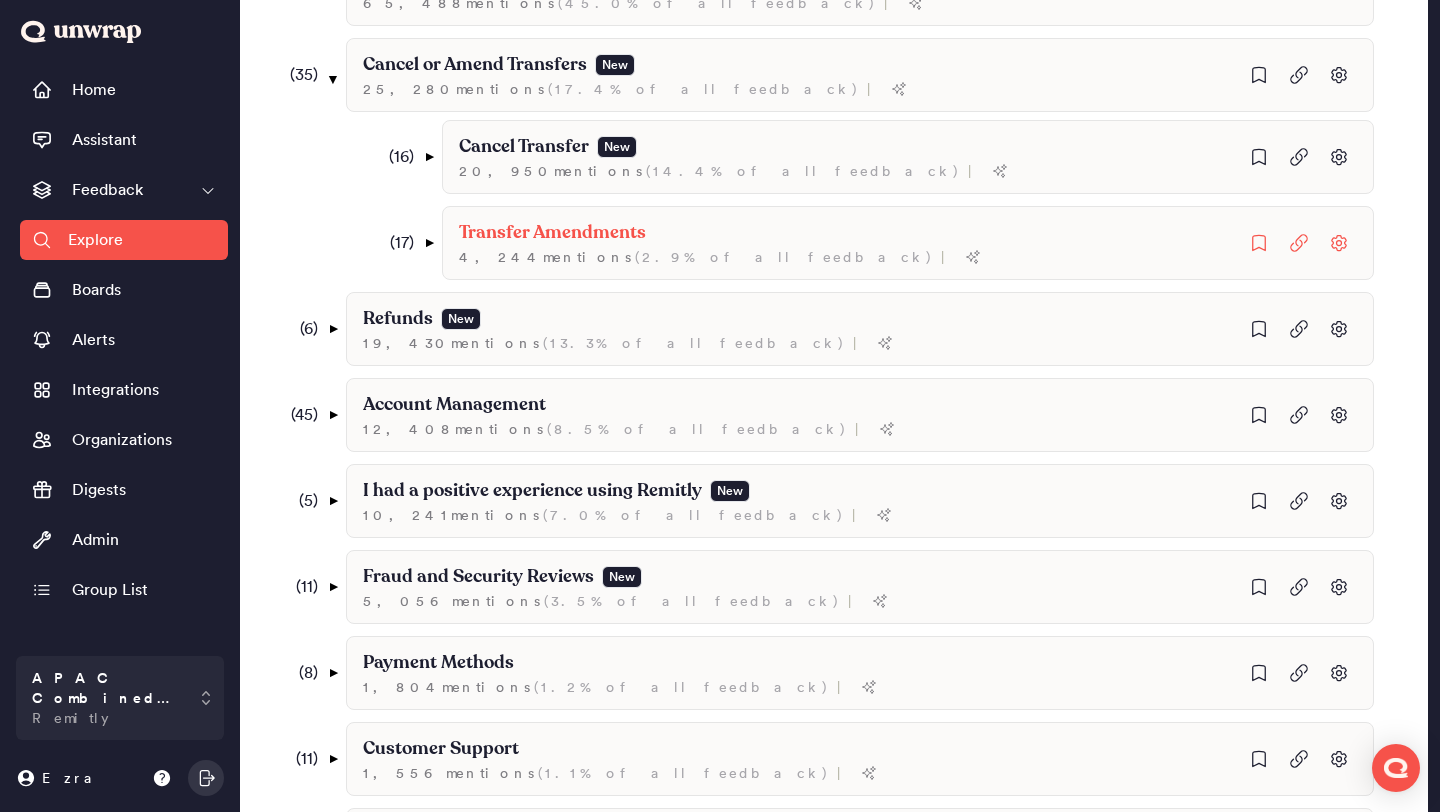 click on "( 17 ) ▼" at bounding box center (407, 243) 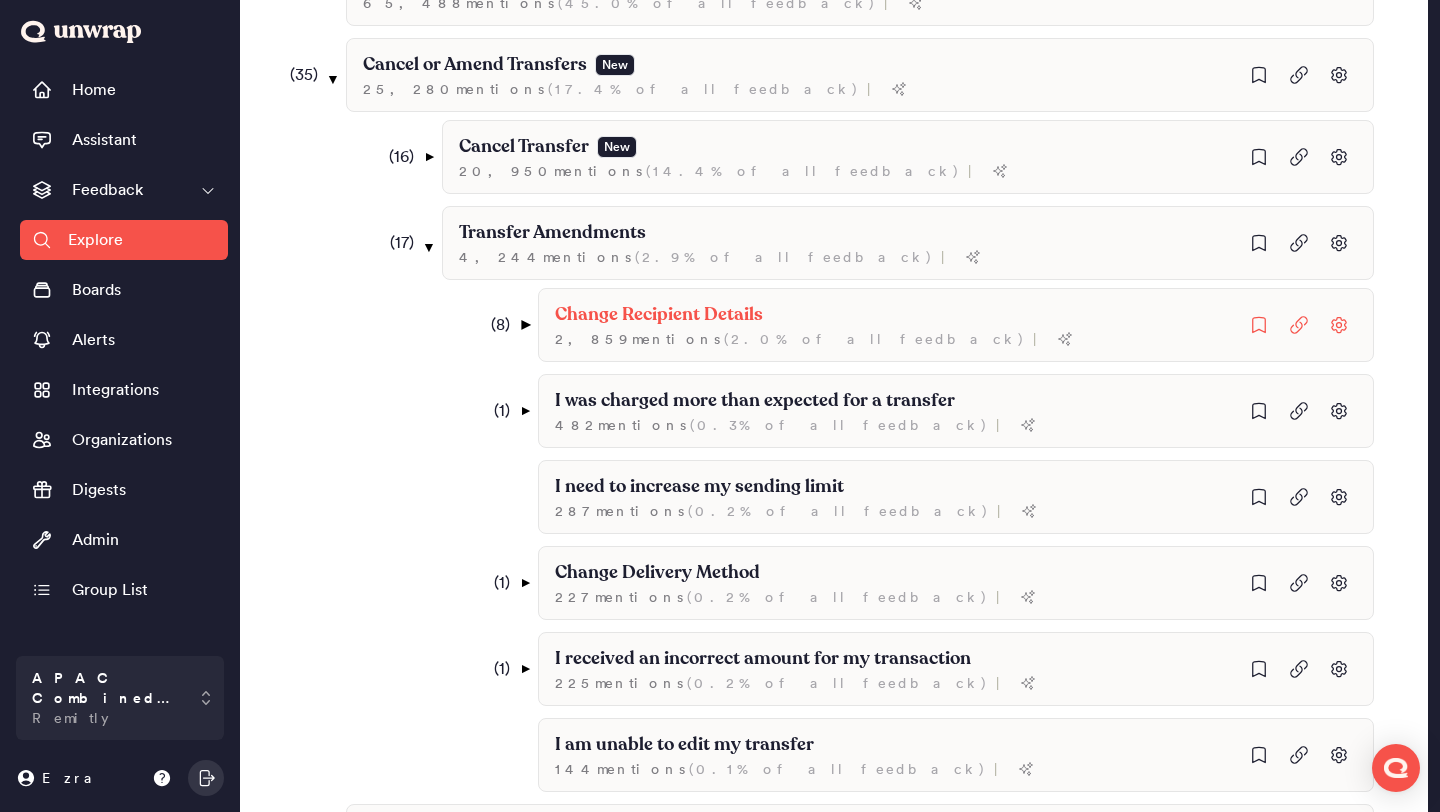 click on "▼" at bounding box center (525, 325) 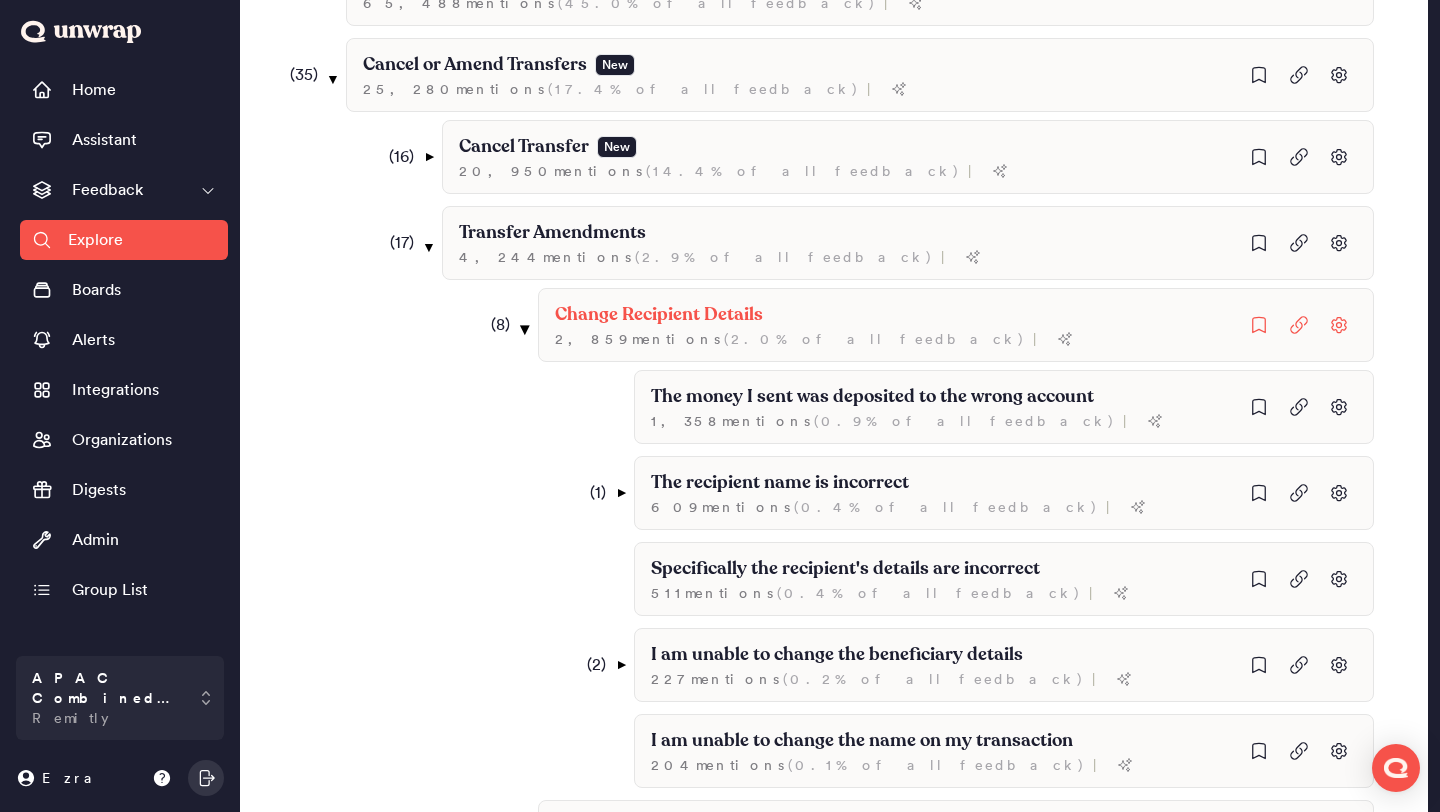 click on "▼" at bounding box center (525, 329) 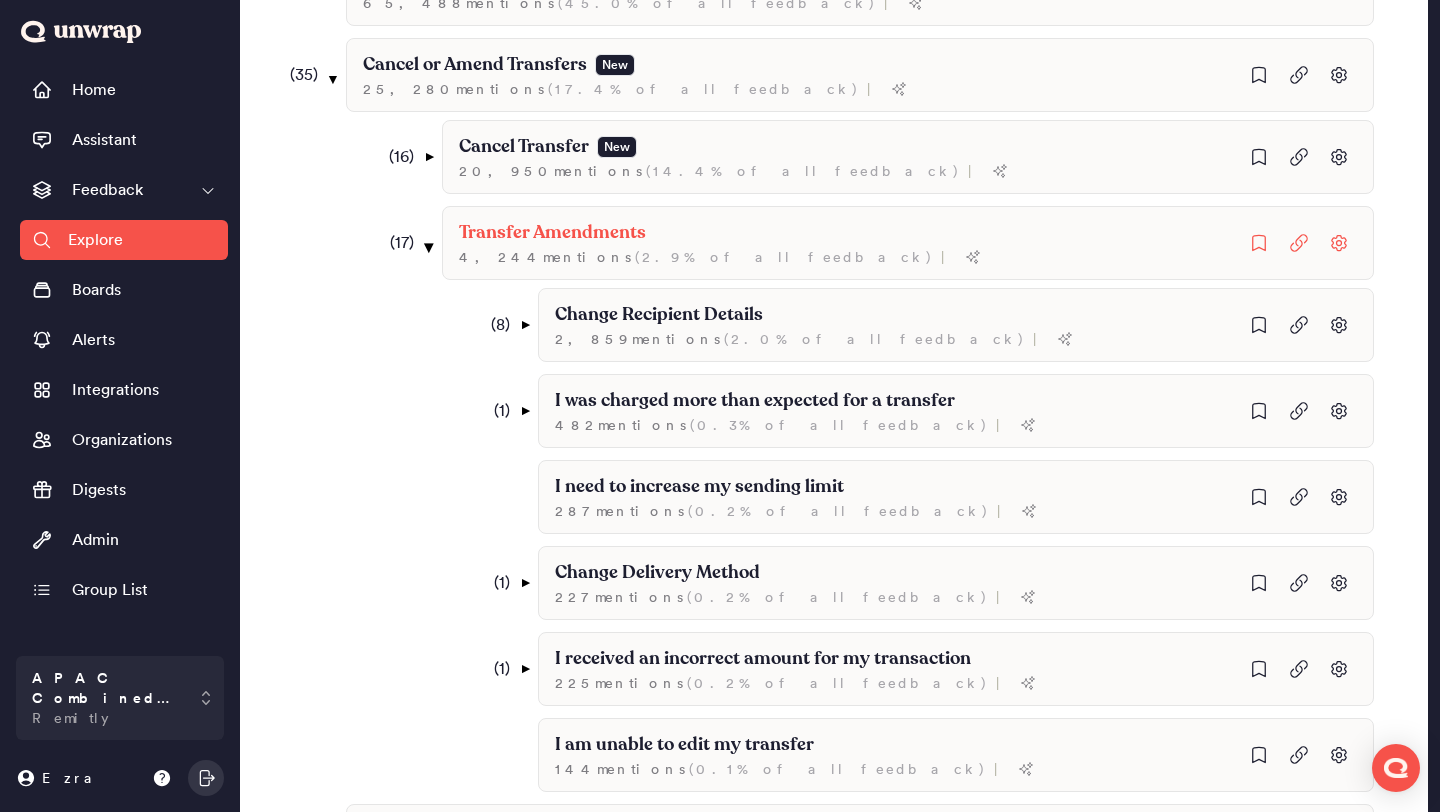 click on "▼" at bounding box center (429, 247) 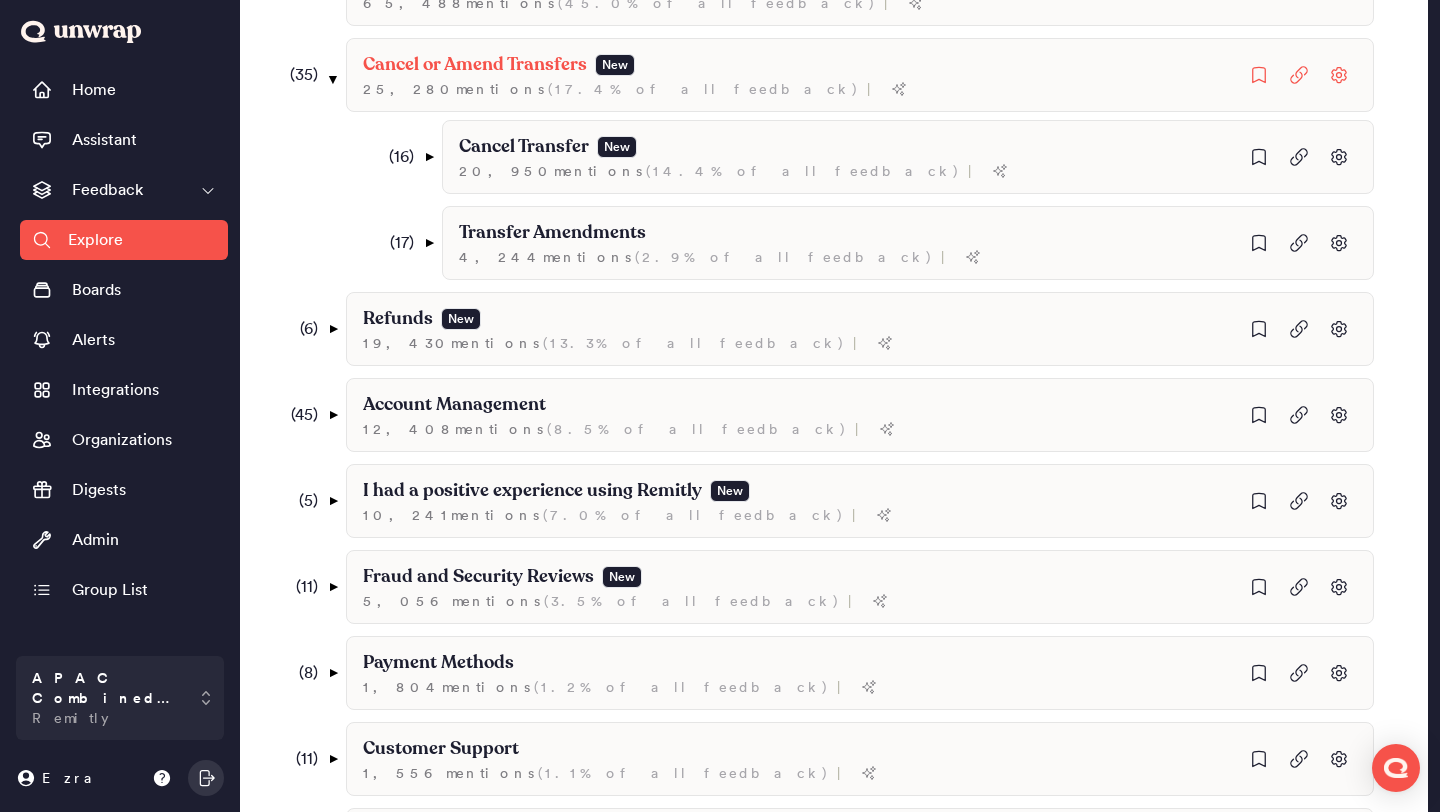 click on "( 35 )" at bounding box center [300, 75] 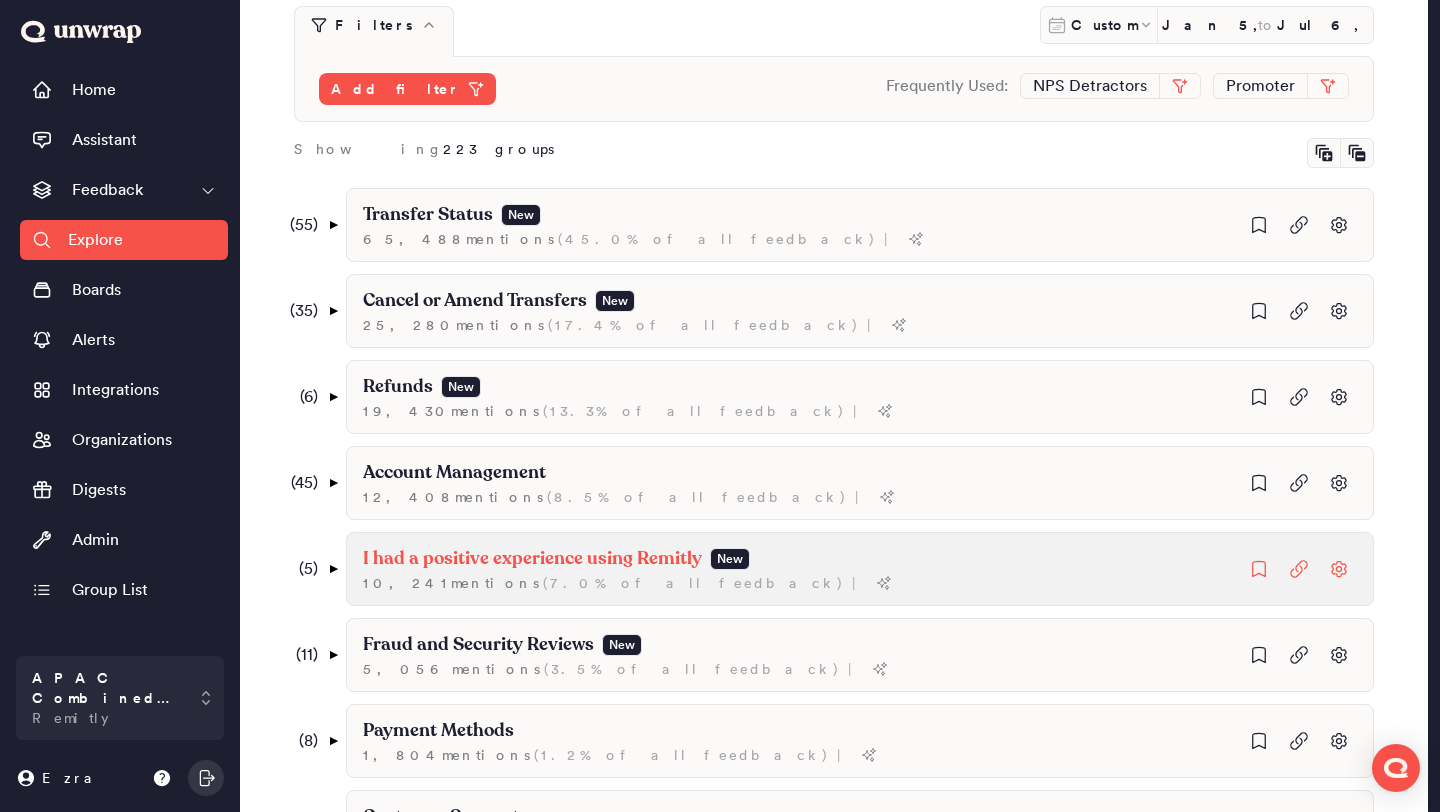 scroll, scrollTop: 232, scrollLeft: 0, axis: vertical 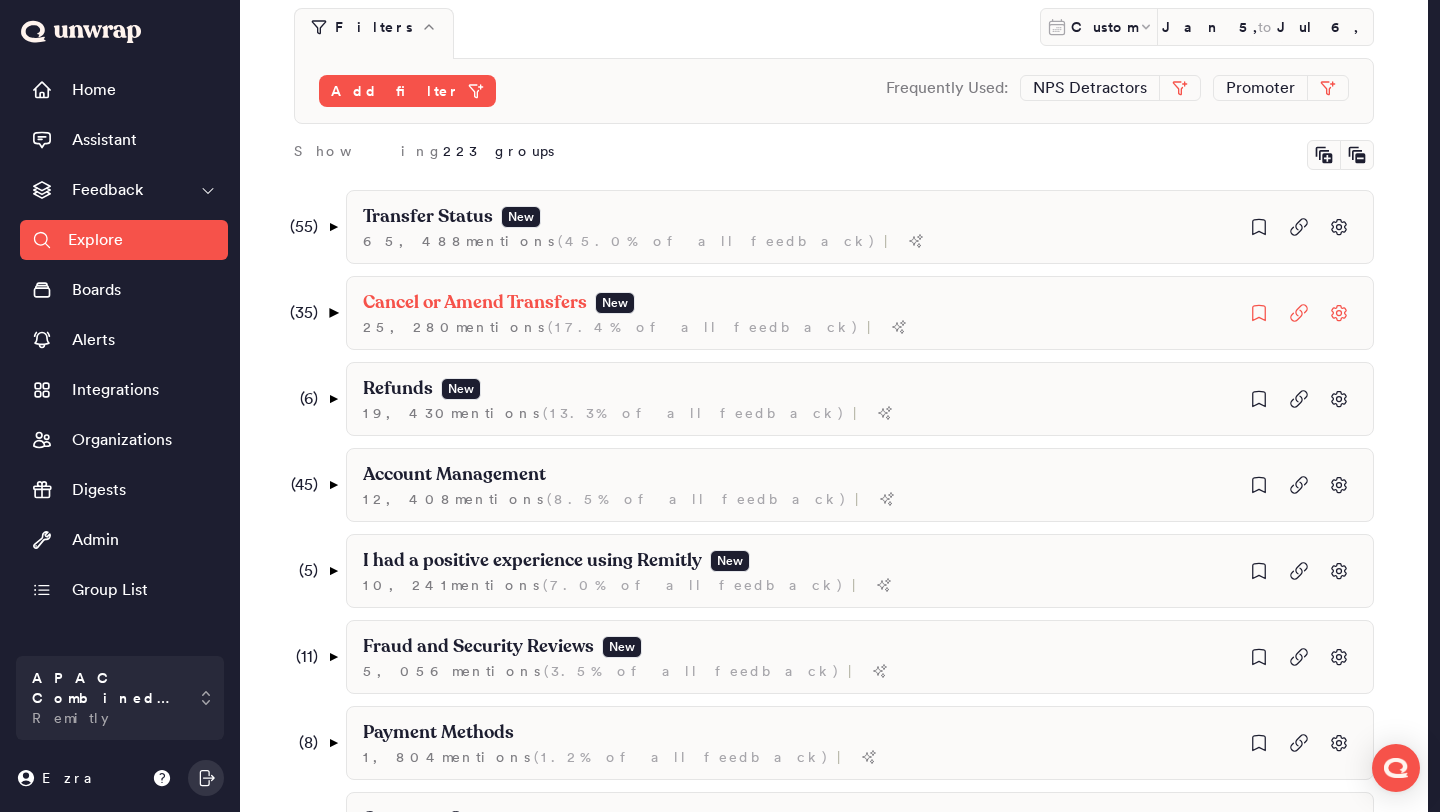click on "▼" at bounding box center (333, 313) 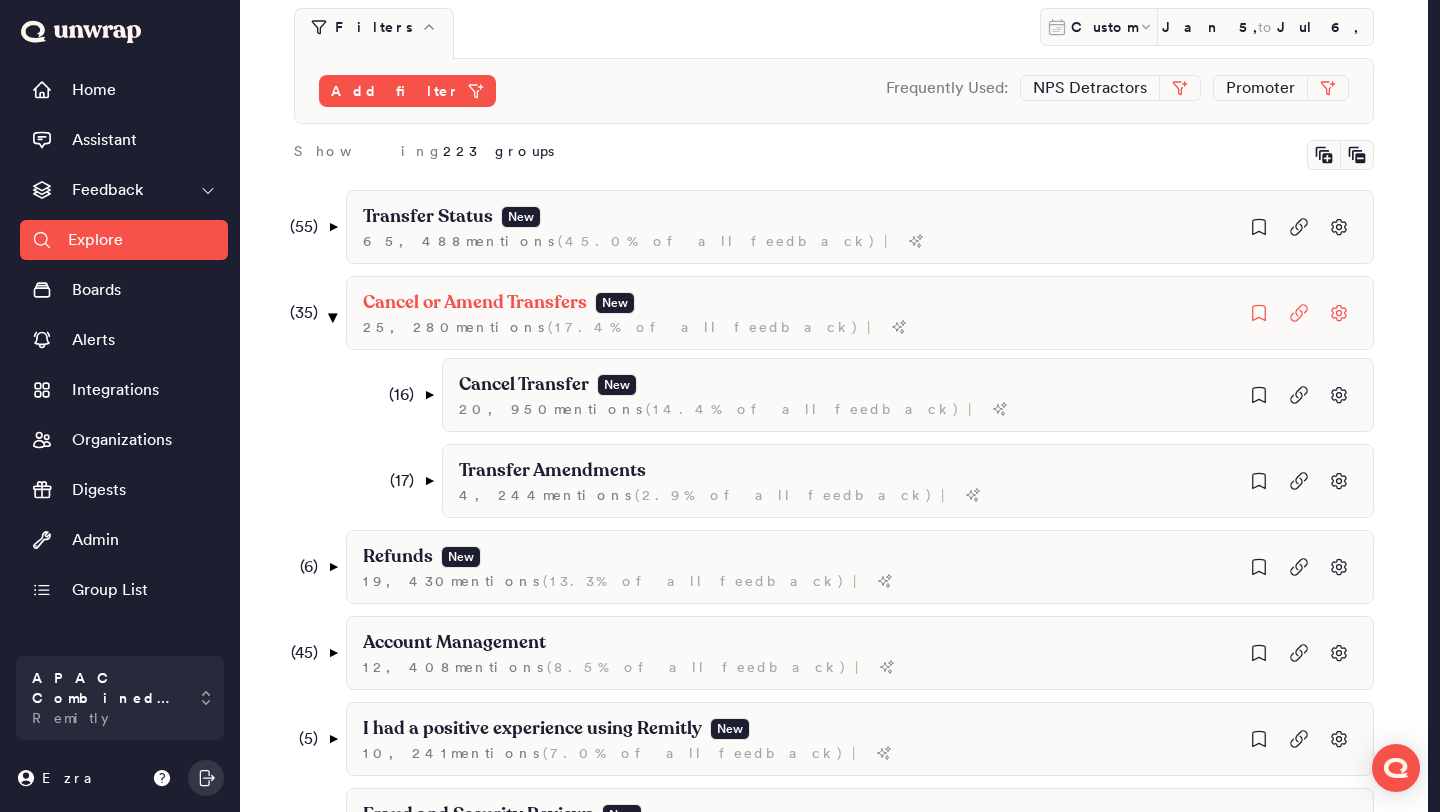 click on "▼" at bounding box center [333, 317] 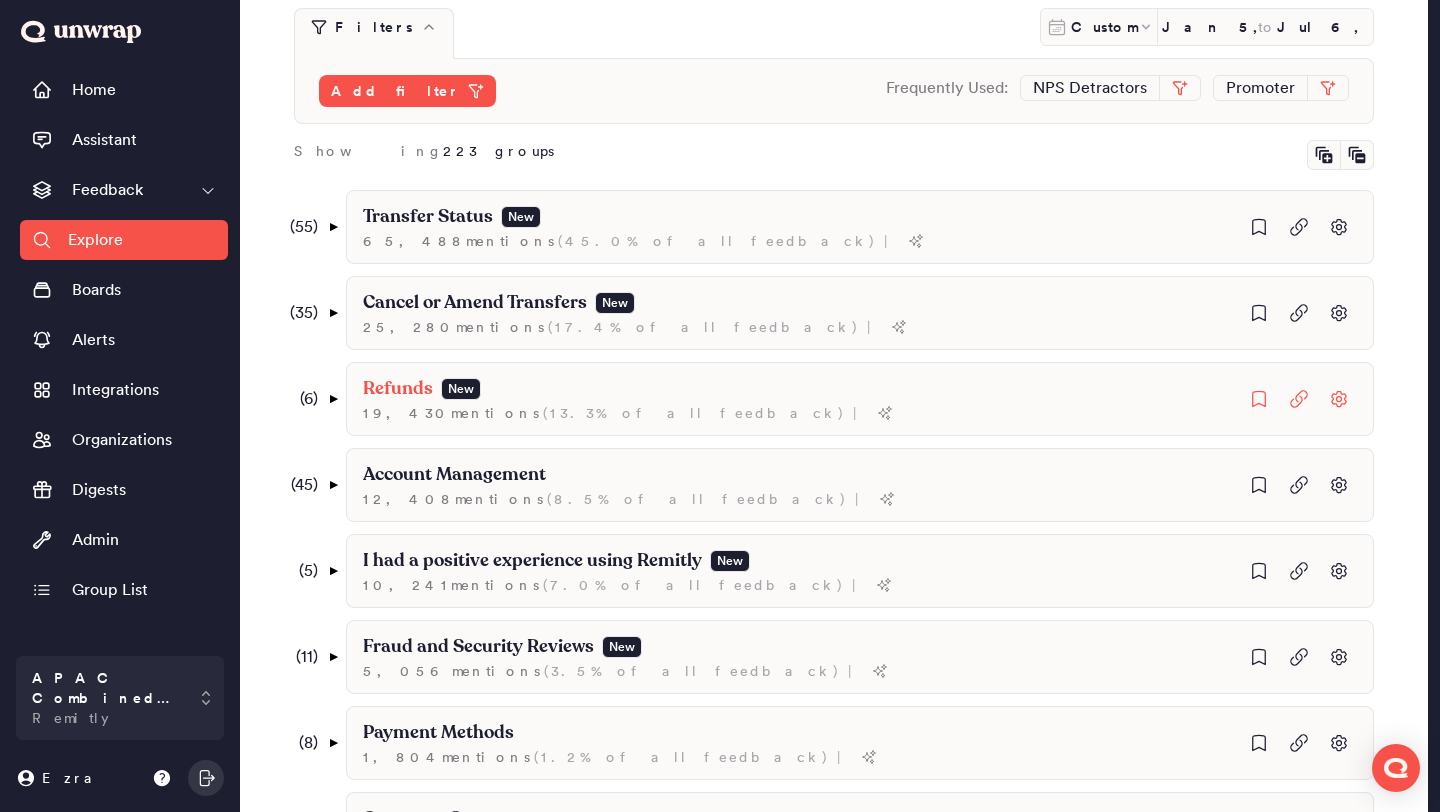 click on "( 6 ) ▼" at bounding box center [311, 399] 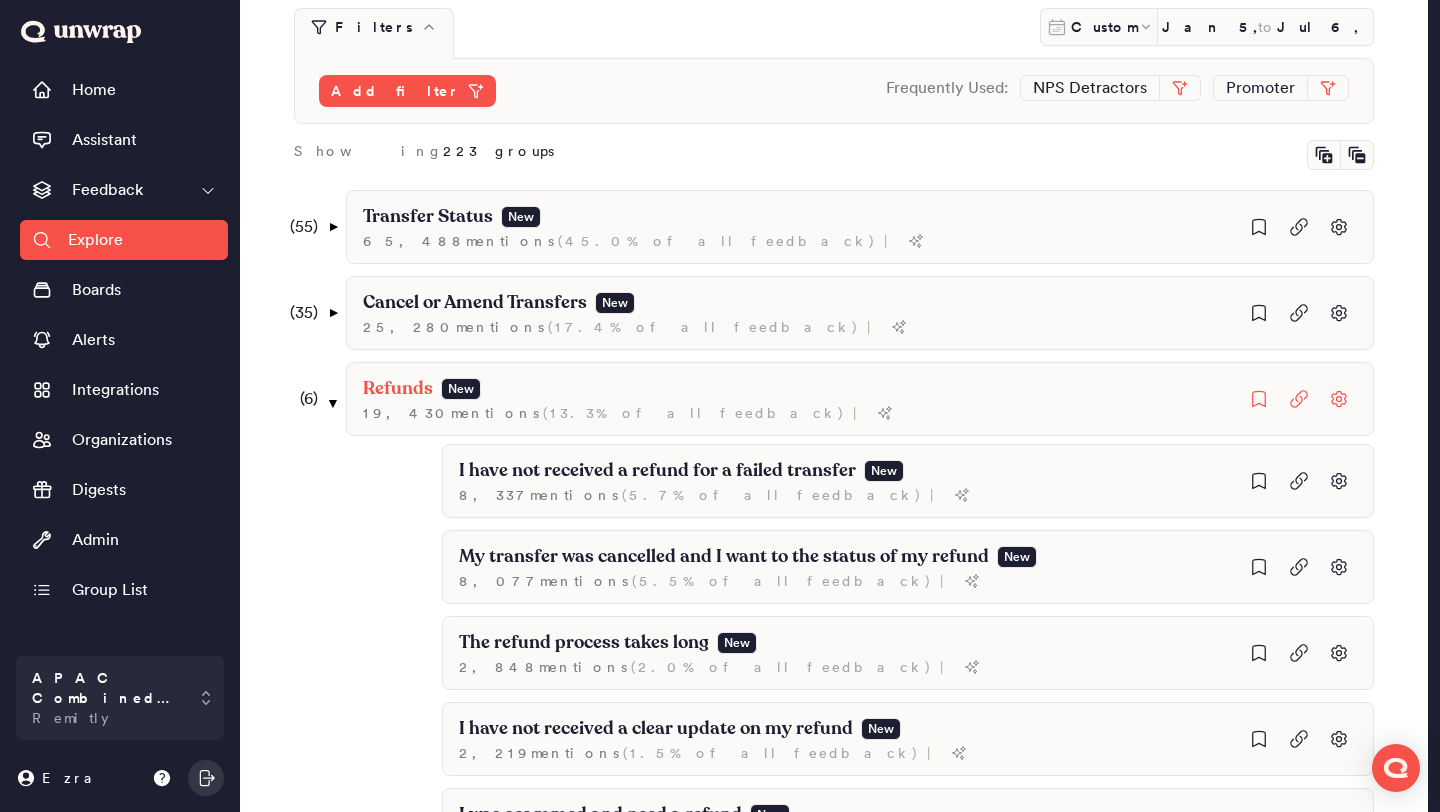 click on "( 6 ) ▼" at bounding box center [311, 399] 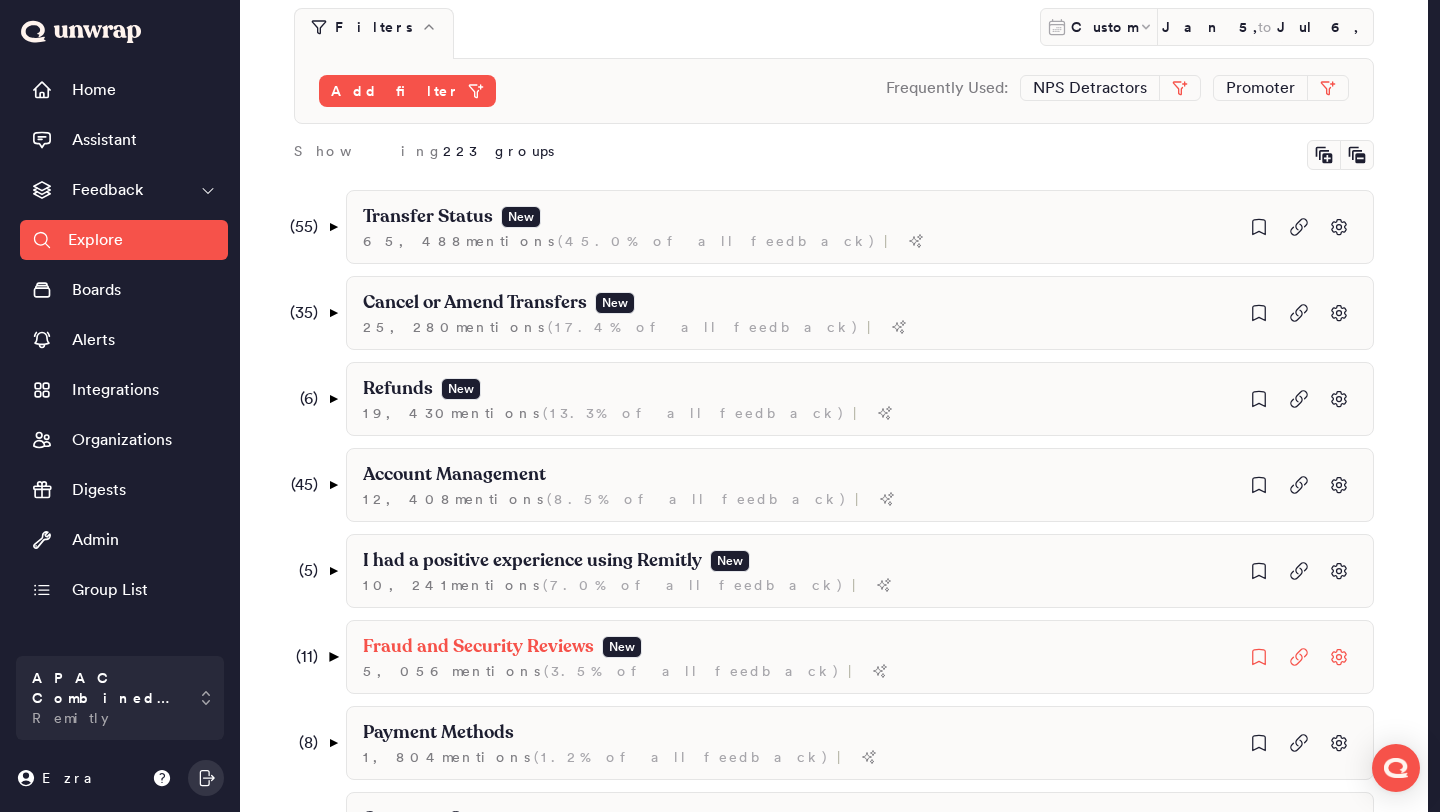click on "▼" at bounding box center (333, 657) 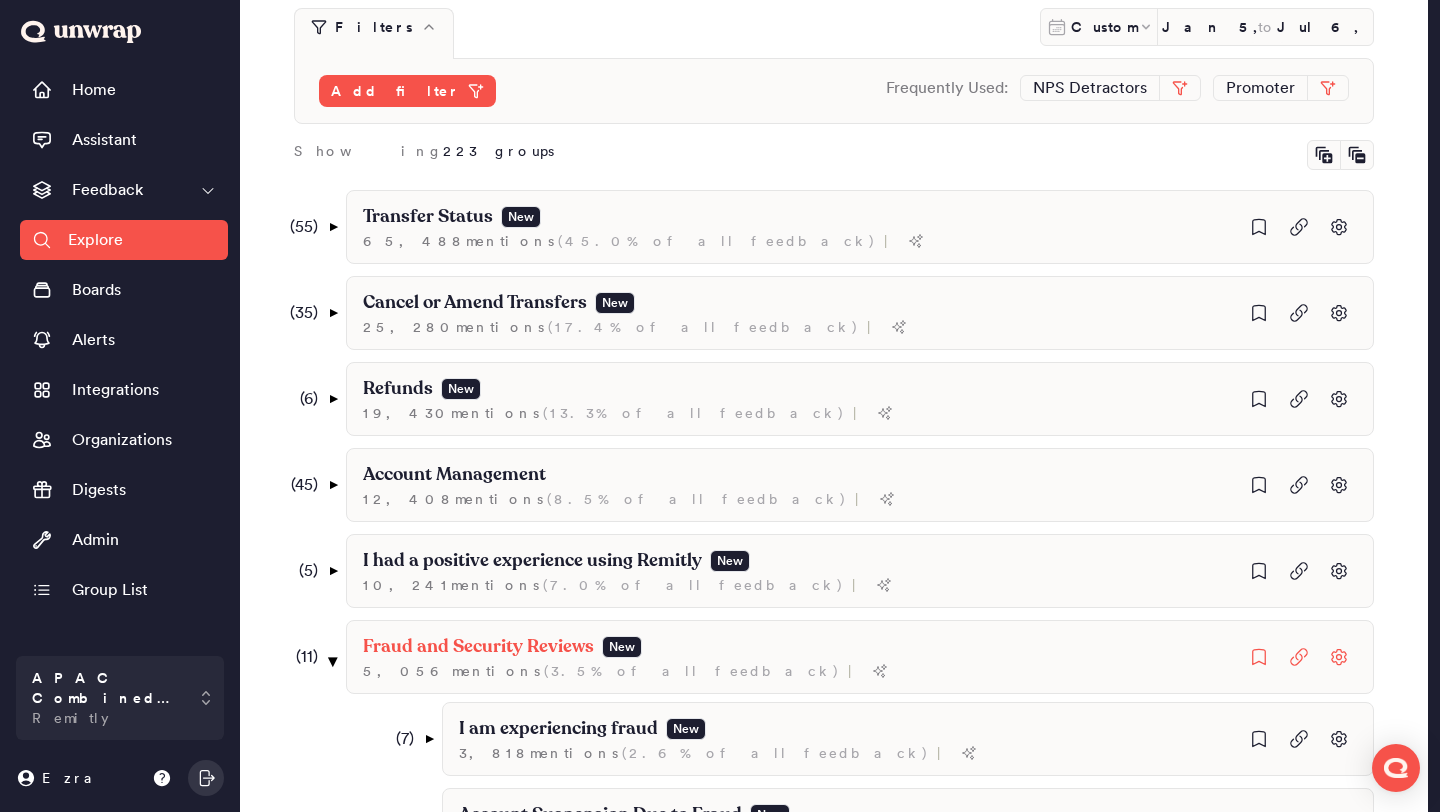 click on "▼" at bounding box center [333, 661] 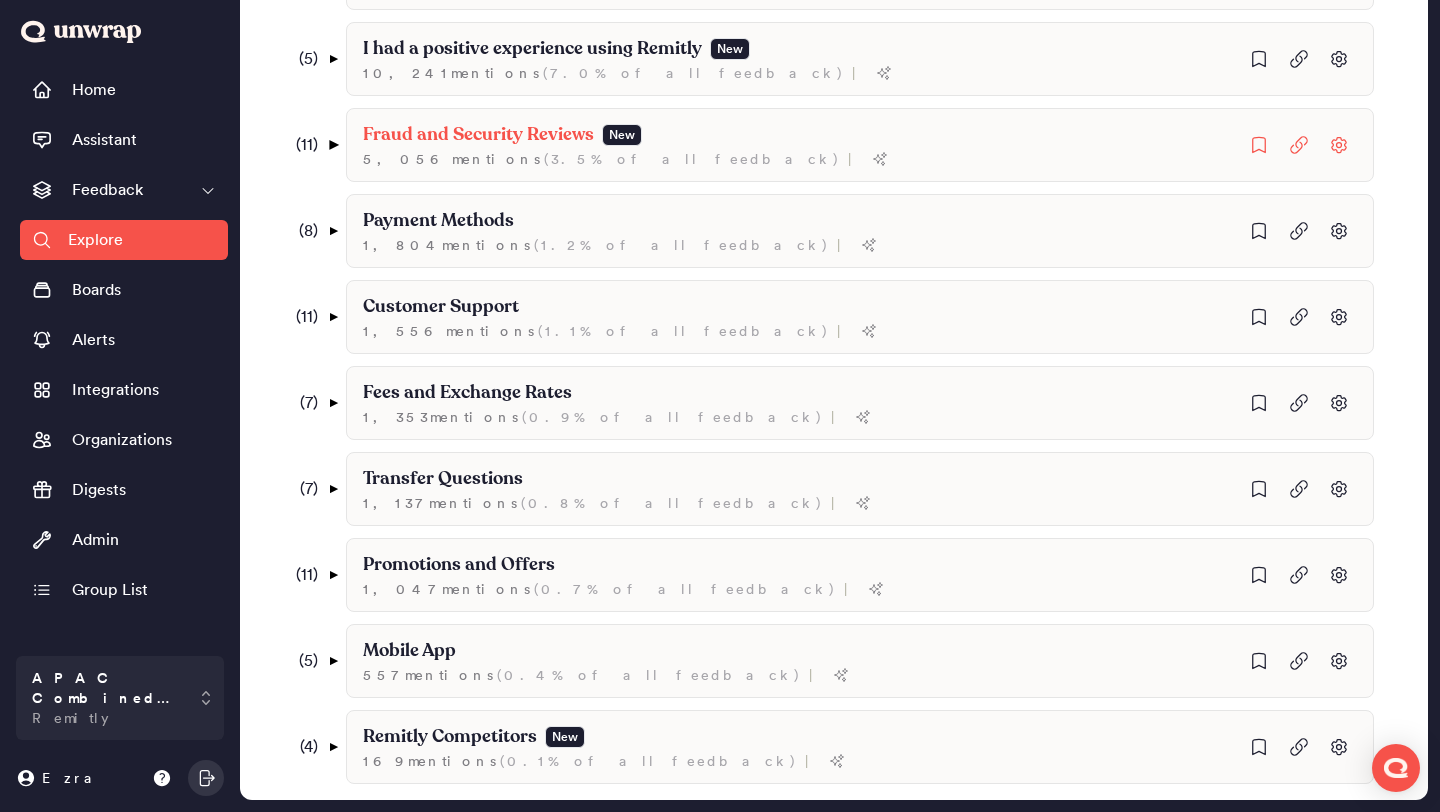 scroll, scrollTop: 744, scrollLeft: 0, axis: vertical 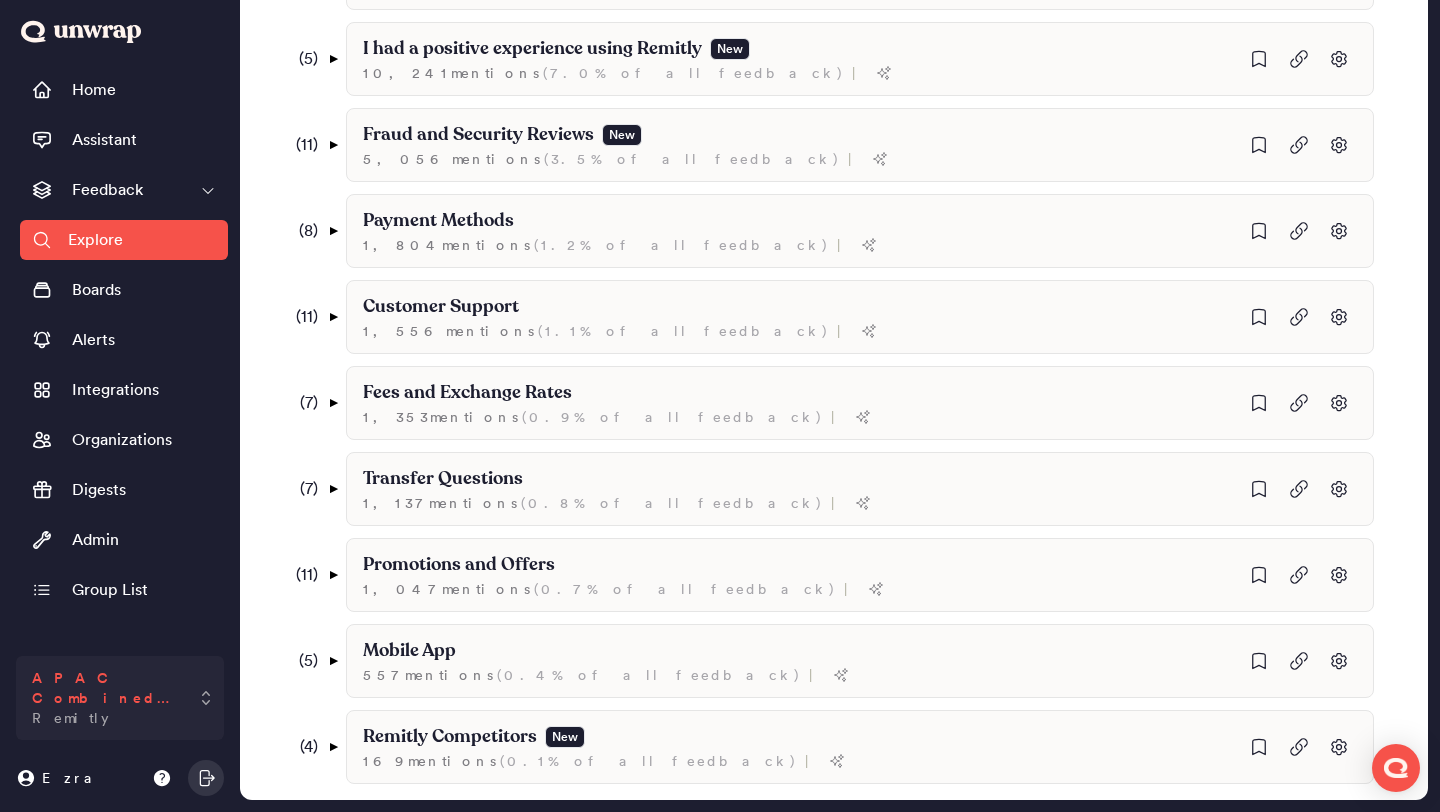 click on "APAC Combined Data" at bounding box center (106, 688) 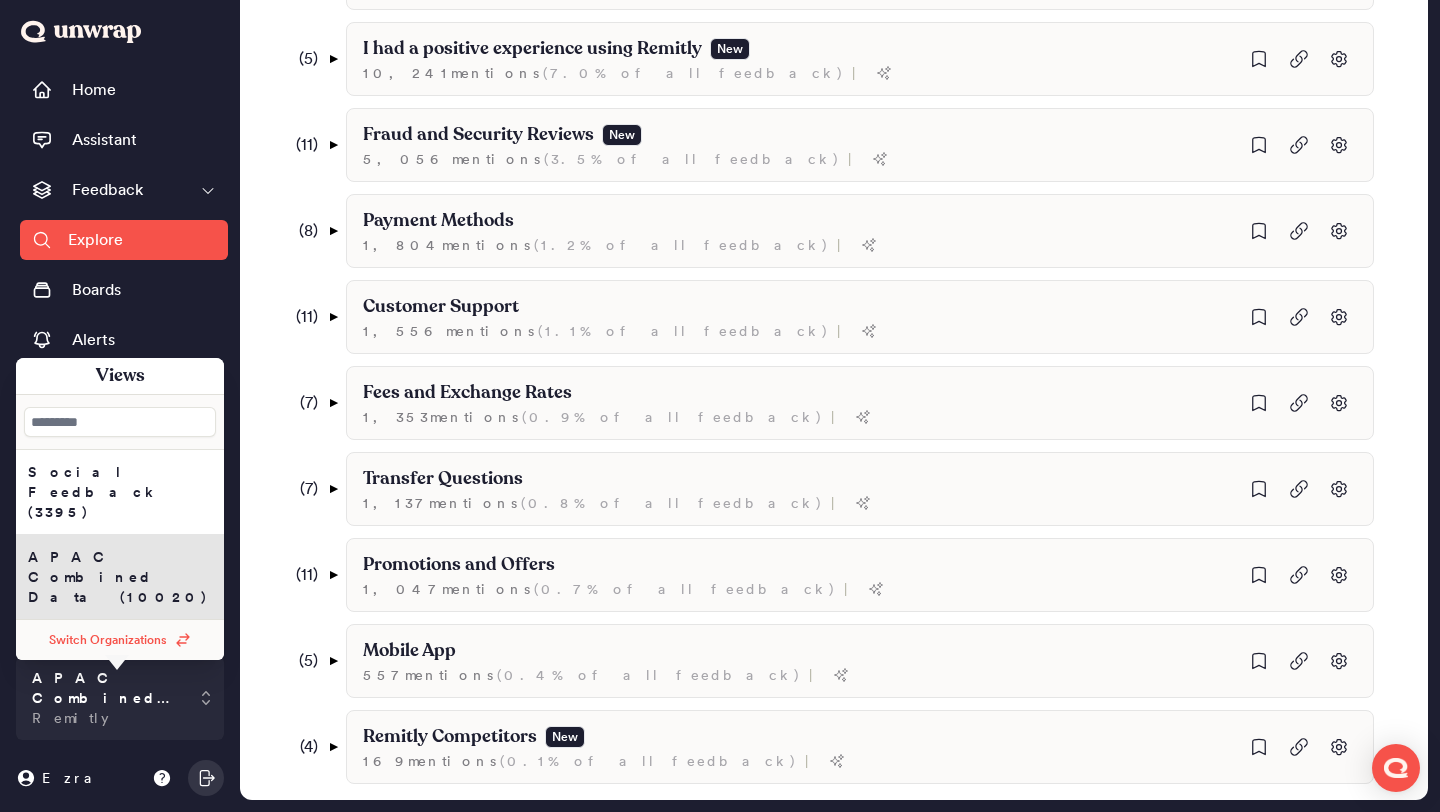 click on "Switch Organizations" at bounding box center (120, 640) 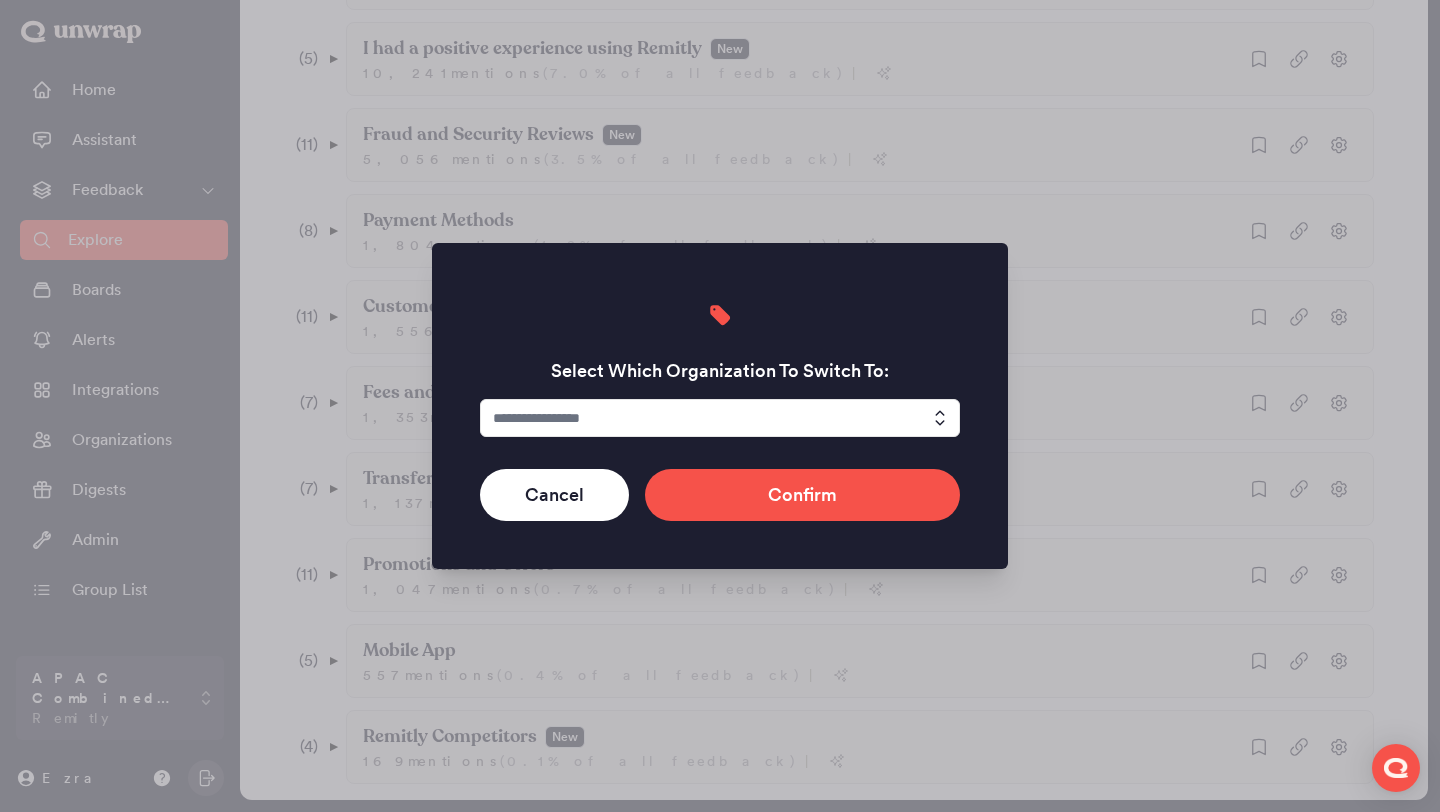 click at bounding box center (720, 418) 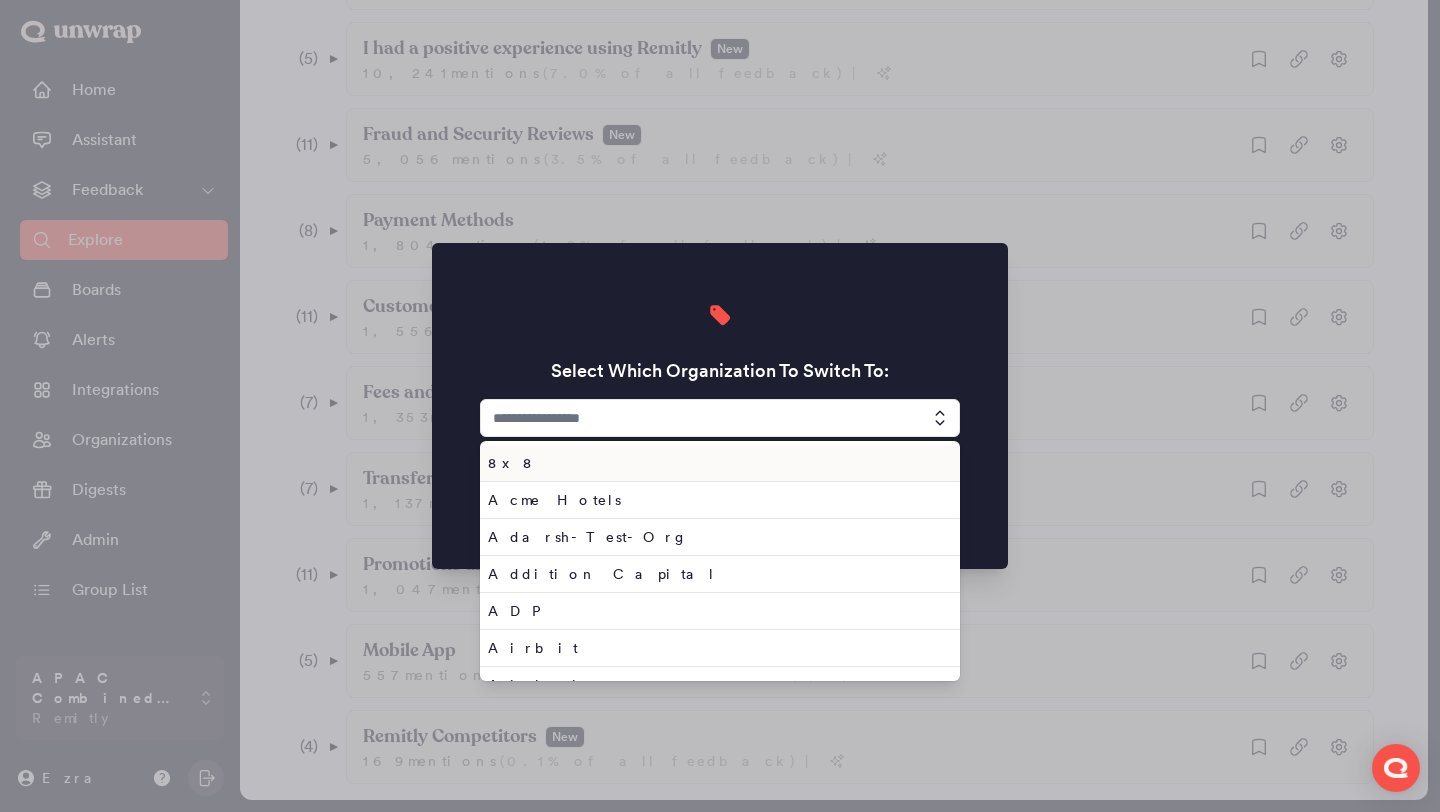 click at bounding box center (720, 418) 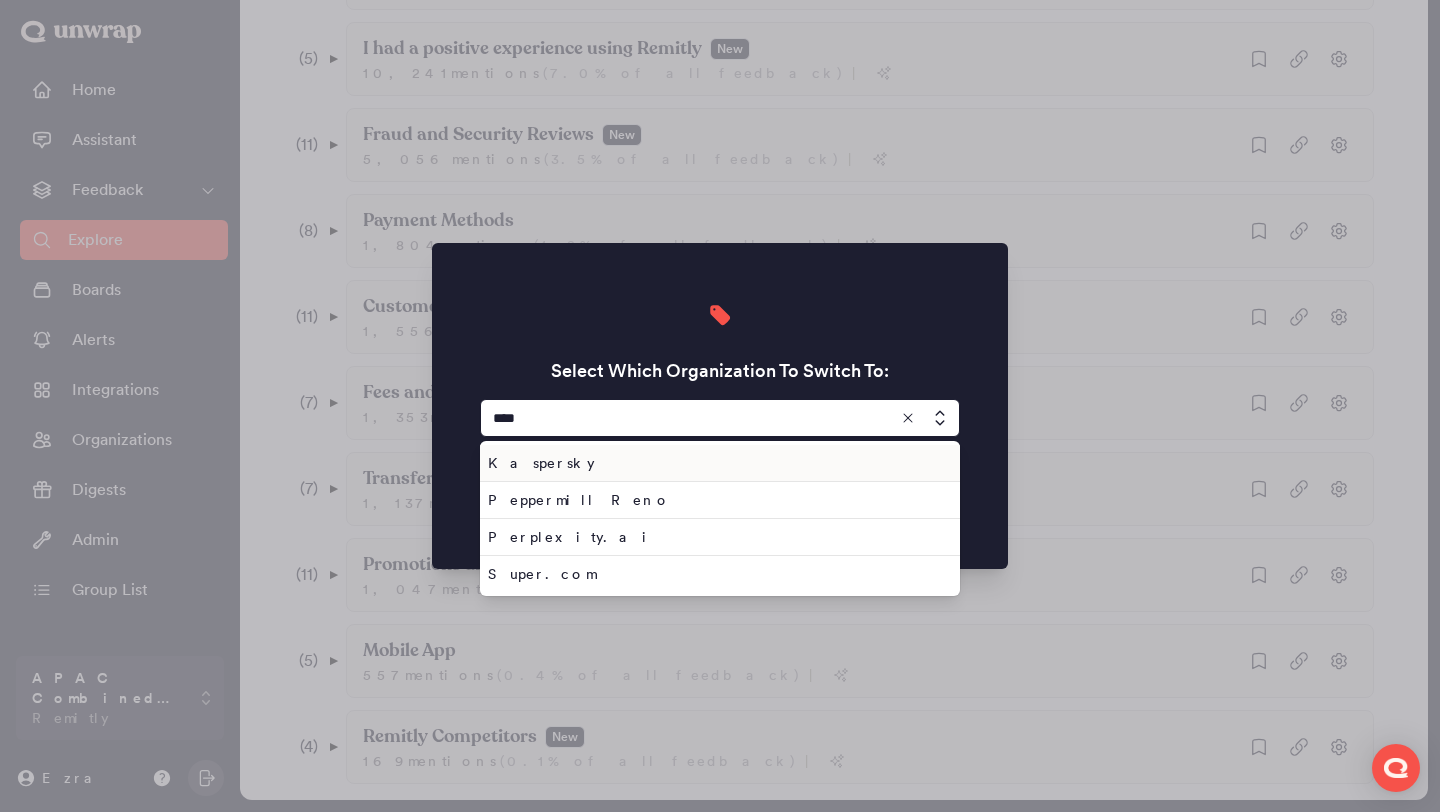 type on "****" 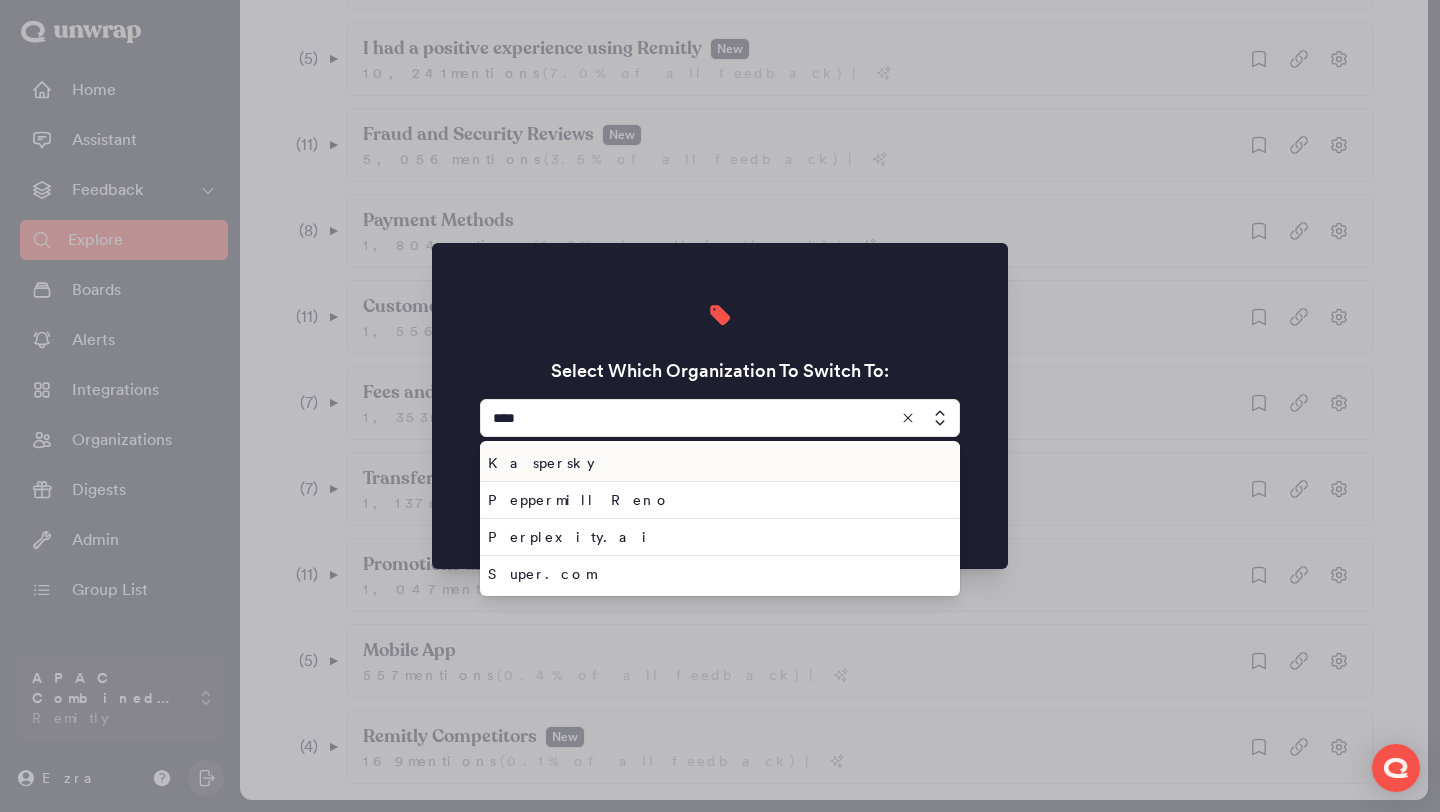 click at bounding box center [720, 418] 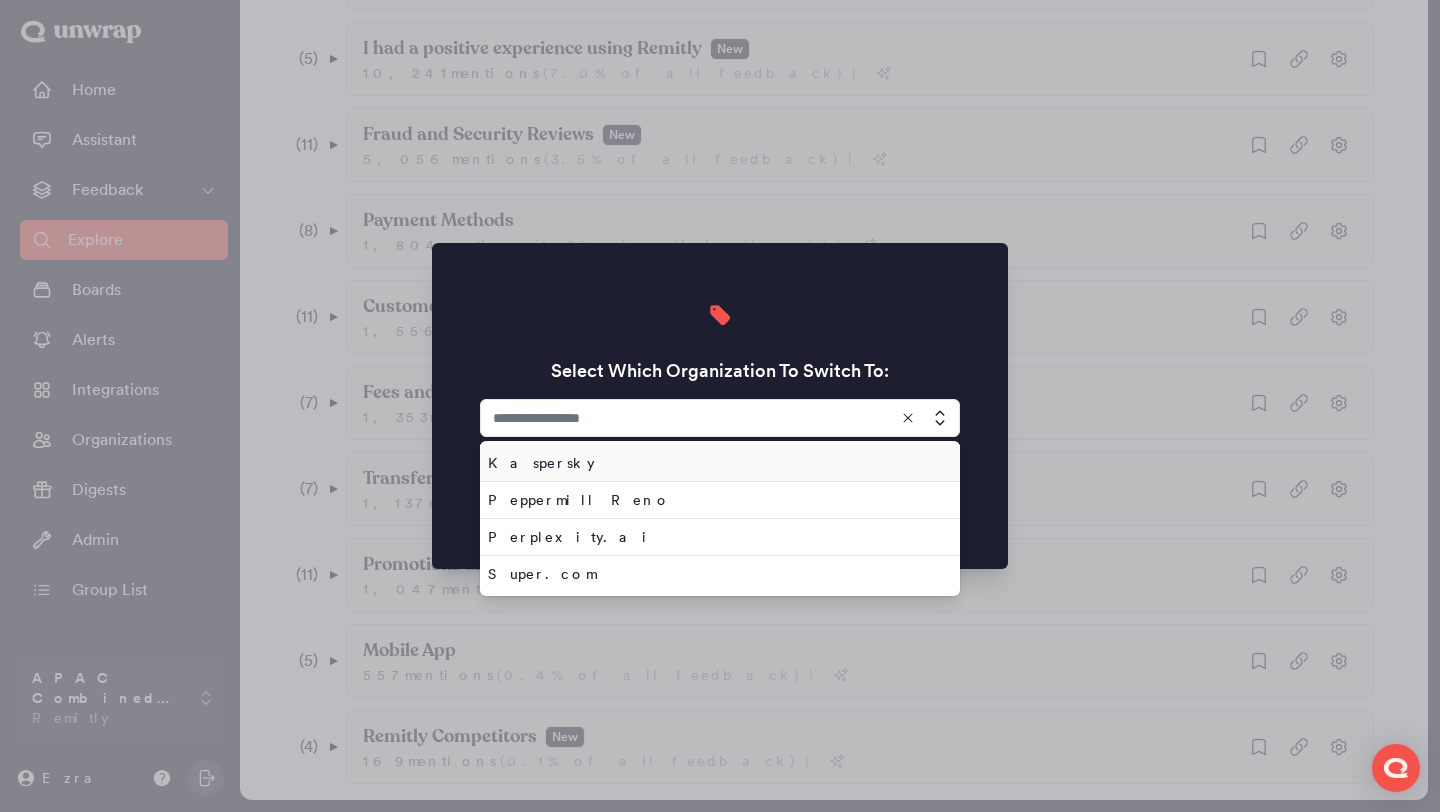 click at bounding box center (720, 418) 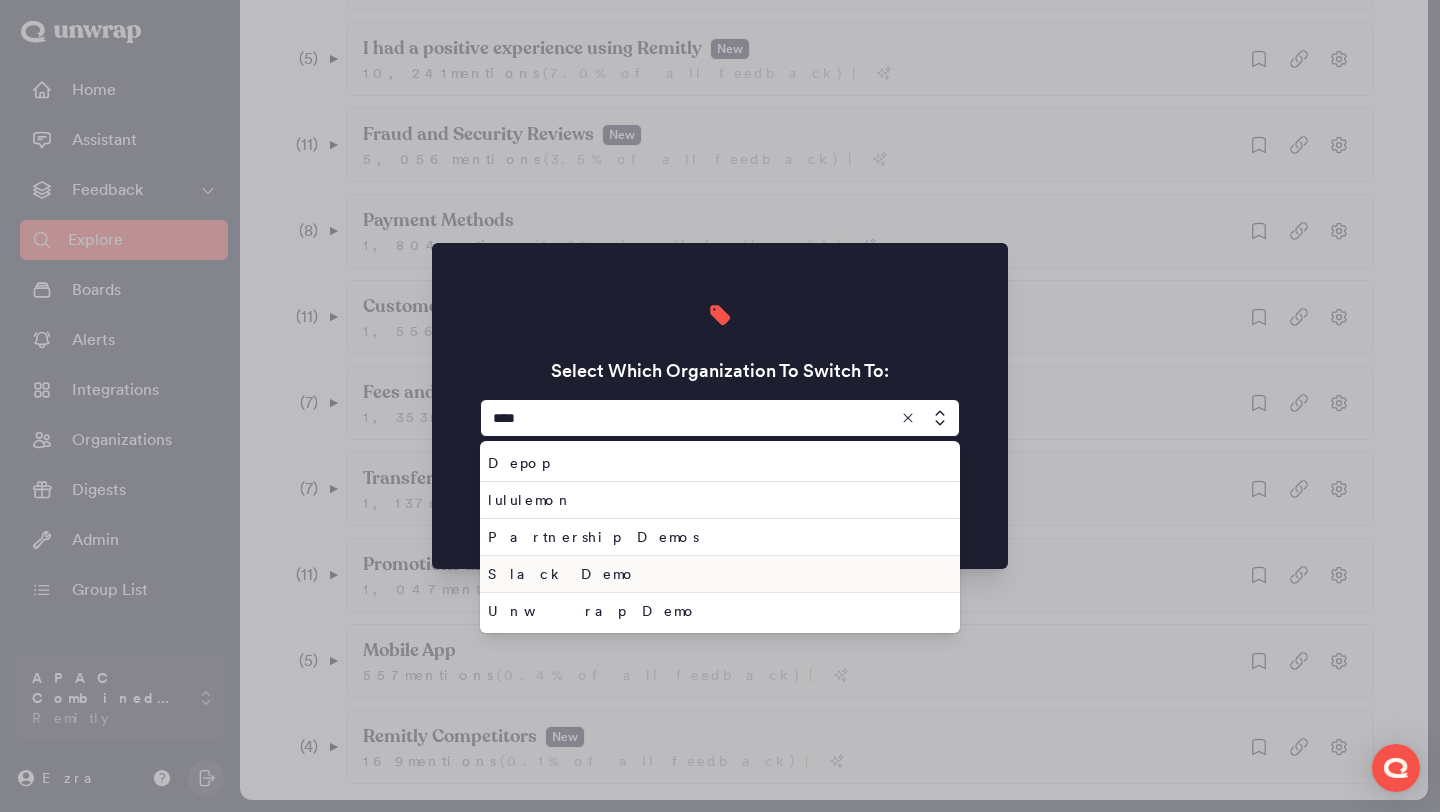 type on "****" 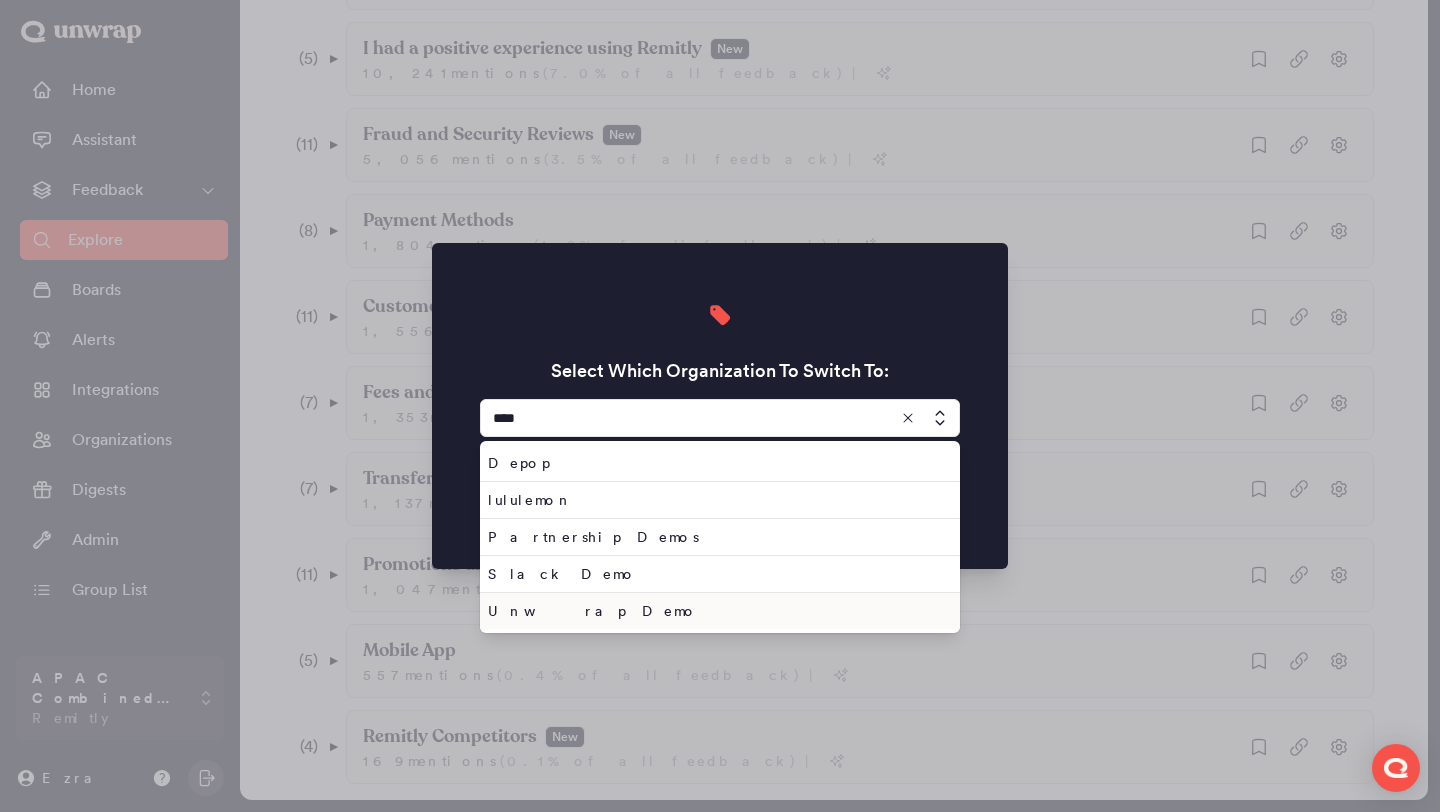 drag, startPoint x: 640, startPoint y: 574, endPoint x: 634, endPoint y: 621, distance: 47.38143 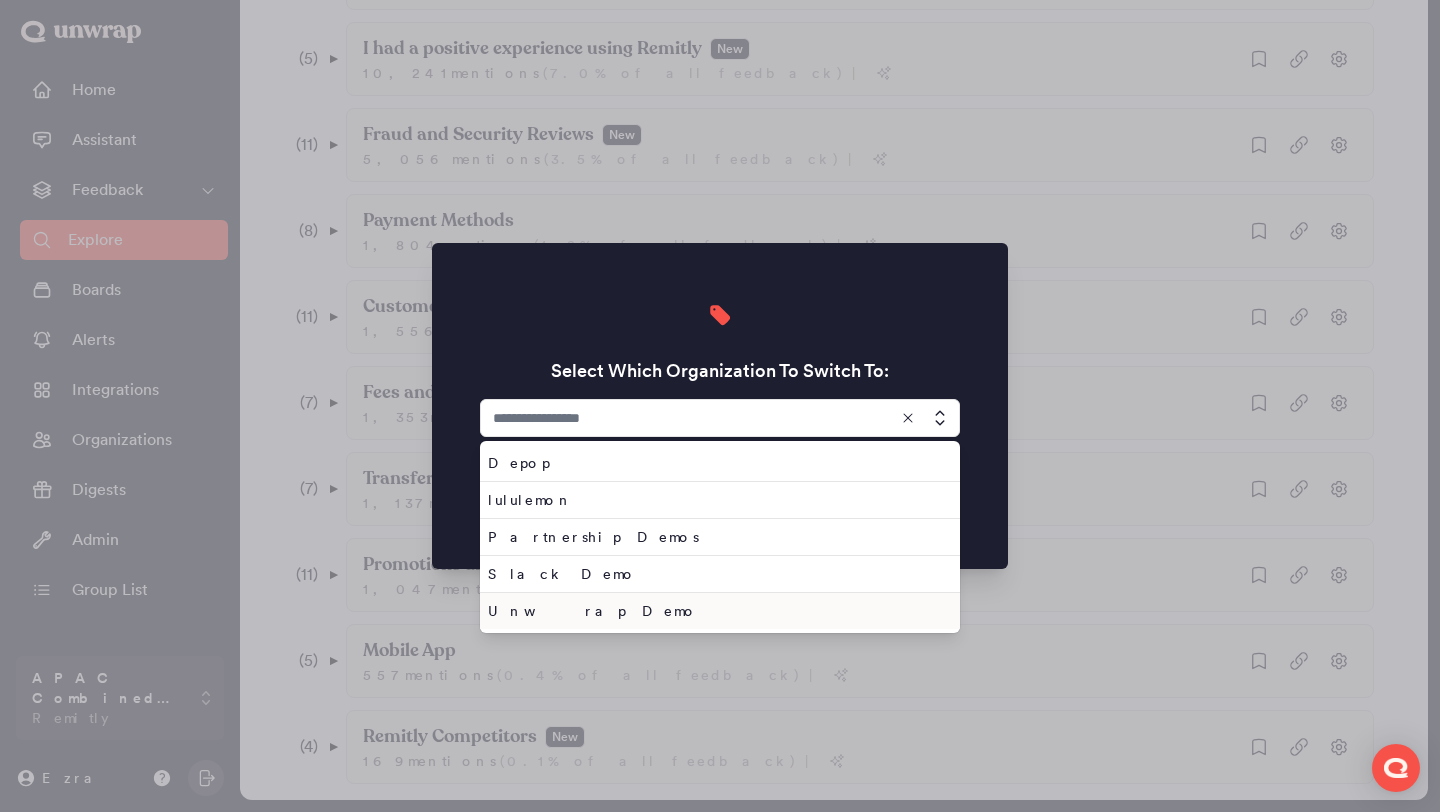 type on "**********" 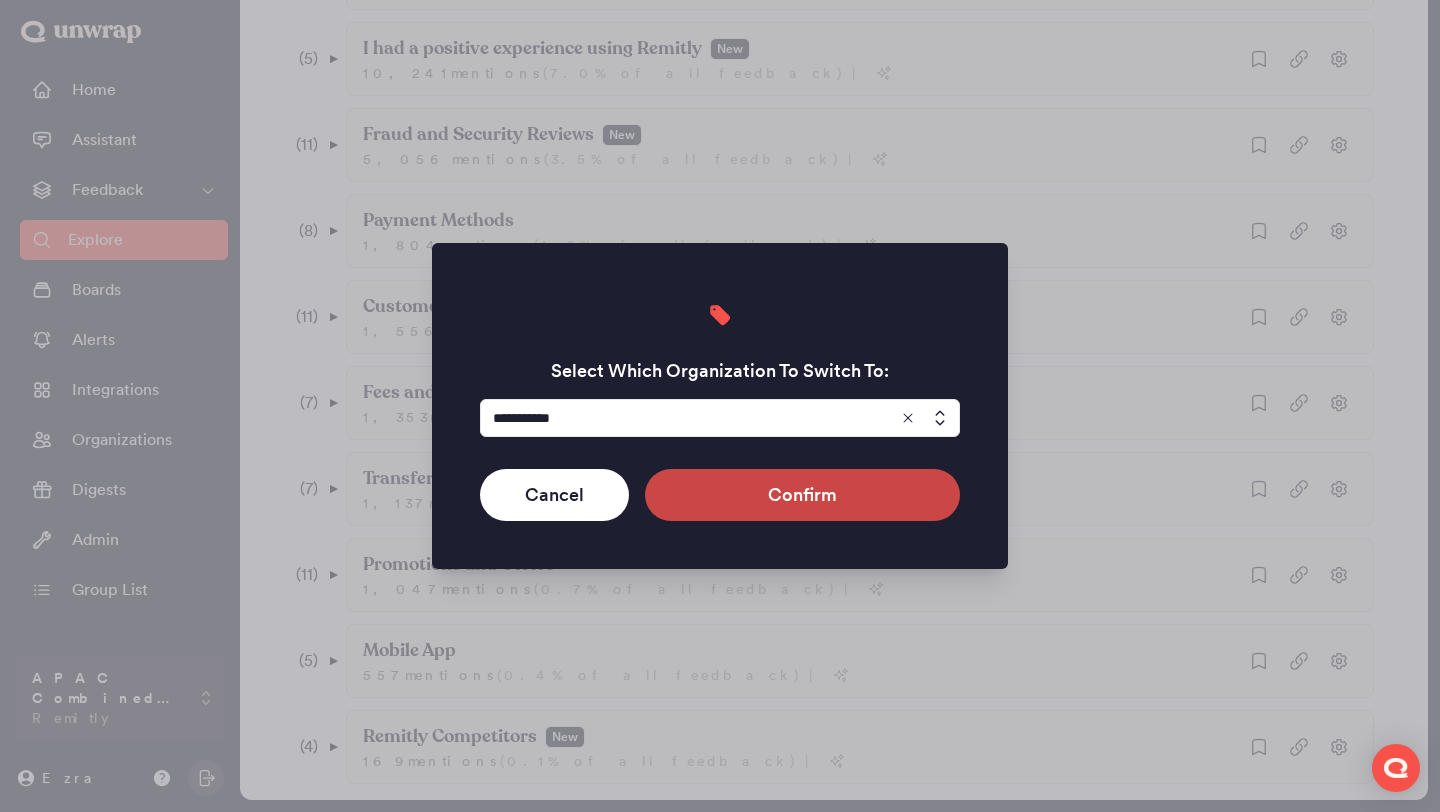 click on "Confirm" at bounding box center [802, 495] 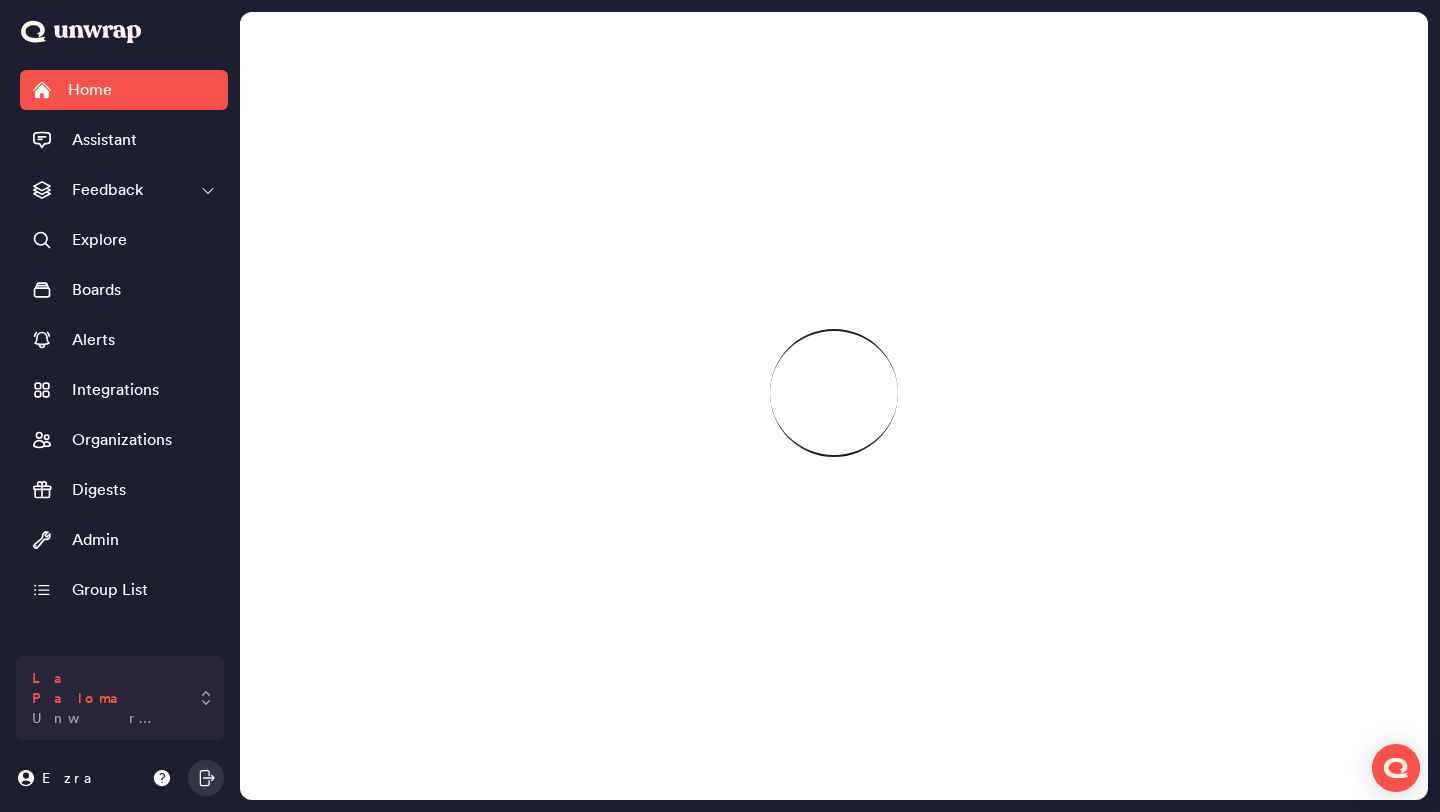 click on "Unwrap Demo" at bounding box center [106, 718] 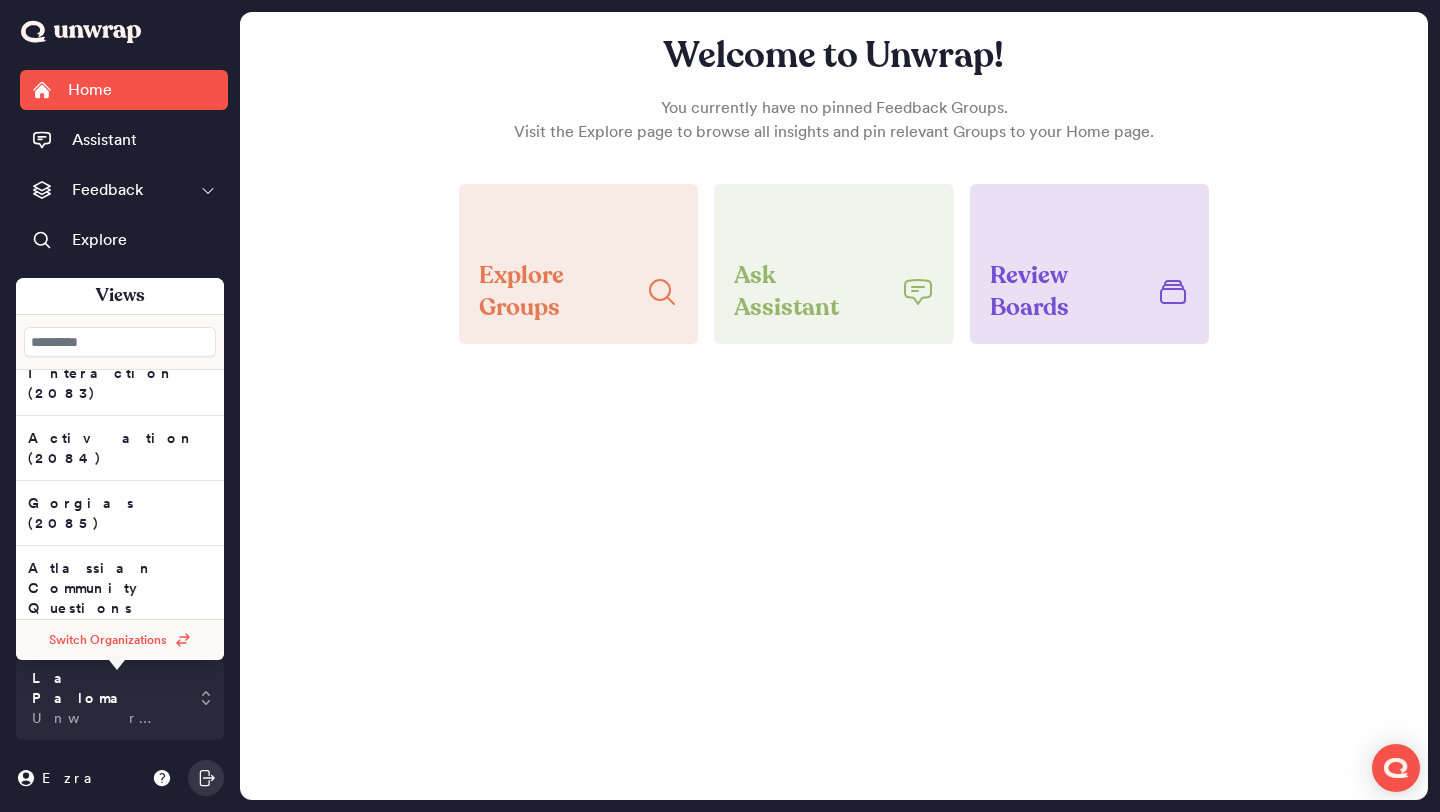 click at bounding box center [120, 342] 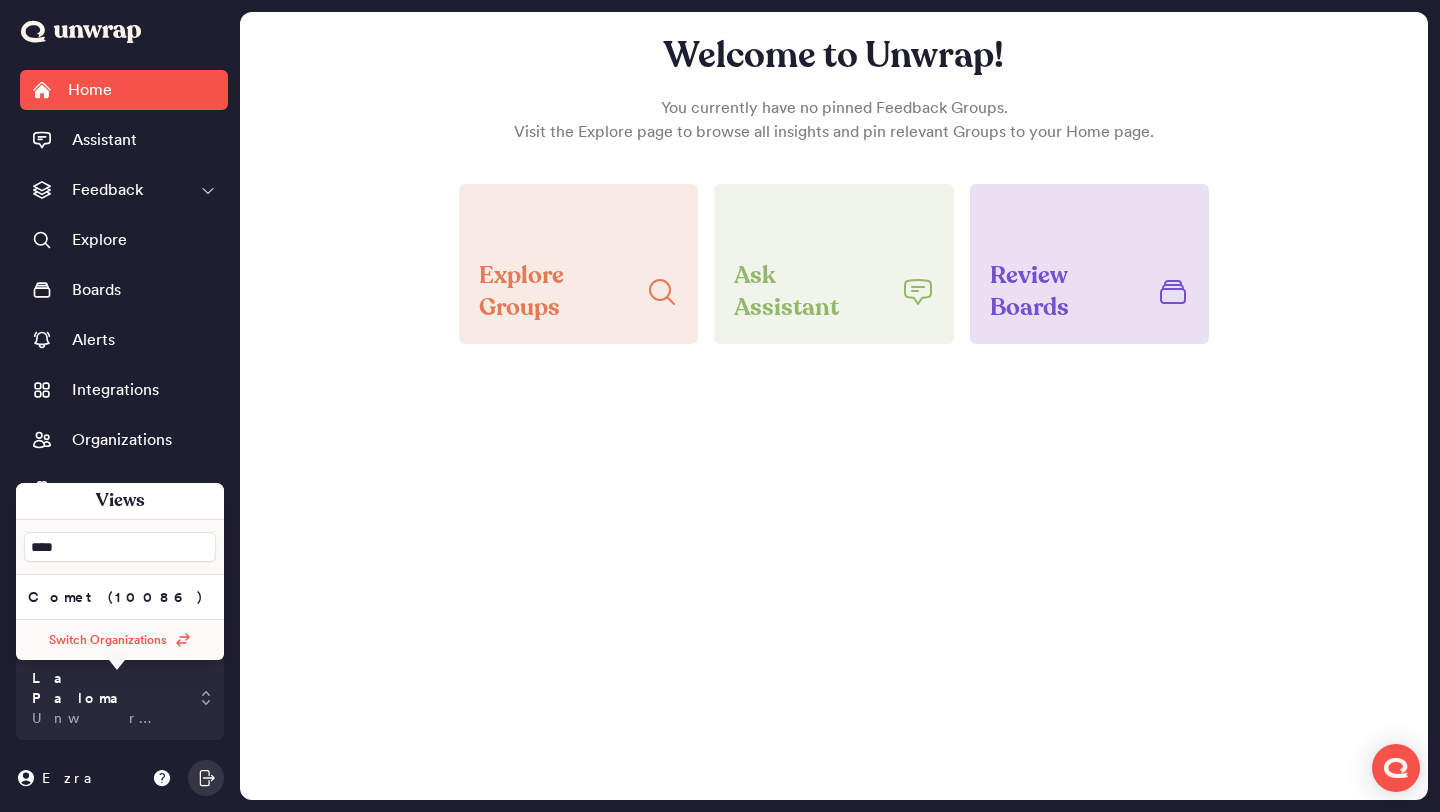 scroll, scrollTop: 0, scrollLeft: 0, axis: both 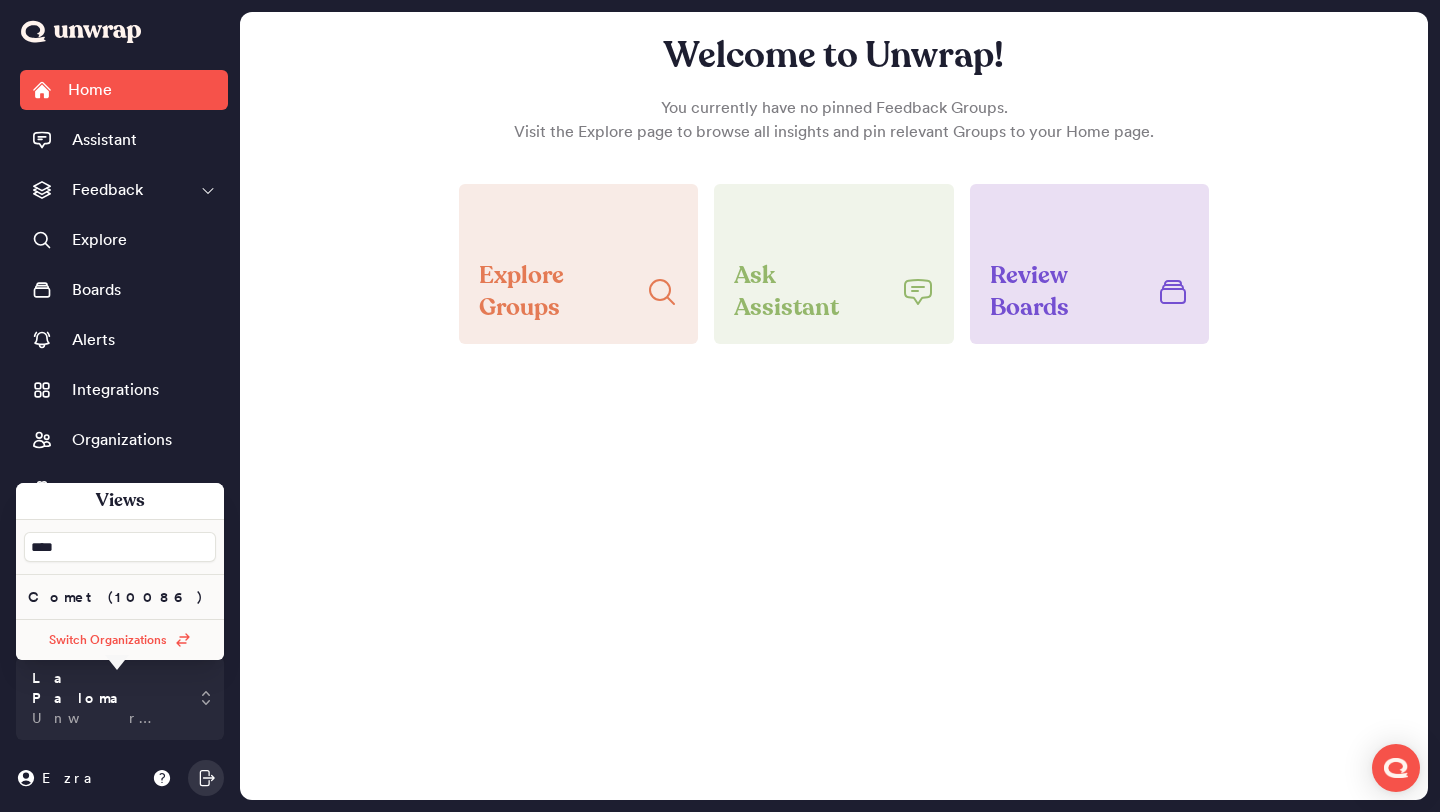 type on "****" 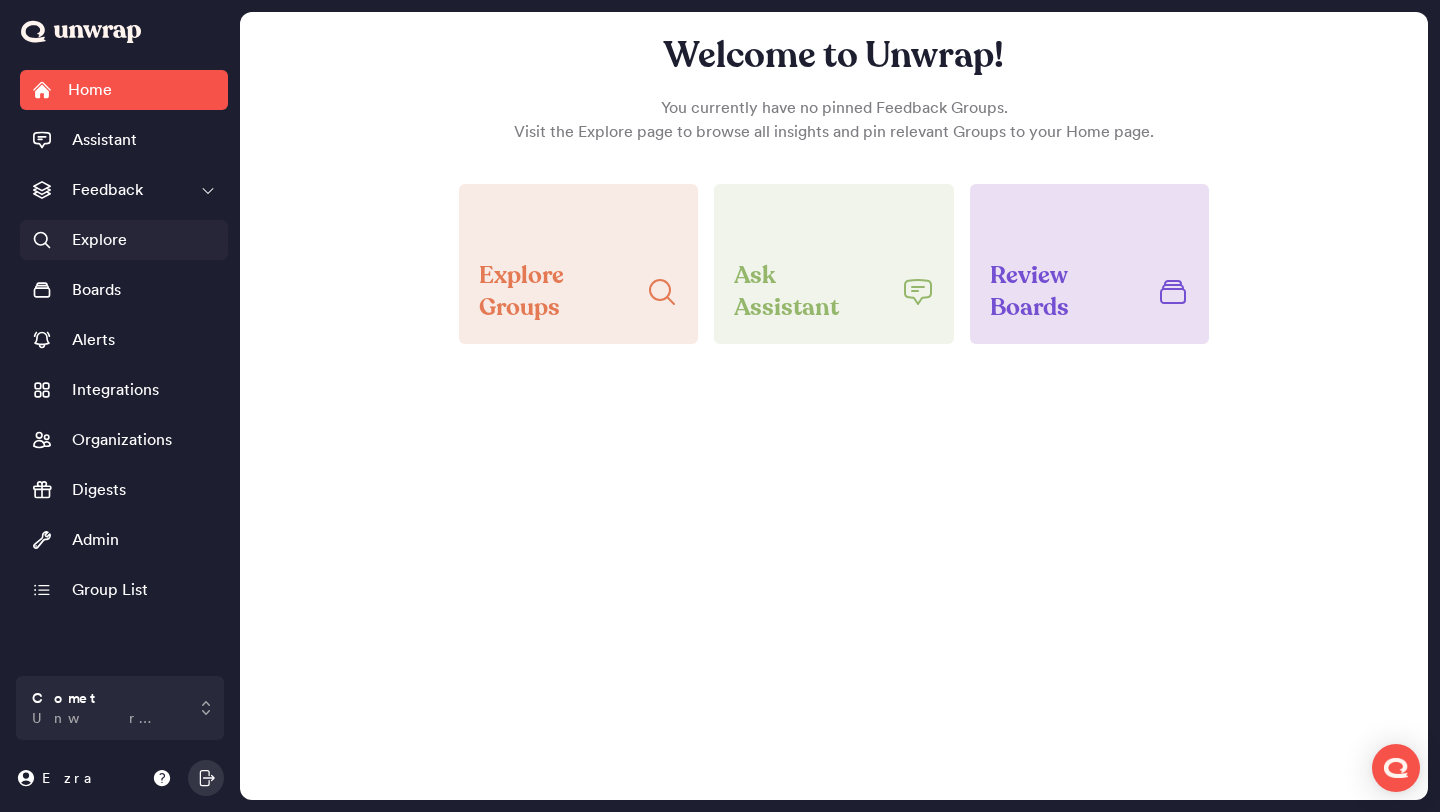 click on "Explore" at bounding box center [124, 240] 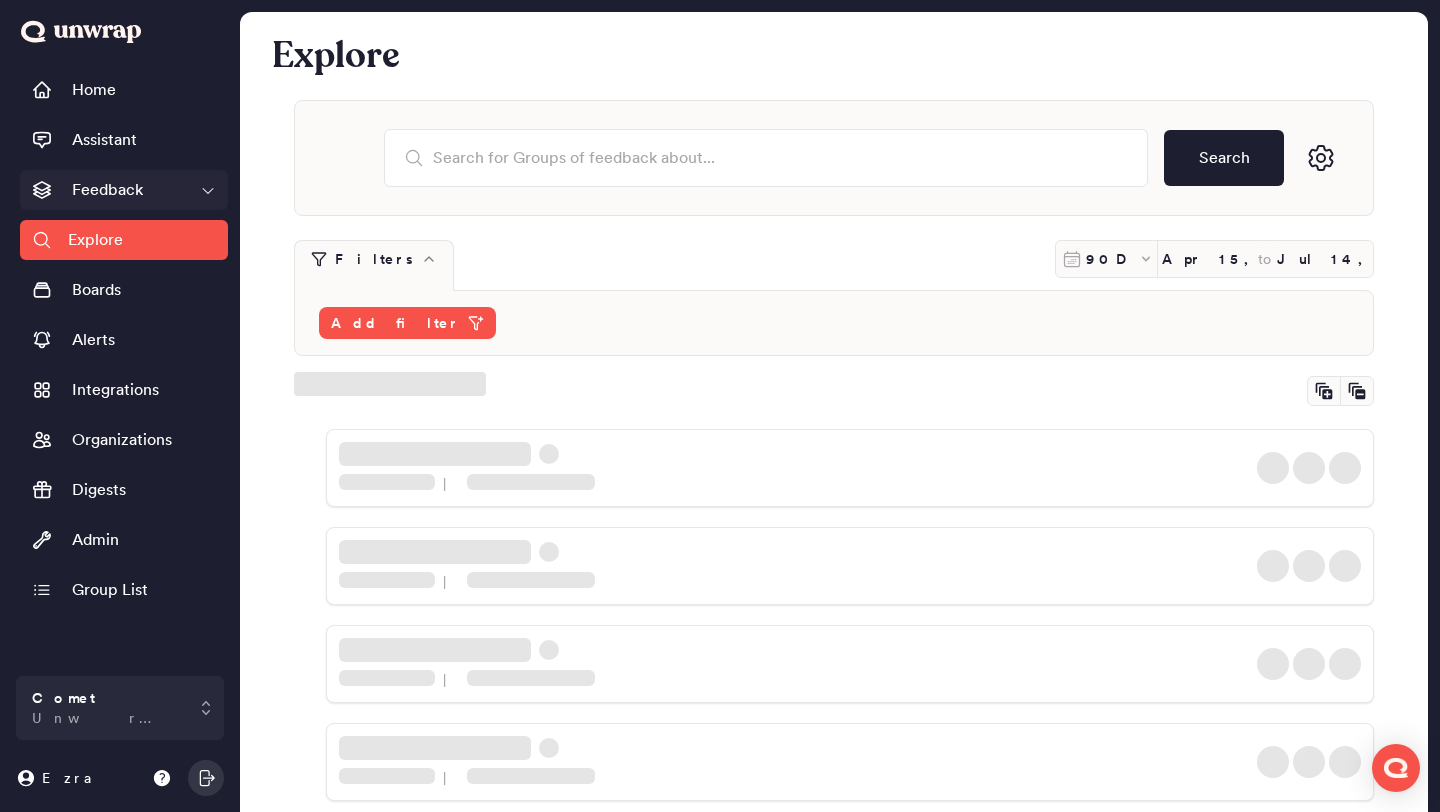 click on "Feedback" at bounding box center (124, 190) 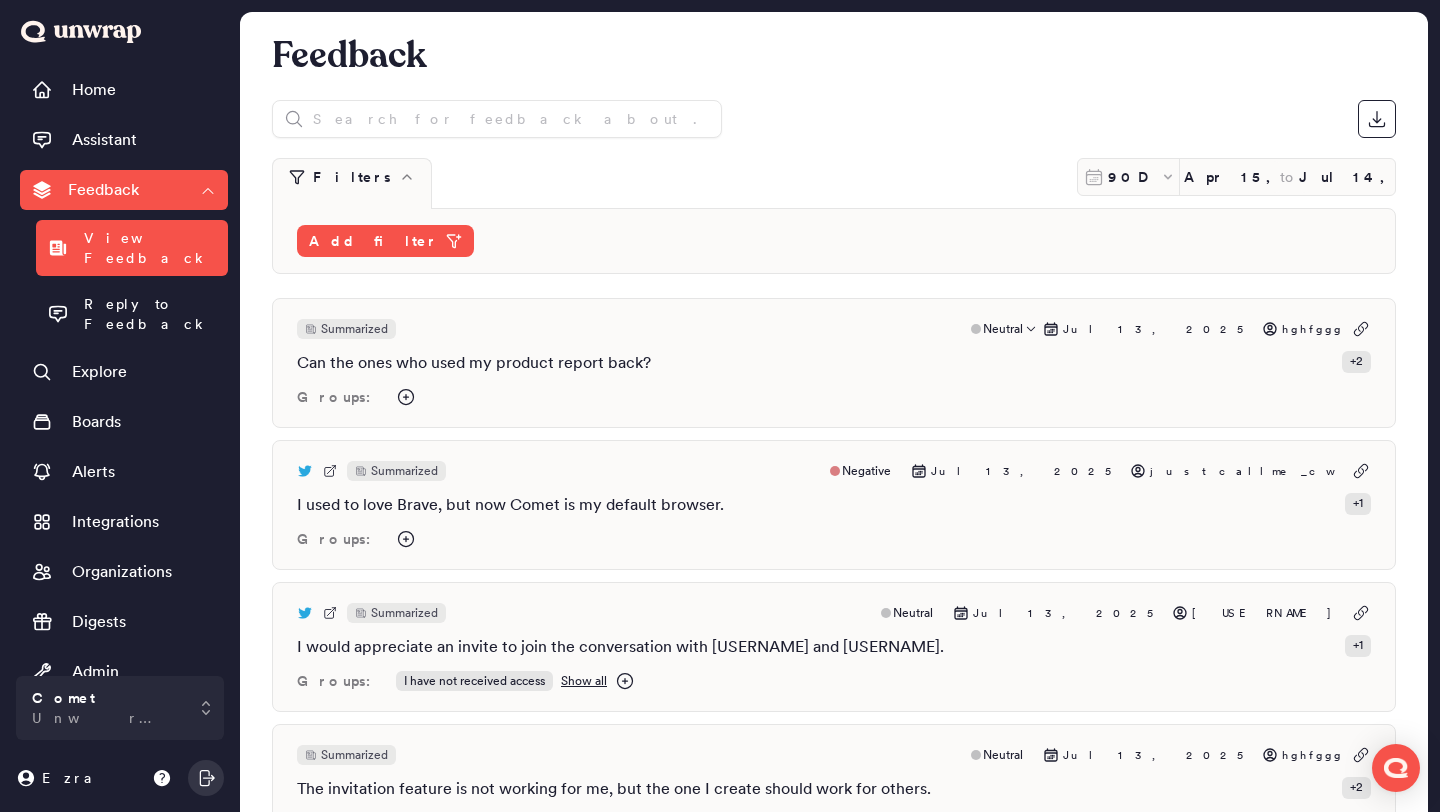 click on "Groups:" at bounding box center [834, 397] 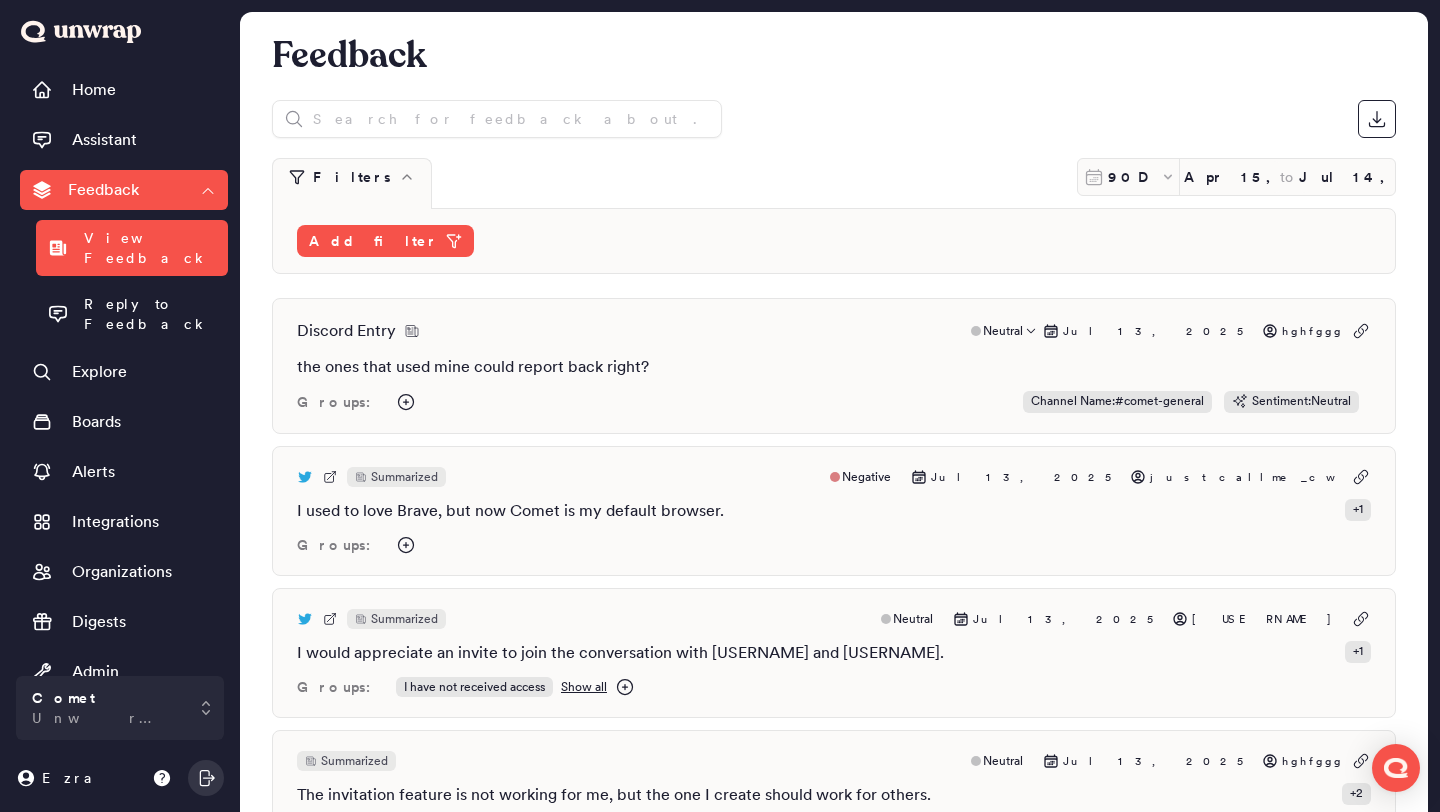 click on "Discord Entry Neutral [MONTH] [DAY], [YEAR] [USERNAME] the ones that used mine could report back right? Groups: Channel Name :  #[USERNAME] Sentiment :  Neutral" at bounding box center [834, 366] 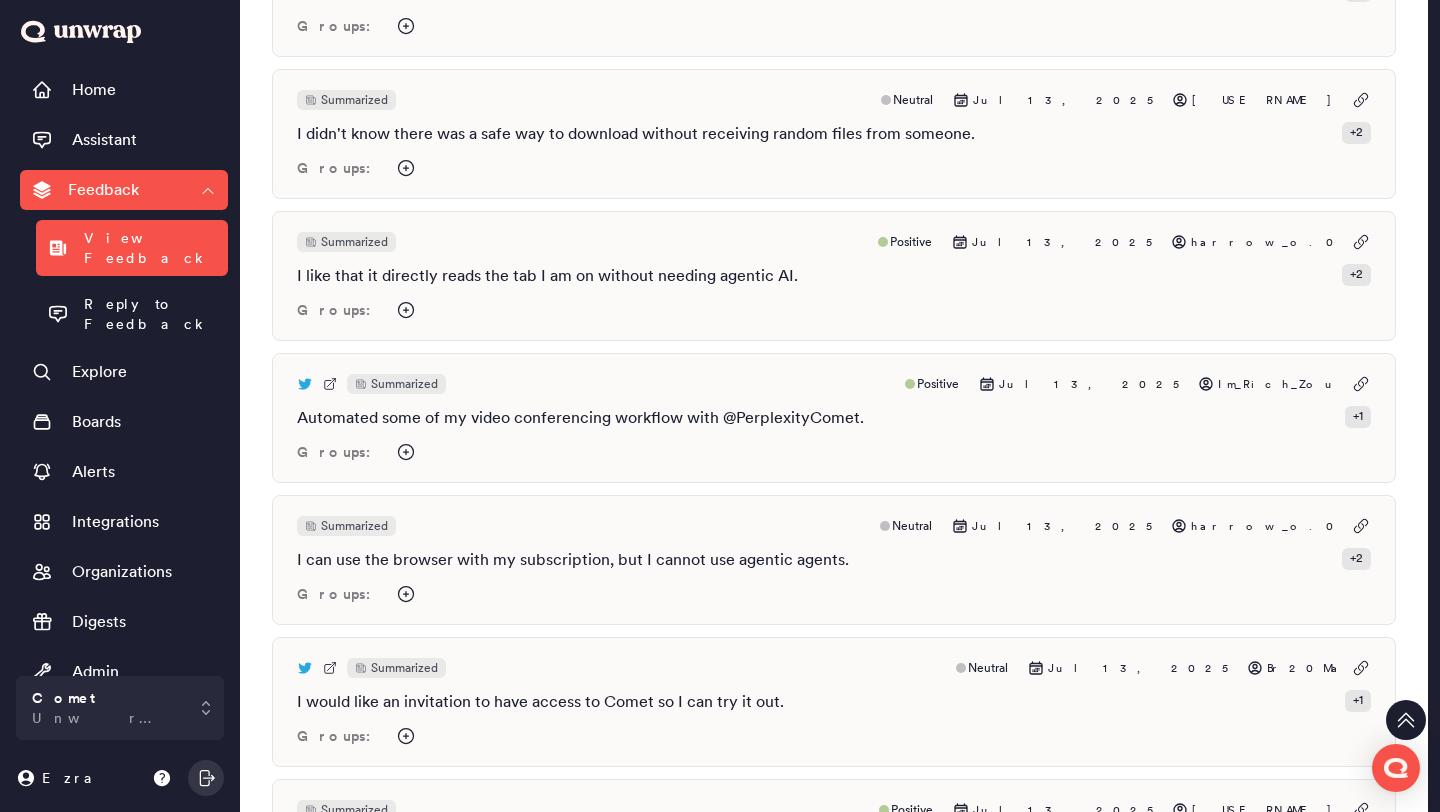 scroll, scrollTop: 6704, scrollLeft: 0, axis: vertical 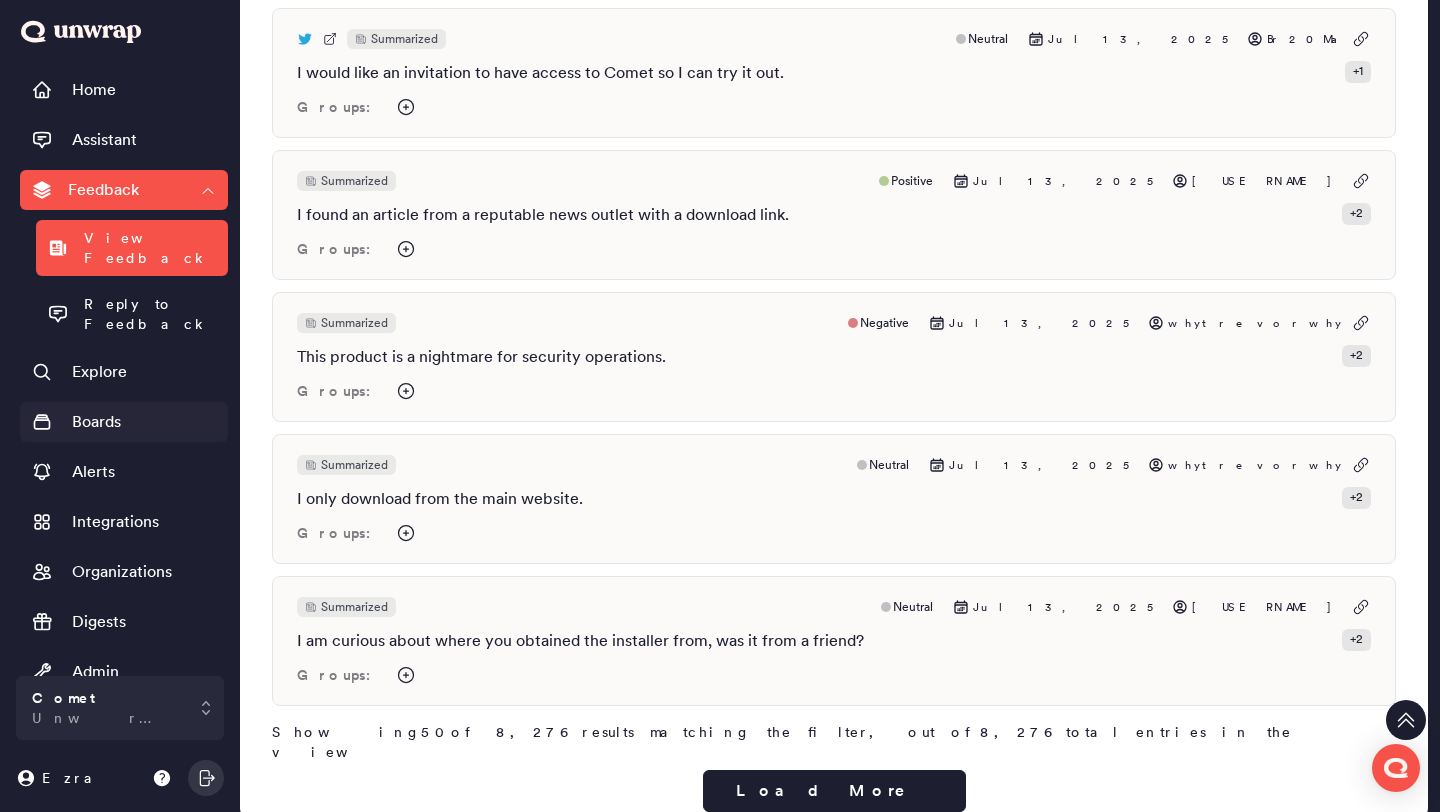 click on "Boards" at bounding box center [124, 422] 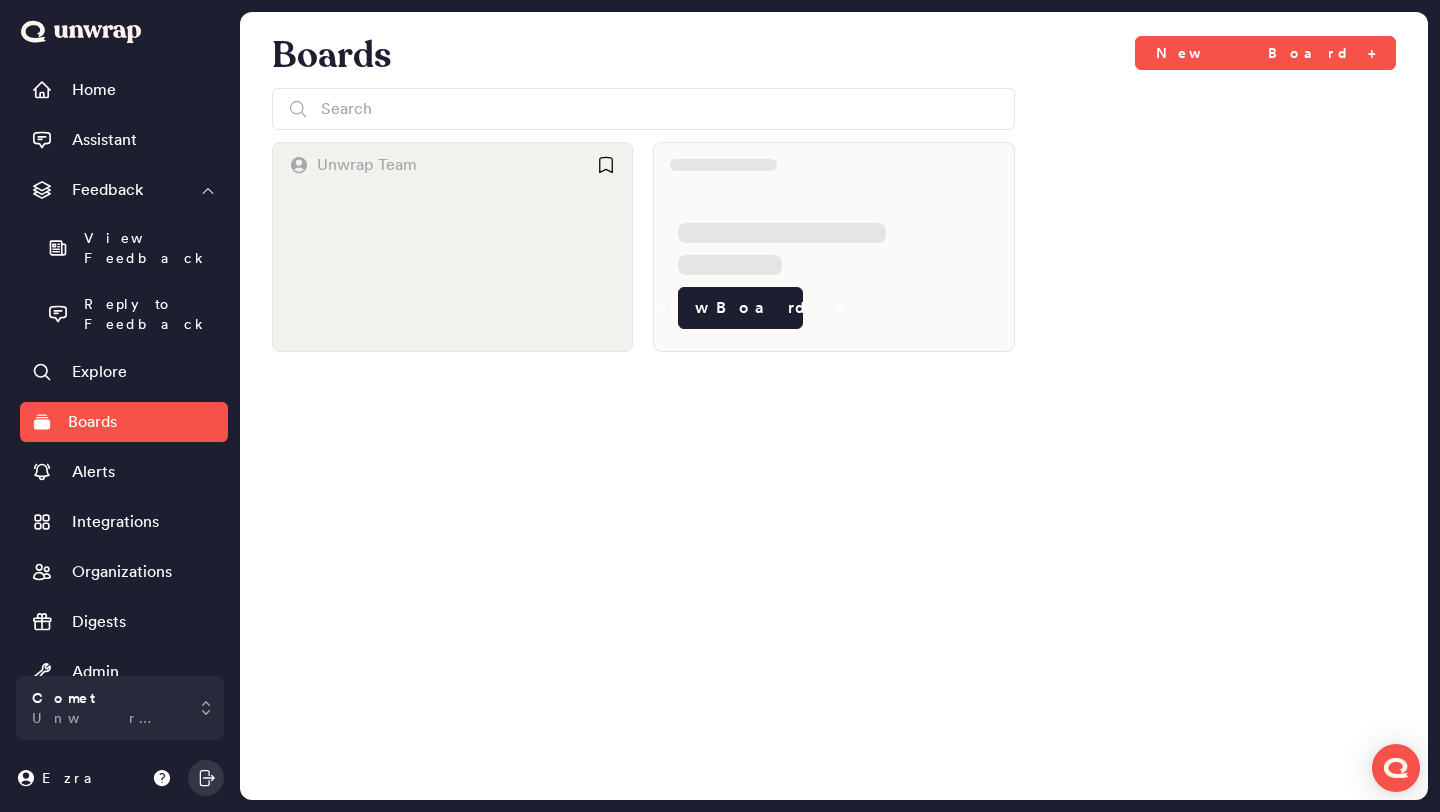click at bounding box center (452, 269) 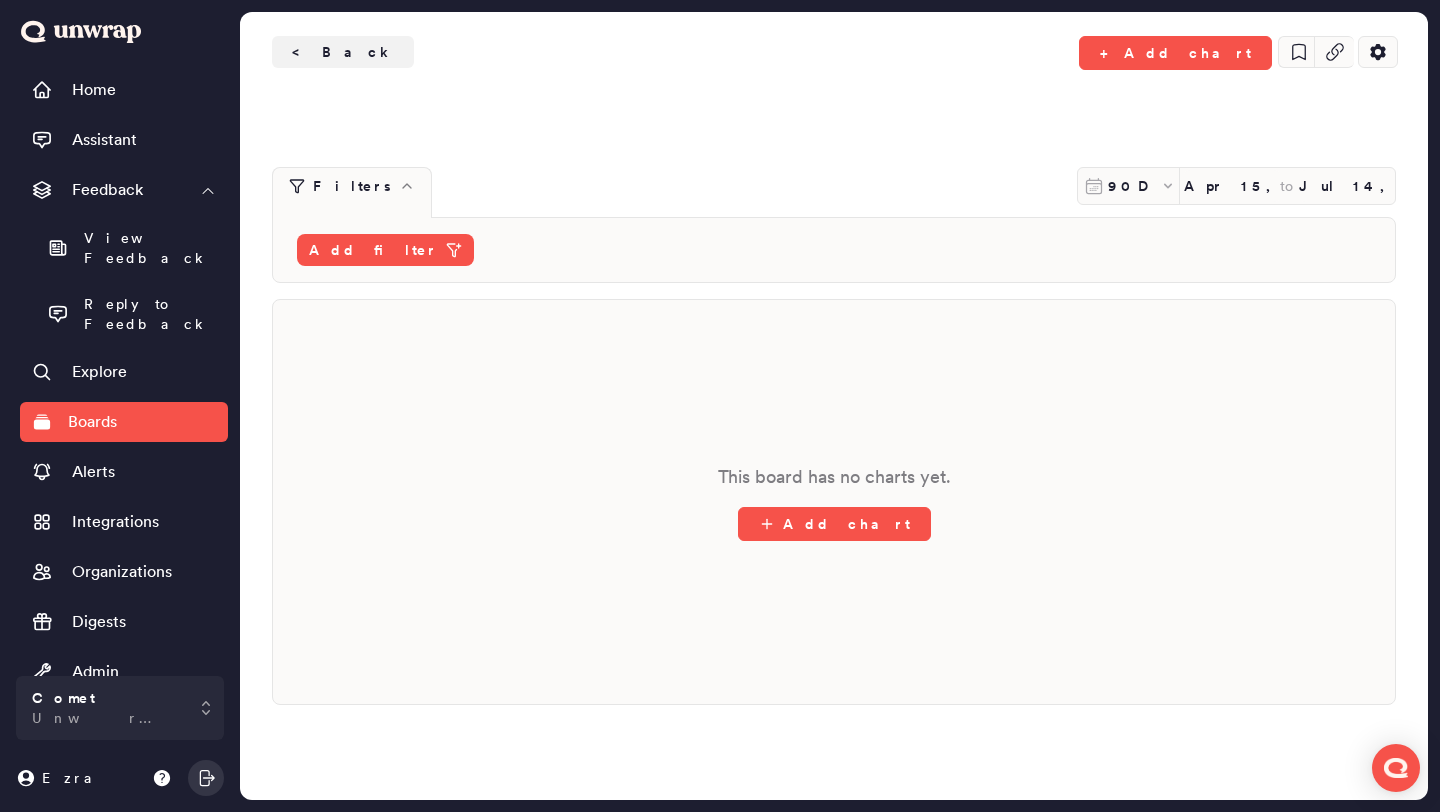 click on "This board has no charts yet. Add chart" at bounding box center (834, 502) 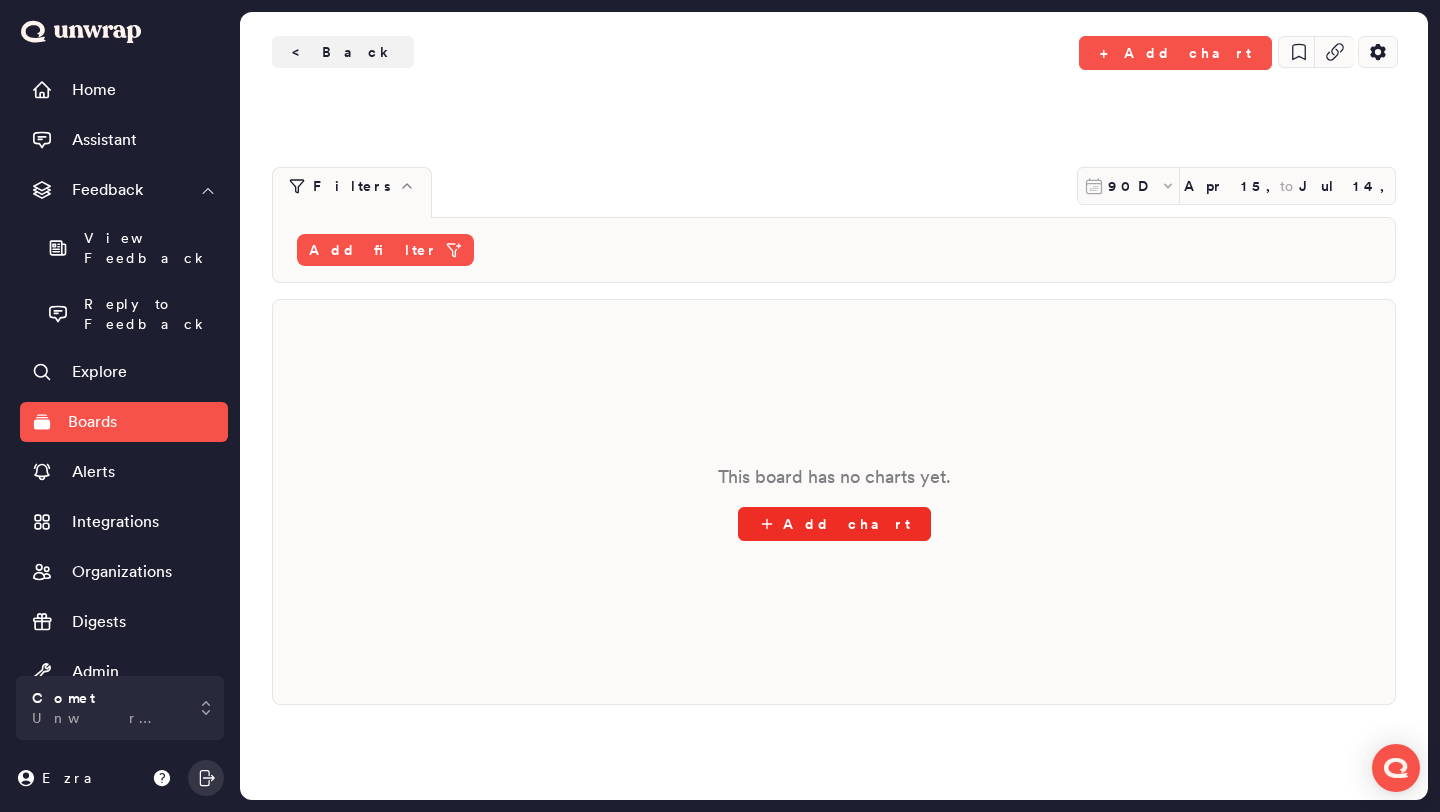 click on "Add chart" at bounding box center (834, 524) 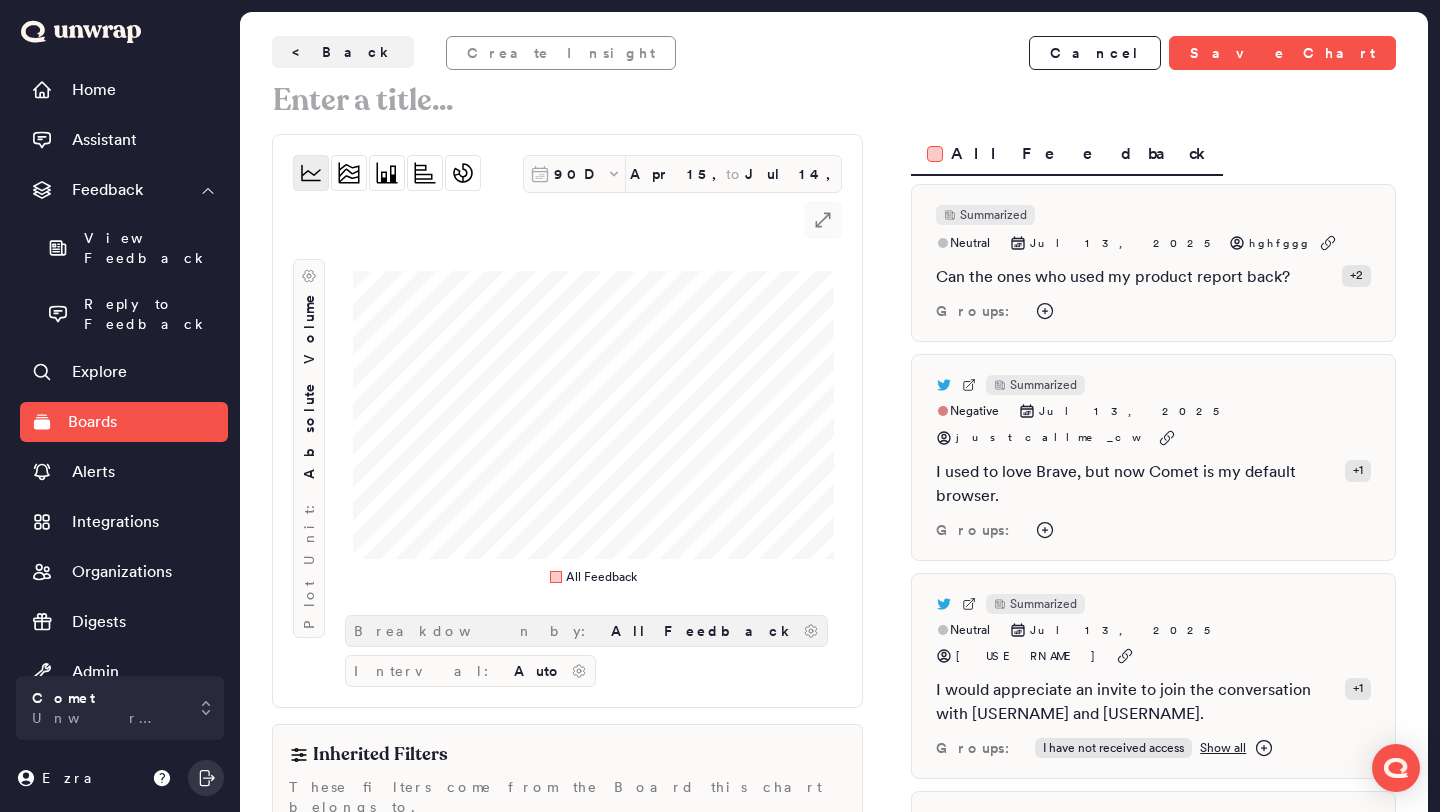 click on "All Feedback" at bounding box center (703, 631) 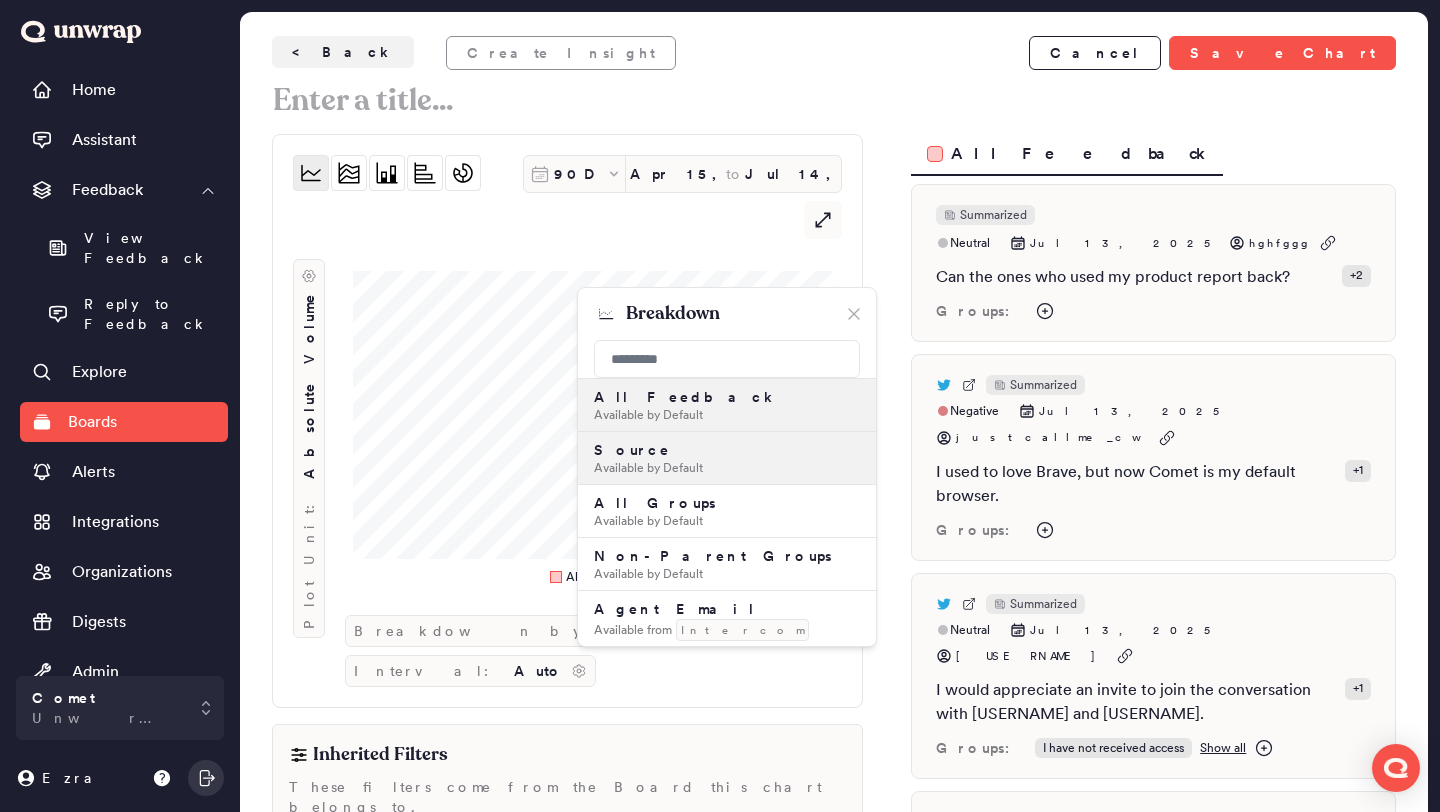 click on "Available by Default" at bounding box center (727, 468) 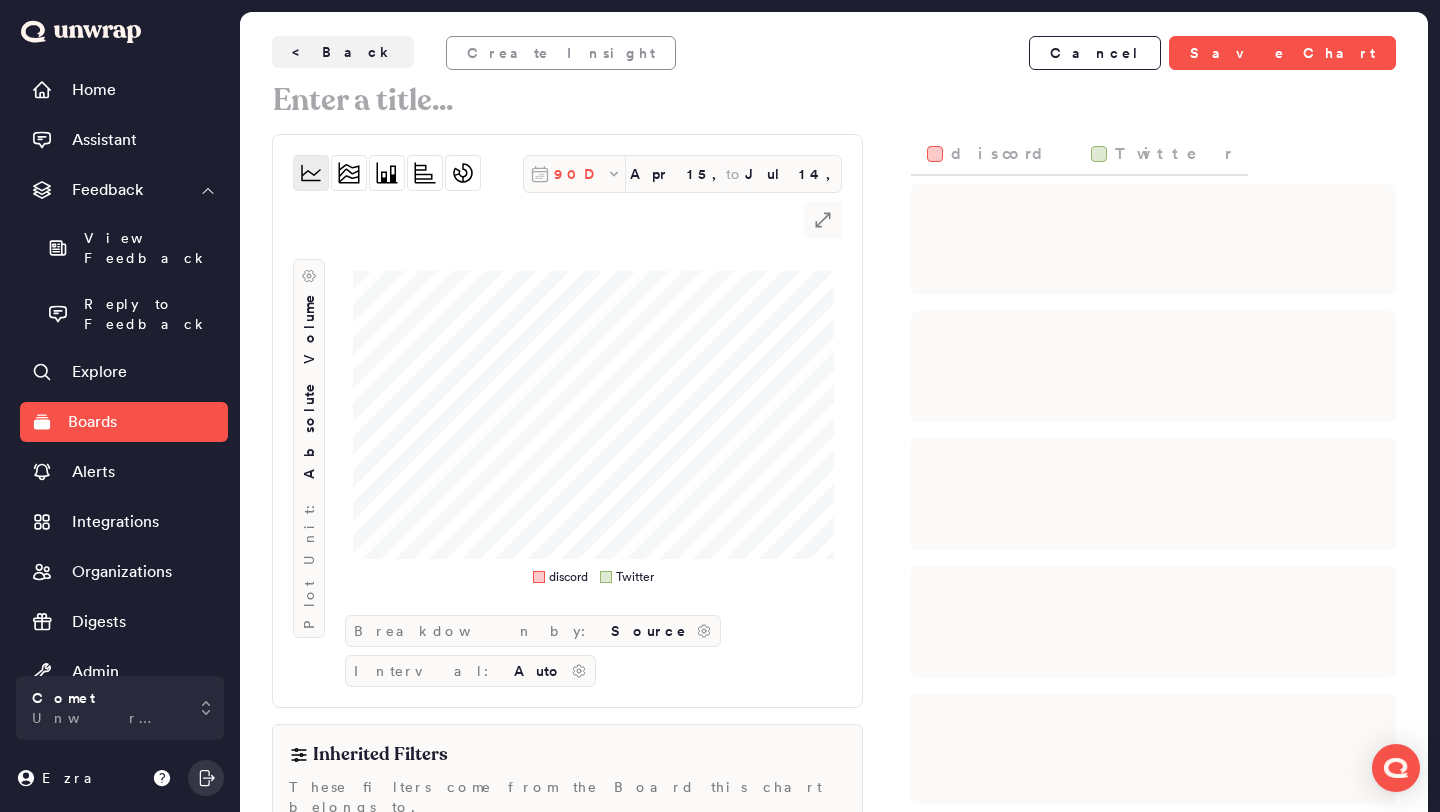 click 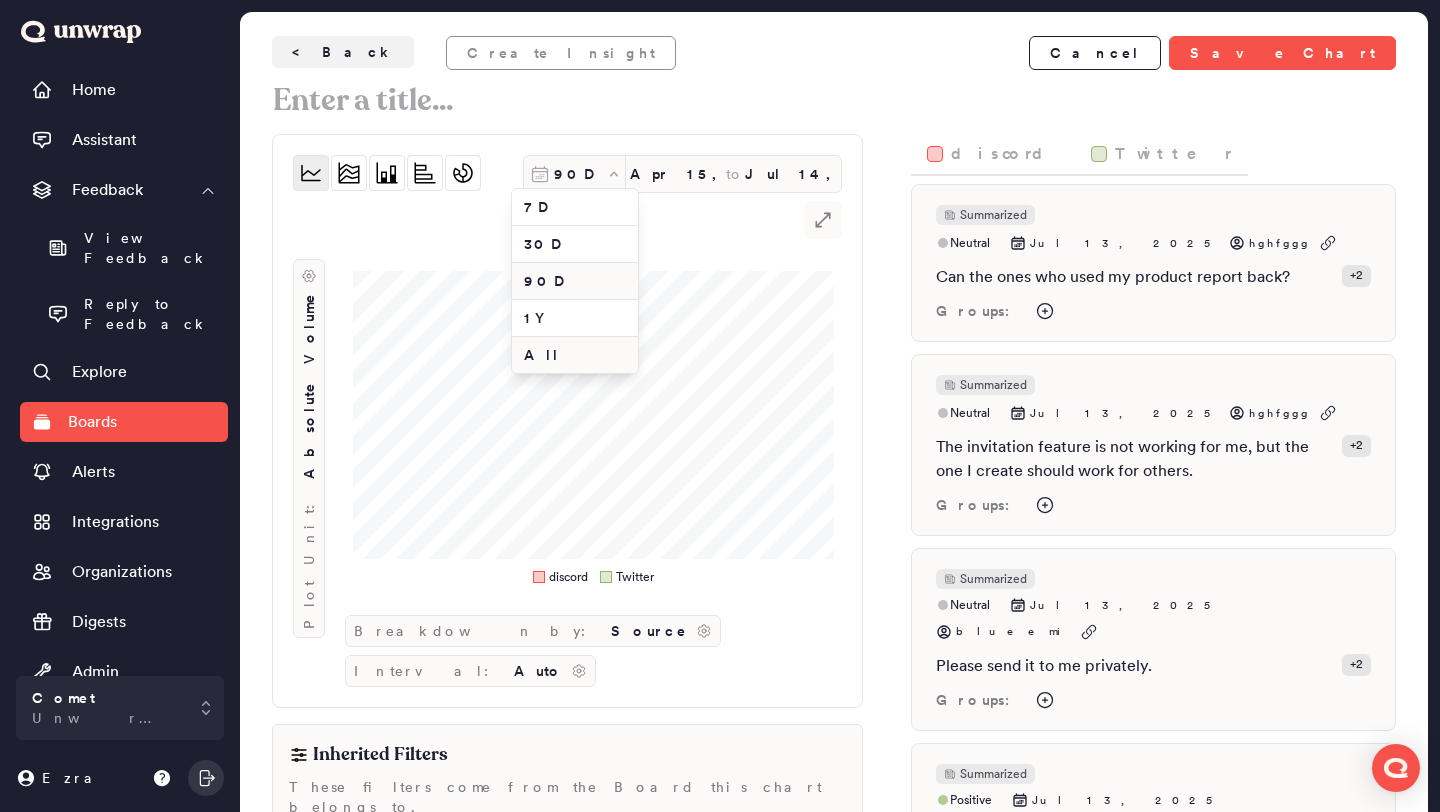 click on "All" at bounding box center [575, 355] 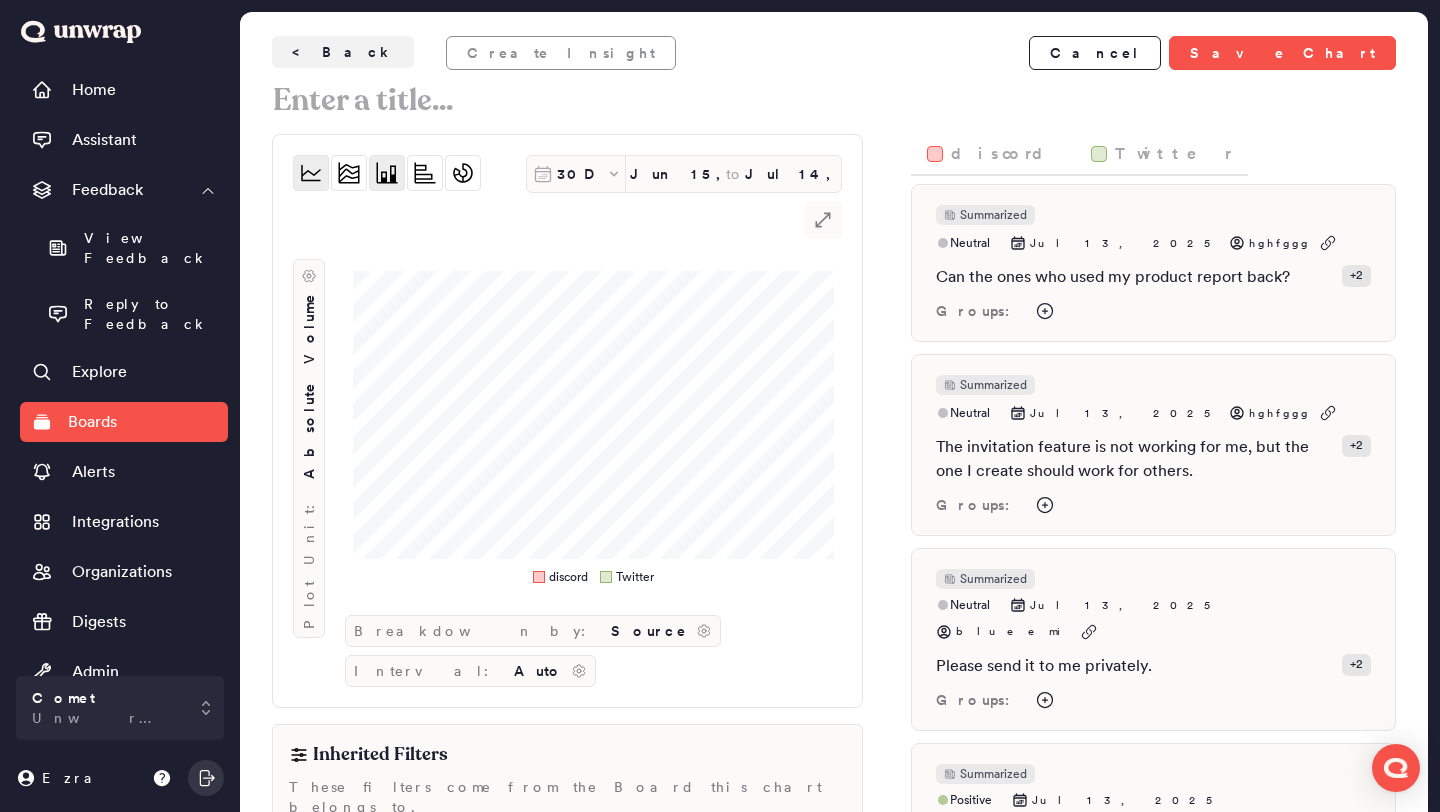 click 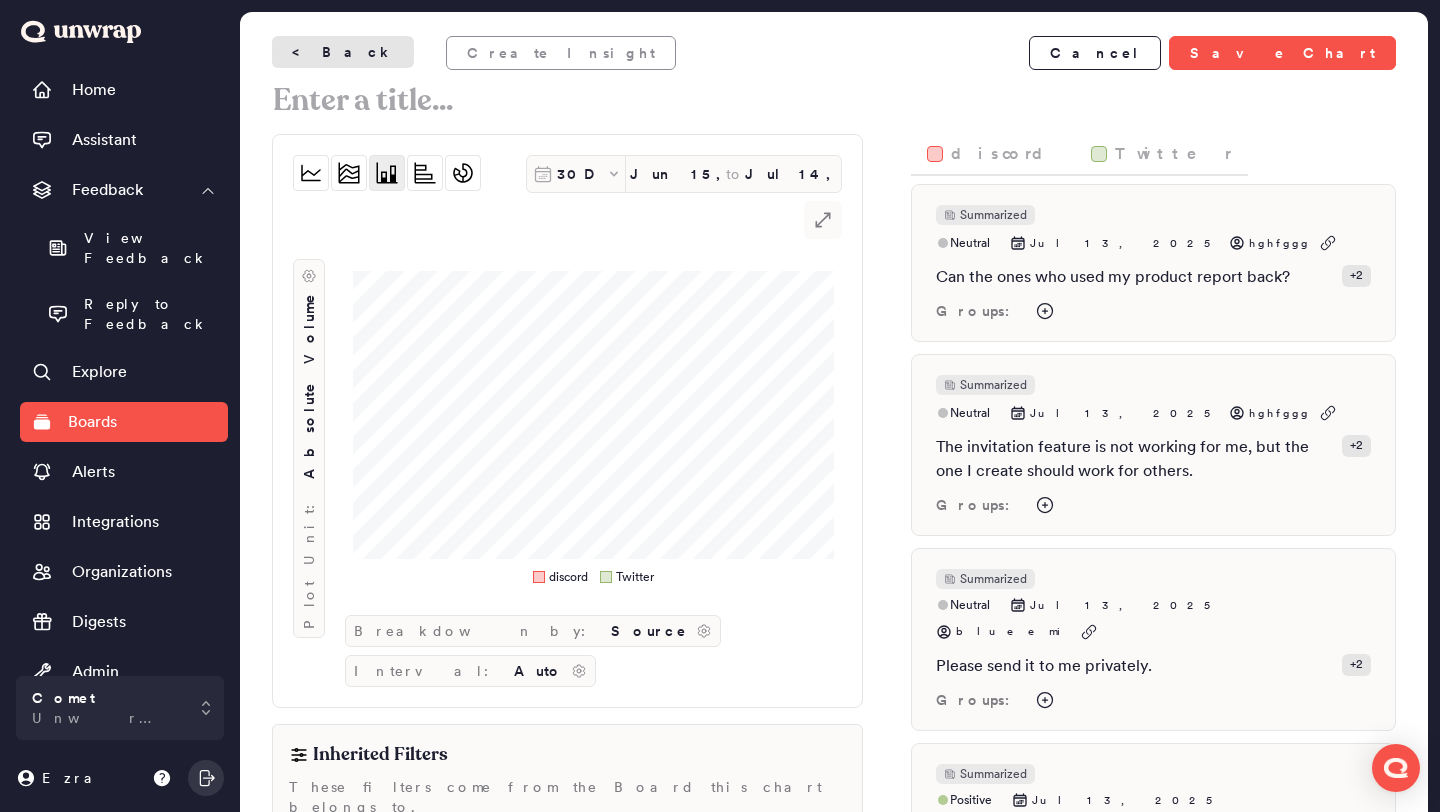 click on "< Back" at bounding box center (343, 52) 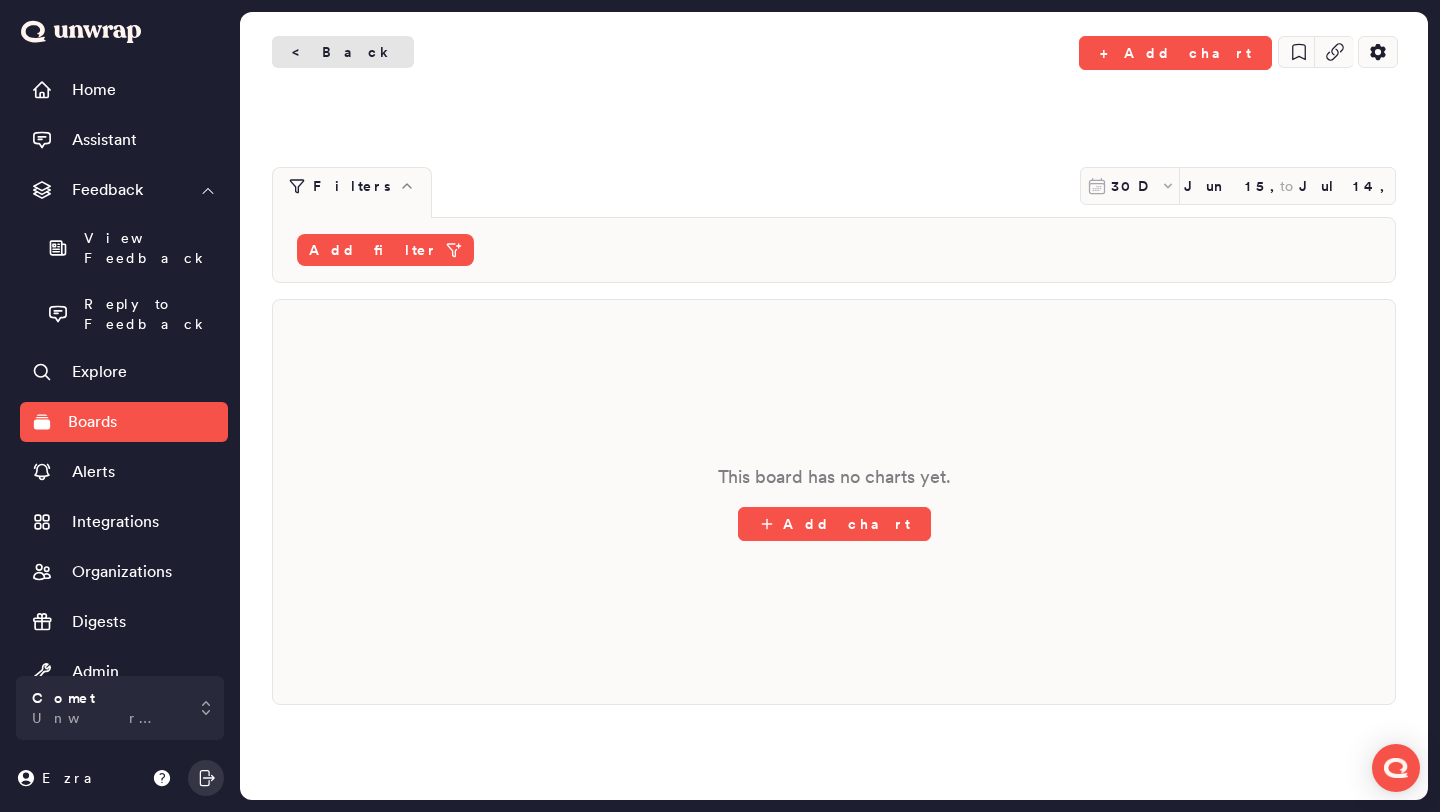 click on "< Back" at bounding box center [343, 52] 